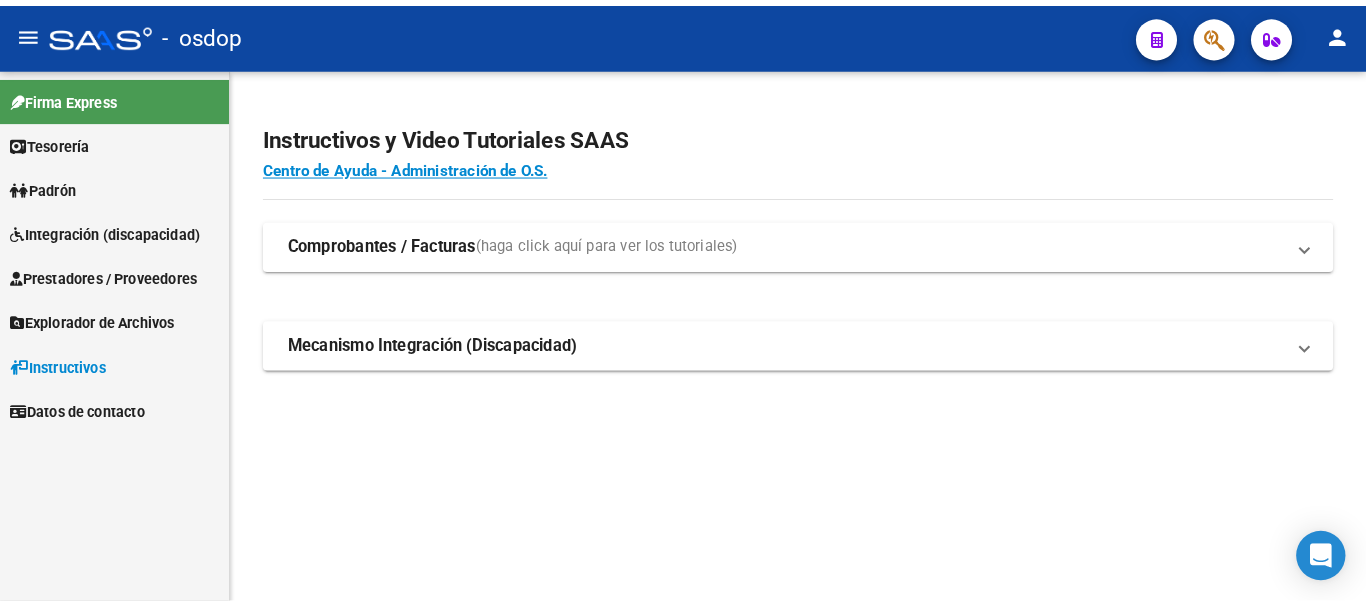 scroll, scrollTop: 0, scrollLeft: 0, axis: both 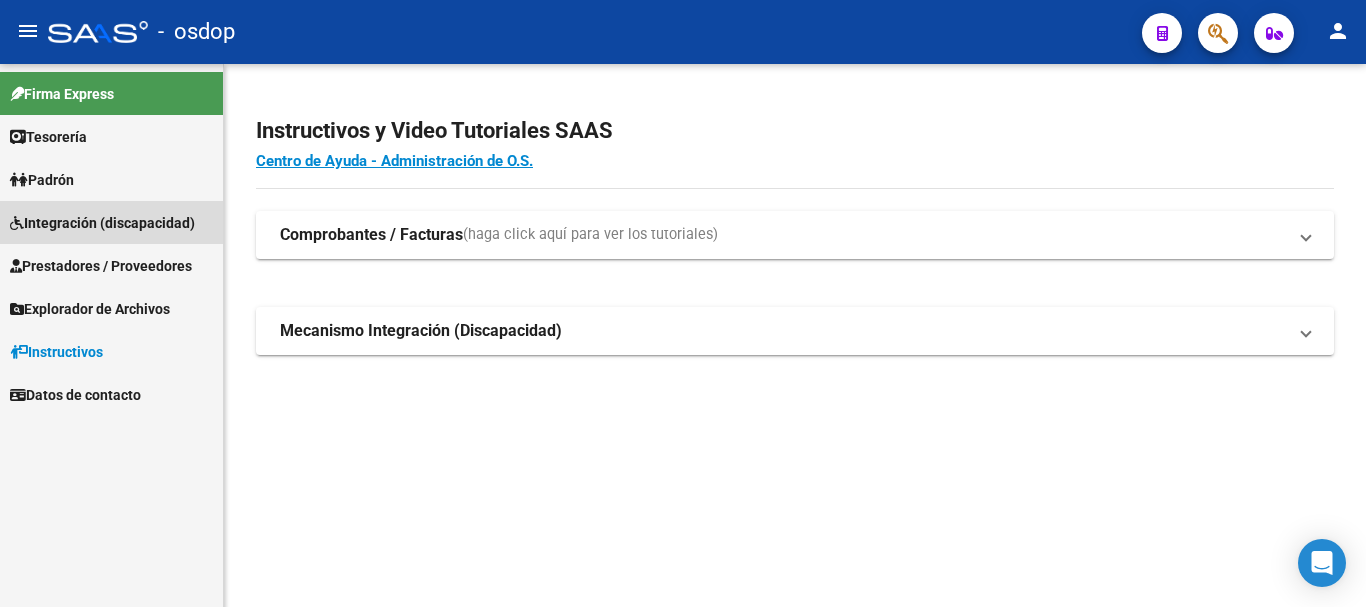 click on "Integración (discapacidad)" at bounding box center (102, 223) 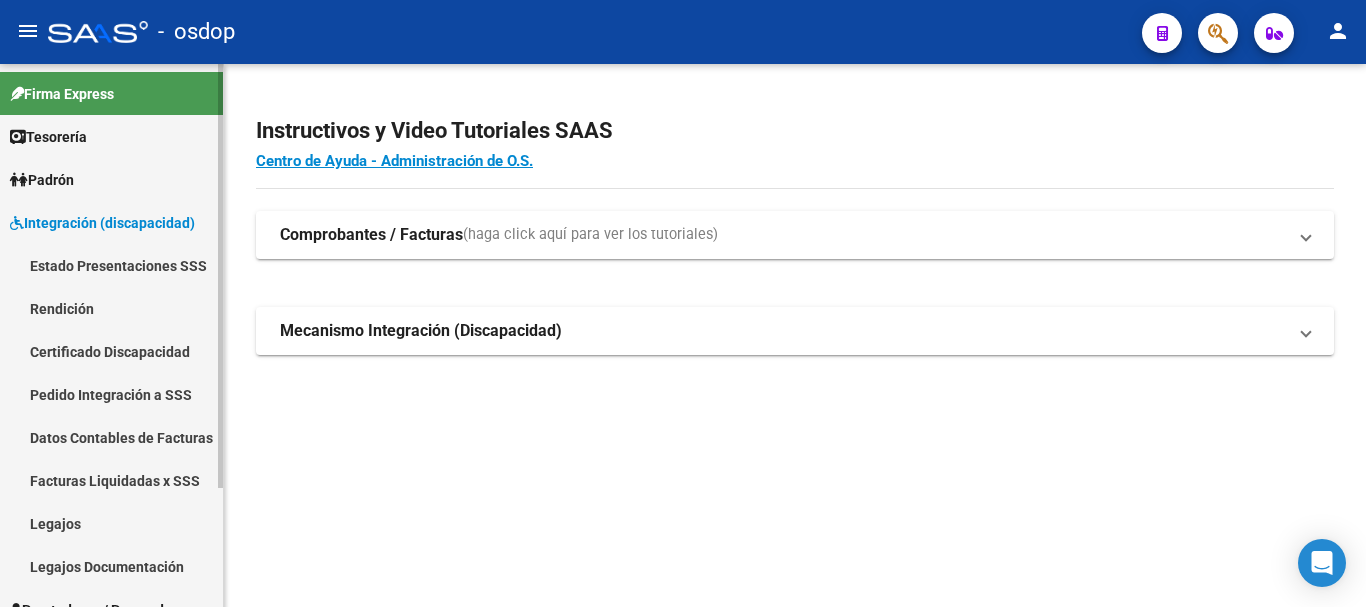 click on "Certificado Discapacidad" at bounding box center (111, 351) 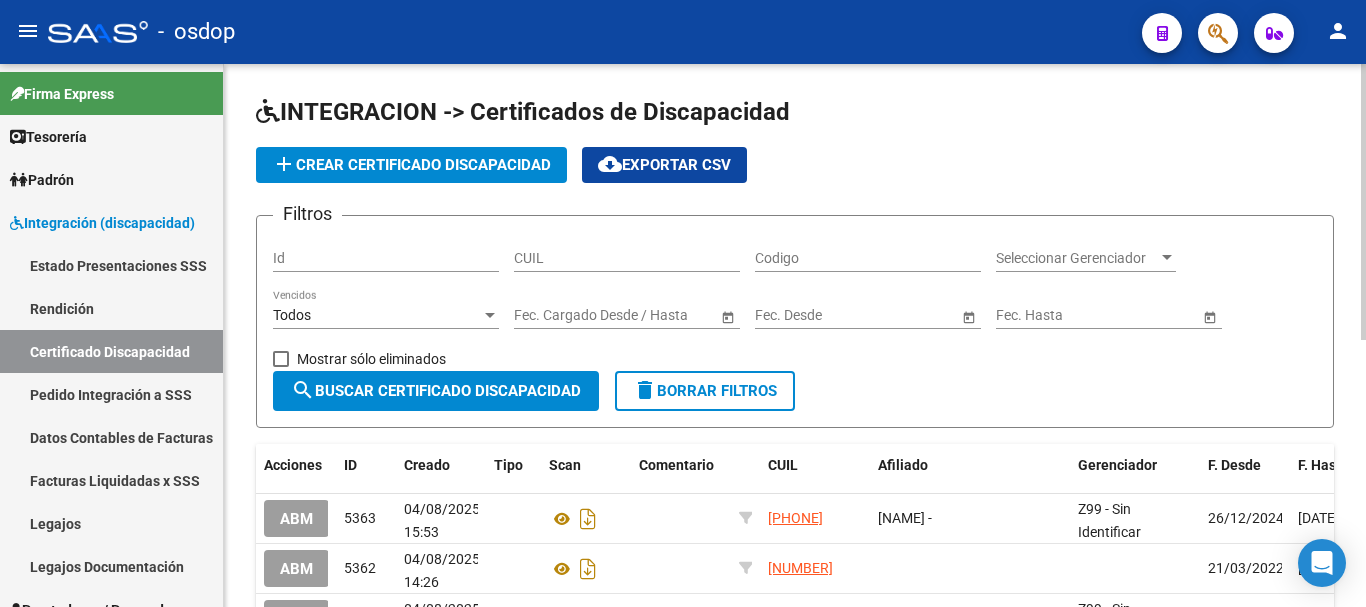 click on "CUIL" at bounding box center [627, 258] 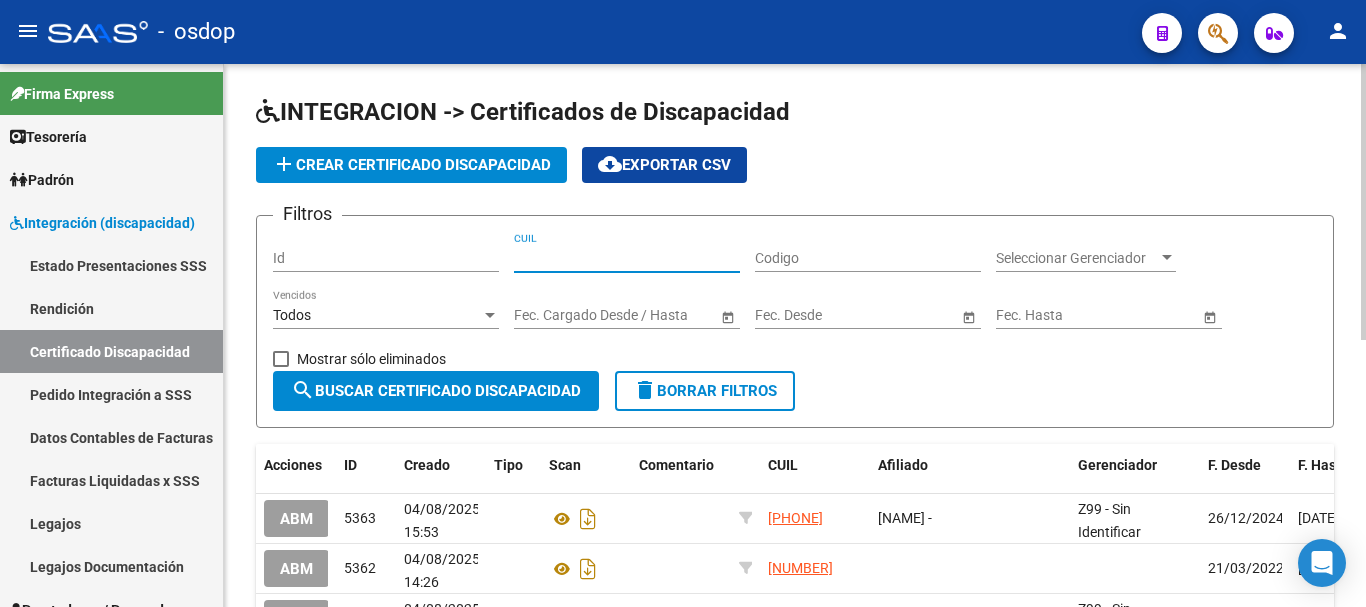 paste on "[PHONE]" 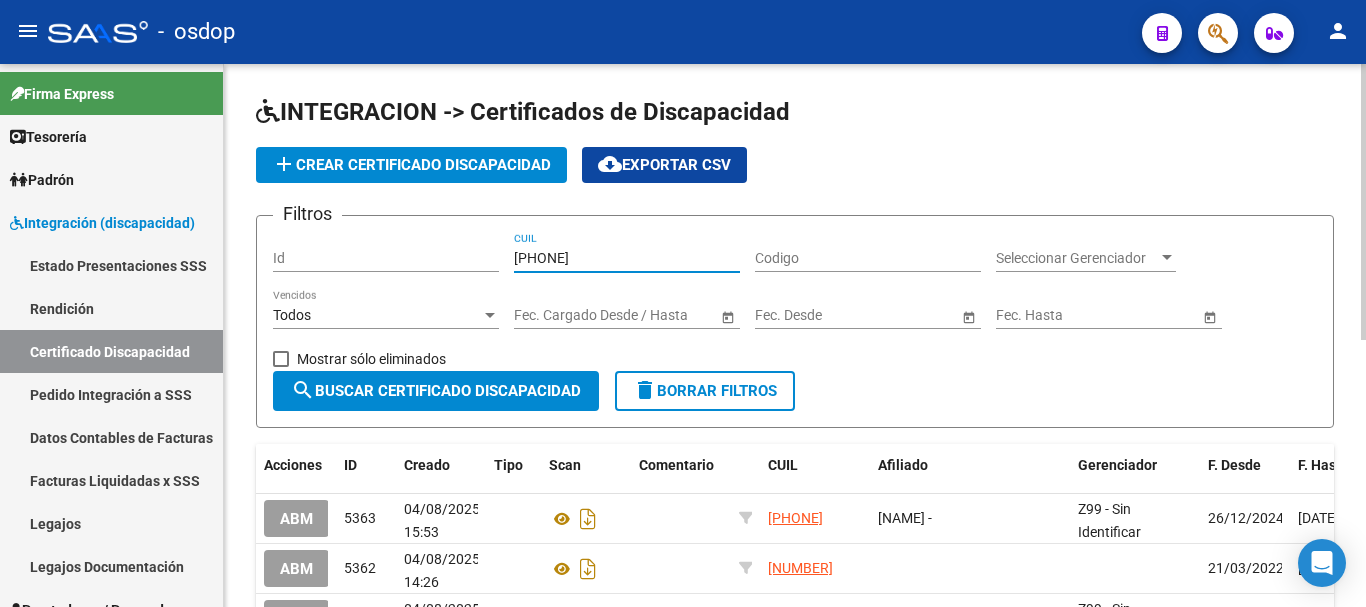 type on "[PHONE]" 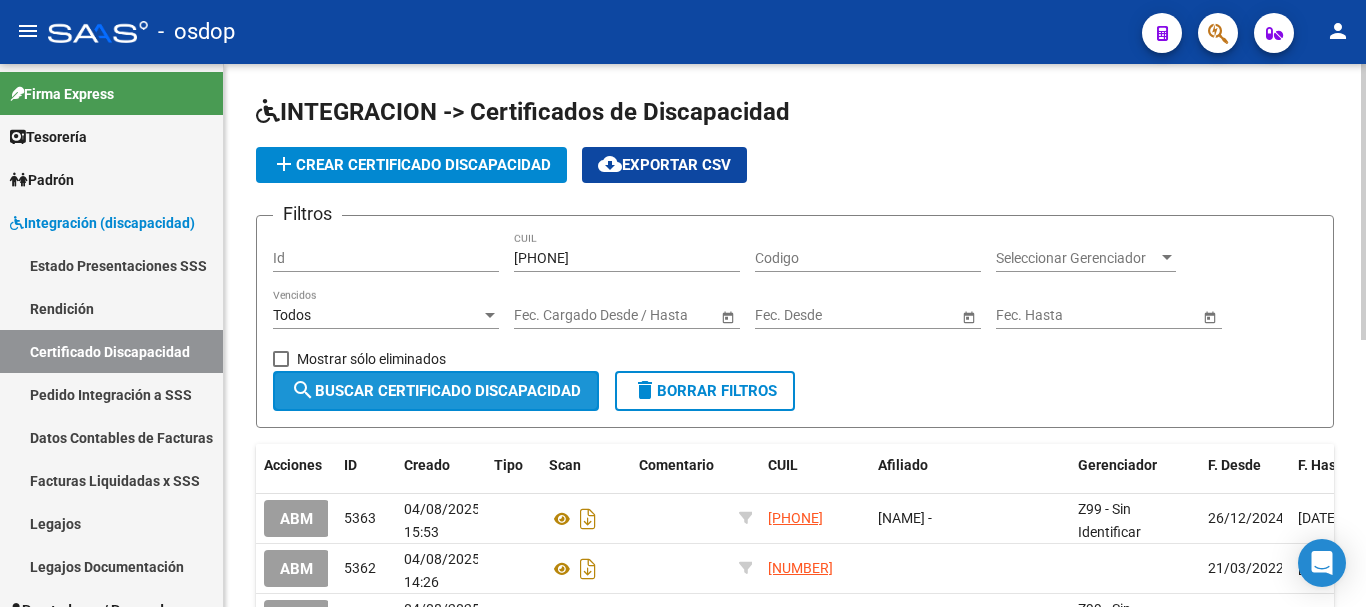 click on "search  Buscar Certificado Discapacidad" 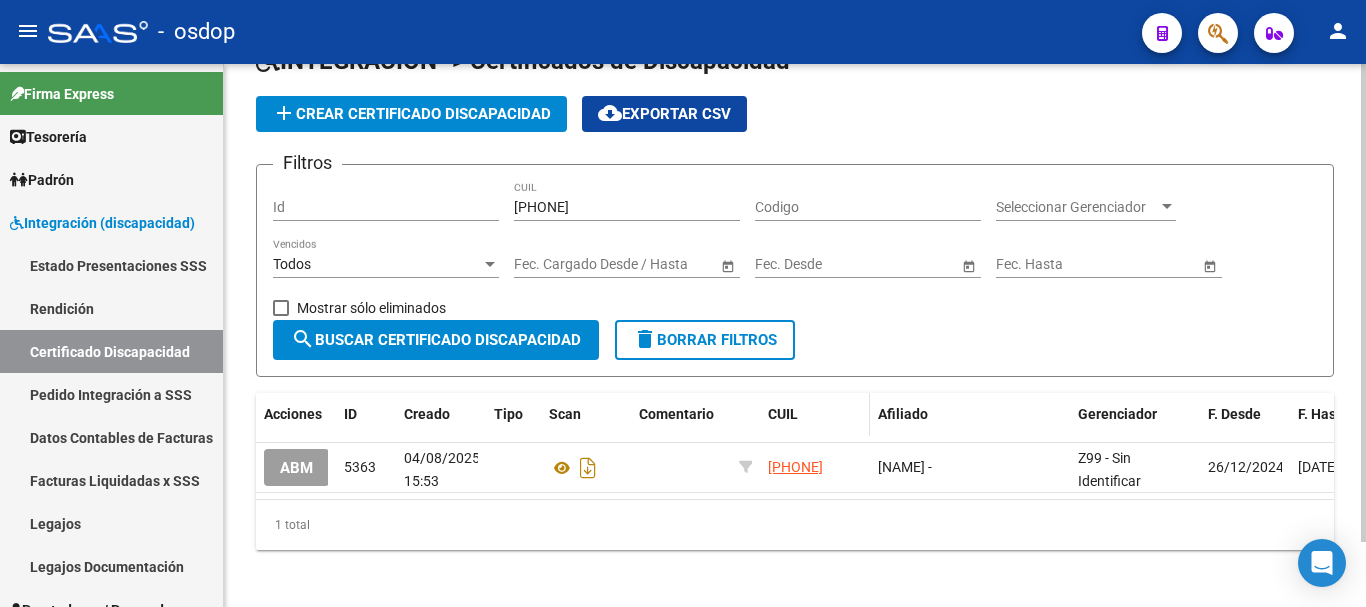 scroll, scrollTop: 74, scrollLeft: 0, axis: vertical 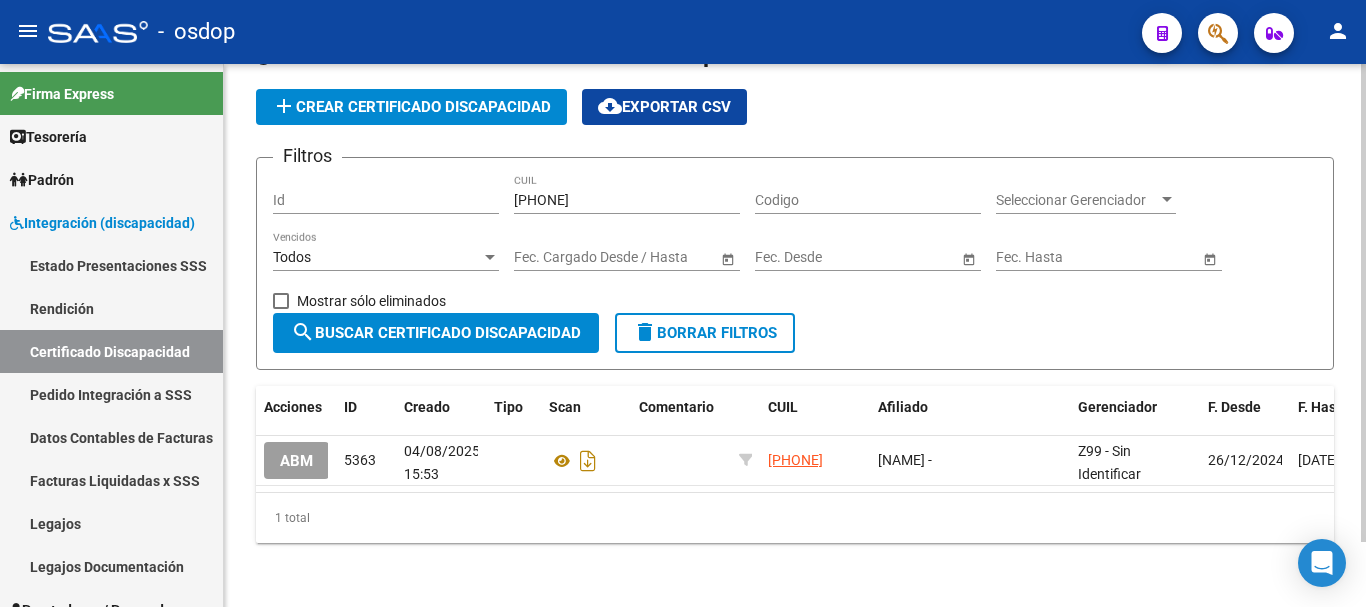 drag, startPoint x: 723, startPoint y: 492, endPoint x: 958, endPoint y: 495, distance: 235.01915 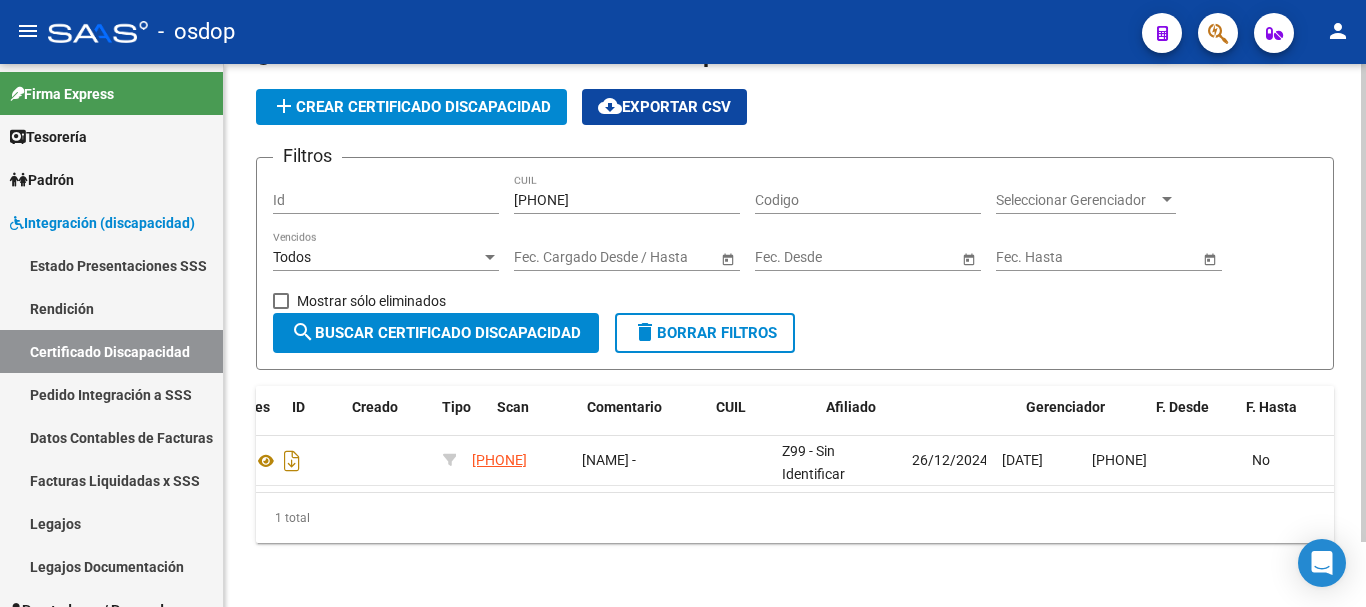 scroll, scrollTop: 0, scrollLeft: 0, axis: both 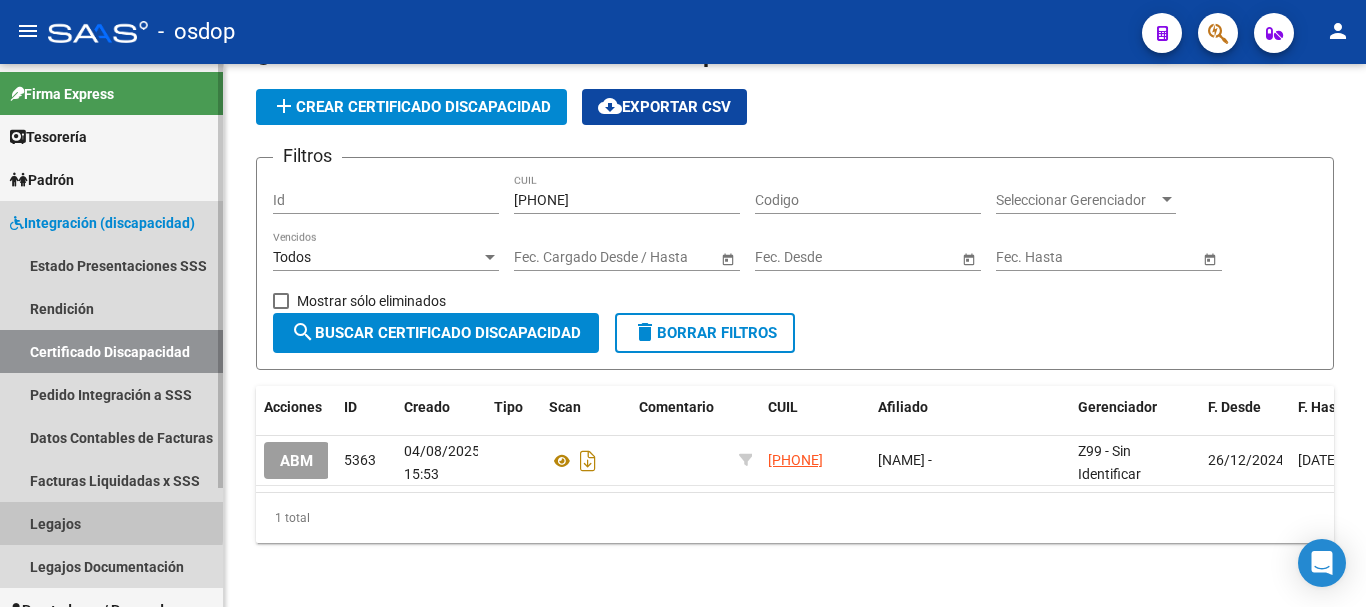 click on "Legajos" at bounding box center (111, 523) 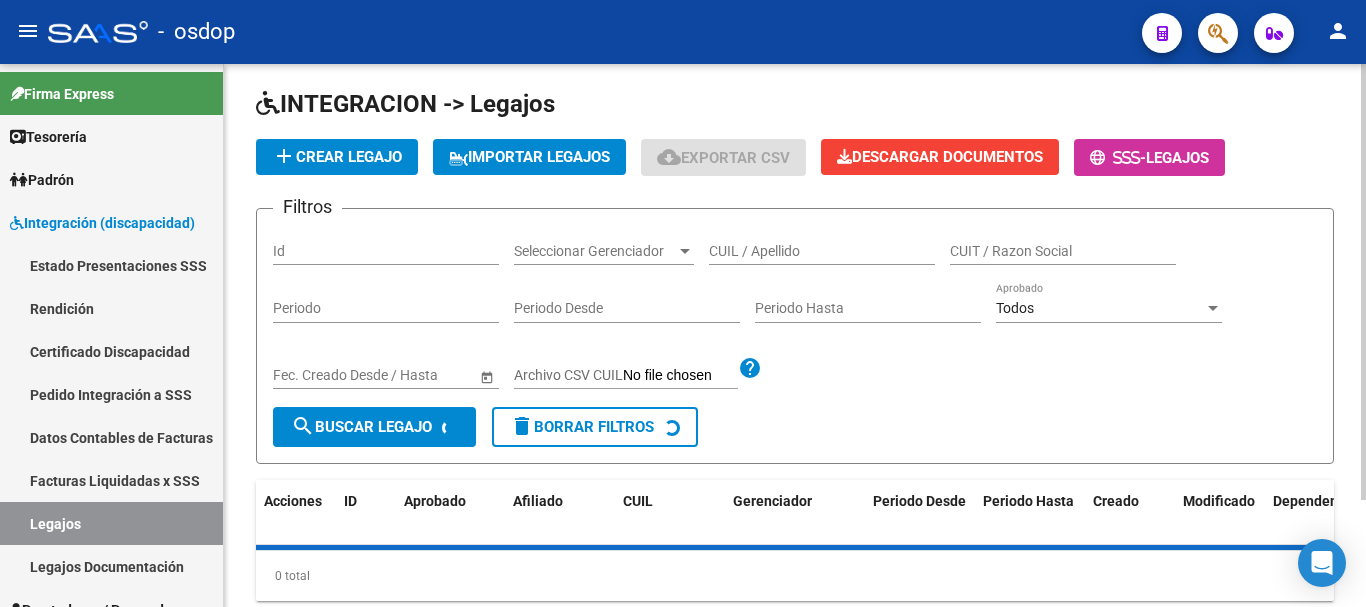scroll, scrollTop: 0, scrollLeft: 0, axis: both 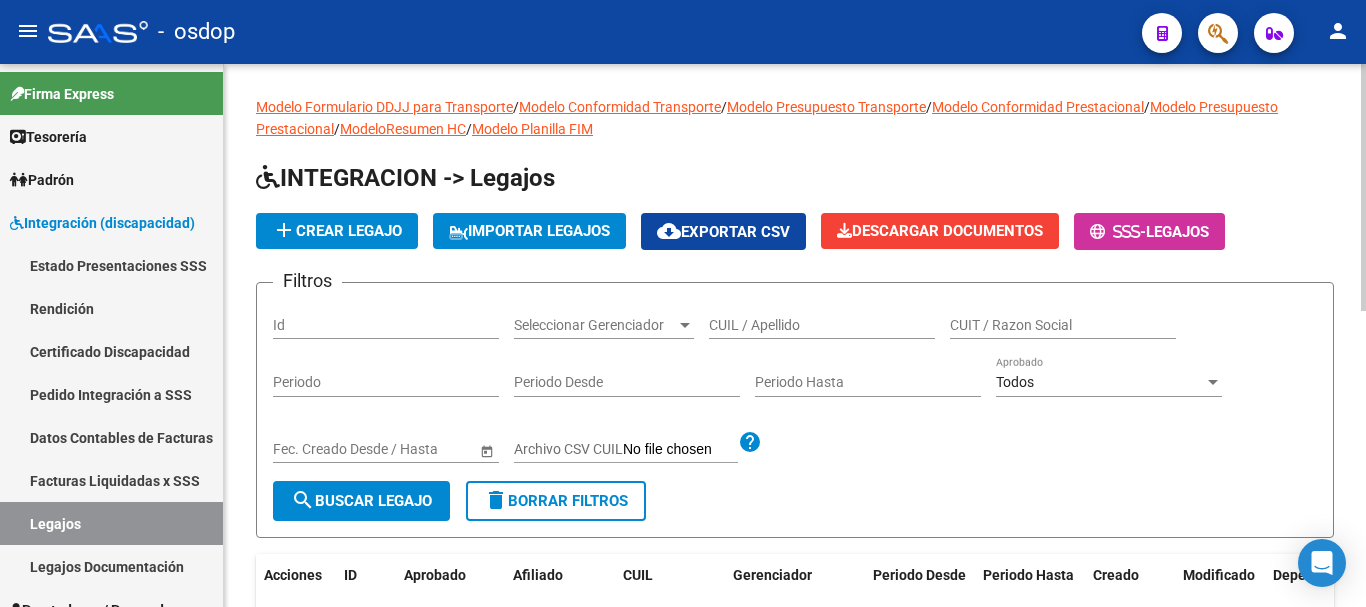 click on "CUIL / Apellido" at bounding box center [822, 325] 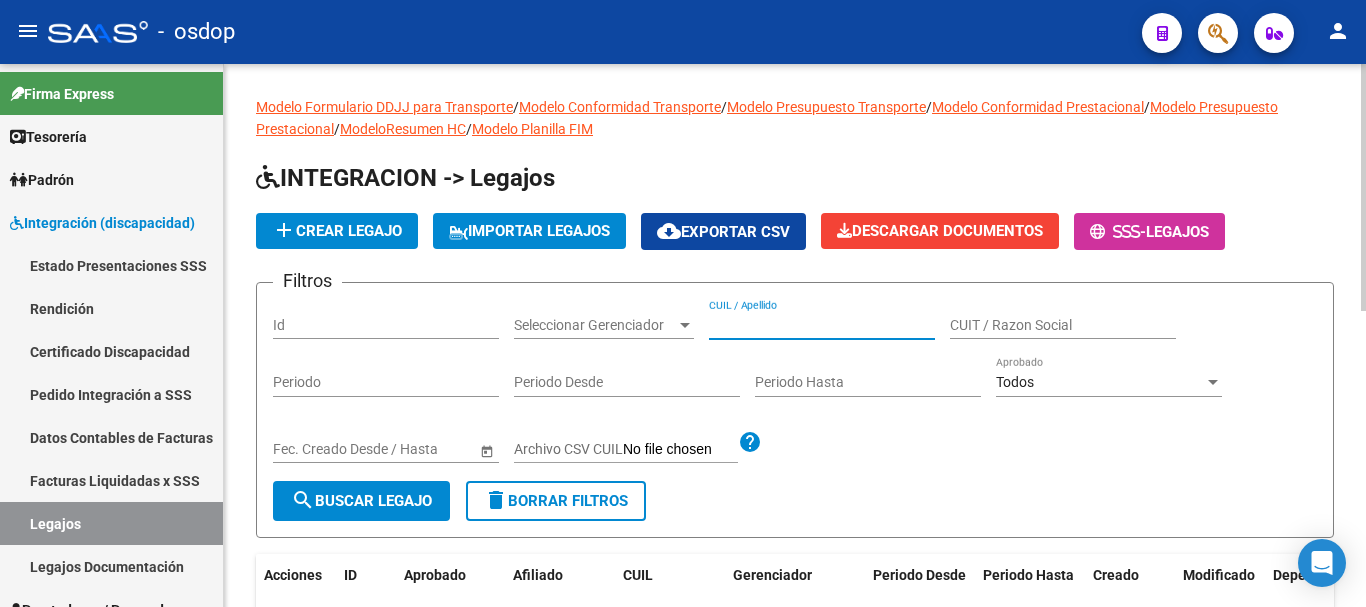 paste on "[PHONE]" 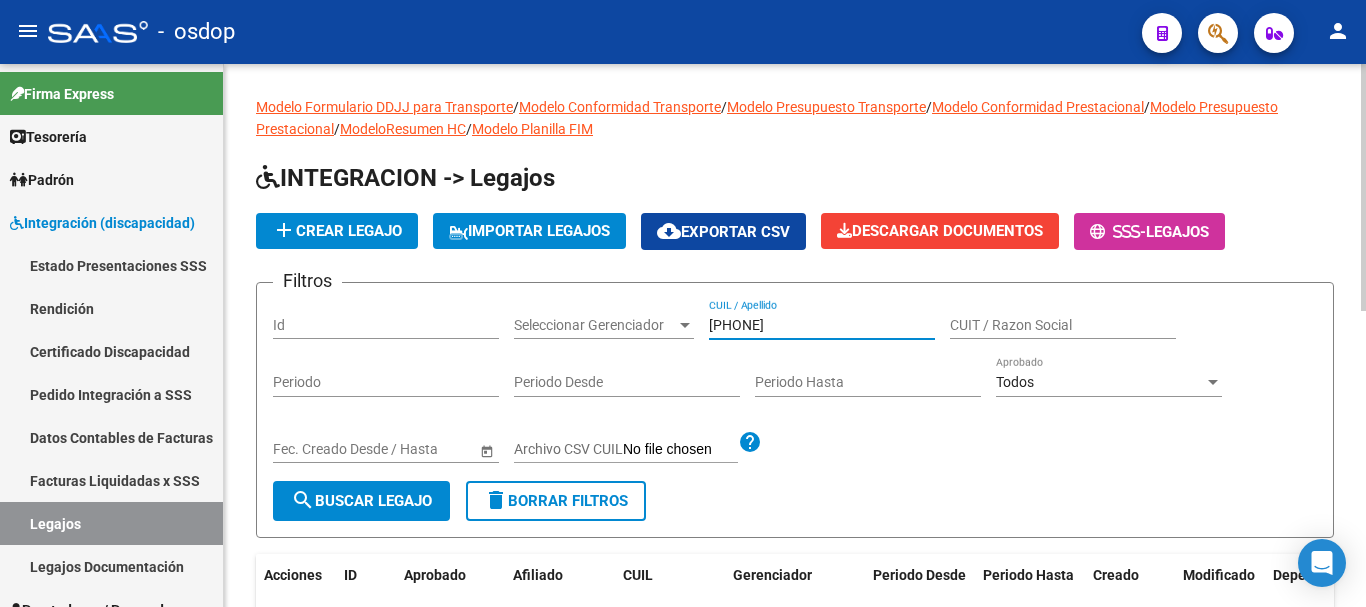 type on "[PHONE]" 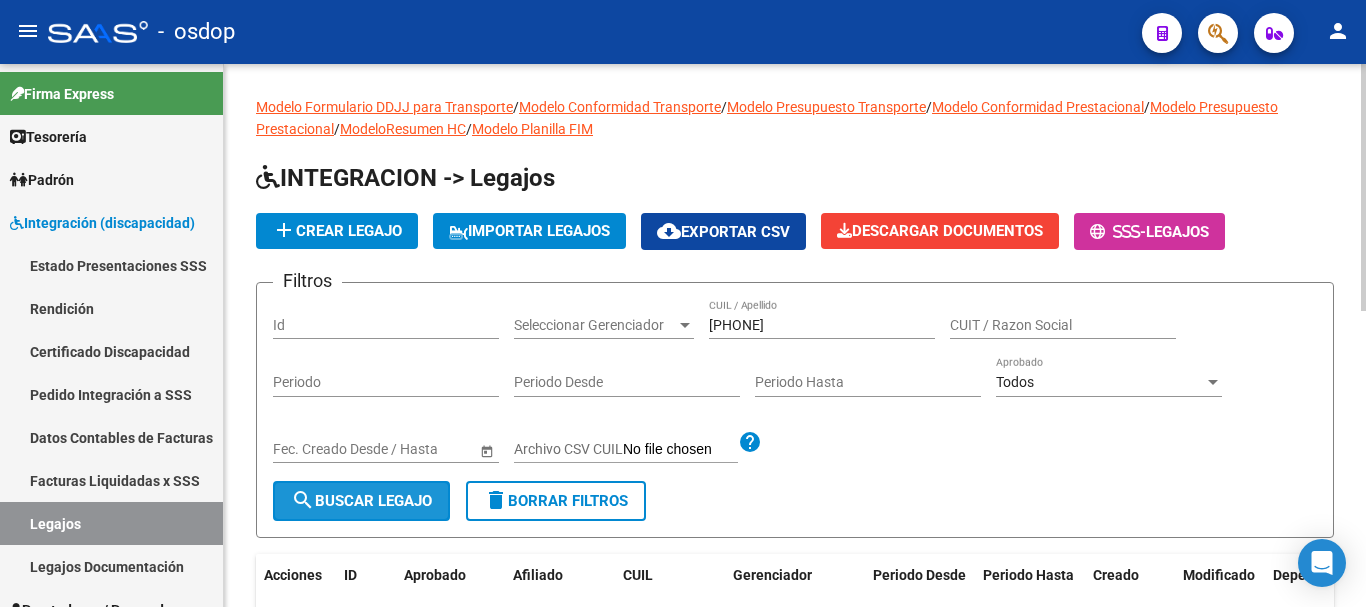 click on "search  Buscar Legajo" 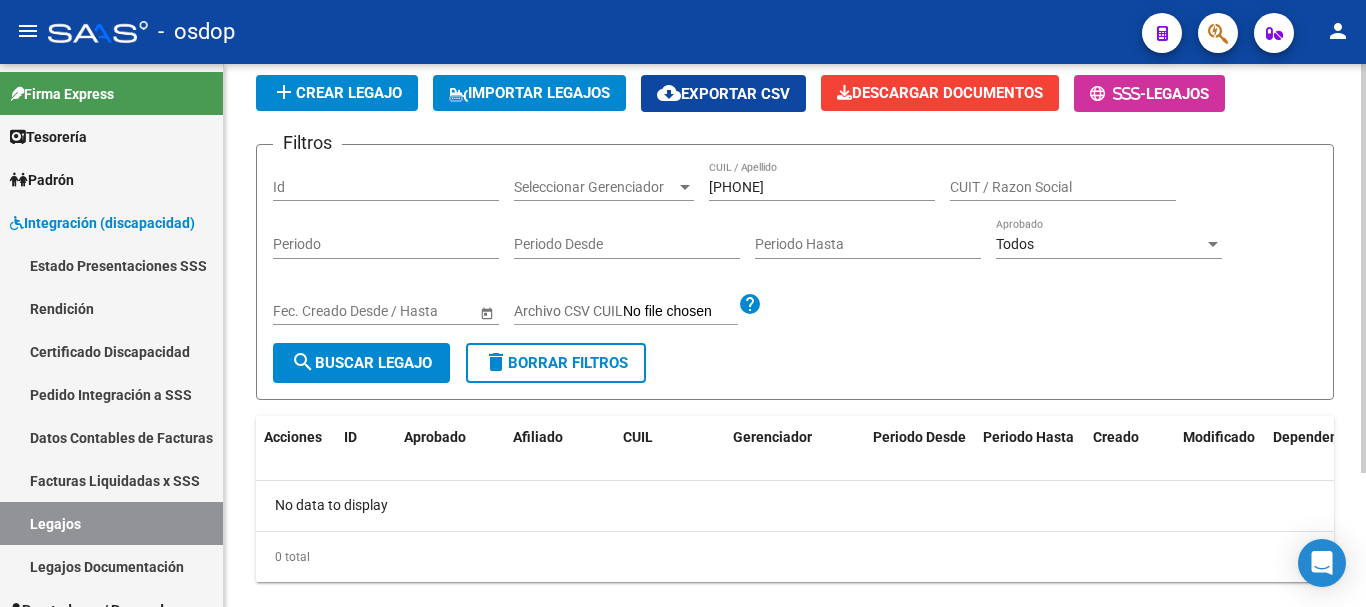 scroll, scrollTop: 178, scrollLeft: 0, axis: vertical 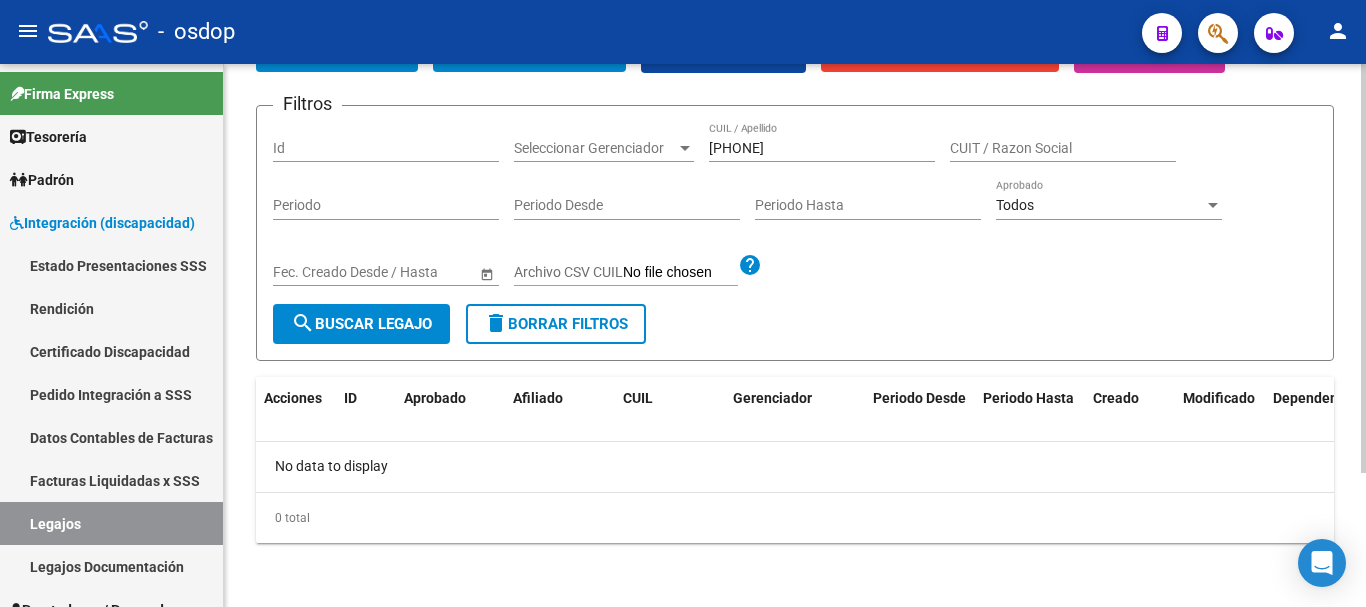 click on "search  Buscar Legajo" 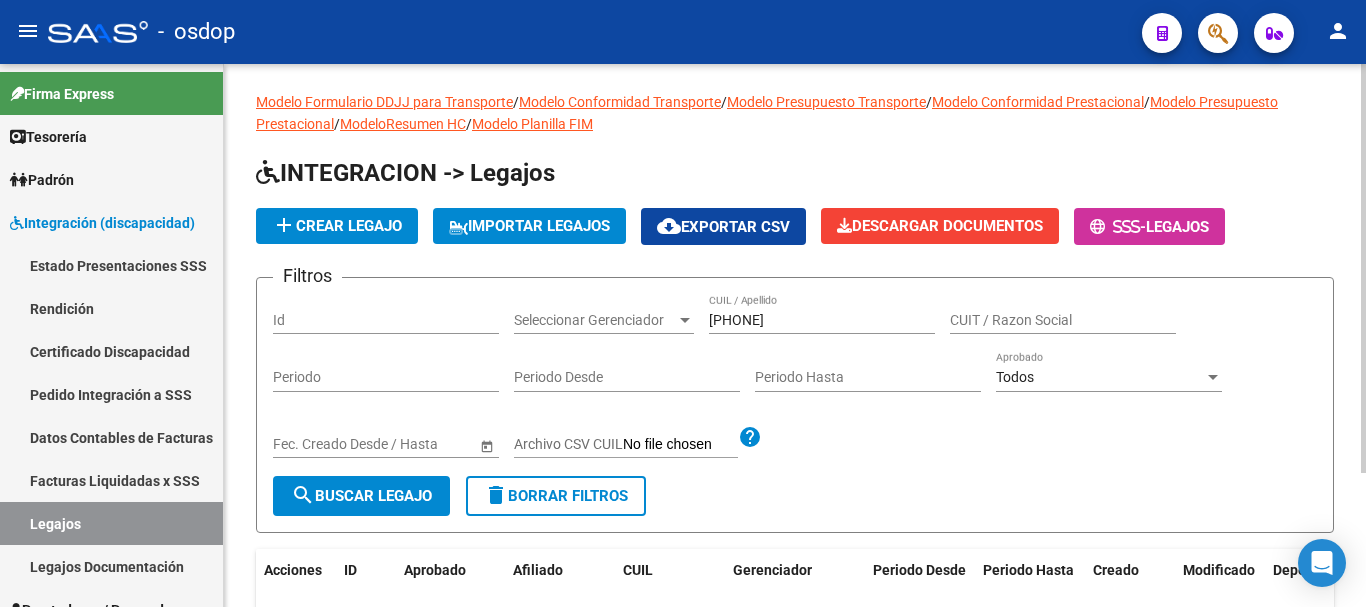 scroll, scrollTop: 0, scrollLeft: 0, axis: both 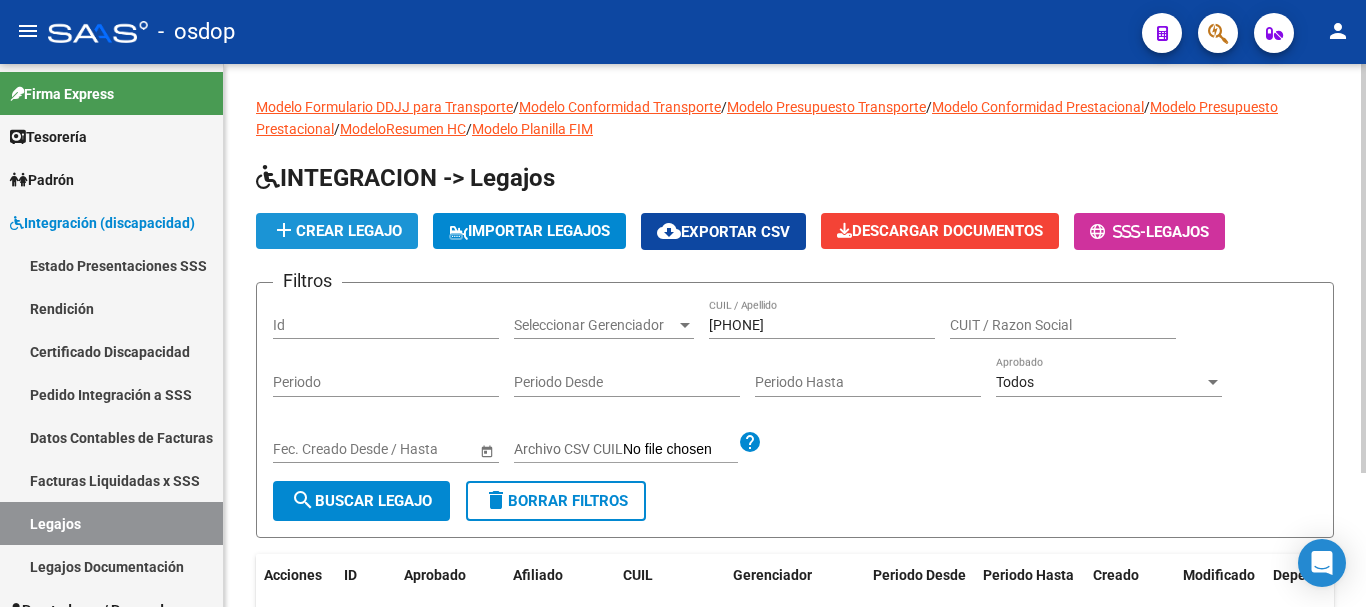 click on "add  Crear Legajo" 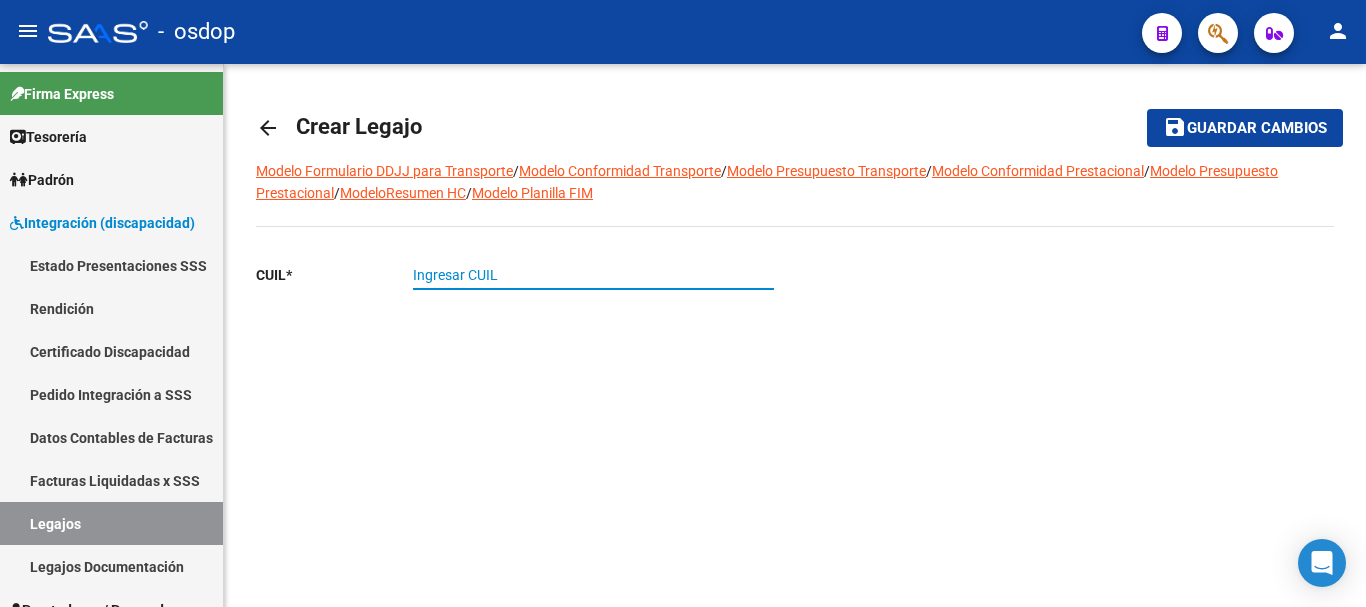 click on "Ingresar CUIL" at bounding box center [593, 275] 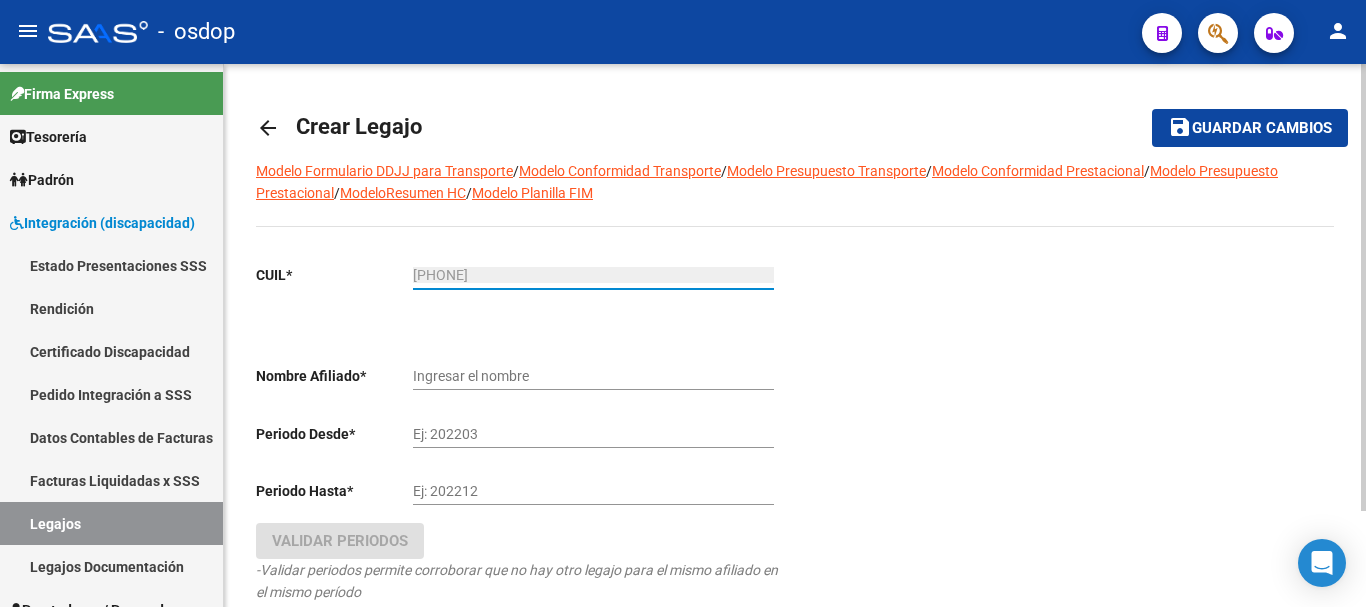 type on "[NAME]" 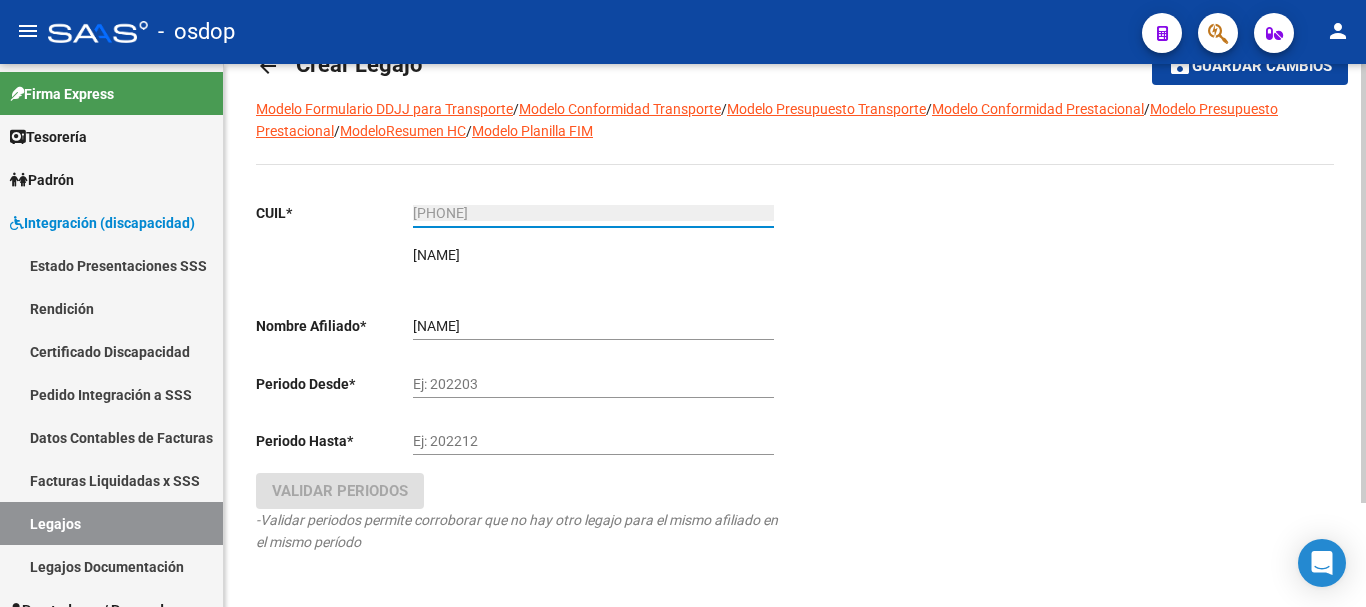 scroll, scrollTop: 100, scrollLeft: 0, axis: vertical 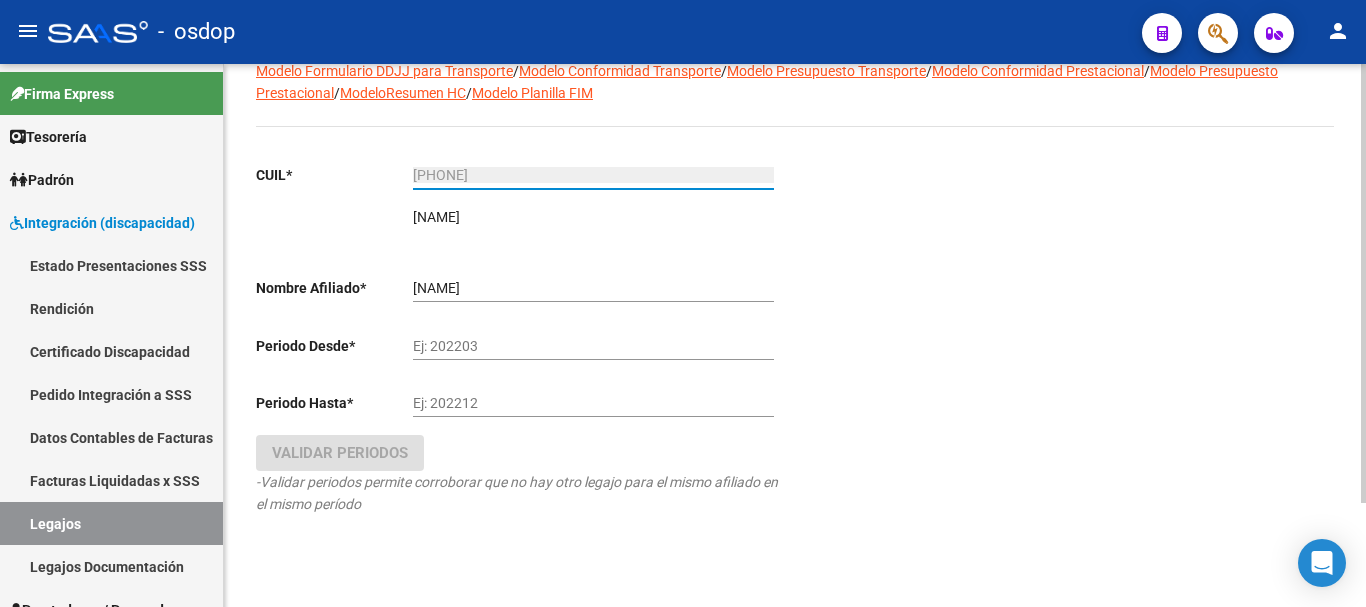 type on "[PHONE]" 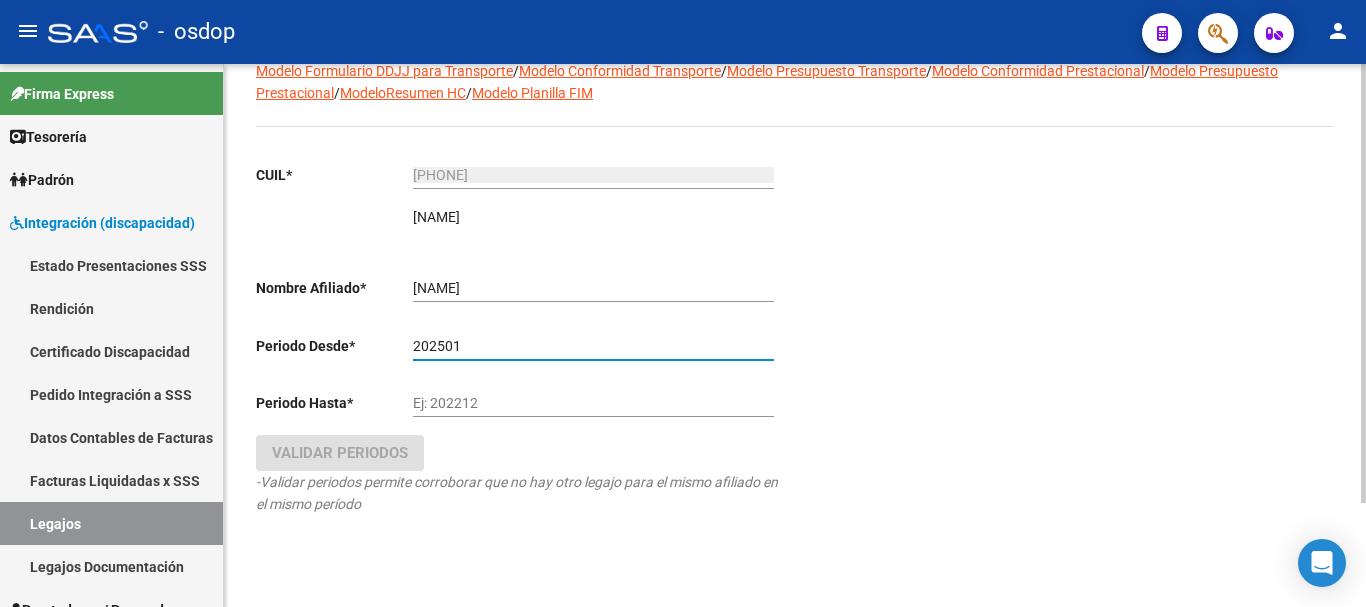 type on "202501" 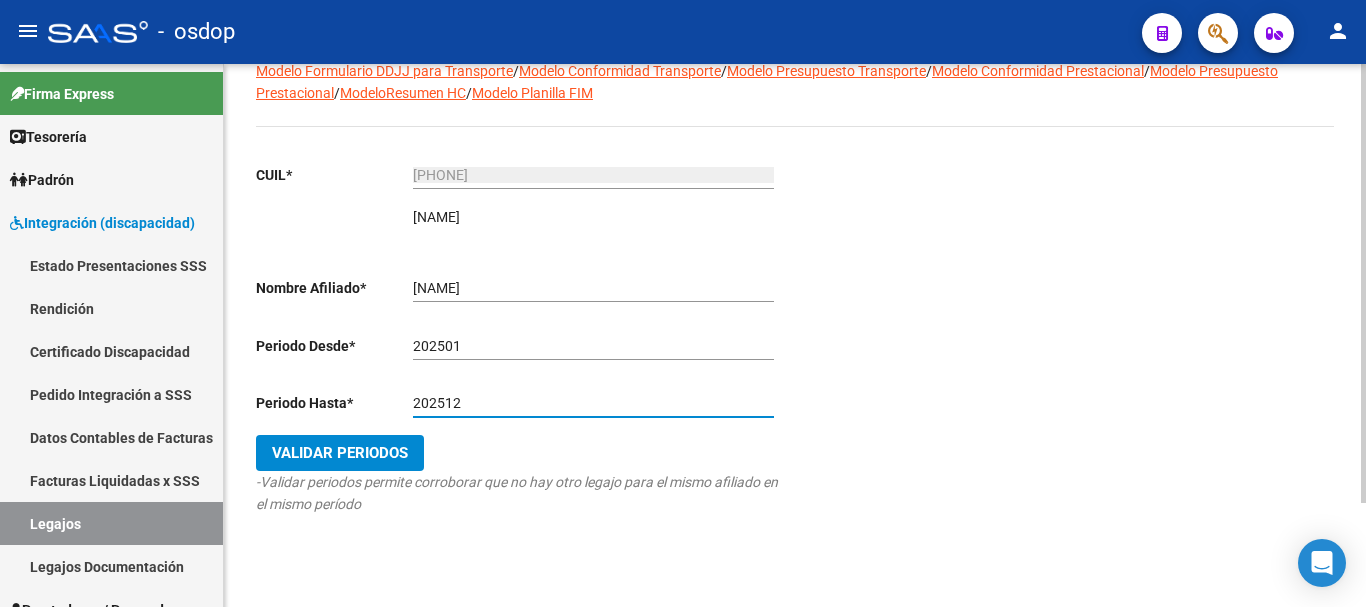 type on "202512" 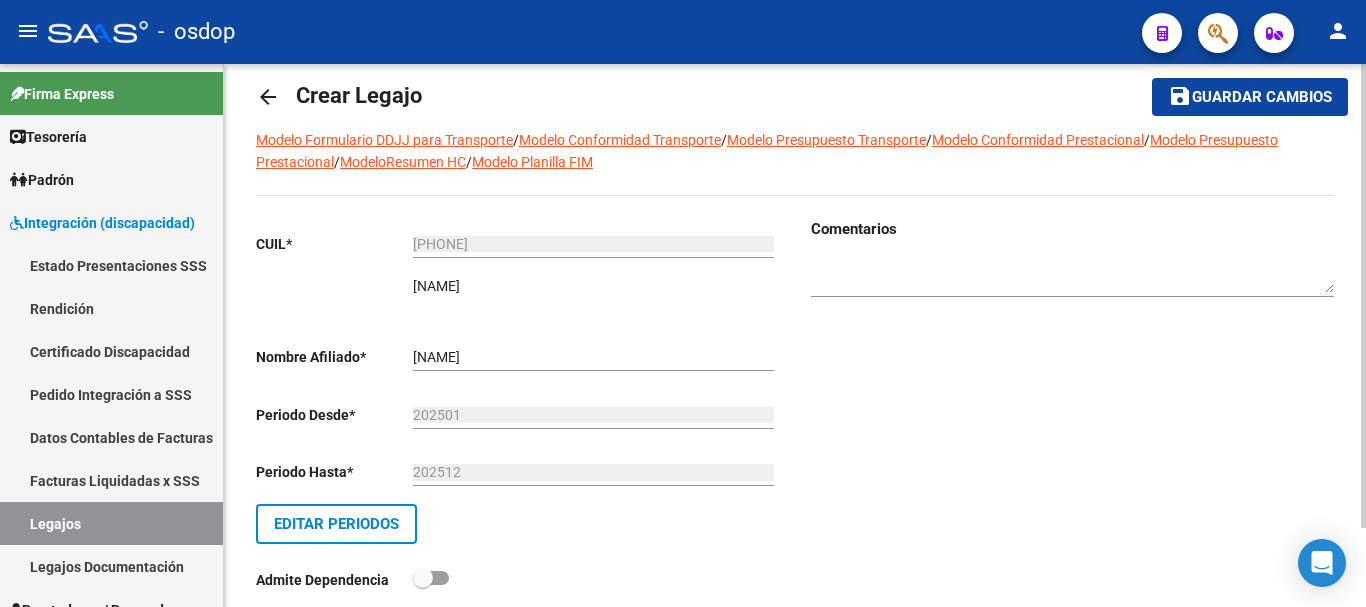 scroll, scrollTop: 0, scrollLeft: 0, axis: both 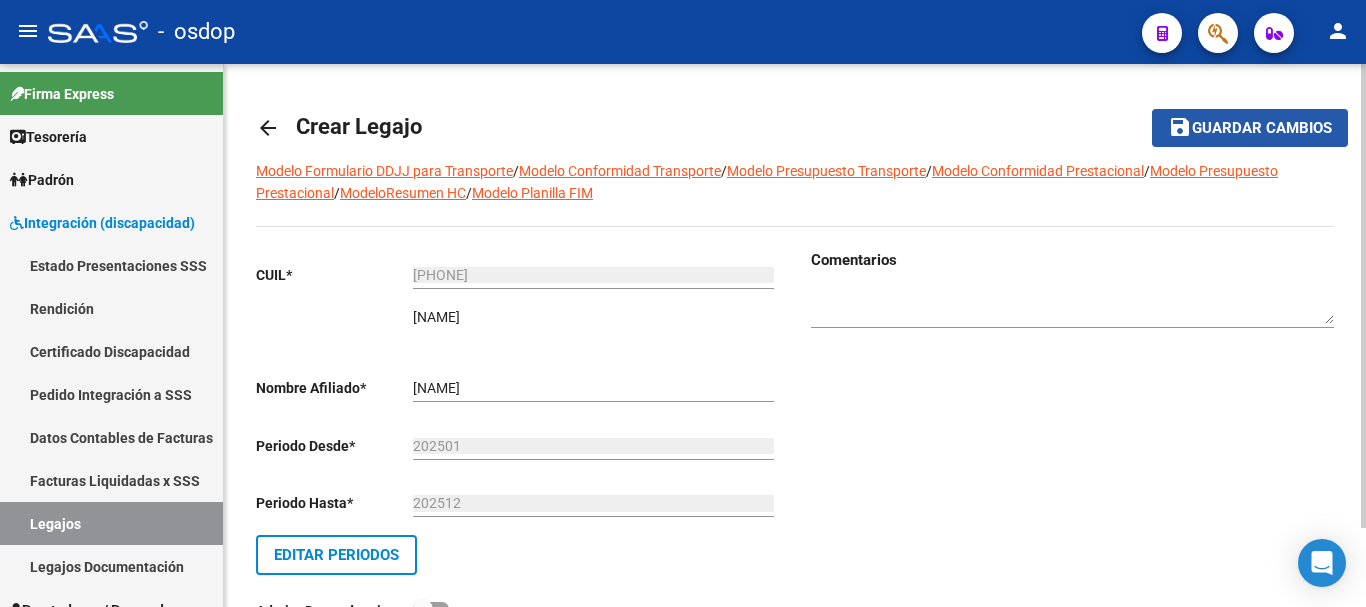 click on "Guardar cambios" 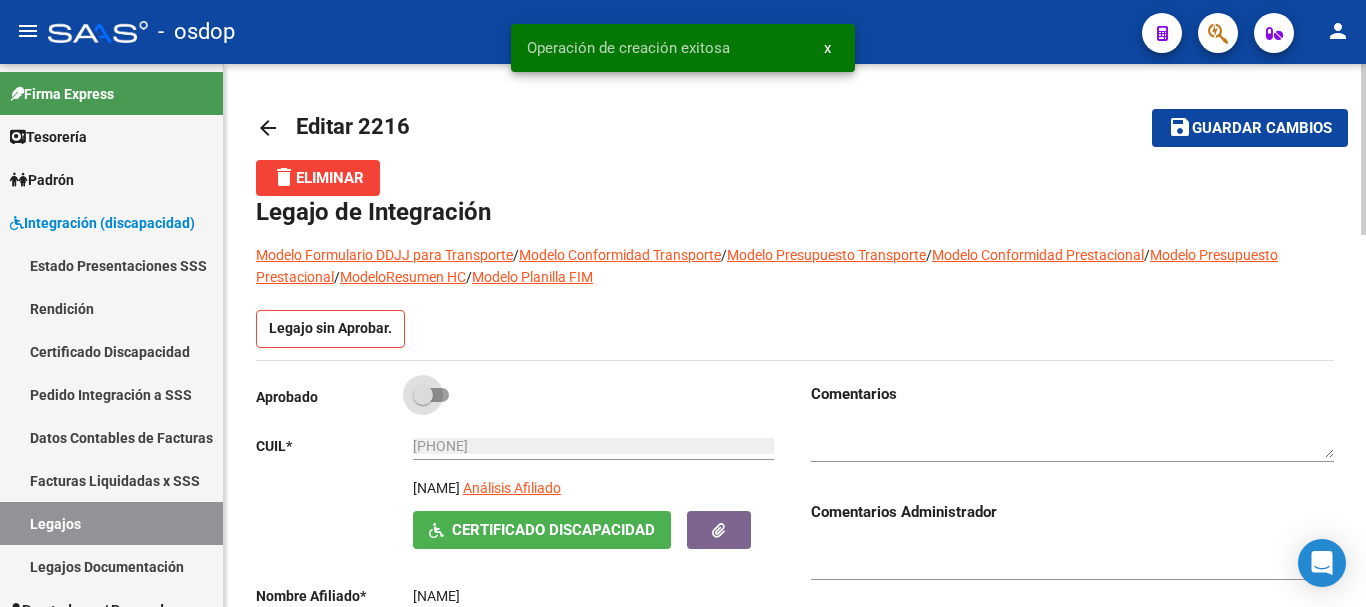 click at bounding box center (431, 395) 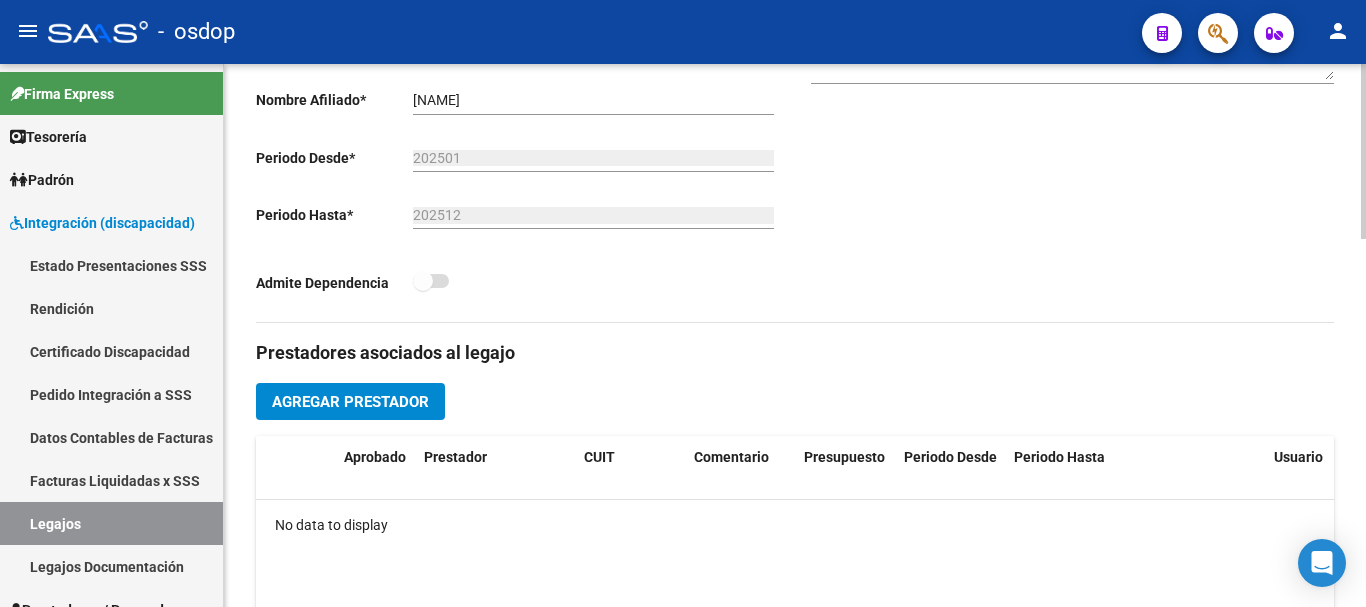 scroll, scrollTop: 400, scrollLeft: 0, axis: vertical 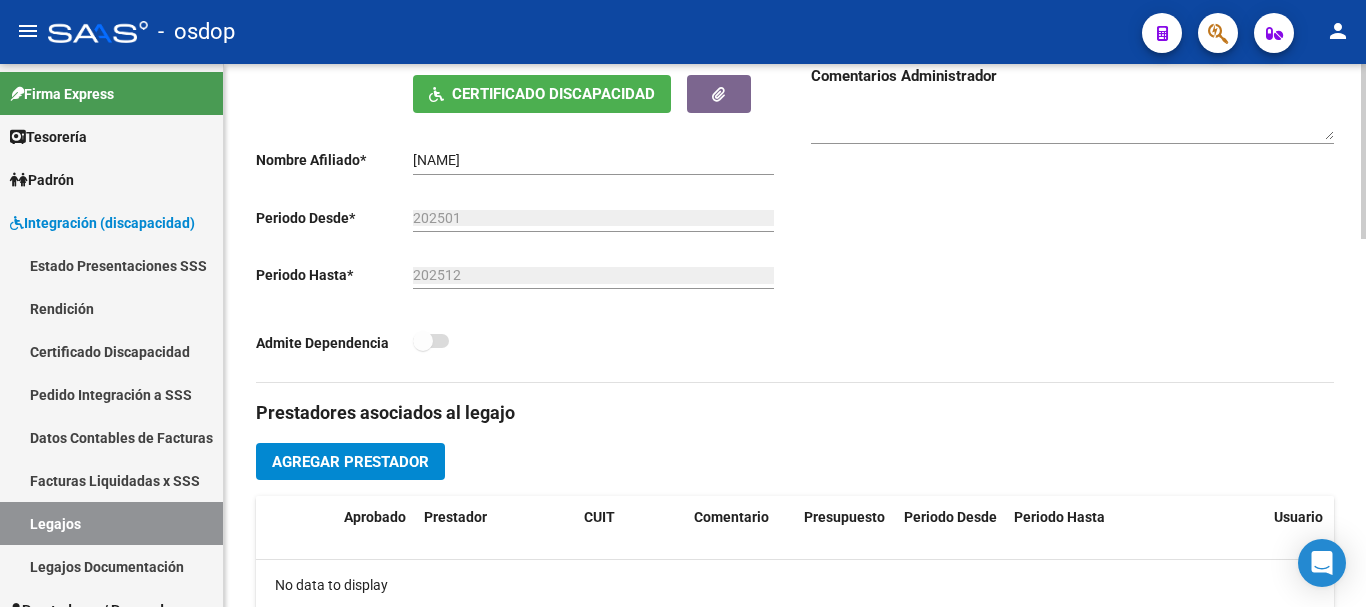 click on "Agregar Prestador" 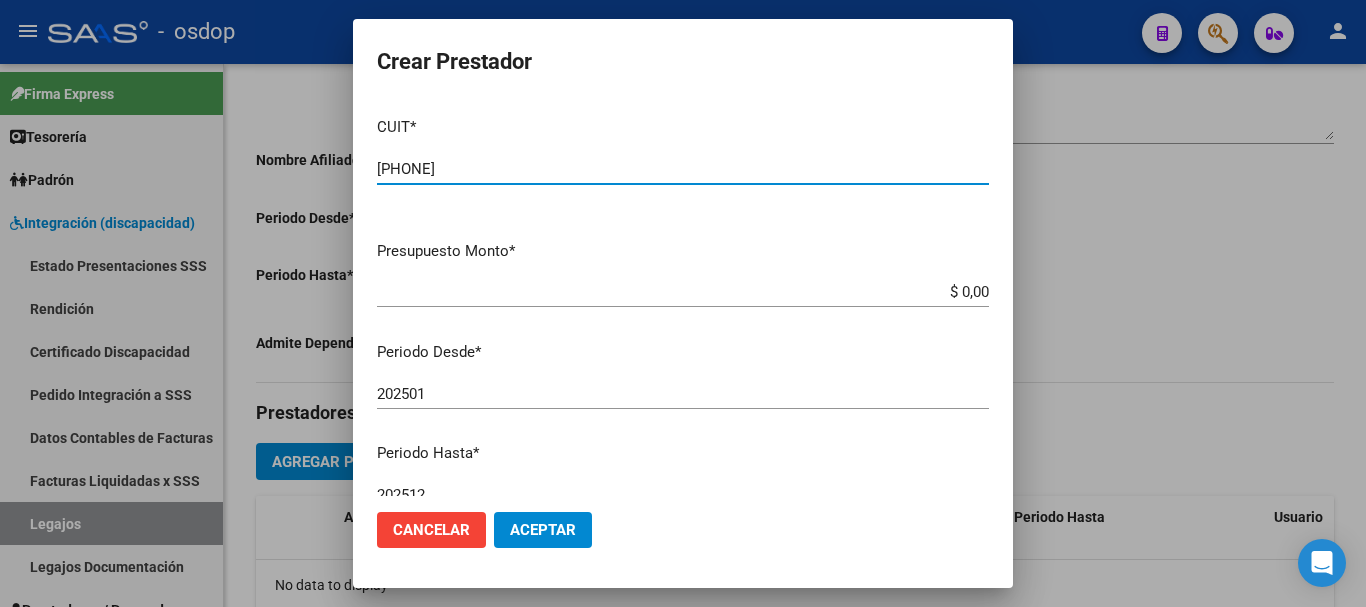 type on "[PHONE]" 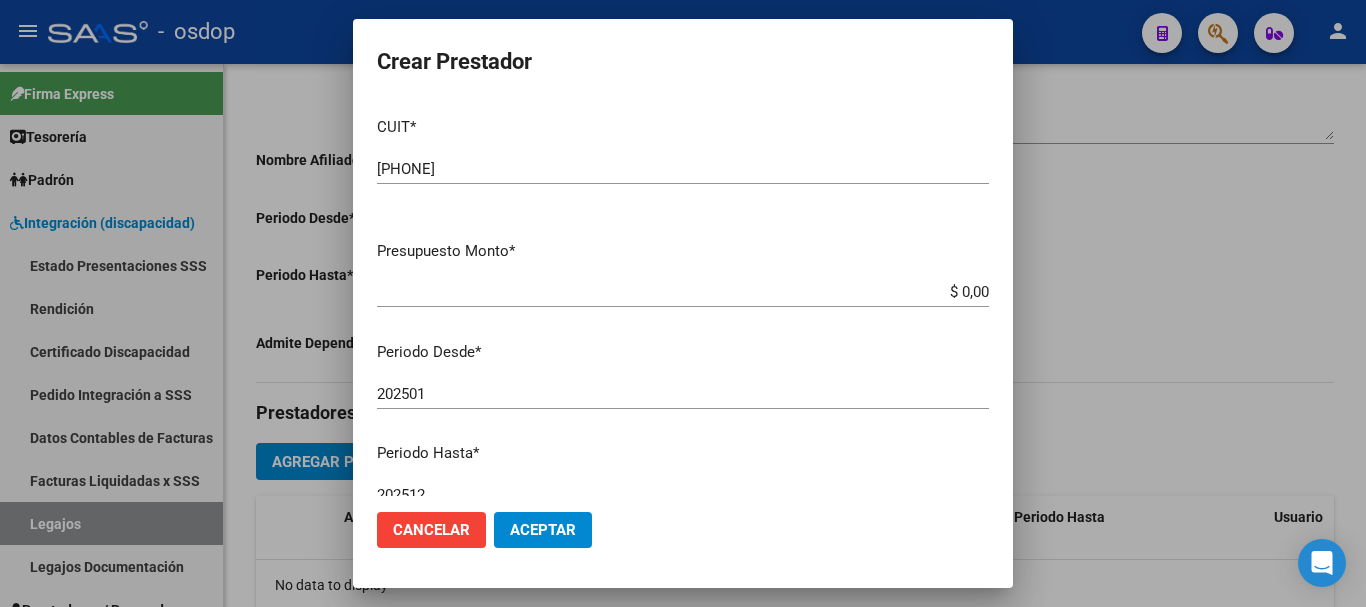 click on "$ 0,00" at bounding box center (683, 292) 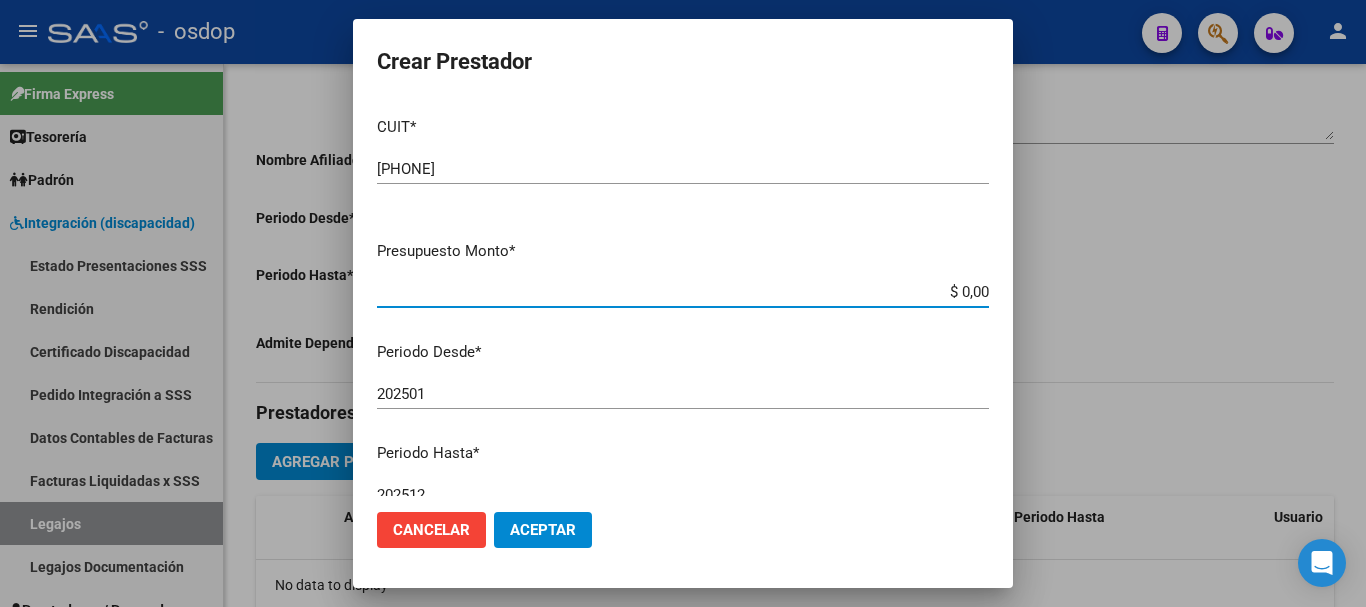 click on "$ 0,00" at bounding box center (683, 292) 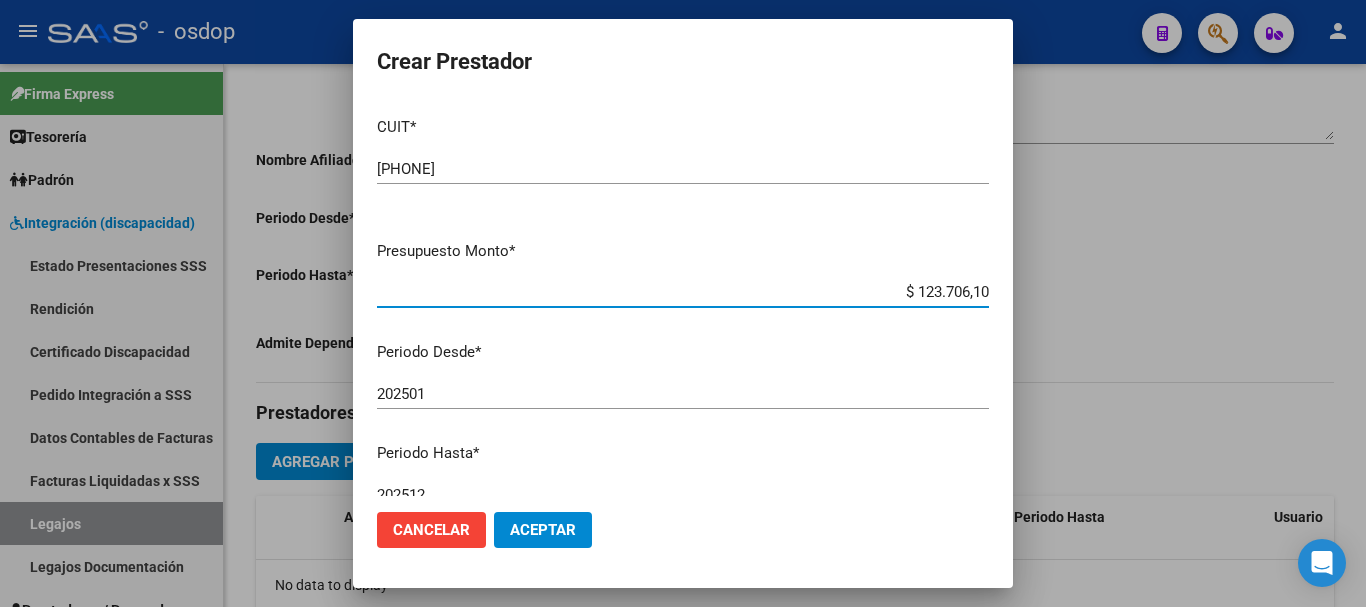 type on "$ 123.706,10" 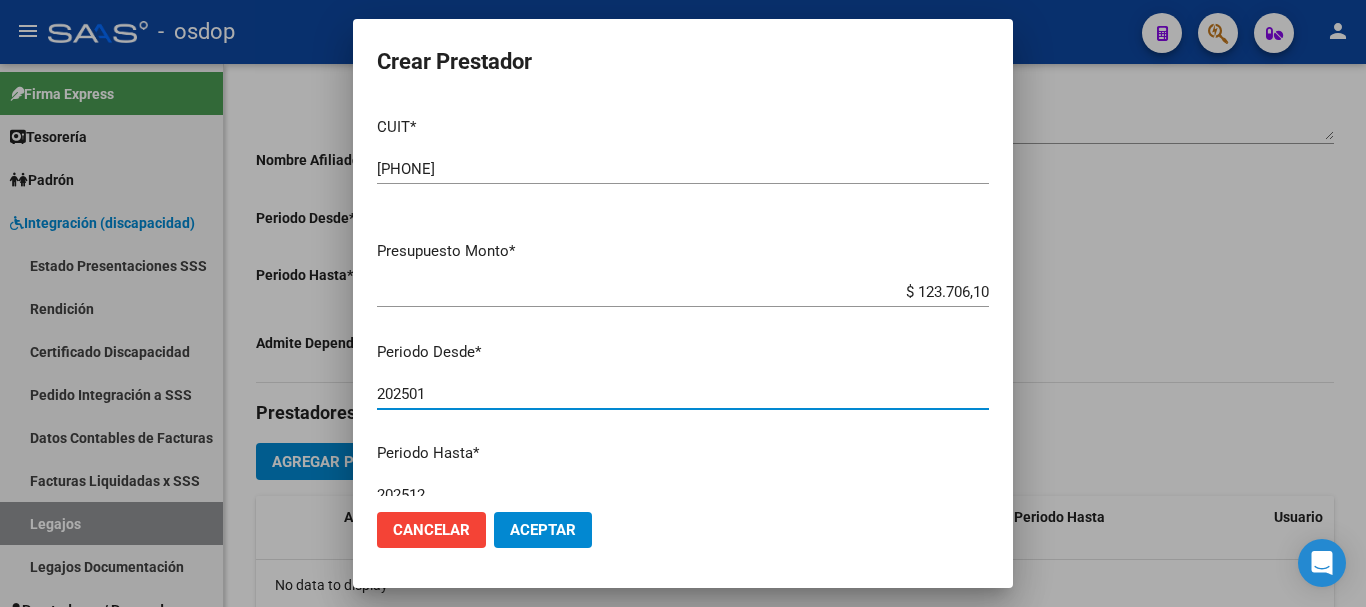 drag, startPoint x: 530, startPoint y: 384, endPoint x: 524, endPoint y: 396, distance: 13.416408 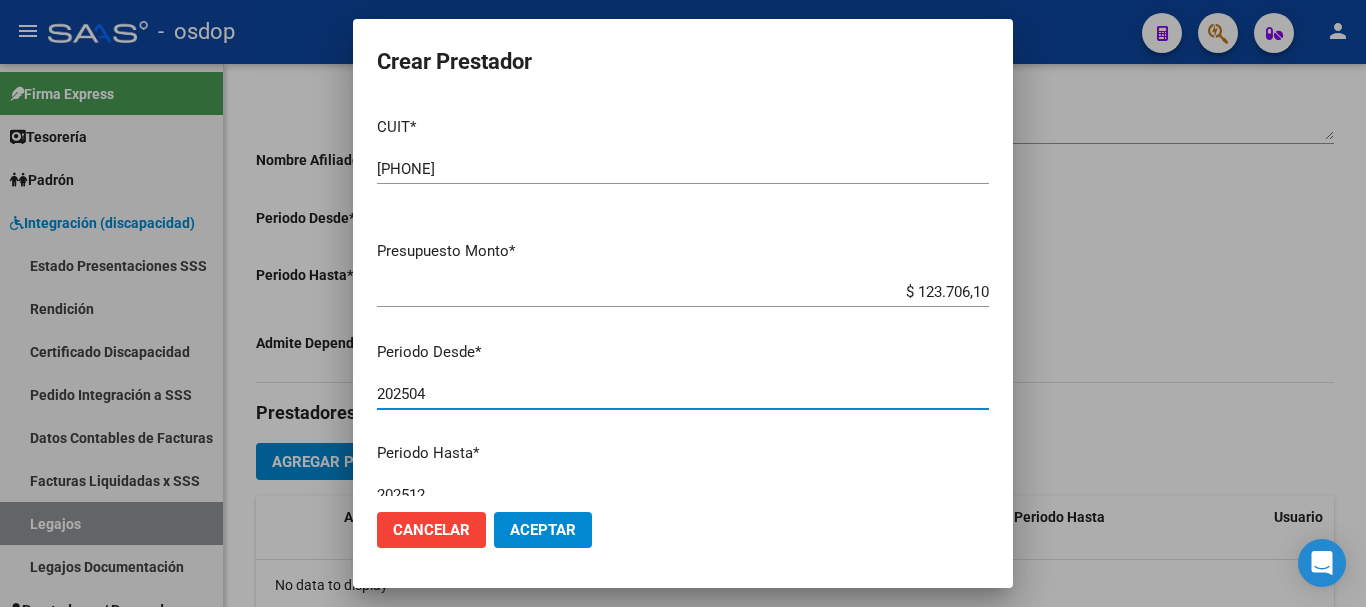 type on "202504" 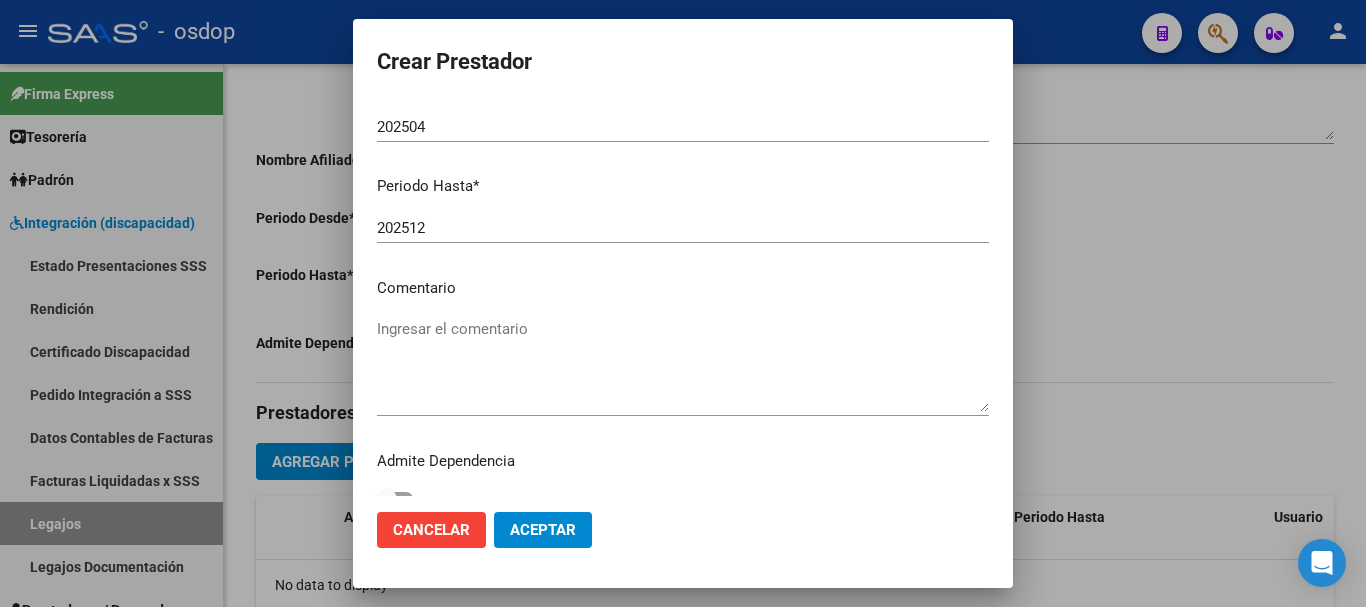 scroll, scrollTop: 290, scrollLeft: 0, axis: vertical 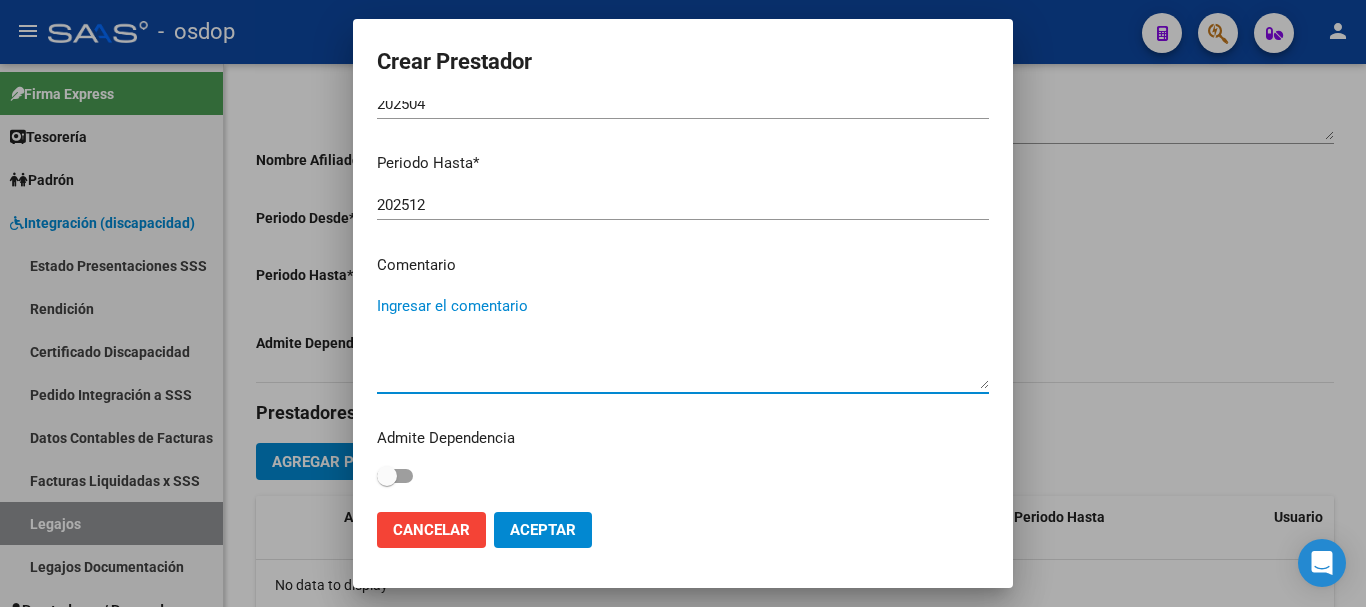 click on "Ingresar el comentario" at bounding box center [683, 342] 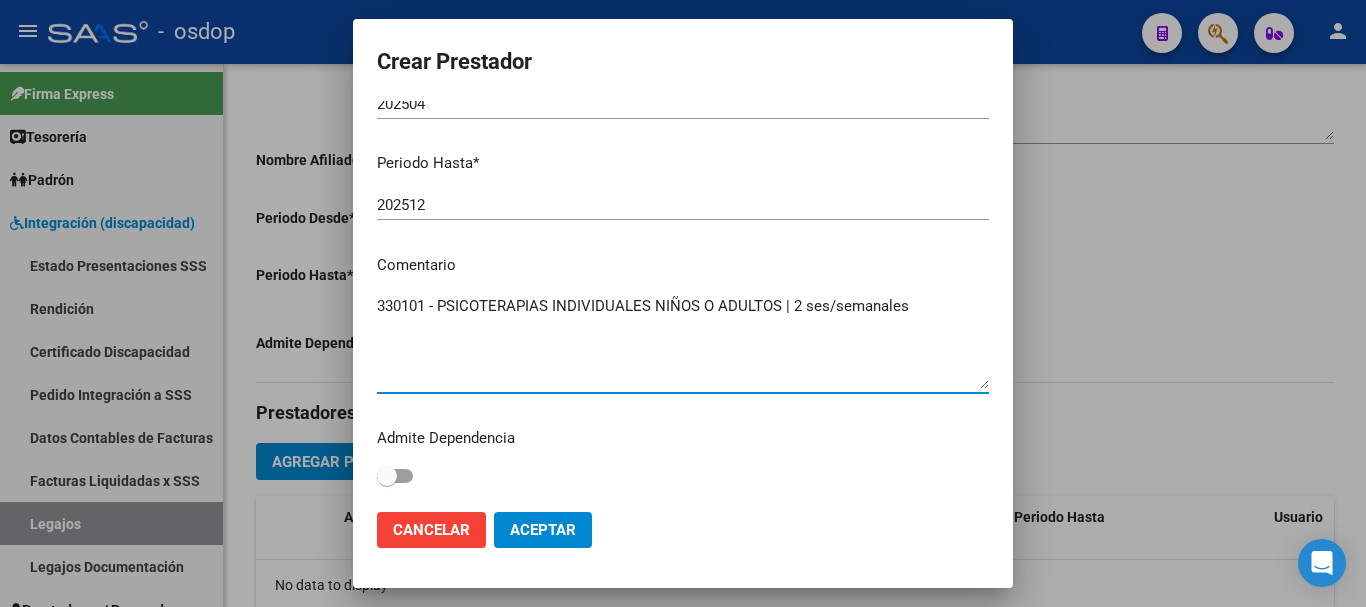 type on "330101 - PSICOTERAPIAS INDIVIDUALES NIÑOS O ADULTOS | 2 ses/semanales" 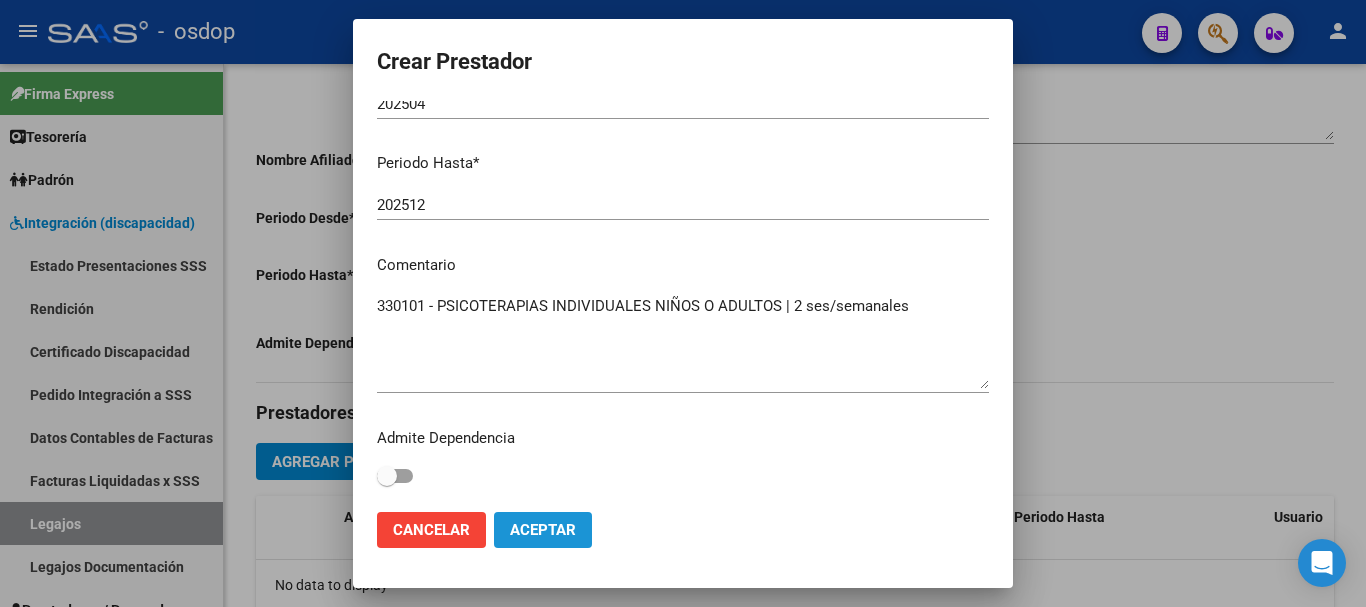 click on "Aceptar" 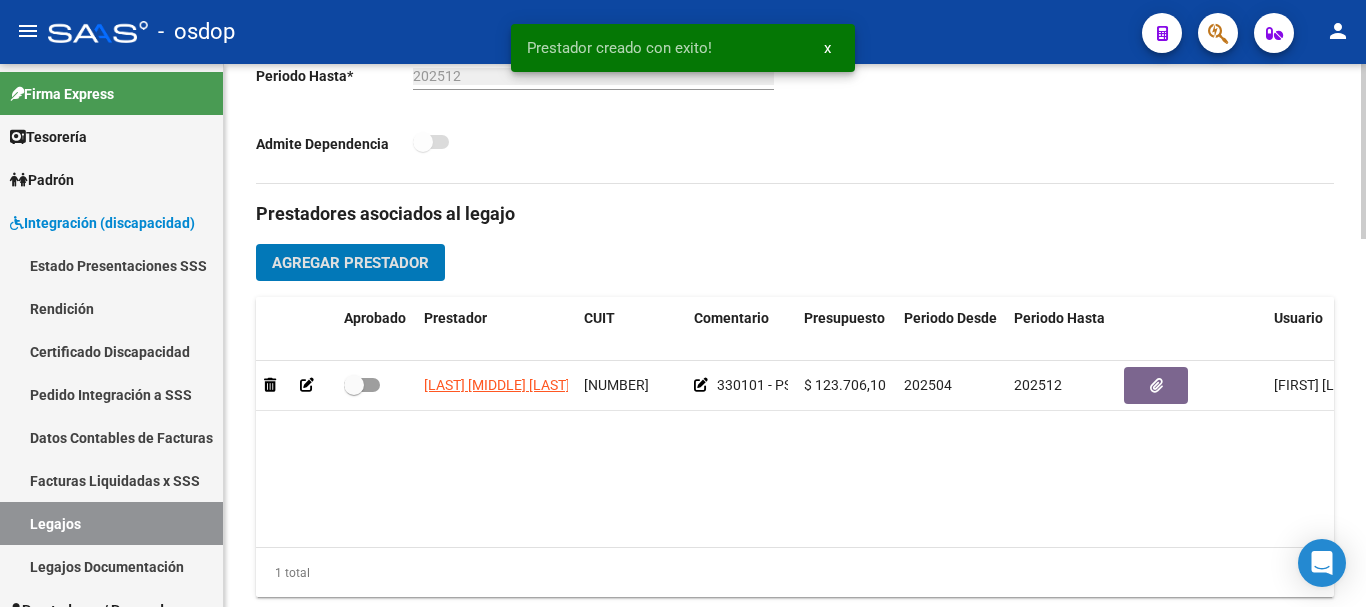 scroll, scrollTop: 600, scrollLeft: 0, axis: vertical 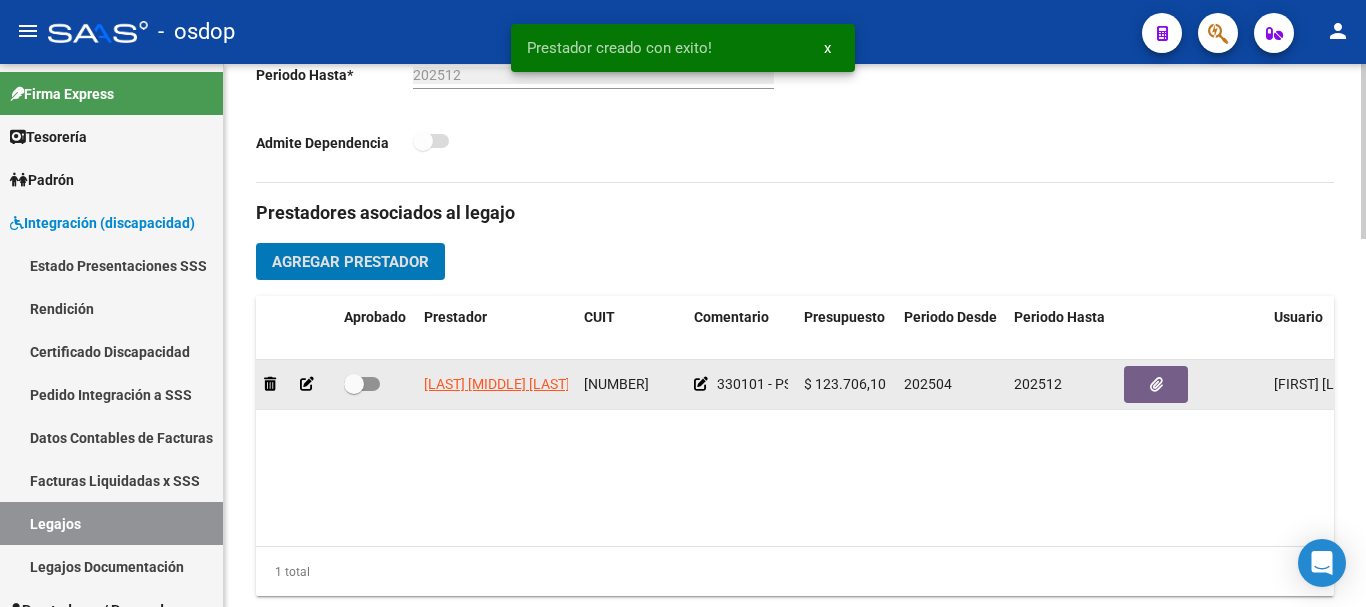 click at bounding box center [362, 384] 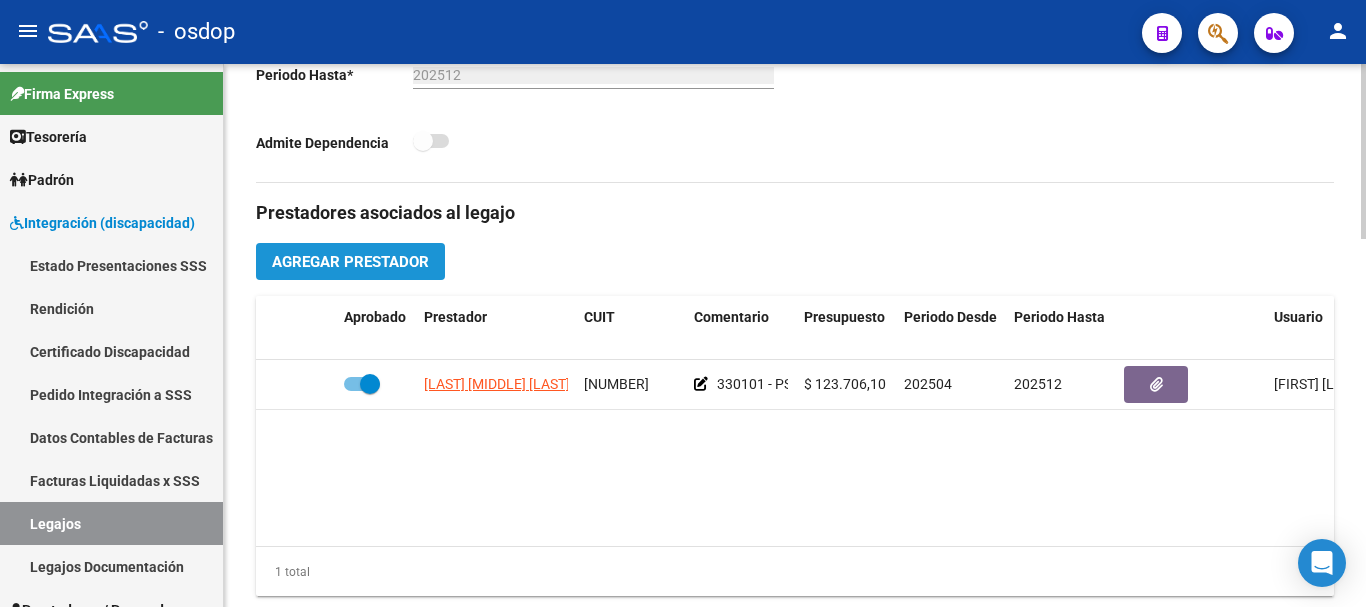 click on "Agregar Prestador" 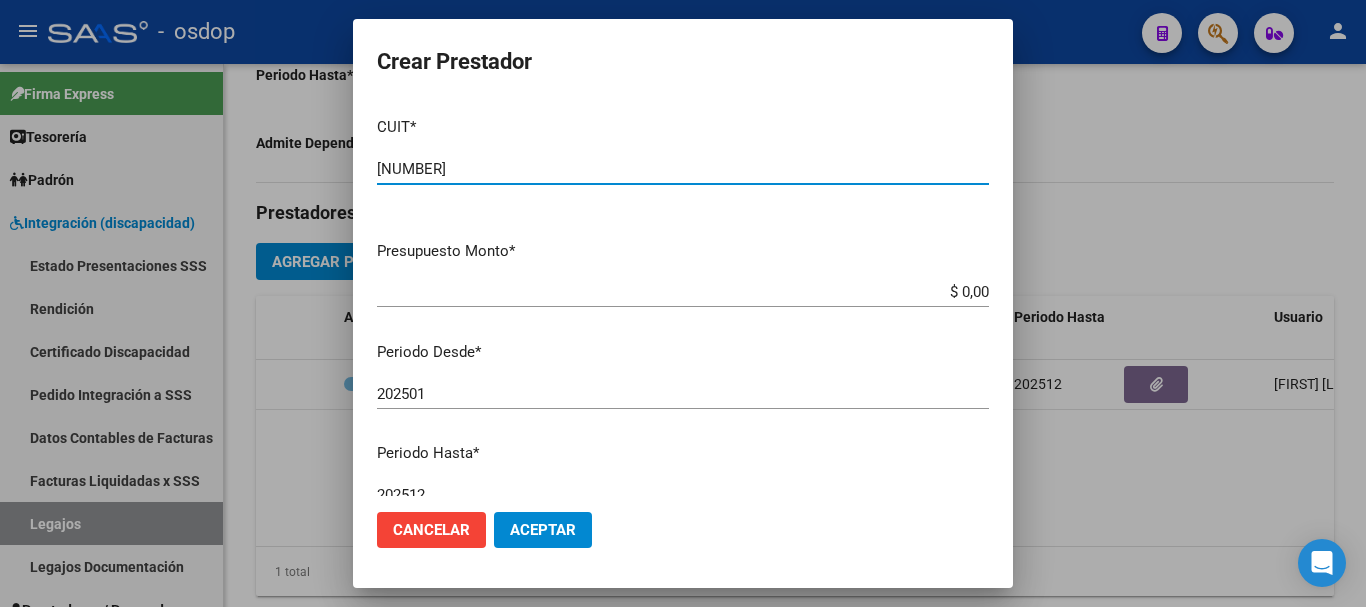 type on "[NUMBER]" 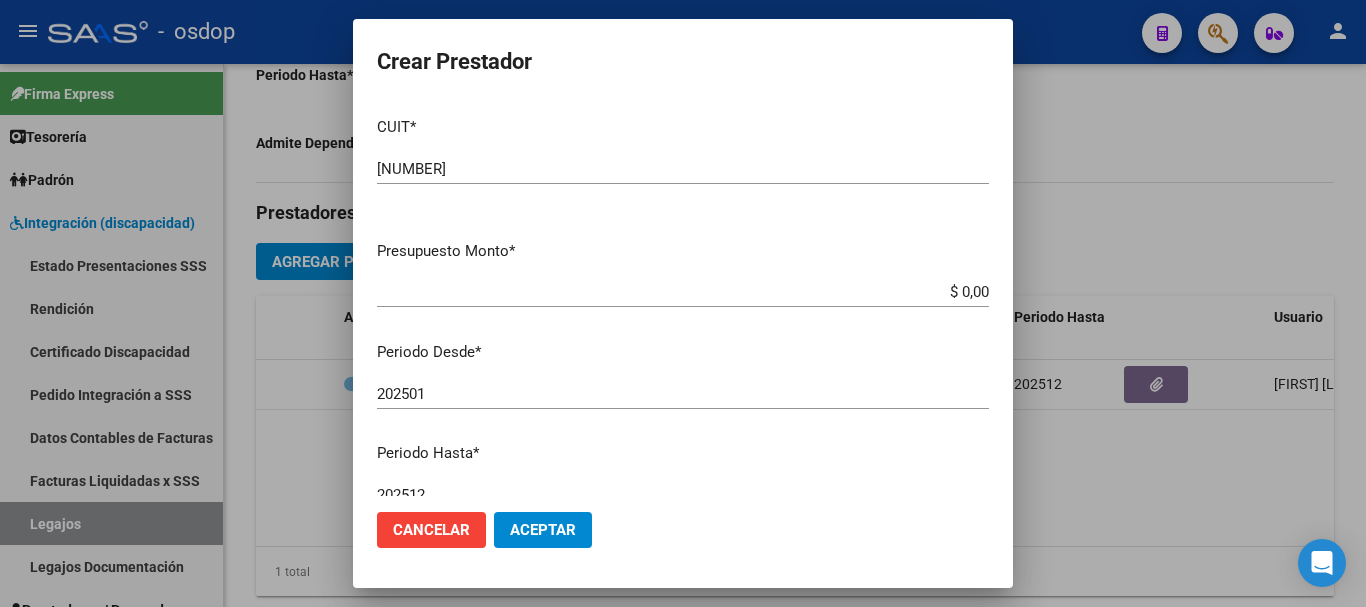 click on "$ 0,00" at bounding box center [683, 292] 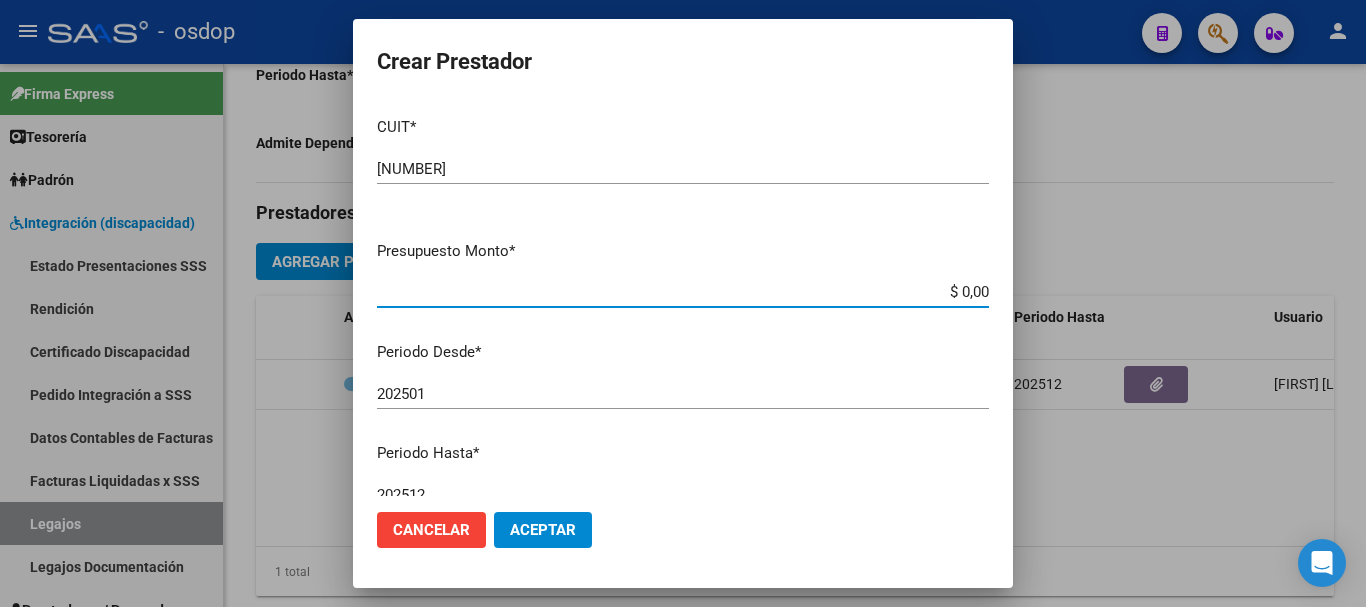 click on "$ 0,00" at bounding box center [683, 292] 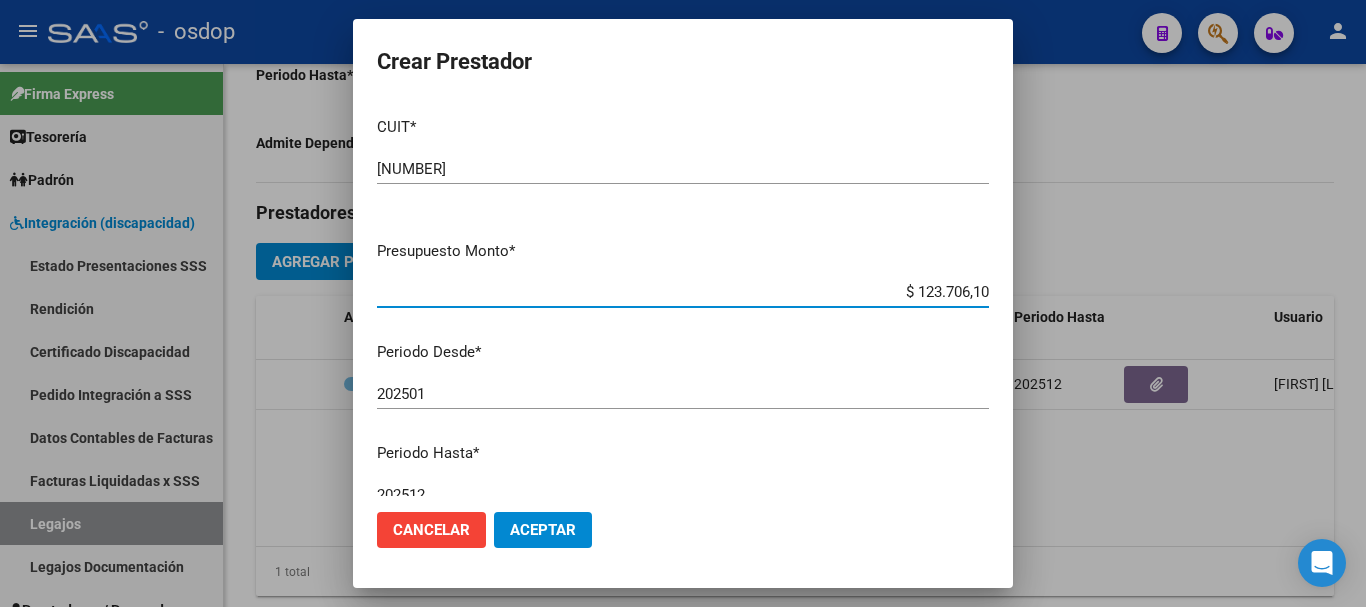type on "$ 123.706,10" 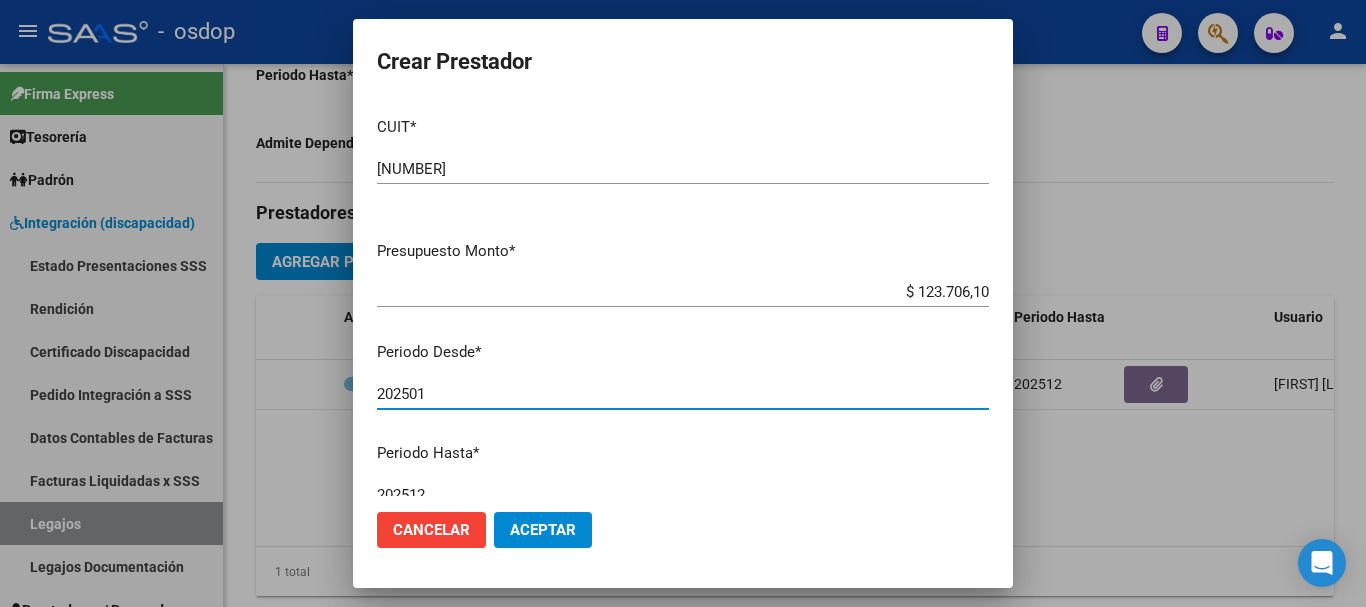 click on "202501" at bounding box center (683, 394) 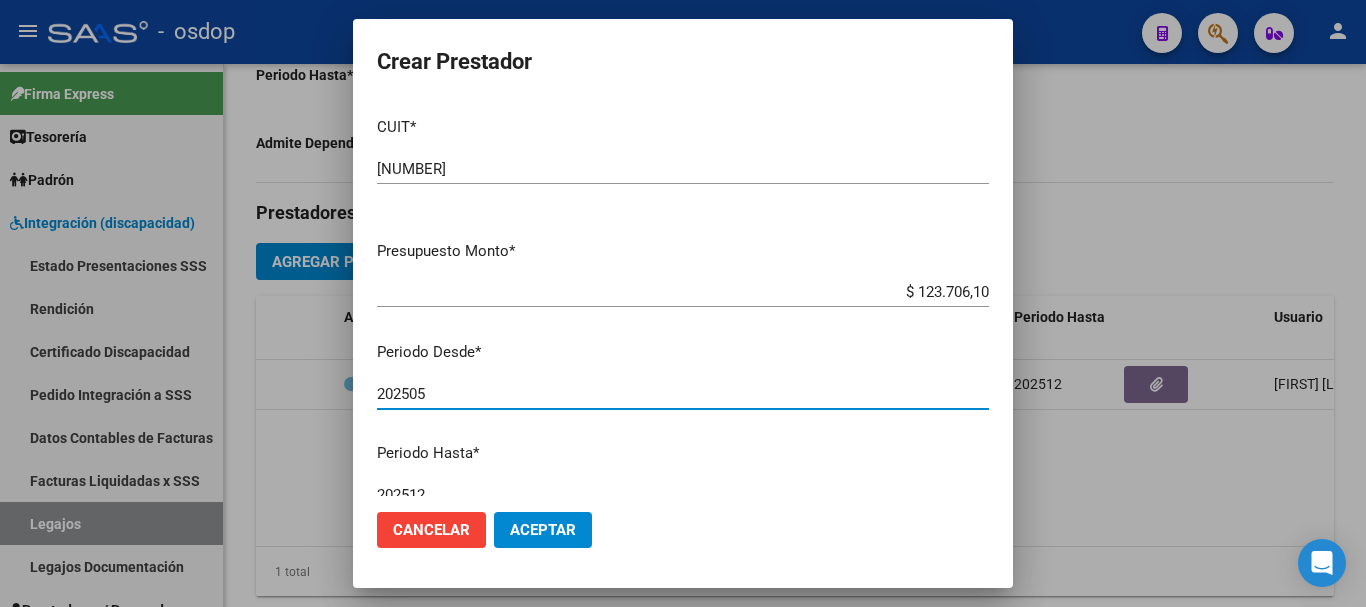 type on "202505" 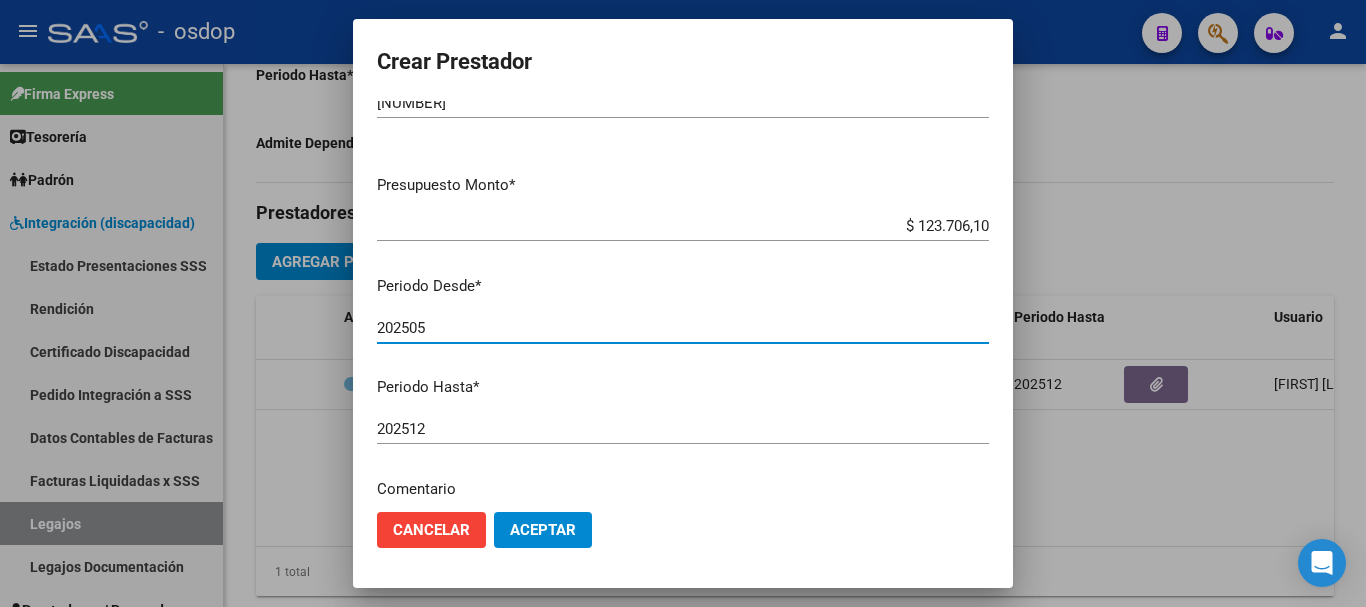 scroll, scrollTop: 200, scrollLeft: 0, axis: vertical 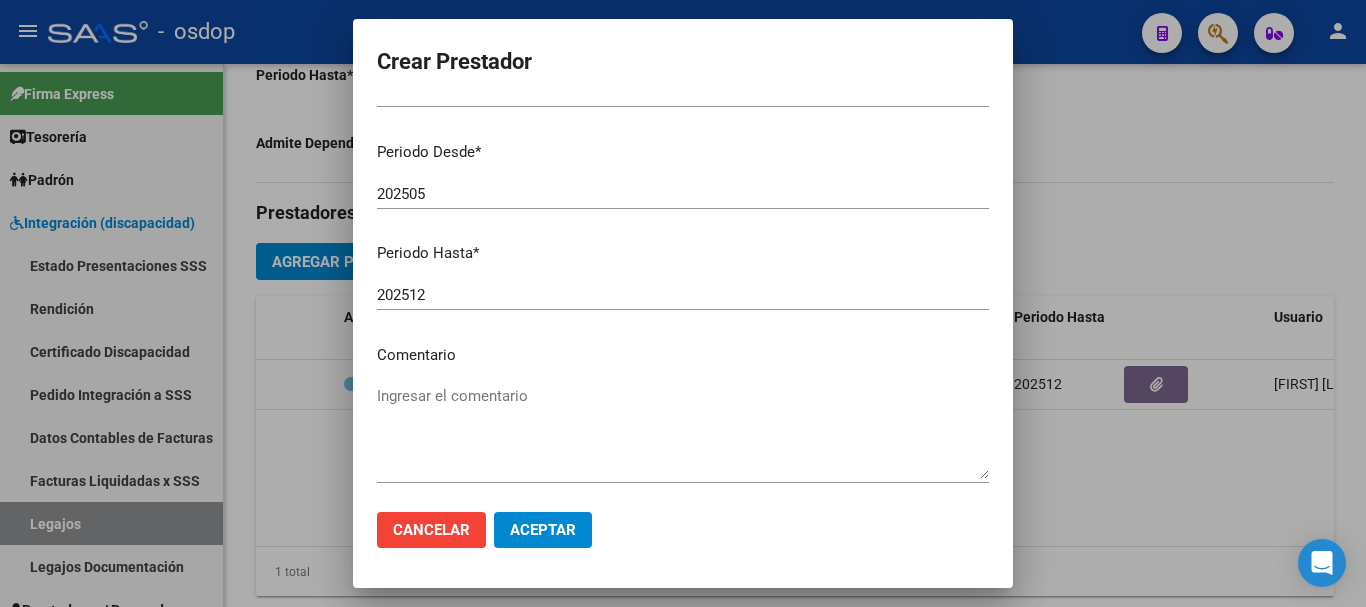 click on "Ingresar el comentario" at bounding box center [683, 432] 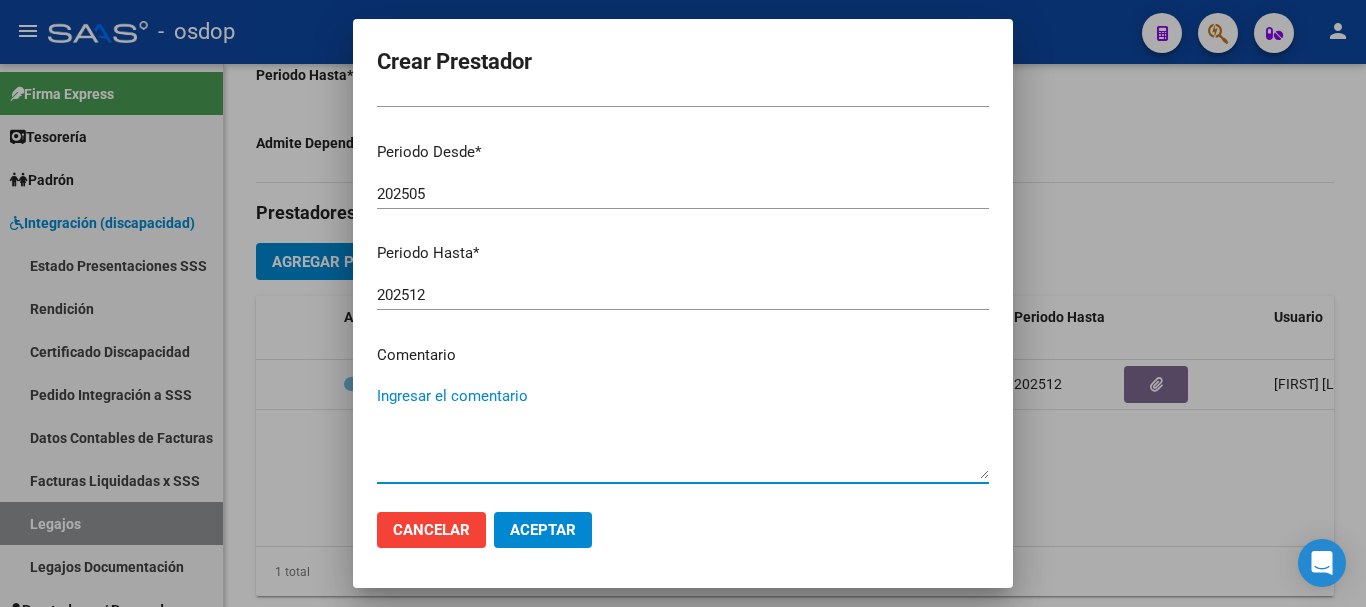 click on "Ingresar el comentario" at bounding box center (683, 432) 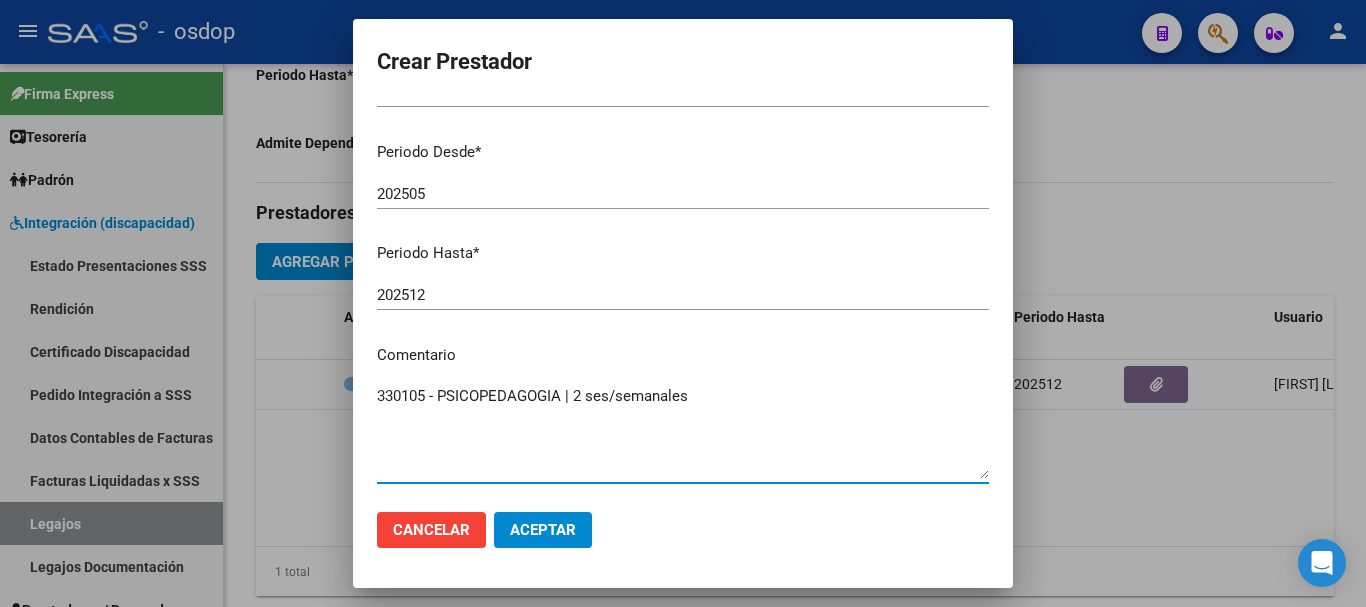 type on "330105 - PSICOPEDAGOGIA | 2 ses/semanales" 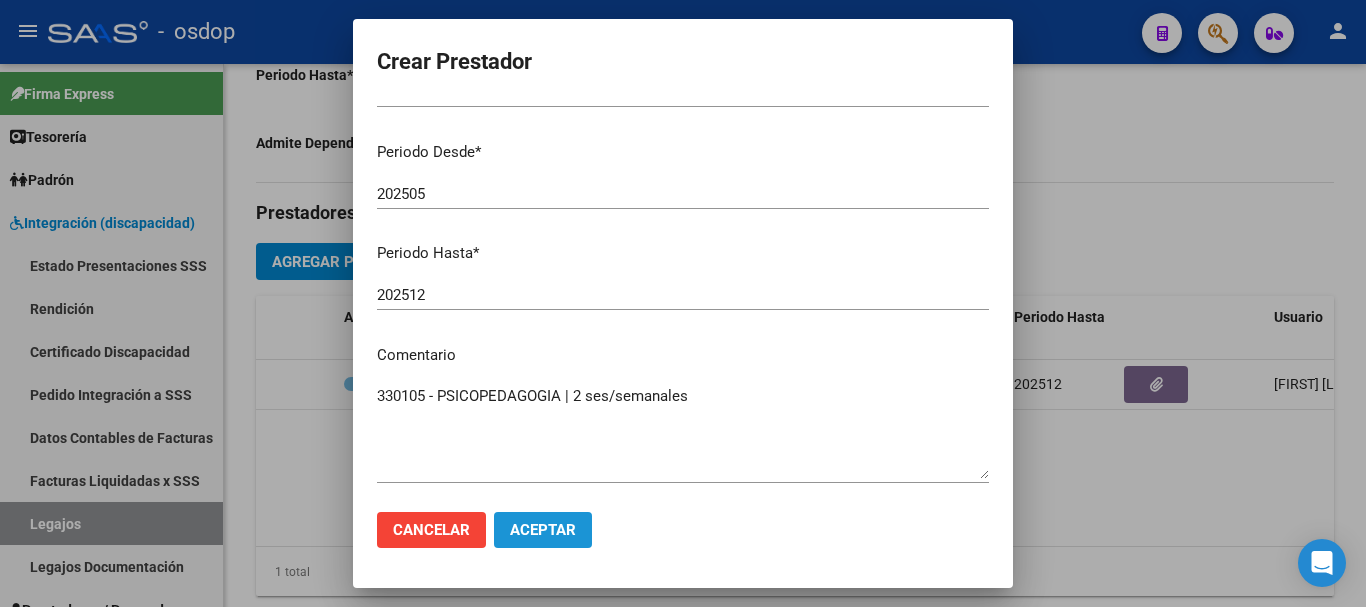click on "Aceptar" 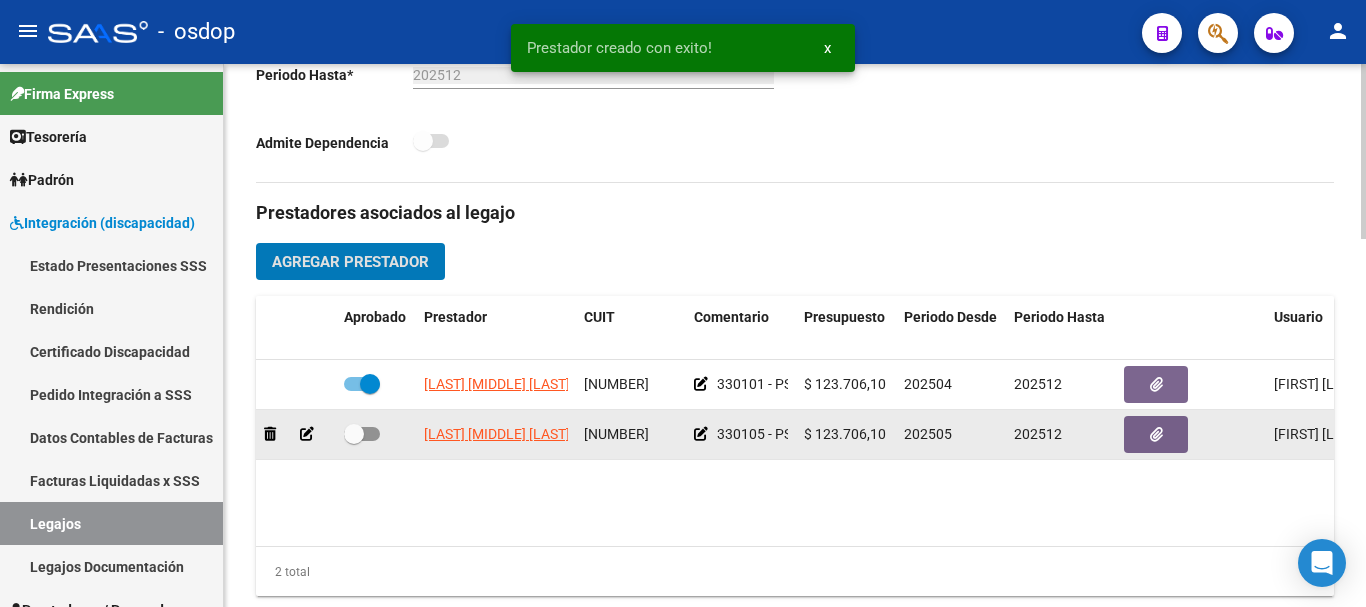 click at bounding box center (362, 434) 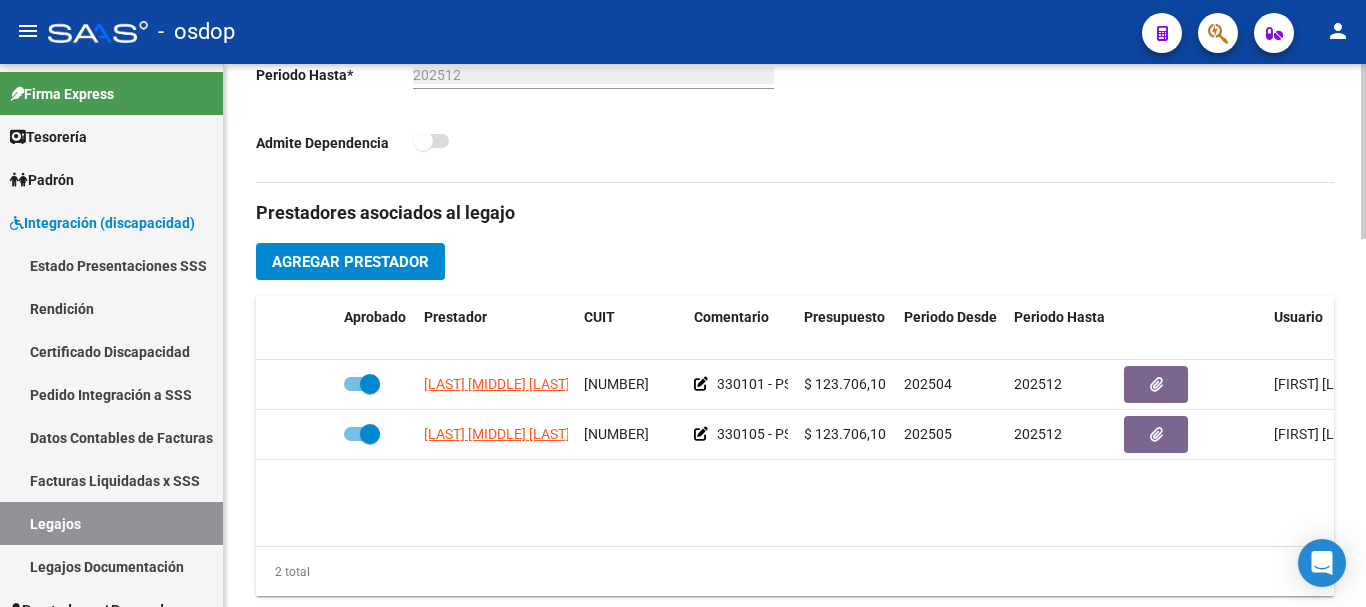 click on "Agregar Prestador" 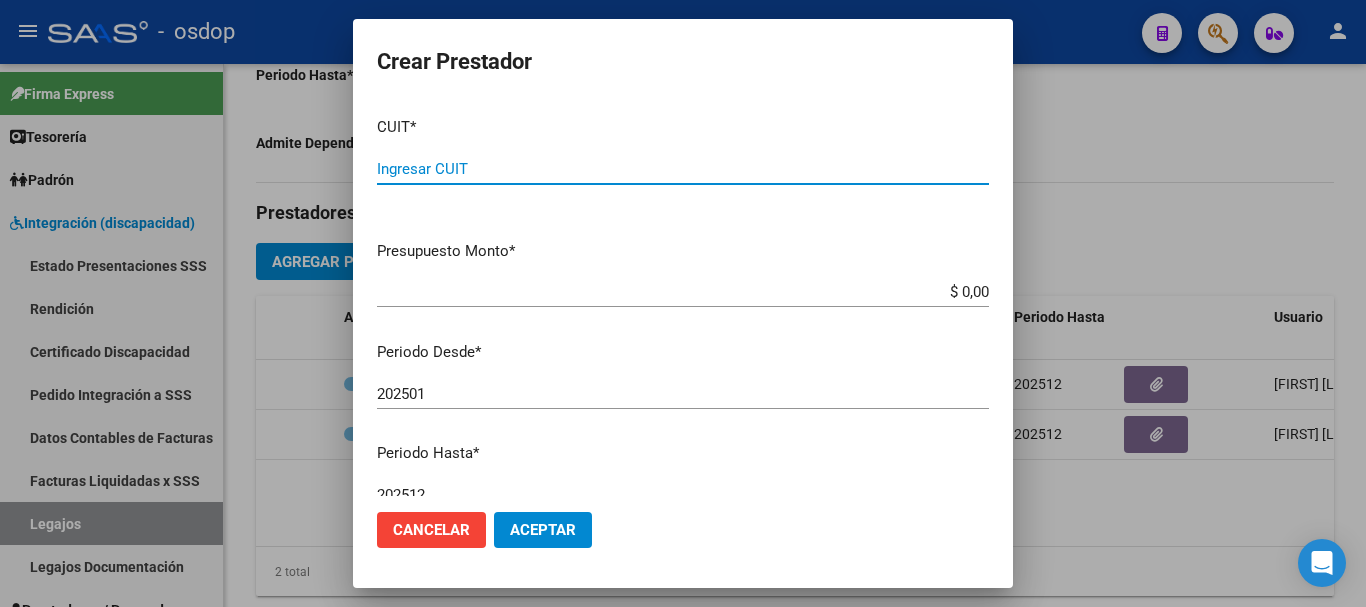 click on "Ingresar CUIT" at bounding box center (683, 169) 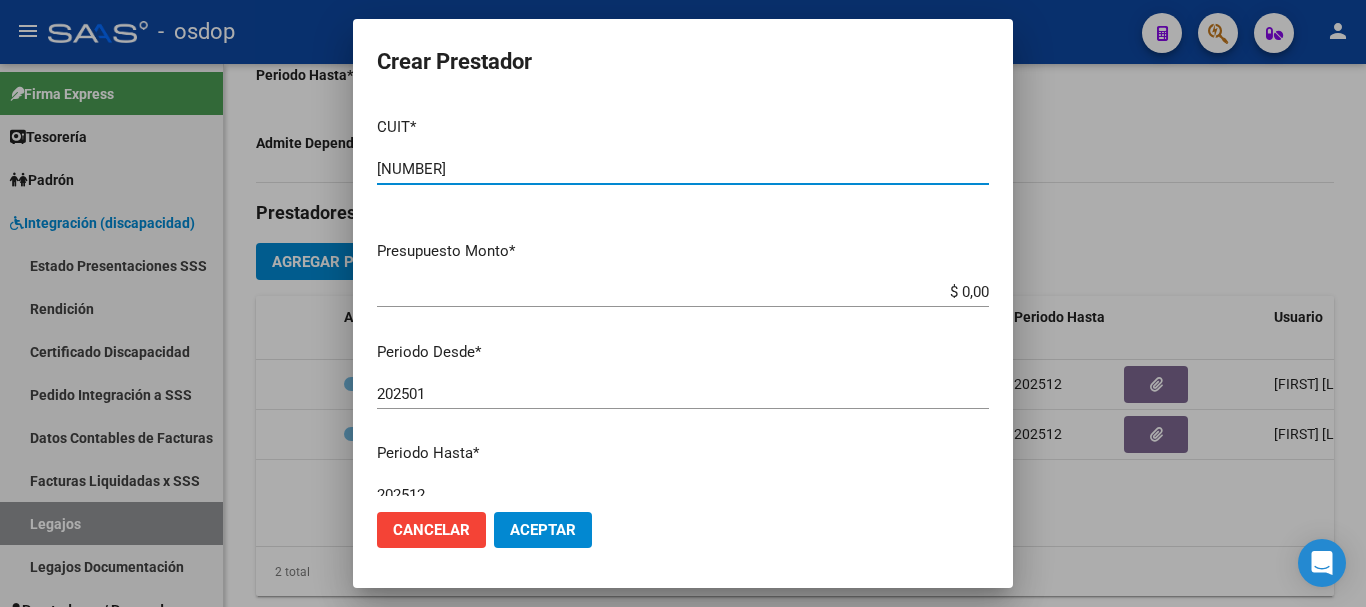 type on "[NUMBER]" 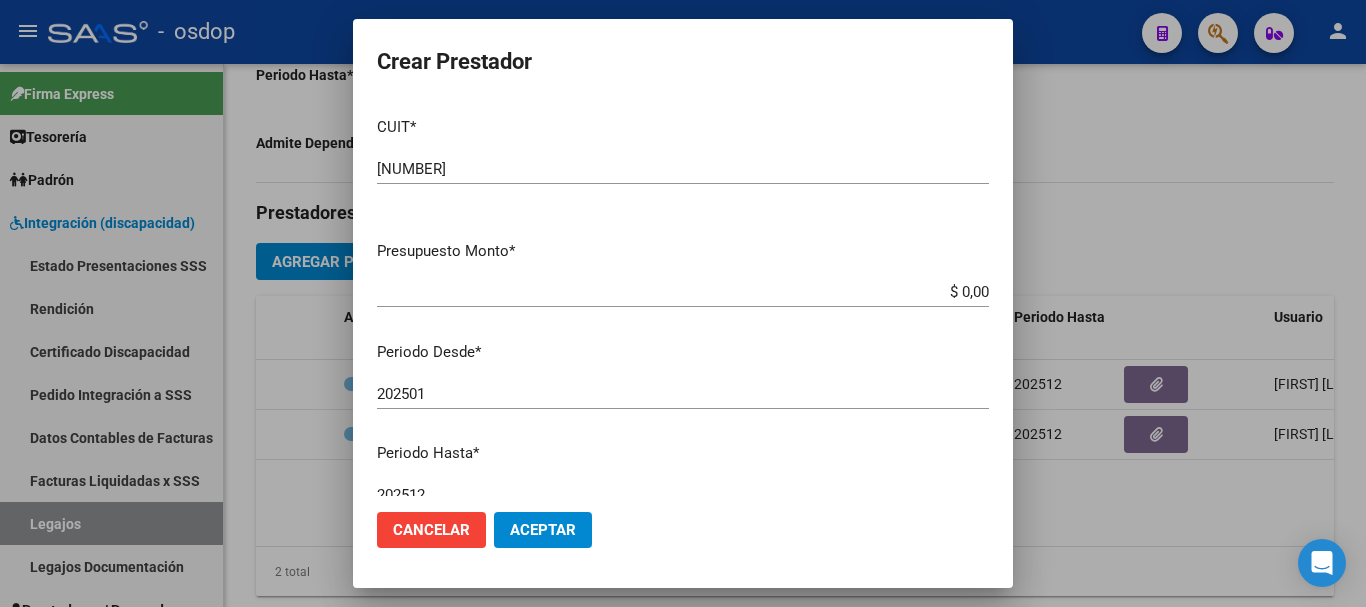 click on "$ 0,00" at bounding box center [683, 292] 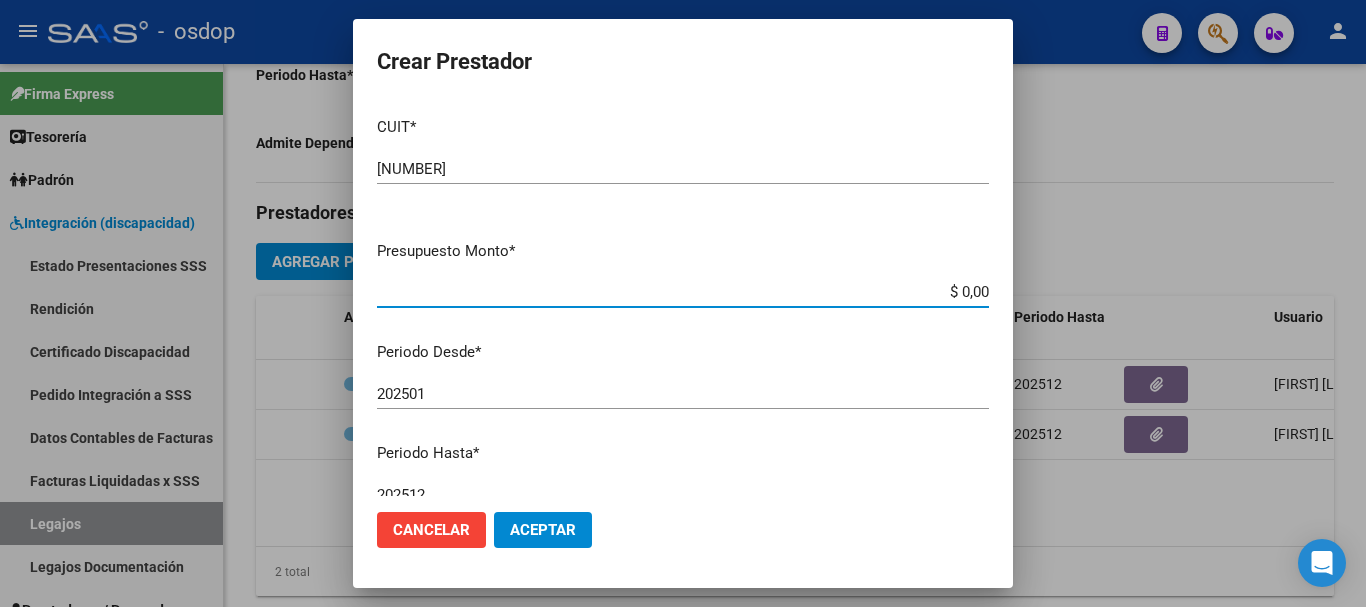 click on "$ 0,00" at bounding box center [683, 292] 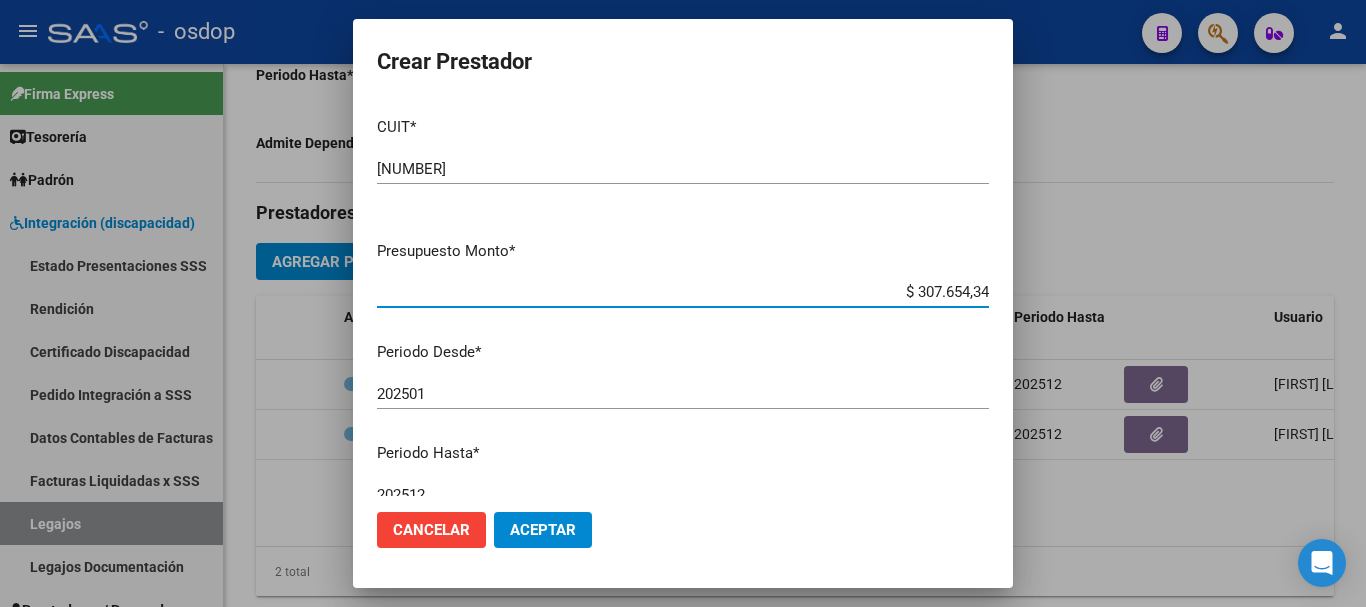 type on "$ 307.654,34" 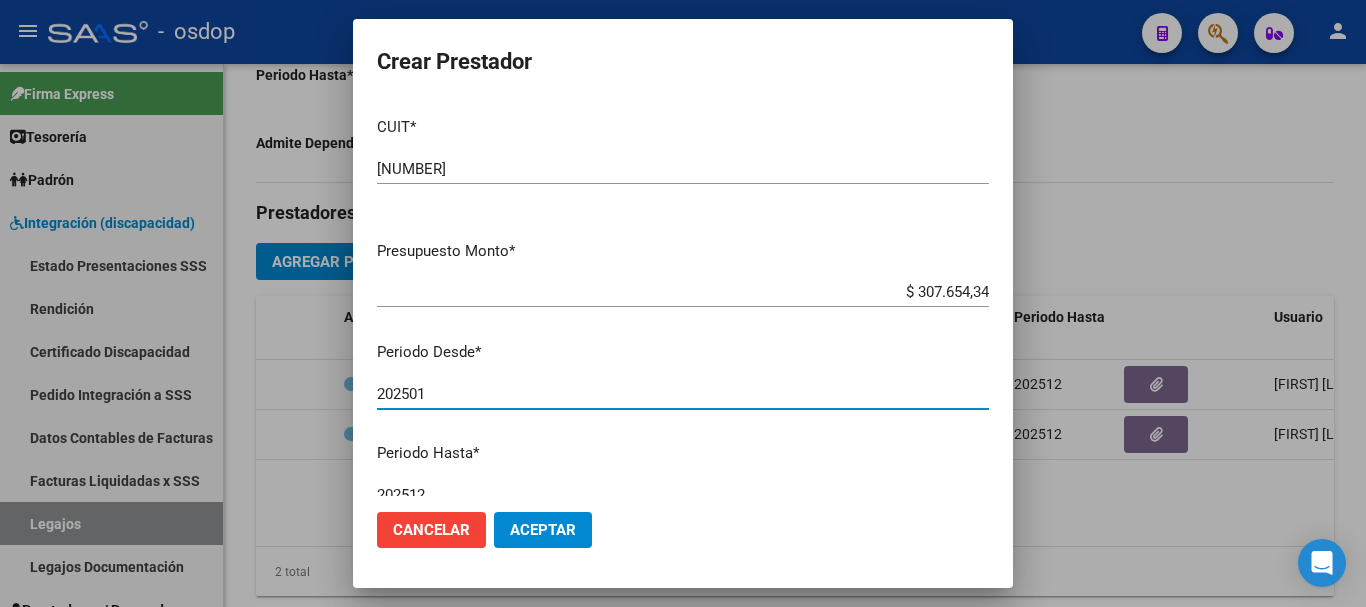 click on "202501" at bounding box center (683, 394) 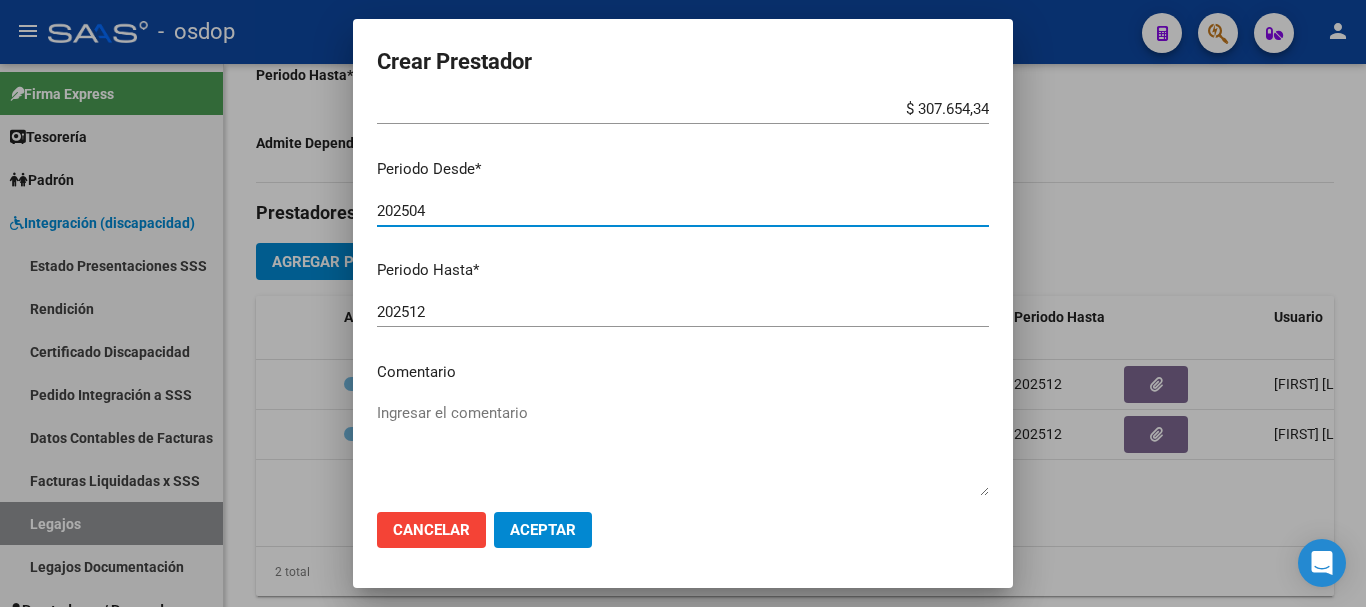 scroll, scrollTop: 200, scrollLeft: 0, axis: vertical 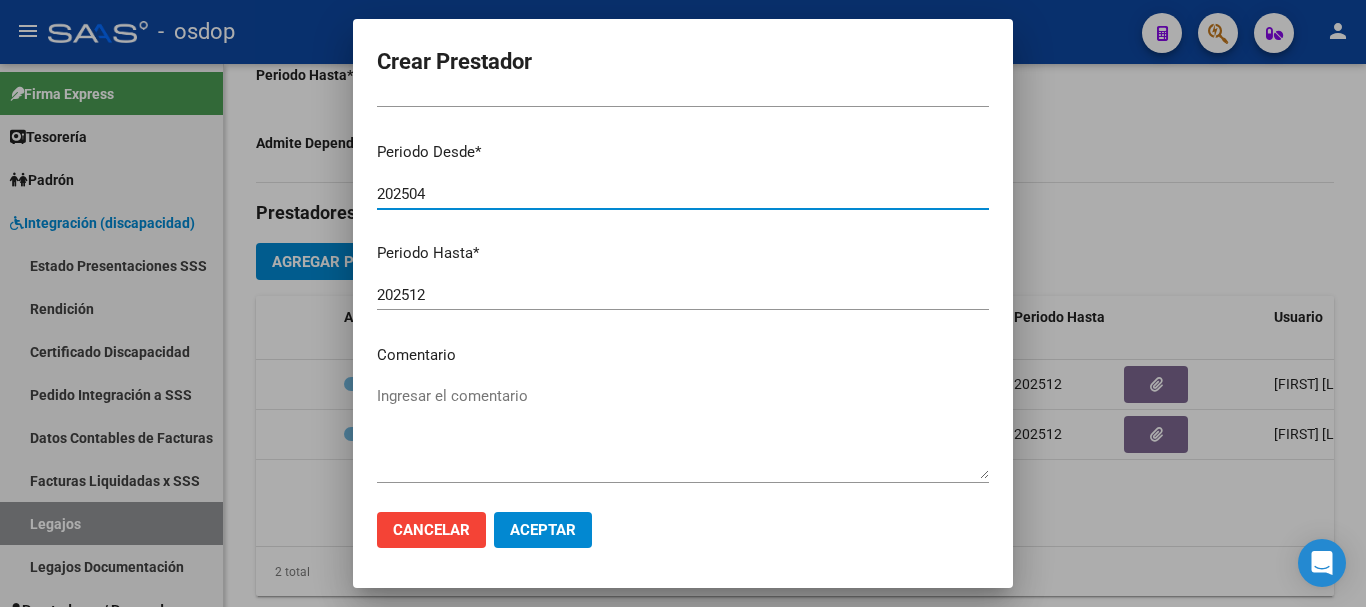 type on "202504" 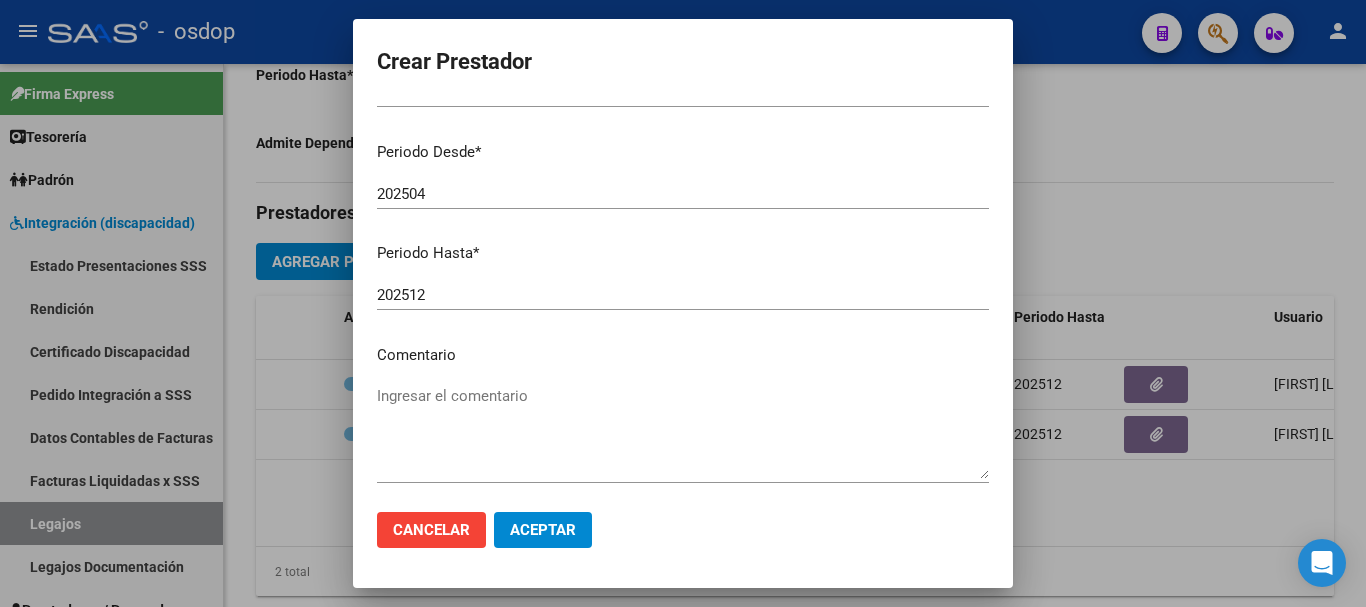 click on "Ingresar el comentario" at bounding box center [683, 432] 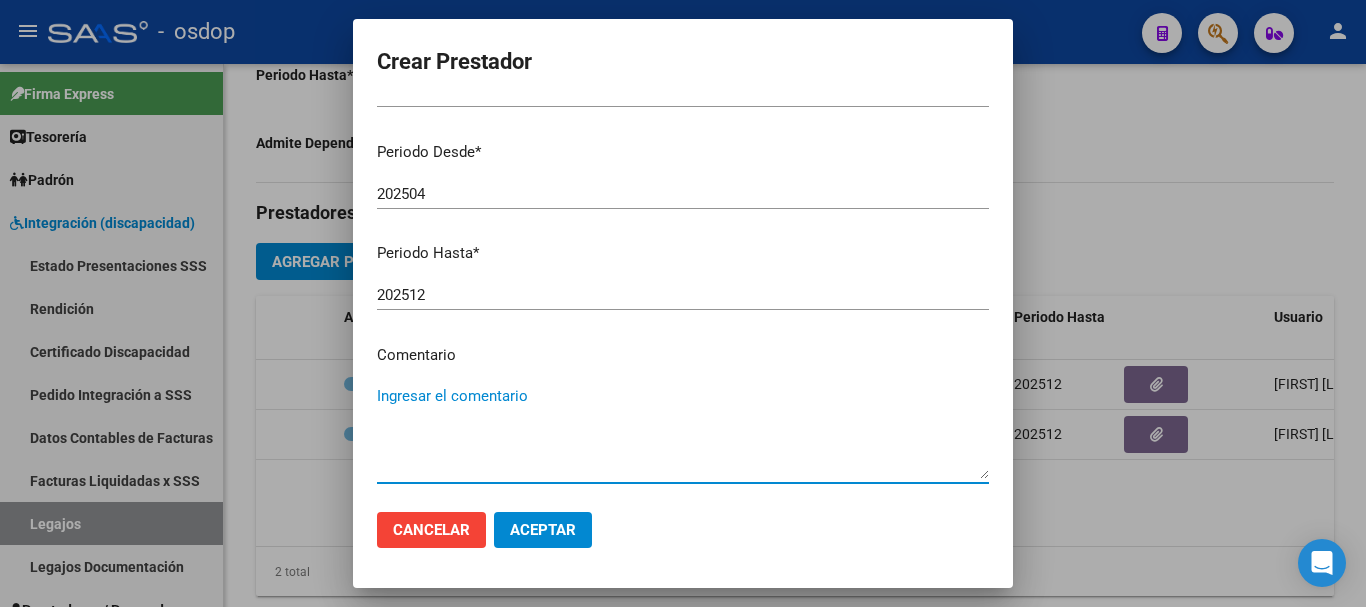 paste on "780087 - MÓDULO MAESTRO DE APOYO" 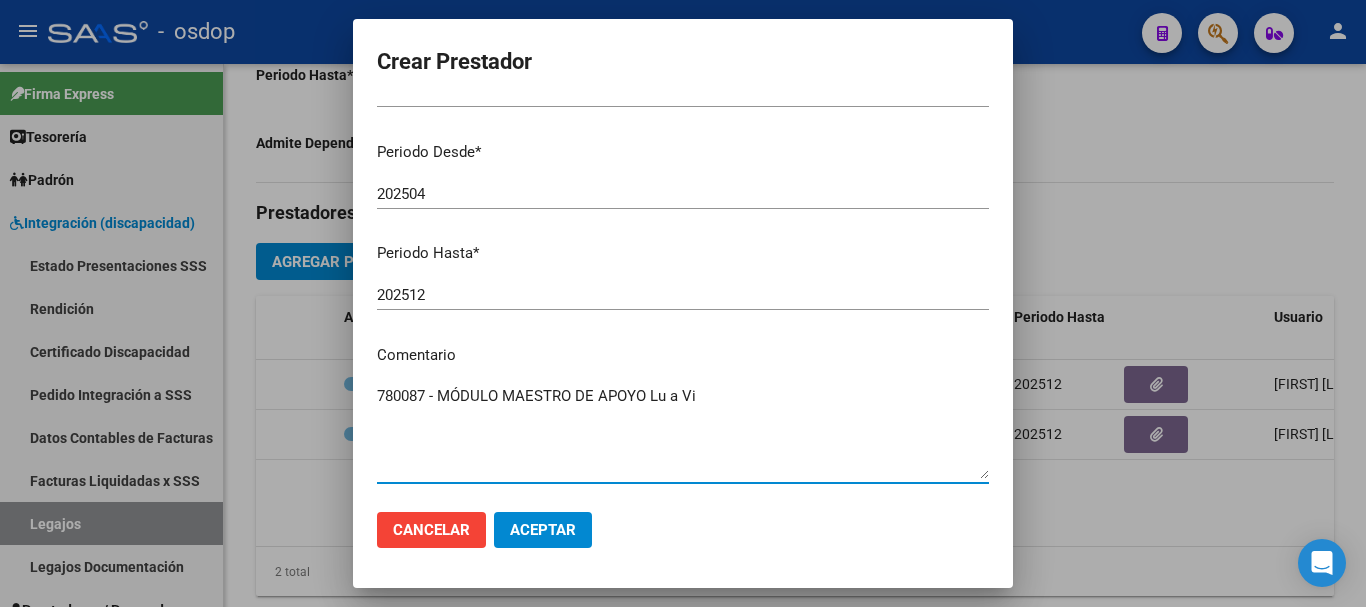 type on "780087 - MÓDULO MAESTRO DE APOYO Lu a Vi" 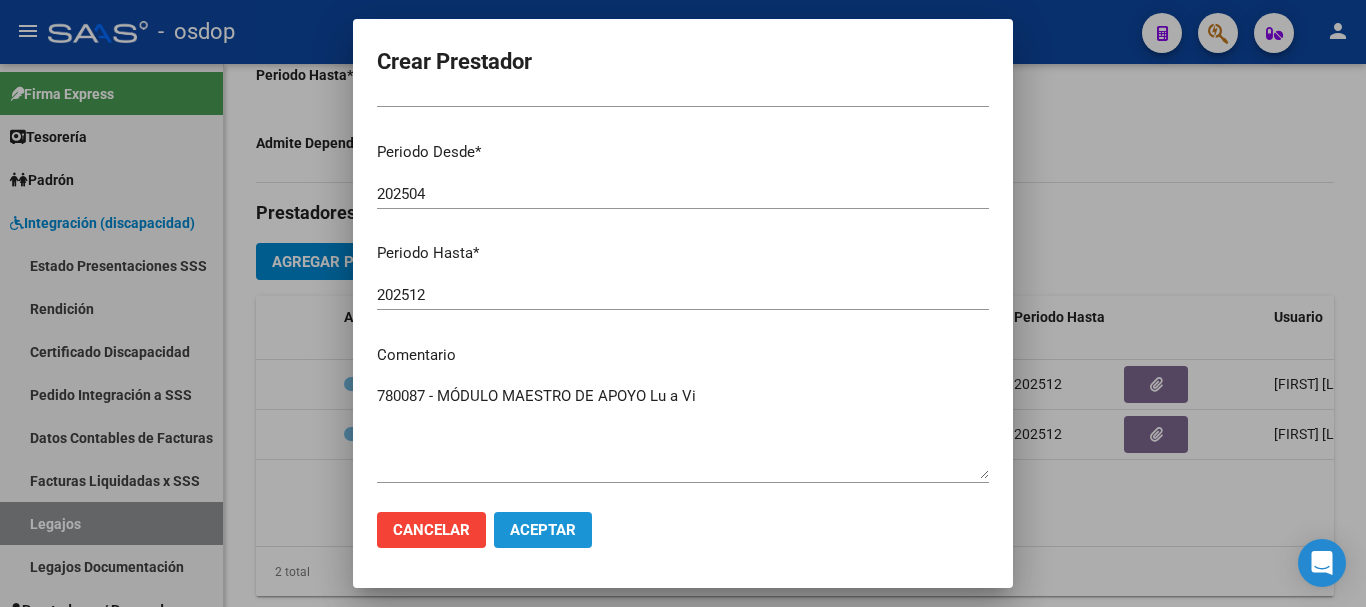 click on "Aceptar" 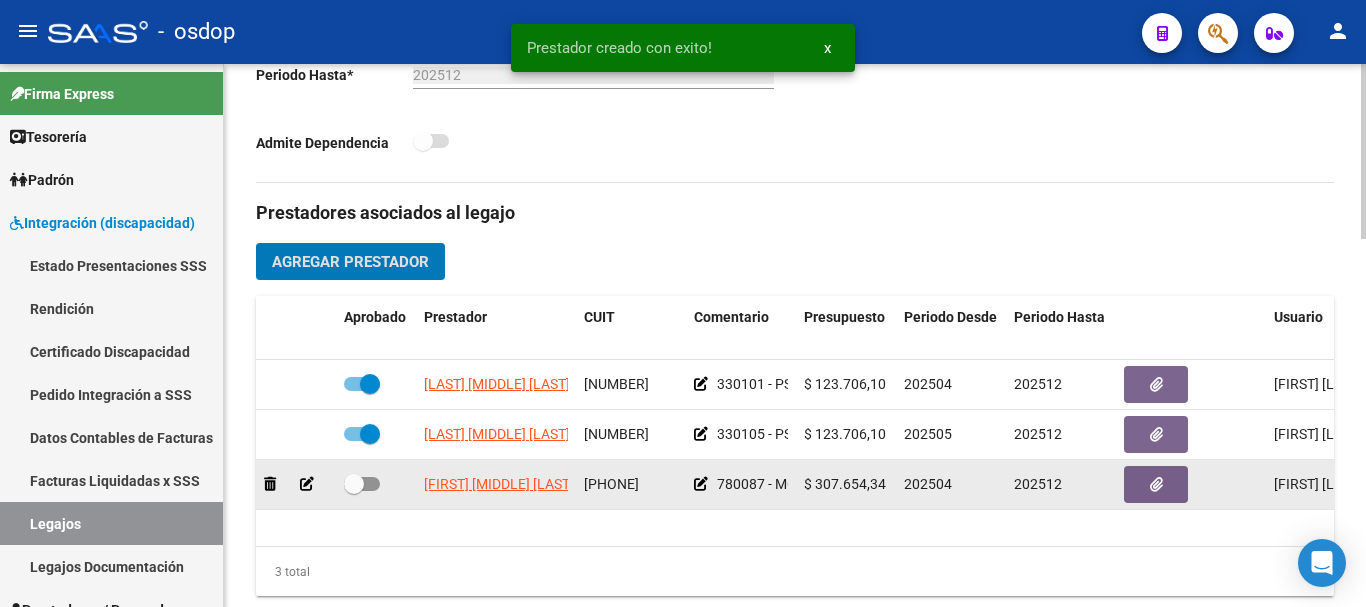 click at bounding box center [362, 484] 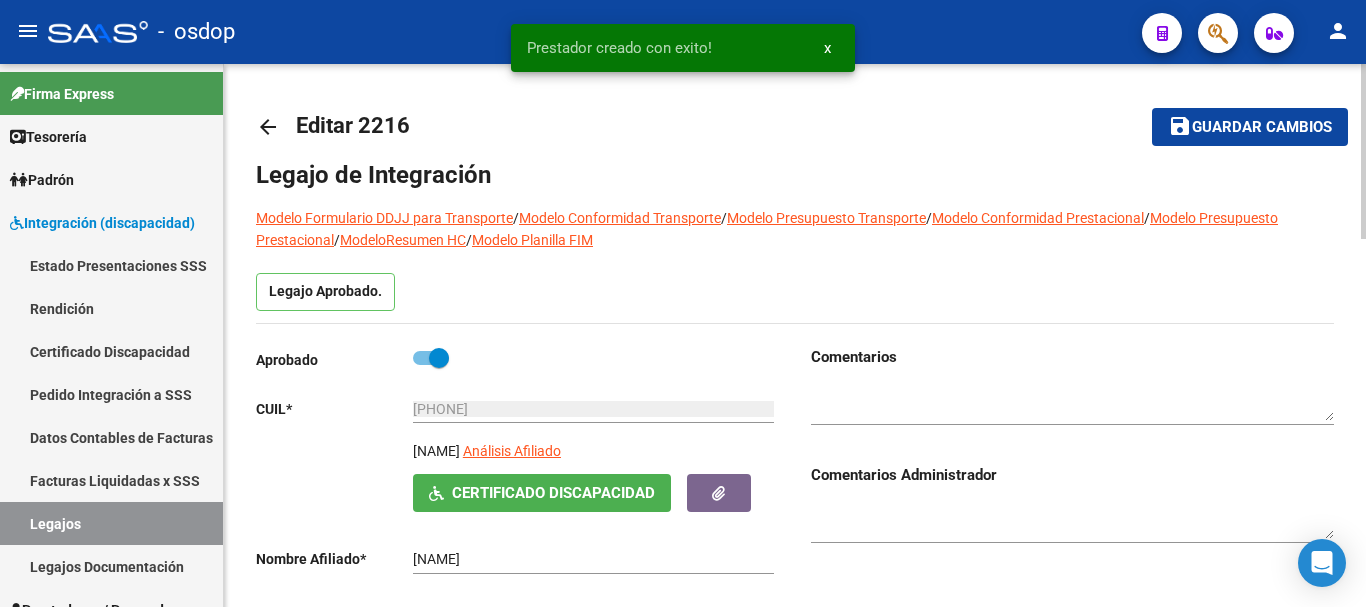 scroll, scrollTop: 0, scrollLeft: 0, axis: both 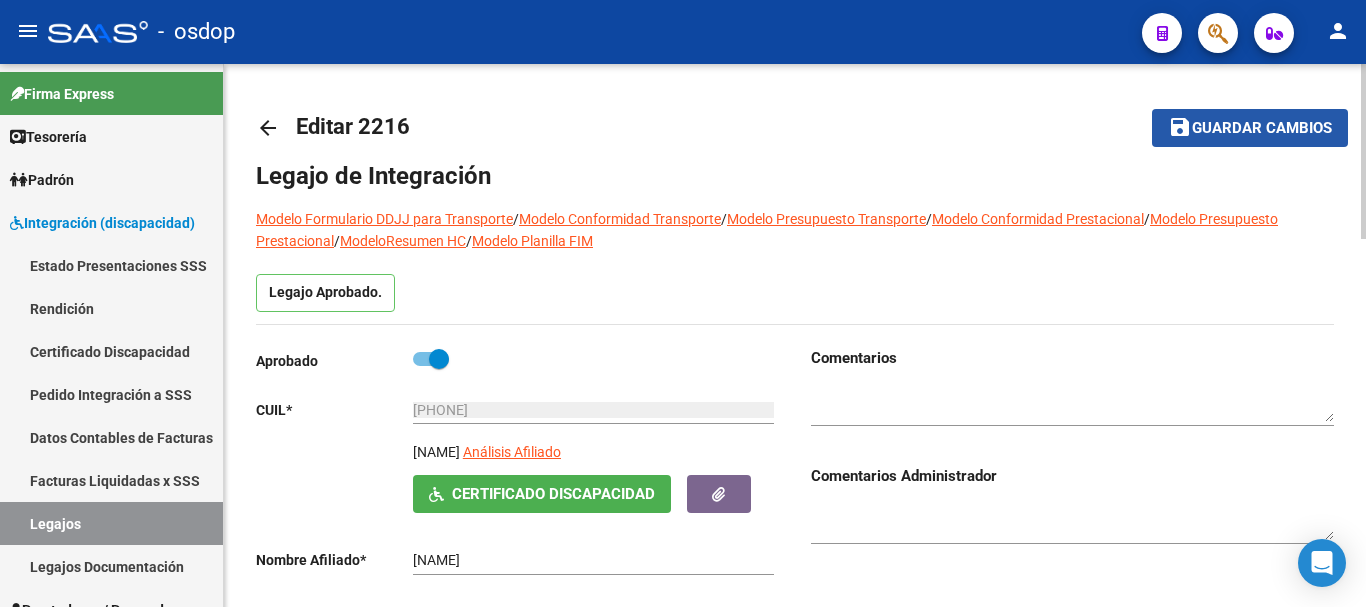 click on "Guardar cambios" 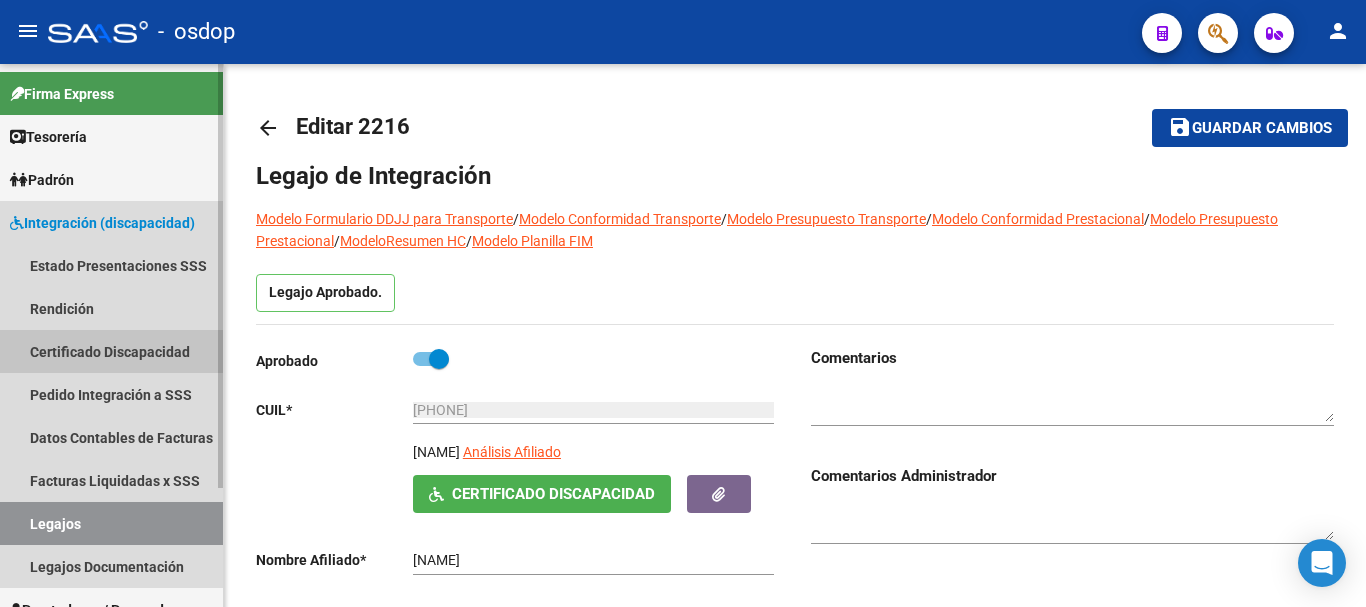 click on "Certificado Discapacidad" at bounding box center (111, 351) 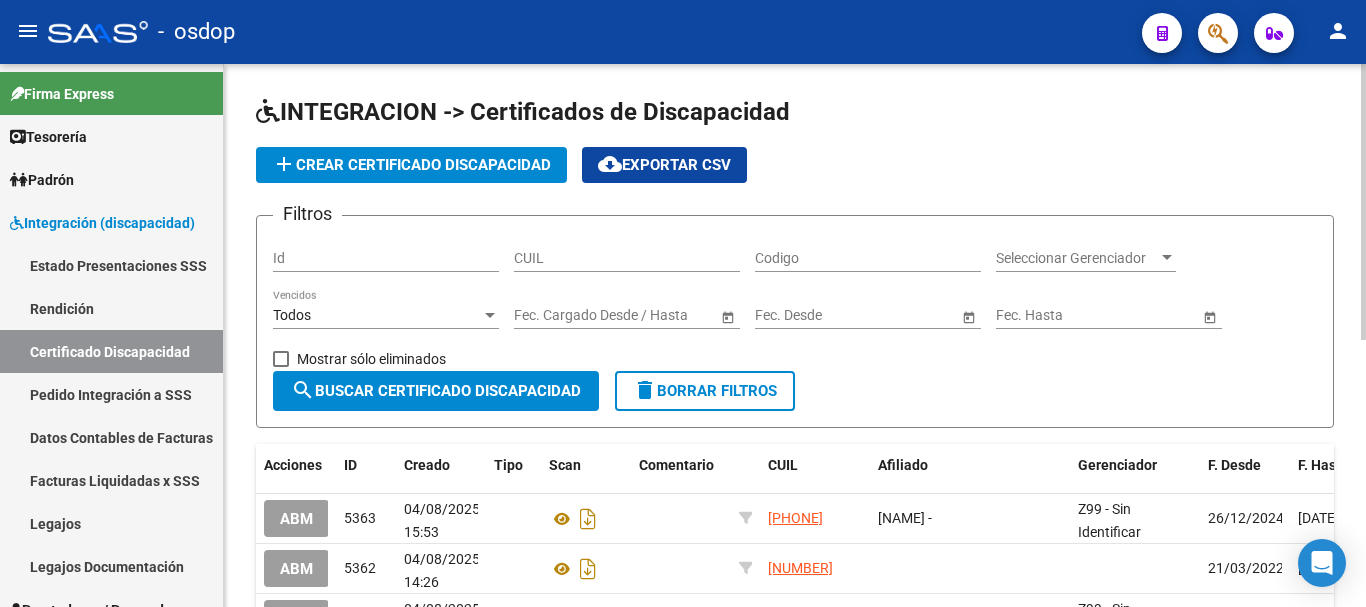 click on "CUIL" at bounding box center (627, 258) 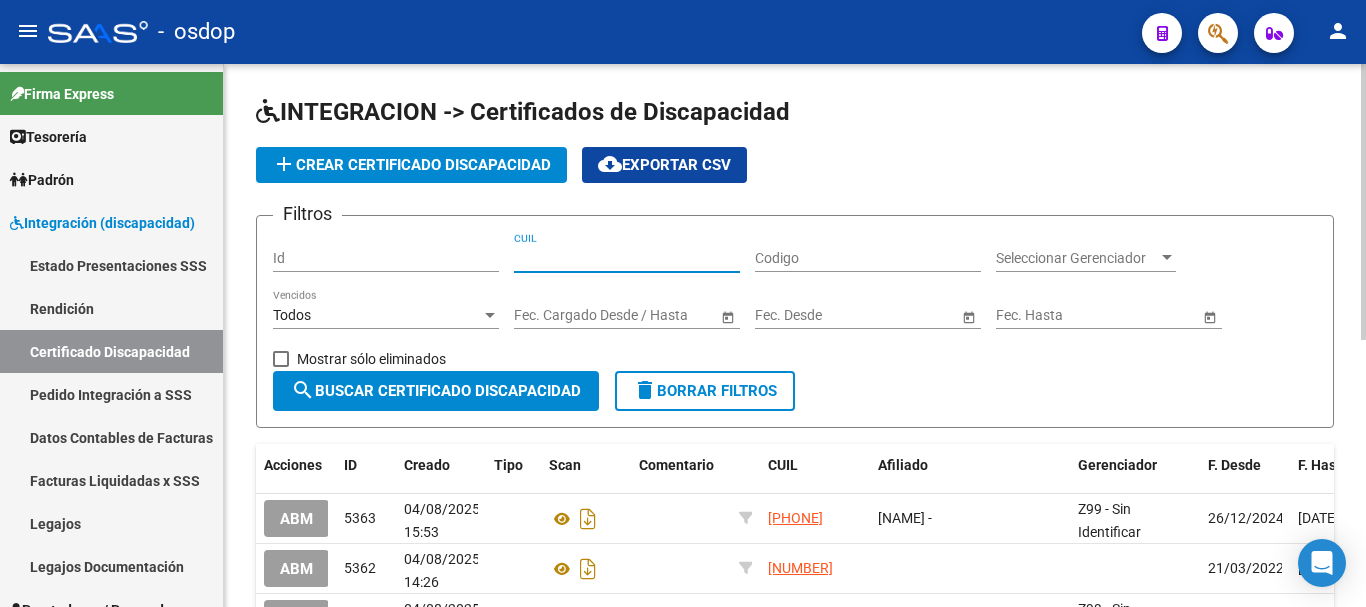 paste on "[NUMBER]" 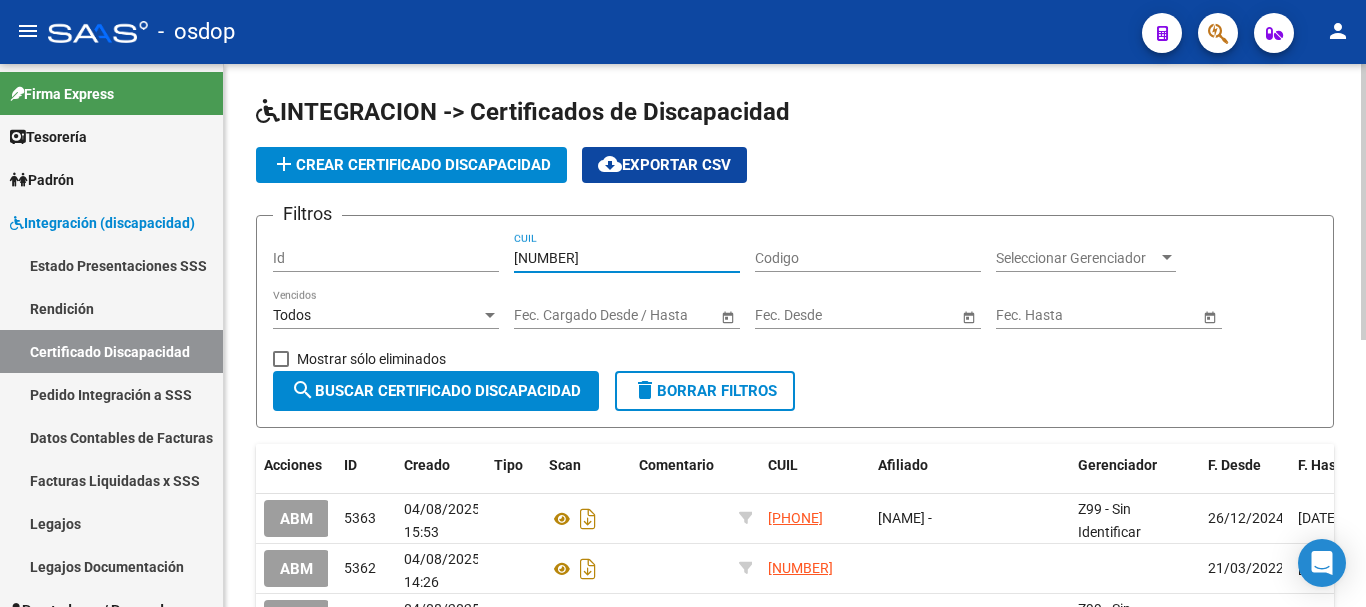 type on "[NUMBER]" 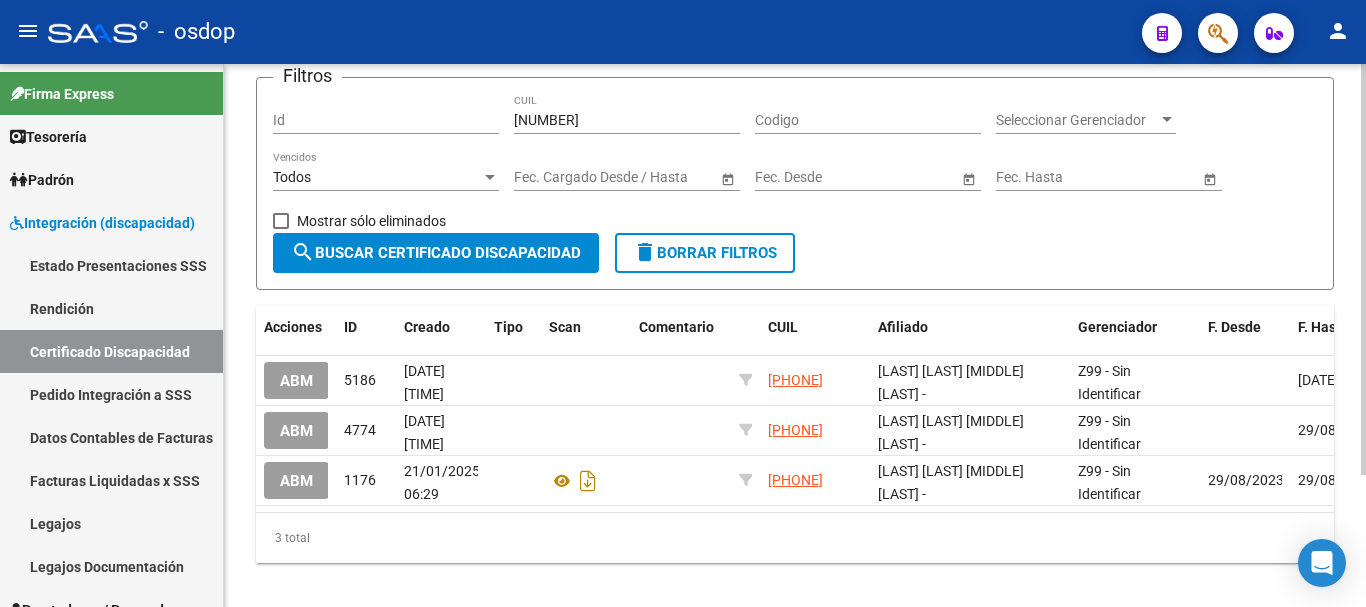 scroll, scrollTop: 174, scrollLeft: 0, axis: vertical 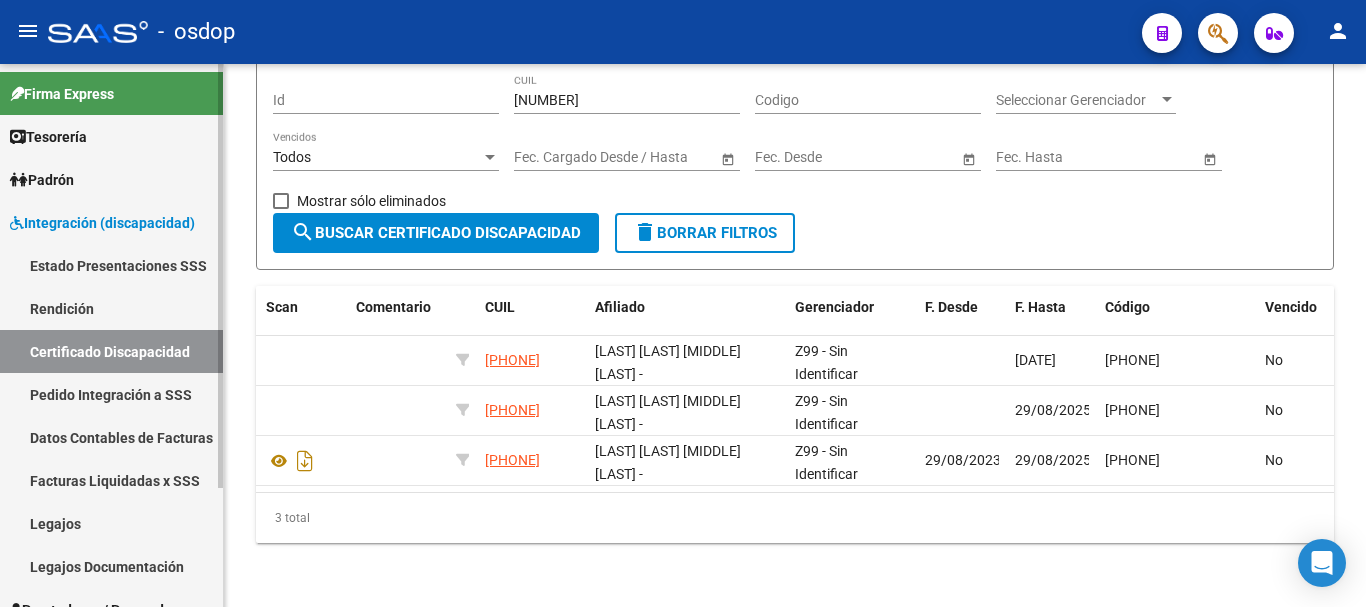 click on "Legajos" at bounding box center (111, 523) 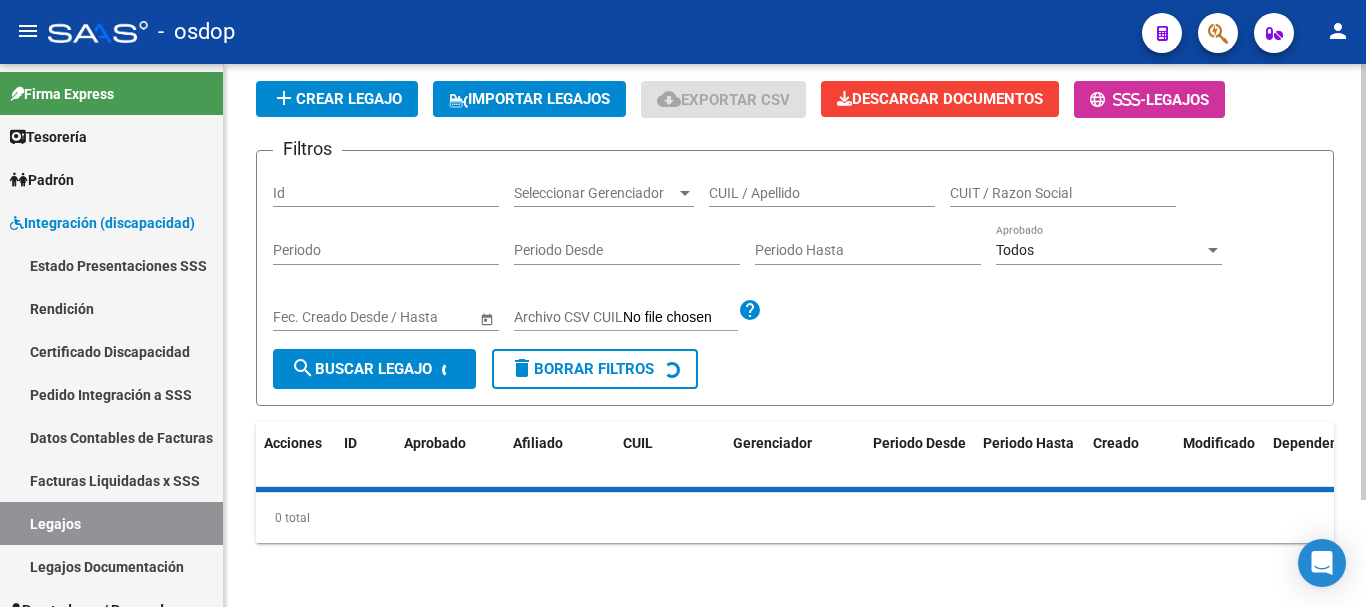 scroll, scrollTop: 0, scrollLeft: 0, axis: both 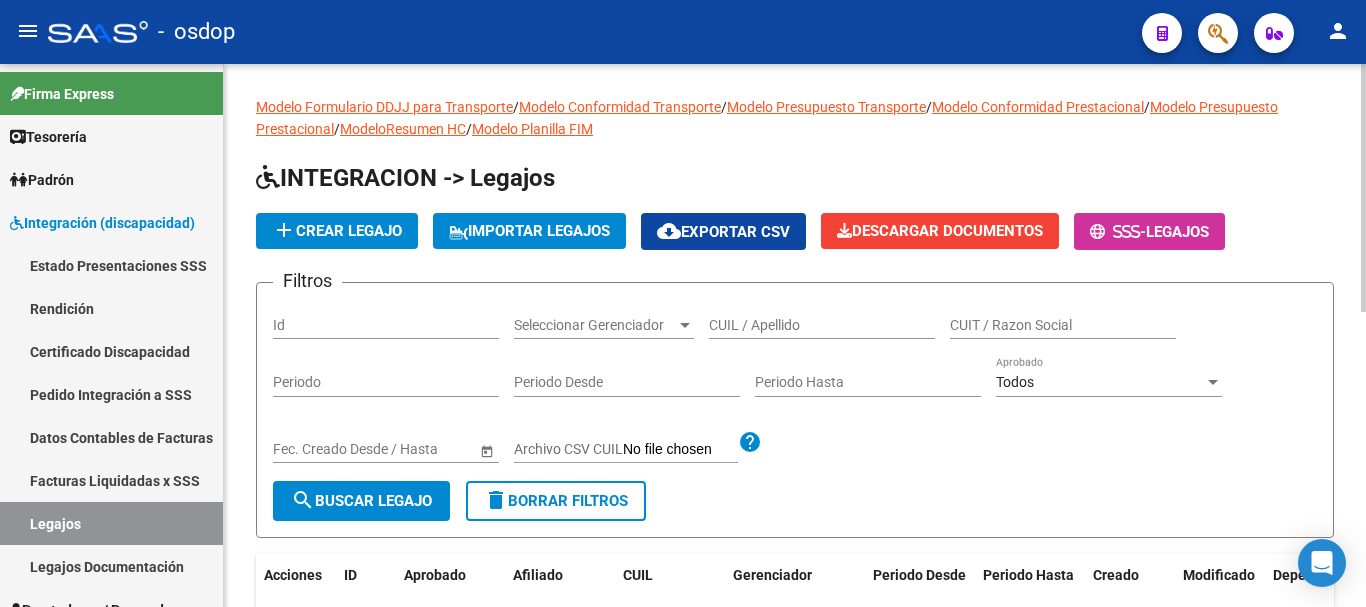click on "CUIL / Apellido" at bounding box center (822, 325) 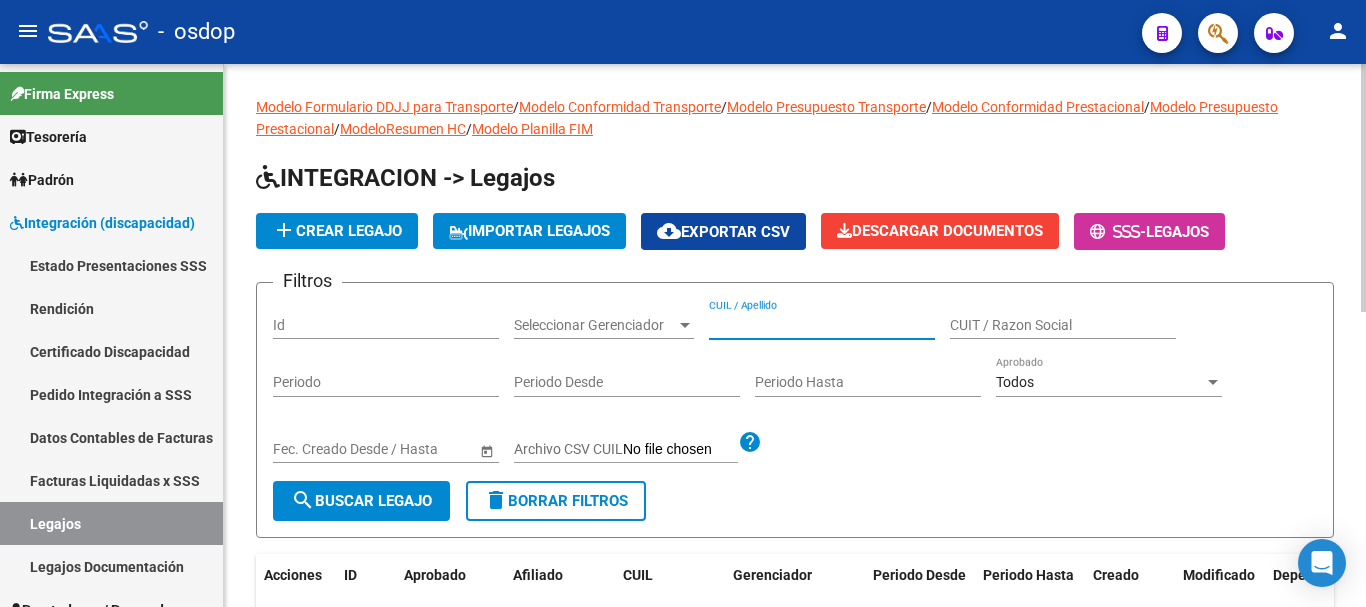 paste on "[PHONE]" 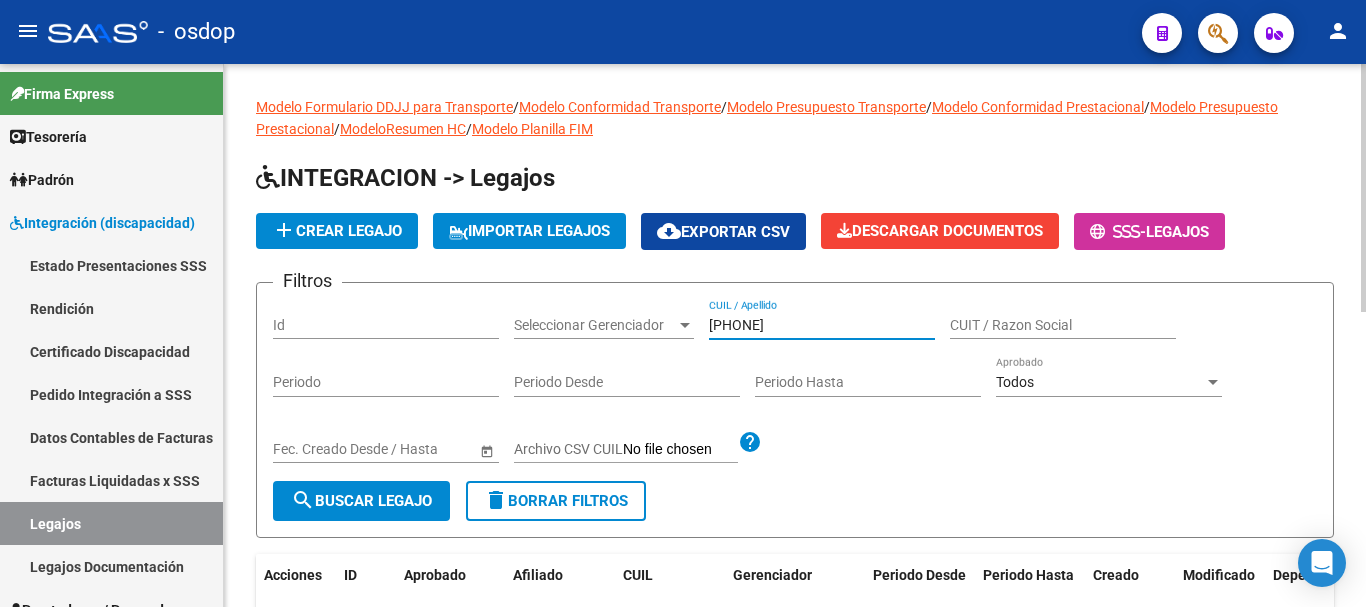 type on "[PHONE]" 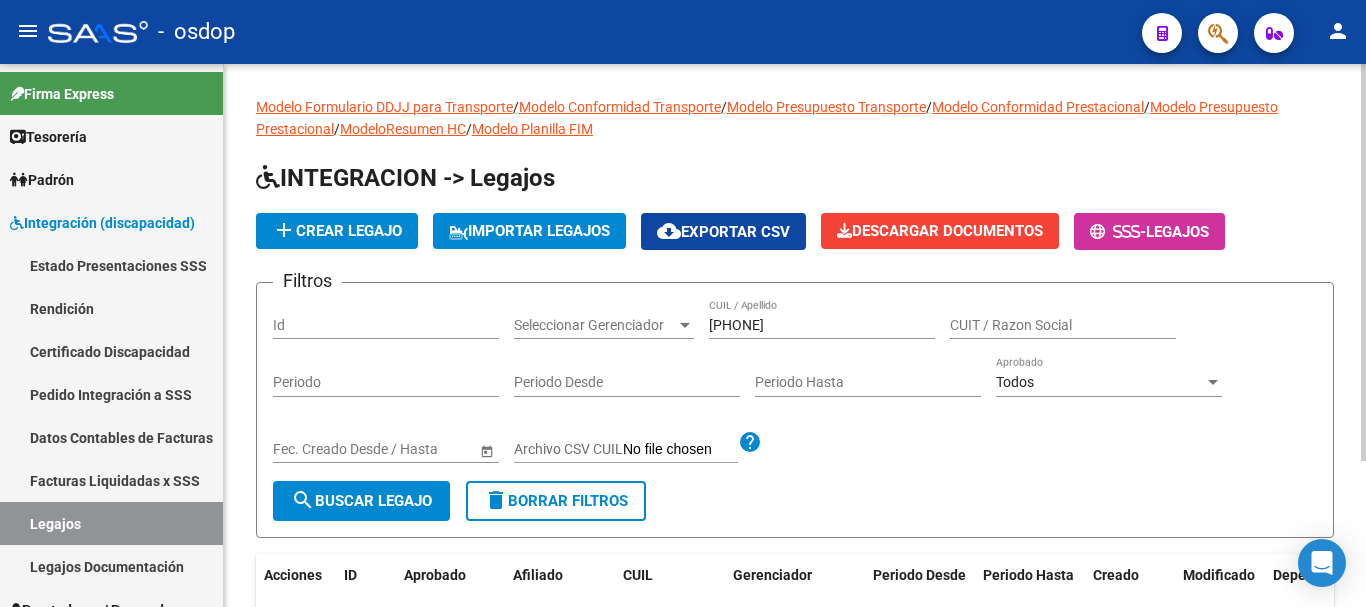 scroll, scrollTop: 200, scrollLeft: 0, axis: vertical 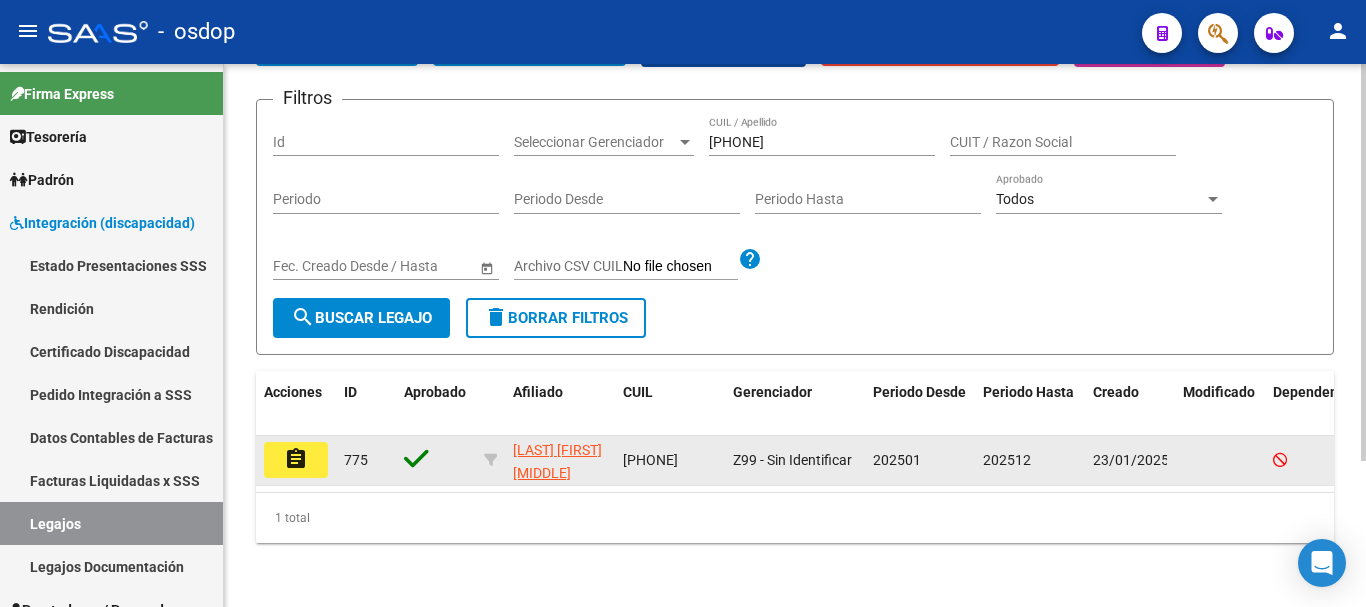 click on "assignment" 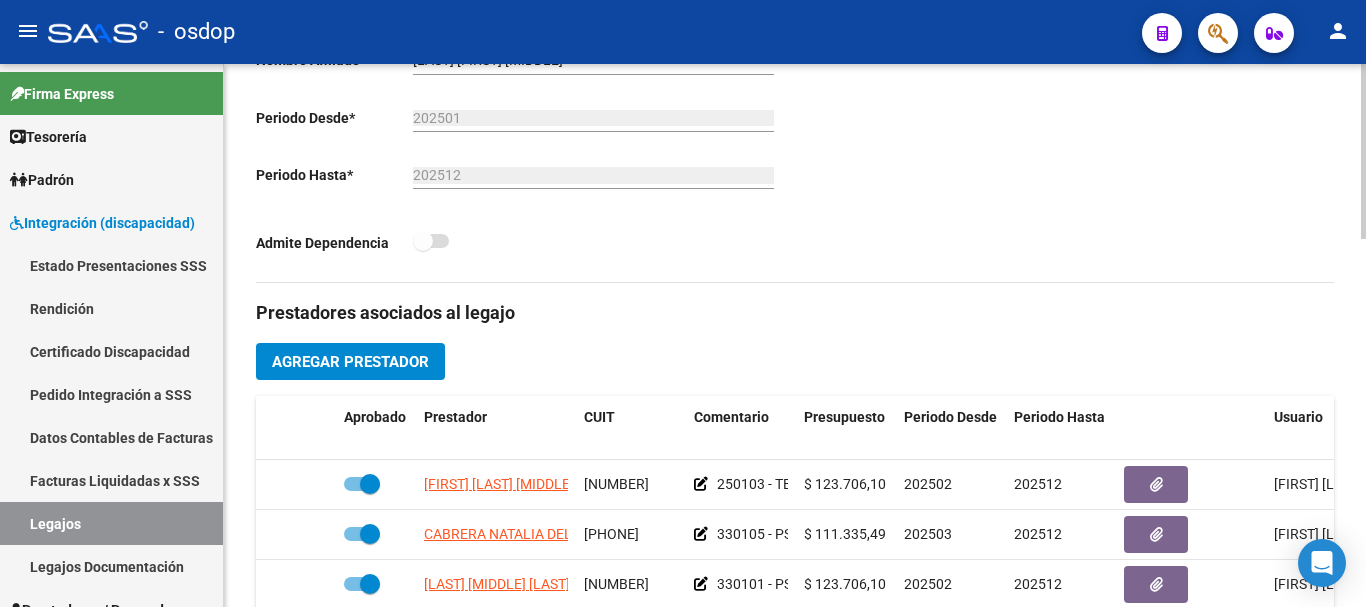 scroll, scrollTop: 600, scrollLeft: 0, axis: vertical 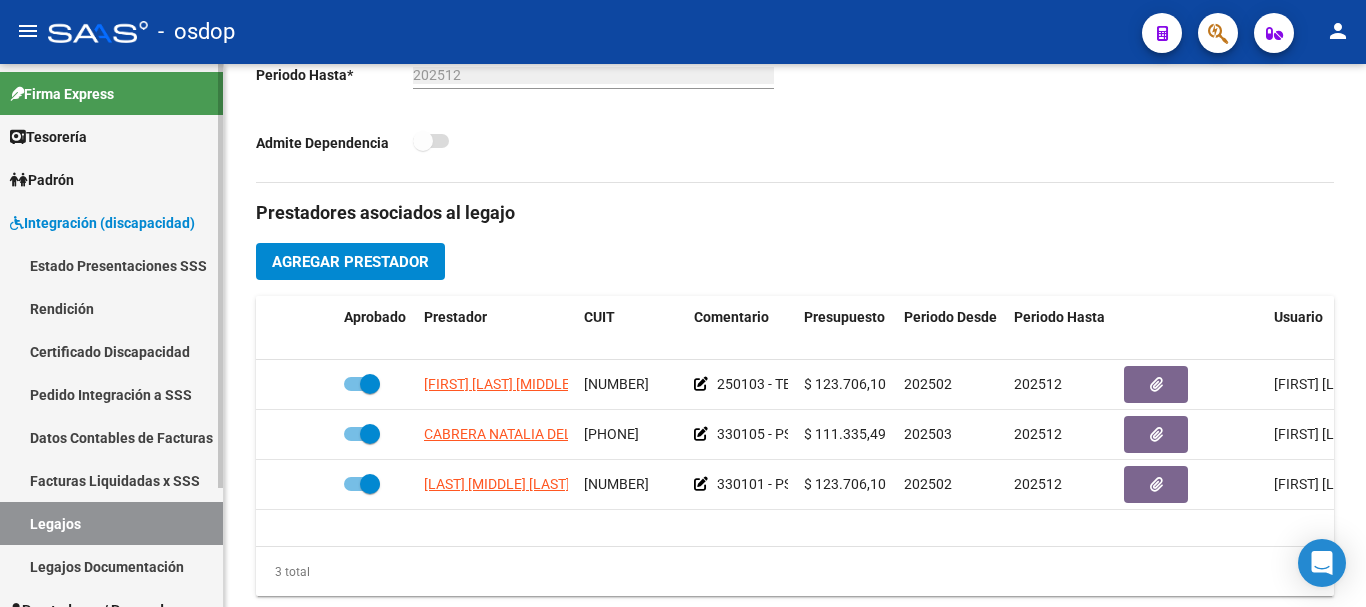 drag, startPoint x: 113, startPoint y: 356, endPoint x: 178, endPoint y: 353, distance: 65.06919 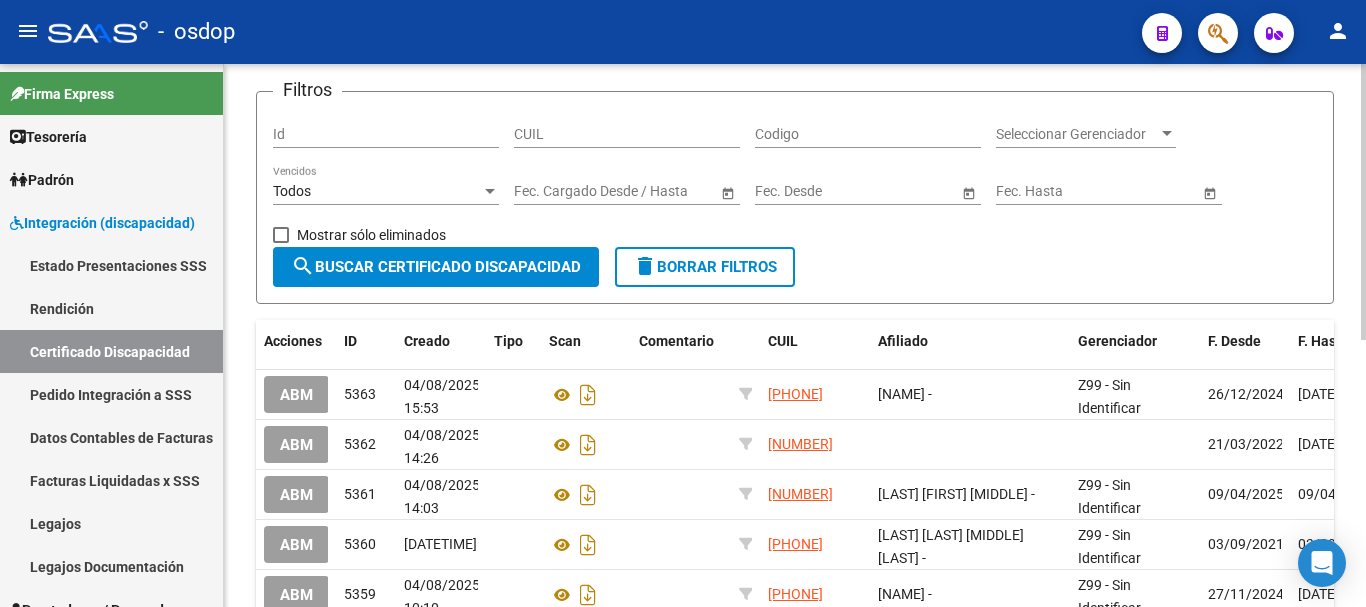 scroll, scrollTop: 0, scrollLeft: 0, axis: both 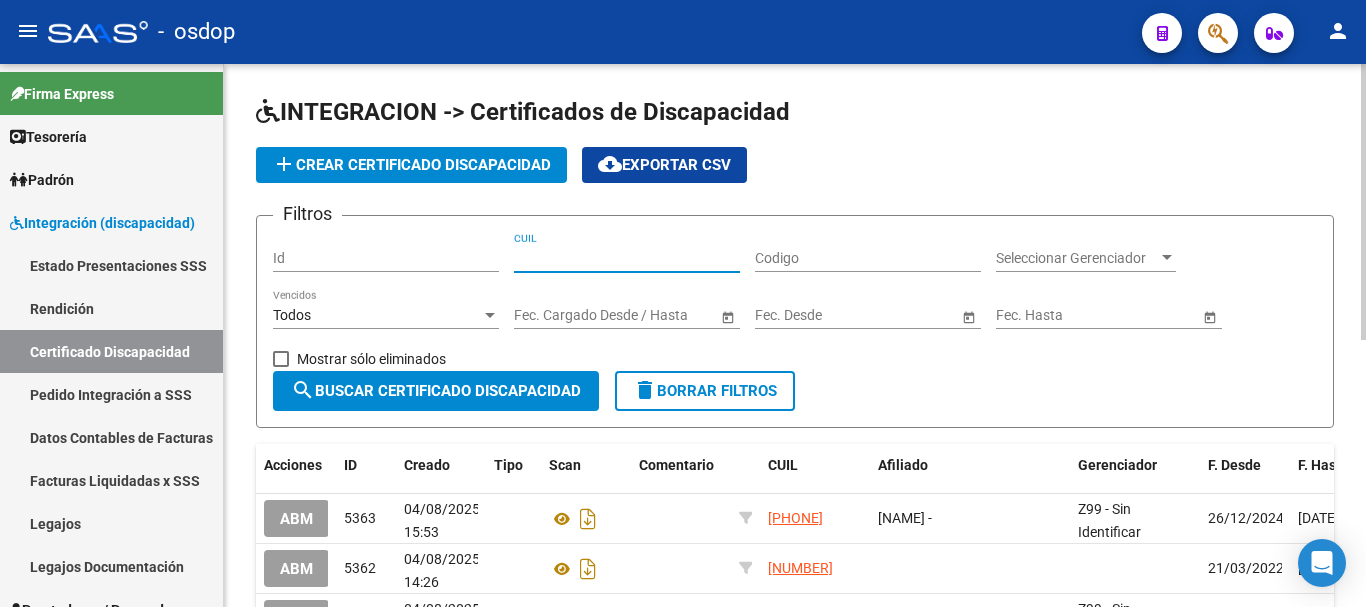 click on "CUIL" at bounding box center (627, 258) 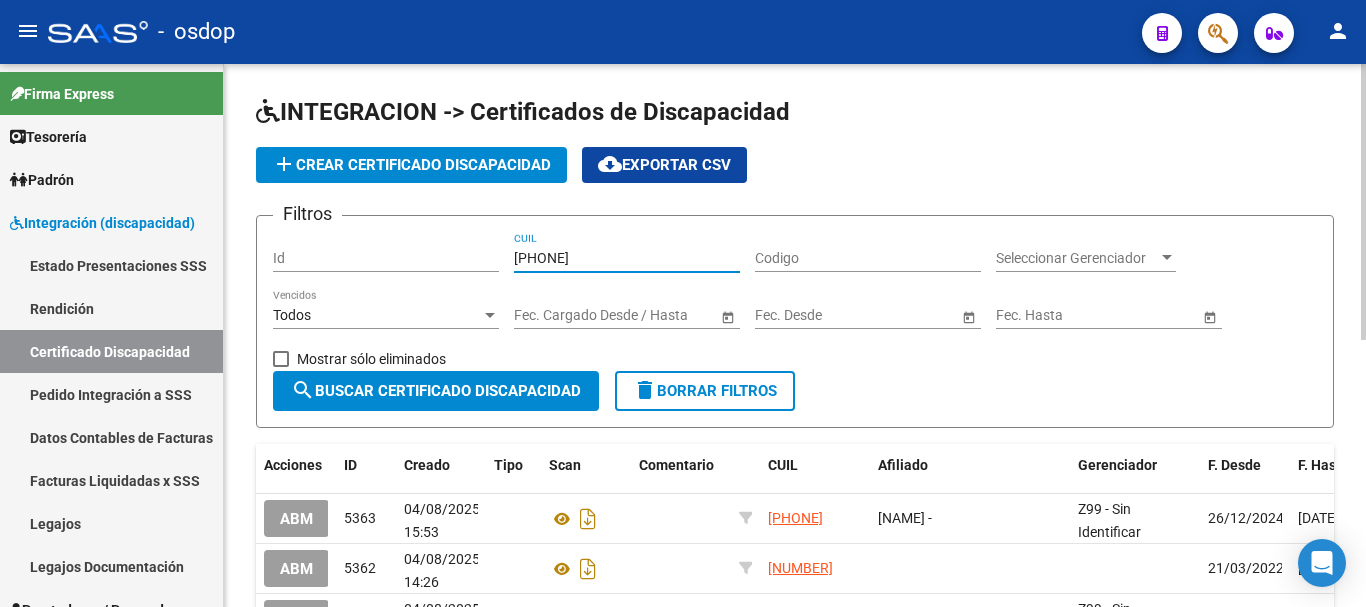 type on "[PHONE]" 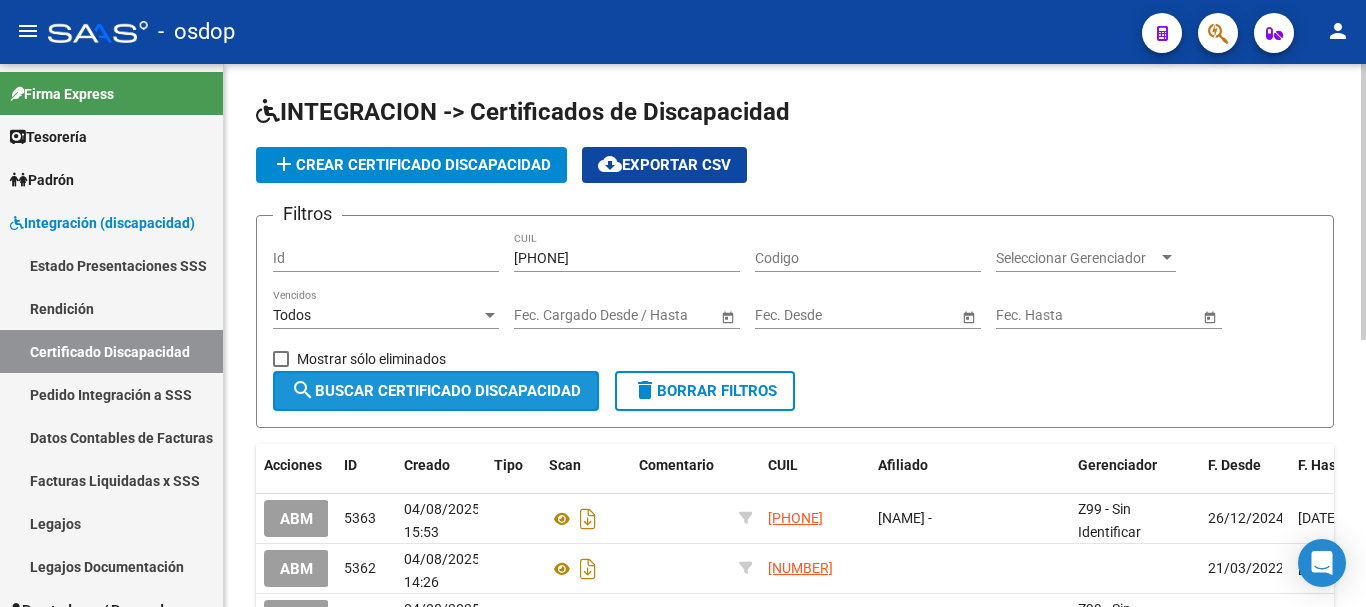 click on "search  Buscar Certificado Discapacidad" 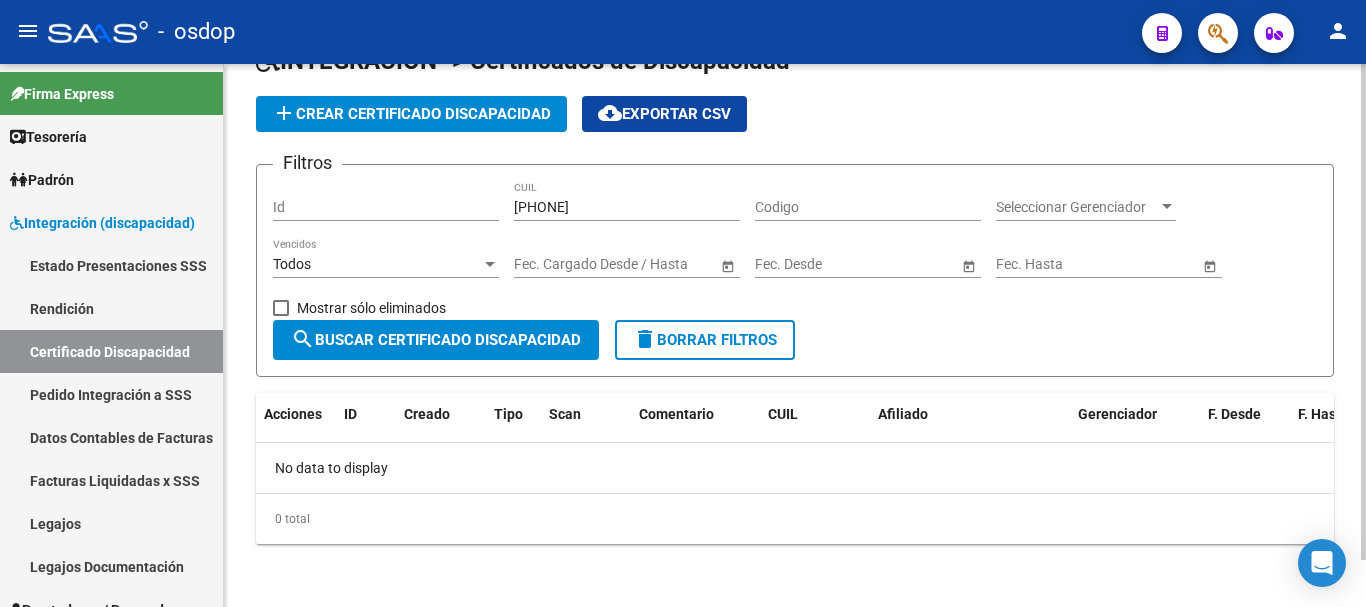 scroll, scrollTop: 52, scrollLeft: 0, axis: vertical 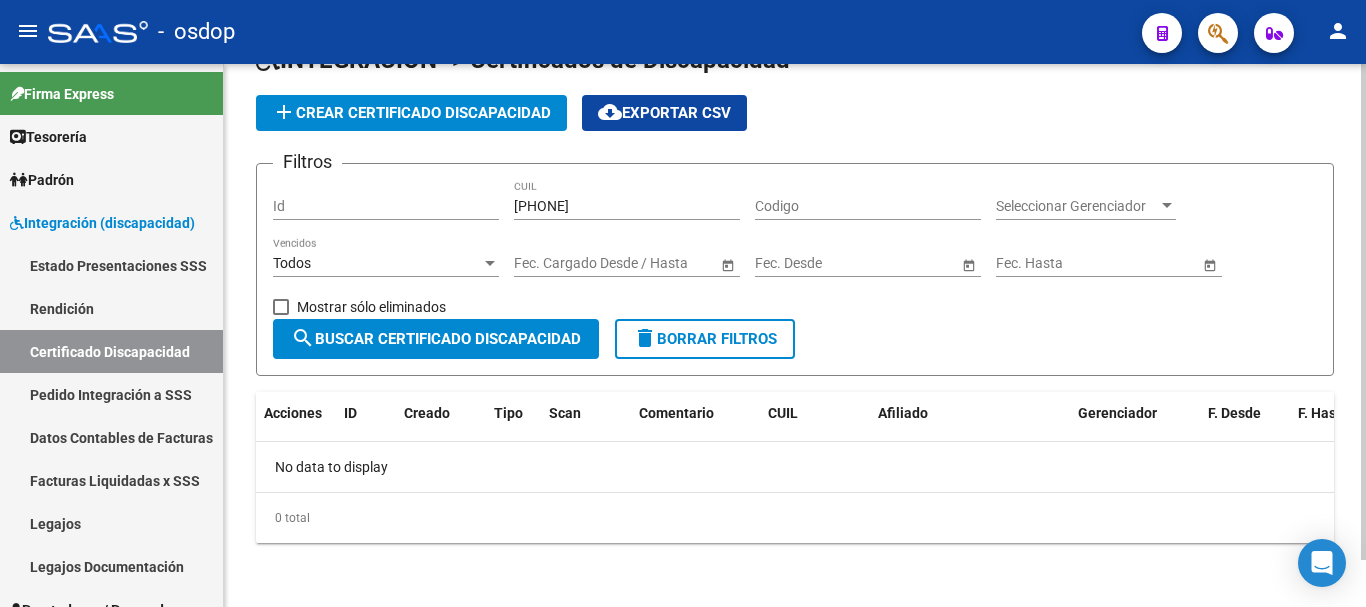 click on "add  Crear Certificado Discapacidad" 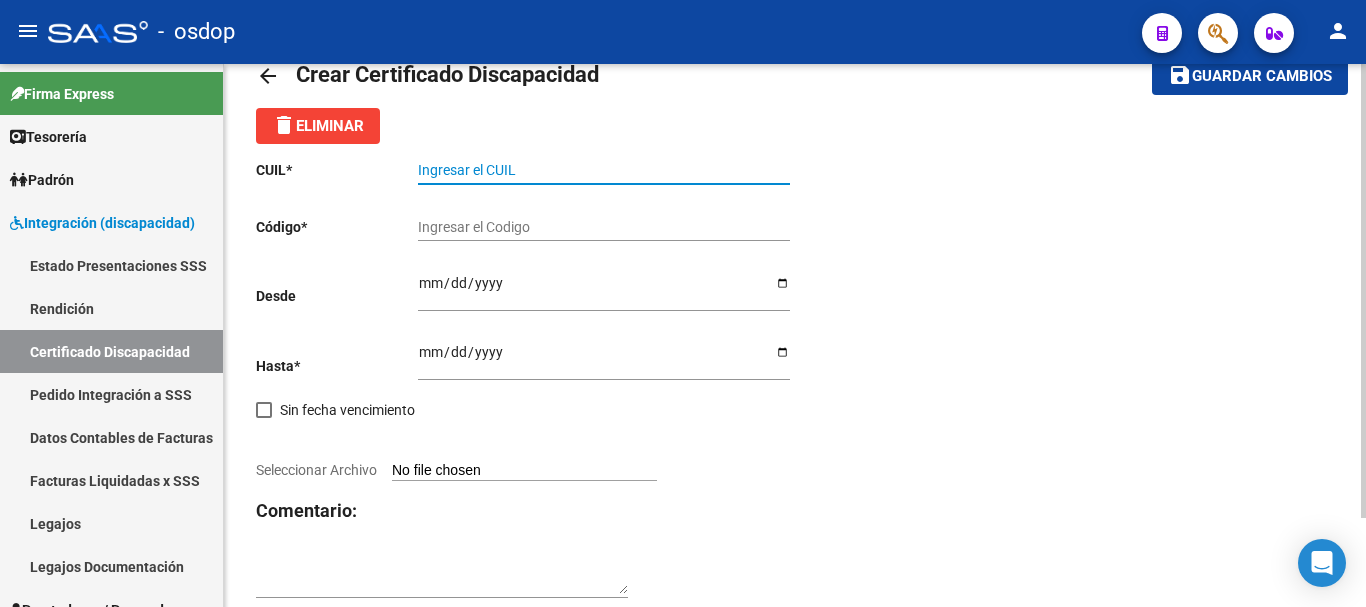 click on "Ingresar el CUIL" at bounding box center (604, 170) 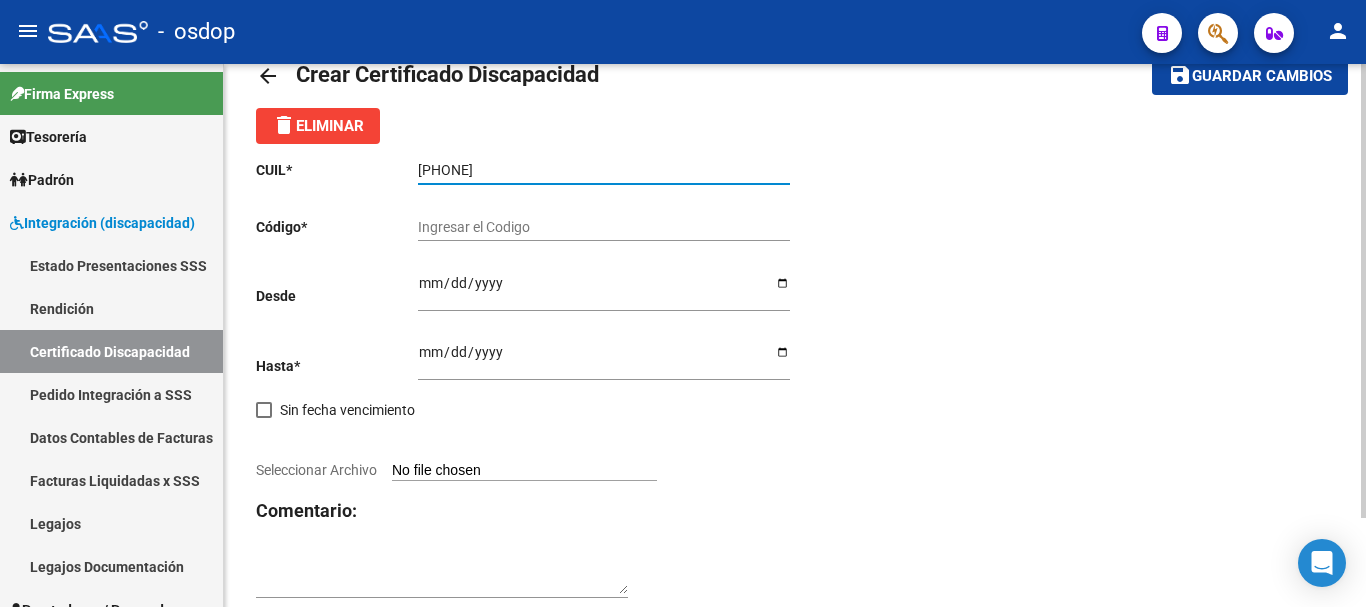 type on "[PHONE]" 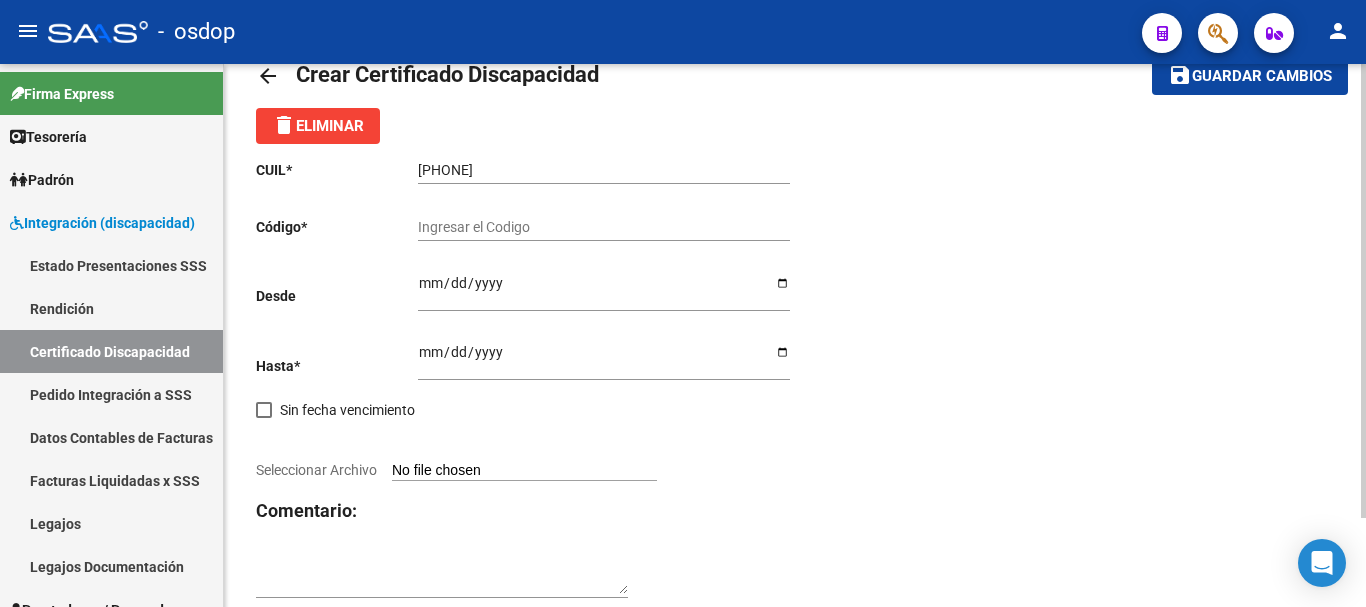 click on "Ingresar el Codigo" 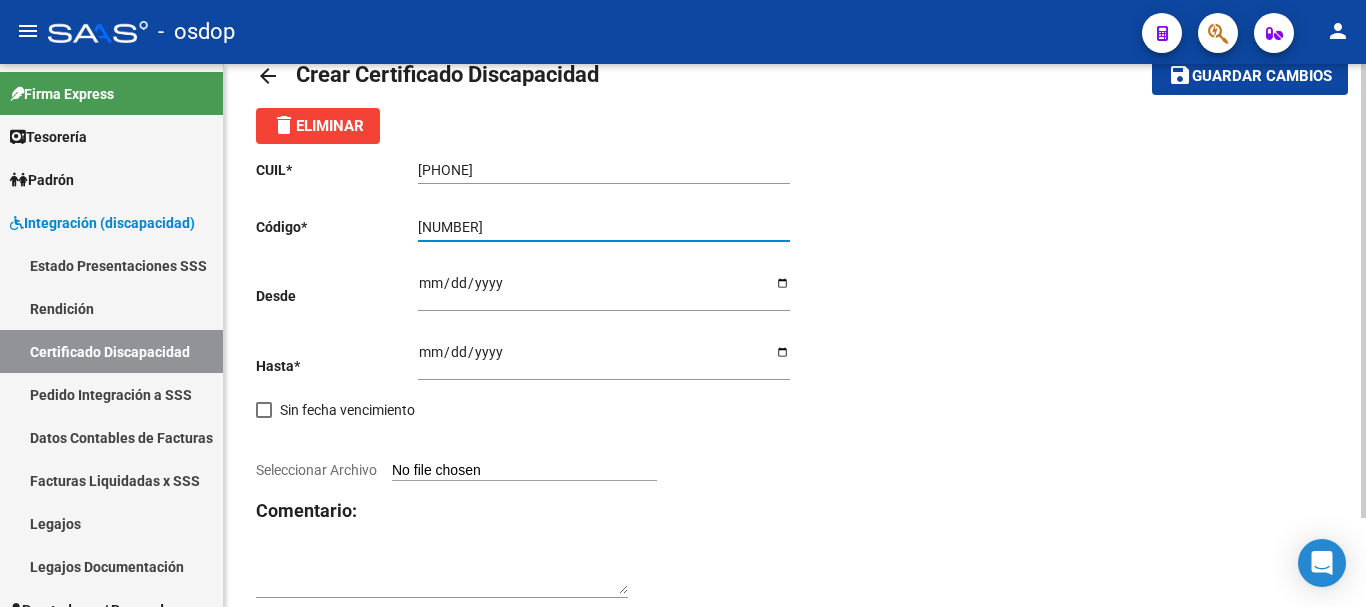 type on "[NUMBER]" 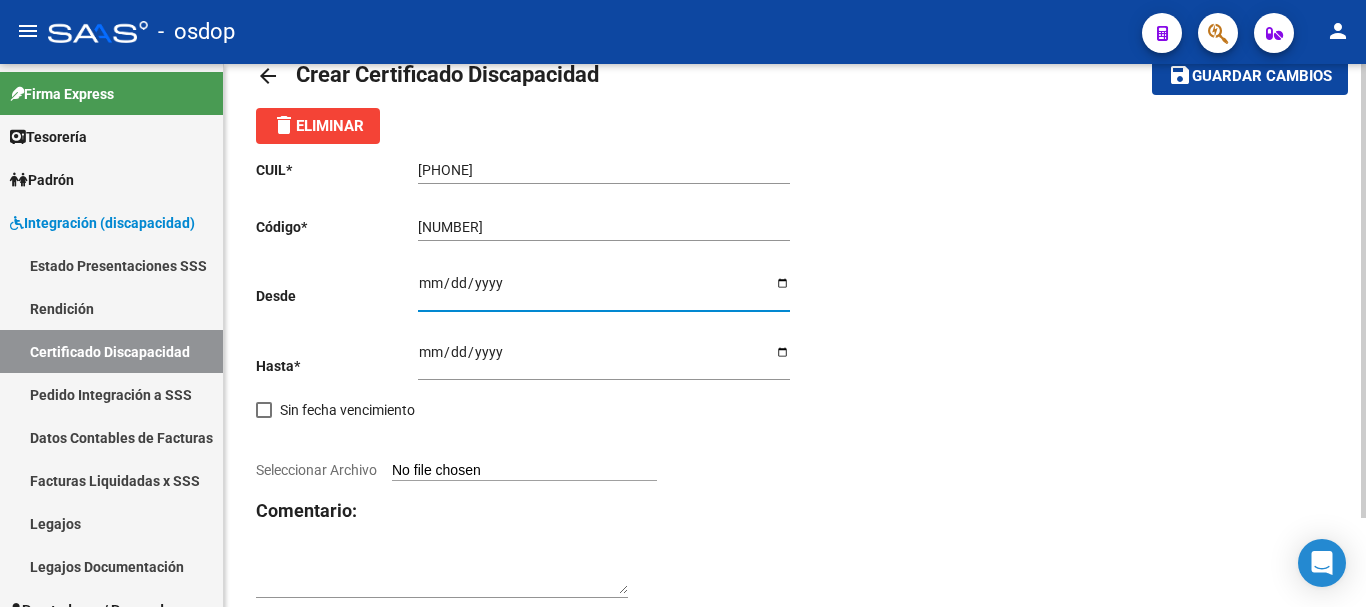 click on "Ingresar fec. Desde" at bounding box center (604, 290) 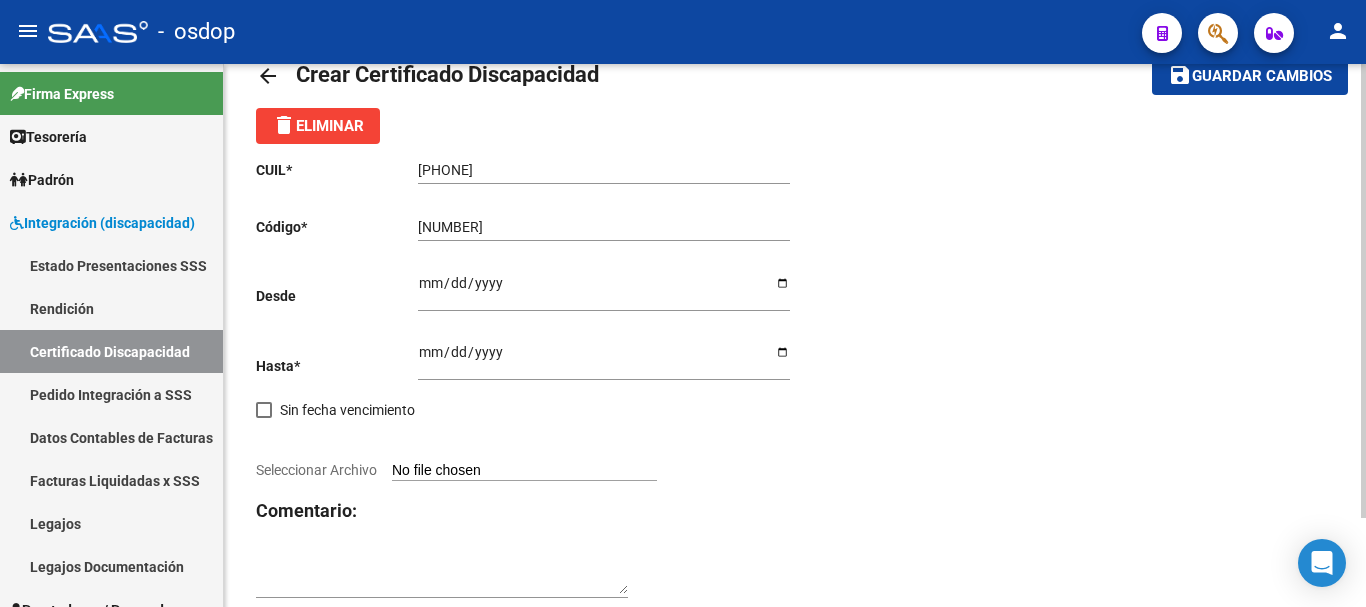 click on "Ingresar fec. Desde" 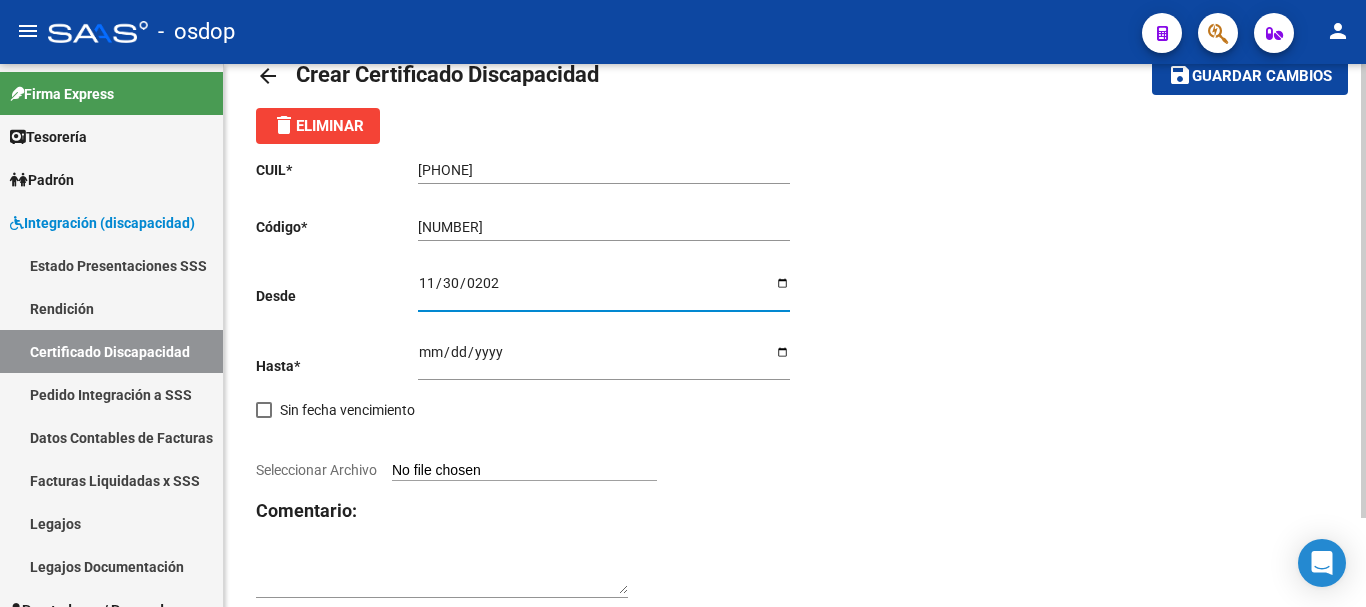 type on "[DATE]" 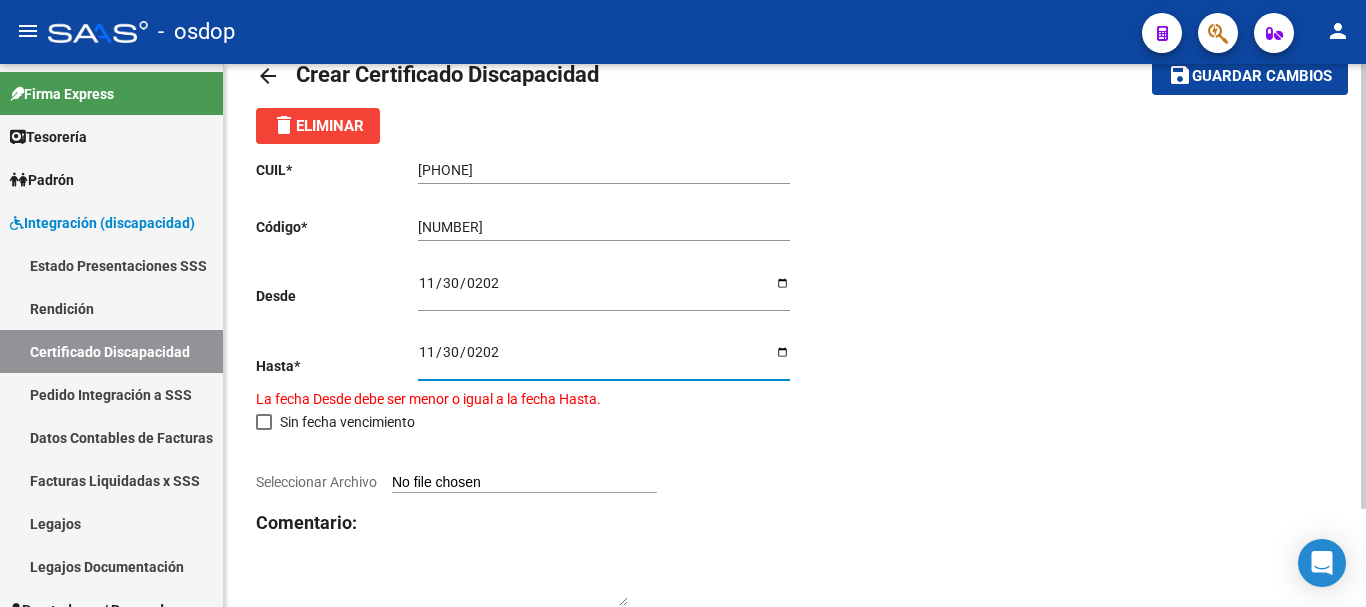 type on "[DATE]" 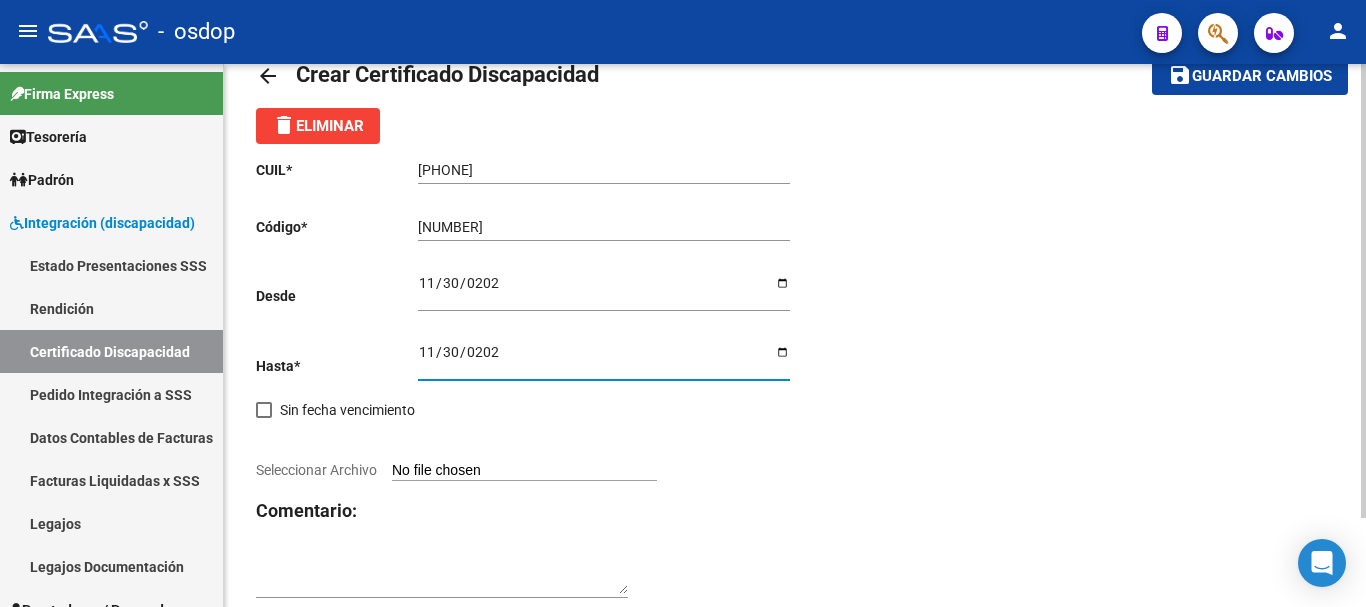 click on "Seleccionar Archivo" at bounding box center [524, 471] 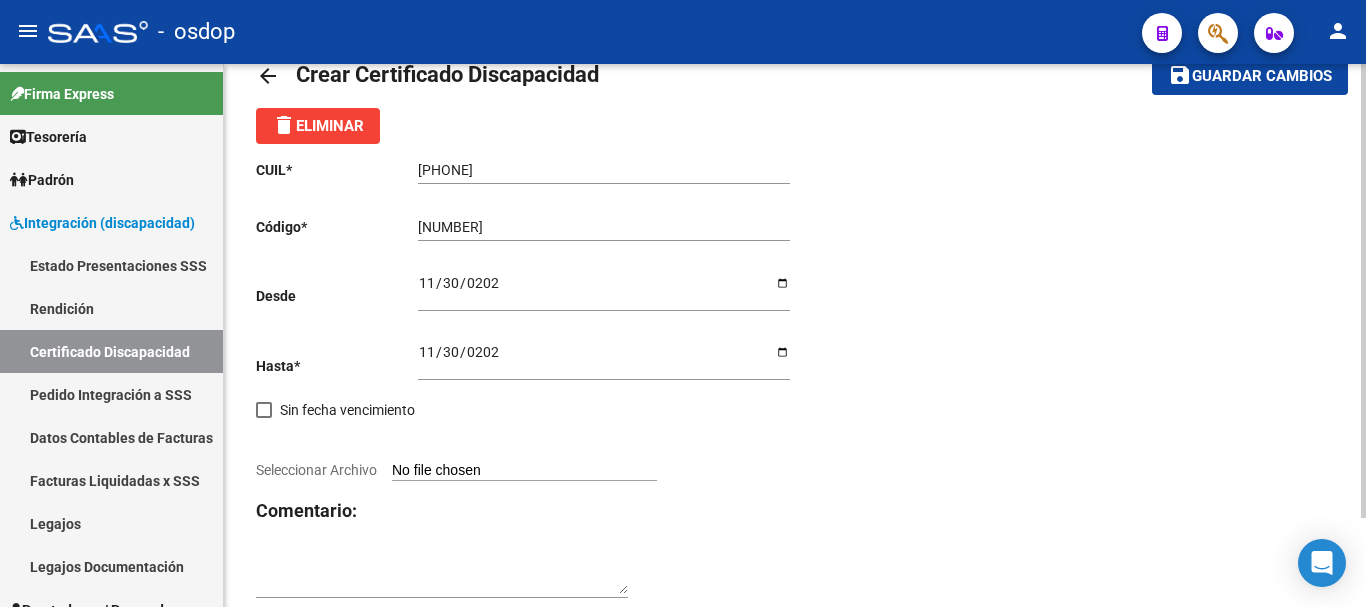 type on "C:\fakepath\[PHONE].pdf" 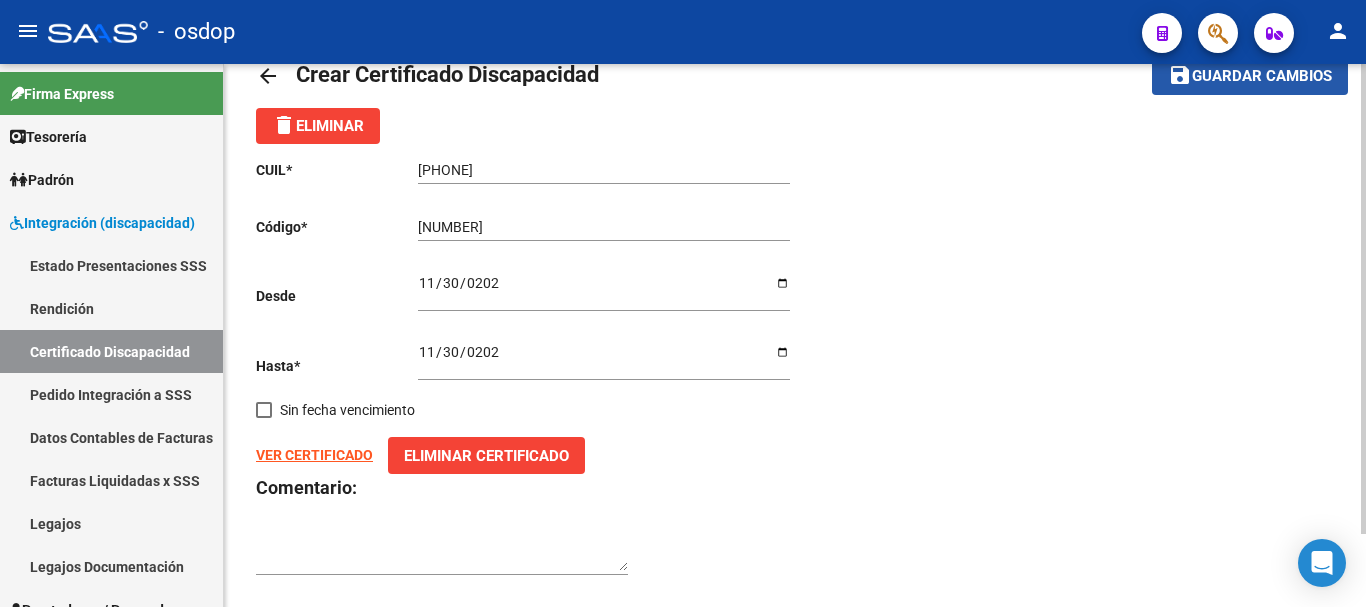 click on "Guardar cambios" 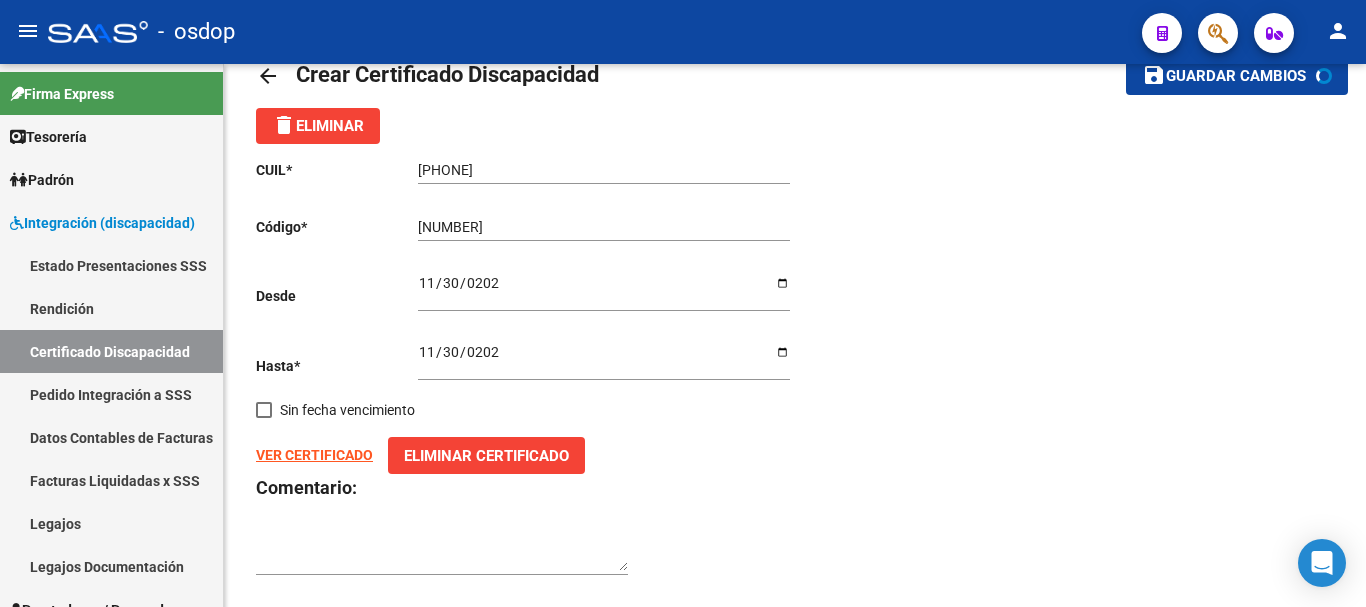 scroll, scrollTop: 0, scrollLeft: 0, axis: both 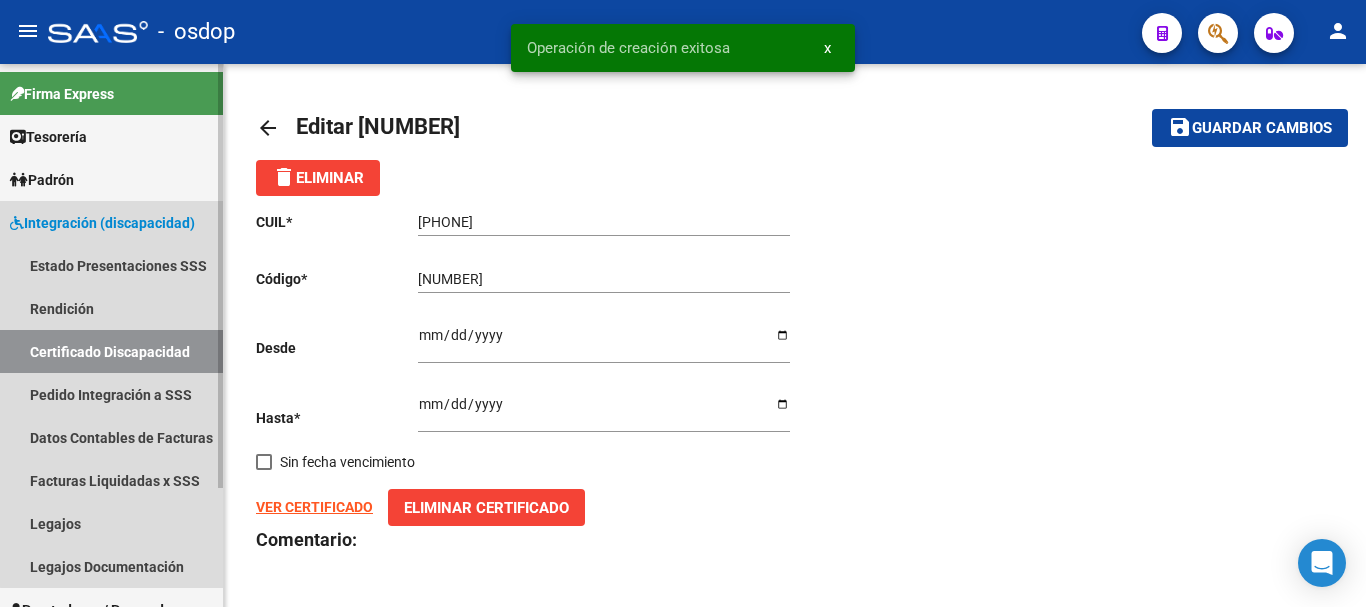 click on "Certificado Discapacidad" at bounding box center [111, 351] 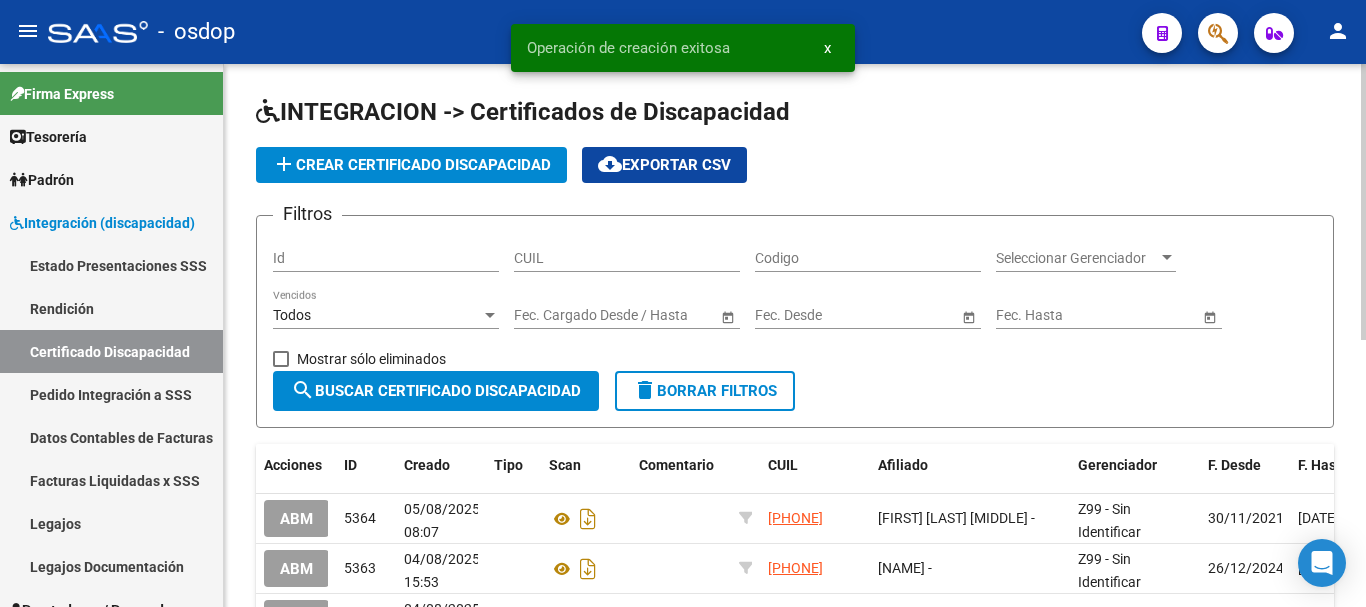 click on "CUIL" at bounding box center (627, 258) 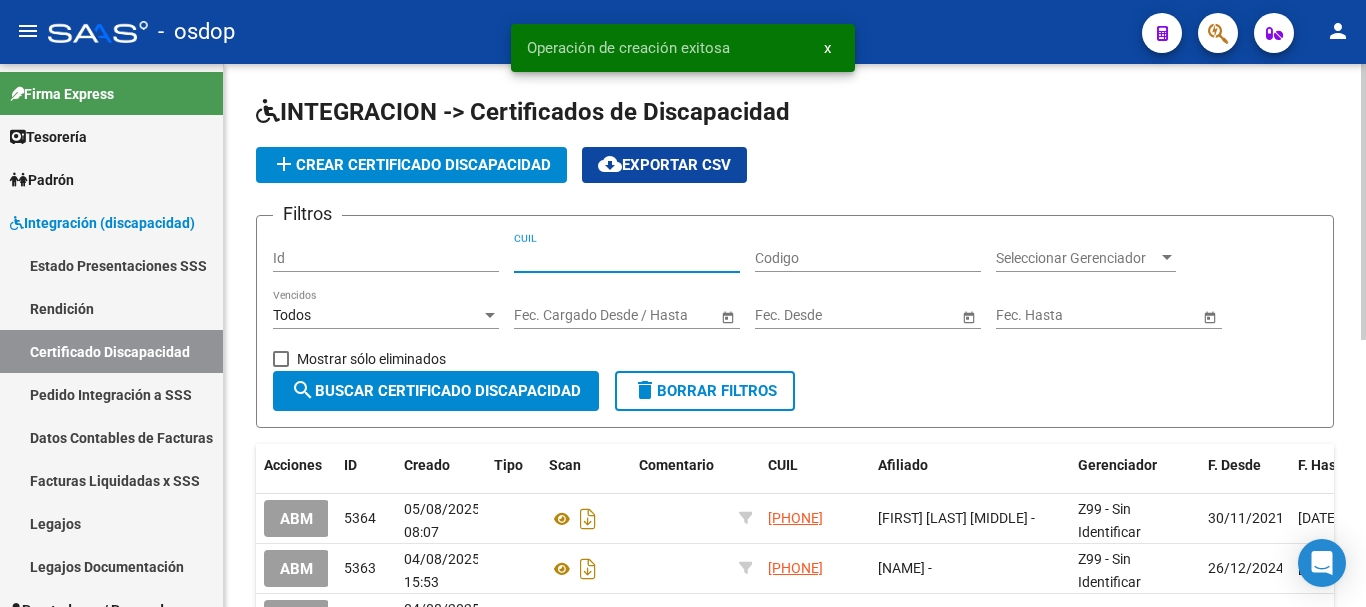 paste on "[PHONE]" 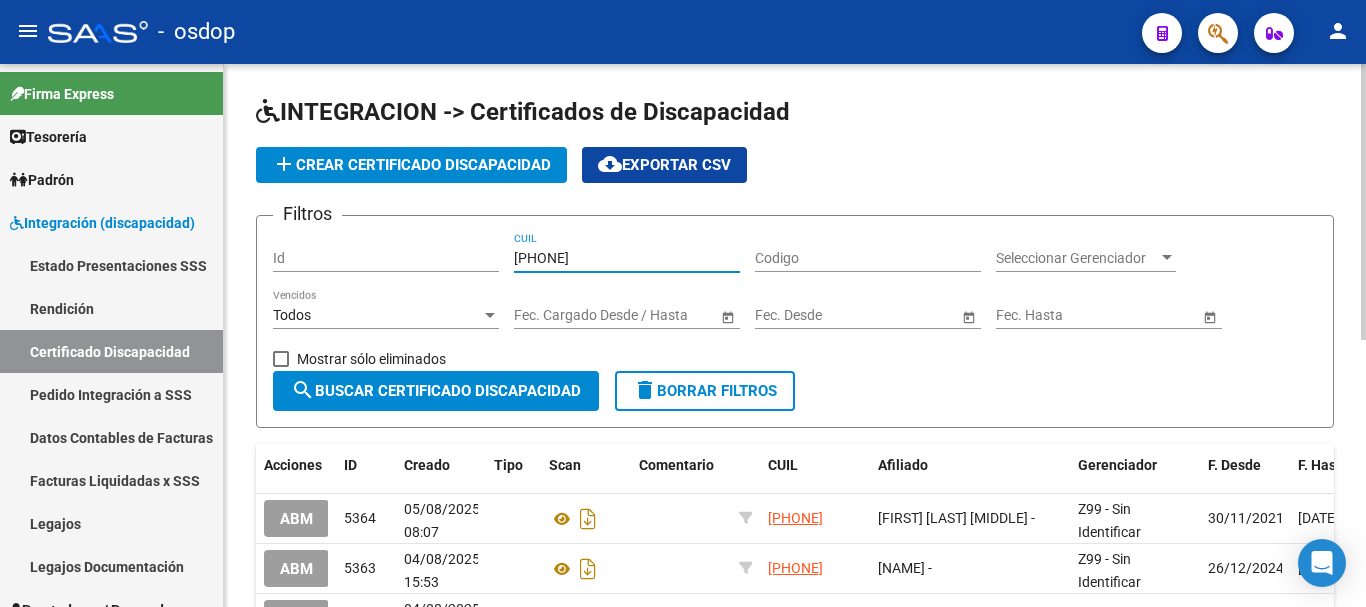 type on "[PHONE]" 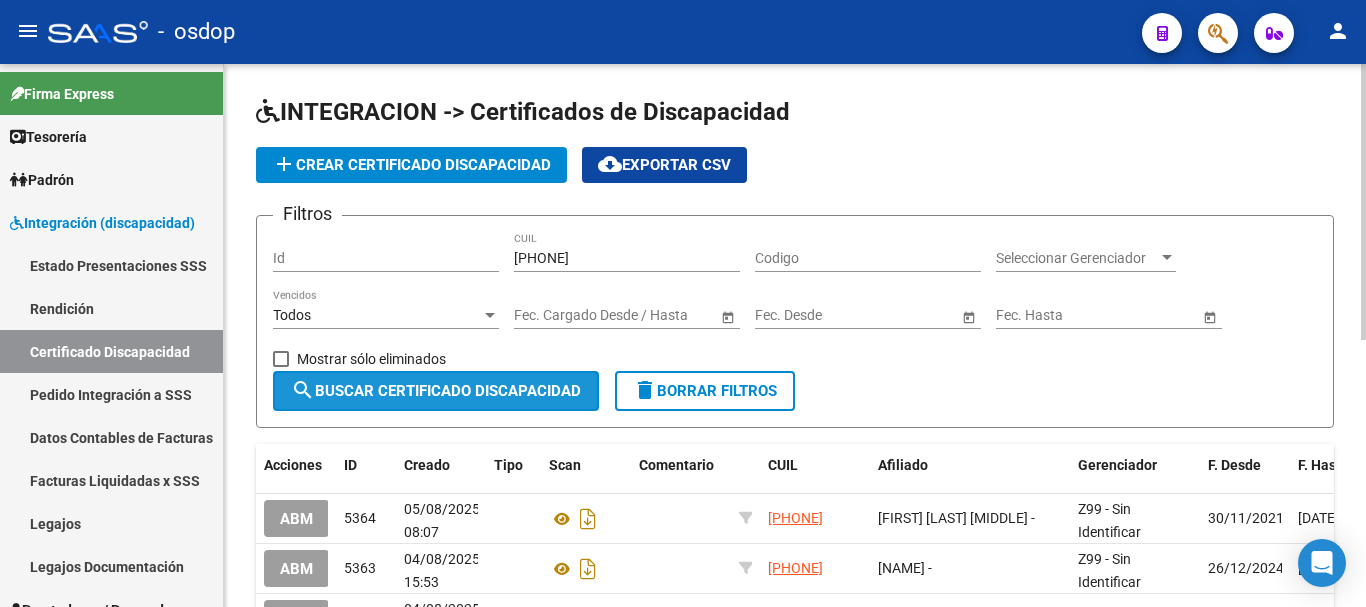 click on "search  Buscar Certificado Discapacidad" 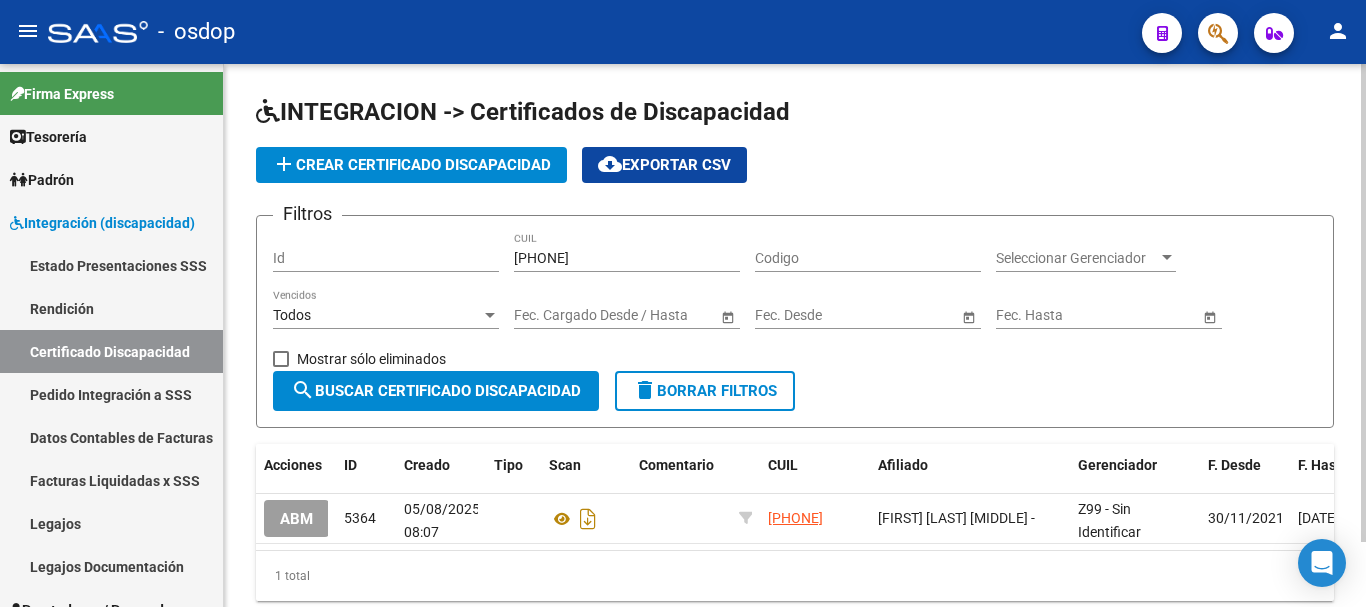 scroll, scrollTop: 74, scrollLeft: 0, axis: vertical 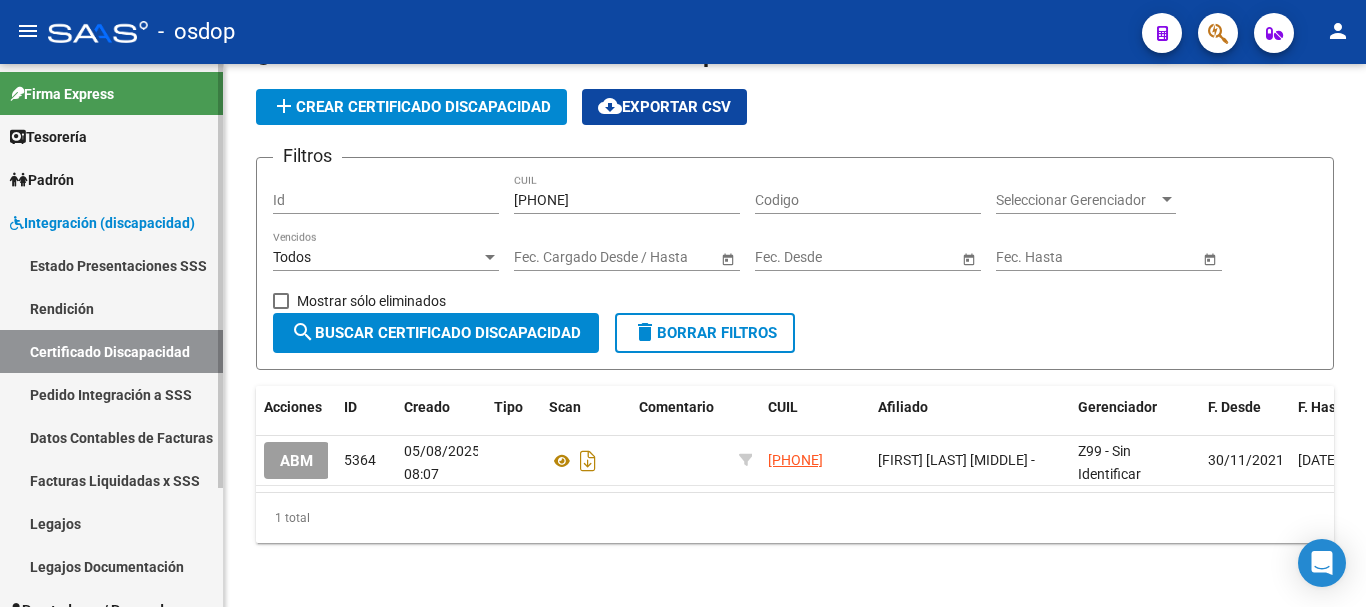 click on "Legajos" at bounding box center (111, 523) 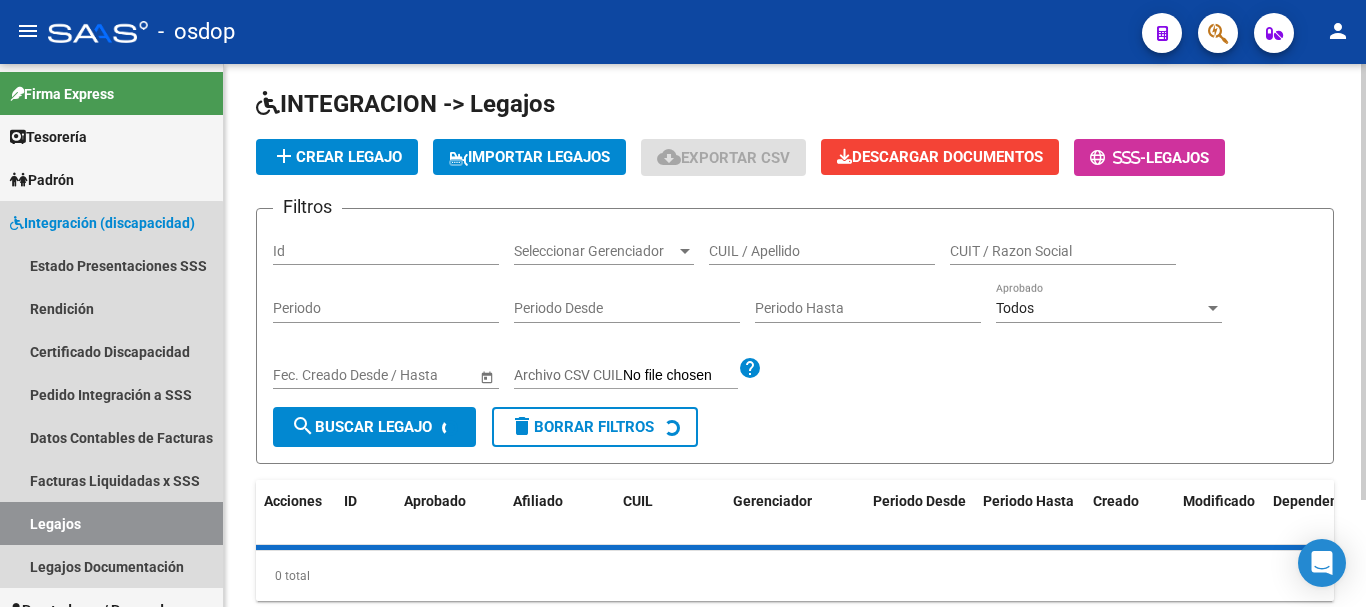 scroll, scrollTop: 0, scrollLeft: 0, axis: both 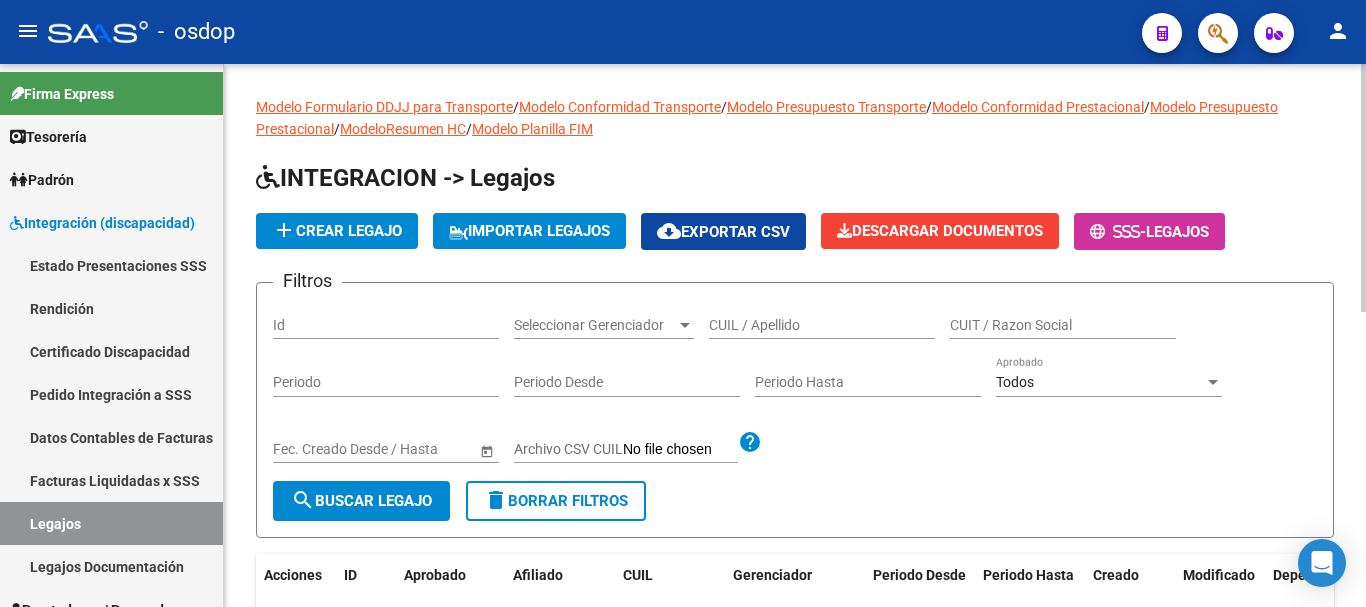 click on "CUIL / Apellido" at bounding box center (822, 325) 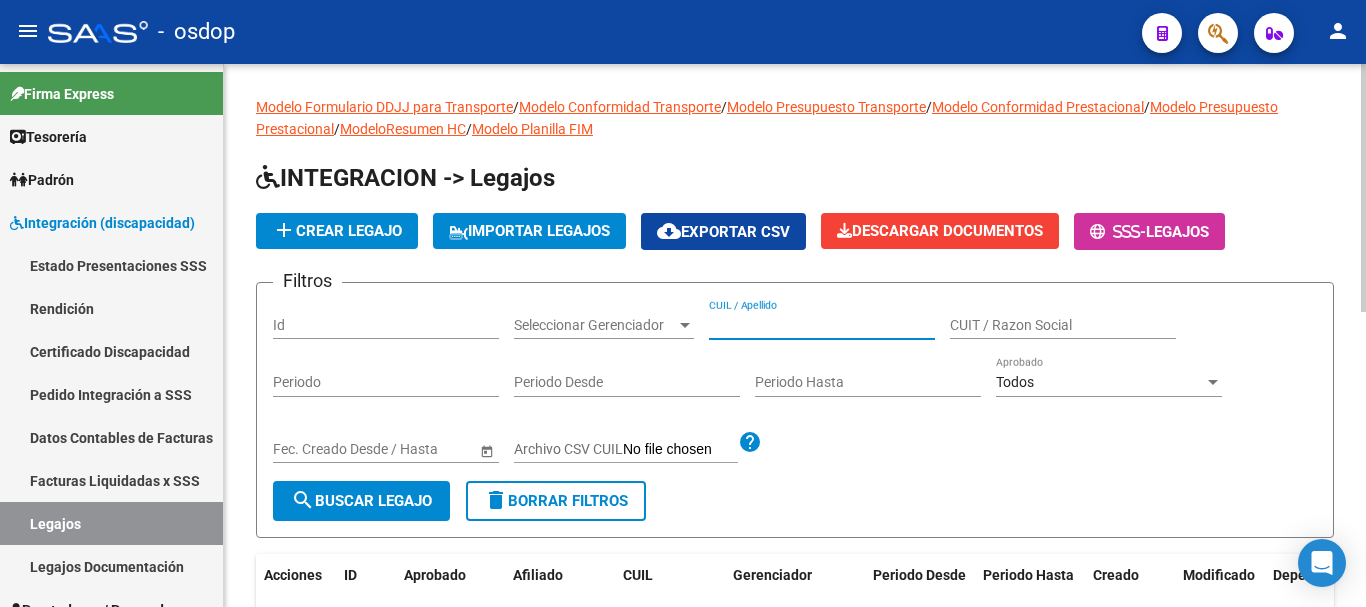 paste on "[PHONE]" 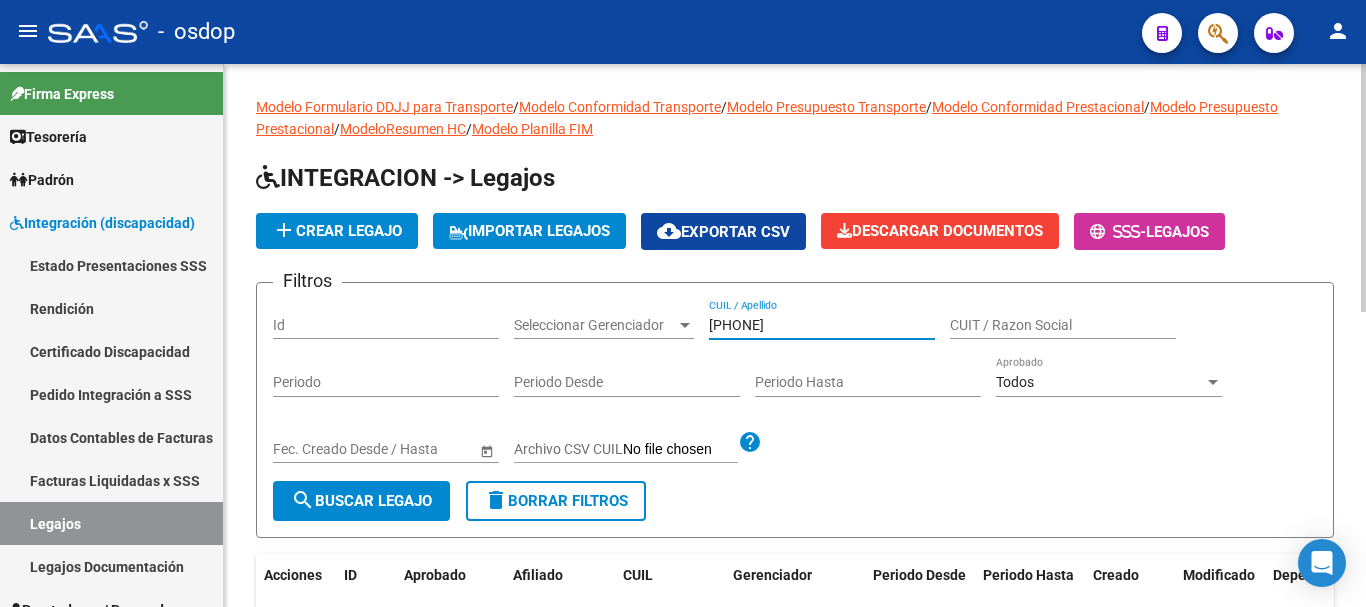 type on "[PHONE]" 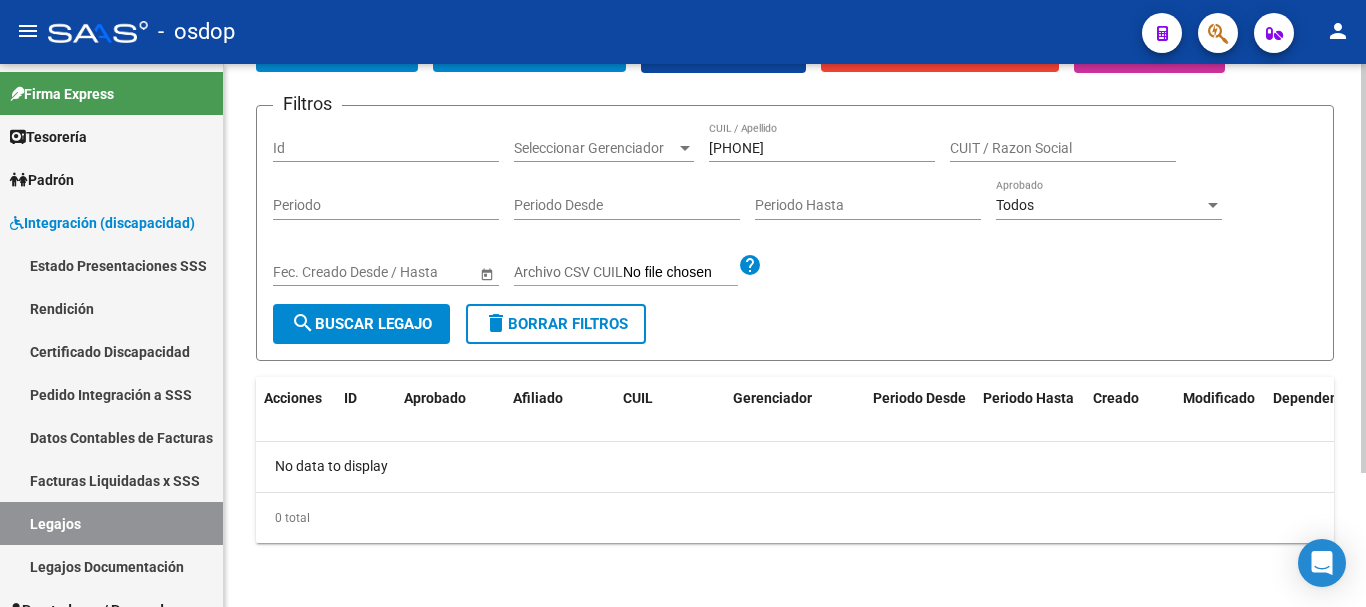 scroll, scrollTop: 0, scrollLeft: 0, axis: both 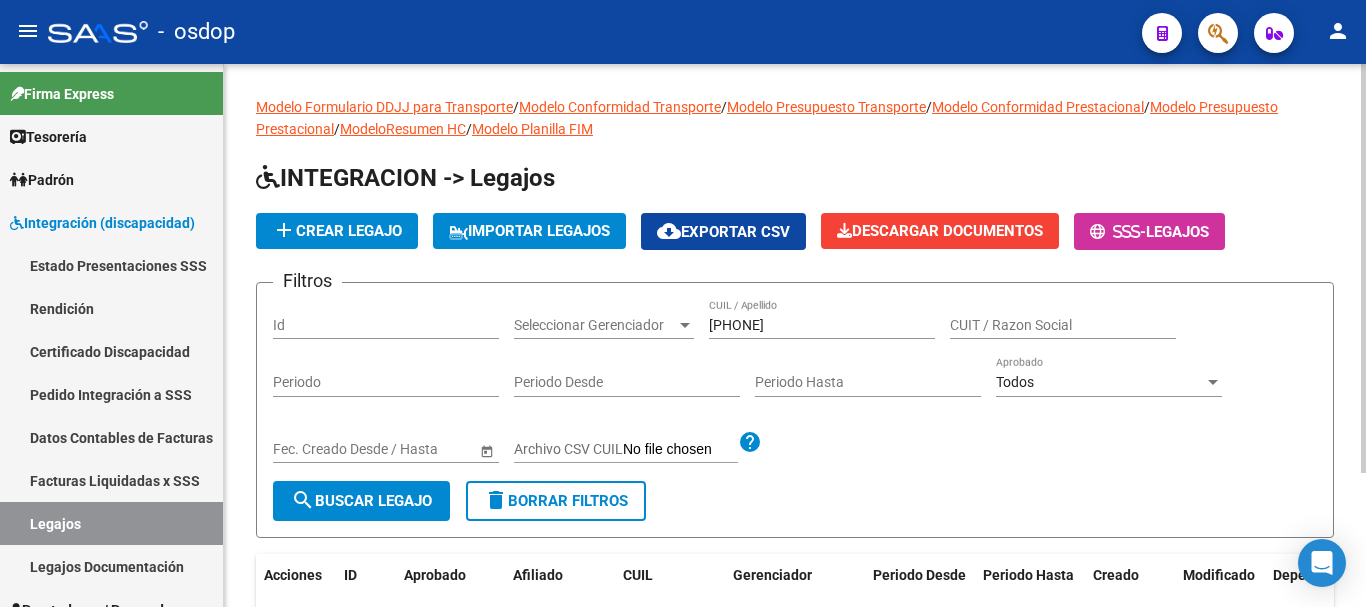 click on "add  Crear Legajo" 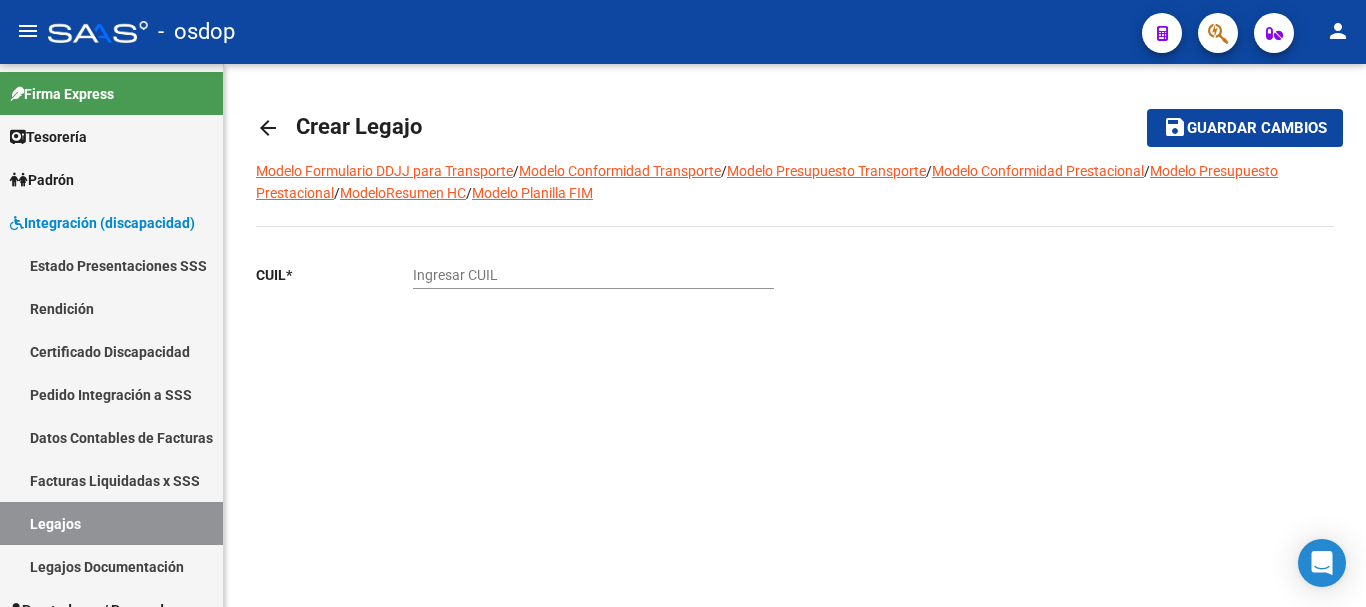 click on "Ingresar CUIL" 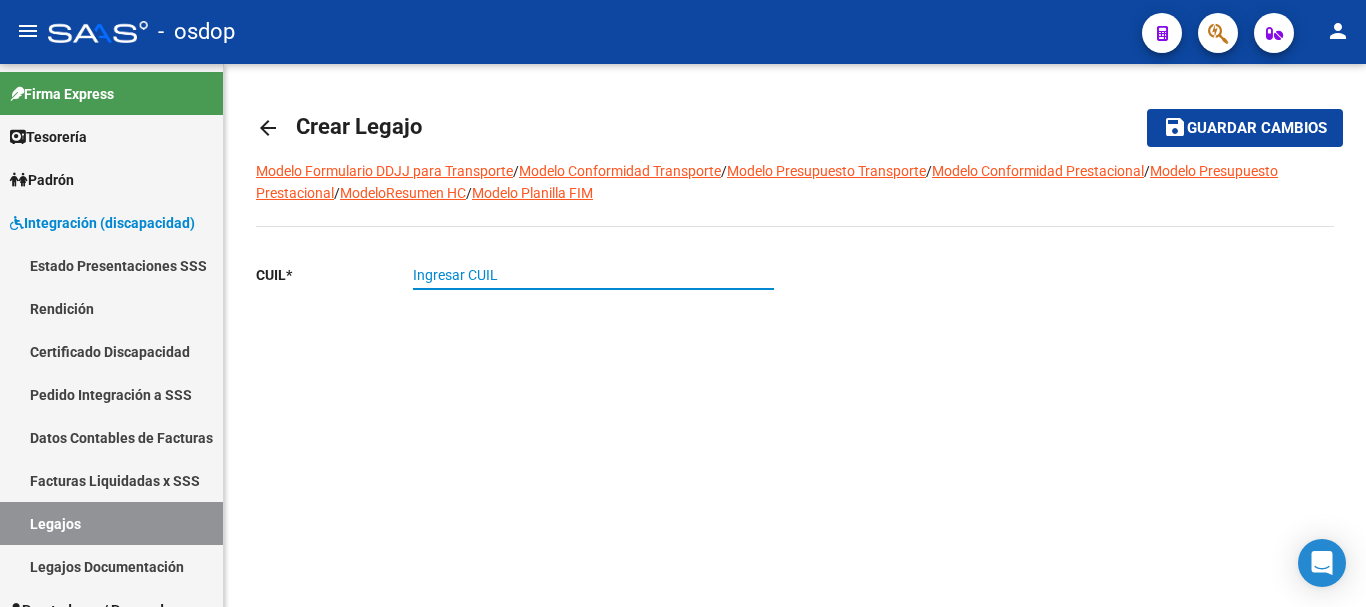 paste on "[PHONE]" 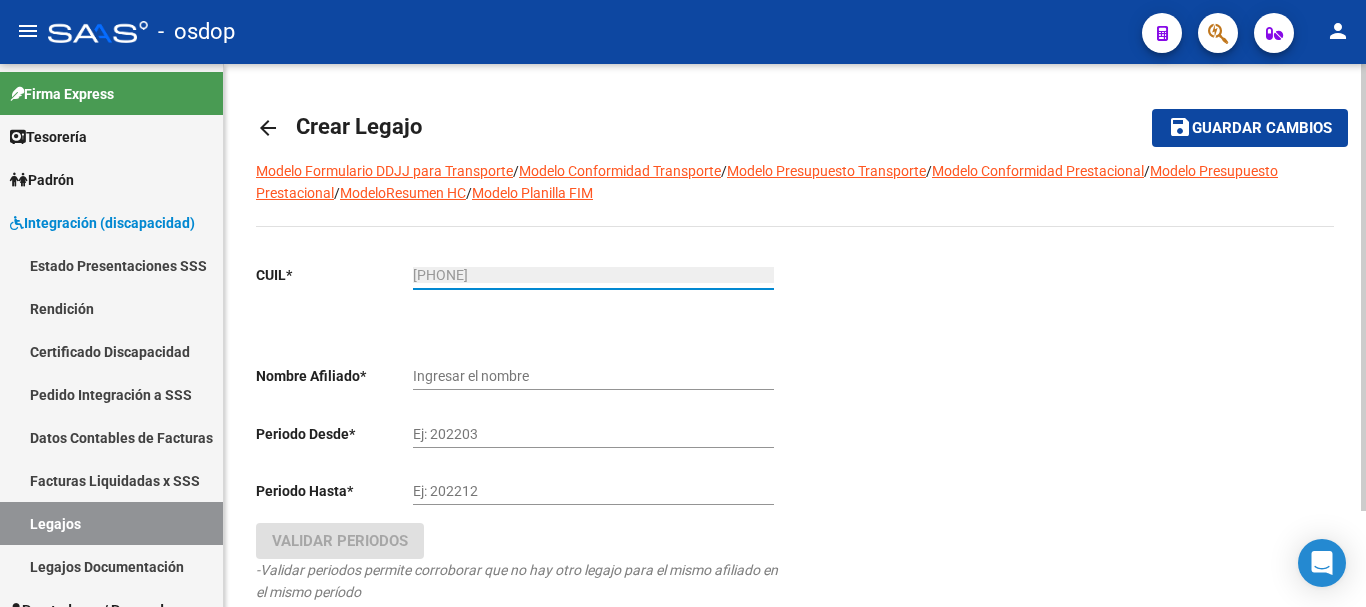 type on "[PHONE]" 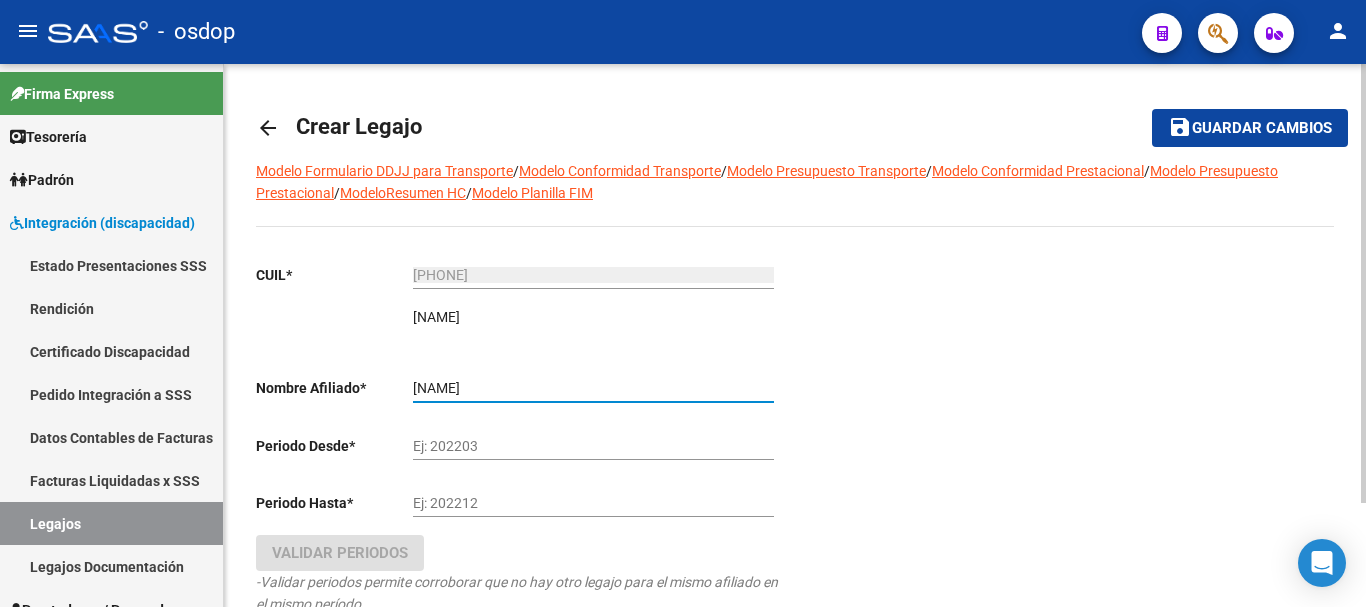 click on "[NAME]" at bounding box center [593, 388] 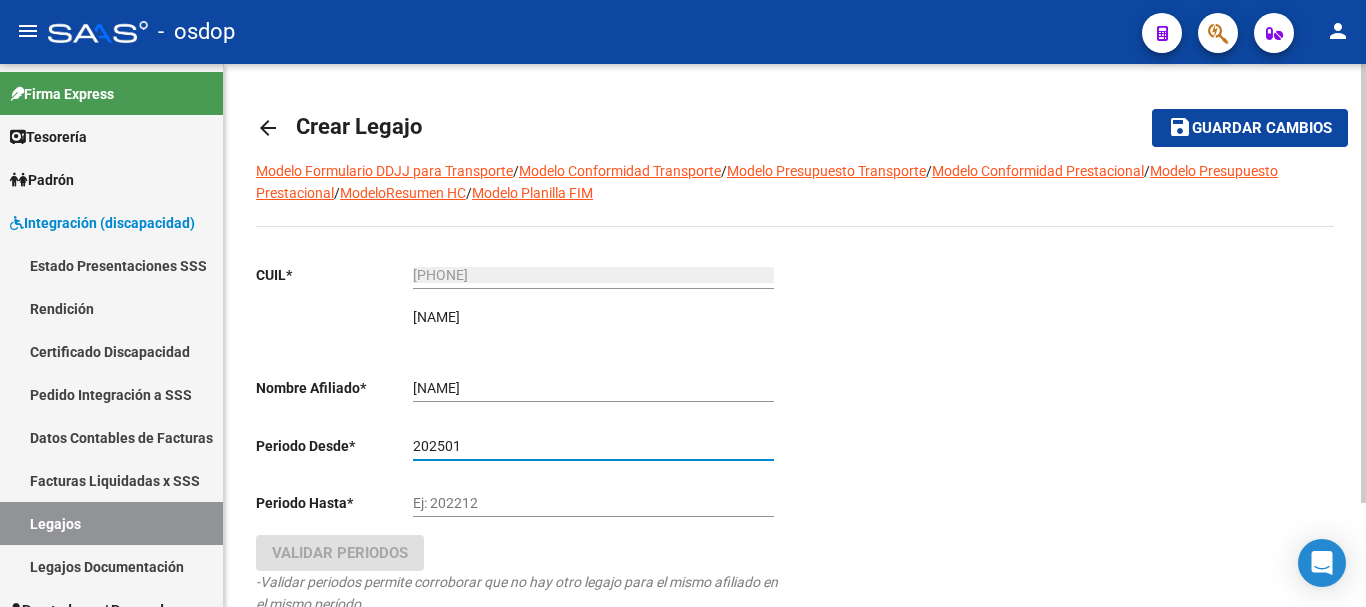 type on "202501" 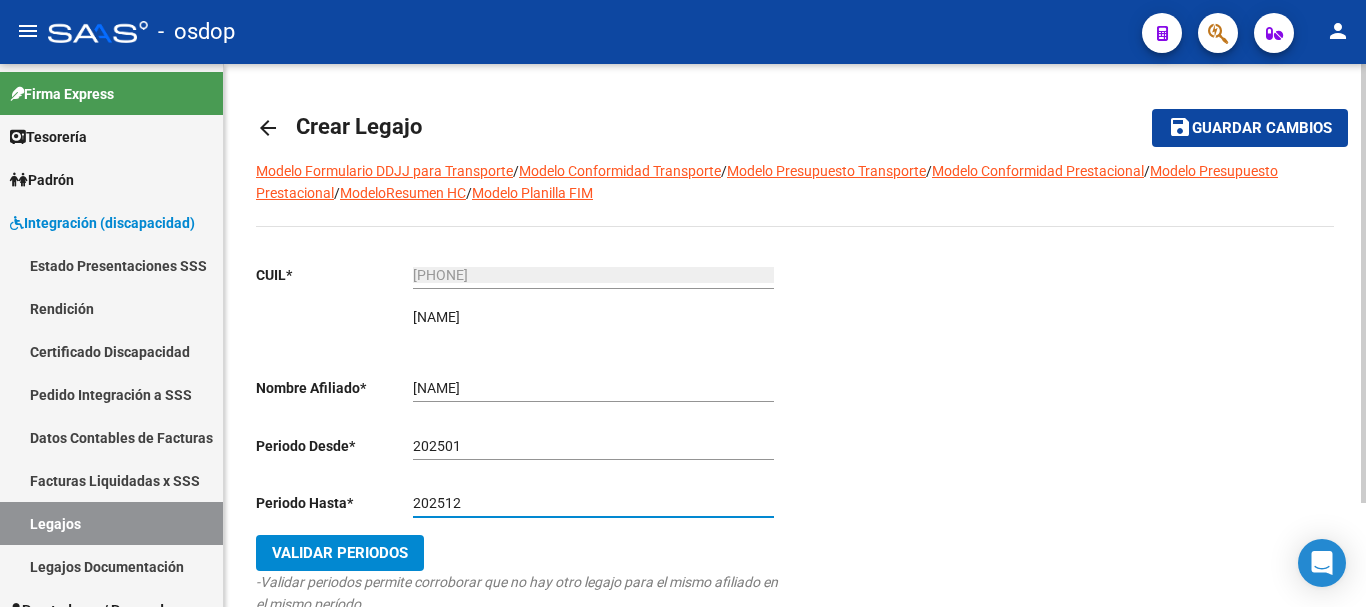 type on "202512" 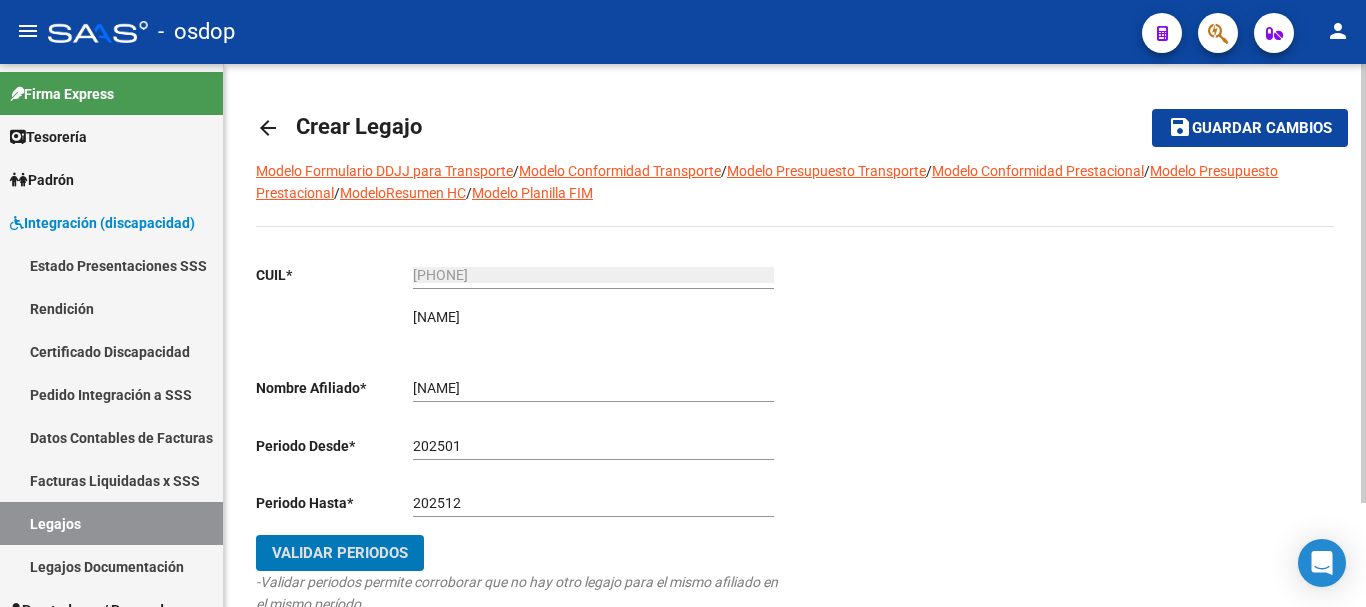 click on "Validar Periodos" 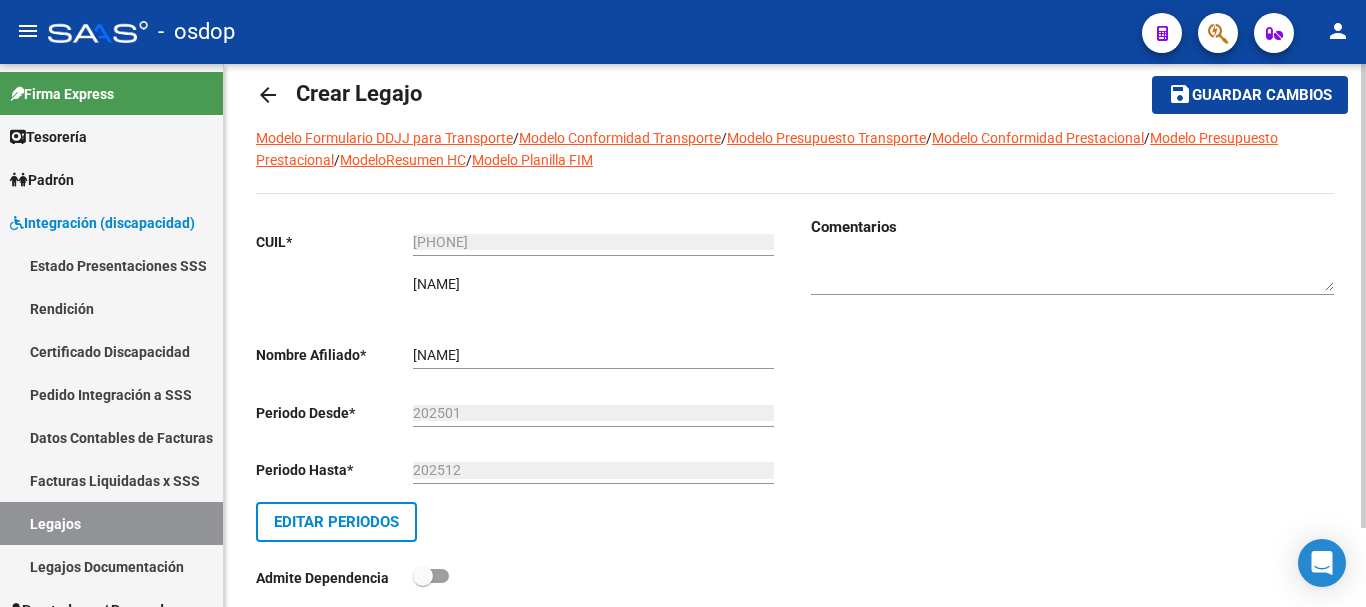 scroll, scrollTop: 0, scrollLeft: 0, axis: both 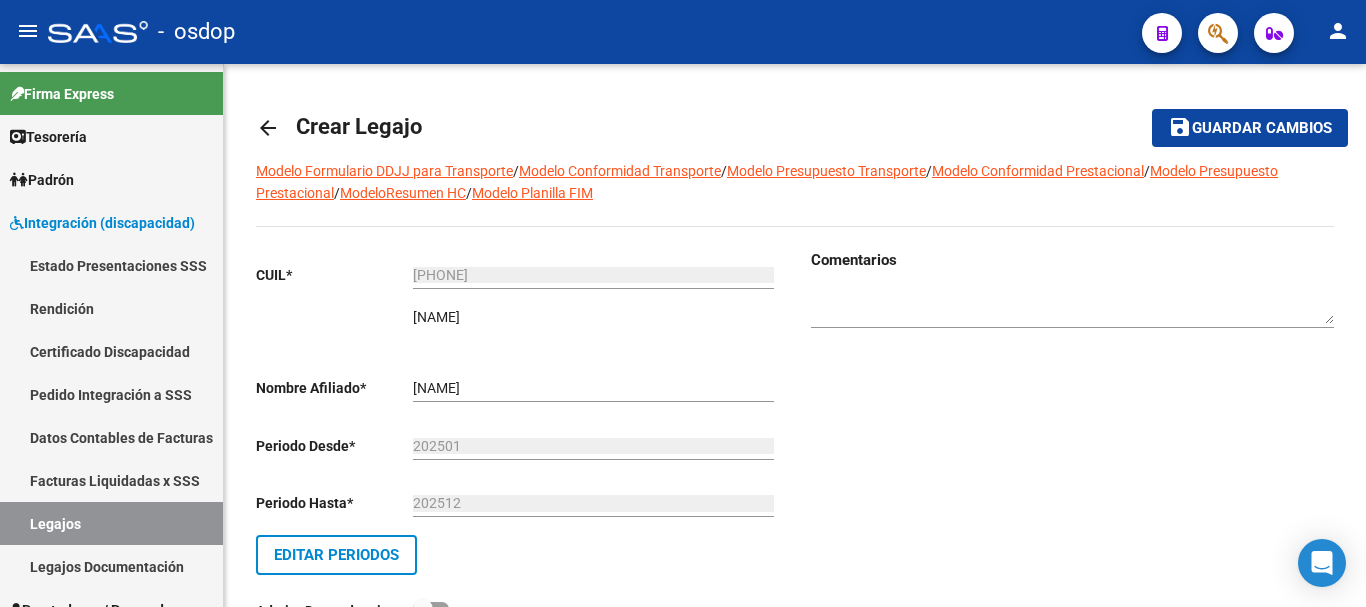click on "Guardar cambios" 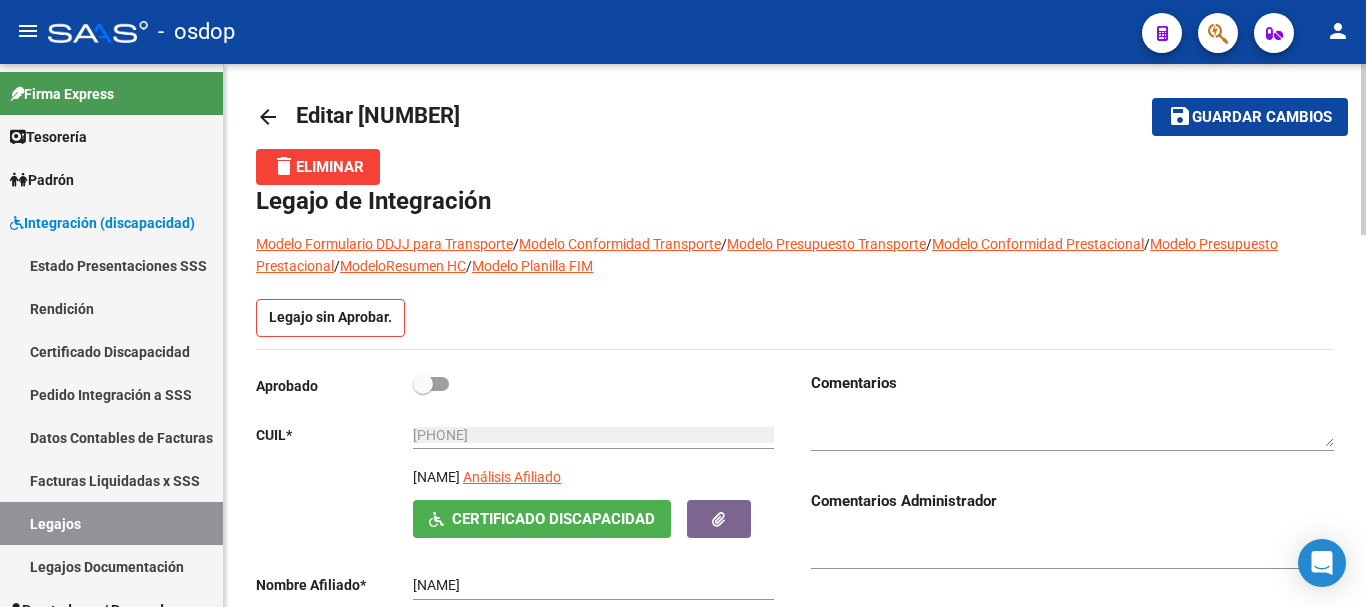 scroll, scrollTop: 0, scrollLeft: 0, axis: both 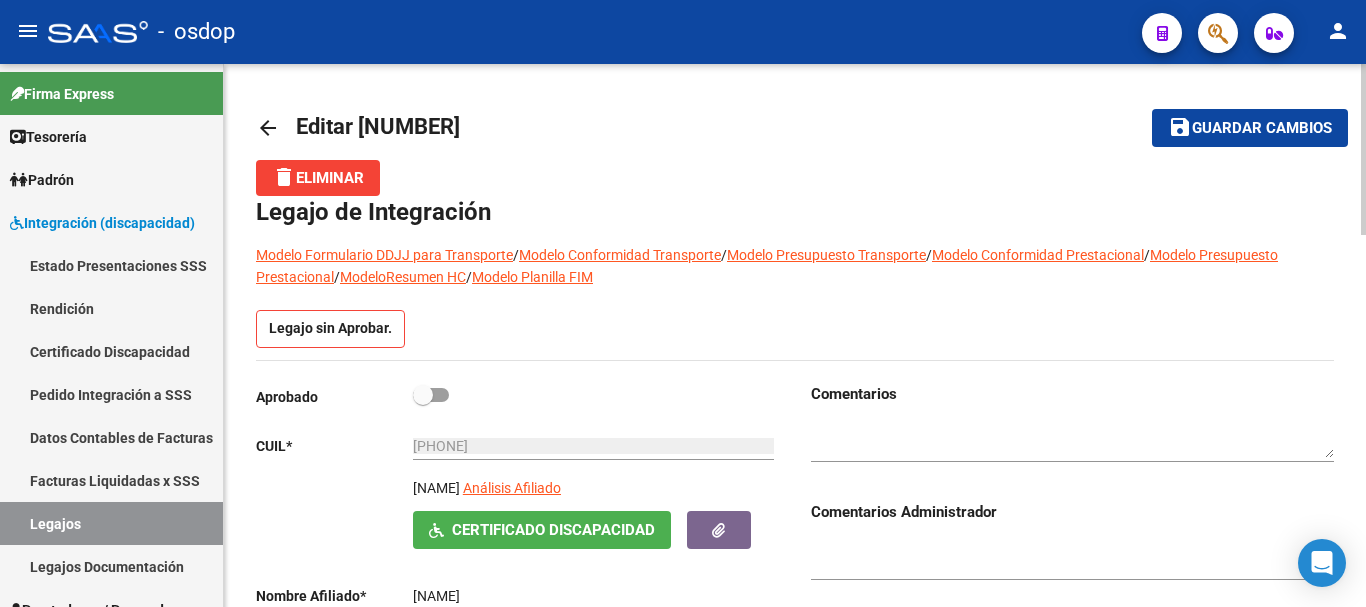 click at bounding box center (431, 395) 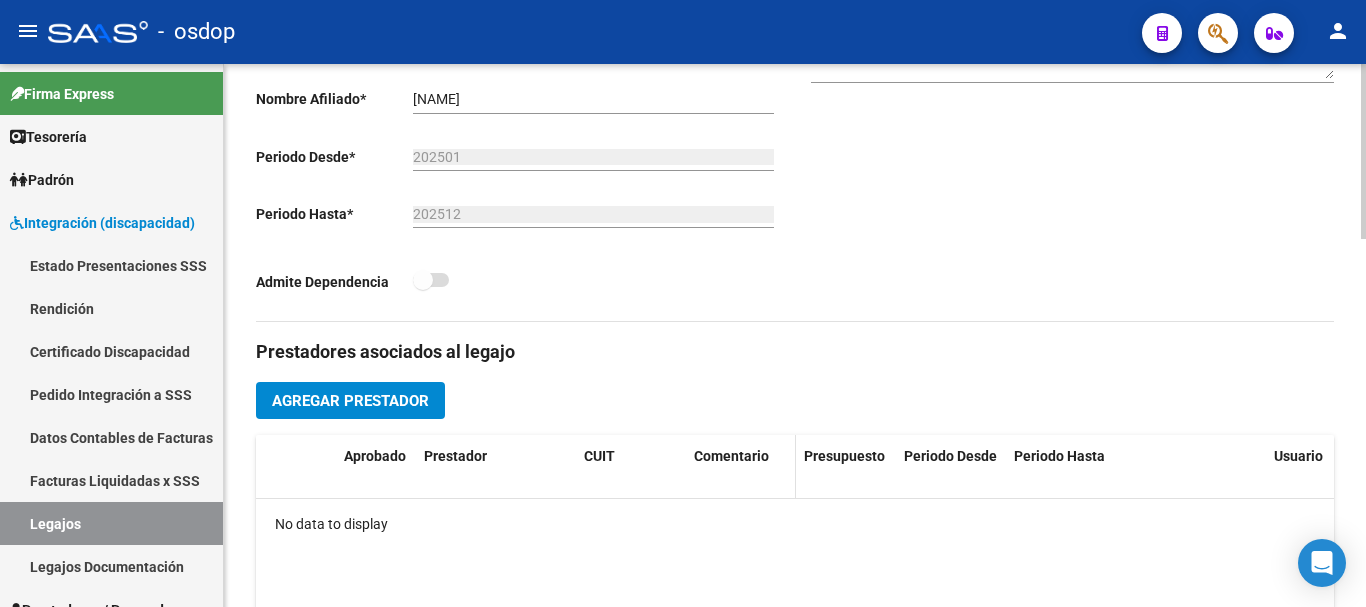 scroll, scrollTop: 500, scrollLeft: 0, axis: vertical 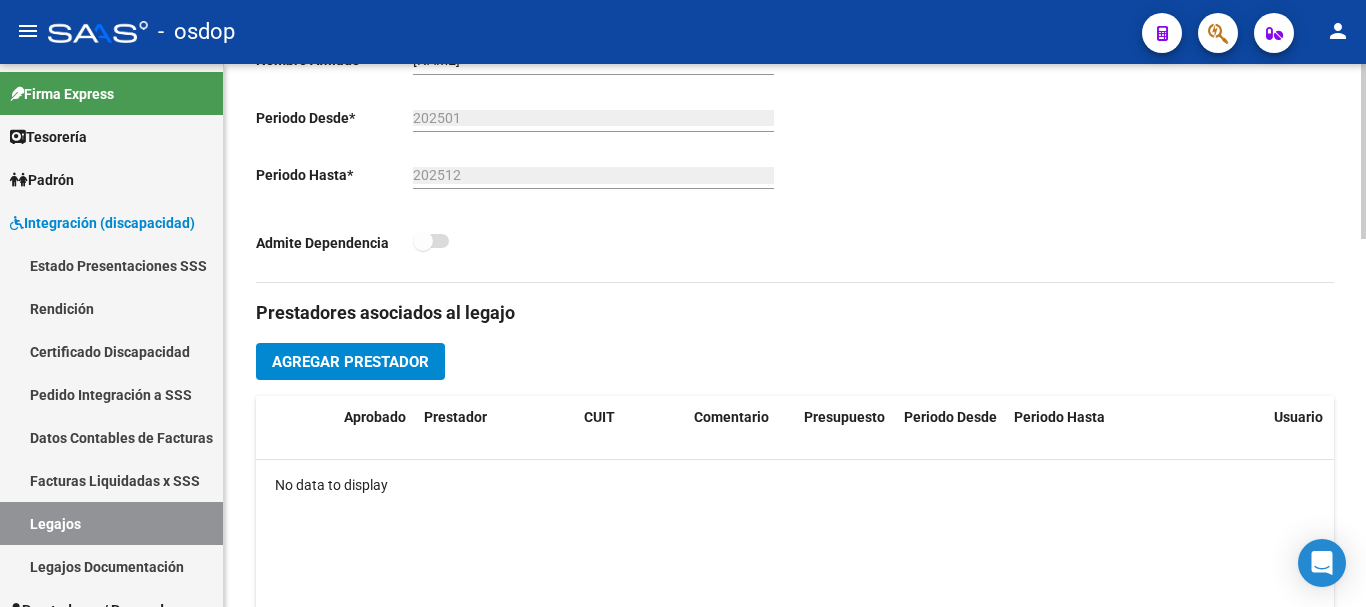 click on "Agregar Prestador" 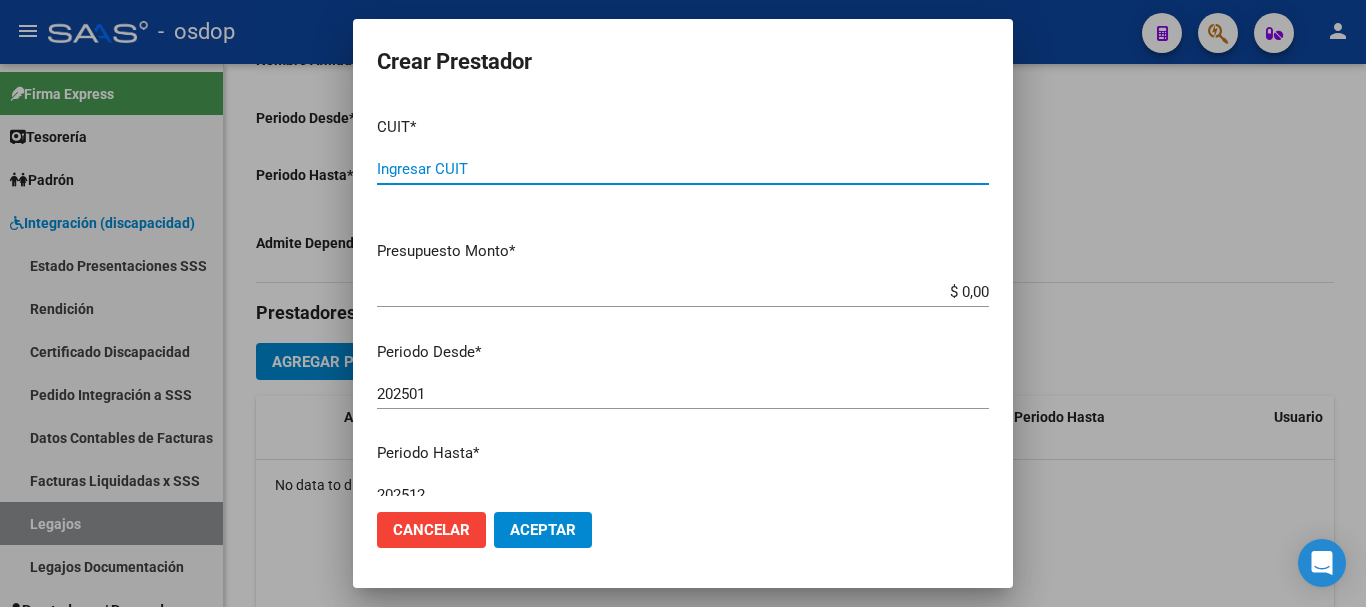 click on "Ingresar CUIT" at bounding box center (683, 169) 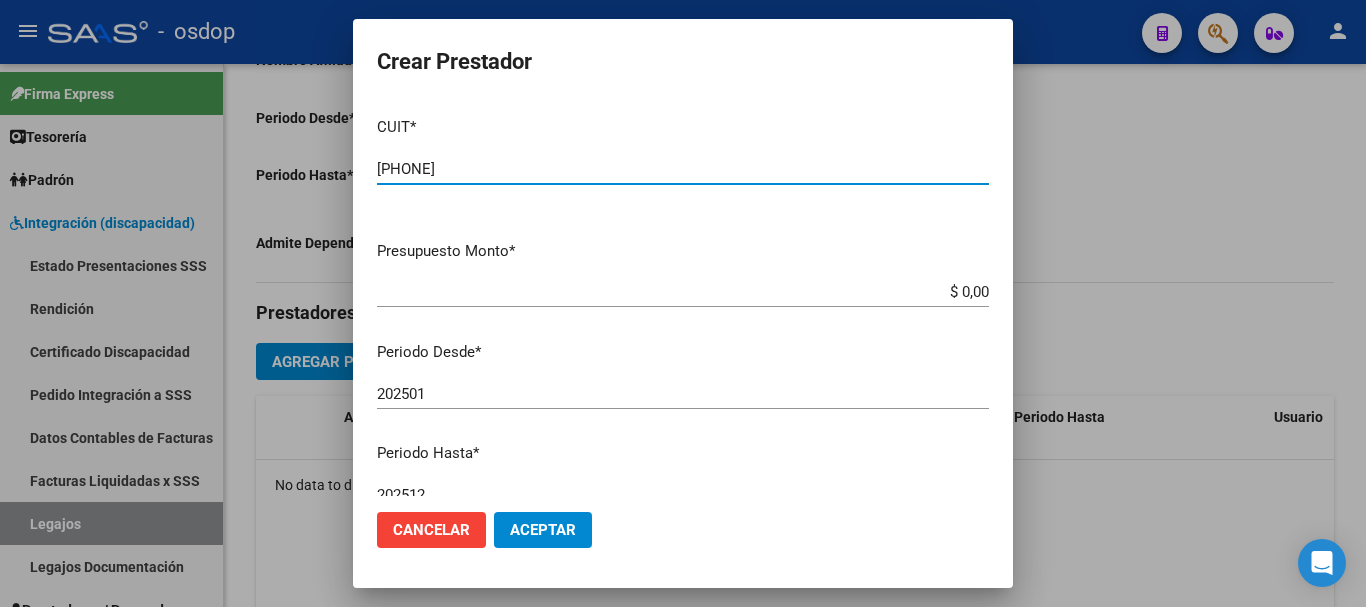 type on "[PHONE]" 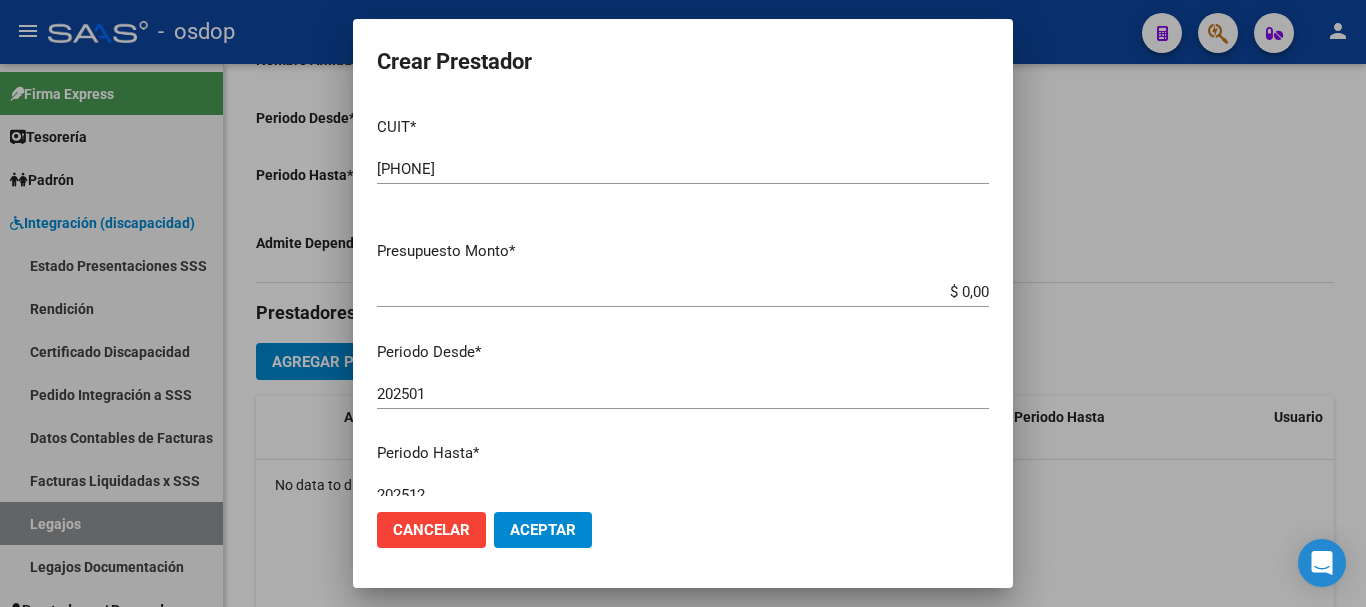 click on "$ 0,00" at bounding box center [683, 292] 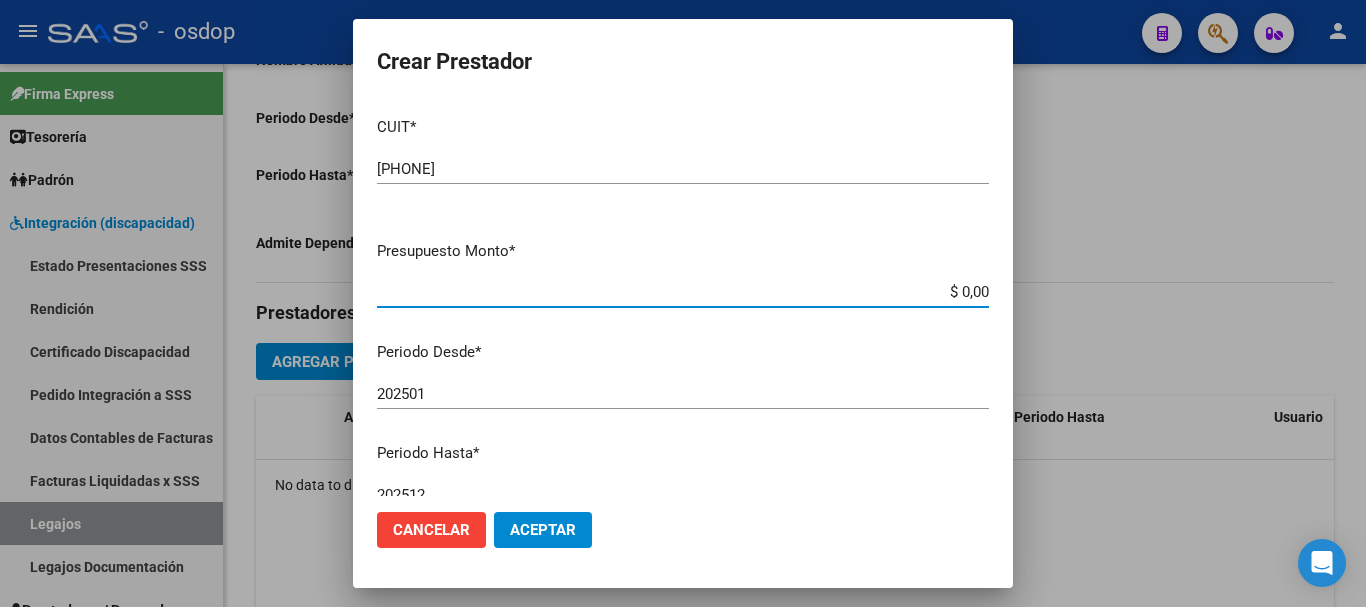 click on "$ 0,00" at bounding box center [683, 292] 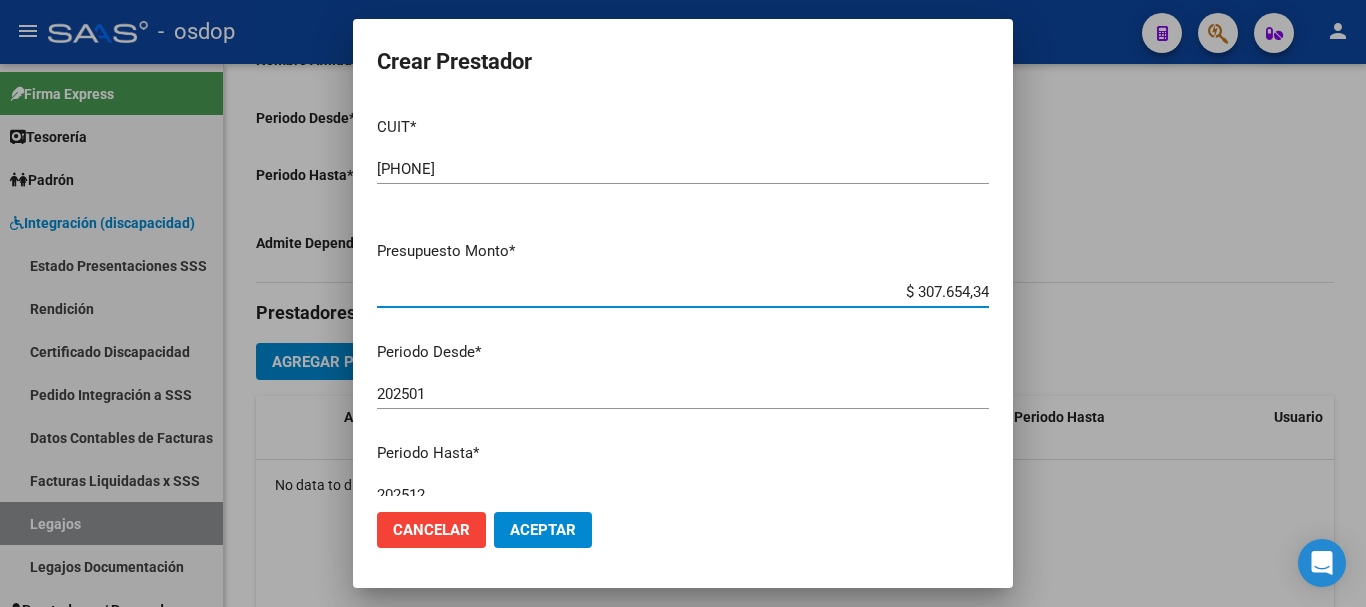 type on "$ 307.654,34" 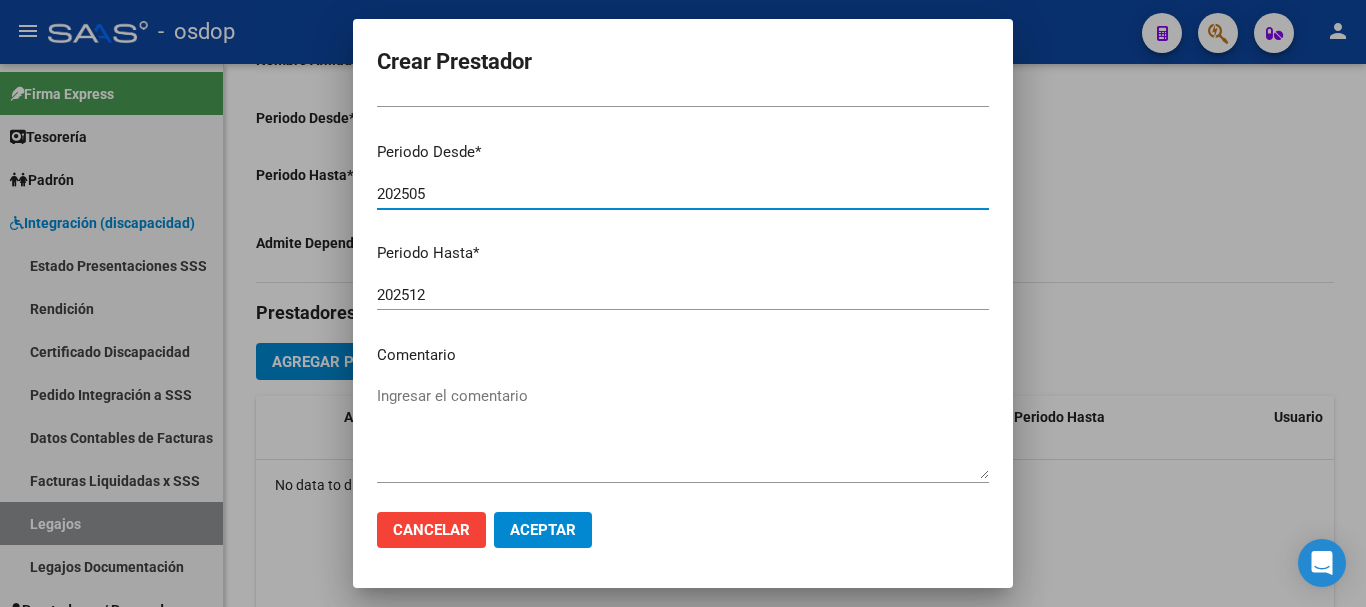 type on "202505" 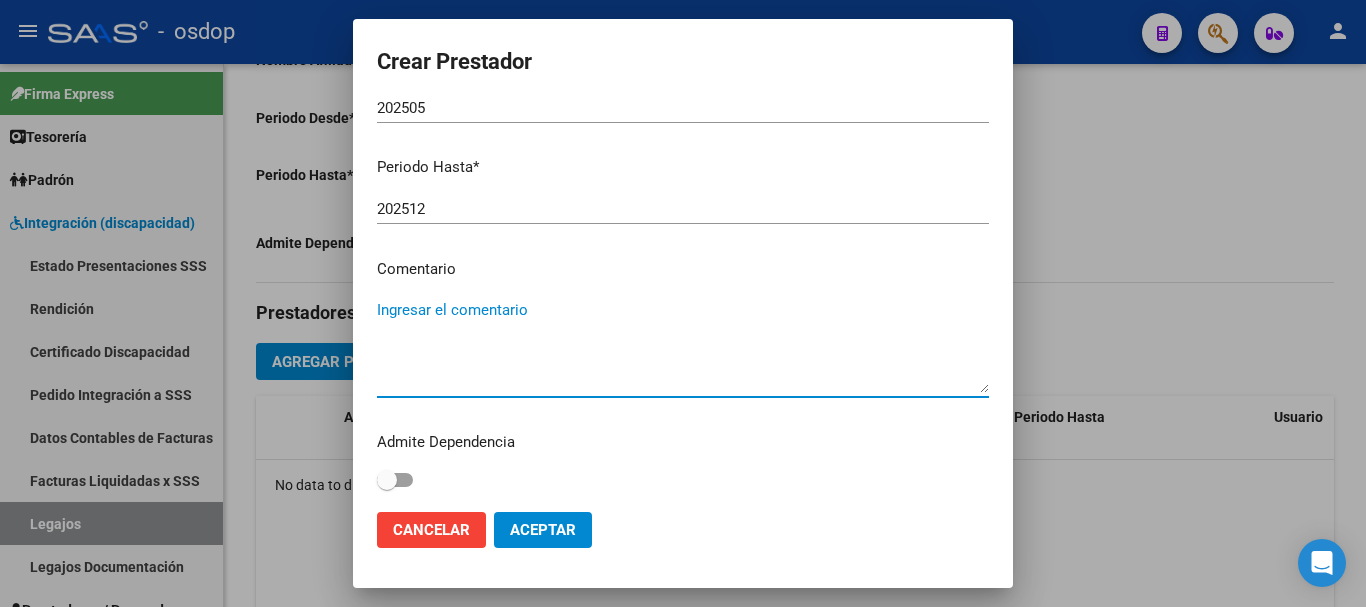 scroll, scrollTop: 290, scrollLeft: 0, axis: vertical 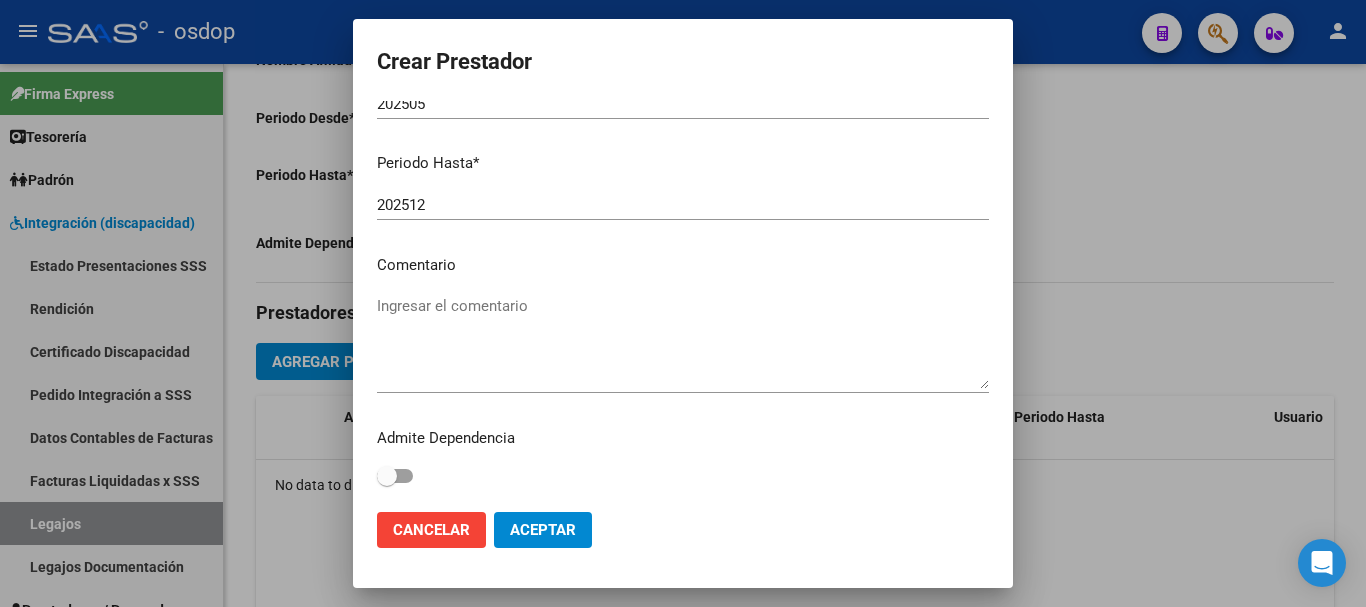 click on "Ingresar el comentario" at bounding box center (683, 342) 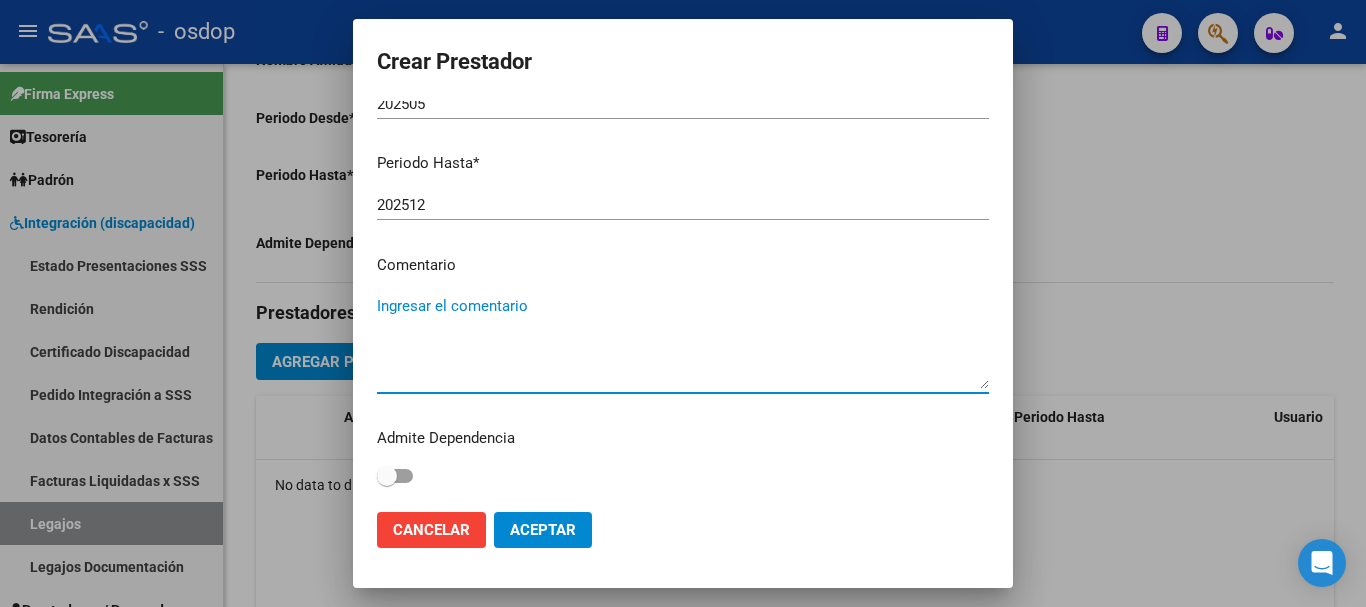paste on "780087 - MÓDULO MAESTRO DE APOYO" 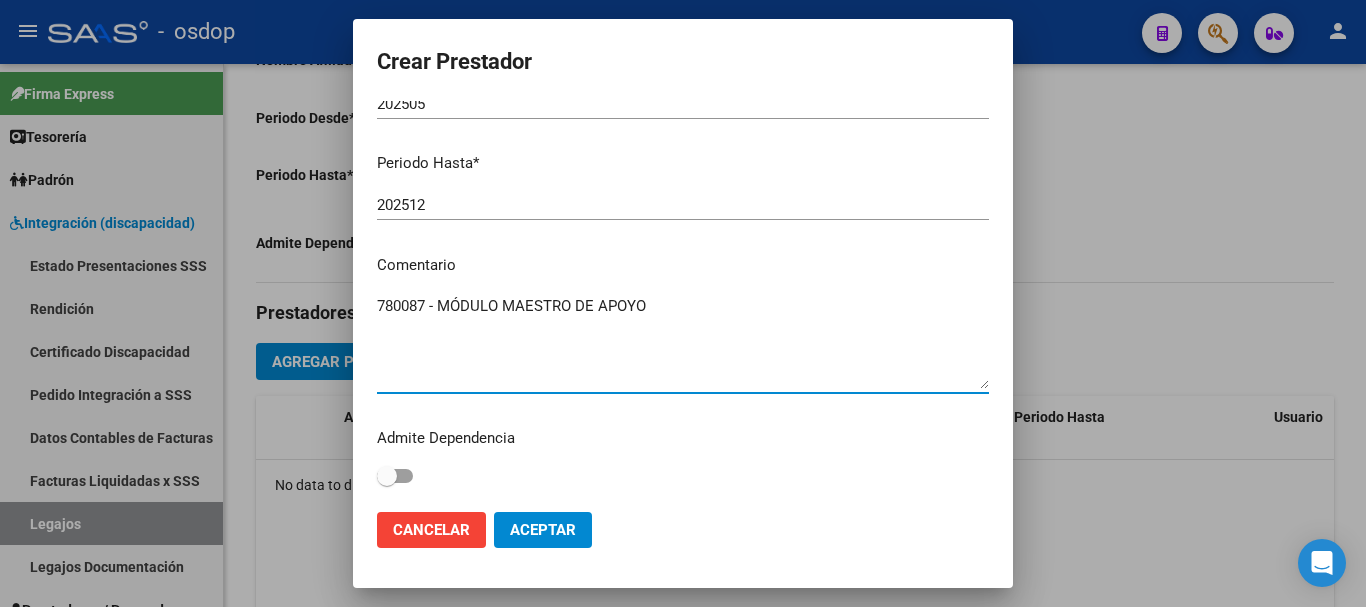 type on "780087 - MÓDULO MAESTRO DE APOYO" 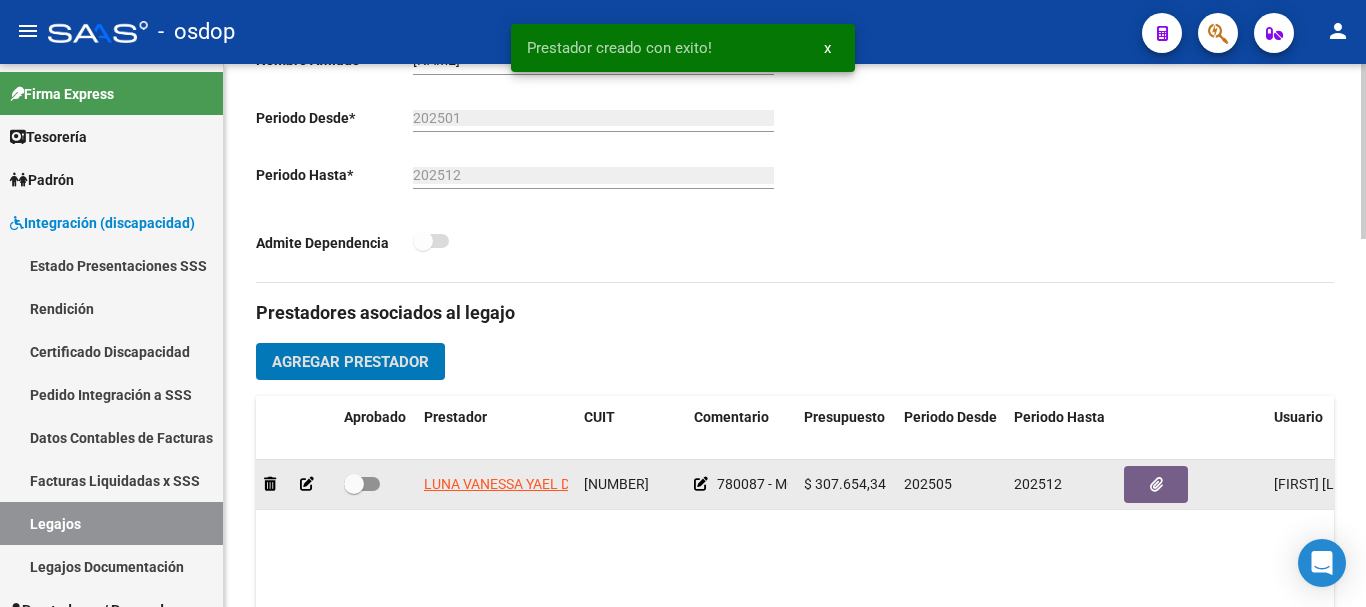 click at bounding box center [362, 484] 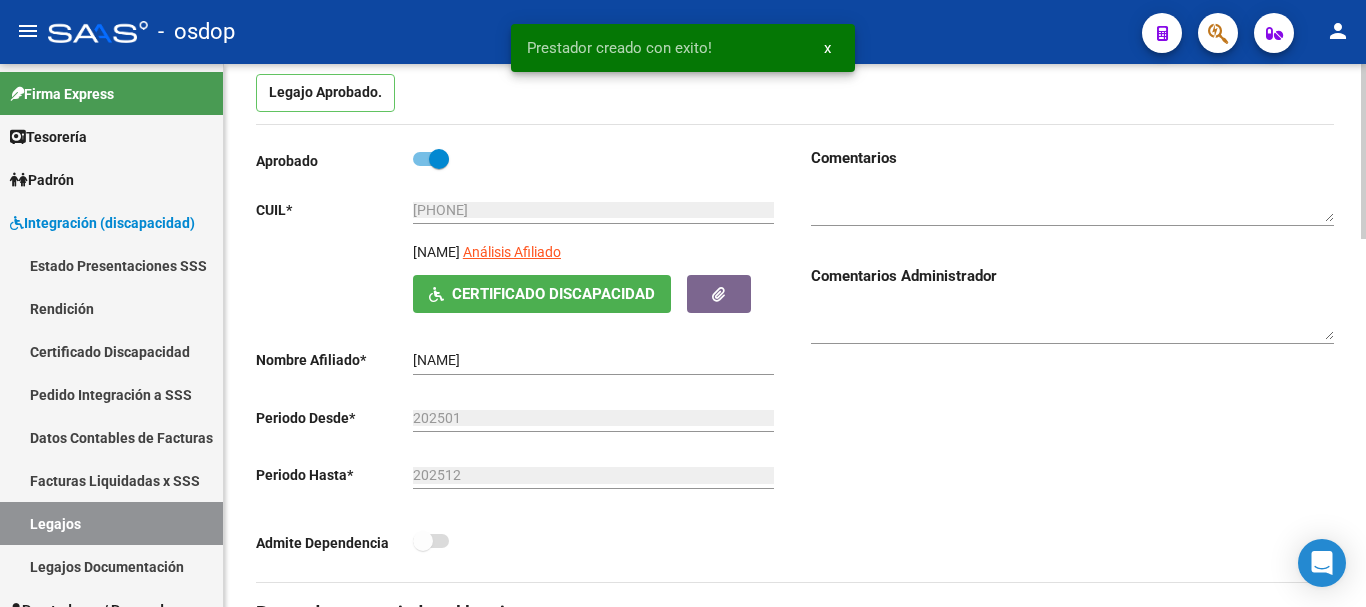 scroll, scrollTop: 0, scrollLeft: 0, axis: both 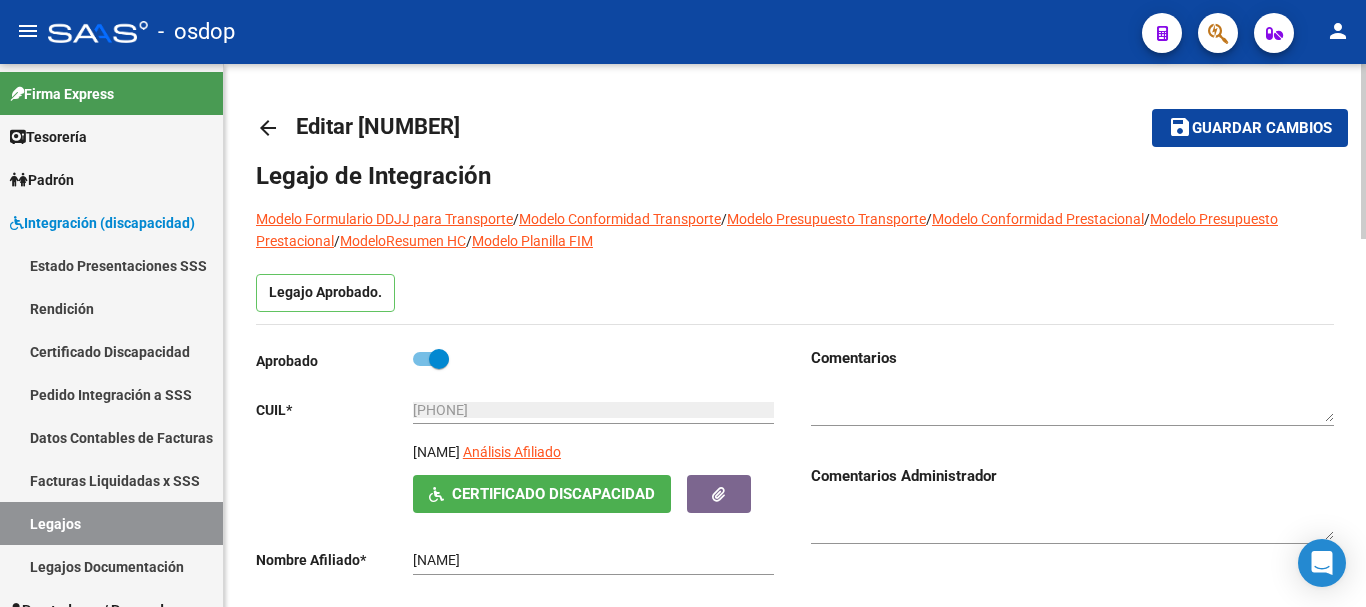 click on "Guardar cambios" 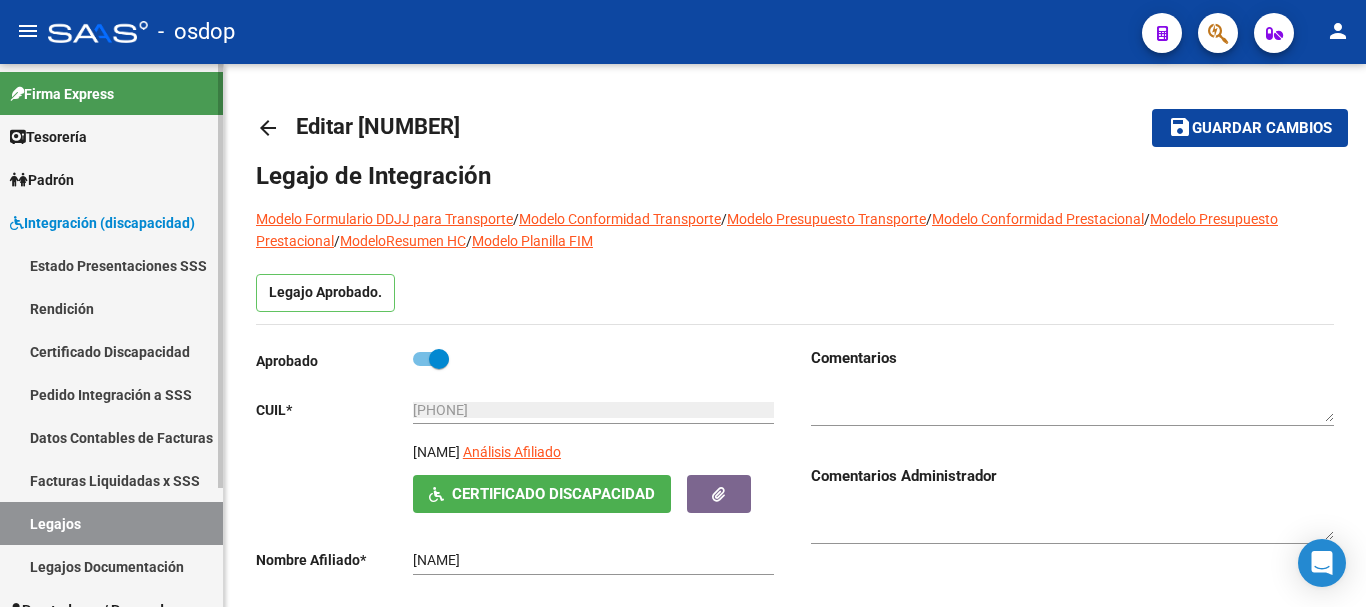 drag, startPoint x: 117, startPoint y: 343, endPoint x: 151, endPoint y: 343, distance: 34 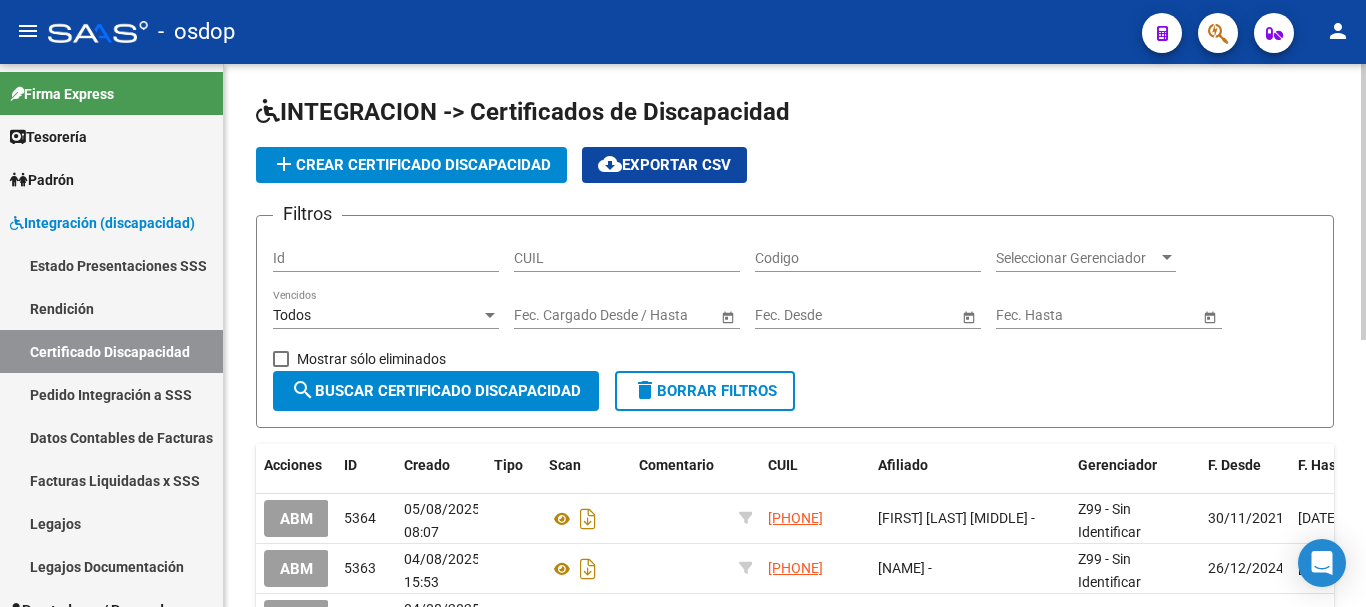 click on "CUIL" at bounding box center [627, 258] 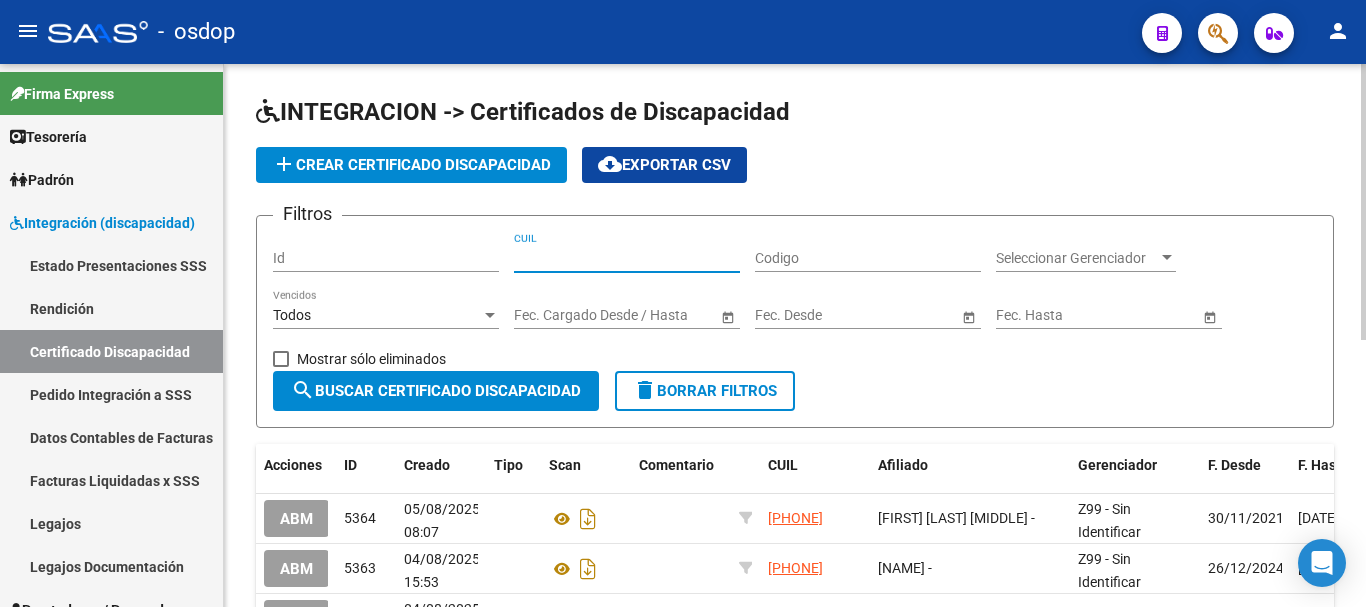 paste on "[PHONE]" 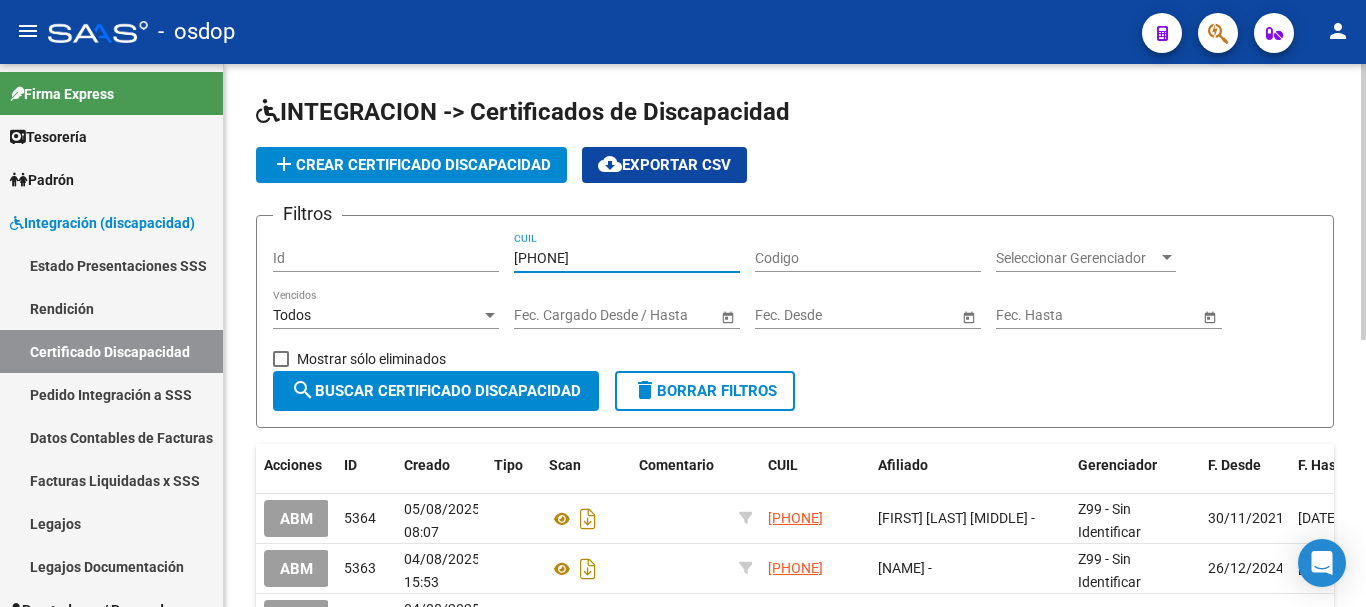 type on "[PHONE]" 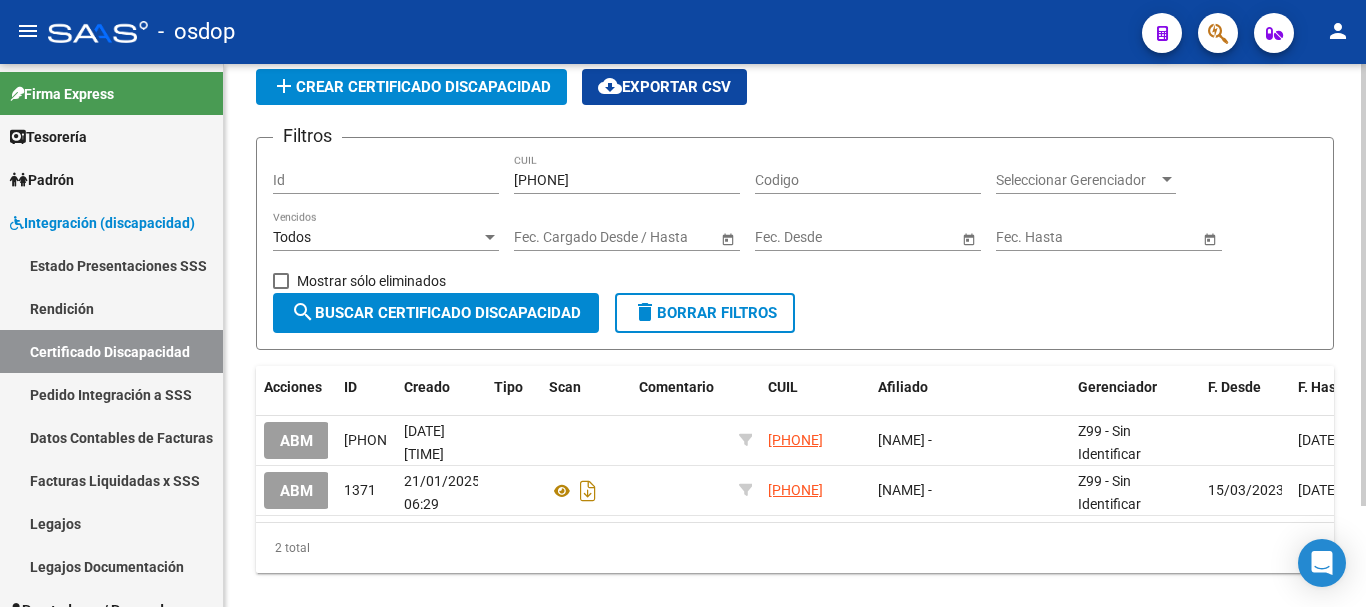 scroll, scrollTop: 124, scrollLeft: 0, axis: vertical 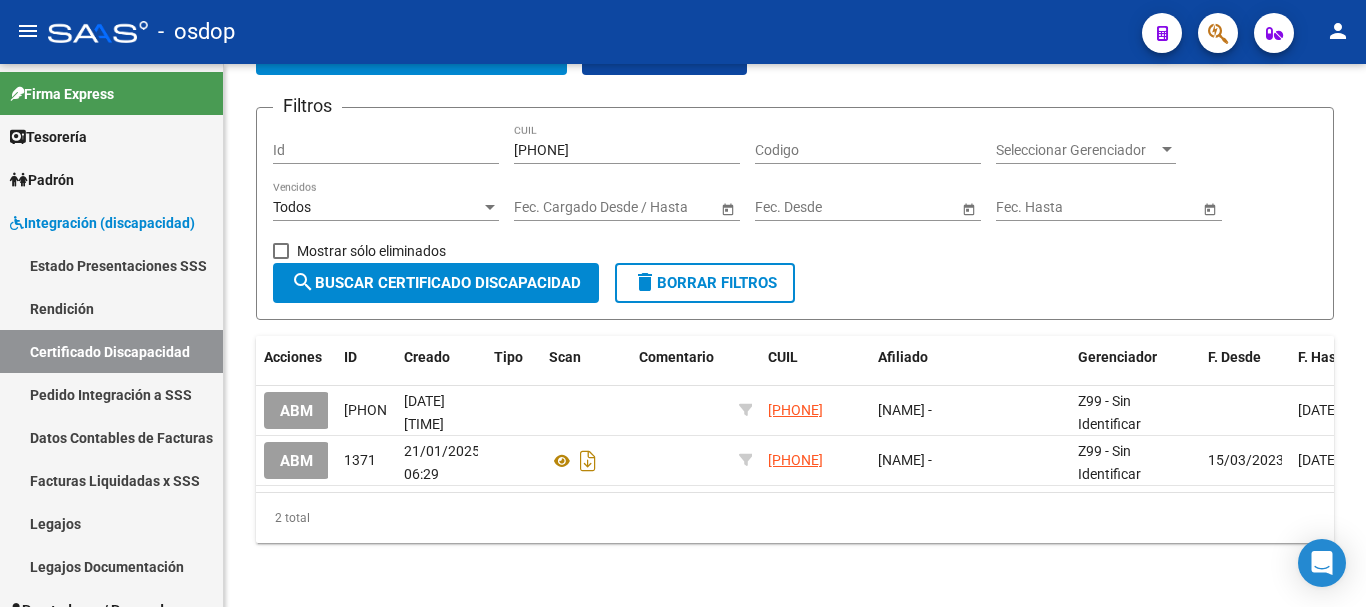drag, startPoint x: 56, startPoint y: 519, endPoint x: 223, endPoint y: 485, distance: 170.42593 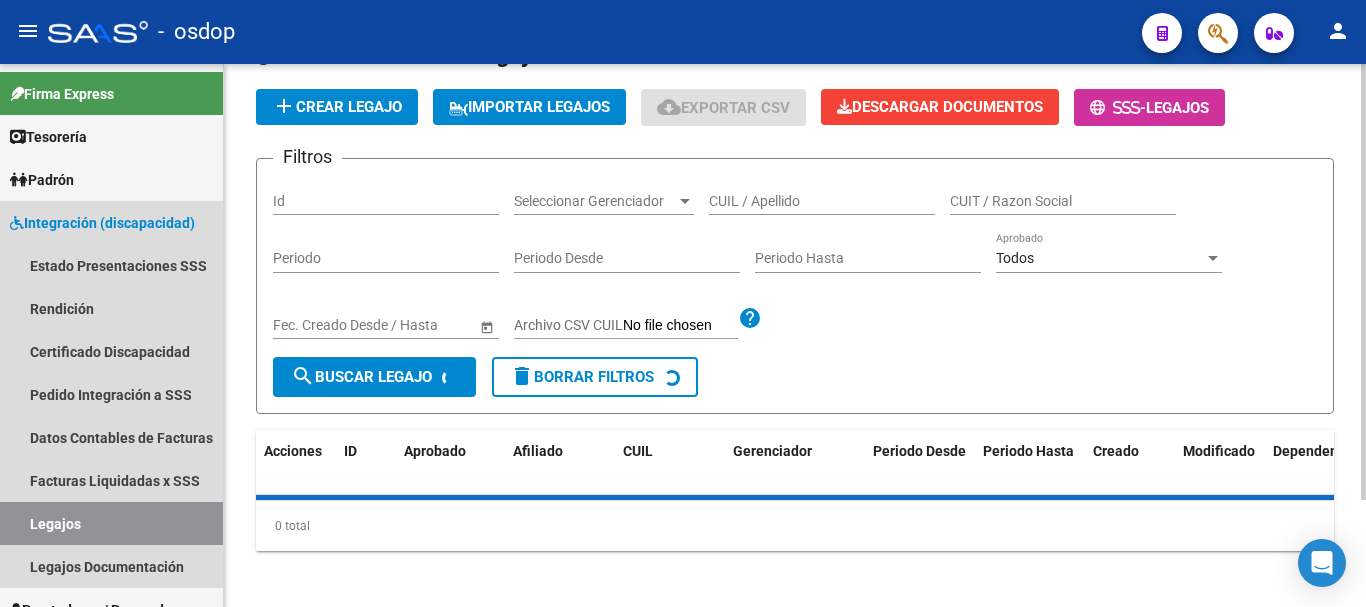 scroll, scrollTop: 0, scrollLeft: 0, axis: both 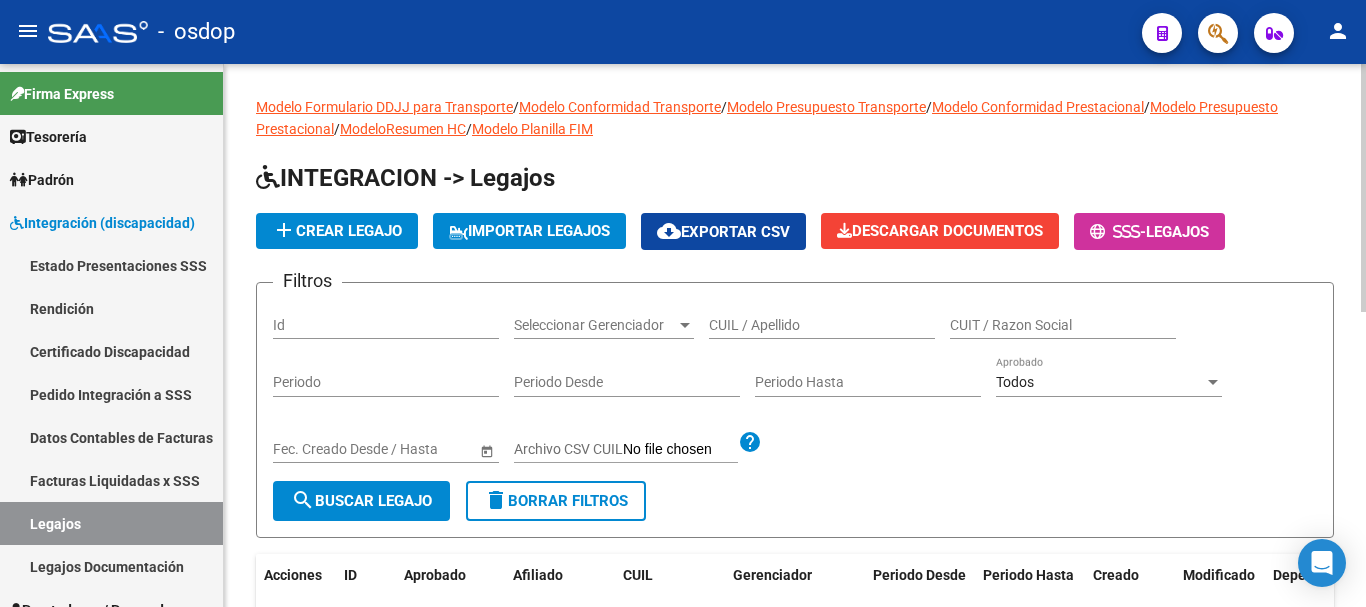 click on "CUIL / Apellido" at bounding box center (822, 325) 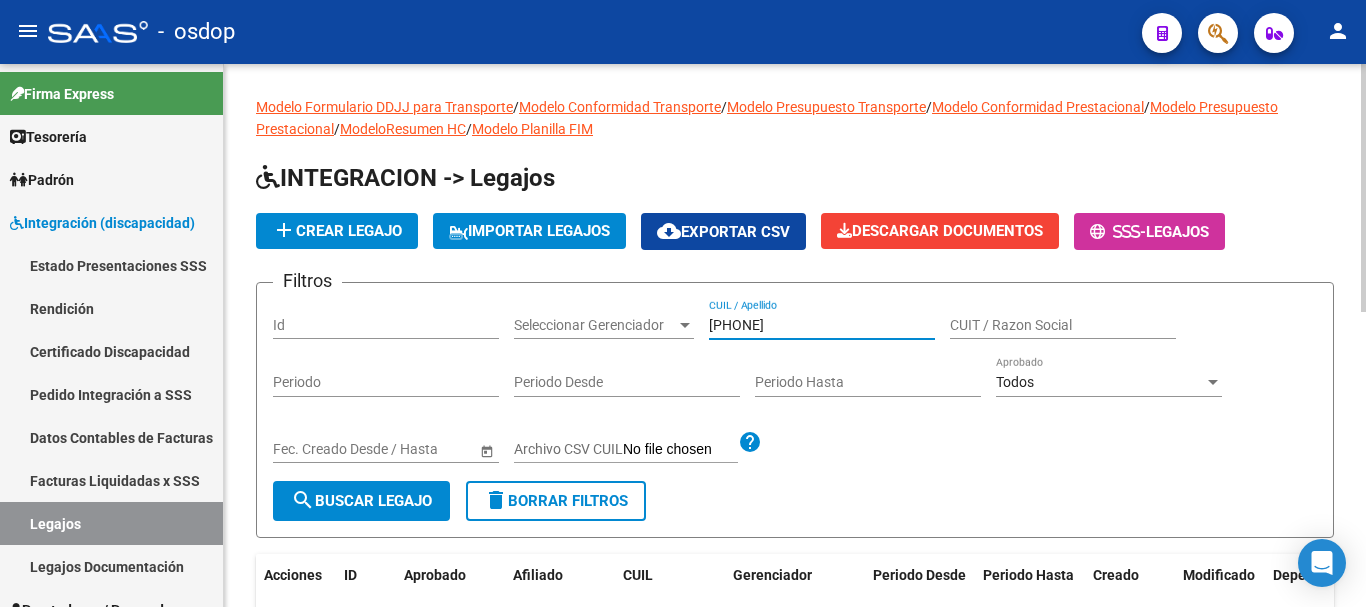 type on "[PHONE]" 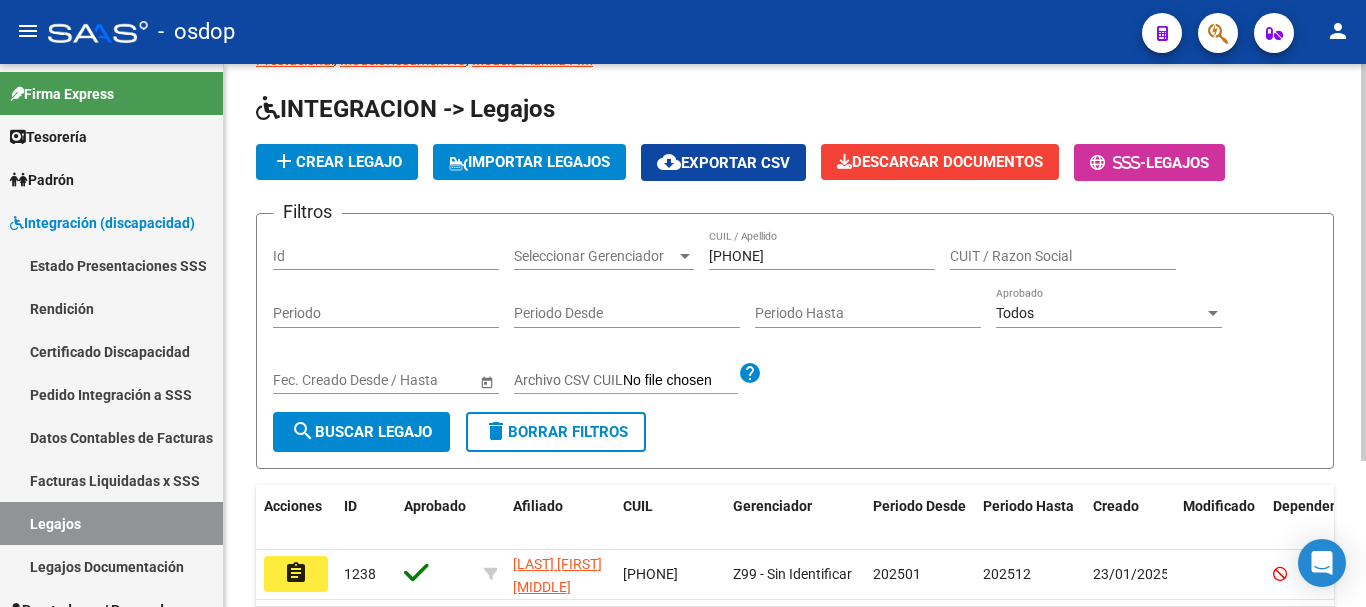 scroll, scrollTop: 200, scrollLeft: 0, axis: vertical 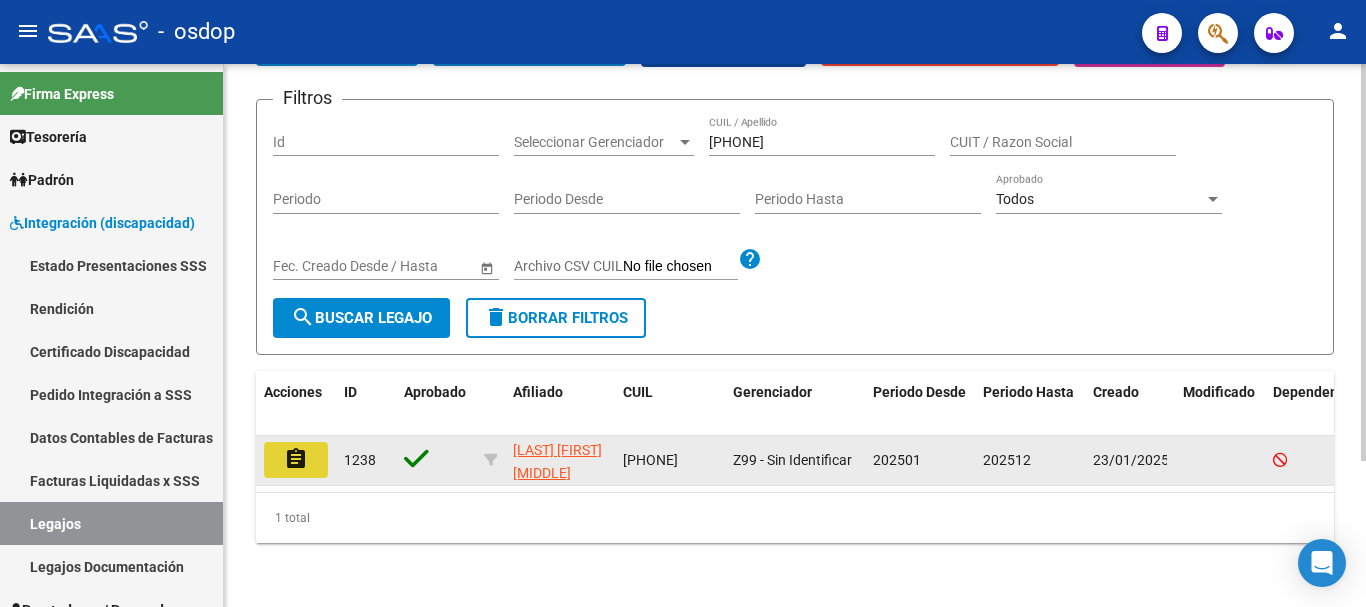 click on "assignment" 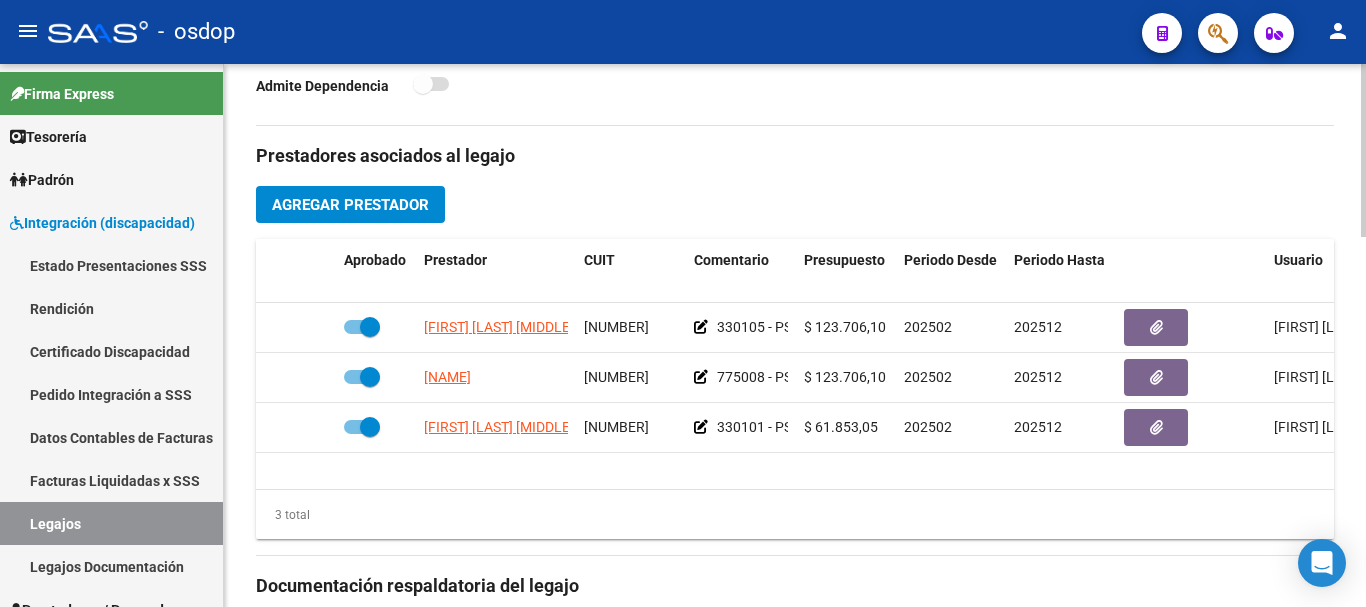 scroll, scrollTop: 700, scrollLeft: 0, axis: vertical 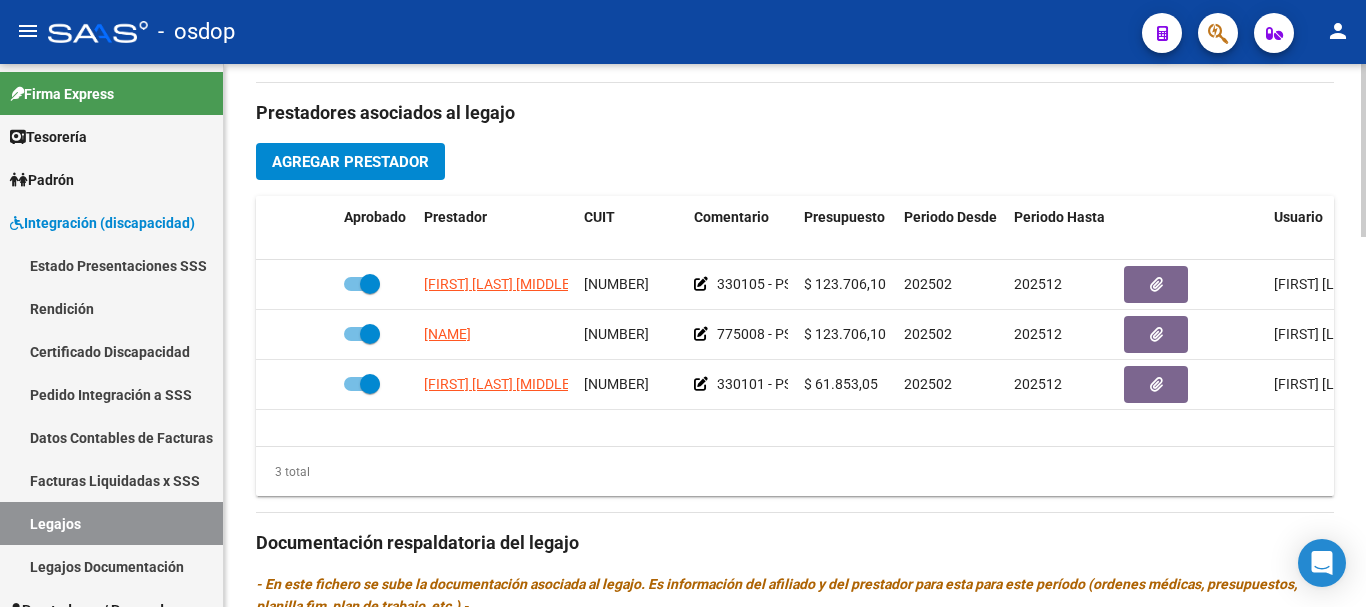 click on "Agregar Prestador" 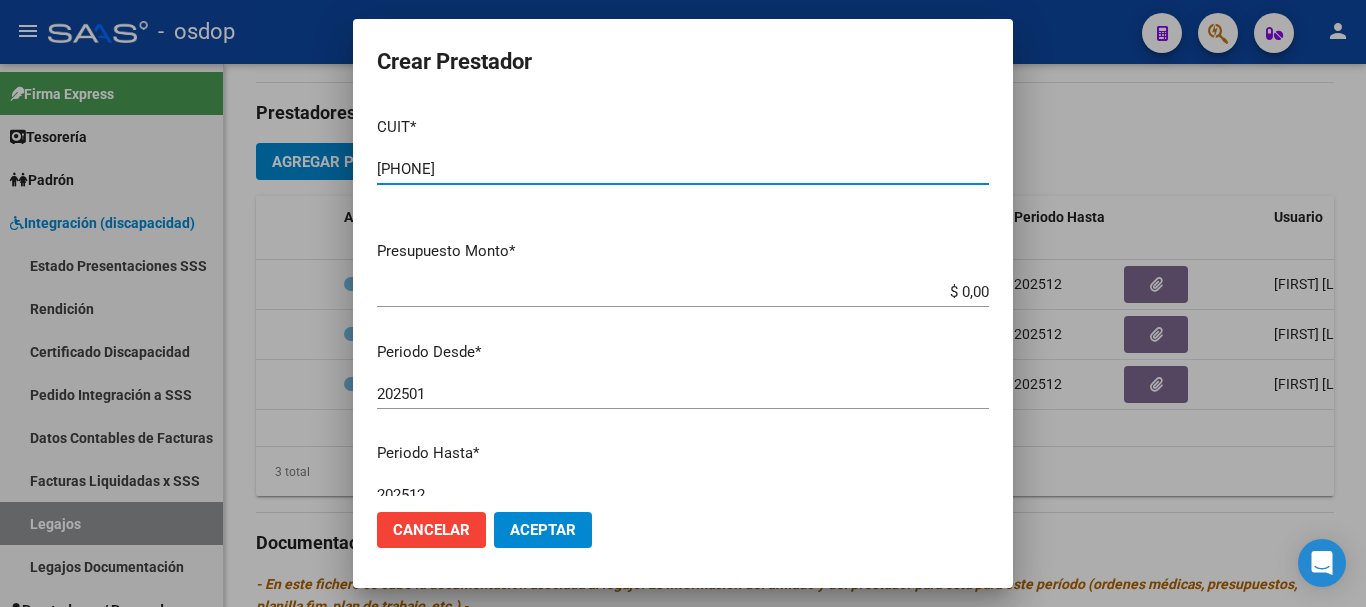 type on "[PHONE]" 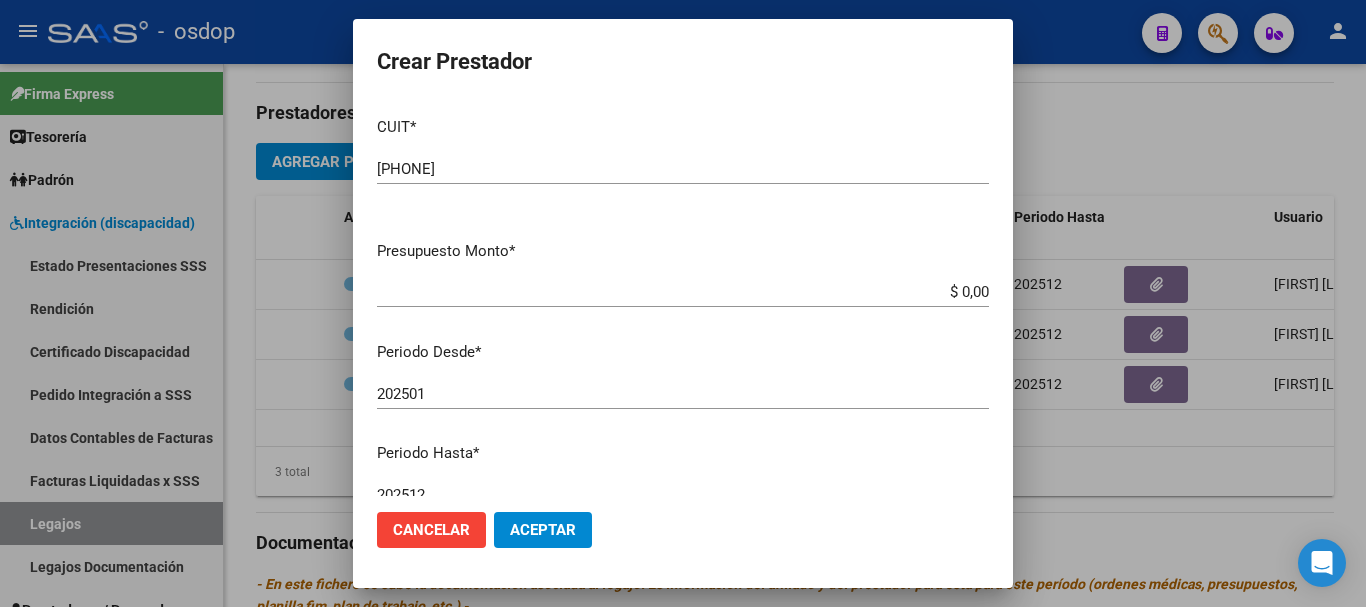 click on "$ 0,00" at bounding box center [683, 292] 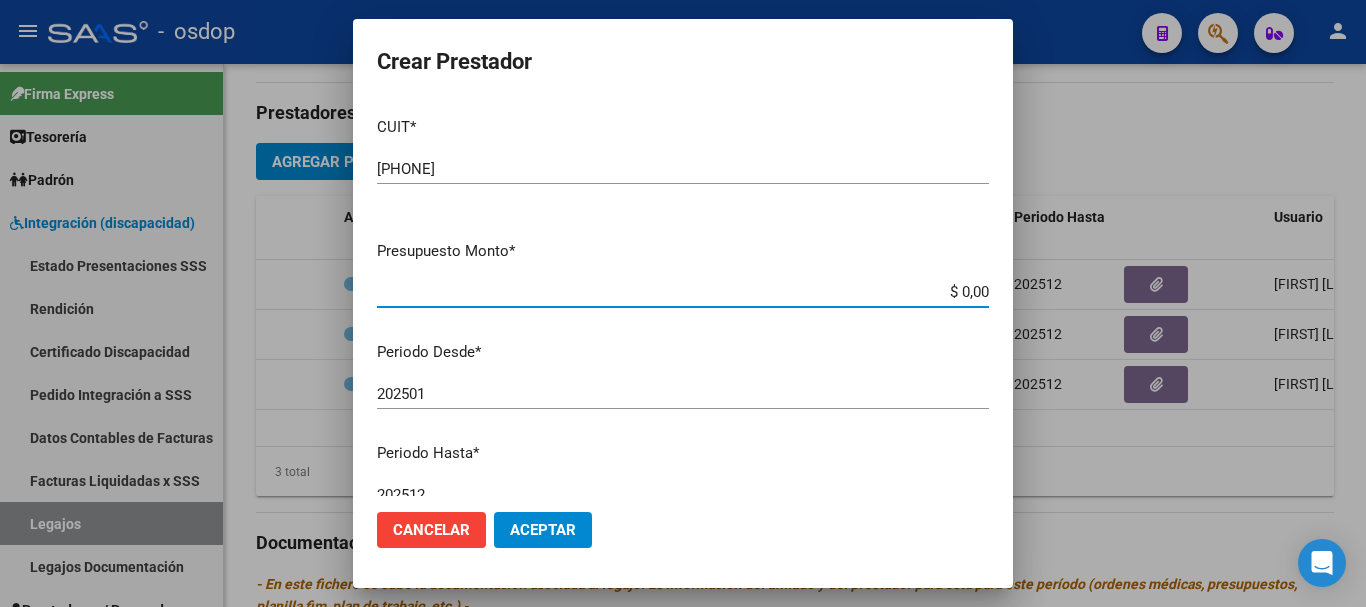 click on "$ 0,00" at bounding box center (683, 292) 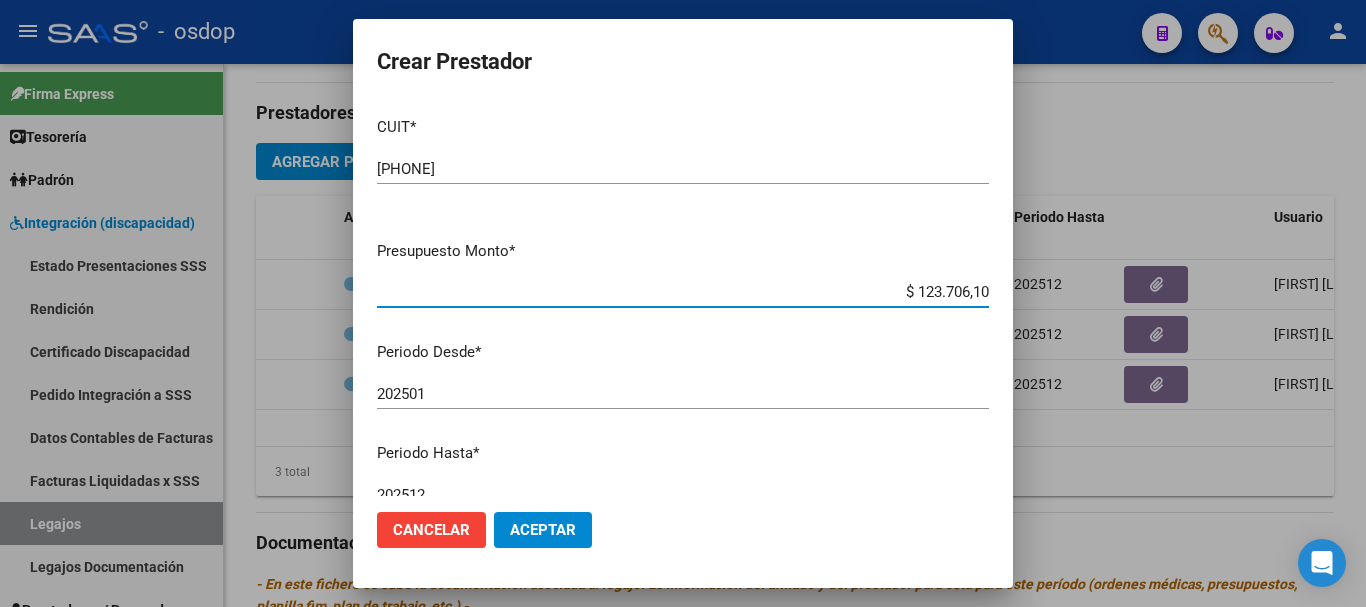 type on "$ 123.706,10" 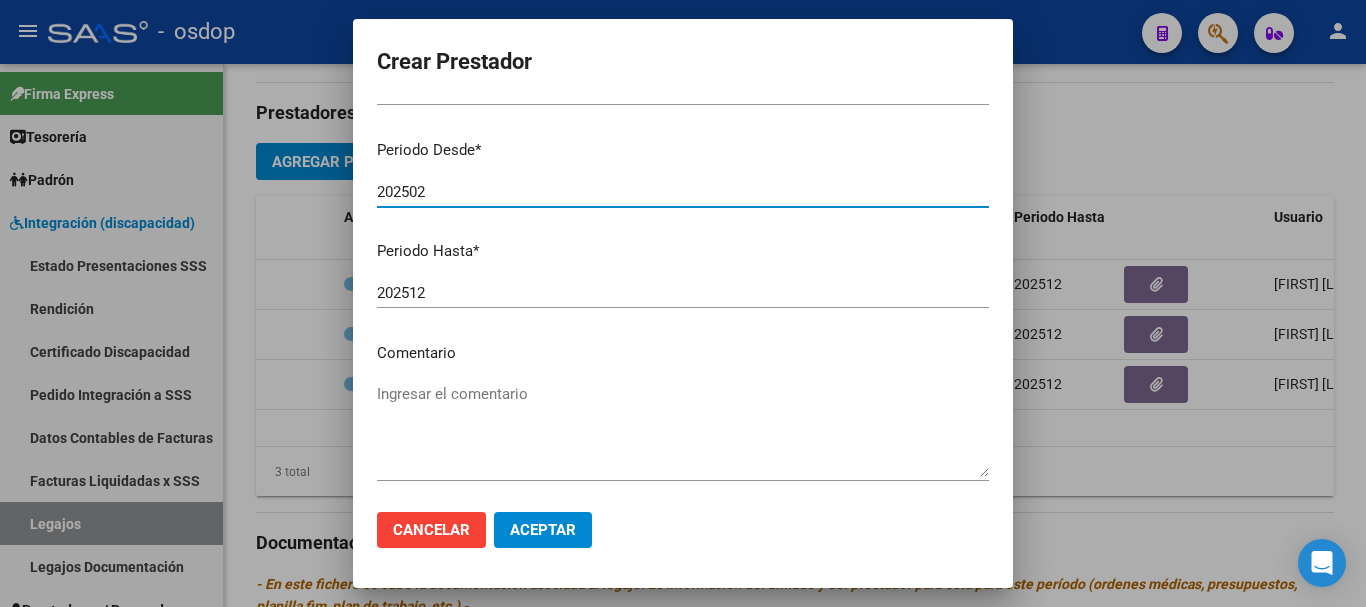 scroll, scrollTop: 290, scrollLeft: 0, axis: vertical 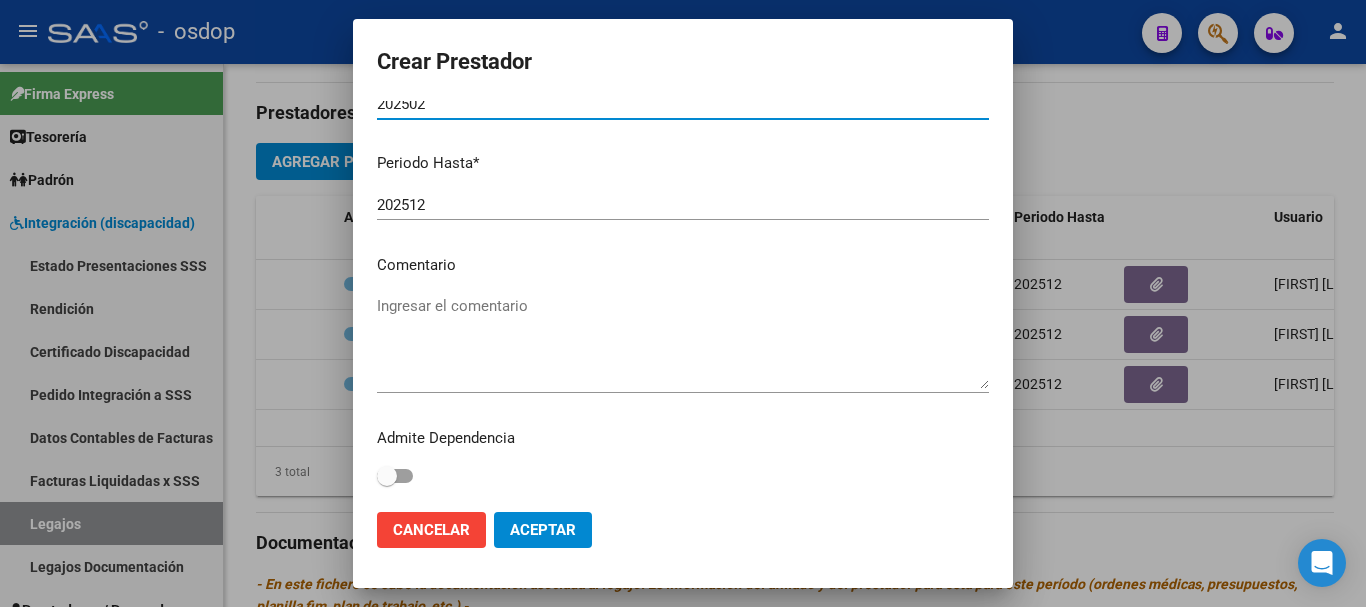 type on "202502" 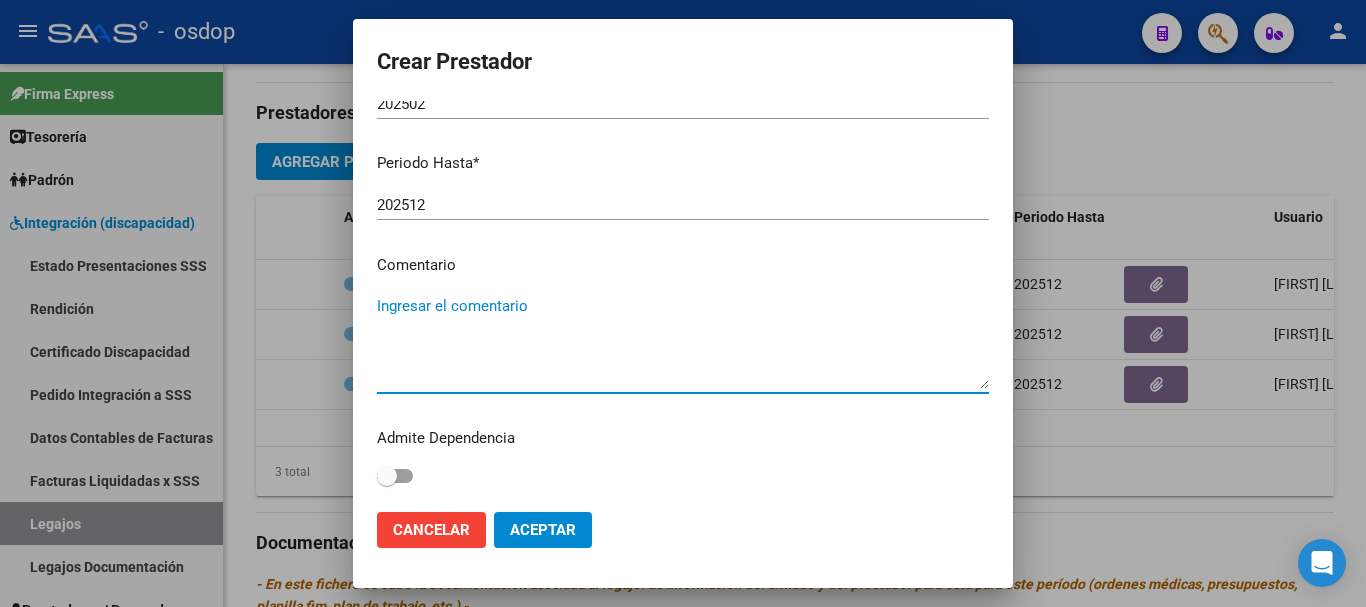 click on "Ingresar el comentario" at bounding box center [683, 342] 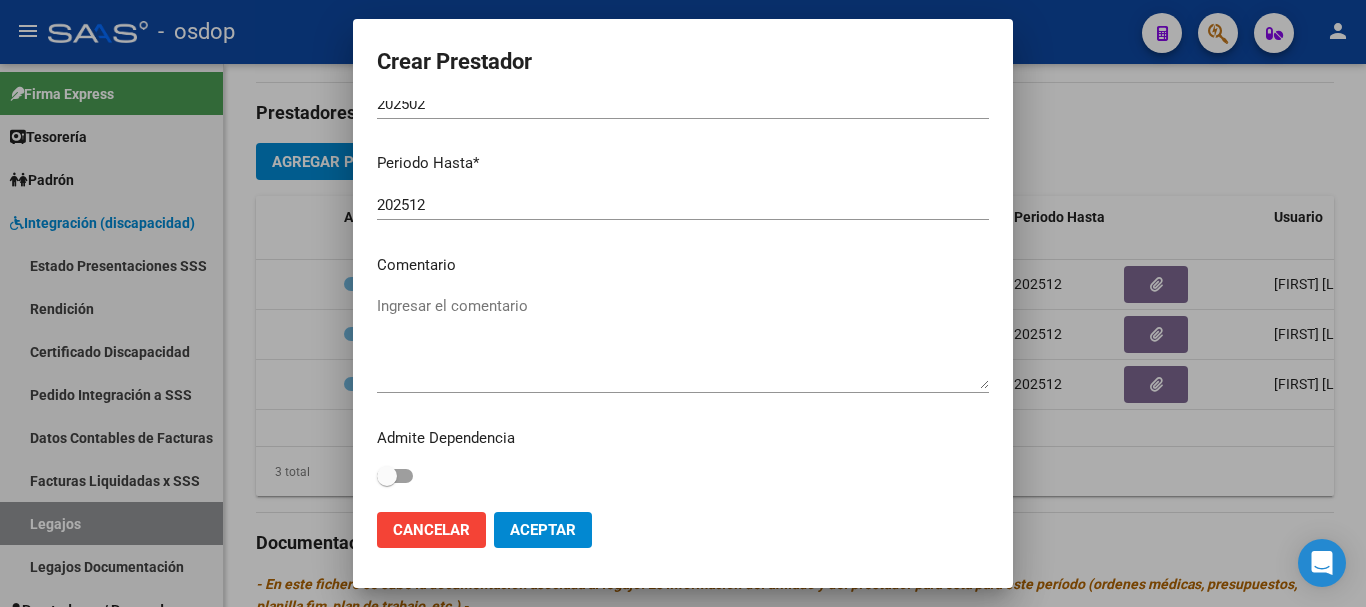 click on "Ingresar el comentario" at bounding box center (683, 342) 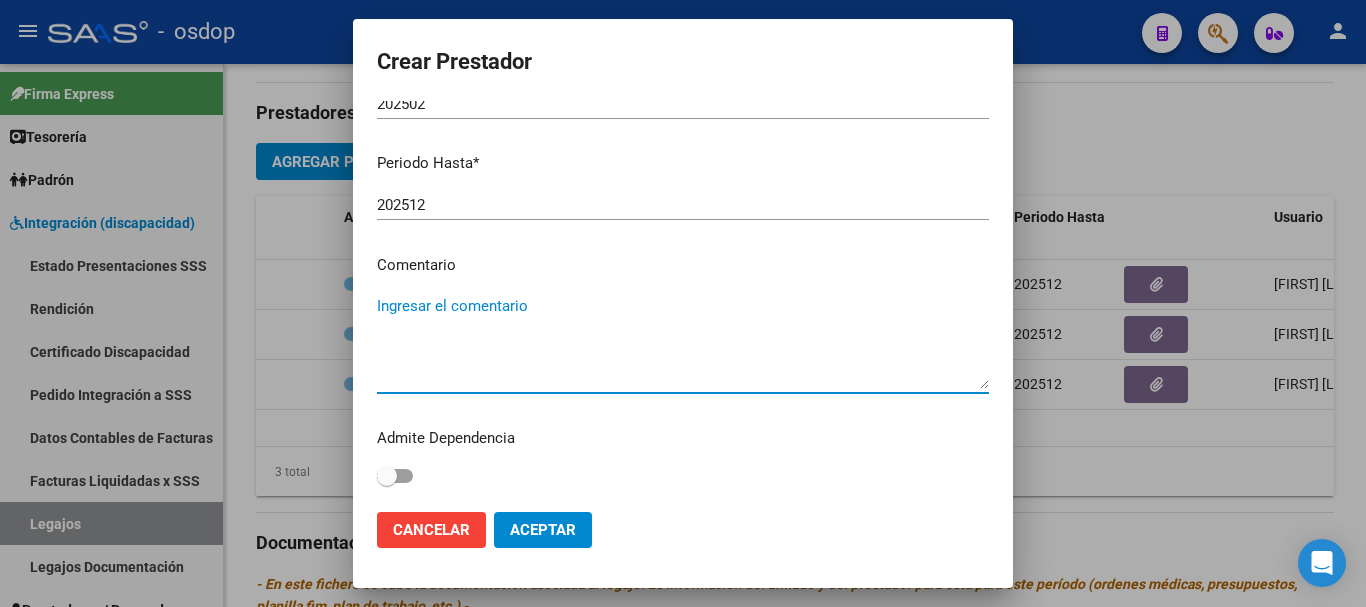 paste on "250104 - FONOAUDIOLOGIA" 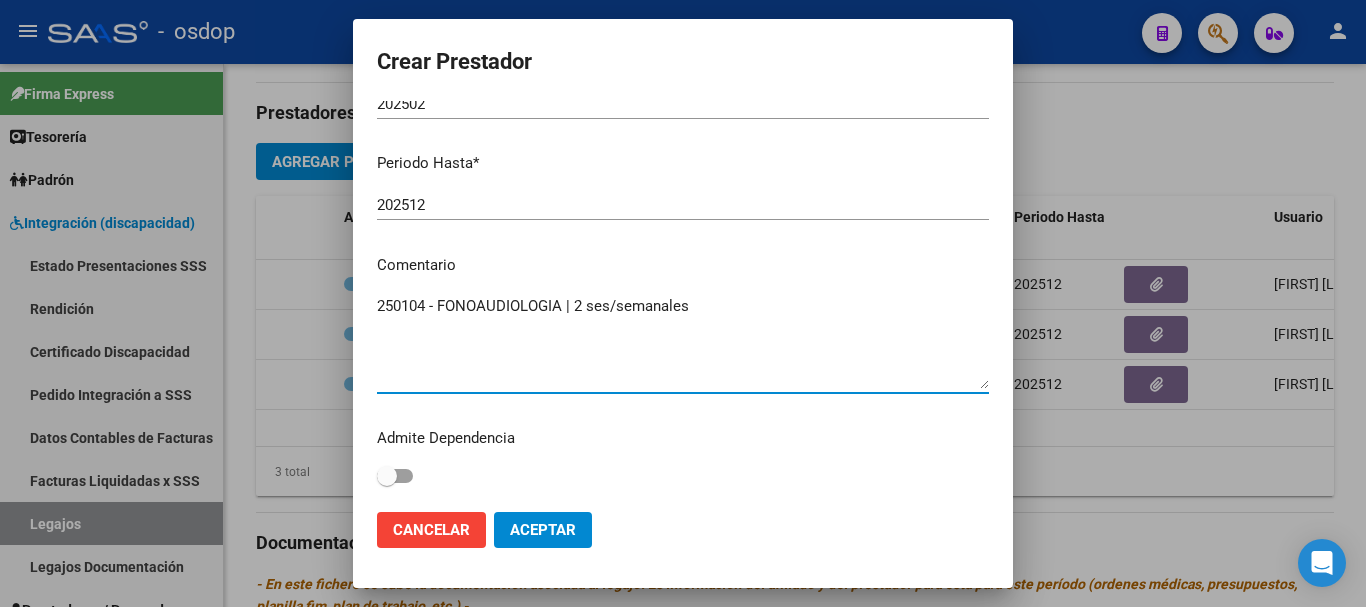 type on "250104 - FONOAUDIOLOGIA | 2 ses/semanales" 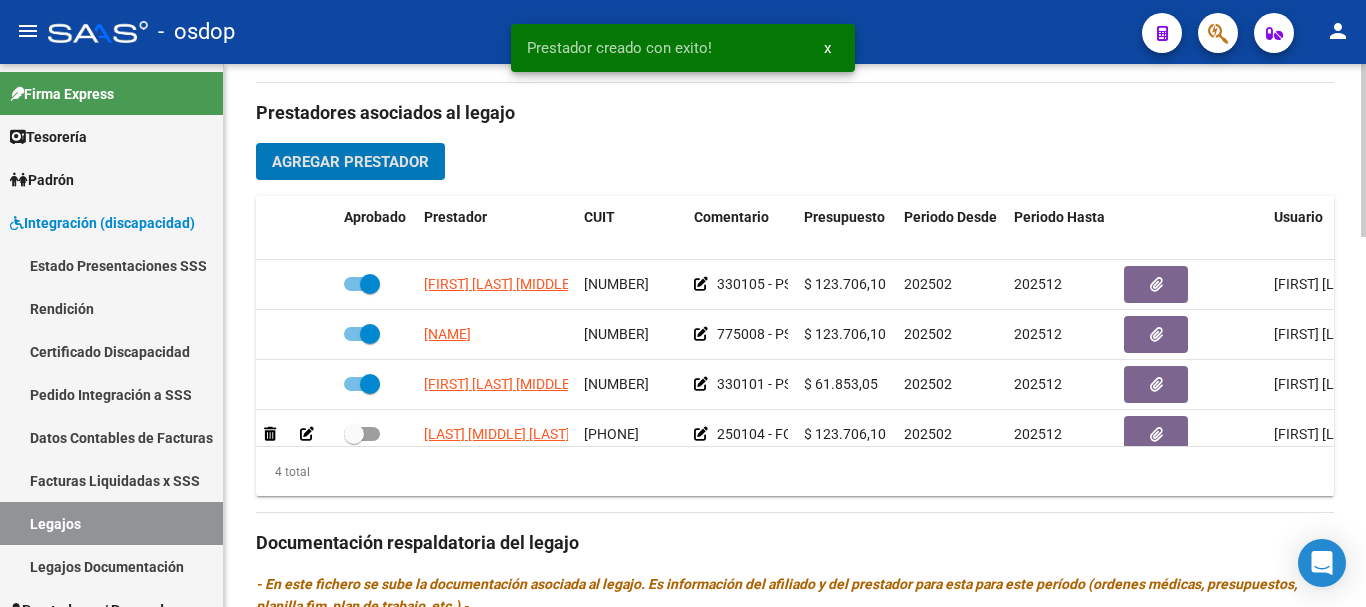 scroll, scrollTop: 36, scrollLeft: 0, axis: vertical 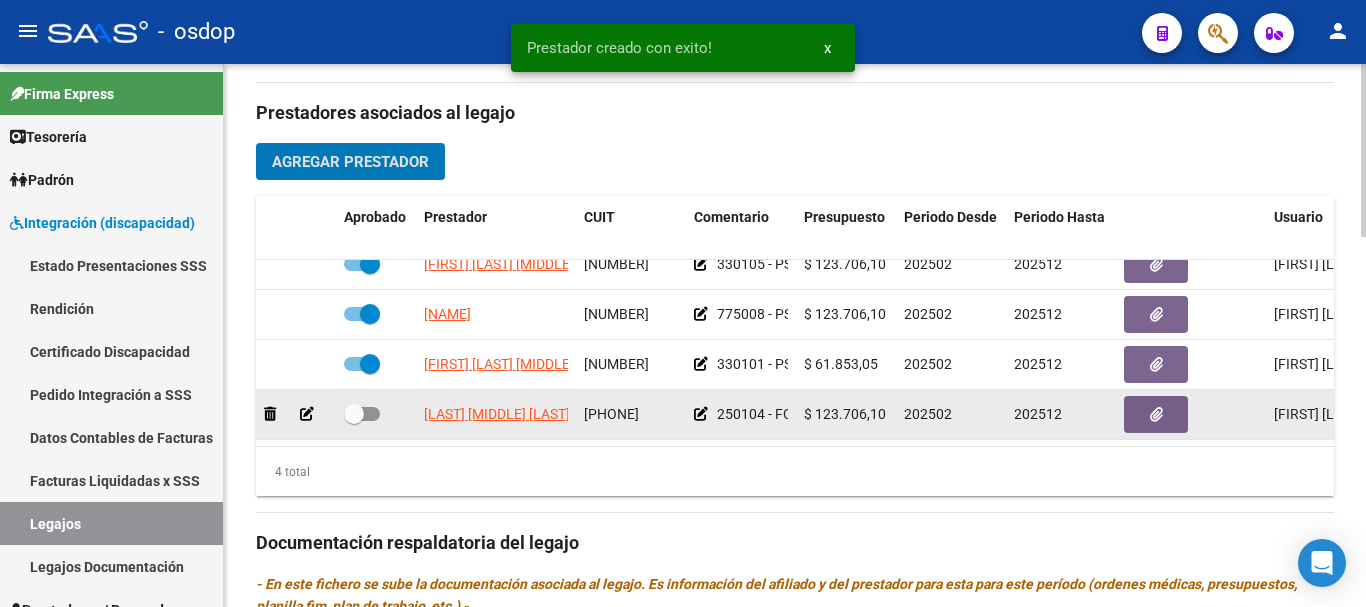 click at bounding box center (362, 414) 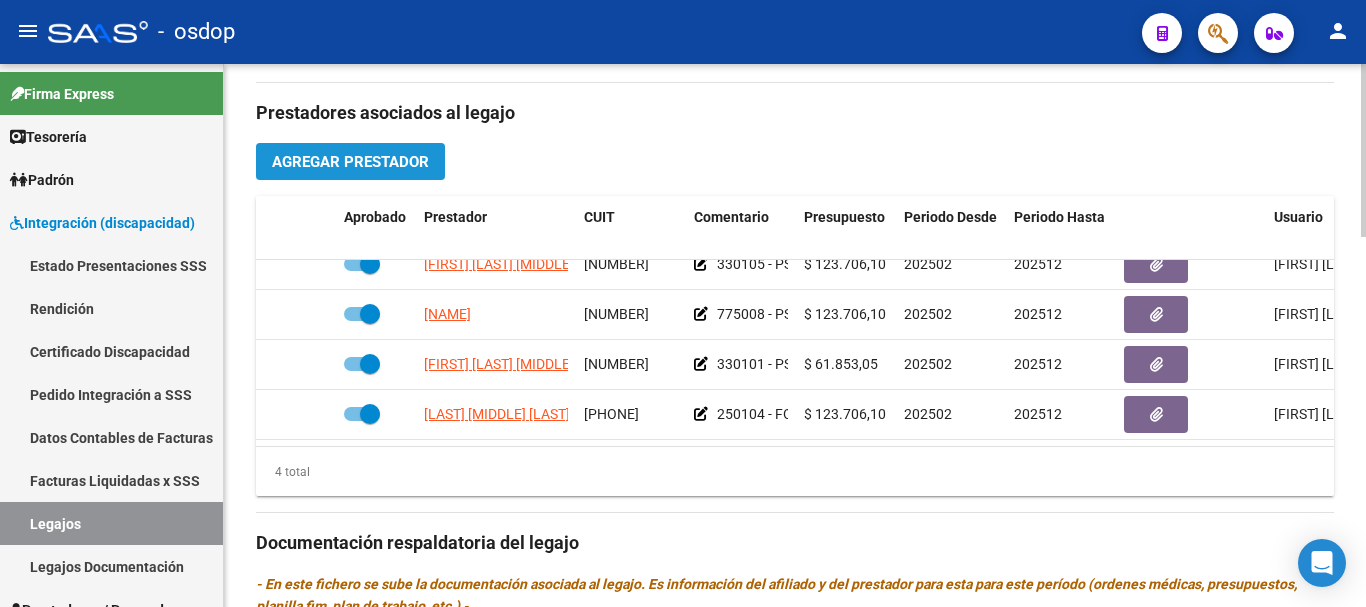 click on "Agregar Prestador" 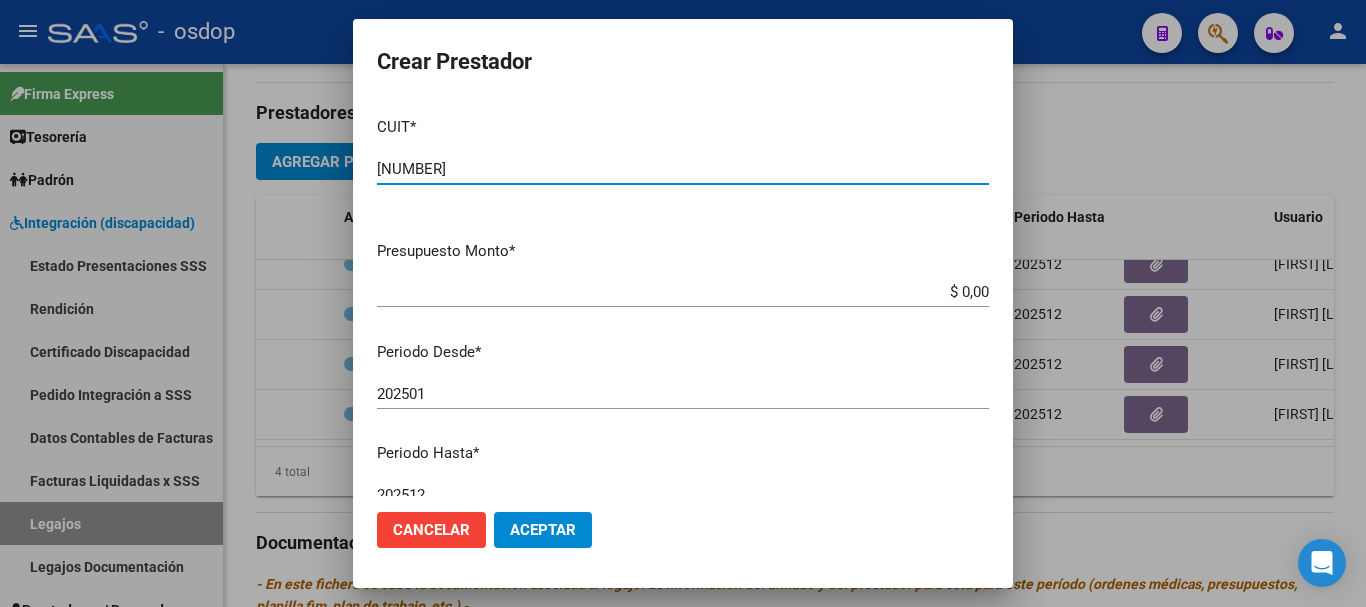 type on "[NUMBER]" 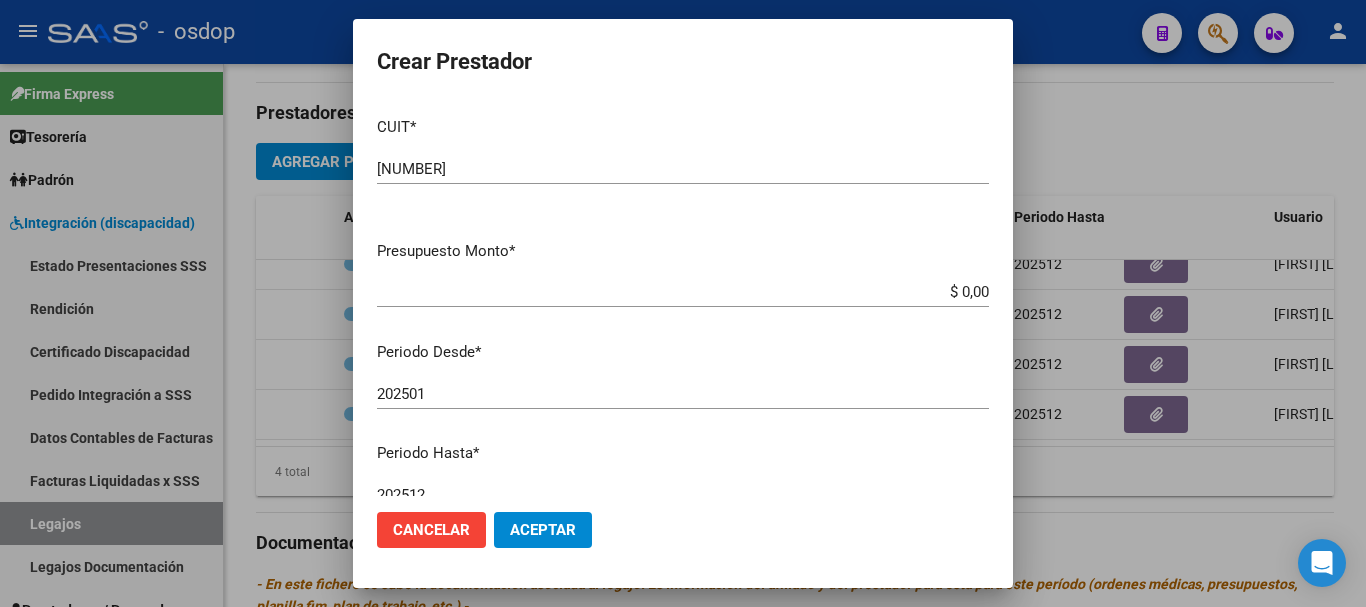 click on "$ 0,00" at bounding box center (683, 292) 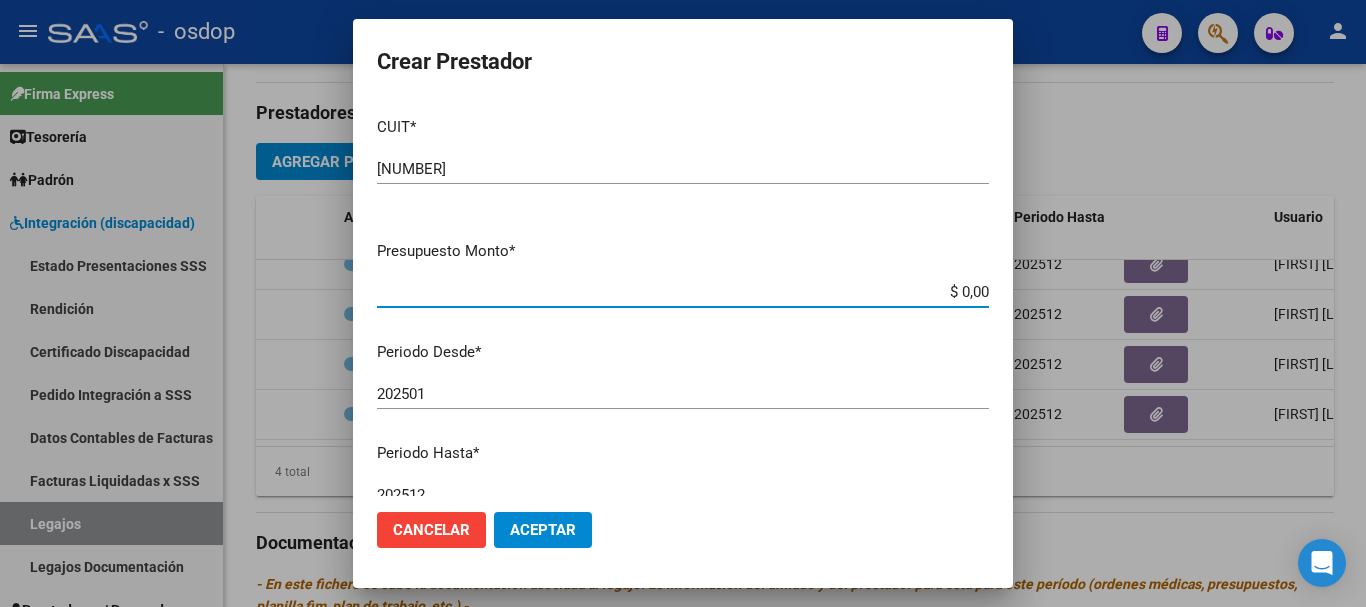 click on "$ 0,00" at bounding box center (683, 292) 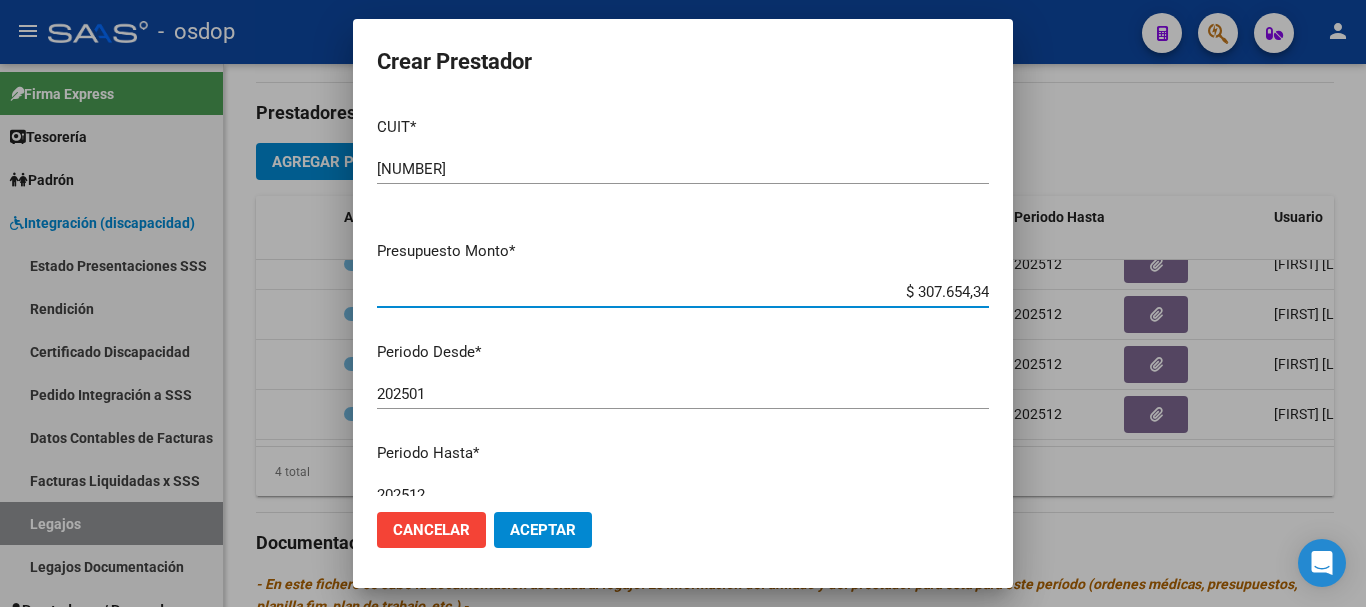type on "$ 307.654,34" 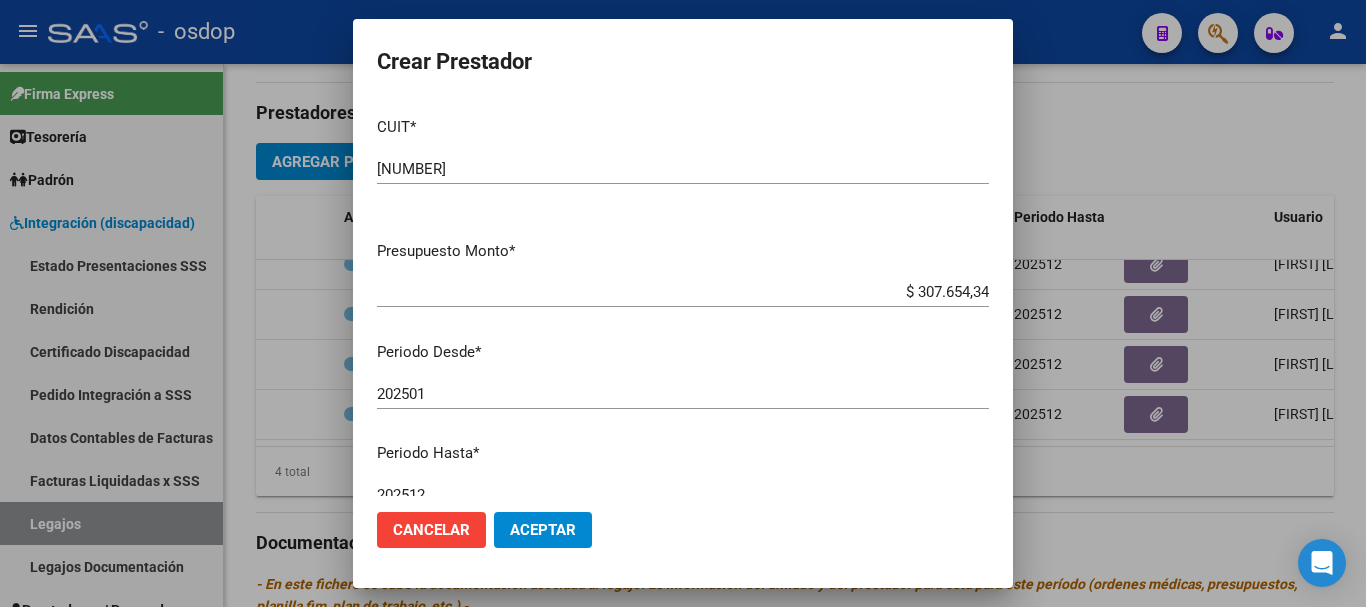 click on "202501 Ingresar el periodo" at bounding box center (683, 394) 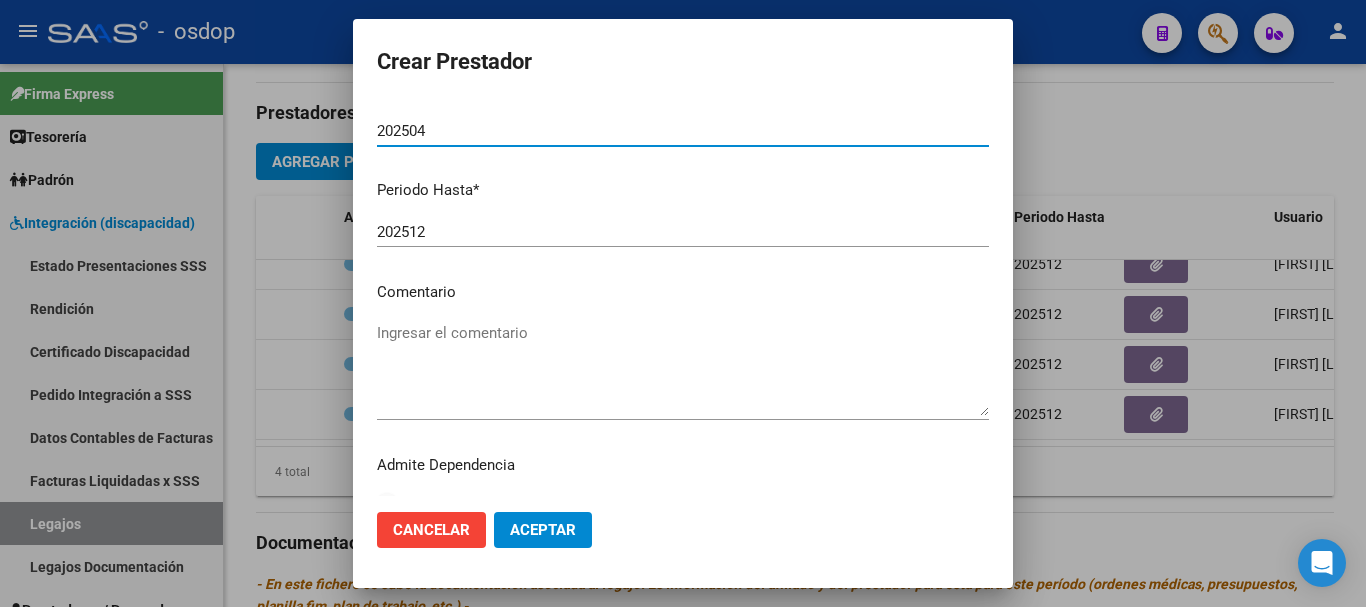 scroll, scrollTop: 290, scrollLeft: 0, axis: vertical 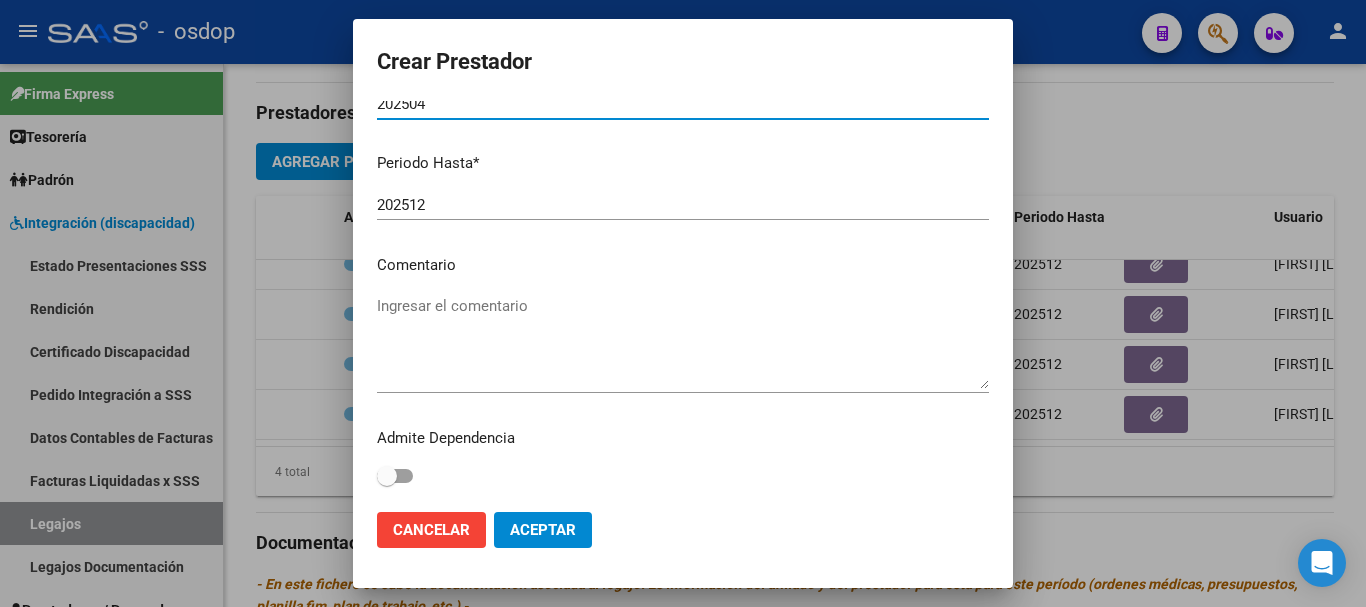 type on "202504" 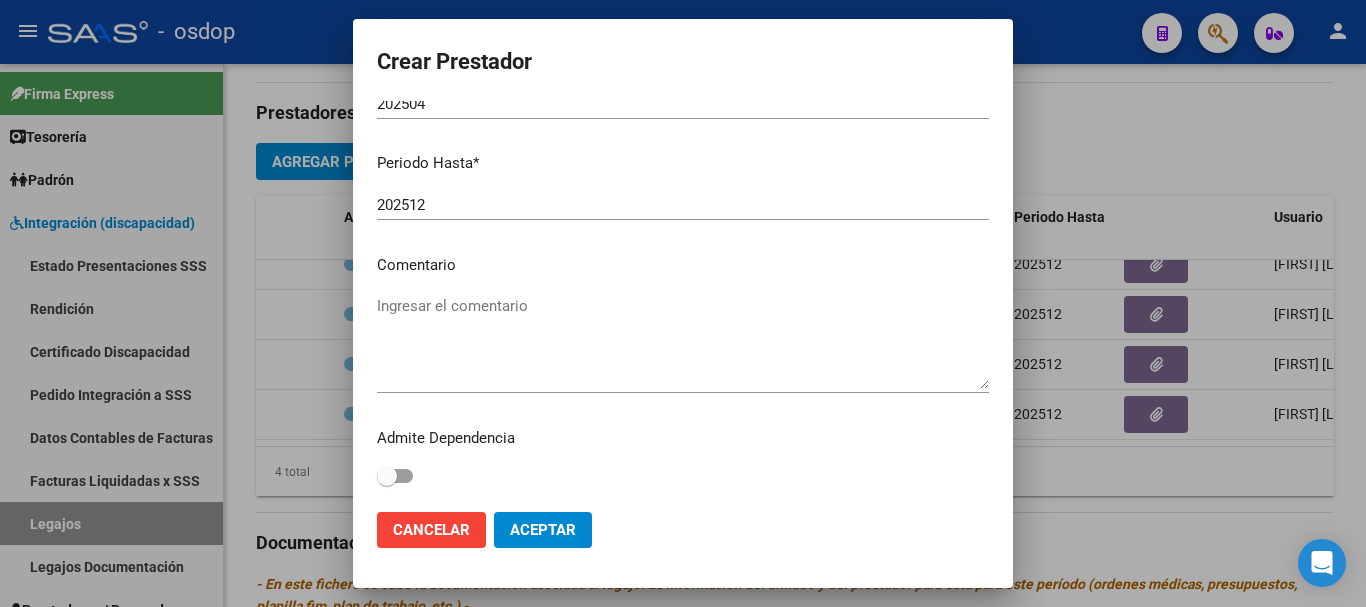 click on "Ingresar el comentario" at bounding box center (683, 342) 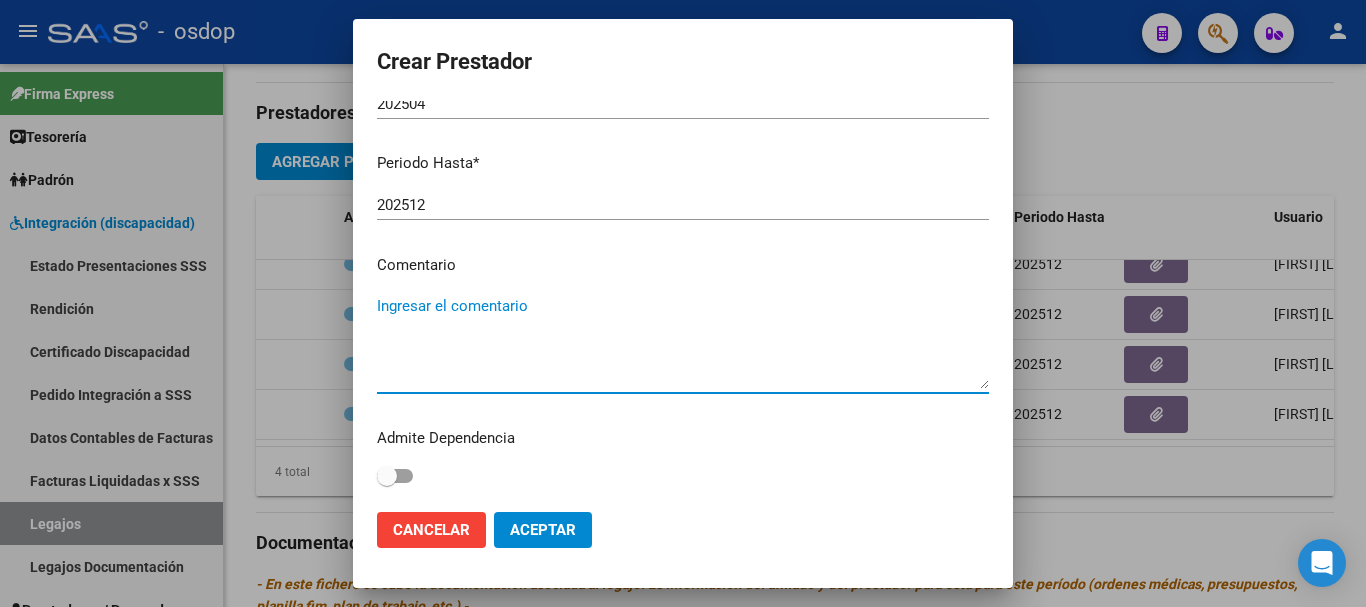 paste on "780087 - MÓDULO MAESTRO DE APOYO" 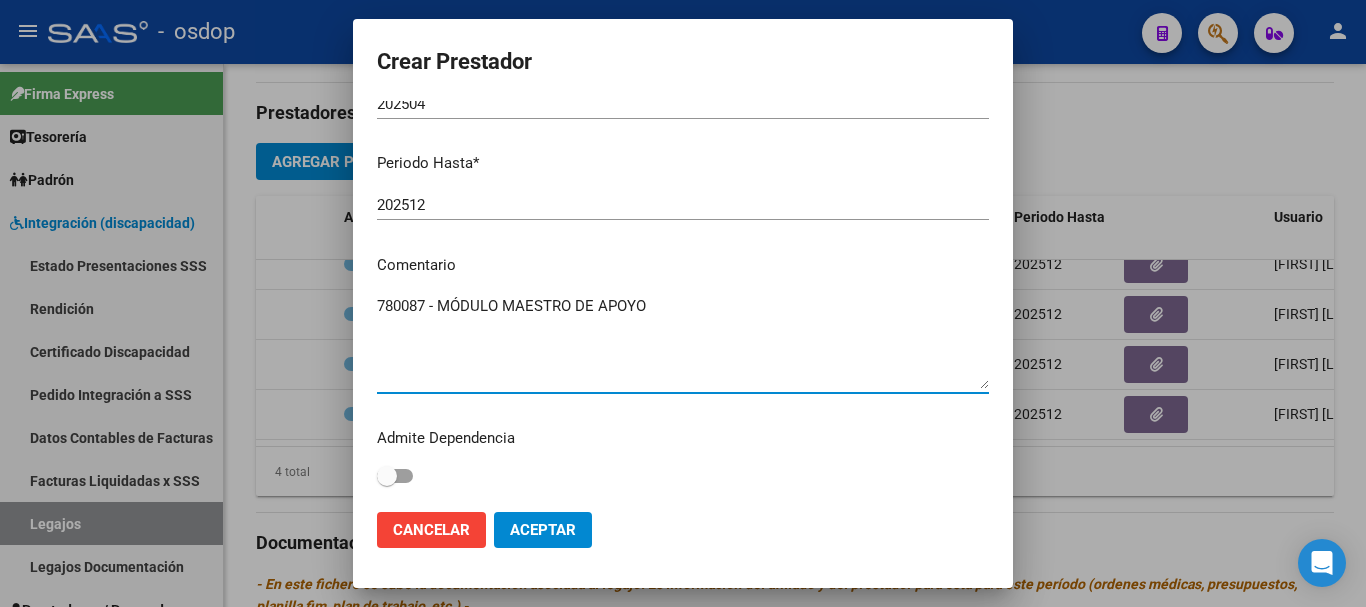 type on "780087 - MÓDULO MAESTRO DE APOYO" 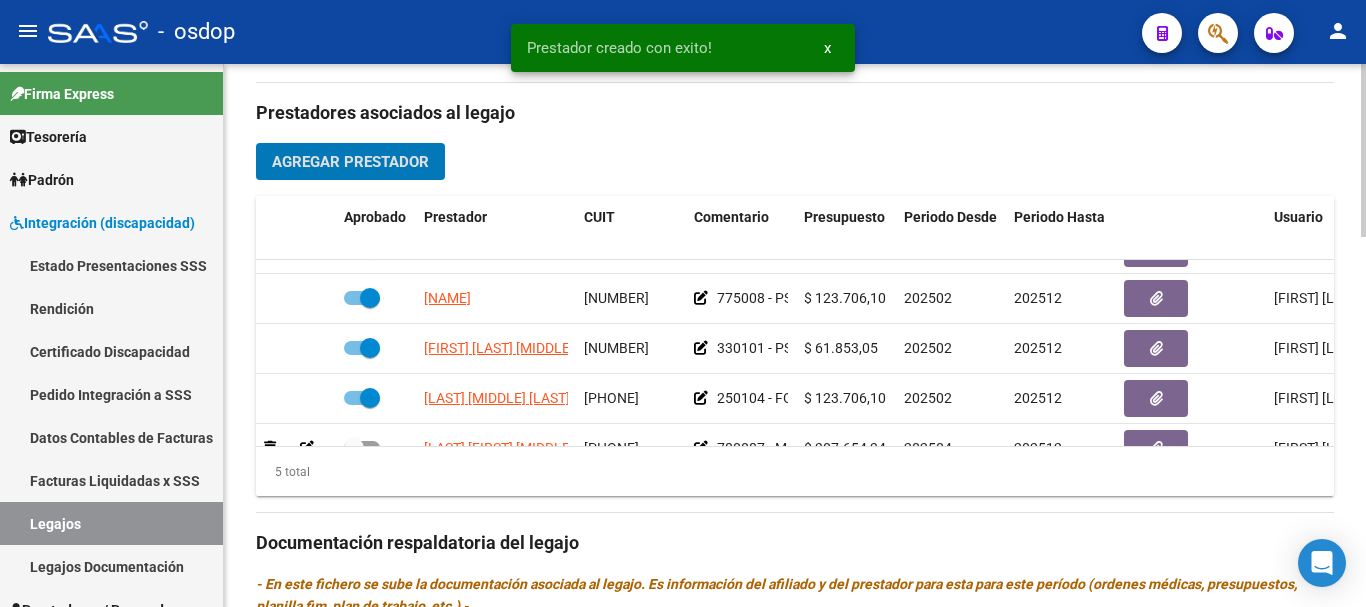 scroll, scrollTop: 86, scrollLeft: 0, axis: vertical 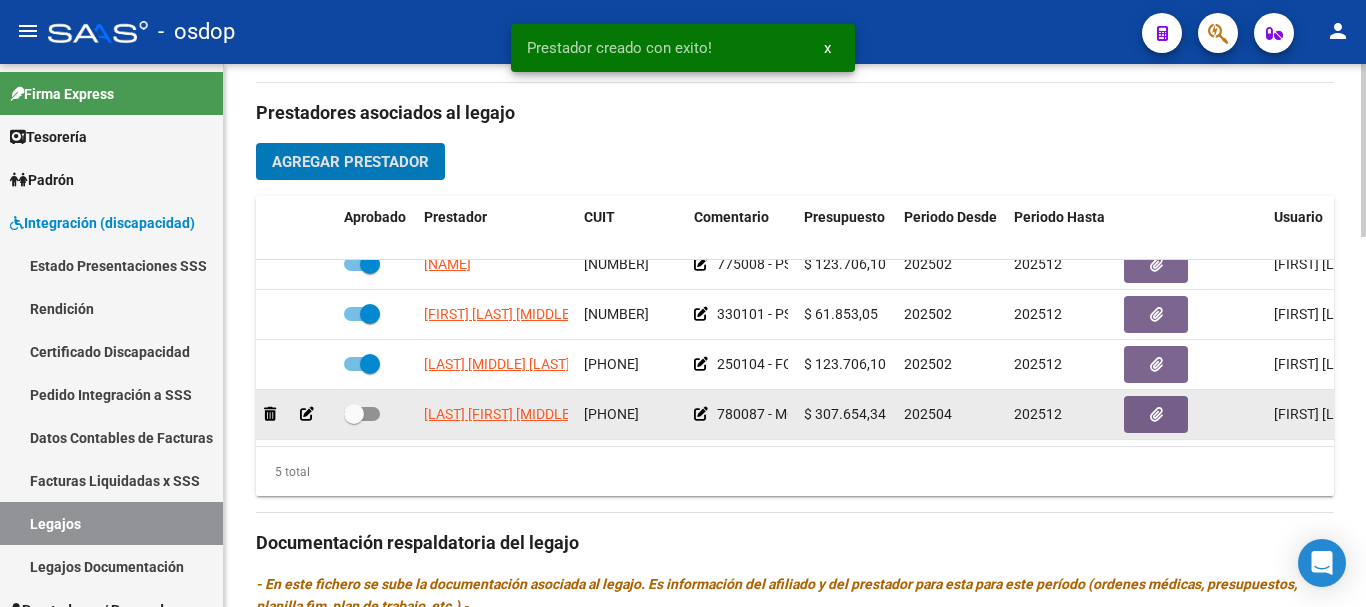 click 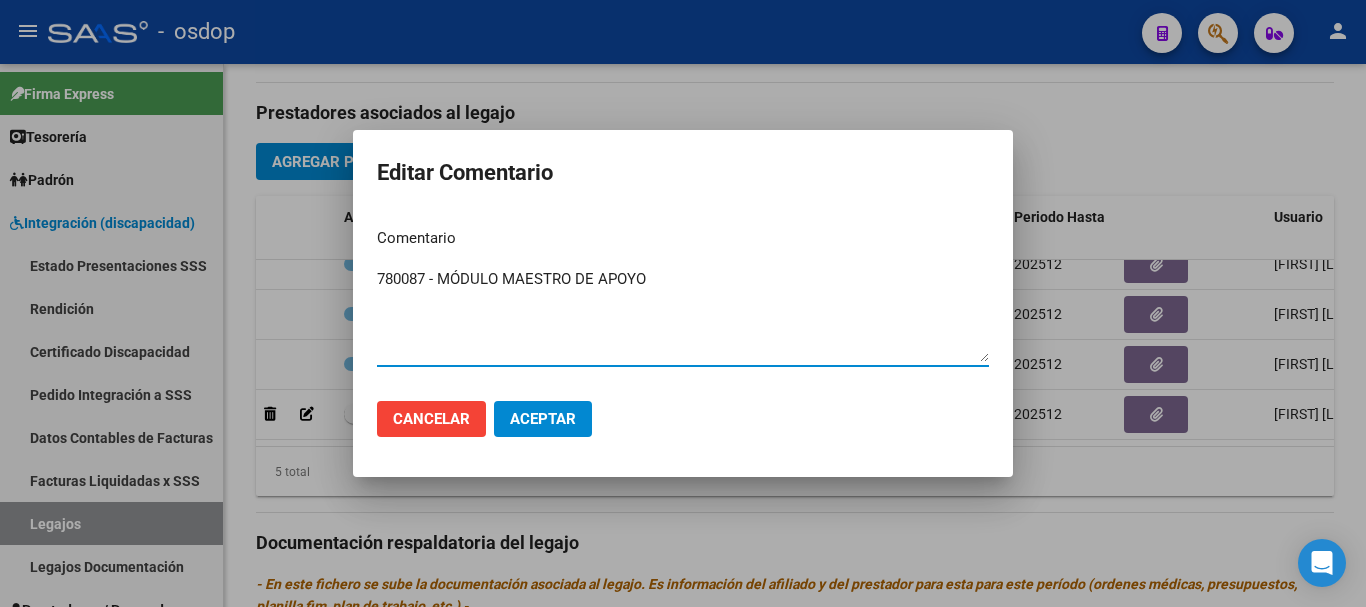 click on "780087 - MÓDULO MAESTRO DE APOYO" at bounding box center [683, 315] 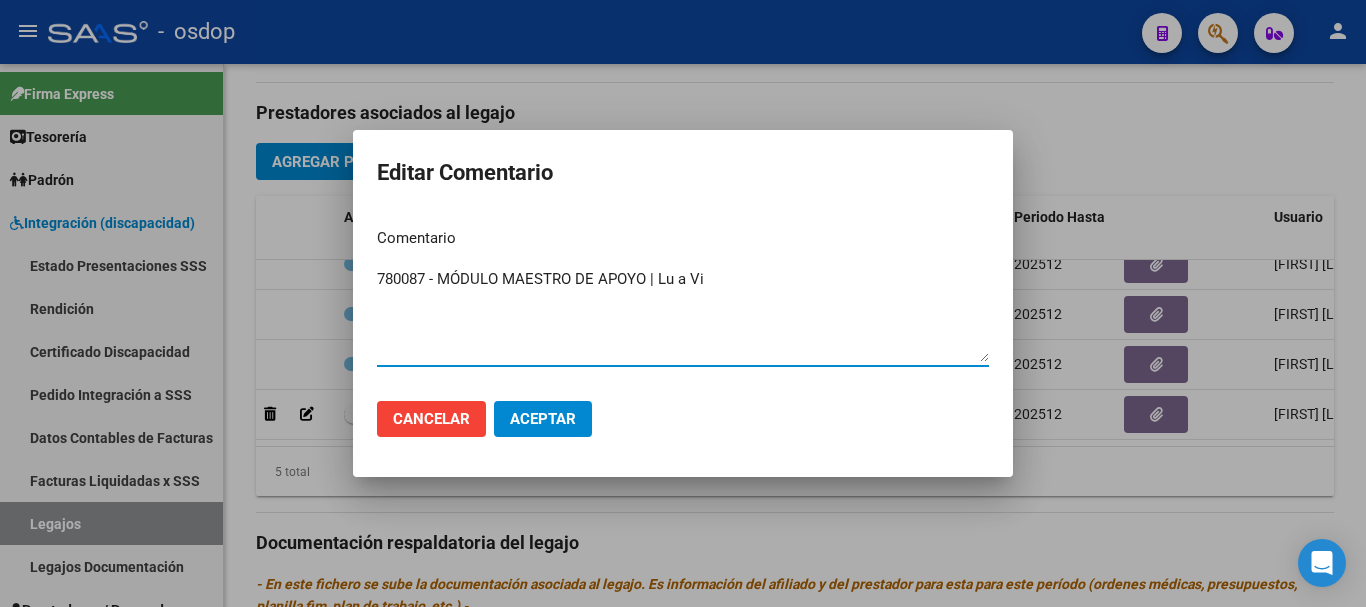 type on "780087 - MÓDULO MAESTRO DE APOYO | Lu a Vi" 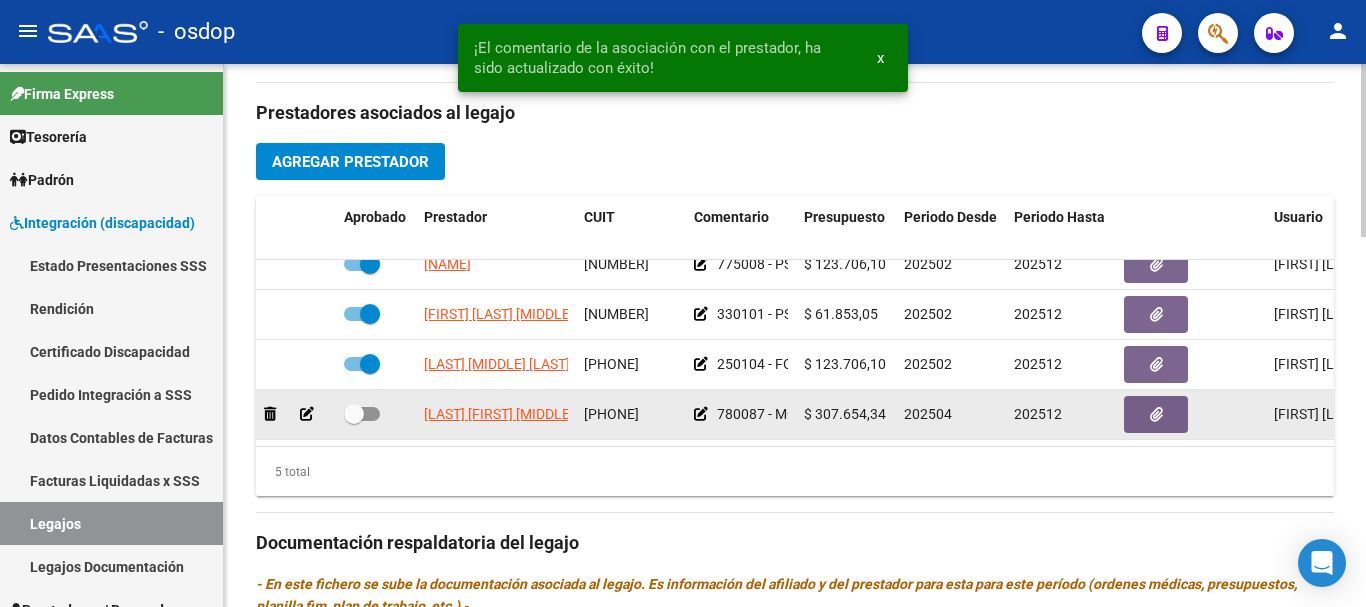 click at bounding box center (362, 414) 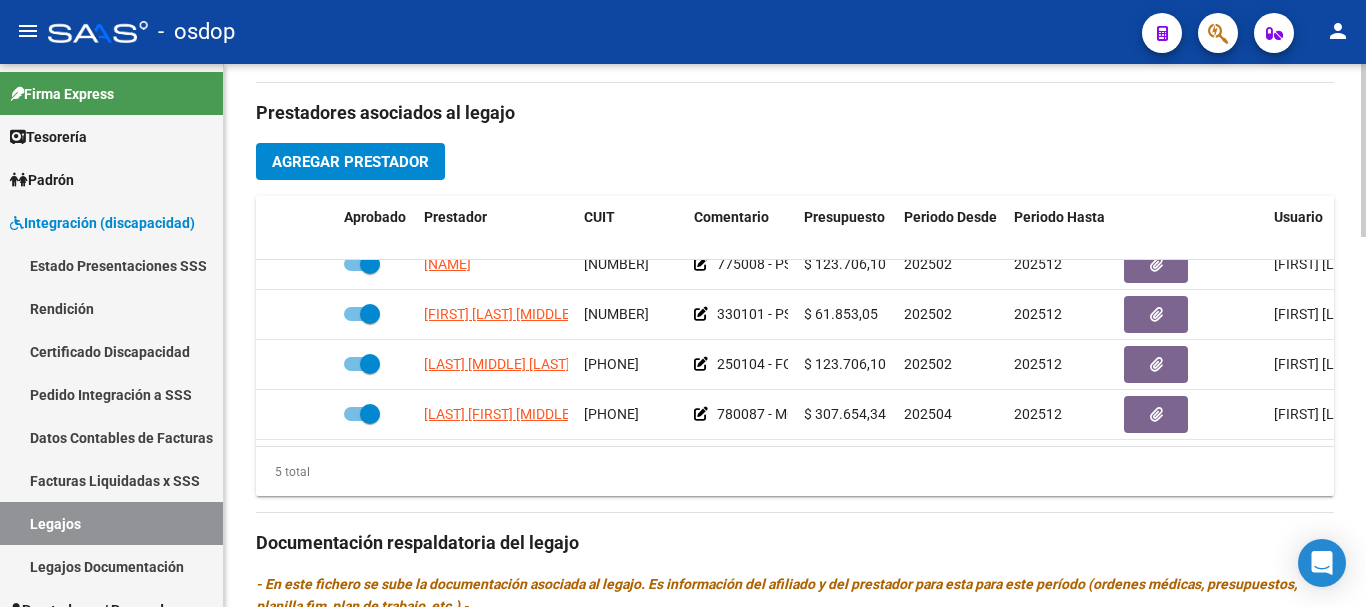 scroll, scrollTop: 0, scrollLeft: 0, axis: both 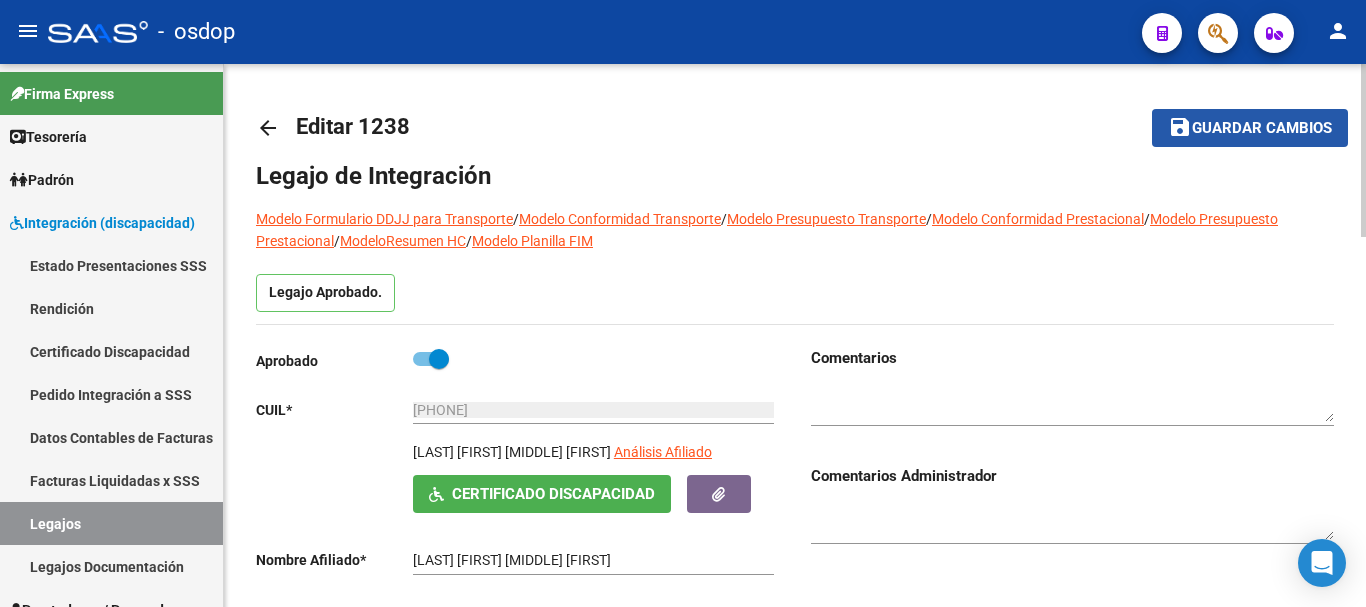 click on "Guardar cambios" 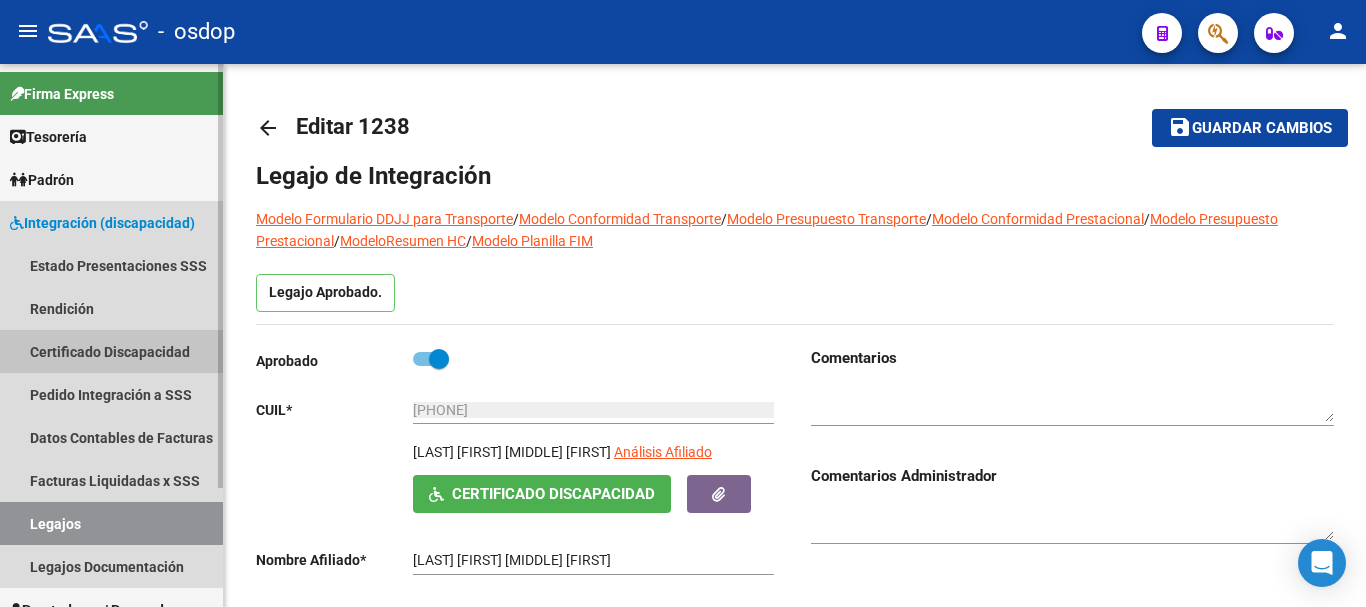 click on "Certificado Discapacidad" at bounding box center (111, 351) 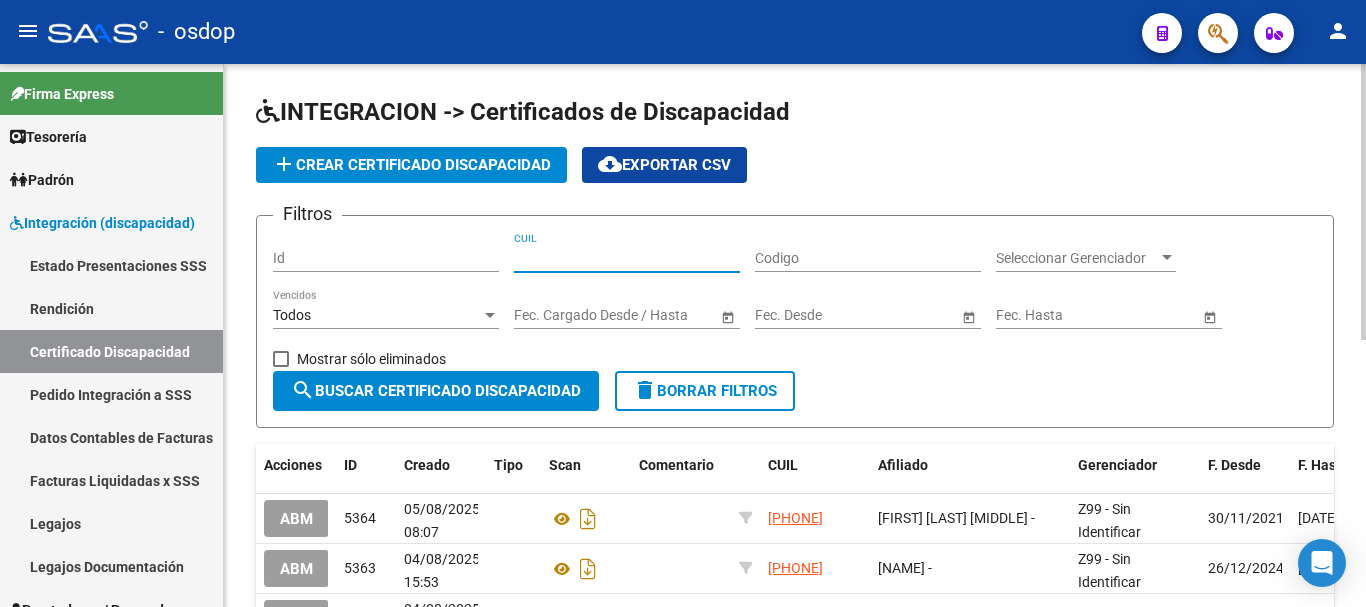 click on "CUIL" at bounding box center (627, 258) 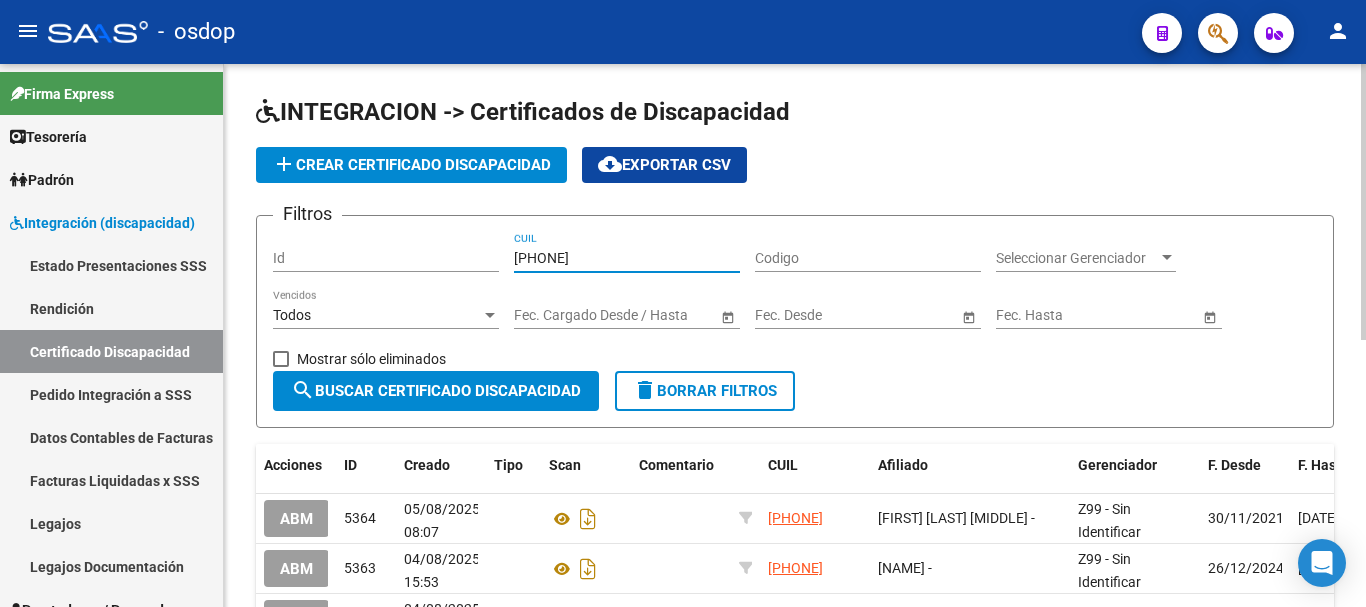 type on "[PHONE]" 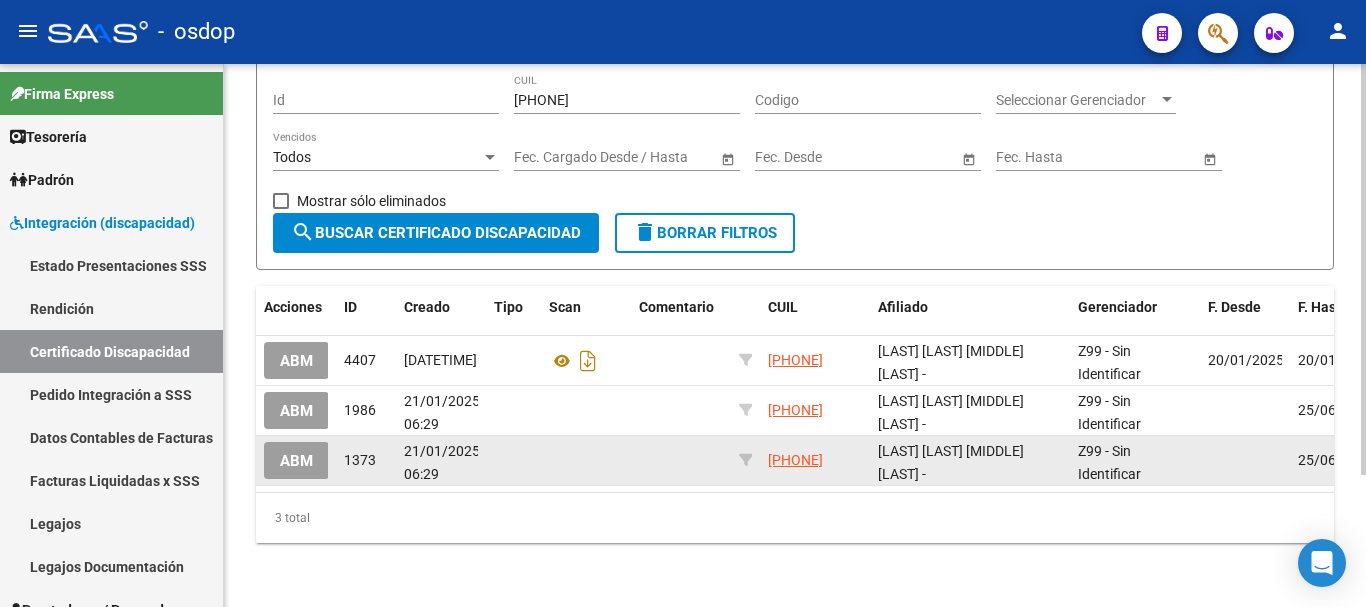 scroll, scrollTop: 174, scrollLeft: 0, axis: vertical 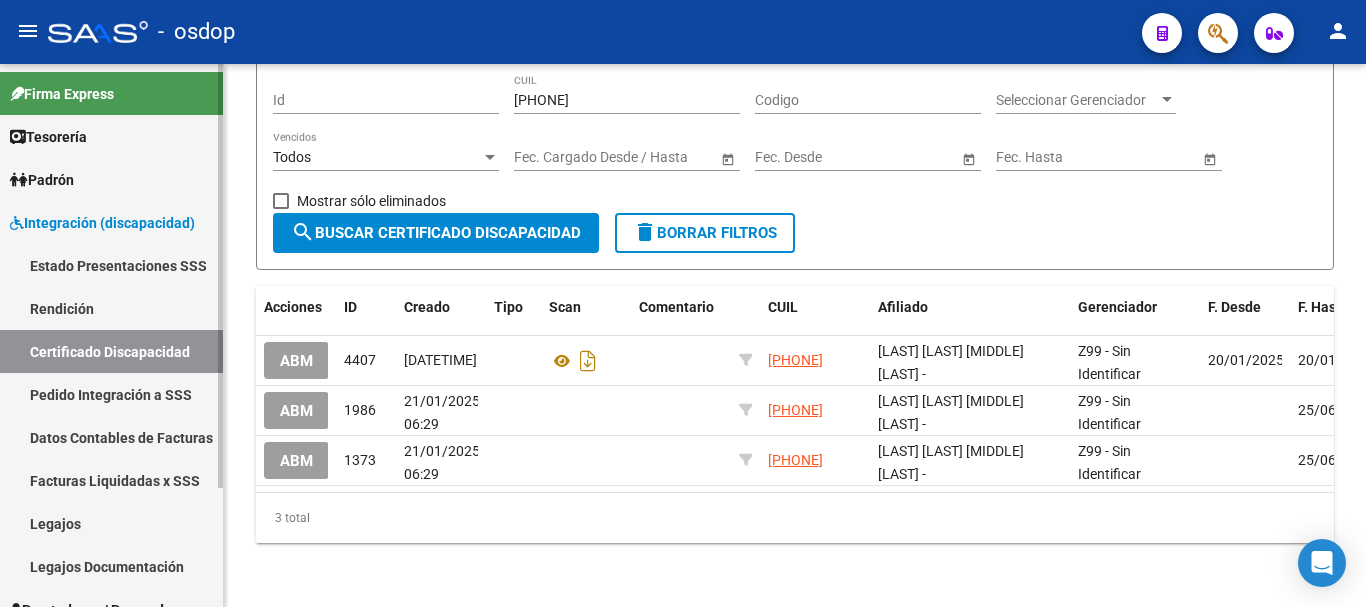 click on "Legajos" at bounding box center [111, 523] 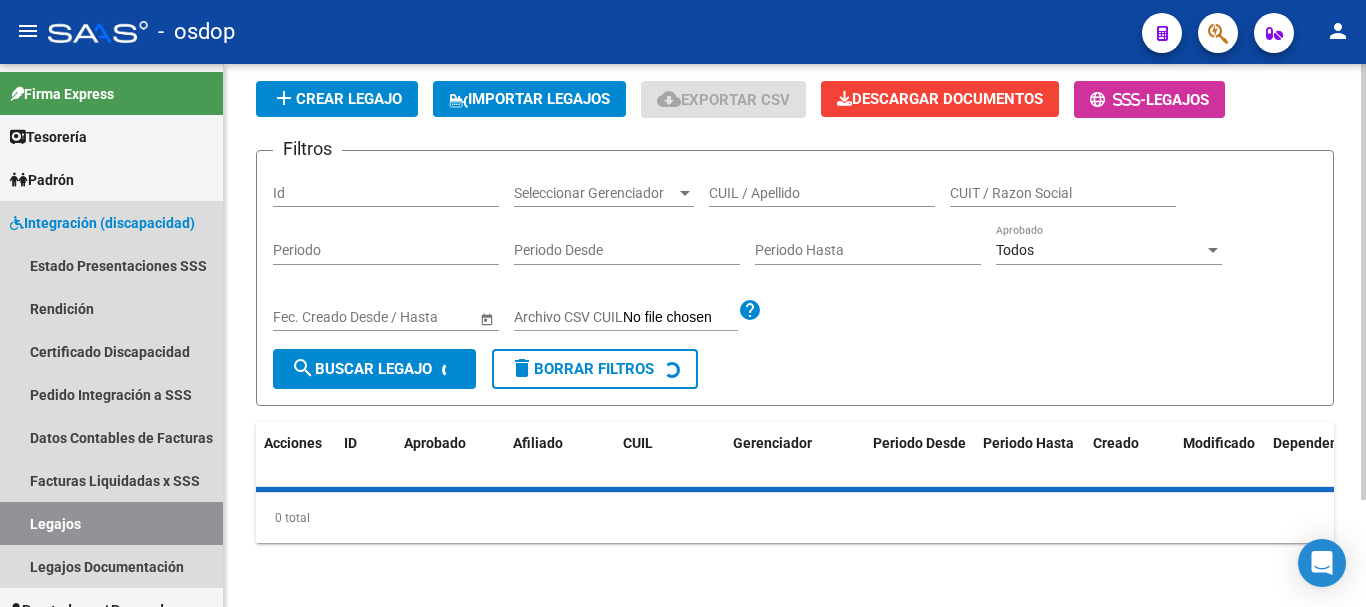 scroll, scrollTop: 0, scrollLeft: 0, axis: both 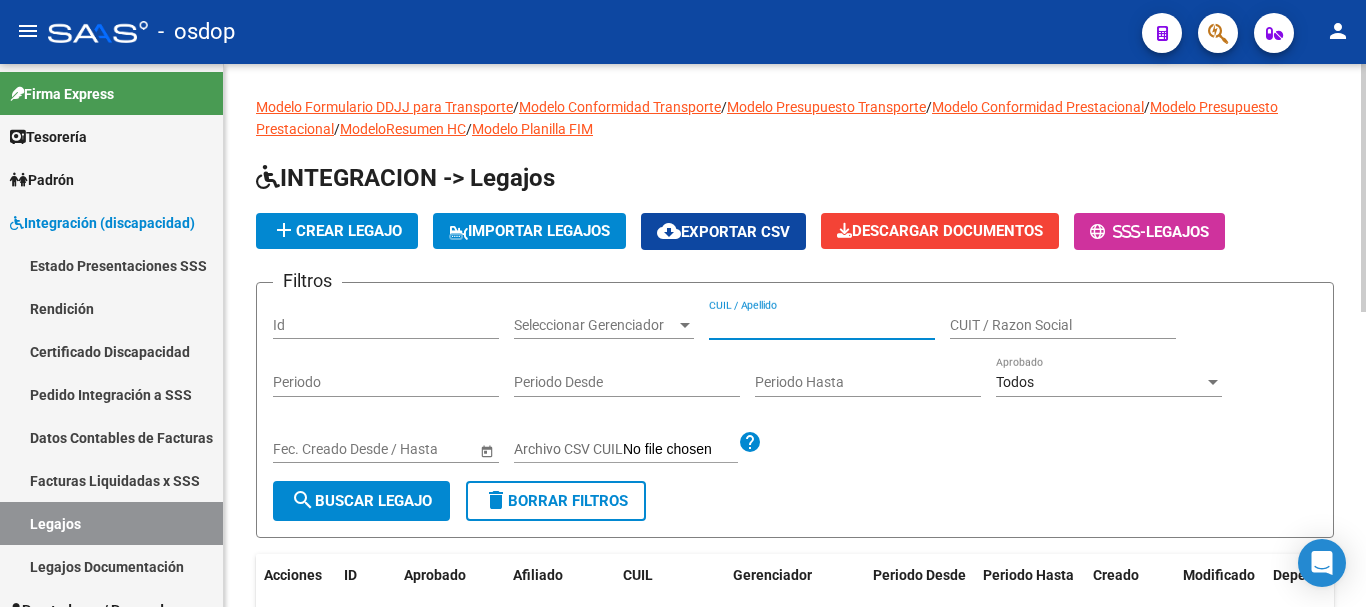click on "CUIL / Apellido" at bounding box center (822, 325) 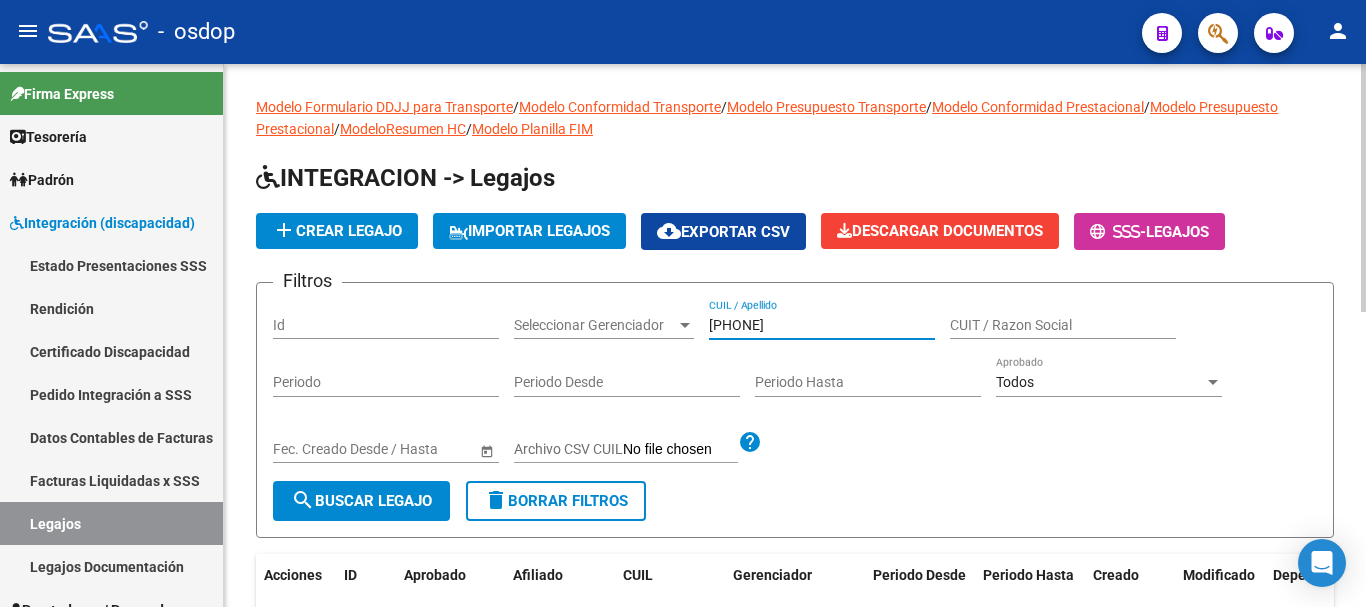 type on "[PHONE]" 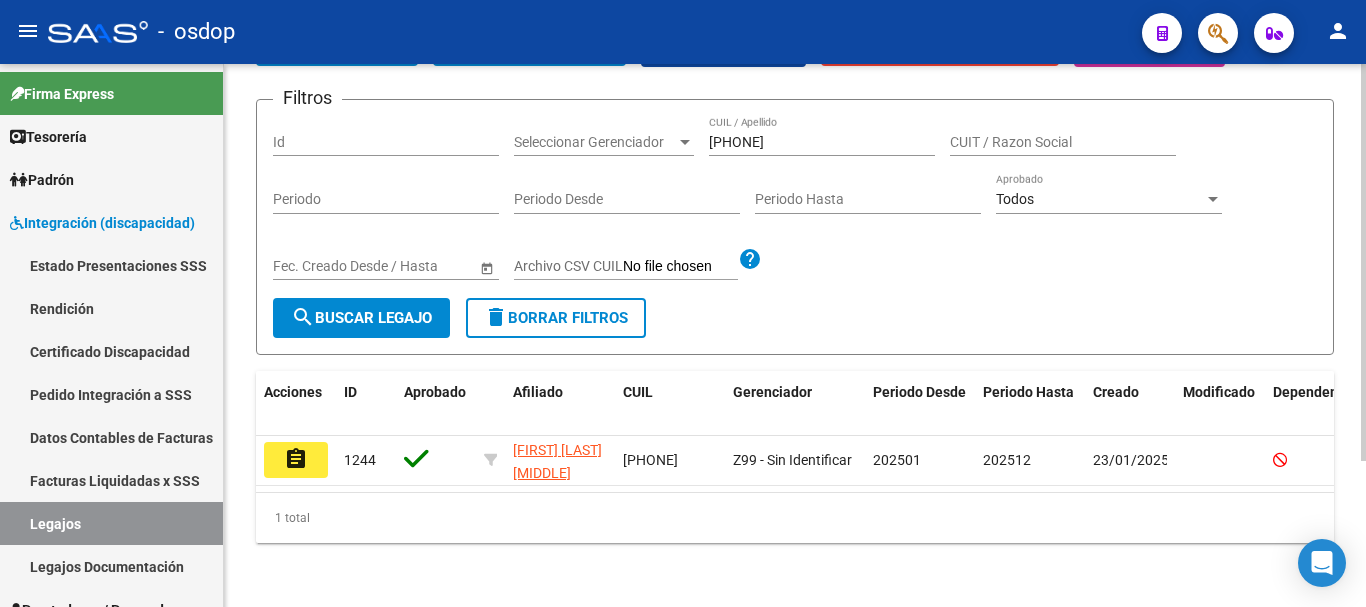 scroll, scrollTop: 200, scrollLeft: 0, axis: vertical 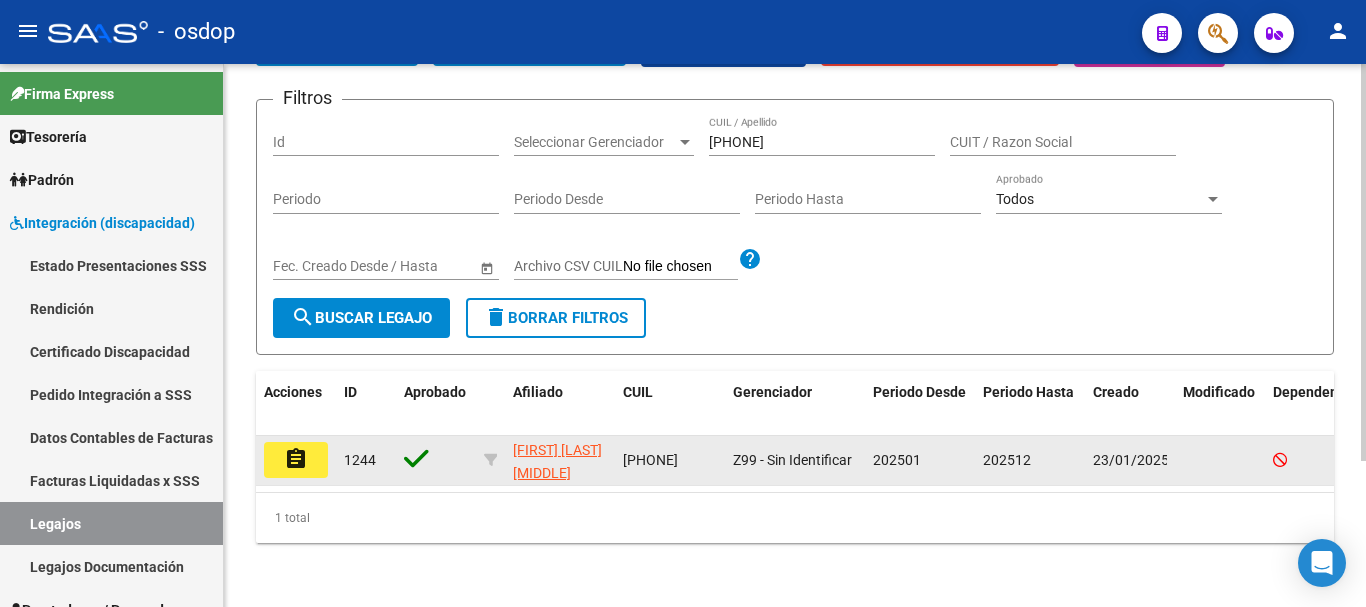 click on "assignment" 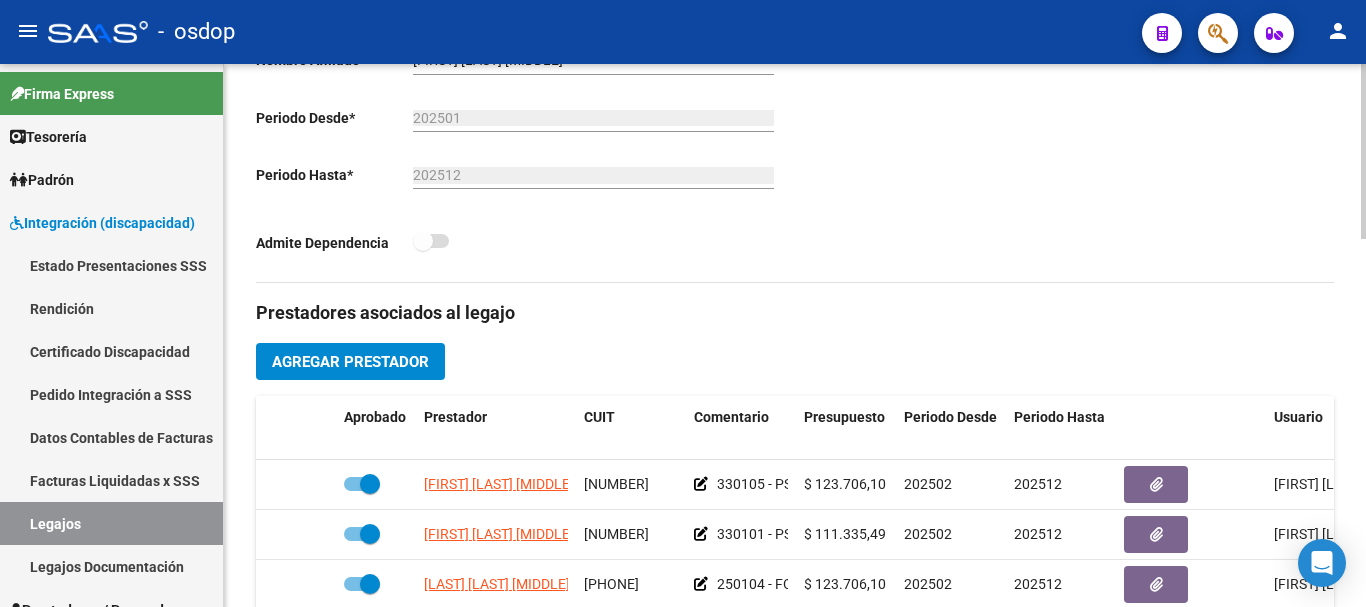 scroll, scrollTop: 600, scrollLeft: 0, axis: vertical 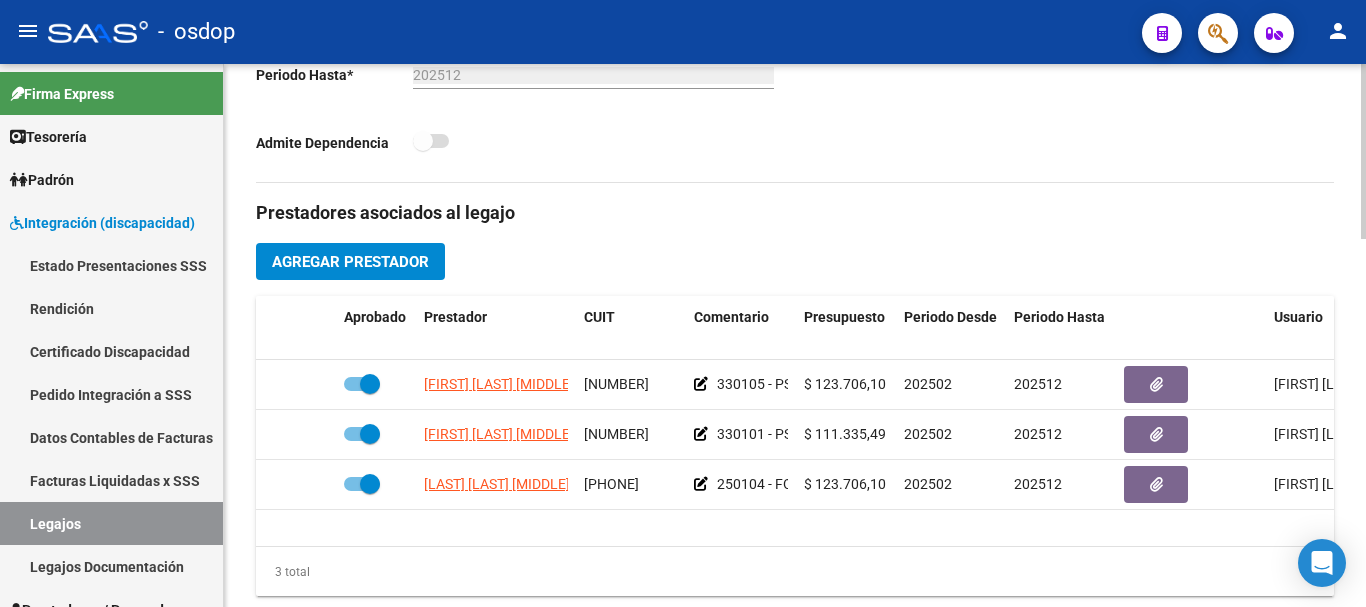 click on "Agregar Prestador" 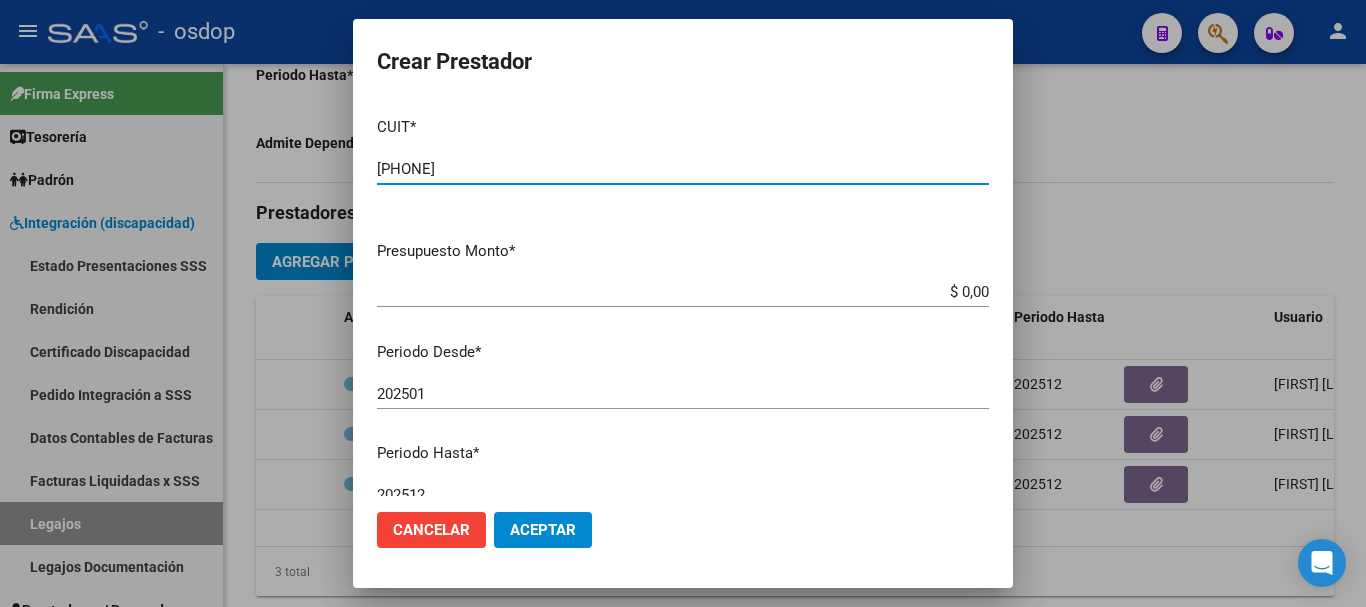 type on "[PHONE]" 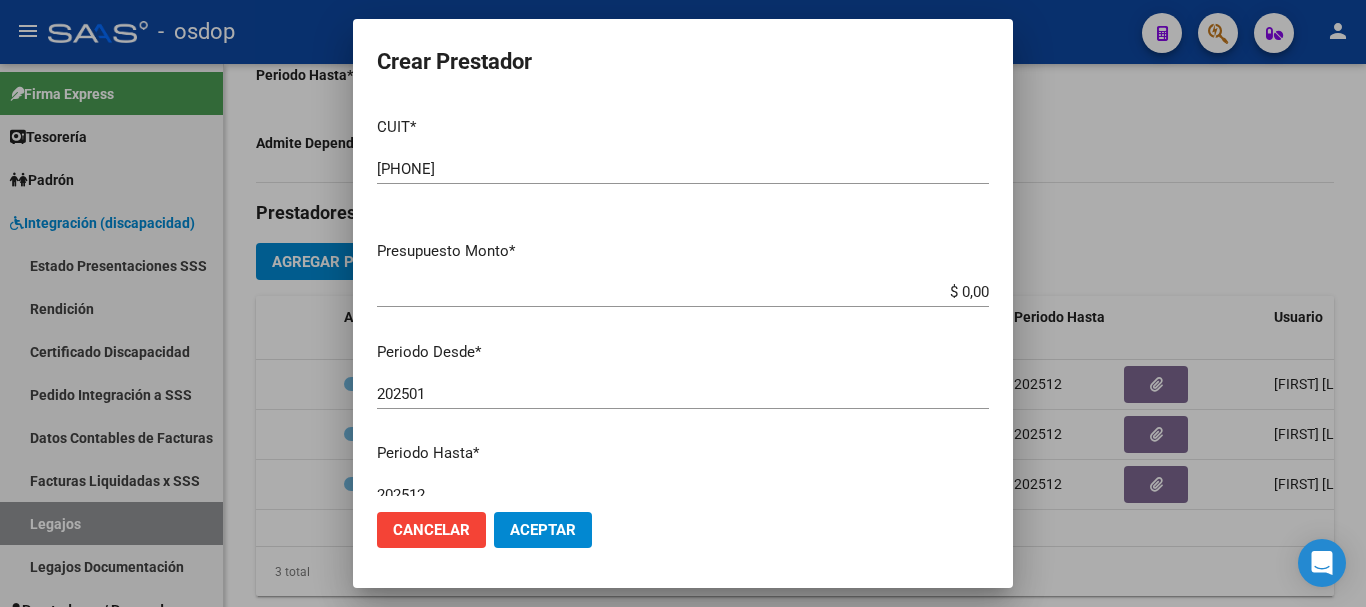 click on "$ 0,00" at bounding box center [683, 292] 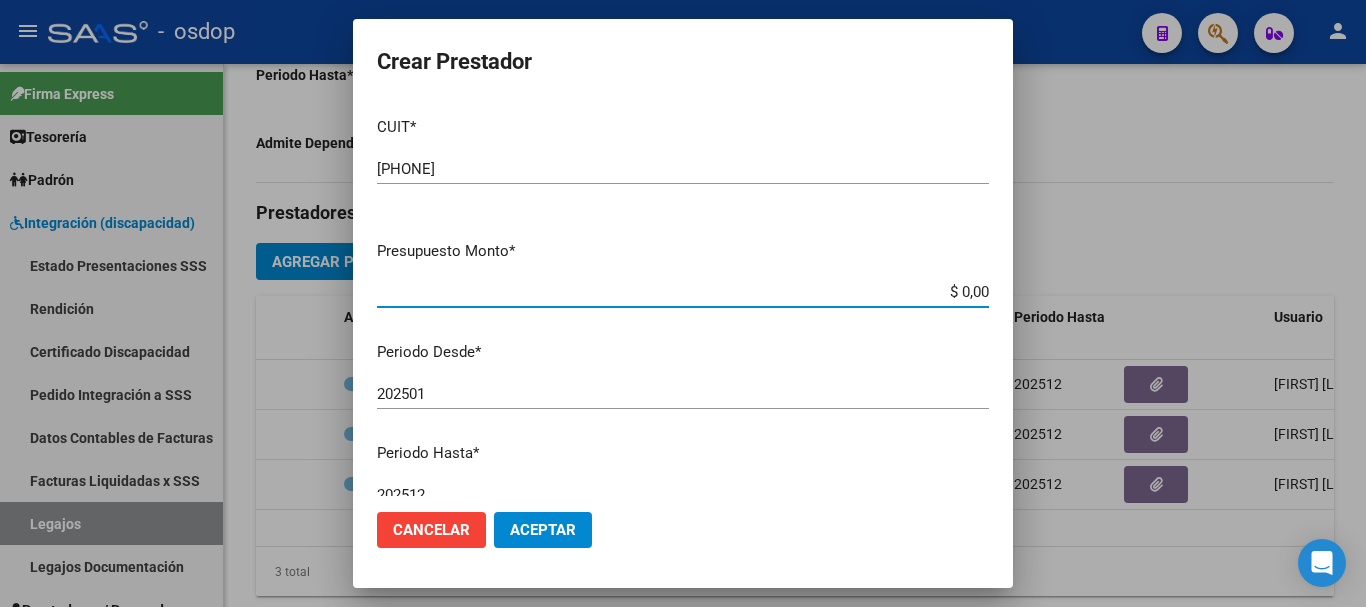 click on "$ 0,00" at bounding box center (683, 292) 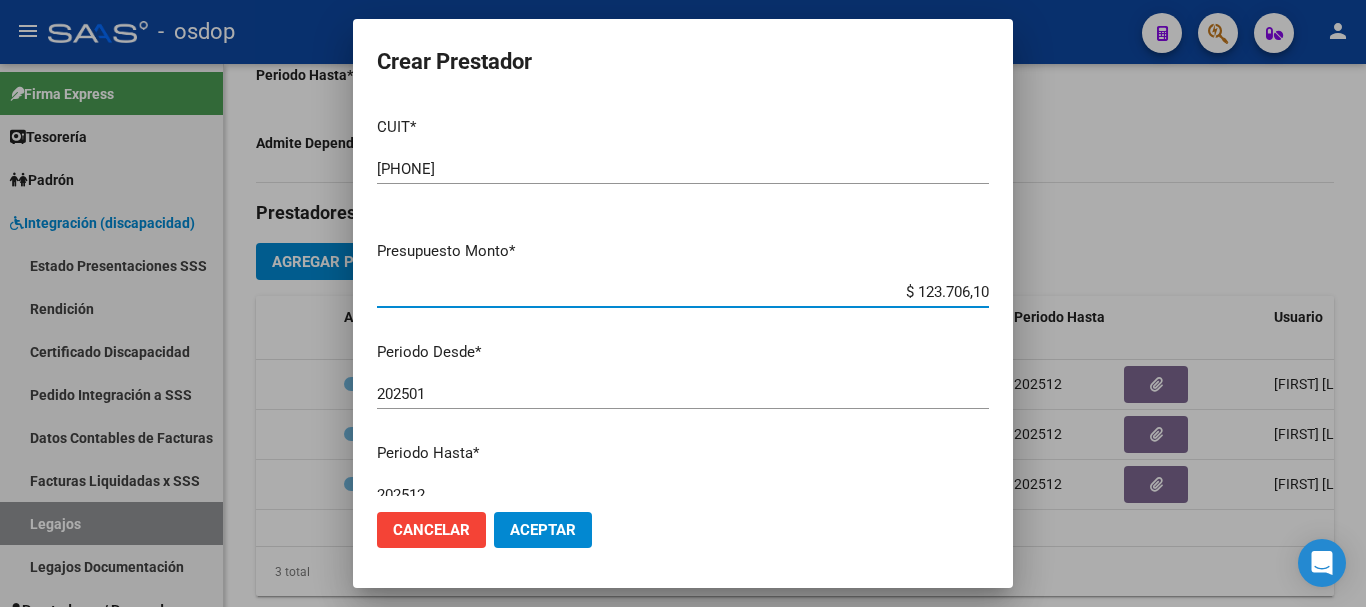 type on "$ 123.706,10" 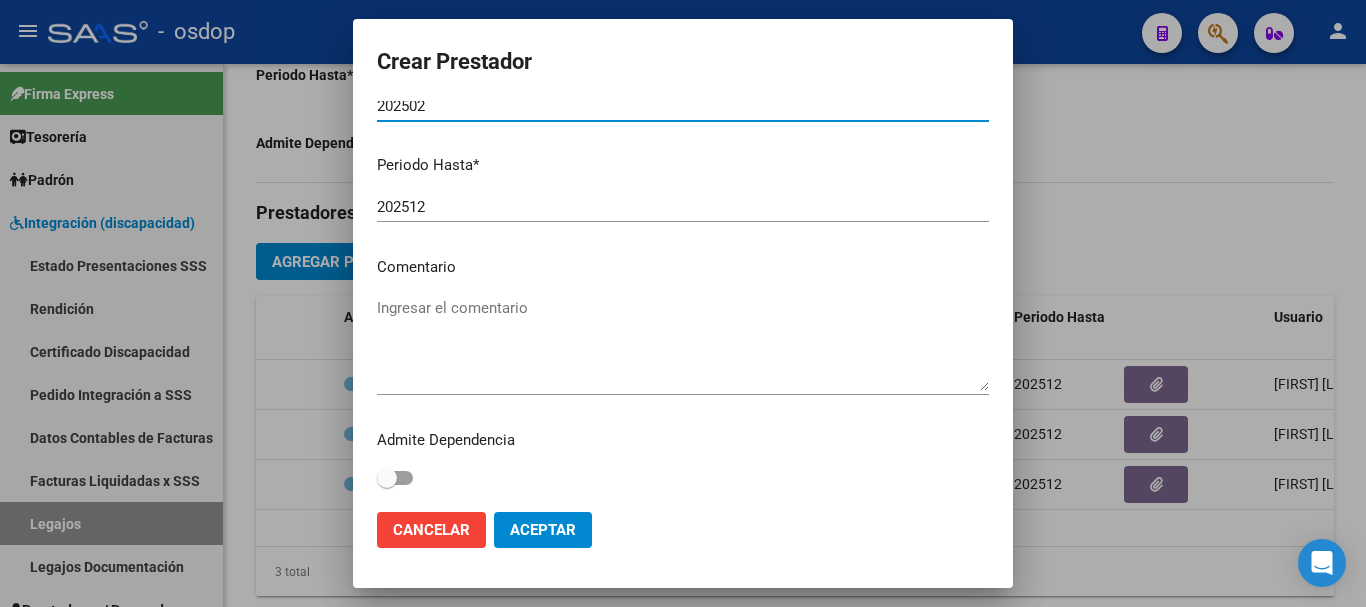 scroll, scrollTop: 290, scrollLeft: 0, axis: vertical 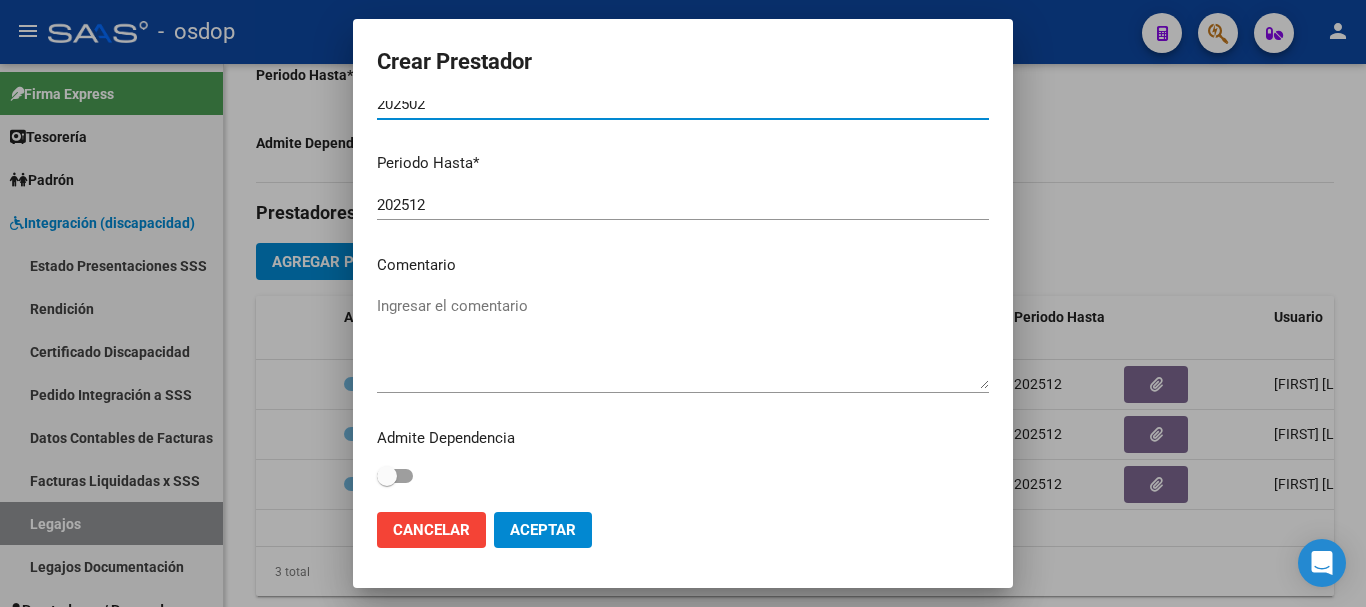 type on "202502" 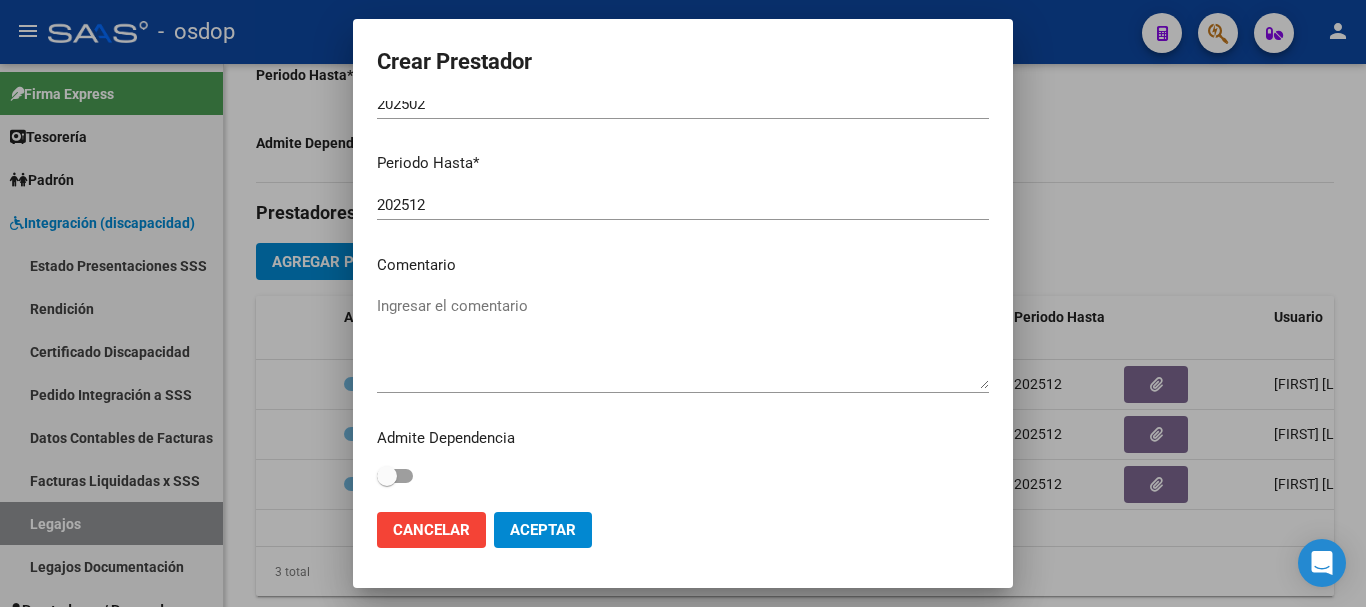 click on "Ingresar el comentario" at bounding box center (683, 342) 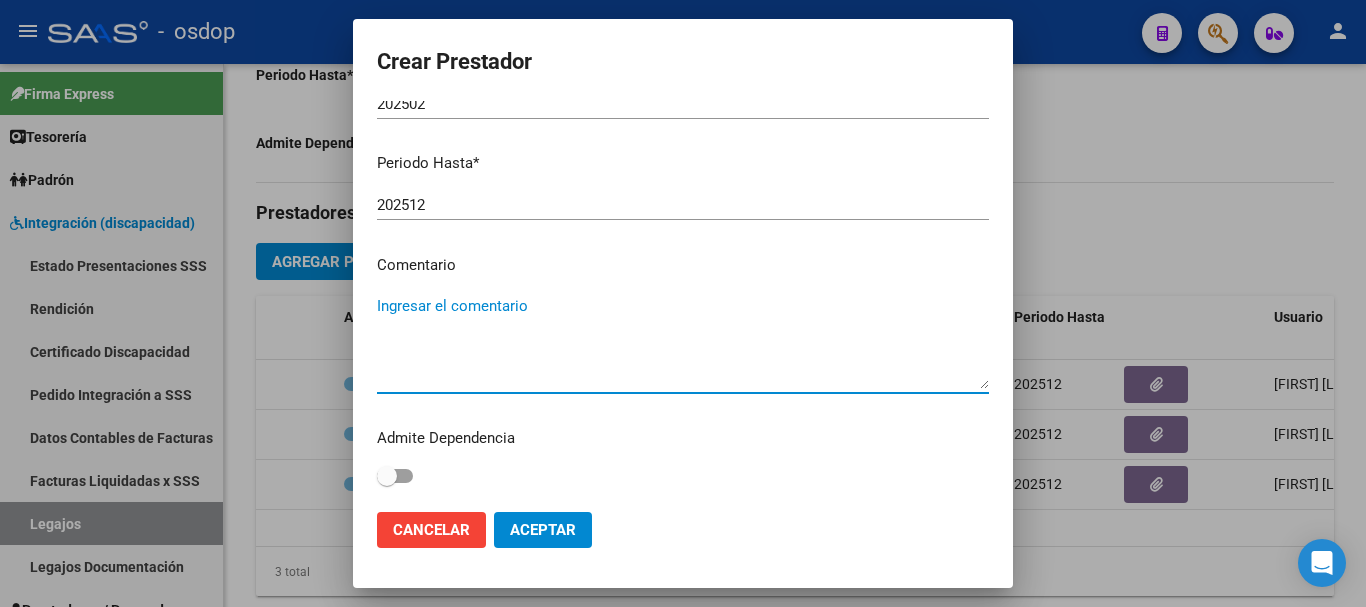 paste on "775008 - PSICOMOTRICIDAD" 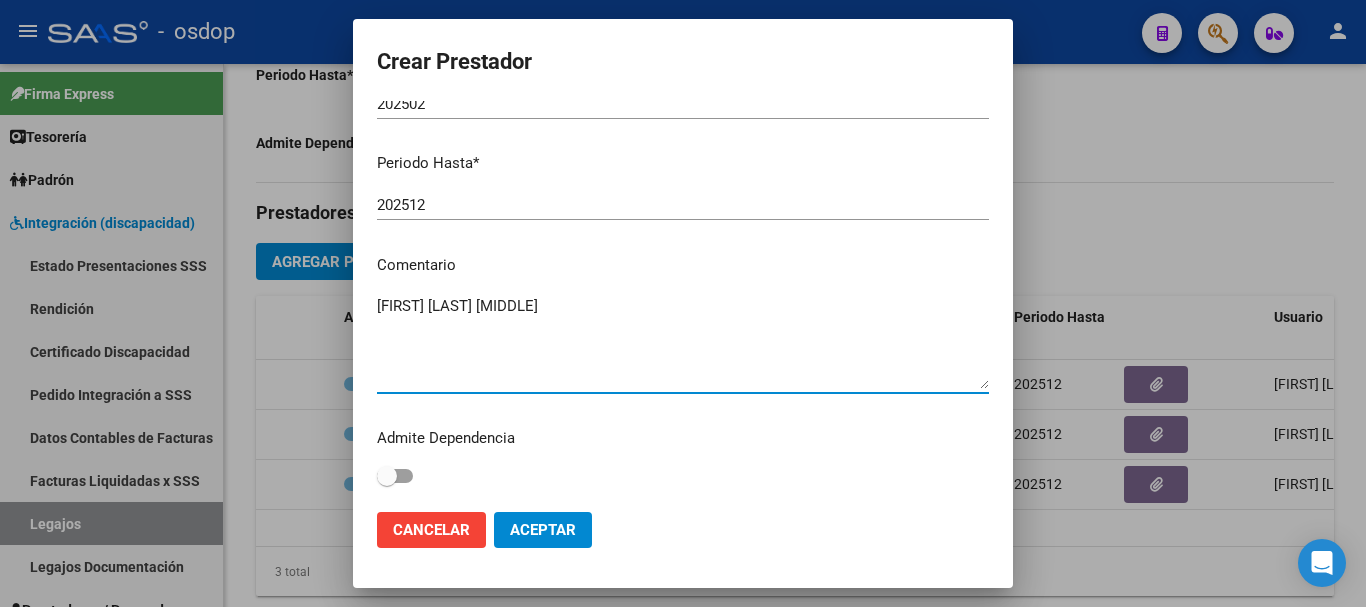 type on "[FIRST] [LAST] [MIDDLE]" 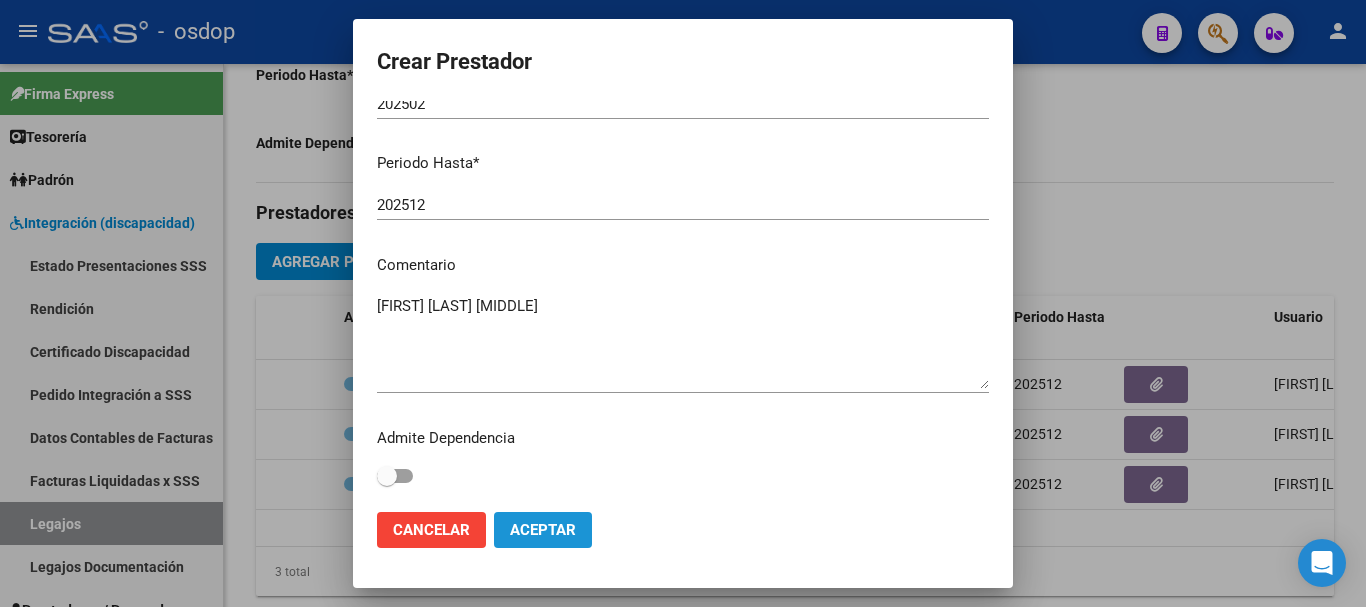 click on "Aceptar" 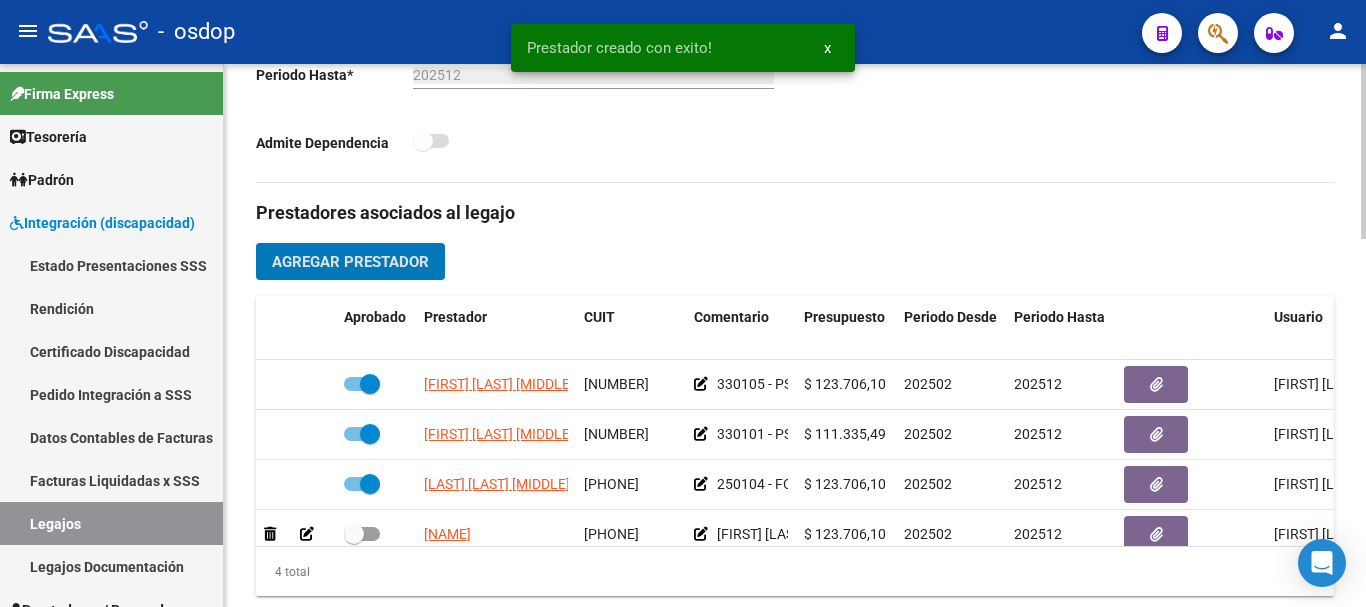 scroll, scrollTop: 36, scrollLeft: 0, axis: vertical 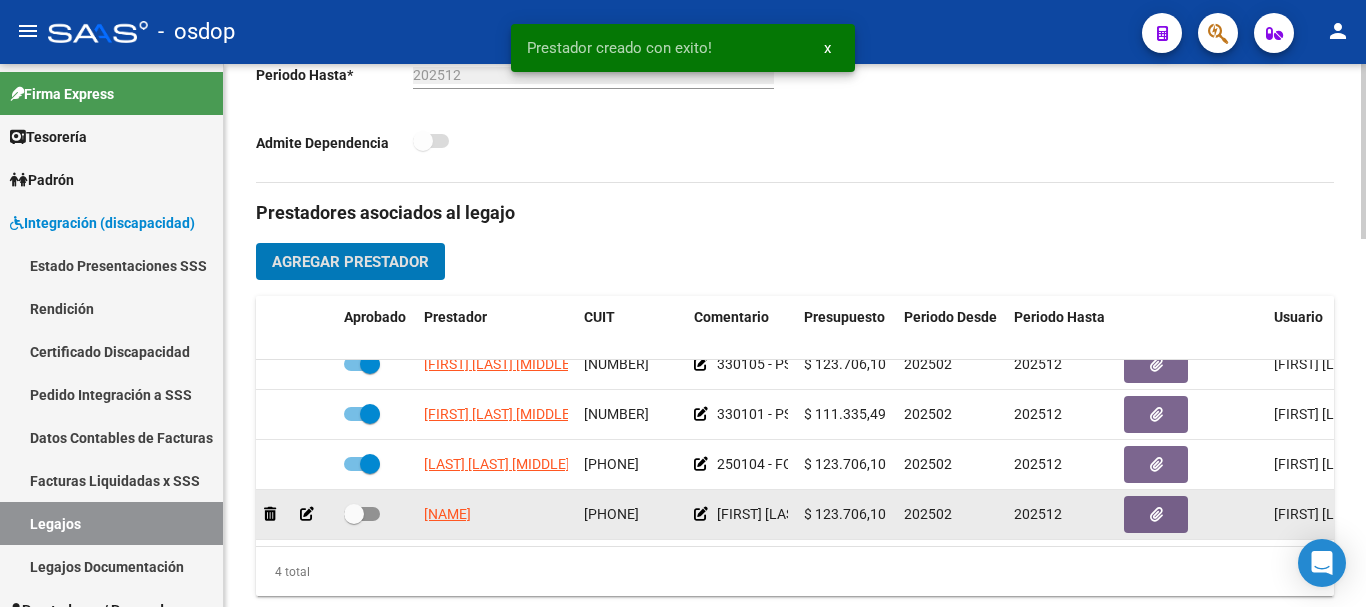 click at bounding box center (362, 514) 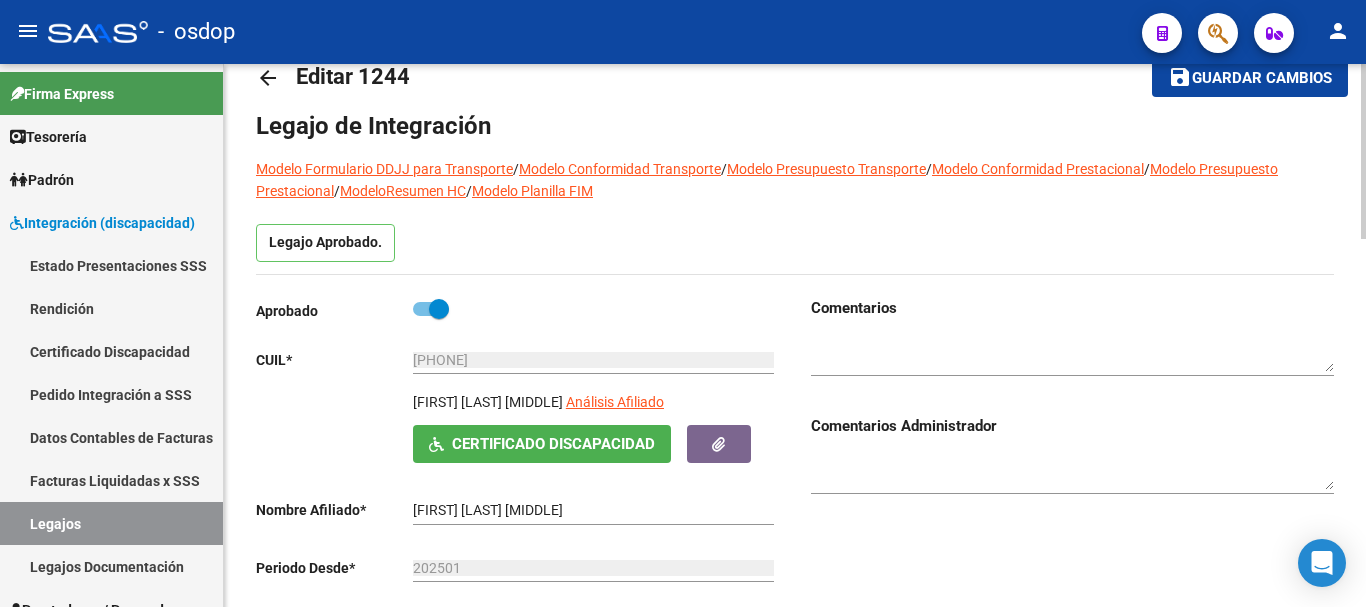 scroll, scrollTop: 0, scrollLeft: 0, axis: both 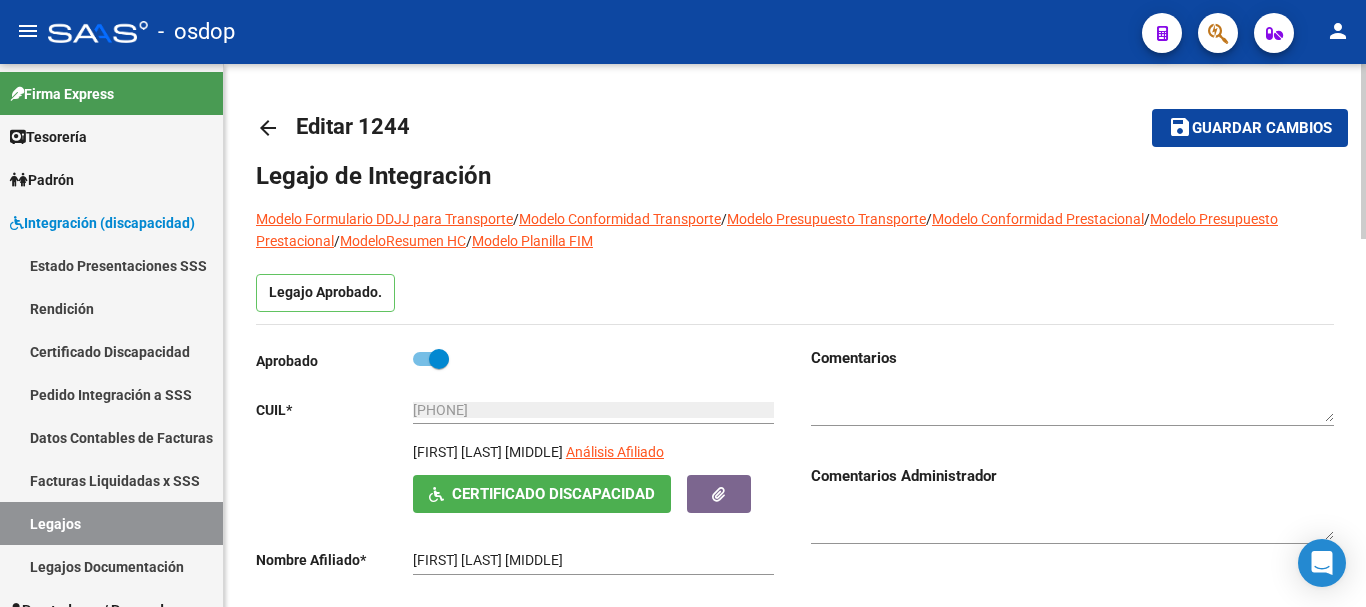 click on "Guardar cambios" 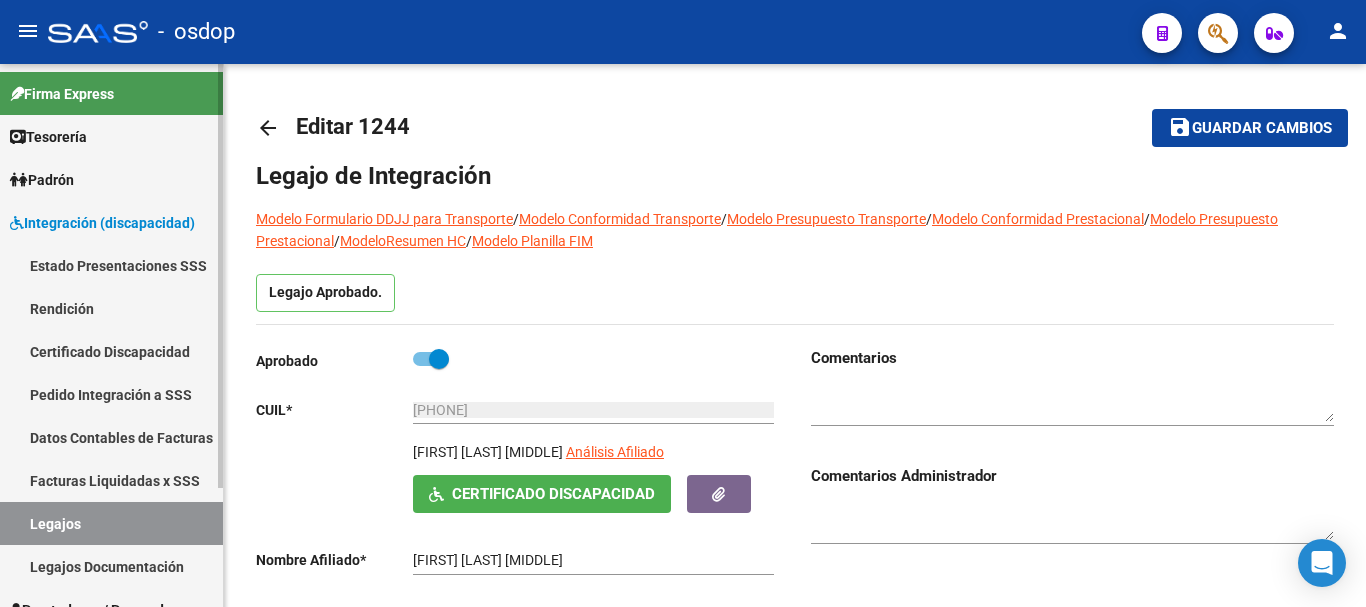 click on "Certificado Discapacidad" at bounding box center (111, 351) 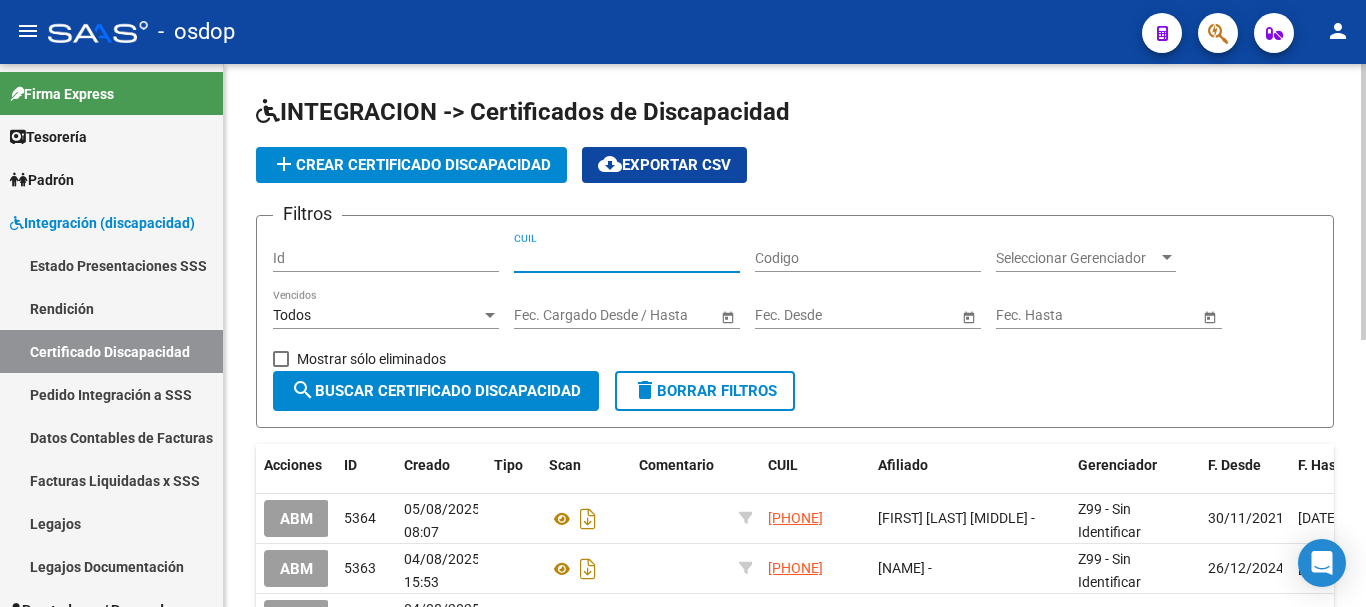 click on "CUIL" at bounding box center [627, 258] 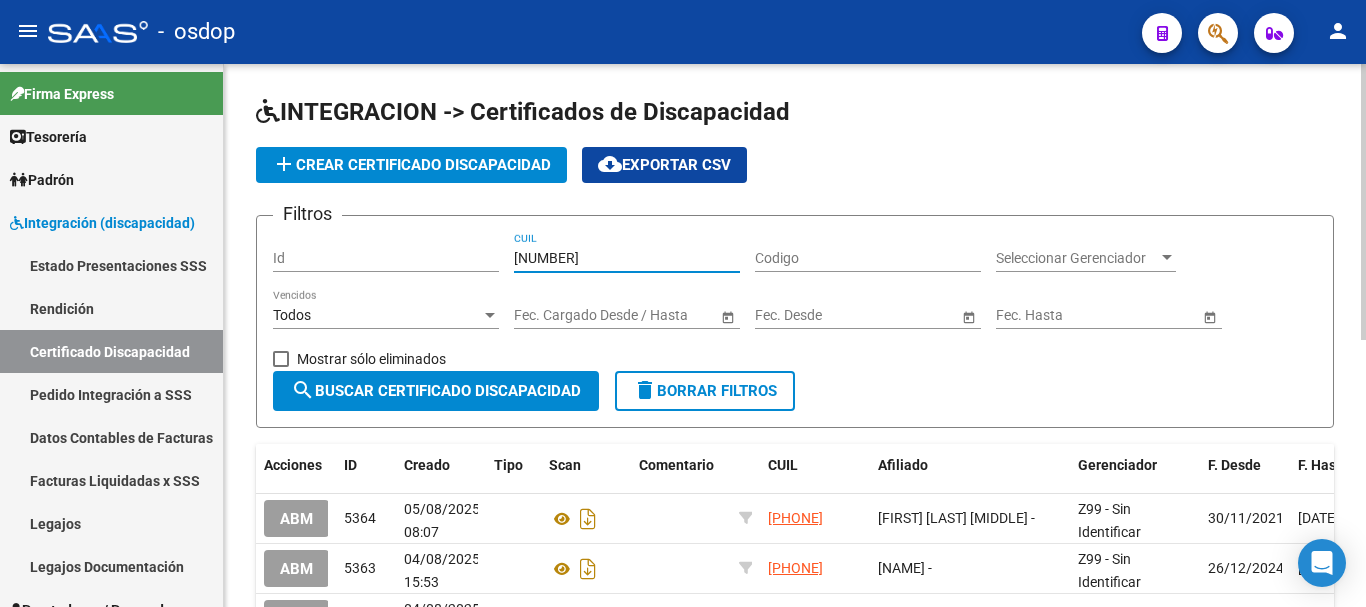 type on "[NUMBER]" 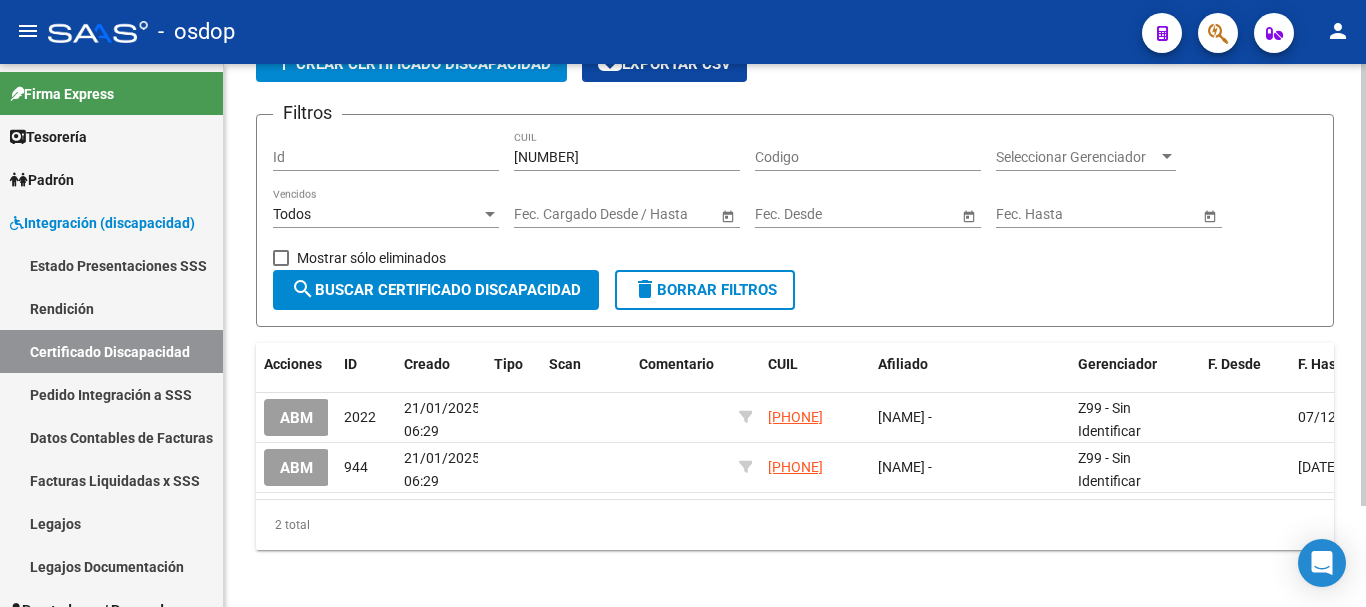 scroll, scrollTop: 124, scrollLeft: 0, axis: vertical 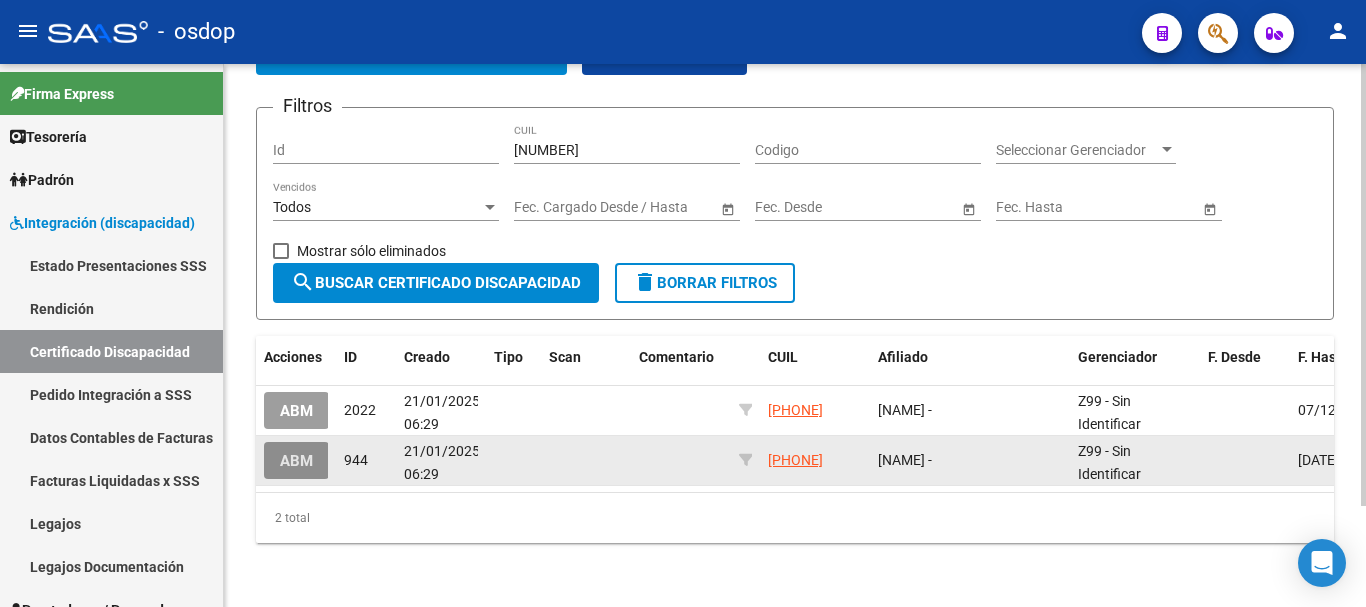 click on "ABM" 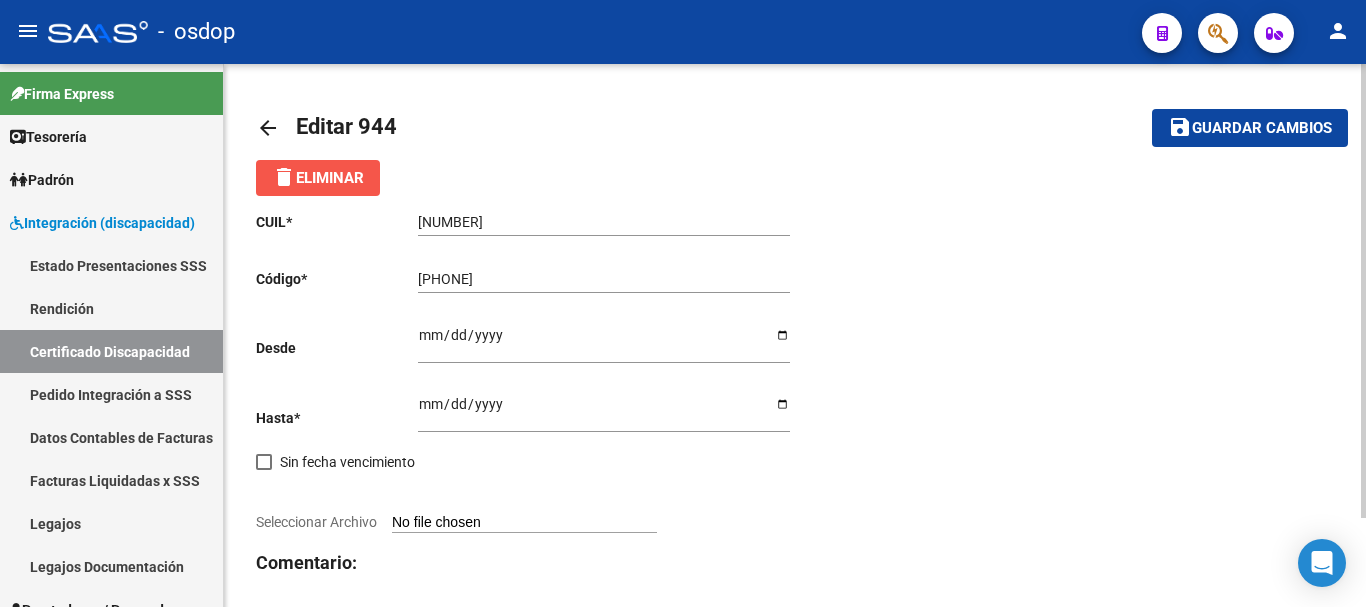 click on "delete  Eliminar" 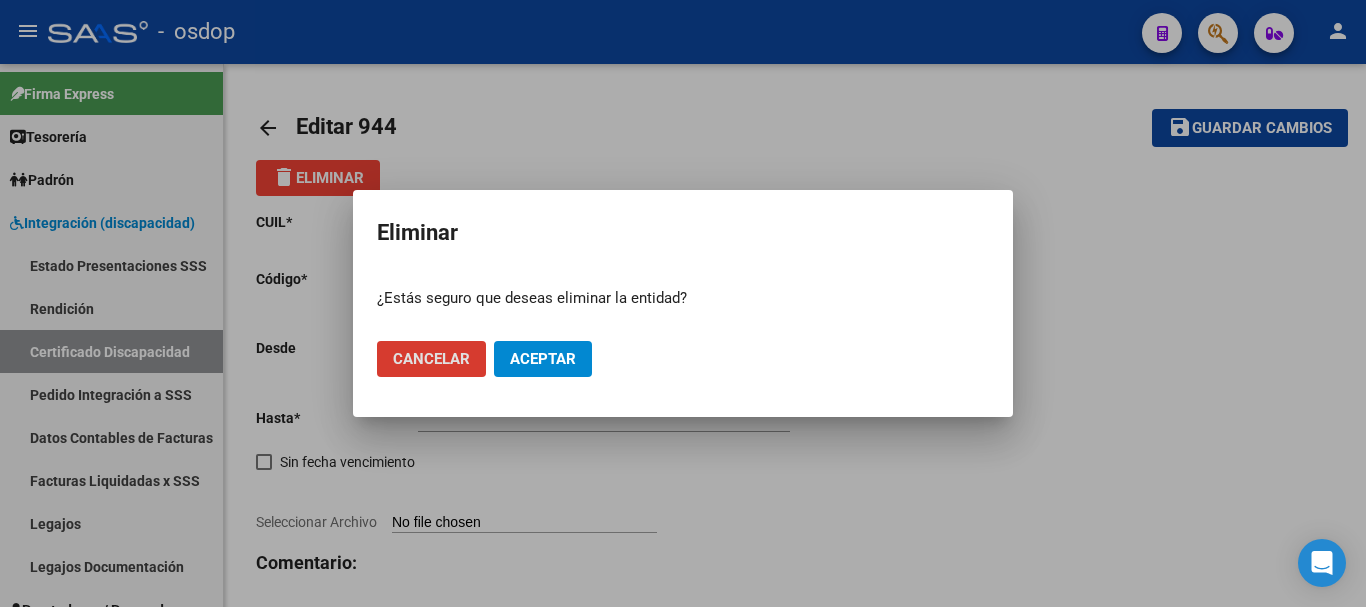 click on "Aceptar" 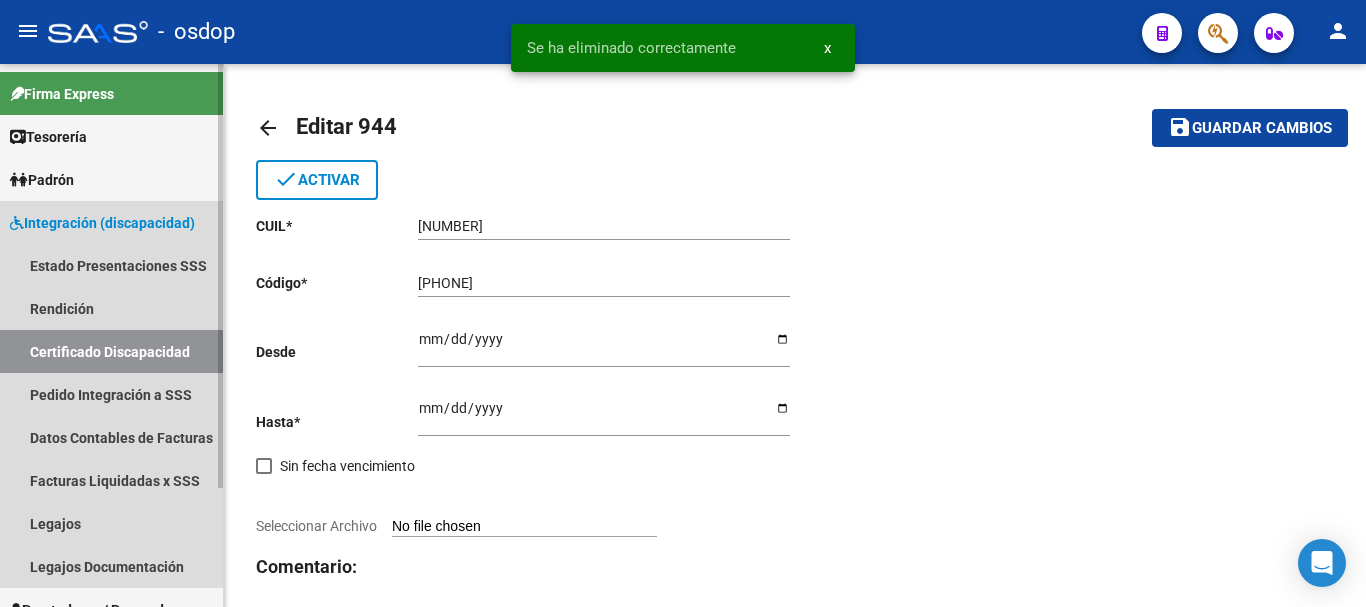 click on "Certificado Discapacidad" at bounding box center [111, 351] 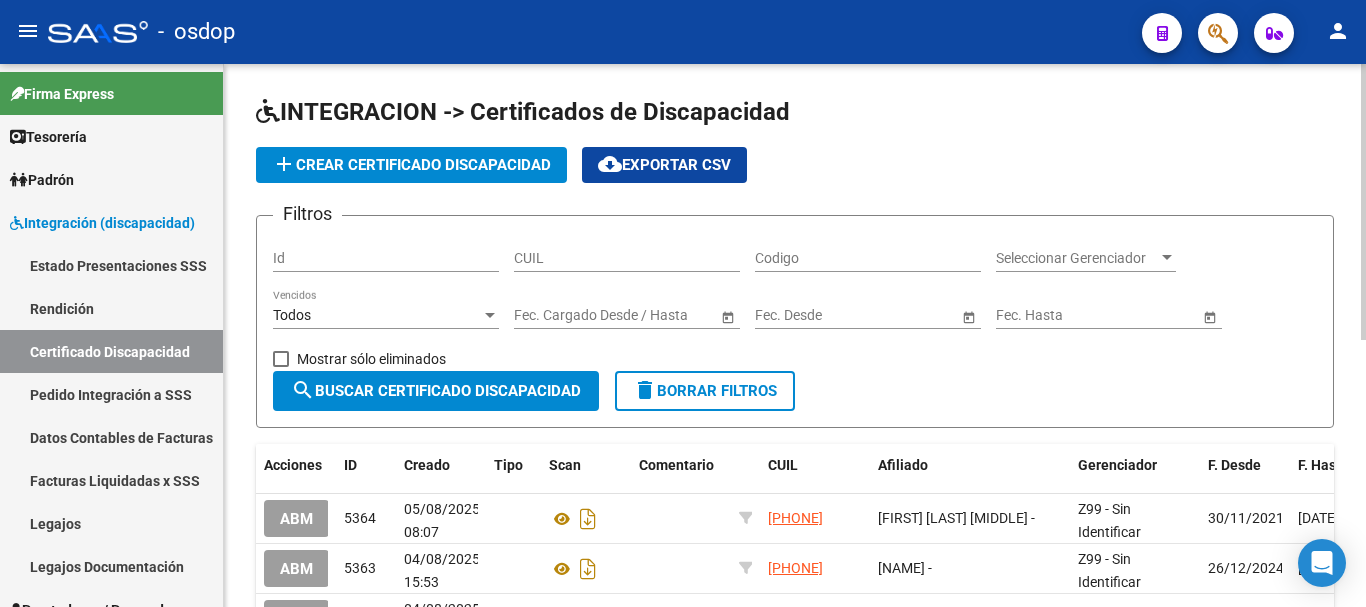 click on "CUIL" at bounding box center [627, 258] 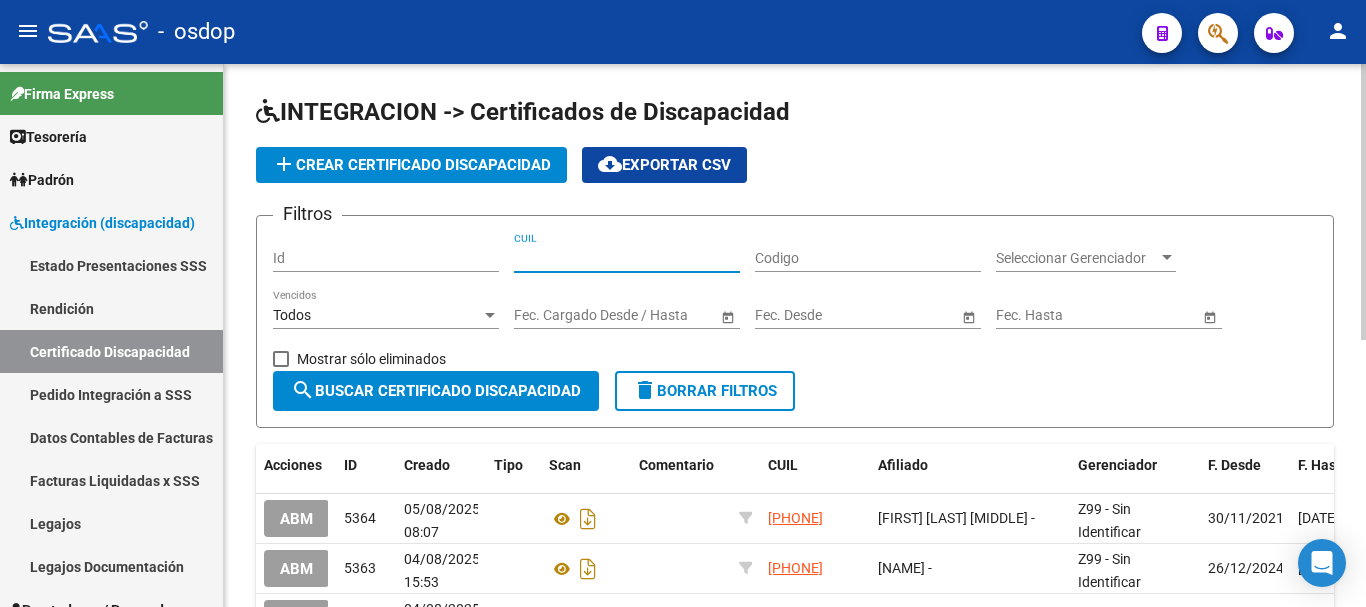 paste on "[NUMBER]" 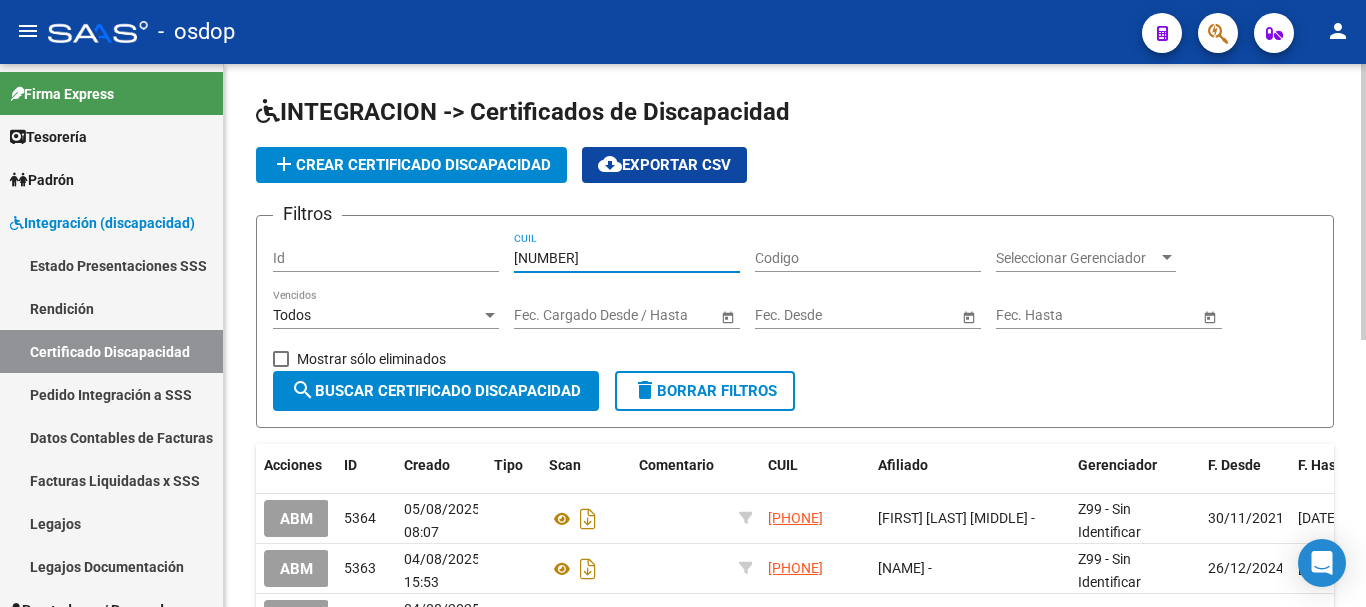 type on "[NUMBER]" 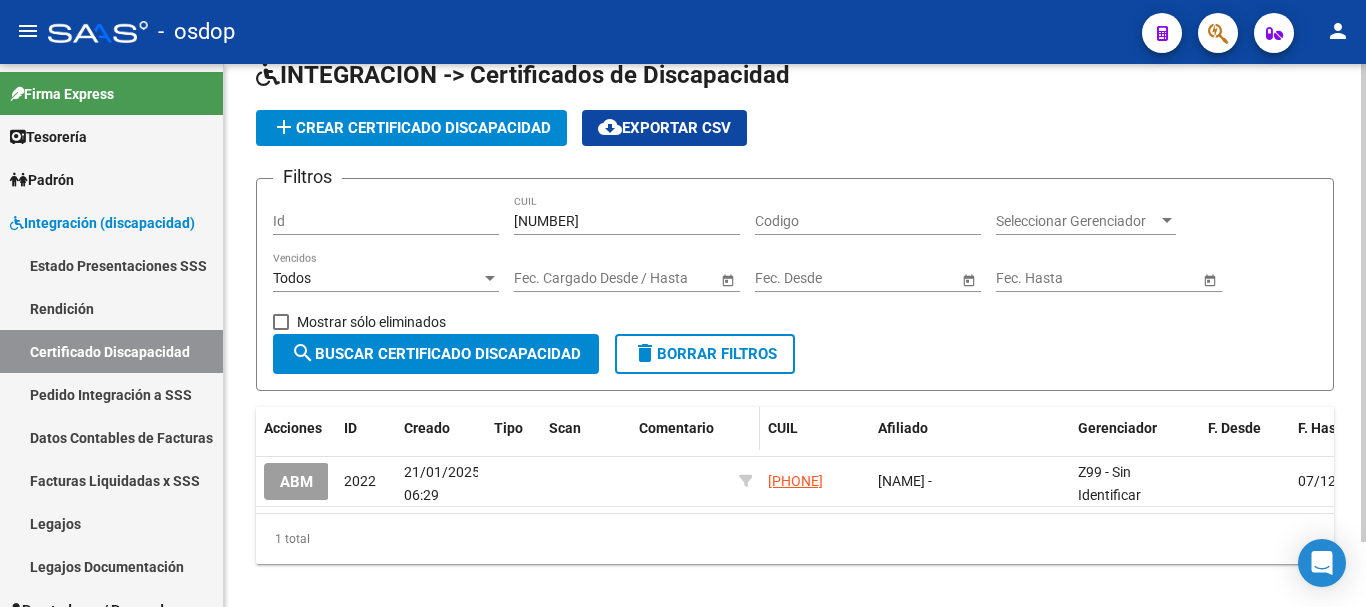 scroll, scrollTop: 74, scrollLeft: 0, axis: vertical 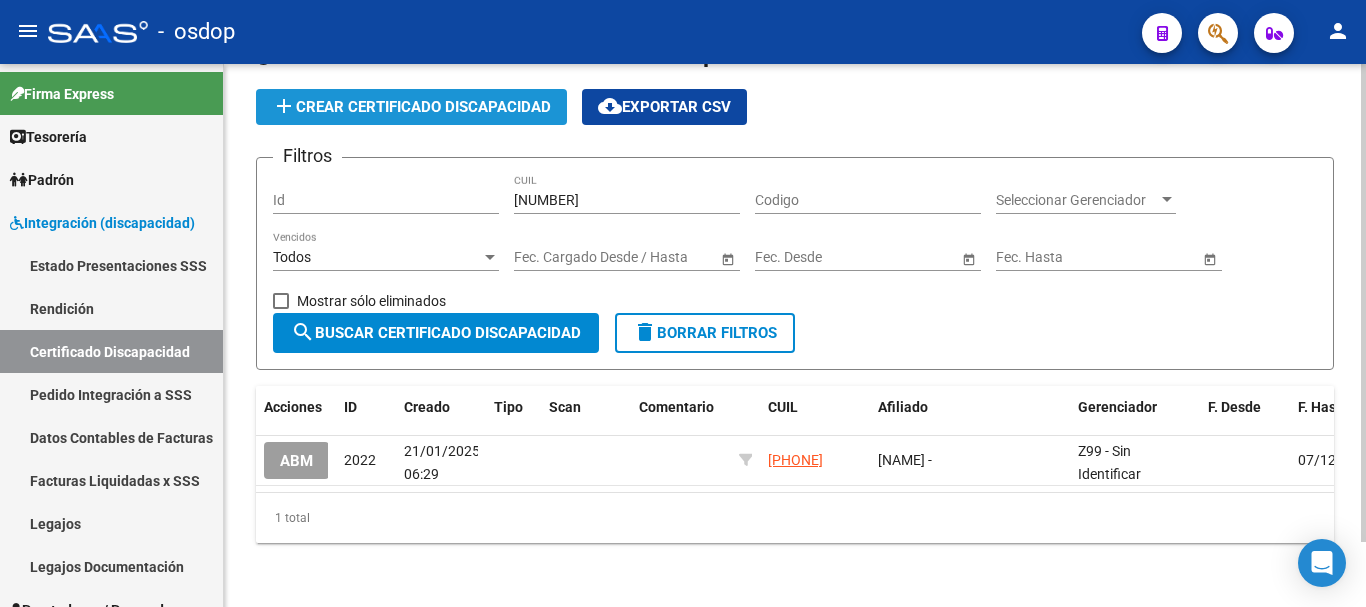 click on "add  Crear Certificado Discapacidad" 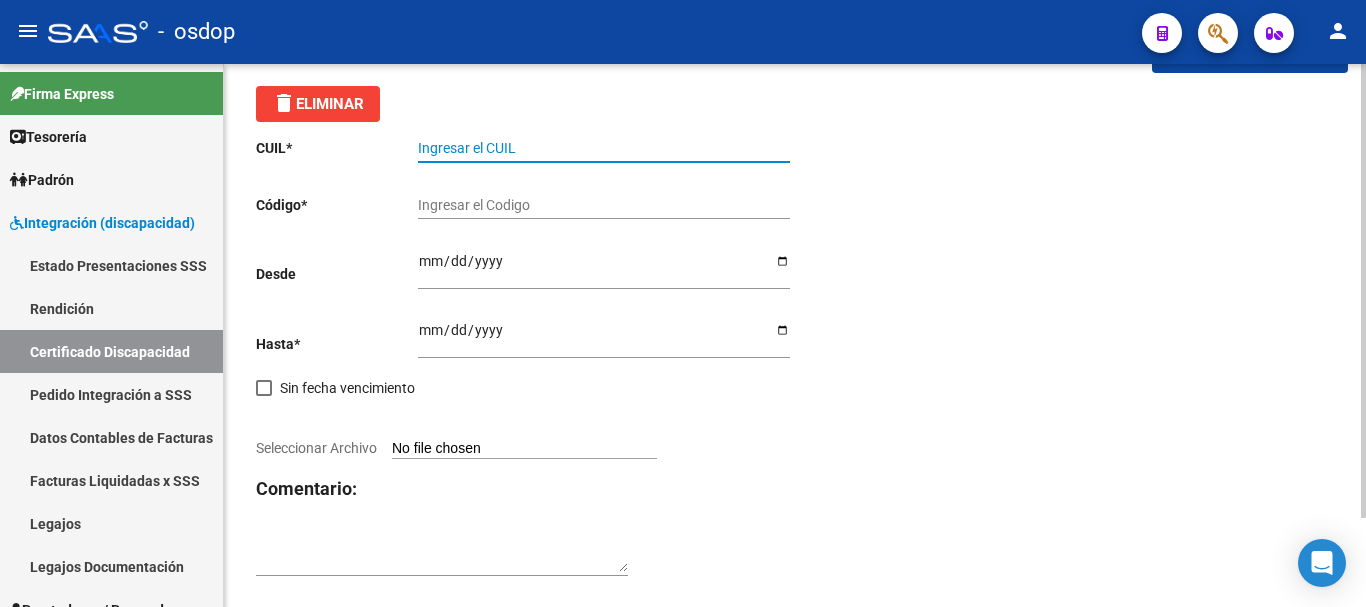 click on "Ingresar el CUIL" at bounding box center (604, 148) 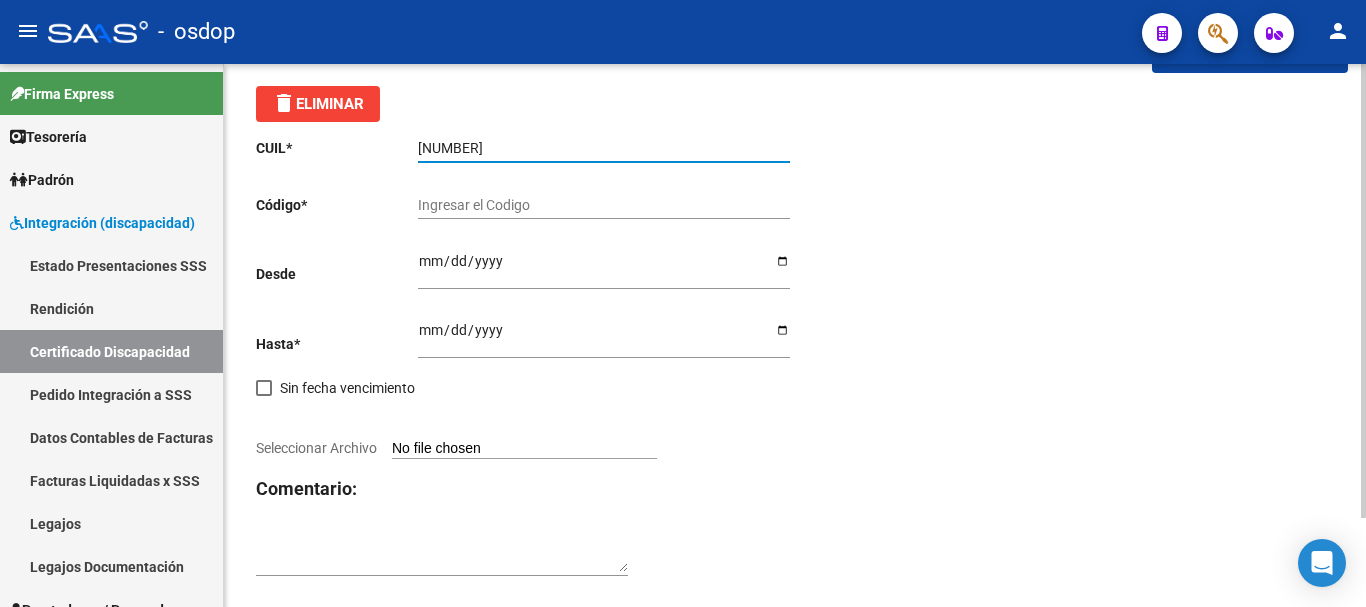 type on "[NUMBER]" 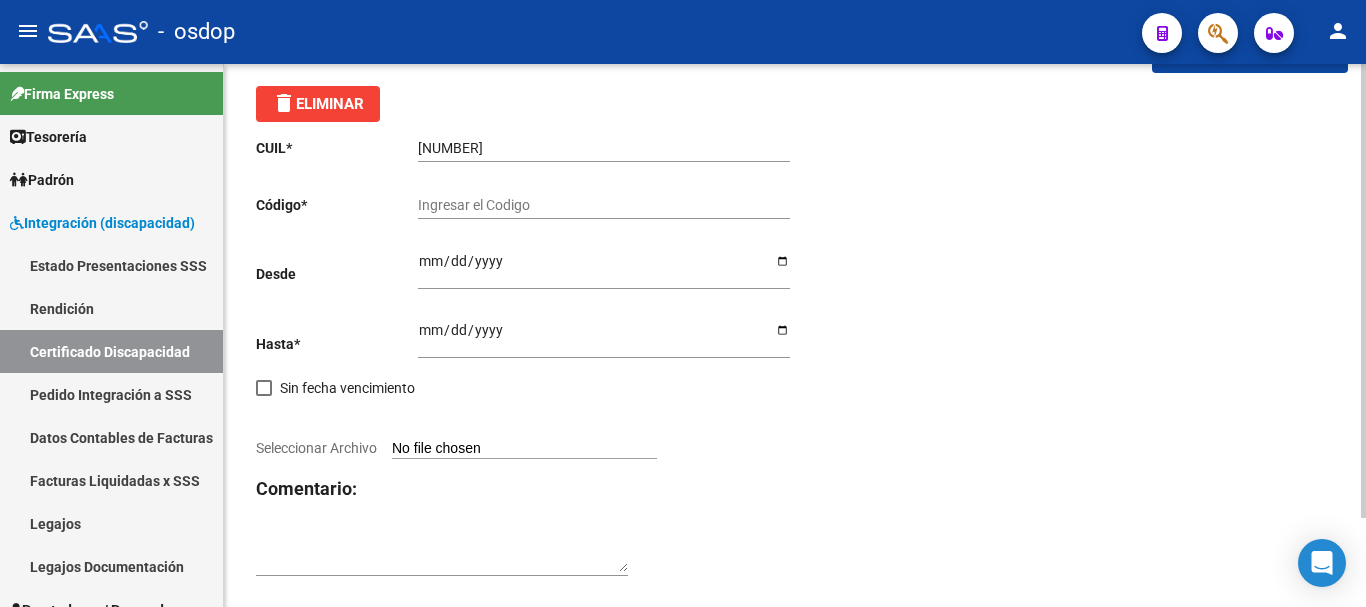 click on "Ingresar el Codigo" 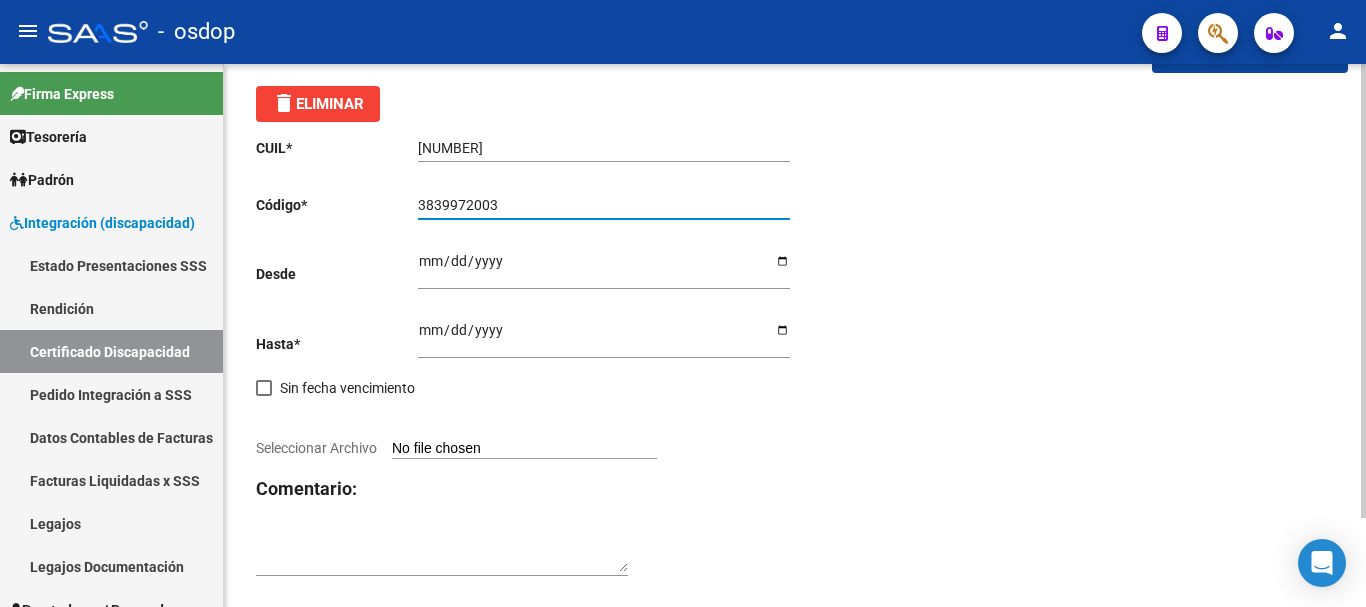 type on "3839972003" 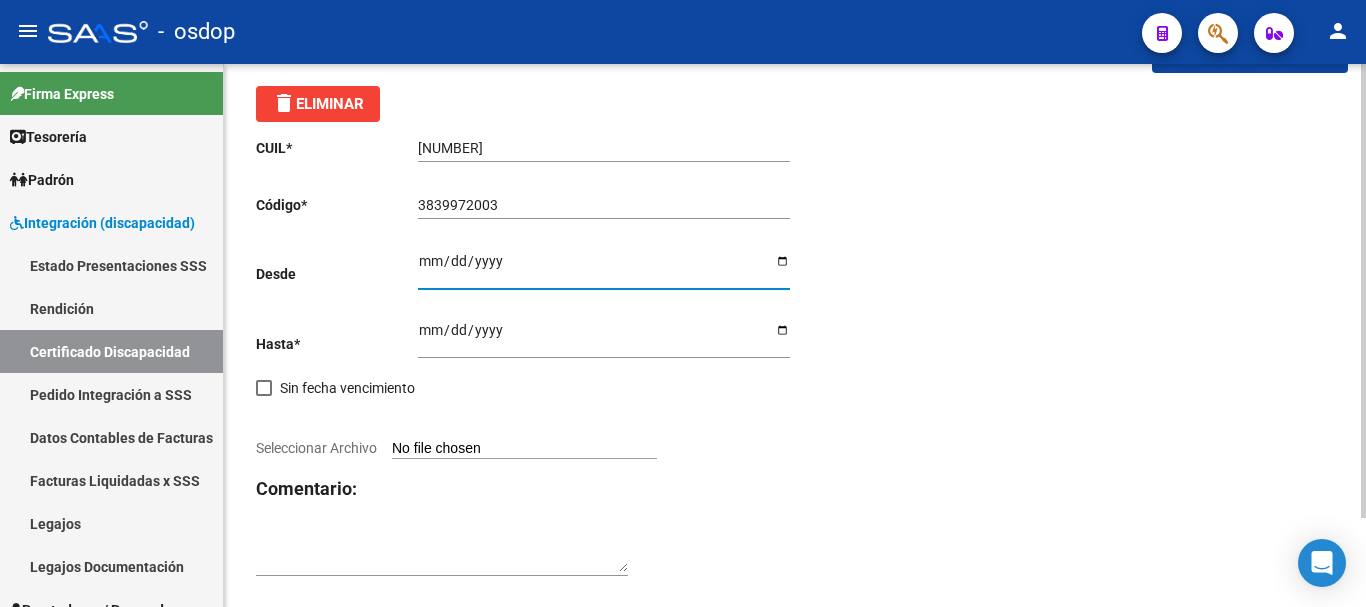 click on "Ingresar fec. Desde" at bounding box center (604, 268) 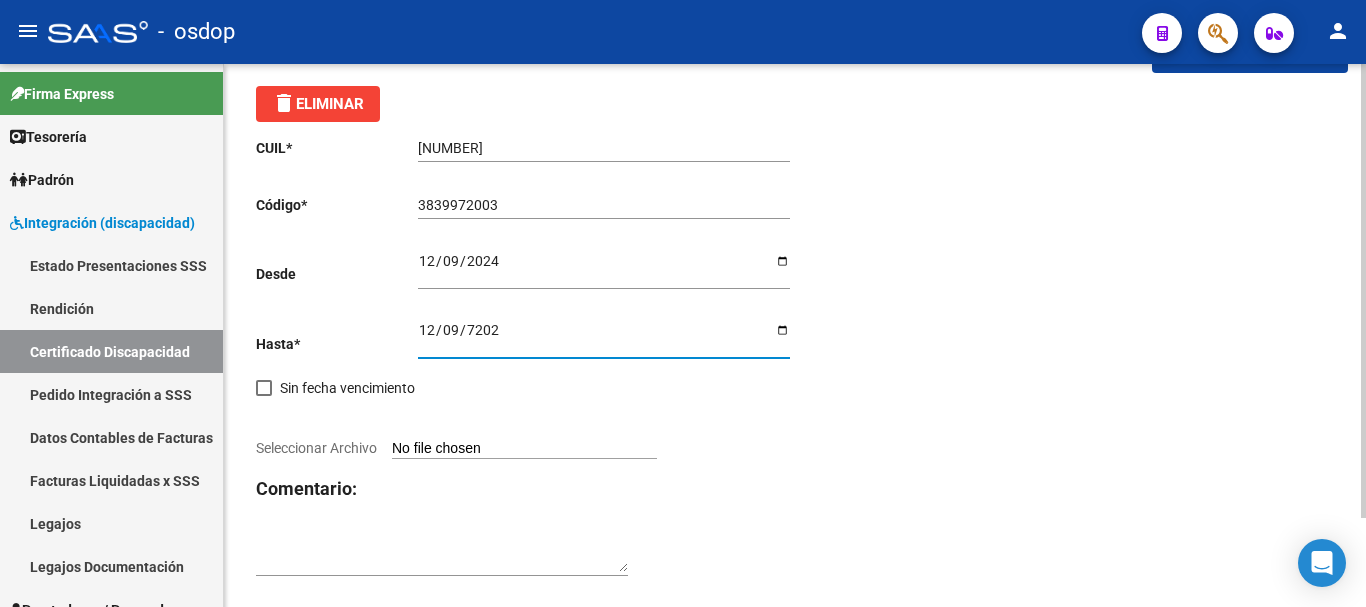 type on "2027-12-09" 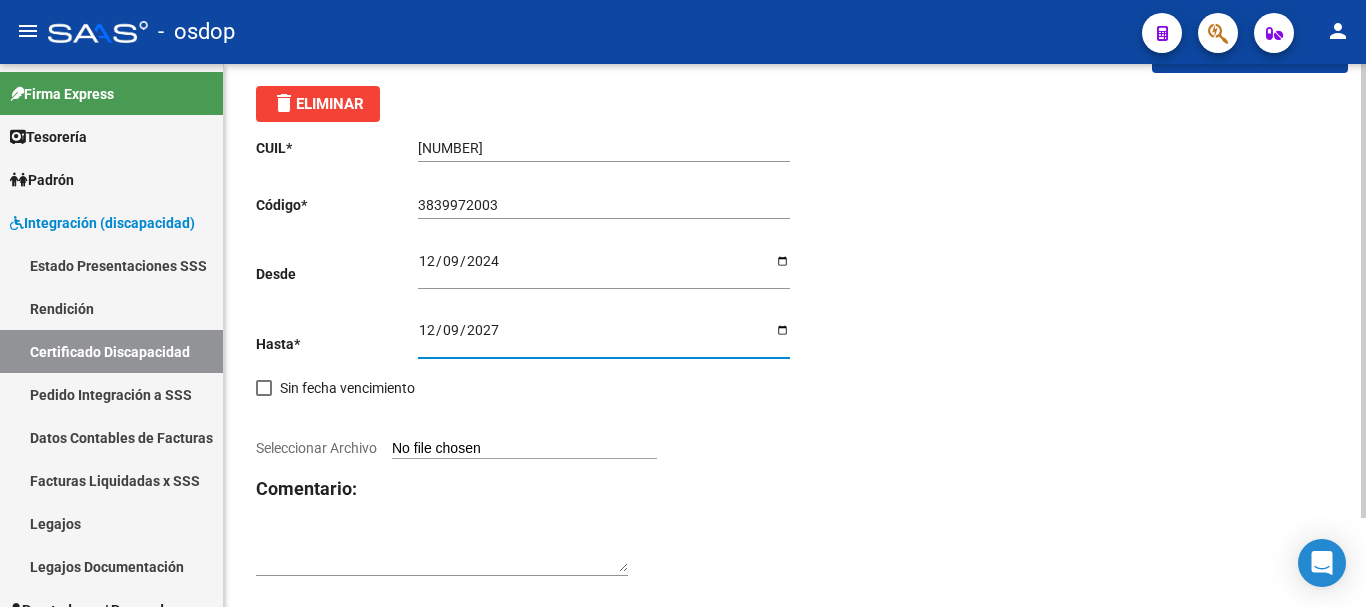 click on "Seleccionar Archivo" at bounding box center (524, 449) 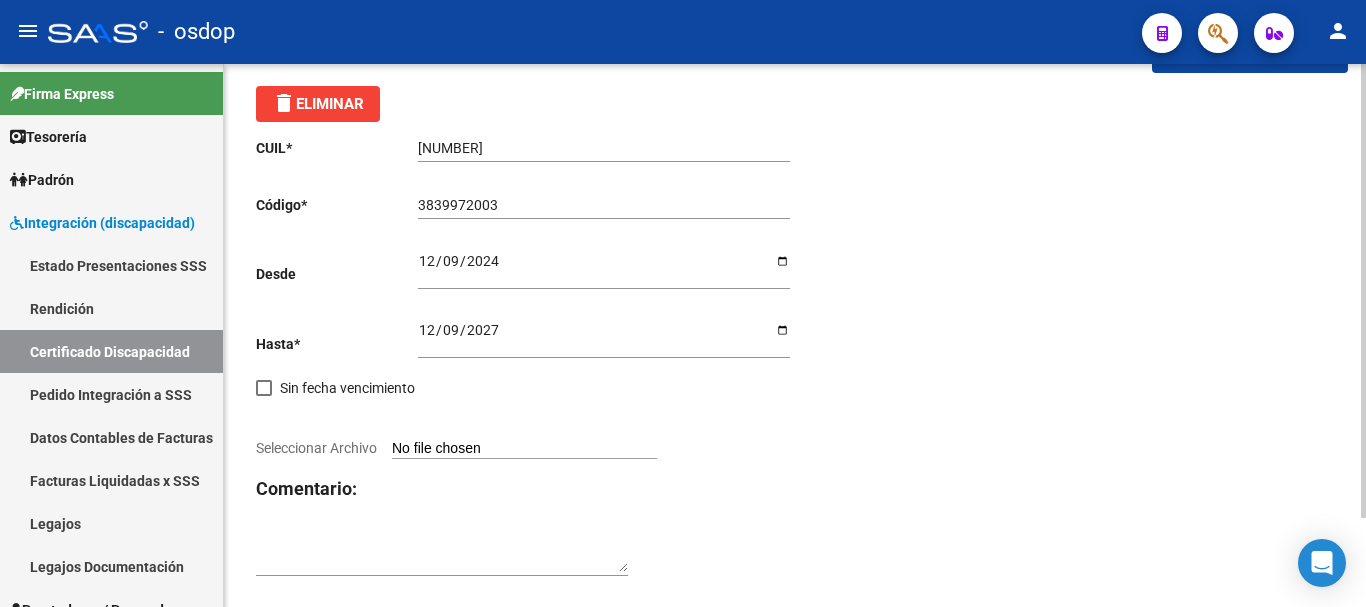 type on "C:\fakepath\[PHONE].pdf" 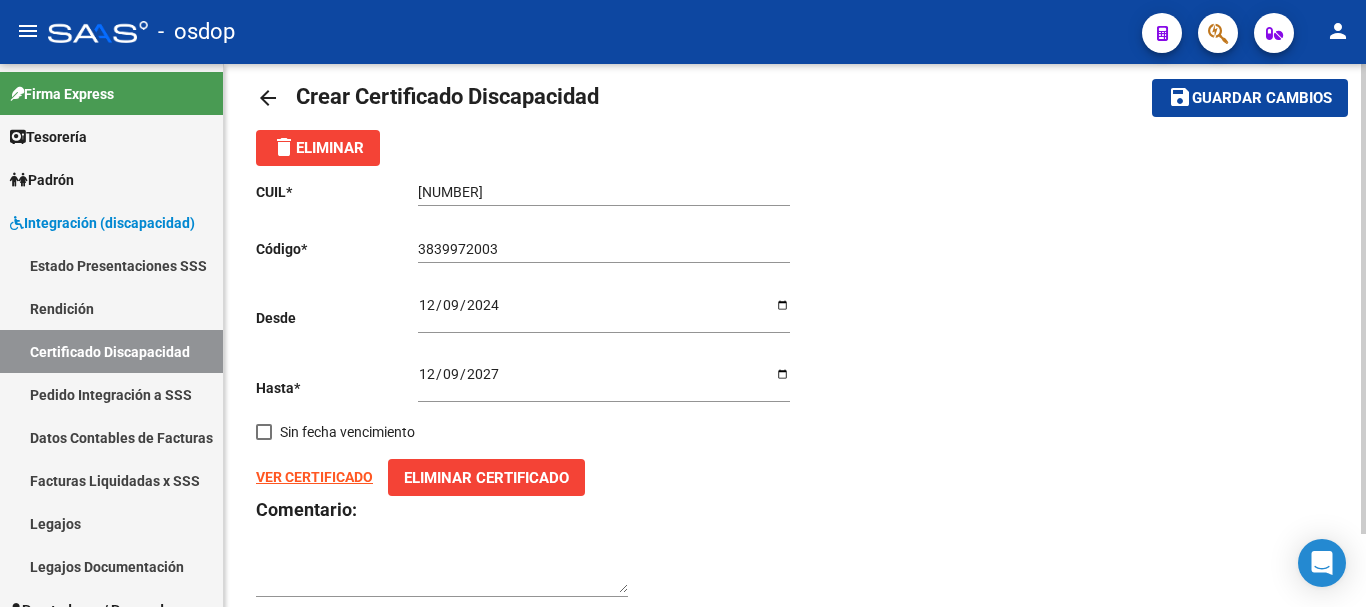 scroll, scrollTop: 0, scrollLeft: 0, axis: both 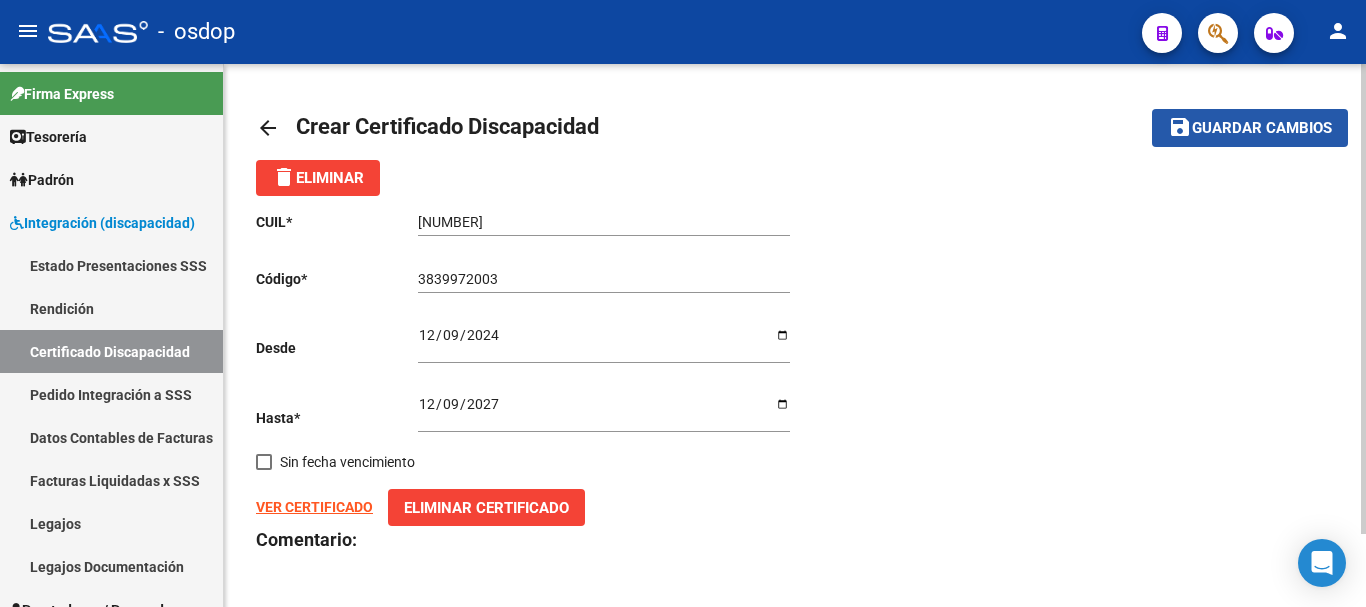 click on "save Guardar cambios" 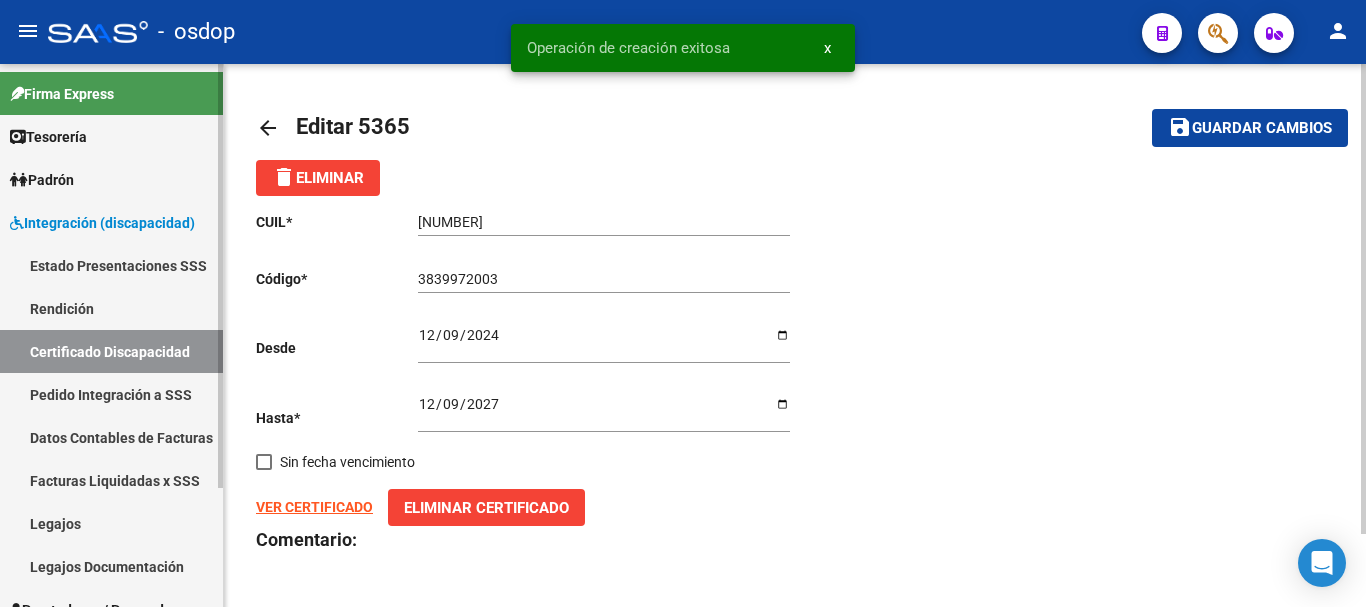 click on "Certificado Discapacidad" at bounding box center (111, 351) 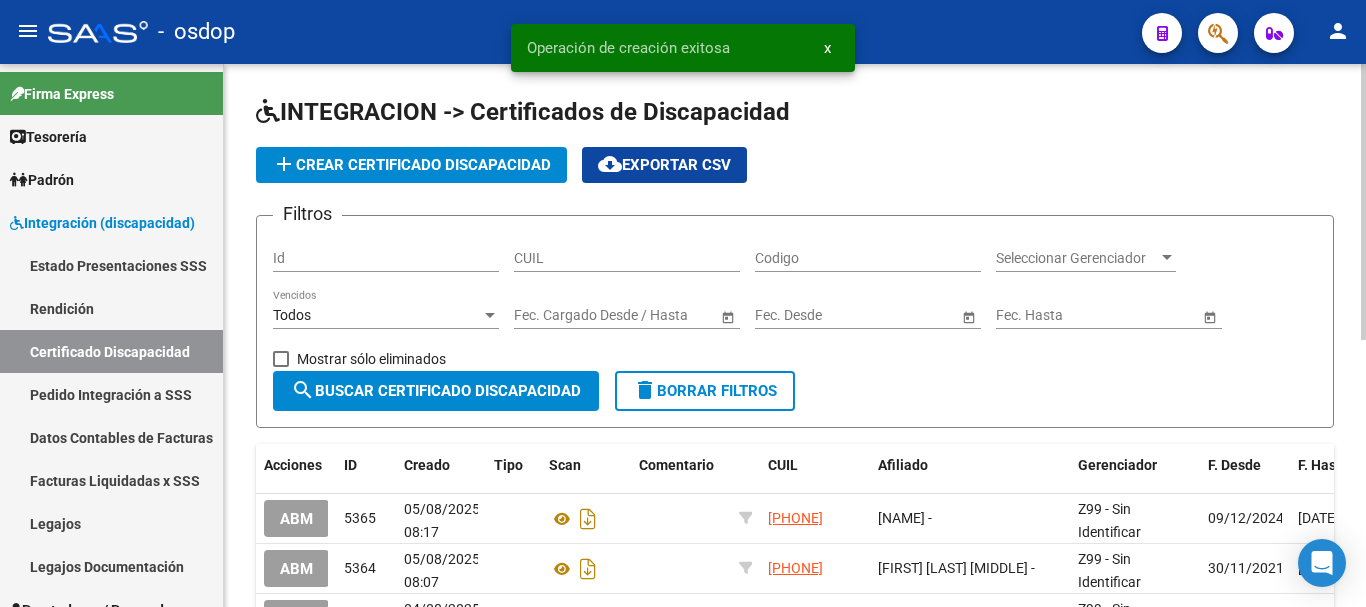 click on "CUIL" at bounding box center [627, 258] 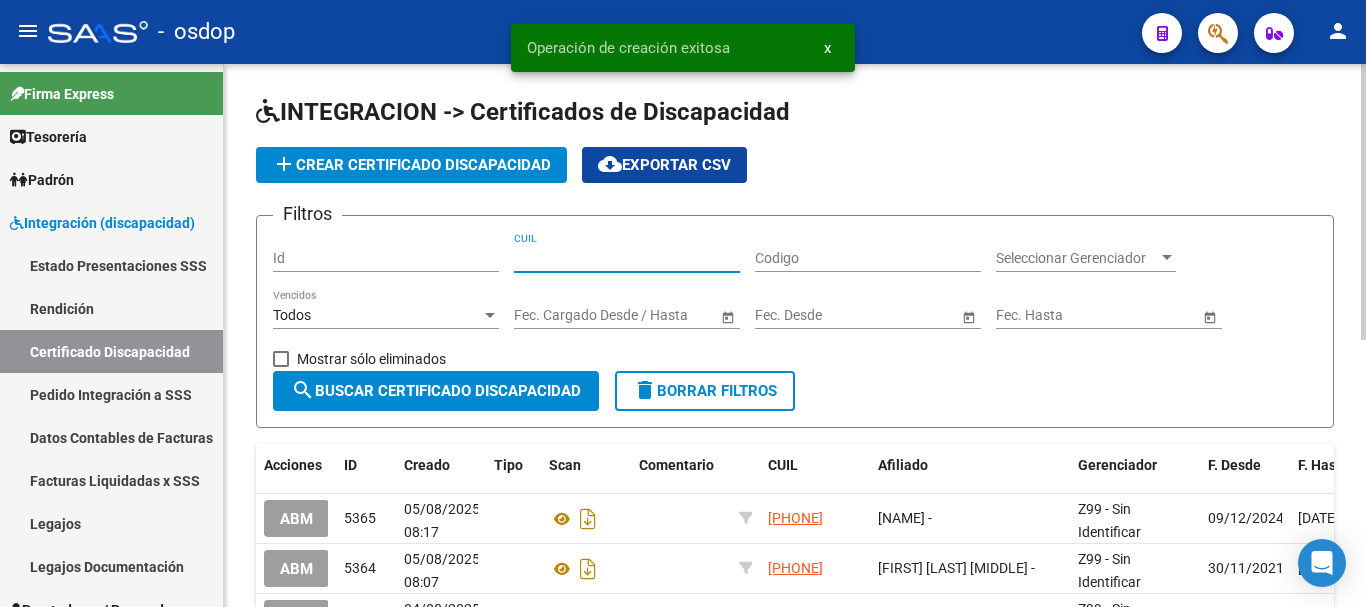 paste on "[NUMBER]" 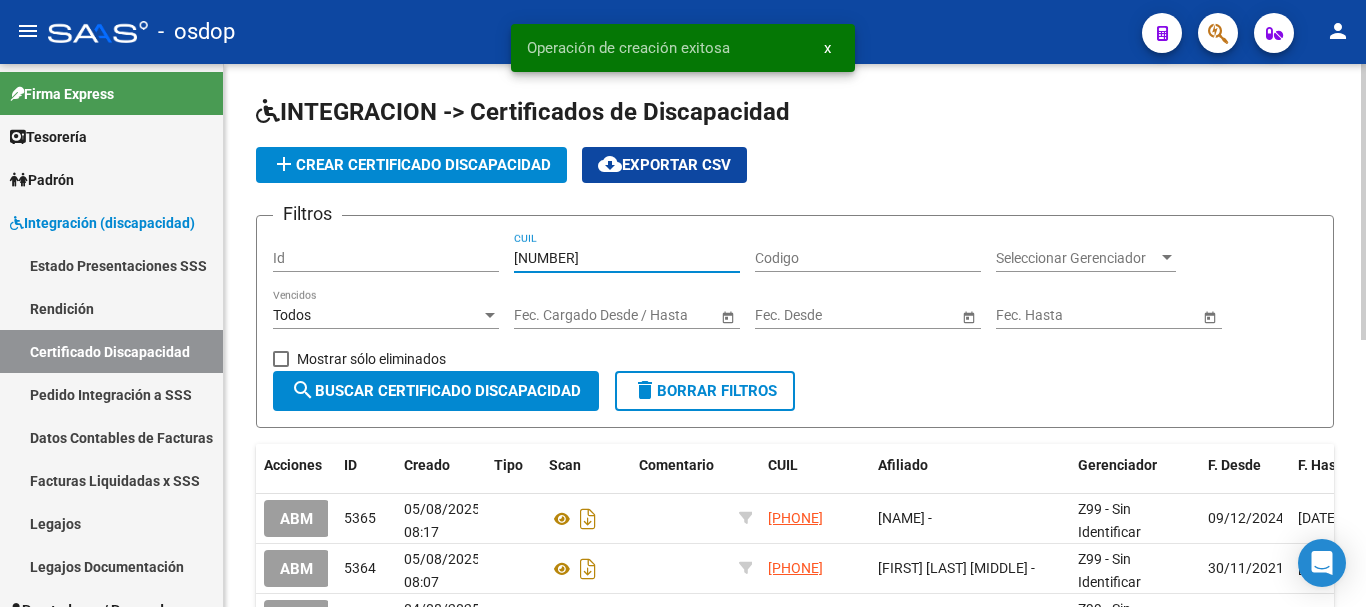 type on "[NUMBER]" 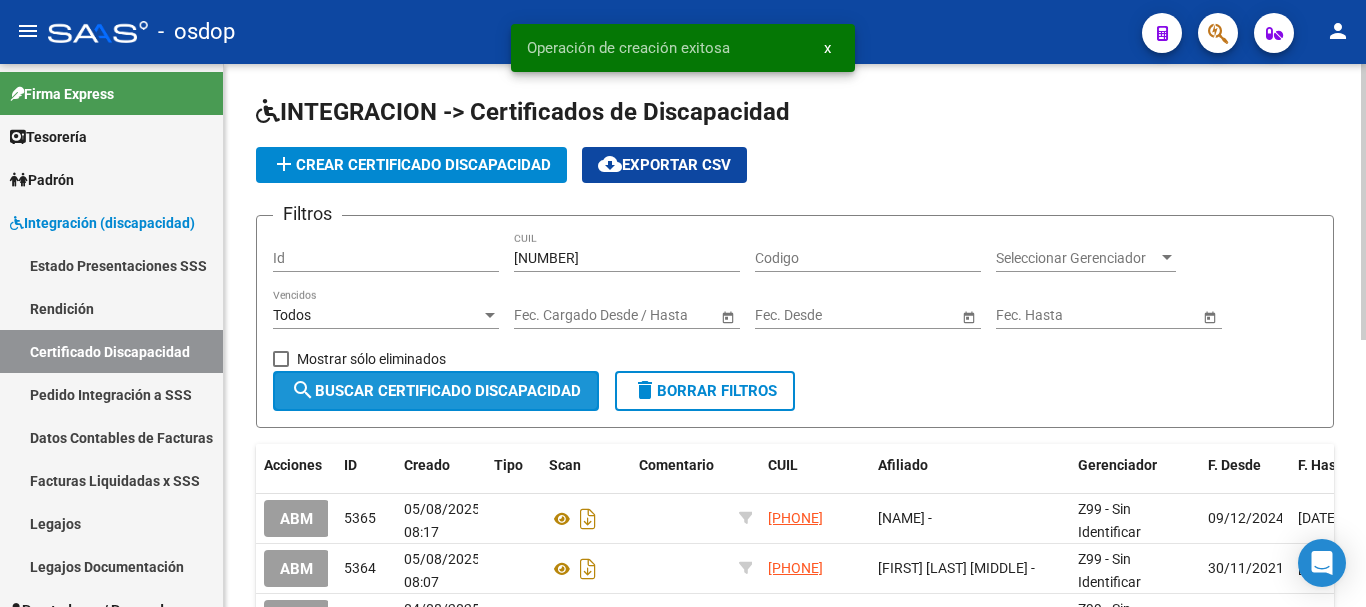 click on "search  Buscar Certificado Discapacidad" 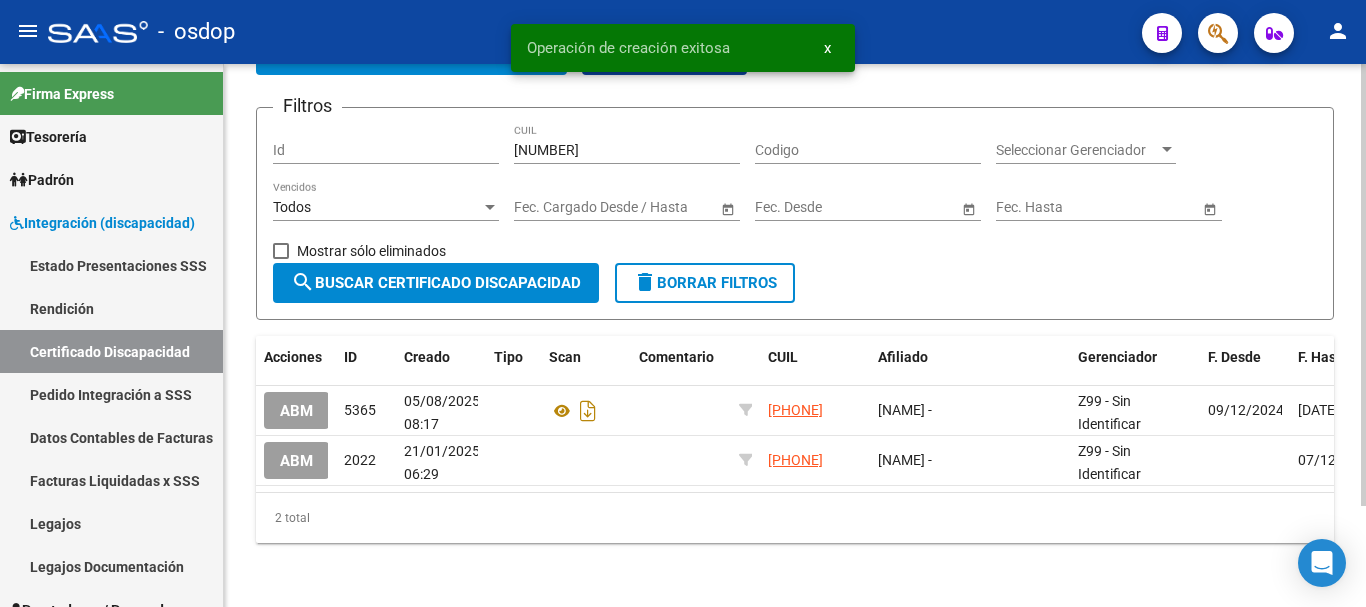 scroll, scrollTop: 124, scrollLeft: 0, axis: vertical 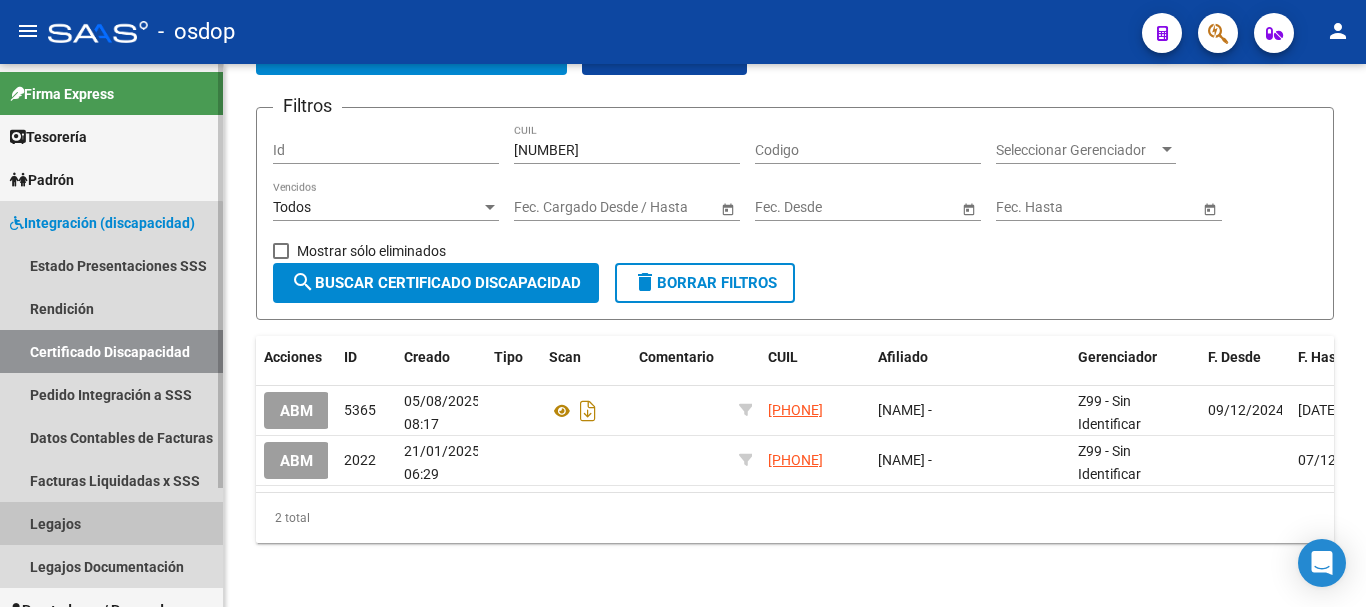 click on "Legajos" at bounding box center [111, 523] 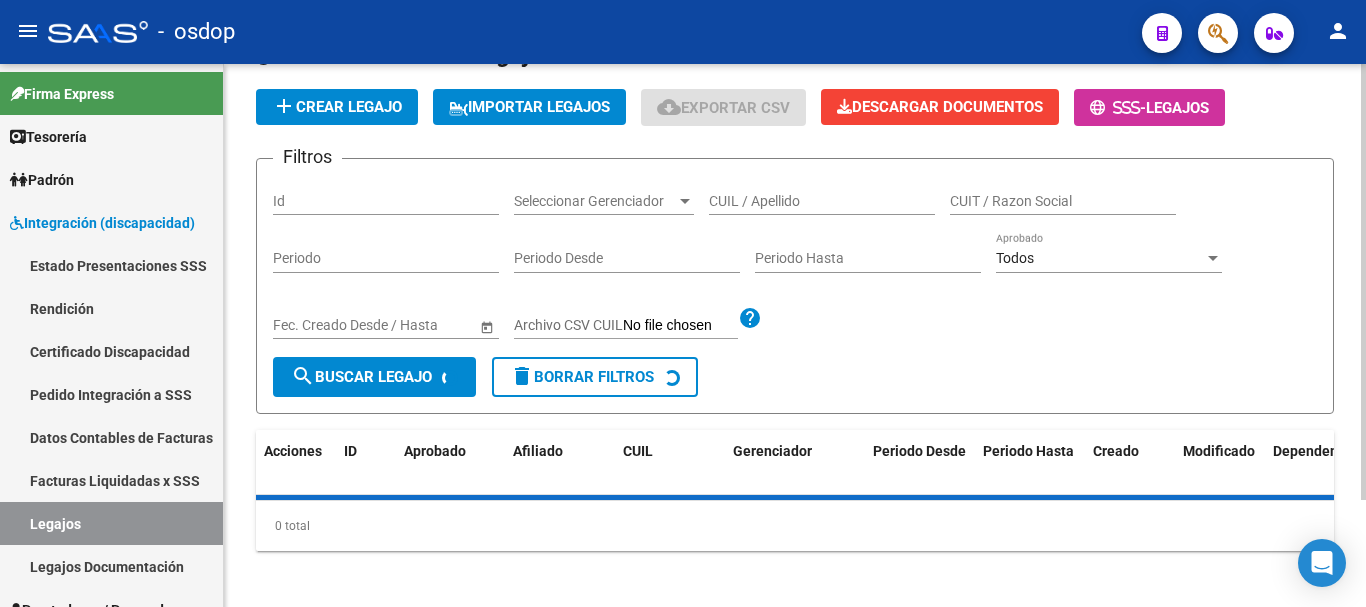 scroll, scrollTop: 0, scrollLeft: 0, axis: both 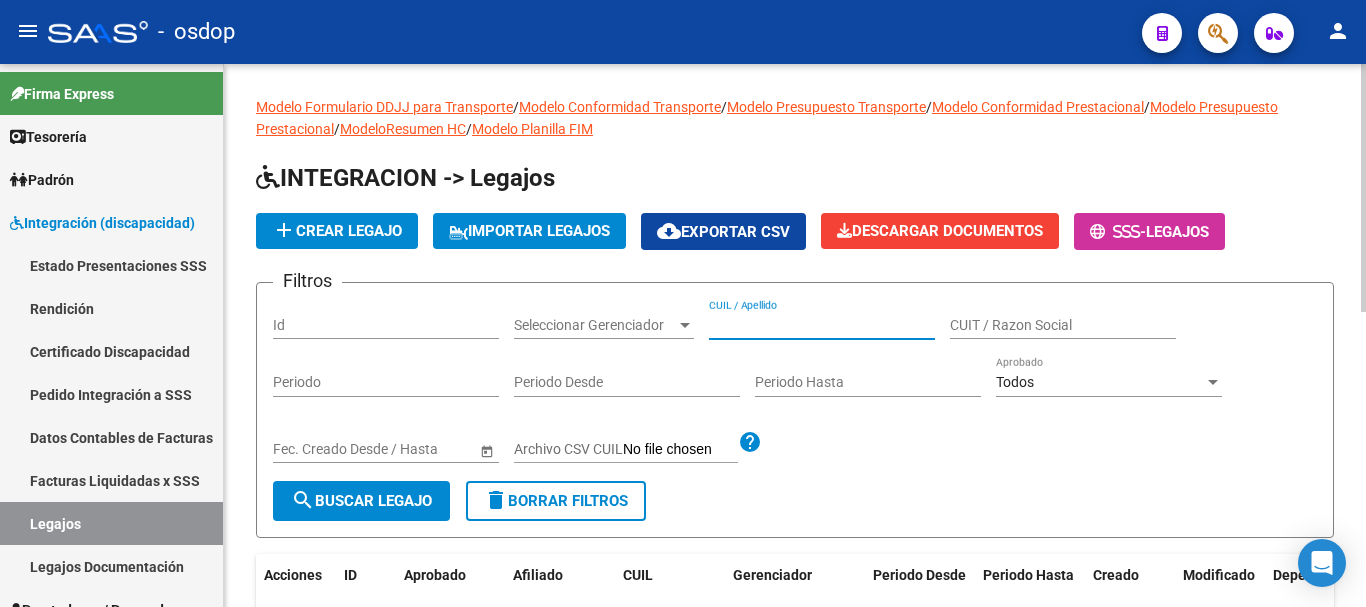 click on "CUIL / Apellido" at bounding box center (822, 325) 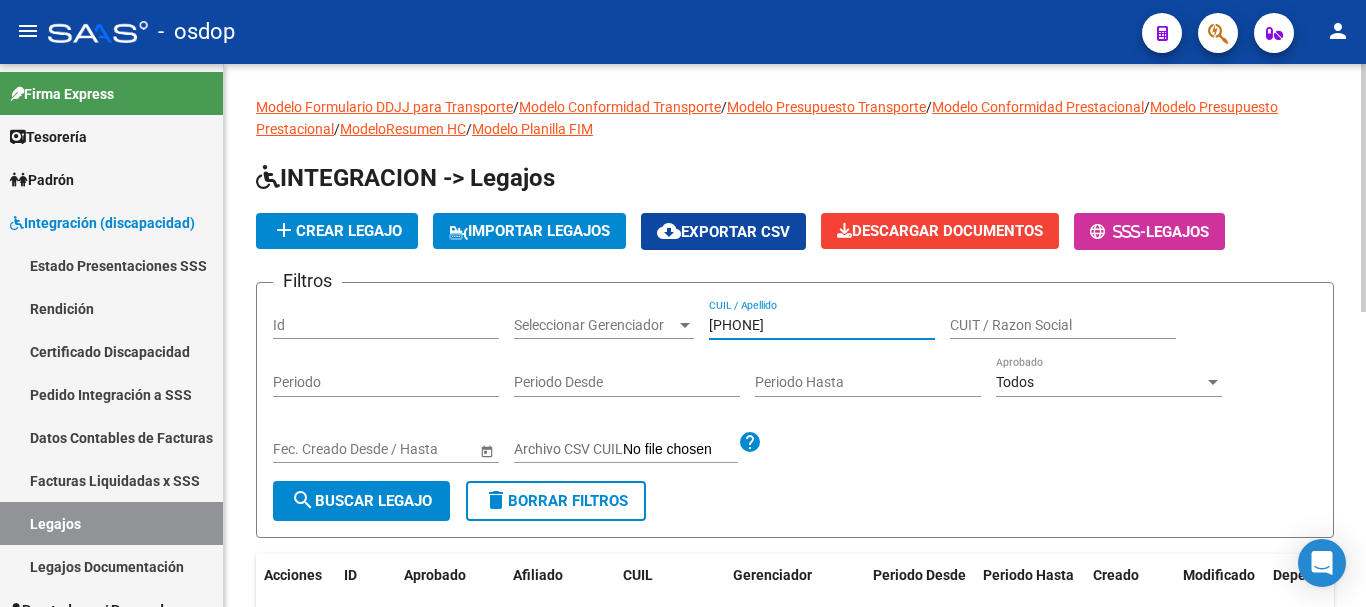 type on "[PHONE]" 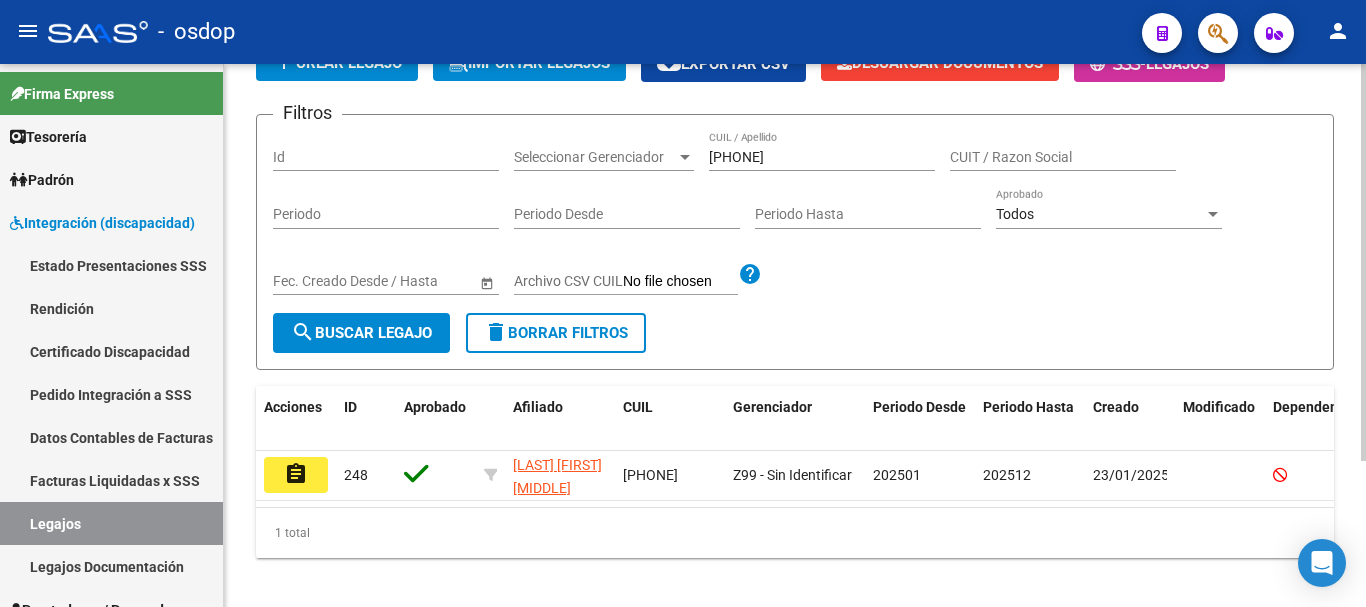 scroll, scrollTop: 200, scrollLeft: 0, axis: vertical 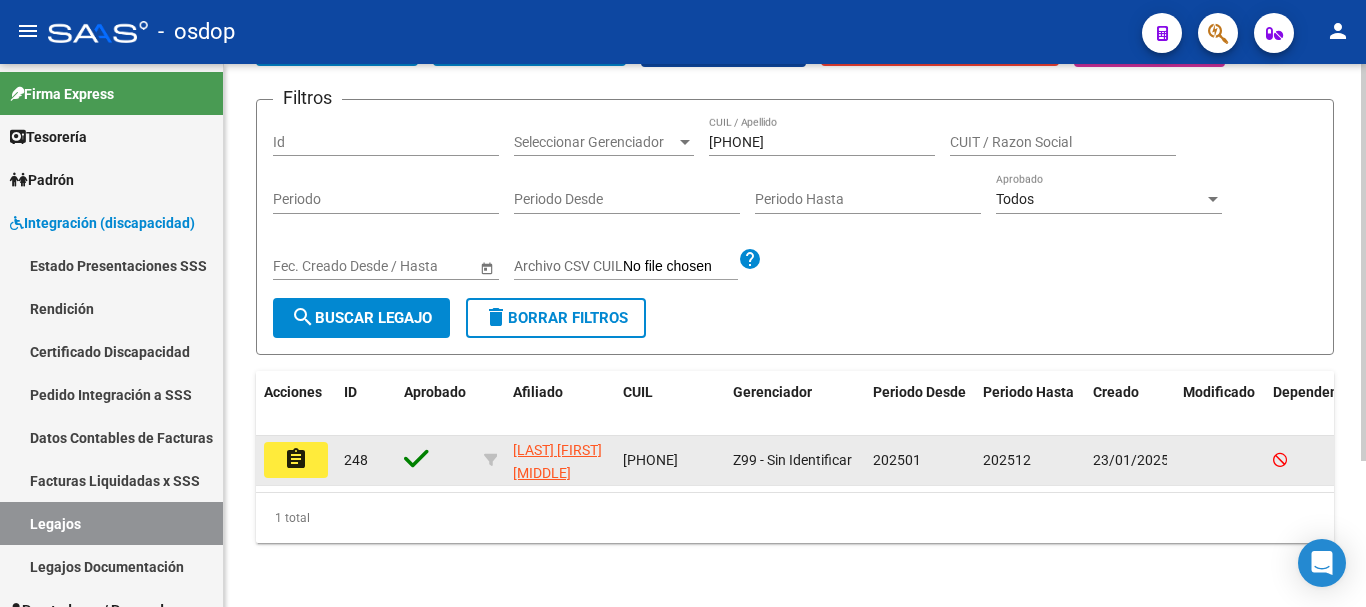 click on "assignment" 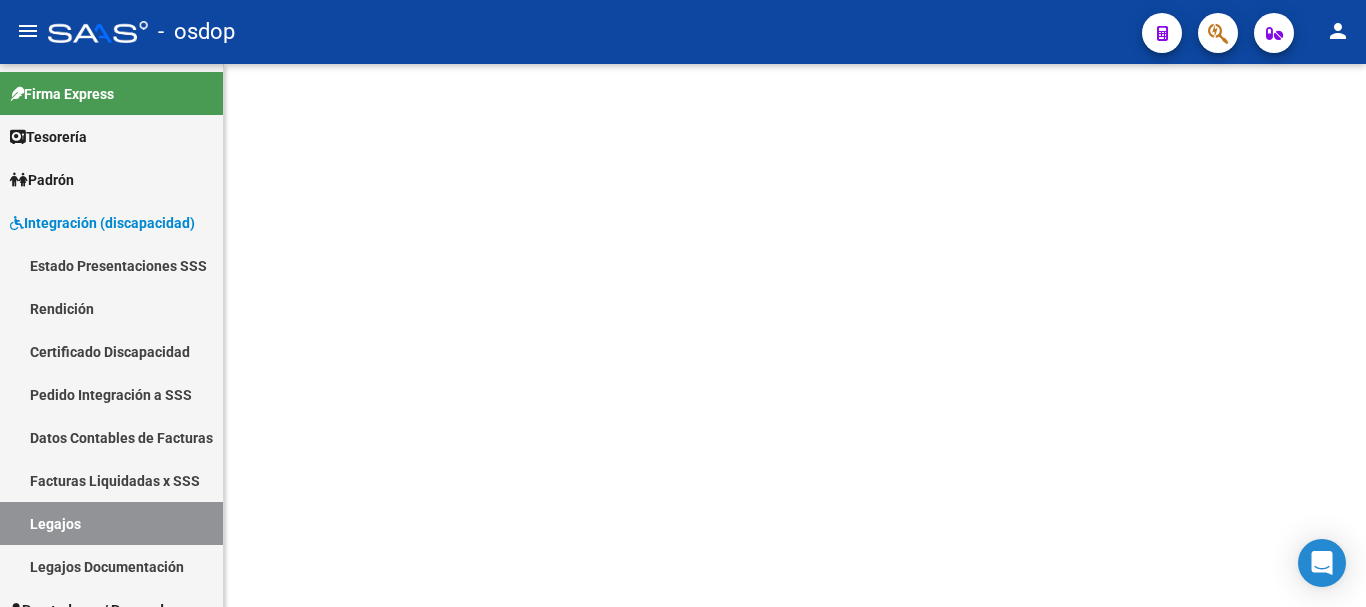 scroll, scrollTop: 0, scrollLeft: 0, axis: both 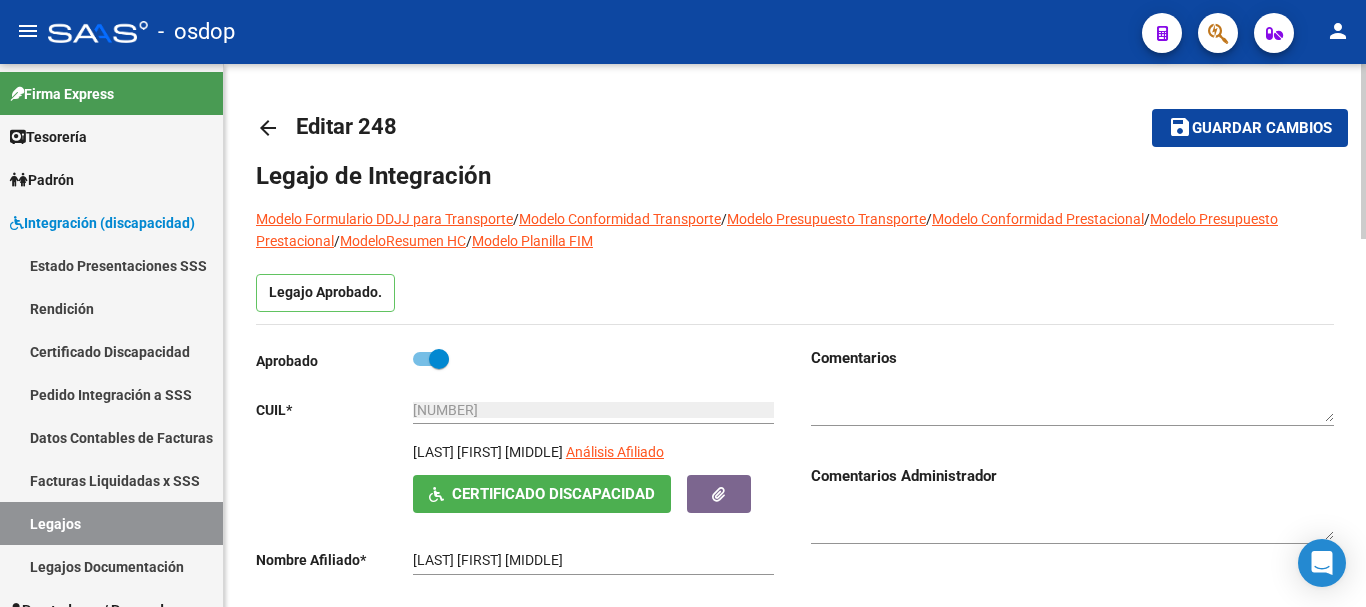 type on "[LAST] [FIRST] [MIDDLE]" 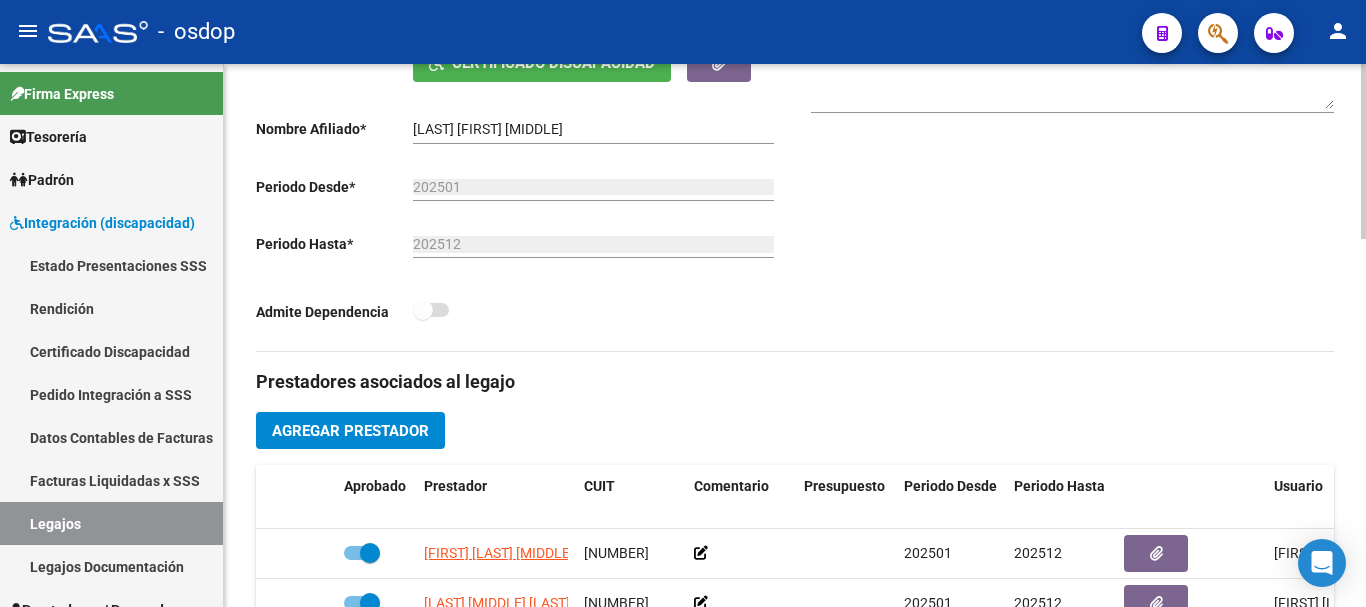 scroll, scrollTop: 600, scrollLeft: 0, axis: vertical 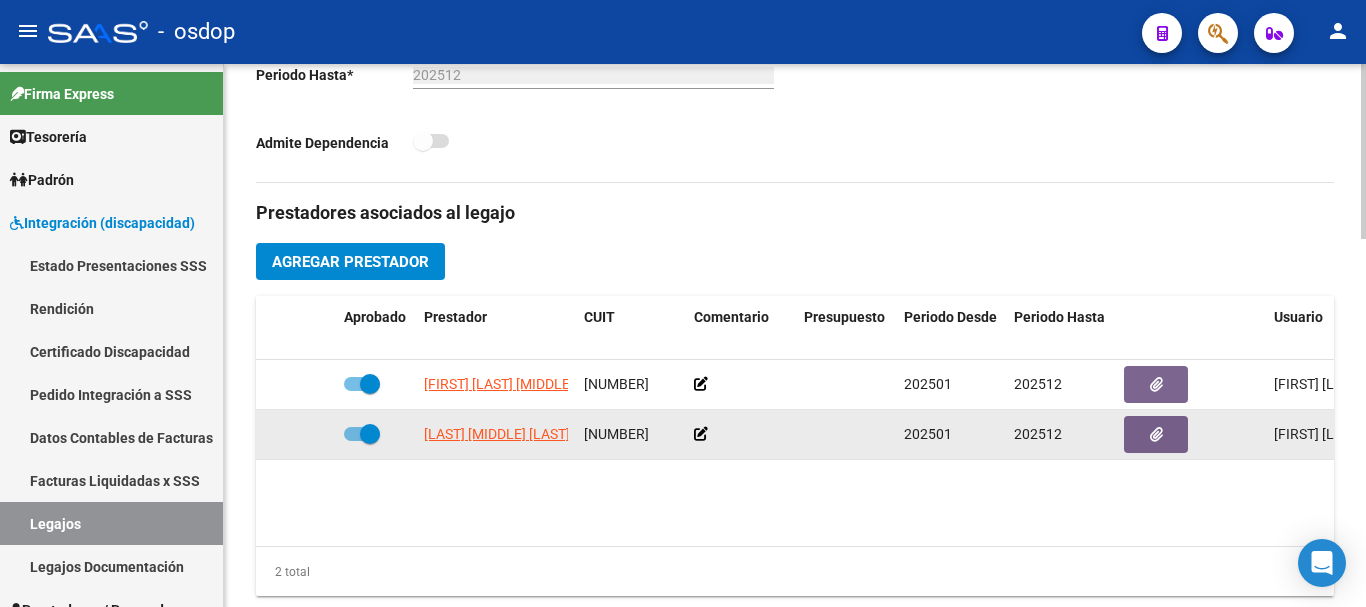 click 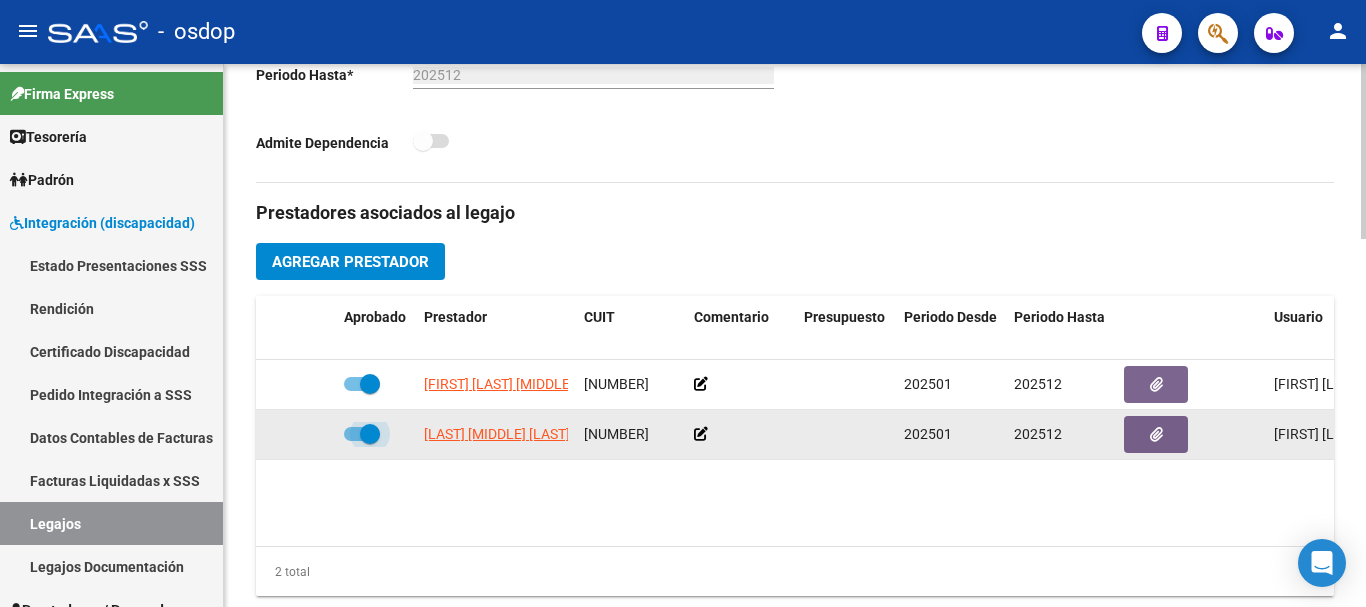click at bounding box center (353, 441) 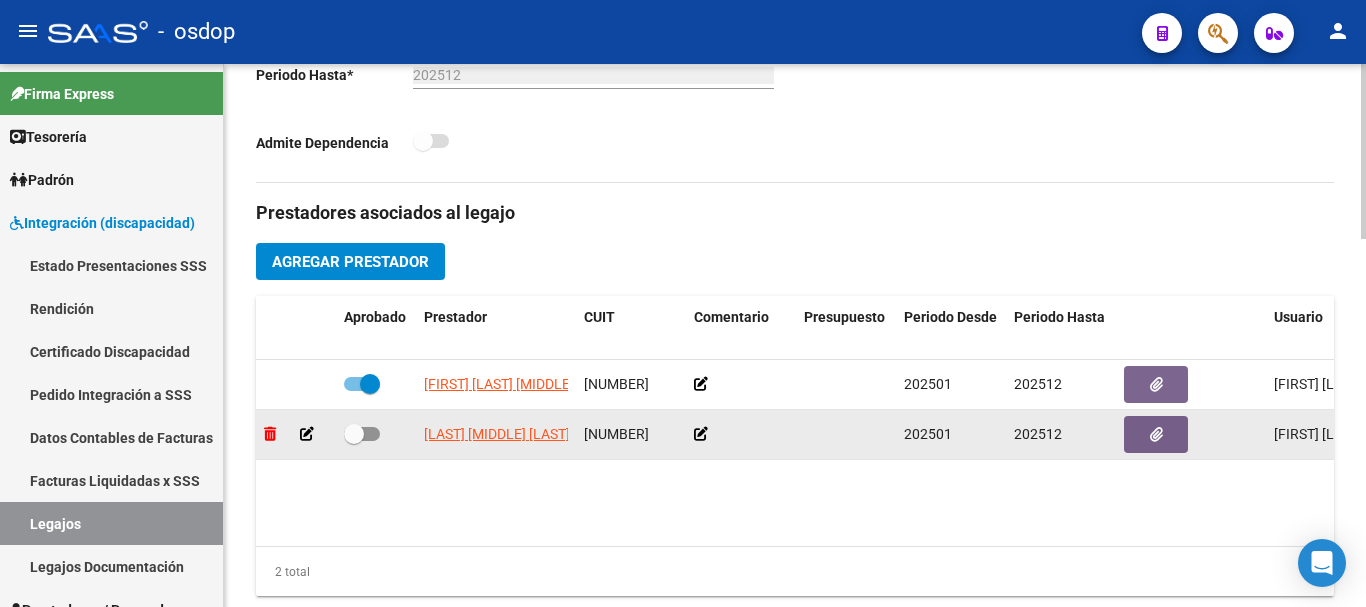 click 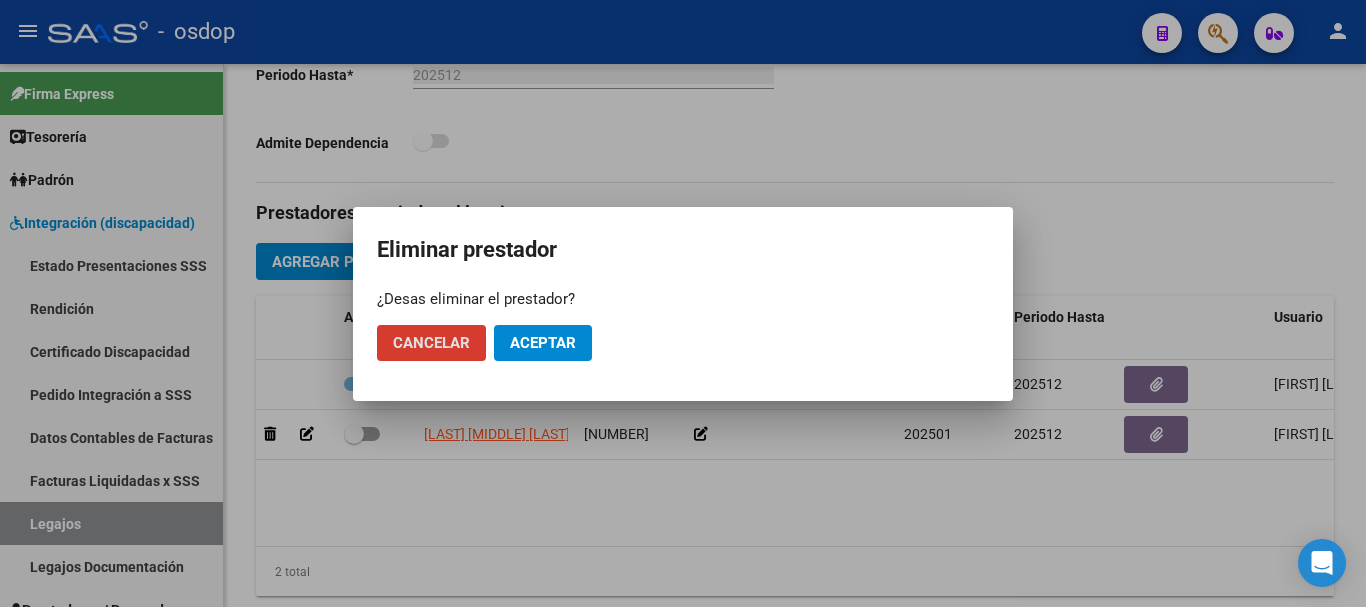 click on "Aceptar" 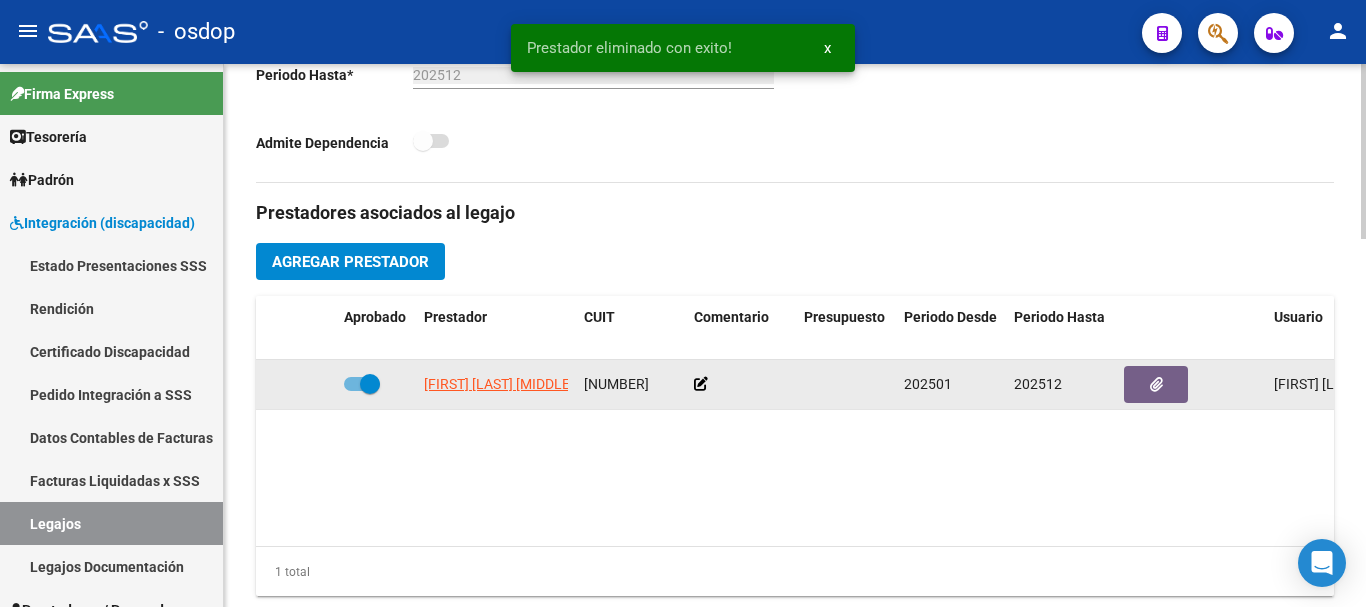click at bounding box center (362, 384) 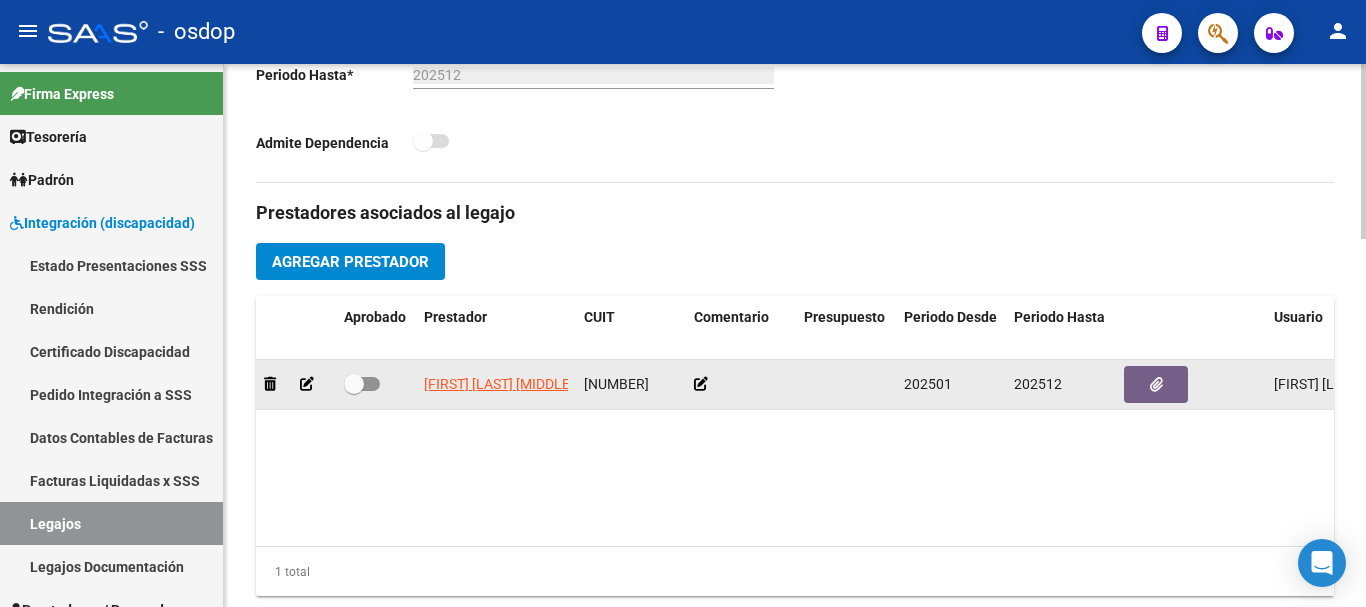 click 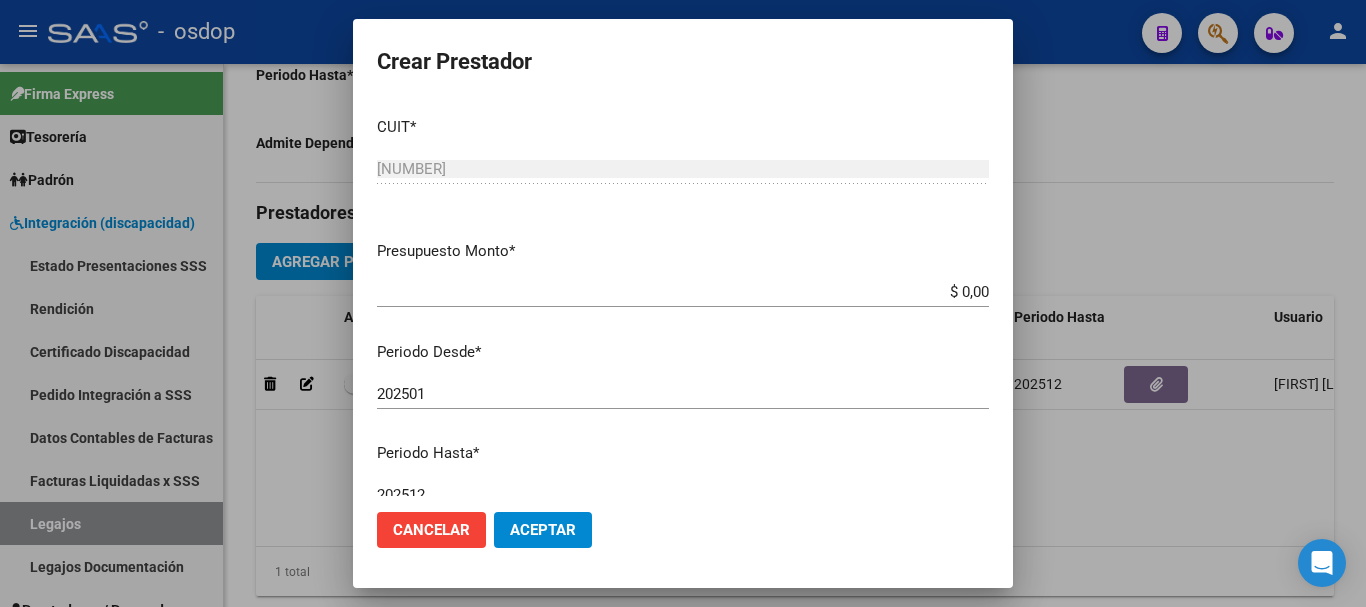 click on "$ 0,00" at bounding box center (683, 292) 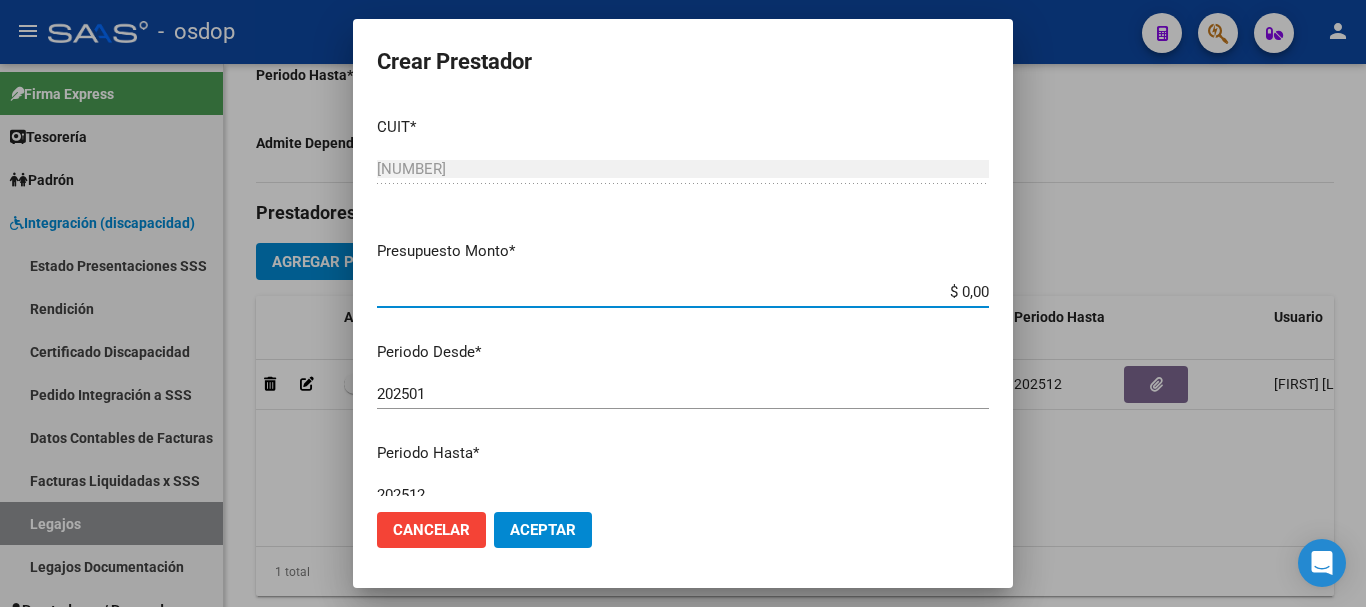 click on "$ 0,00" at bounding box center [683, 292] 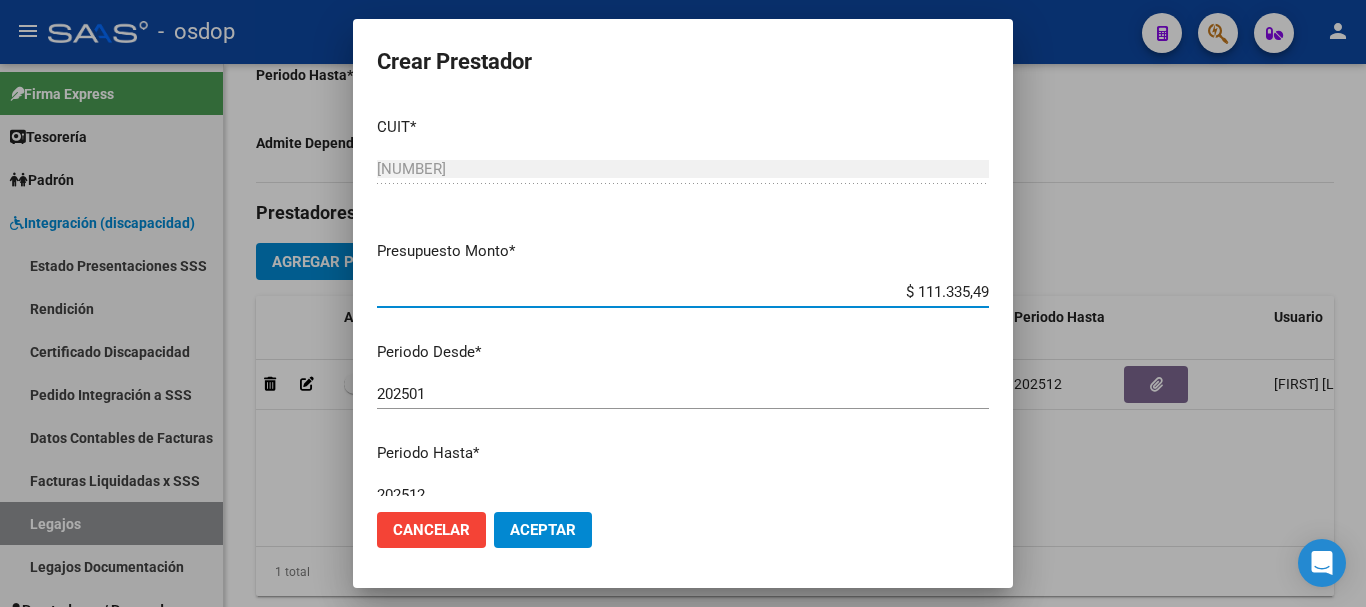 type on "$ 111.335,49" 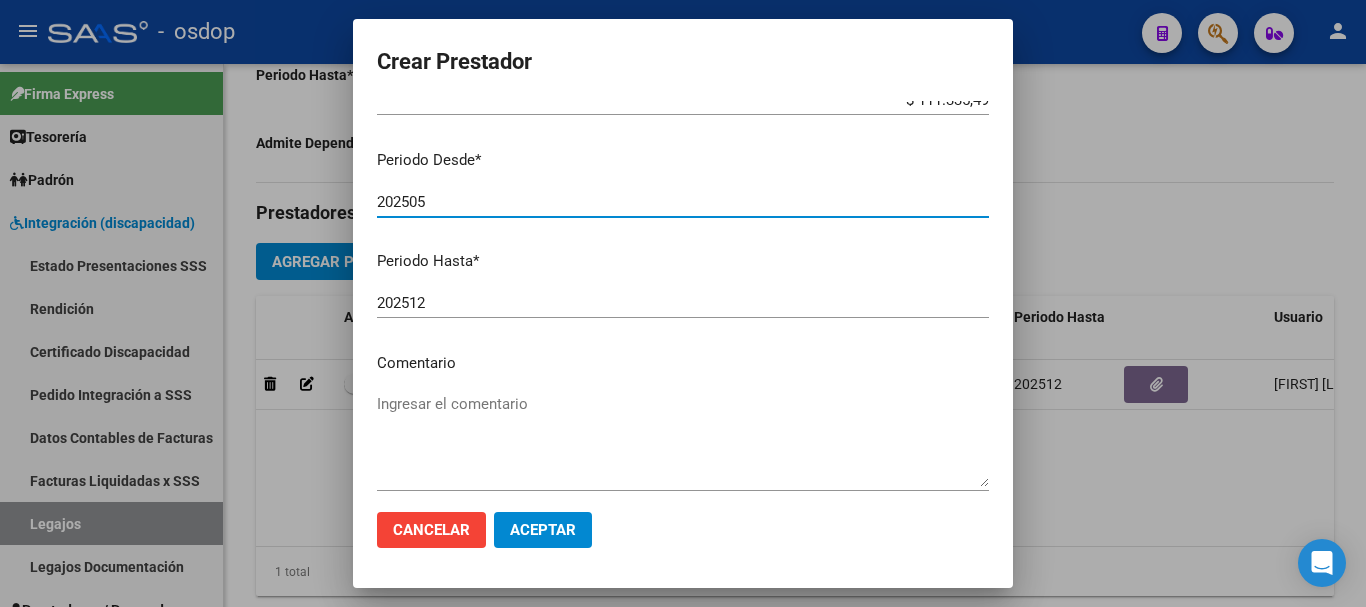 scroll, scrollTop: 200, scrollLeft: 0, axis: vertical 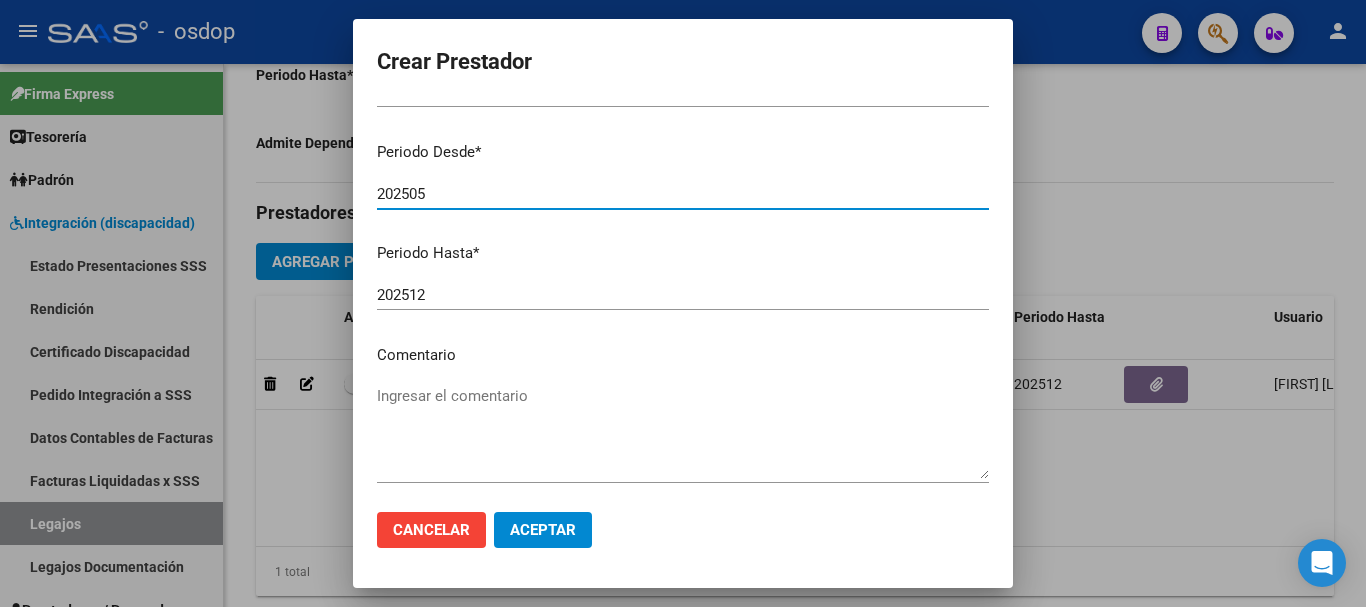 type on "202505" 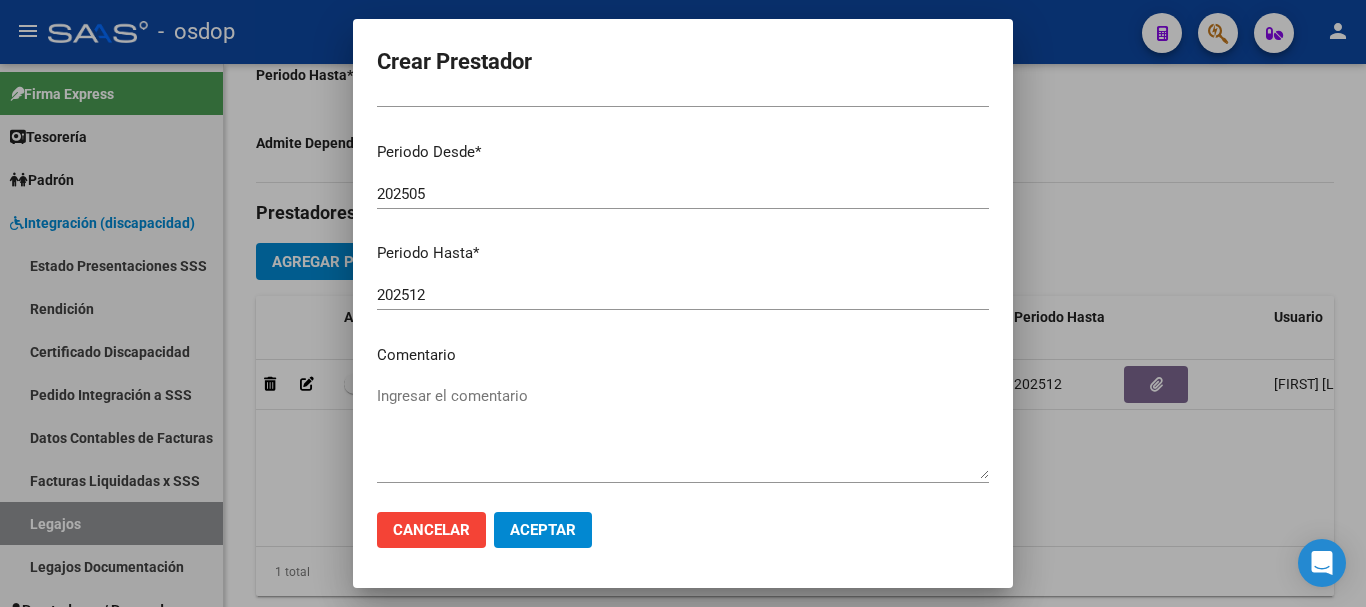 click on "Ingresar el comentario" at bounding box center (683, 432) 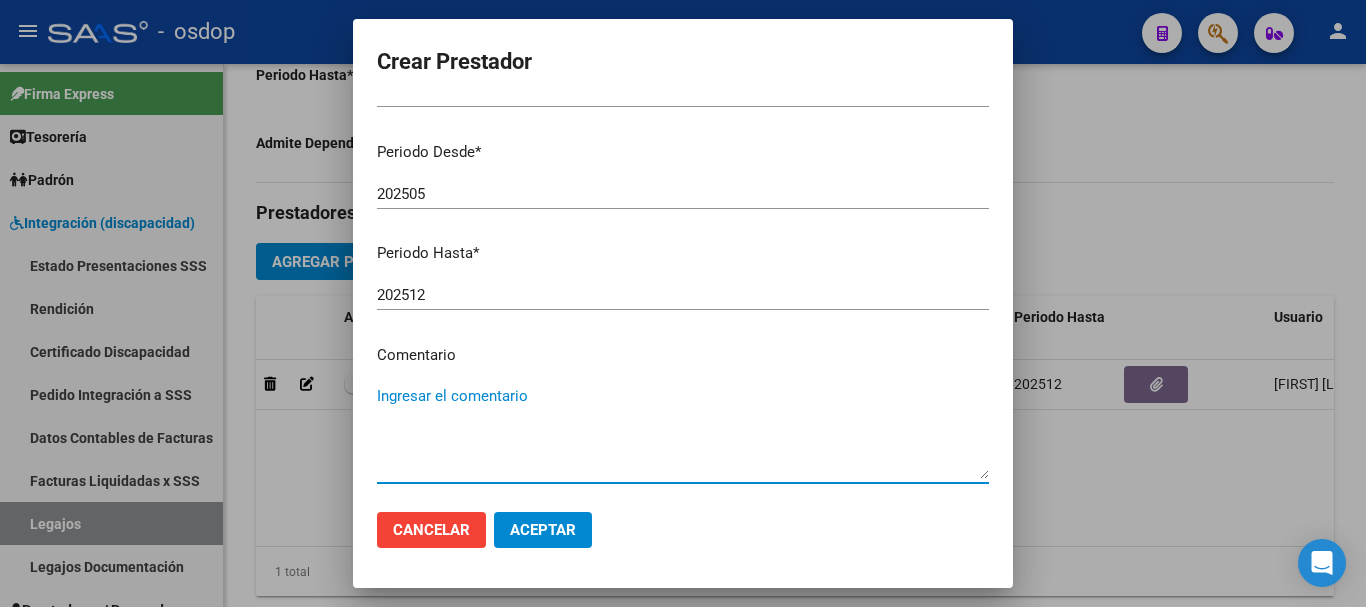 paste on "330105 - PSICOPEDAGOGIA" 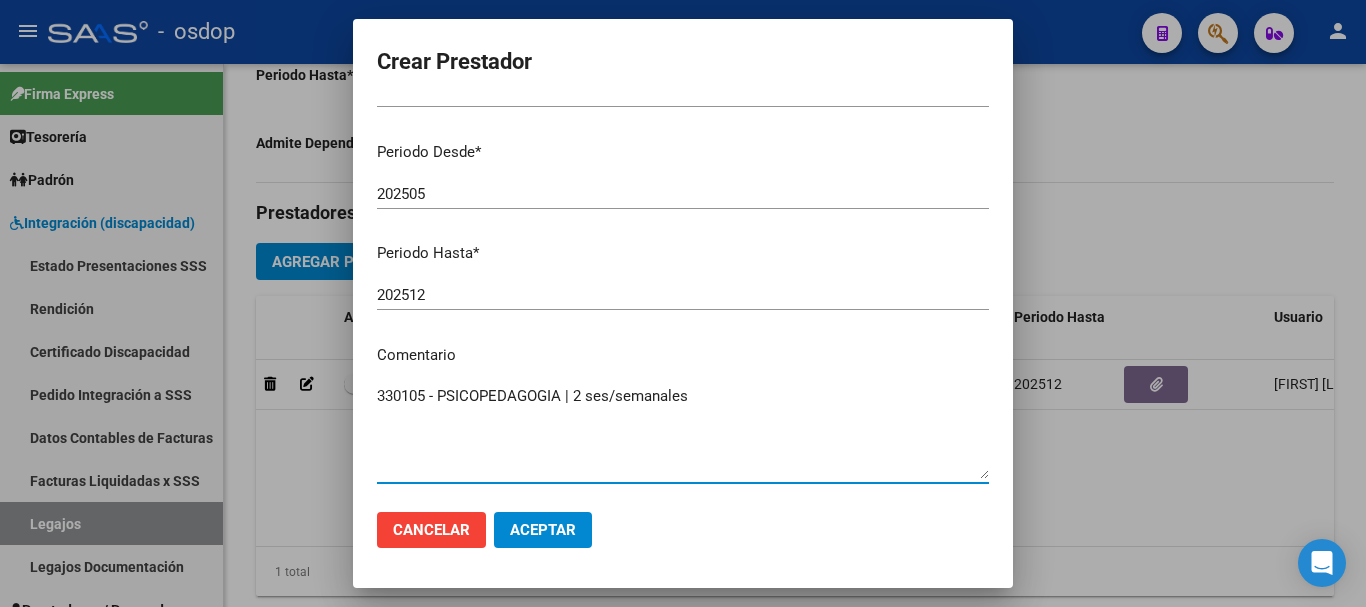 type on "330105 - PSICOPEDAGOGIA | 2 ses/semanales" 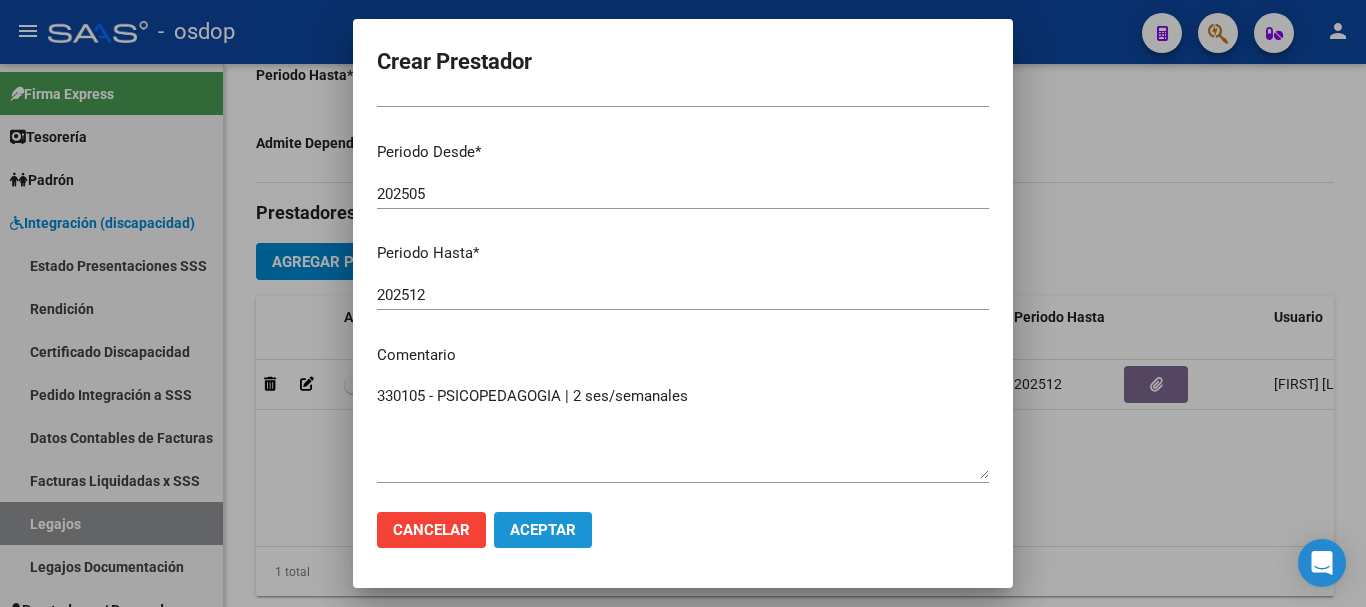 click on "Aceptar" 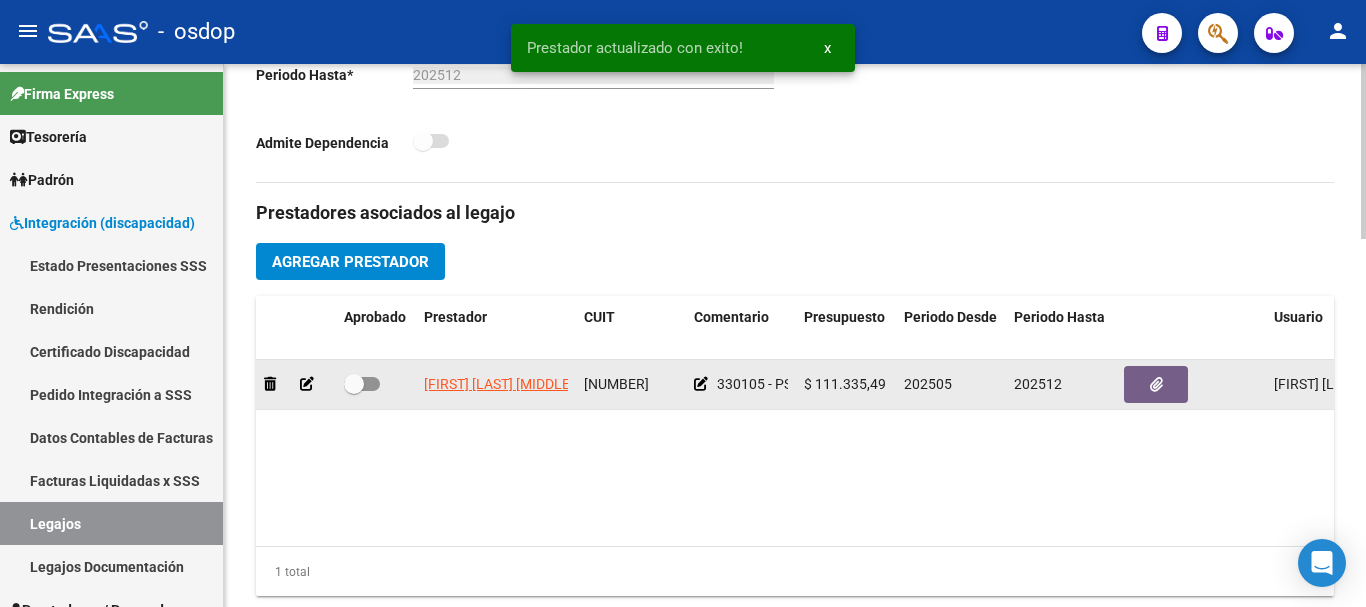 click at bounding box center (362, 384) 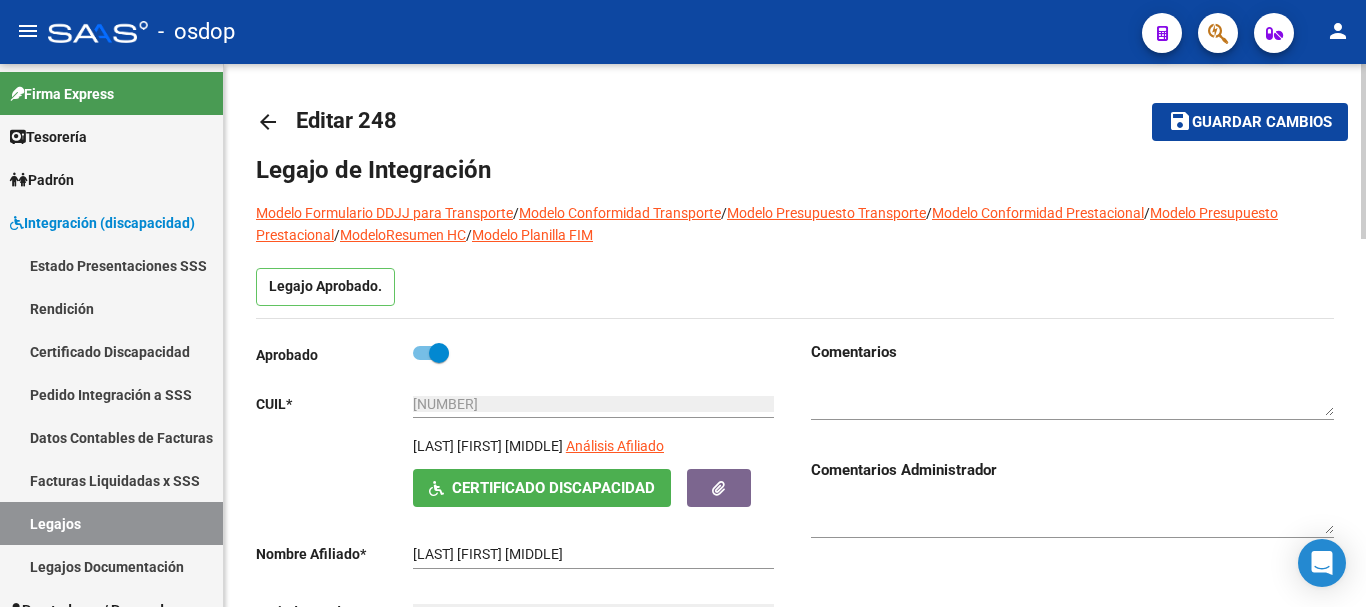 scroll, scrollTop: 0, scrollLeft: 0, axis: both 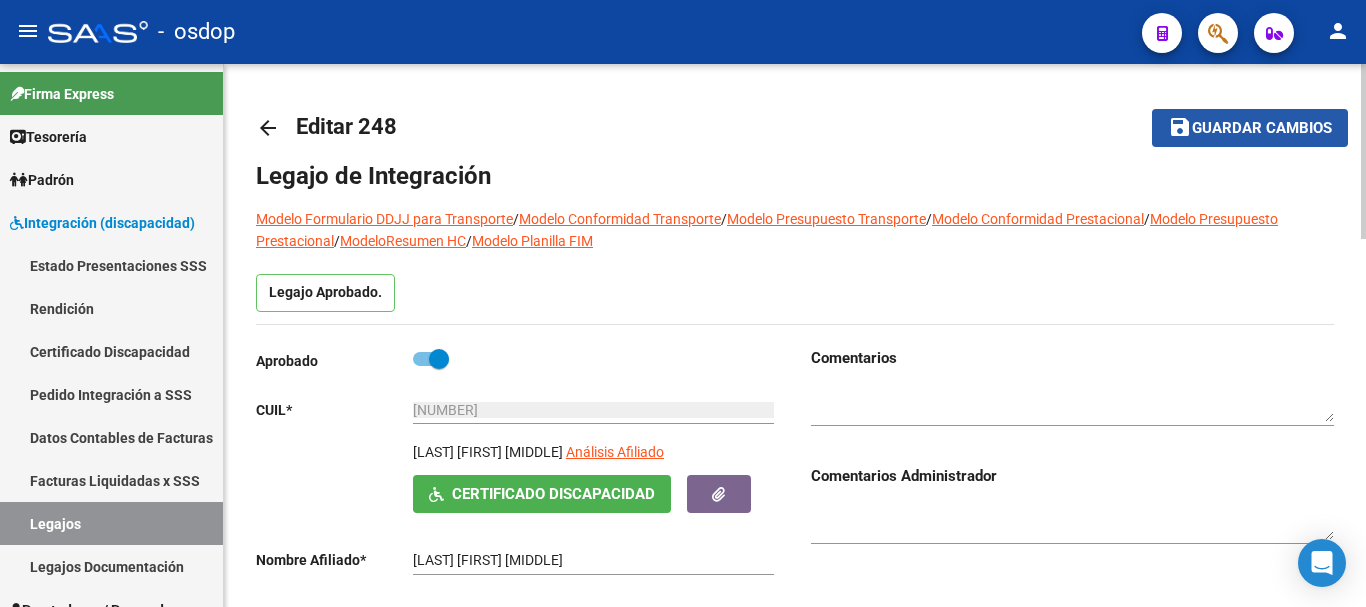 click on "Guardar cambios" 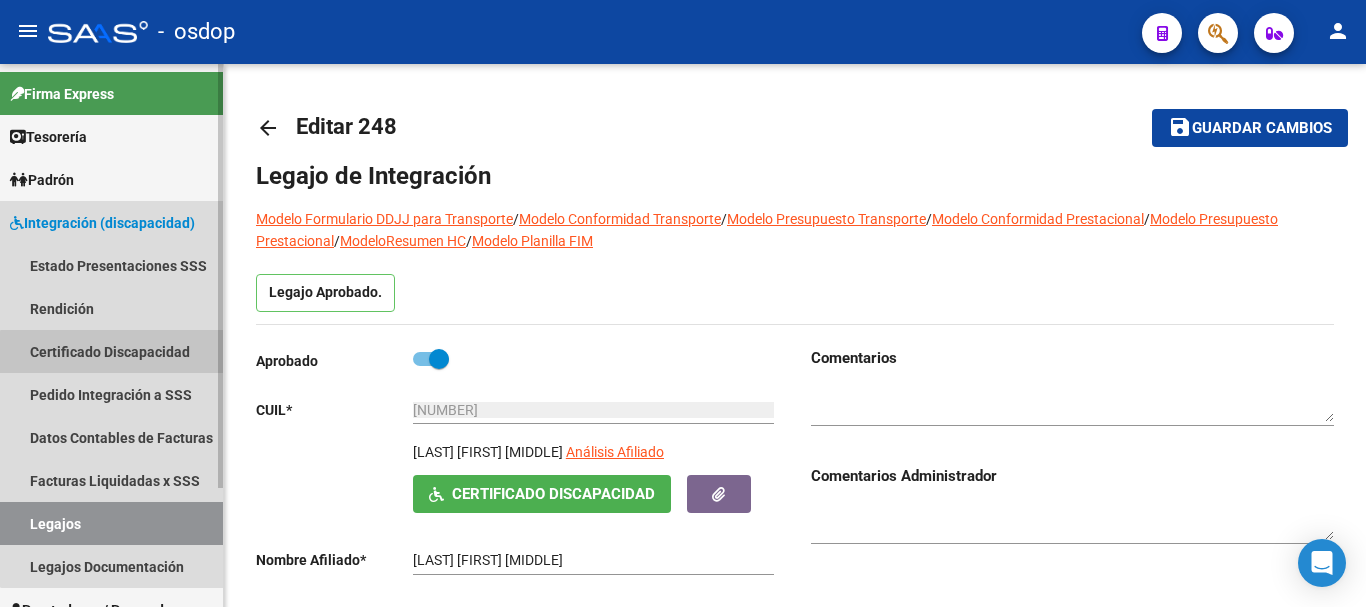 click on "Certificado Discapacidad" at bounding box center [111, 351] 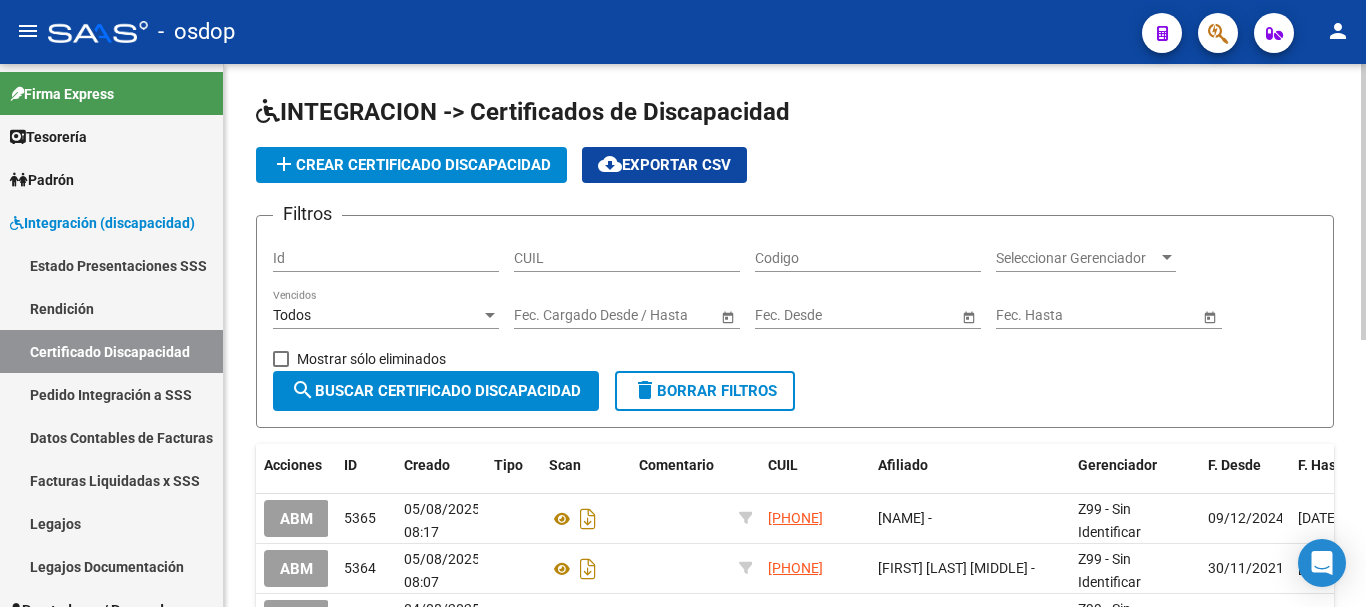 click on "CUIL" 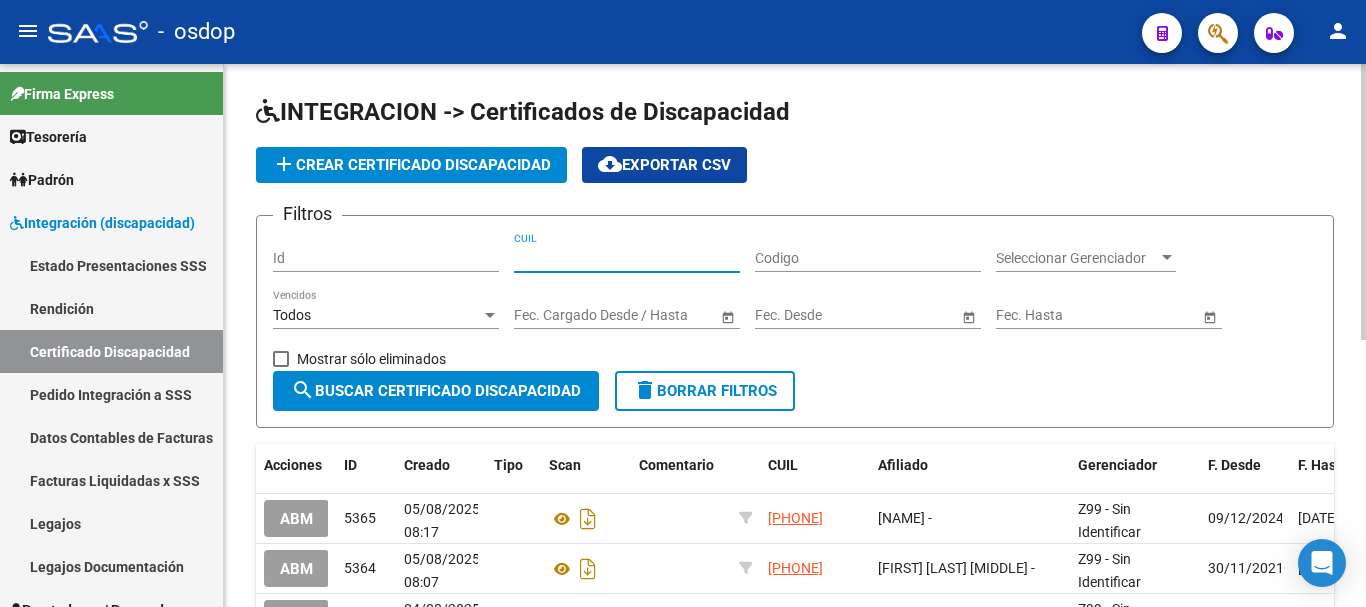 paste on "[PHONE]" 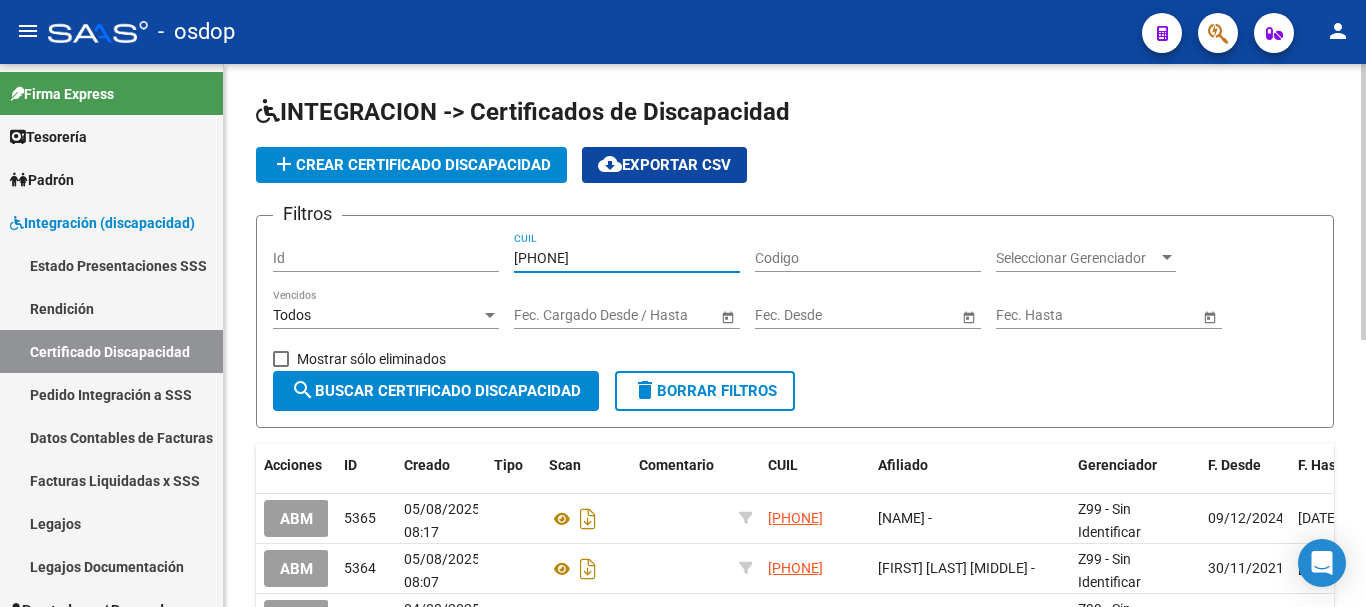 type on "[PHONE]" 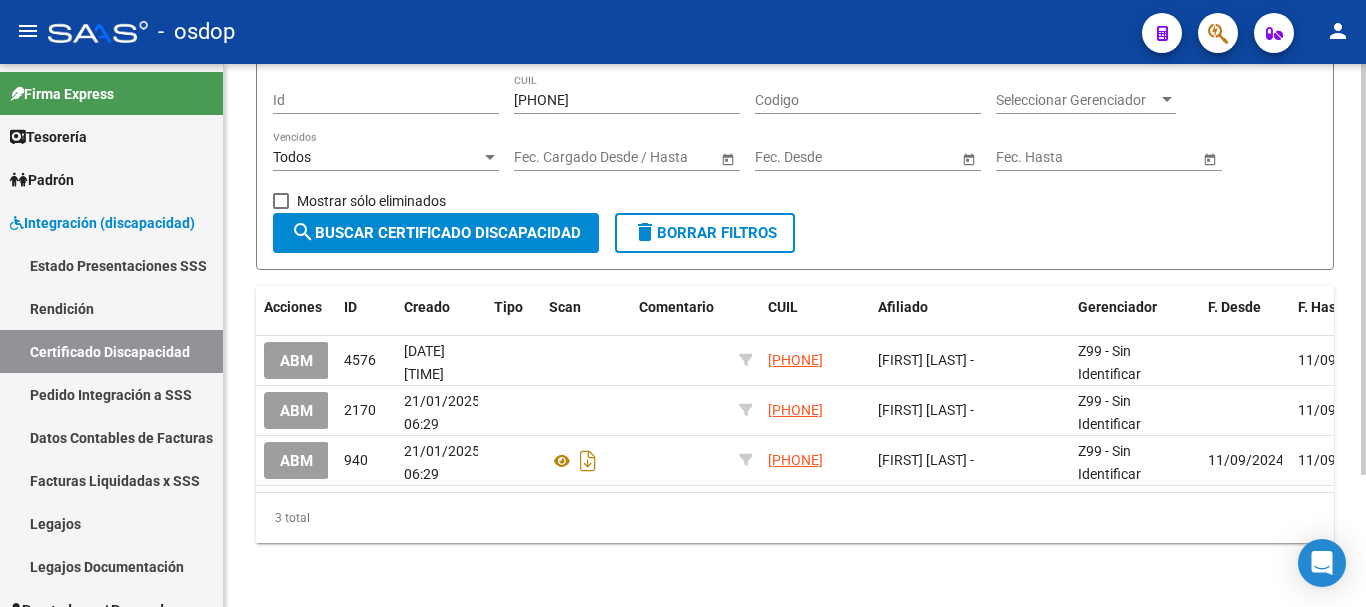 scroll, scrollTop: 174, scrollLeft: 0, axis: vertical 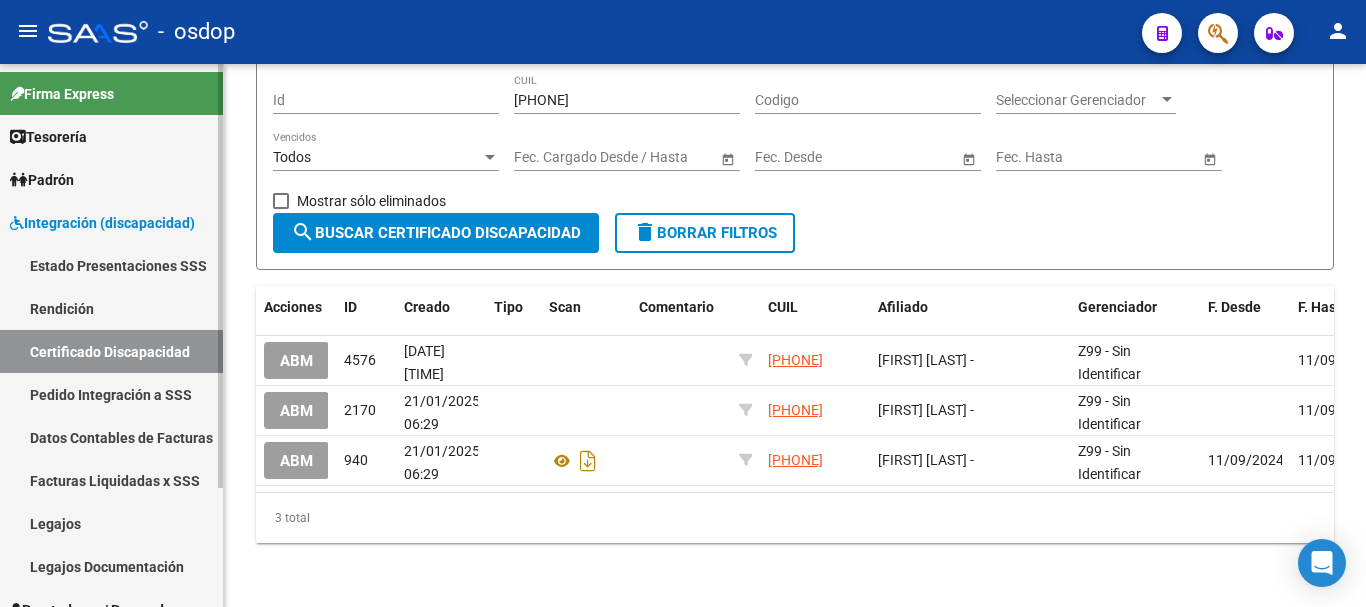 drag, startPoint x: 119, startPoint y: 533, endPoint x: 201, endPoint y: 487, distance: 94.02127 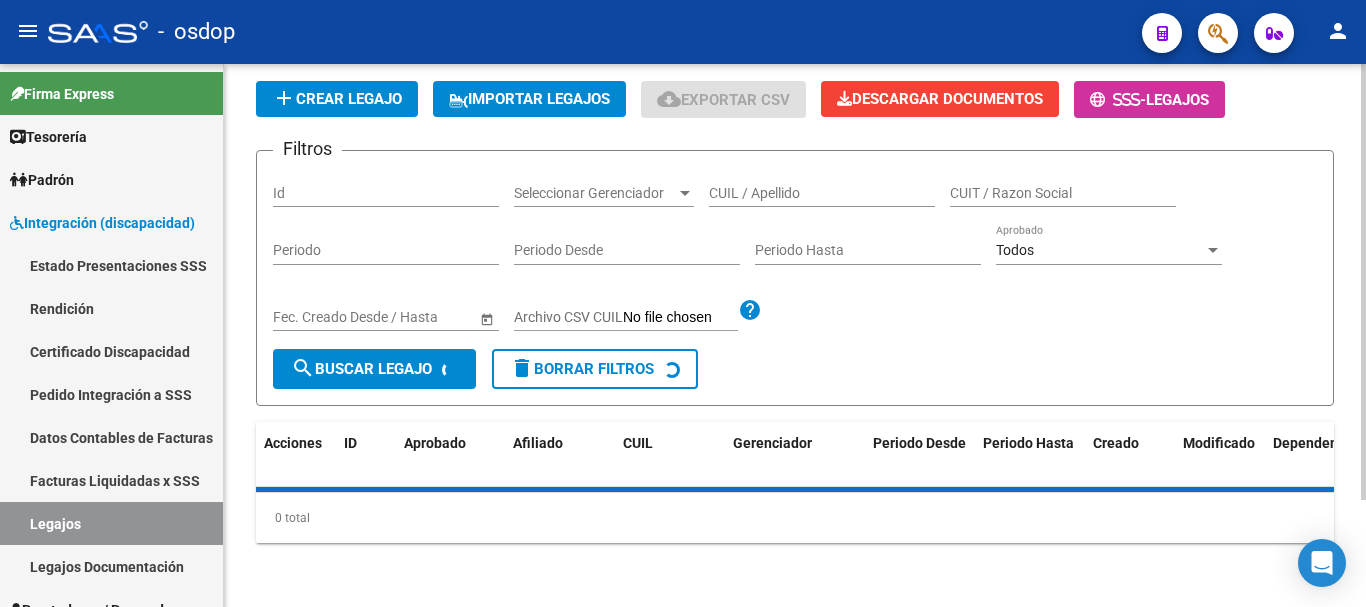 scroll, scrollTop: 0, scrollLeft: 0, axis: both 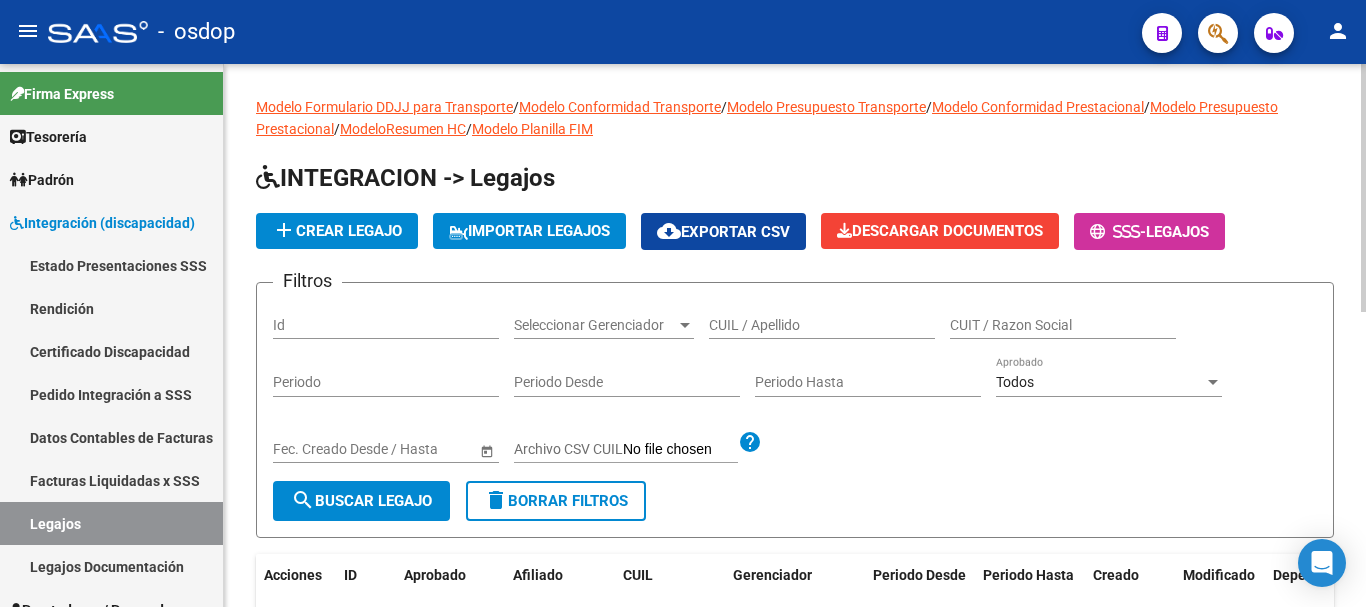 click on "CUIL / Apellido" at bounding box center [822, 325] 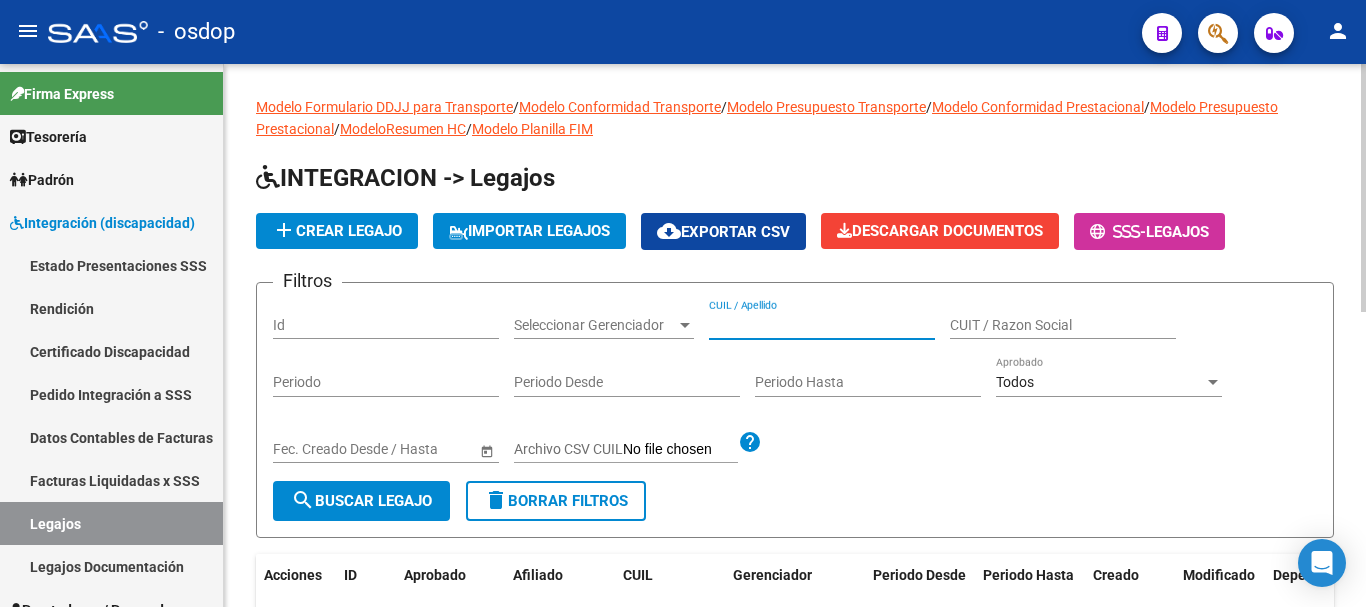 paste on "Una vez emitido por favor, actualizar la ficha del afiliado mediante servicios Osdop. Muchas gracias! Saludos," 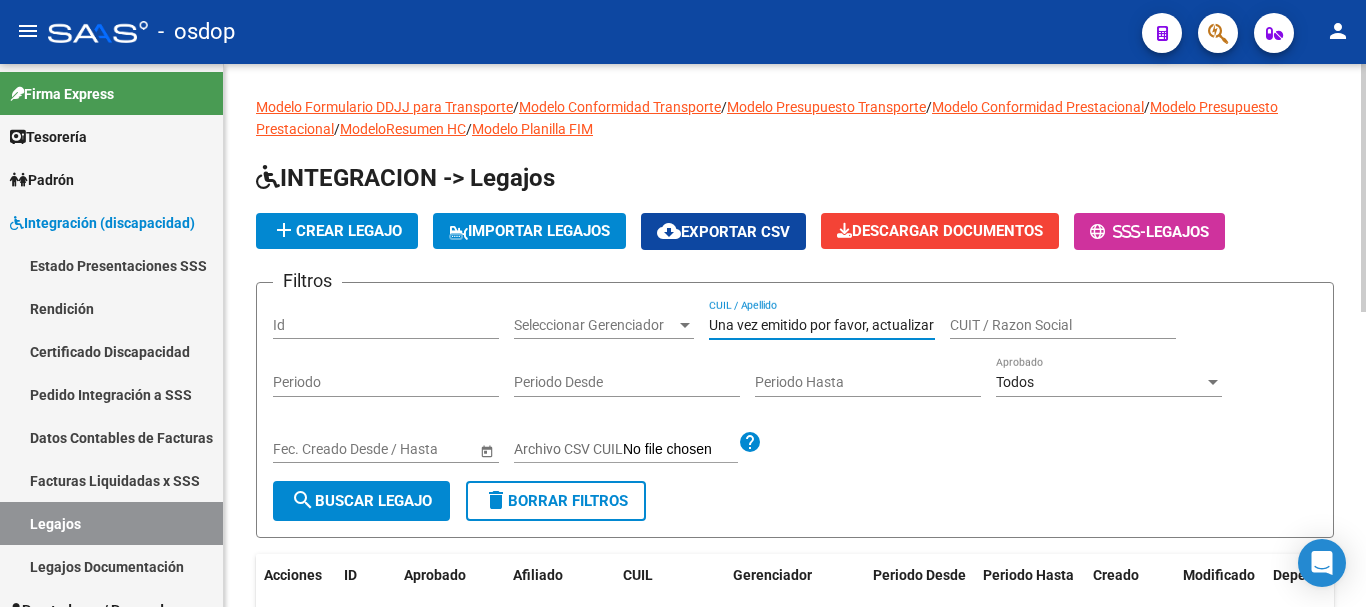 scroll, scrollTop: 0, scrollLeft: 456, axis: horizontal 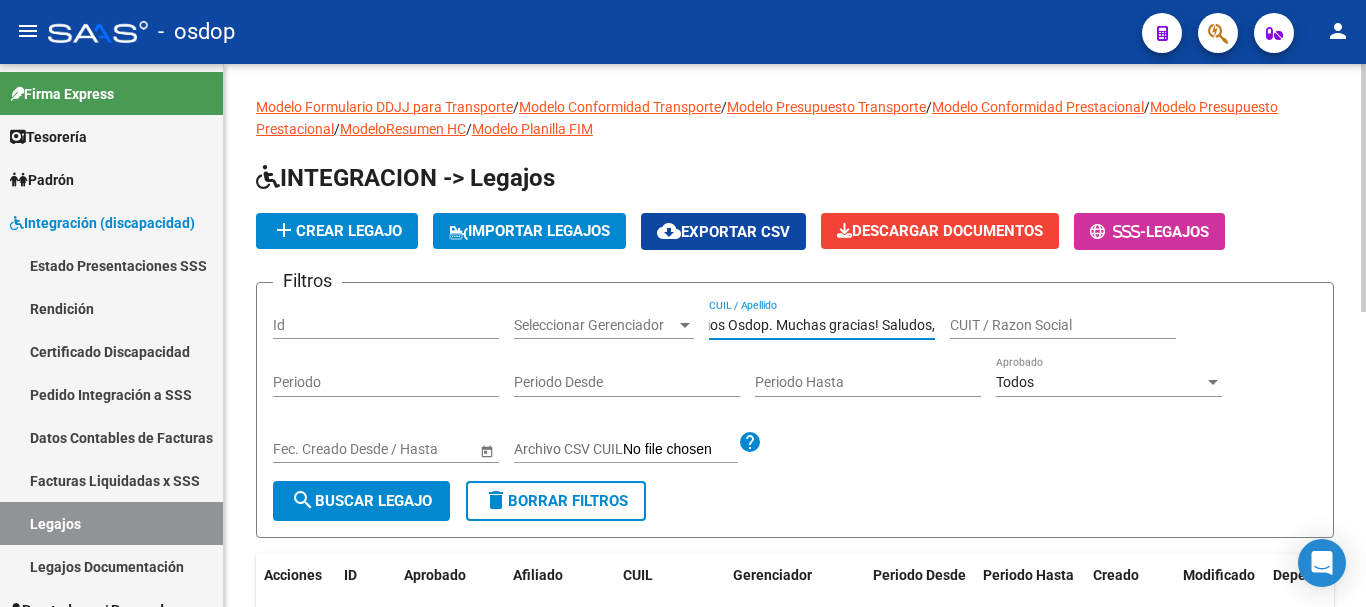 click on "Una vez emitido por favor, actualizar la ficha del afiliado mediante servicios Osdop. Muchas gracias! Saludos," at bounding box center [822, 325] 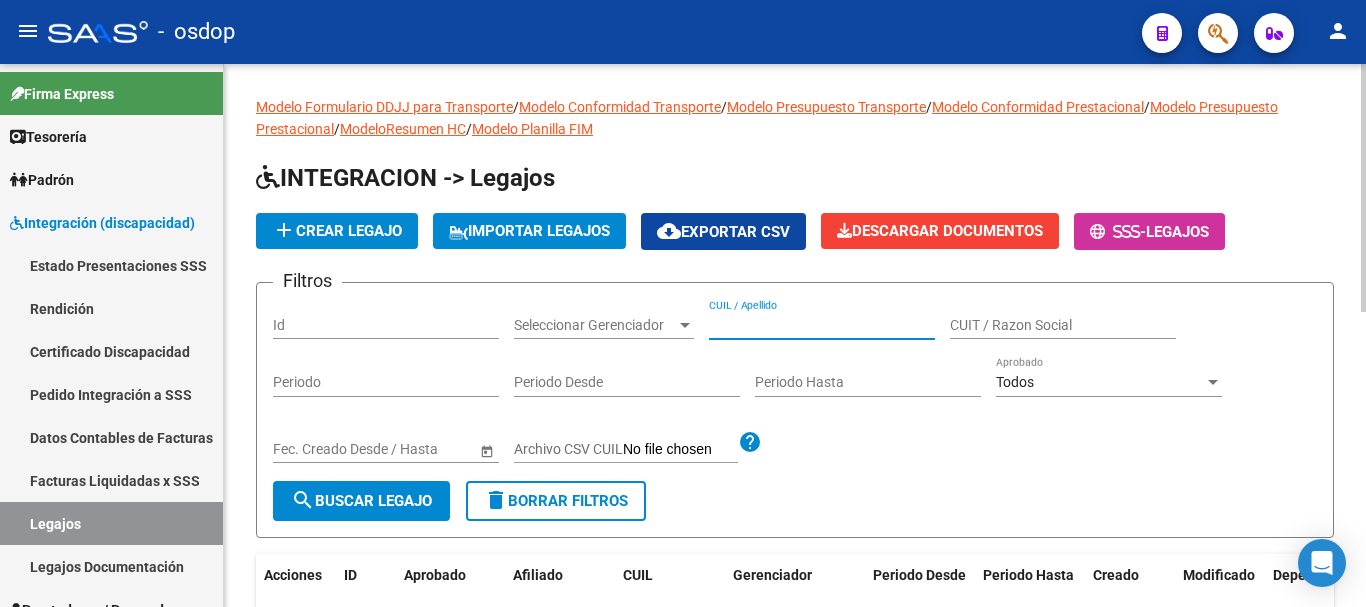 scroll, scrollTop: 0, scrollLeft: 0, axis: both 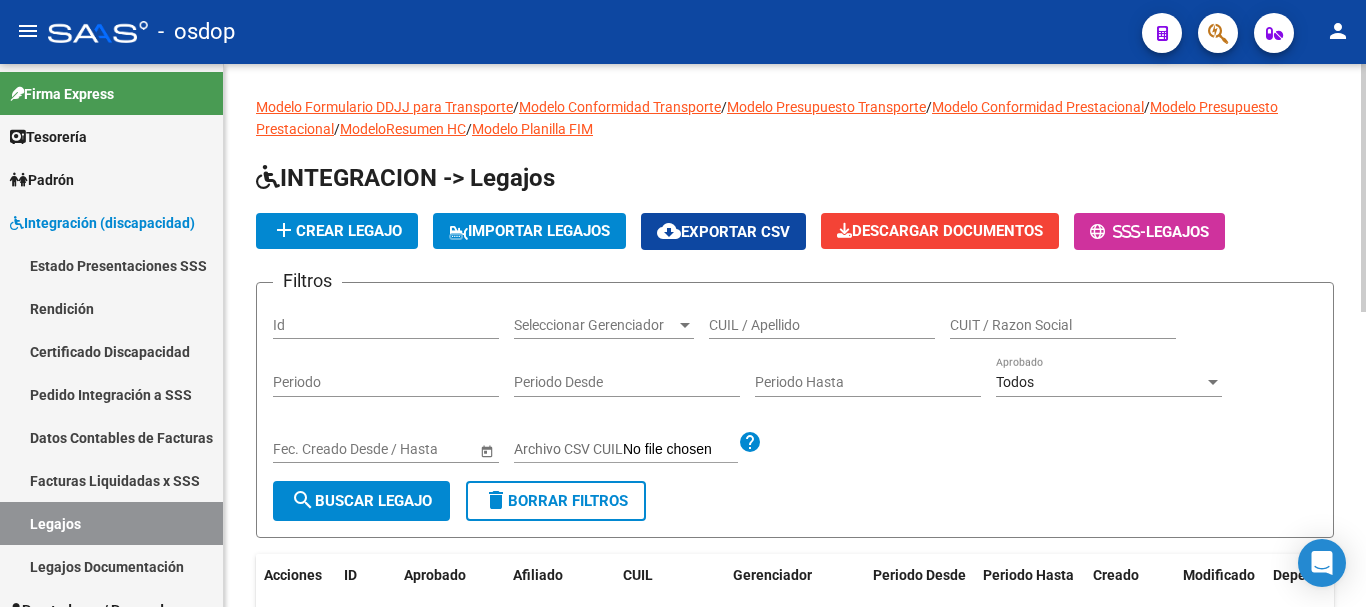click on "CUIL / Apellido" at bounding box center [822, 325] 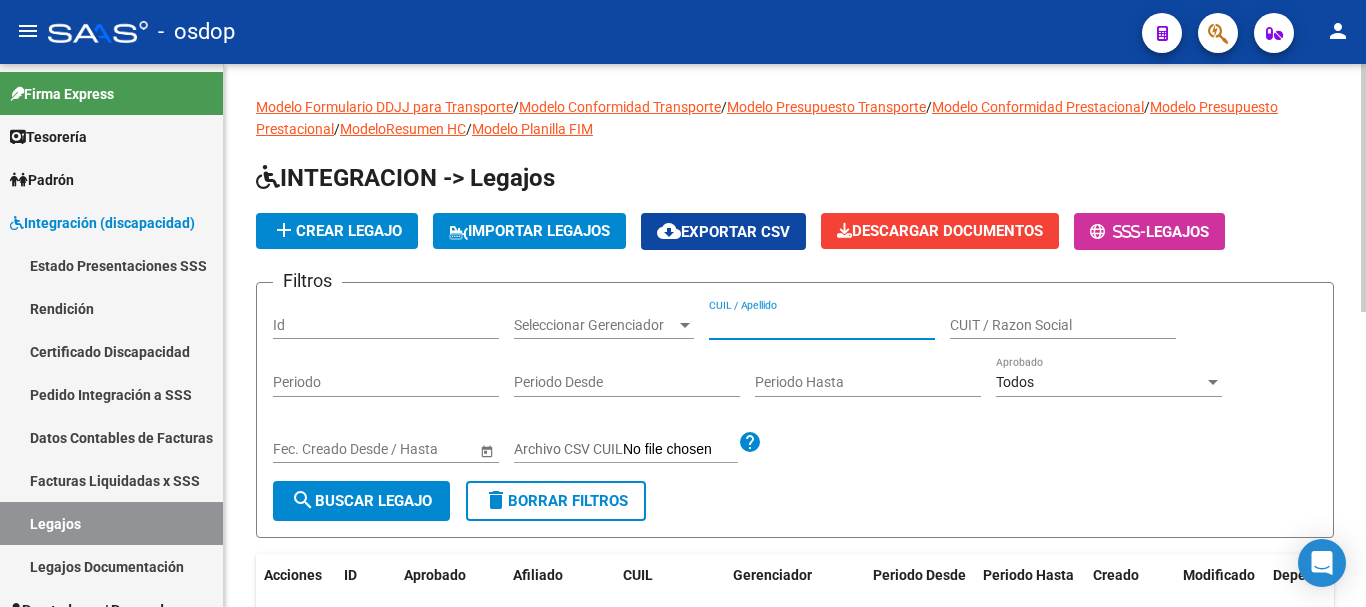paste on "[PHONE]" 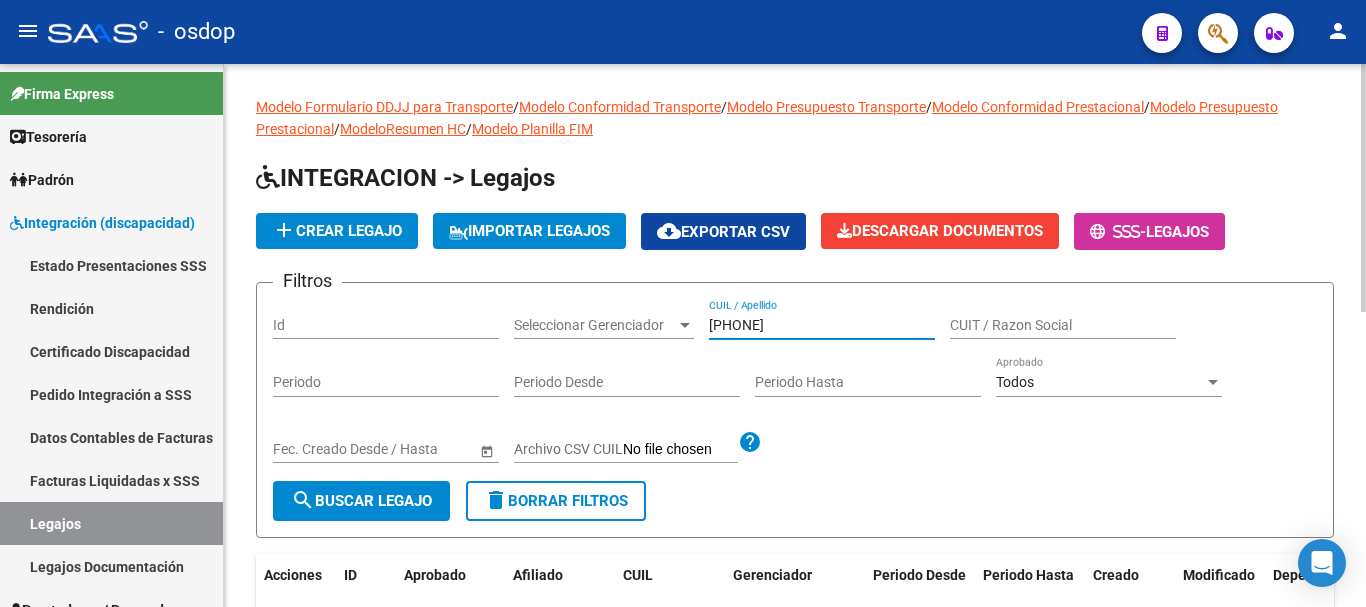 type on "[PHONE]" 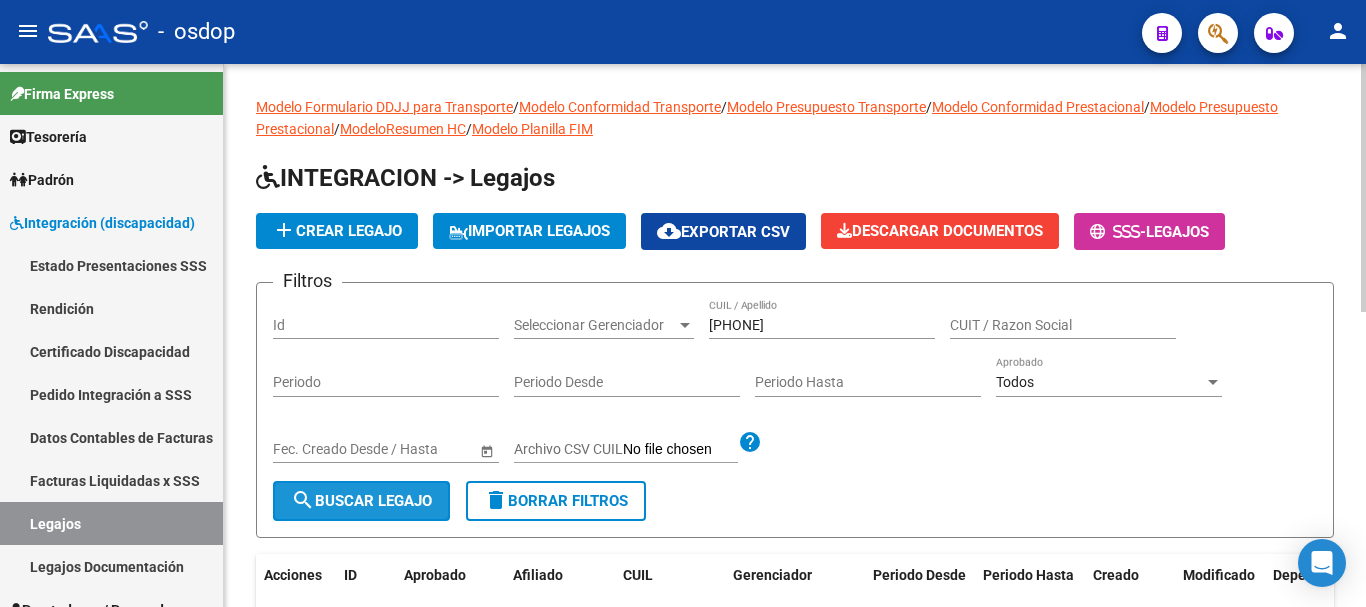click on "search  Buscar Legajo" 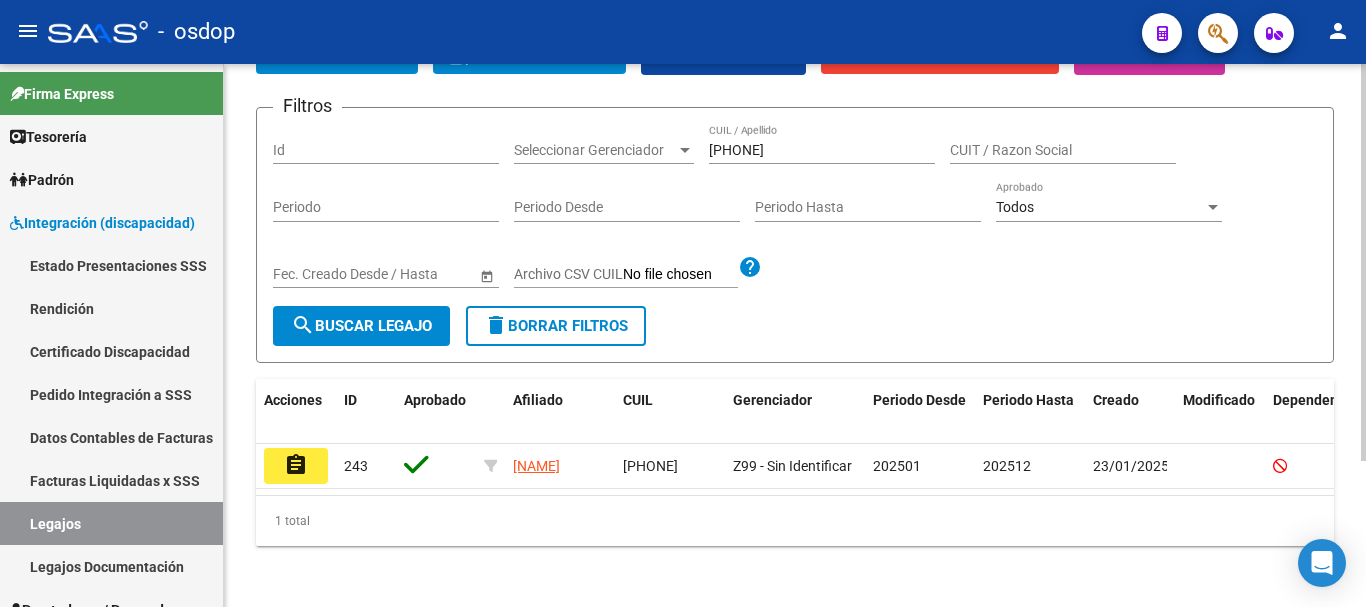 scroll, scrollTop: 200, scrollLeft: 0, axis: vertical 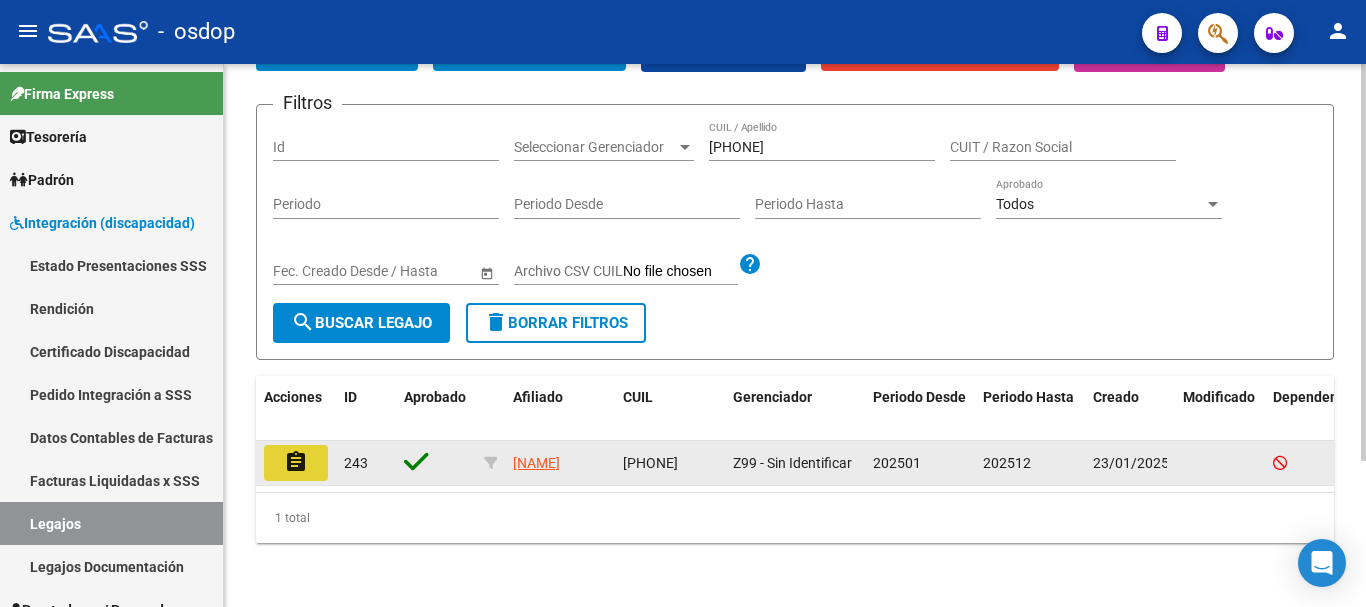 click on "assignment" 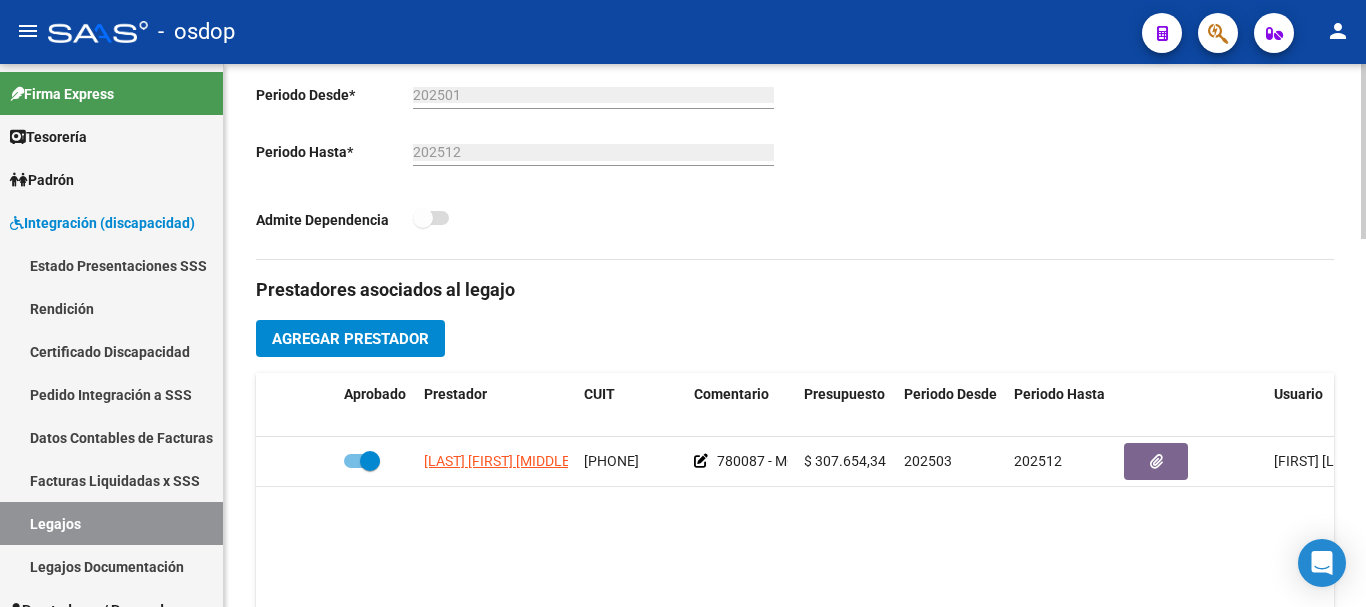 scroll, scrollTop: 600, scrollLeft: 0, axis: vertical 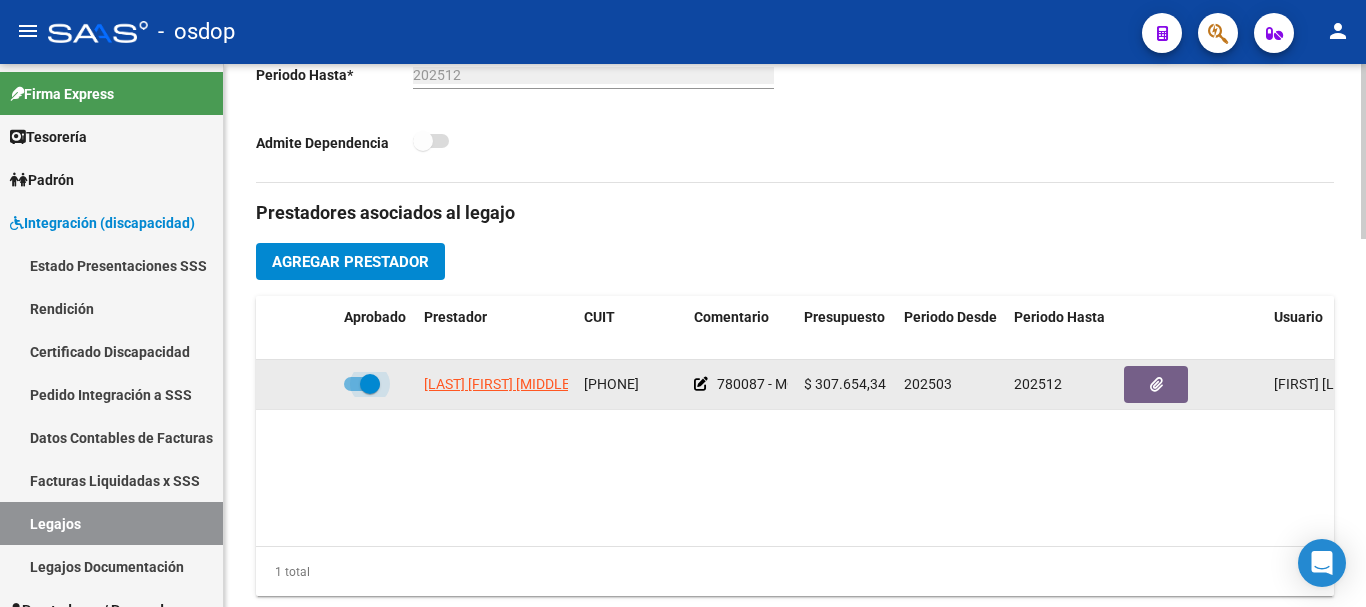 click at bounding box center [362, 384] 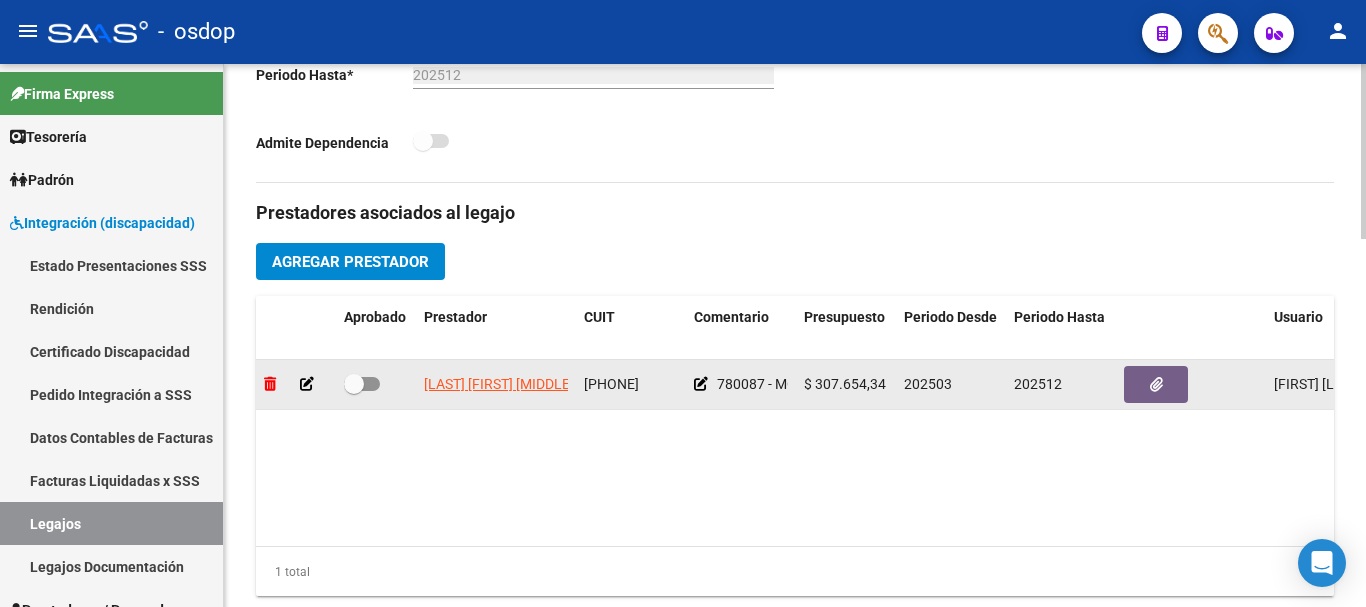click 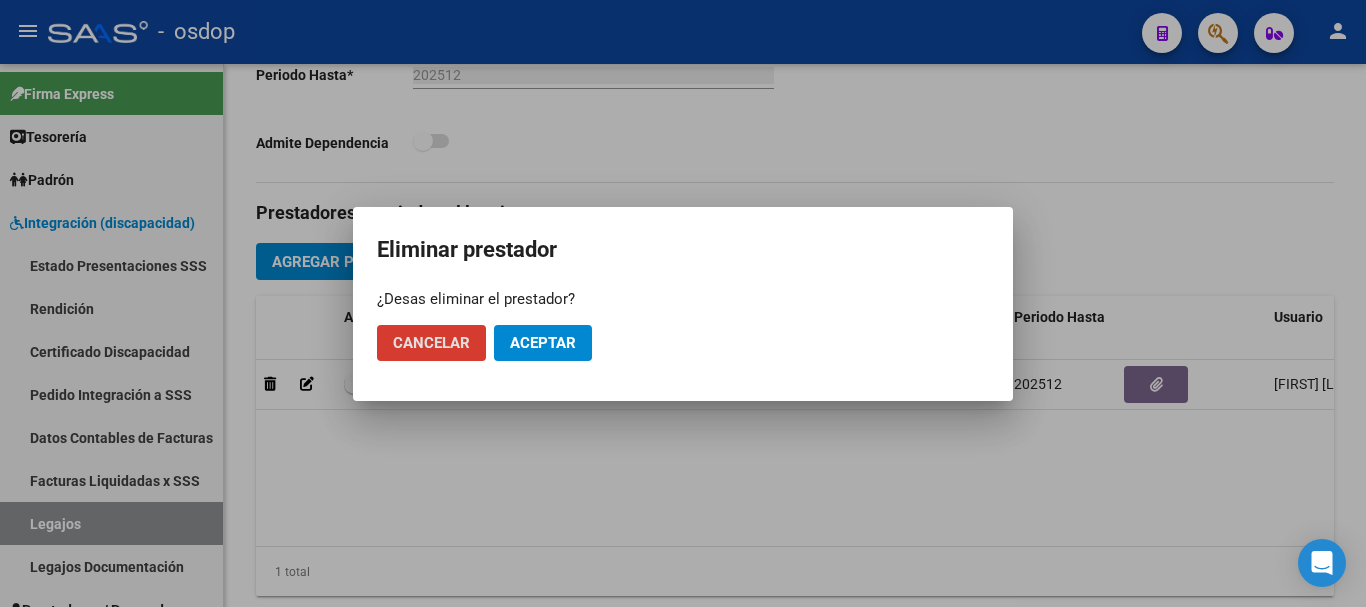 click on "Cancelar" 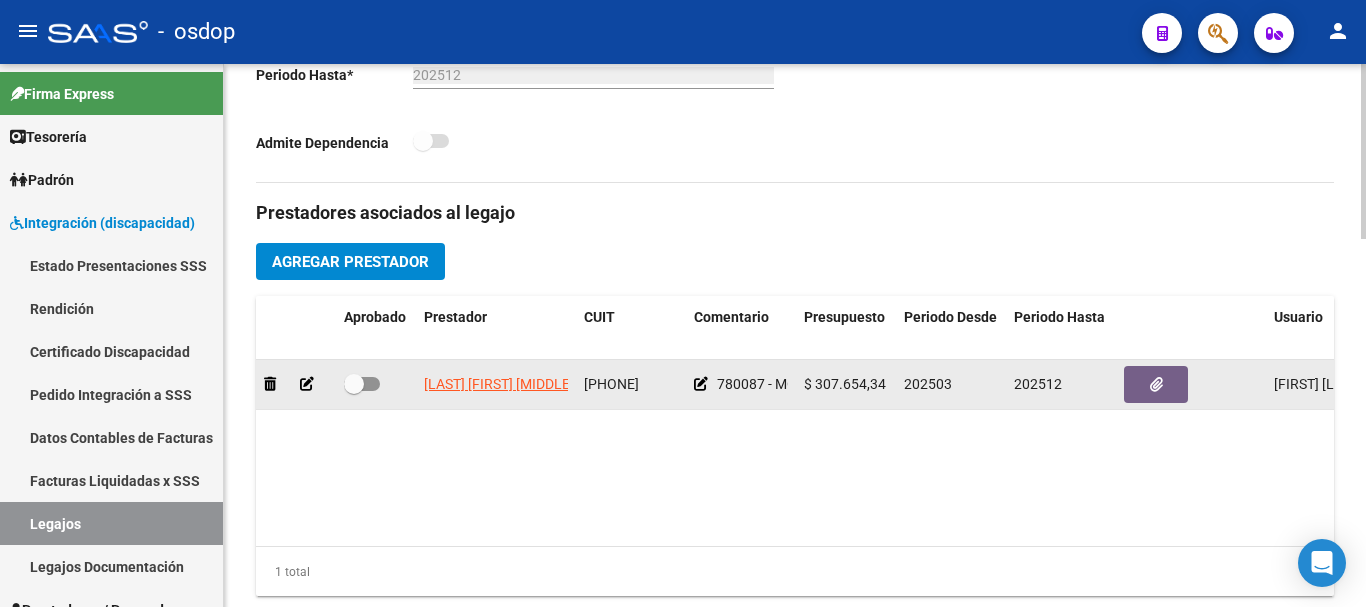 click 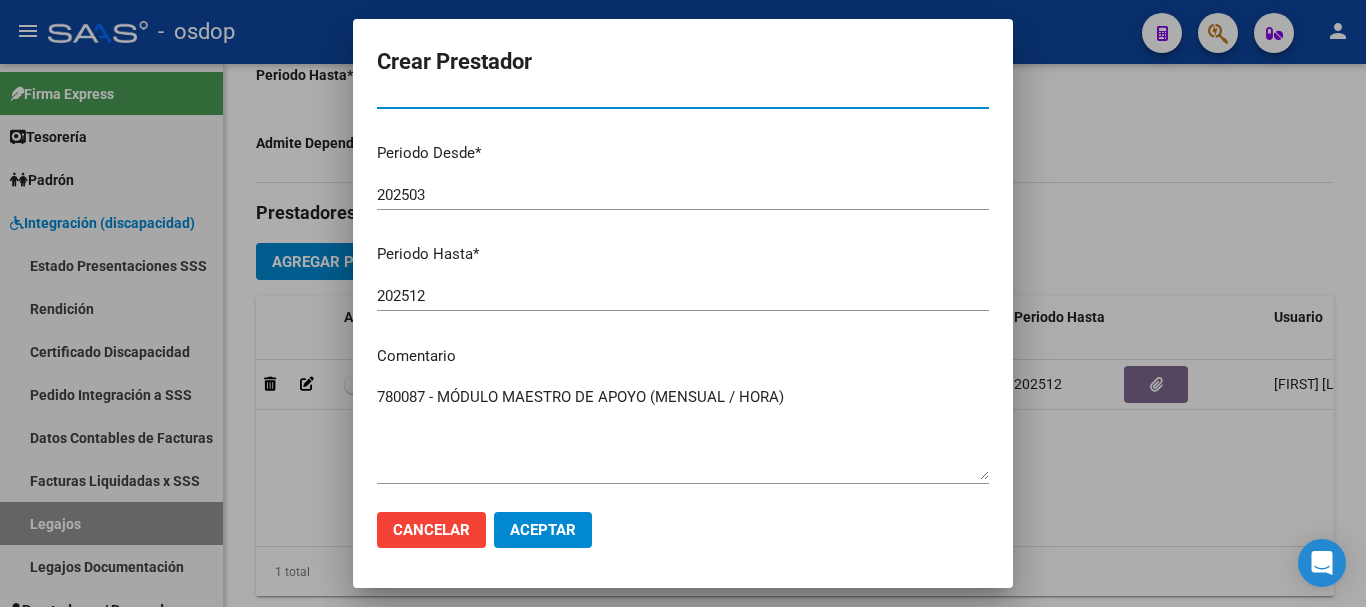 scroll, scrollTop: 200, scrollLeft: 0, axis: vertical 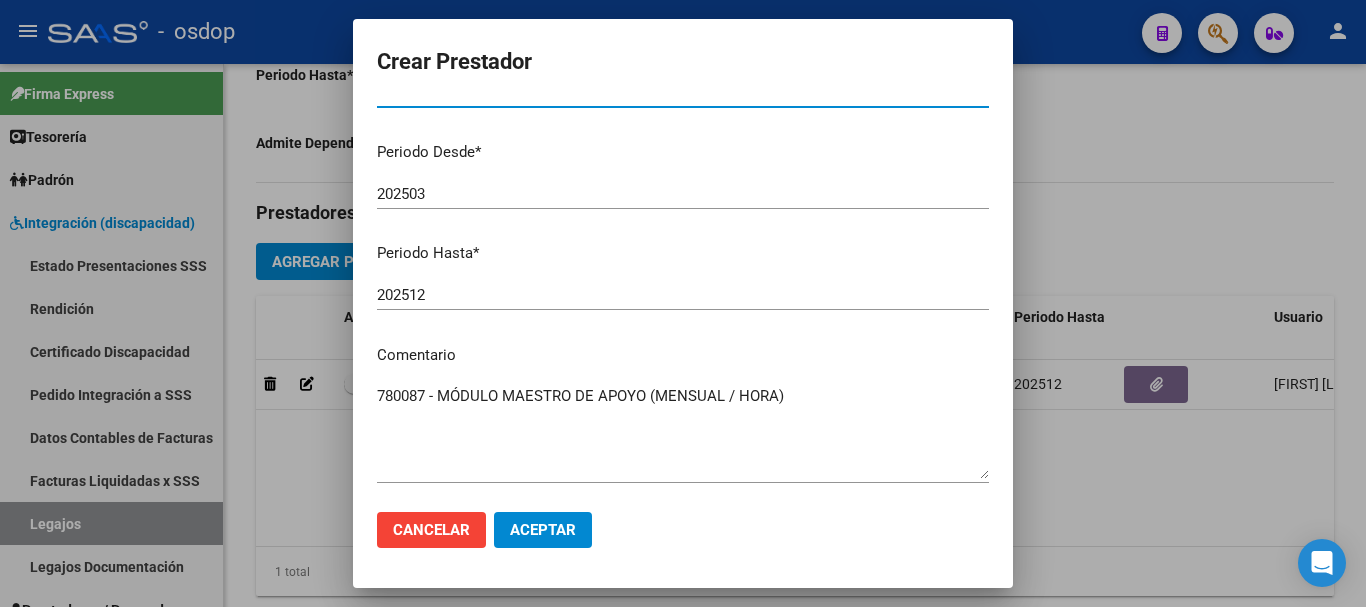 click on "202512" at bounding box center [683, 295] 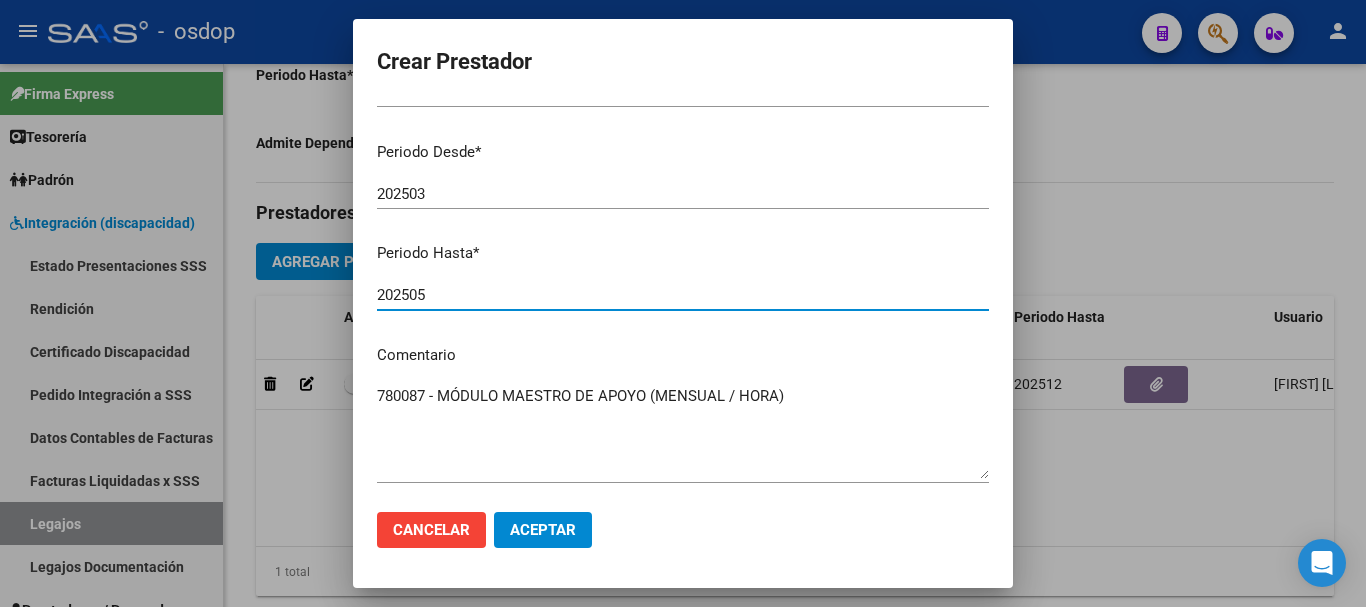 type on "202505" 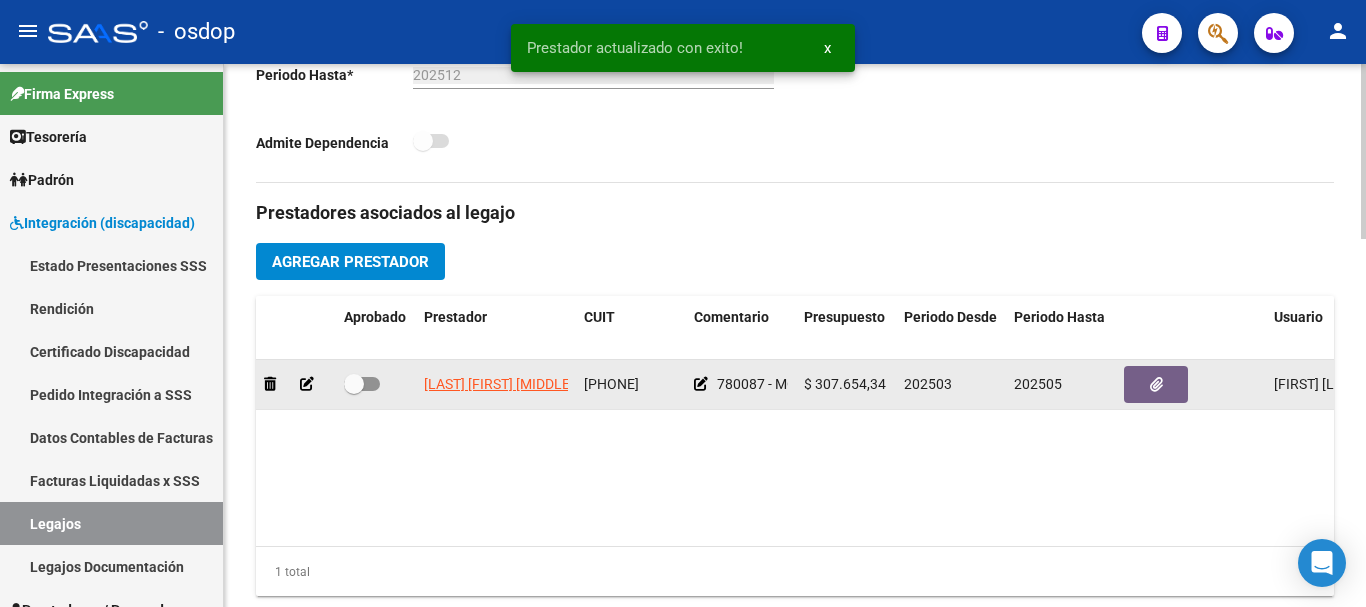click at bounding box center [362, 384] 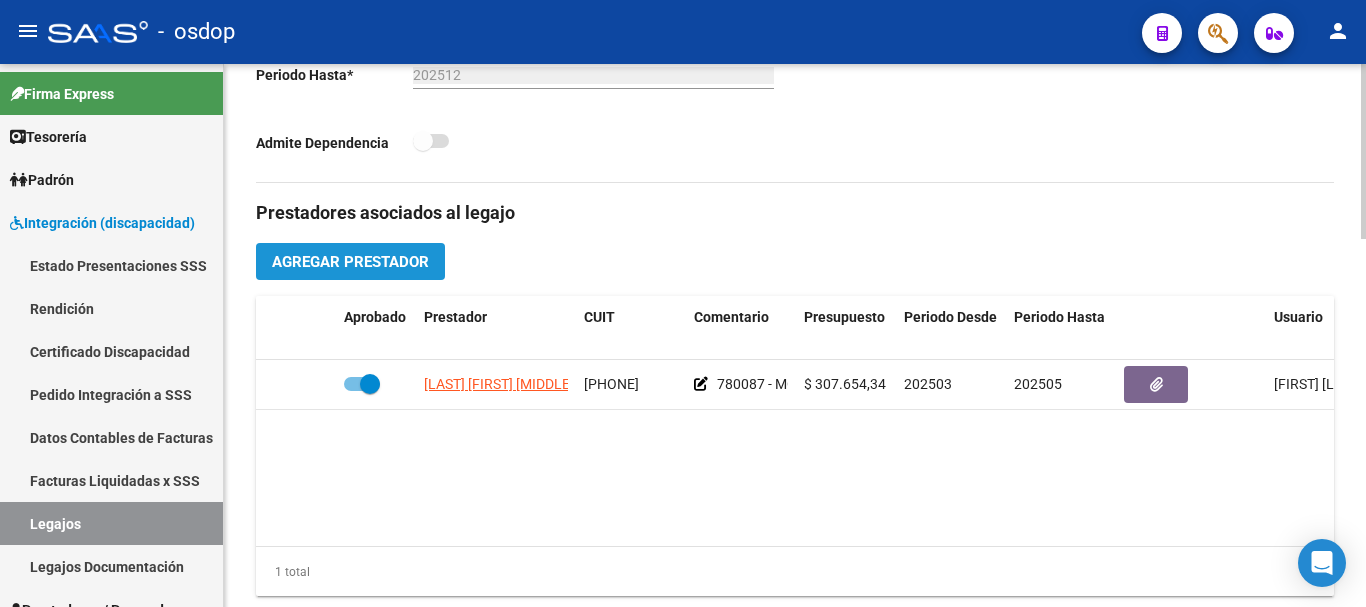 click on "Agregar Prestador" 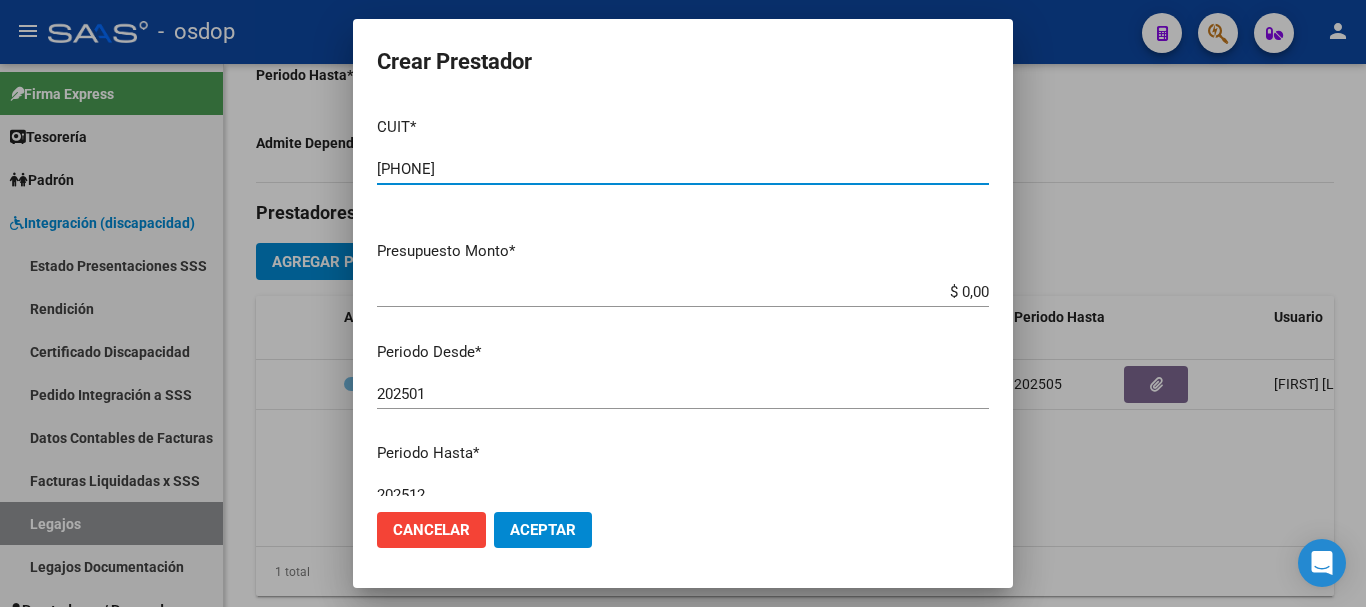 type on "[PHONE]" 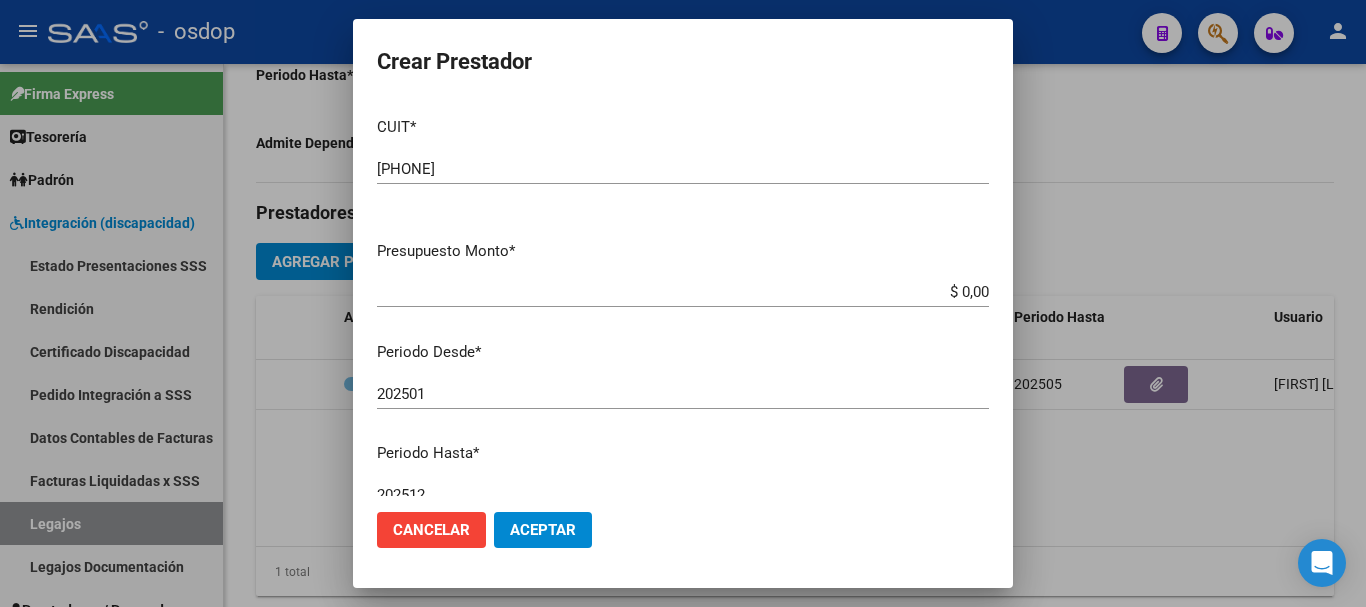 click on "$ 0,00" at bounding box center [683, 292] 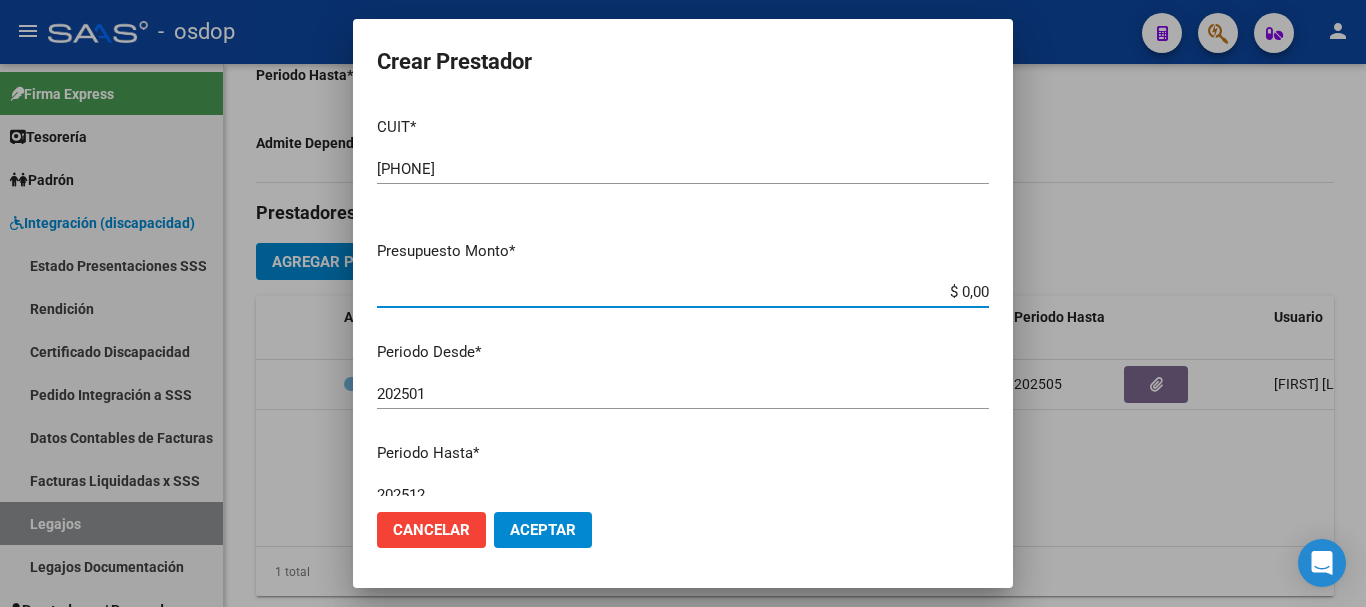 click on "$ 0,00" at bounding box center [683, 292] 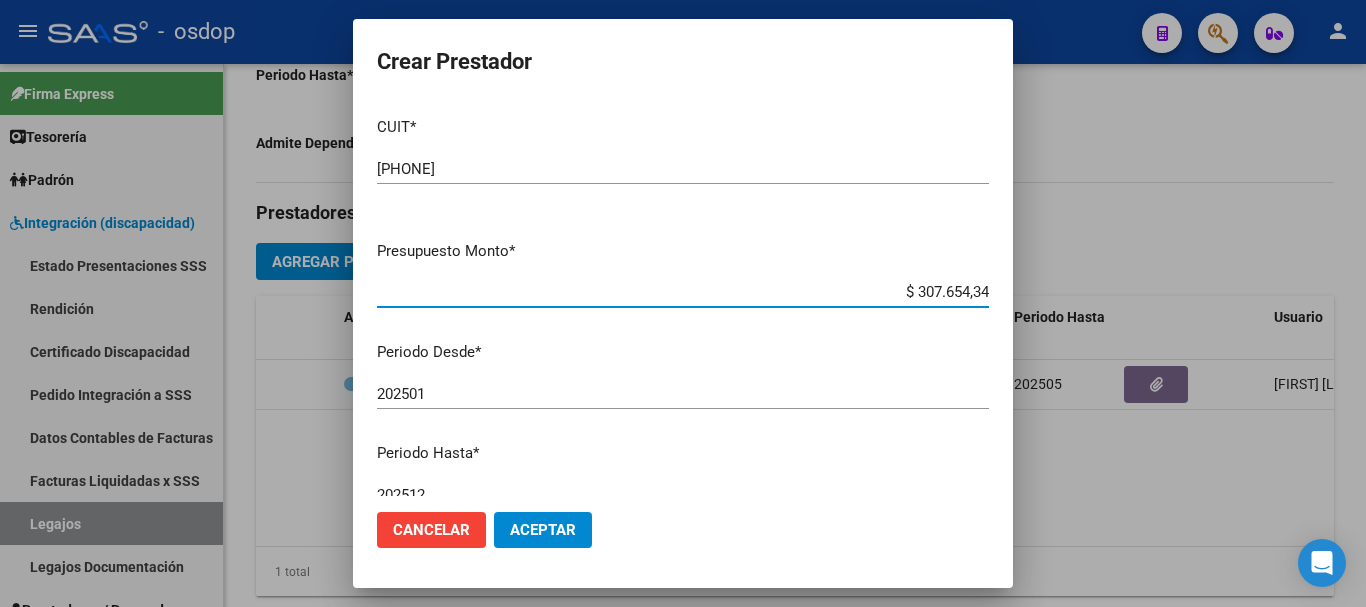 type on "$ 307.654,34" 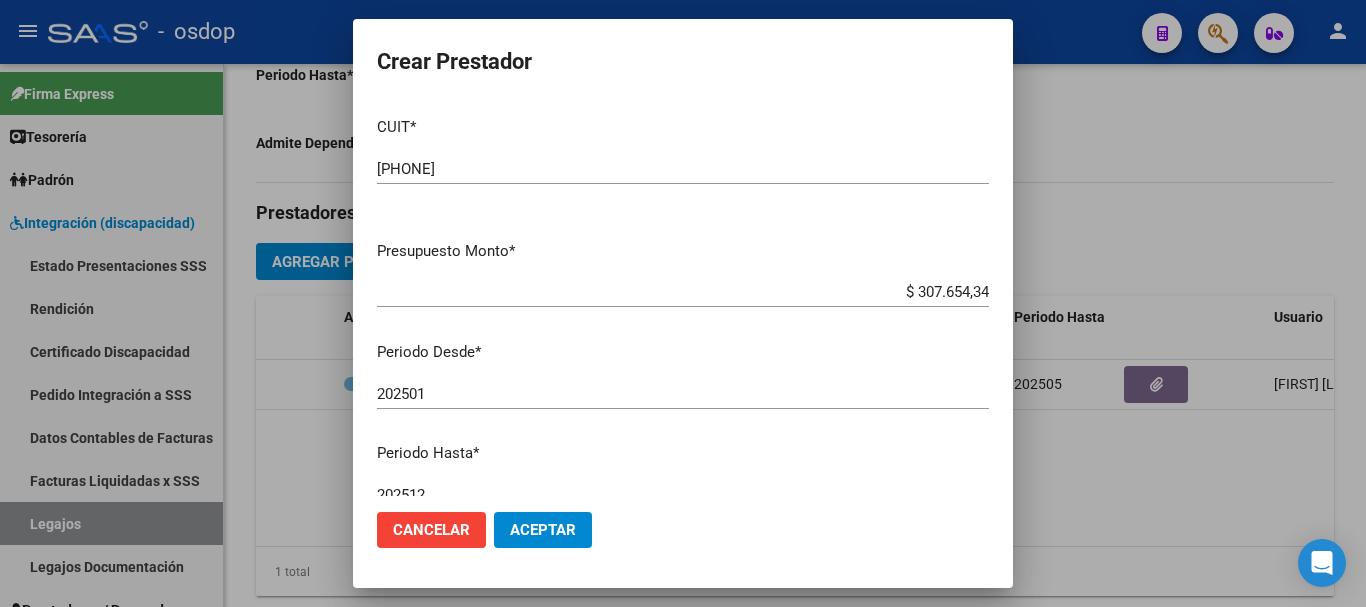 click on "202501 Ingresar el periodo" at bounding box center [683, 394] 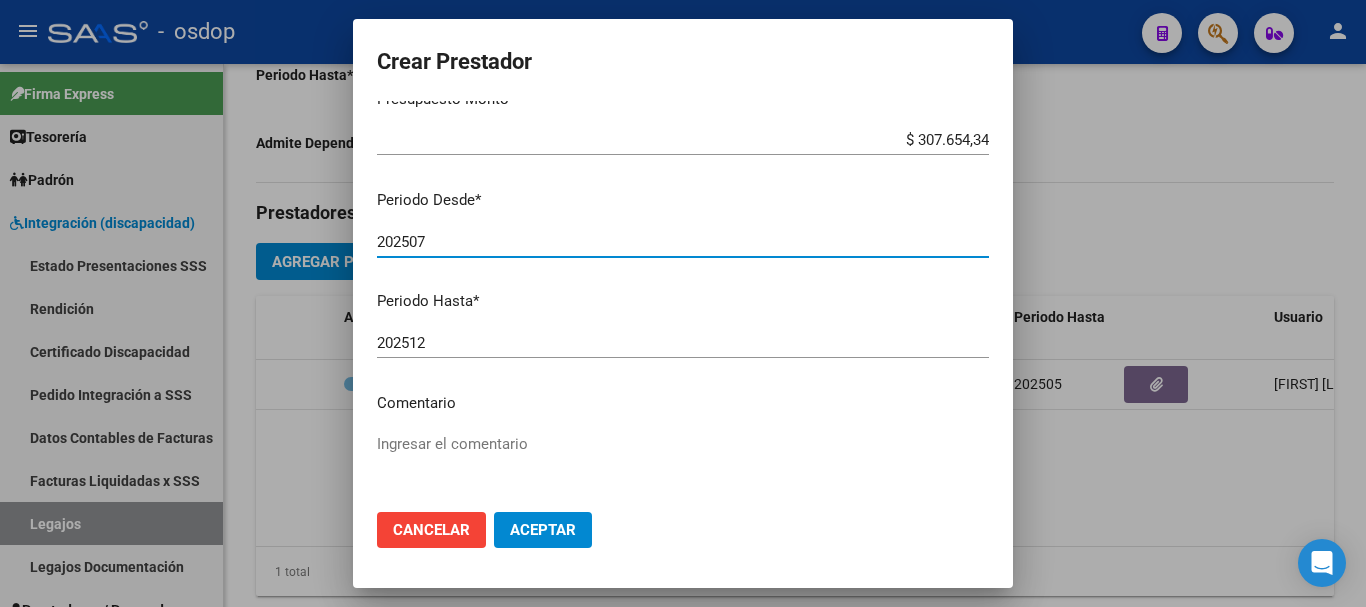 scroll, scrollTop: 290, scrollLeft: 0, axis: vertical 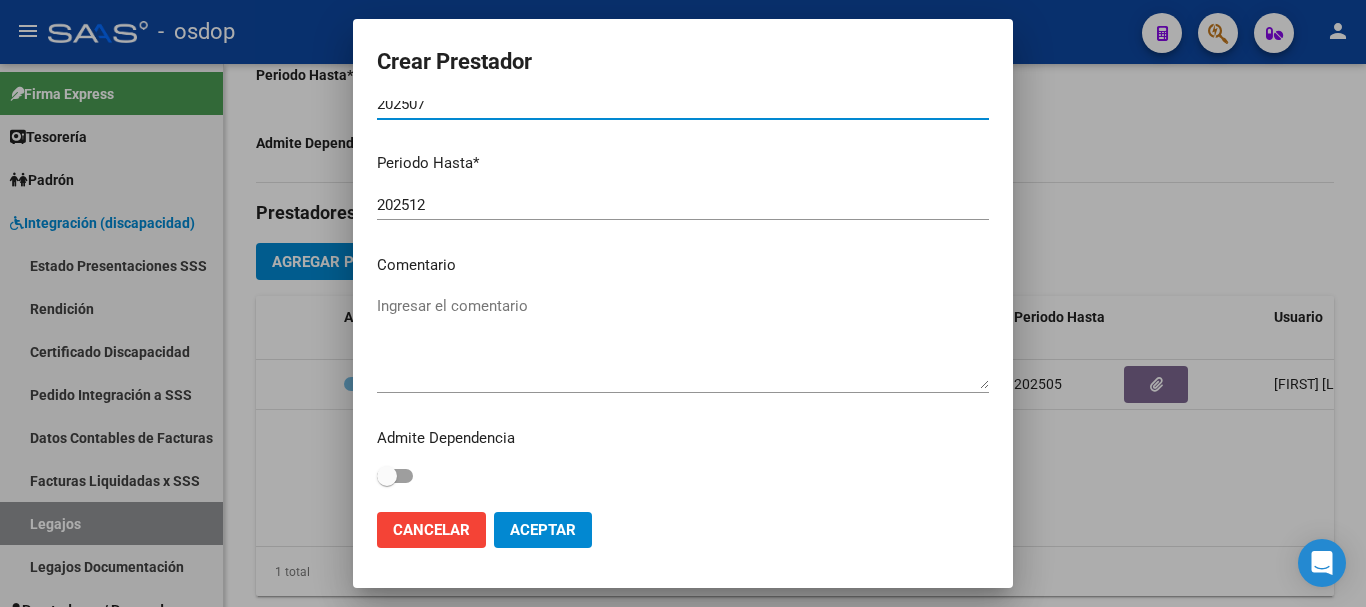 type on "202507" 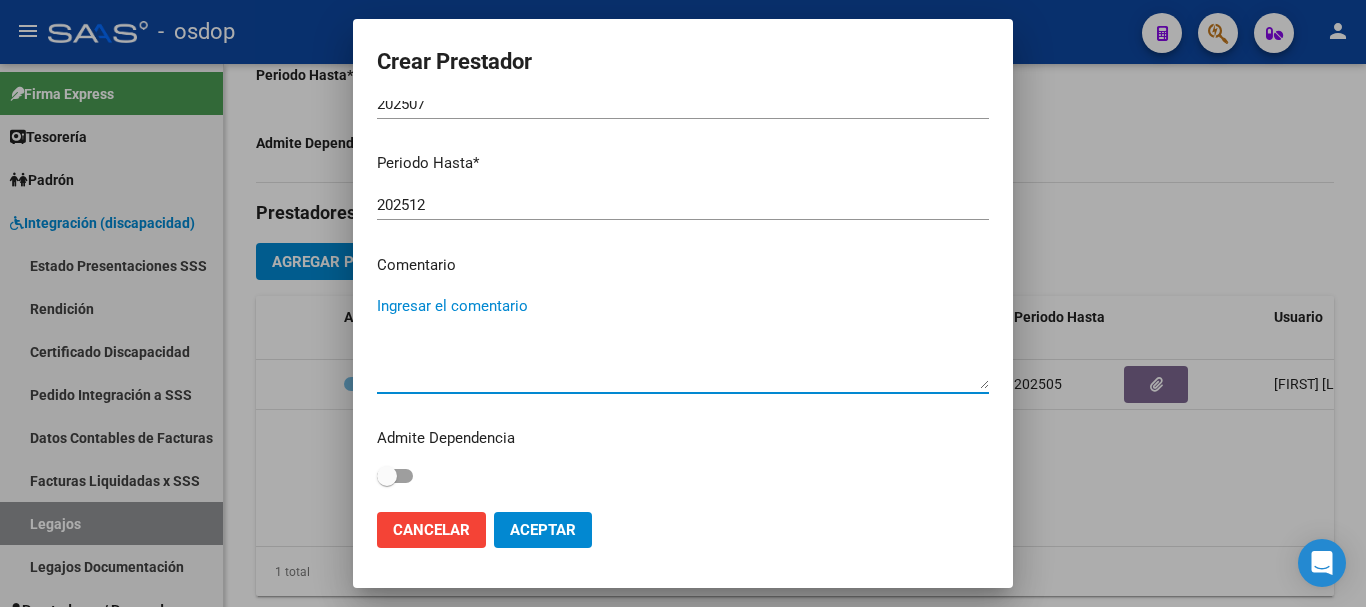click on "Ingresar el comentario" at bounding box center (683, 342) 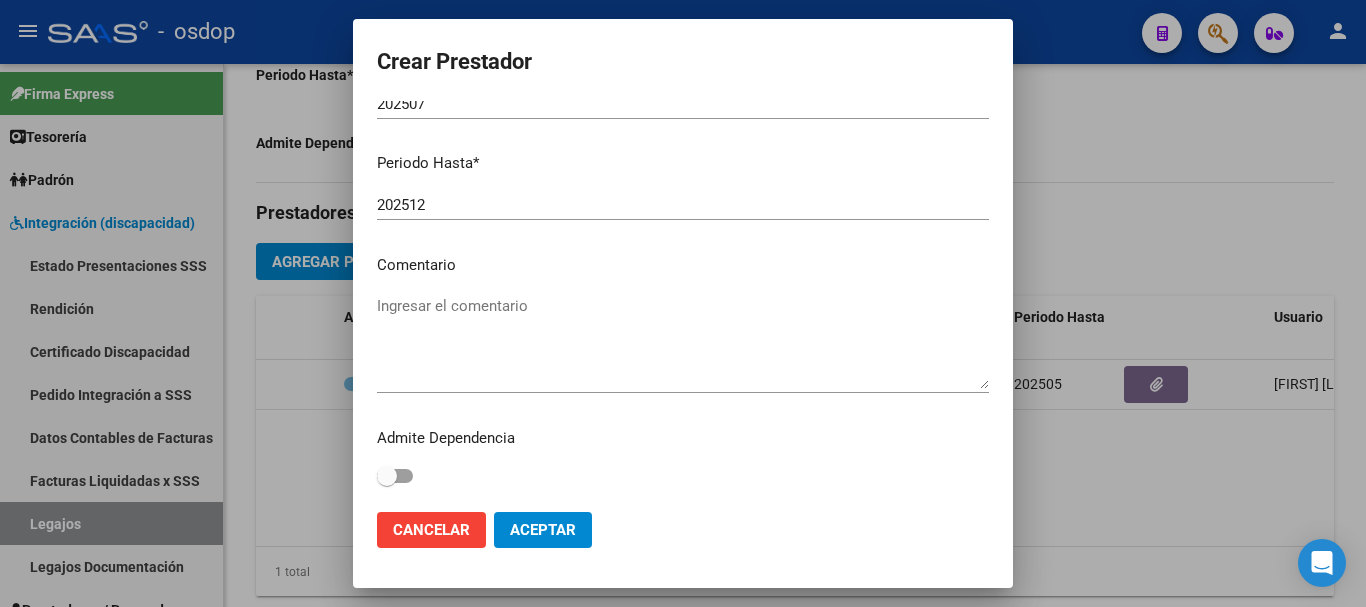 click on "Ingresar el comentario" at bounding box center [683, 342] 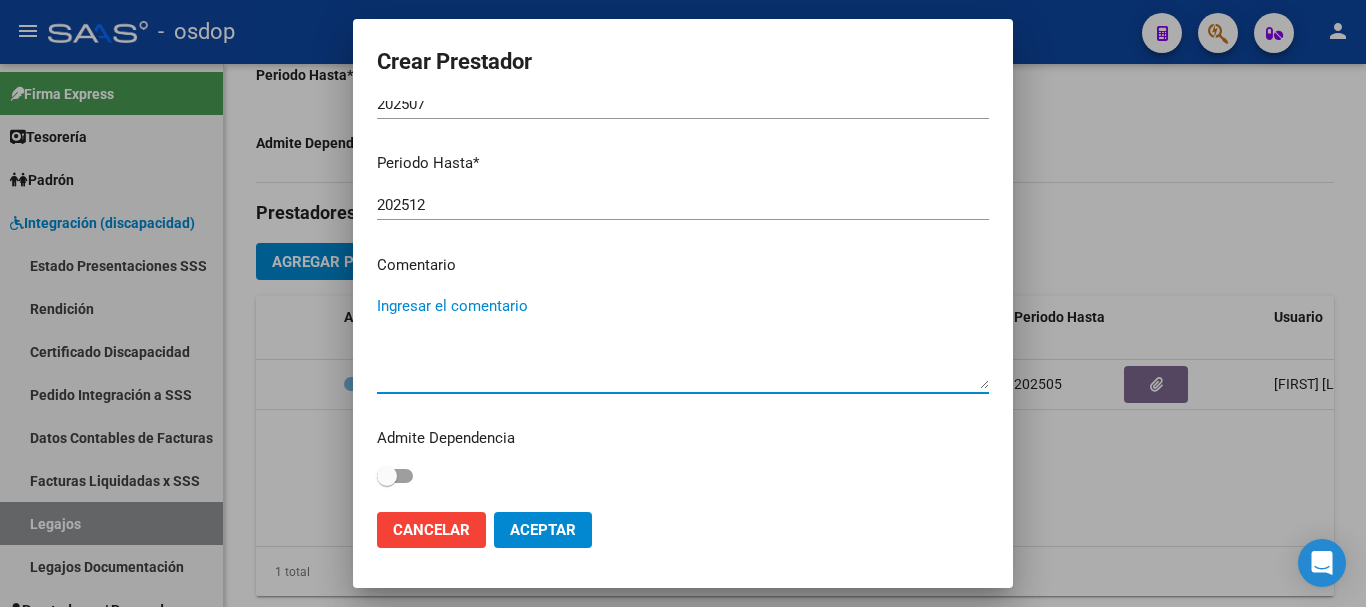 click on "Ingresar el comentario" at bounding box center [683, 342] 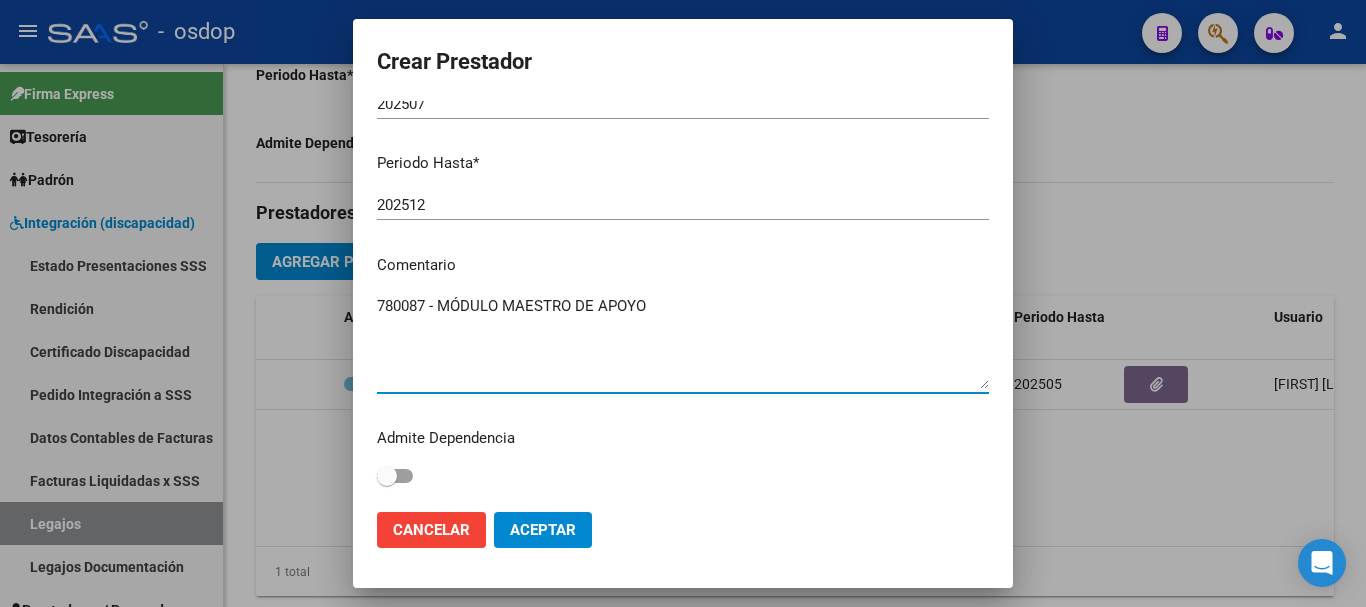 type on "780087 - MÓDULO MAESTRO DE APOYO" 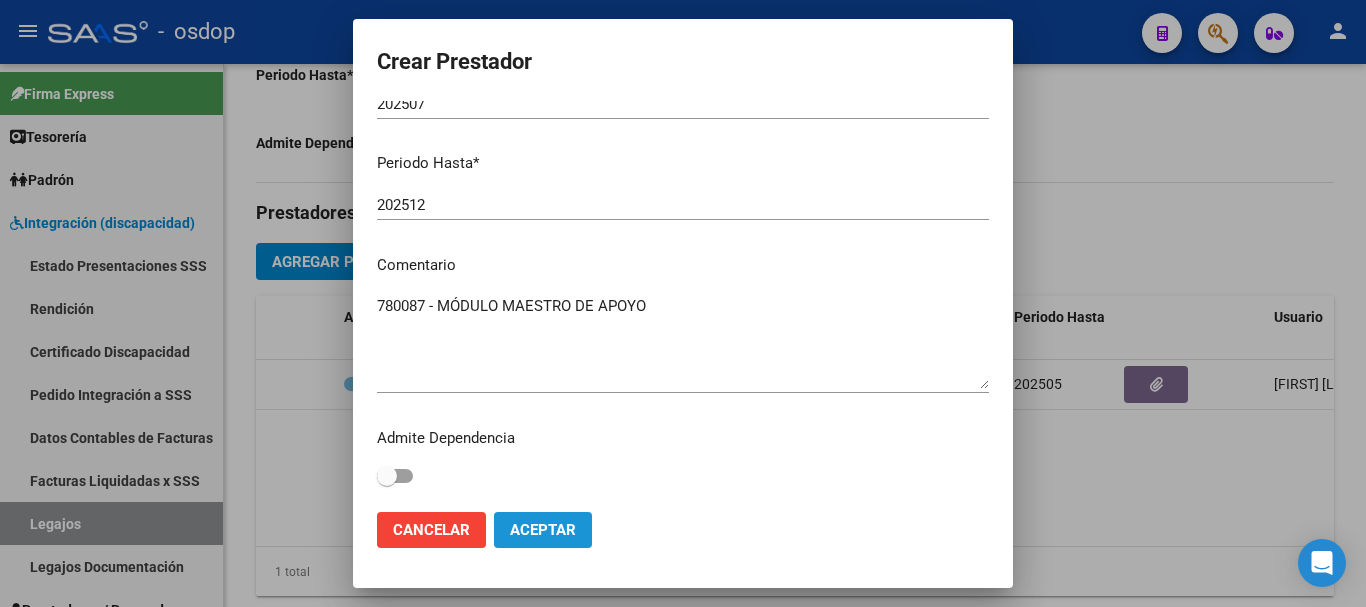 click on "Aceptar" 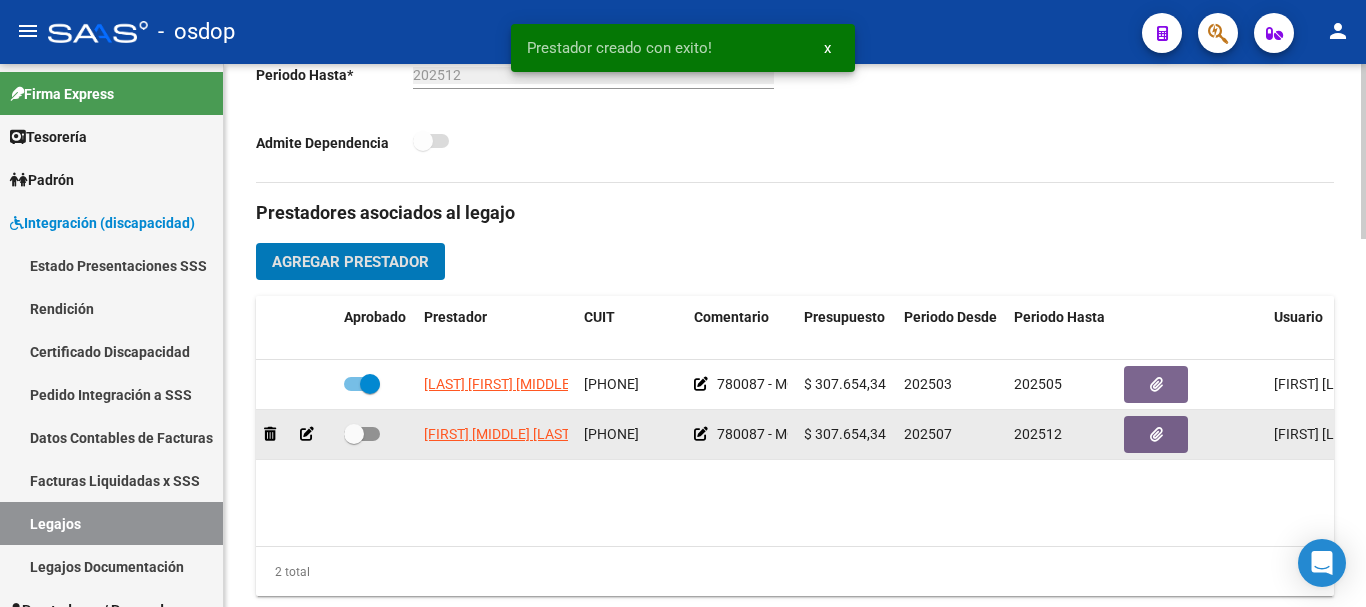 click at bounding box center (362, 434) 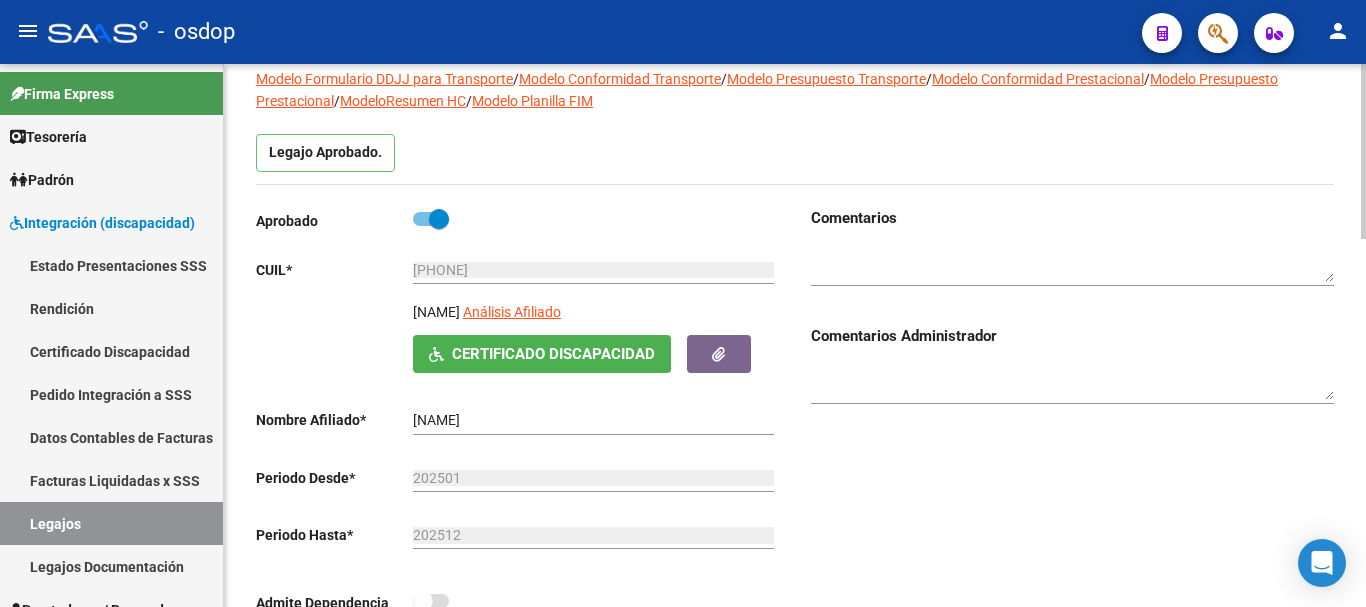 scroll, scrollTop: 0, scrollLeft: 0, axis: both 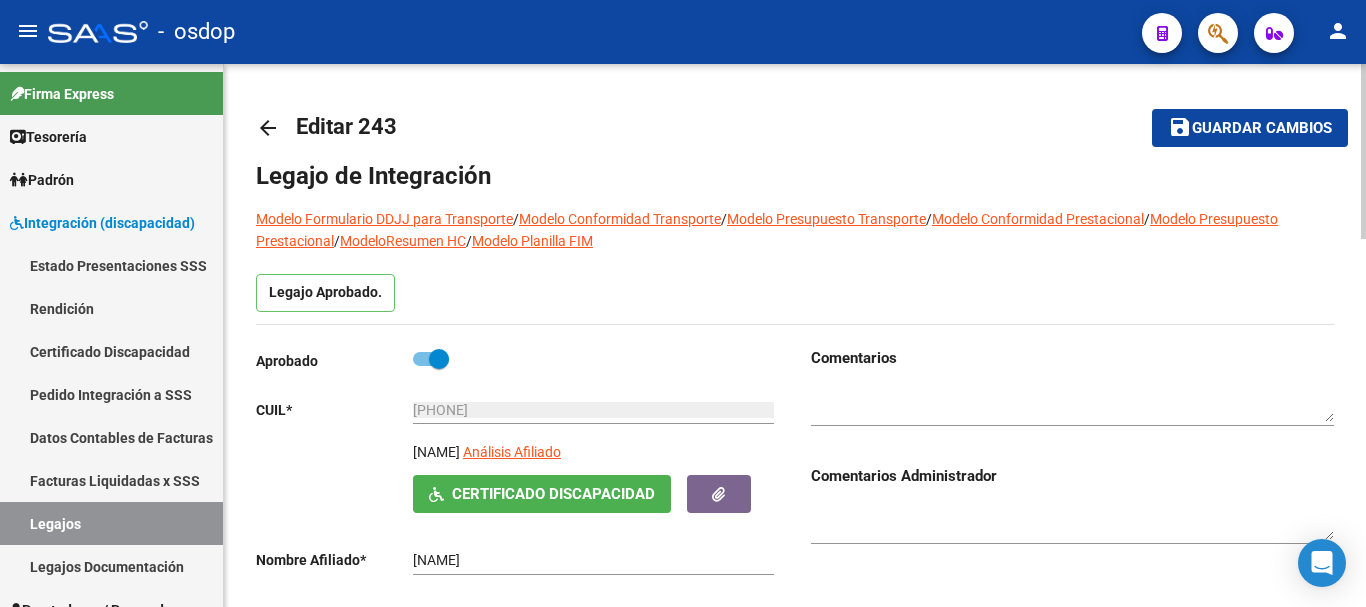 click on "Guardar cambios" 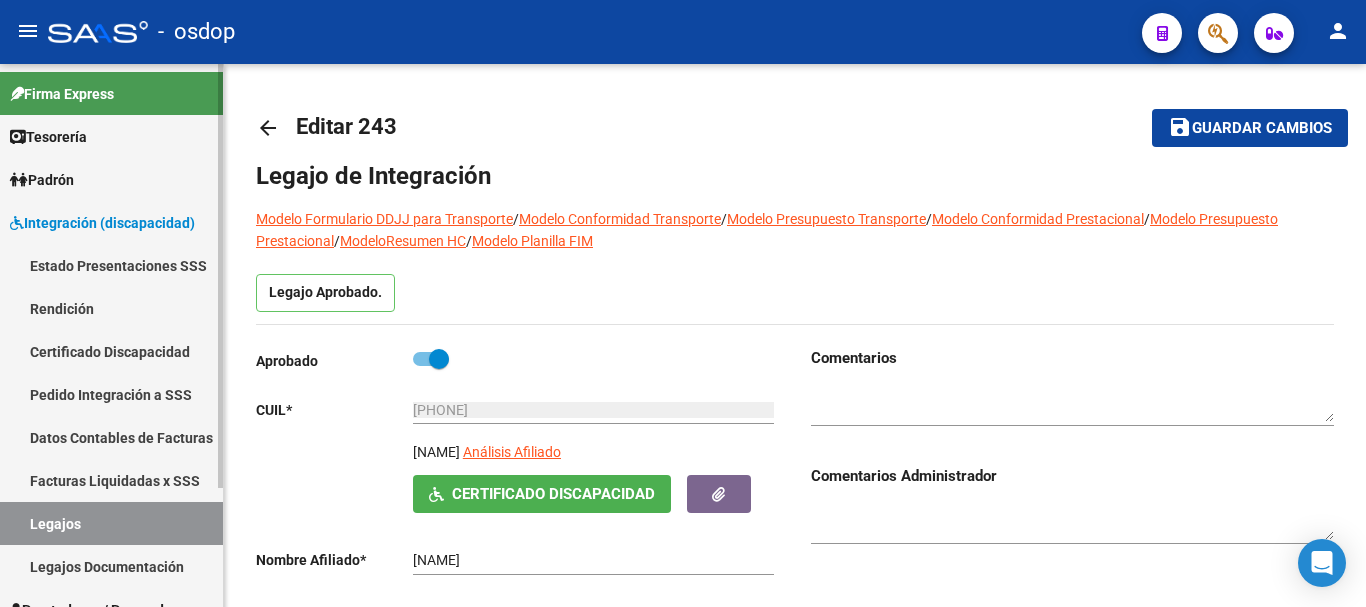 click on "Certificado Discapacidad" at bounding box center [111, 351] 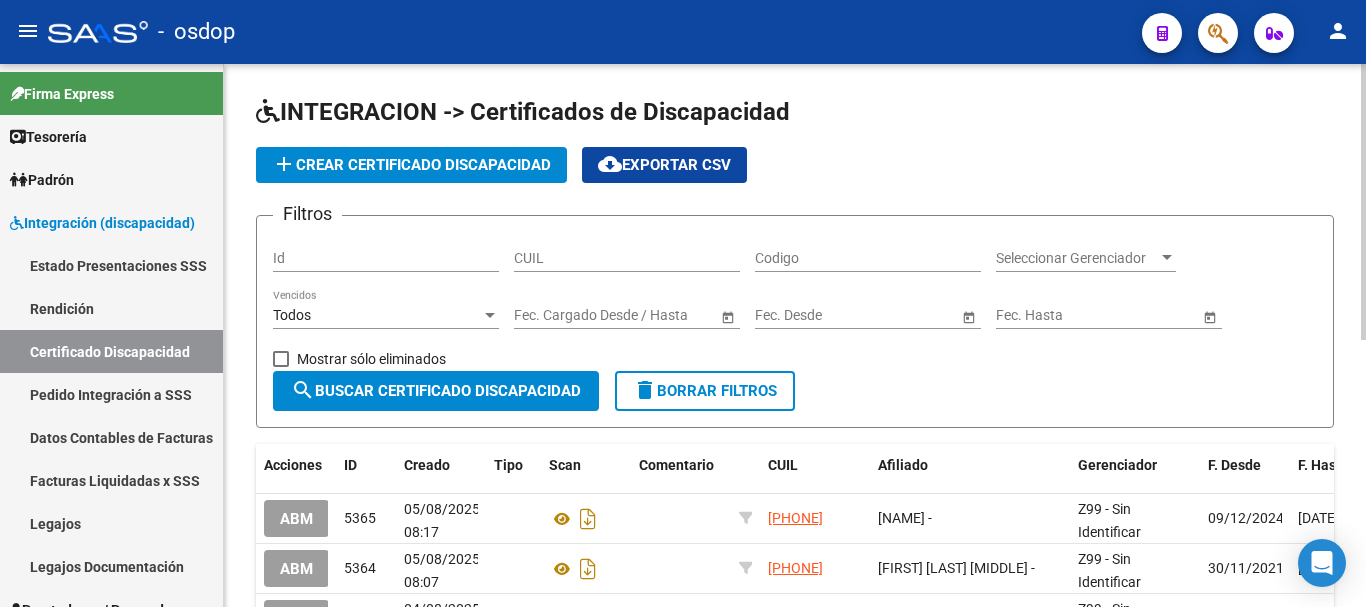 click on "CUIL" at bounding box center [627, 258] 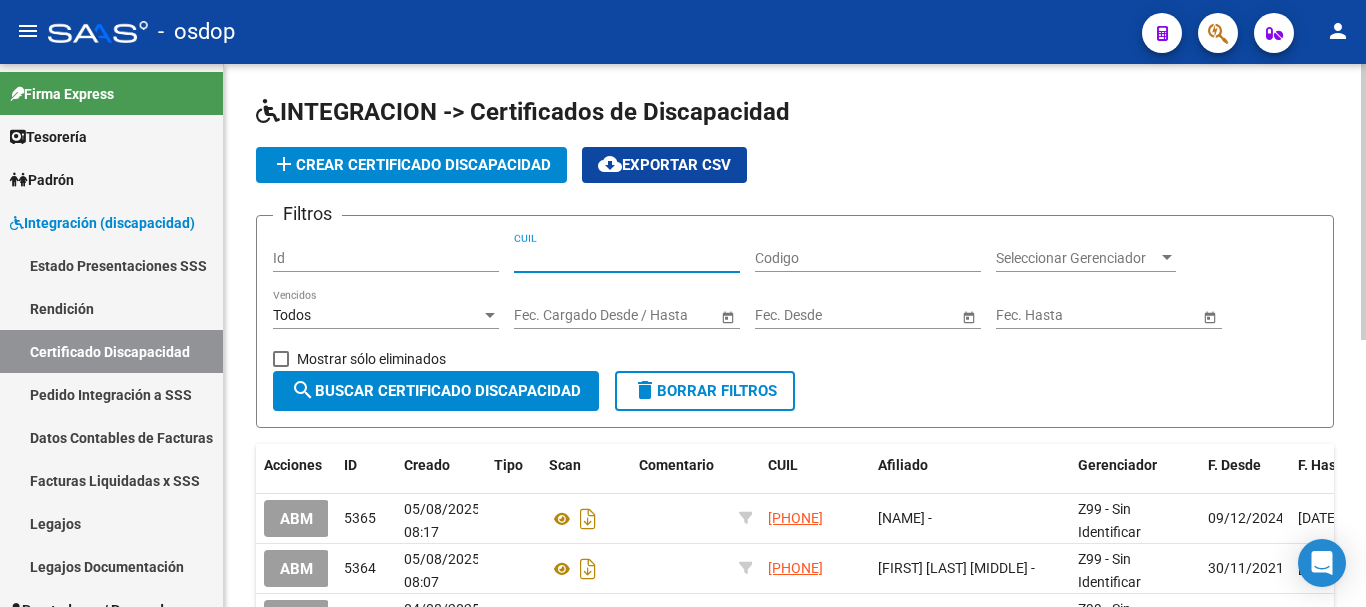paste on "[NUMBER]" 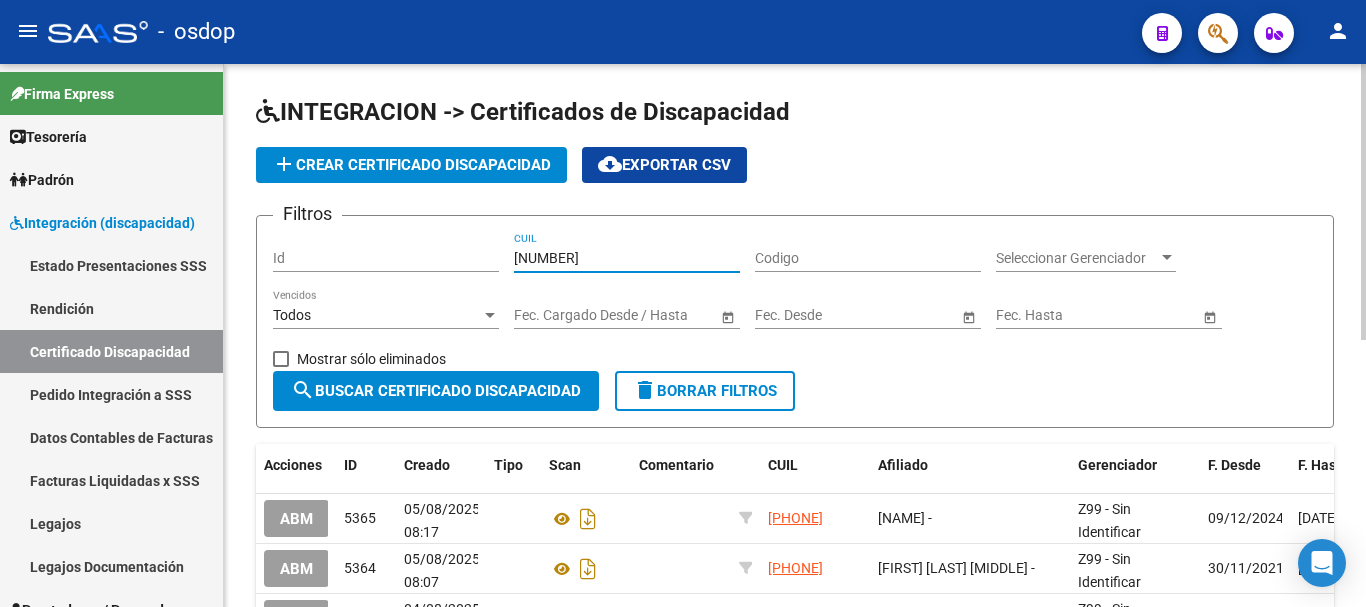 type on "[NUMBER]" 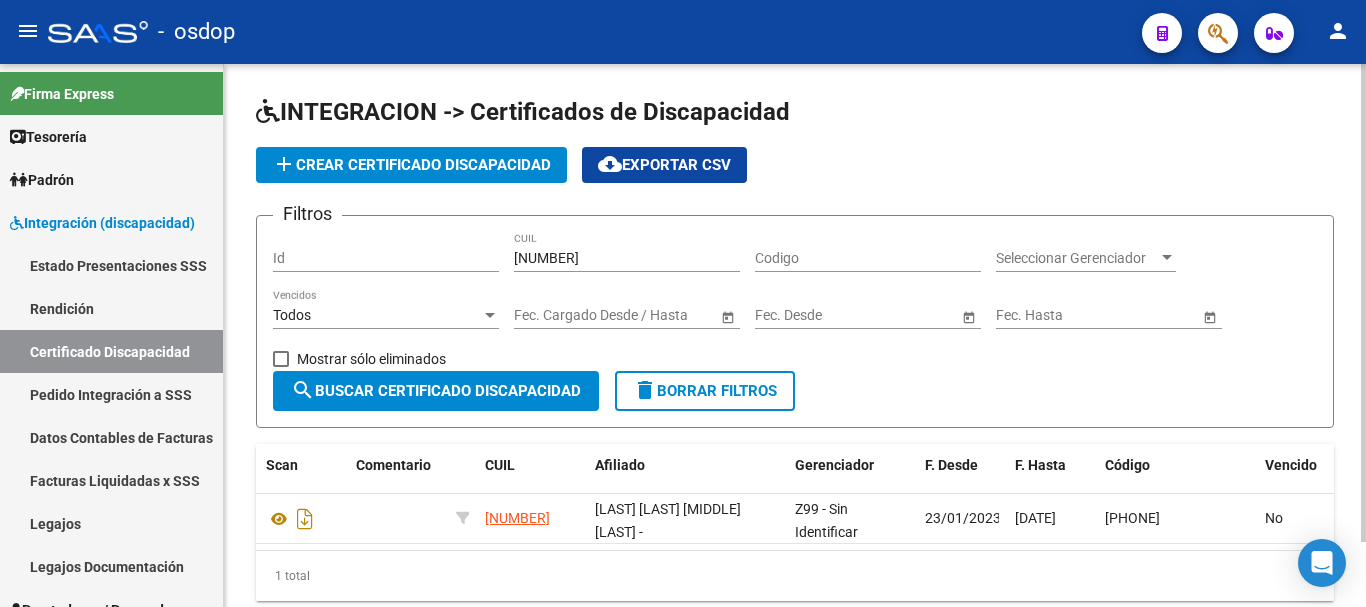 scroll, scrollTop: 0, scrollLeft: 0, axis: both 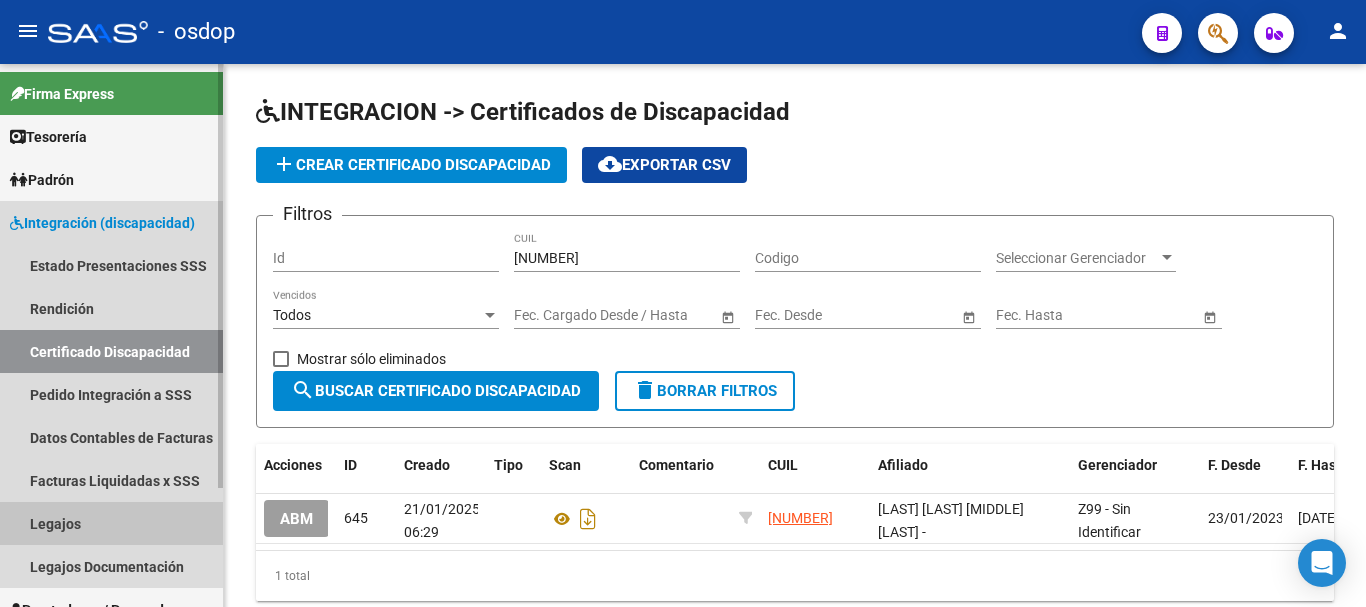 click on "Legajos" at bounding box center (111, 523) 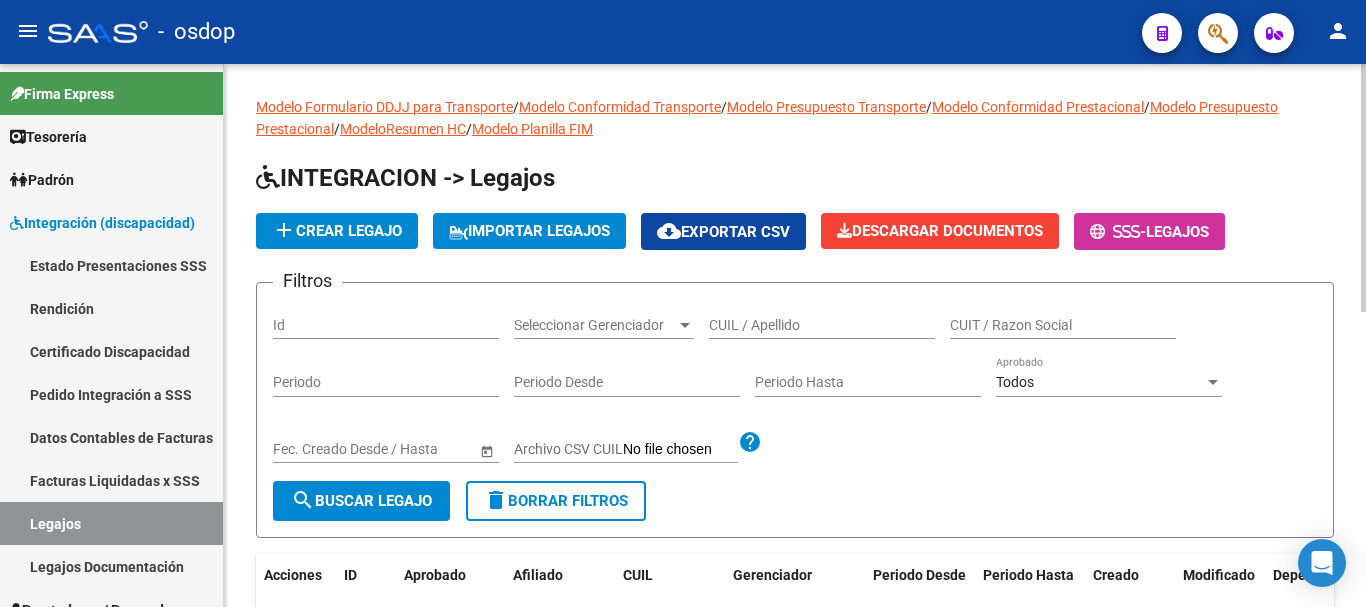 click on "CUIL / Apellido" 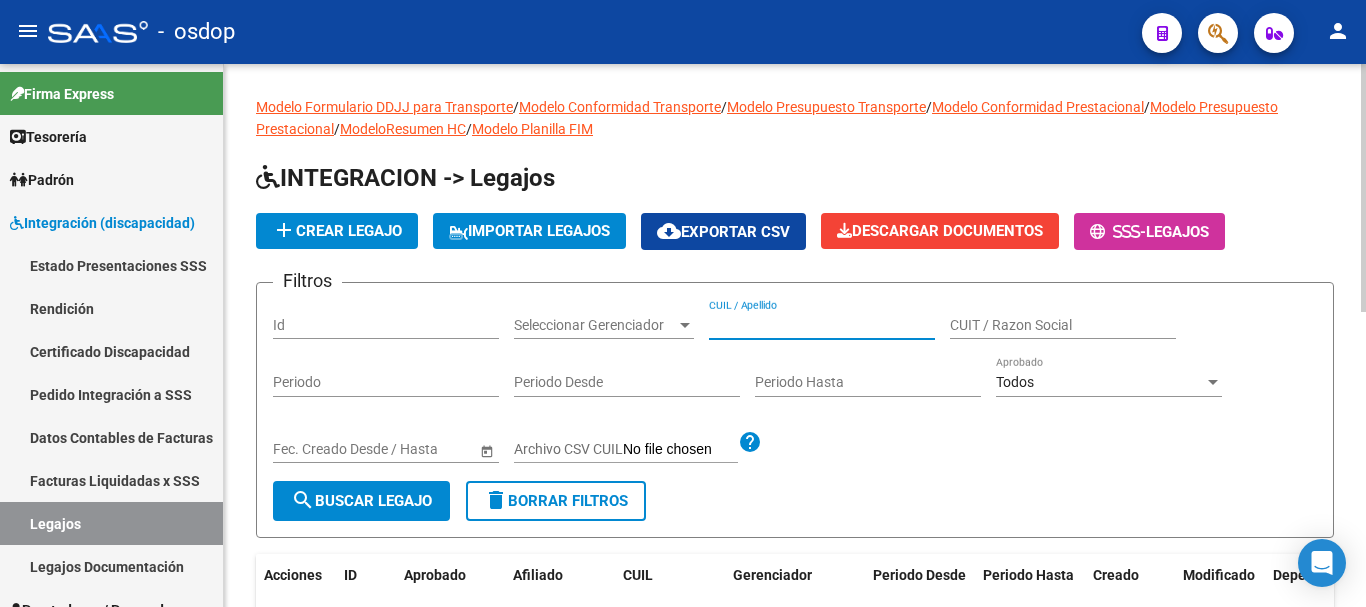 paste on "[NUMBER]" 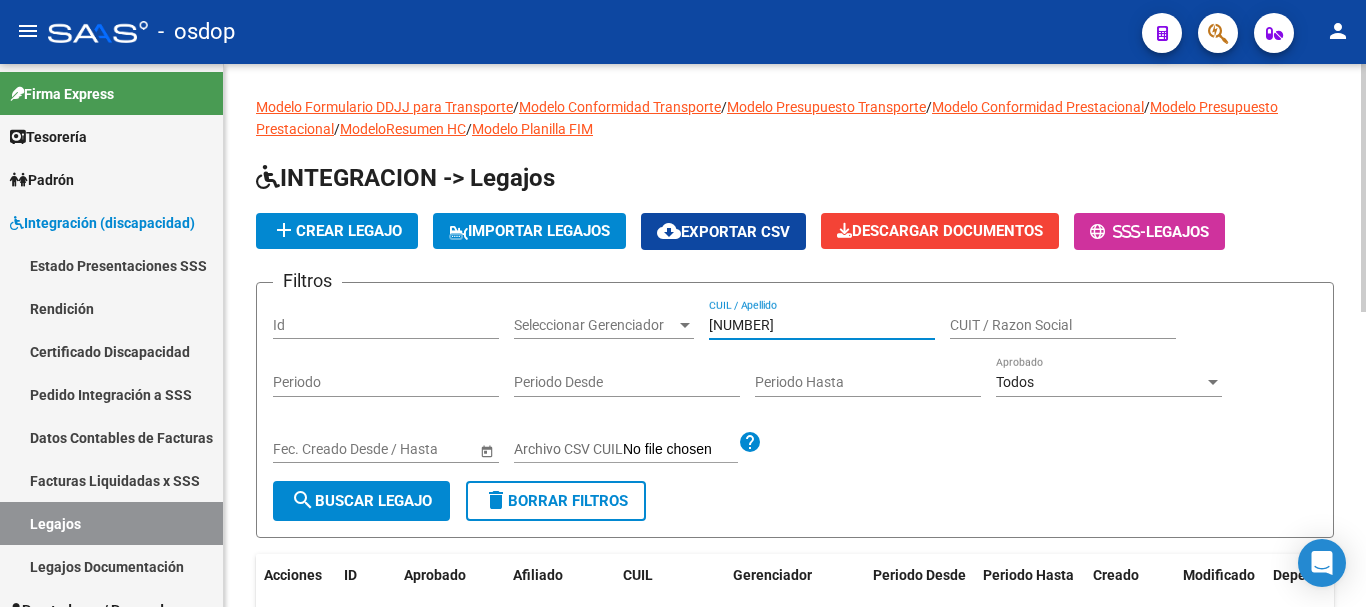 type on "[NUMBER]" 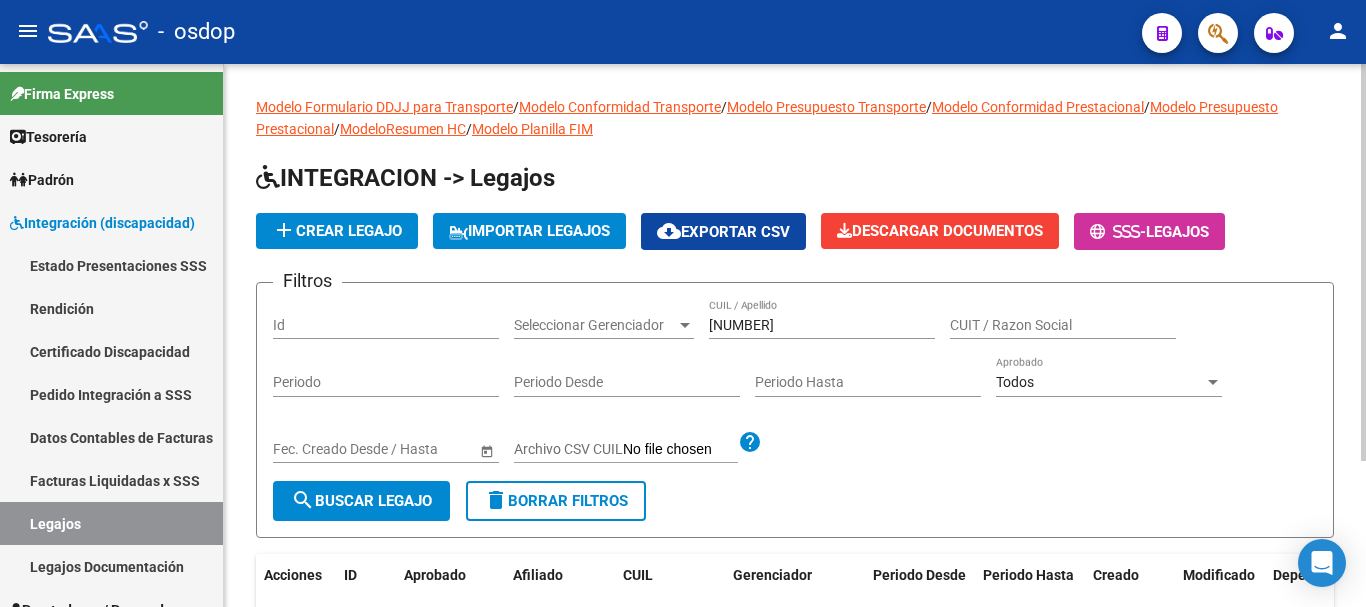 scroll, scrollTop: 200, scrollLeft: 0, axis: vertical 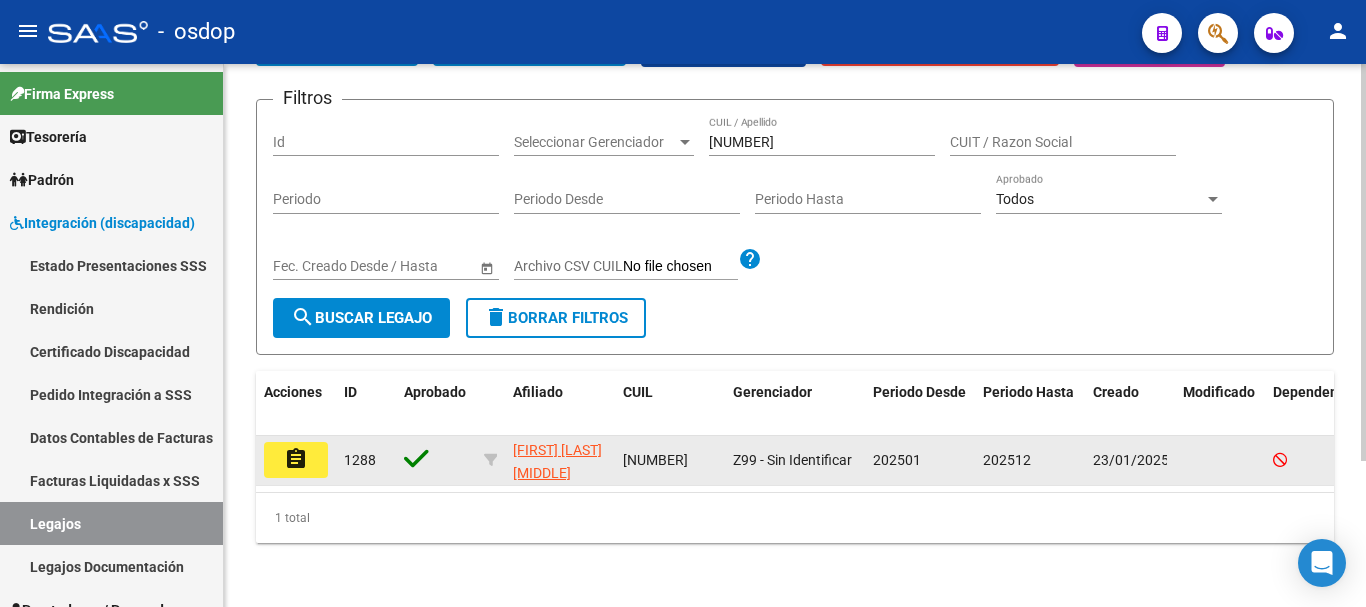 click on "assignment" 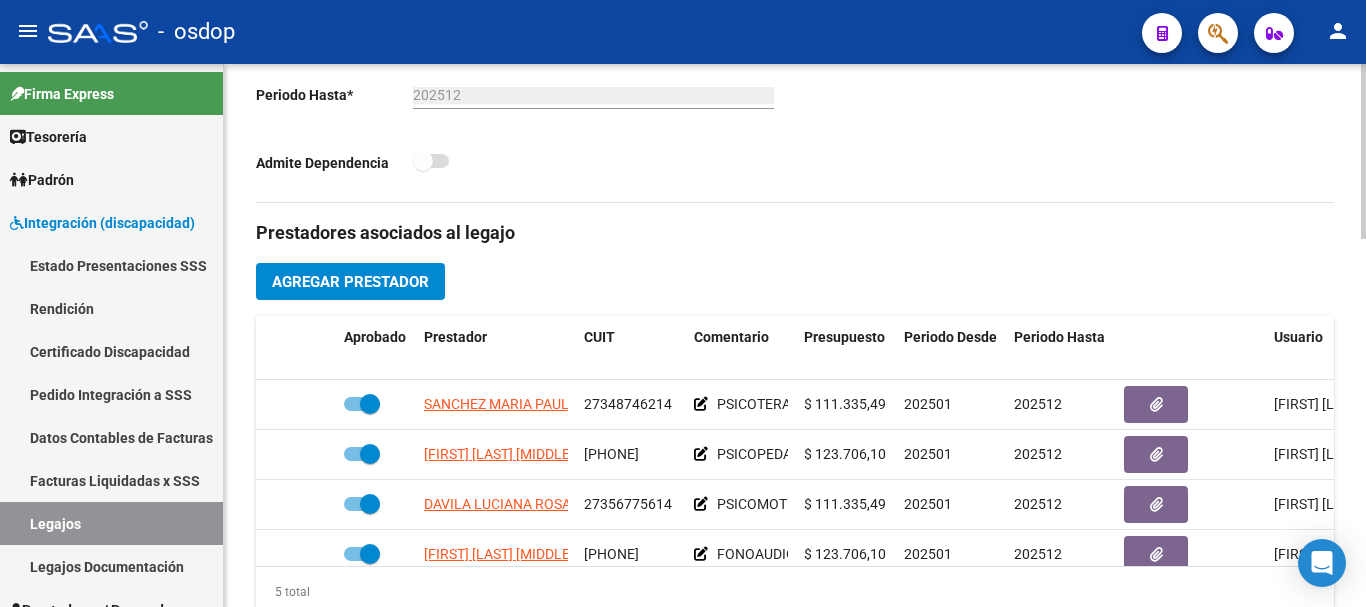 scroll, scrollTop: 600, scrollLeft: 0, axis: vertical 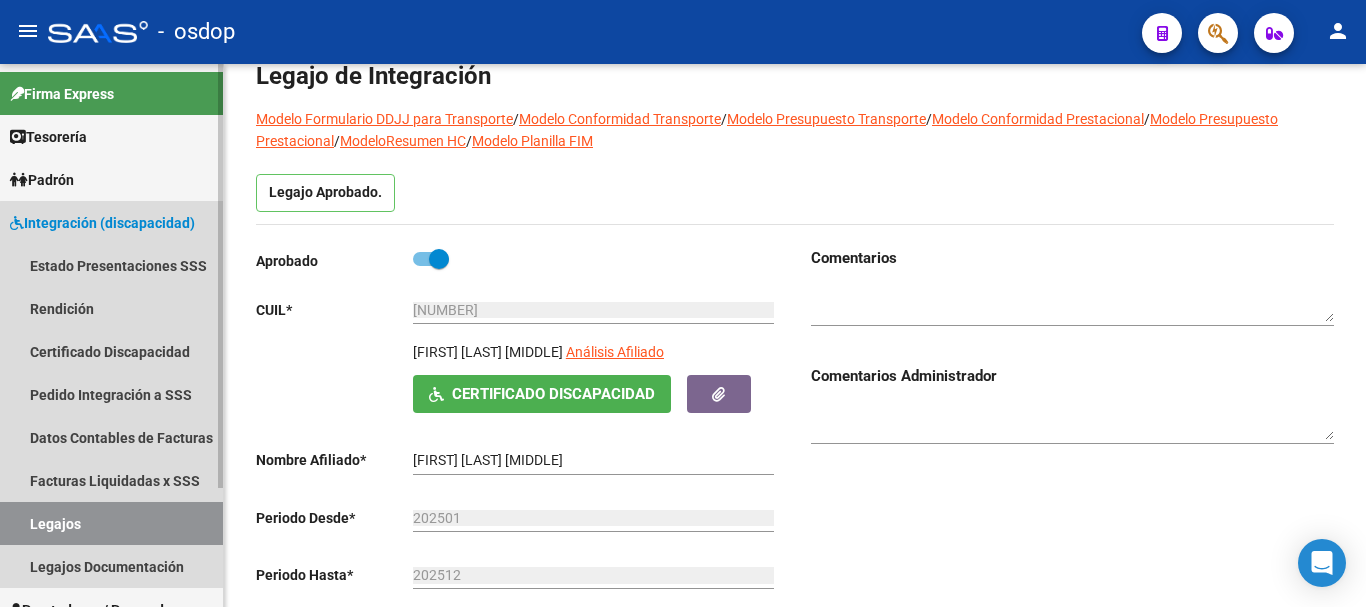 click on "Legajos" at bounding box center [111, 523] 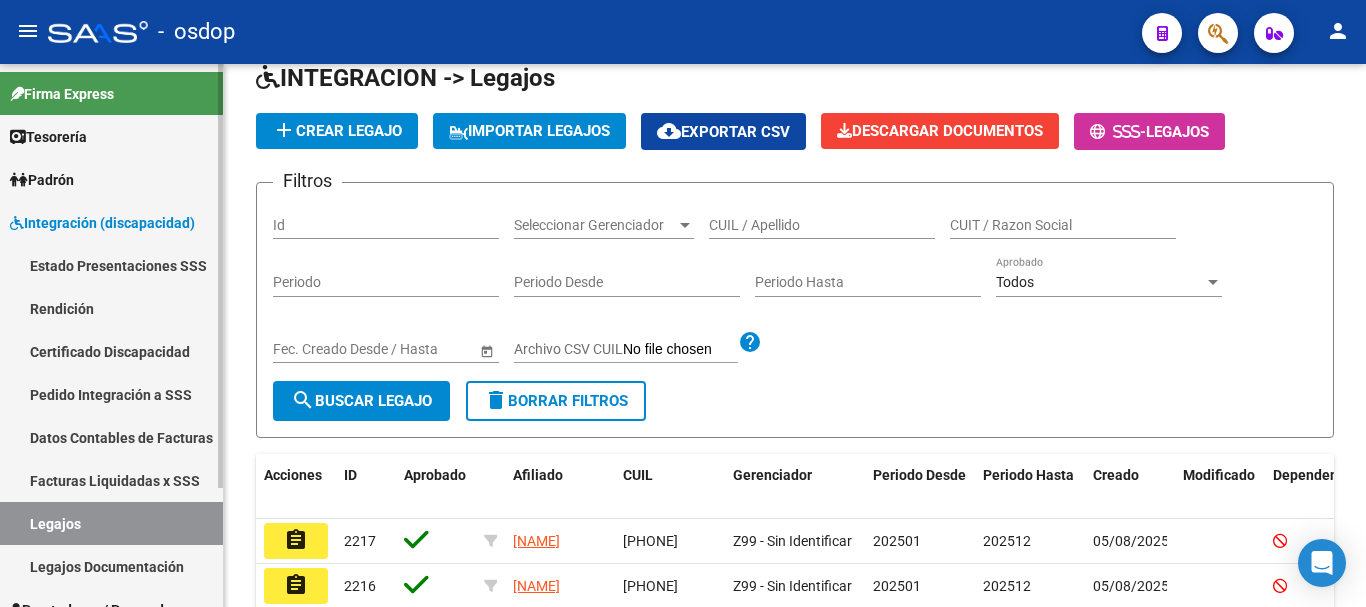 click on "Certificado Discapacidad" at bounding box center (111, 351) 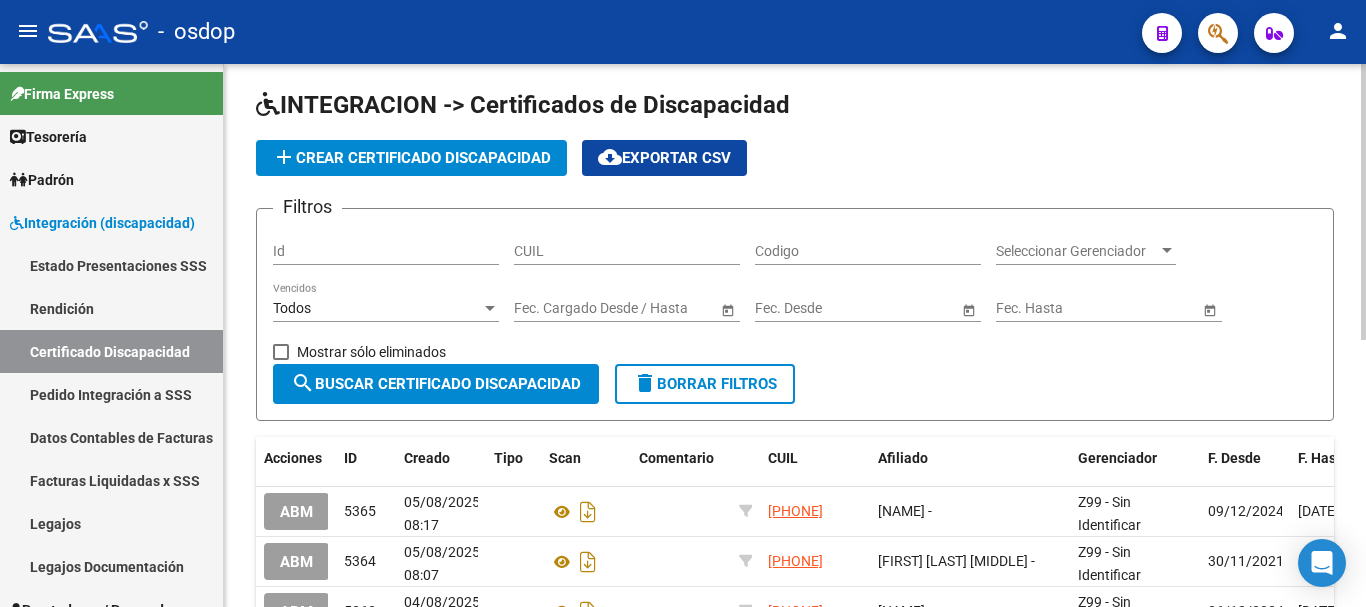 scroll, scrollTop: 100, scrollLeft: 0, axis: vertical 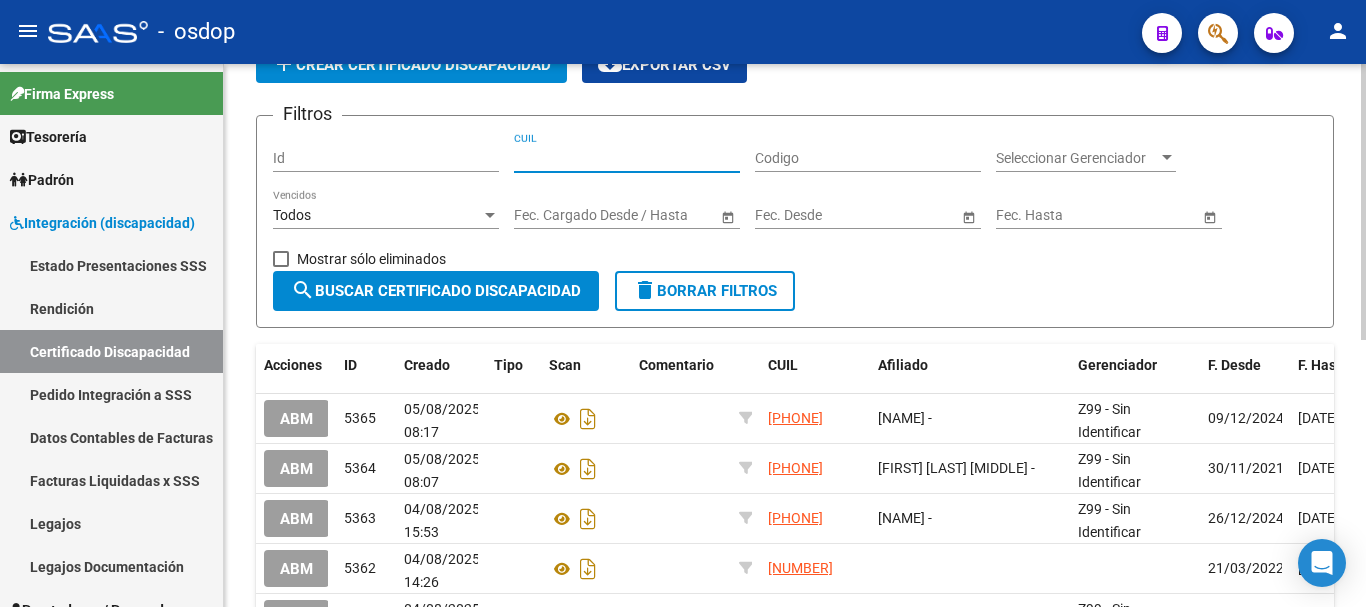 click on "CUIL" at bounding box center (627, 158) 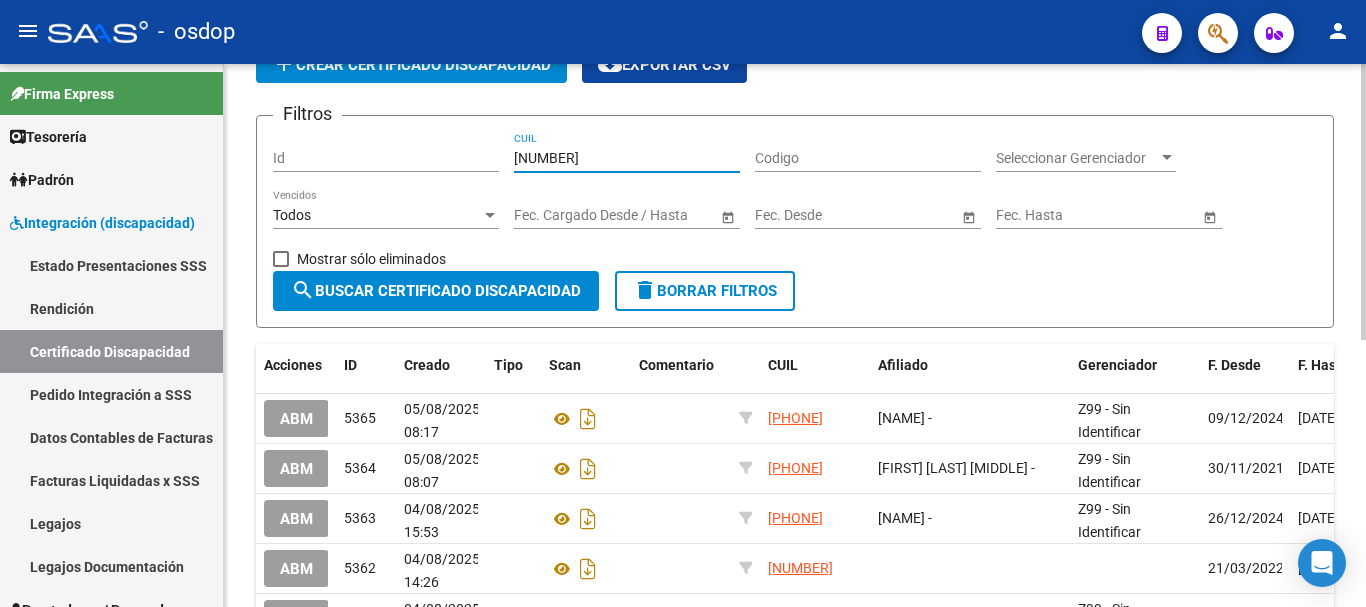 type on "[NUMBER]" 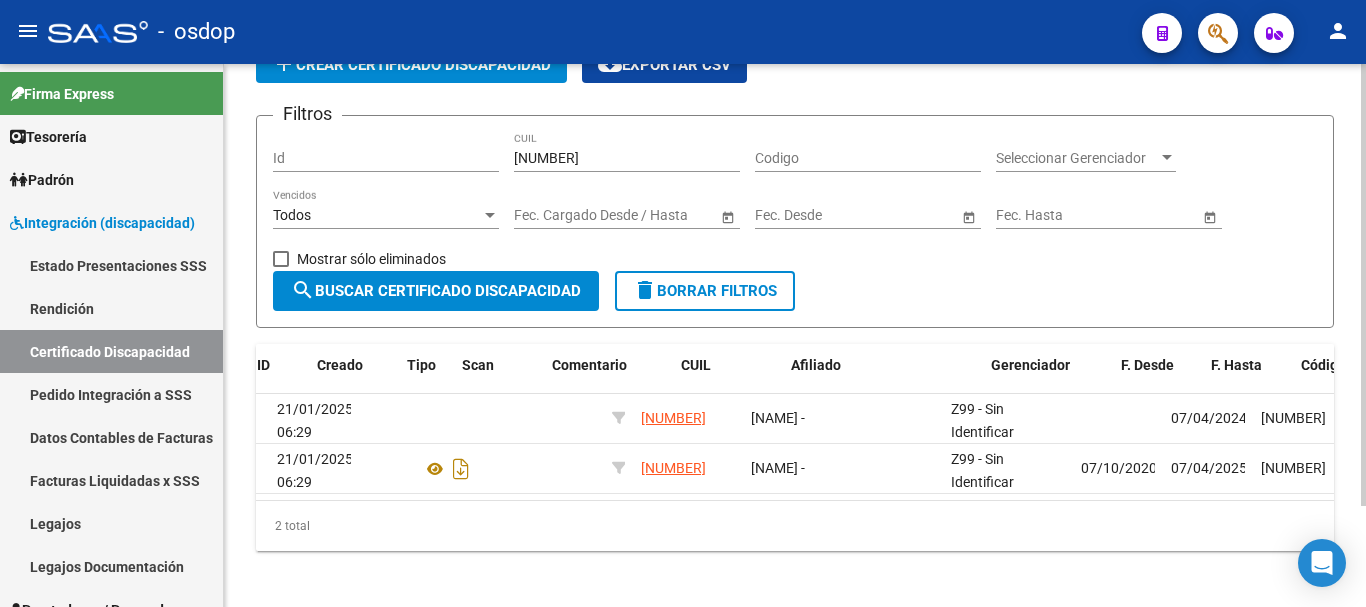 scroll, scrollTop: 0, scrollLeft: 83, axis: horizontal 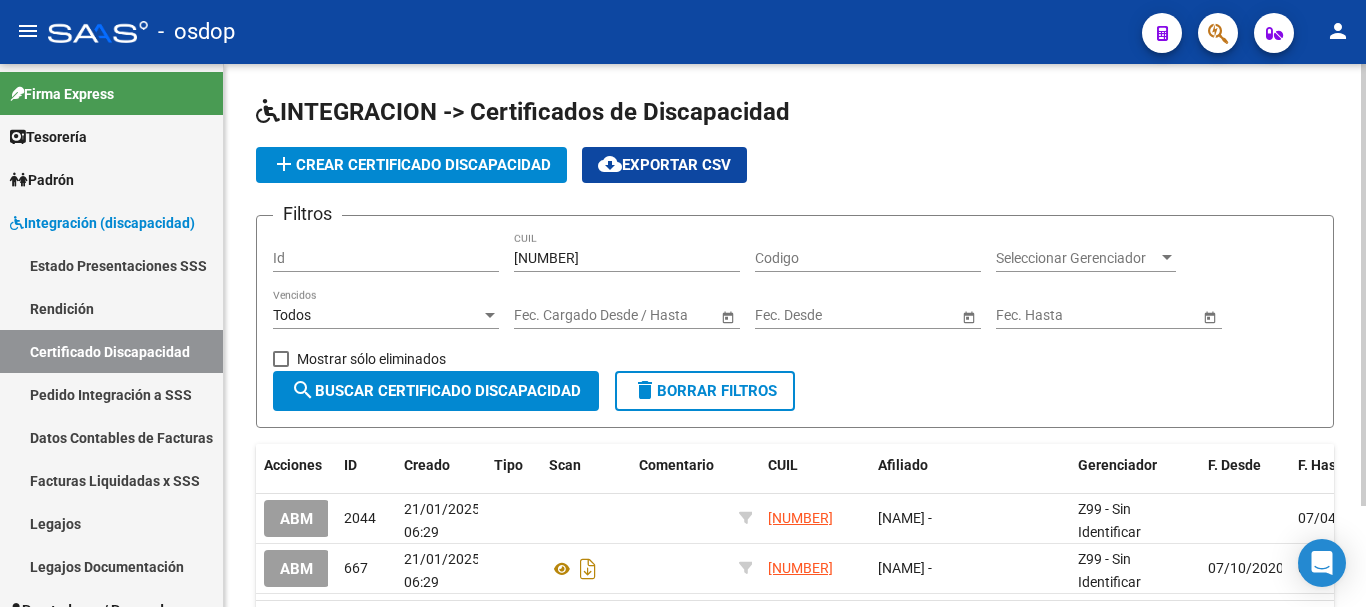 click on "add  Crear Certificado Discapacidad" 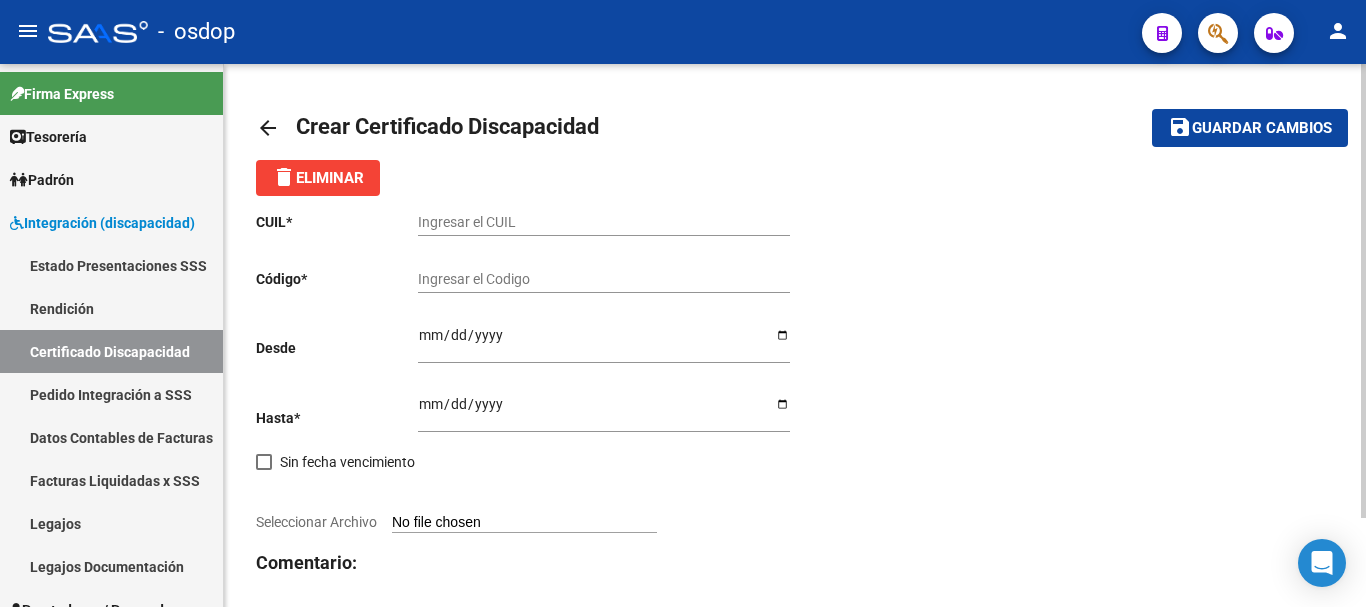 click on "Ingresar el CUIL" at bounding box center [604, 222] 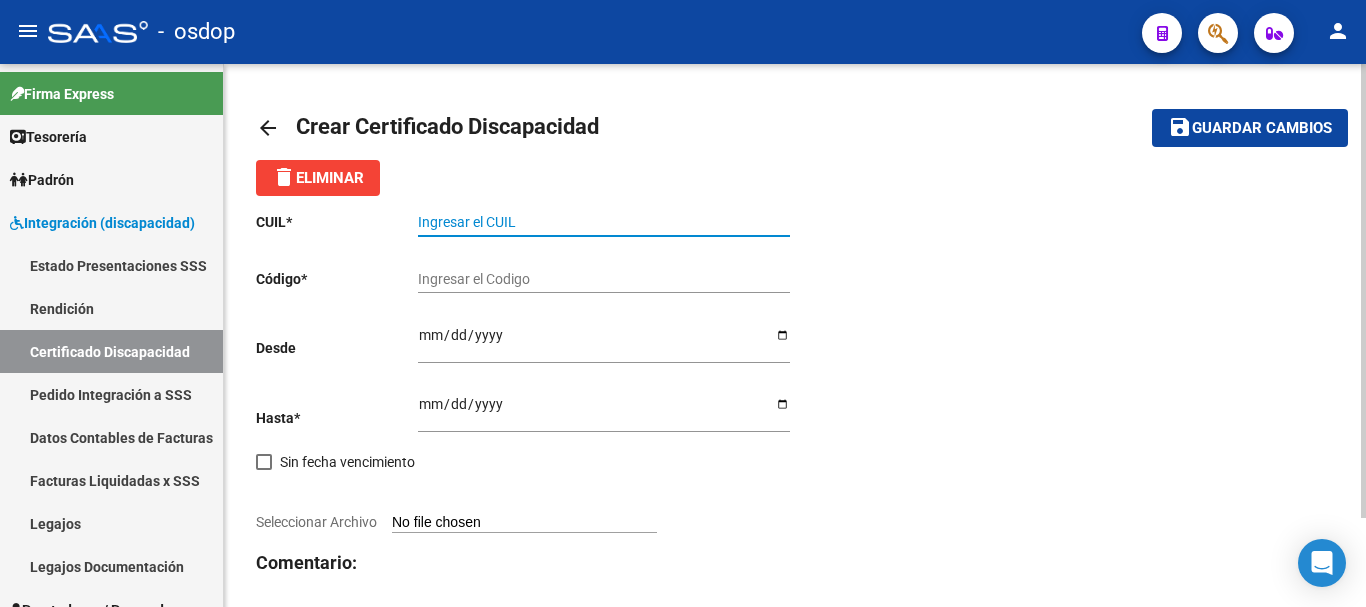 paste on "[NUMBER]" 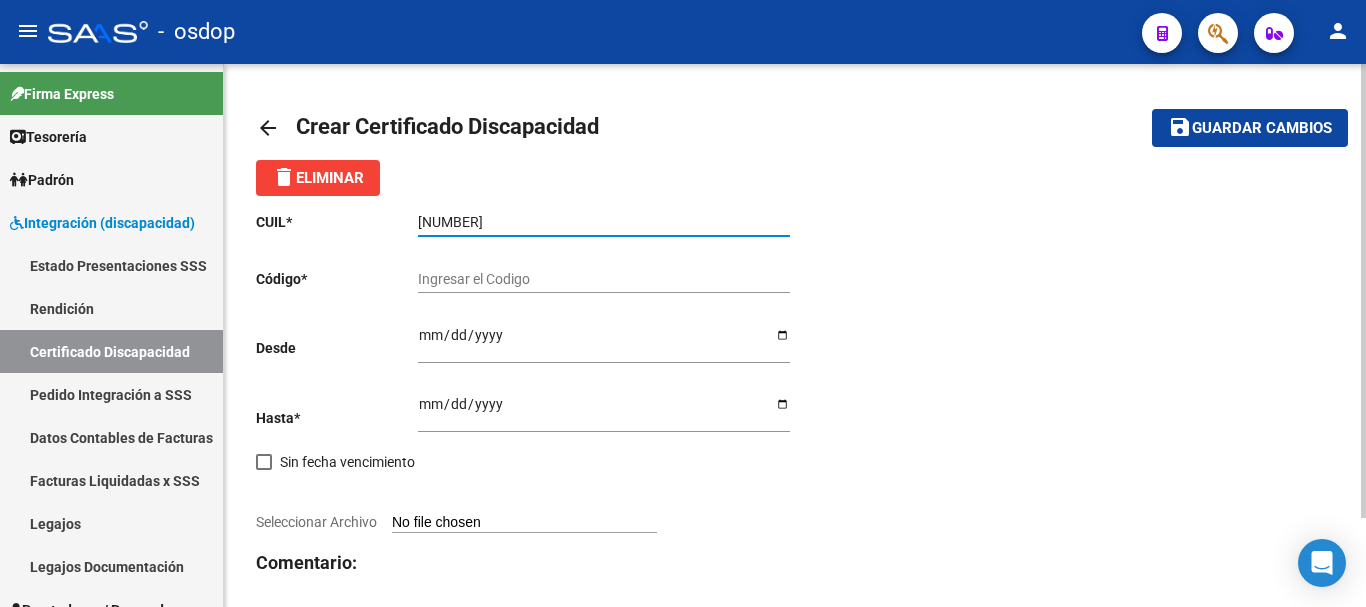 type on "[NUMBER]" 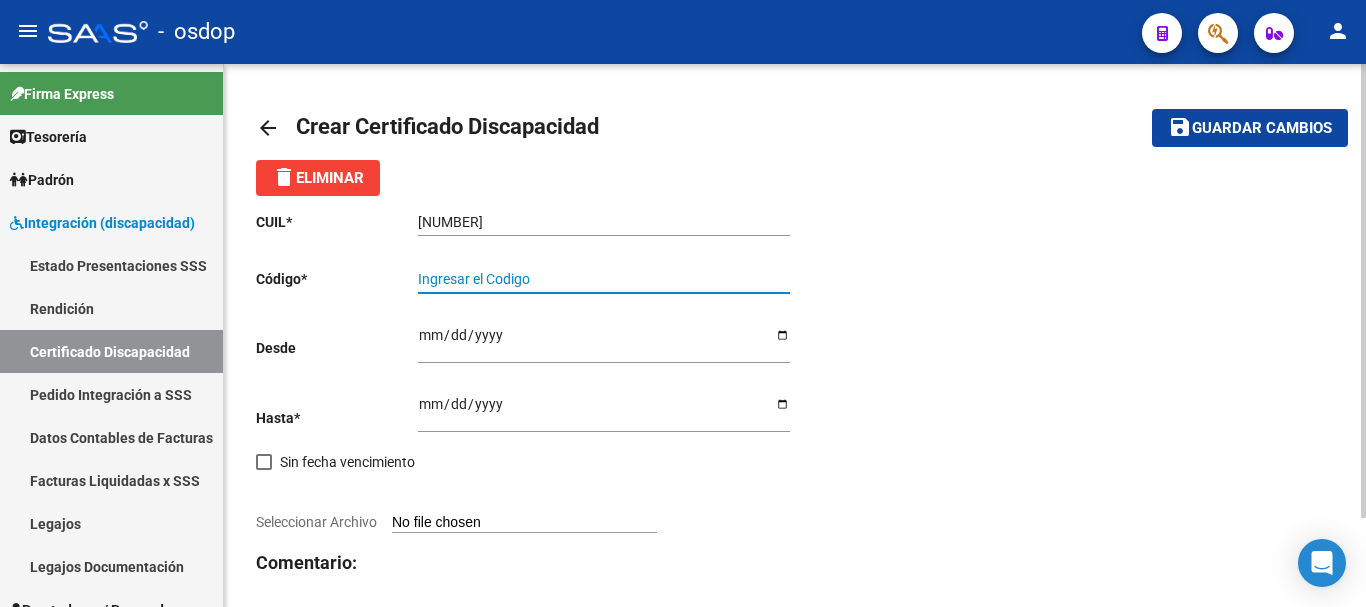 click on "Ingresar el Codigo" at bounding box center [604, 279] 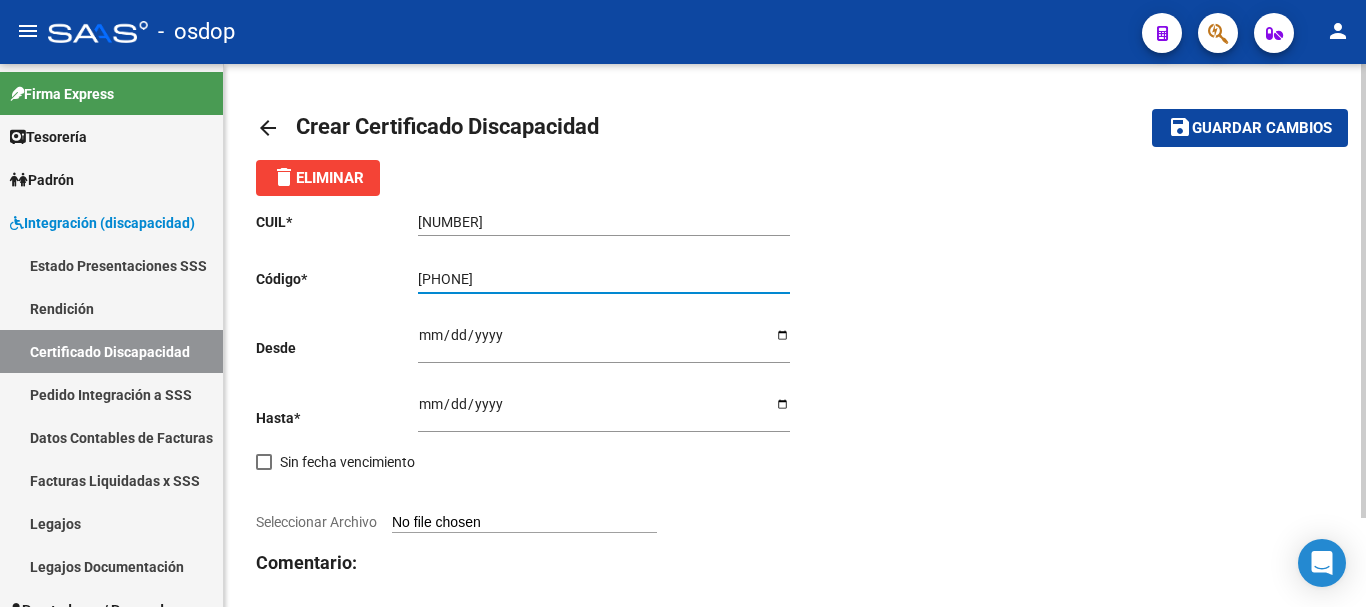 type on "[PHONE]" 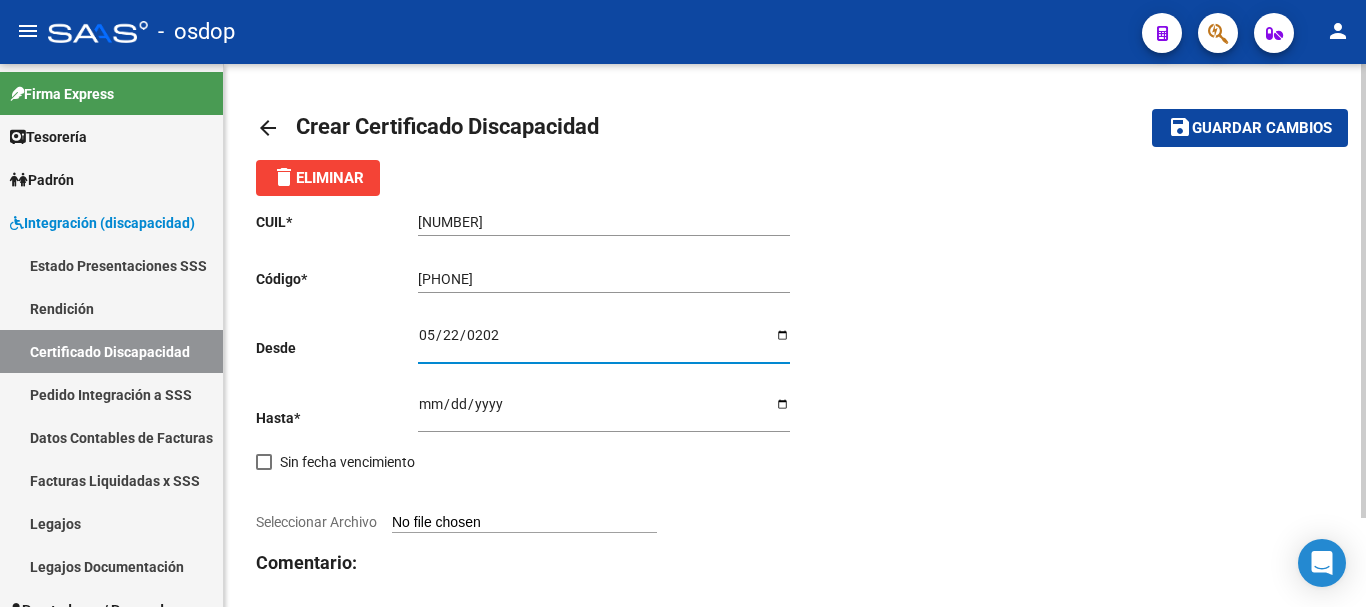 type on "2025-05-22" 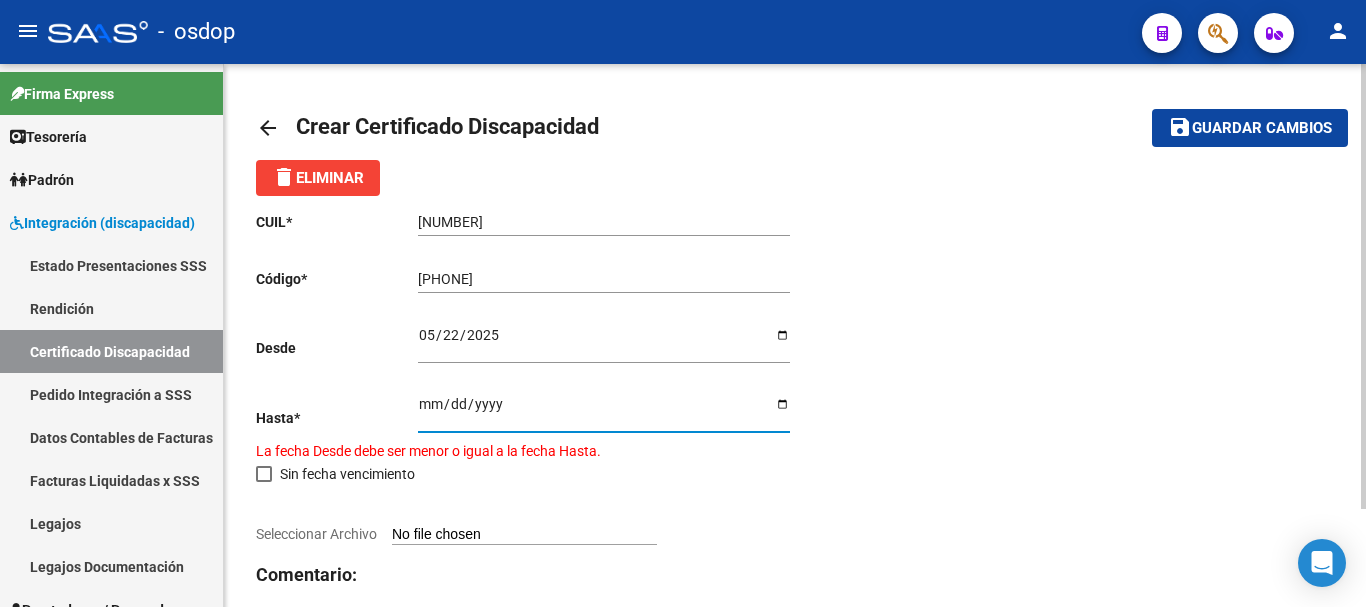 type on "2030-05-22" 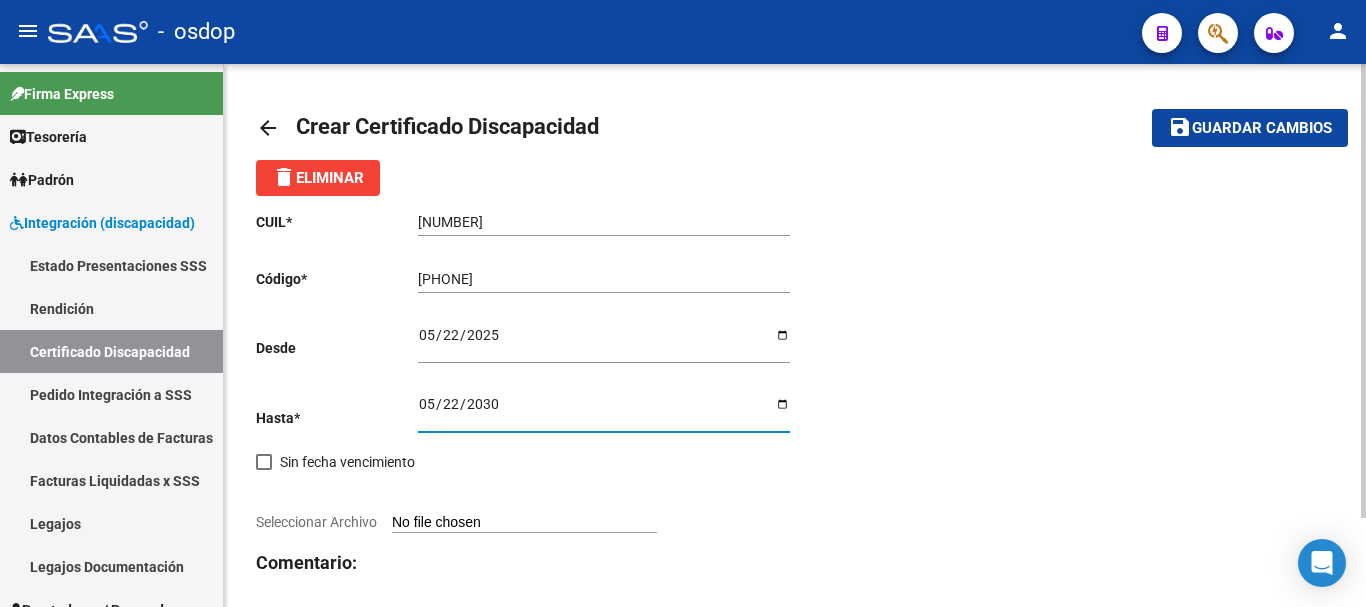 click on "Seleccionar Archivo" at bounding box center [524, 523] 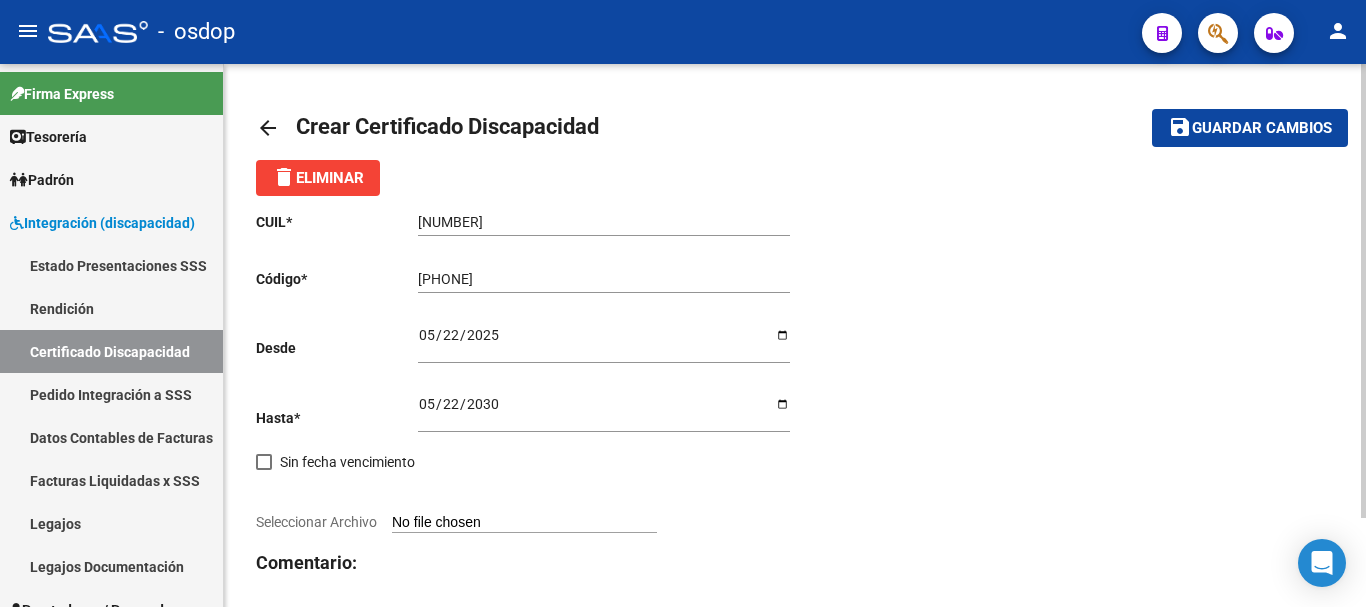 type on "C:\fakepath\27535559665.pdf" 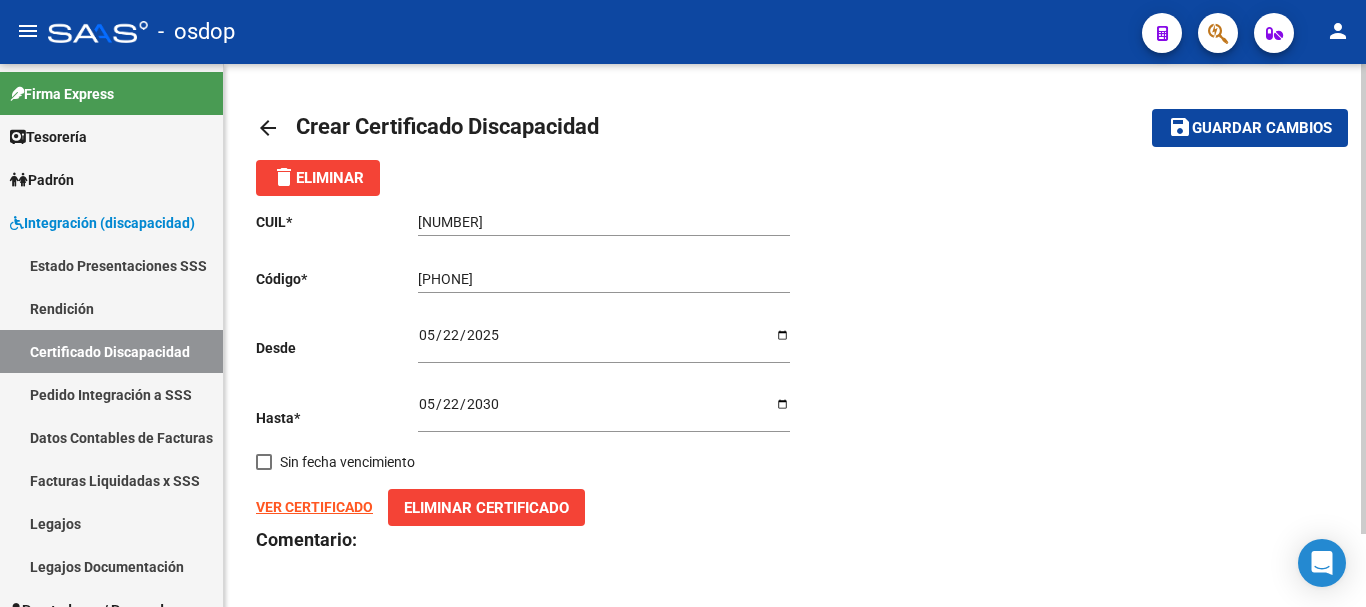 click on "save Guardar cambios" 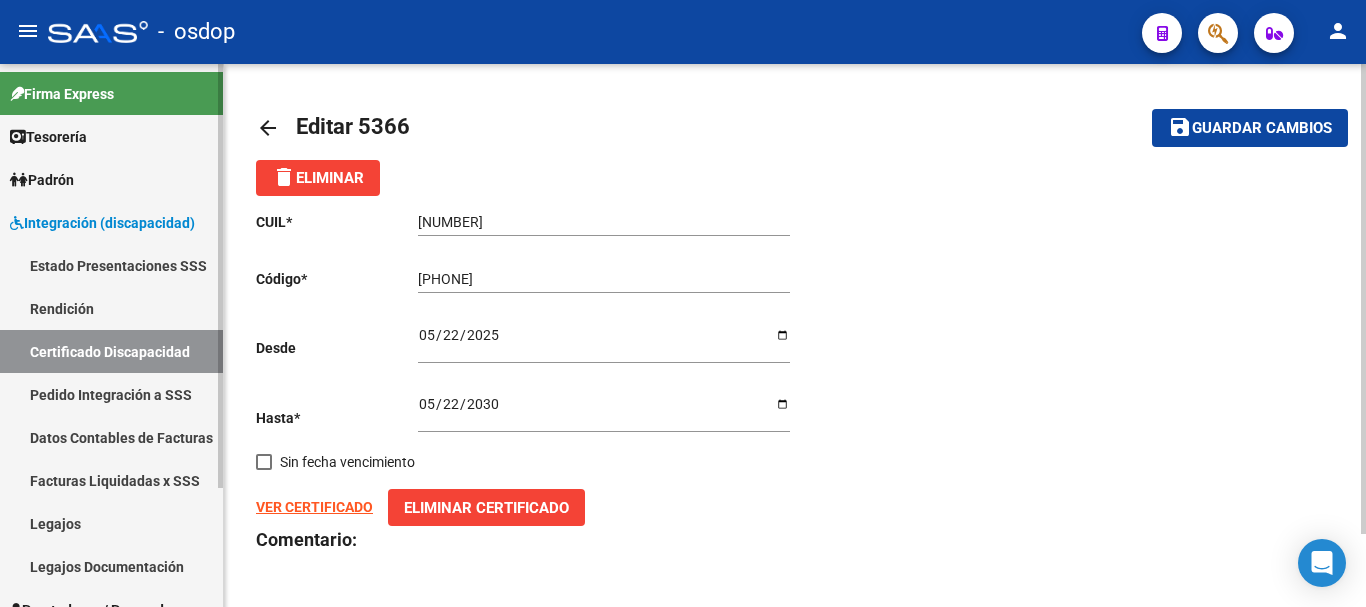 click on "Certificado Discapacidad" at bounding box center [111, 351] 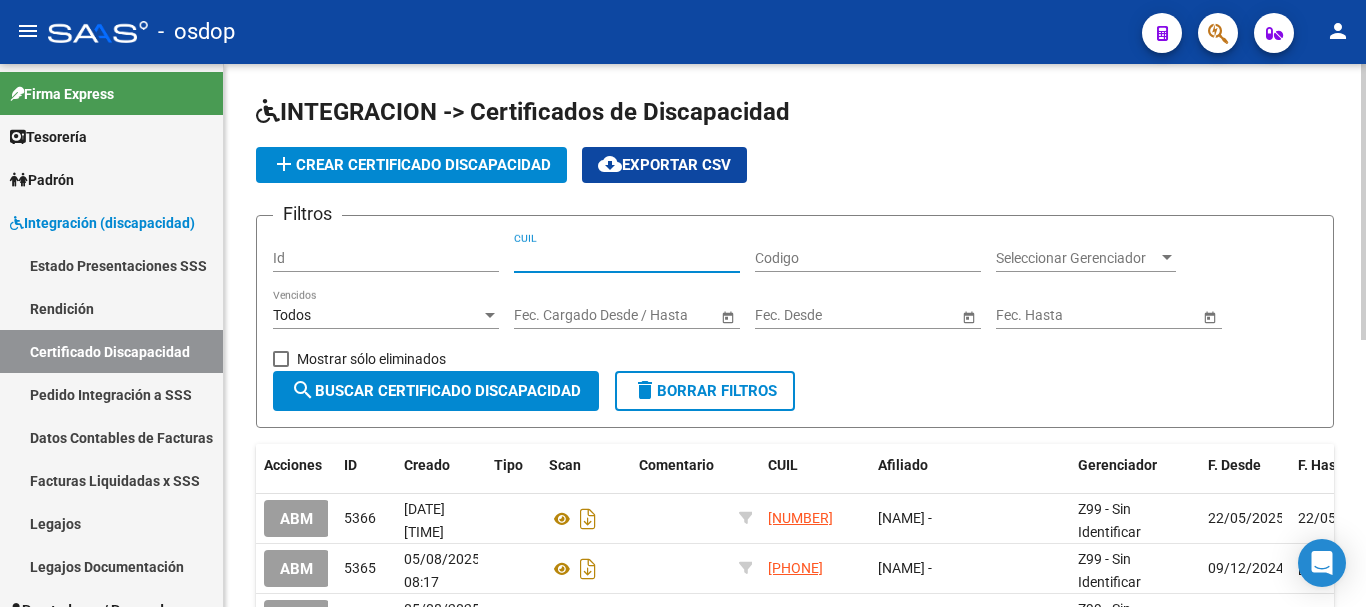 click on "CUIL" at bounding box center (627, 258) 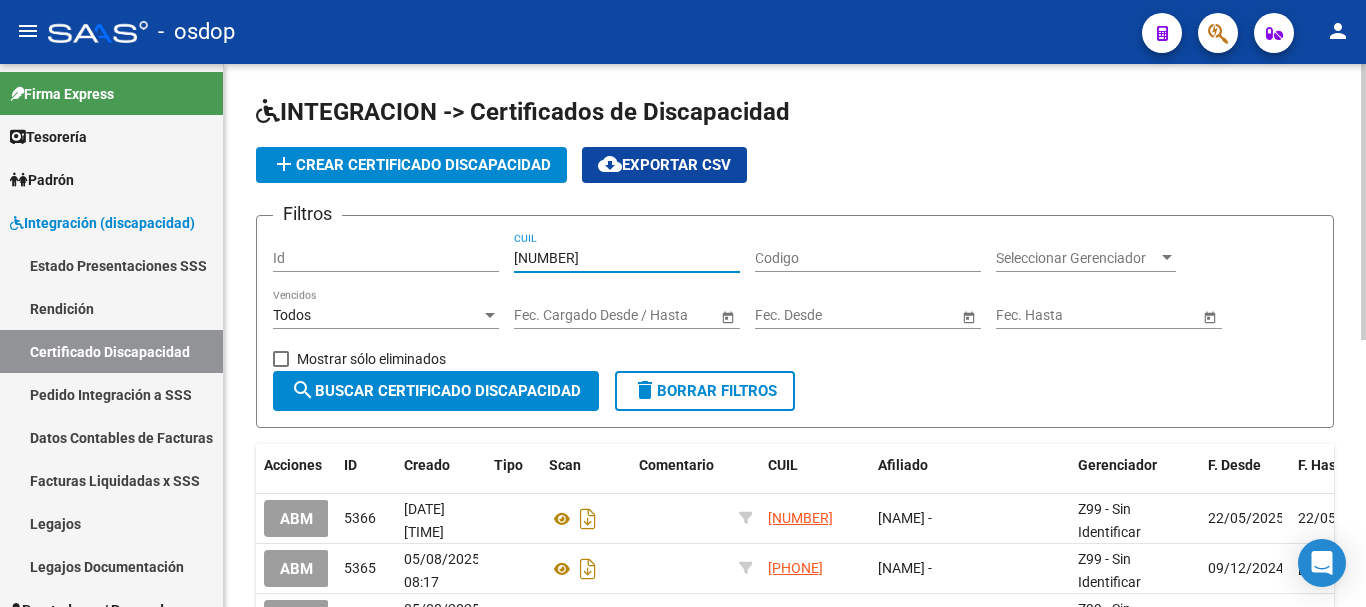 type on "[NUMBER]" 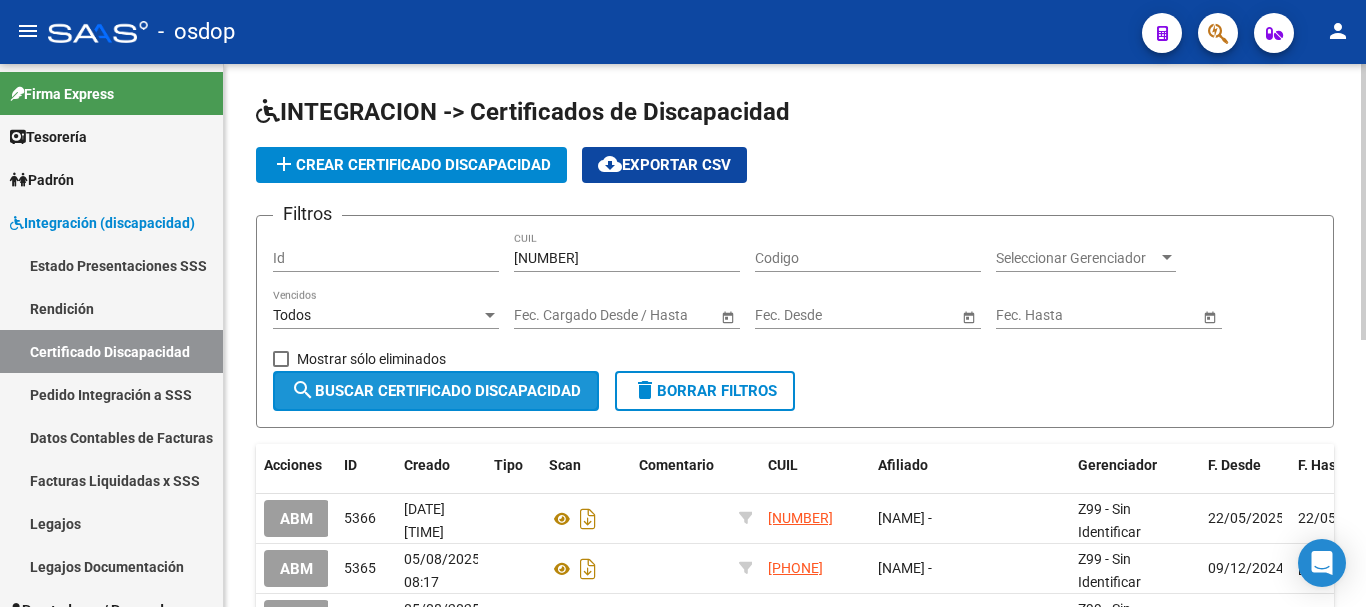 click on "search  Buscar Certificado Discapacidad" 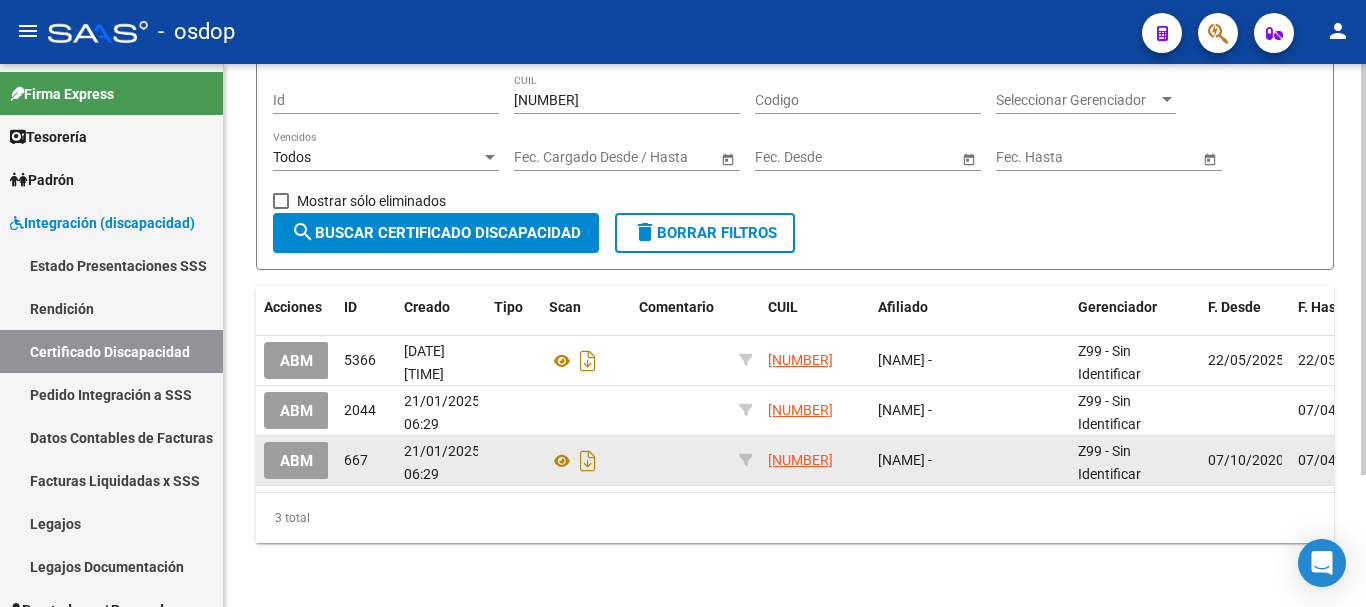 scroll, scrollTop: 174, scrollLeft: 0, axis: vertical 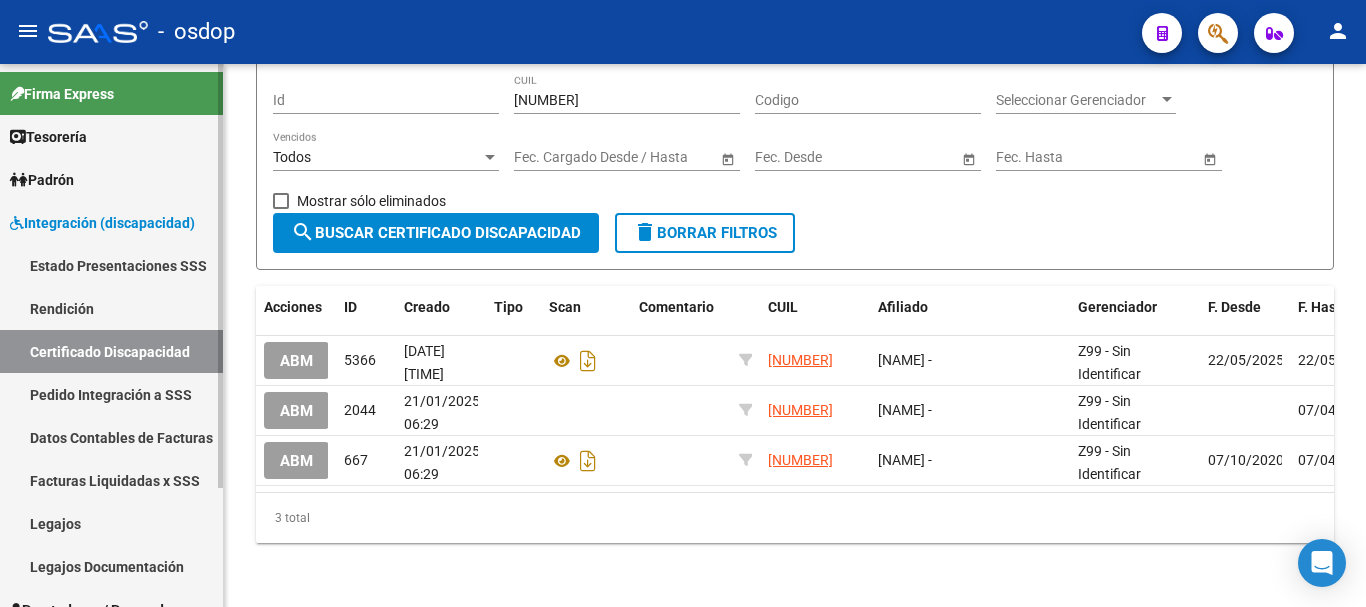click on "Legajos" at bounding box center (111, 523) 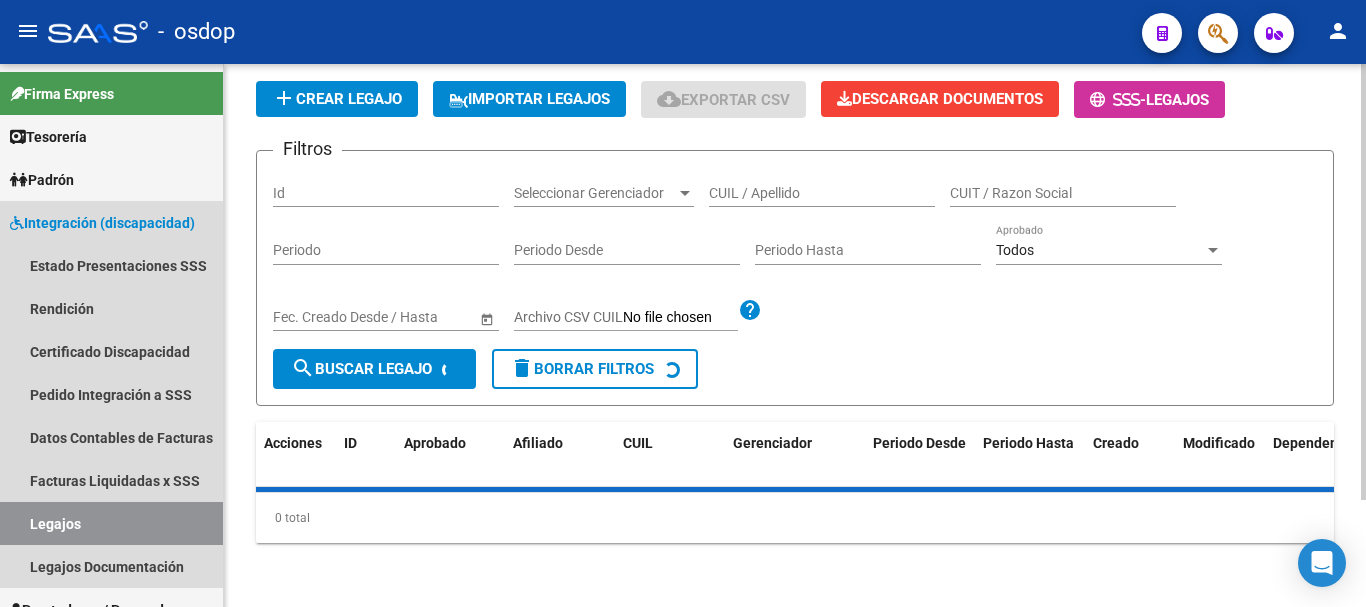 scroll, scrollTop: 0, scrollLeft: 0, axis: both 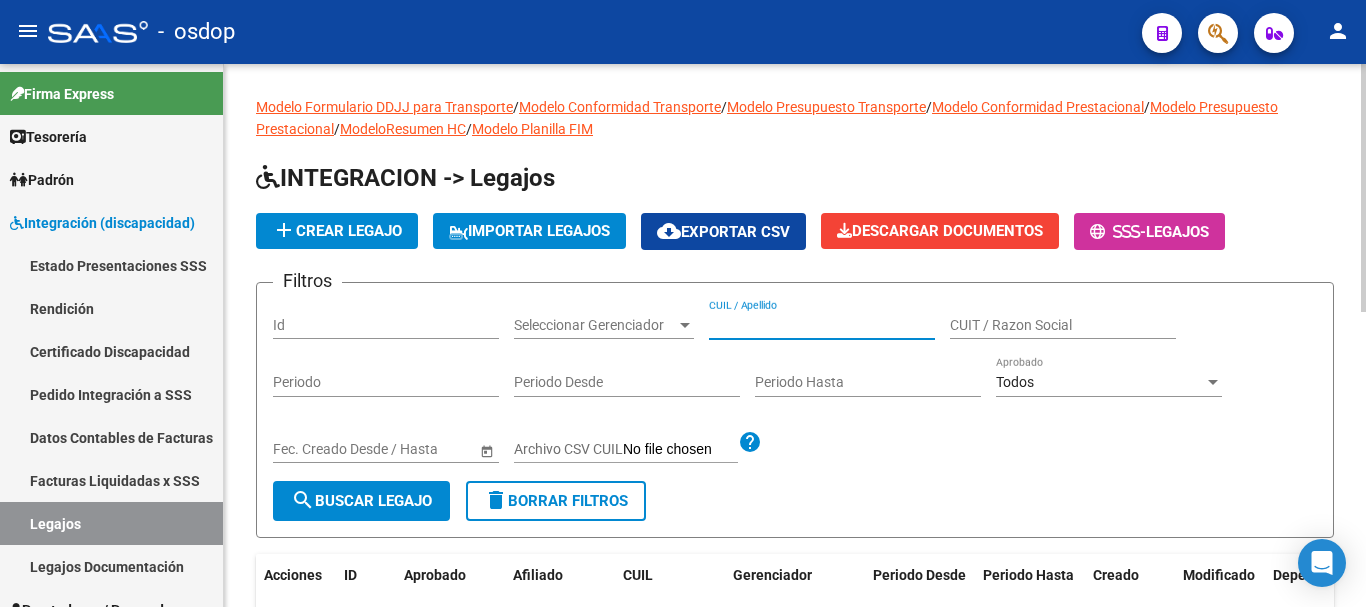 click on "CUIL / Apellido" at bounding box center (822, 325) 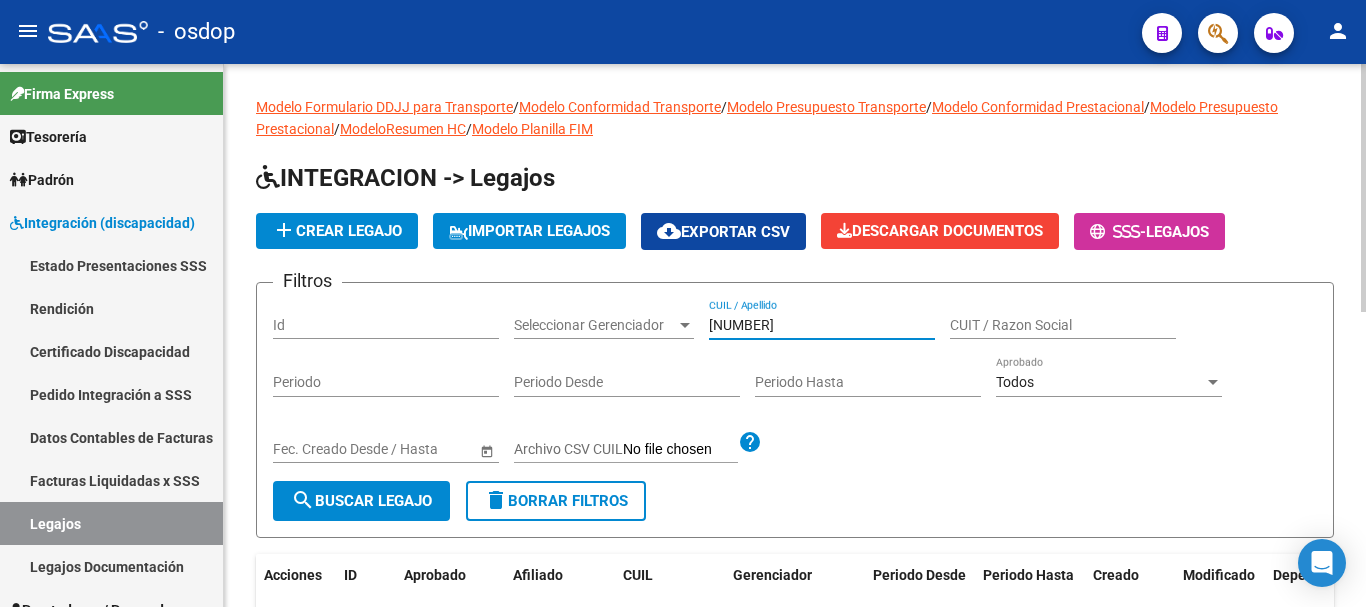 type on "[NUMBER]" 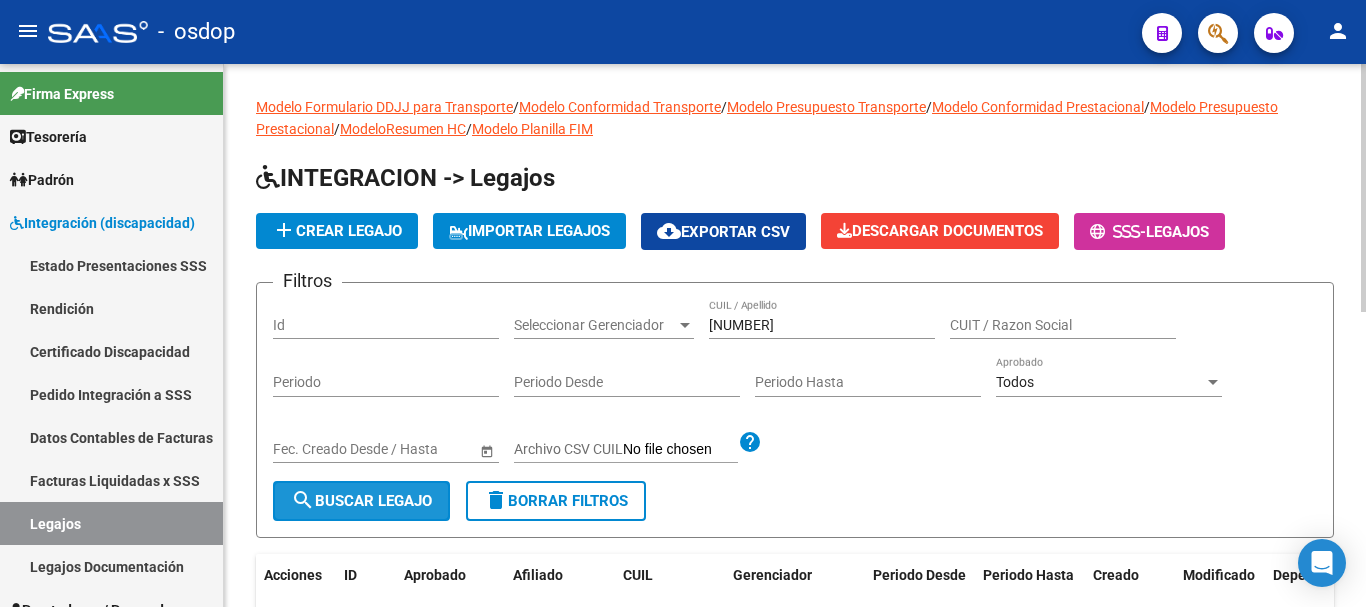 click on "search  Buscar Legajo" 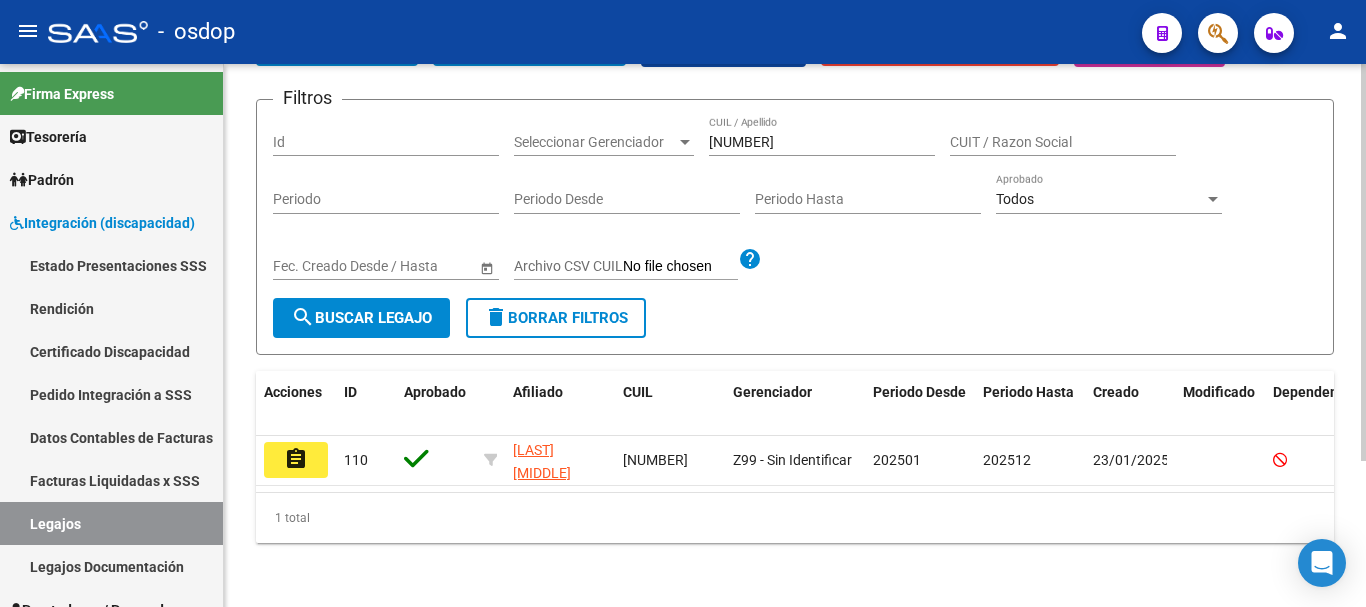 scroll, scrollTop: 200, scrollLeft: 0, axis: vertical 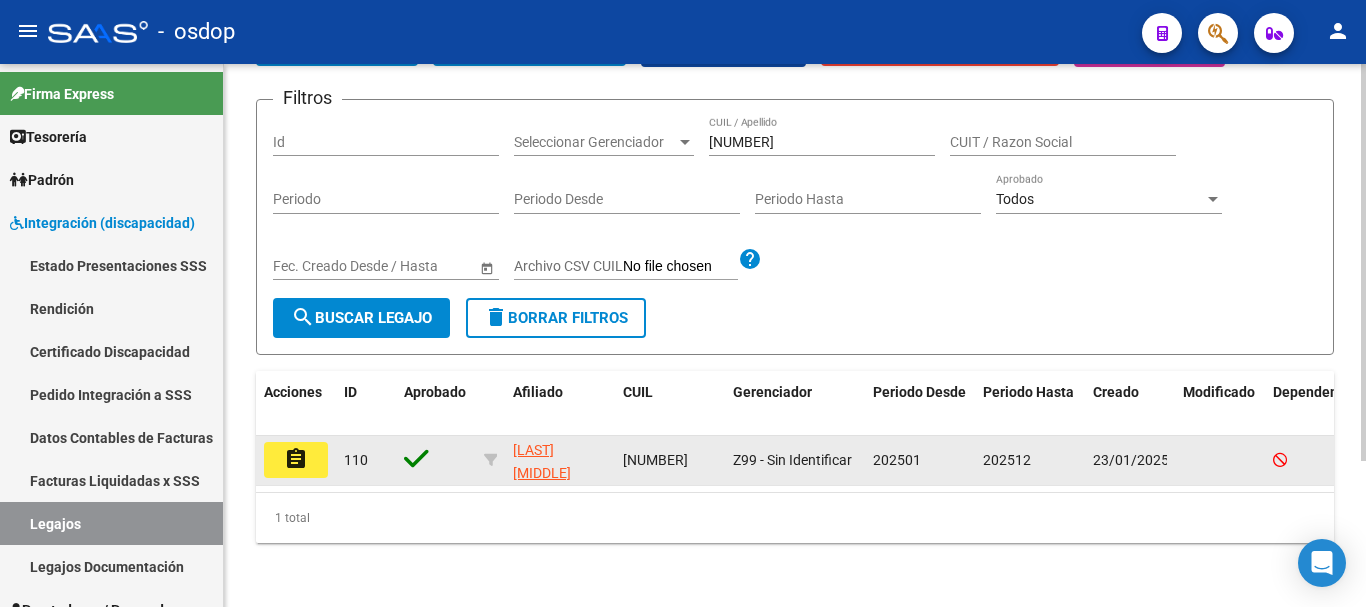 click on "assignment" 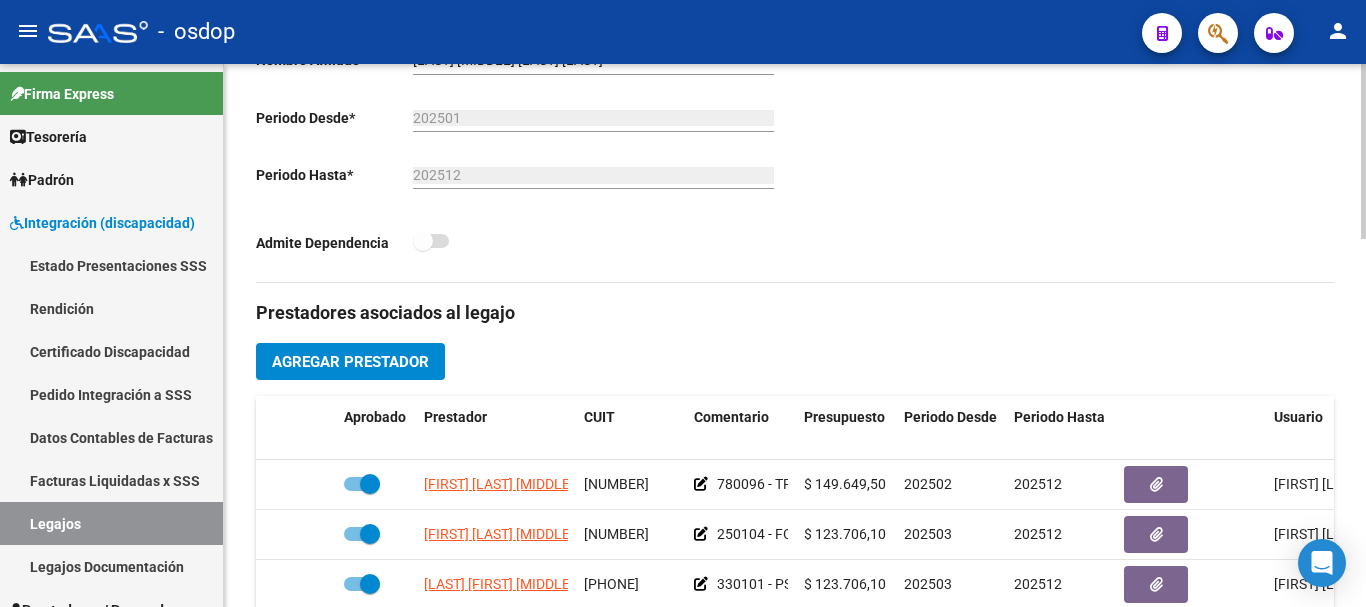 scroll, scrollTop: 600, scrollLeft: 0, axis: vertical 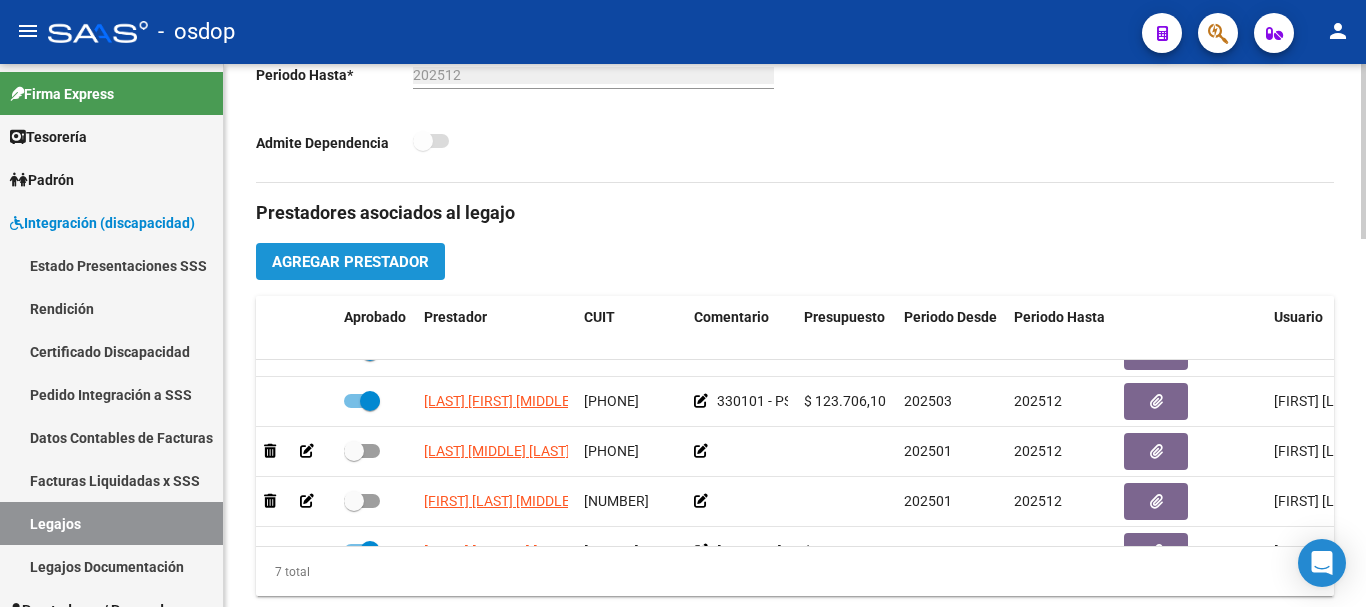 click on "Agregar Prestador" 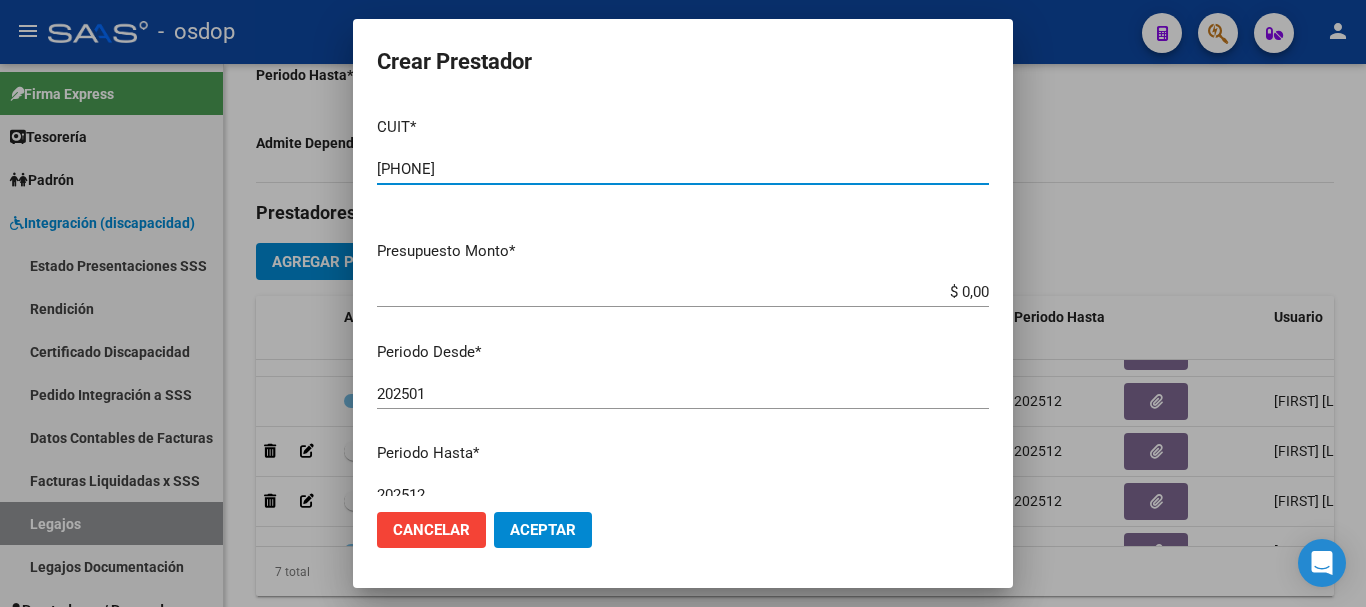 type on "[PHONE]" 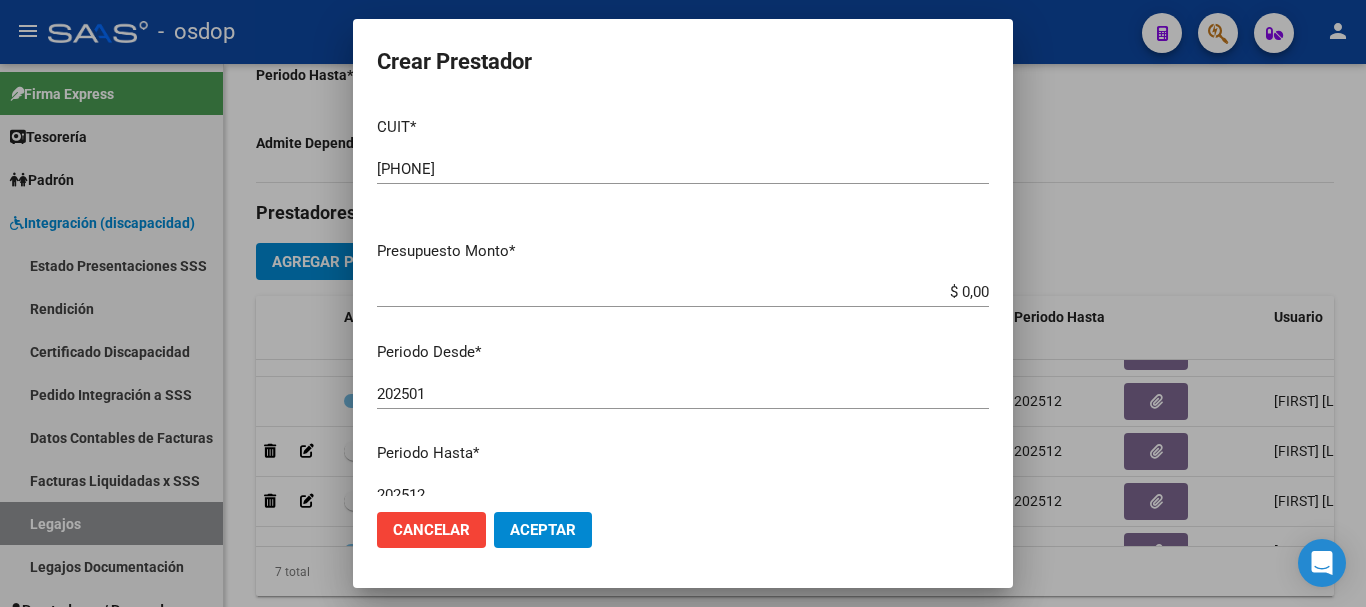 click on "$ 0,00" at bounding box center [683, 292] 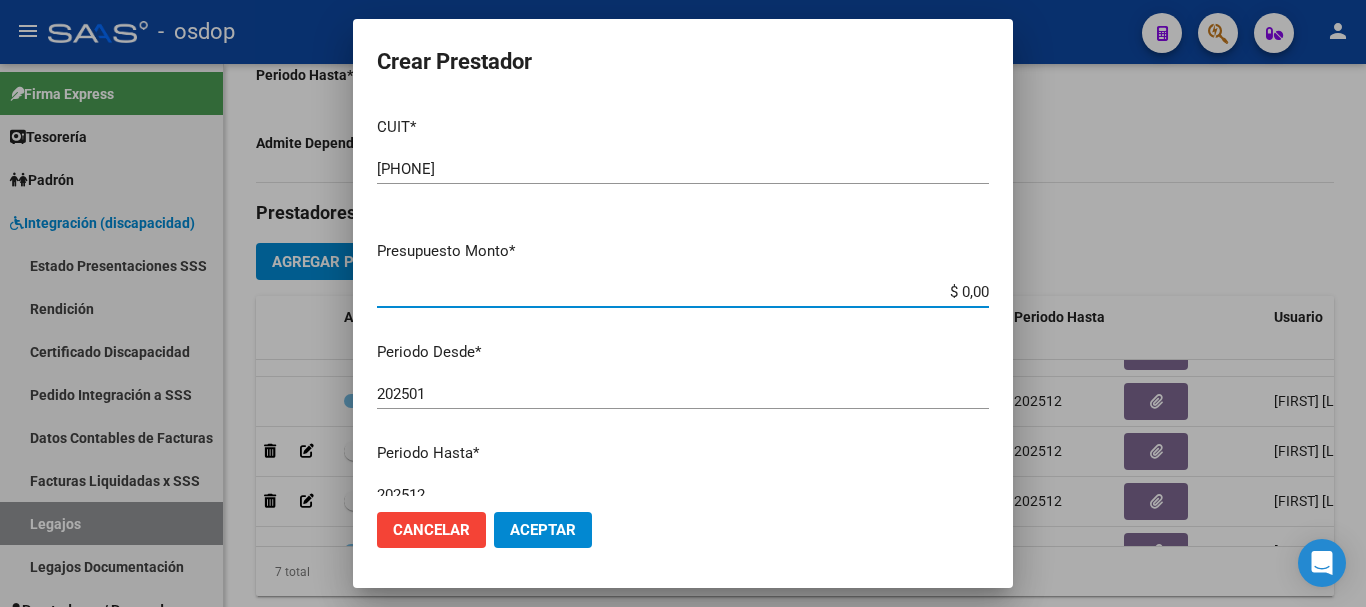 click on "$ 0,00" at bounding box center [683, 292] 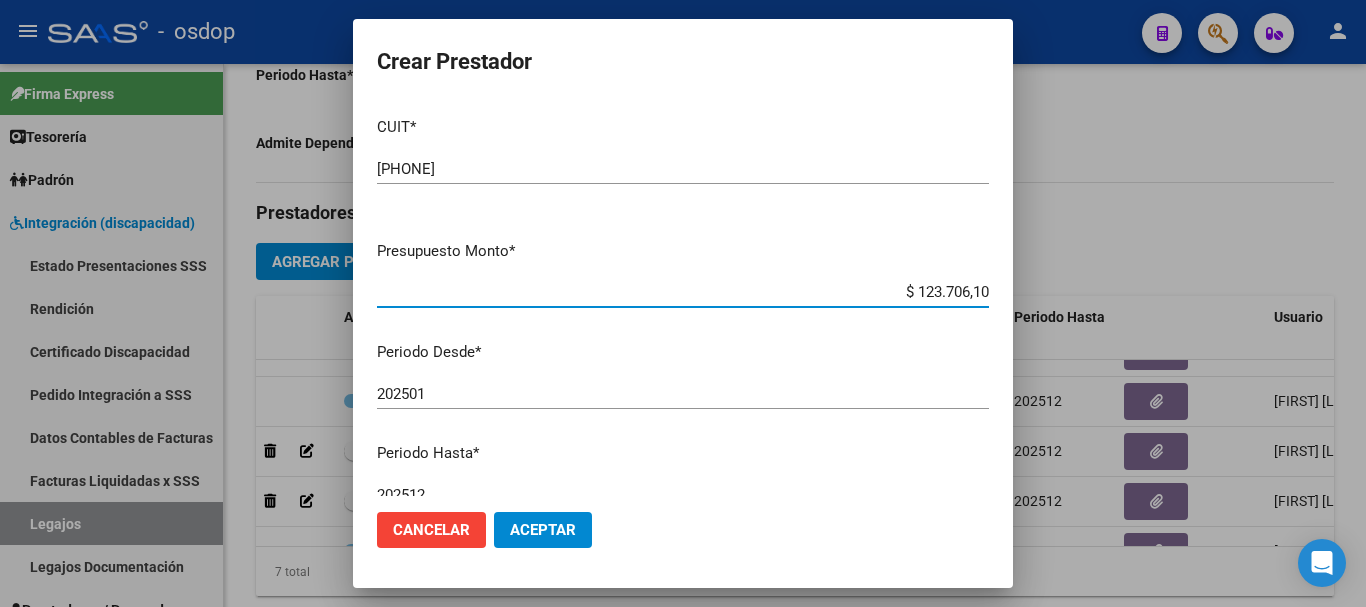type on "$ 123.706,10" 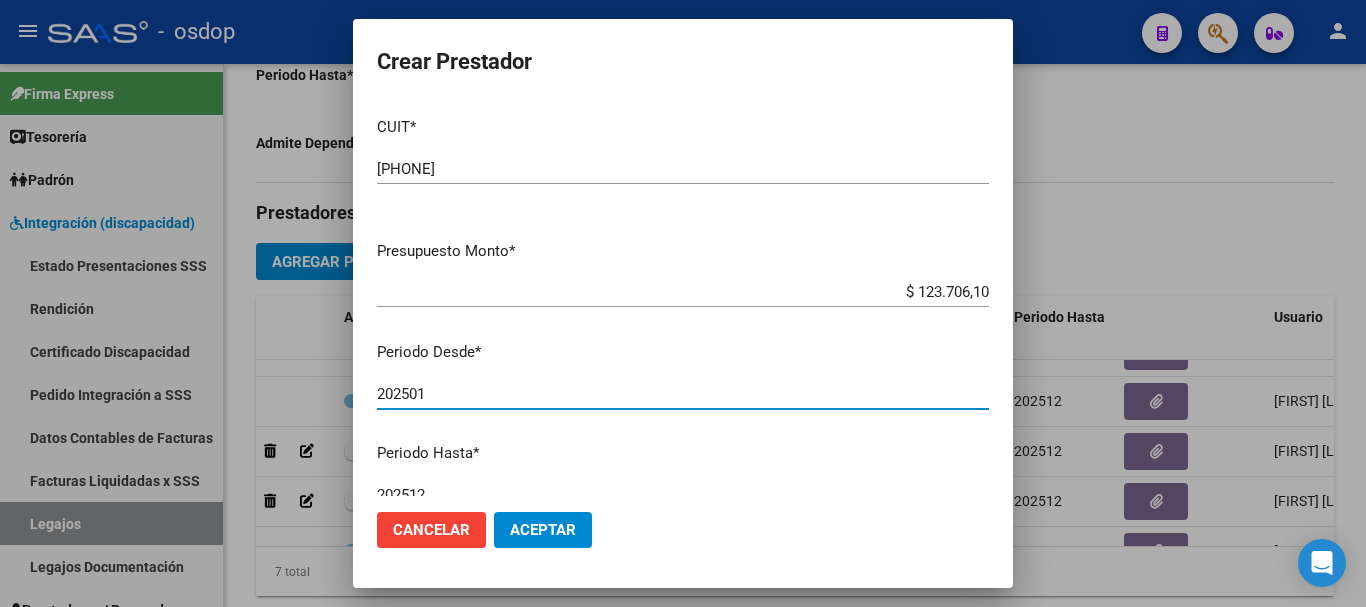 click on "202501" at bounding box center [683, 394] 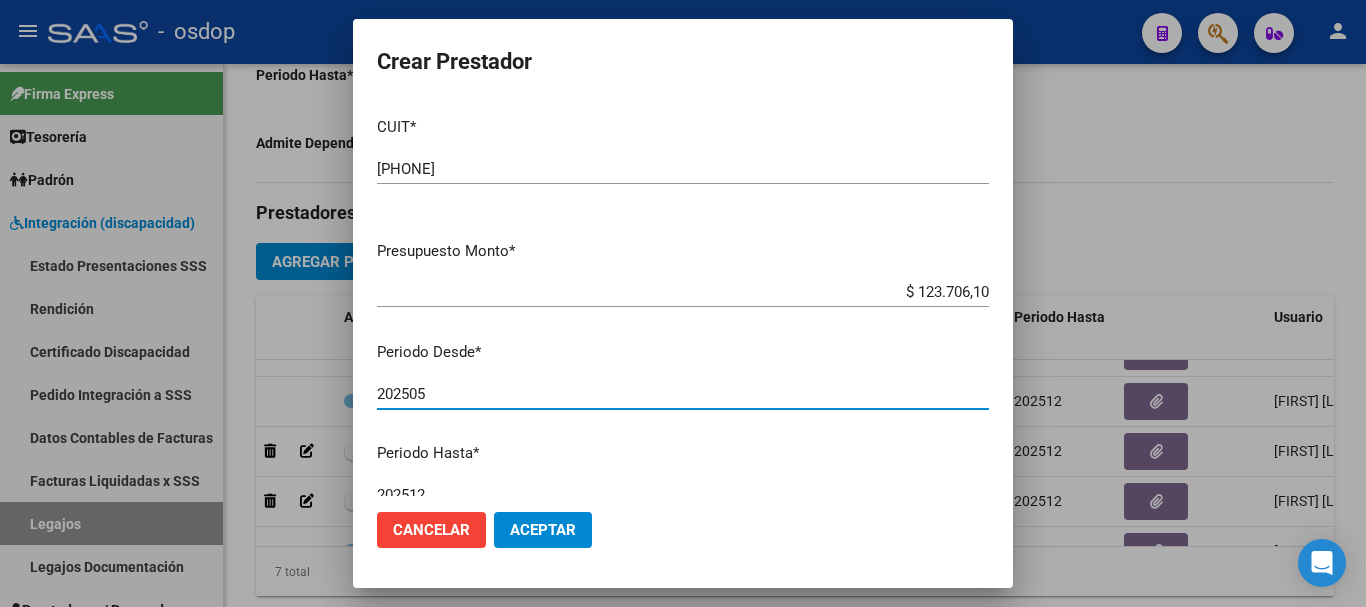 type on "202505" 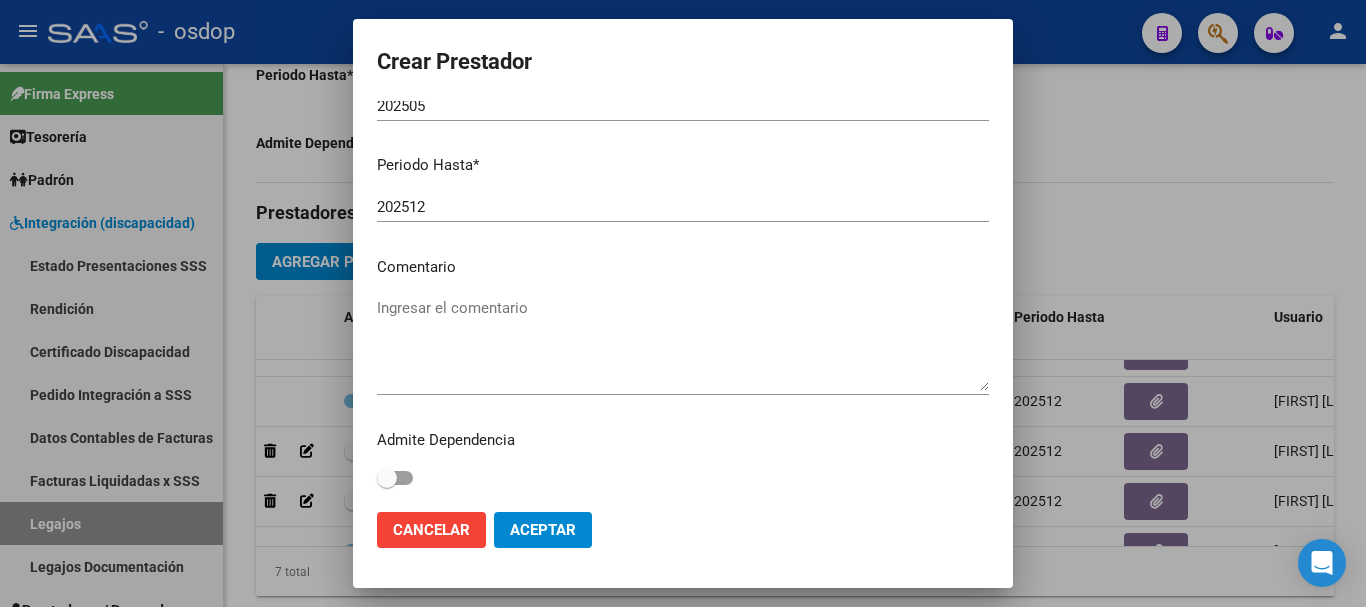 scroll, scrollTop: 290, scrollLeft: 0, axis: vertical 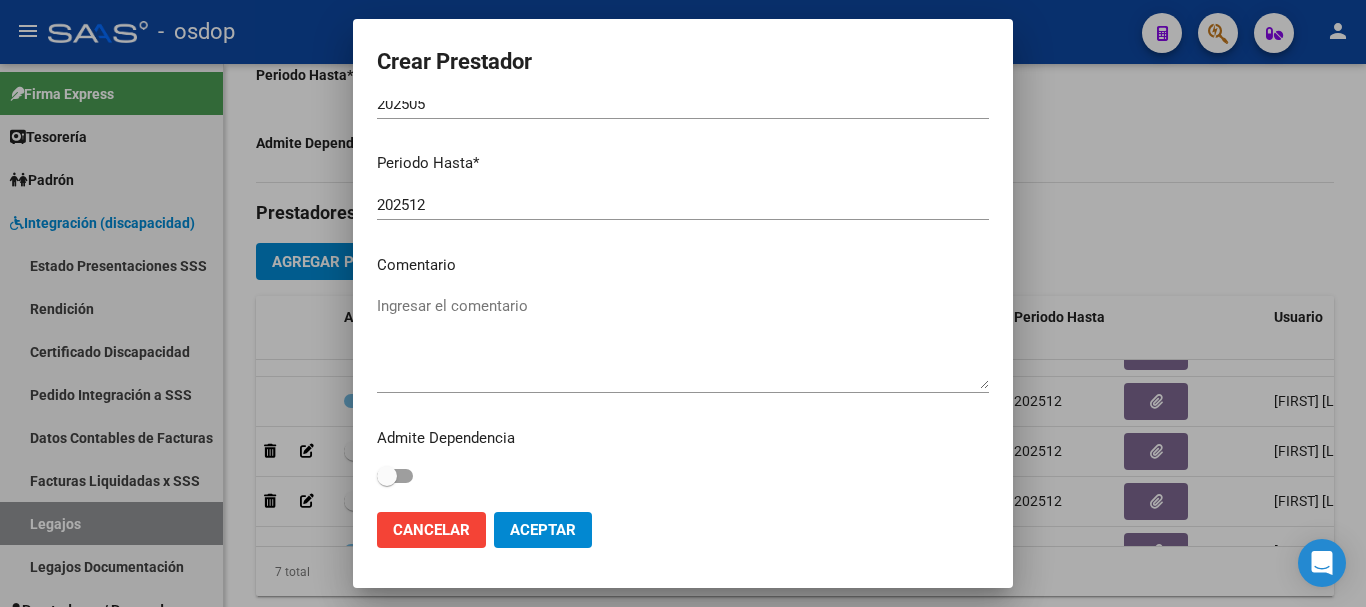 click on "Ingresar el comentario" at bounding box center (683, 342) 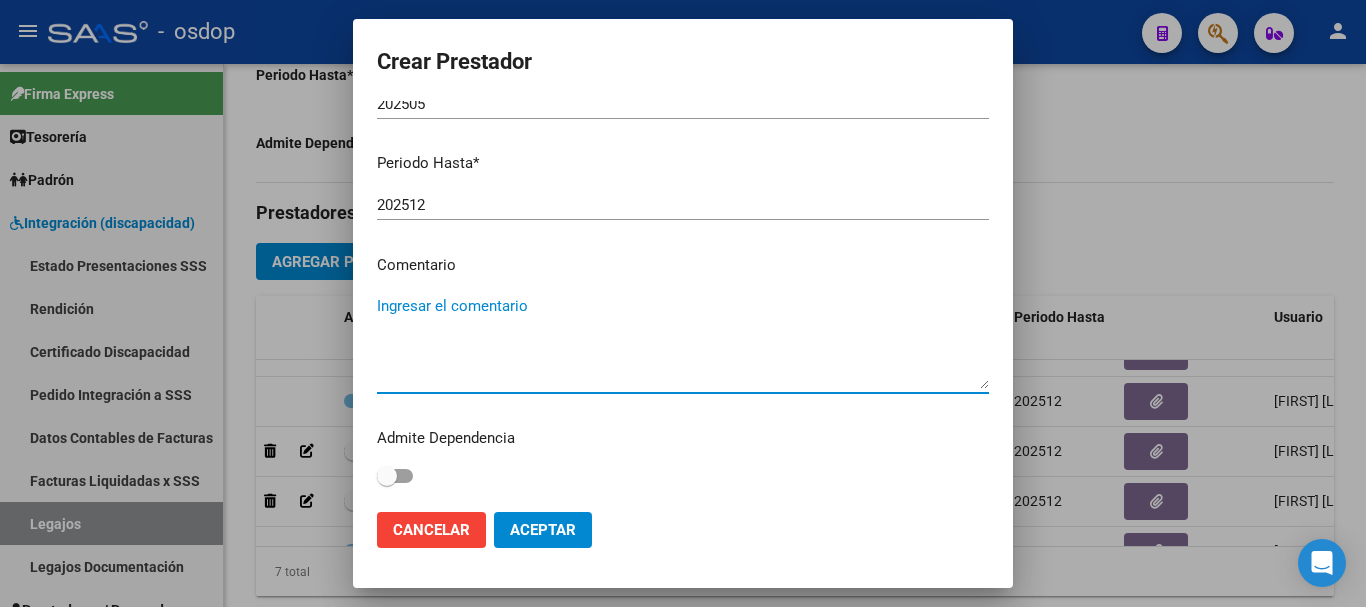 paste on "775008 - PSICOMOTRICIDAD" 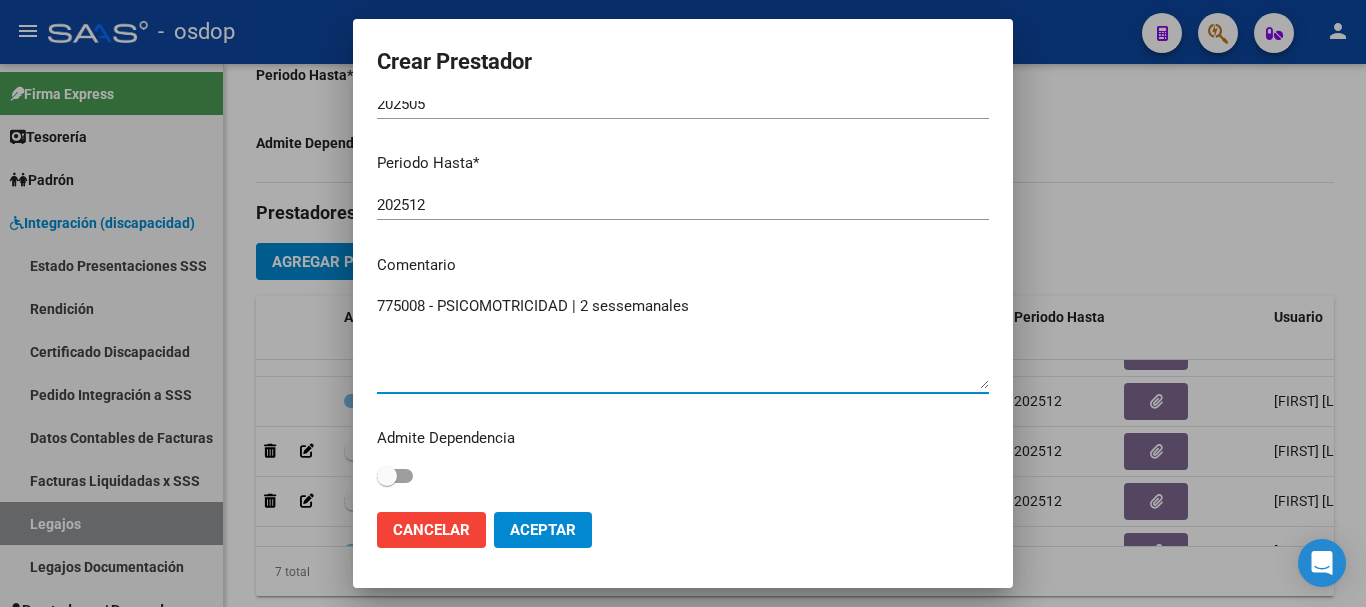 click on "775008 - PSICOMOTRICIDAD | 2 sessemanales" at bounding box center (683, 342) 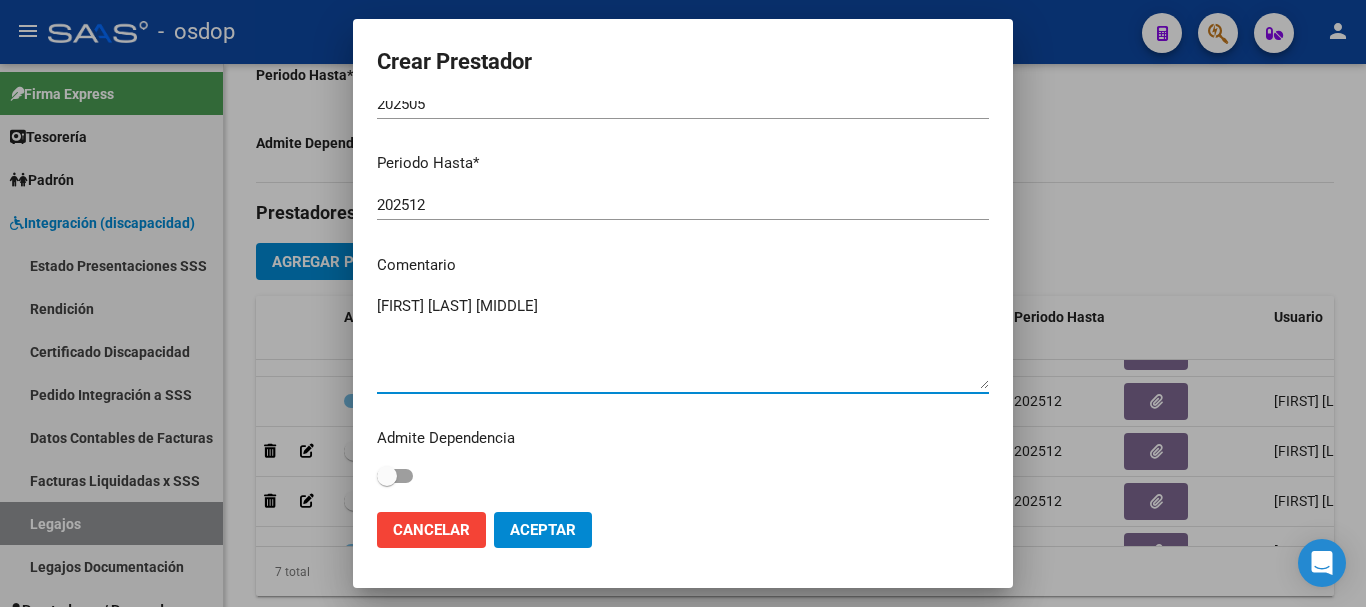 click on "[FIRST] [LAST] [MIDDLE]" at bounding box center [683, 342] 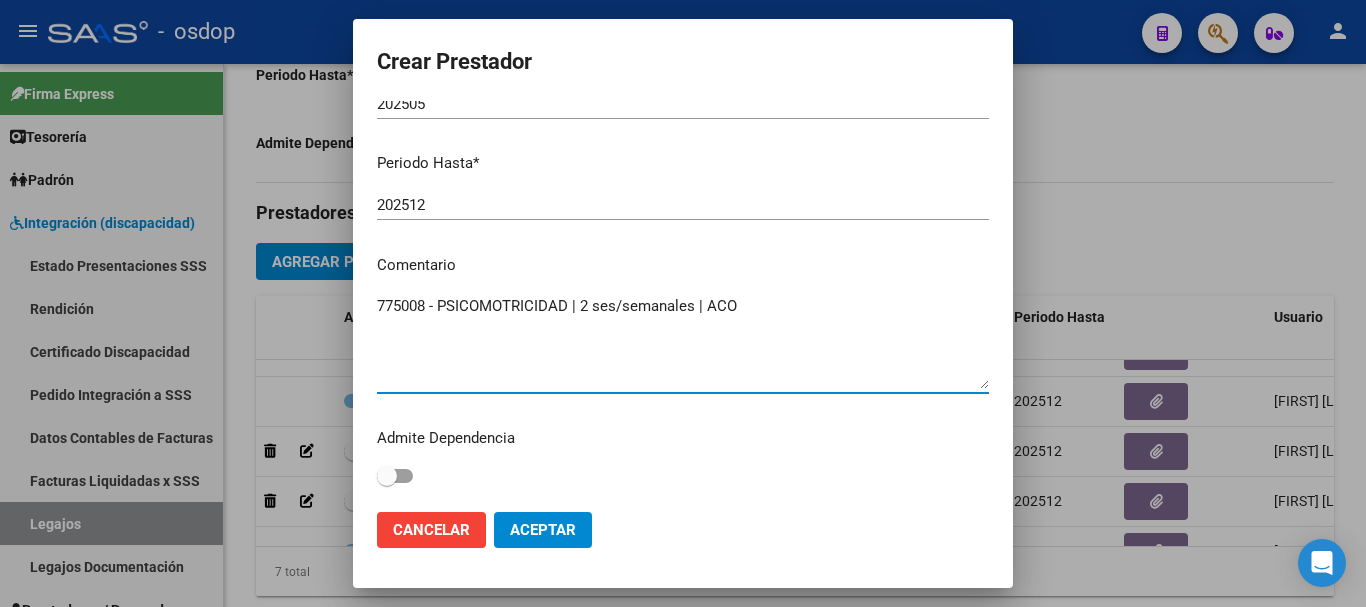 type on "775008 - PSICOMOTRICIDAD | 2 ses/semanales | ACO" 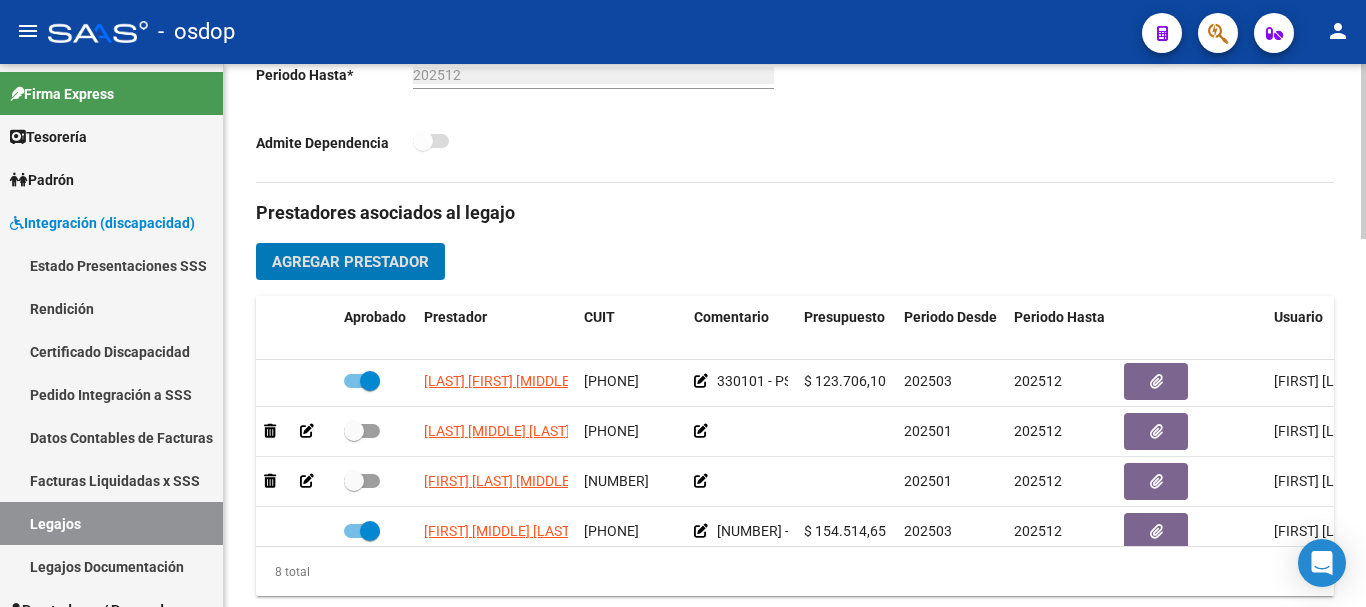 scroll, scrollTop: 152, scrollLeft: 0, axis: vertical 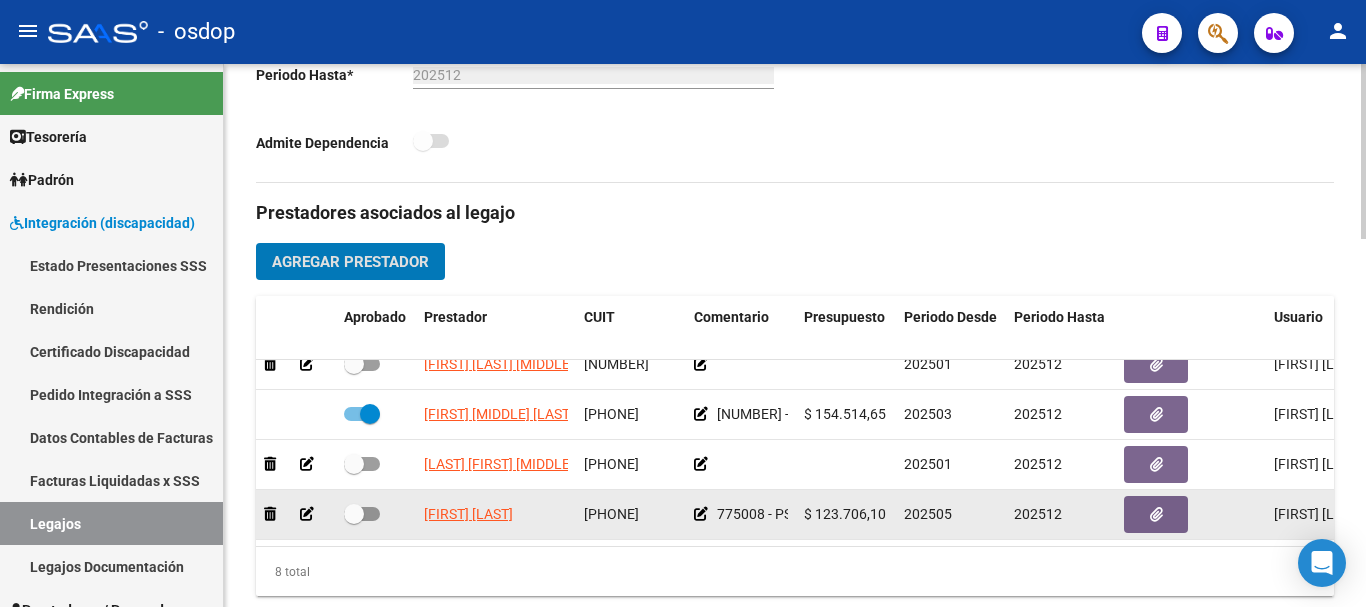 click at bounding box center [362, 514] 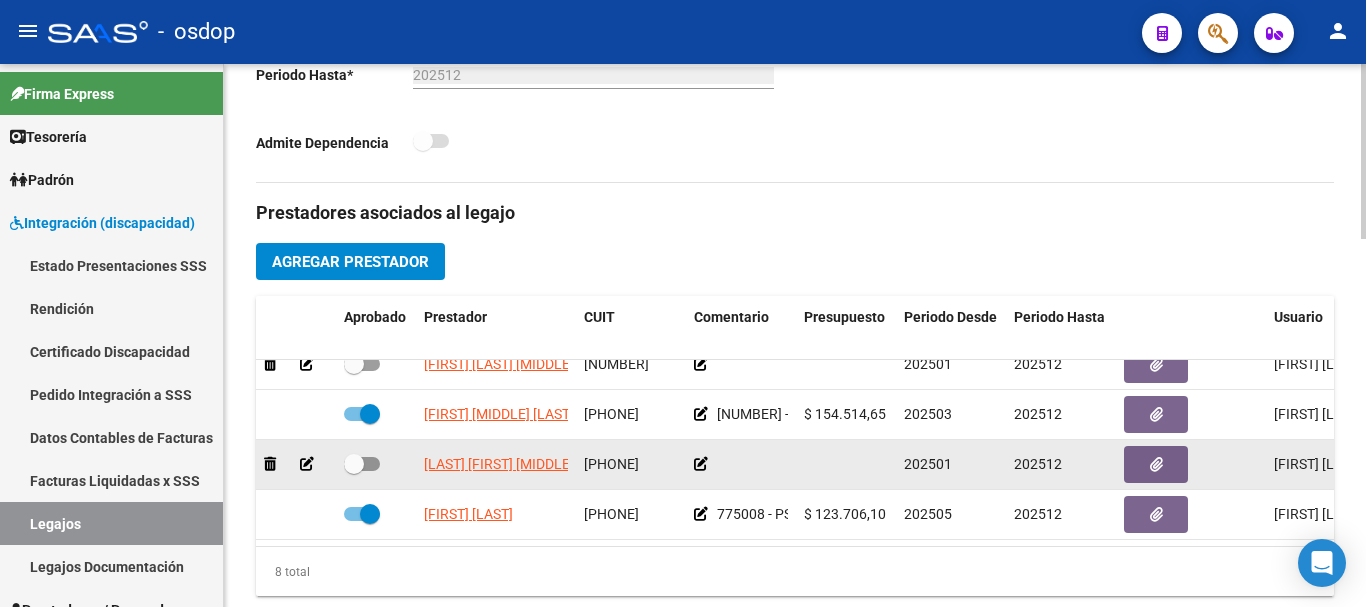click 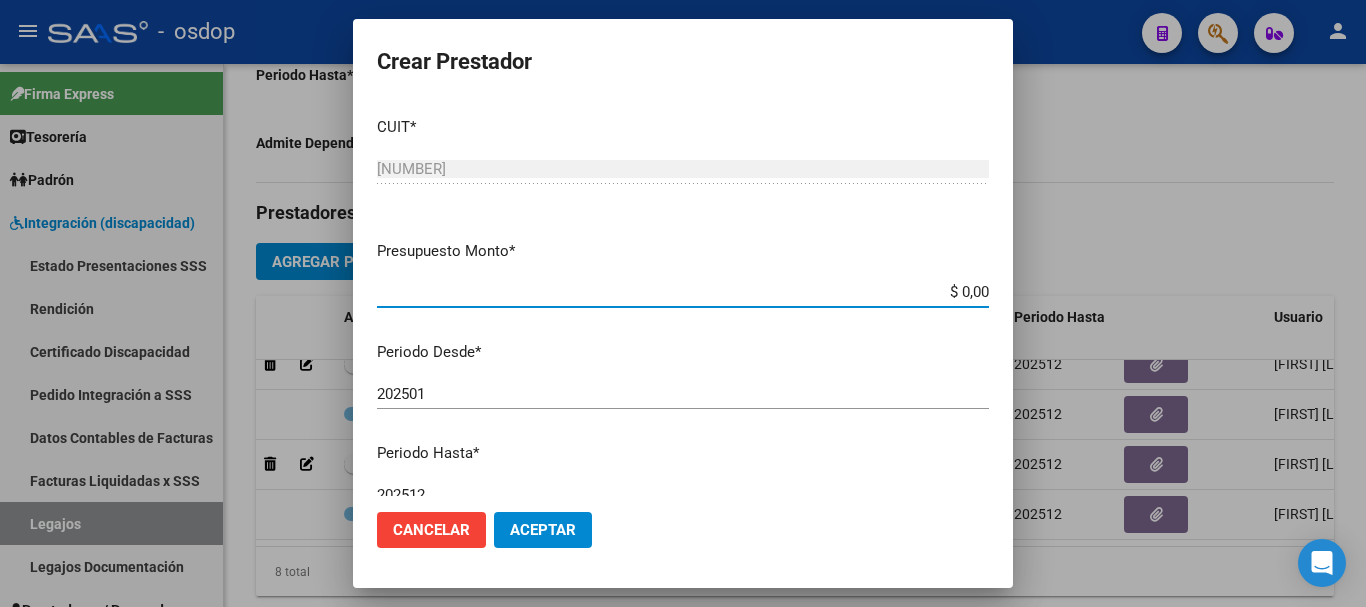 click on "$ 0,00" at bounding box center (683, 292) 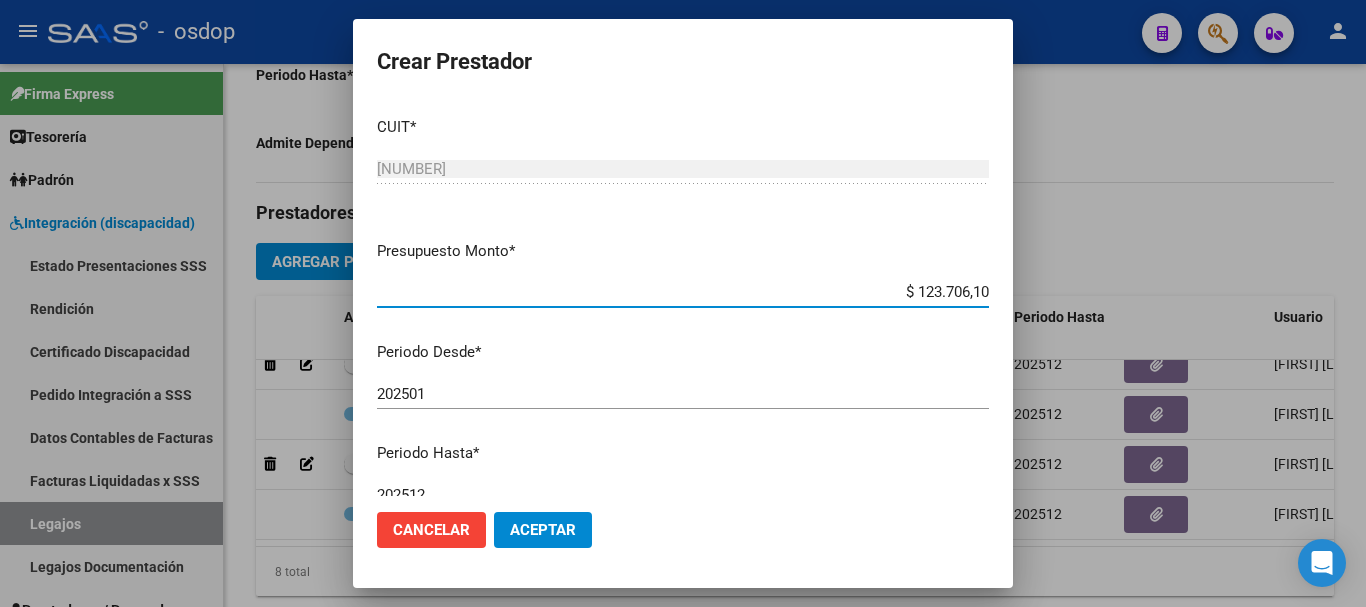 type on "$ 123.706,10" 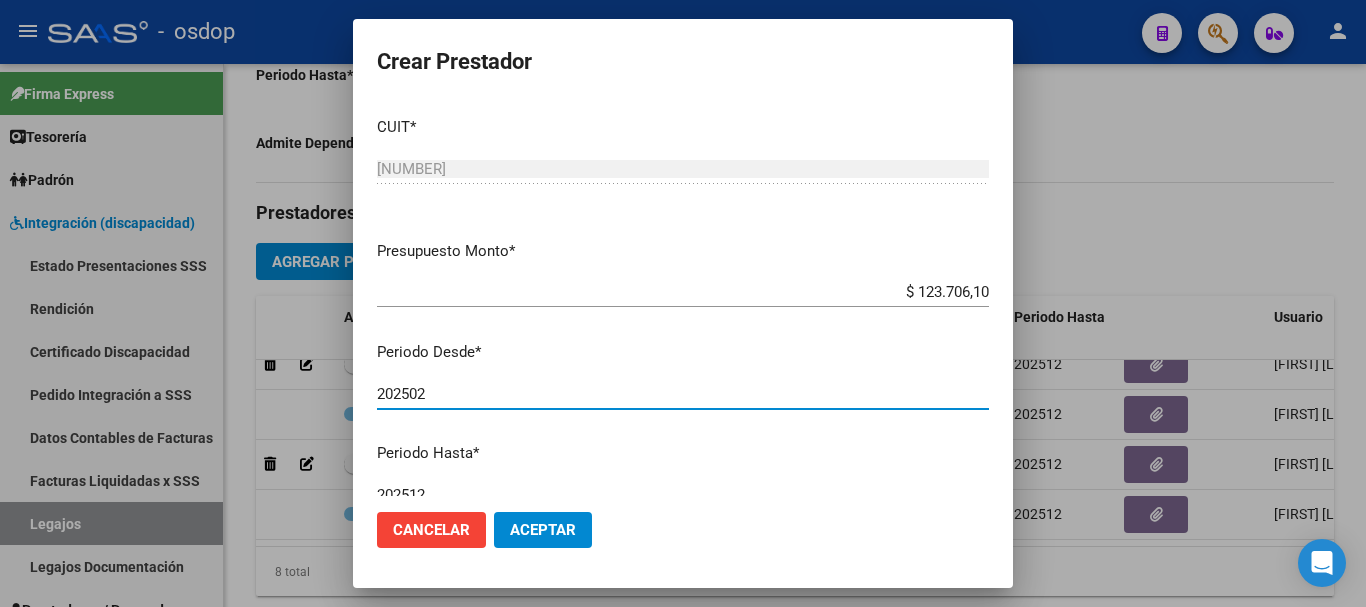 type on "202502" 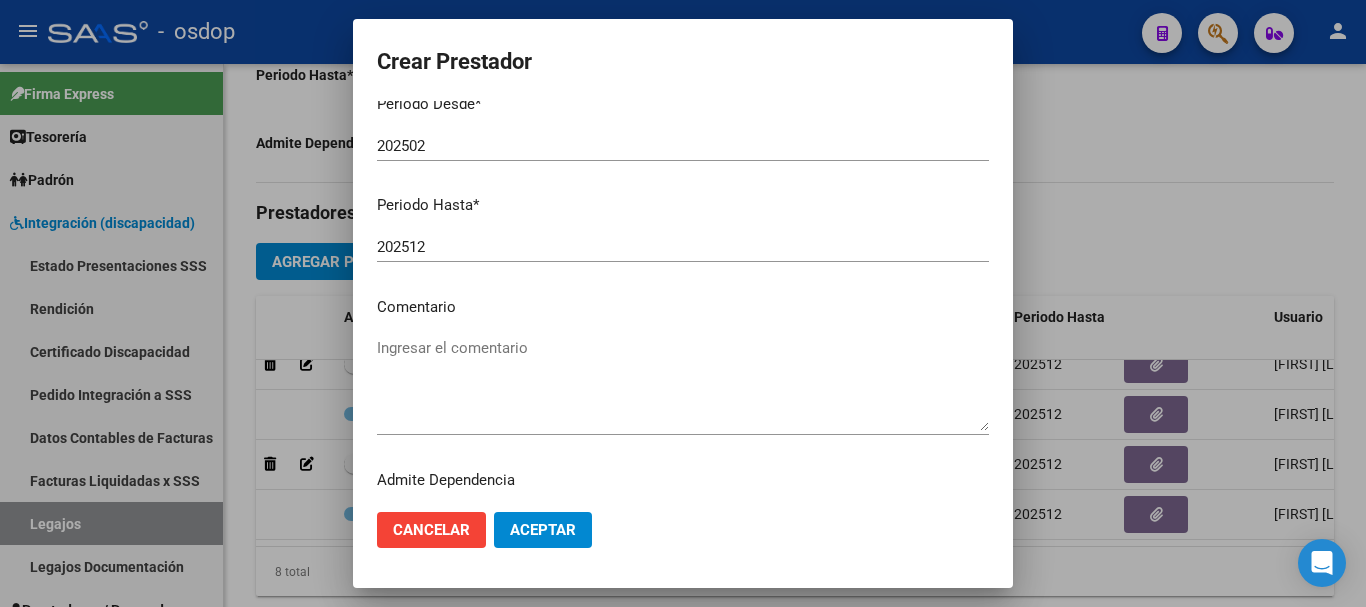 scroll, scrollTop: 290, scrollLeft: 0, axis: vertical 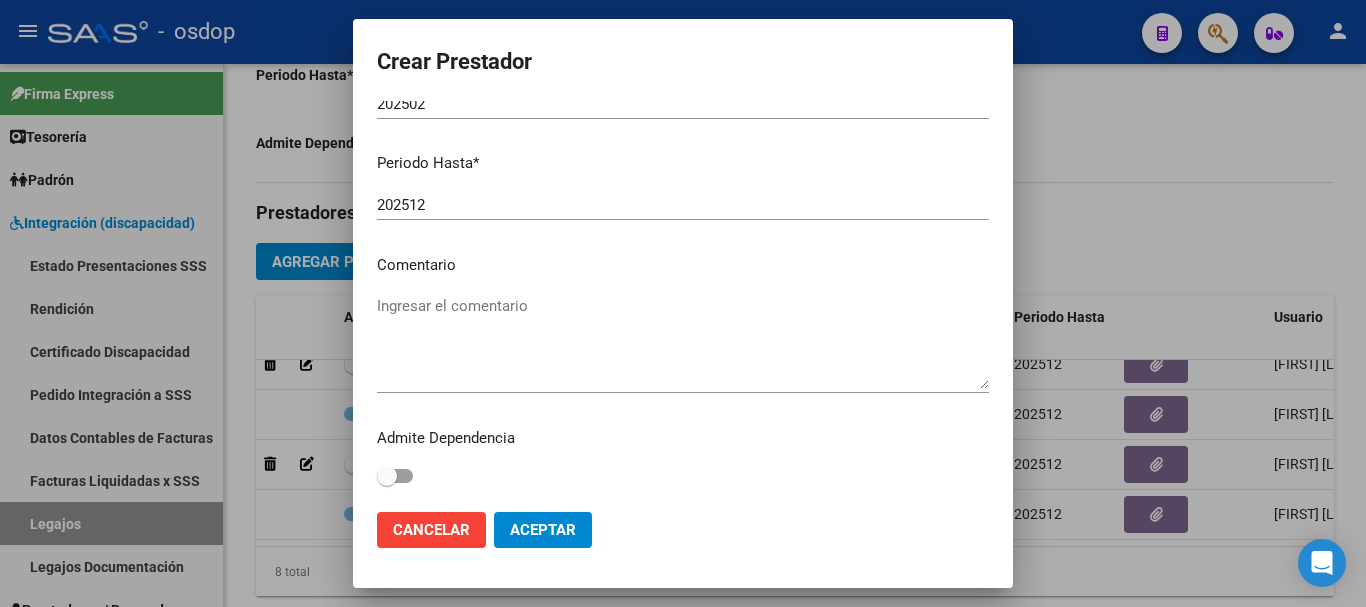 click on "Ingresar el comentario" at bounding box center (683, 342) 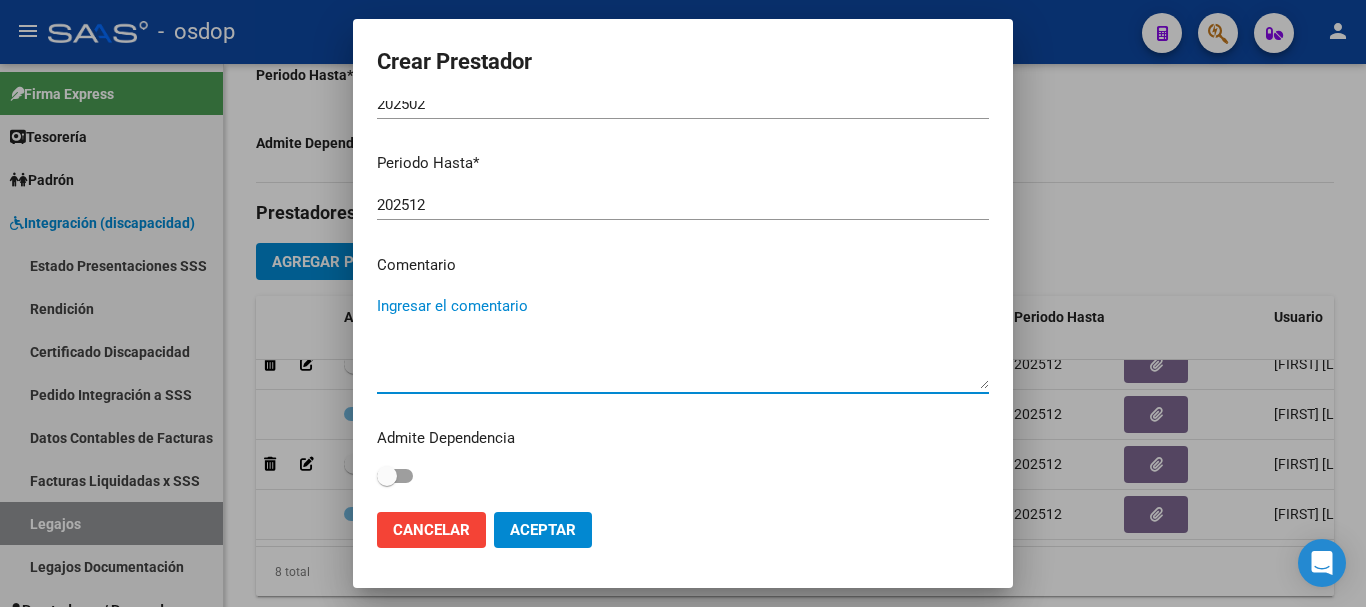 paste on "330105 - PSICOPEDAGOGIA" 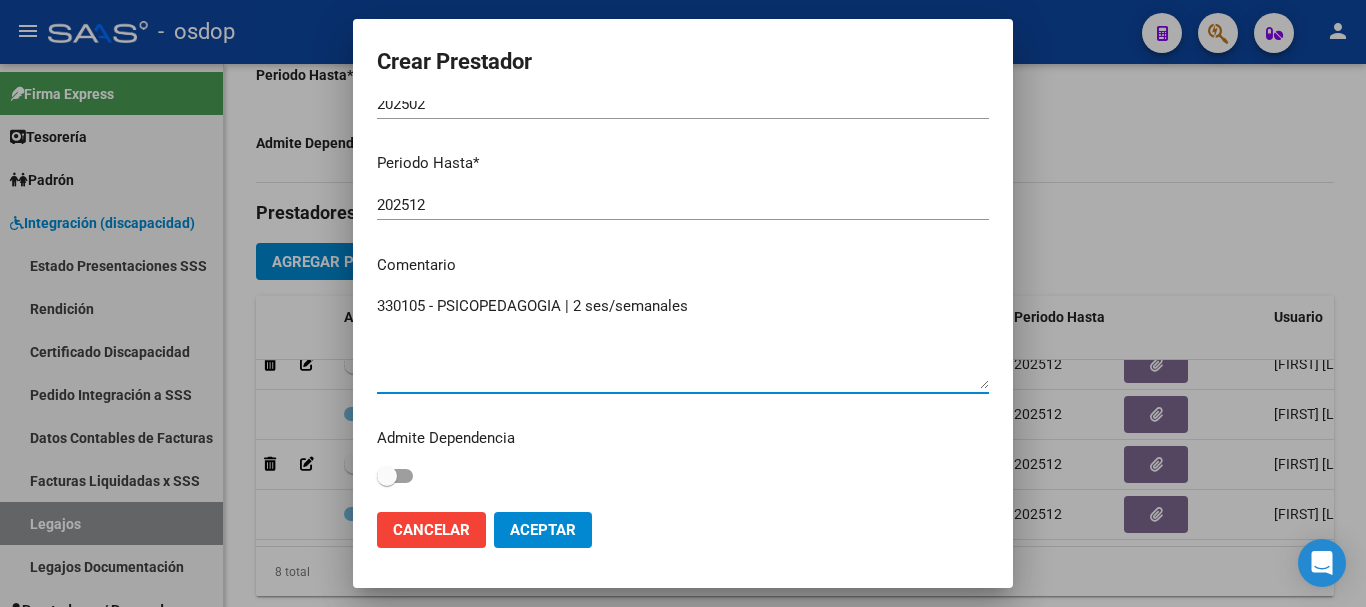 type on "330105 - PSICOPEDAGOGIA | 2 ses/semanales" 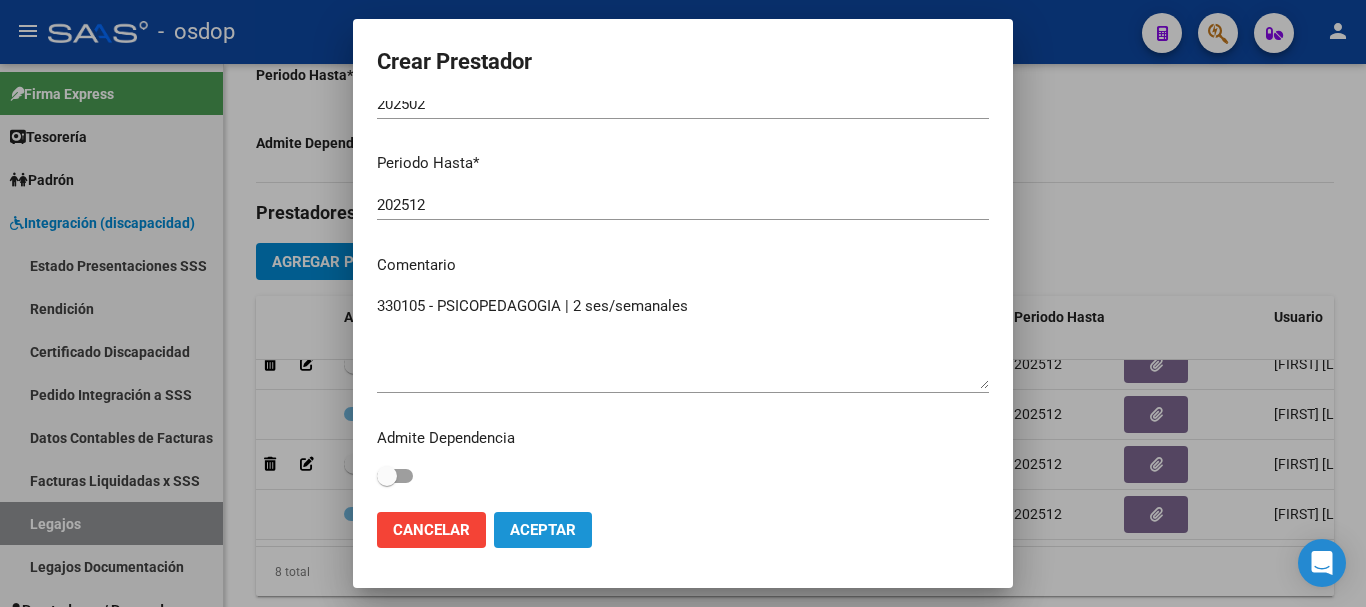 click on "Aceptar" 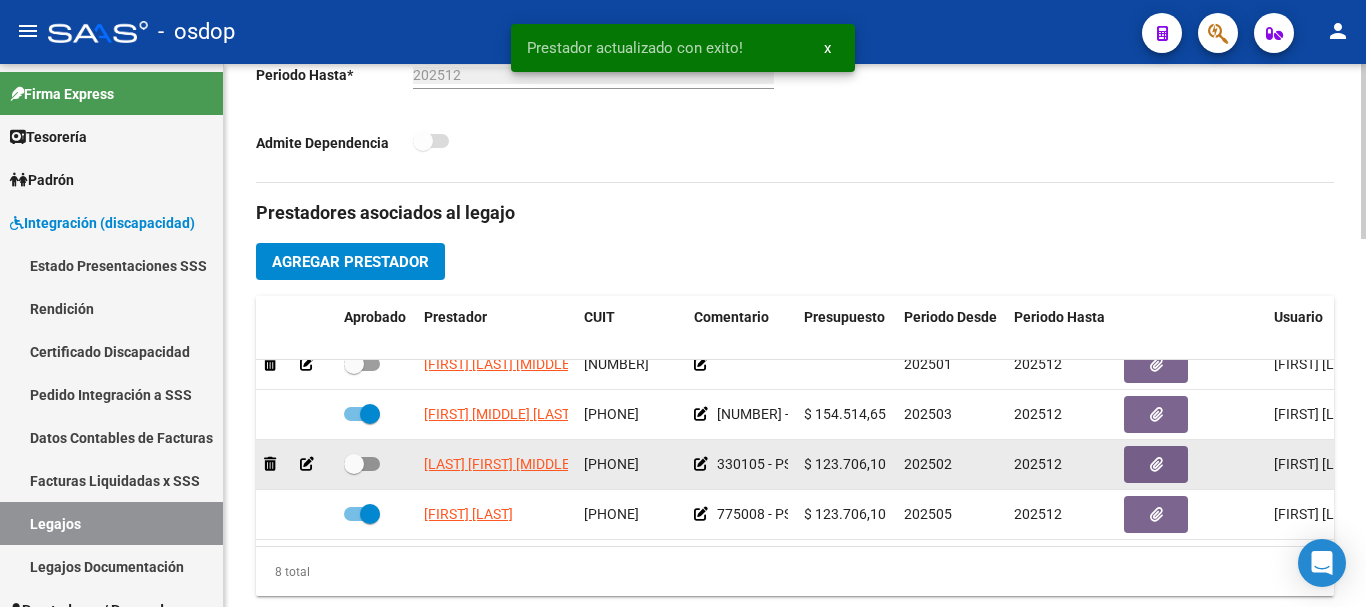 click at bounding box center (362, 464) 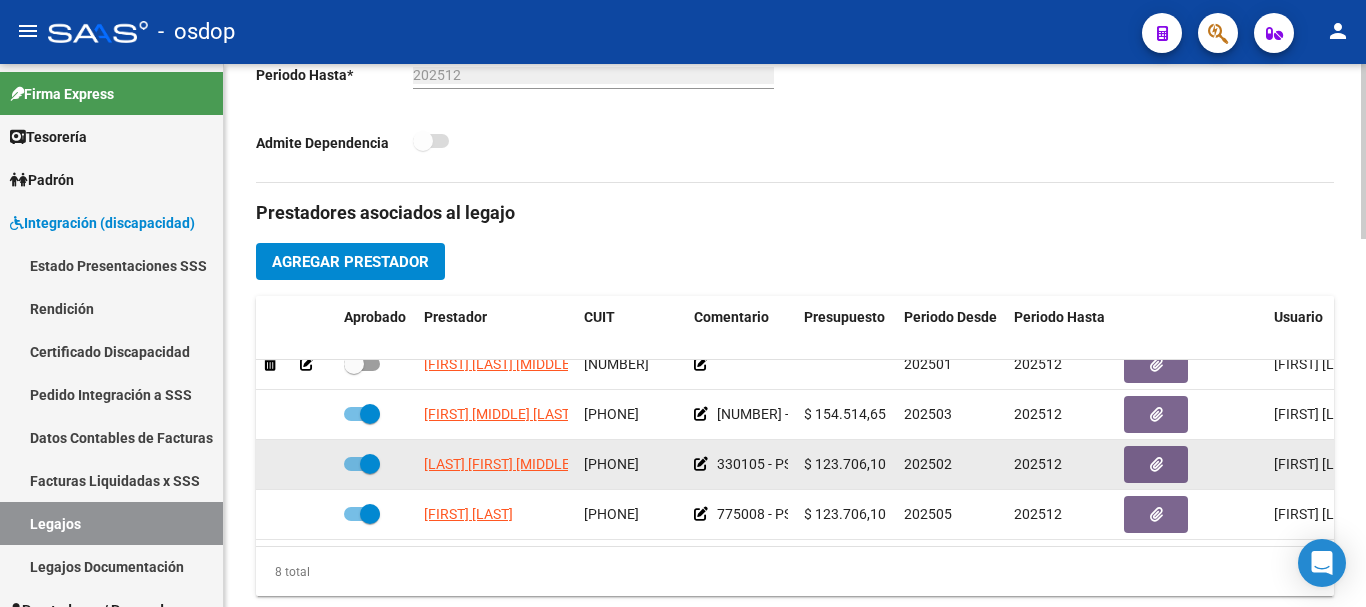 scroll, scrollTop: 136, scrollLeft: 0, axis: vertical 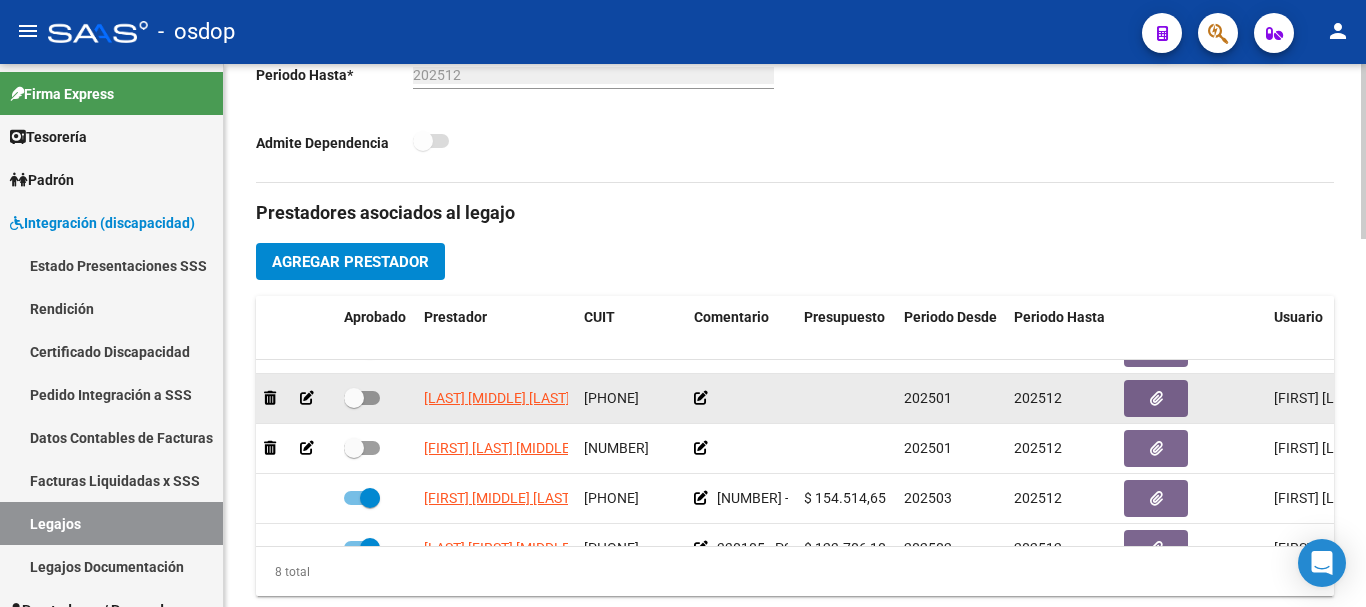 click 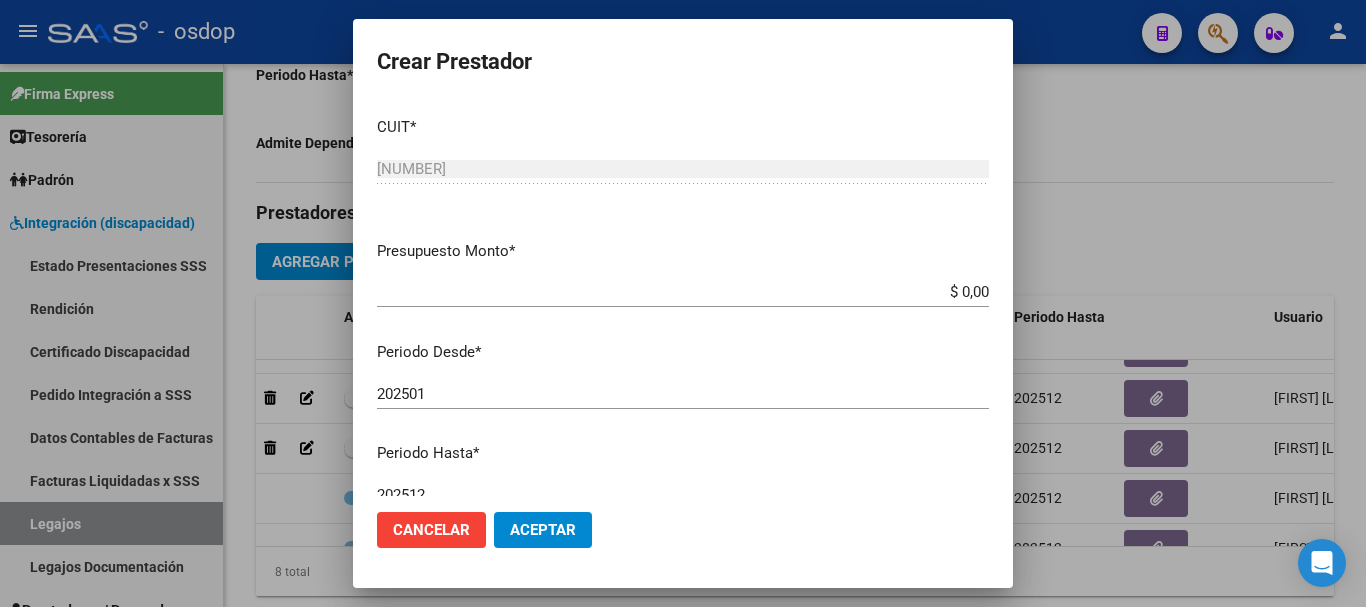 click on "$ 0,00" at bounding box center [683, 292] 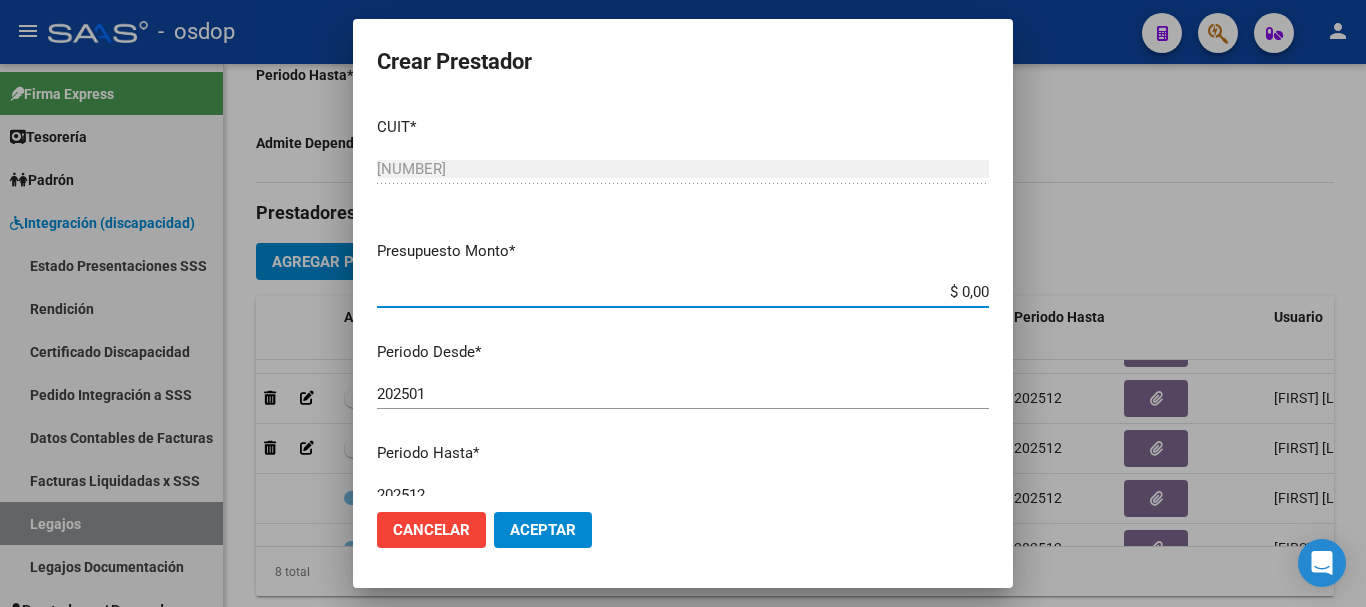 click on "$ 0,00" at bounding box center (683, 292) 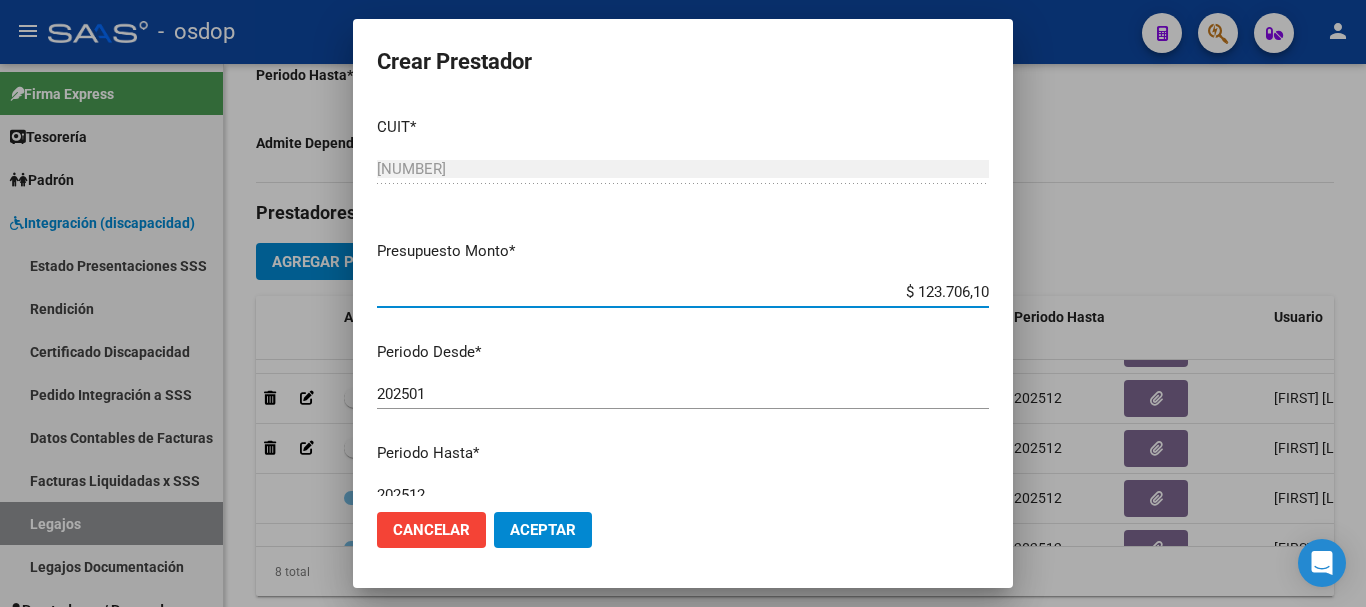 type on "$ 123.706,10" 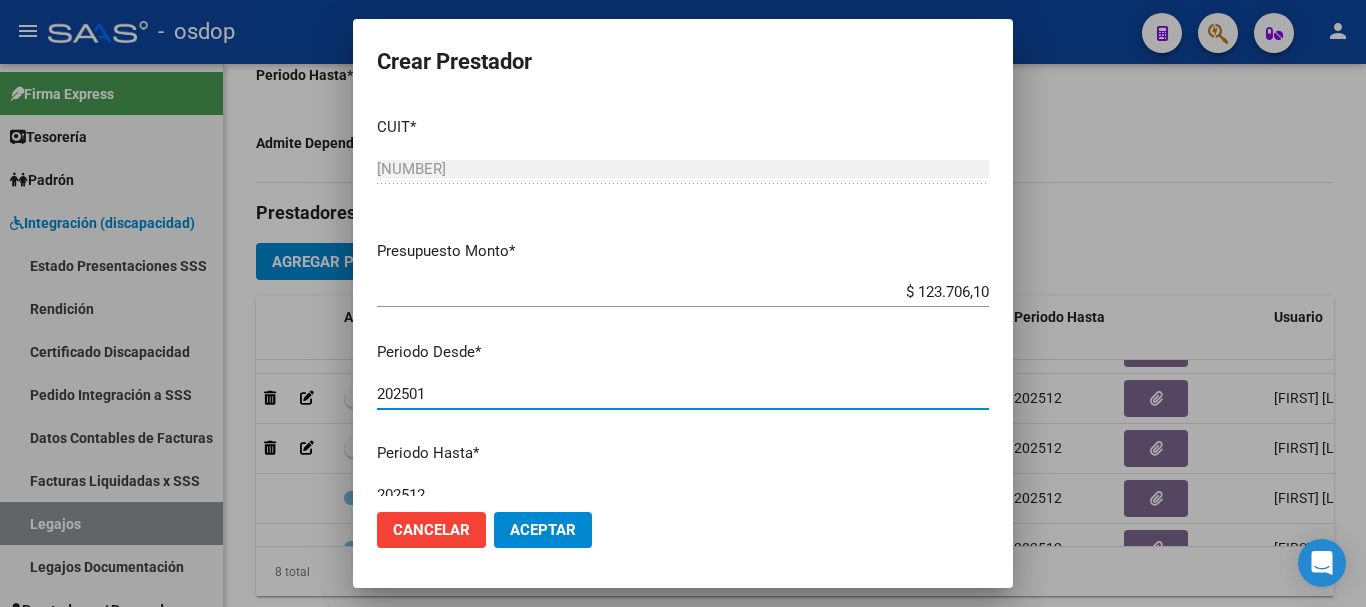 click on "202501" at bounding box center (683, 394) 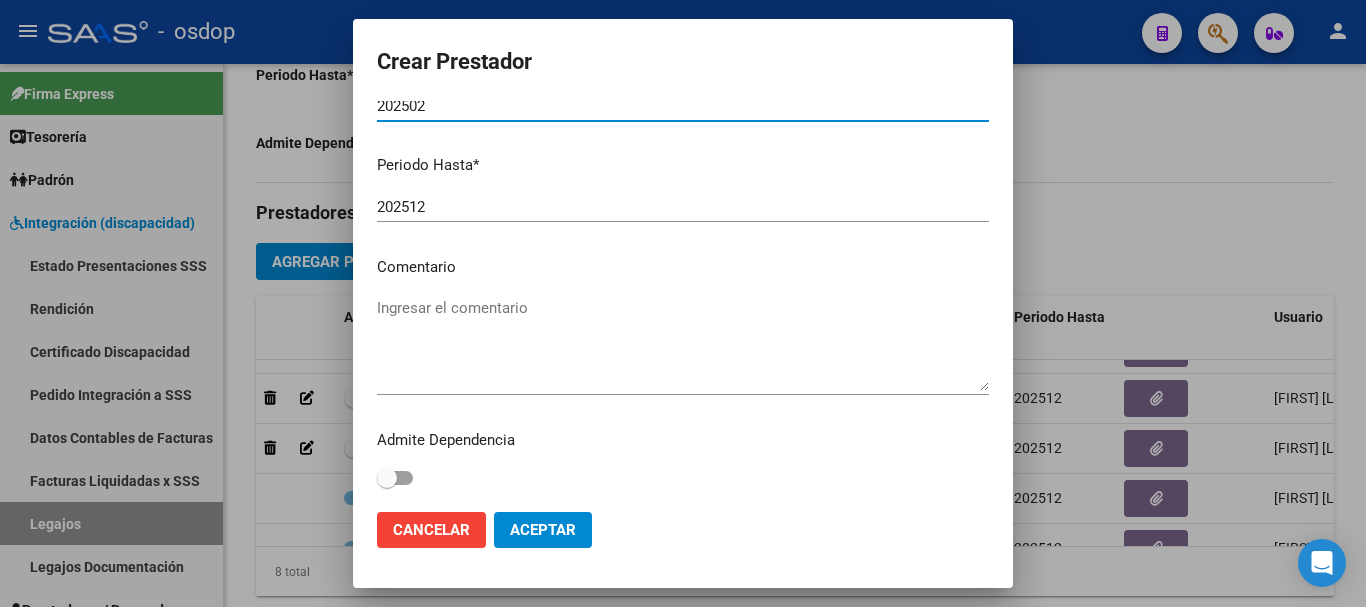 scroll, scrollTop: 290, scrollLeft: 0, axis: vertical 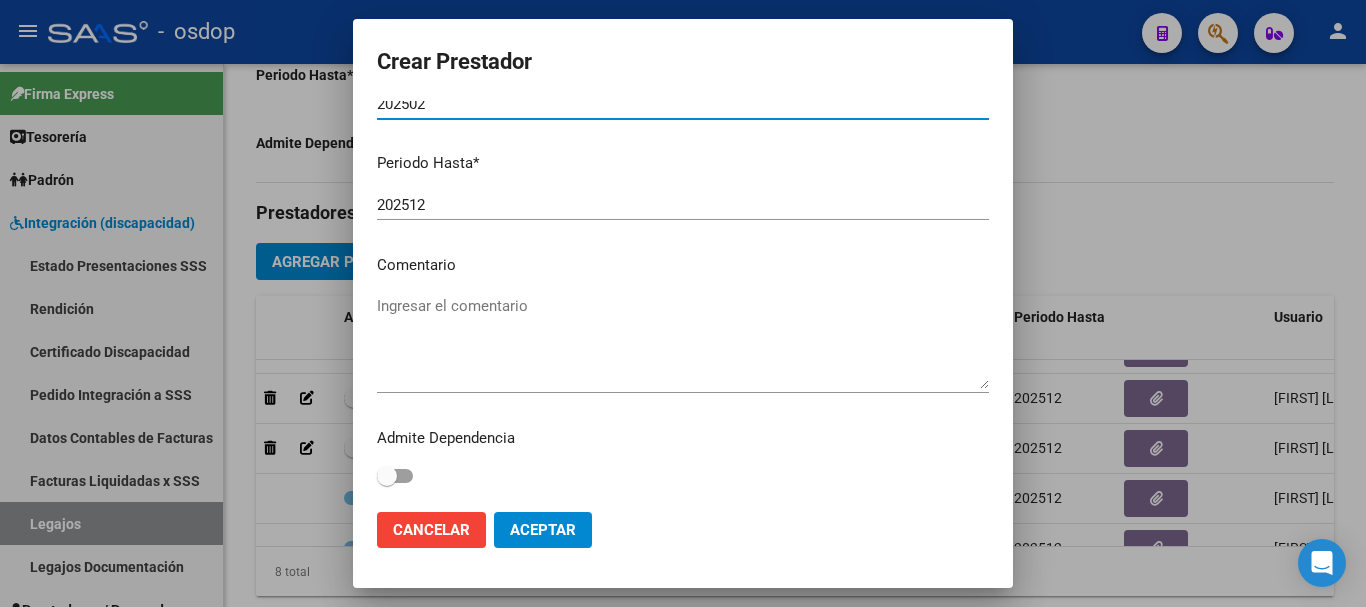 type on "202502" 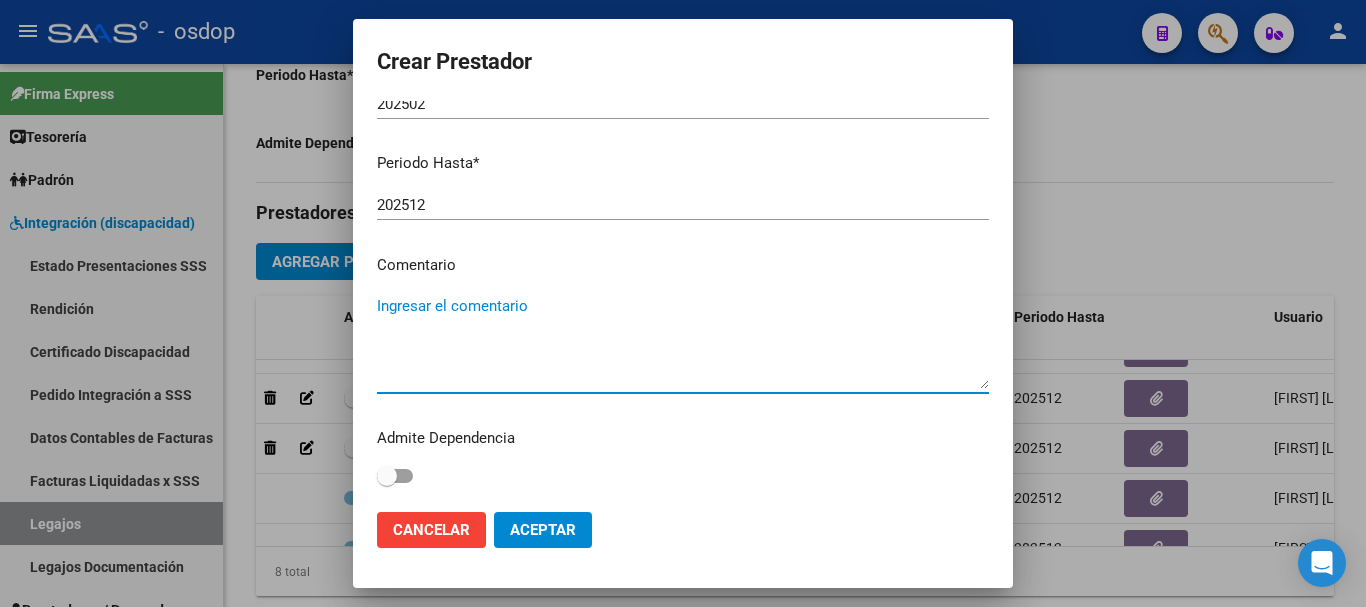 click on "Ingresar el comentario" at bounding box center (683, 342) 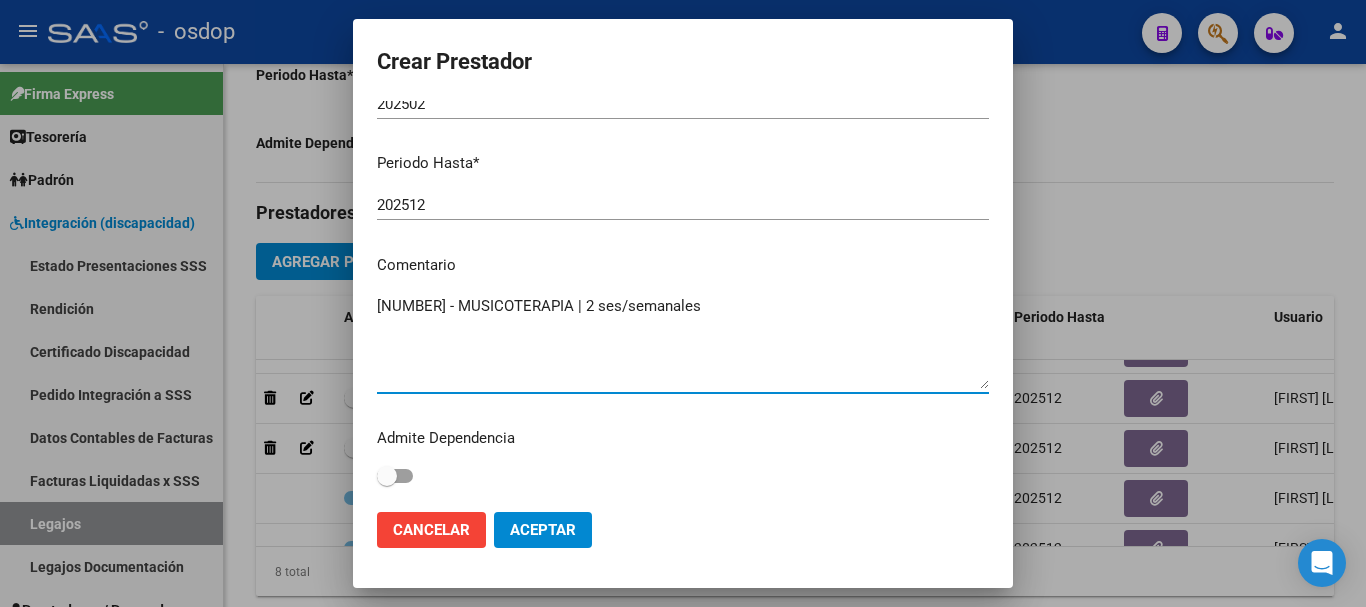 type on "[NUMBER] - MUSICOTERAPIA | 2 ses/semanales" 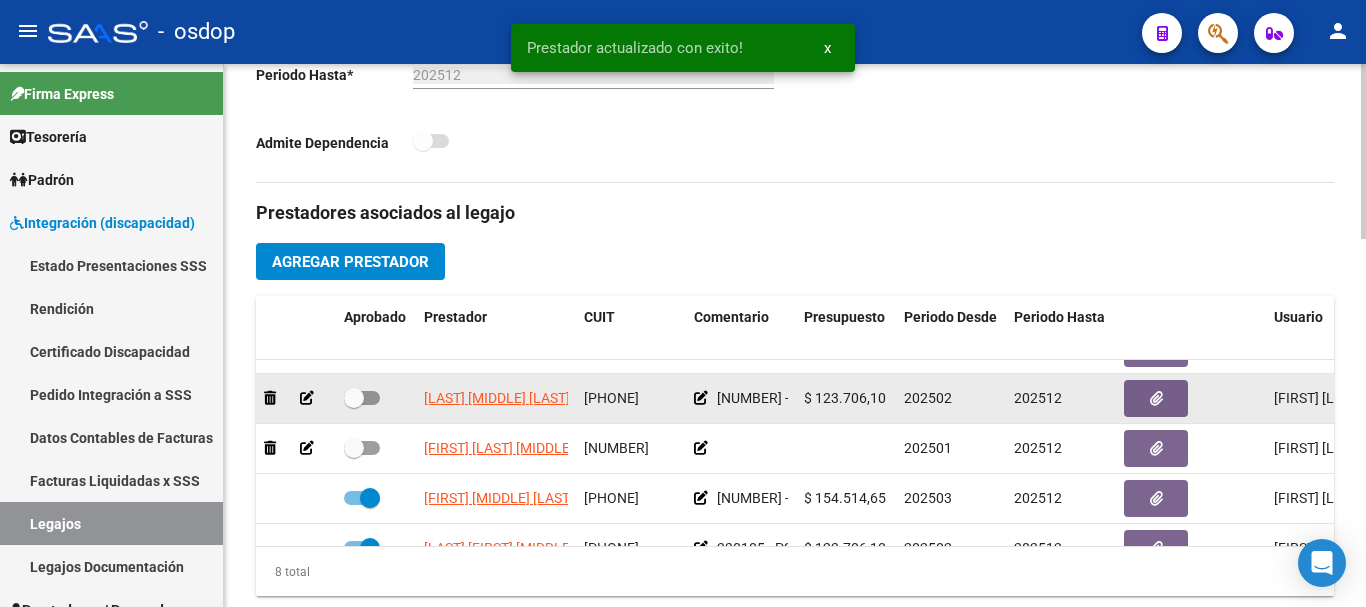 click at bounding box center [362, 398] 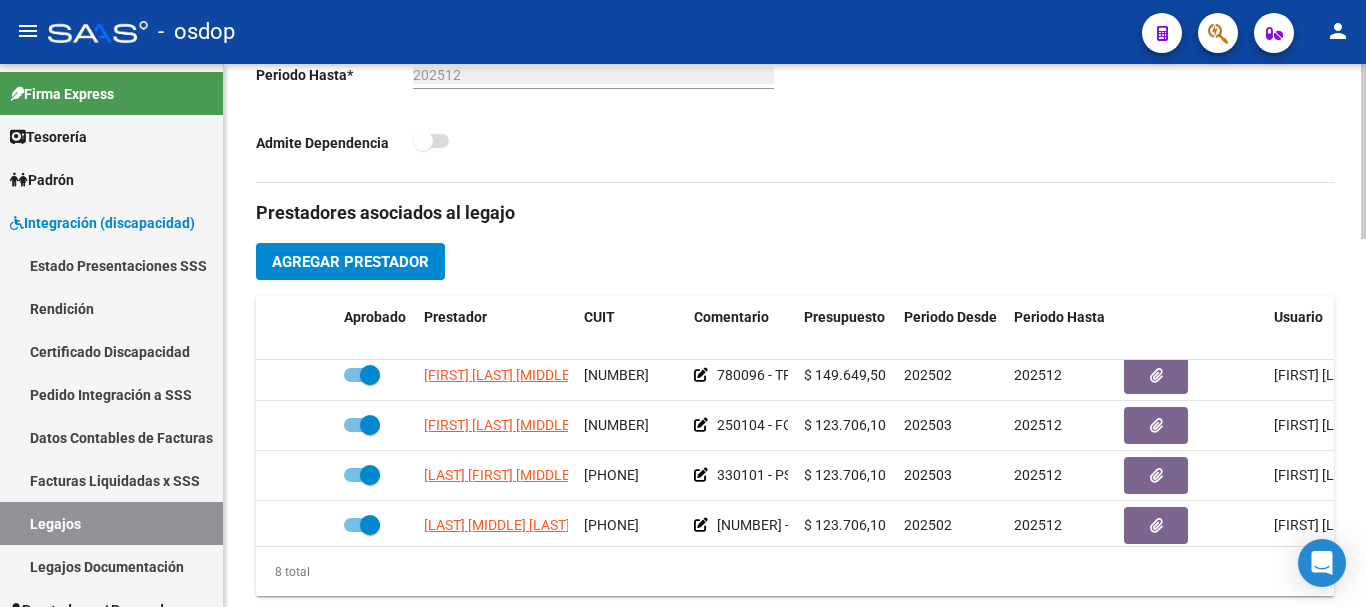 scroll, scrollTop: 0, scrollLeft: 0, axis: both 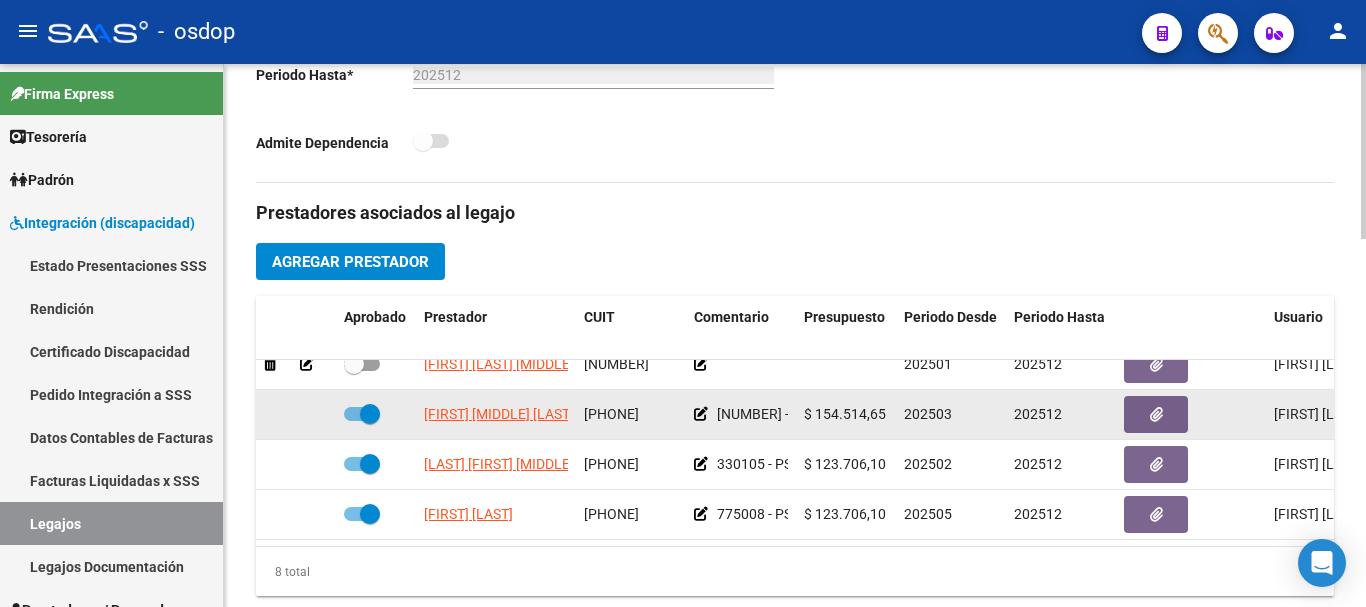 click at bounding box center [362, 414] 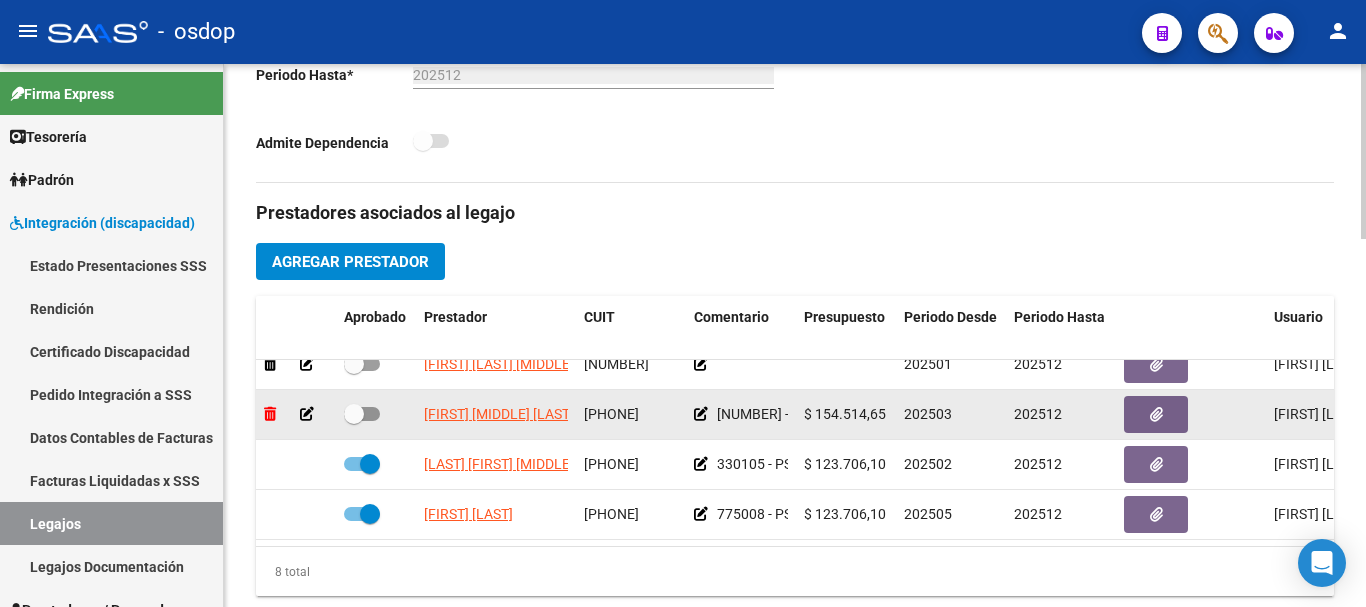 click 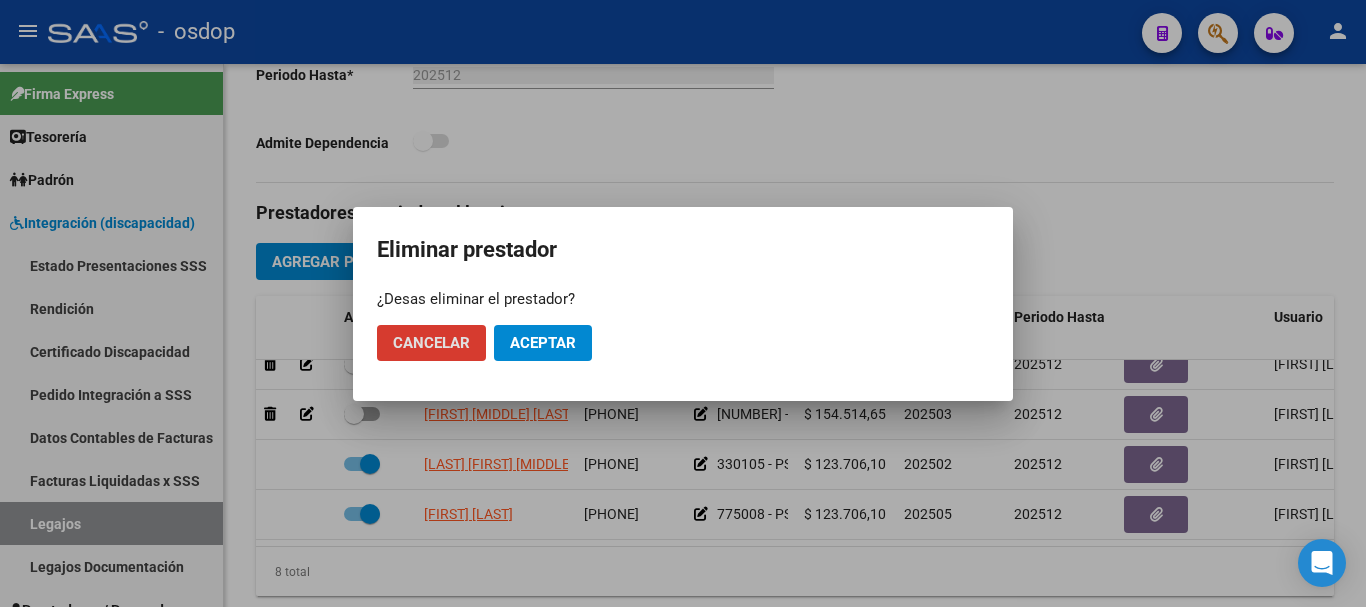 drag, startPoint x: 599, startPoint y: 347, endPoint x: 569, endPoint y: 347, distance: 30 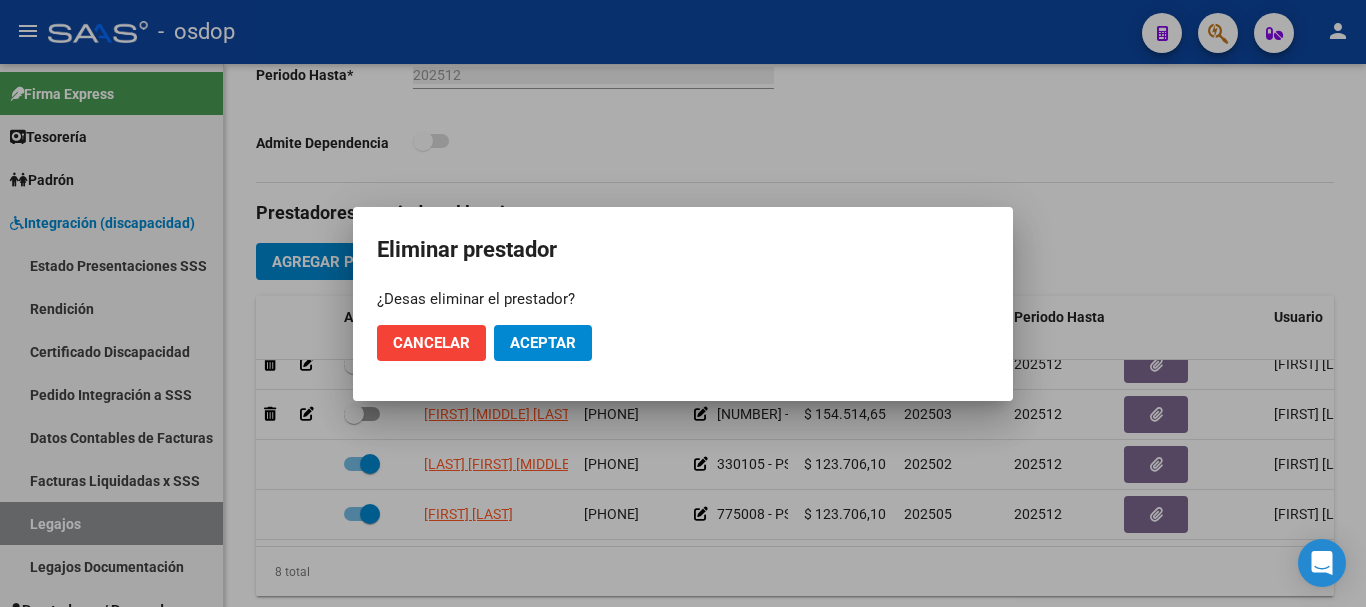 click on "Aceptar" 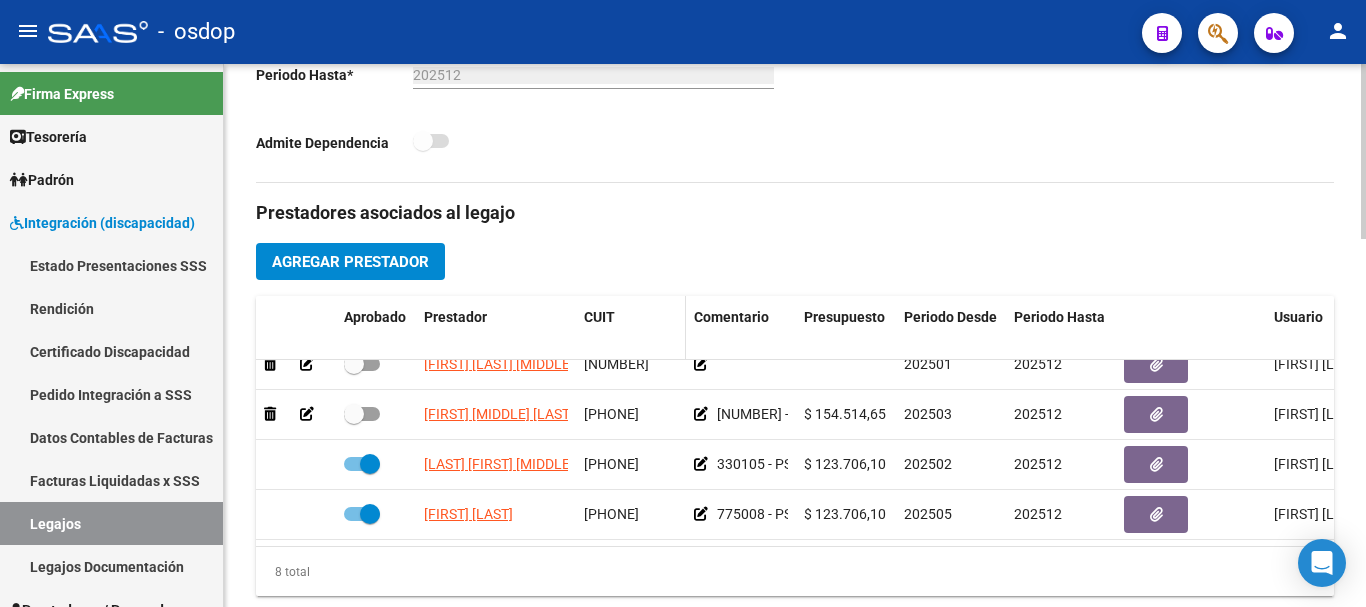 checkbox on "true" 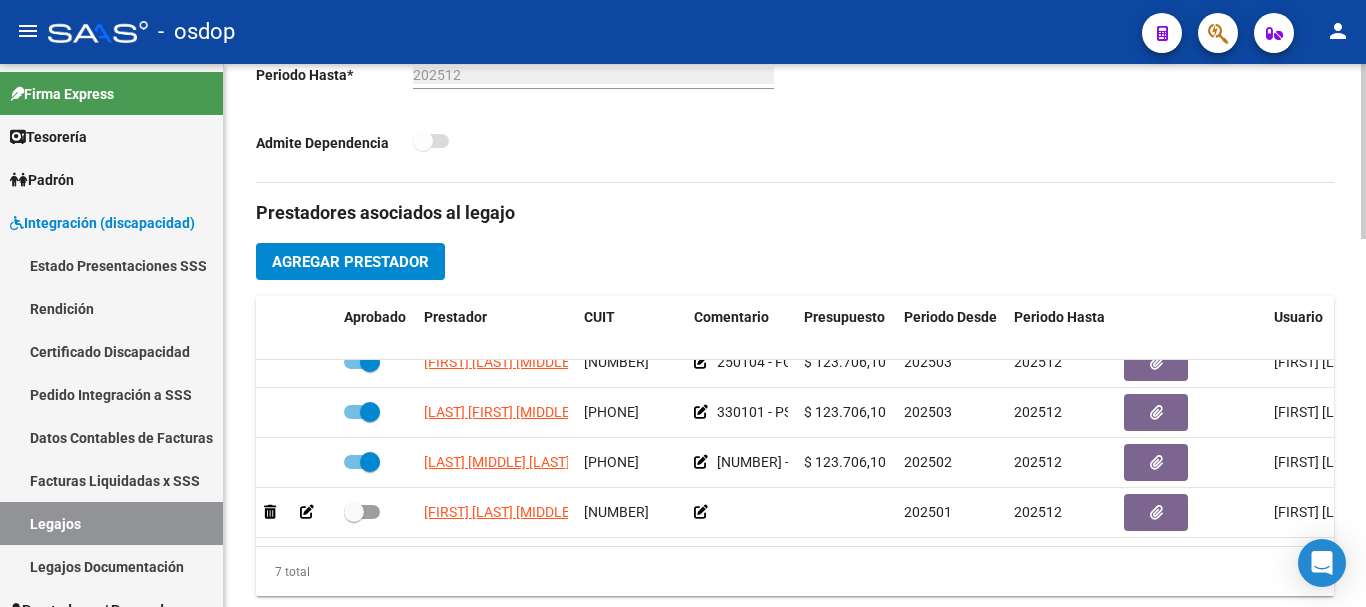 scroll, scrollTop: 0, scrollLeft: 0, axis: both 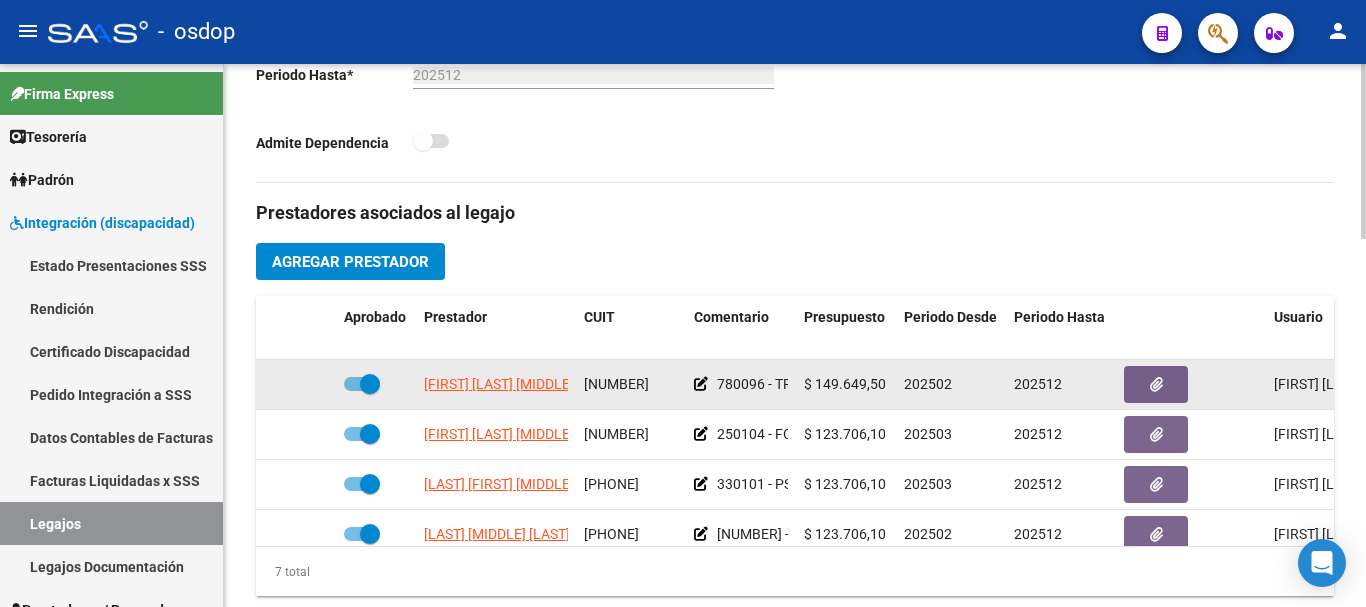 click at bounding box center [362, 384] 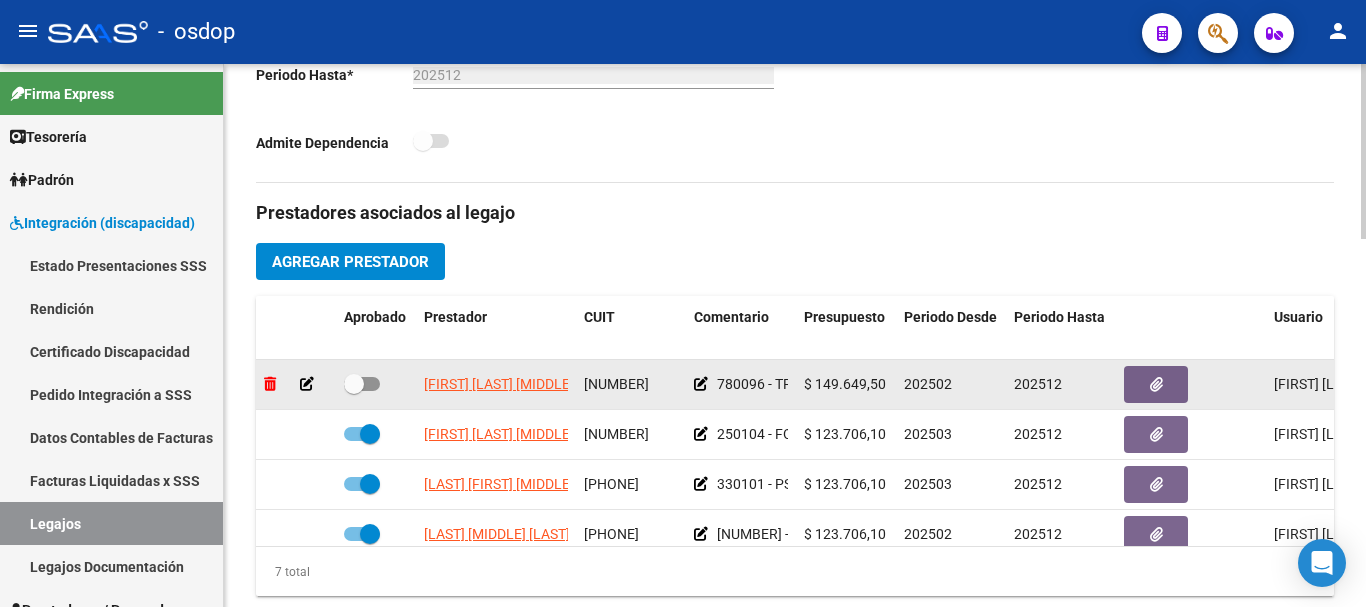 click 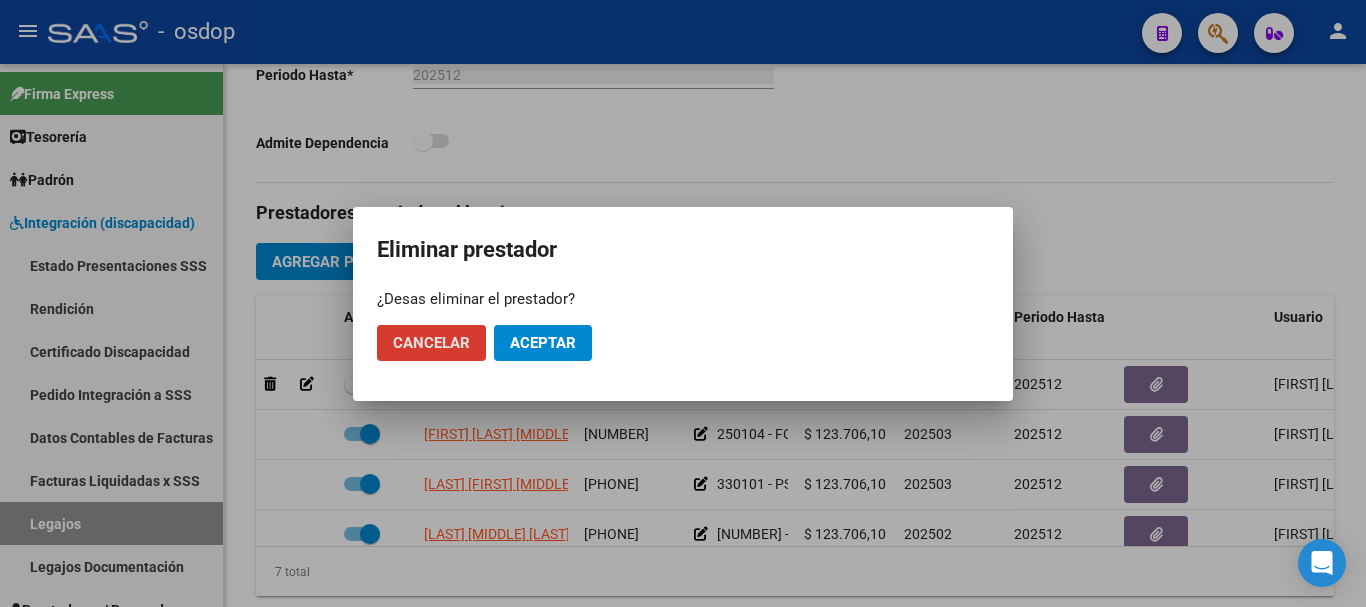 click on "Aceptar" 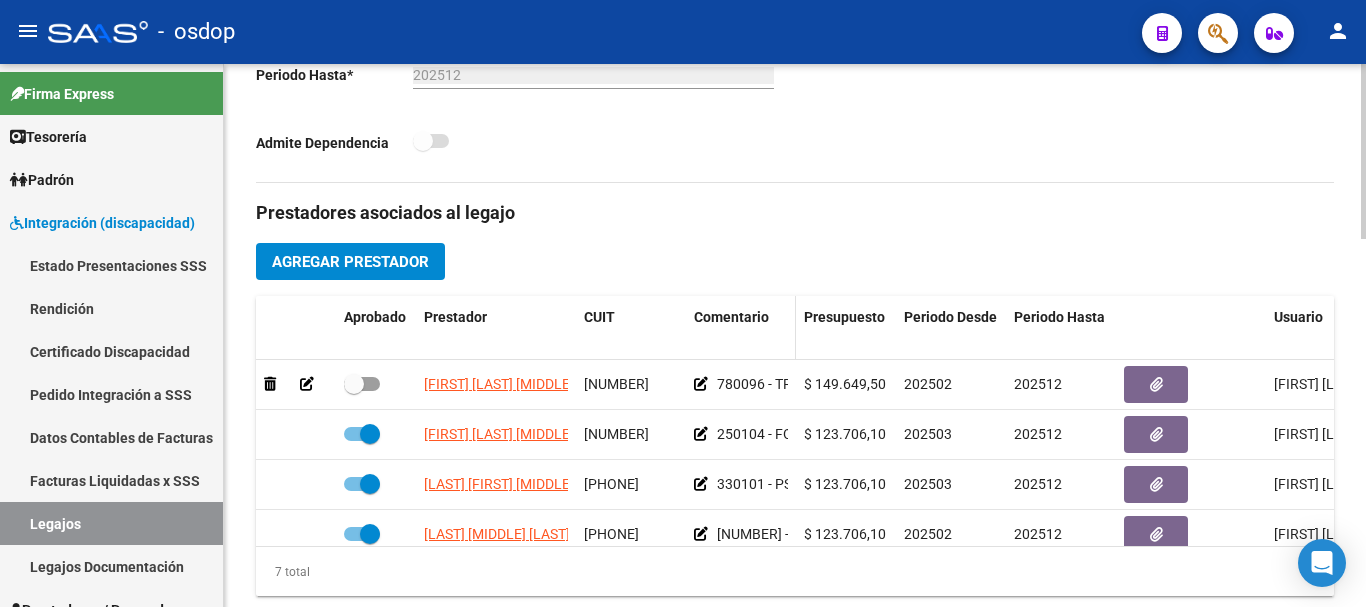 checkbox on "false" 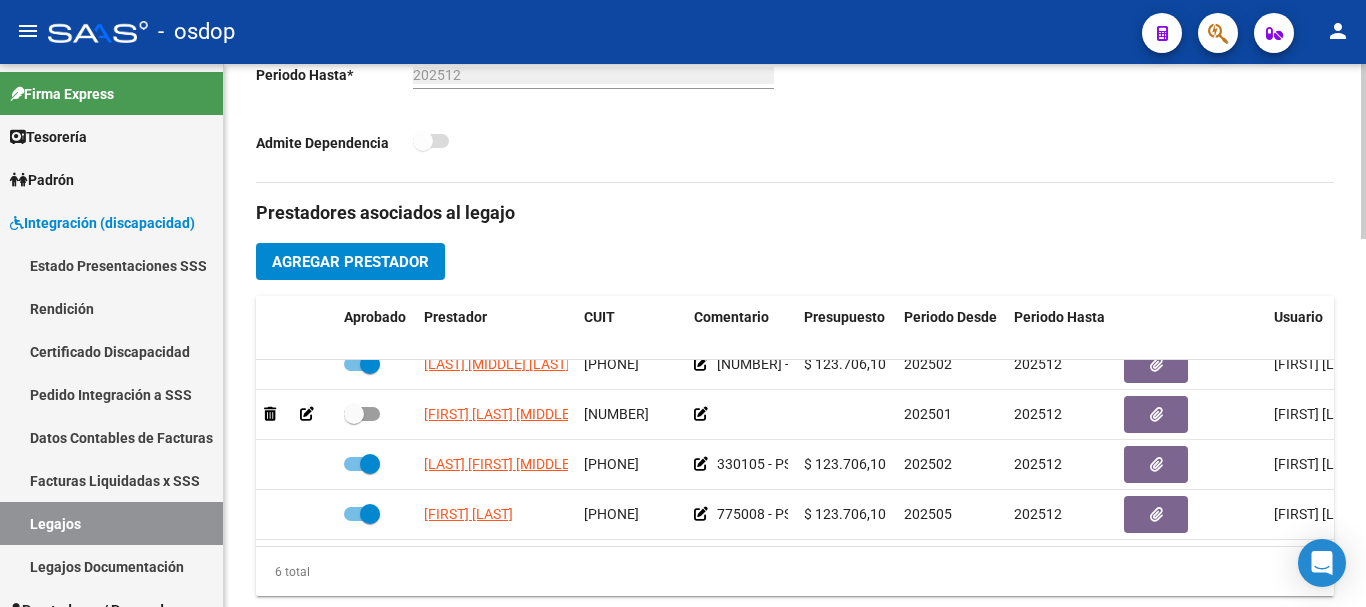 scroll, scrollTop: 136, scrollLeft: 0, axis: vertical 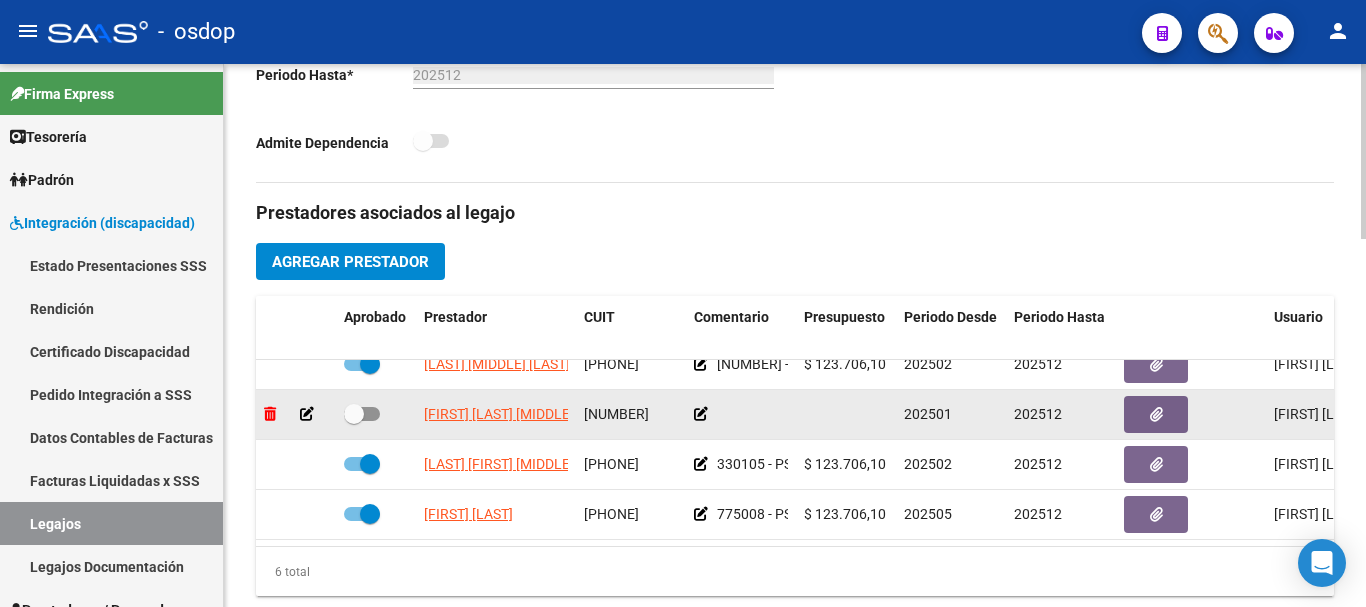 click 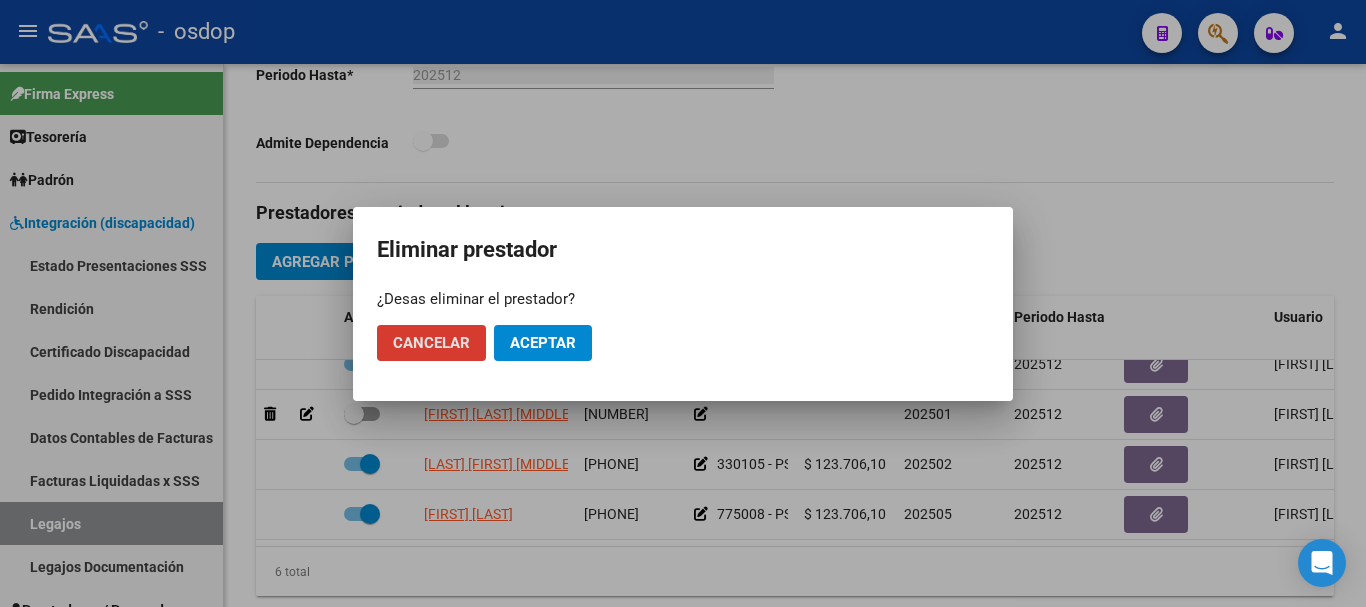 click on "Aceptar" 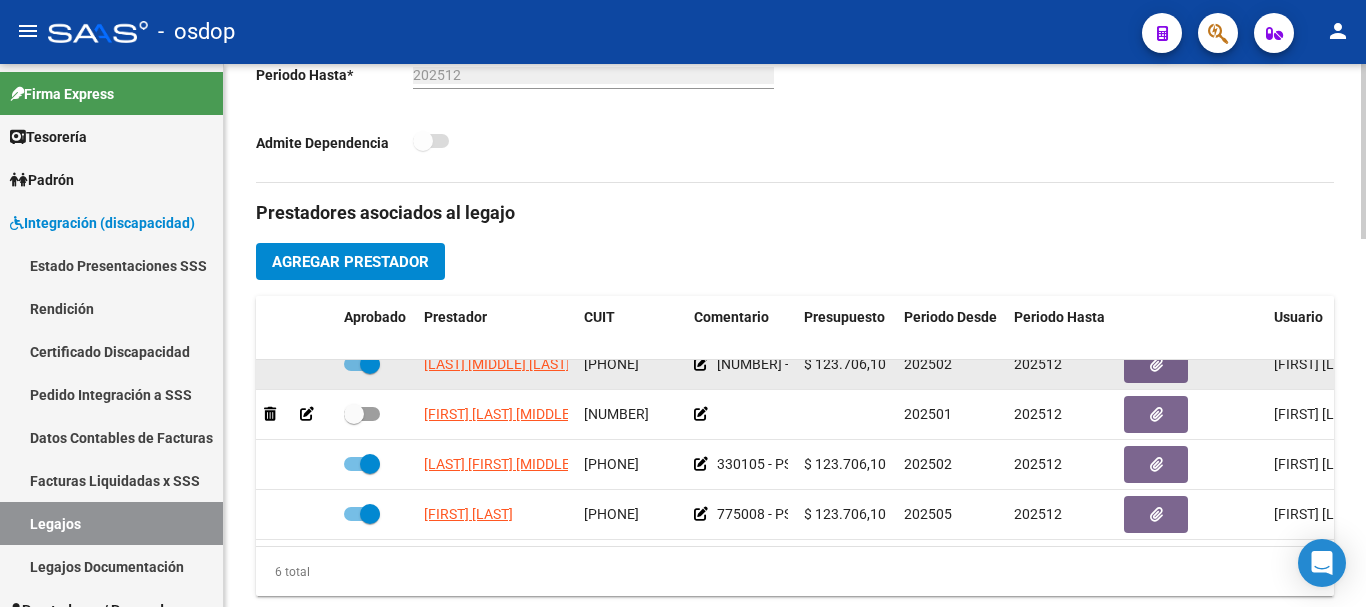checkbox on "true" 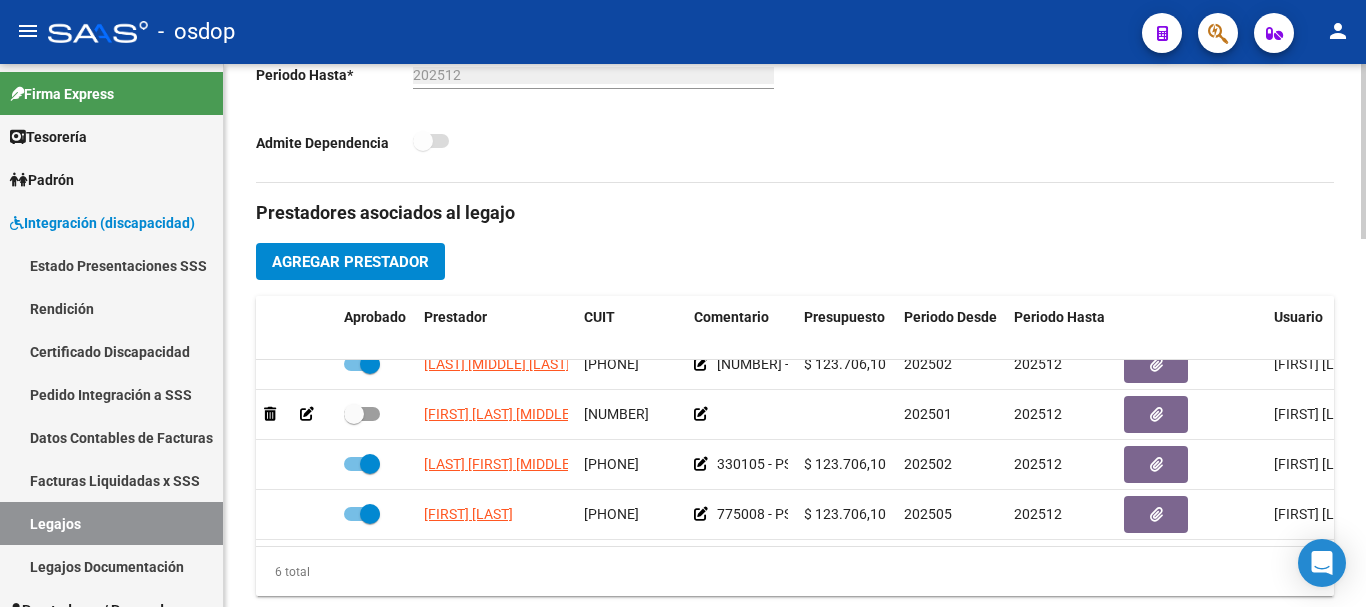 scroll, scrollTop: 86, scrollLeft: 0, axis: vertical 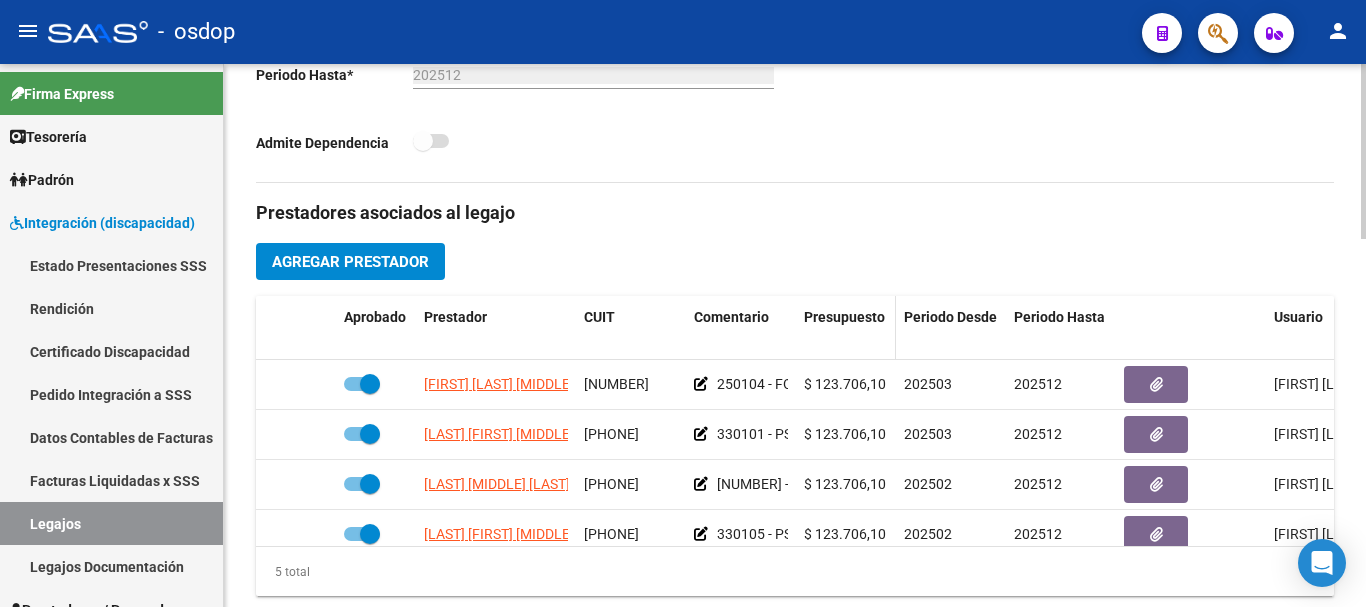 drag, startPoint x: 796, startPoint y: 324, endPoint x: 821, endPoint y: 324, distance: 25 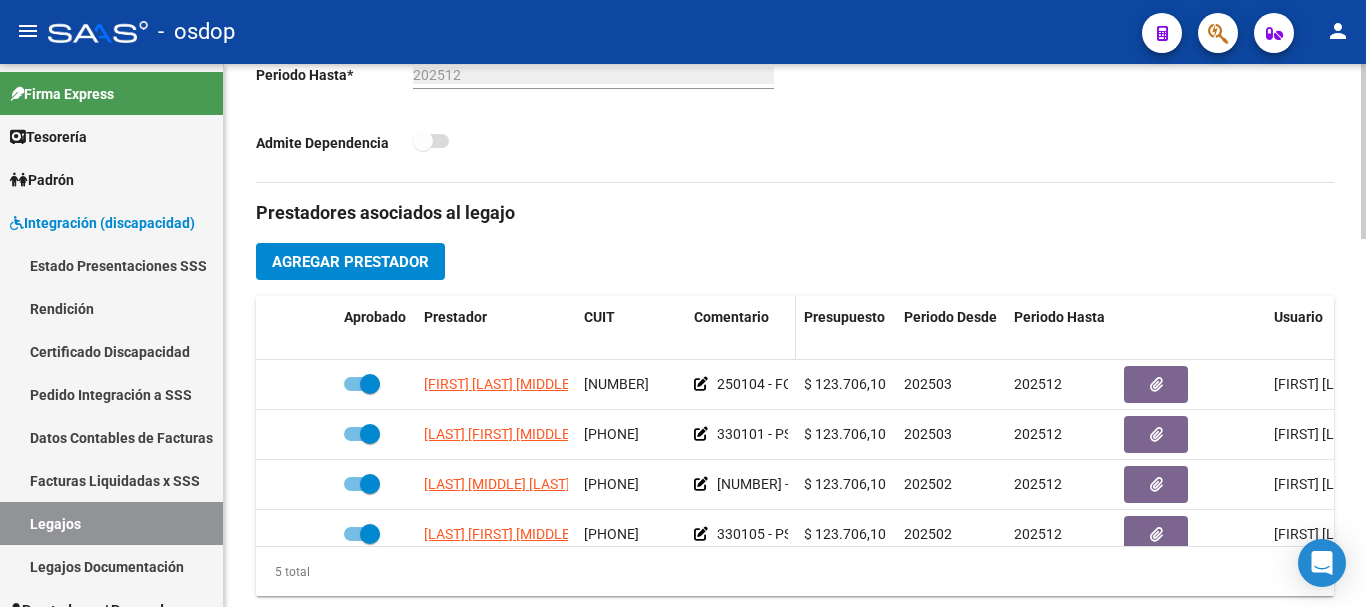 click 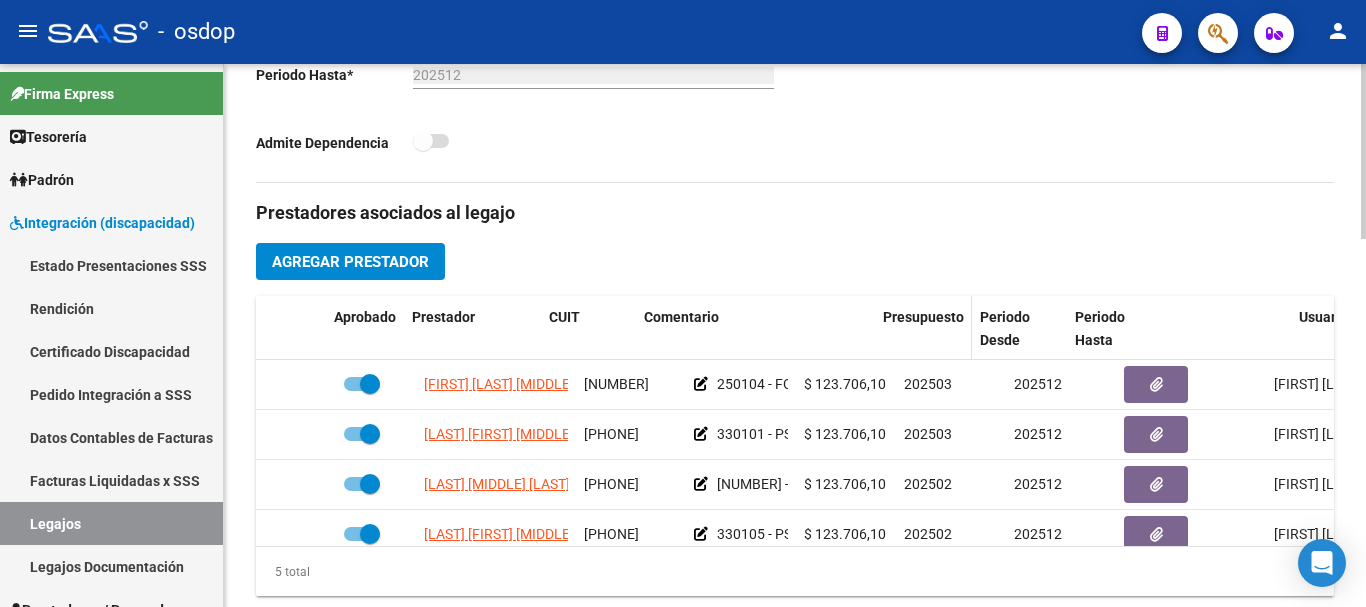 drag, startPoint x: 791, startPoint y: 324, endPoint x: 963, endPoint y: 324, distance: 172 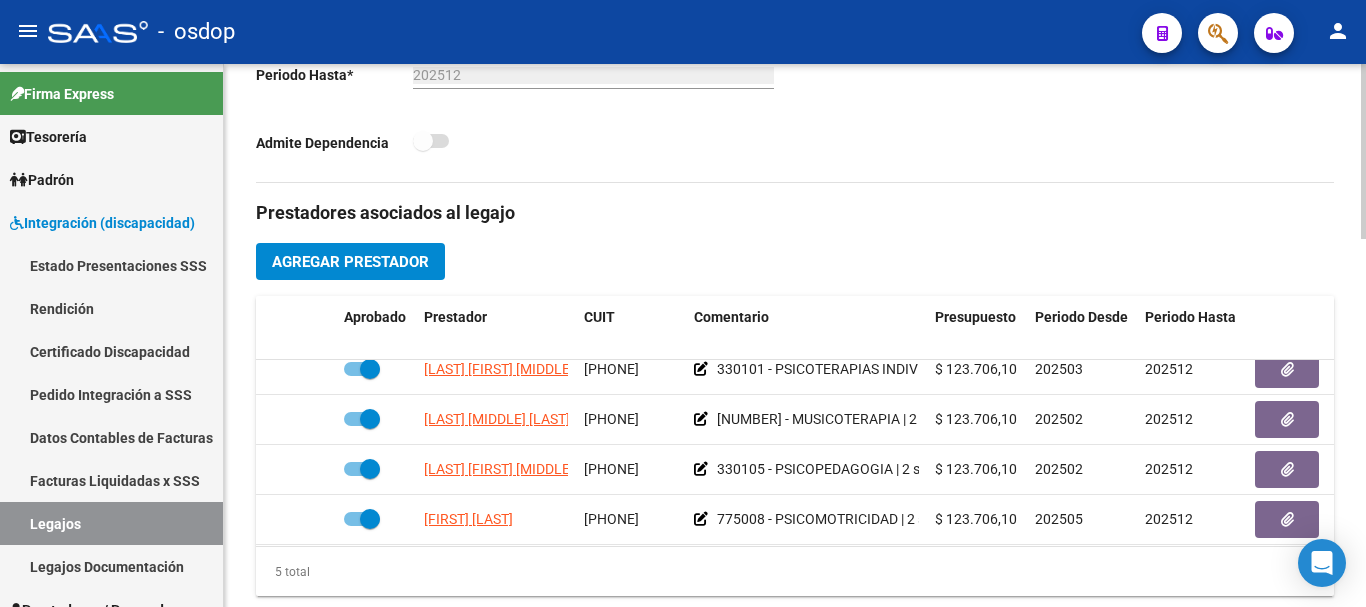 scroll, scrollTop: 86, scrollLeft: 0, axis: vertical 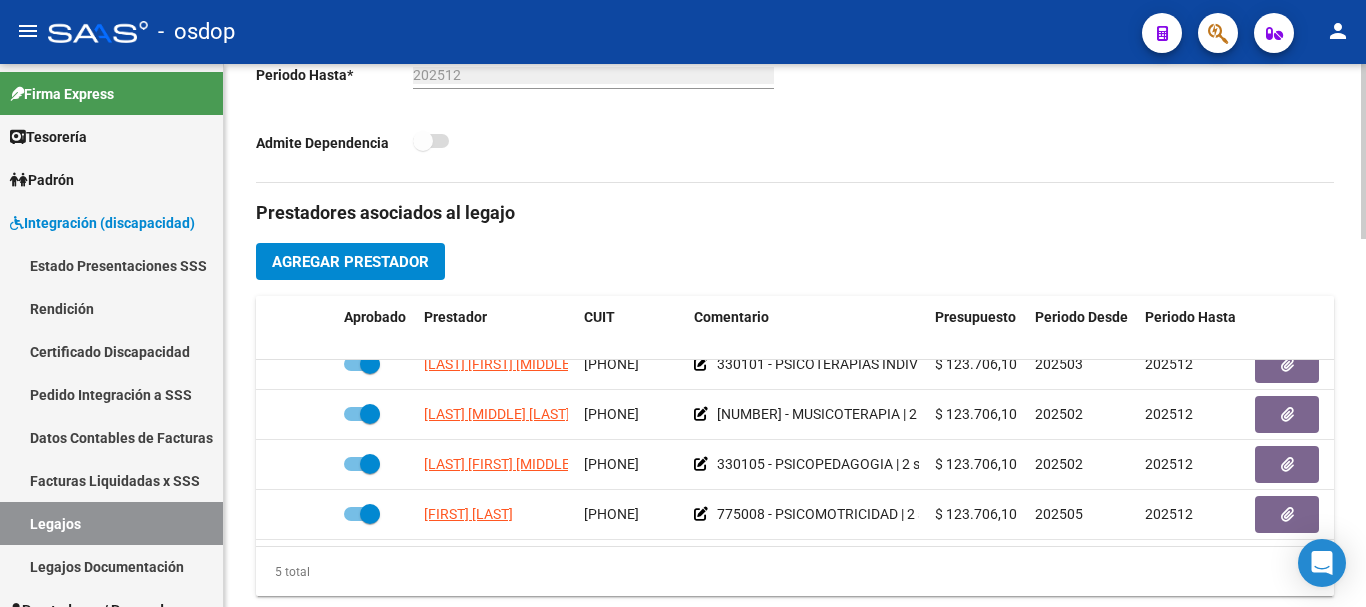 click on "Agregar Prestador" 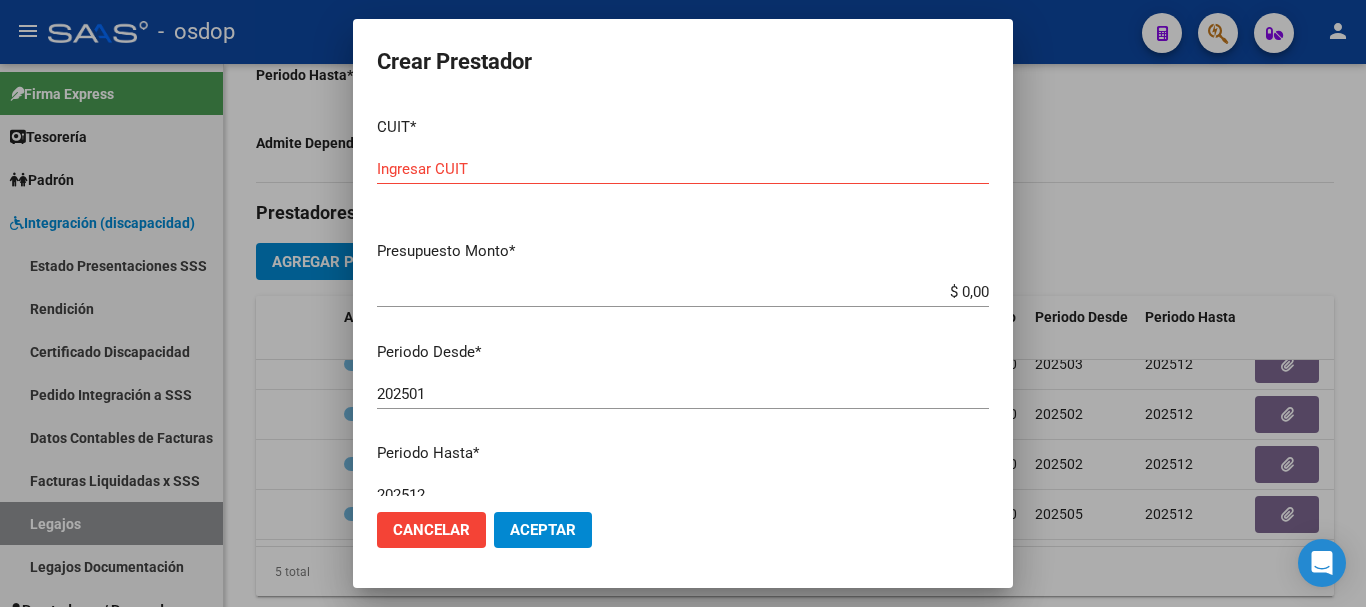 click on "Ingresar CUIT" at bounding box center [683, 169] 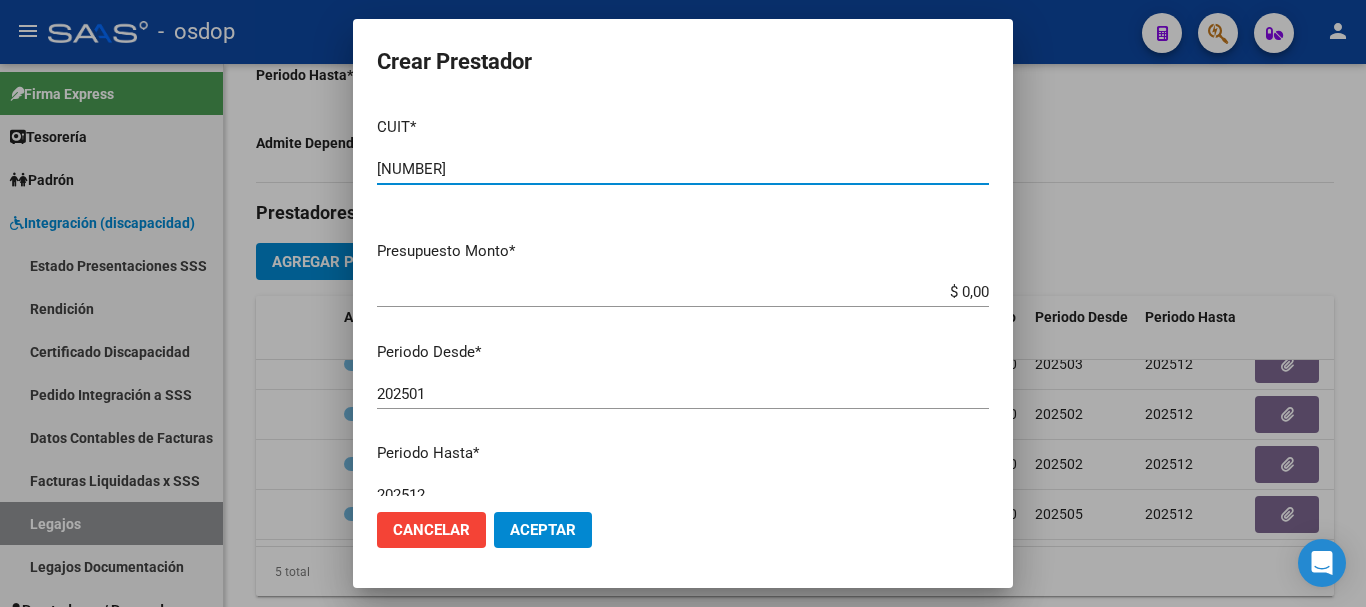 type on "[NUMBER]" 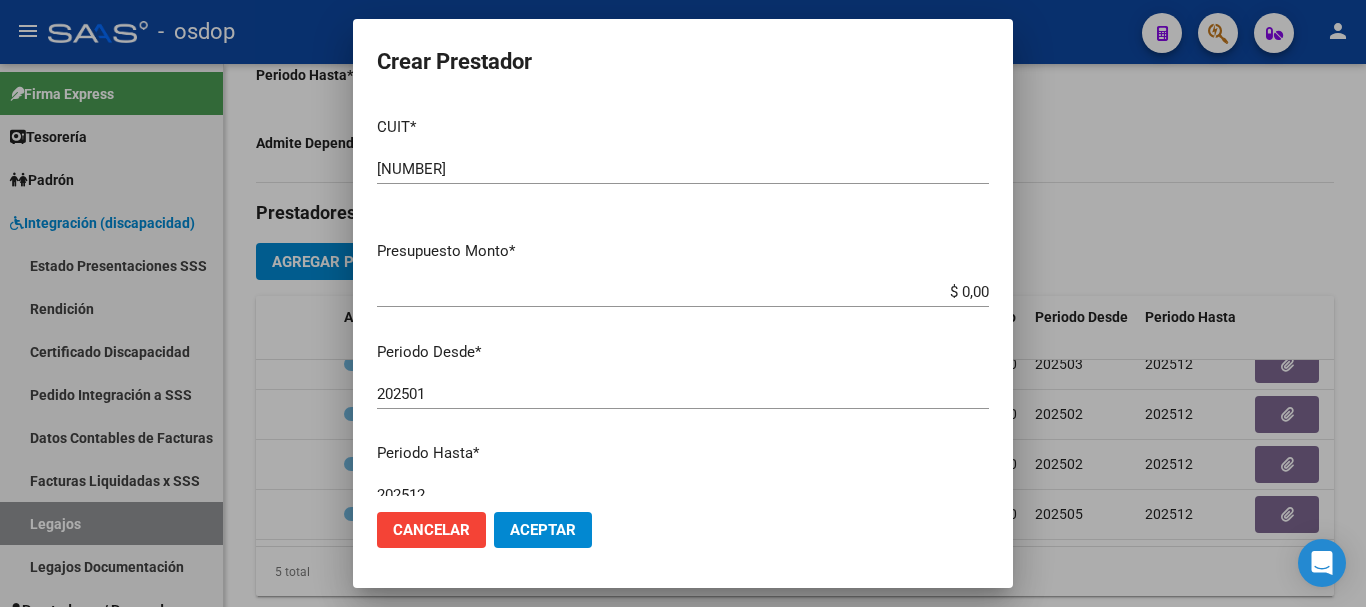 click on "$ 0,00" at bounding box center (683, 292) 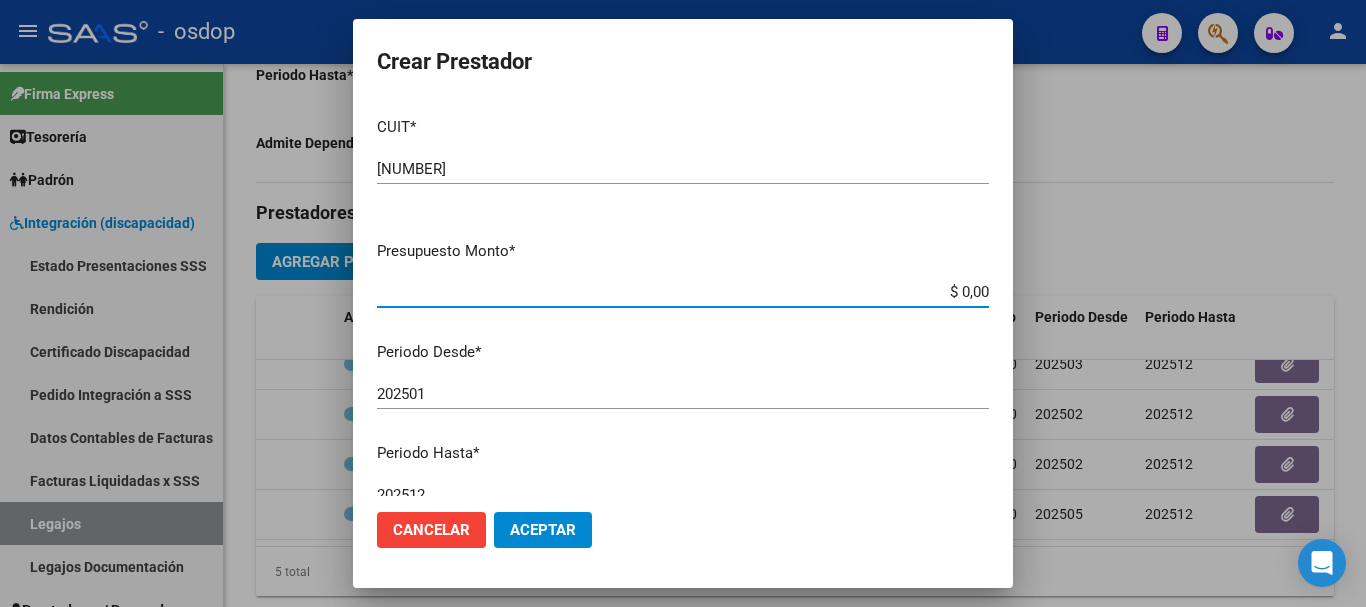 click on "$ 0,00" at bounding box center [683, 292] 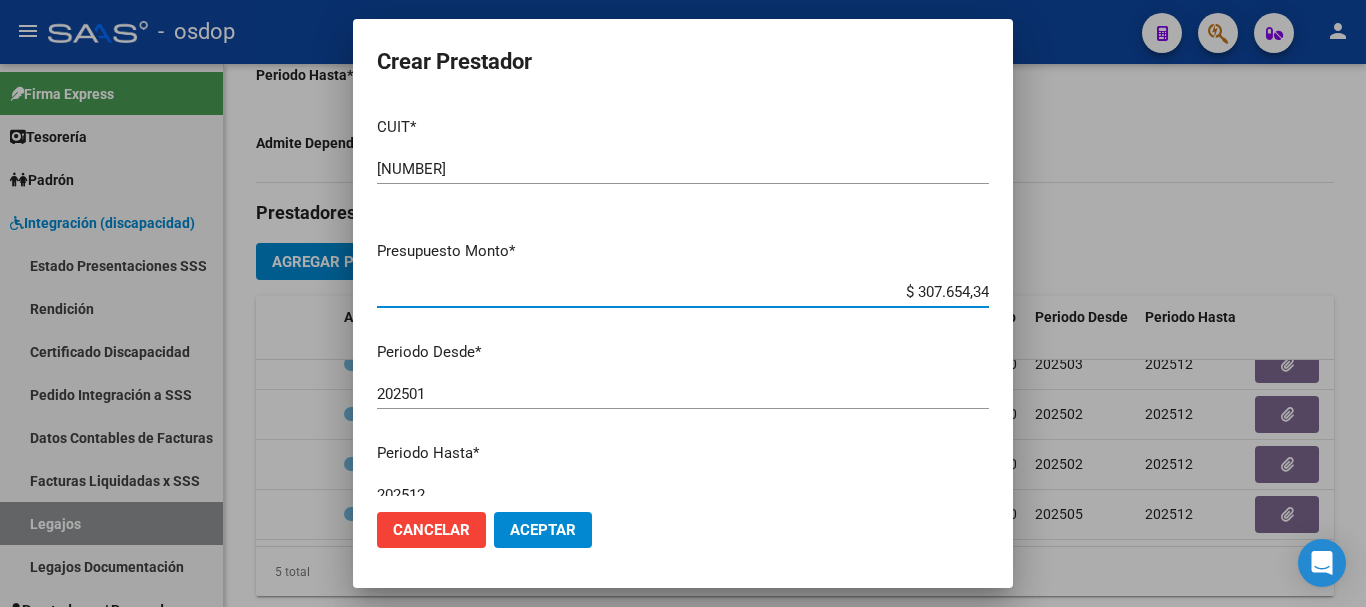 type on "$ 307.654,34" 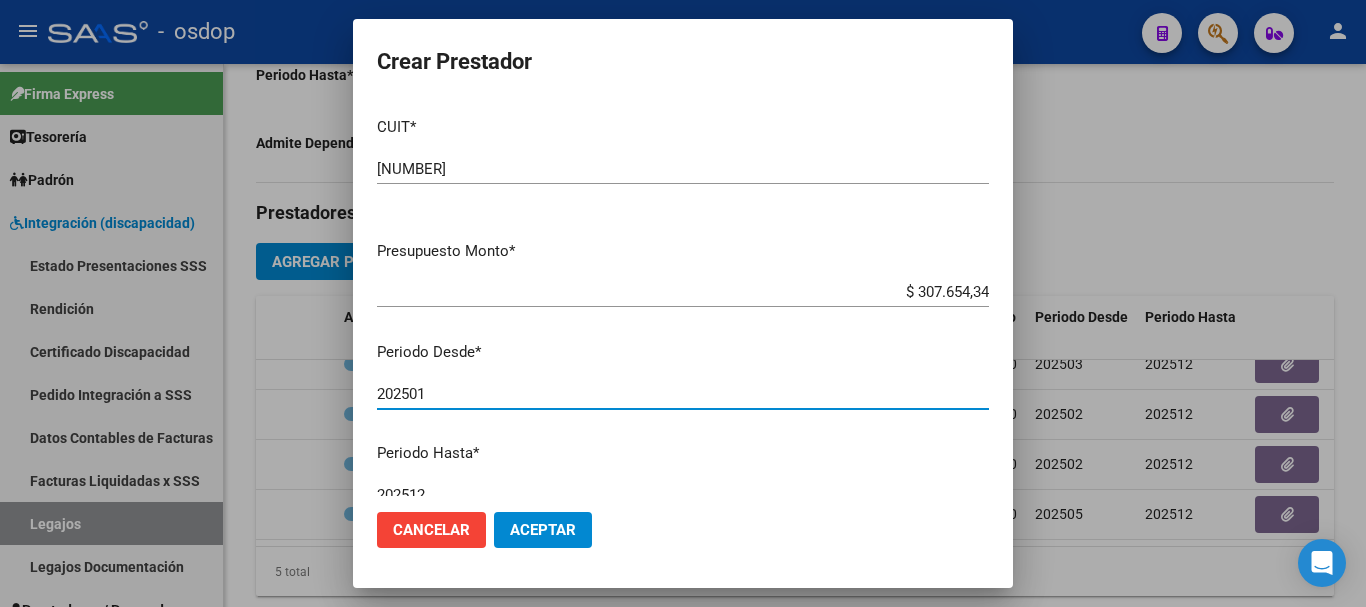 click on "202501" at bounding box center [683, 394] 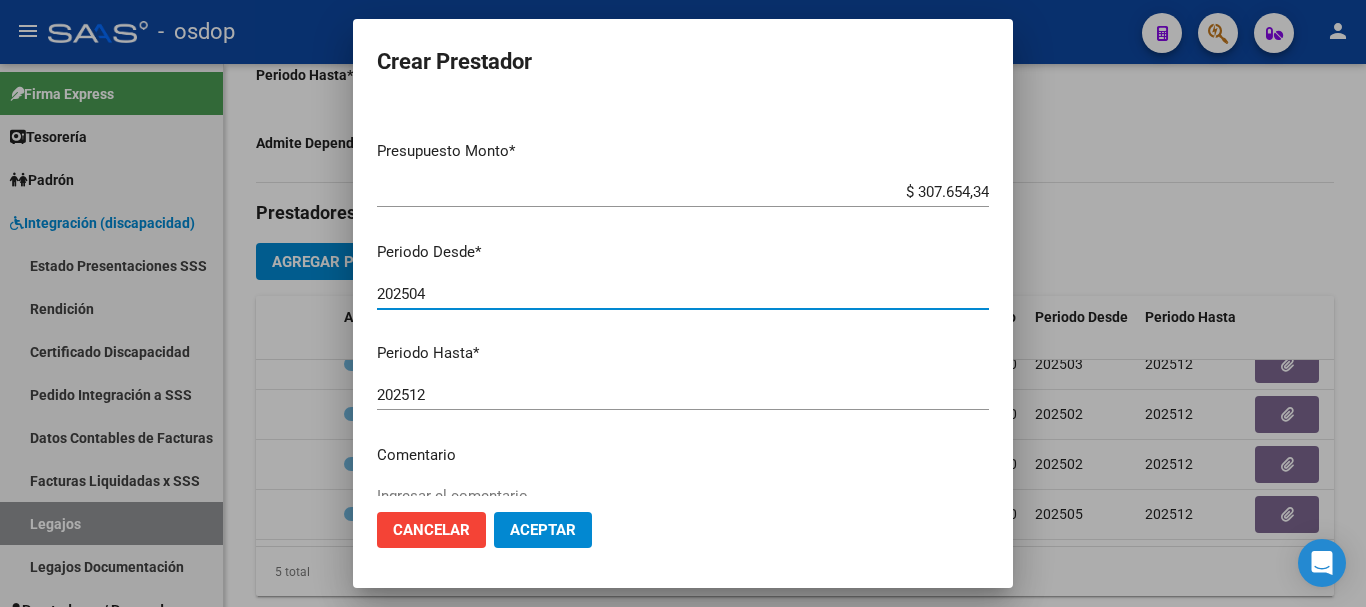 scroll, scrollTop: 200, scrollLeft: 0, axis: vertical 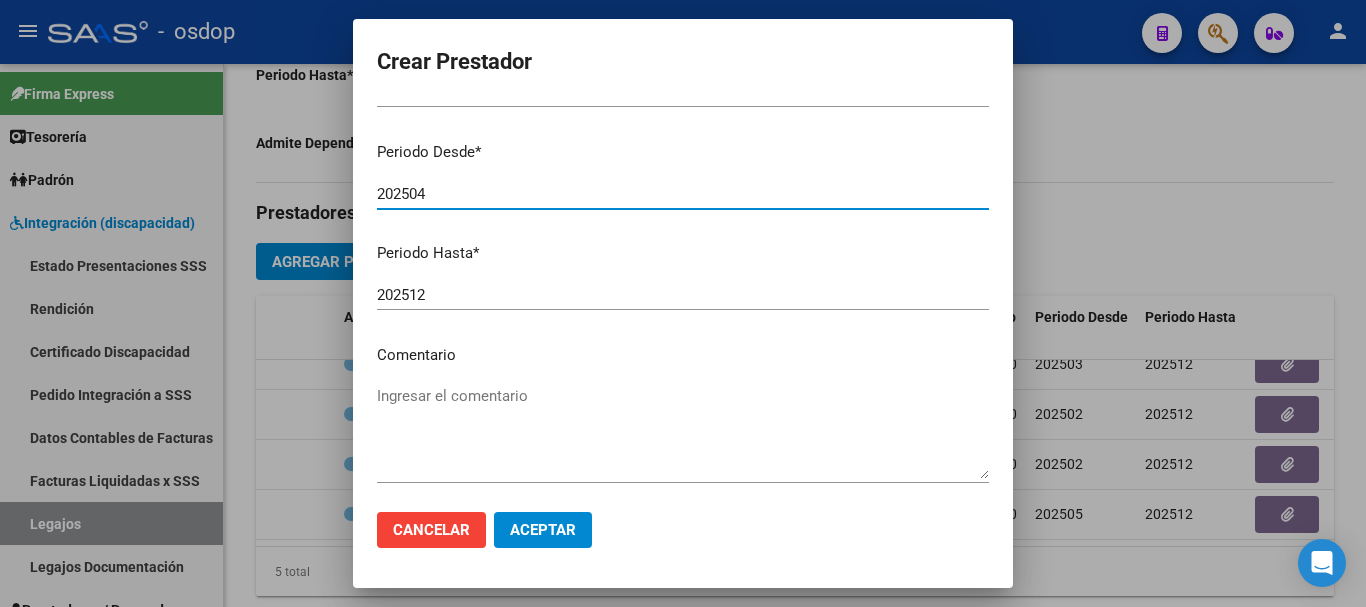 type on "202504" 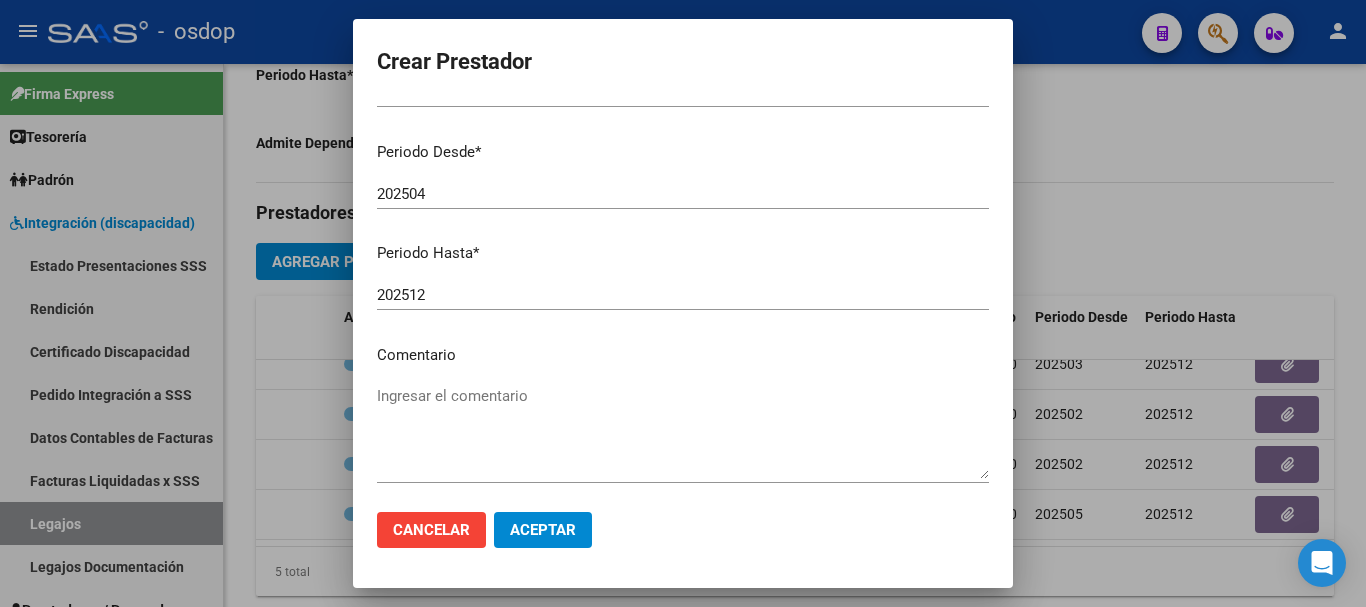 click on "Ingresar el comentario" at bounding box center [683, 432] 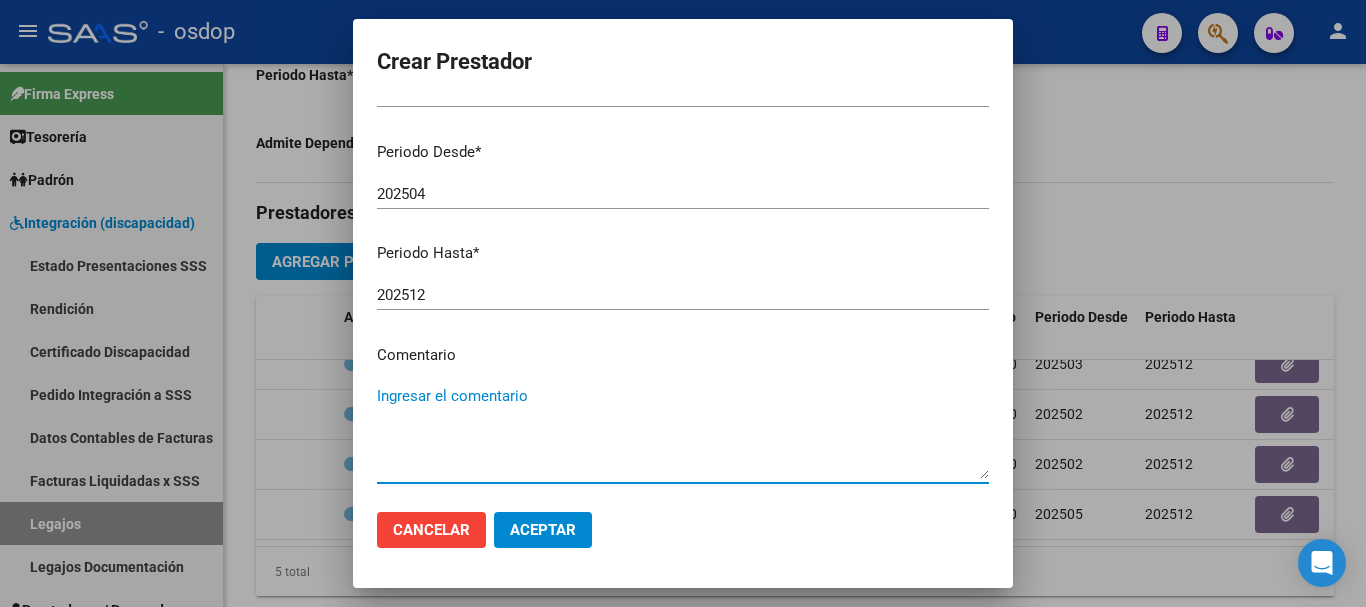paste on "780087 - MÓDULO MAESTRO DE APOYO" 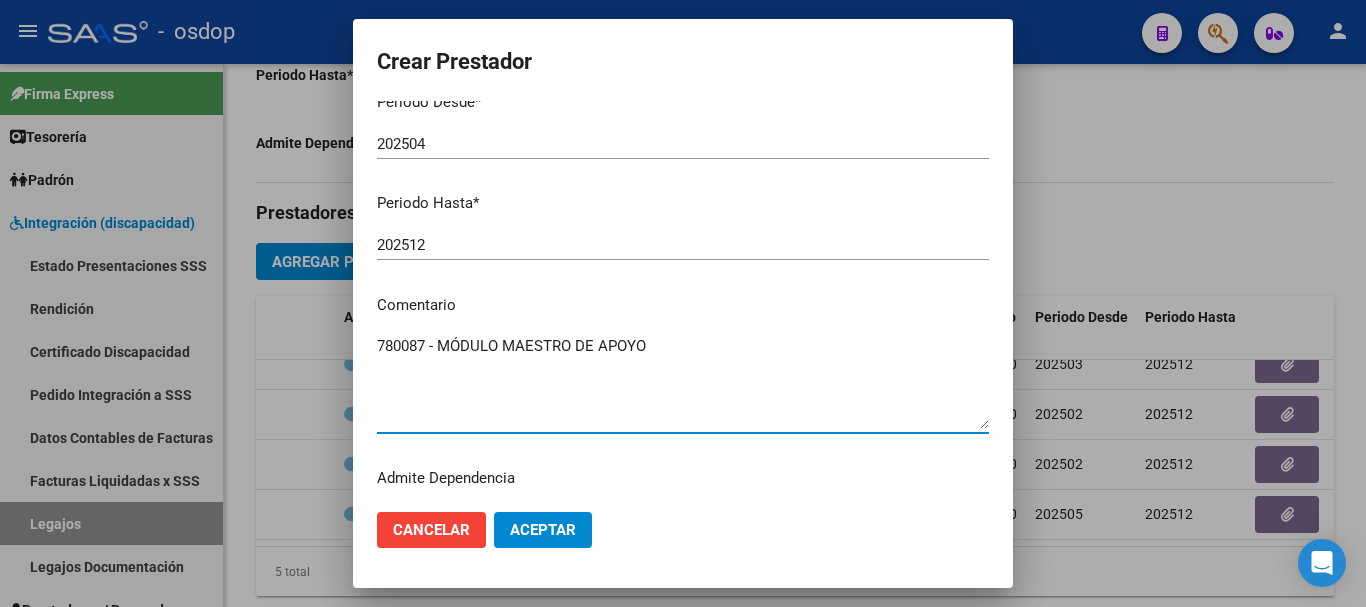 scroll, scrollTop: 290, scrollLeft: 0, axis: vertical 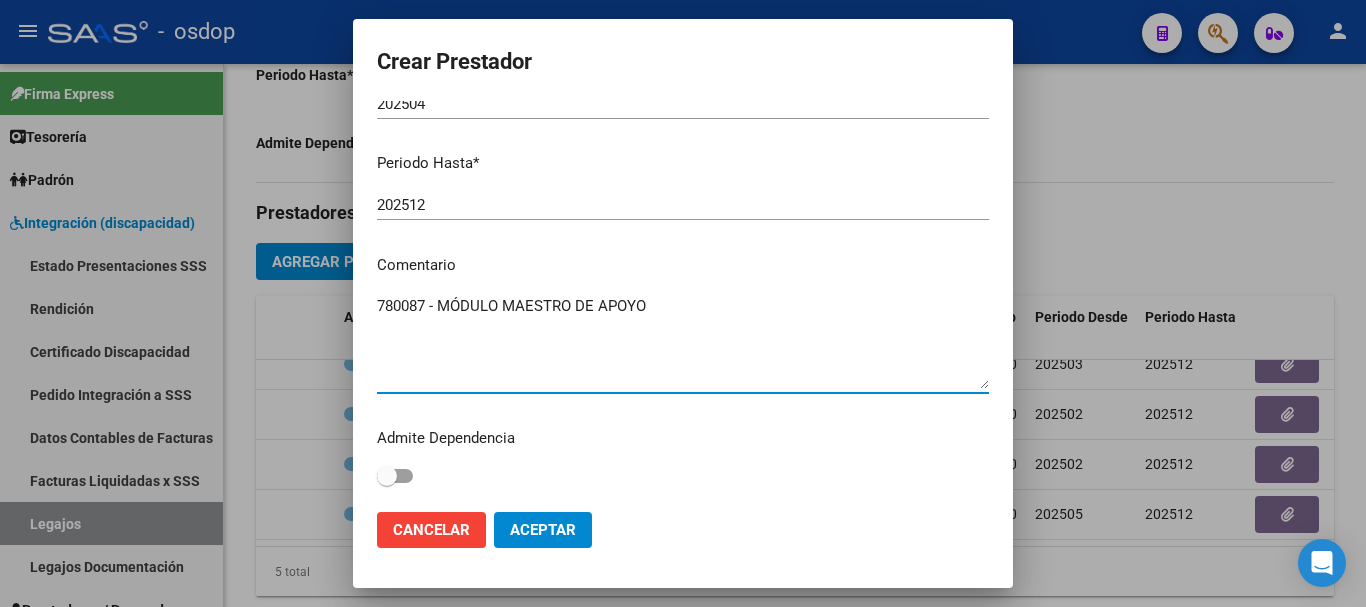 type on "780087 - MÓDULO MAESTRO DE APOYO" 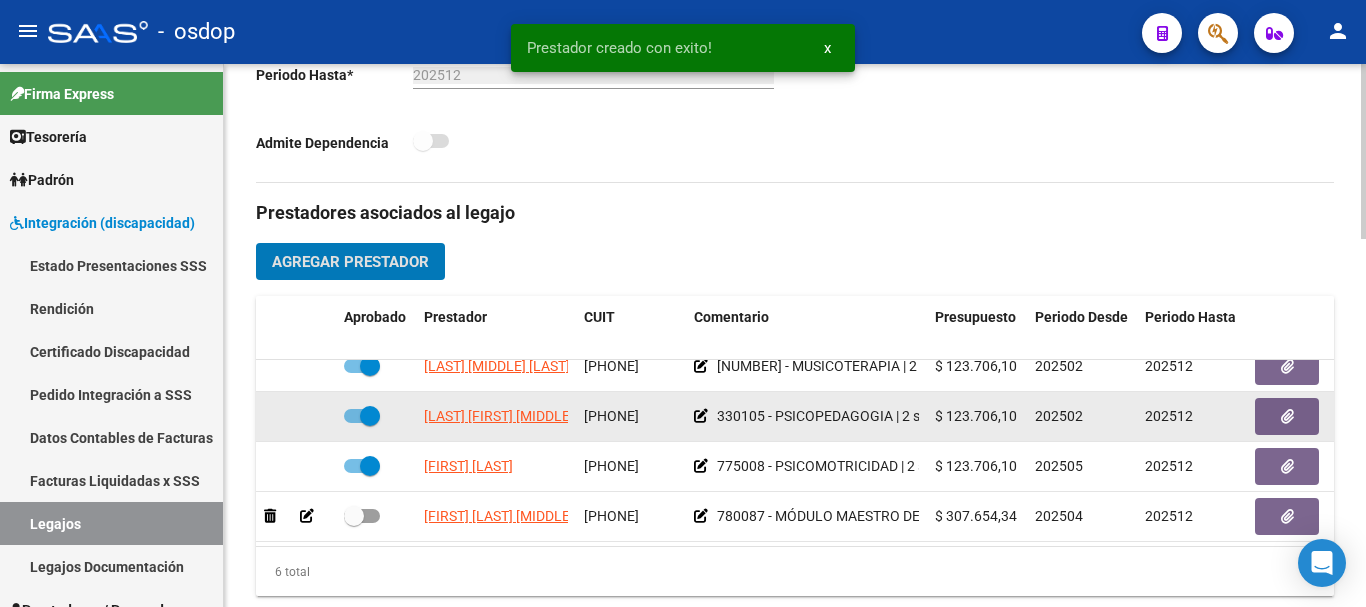 scroll, scrollTop: 136, scrollLeft: 0, axis: vertical 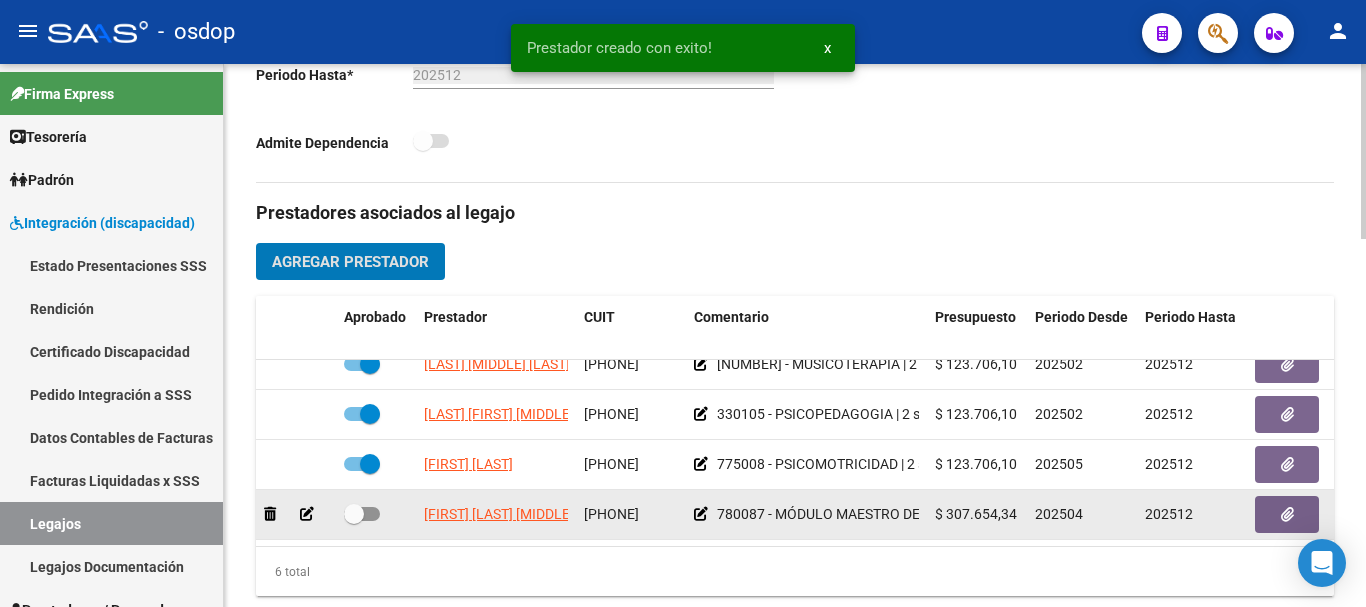 click at bounding box center (362, 514) 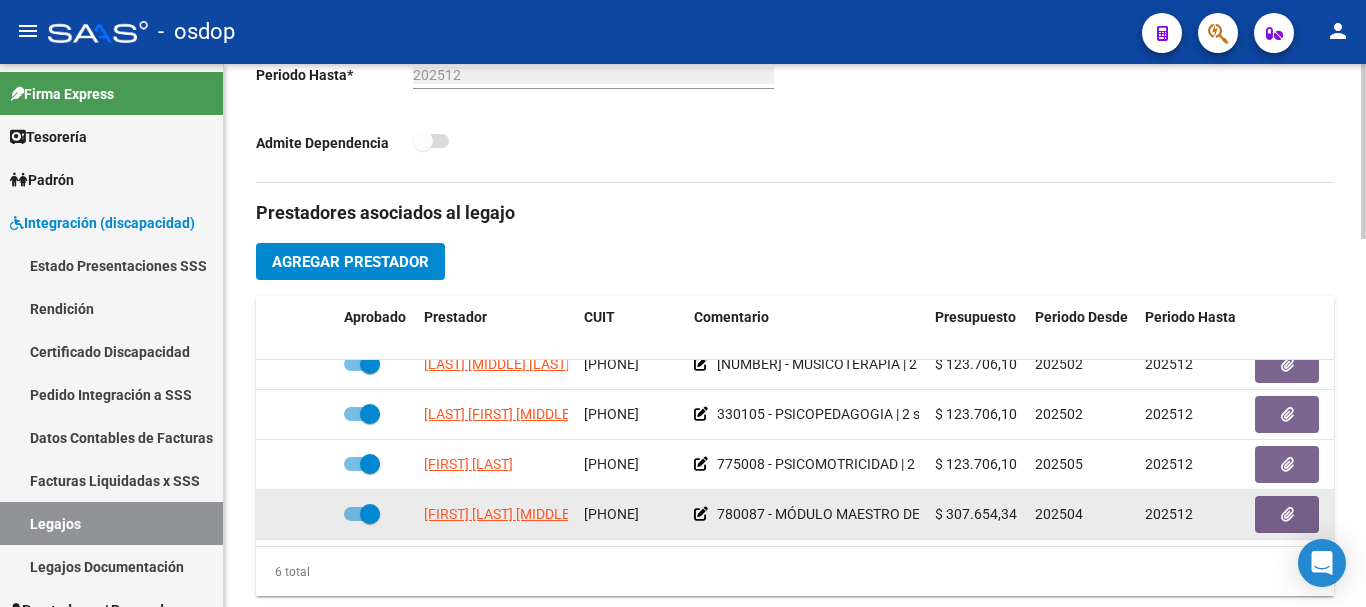 click 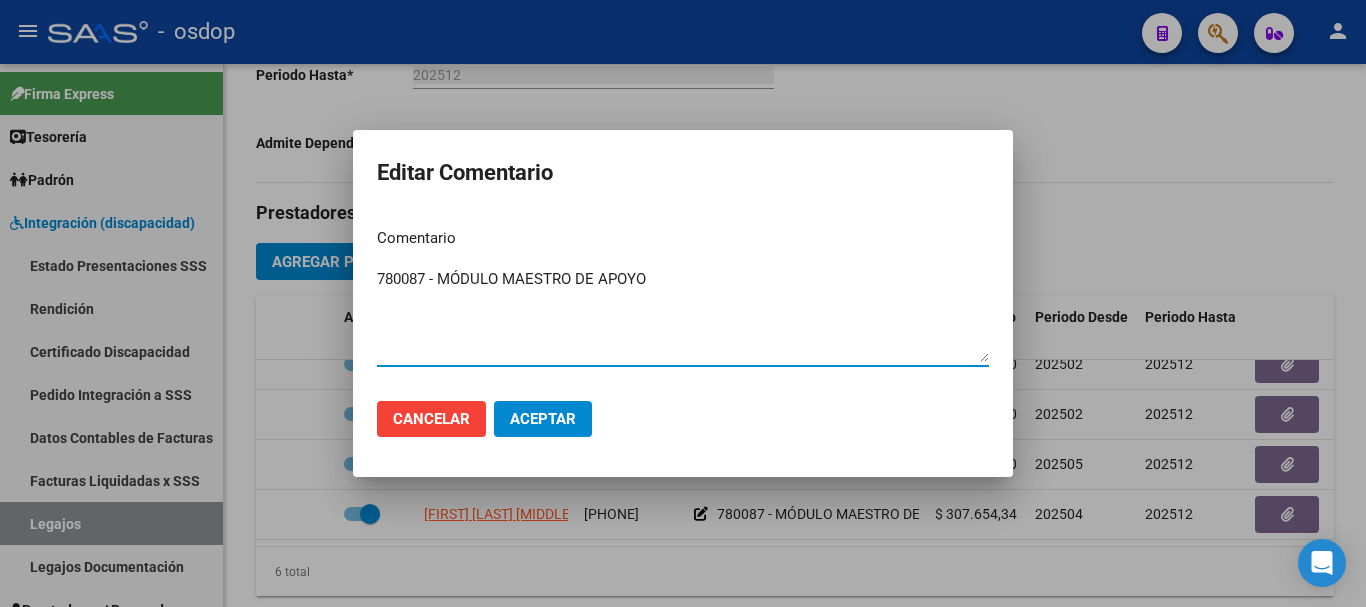 click on "Cancelar" 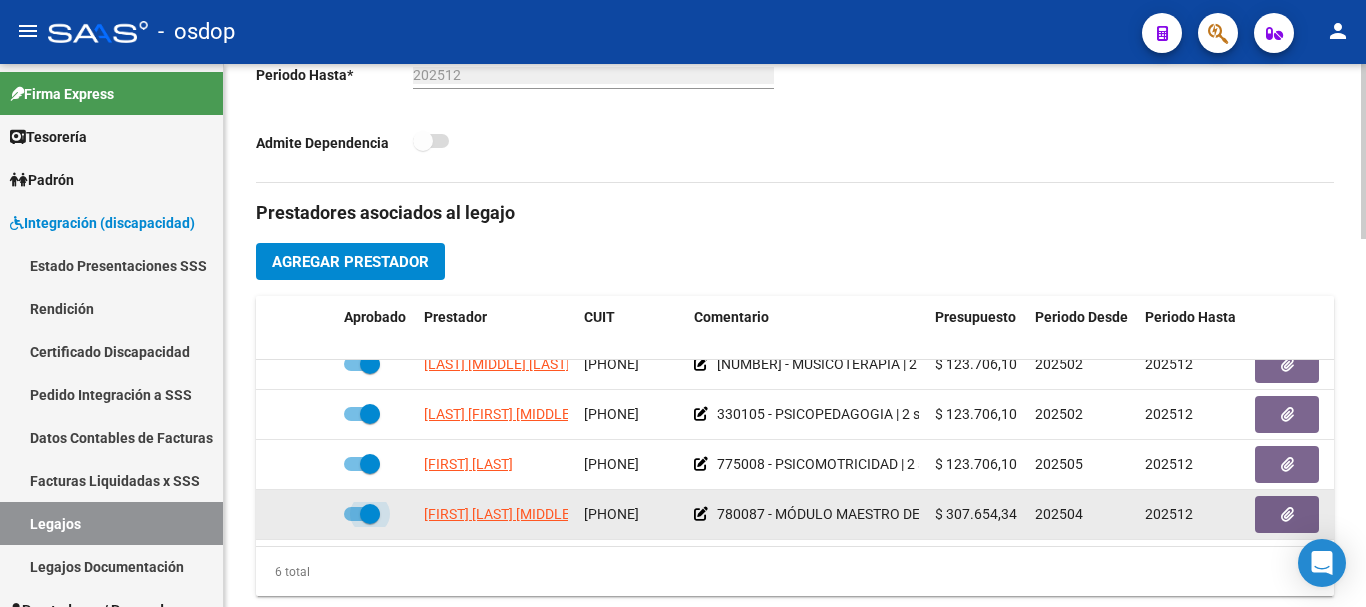 click at bounding box center (362, 514) 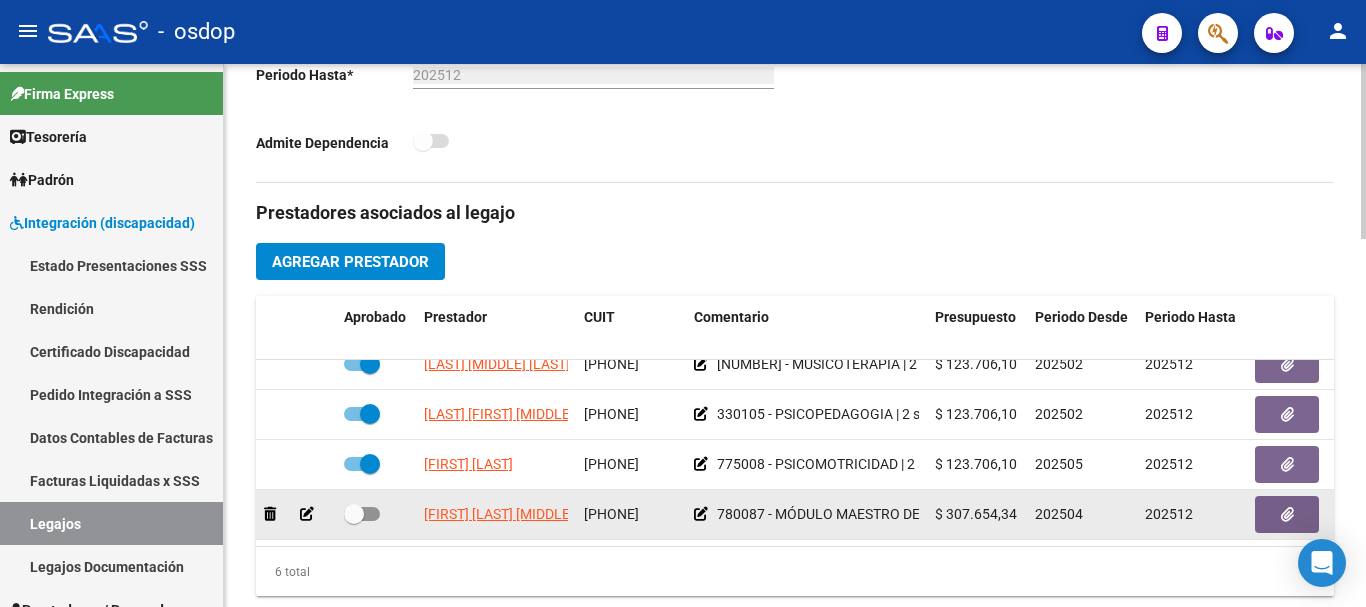 click 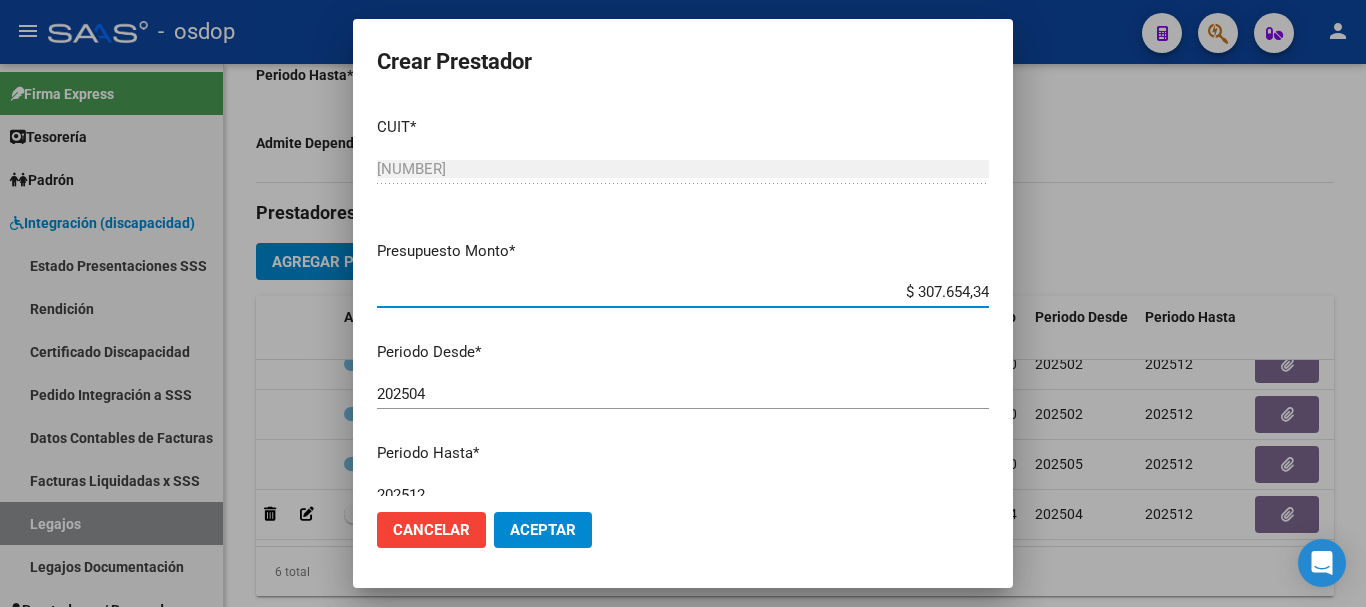 scroll, scrollTop: 100, scrollLeft: 0, axis: vertical 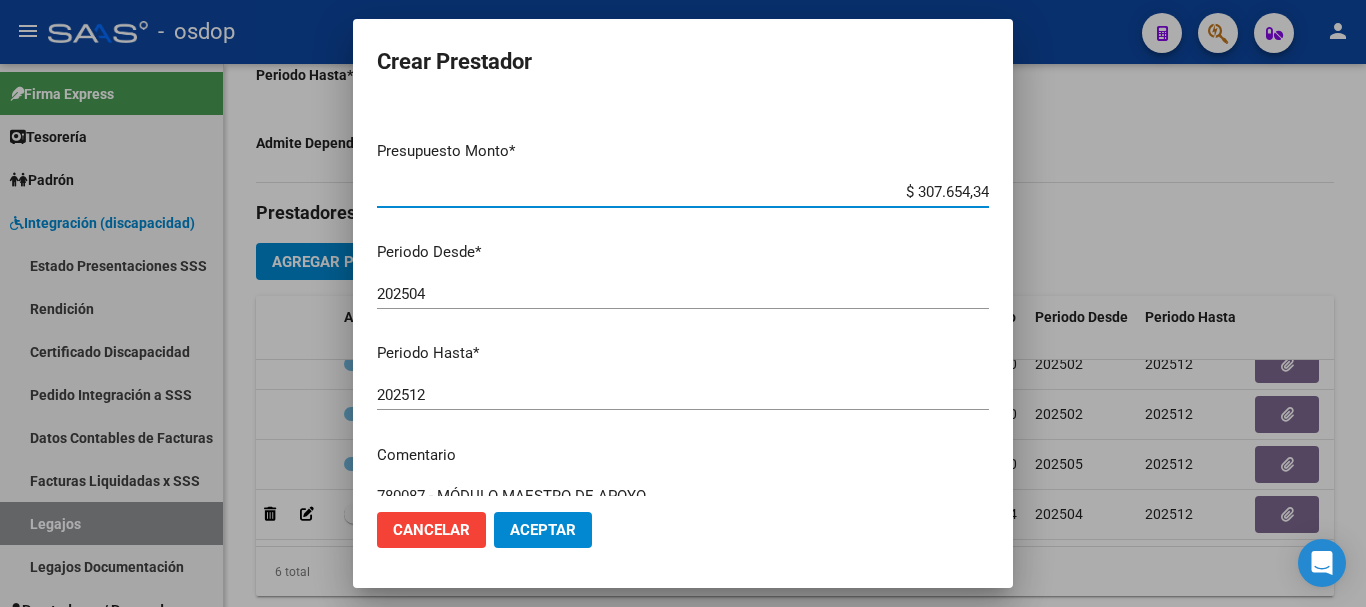 click on "202512" at bounding box center (683, 395) 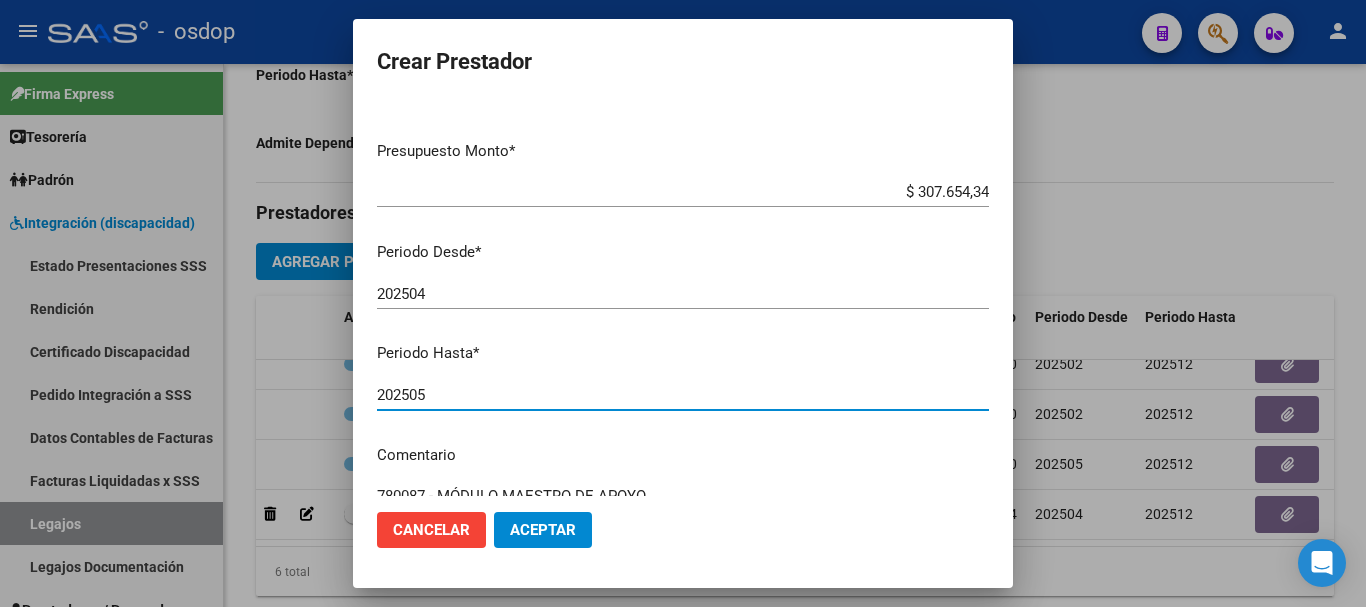 type on "202505" 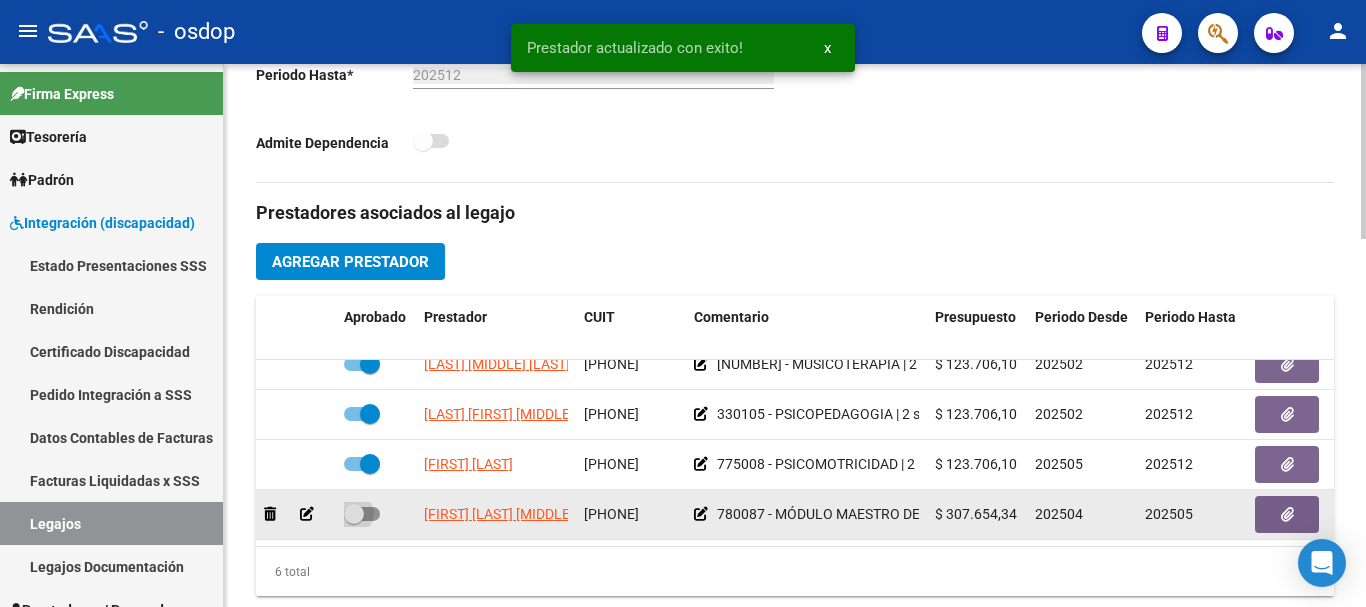 click at bounding box center [362, 514] 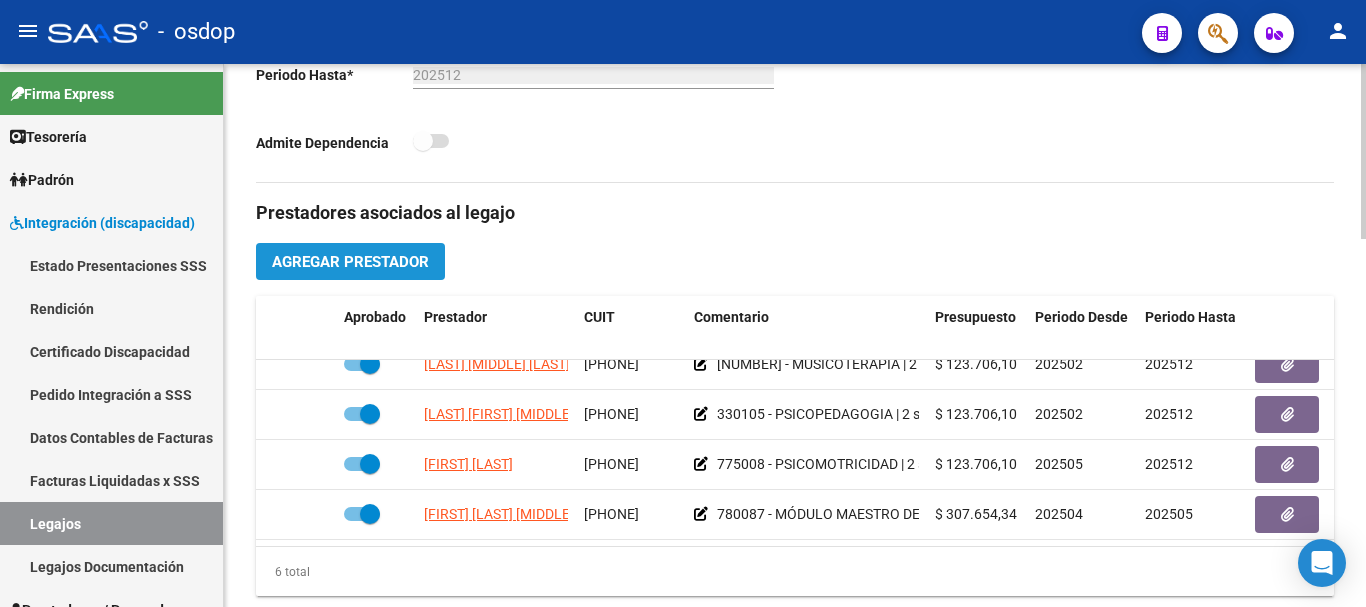 click on "Agregar Prestador" 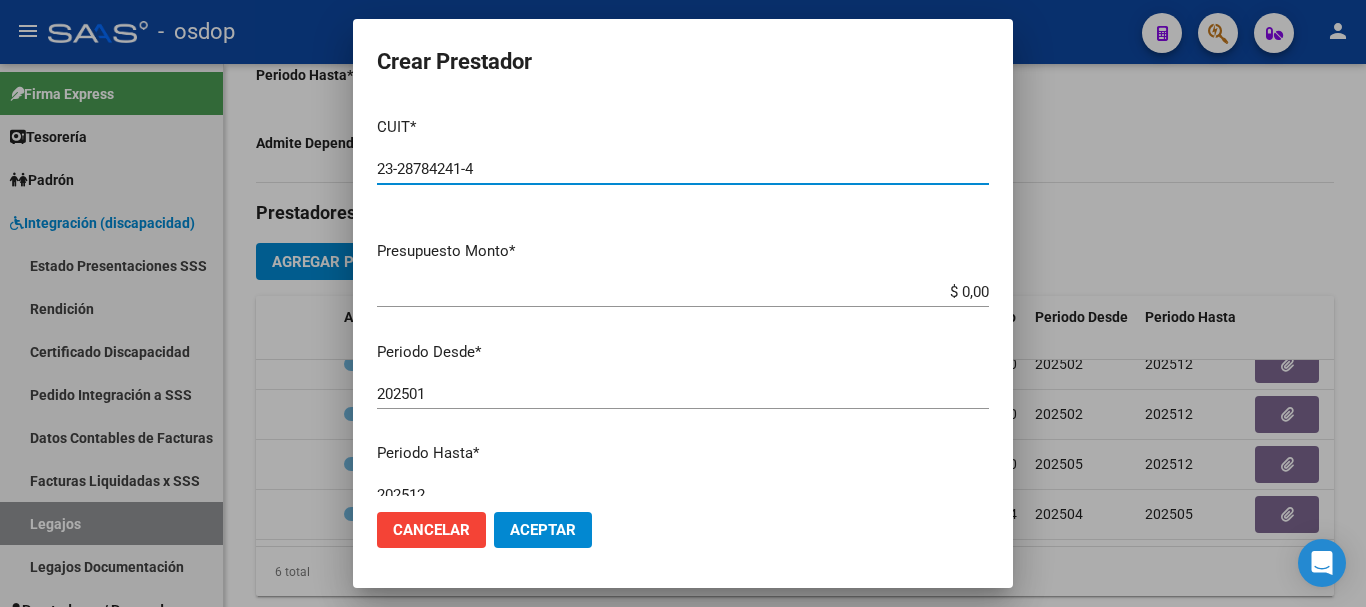 type on "23-28784241-4" 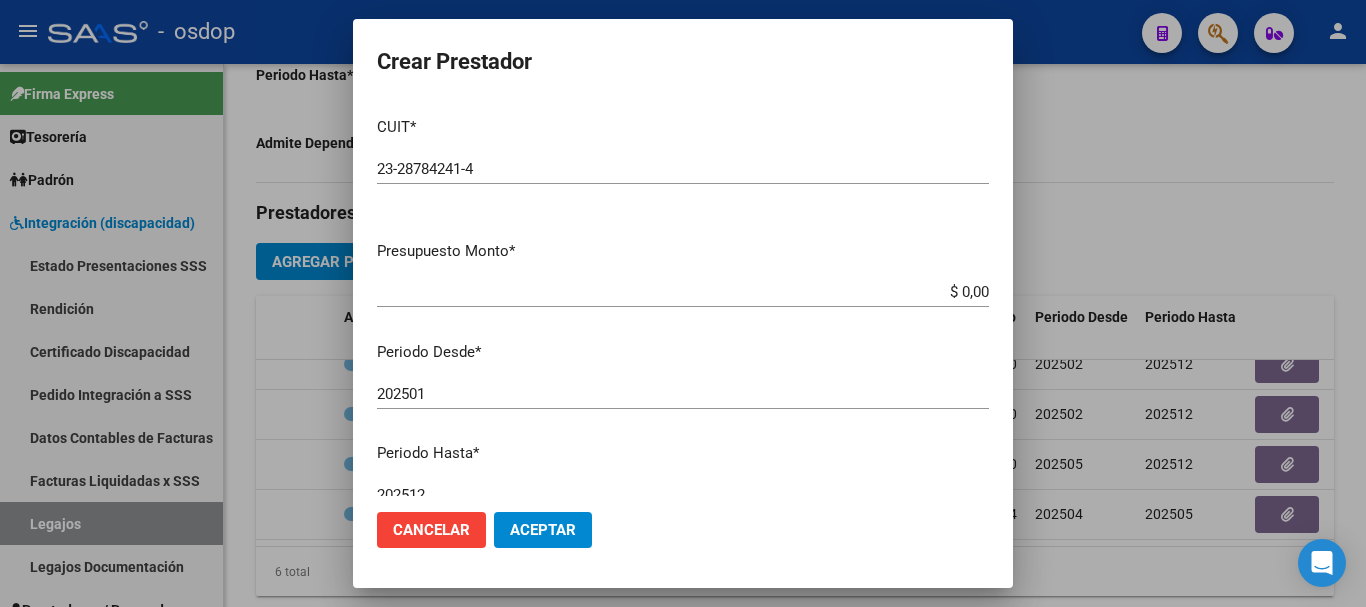 click on "$ 0,00" at bounding box center [683, 292] 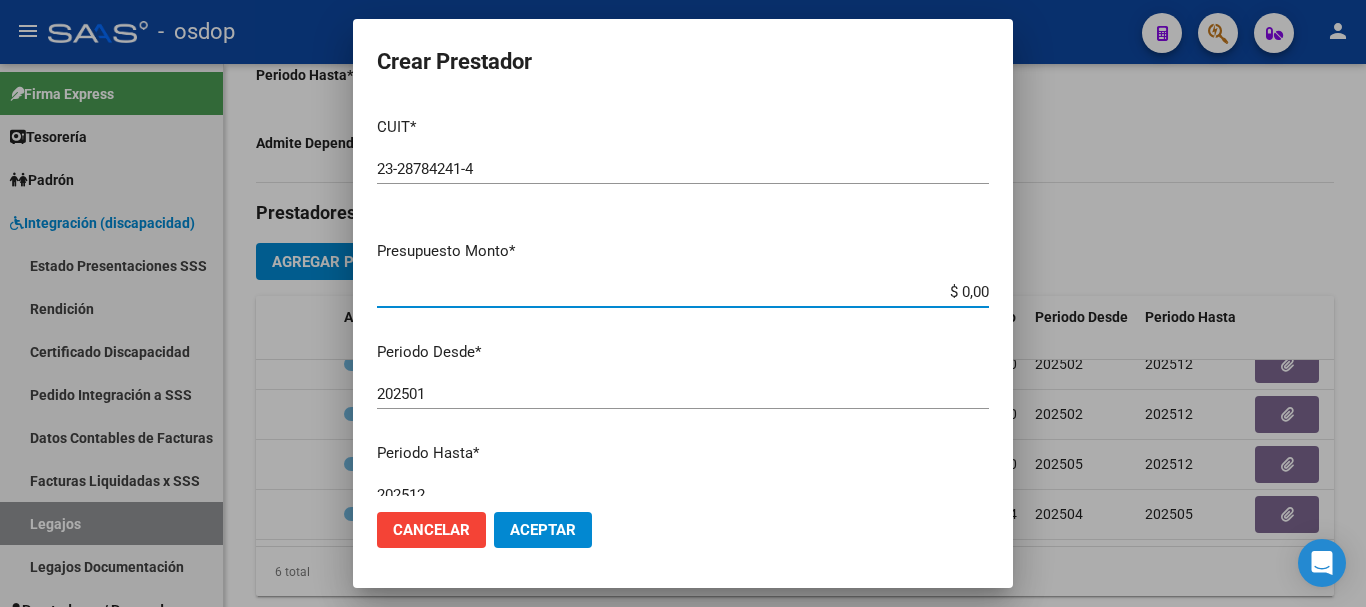 click on "$ 0,00" at bounding box center (683, 292) 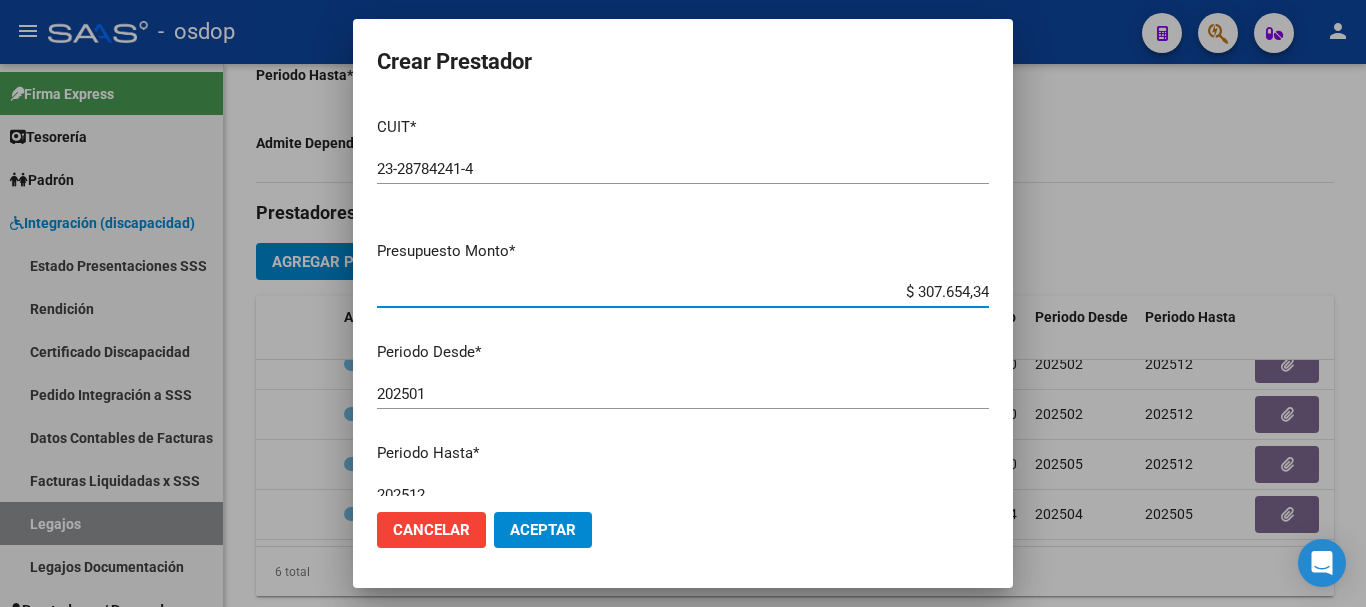 type on "$ 307.654,34" 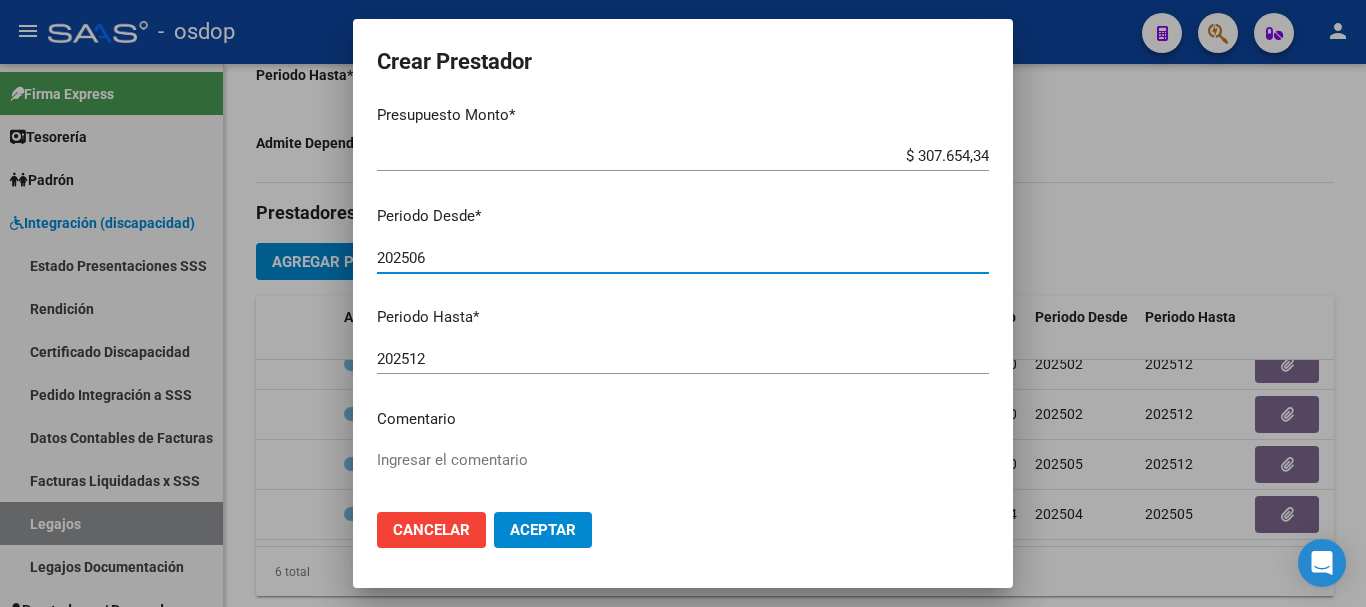 scroll, scrollTop: 200, scrollLeft: 0, axis: vertical 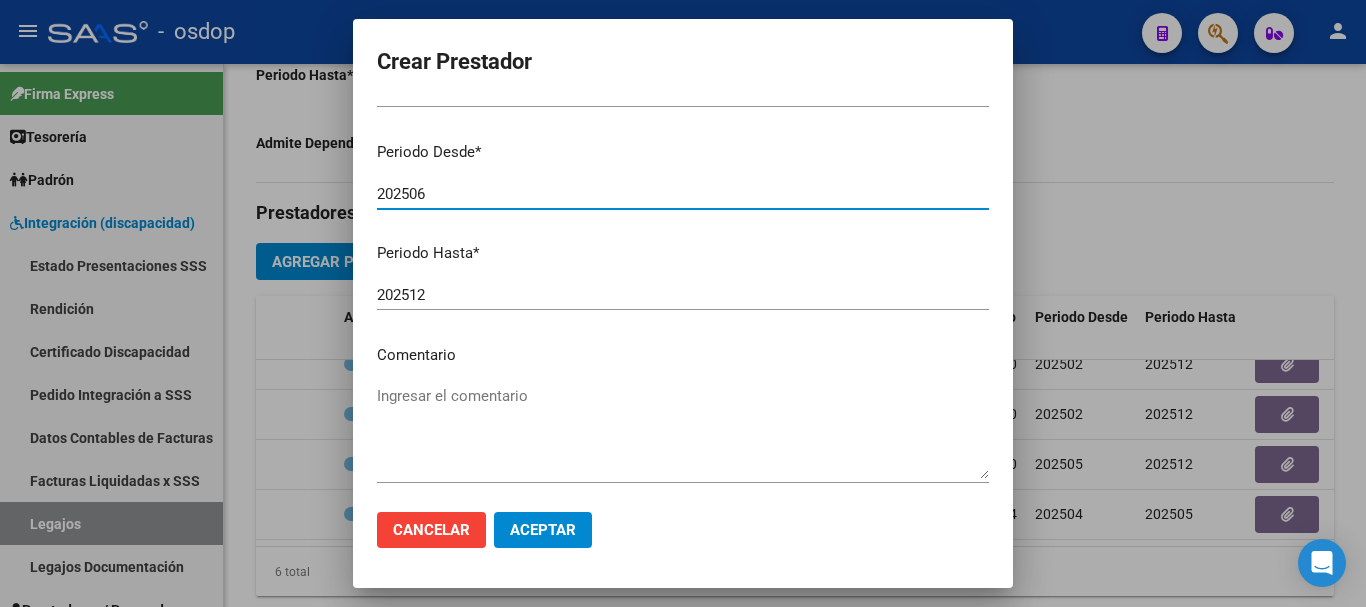 type on "202506" 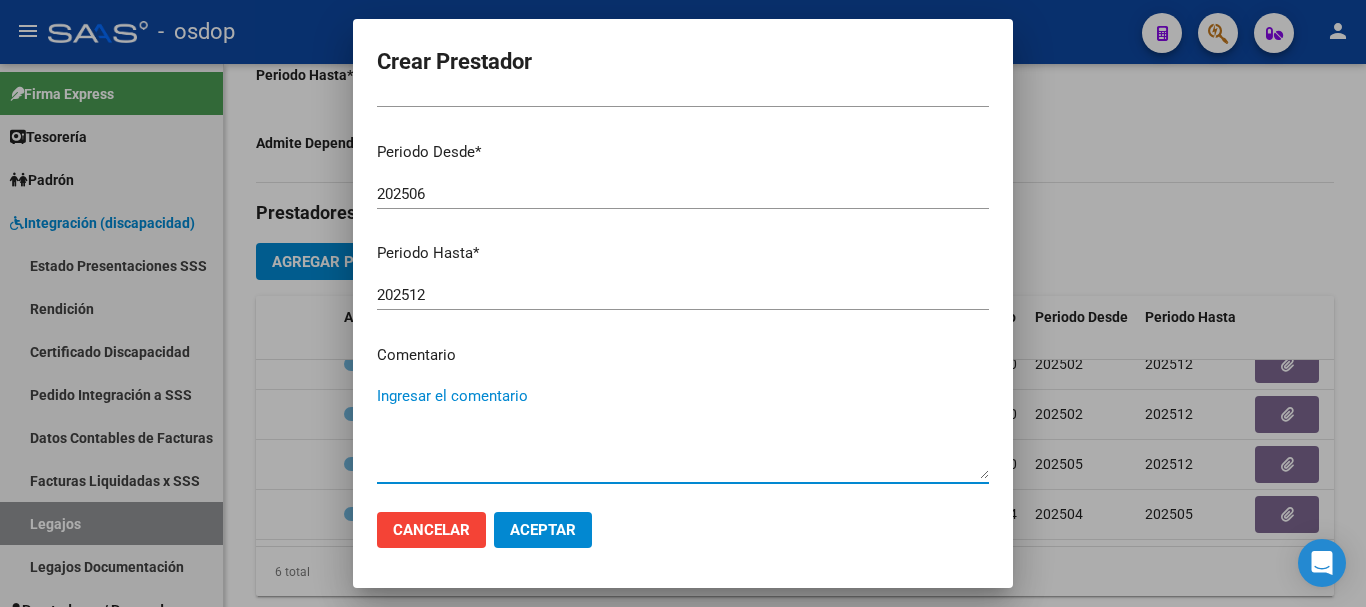 click on "Ingresar el comentario" at bounding box center [683, 432] 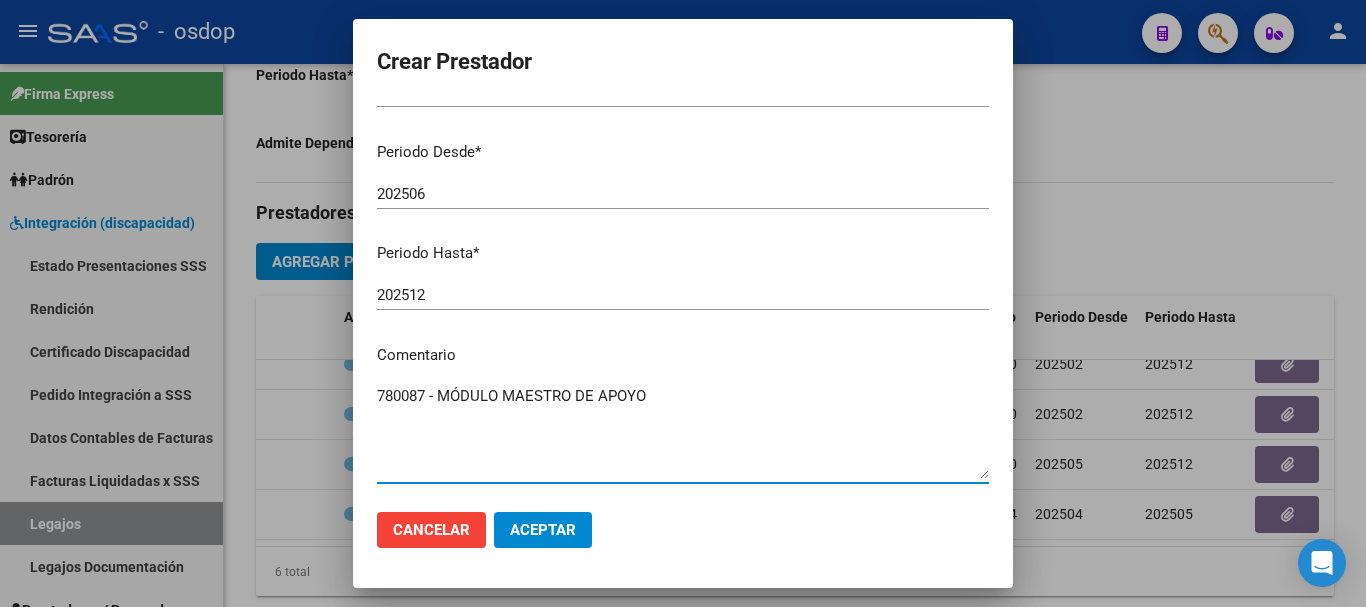 type on "780087 - MÓDULO MAESTRO DE APOYO" 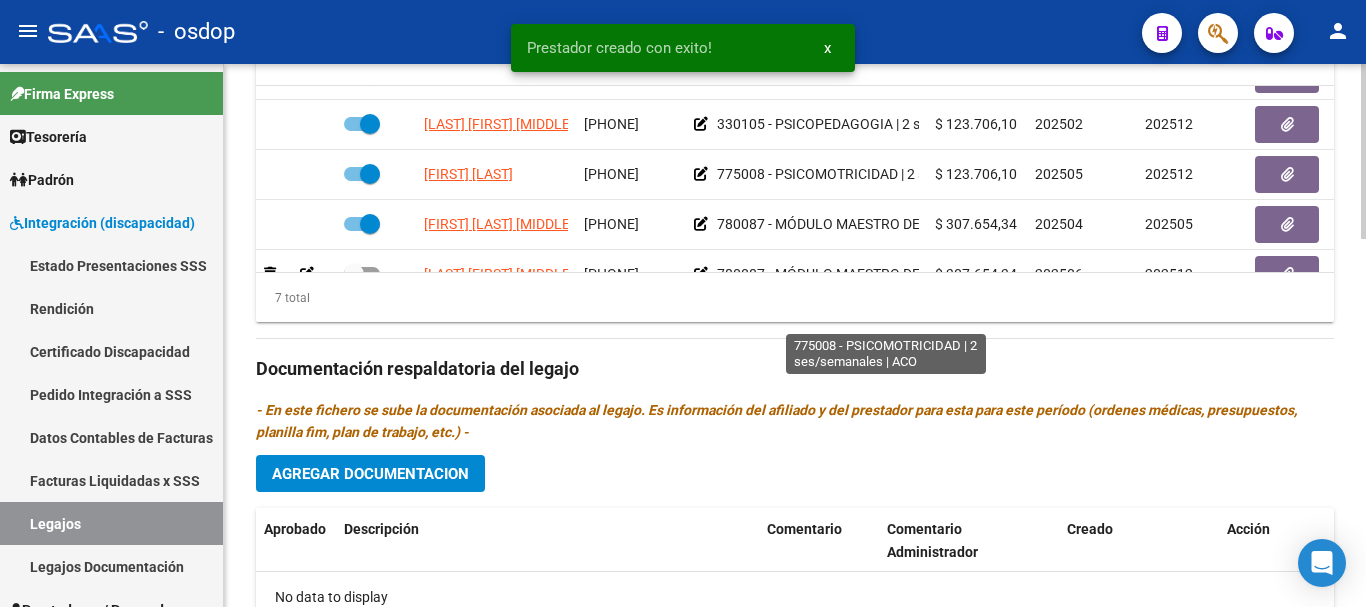 scroll, scrollTop: 900, scrollLeft: 0, axis: vertical 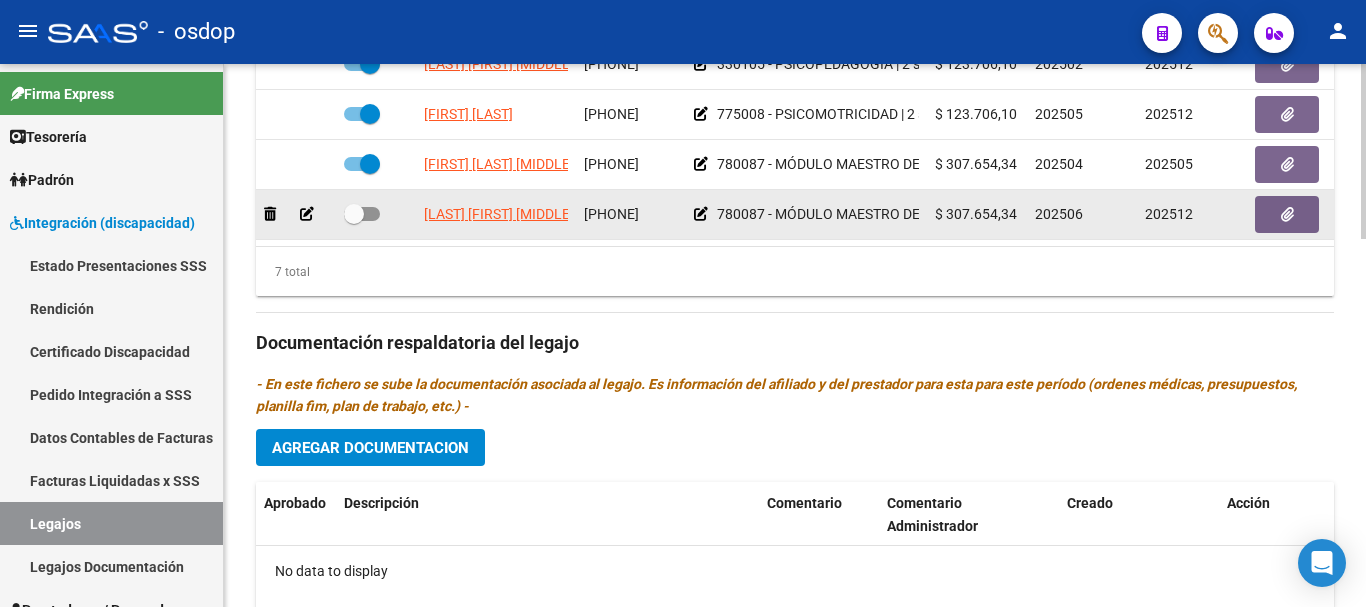 click at bounding box center (362, 214) 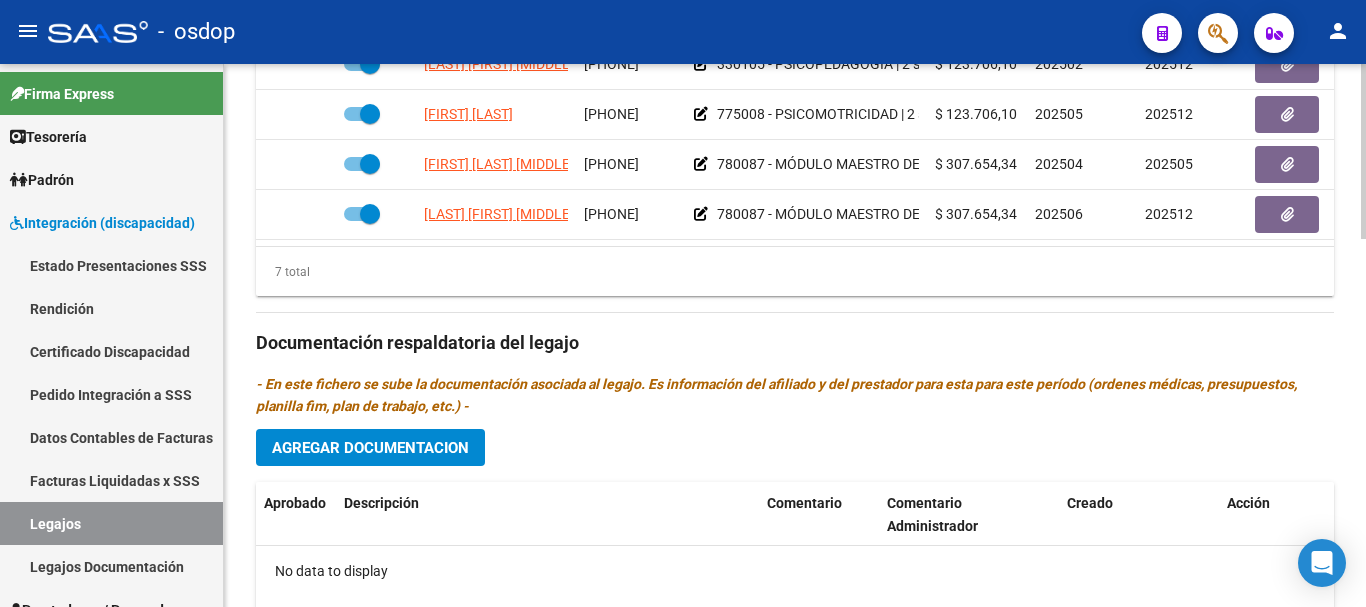 scroll, scrollTop: 700, scrollLeft: 0, axis: vertical 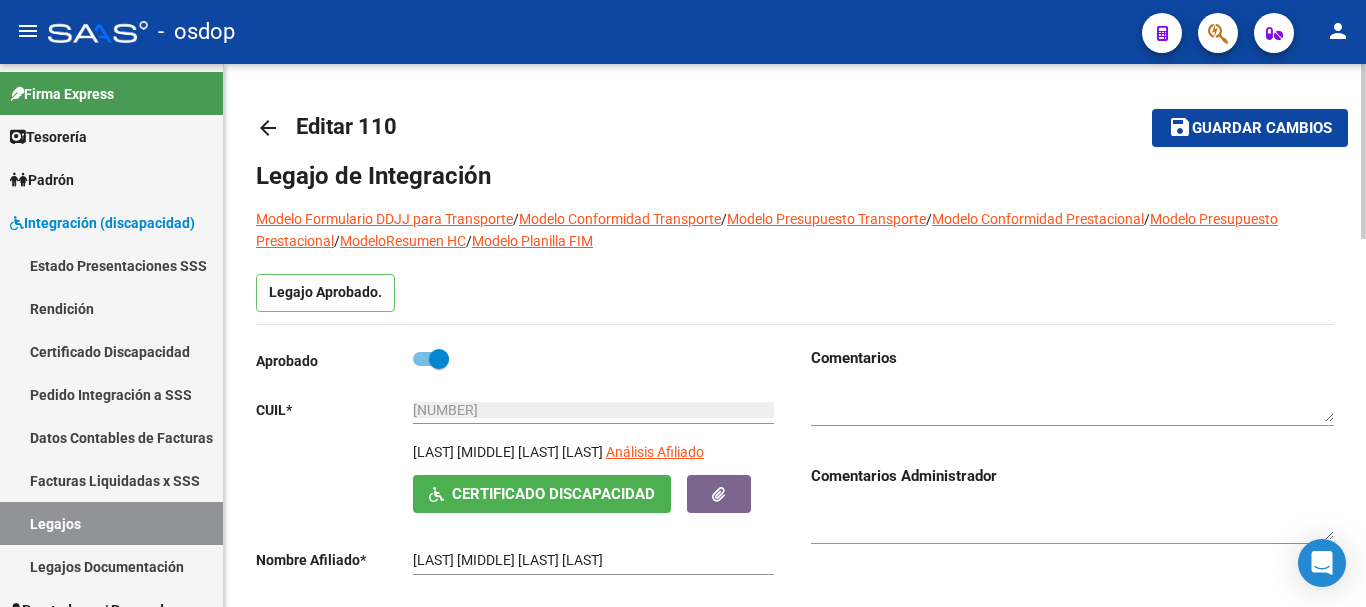 click on "Guardar cambios" 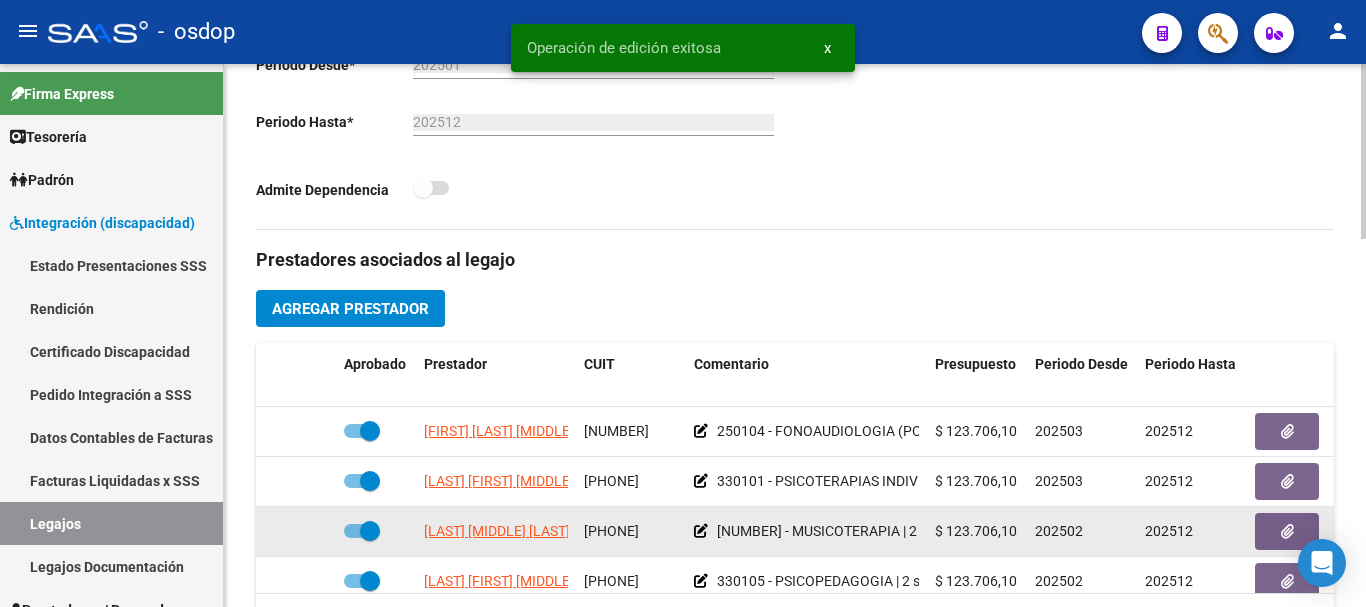 scroll, scrollTop: 600, scrollLeft: 0, axis: vertical 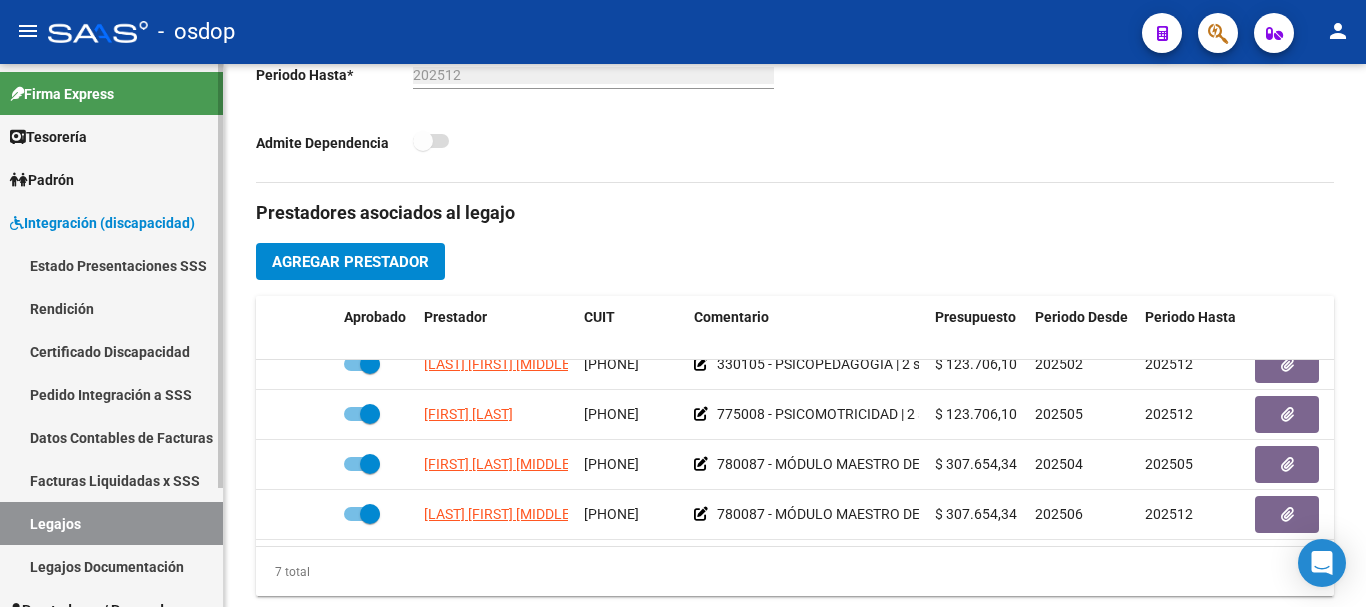 drag, startPoint x: 98, startPoint y: 346, endPoint x: 245, endPoint y: 331, distance: 147.76332 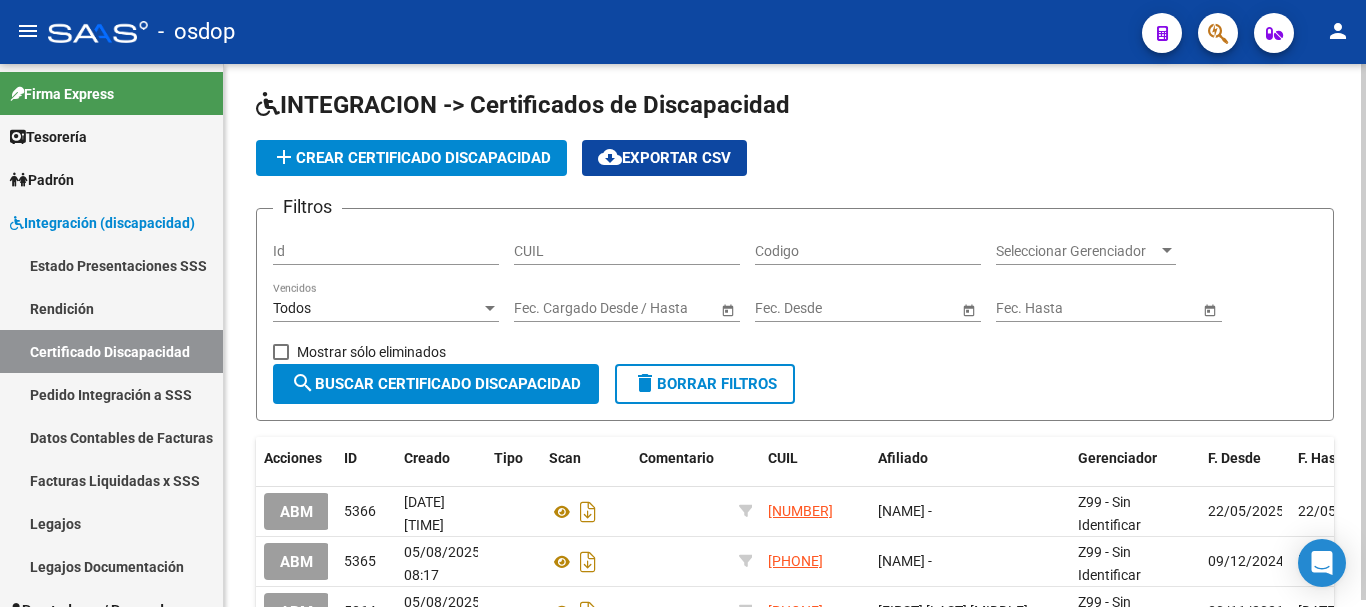 scroll, scrollTop: 524, scrollLeft: 0, axis: vertical 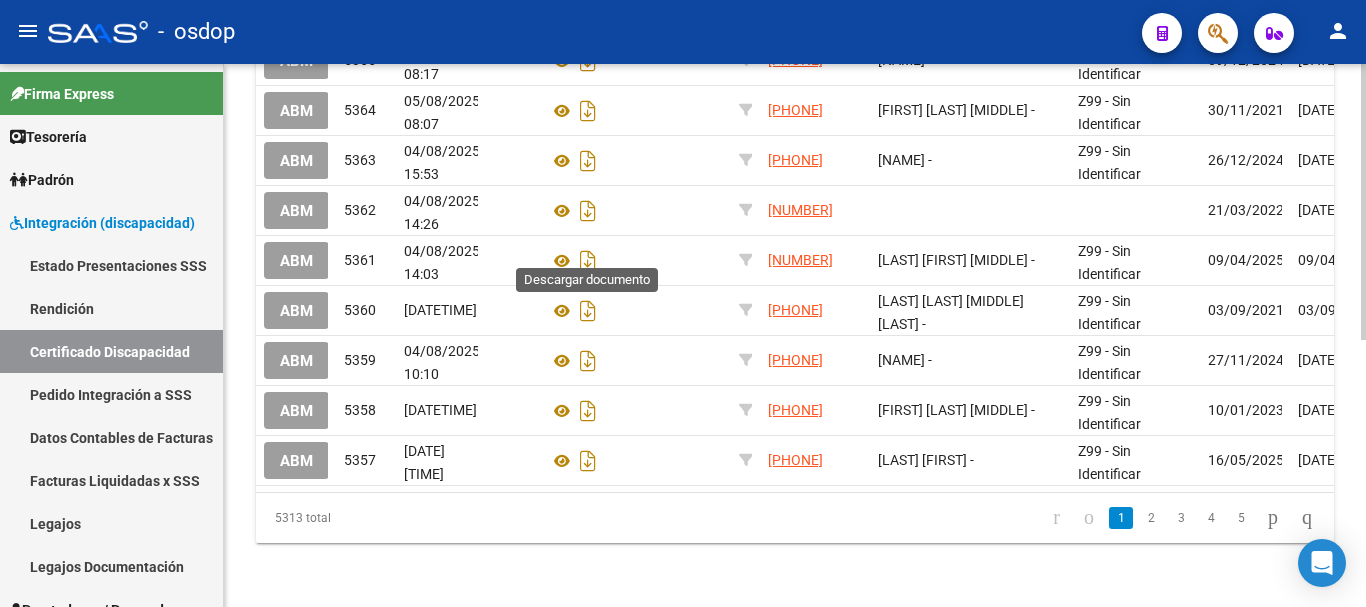 click 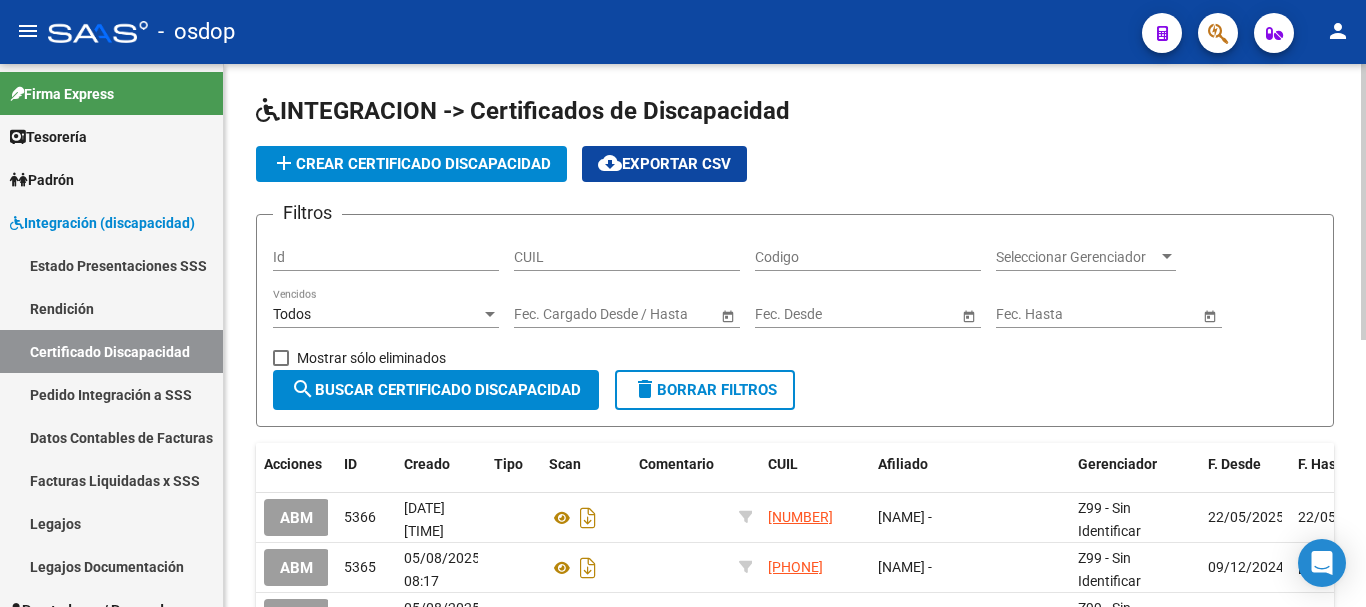 scroll, scrollTop: 0, scrollLeft: 0, axis: both 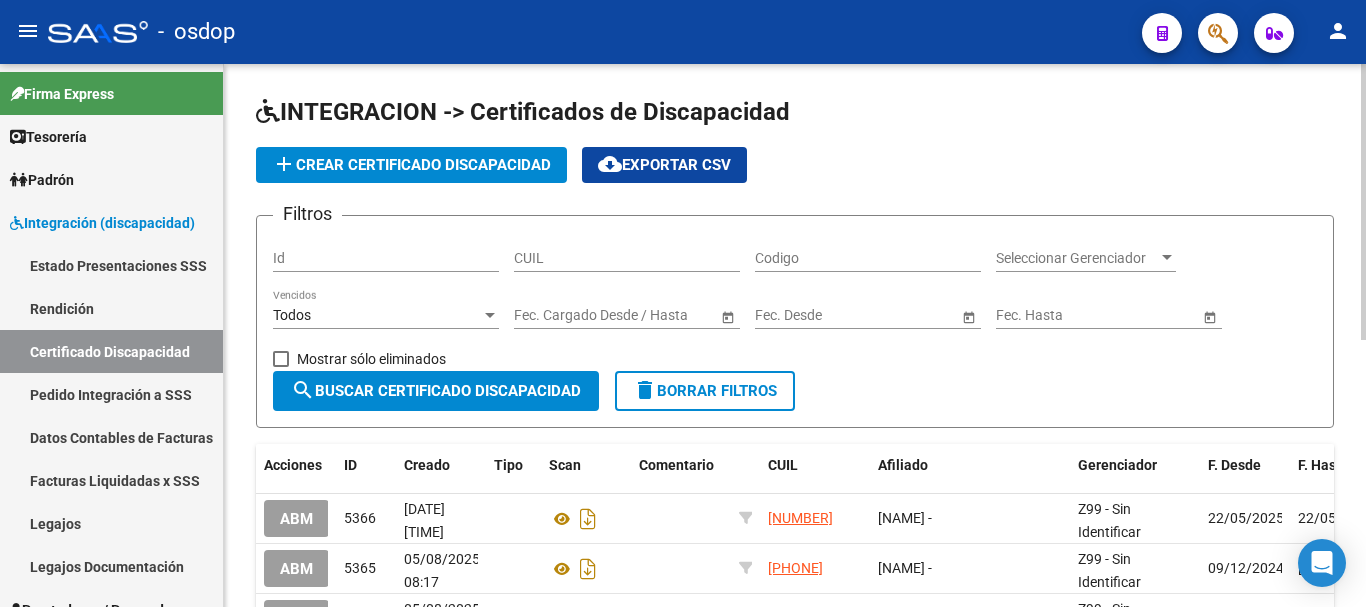 click on "CUIL" at bounding box center (627, 258) 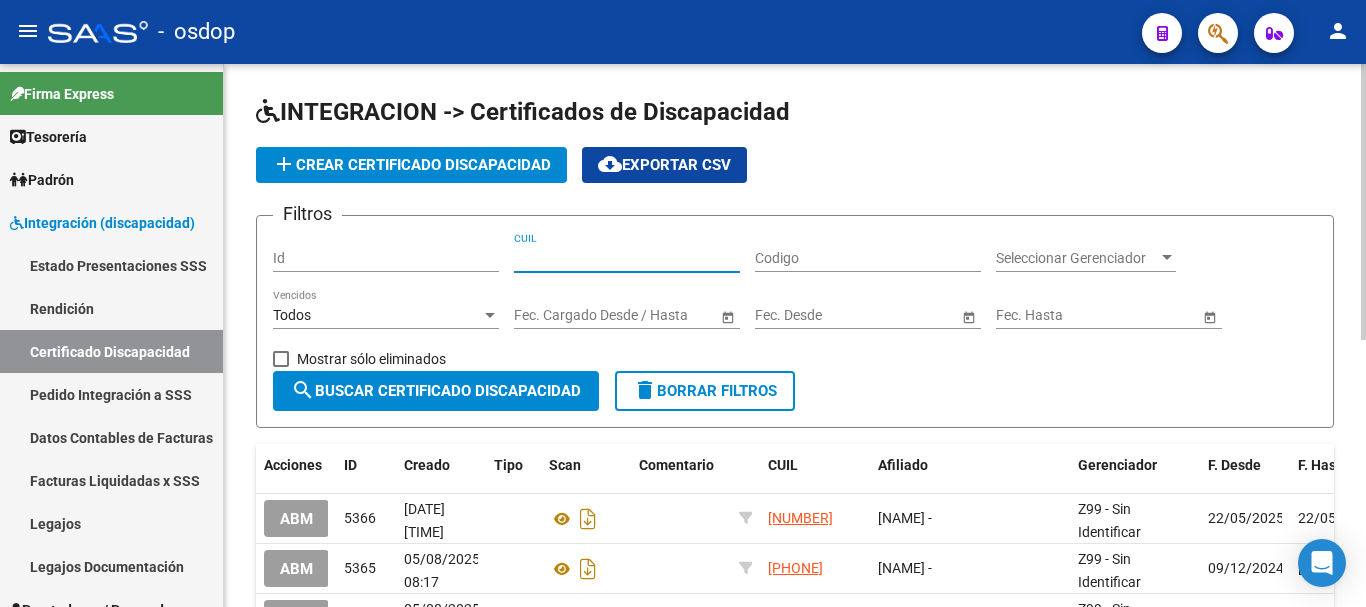 paste on "[PHONE]" 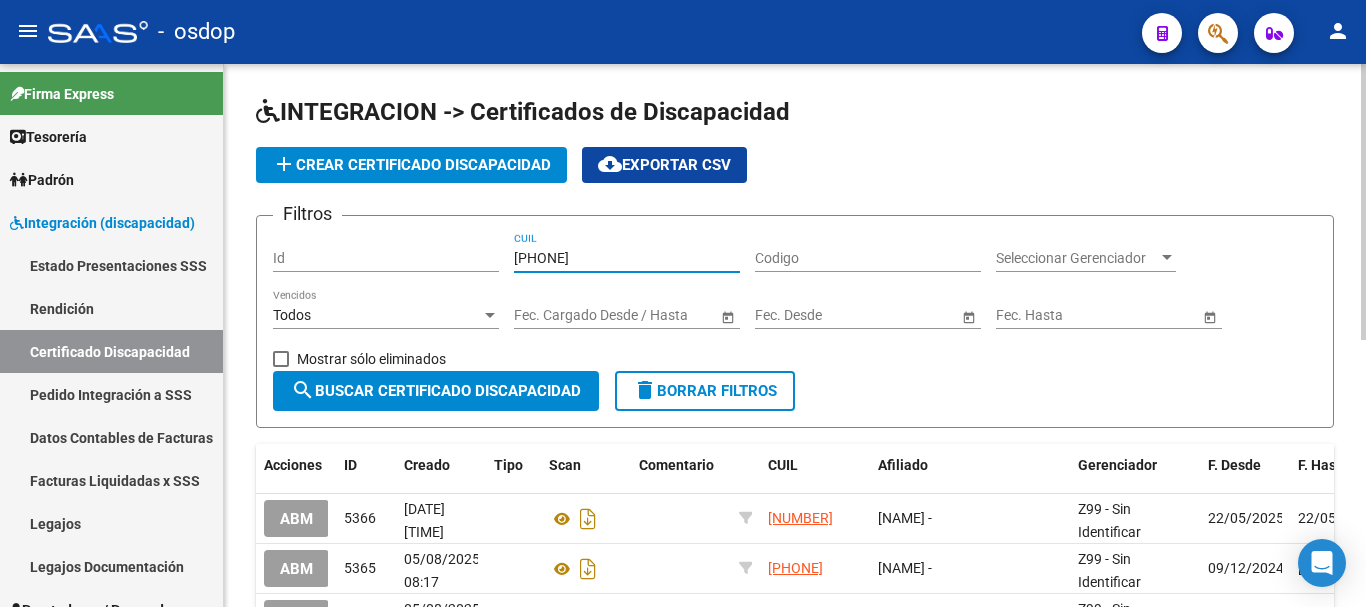 type on "[PHONE]" 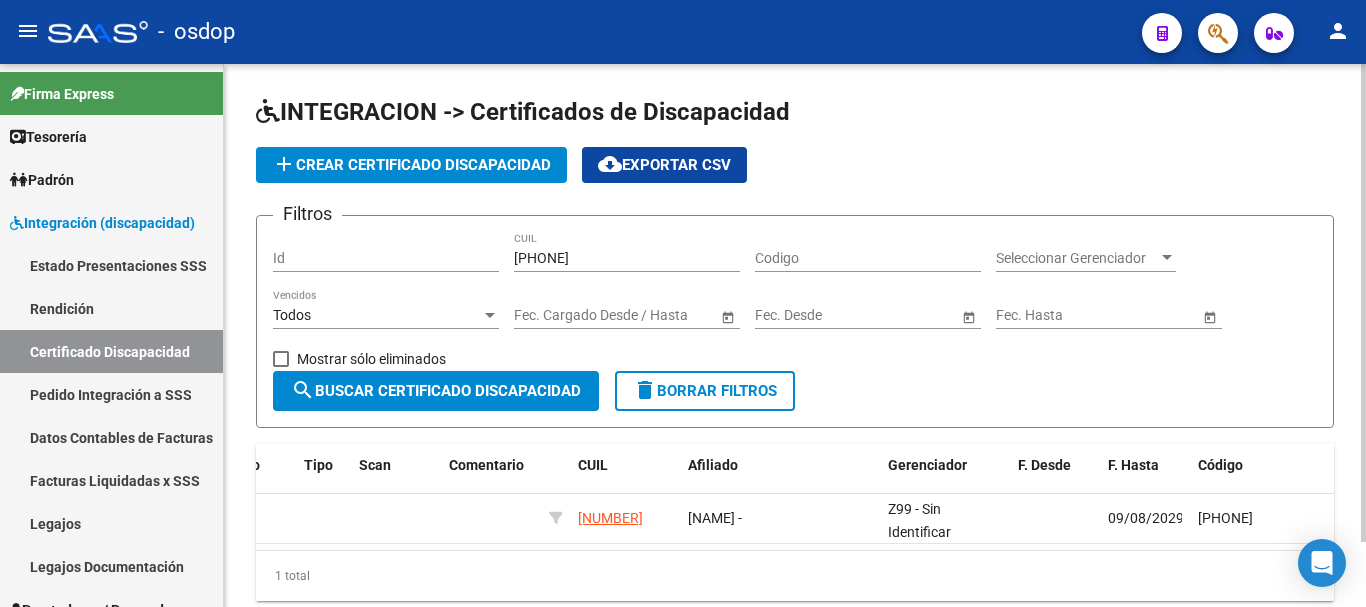scroll, scrollTop: 0, scrollLeft: 192, axis: horizontal 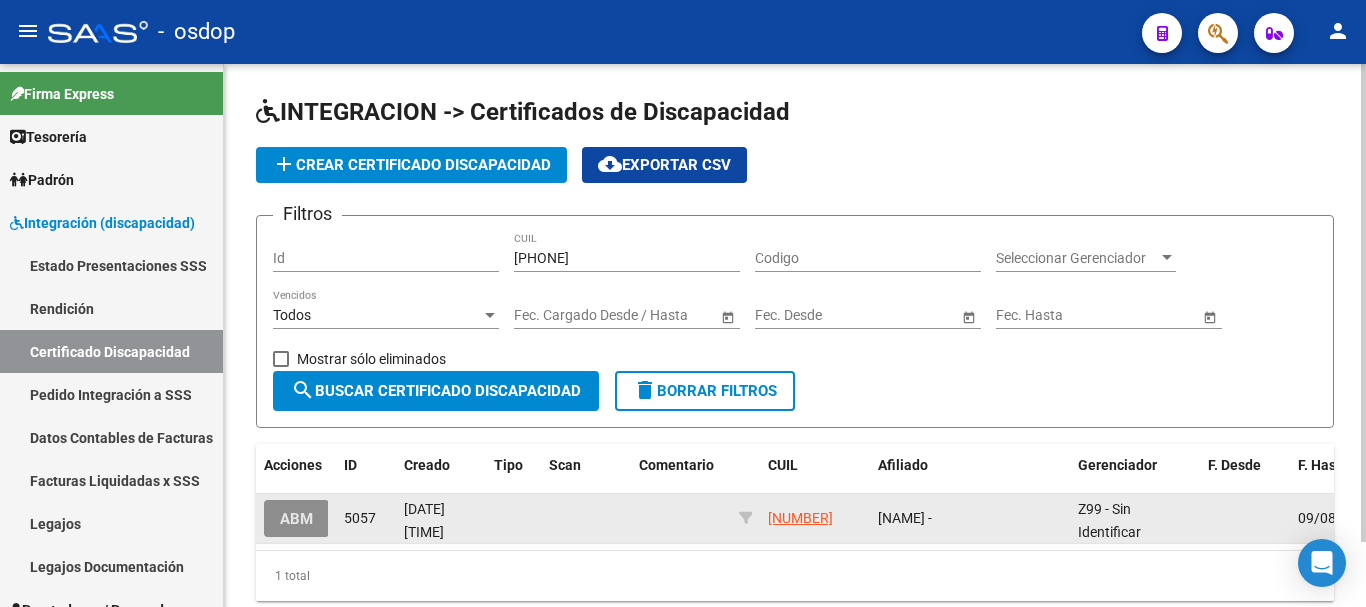 click on "ABM" 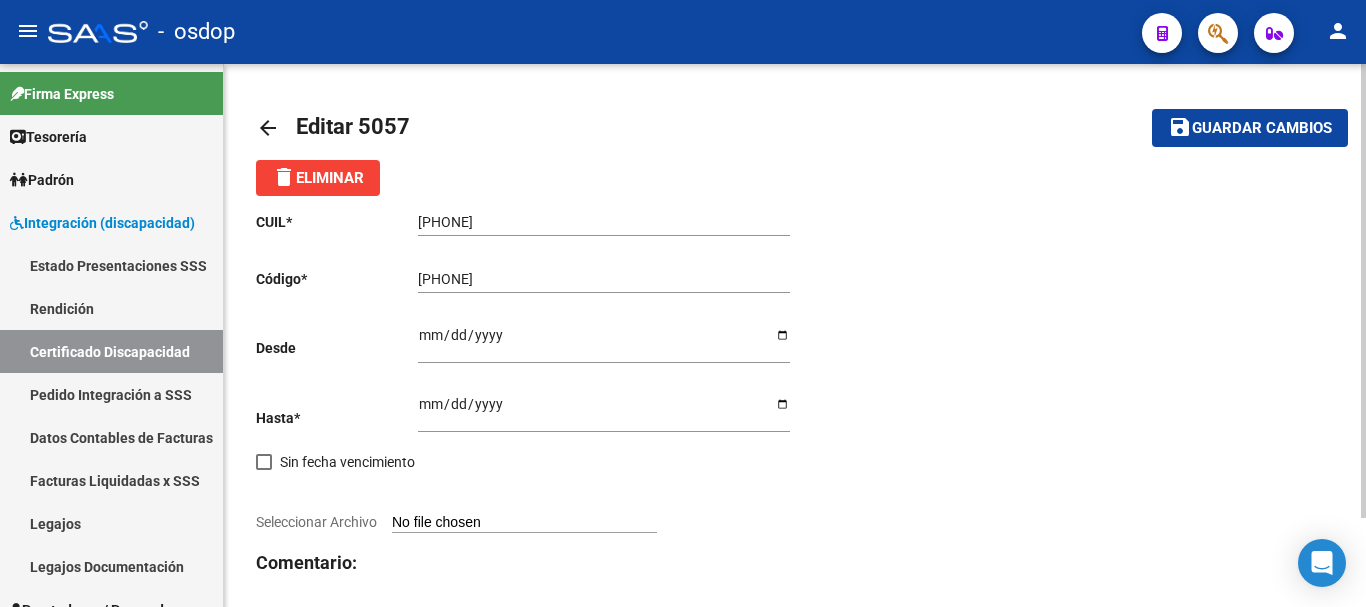 click on "Ingresar fec. Desde" at bounding box center [604, 342] 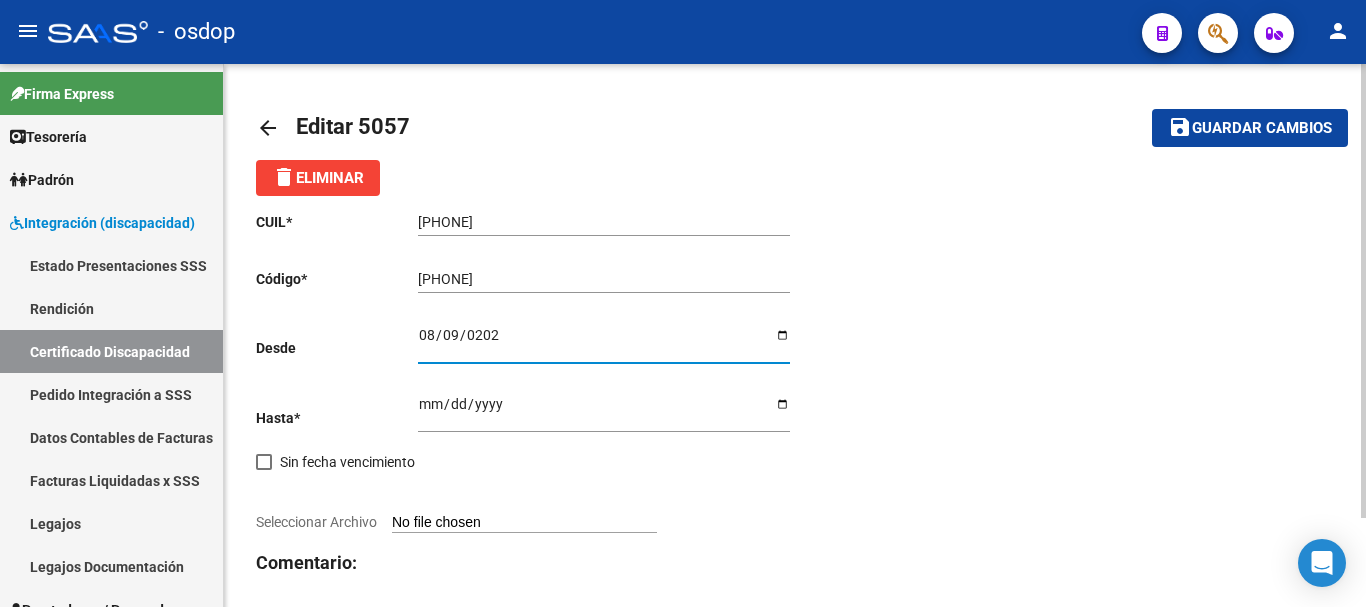 type on "2023-08-09" 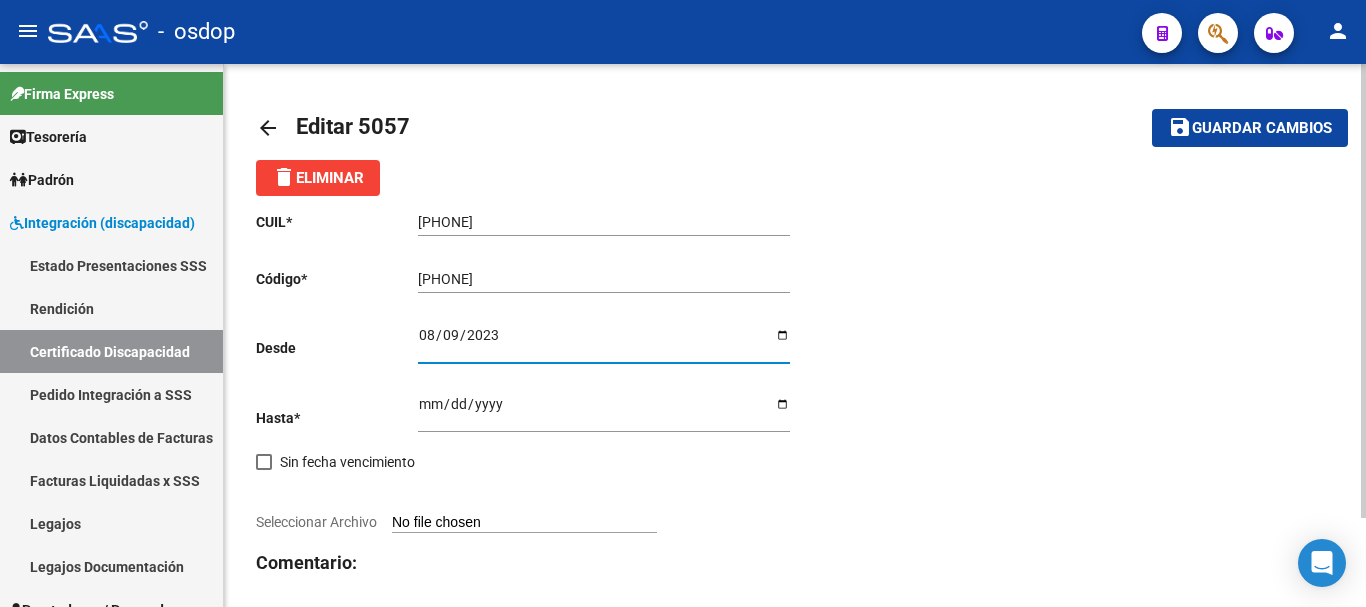 click on "Seleccionar Archivo" at bounding box center (524, 523) 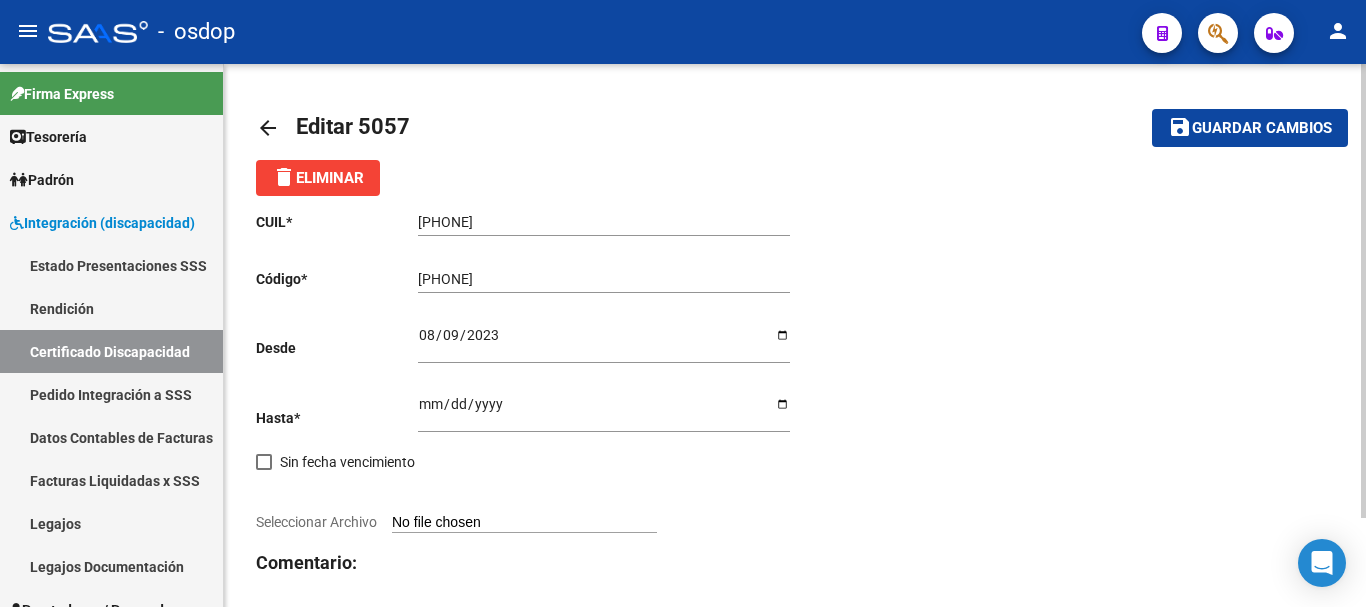 type on "C:\fakepath\[PHONE].pdf" 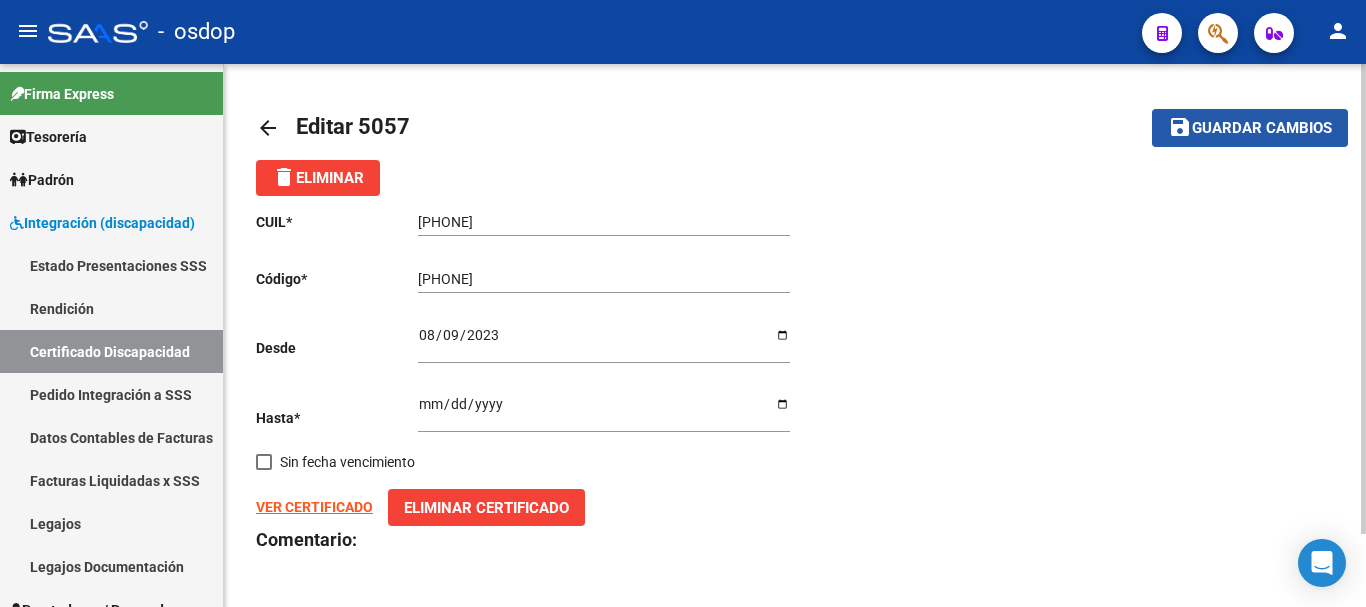 click on "Guardar cambios" 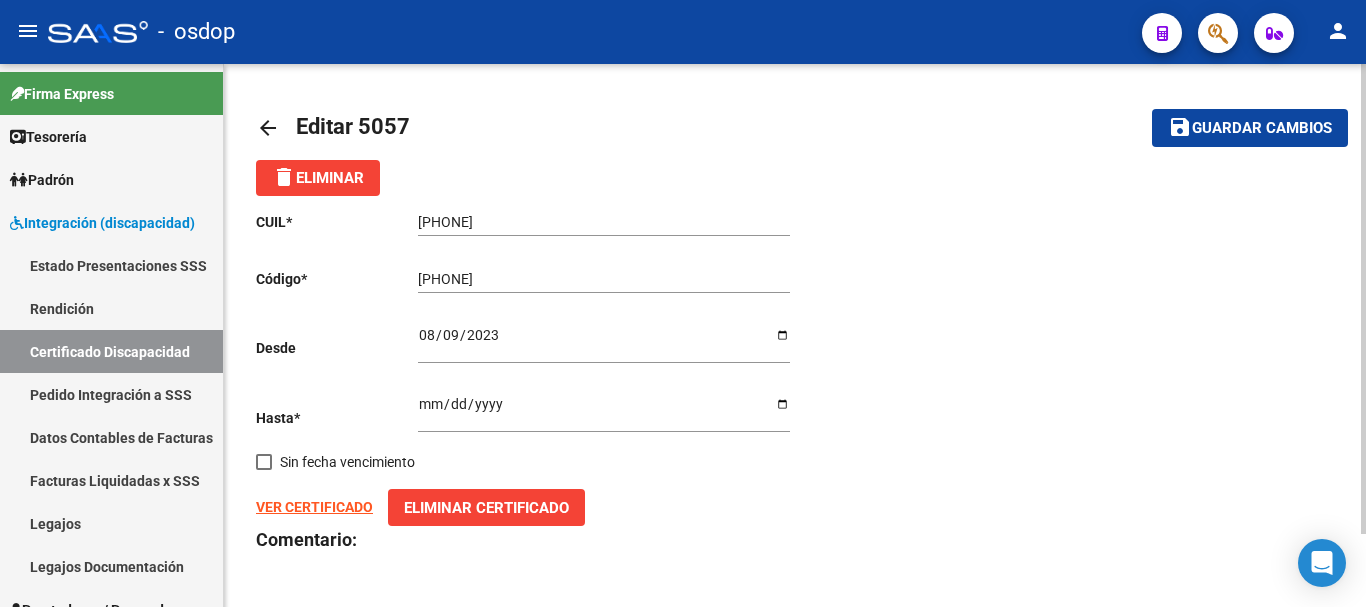 click on "Guardar cambios" 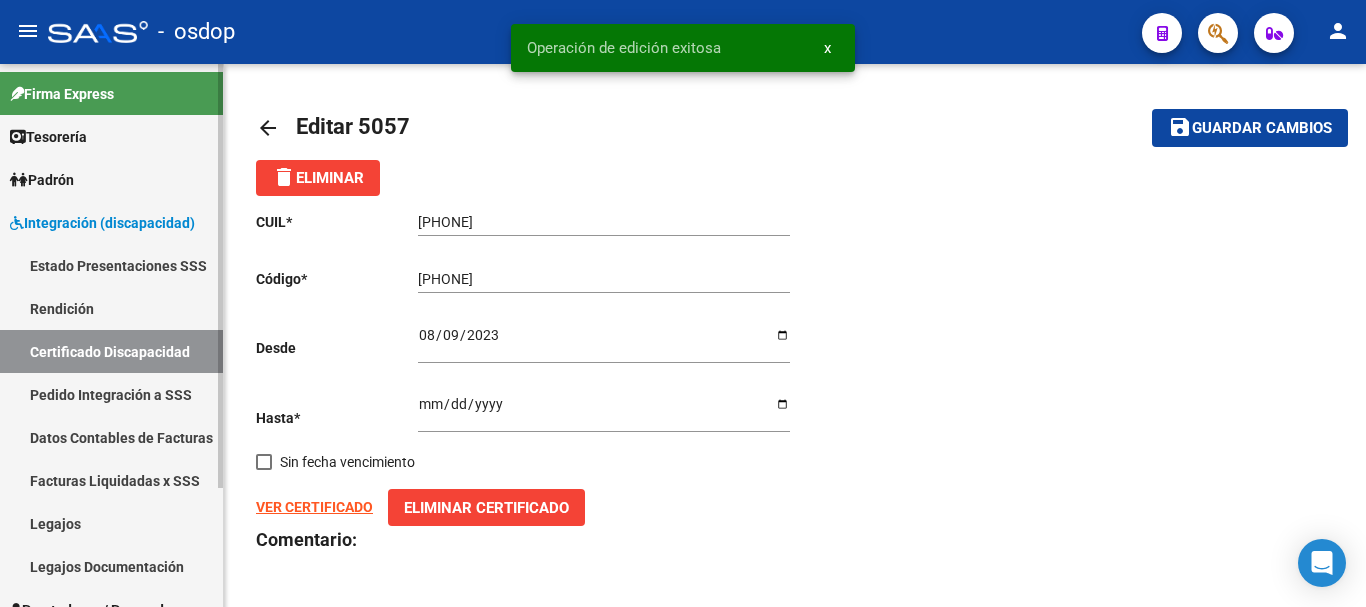 click on "Certificado Discapacidad" at bounding box center [111, 351] 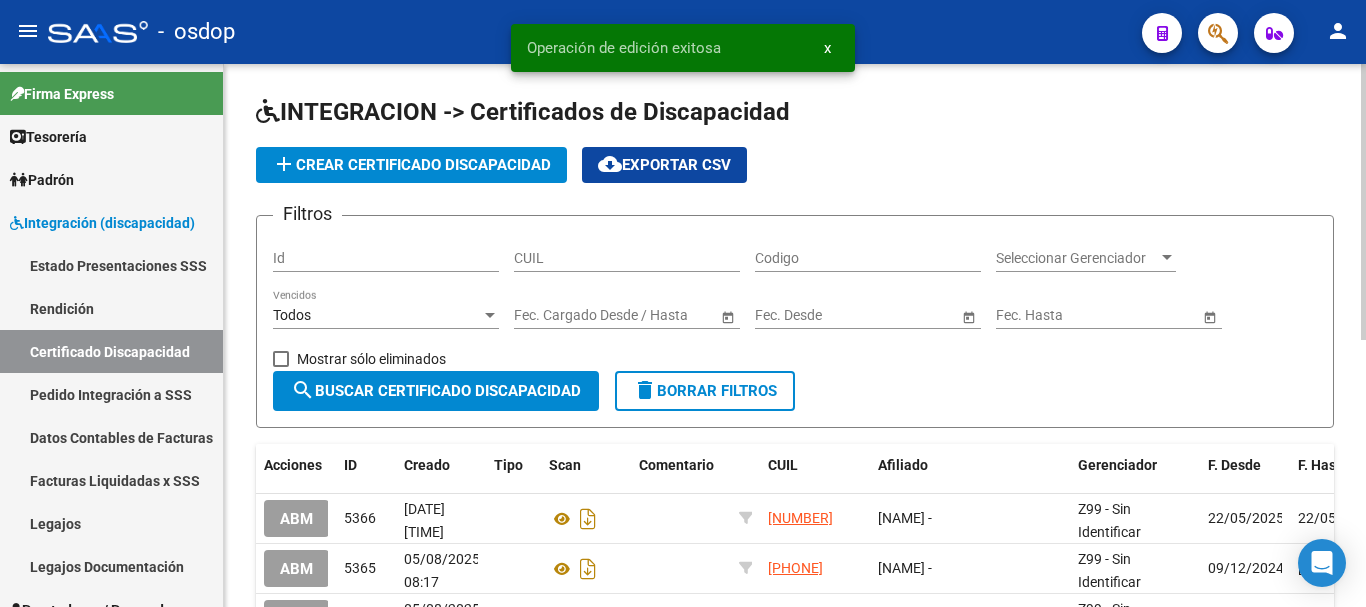 click on "CUIL" at bounding box center [627, 258] 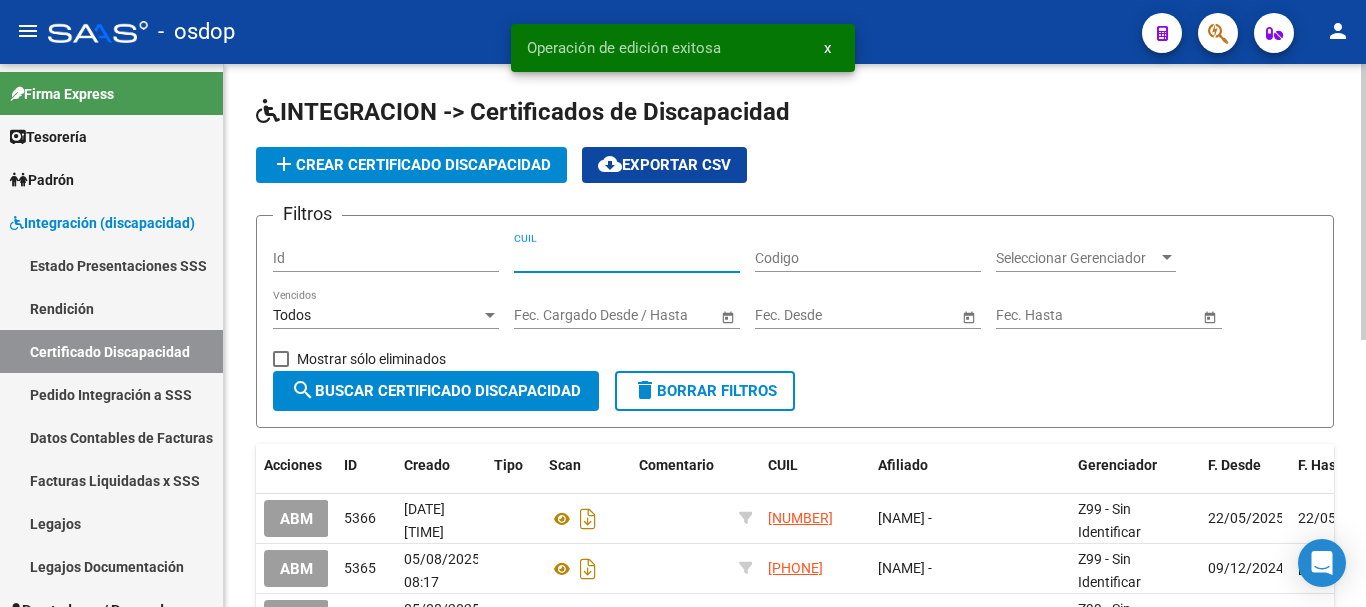 paste on "[PHONE]" 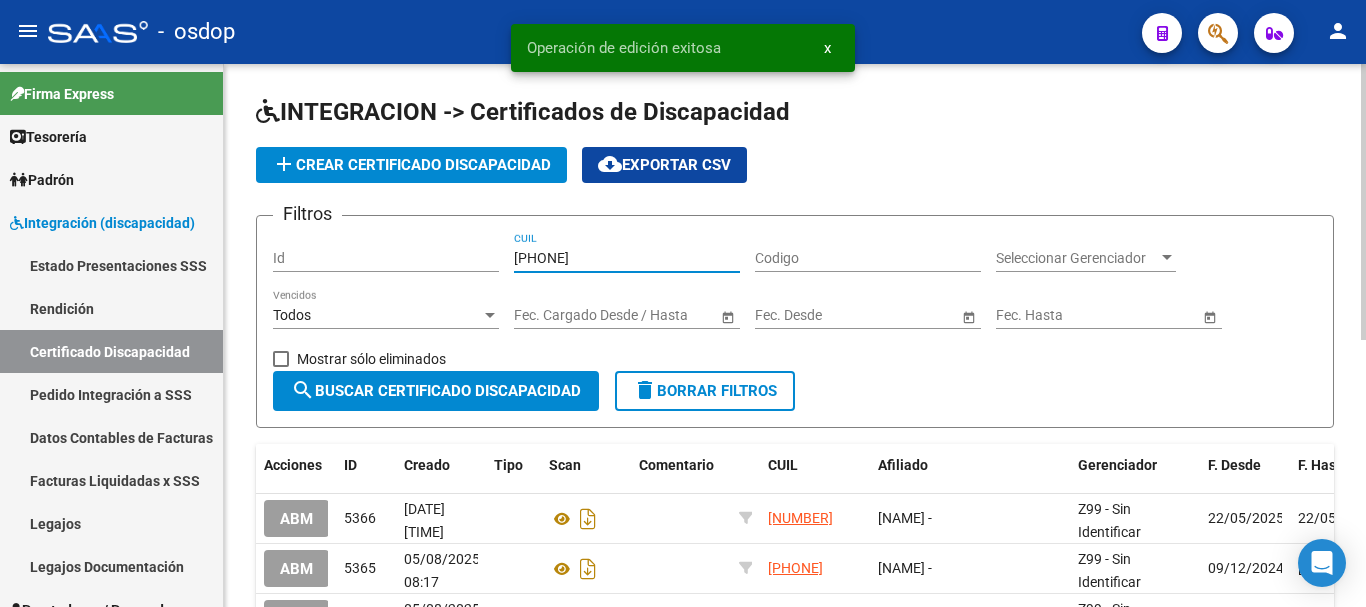 type on "[PHONE]" 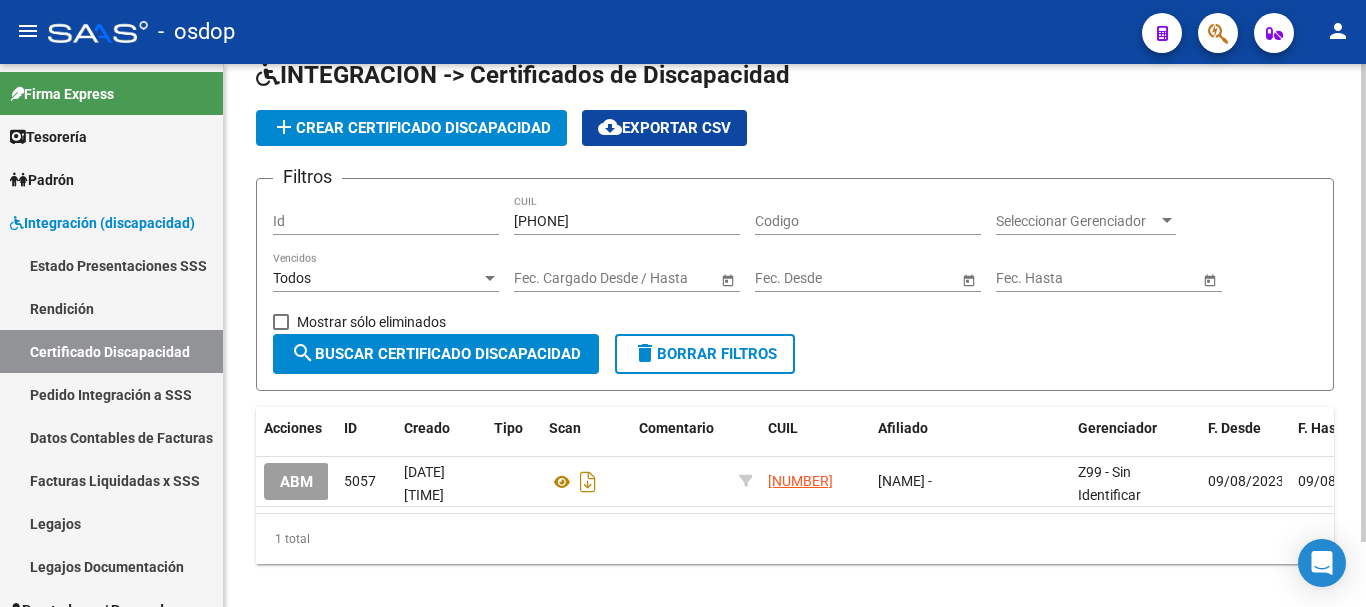 scroll, scrollTop: 74, scrollLeft: 0, axis: vertical 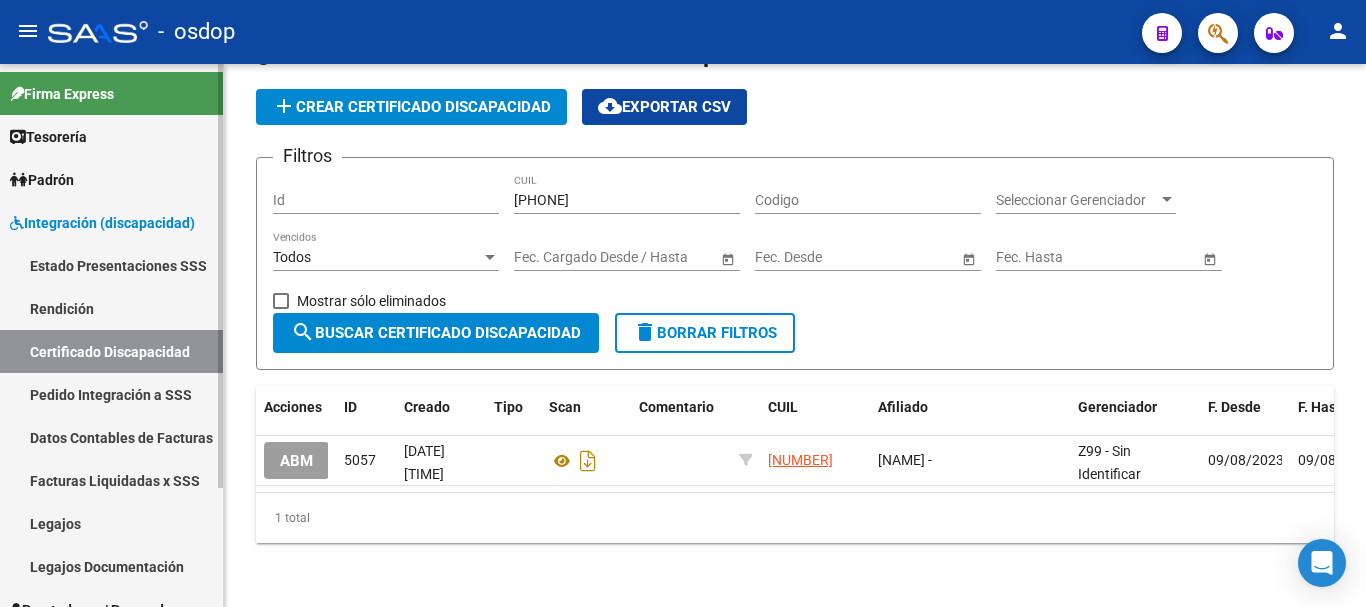 drag, startPoint x: 72, startPoint y: 520, endPoint x: 180, endPoint y: 494, distance: 111.085556 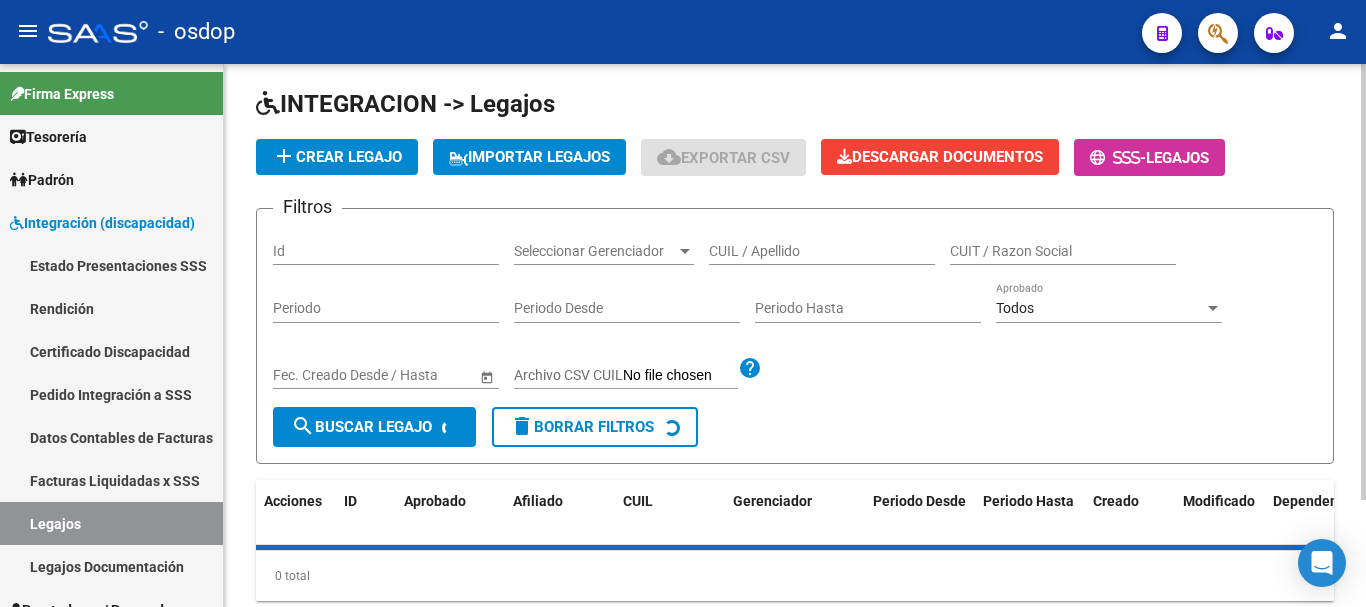 scroll, scrollTop: 0, scrollLeft: 0, axis: both 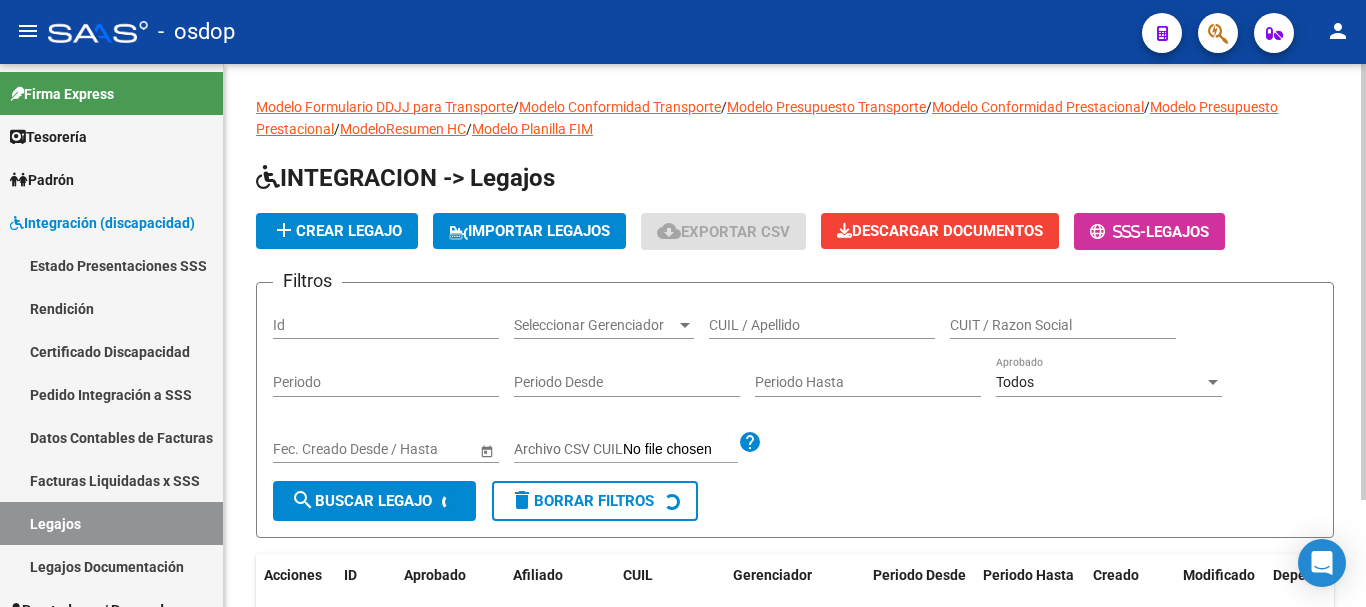 click on "CUIL / Apellido" at bounding box center (822, 325) 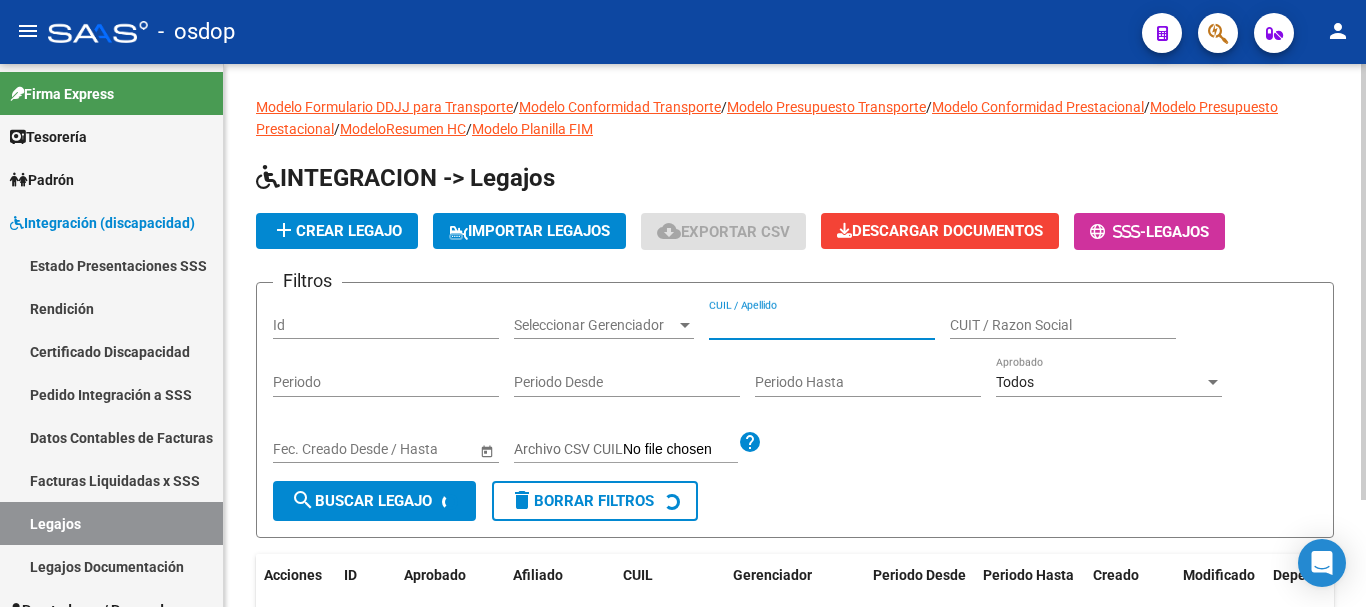 paste on "[NUMBER]" 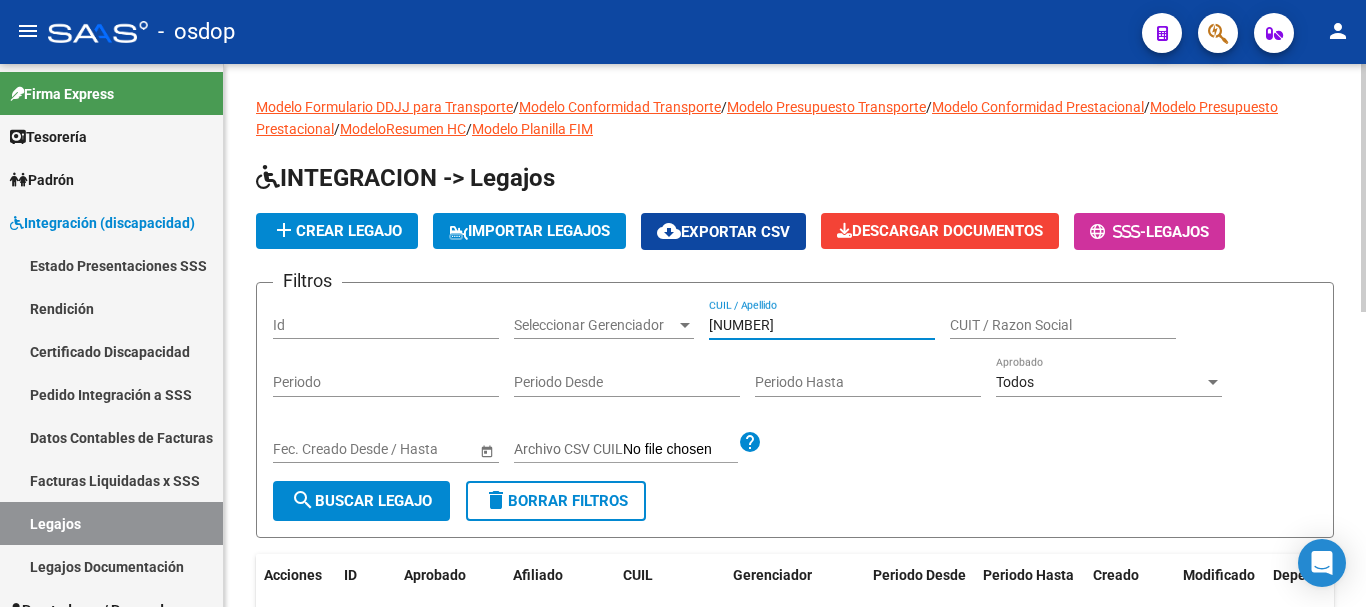 type on "[NUMBER]" 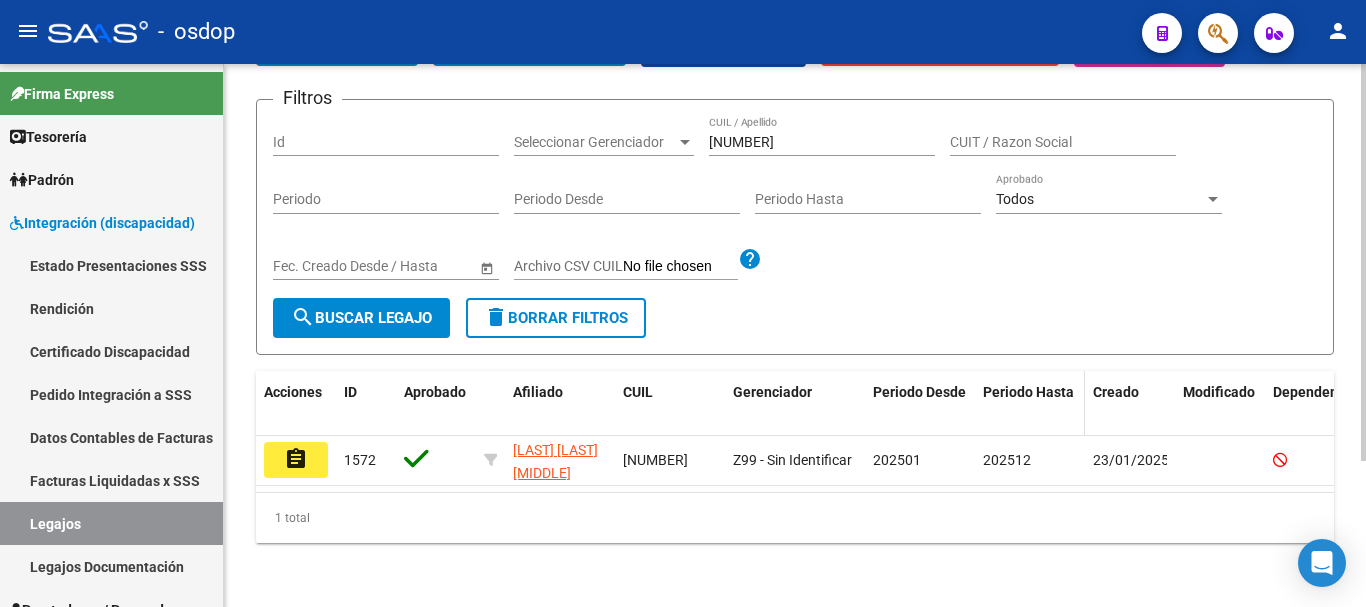 scroll, scrollTop: 200, scrollLeft: 0, axis: vertical 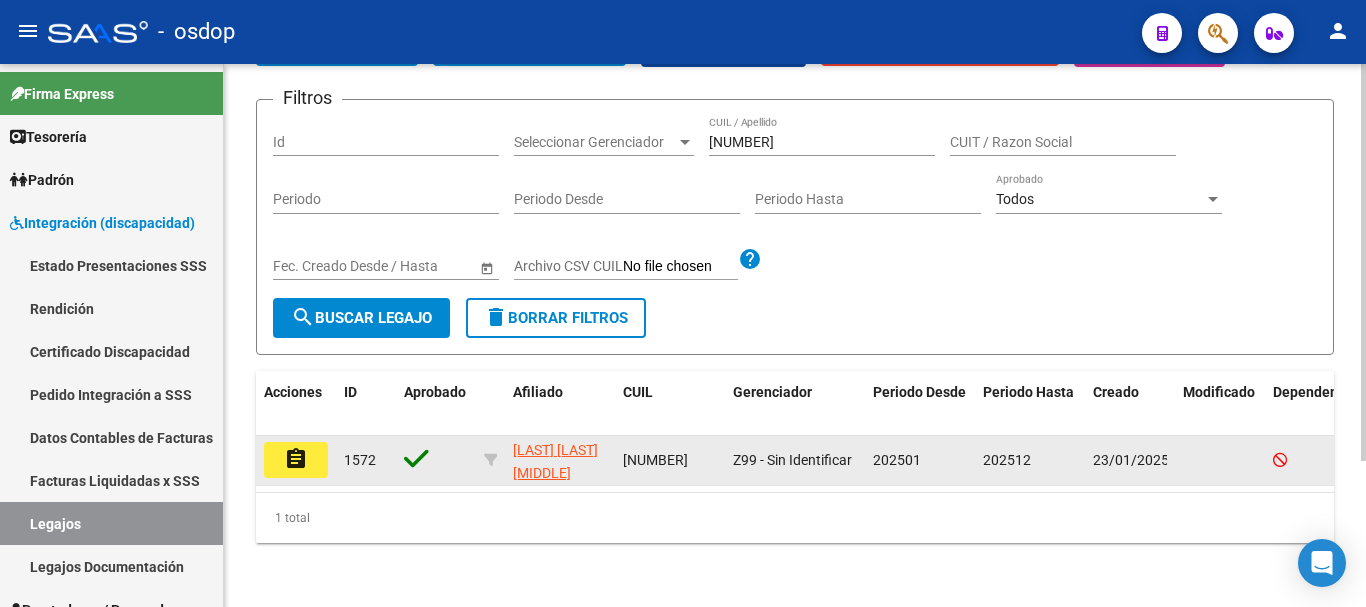 click on "assignment" 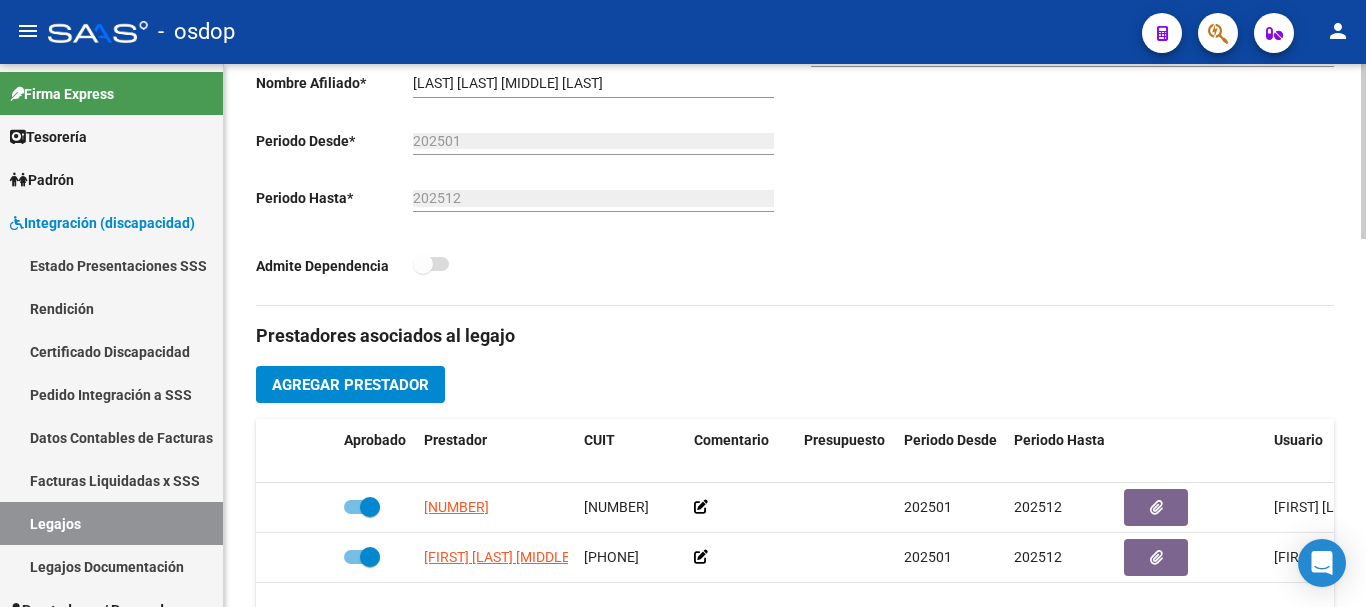 scroll, scrollTop: 500, scrollLeft: 0, axis: vertical 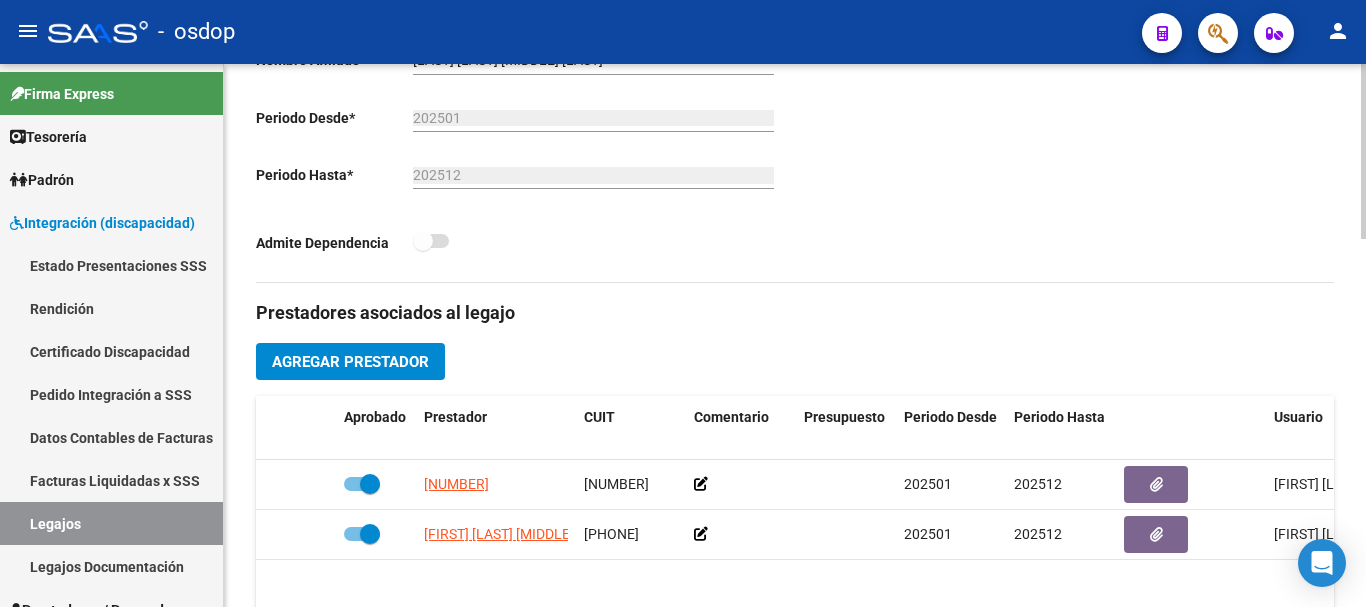 type on "[LAST] [LAST] [MIDDLE] [LAST]" 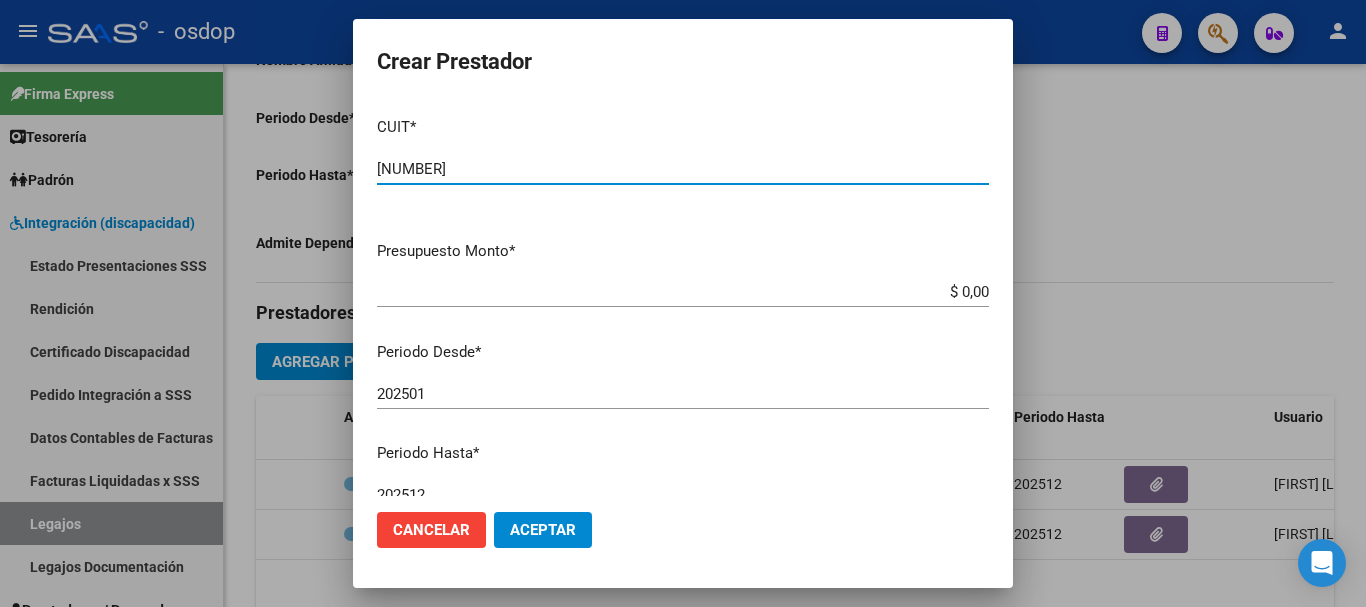 type on "[NUMBER]" 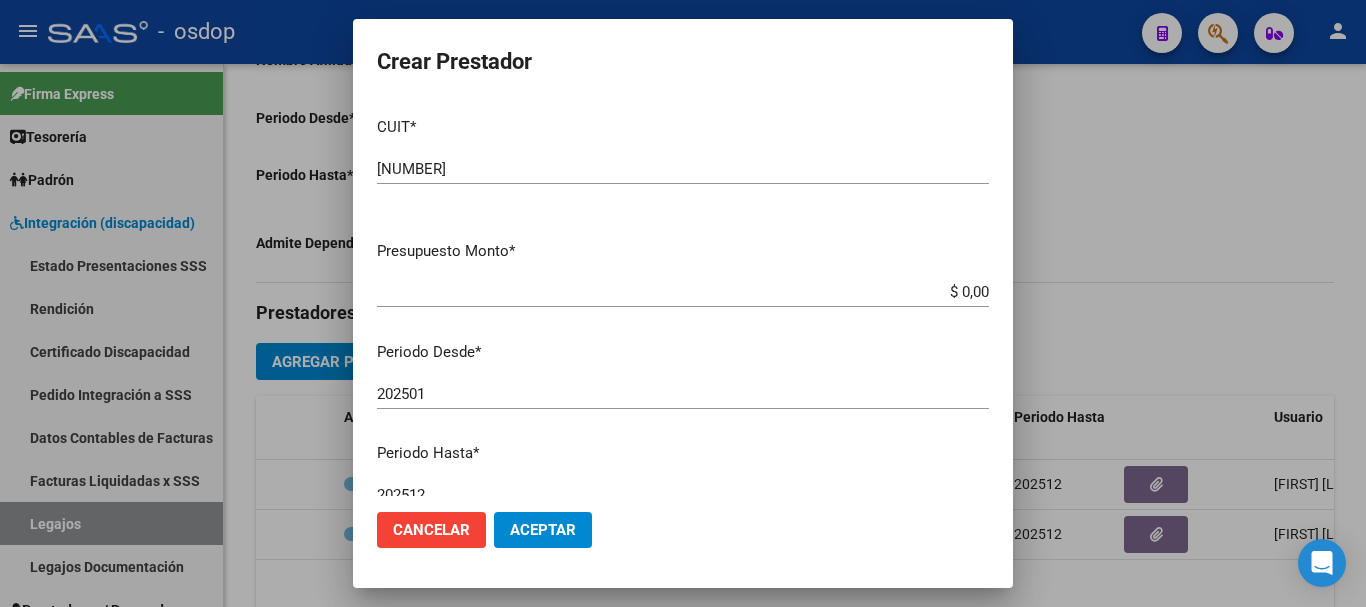 click on "$ 0,00" at bounding box center [683, 292] 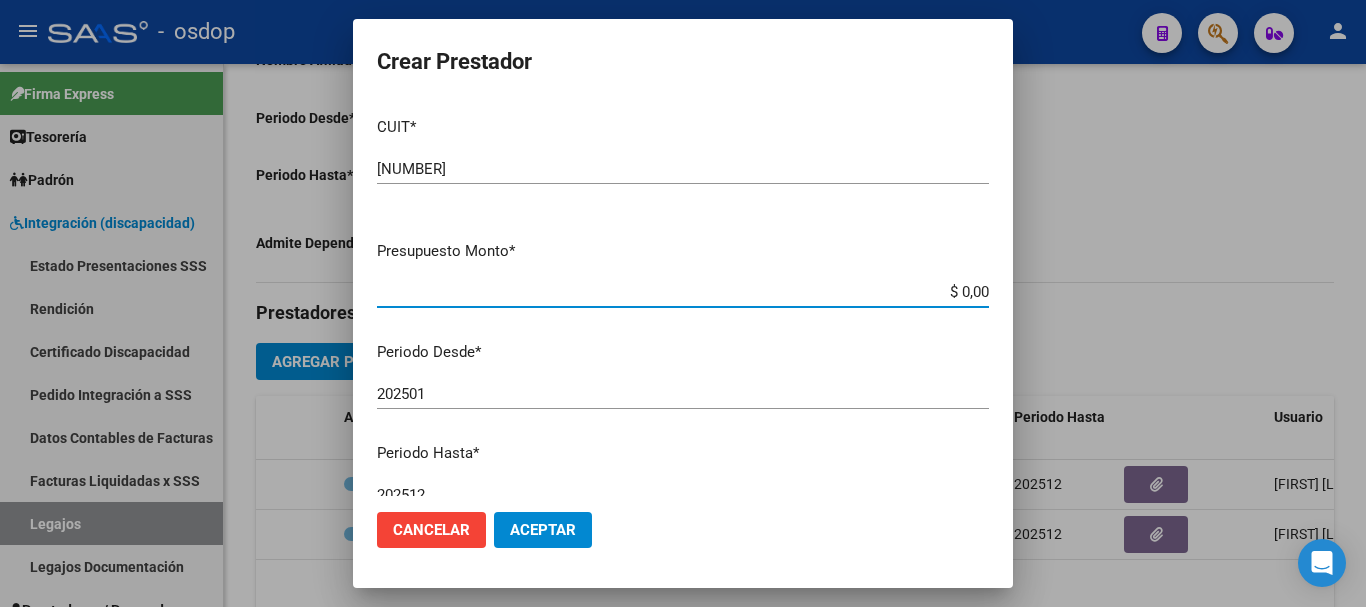 click on "$ 0,00" at bounding box center [683, 292] 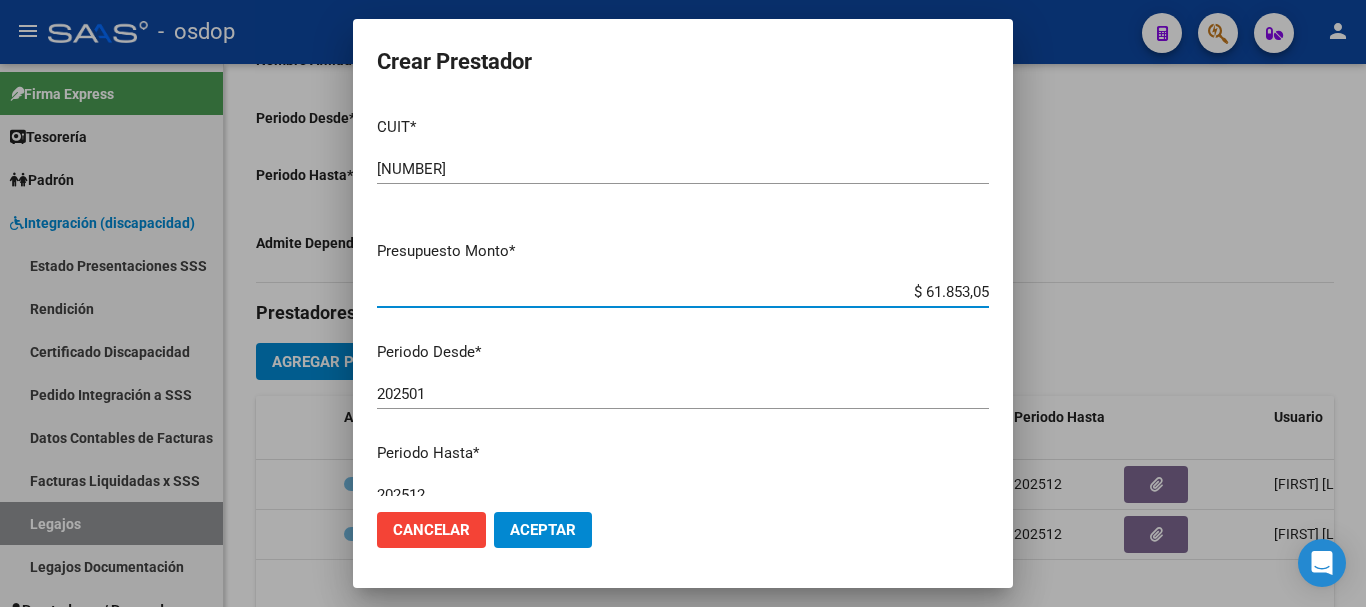 type on "$ 61.853,05" 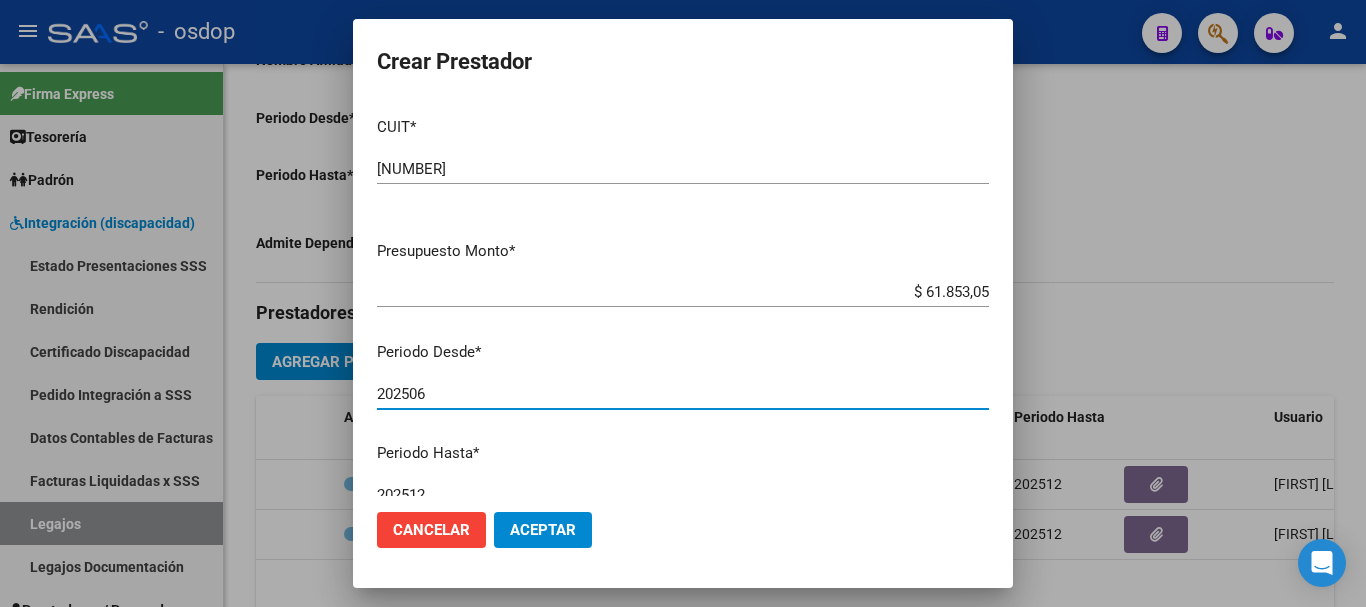type on "202506" 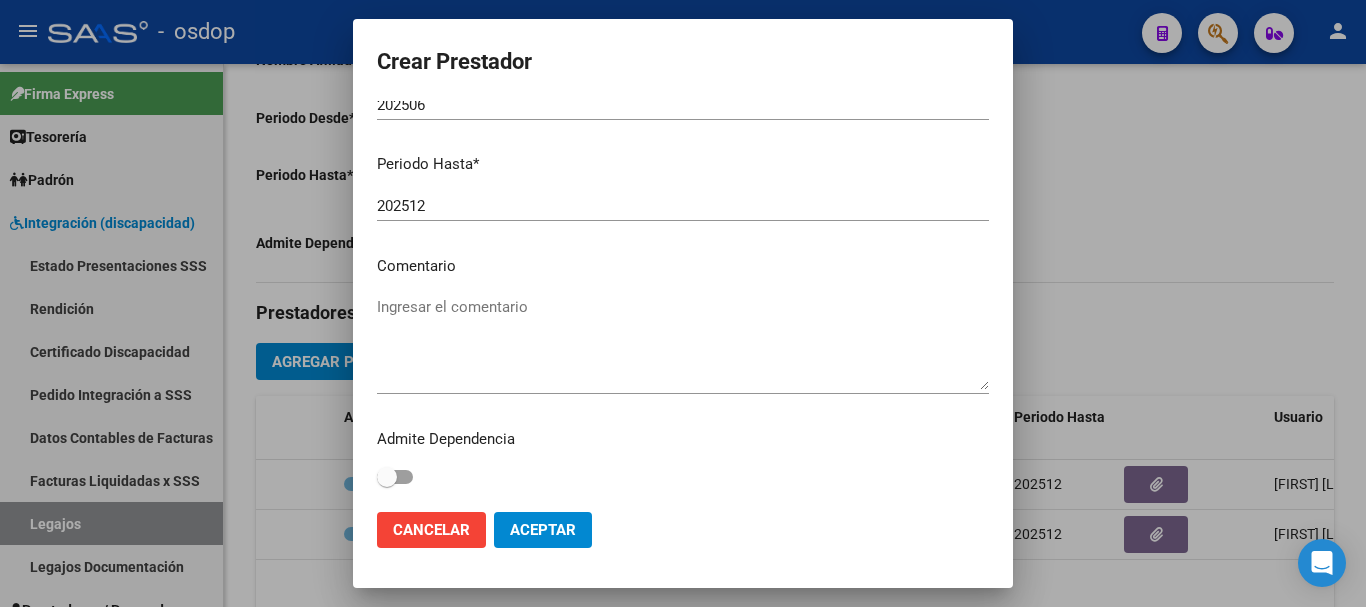 scroll, scrollTop: 290, scrollLeft: 0, axis: vertical 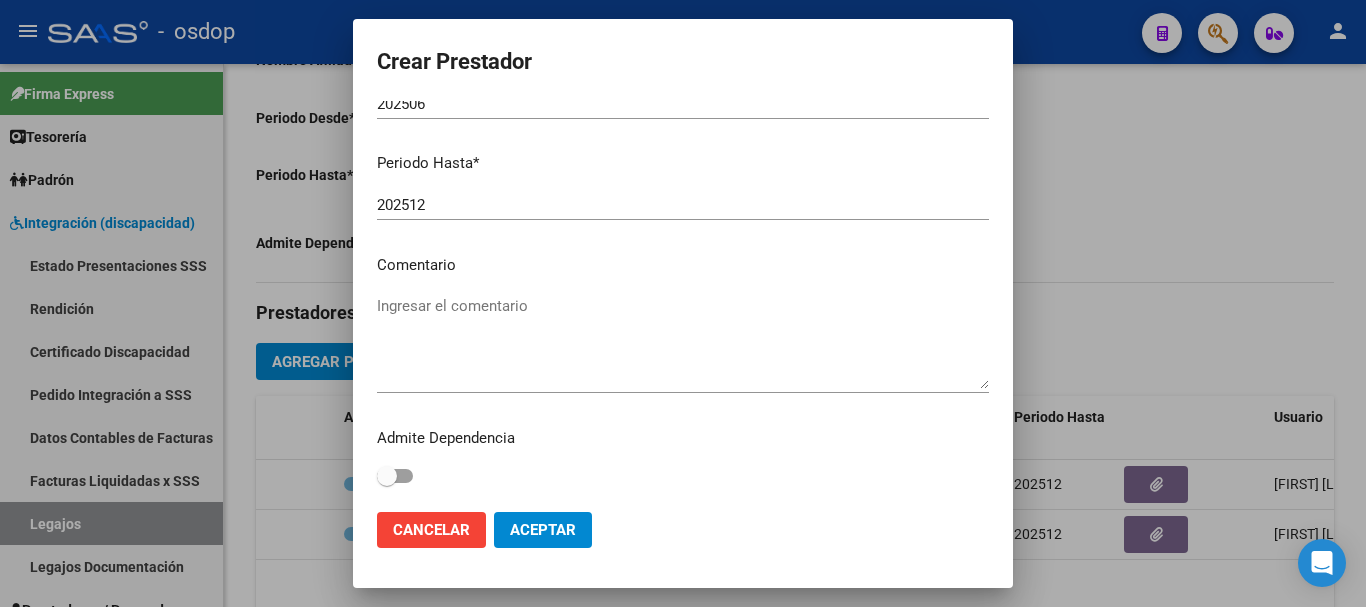 click on "CUIT  *   [NUMBER] Ingresar CUIT  ARCA Padrón    Presupuesto Monto  *   $ 61.853,05 Ingresar el monto  Periodo Desde  *   202506 Ingresar el periodo  Periodo Hasta  *   202512 Ingresar el periodo  Comentario    Ingresar el comentario  Admite Dependencia" at bounding box center (683, 298) 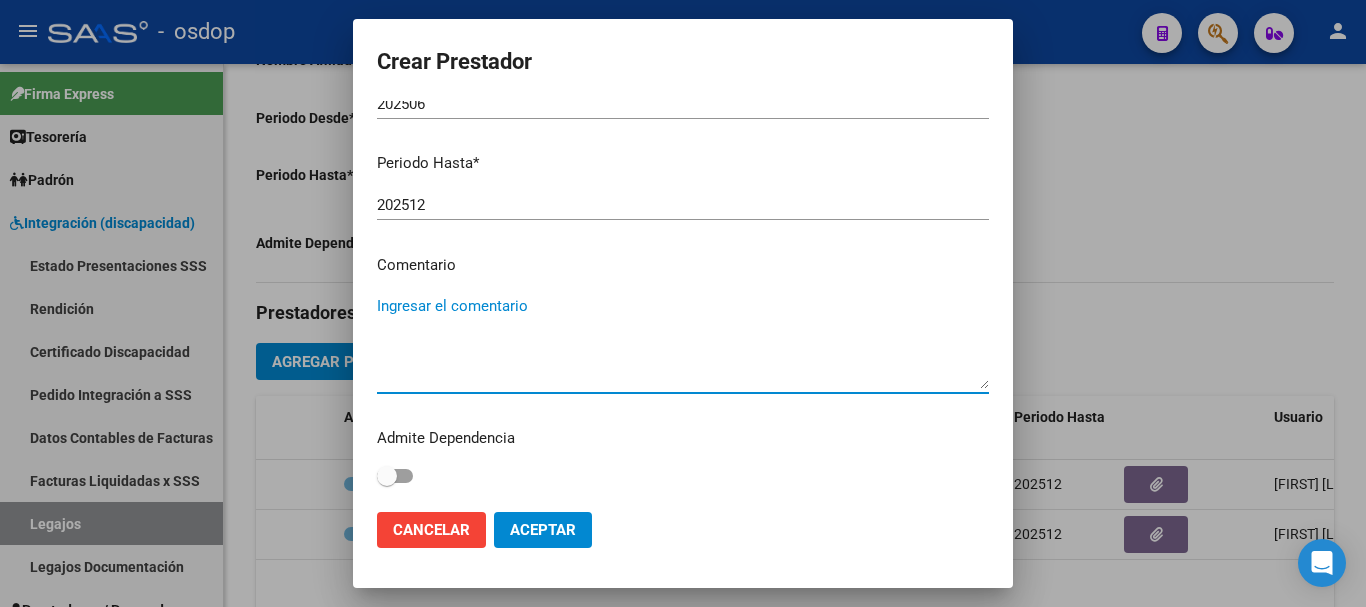 paste on "330101 - PSICOTERAPIAS INDIVIDUALES NIÑOS O ADULTOS" 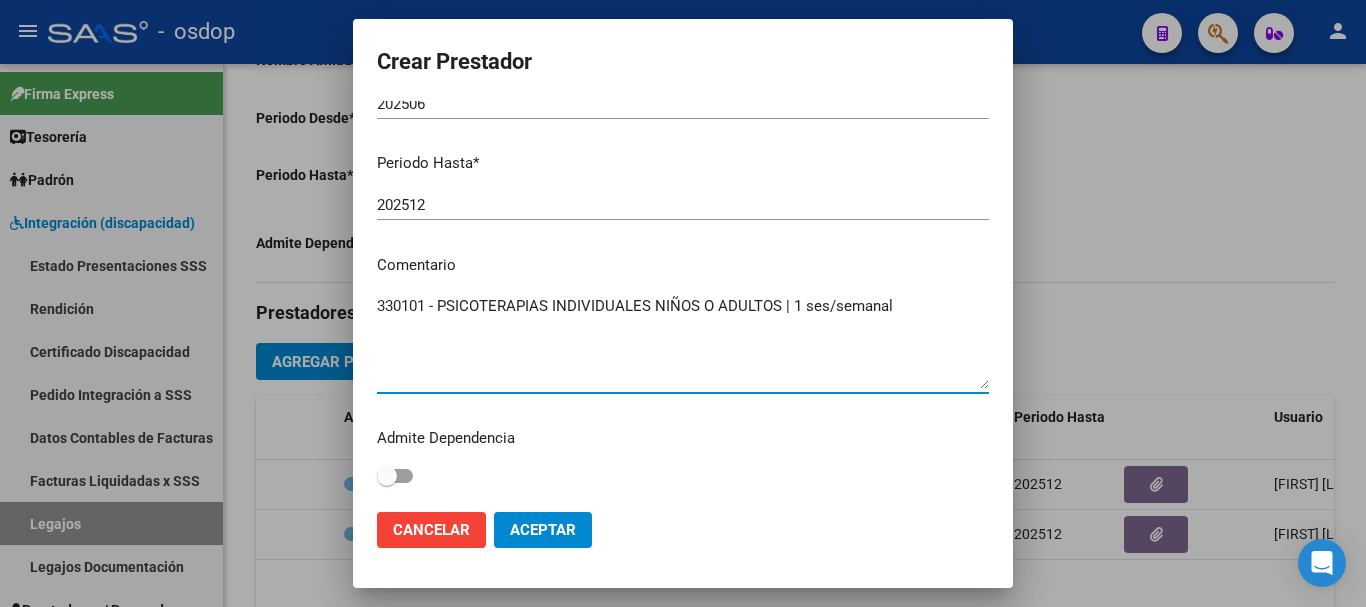type on "330101 - PSICOTERAPIAS INDIVIDUALES NIÑOS O ADULTOS | 1 ses/semanal" 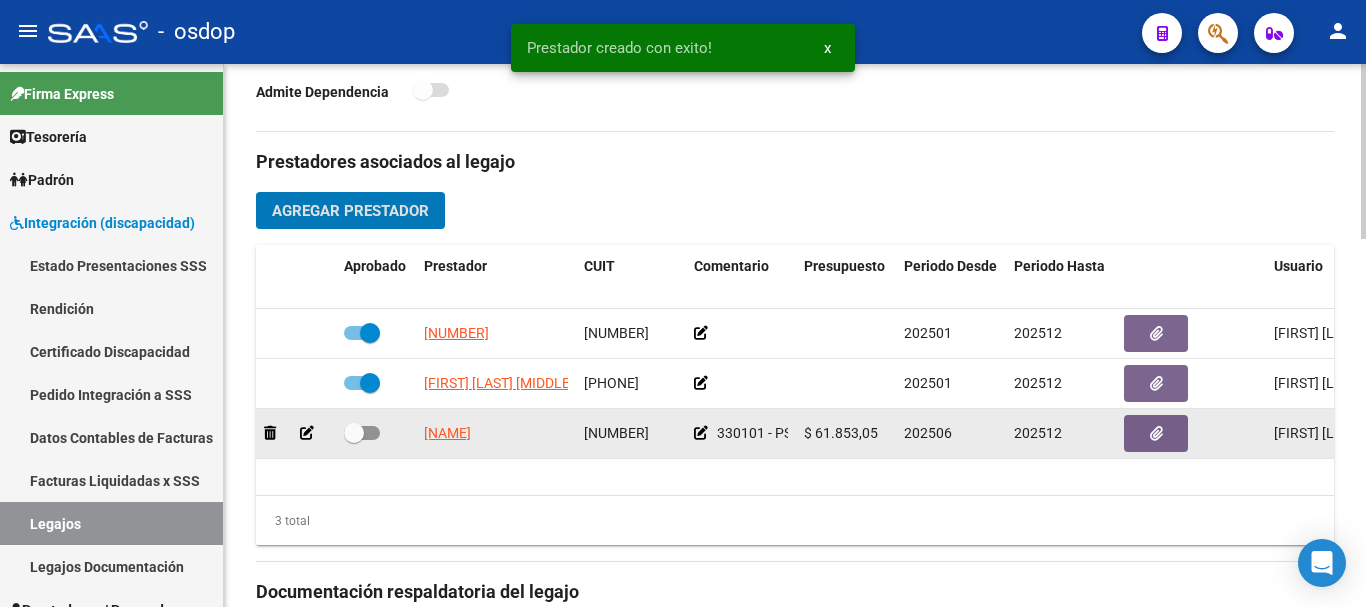 scroll, scrollTop: 700, scrollLeft: 0, axis: vertical 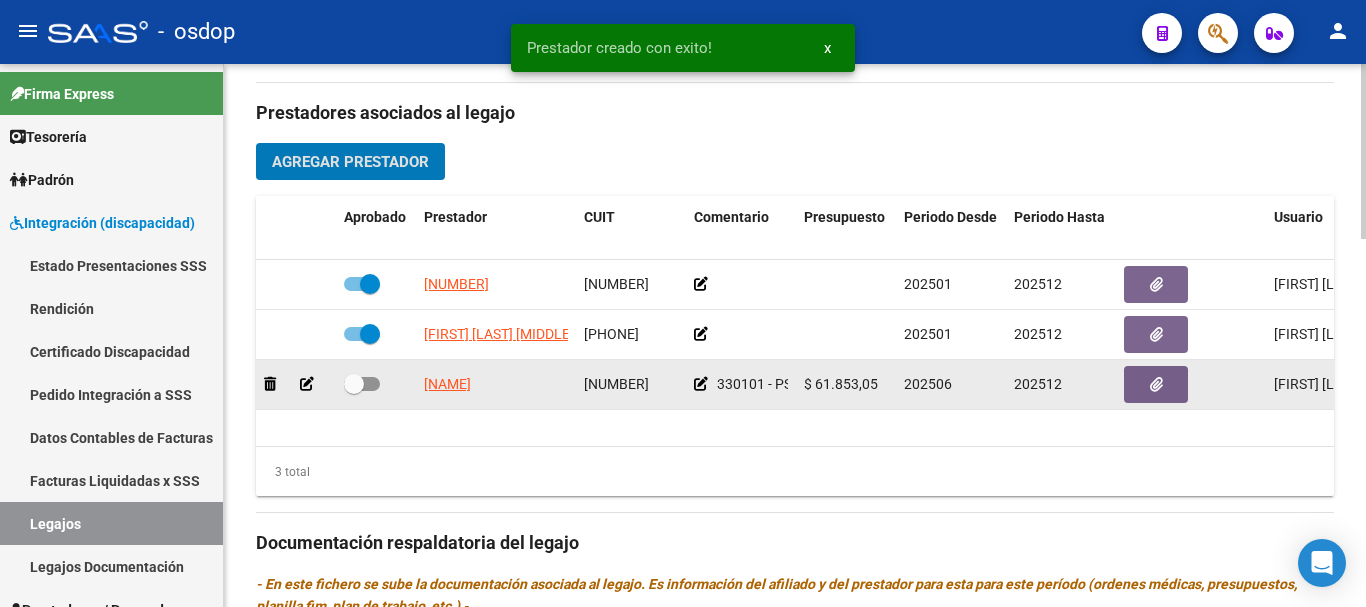 click 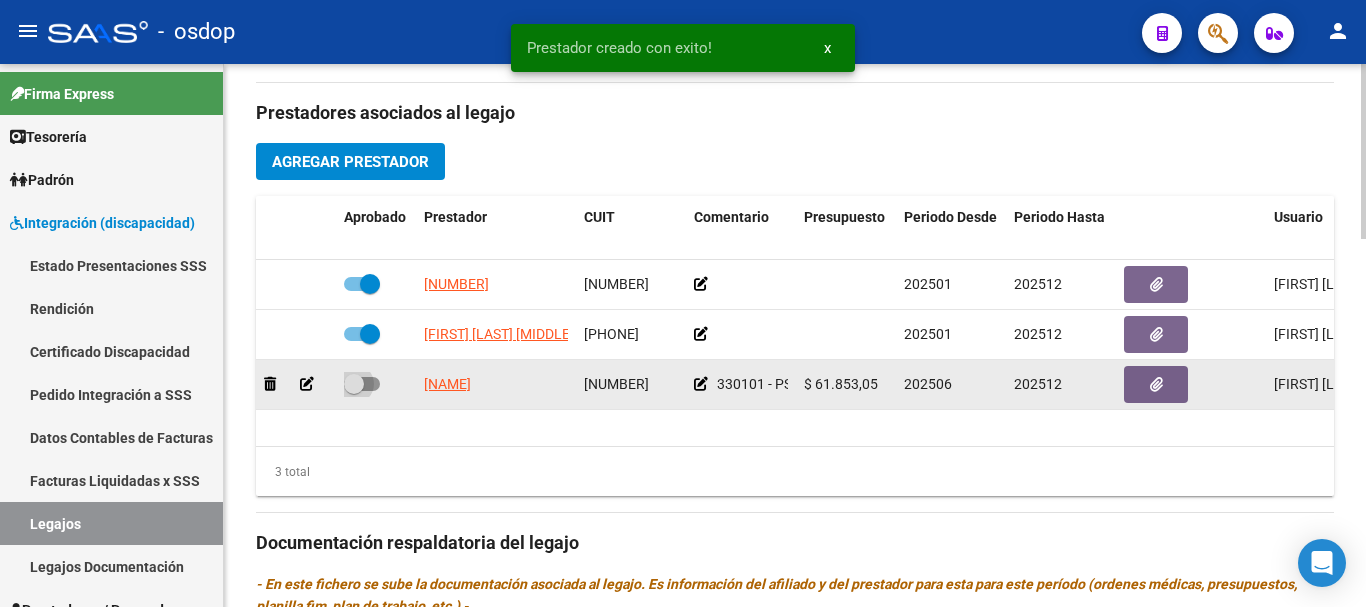 click at bounding box center [353, 391] 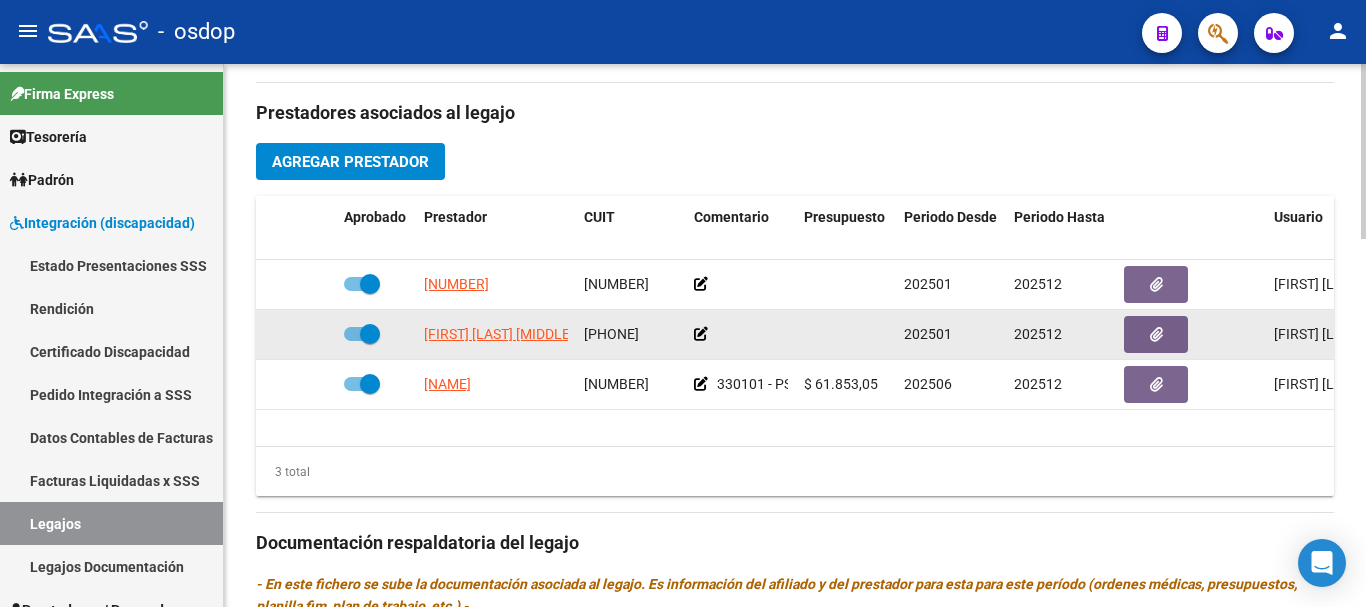 click at bounding box center (370, 334) 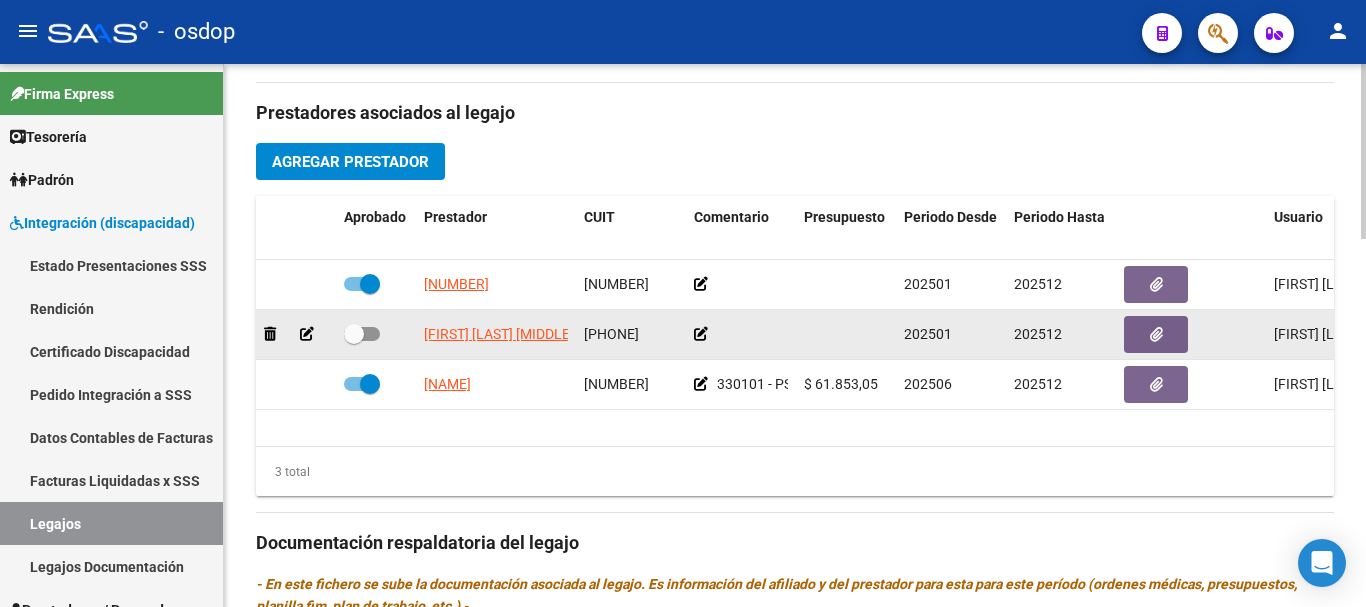 click 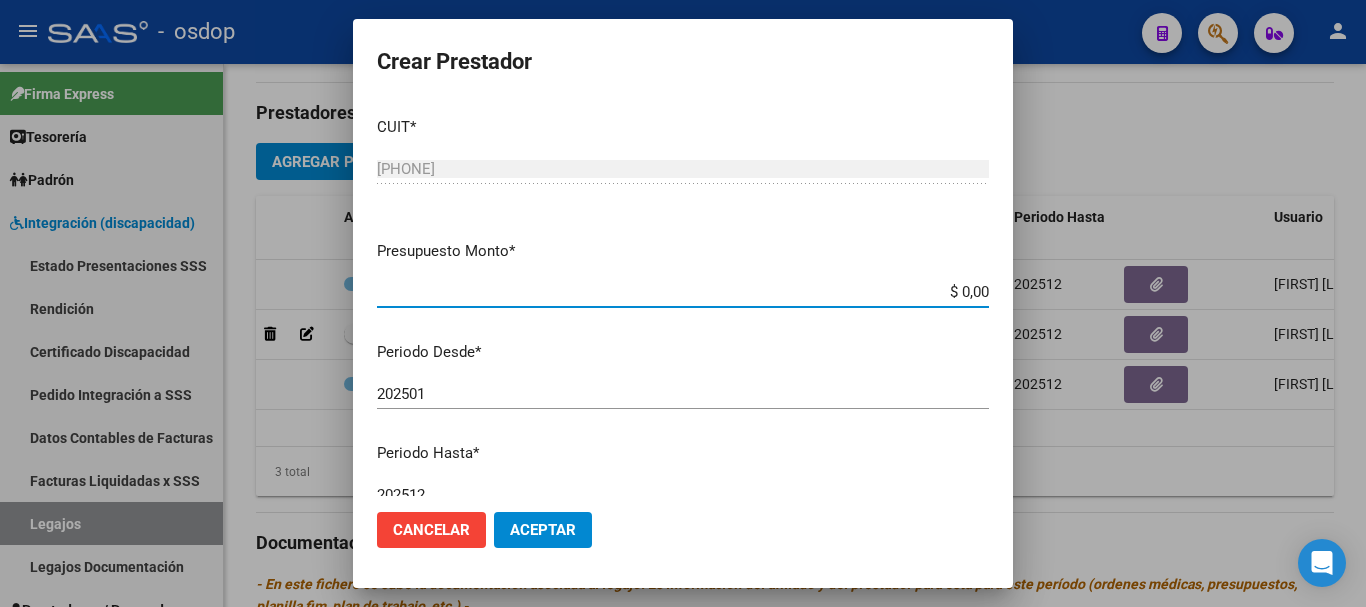 click on "$ 0,00" at bounding box center [683, 292] 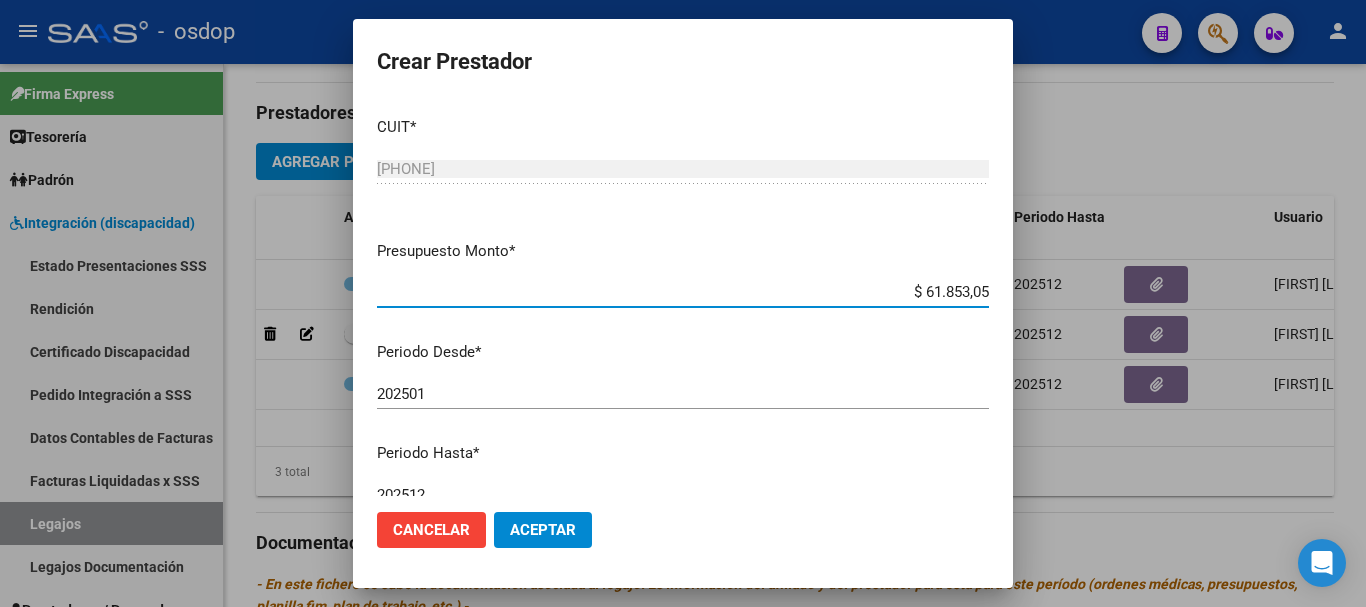 type on "$ 61.853,05" 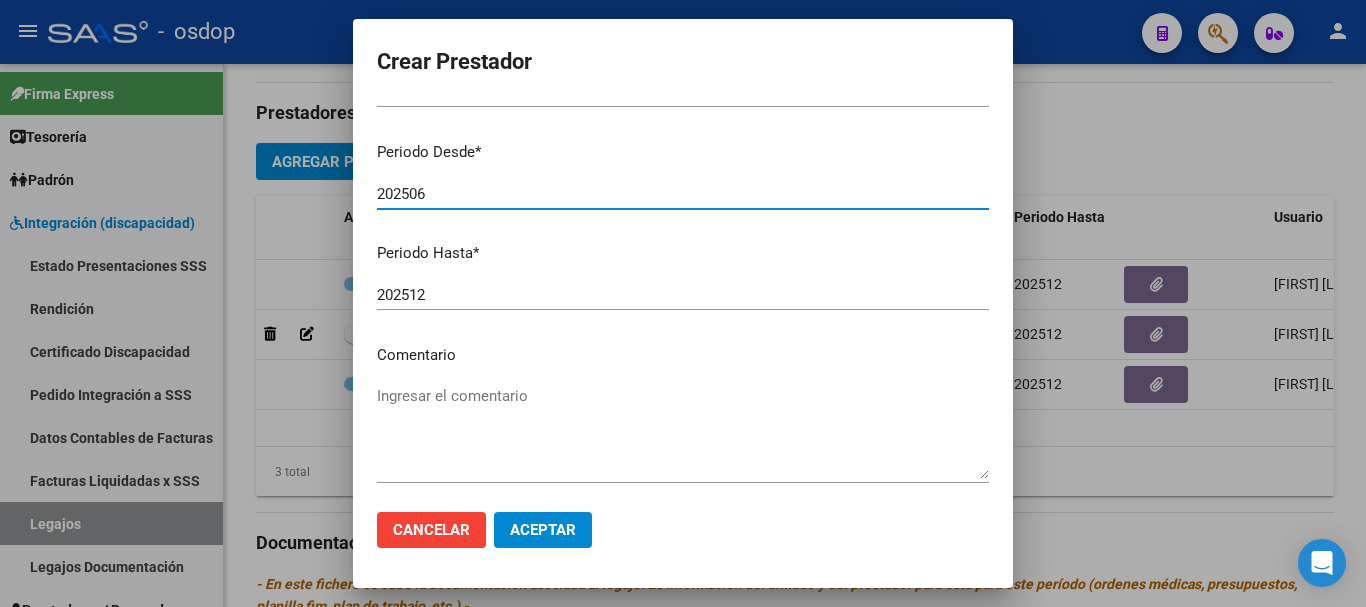 scroll, scrollTop: 290, scrollLeft: 0, axis: vertical 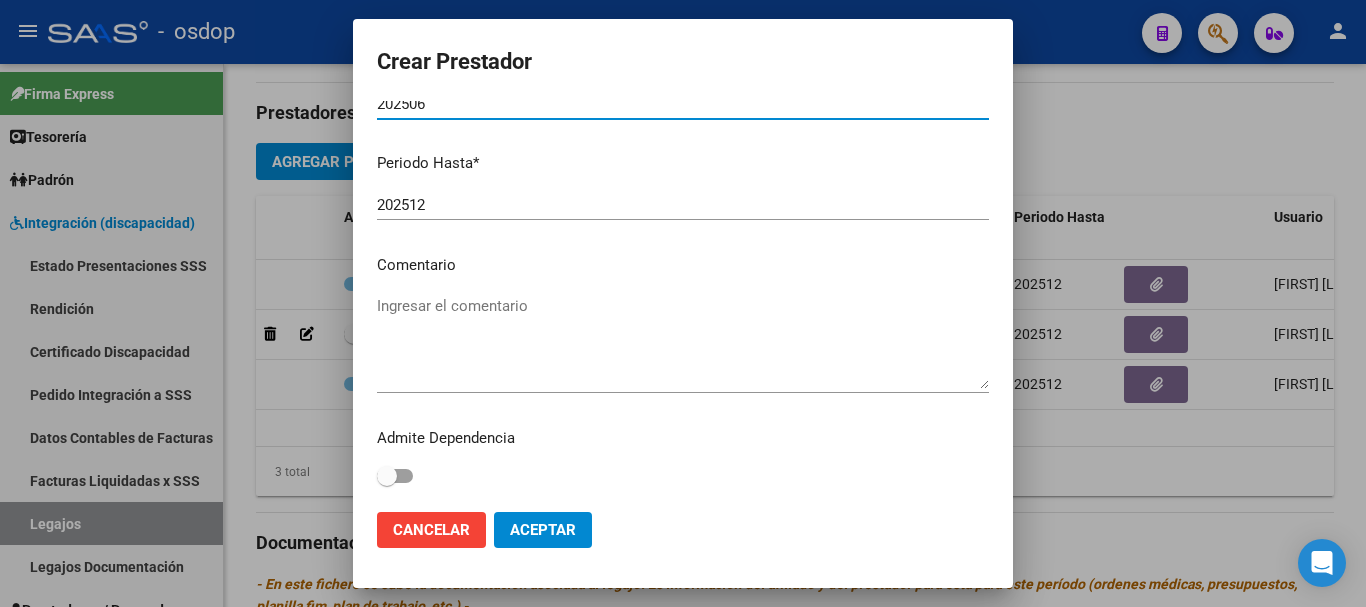 type on "202506" 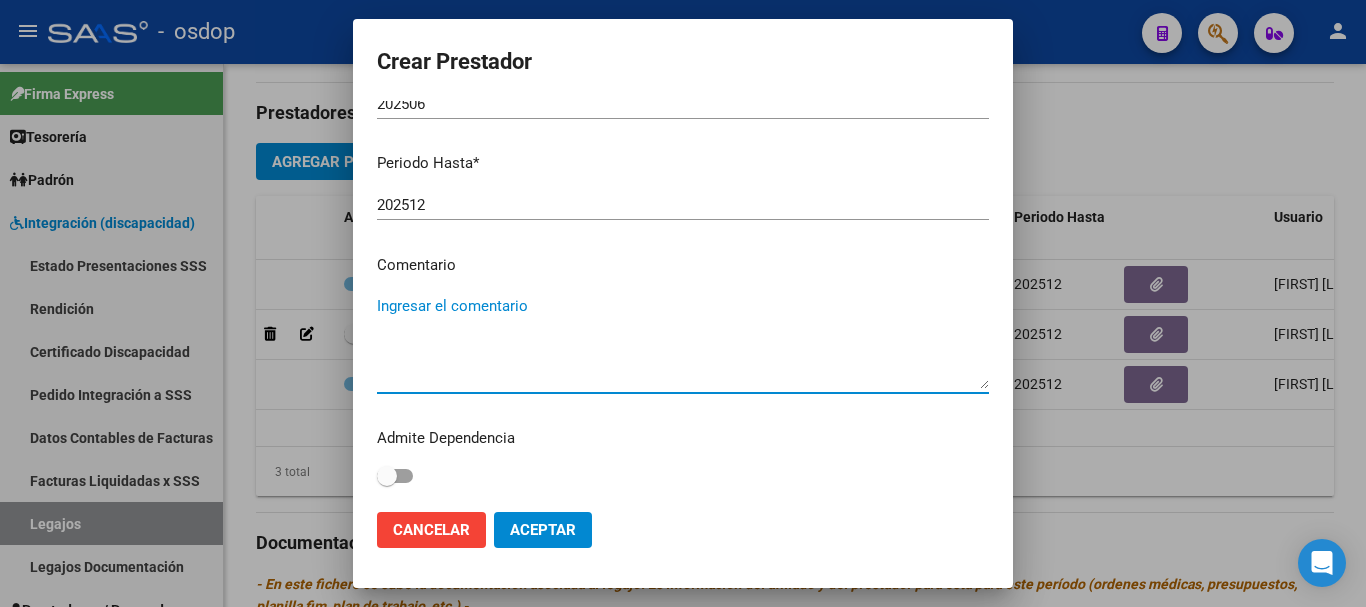 click on "Ingresar el comentario" at bounding box center [683, 342] 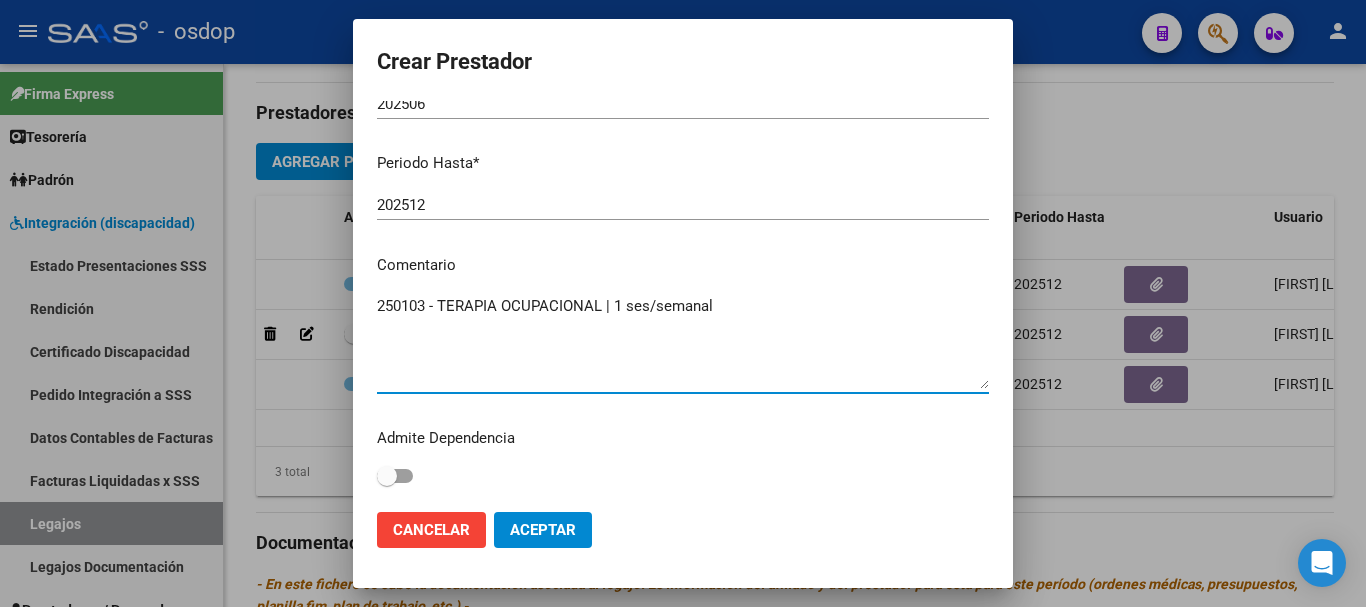 type on "250103 - TERAPIA OCUPACIONAL | 1 ses/semanal" 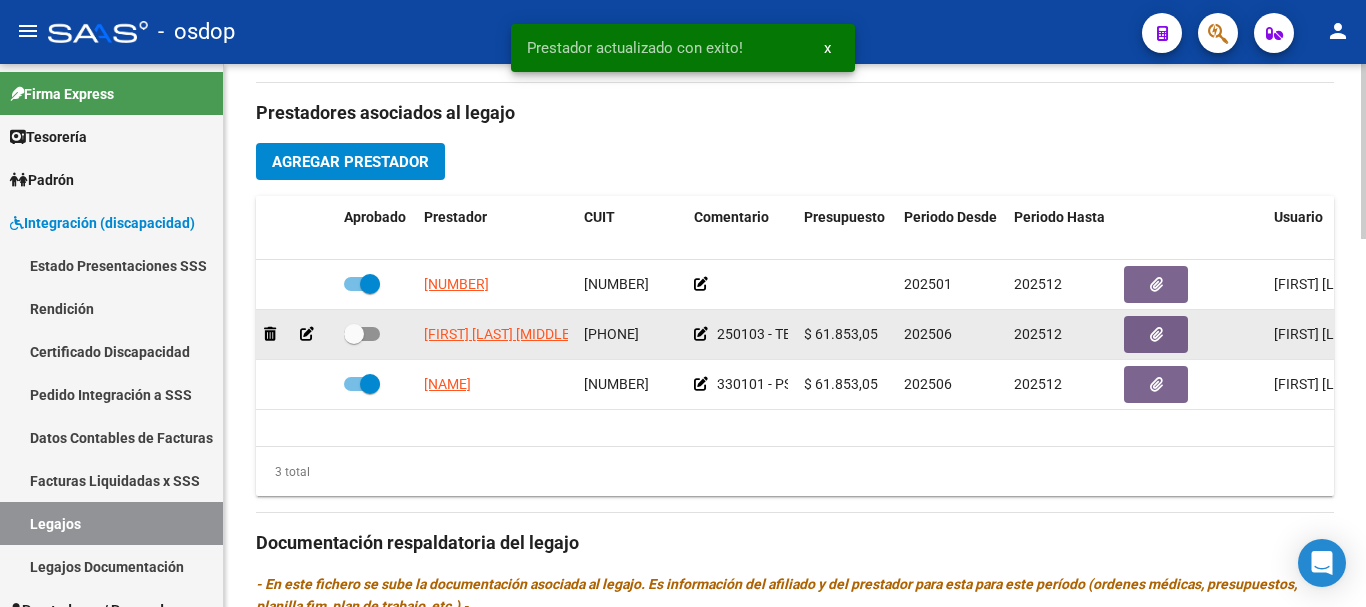 click at bounding box center [362, 334] 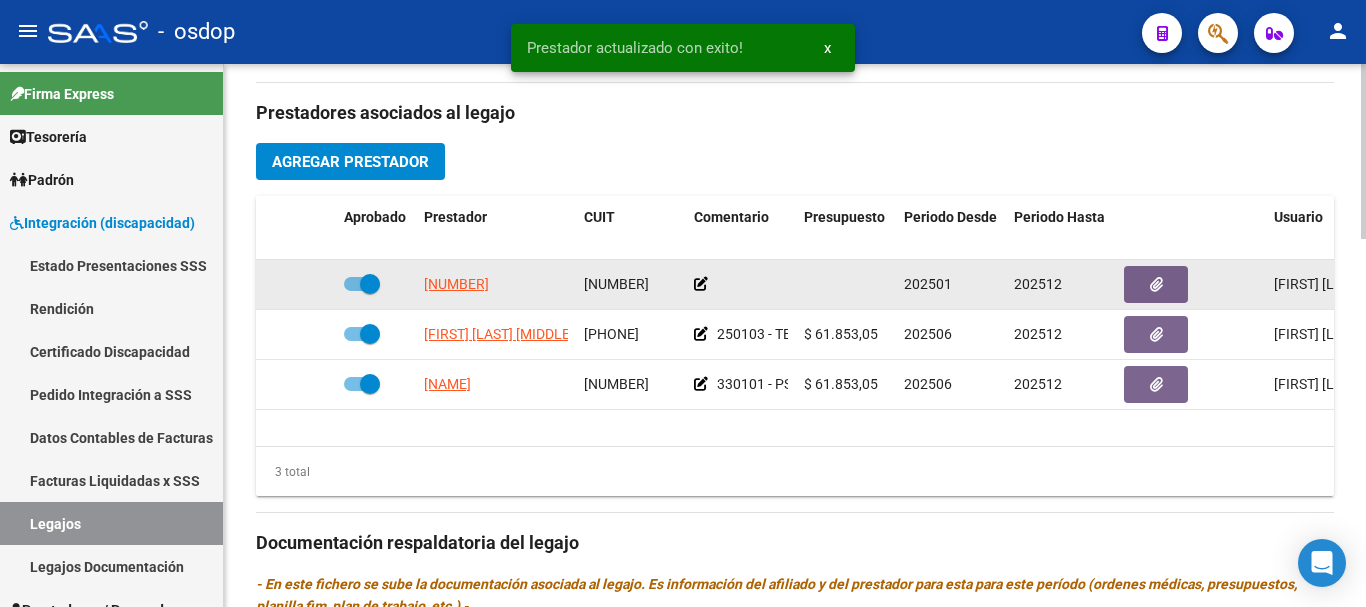 click at bounding box center (362, 284) 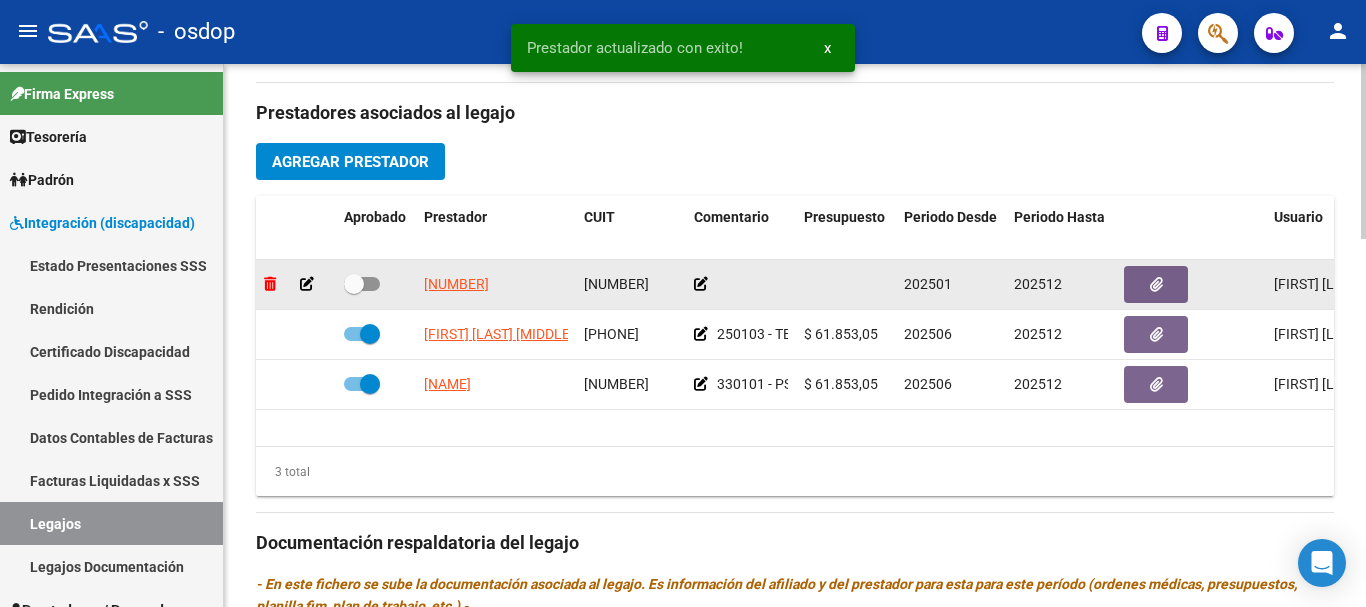 click 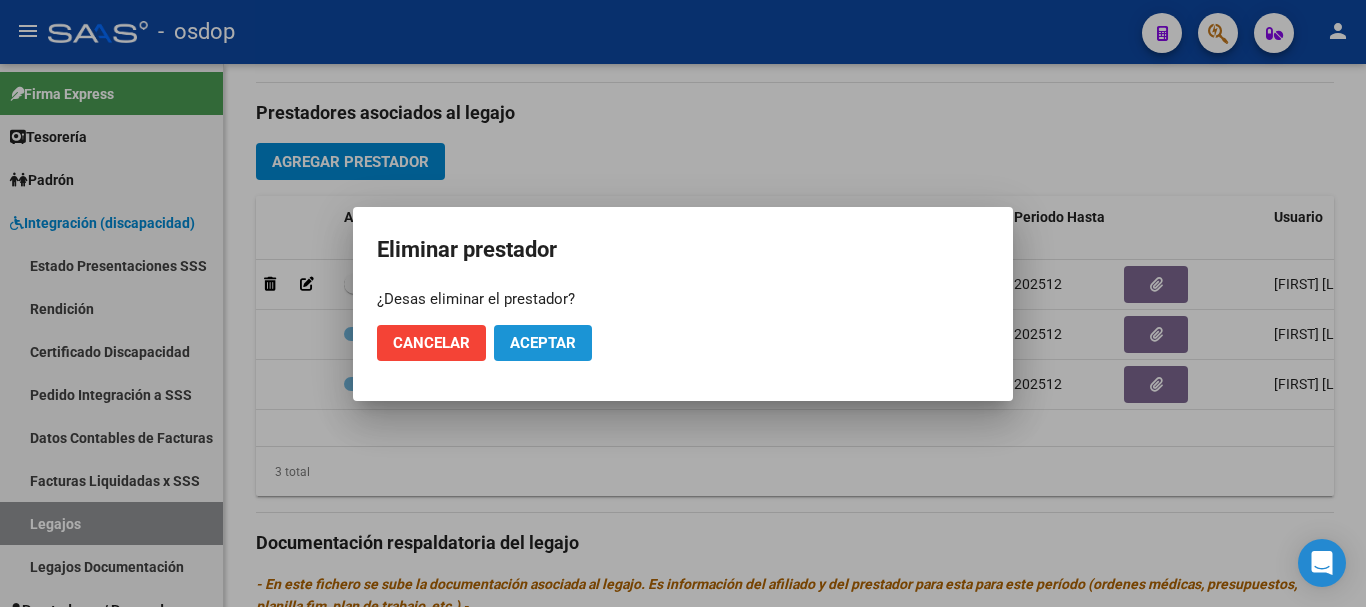 click on "Aceptar" 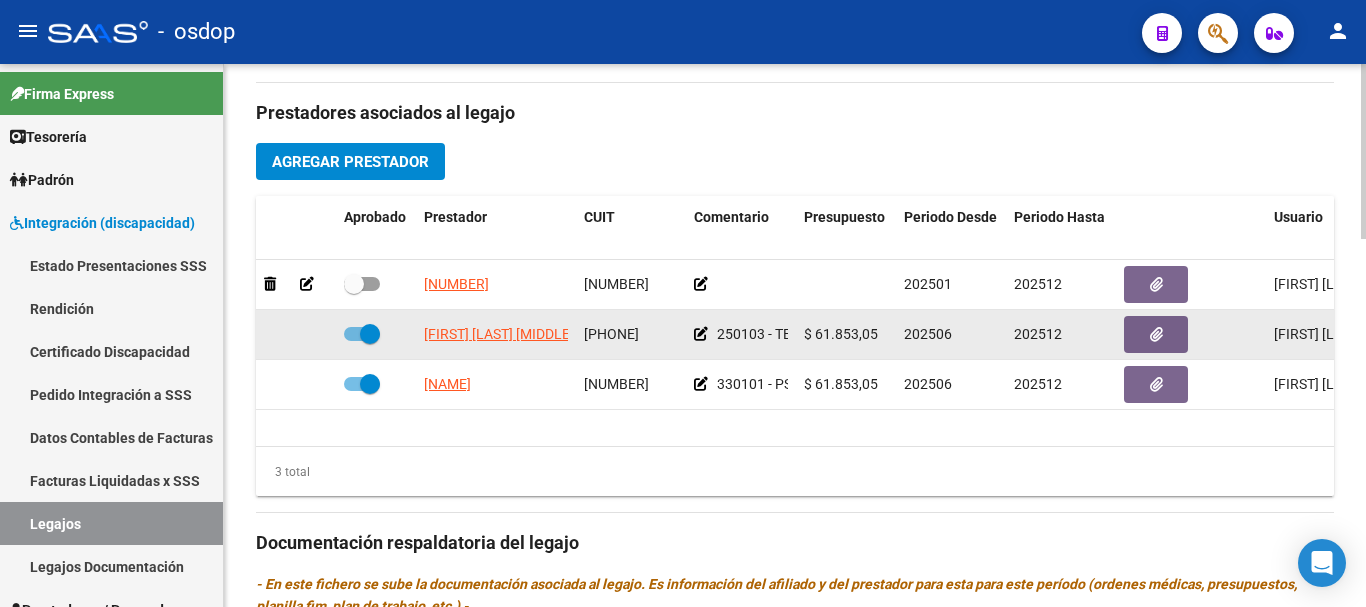 checkbox on "true" 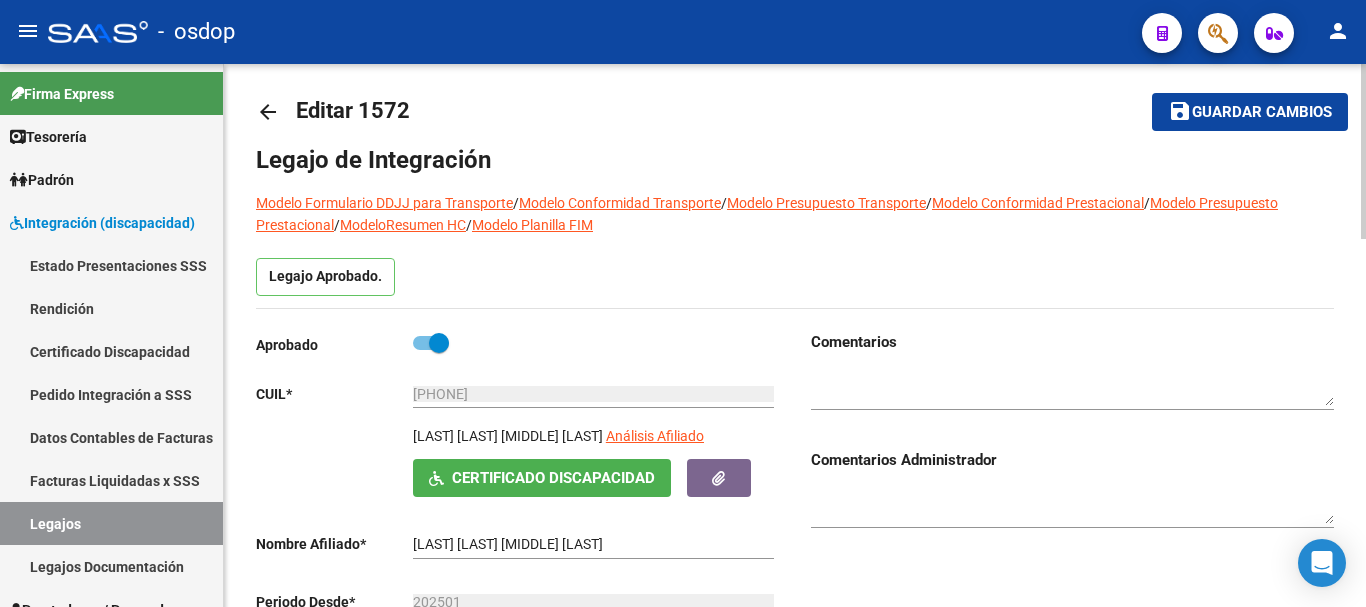 scroll, scrollTop: 0, scrollLeft: 0, axis: both 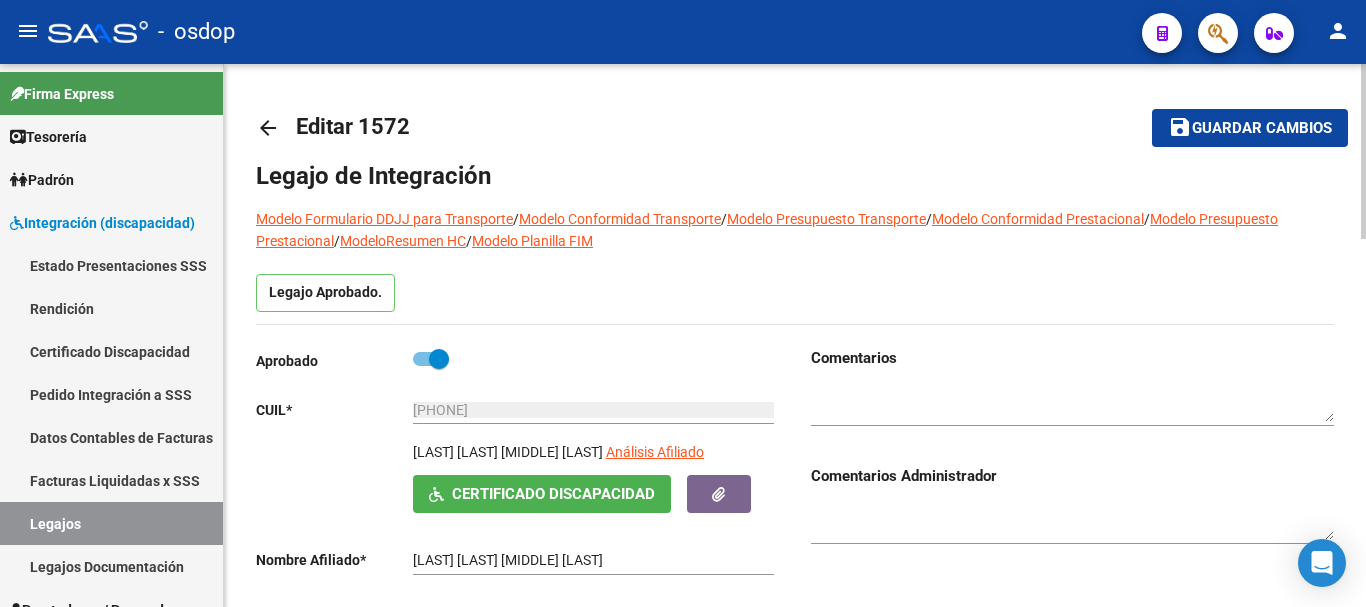 click on "Guardar cambios" 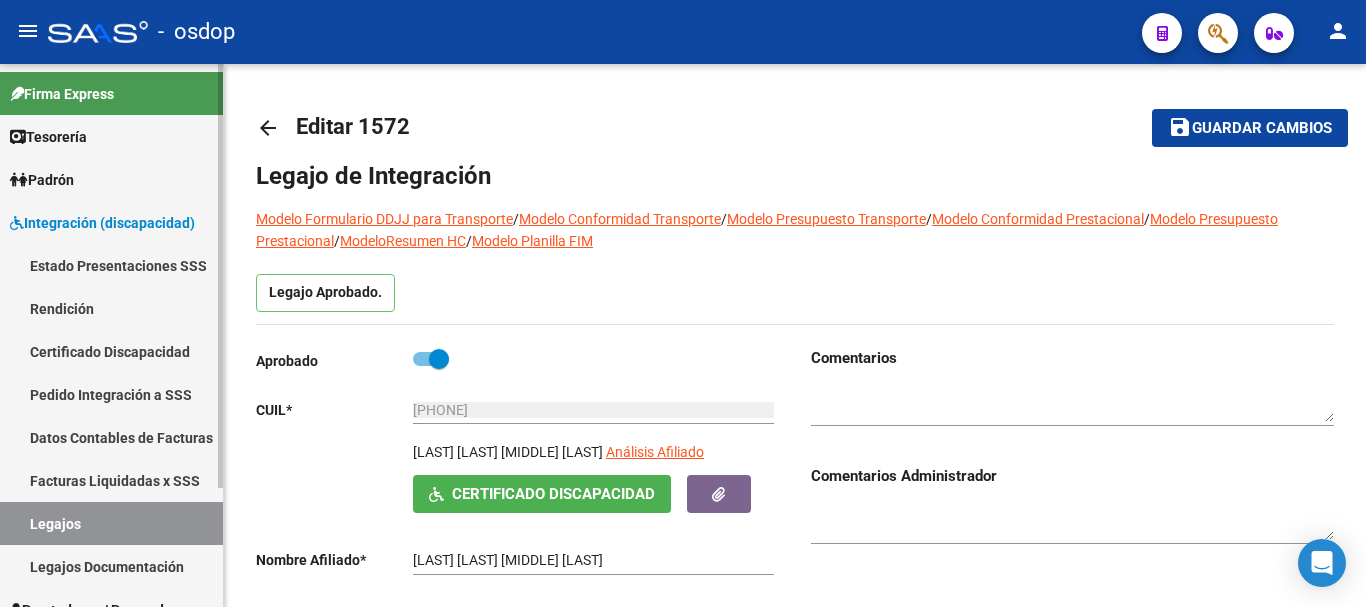 click on "Certificado Discapacidad" at bounding box center [111, 351] 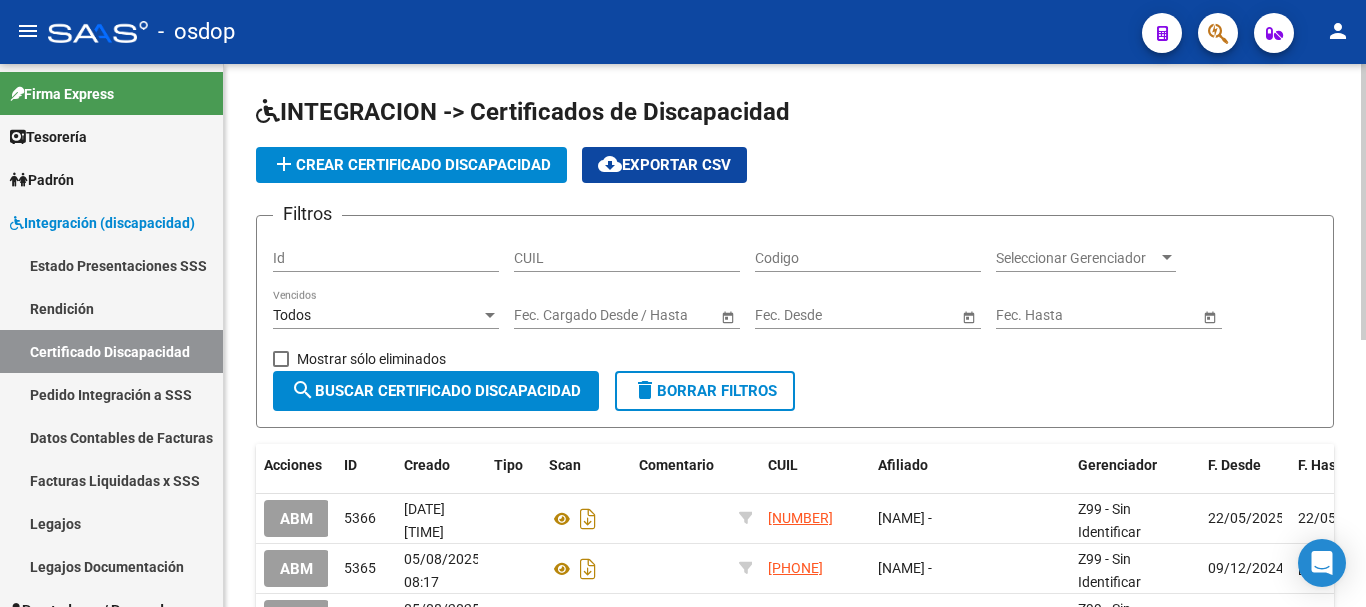 click on "CUIL" at bounding box center (627, 258) 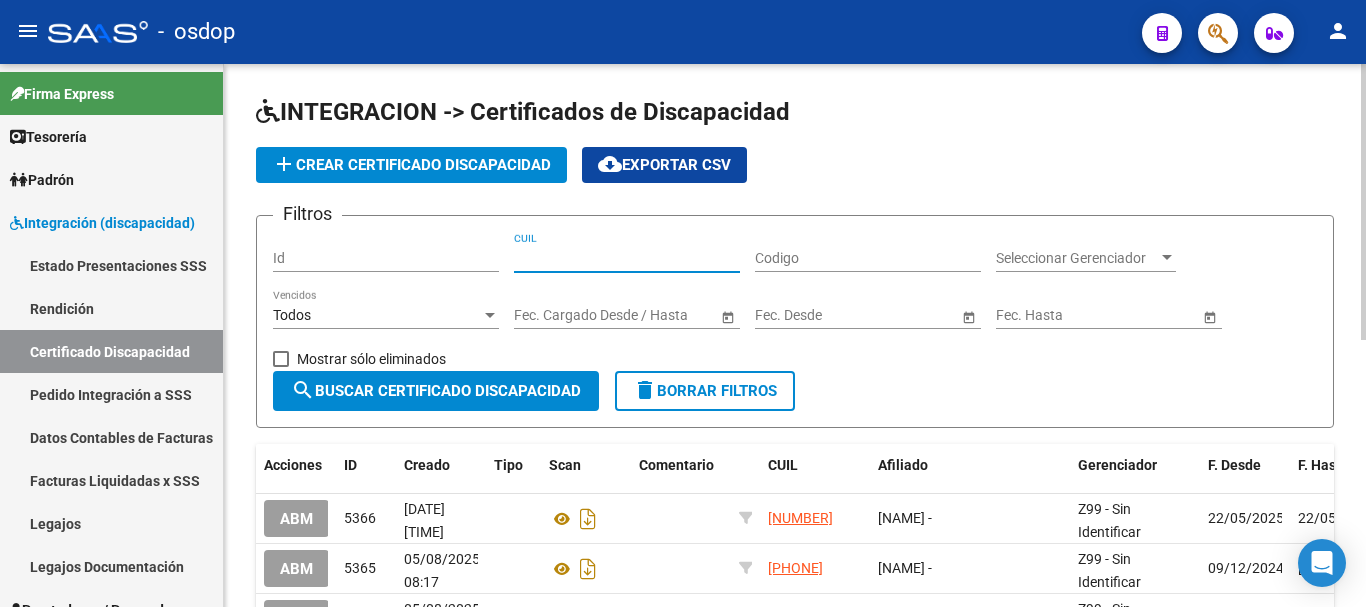 paste on "[NUMBER]" 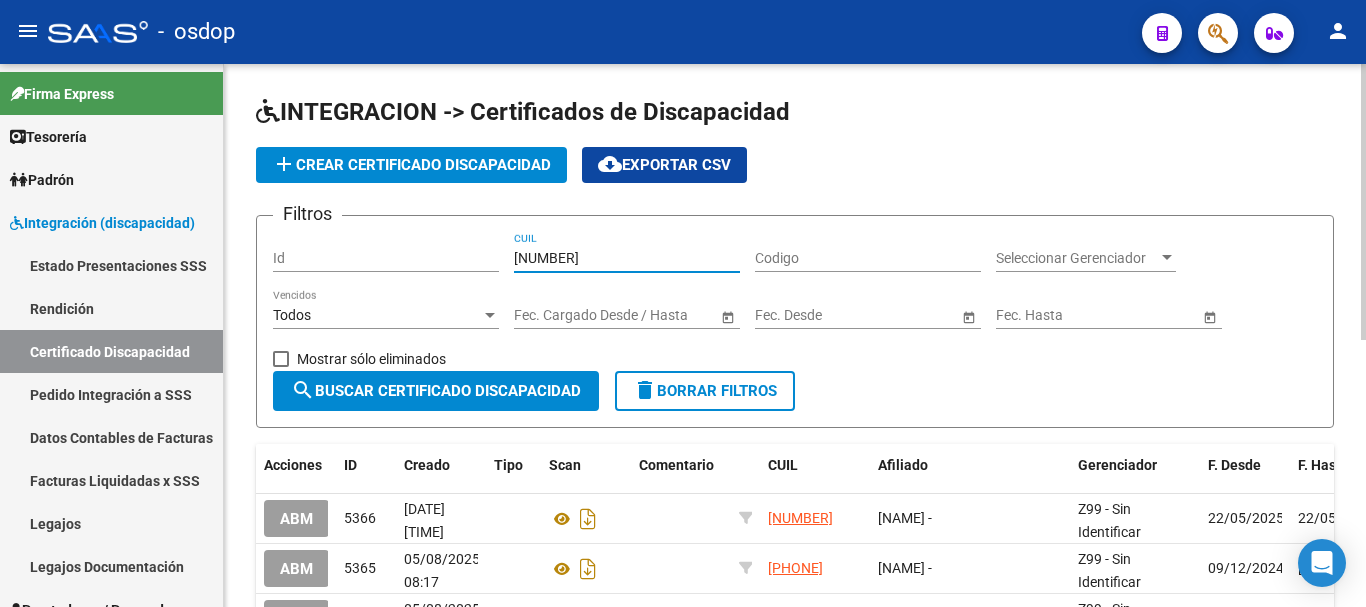 type on "[NUMBER]" 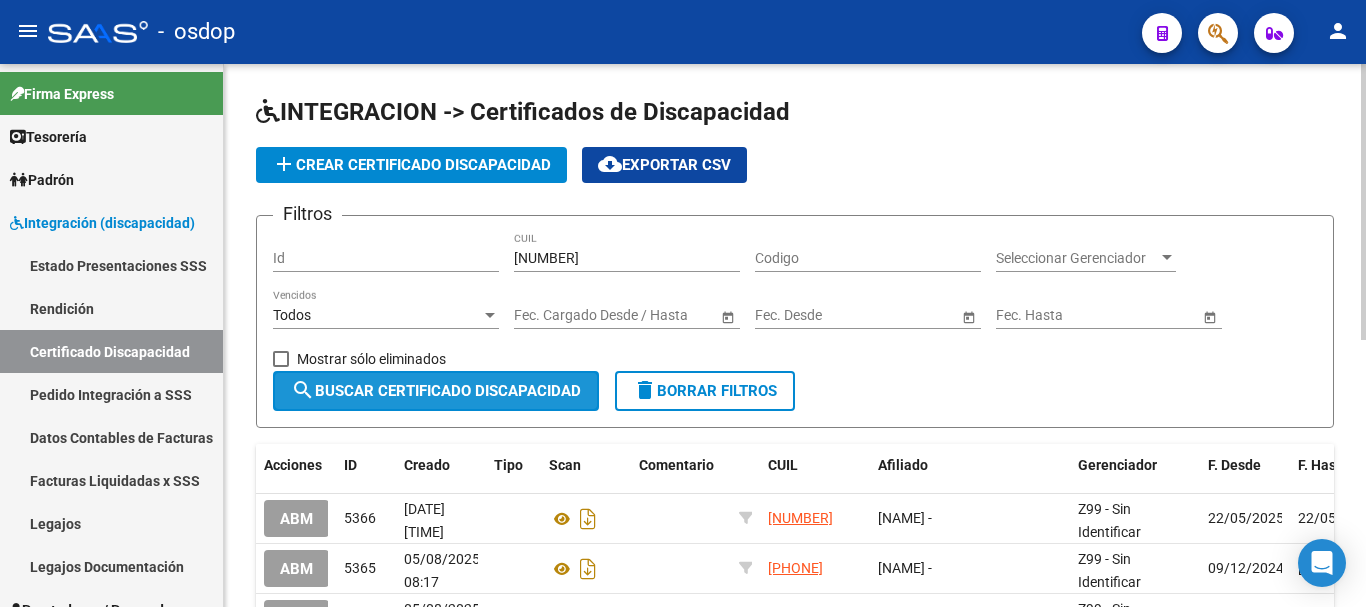 click on "search  Buscar Certificado Discapacidad" 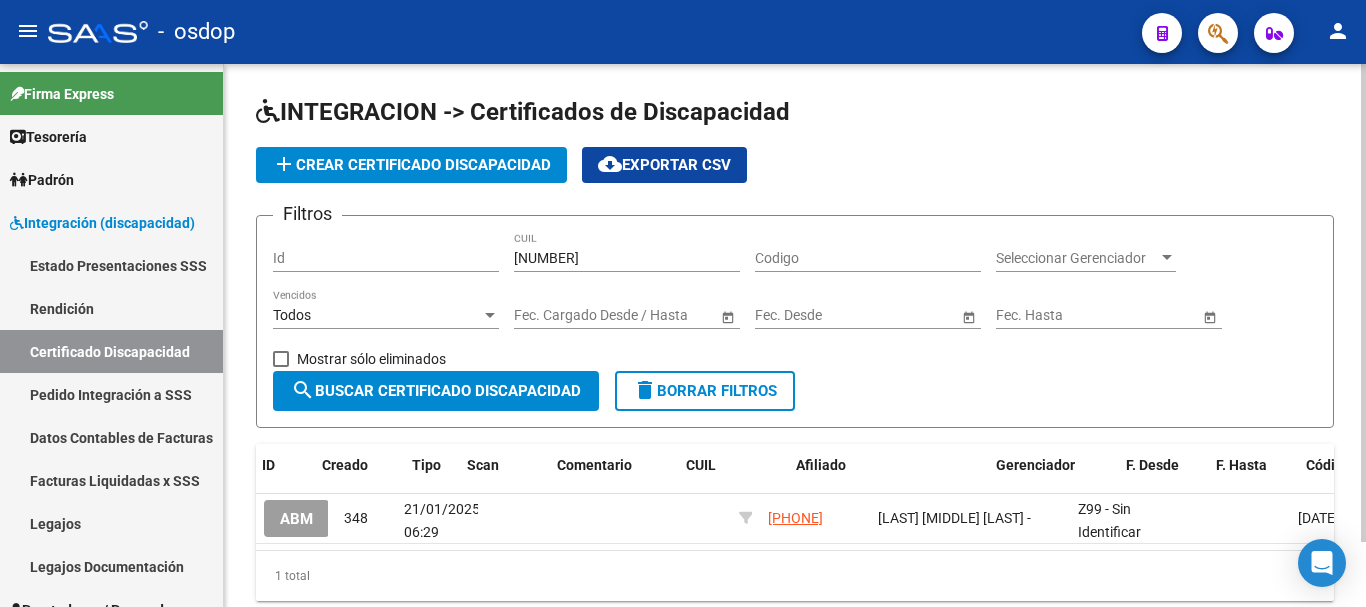 scroll, scrollTop: 0, scrollLeft: 296, axis: horizontal 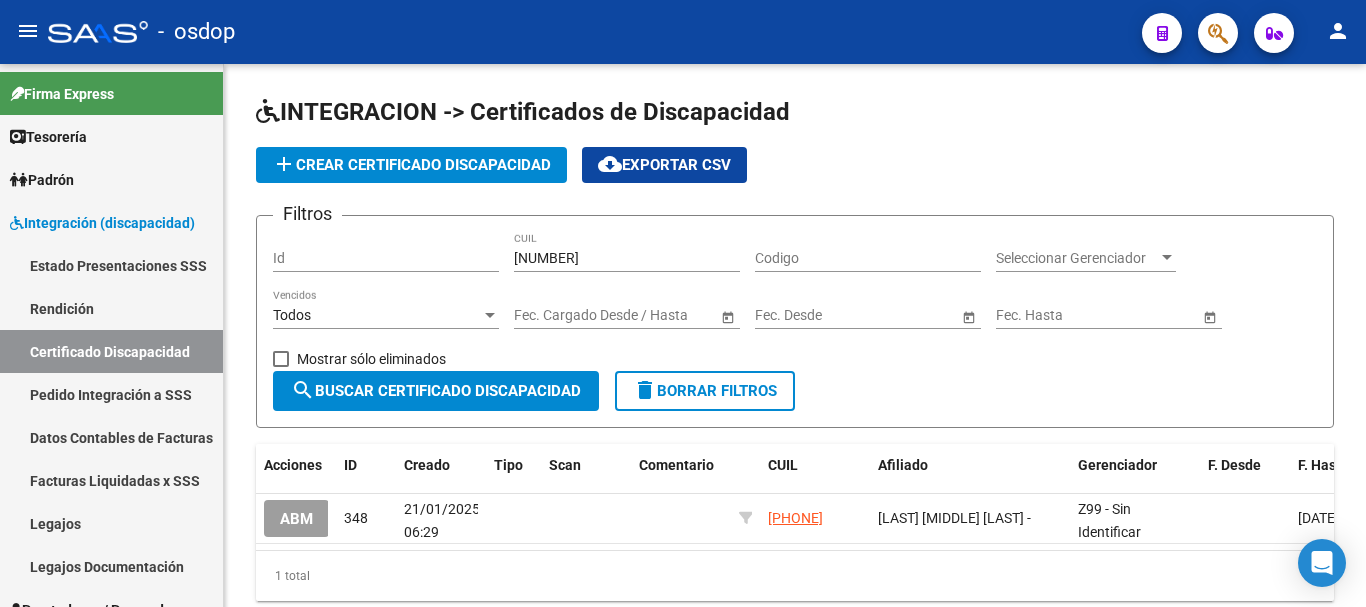 click on "ABM" 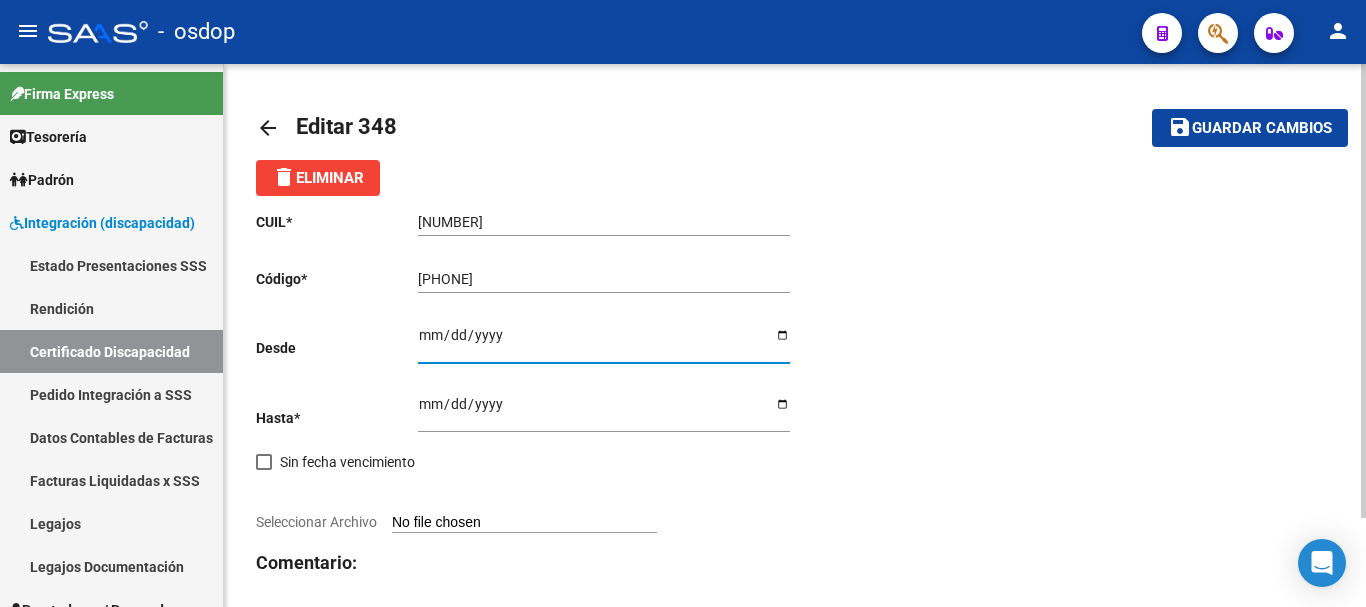 click on "Ingresar fec. Desde" at bounding box center [604, 342] 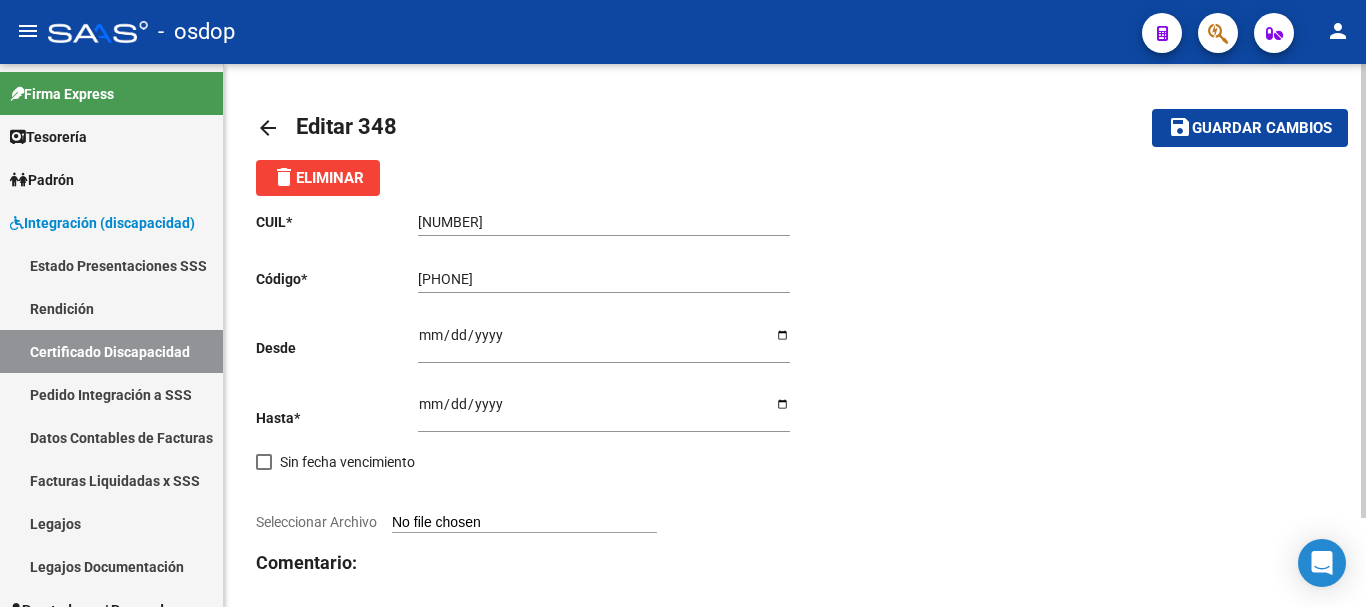 type on "C:\fakepath\[PHONE].pdf" 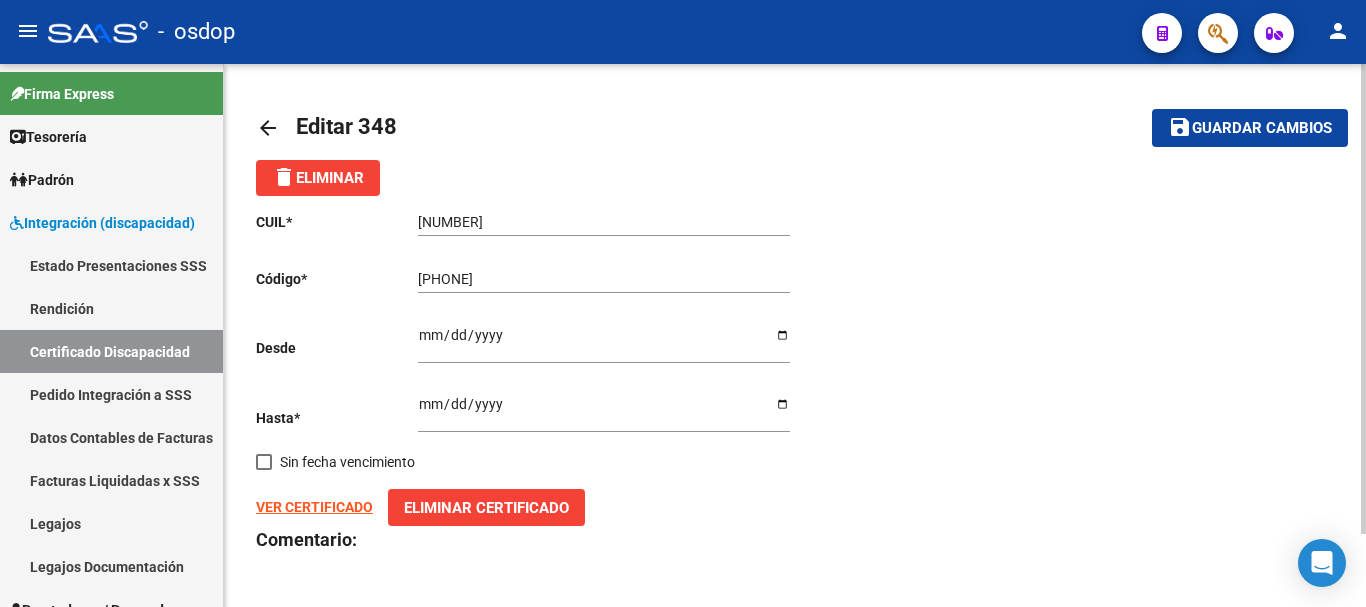 click on "Guardar cambios" 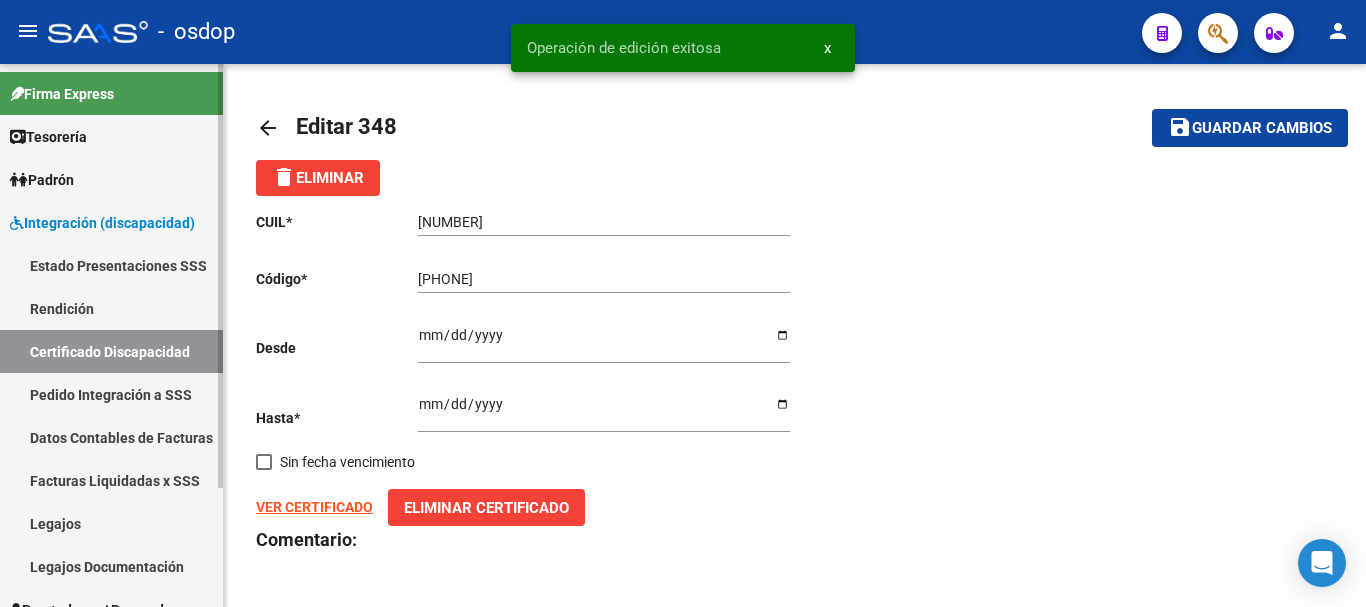 click on "Certificado Discapacidad" at bounding box center (111, 351) 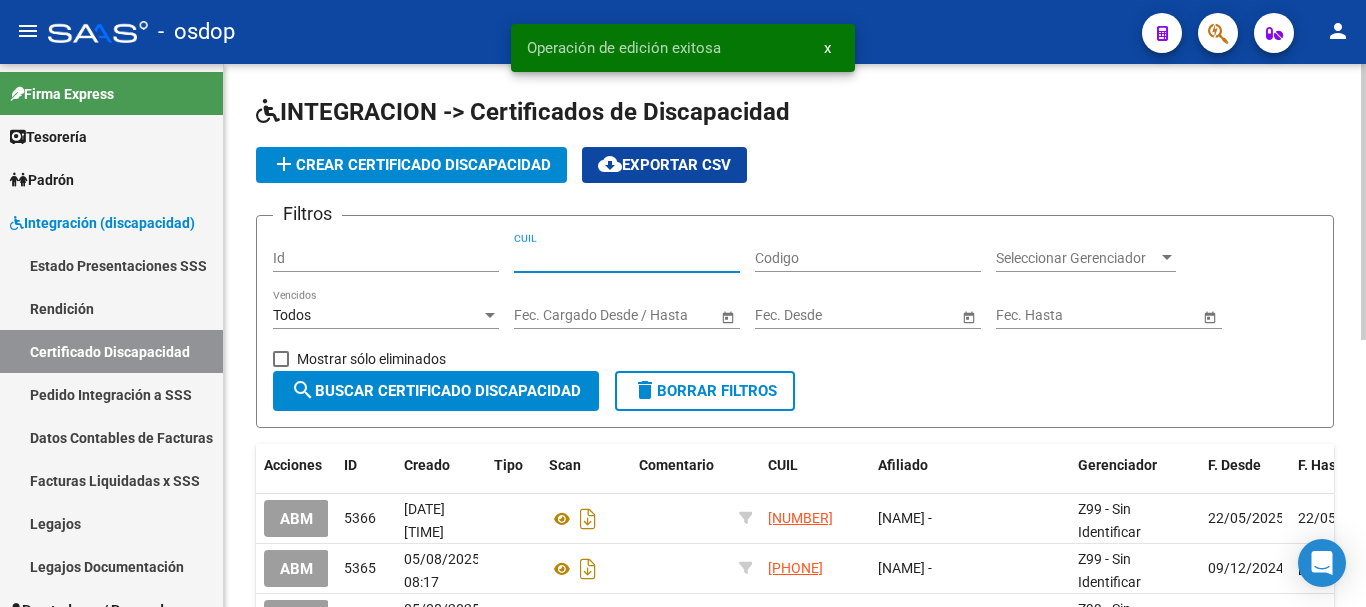 click on "CUIL" at bounding box center (627, 258) 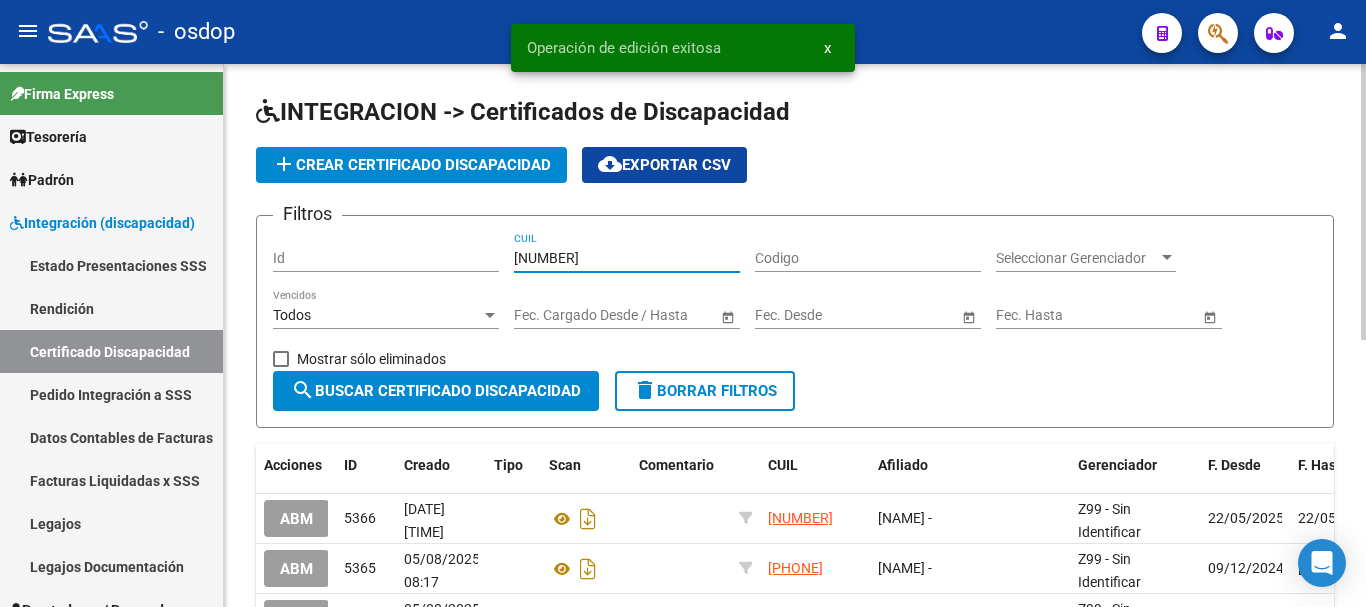 type on "[NUMBER]" 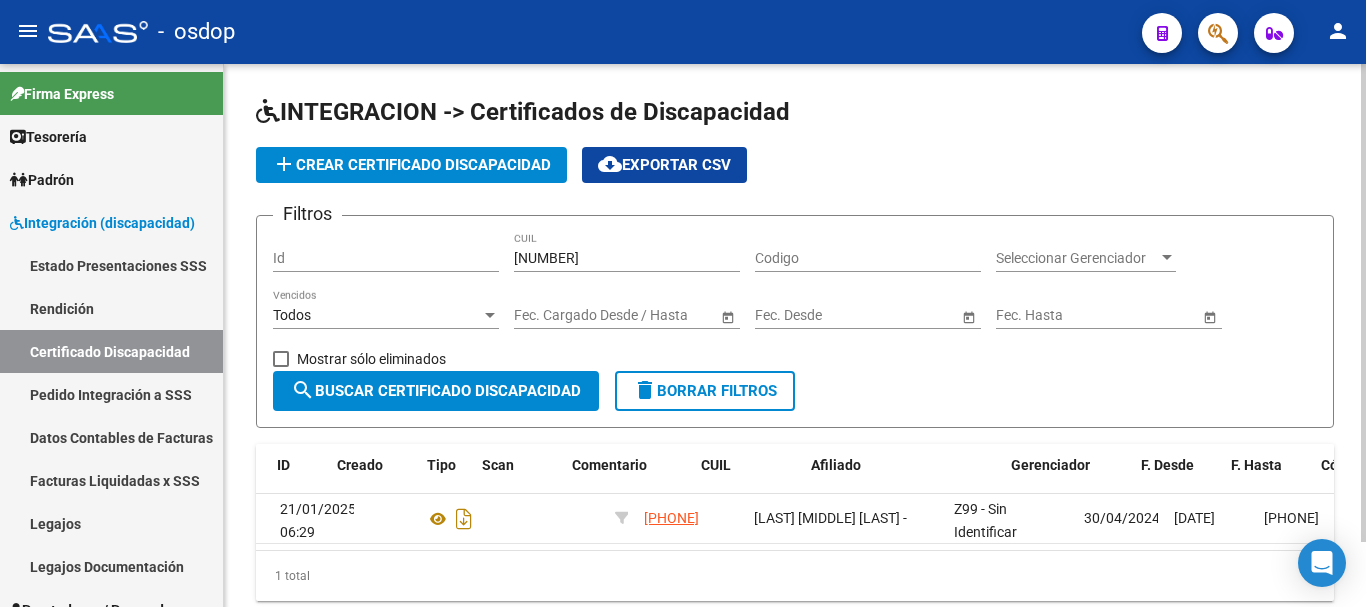 scroll, scrollTop: 0, scrollLeft: 0, axis: both 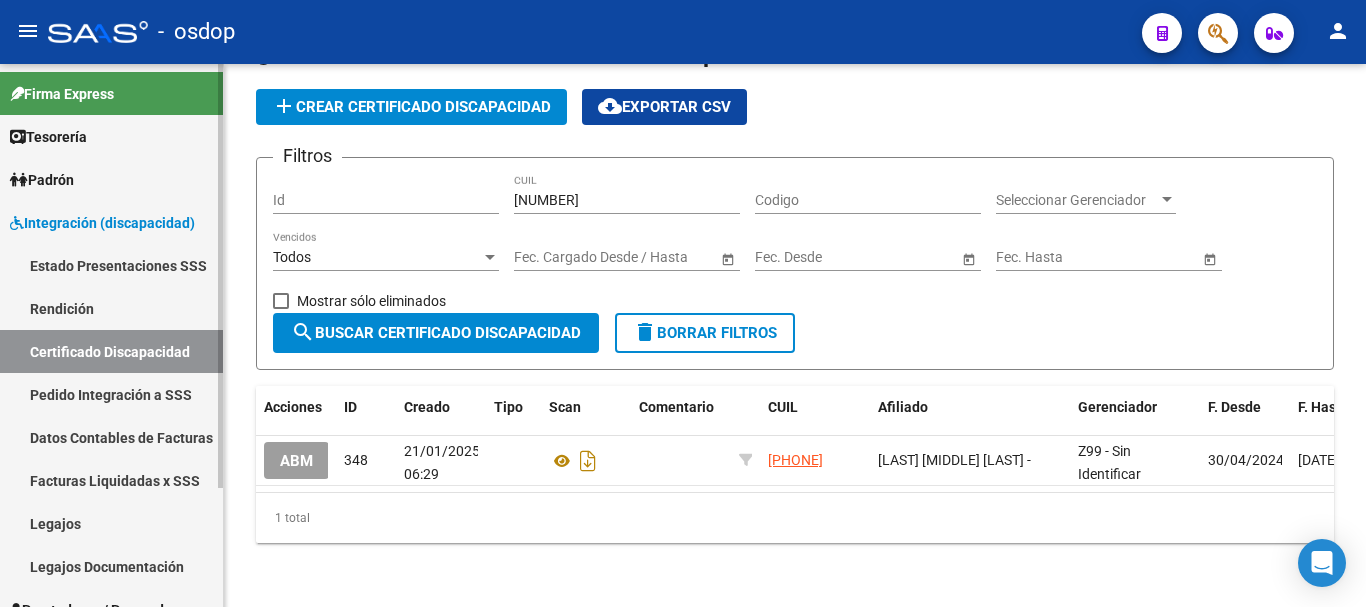 click on "Legajos" at bounding box center [111, 523] 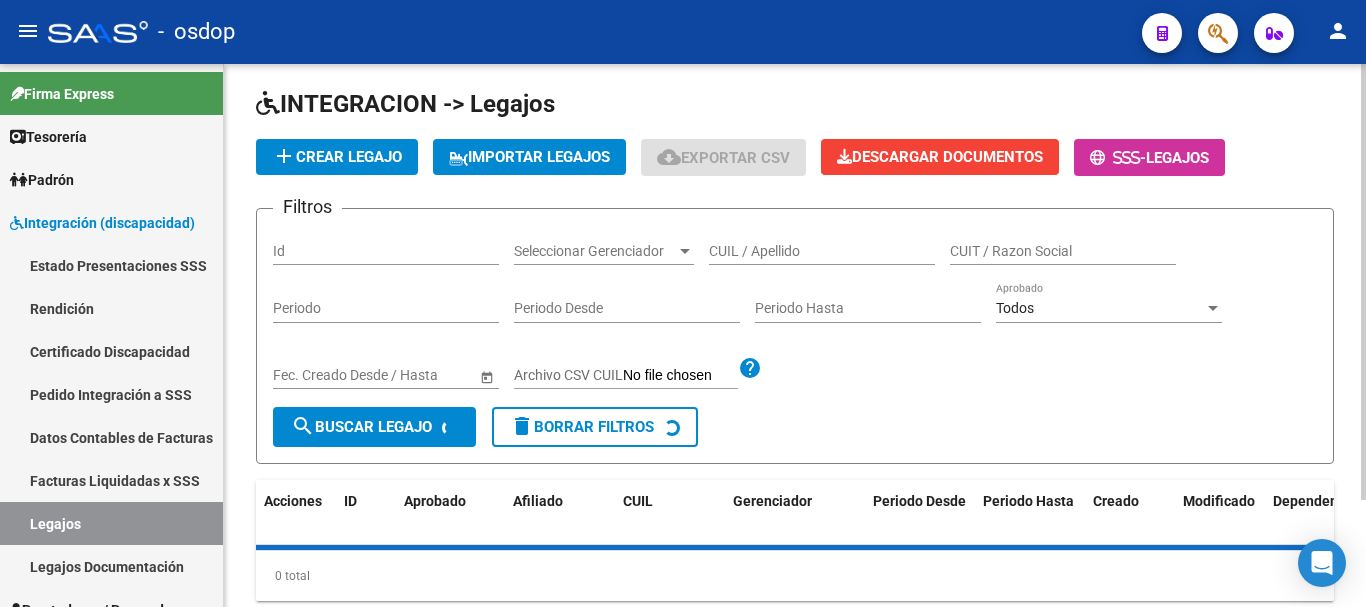 scroll, scrollTop: 0, scrollLeft: 0, axis: both 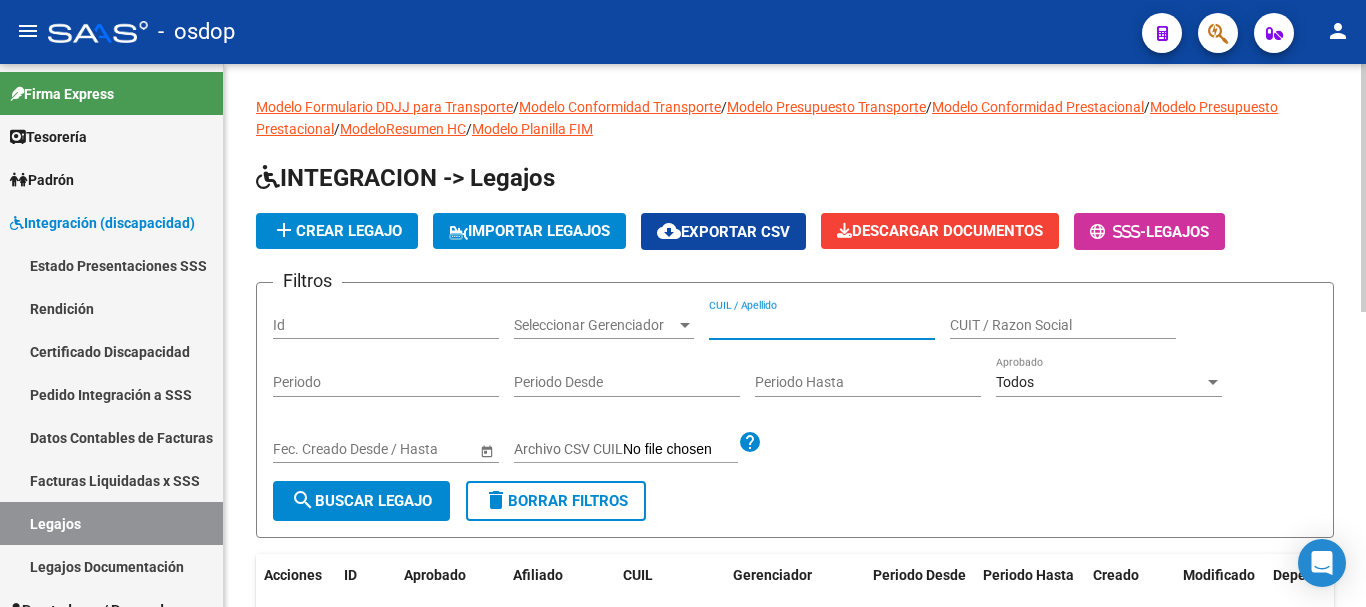 click on "CUIL / Apellido" at bounding box center (822, 325) 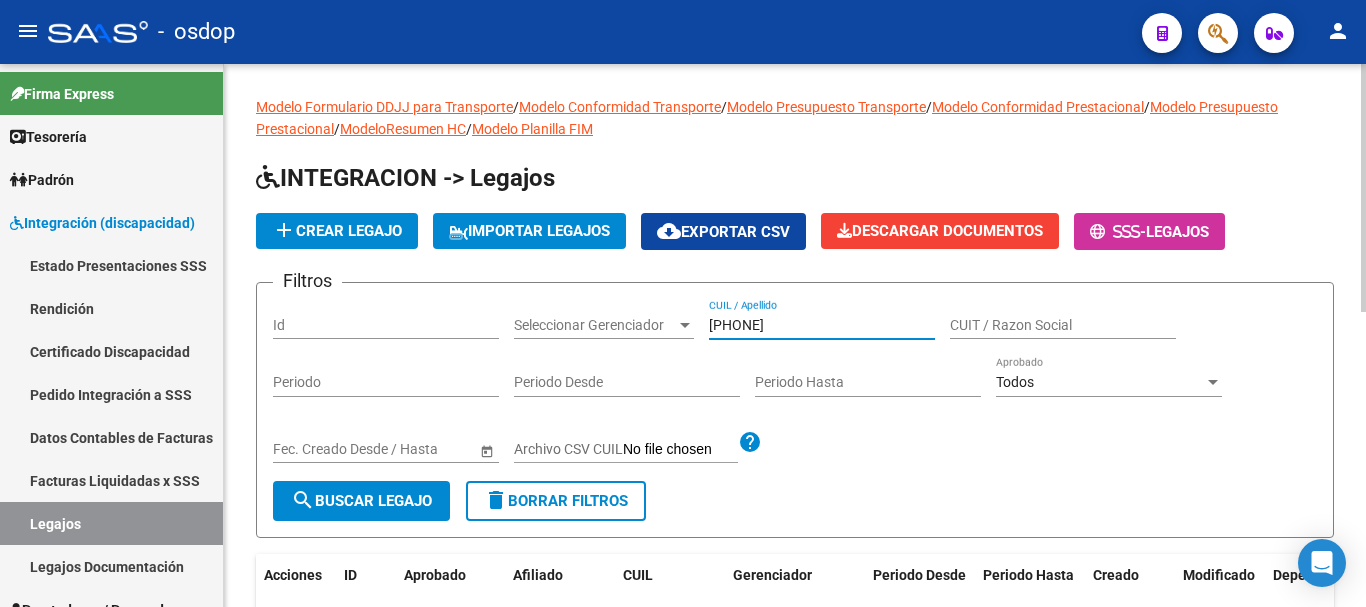 type on "[PHONE]" 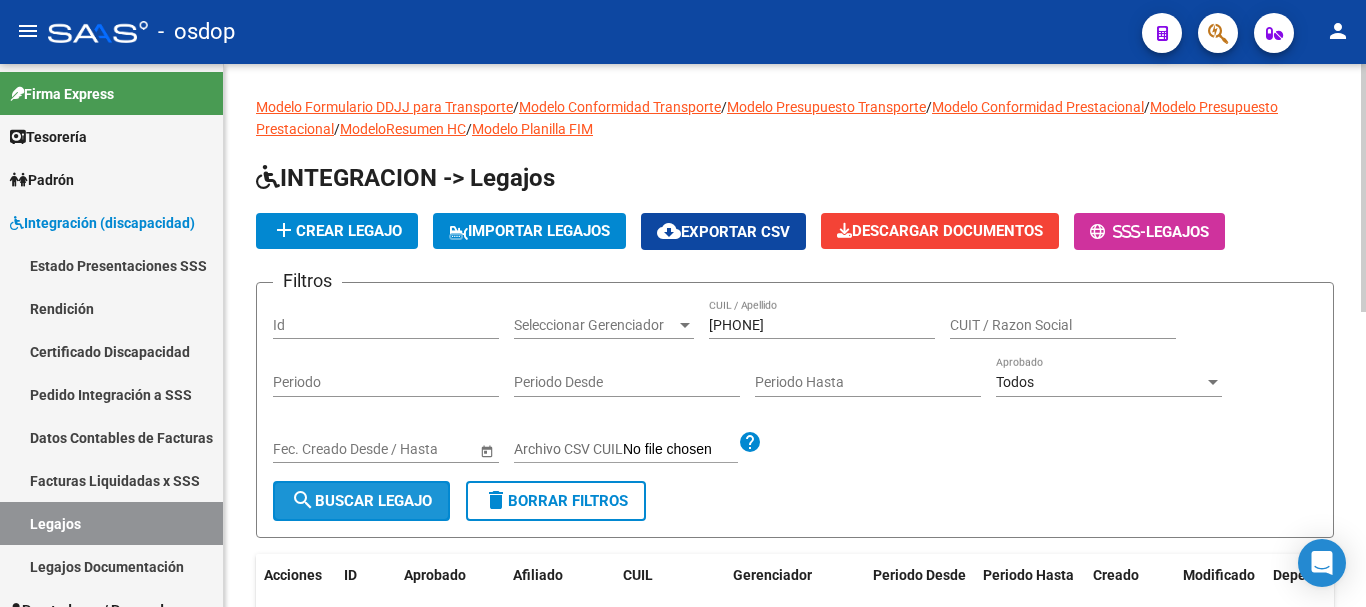 click on "search  Buscar Legajo" 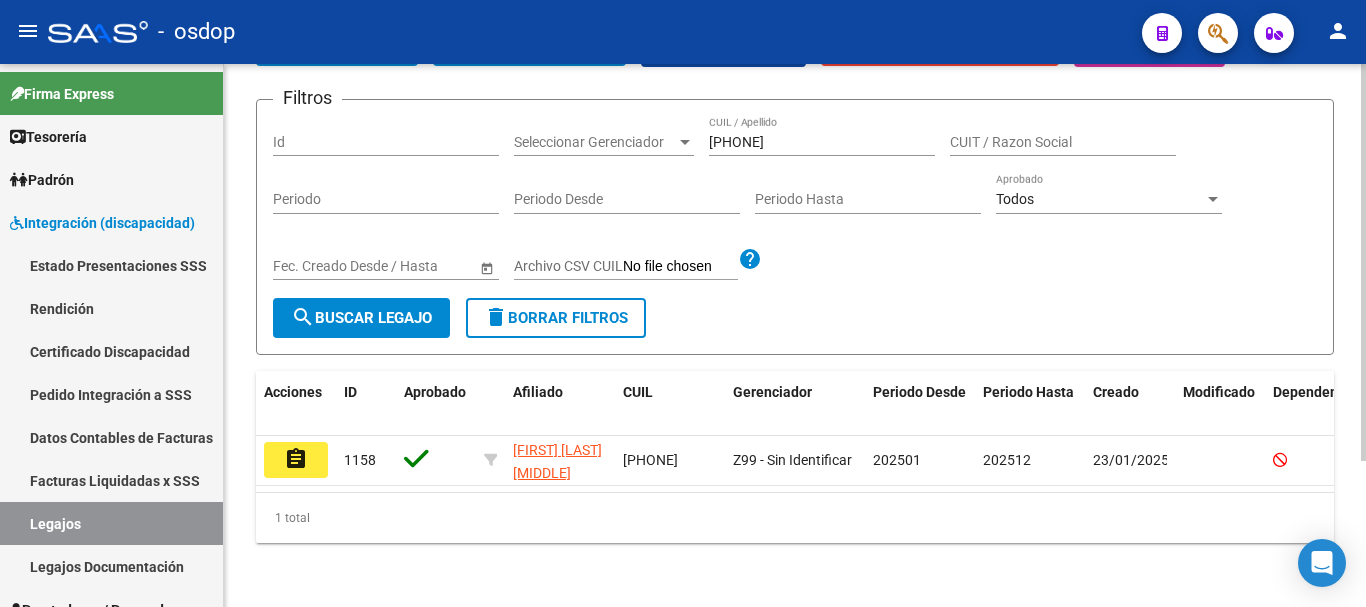scroll, scrollTop: 200, scrollLeft: 0, axis: vertical 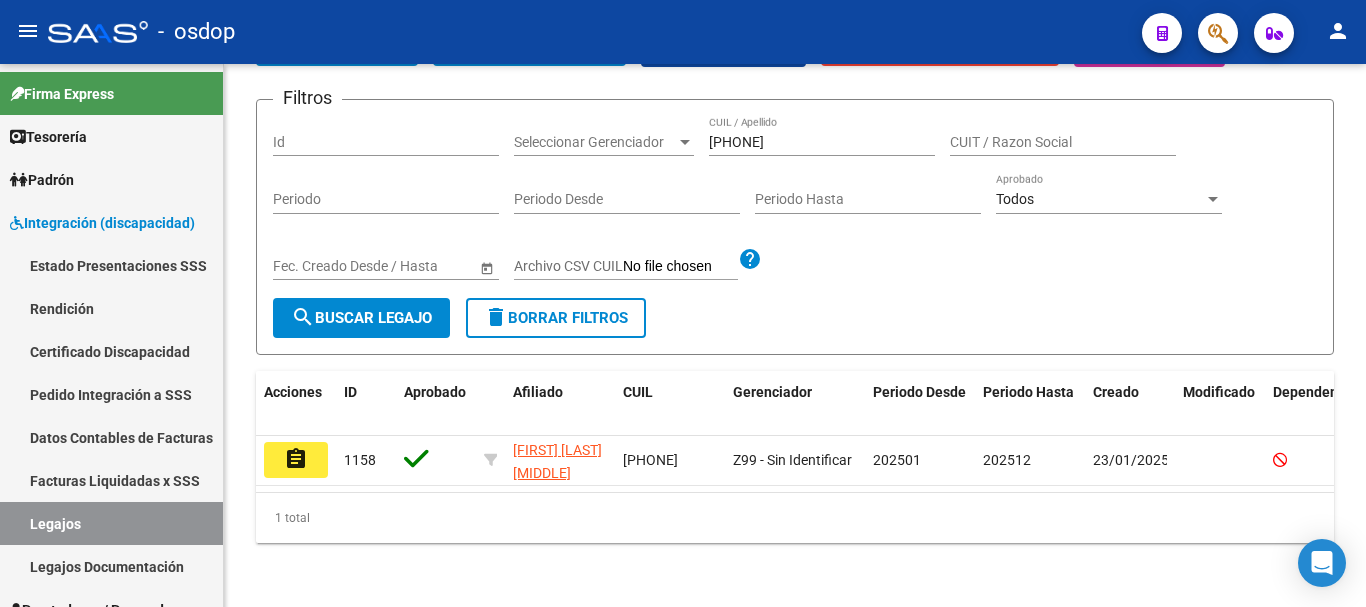 drag, startPoint x: 281, startPoint y: 438, endPoint x: 320, endPoint y: 423, distance: 41.785164 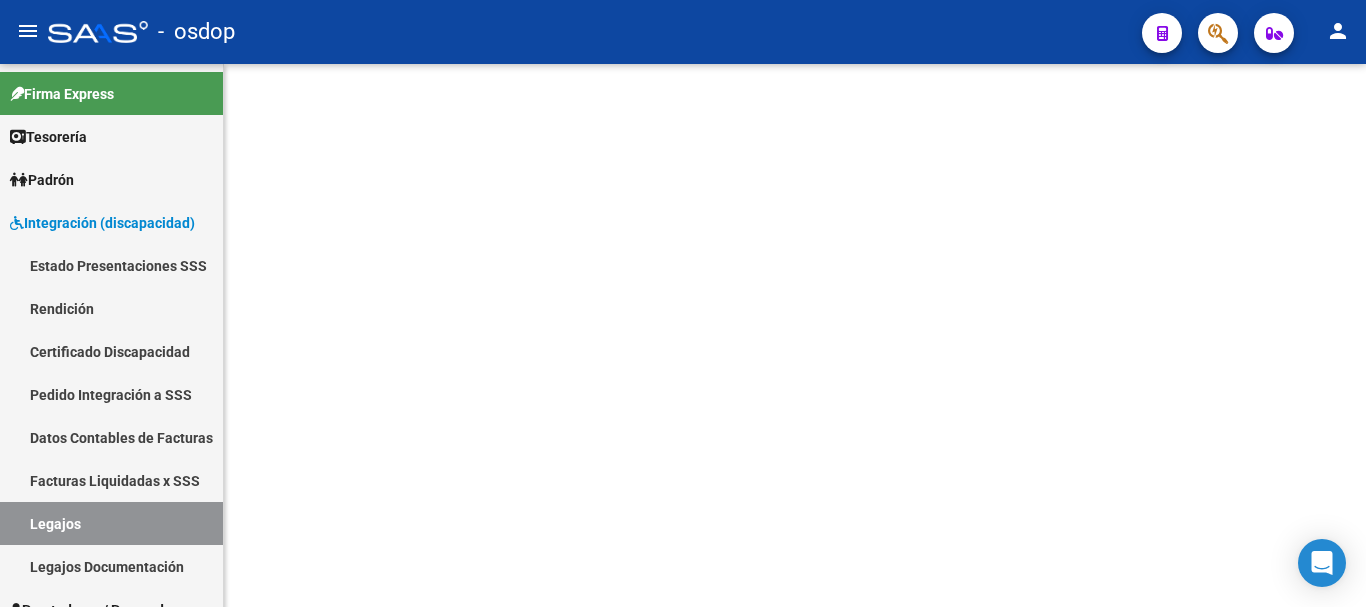 scroll, scrollTop: 0, scrollLeft: 0, axis: both 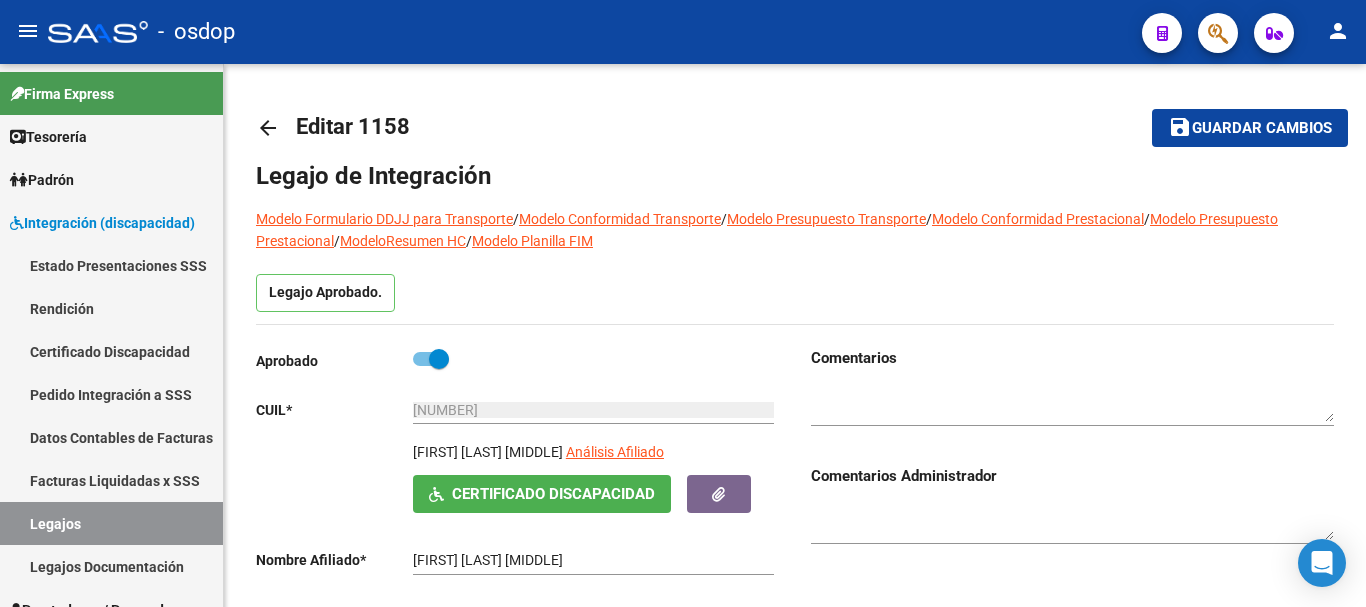 type on "[FIRST] [LAST] [MIDDLE]" 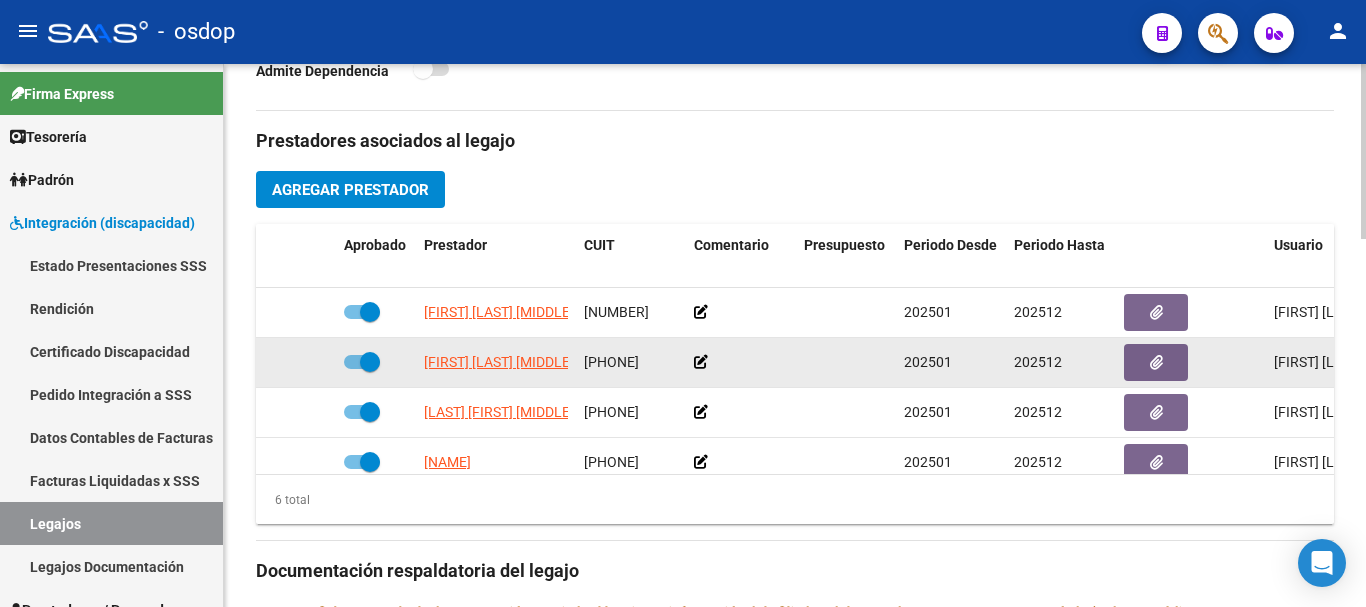 scroll, scrollTop: 700, scrollLeft: 0, axis: vertical 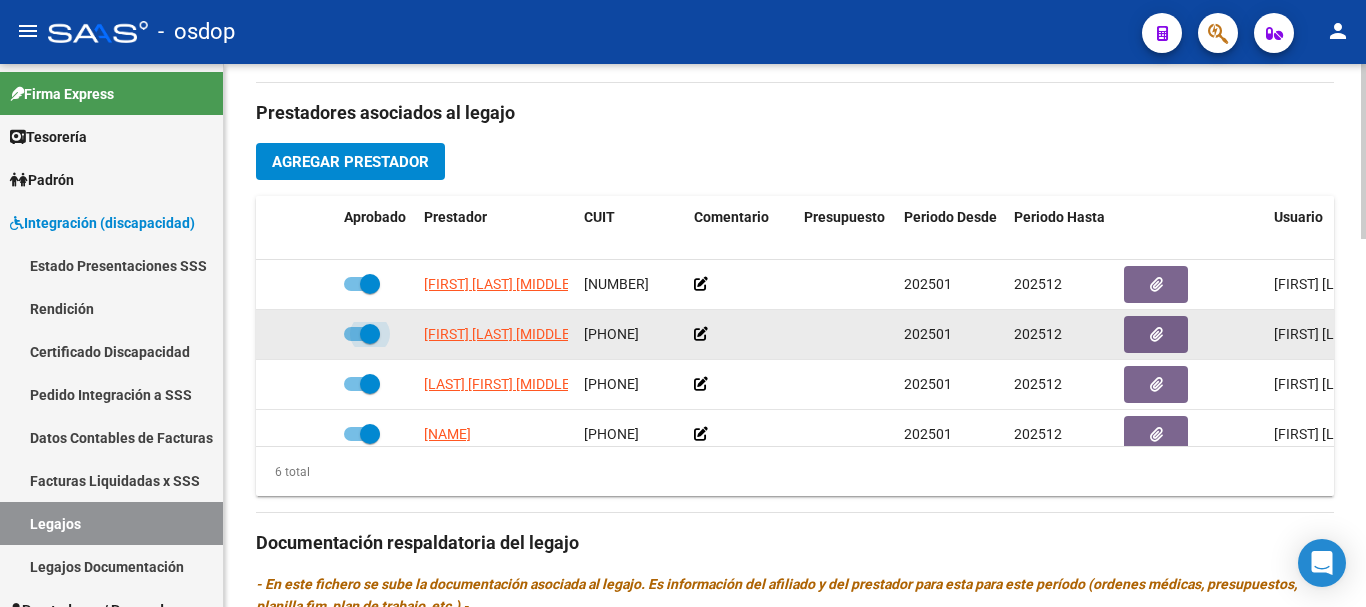 click at bounding box center (362, 334) 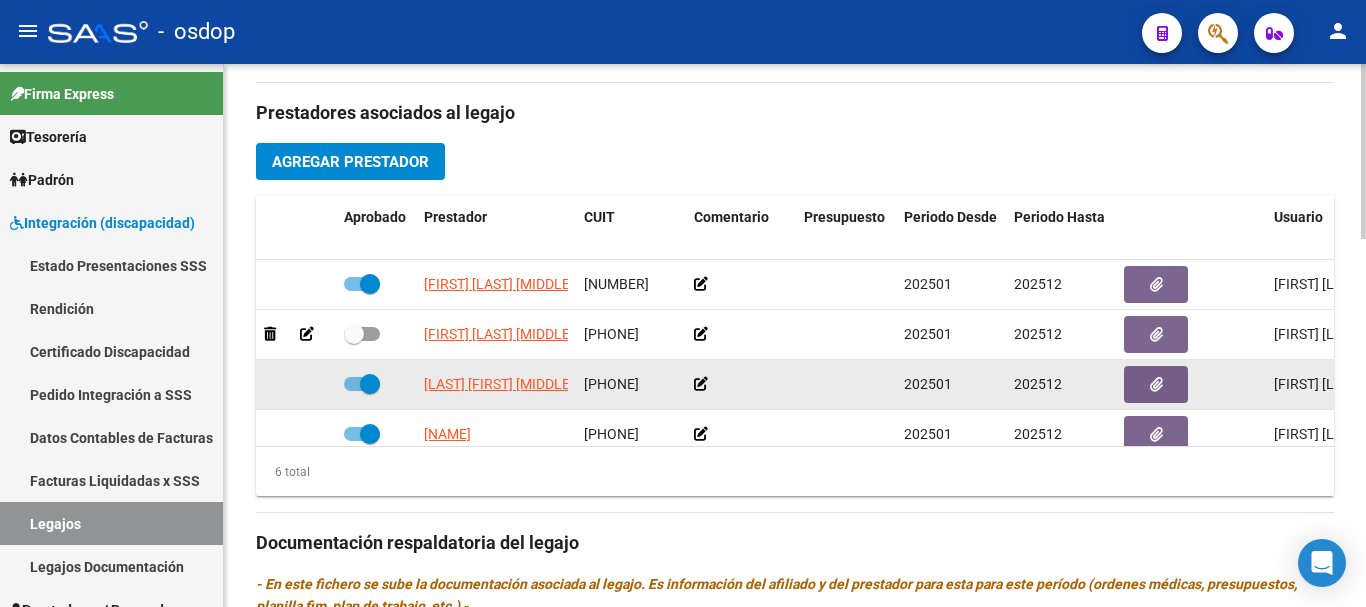 click at bounding box center [362, 384] 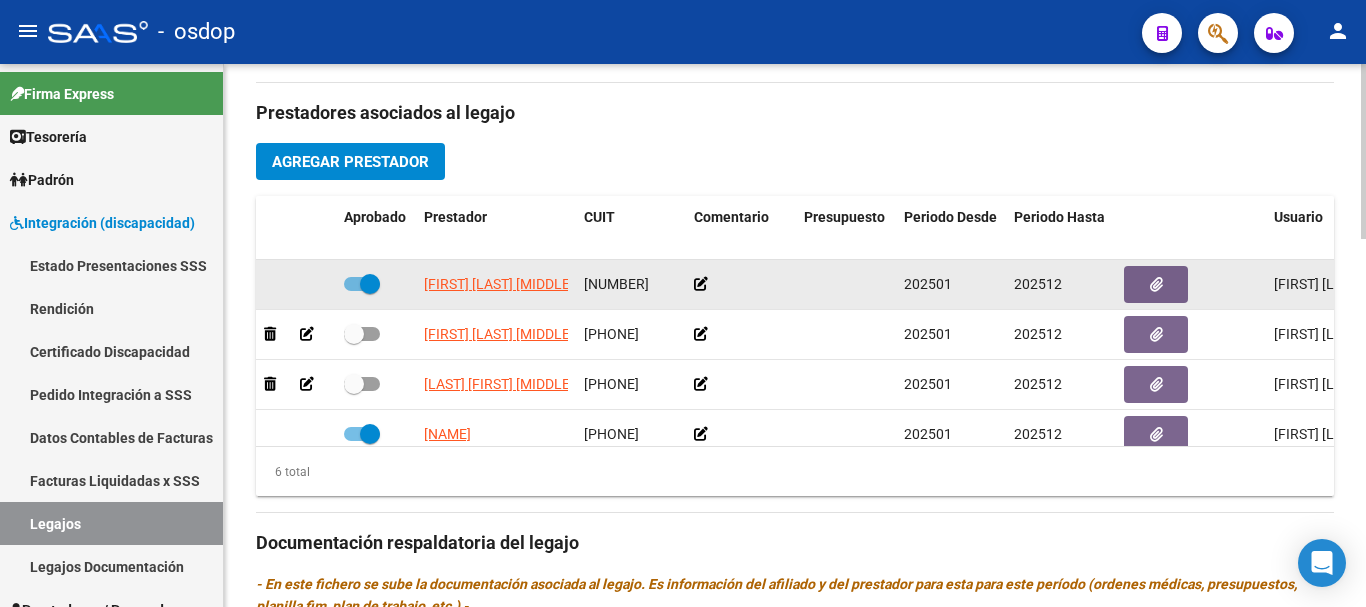 click at bounding box center (362, 284) 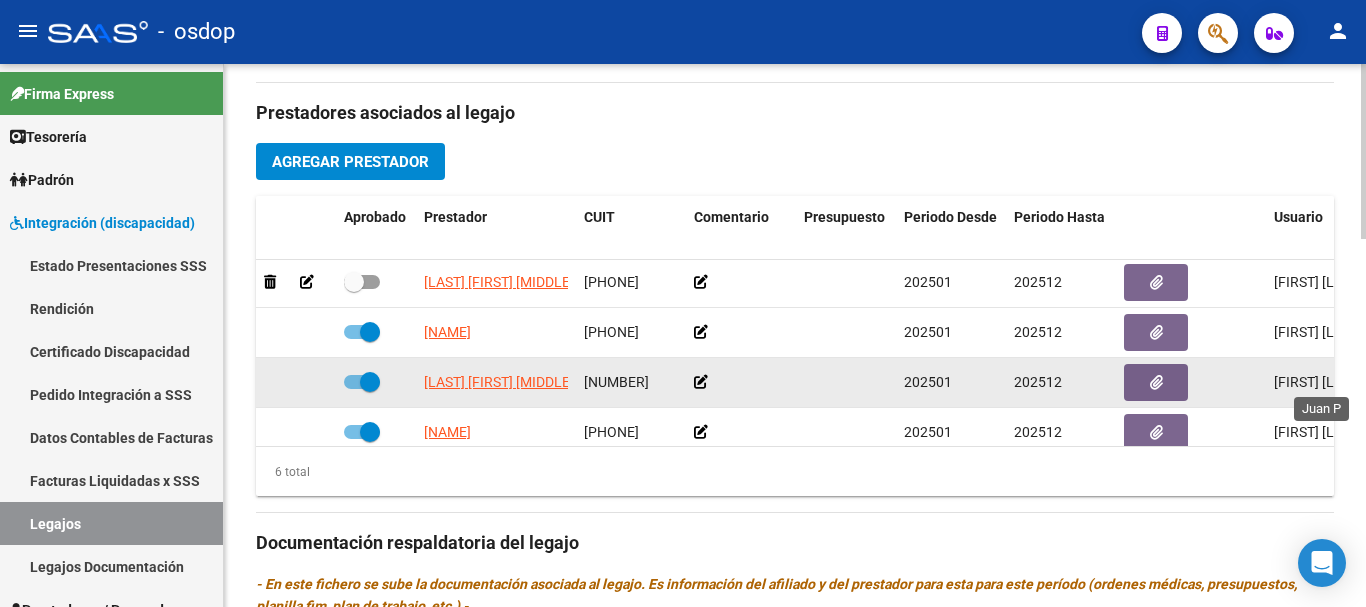 scroll, scrollTop: 105, scrollLeft: 0, axis: vertical 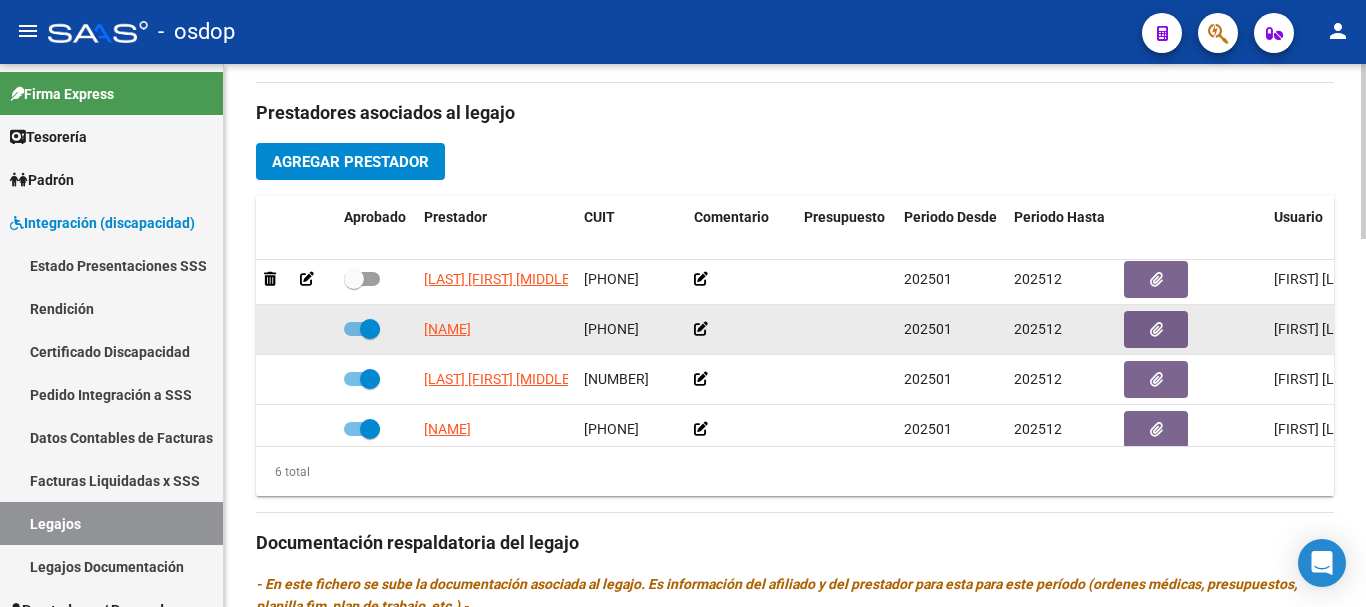 click at bounding box center [362, 329] 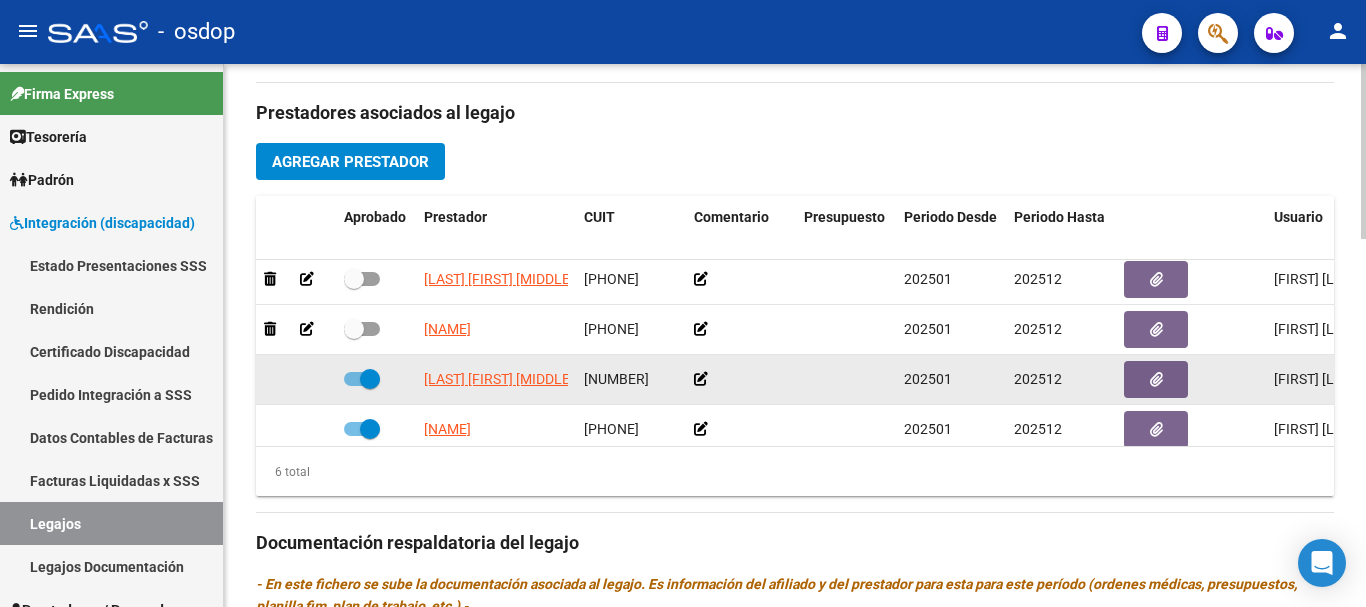 click at bounding box center (370, 379) 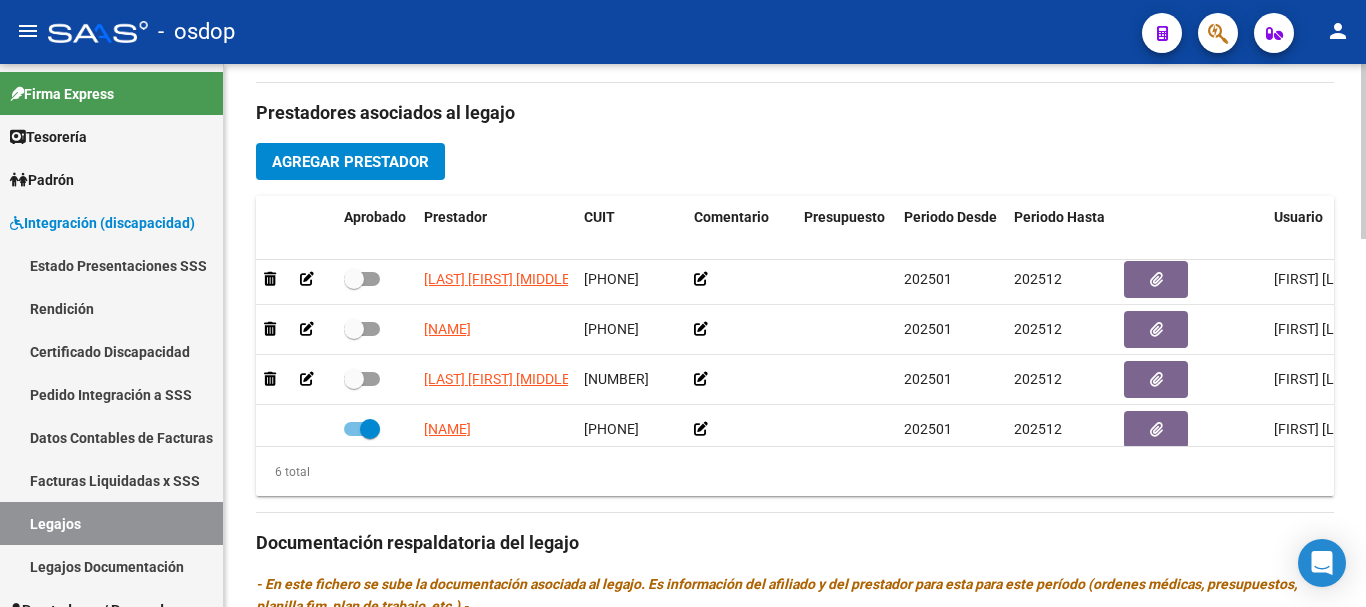 scroll, scrollTop: 136, scrollLeft: 0, axis: vertical 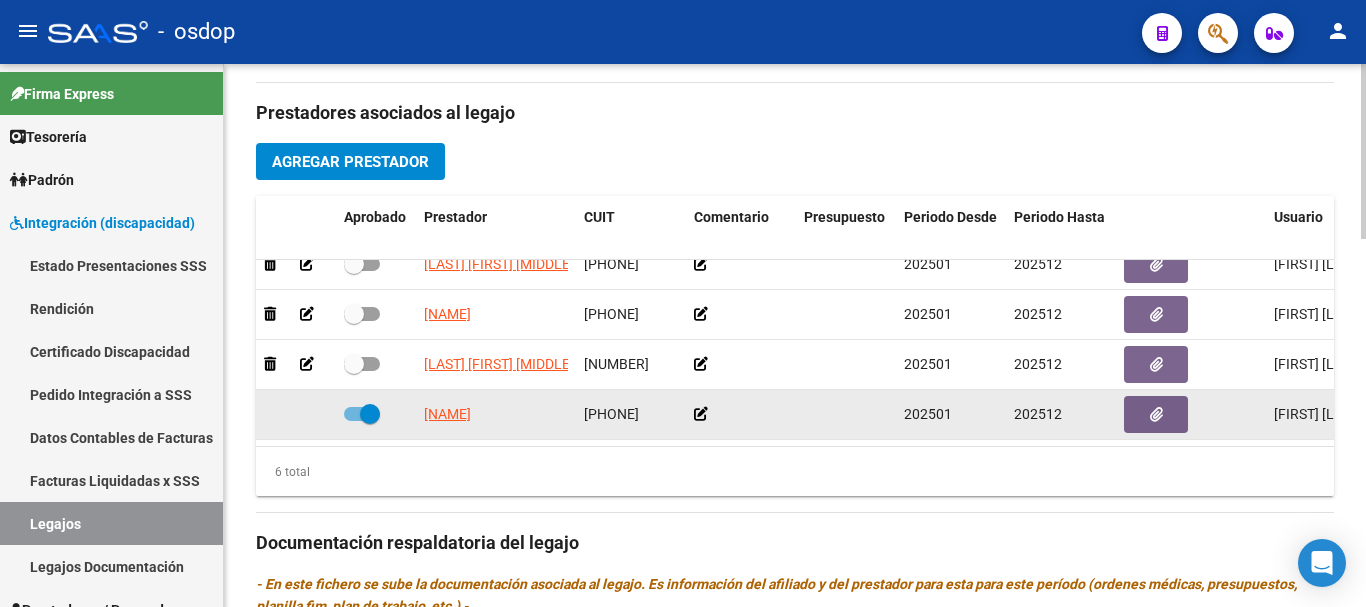 click at bounding box center [362, 414] 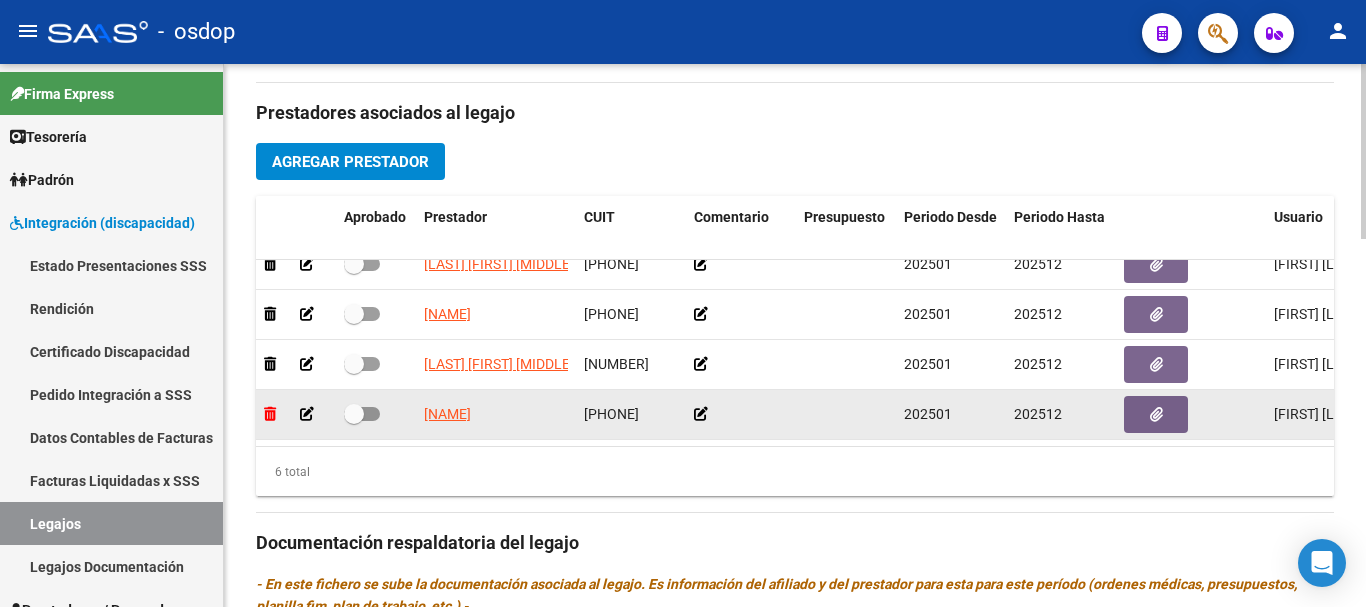 click 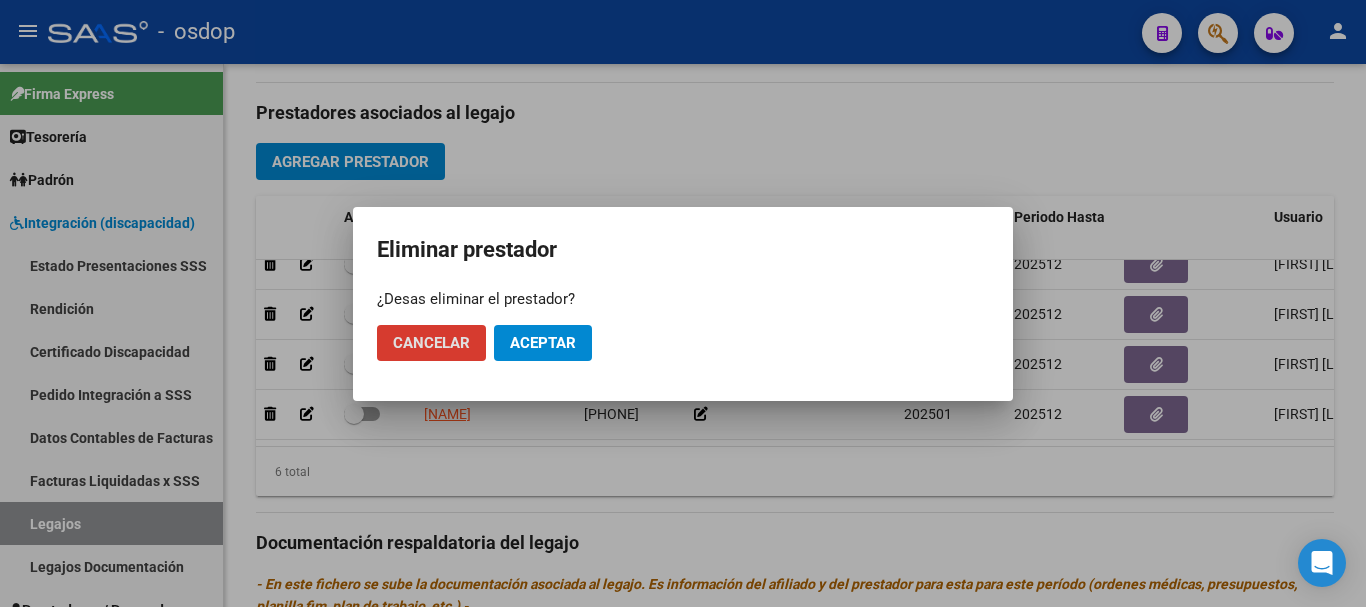 click on "Aceptar" 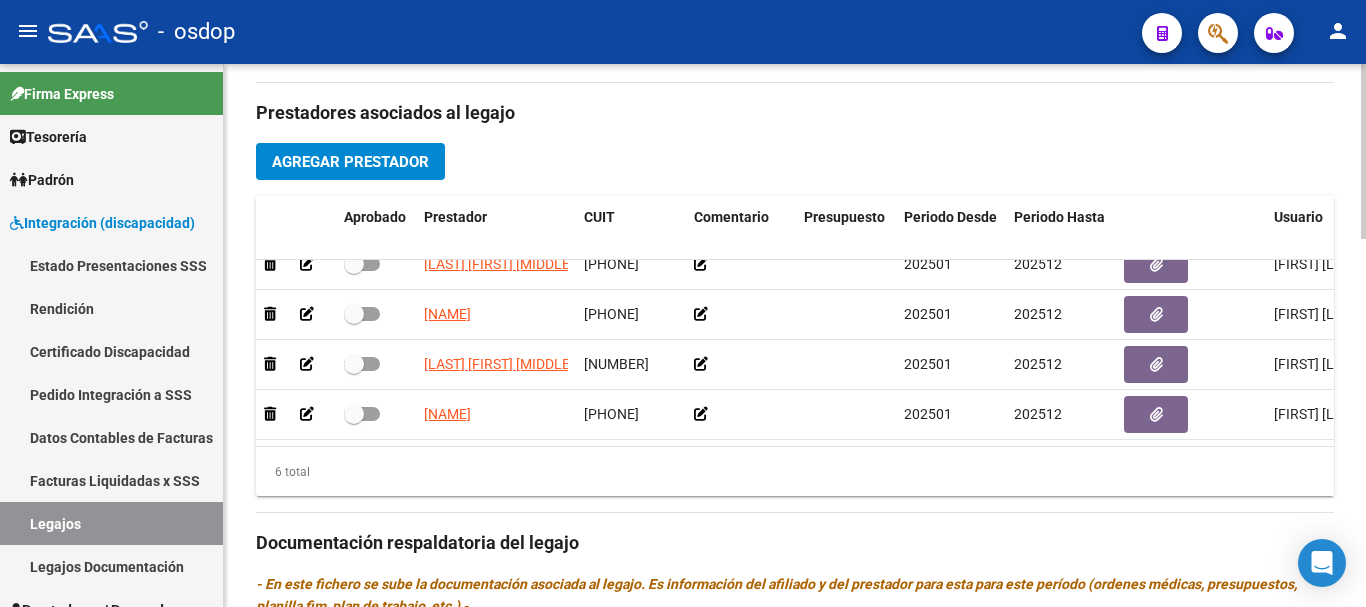 scroll, scrollTop: 86, scrollLeft: 0, axis: vertical 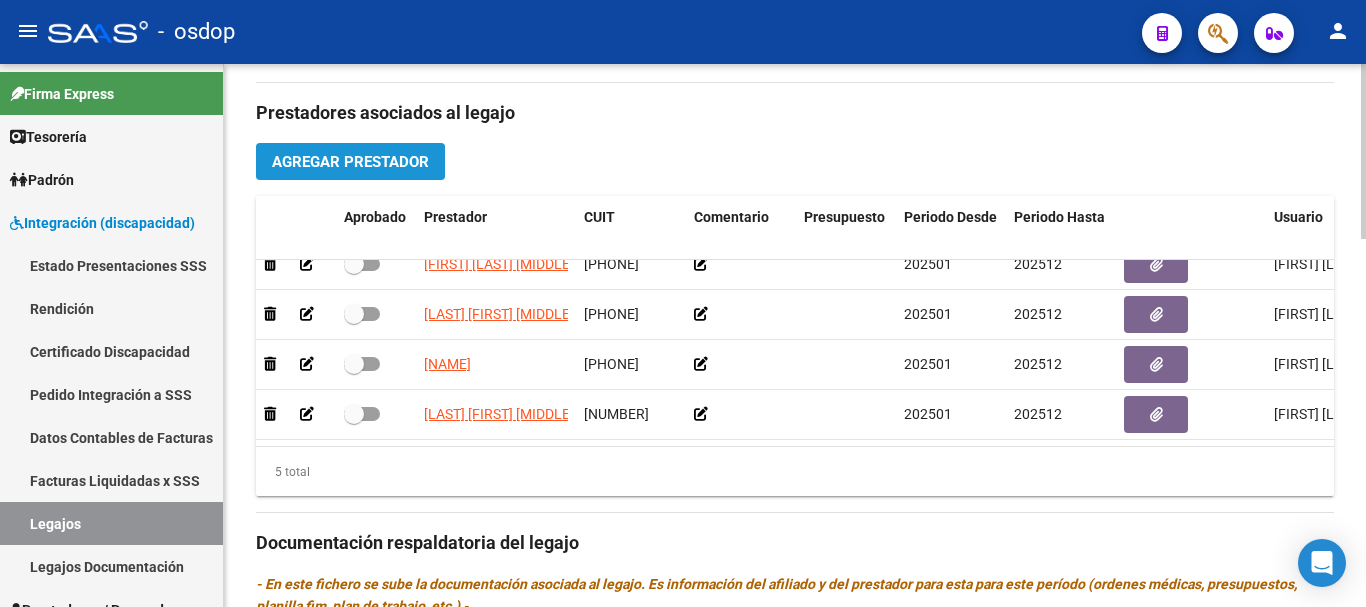 click on "Agregar Prestador" 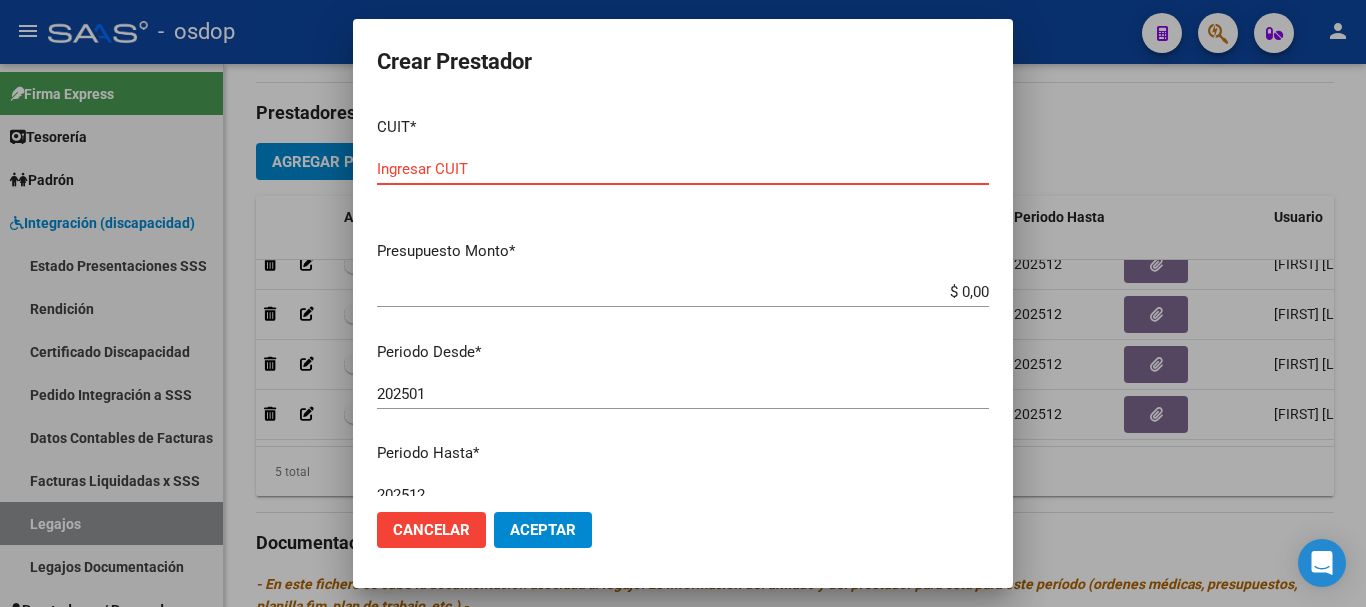 click on "Ingresar CUIT" at bounding box center (683, 169) 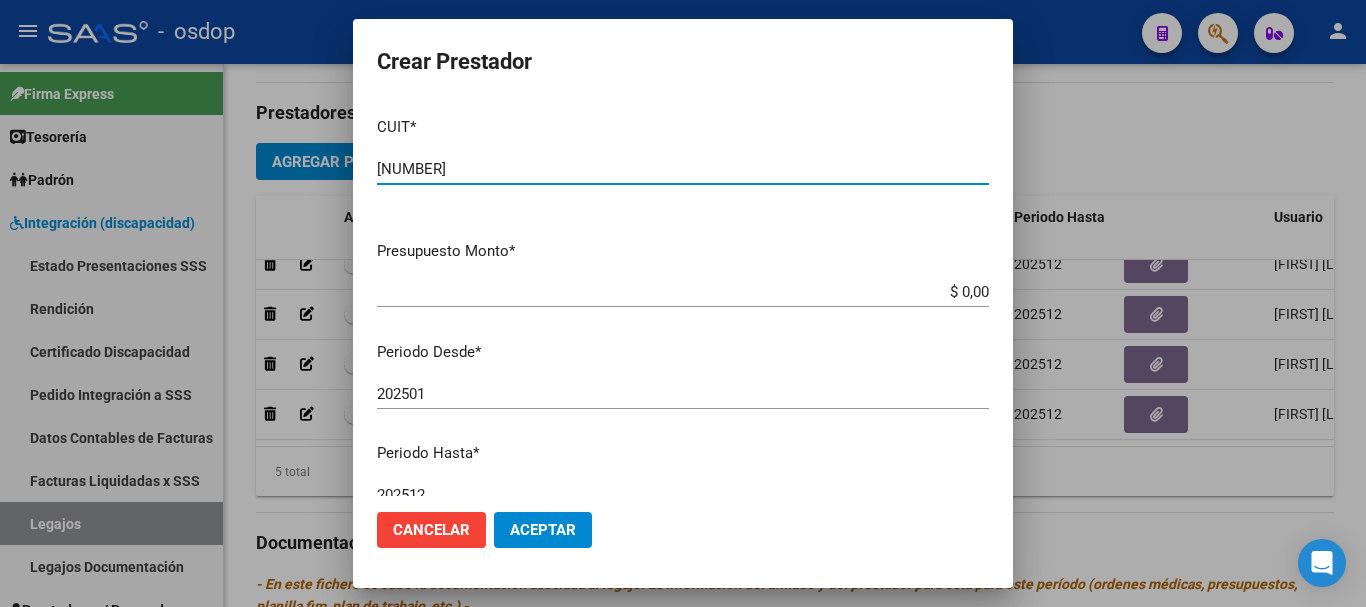 type on "[NUMBER]" 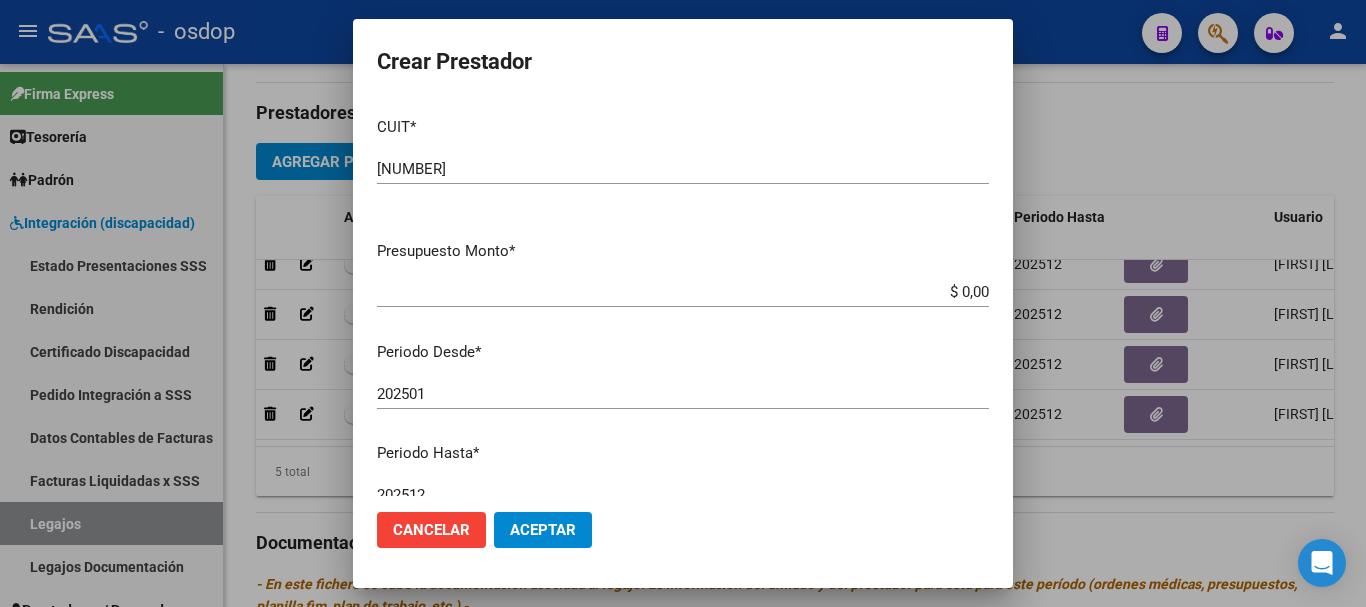 click on "$ 0,00" at bounding box center [683, 292] 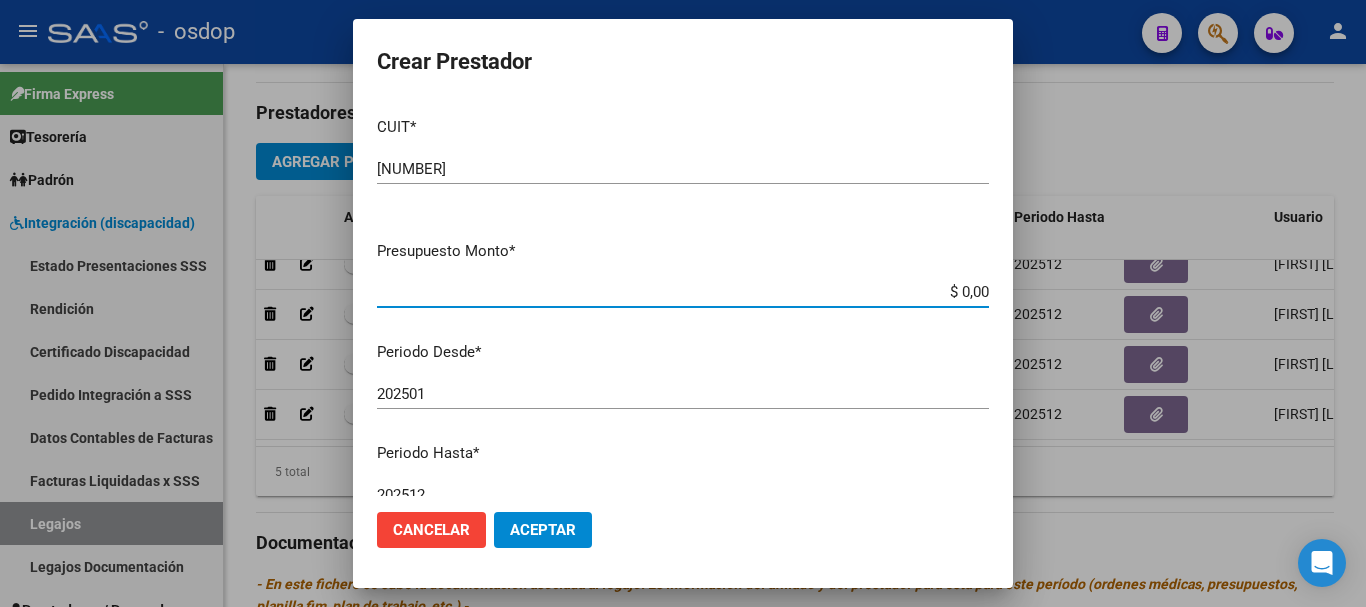 click on "$ 0,00" at bounding box center (683, 292) 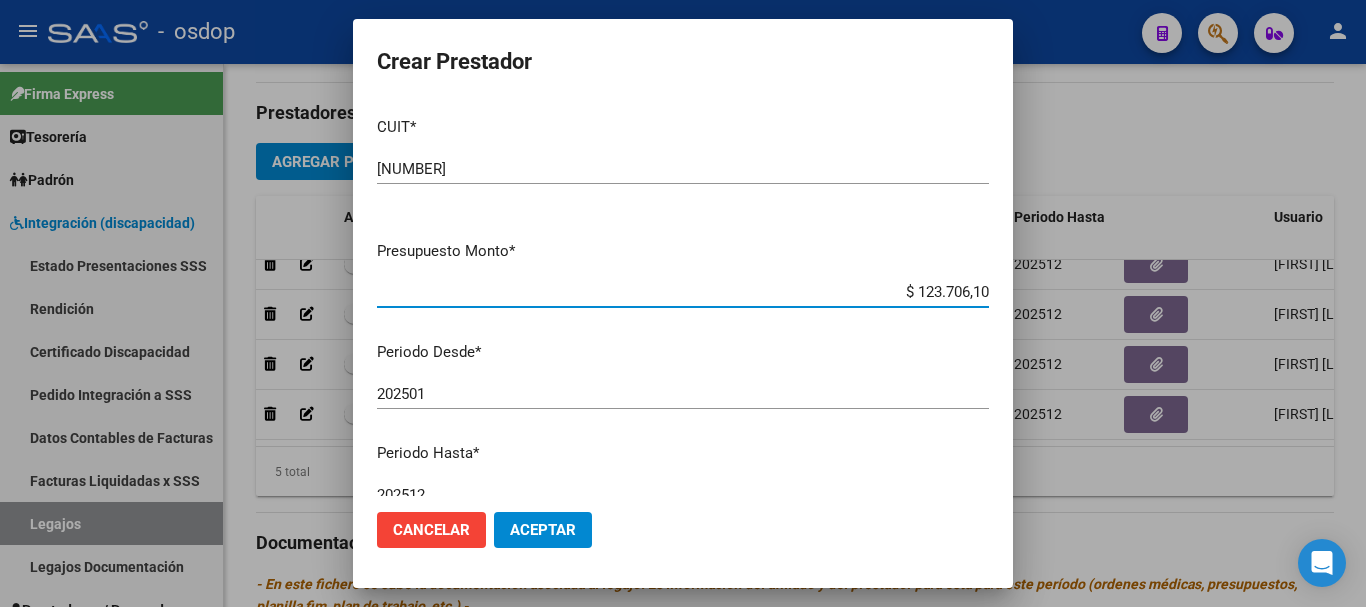 type on "$ 123.706,10" 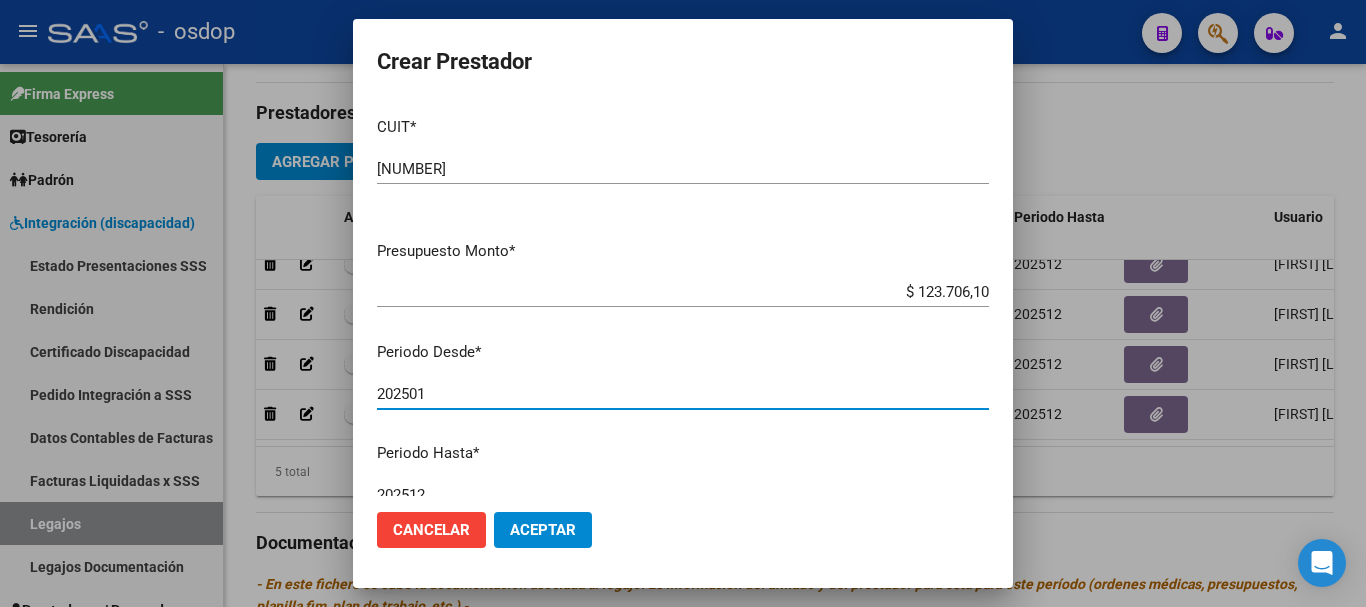 click on "202501" at bounding box center [683, 394] 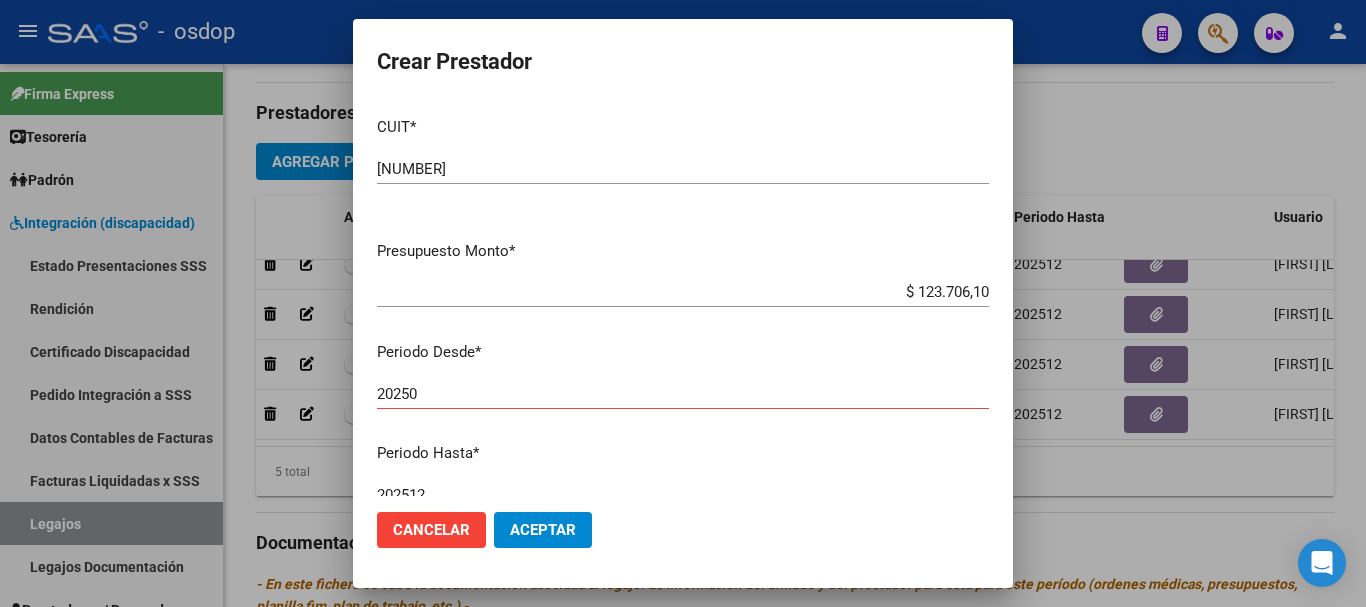 click on "20250" at bounding box center [683, 394] 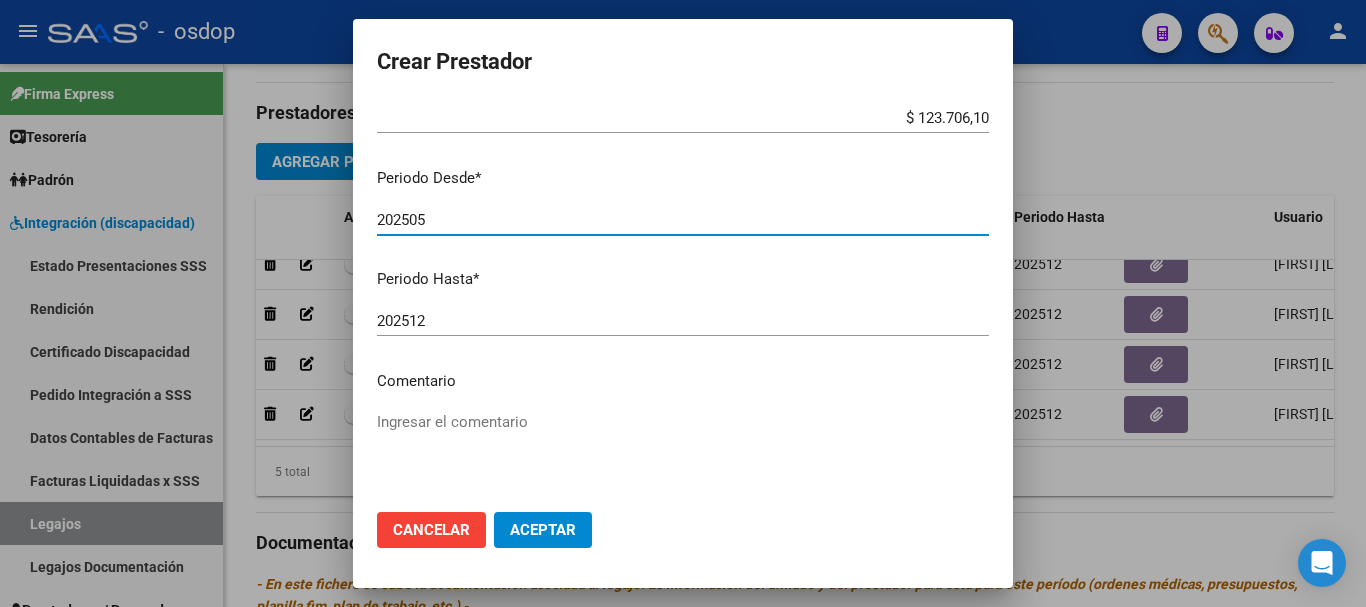 scroll, scrollTop: 200, scrollLeft: 0, axis: vertical 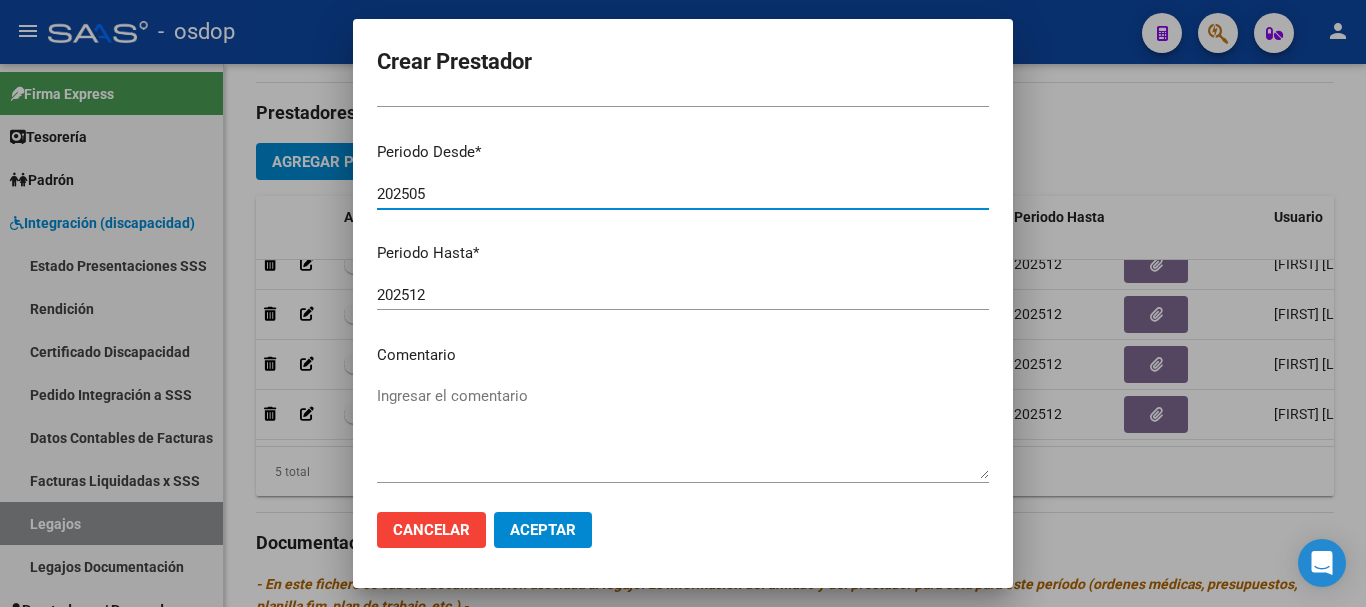 type on "202505" 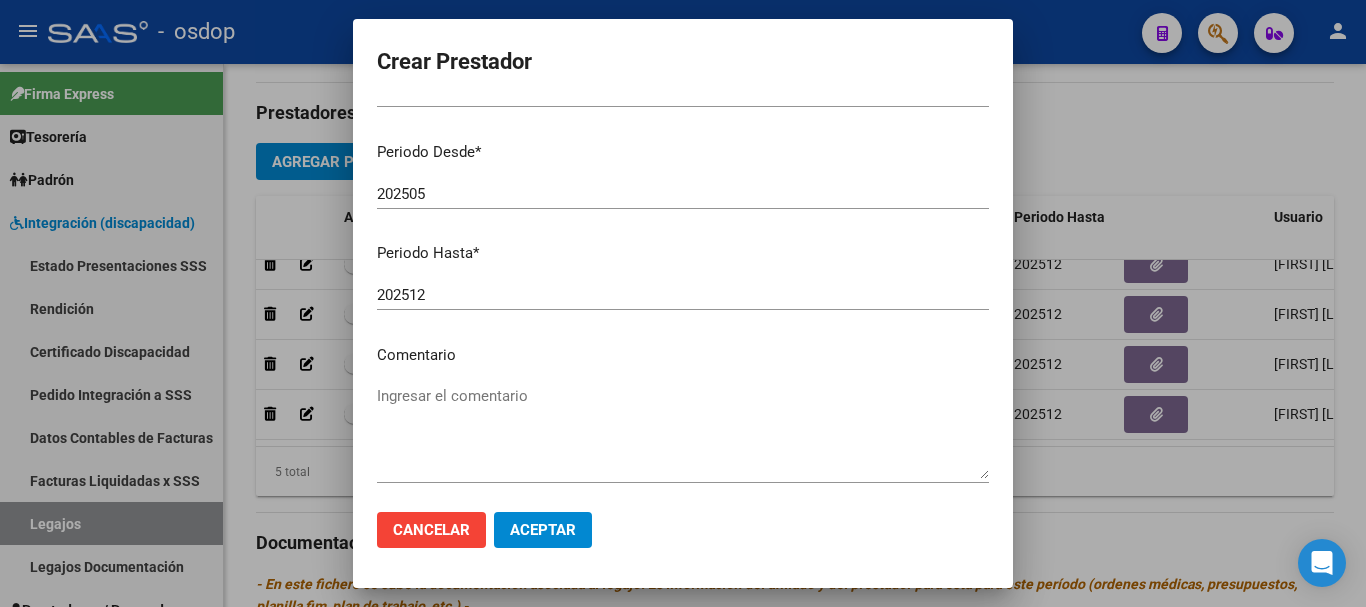 click on "Ingresar el comentario" at bounding box center (683, 432) 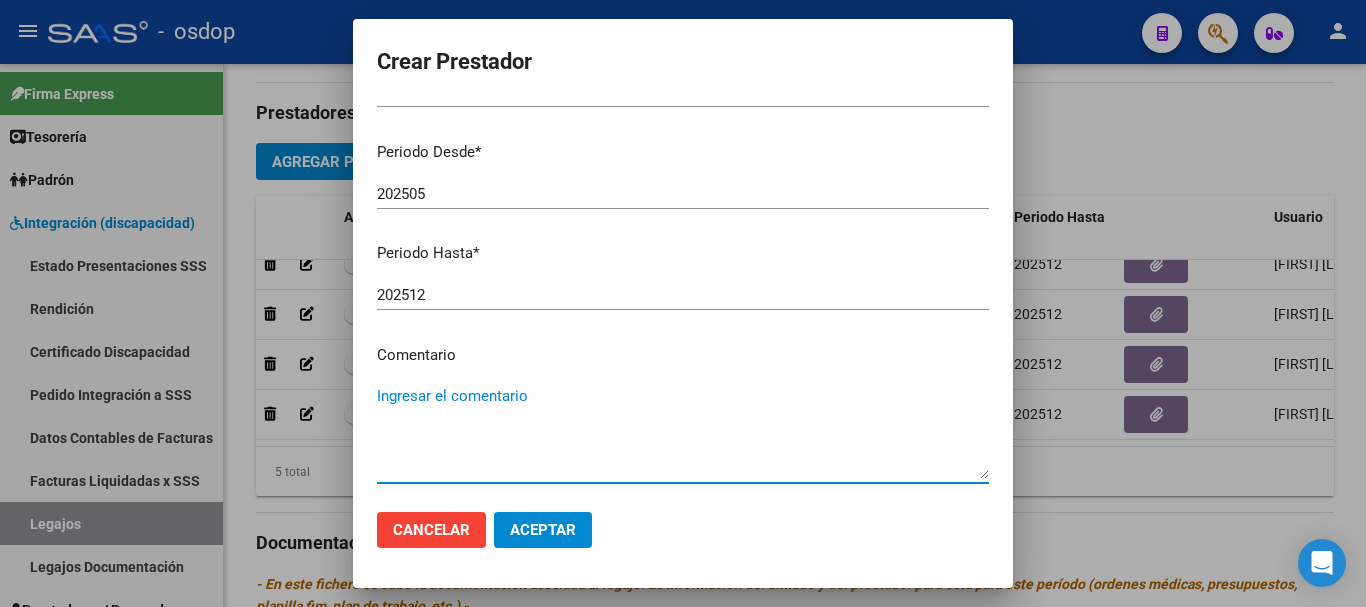 paste on "330105 - PSICOPEDAGOGIA" 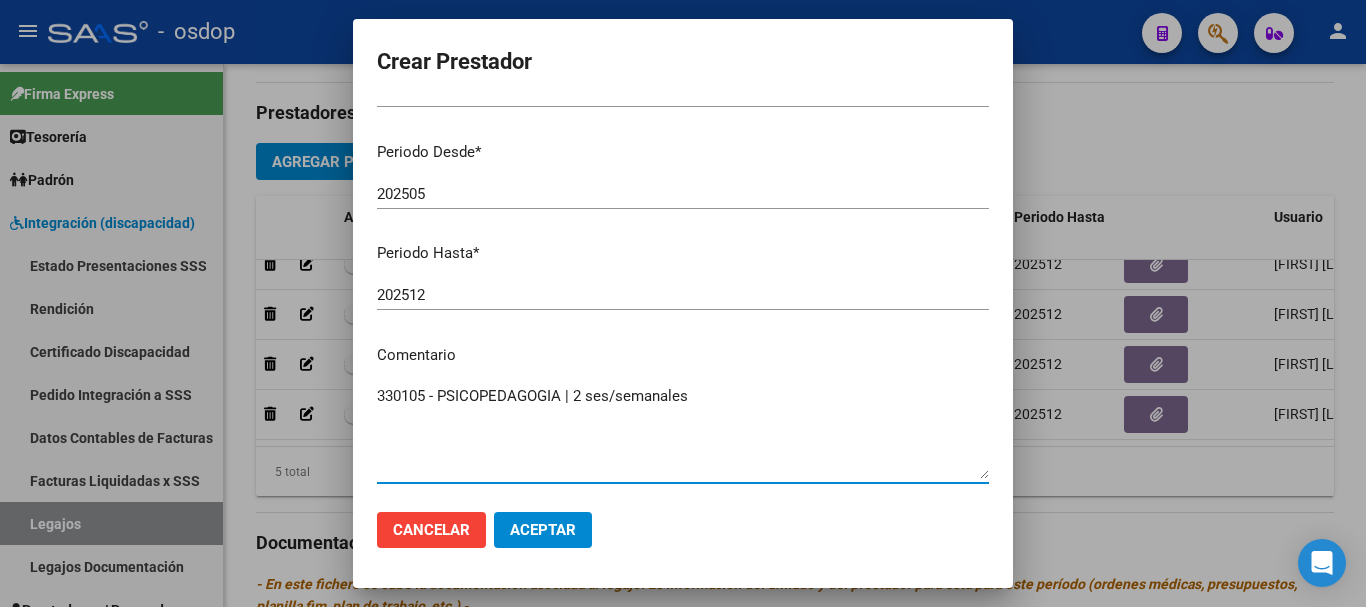 type on "330105 - PSICOPEDAGOGIA | 2 ses/semanales" 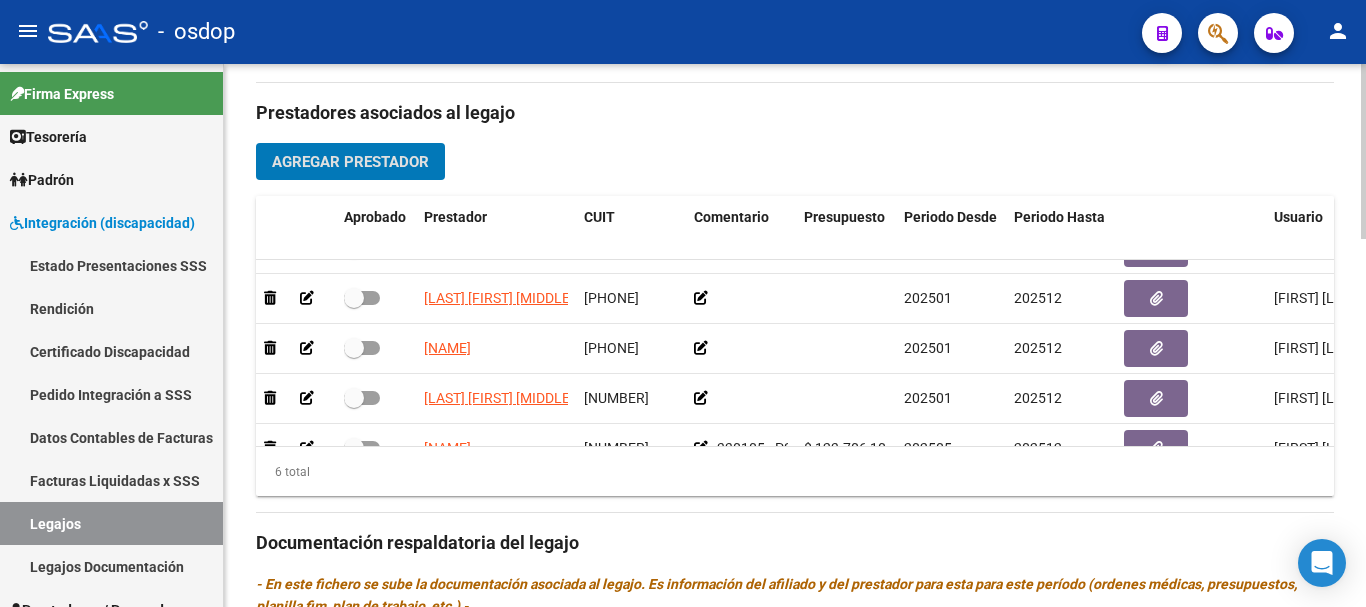 scroll, scrollTop: 136, scrollLeft: 0, axis: vertical 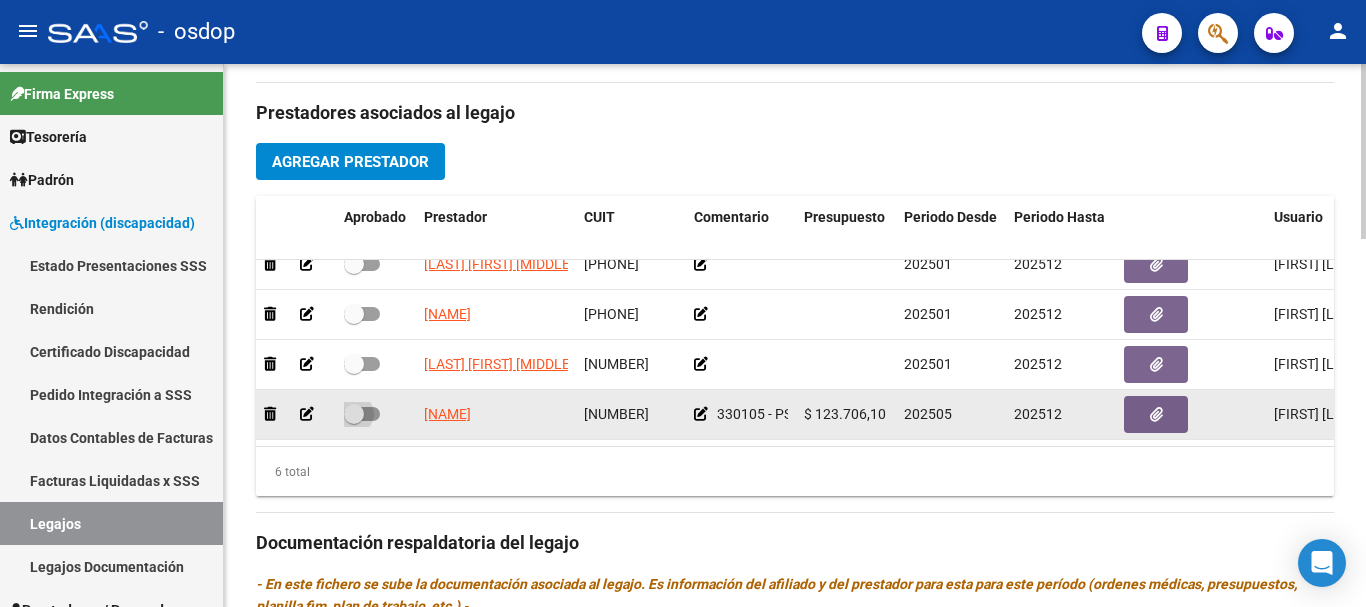 click at bounding box center (354, 414) 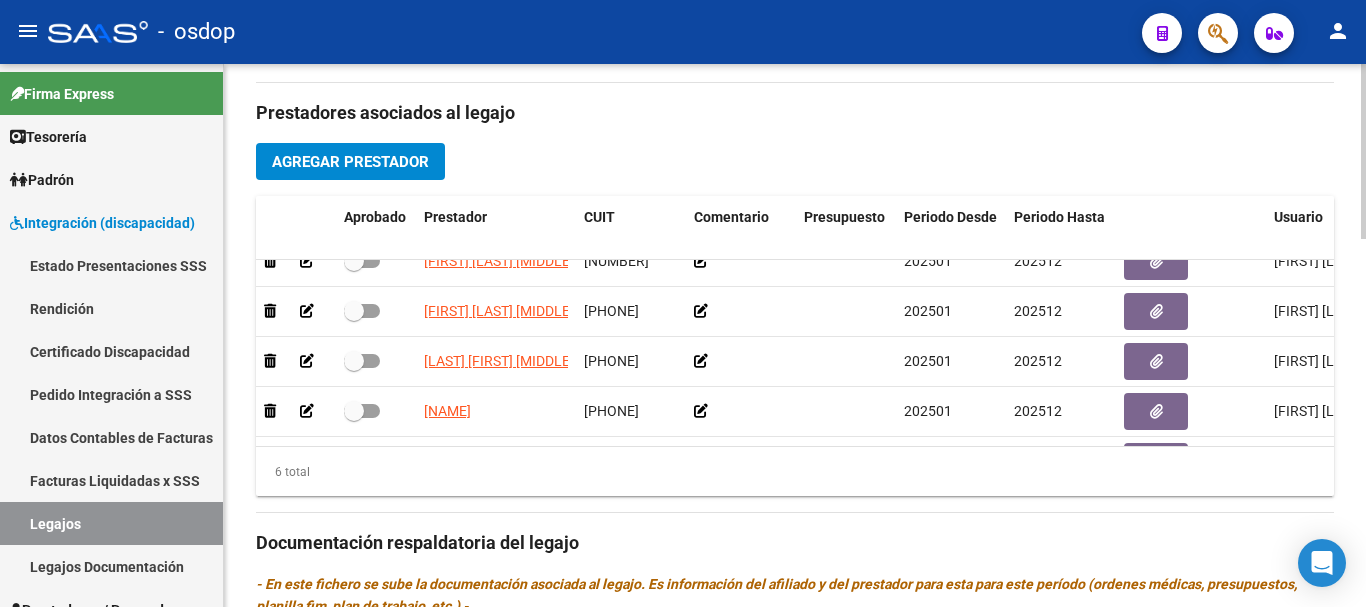 scroll, scrollTop: 0, scrollLeft: 0, axis: both 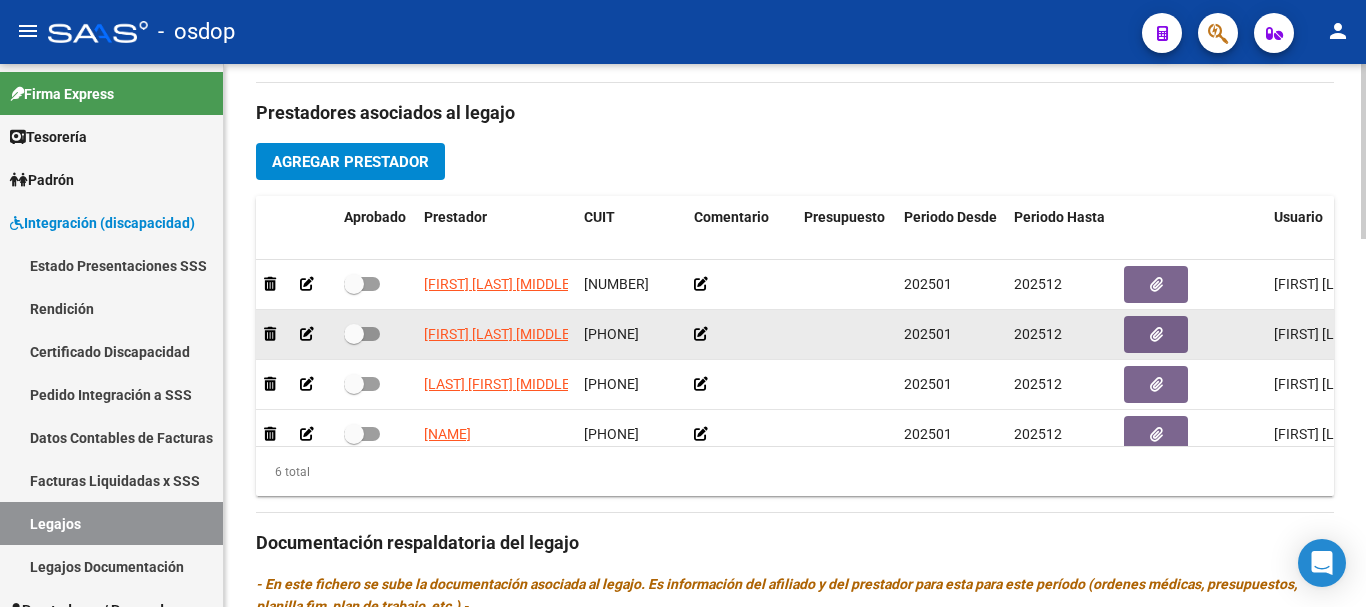 click 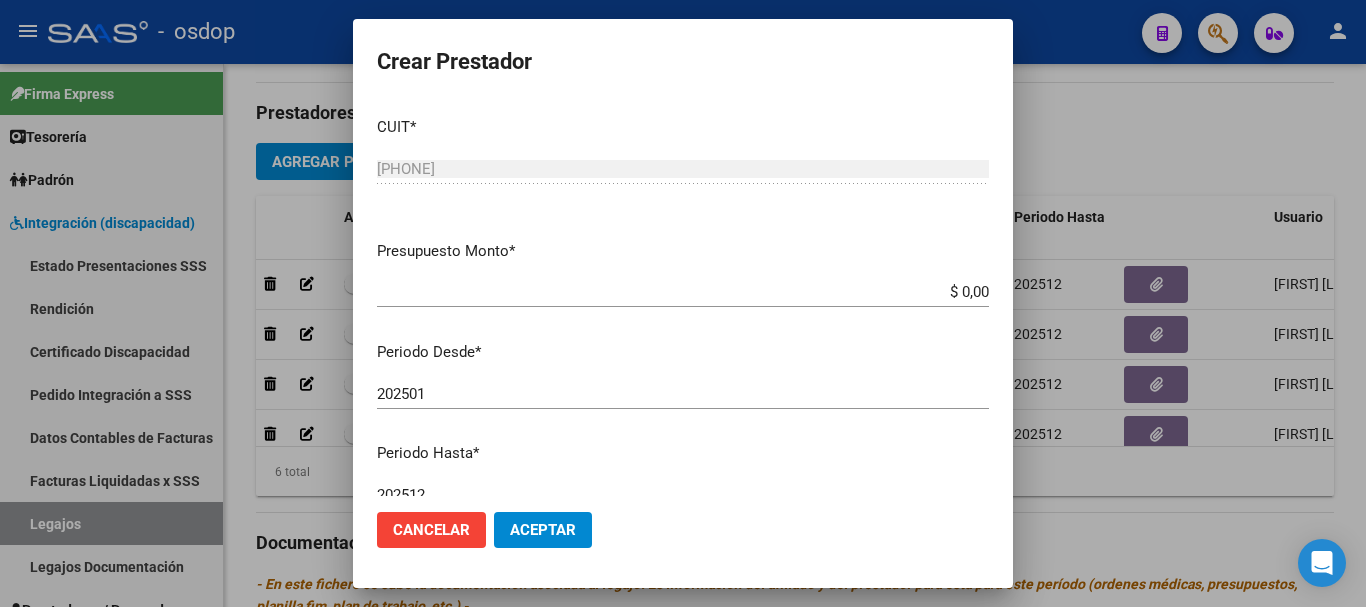 click on "$ 0,00" at bounding box center [683, 292] 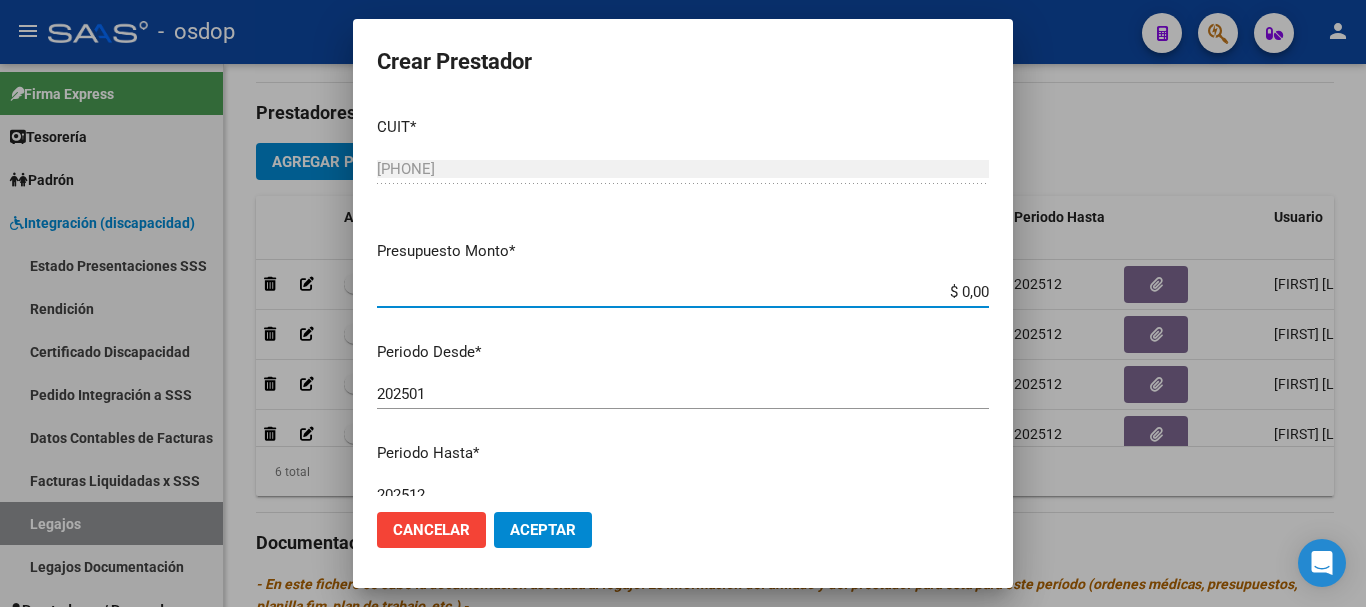 click on "$ 0,00" at bounding box center (683, 292) 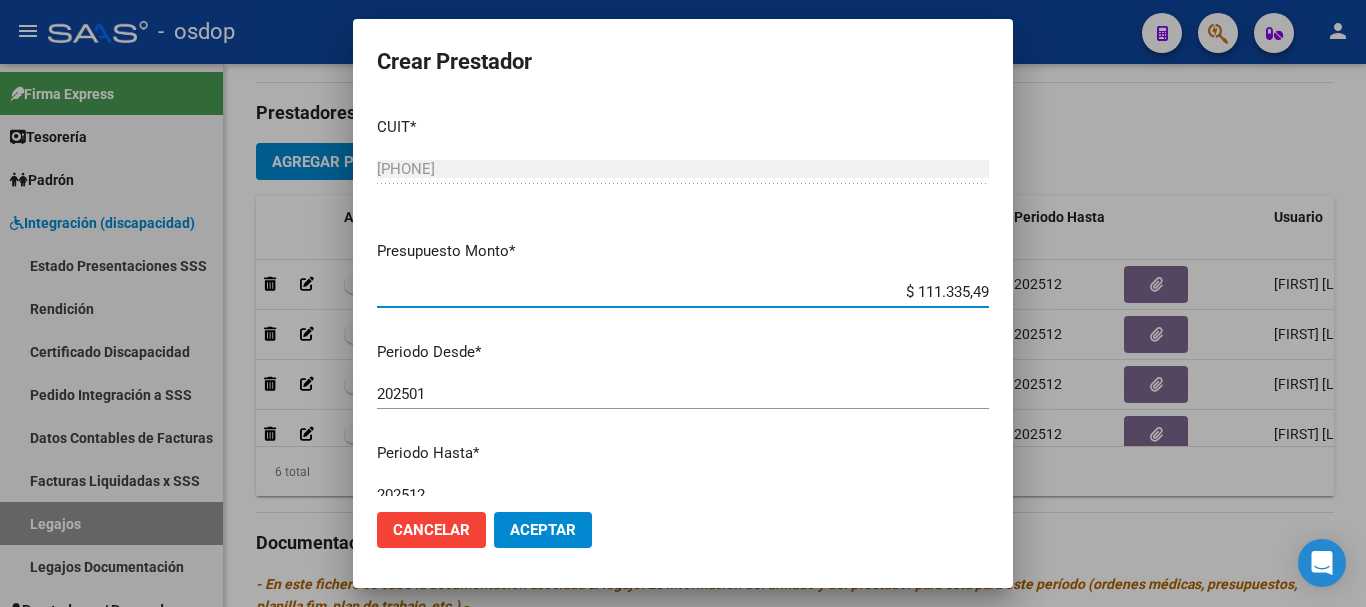 type on "$ 111.335,49" 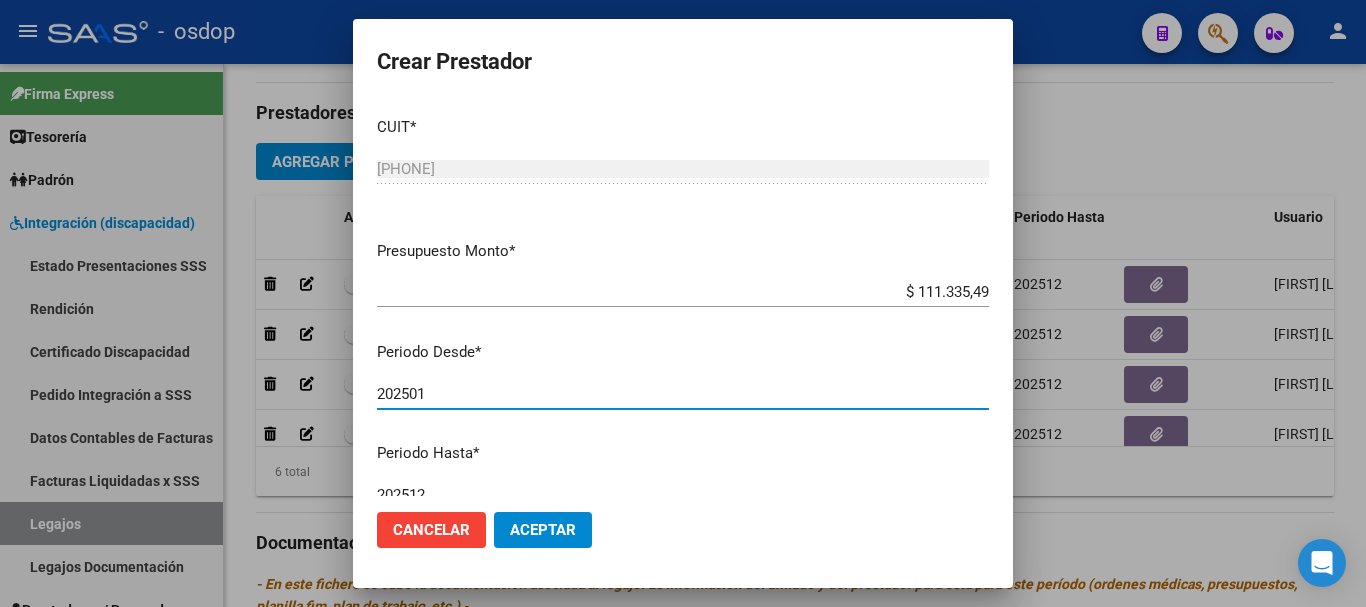 click on "Aceptar" 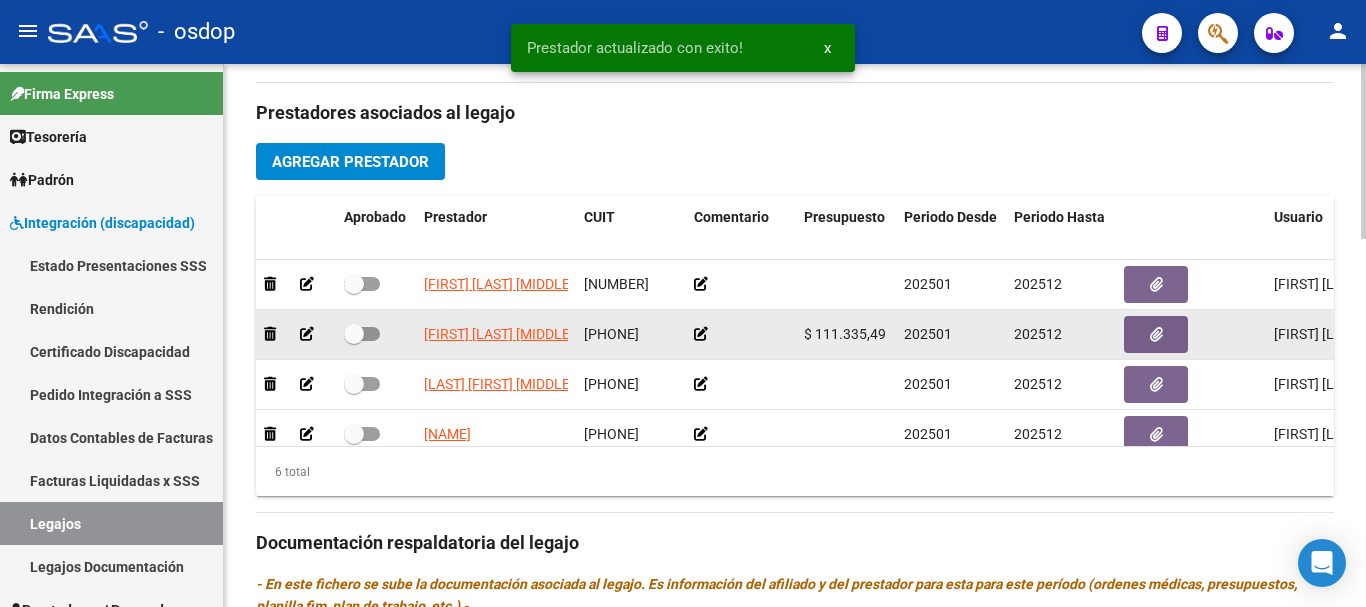 click 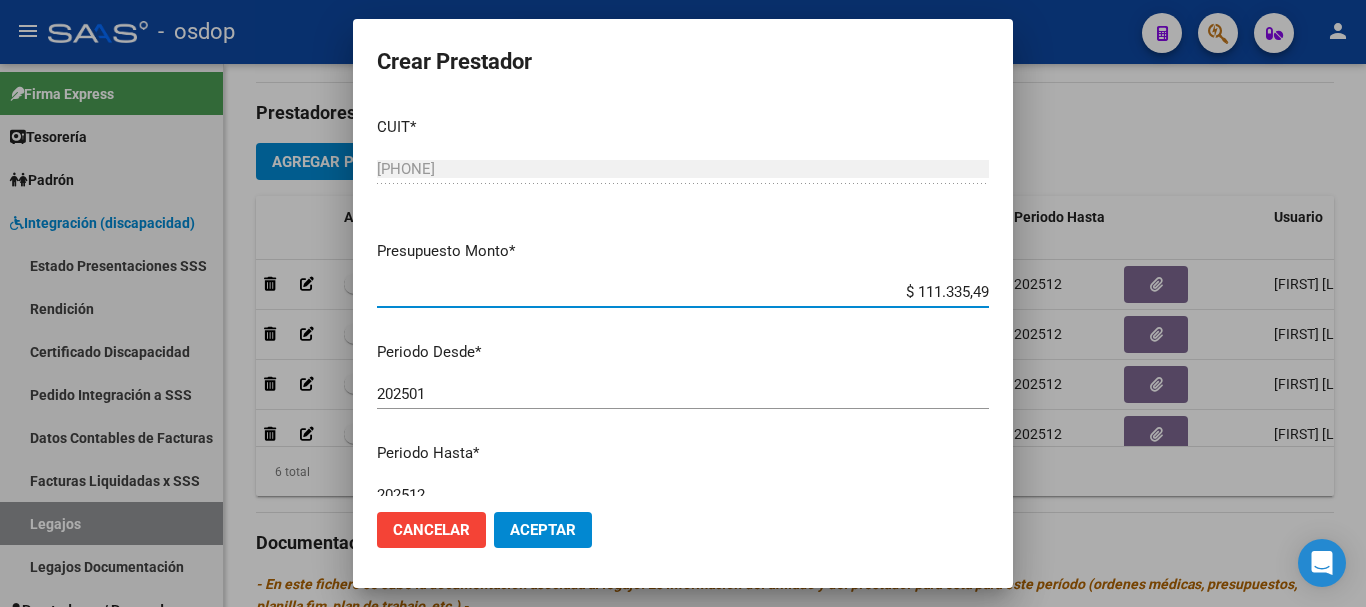 click on "202501" at bounding box center (683, 394) 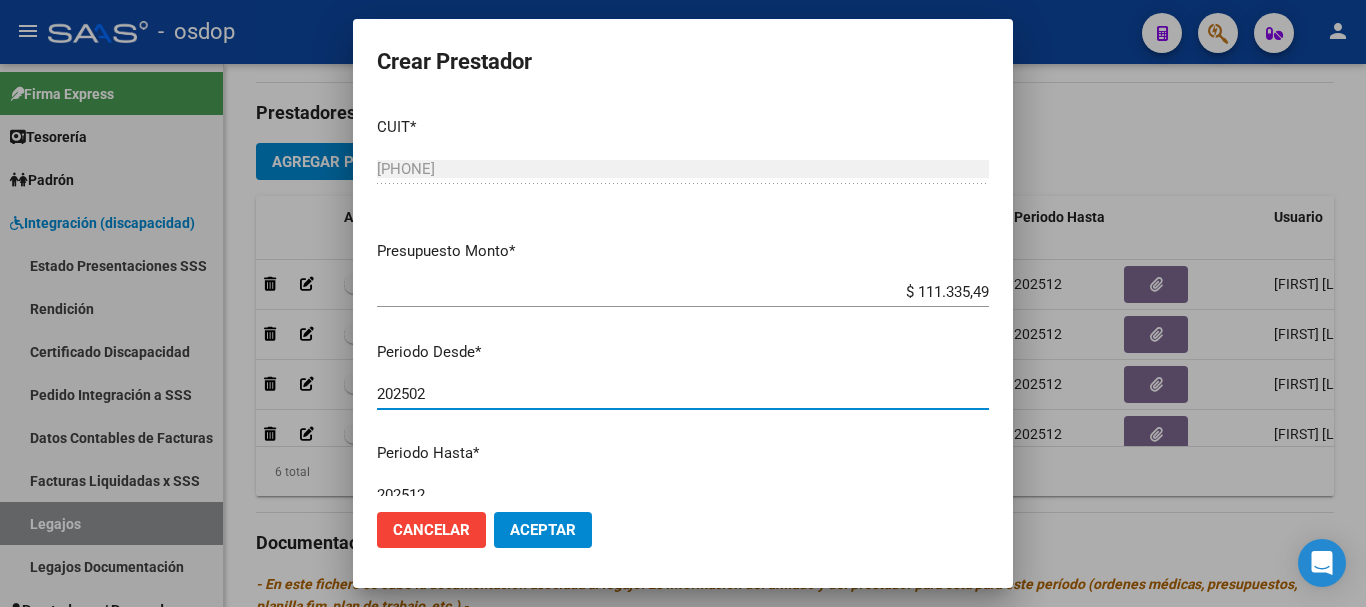type on "202502" 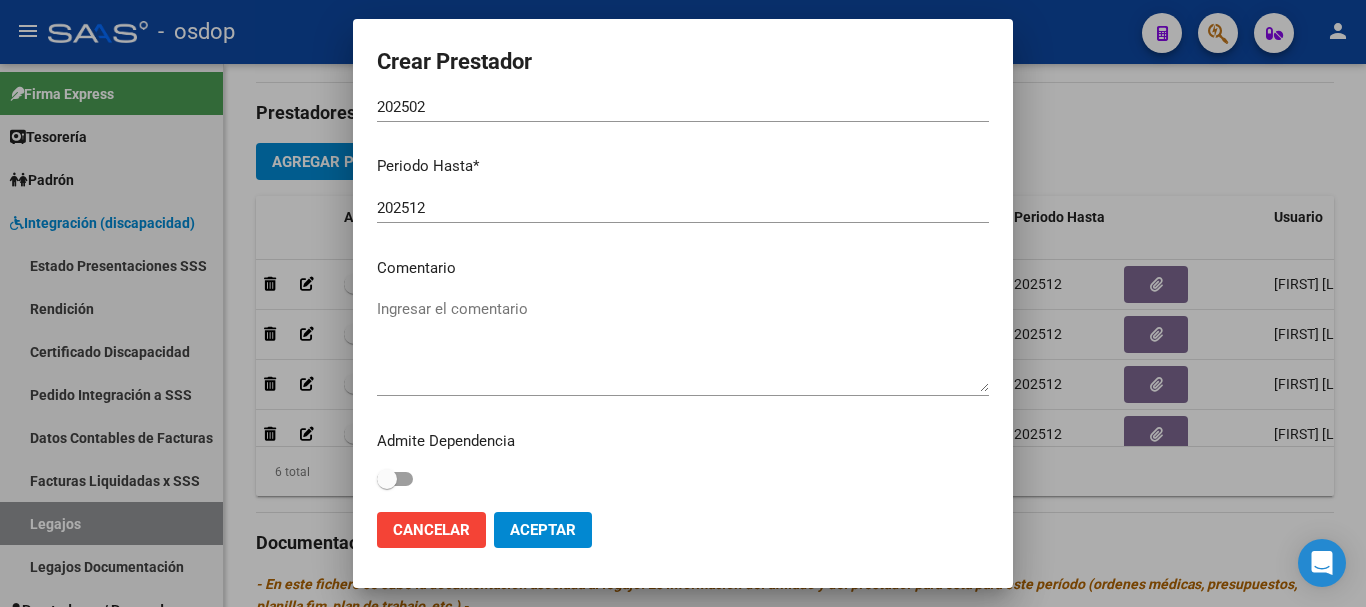 scroll, scrollTop: 290, scrollLeft: 0, axis: vertical 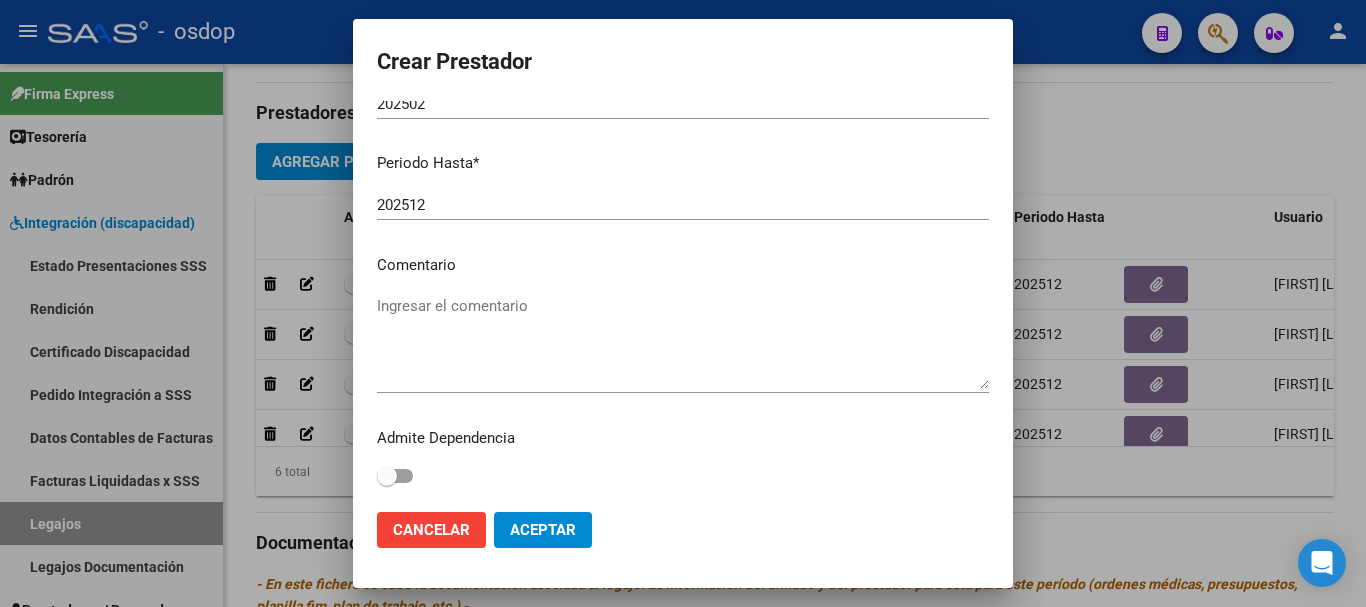 click on "Ingresar el comentario" at bounding box center (683, 342) 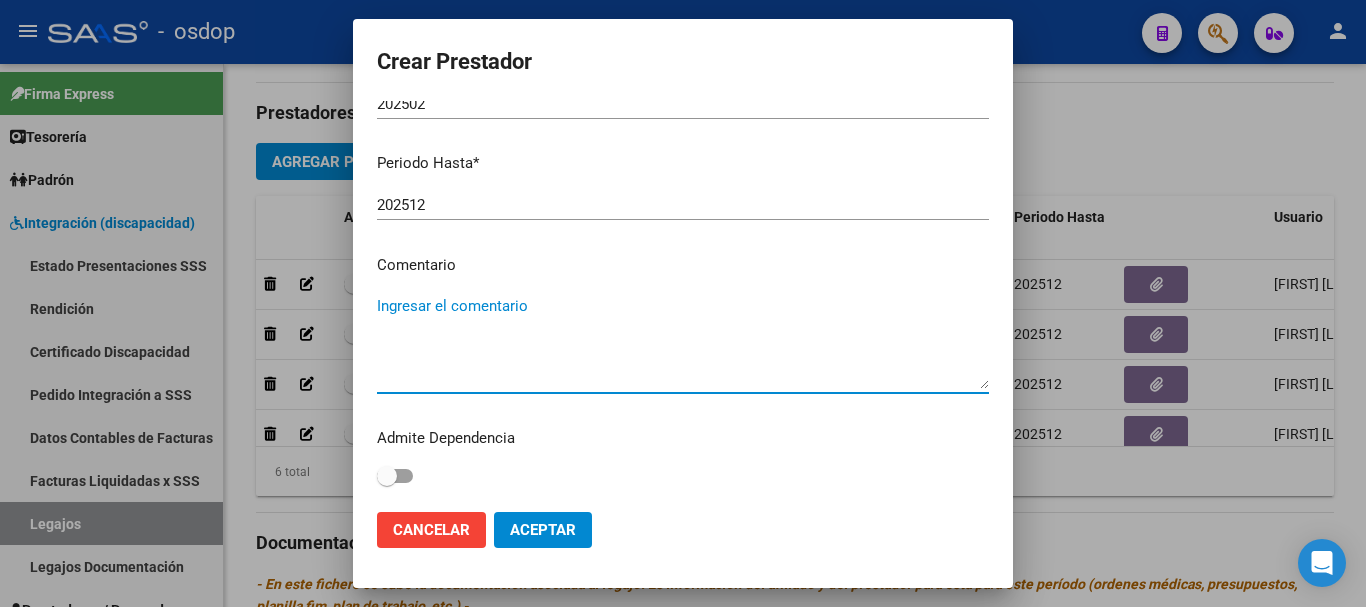 paste on "330101 - PSICOTERAPIAS INDIVIDUALES NIÑOS O ADULTOS" 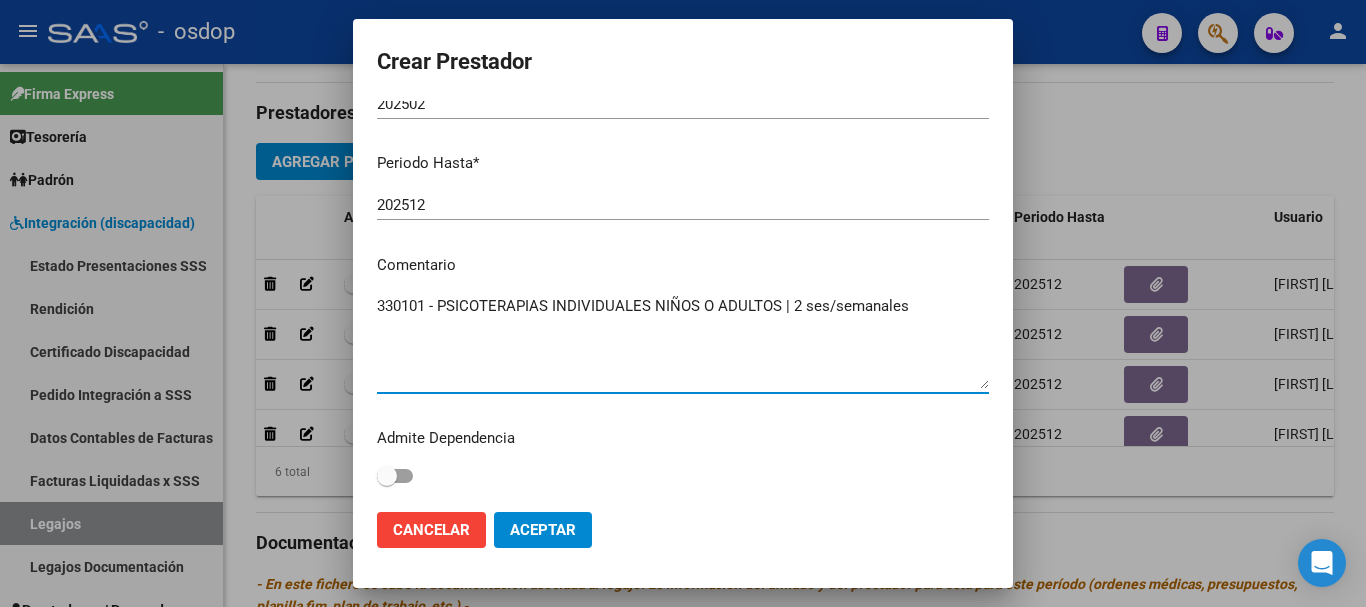 type on "330101 - PSICOTERAPIAS INDIVIDUALES NIÑOS O ADULTOS | 2 ses/semanales" 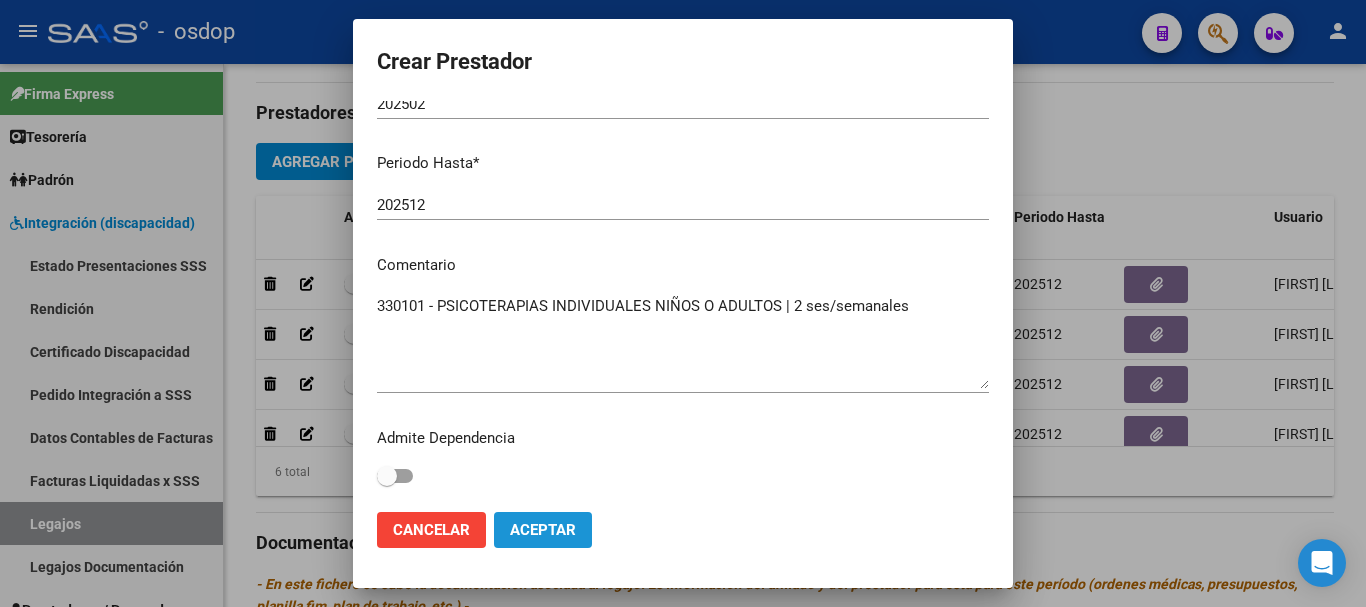 click on "Aceptar" 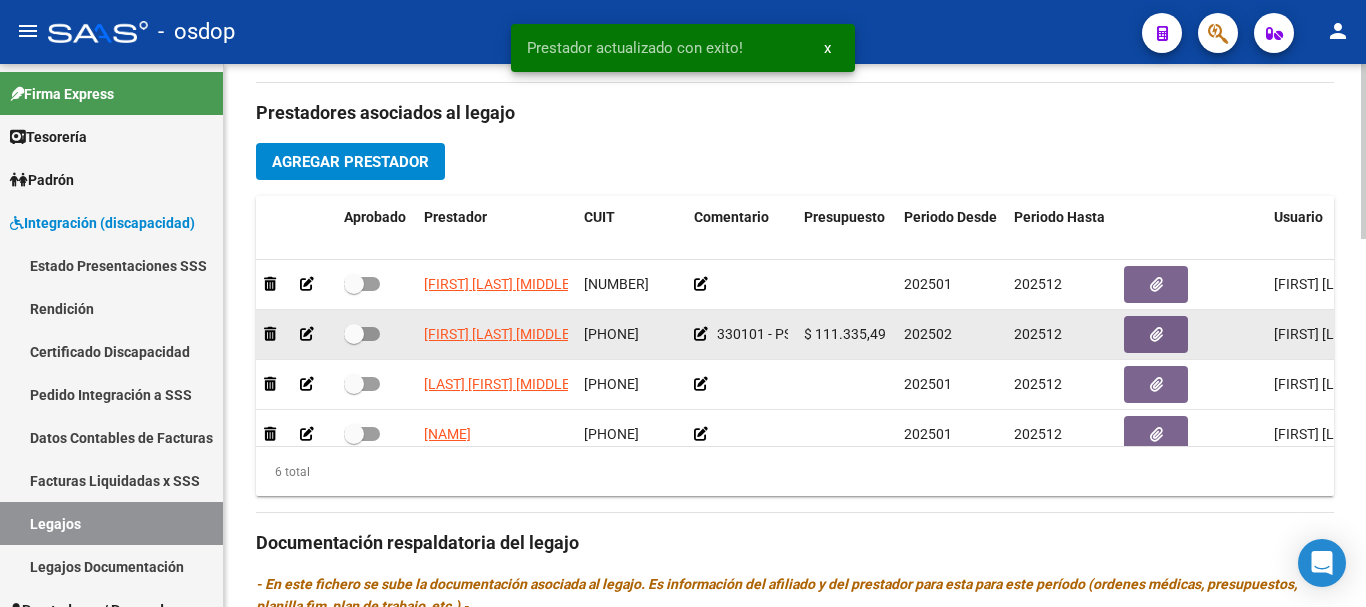 click at bounding box center [362, 334] 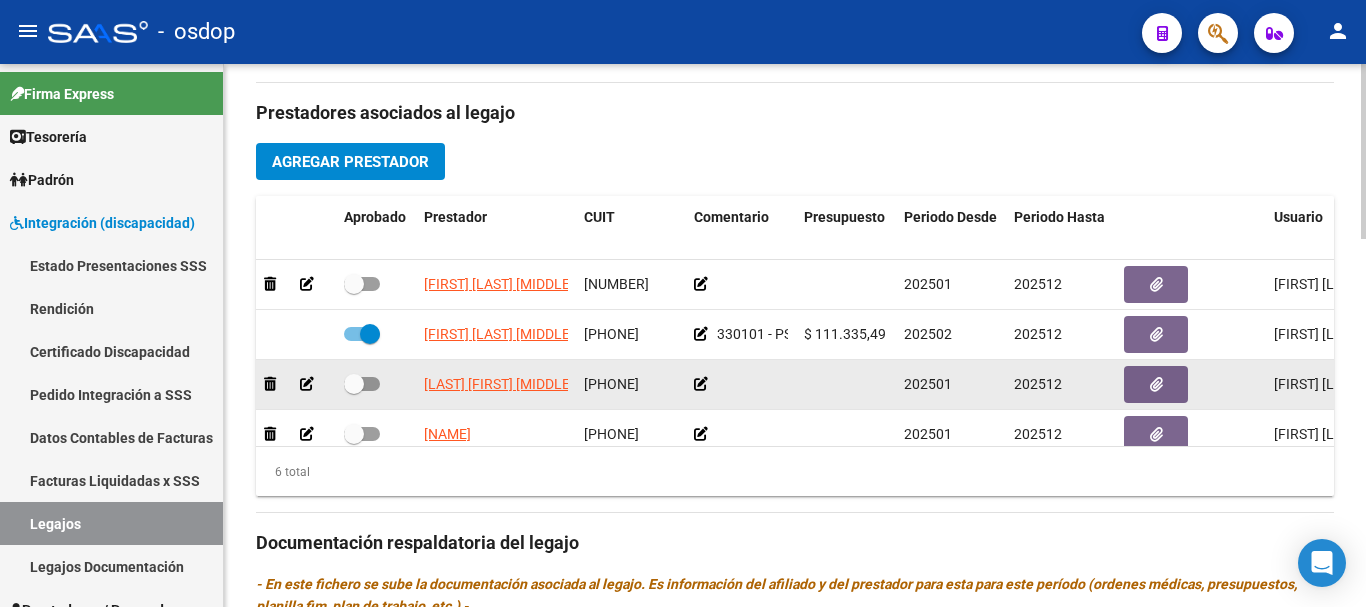 click 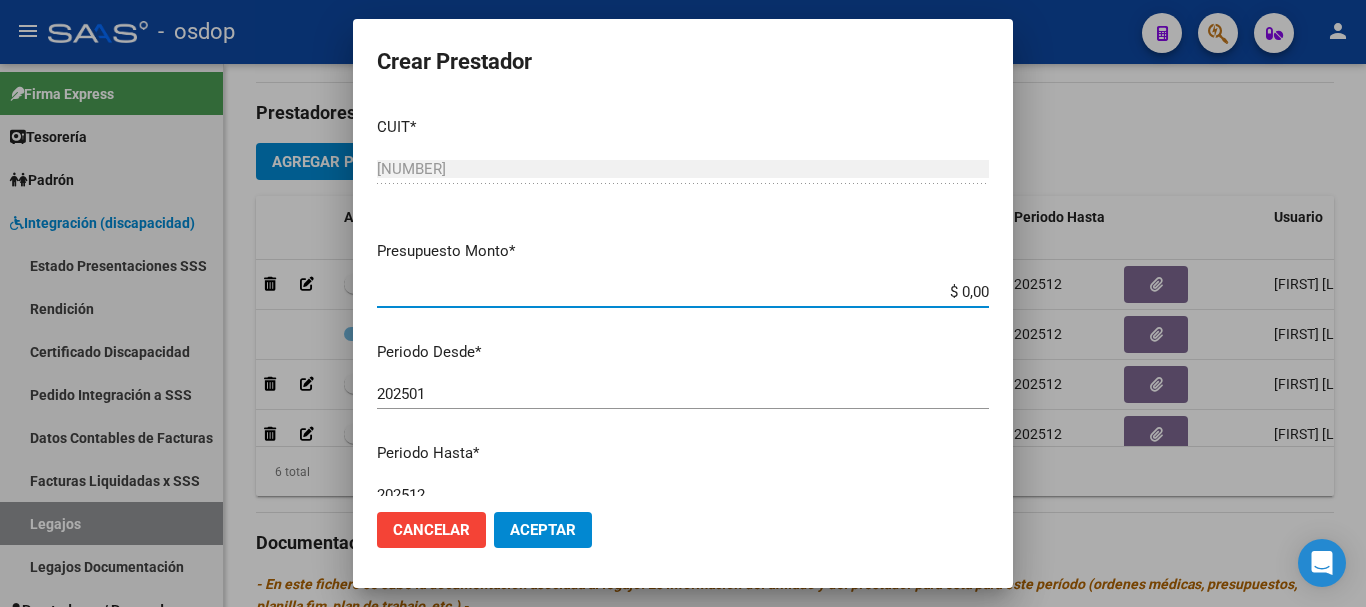 click on "$ 0,00" at bounding box center [683, 292] 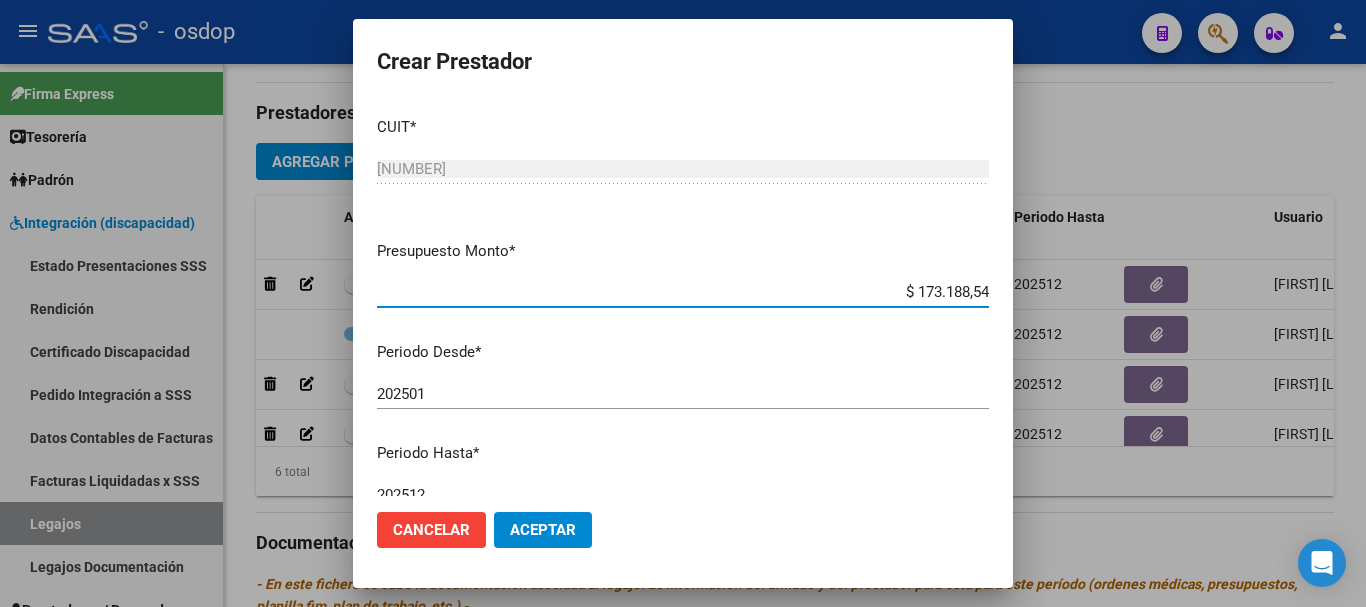 type on "$ 173.188,54" 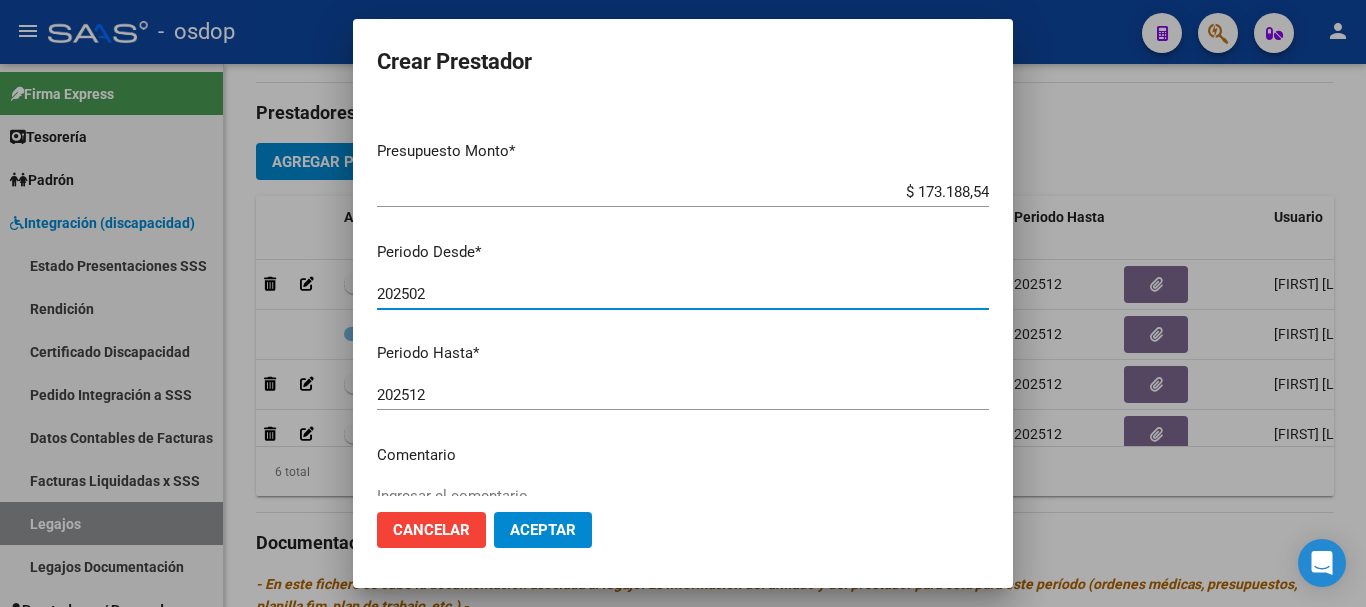 scroll, scrollTop: 200, scrollLeft: 0, axis: vertical 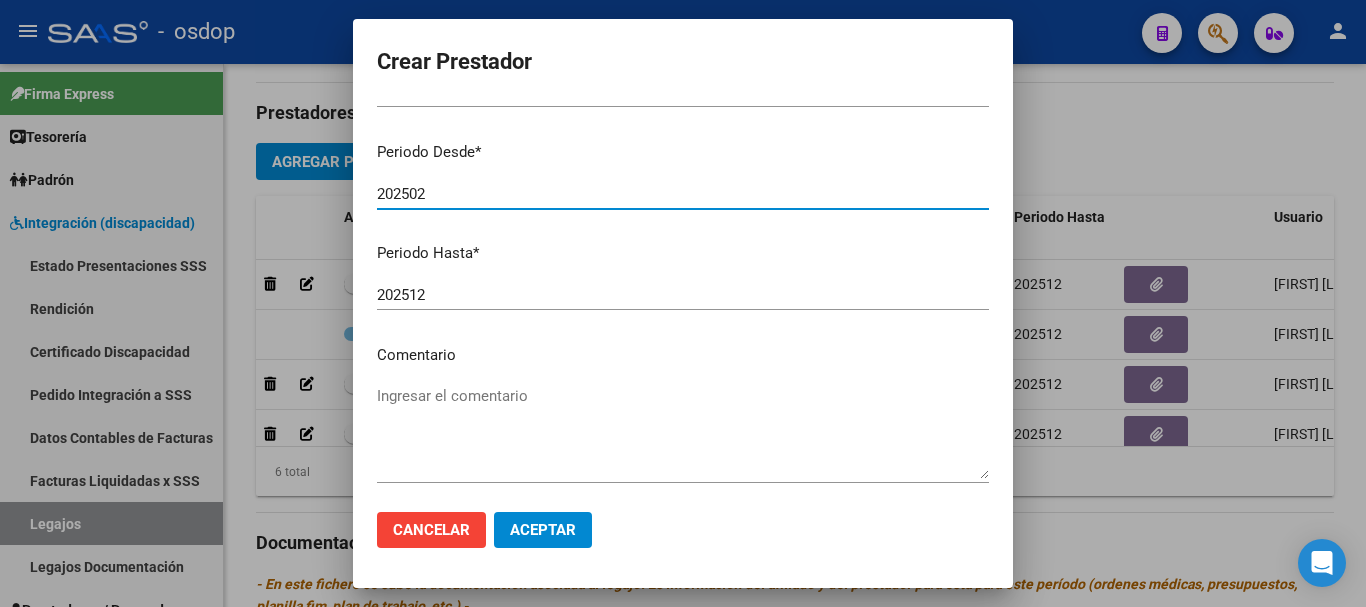 type on "202502" 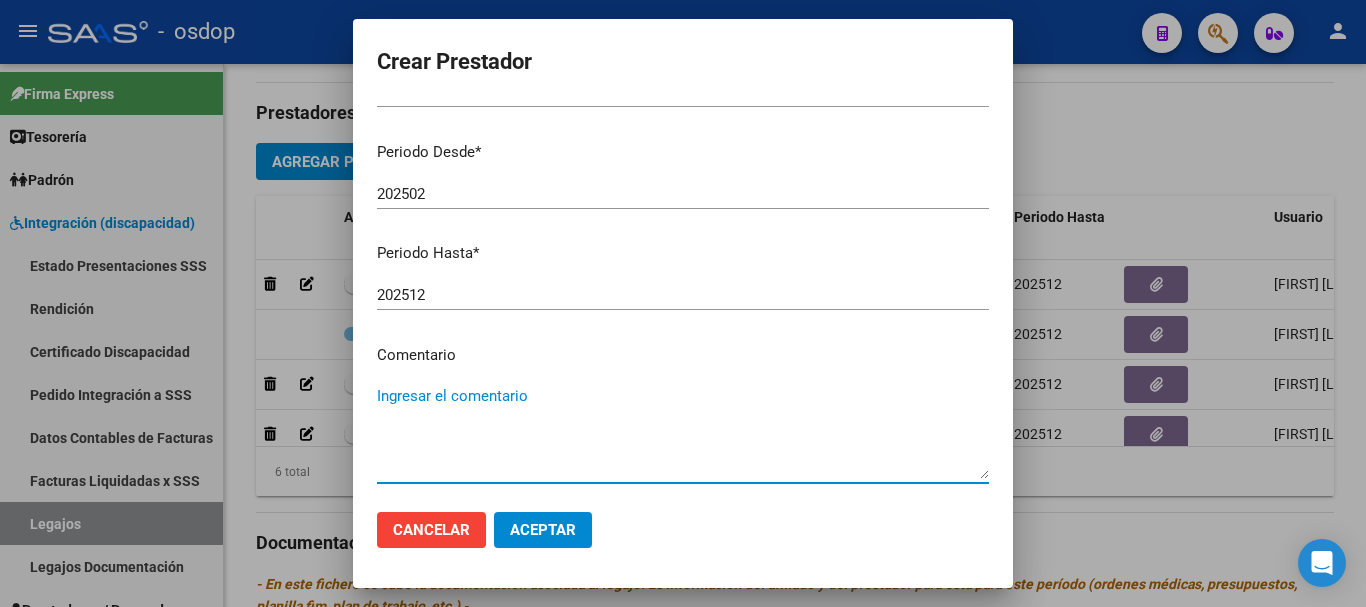 click on "Ingresar el comentario" at bounding box center [683, 432] 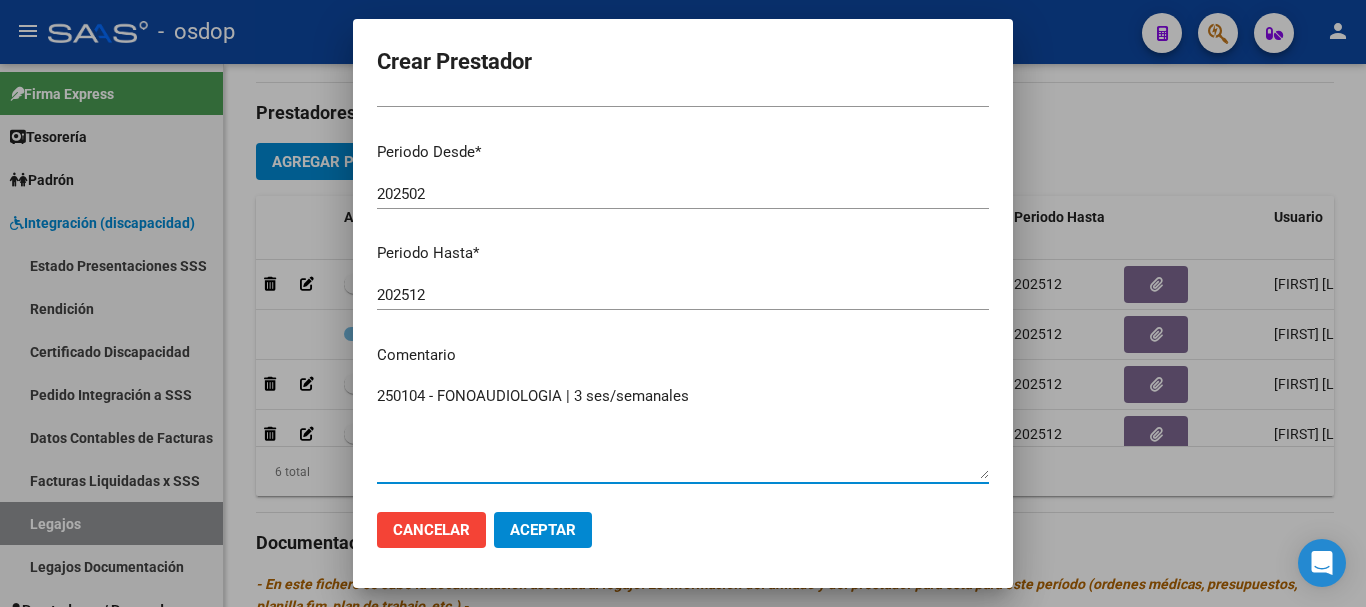 type on "250104 - FONOAUDIOLOGIA | 3 ses/semanales" 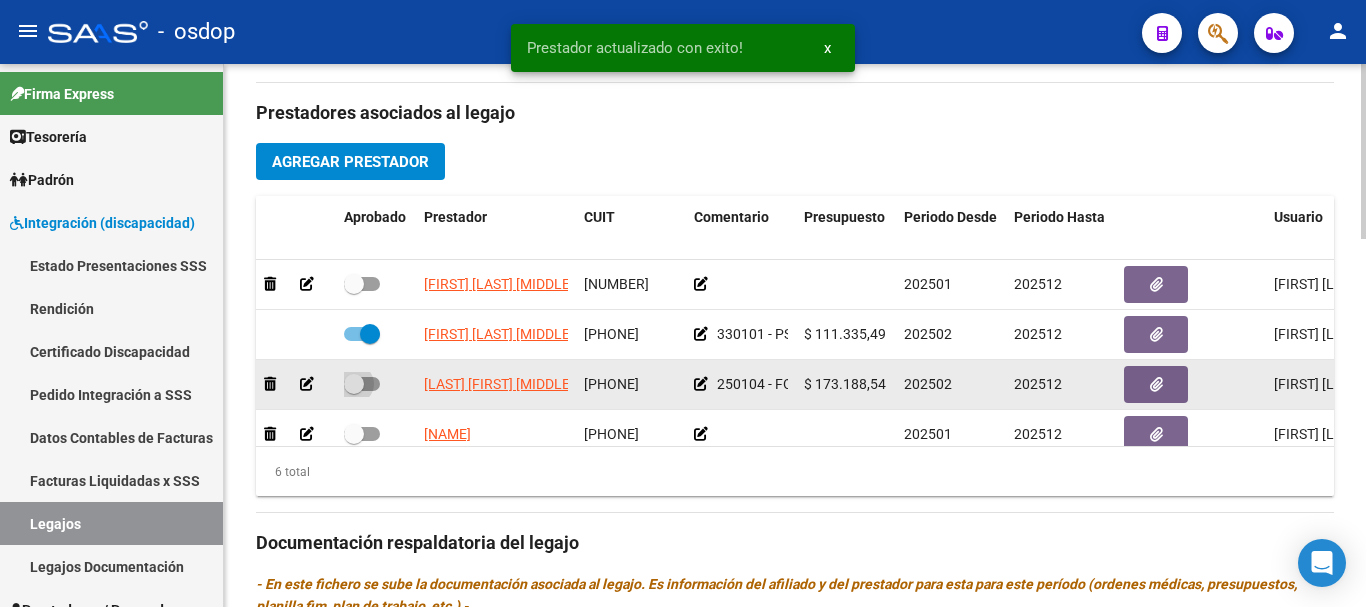 click at bounding box center (362, 384) 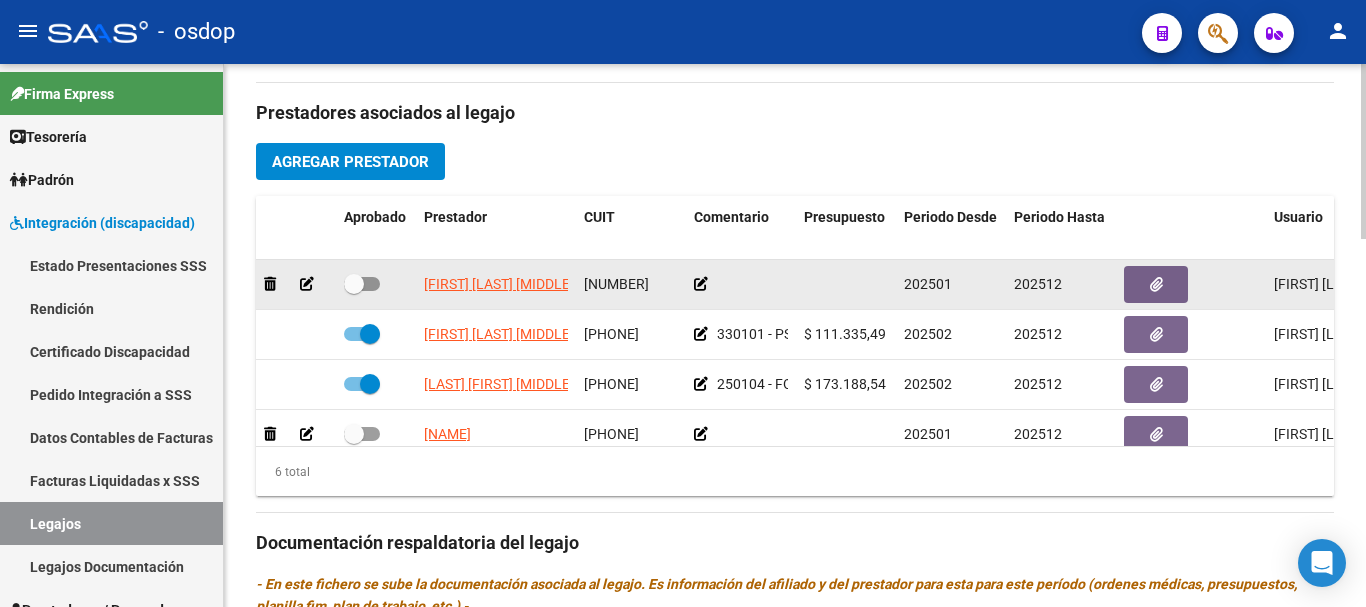 click 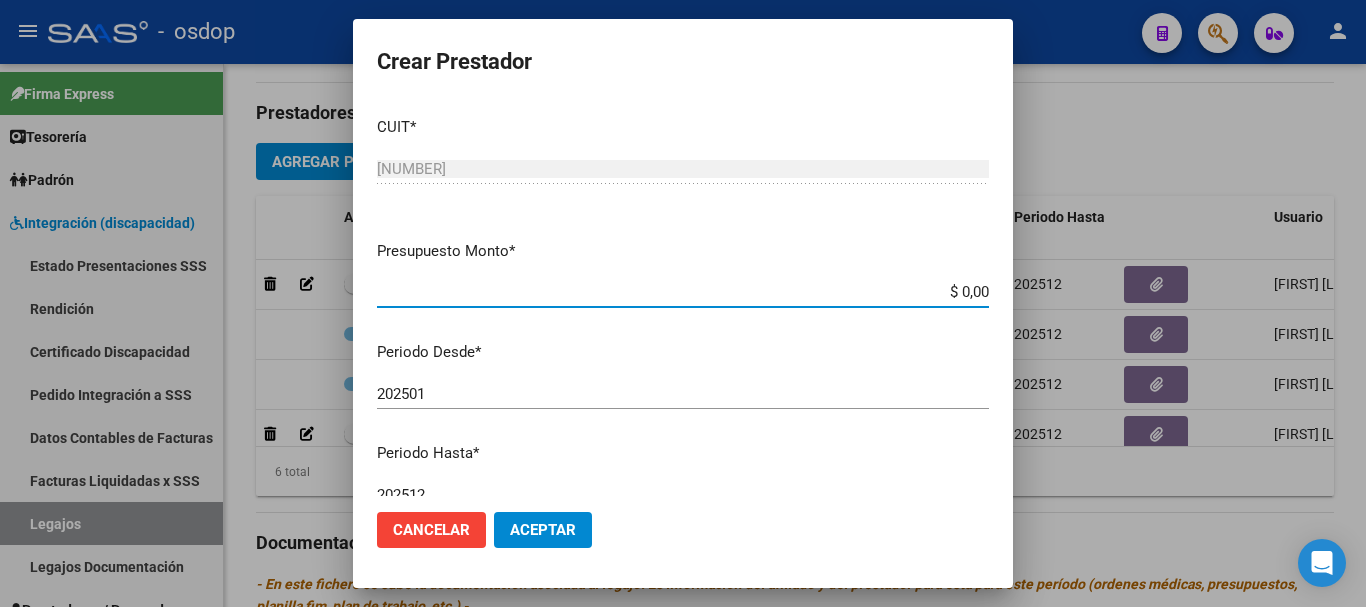 click on "$ 0,00" at bounding box center [683, 292] 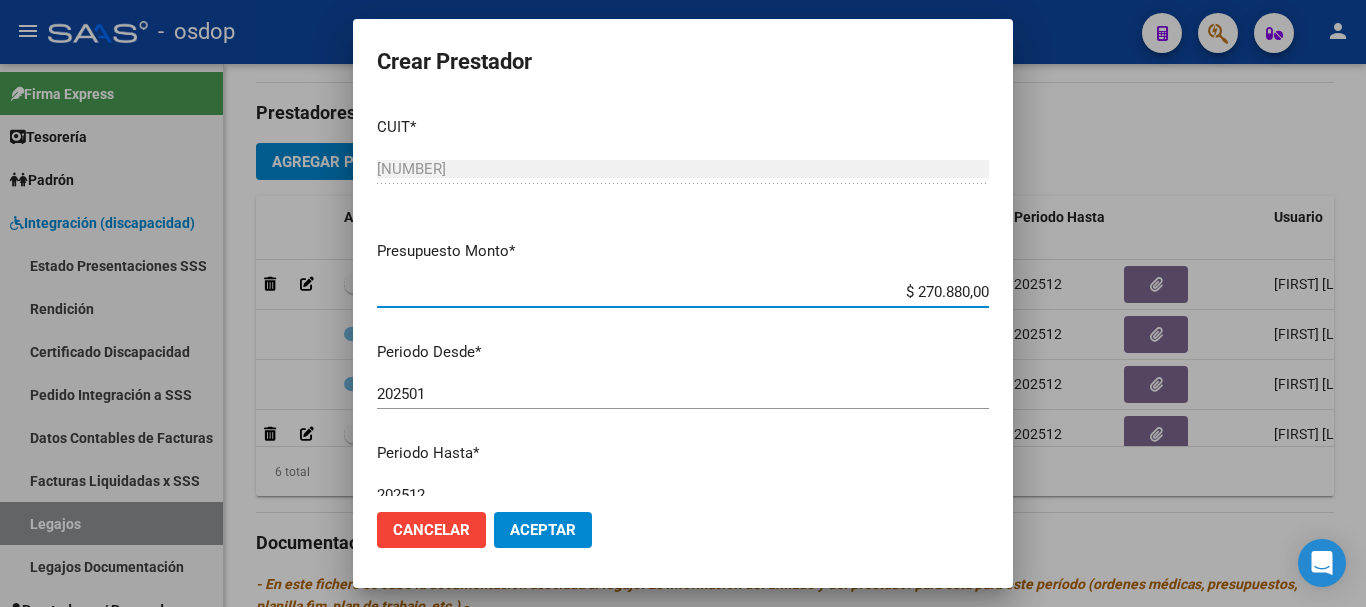 type on "$ 270.880,00" 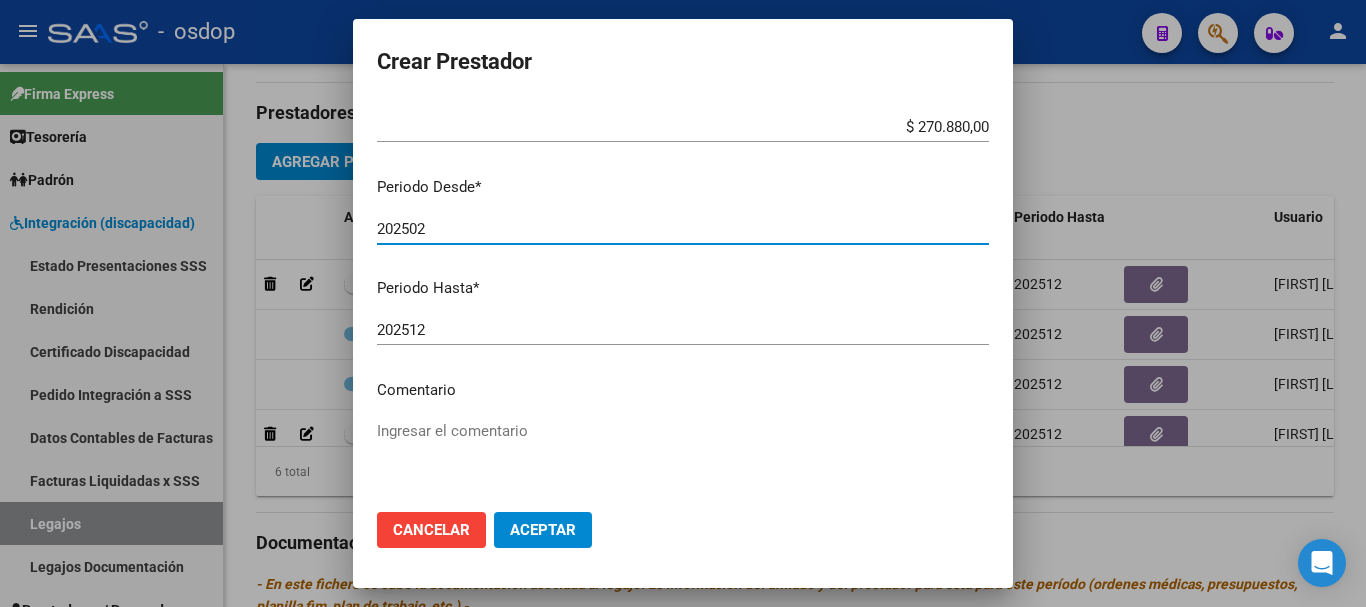 scroll, scrollTop: 200, scrollLeft: 0, axis: vertical 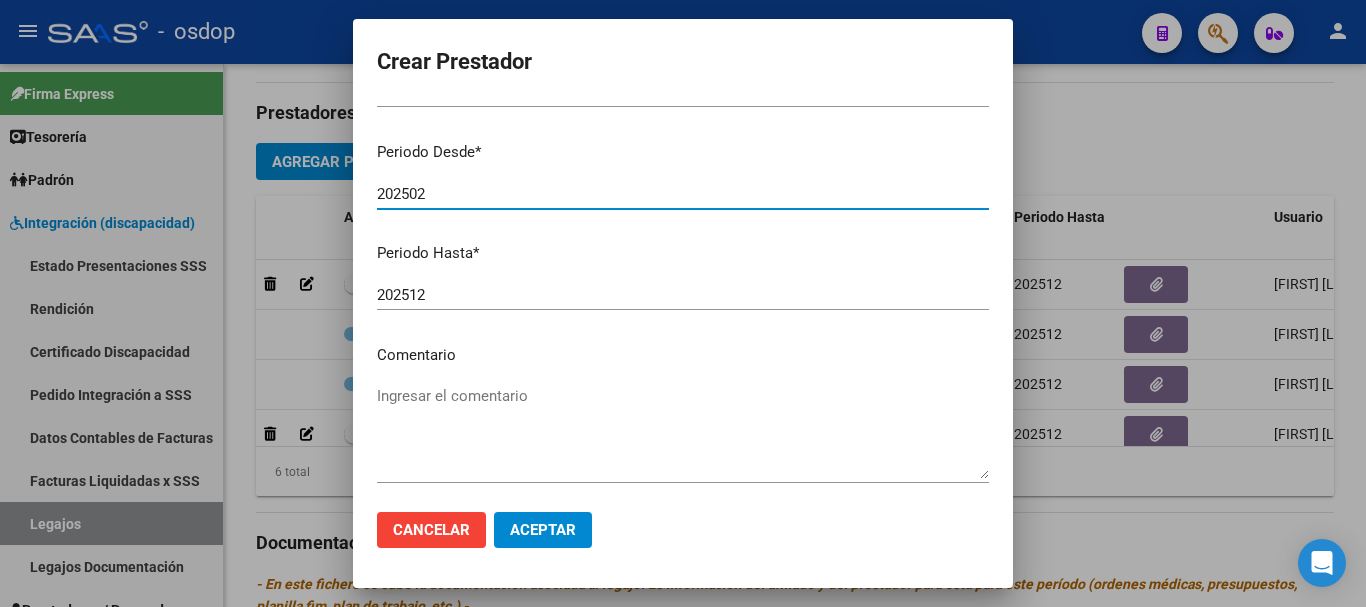 type on "202502" 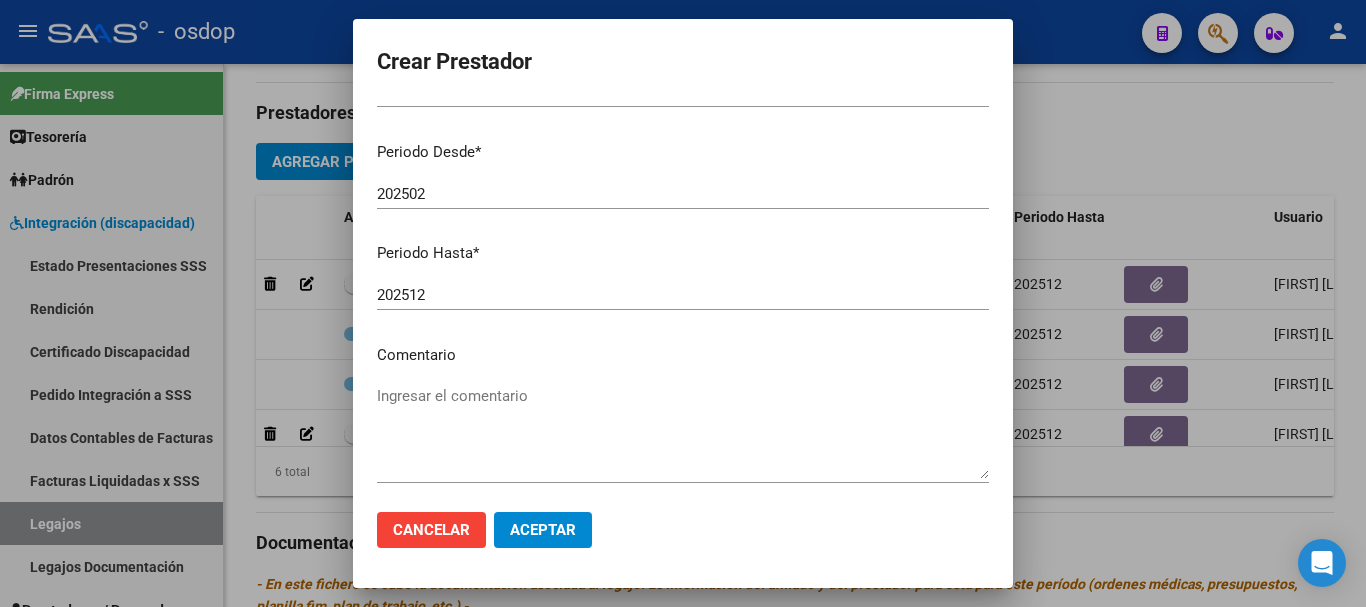 click on "Ingresar el comentario" at bounding box center (683, 432) 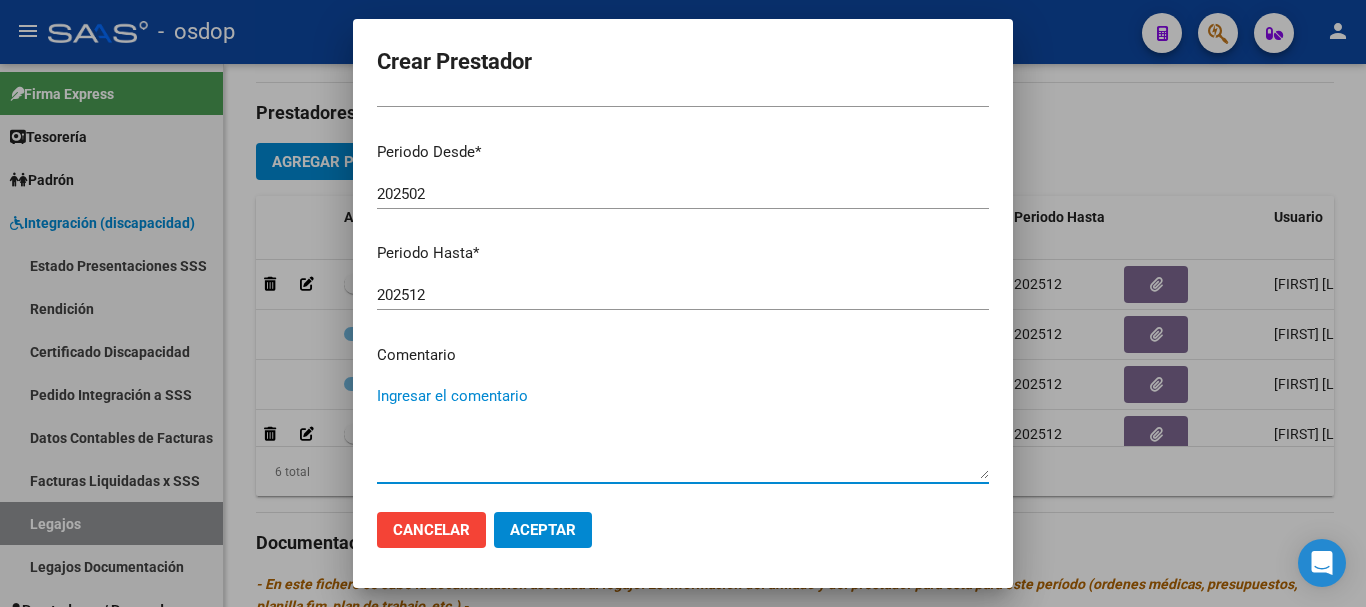 paste on "780096 - TRANSPORTE(KM)" 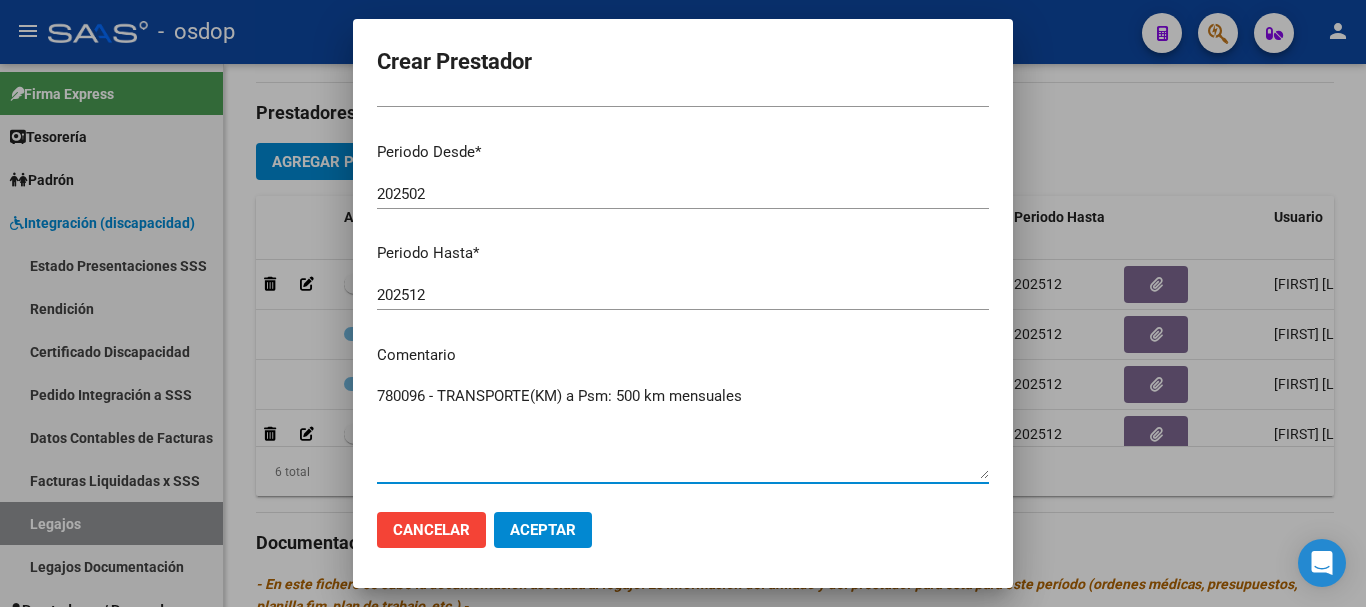 type on "780096 - TRANSPORTE(KM) a Psm: 500 km mensuales" 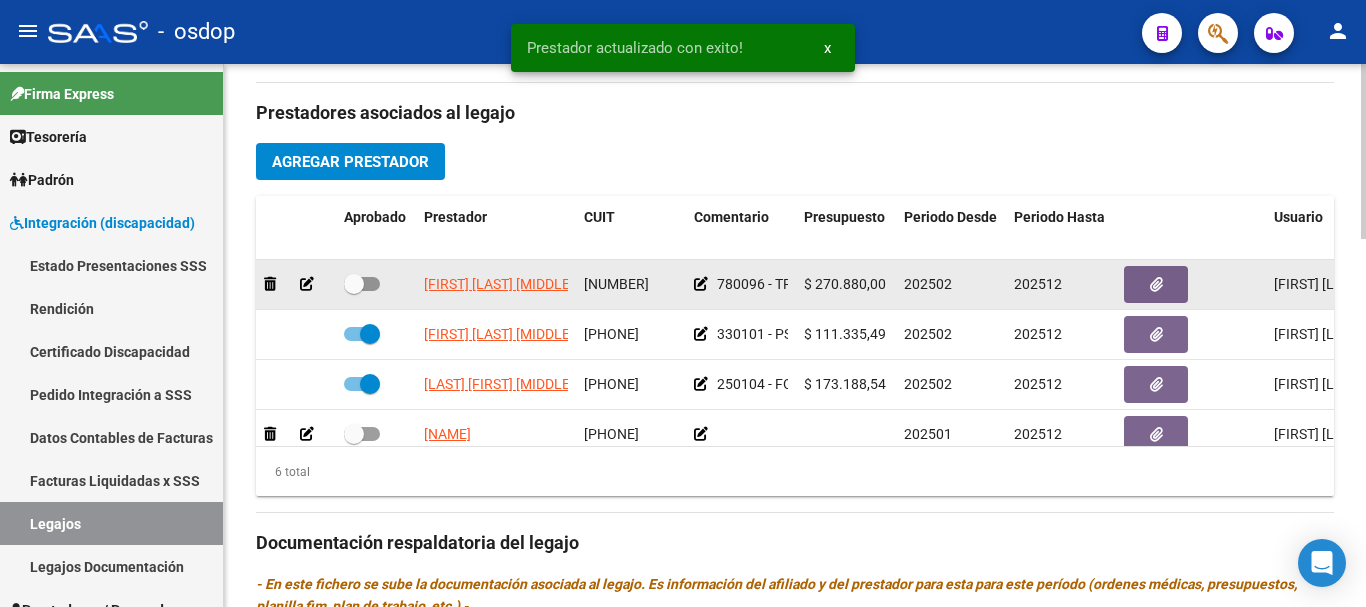 drag, startPoint x: 375, startPoint y: 285, endPoint x: 432, endPoint y: 300, distance: 58.940647 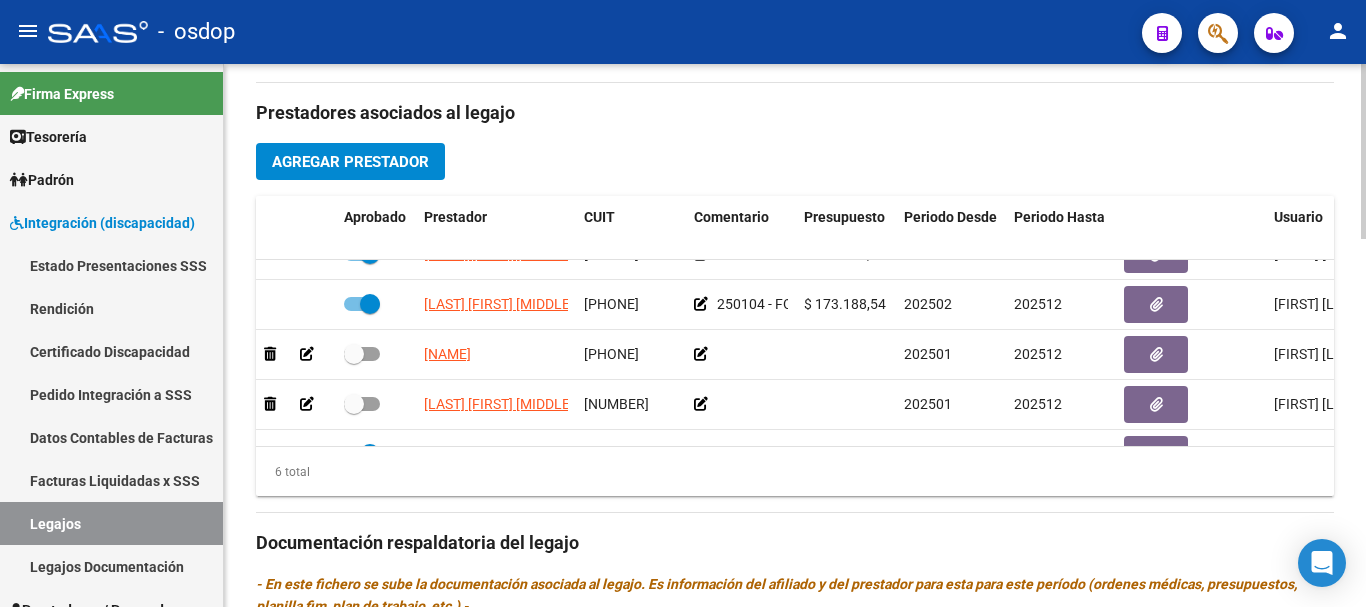 scroll, scrollTop: 84, scrollLeft: 0, axis: vertical 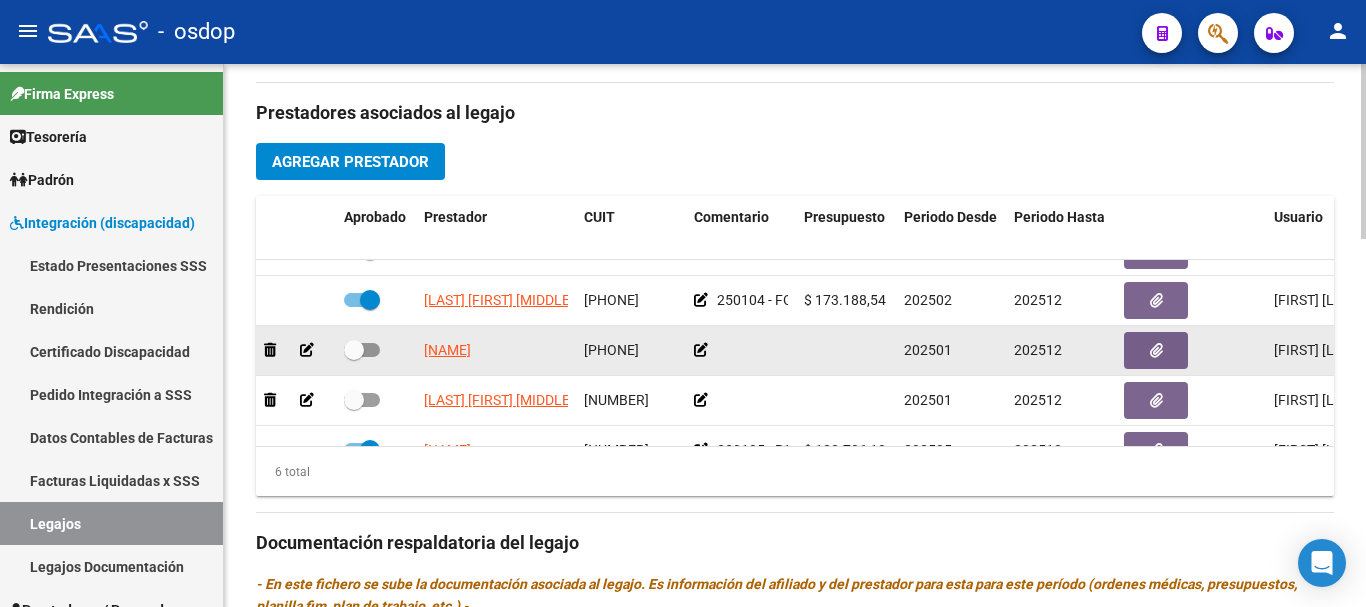 click 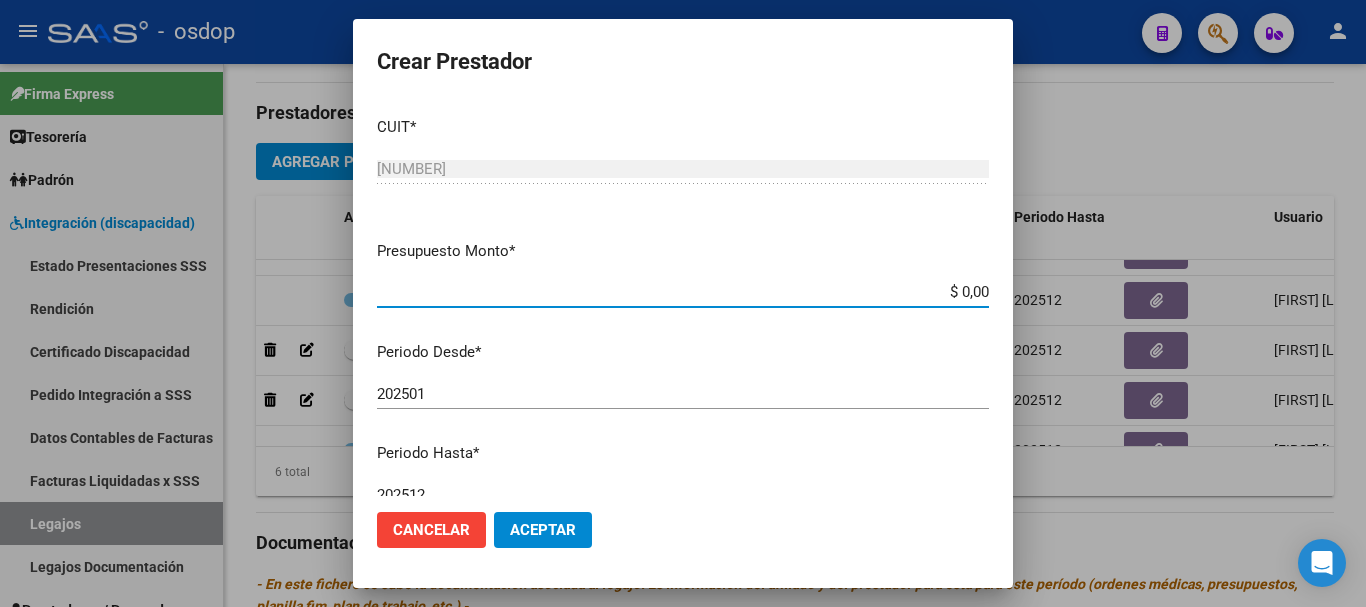 click on "$ 0,00" at bounding box center [683, 292] 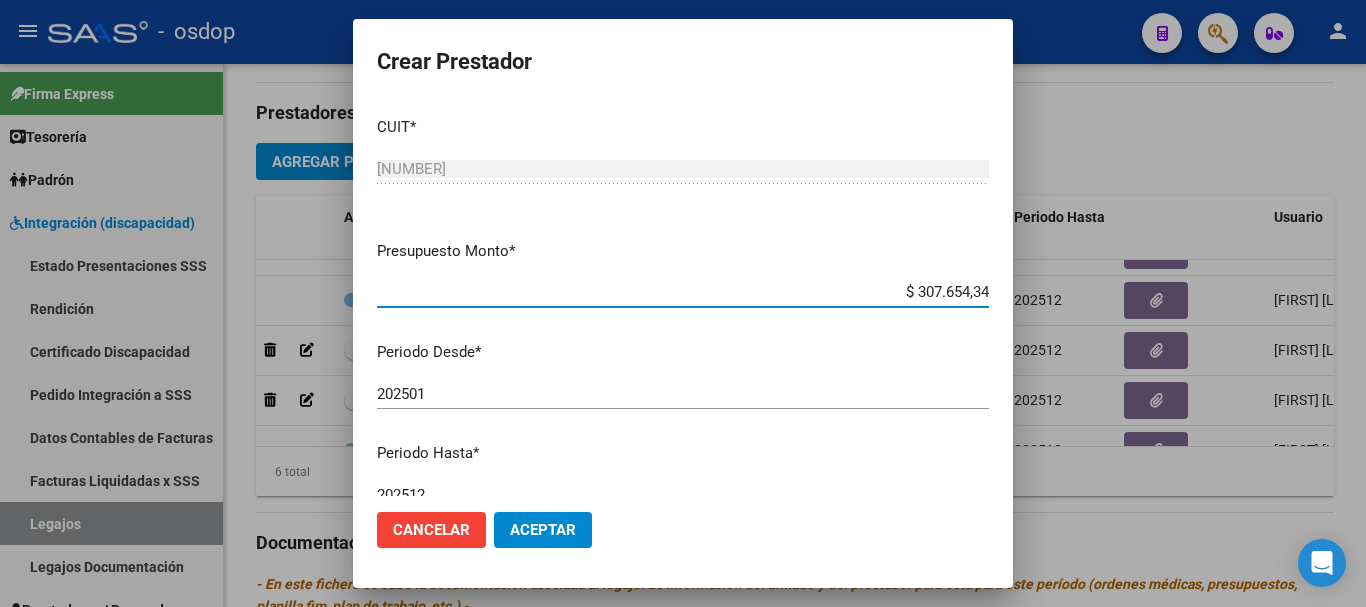 type on "$ 307.654,34" 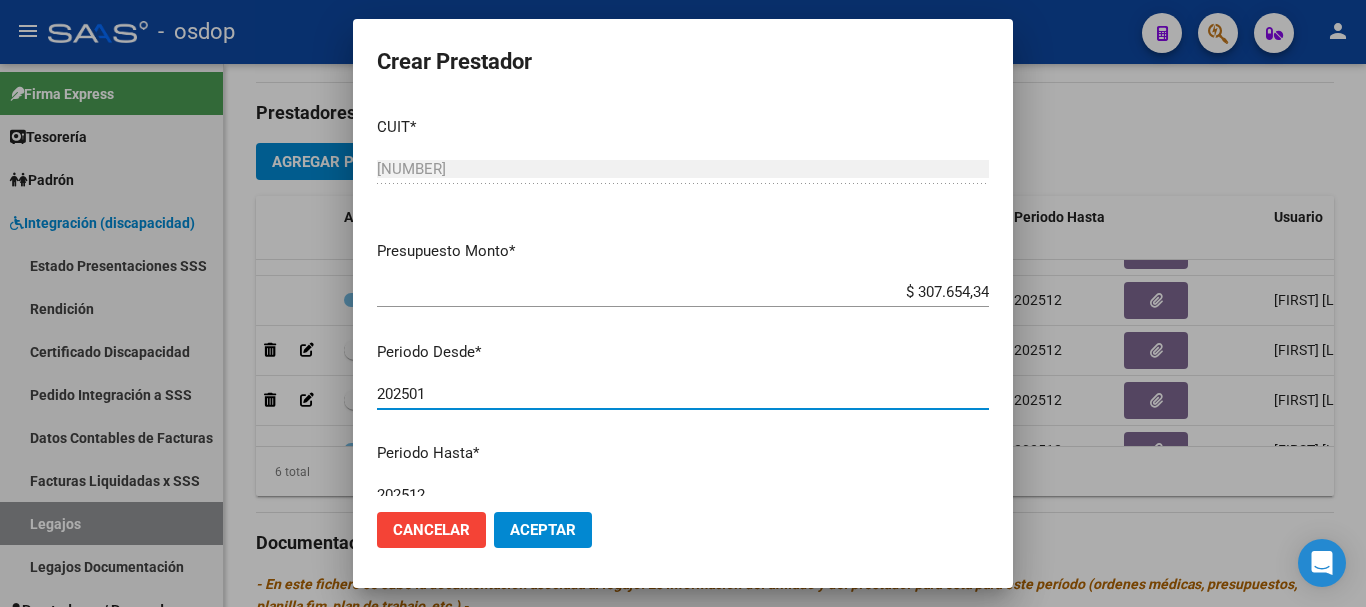 click on "202501" at bounding box center (683, 394) 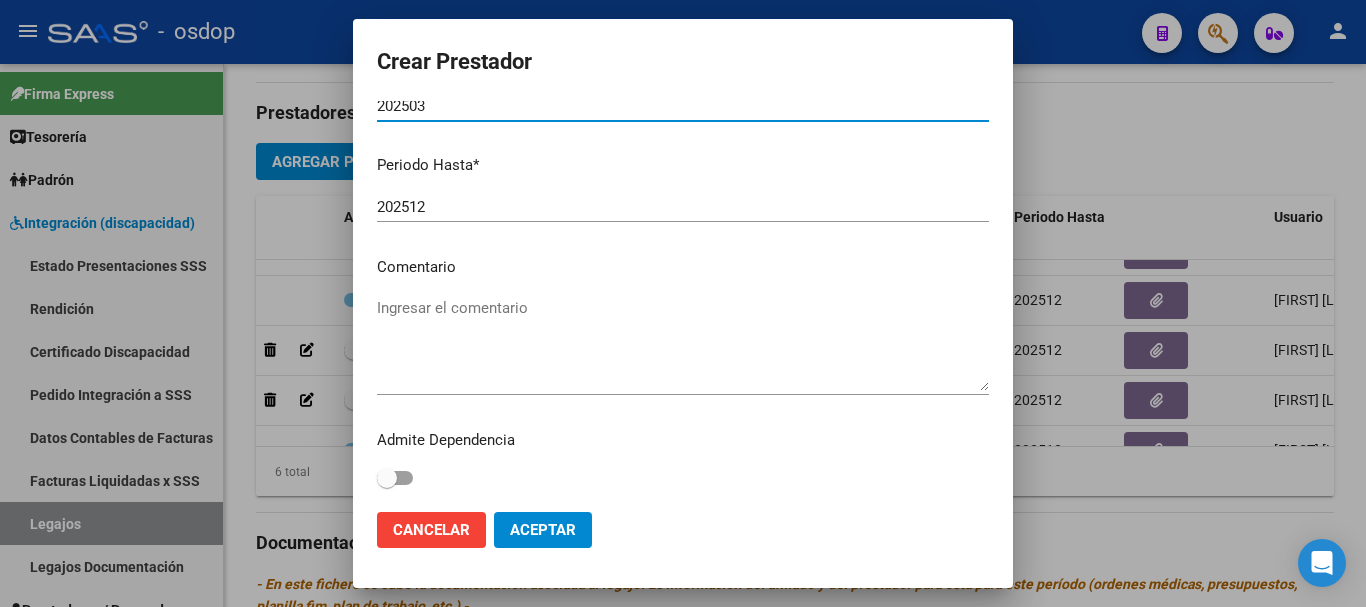 scroll, scrollTop: 290, scrollLeft: 0, axis: vertical 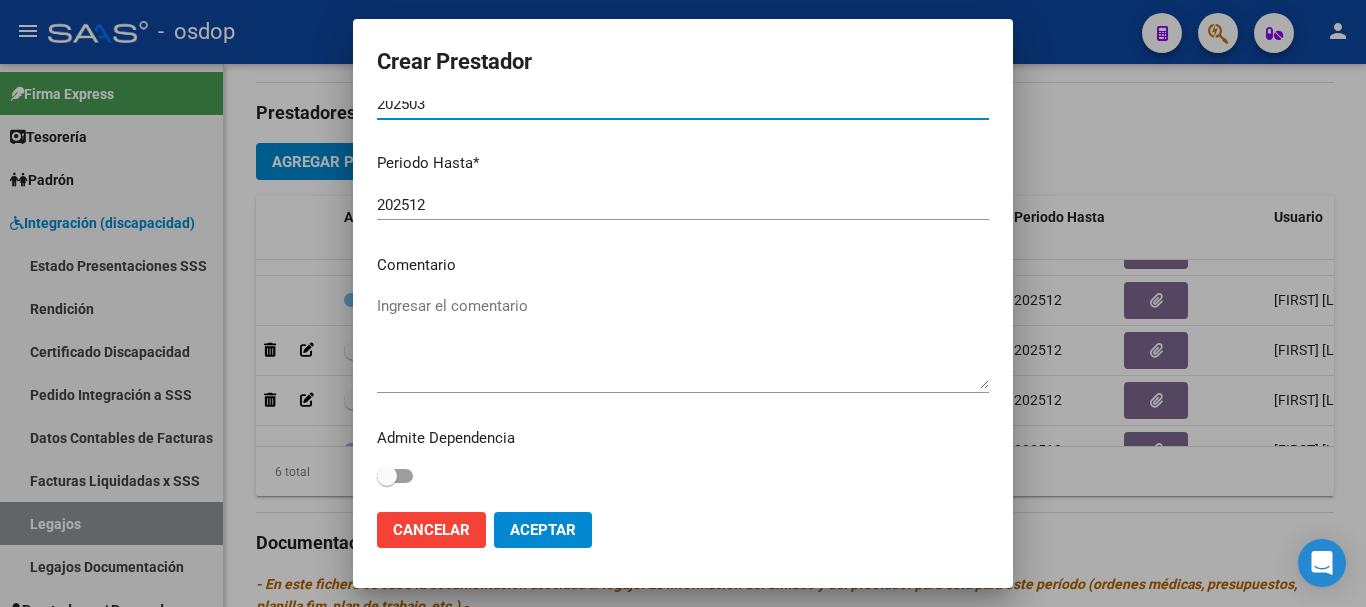 type on "202503" 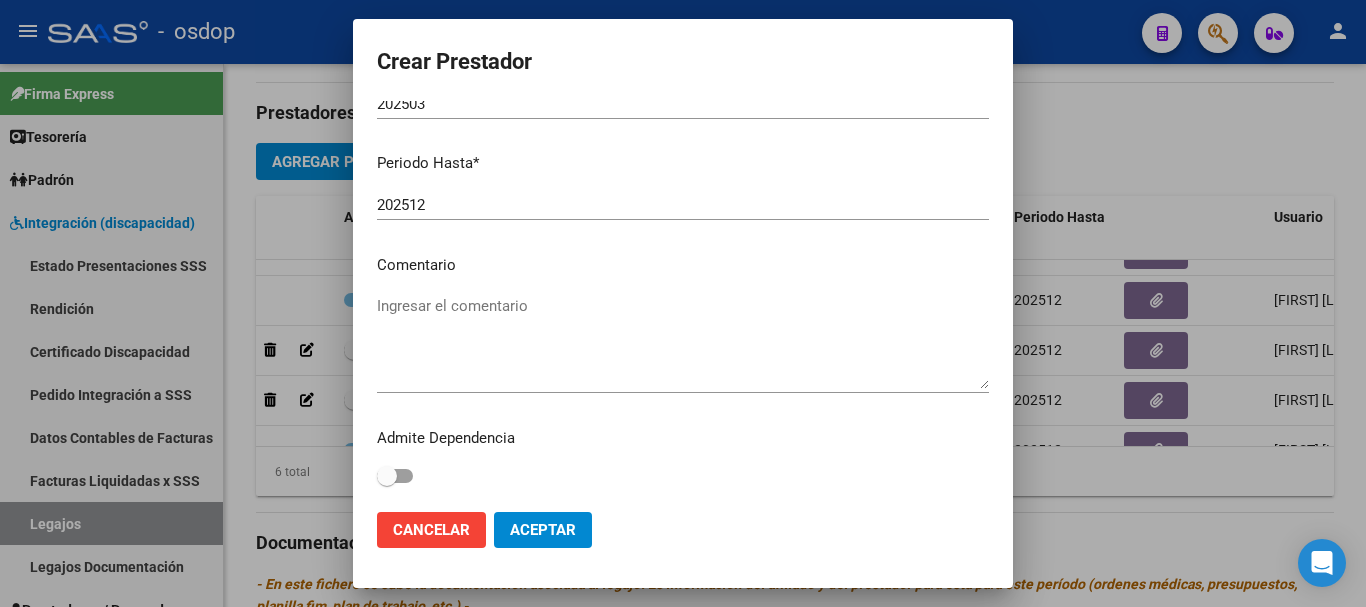 click on "Ingresar el comentario" at bounding box center [683, 342] 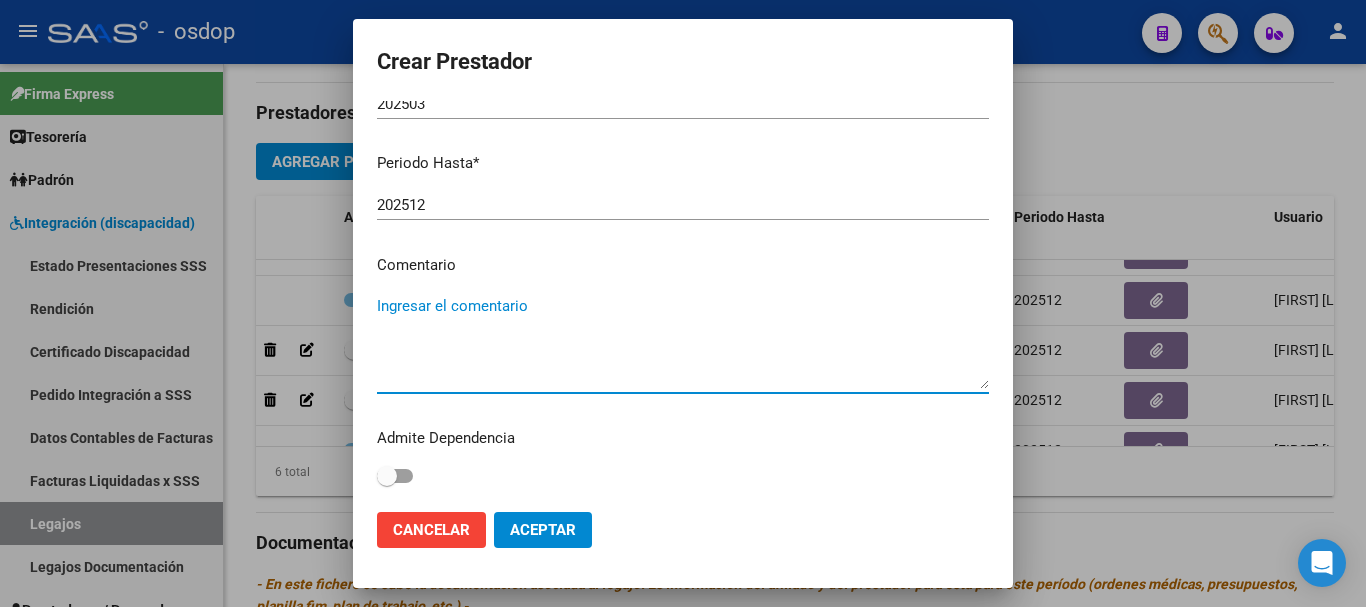 click on "Ingresar el comentario" at bounding box center [683, 342] 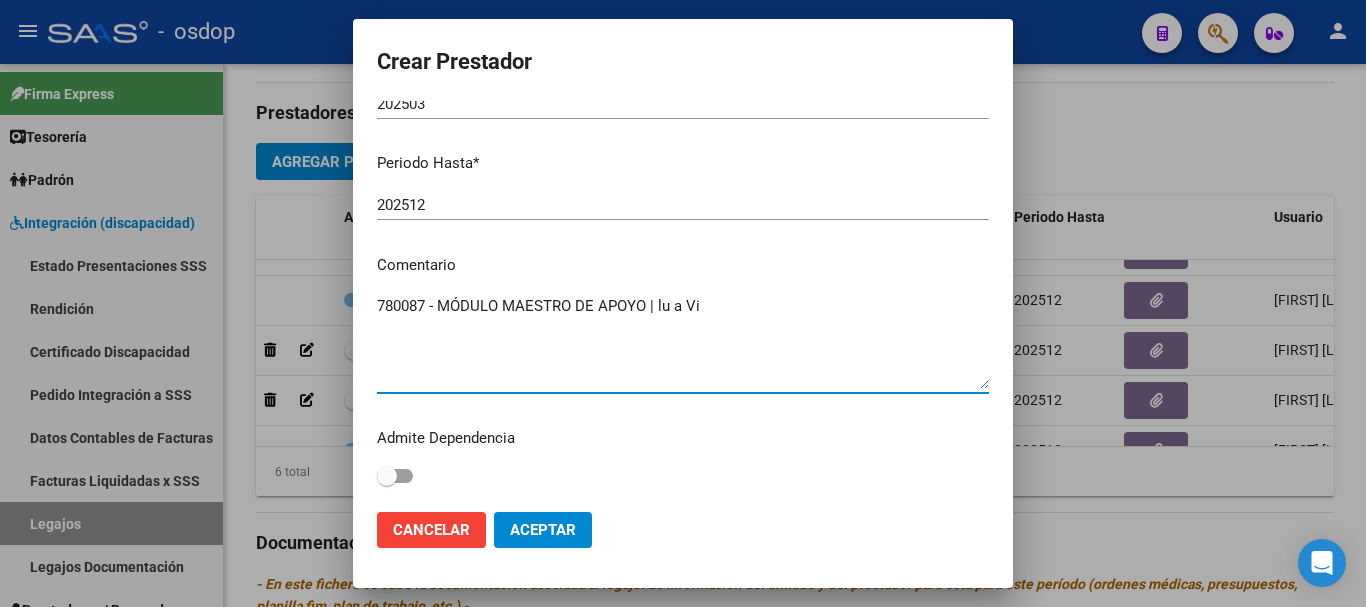 click on "780087 - MÓDULO MAESTRO DE APOYO | lu a Vi" at bounding box center [683, 342] 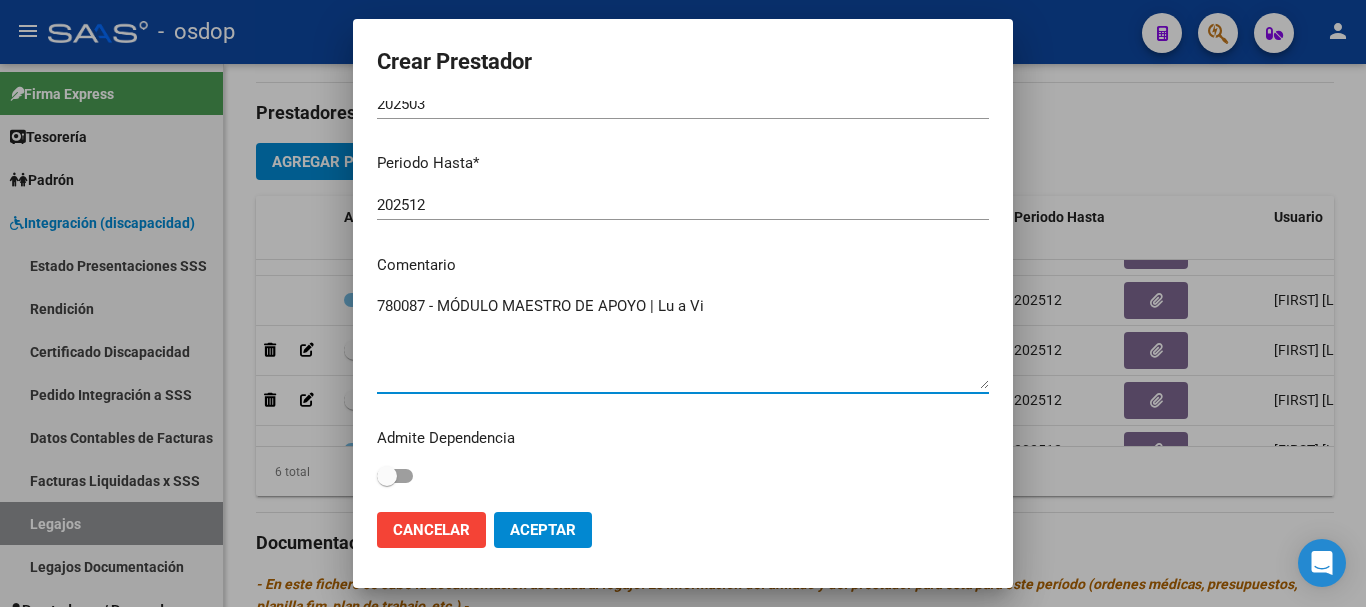 type on "780087 - MÓDULO MAESTRO DE APOYO | Lu a Vi" 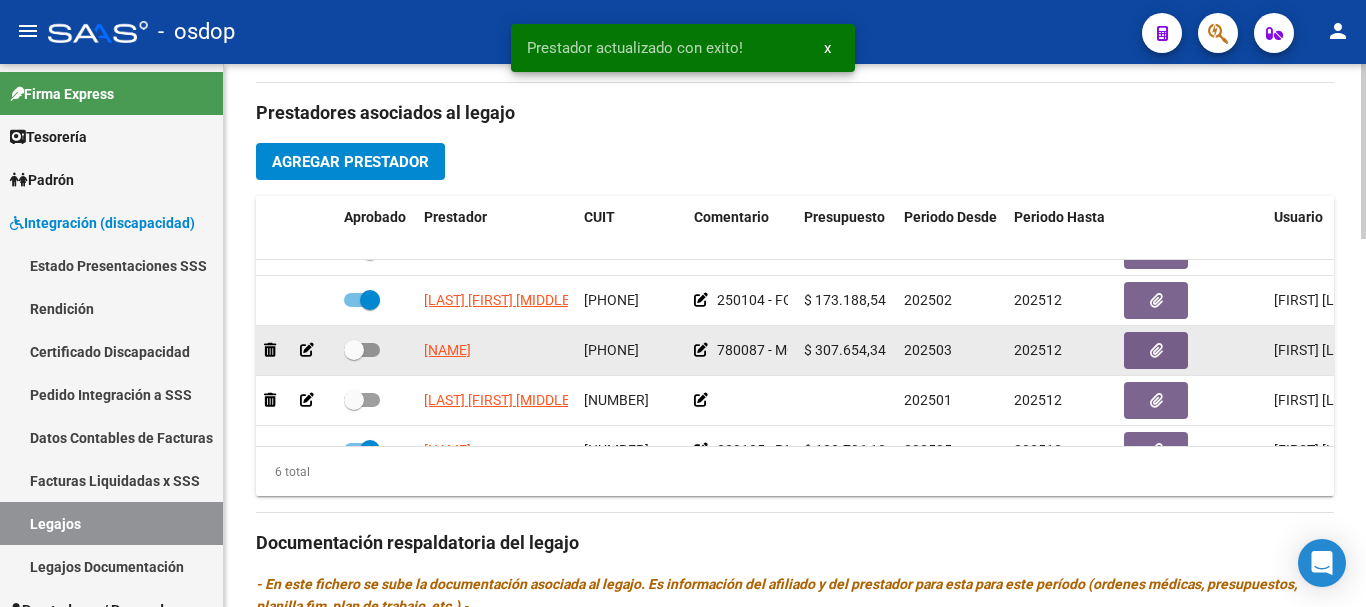 click at bounding box center (362, 350) 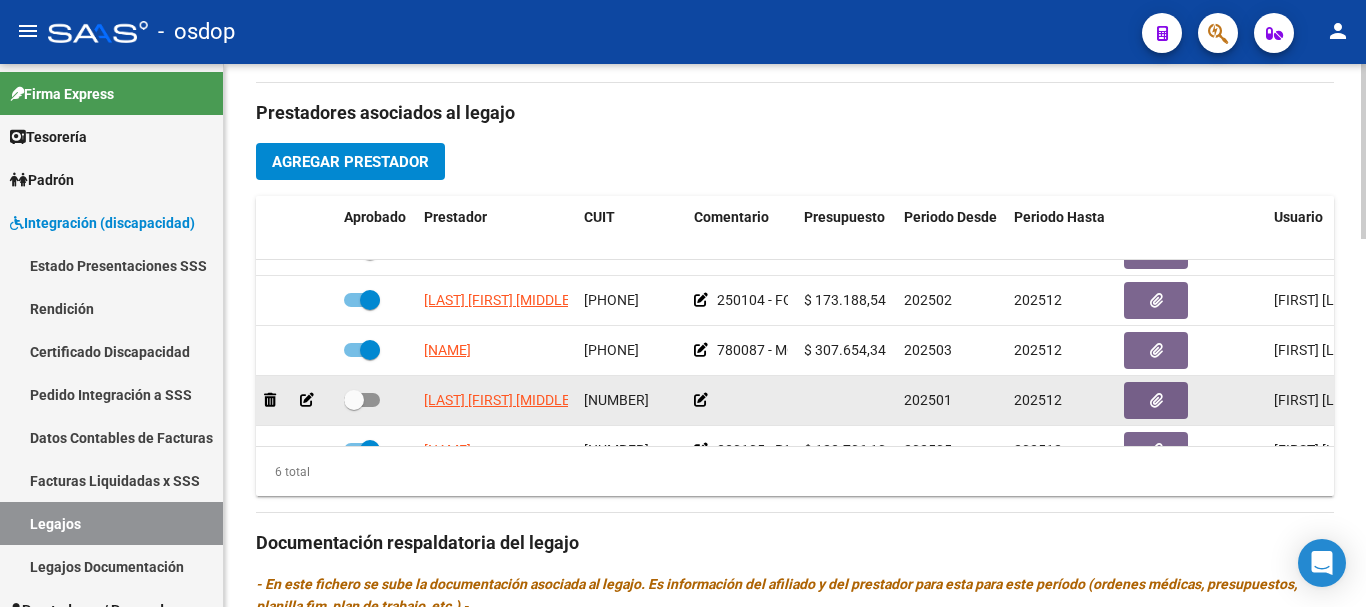 click 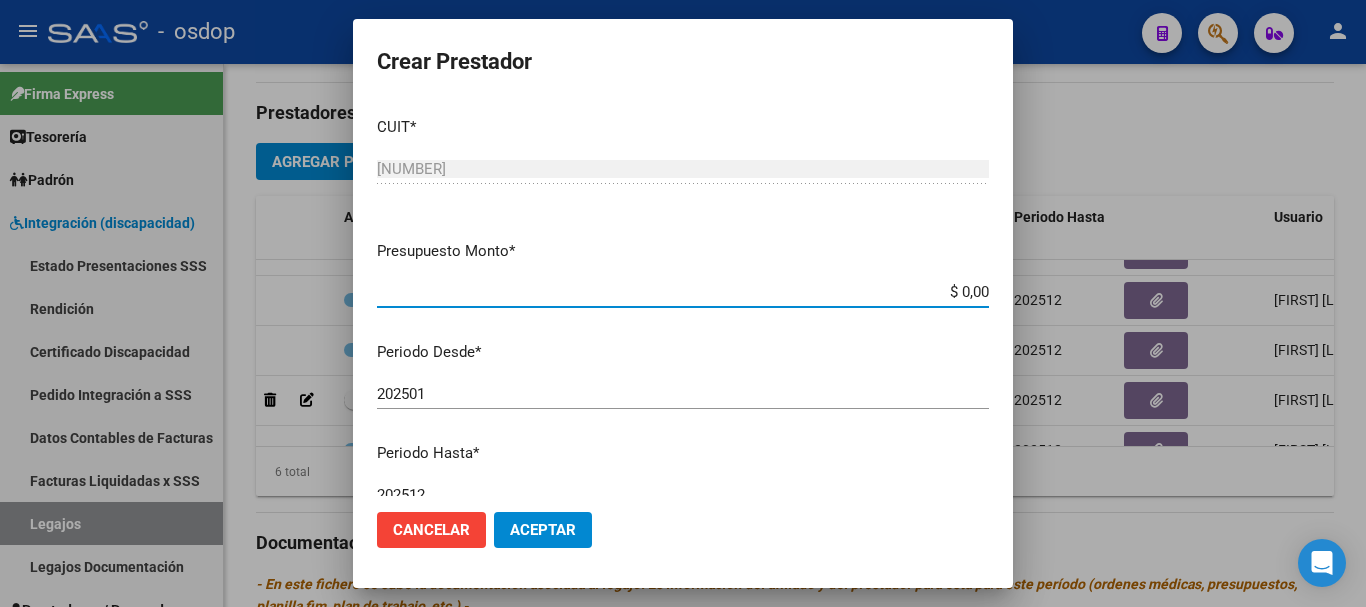 click on "$ 0,00" at bounding box center (683, 292) 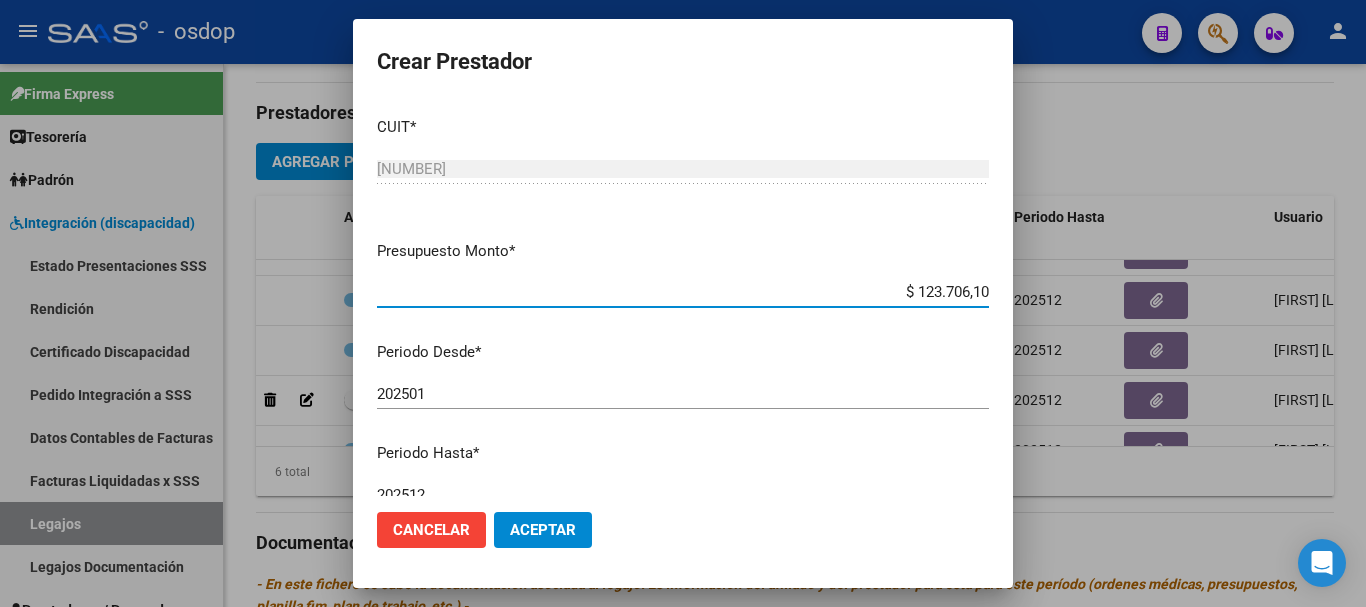 type on "$ 123.706,10" 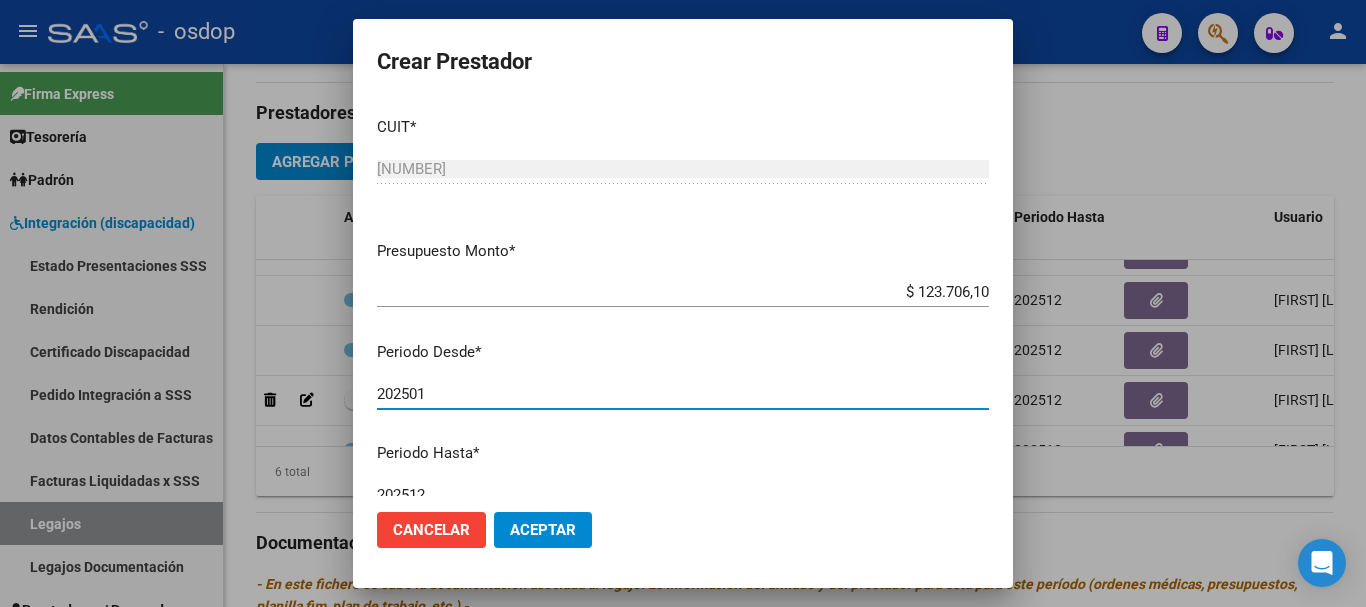 click on "202501" at bounding box center [683, 394] 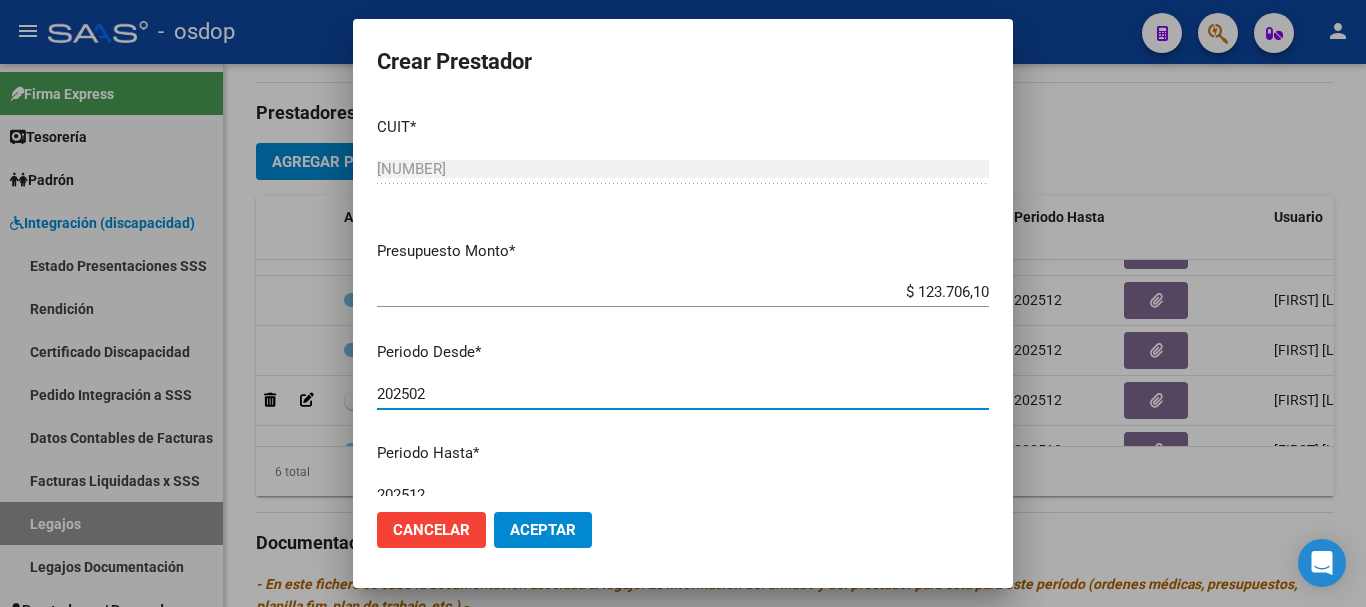 type on "202502" 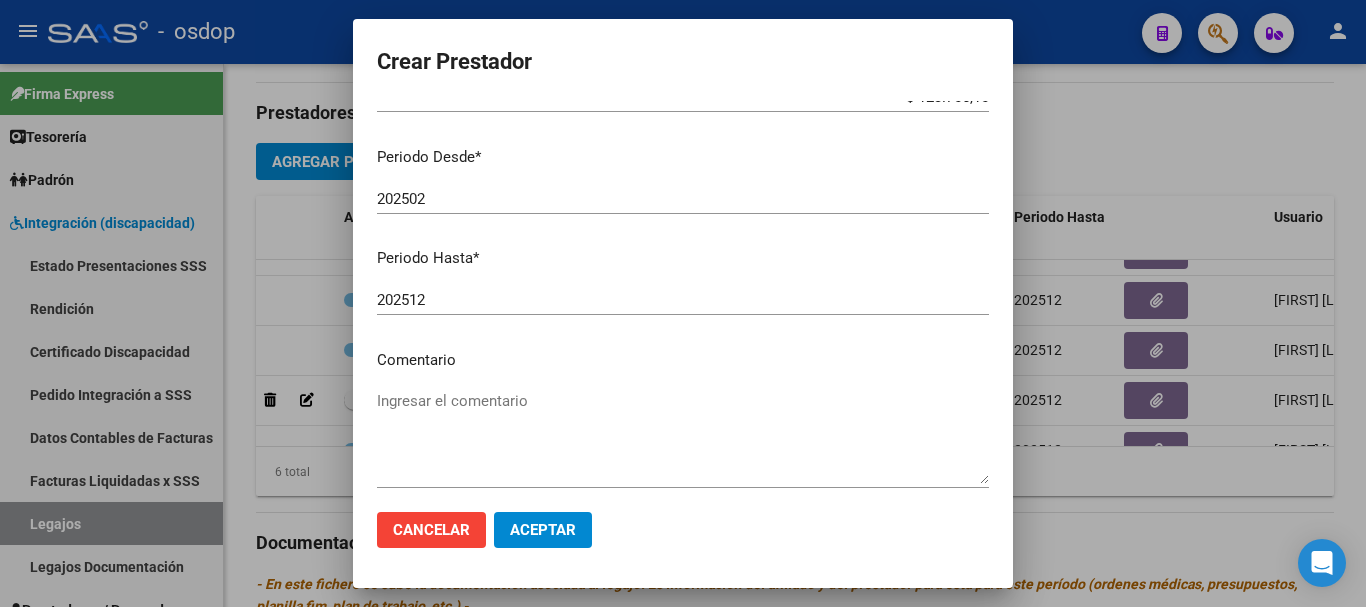 scroll, scrollTop: 200, scrollLeft: 0, axis: vertical 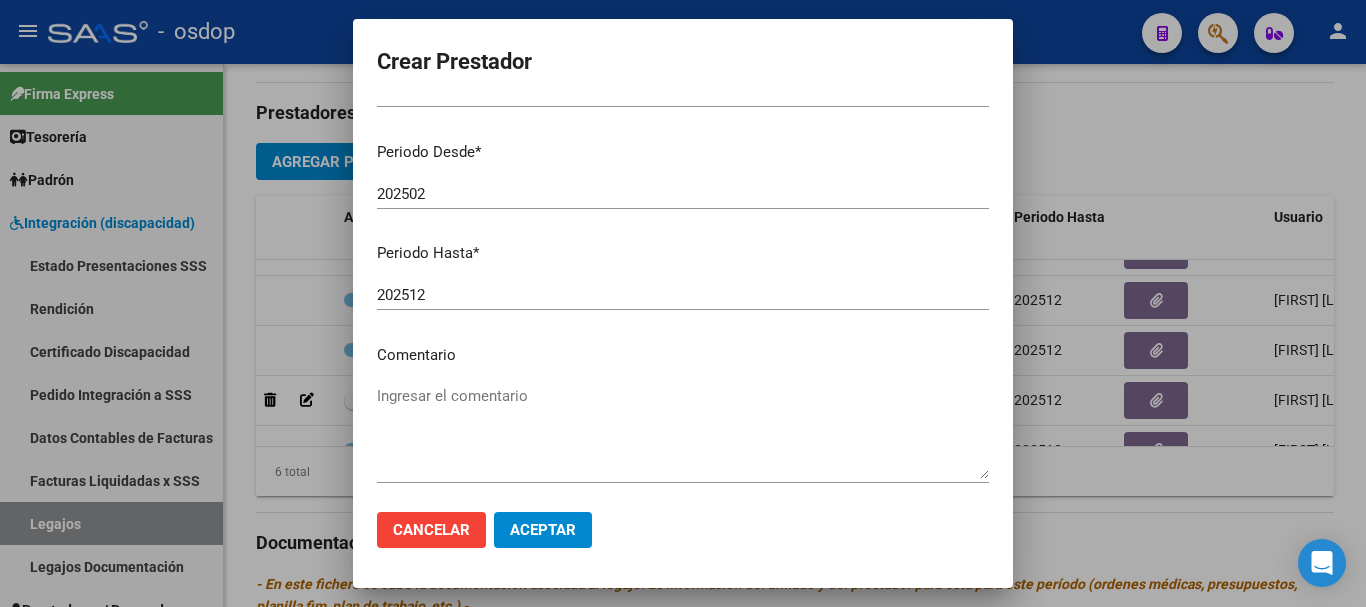 click on "Ingresar el comentario" at bounding box center [683, 432] 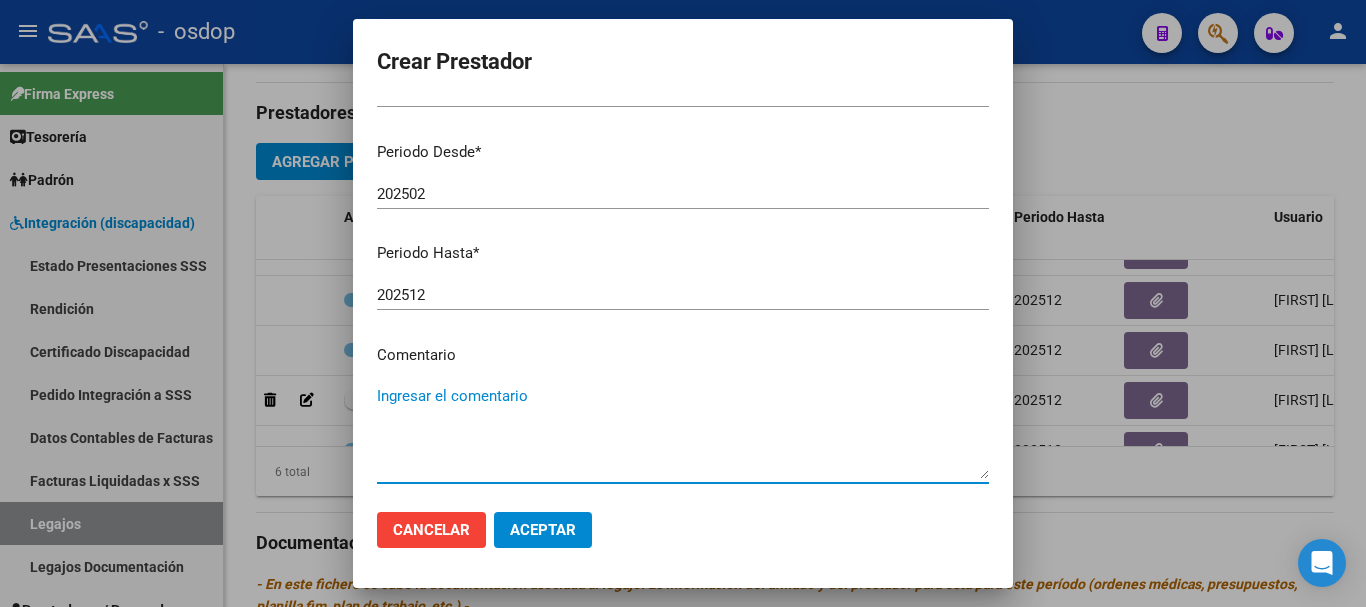 paste on "775008 - PSICOMOTRICIDAD" 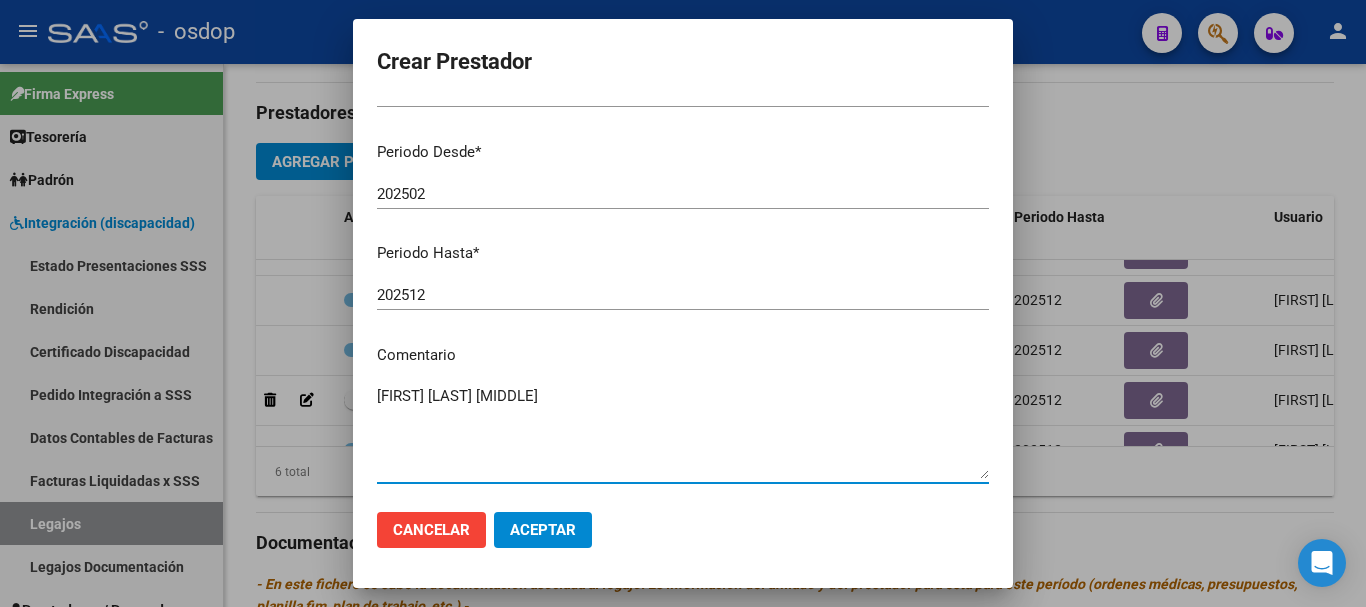 type on "[FIRST] [LAST] [MIDDLE]" 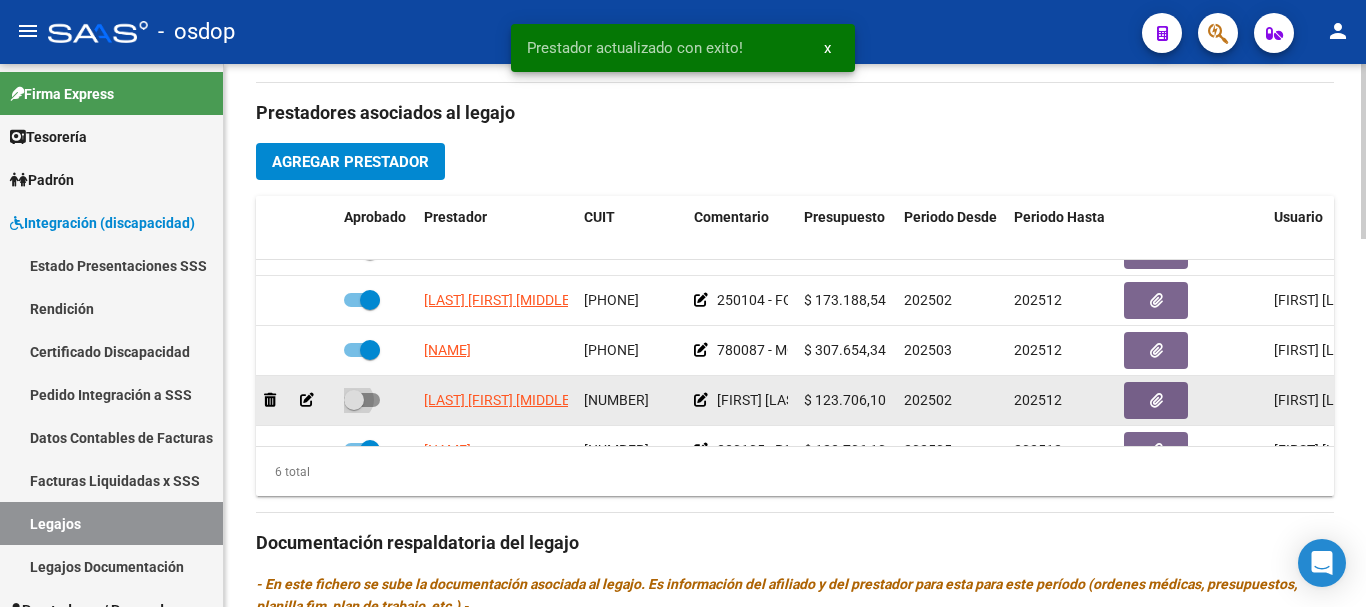 click at bounding box center (362, 400) 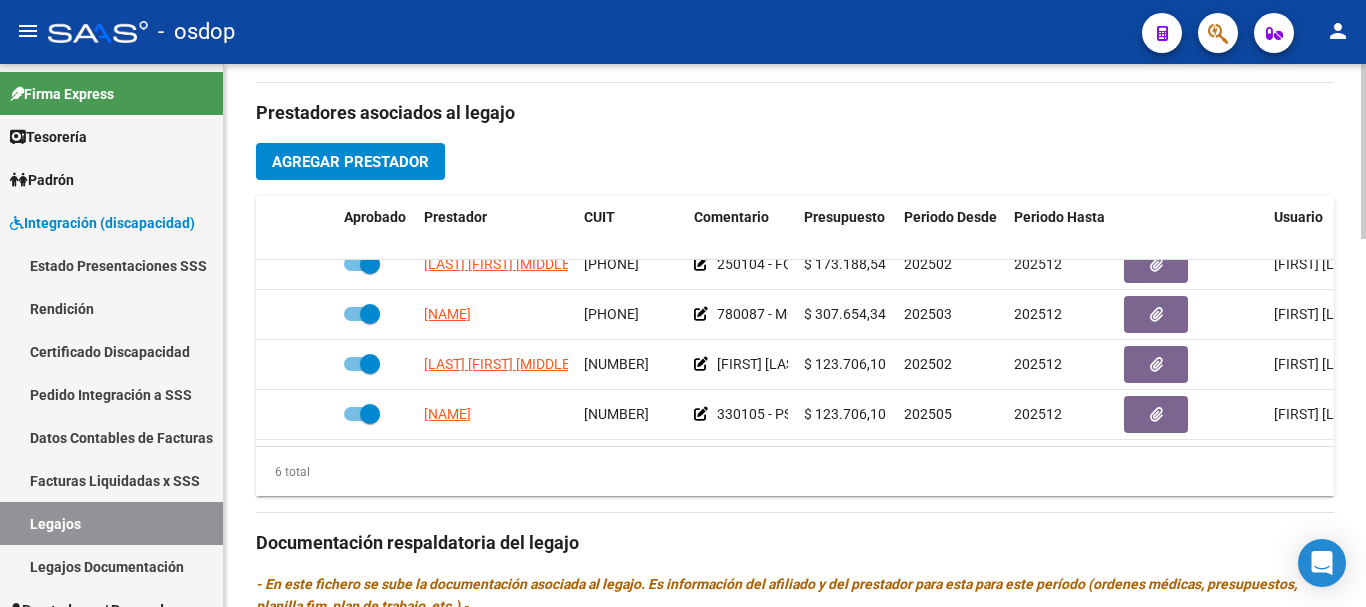 scroll, scrollTop: 136, scrollLeft: 0, axis: vertical 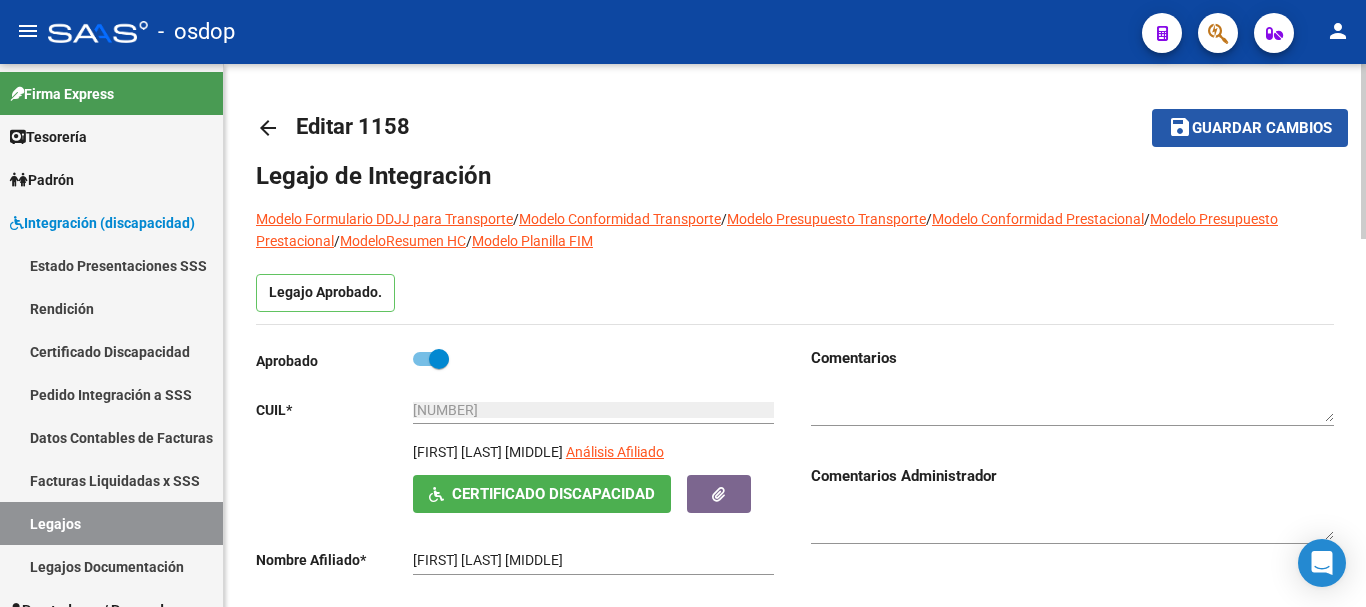 click on "save Guardar cambios" 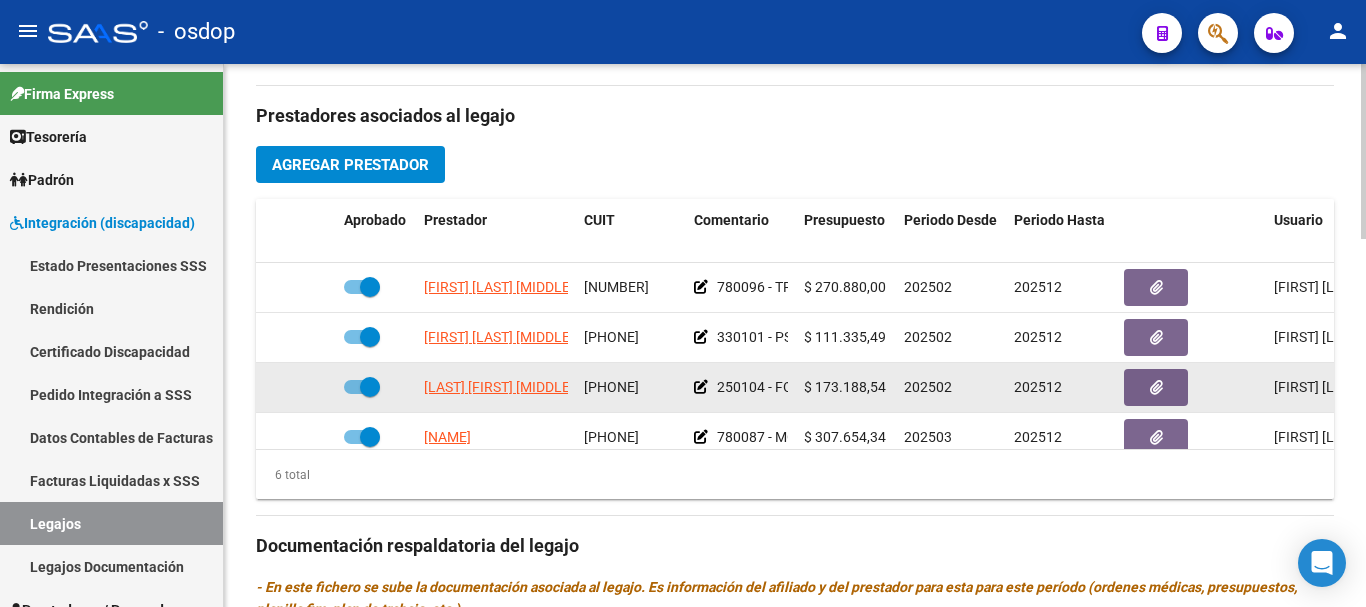 scroll, scrollTop: 700, scrollLeft: 0, axis: vertical 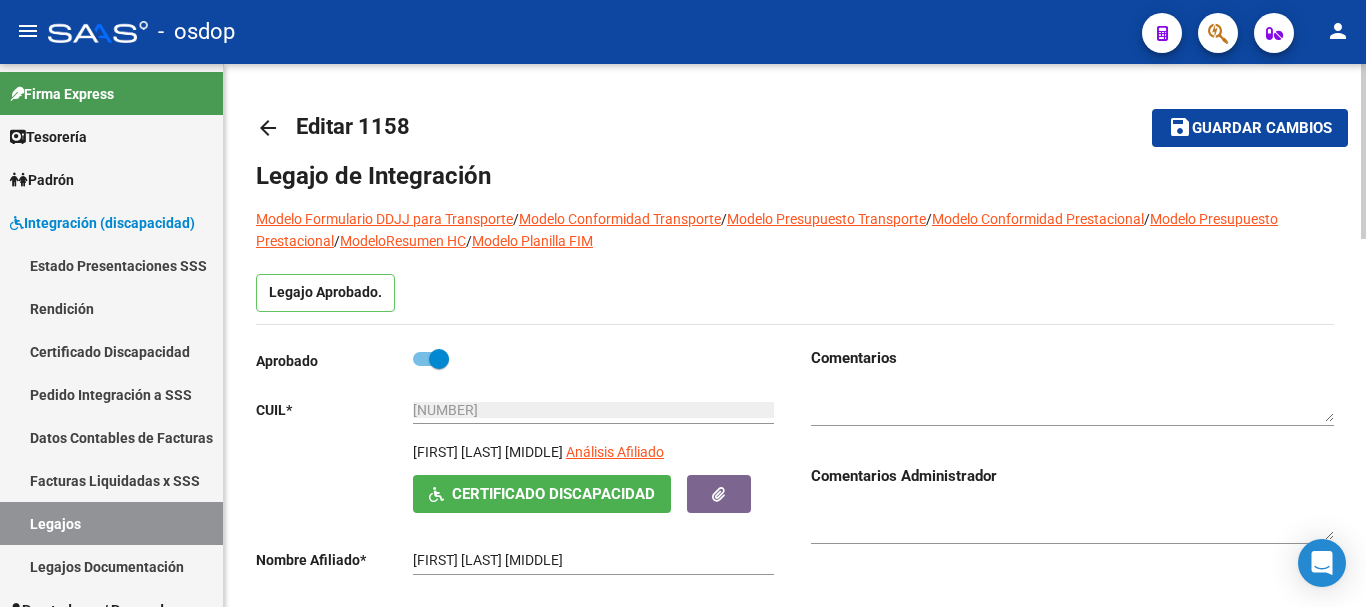 click on "save Guardar cambios" 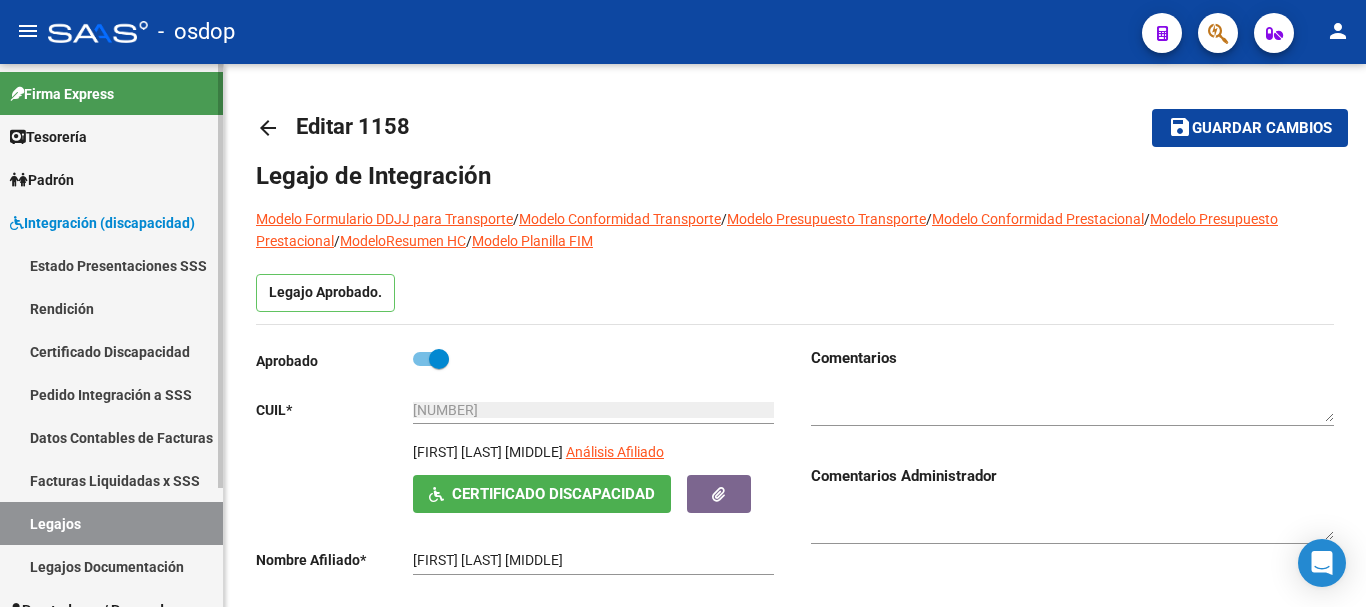 click on "Certificado Discapacidad" at bounding box center (111, 351) 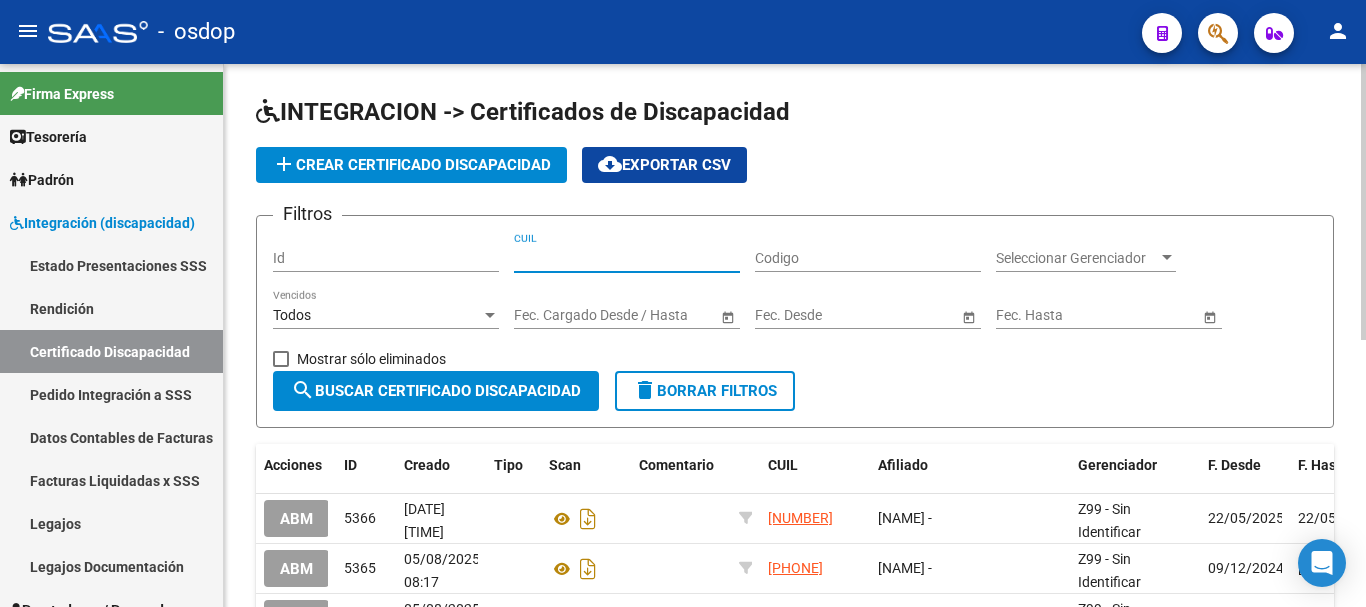 click on "CUIL" at bounding box center (627, 258) 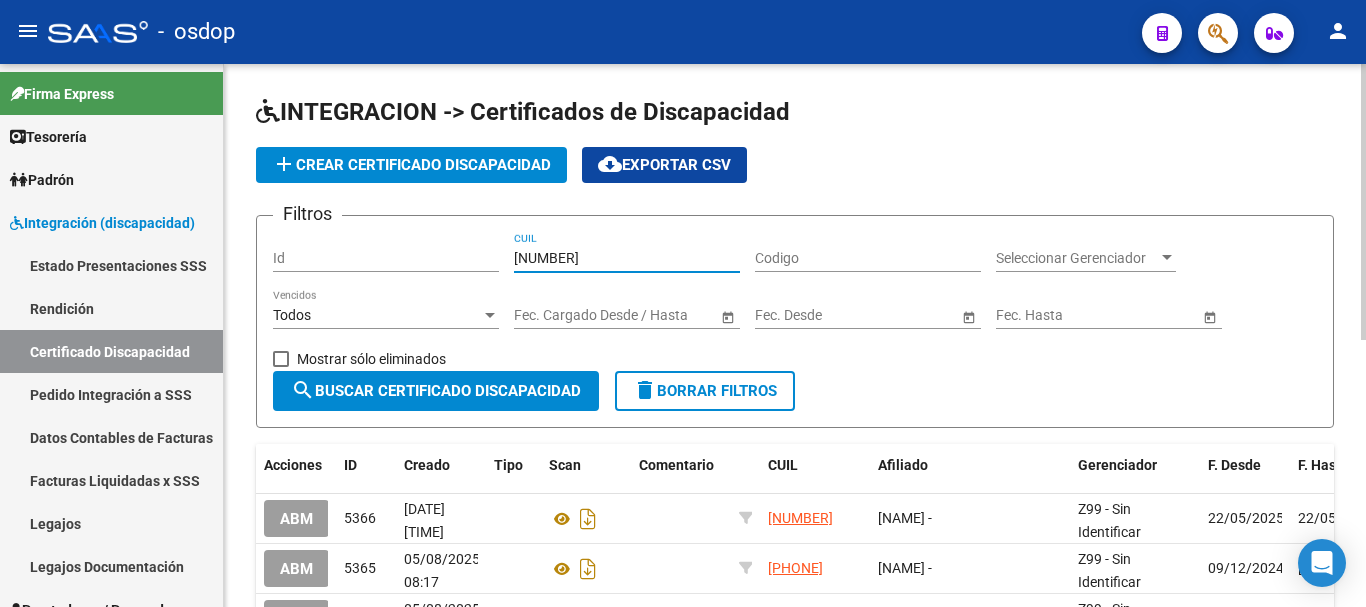 type on "[NUMBER]" 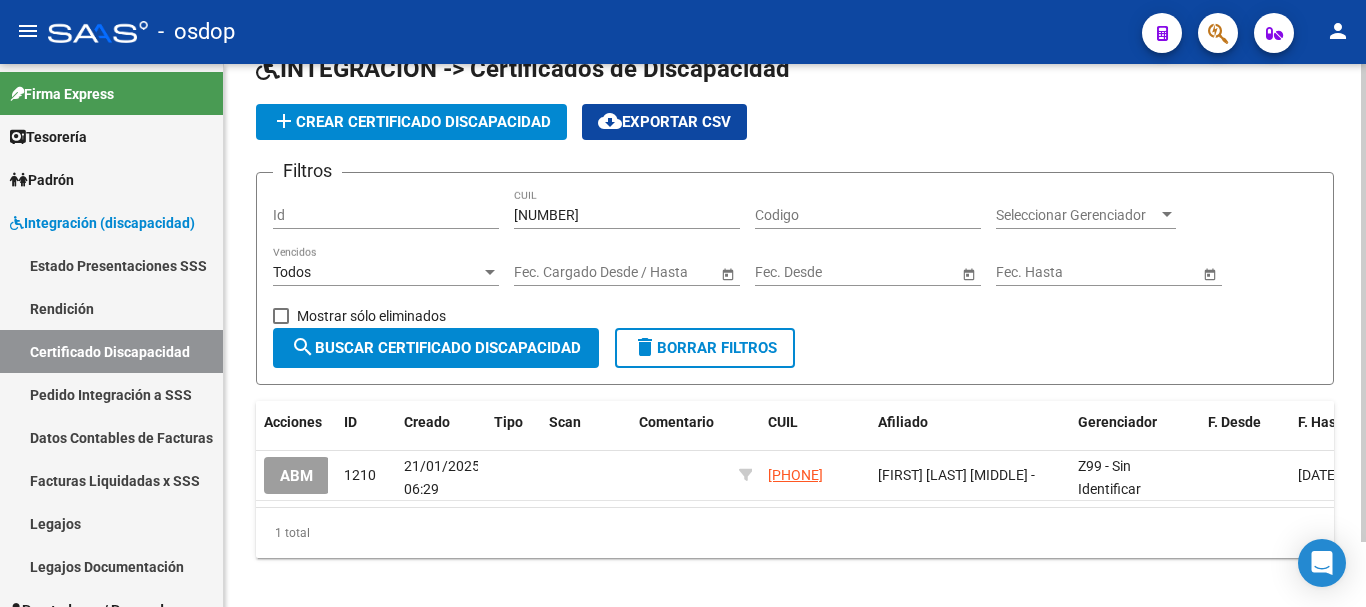 scroll, scrollTop: 74, scrollLeft: 0, axis: vertical 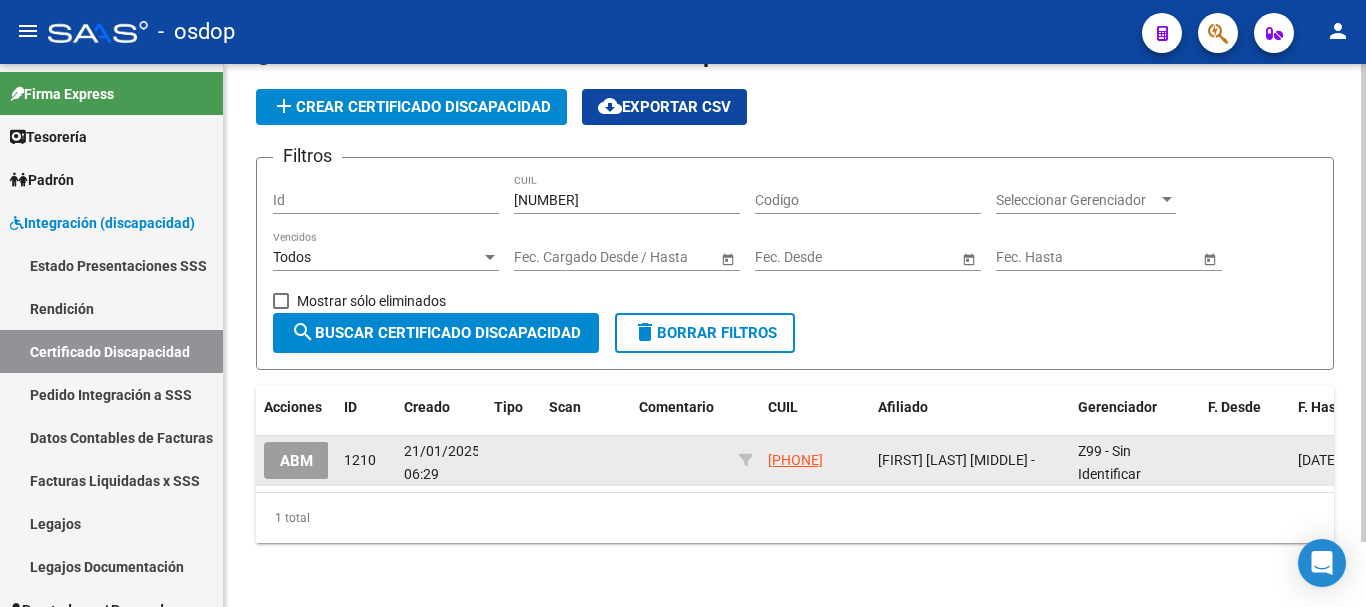 click on "ABM" 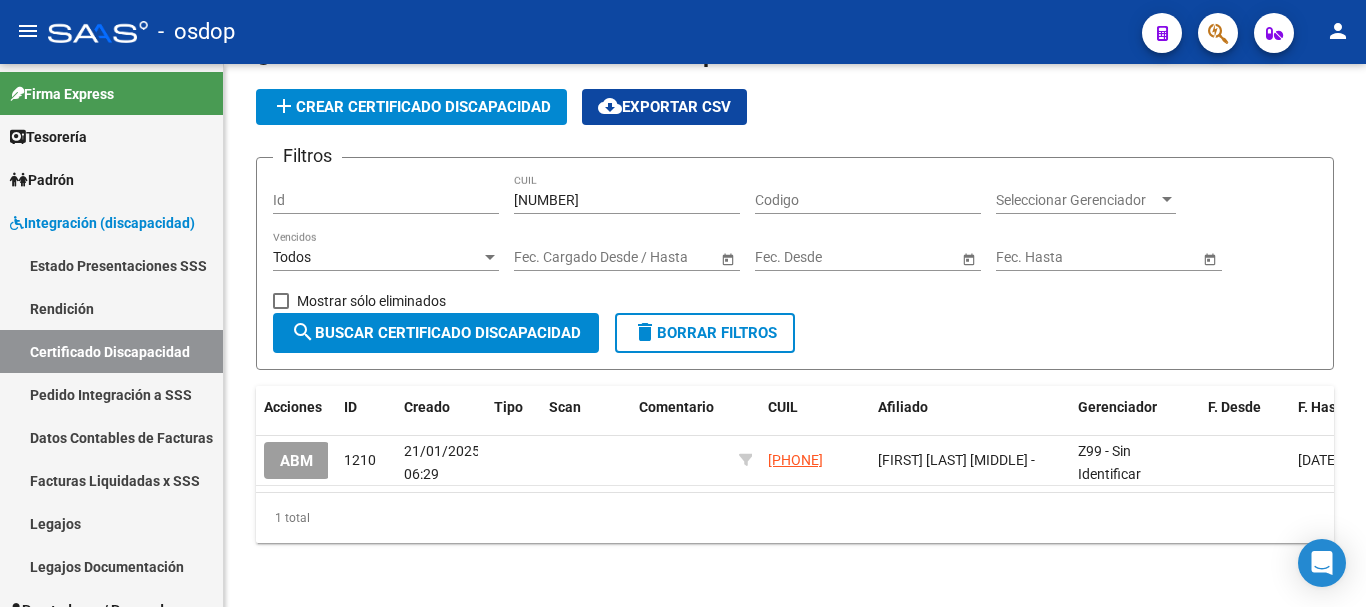 scroll, scrollTop: 0, scrollLeft: 0, axis: both 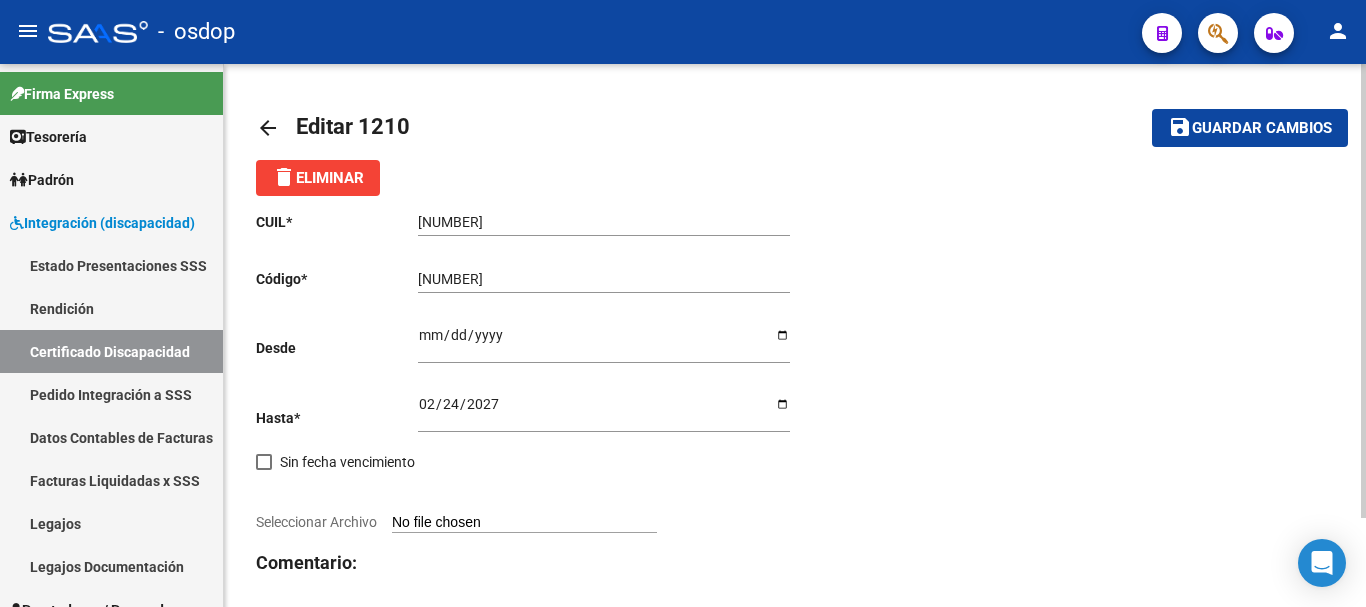 click on "Ingresar fec. Desde" 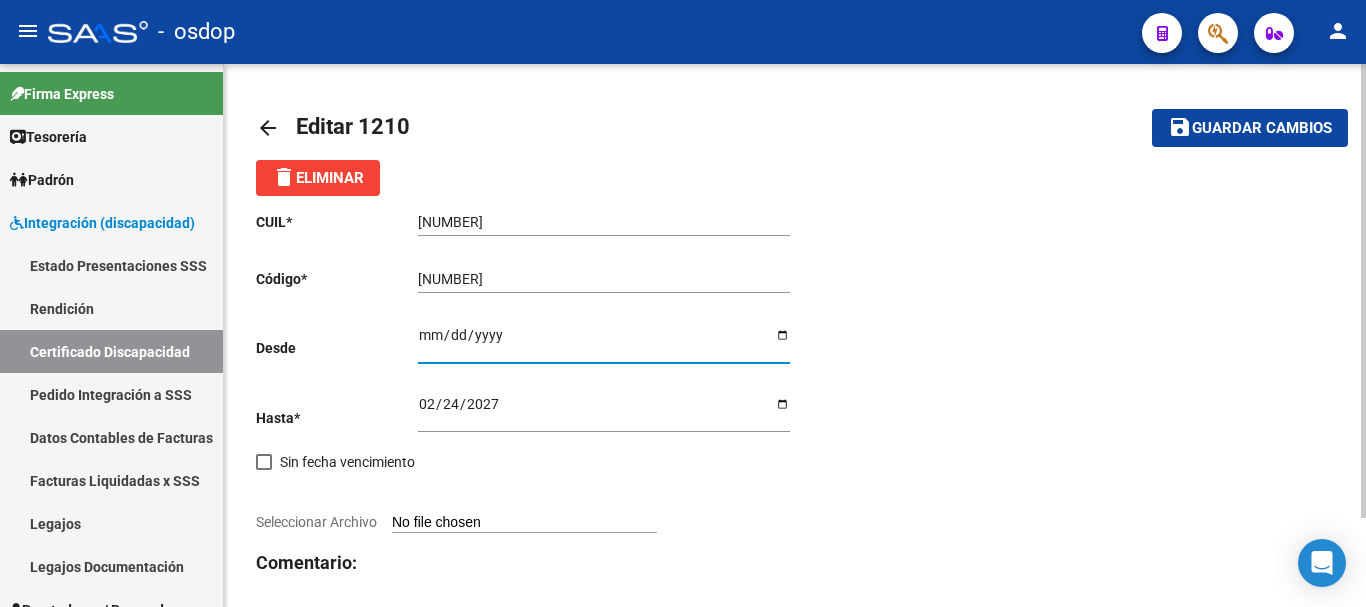 type on "2022-02-24" 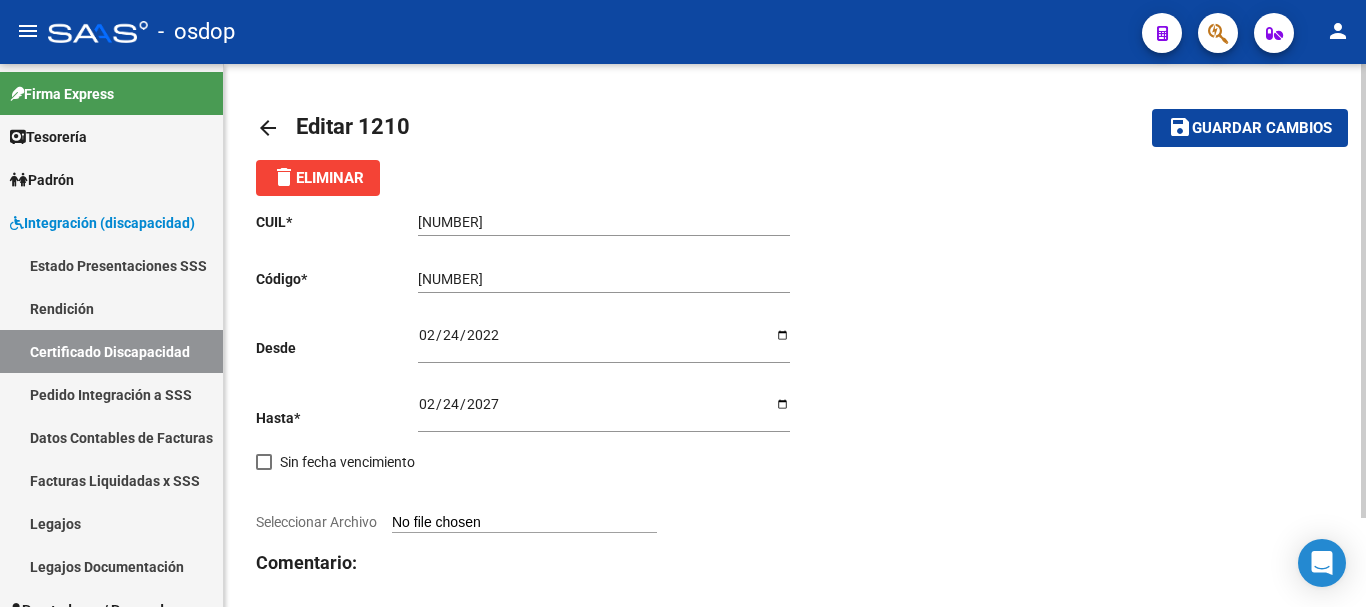 click on "Seleccionar Archivo" at bounding box center [524, 523] 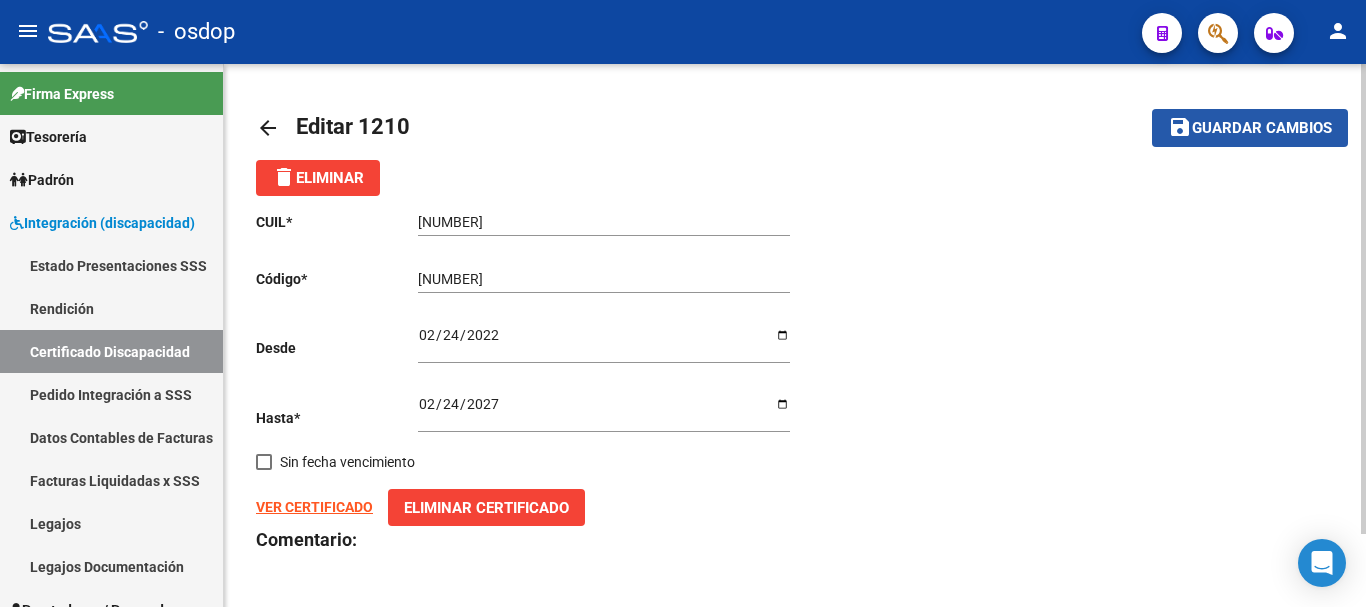 click on "save Guardar cambios" 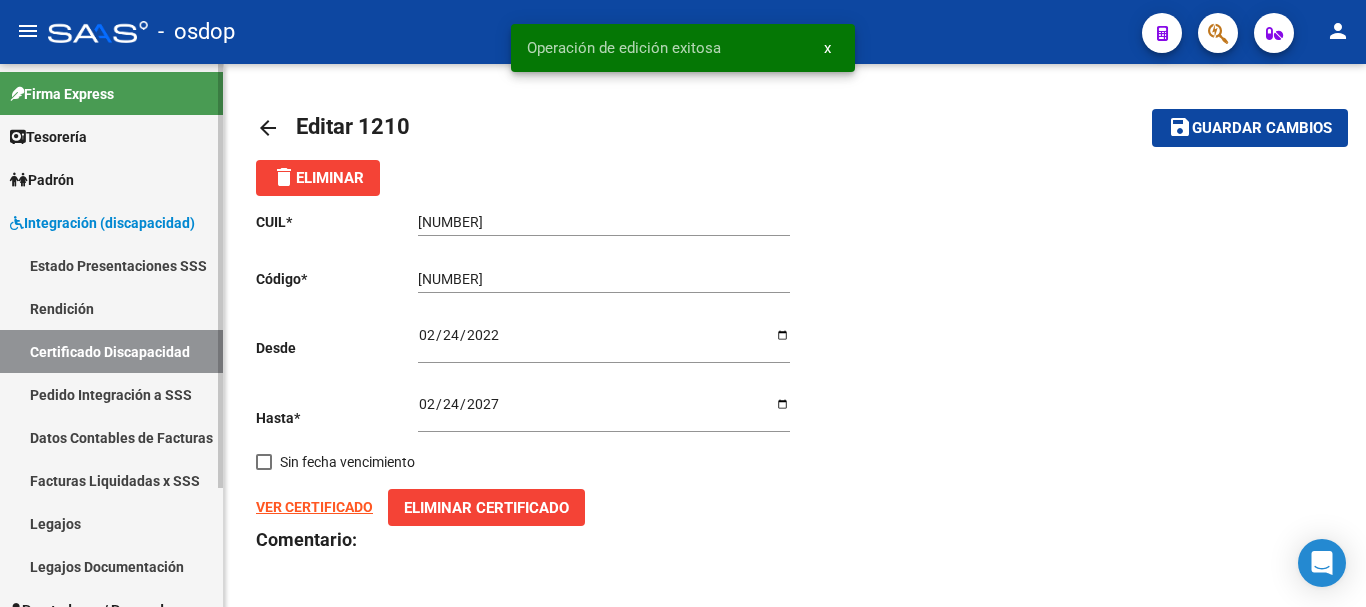 click on "Certificado Discapacidad" at bounding box center (111, 351) 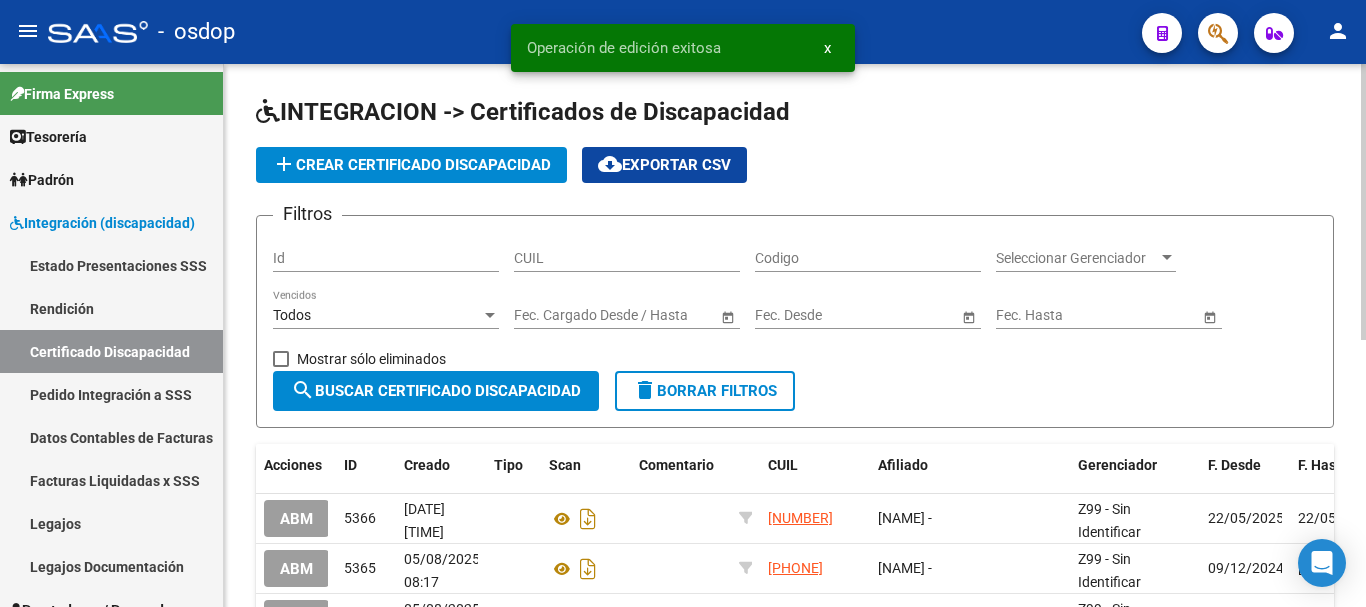 click on "CUIL" at bounding box center [627, 258] 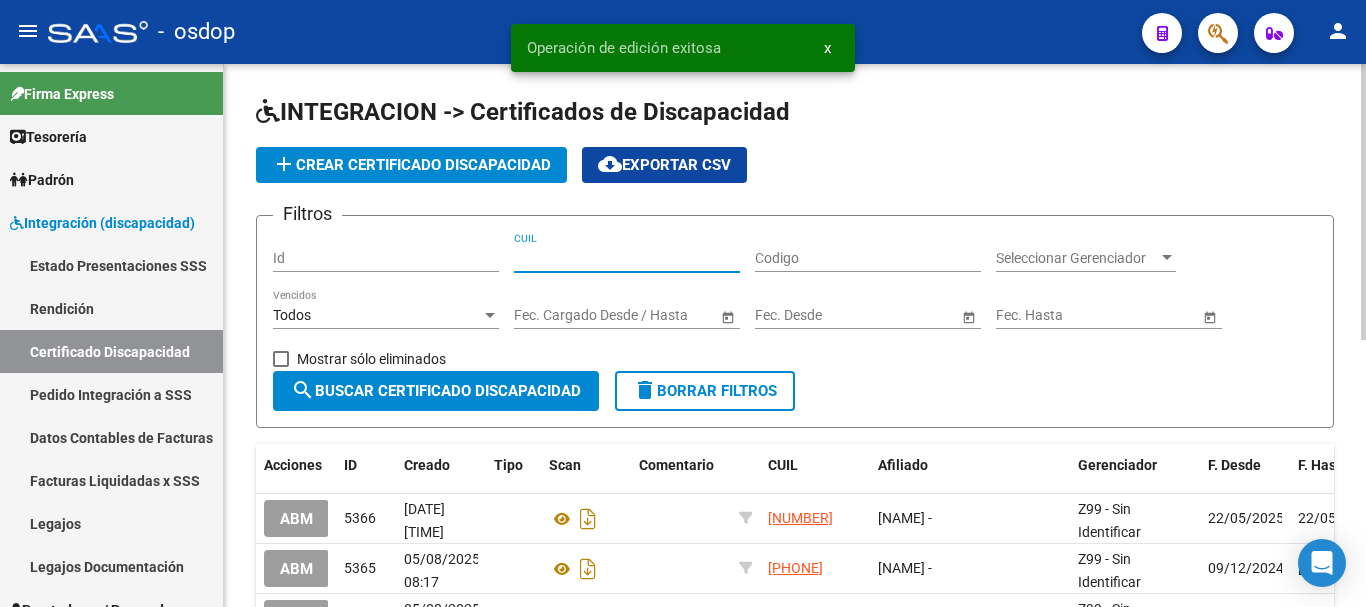 paste on "[NUMBER]" 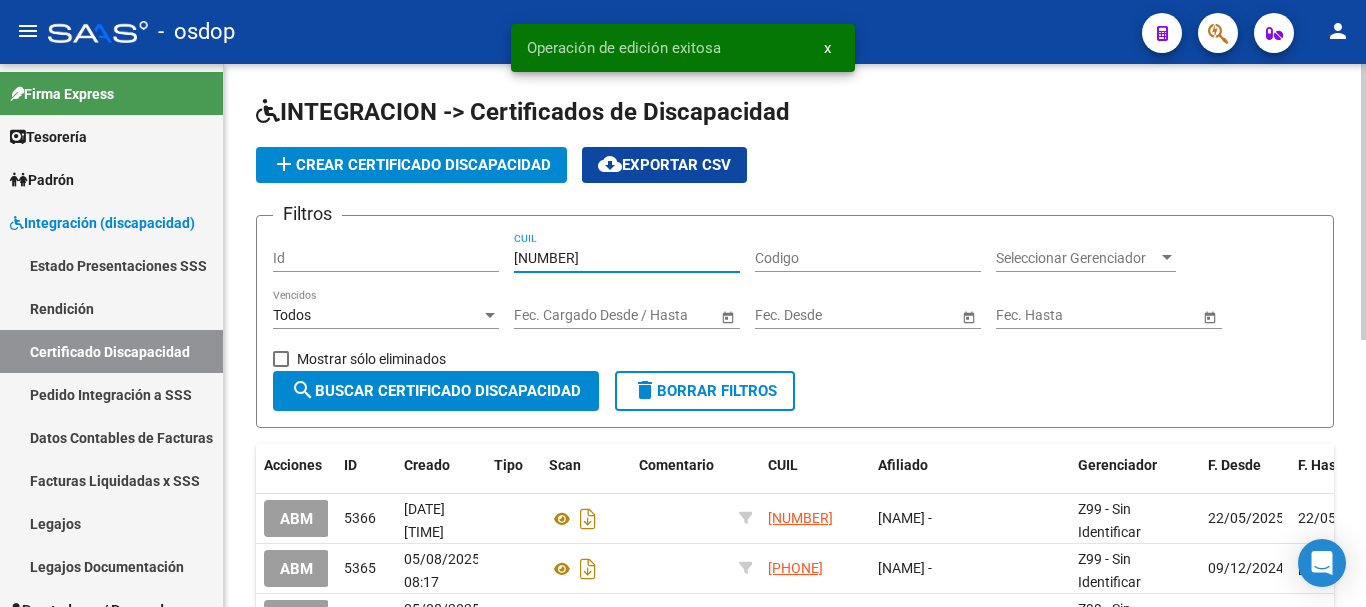 type on "[NUMBER]" 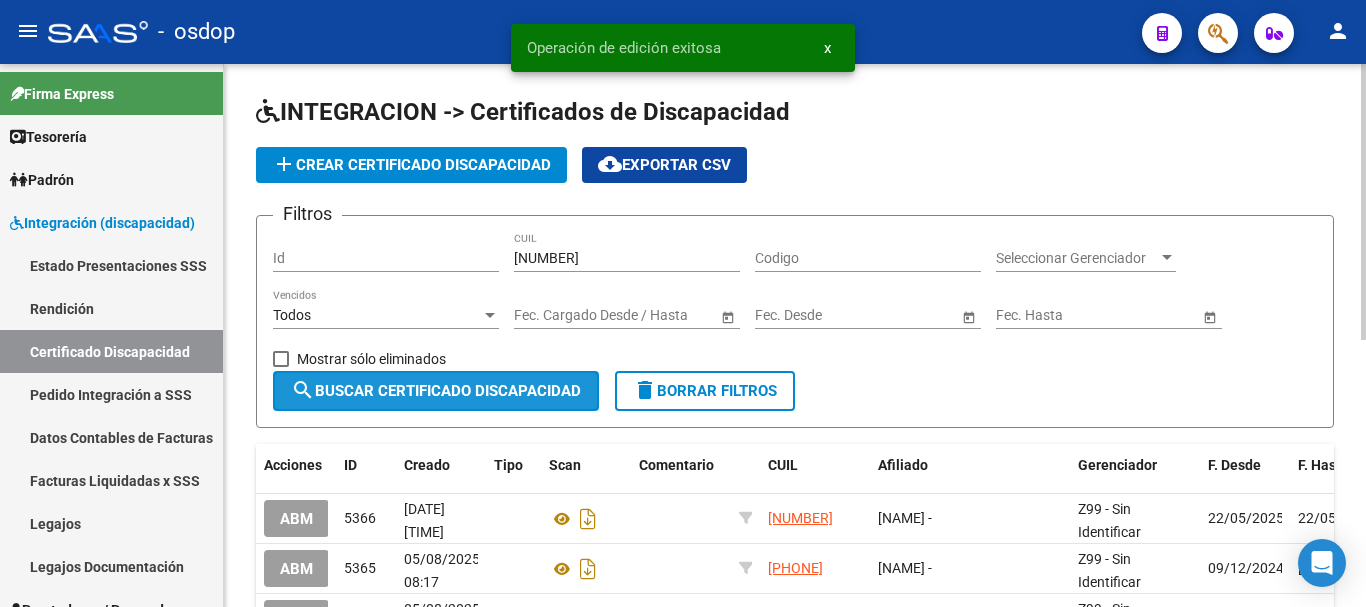 click on "search  Buscar Certificado Discapacidad" 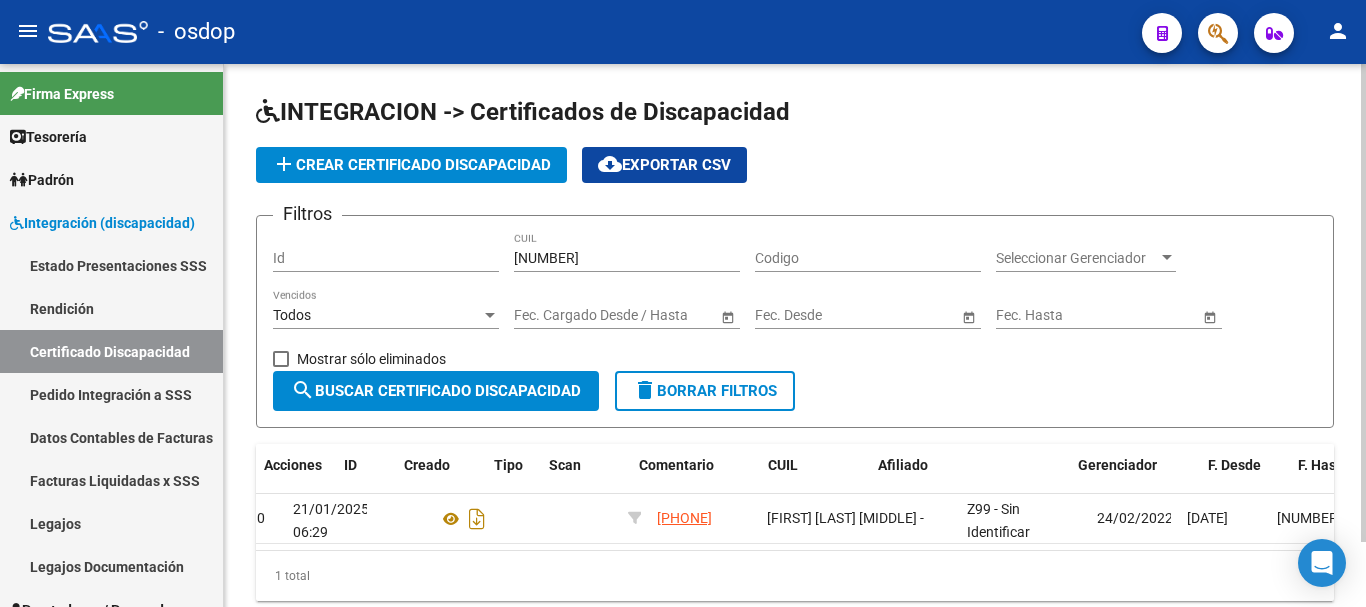 scroll, scrollTop: 0, scrollLeft: 0, axis: both 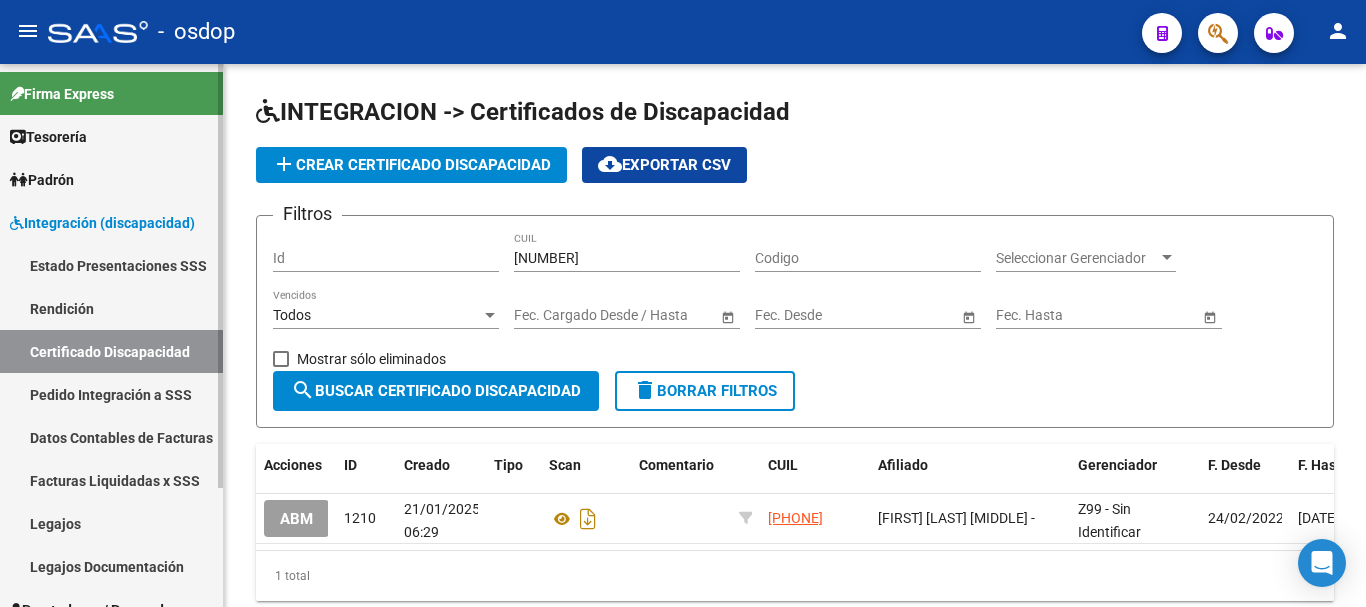 click on "Legajos" at bounding box center [111, 523] 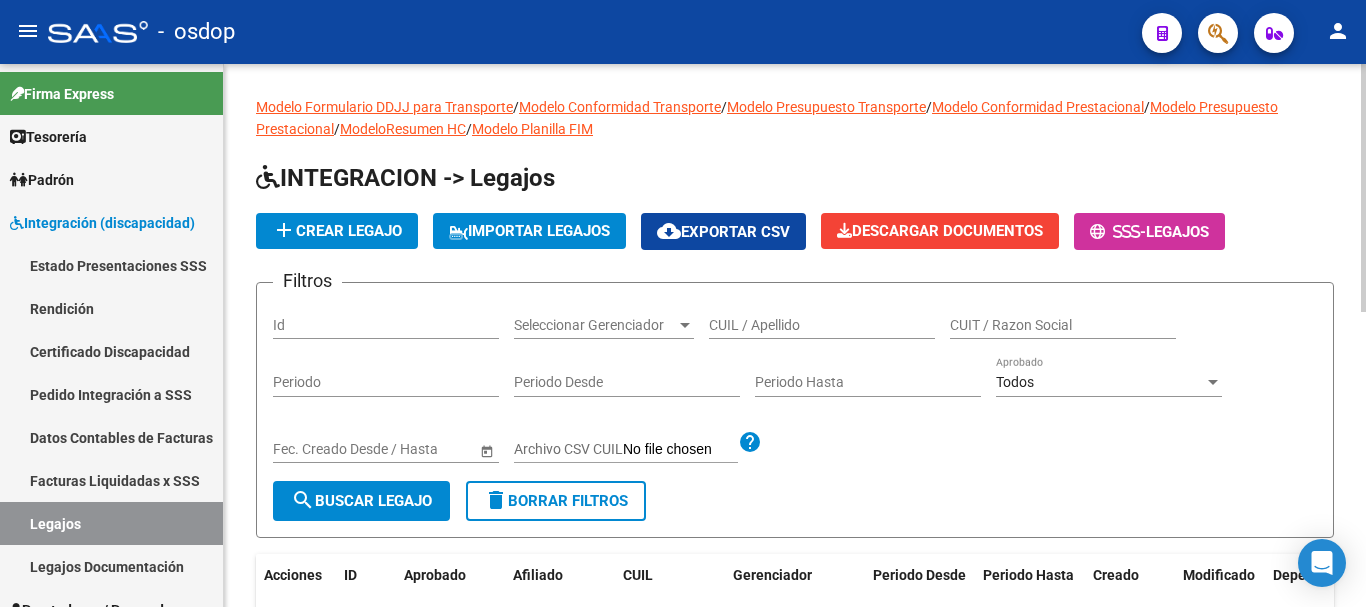click on "CUIL / Apellido" at bounding box center [822, 325] 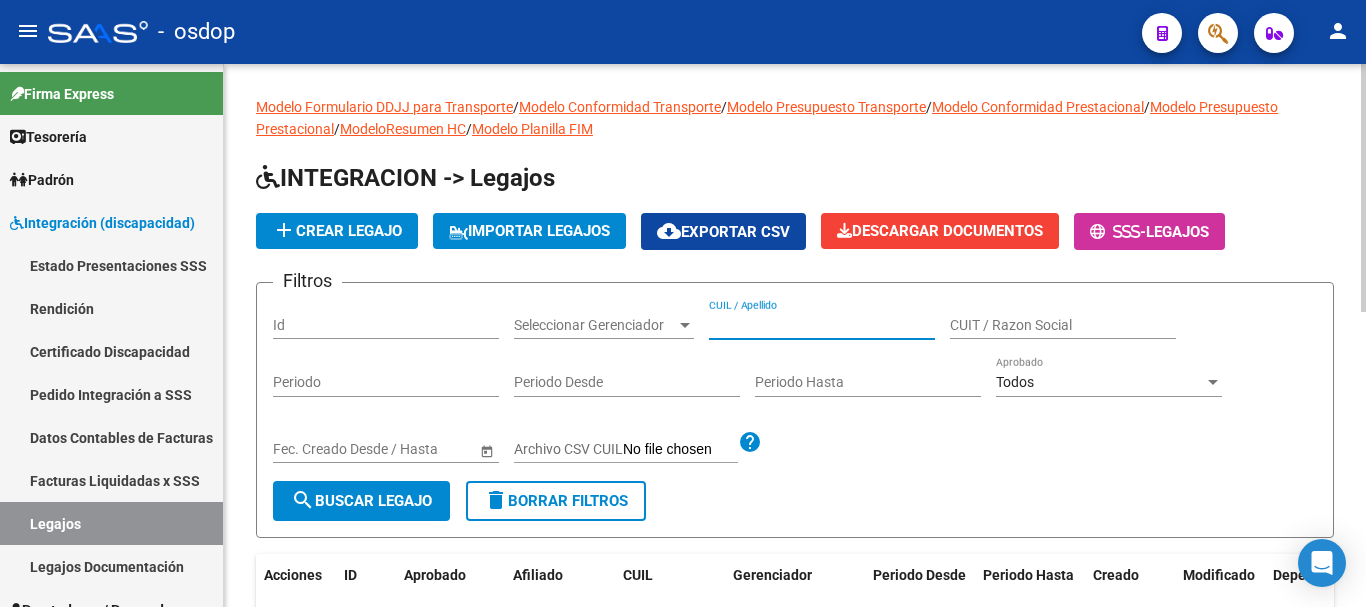 paste on "[PHONE]" 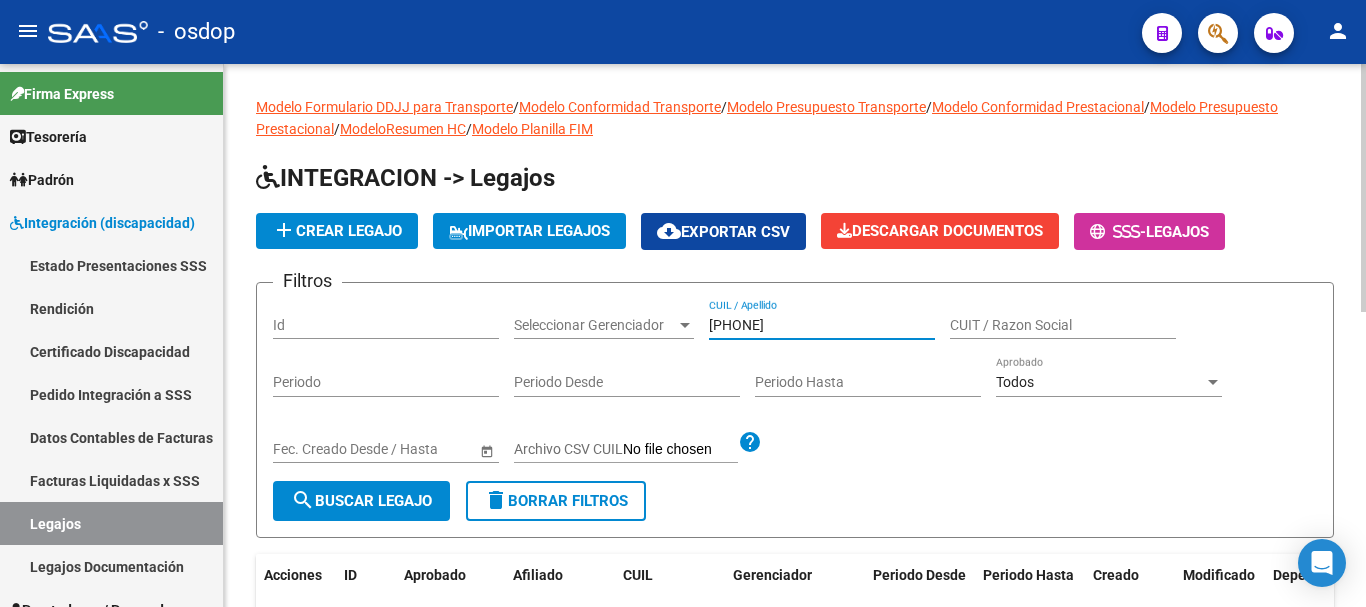 type on "[PHONE]" 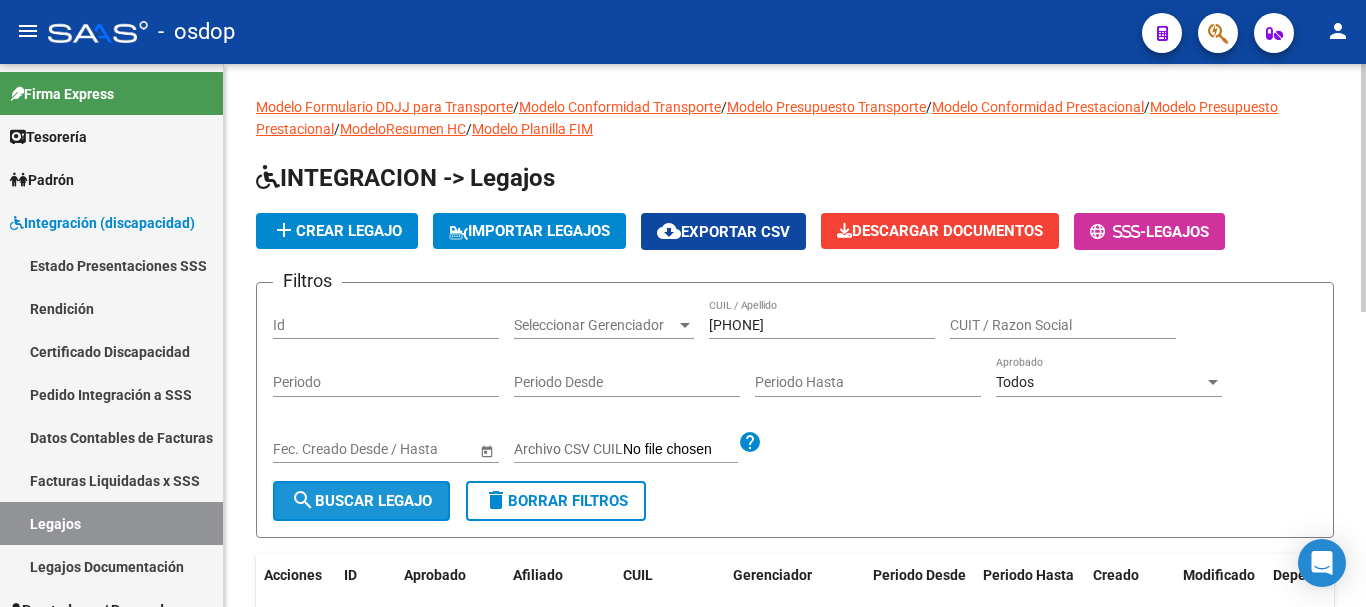 click on "search  Buscar Legajo" 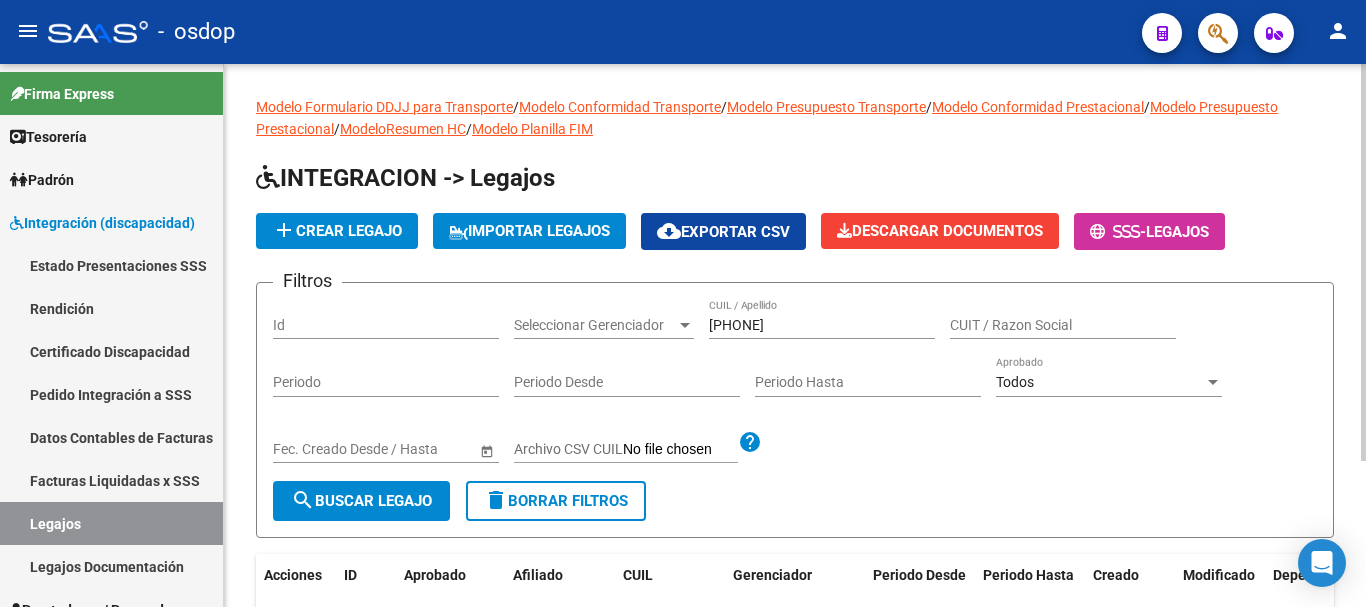 drag, startPoint x: 818, startPoint y: 316, endPoint x: 588, endPoint y: 315, distance: 230.00217 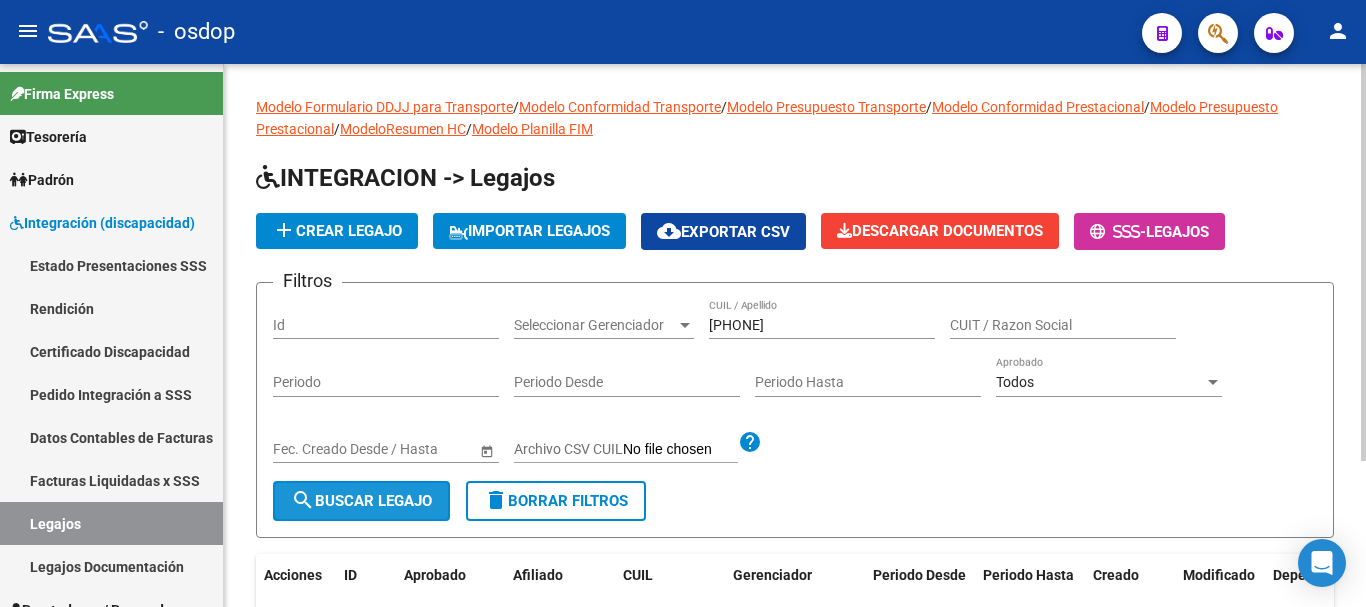 click on "search  Buscar Legajo" 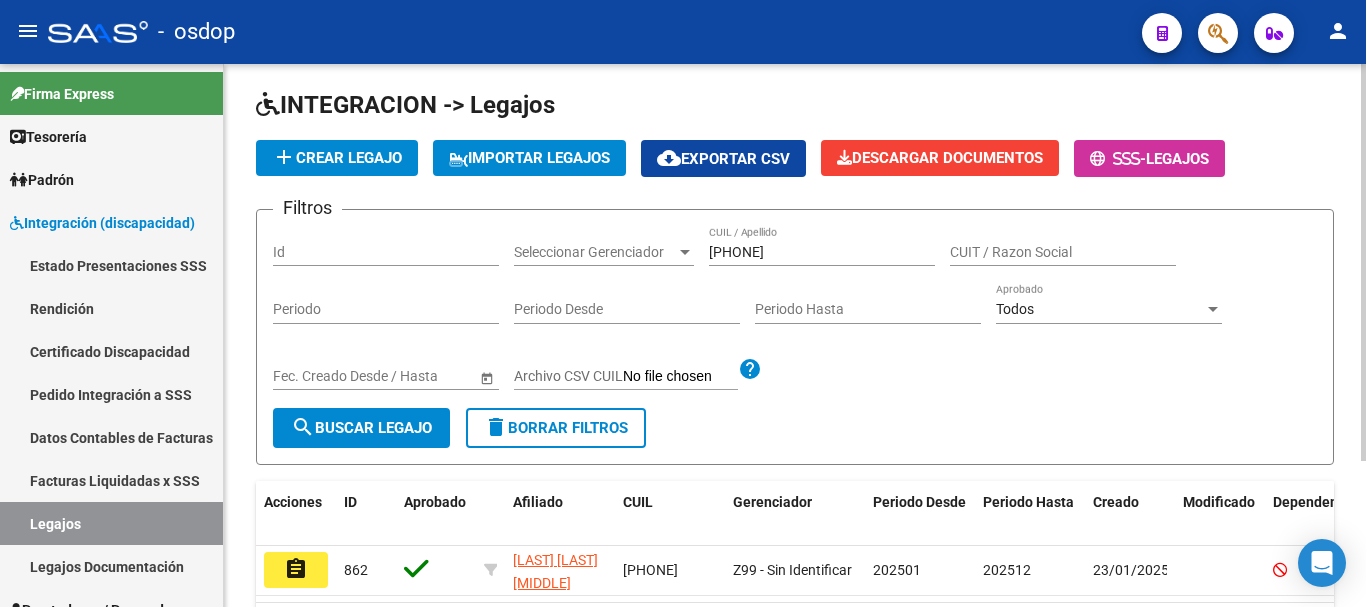 scroll, scrollTop: 200, scrollLeft: 0, axis: vertical 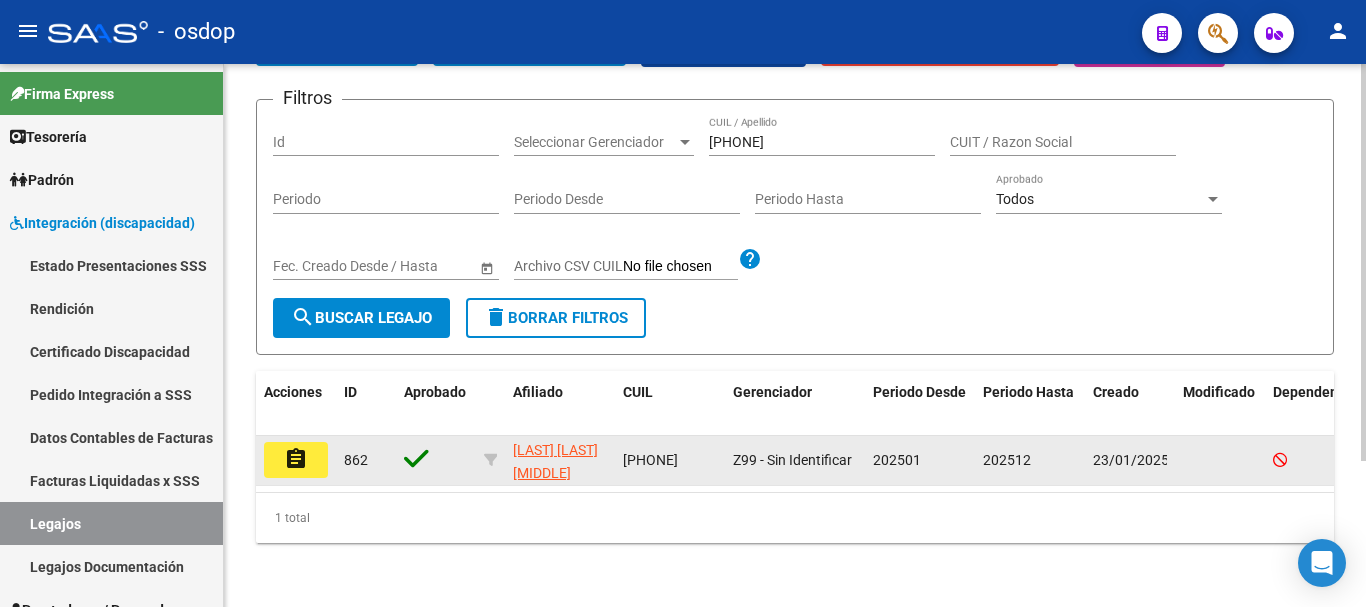 click on "assignment" 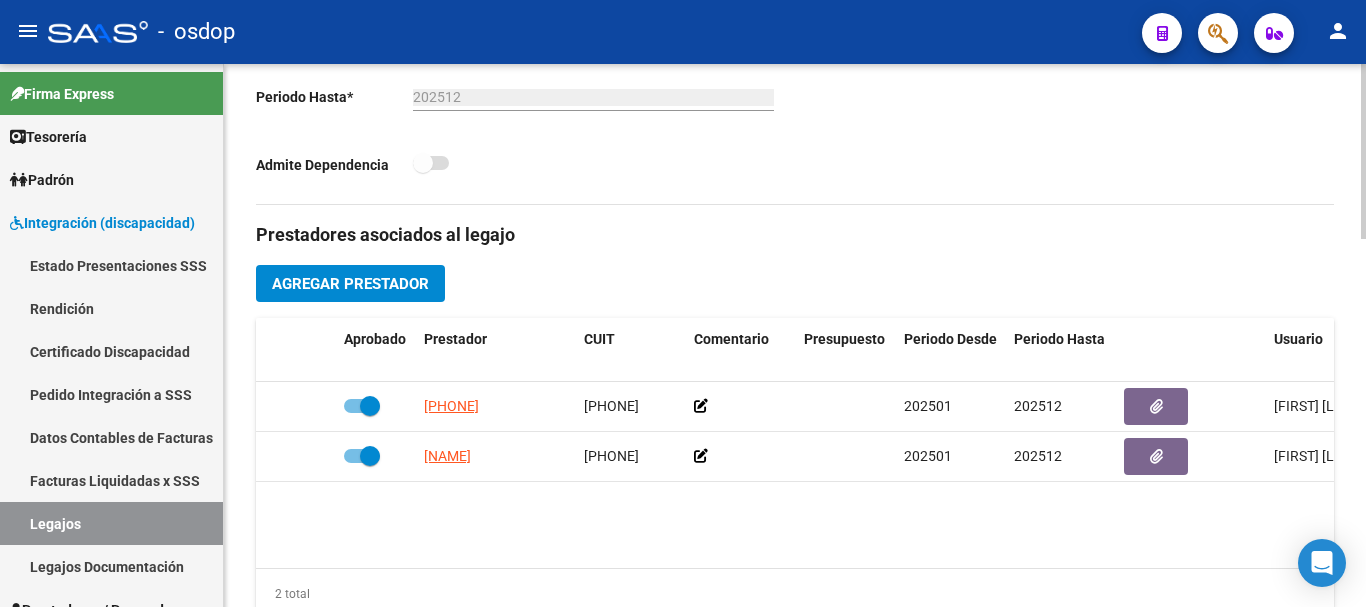 scroll, scrollTop: 600, scrollLeft: 0, axis: vertical 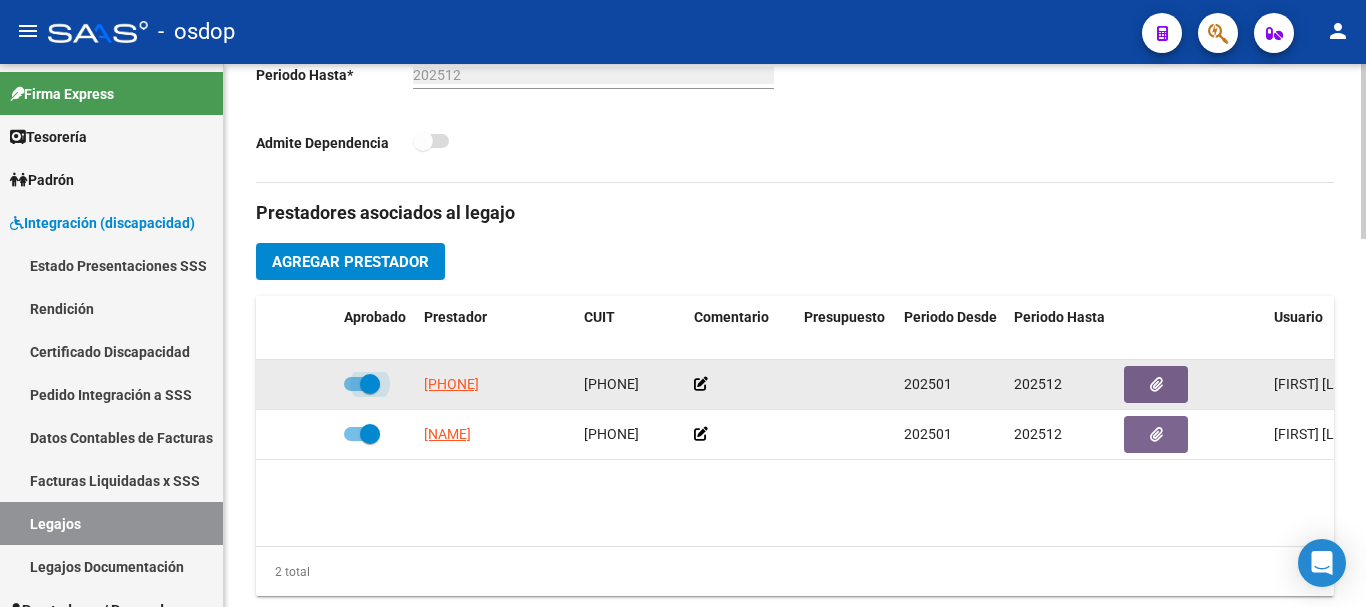 click at bounding box center (362, 384) 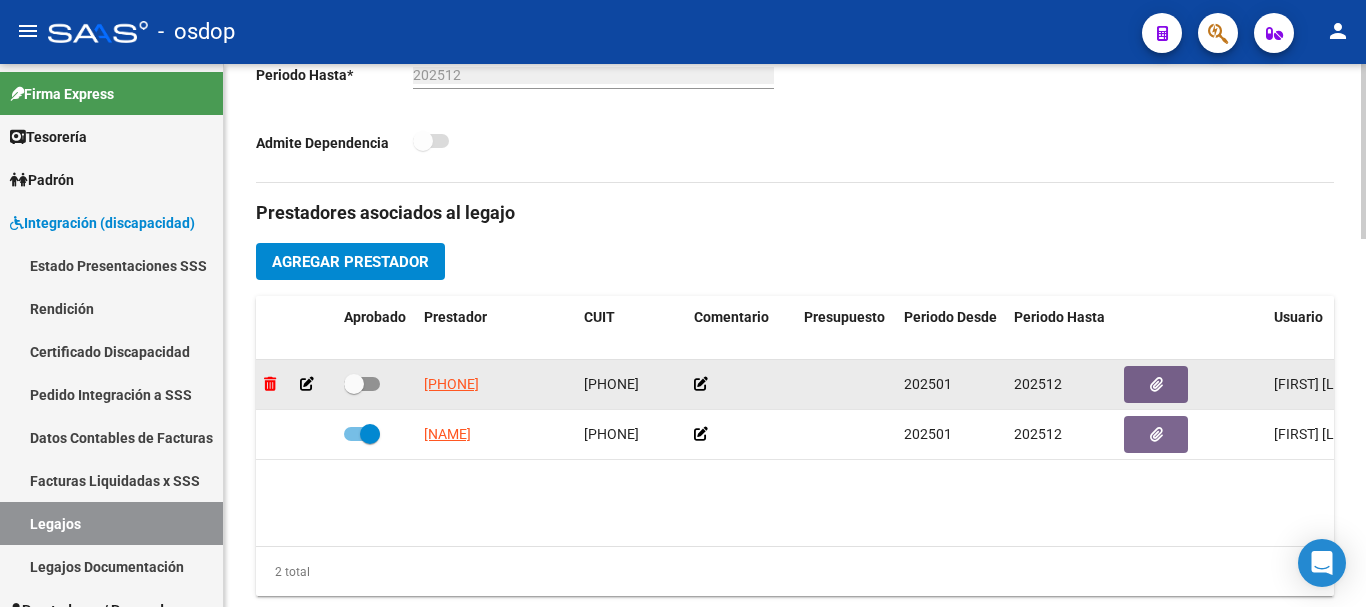 click 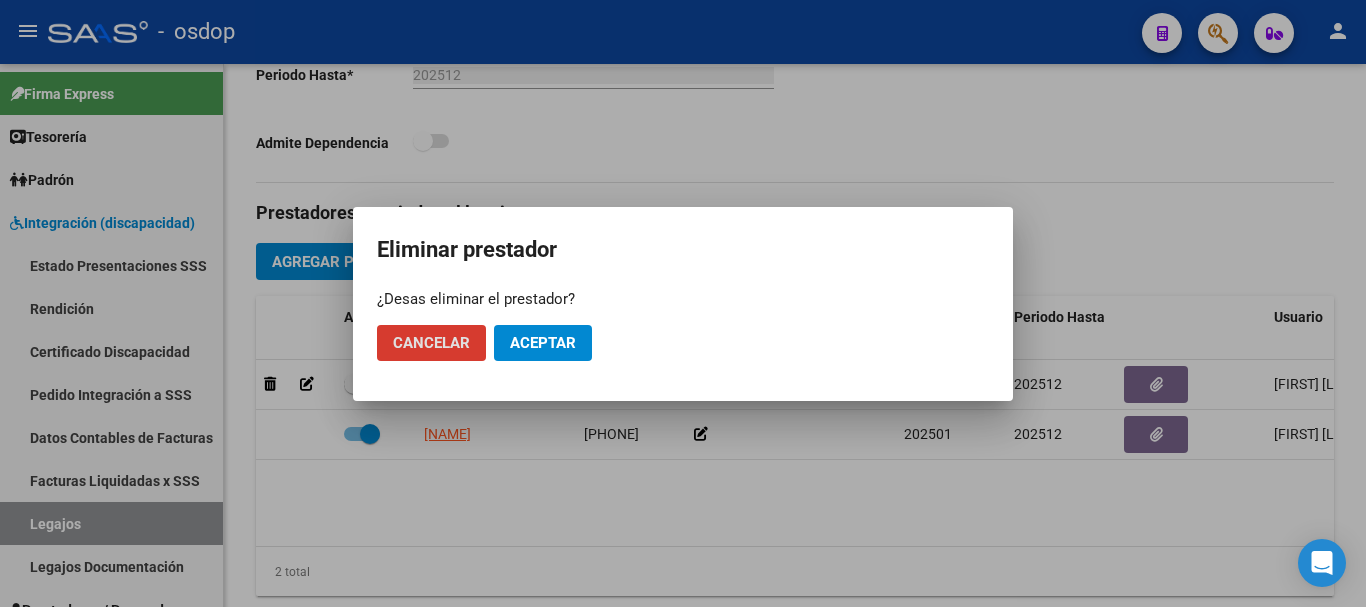 click on "Aceptar" 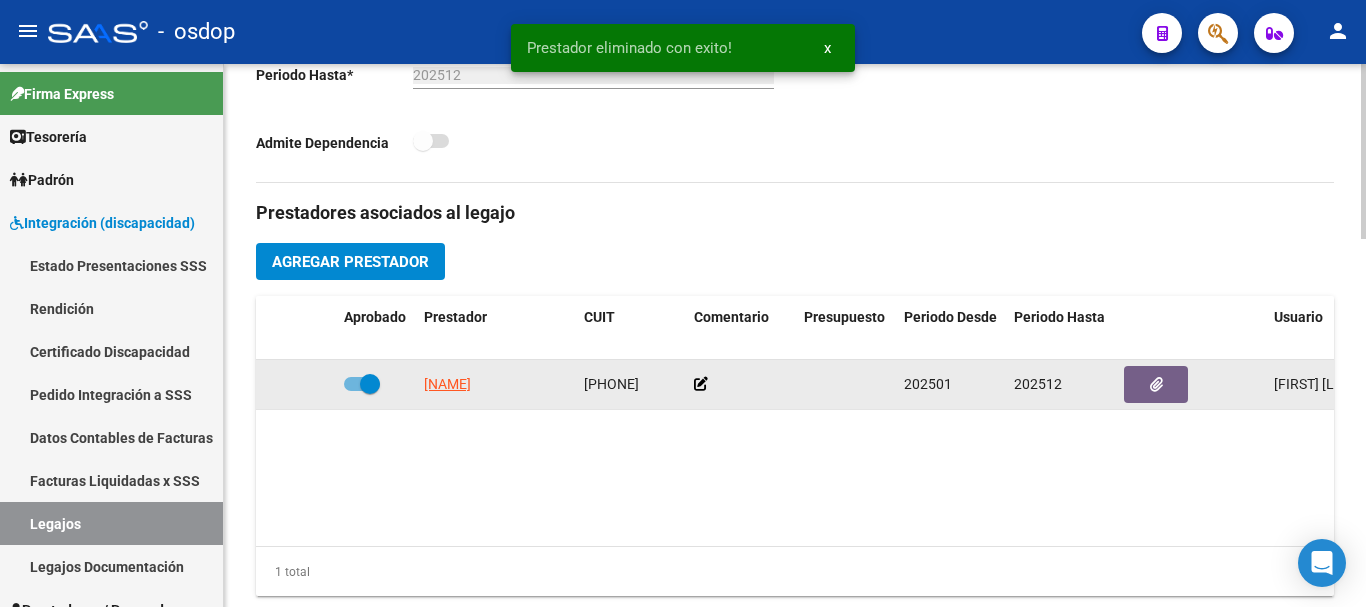 click 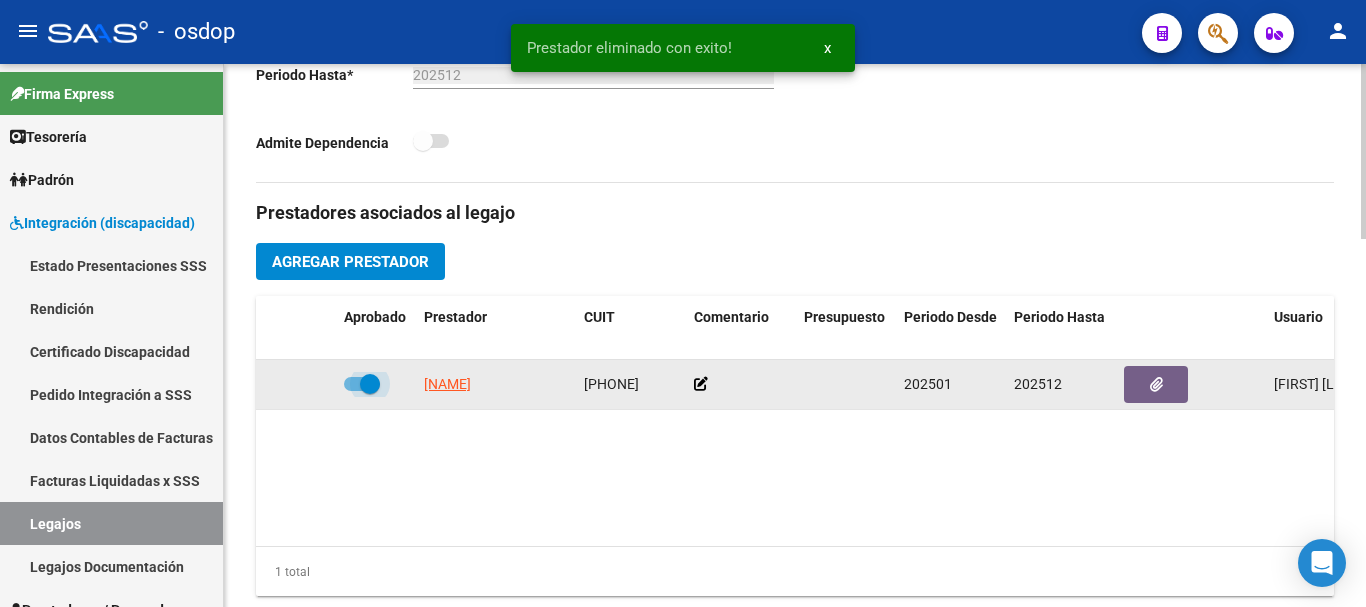 checkbox on "false" 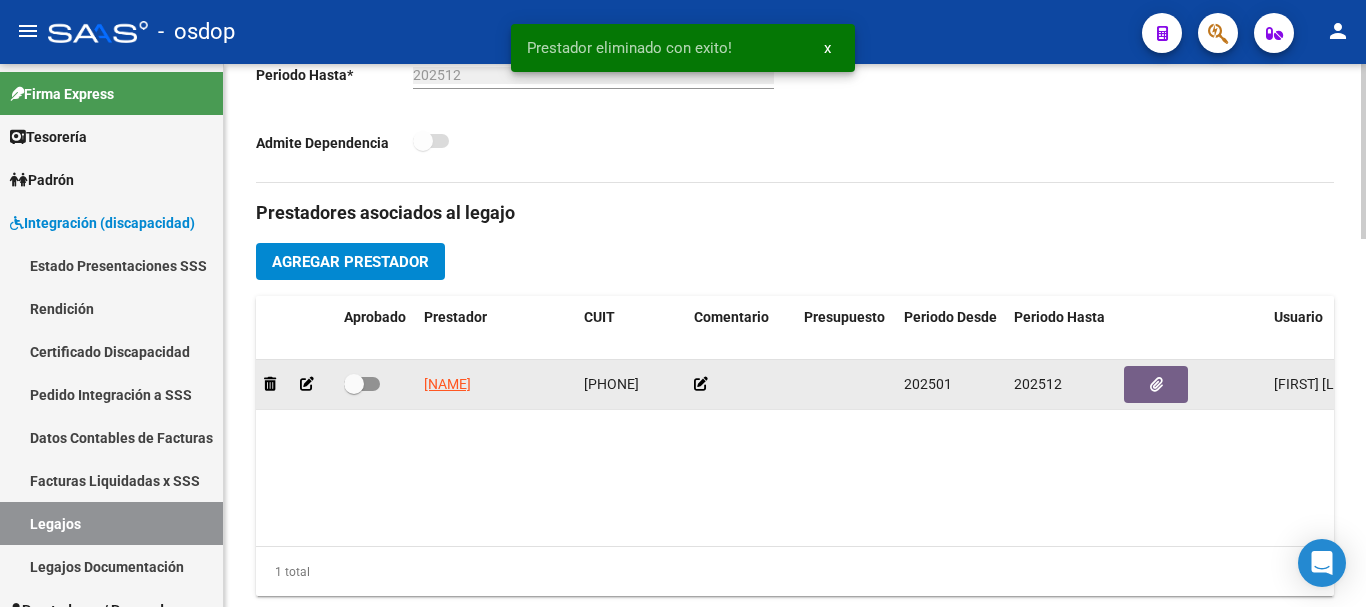 click 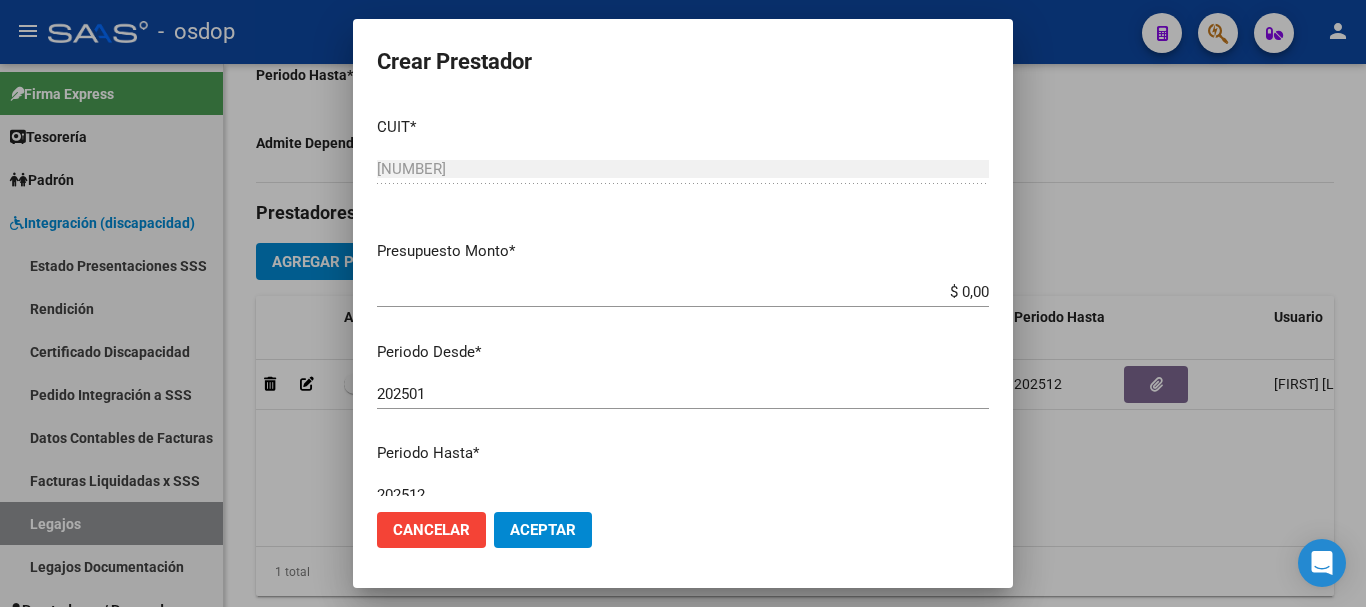 click on "$ 0,00" at bounding box center (683, 292) 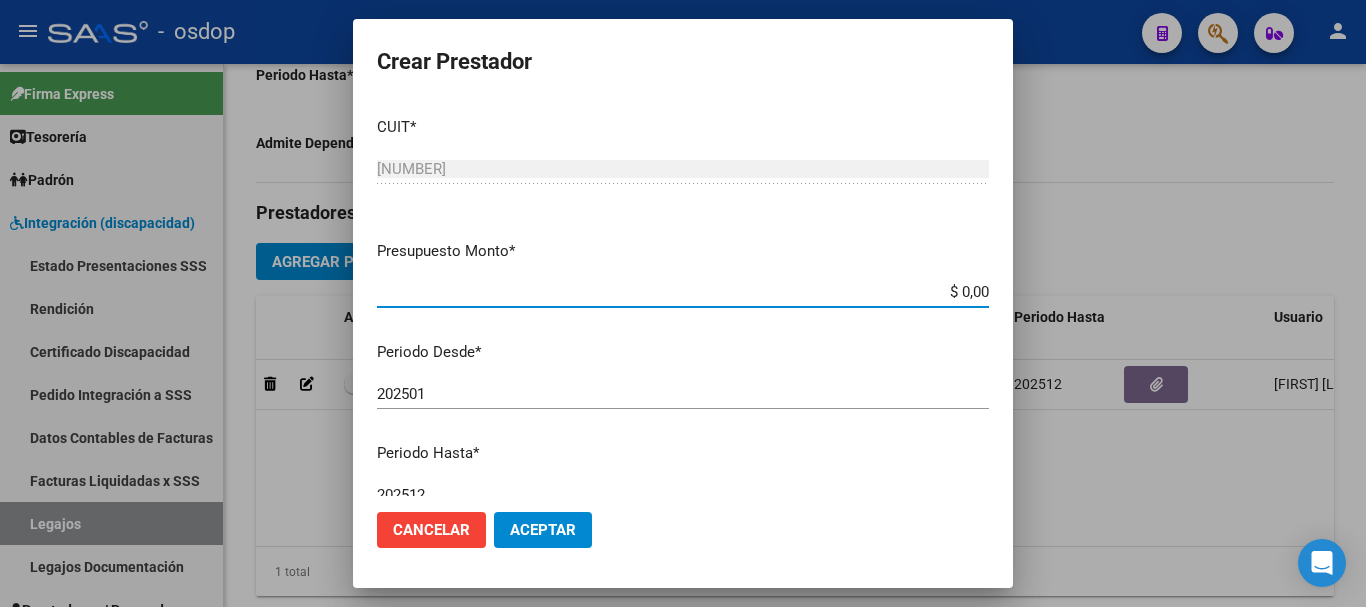 click on "$ 0,00" at bounding box center (683, 292) 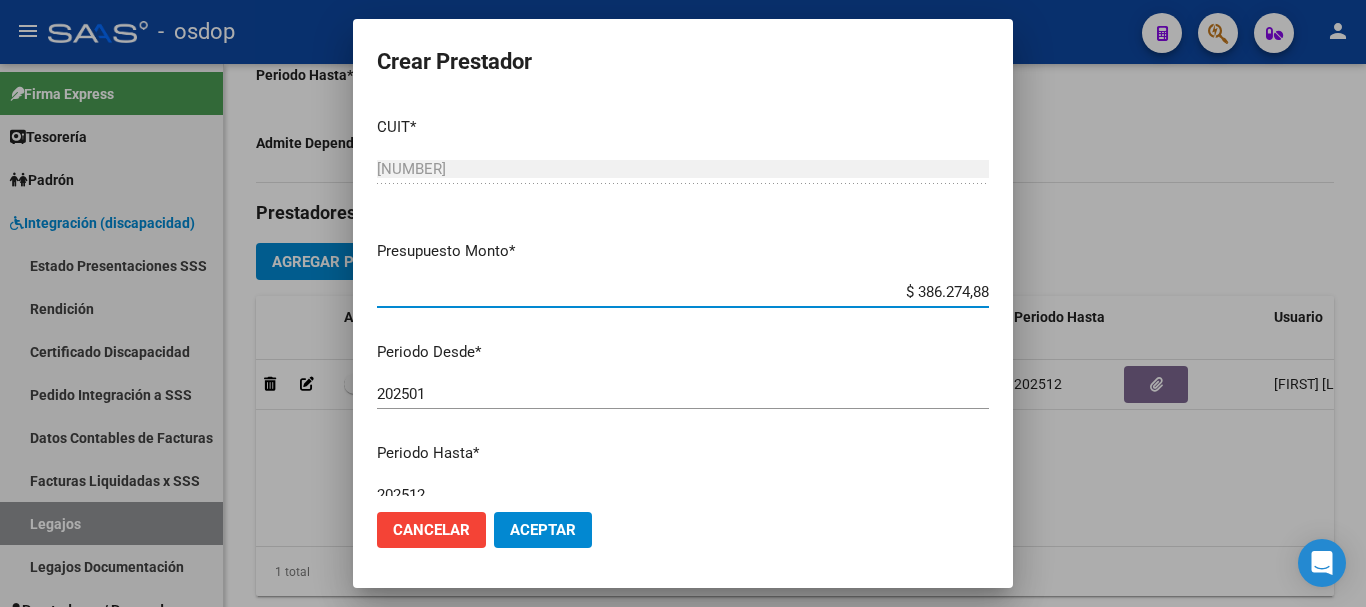type on "$ 386.274,88" 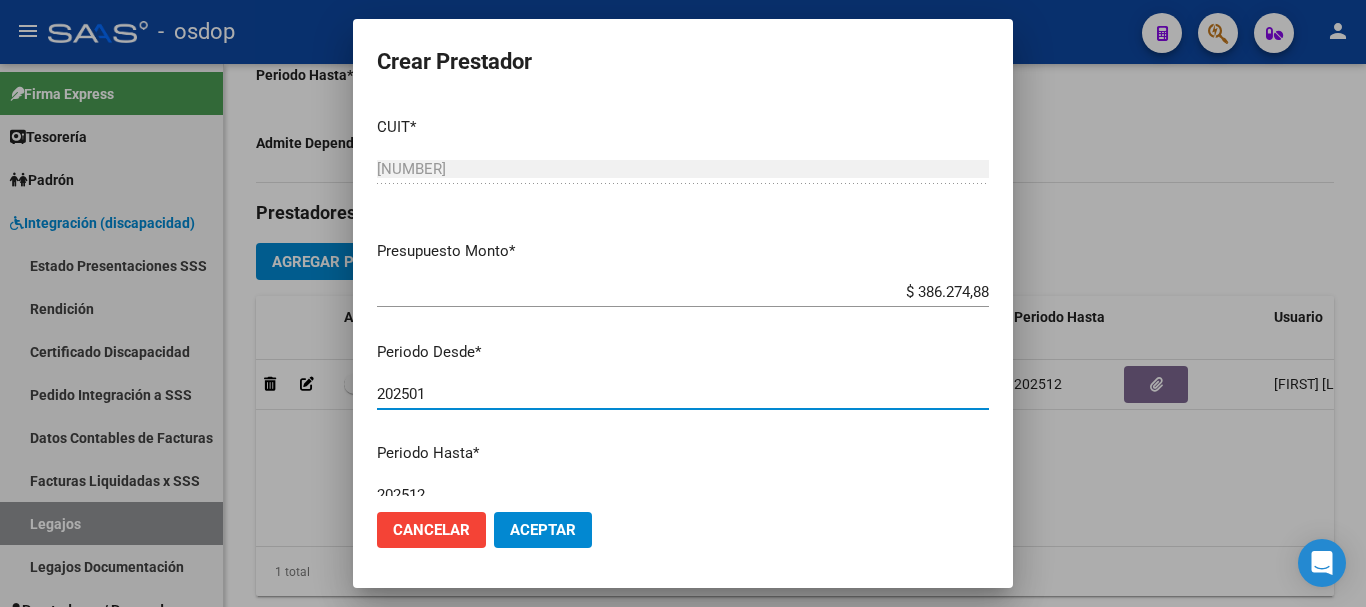 click on "202501" at bounding box center [683, 394] 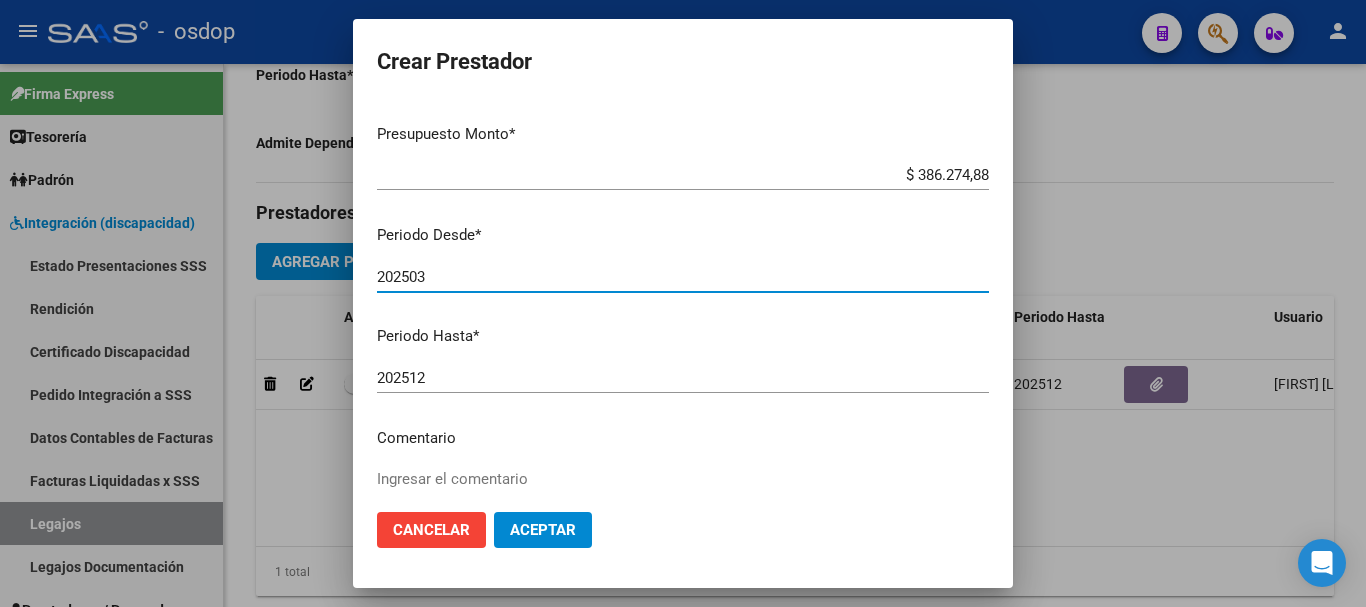 scroll, scrollTop: 200, scrollLeft: 0, axis: vertical 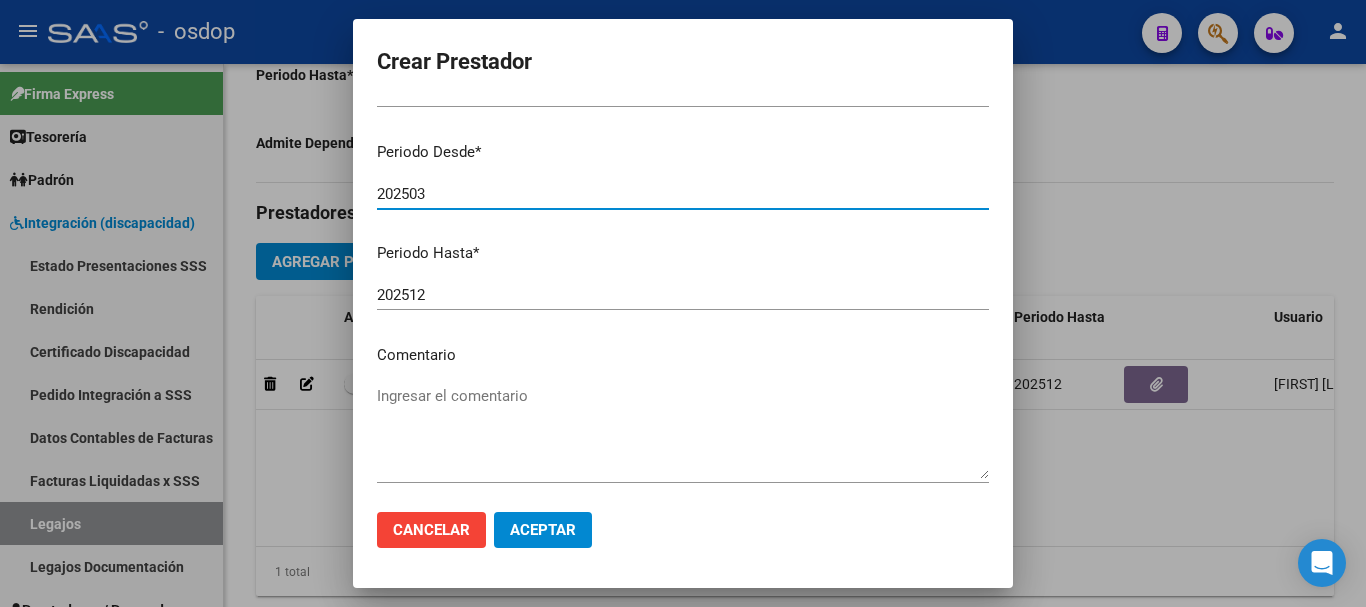 type on "202503" 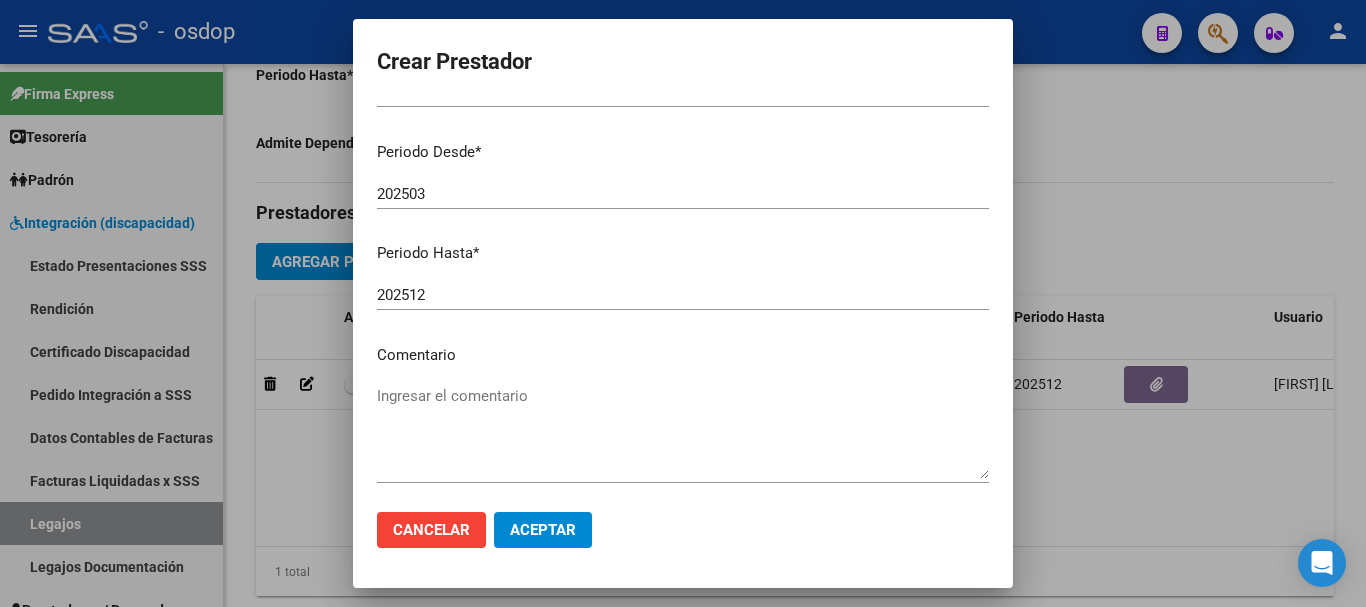 click on "Ingresar el comentario" at bounding box center (683, 432) 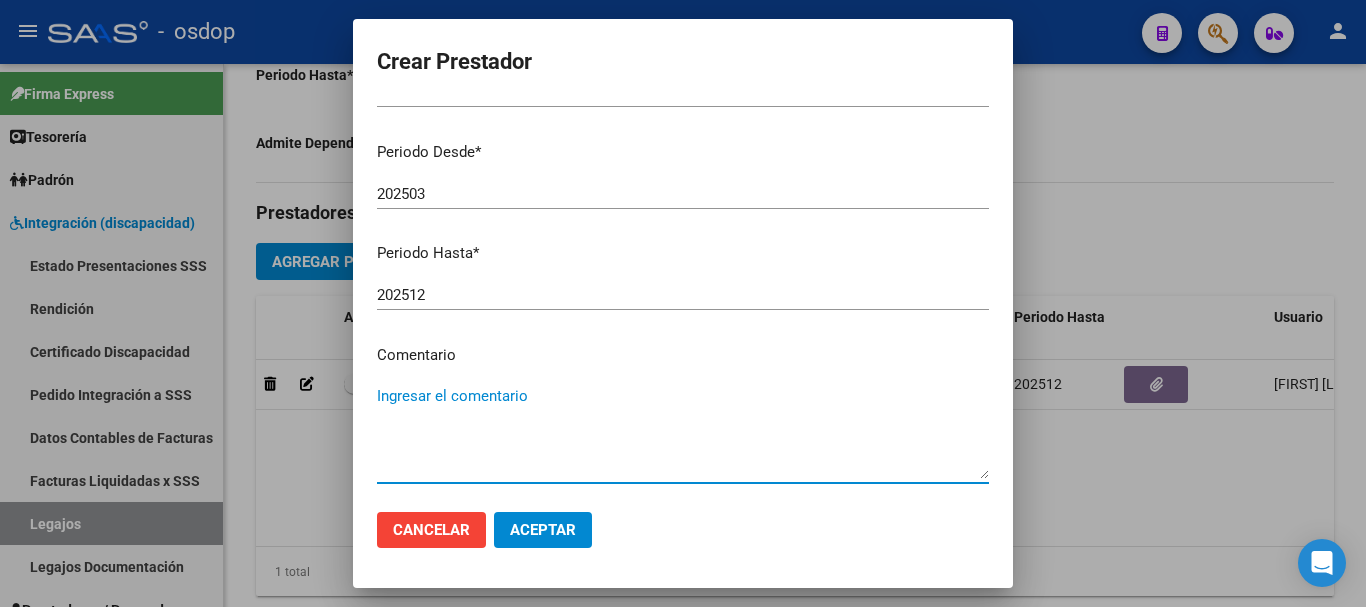 paste on "780096 - TRANSPORTE(KM)" 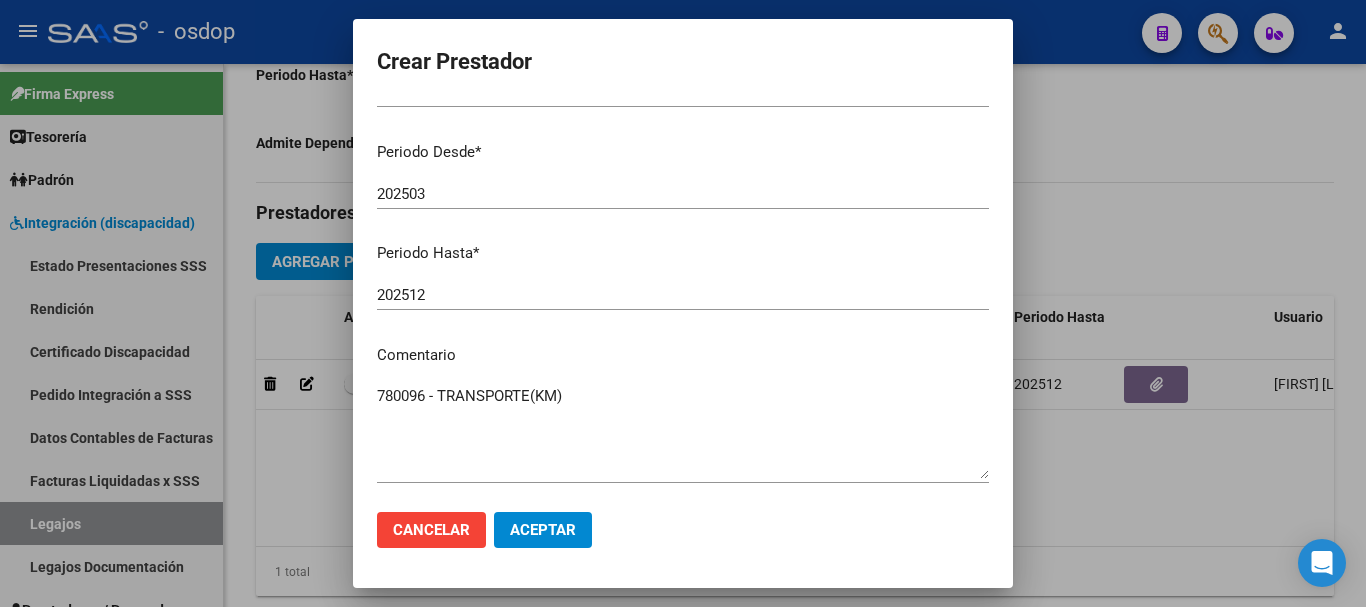 click on "780096 - TRANSPORTE(KM)" at bounding box center (683, 432) 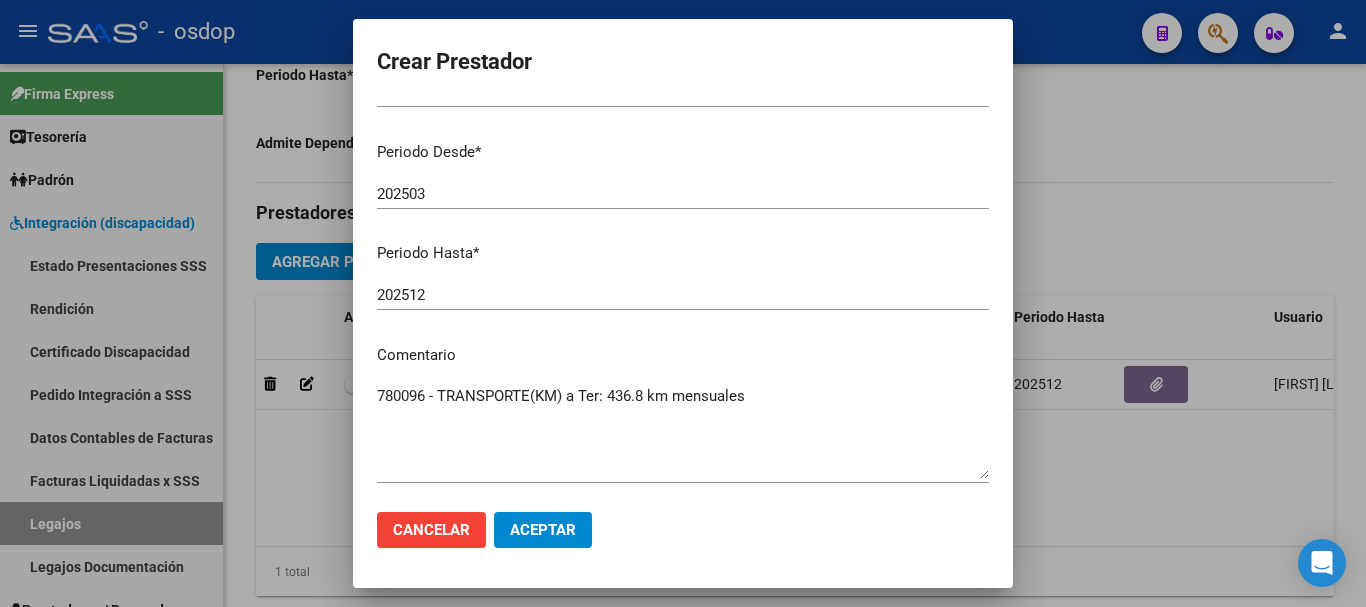 click on "780096 - TRANSPORTE(KM) a Ter: 436.8 km mensuales" at bounding box center [683, 432] 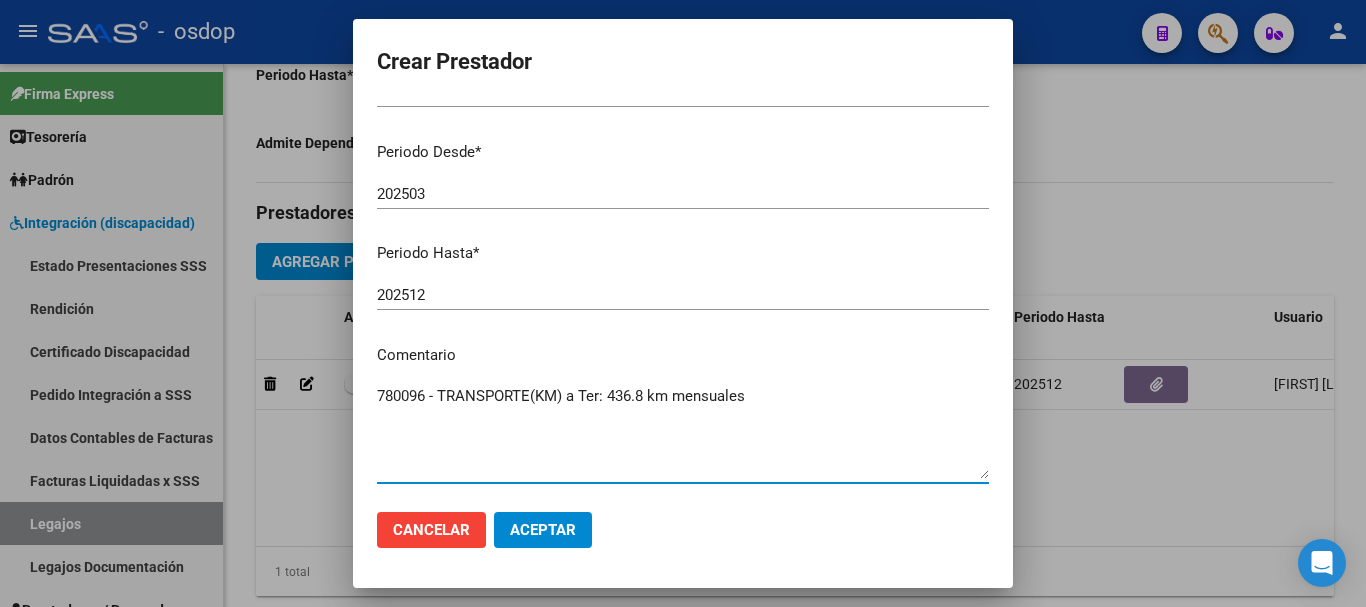 paste on "780096 - TRANSPORTE(KM)" 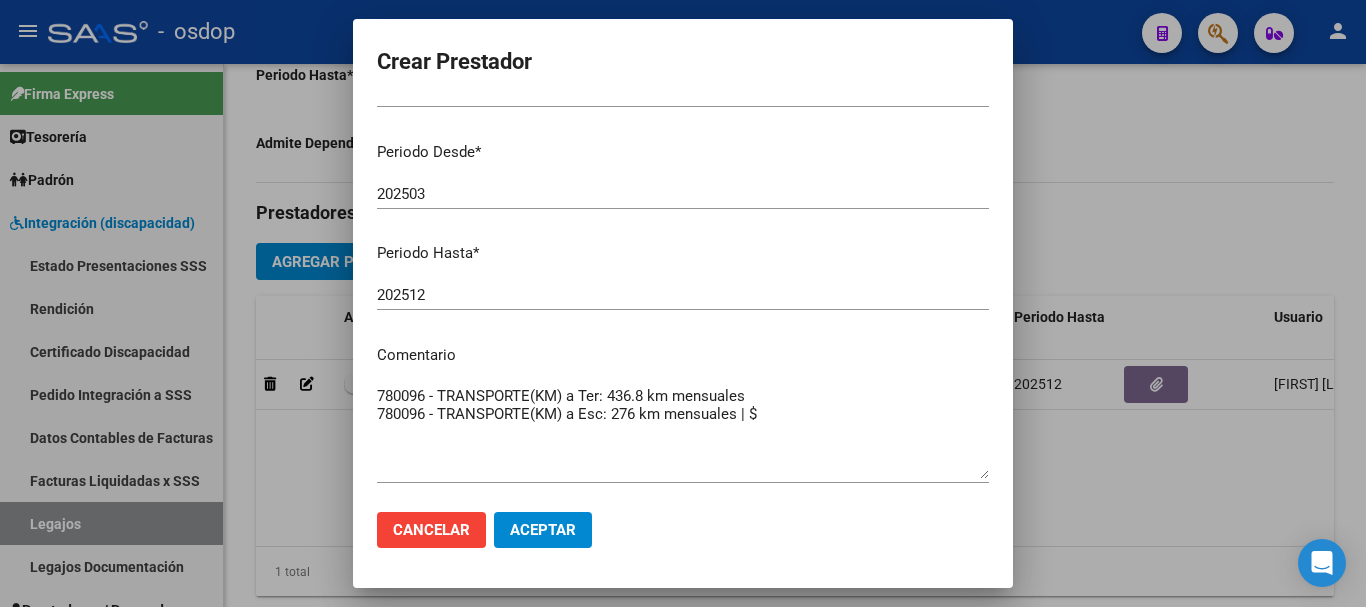 click on "780096 - TRANSPORTE(KM) a Ter: 436.8 km mensuales
780096 - TRANSPORTE(KM) a Esc: 276 km mensuales | $" at bounding box center [683, 432] 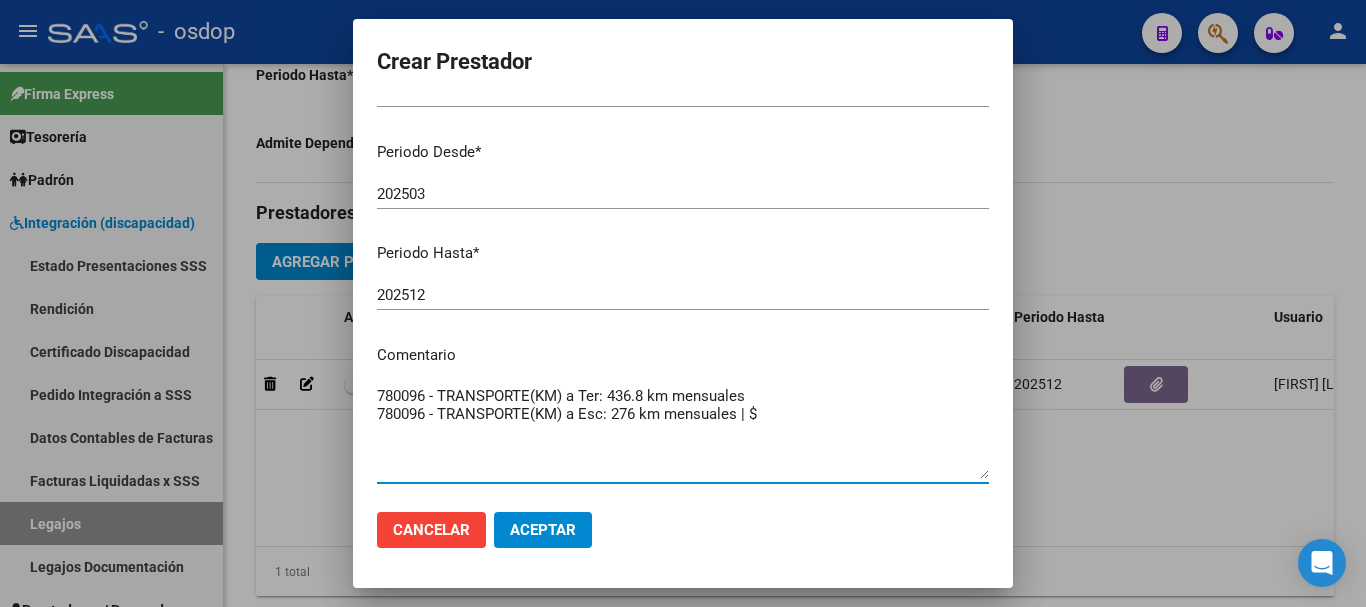 paste on "149.525,76" 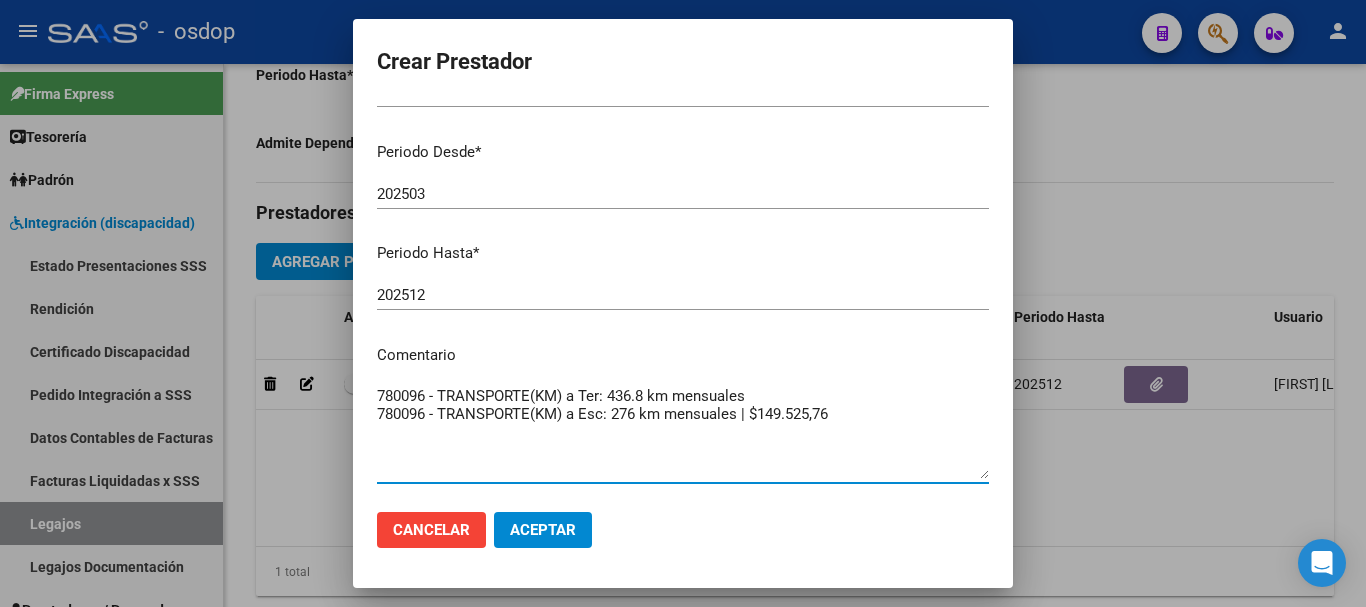 click on "780096 - TRANSPORTE(KM) a Ter: 436.8 km mensuales
780096 - TRANSPORTE(KM) a Esc: 276 km mensuales | $149.525,76" at bounding box center (683, 432) 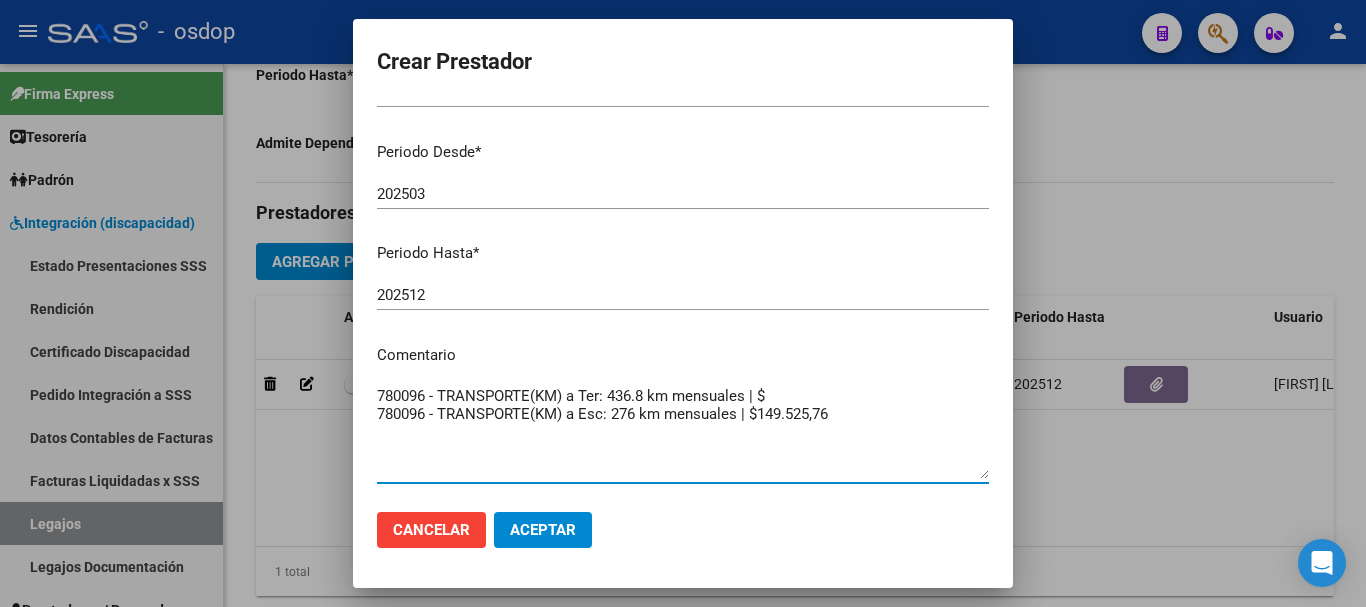 click on "780096 - TRANSPORTE(KM) a Ter: 436.8 km mensuales | $
780096 - TRANSPORTE(KM) a Esc: 276 km mensuales | $149.525,76" at bounding box center [683, 432] 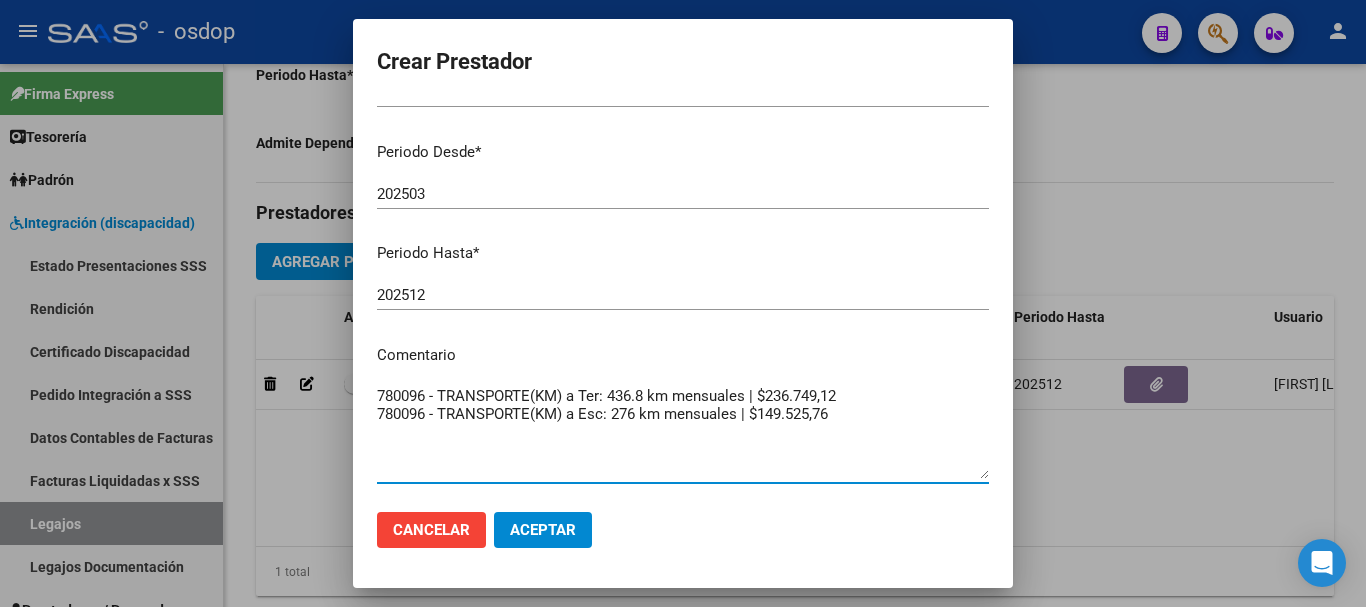 type on "780096 - TRANSPORTE(KM) a Ter: 436.8 km mensuales | $236.749,12
780096 - TRANSPORTE(KM) a Esc: 276 km mensuales | $149.525,76" 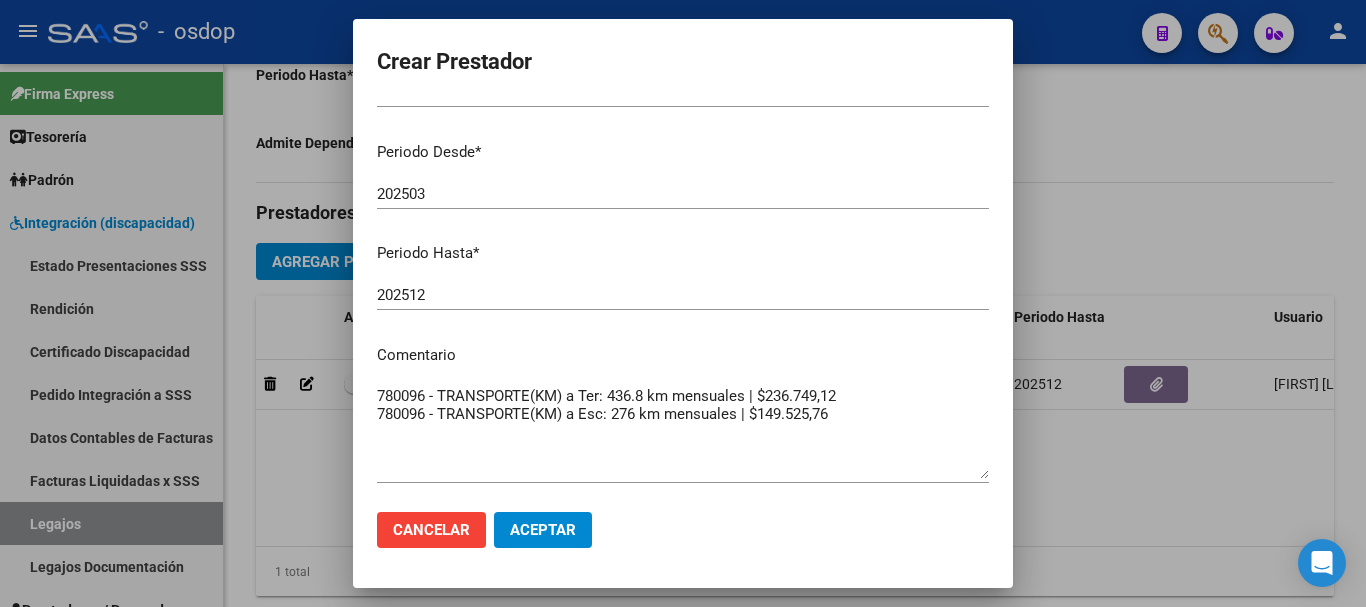click on "Aceptar" 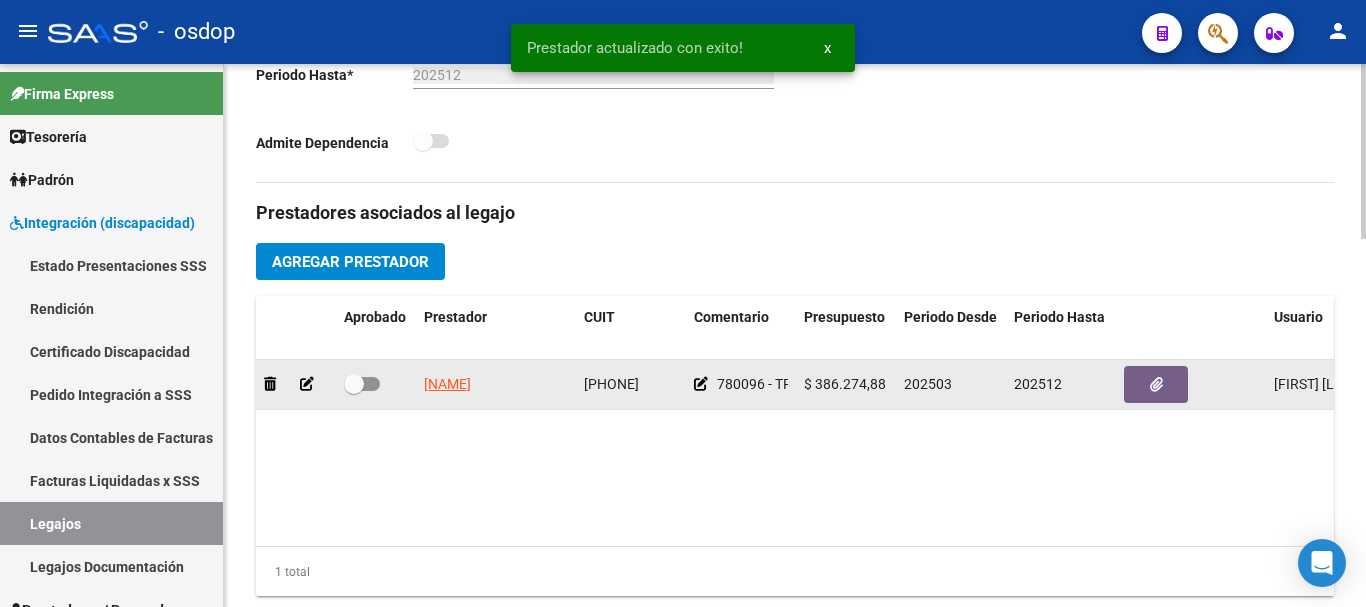 click 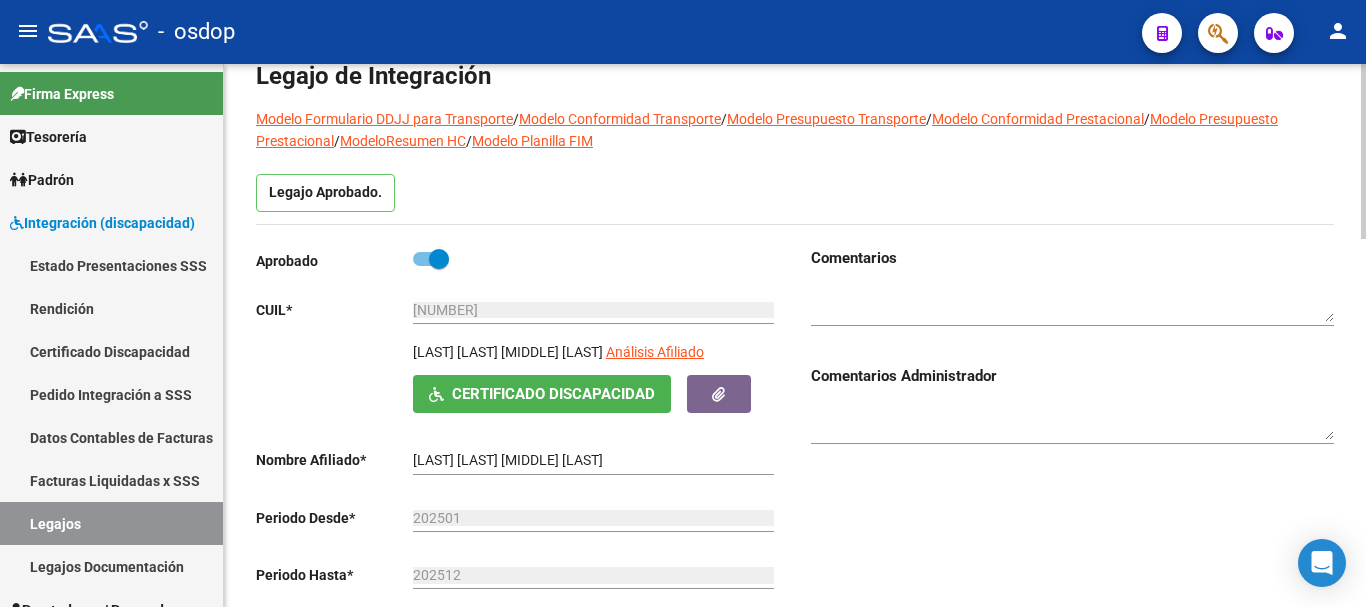 scroll, scrollTop: 0, scrollLeft: 0, axis: both 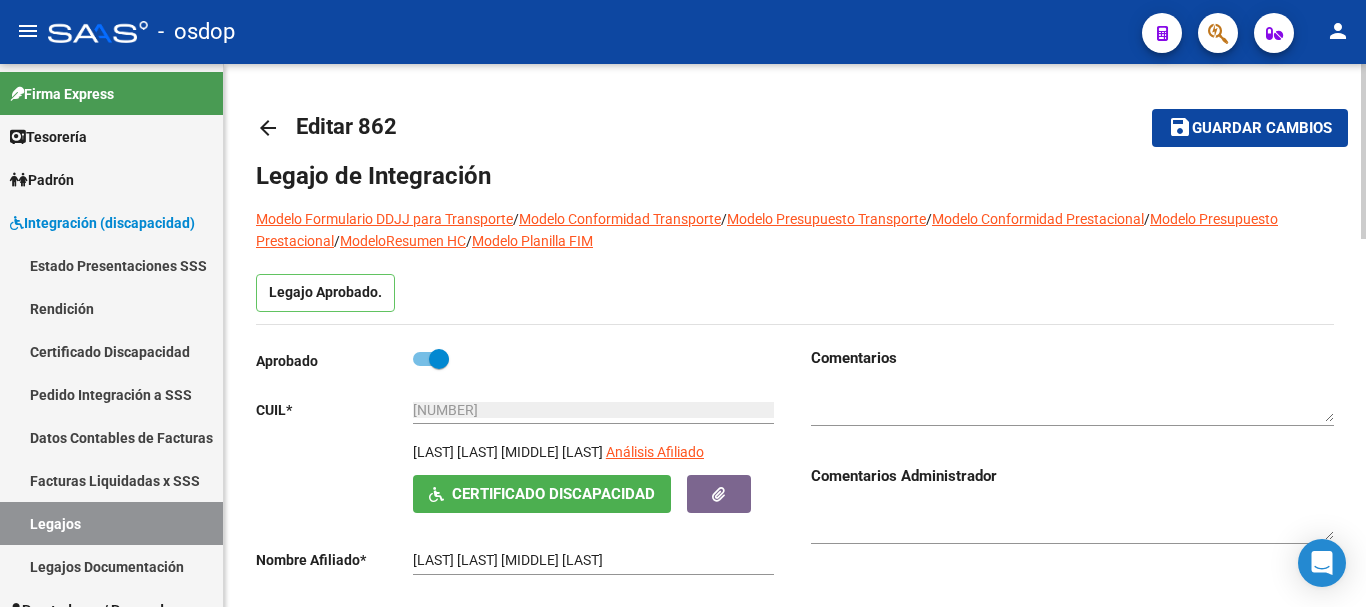 click on "Guardar cambios" 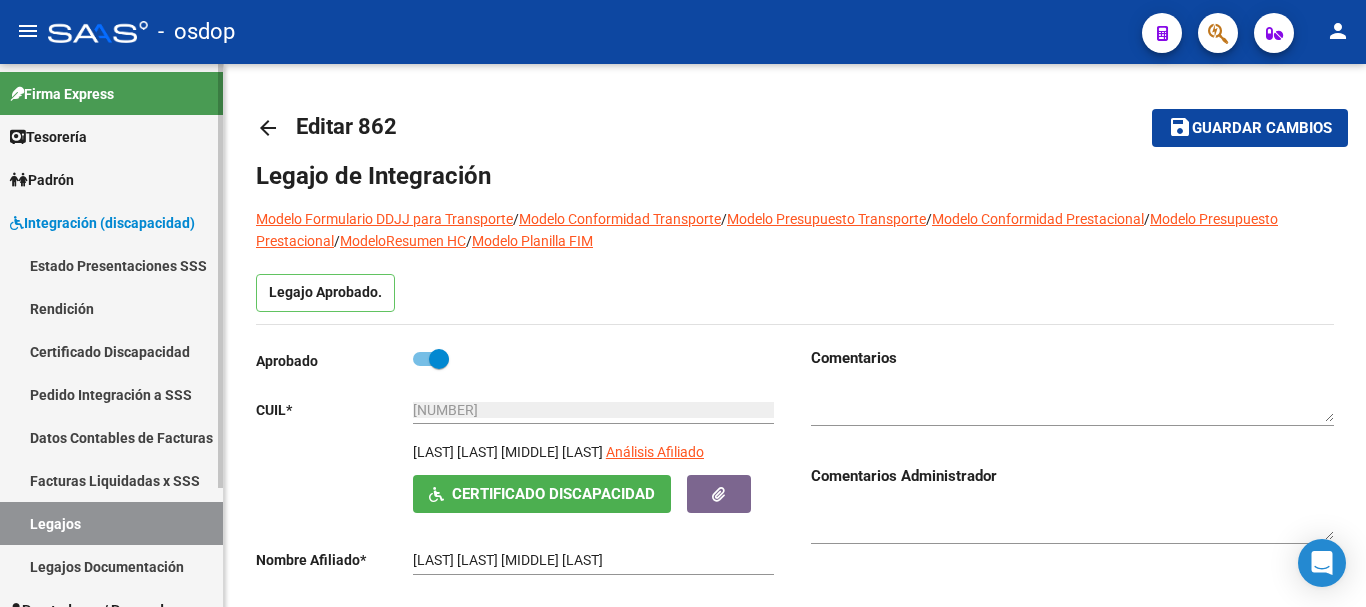 click on "Certificado Discapacidad" at bounding box center (111, 351) 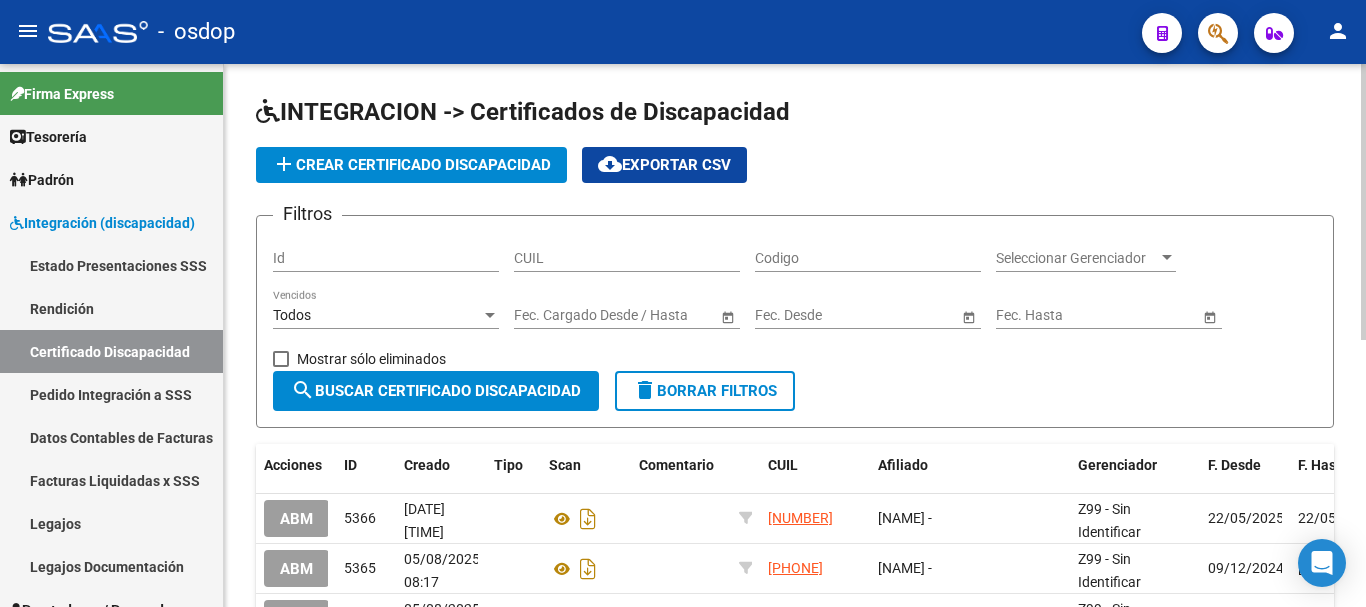 click on "CUIL" at bounding box center (627, 258) 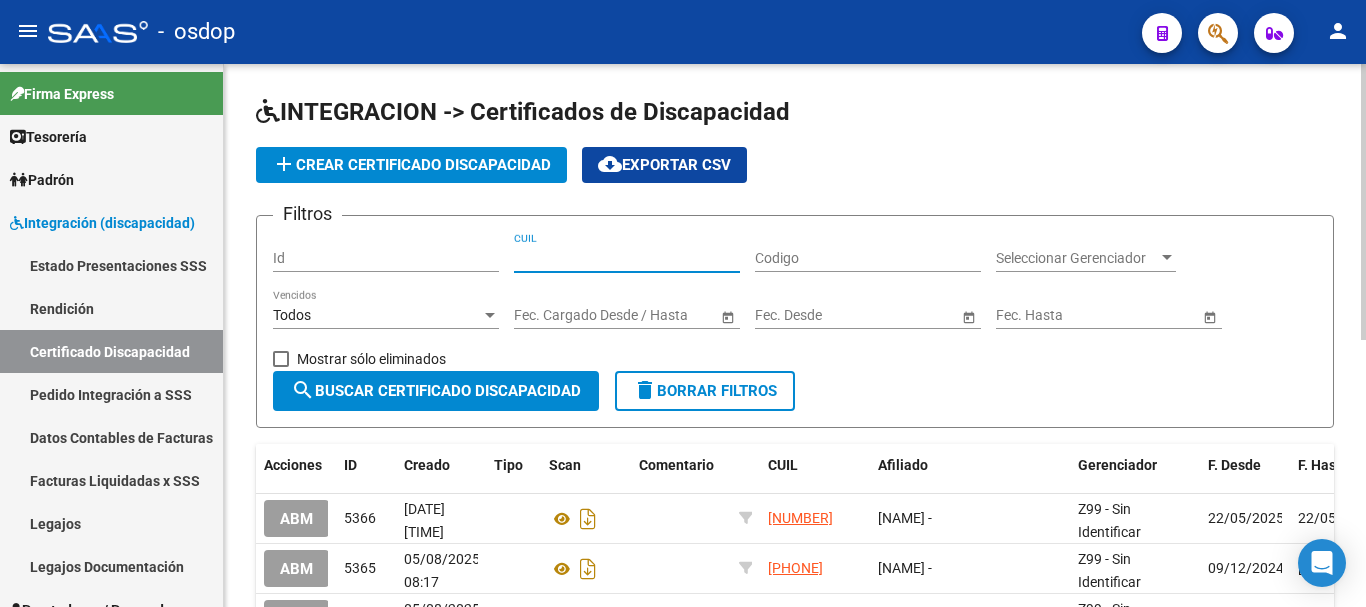 paste on "[PHONE]" 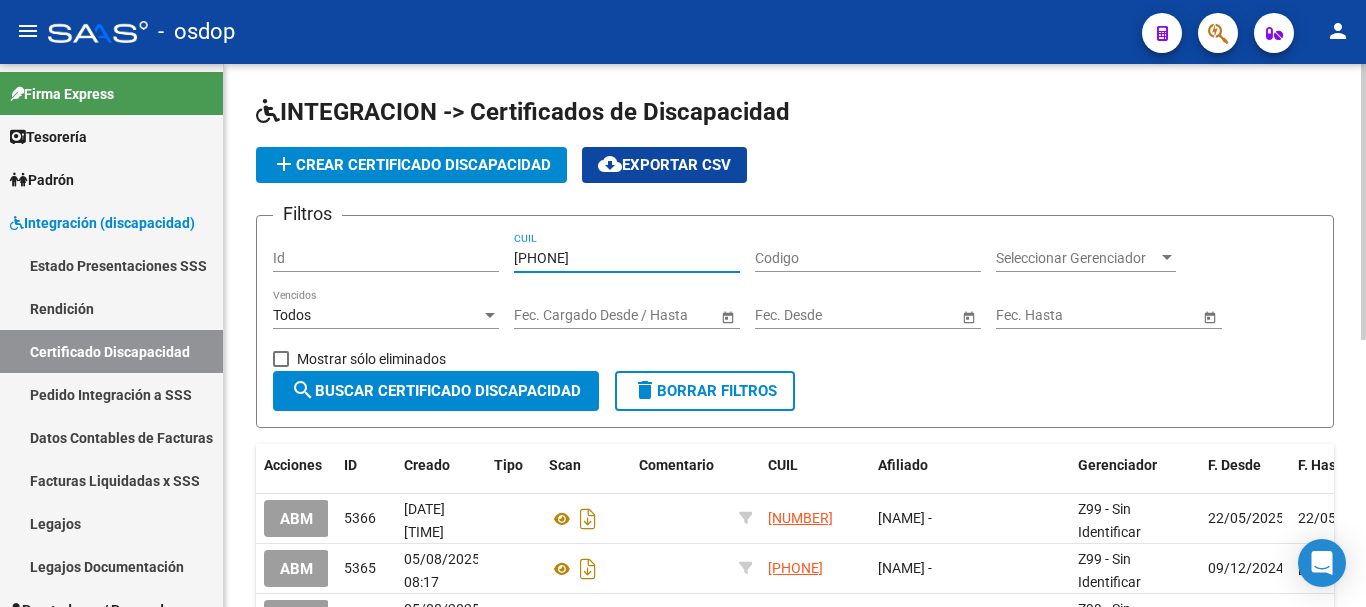 type on "[PHONE]" 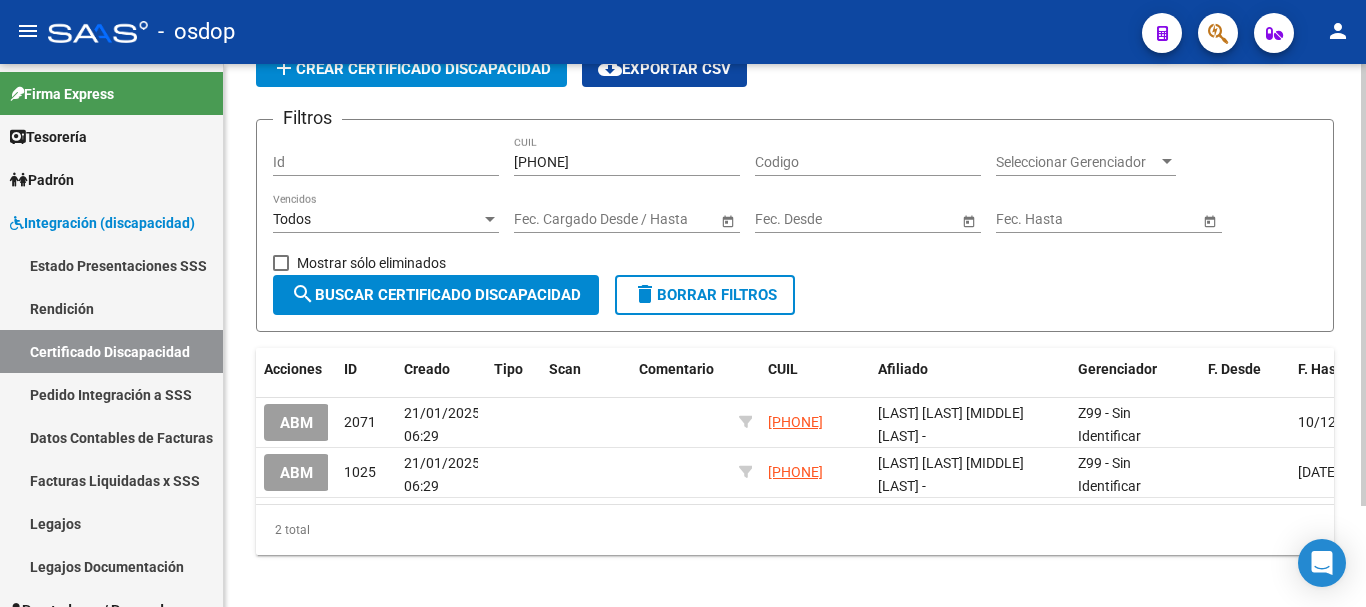 scroll, scrollTop: 124, scrollLeft: 0, axis: vertical 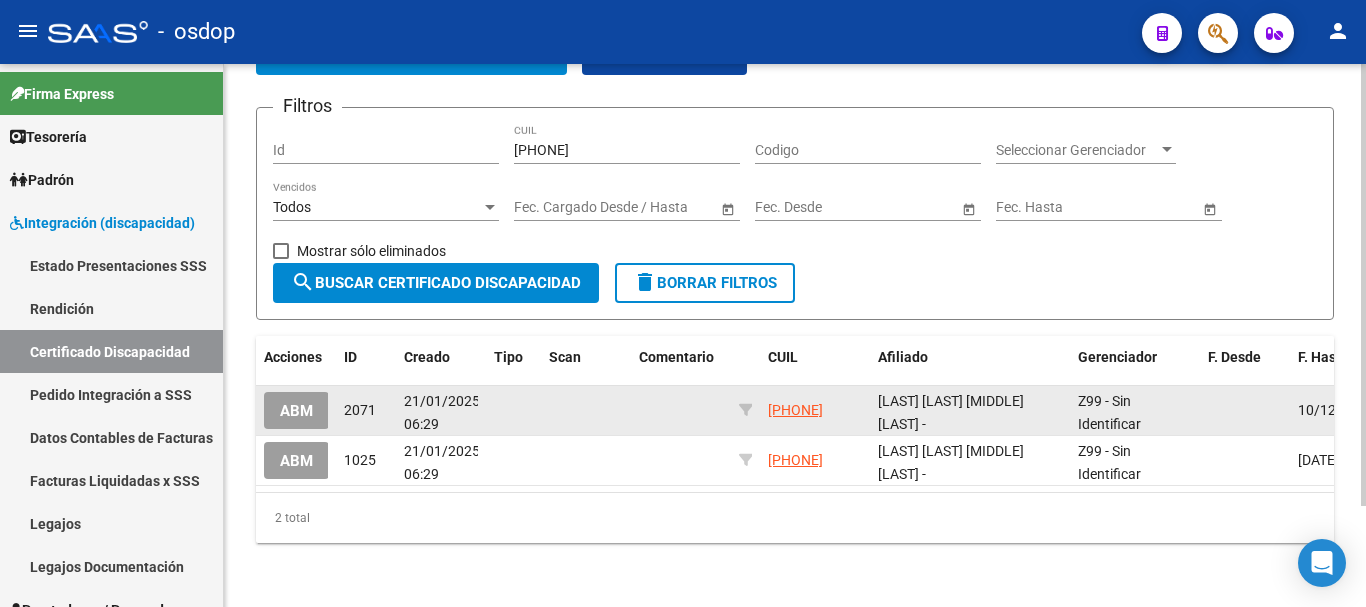 click on "ABM" 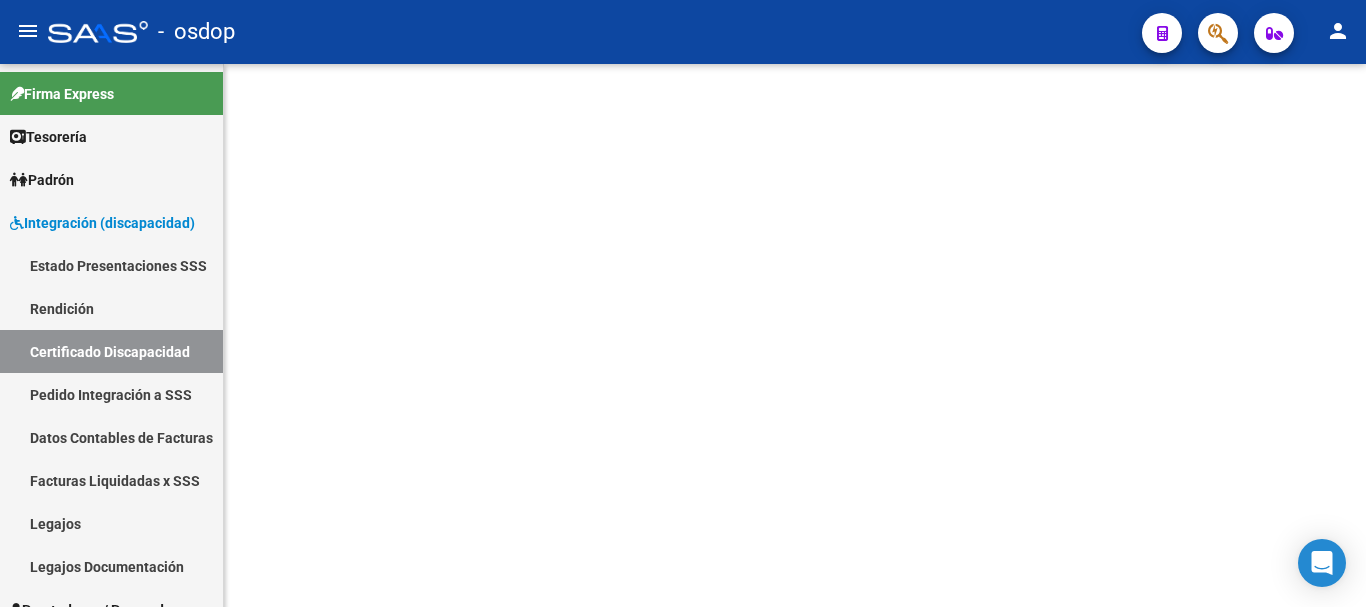 scroll, scrollTop: 0, scrollLeft: 0, axis: both 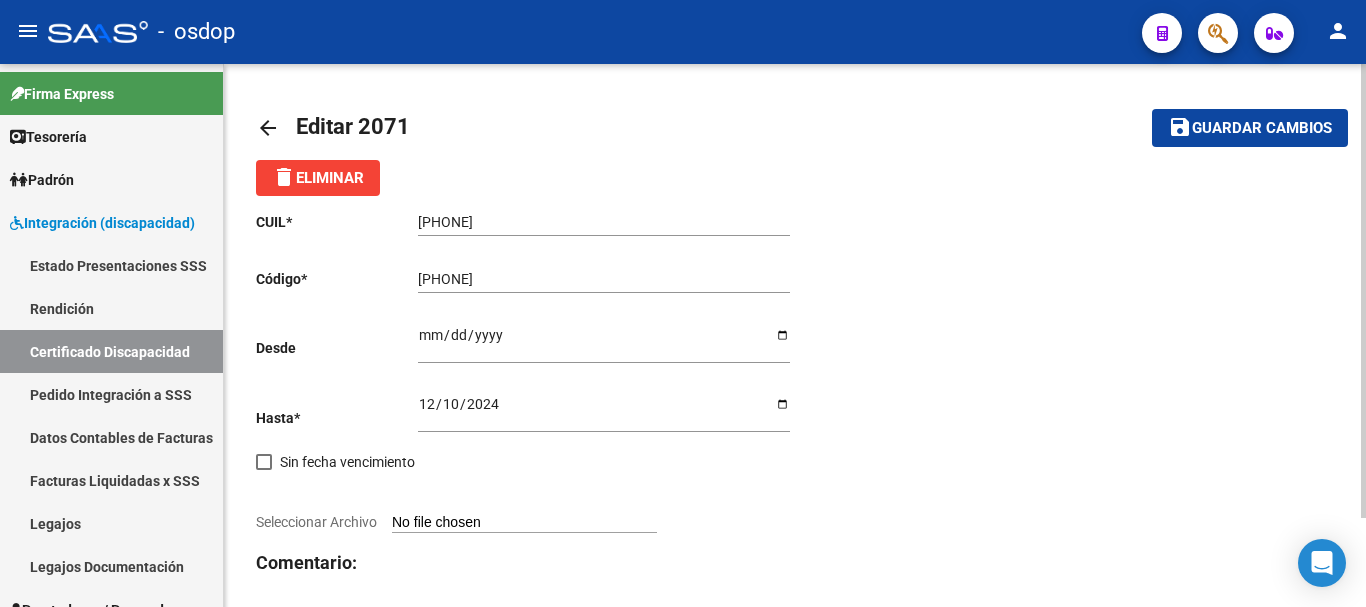 click on "delete  Eliminar" 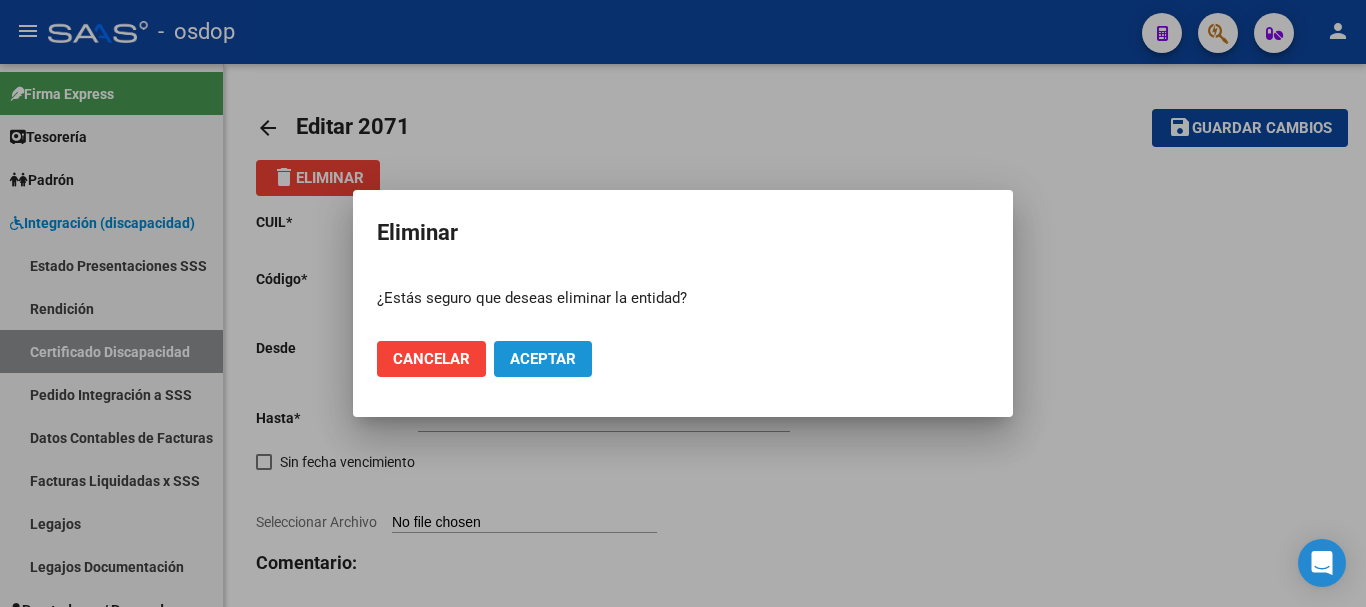 click on "Aceptar" 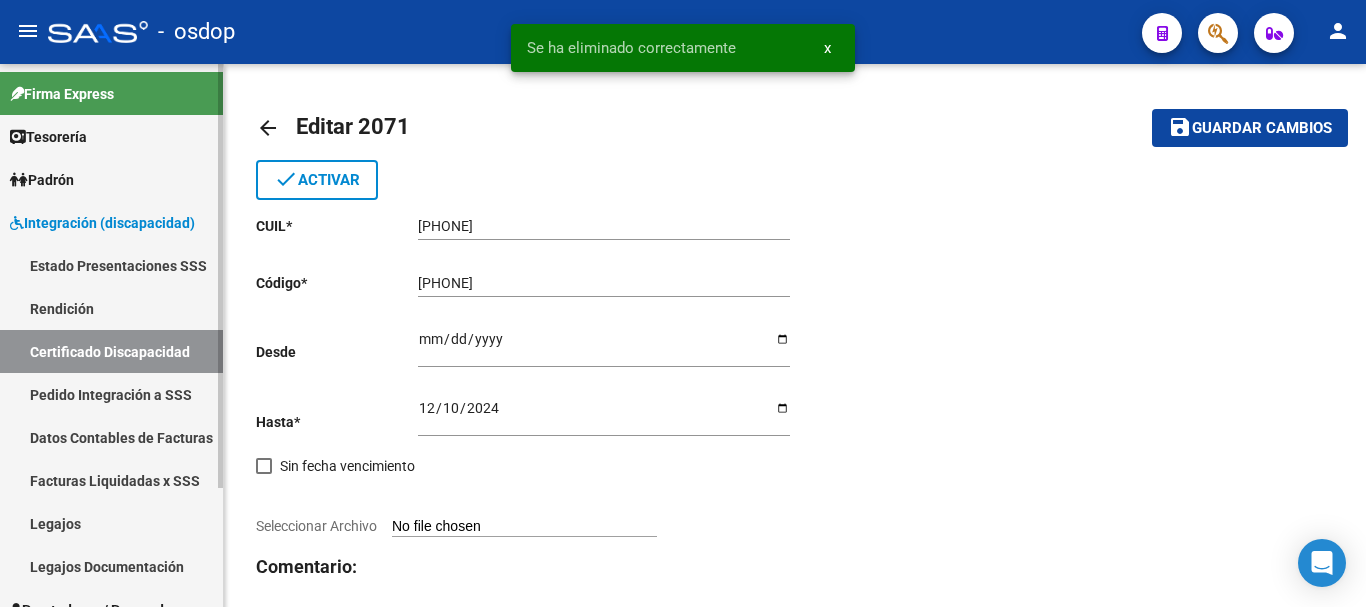 click on "Certificado Discapacidad" at bounding box center (111, 351) 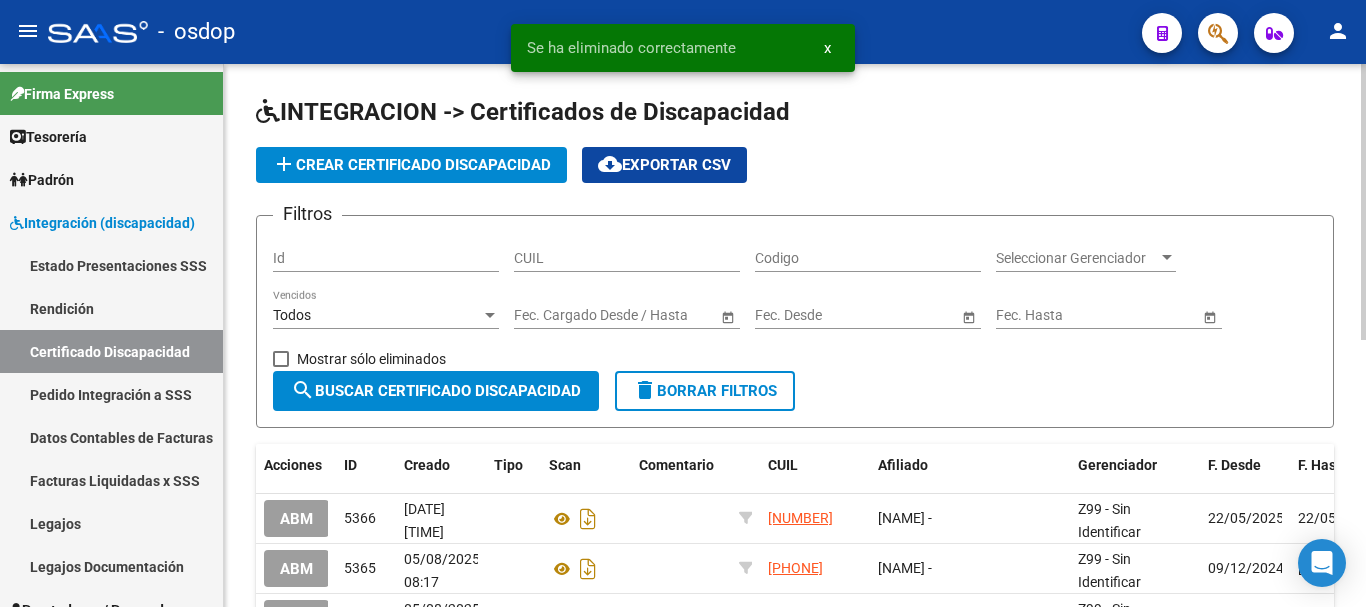 click on "CUIL" 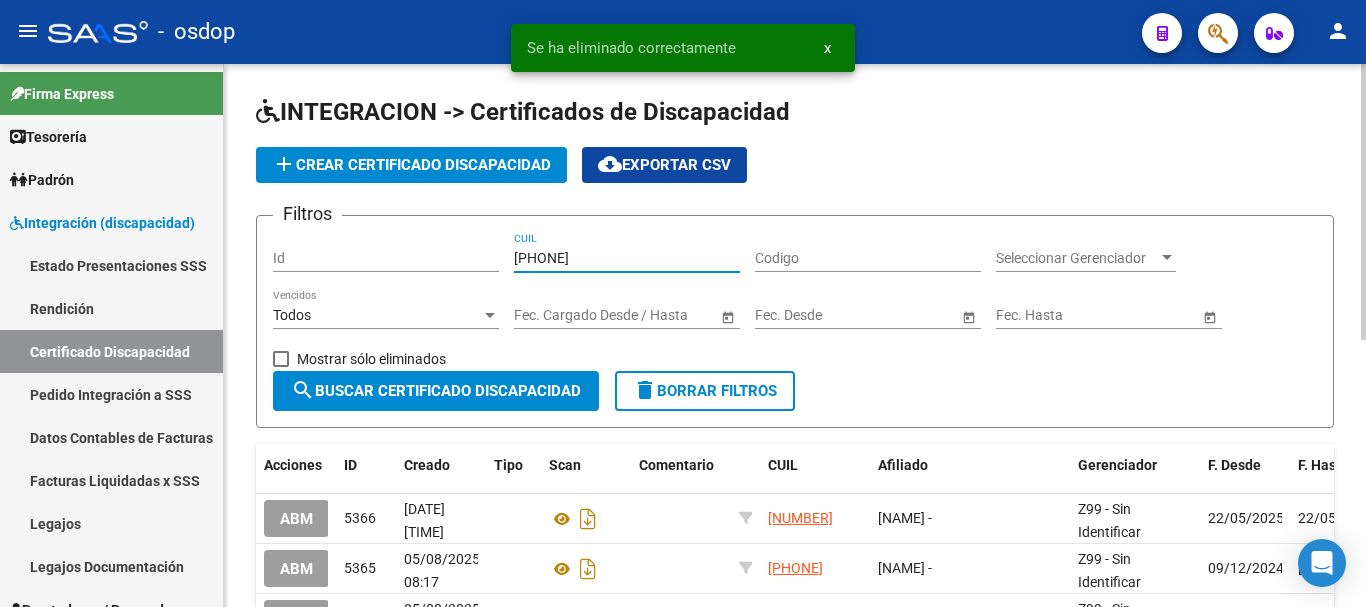 type on "[PHONE]" 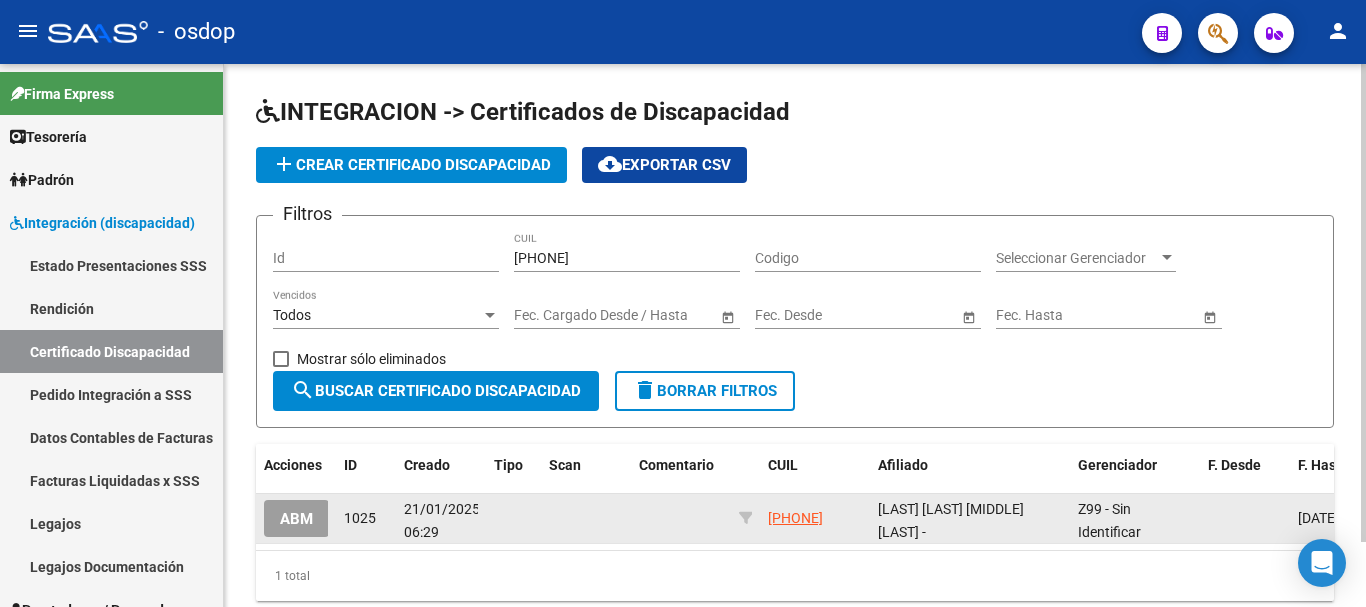 click on "ABM" 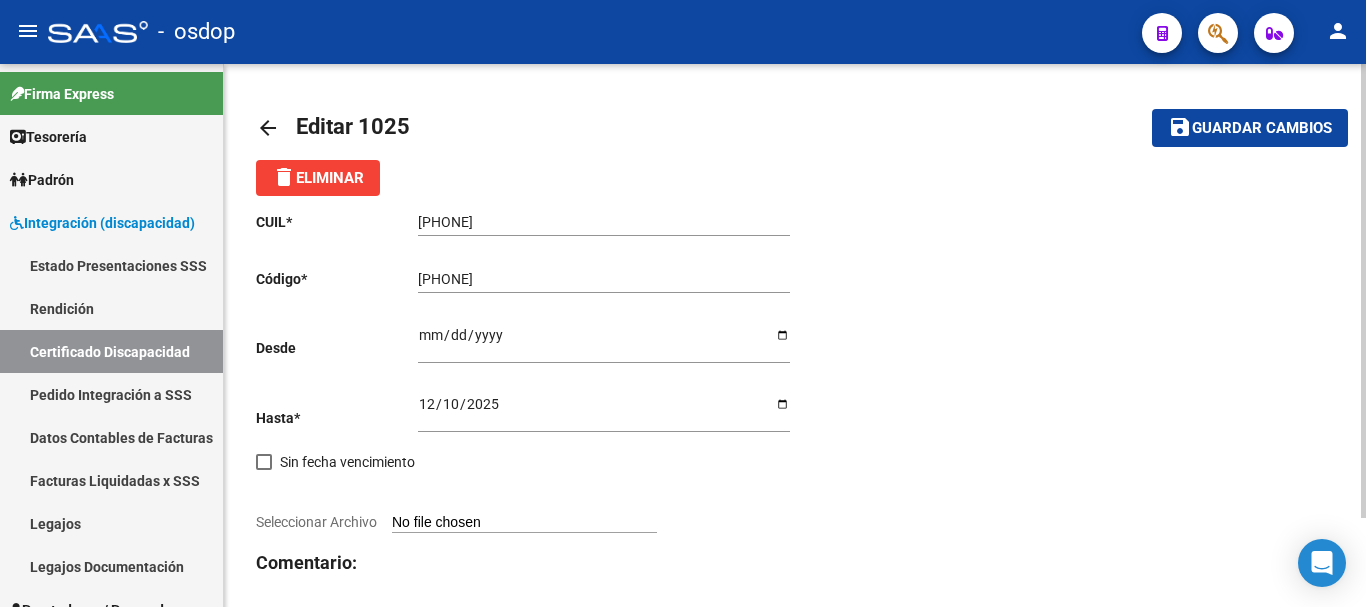 click on "delete  Eliminar" 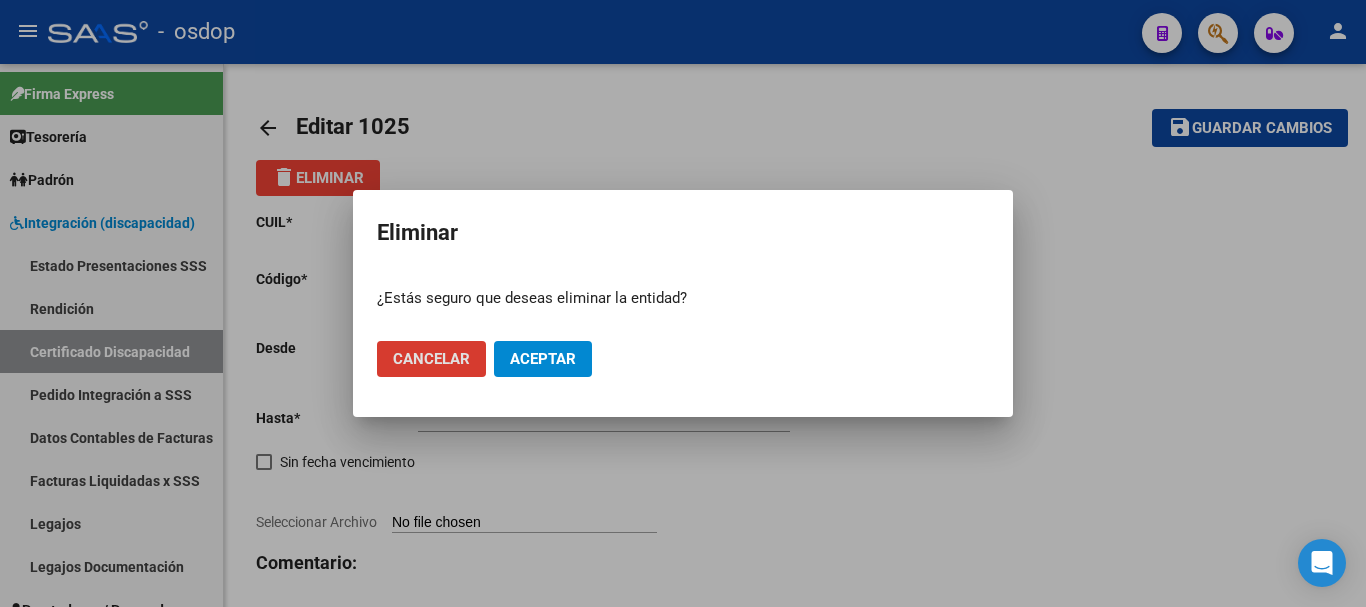 click on "Aceptar" 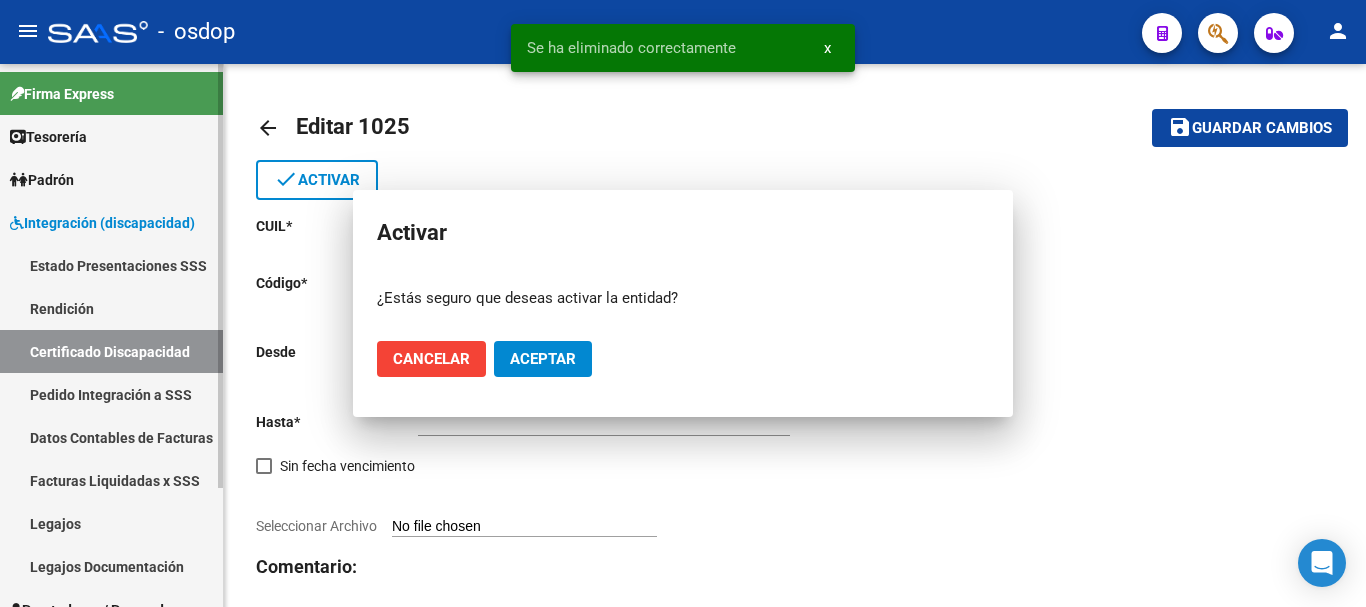 click on "Certificado Discapacidad" at bounding box center (111, 351) 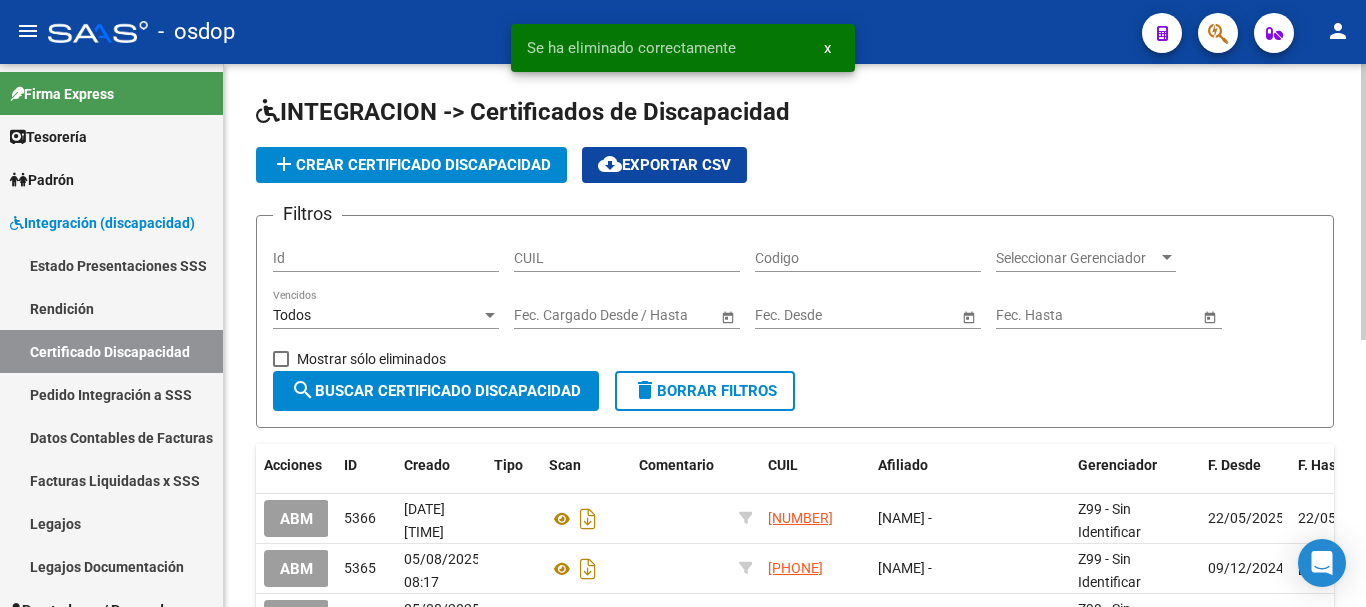 click on "CUIL" at bounding box center (627, 258) 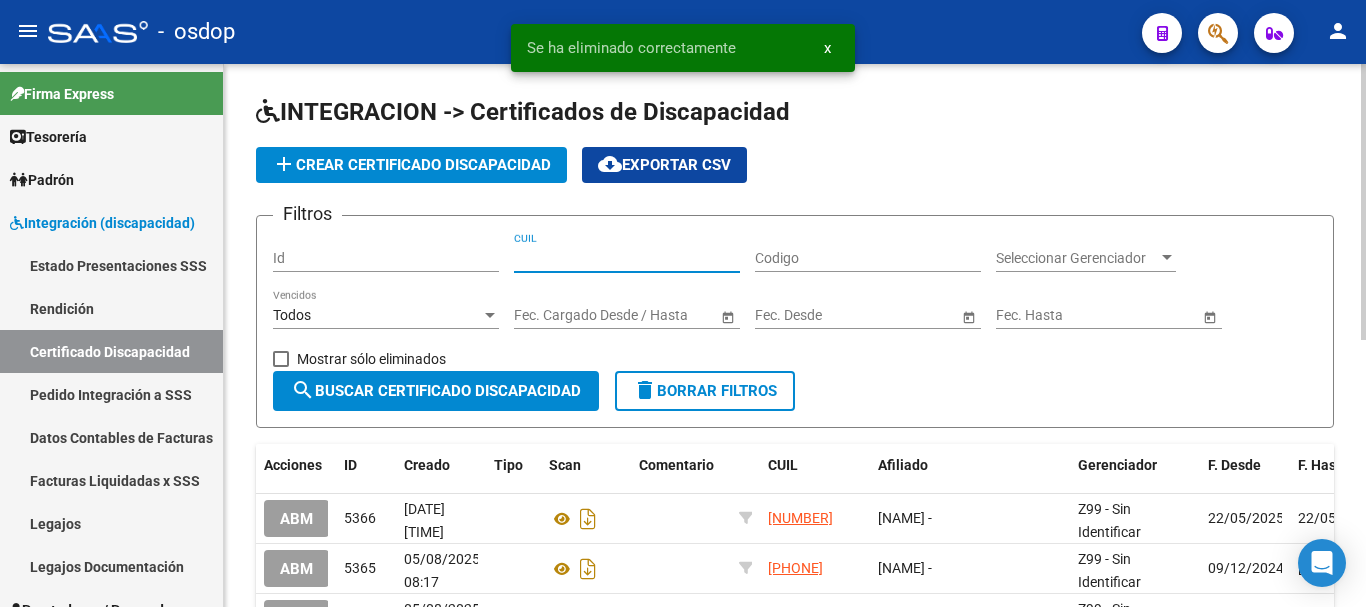 paste on "[PHONE]" 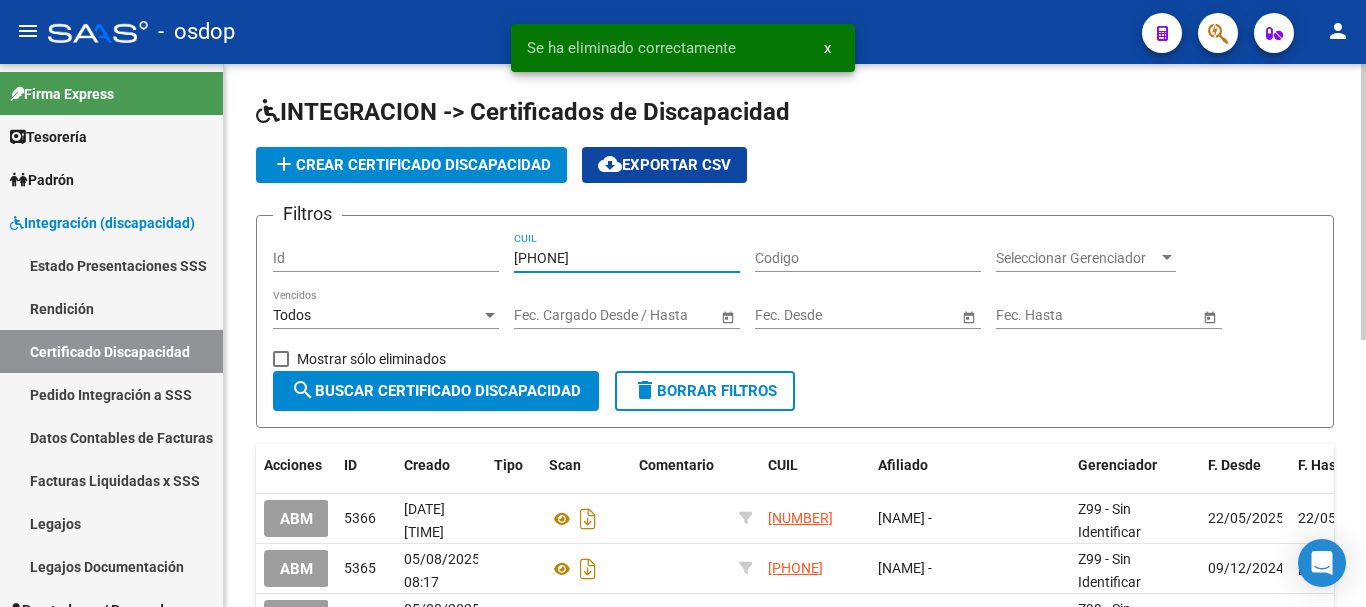 type on "[PHONE]" 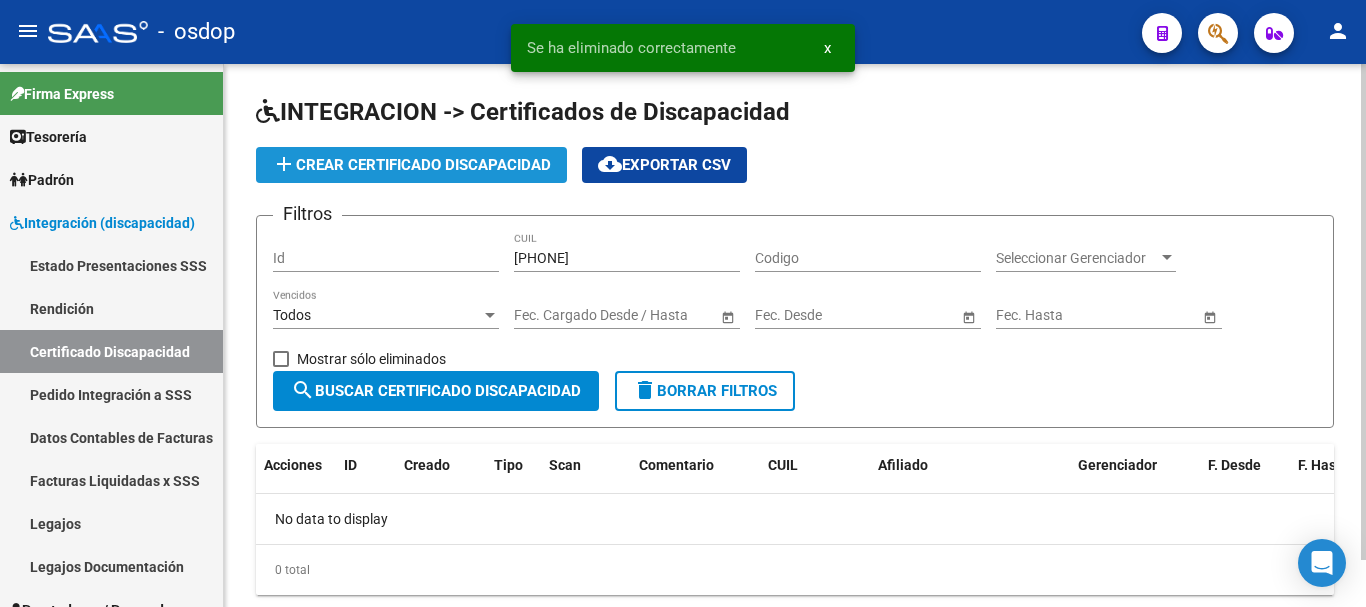 click on "add  Crear Certificado Discapacidad" 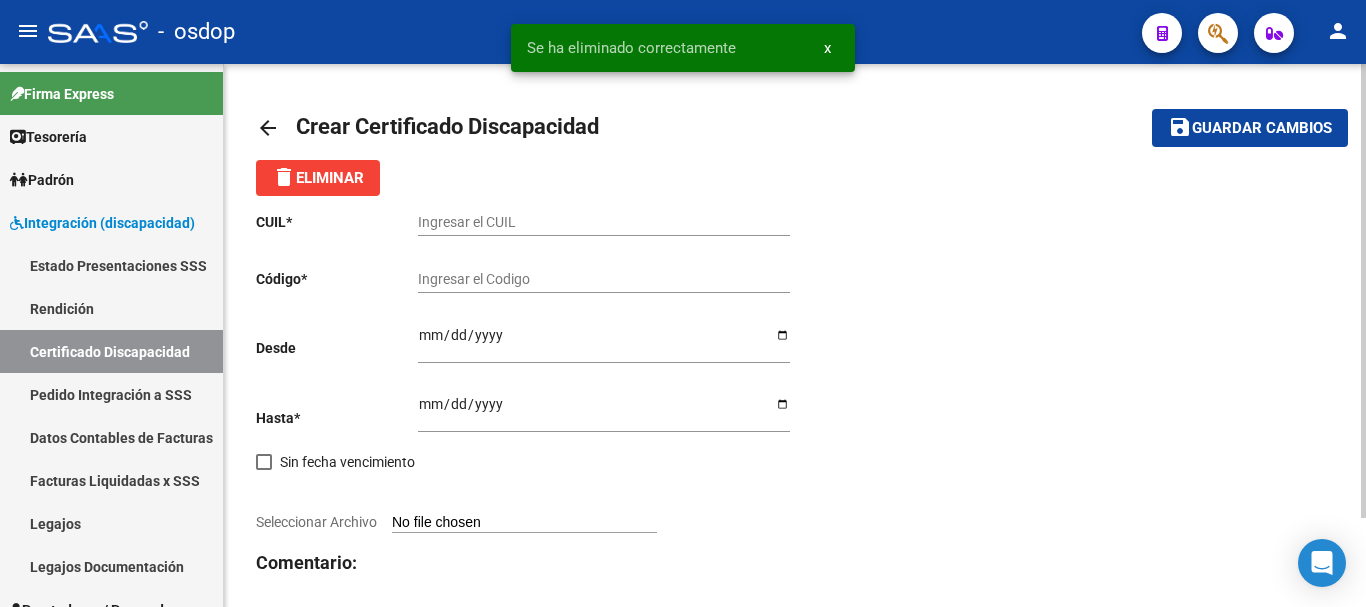 click on "Ingresar el CUIL" 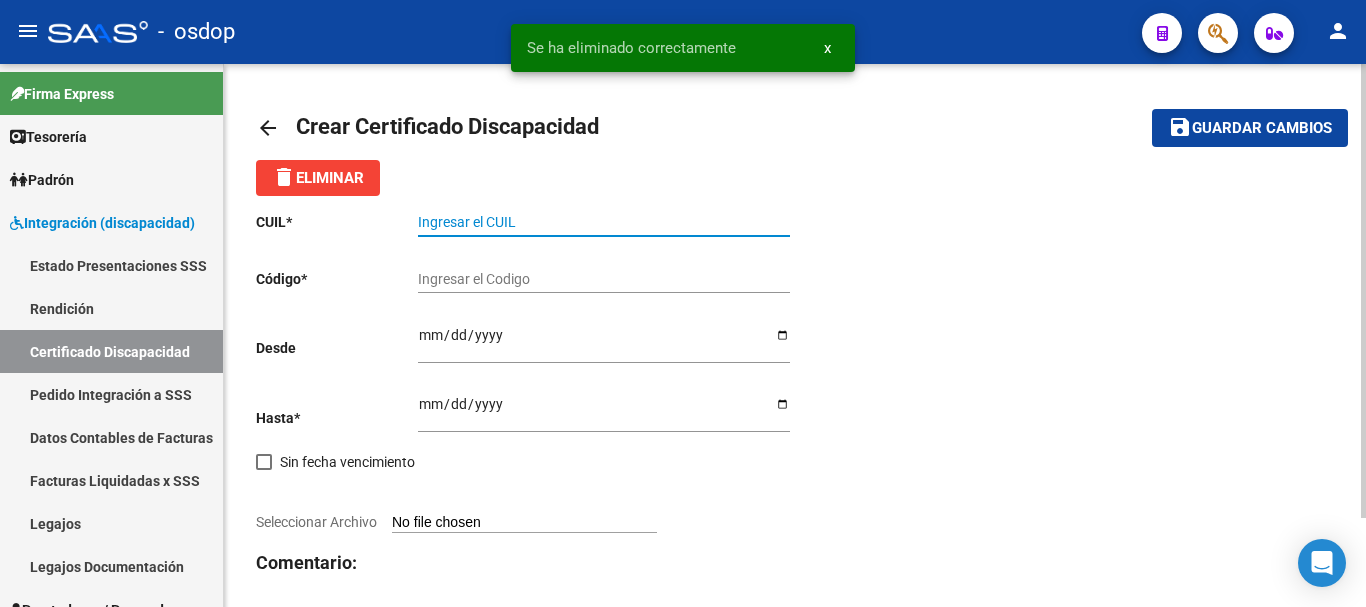 paste on "[PHONE]" 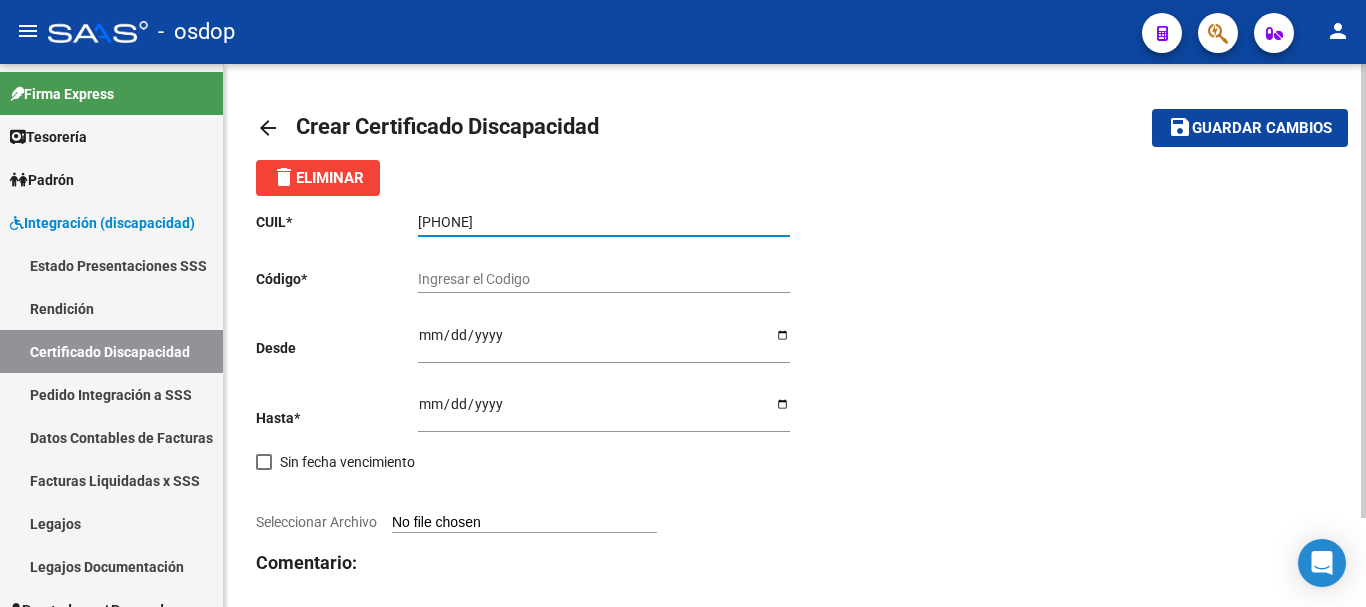 type on "[PHONE]" 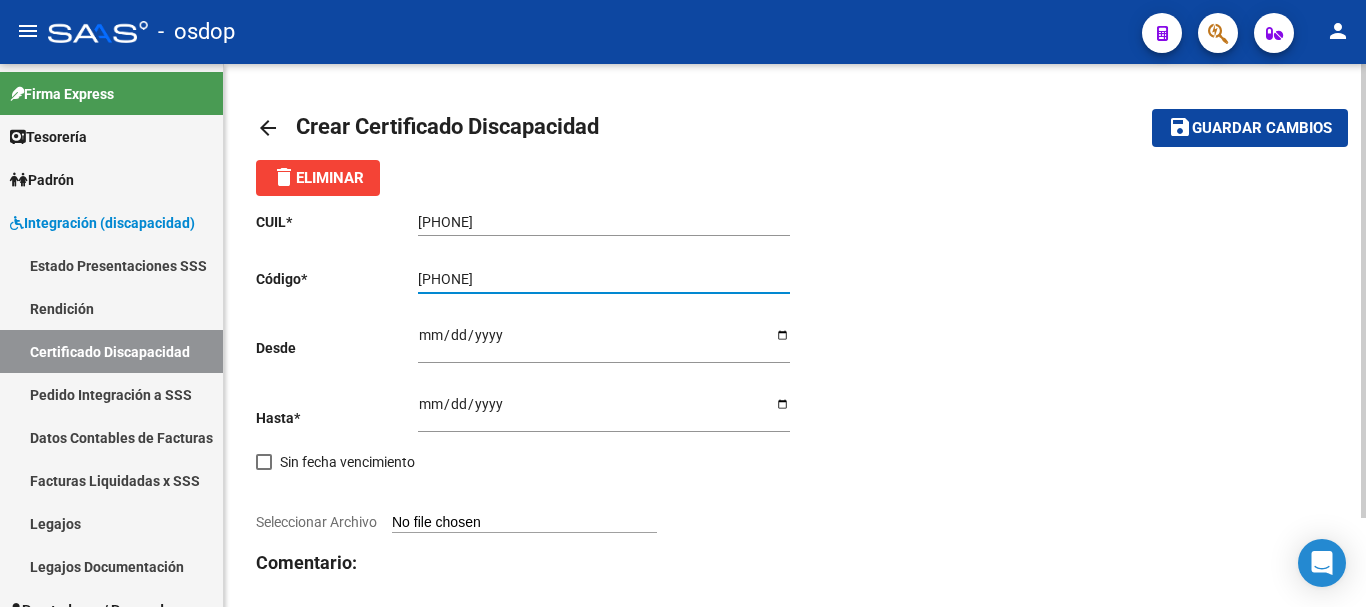 type on "[PHONE]" 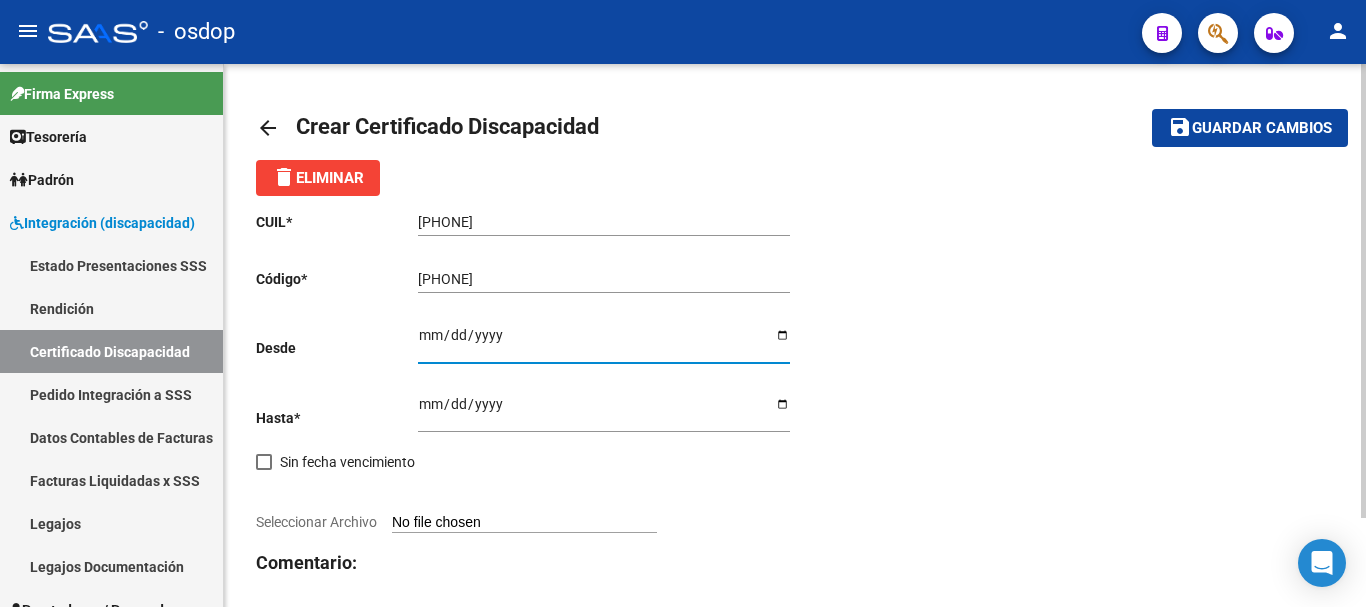 click on "Ingresar fec. Desde" at bounding box center [604, 342] 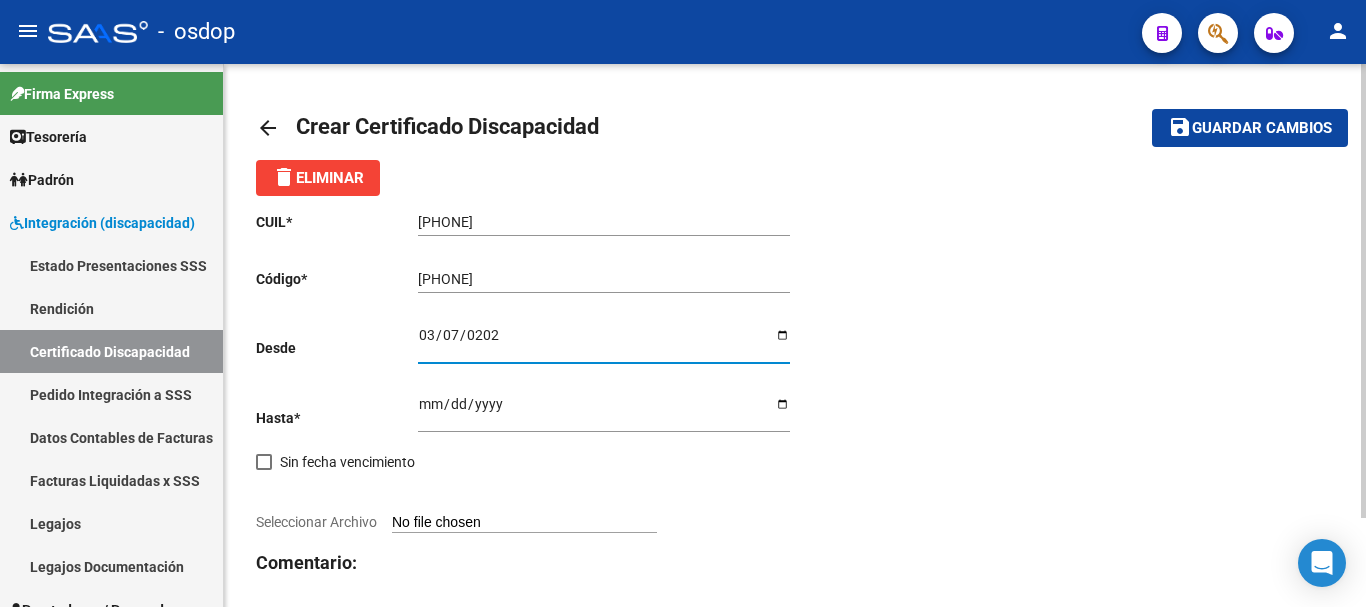 type 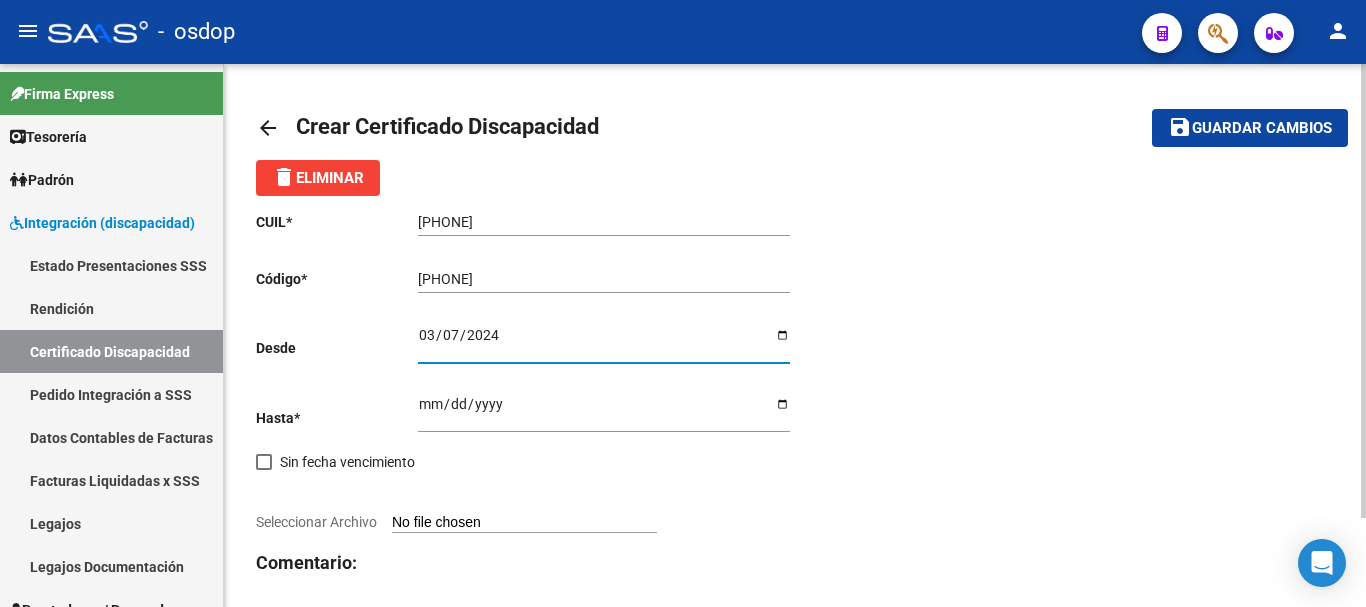 click on "Ingresar fec. Hasta" at bounding box center [604, 411] 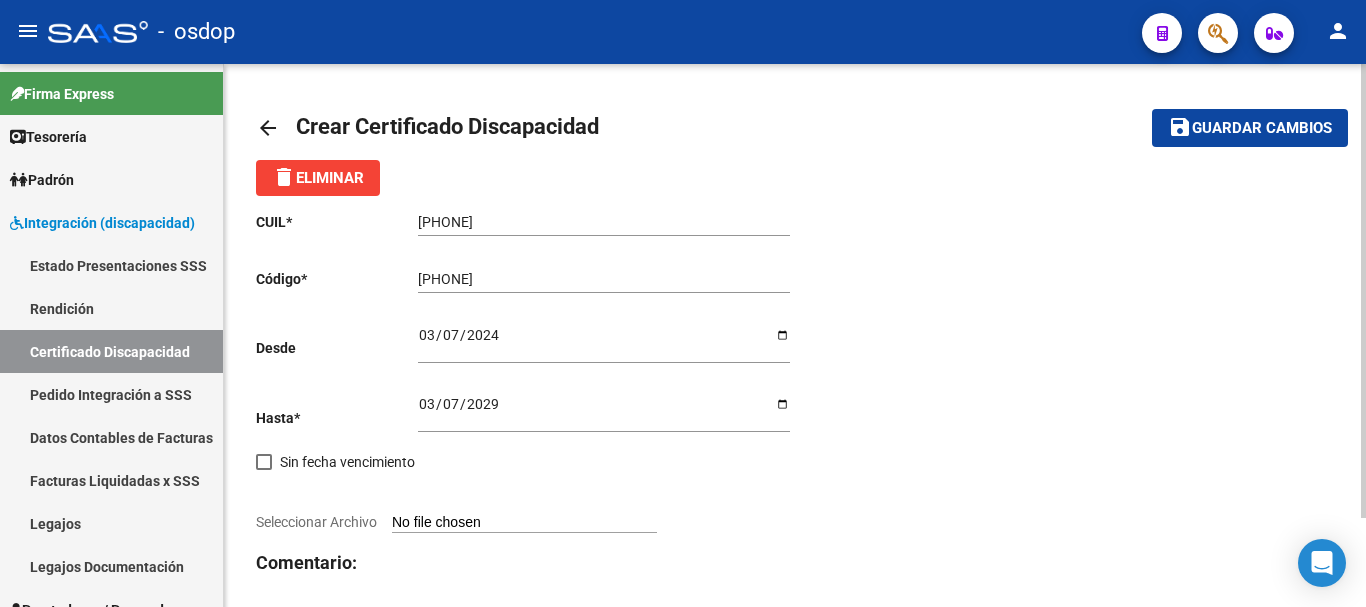 click on "Seleccionar Archivo" at bounding box center [524, 523] 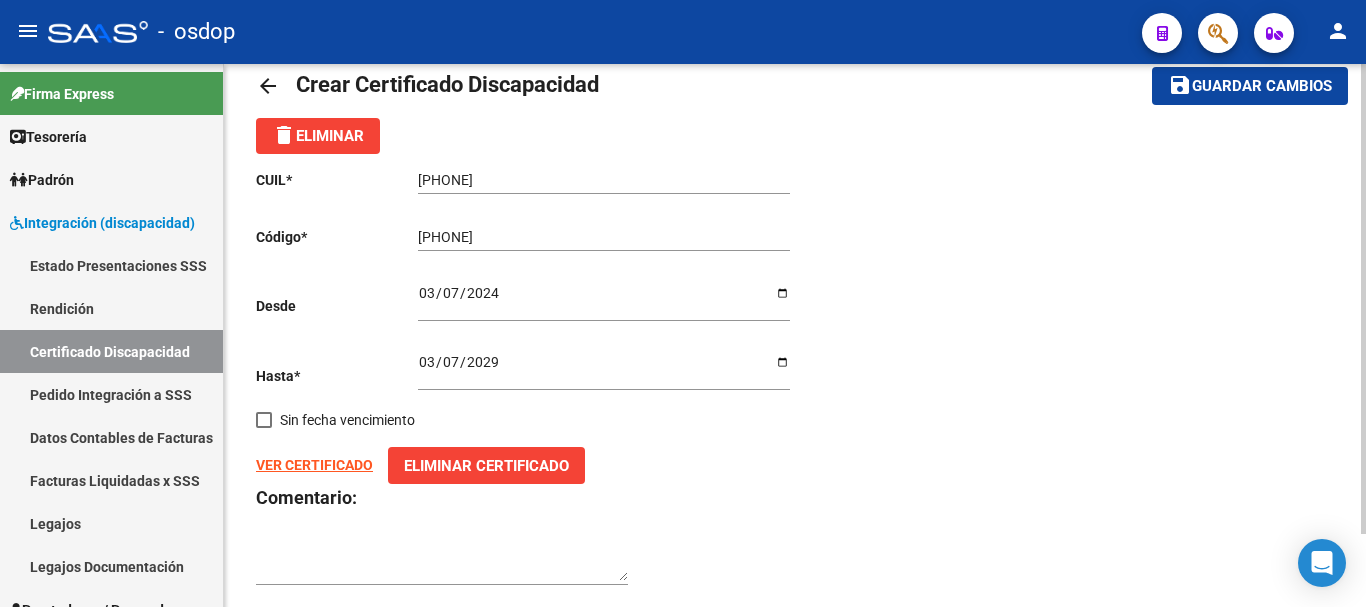 scroll, scrollTop: 0, scrollLeft: 0, axis: both 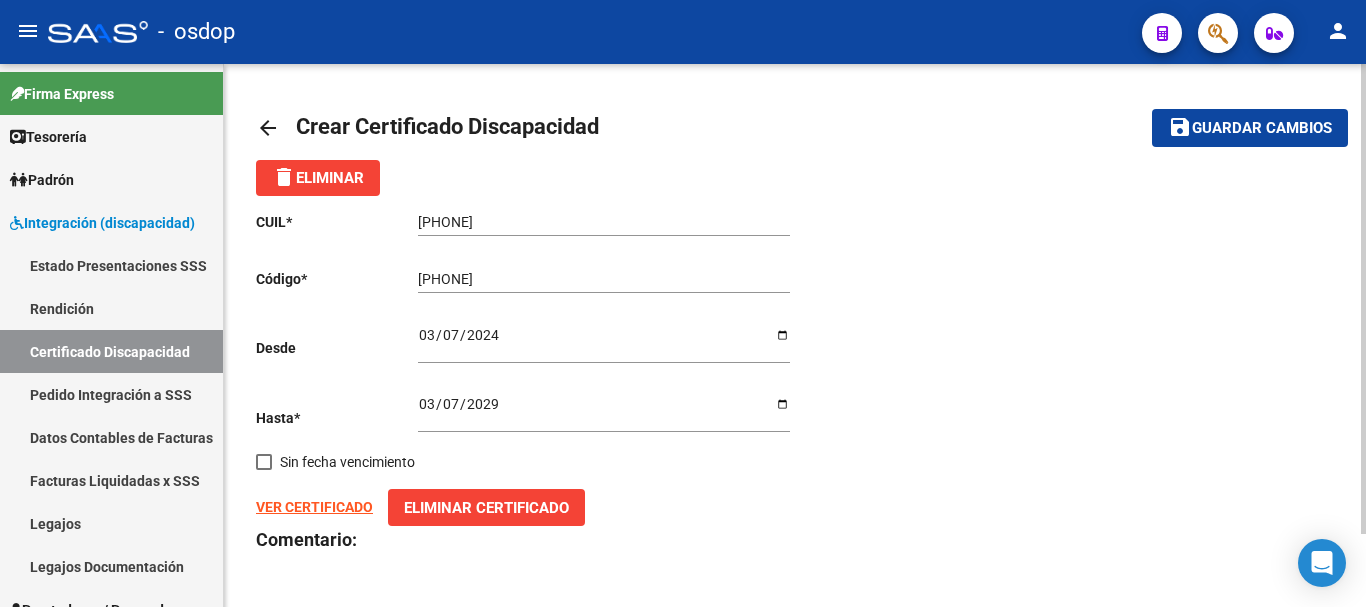 click on "Guardar cambios" 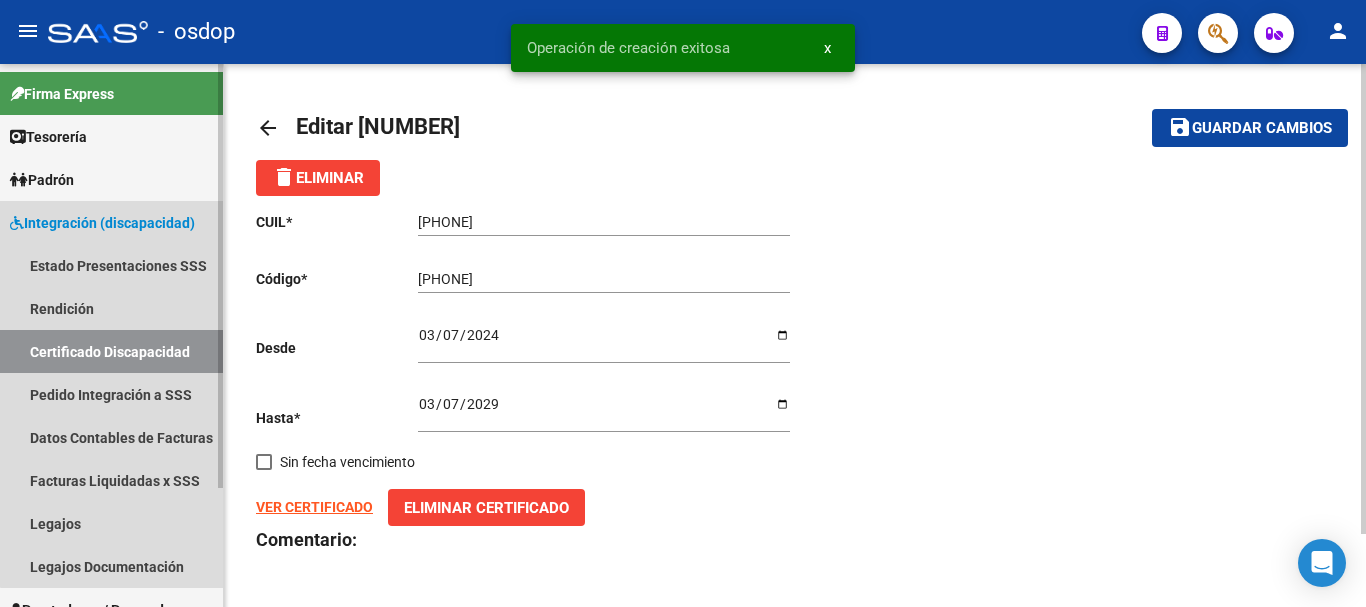 click on "Certificado Discapacidad" at bounding box center [111, 351] 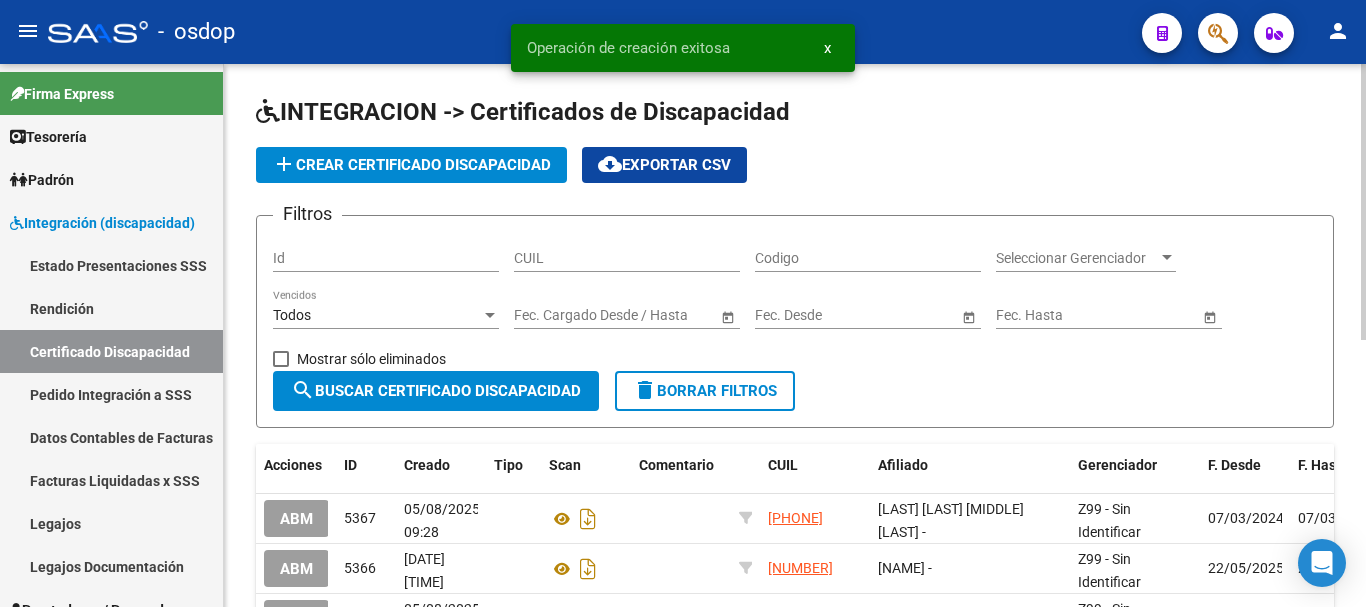 click on "CUIL" at bounding box center (627, 258) 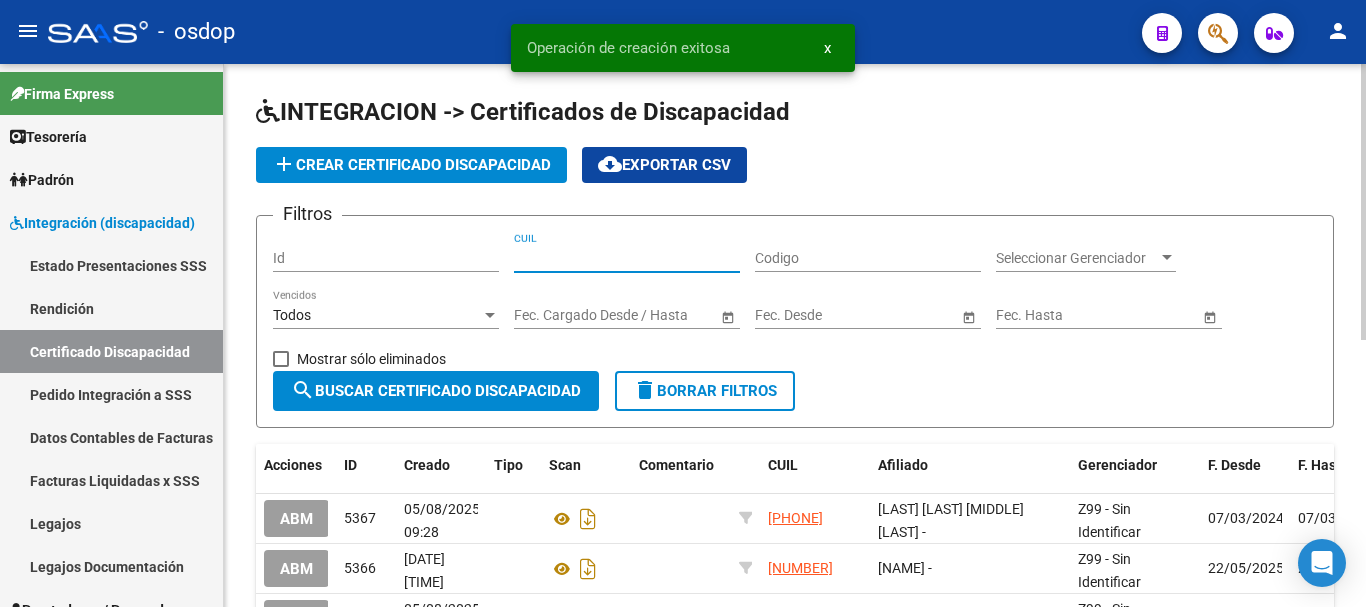 paste on "[PHONE]" 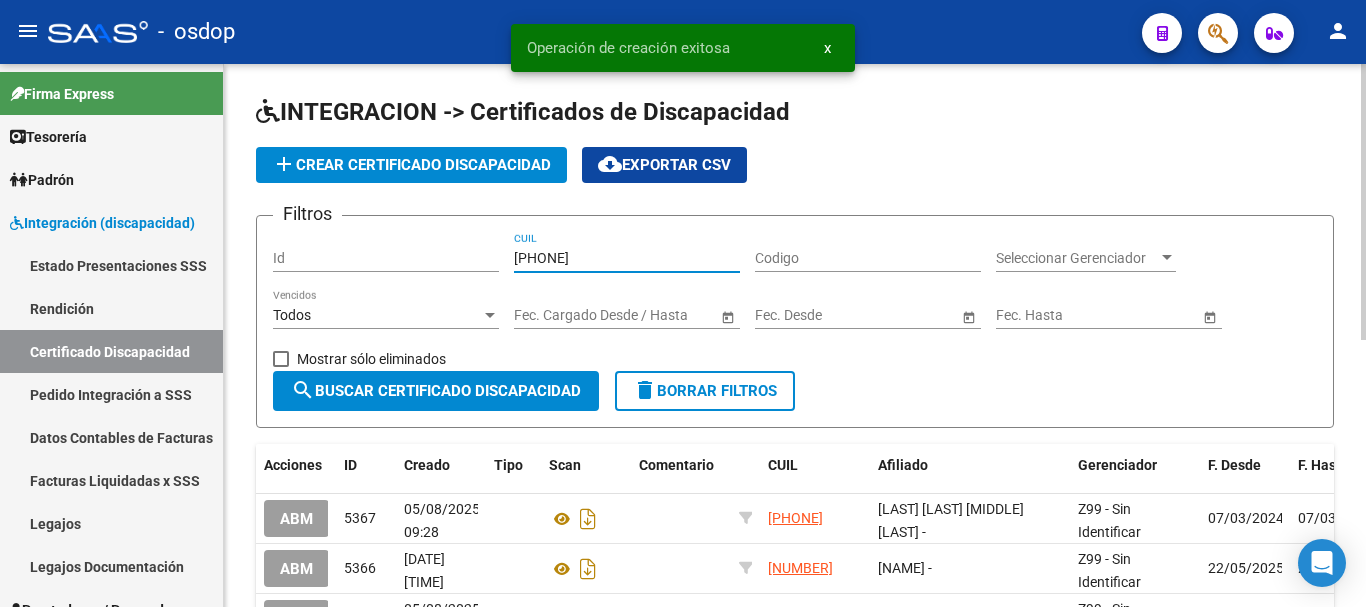 click on "search  Buscar Certificado Discapacidad" 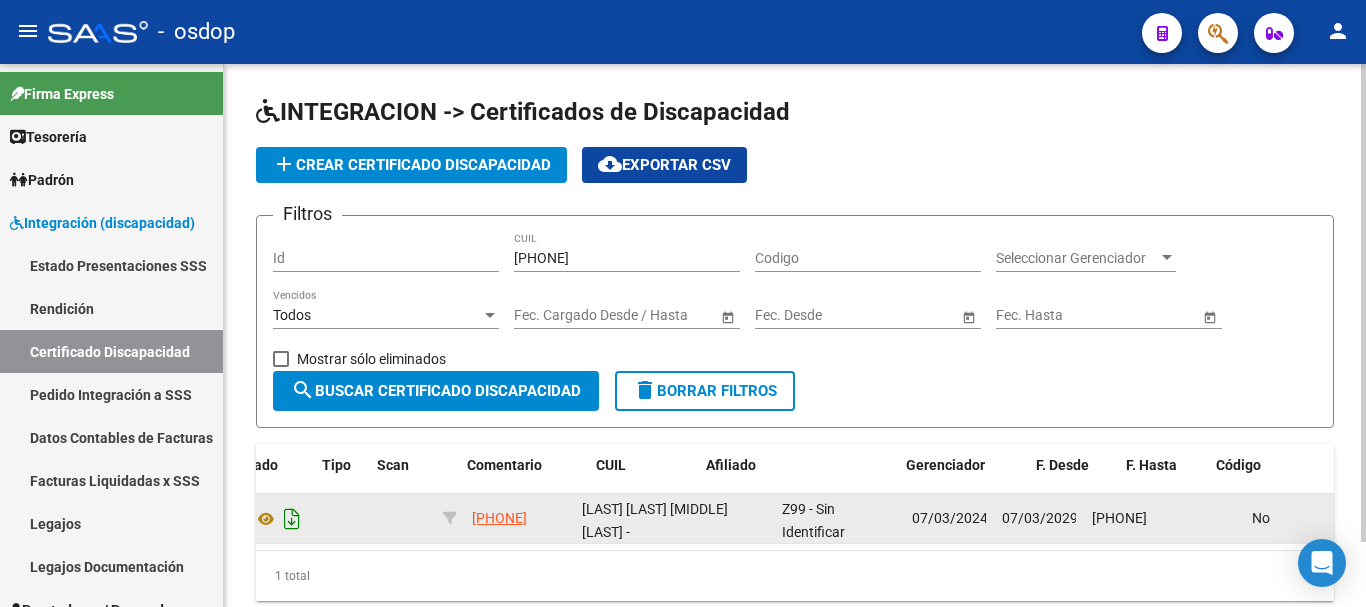 scroll, scrollTop: 0, scrollLeft: 103, axis: horizontal 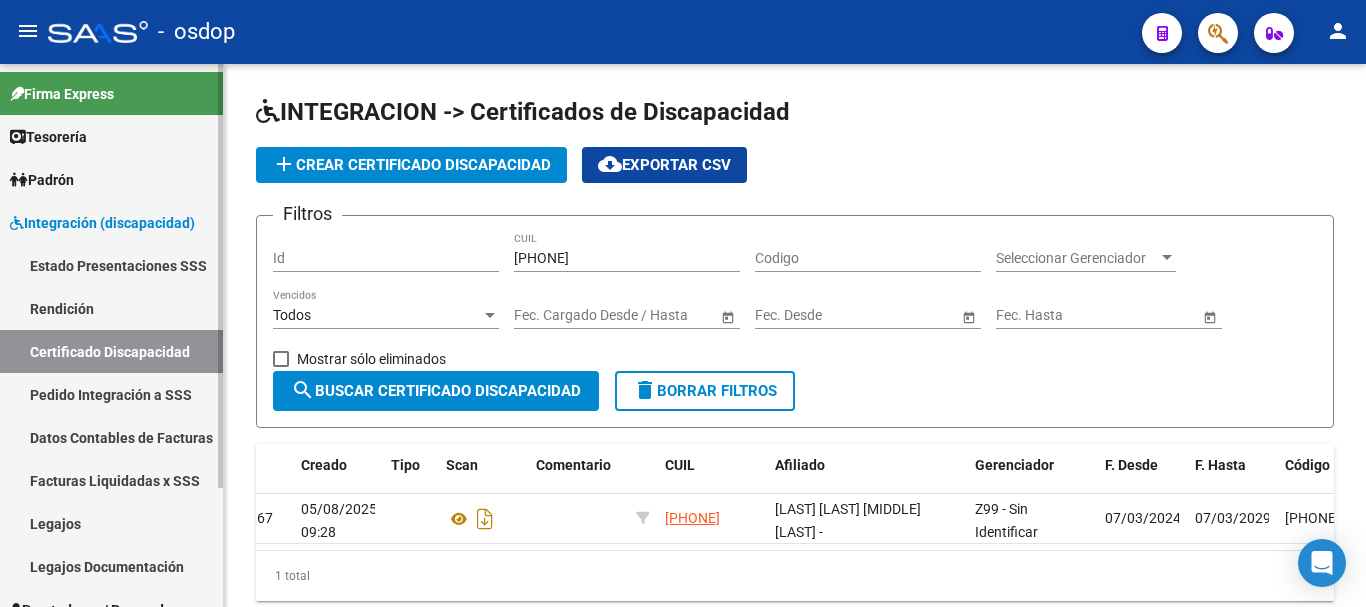click on "Legajos" at bounding box center (111, 523) 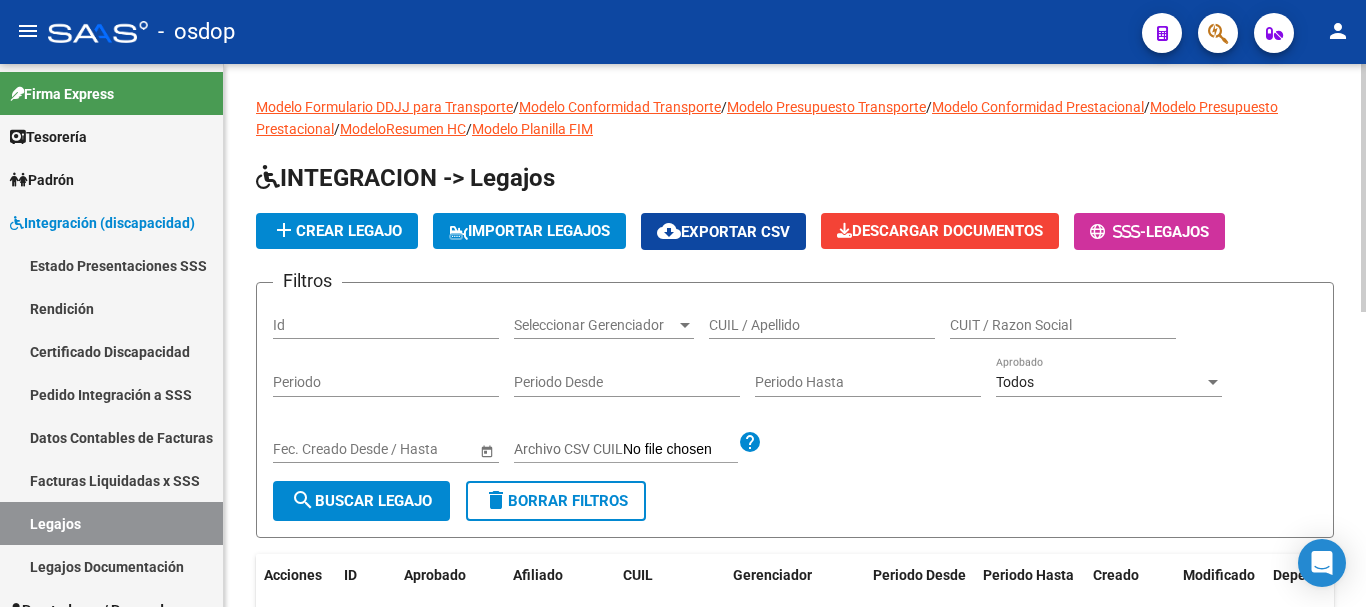 click on "CUIL / Apellido" at bounding box center (822, 325) 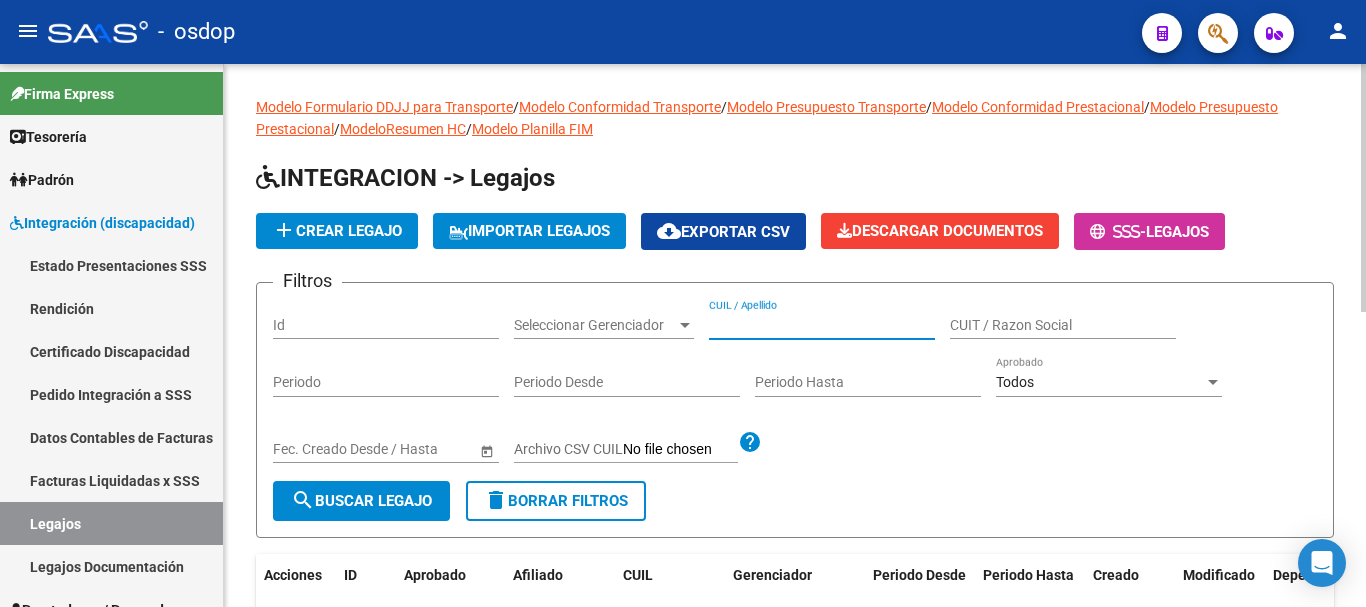 paste on "[PHONE]" 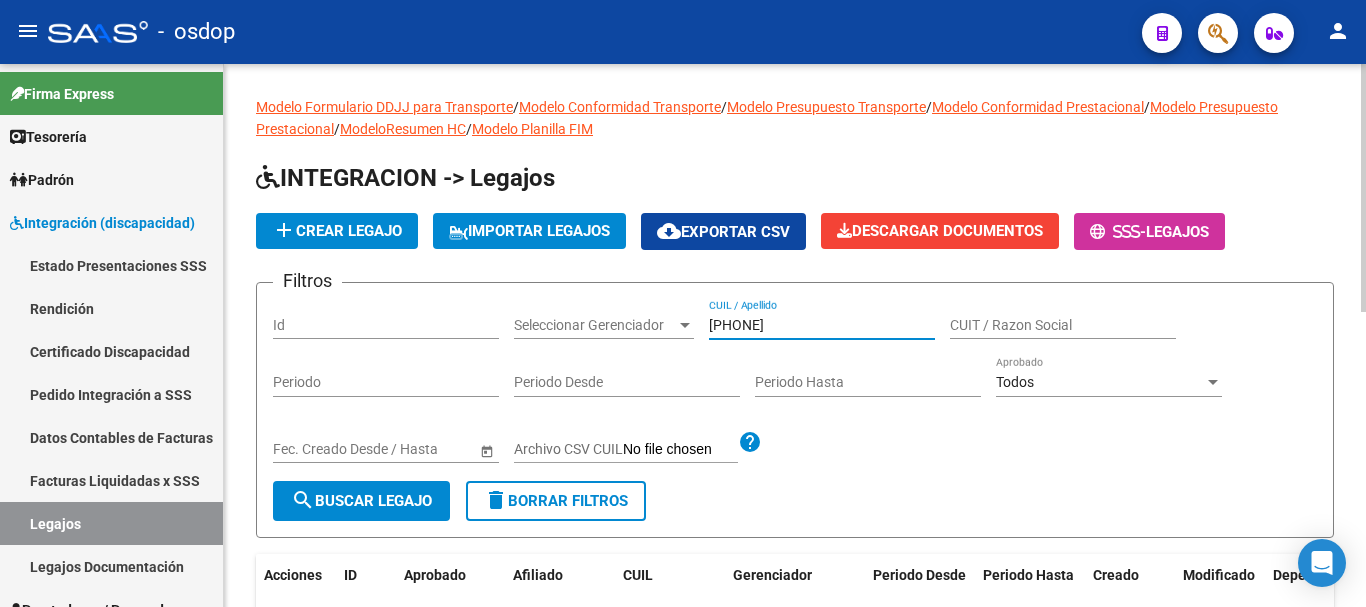 click on "search  Buscar Legajo" 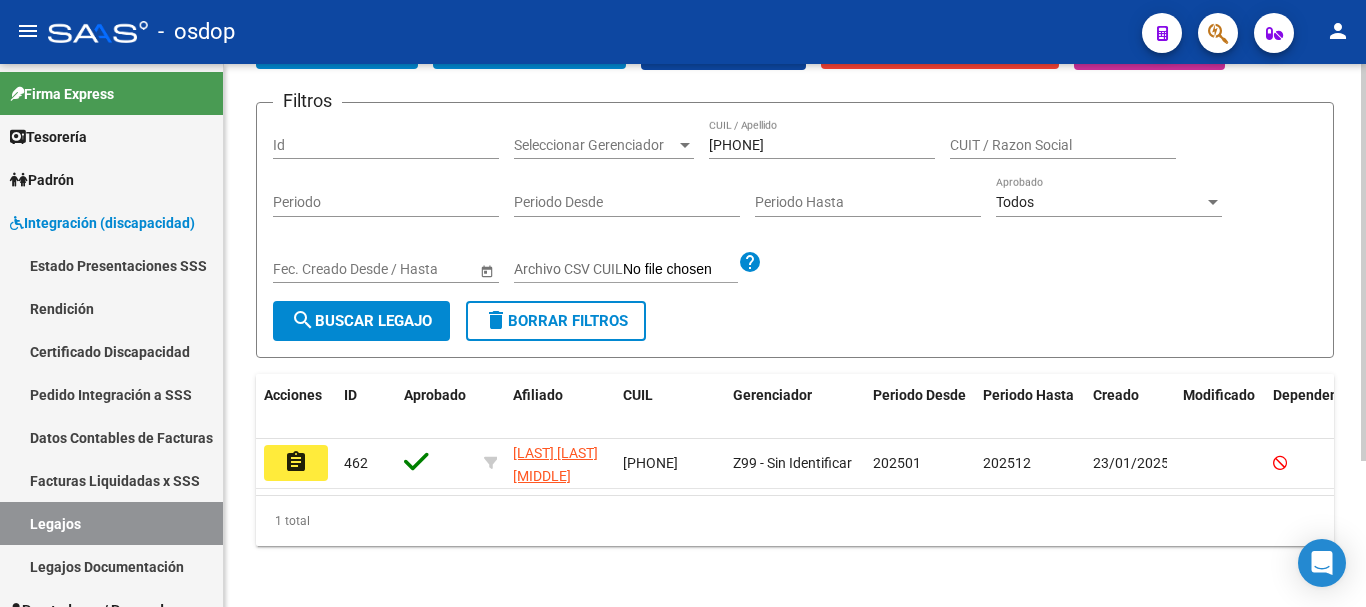 scroll, scrollTop: 200, scrollLeft: 0, axis: vertical 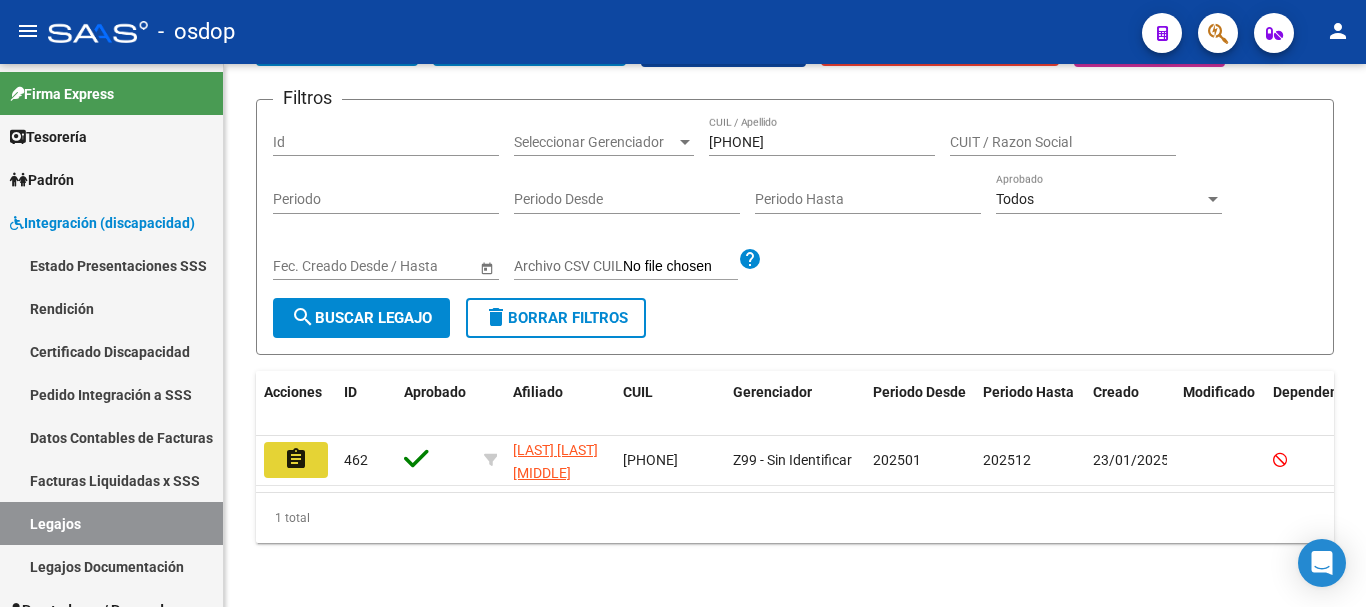 click on "assignment" 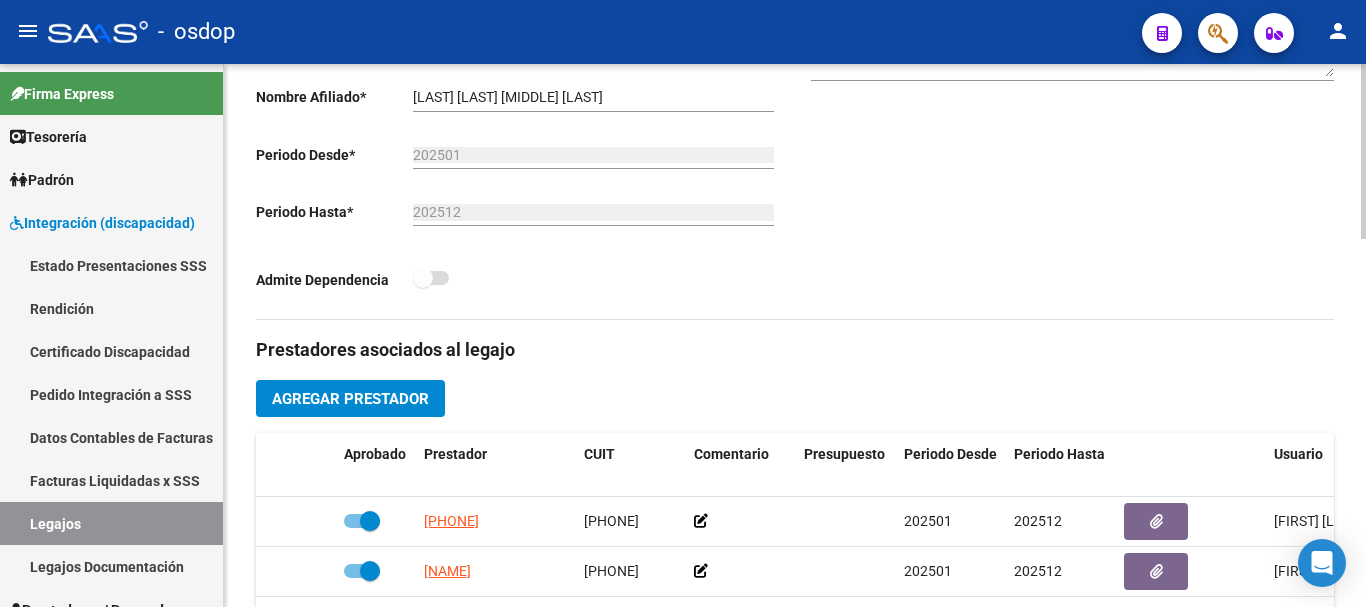 scroll, scrollTop: 600, scrollLeft: 0, axis: vertical 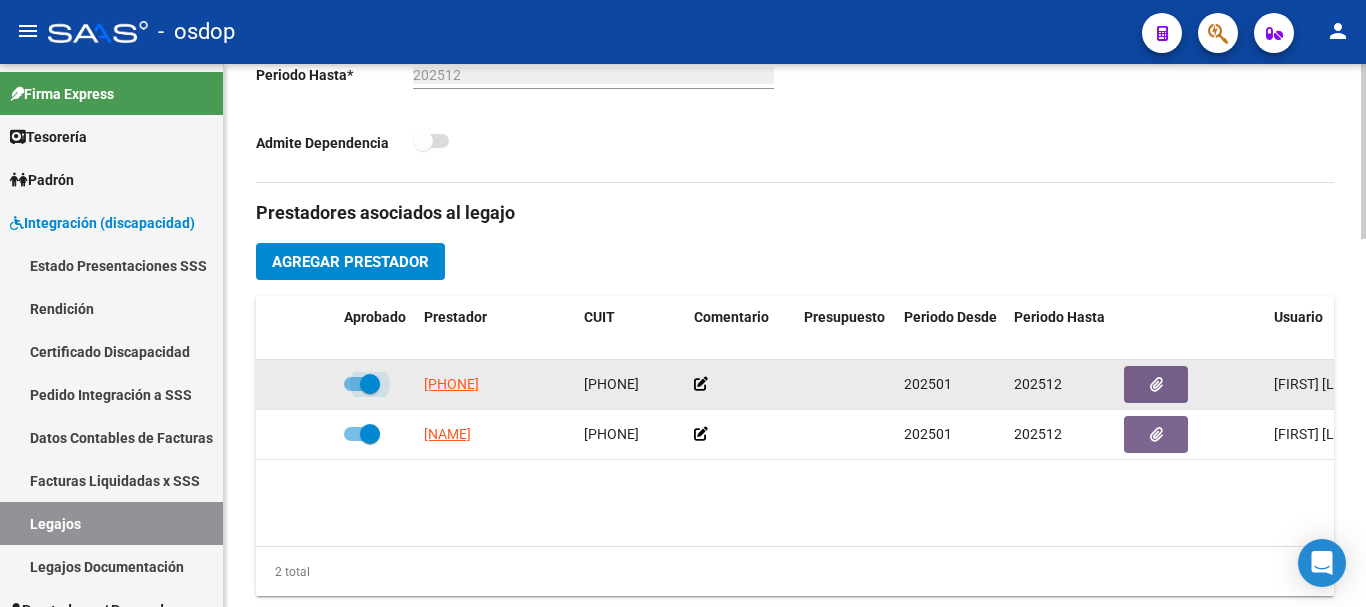 click at bounding box center [362, 384] 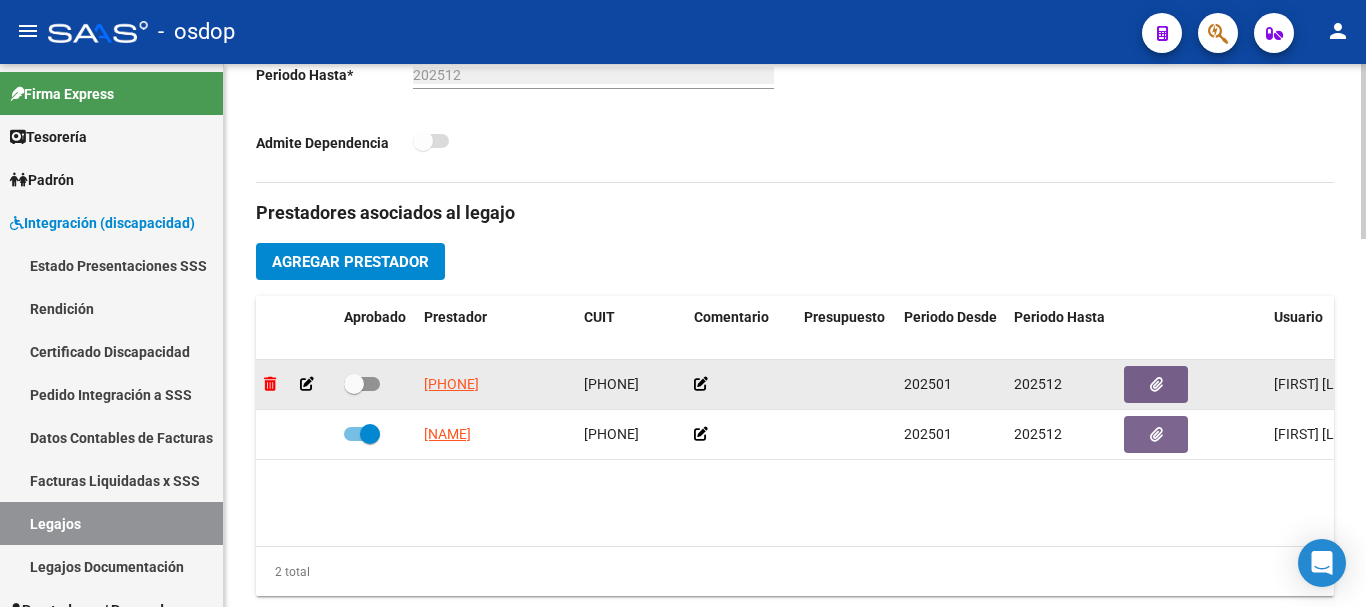 click 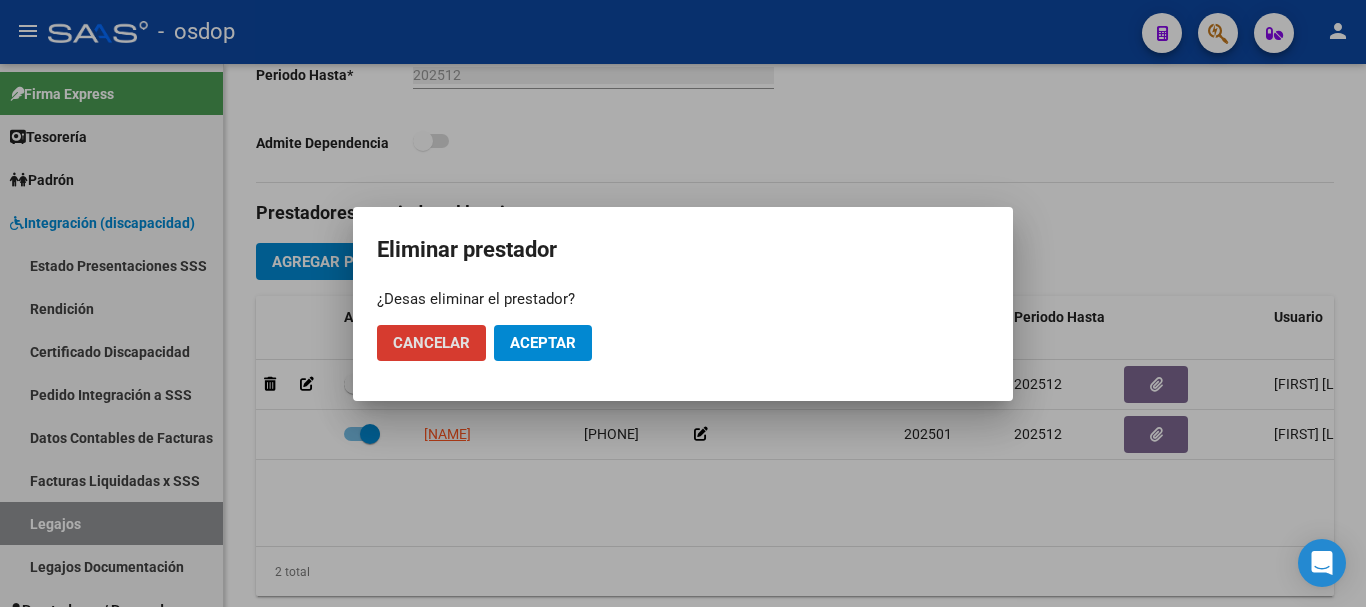 click on "Aceptar" 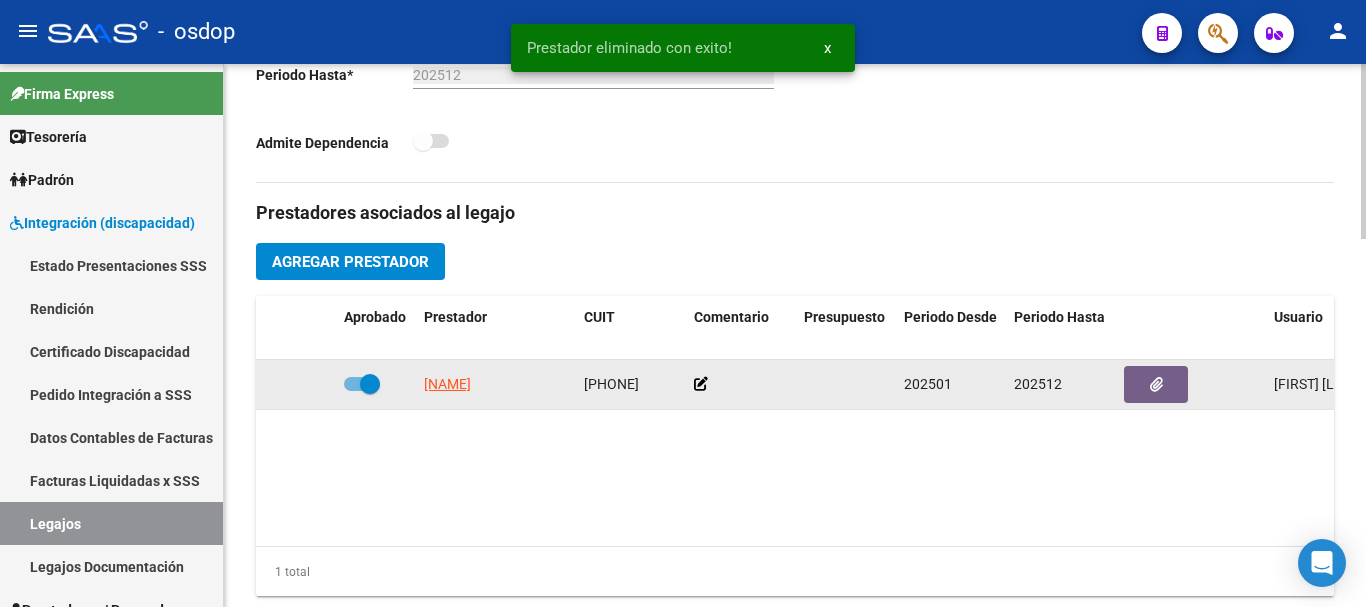 click at bounding box center (362, 384) 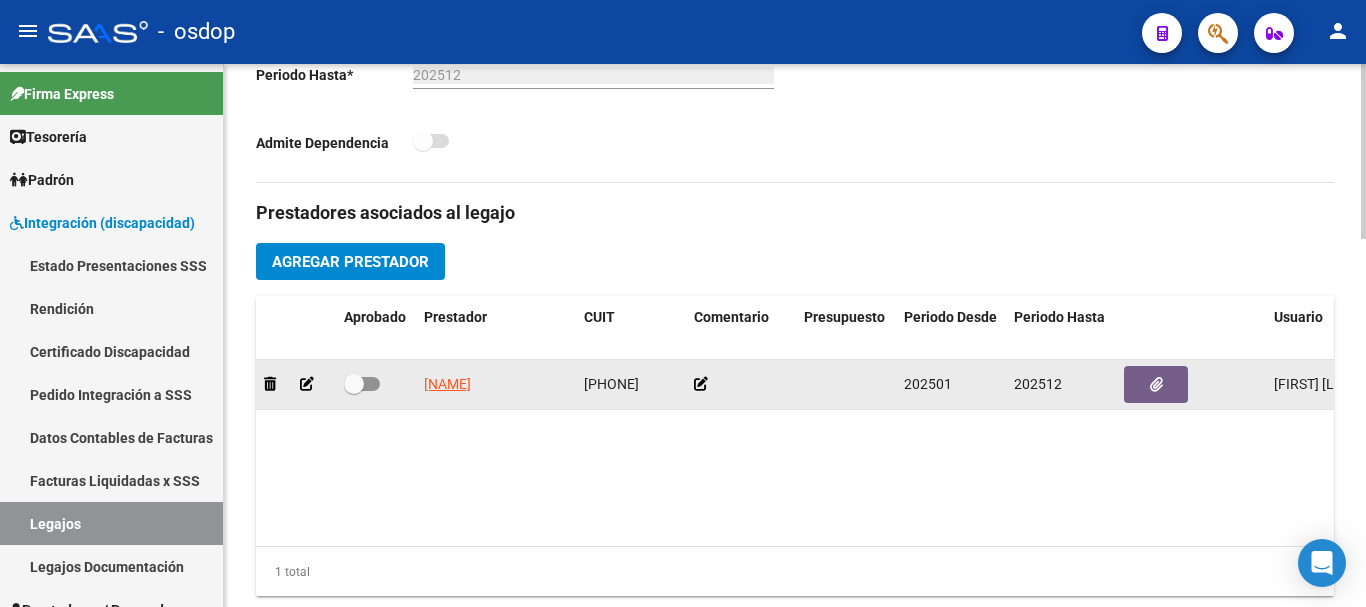 click 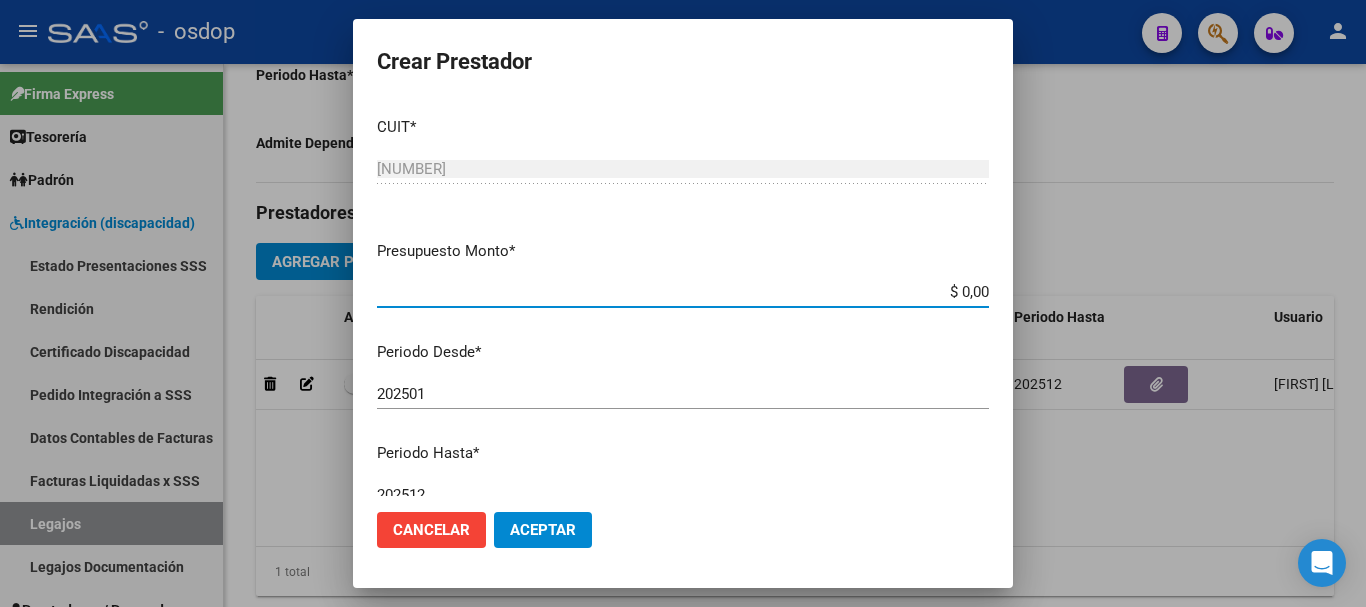 click on "$ 0,00" at bounding box center (683, 292) 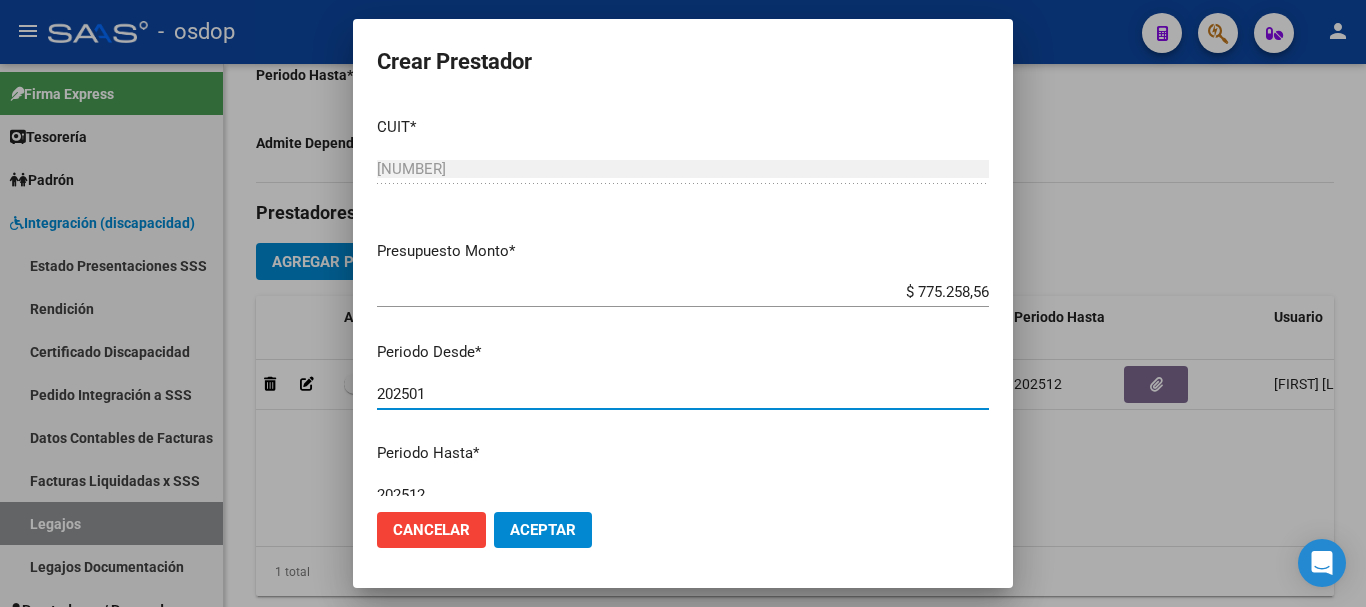 click on "202501" at bounding box center [683, 394] 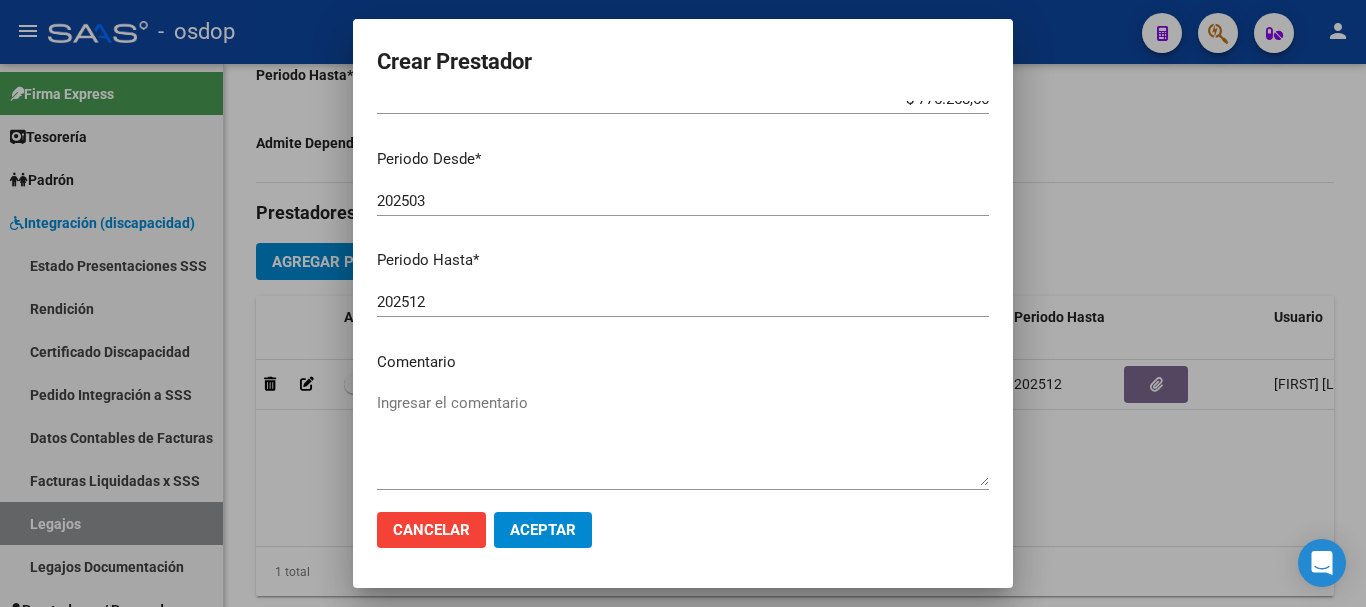 scroll, scrollTop: 200, scrollLeft: 0, axis: vertical 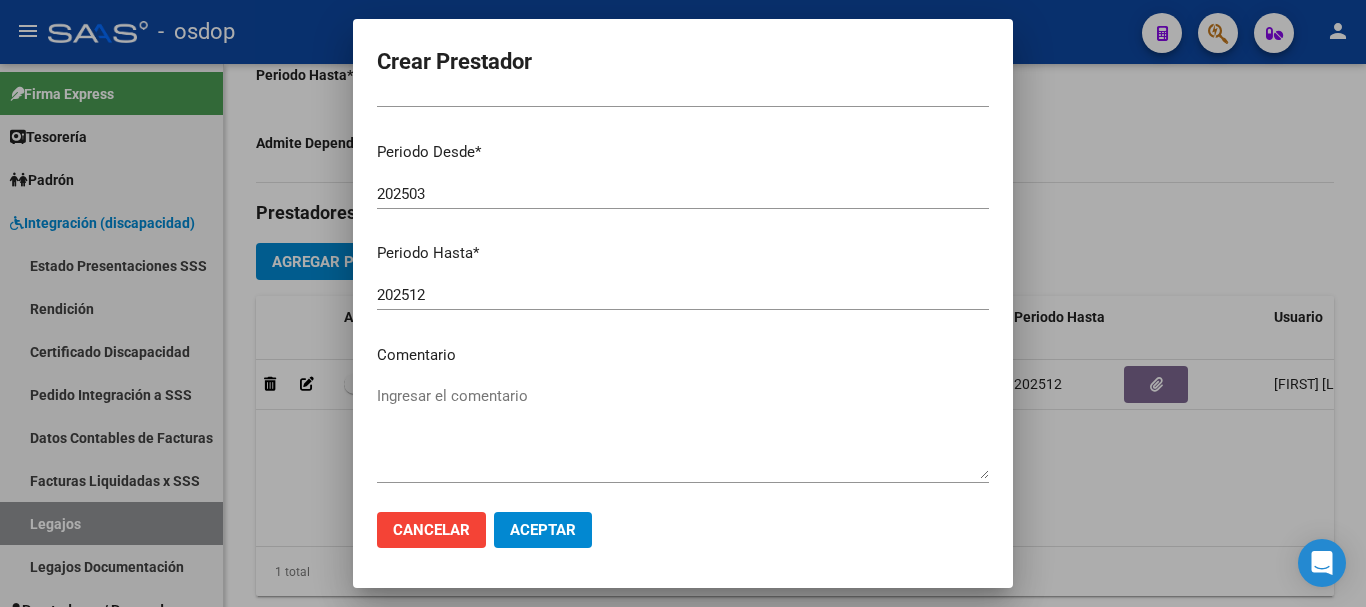 click on "Ingresar el comentario" at bounding box center [683, 432] 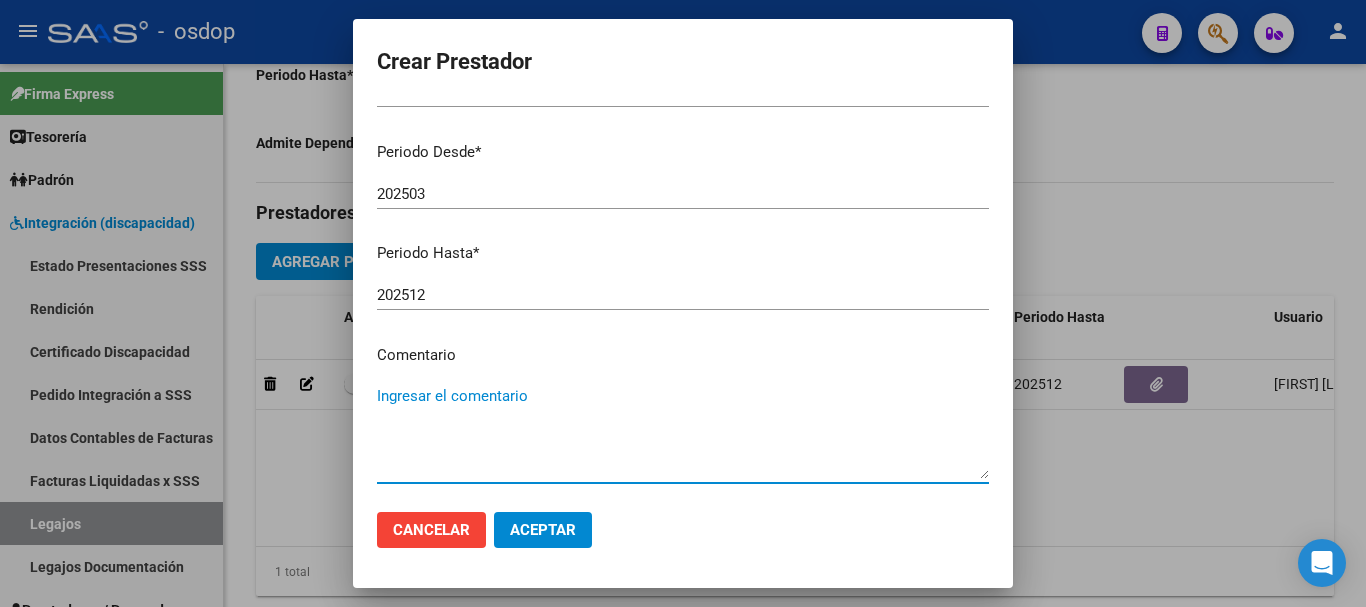 click on "Ingresar el comentario" at bounding box center [683, 432] 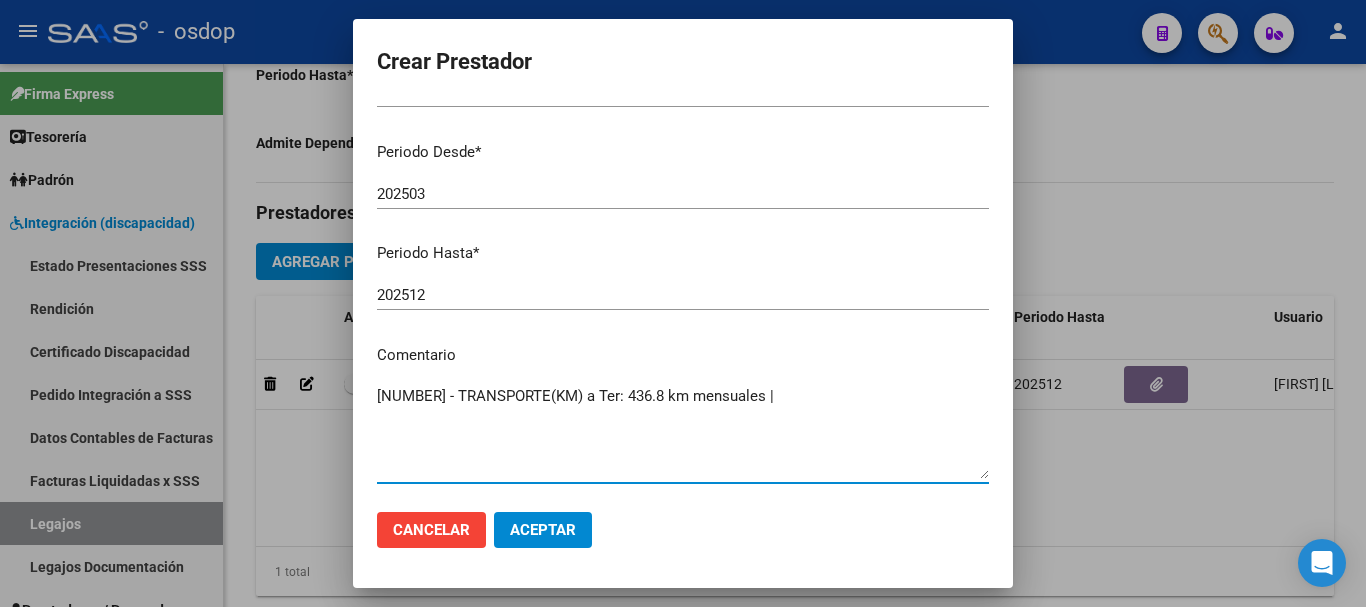 click on "[NUMBER] - TRANSPORTE(KM) a Ter: 436.8 km mensuales |" at bounding box center [683, 432] 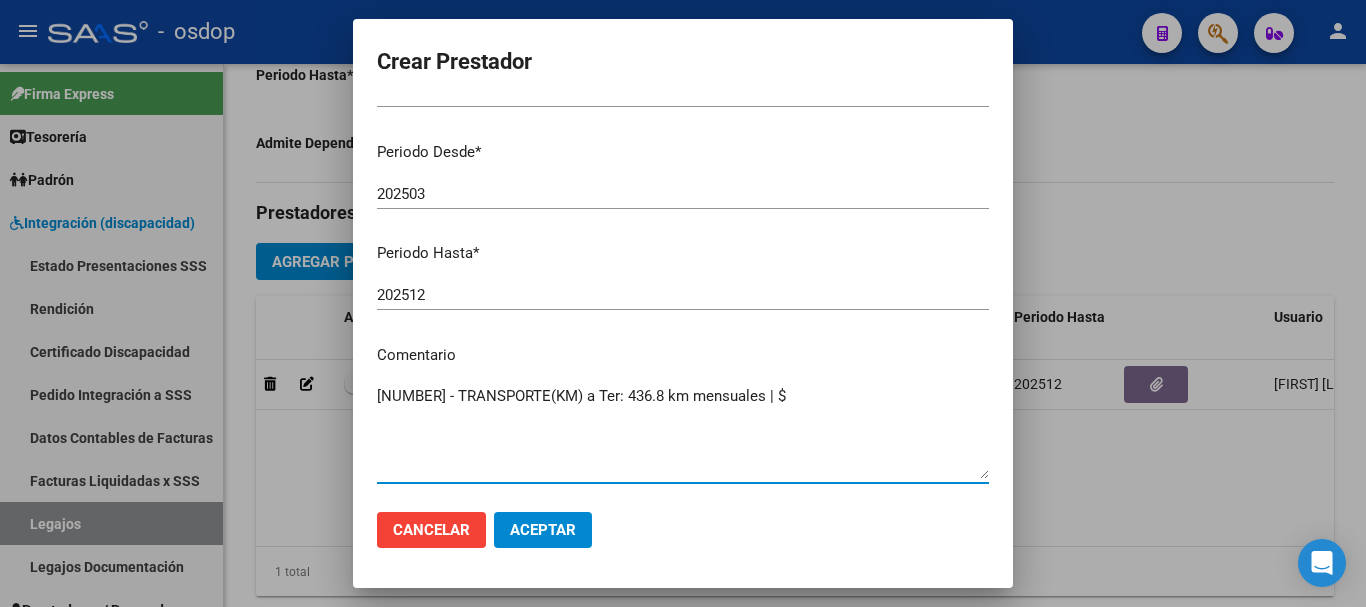 paste on "236.749,12" 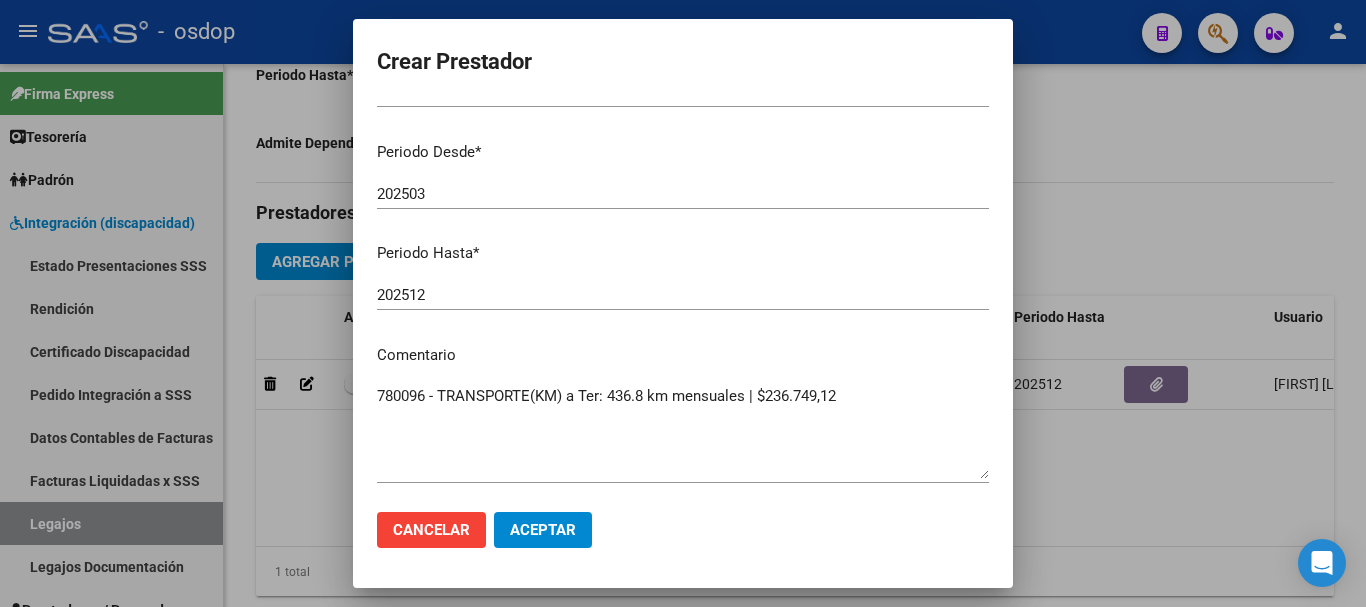 click on "780096 - TRANSPORTE(KM) a Ter: 436.8 km mensuales | $236.749,12" at bounding box center [683, 432] 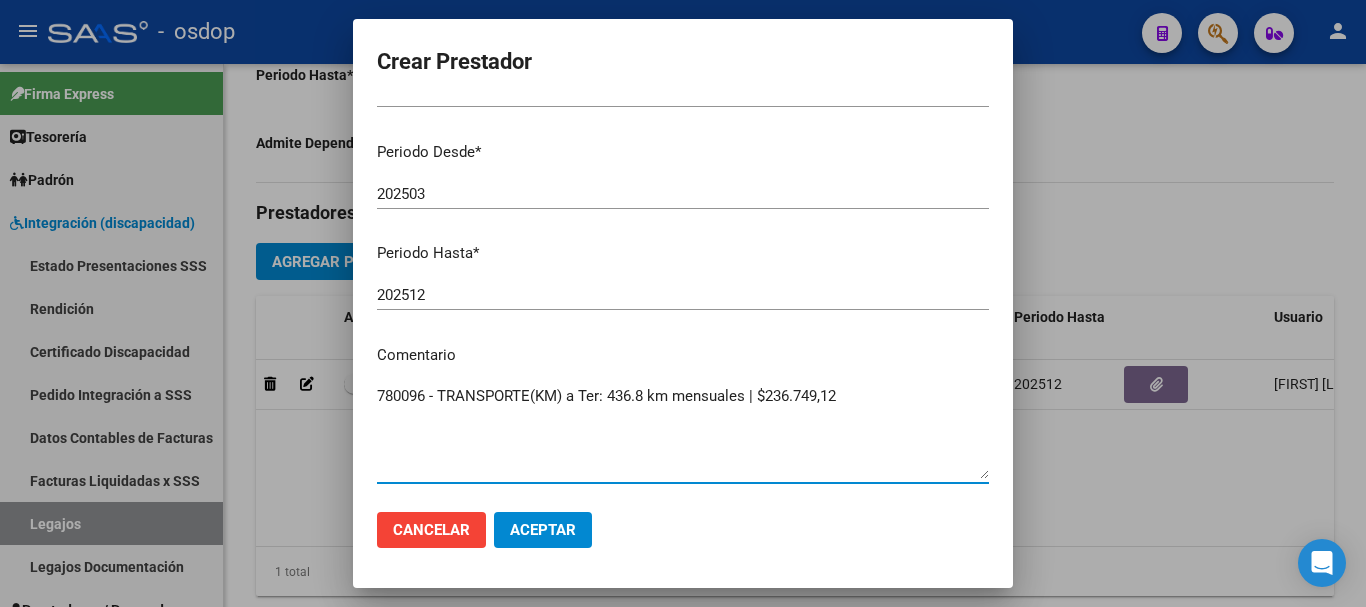 paste on "780096 - TRANSPORTE(KM)" 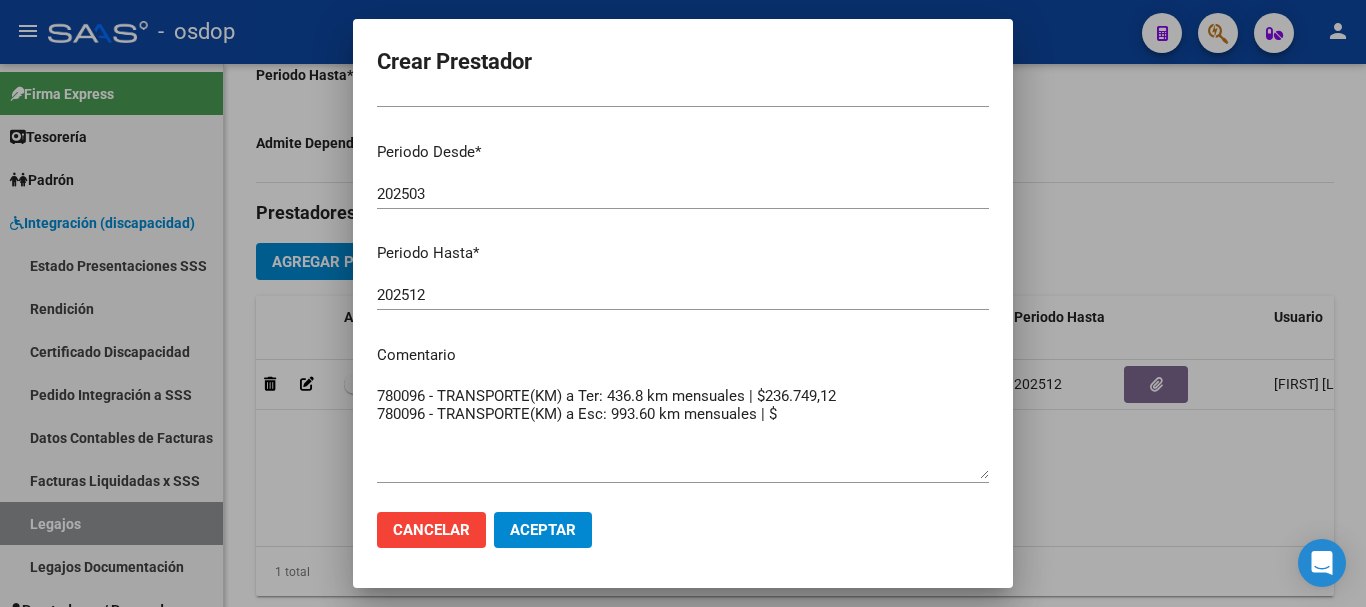 click on "780096 - TRANSPORTE(KM) a Ter: 436.8 km mensuales | $236.749,12
780096 - TRANSPORTE(KM) a Esc: 993.60 km mensuales | $" at bounding box center (683, 432) 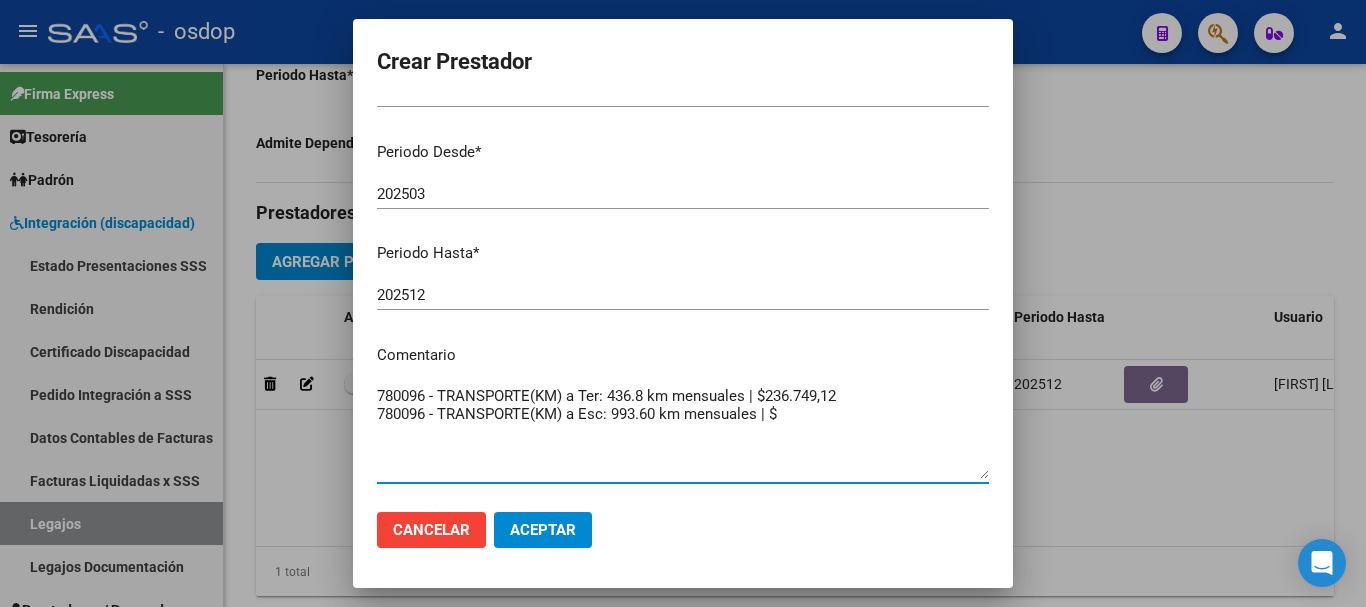 paste on "[PRICE]" 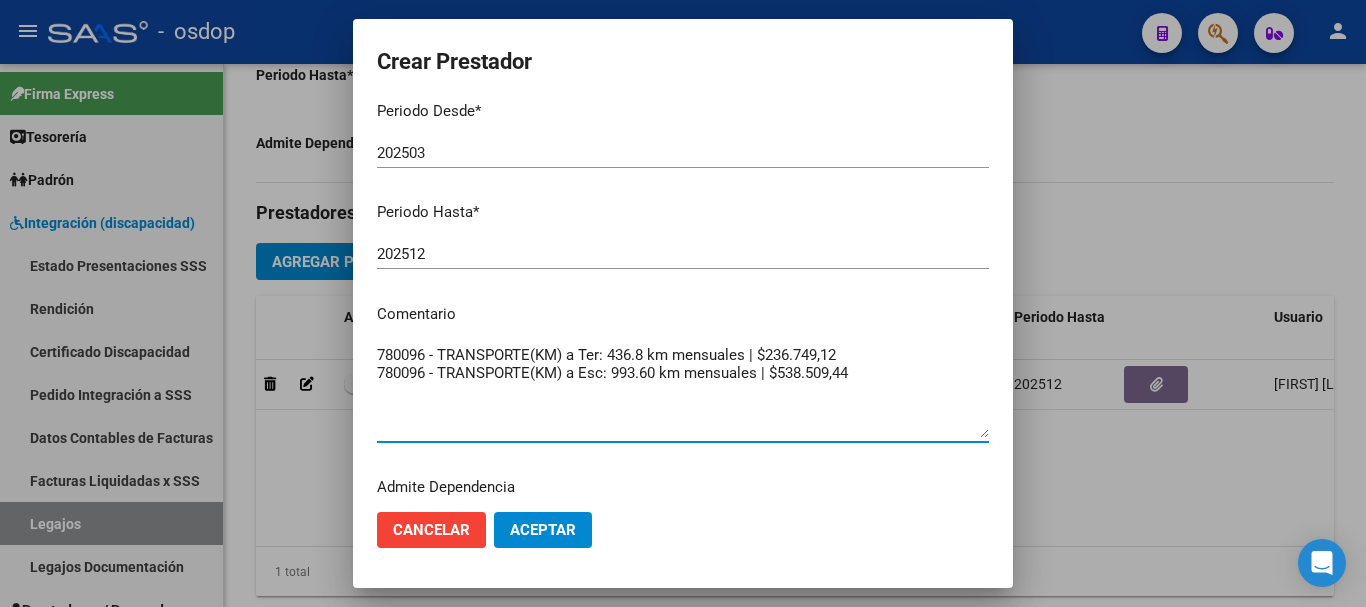 scroll, scrollTop: 290, scrollLeft: 0, axis: vertical 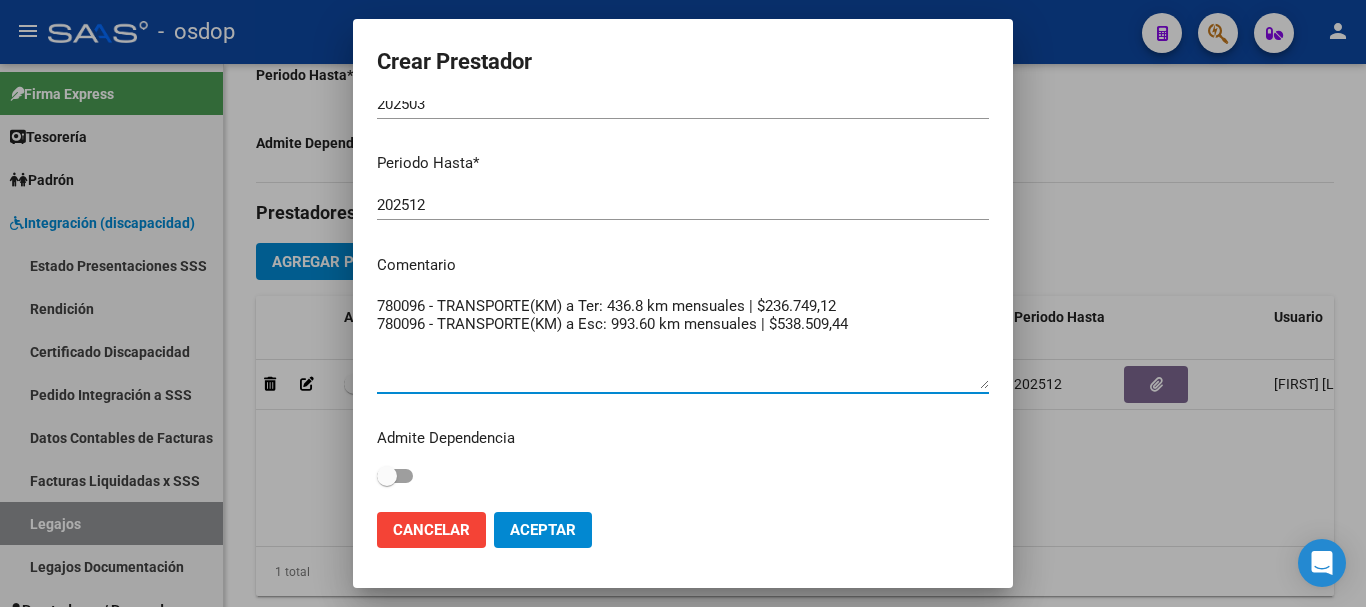 click on "Aceptar" 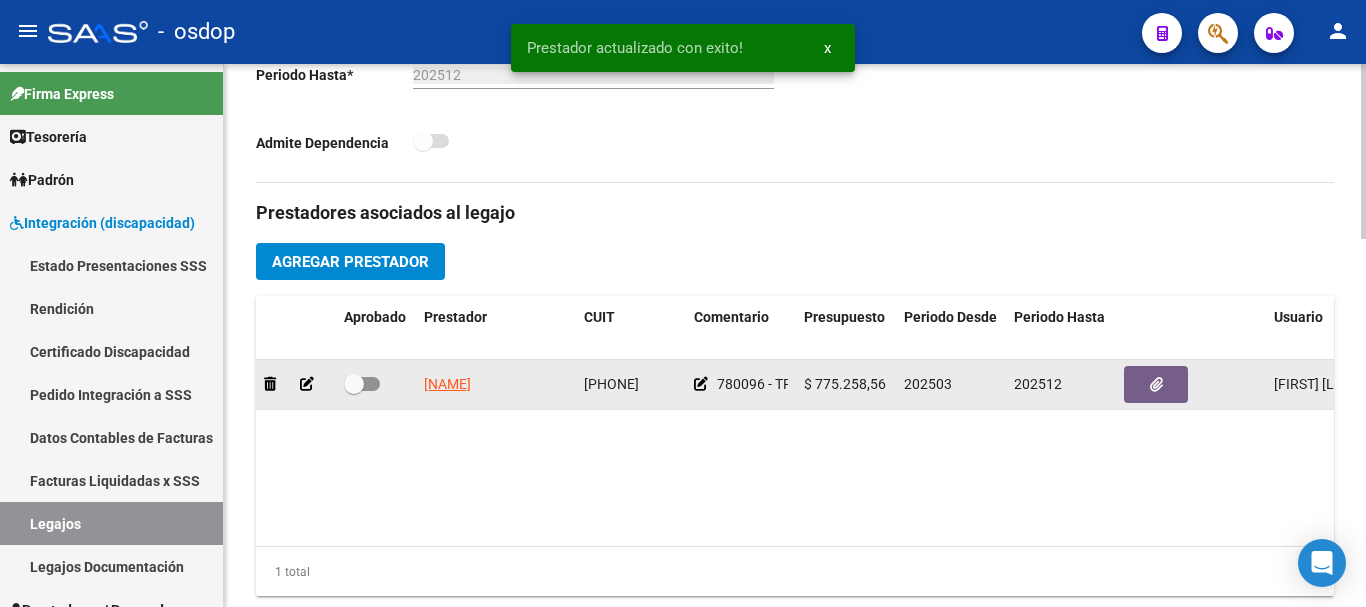 click at bounding box center (362, 384) 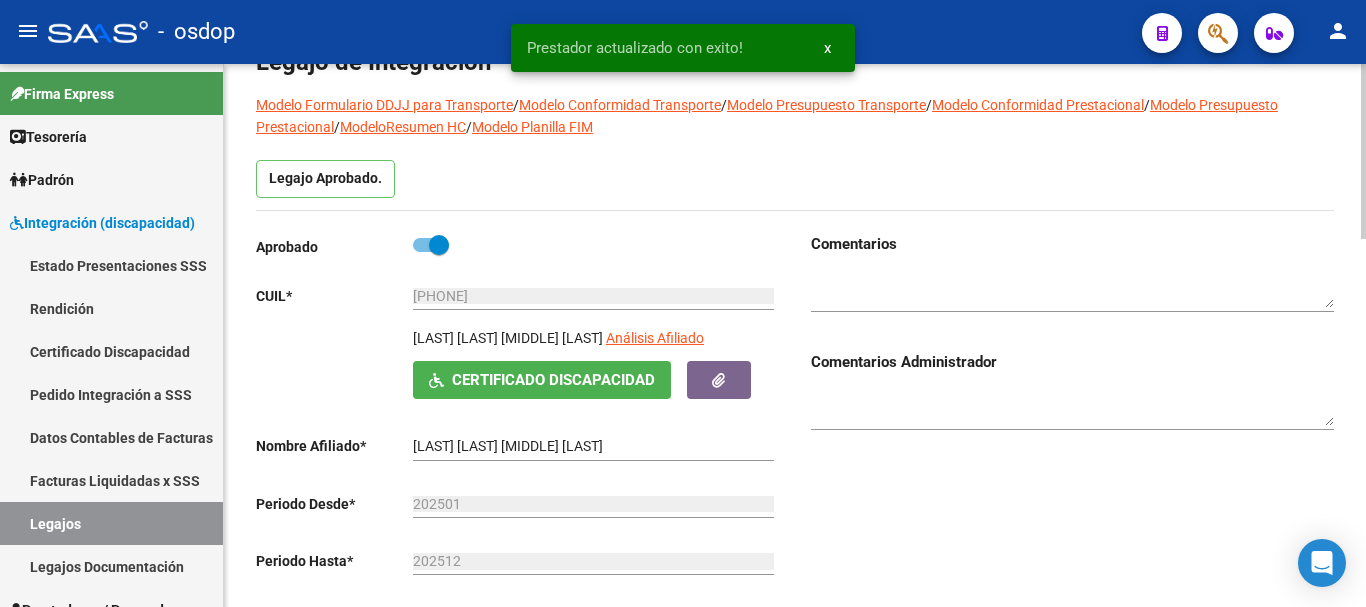 scroll, scrollTop: 0, scrollLeft: 0, axis: both 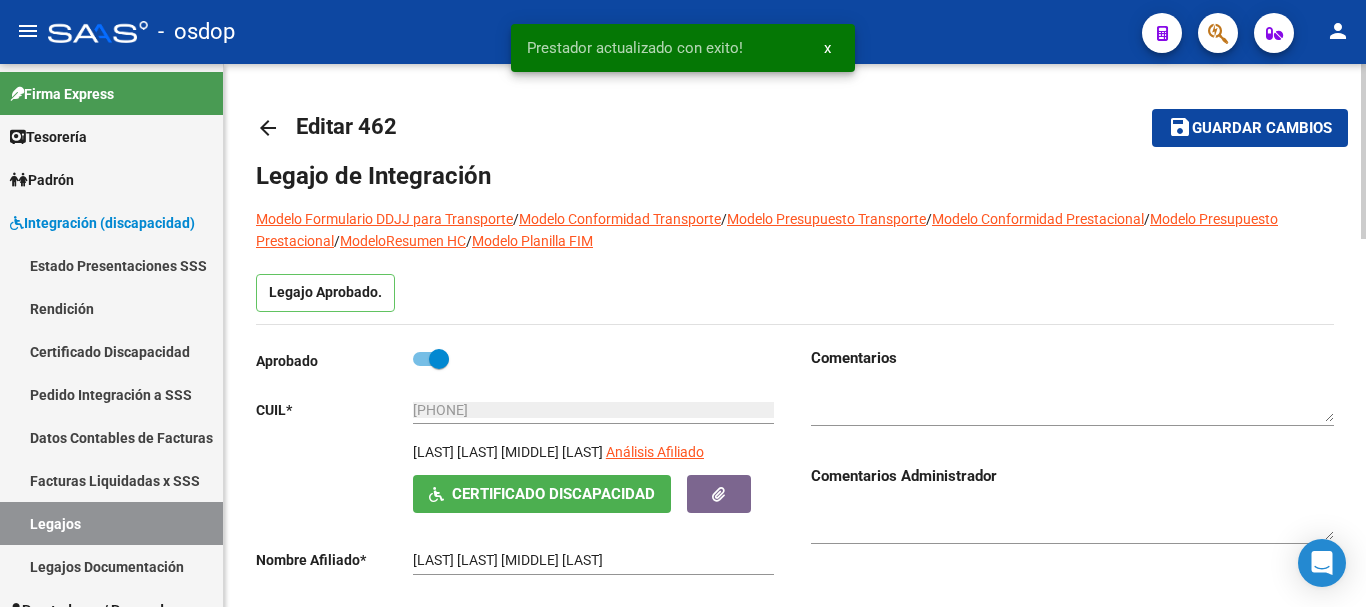 click on "Guardar cambios" 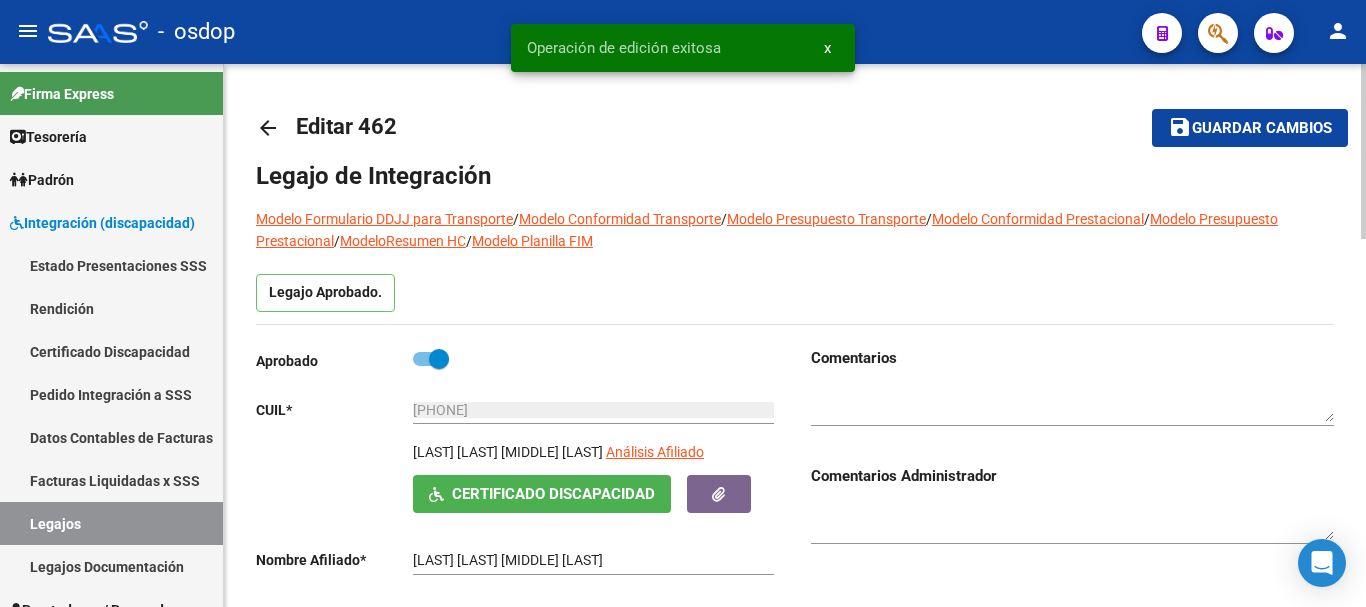 click at bounding box center (1072, 404) 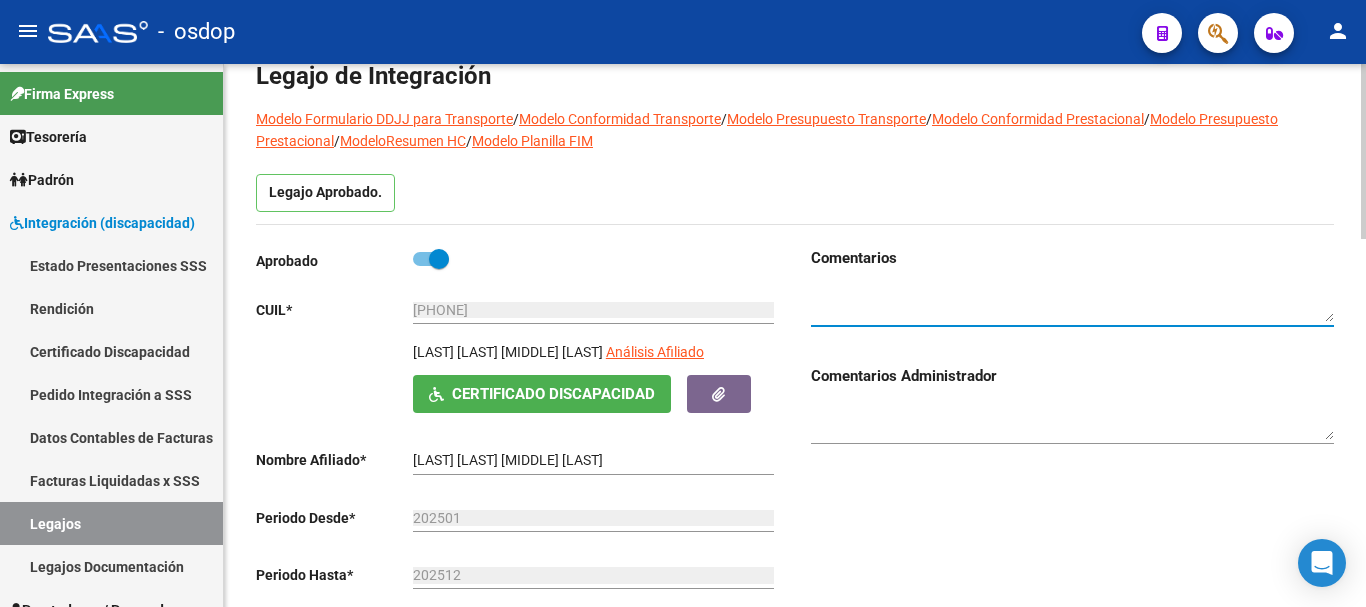 scroll, scrollTop: 0, scrollLeft: 0, axis: both 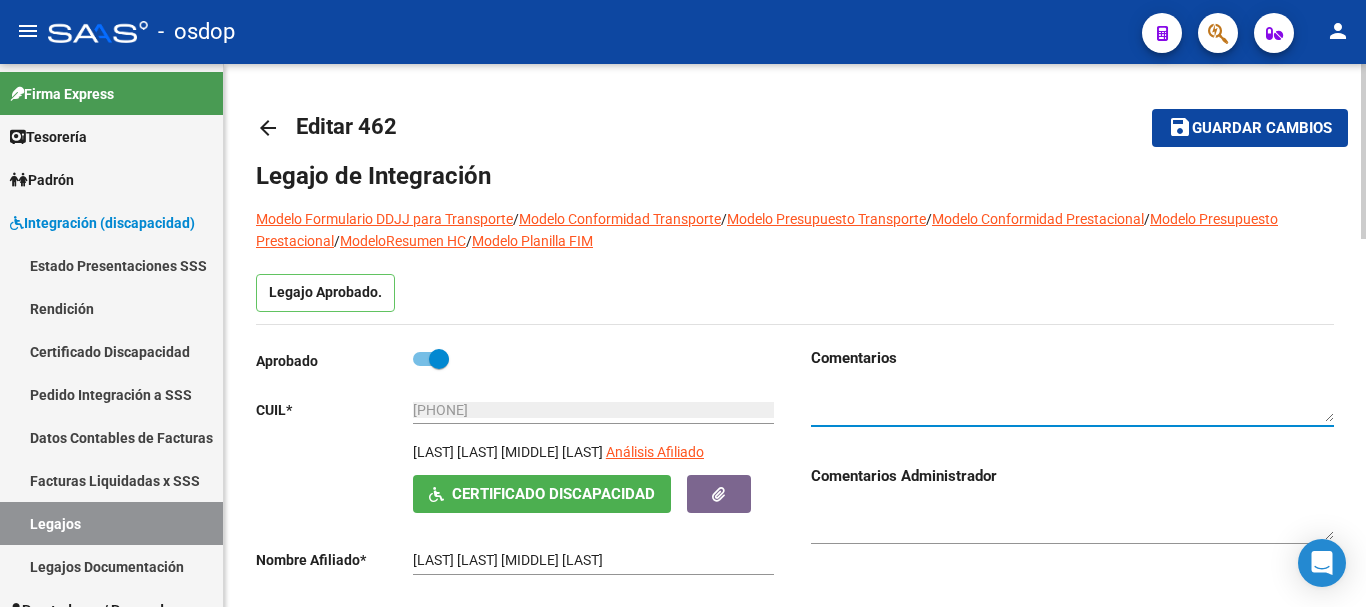 click on "Guardar cambios" 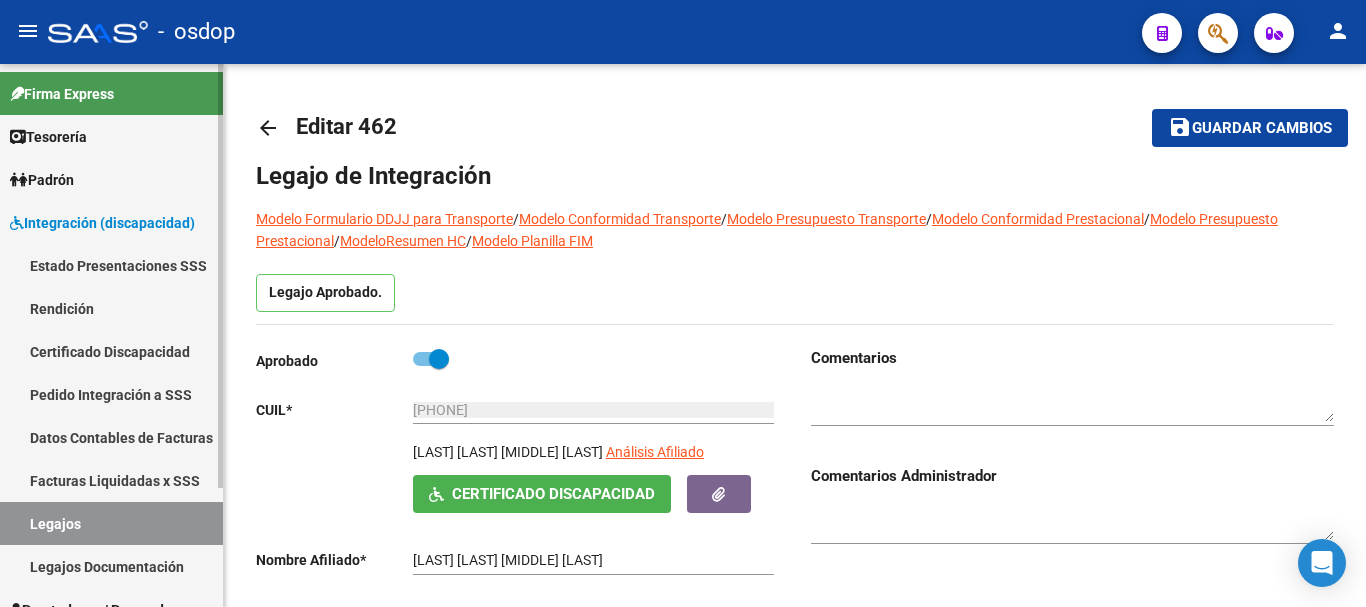 click on "Legajos" at bounding box center (111, 523) 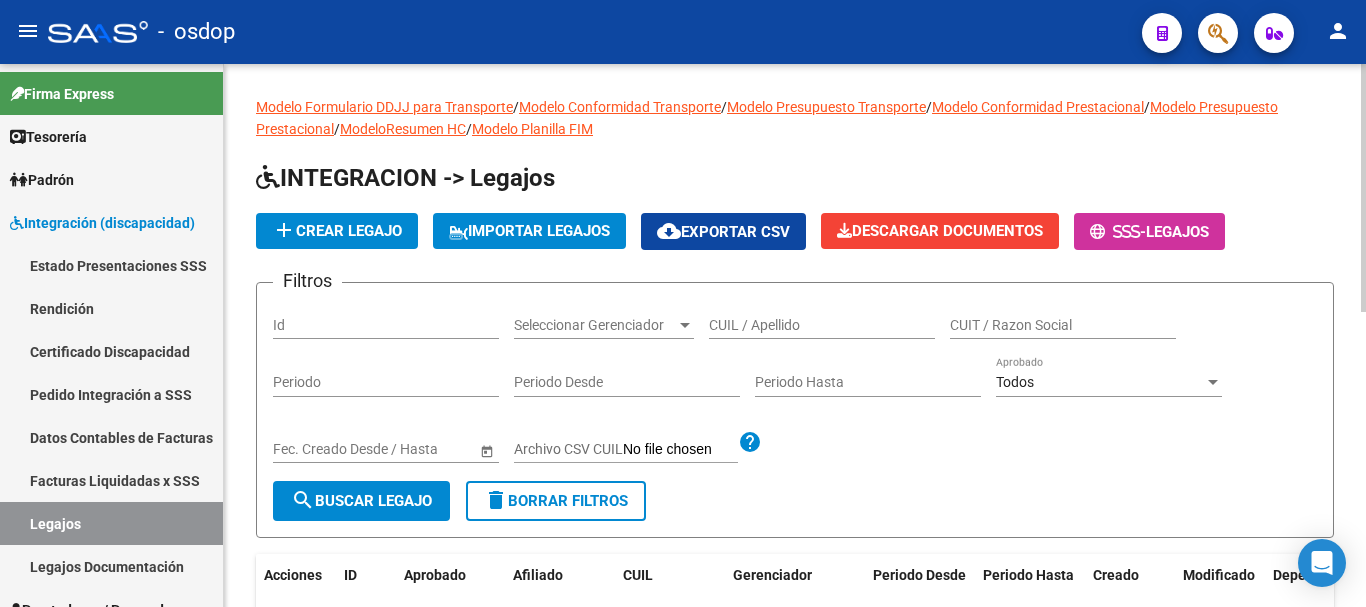 click on "CUIL / Apellido" at bounding box center [822, 325] 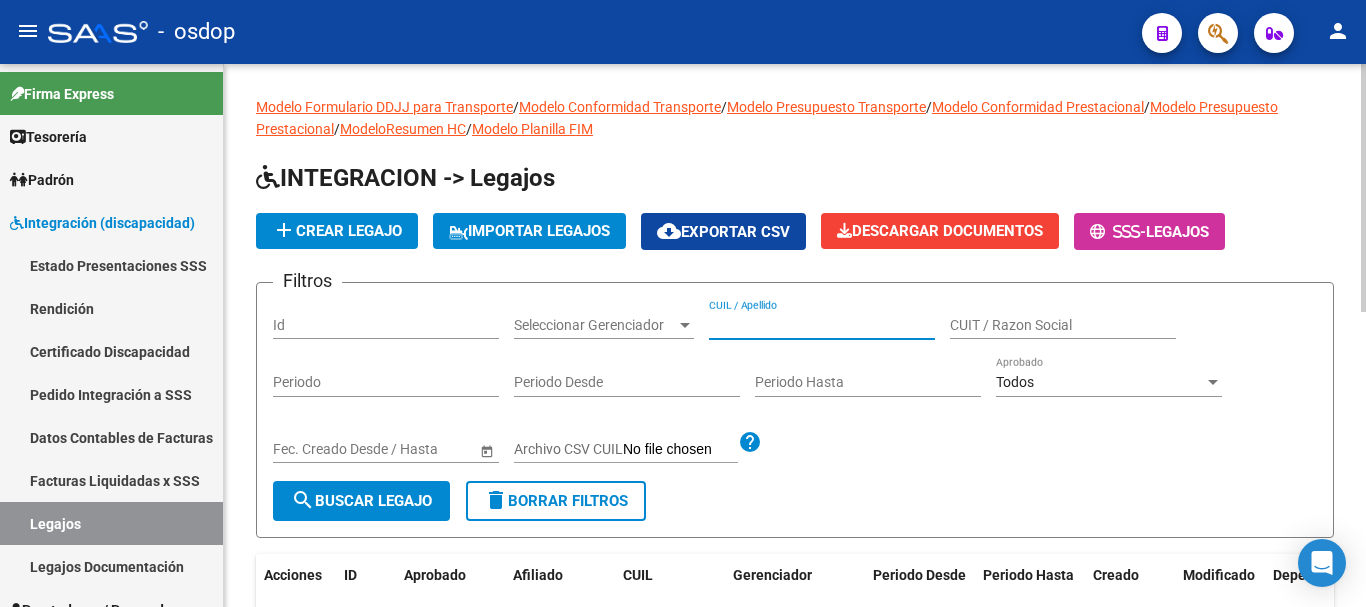 paste on "[PRICE]" 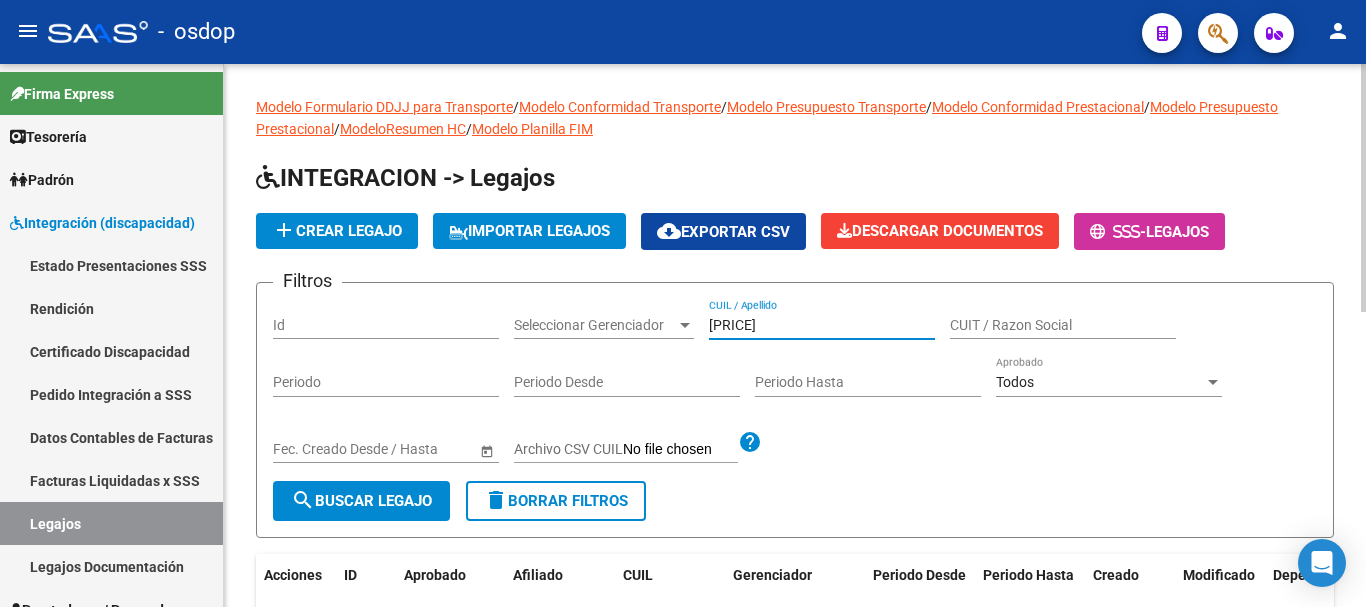 click on "search  Buscar Legajo" 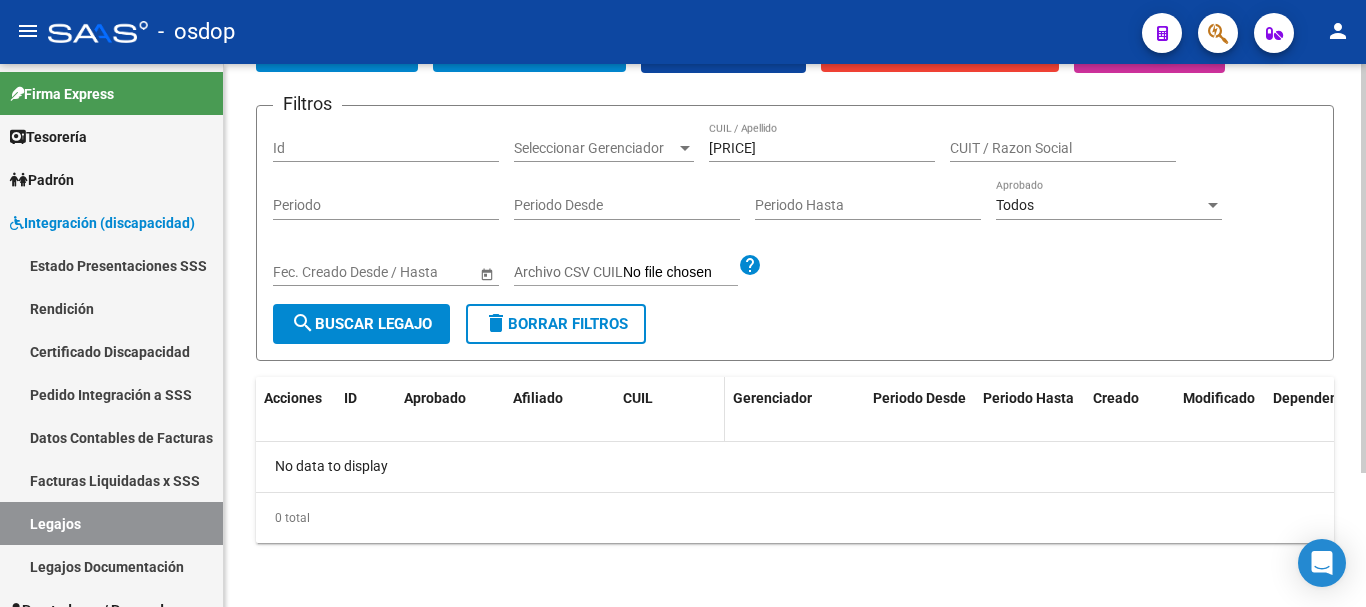 scroll, scrollTop: 0, scrollLeft: 0, axis: both 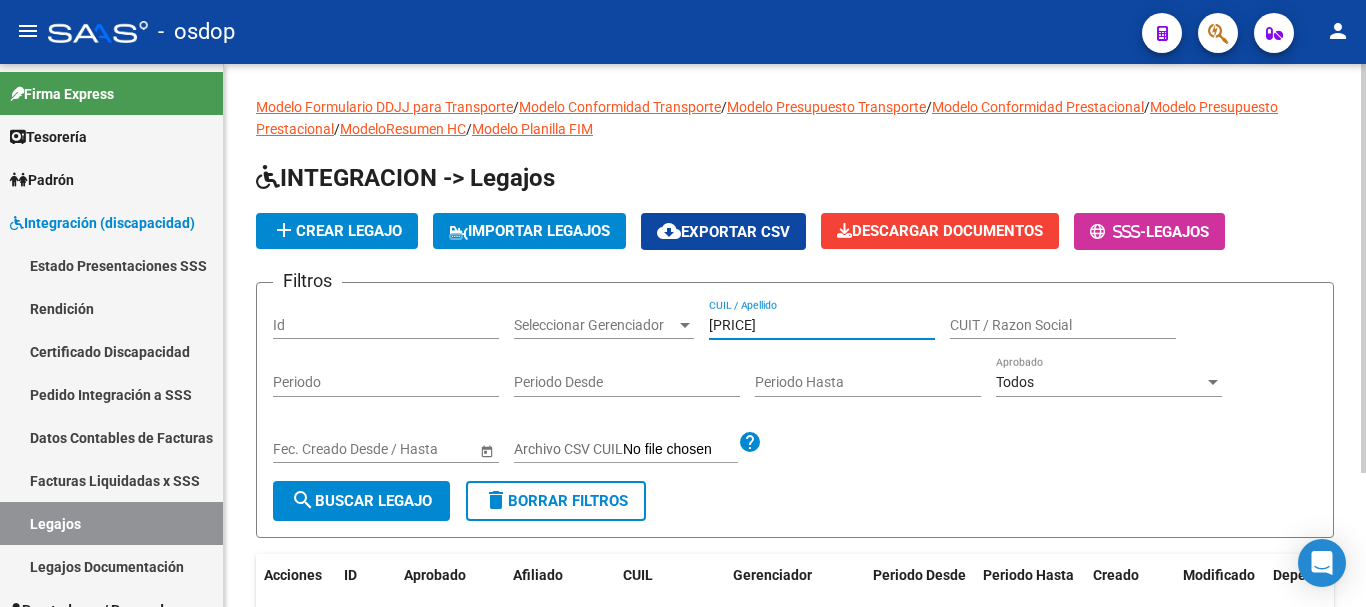 drag, startPoint x: 805, startPoint y: 320, endPoint x: 473, endPoint y: 334, distance: 332.29504 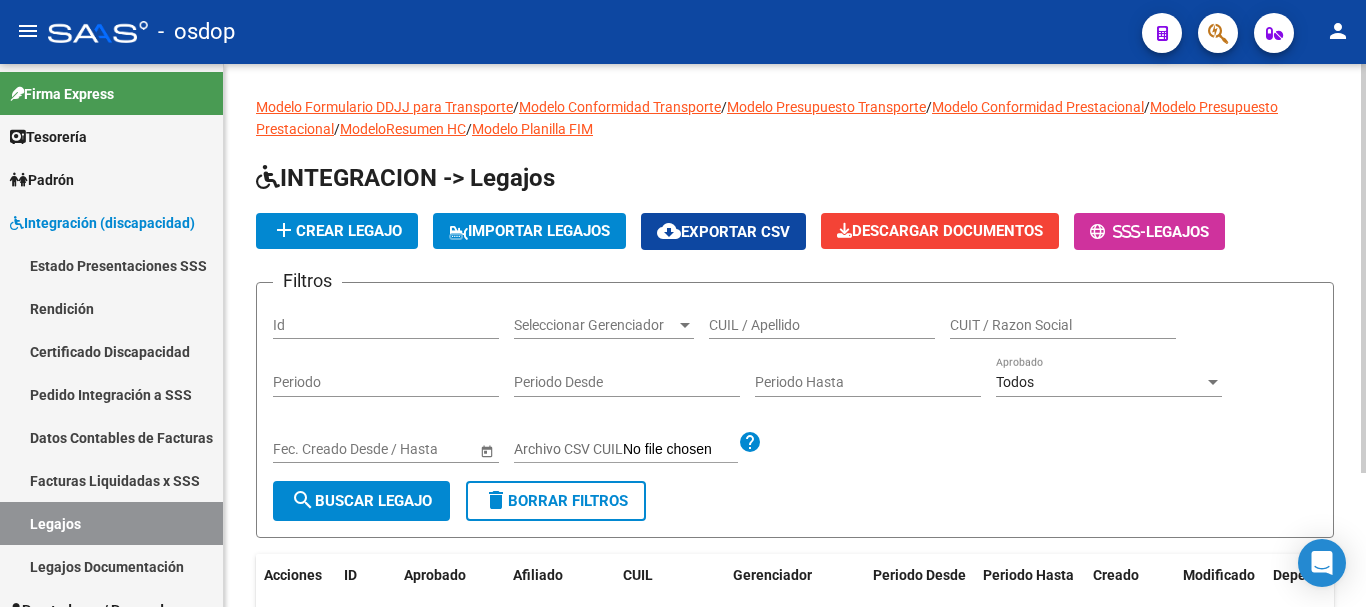click on "CUIL / Apellido" at bounding box center [822, 325] 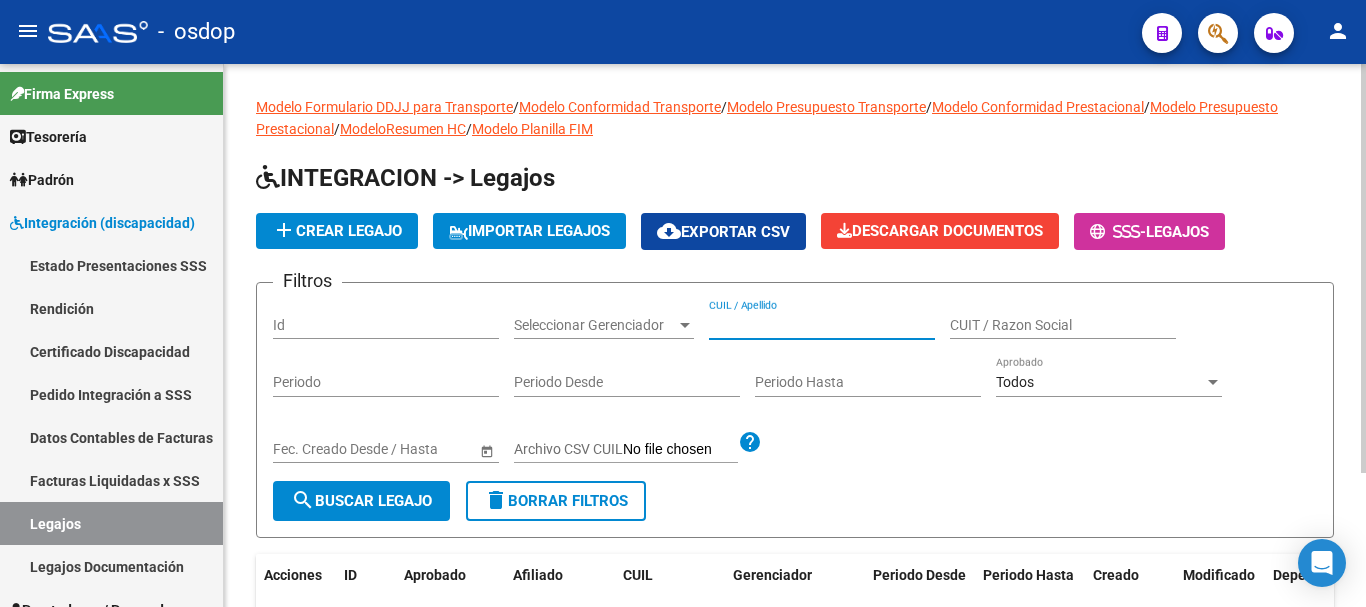 paste on "[PHONE]" 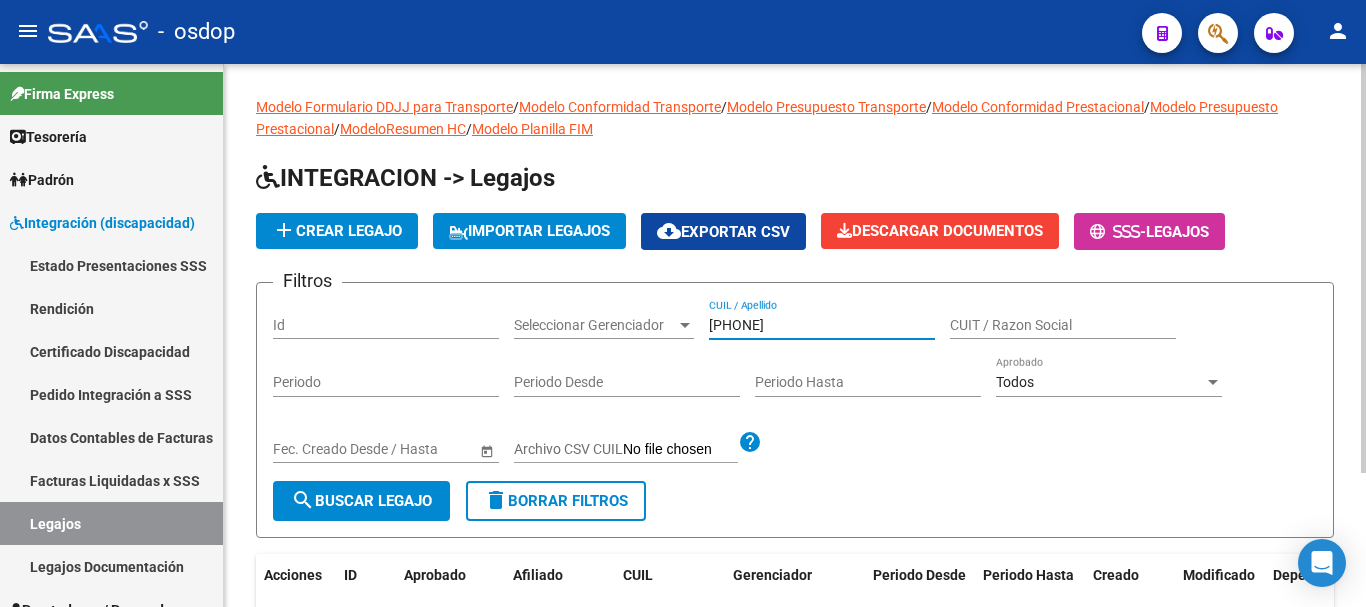click on "search  Buscar Legajo" 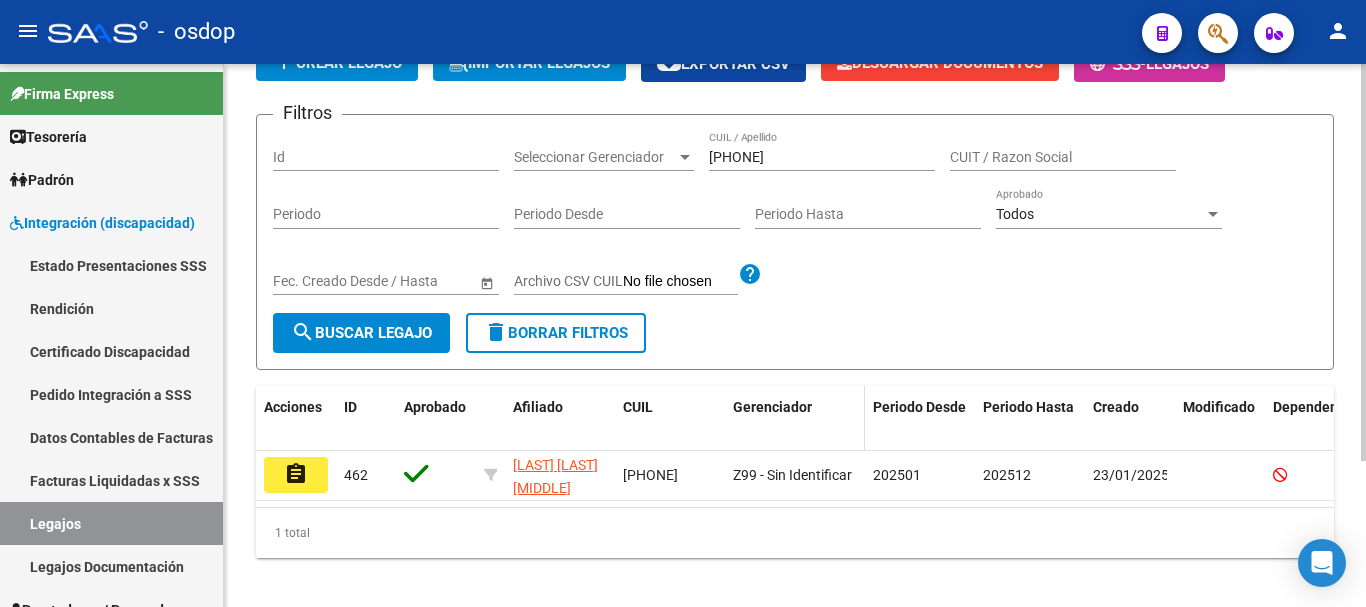 scroll, scrollTop: 200, scrollLeft: 0, axis: vertical 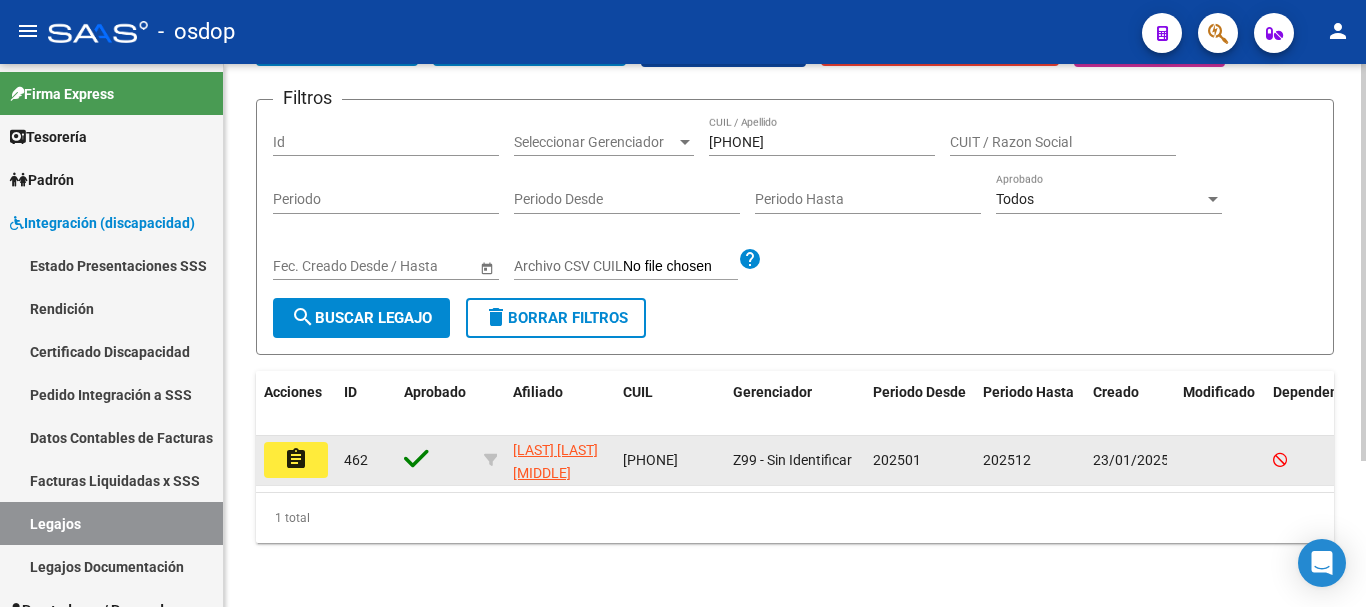 click on "assignment" 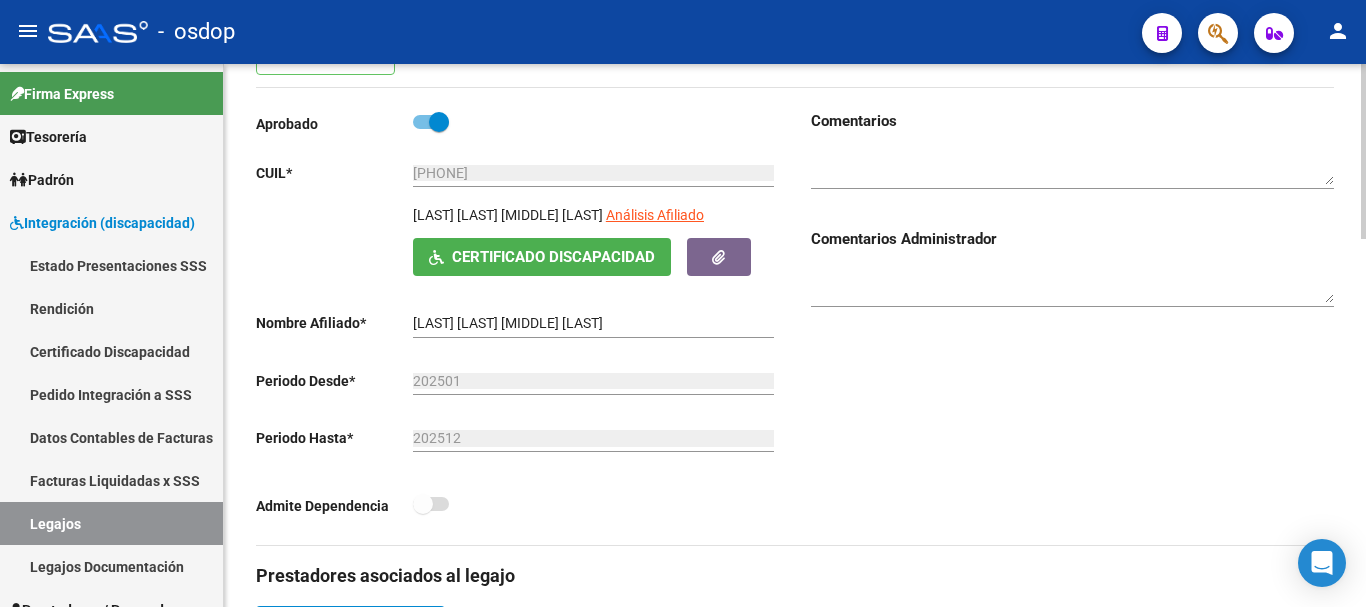 scroll, scrollTop: 200, scrollLeft: 0, axis: vertical 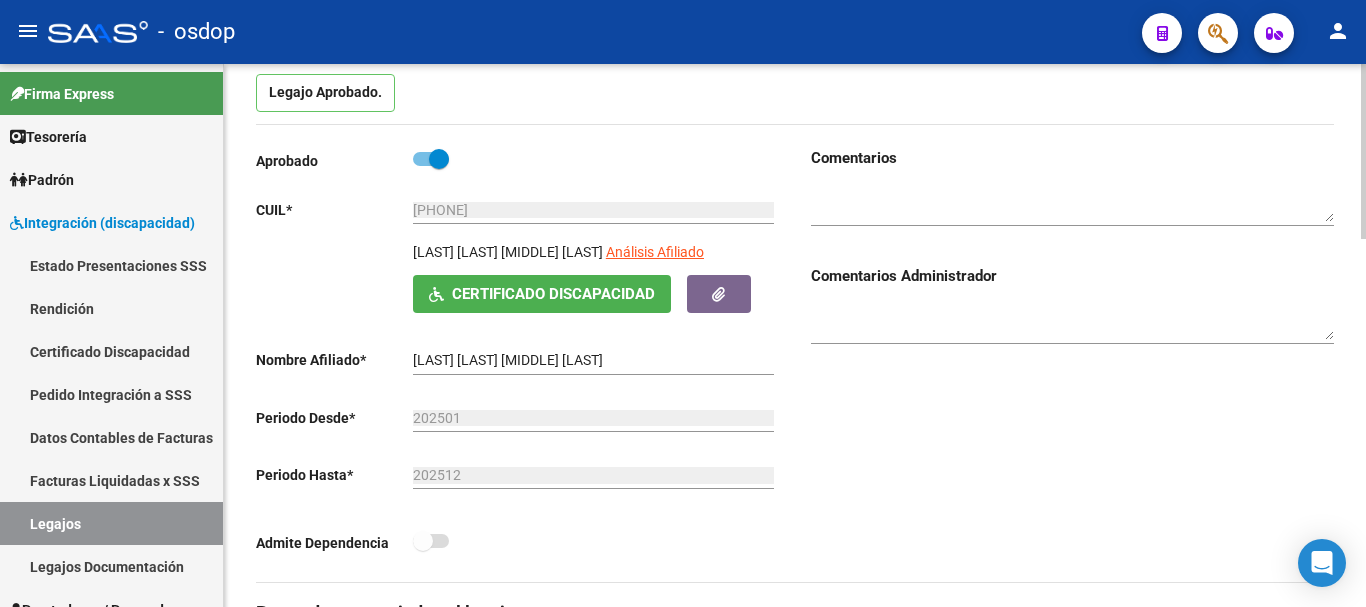 click at bounding box center [1072, 204] 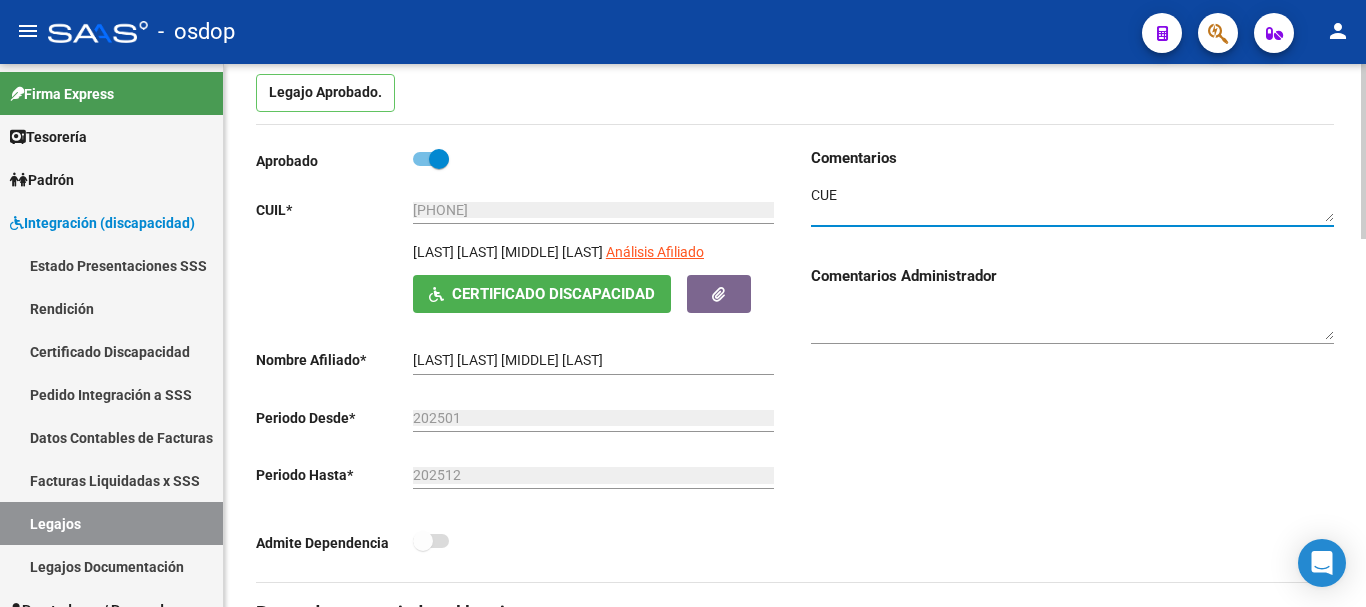 paste on "[NUMBER]" 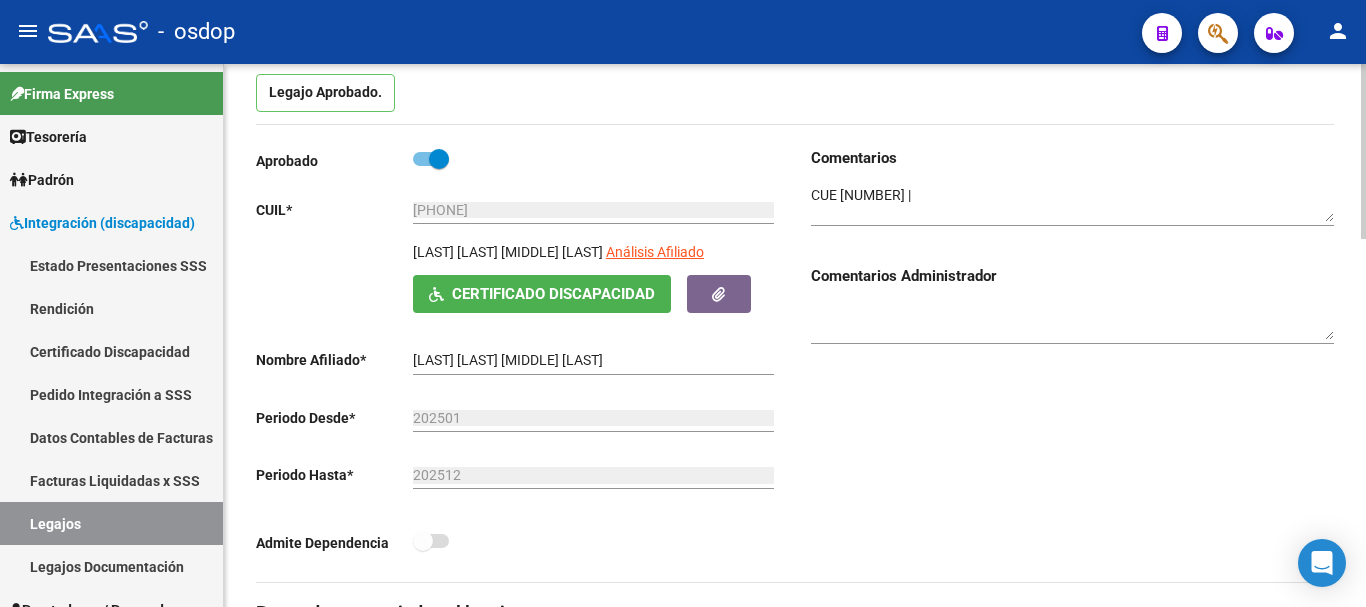 click at bounding box center [1072, 204] 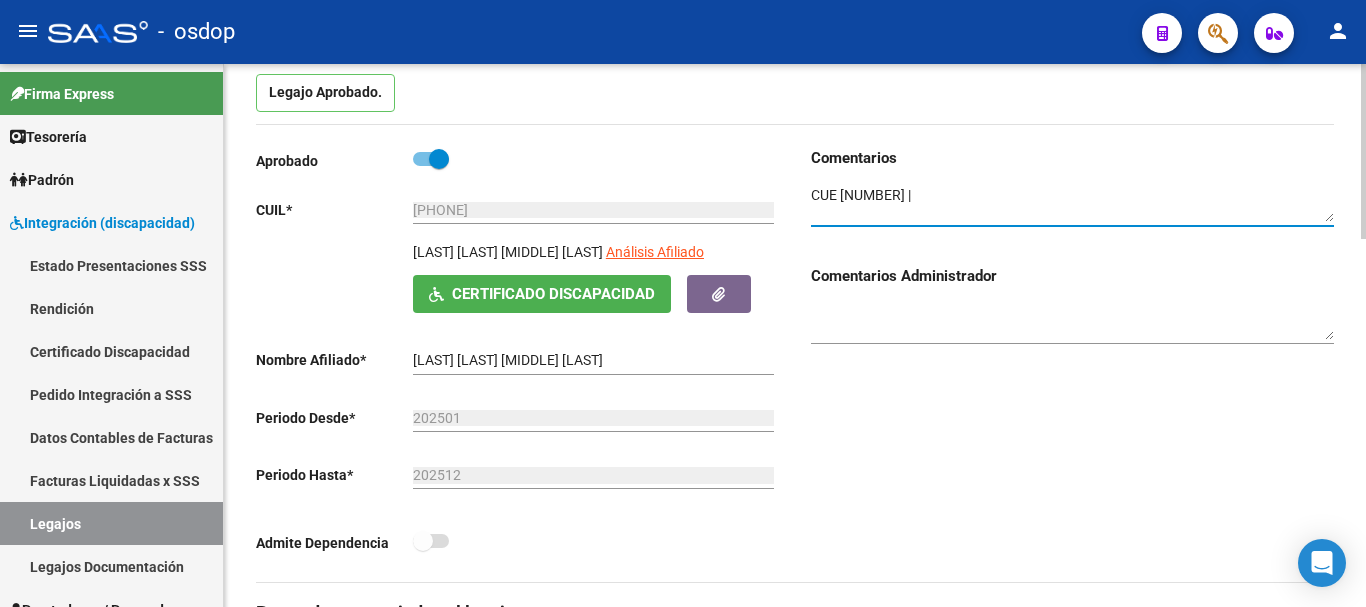 paste 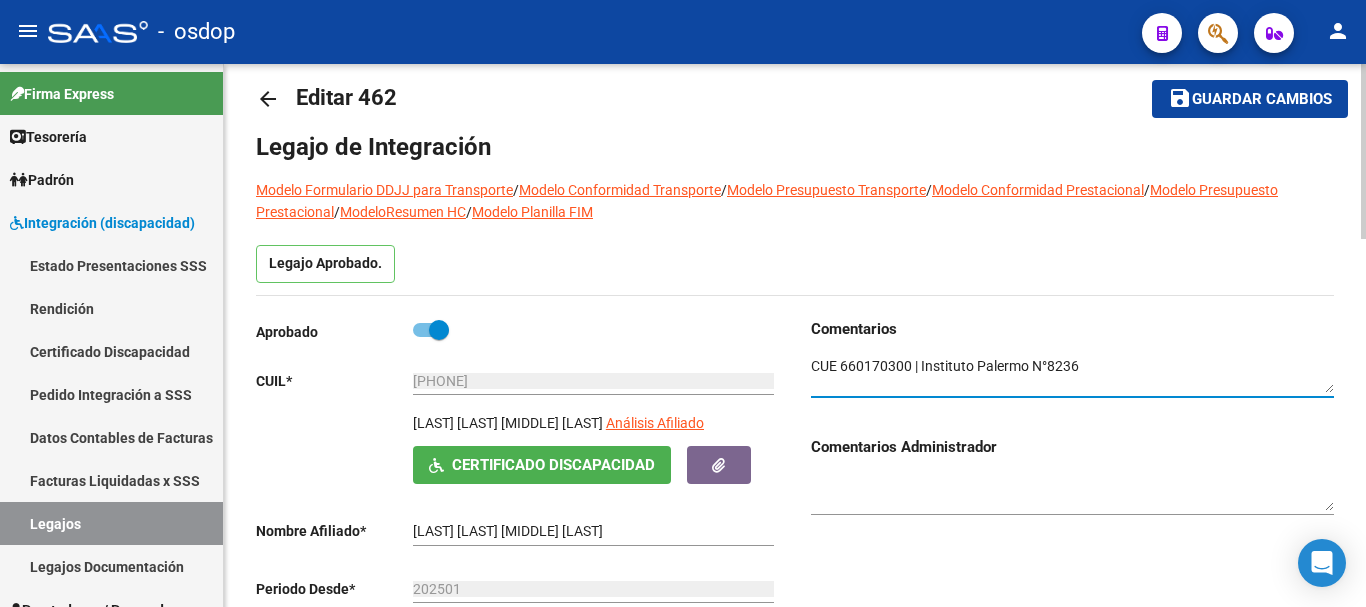 scroll, scrollTop: 0, scrollLeft: 0, axis: both 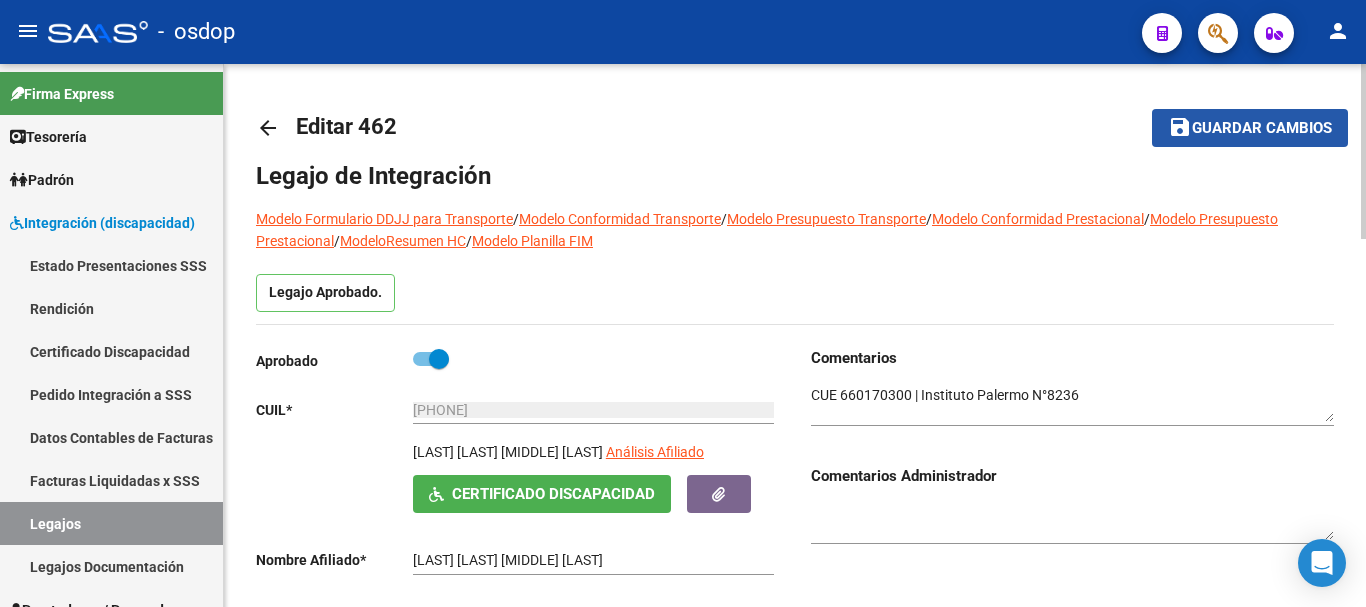click on "Guardar cambios" 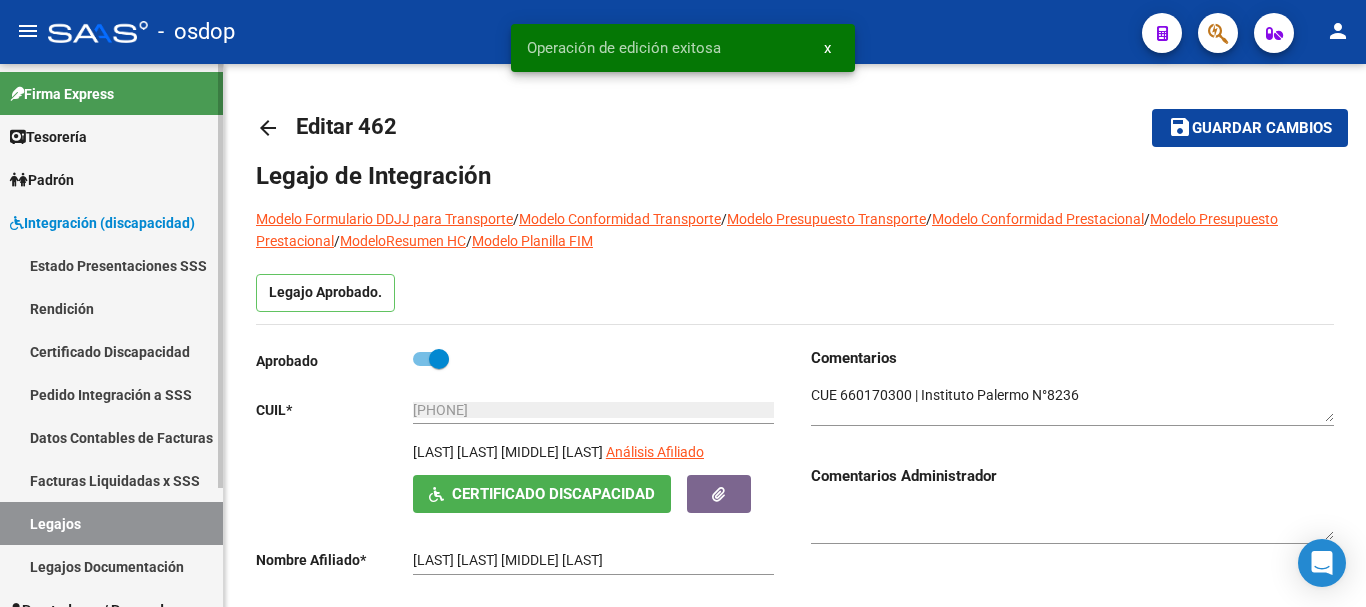 click on "Integración (discapacidad)" at bounding box center (102, 223) 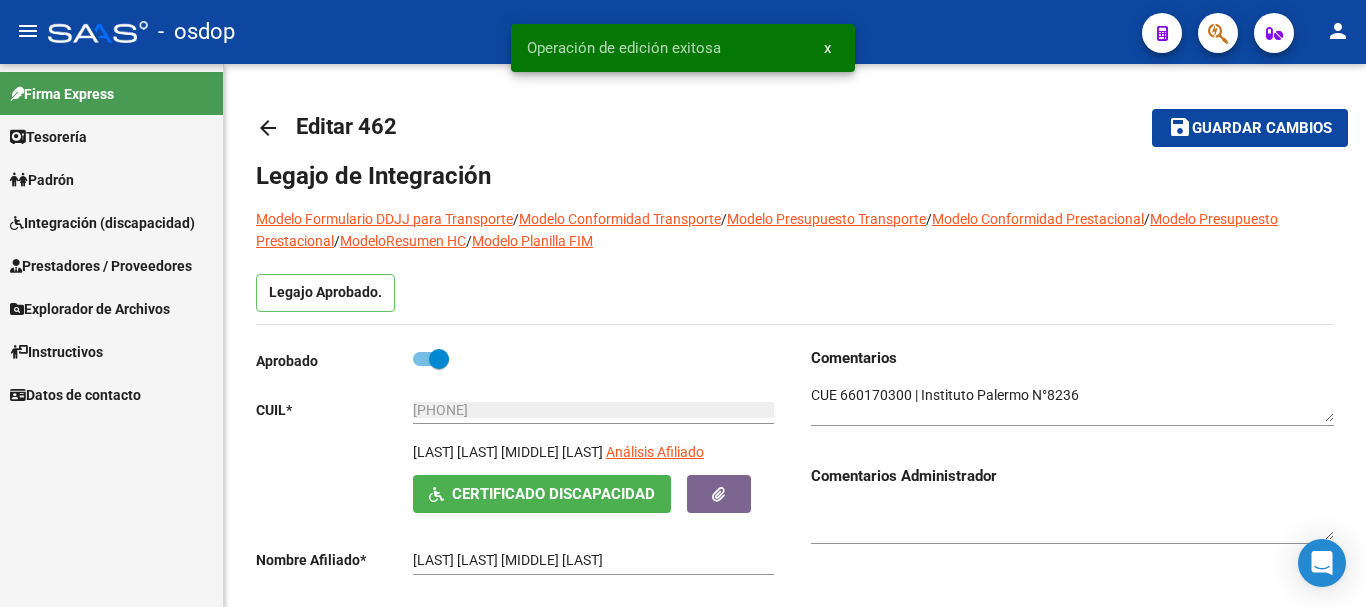 click on "Integración (discapacidad)" at bounding box center (102, 223) 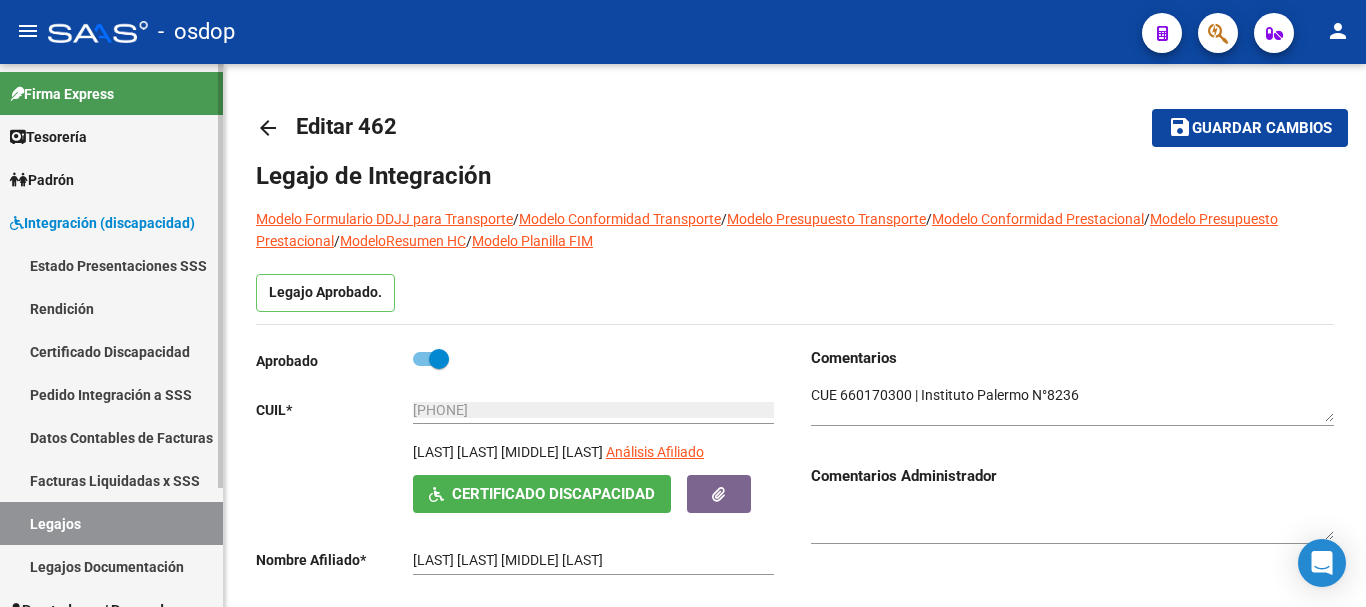 drag, startPoint x: 113, startPoint y: 534, endPoint x: 204, endPoint y: 518, distance: 92.39589 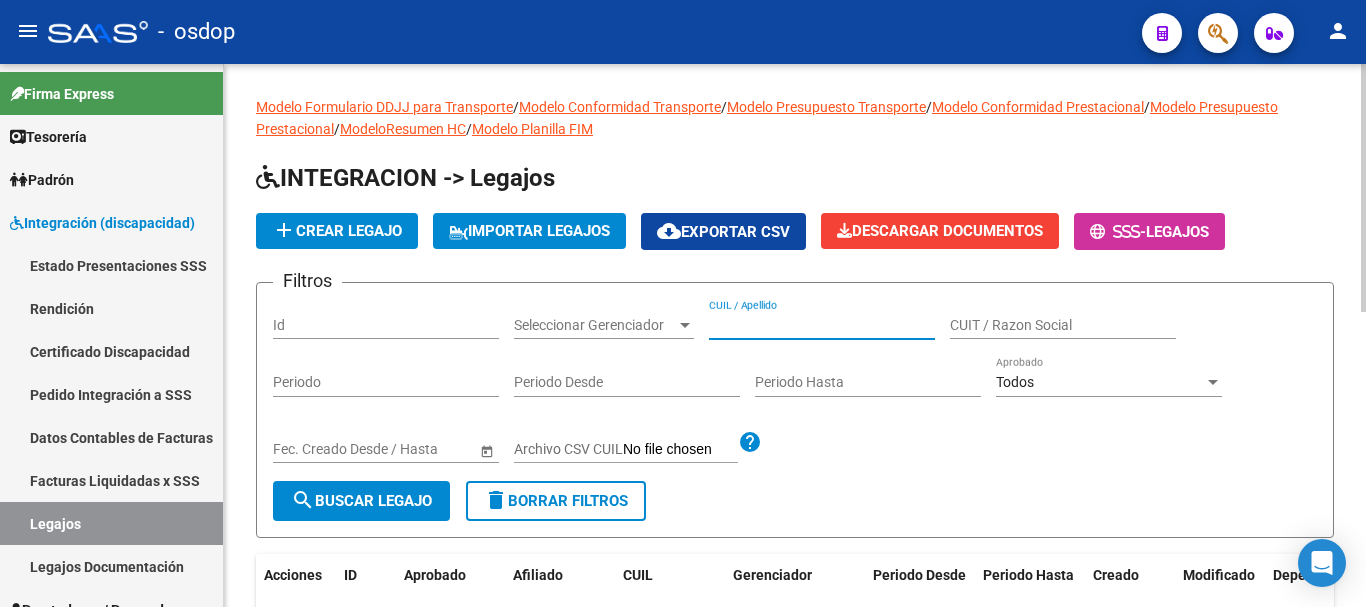 click on "CUIL / Apellido" at bounding box center (822, 325) 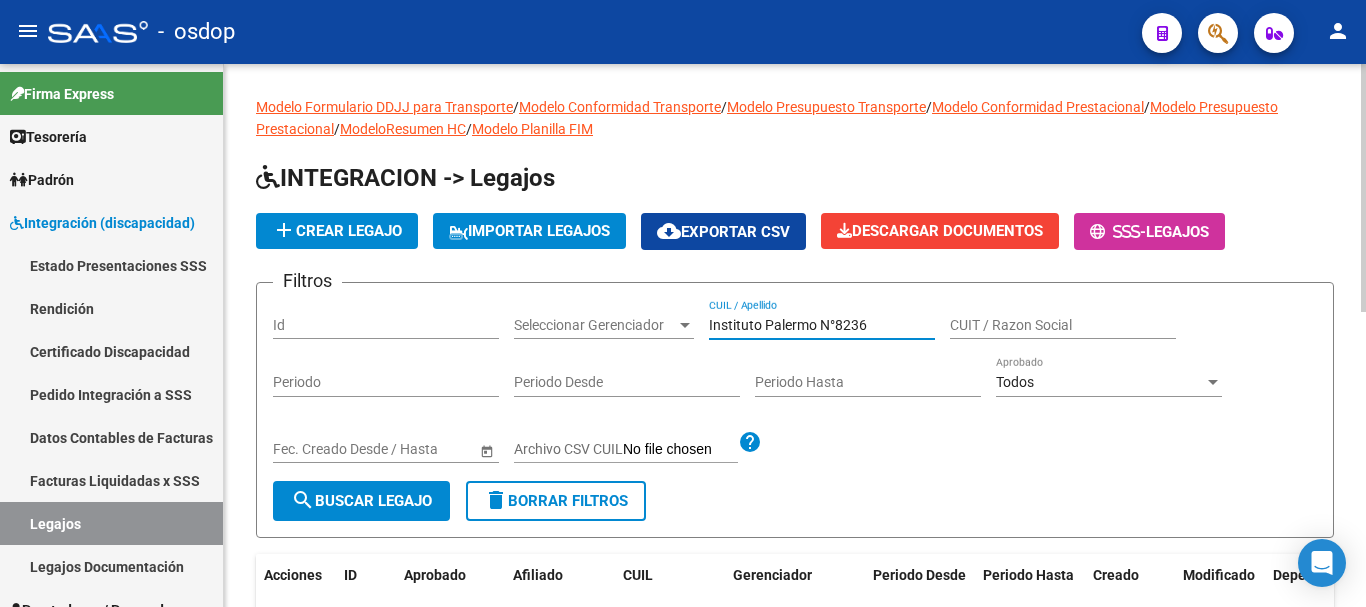 drag, startPoint x: 872, startPoint y: 330, endPoint x: 439, endPoint y: 330, distance: 433 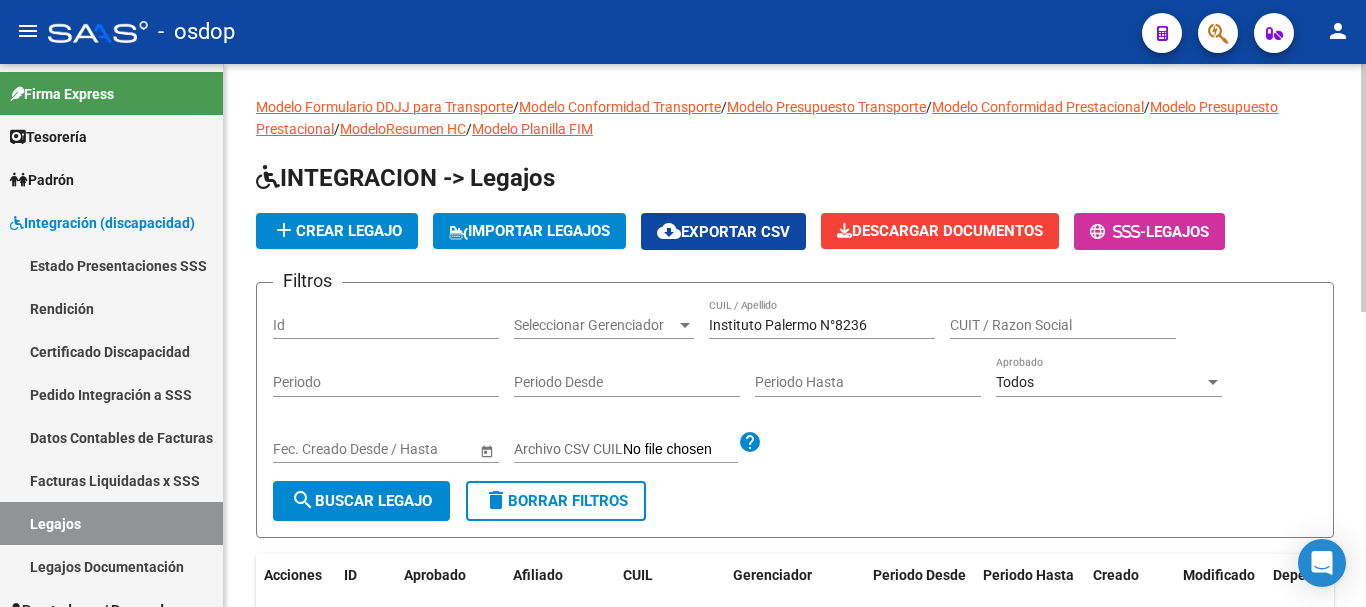 click on "Instituto Palermo N°8236" at bounding box center [822, 325] 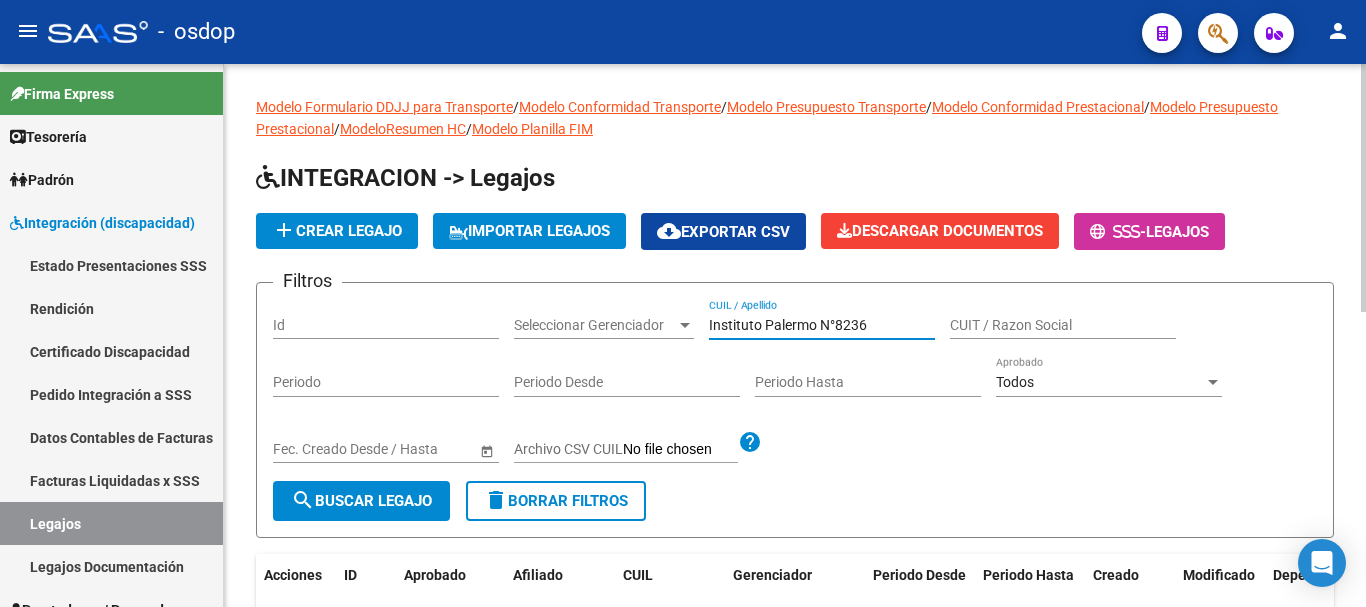 click on "Instituto Palermo N°8236" at bounding box center (822, 325) 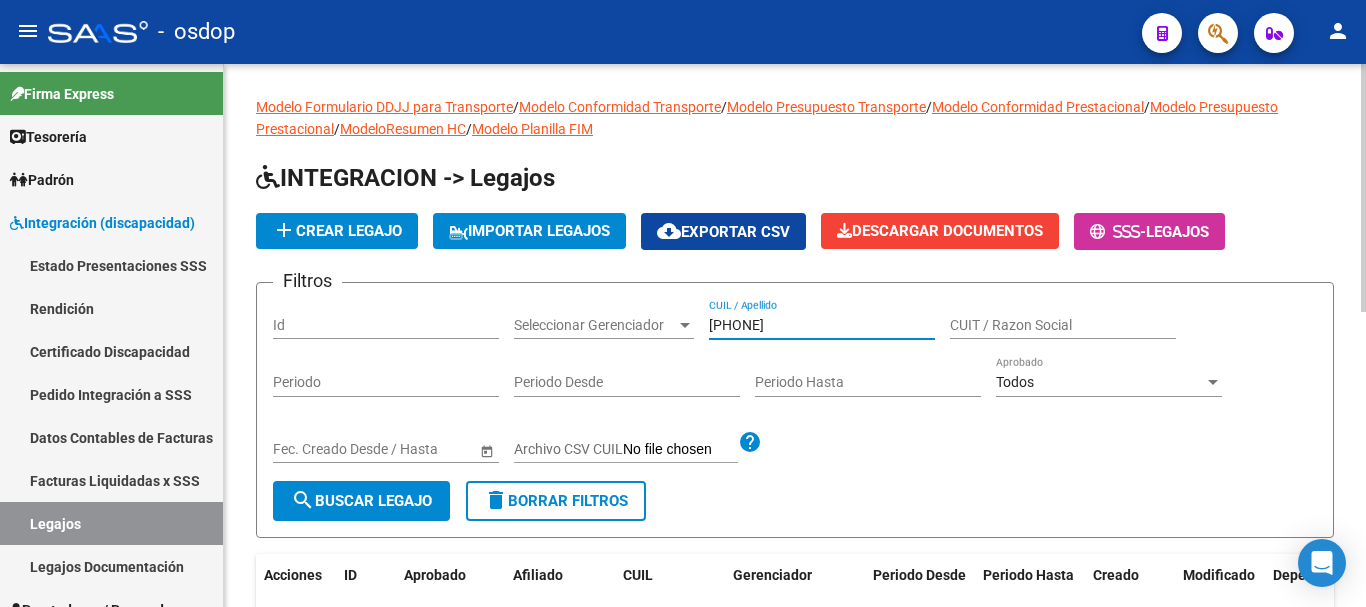 click on "search  Buscar Legajo" 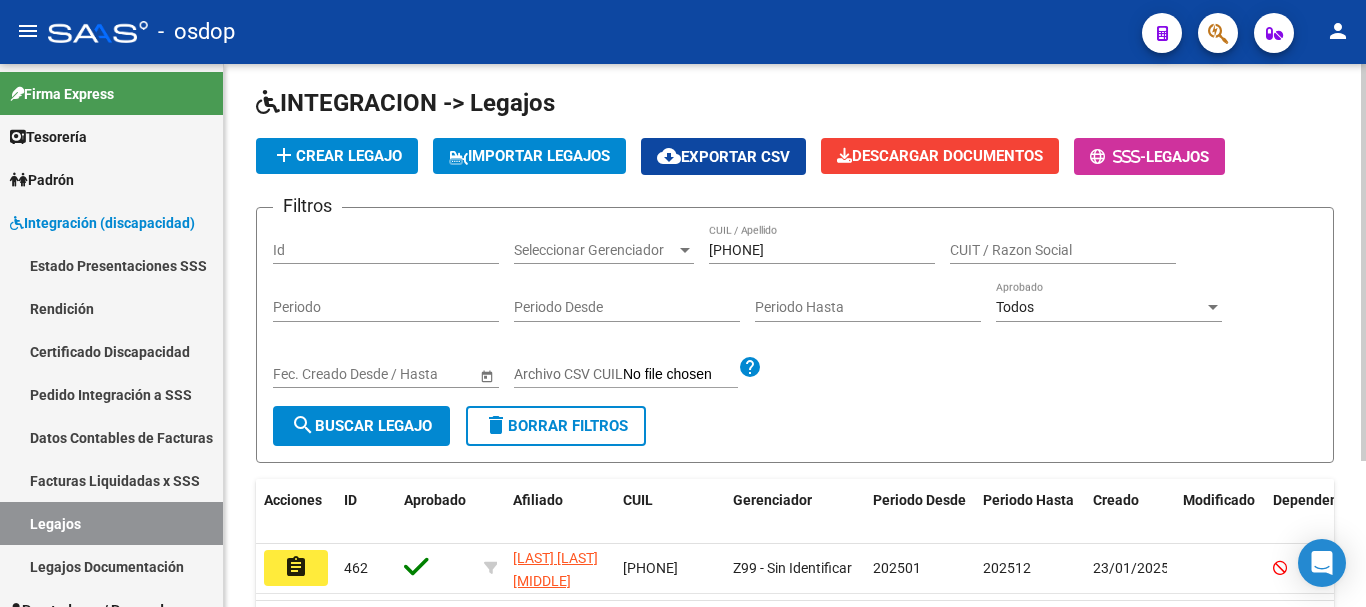 scroll, scrollTop: 200, scrollLeft: 0, axis: vertical 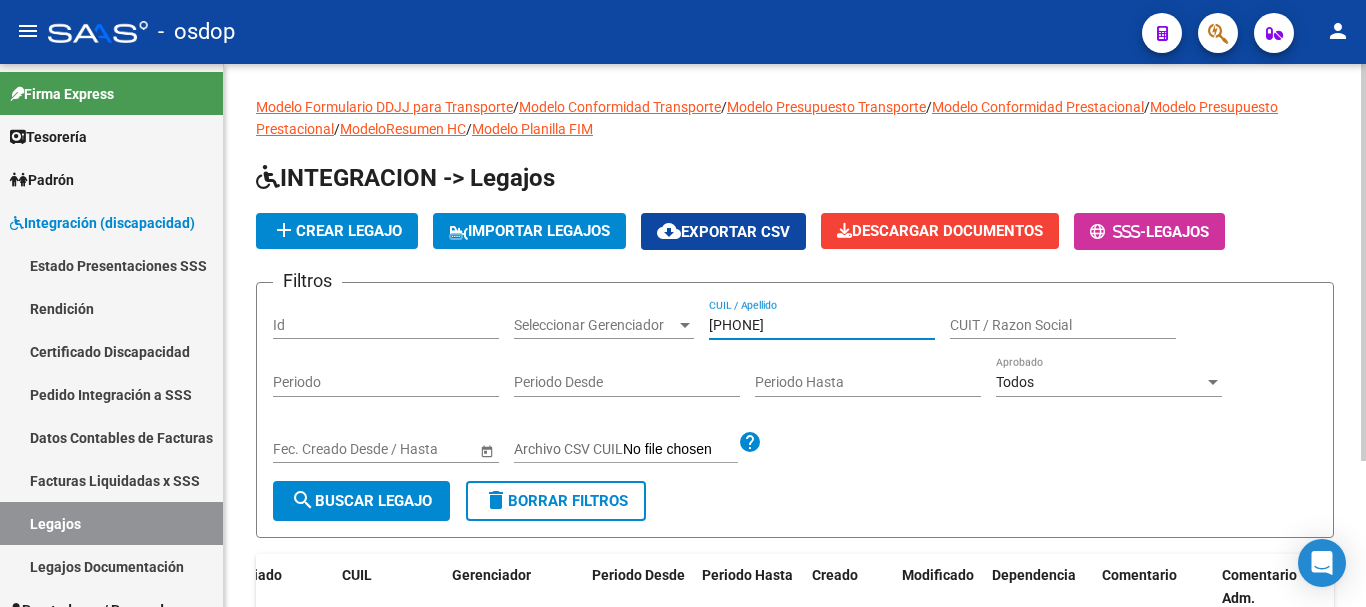 drag, startPoint x: 807, startPoint y: 326, endPoint x: 573, endPoint y: 341, distance: 234.48027 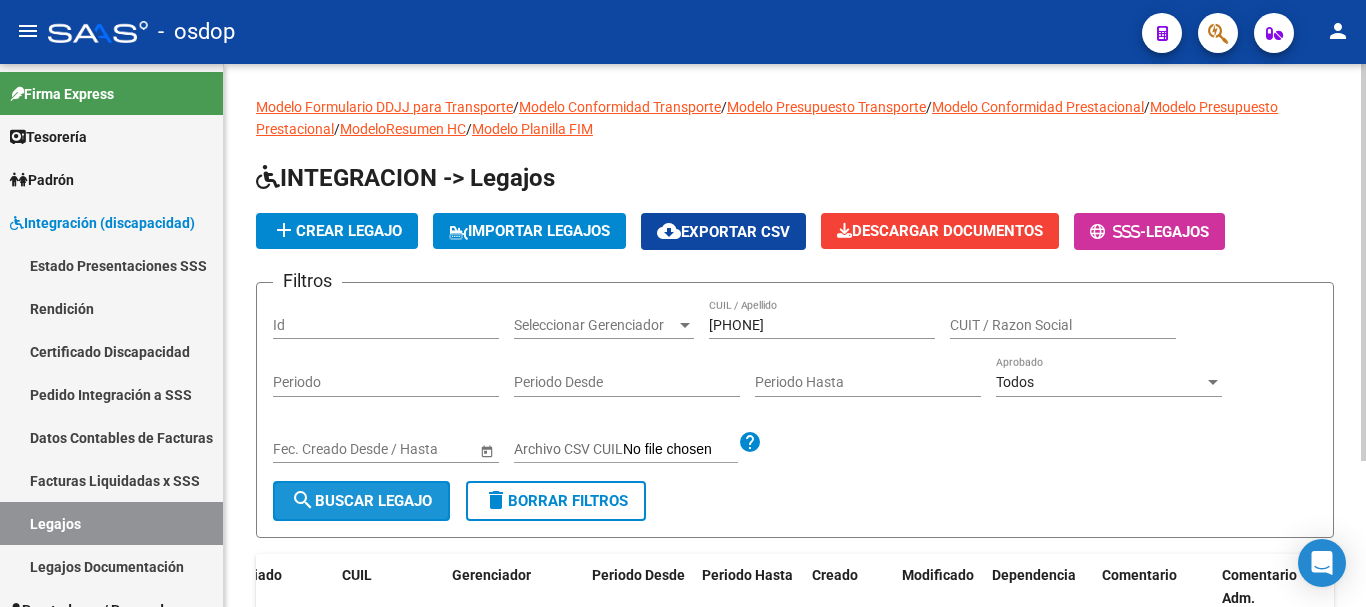 click on "search  Buscar Legajo" 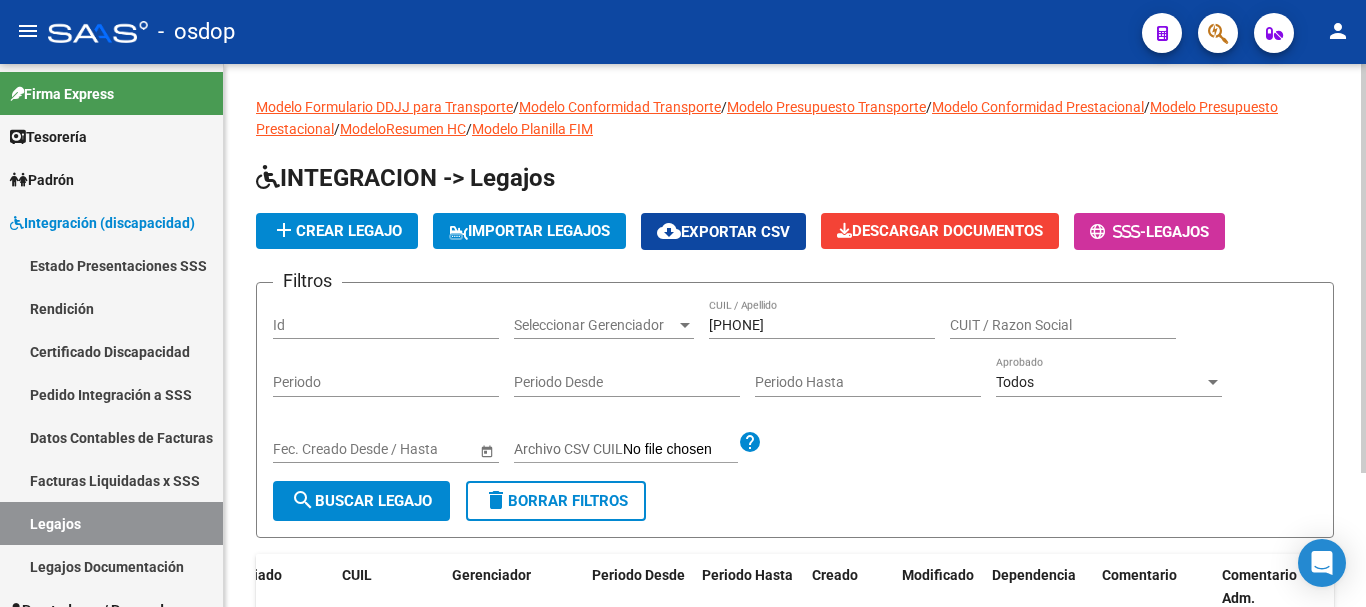scroll, scrollTop: 0, scrollLeft: 0, axis: both 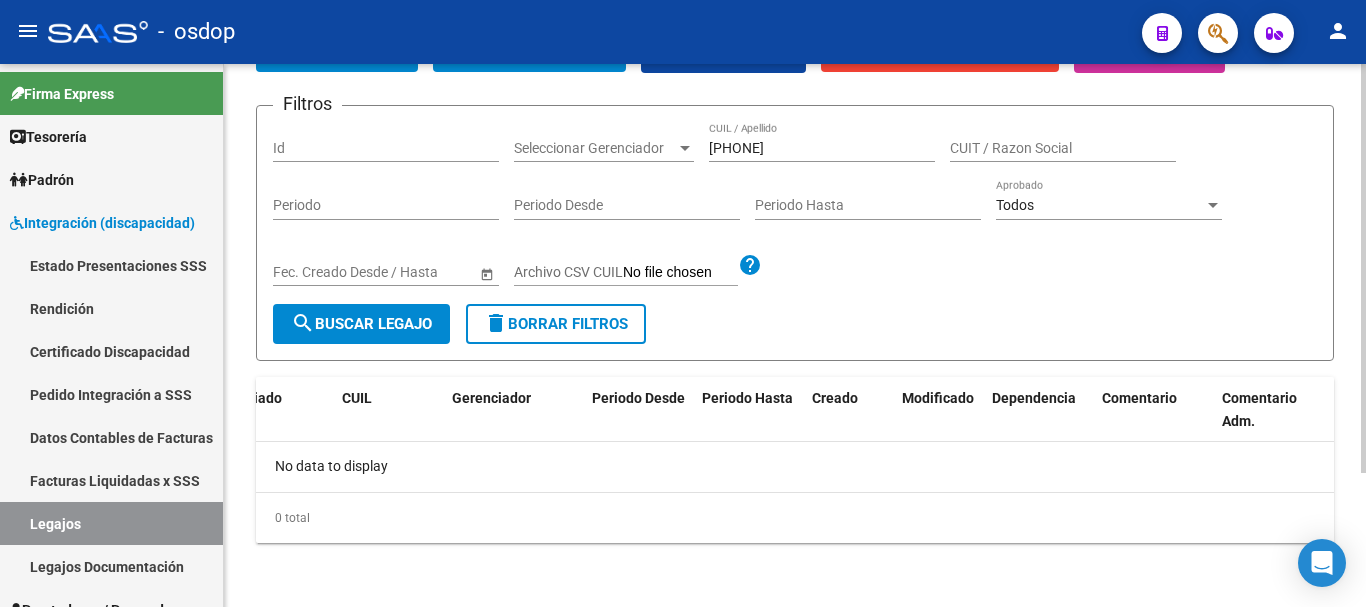 click on "[PHONE]" at bounding box center [822, 148] 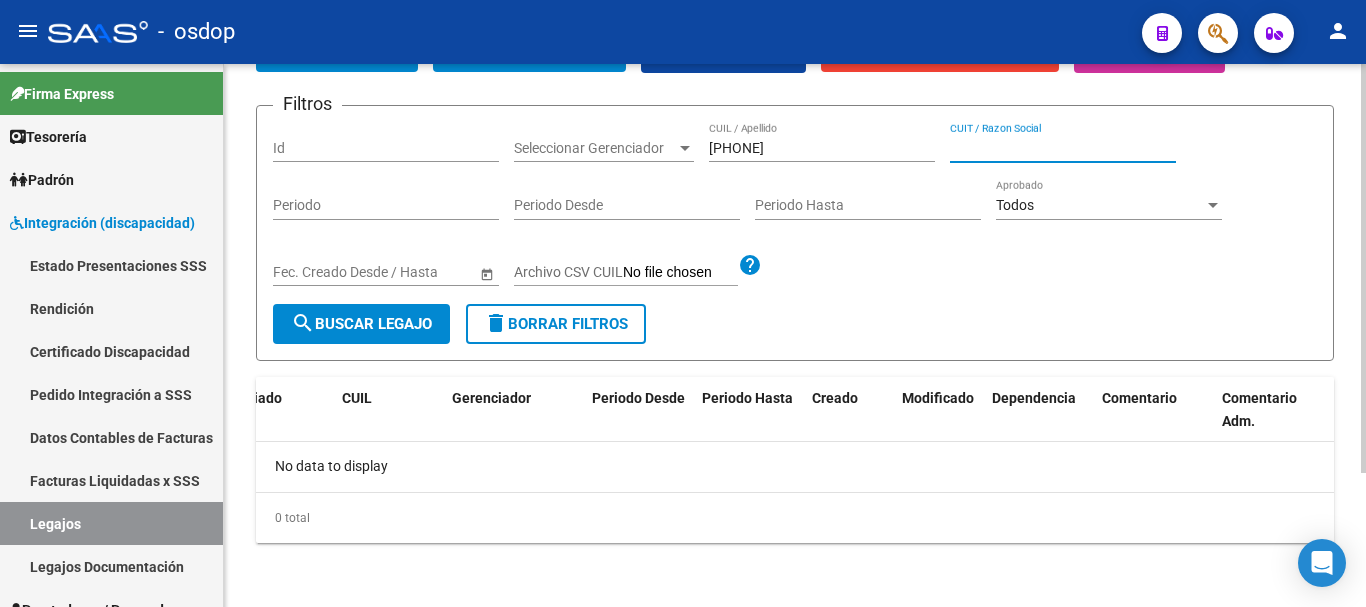 click on "search  Buscar Legajo" 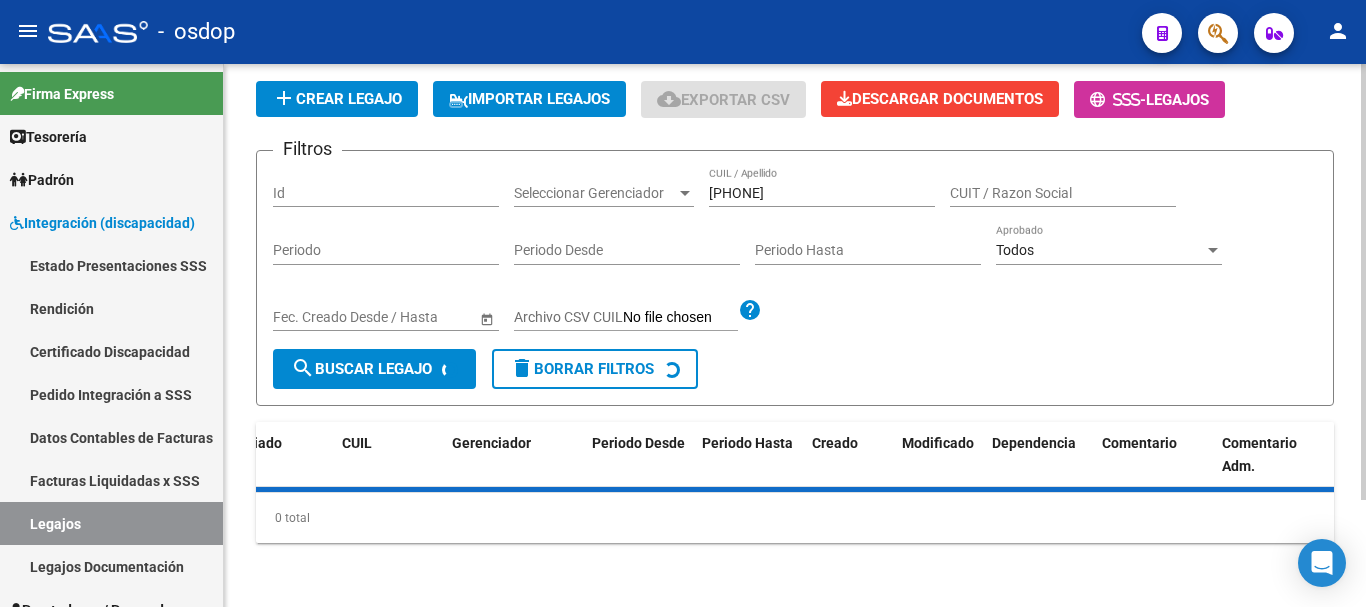 scroll, scrollTop: 178, scrollLeft: 0, axis: vertical 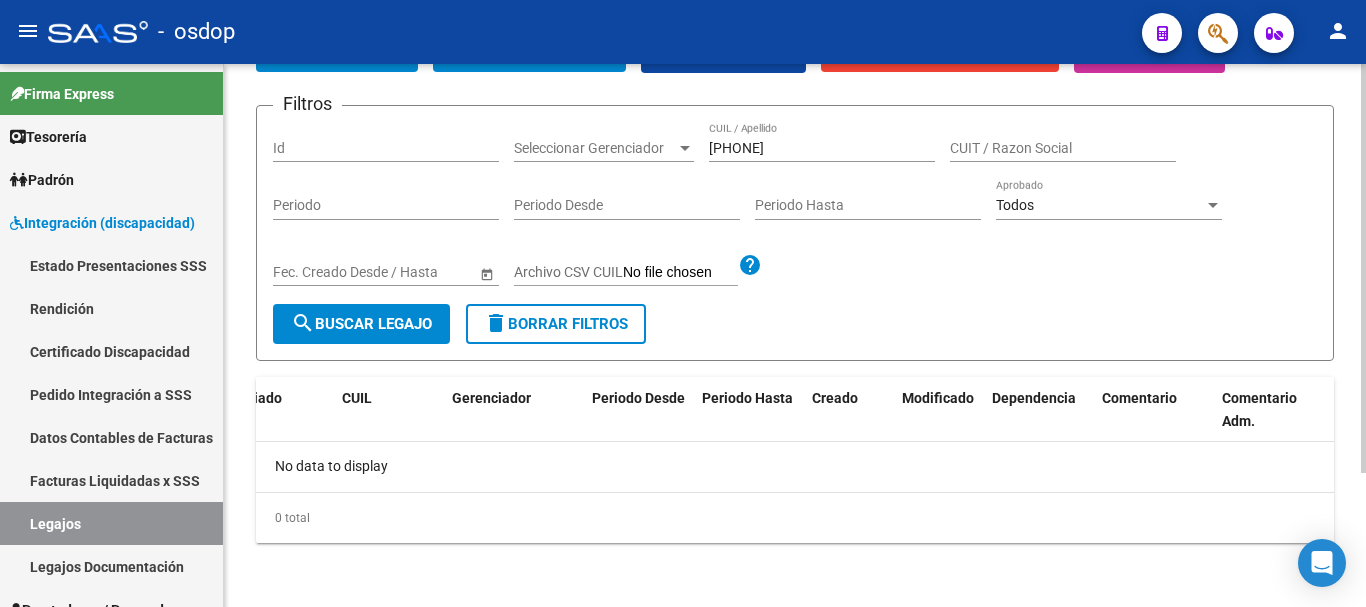 click on "[PHONE]" at bounding box center [822, 148] 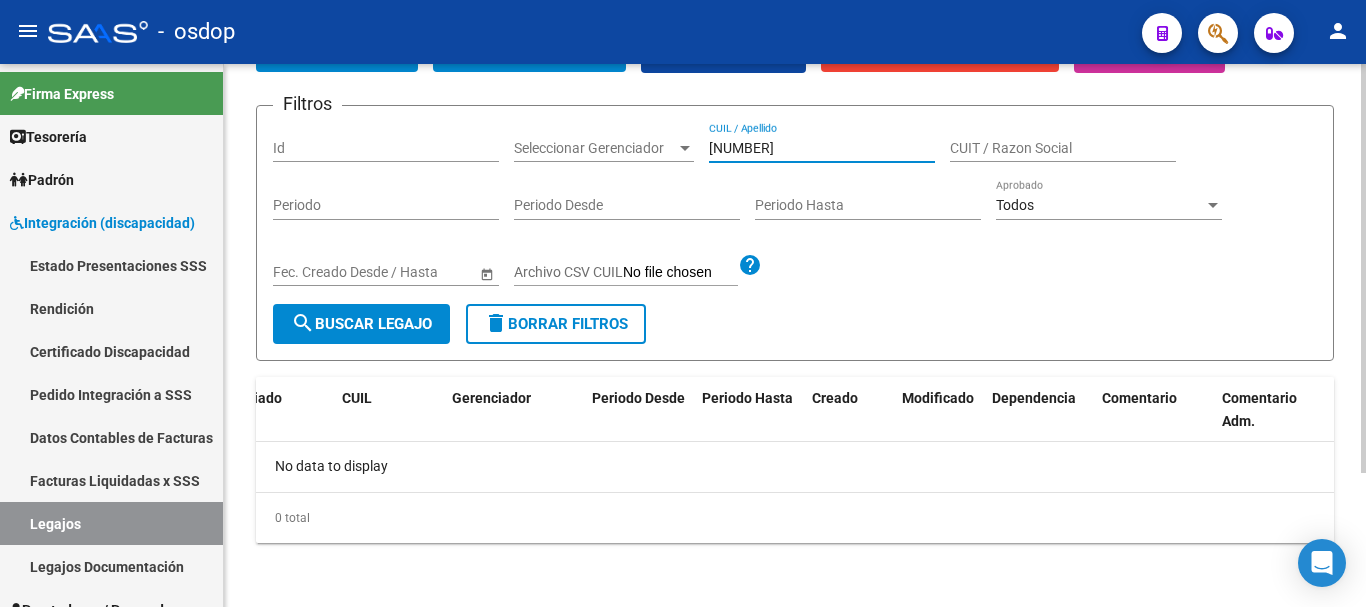 click on "[NUMBER]" at bounding box center (822, 148) 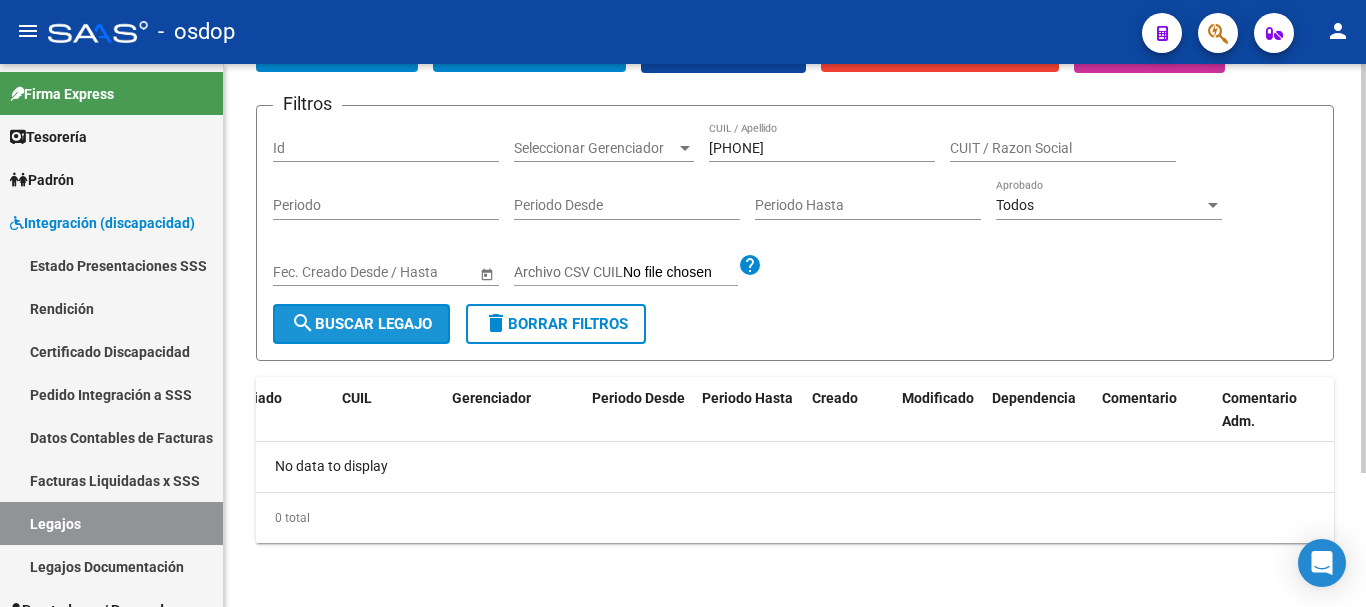 click on "search  Buscar Legajo" 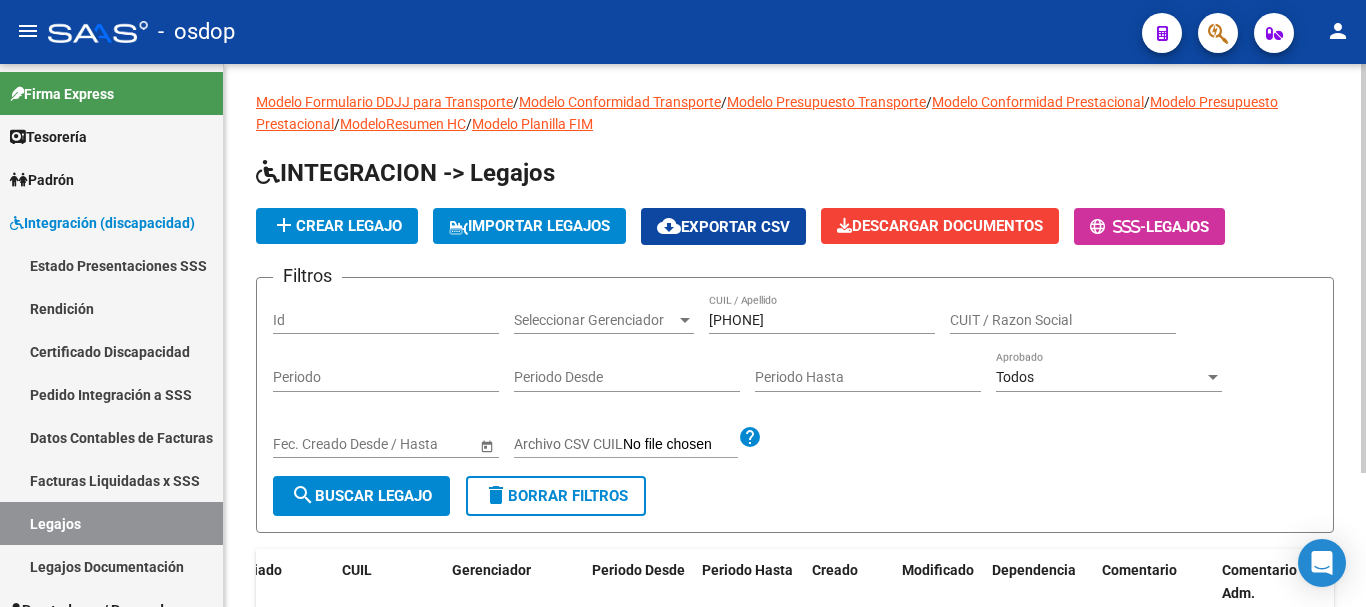 scroll, scrollTop: 0, scrollLeft: 0, axis: both 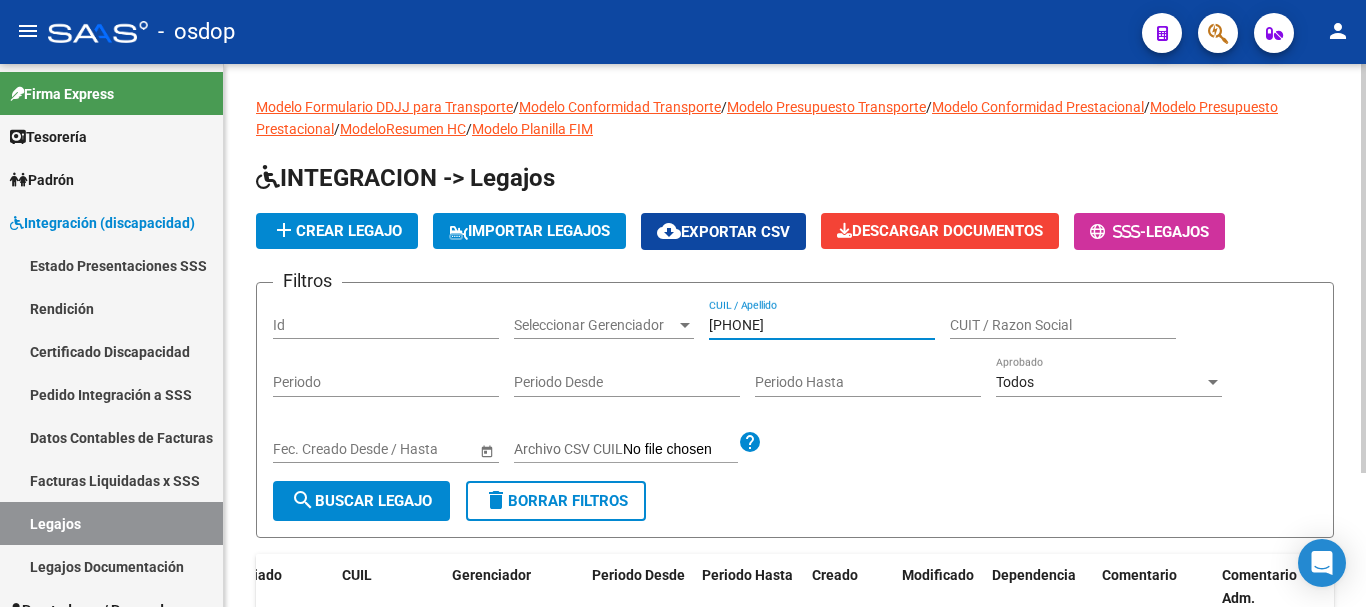 drag, startPoint x: 803, startPoint y: 321, endPoint x: 634, endPoint y: 324, distance: 169.02663 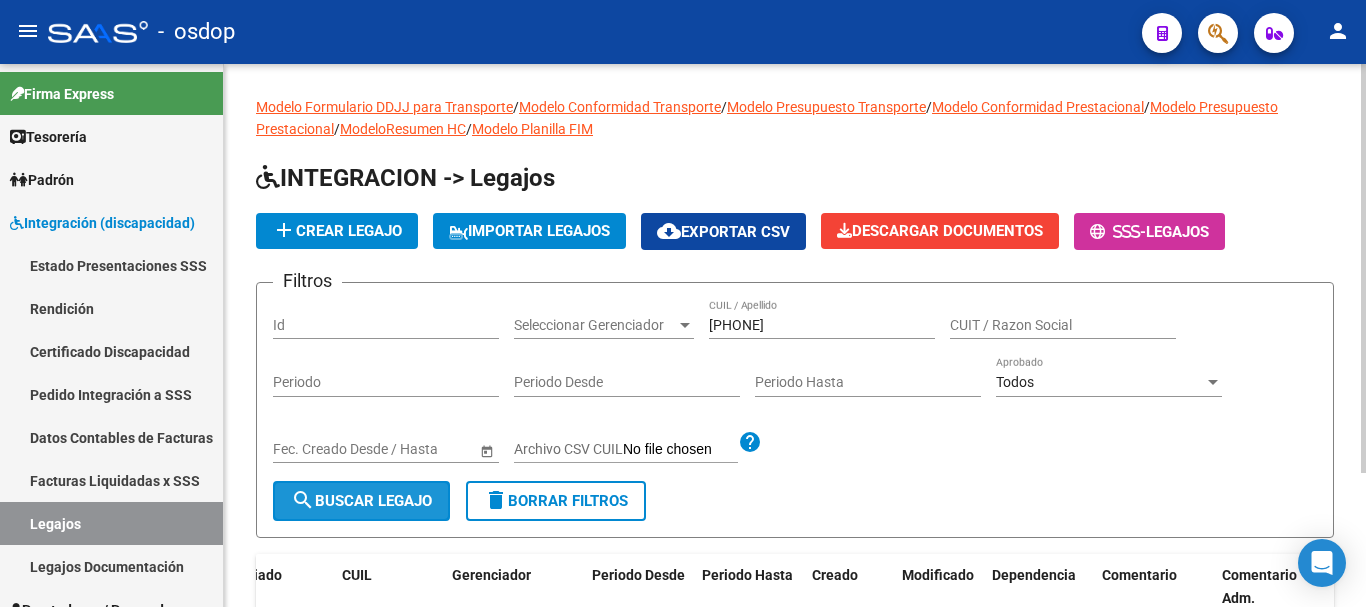 click on "search  Buscar Legajo" 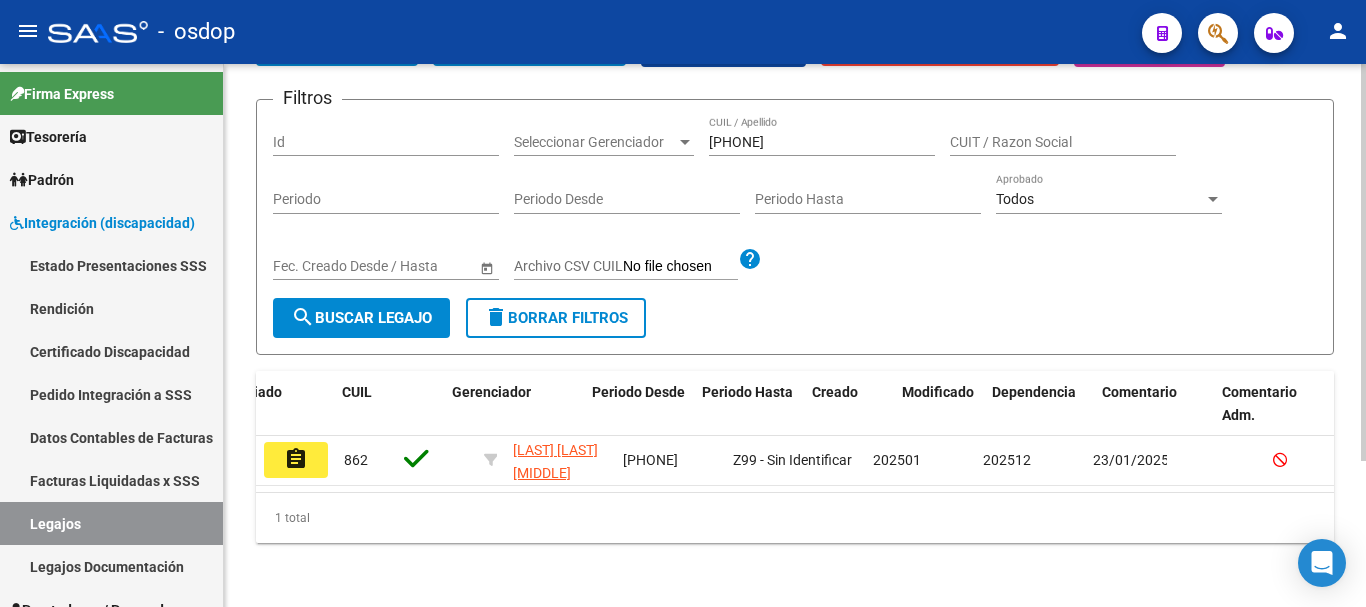 scroll, scrollTop: 200, scrollLeft: 0, axis: vertical 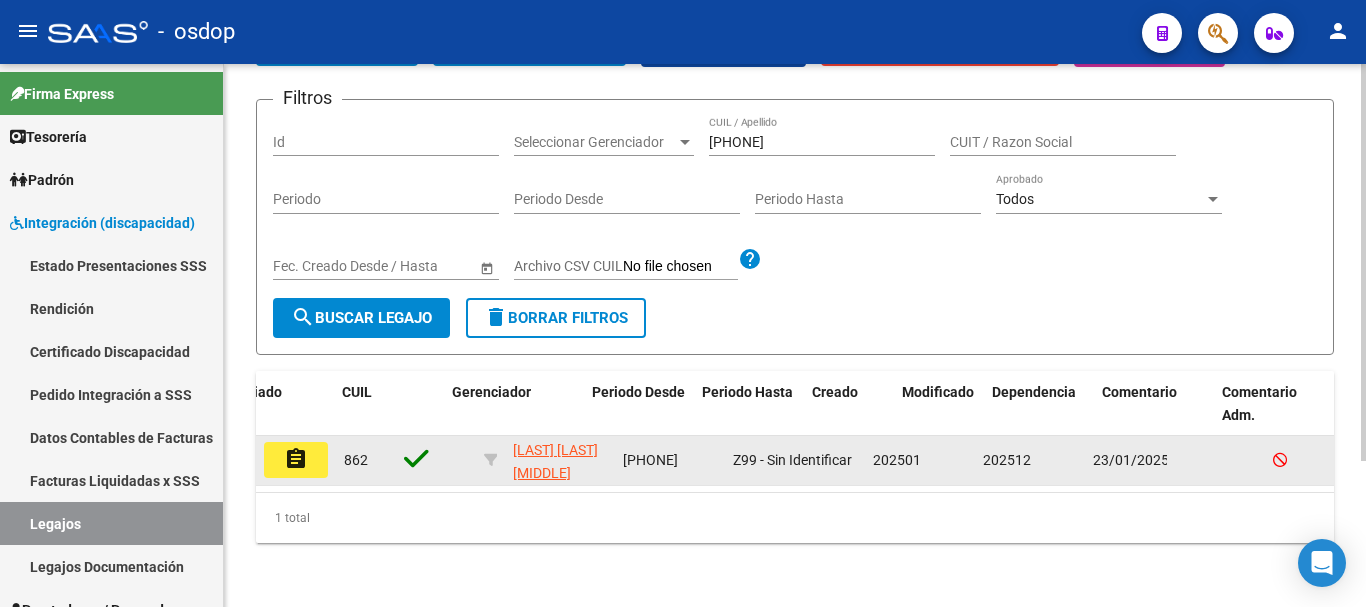 click on "assignment" 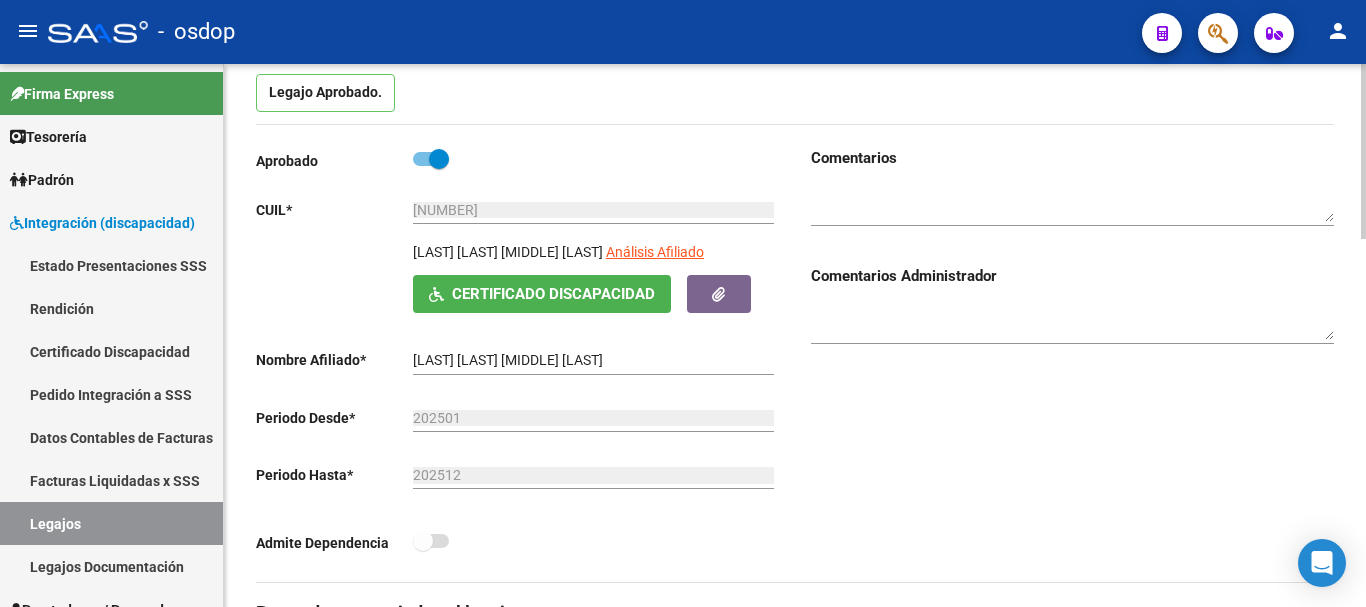 scroll, scrollTop: 100, scrollLeft: 0, axis: vertical 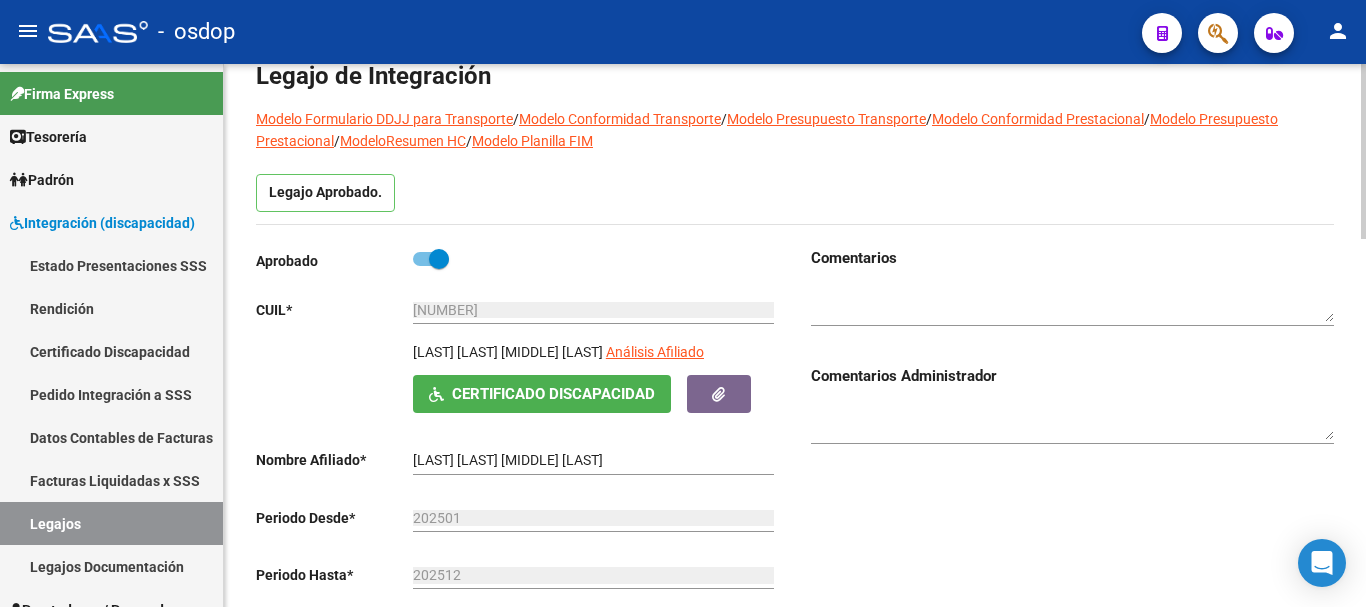click at bounding box center [1072, 304] 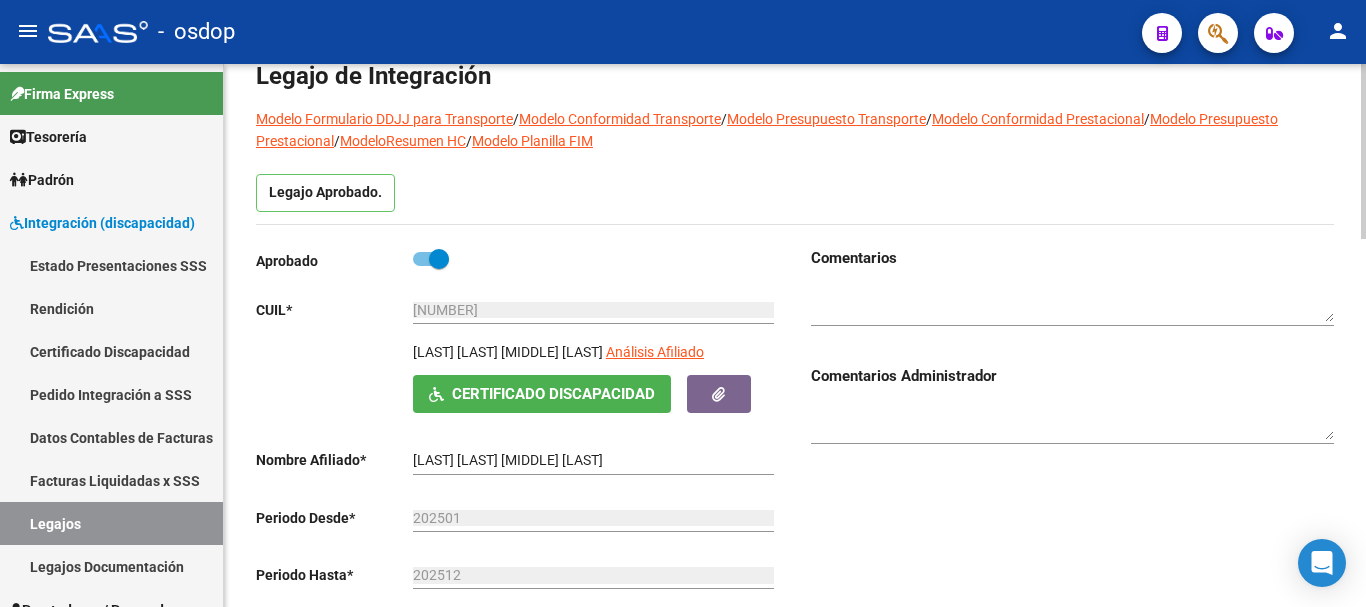 click at bounding box center [1072, 304] 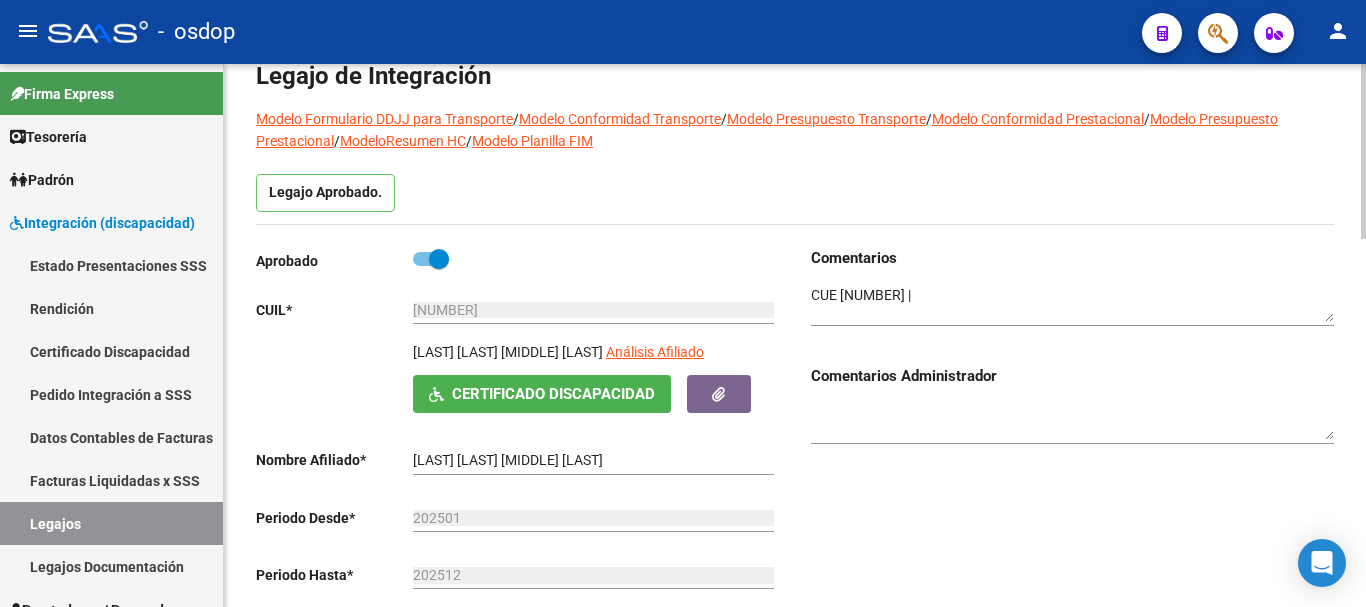click at bounding box center [1072, 304] 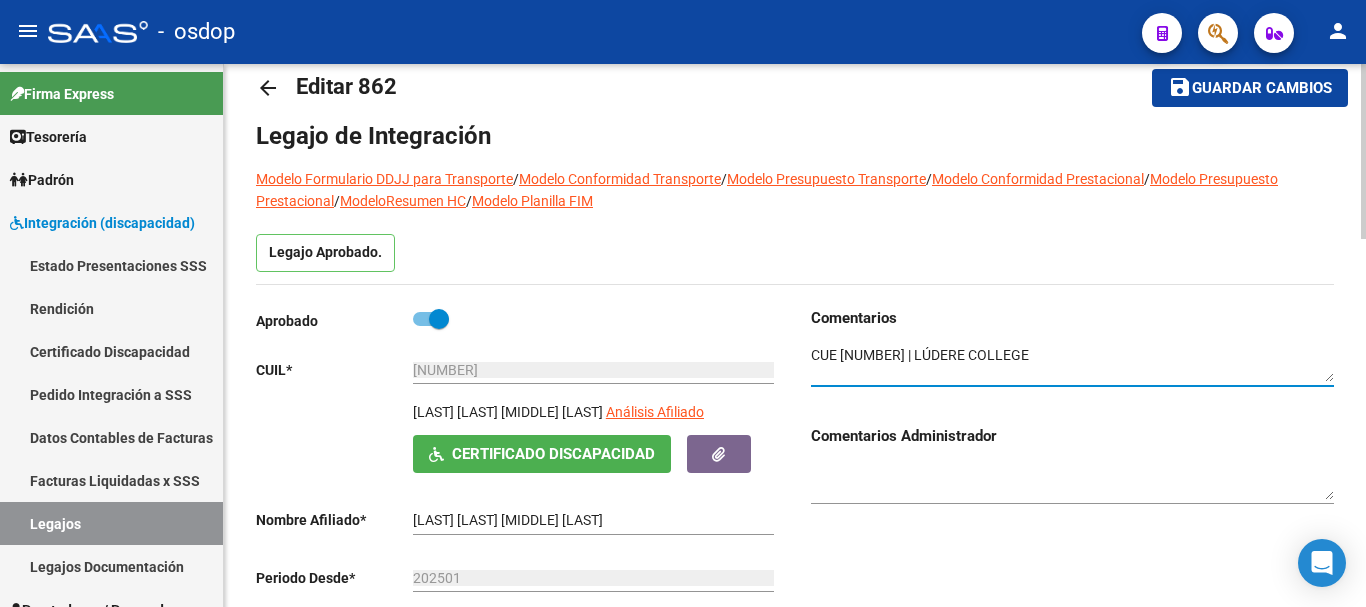 scroll, scrollTop: 0, scrollLeft: 0, axis: both 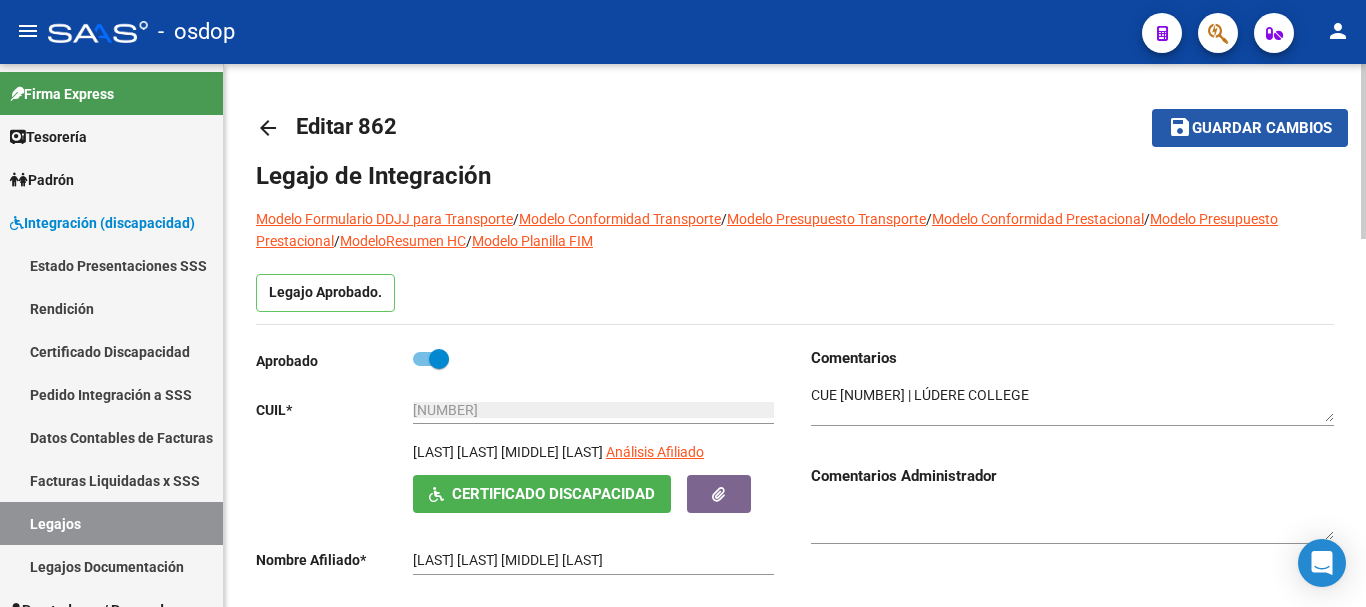 click on "save Guardar cambios" 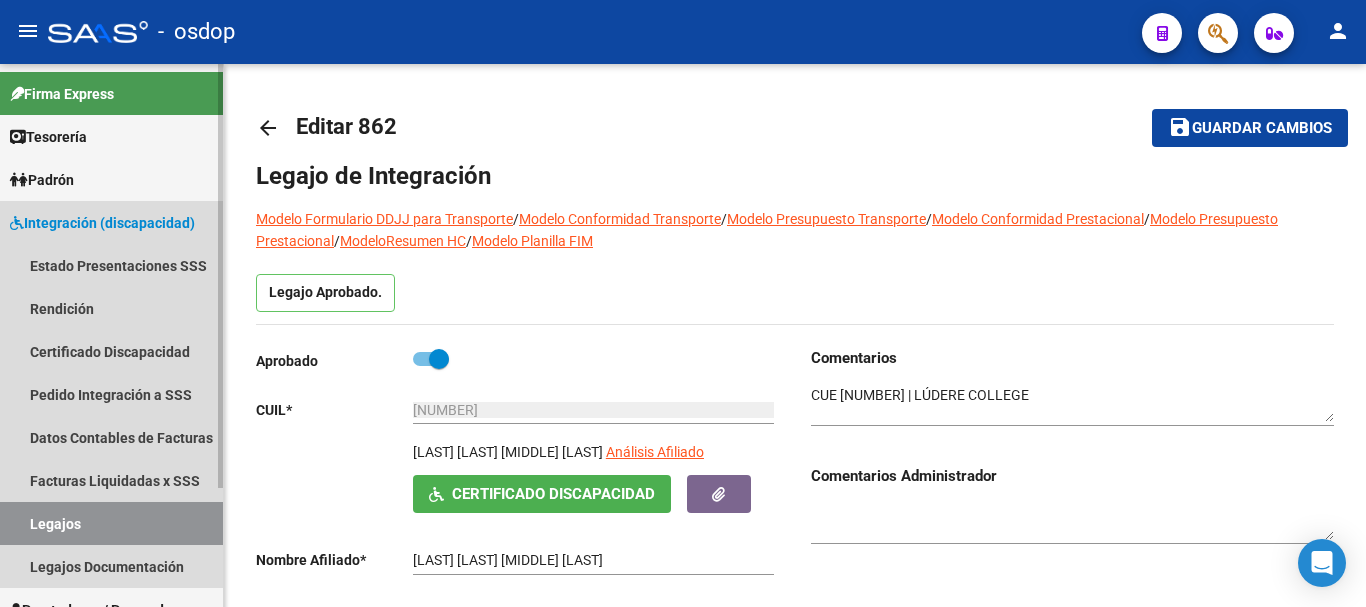 click on "Integración (discapacidad)" at bounding box center [102, 223] 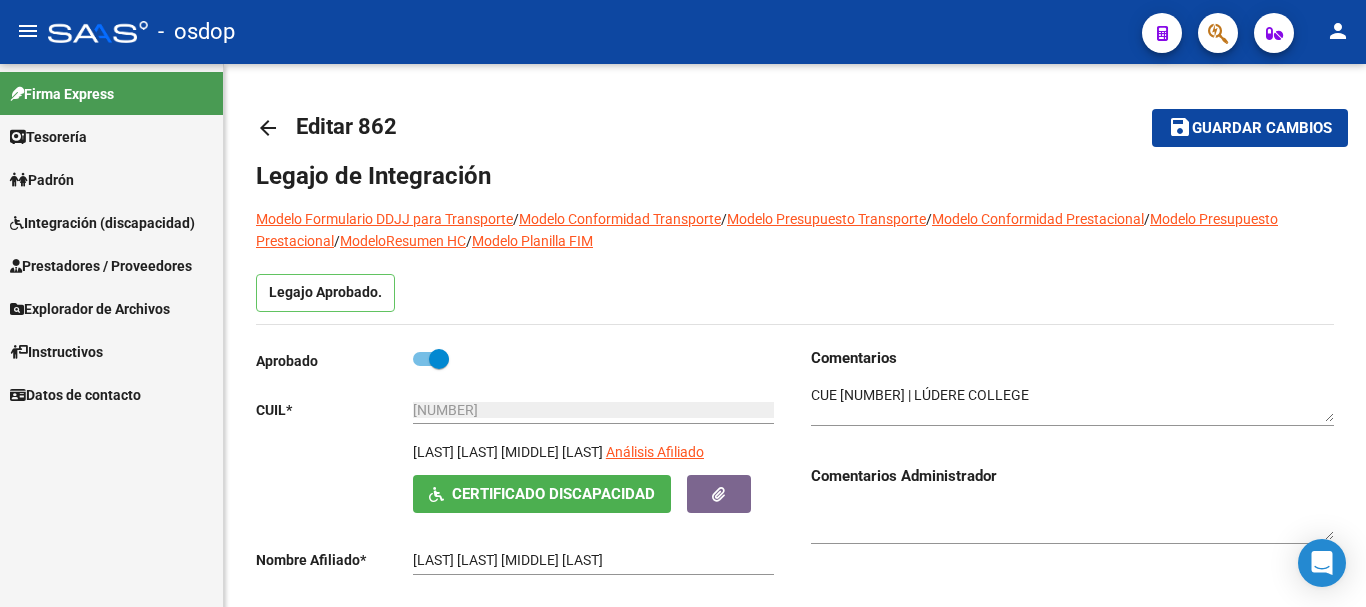 click on "Integración (discapacidad)" at bounding box center [102, 223] 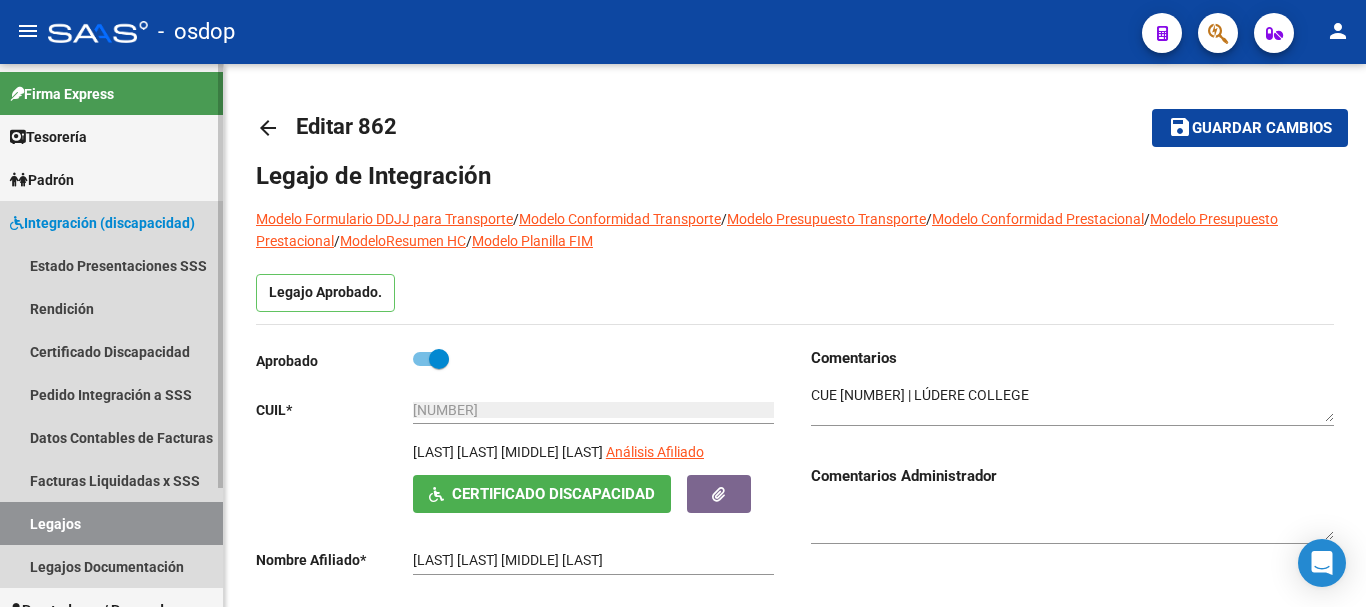 click on "Legajos" at bounding box center [111, 523] 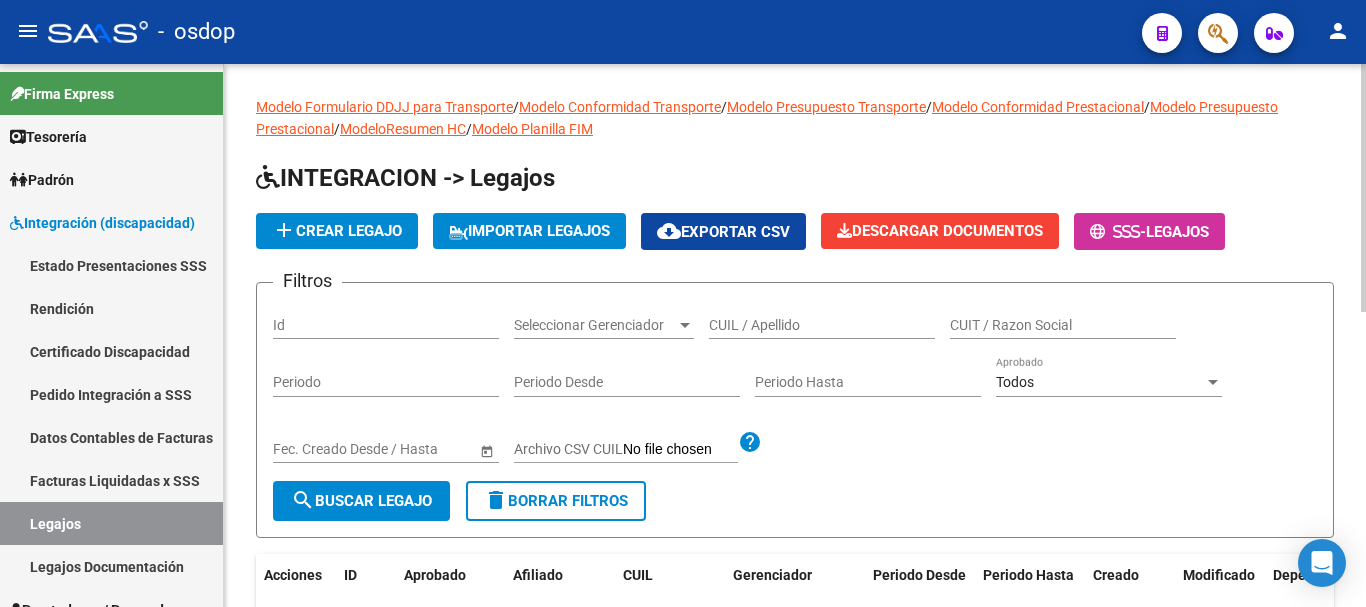 click on "CUIL / Apellido" at bounding box center [822, 325] 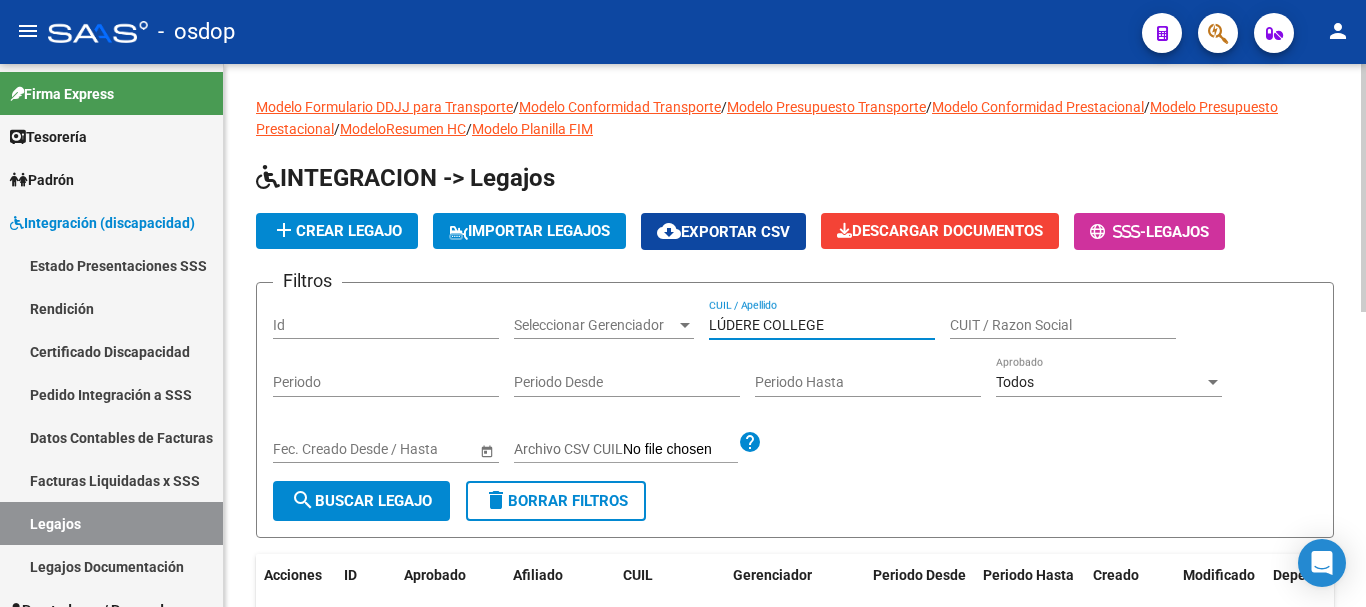 drag, startPoint x: 827, startPoint y: 320, endPoint x: 575, endPoint y: 326, distance: 252.07141 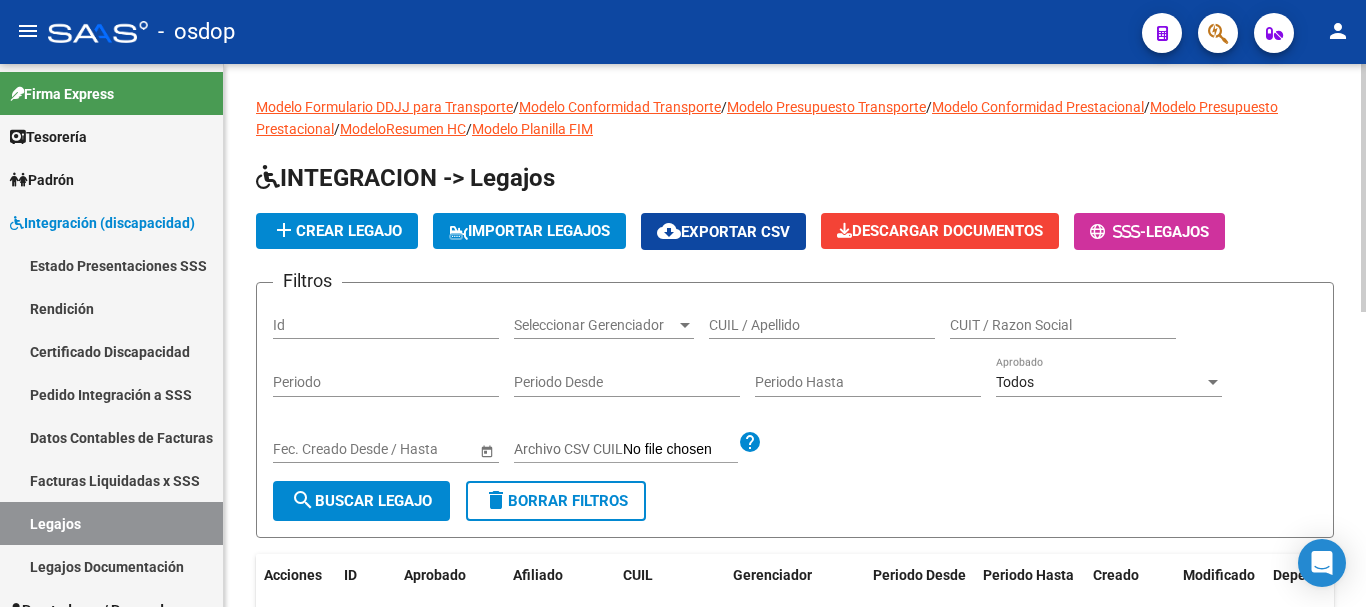 click on "CUIL / Apellido" at bounding box center (822, 325) 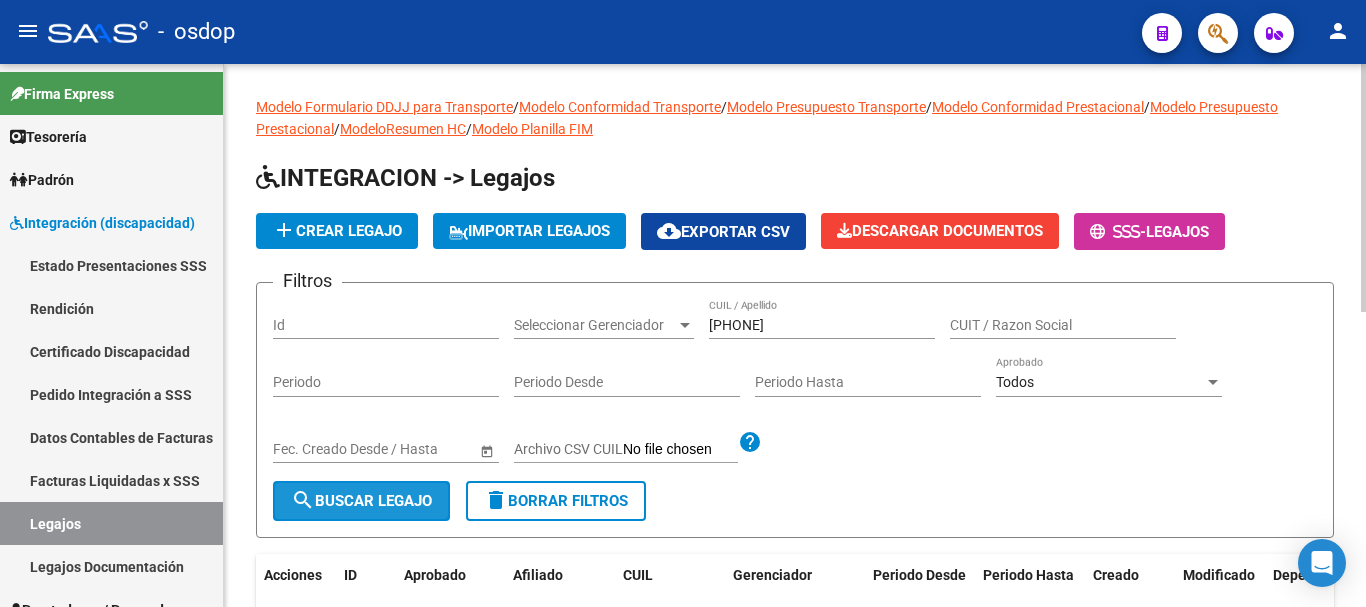 click on "search  Buscar Legajo" 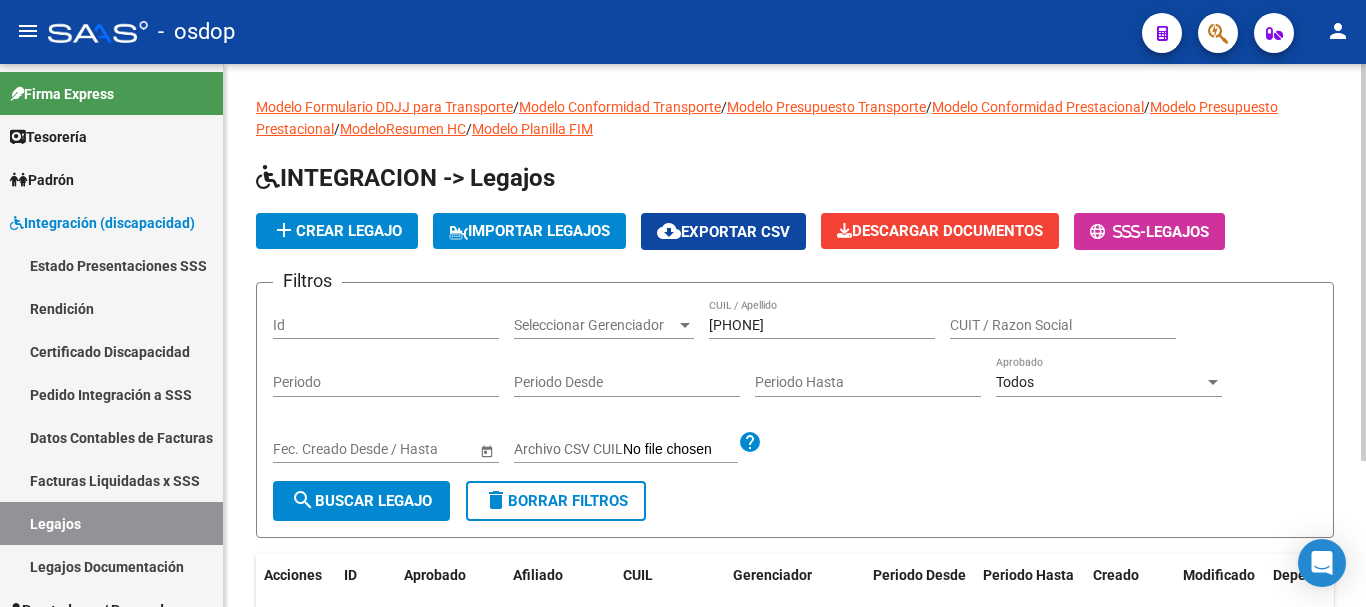 click on "search  Buscar Legajo" 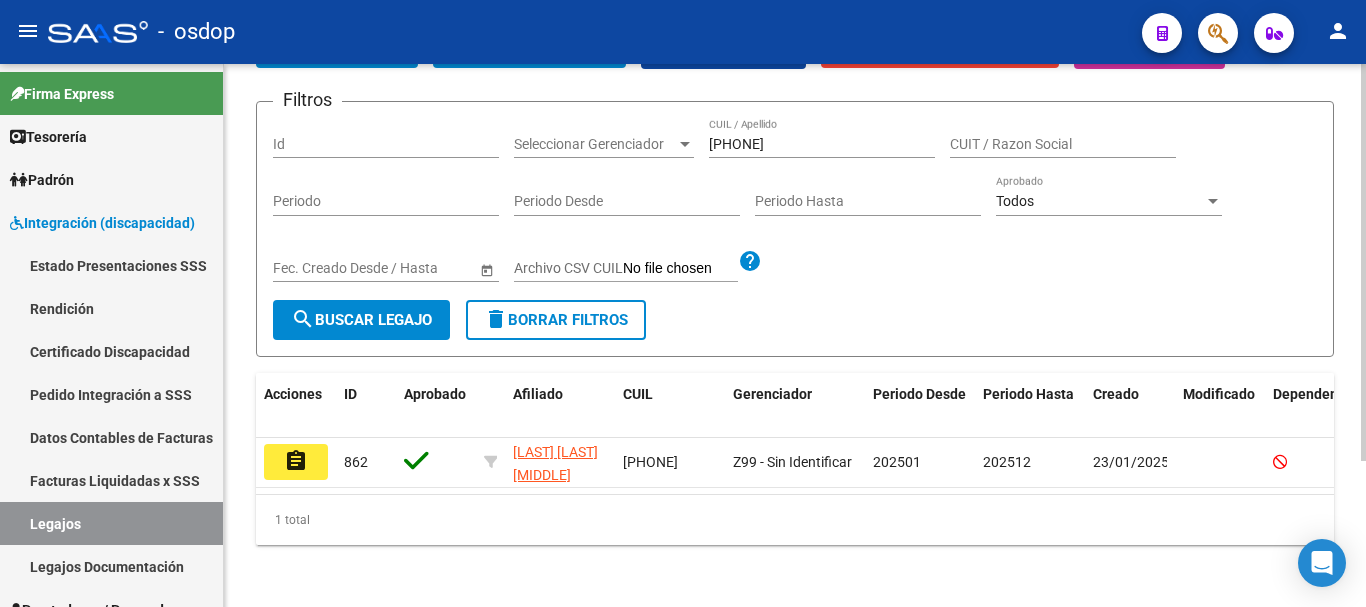 scroll, scrollTop: 200, scrollLeft: 0, axis: vertical 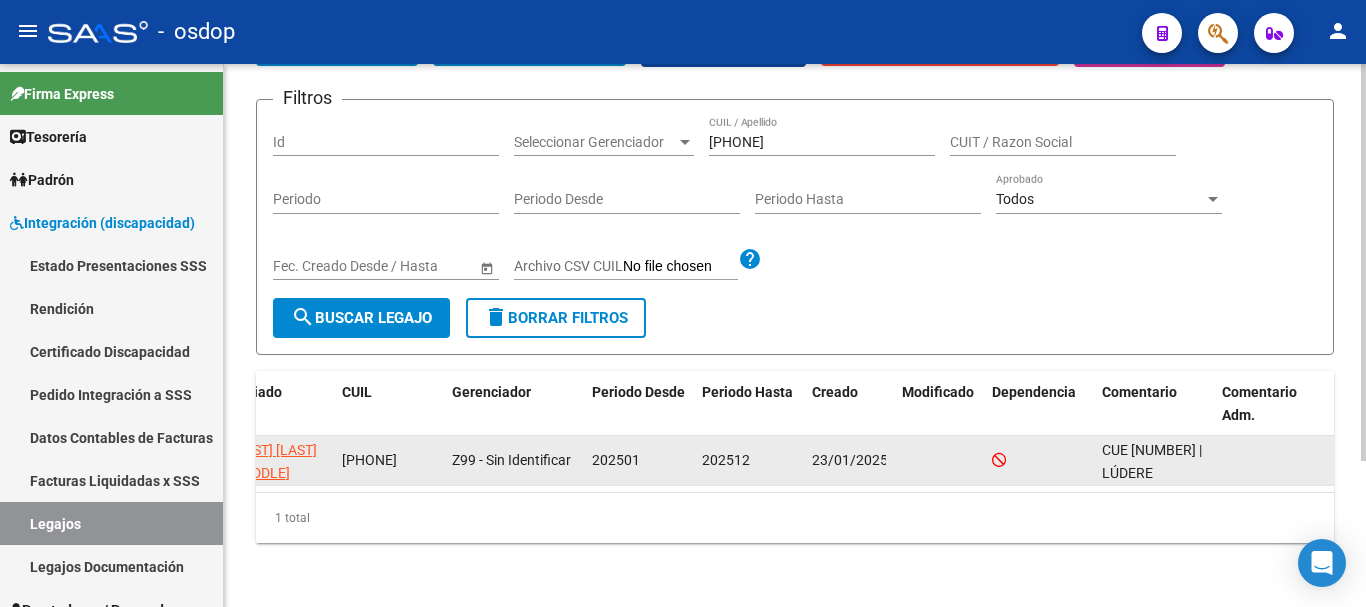 click on "CUE [NUMBER] | LÚDERE COLLEGE" 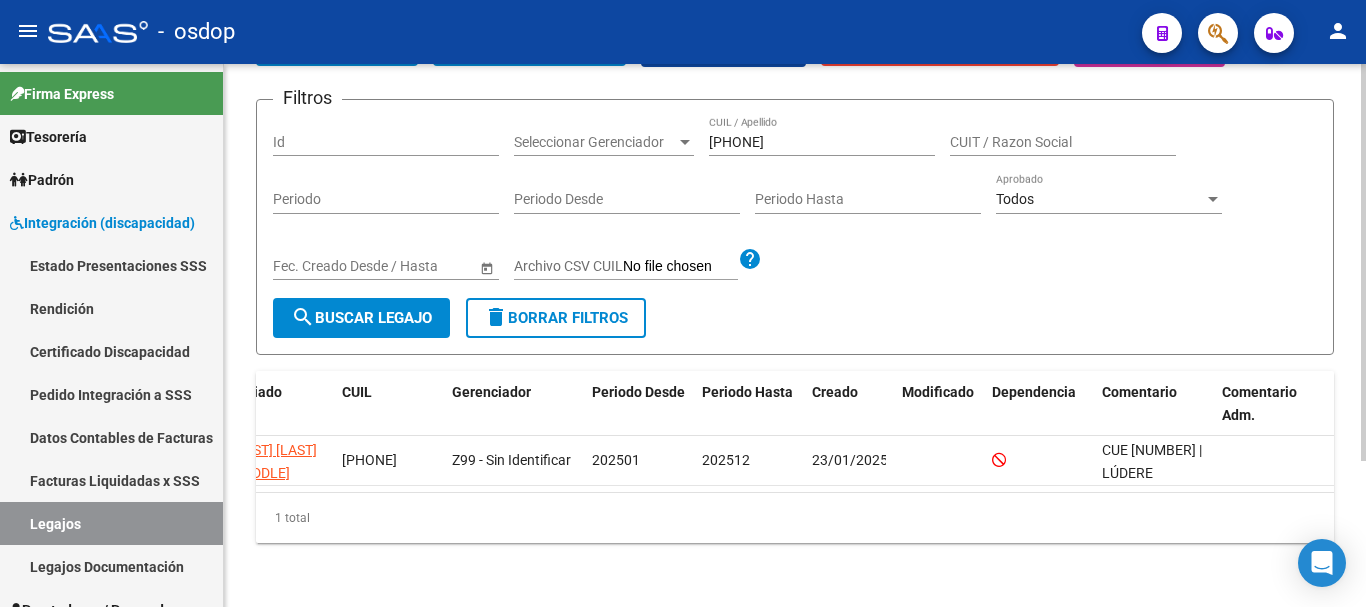 click on "Filtros Id Seleccionar Gerenciador Seleccionar Gerenciador [PHONE] CUIL / Apellido CUIT / Razon Social Periodo Periodo Desde Periodo Hasta Todos Aprobado Start date – End date Fec. Creado Desde / Hasta Archivo CSV CUIL help search  Buscar Legajo  delete  Borrar Filtros" 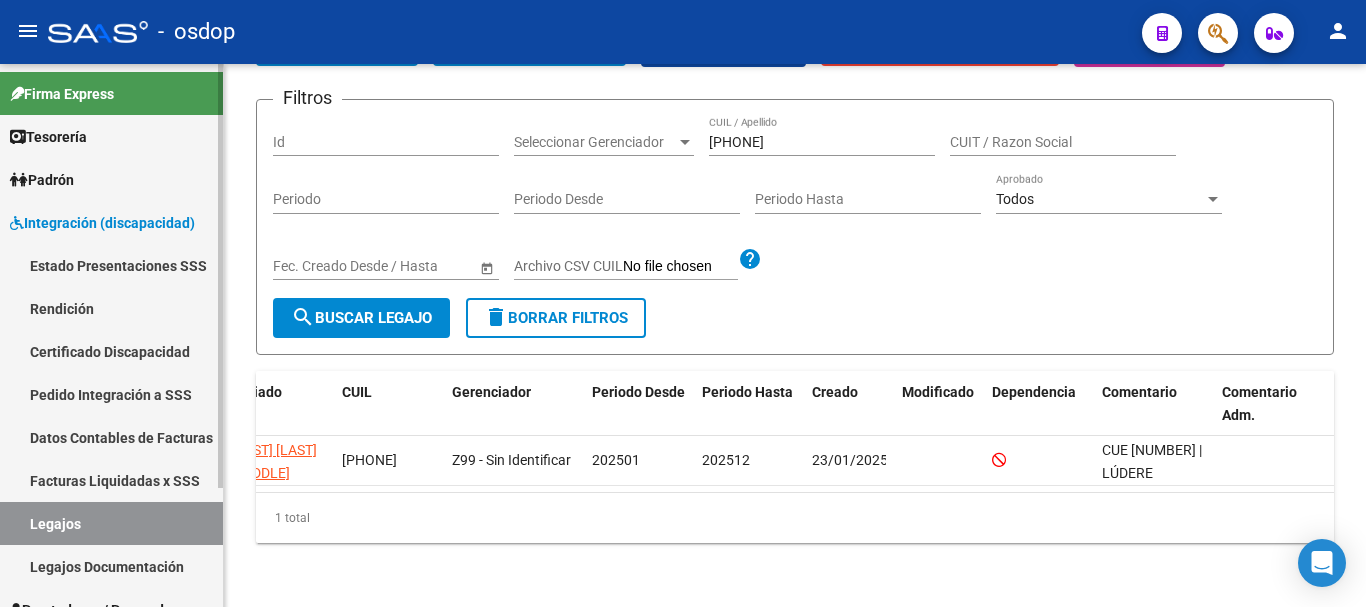 click on "Certificado Discapacidad" at bounding box center (111, 351) 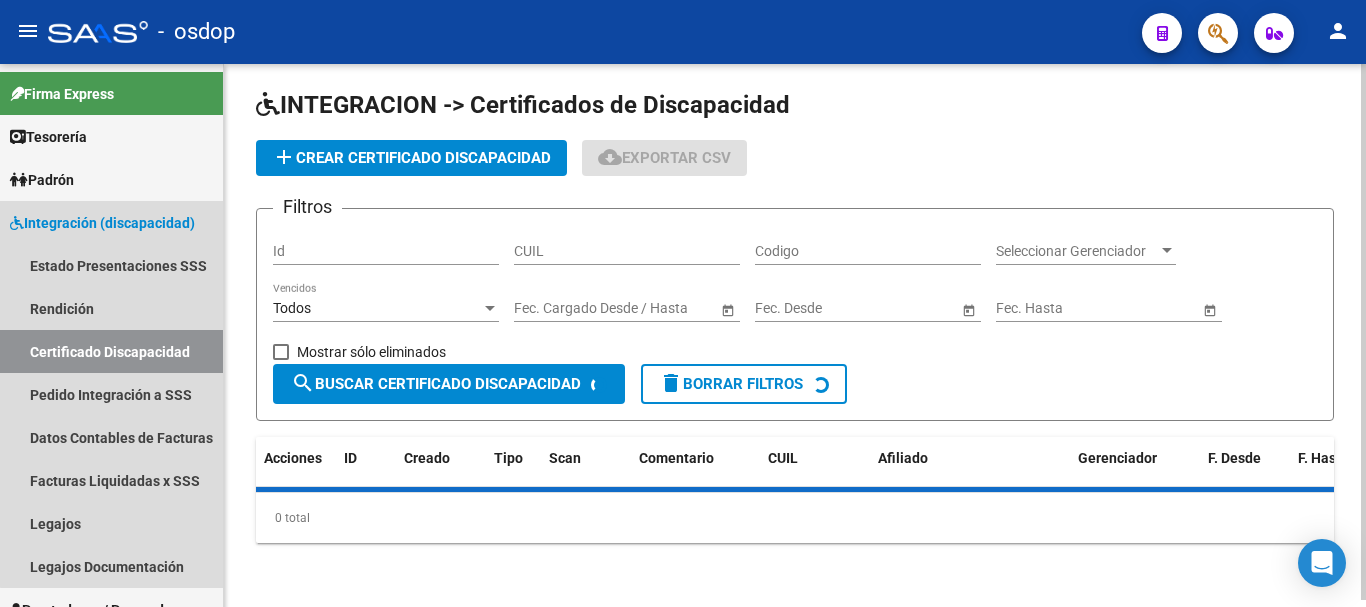 scroll, scrollTop: 0, scrollLeft: 0, axis: both 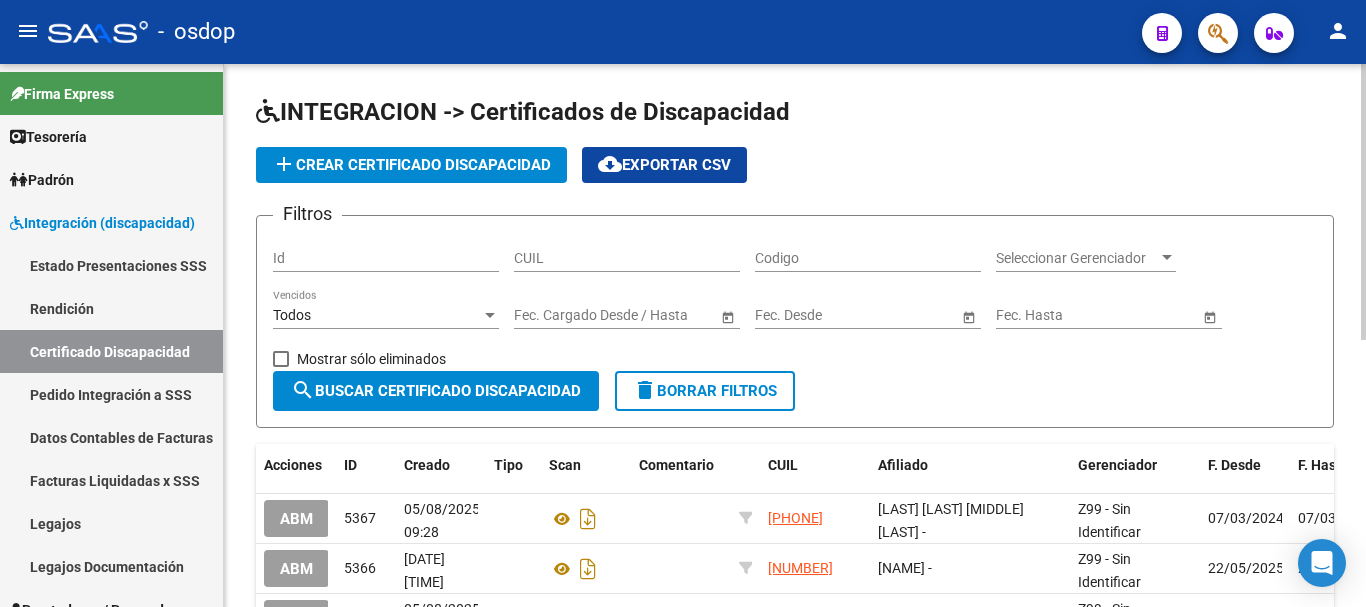 click on "CUIL" at bounding box center (627, 258) 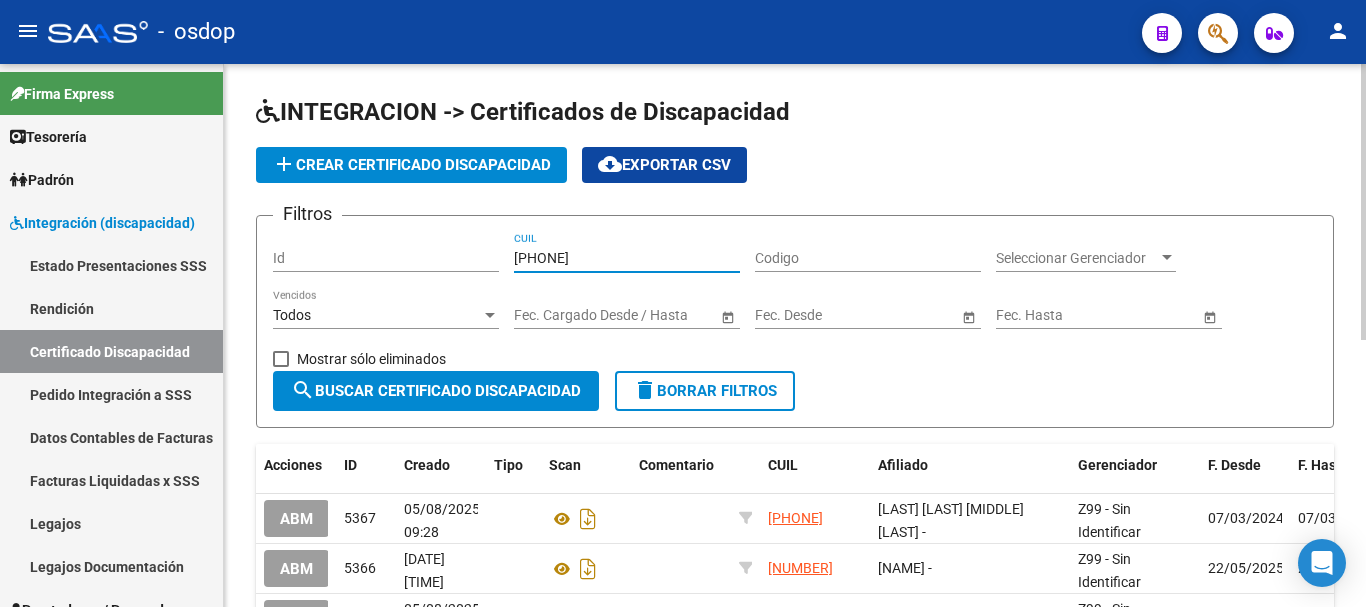 click on "search  Buscar Certificado Discapacidad" 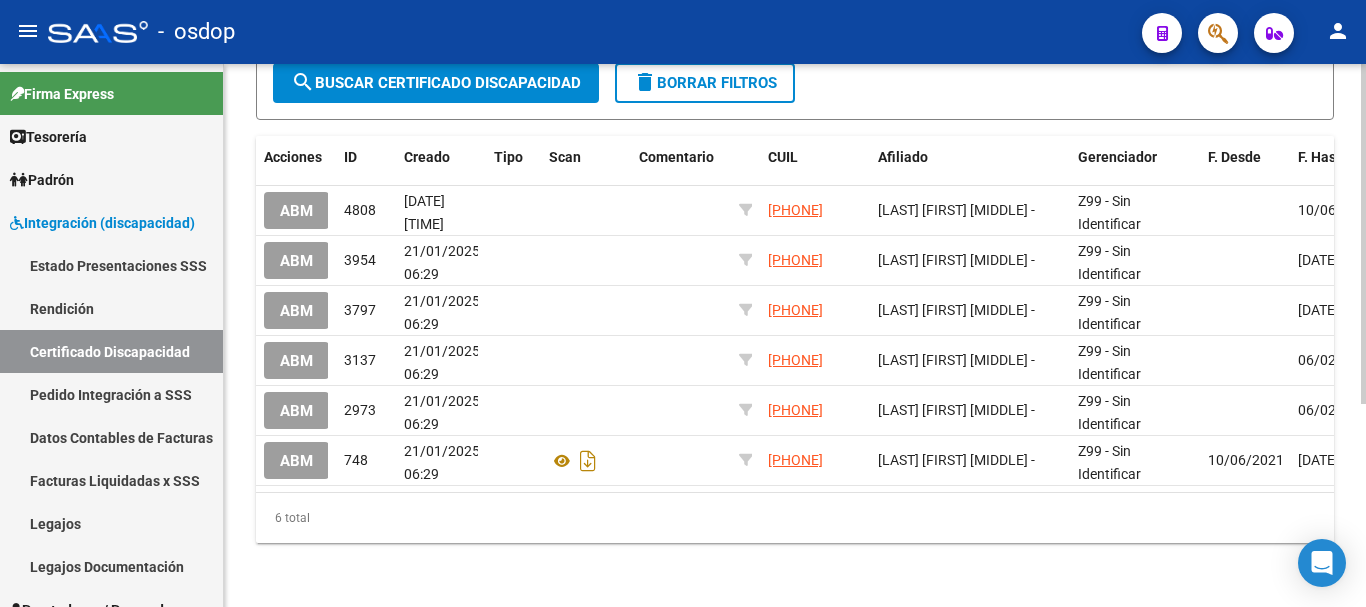 scroll, scrollTop: 324, scrollLeft: 0, axis: vertical 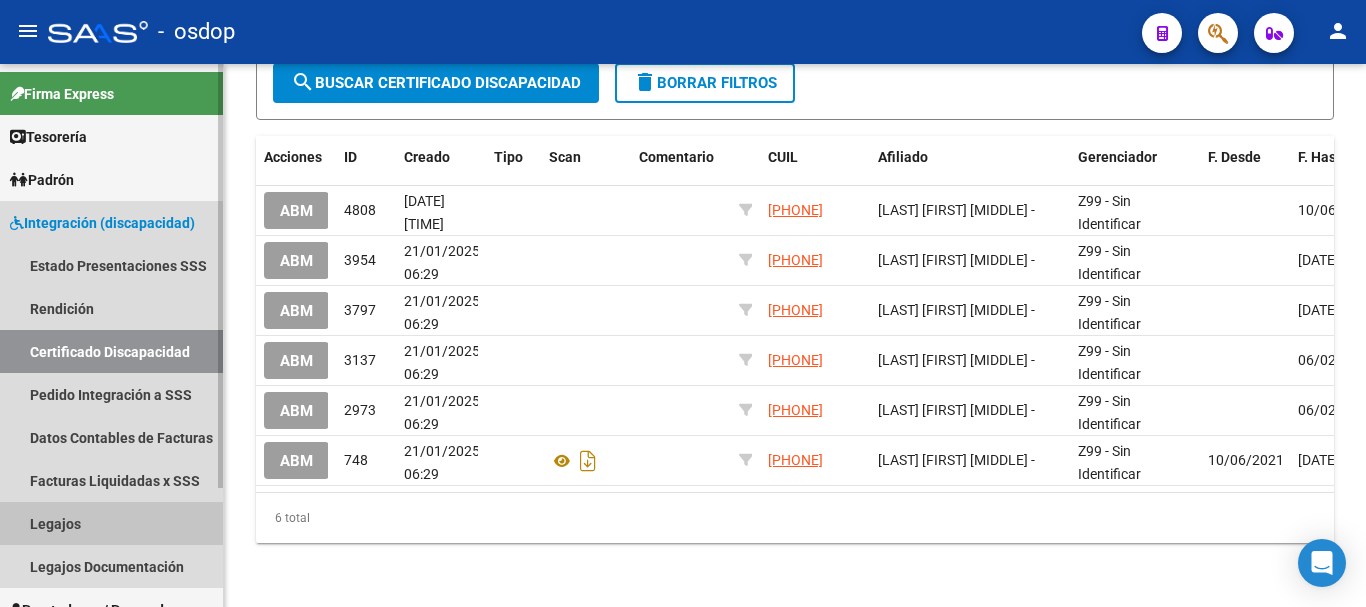 click on "Legajos" at bounding box center (111, 523) 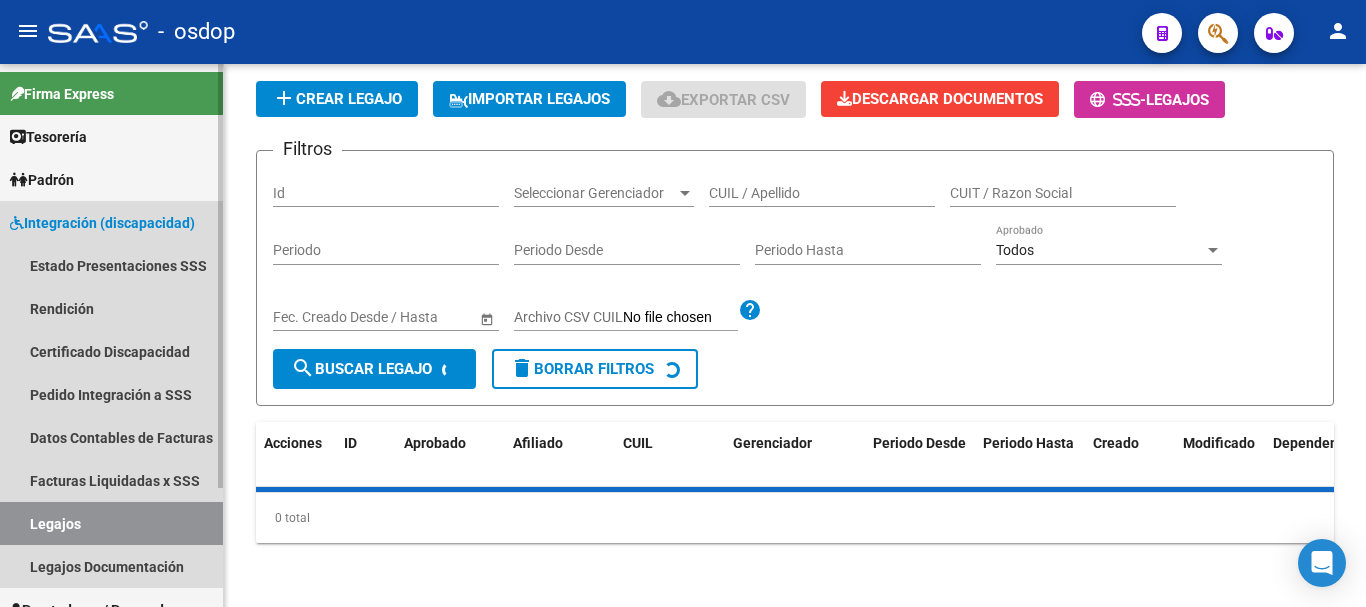 scroll, scrollTop: 0, scrollLeft: 0, axis: both 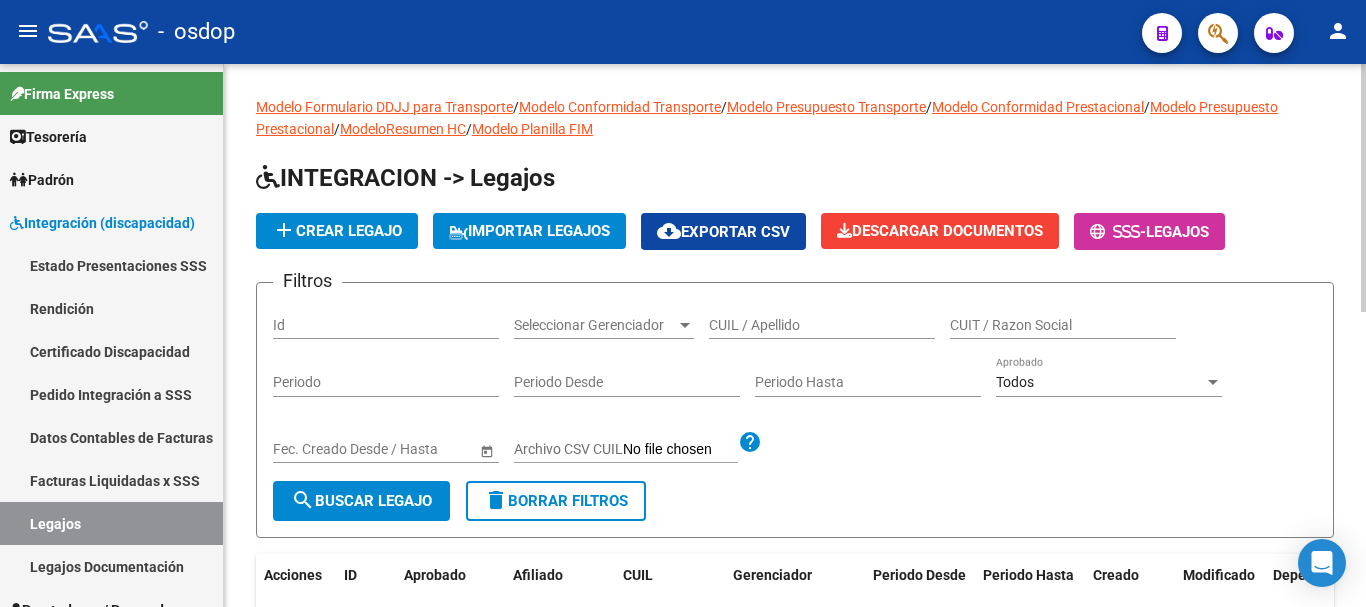 click on "CUIL / Apellido" at bounding box center [822, 325] 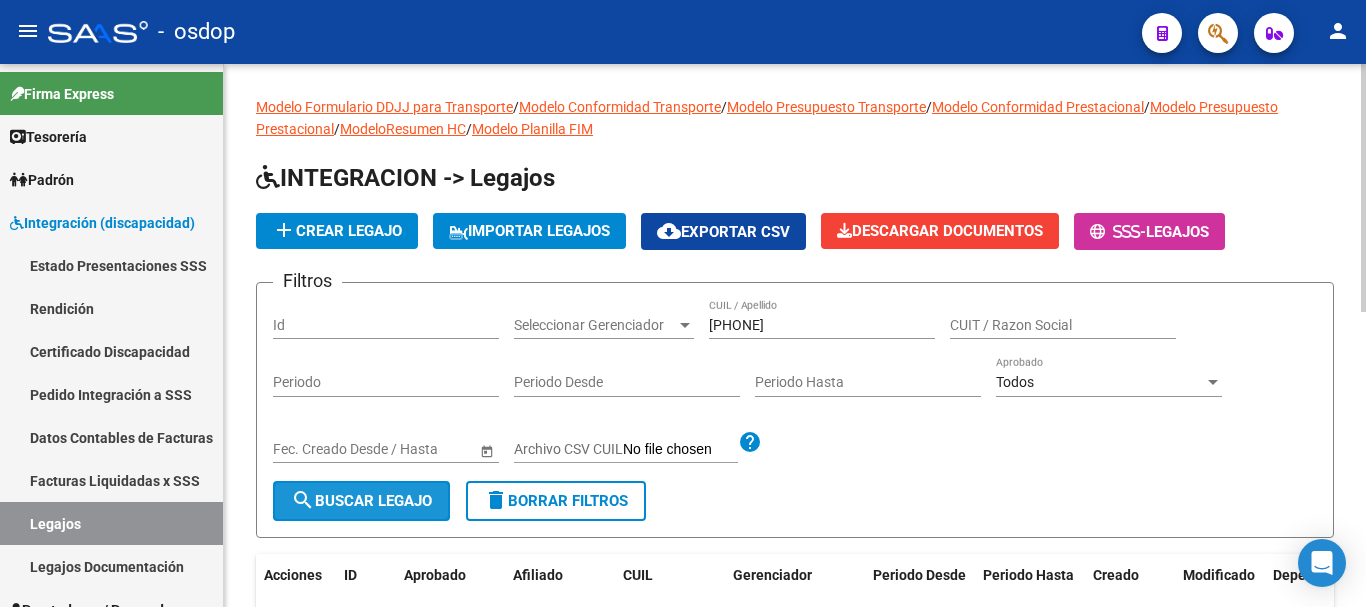 click on "search  Buscar Legajo" 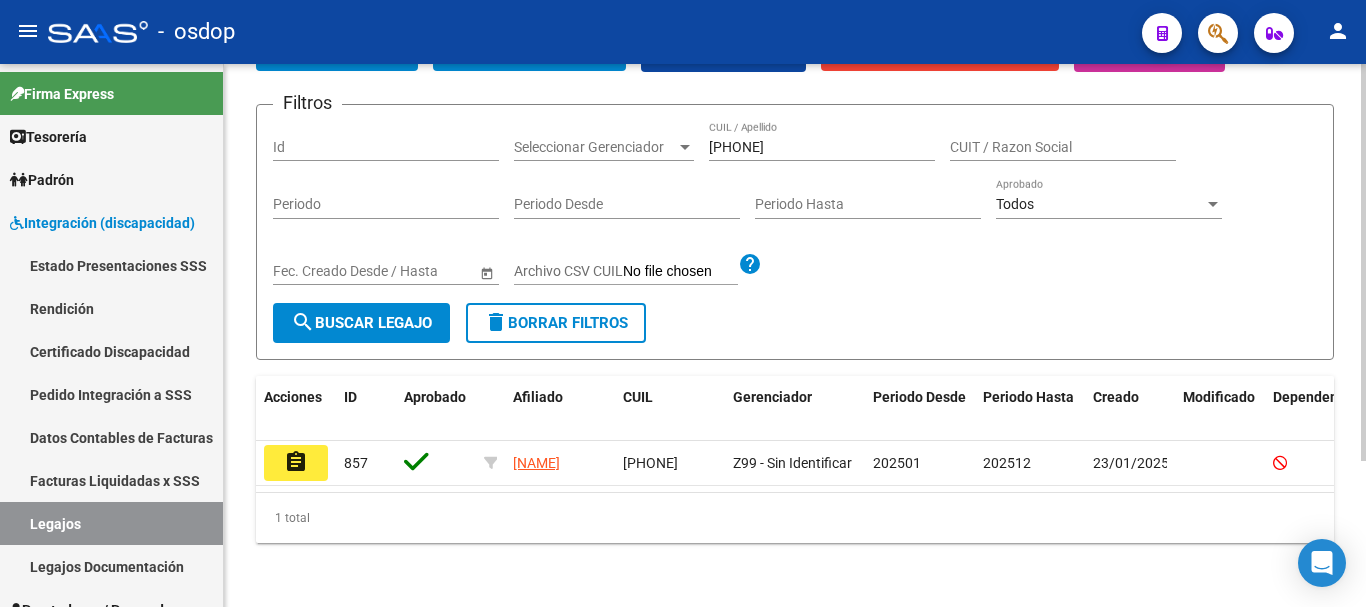 scroll, scrollTop: 200, scrollLeft: 0, axis: vertical 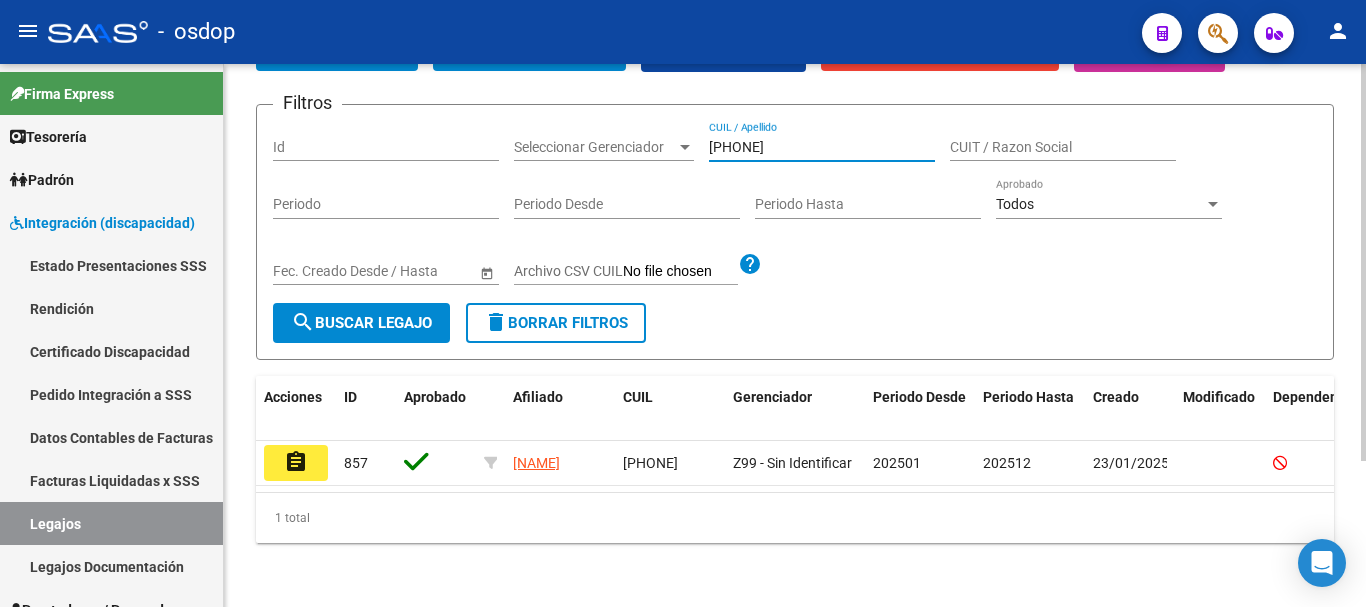 drag, startPoint x: 839, startPoint y: 121, endPoint x: 591, endPoint y: 121, distance: 248 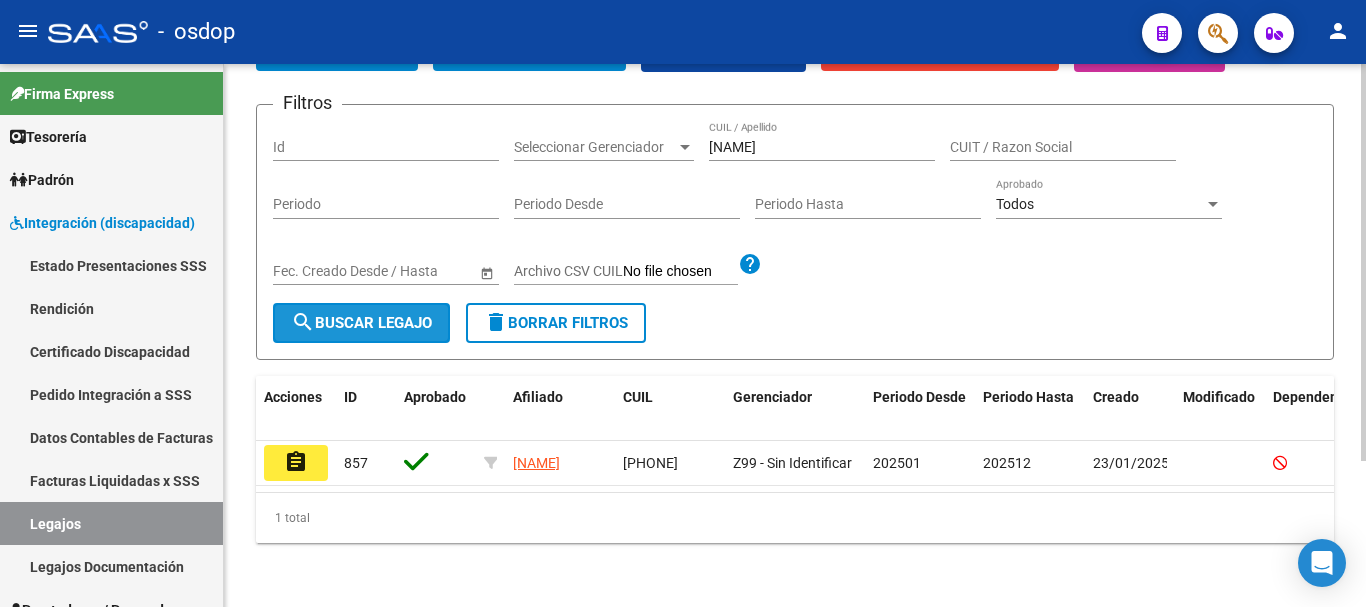 click on "search  Buscar Legajo" 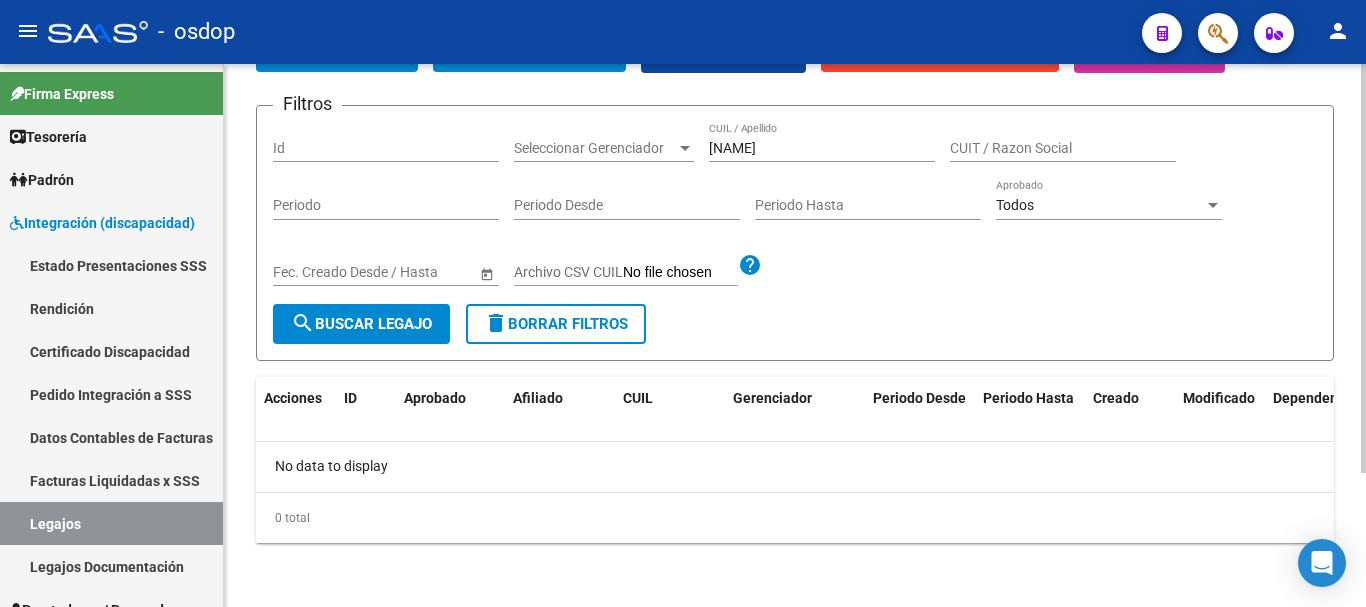scroll, scrollTop: 178, scrollLeft: 0, axis: vertical 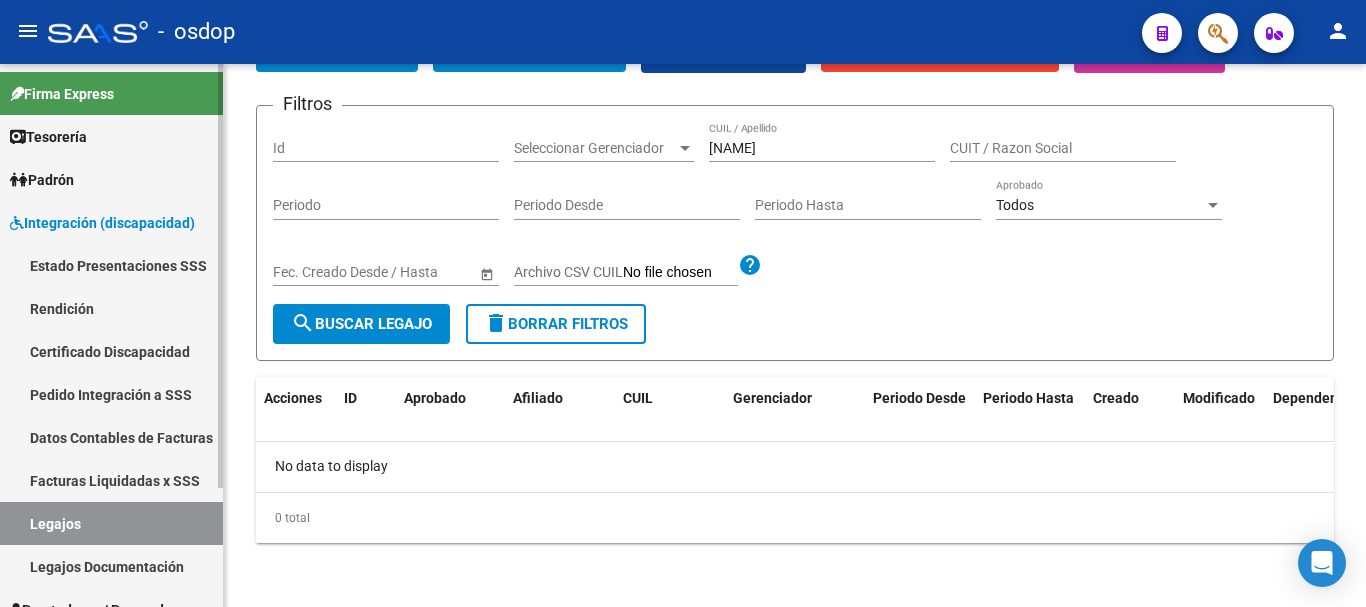 click on "Certificado Discapacidad" at bounding box center (111, 351) 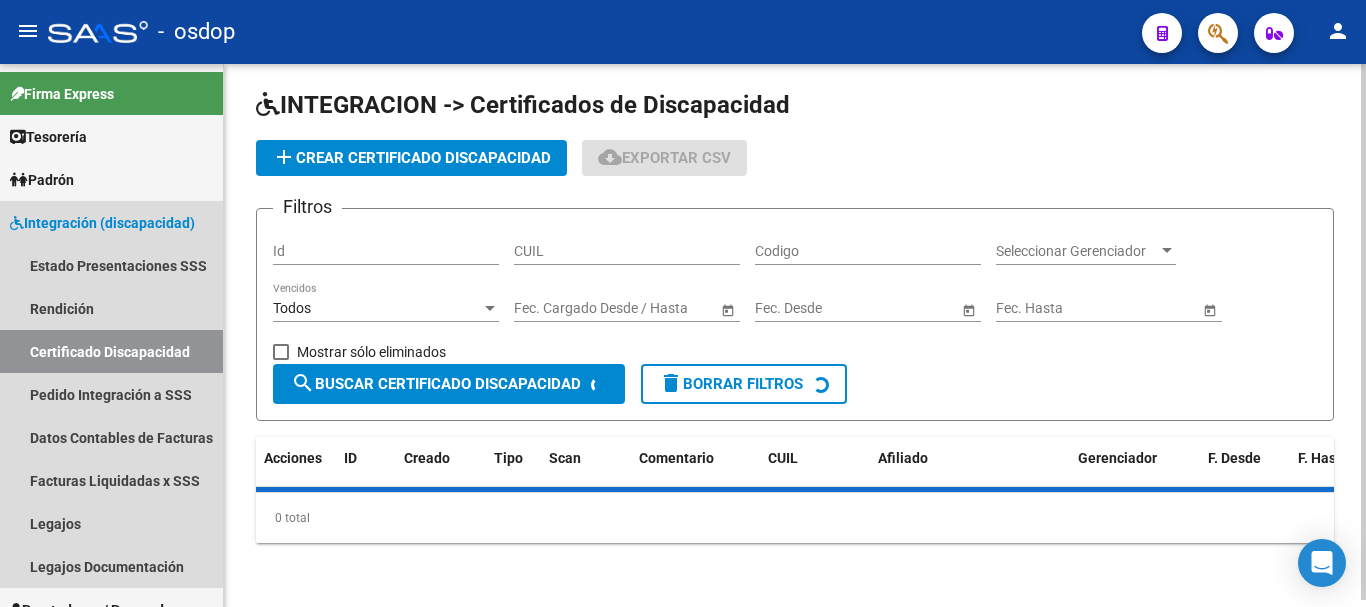 scroll, scrollTop: 0, scrollLeft: 0, axis: both 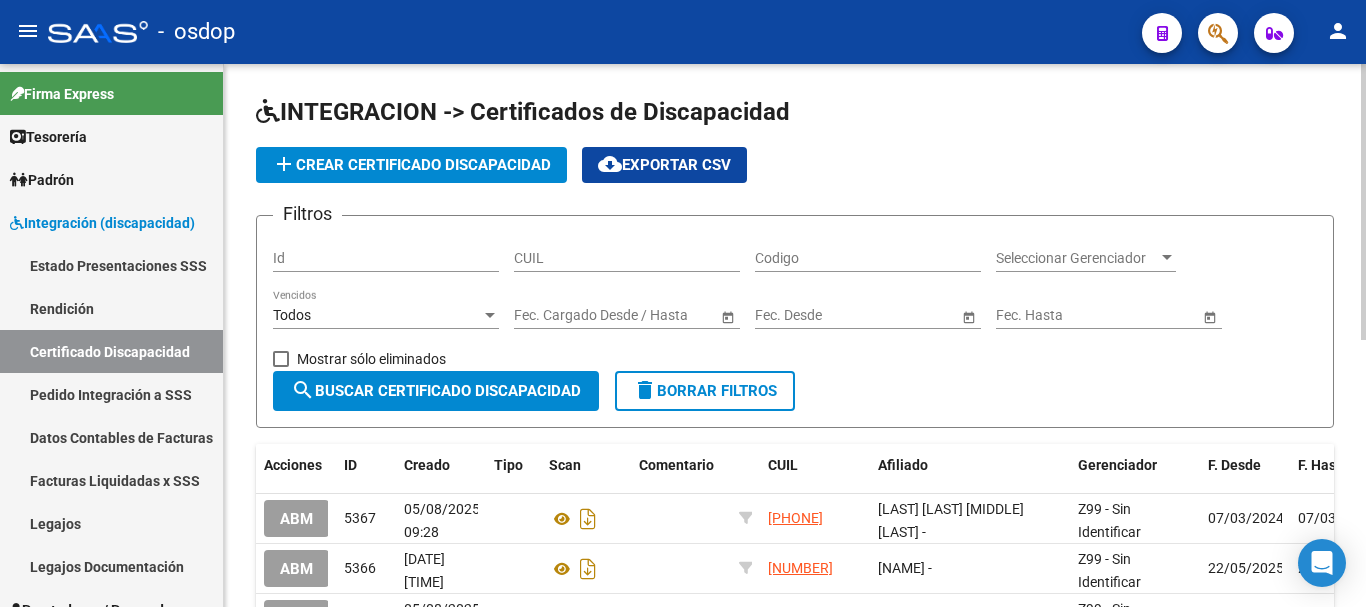 click on "CUIL" at bounding box center (627, 258) 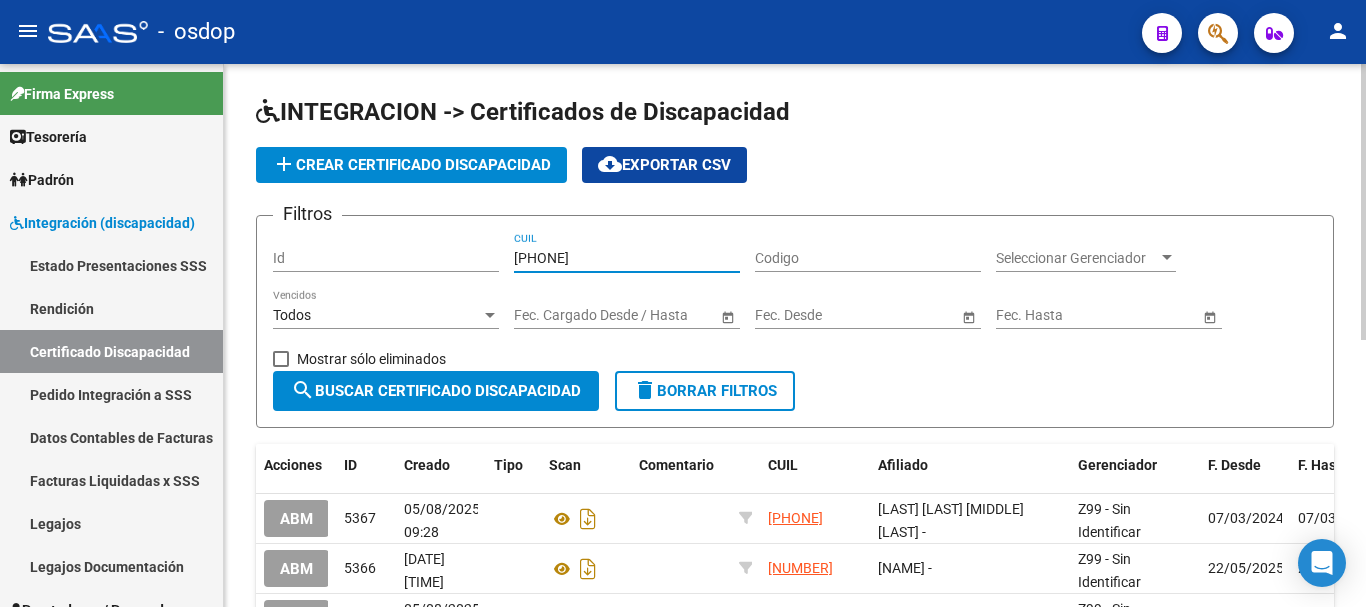 click on "search  Buscar Certificado Discapacidad" 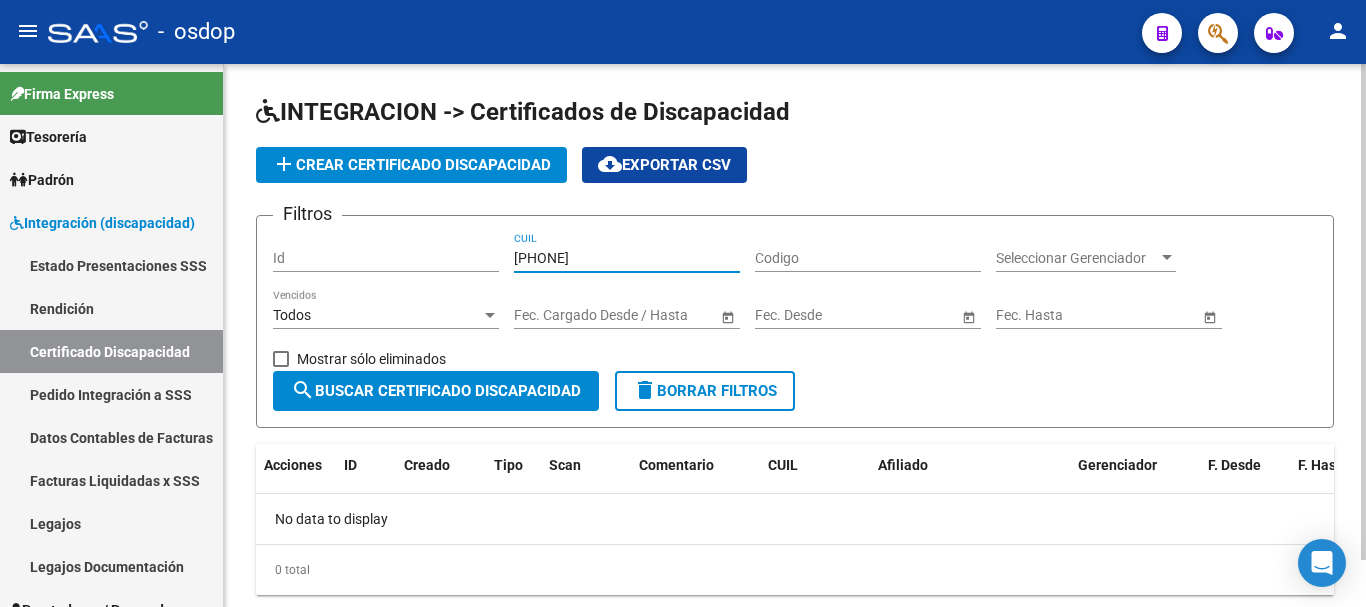 drag, startPoint x: 621, startPoint y: 254, endPoint x: 459, endPoint y: 254, distance: 162 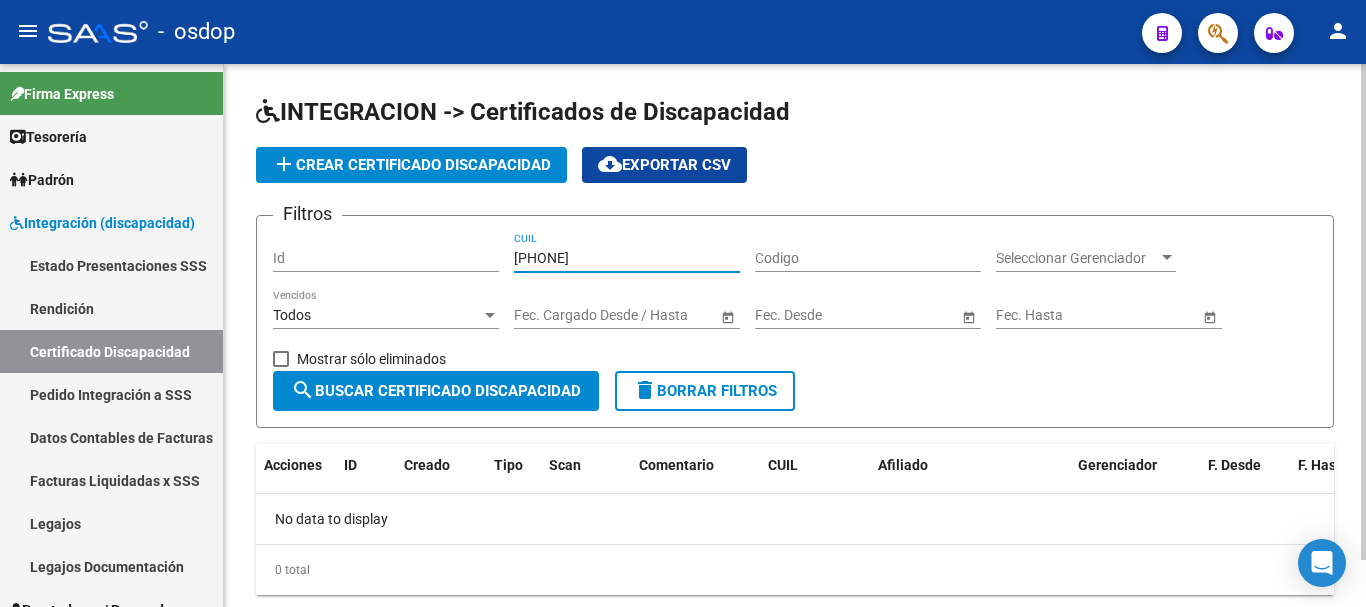 click on "Filtros Id [PHONE] CUIL Codigo Seleccionar Gerenciador Seleccionar Gerenciador Todos Vencidos Start date – End date Fec. Cargado Desde / Hasta Start date – End date Fec. Desde Start date – End date Fec. Hasta   Mostrar sólo eliminados" 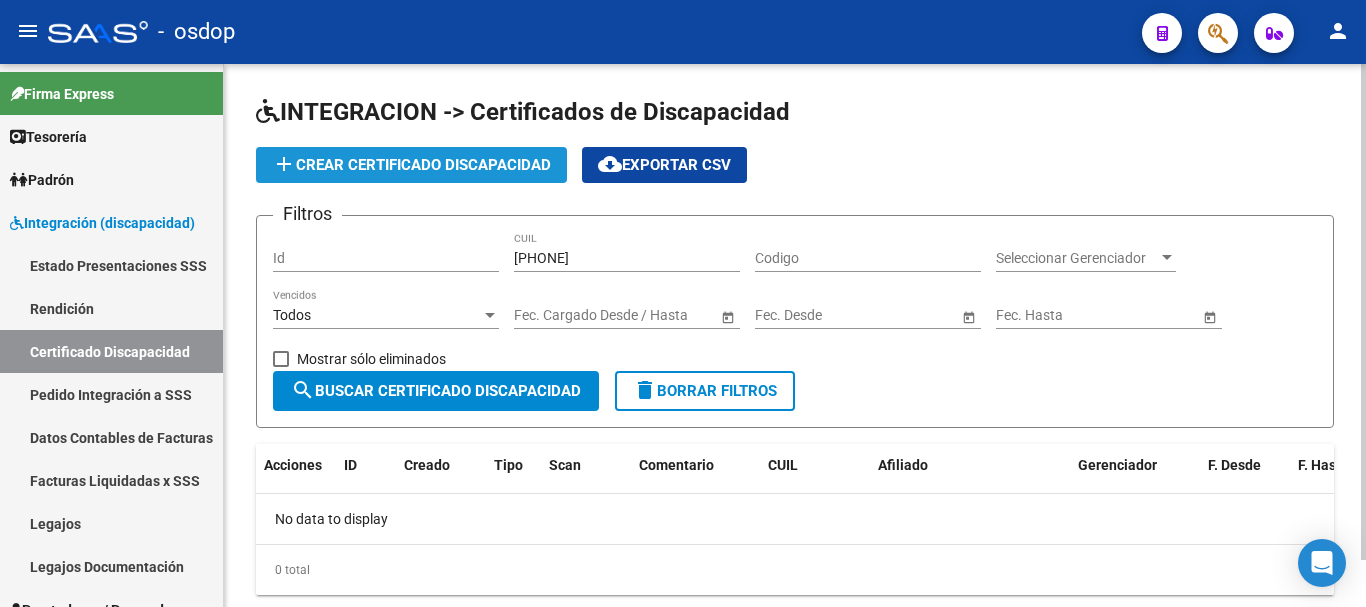 click on "add  Crear Certificado Discapacidad" 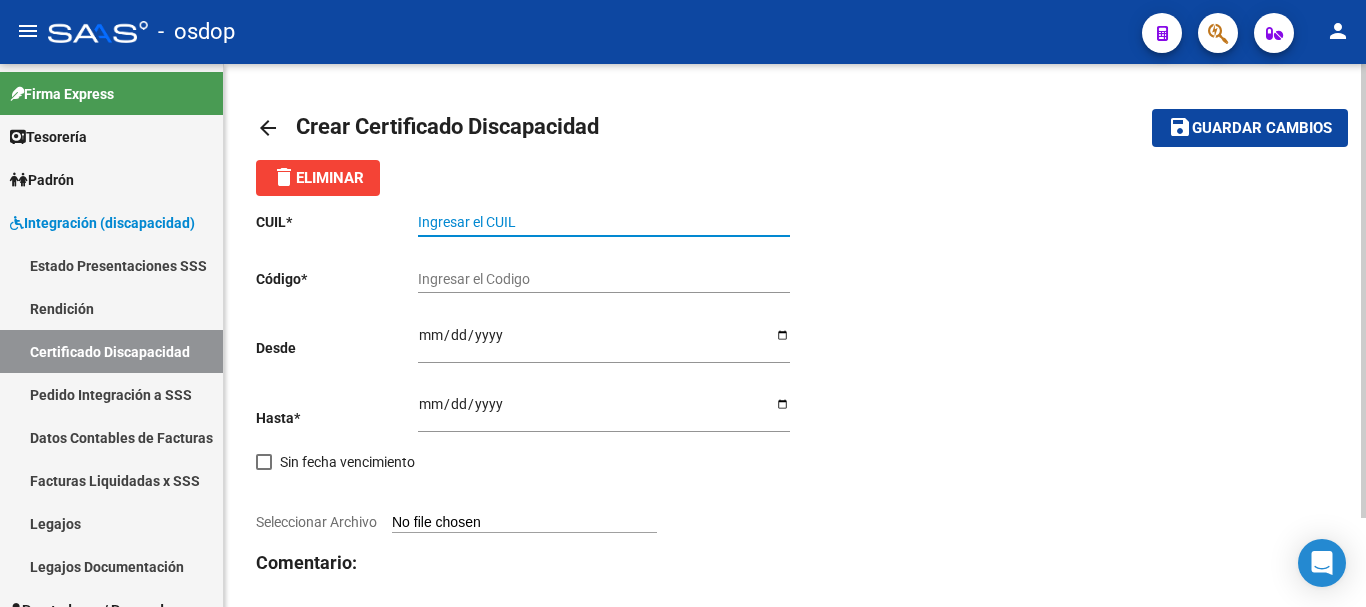 click on "Ingresar el CUIL" at bounding box center [604, 222] 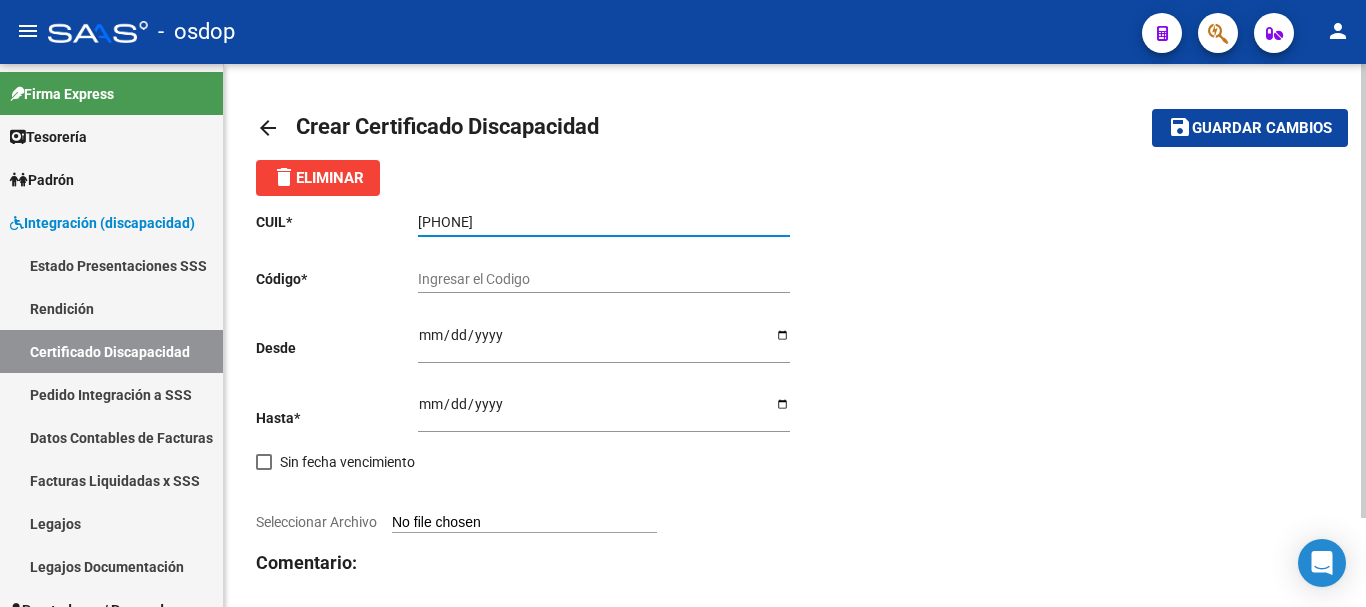 click on "Ingresar el Codigo" at bounding box center (604, 279) 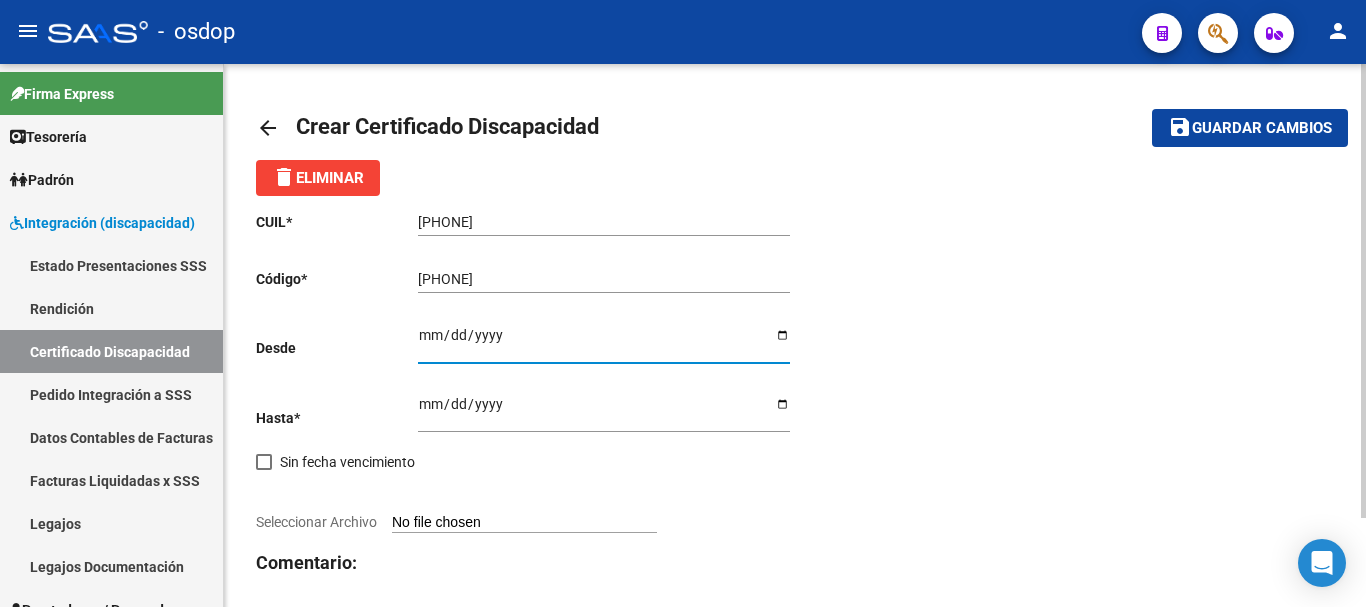 click on "Ingresar fec. Desde" at bounding box center [604, 342] 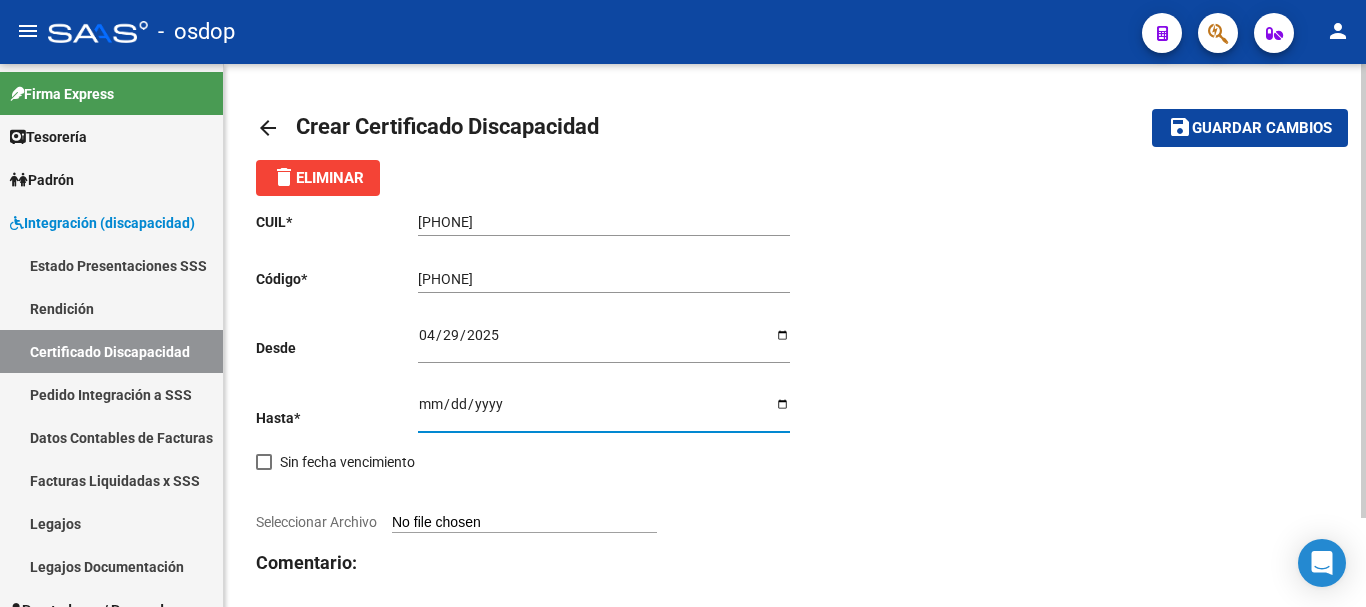 click on "Seleccionar Archivo" at bounding box center [524, 523] 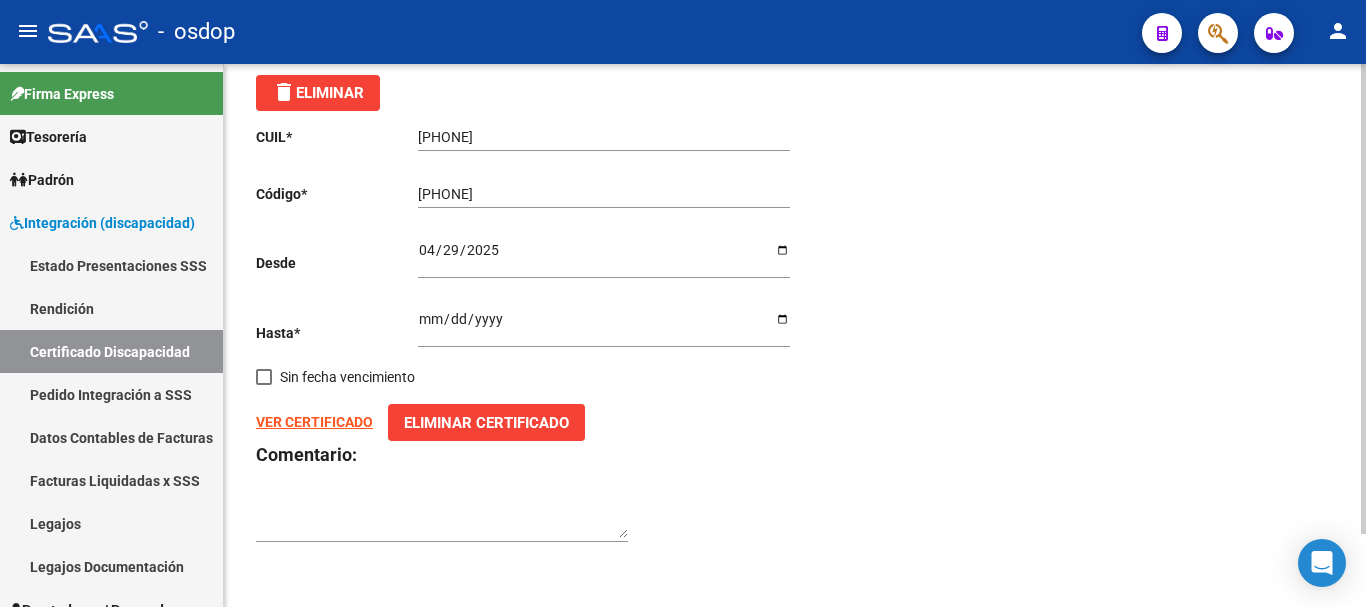 scroll, scrollTop: 0, scrollLeft: 0, axis: both 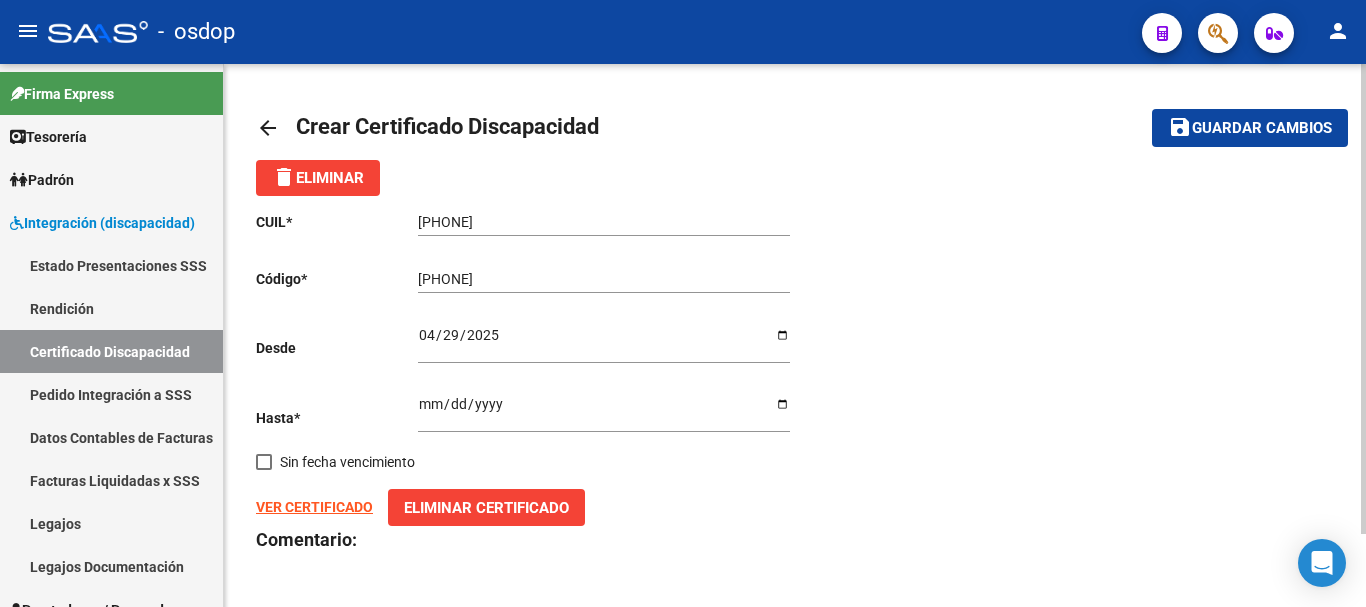 click on "Guardar cambios" 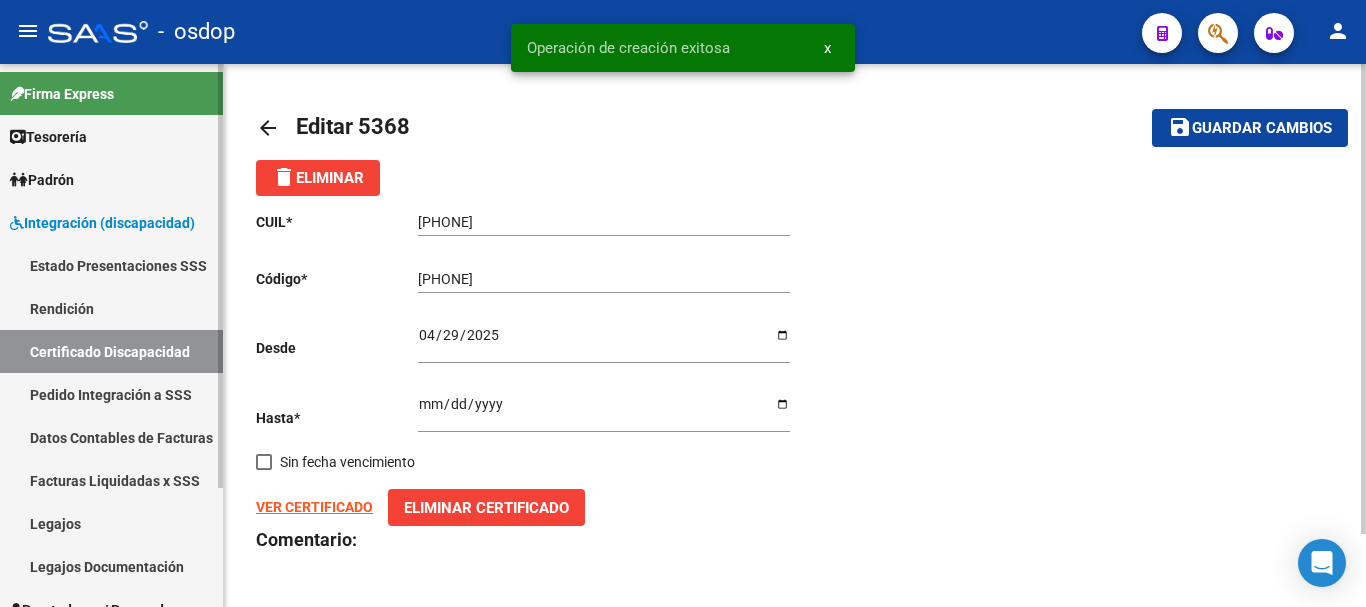 click on "Certificado Discapacidad" at bounding box center (111, 351) 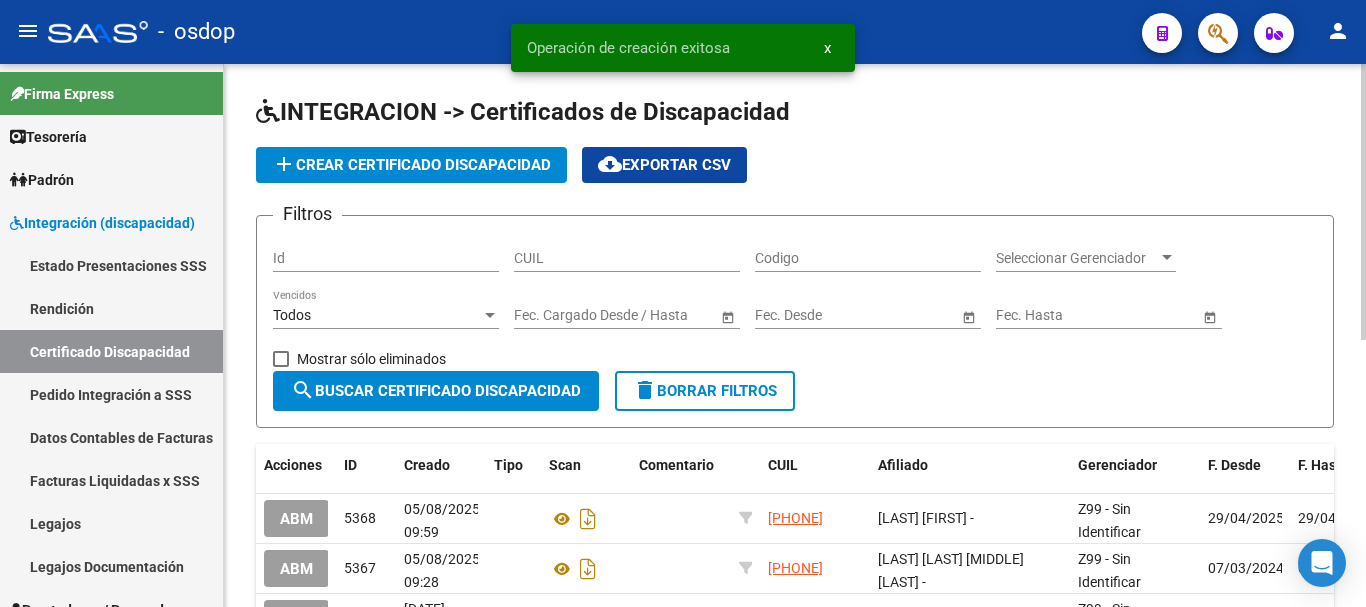 click on "CUIL" at bounding box center (627, 258) 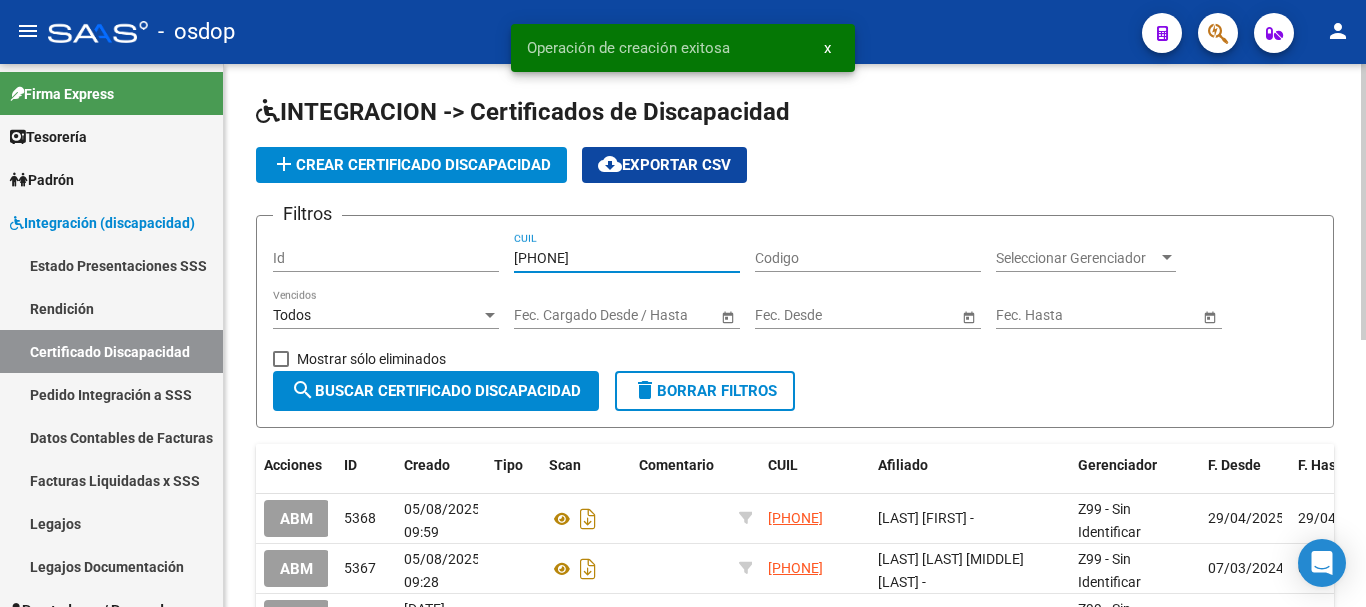 click on "search  Buscar Certificado Discapacidad" 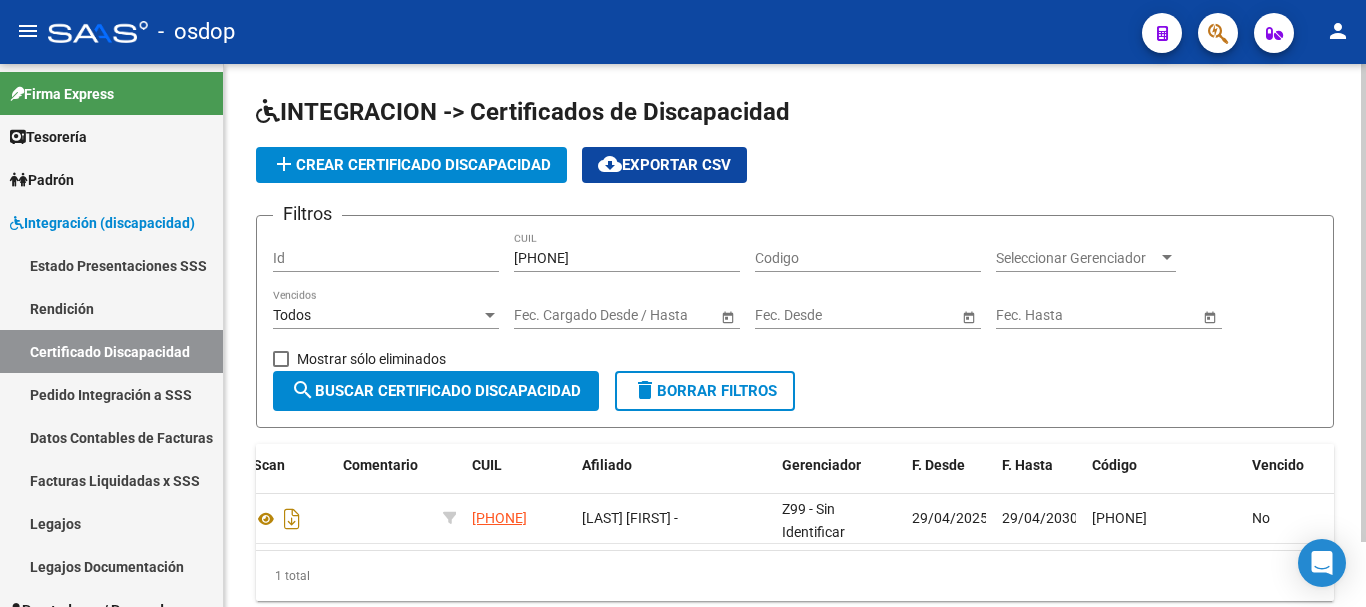 scroll, scrollTop: 0, scrollLeft: 239, axis: horizontal 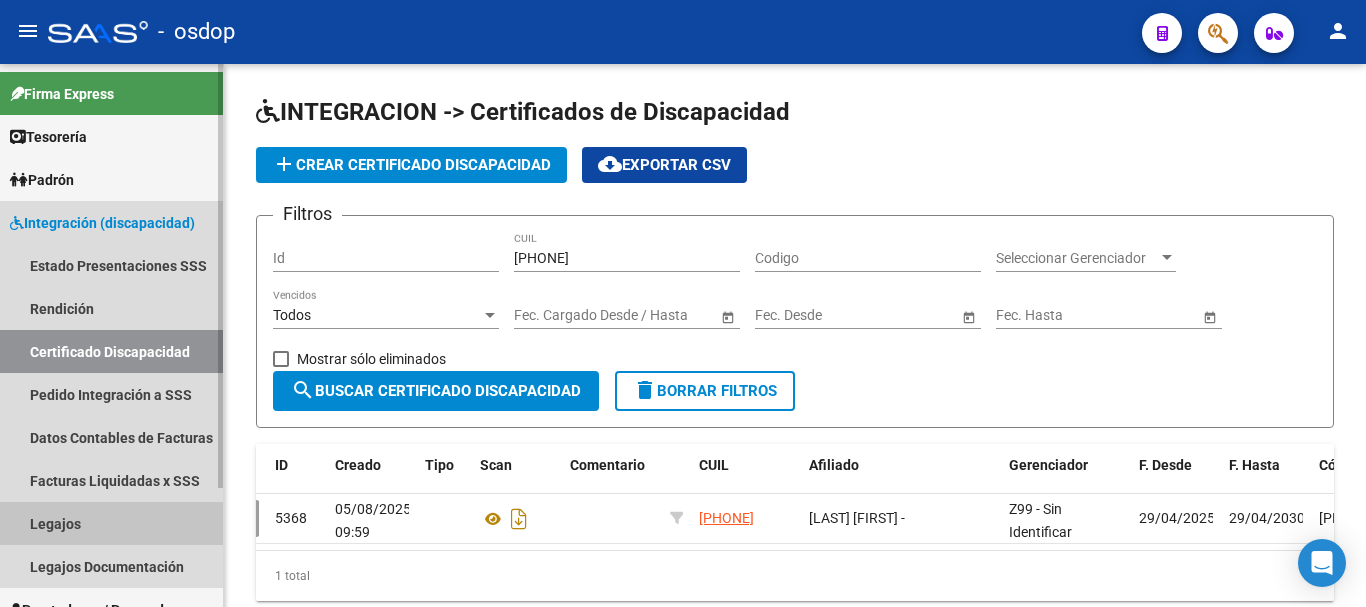click on "Legajos" at bounding box center [111, 523] 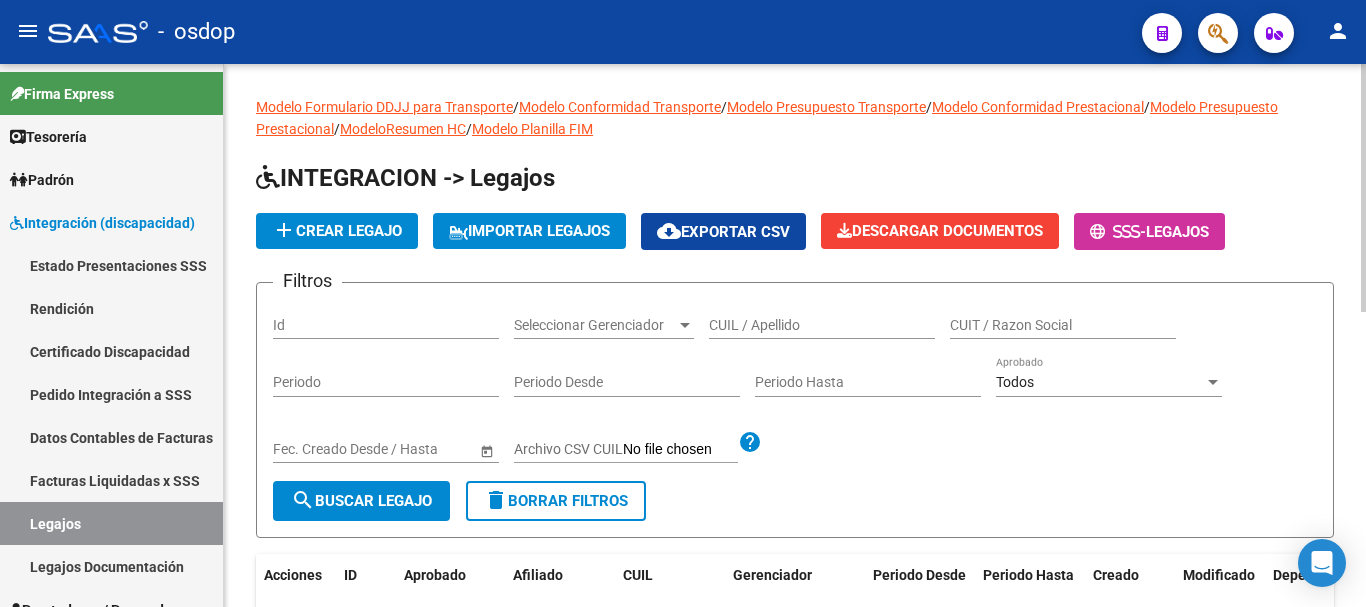 click on "CUIL / Apellido" at bounding box center [822, 325] 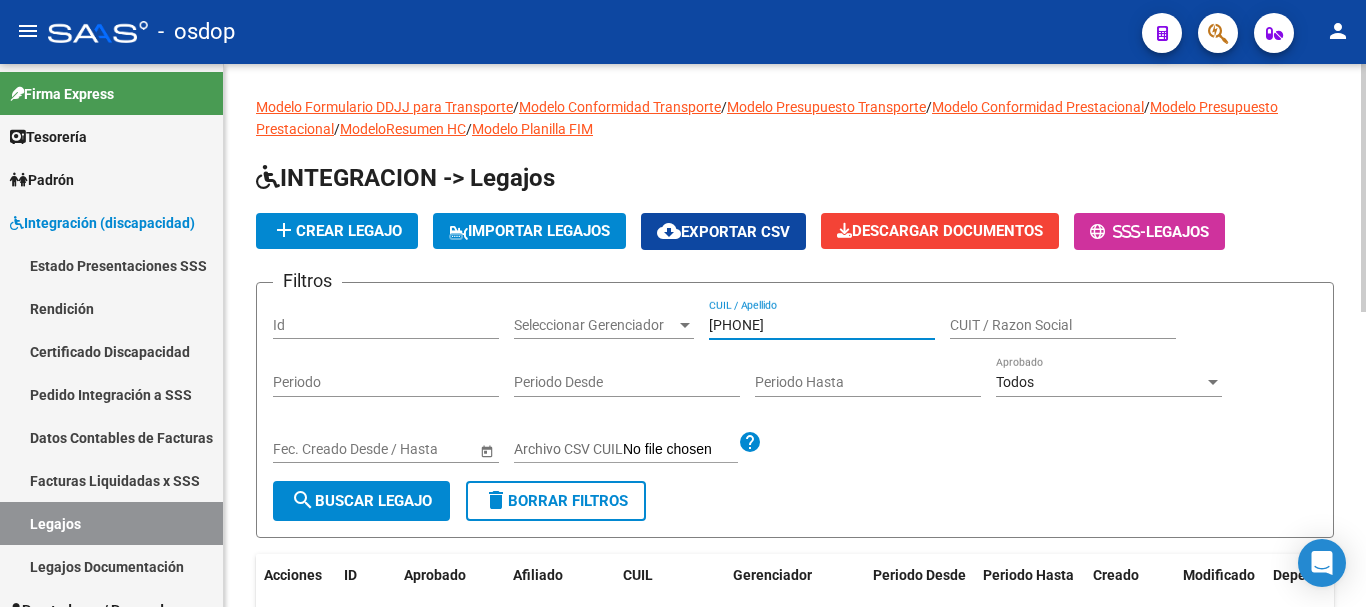 click on "search  Buscar Legajo" 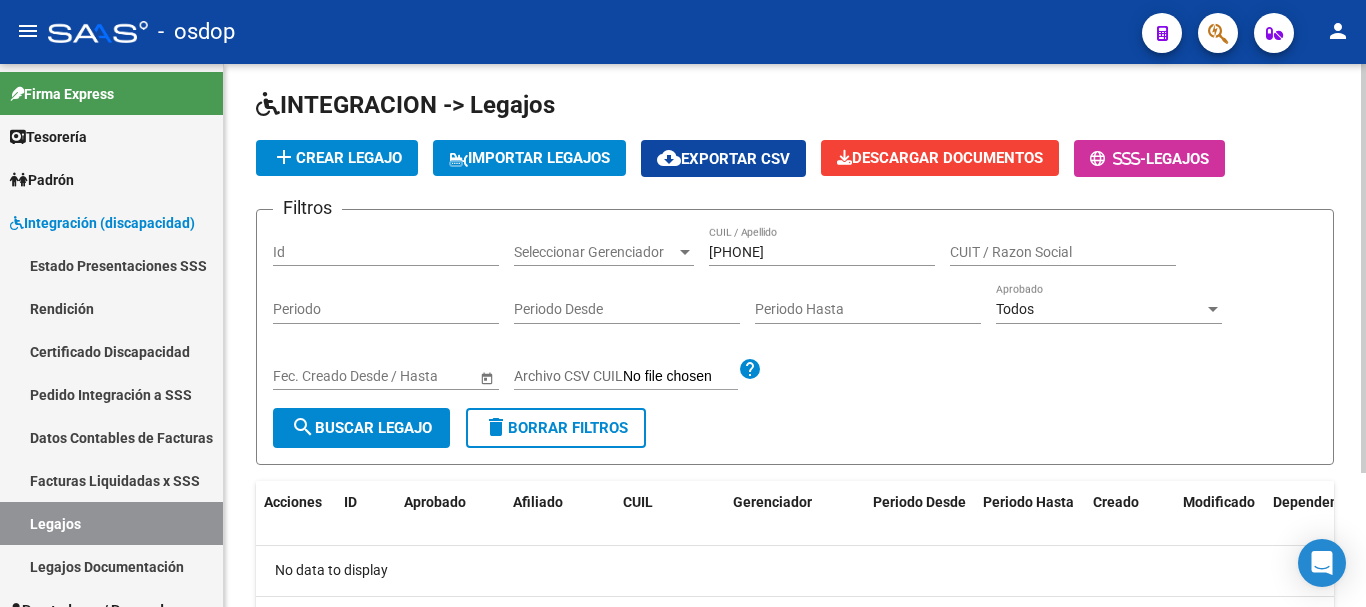 scroll, scrollTop: 0, scrollLeft: 0, axis: both 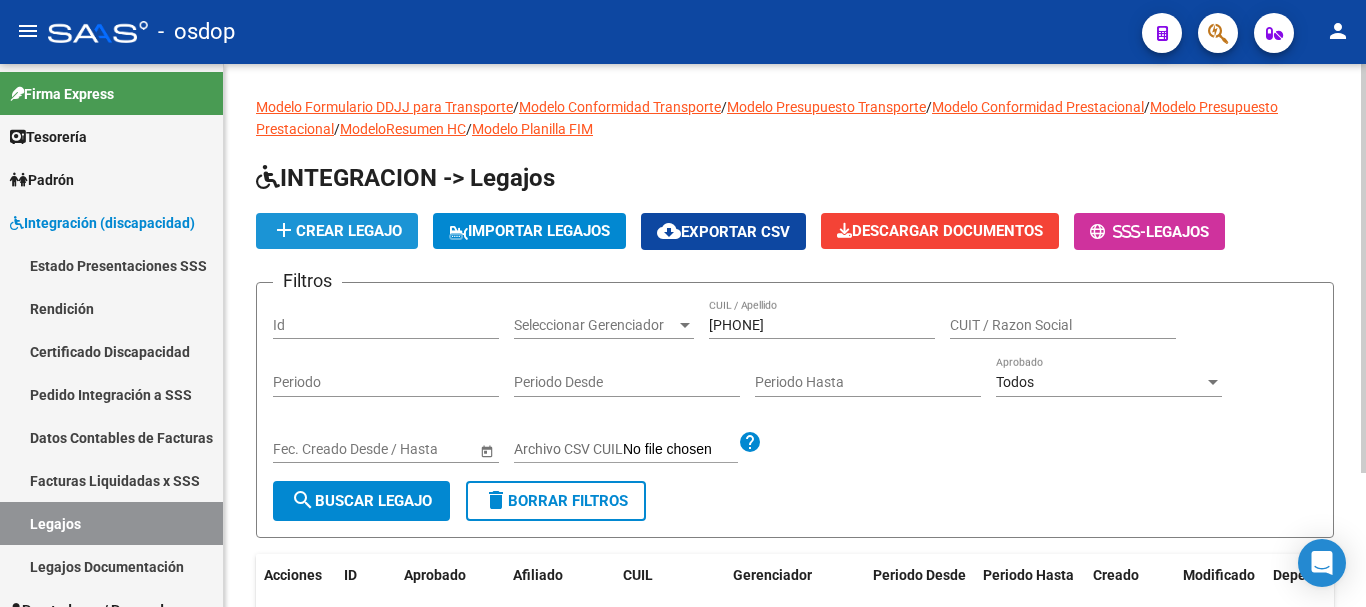 click on "add  Crear Legajo" 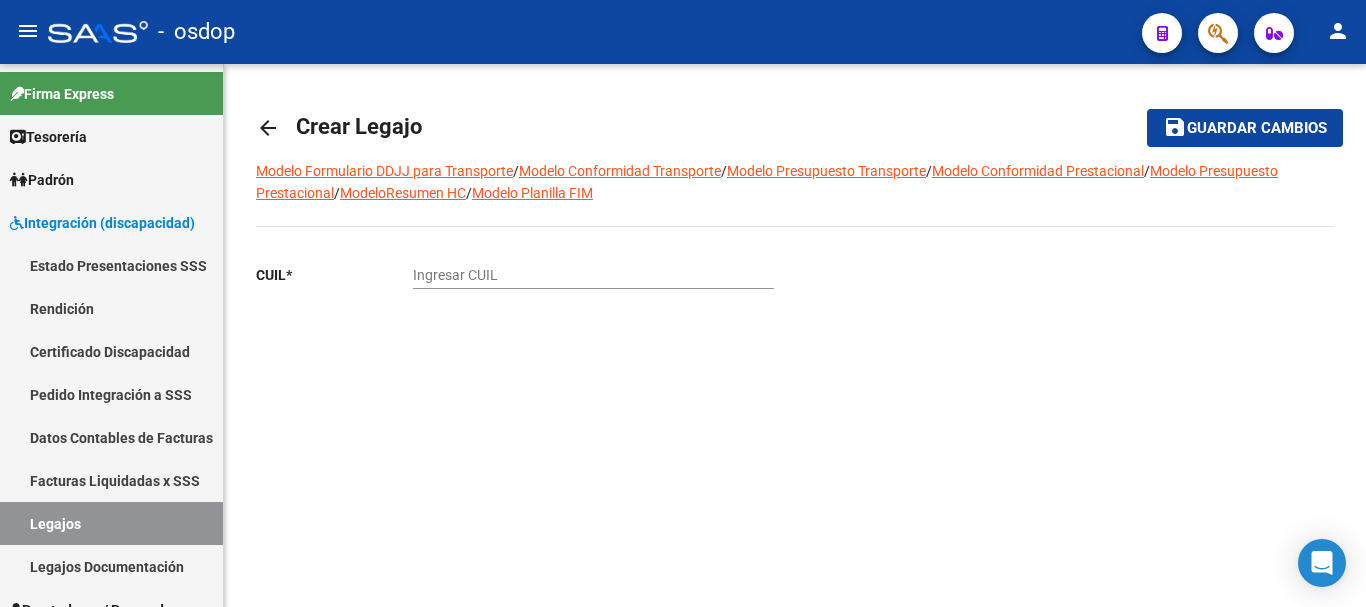 click on "Ingresar CUIL" at bounding box center (593, 275) 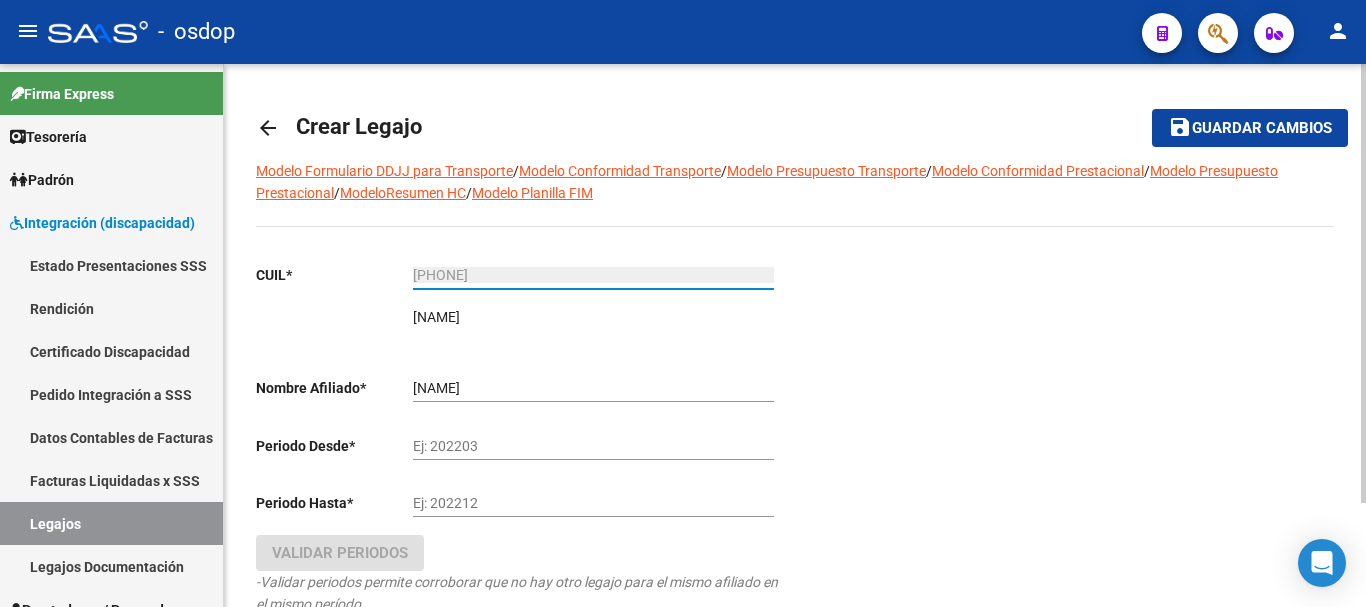 click on "Ej: 202203" at bounding box center [593, 446] 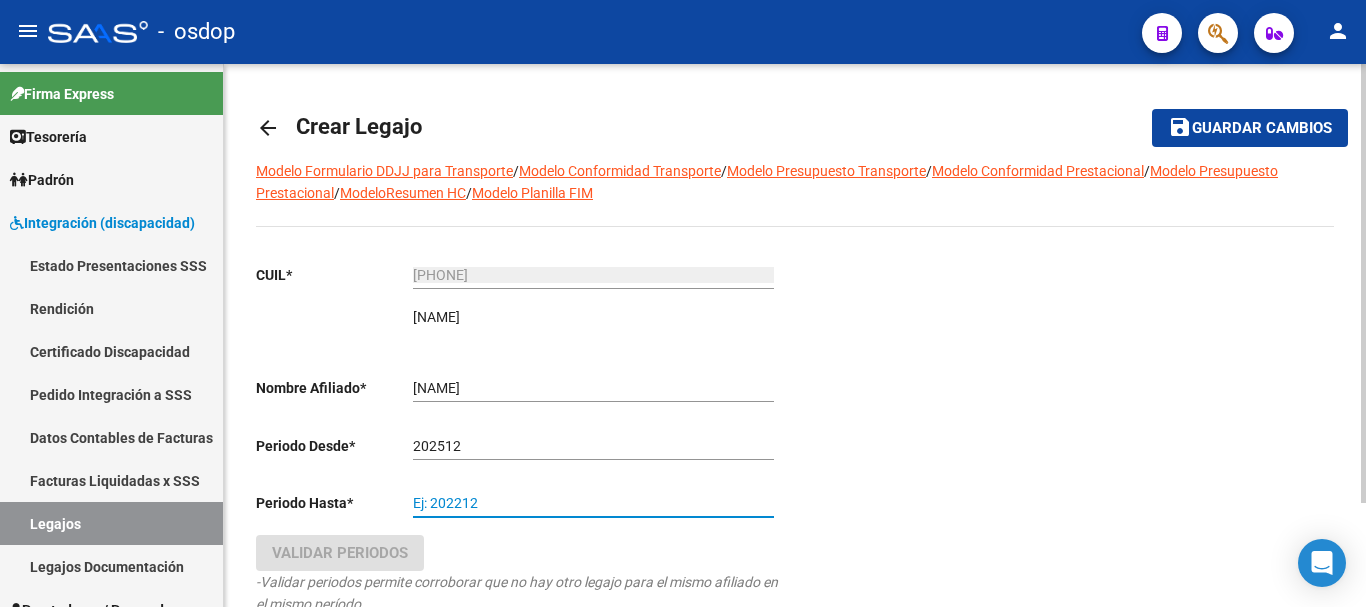 click on "202512" at bounding box center (593, 446) 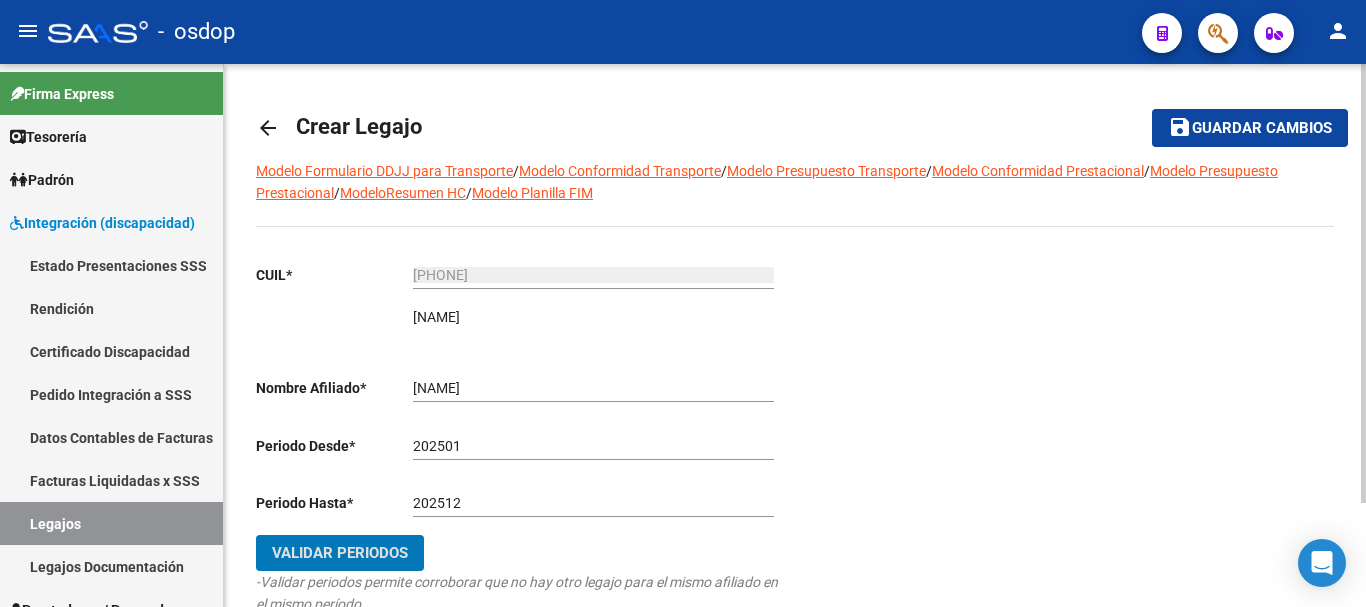 click on "Validar Periodos" 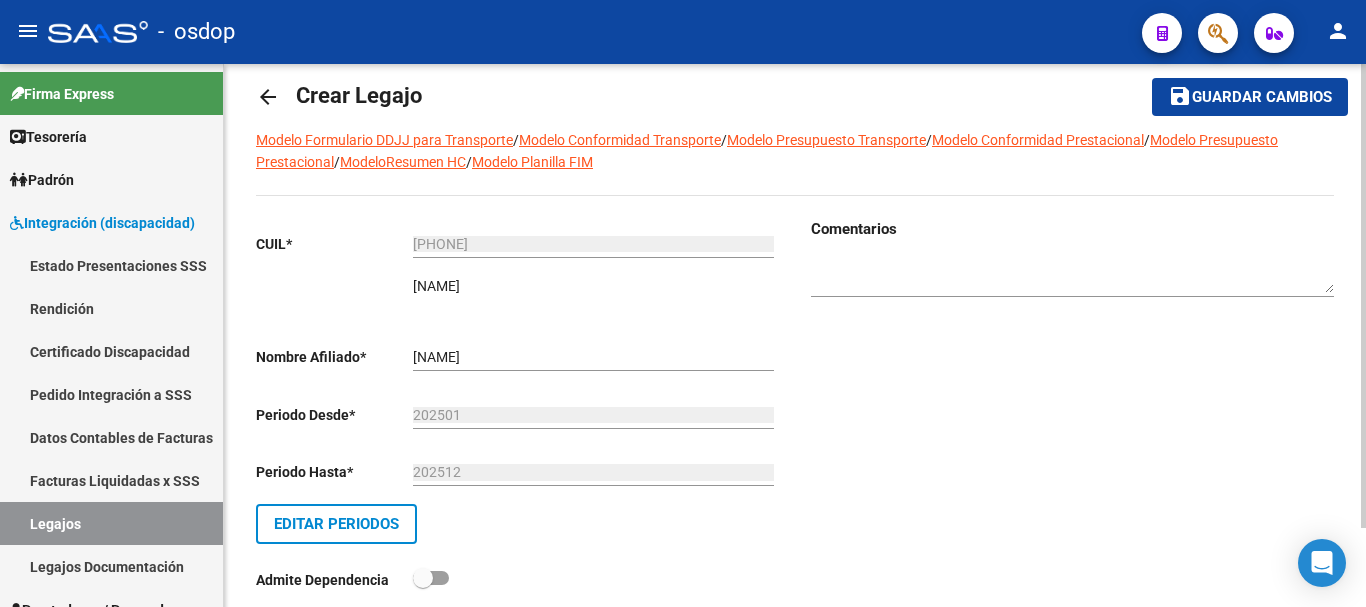 scroll, scrollTop: 0, scrollLeft: 0, axis: both 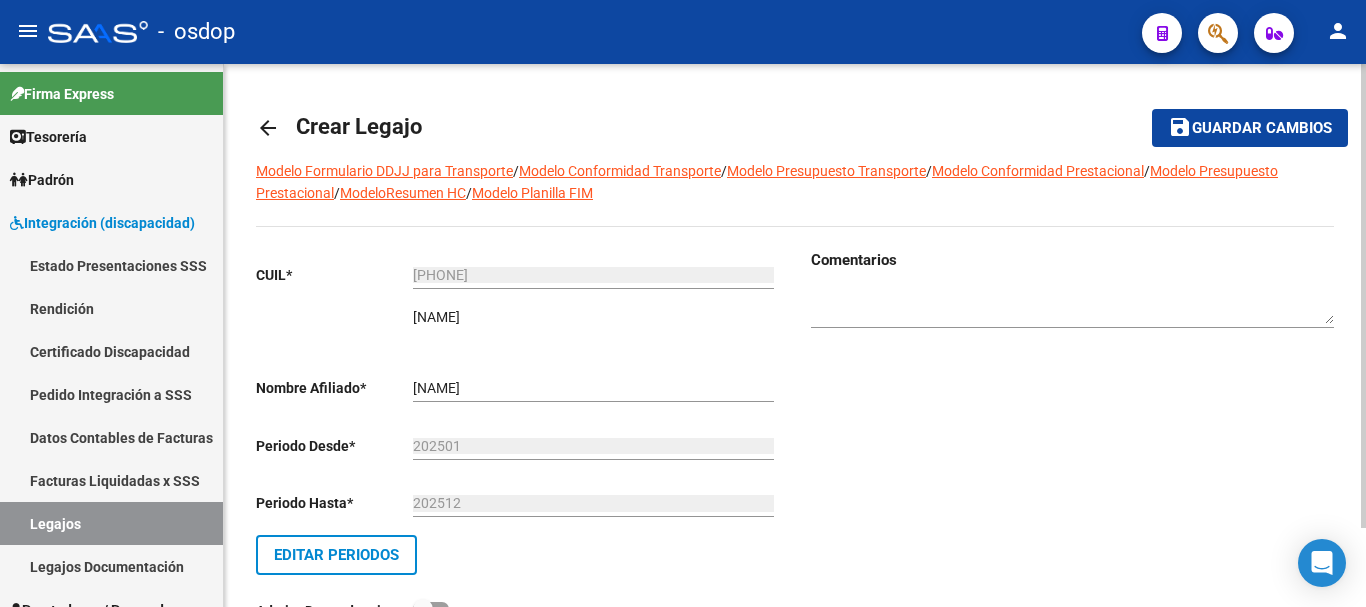 click on "Guardar cambios" 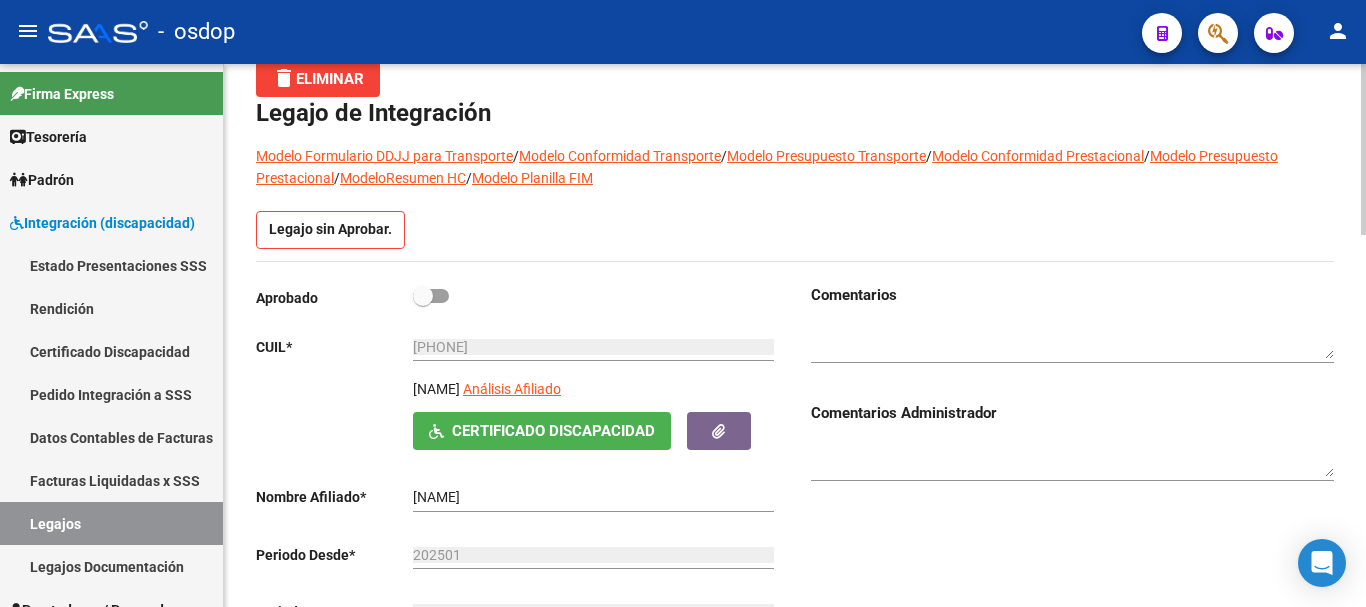 scroll, scrollTop: 100, scrollLeft: 0, axis: vertical 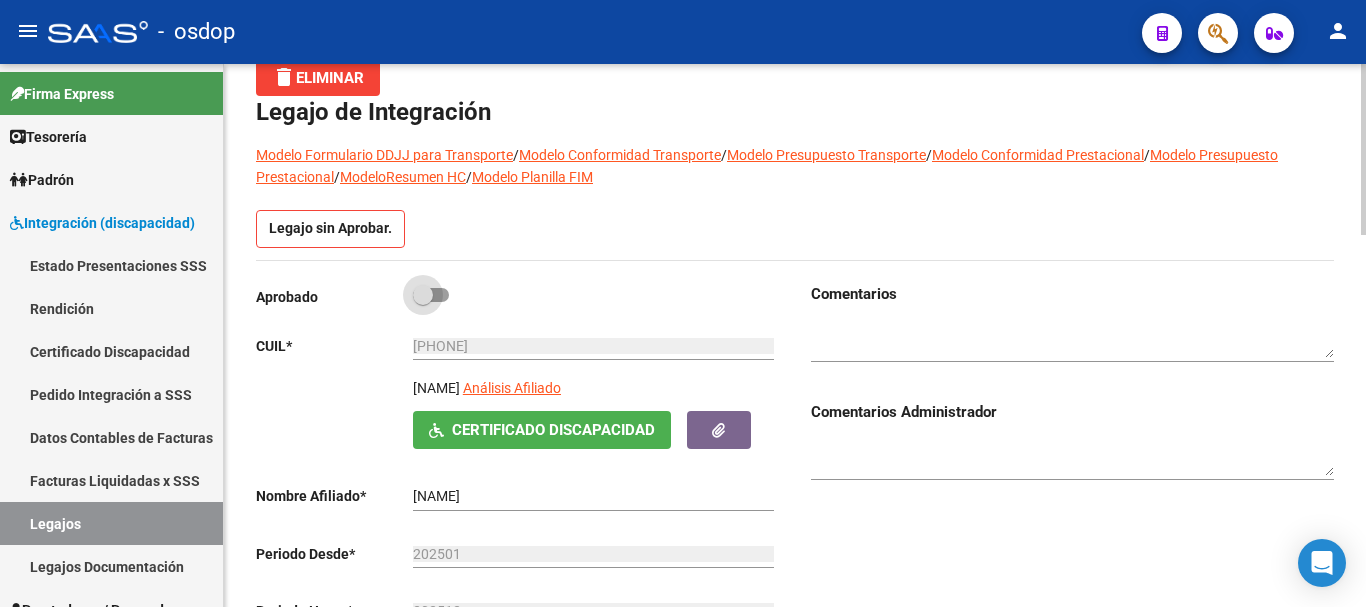 click at bounding box center [431, 295] 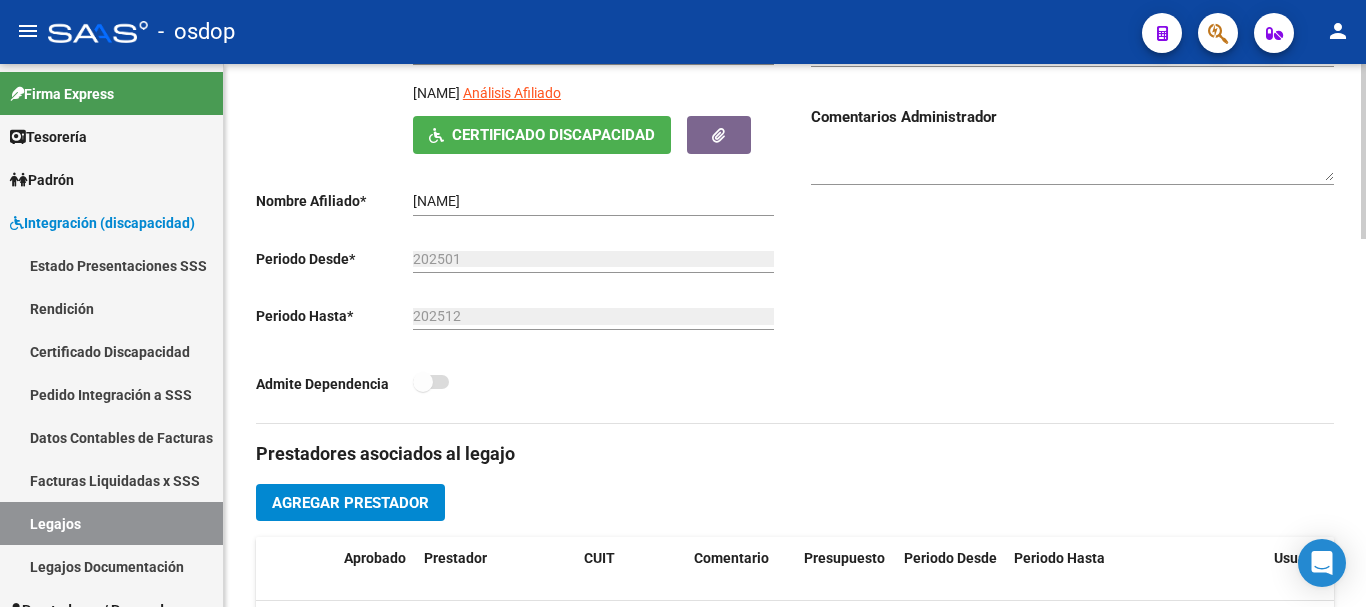 scroll, scrollTop: 500, scrollLeft: 0, axis: vertical 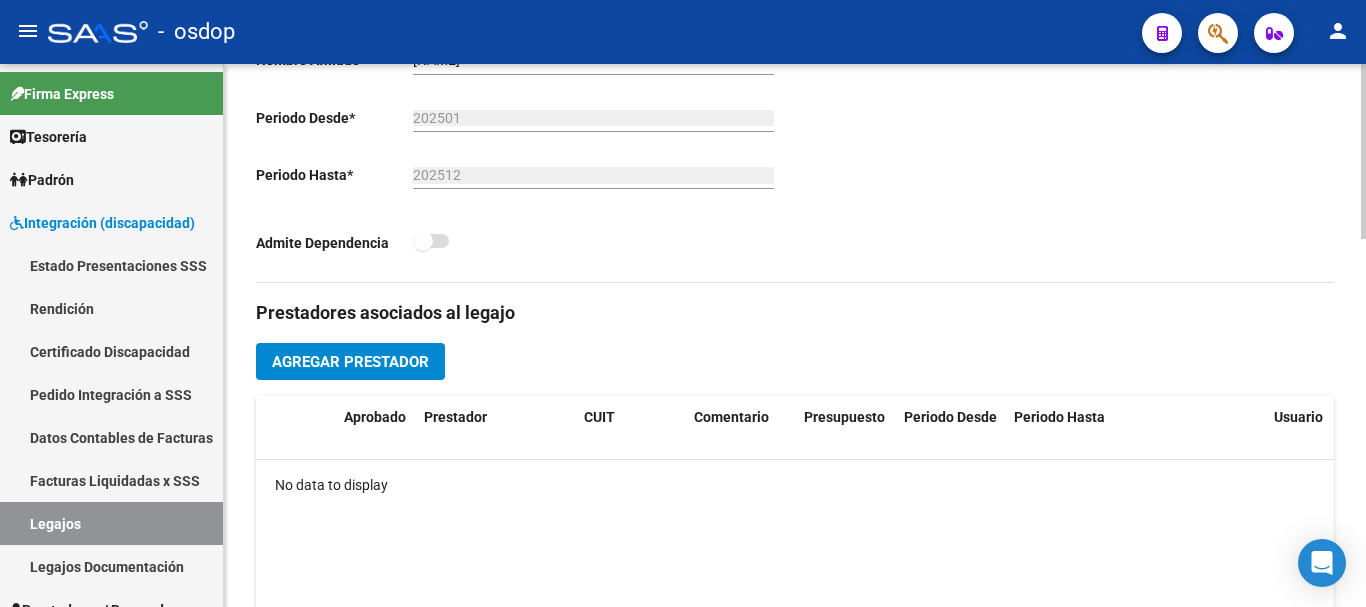 click on "Agregar Prestador" 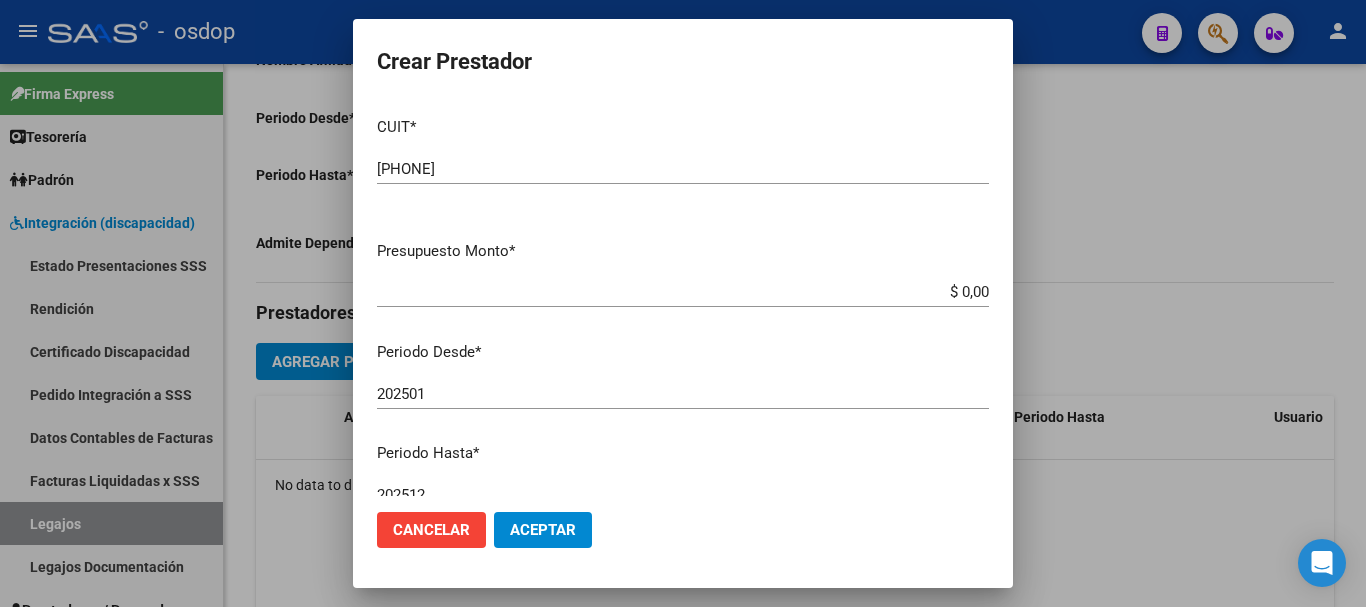 click on "$ 0,00" at bounding box center [683, 292] 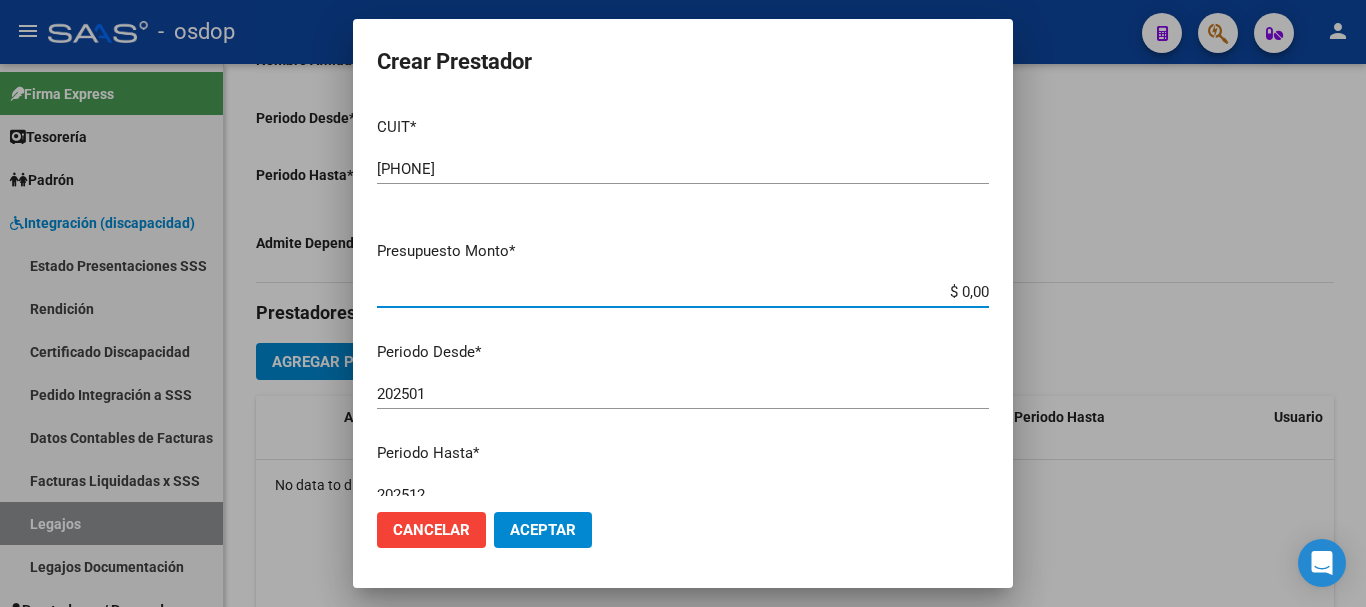 click on "$ 0,00" at bounding box center (683, 292) 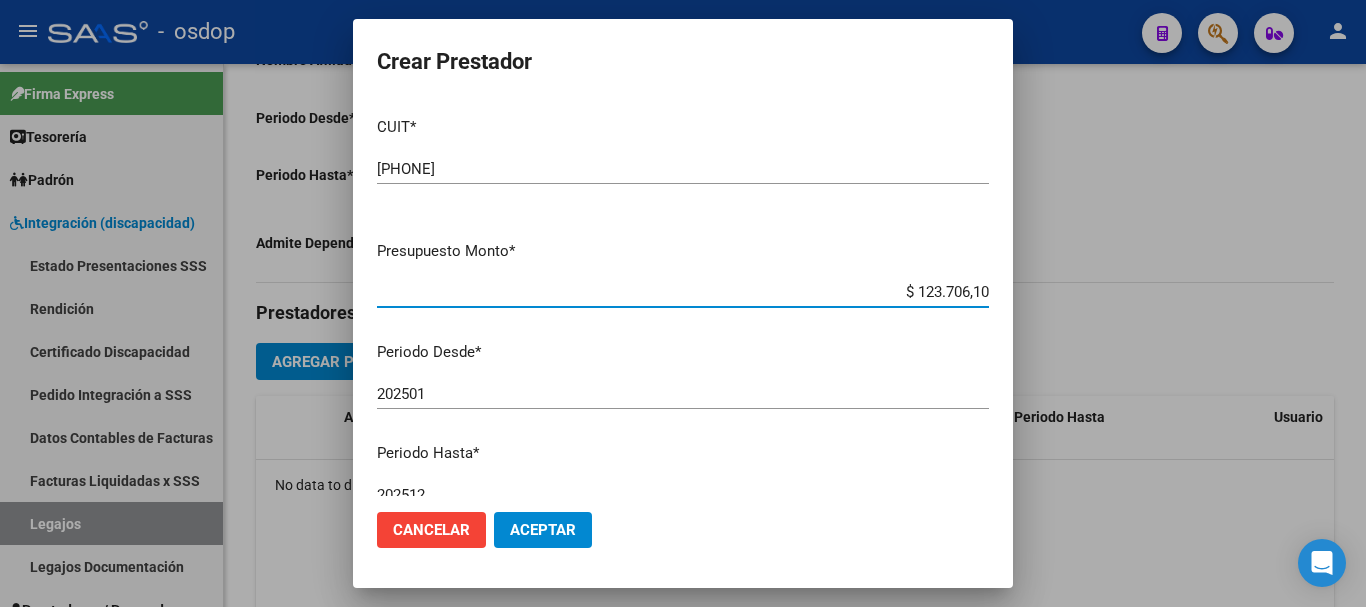click on "202501" at bounding box center [683, 394] 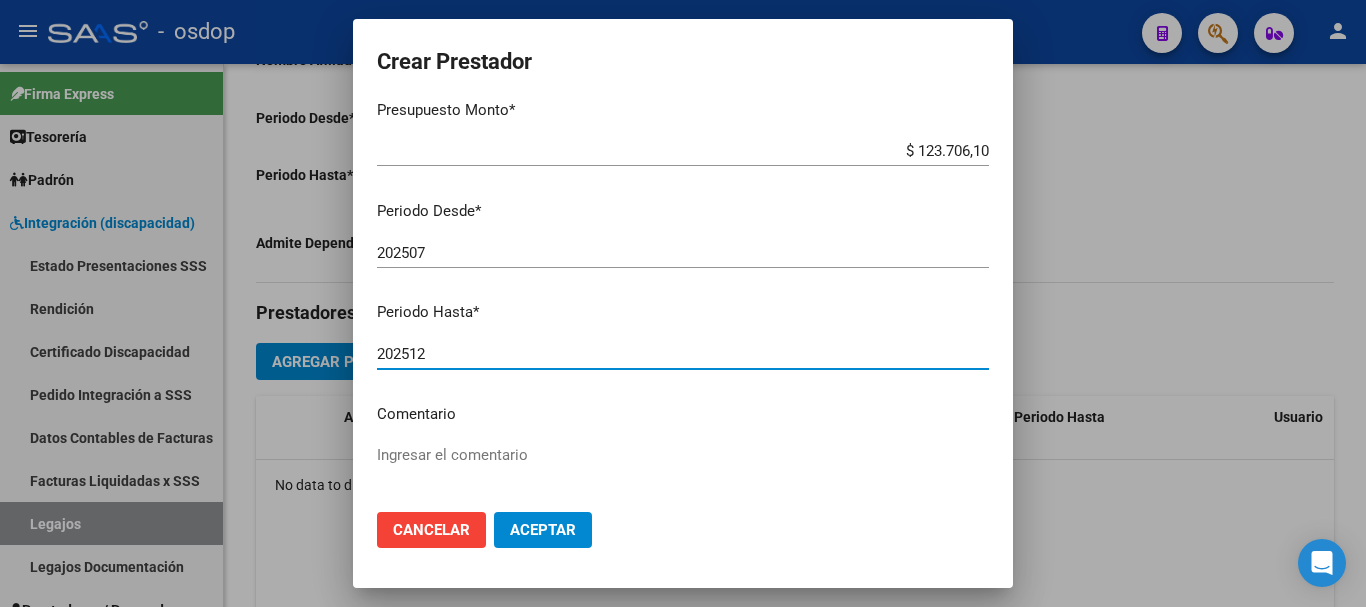 scroll, scrollTop: 208, scrollLeft: 0, axis: vertical 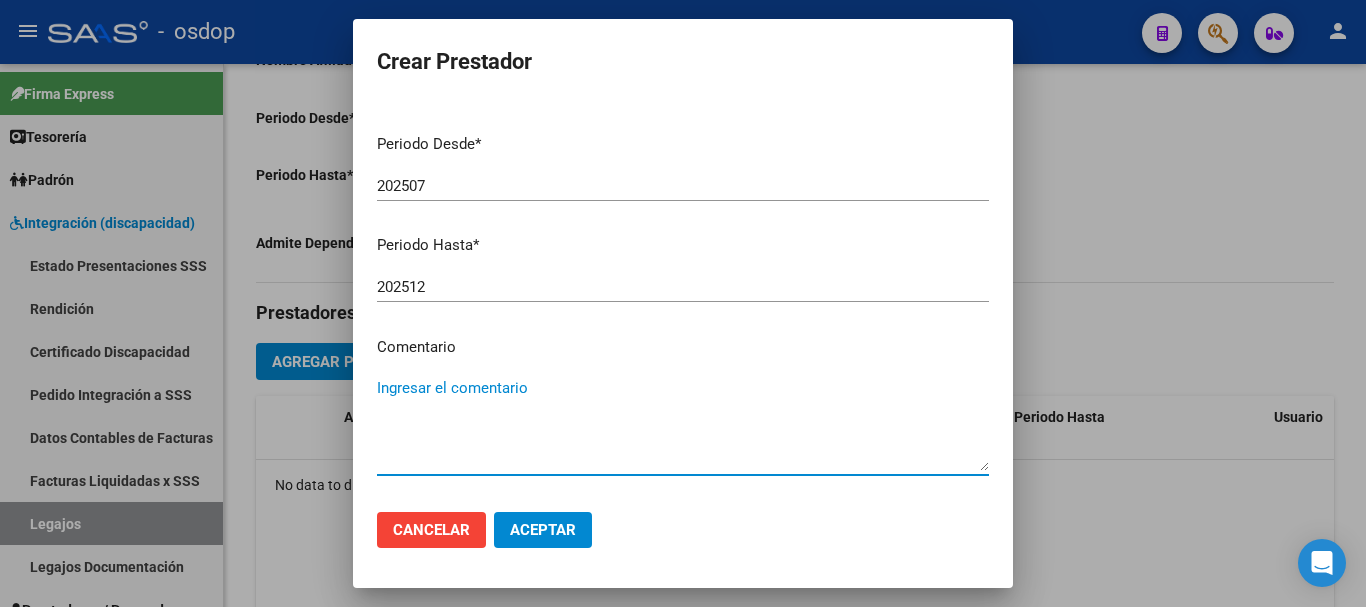click on "Ingresar el comentario" at bounding box center [683, 424] 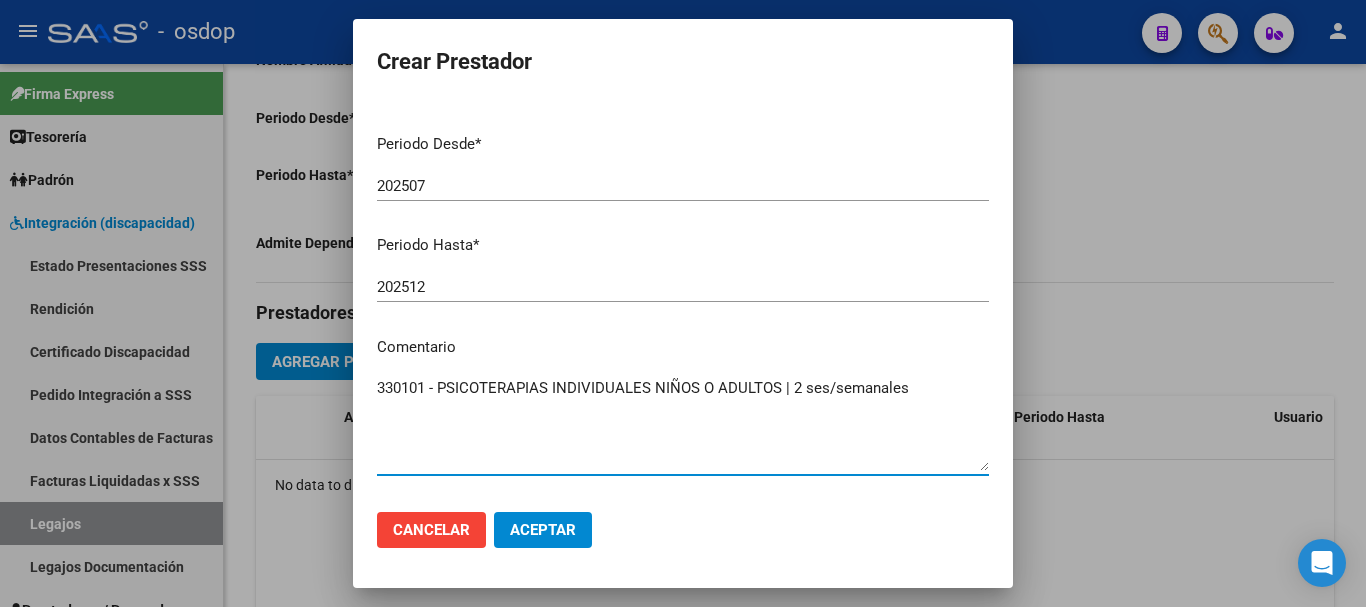 click on "Aceptar" 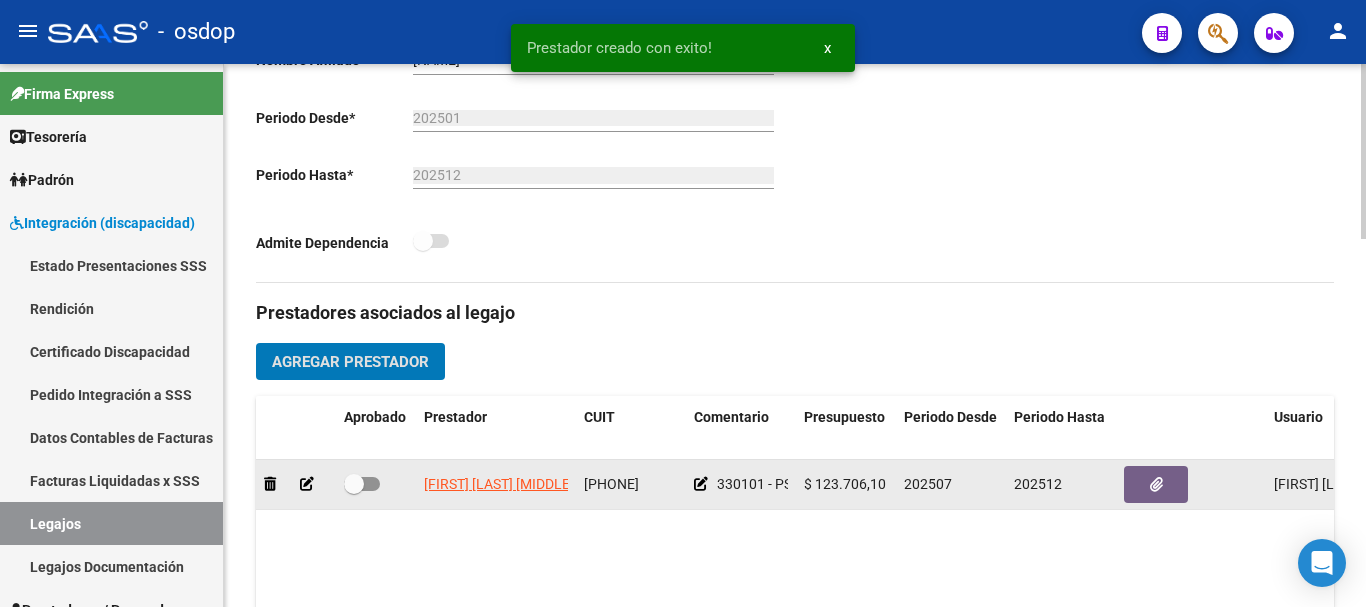 click at bounding box center (362, 484) 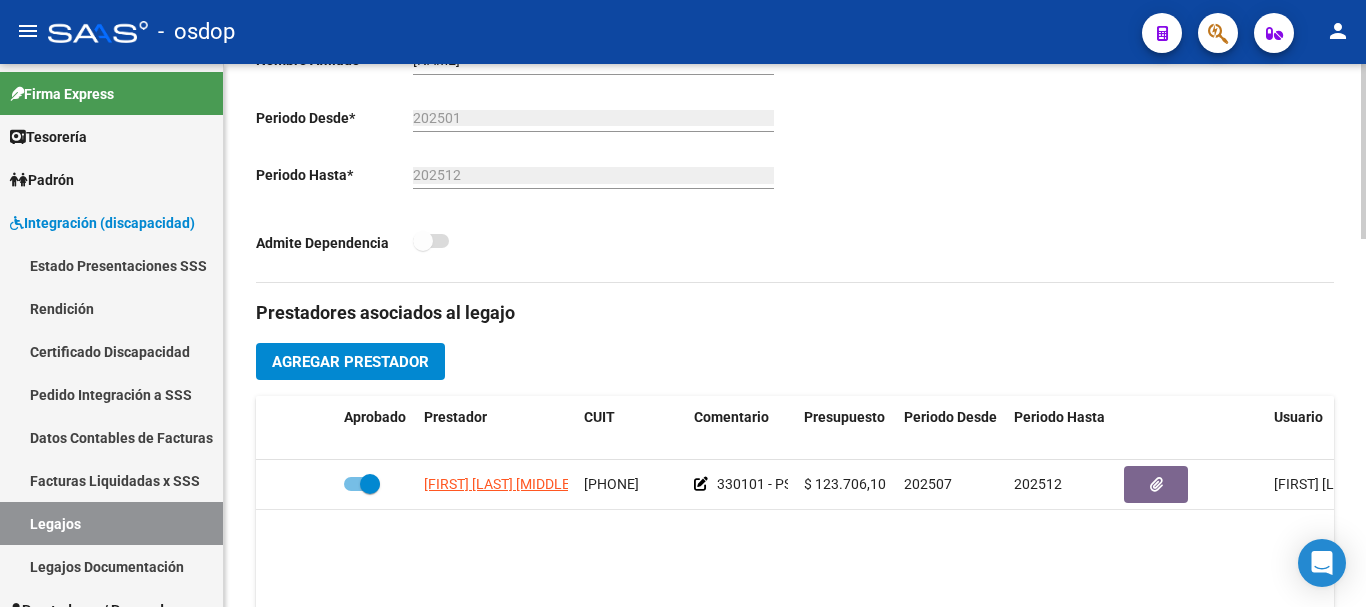click on "Agregar Prestador" 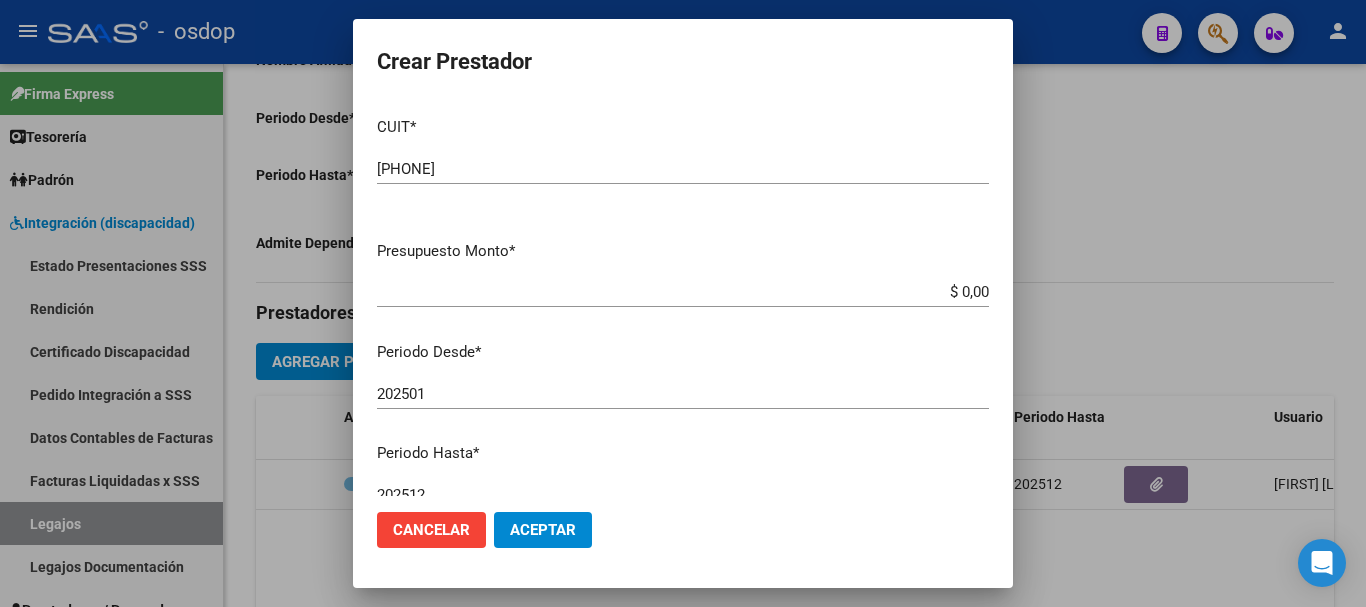click on "$ 0,00" at bounding box center (683, 292) 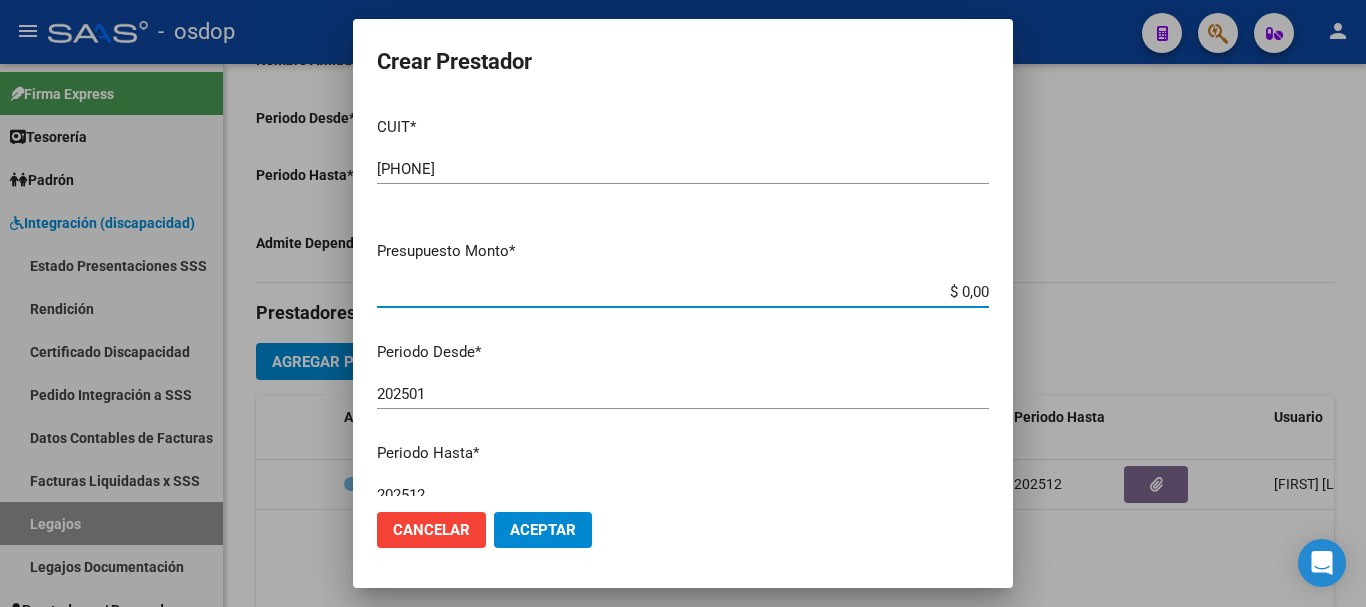 click on "$ 0,00" at bounding box center [683, 292] 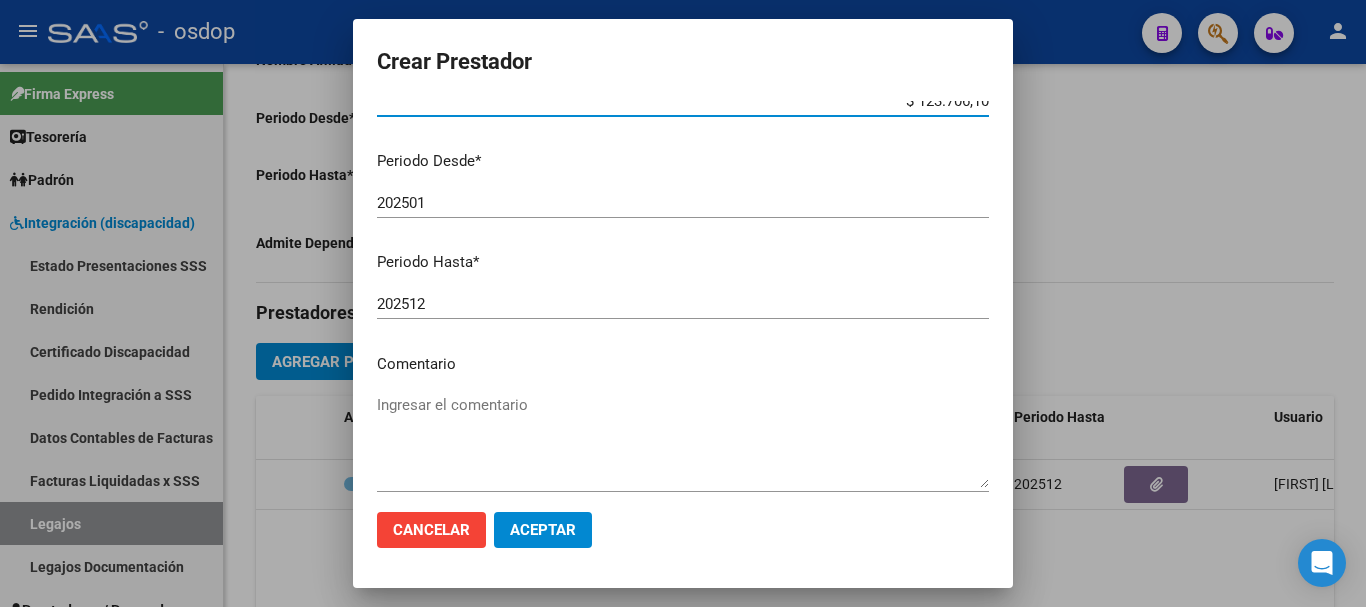 scroll, scrollTop: 200, scrollLeft: 0, axis: vertical 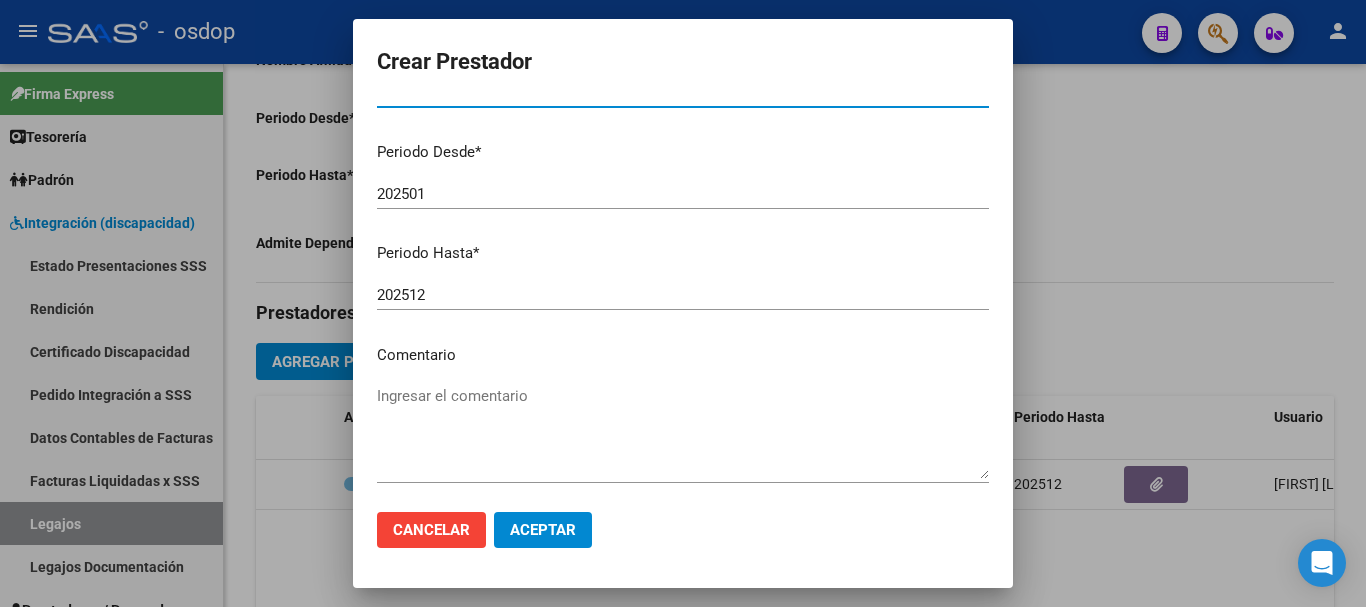 click on "202501" at bounding box center [683, 194] 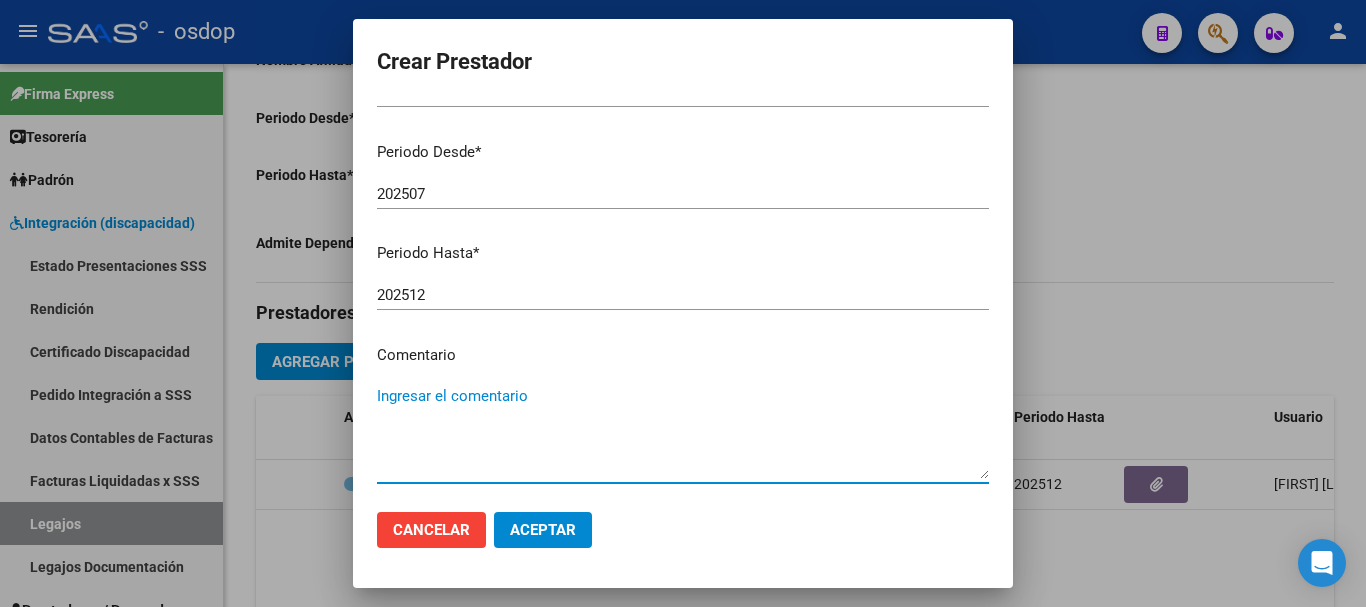 click on "Ingresar el comentario" at bounding box center [683, 432] 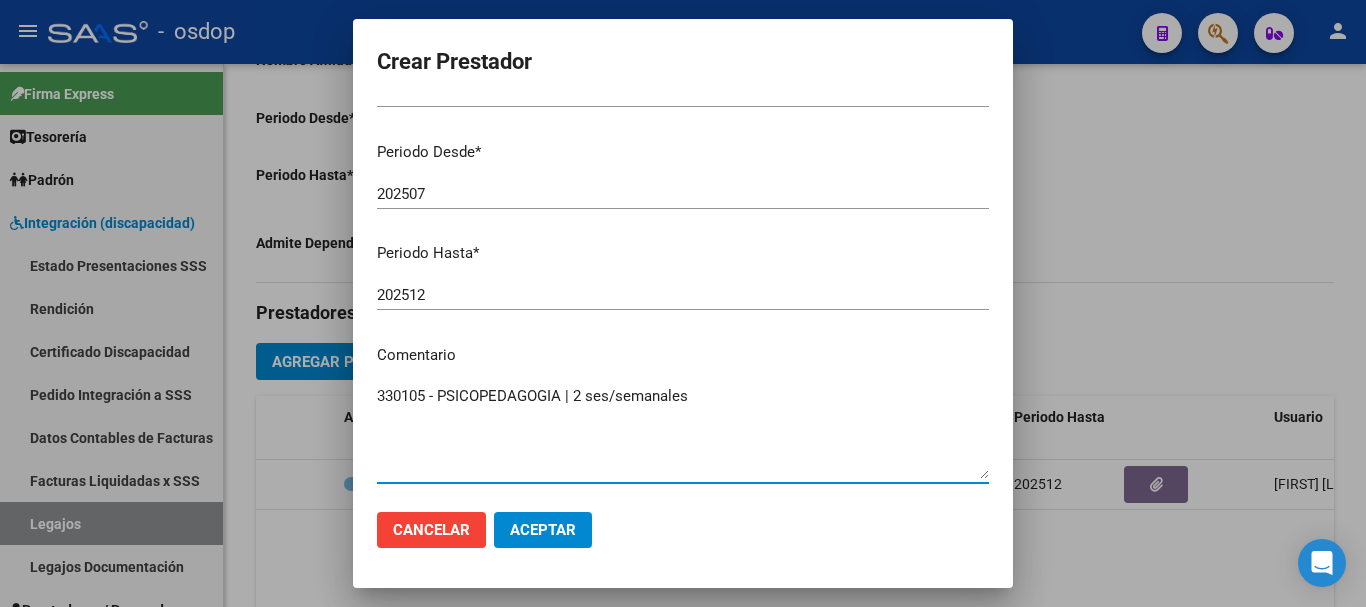 click on "Aceptar" 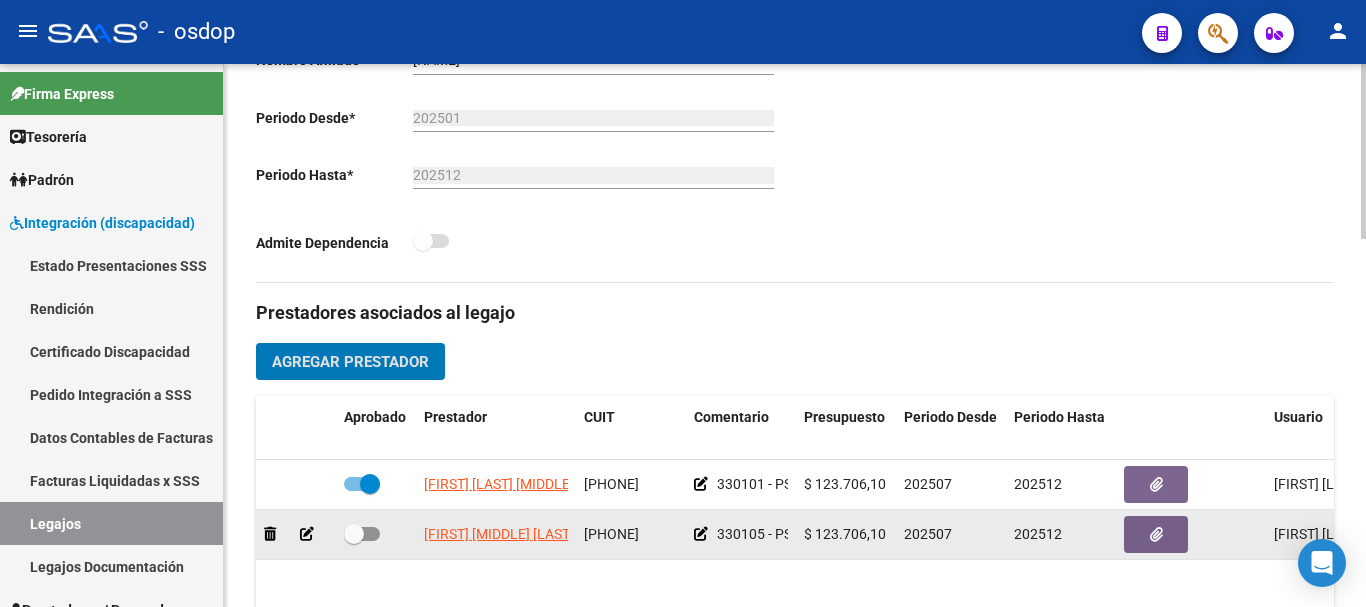 click at bounding box center (362, 534) 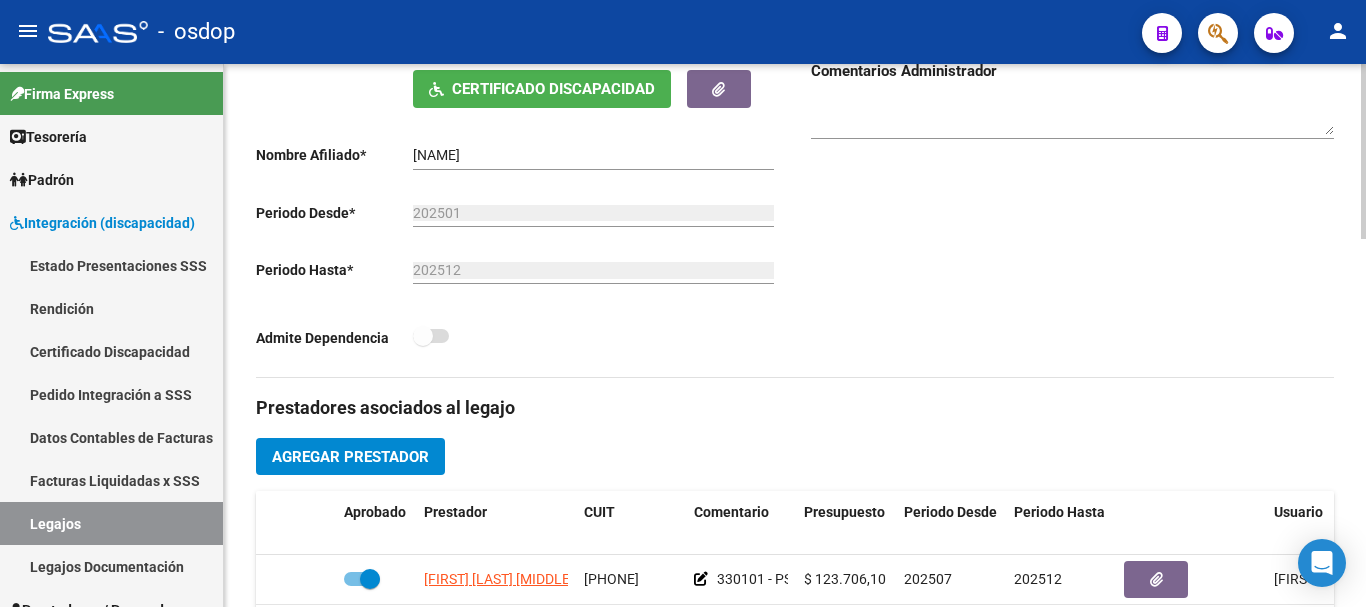 scroll, scrollTop: 0, scrollLeft: 0, axis: both 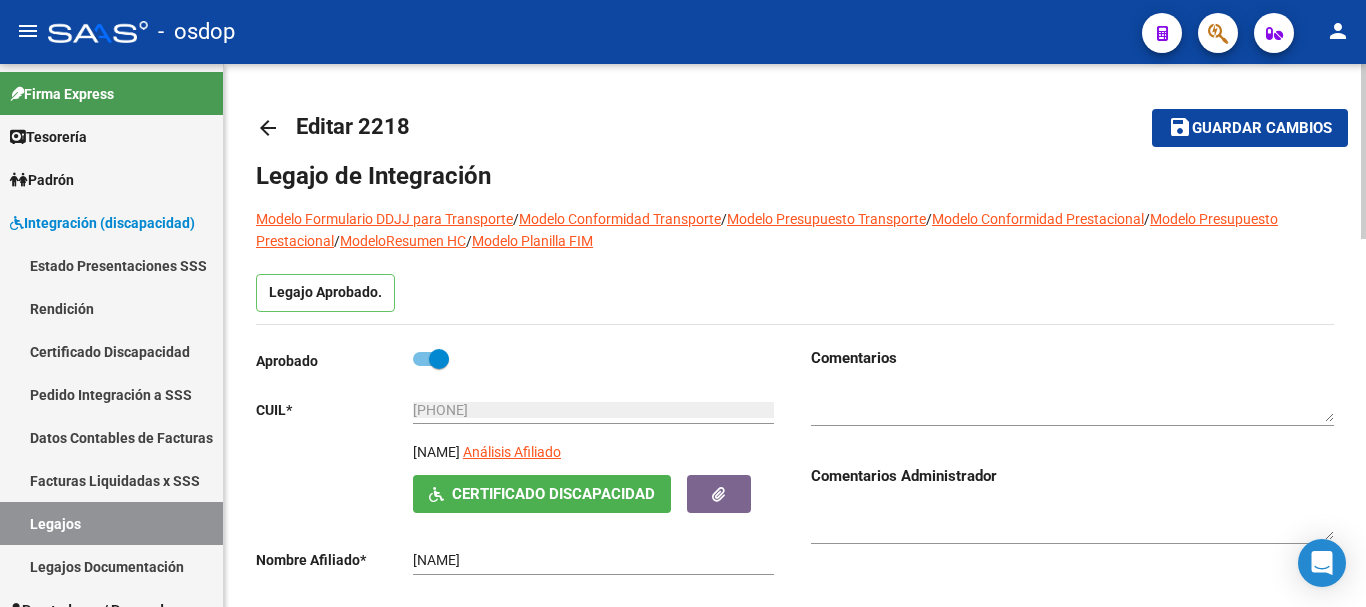 click on "Guardar cambios" 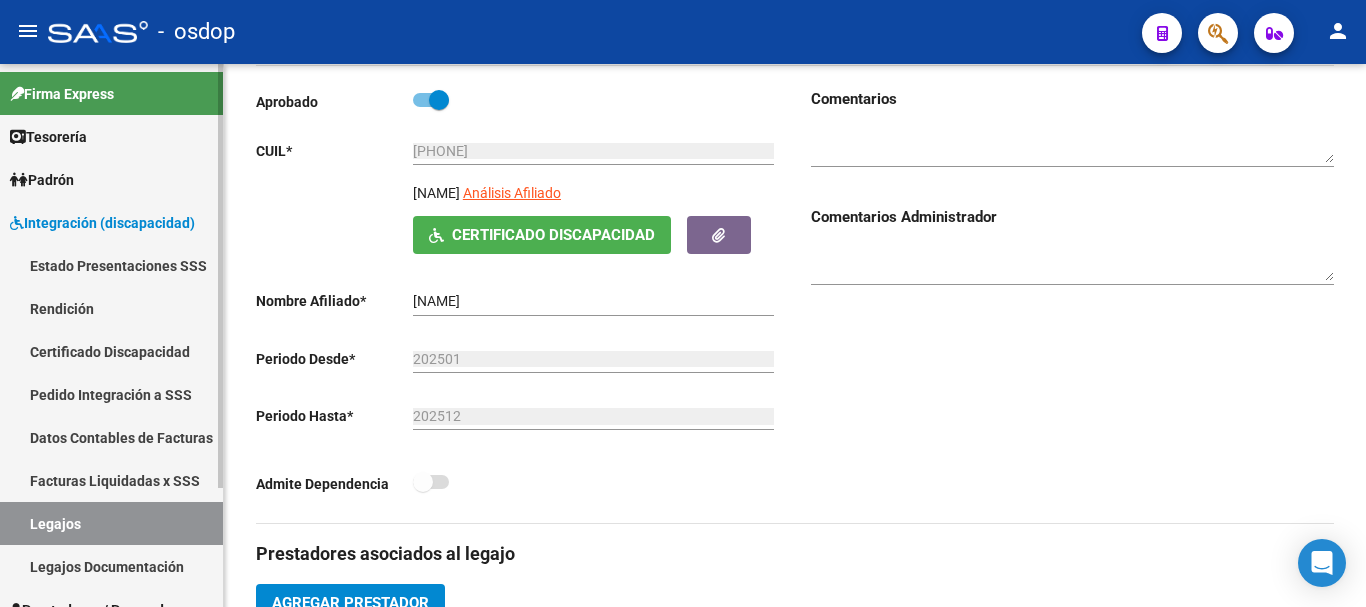 scroll, scrollTop: 100, scrollLeft: 0, axis: vertical 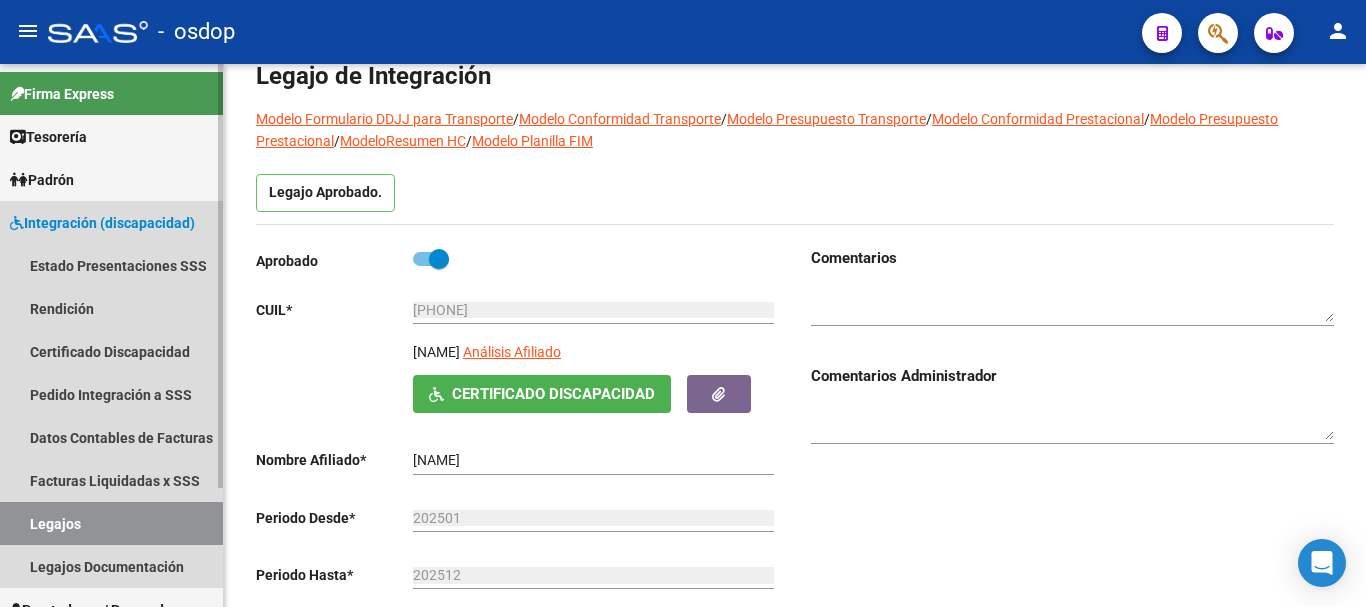 click on "Legajos" at bounding box center (111, 523) 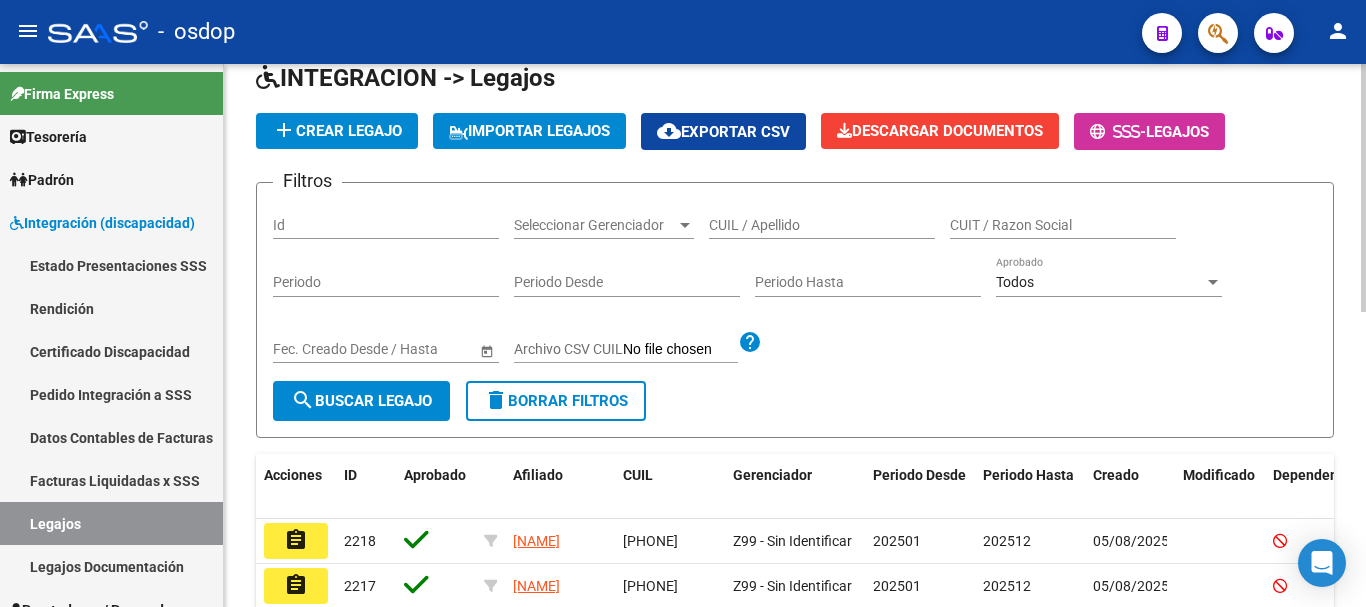 click on "CUIL / Apellido" at bounding box center [822, 225] 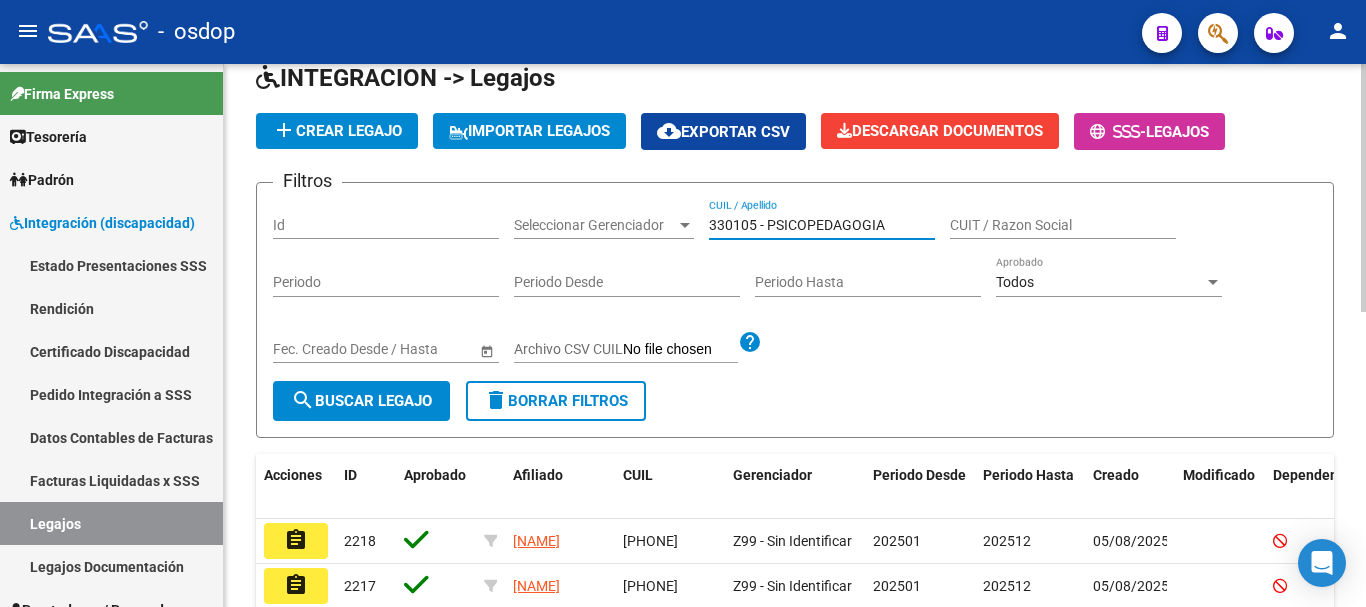 click on "search  Buscar Legajo" 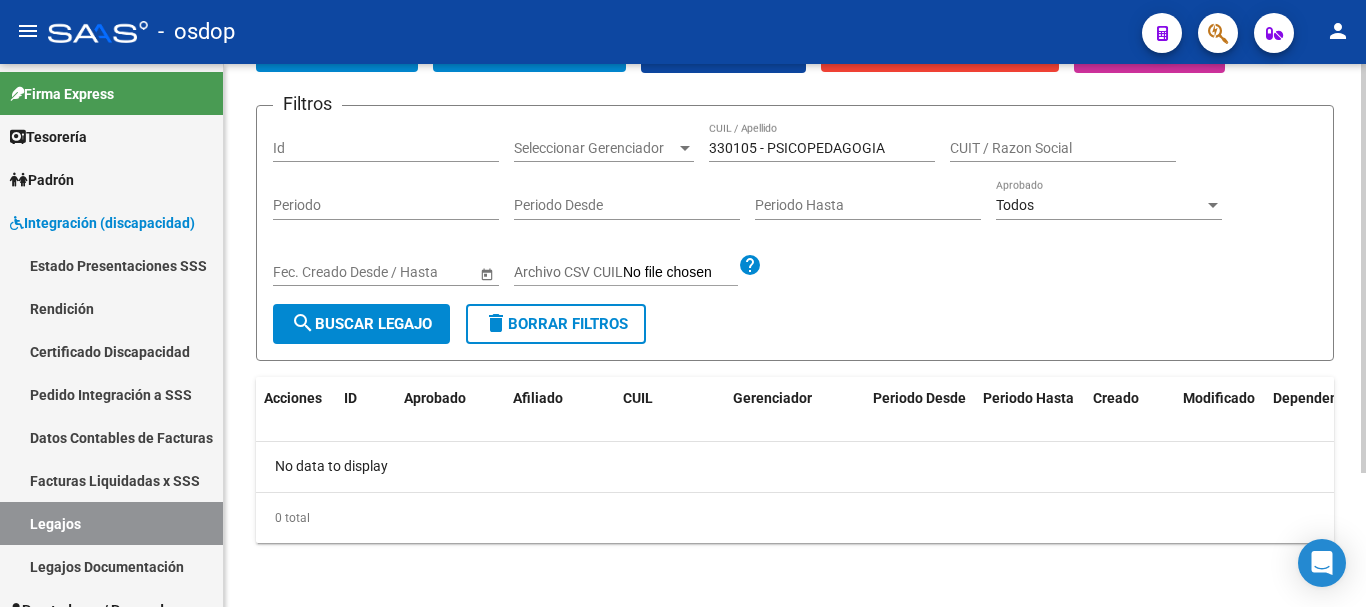 scroll, scrollTop: 0, scrollLeft: 0, axis: both 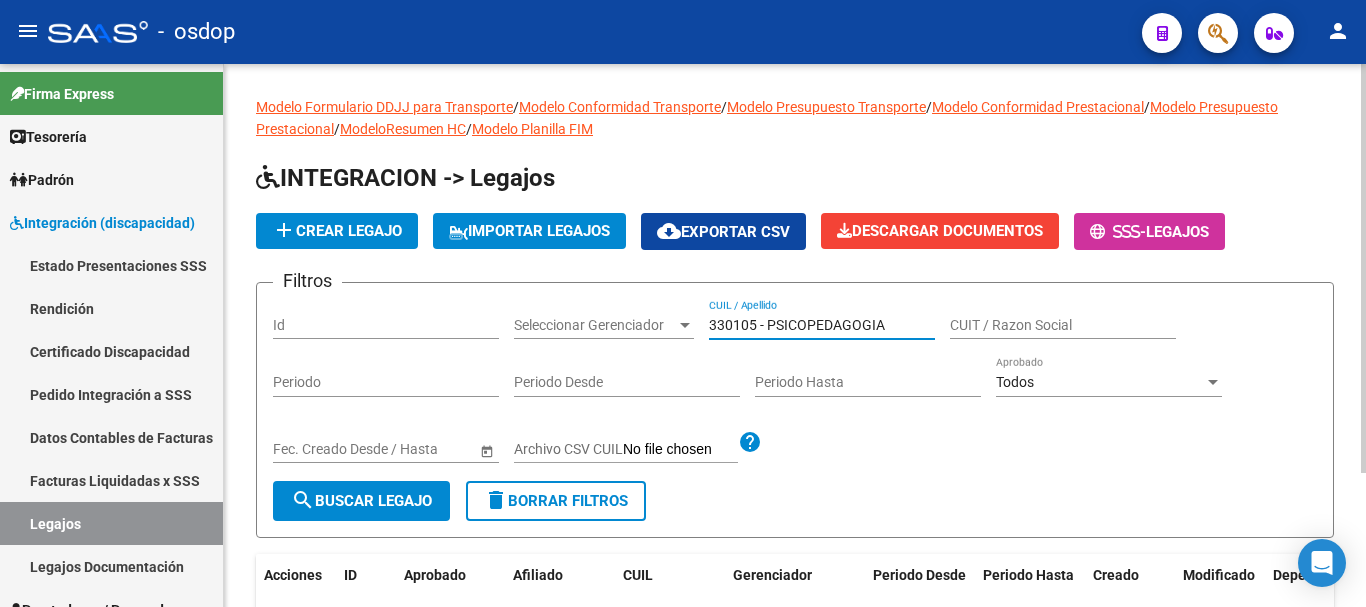 drag, startPoint x: 896, startPoint y: 323, endPoint x: 493, endPoint y: 317, distance: 403.04468 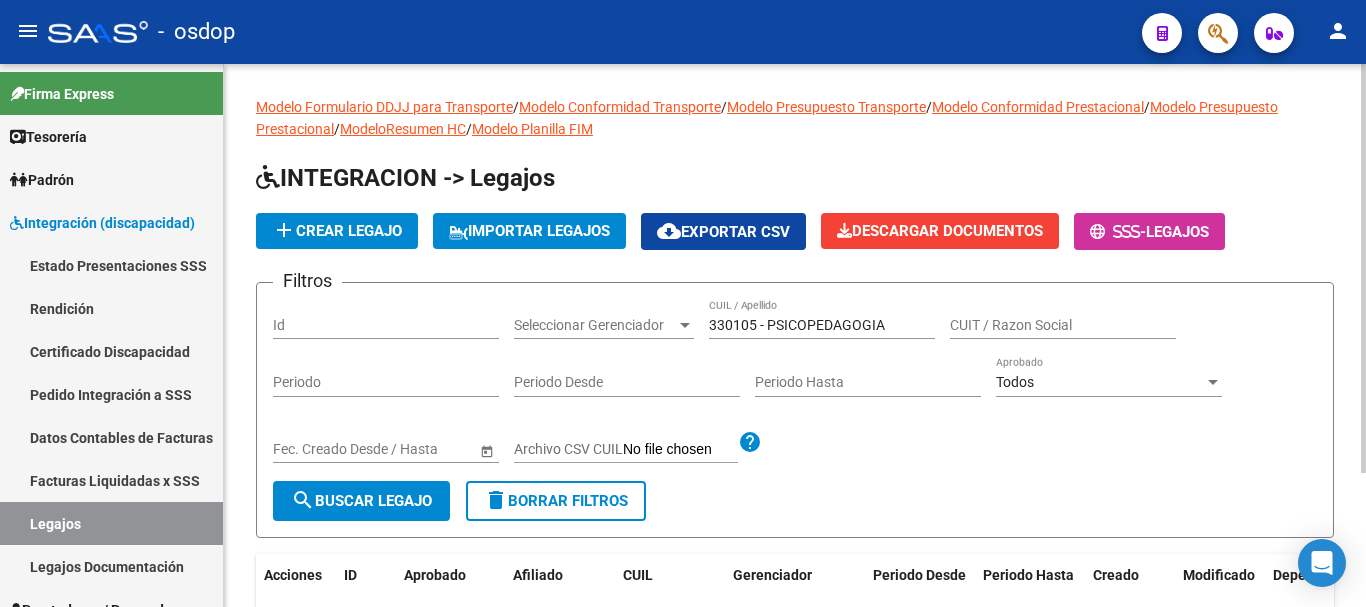 click on "330105 - PSICOPEDAGOGIA" at bounding box center [822, 325] 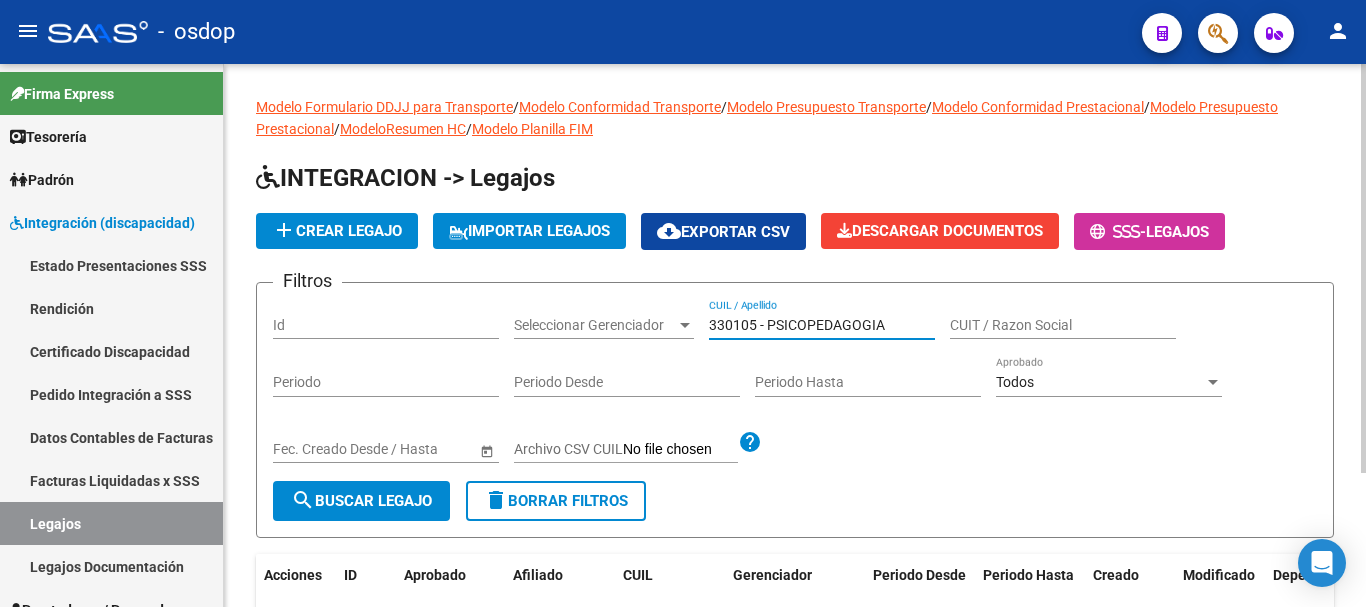 click on "330105 - PSICOPEDAGOGIA" at bounding box center (822, 325) 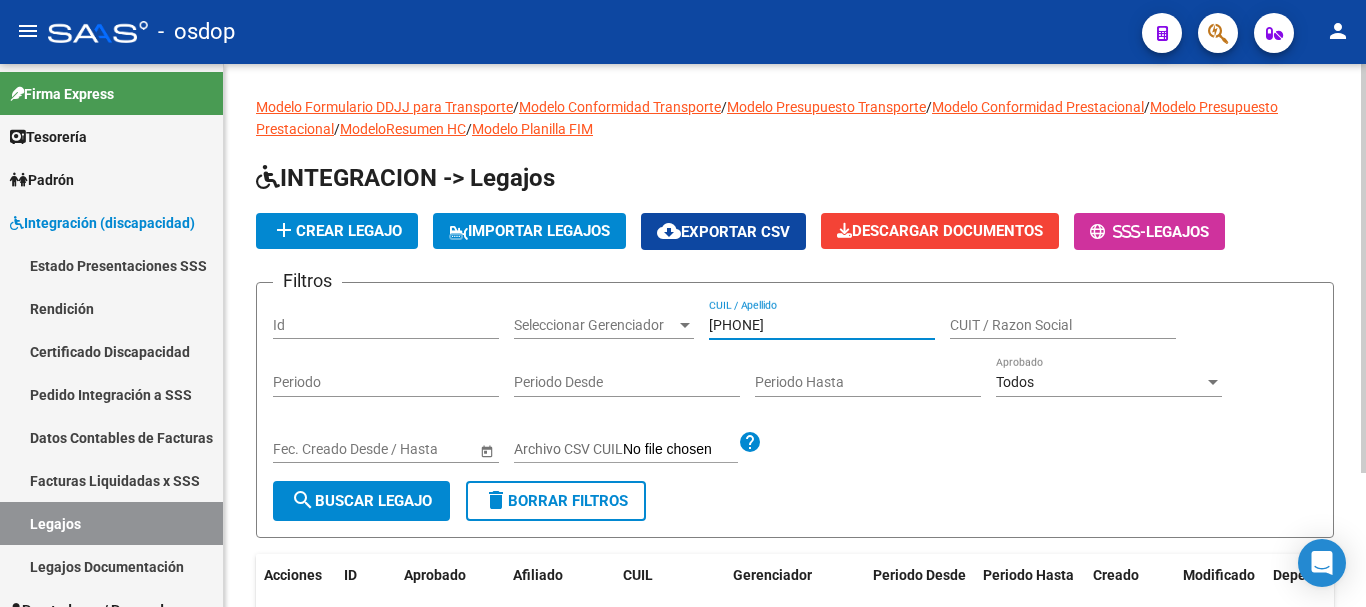 click on "search  Buscar Legajo" 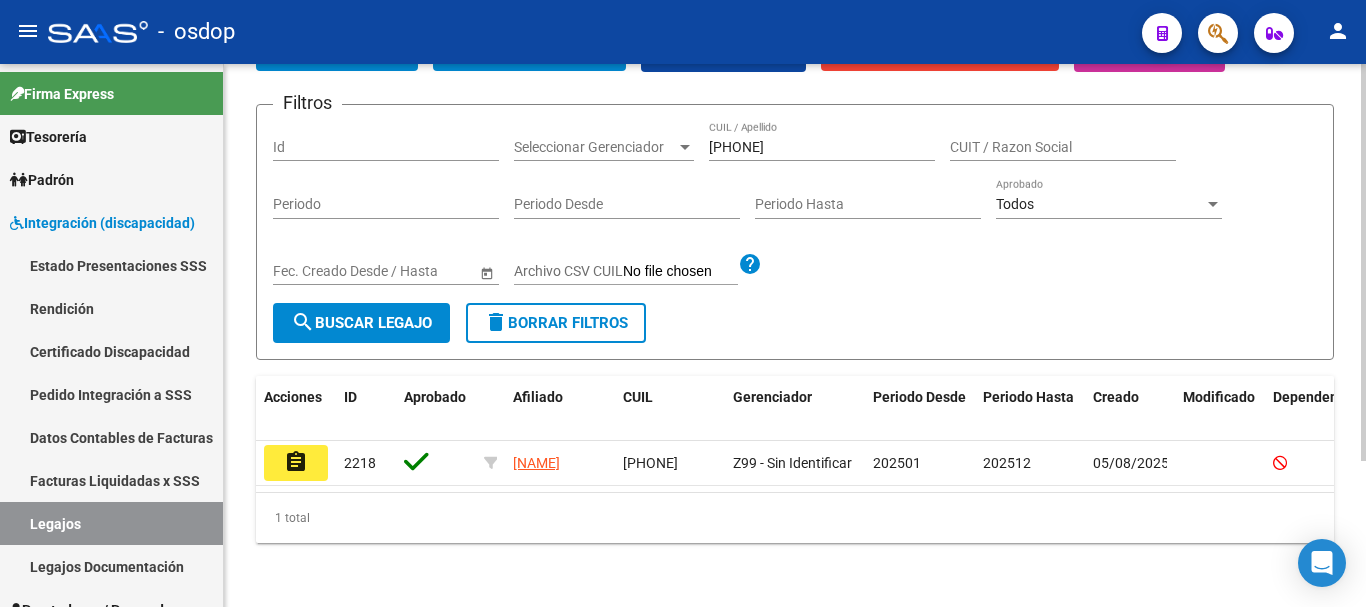 scroll, scrollTop: 200, scrollLeft: 0, axis: vertical 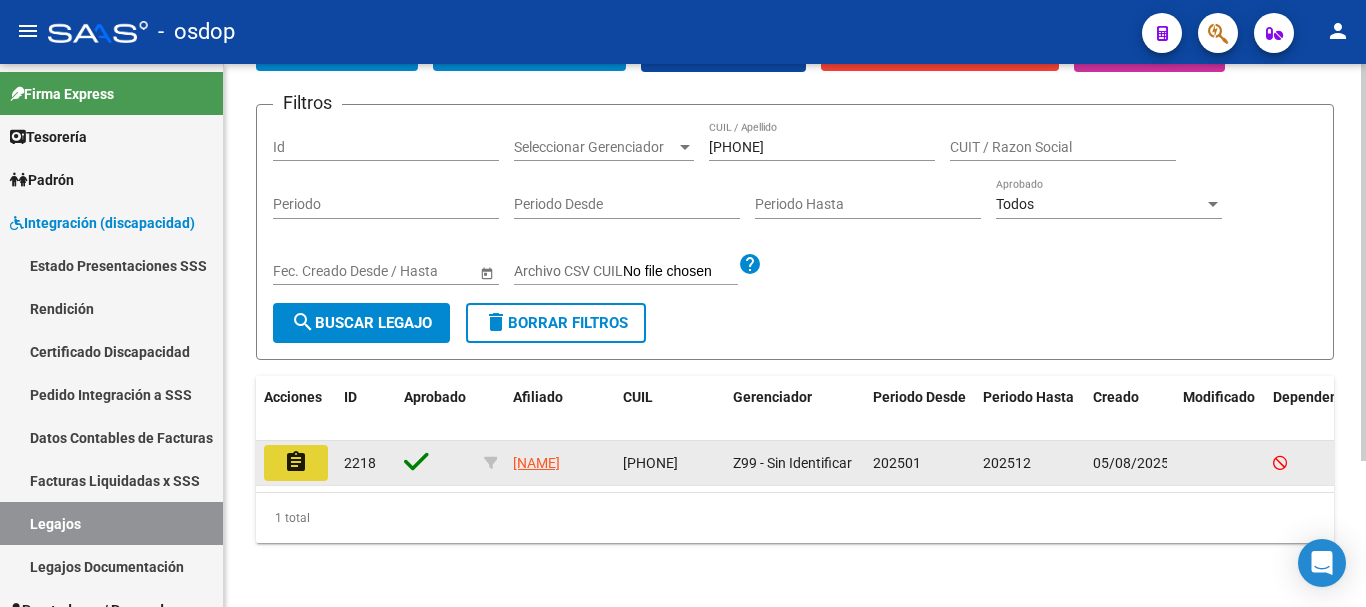 click on "assignment" 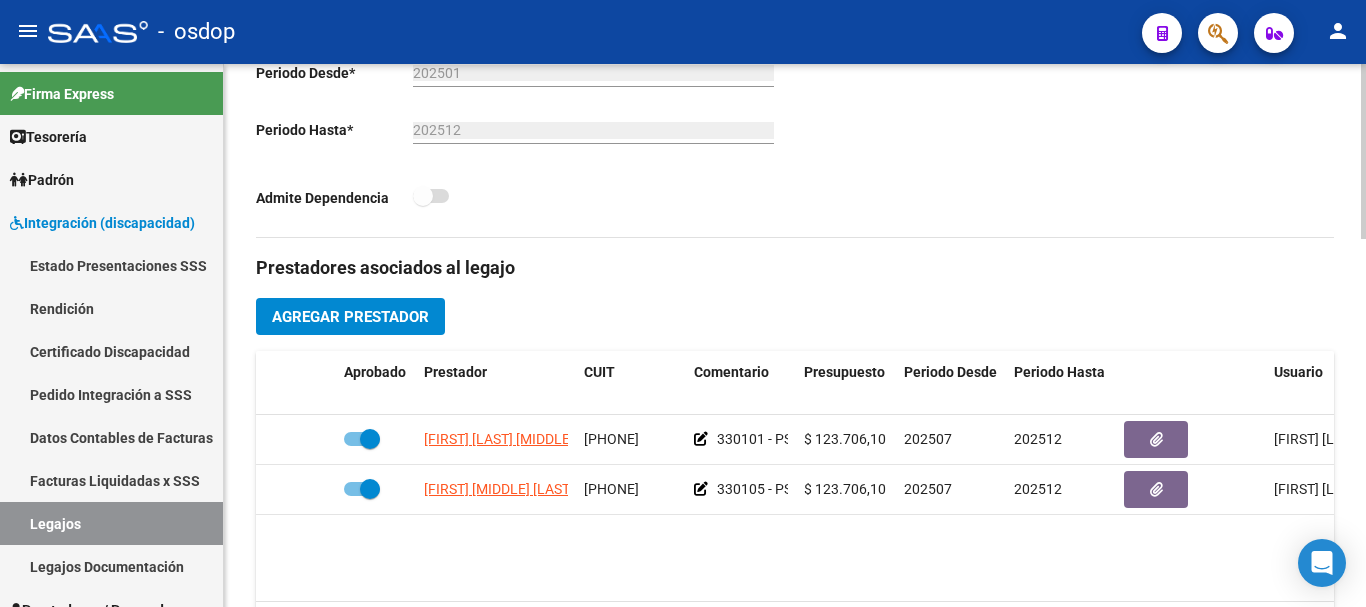 scroll, scrollTop: 600, scrollLeft: 0, axis: vertical 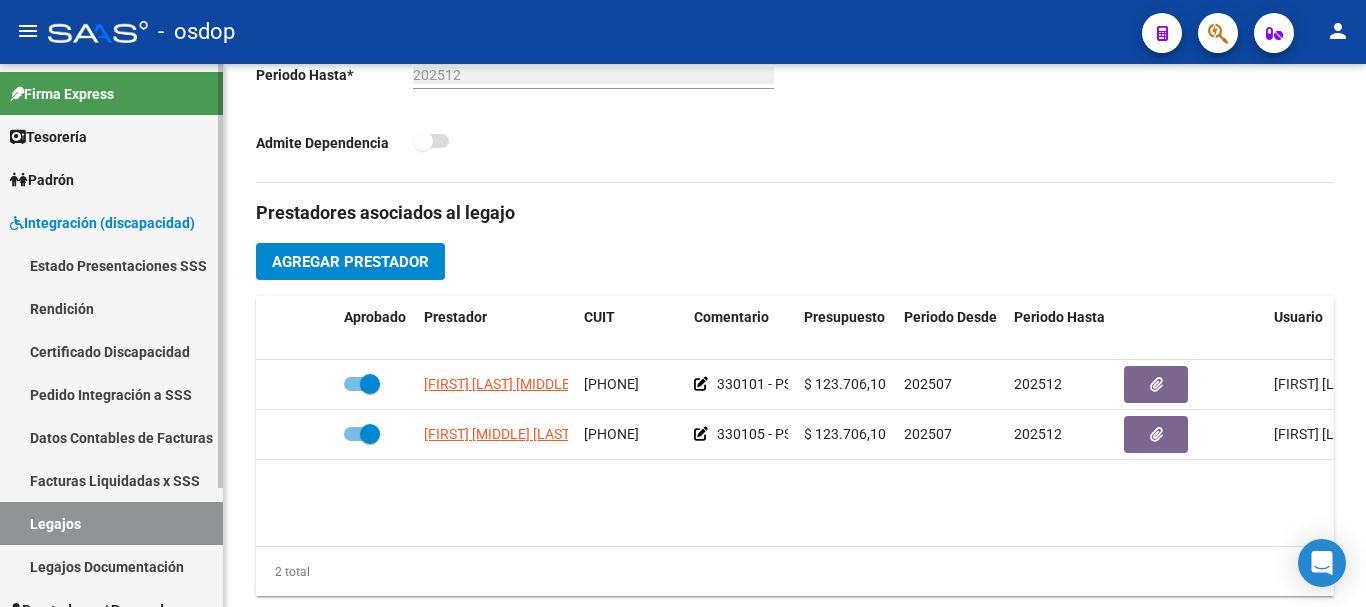 click on "Certificado Discapacidad" at bounding box center (111, 351) 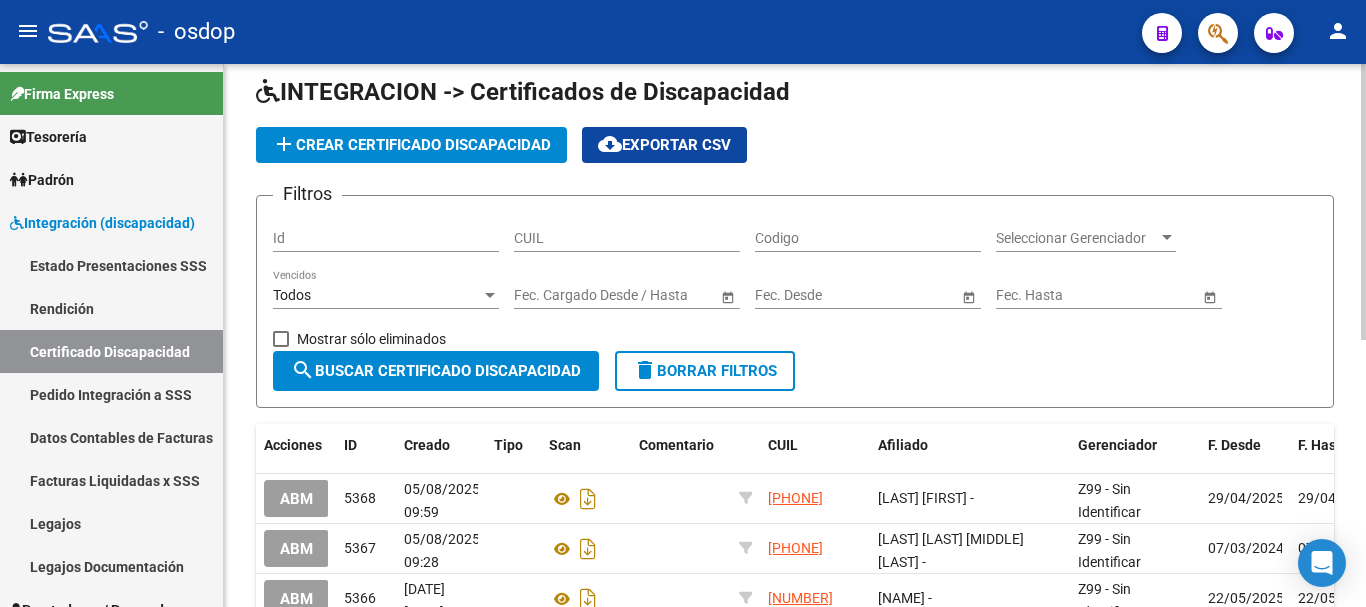 scroll, scrollTop: 0, scrollLeft: 0, axis: both 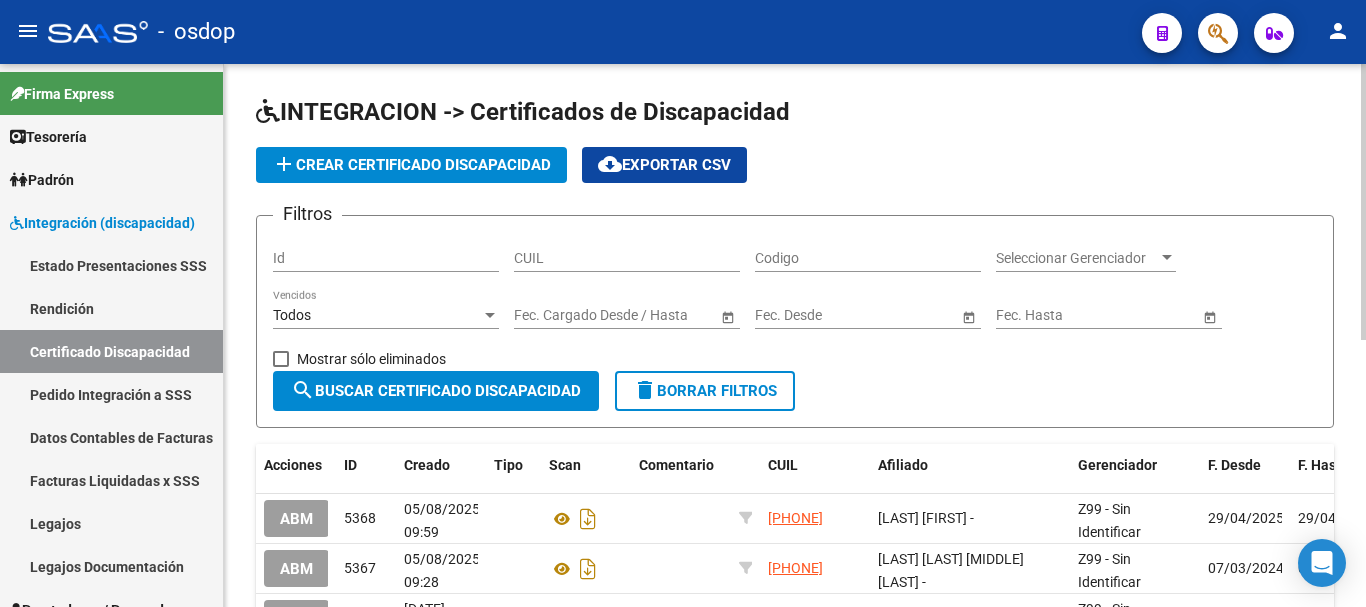 click on "CUIL" at bounding box center (627, 258) 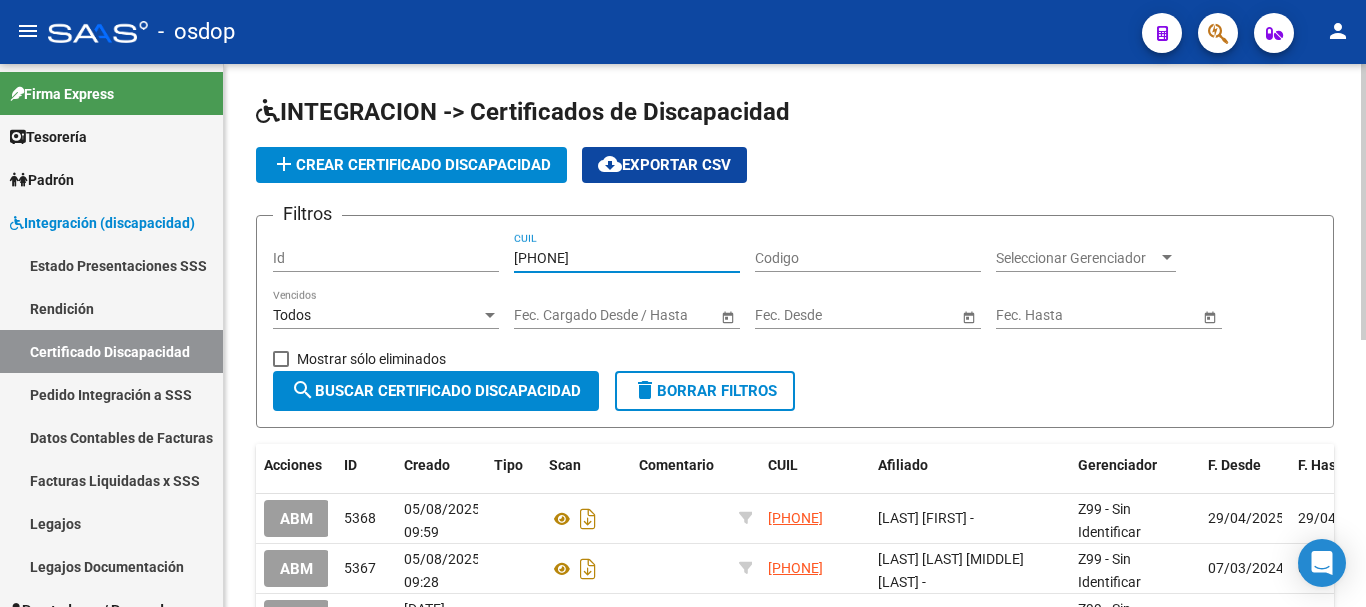 click on "search  Buscar Certificado Discapacidad" 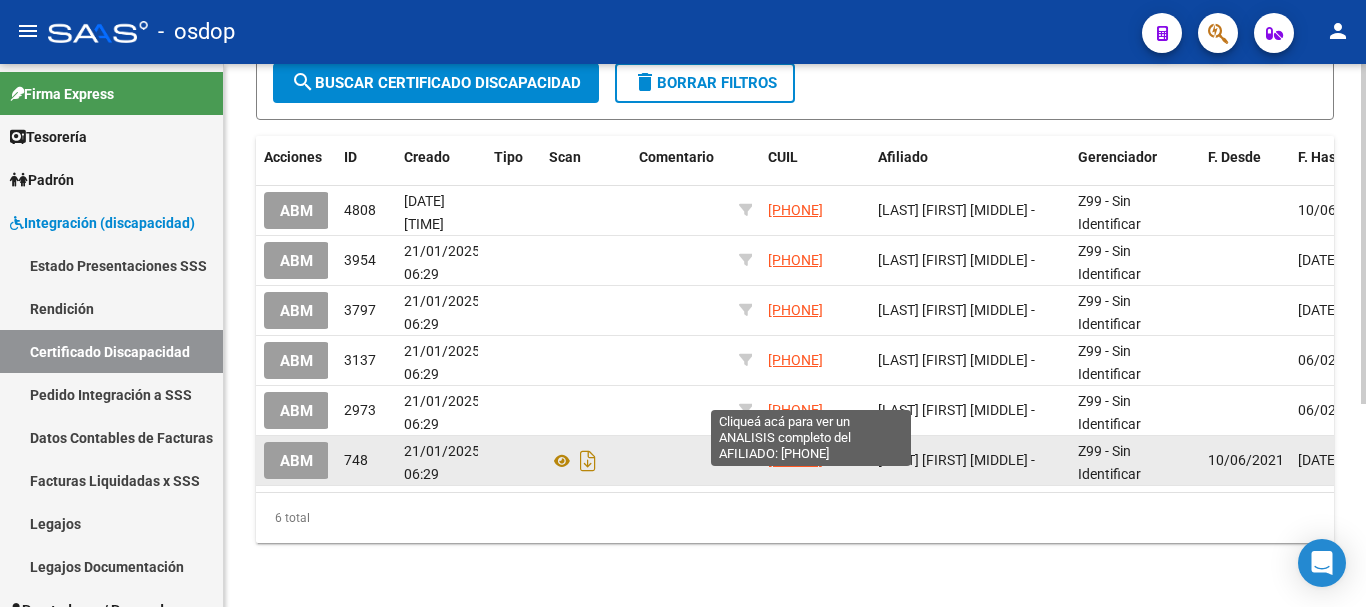 scroll, scrollTop: 324, scrollLeft: 0, axis: vertical 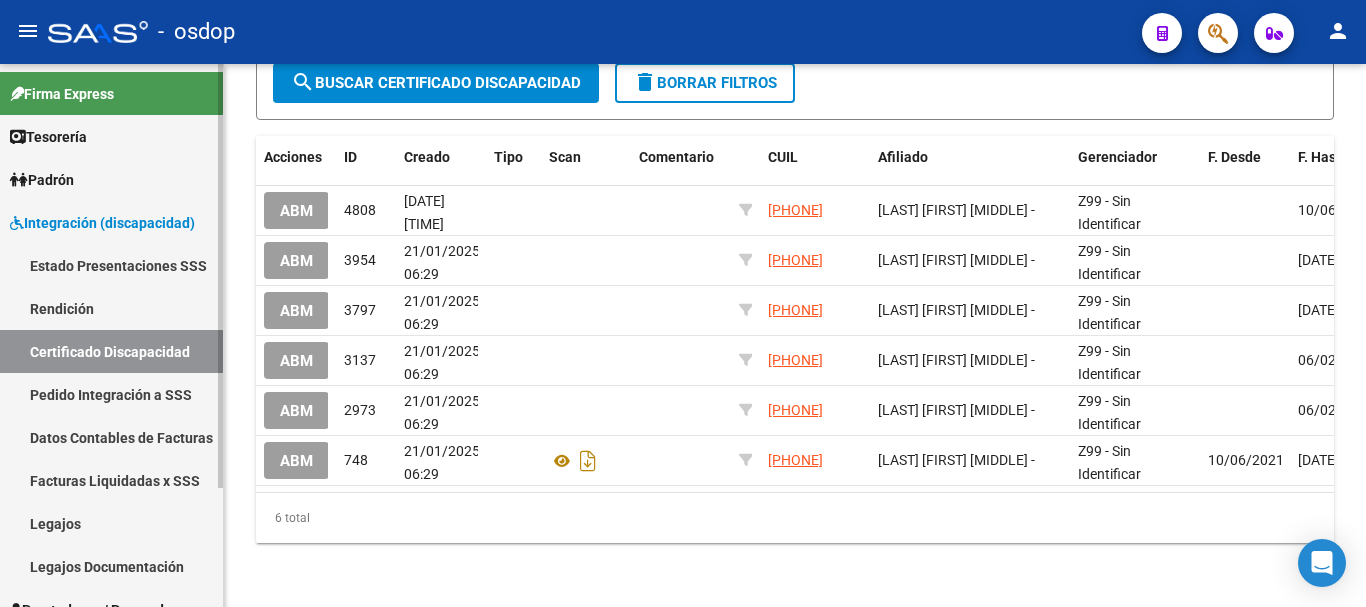 click on "Legajos" at bounding box center (111, 523) 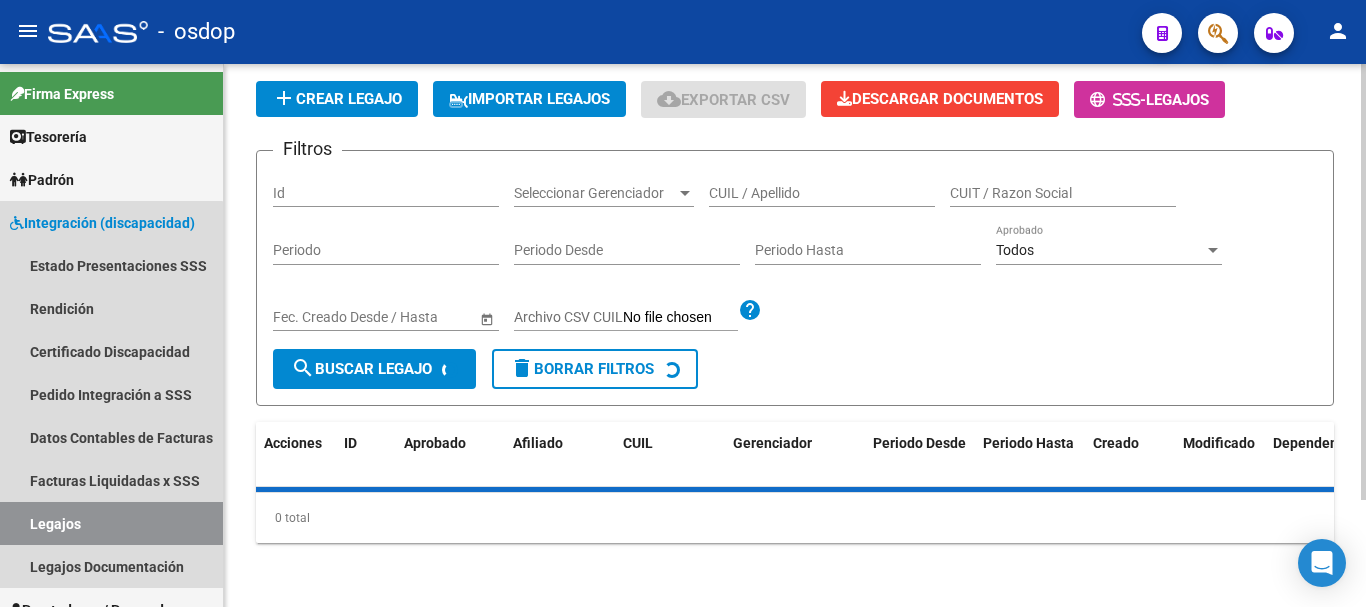 scroll, scrollTop: 0, scrollLeft: 0, axis: both 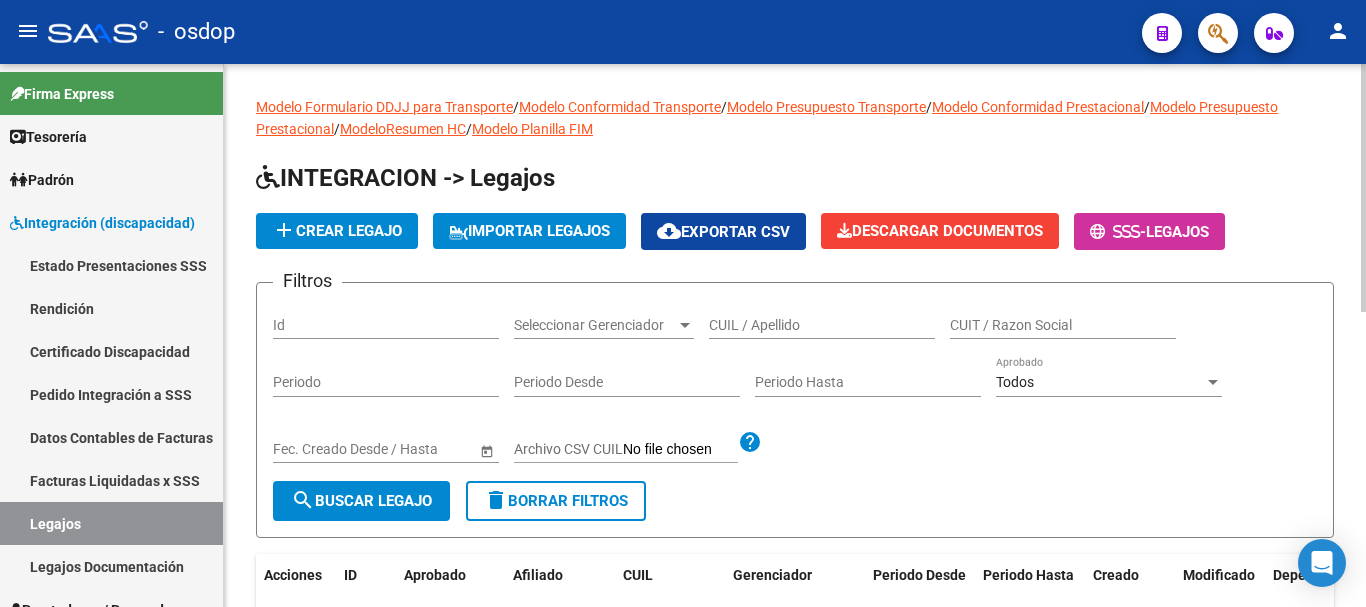 click on "CUIL / Apellido" at bounding box center [822, 325] 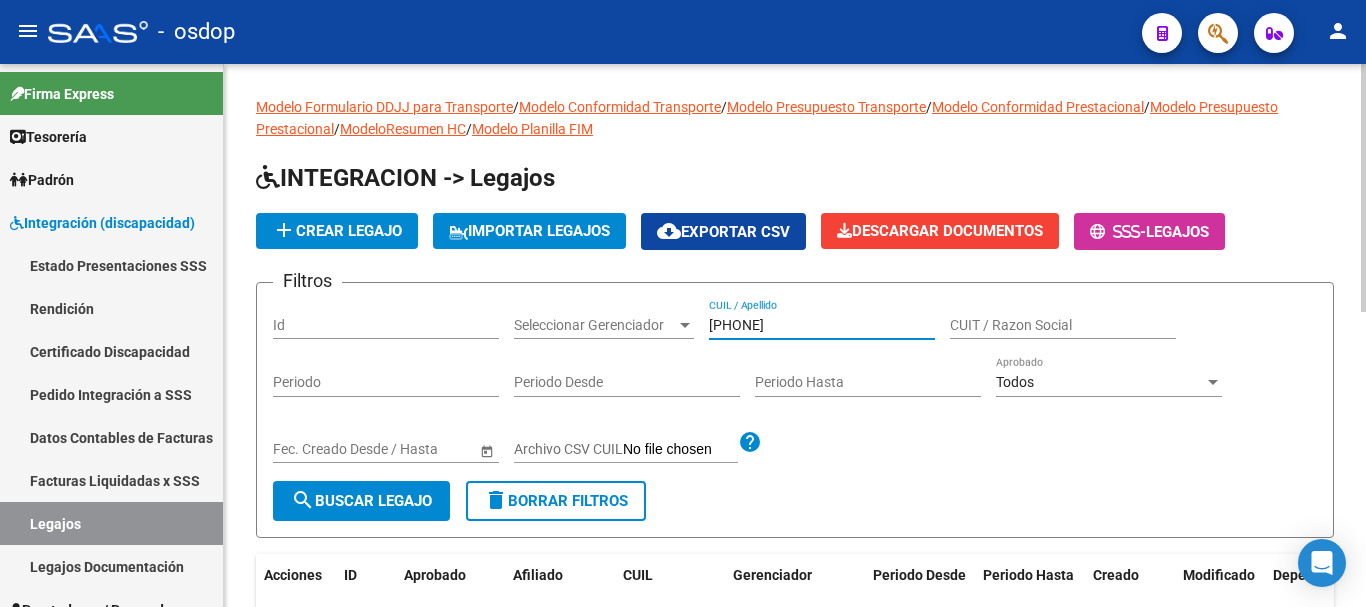 click on "search  Buscar Legajo" 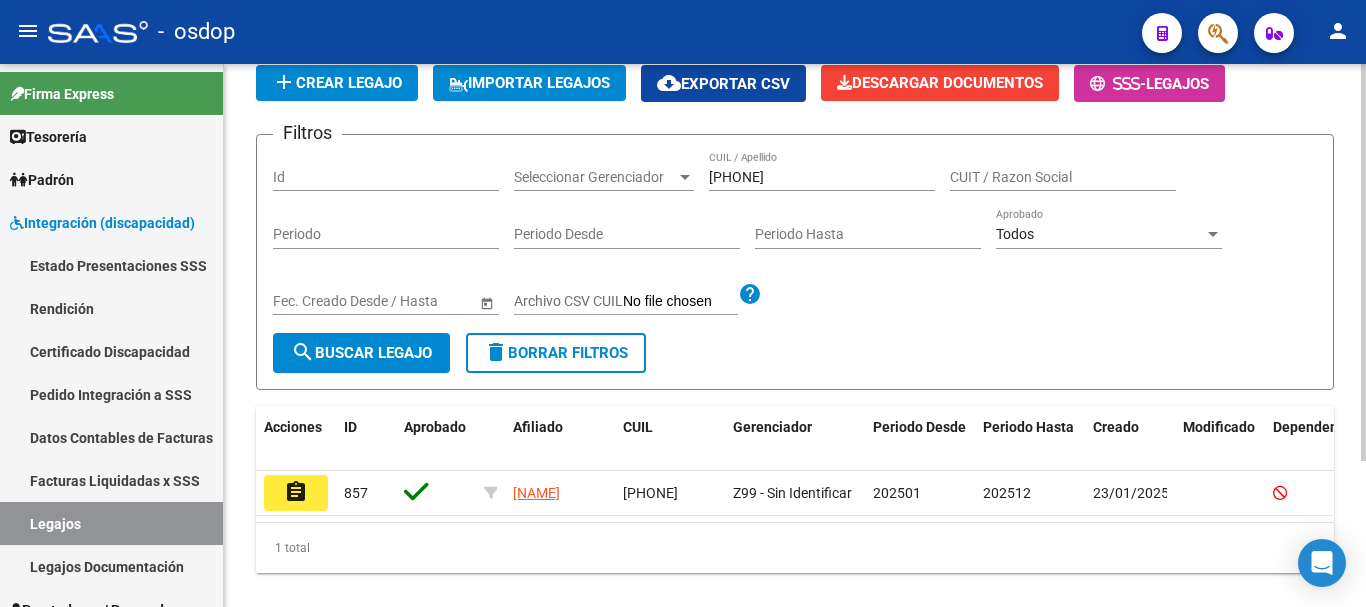 scroll, scrollTop: 200, scrollLeft: 0, axis: vertical 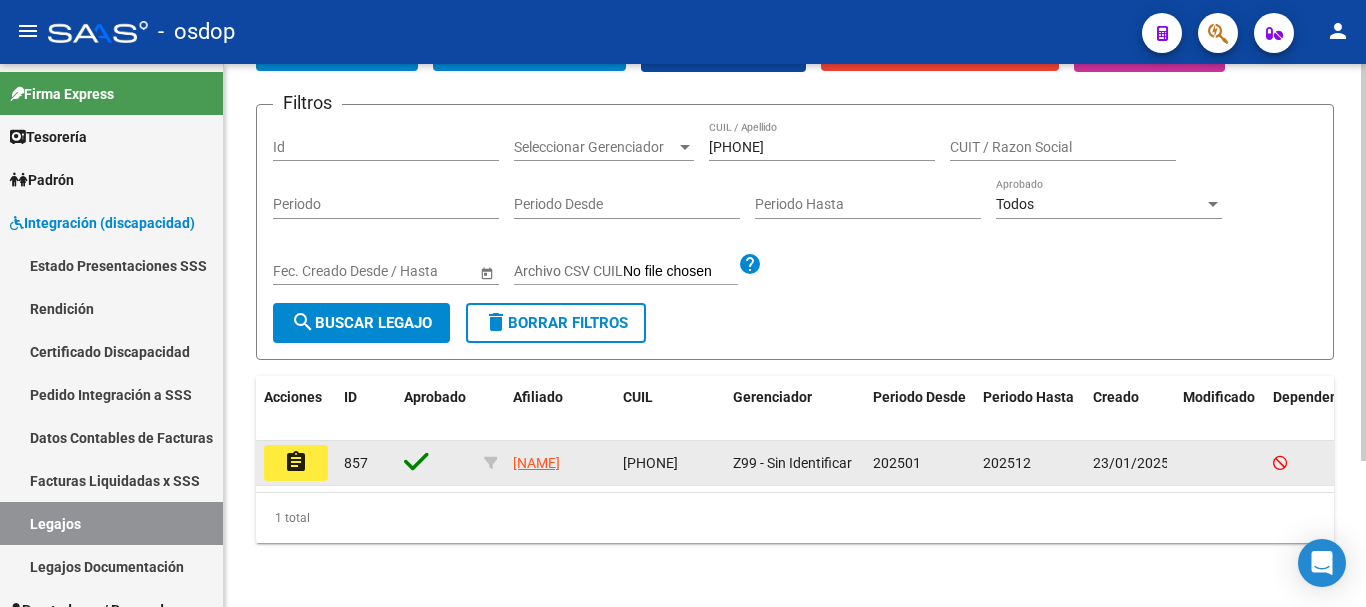 click on "assignment" 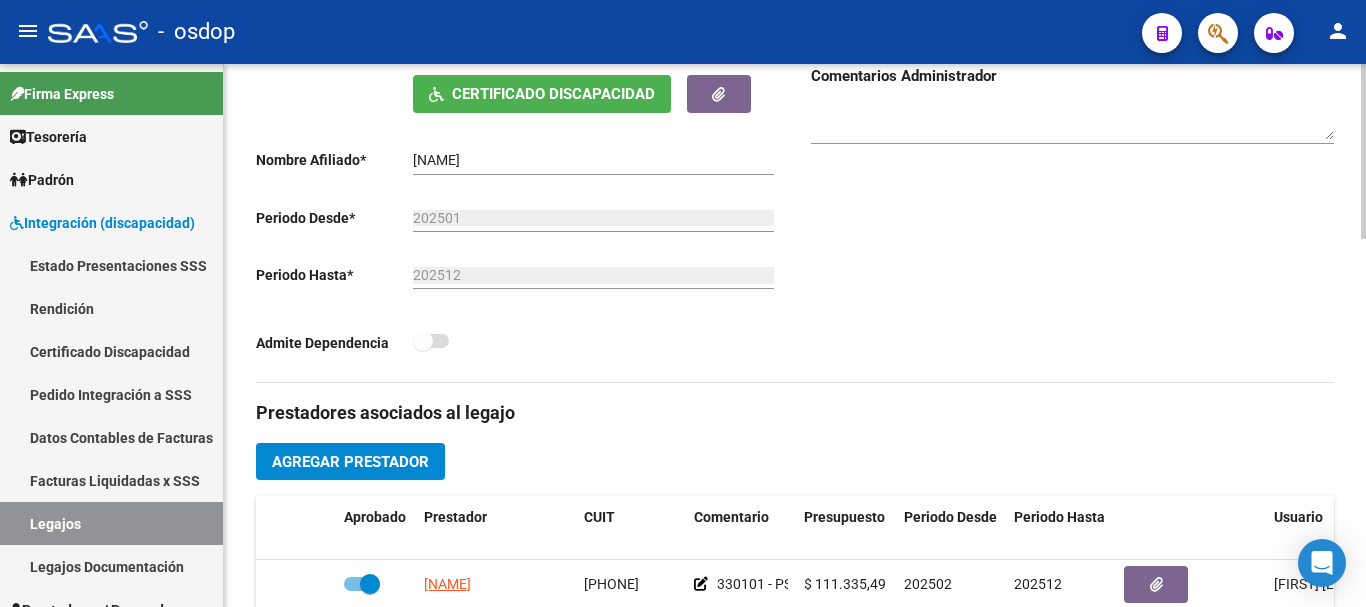 scroll, scrollTop: 500, scrollLeft: 0, axis: vertical 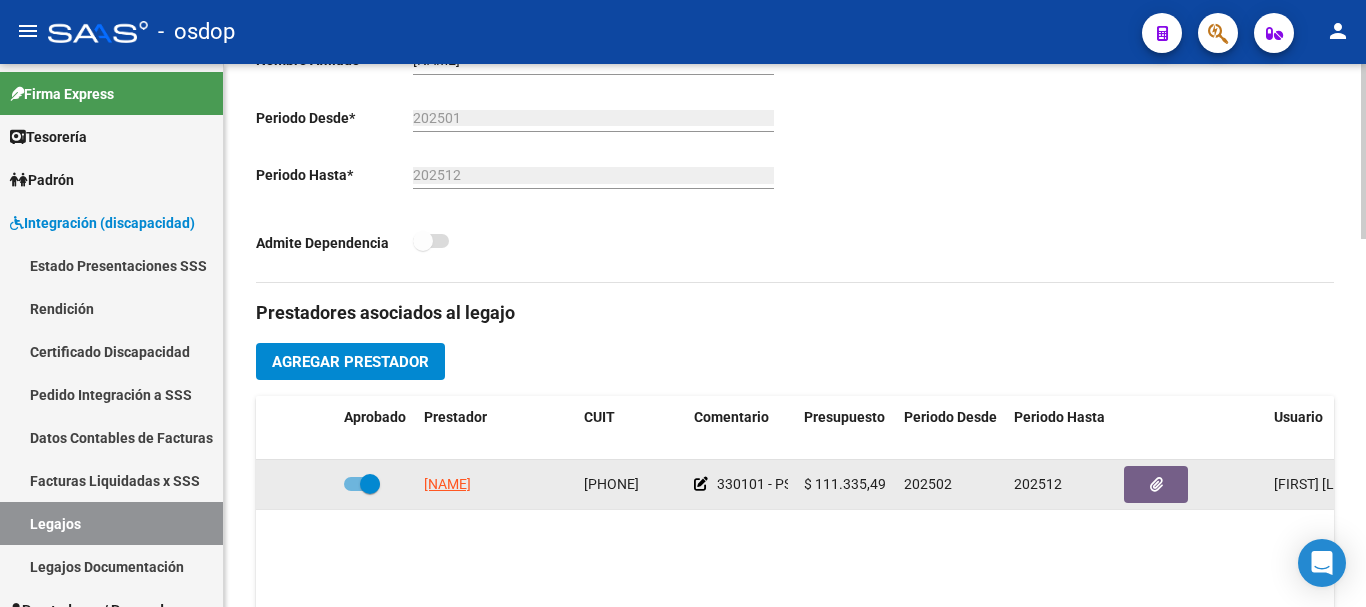 click at bounding box center (362, 484) 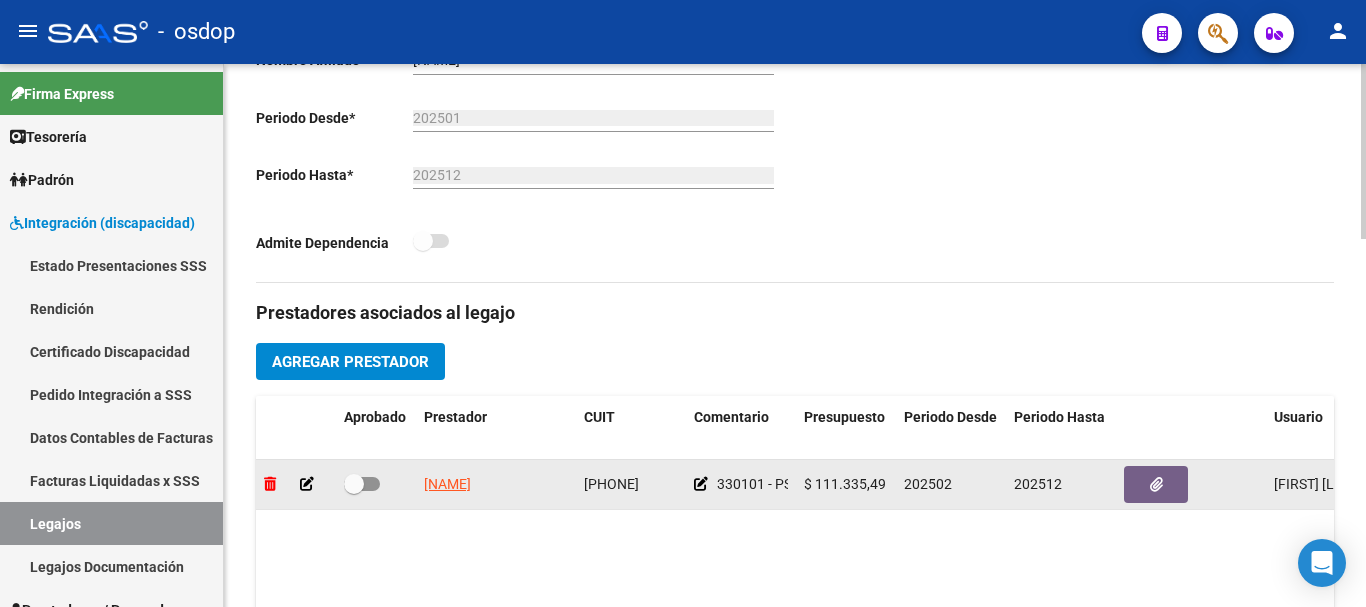 click 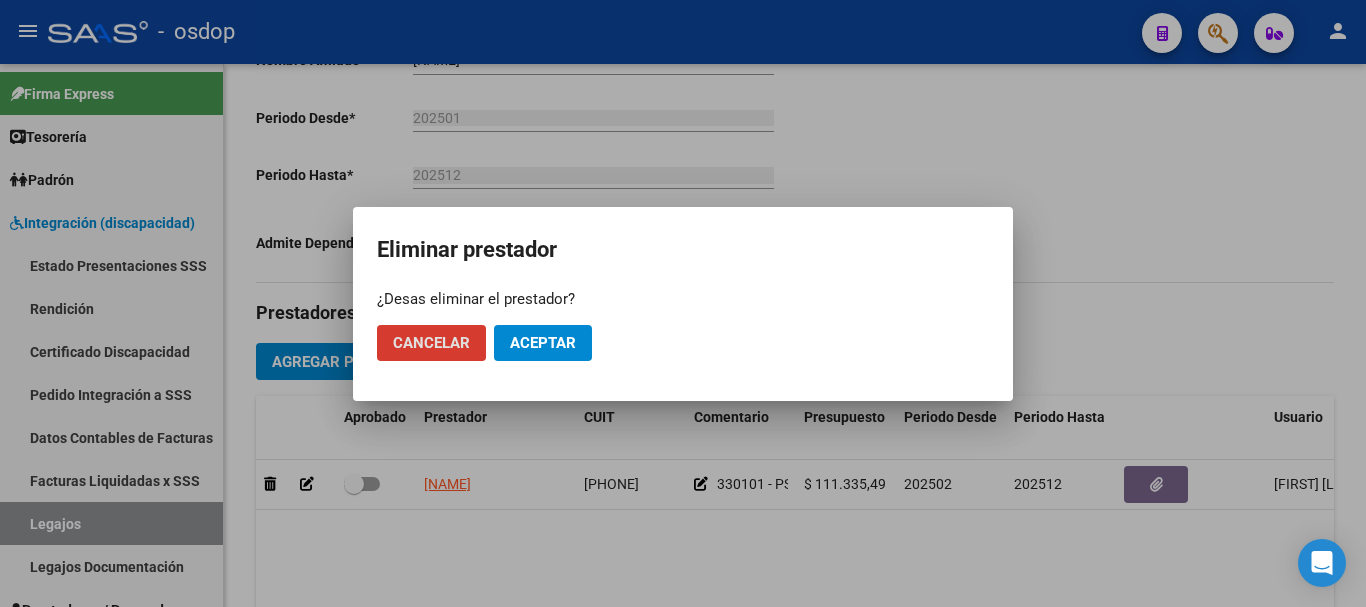 click on "Aceptar" 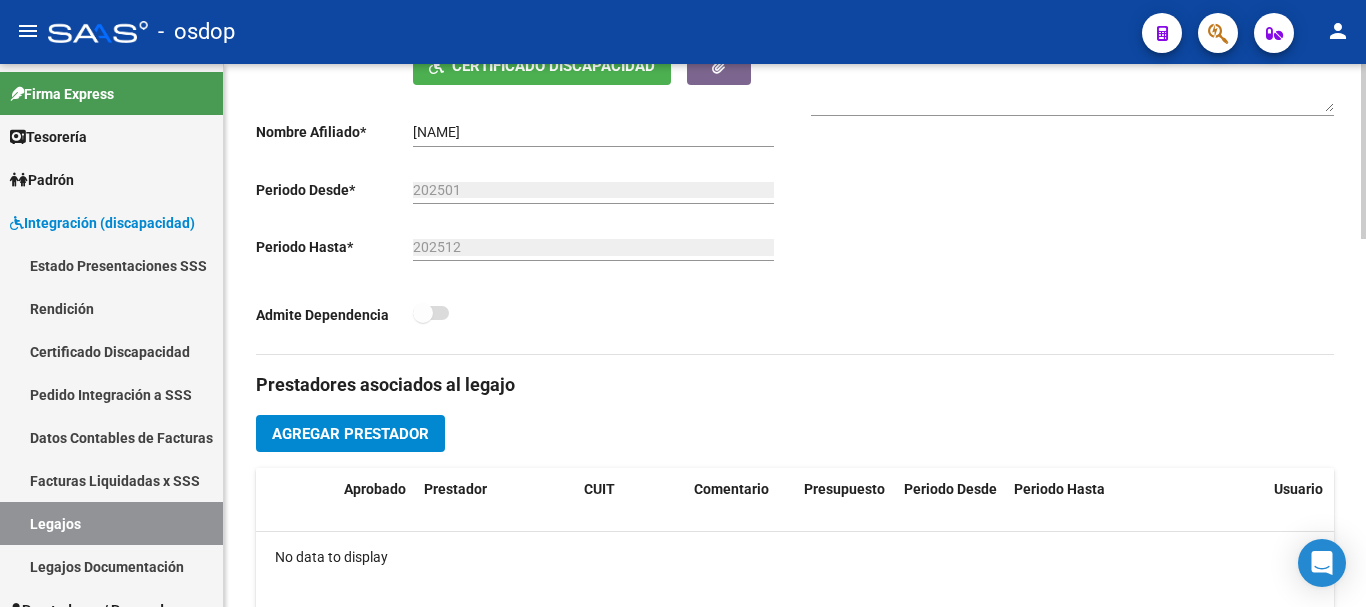 scroll, scrollTop: 500, scrollLeft: 0, axis: vertical 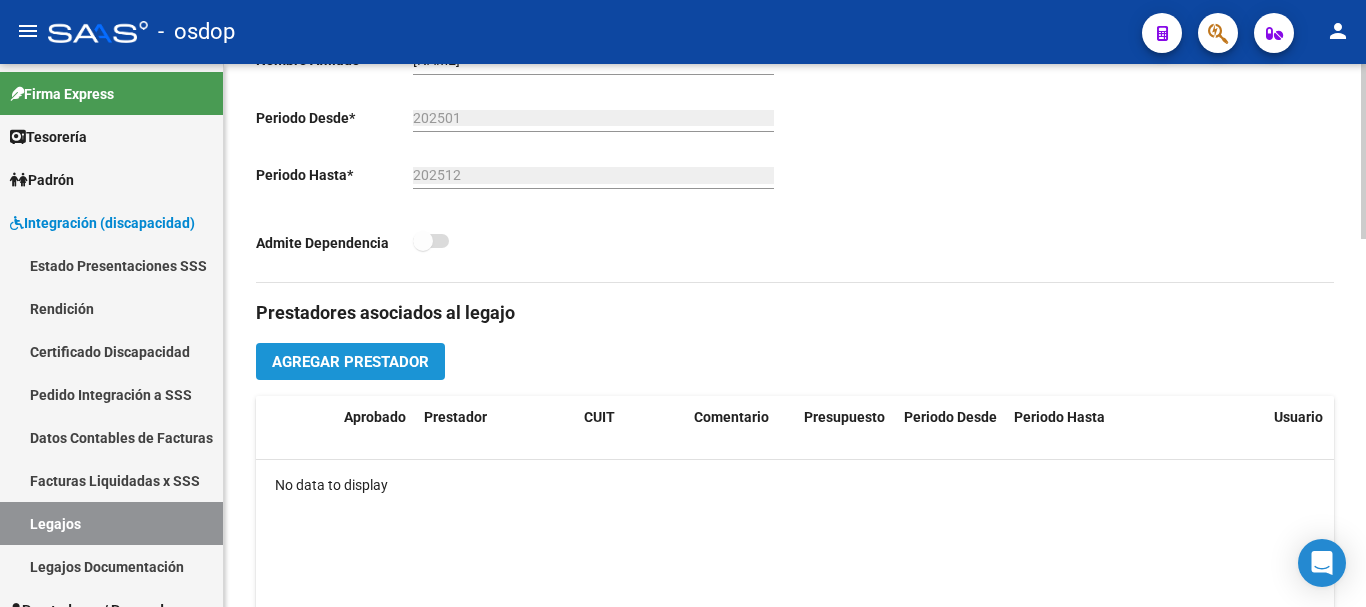 click on "Agregar Prestador" 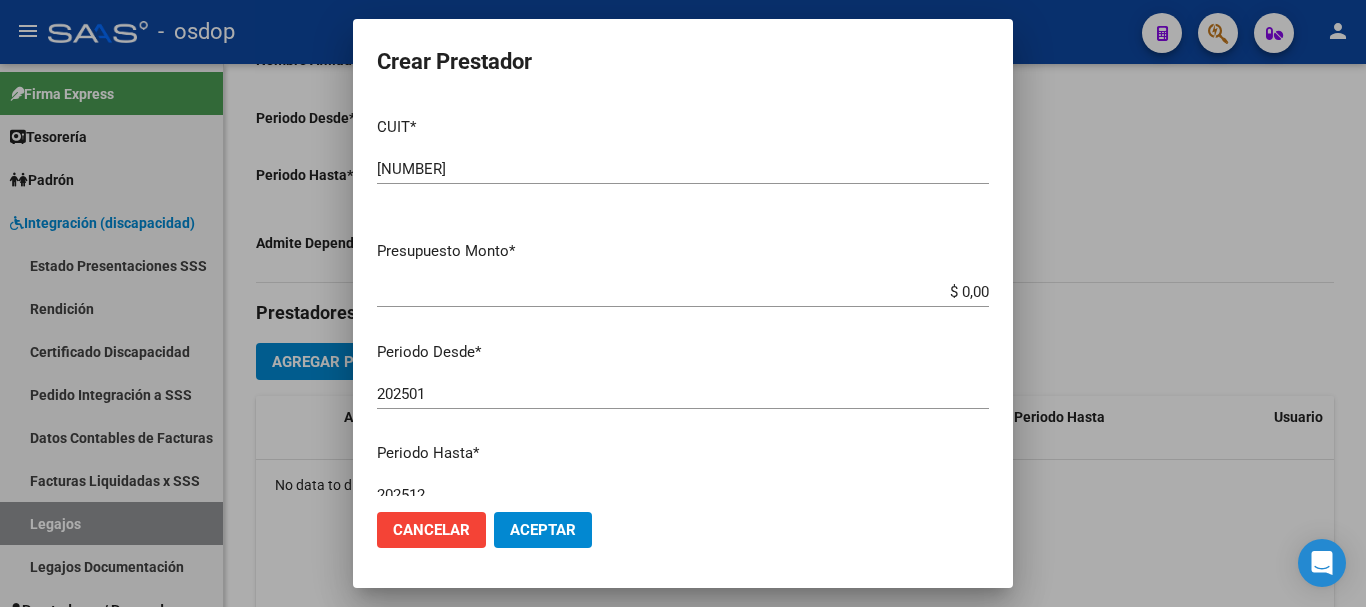 click on "$ 0,00" at bounding box center [683, 292] 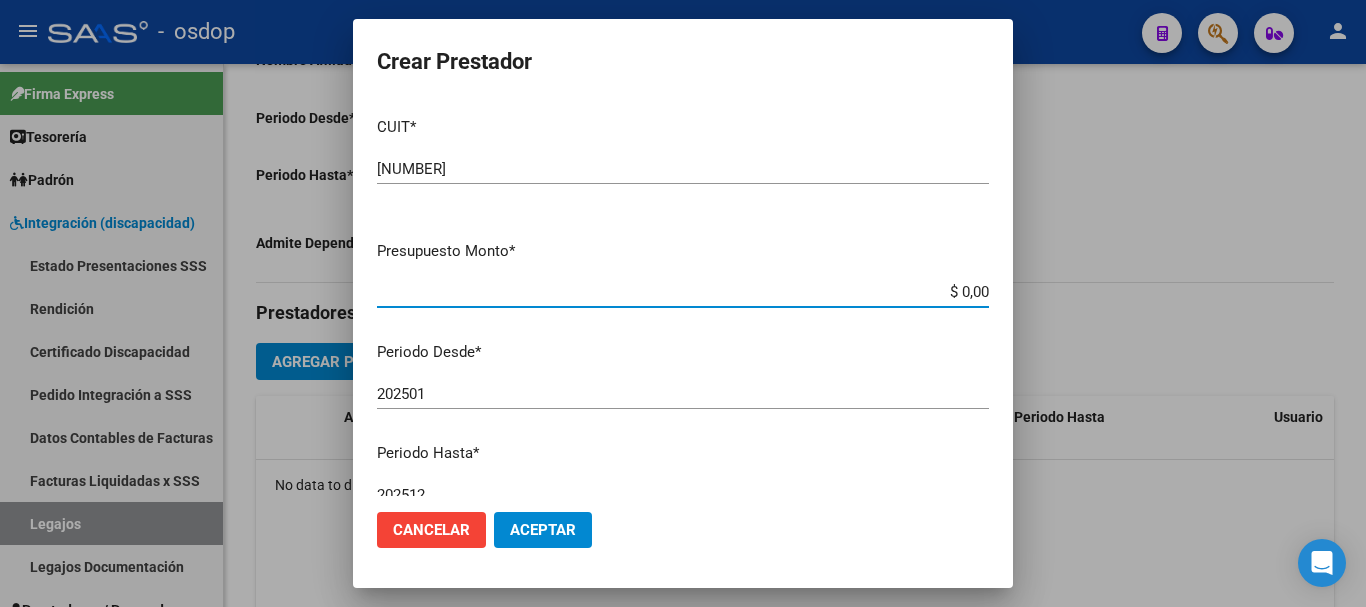 drag, startPoint x: 961, startPoint y: 293, endPoint x: 951, endPoint y: 289, distance: 10.770329 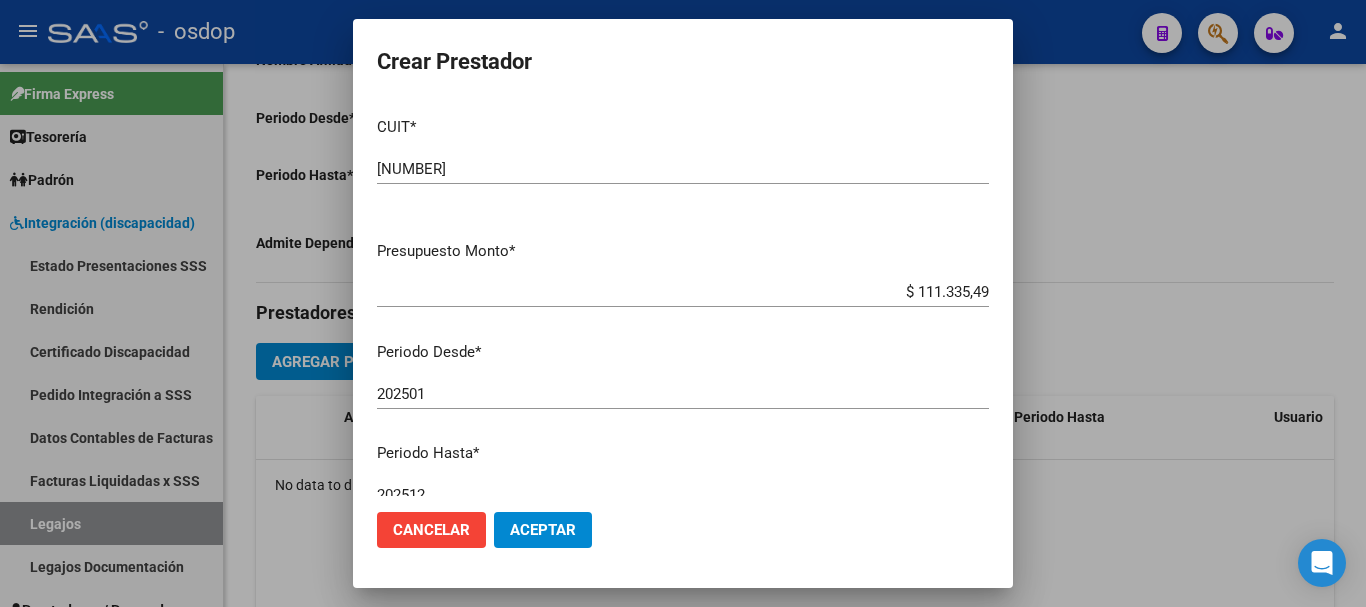 click on "202501 Ingresar el periodo" at bounding box center (683, 394) 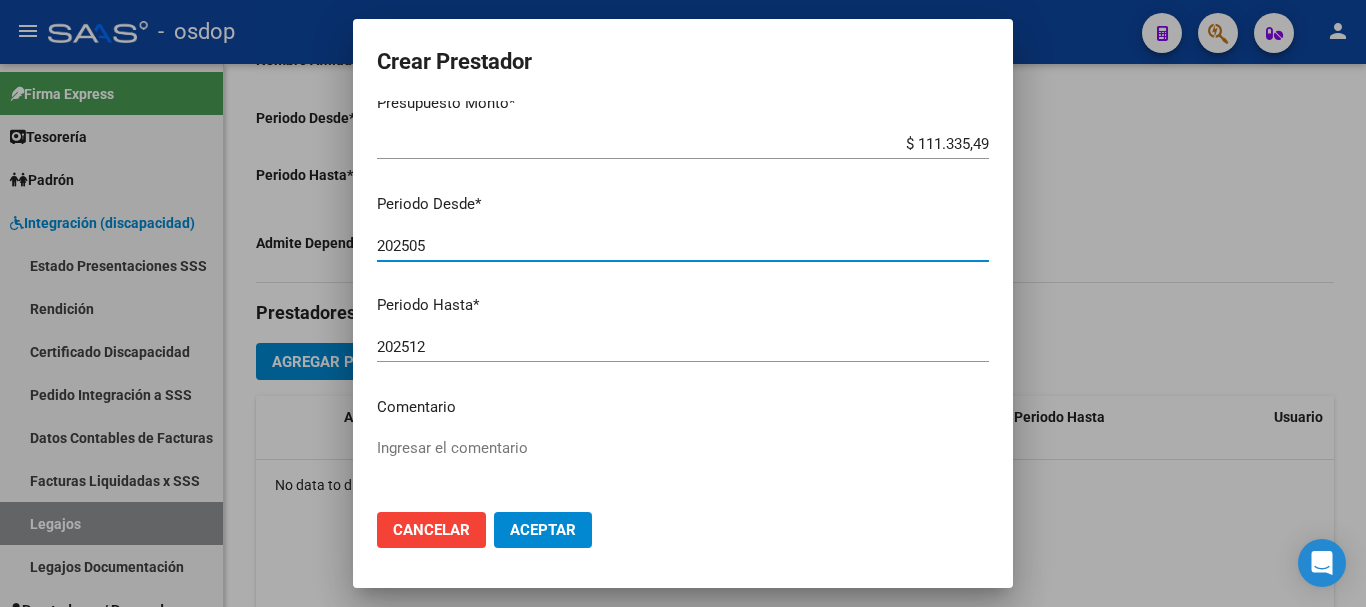 scroll, scrollTop: 290, scrollLeft: 0, axis: vertical 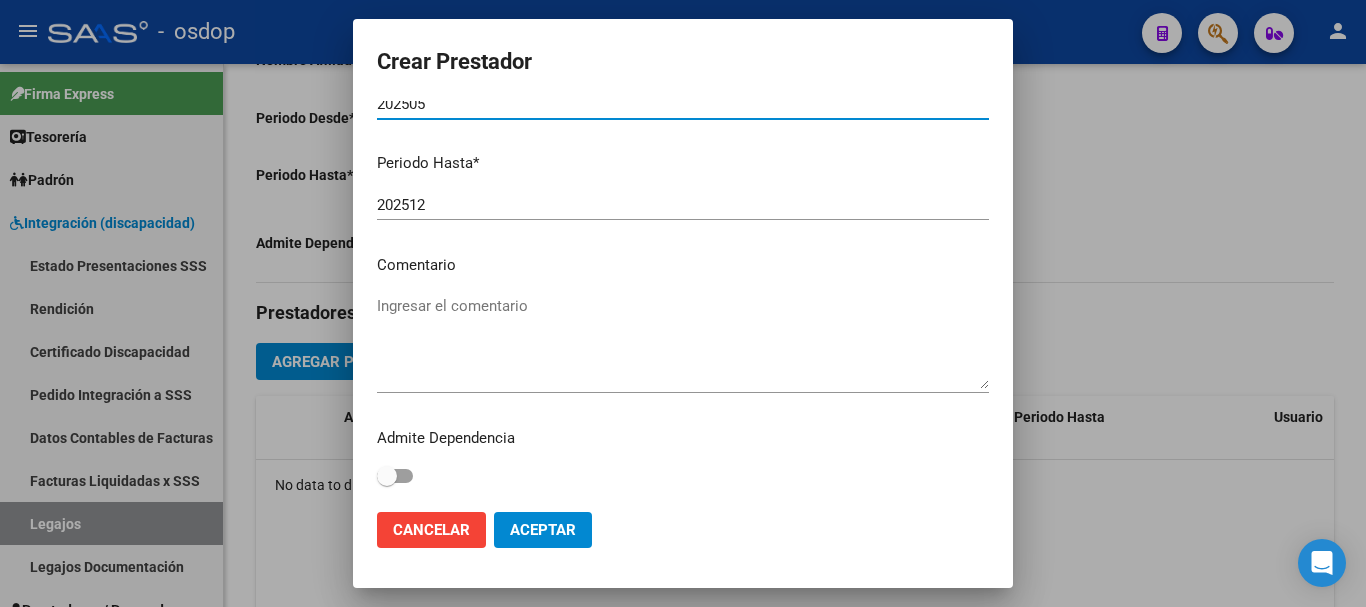 click on "Ingresar el comentario" at bounding box center [683, 342] 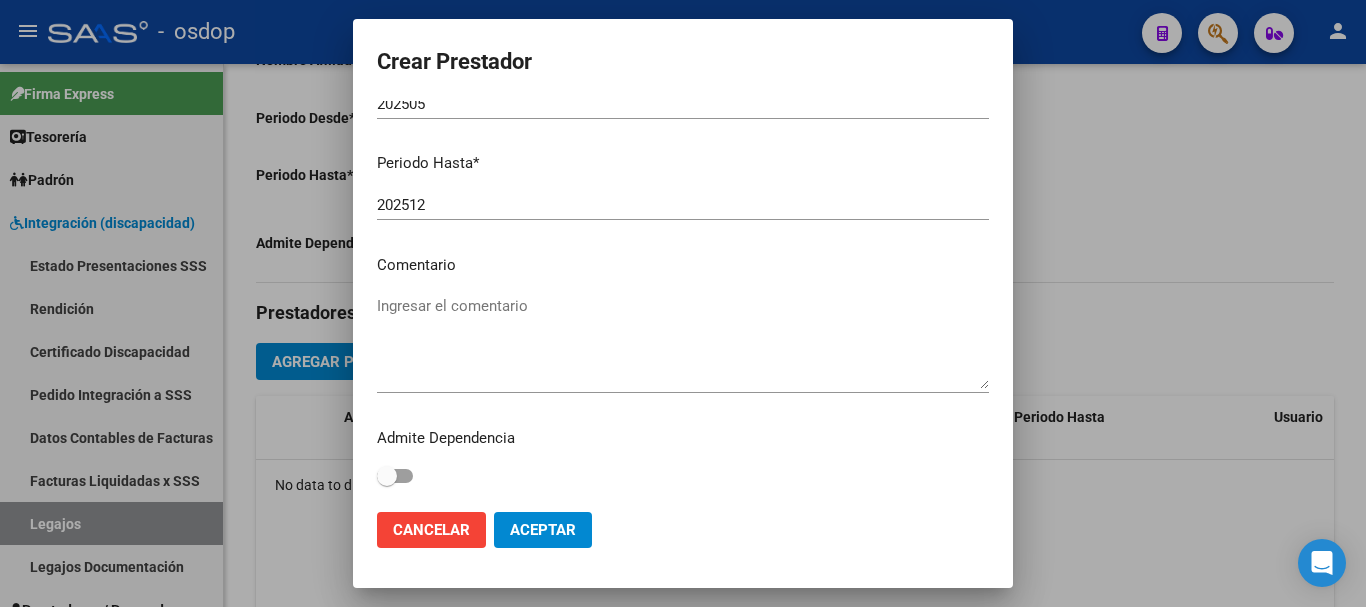 click on "Ingresar el comentario" at bounding box center [683, 342] 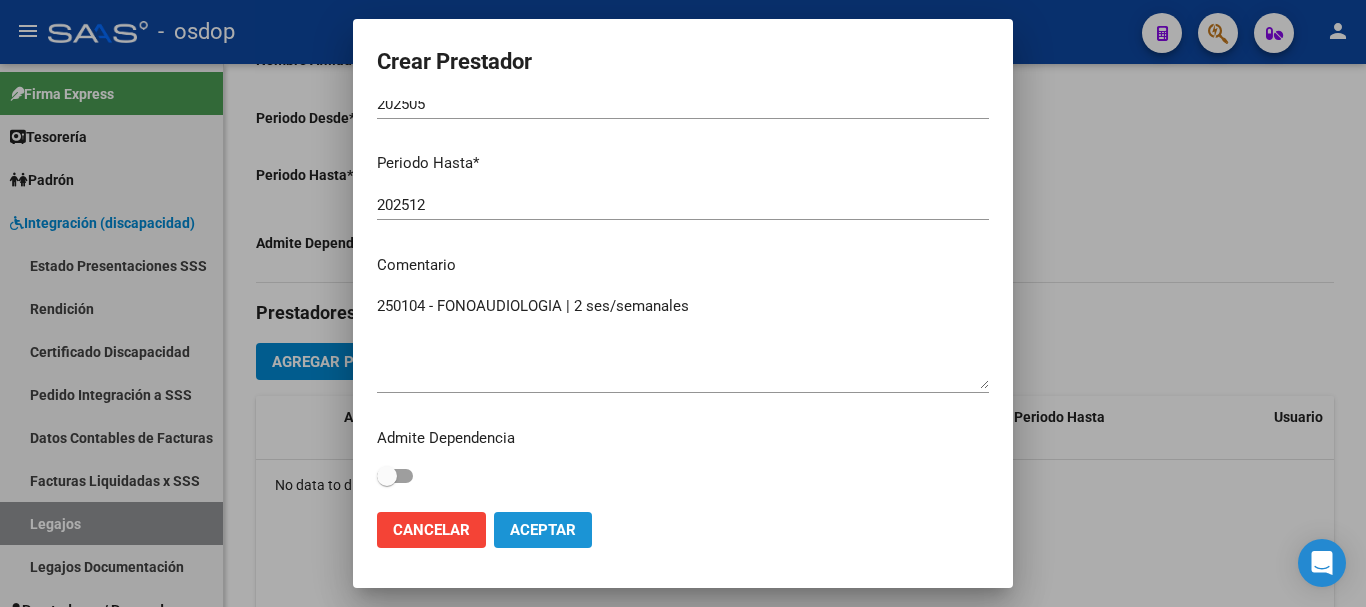 click on "Aceptar" 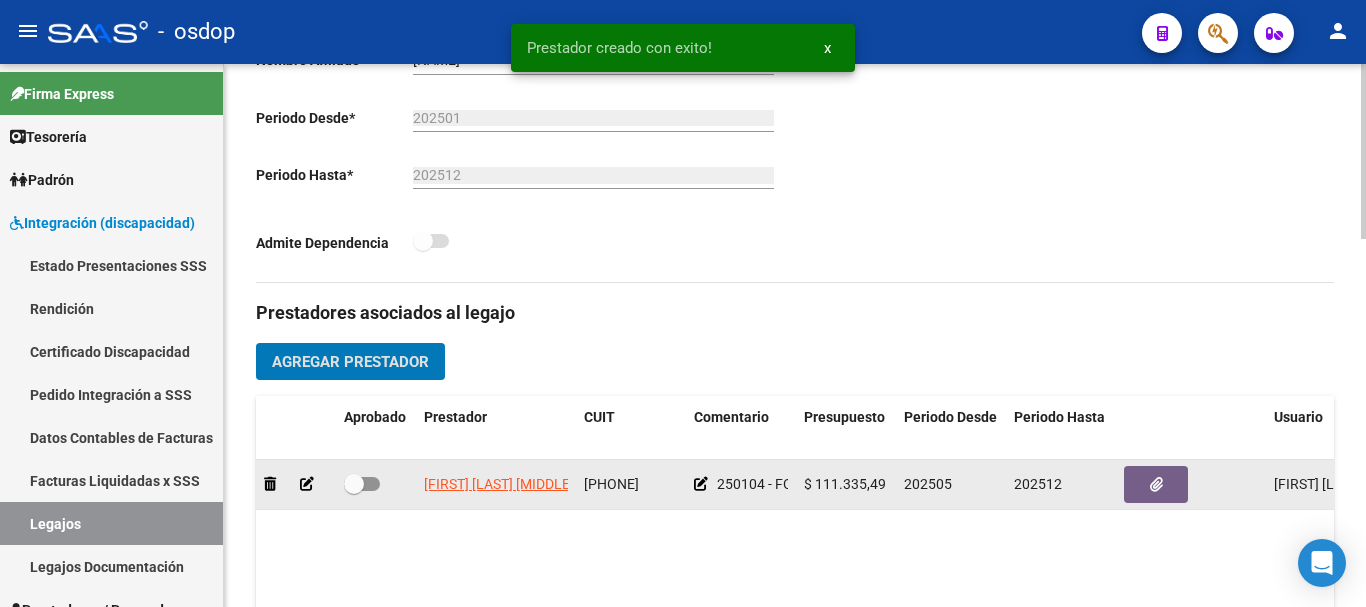 click at bounding box center (362, 484) 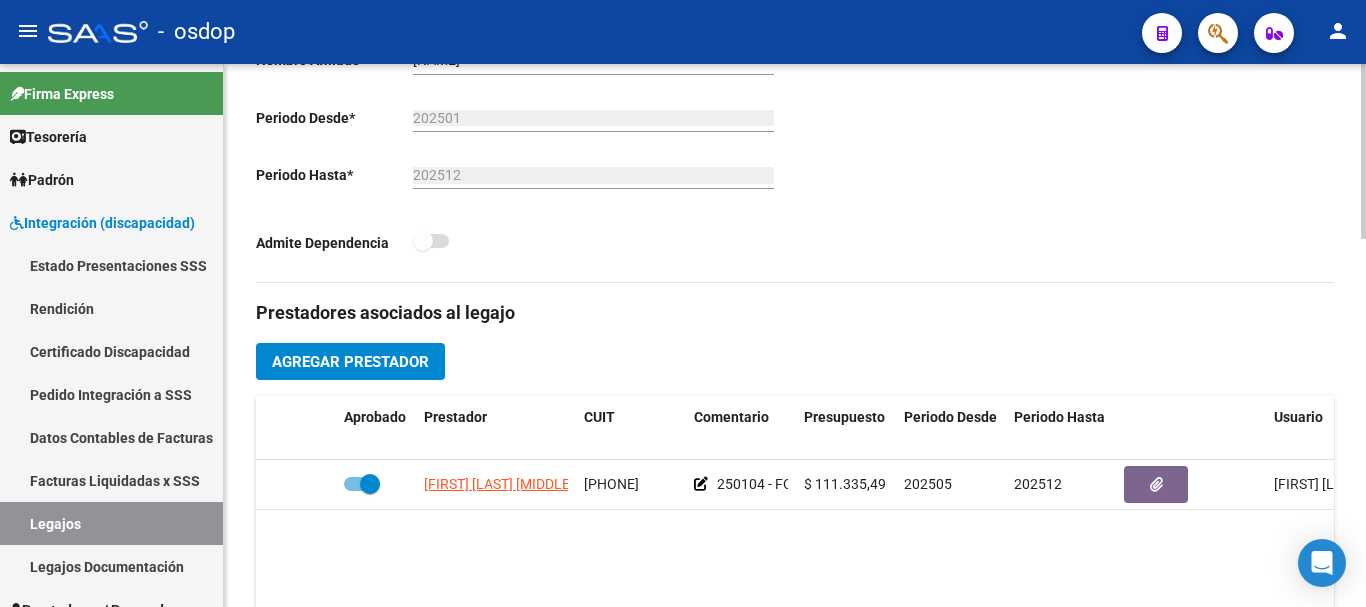 click on "Agregar Prestador" 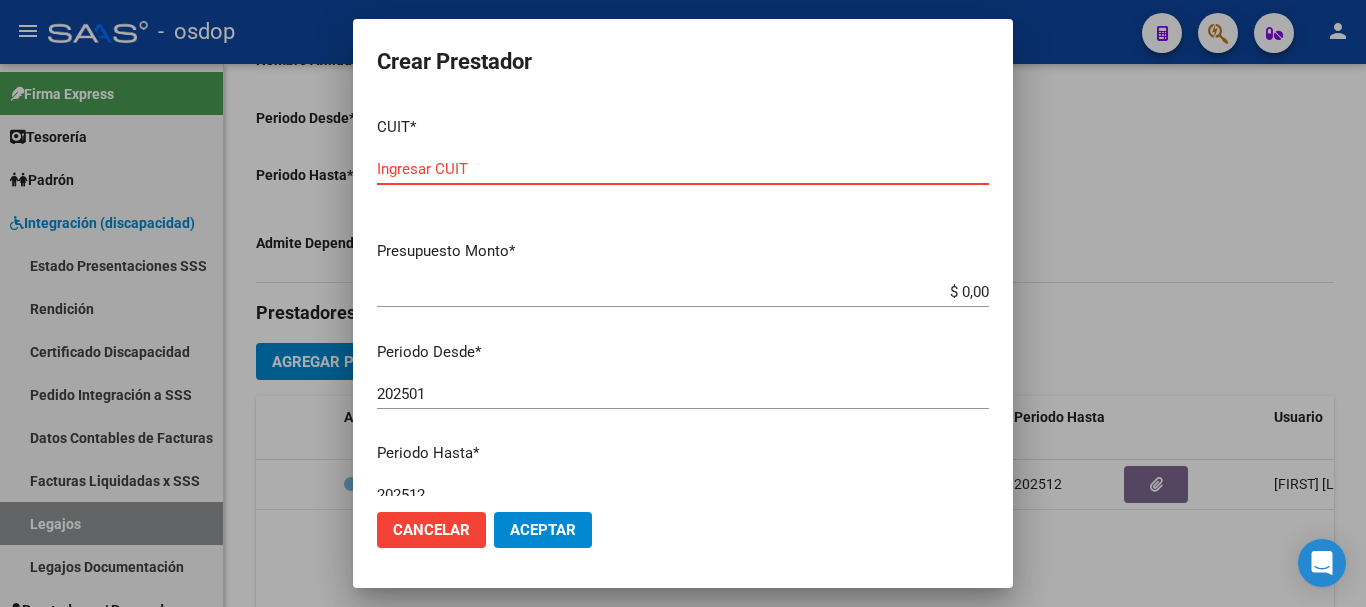 click on "Ingresar CUIT" at bounding box center [683, 169] 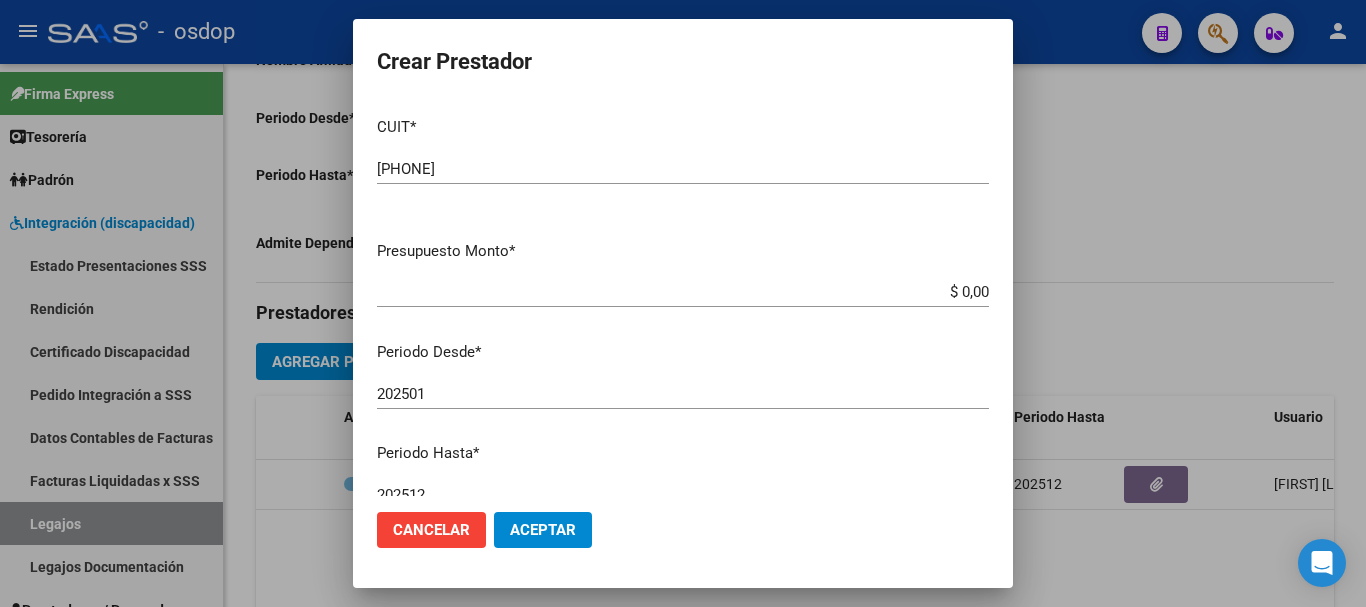 click on "$ 0,00" at bounding box center (683, 292) 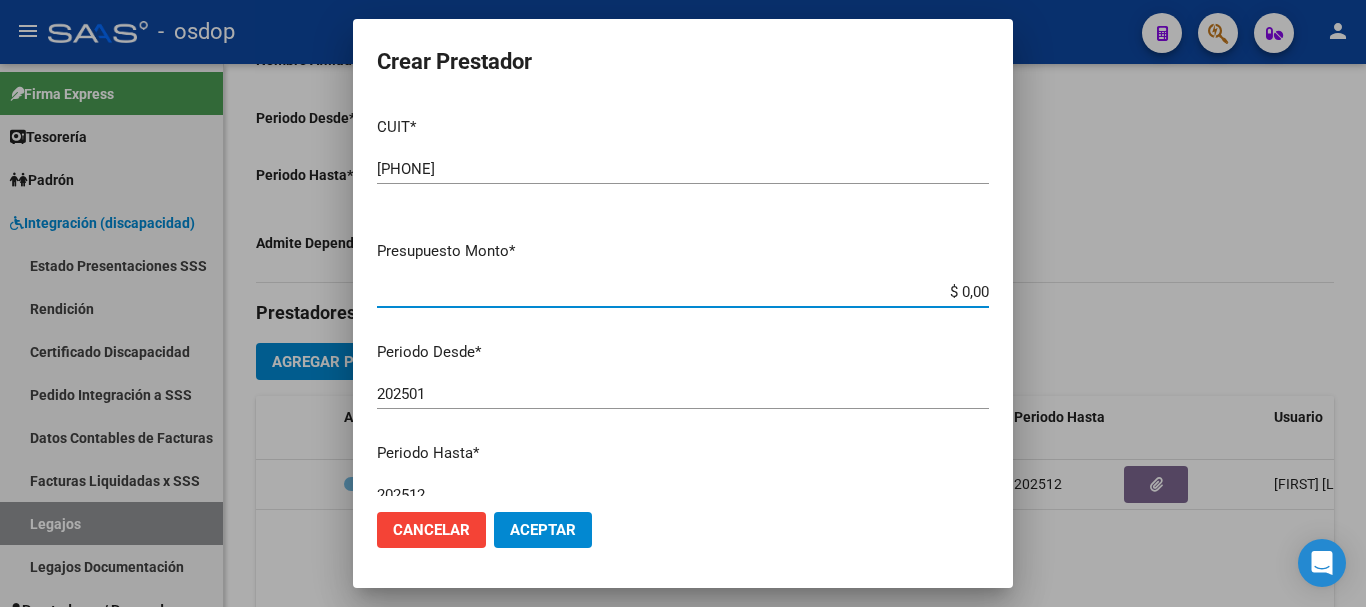 click on "$ 0,00" at bounding box center (683, 292) 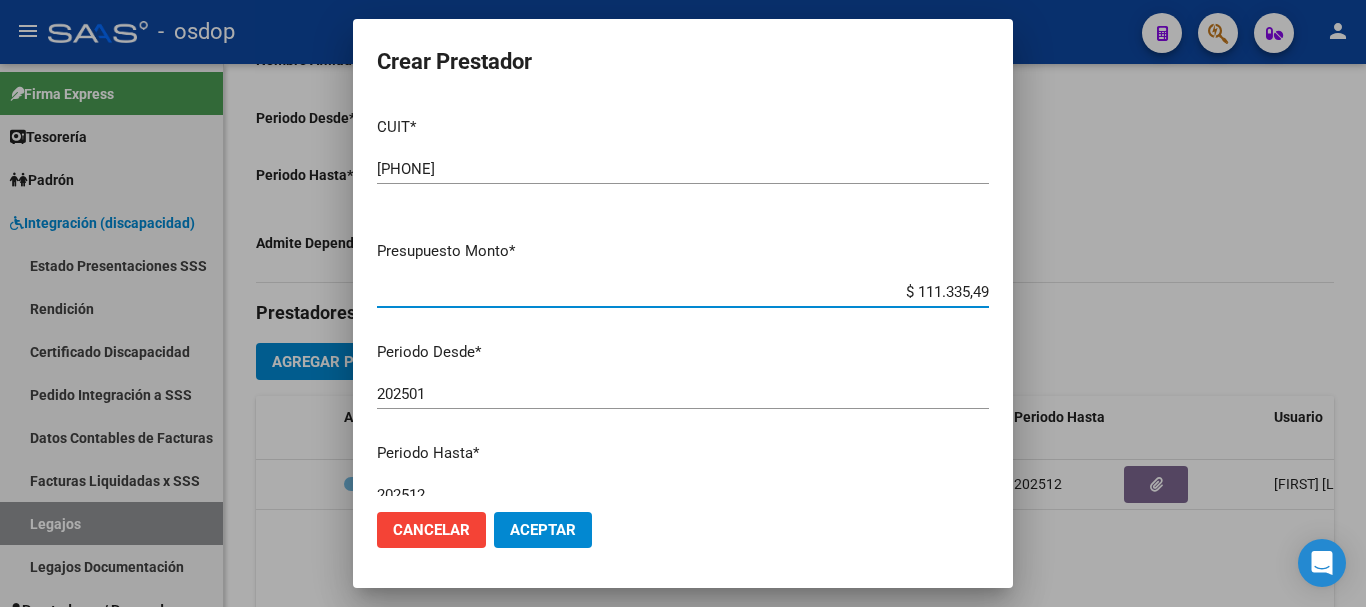 click on "202501" at bounding box center [683, 394] 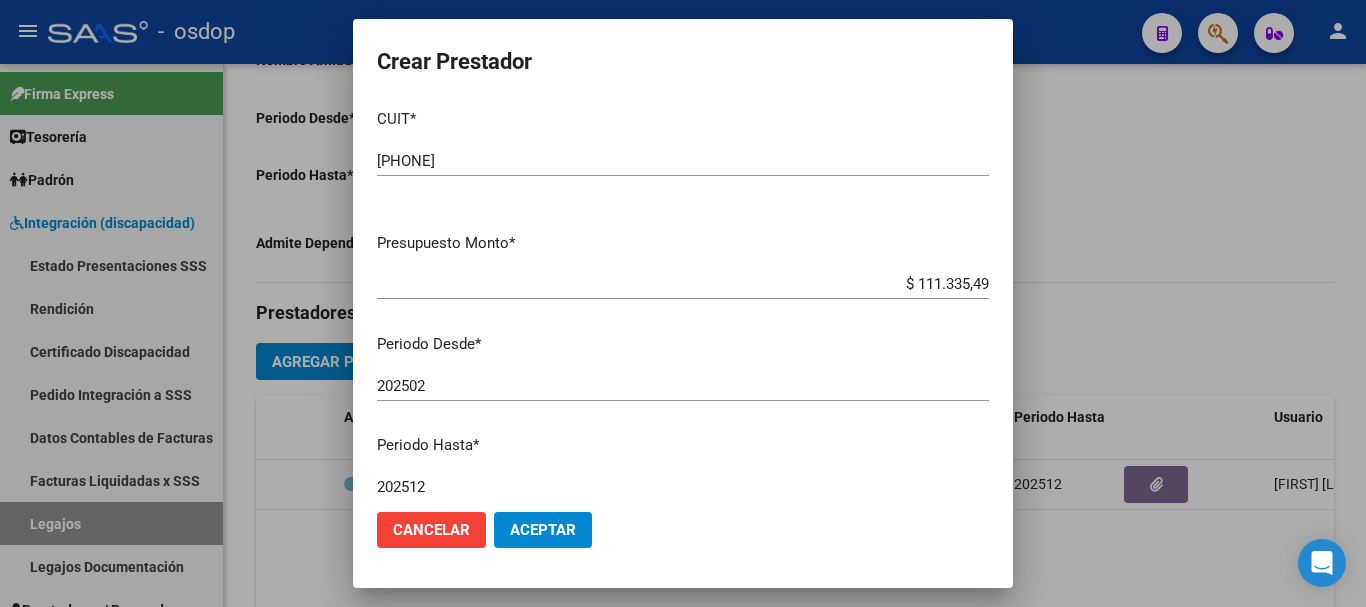 scroll, scrollTop: 290, scrollLeft: 0, axis: vertical 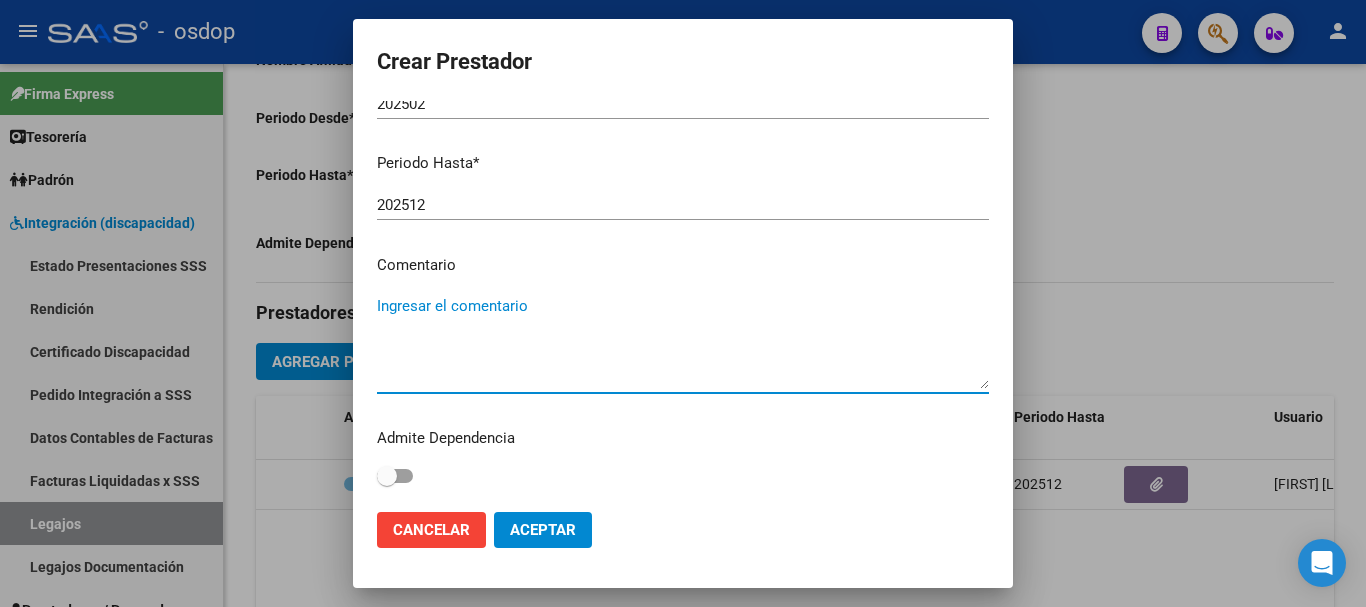 click on "Ingresar el comentario" at bounding box center [683, 342] 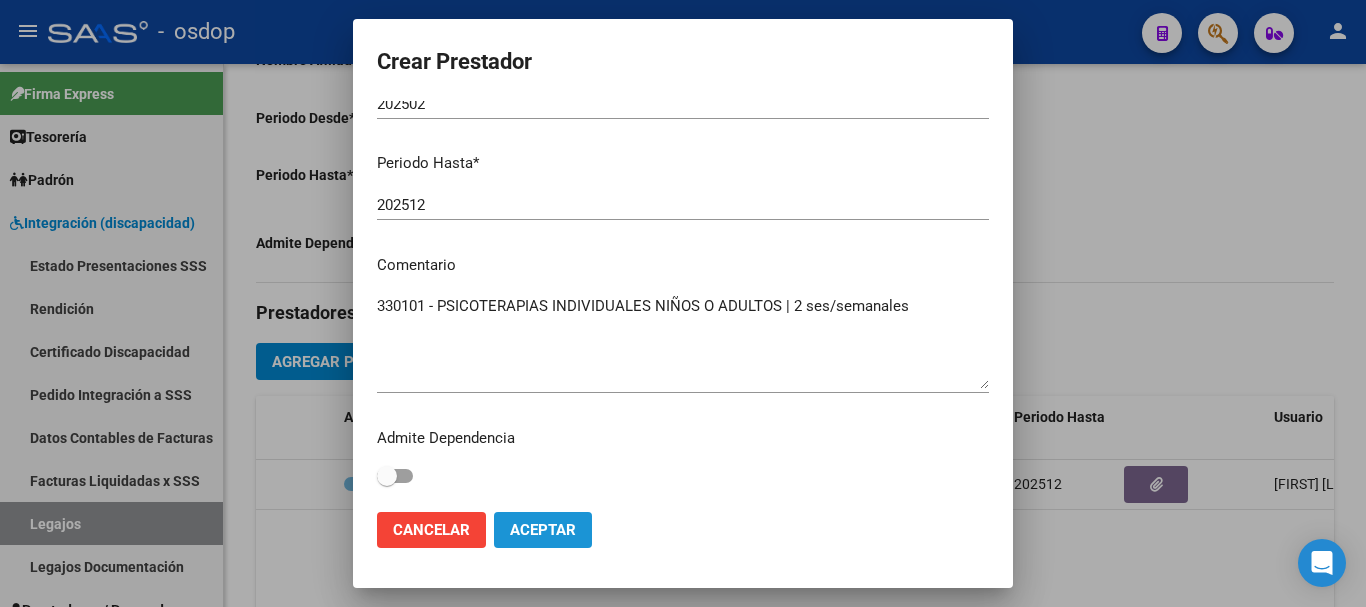 click on "Aceptar" 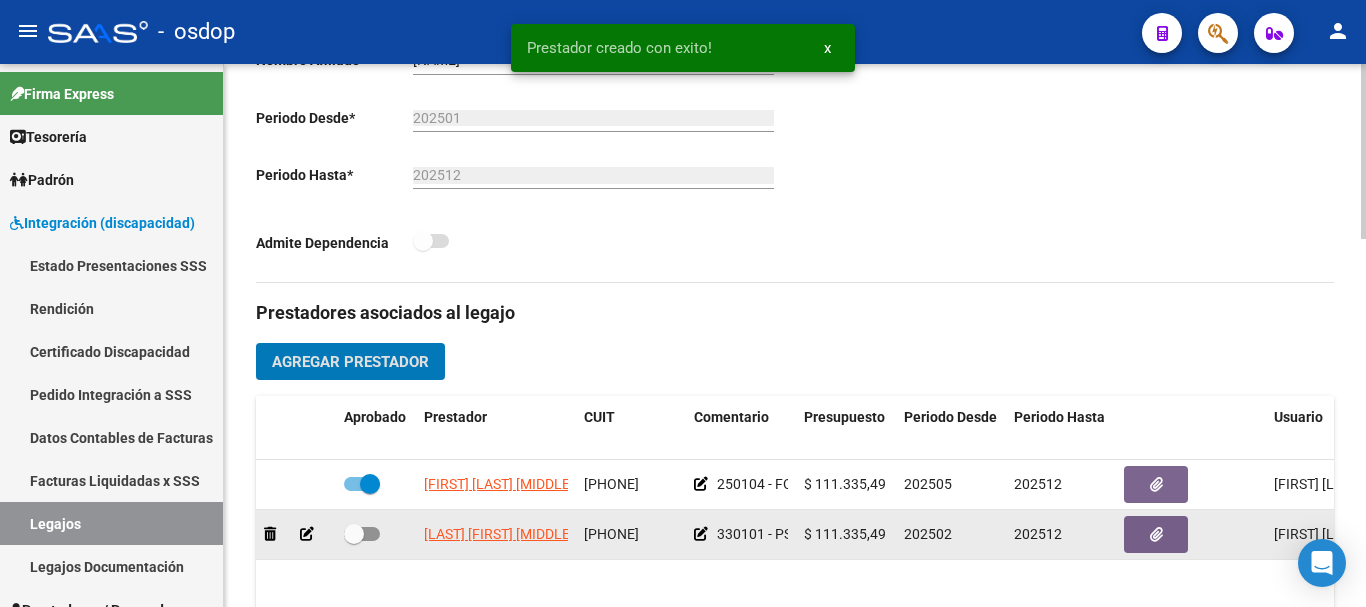 click at bounding box center (362, 534) 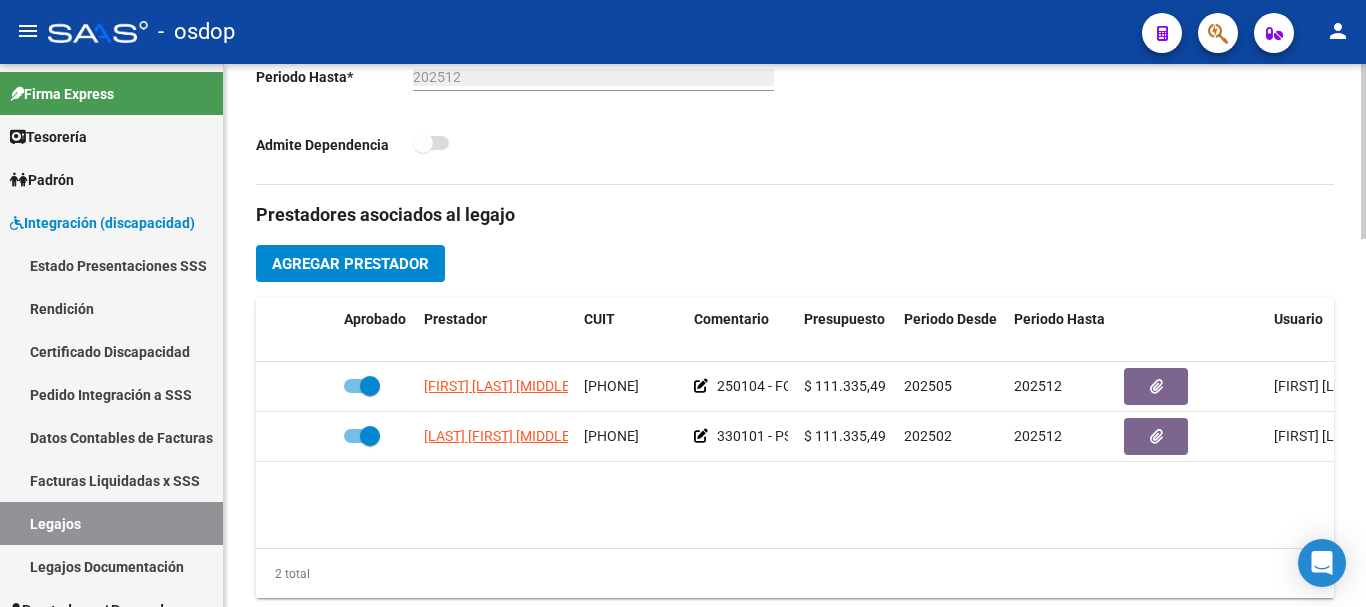 scroll, scrollTop: 600, scrollLeft: 0, axis: vertical 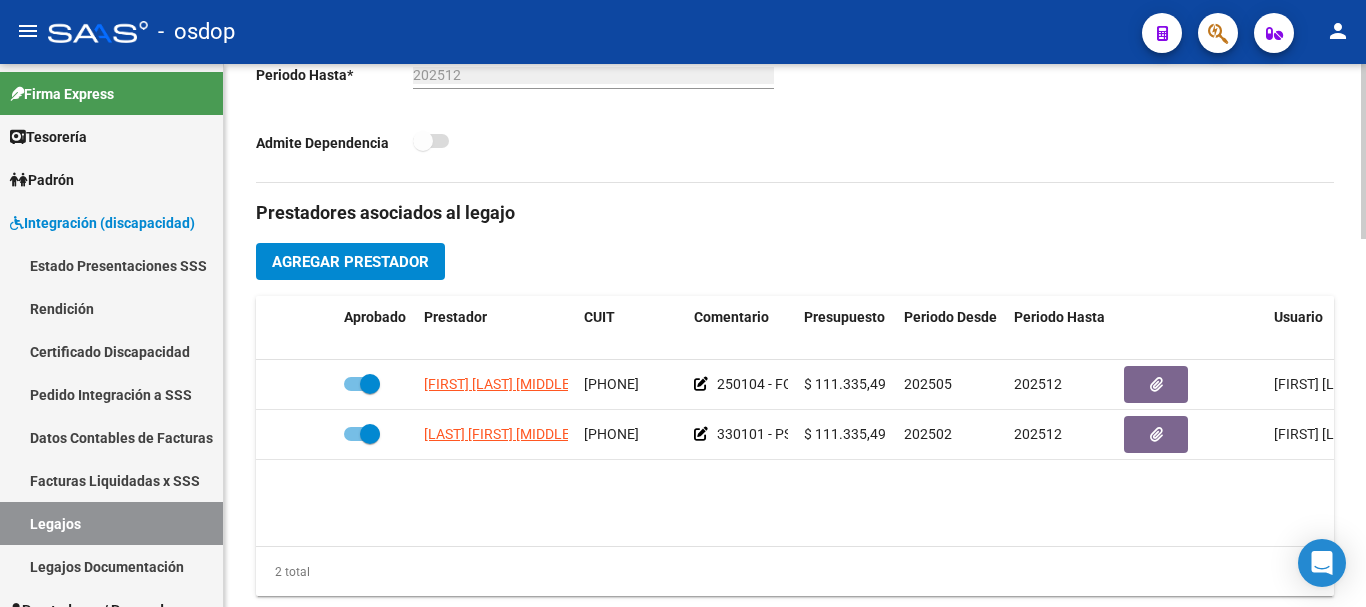 click on "Agregar Prestador" 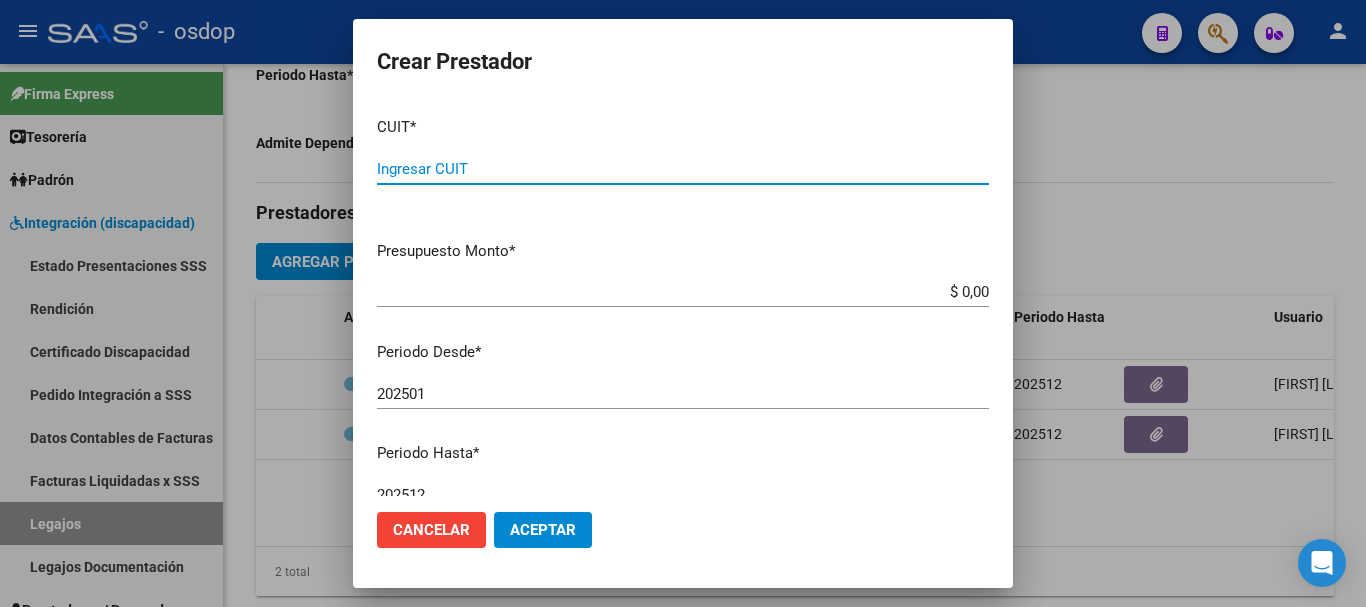 click on "Ingresar CUIT" at bounding box center [683, 169] 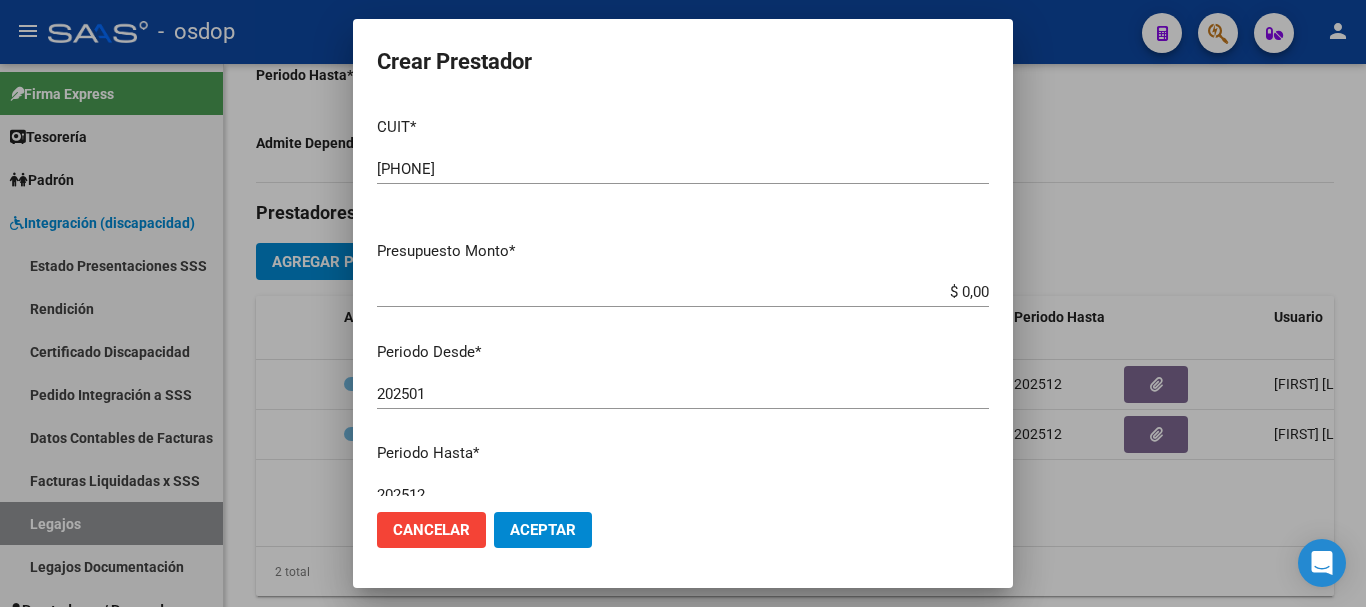 click on "$ 0,00" at bounding box center [683, 292] 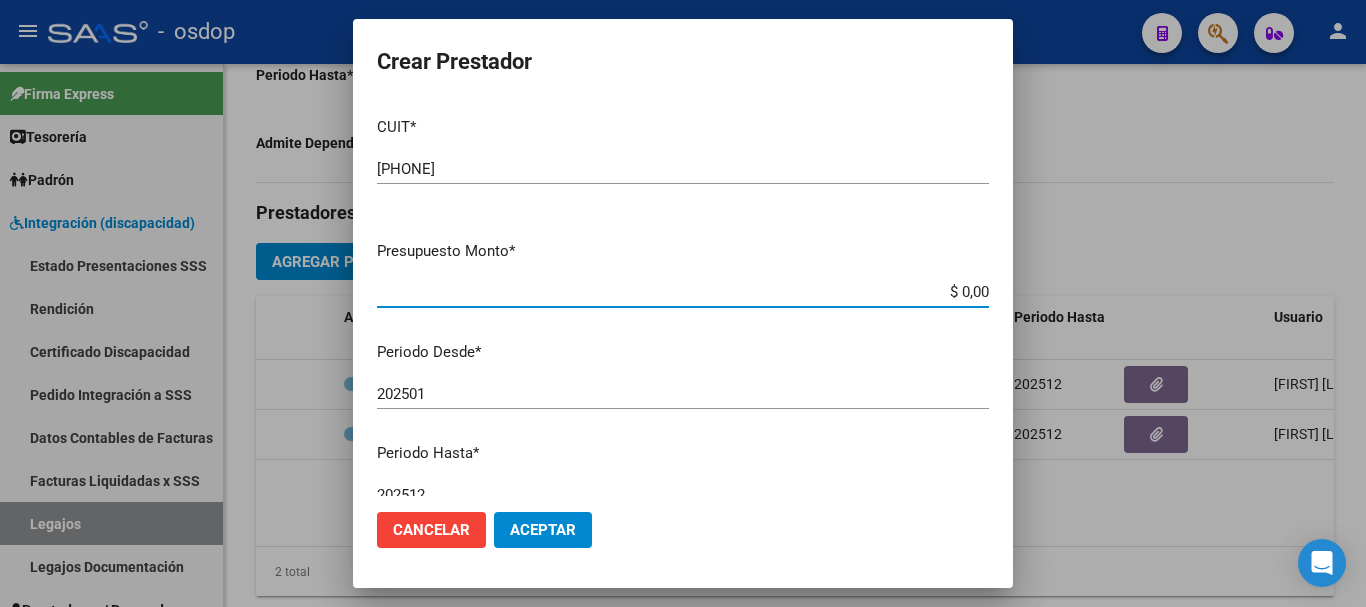 click on "$ 0,00" at bounding box center [683, 292] 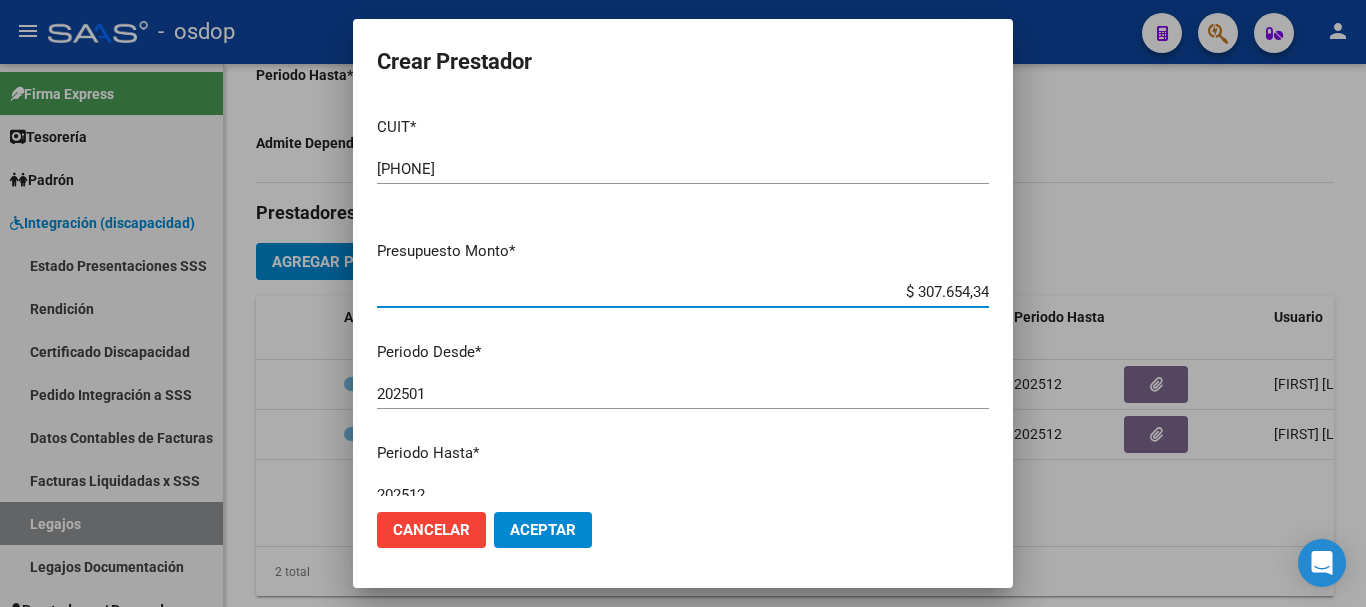 click on "202501" at bounding box center [683, 394] 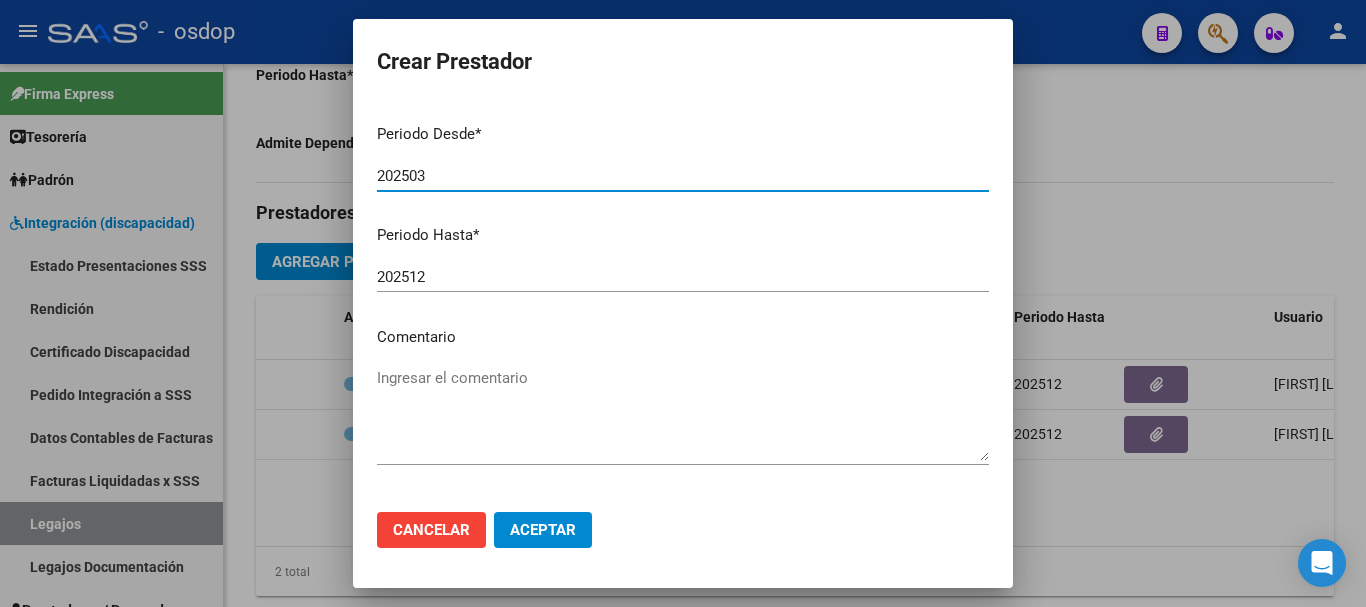 scroll, scrollTop: 290, scrollLeft: 0, axis: vertical 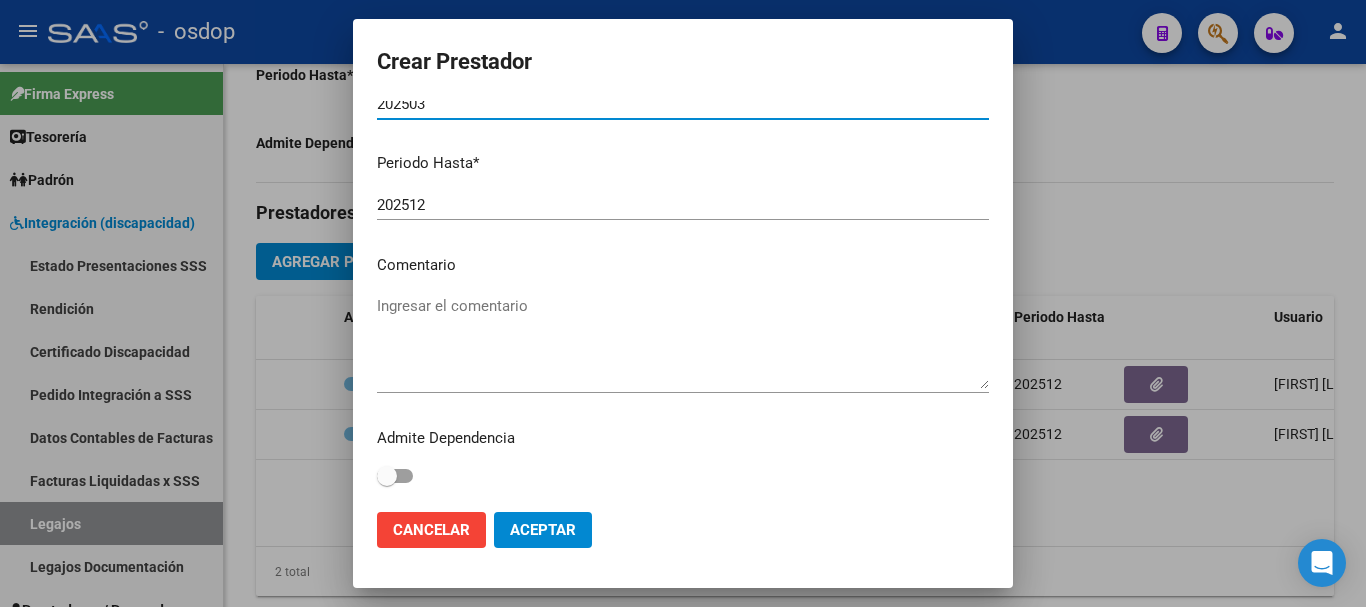 click on "Ingresar el comentario" at bounding box center (683, 342) 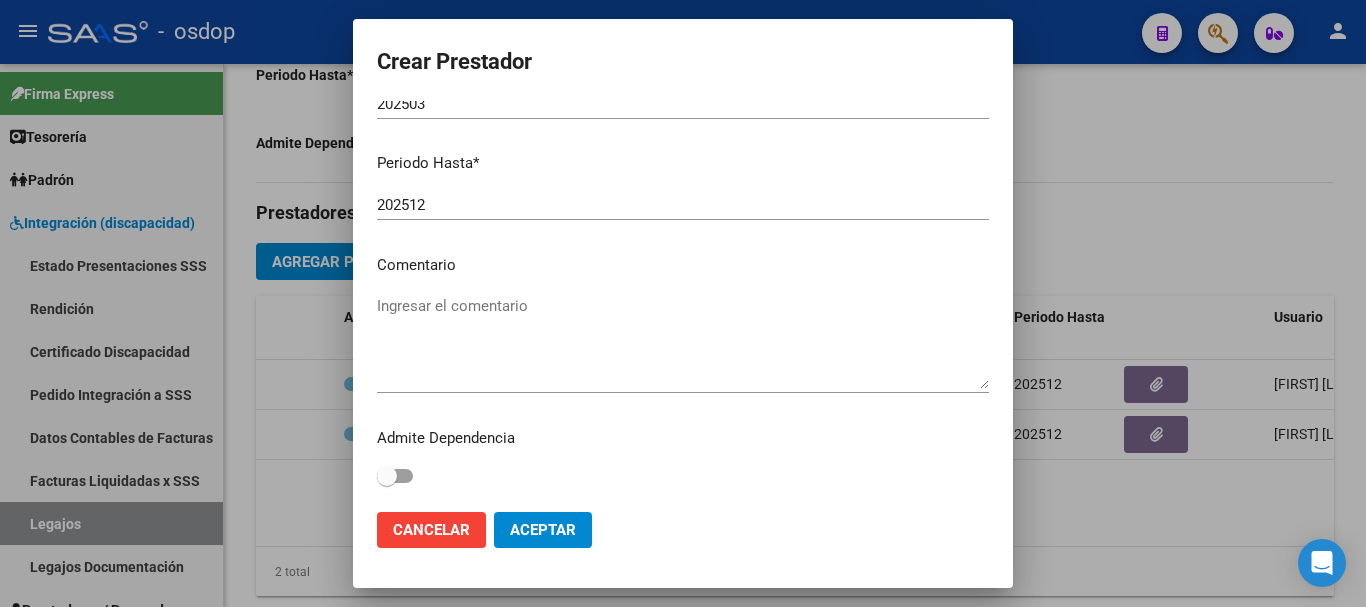 click on "Ingresar el comentario" at bounding box center (683, 342) 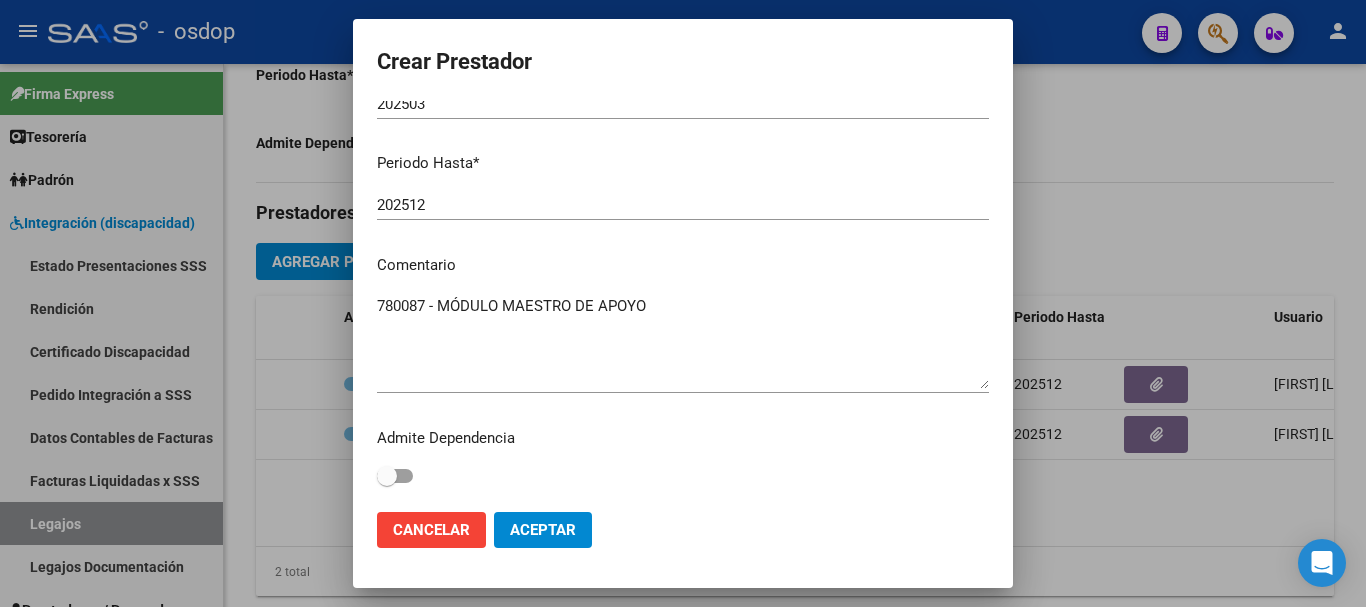 click on "780087 - MÓDULO MAESTRO DE APOYO" at bounding box center (683, 342) 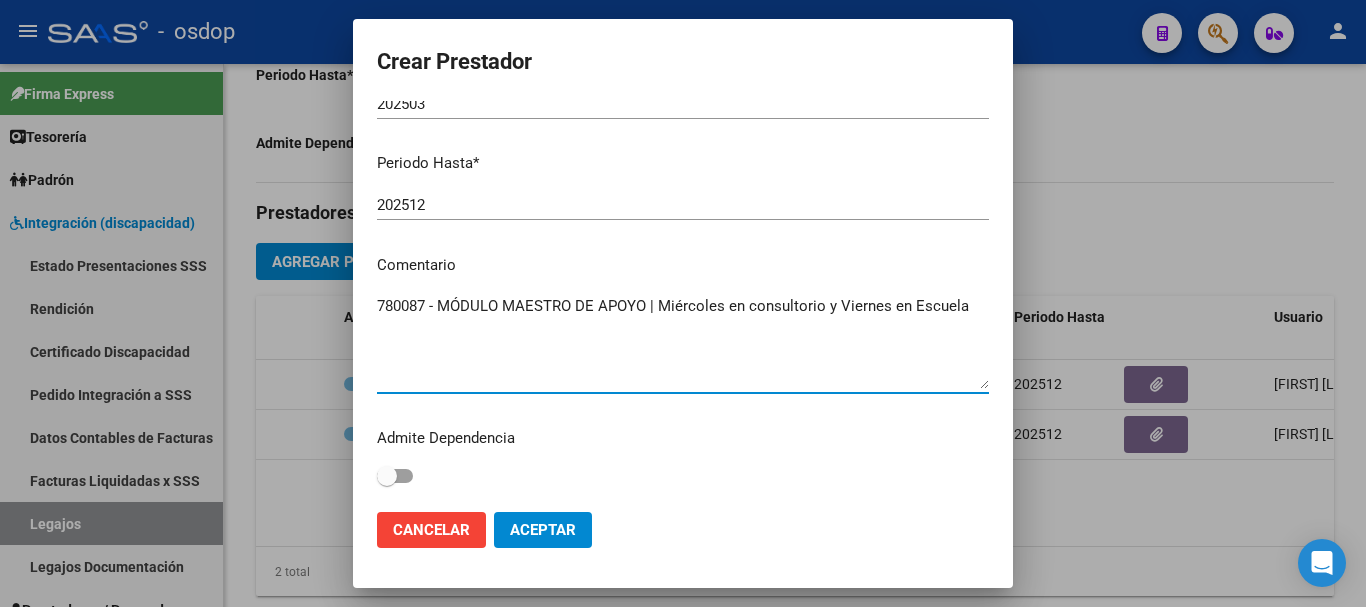 click on "780087 - MÓDULO MAESTRO DE APOYO | Miércoles en consultorio y Viernes en Escuela" at bounding box center [683, 342] 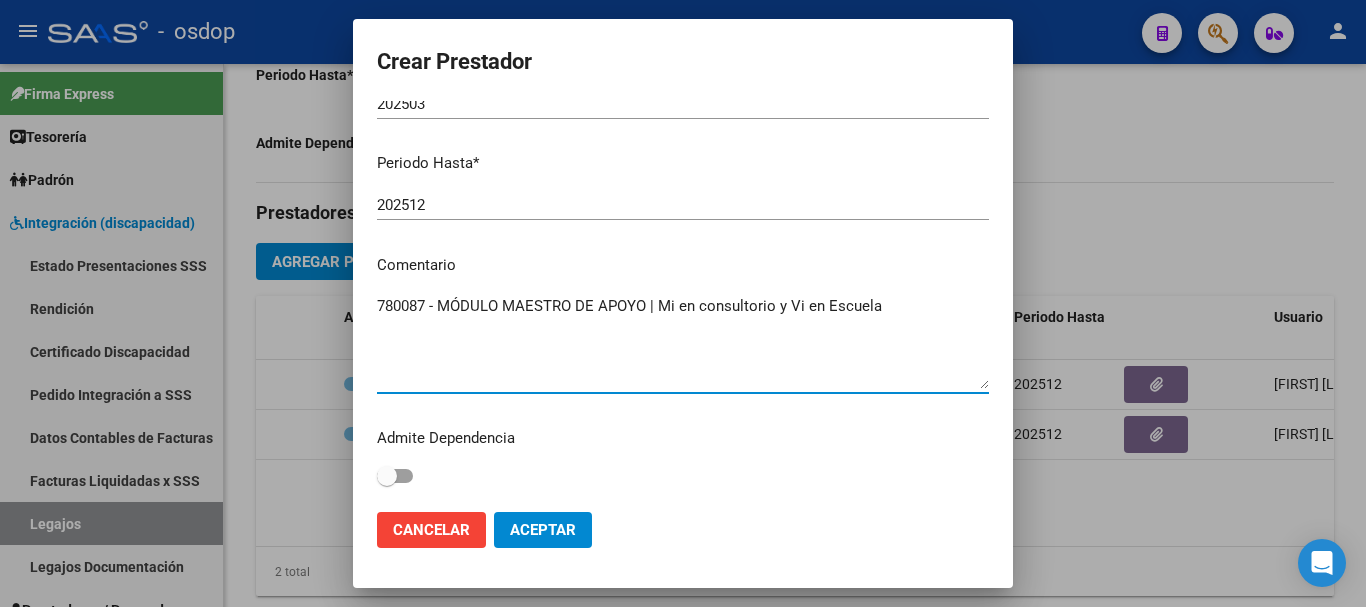 click on "Aceptar" 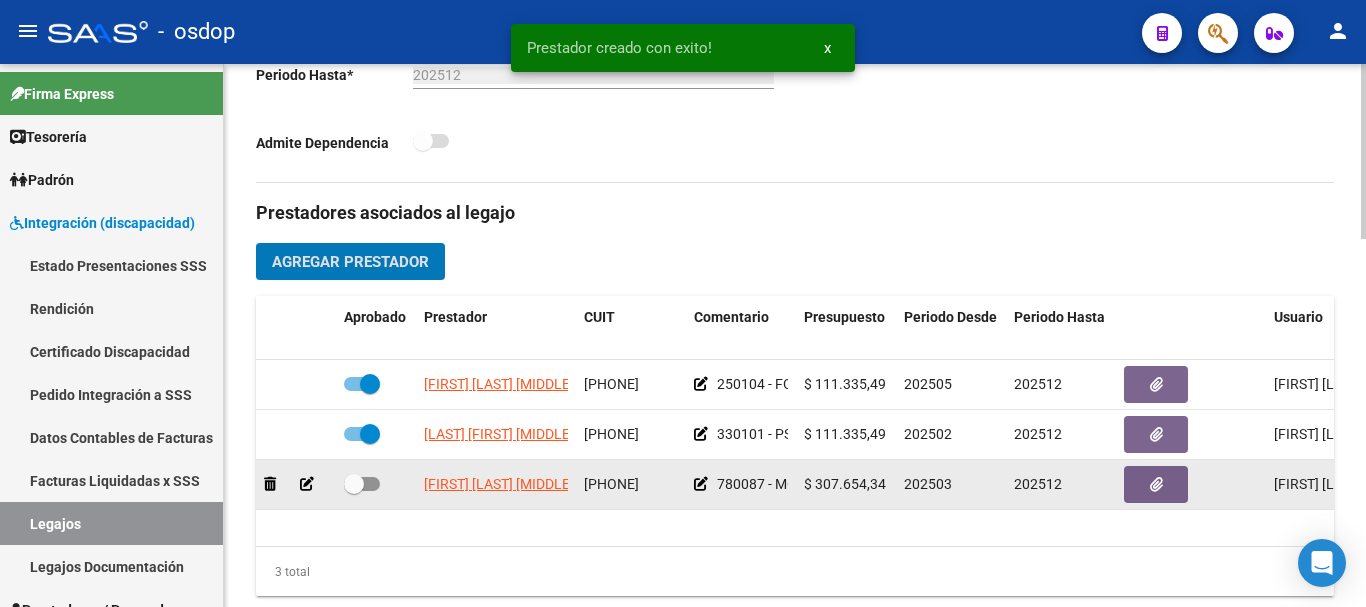 drag, startPoint x: 374, startPoint y: 480, endPoint x: 650, endPoint y: 473, distance: 276.08875 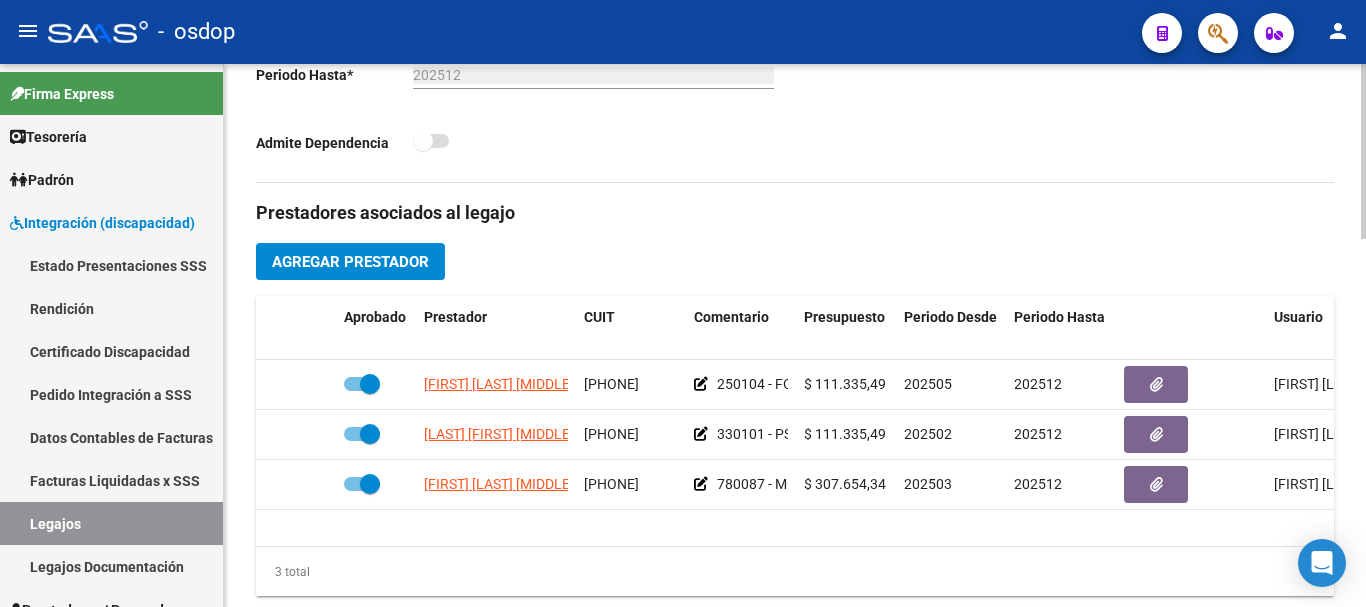 click on "Agregar Prestador" 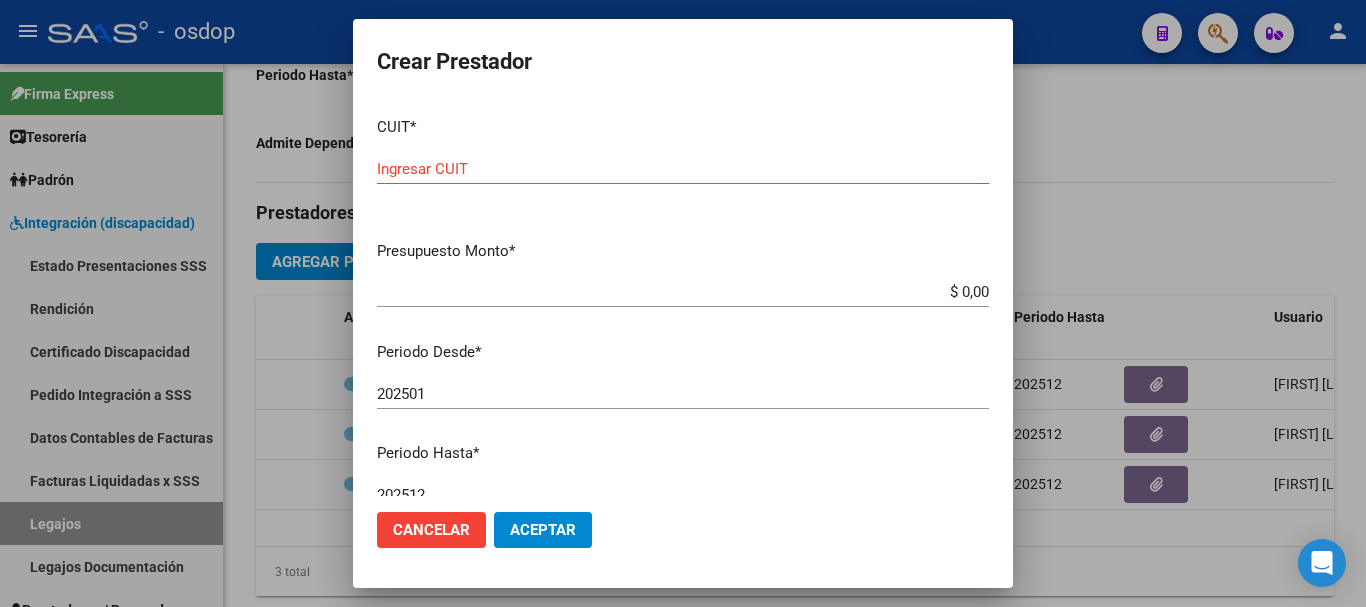 click on "Ingresar CUIT" at bounding box center (683, 169) 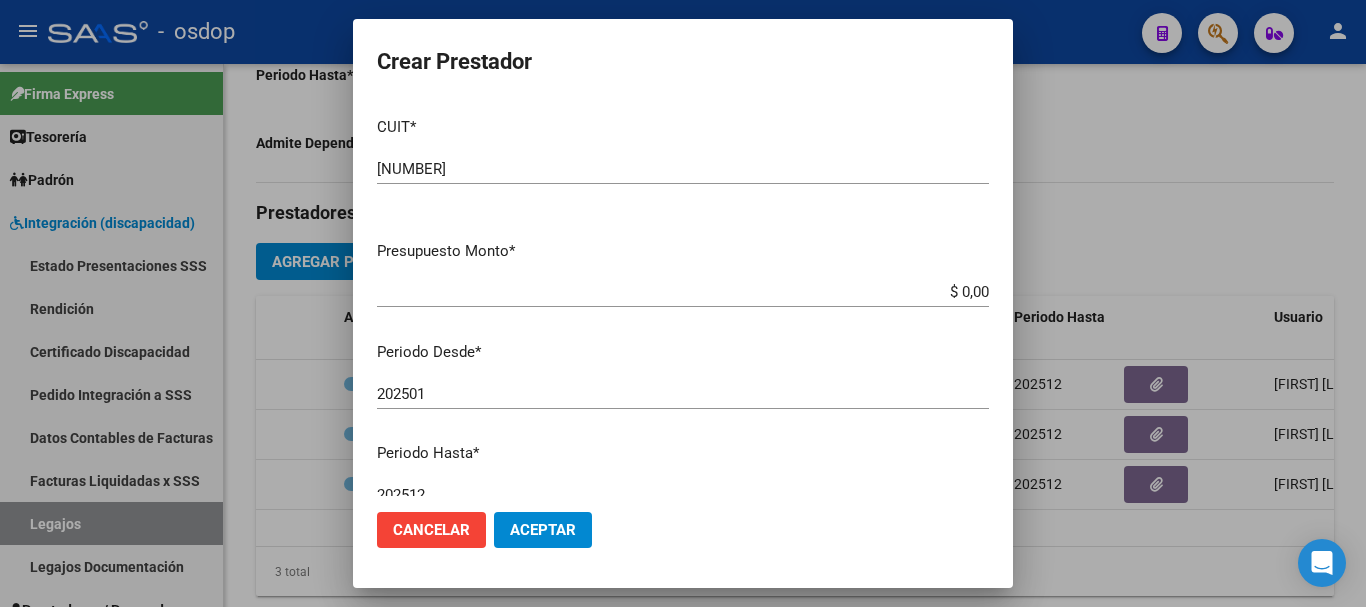 click on "$ 0,00" at bounding box center (683, 292) 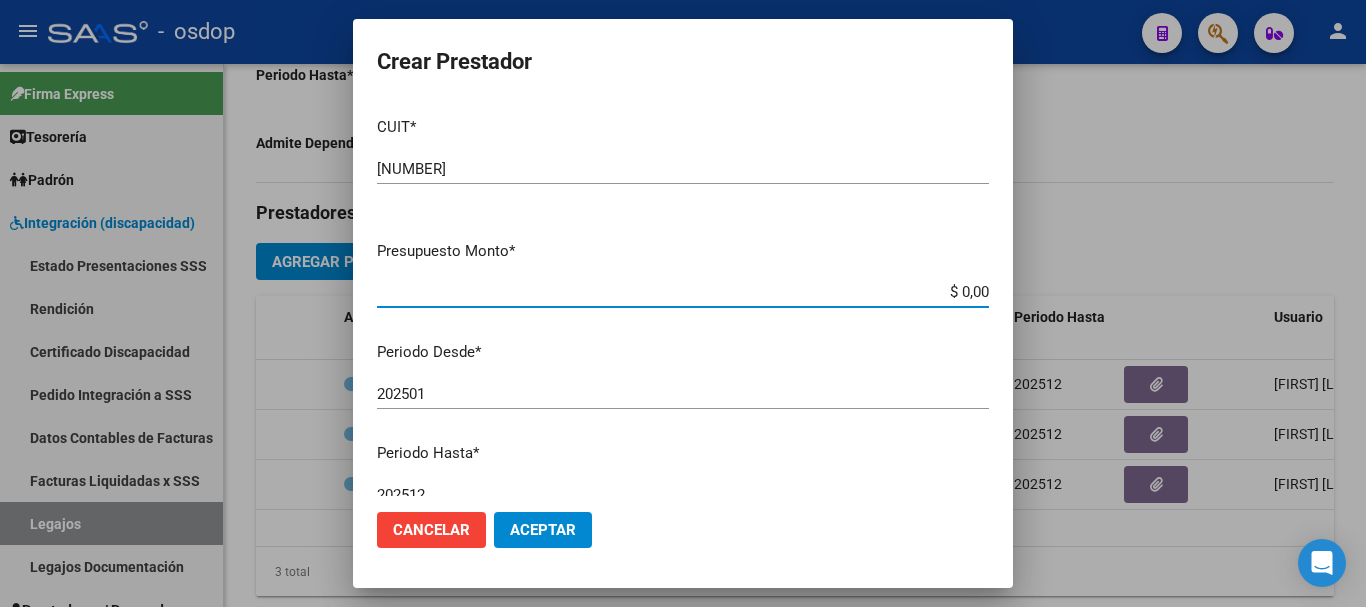 click on "$ 0,00" at bounding box center (683, 292) 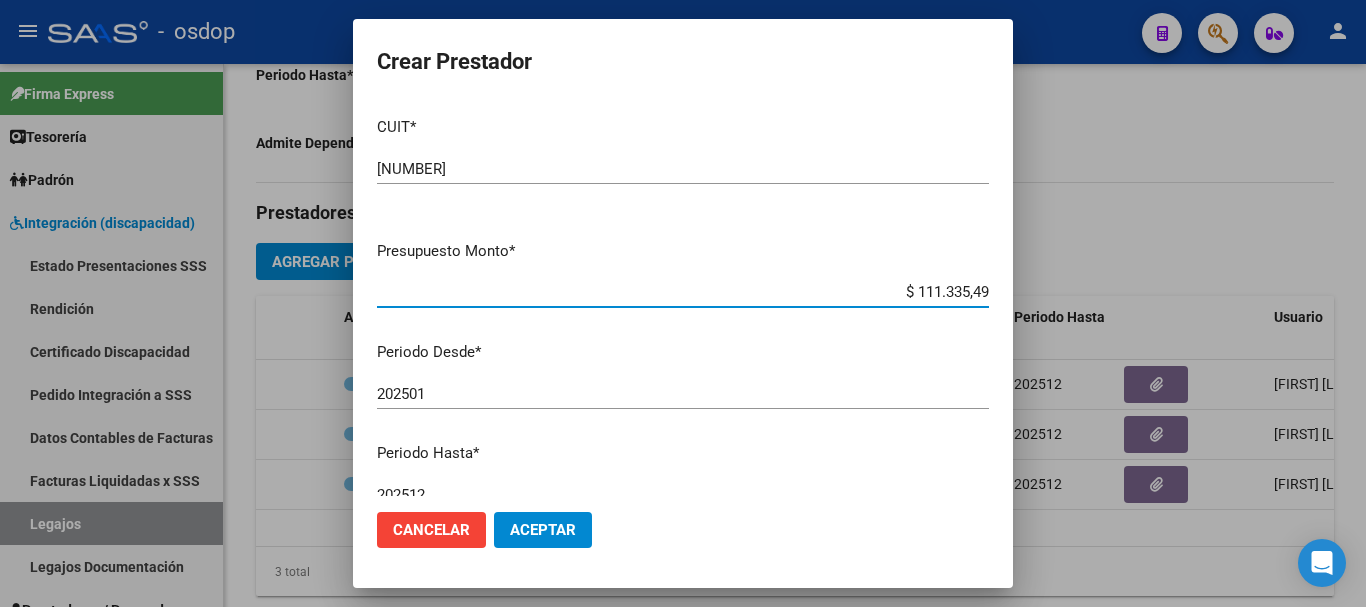 click on "202501" at bounding box center [683, 394] 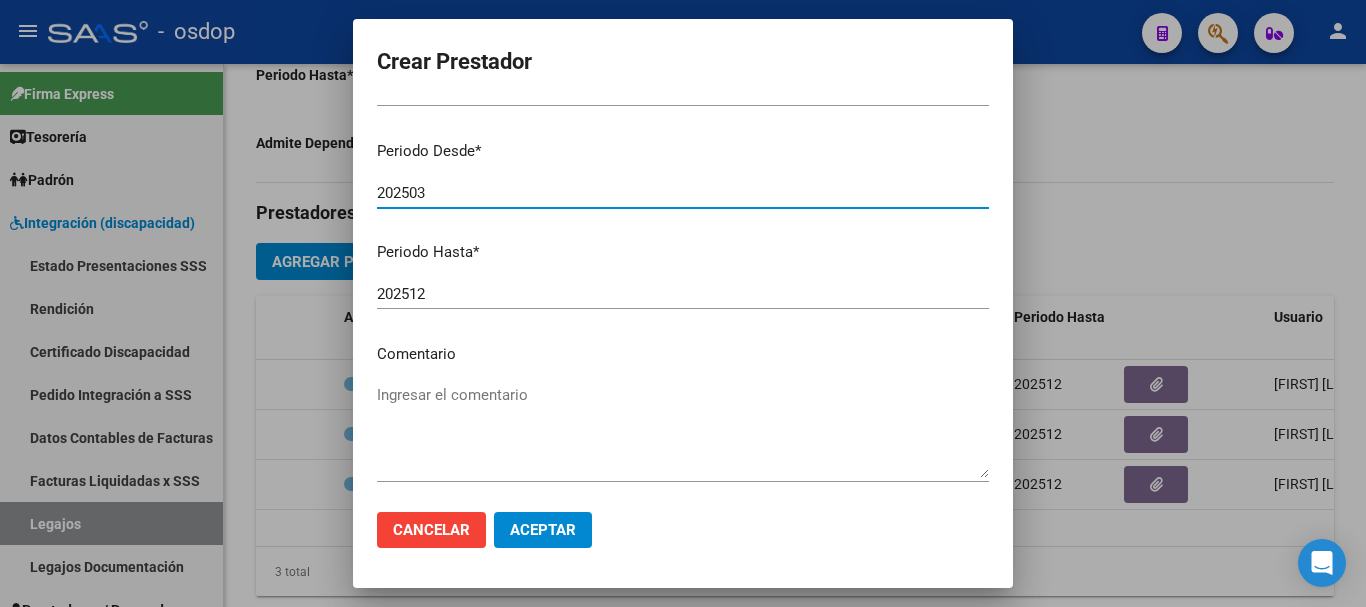 scroll, scrollTop: 290, scrollLeft: 0, axis: vertical 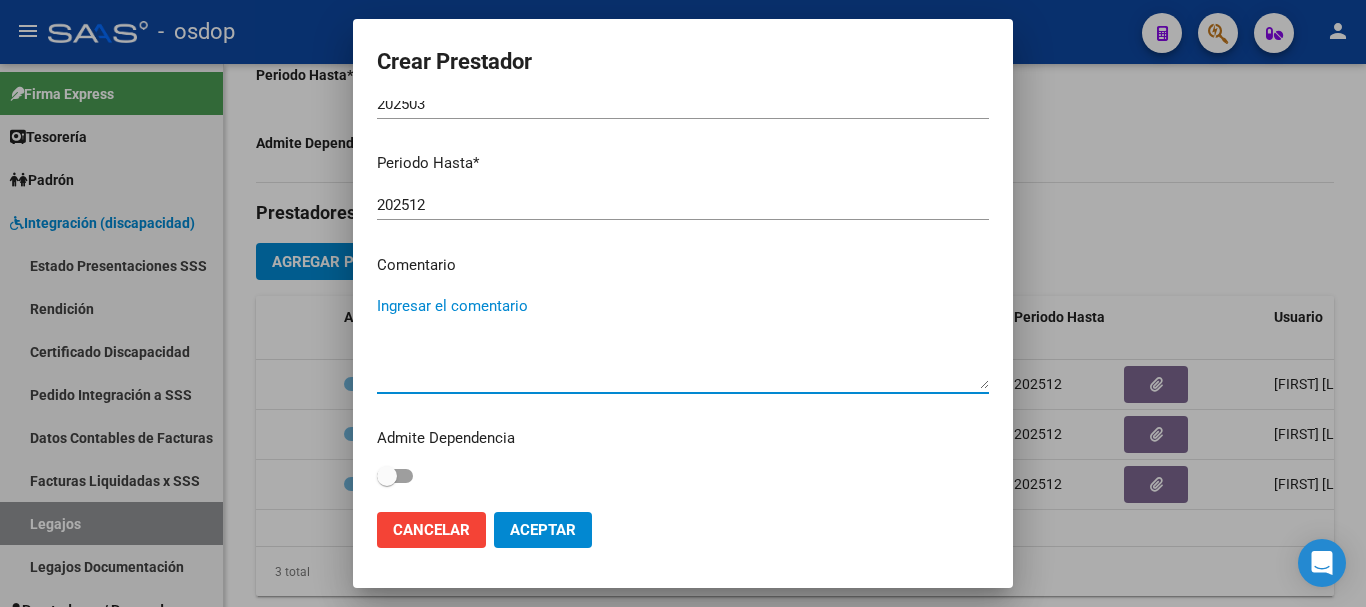 click on "Ingresar el comentario" at bounding box center [683, 342] 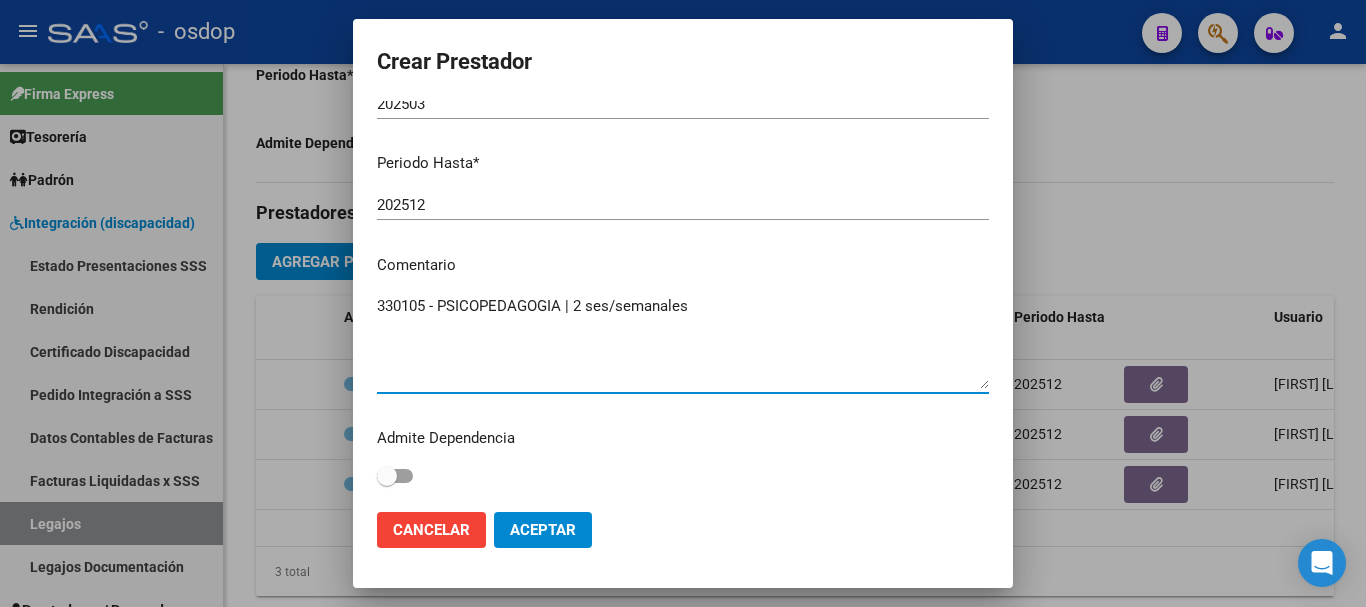 click on "Aceptar" 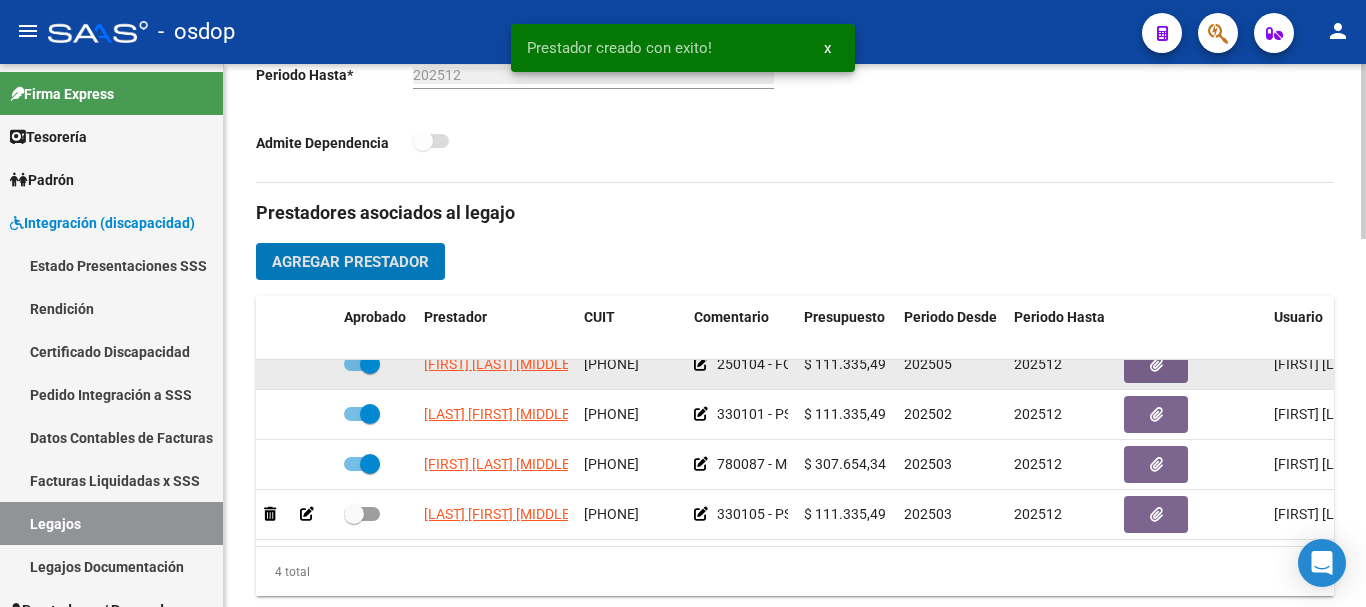 scroll, scrollTop: 36, scrollLeft: 0, axis: vertical 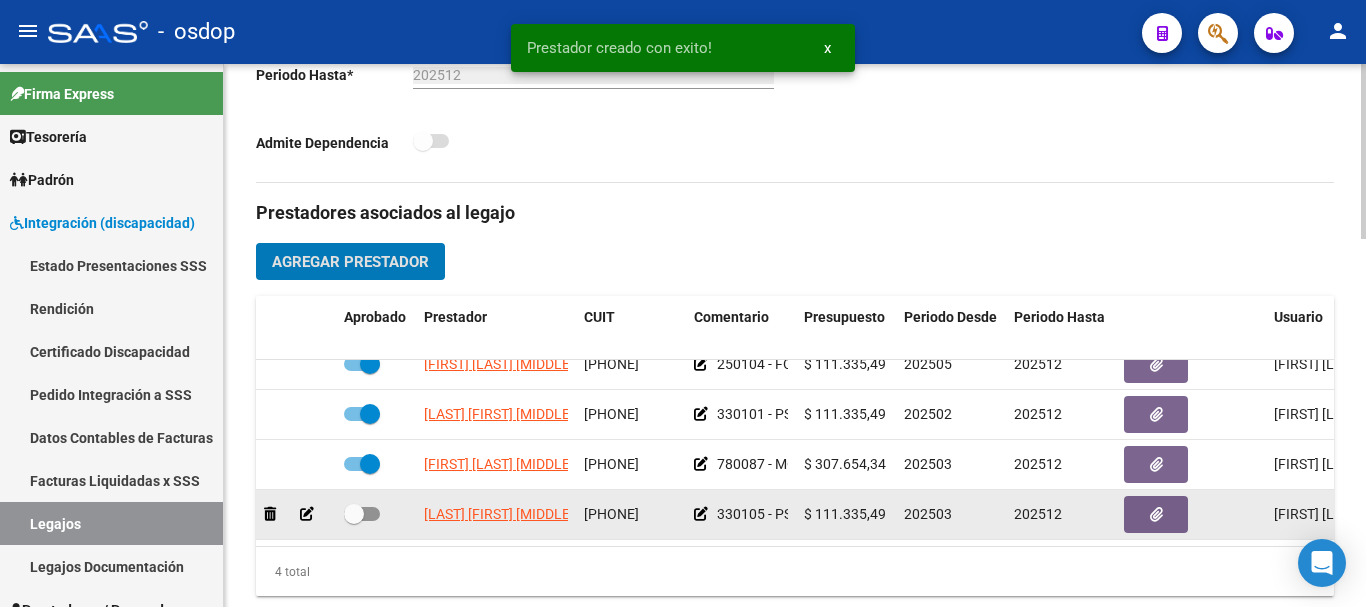 click at bounding box center [362, 514] 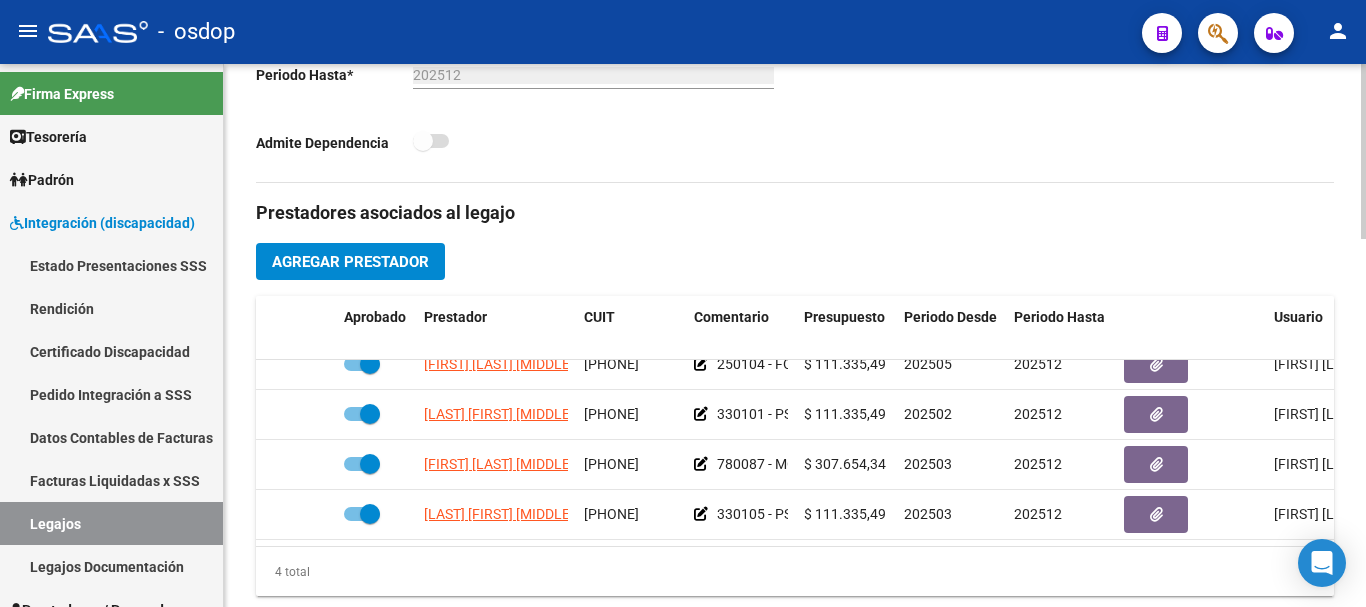 scroll, scrollTop: 36, scrollLeft: 0, axis: vertical 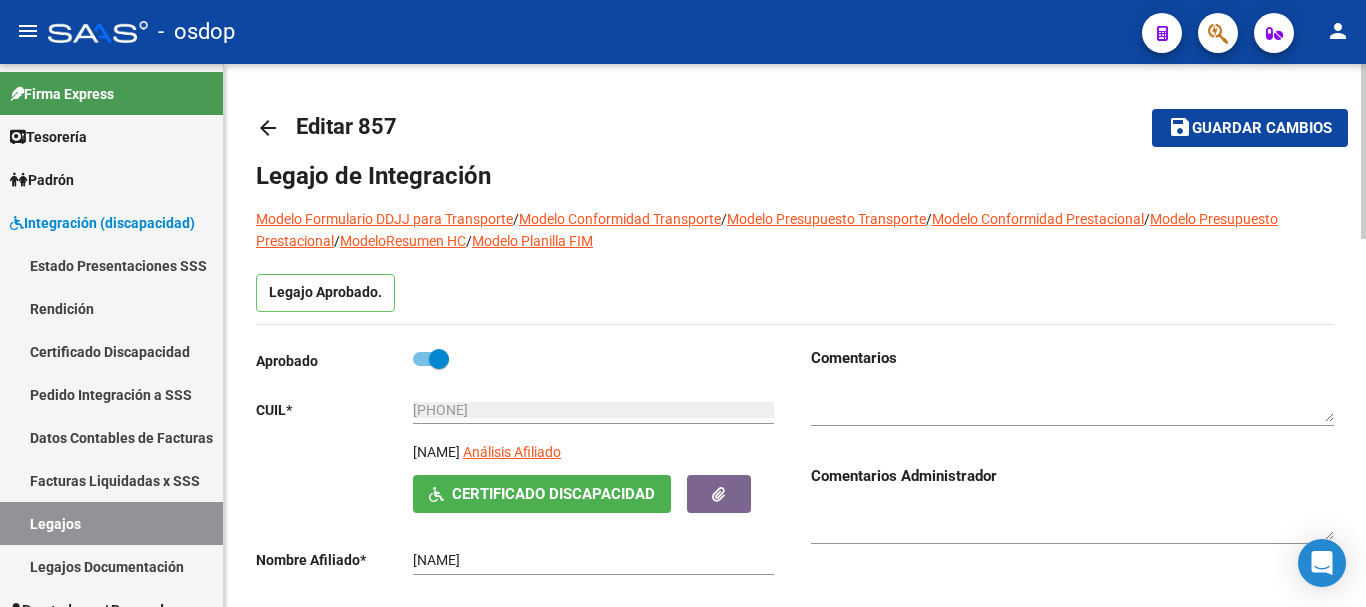 click on "Guardar cambios" 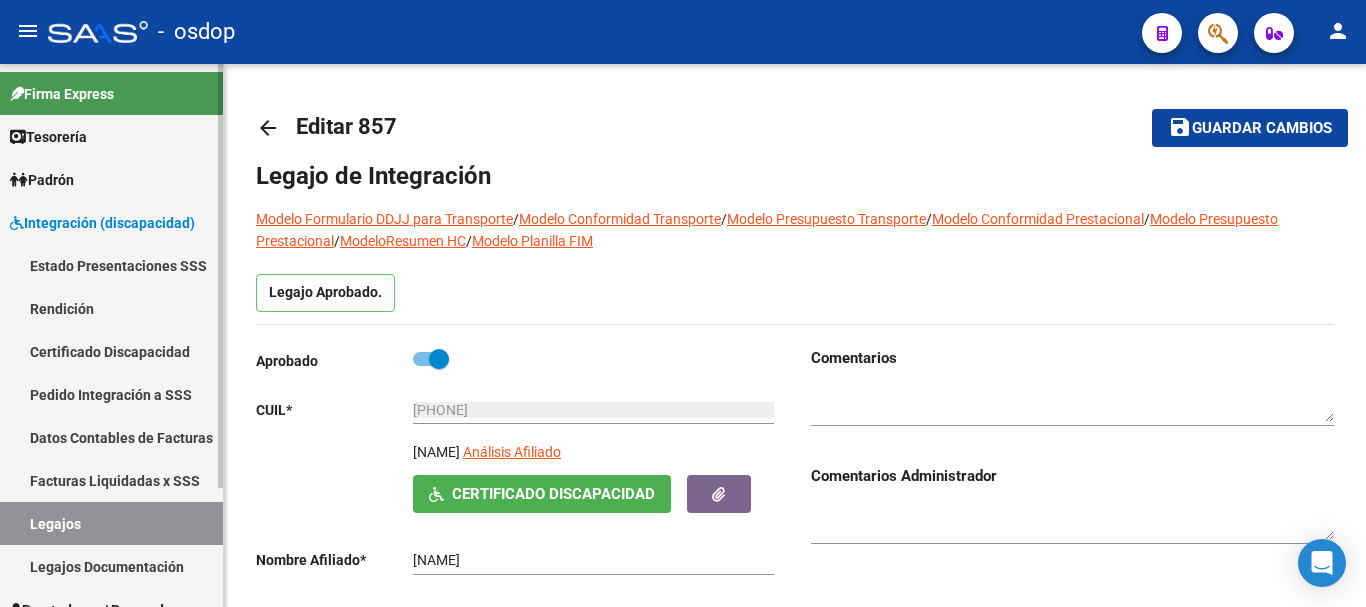 click on "Certificado Discapacidad" at bounding box center (111, 351) 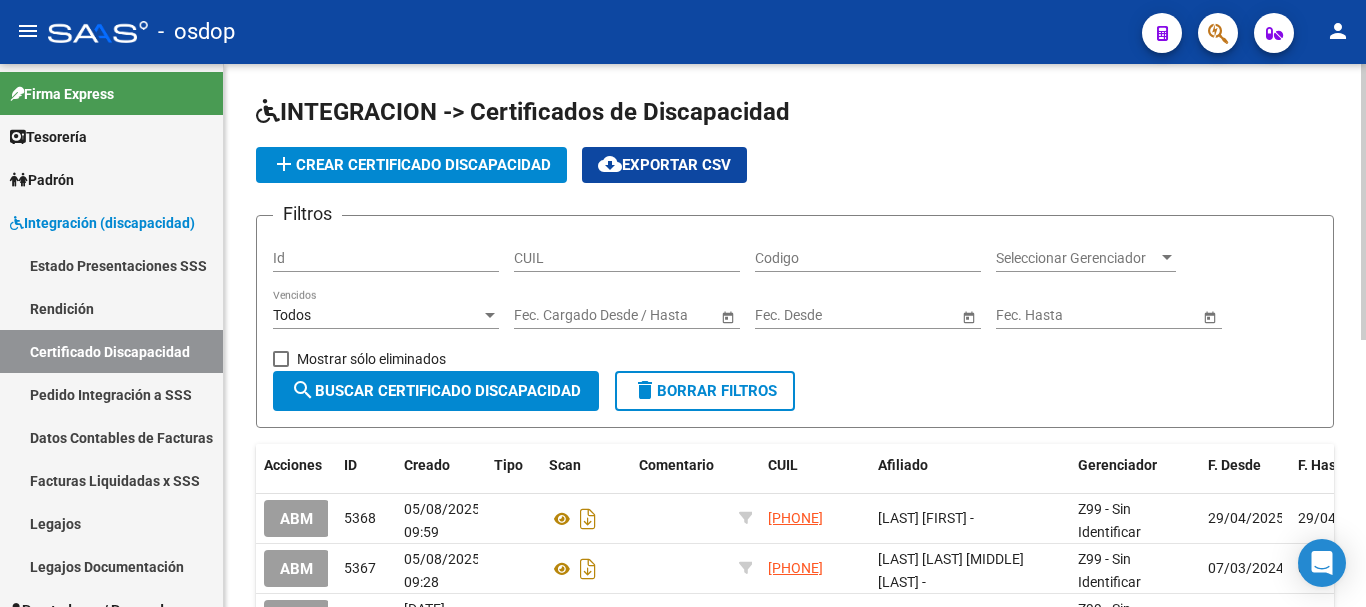 click on "CUIL" at bounding box center [627, 258] 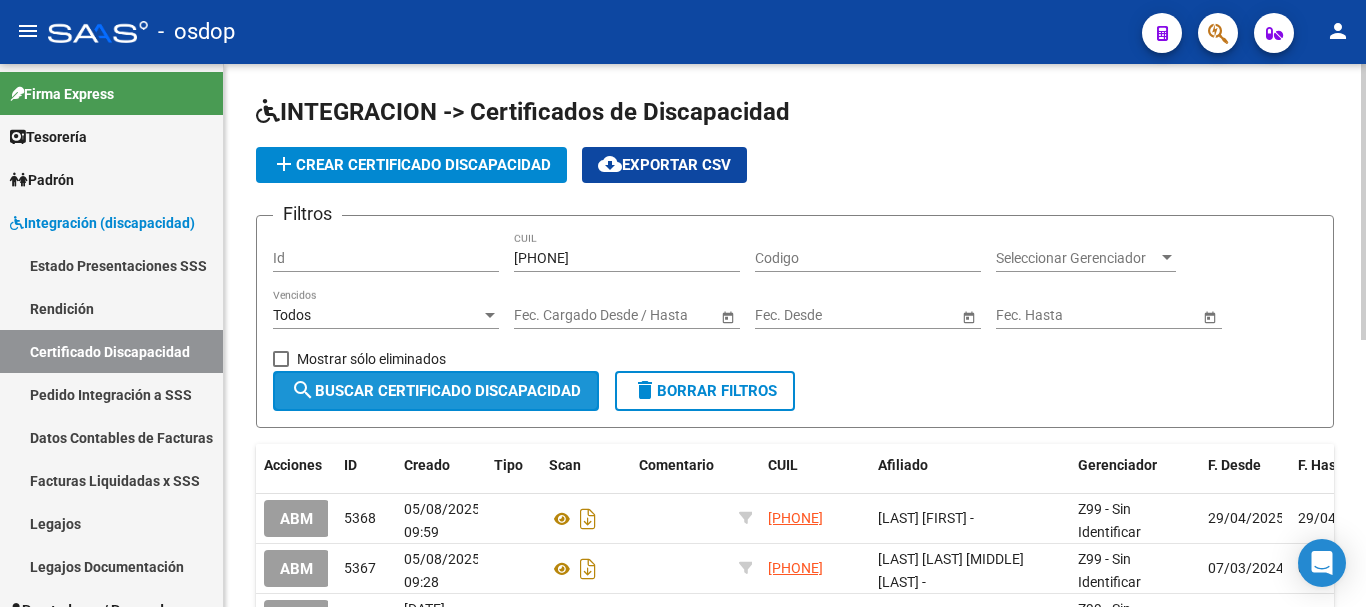 click on "search  Buscar Certificado Discapacidad" 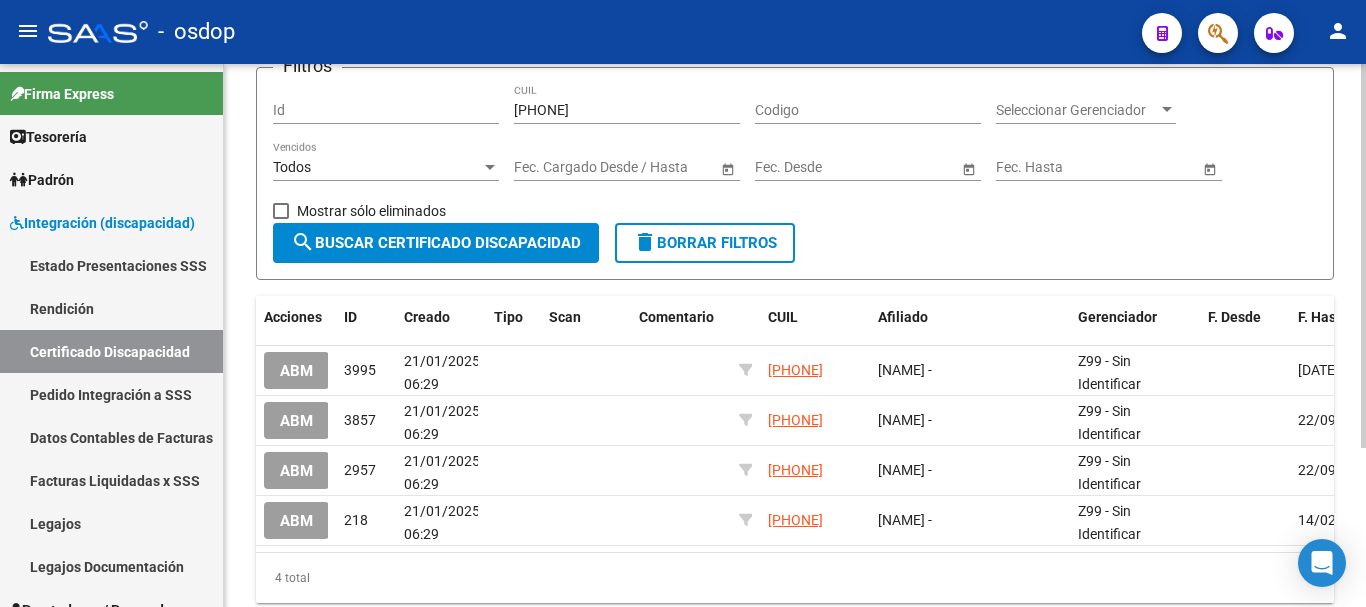 scroll, scrollTop: 200, scrollLeft: 0, axis: vertical 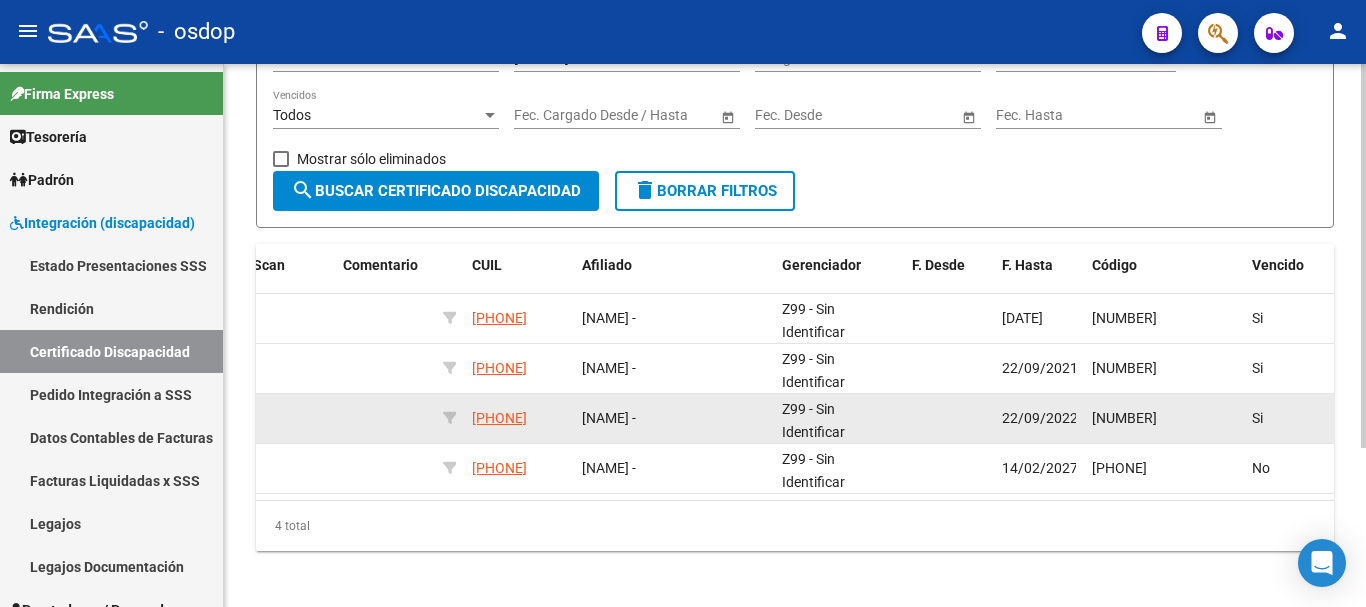 click on "[NUMBER]" 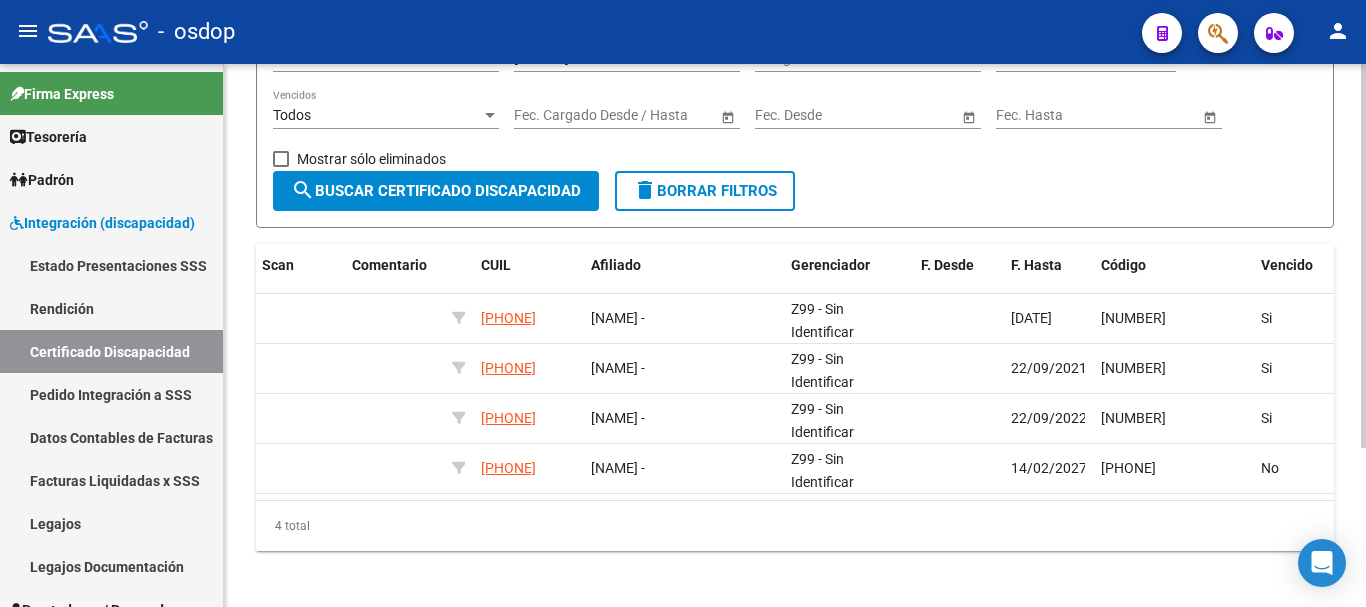 scroll, scrollTop: 0, scrollLeft: 285, axis: horizontal 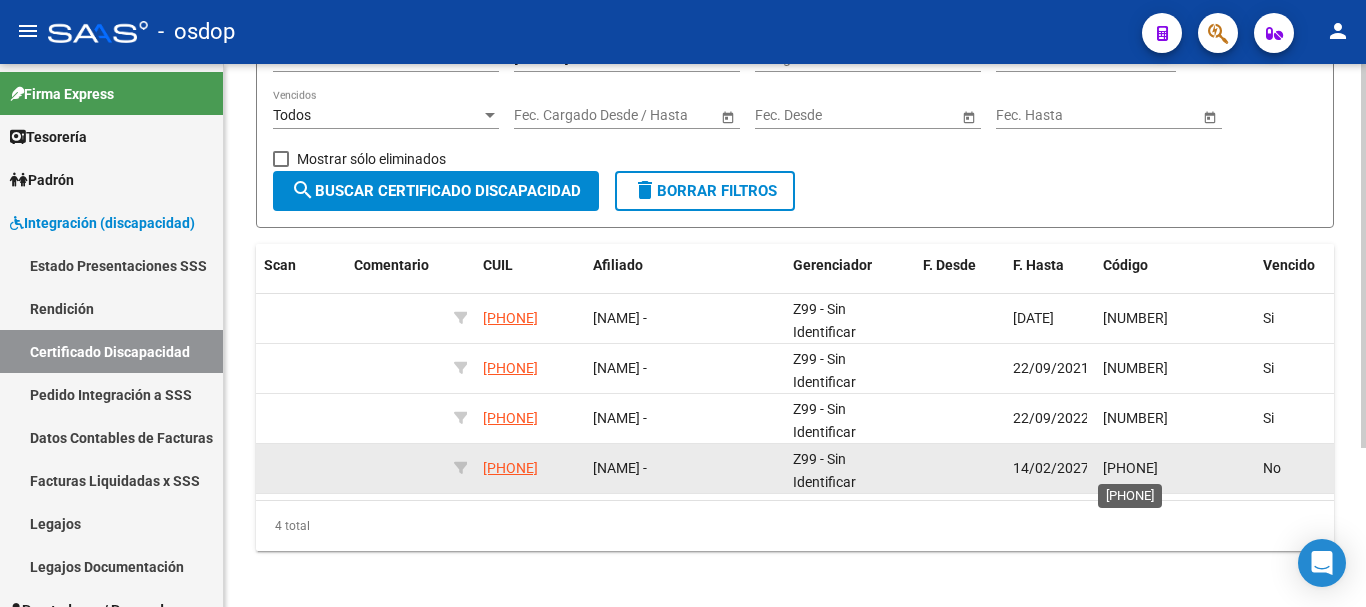 drag, startPoint x: 1192, startPoint y: 469, endPoint x: 1104, endPoint y: 472, distance: 88.051125 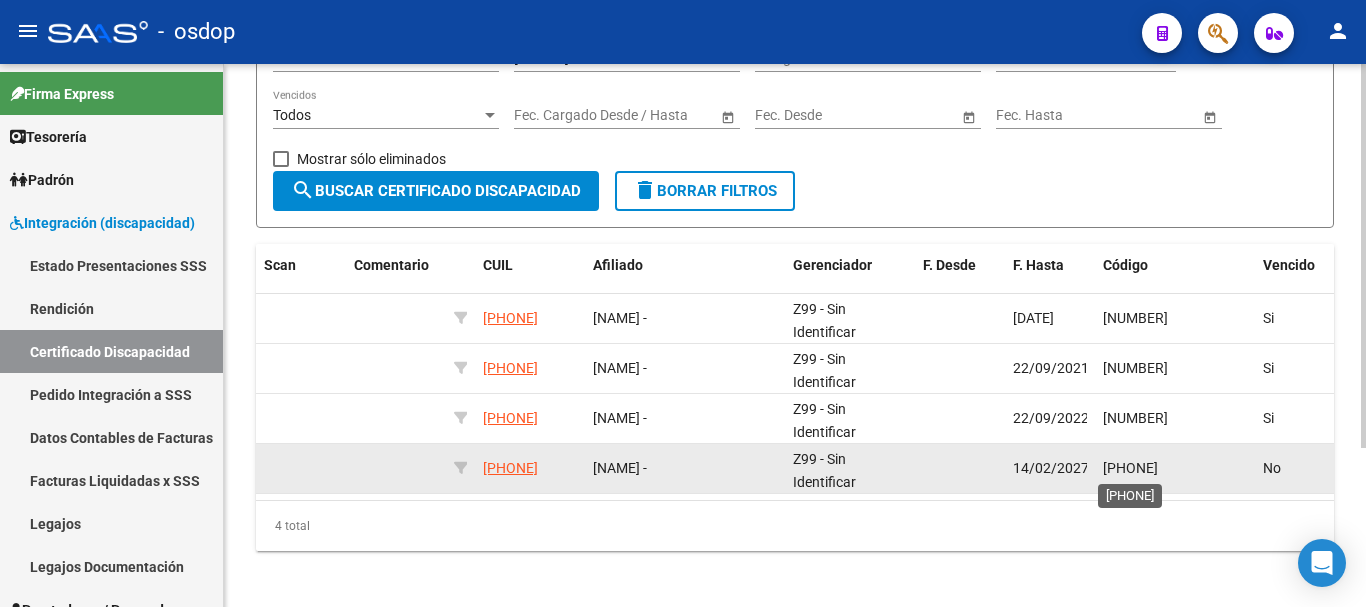 click on "[PHONE]" 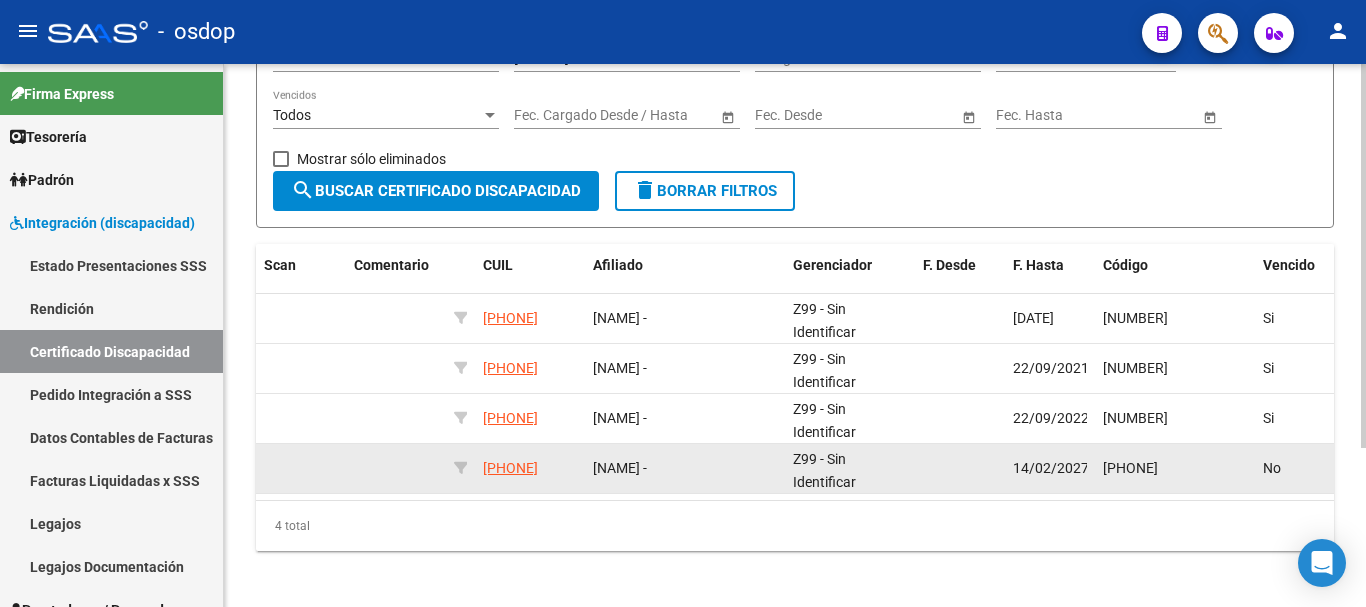 copy on "[PHONE]" 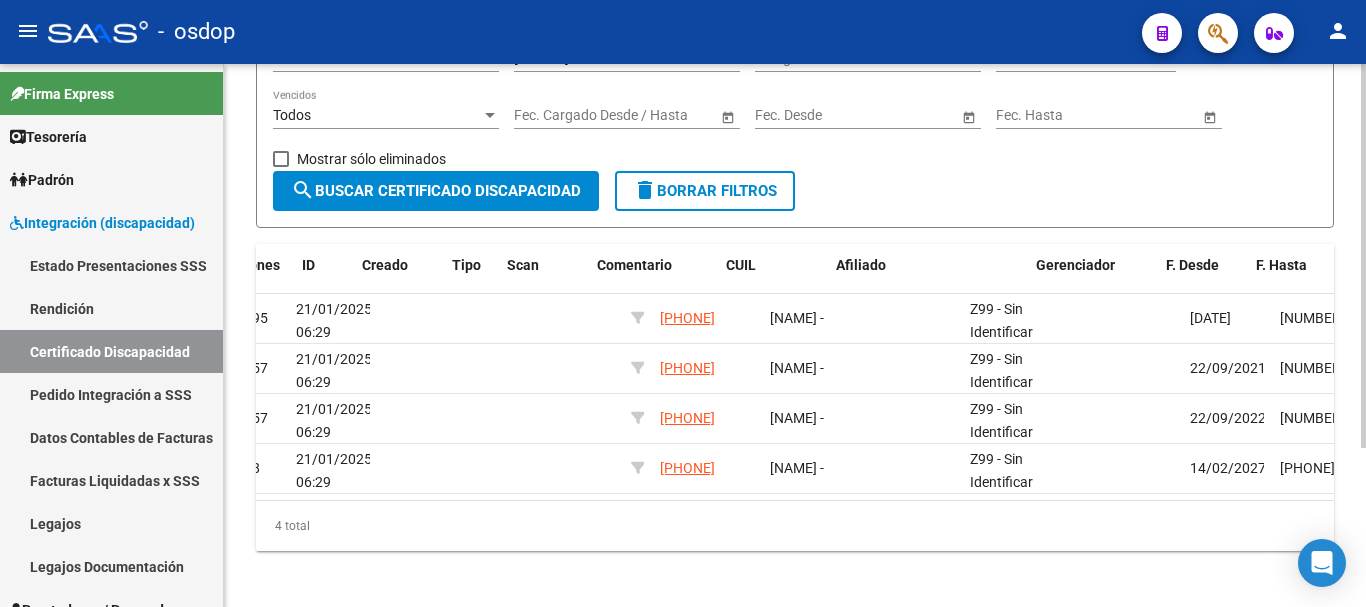 scroll, scrollTop: 0, scrollLeft: 0, axis: both 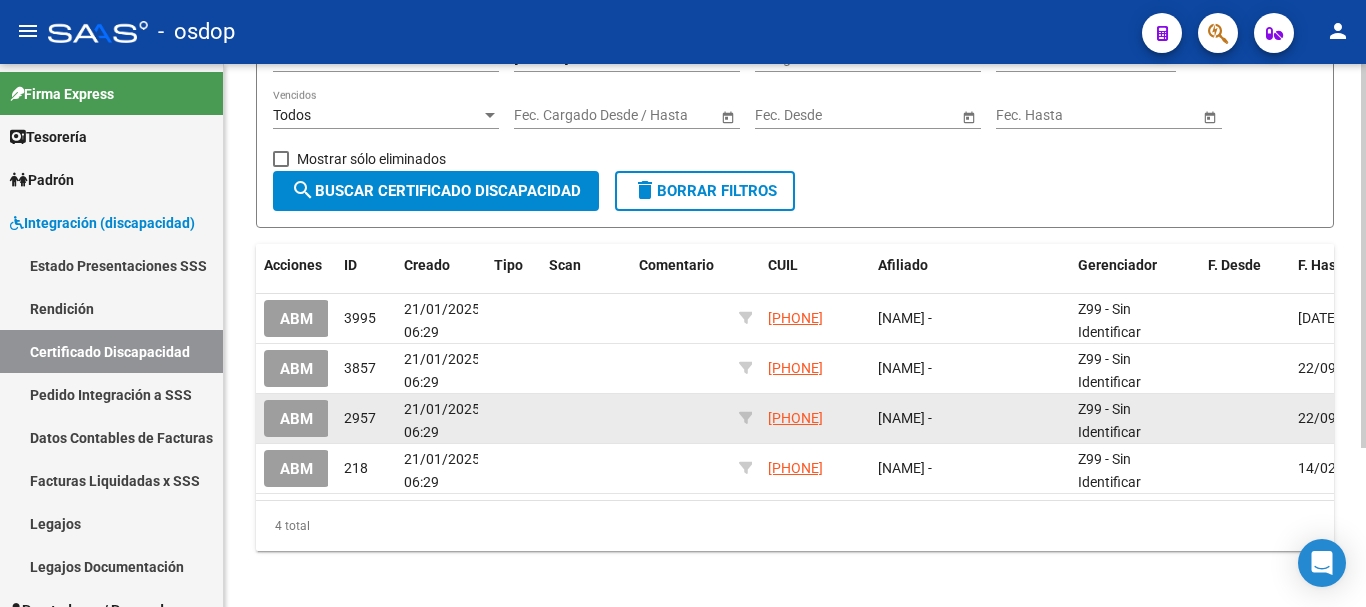 click on "ABM" 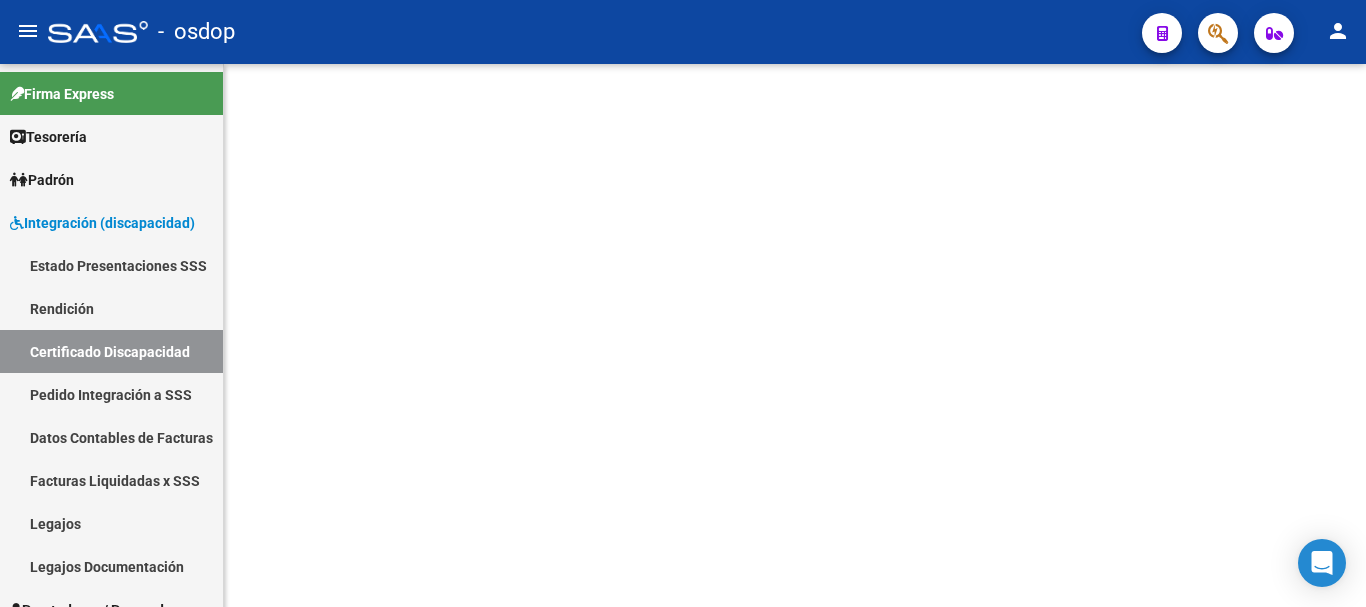 scroll, scrollTop: 0, scrollLeft: 0, axis: both 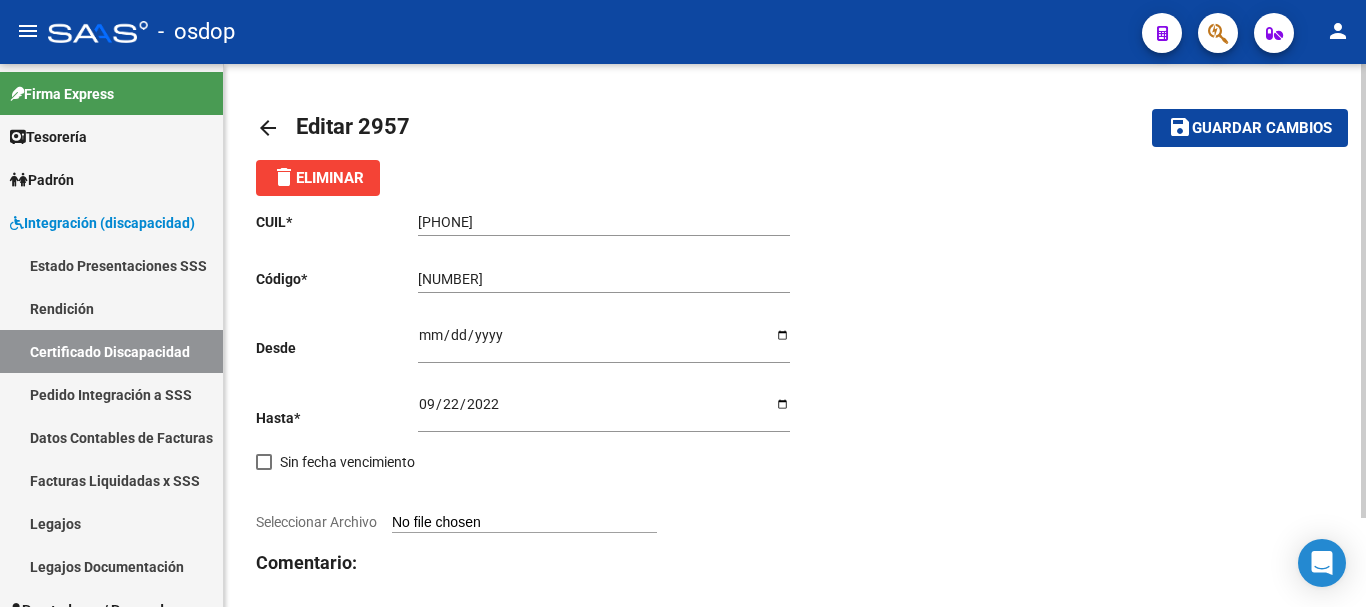 click on "delete  Eliminar" 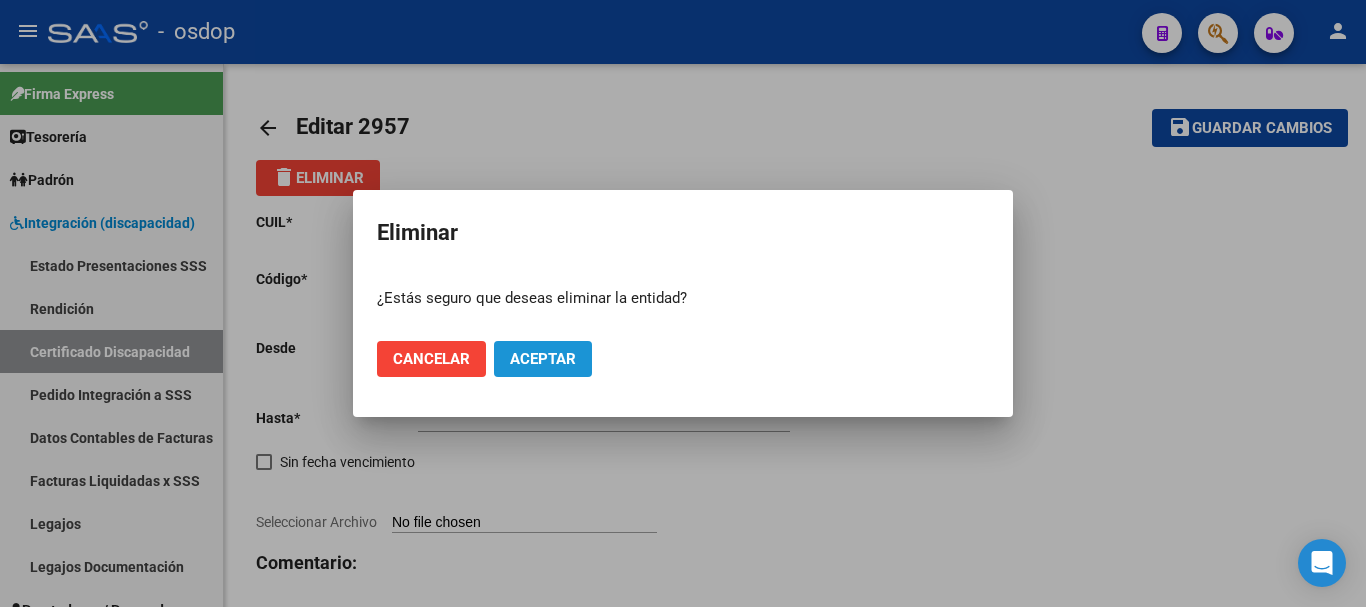 click on "Aceptar" 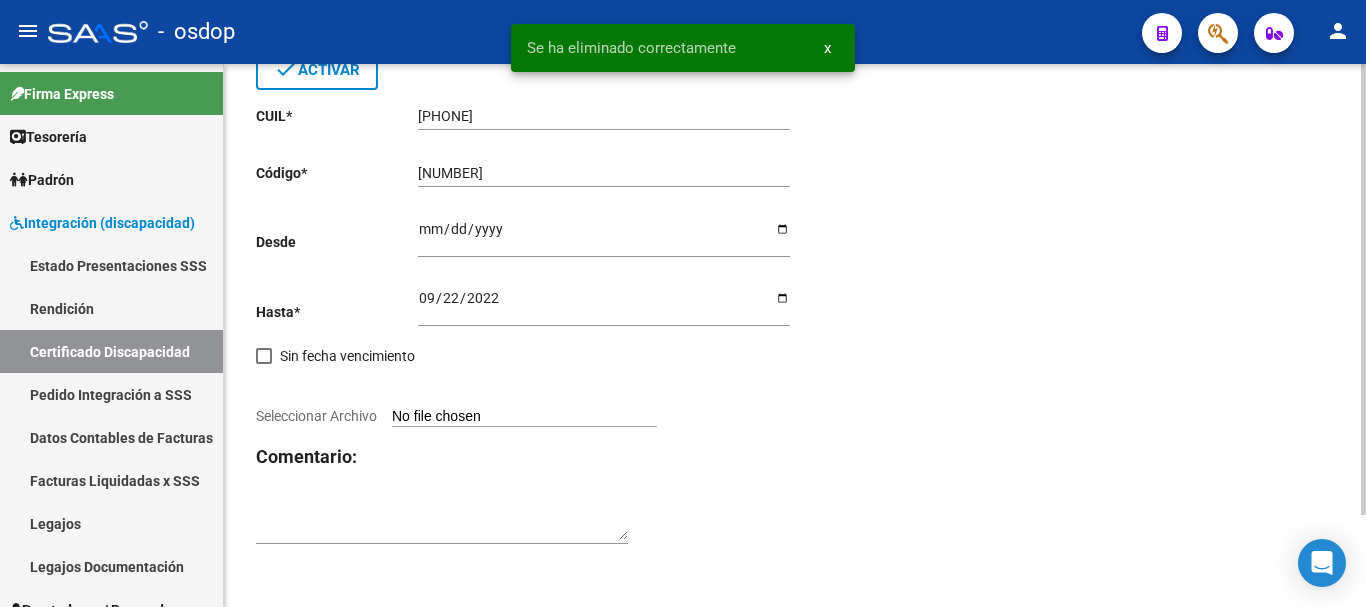 scroll, scrollTop: 111, scrollLeft: 0, axis: vertical 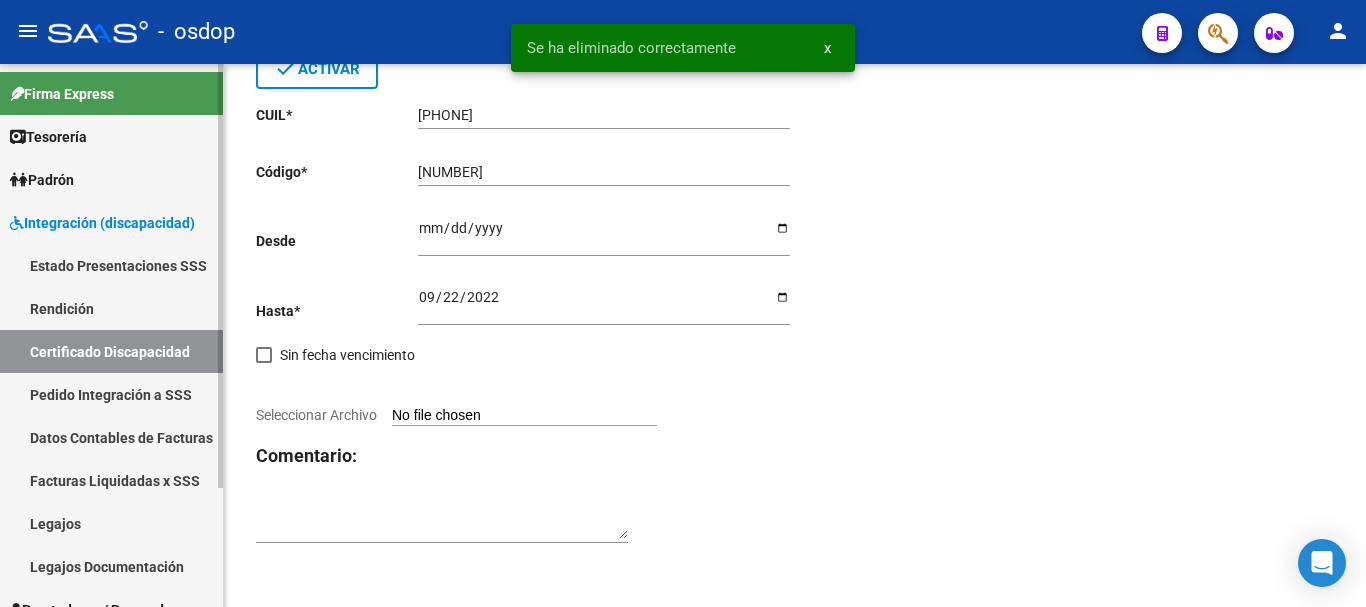 click on "Certificado Discapacidad" at bounding box center [111, 351] 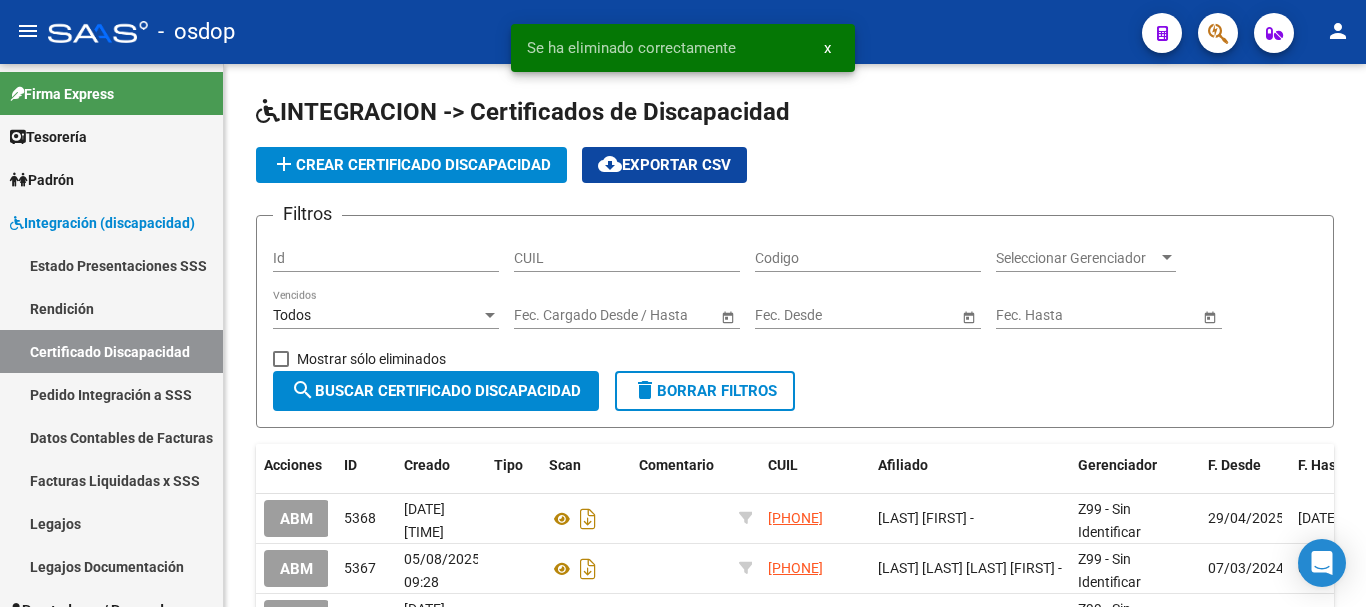 click on "CUIL" at bounding box center [627, 258] 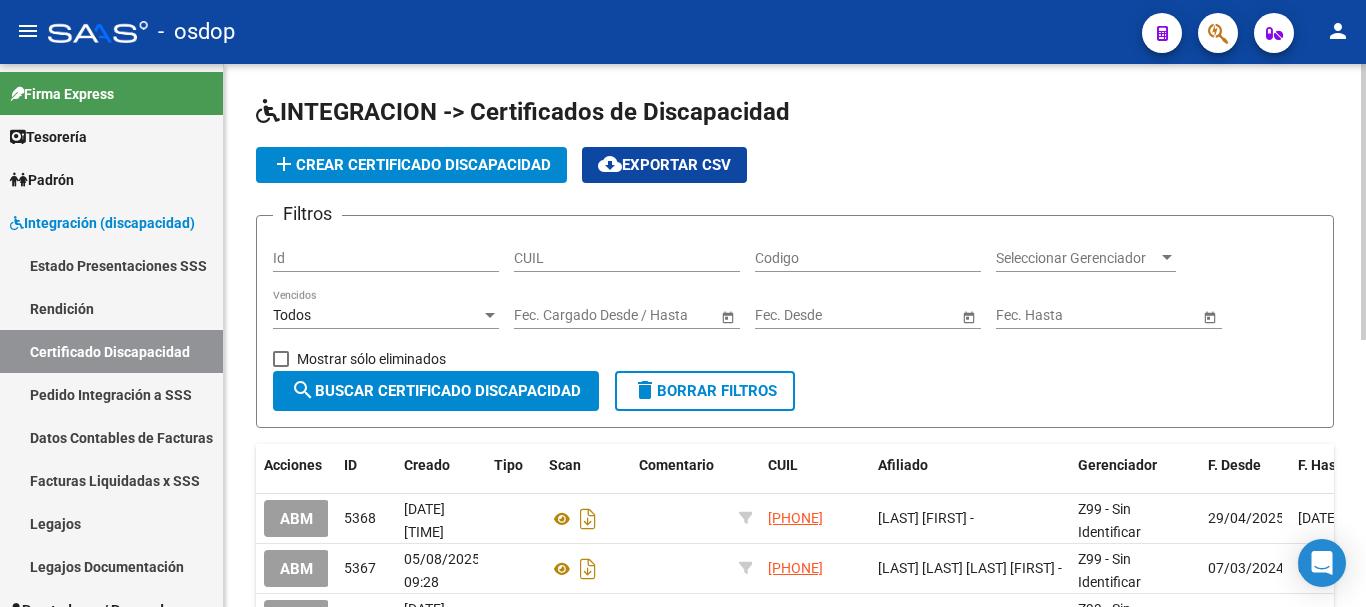 click on "CUIL" at bounding box center (627, 258) 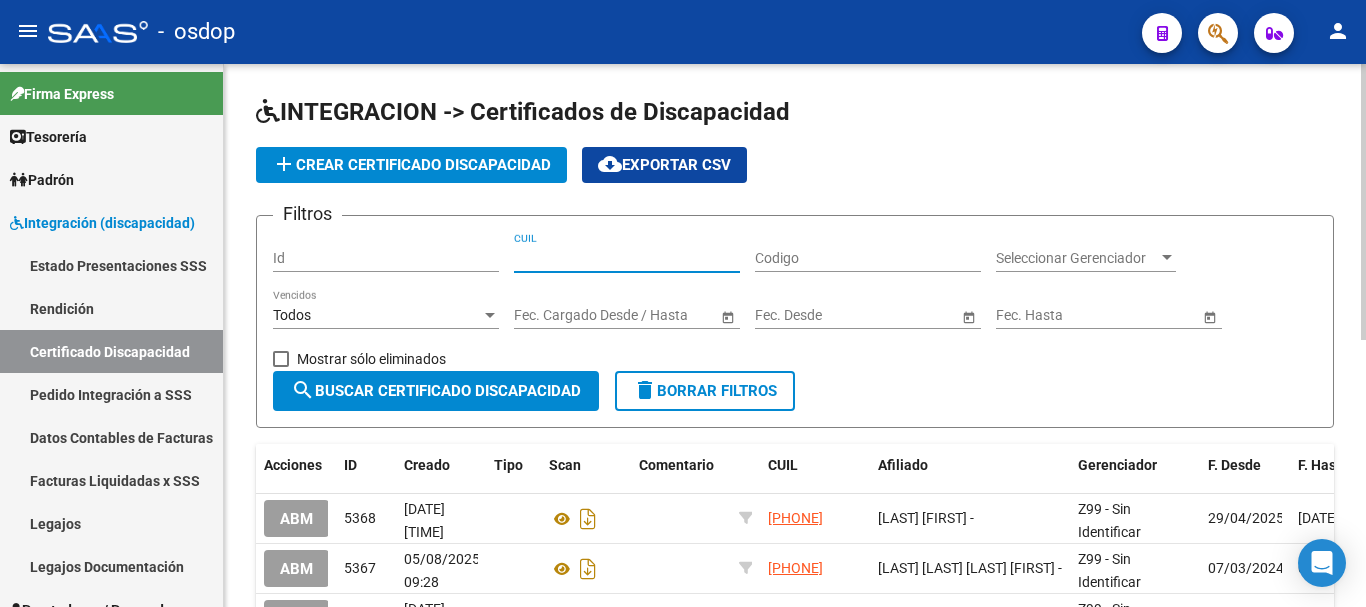 paste on "[PHONE]" 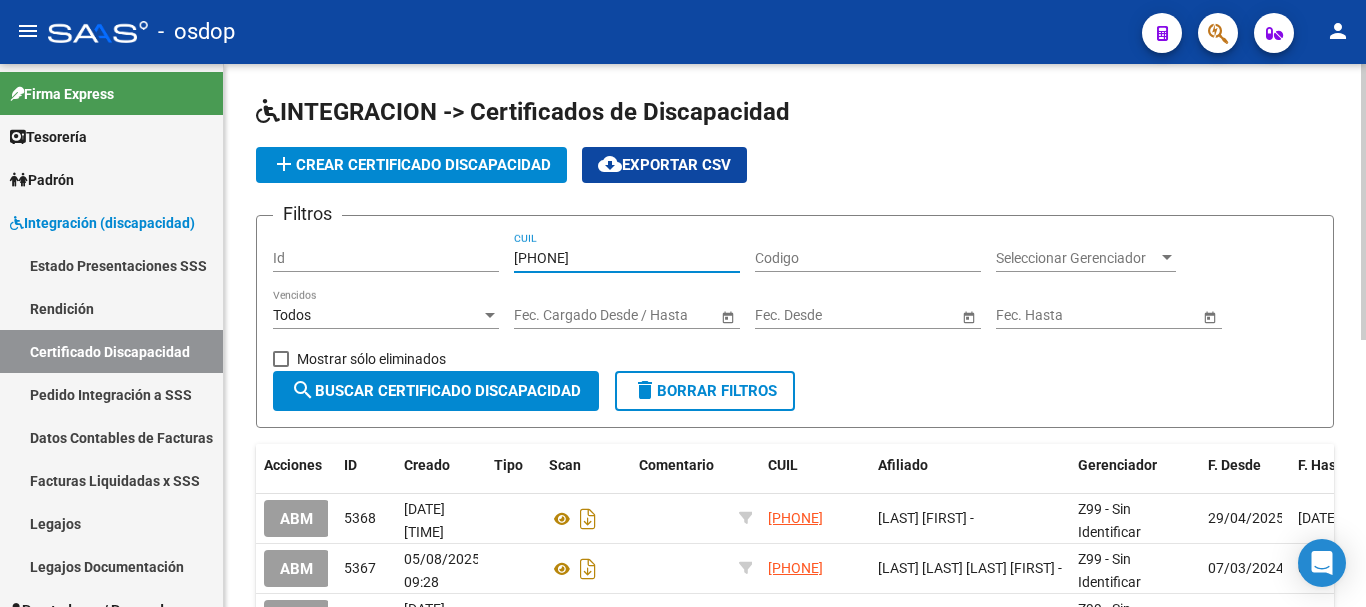 type on "[PHONE]" 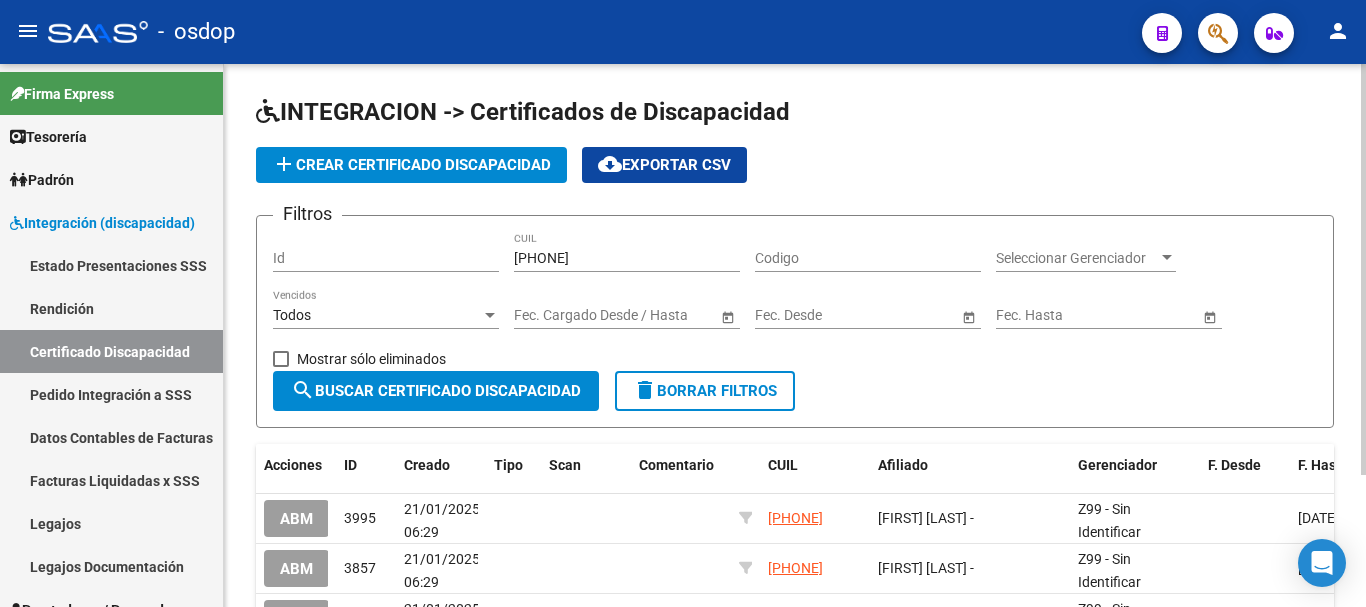 scroll, scrollTop: 100, scrollLeft: 0, axis: vertical 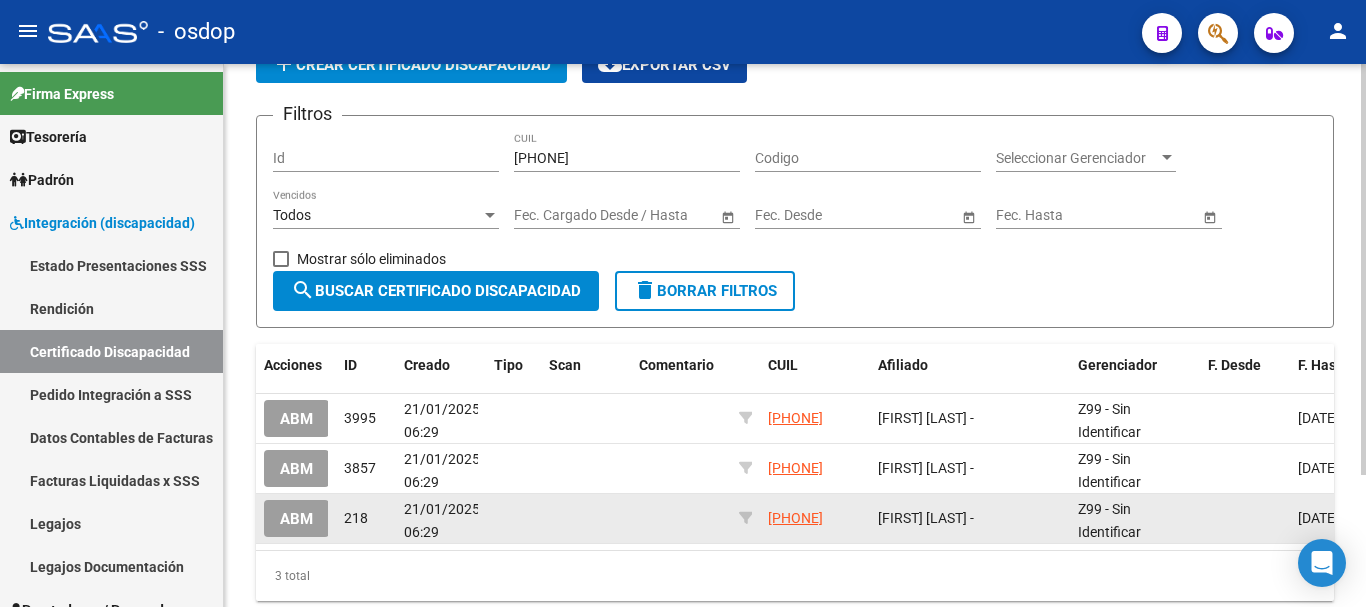 click on "ABM" 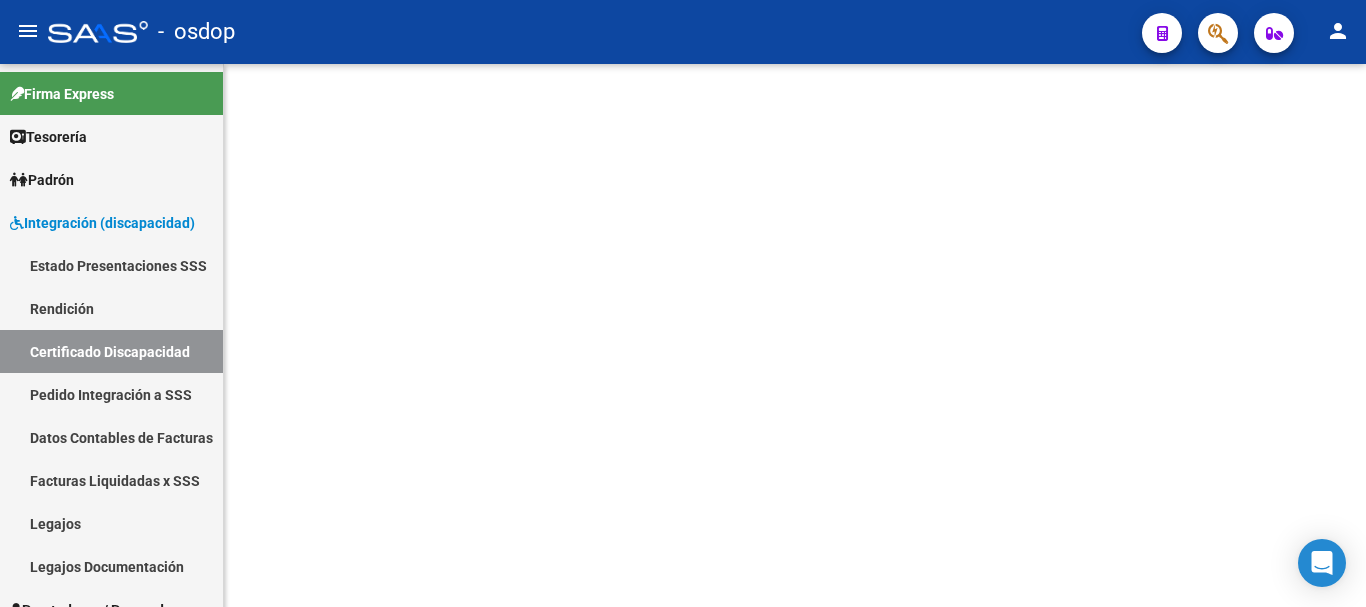 scroll, scrollTop: 0, scrollLeft: 0, axis: both 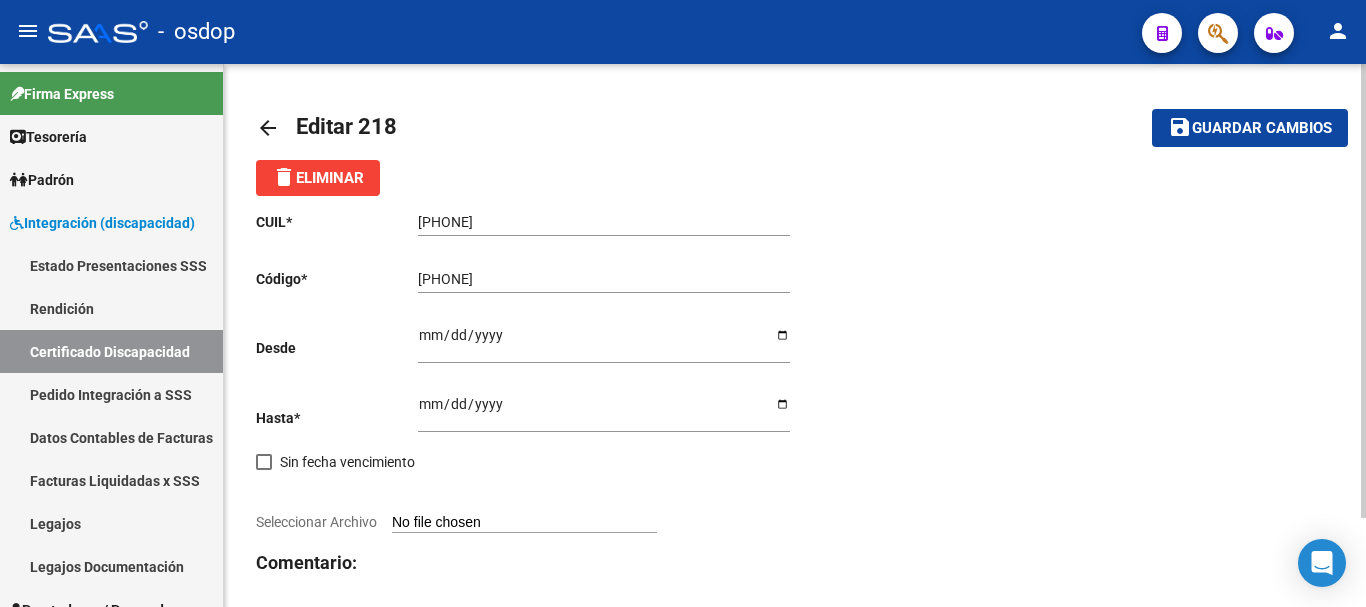 click on "Ingresar fec. Desde" at bounding box center (604, 342) 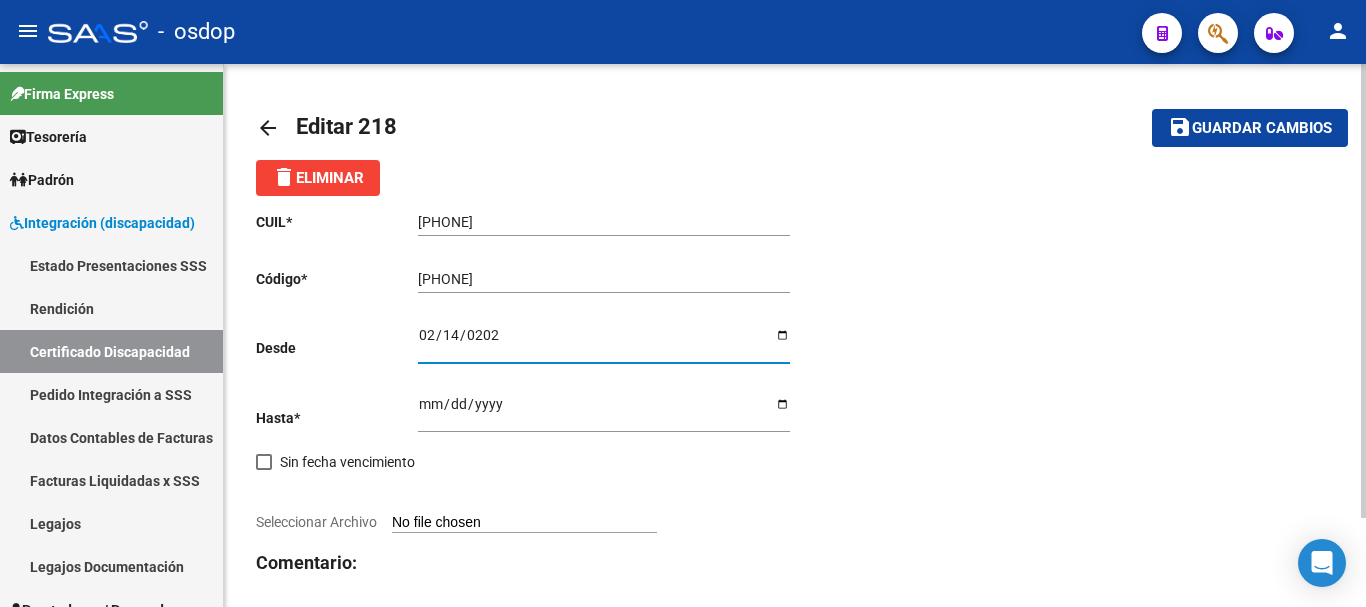 type on "2022-02-14" 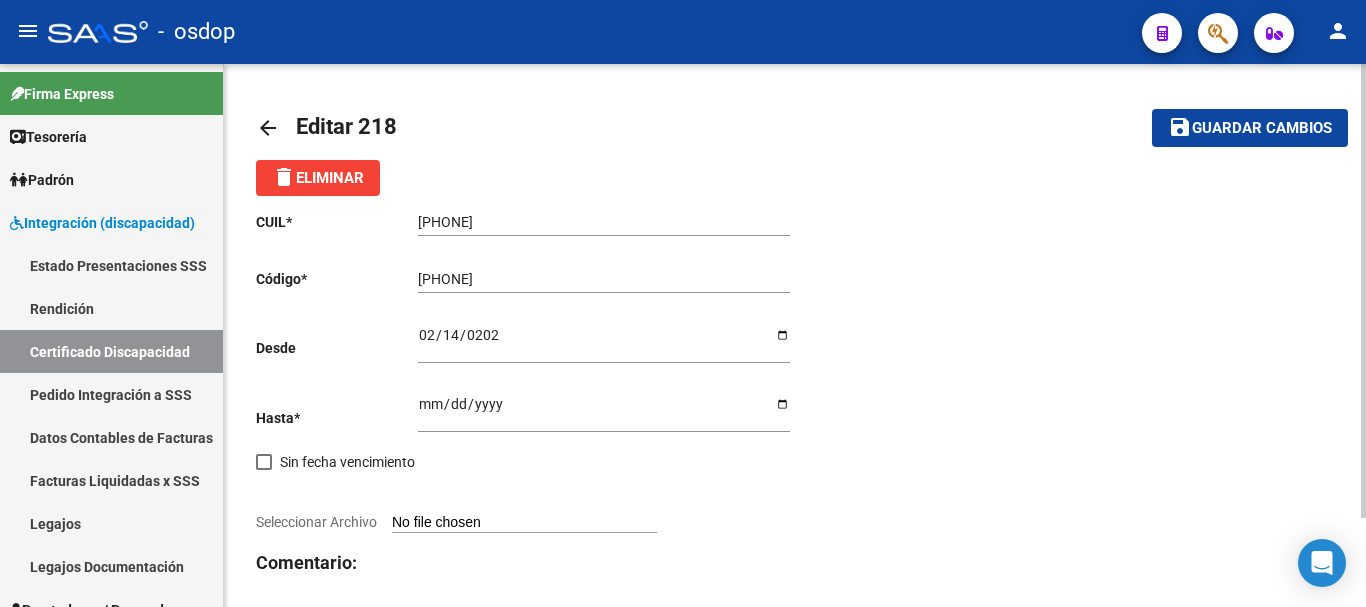 scroll, scrollTop: 107, scrollLeft: 0, axis: vertical 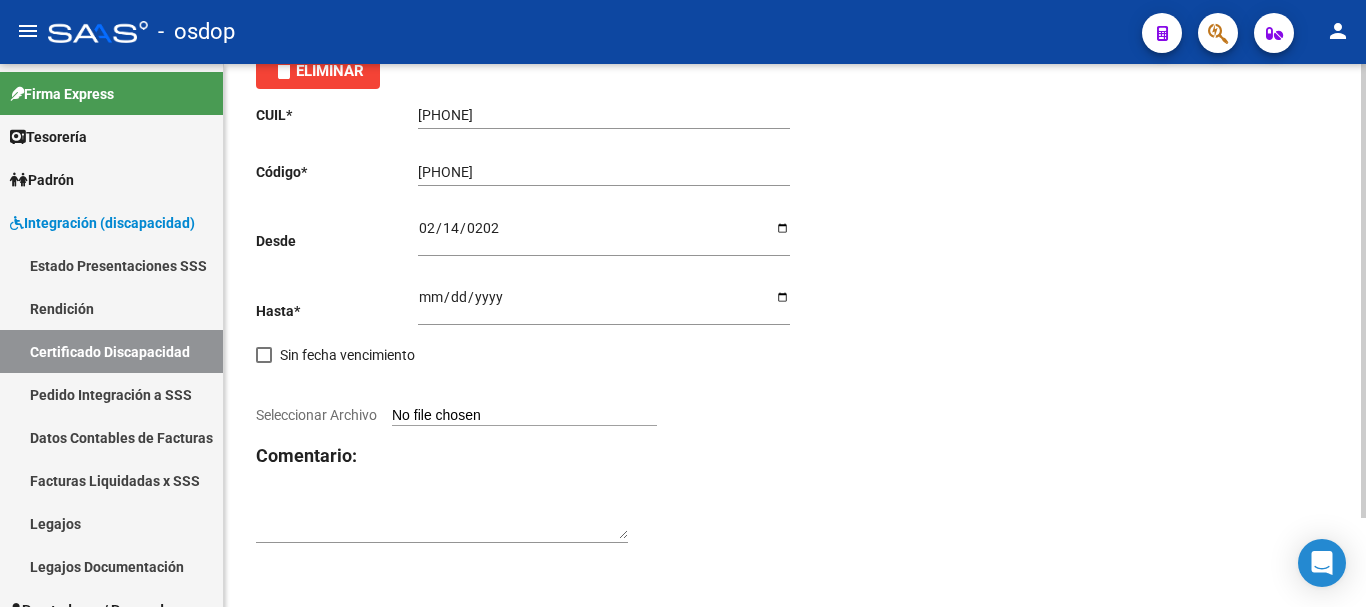 click on "CUIL  *   20-56229290-0 Ingresar el CUIL  Código  *   8462541005 Ingresar el Codigo  Desde    2022-02-14 Ingresar fec. Desde  Hasta  *   2027-02-14 Ingresar fec. Hasta     Sin fecha vencimiento        Seleccionar Archivo Comentario:" 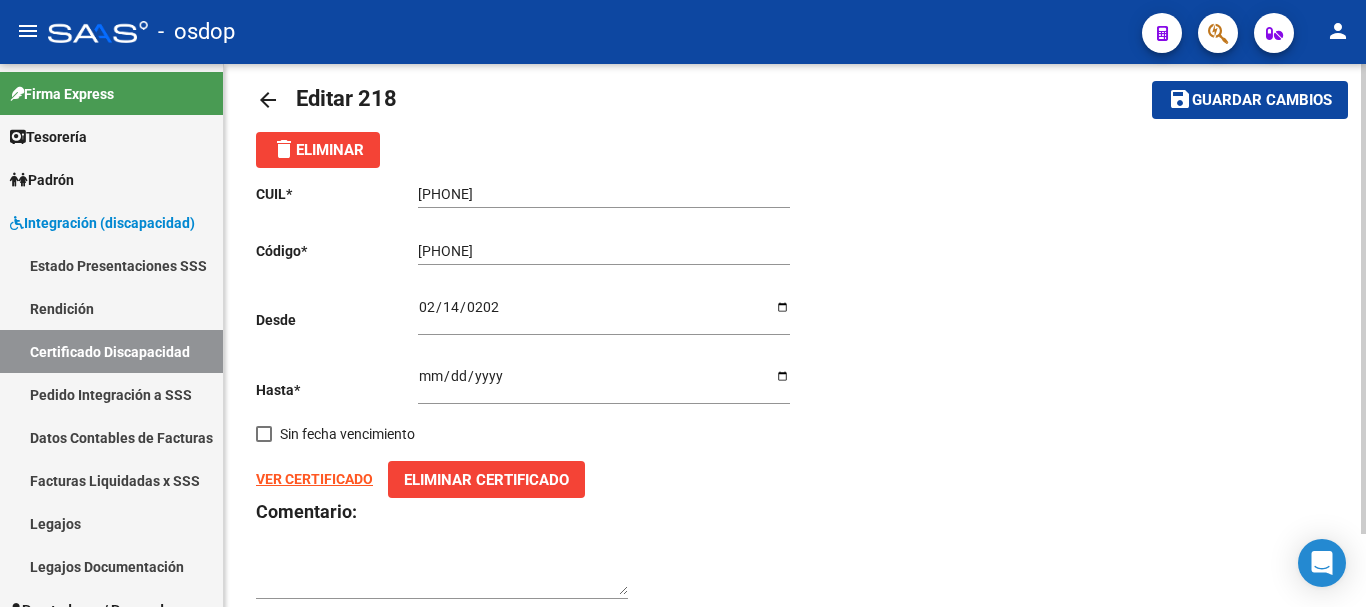 scroll, scrollTop: 0, scrollLeft: 0, axis: both 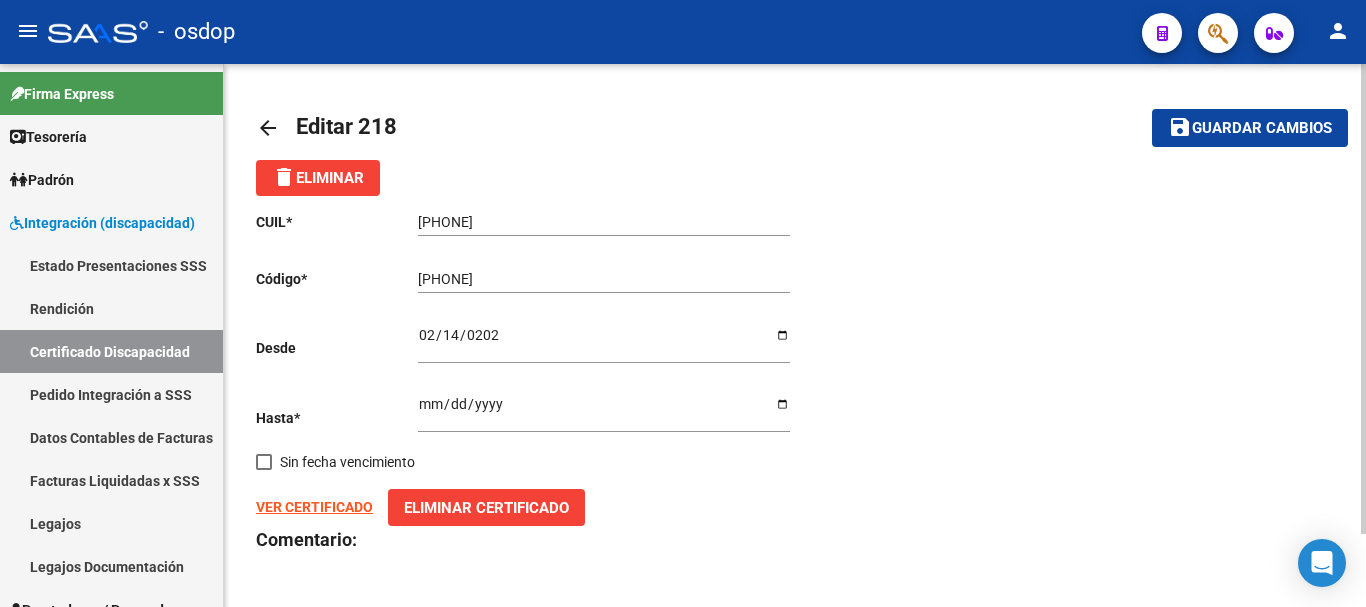 click on "Guardar cambios" 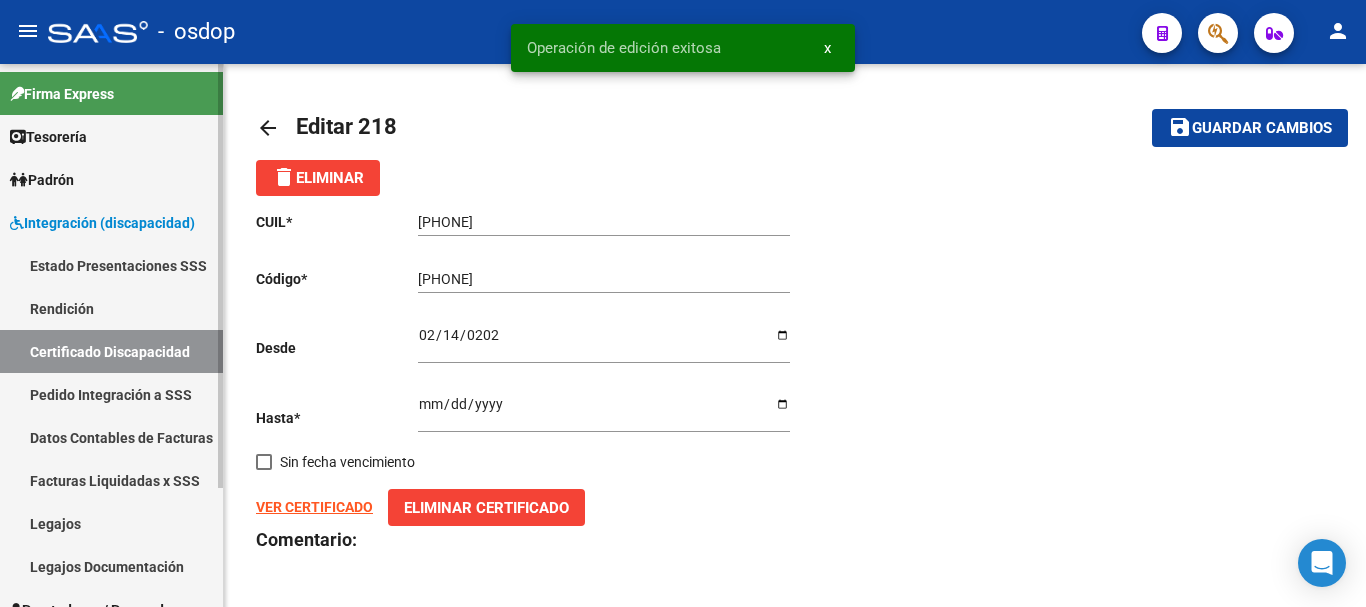 click on "Certificado Discapacidad" 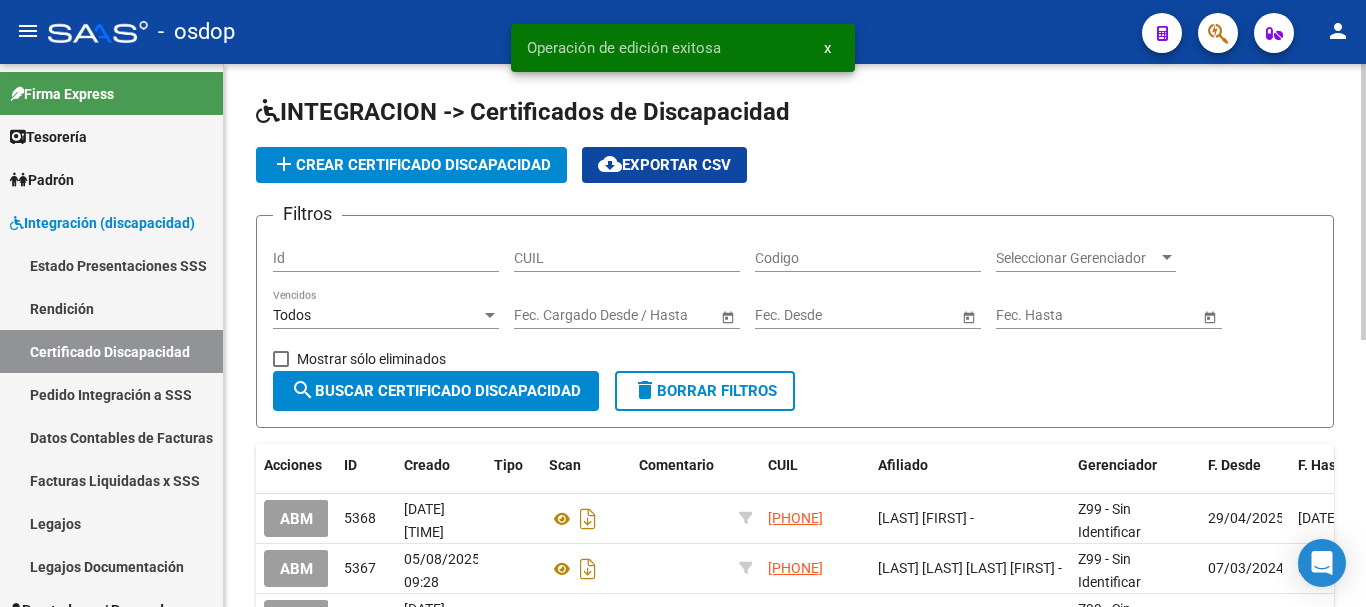 click on "CUIL" at bounding box center (627, 258) 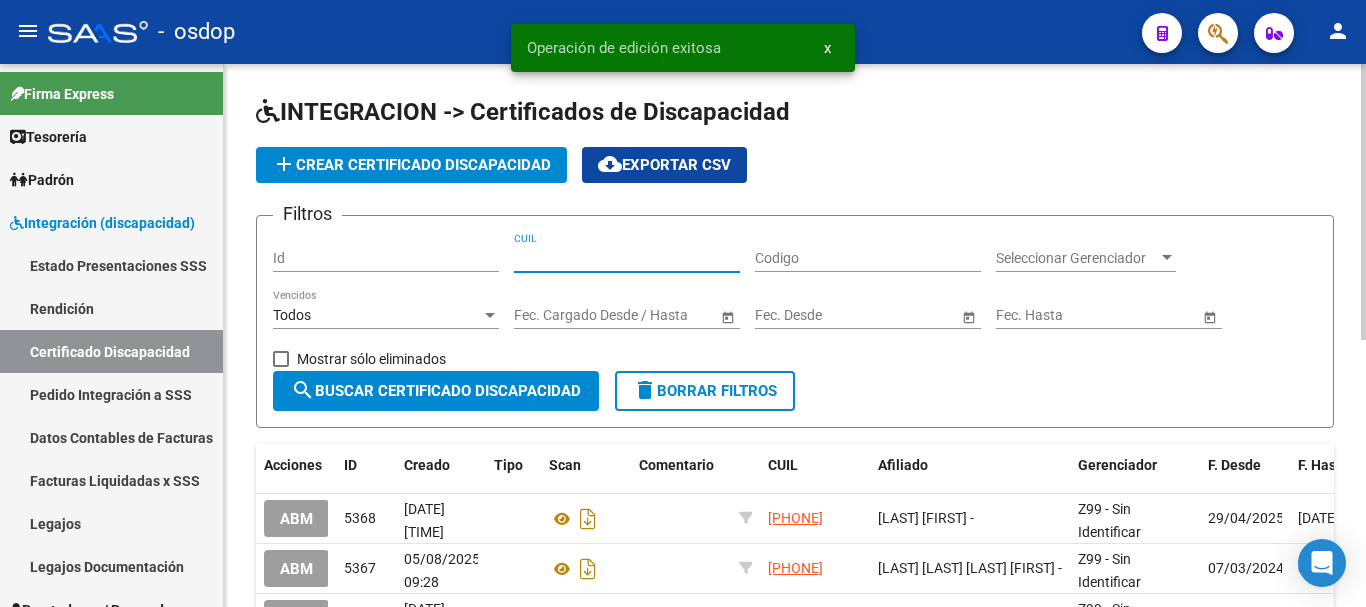 paste on "[PHONE]" 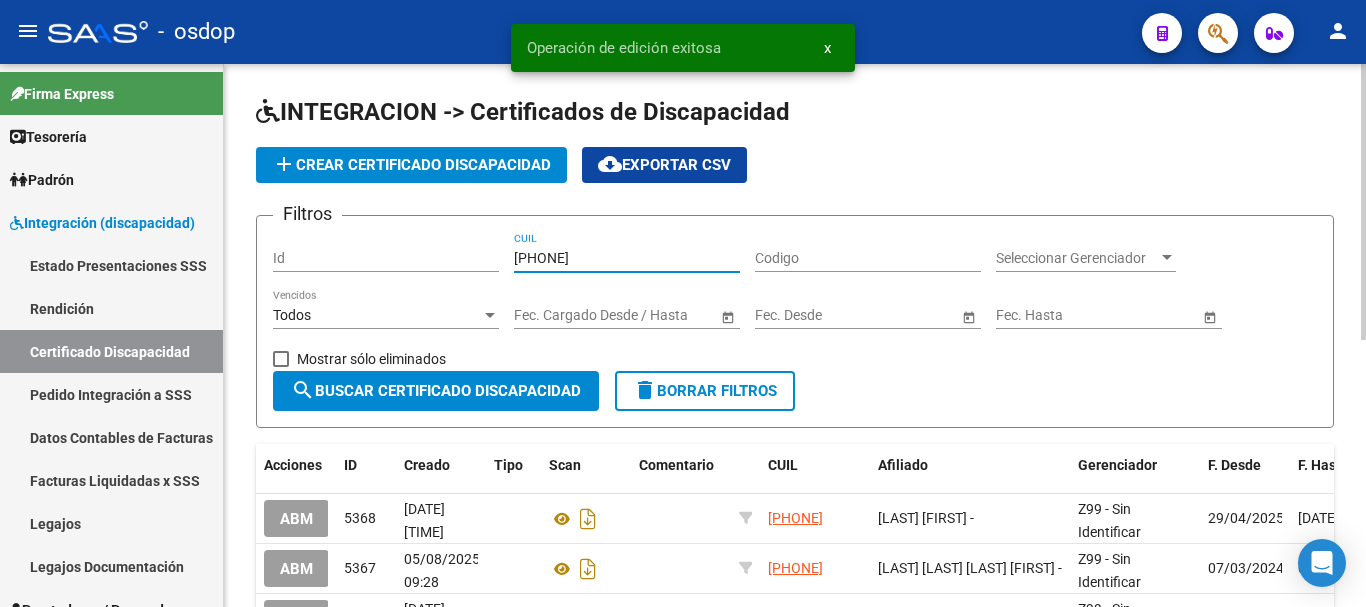 type on "[PHONE]" 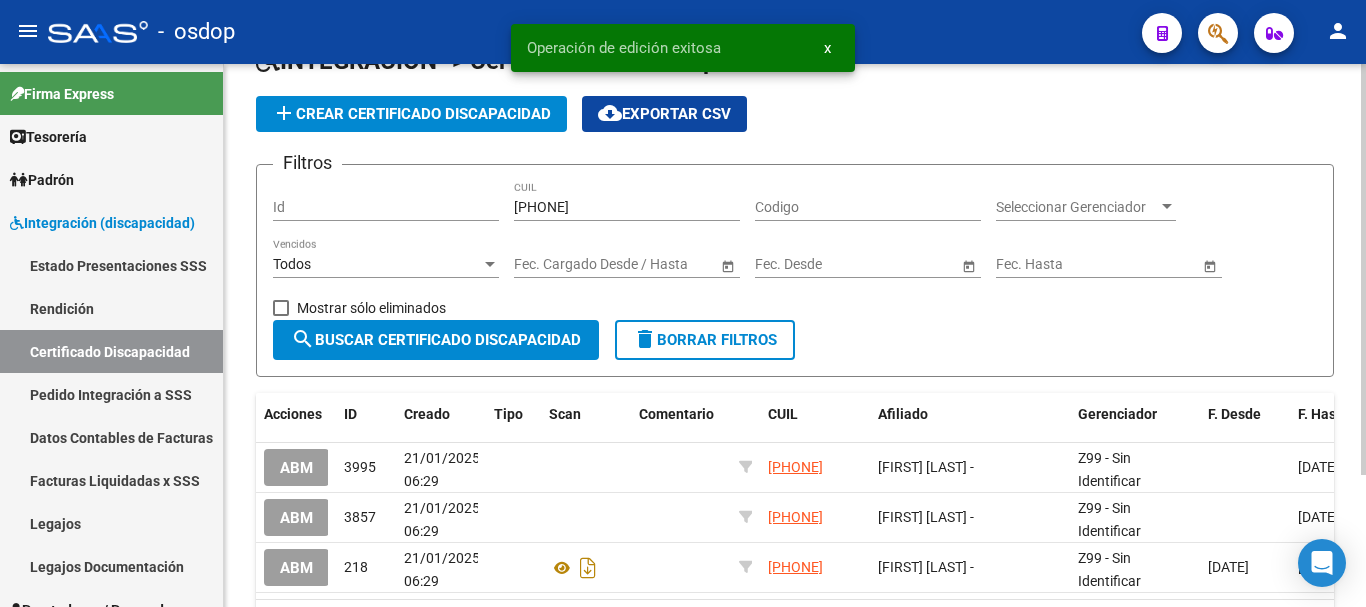 scroll, scrollTop: 174, scrollLeft: 0, axis: vertical 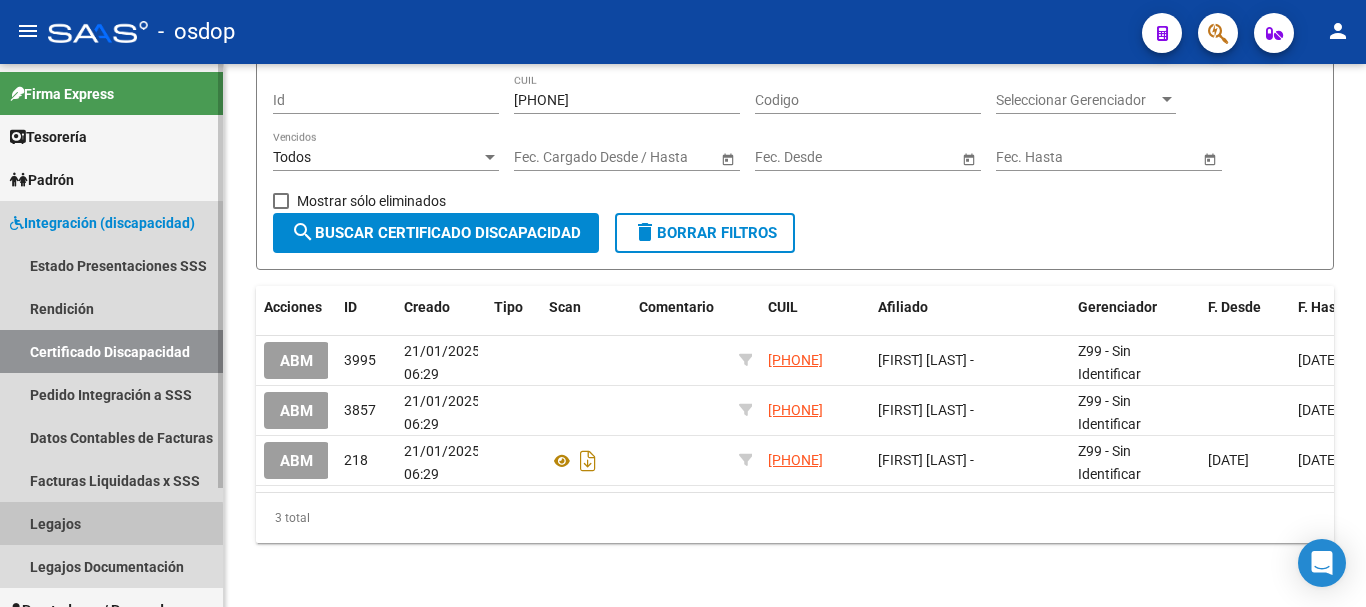 click on "Legajos" at bounding box center (111, 523) 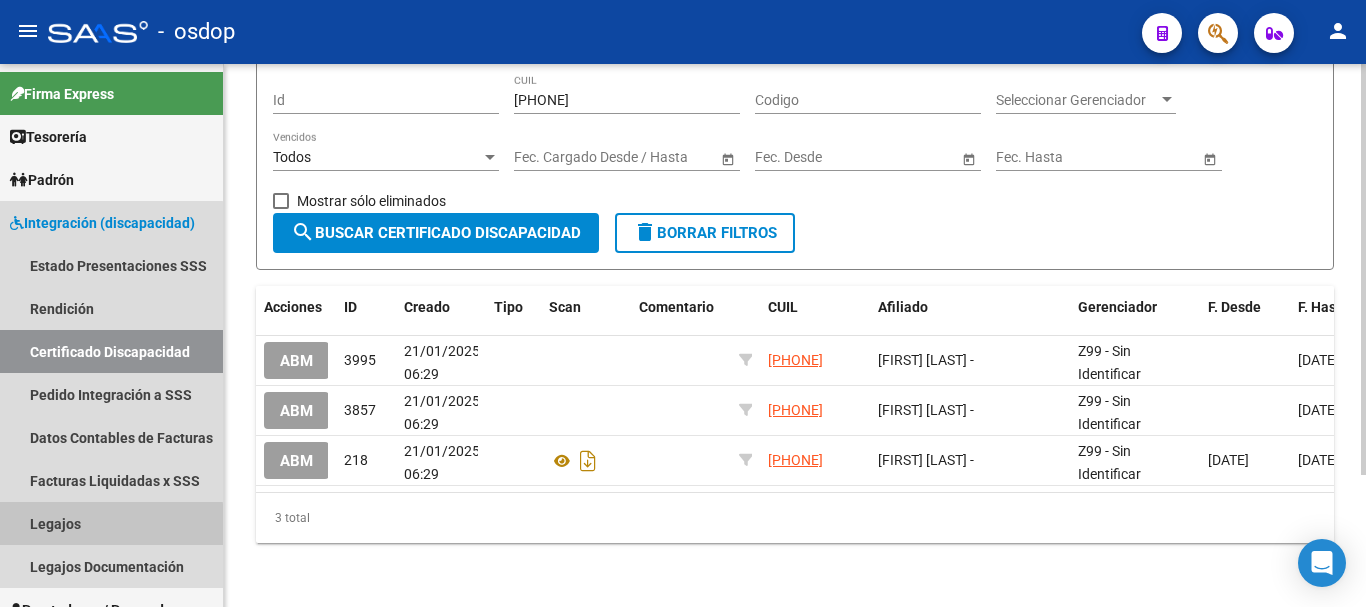 scroll, scrollTop: 0, scrollLeft: 0, axis: both 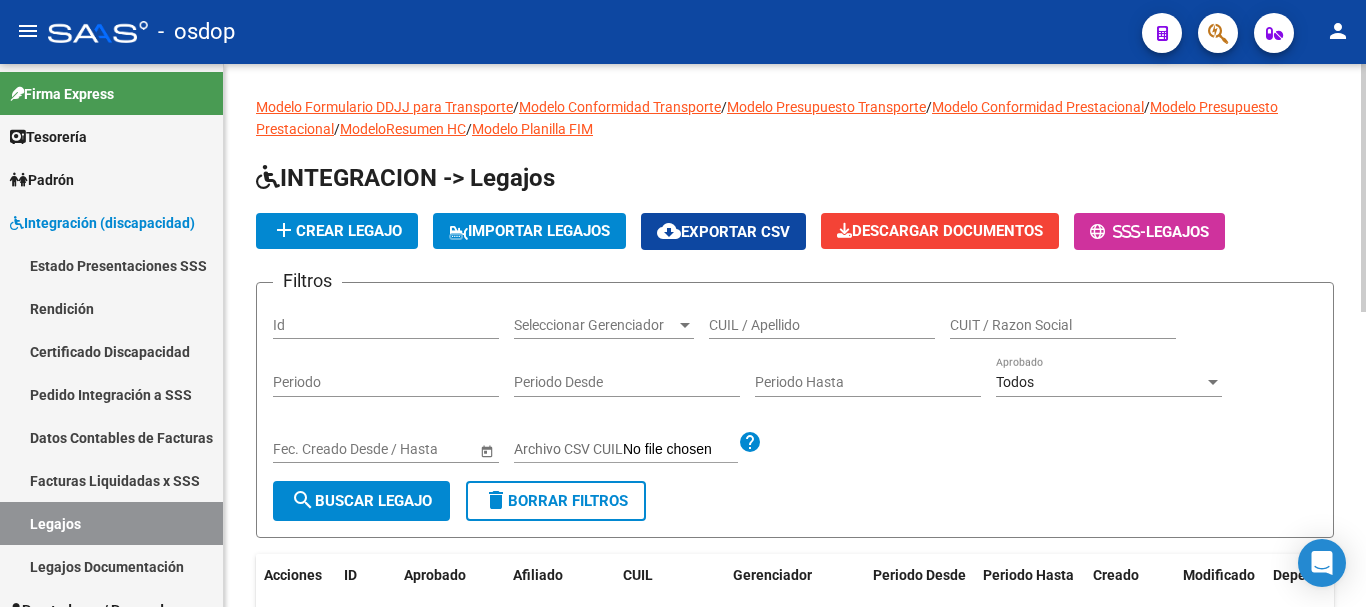 click on "CUIL / Apellido" at bounding box center (822, 325) 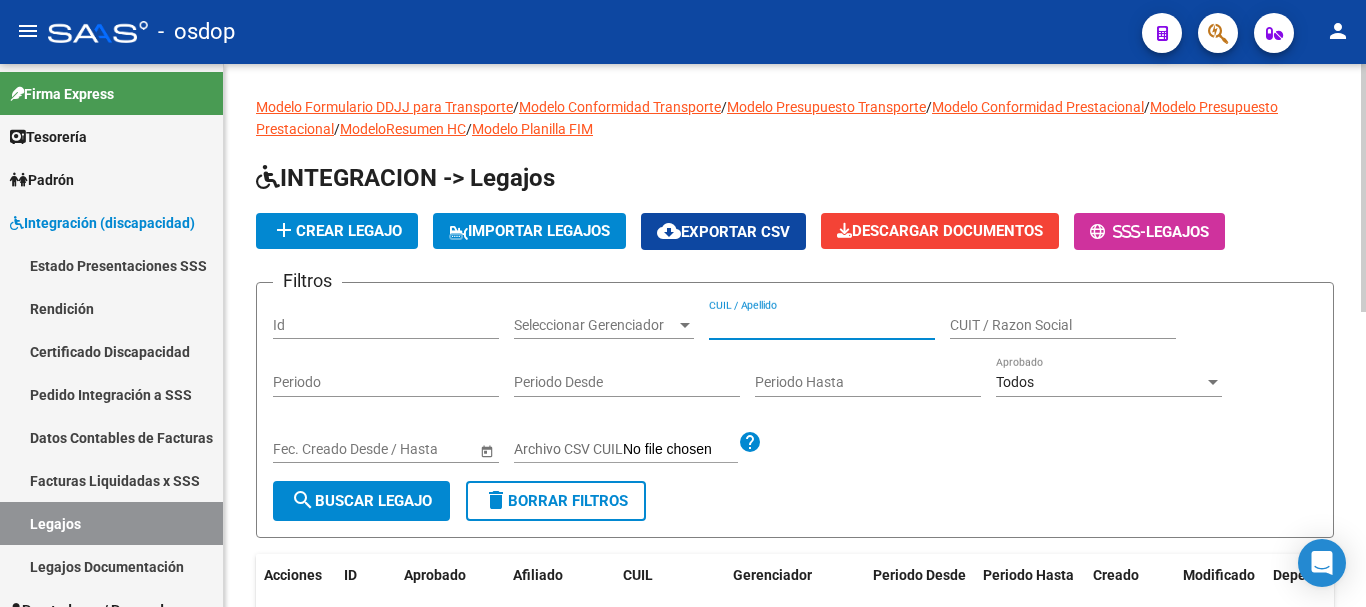 paste on "[PHONE]" 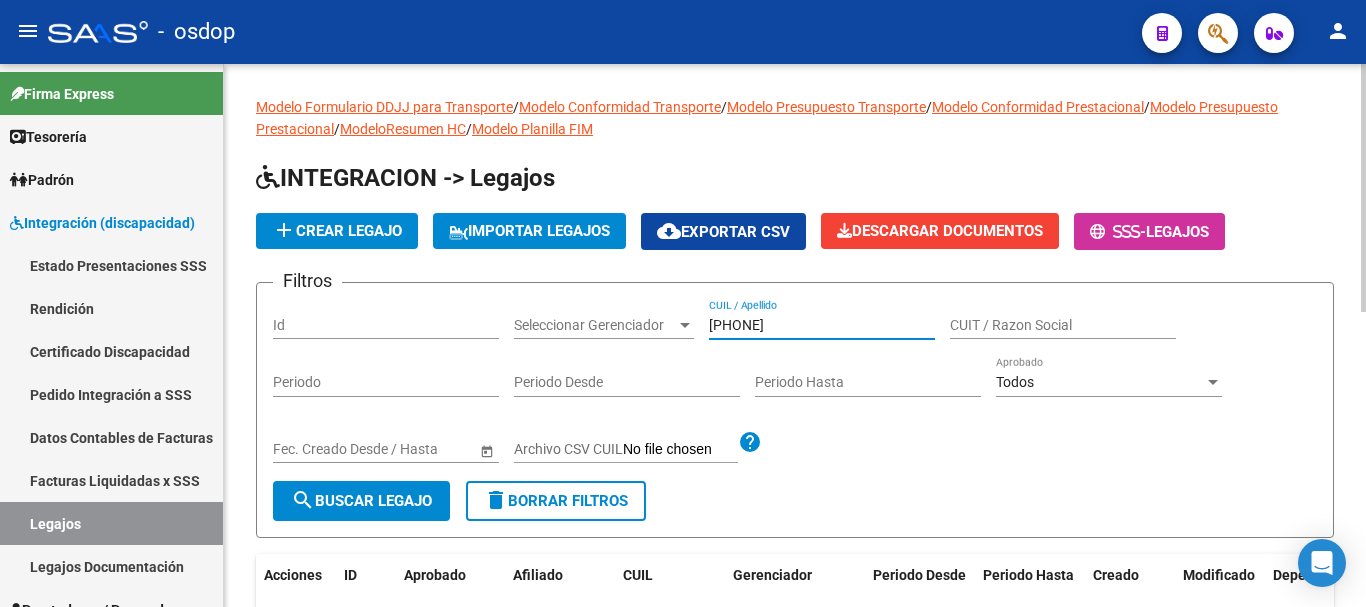 type on "[PHONE]" 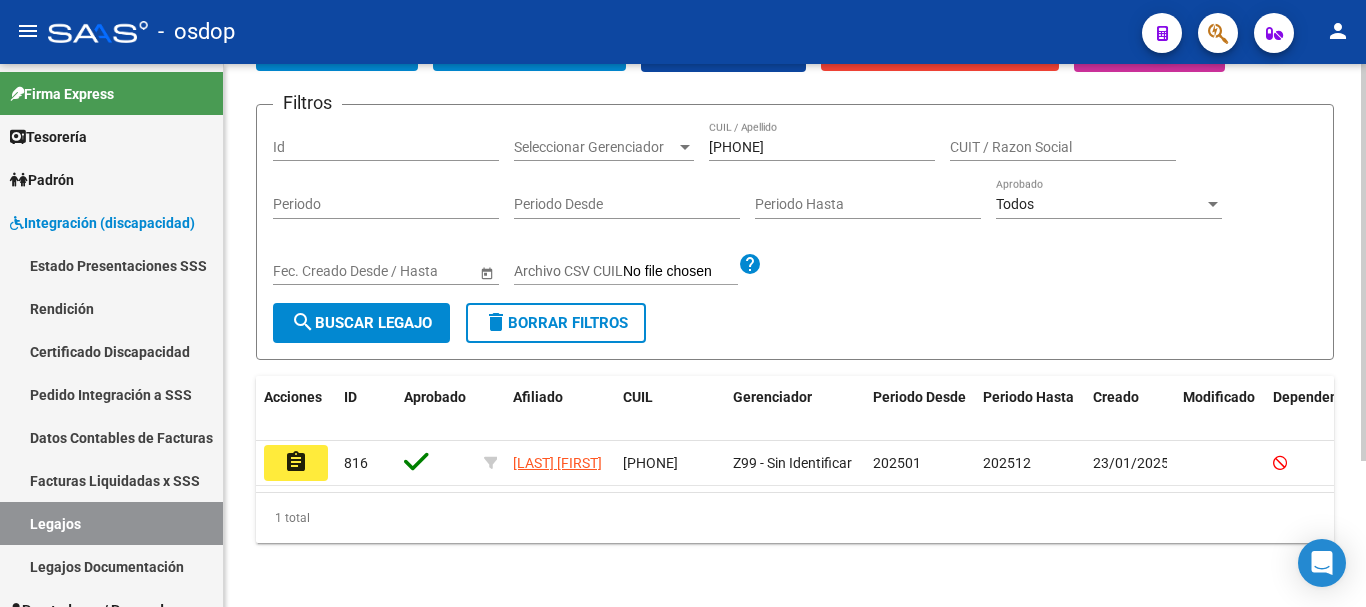 scroll, scrollTop: 200, scrollLeft: 0, axis: vertical 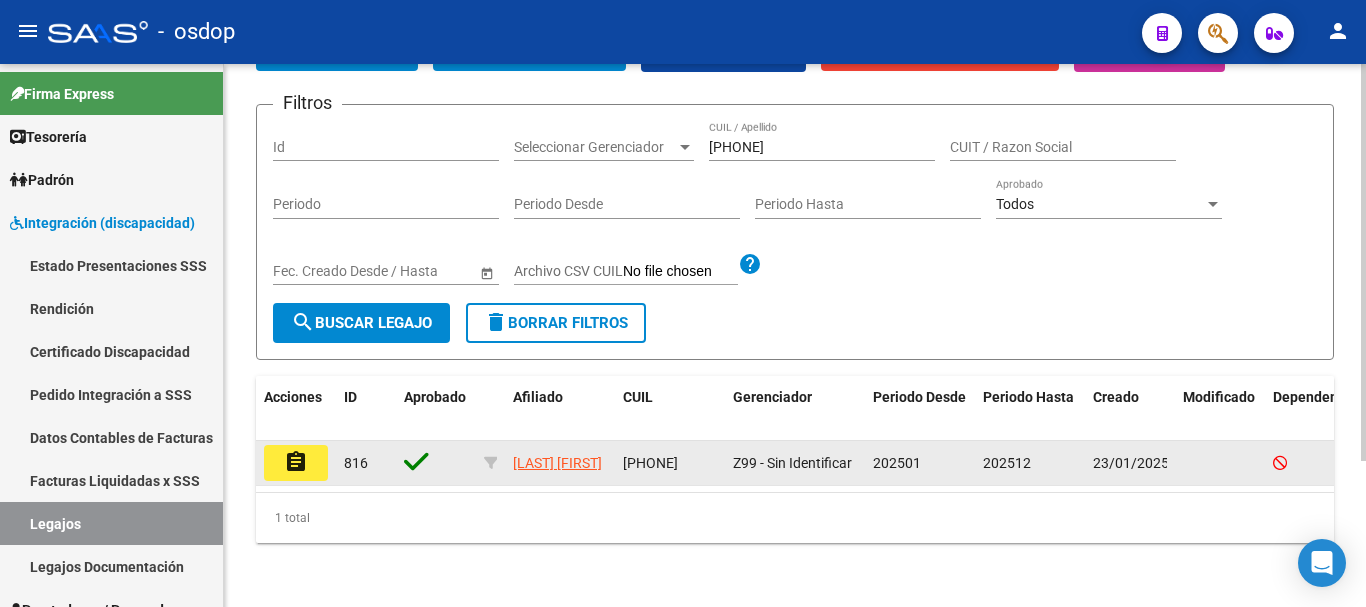 click on "assignment" 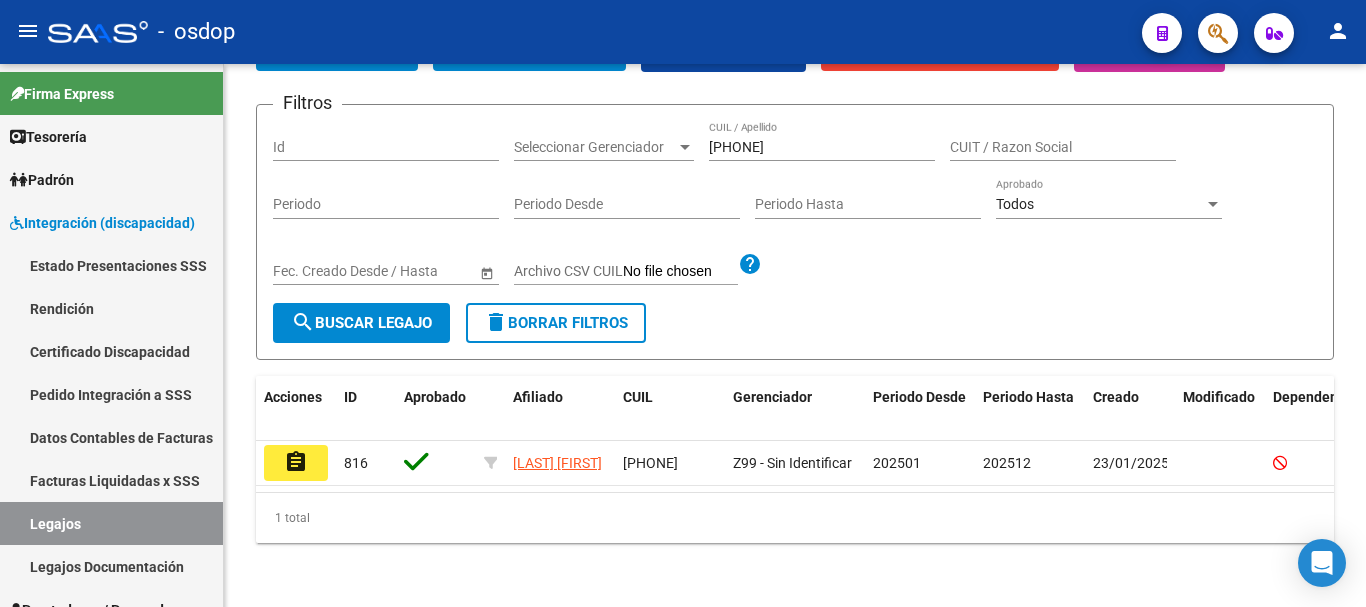 scroll, scrollTop: 0, scrollLeft: 0, axis: both 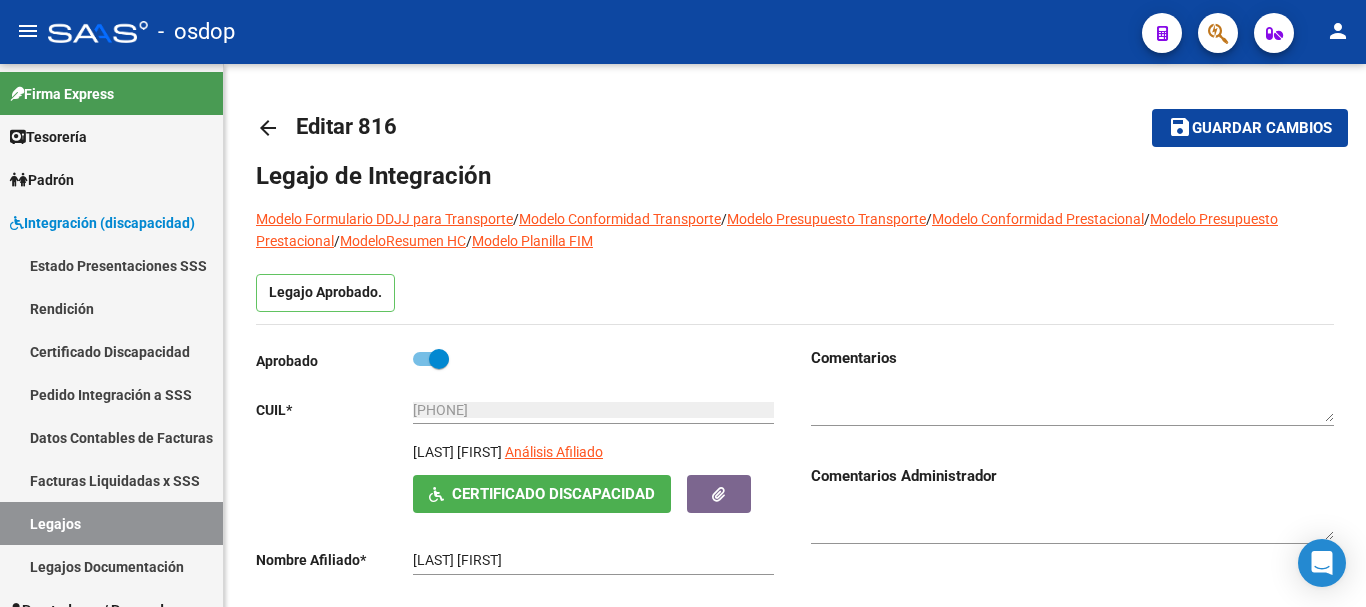 type on "FAJARDO ELIAS" 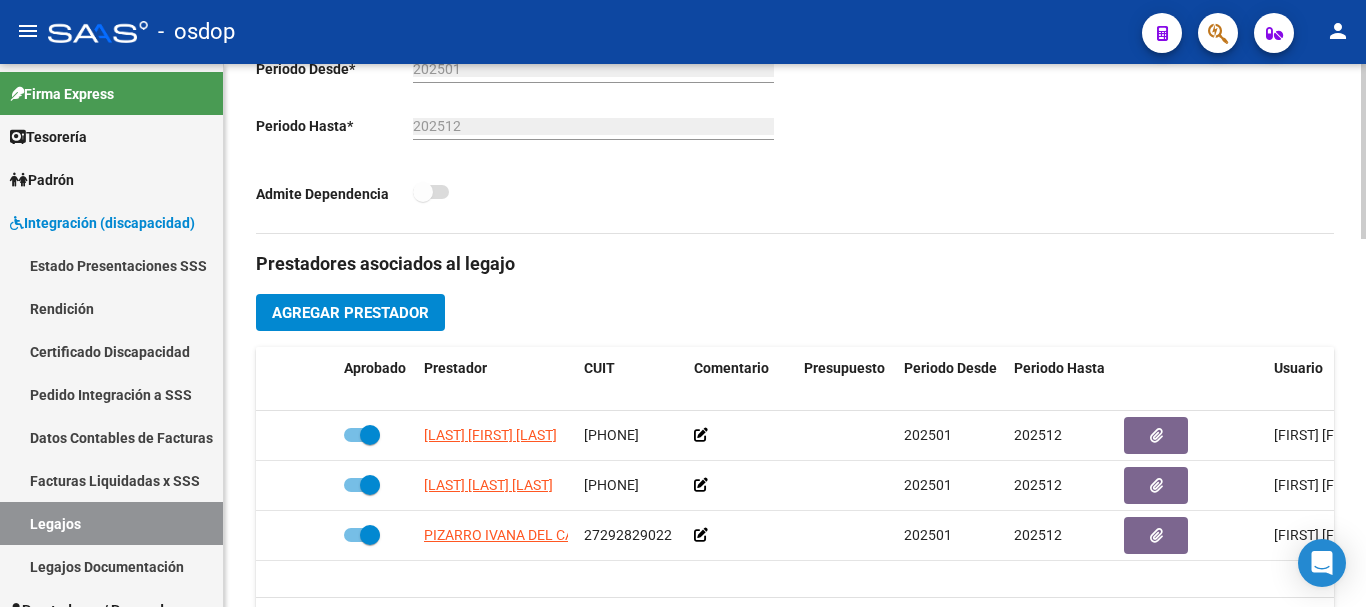 scroll, scrollTop: 600, scrollLeft: 0, axis: vertical 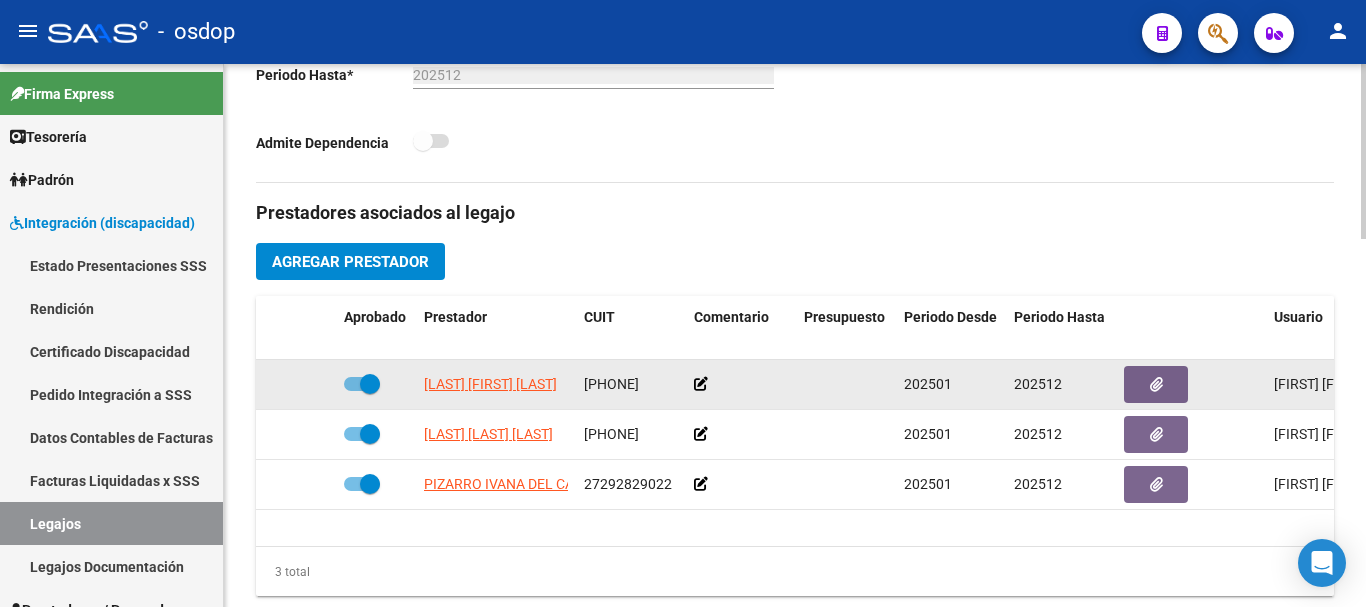 drag, startPoint x: 364, startPoint y: 382, endPoint x: 362, endPoint y: 393, distance: 11.18034 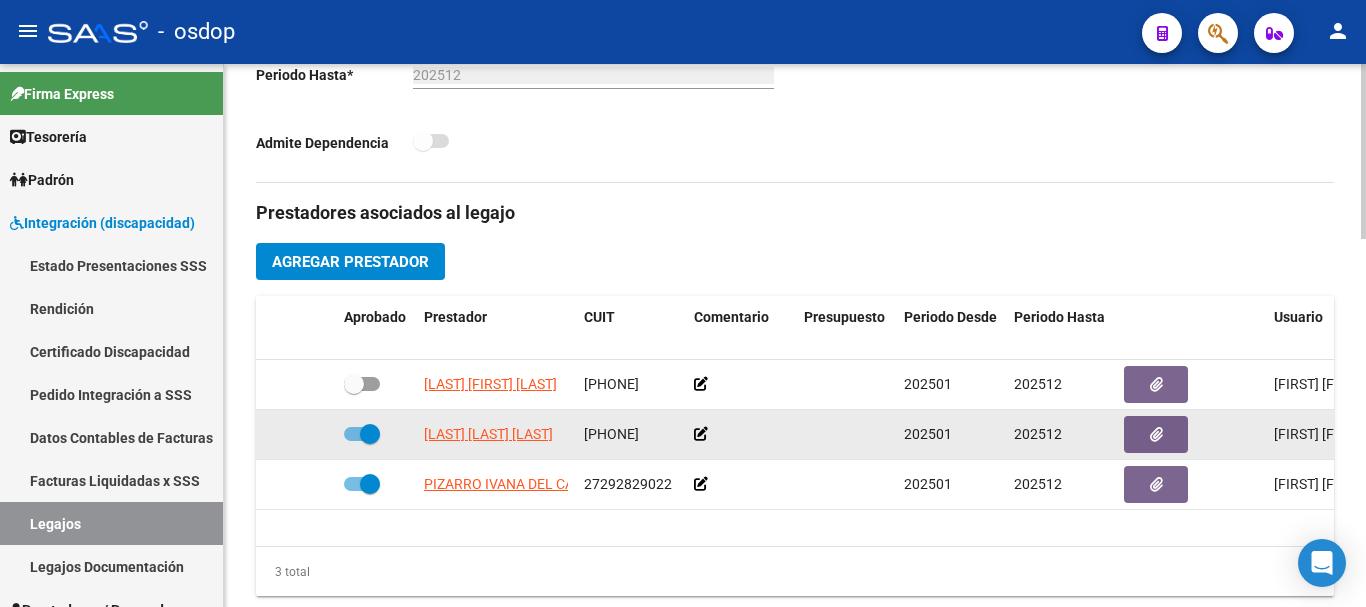 click at bounding box center [362, 434] 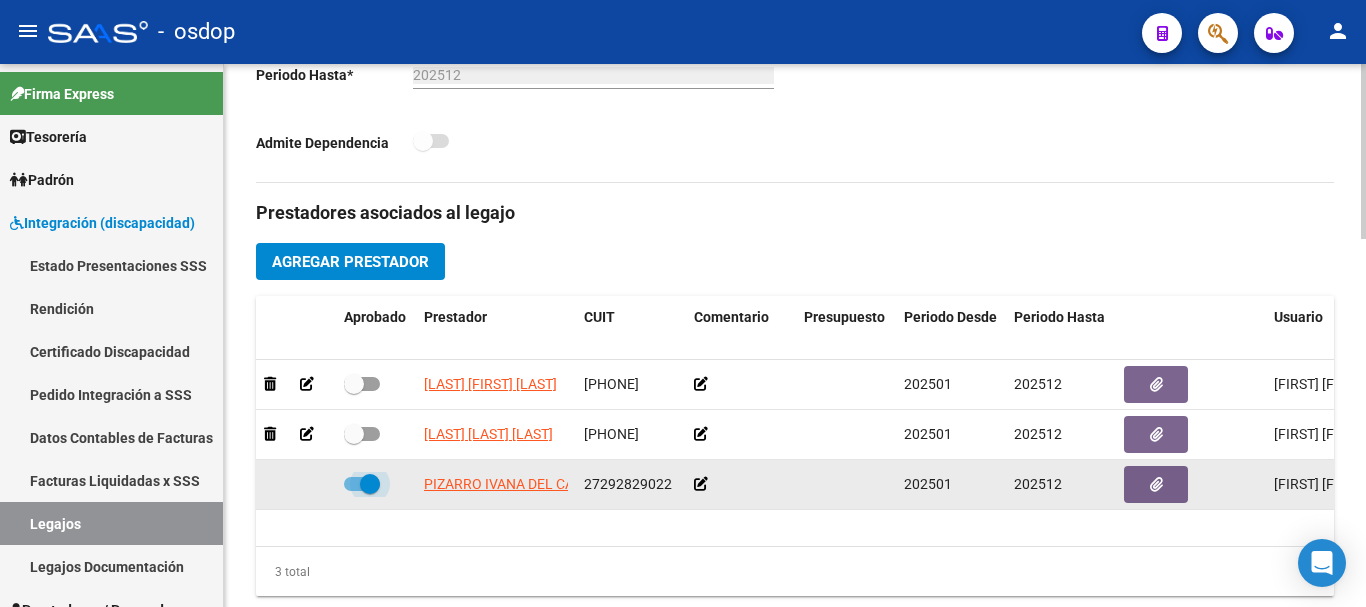 click at bounding box center (362, 484) 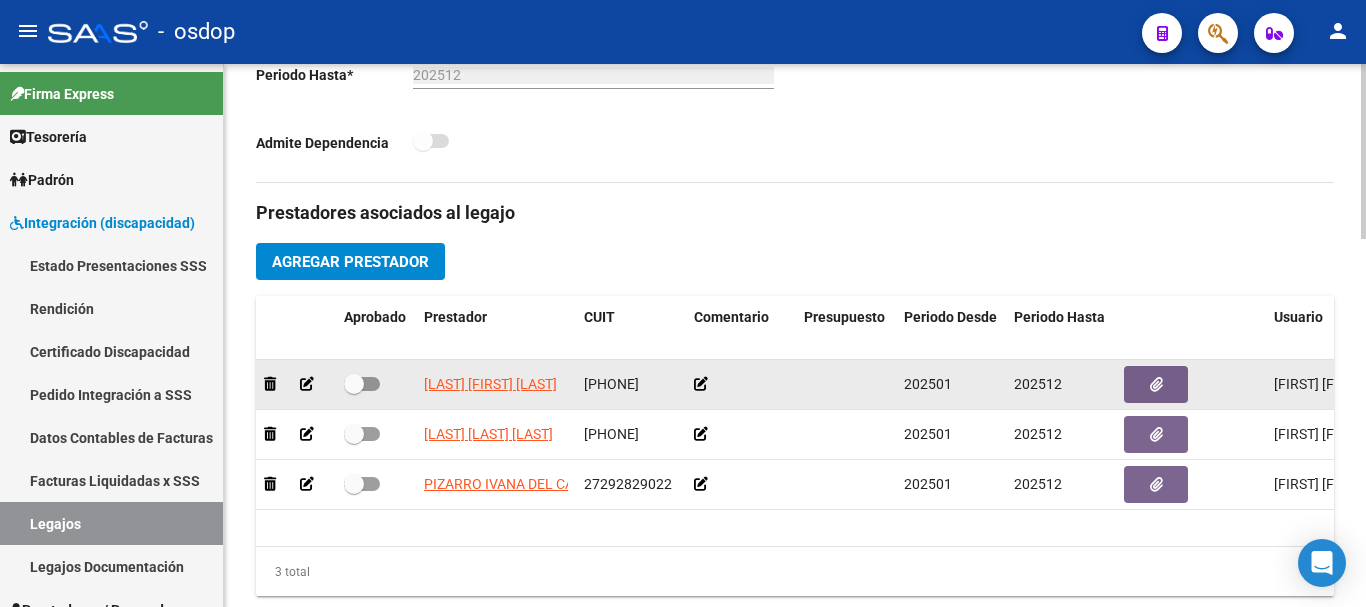 click 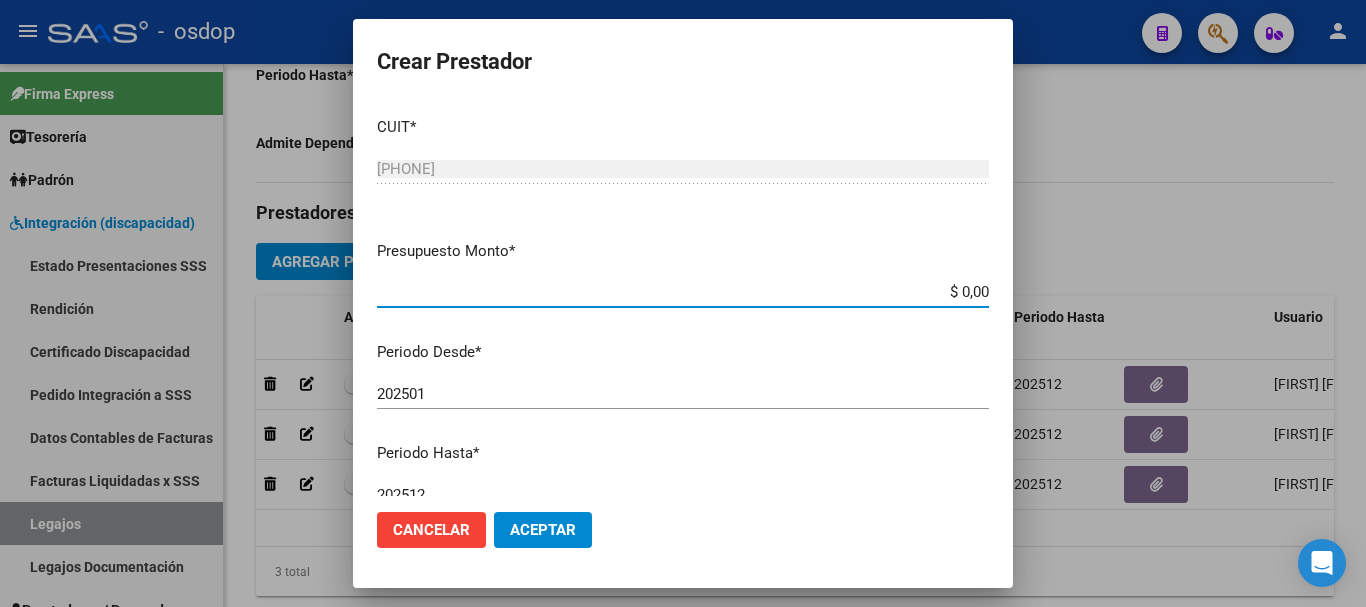click on "$ 0,00" at bounding box center (683, 292) 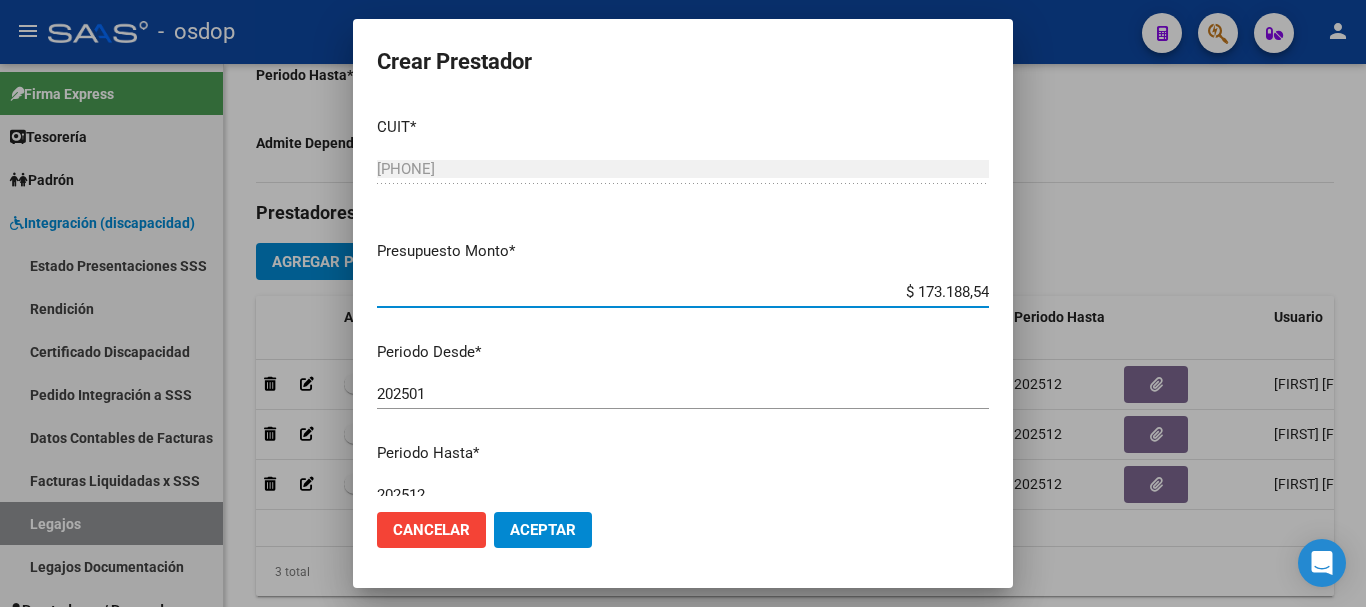 type on "$ 173.188,54" 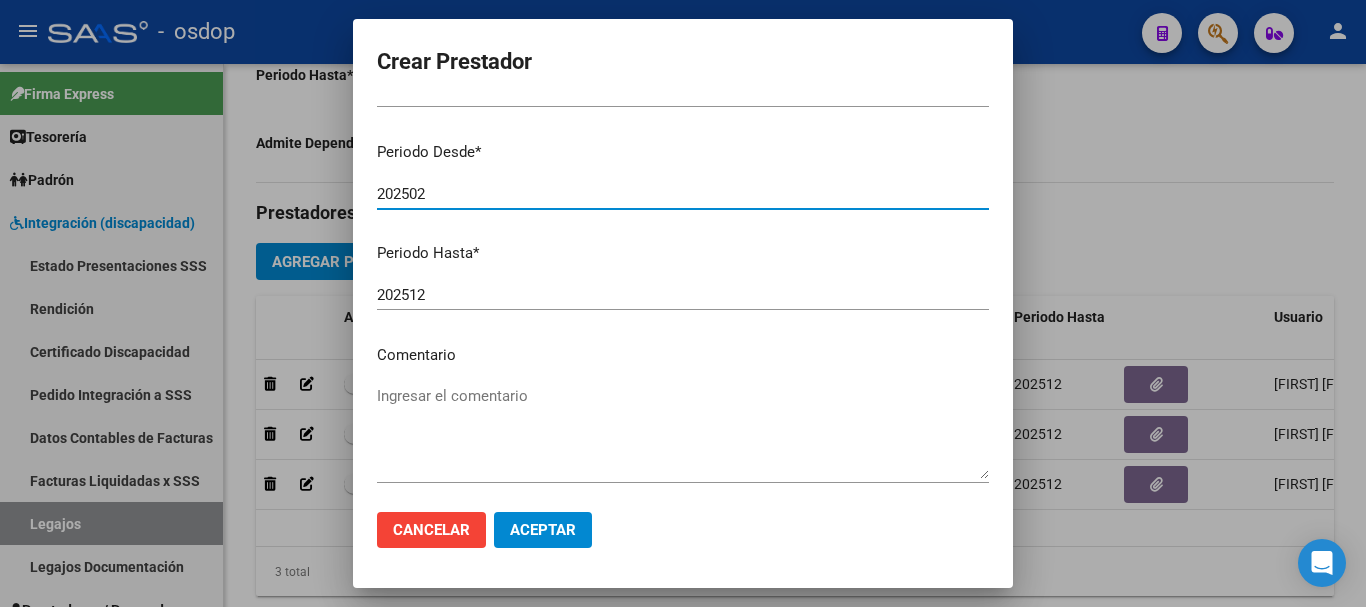 scroll, scrollTop: 290, scrollLeft: 0, axis: vertical 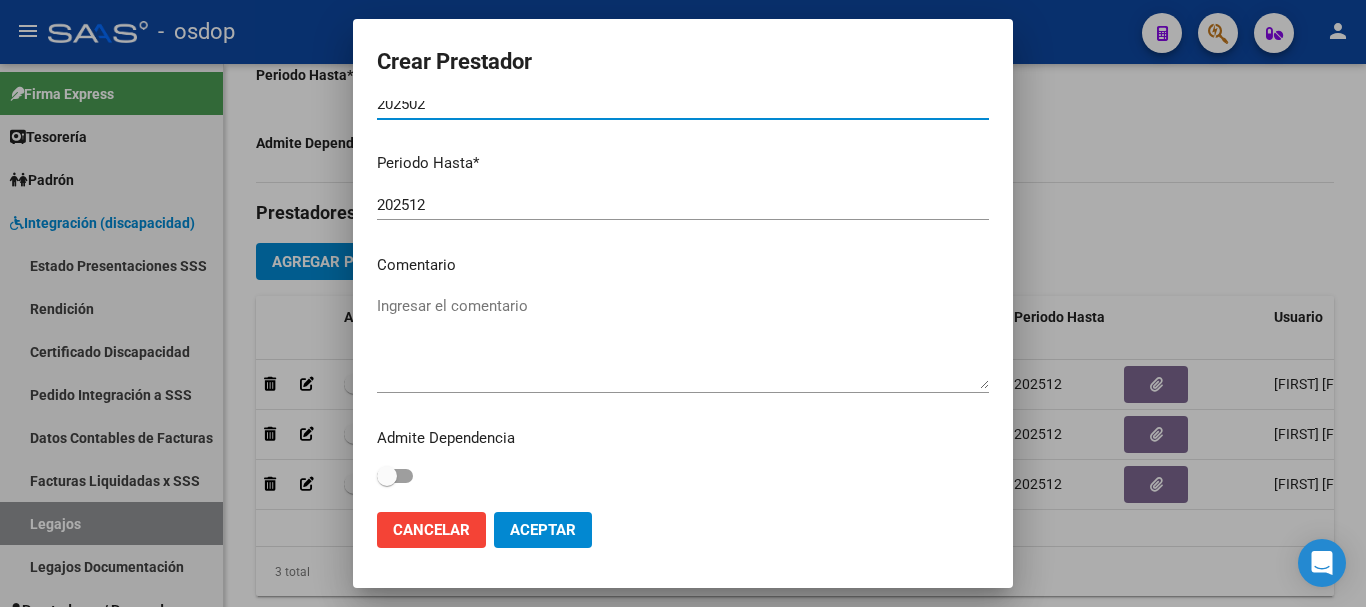 type on "202502" 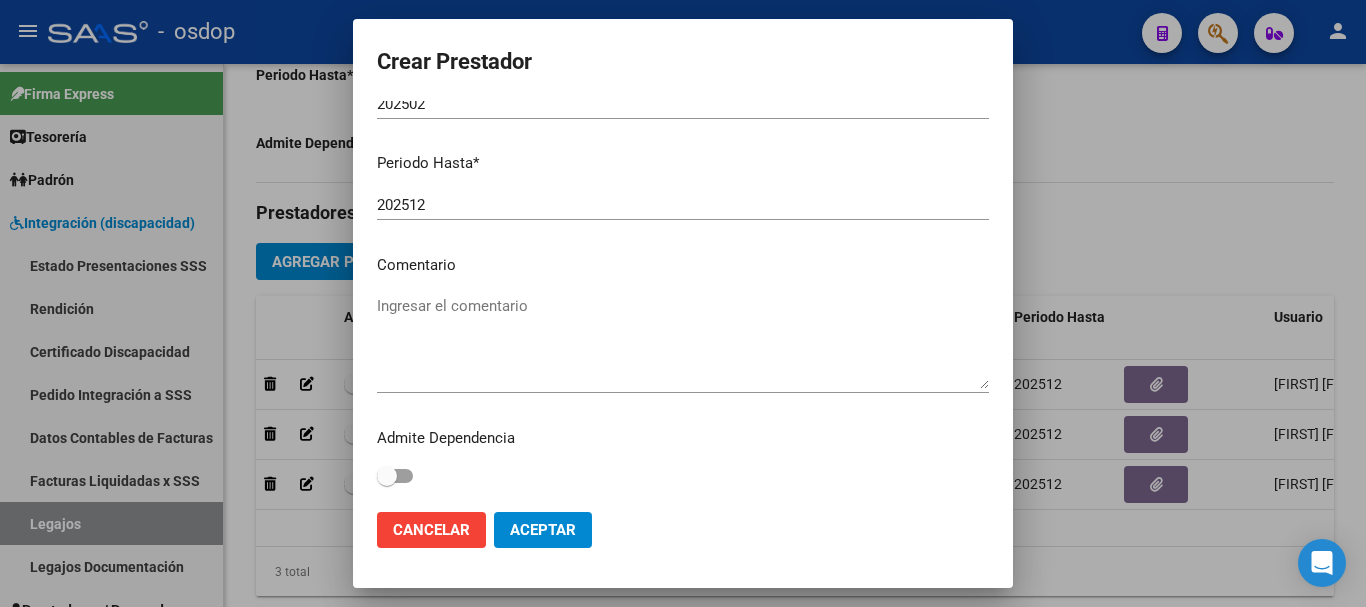 click on "Ingresar el comentario" at bounding box center (683, 342) 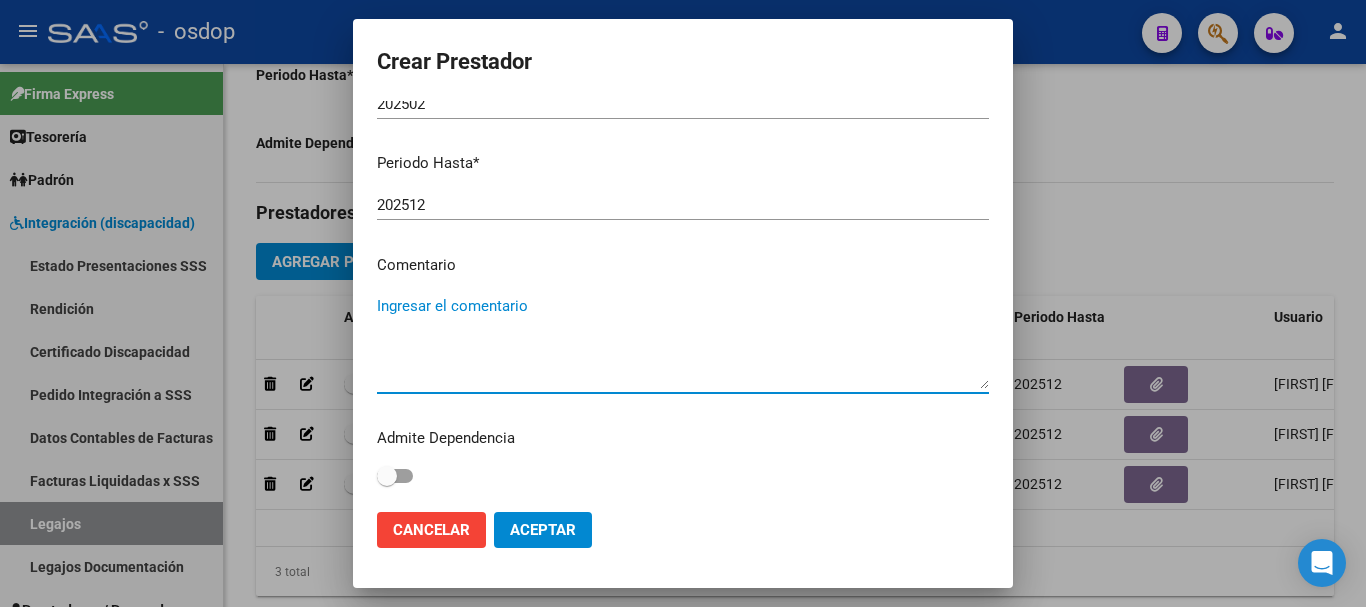 paste on "250102 - KINESIOTERAPIA" 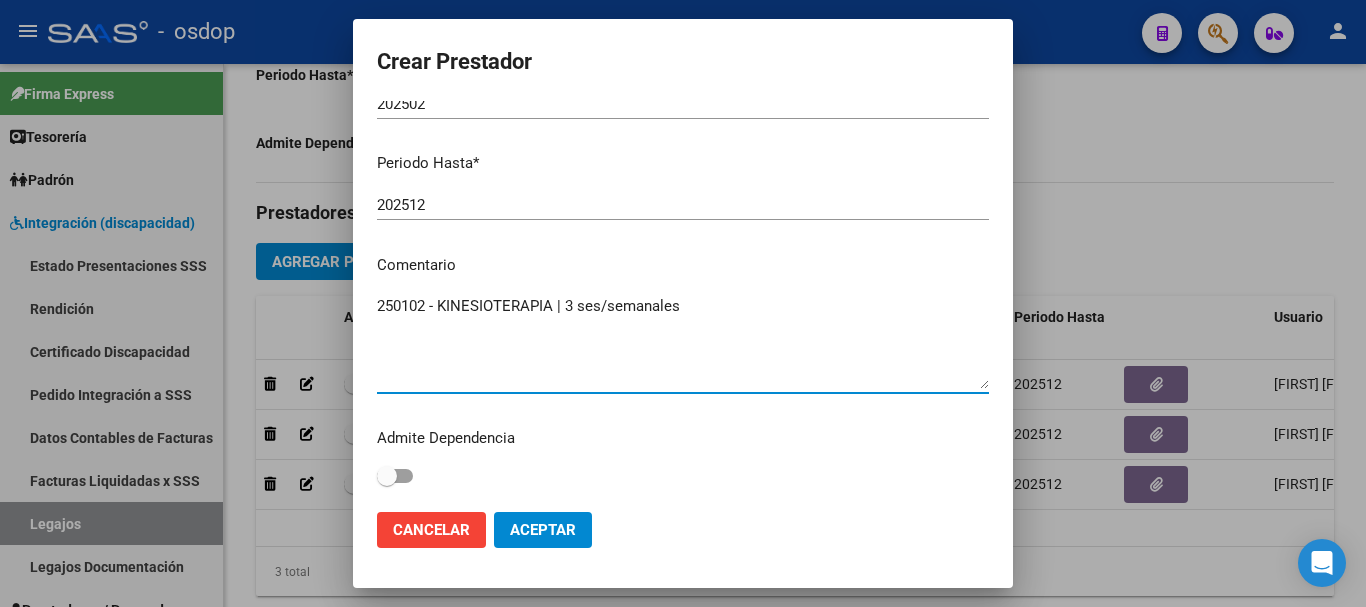 type on "250102 - KINESIOTERAPIA | 3 ses/semanales" 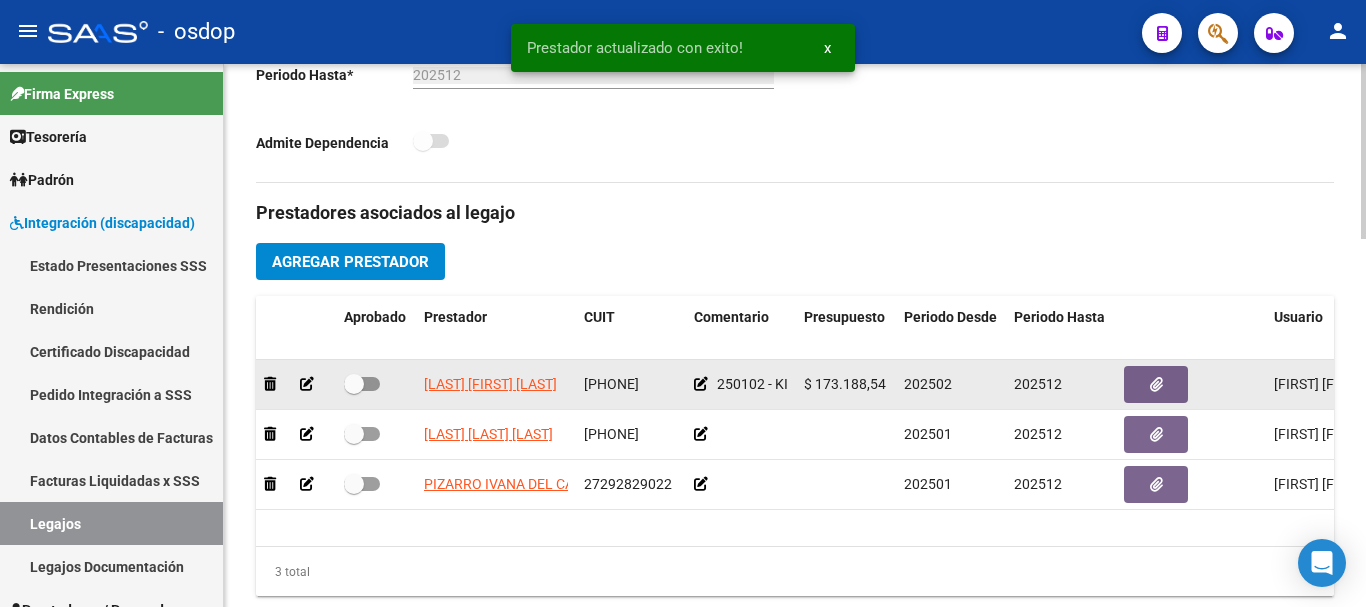 click at bounding box center (362, 384) 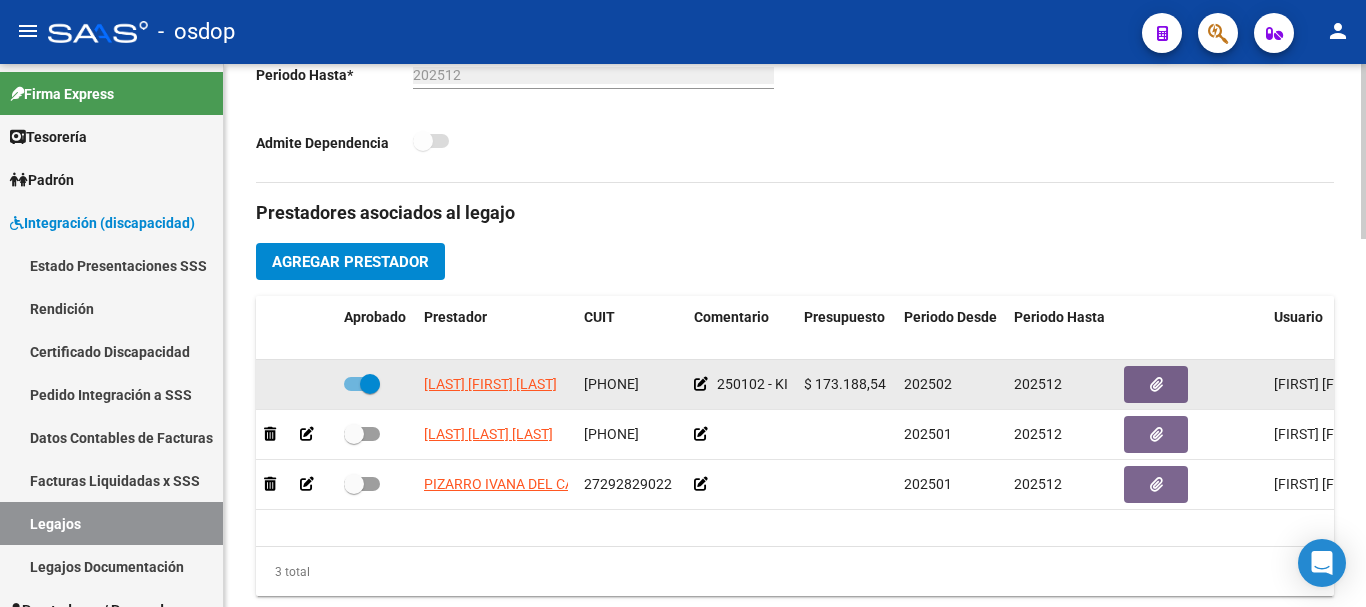 click at bounding box center [362, 384] 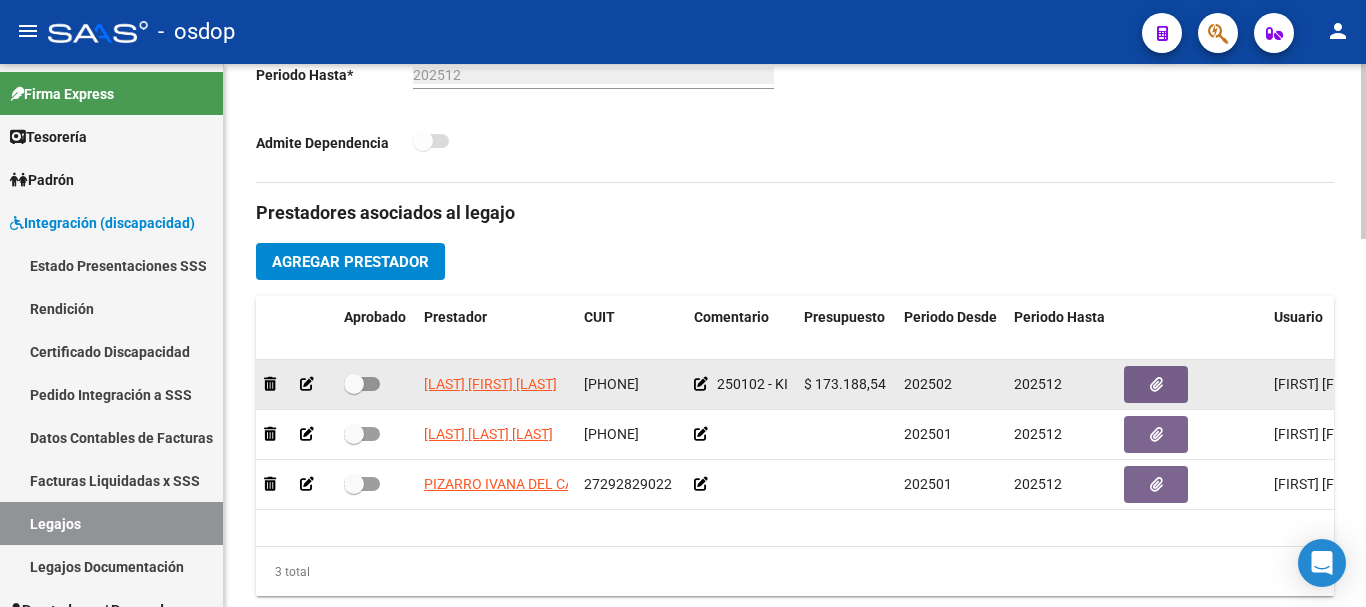 click 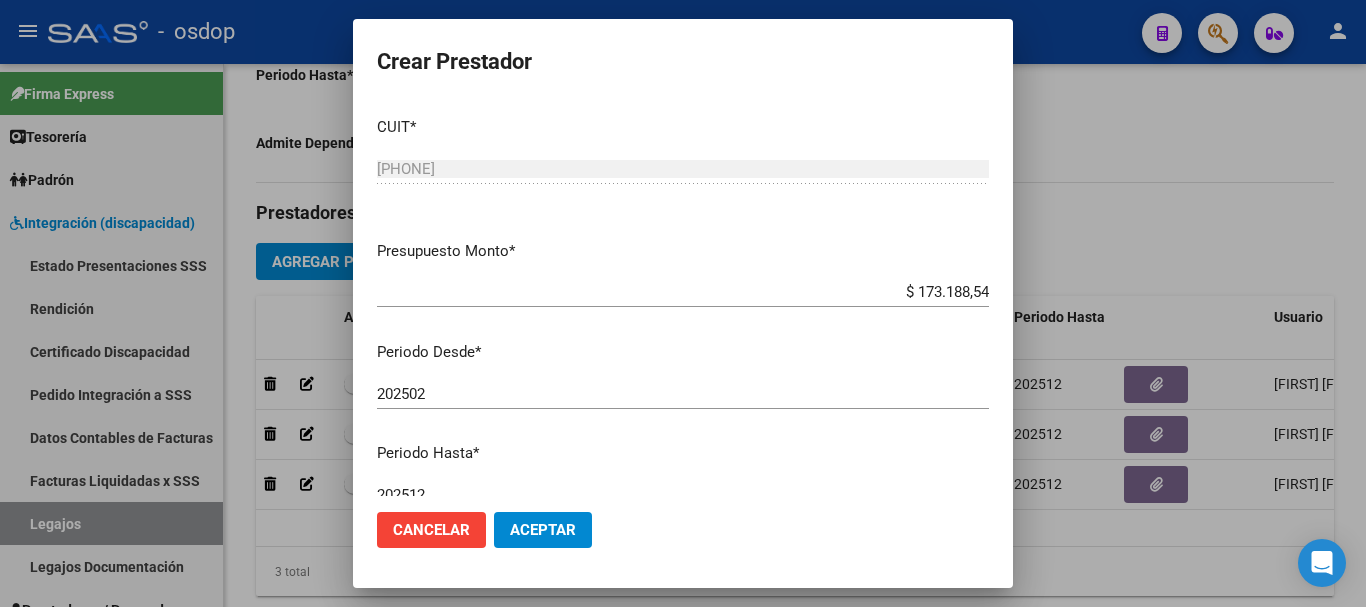 click on "$ 173.188,54" at bounding box center [683, 292] 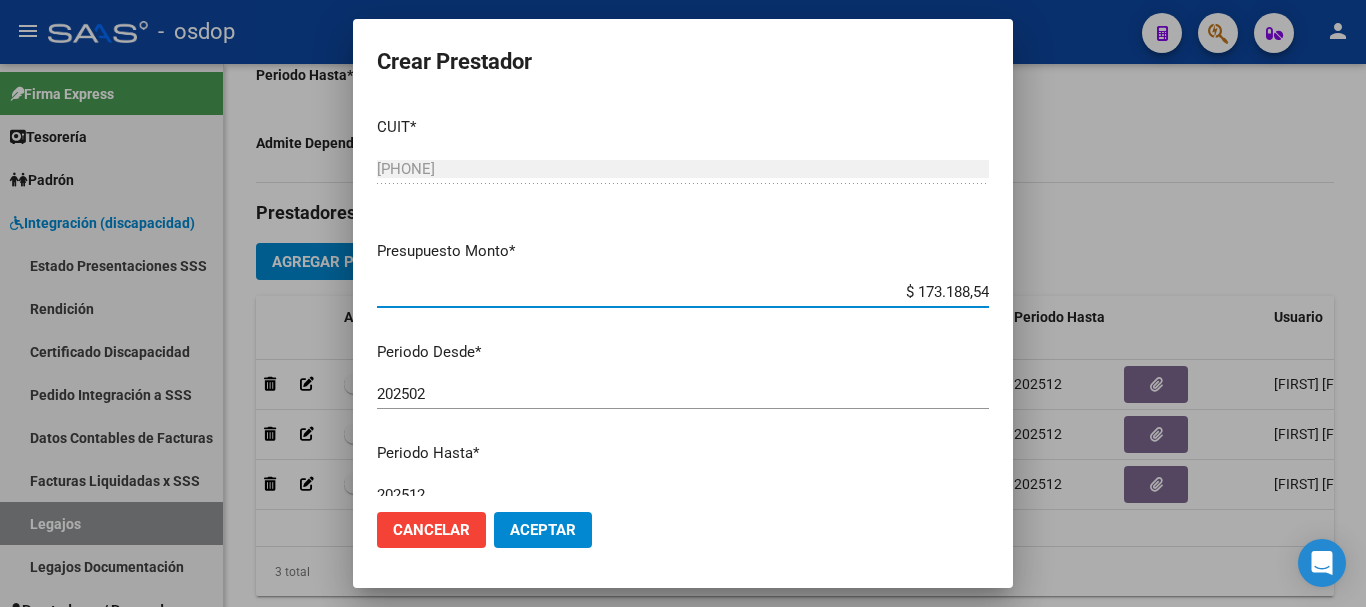 click on "$ 173.188,54" at bounding box center (683, 292) 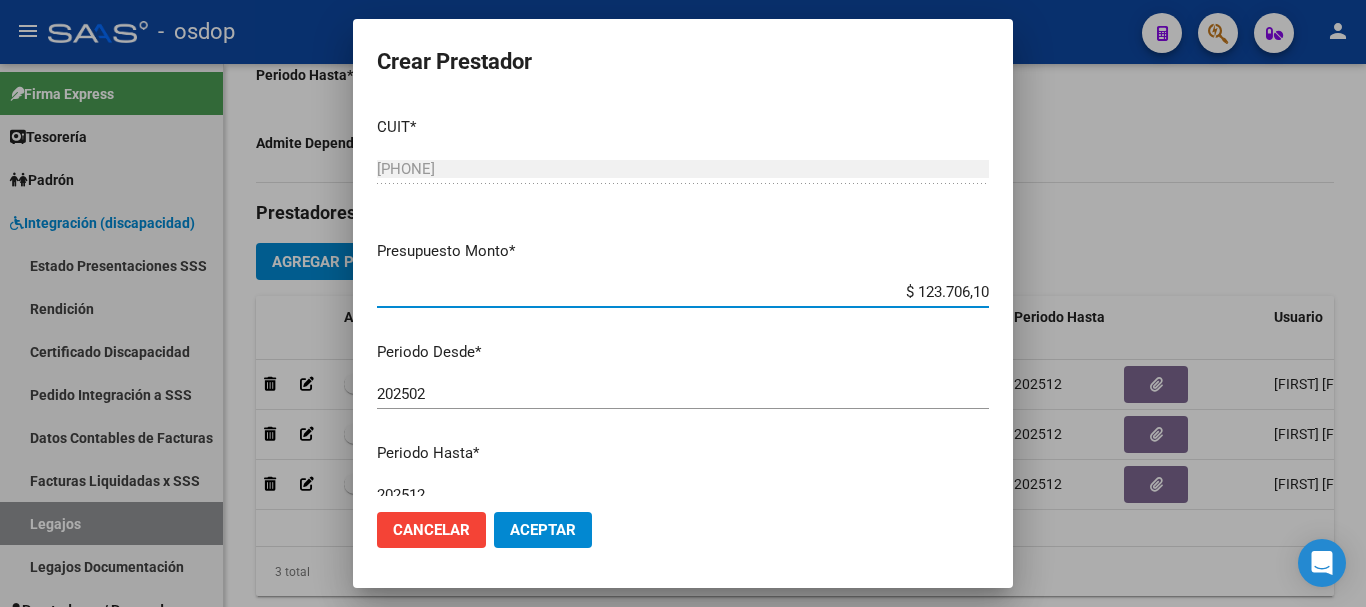 type on "$ 123.706,10" 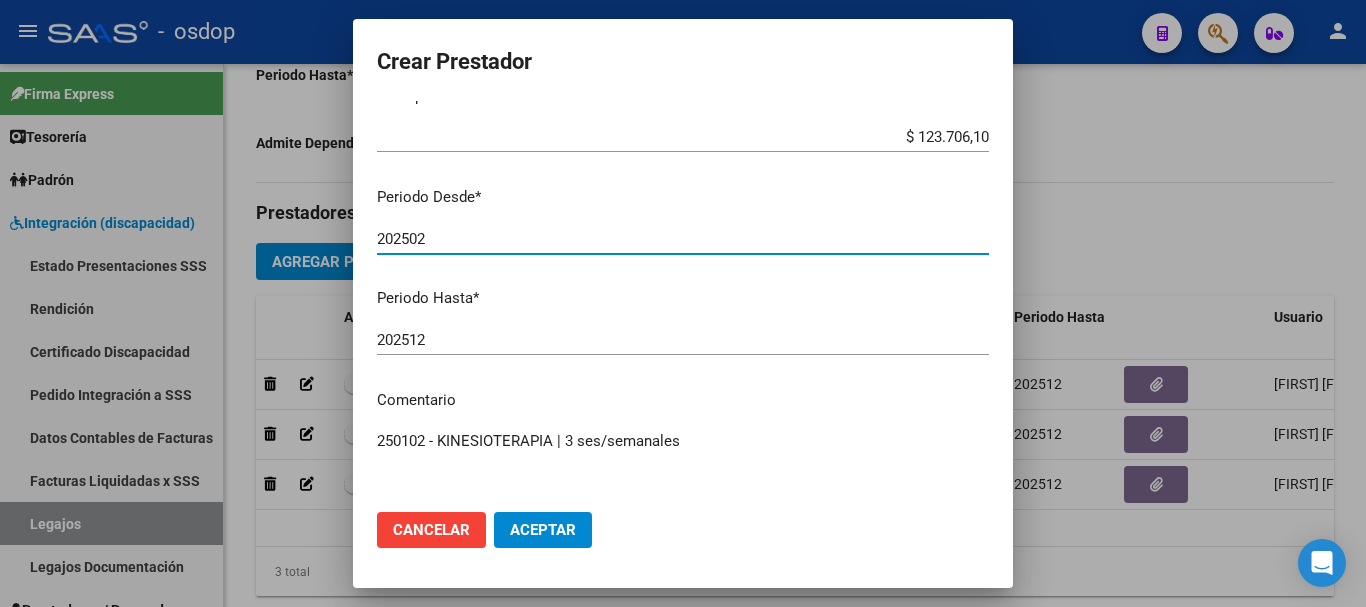 scroll, scrollTop: 200, scrollLeft: 0, axis: vertical 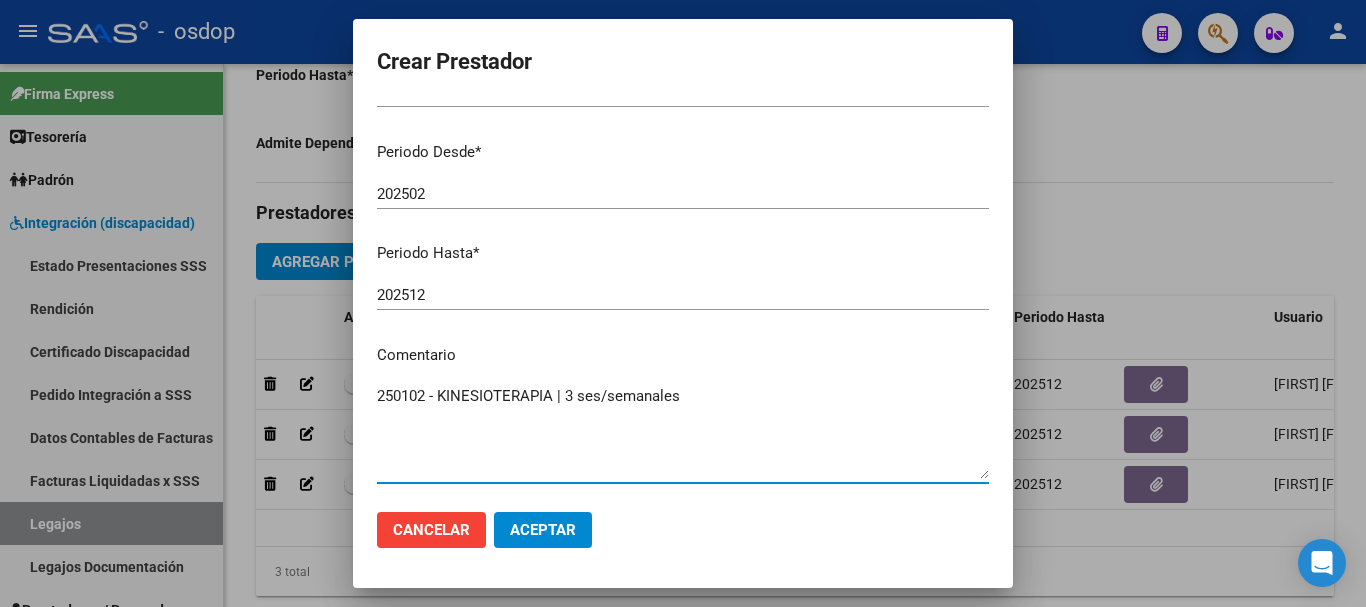 click on "250102 - KINESIOTERAPIA | 3 ses/semanales" at bounding box center [683, 432] 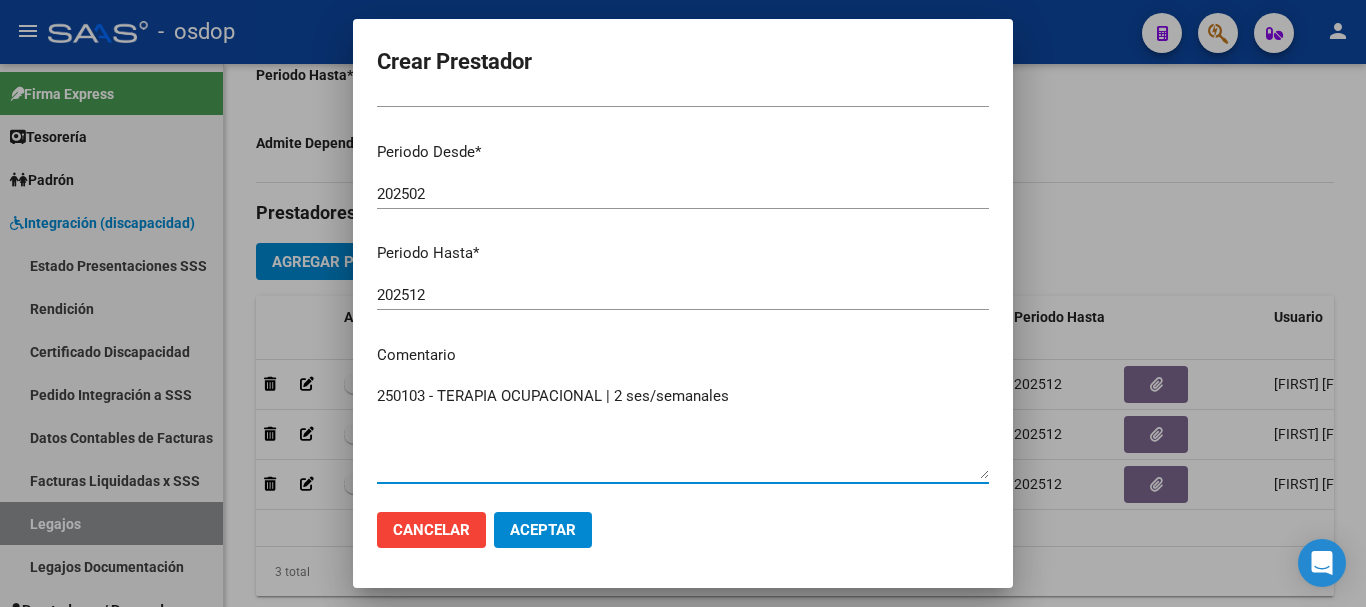 click on "250103 - TERAPIA OCUPACIONAL | 2 ses/semanales" at bounding box center (683, 432) 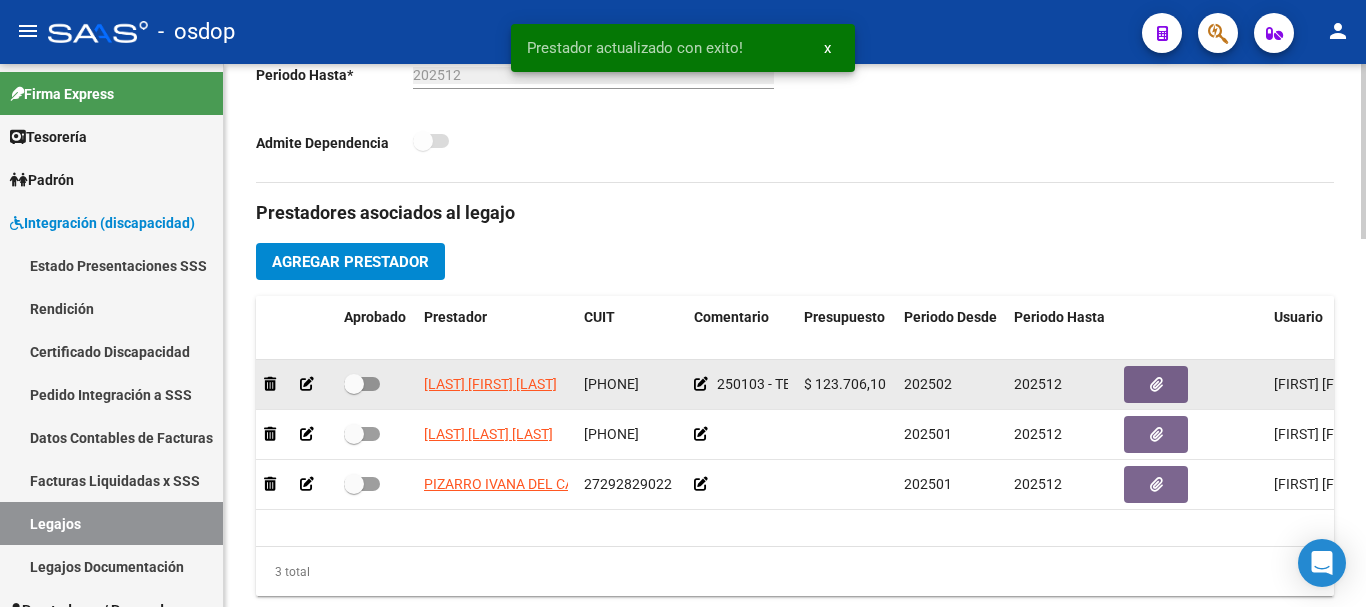 click at bounding box center (362, 384) 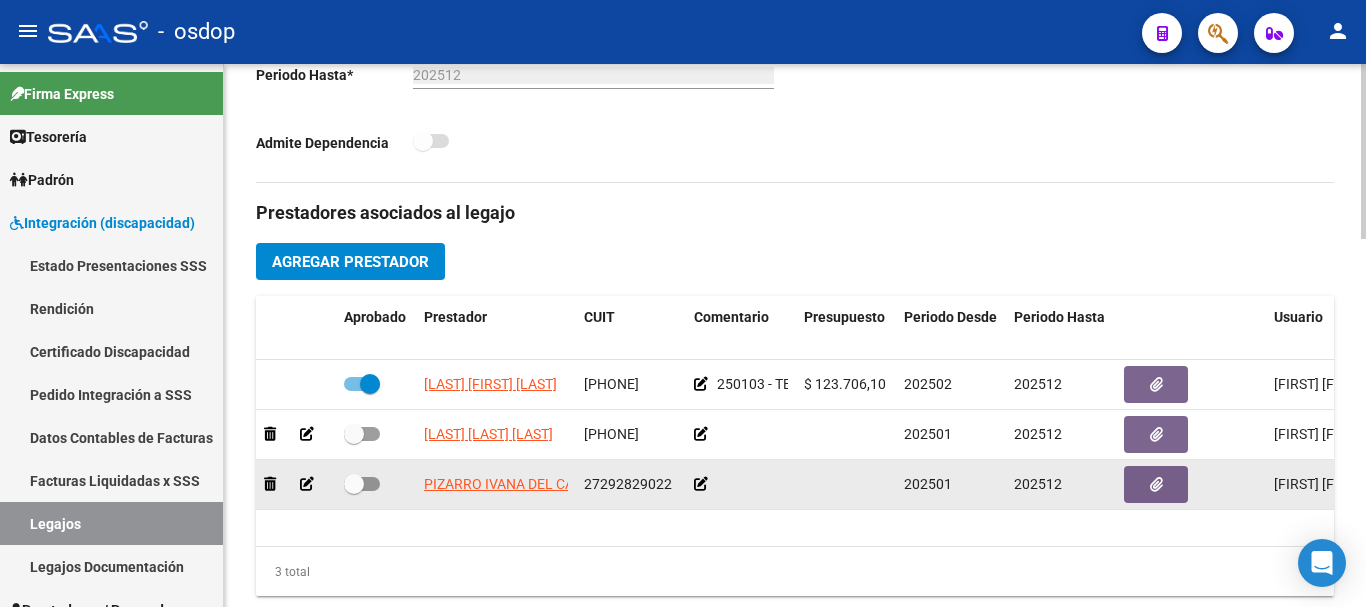 click 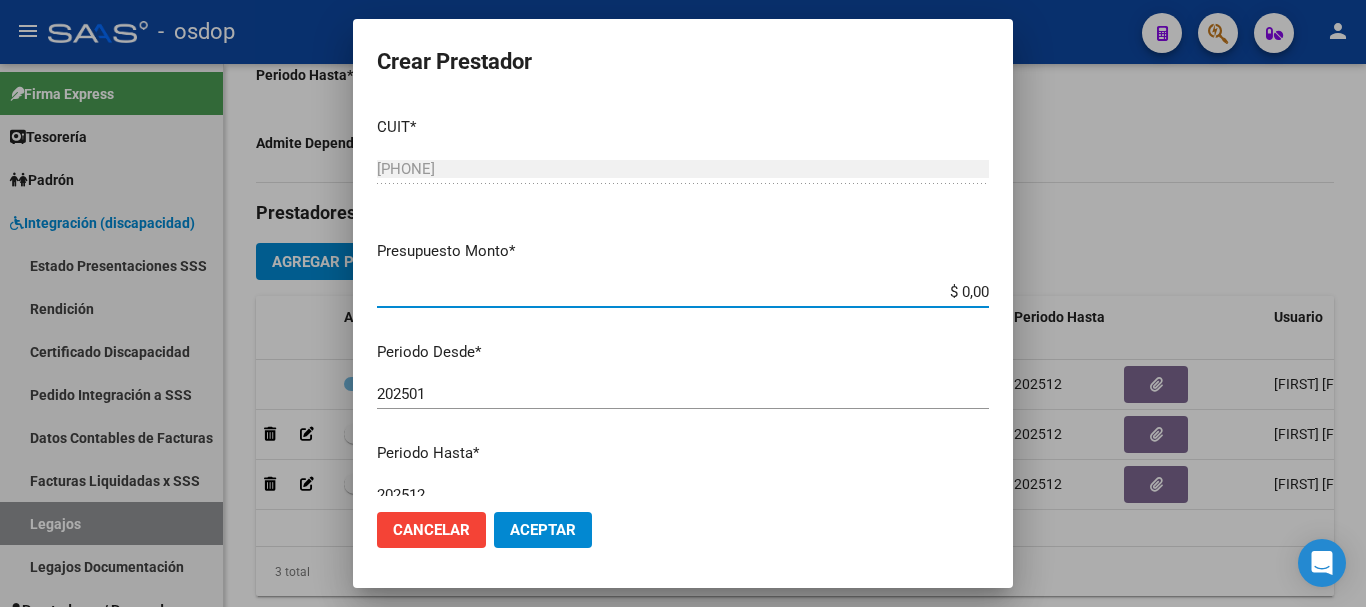 click on "$ 0,00" at bounding box center [683, 292] 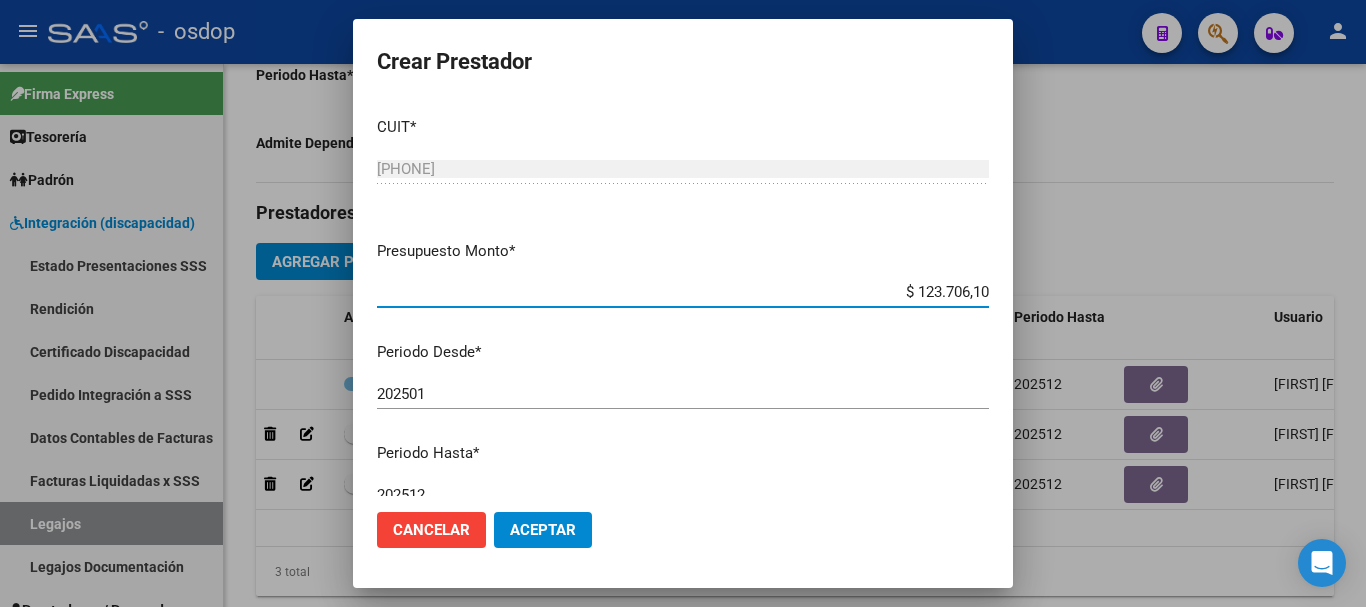 type on "$ 123.706,10" 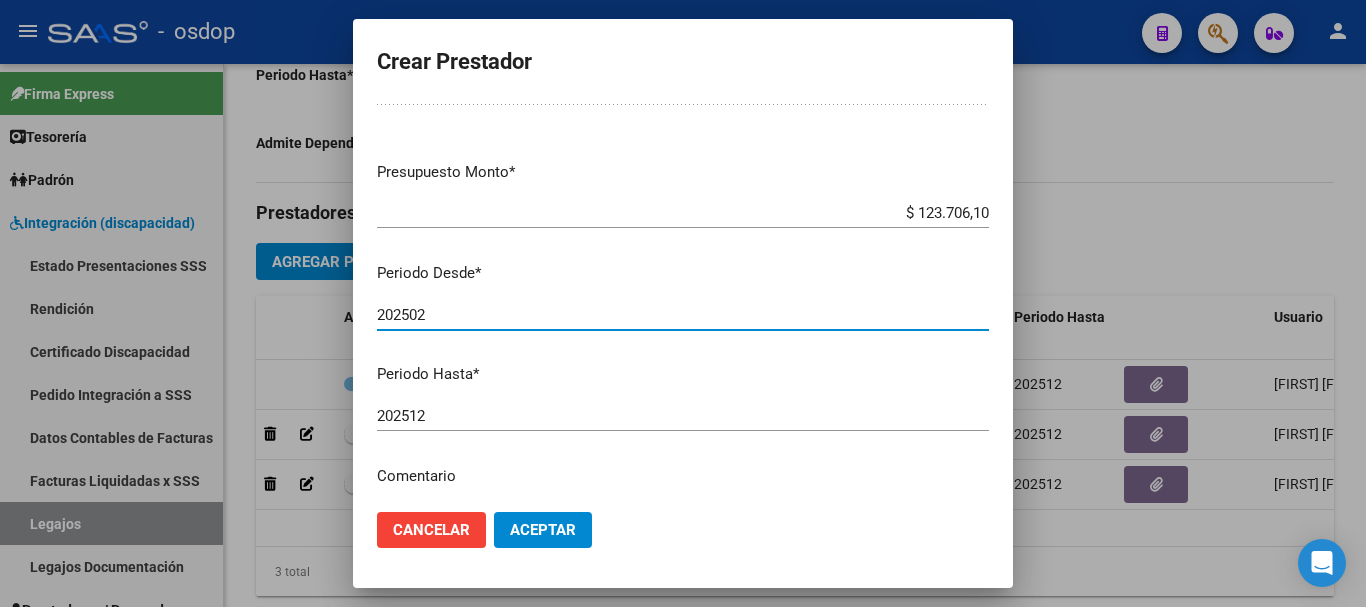 scroll, scrollTop: 200, scrollLeft: 0, axis: vertical 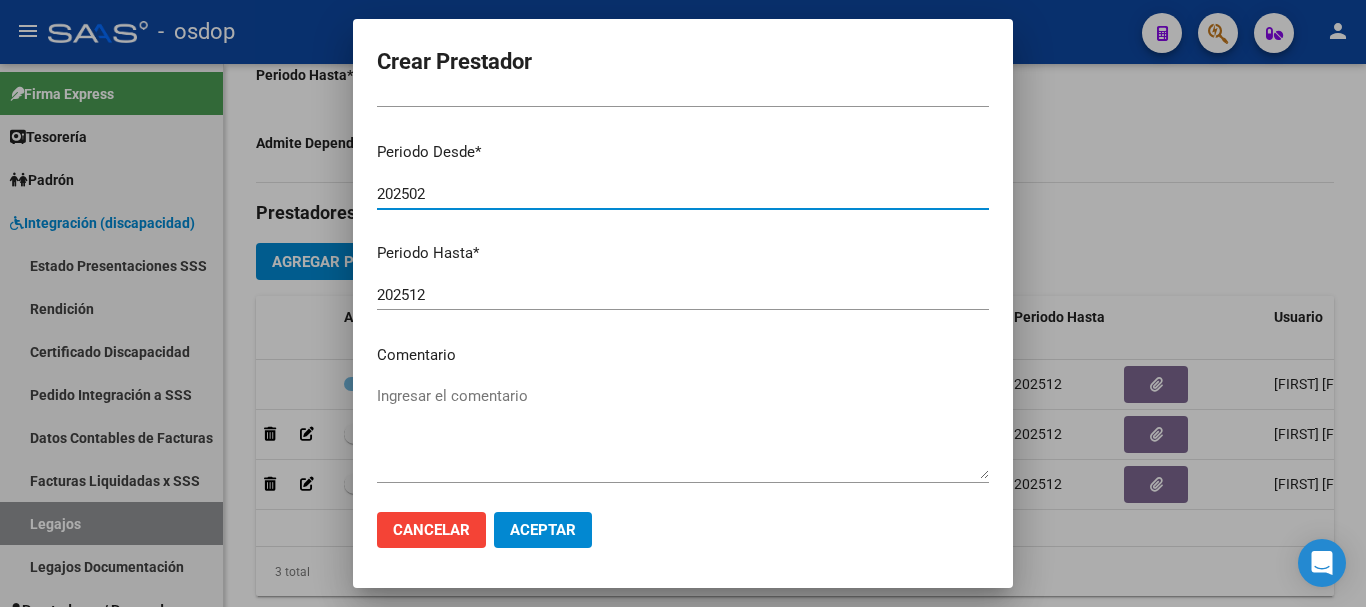 type on "202502" 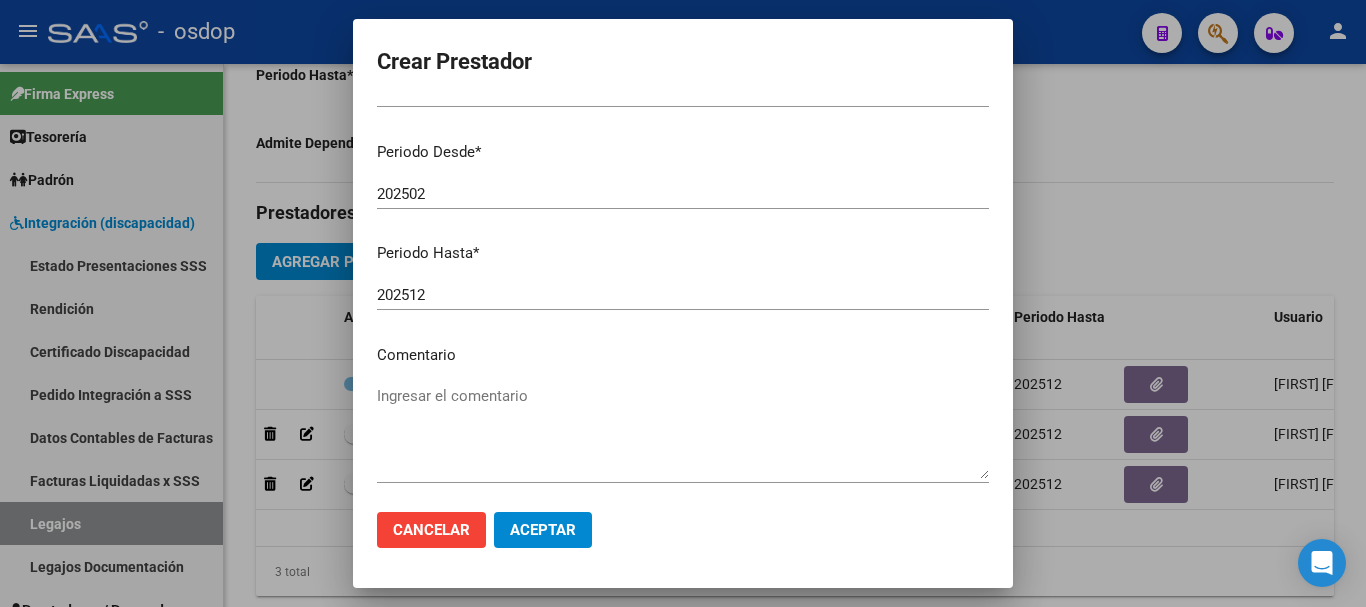 click on "Ingresar el comentario" at bounding box center (683, 432) 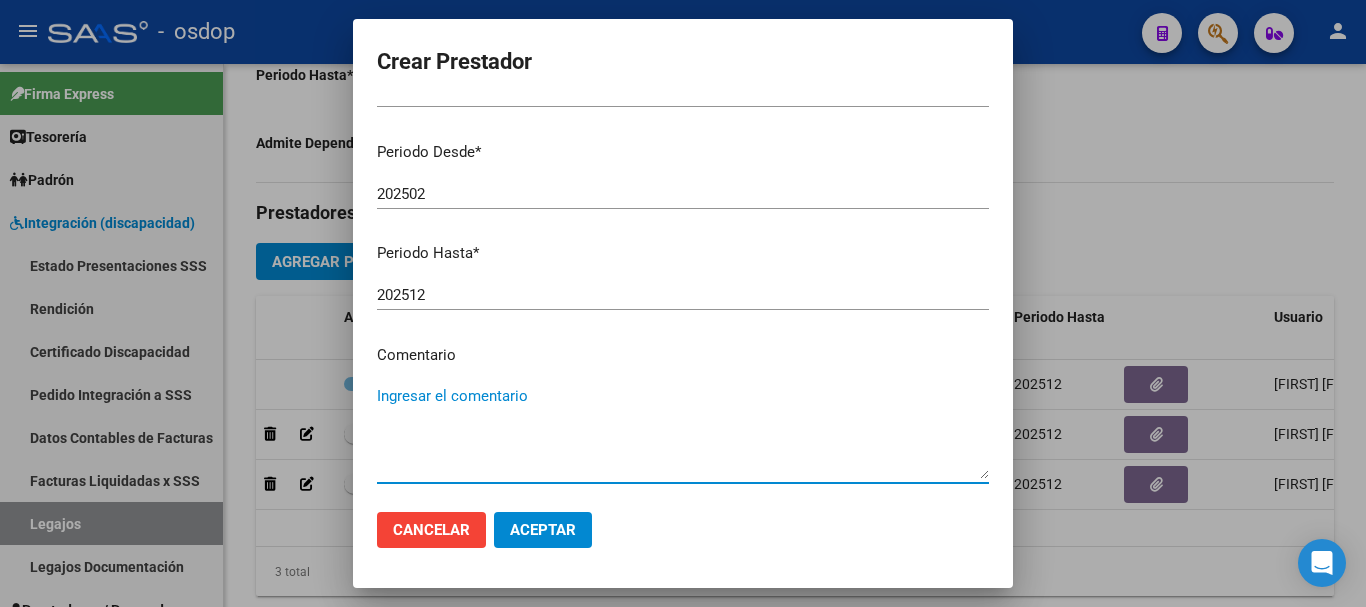 paste on "330105 - PSICOPEDAGOGIA" 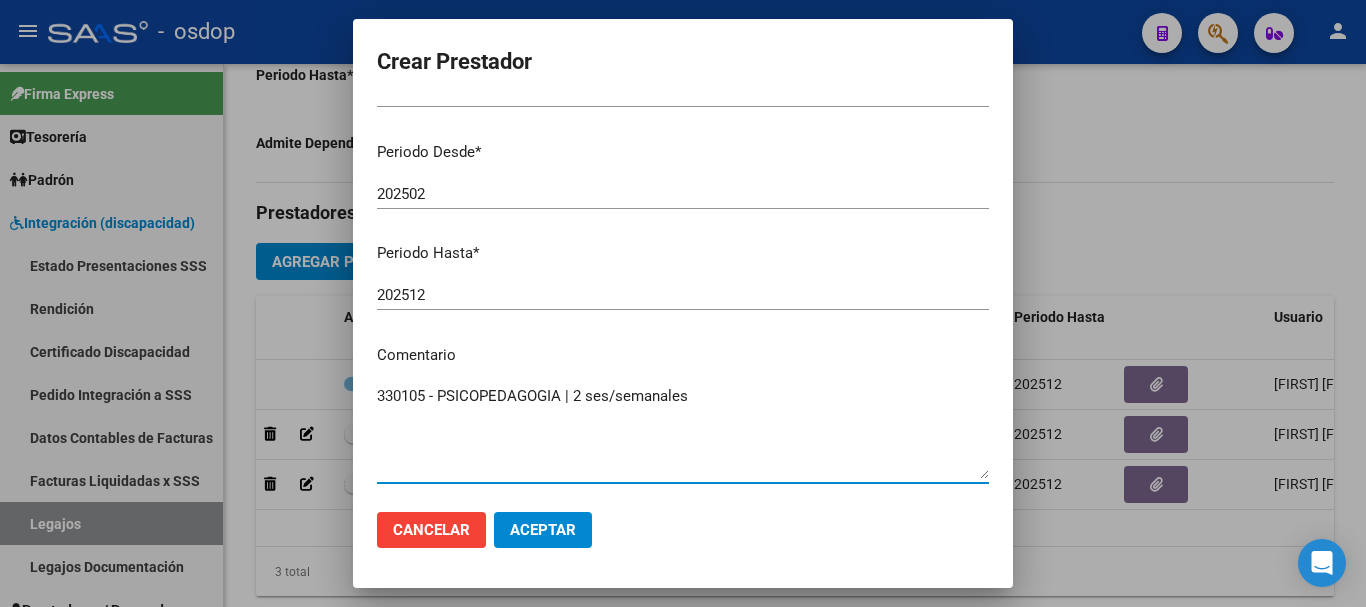 type on "330105 - PSICOPEDAGOGIA | 2 ses/semanales" 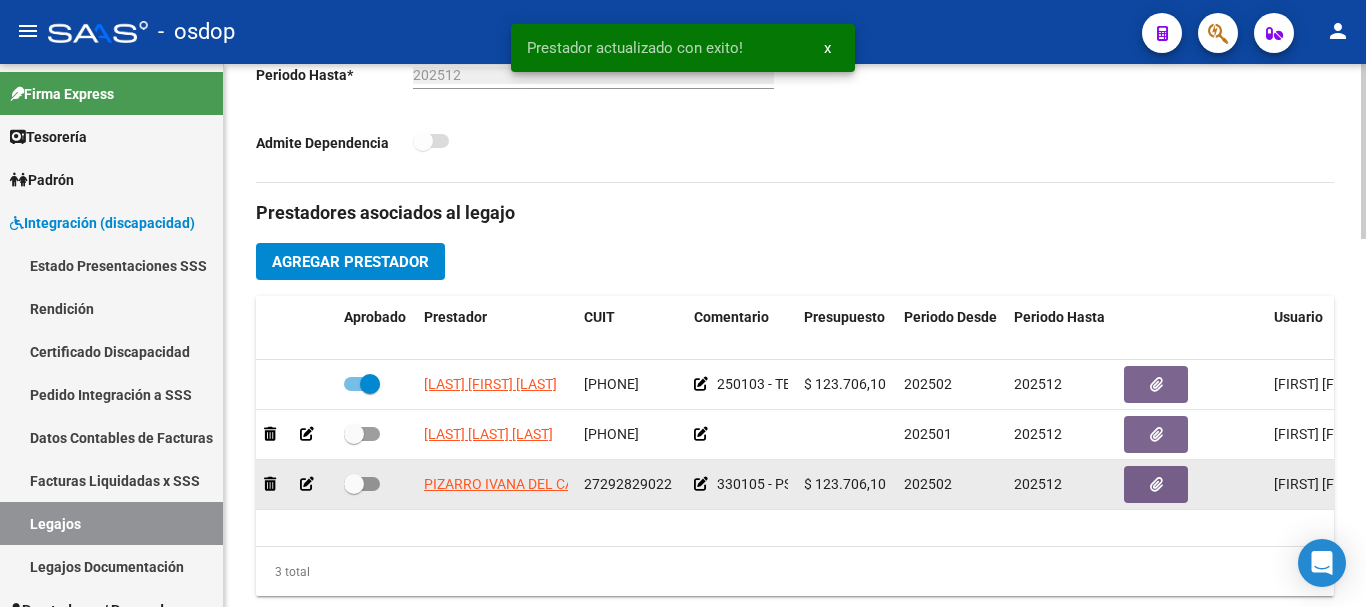 click at bounding box center (362, 484) 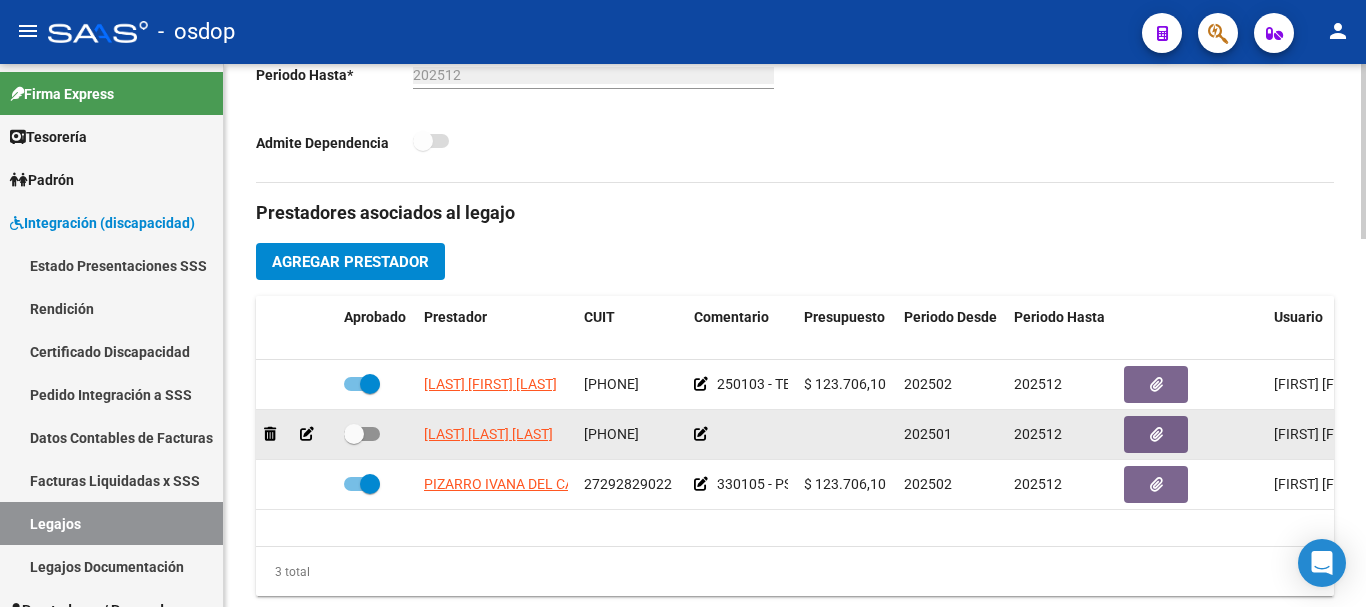 click 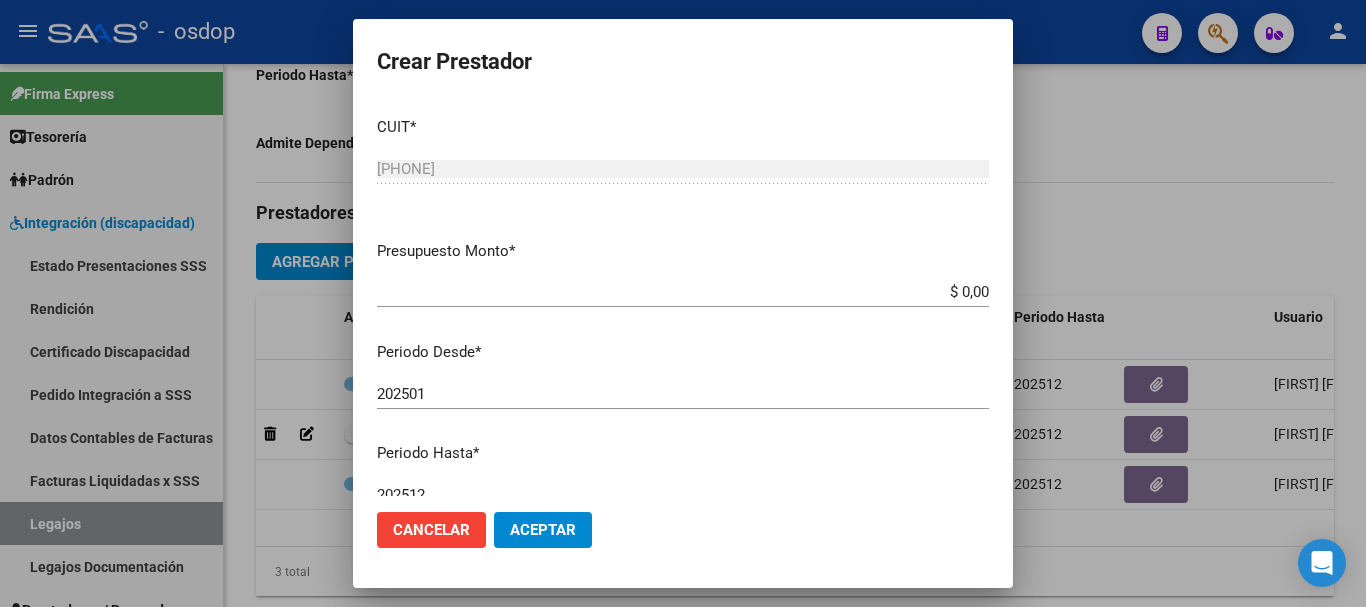 click on "$ 0,00" at bounding box center [683, 292] 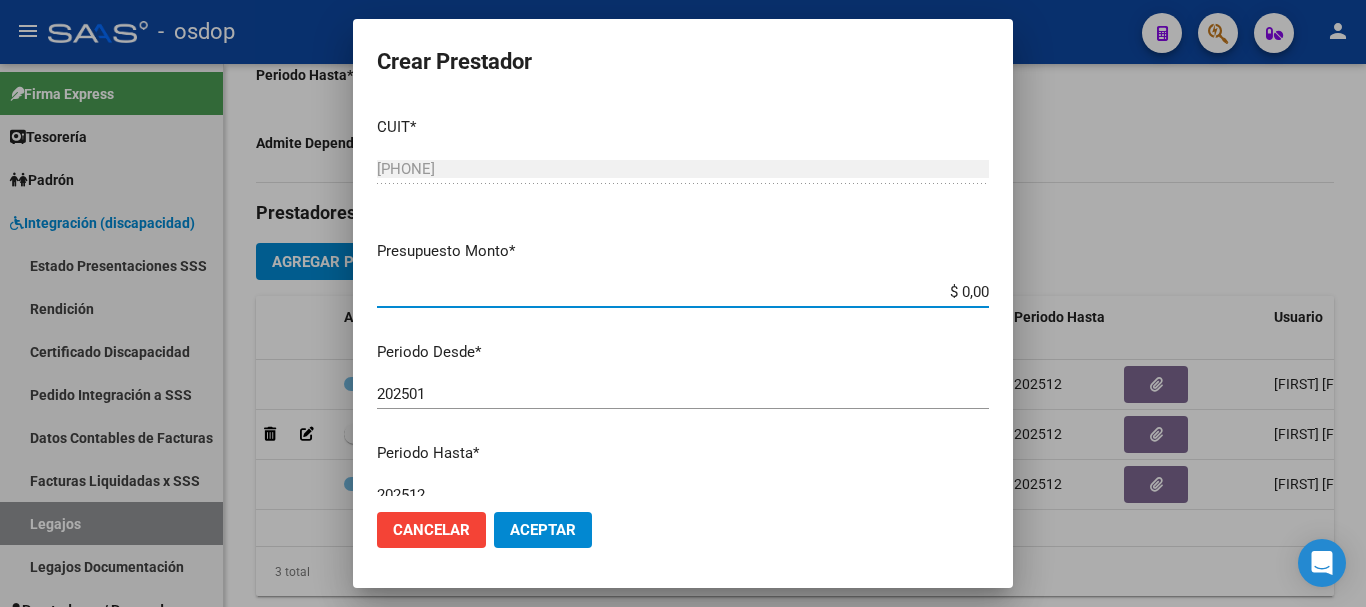 click on "$ 0,00" at bounding box center (683, 292) 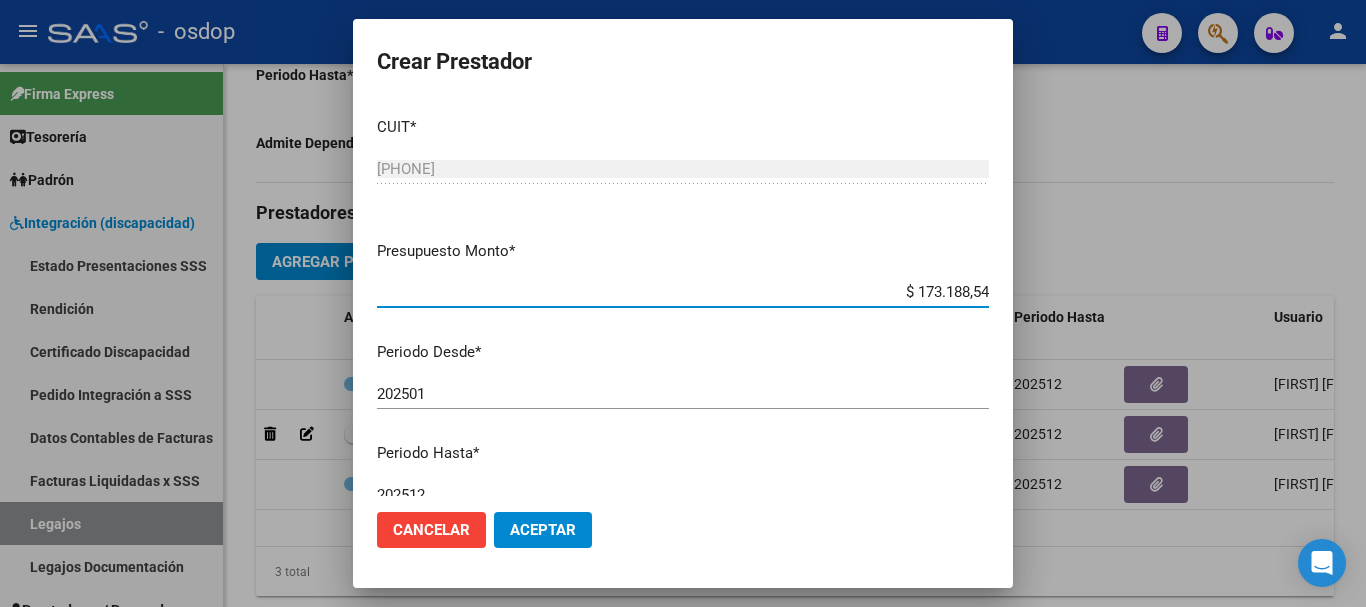 type on "$ 173.188,54" 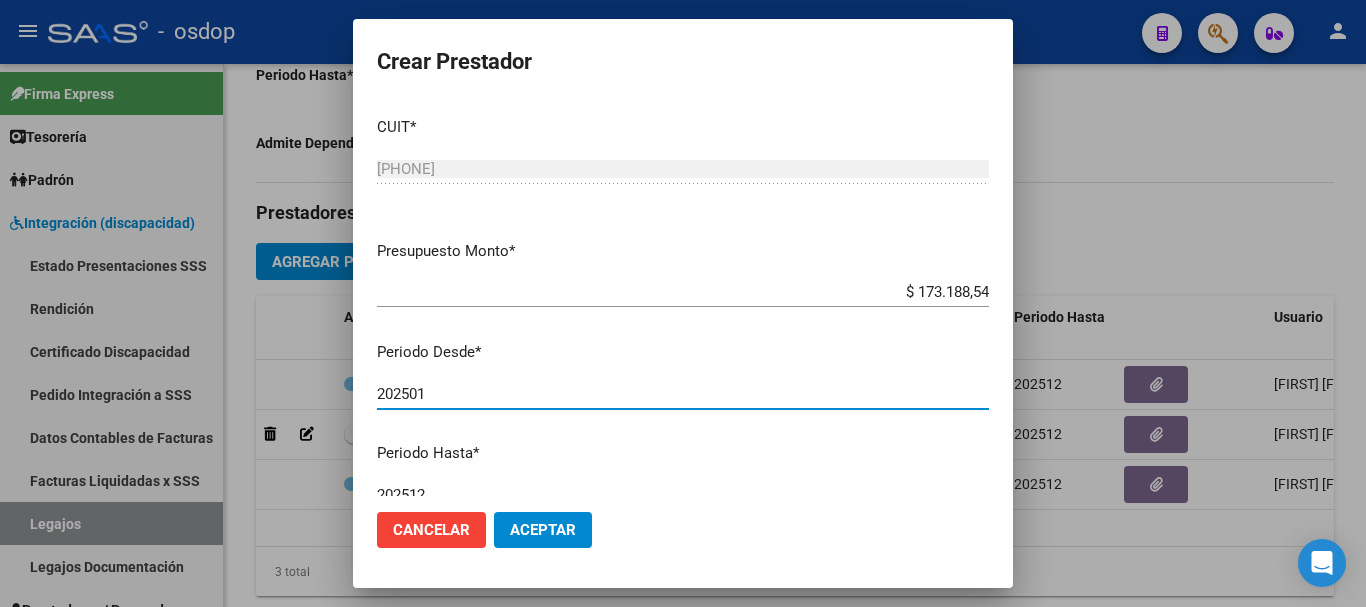 click on "202501" at bounding box center (683, 394) 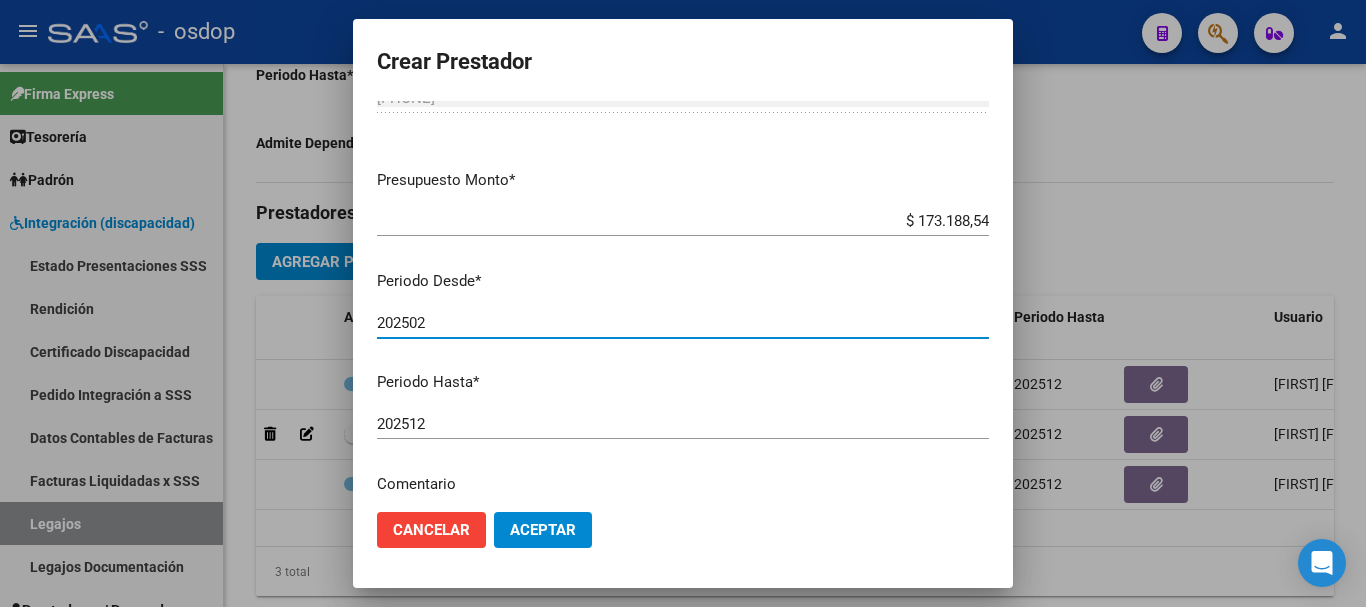 scroll, scrollTop: 200, scrollLeft: 0, axis: vertical 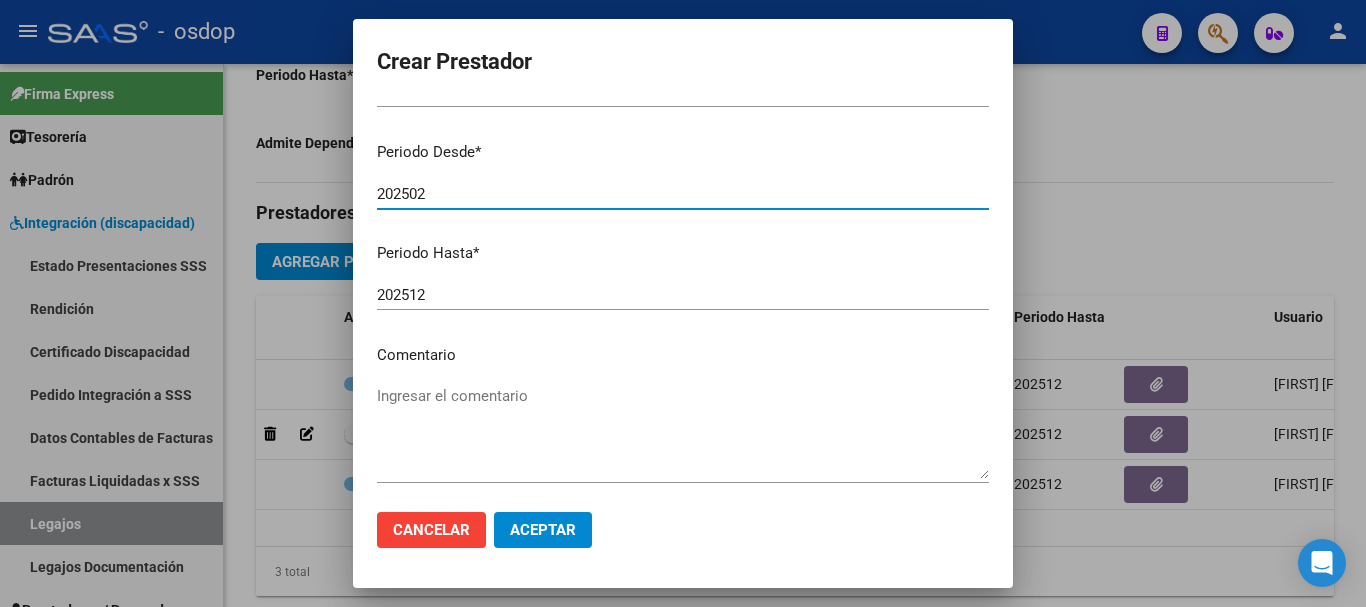 type on "202502" 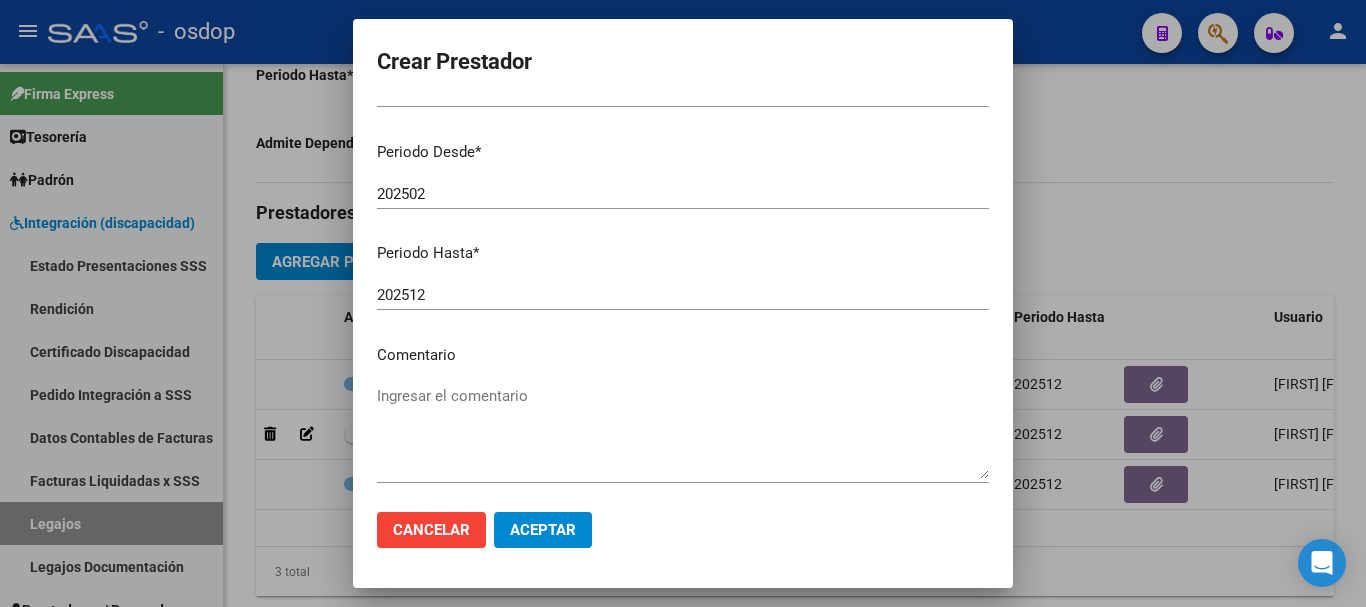 click on "Ingresar el comentario" at bounding box center [683, 432] 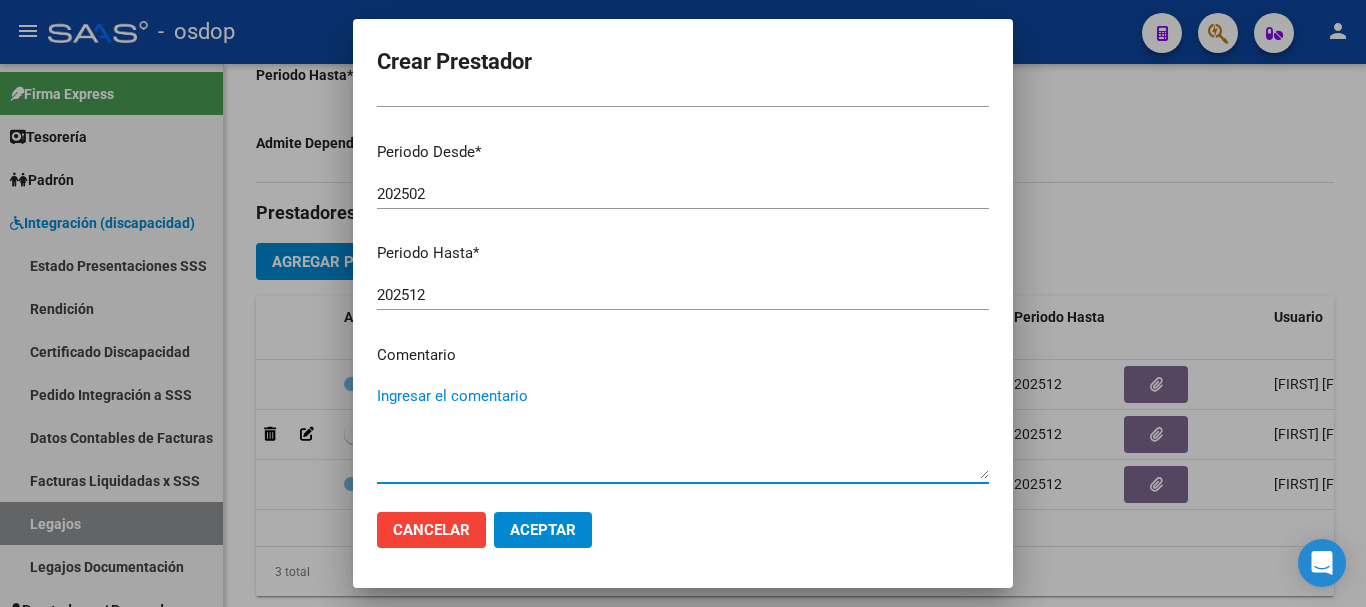 paste on "250102 - KINESIOTERAPIA" 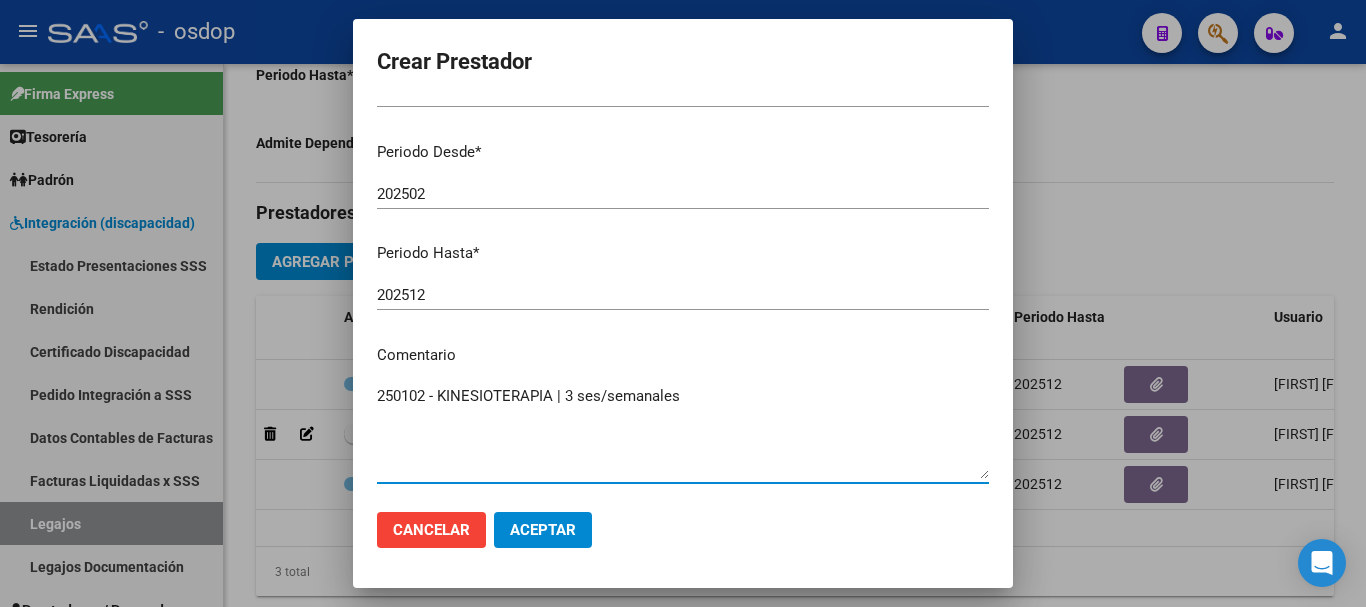 type on "250102 - KINESIOTERAPIA | 3 ses/semanales" 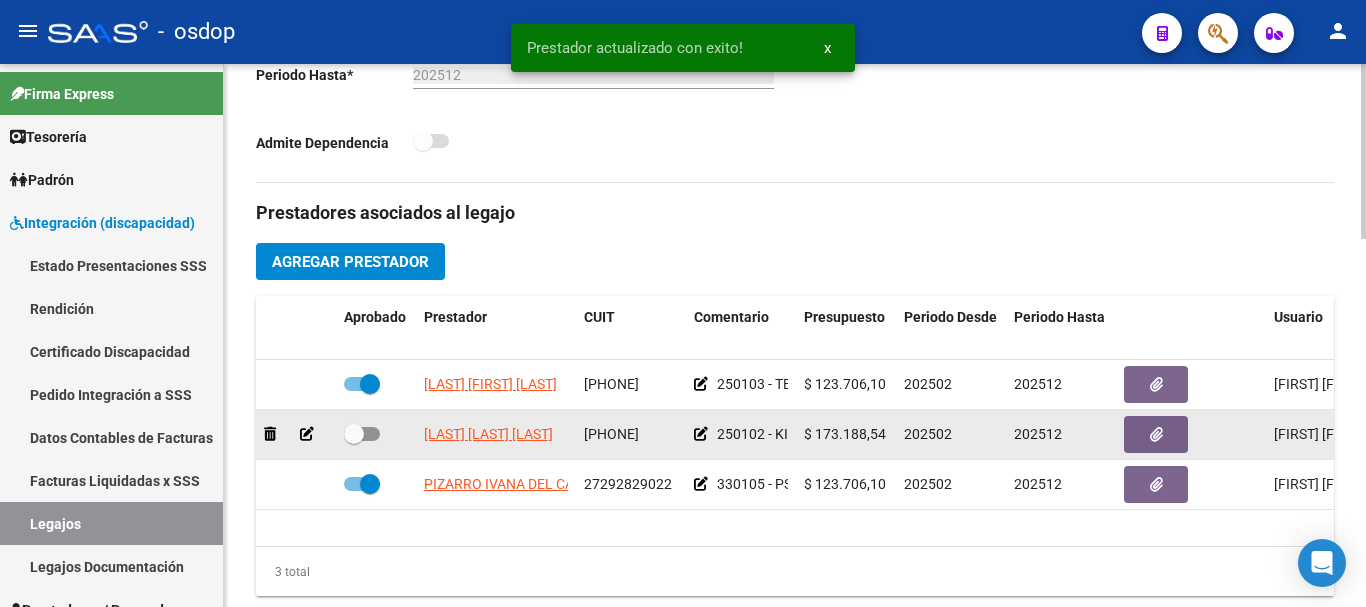 click at bounding box center [362, 434] 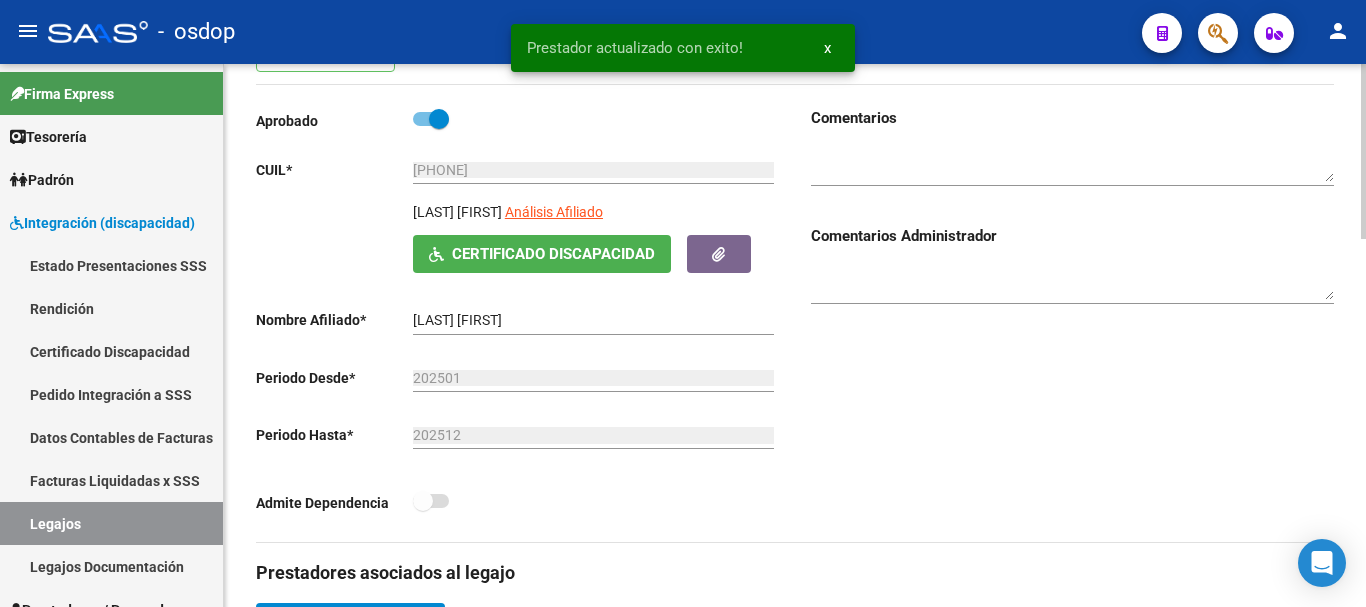 scroll, scrollTop: 0, scrollLeft: 0, axis: both 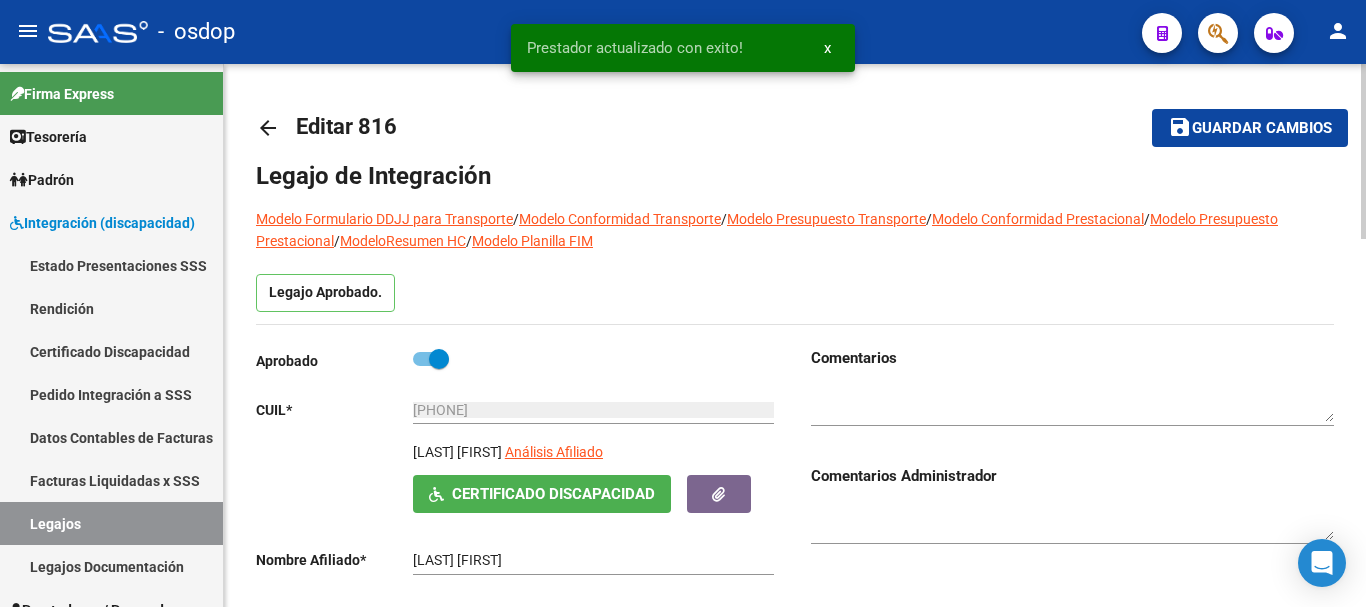 click on "save Guardar cambios" 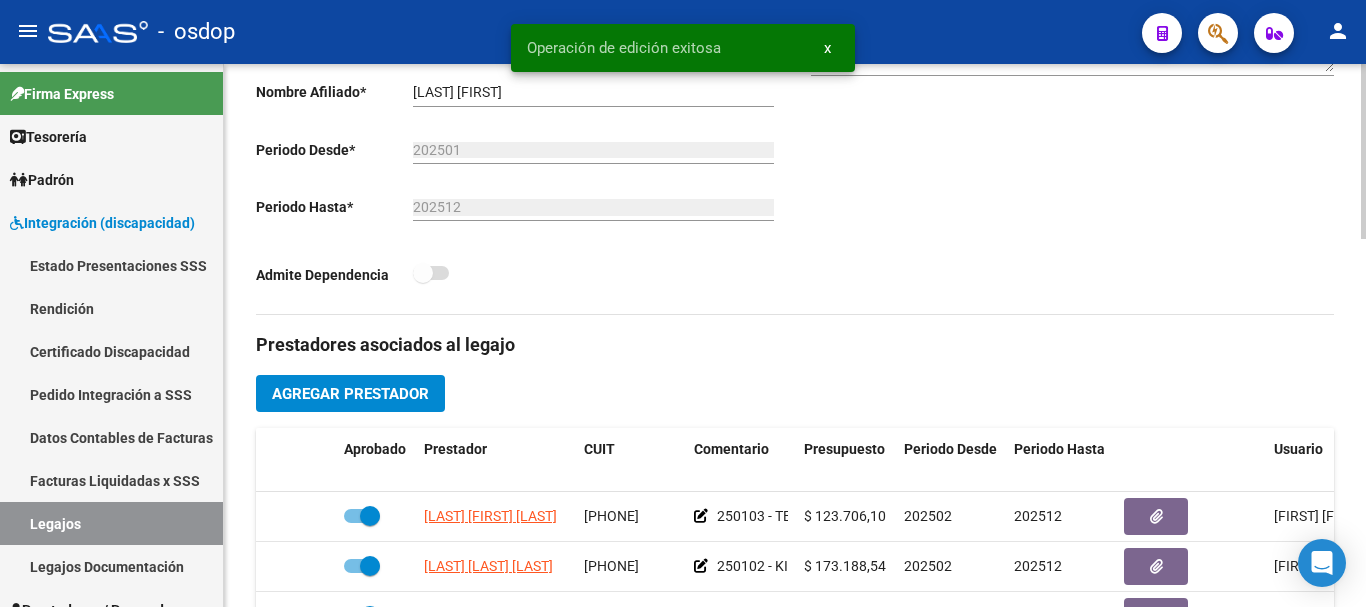 scroll, scrollTop: 700, scrollLeft: 0, axis: vertical 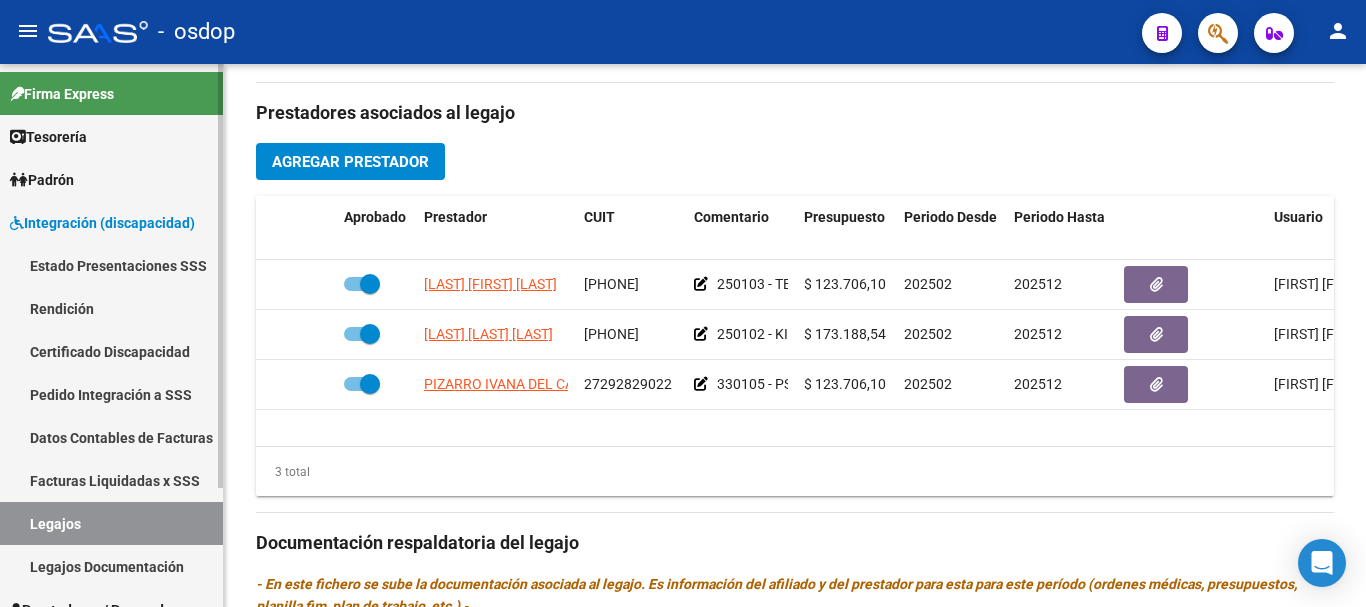 click on "Certificado Discapacidad" at bounding box center [111, 351] 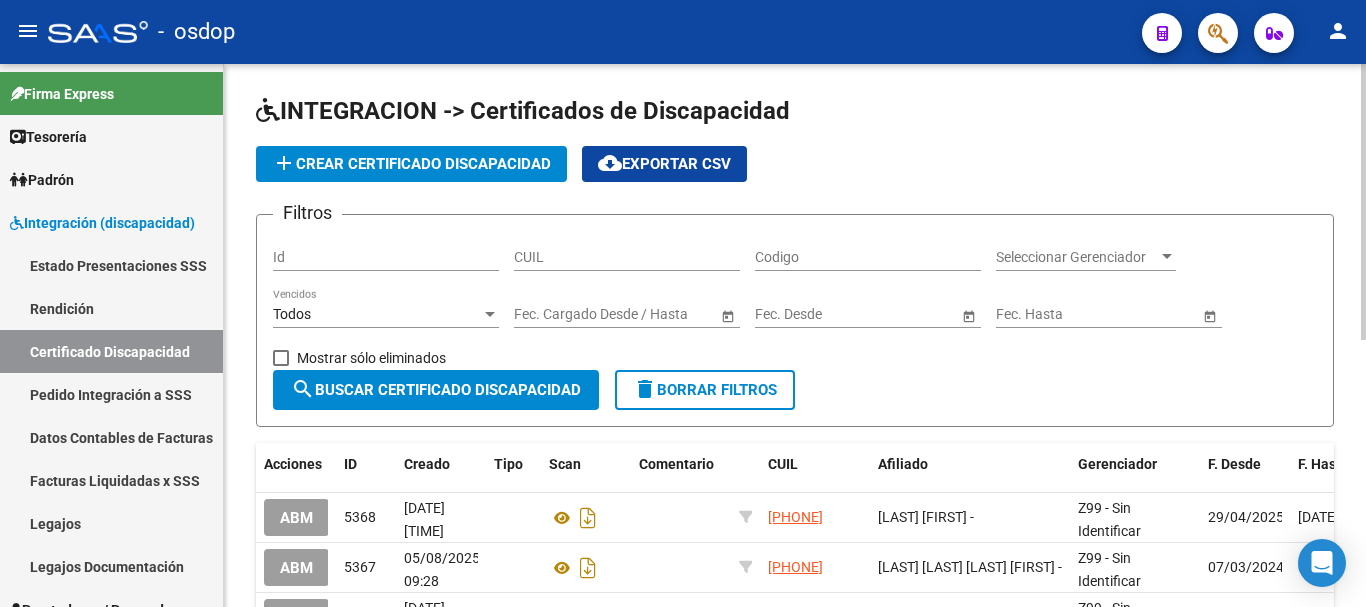 scroll, scrollTop: 0, scrollLeft: 0, axis: both 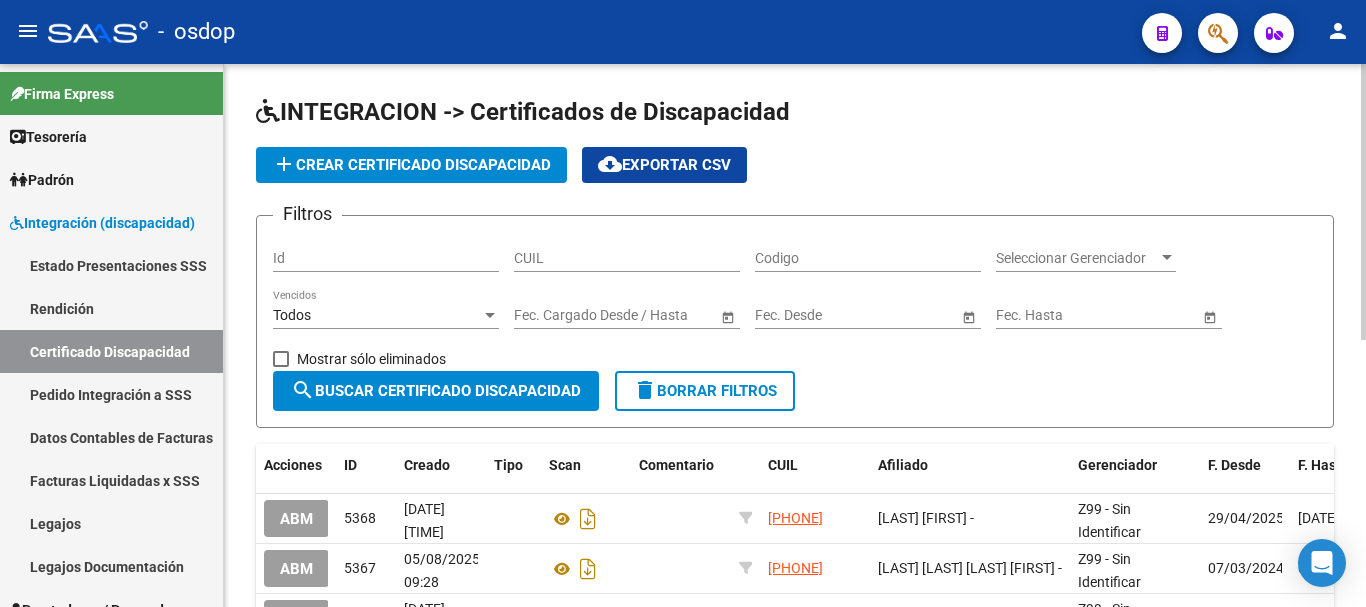 click on "CUIL" at bounding box center [627, 258] 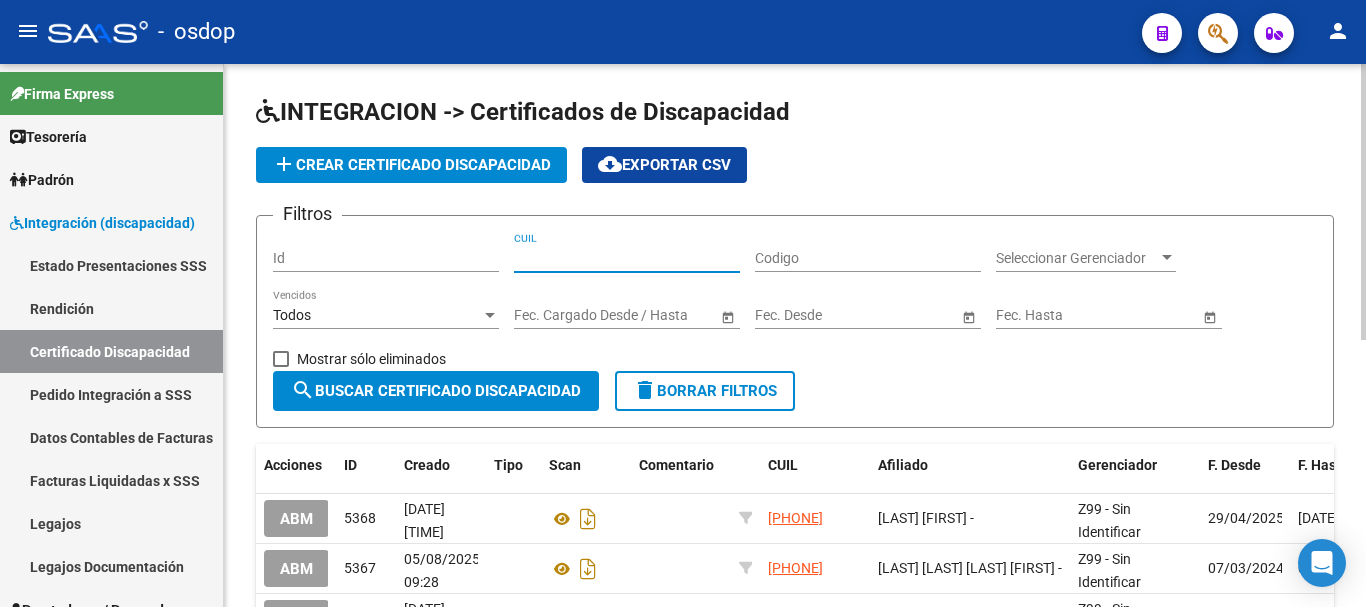 paste on "20-57865669-4" 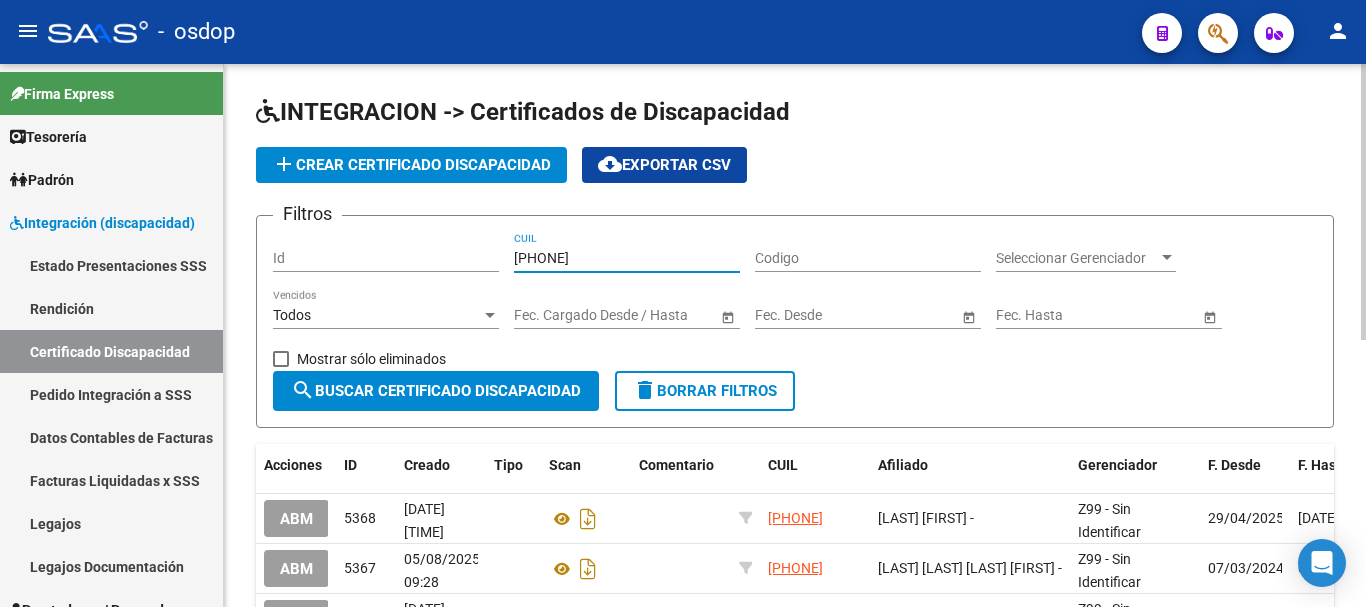 type on "20-57865669-4" 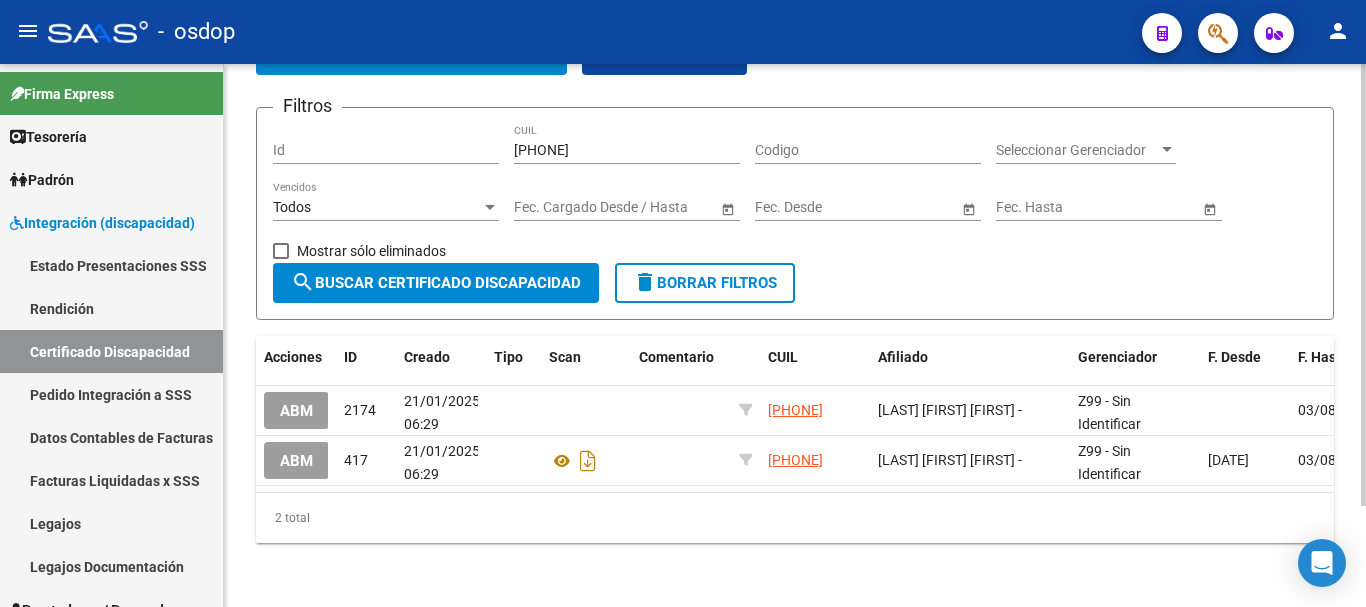 scroll, scrollTop: 124, scrollLeft: 0, axis: vertical 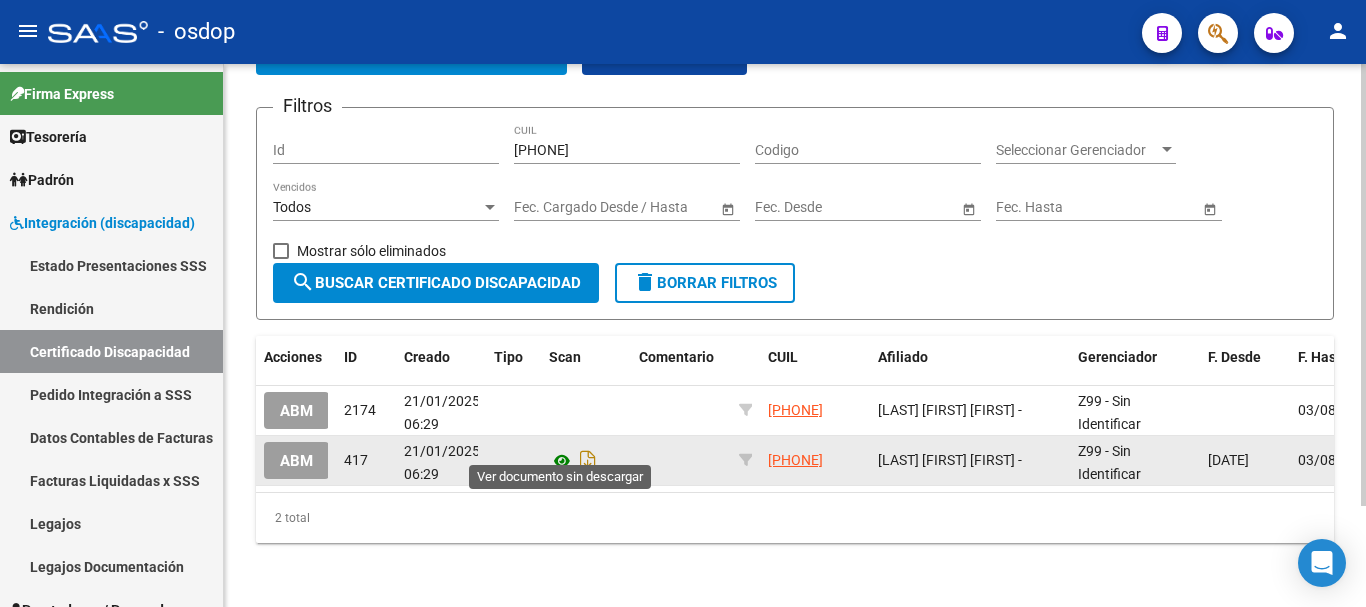 click 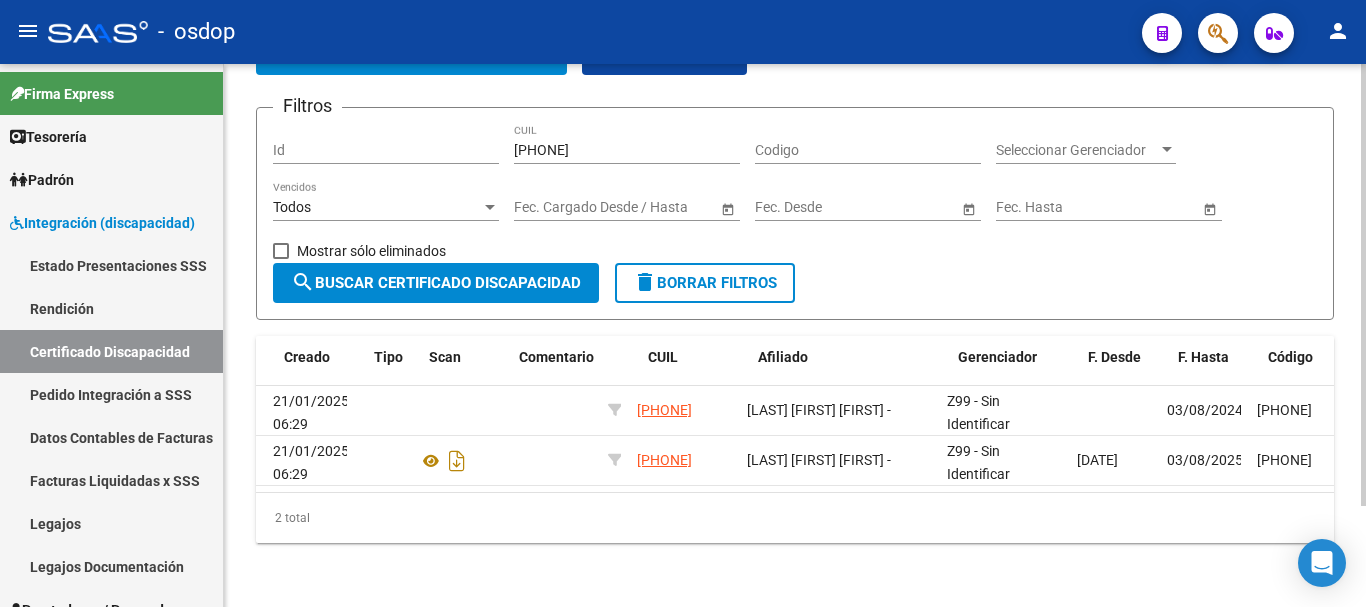 scroll, scrollTop: 0, scrollLeft: 0, axis: both 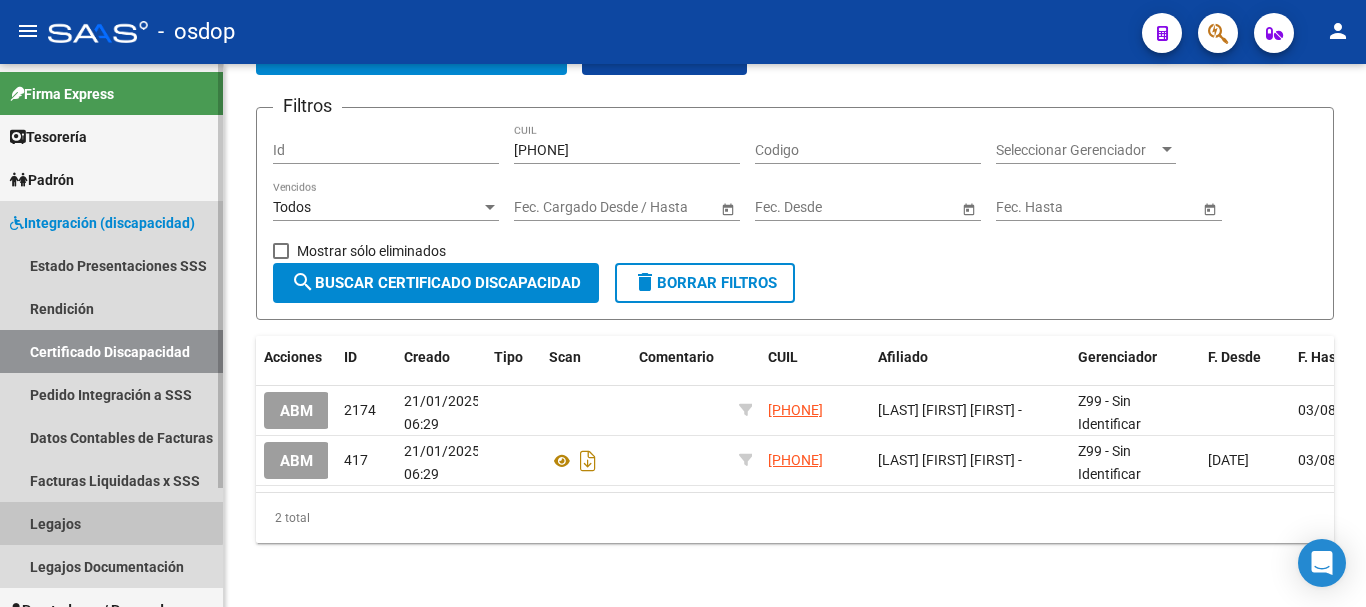 click on "Legajos" at bounding box center (111, 523) 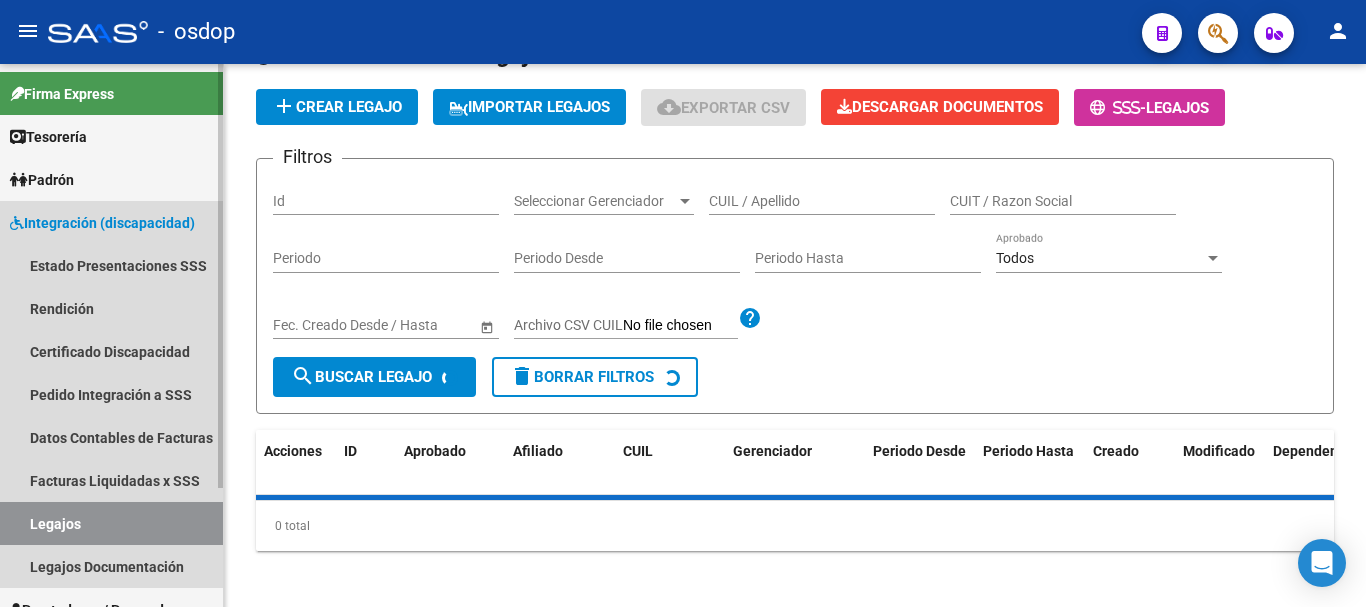 scroll, scrollTop: 0, scrollLeft: 0, axis: both 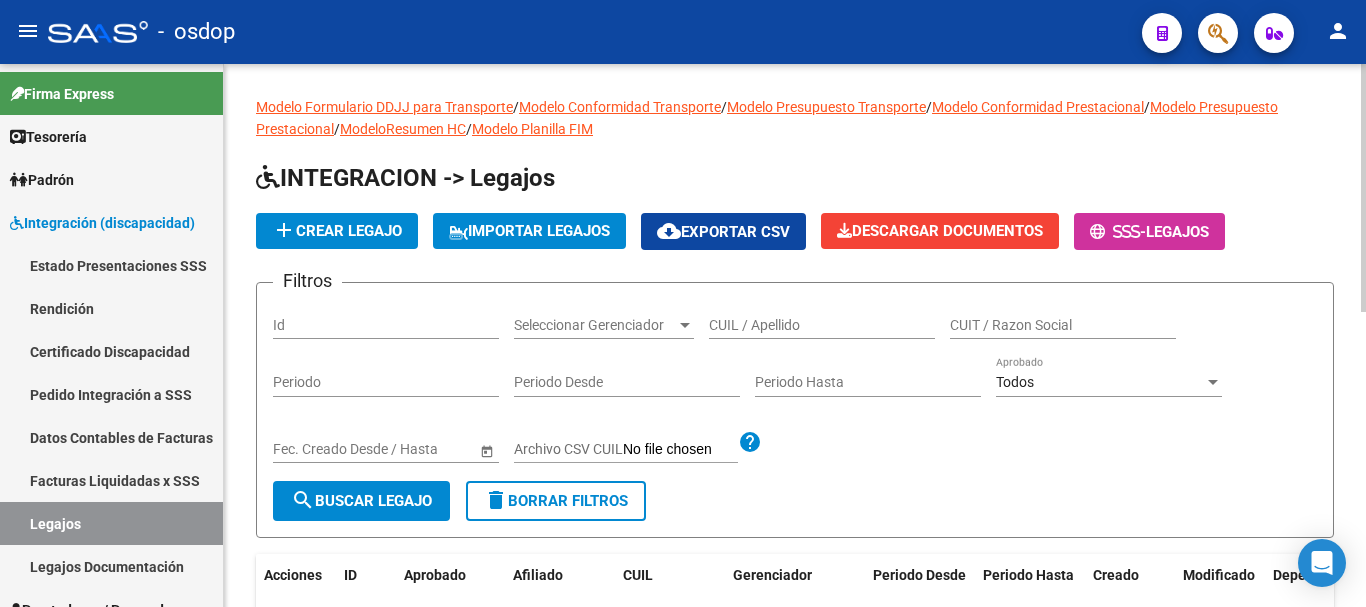 click on "CUIL / Apellido" at bounding box center (822, 325) 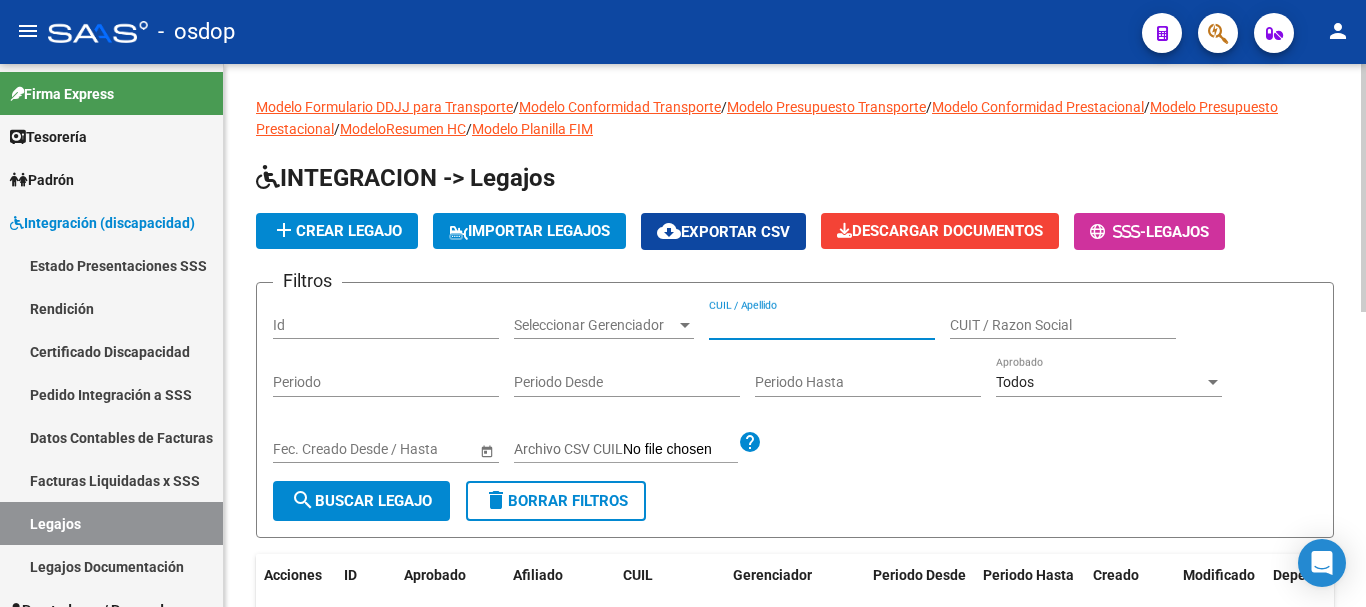 paste on "20578656694" 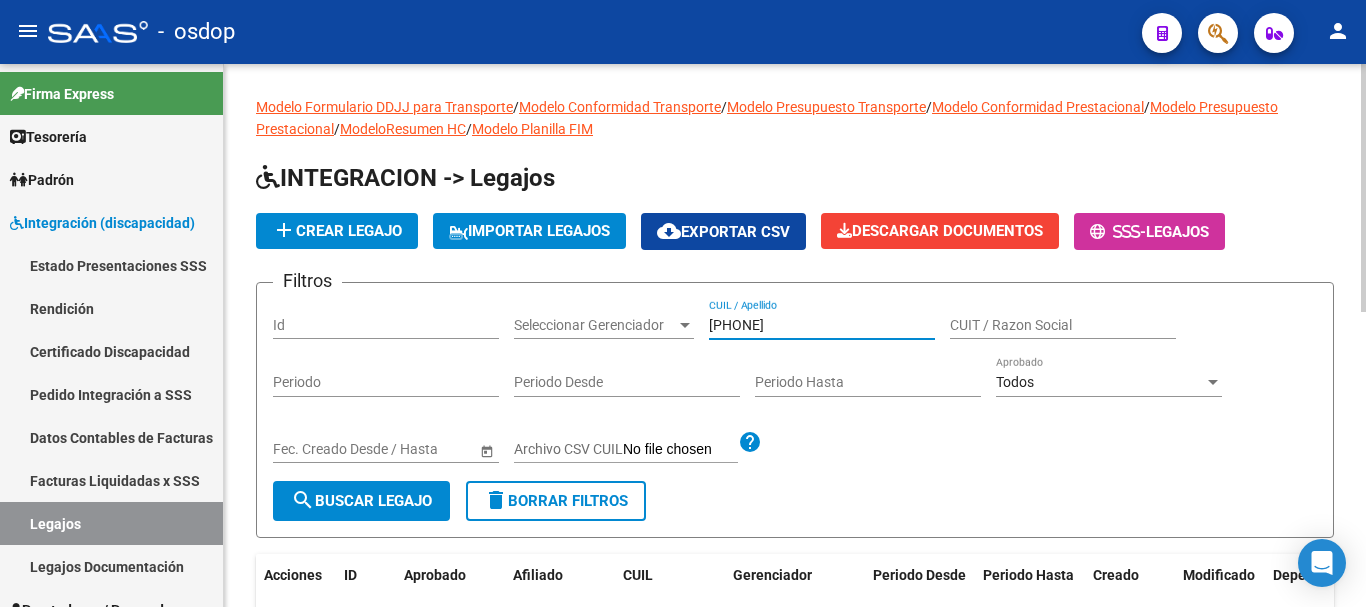 type on "20578656694" 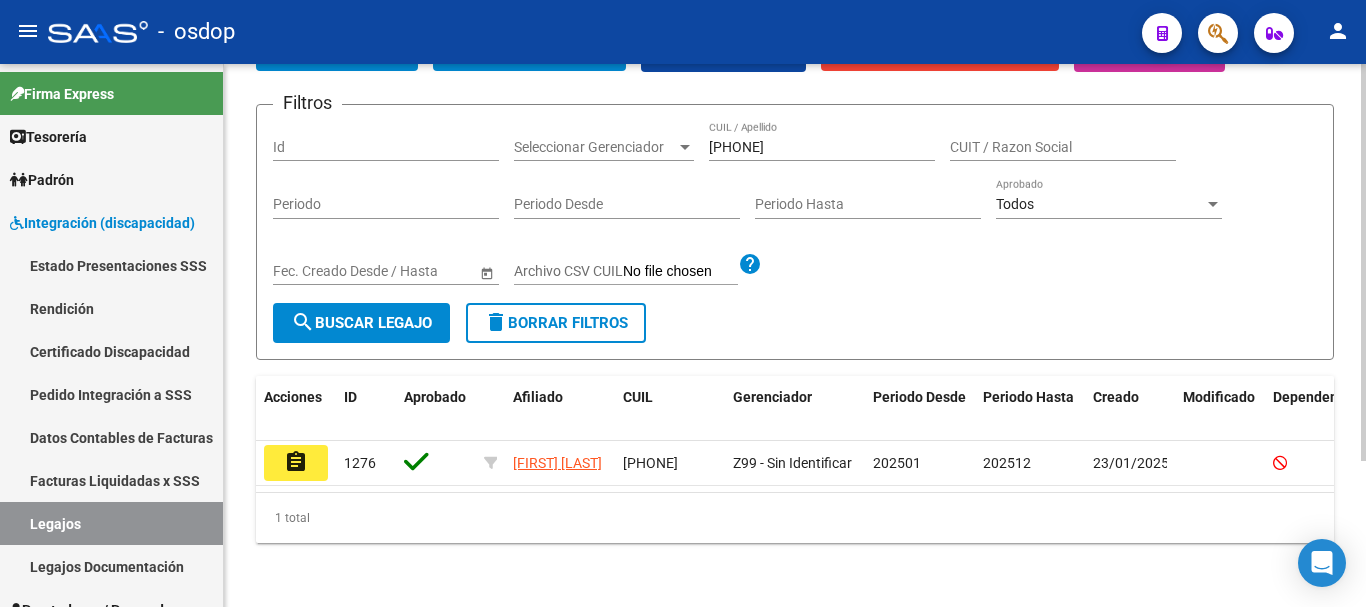 scroll, scrollTop: 200, scrollLeft: 0, axis: vertical 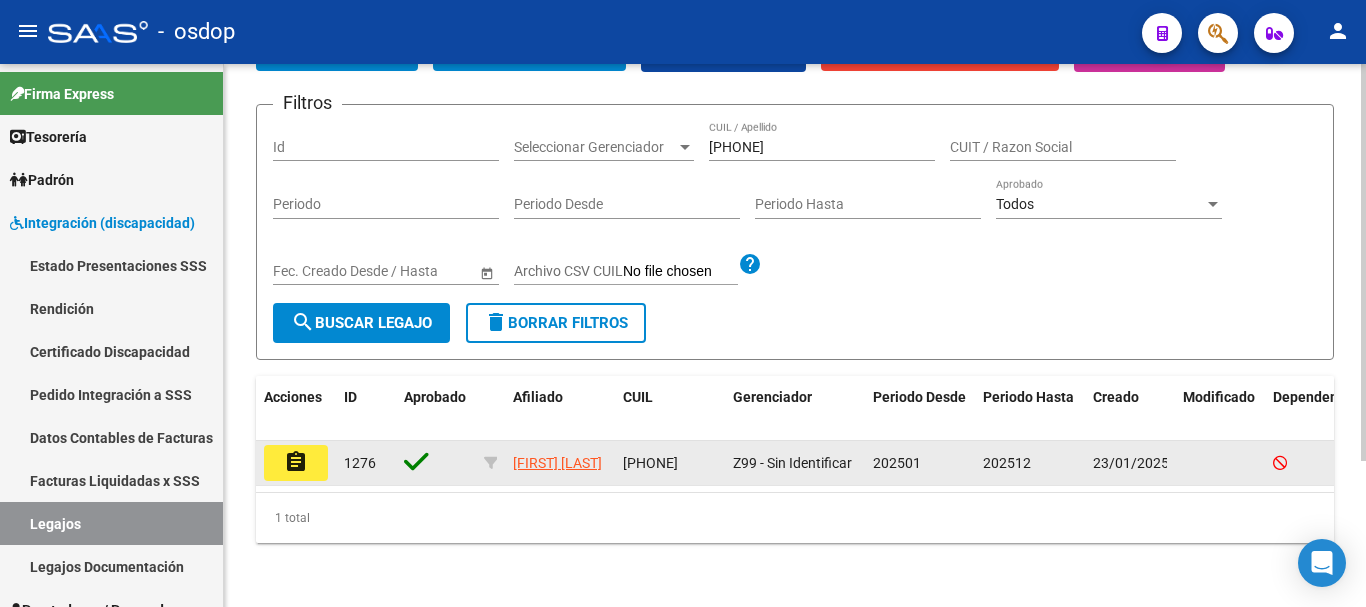 click on "assignment" 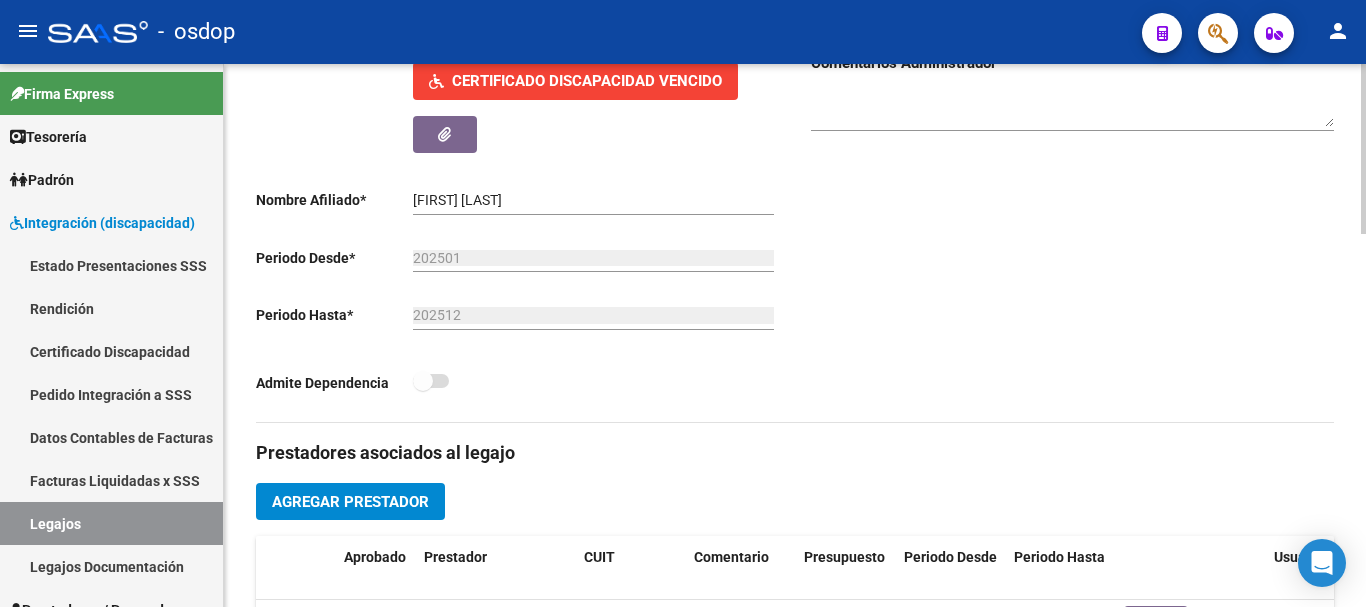 scroll, scrollTop: 400, scrollLeft: 0, axis: vertical 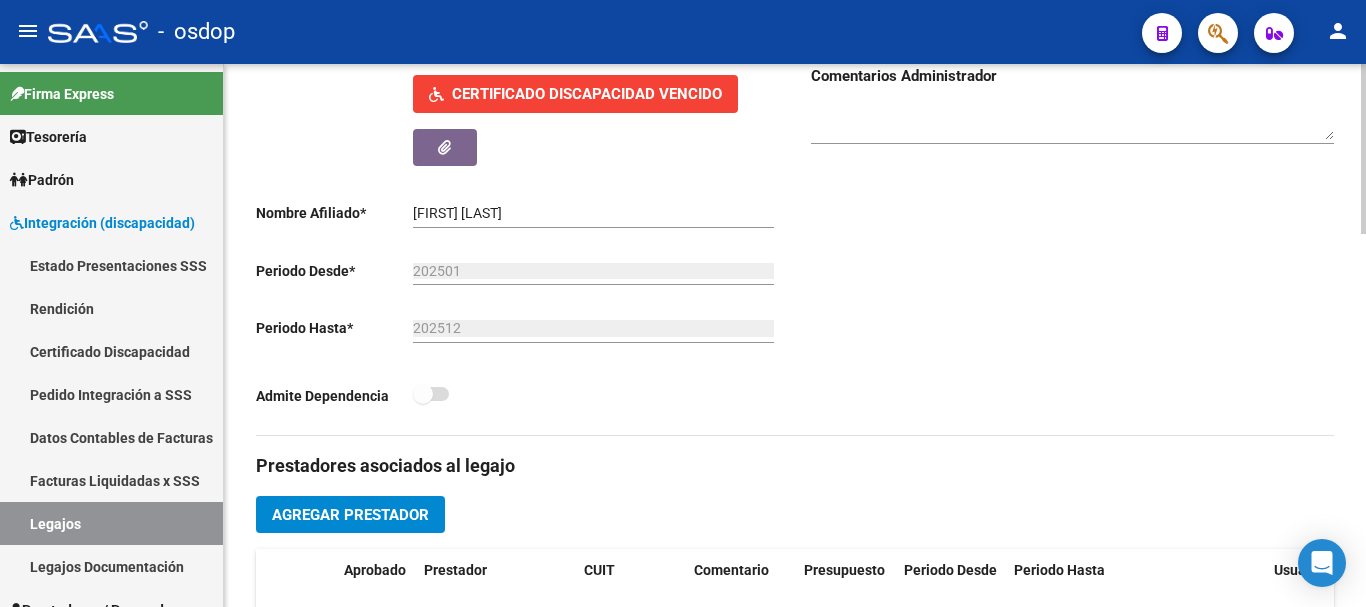 click on "Certificado Discapacidad Vencido" 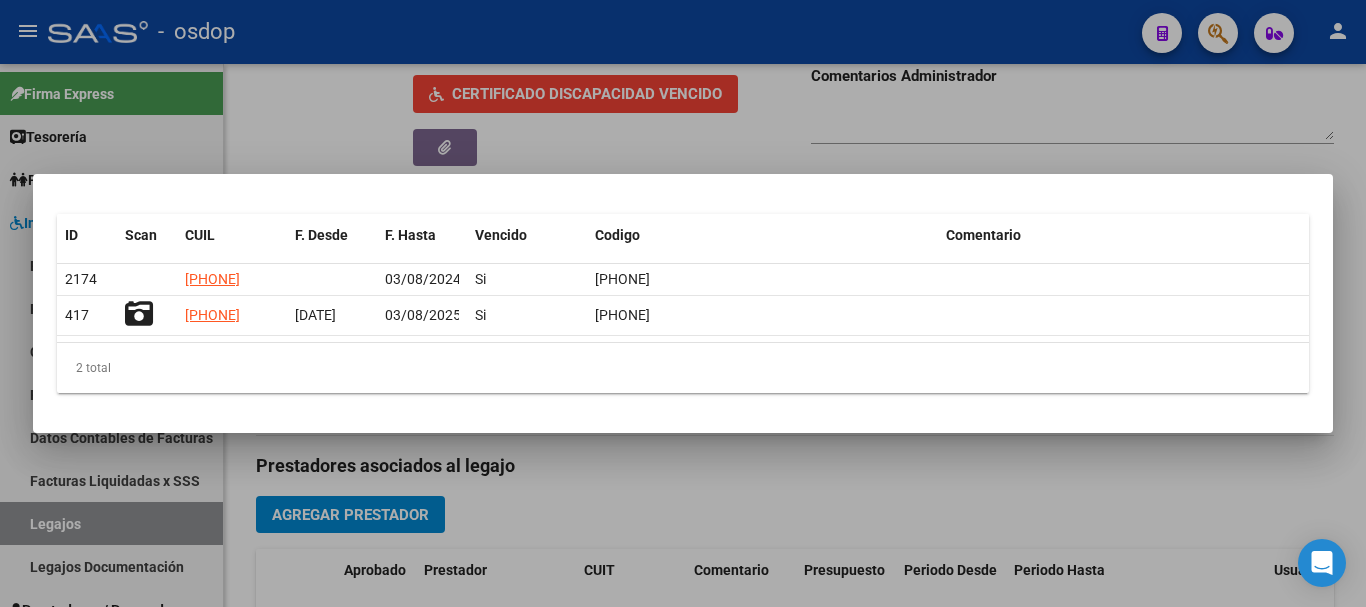 click at bounding box center [683, 303] 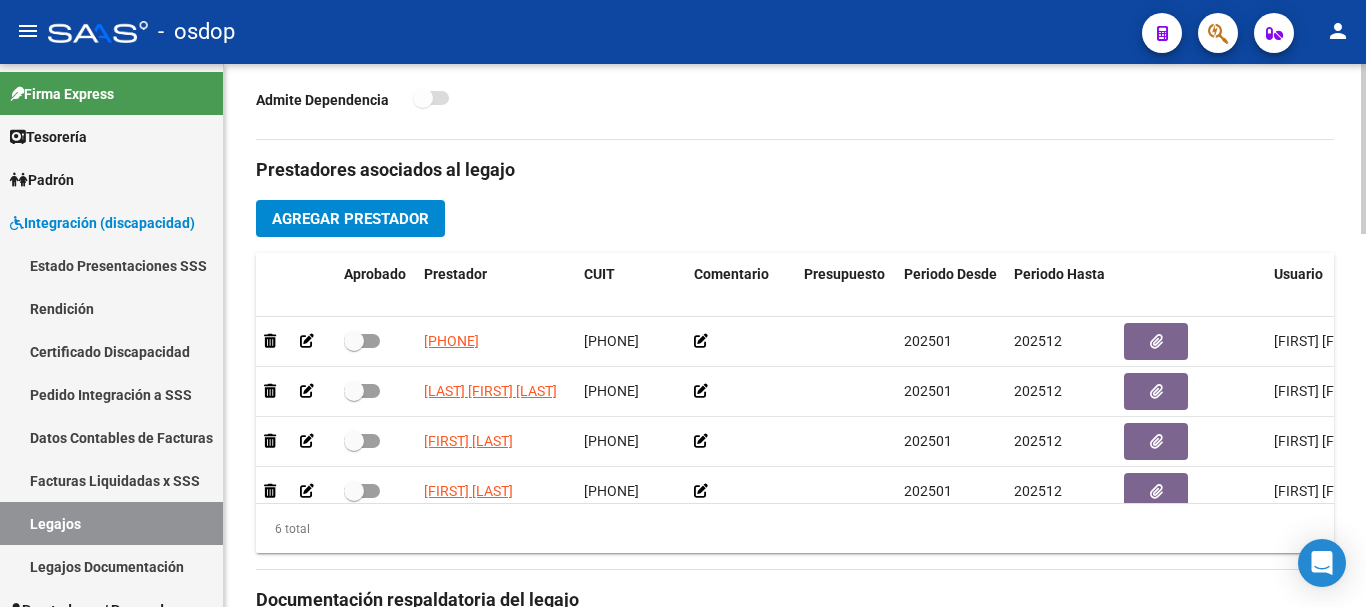 scroll, scrollTop: 700, scrollLeft: 0, axis: vertical 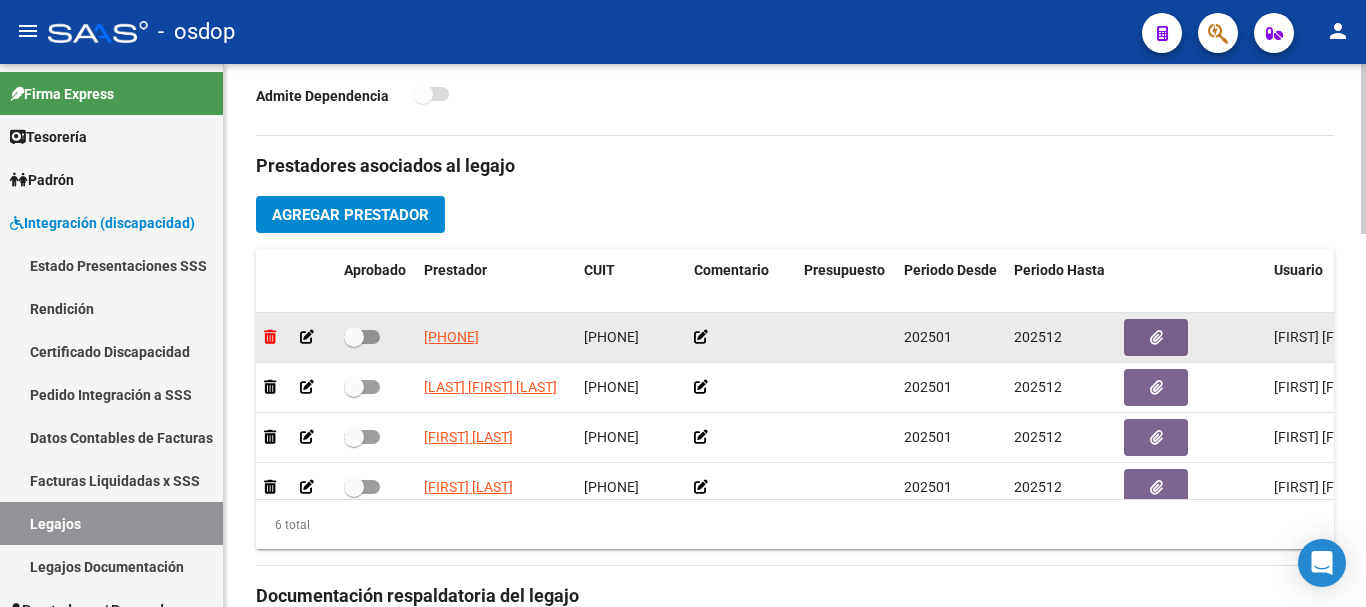 click 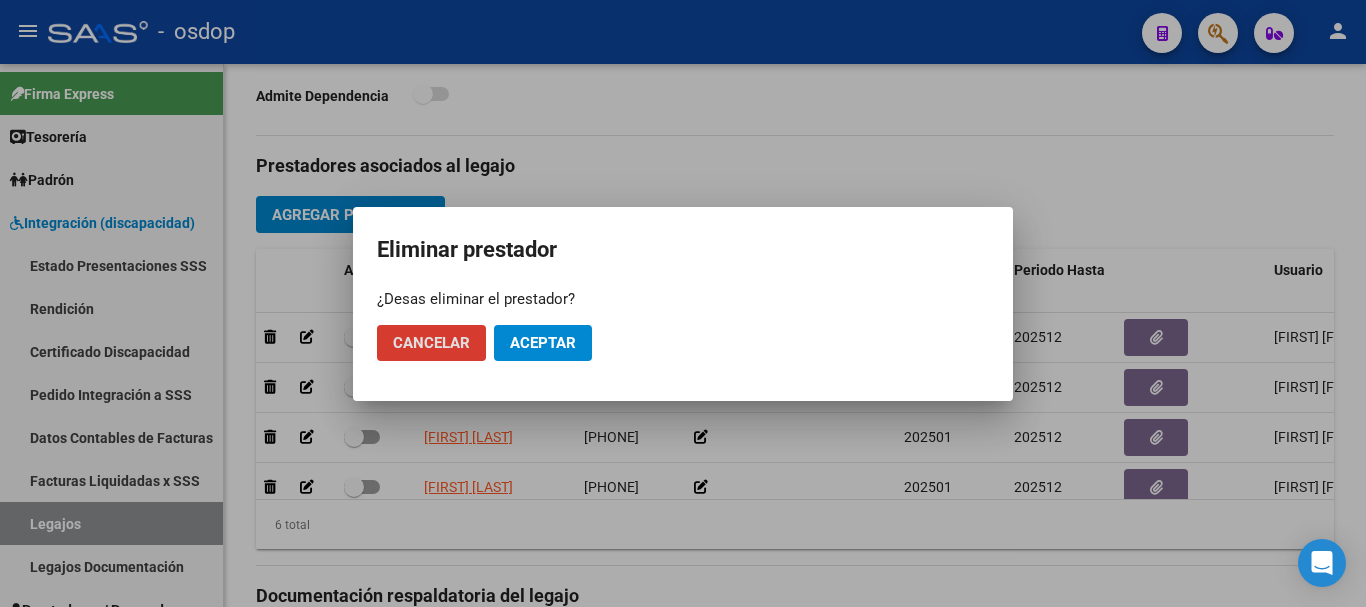 click on "Aceptar" 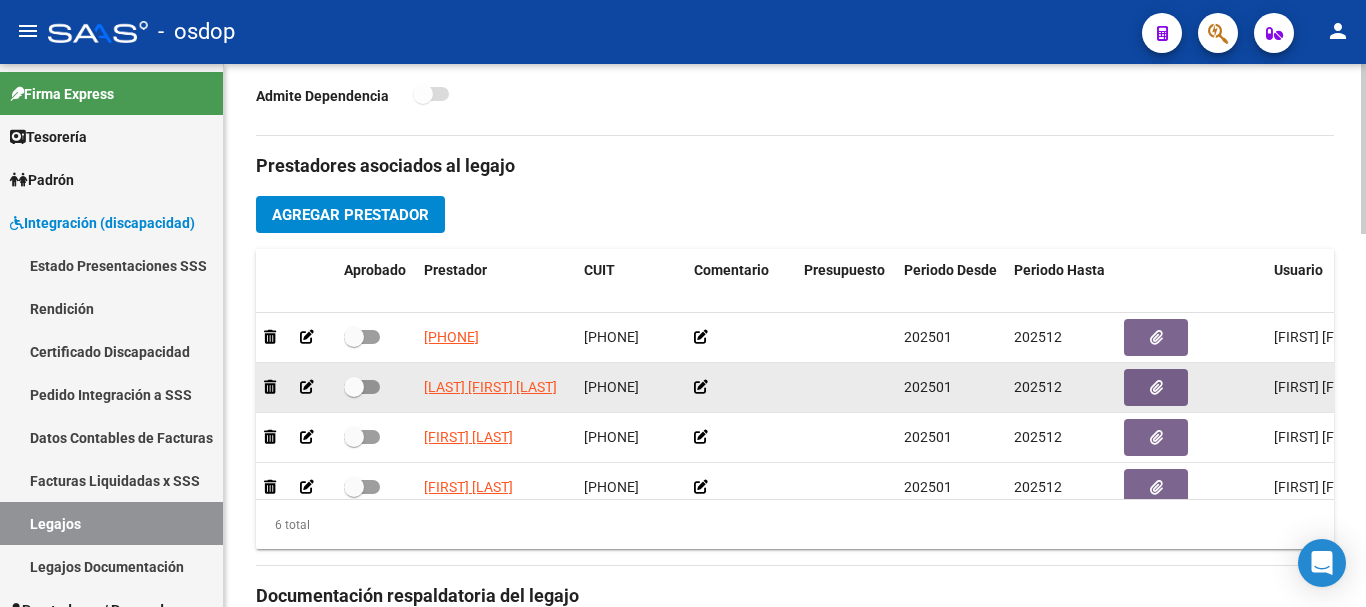 checkbox on "true" 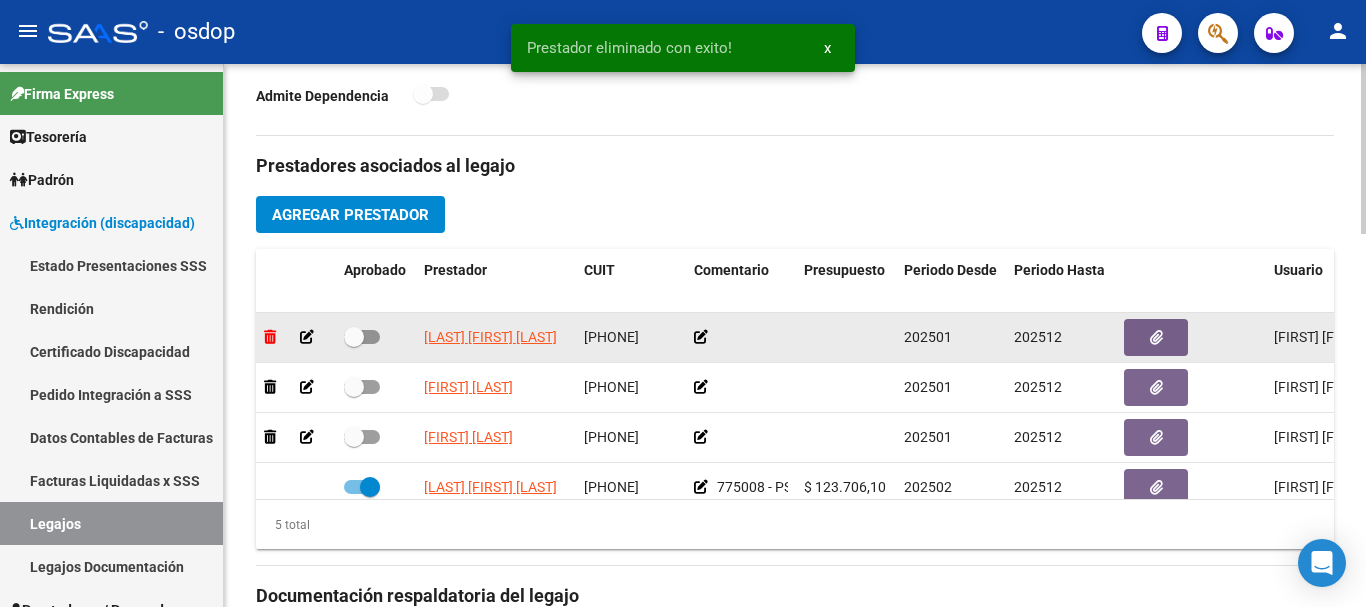 click 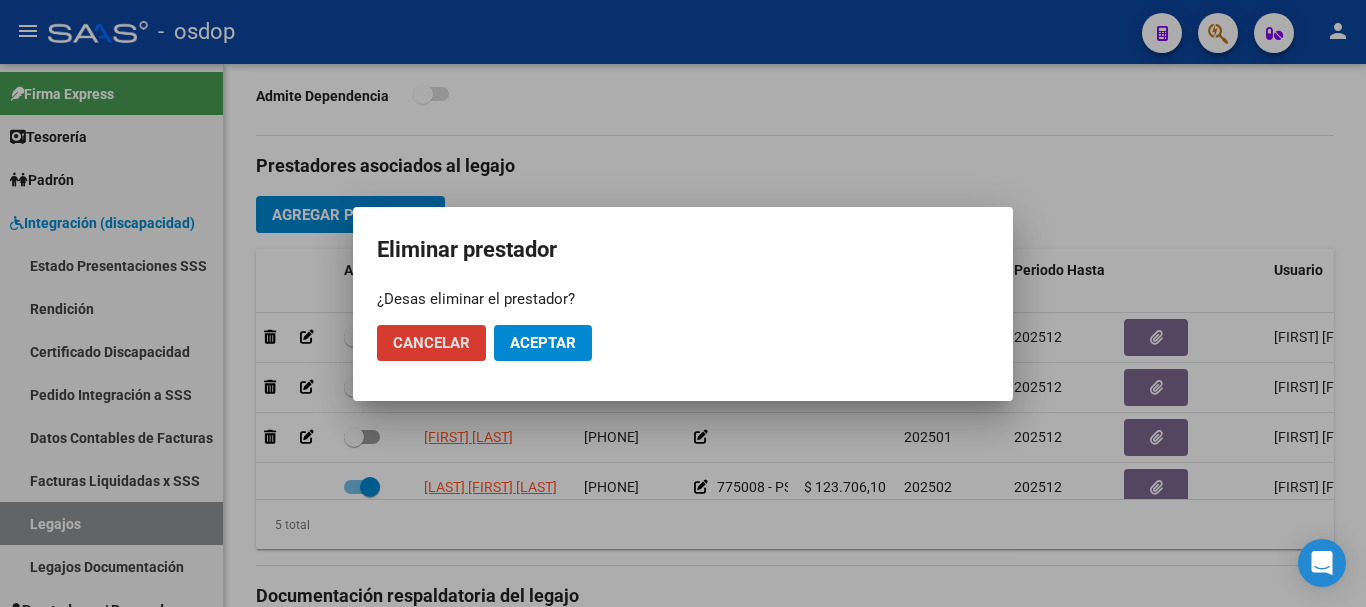 click on "Aceptar" 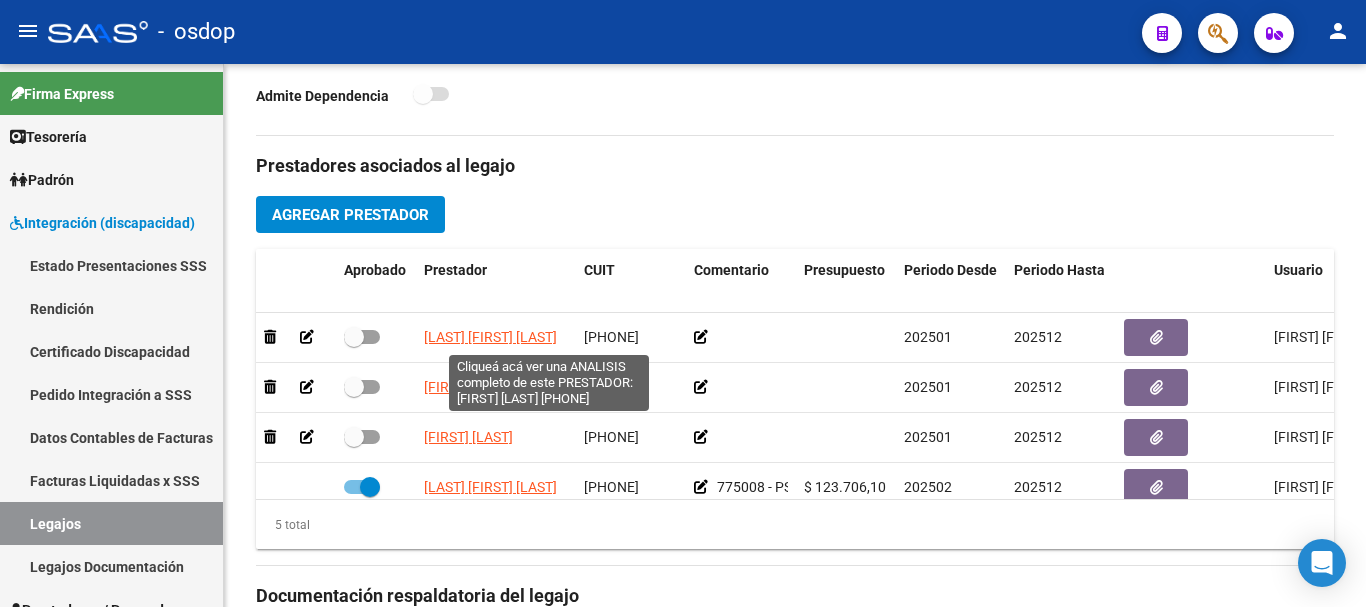 checkbox on "true" 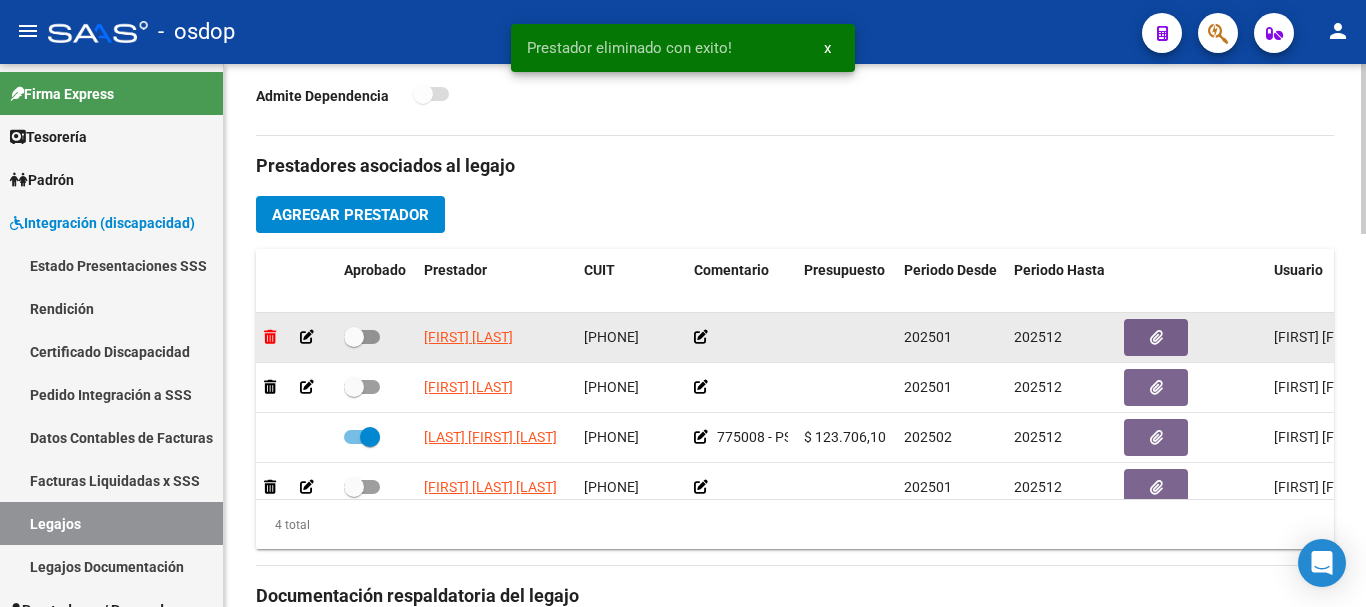 click 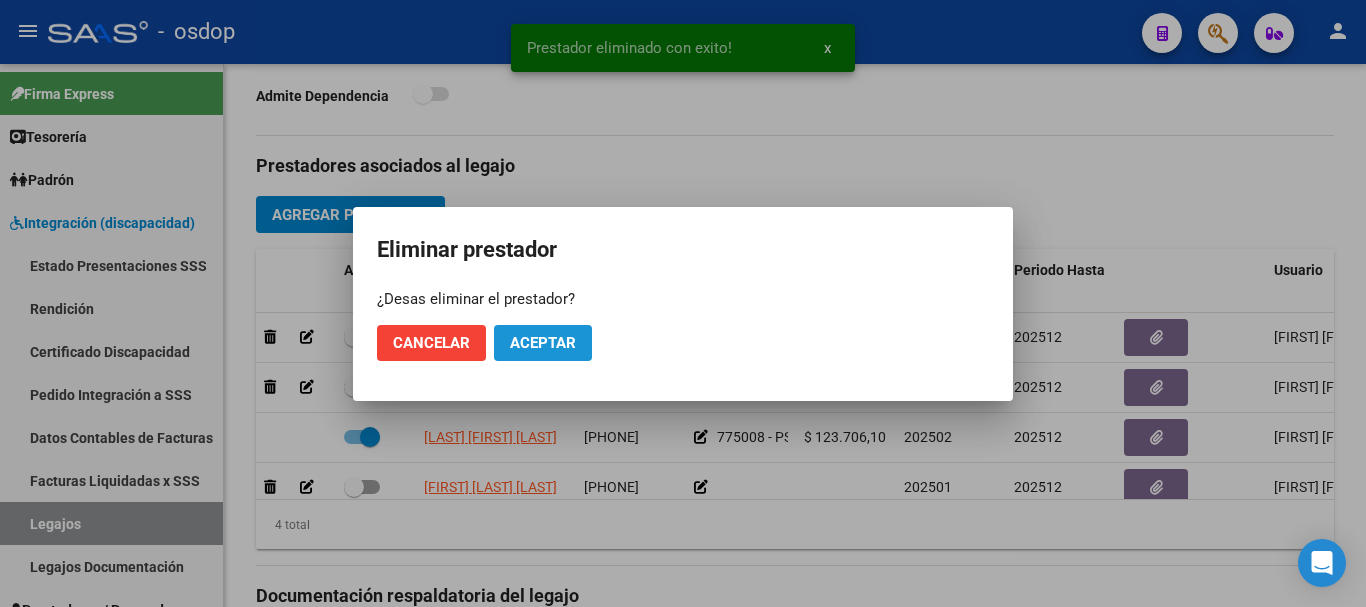 click on "Aceptar" 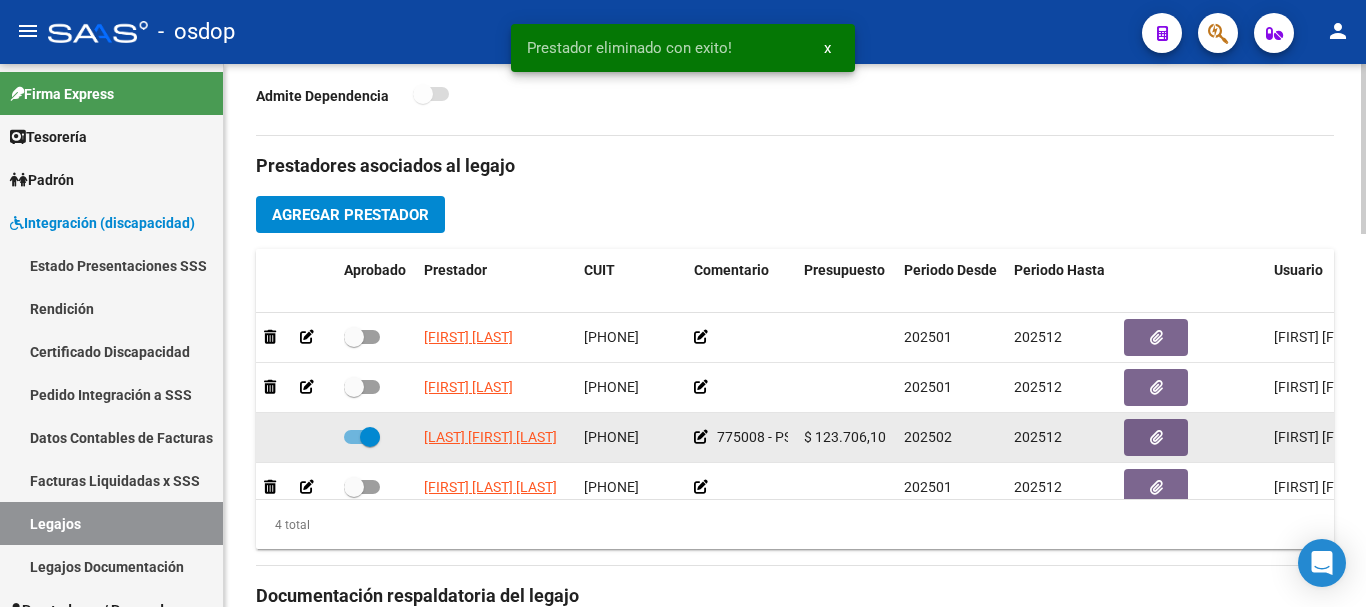 checkbox on "false" 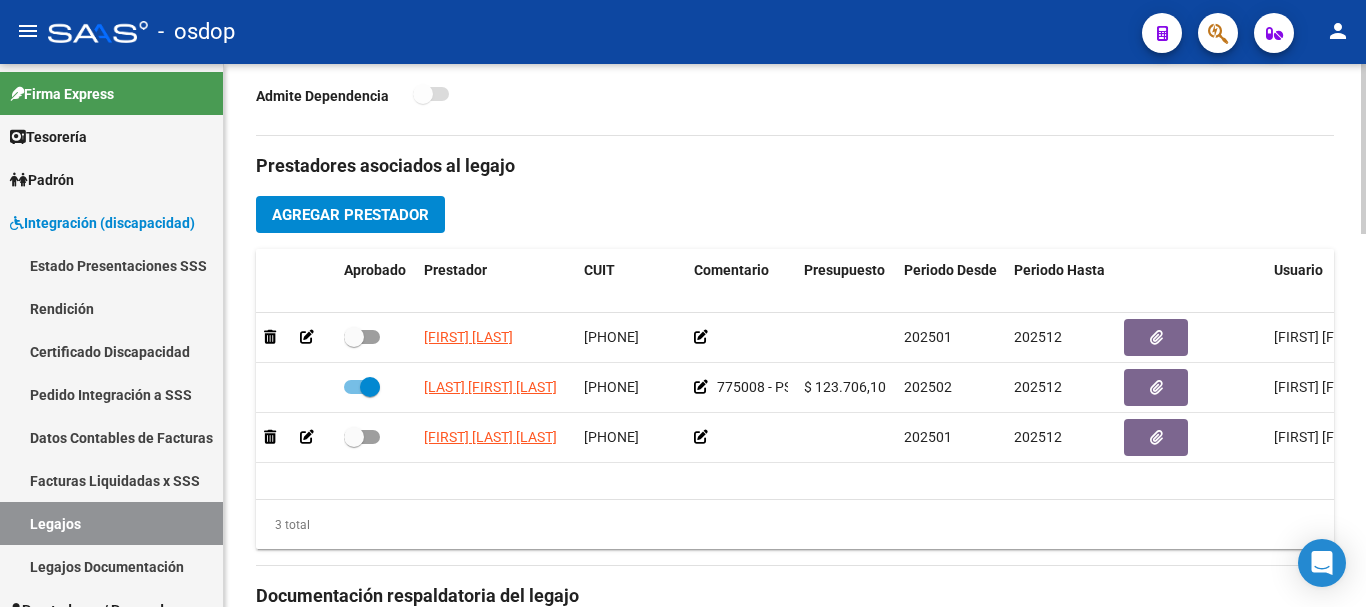 click on "Agregar Prestador" 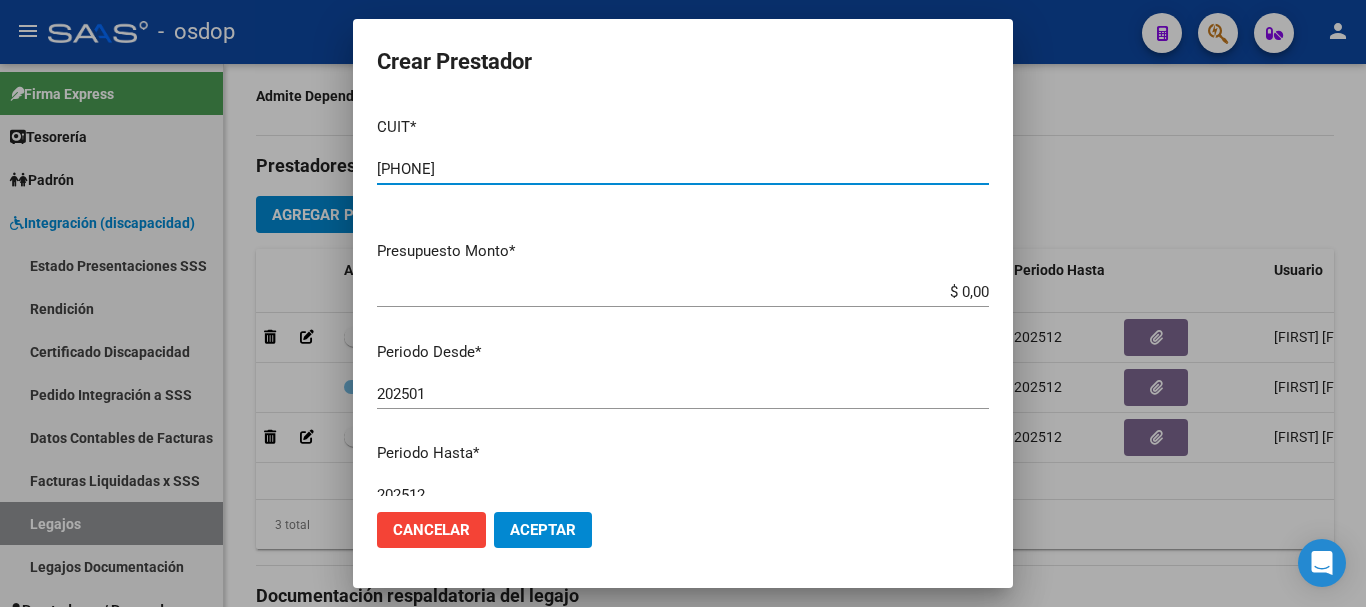 type on "27-26153716-3" 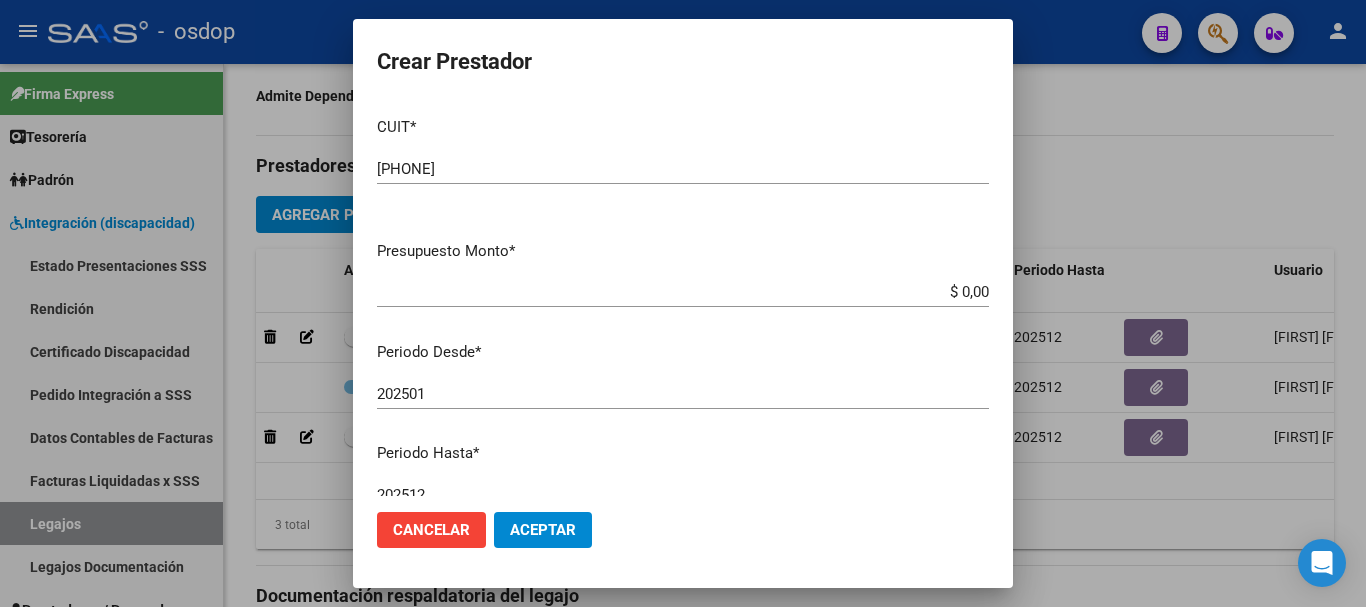 click on "$ 0,00" at bounding box center (683, 292) 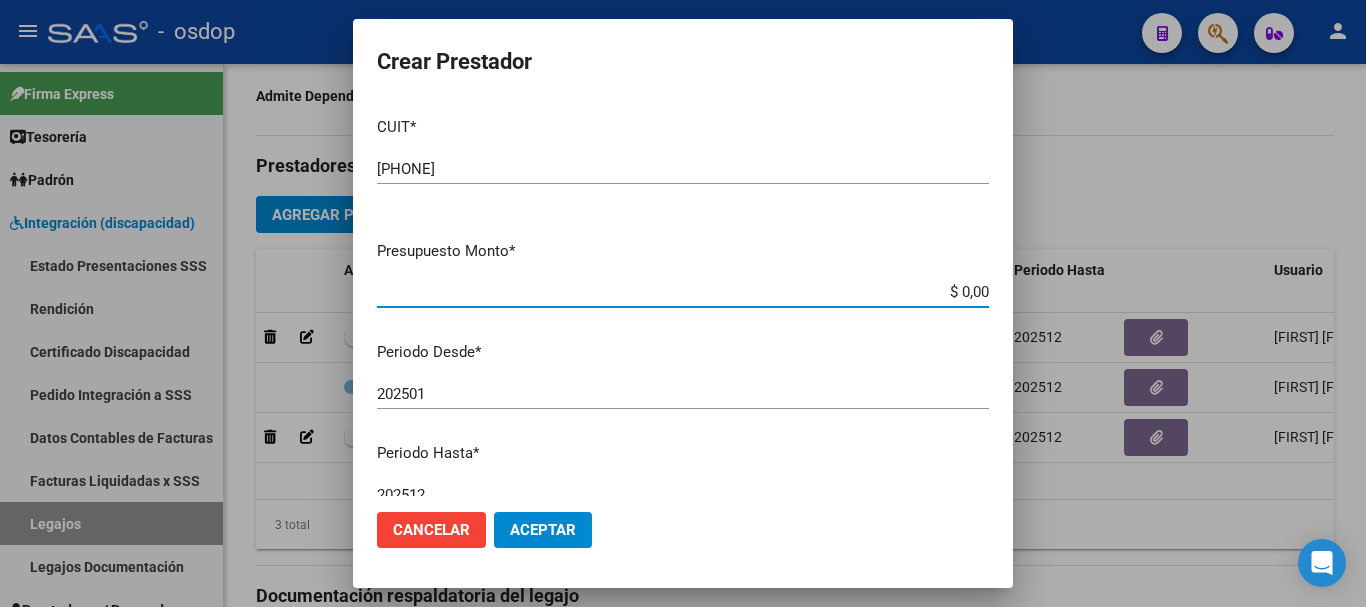 click on "$ 0,00" at bounding box center (683, 292) 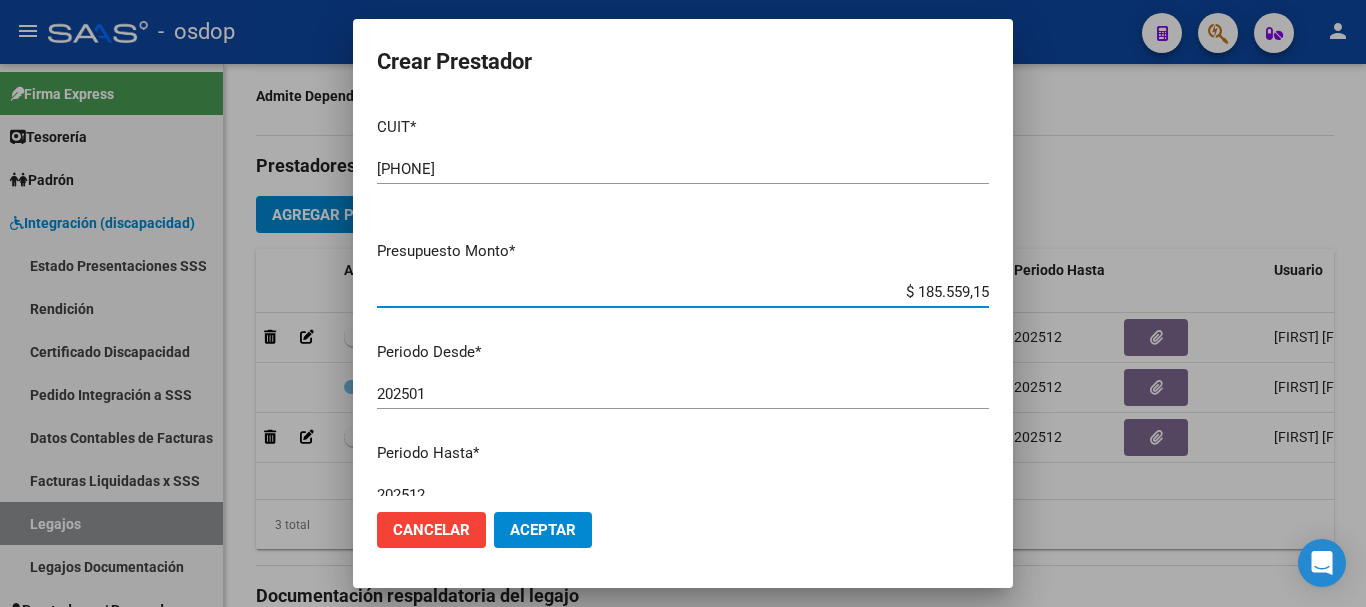 type on "$ 185.559,15" 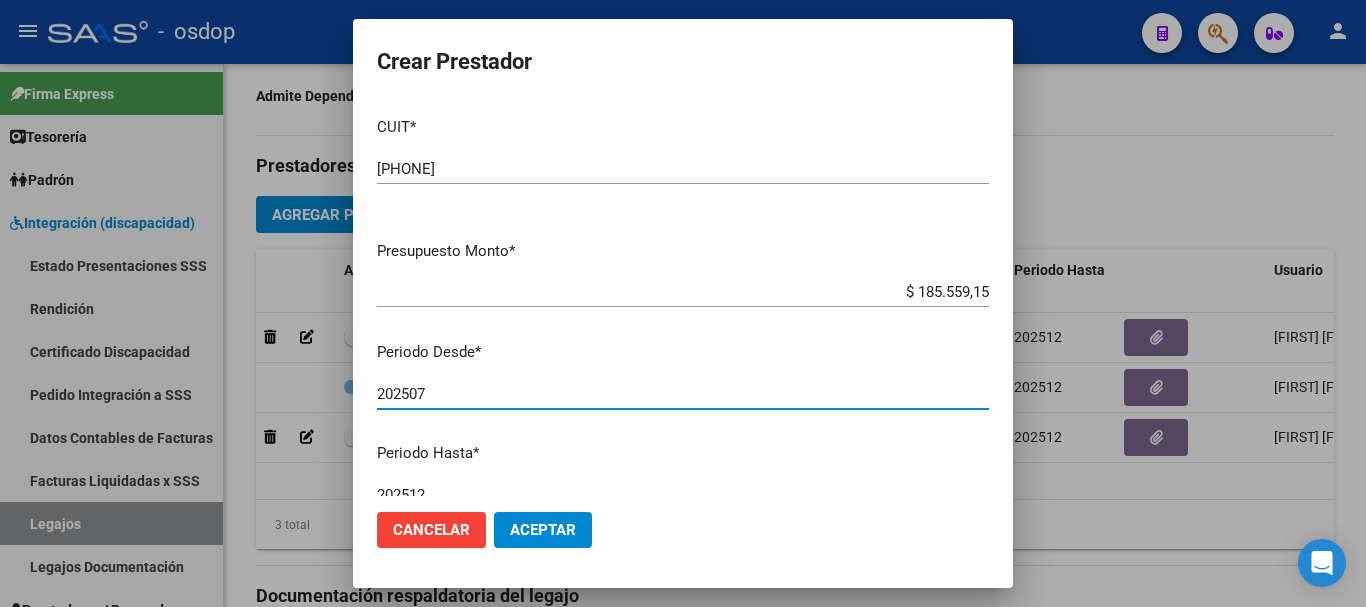 type on "202507" 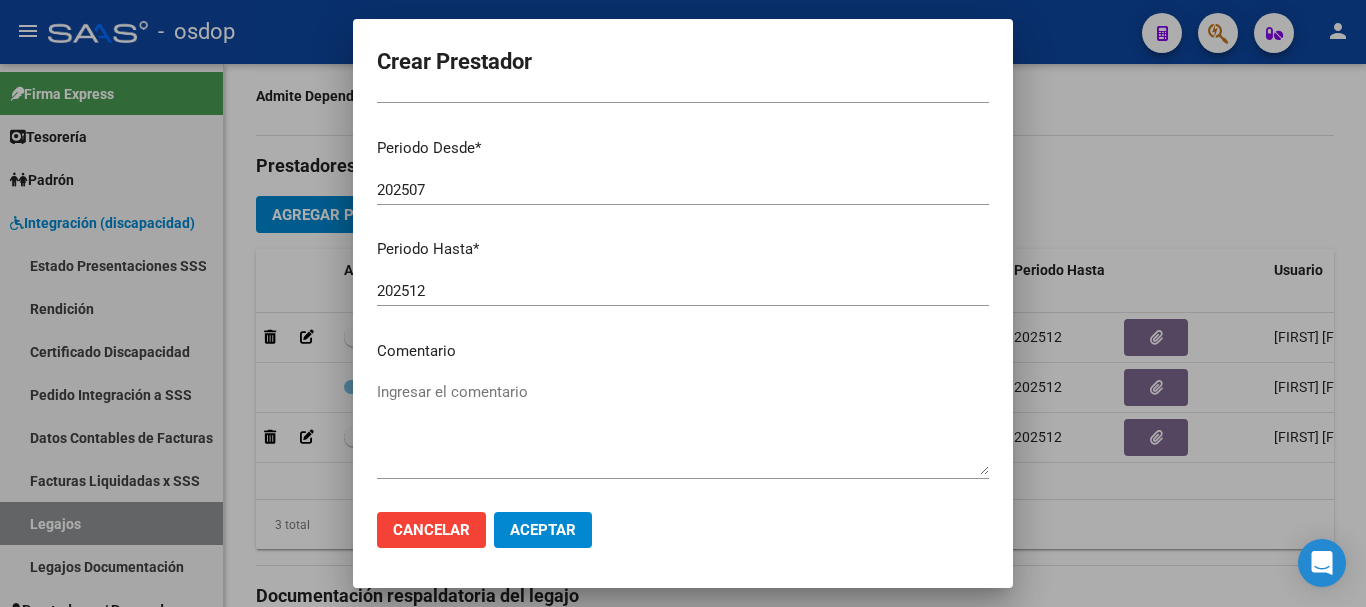 scroll, scrollTop: 290, scrollLeft: 0, axis: vertical 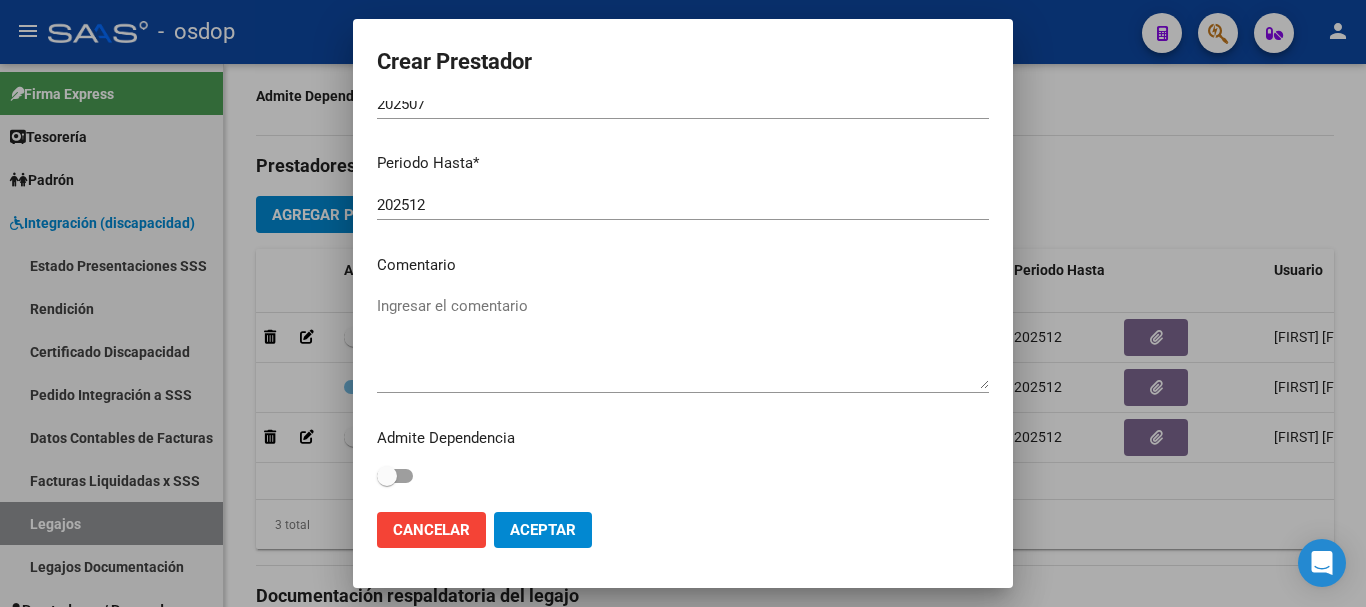 click on "Ingresar el comentario" at bounding box center [683, 342] 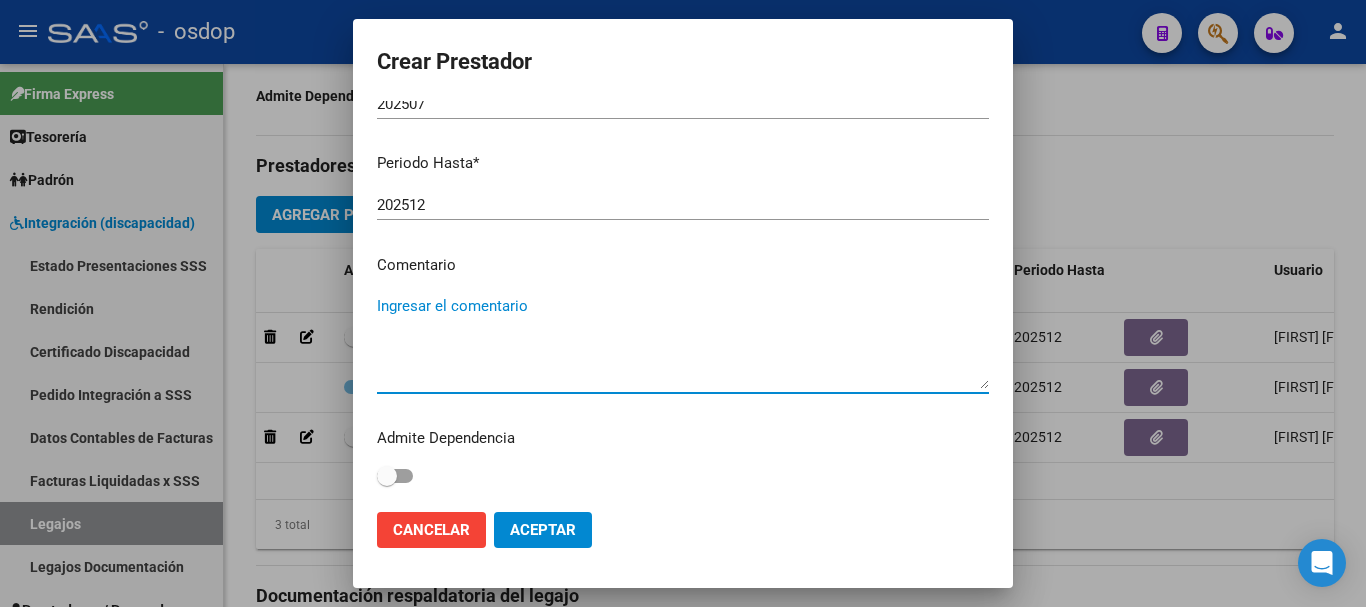 paste on "250104 - FONOAUDIOLOGIA" 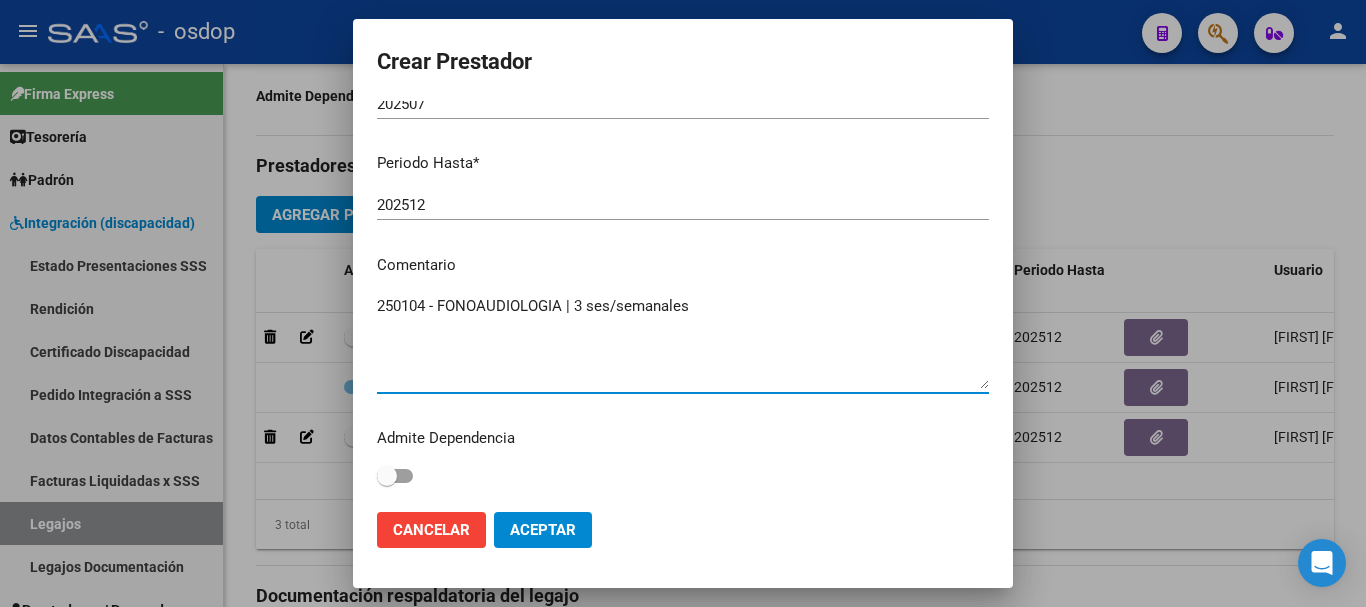 type on "250104 - FONOAUDIOLOGIA | 3 ses/semanales" 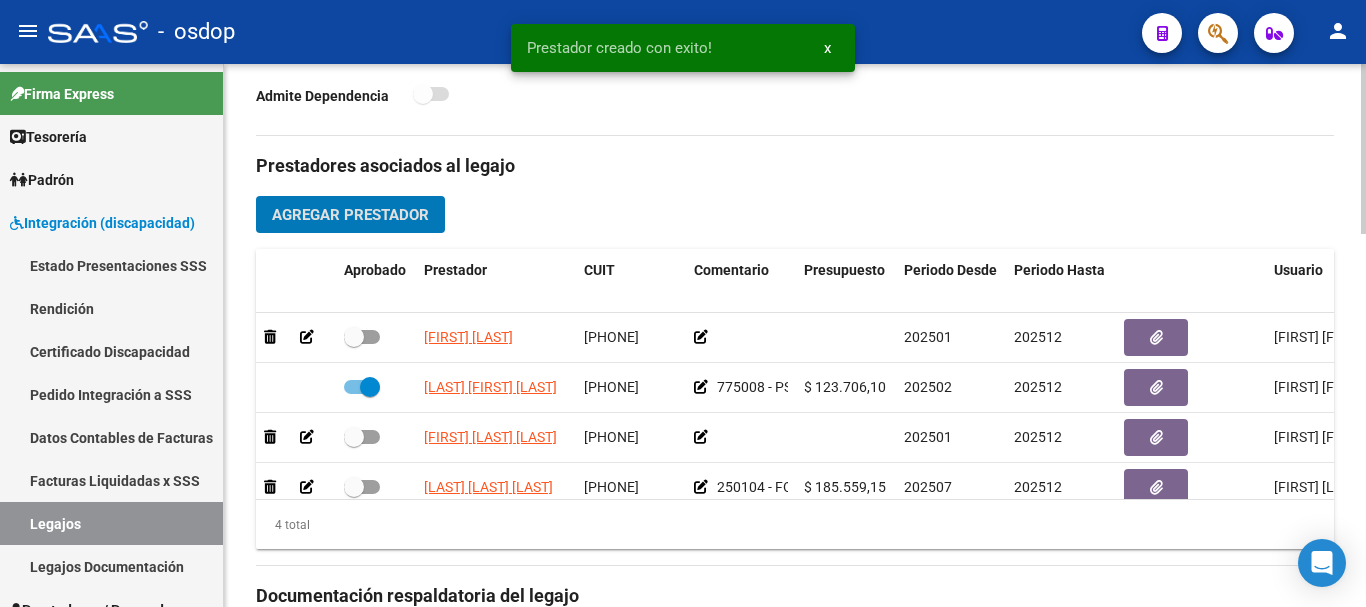 scroll, scrollTop: 36, scrollLeft: 0, axis: vertical 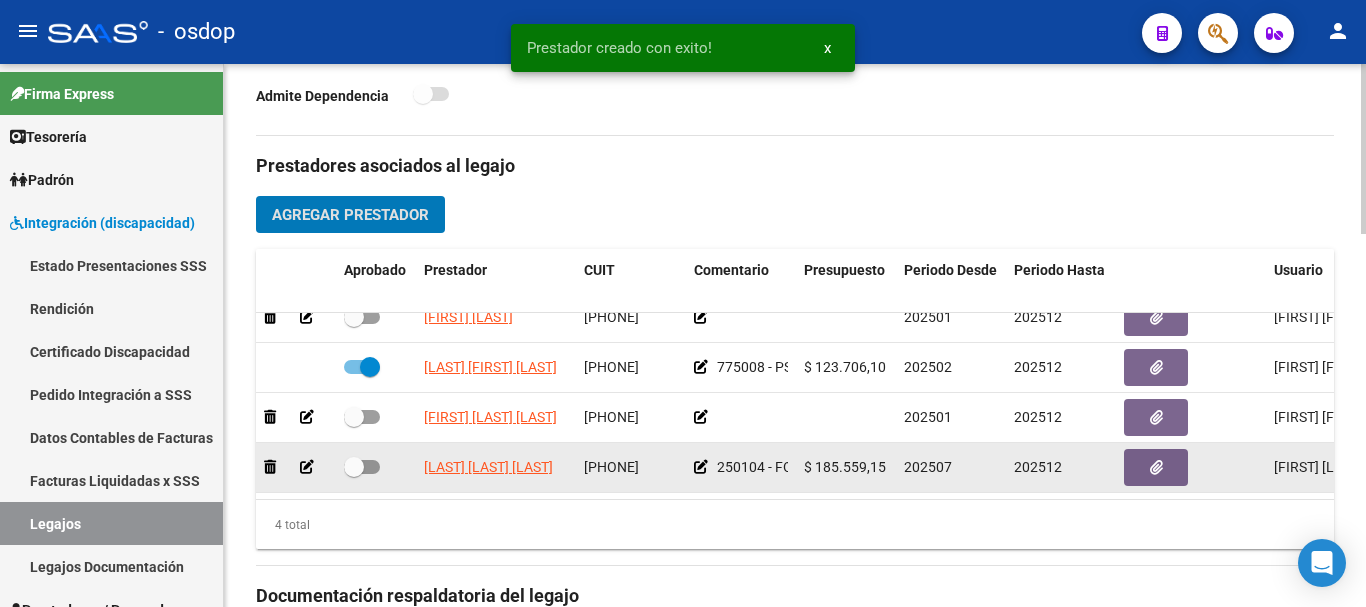 click at bounding box center [362, 467] 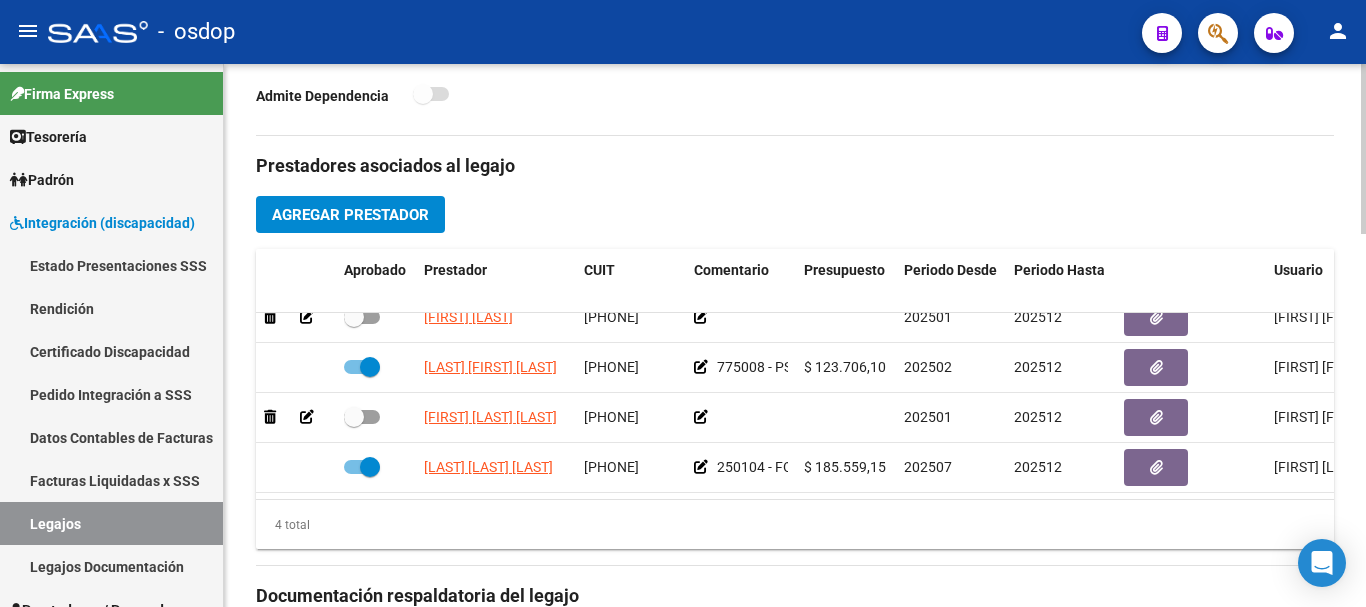 scroll, scrollTop: 0, scrollLeft: 0, axis: both 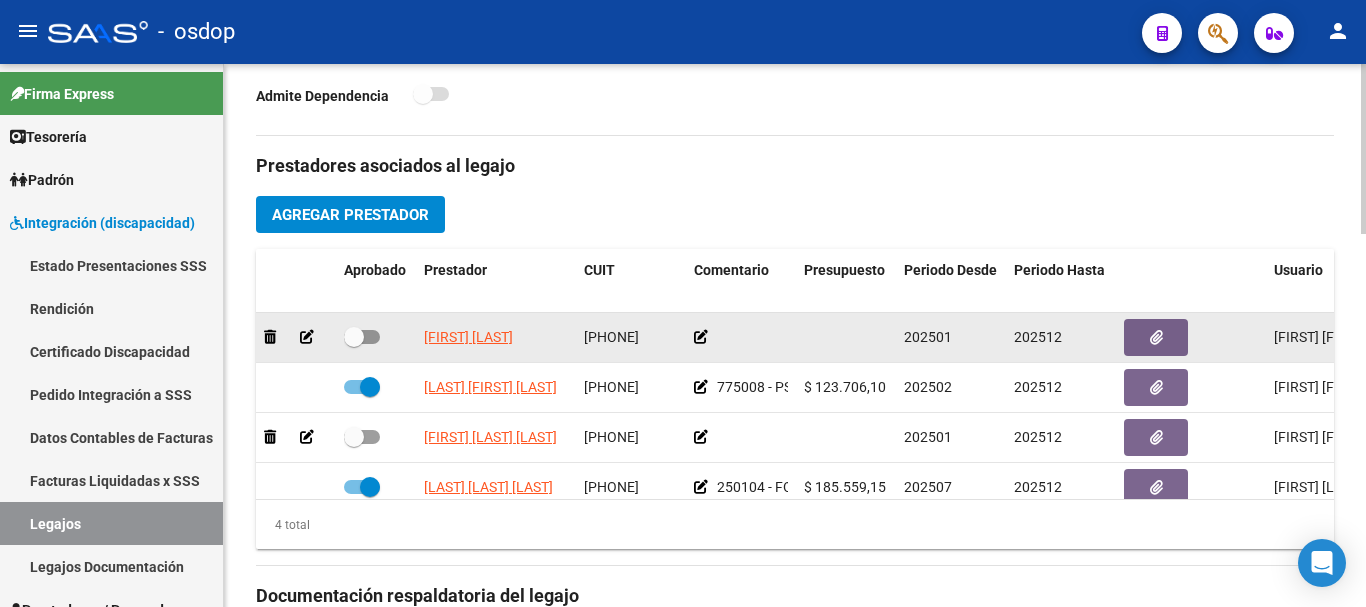 click 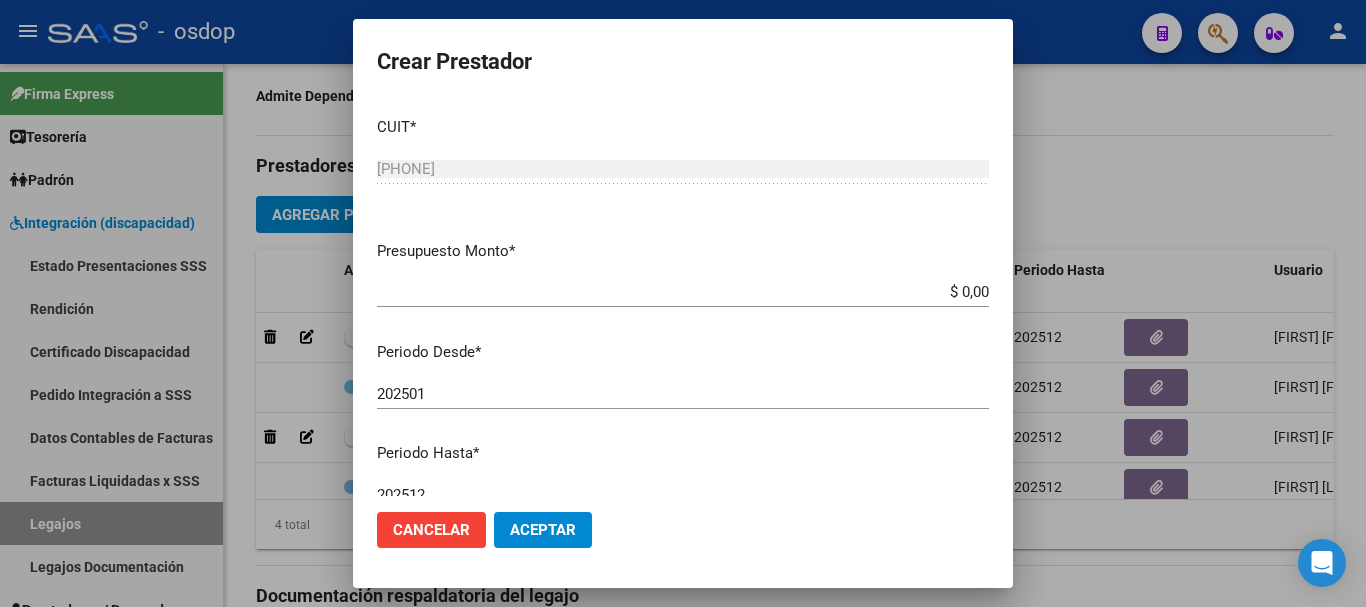 click on "$ 0,00" at bounding box center (683, 292) 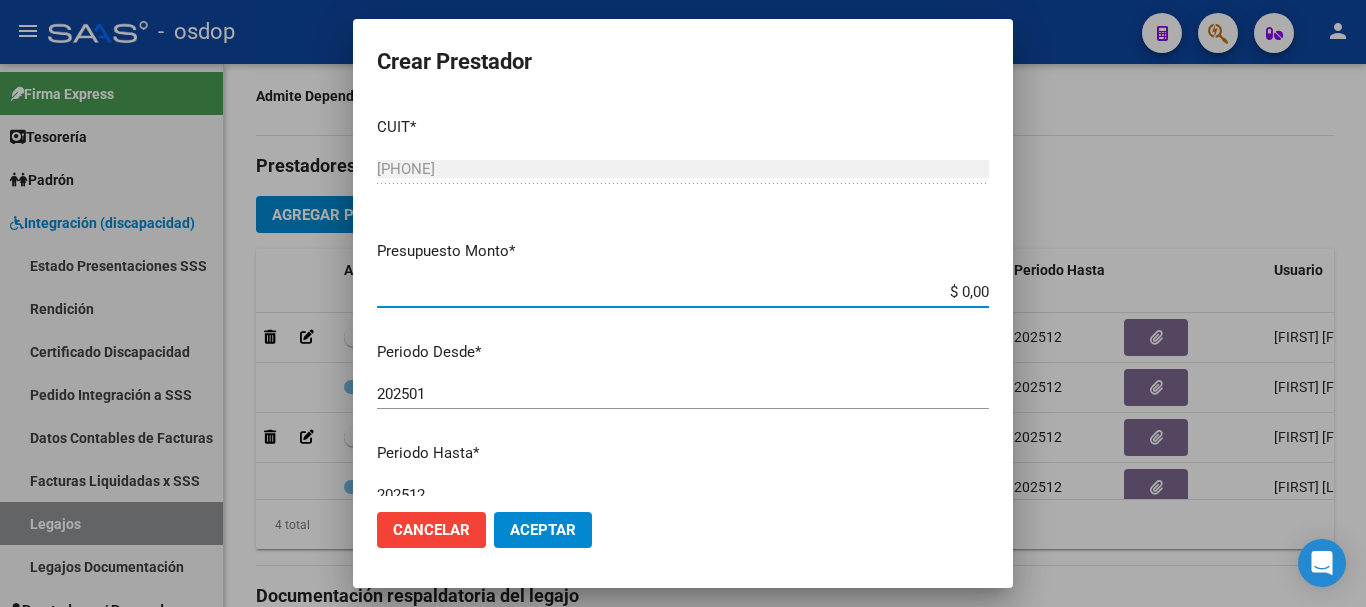 click on "$ 0,00" at bounding box center [683, 292] 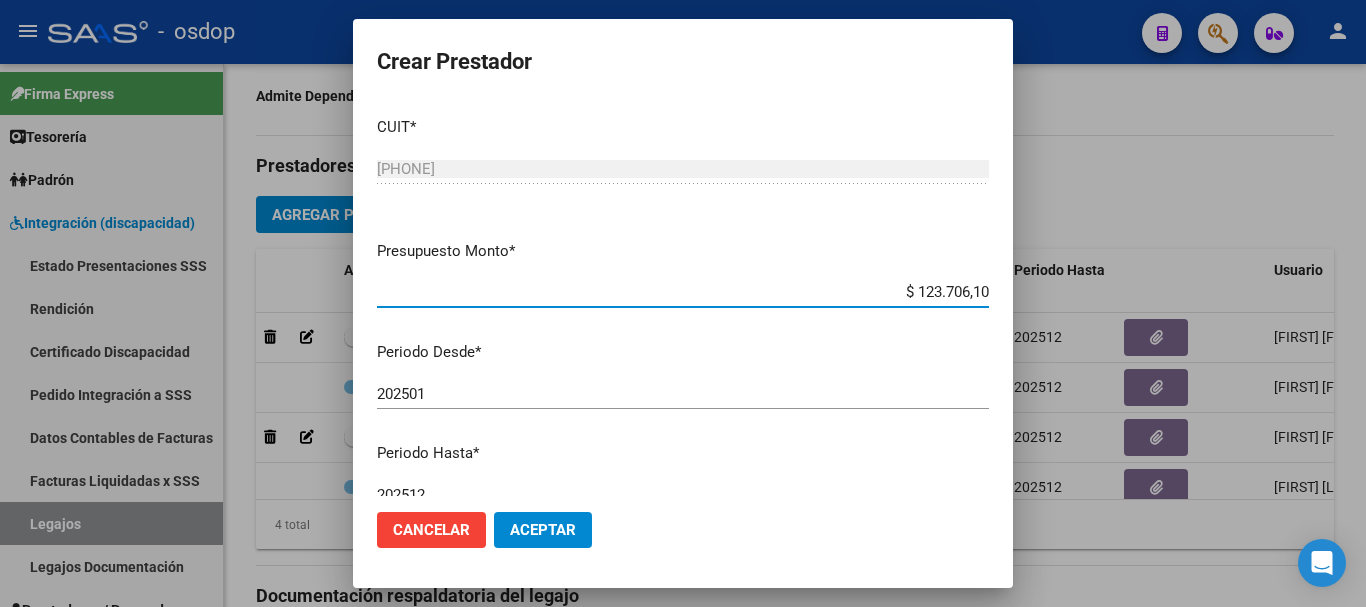 type on "$ 123.706,10" 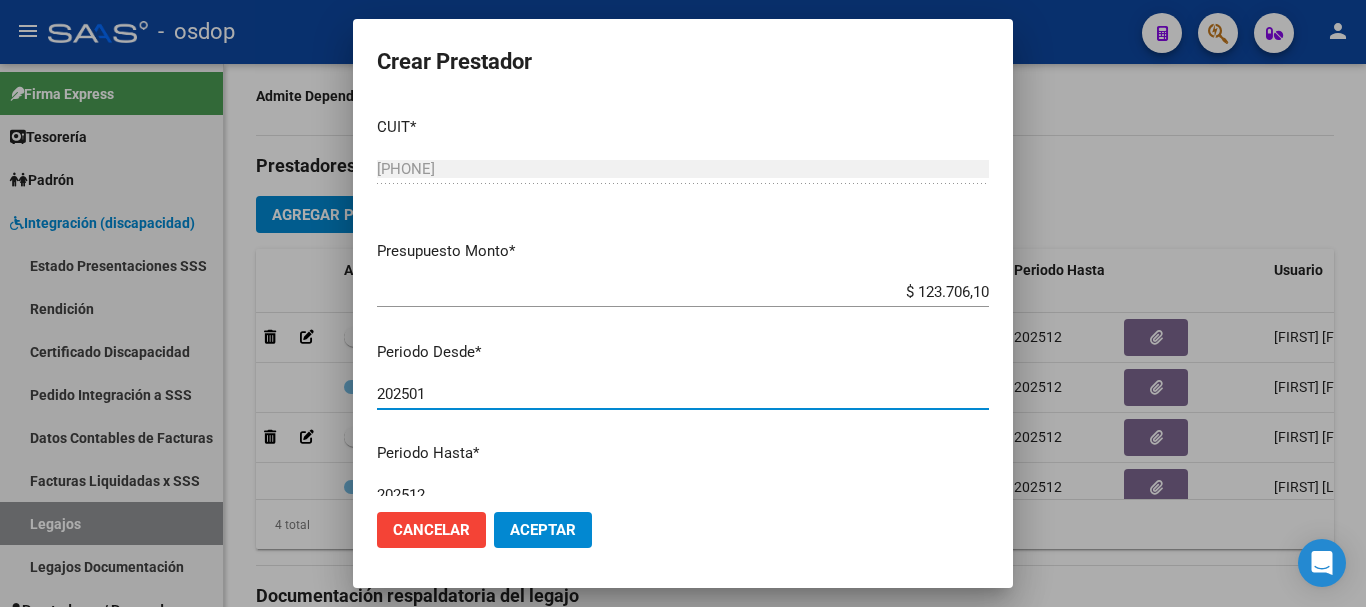 click on "202501" at bounding box center (683, 394) 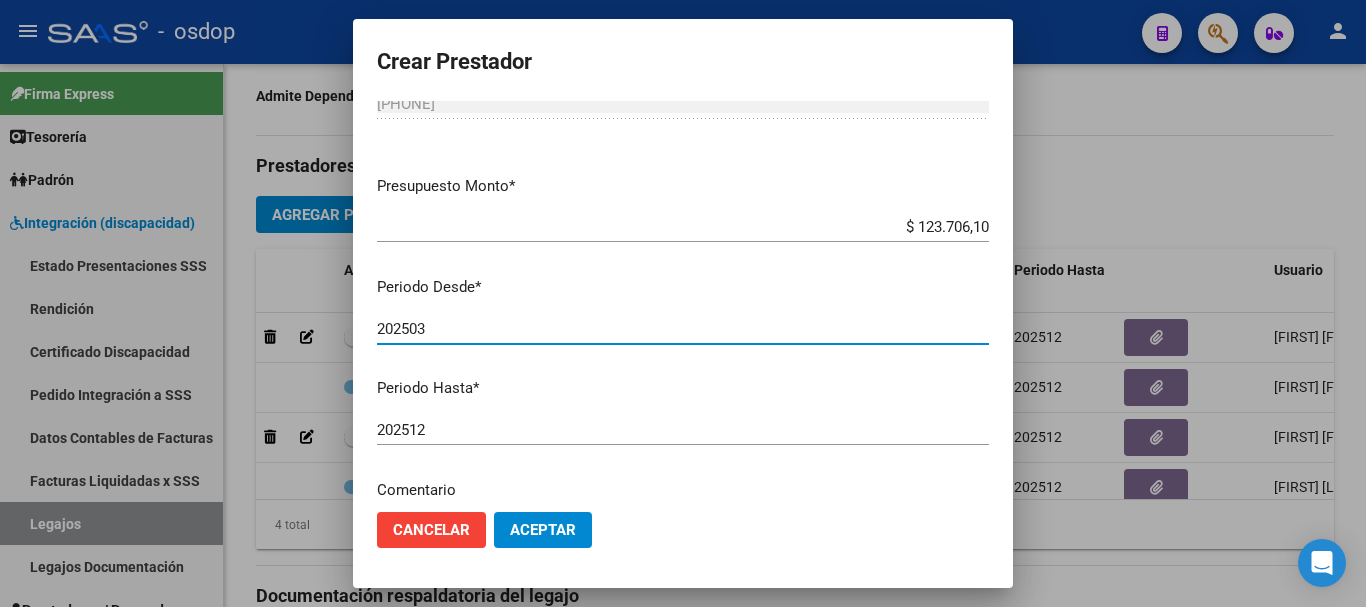 scroll, scrollTop: 200, scrollLeft: 0, axis: vertical 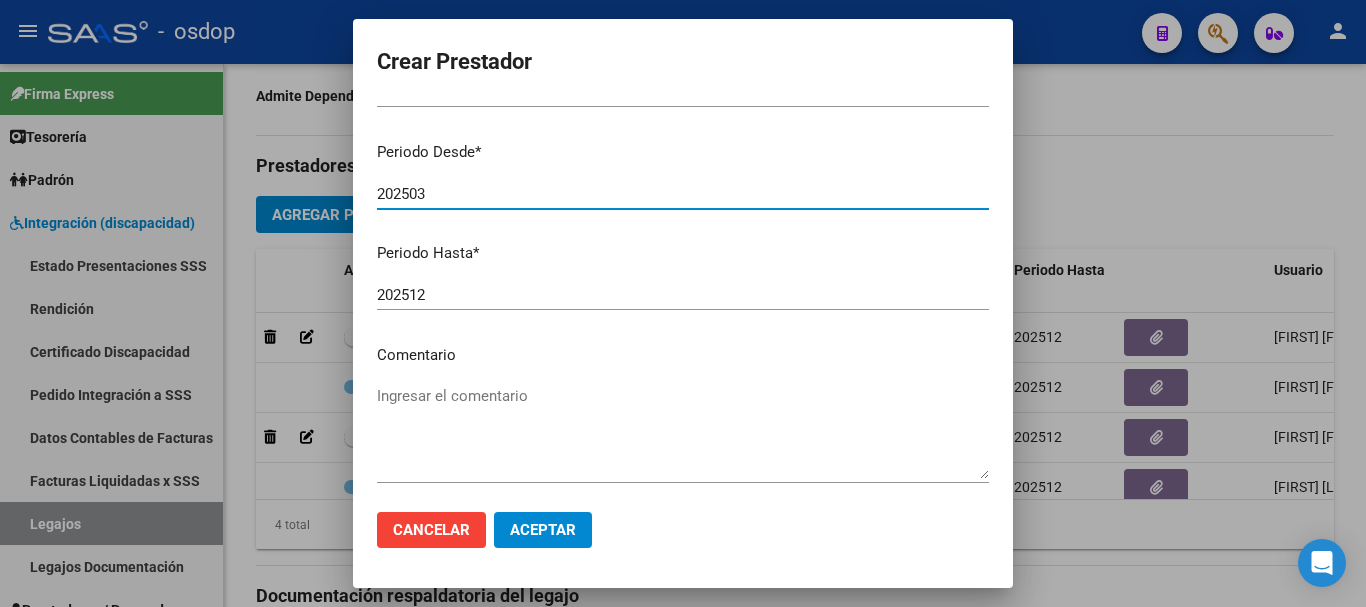 type on "202503" 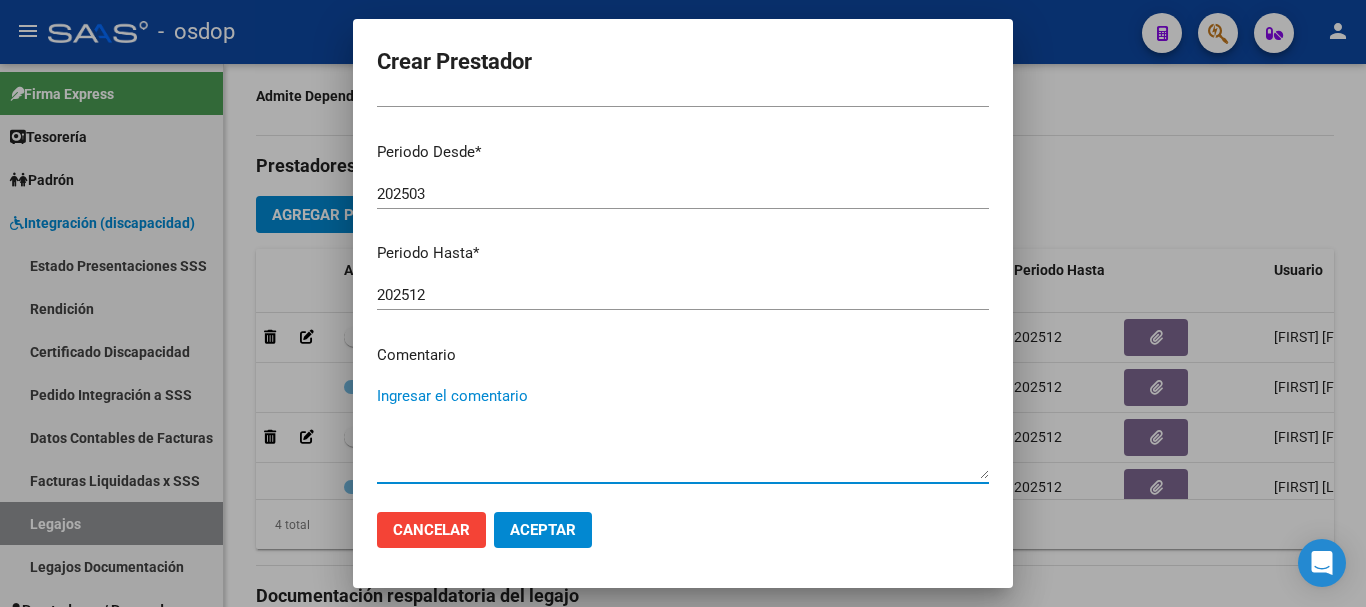 click on "Ingresar el comentario" at bounding box center [683, 432] 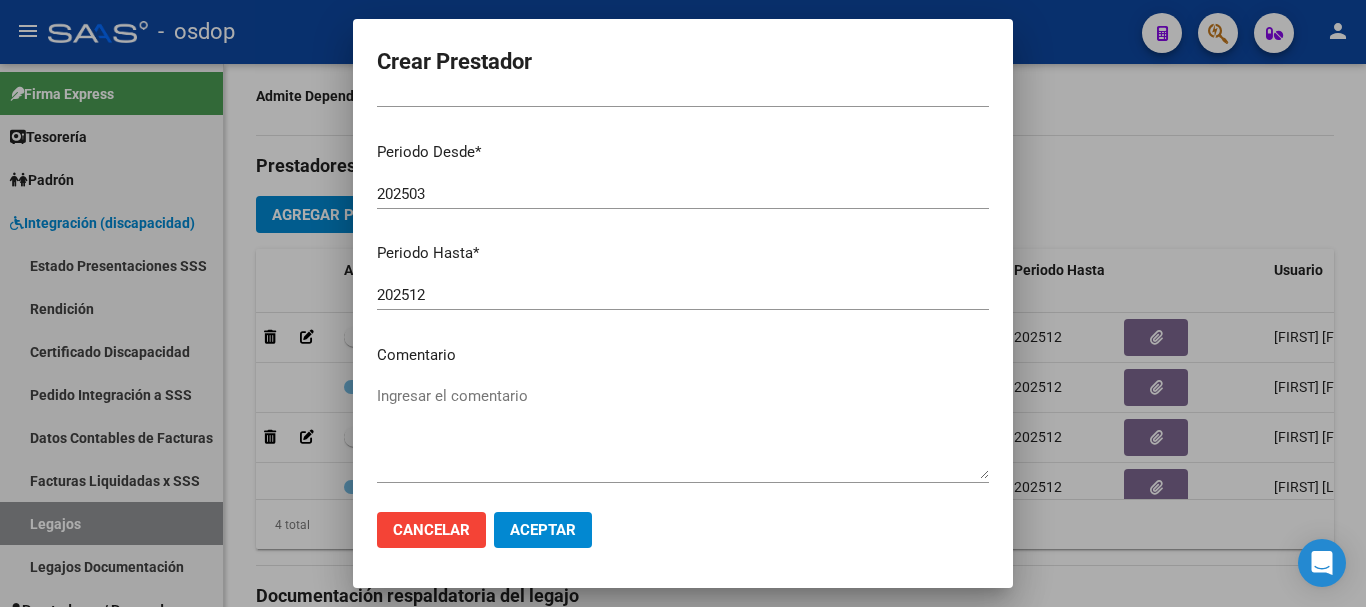 click on "Ingresar el comentario" at bounding box center (683, 432) 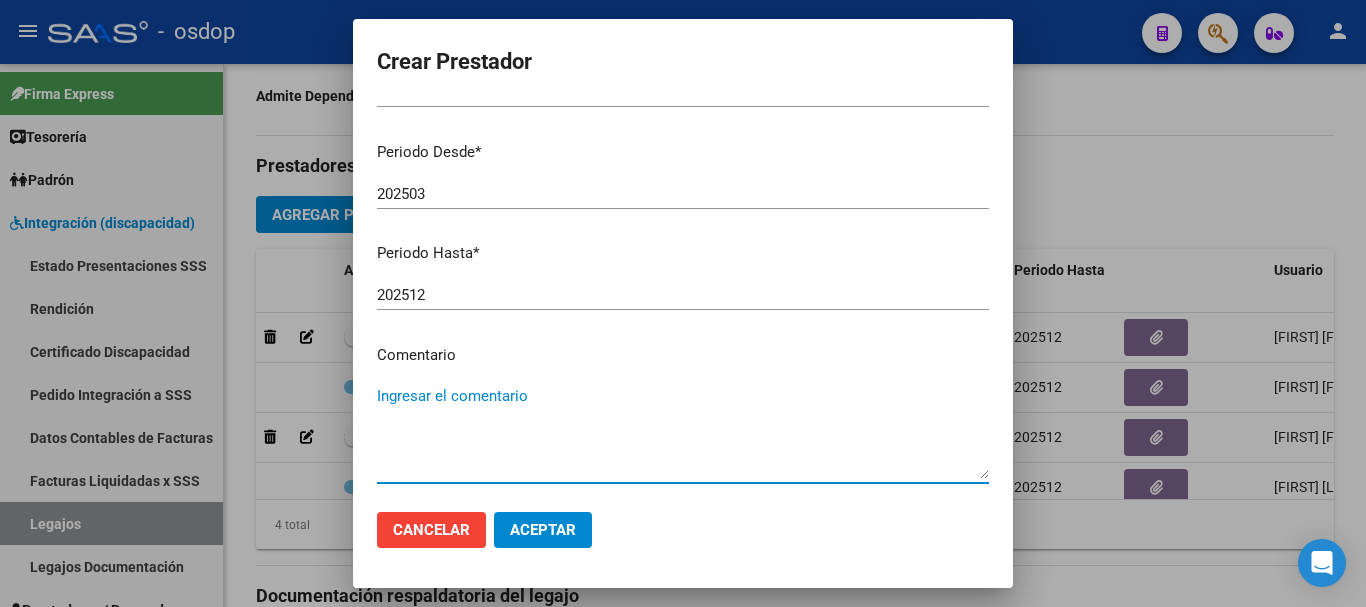 paste on "330101 - PSICOTERAPIAS INDIVIDUALES NIÑOS O ADULTOS" 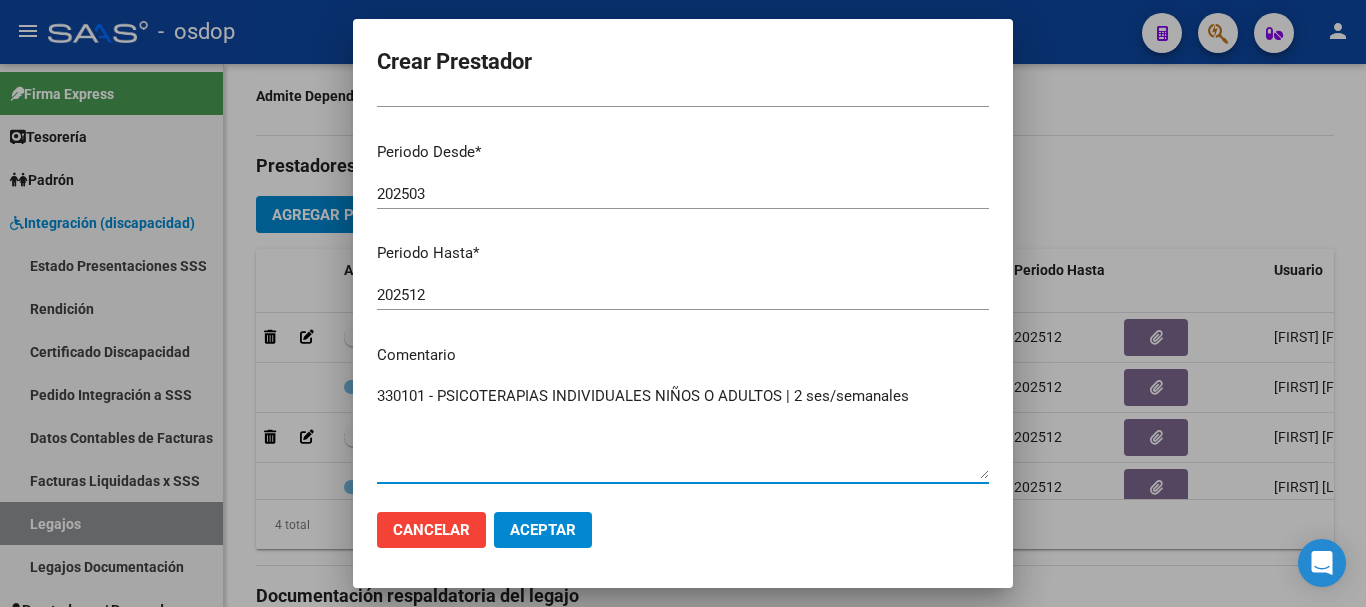 type on "330101 - PSICOTERAPIAS INDIVIDUALES NIÑOS O ADULTOS | 2 ses/semanales" 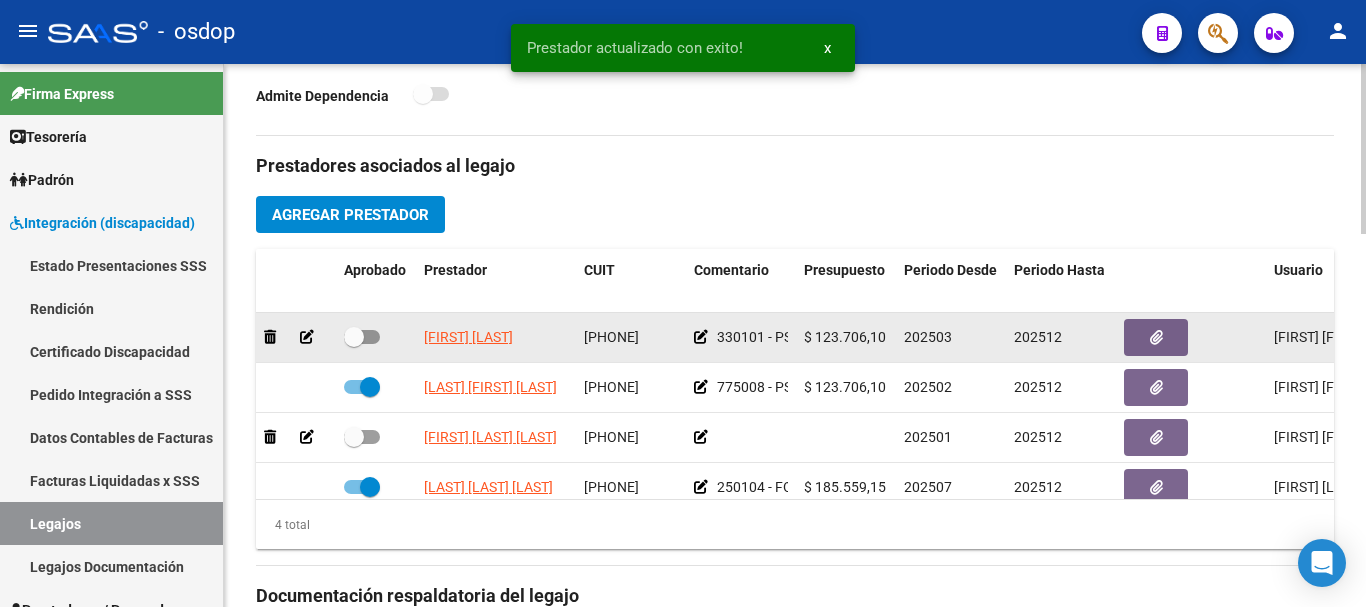 click at bounding box center [362, 337] 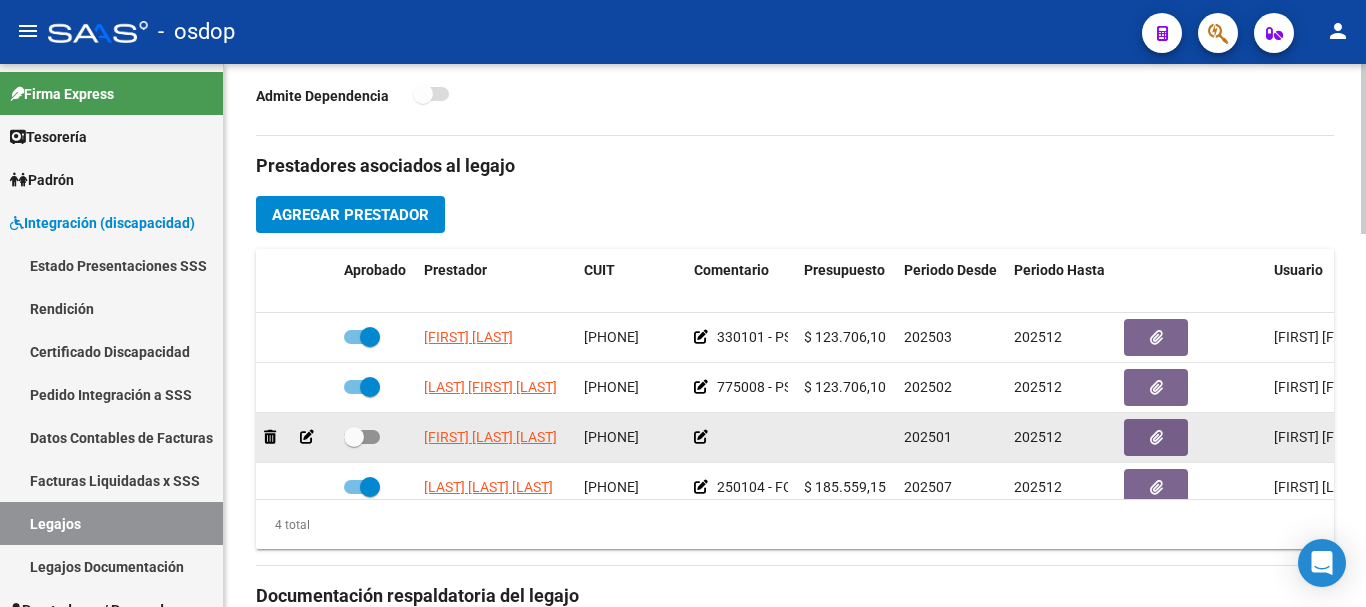 click 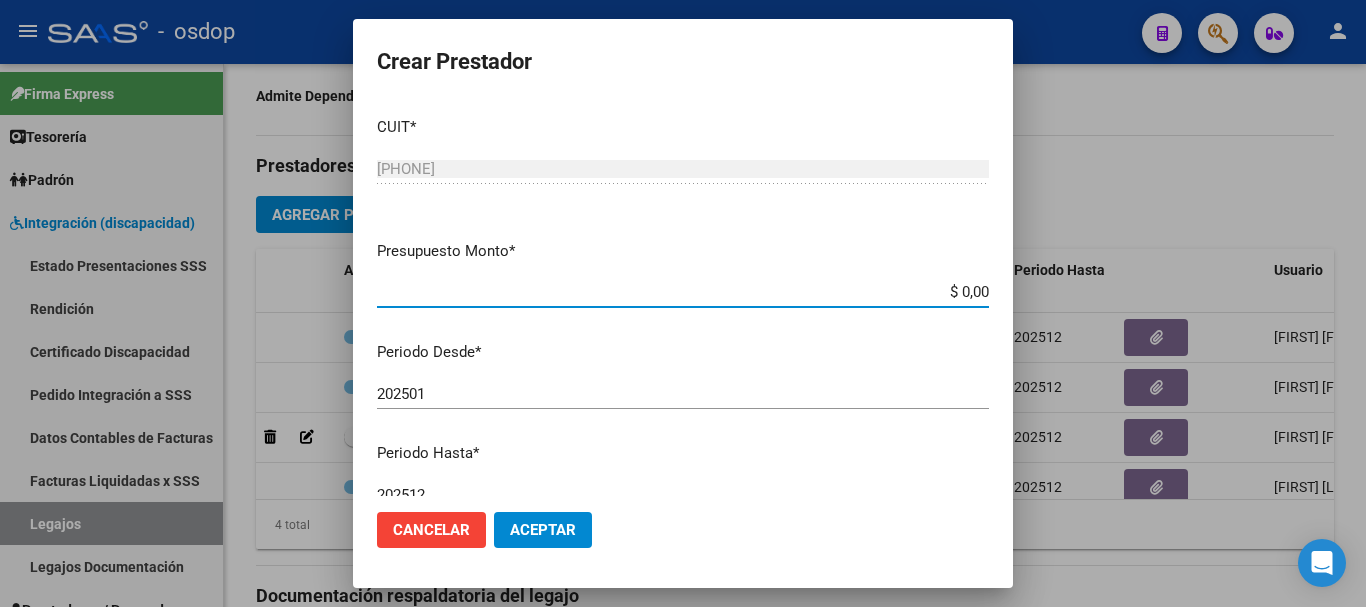 click on "$ 0,00" at bounding box center (683, 292) 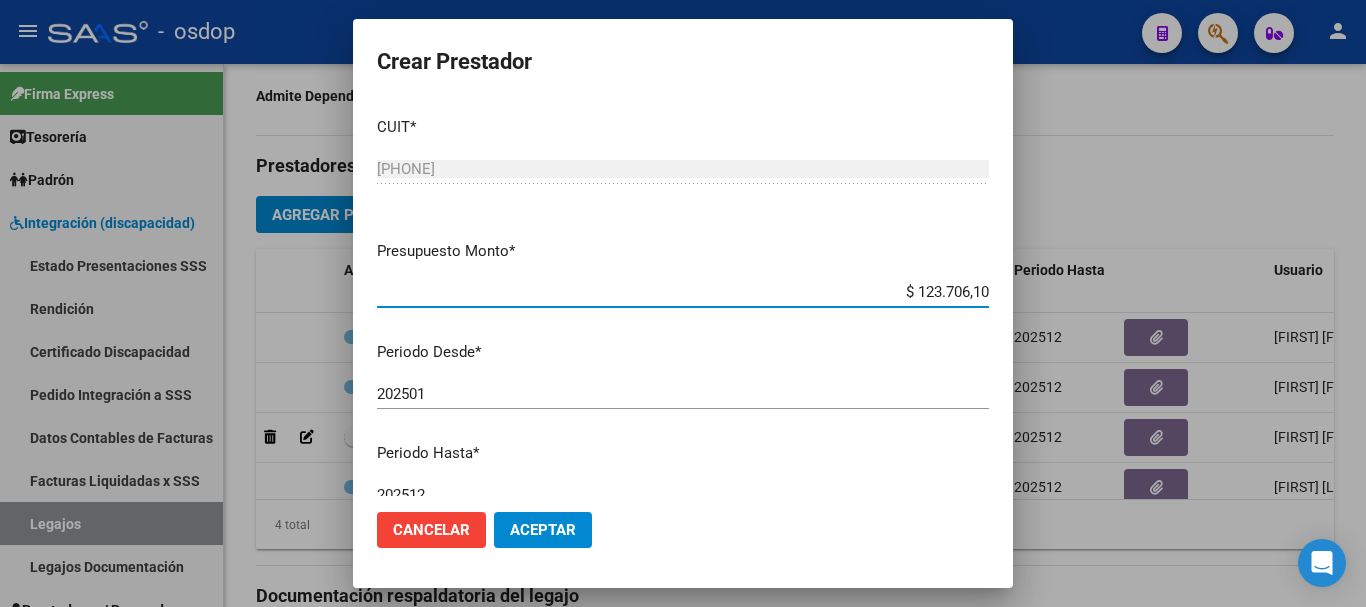 type on "$ 123.706,10" 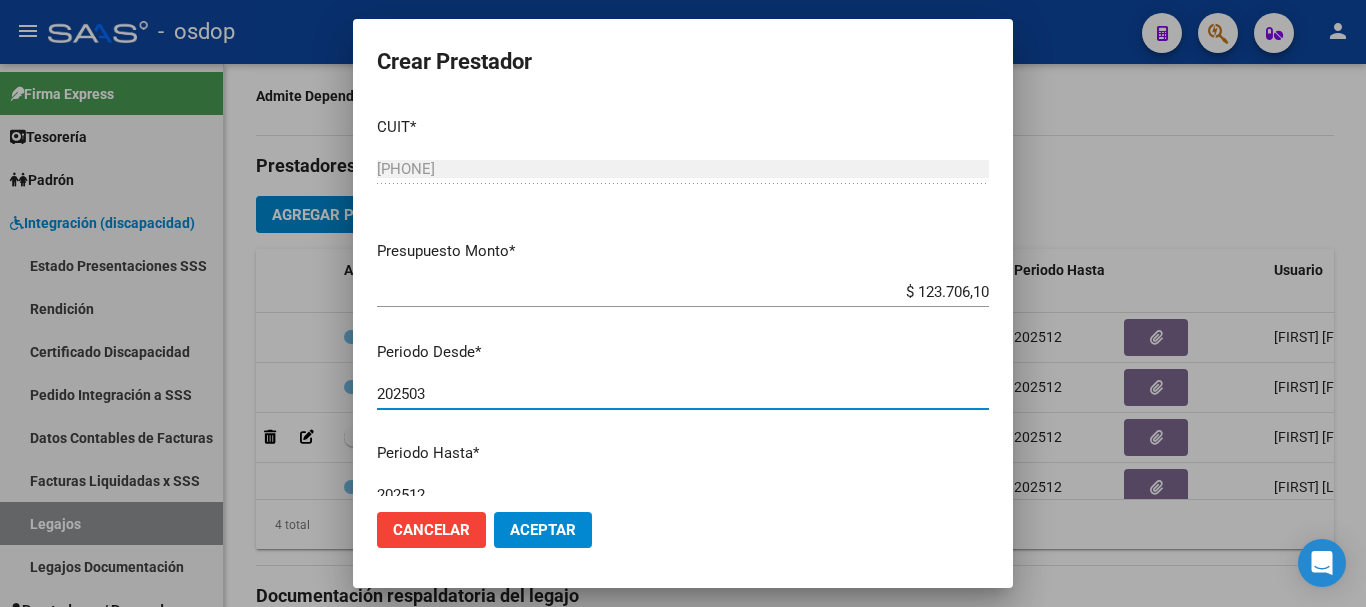 type on "202503" 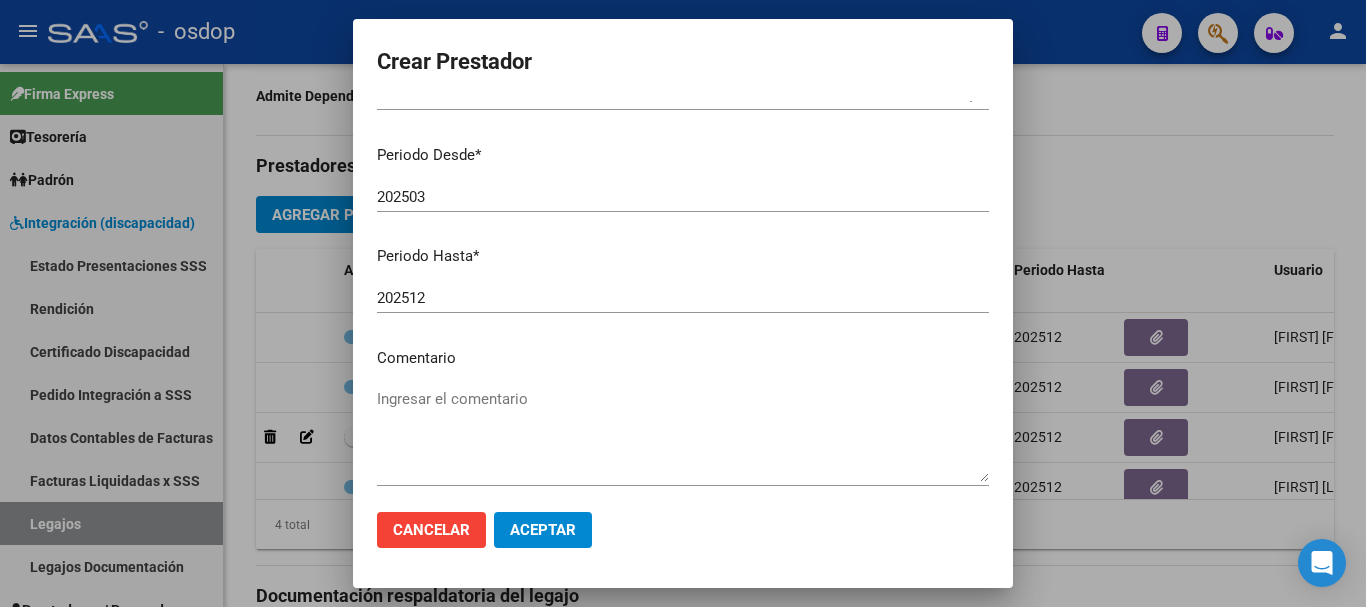 scroll, scrollTop: 200, scrollLeft: 0, axis: vertical 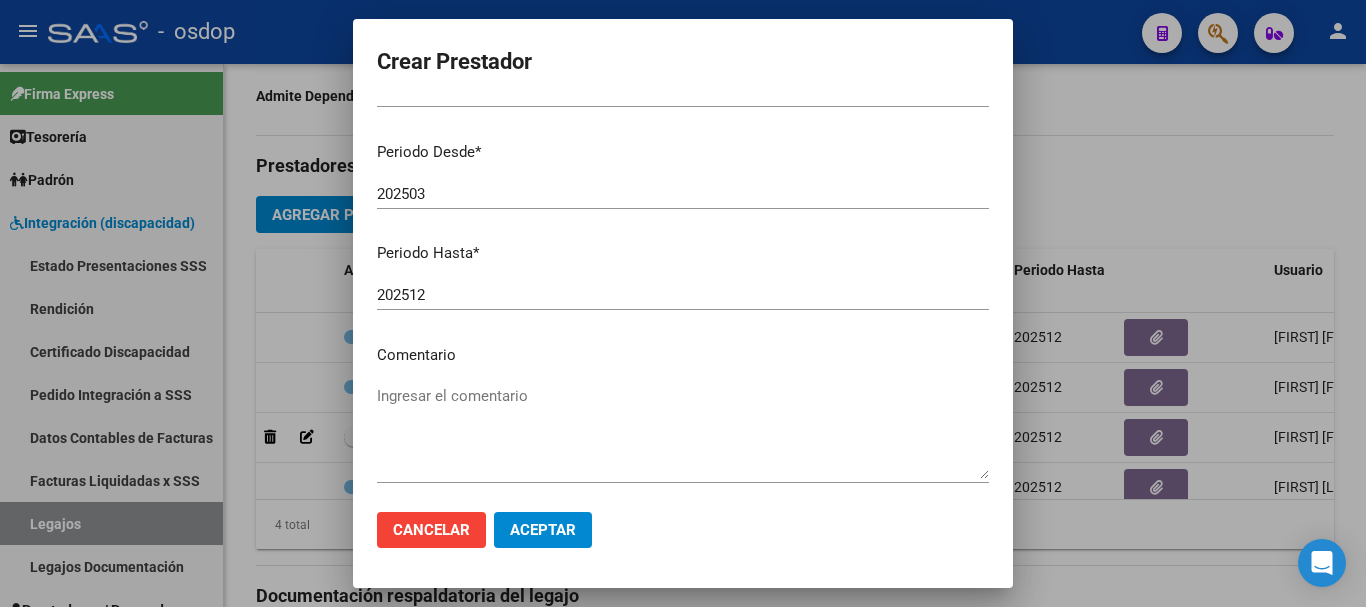 click on "Ingresar el comentario" at bounding box center (683, 432) 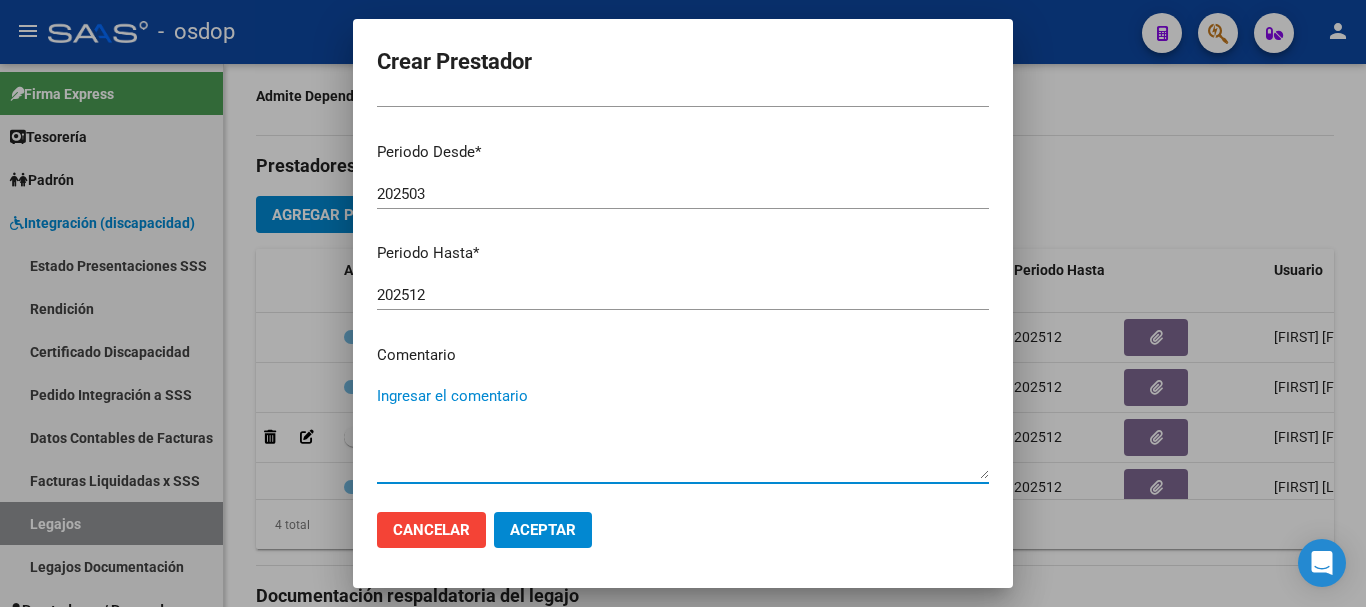 paste on "330105 - PSICOPEDAGOGIA" 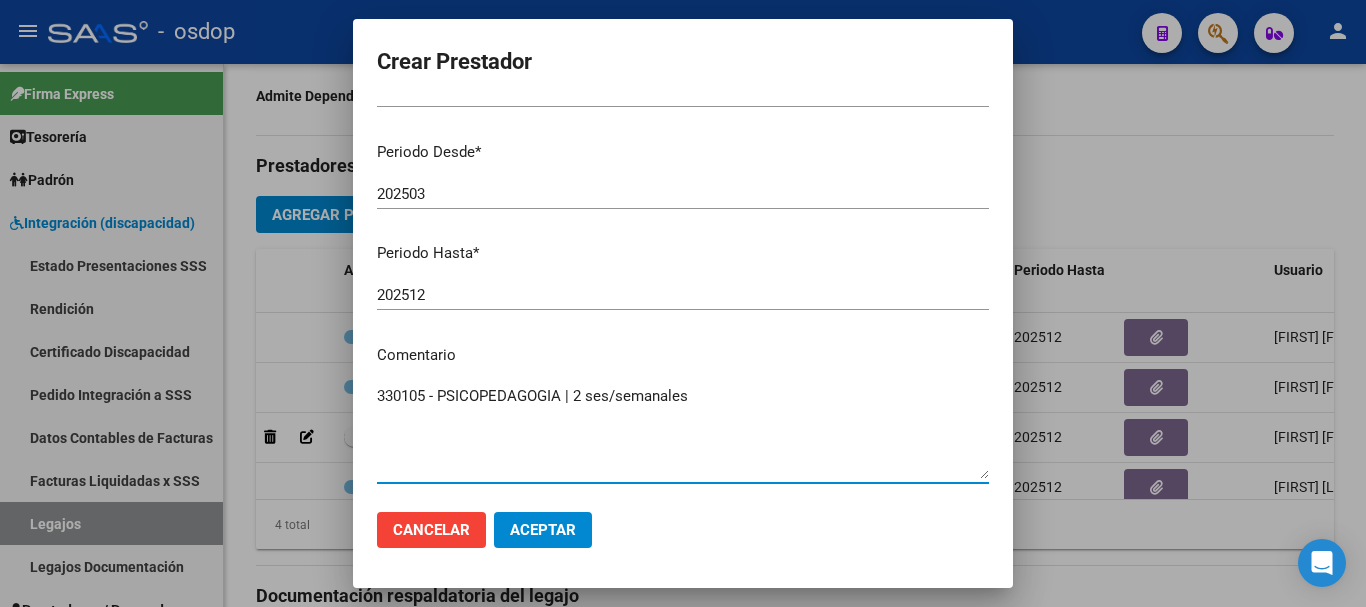 type on "330105 - PSICOPEDAGOGIA | 2 ses/semanales" 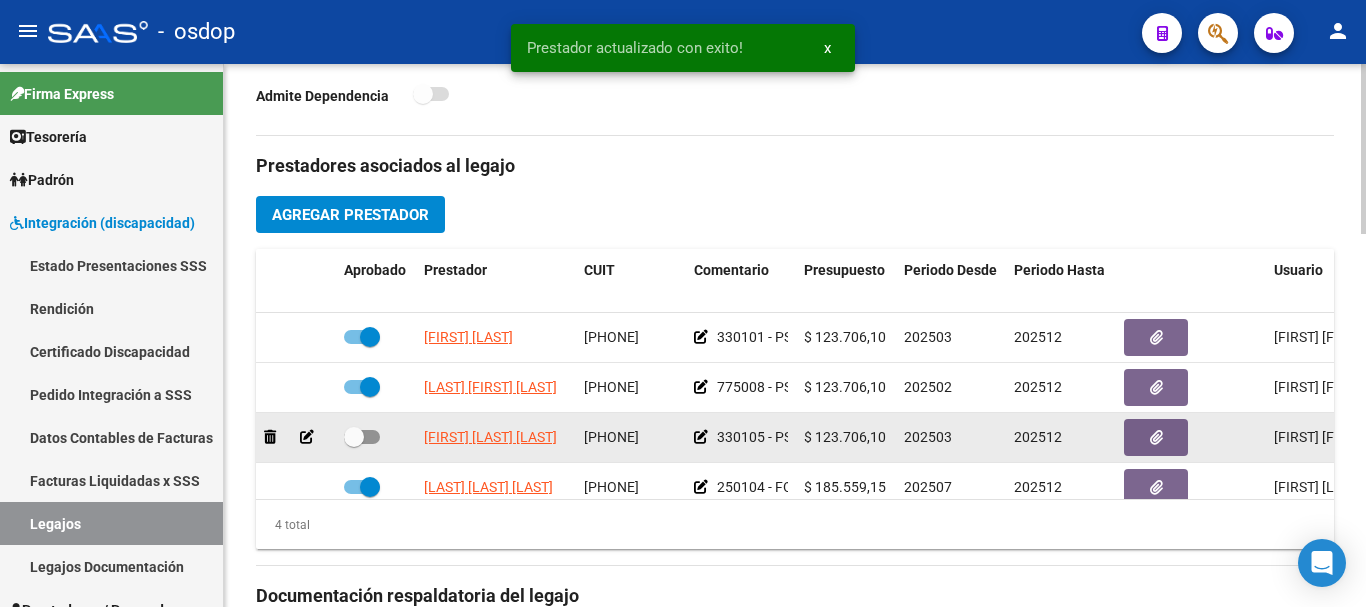 click at bounding box center (362, 437) 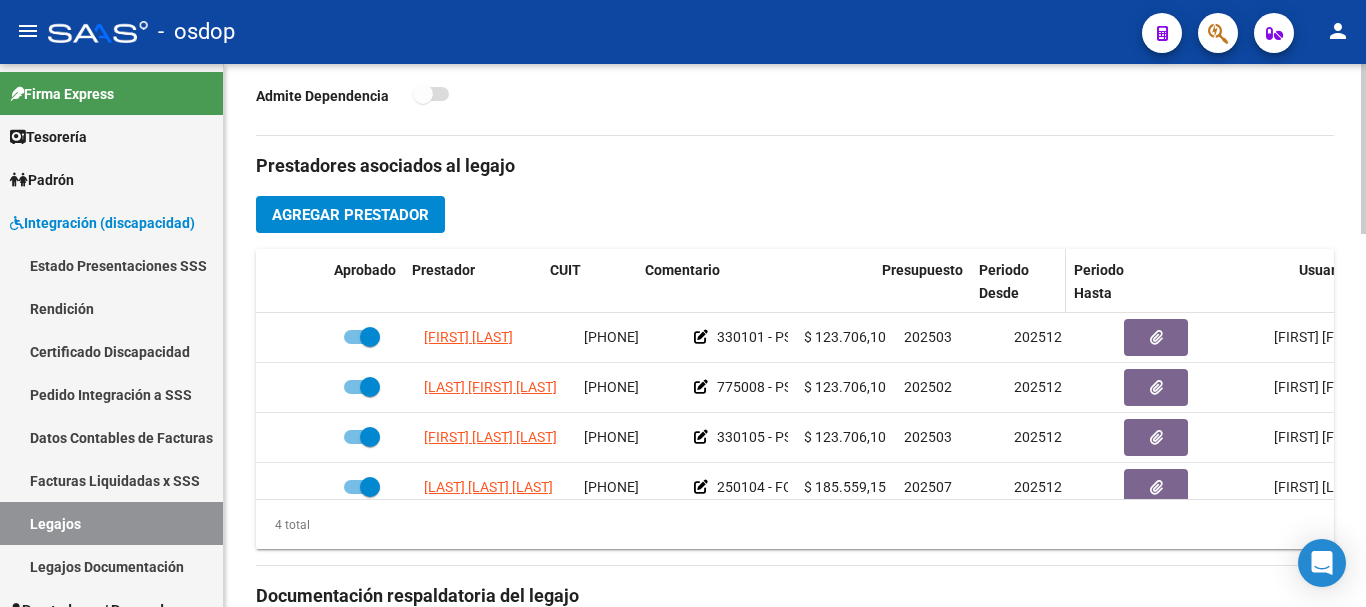drag, startPoint x: 792, startPoint y: 279, endPoint x: 978, endPoint y: 265, distance: 186.52614 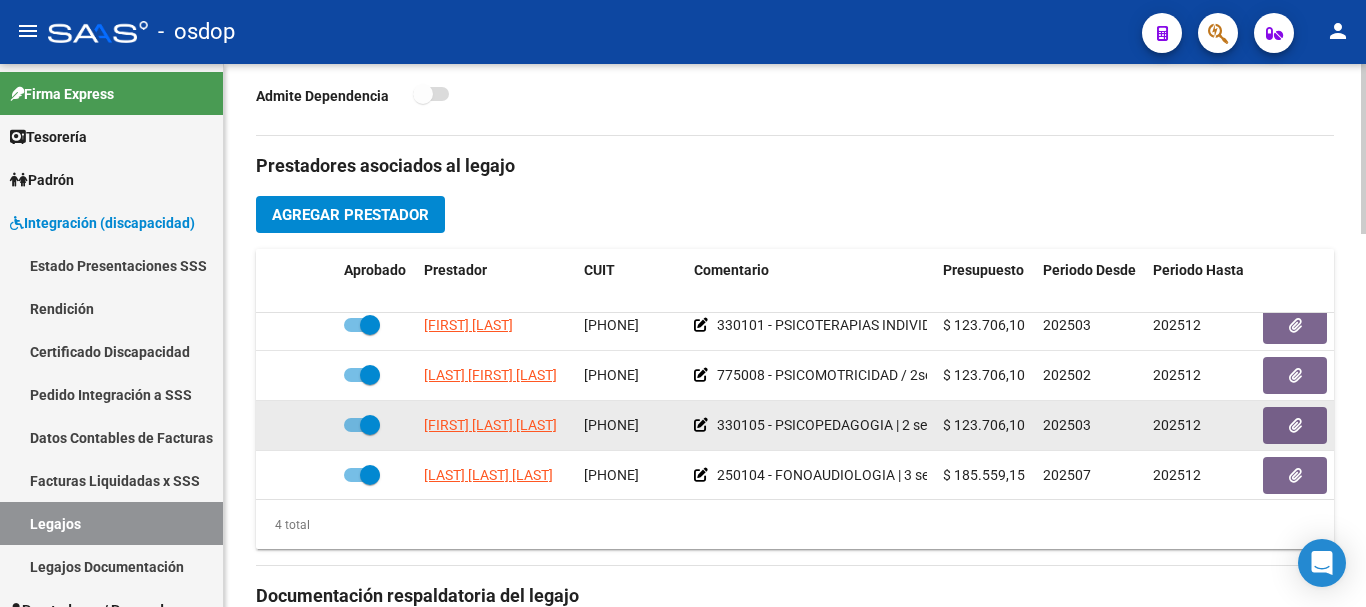 scroll, scrollTop: 0, scrollLeft: 0, axis: both 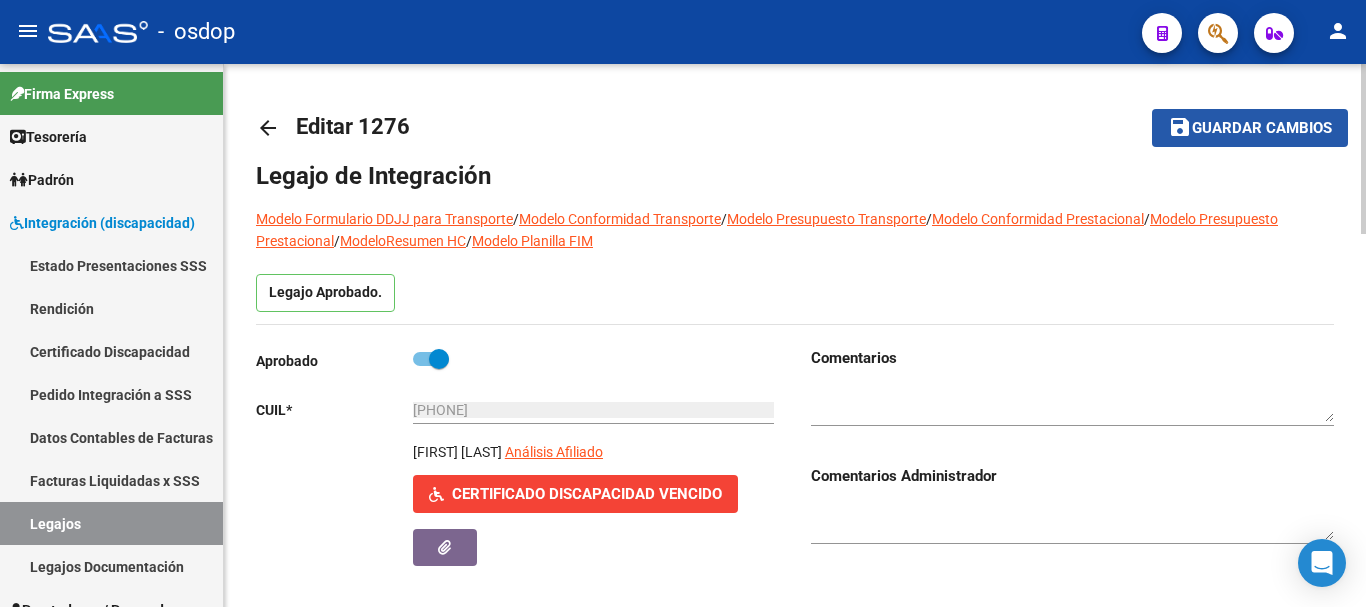 click on "Guardar cambios" 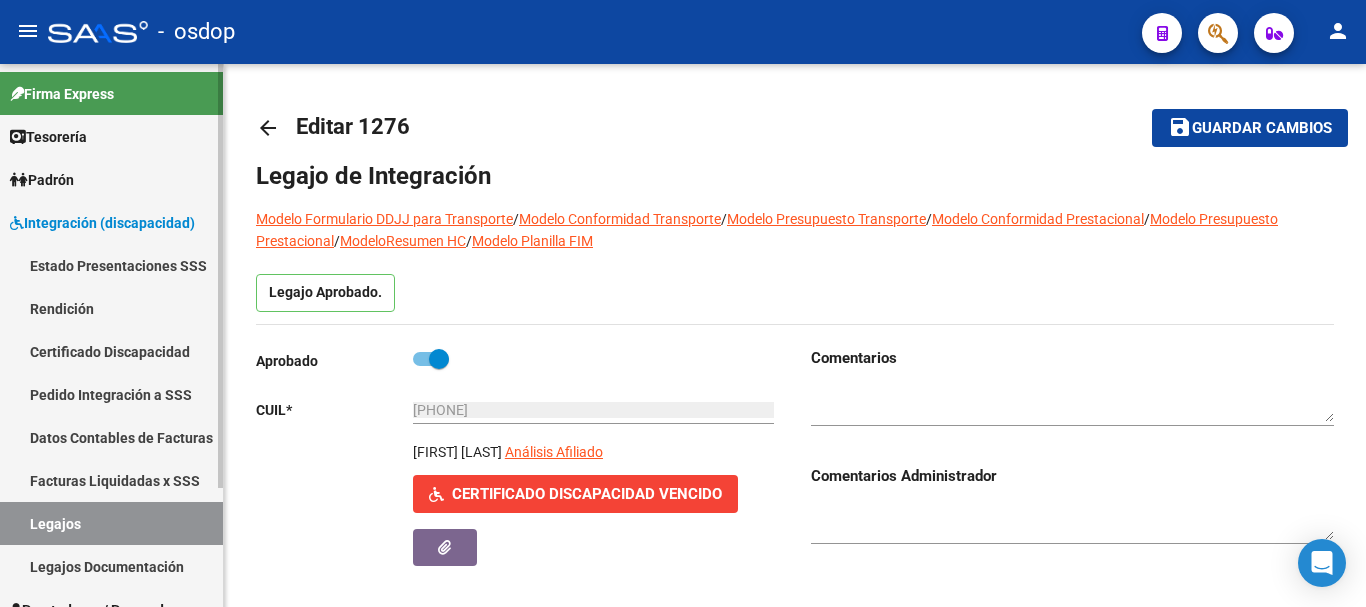 click on "Certificado Discapacidad" at bounding box center [111, 351] 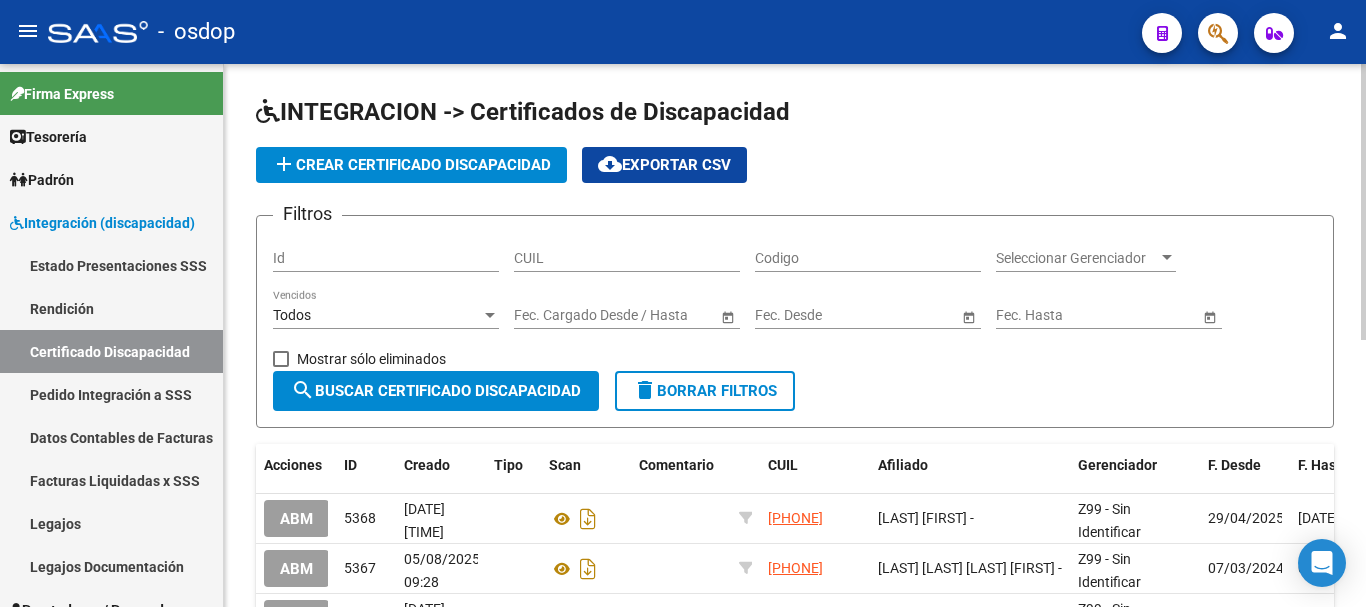 click on "CUIL" at bounding box center (627, 258) 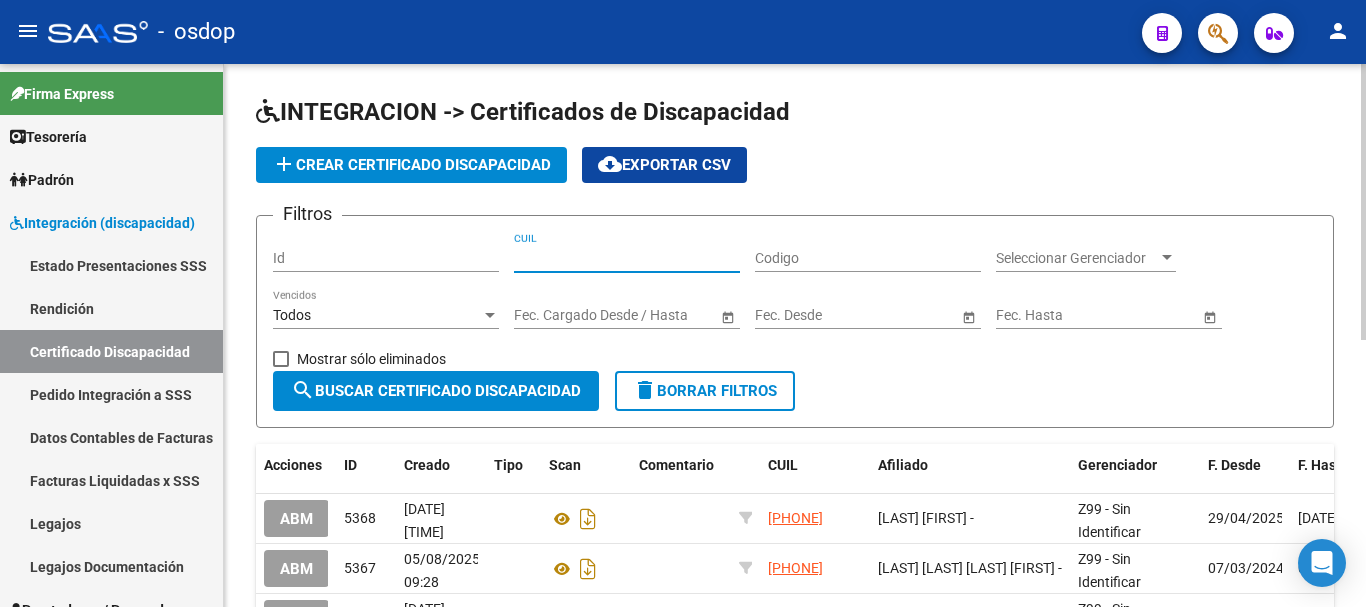 paste on "27-56675611-6" 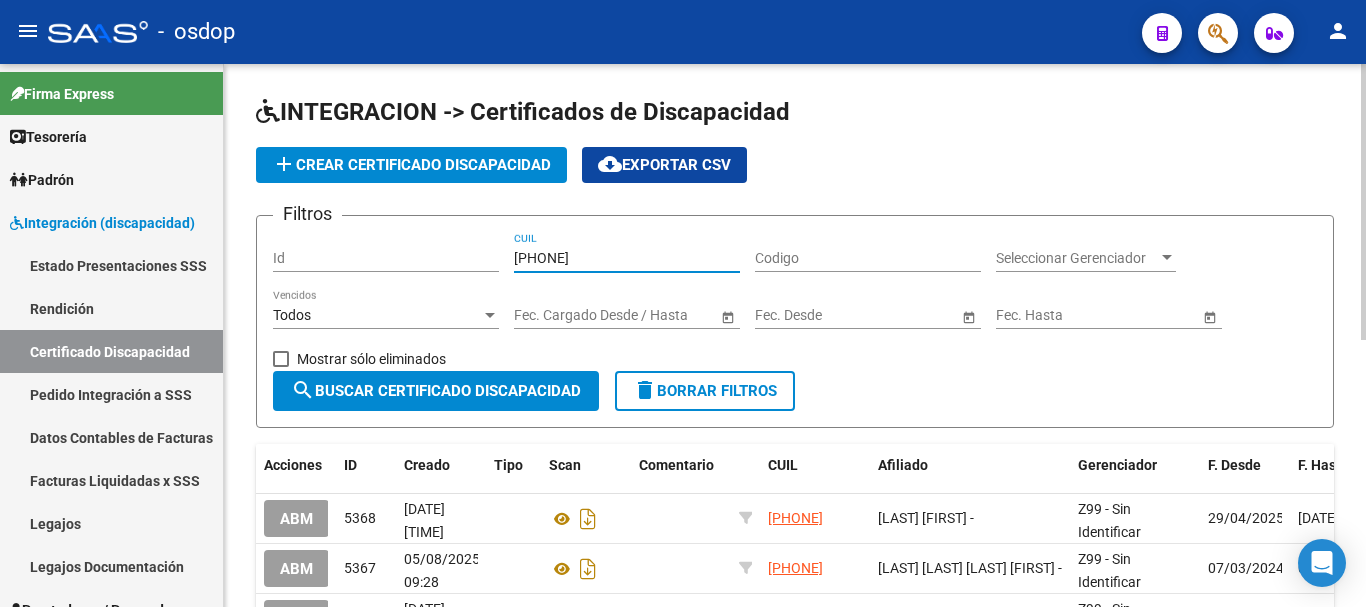 type on "27-56675611-6" 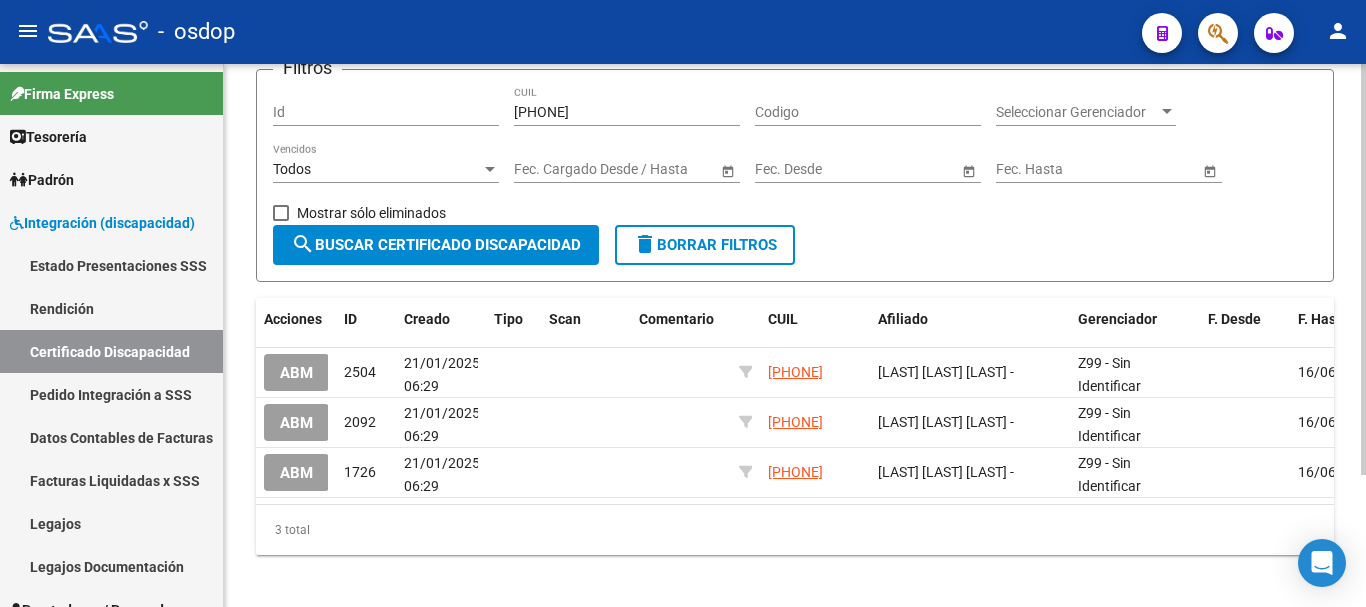 scroll, scrollTop: 174, scrollLeft: 0, axis: vertical 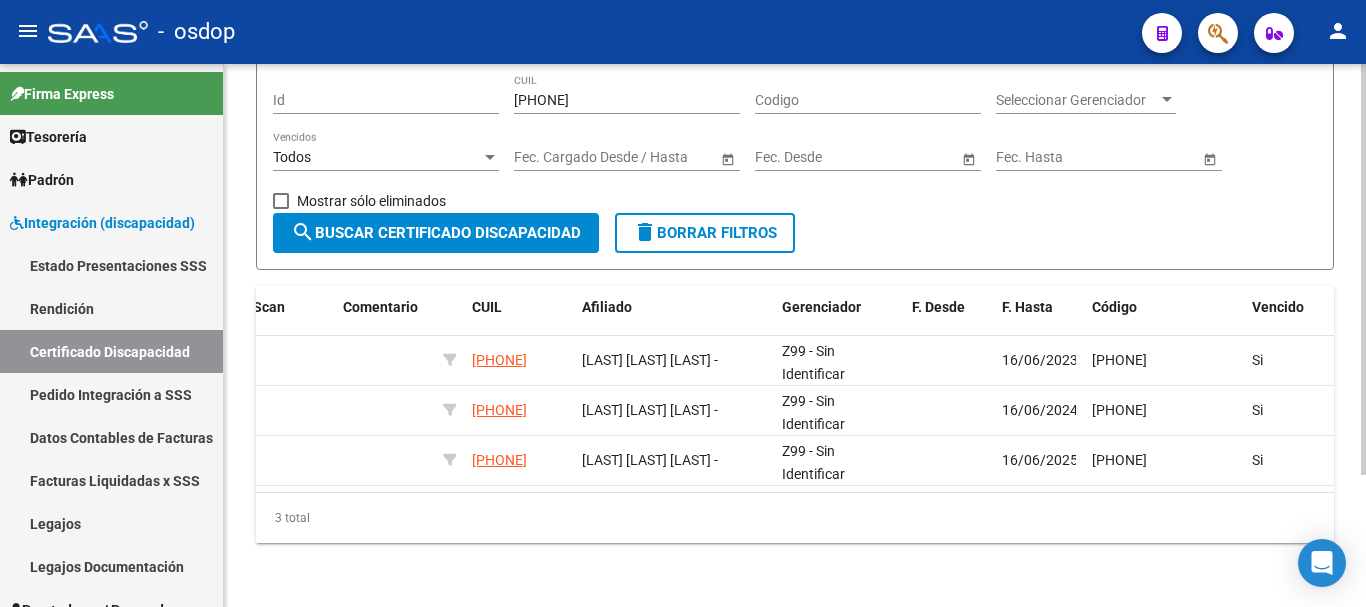 drag, startPoint x: 1076, startPoint y: 475, endPoint x: 884, endPoint y: 484, distance: 192.21082 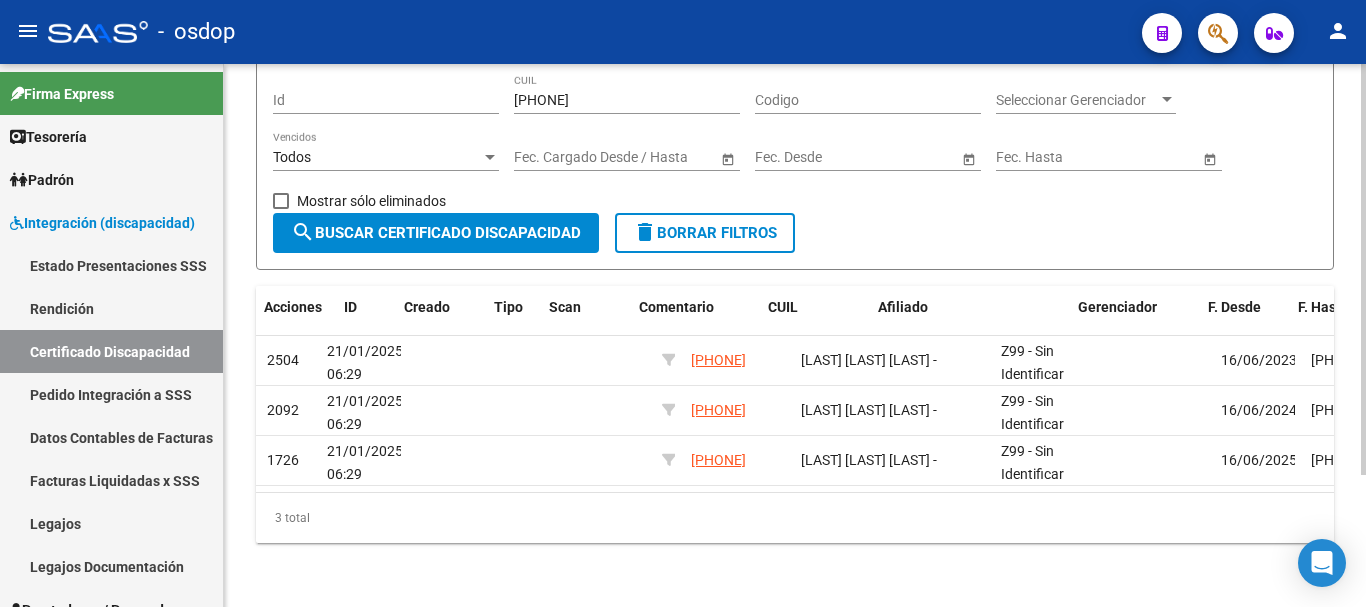 scroll, scrollTop: 0, scrollLeft: 0, axis: both 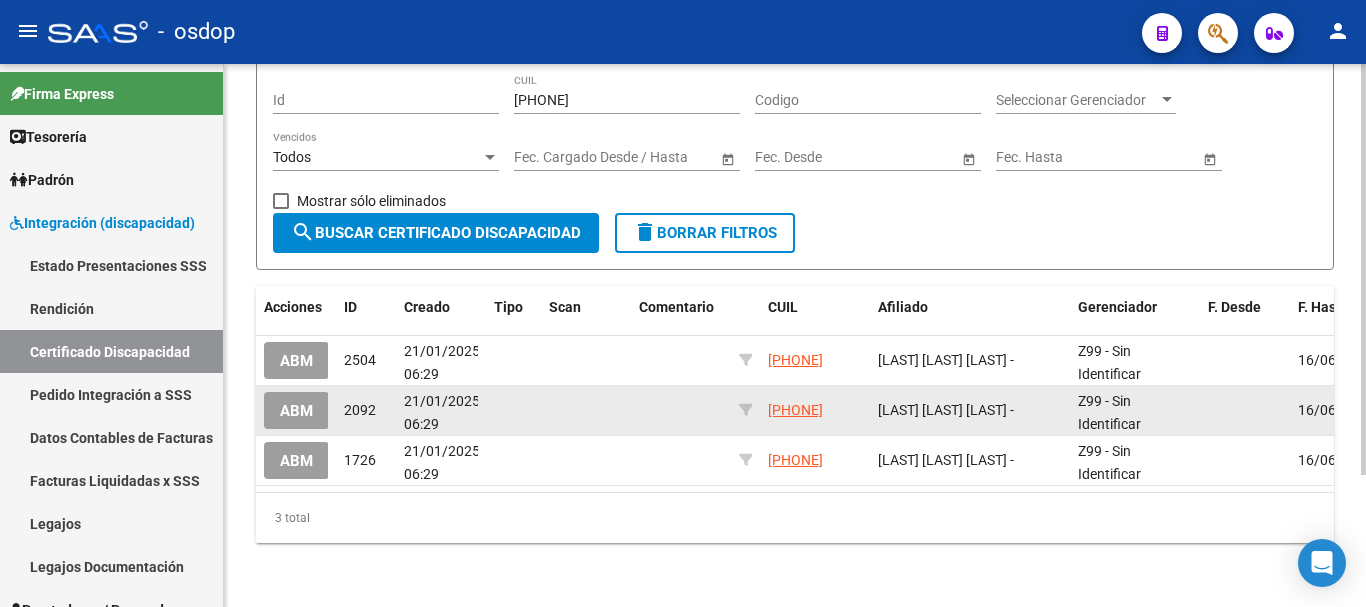 click on "ABM" 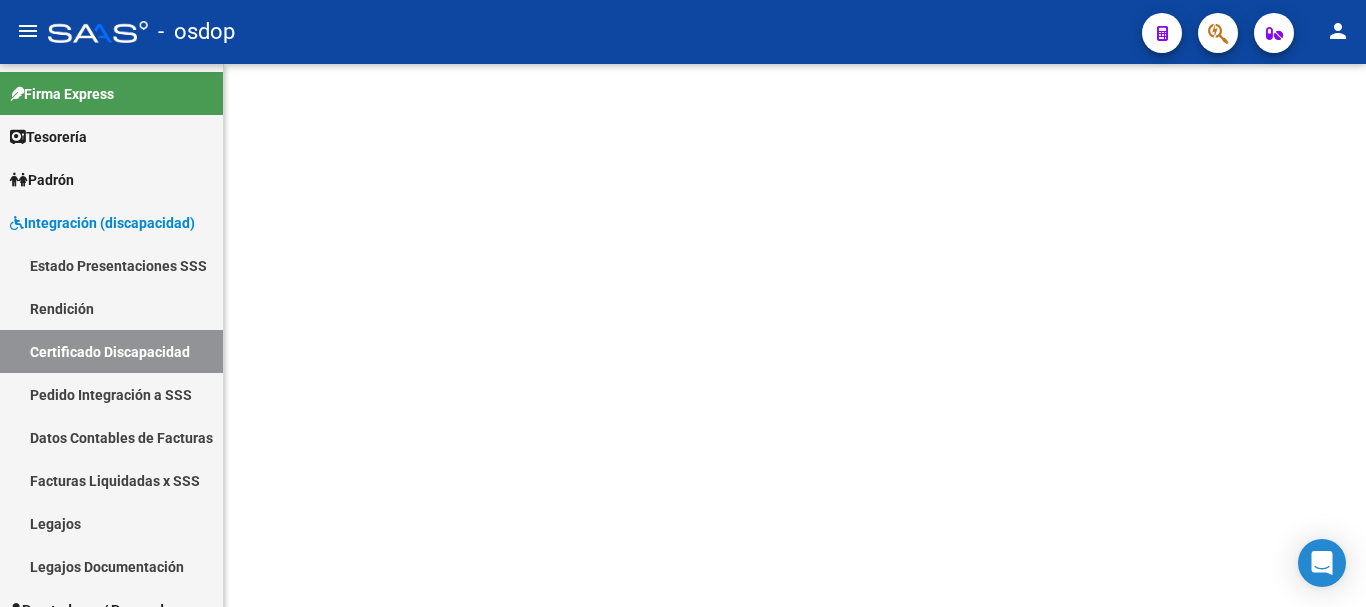 scroll, scrollTop: 0, scrollLeft: 0, axis: both 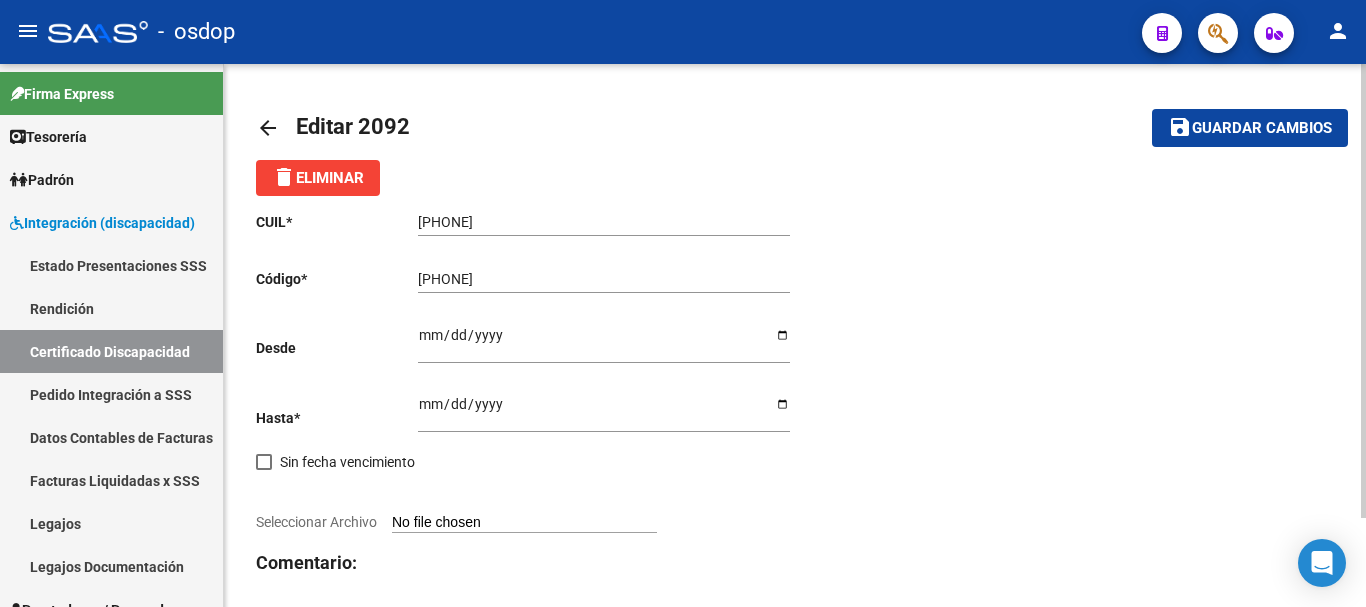 click on "delete  Eliminar" 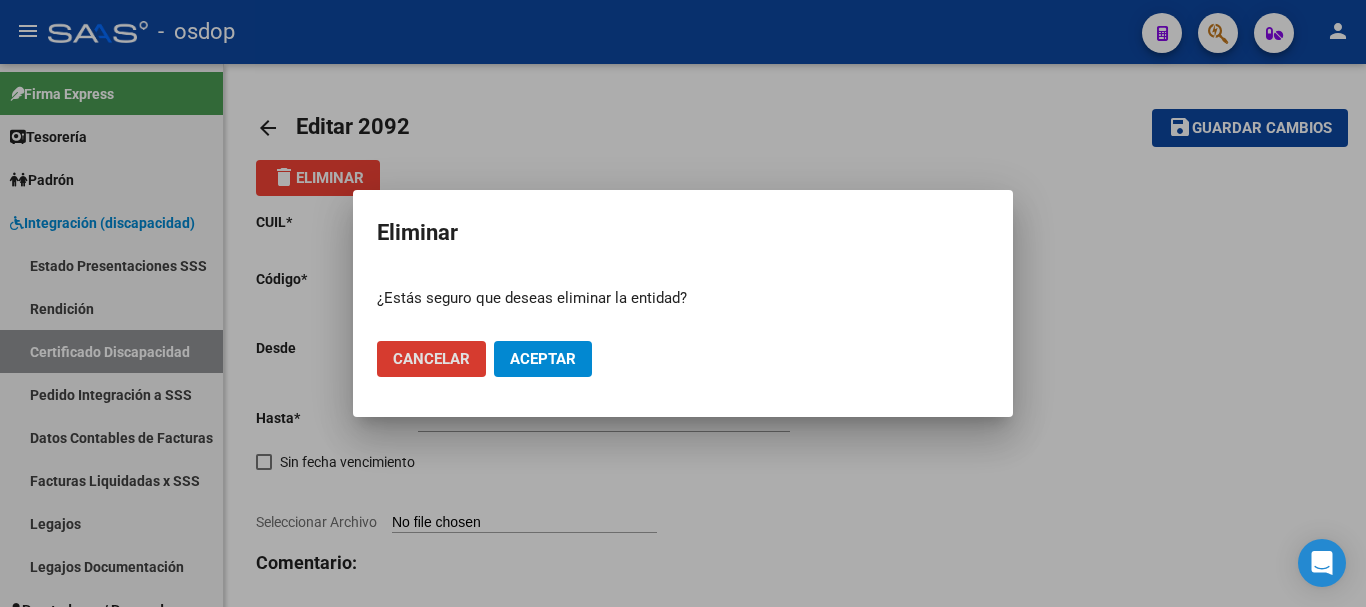click on "Aceptar" 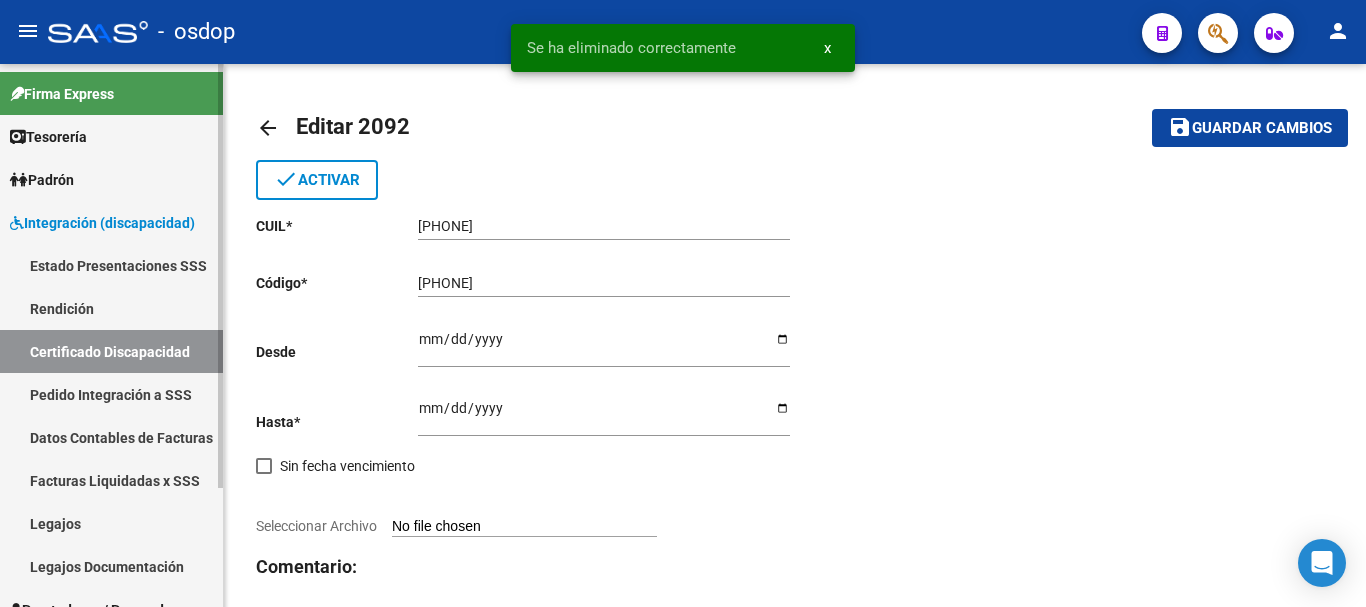 click on "Certificado Discapacidad" at bounding box center [111, 351] 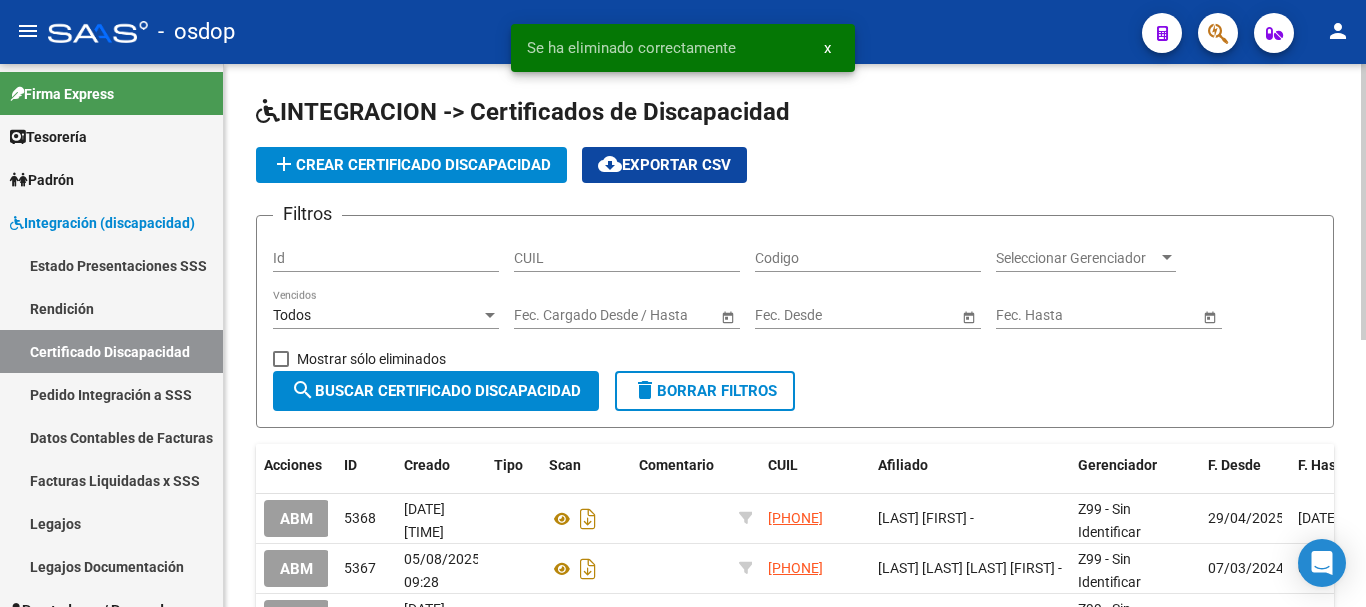 click on "CUIL" at bounding box center [627, 258] 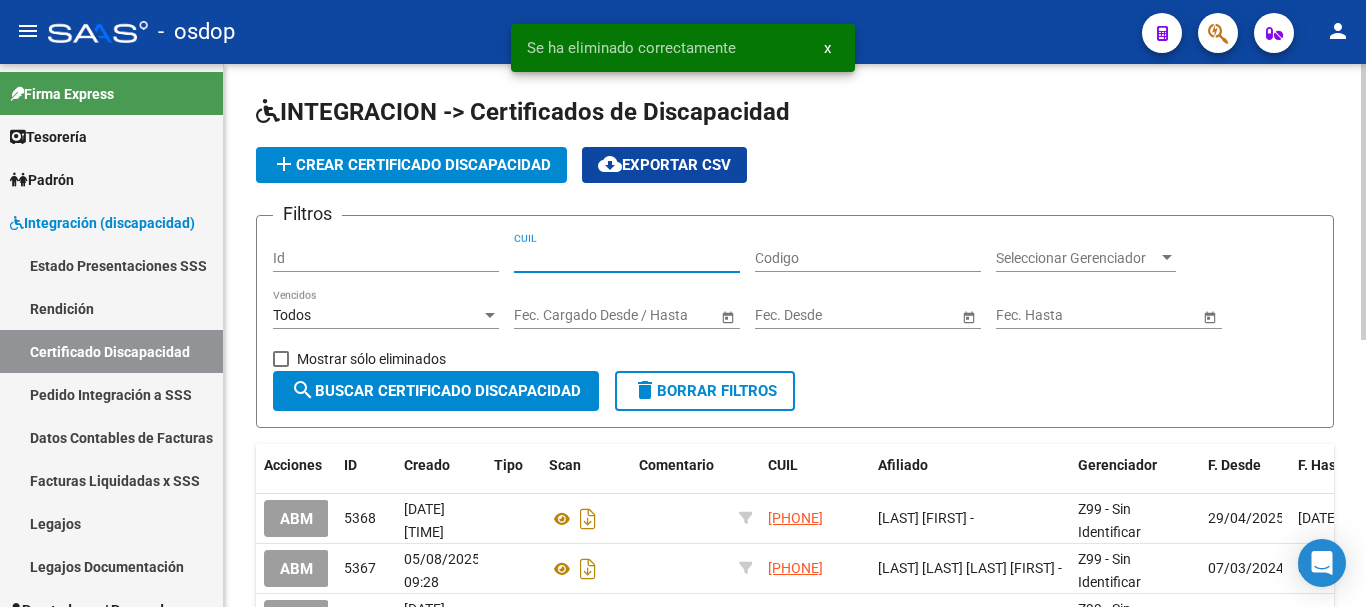 paste on "27-56675611-6" 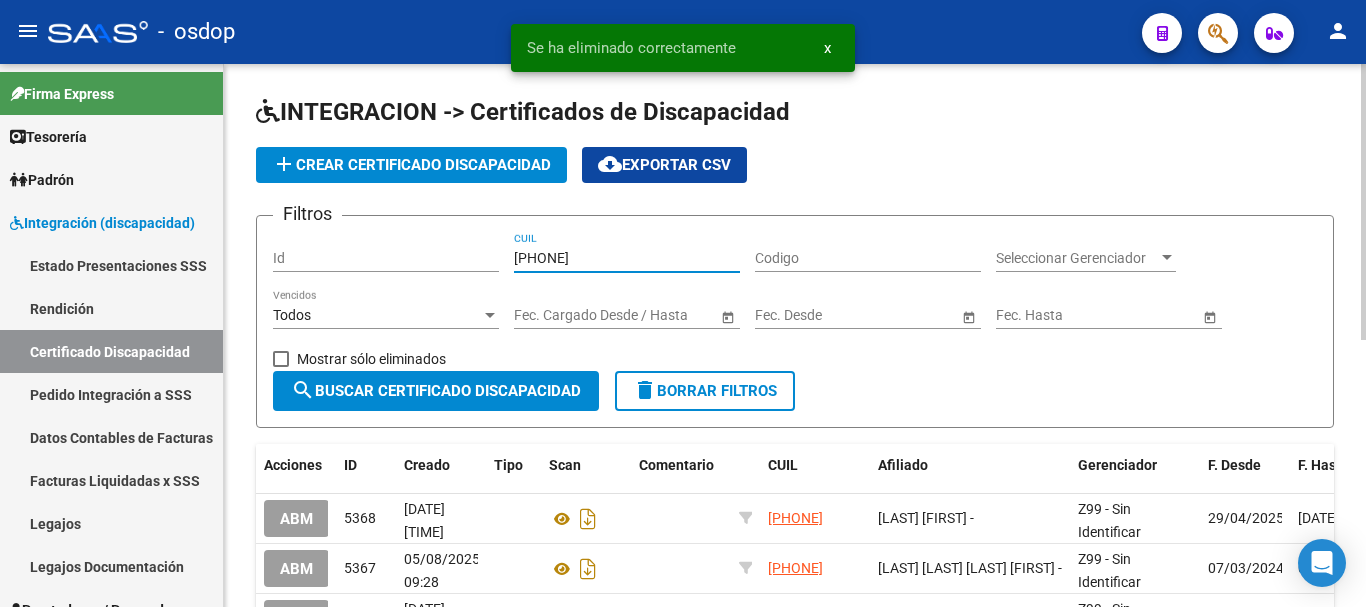 type on "27-56675611-6" 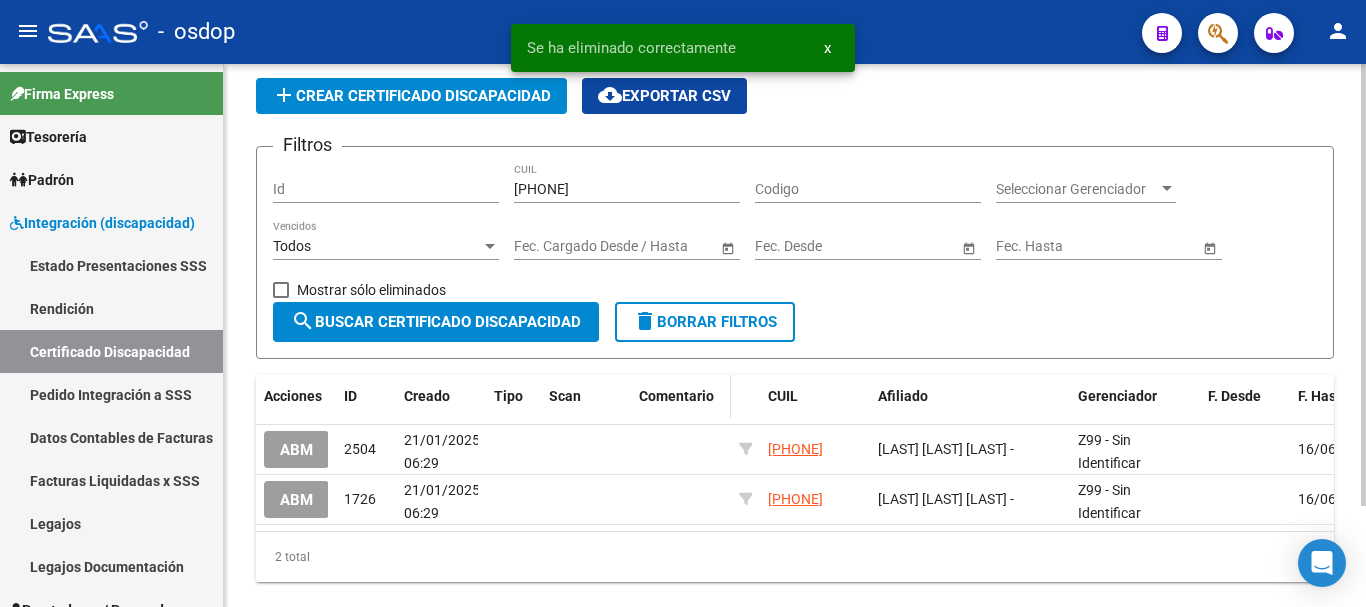 scroll, scrollTop: 100, scrollLeft: 0, axis: vertical 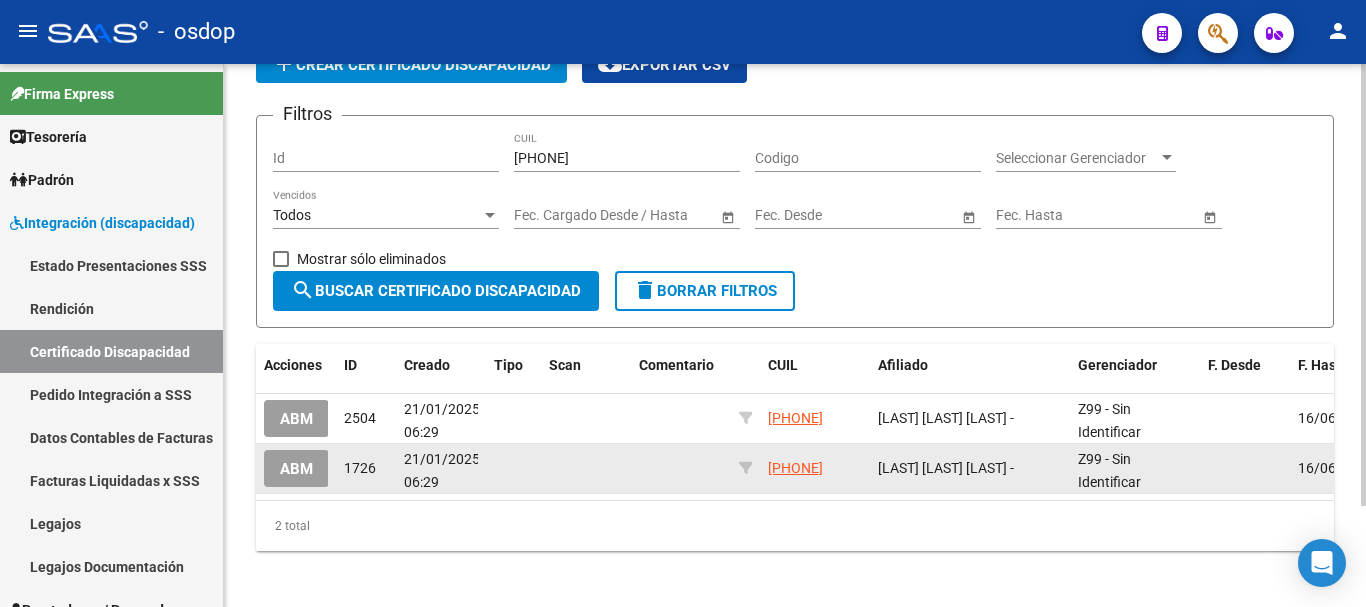 click on "ABM" 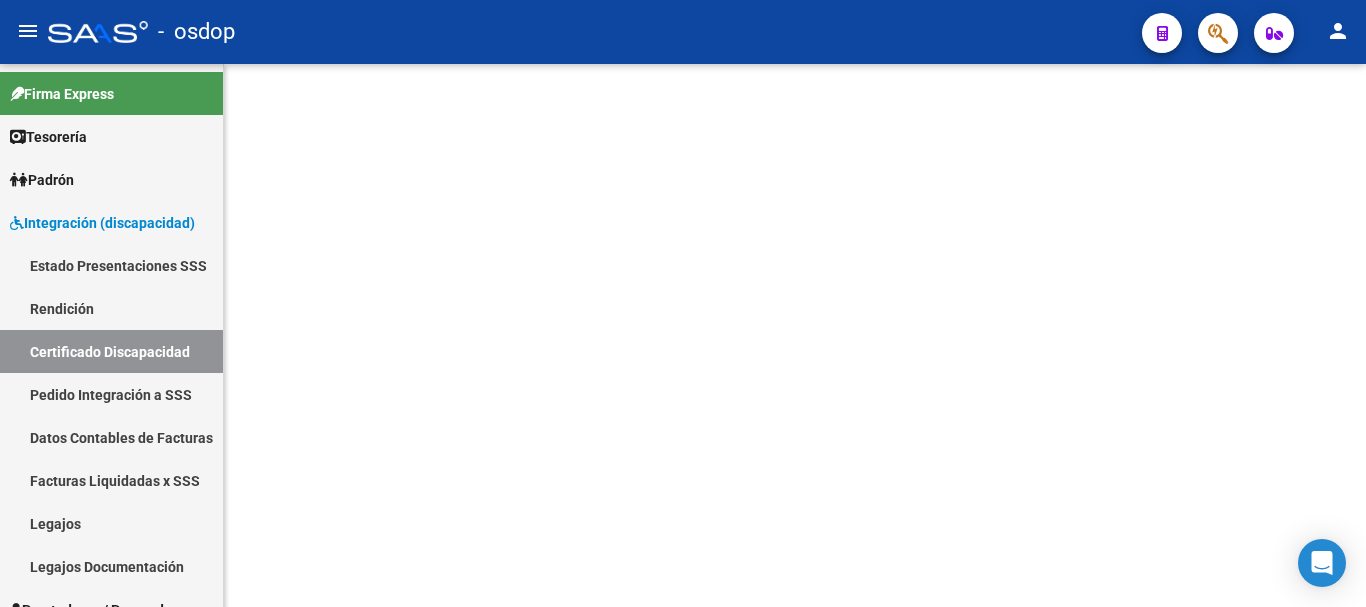 scroll, scrollTop: 0, scrollLeft: 0, axis: both 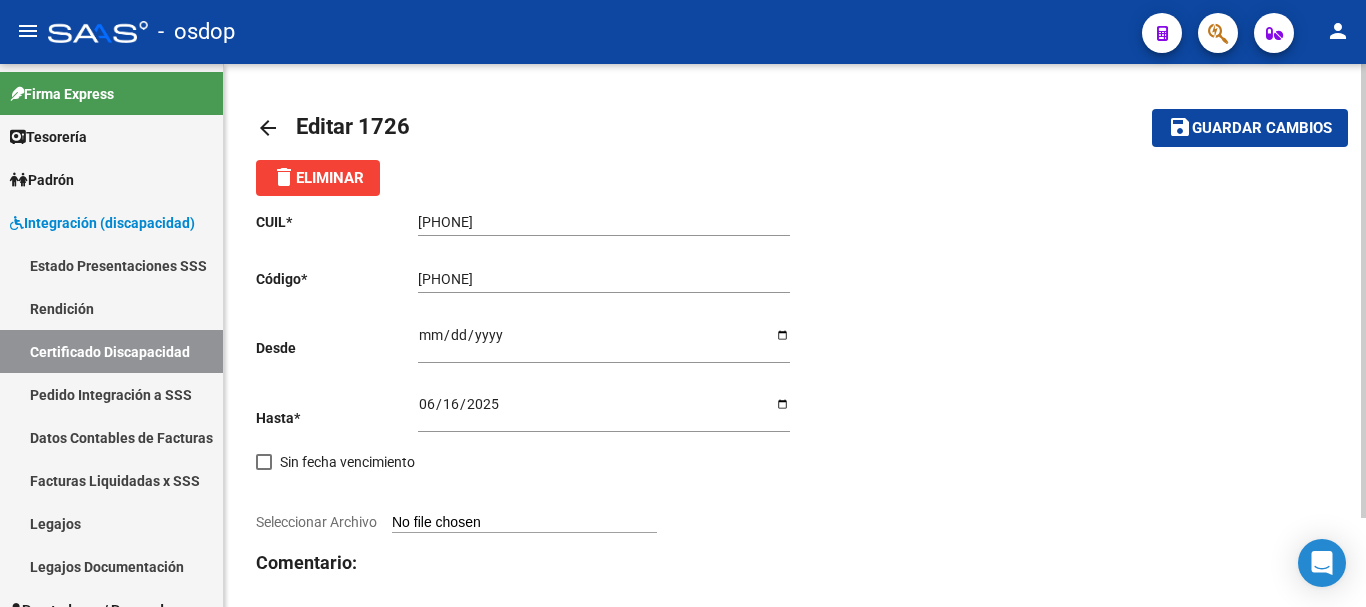 click on "delete  Eliminar" 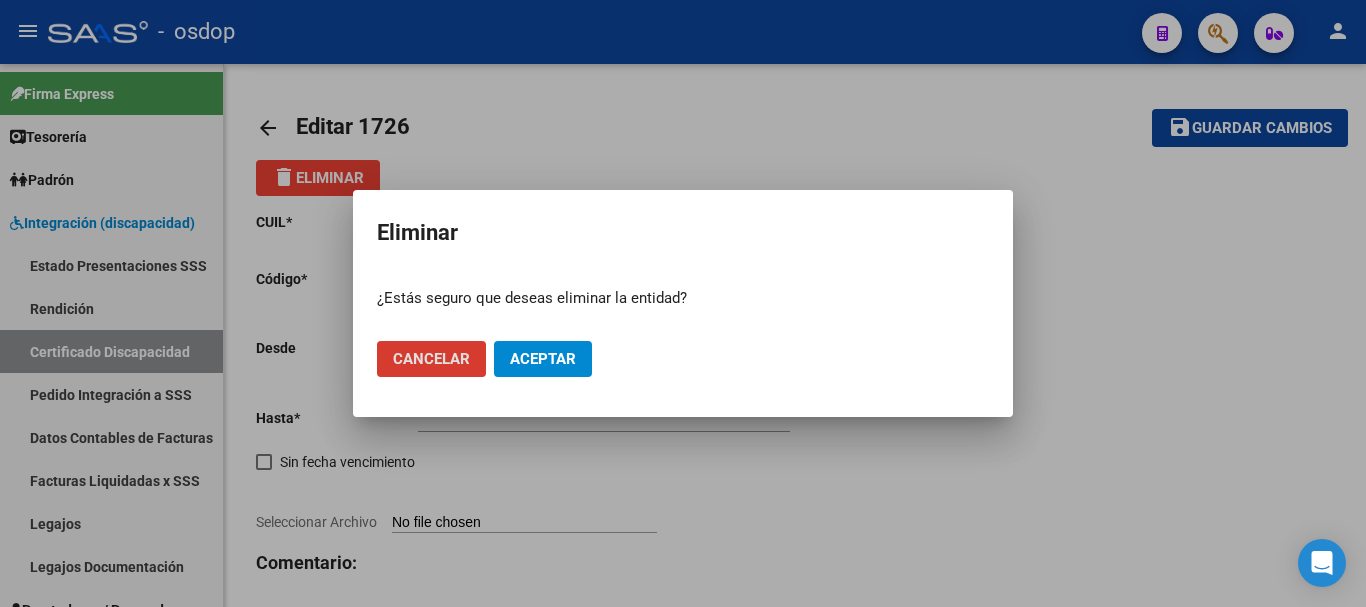 click on "Aceptar" 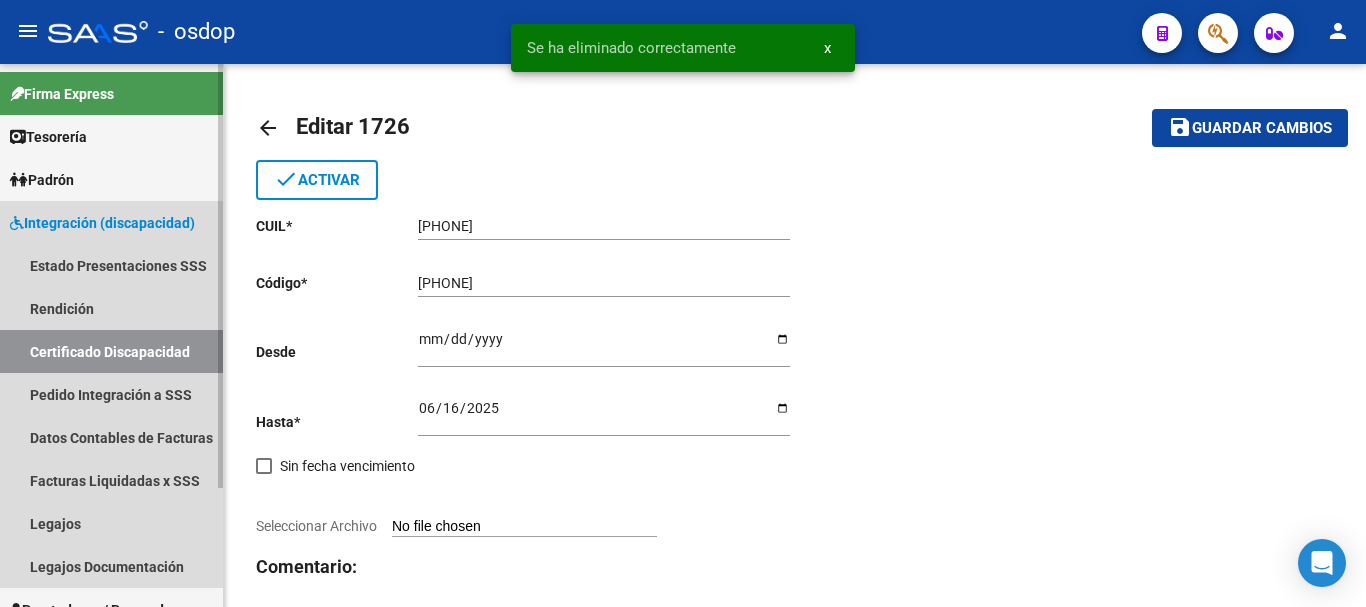 click on "Certificado Discapacidad" at bounding box center [111, 351] 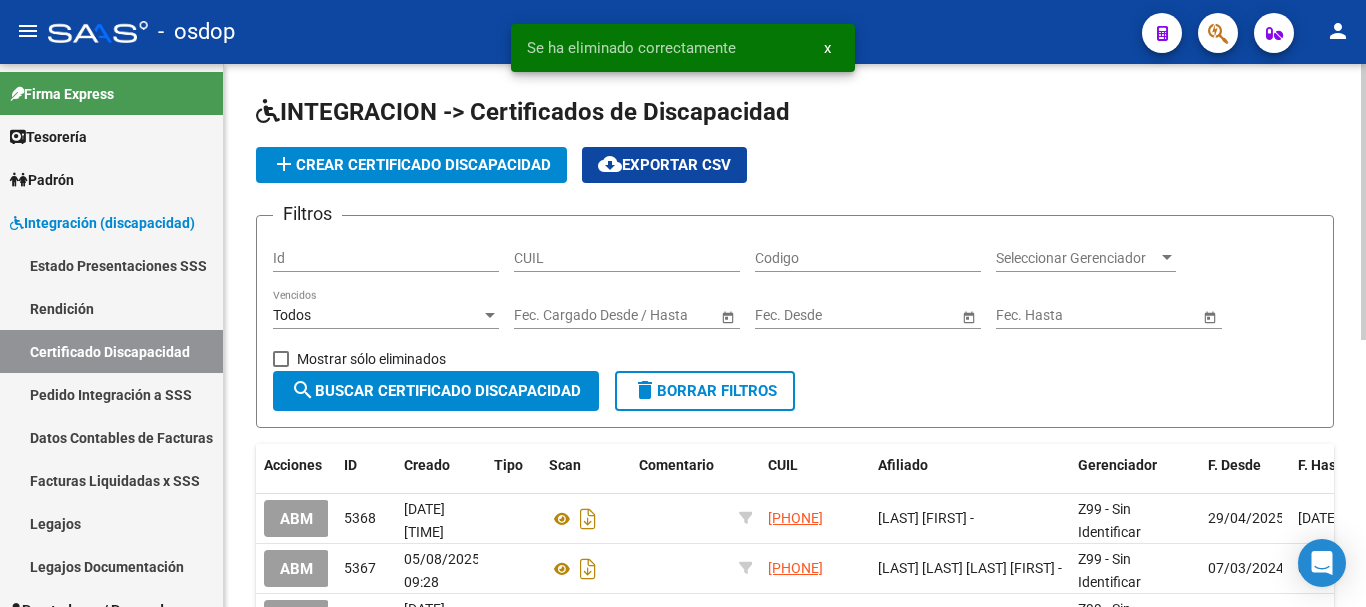 click on "CUIL" at bounding box center [627, 258] 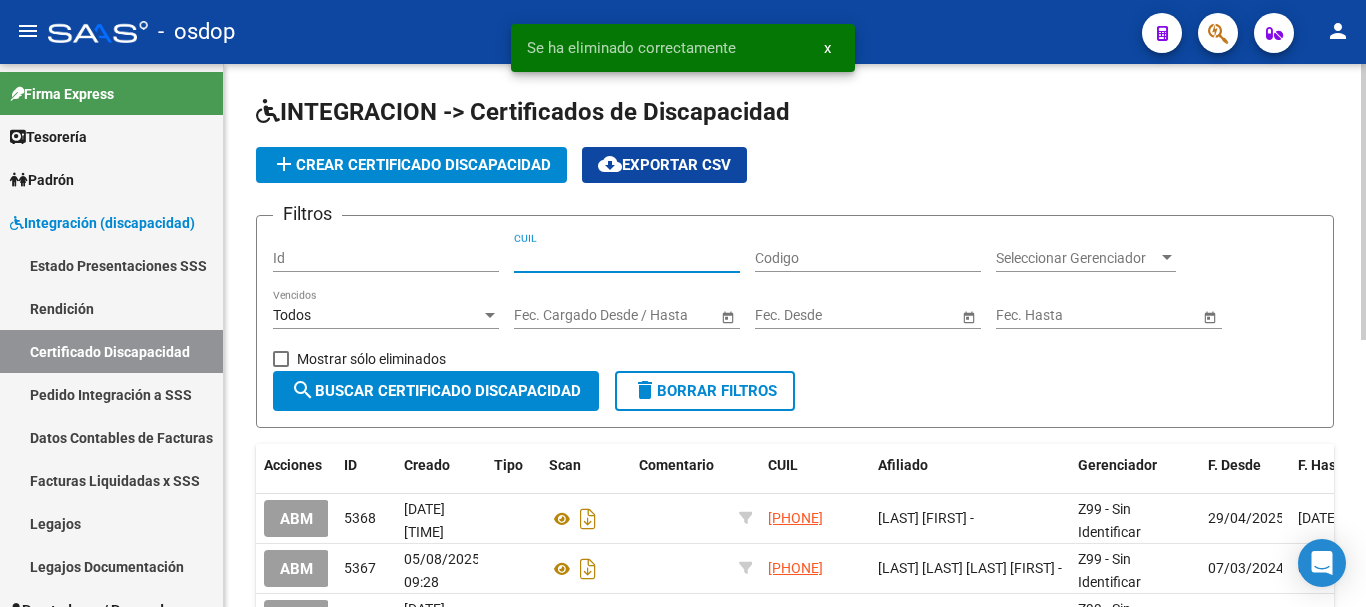 paste on "27-56675611-6" 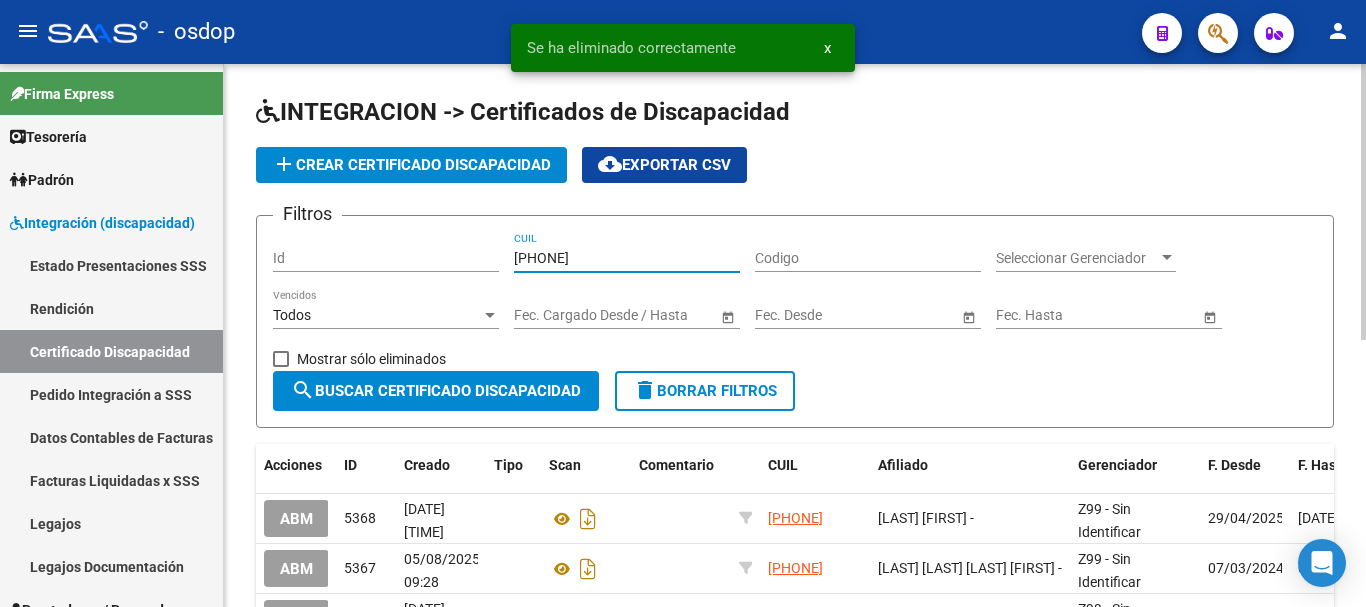 type on "27-56675611-6" 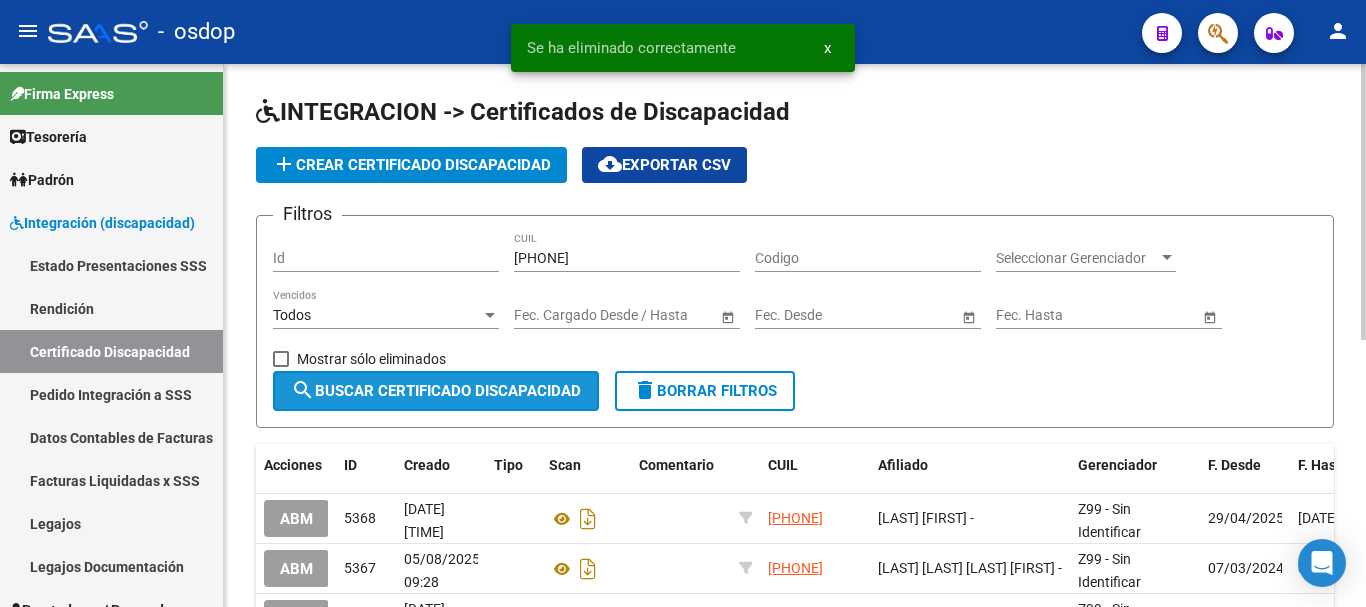 click on "search  Buscar Certificado Discapacidad" 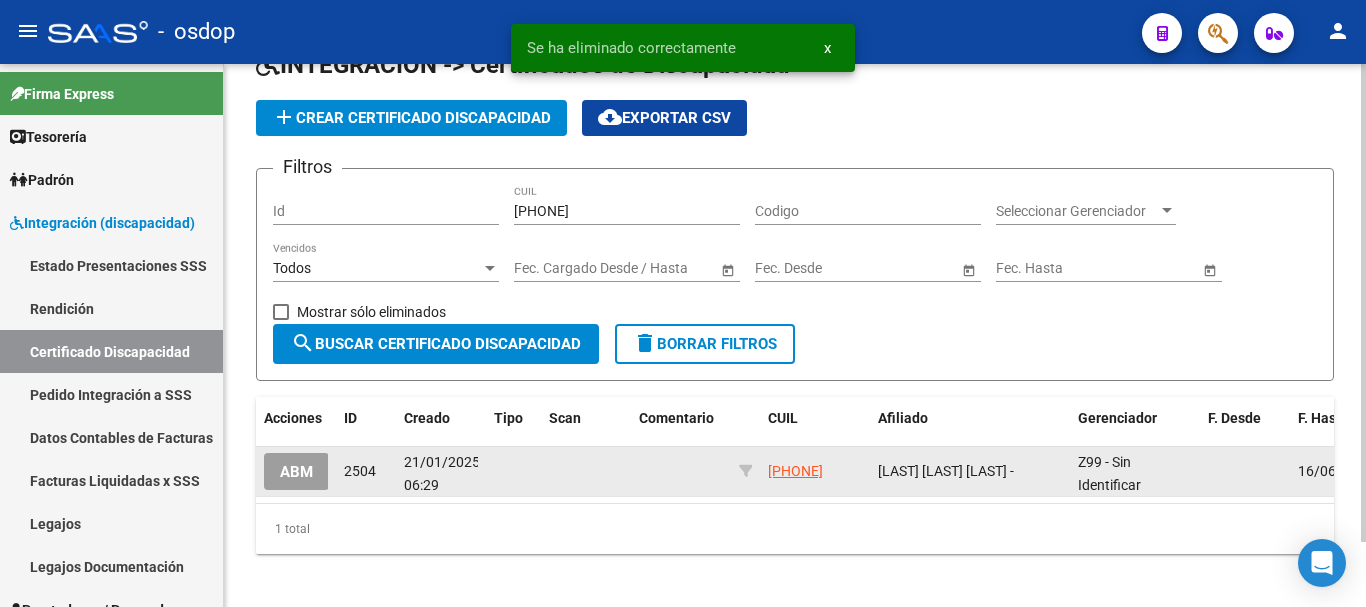 scroll, scrollTop: 74, scrollLeft: 0, axis: vertical 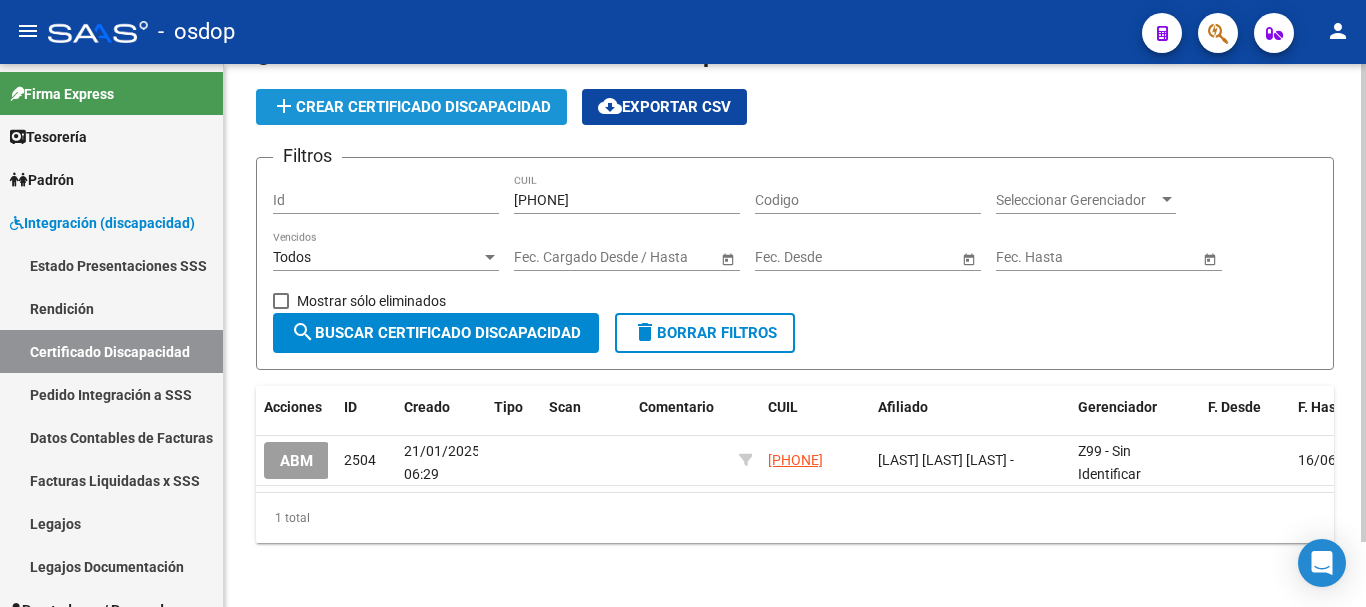click on "add  Crear Certificado Discapacidad" 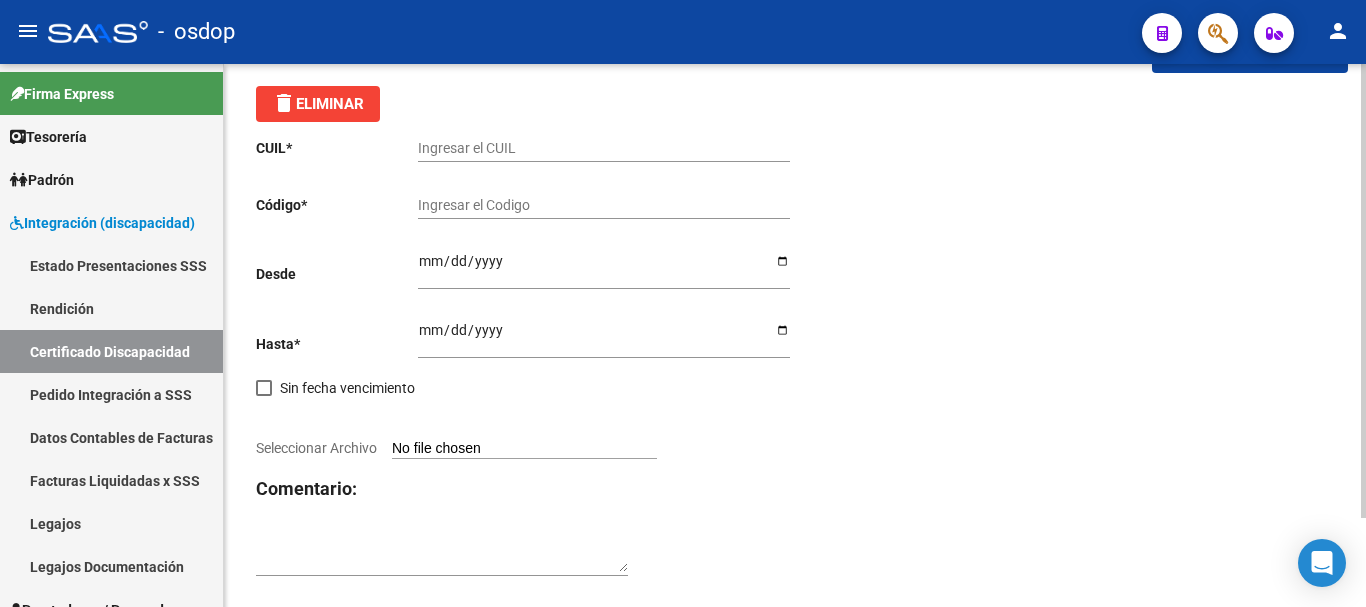 click on "Ingresar el CUIL" at bounding box center (604, 148) 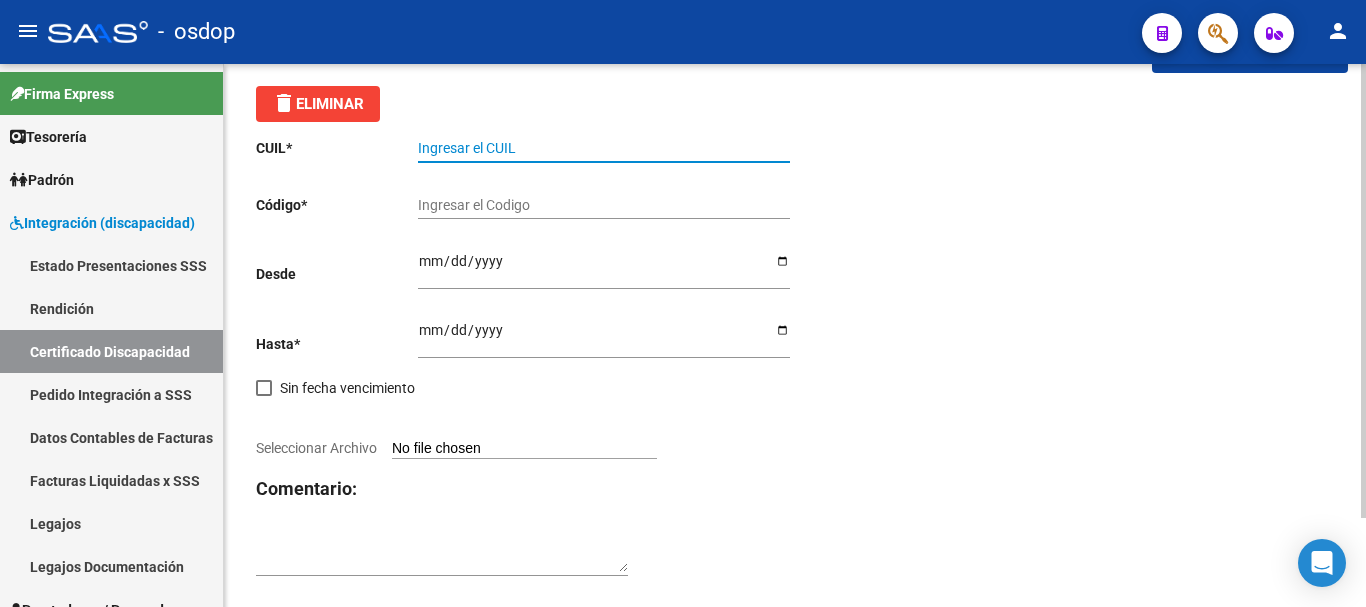 paste on "27-56675611-6" 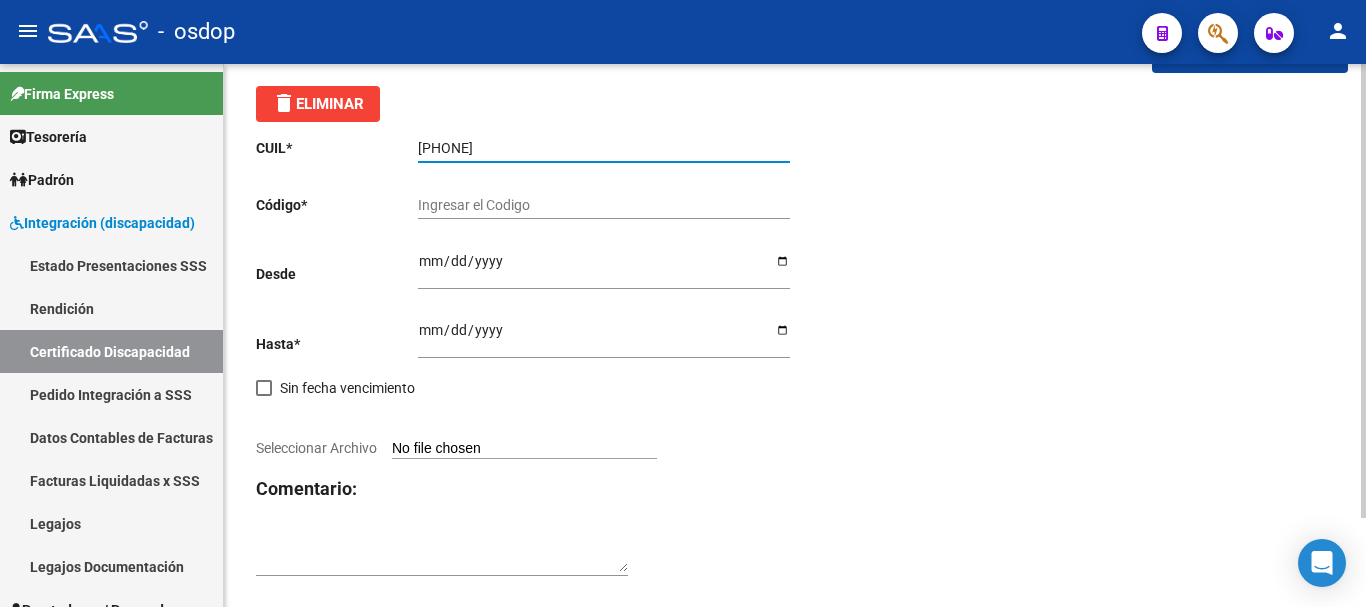 type on "27-56675611-6" 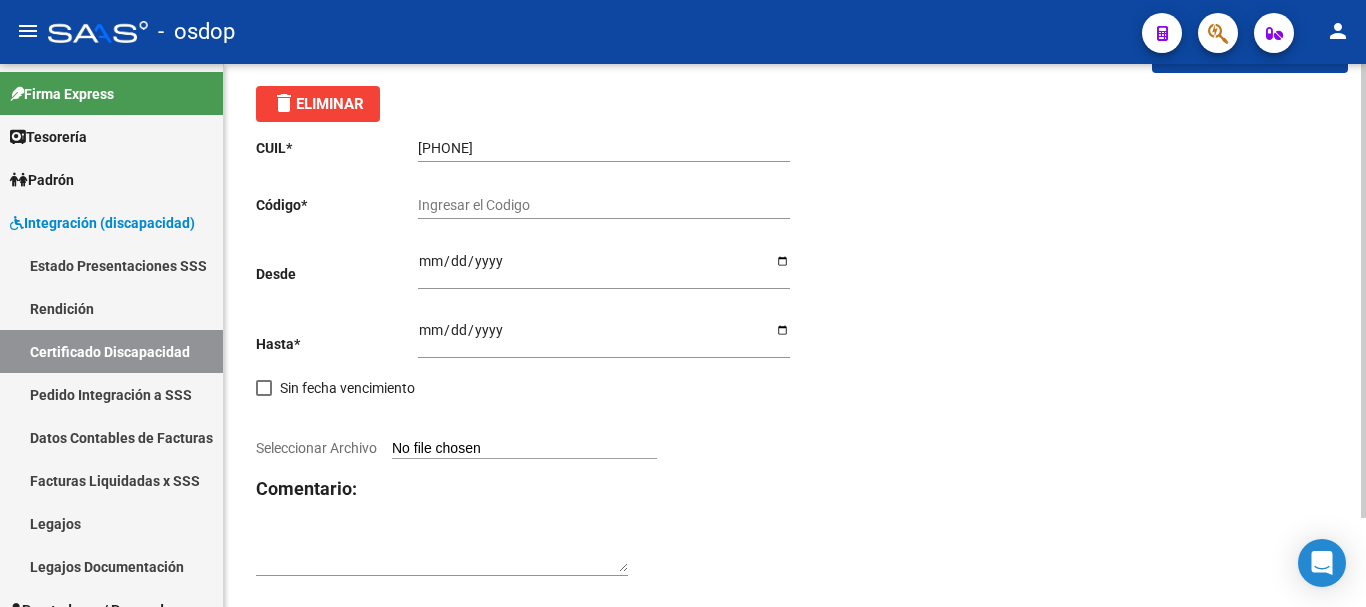 click on "Ingresar el Codigo" 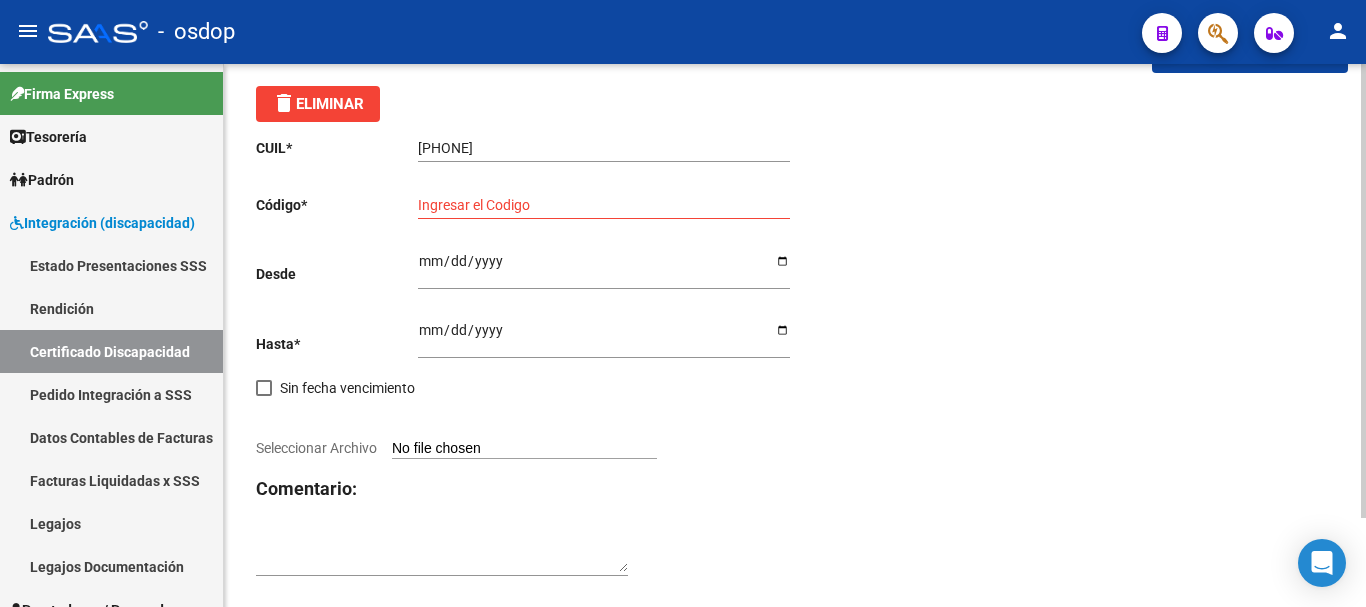 click on "Ingresar el Codigo" 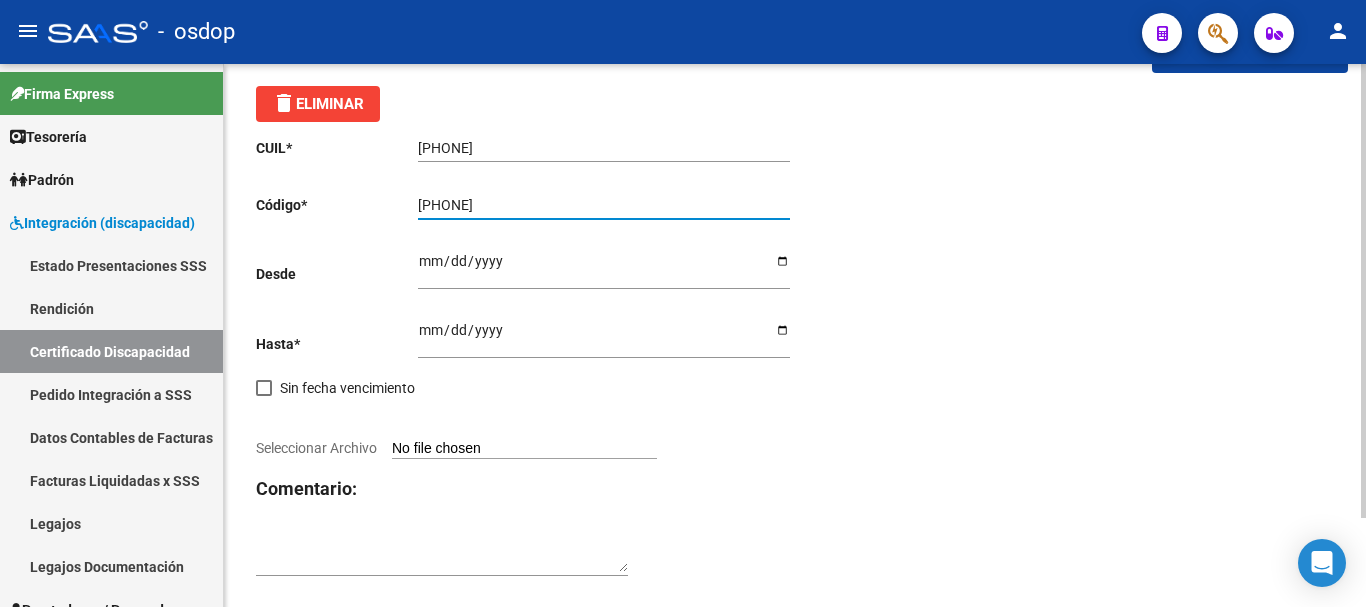 type on "3417443897" 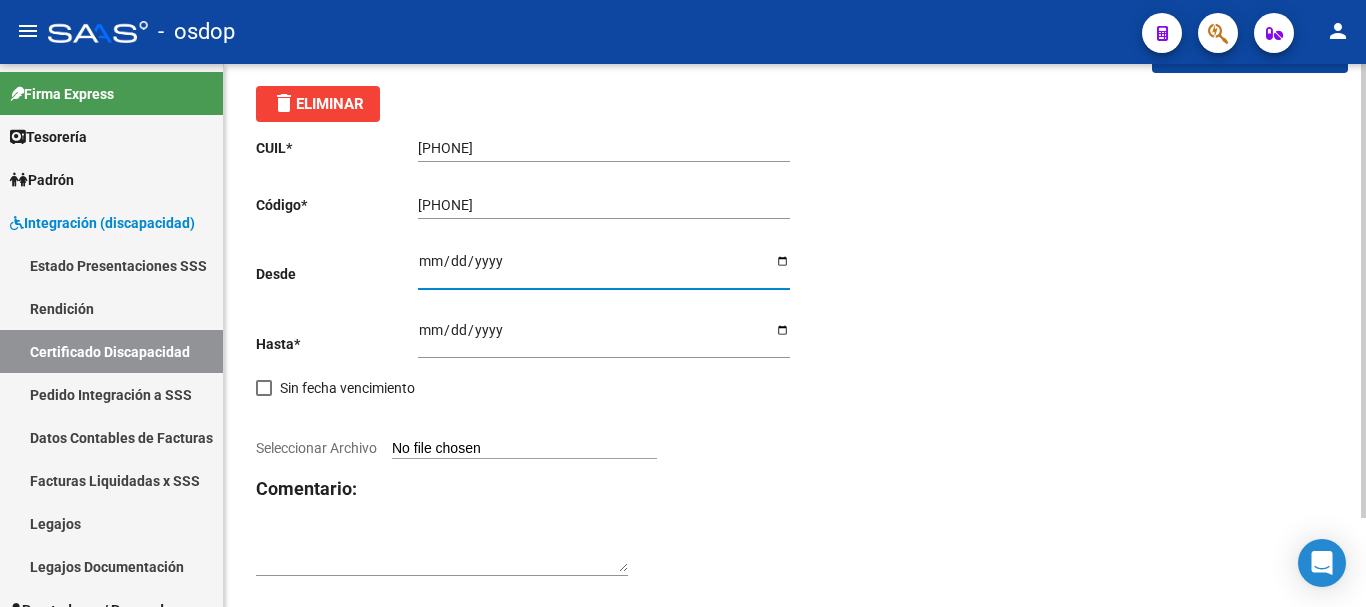 click on "Ingresar fec. Desde" at bounding box center (604, 268) 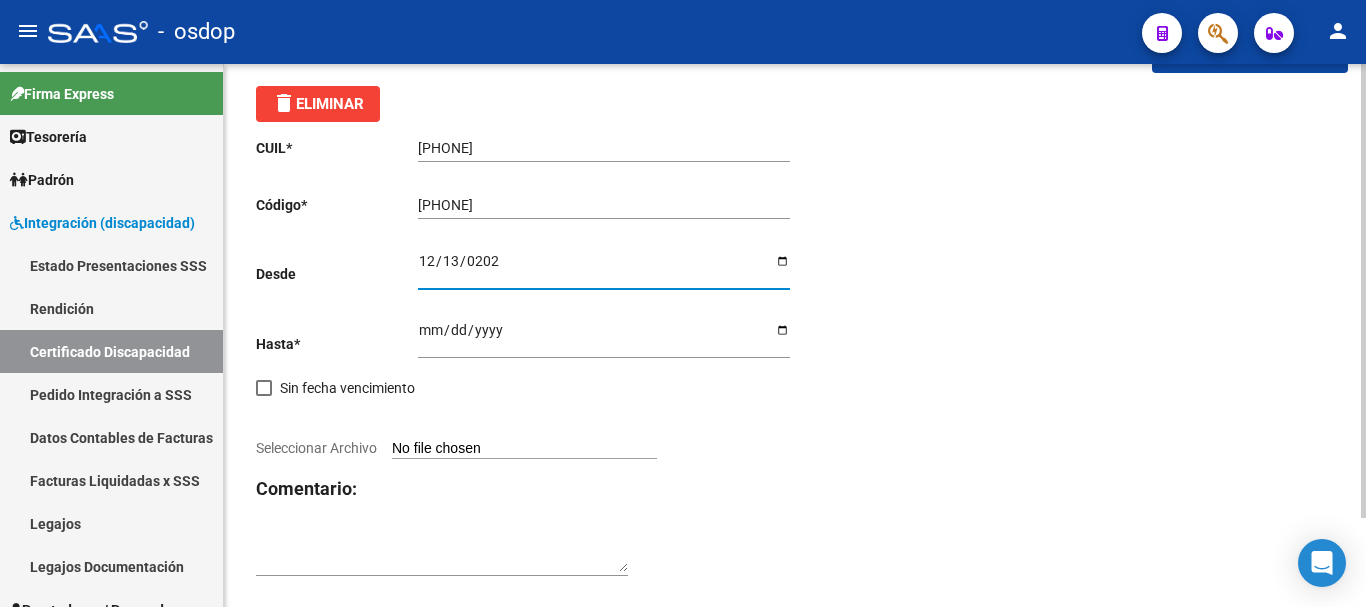 type on "2023-12-13" 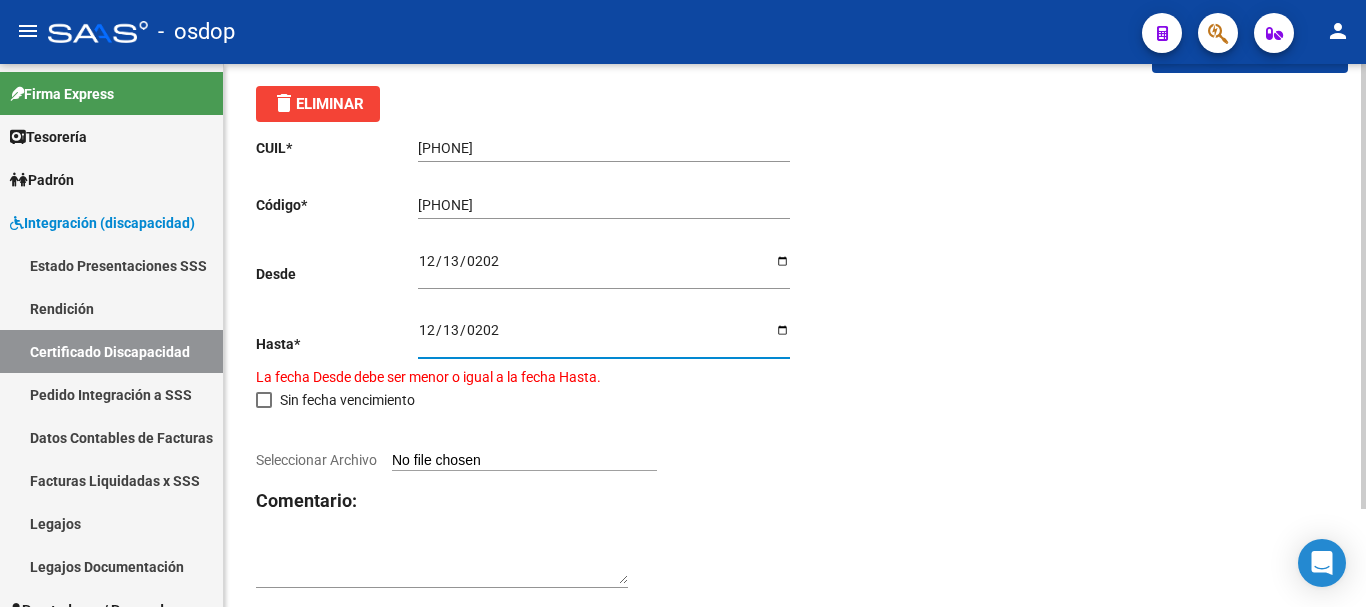 type on "2028-12-13" 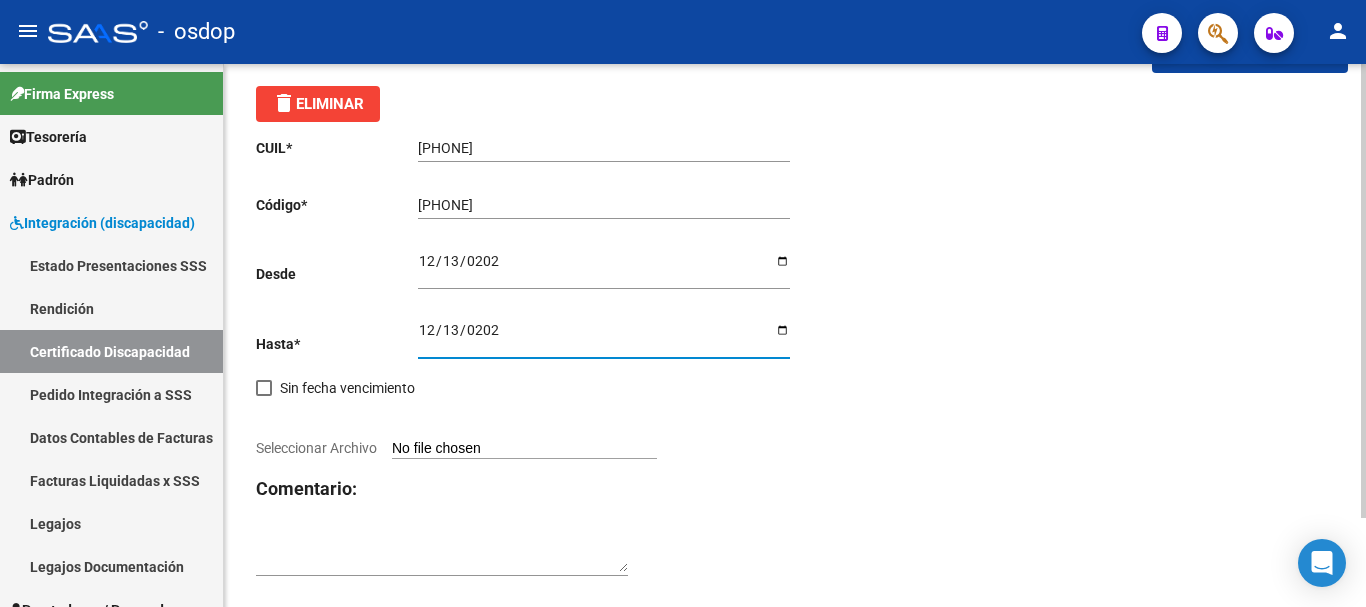 click on "Seleccionar Archivo" at bounding box center [524, 449] 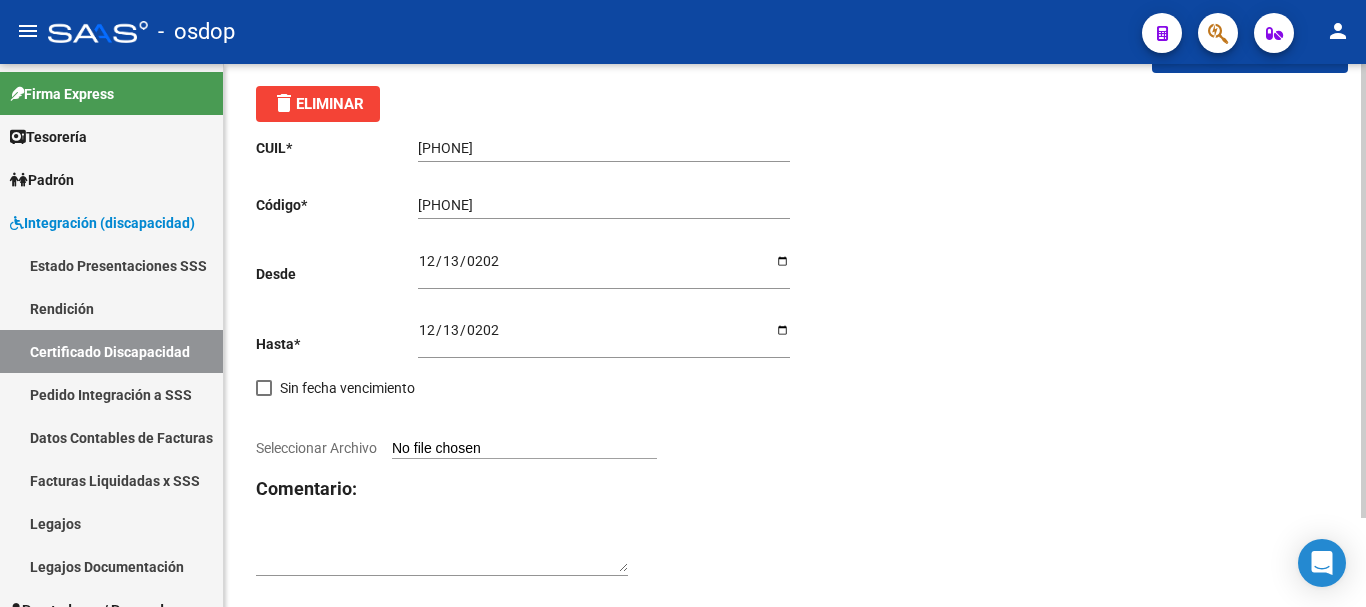 type on "C:\fakepath\27566756116.pdf" 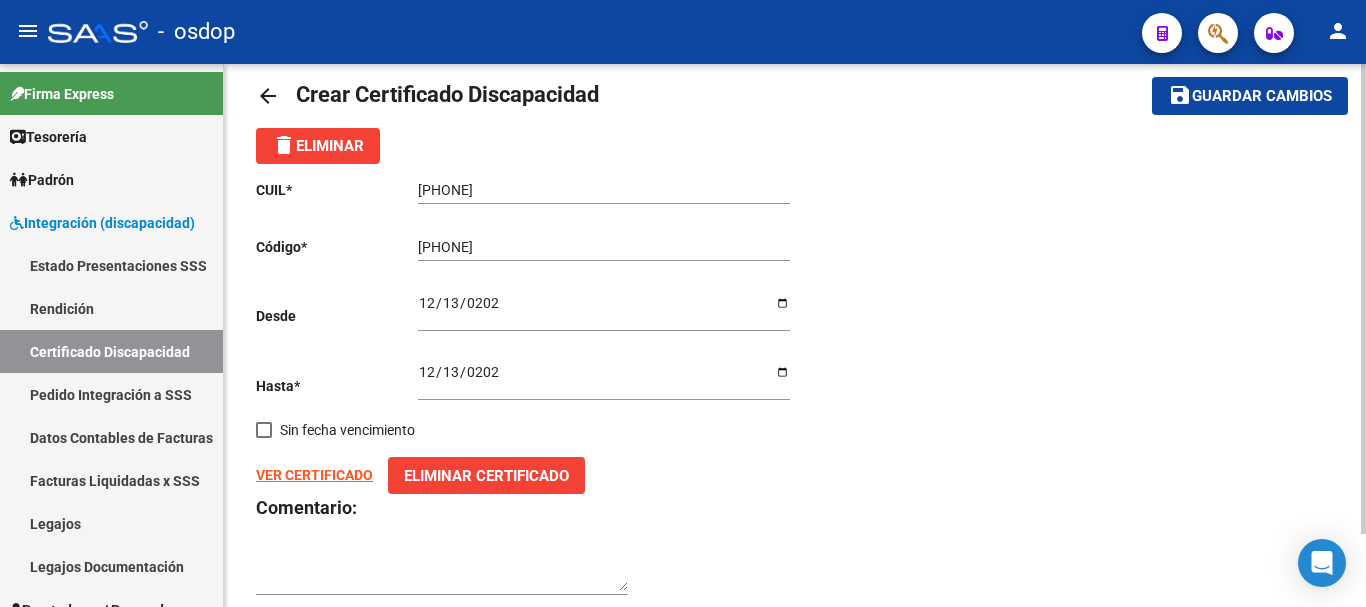 scroll, scrollTop: 0, scrollLeft: 0, axis: both 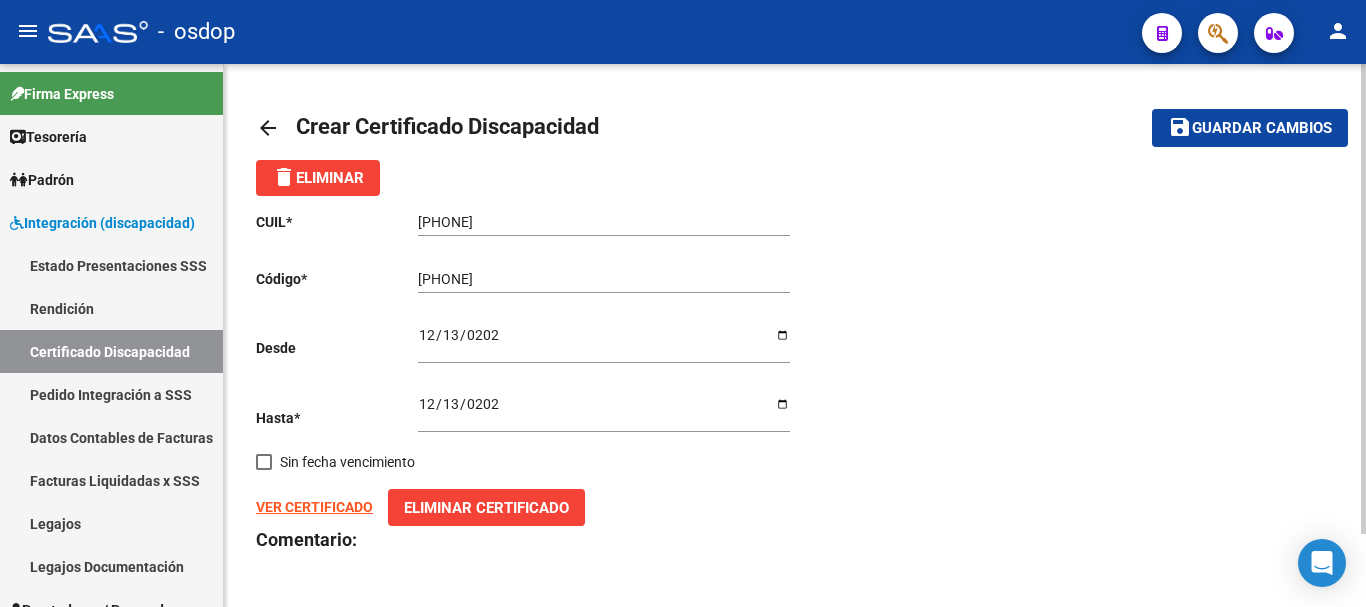 click on "Guardar cambios" 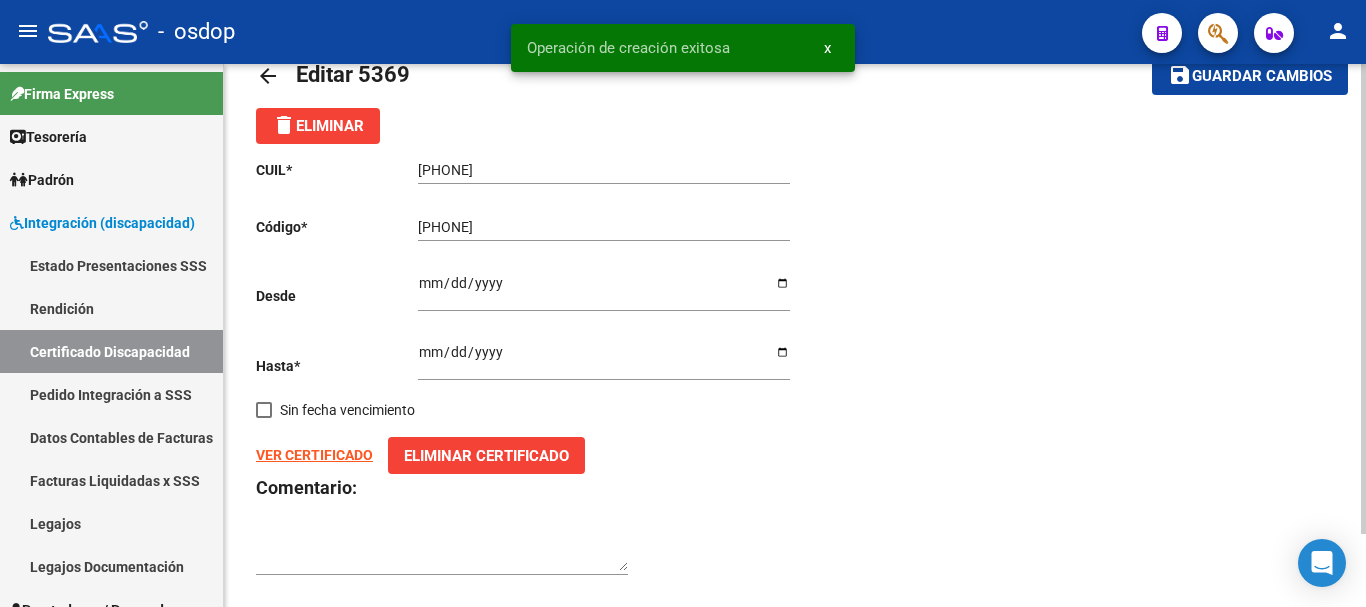 scroll, scrollTop: 85, scrollLeft: 0, axis: vertical 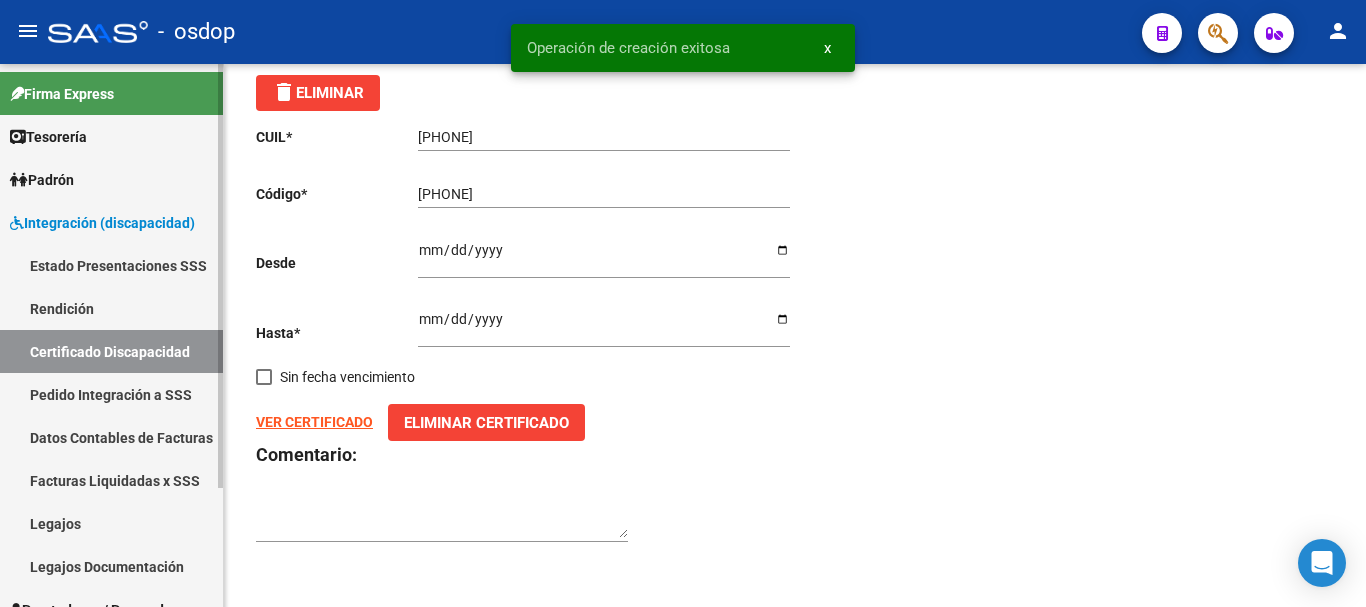 click on "Certificado Discapacidad" at bounding box center (111, 351) 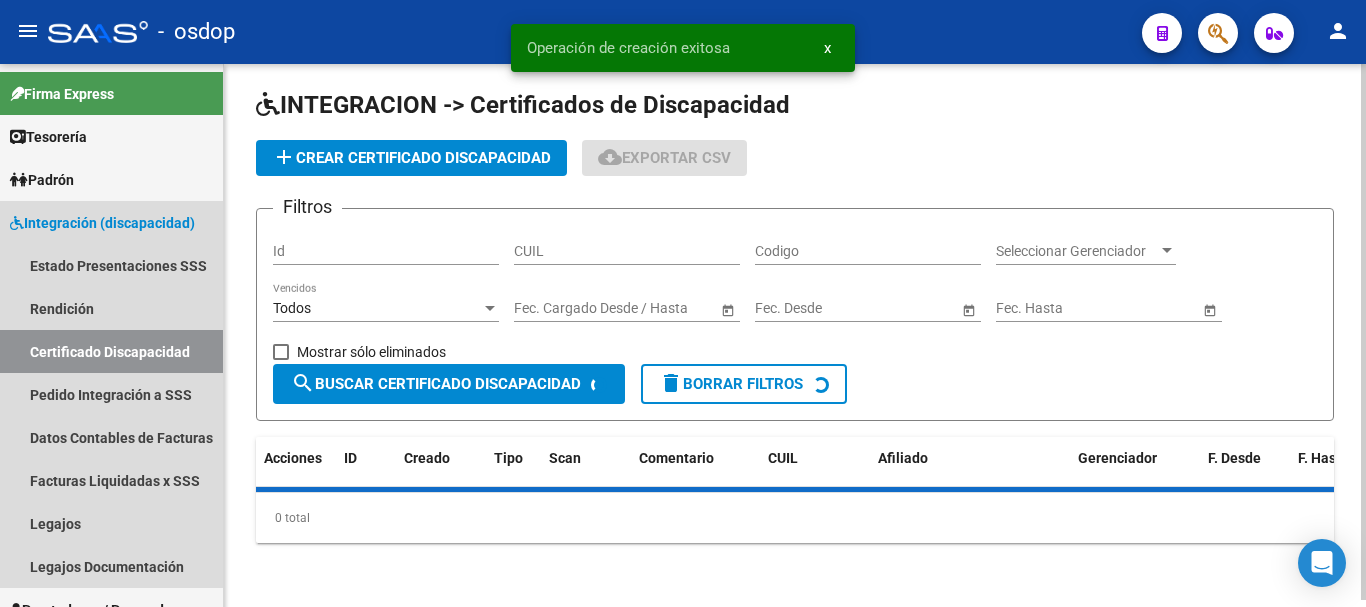 scroll, scrollTop: 0, scrollLeft: 0, axis: both 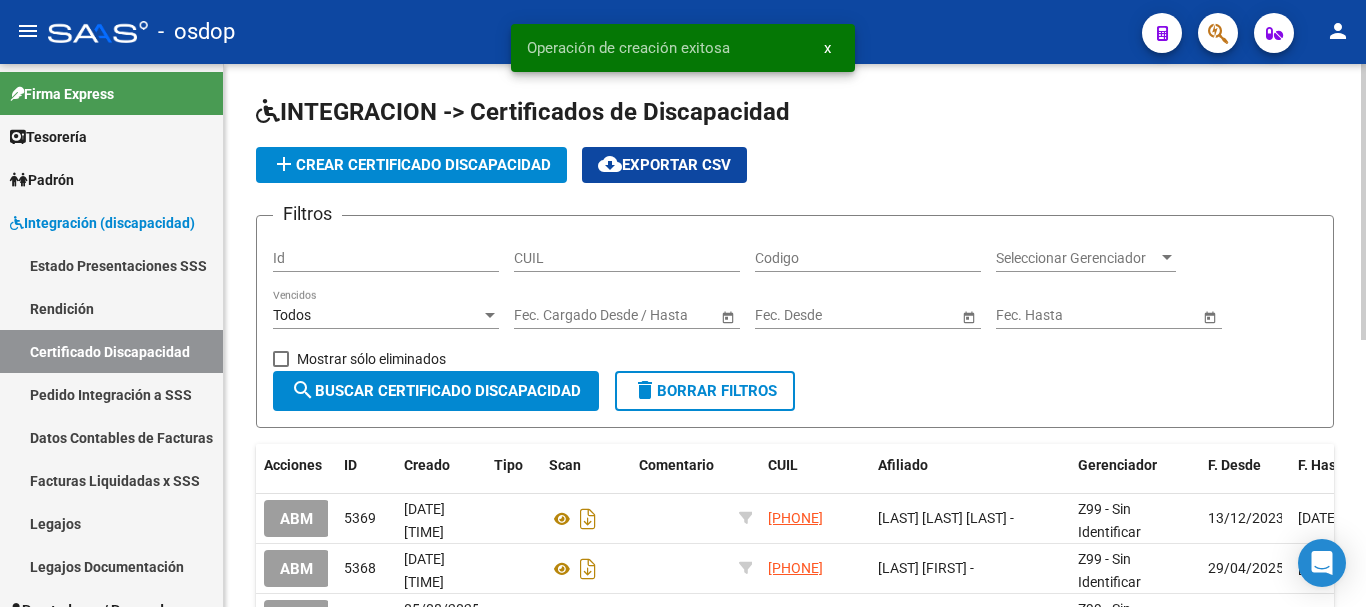 click on "CUIL" at bounding box center [627, 258] 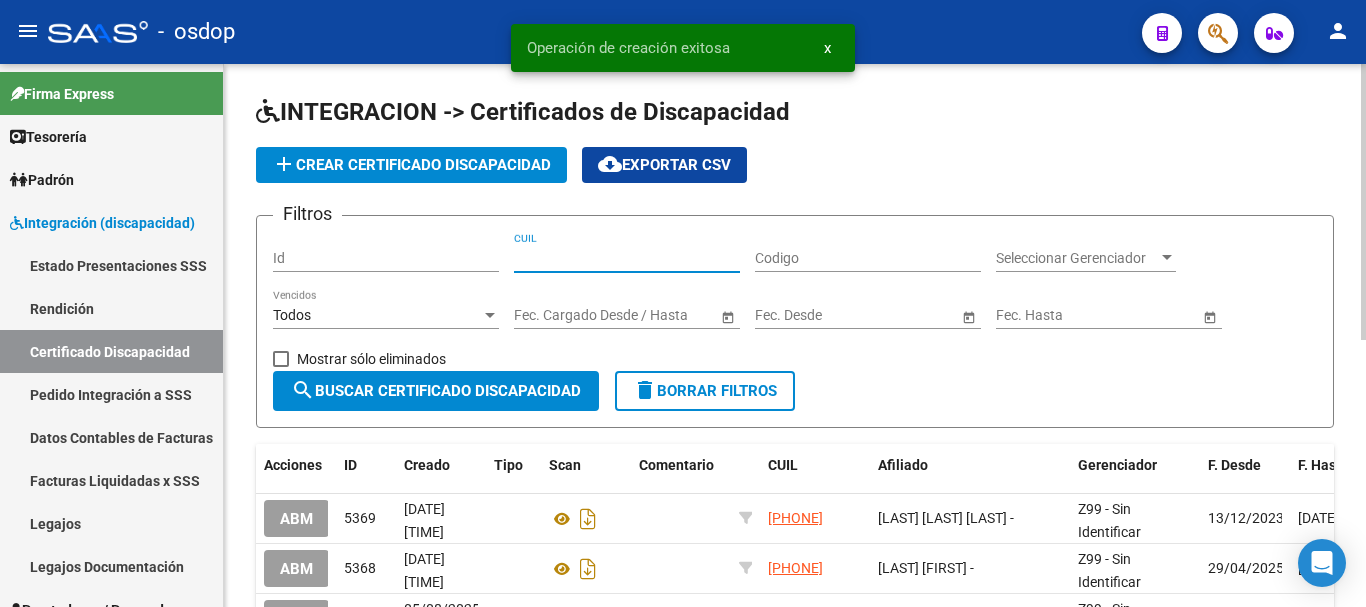 paste on "27-56675611-6" 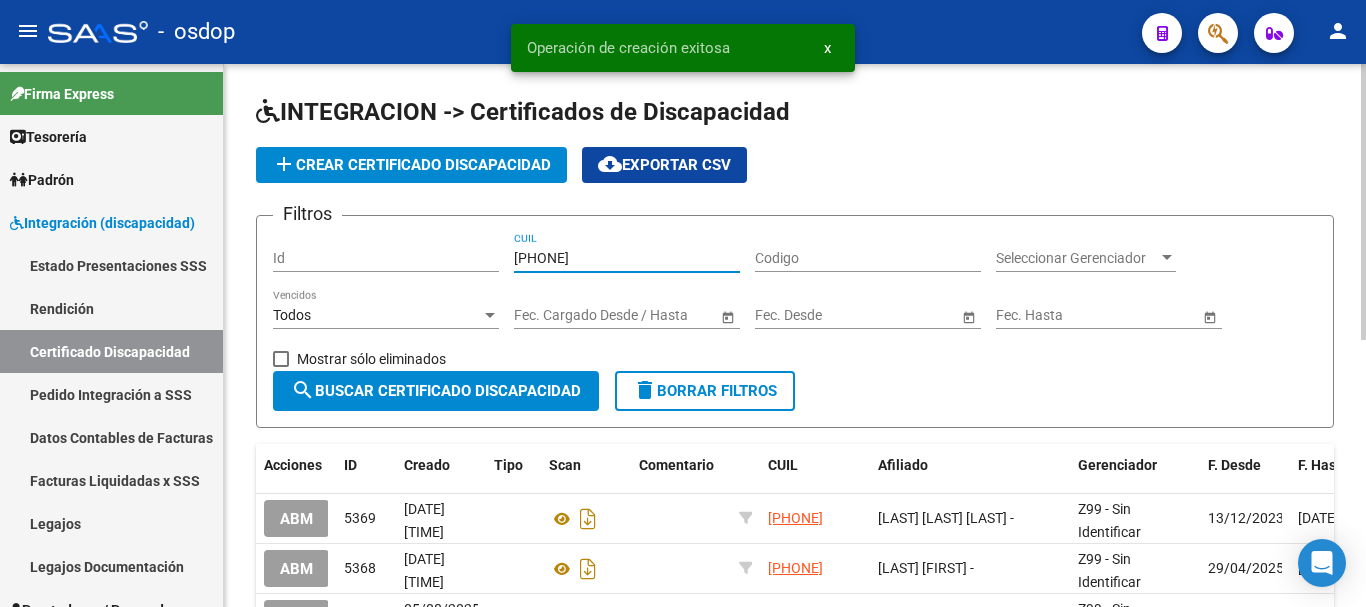 type on "27-56675611-6" 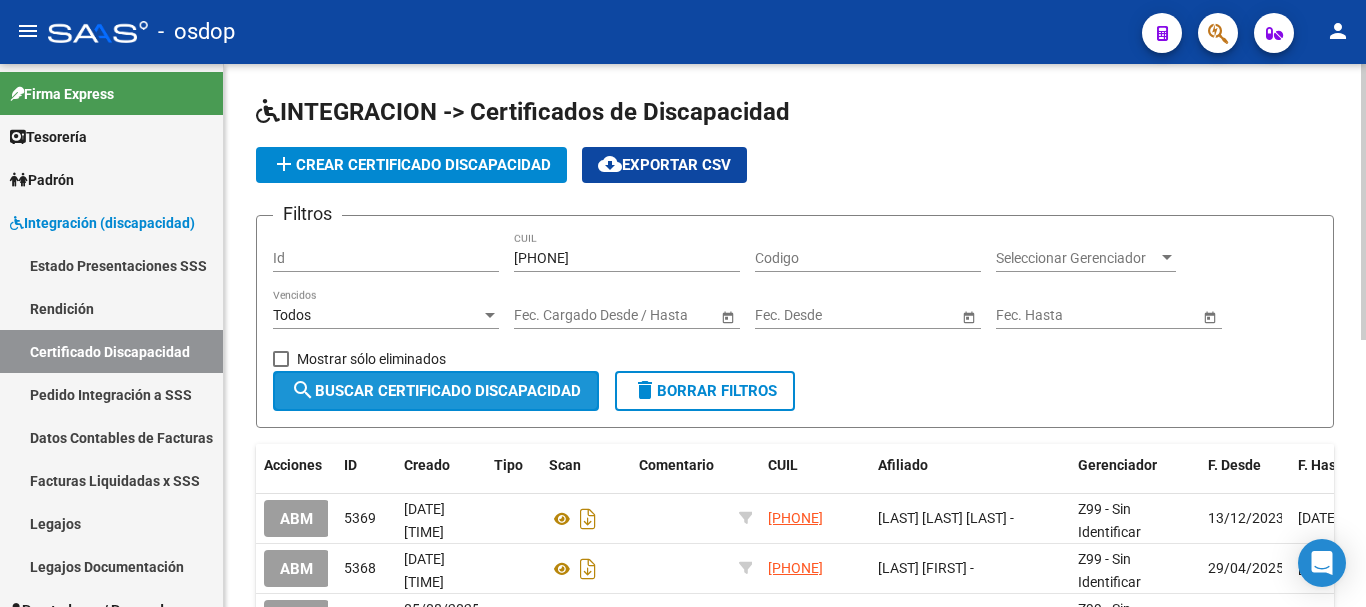 click on "search  Buscar Certificado Discapacidad" 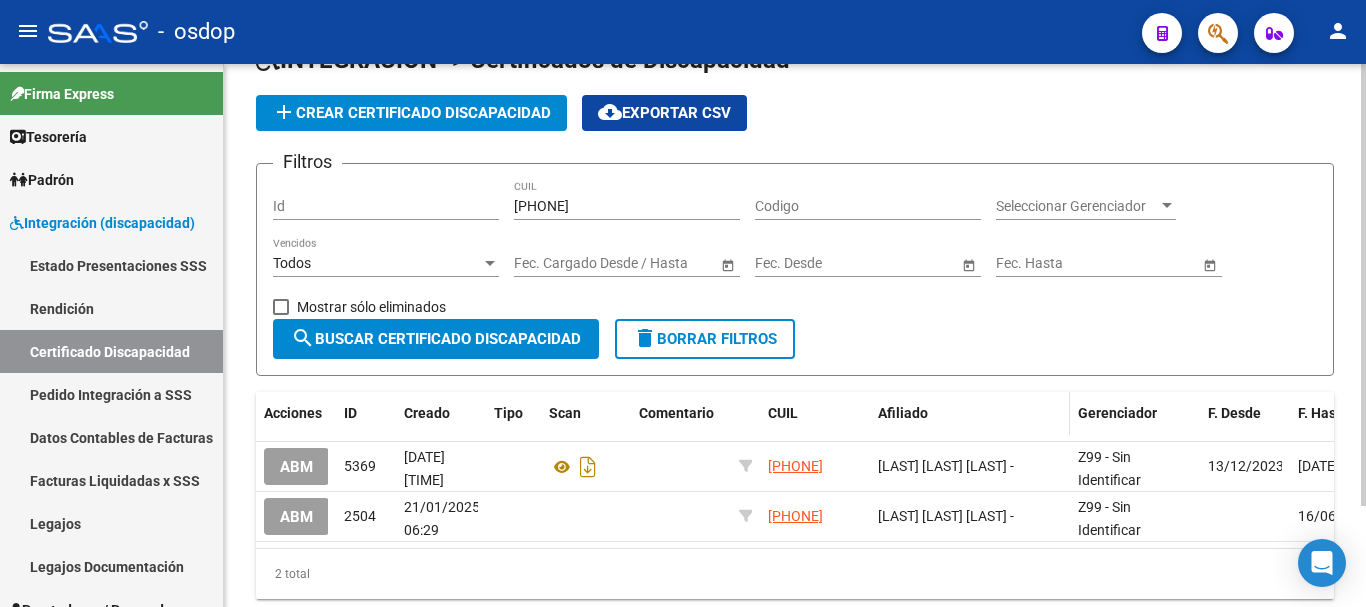 scroll, scrollTop: 124, scrollLeft: 0, axis: vertical 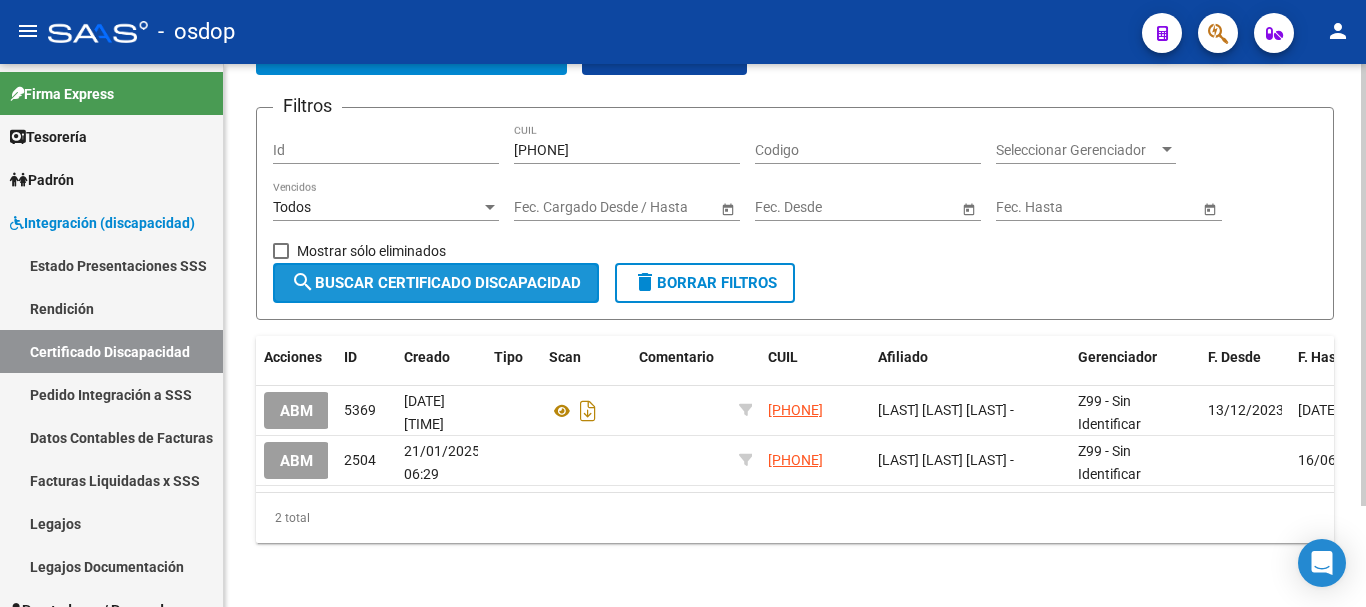 click on "search  Buscar Certificado Discapacidad" 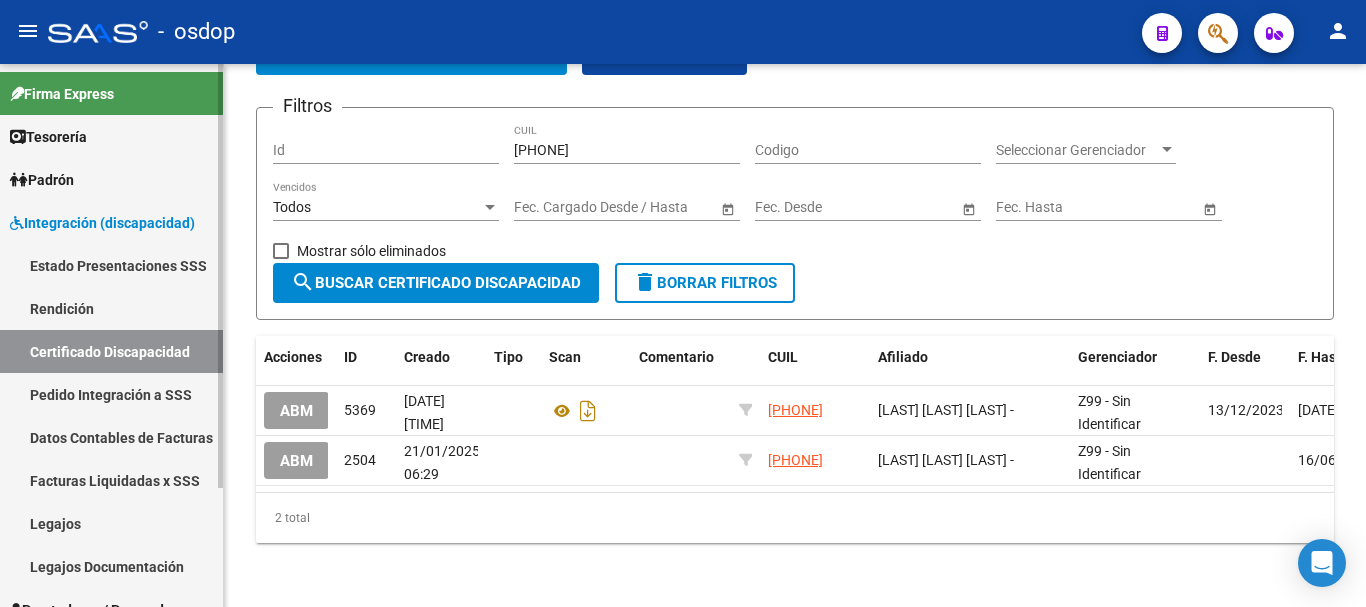 click on "Legajos" at bounding box center [111, 523] 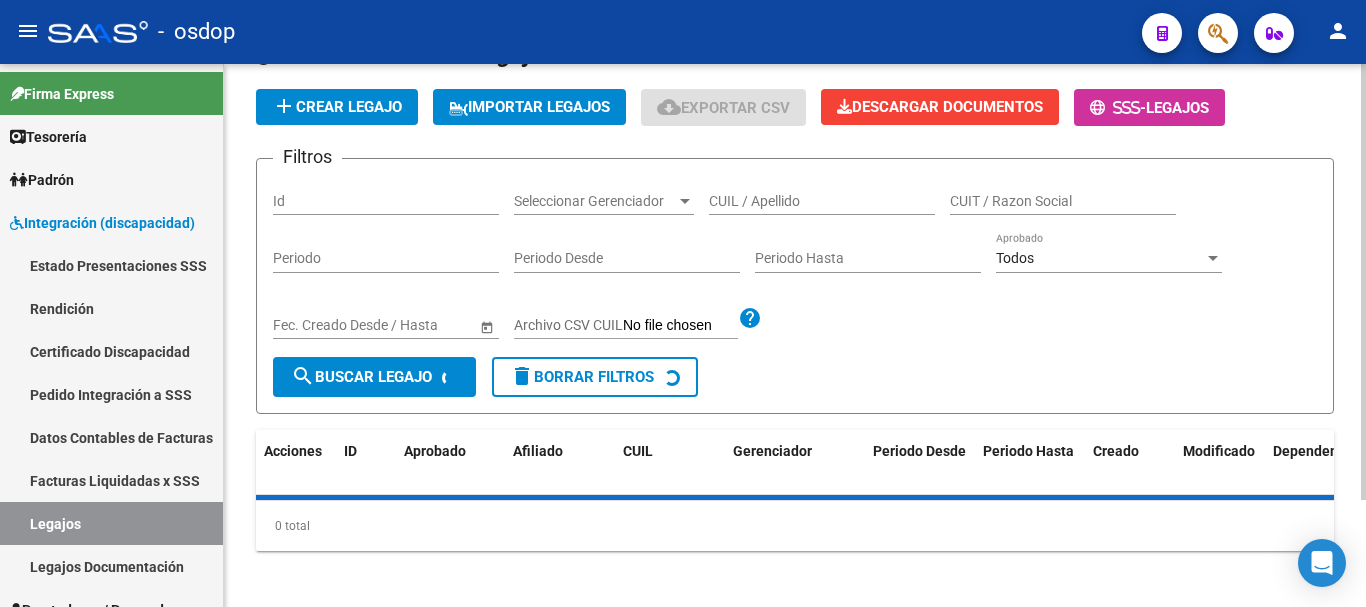 scroll, scrollTop: 0, scrollLeft: 0, axis: both 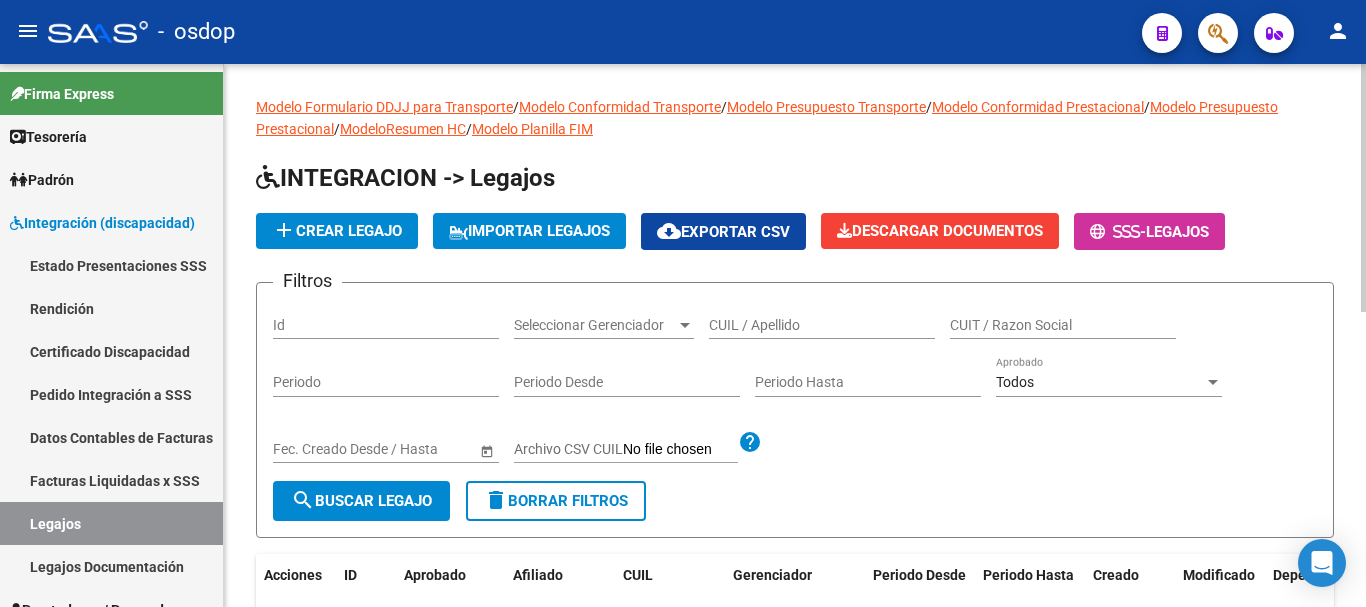 click on "CUIL / Apellido" at bounding box center (822, 325) 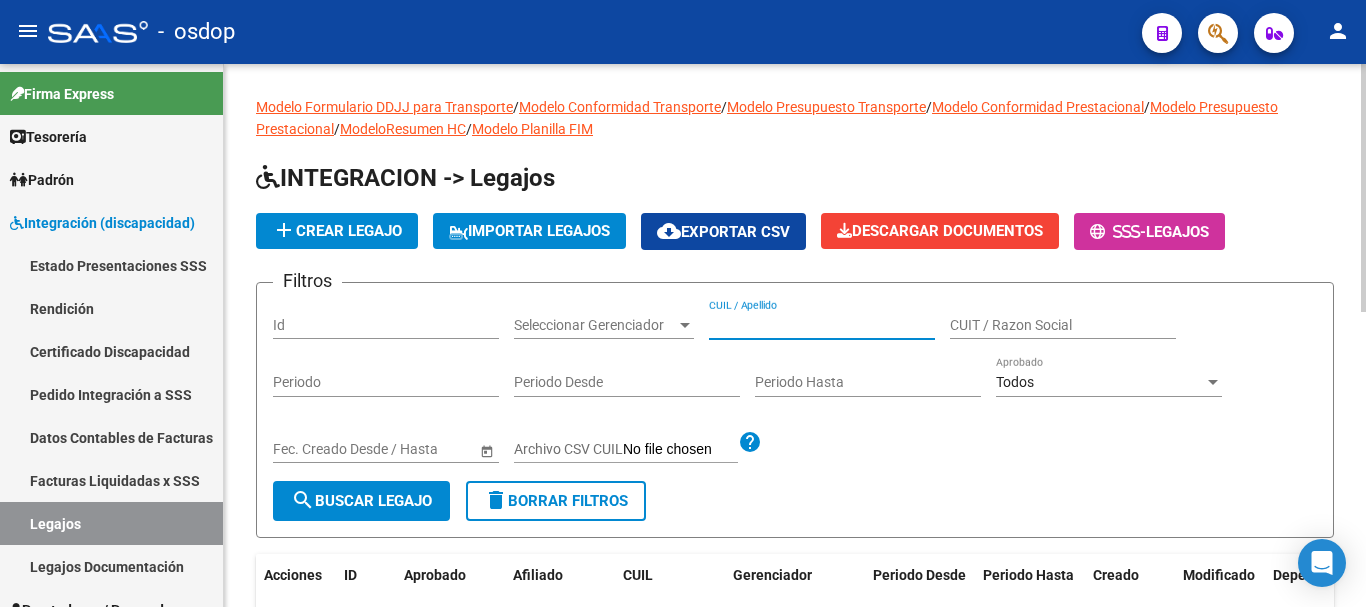 paste on "27566756116" 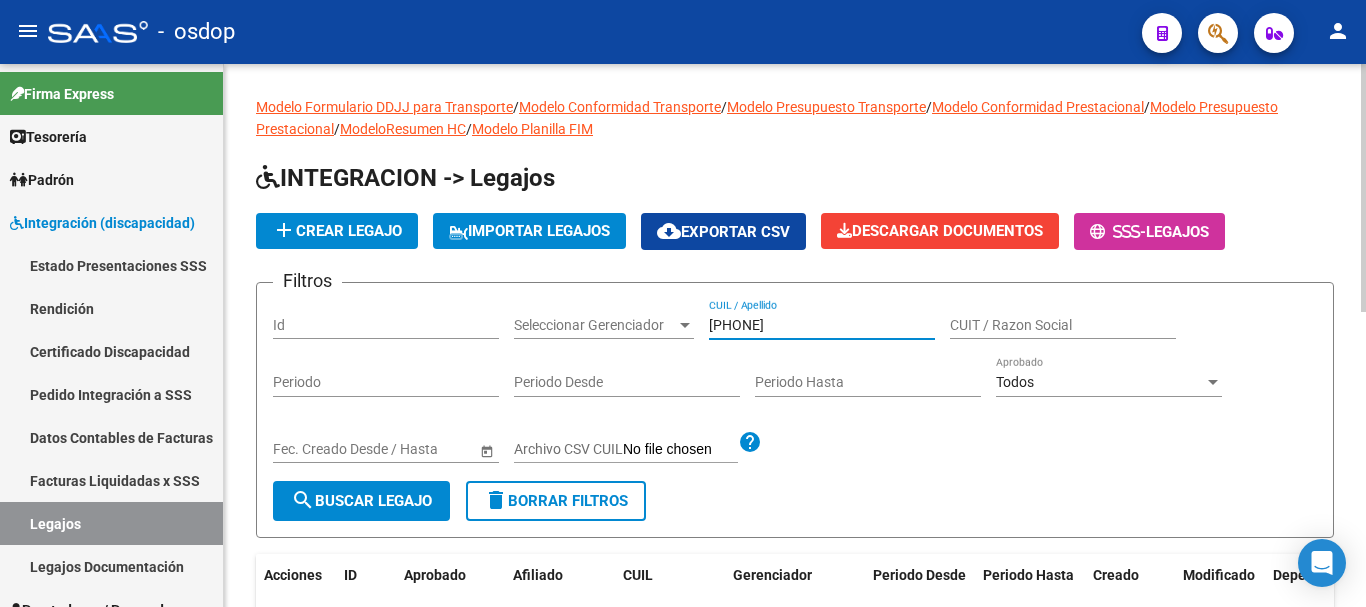 type on "27566756116" 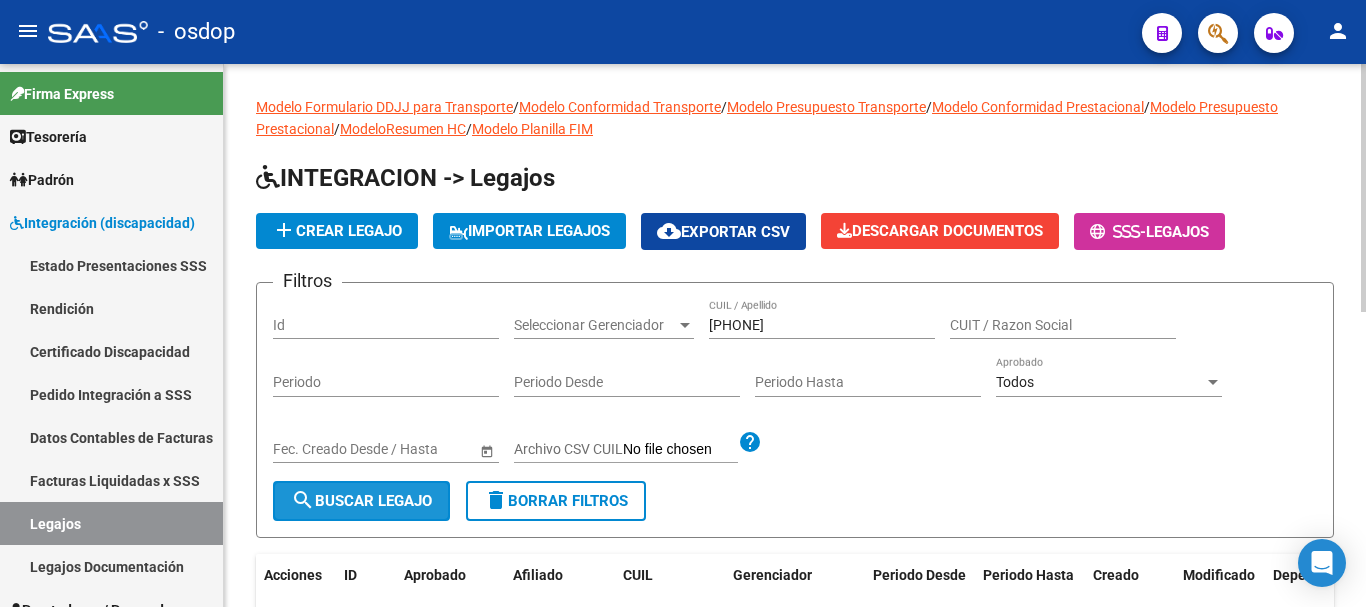 click on "search  Buscar Legajo" 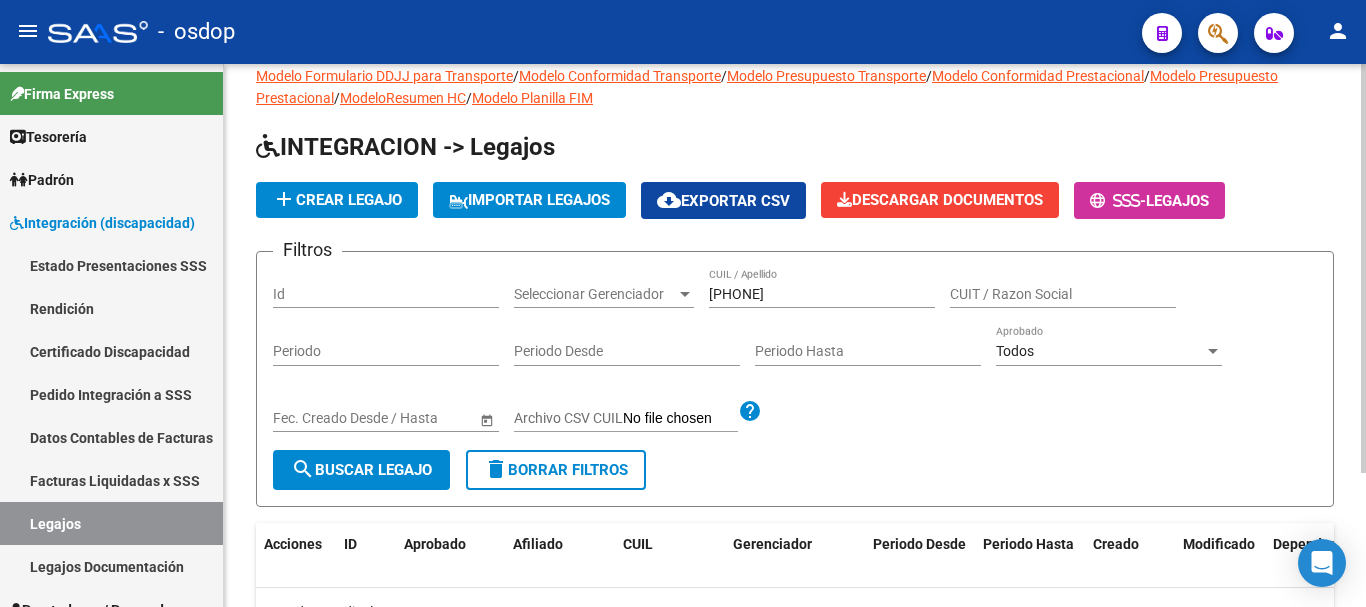 scroll, scrollTop: 0, scrollLeft: 0, axis: both 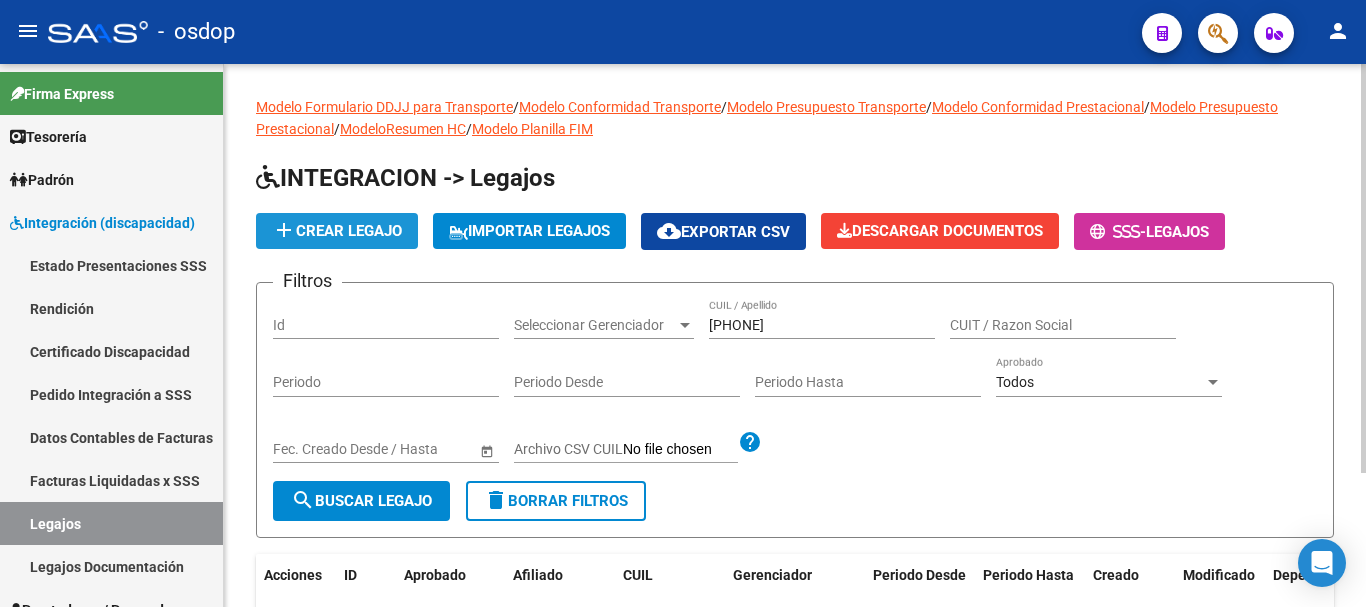 click on "add  Crear Legajo" 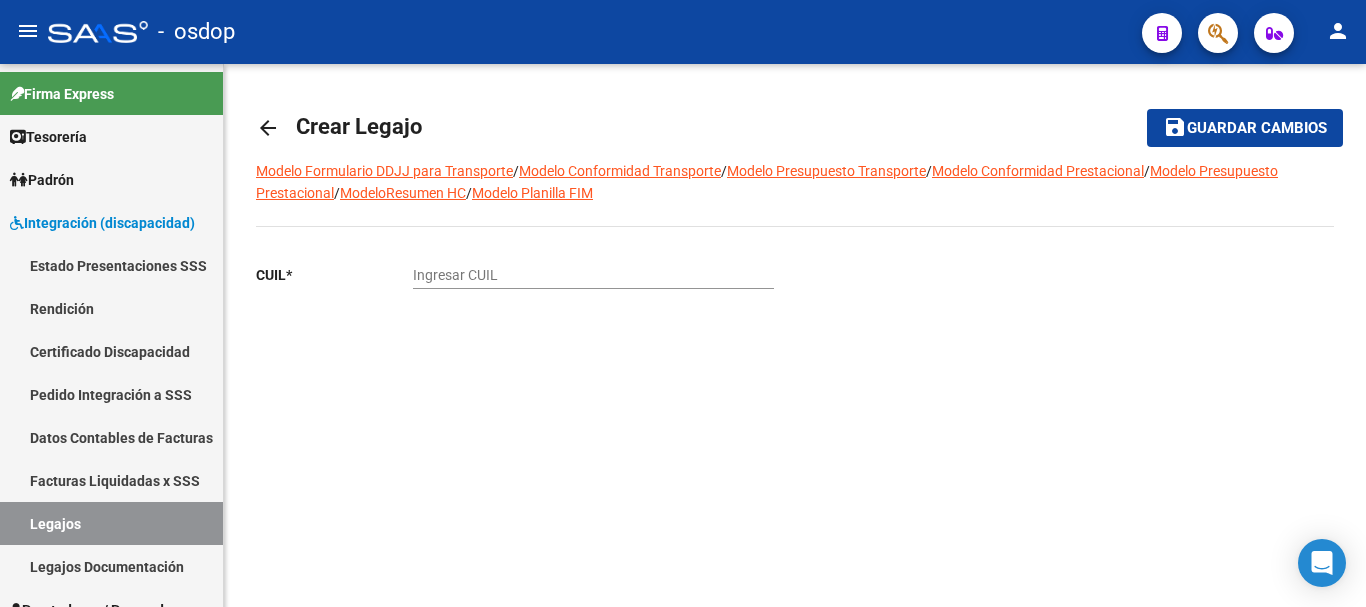 click on "Ingresar CUIL" at bounding box center [593, 275] 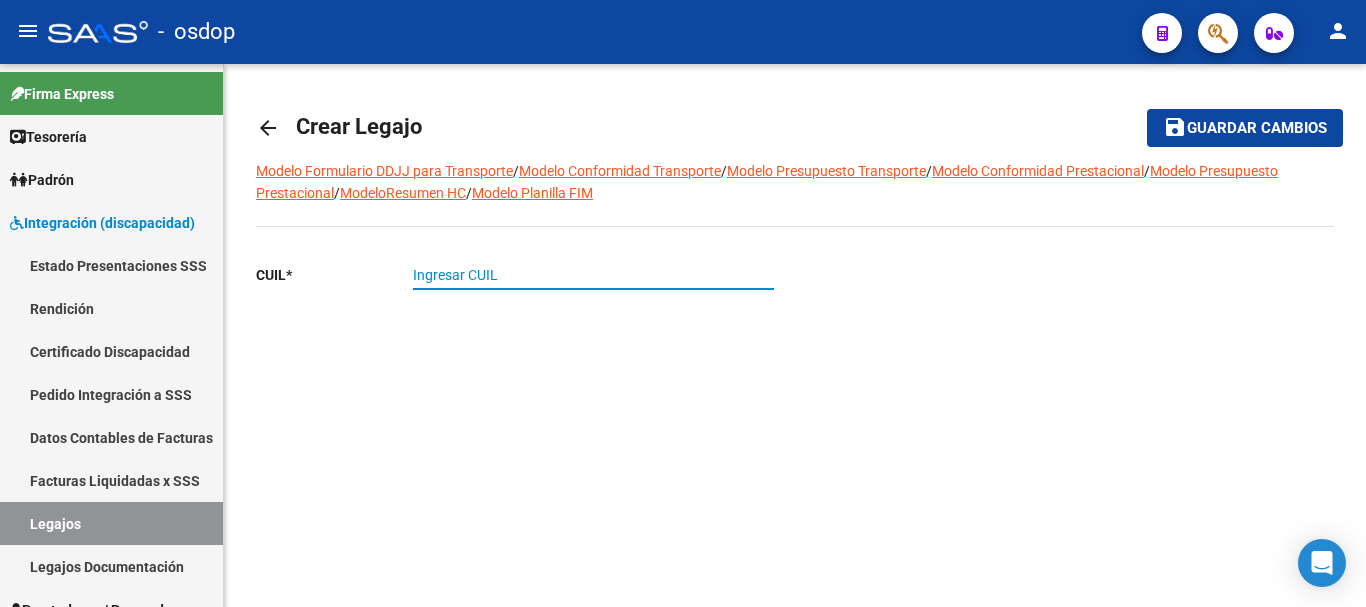 paste on "27-56675611-6" 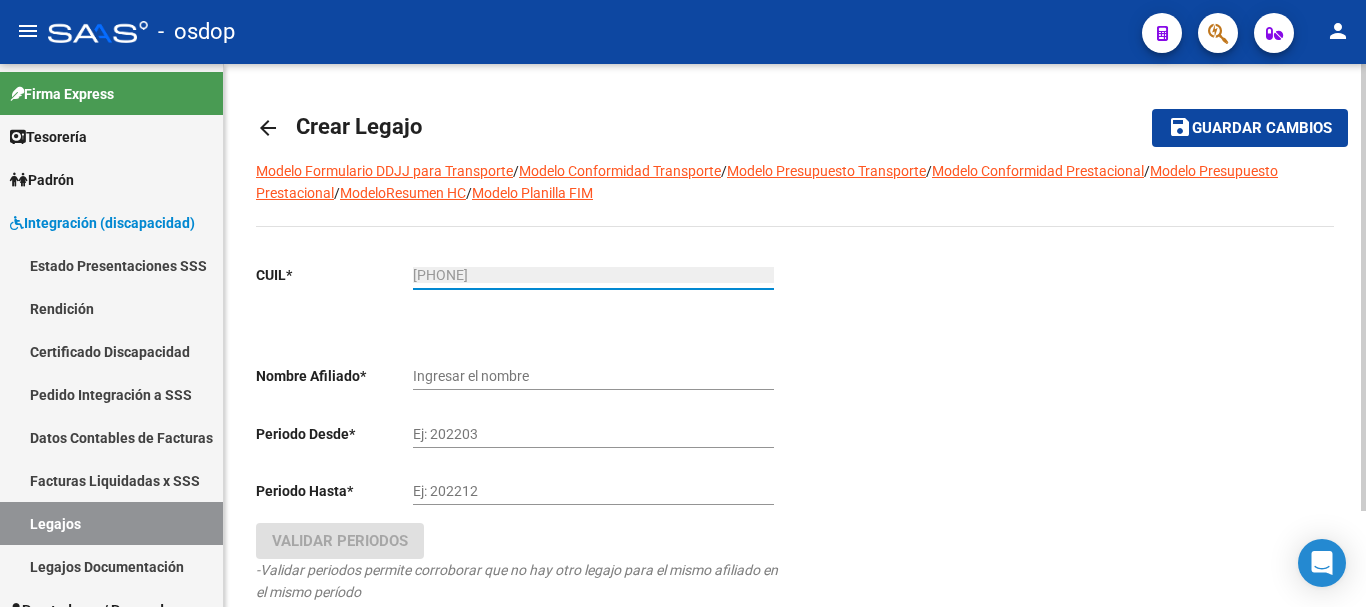 type on "FOSATTI FIORELLA" 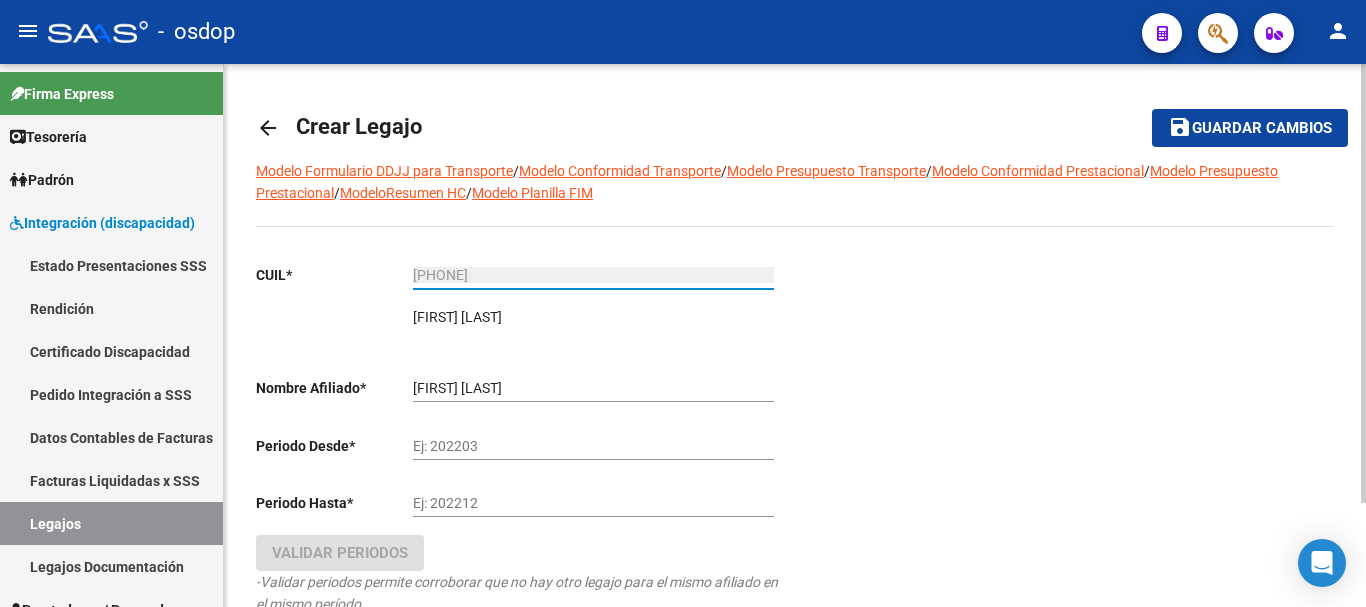 type on "27-56675611-6" 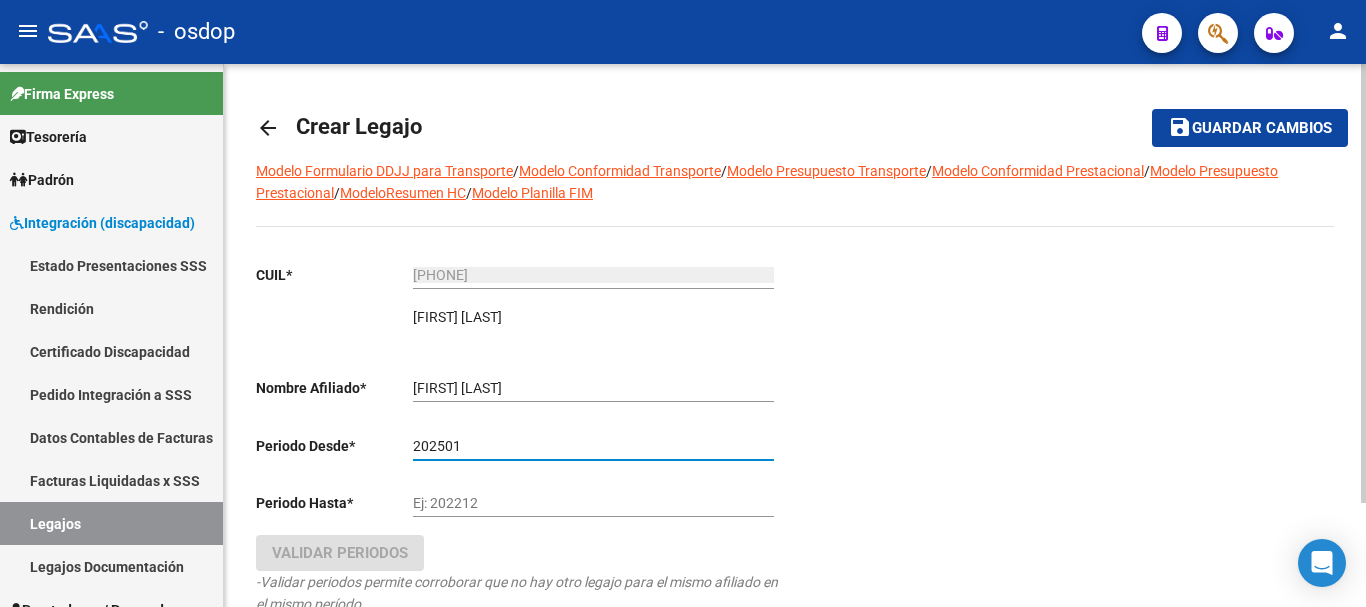 type on "202501" 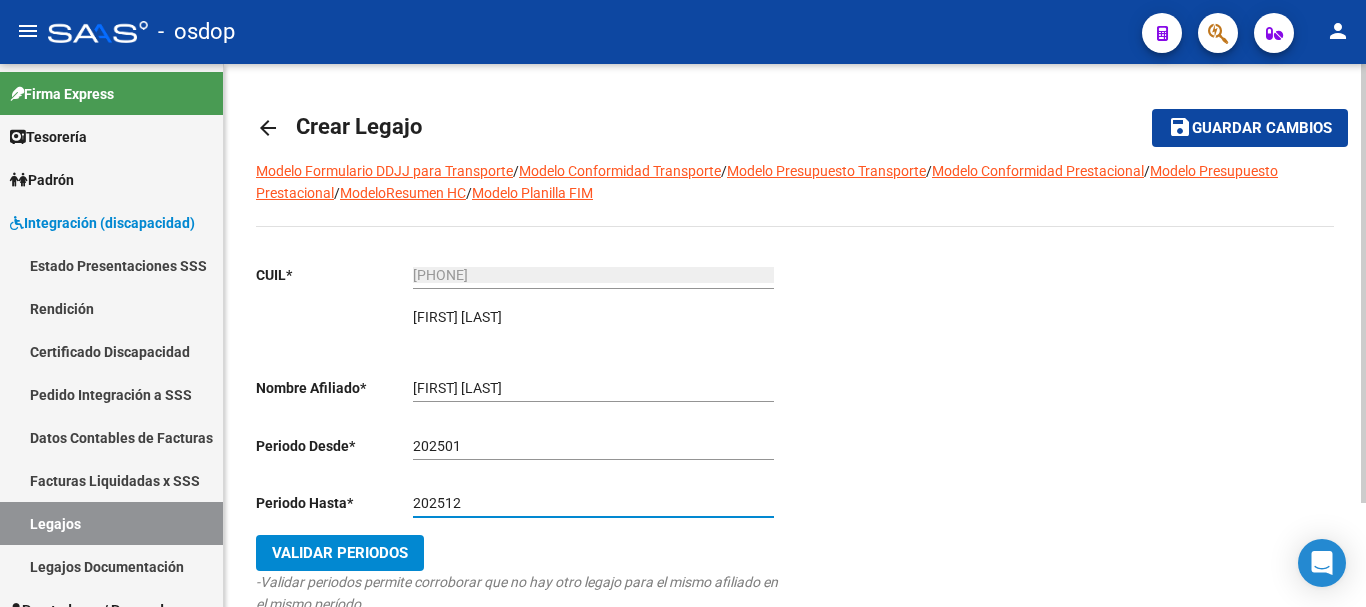 type on "202512" 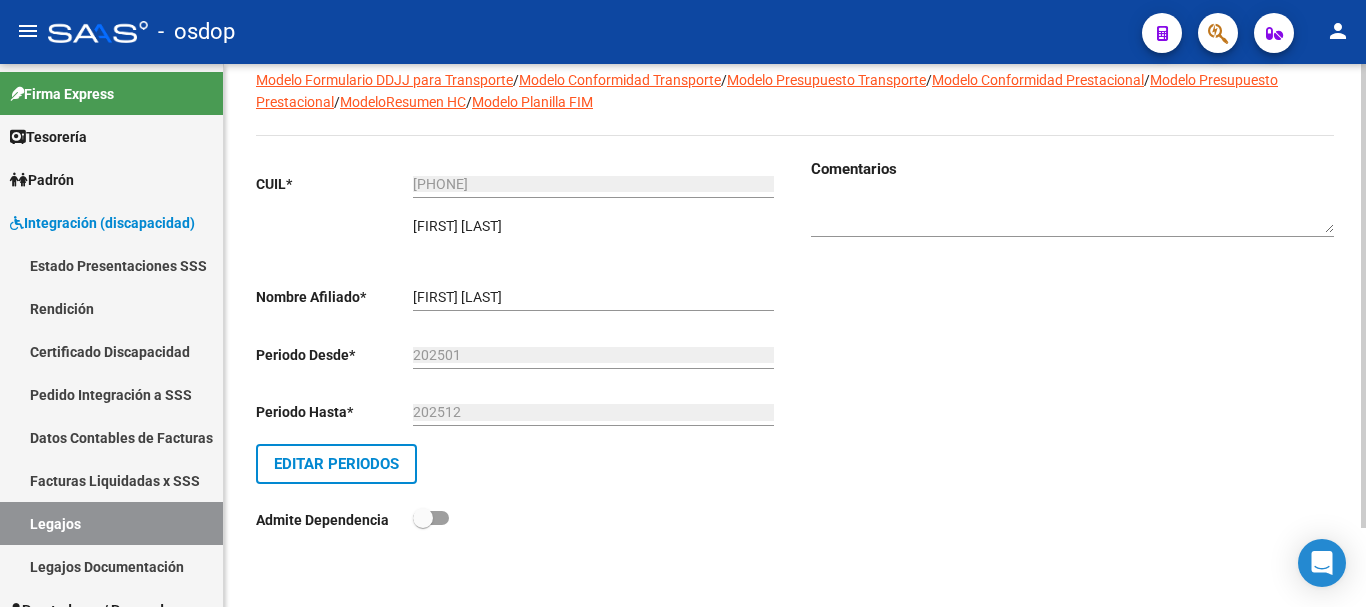 scroll, scrollTop: 0, scrollLeft: 0, axis: both 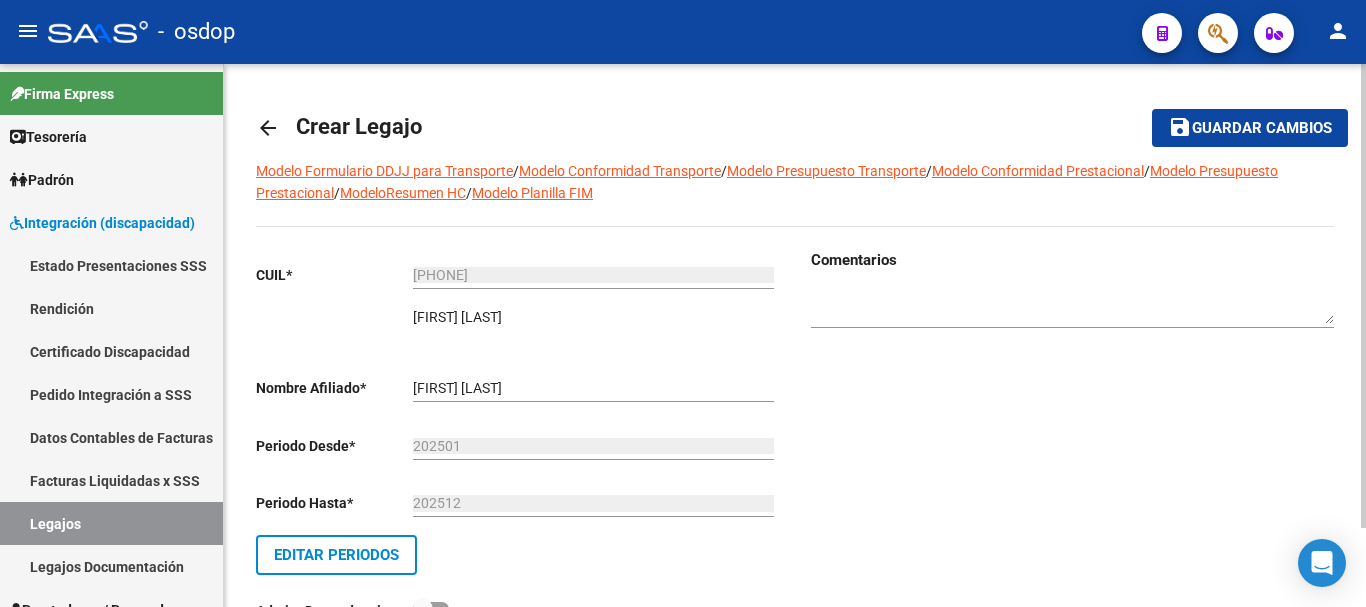 click on "Guardar cambios" 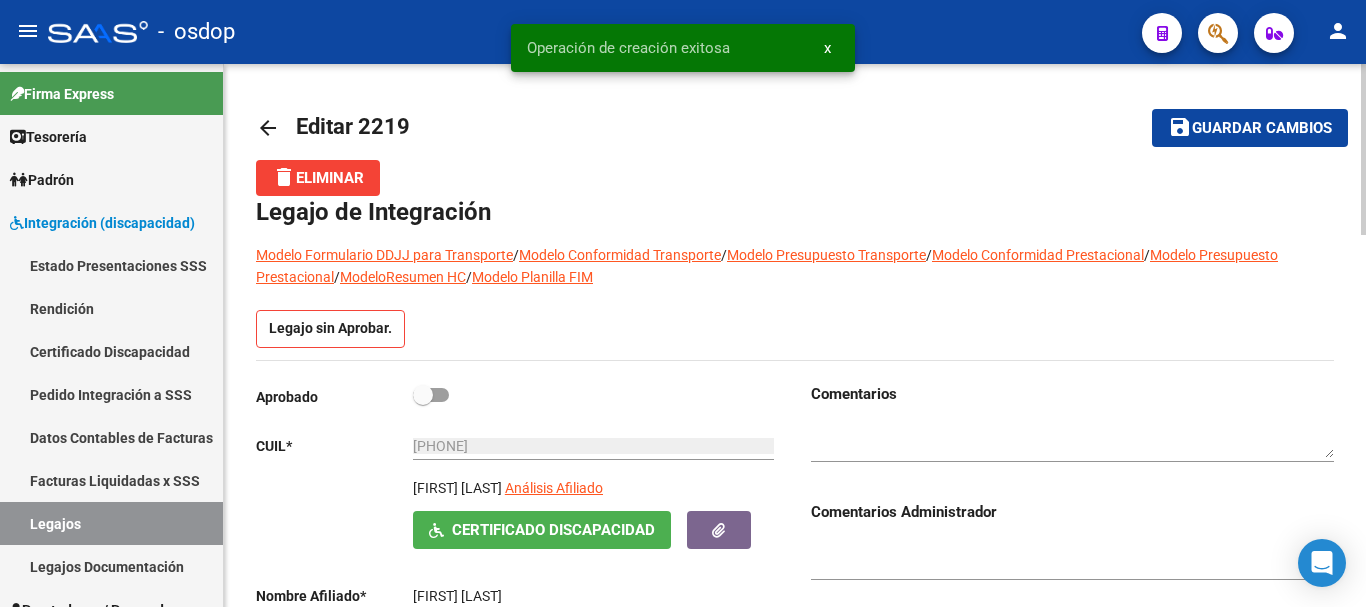 click at bounding box center (431, 395) 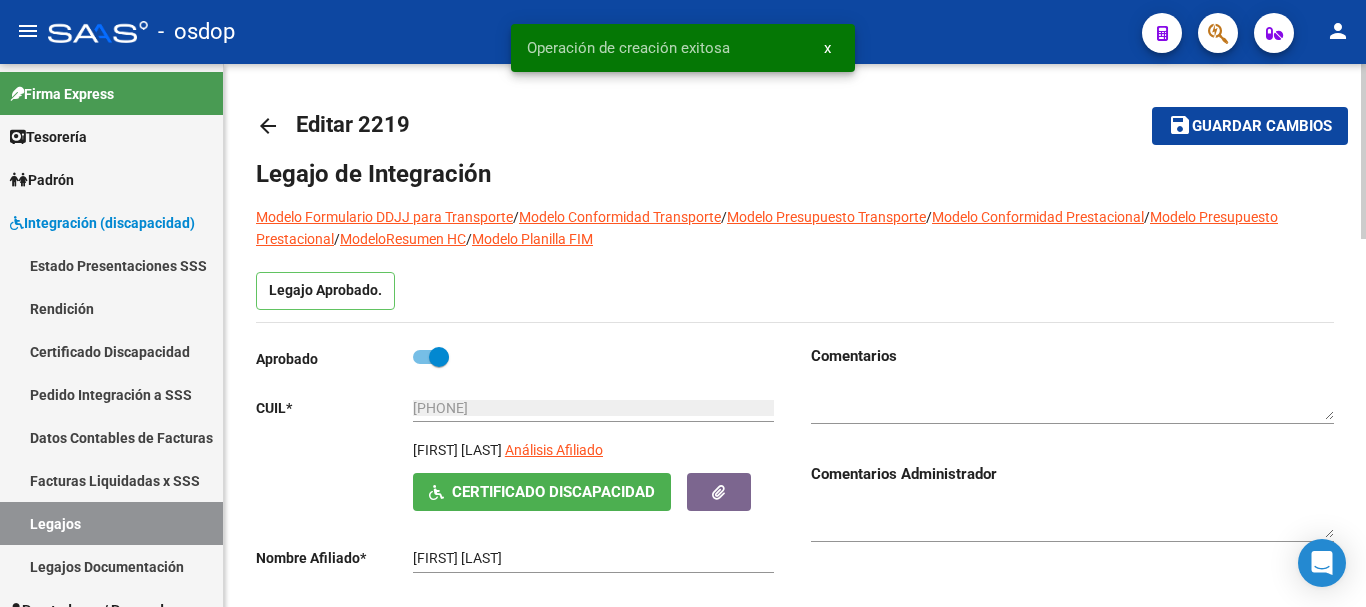 scroll, scrollTop: 0, scrollLeft: 0, axis: both 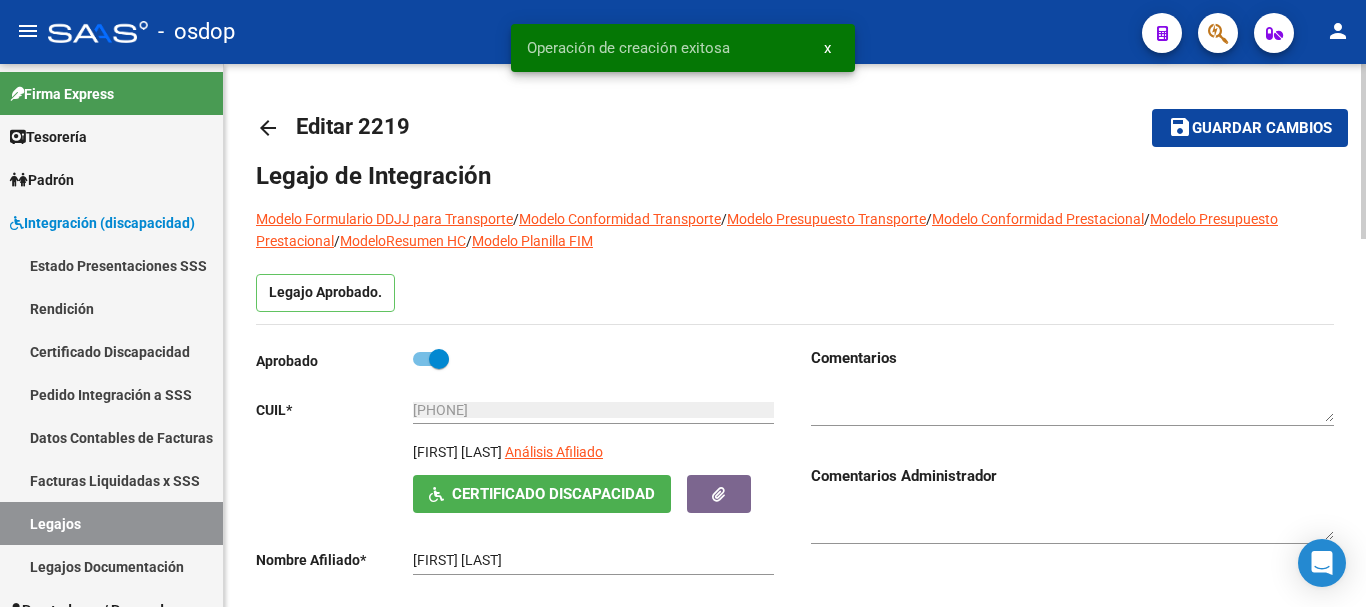 click on "Guardar cambios" 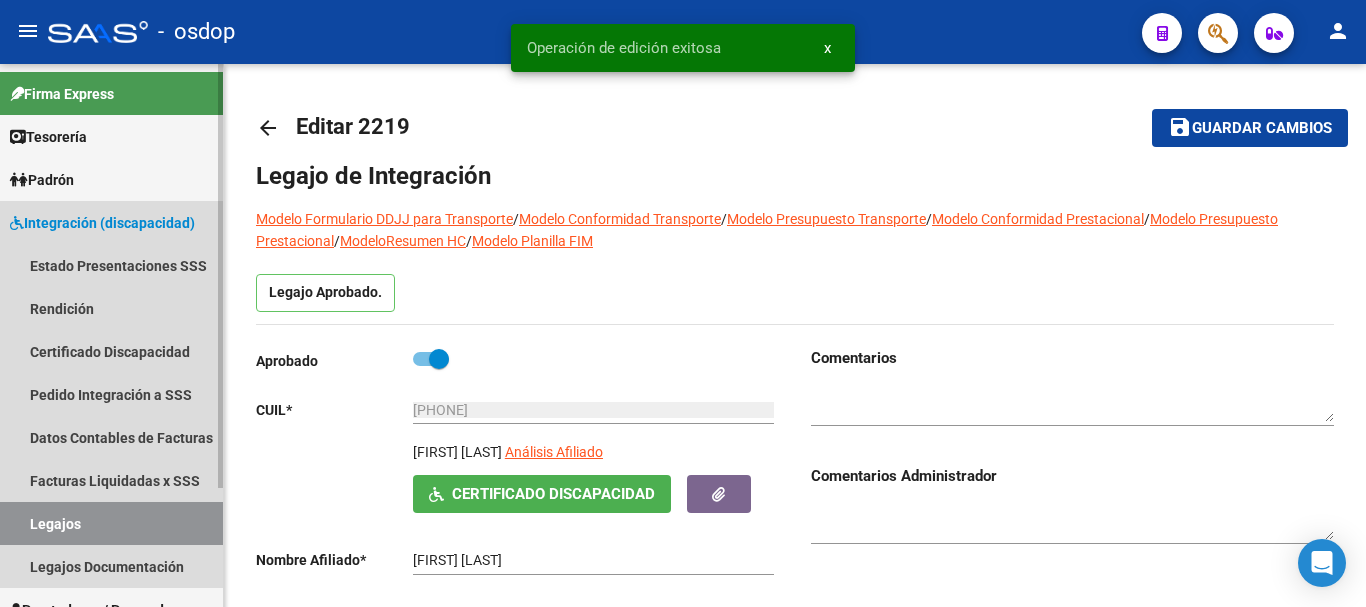 click on "Legajos" at bounding box center (111, 523) 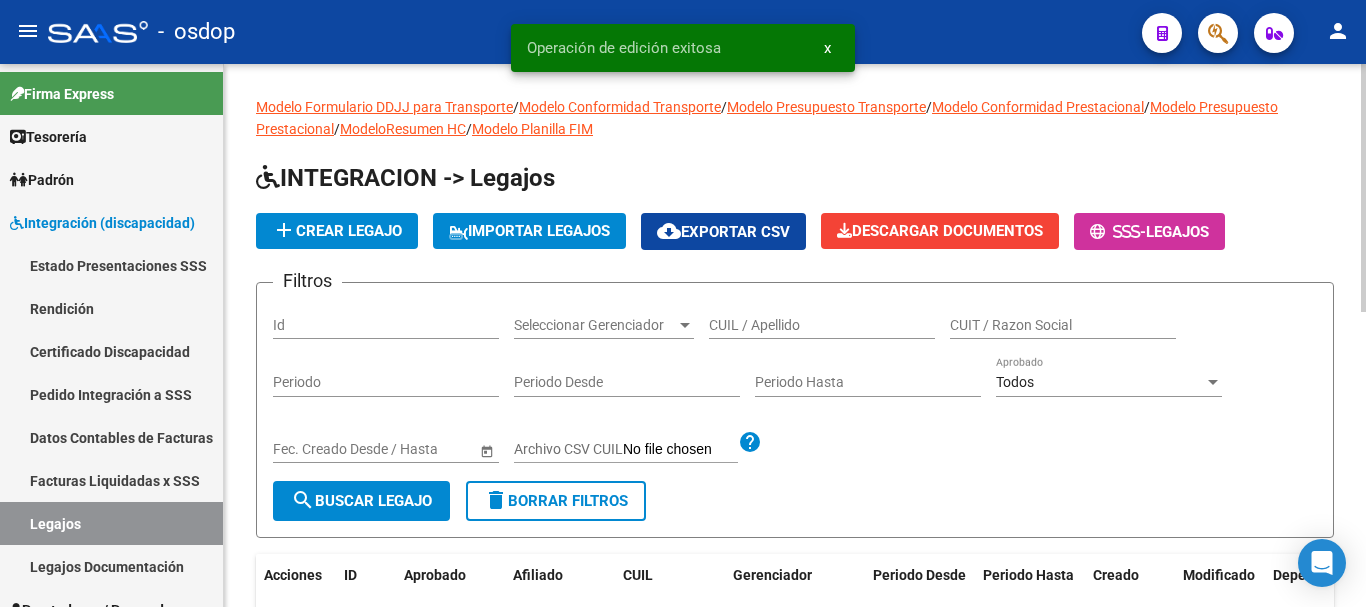 click on "CUIL / Apellido" at bounding box center (822, 325) 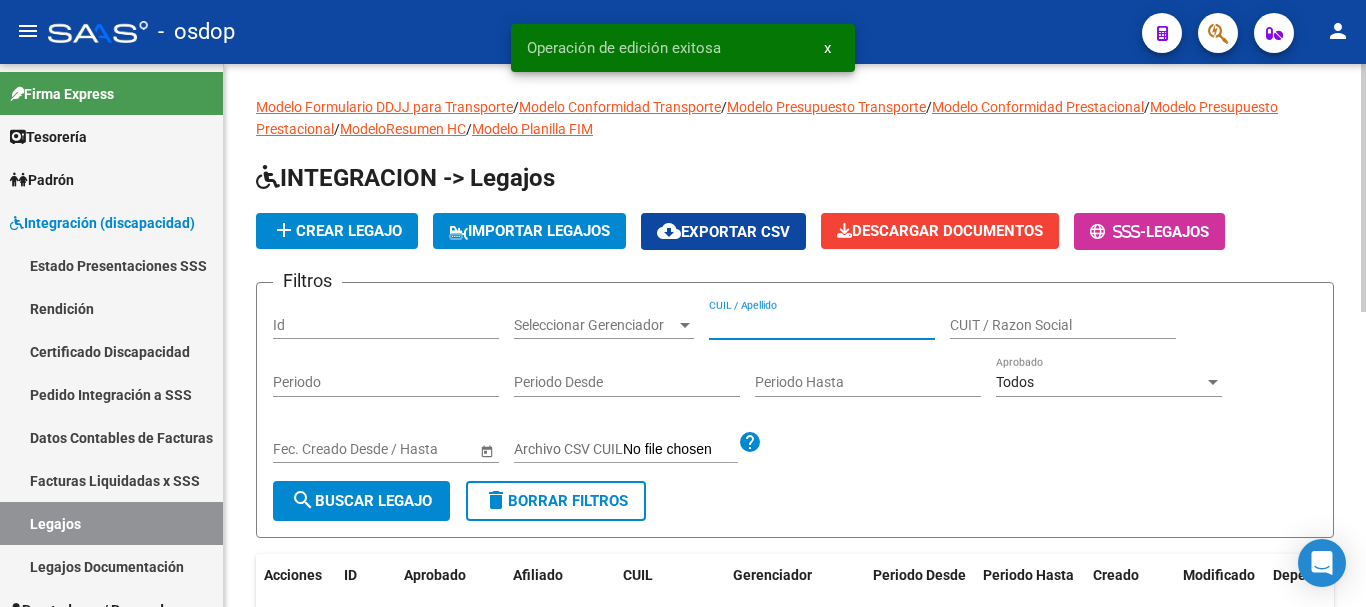 paste on "27566756116" 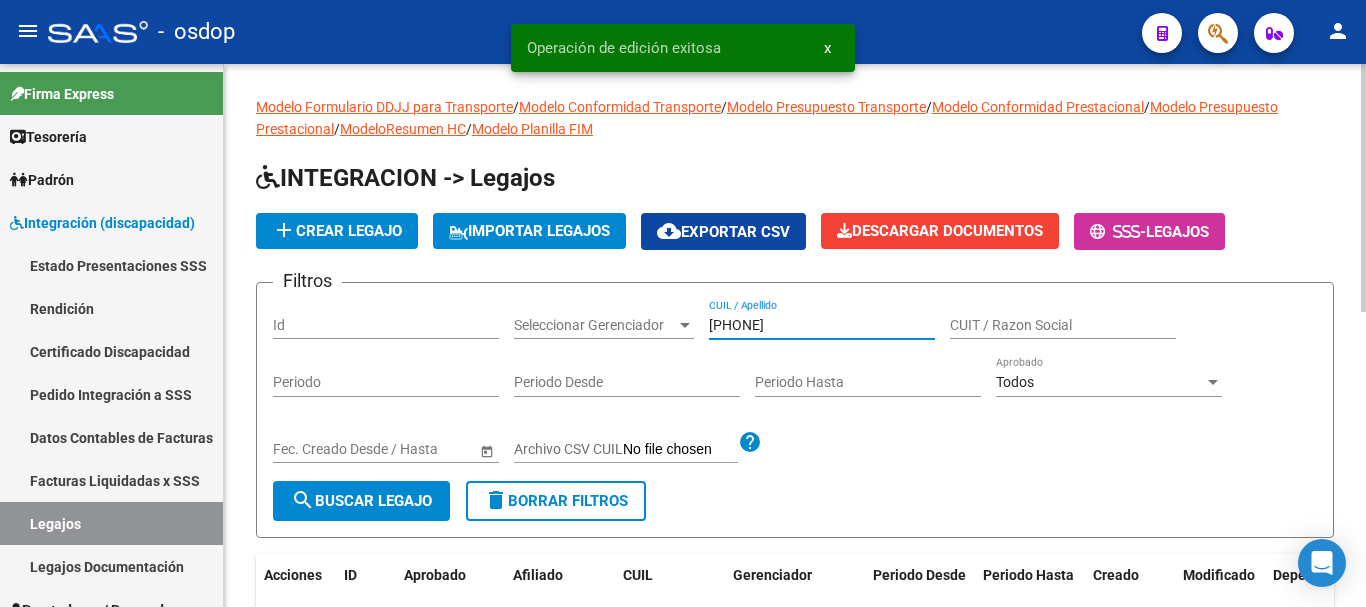 type on "27566756116" 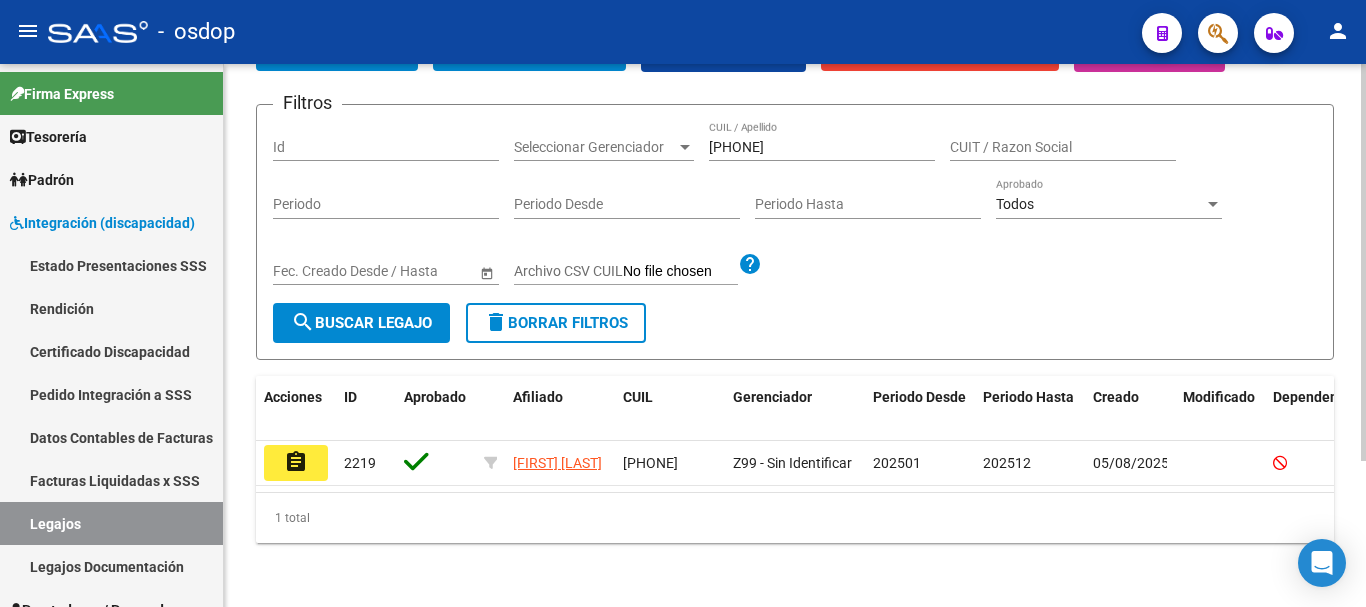 scroll, scrollTop: 200, scrollLeft: 0, axis: vertical 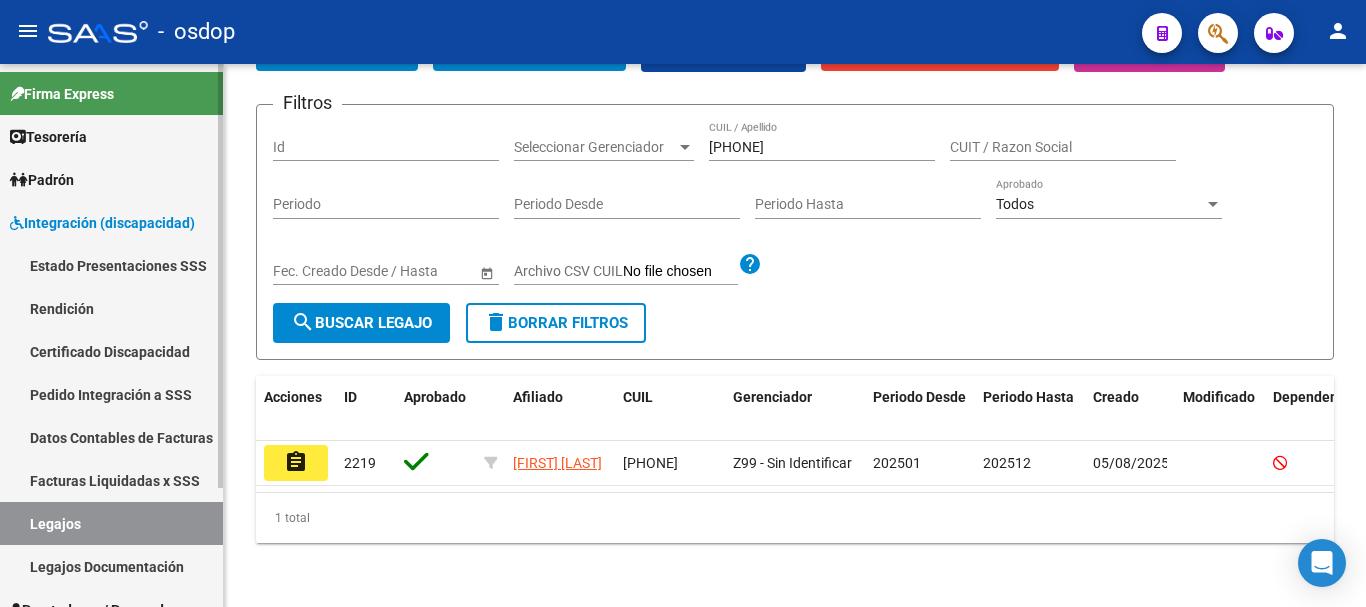 click on "Certificado Discapacidad" at bounding box center [111, 351] 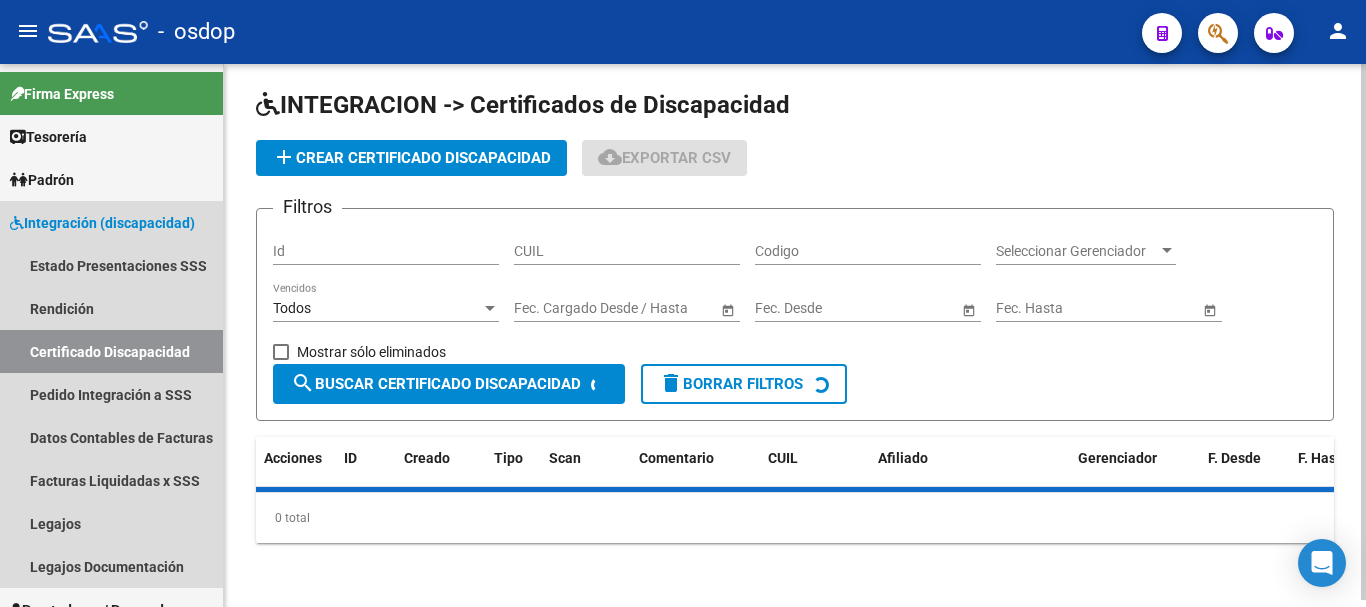 scroll, scrollTop: 0, scrollLeft: 0, axis: both 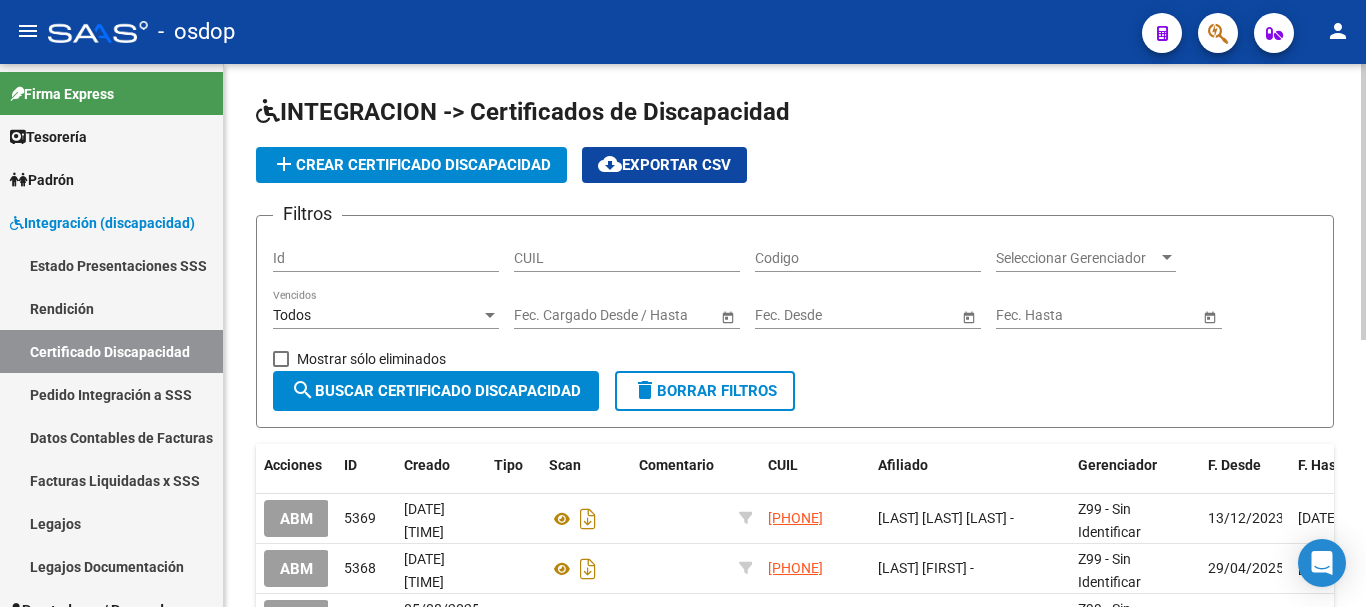 click on "CUIL" 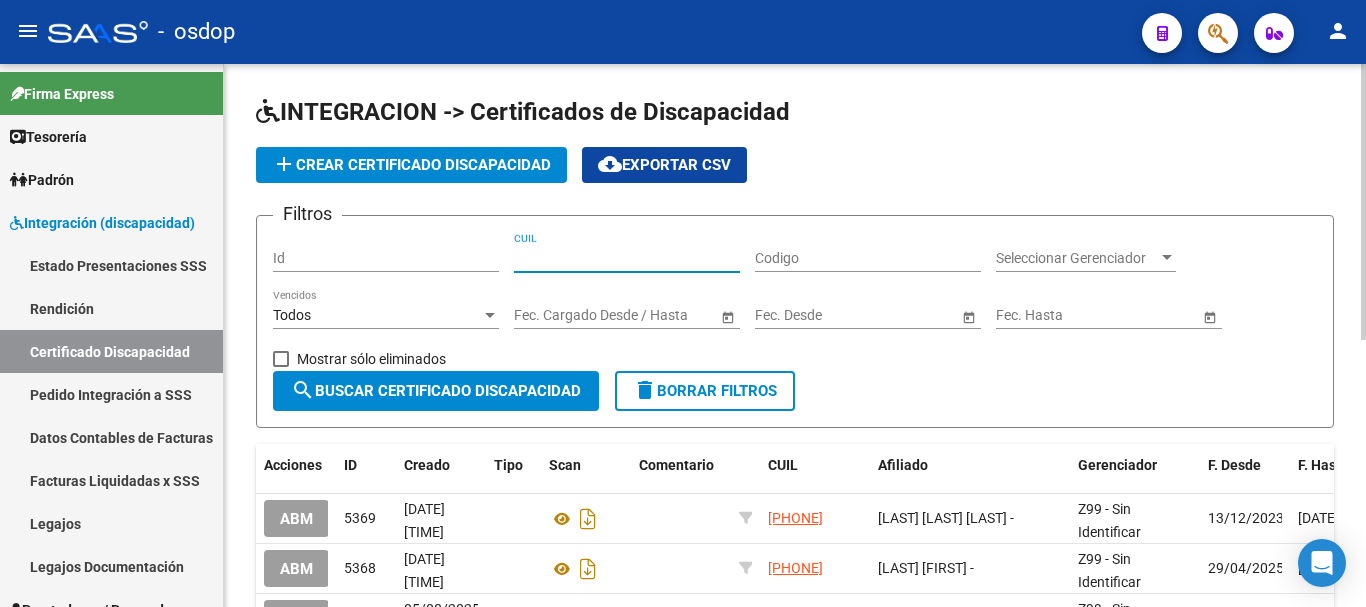 paste on "27-54554776-2" 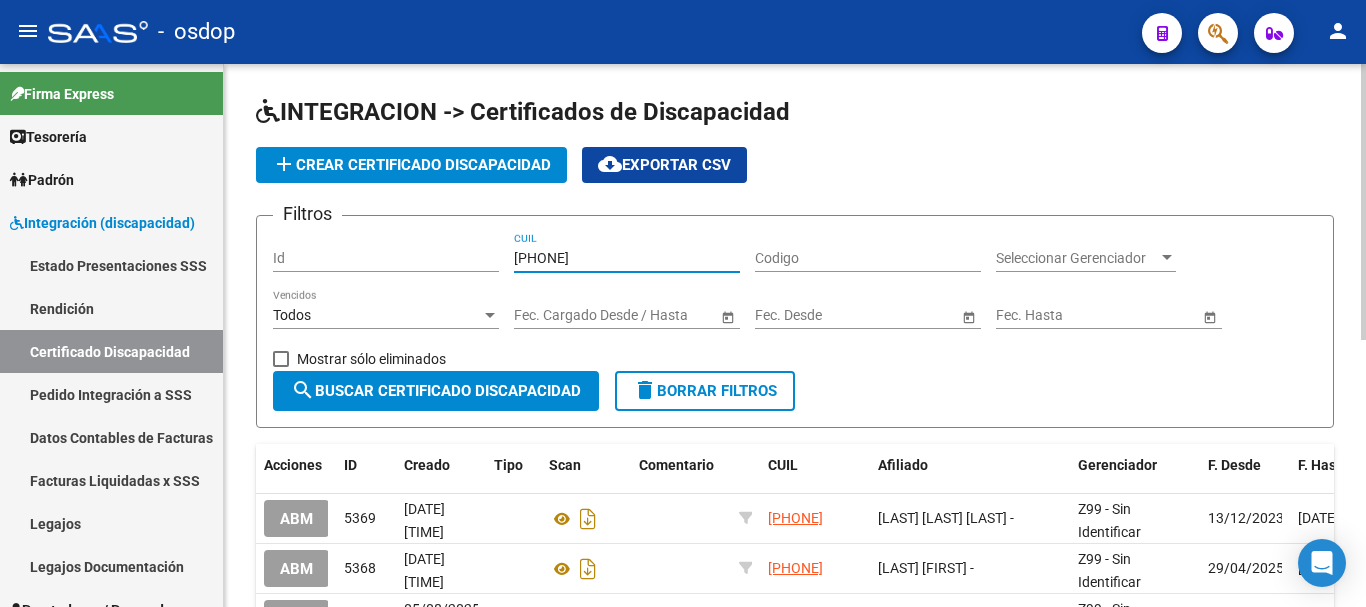 type on "27-54554776-2" 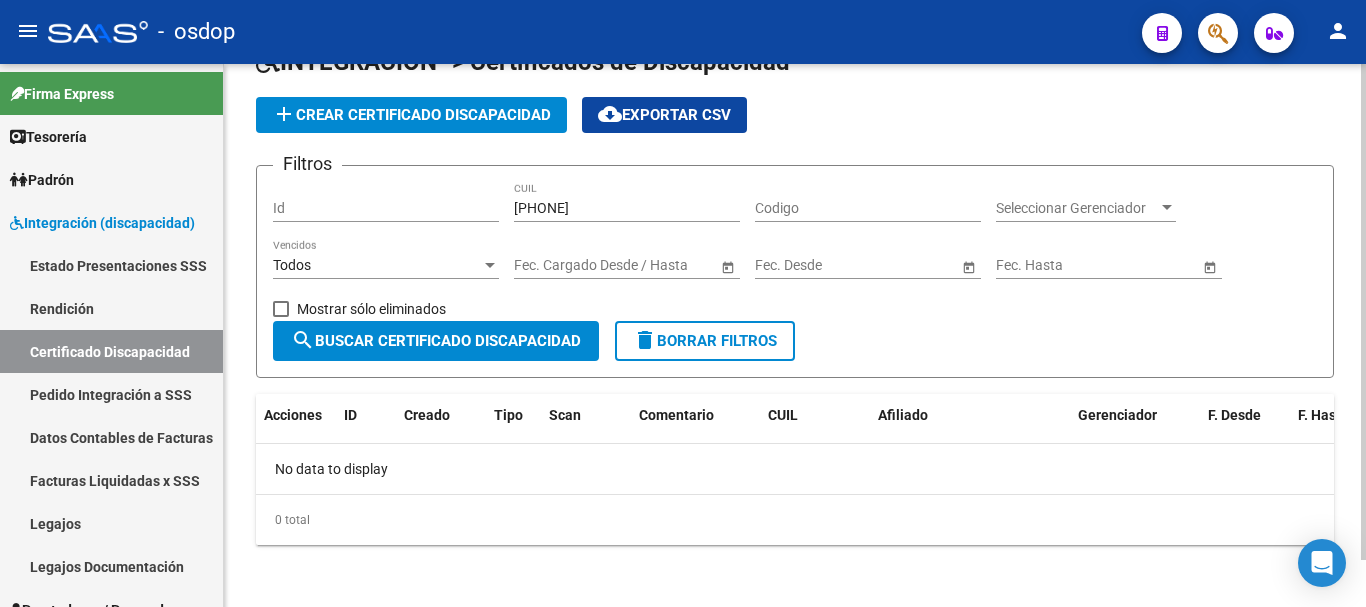 scroll, scrollTop: 52, scrollLeft: 0, axis: vertical 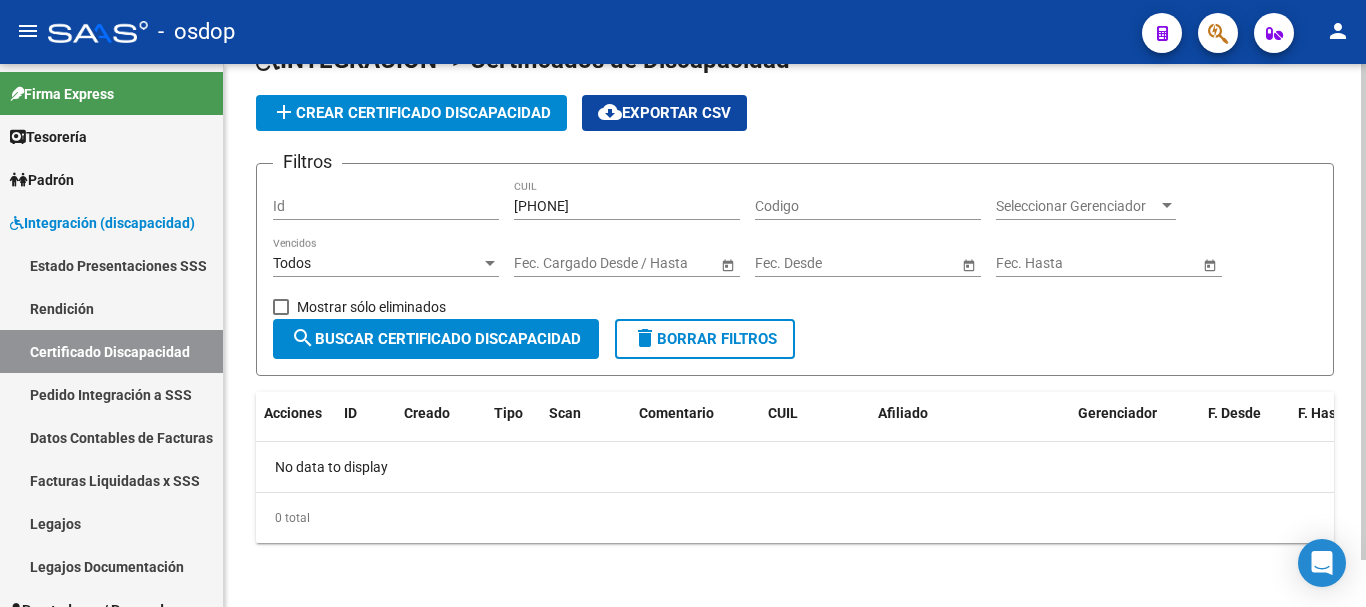 click on "search  Buscar Certificado Discapacidad" 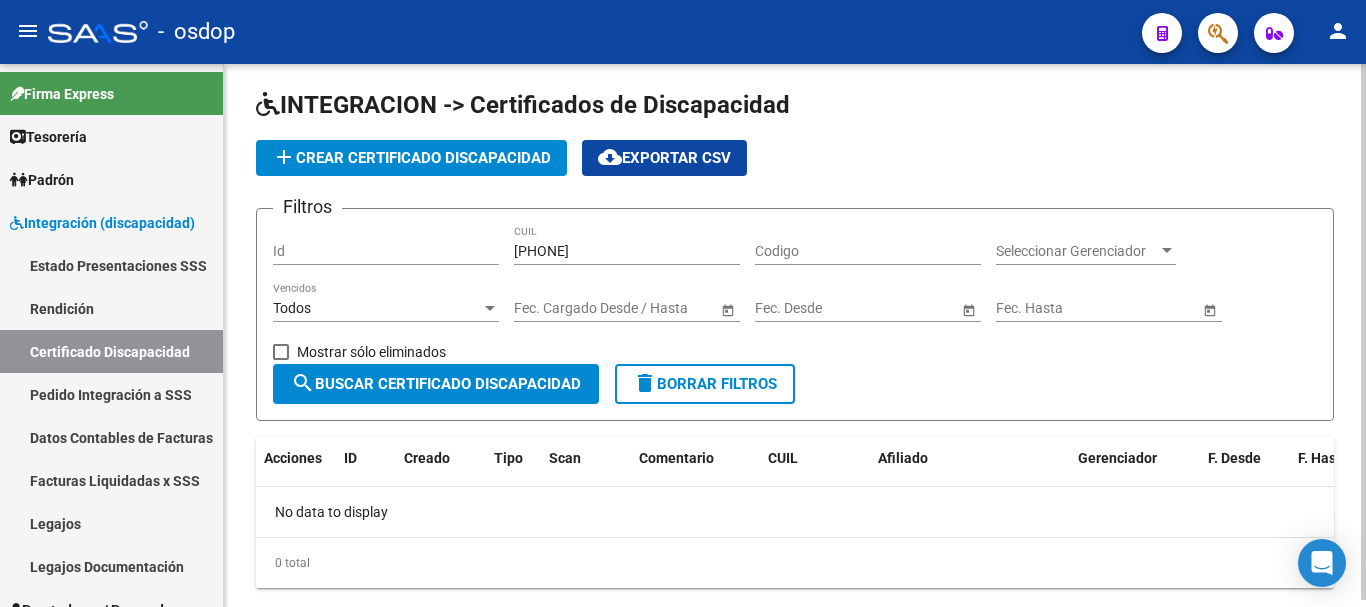 scroll, scrollTop: 52, scrollLeft: 0, axis: vertical 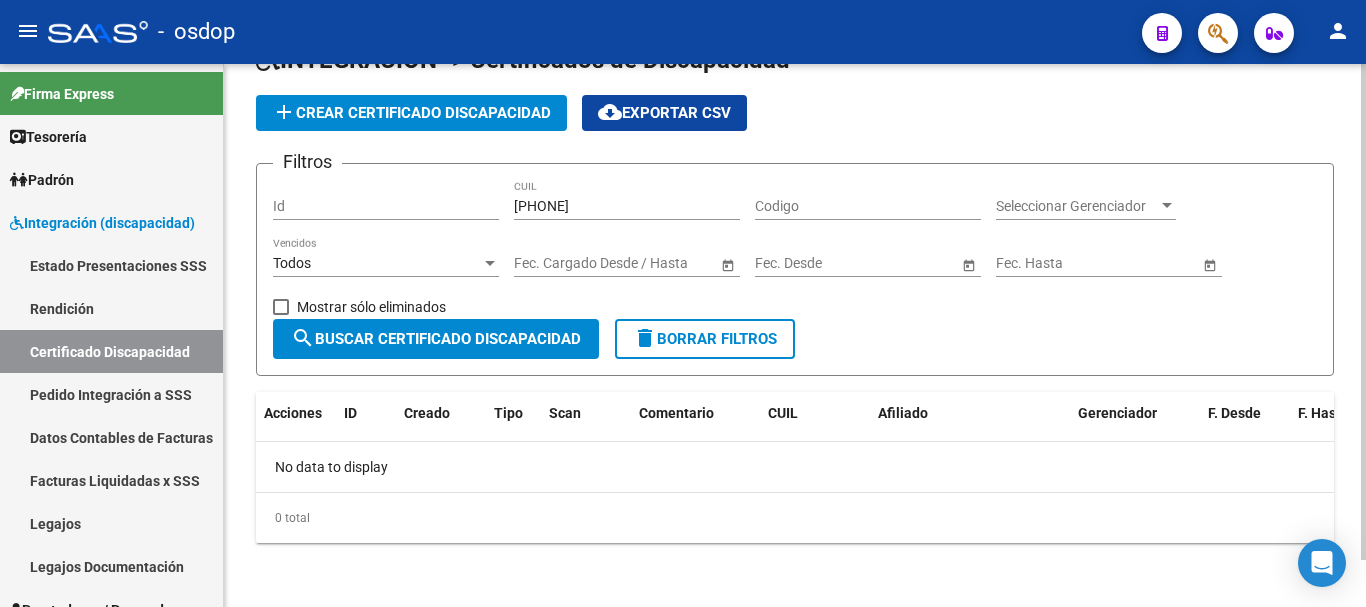 click on "search  Buscar Certificado Discapacidad" 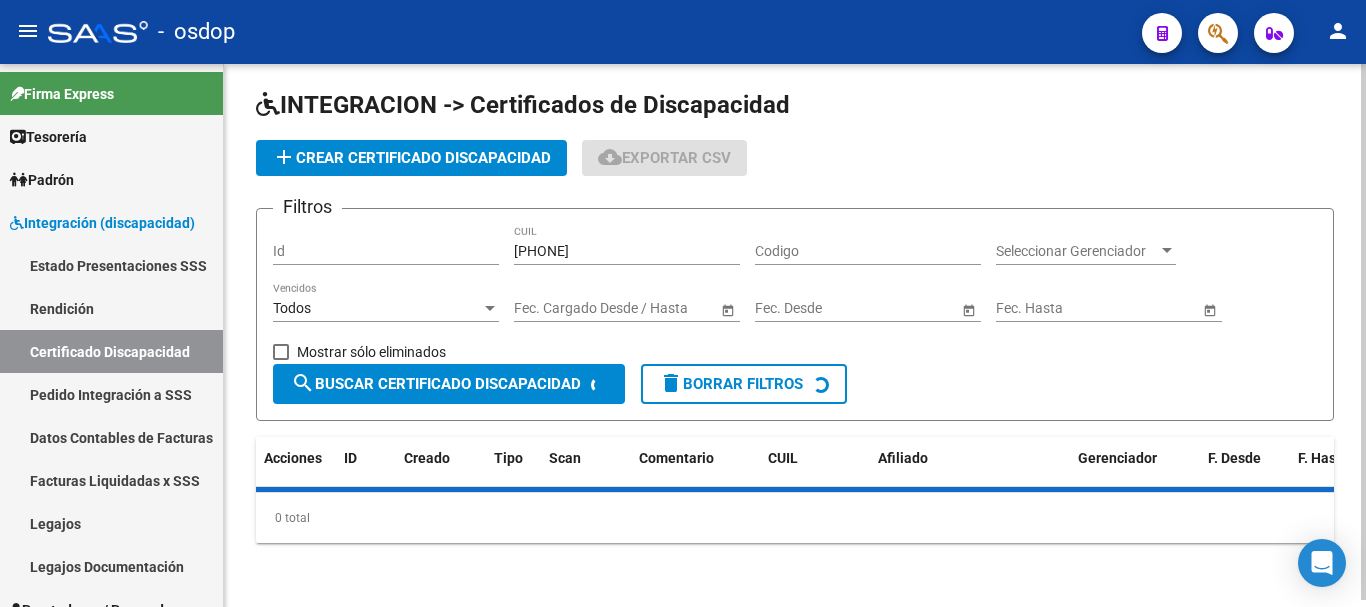 scroll, scrollTop: 52, scrollLeft: 0, axis: vertical 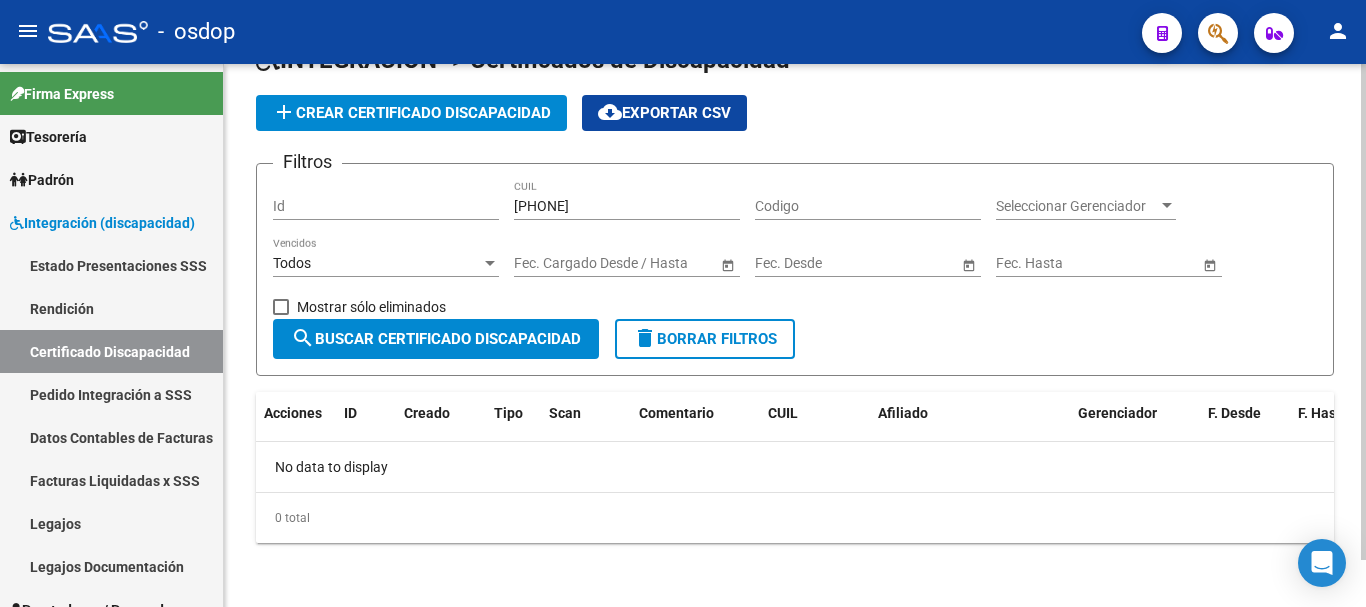 click on "INTEGRACION -> Certificados de Discapacidad add  Crear Certificado Discapacidad
cloud_download  Exportar CSV  Filtros Id 27-54554776-2 CUIL Codigo Seleccionar Gerenciador Seleccionar Gerenciador Todos Vencidos Start date – End date Fec. Cargado Desde / Hasta Start date – End date Fec. Desde Start date – End date Fec. Hasta   Mostrar sólo eliminados  search  Buscar Certificado Discapacidad  delete  Borrar Filtros" 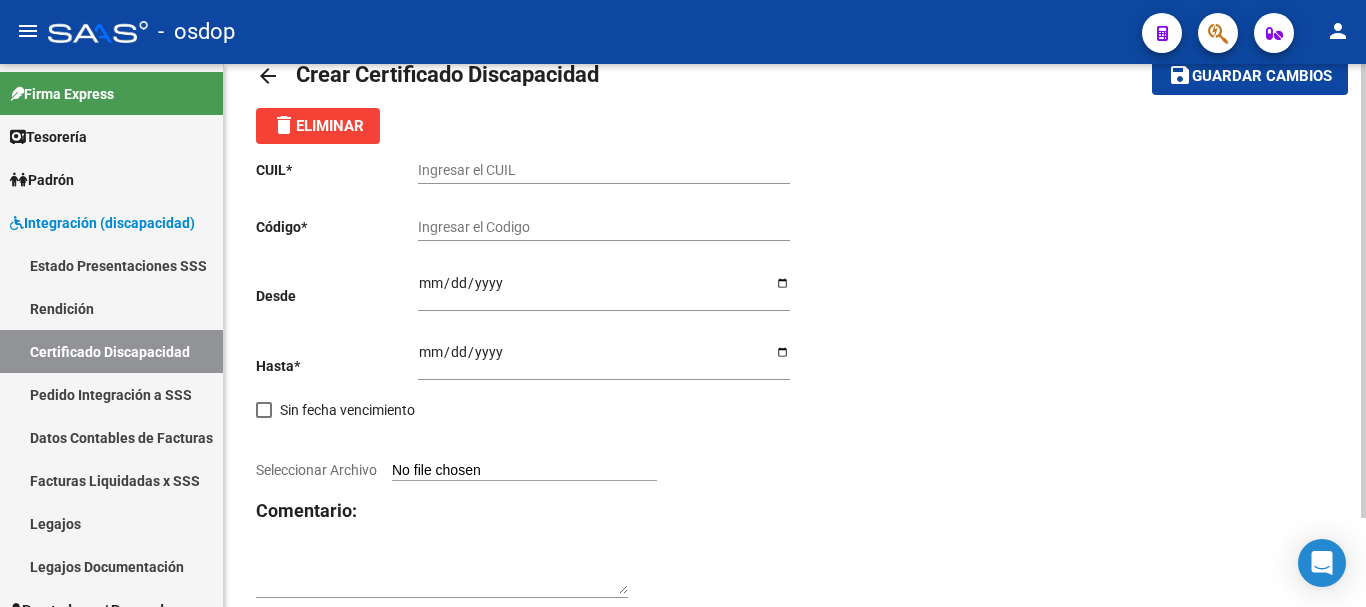 click on "Ingresar el CUIL" at bounding box center [604, 170] 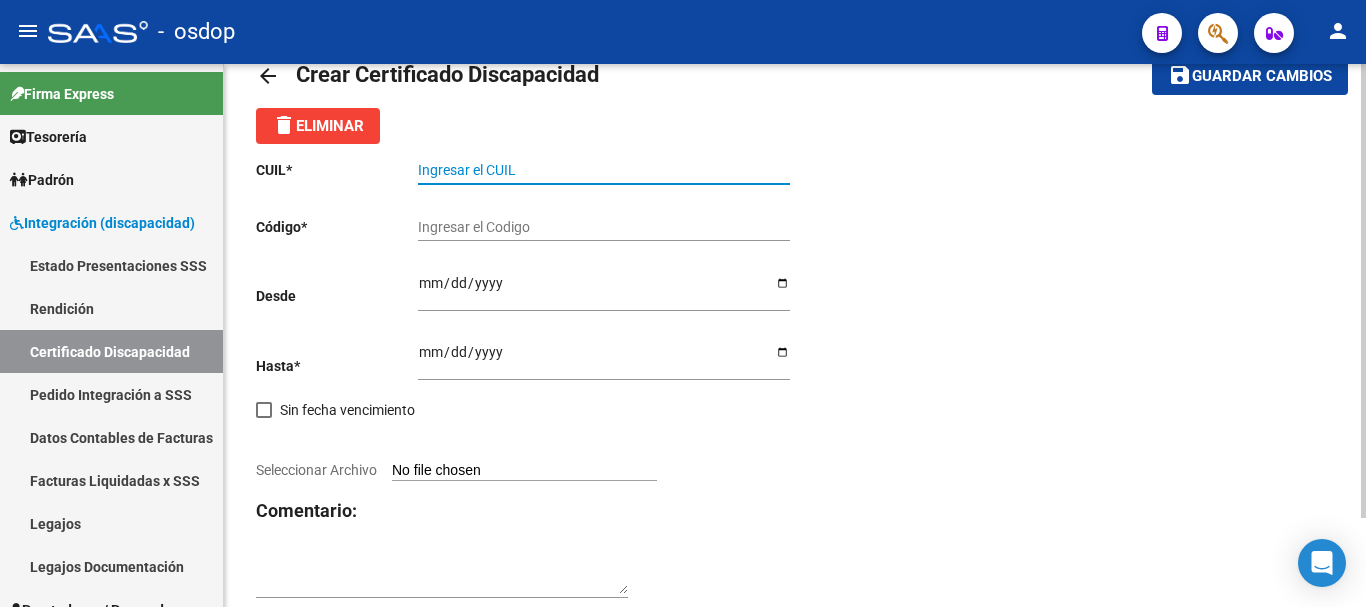 paste on "27-54554776-2" 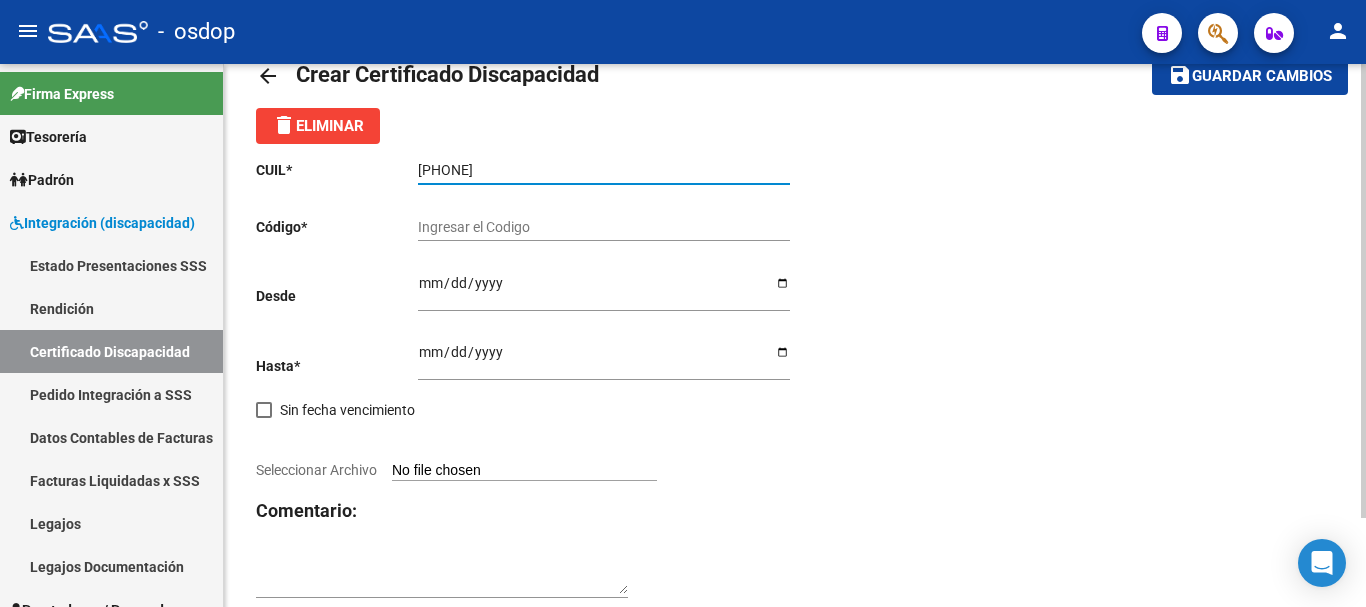 type on "27-54554776-2" 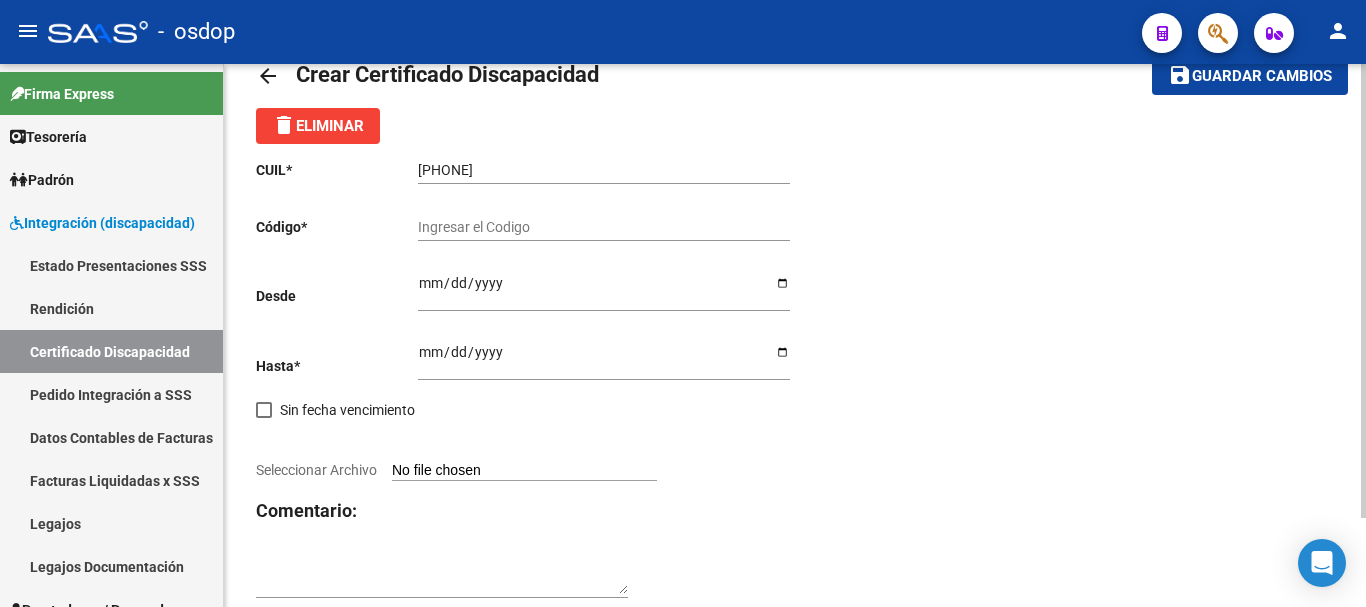 click on "Ingresar el Codigo" 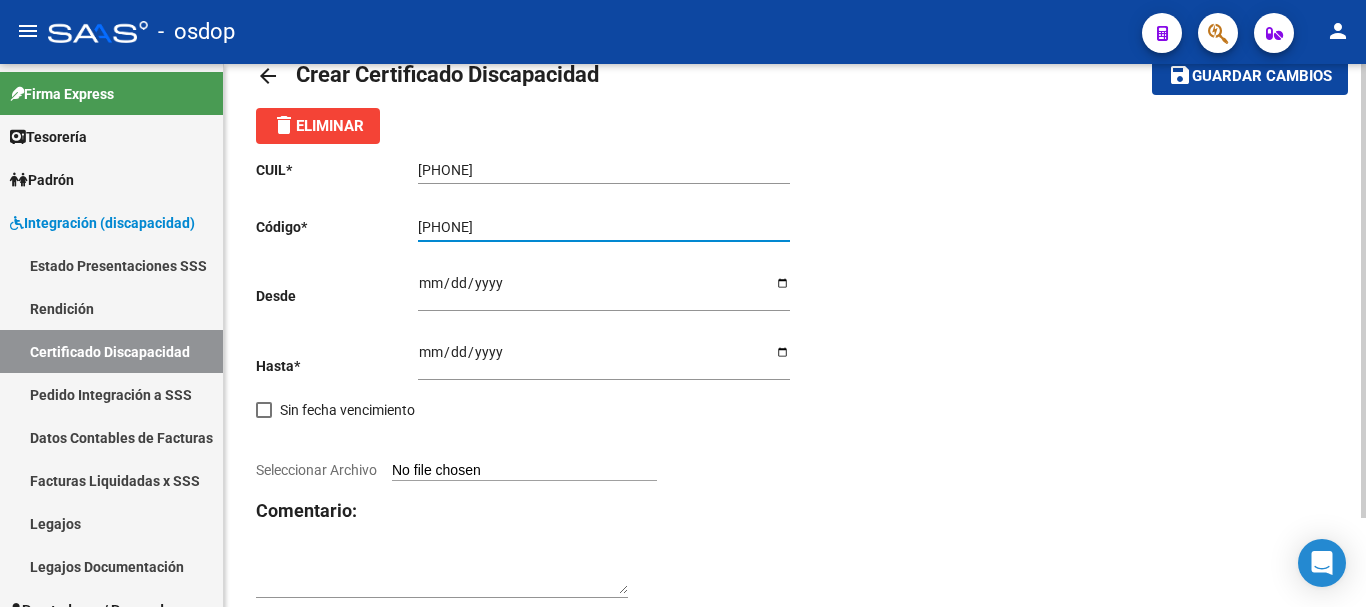 type on "5059616621" 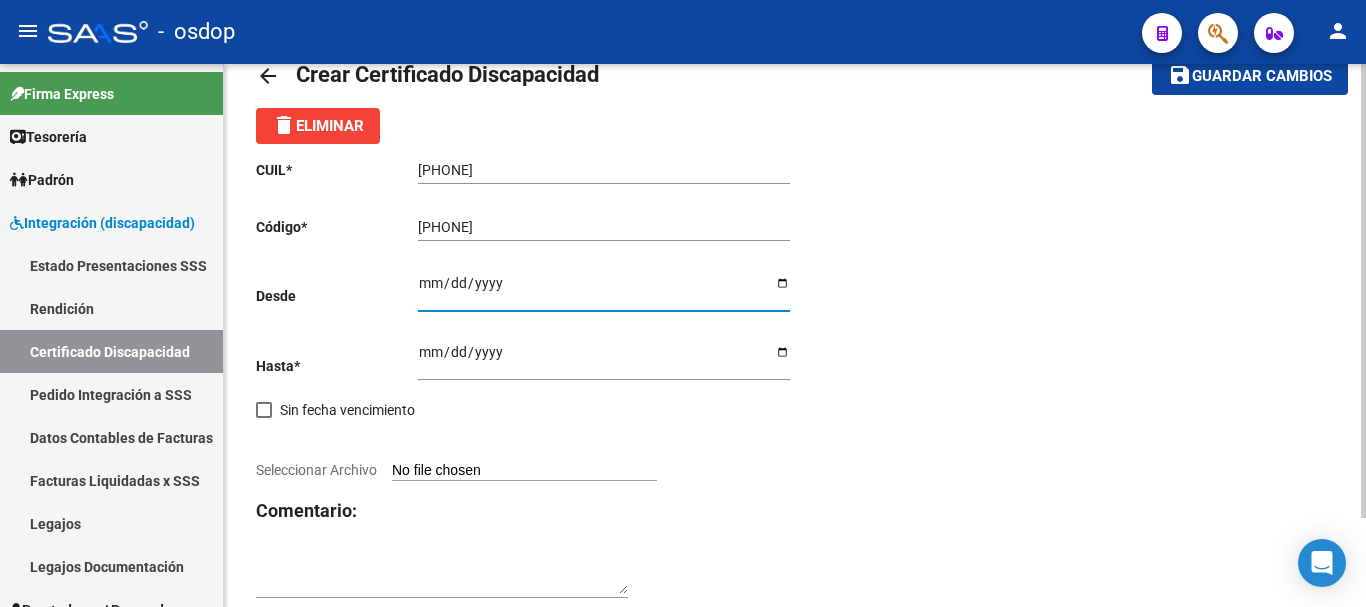 click on "Ingresar fec. Desde" at bounding box center (604, 290) 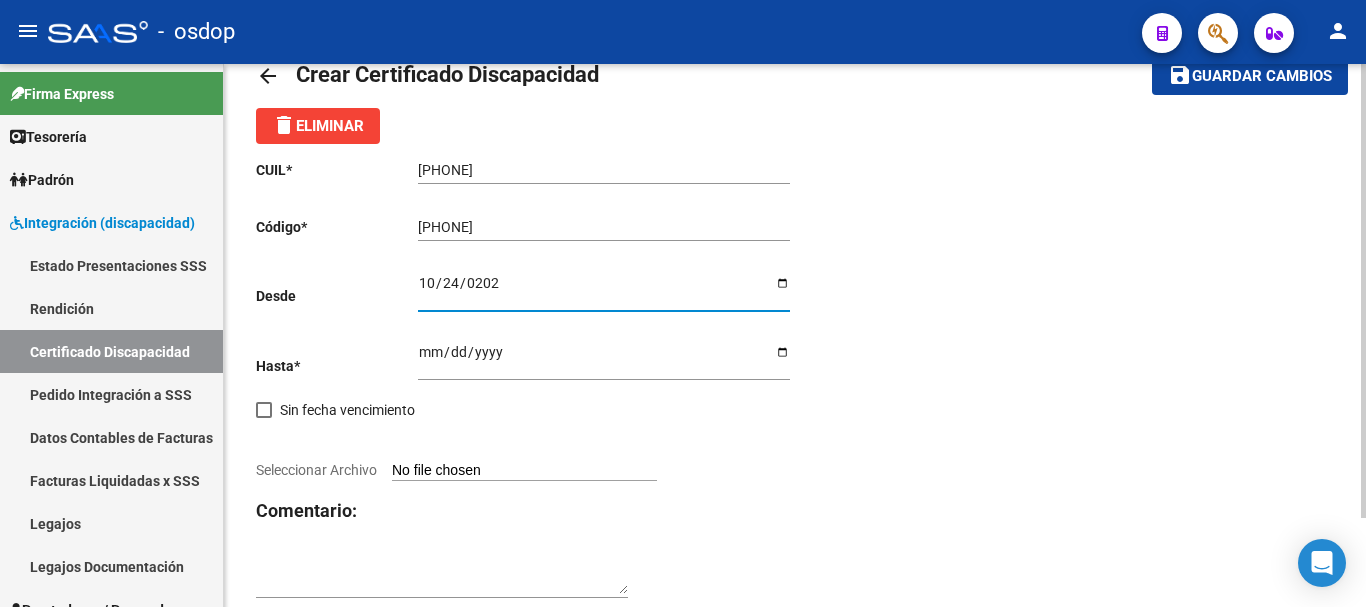 type on "2024-10-24" 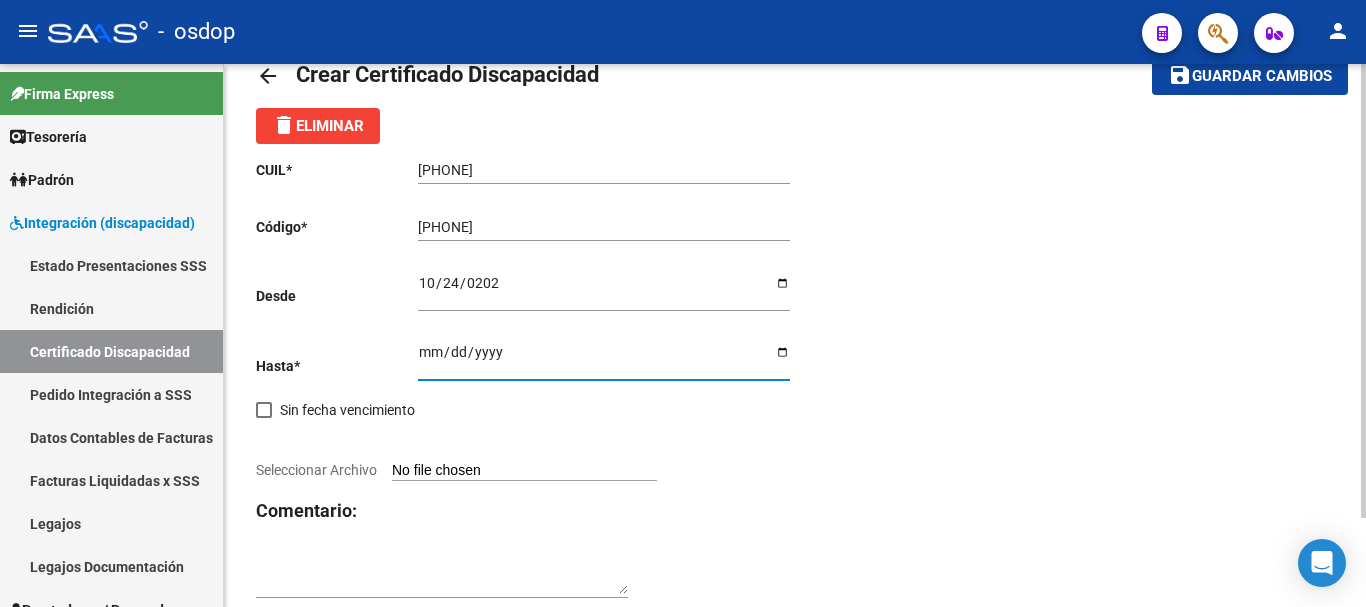 type on "2027-10-24" 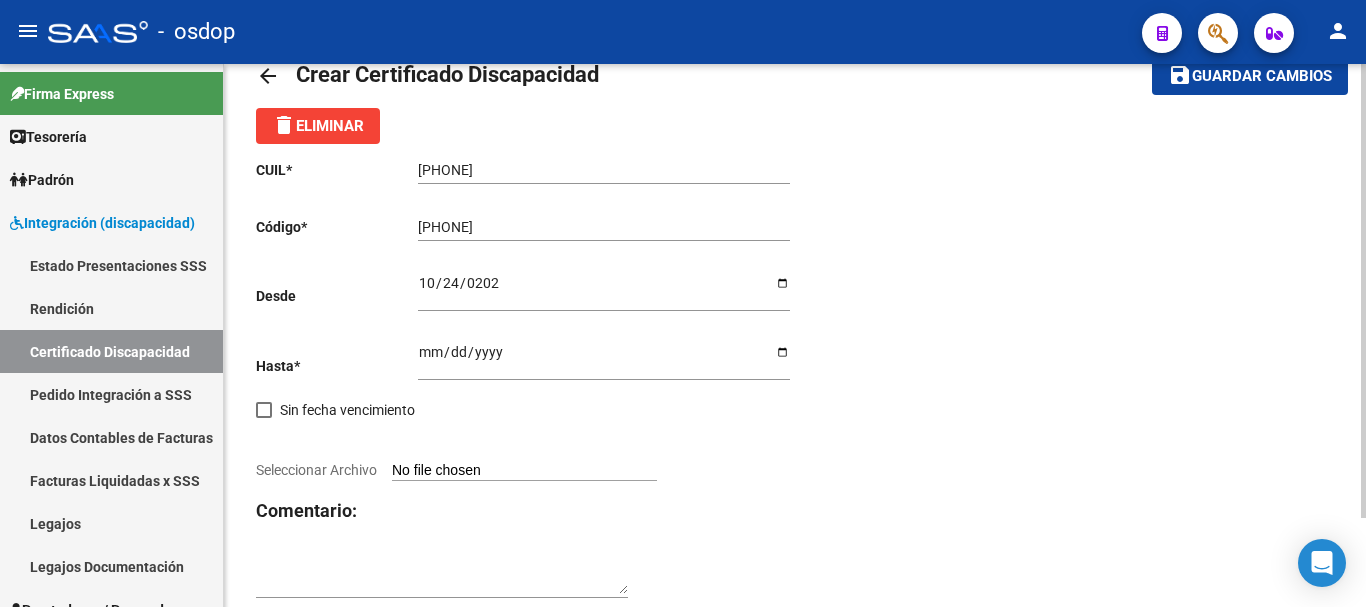 type on "C:\fakepath\27545547762.pdf" 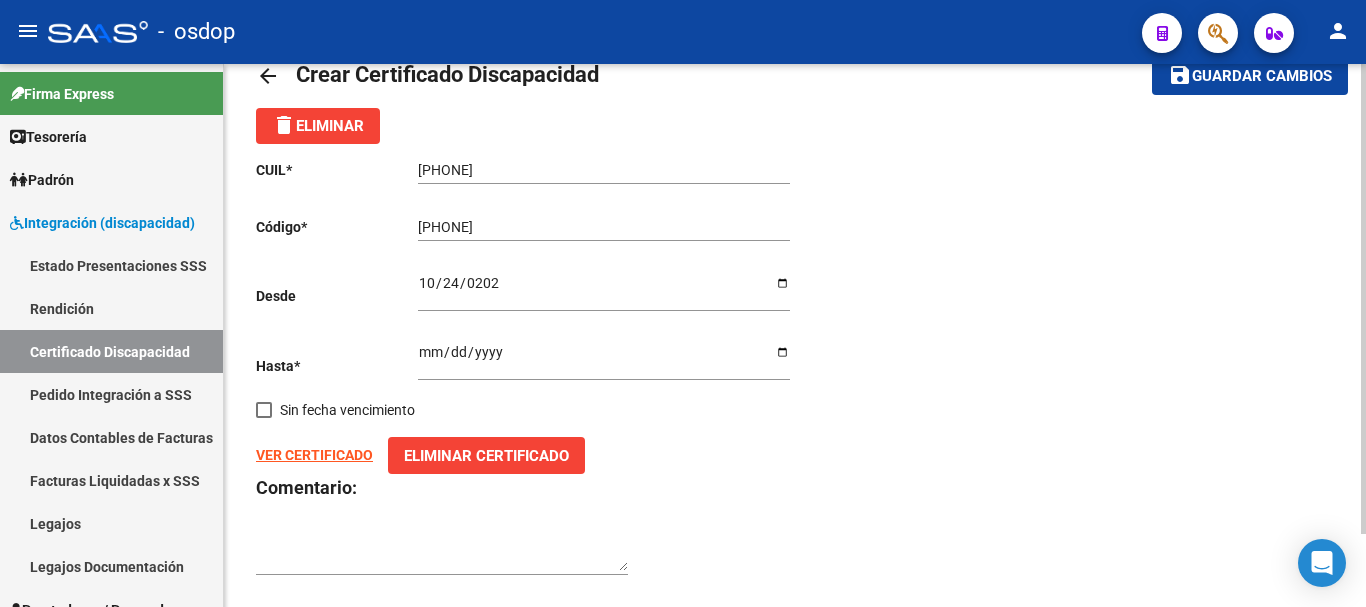 scroll, scrollTop: 0, scrollLeft: 0, axis: both 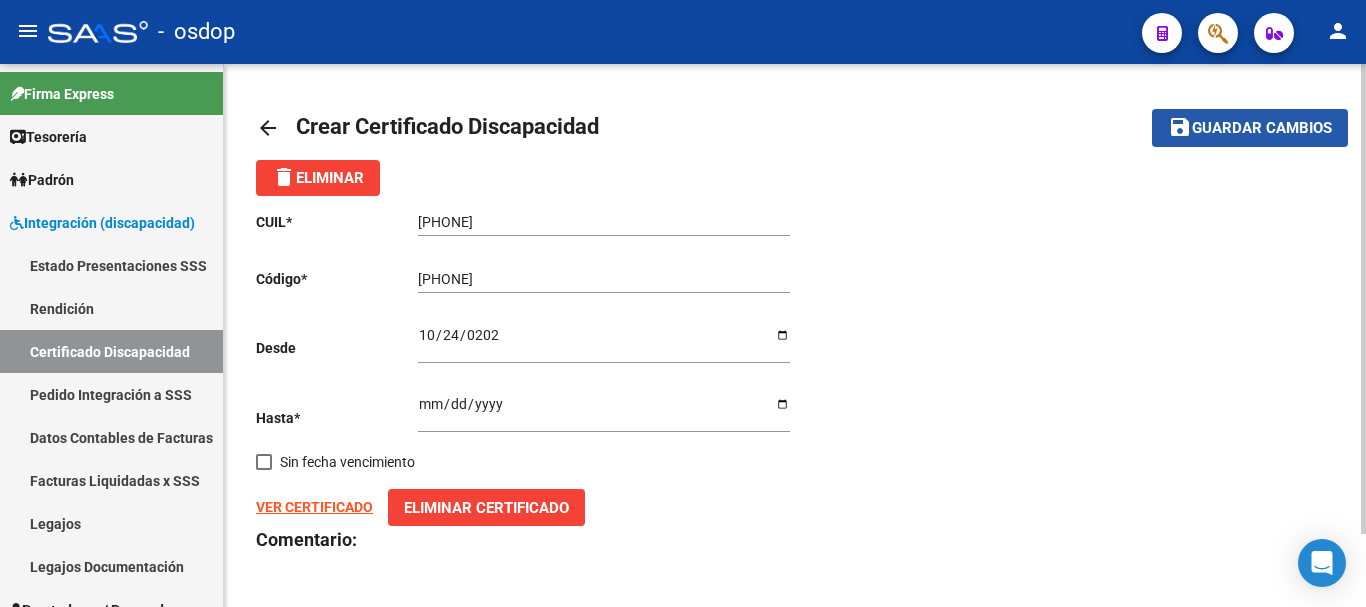 click on "Guardar cambios" 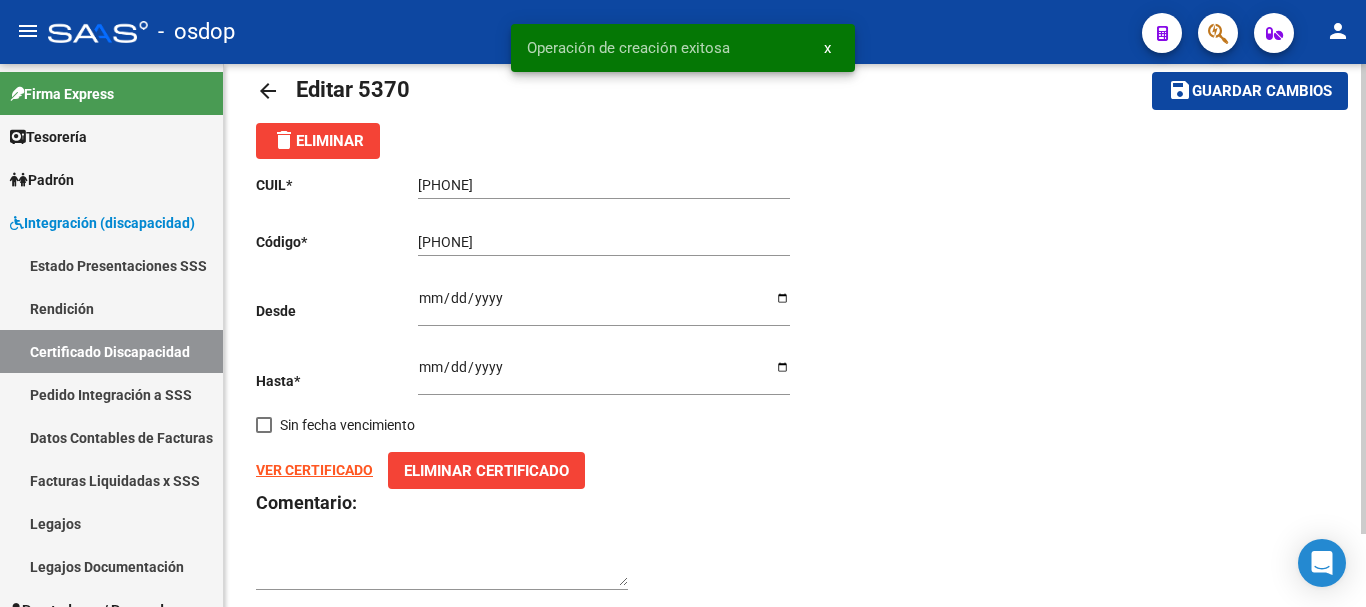scroll, scrollTop: 85, scrollLeft: 0, axis: vertical 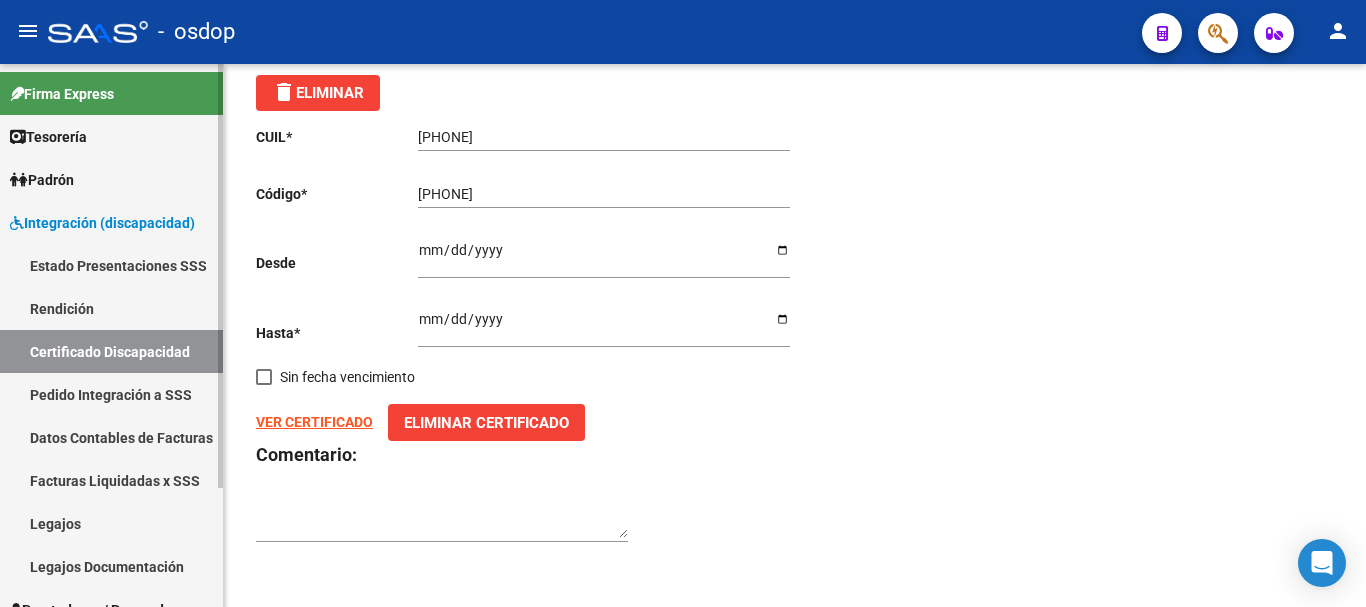 click on "Certificado Discapacidad" at bounding box center [111, 351] 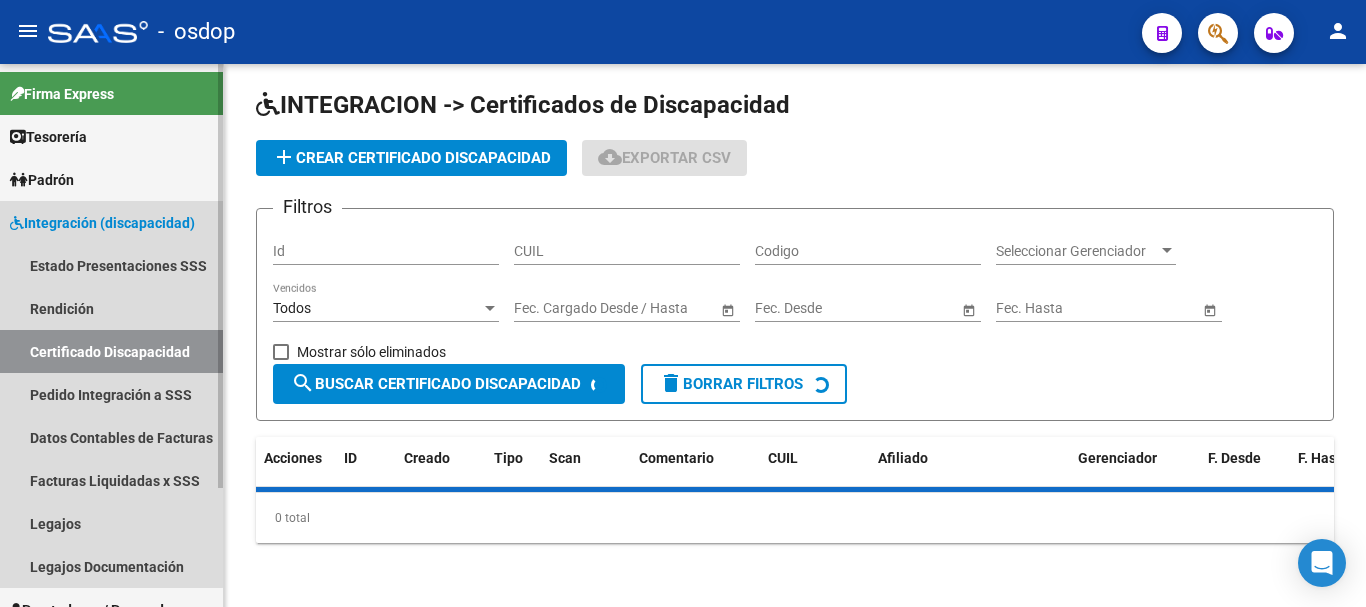 scroll, scrollTop: 0, scrollLeft: 0, axis: both 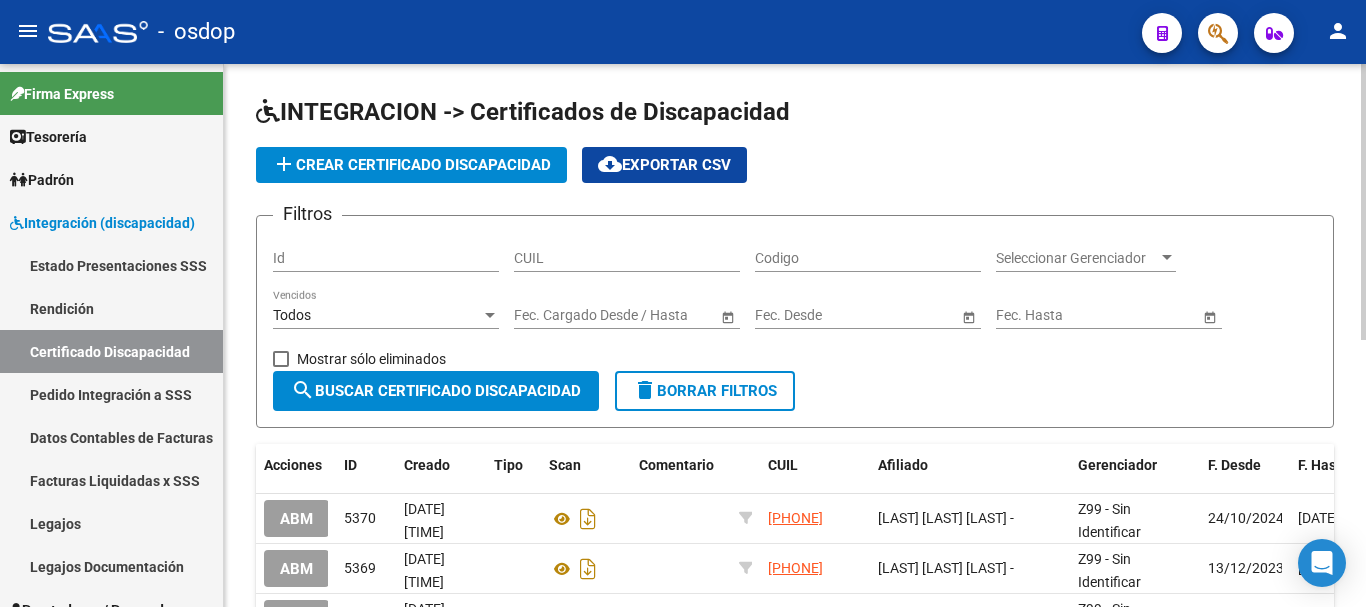 click on "CUIL" at bounding box center (627, 258) 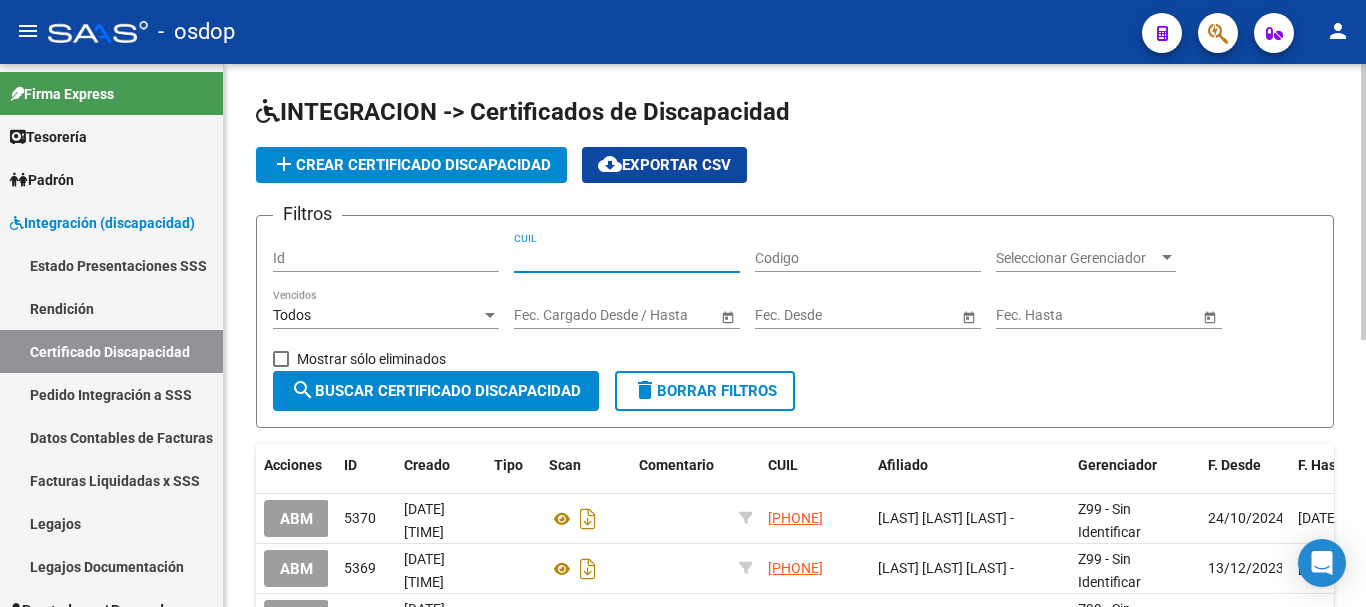 paste on "27-54554776-2" 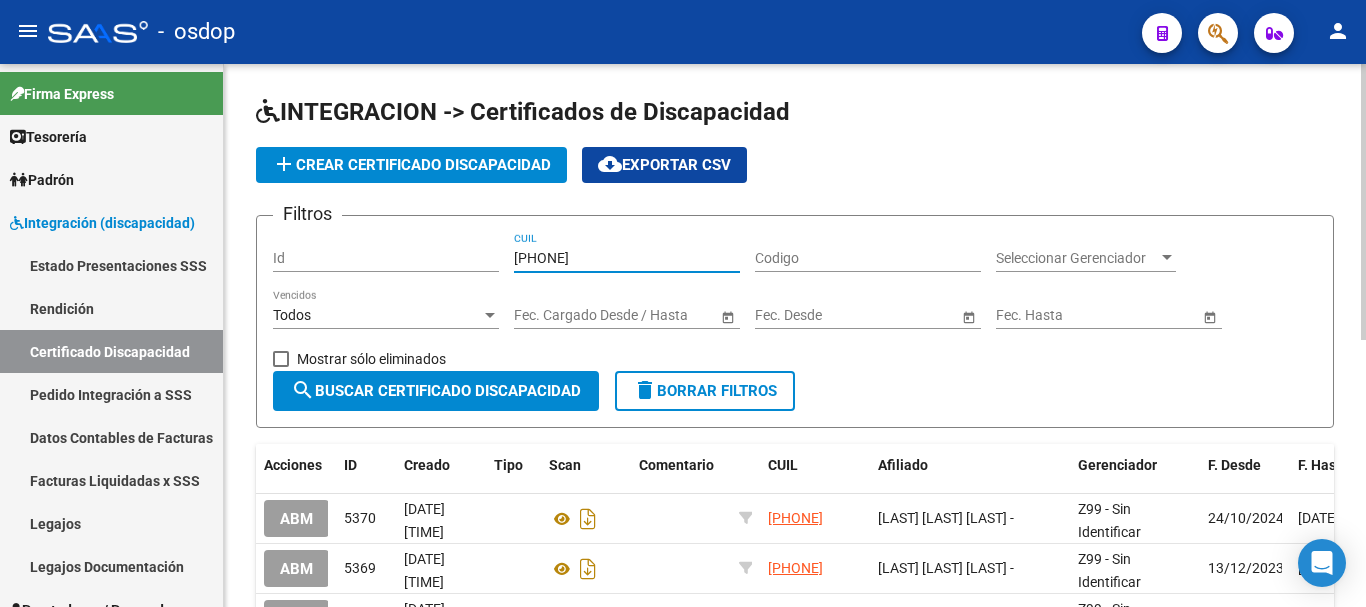 type on "27-54554776-2" 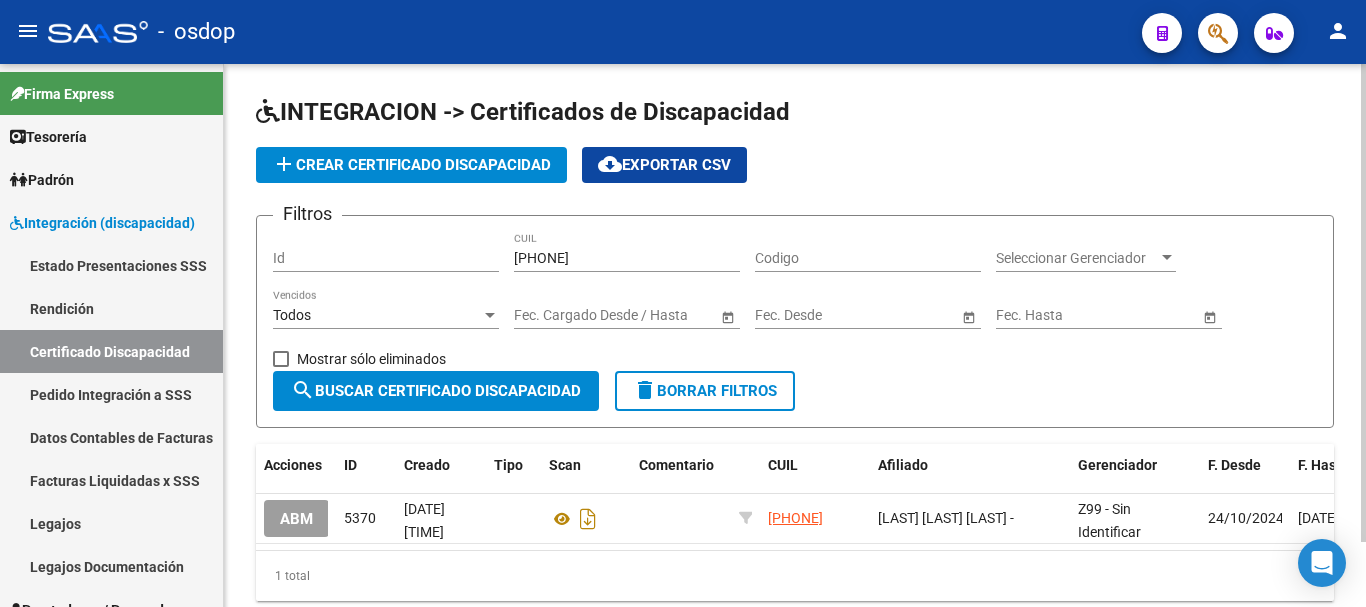 scroll, scrollTop: 74, scrollLeft: 0, axis: vertical 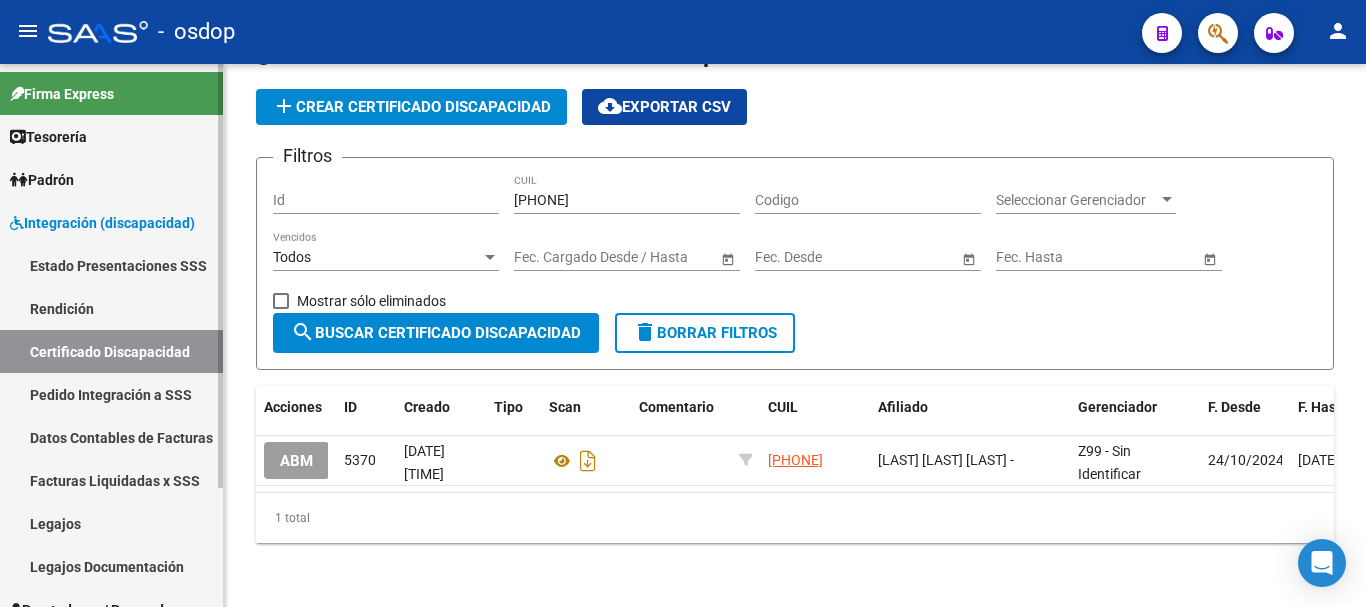 click on "Legajos" at bounding box center [111, 523] 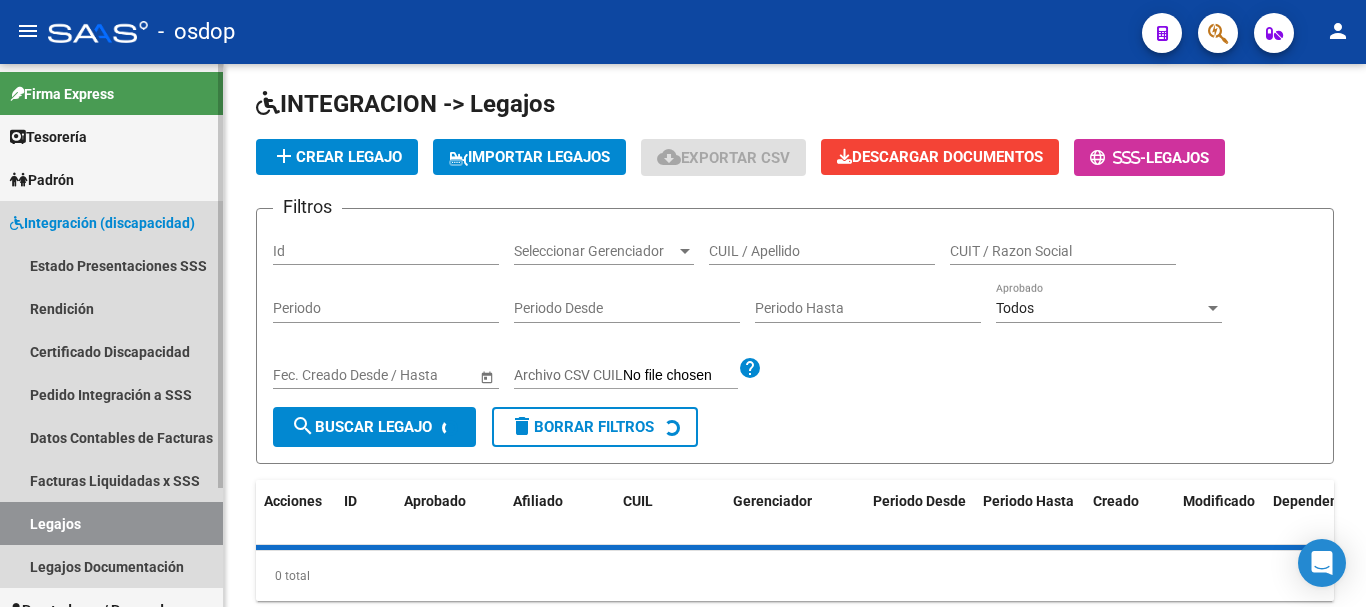 scroll, scrollTop: 0, scrollLeft: 0, axis: both 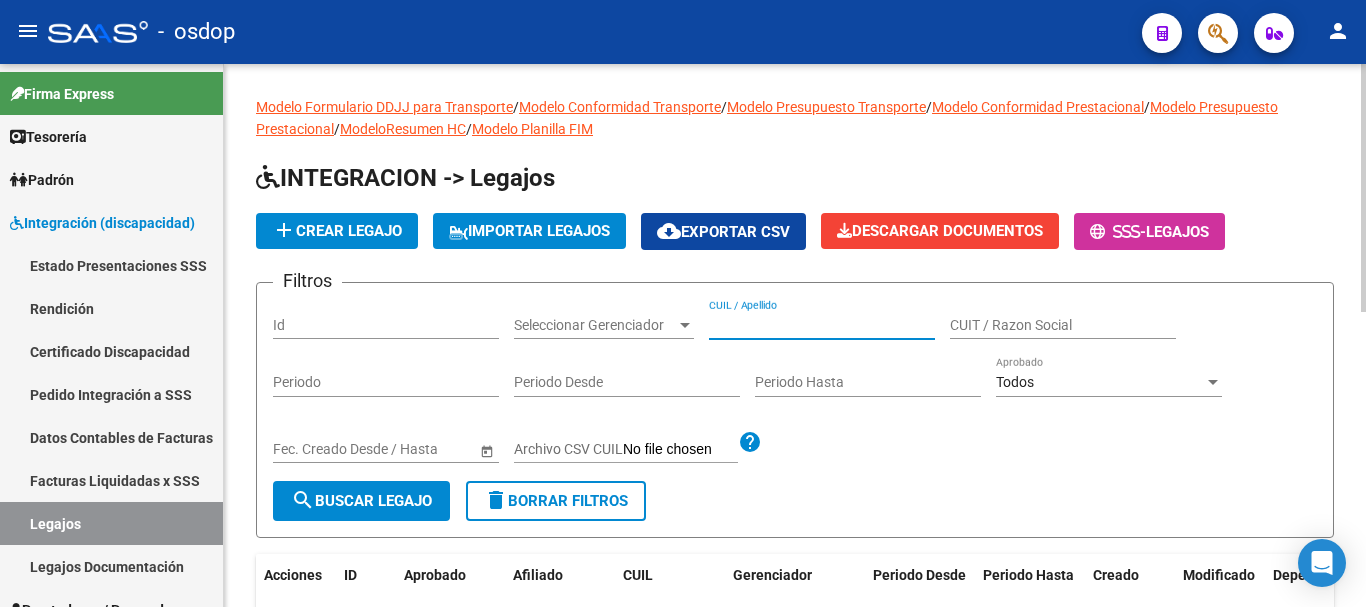 click on "CUIL / Apellido" at bounding box center (822, 325) 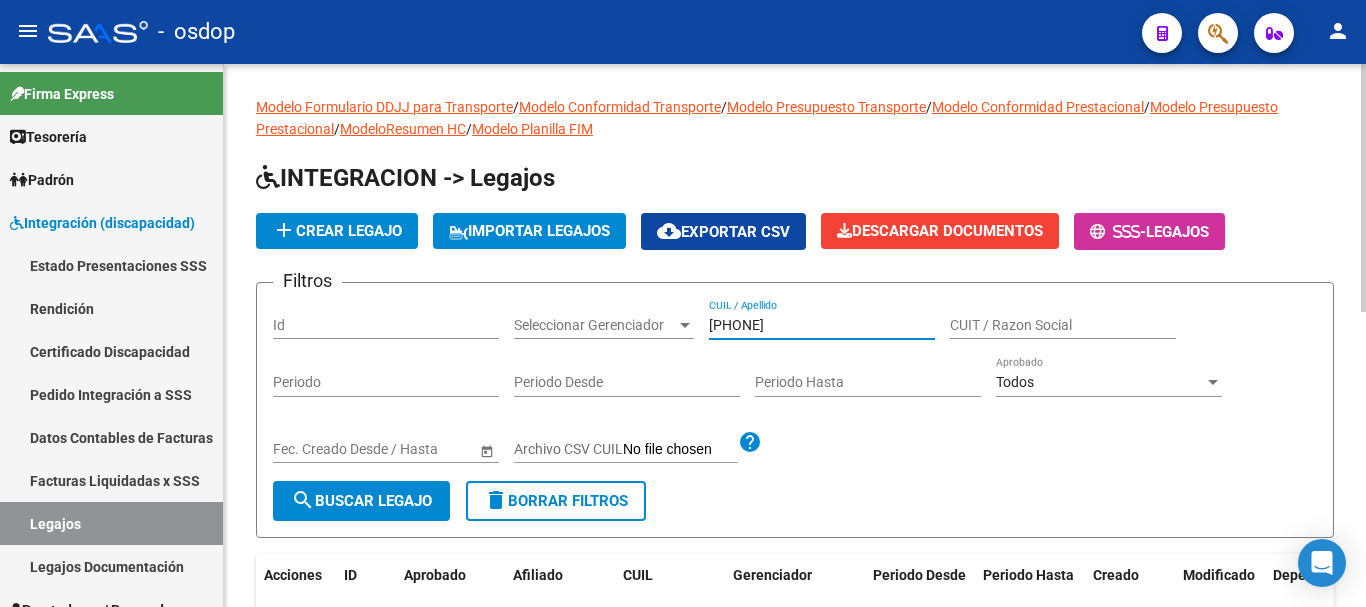 type on "27545547762" 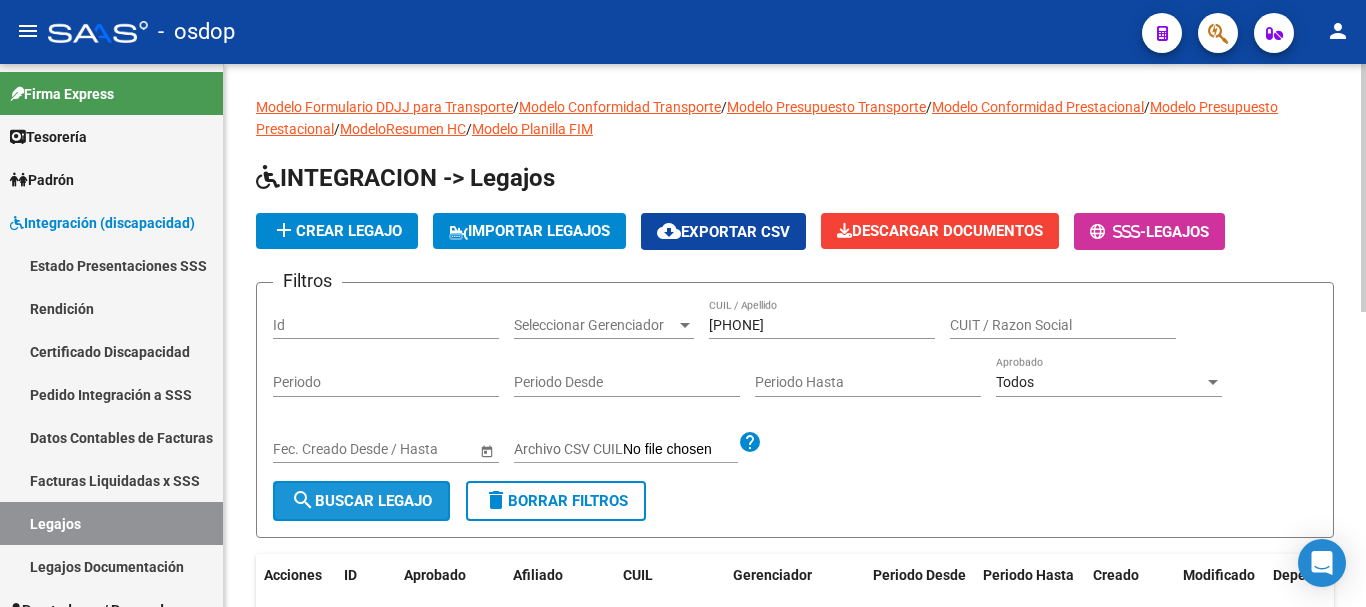 click on "search  Buscar Legajo" 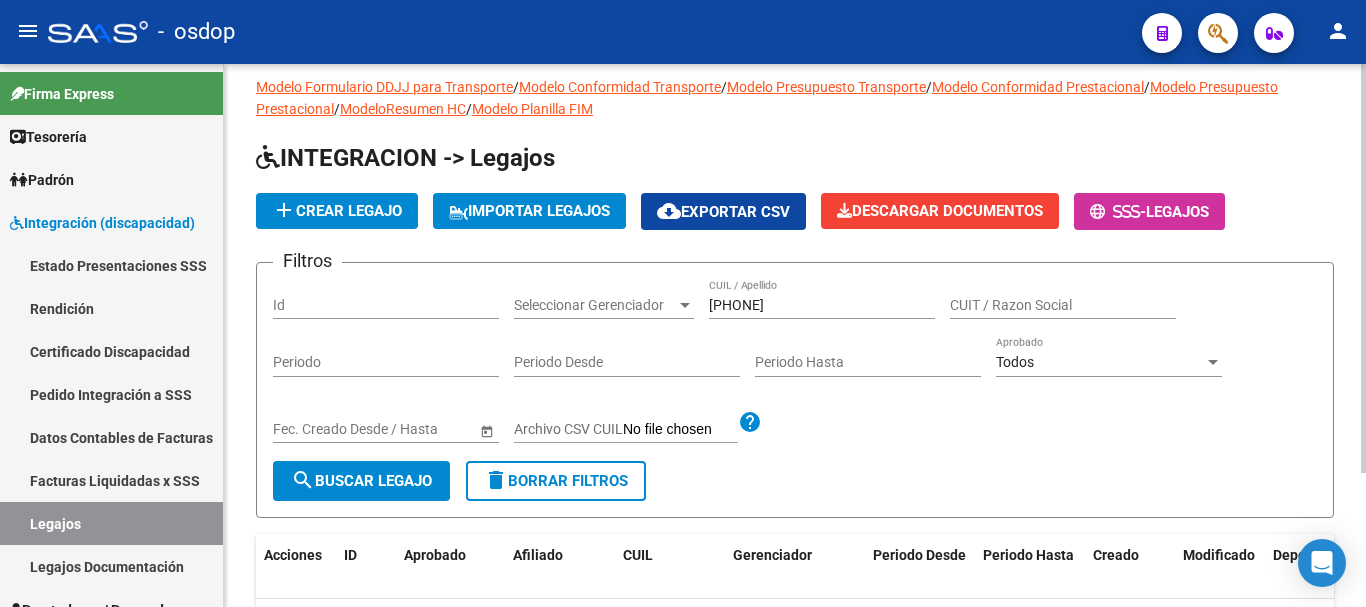 scroll, scrollTop: 0, scrollLeft: 0, axis: both 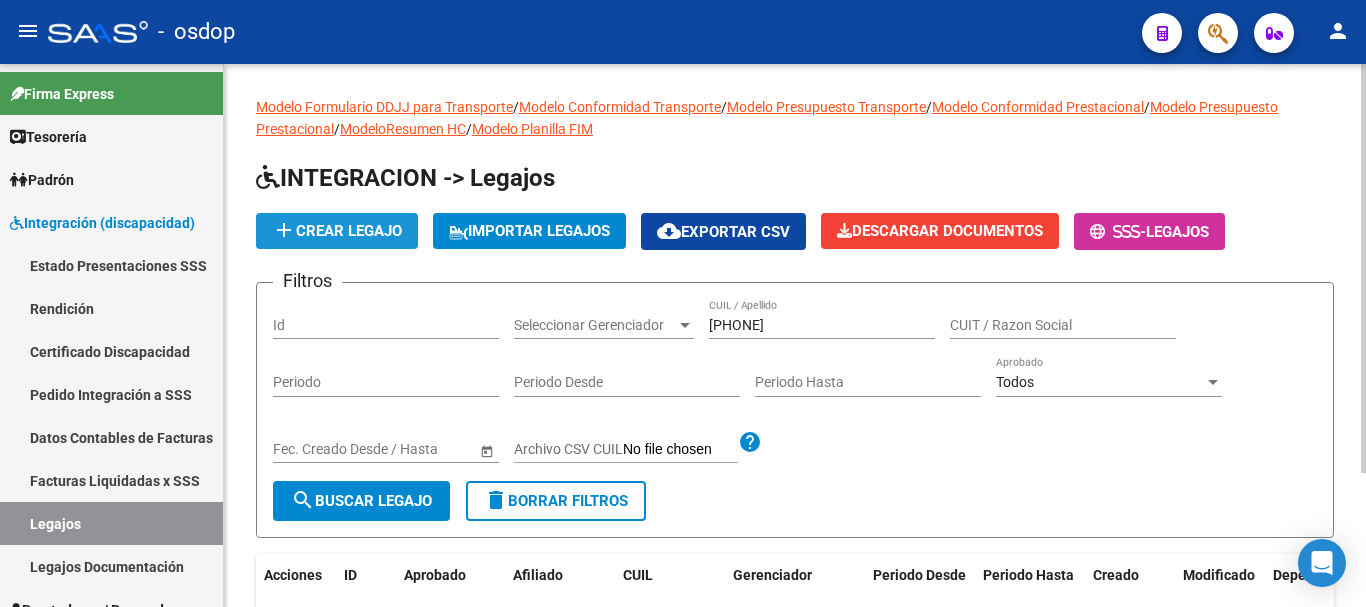 click on "add  Crear Legajo" 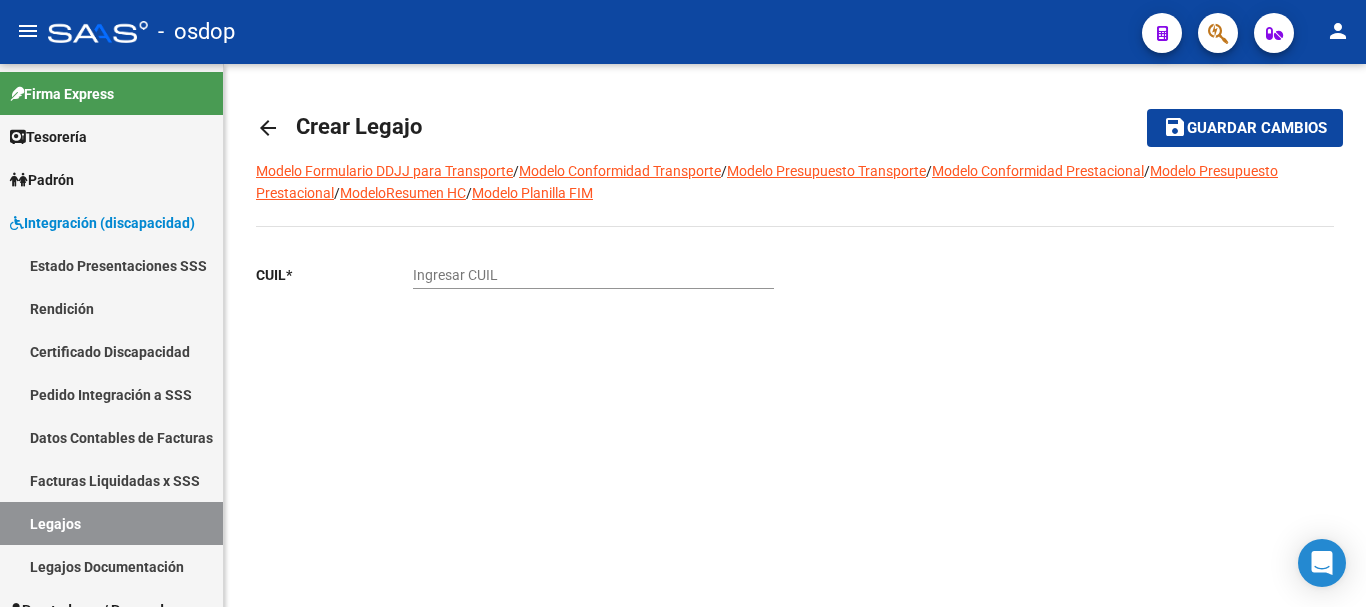 click on "Ingresar CUIL" 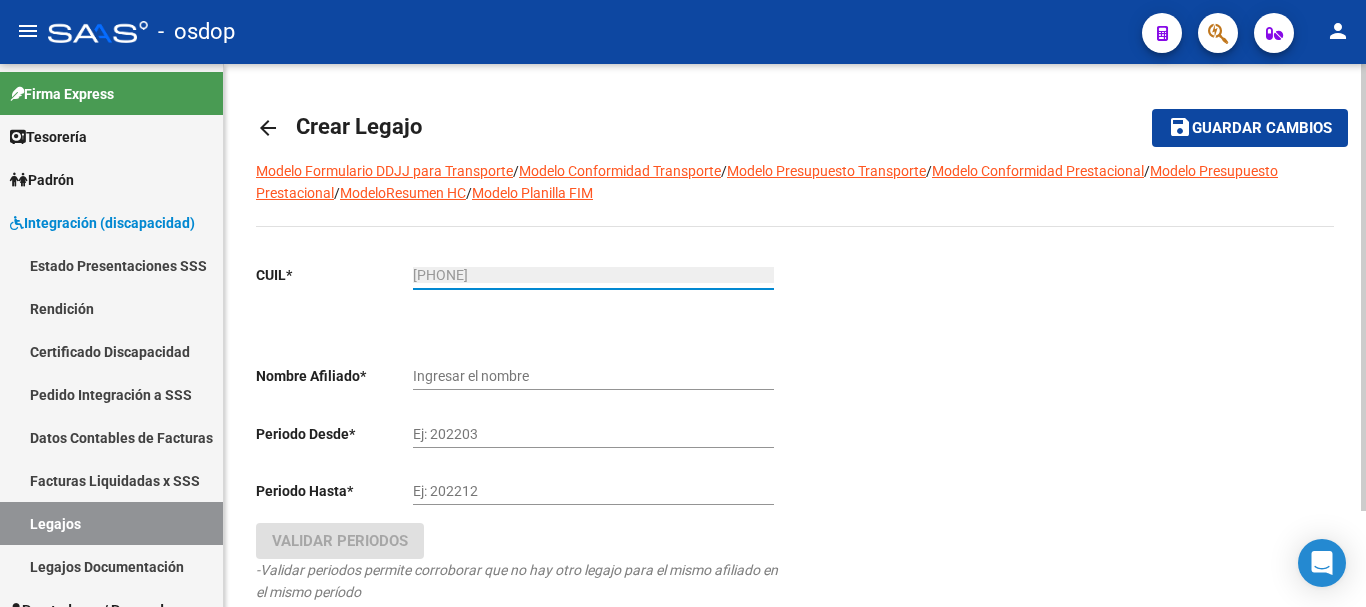 type on "GOMEZ CUSMANO GIOVANNA" 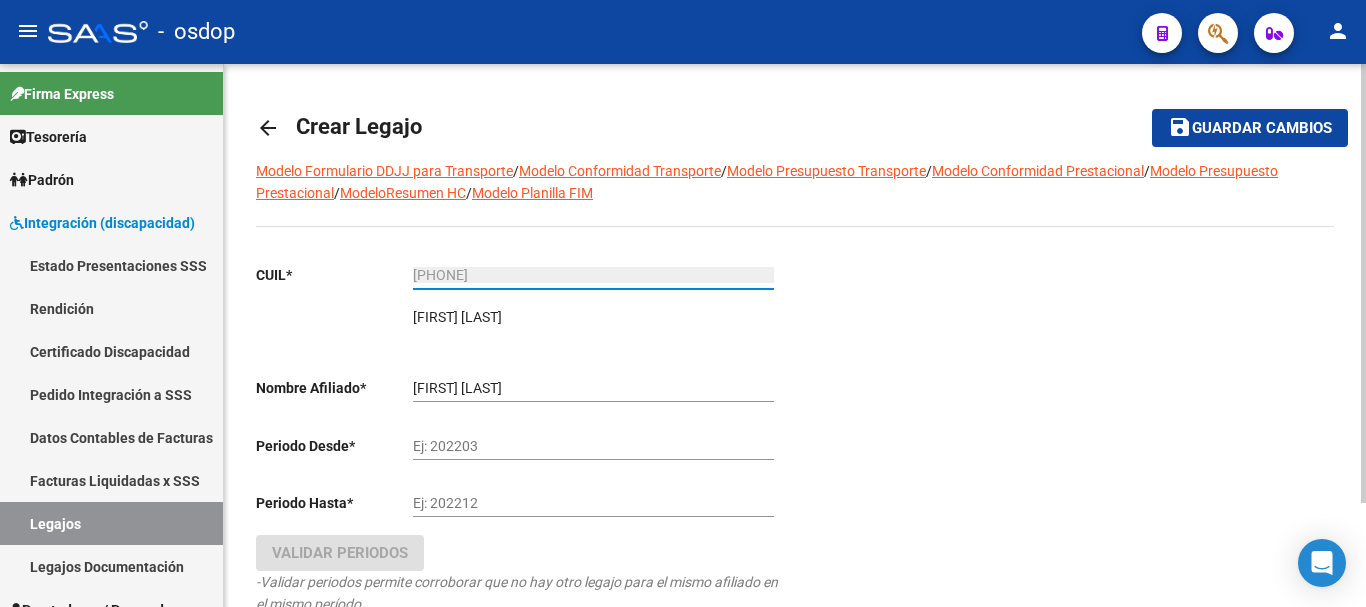 type on "27-54554776-2" 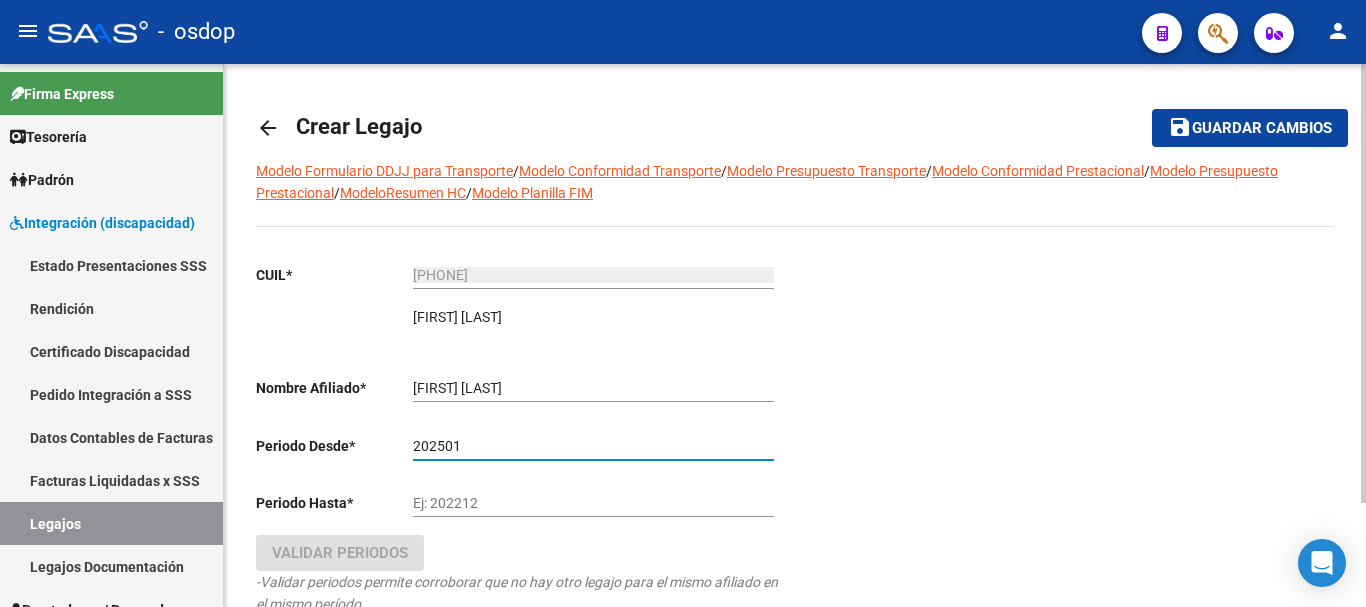 type on "202501" 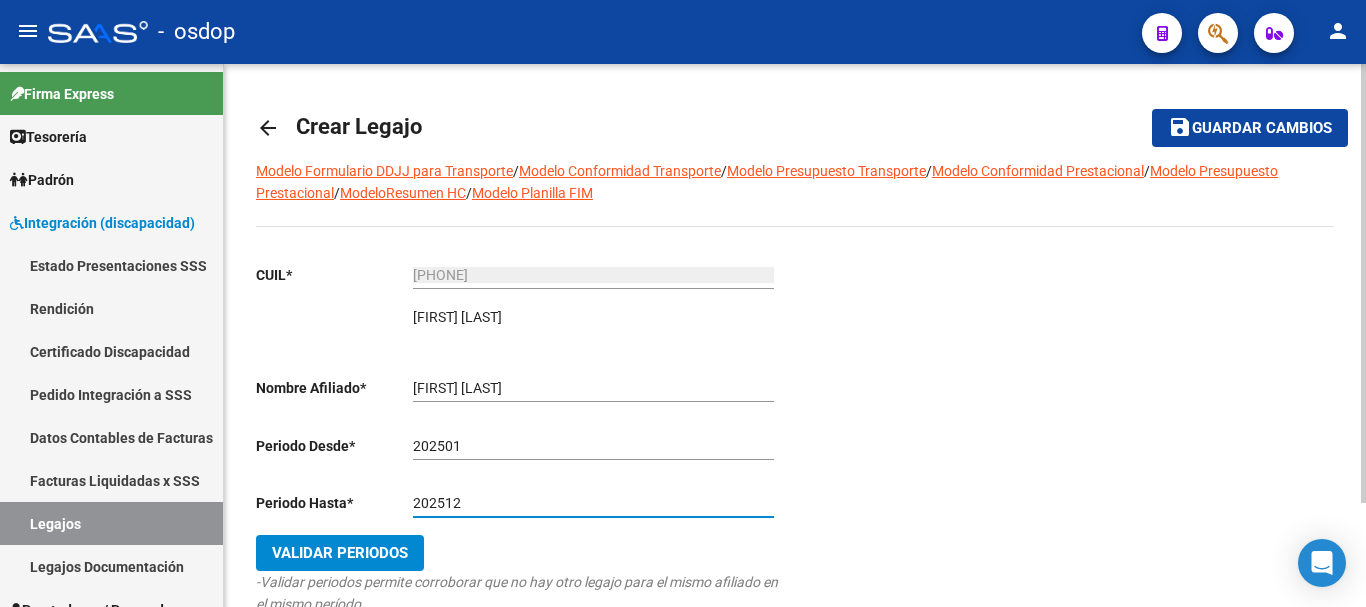 type on "202512" 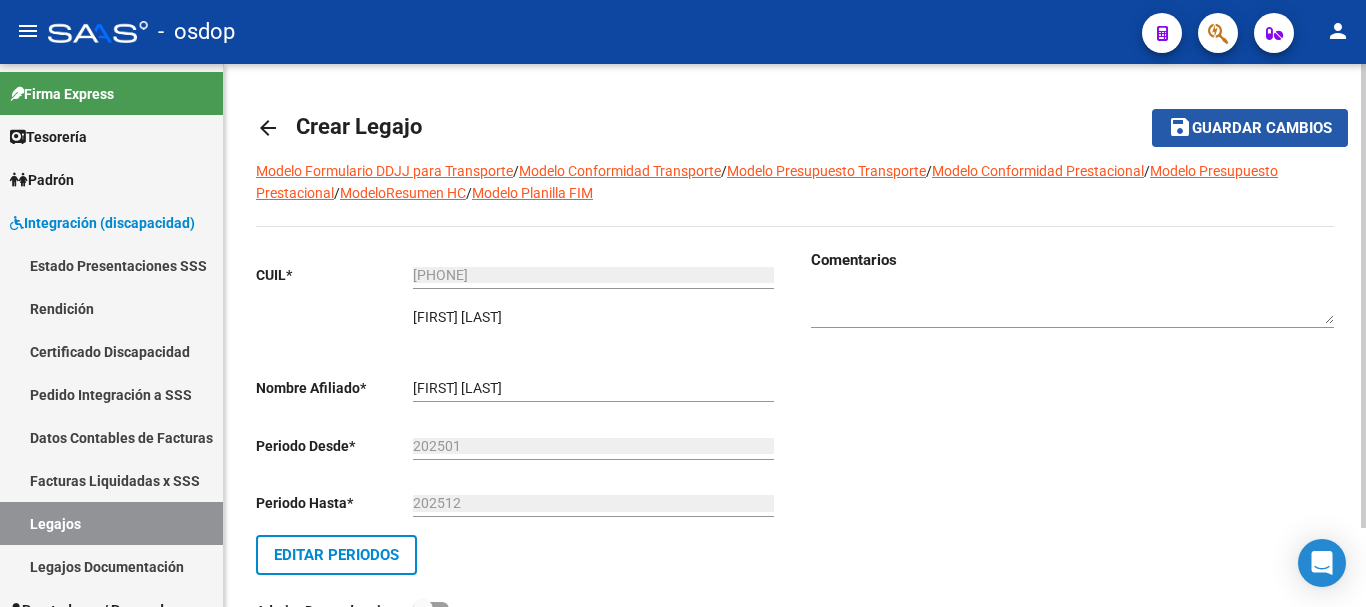 click on "Guardar cambios" 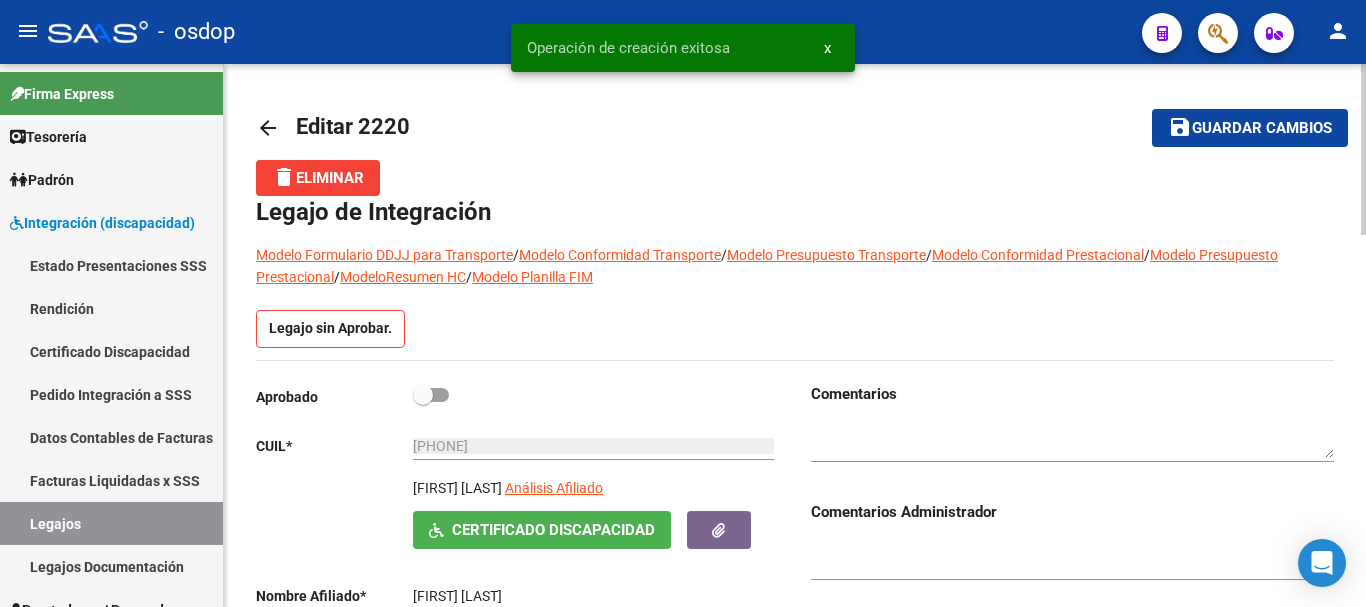 click at bounding box center [431, 395] 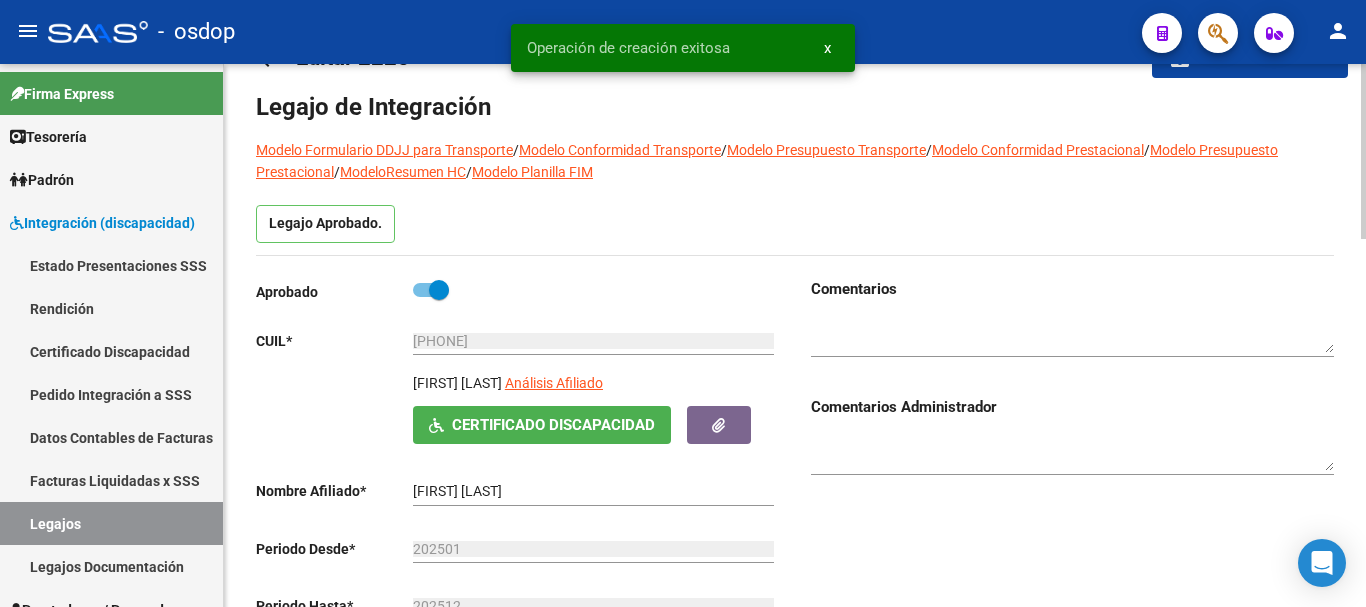 scroll, scrollTop: 400, scrollLeft: 0, axis: vertical 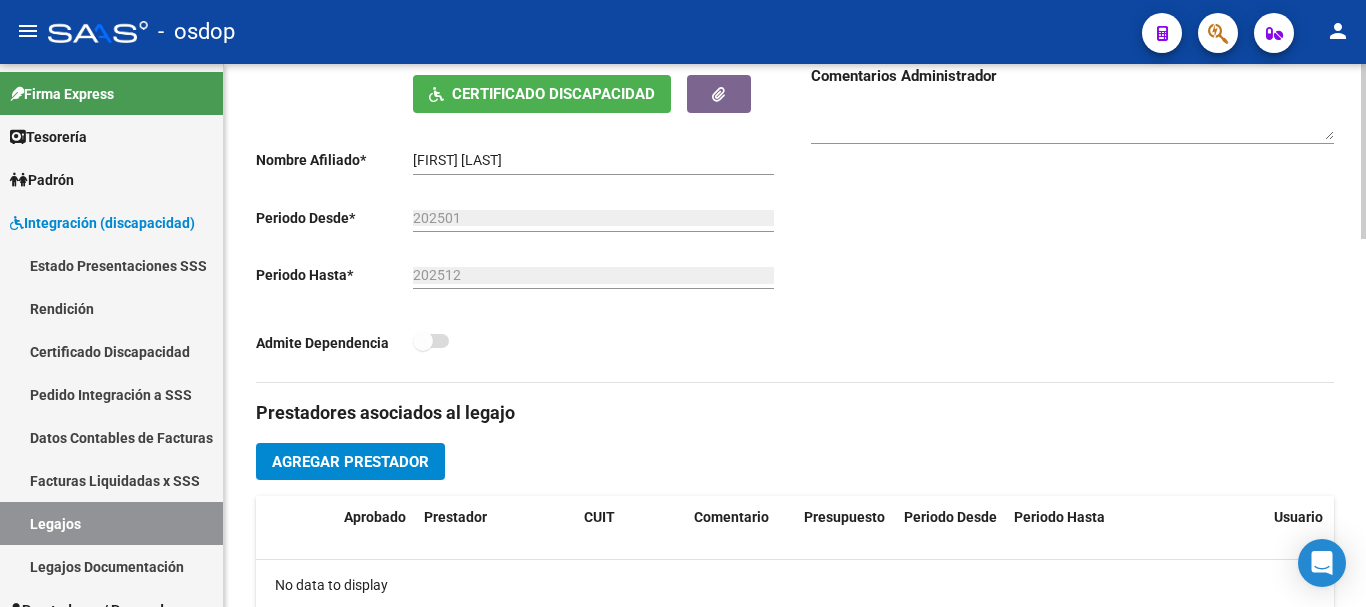 click on "Agregar Prestador" 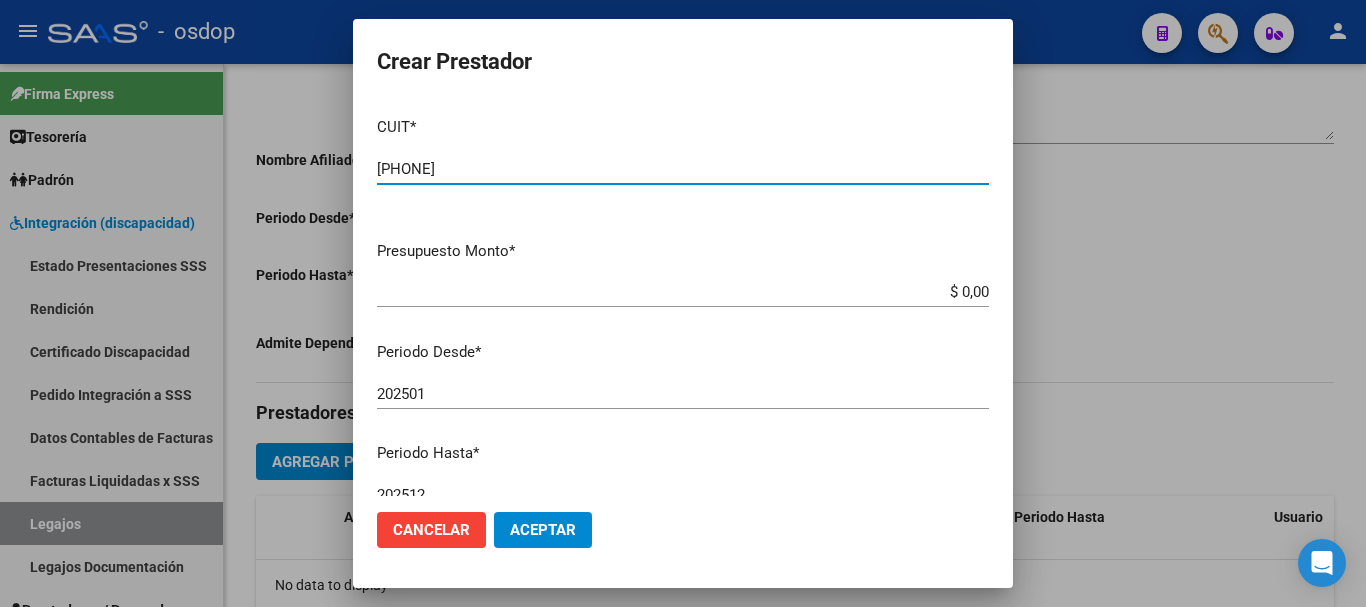 type on "27-25428665-1" 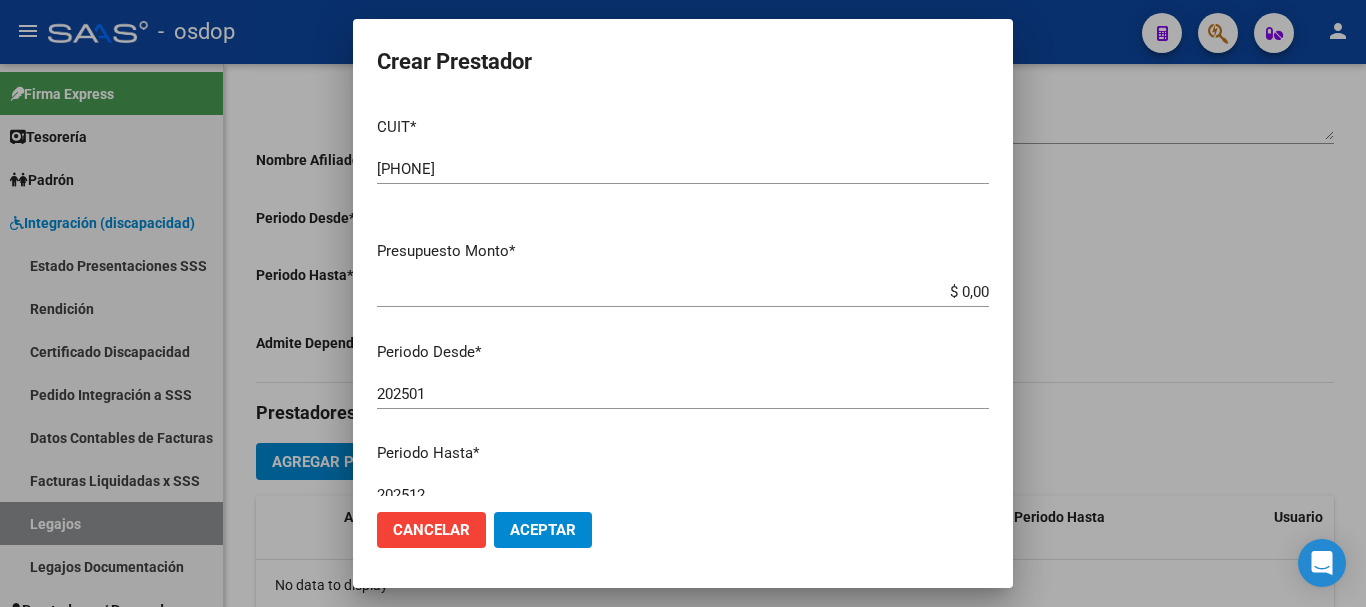 click on "$ 0,00" at bounding box center [683, 292] 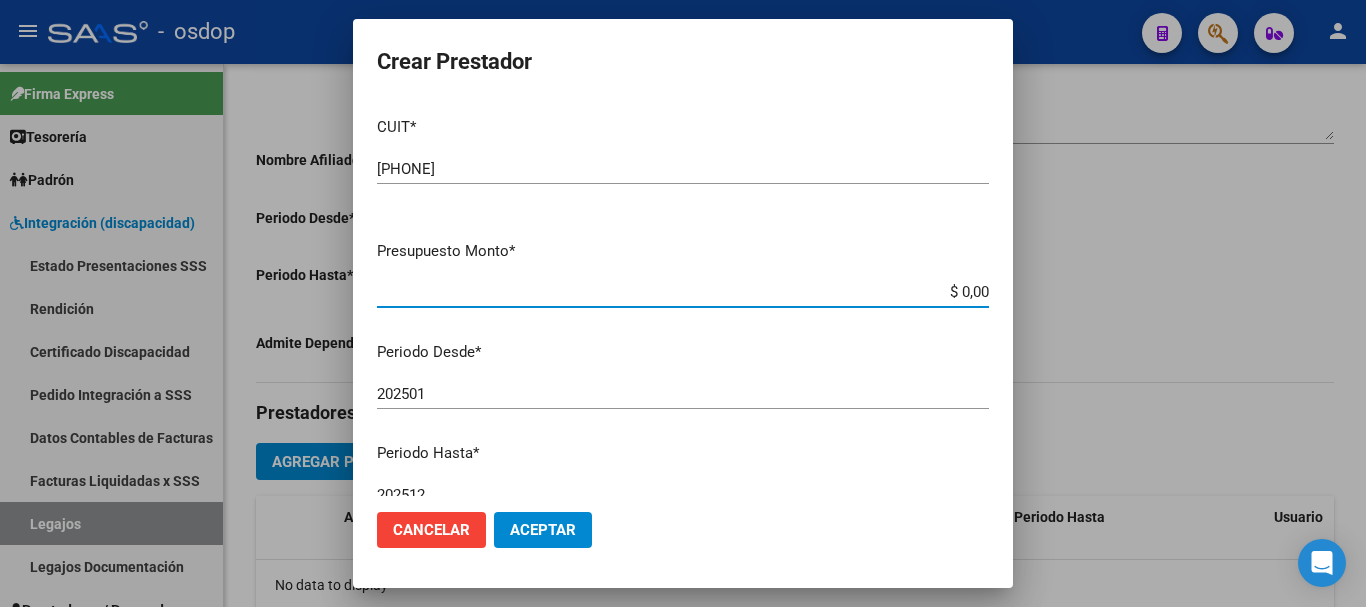 click on "$ 0,00" at bounding box center (683, 292) 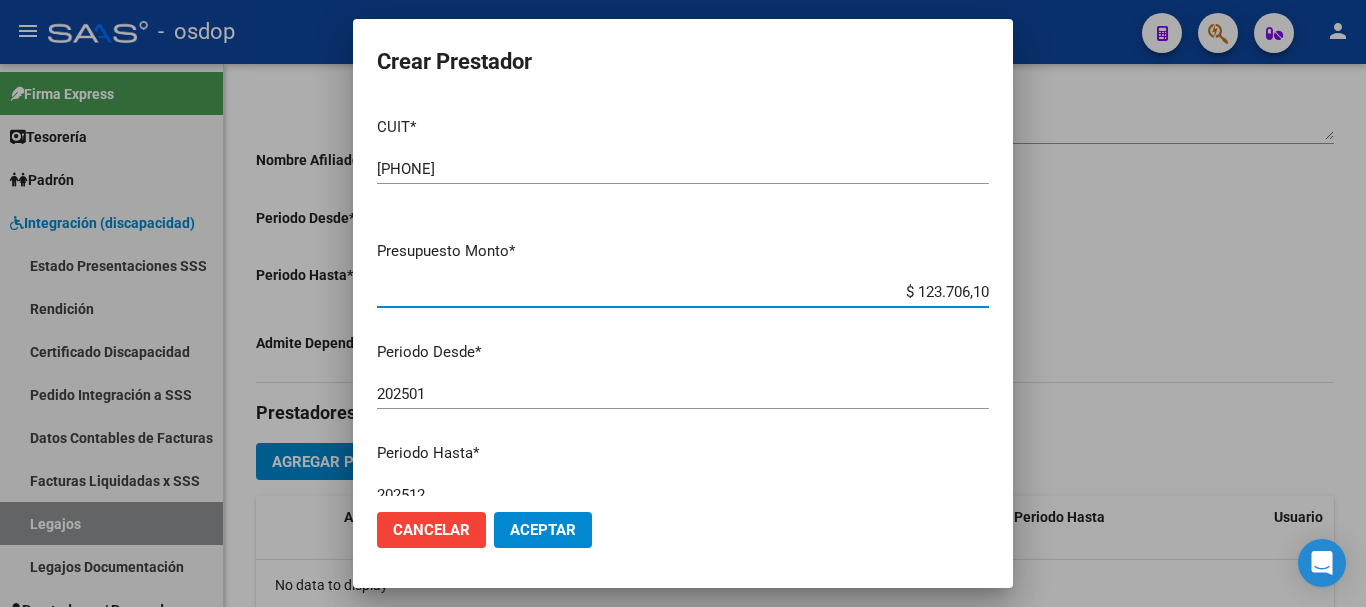 type on "$ 123.706,10" 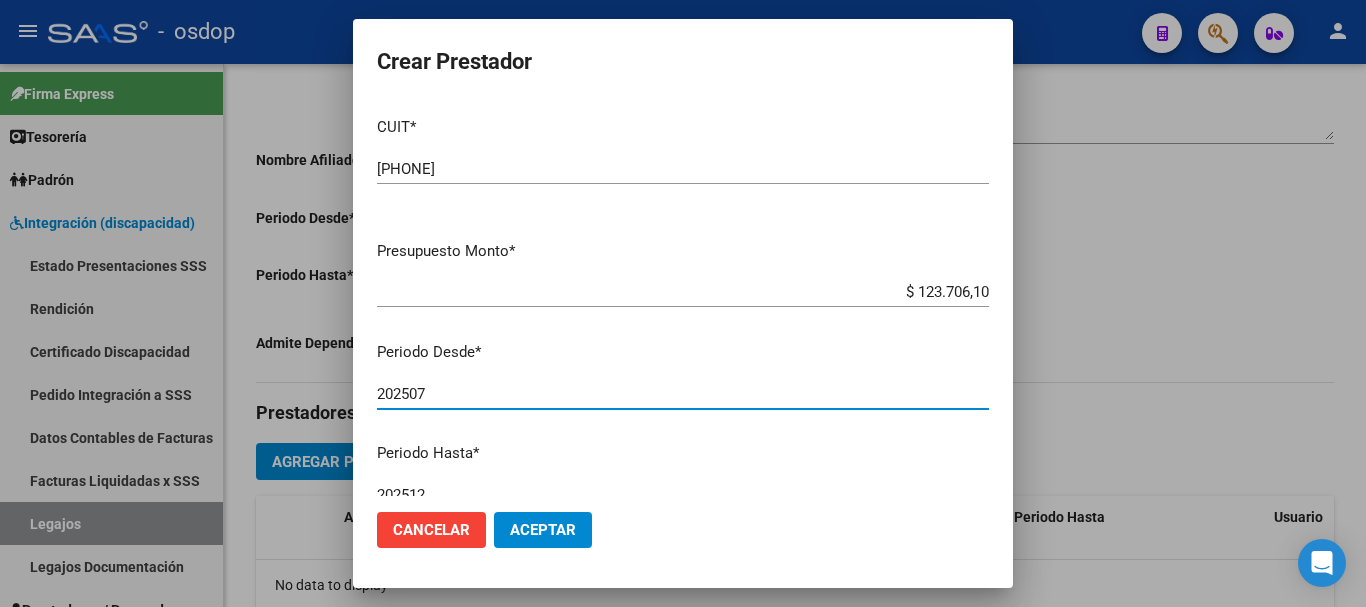 type on "202507" 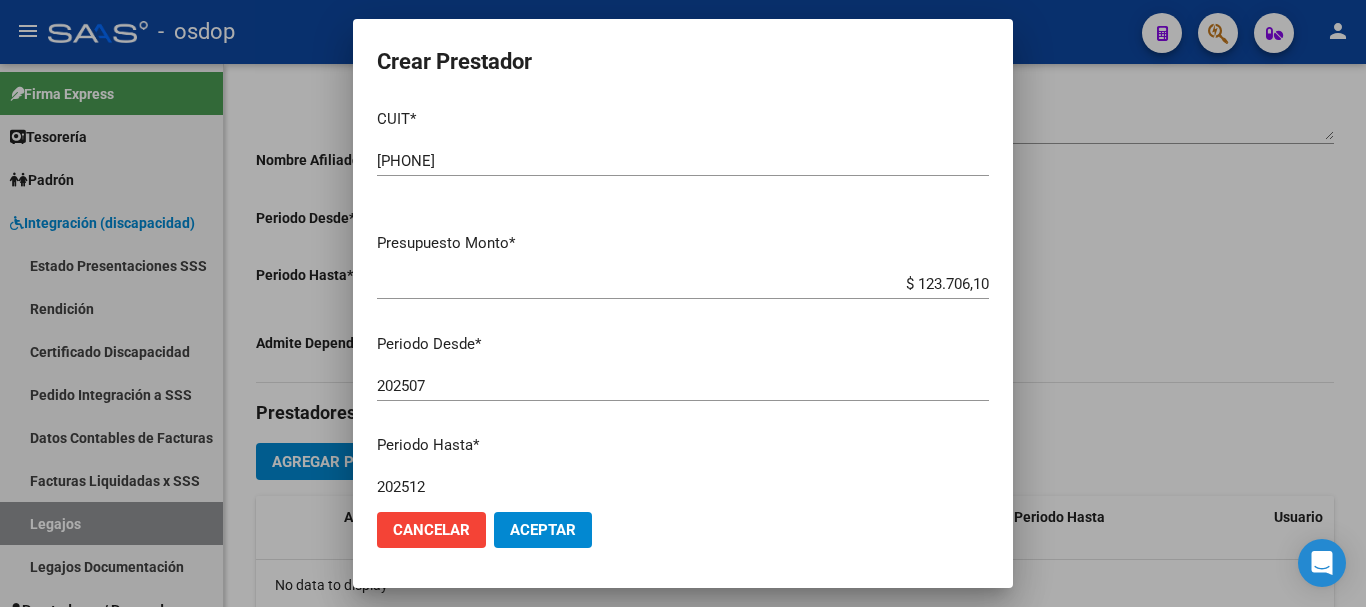 scroll, scrollTop: 290, scrollLeft: 0, axis: vertical 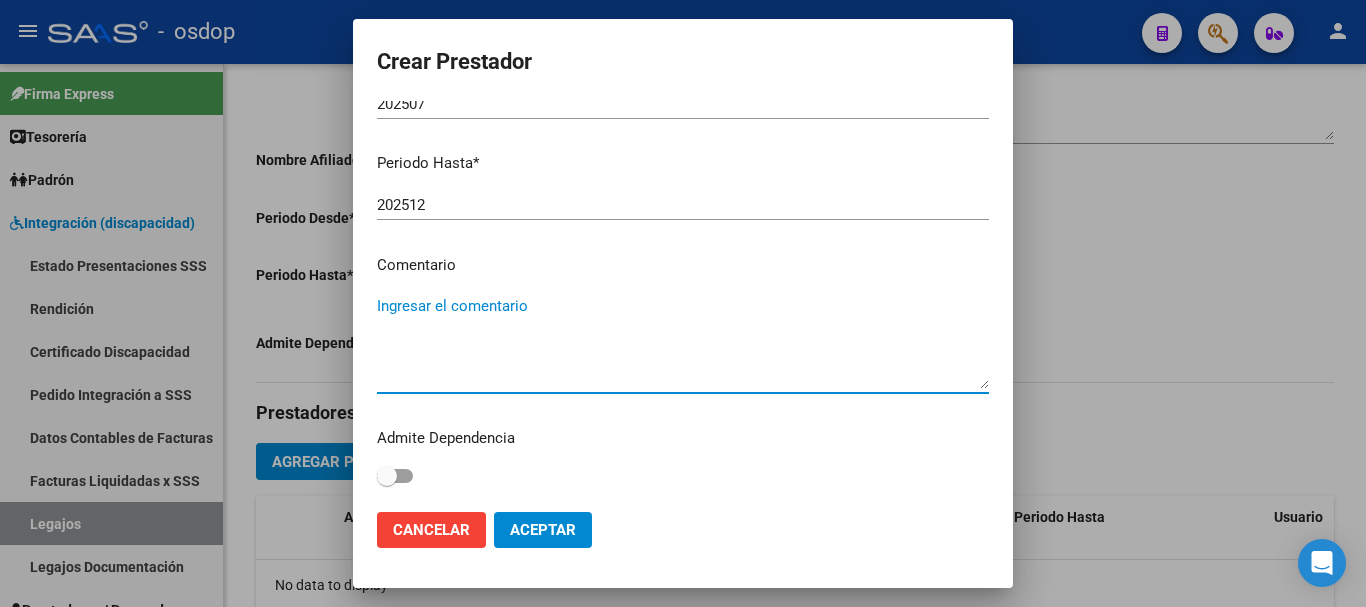 click on "Ingresar el comentario" at bounding box center [683, 342] 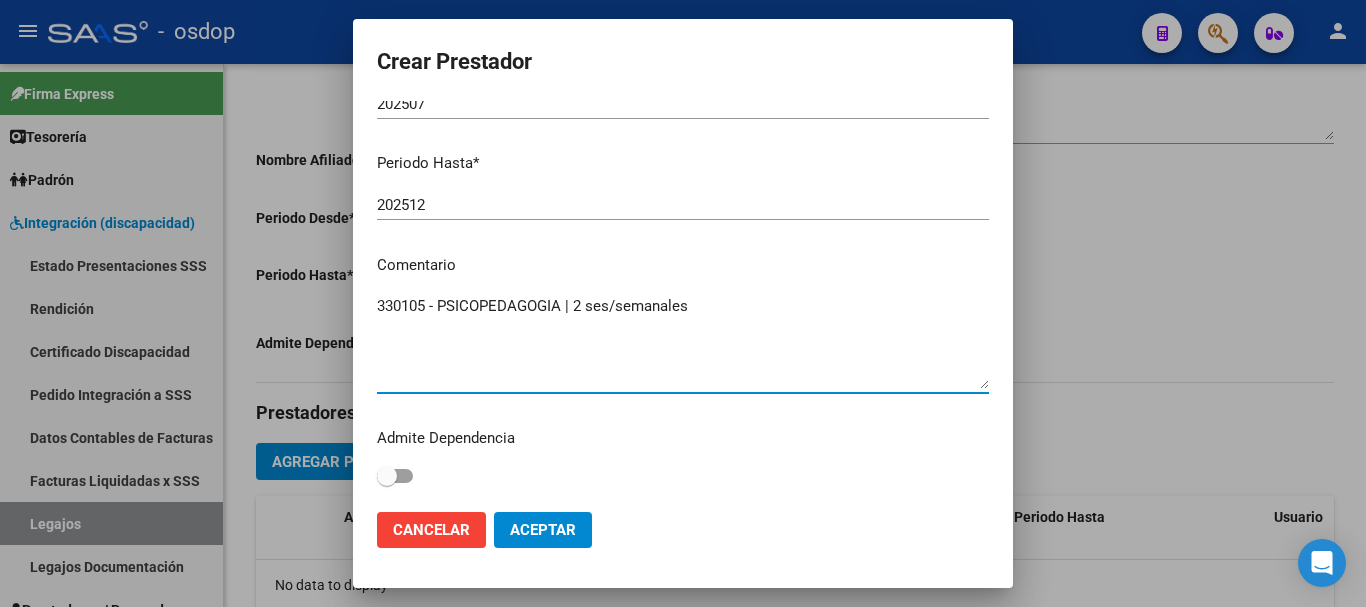type on "330105 - PSICOPEDAGOGIA | 2 ses/semanales" 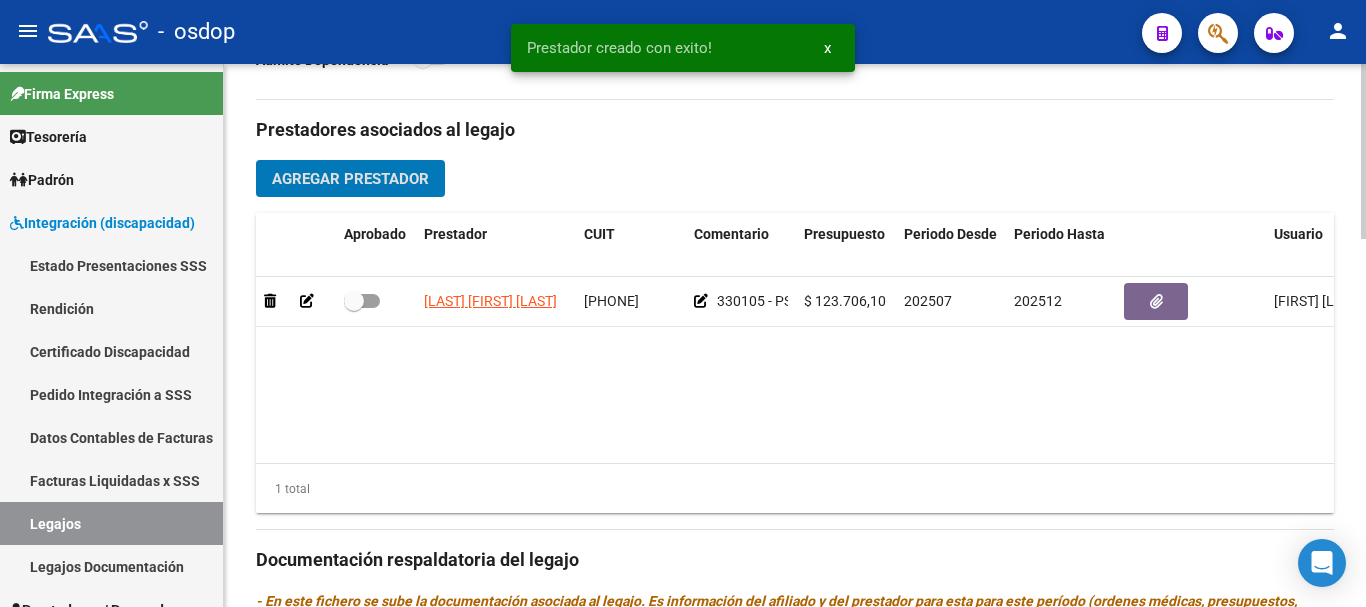 scroll, scrollTop: 700, scrollLeft: 0, axis: vertical 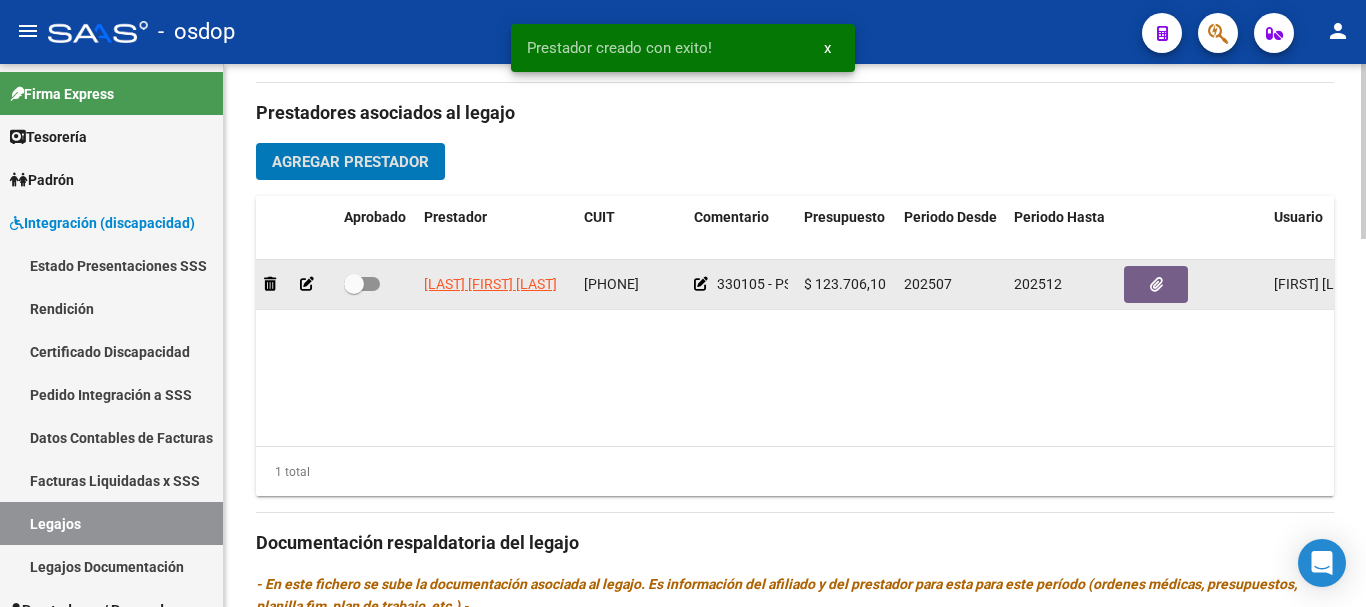 click 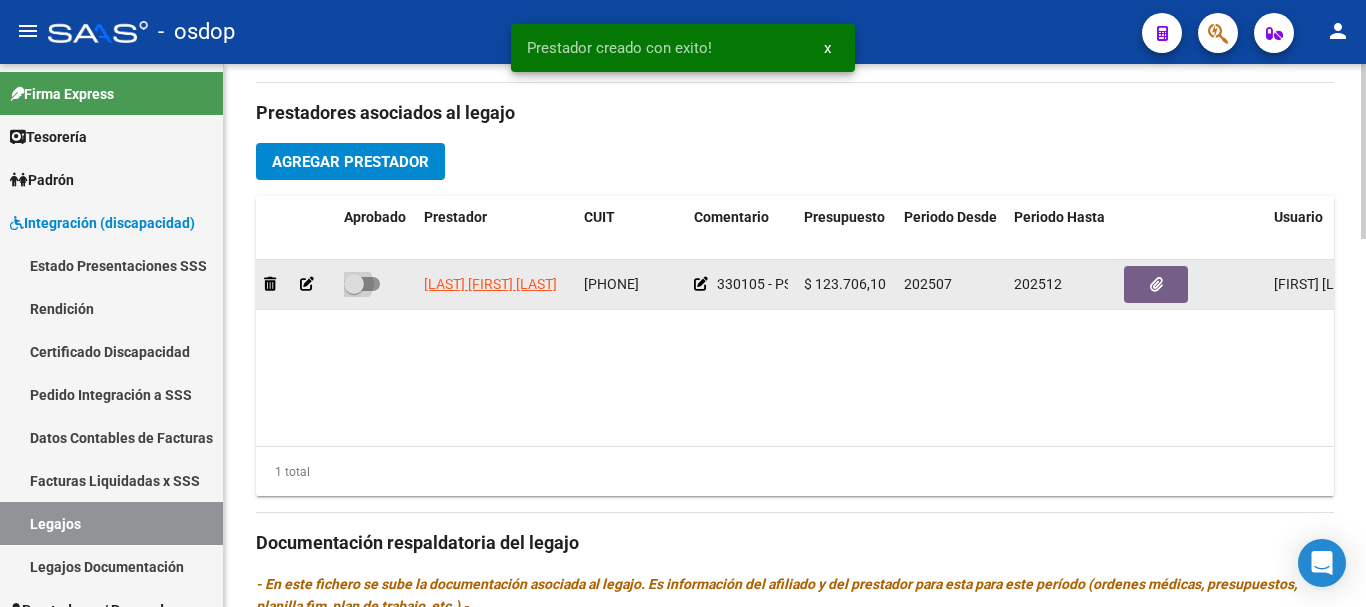 checkbox on "true" 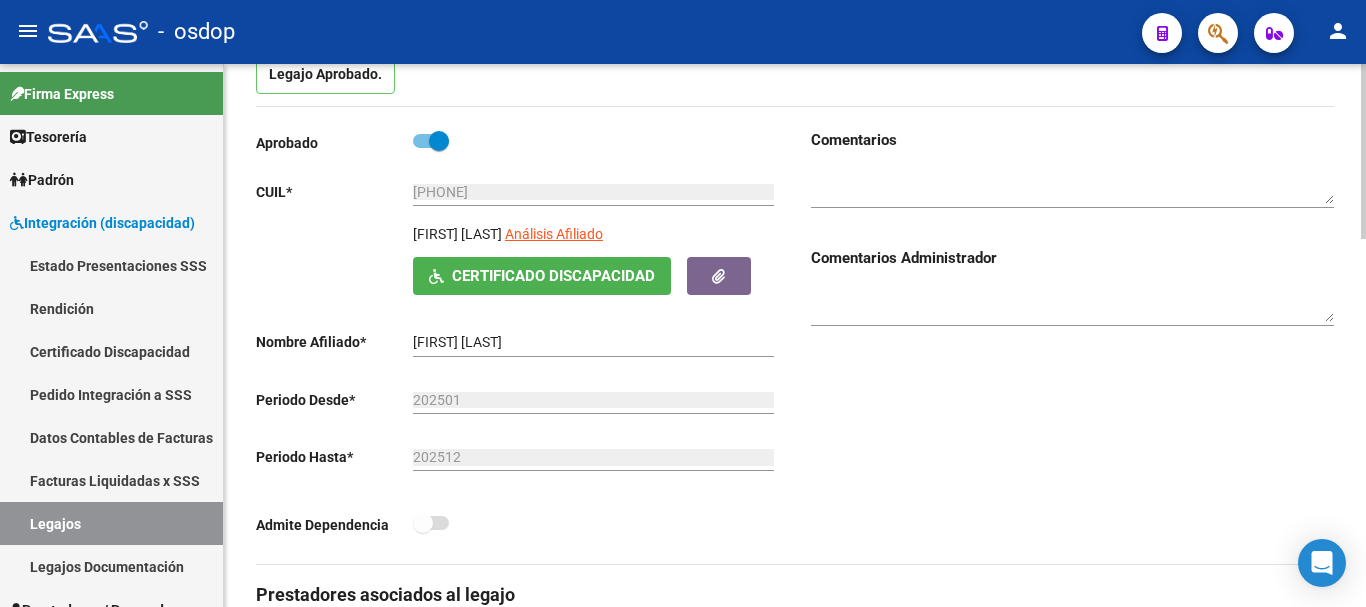 scroll, scrollTop: 100, scrollLeft: 0, axis: vertical 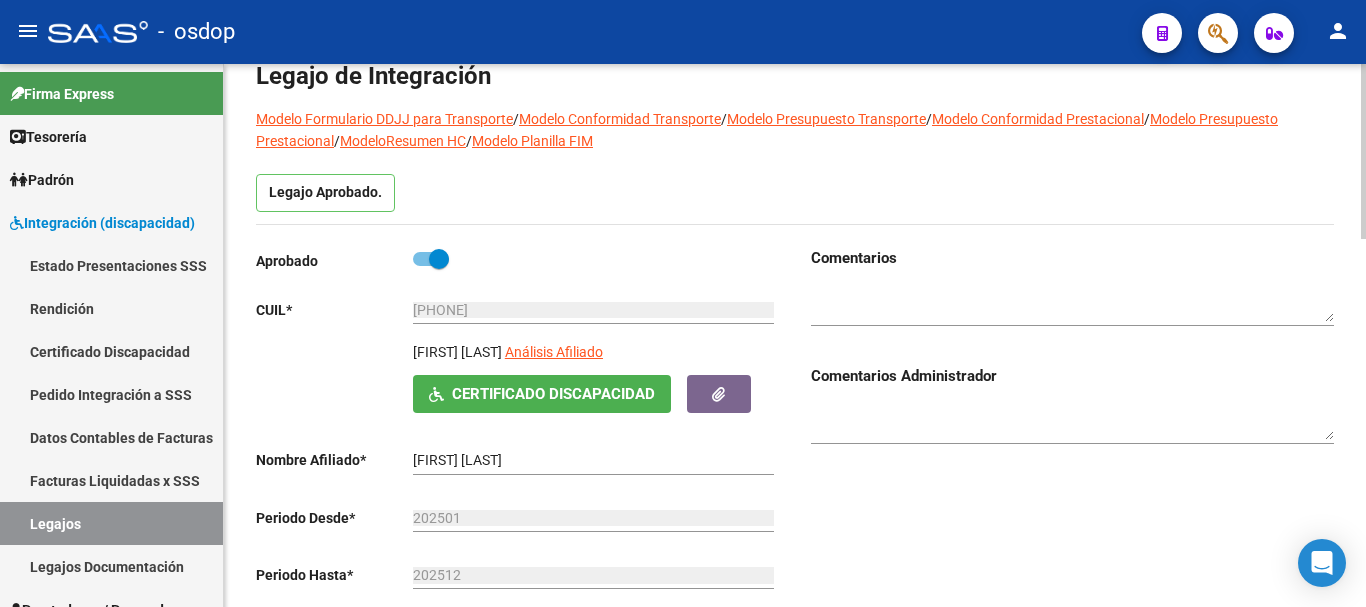click 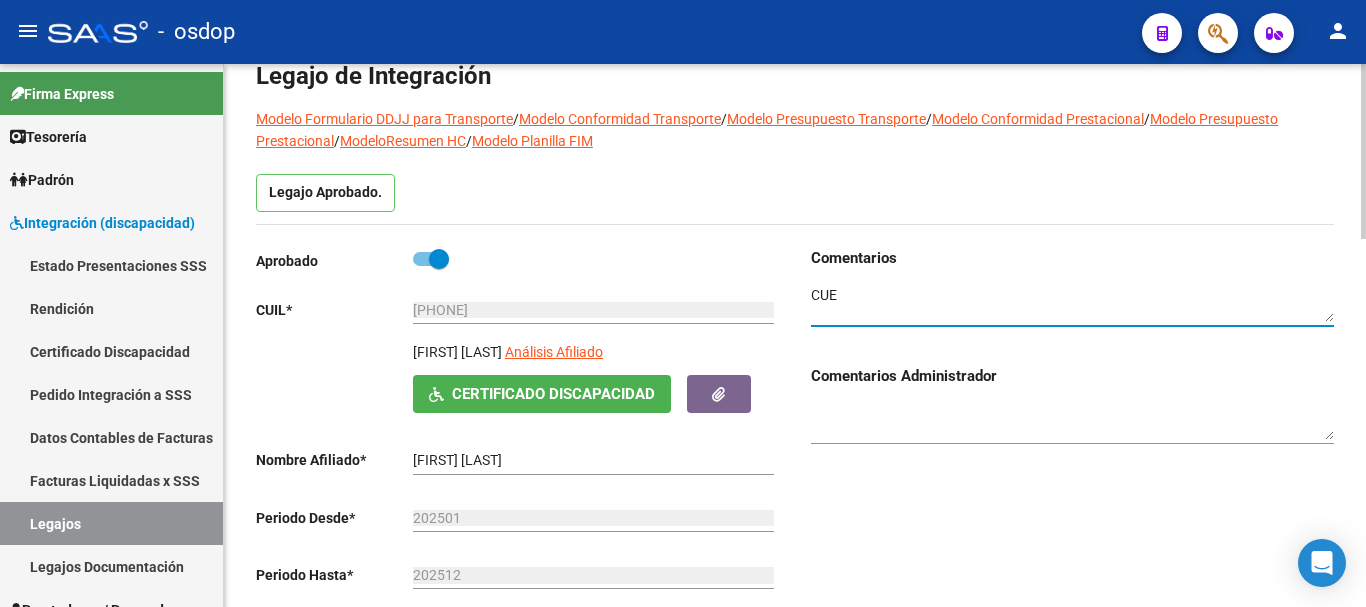paste on "660024300" 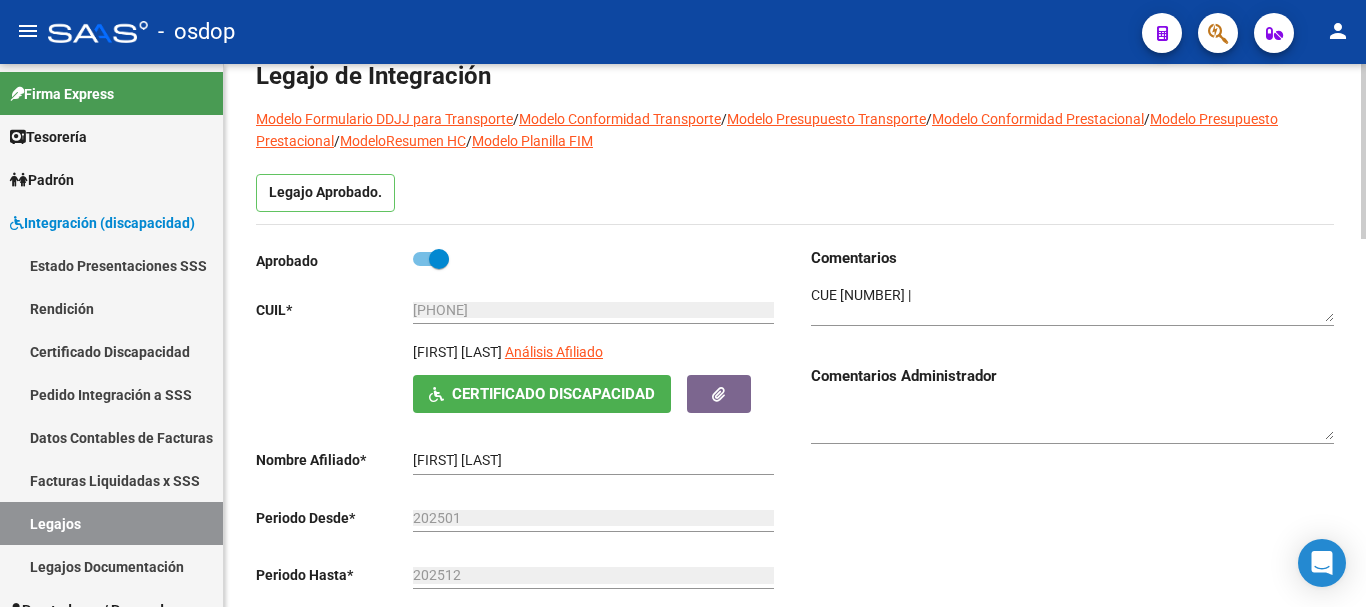 click at bounding box center (1072, 304) 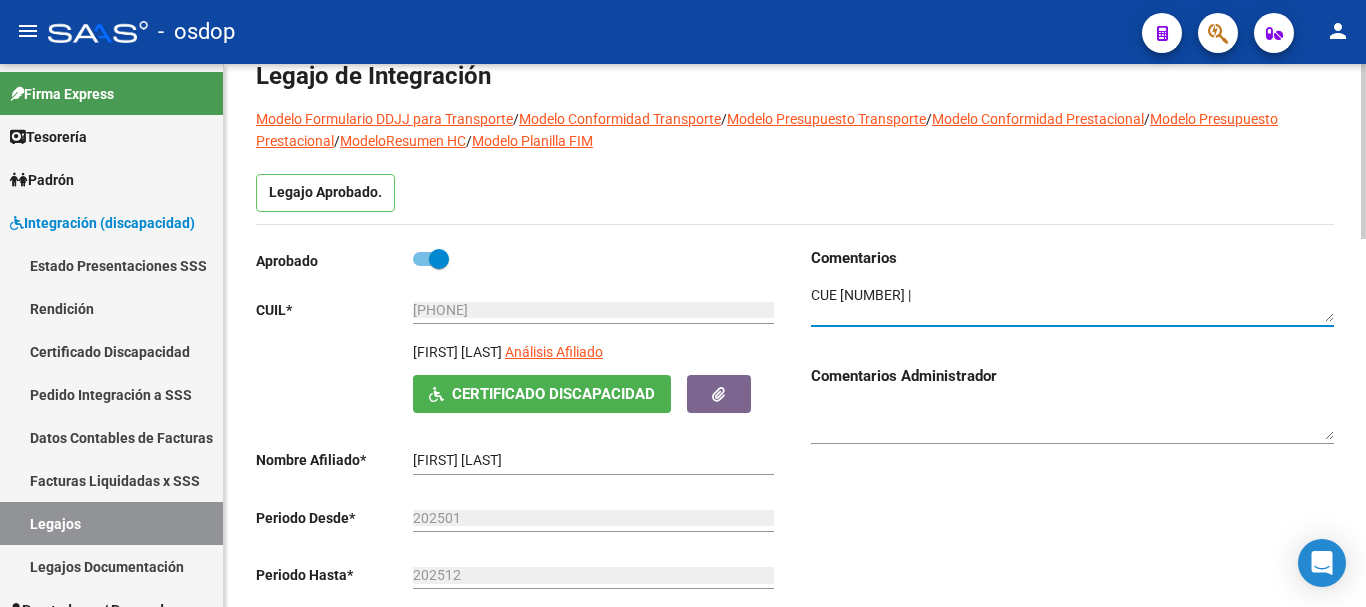 paste on "VIRGEN DE LUJAN EX N° 184" 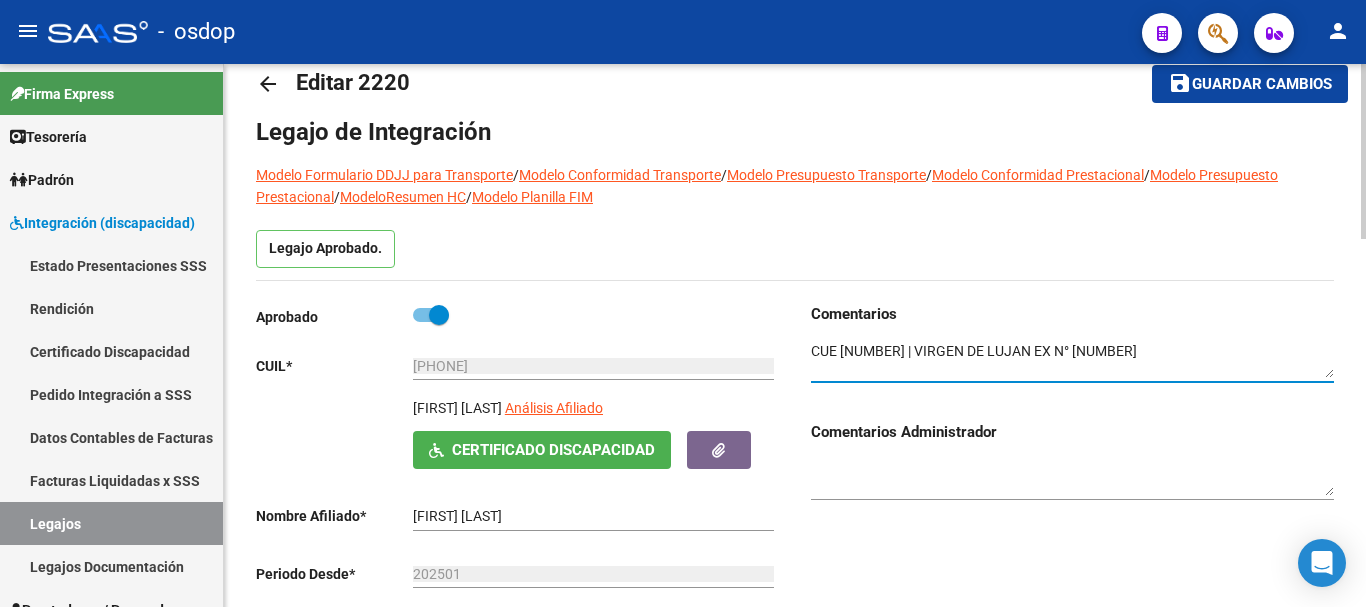 scroll, scrollTop: 0, scrollLeft: 0, axis: both 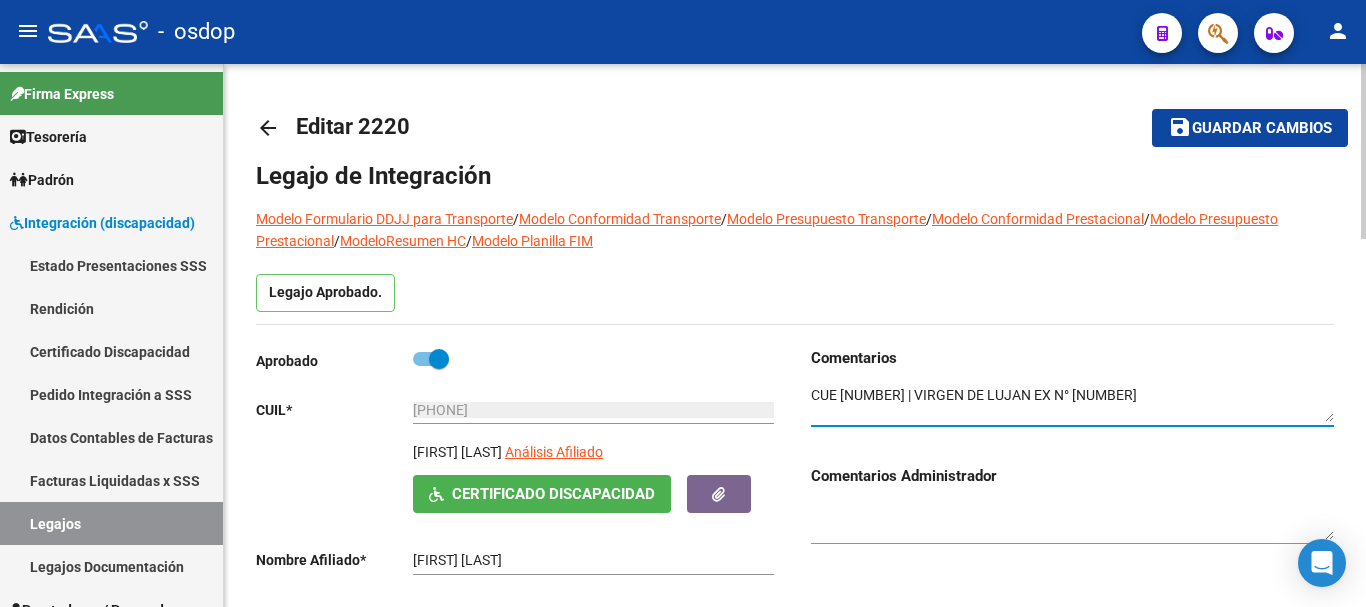 type on "CUE 660024300 | VIRGEN DE LUJAN EX N° 184" 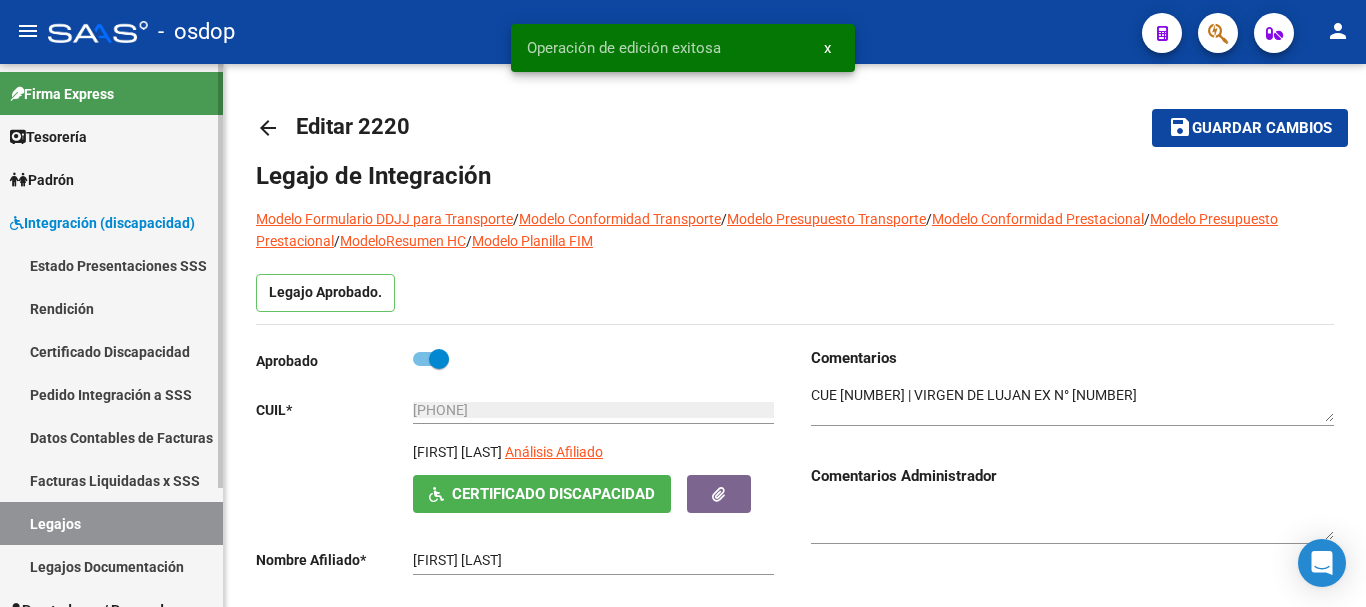 click on "Legajos" at bounding box center (111, 523) 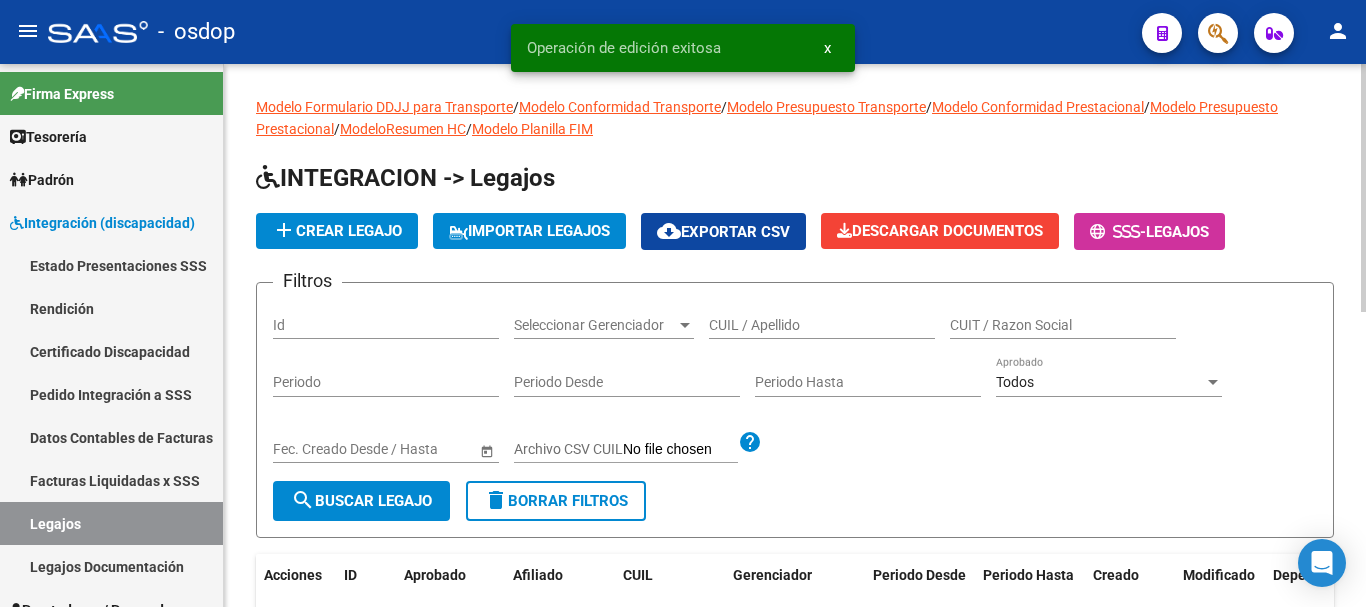 click on "CUIL / Apellido" at bounding box center [822, 325] 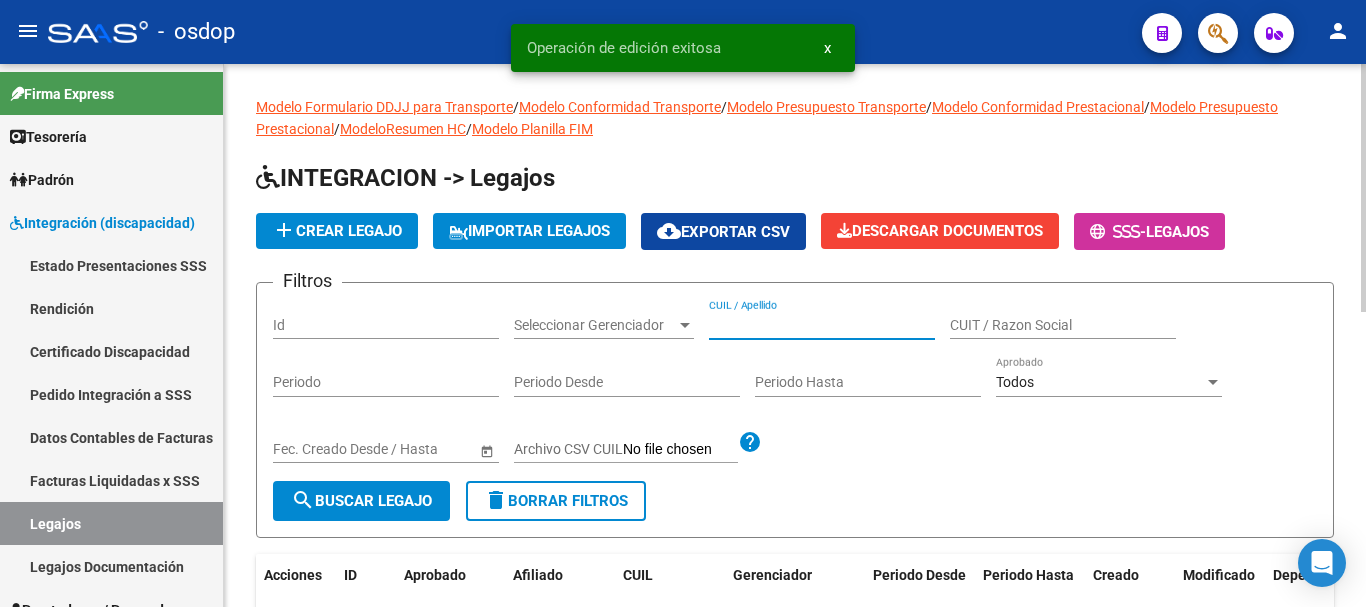 paste on "VIRGEN DE LUJAN EX N° 184" 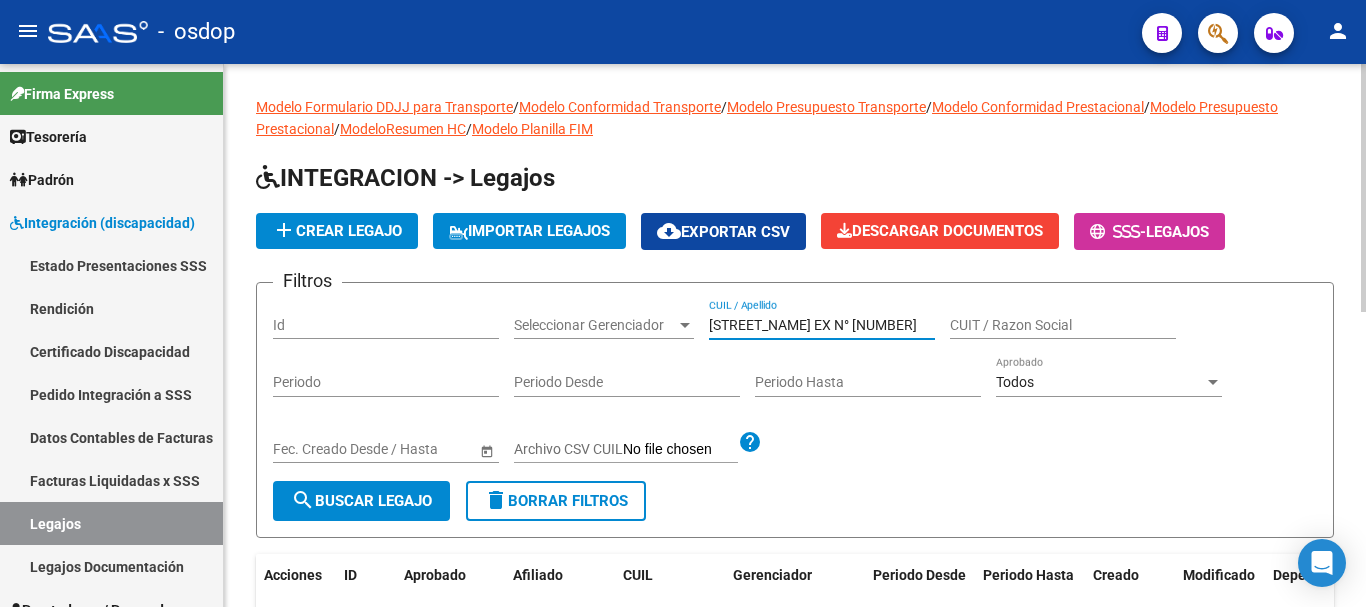 drag, startPoint x: 887, startPoint y: 320, endPoint x: 669, endPoint y: 321, distance: 218.00229 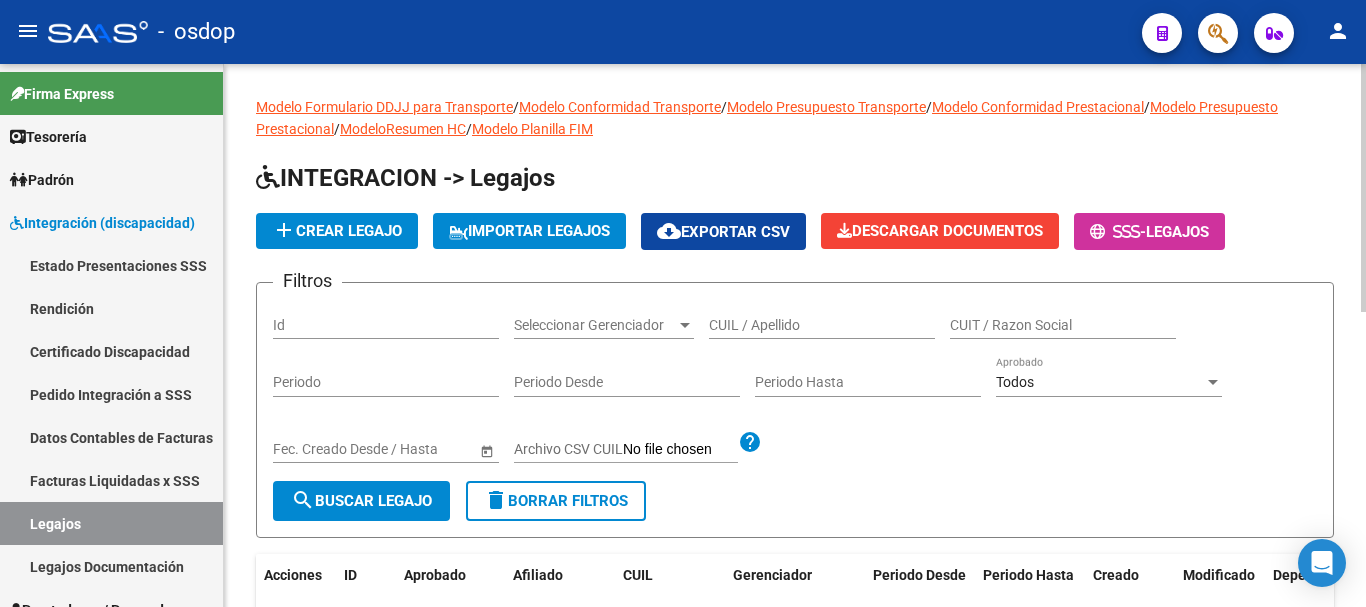 click on "CUIL / Apellido" 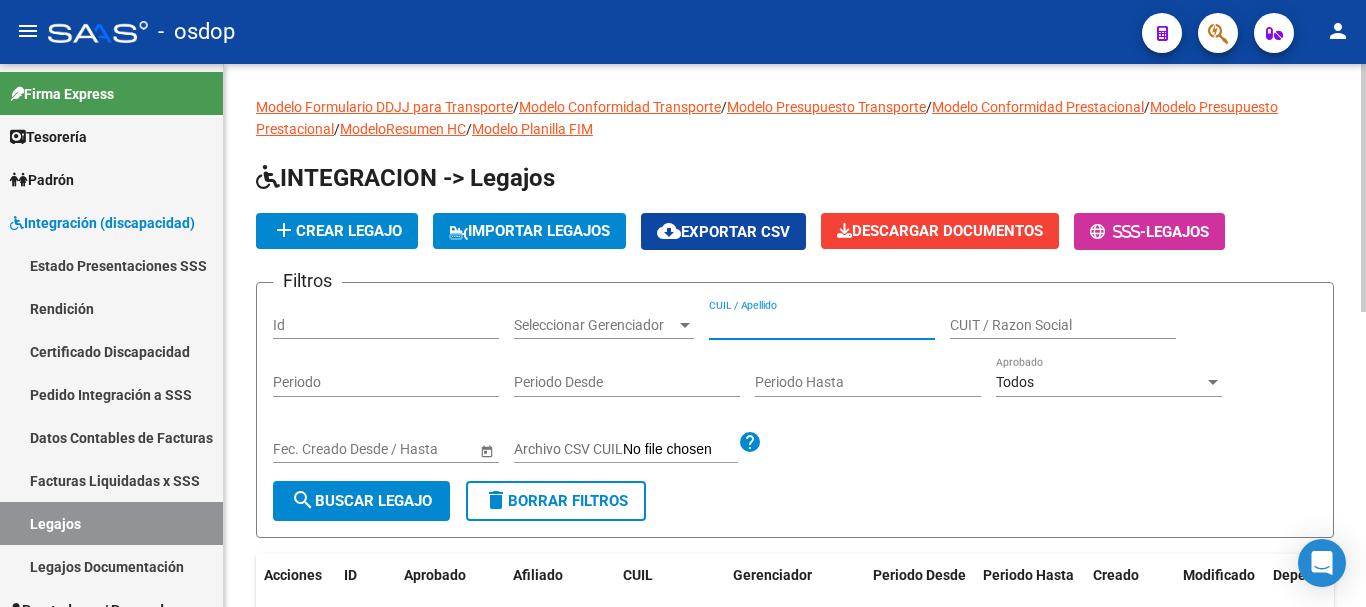 paste on "27545547762" 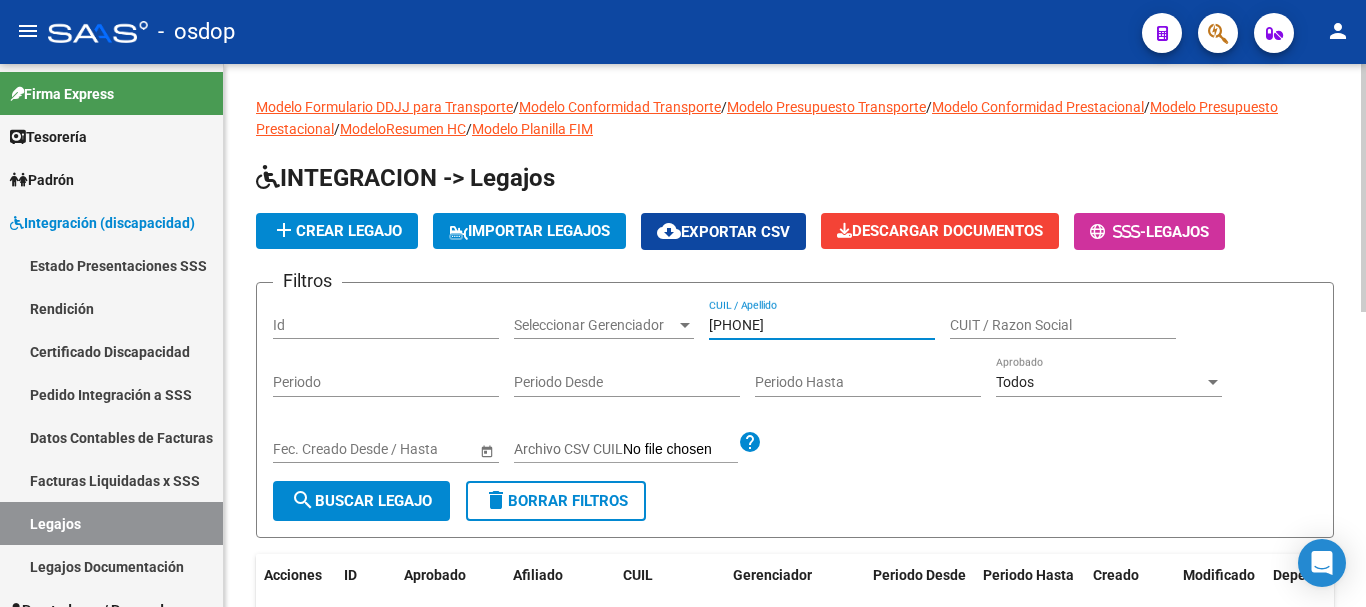 type on "27545547762" 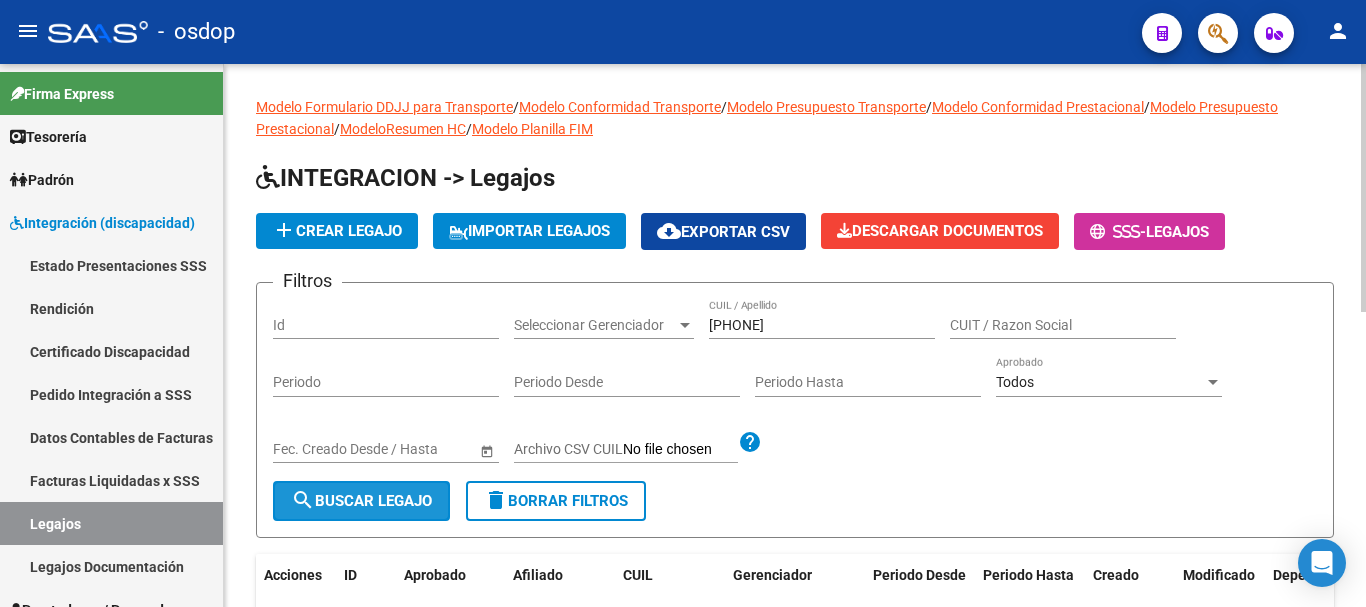 click on "search  Buscar Legajo" 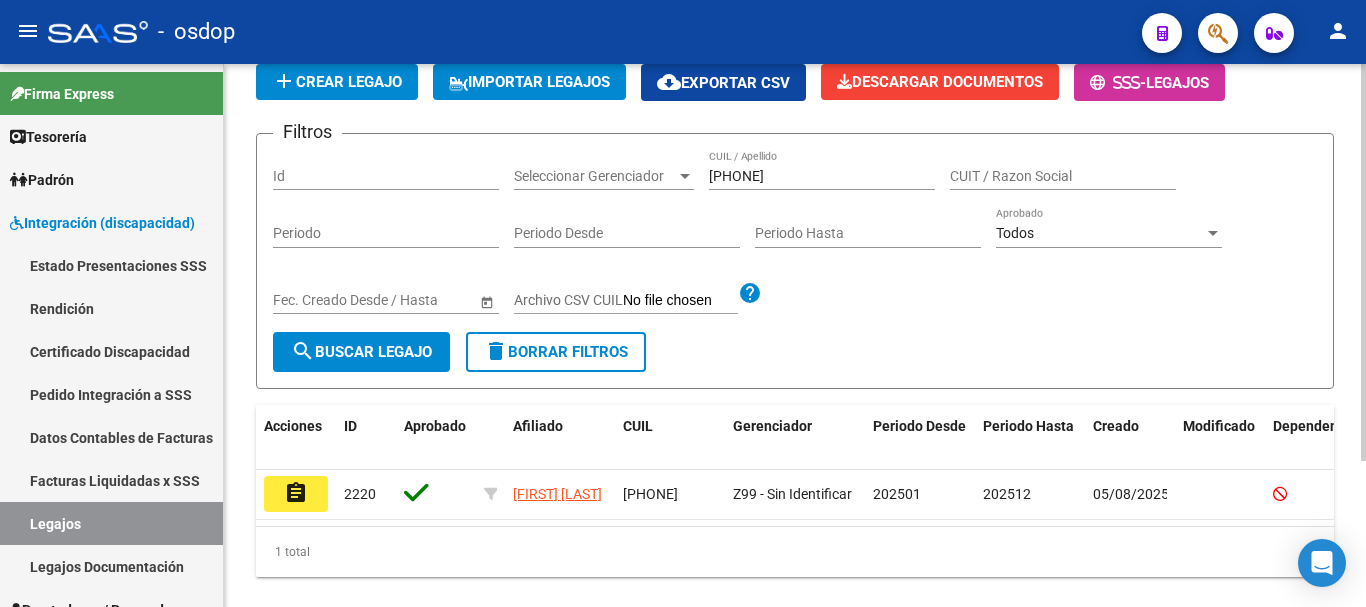 scroll, scrollTop: 200, scrollLeft: 0, axis: vertical 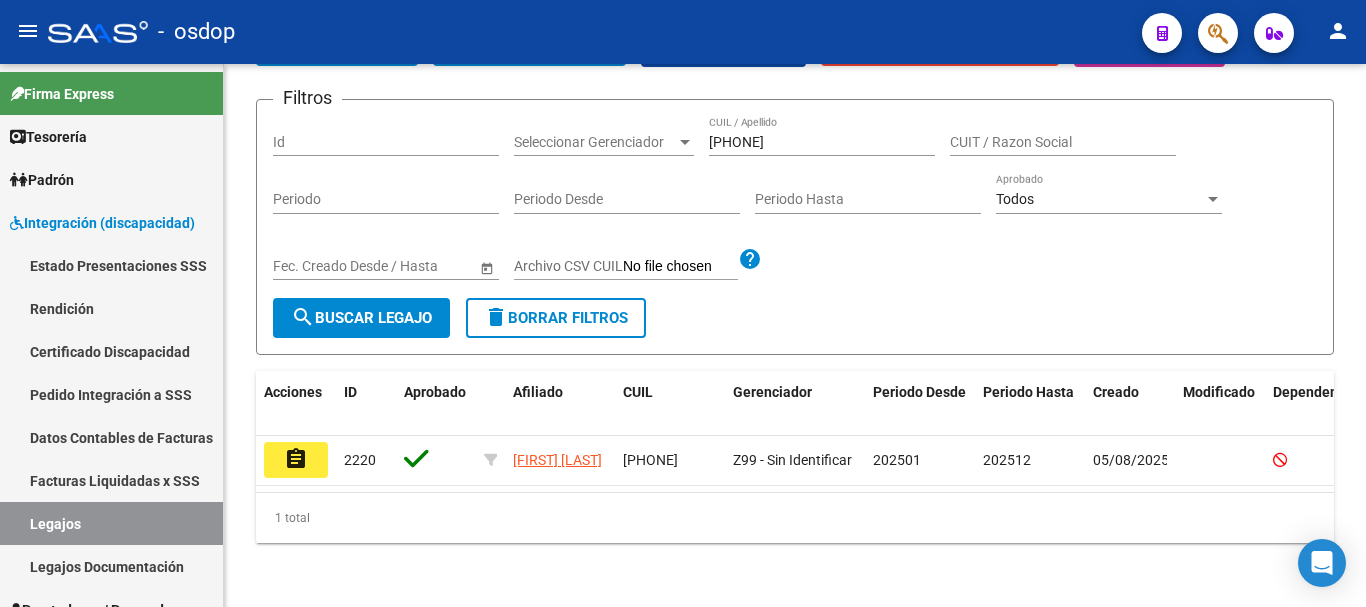 drag, startPoint x: 302, startPoint y: 450, endPoint x: 340, endPoint y: 448, distance: 38.052597 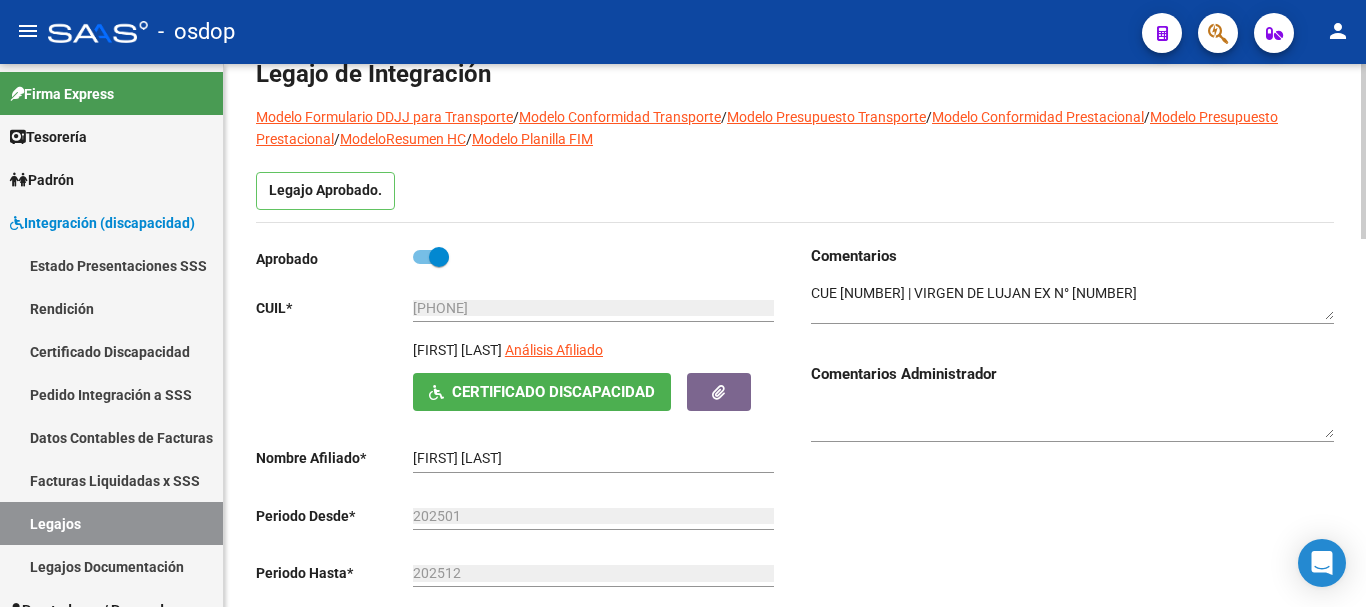 scroll, scrollTop: 100, scrollLeft: 0, axis: vertical 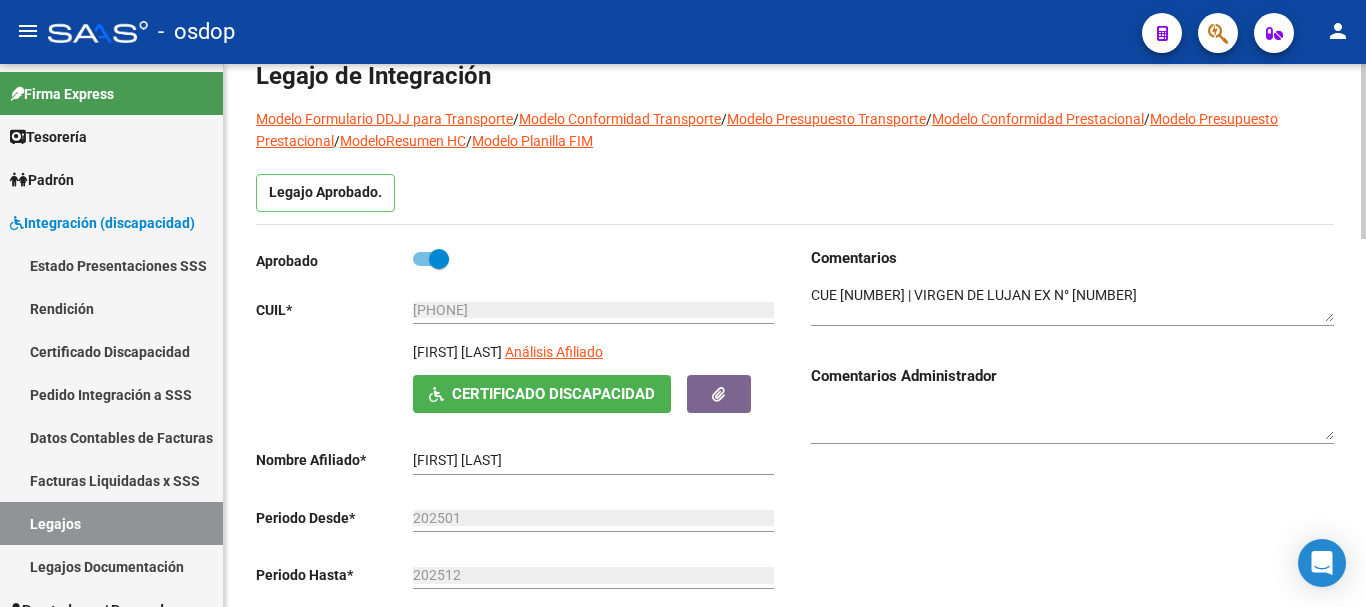 drag, startPoint x: 141, startPoint y: 354, endPoint x: 239, endPoint y: 351, distance: 98.045906 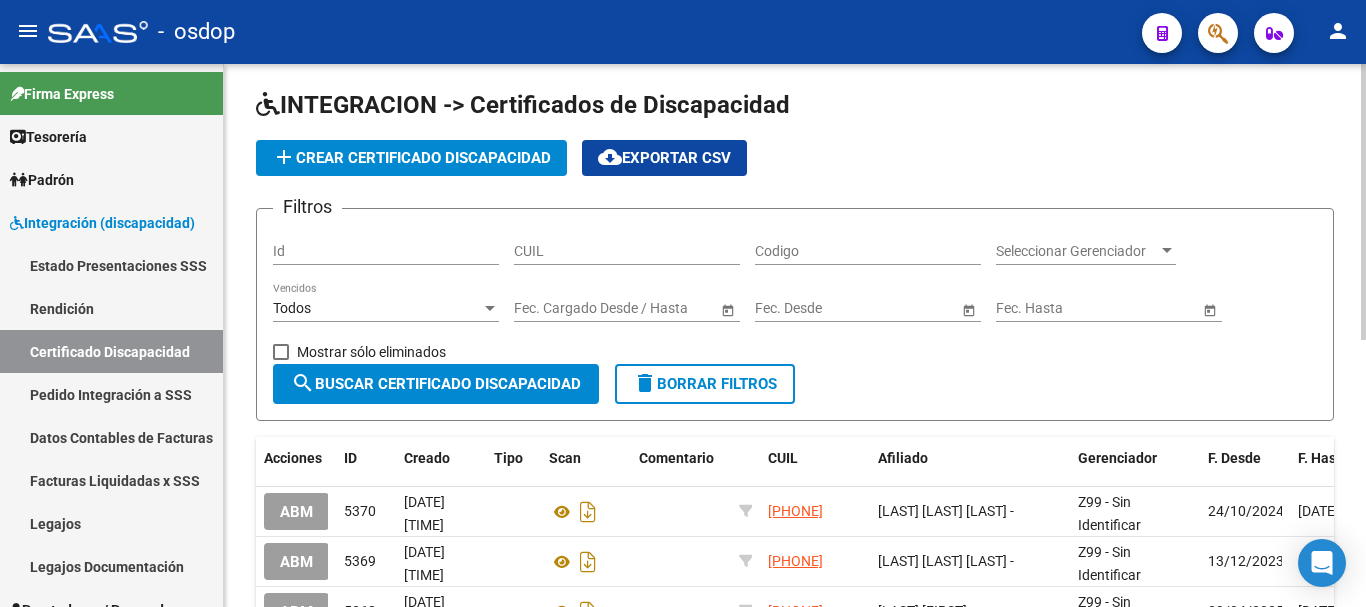 scroll, scrollTop: 100, scrollLeft: 0, axis: vertical 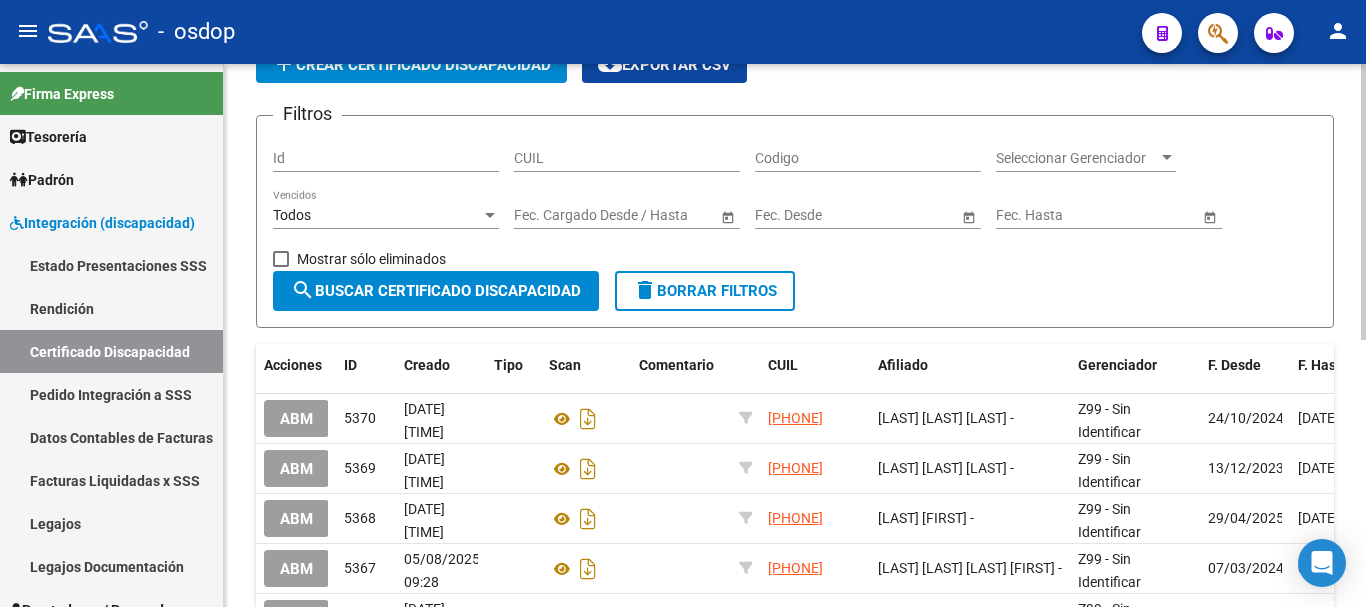 click on "CUIL" at bounding box center (627, 158) 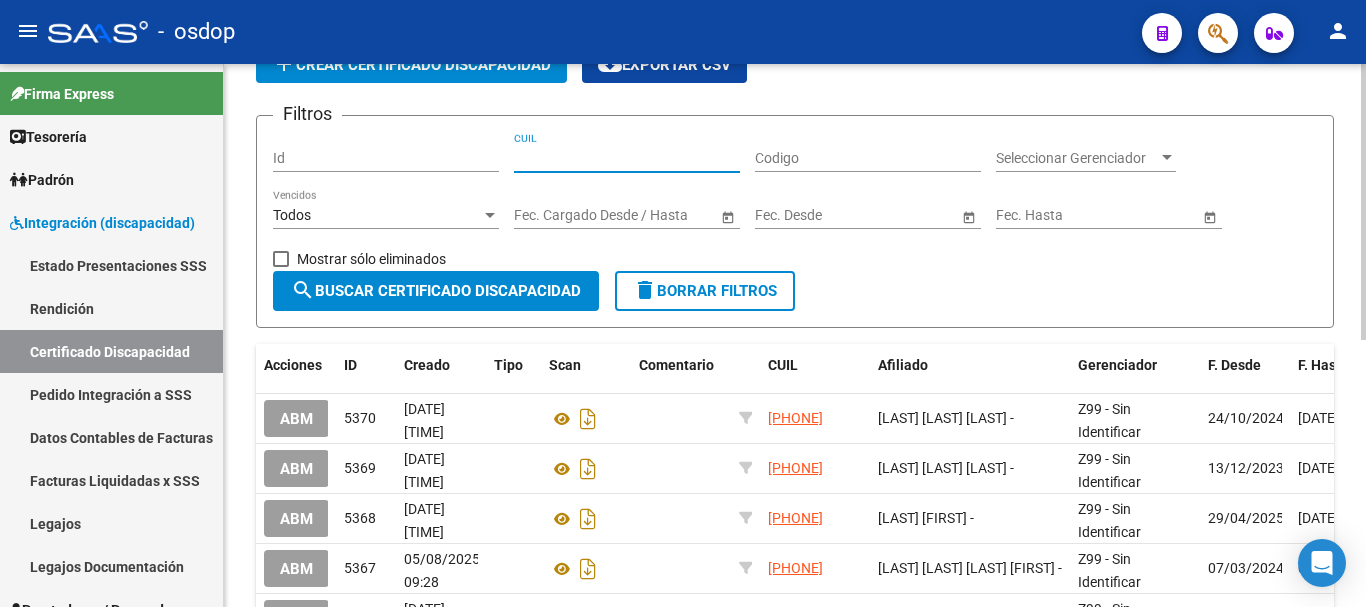 paste on "27-57276156-3" 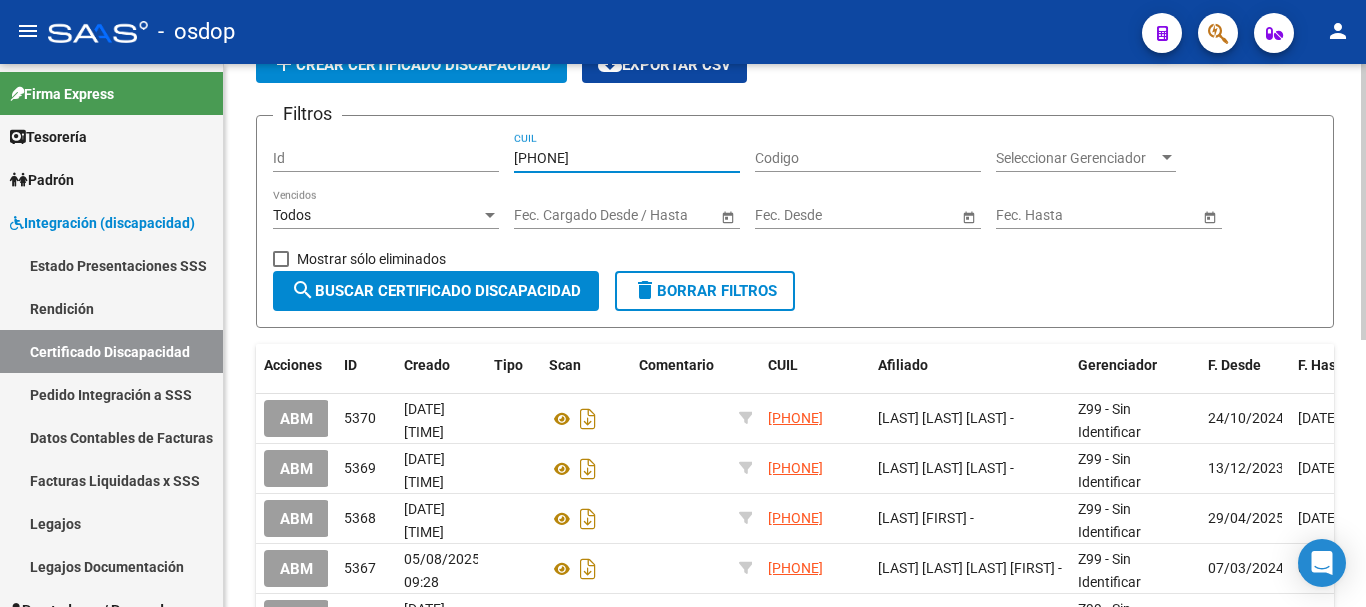 type on "27-57276156-3" 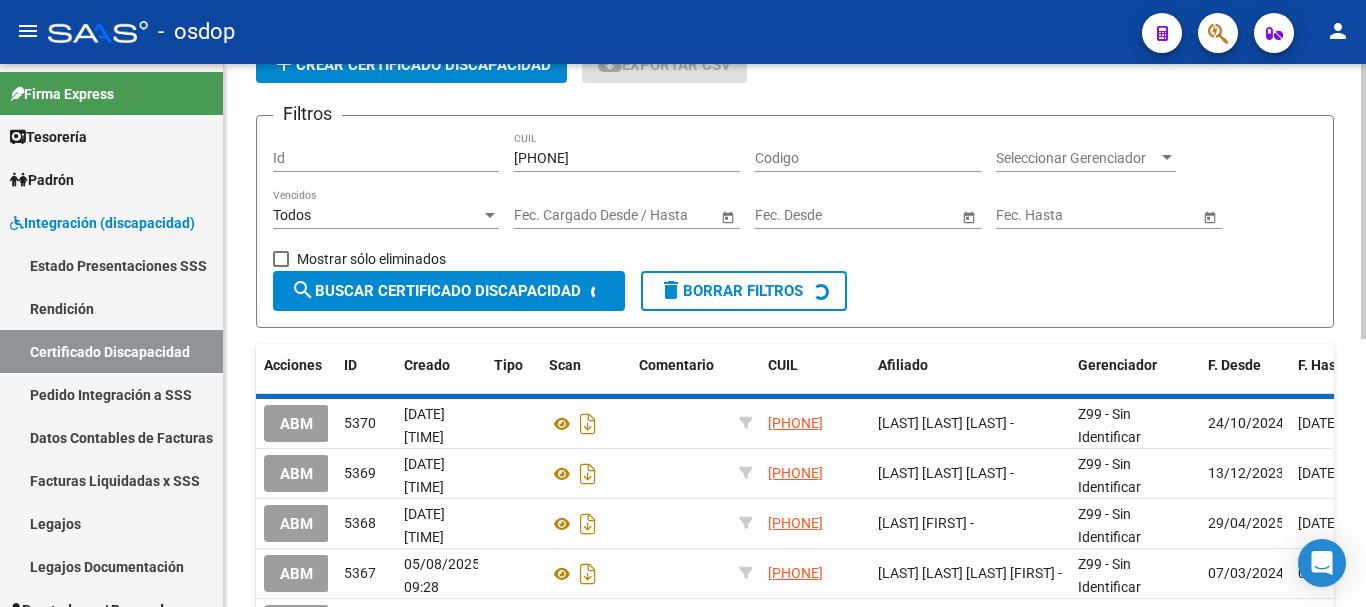 scroll, scrollTop: 74, scrollLeft: 0, axis: vertical 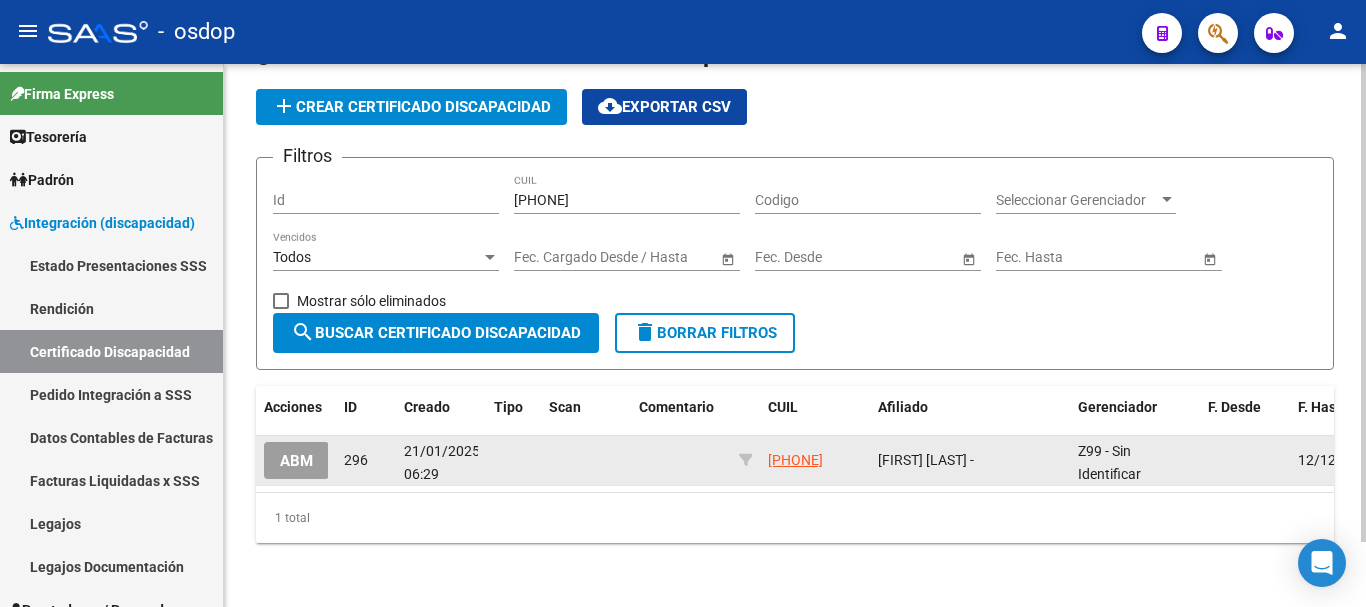 click on "ABM" 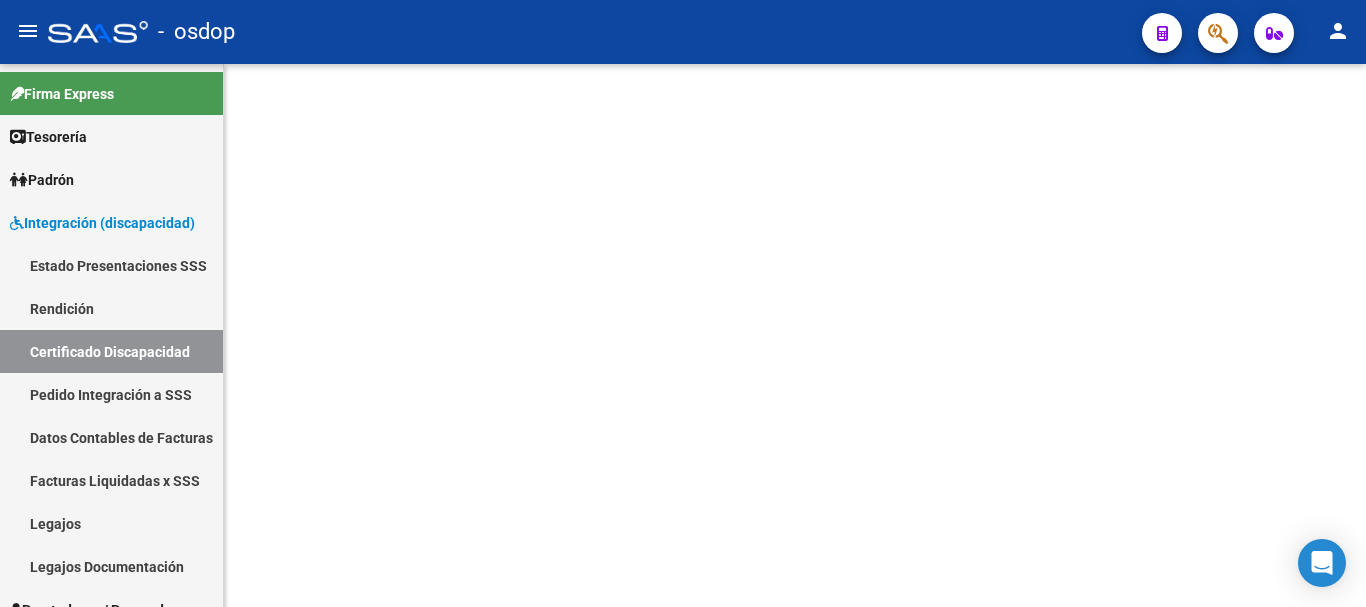 scroll, scrollTop: 0, scrollLeft: 0, axis: both 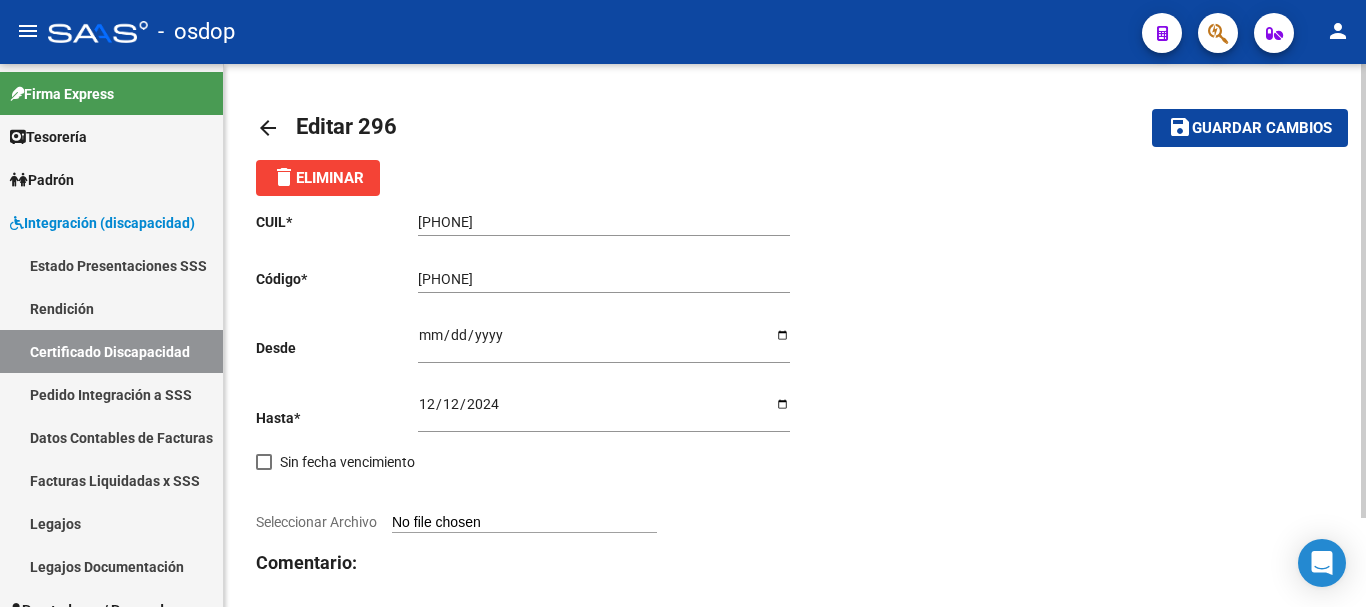 click on "Ingresar fec. Desde" at bounding box center [604, 342] 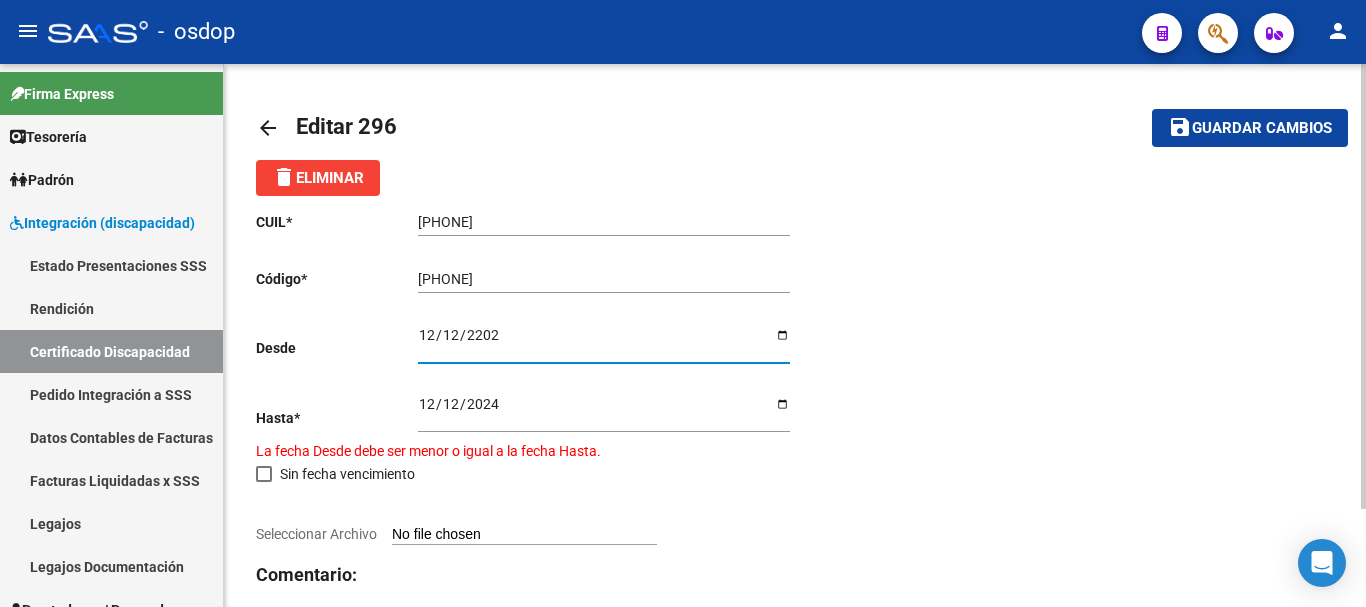 type on "2023-12-12" 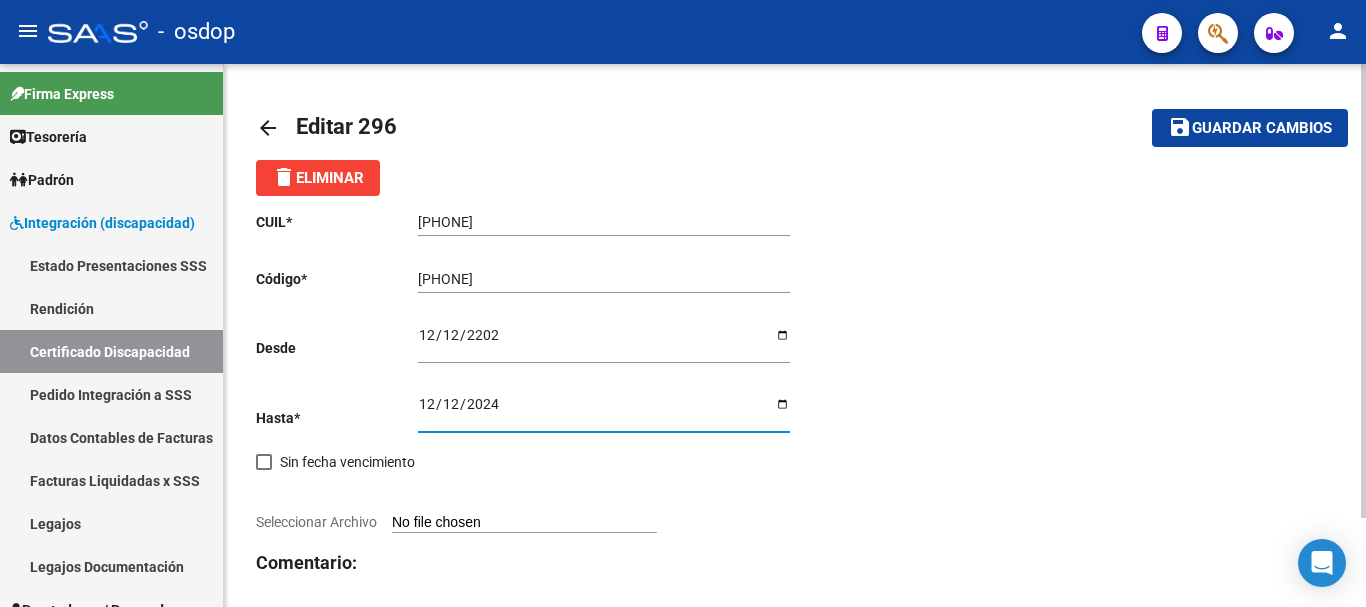 click on "2024-12-12" at bounding box center (604, 411) 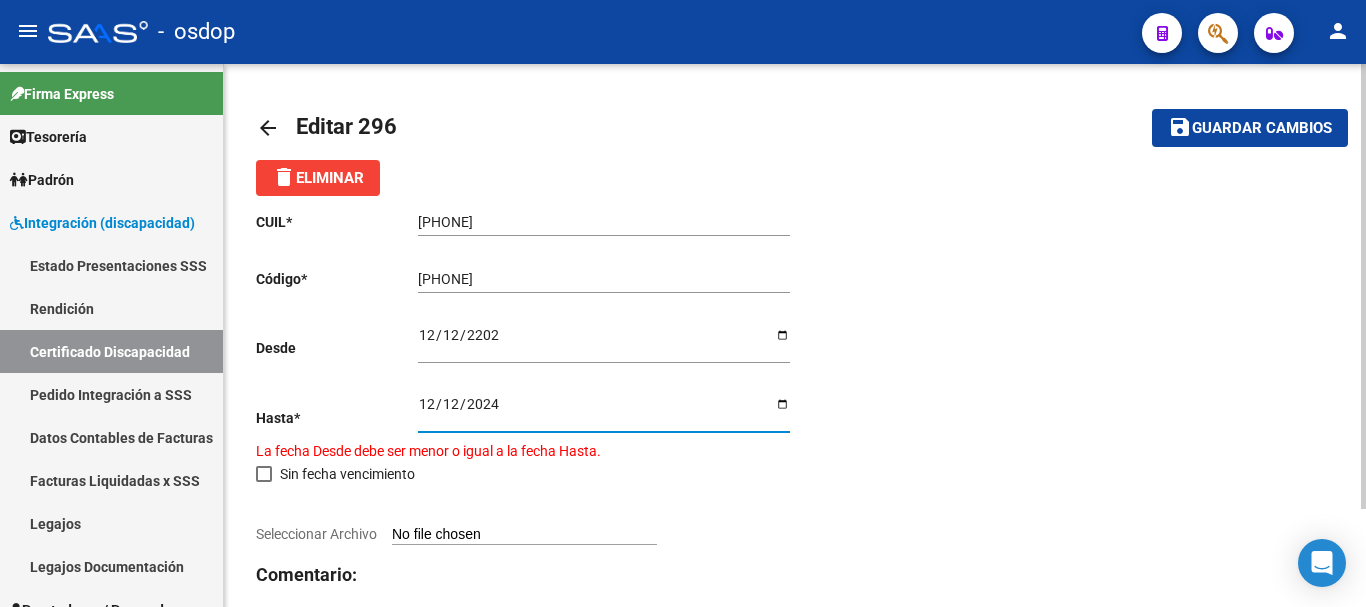 type on "2025-12-12" 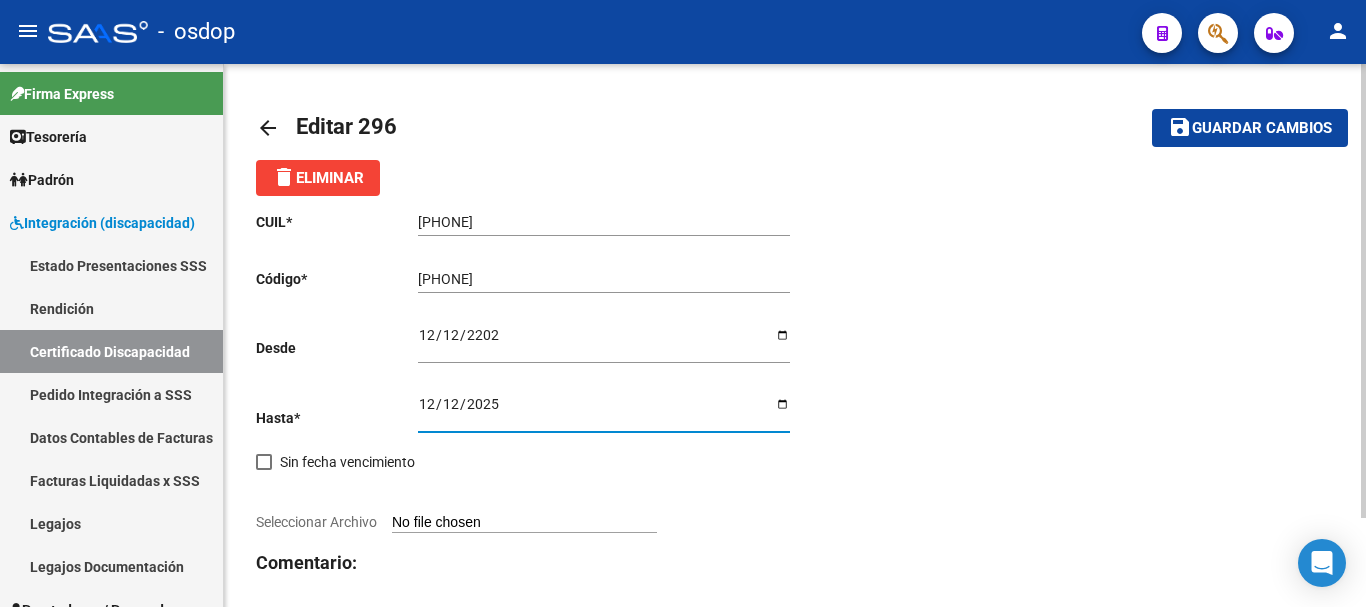click on "Seleccionar Archivo" at bounding box center (524, 523) 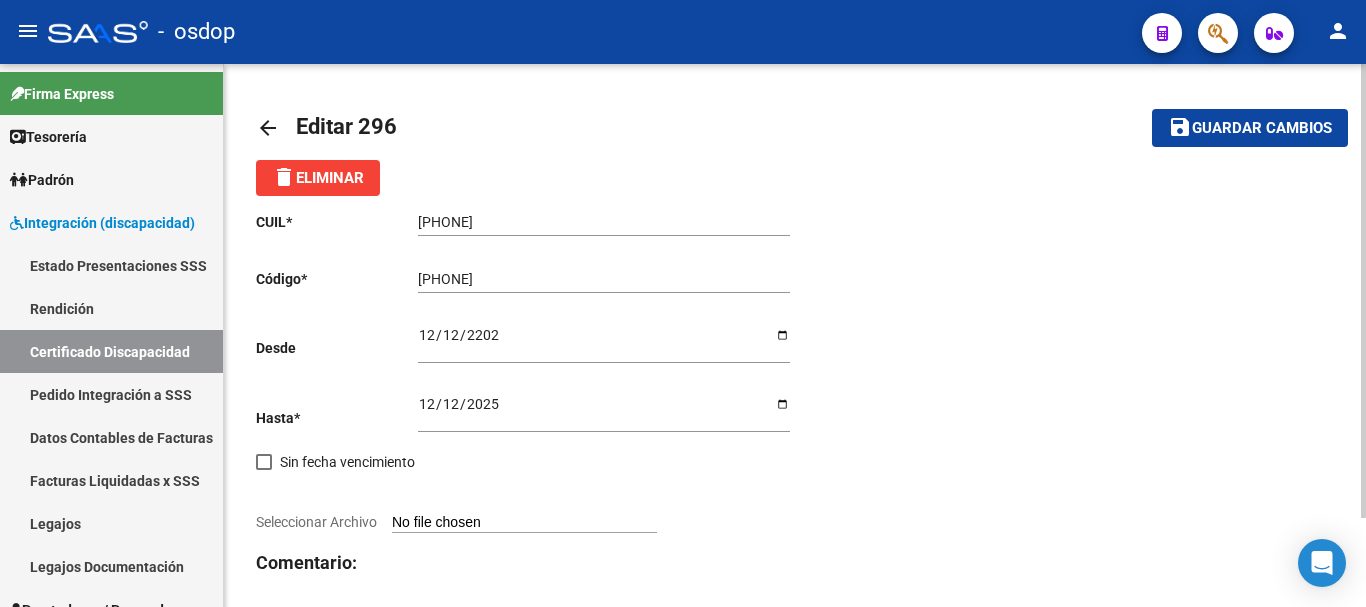 type on "C:\fakepath\27572761563.pdf" 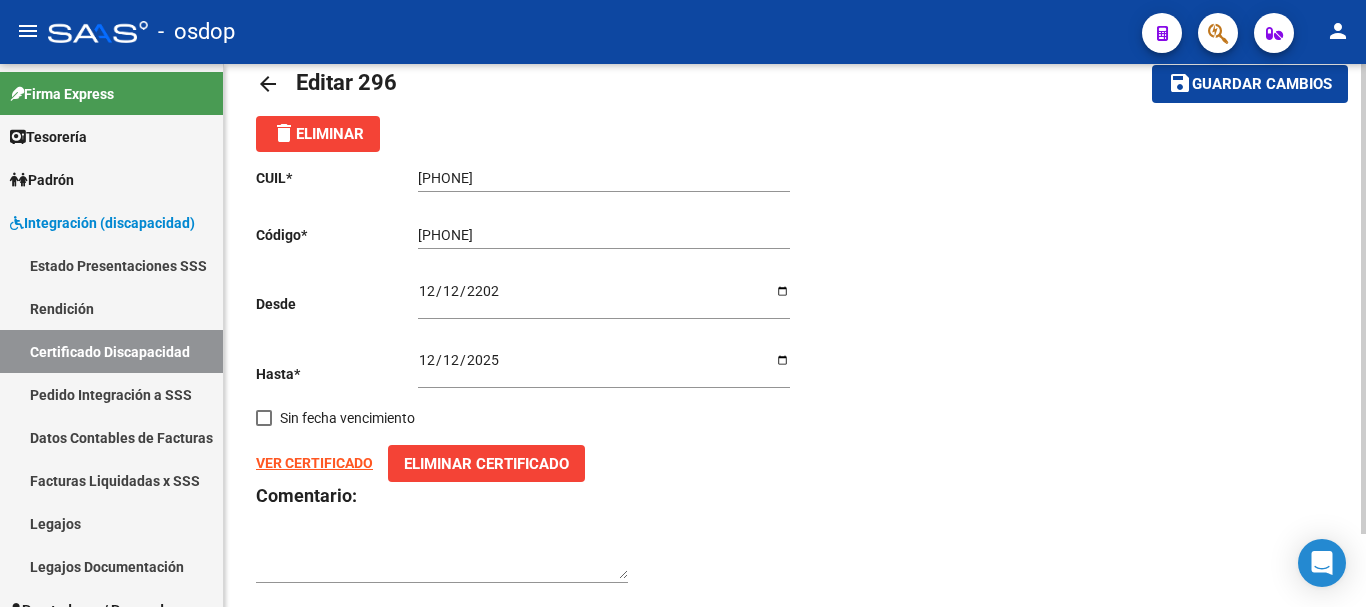 scroll, scrollTop: 0, scrollLeft: 0, axis: both 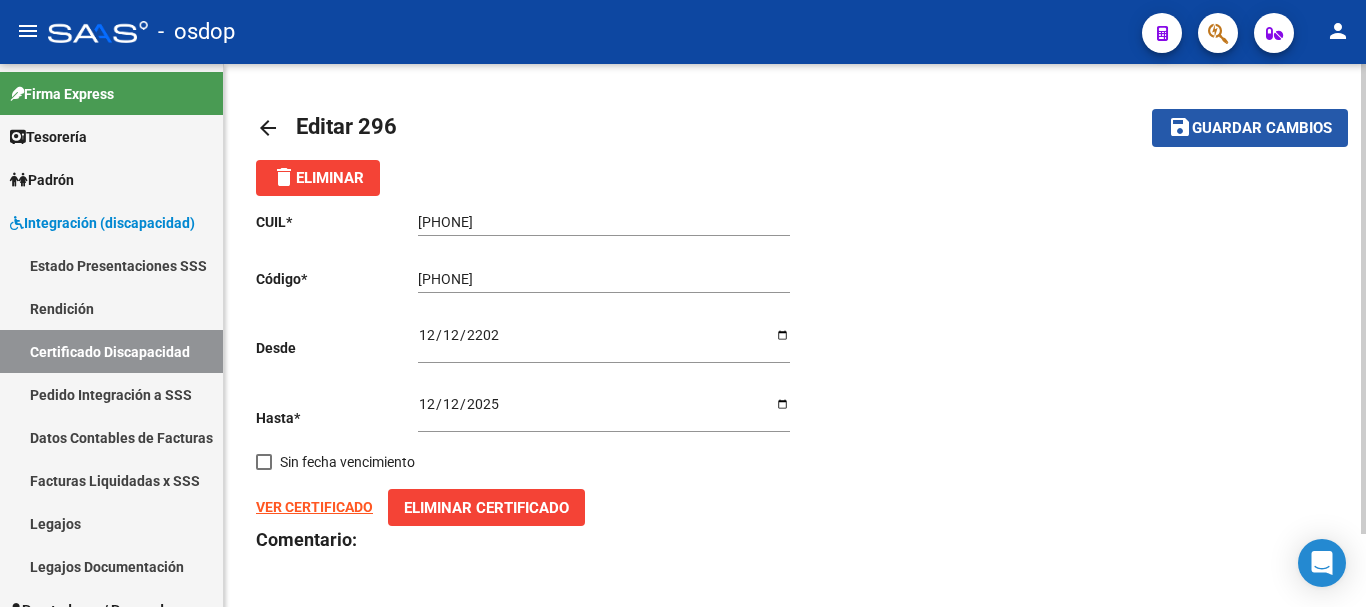click on "Guardar cambios" 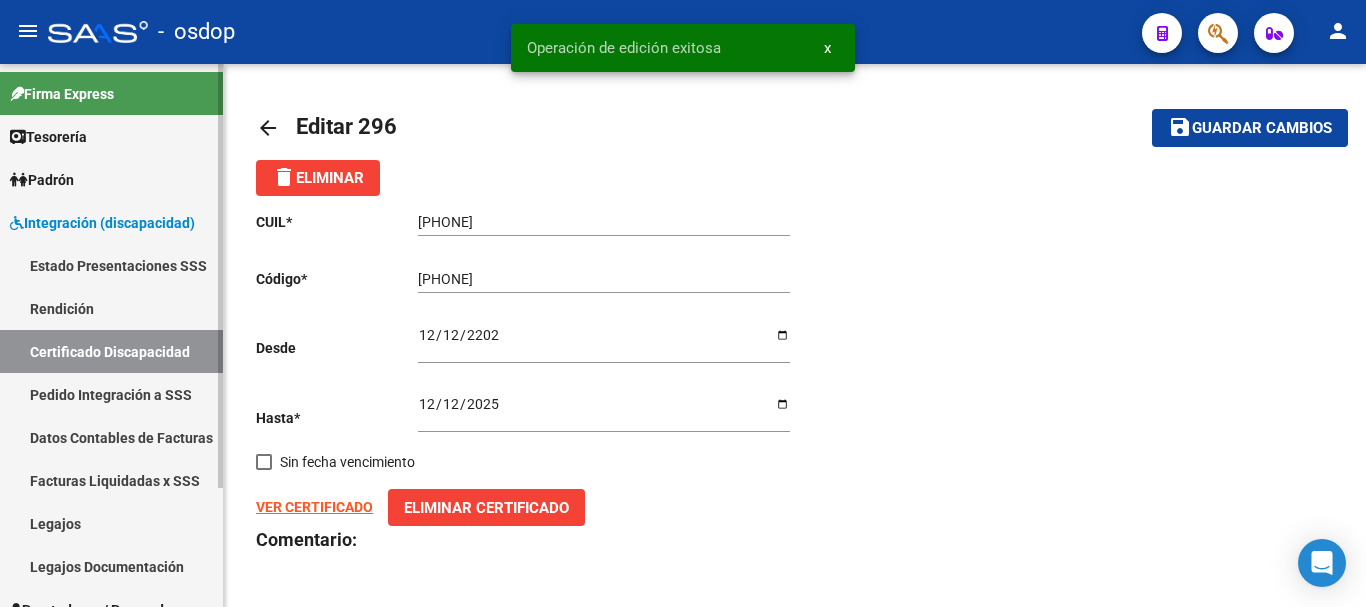 click on "Certificado Discapacidad" at bounding box center [111, 351] 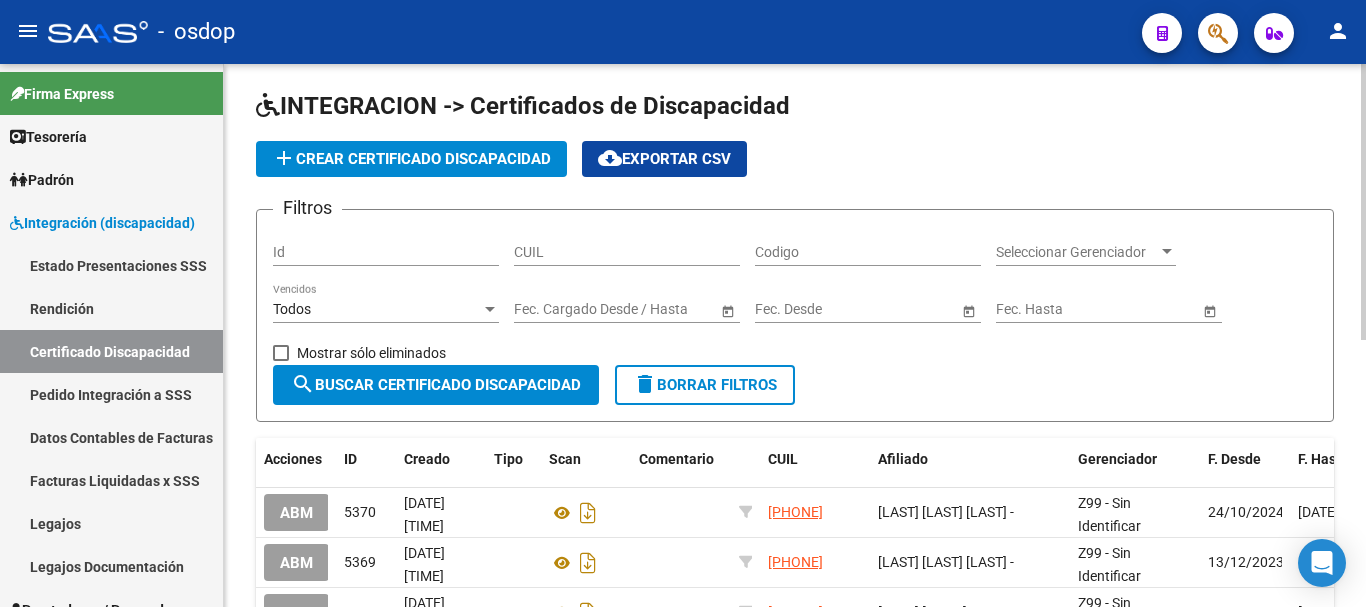 scroll, scrollTop: 0, scrollLeft: 0, axis: both 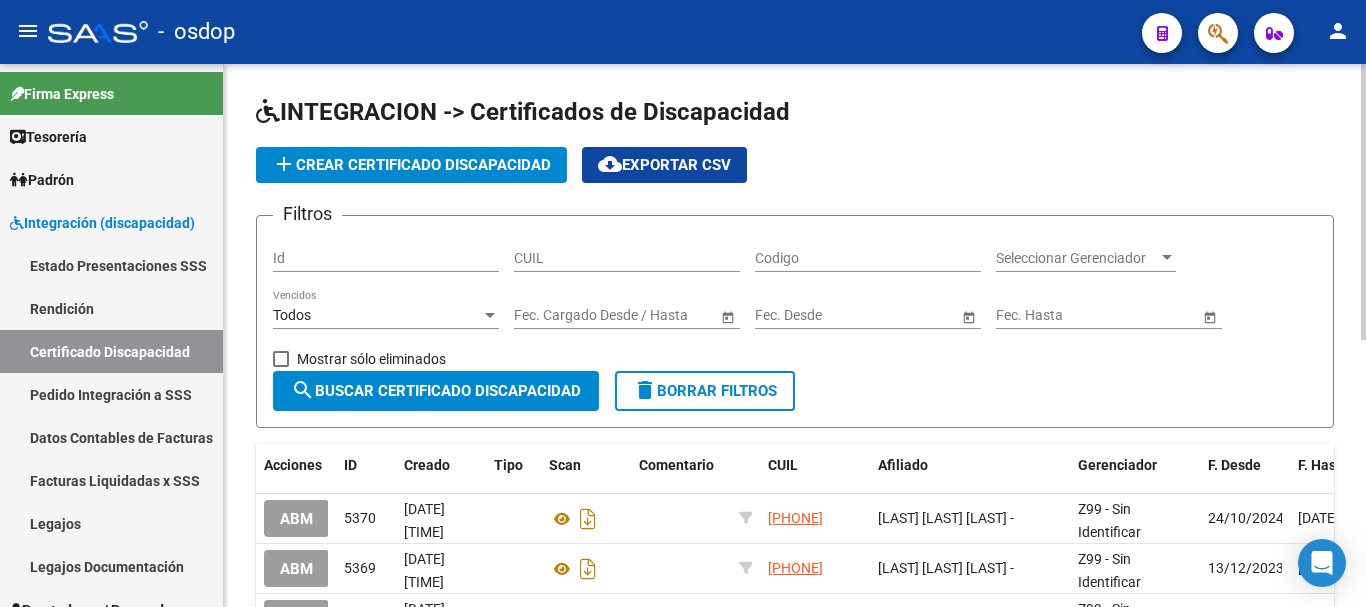 click on "CUIL" at bounding box center [627, 258] 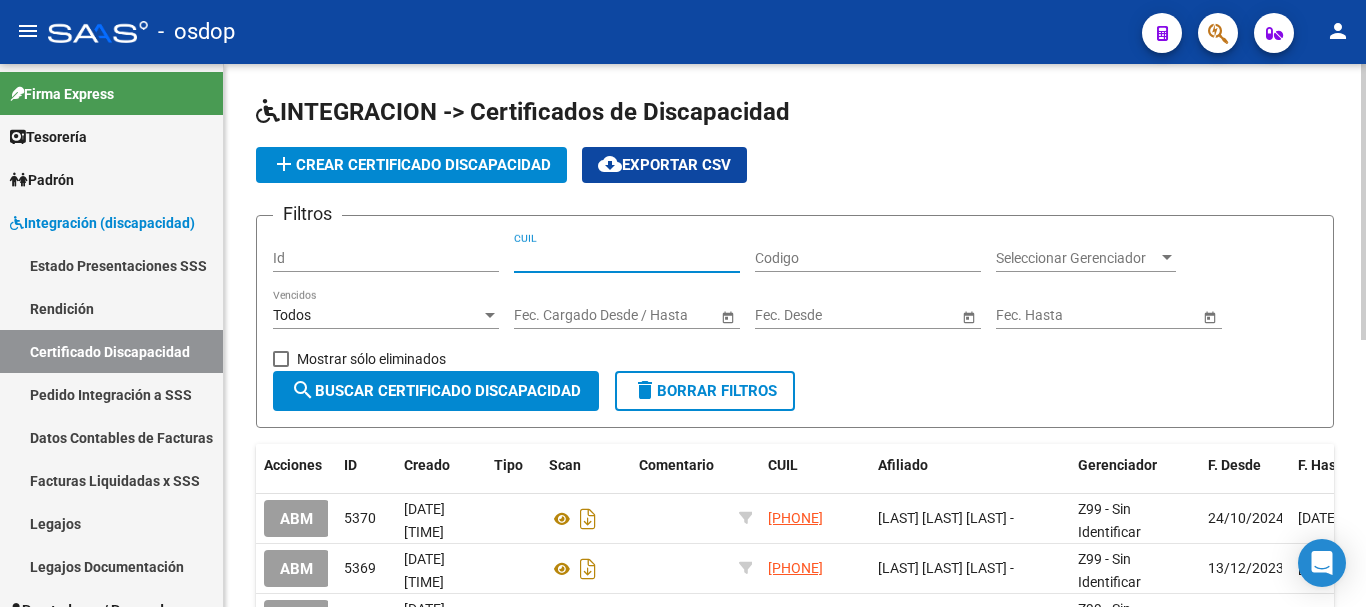 paste on "27-57276156-3" 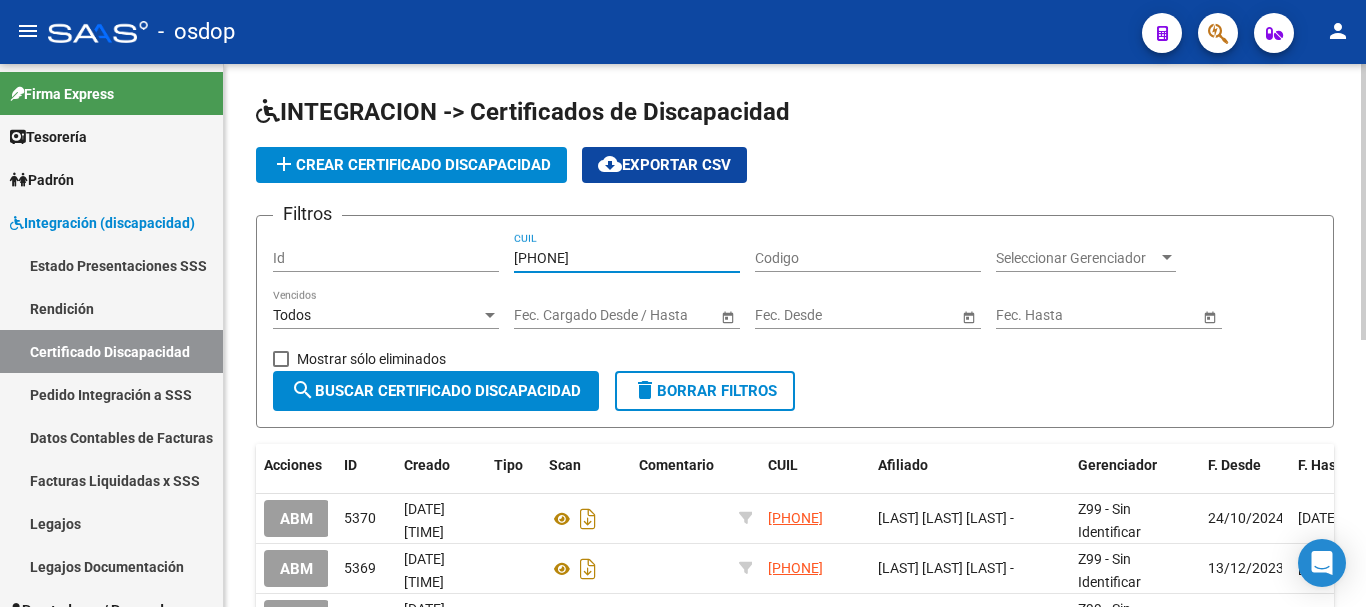 type on "27-57276156-3" 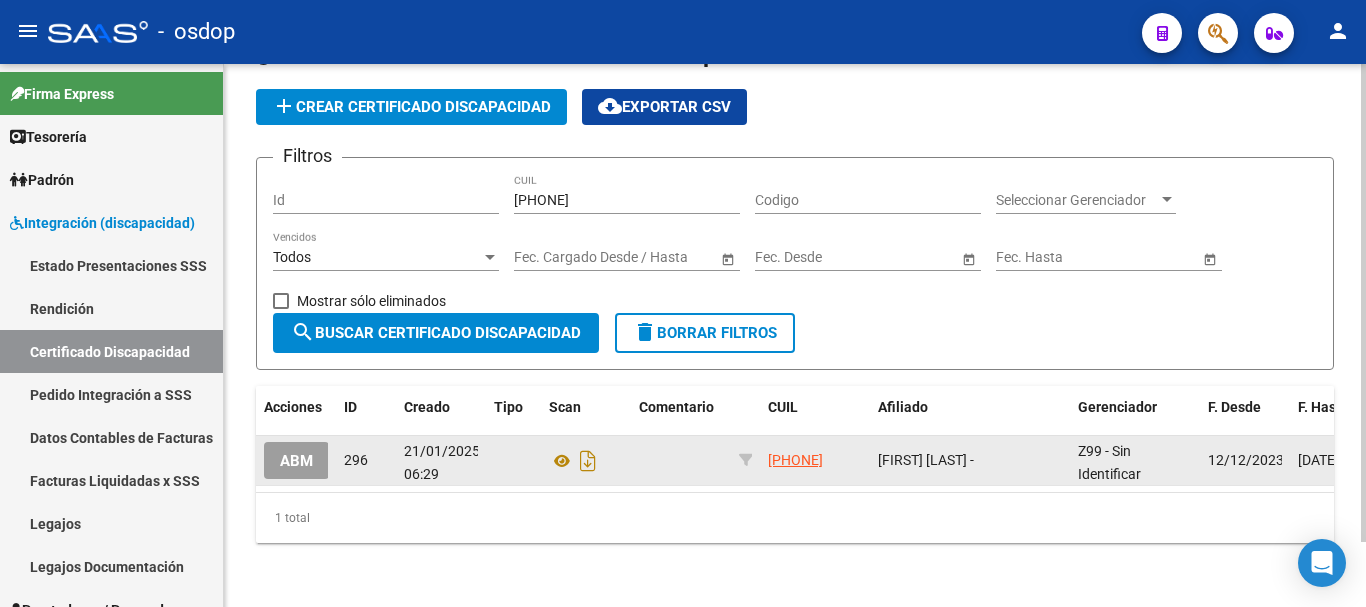 scroll, scrollTop: 74, scrollLeft: 0, axis: vertical 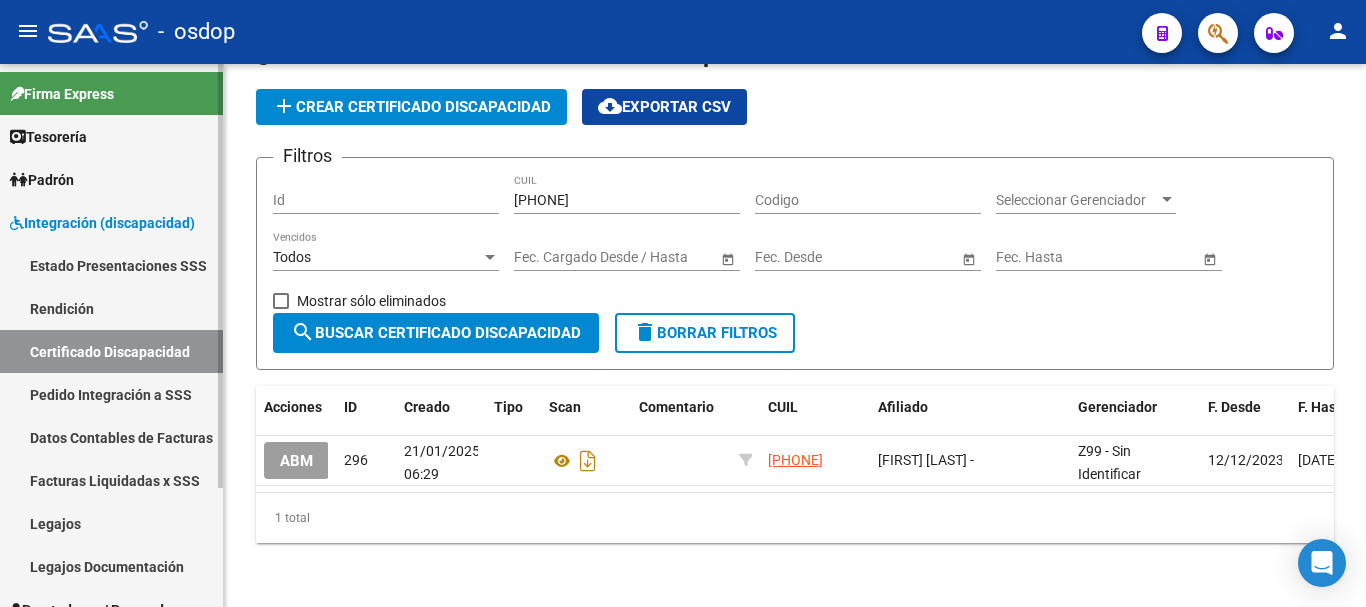 click on "Legajos" at bounding box center (111, 523) 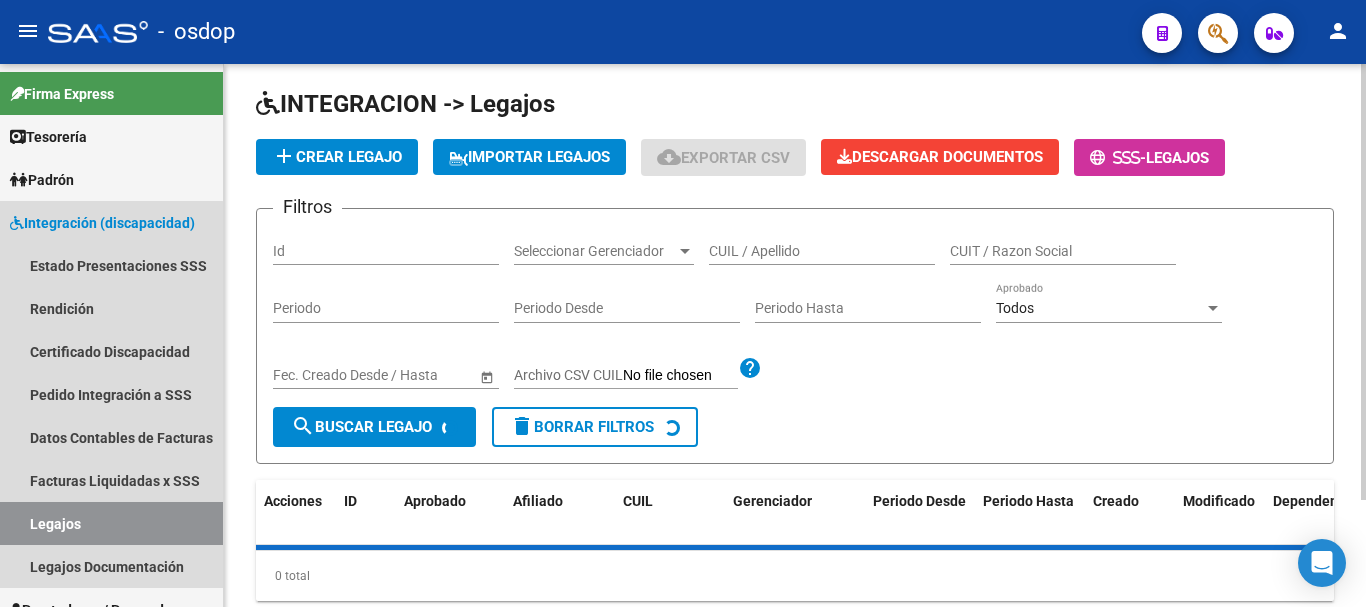 scroll, scrollTop: 0, scrollLeft: 0, axis: both 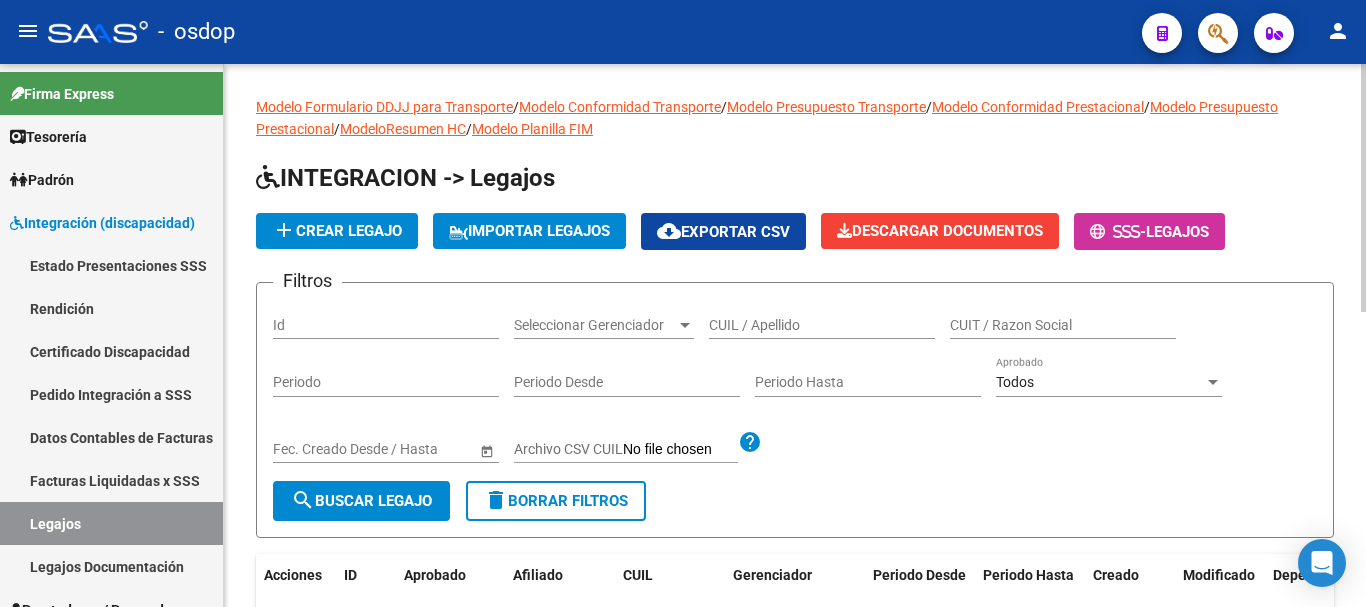 click on "CUIL / Apellido" at bounding box center (822, 325) 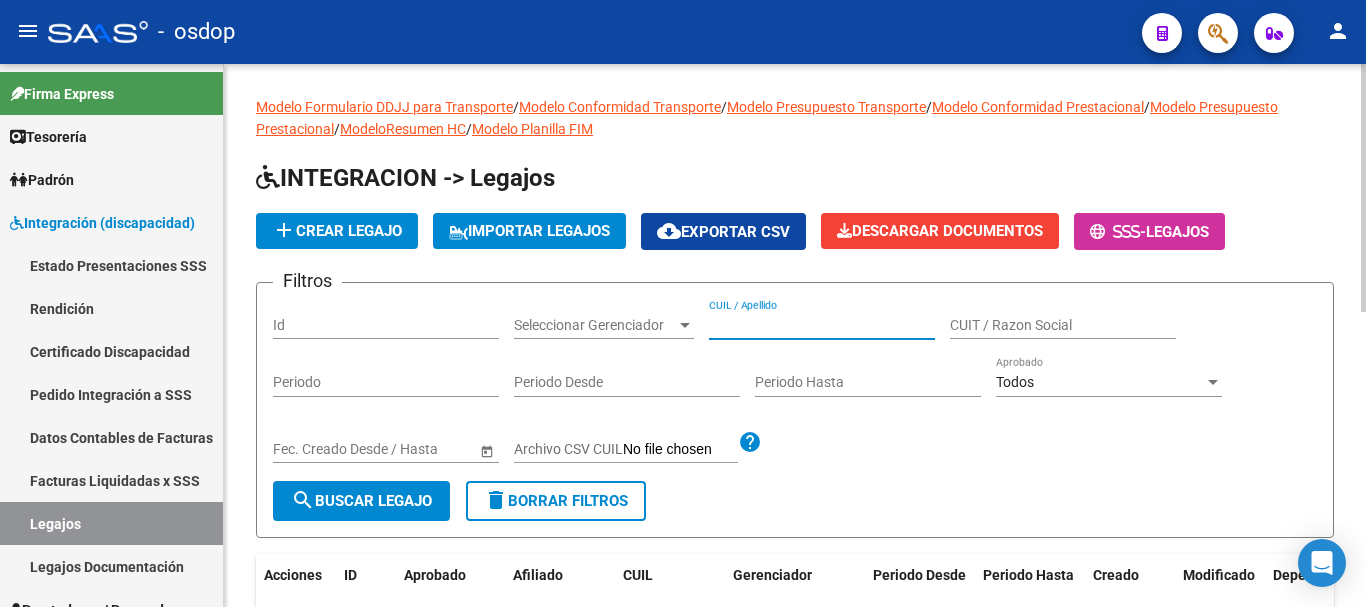 paste on "27572761563" 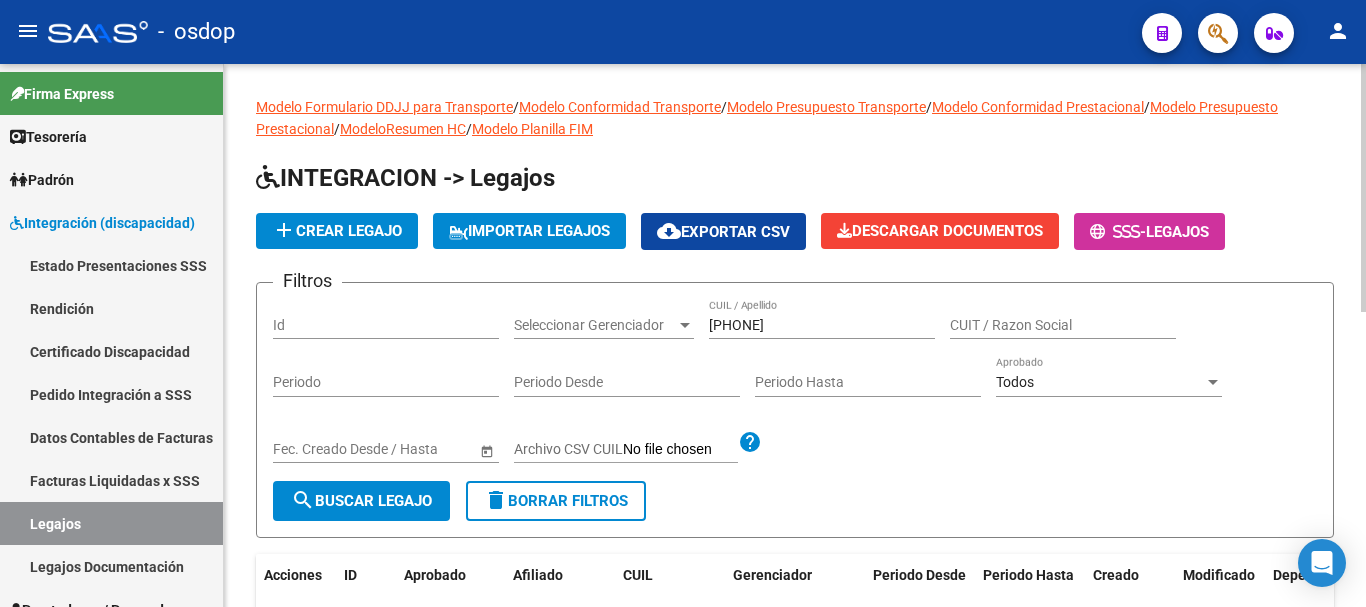 click on "search  Buscar Legajo" 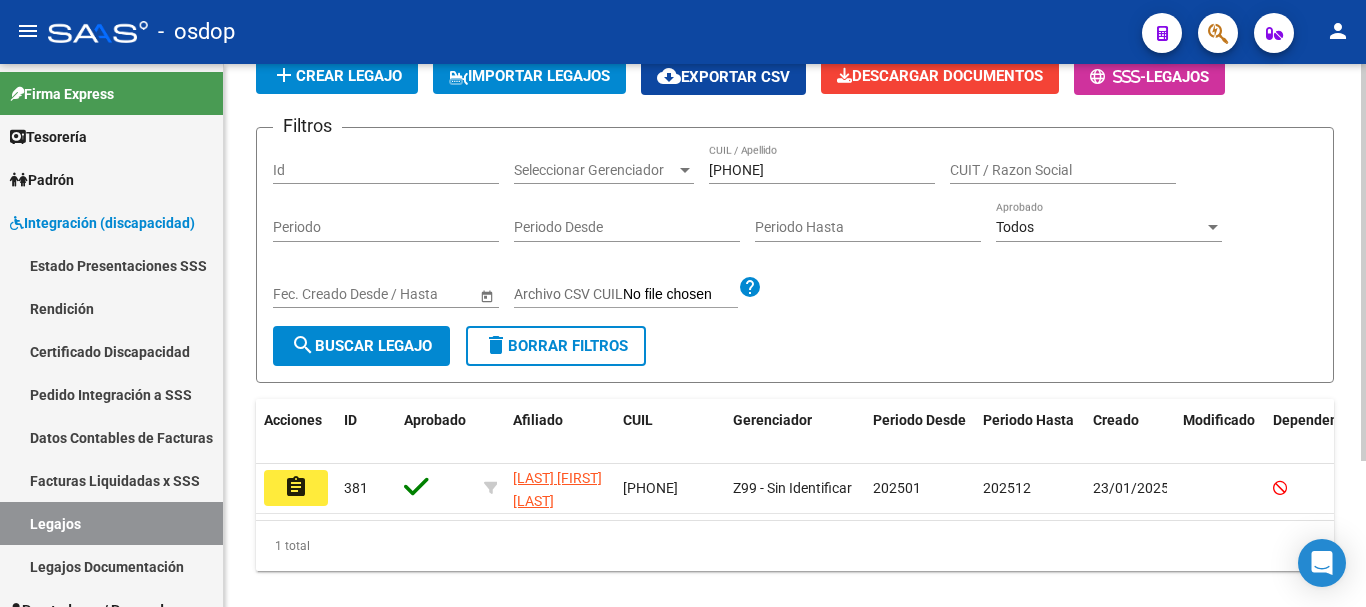 scroll, scrollTop: 200, scrollLeft: 0, axis: vertical 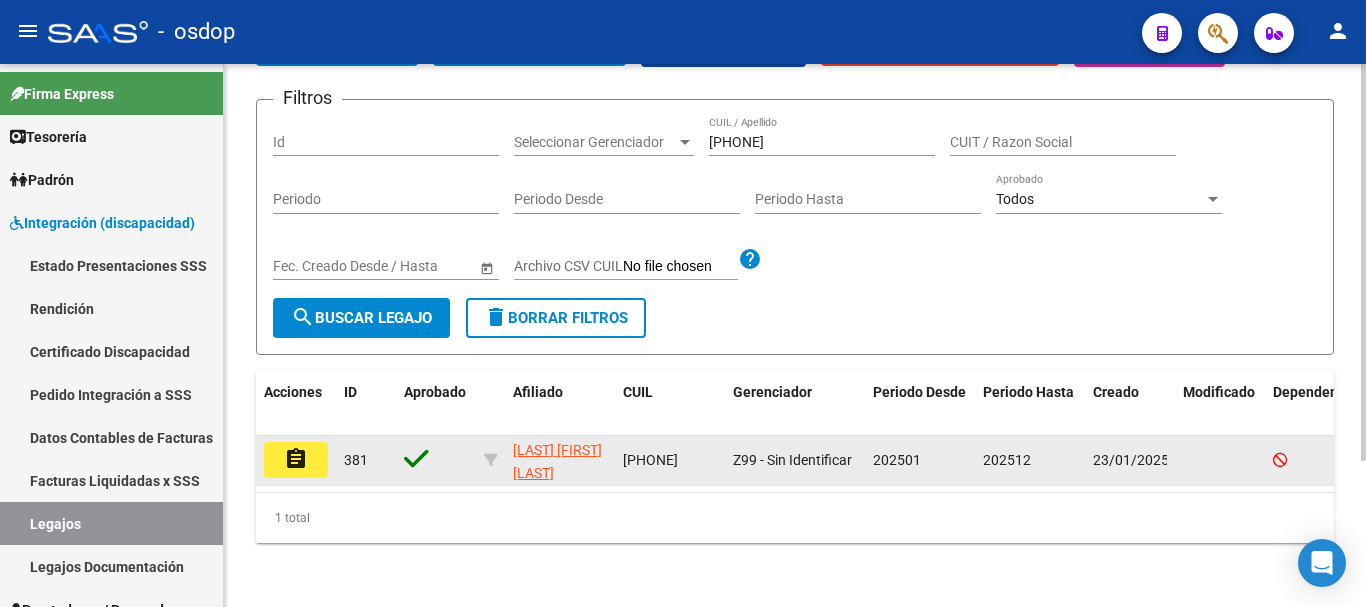 click on "assignment" 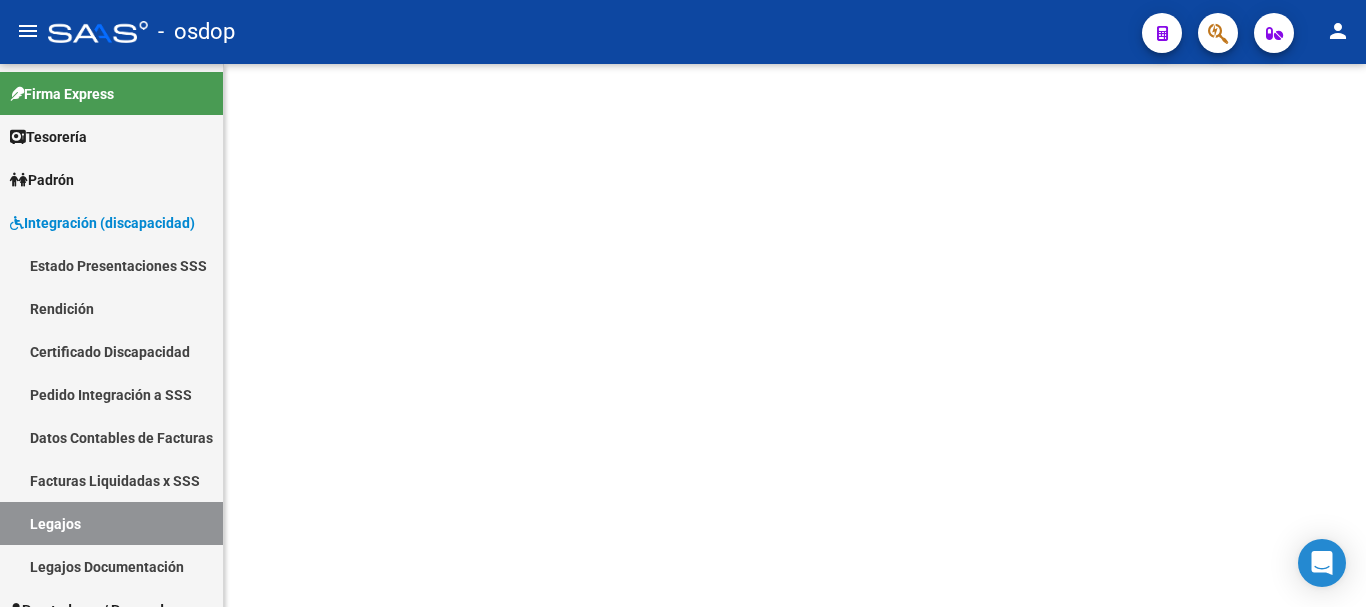 scroll, scrollTop: 0, scrollLeft: 0, axis: both 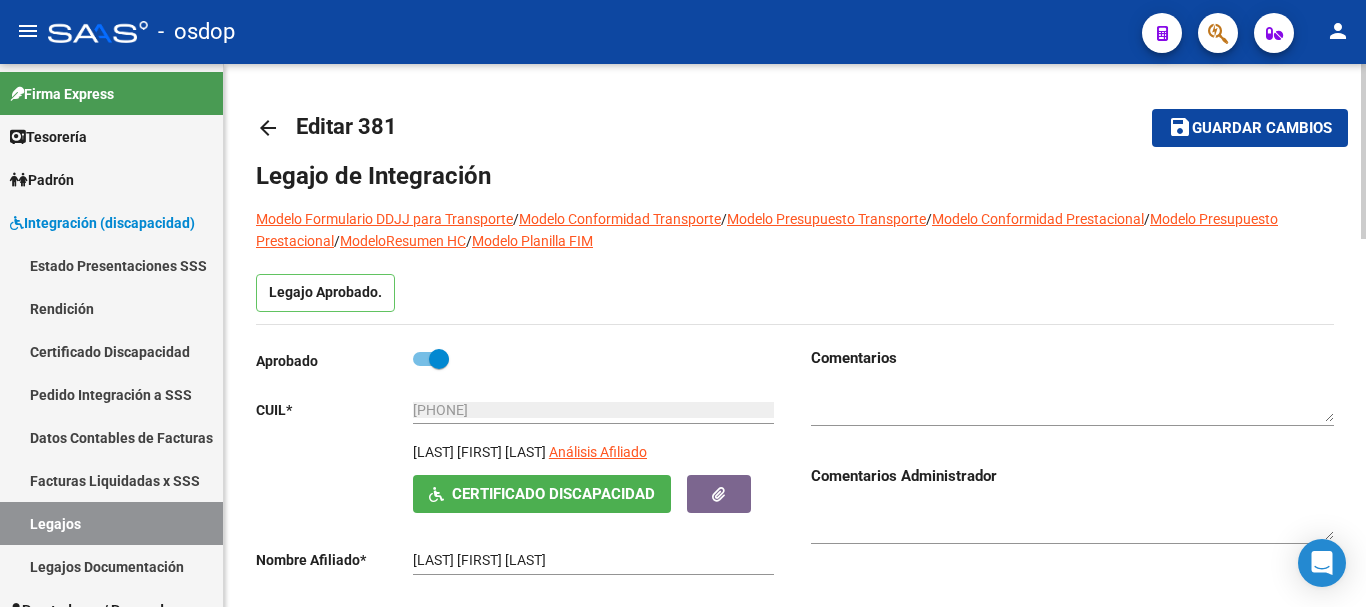 type on "GONZALEZ JOHANA GUADALUPE" 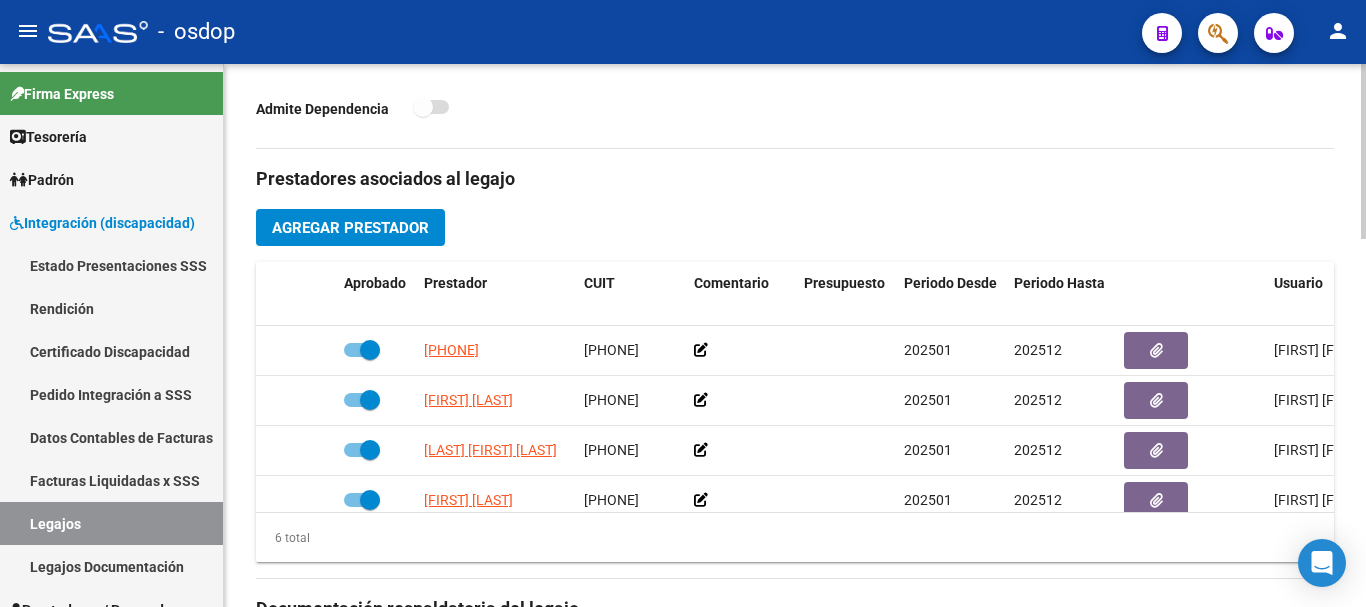 scroll, scrollTop: 700, scrollLeft: 0, axis: vertical 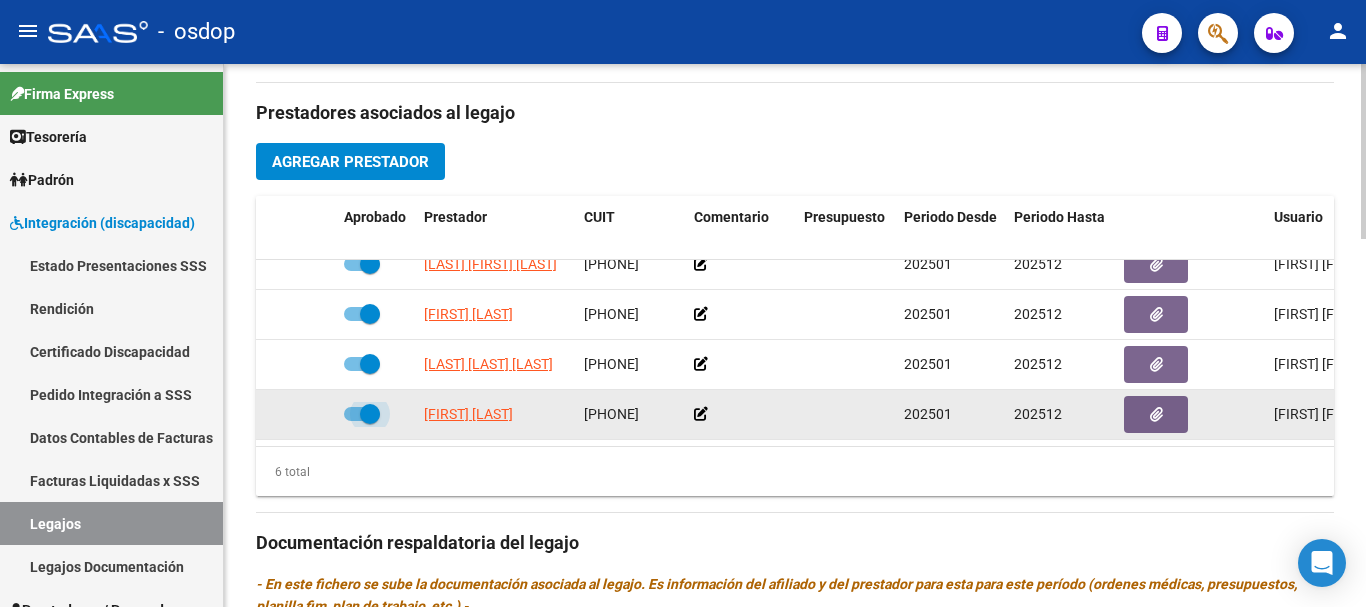 click at bounding box center (362, 414) 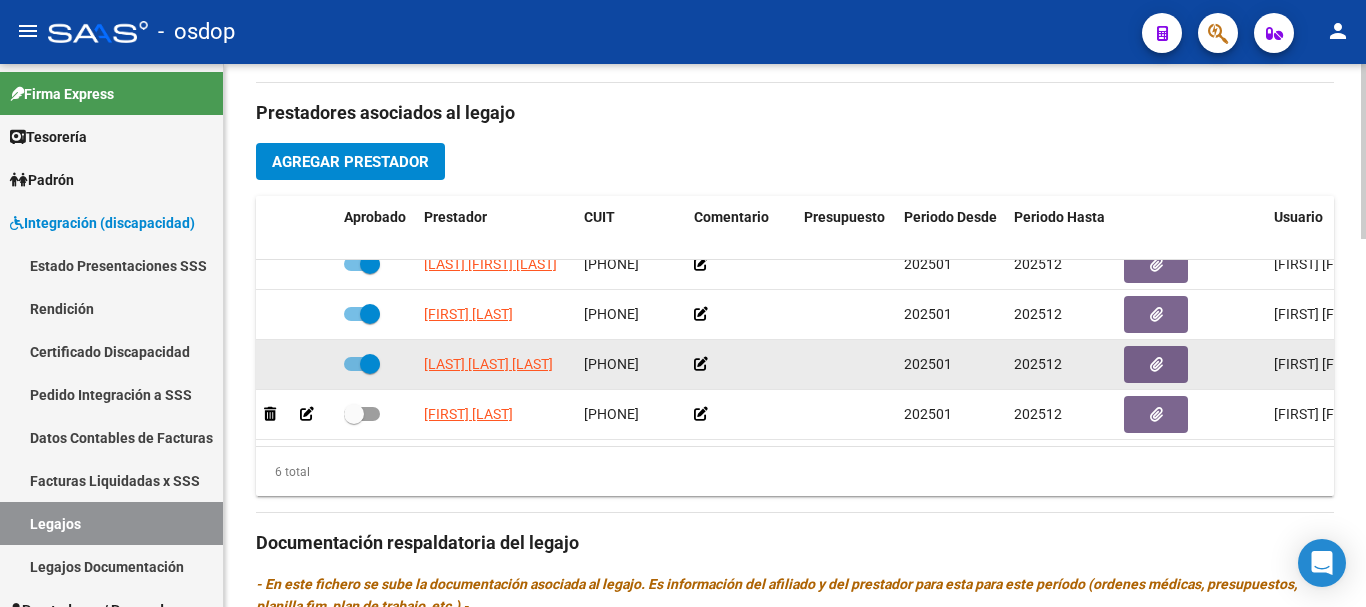 click at bounding box center (362, 364) 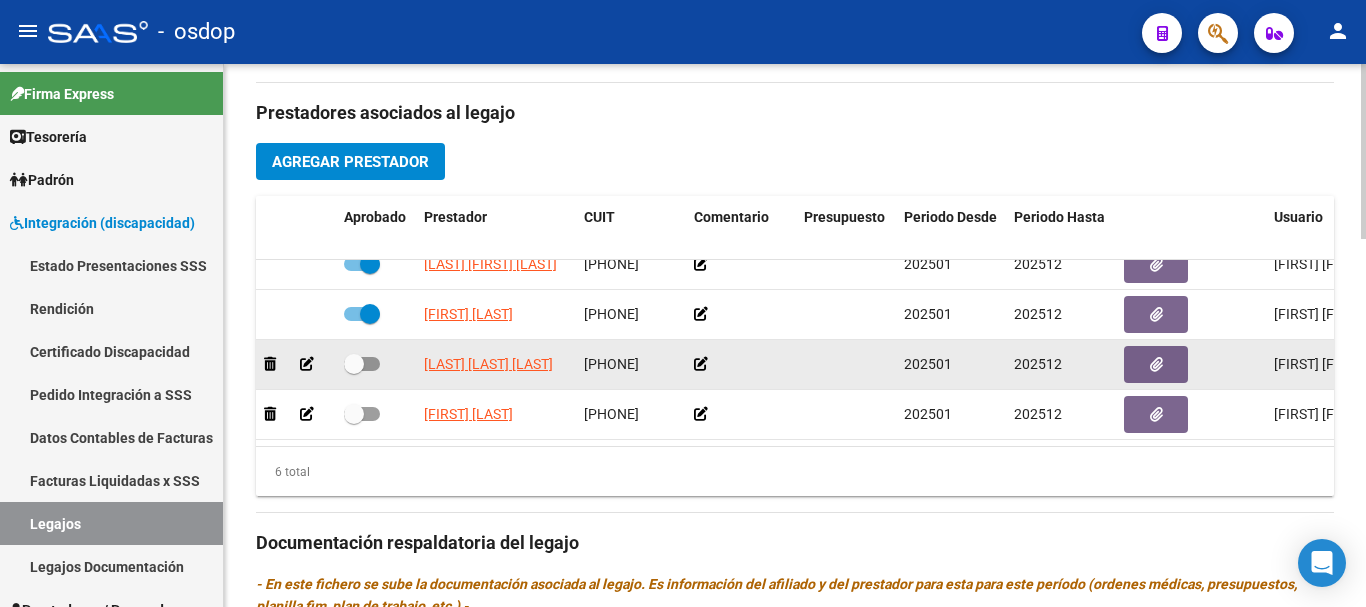 scroll, scrollTop: 36, scrollLeft: 0, axis: vertical 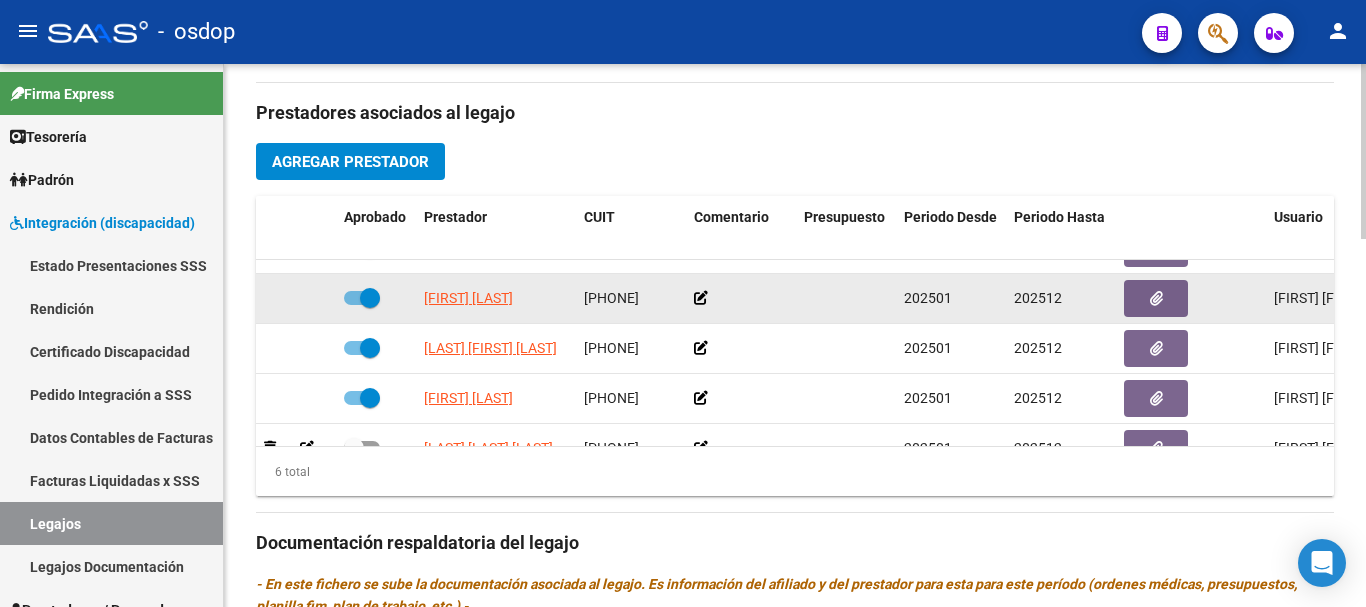 click at bounding box center [362, 298] 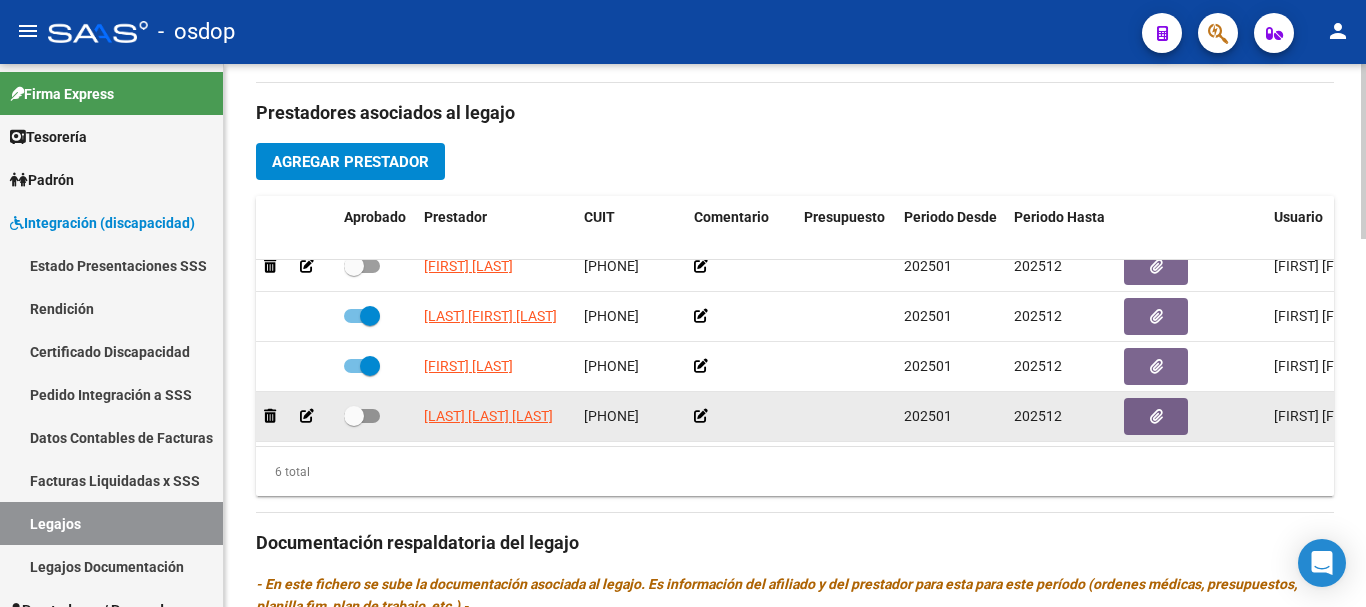 scroll, scrollTop: 36, scrollLeft: 0, axis: vertical 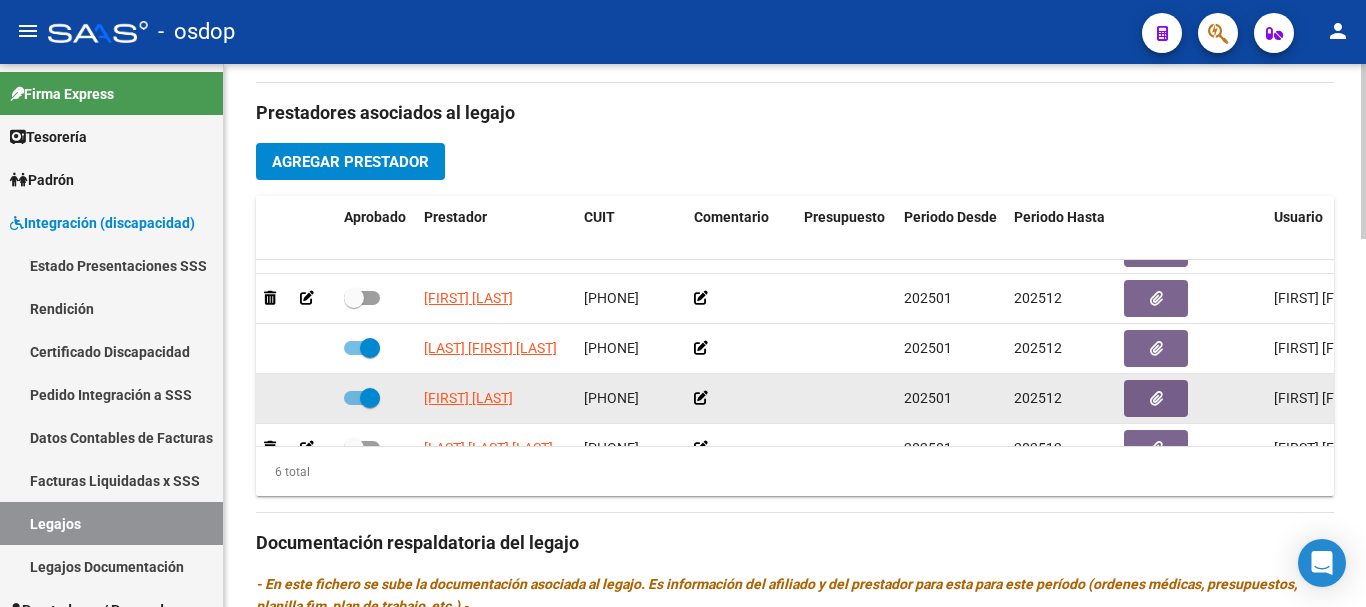 click at bounding box center [362, 398] 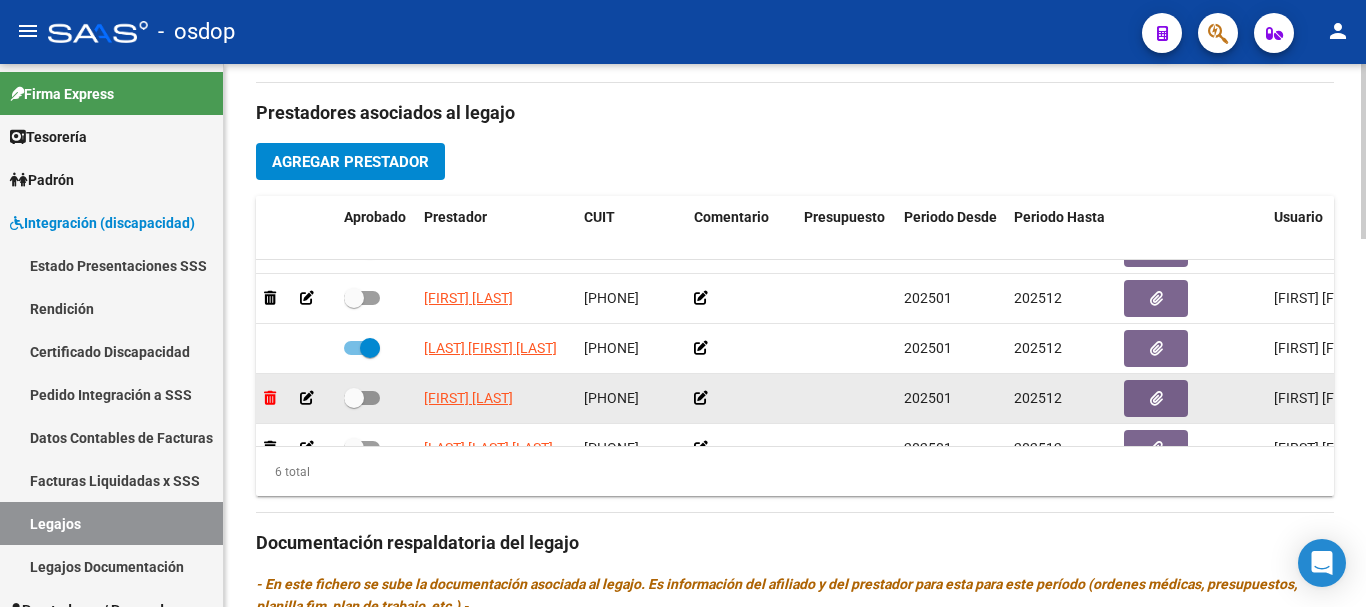 click 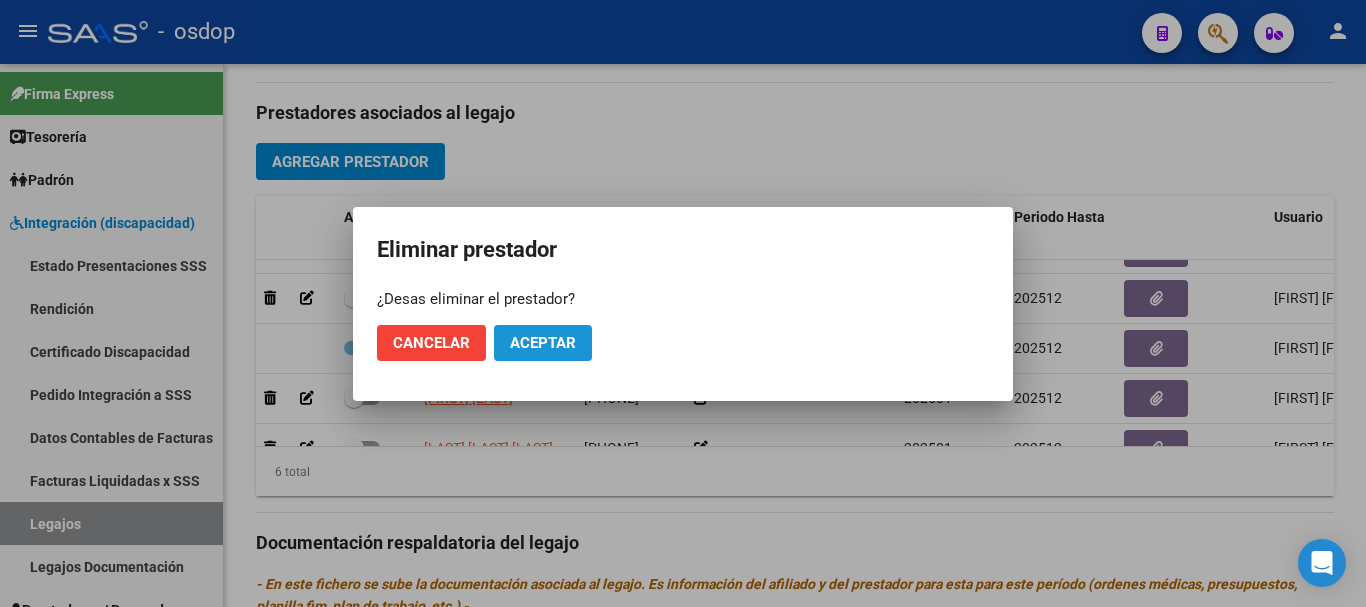 click on "Aceptar" 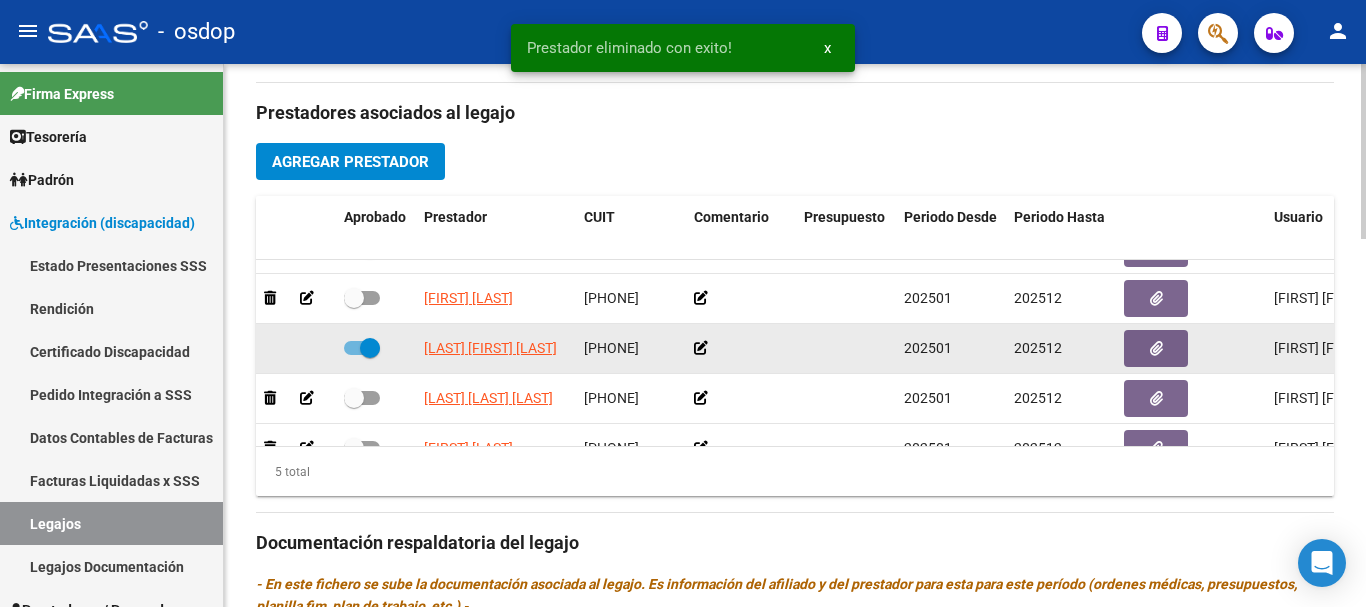 click at bounding box center (362, 348) 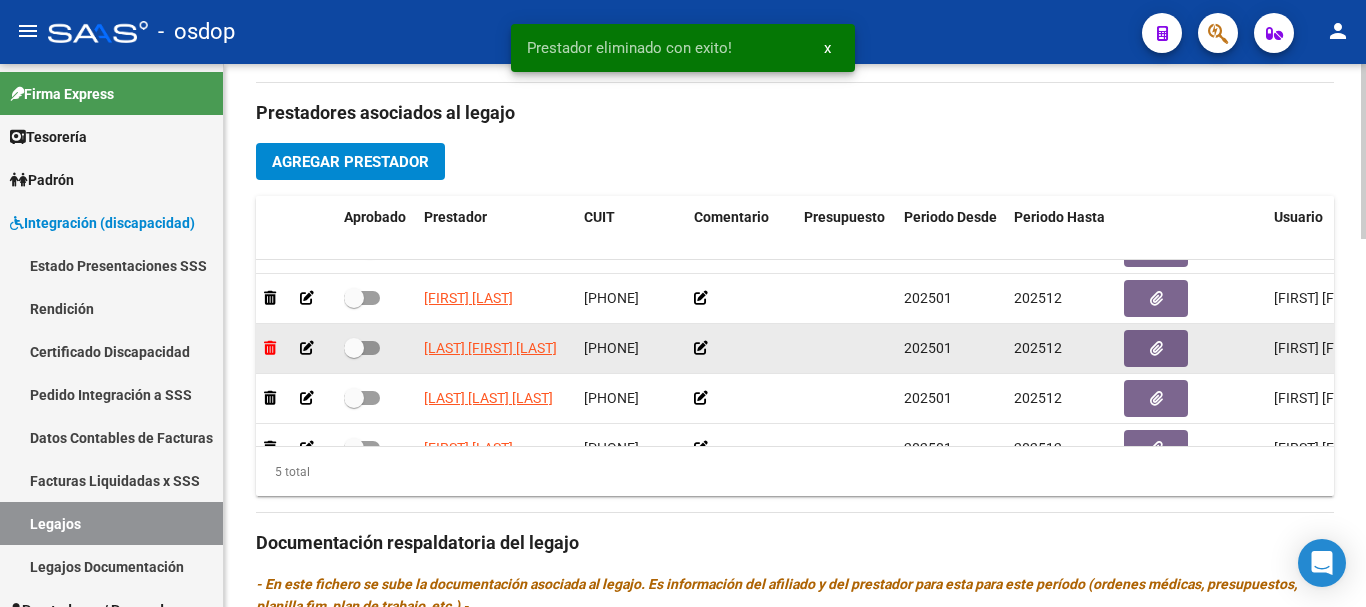 click 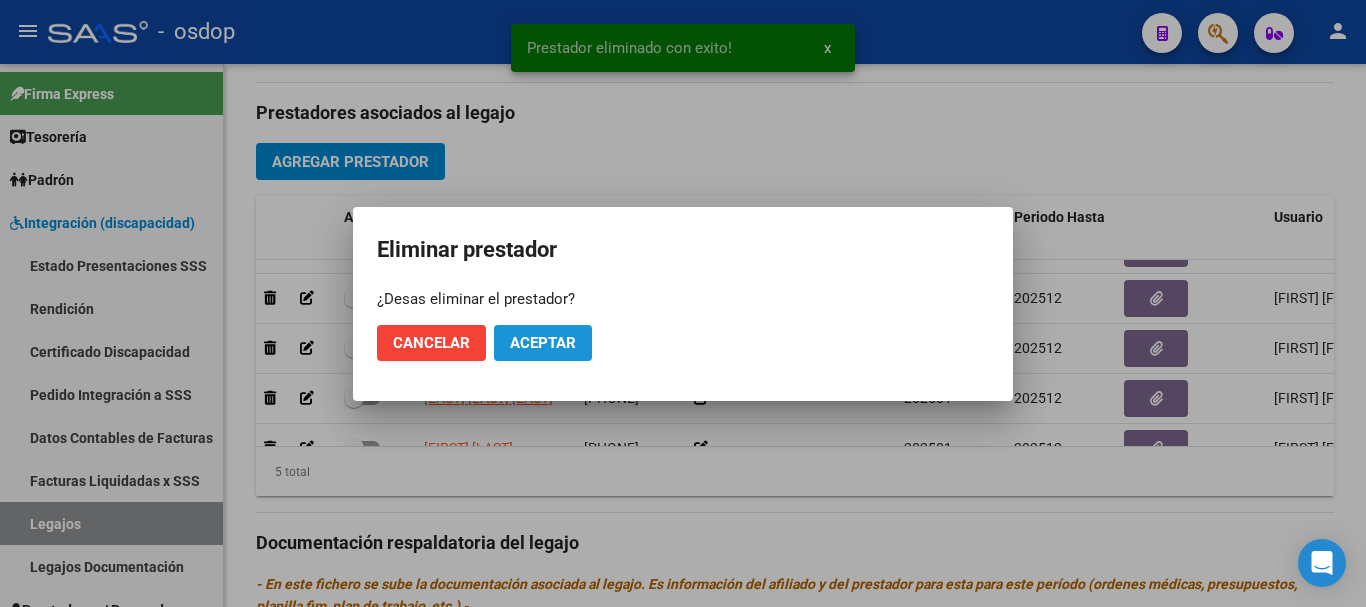 click on "Aceptar" 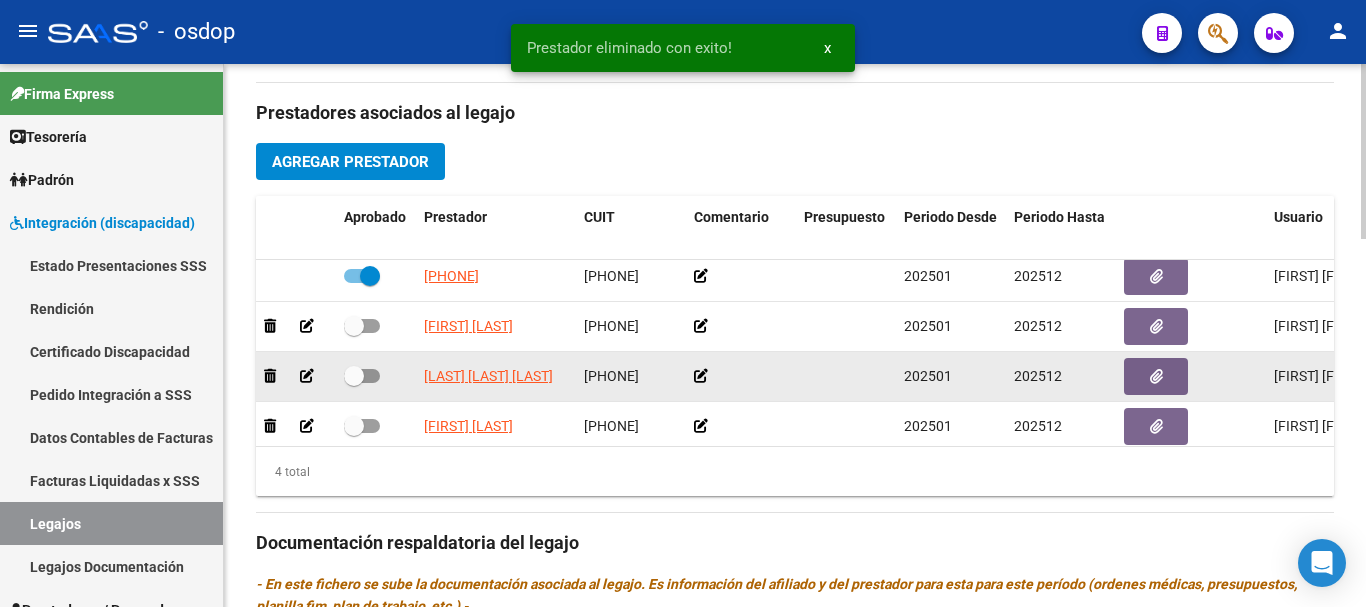 scroll, scrollTop: 0, scrollLeft: 0, axis: both 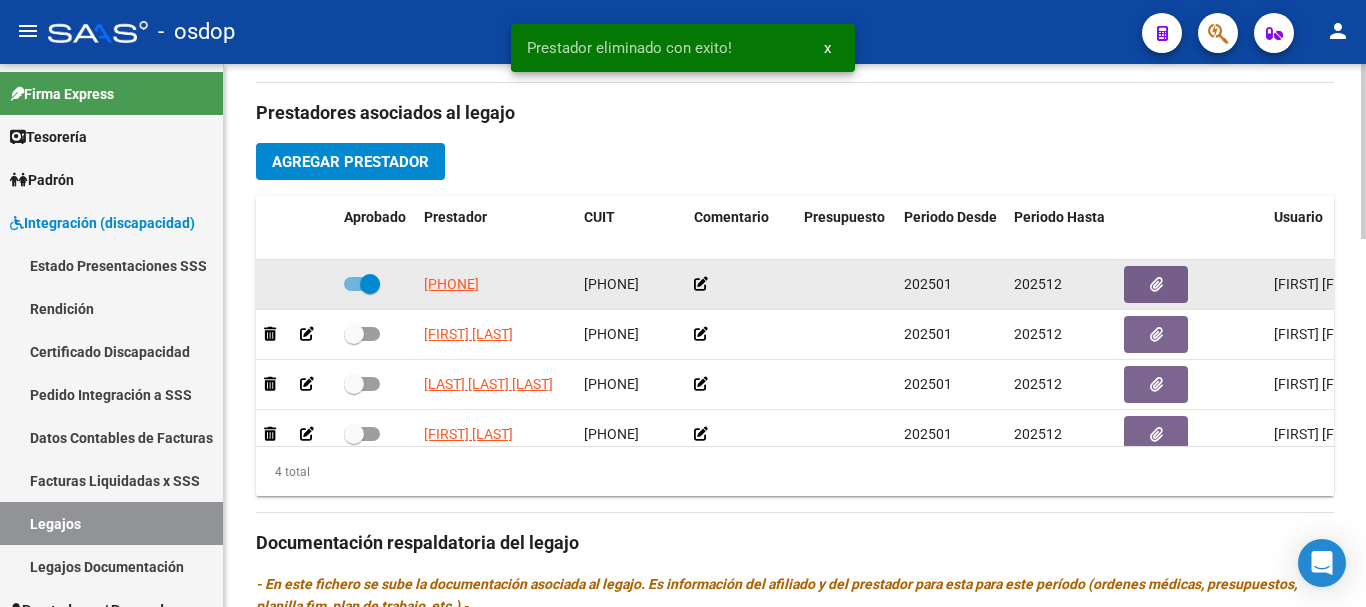 click at bounding box center [362, 284] 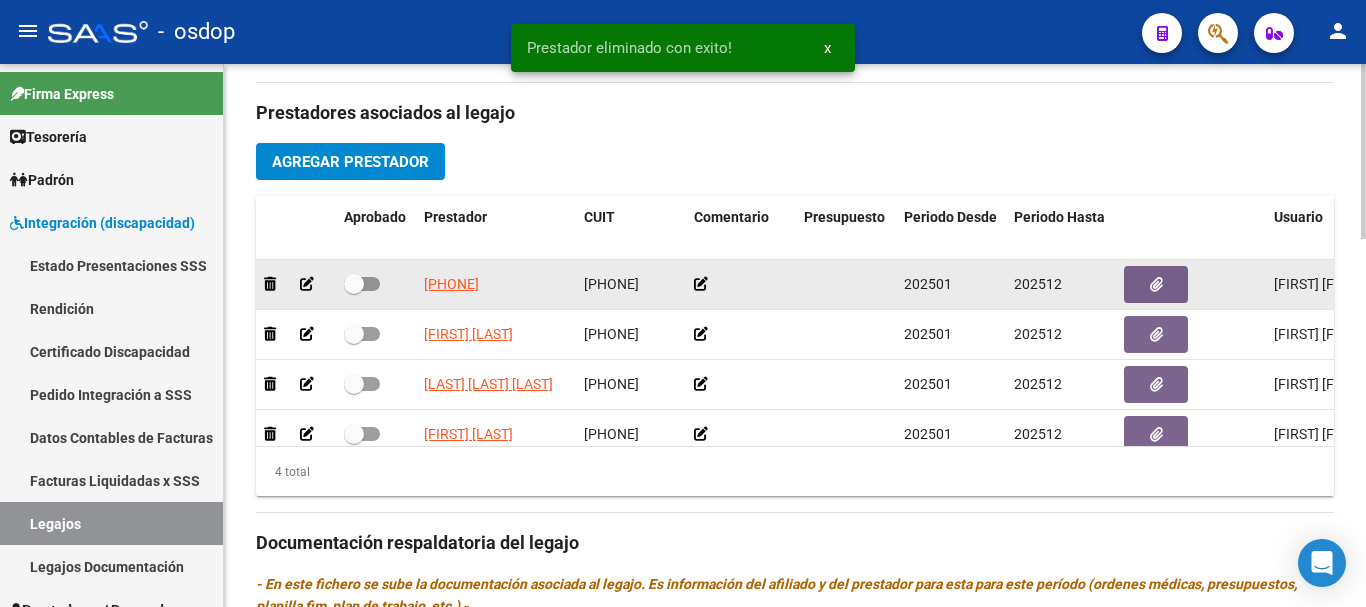 click 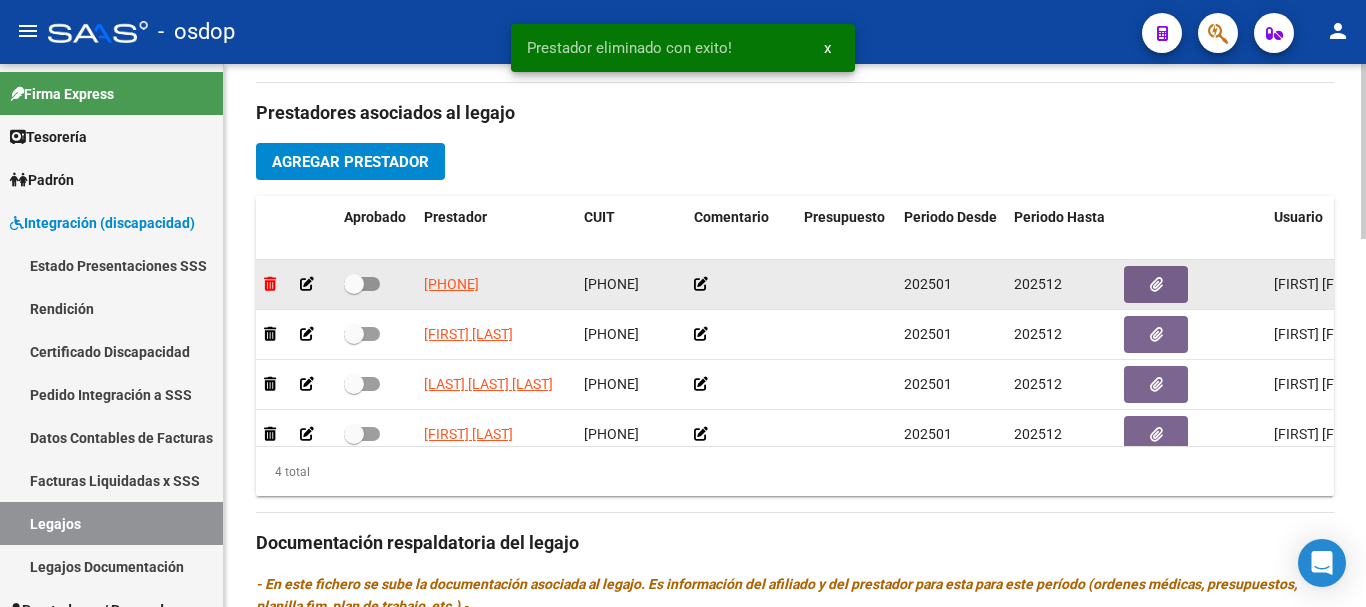 click 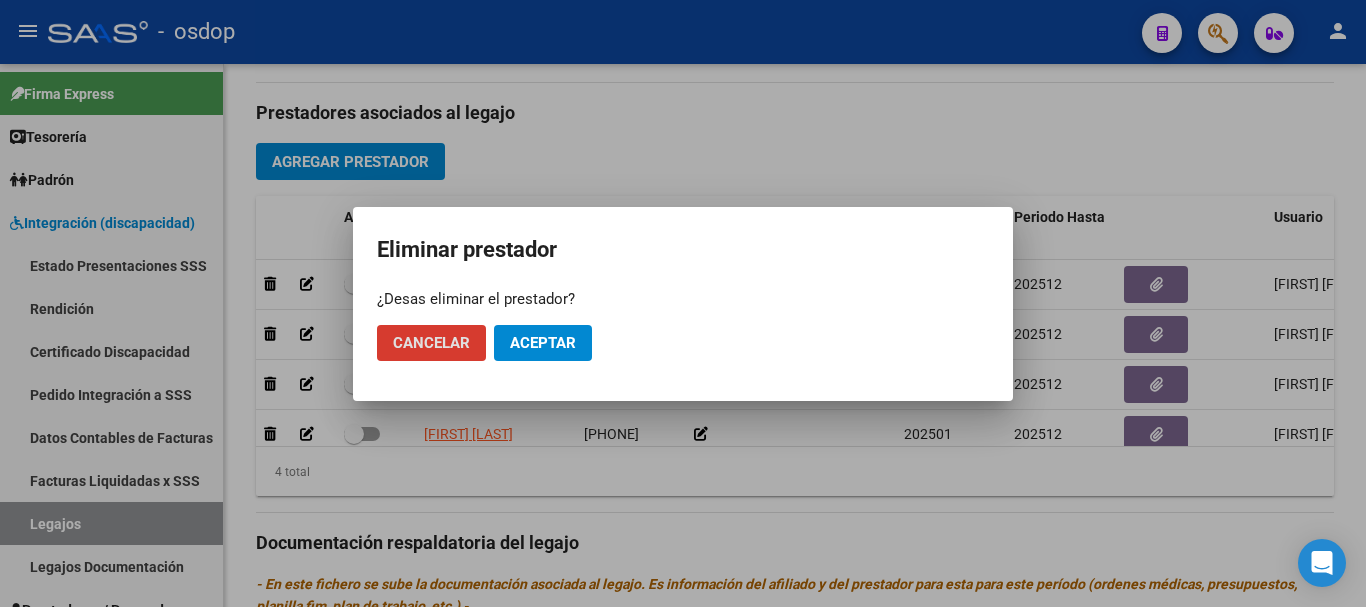 click on "Aceptar" 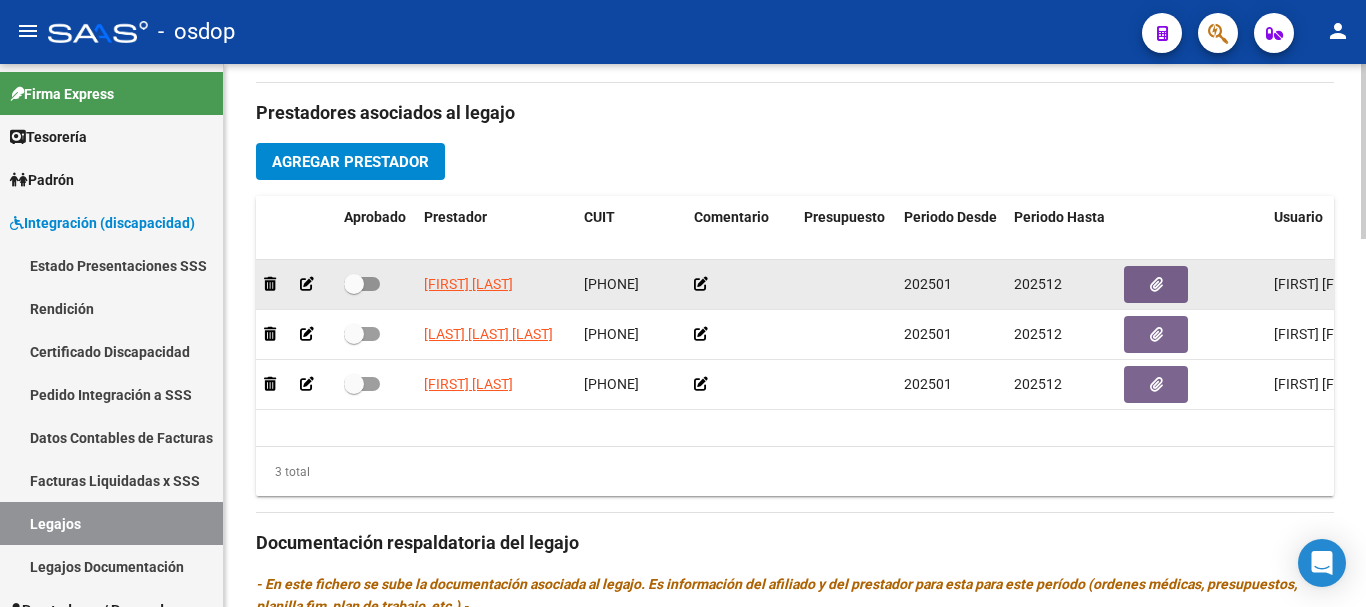 click 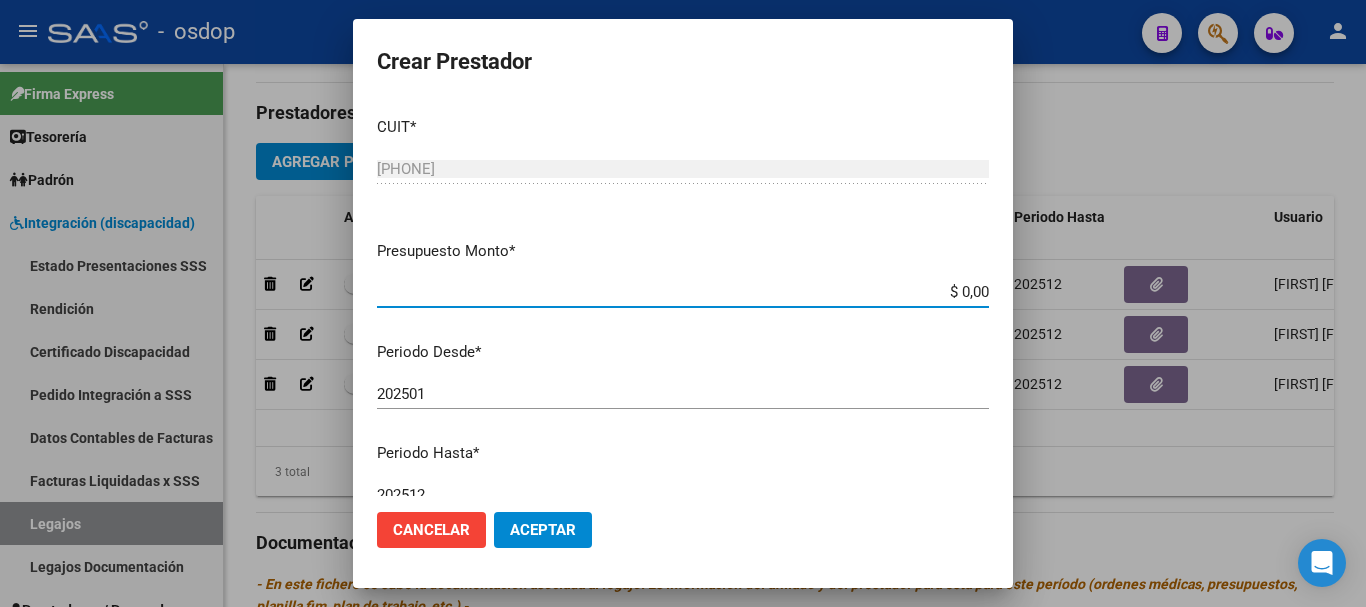 click on "$ 0,00" at bounding box center [683, 292] 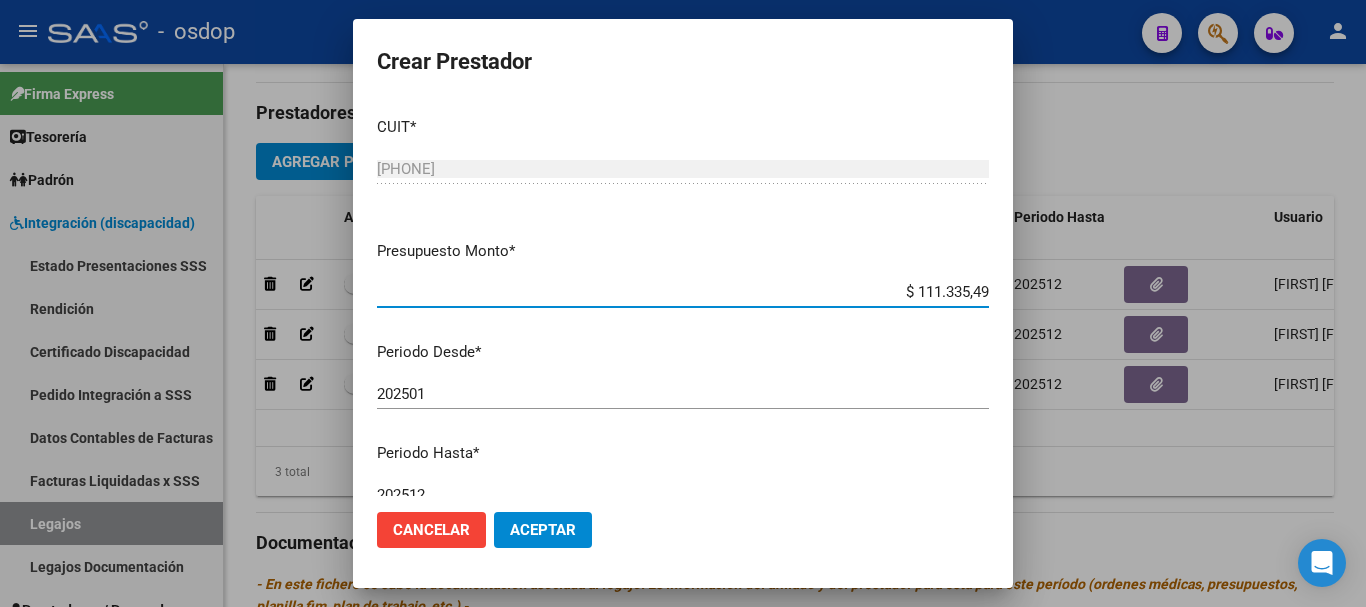 type on "$ 111.335,49" 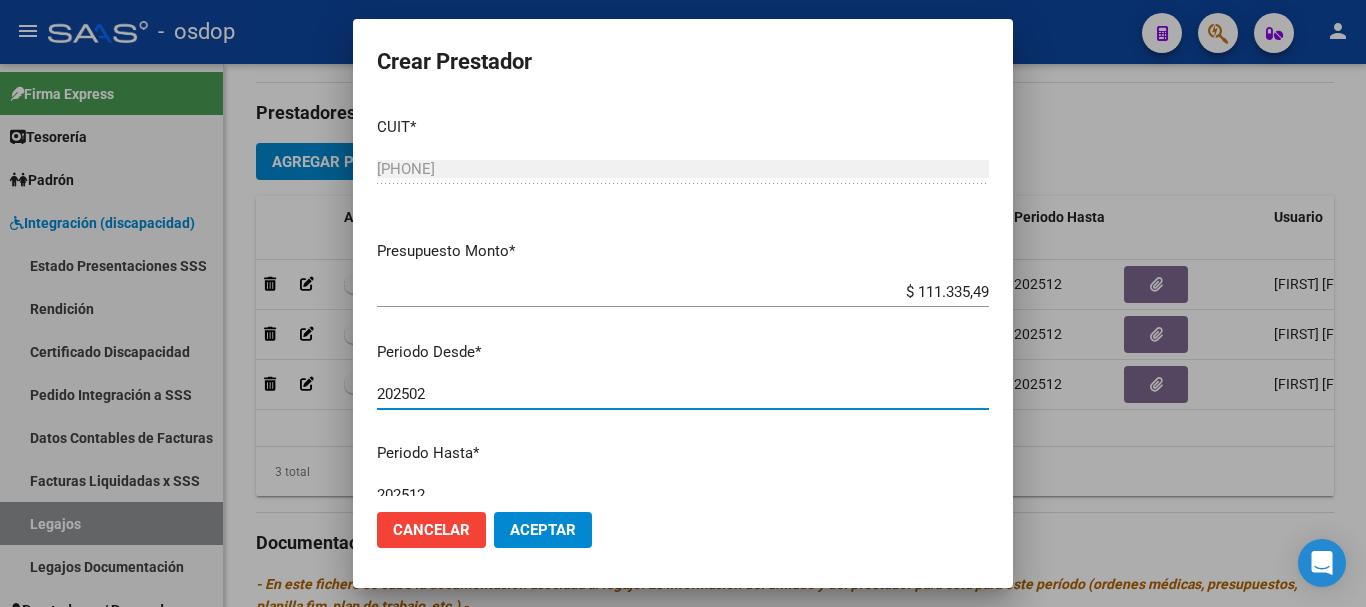 type on "202502" 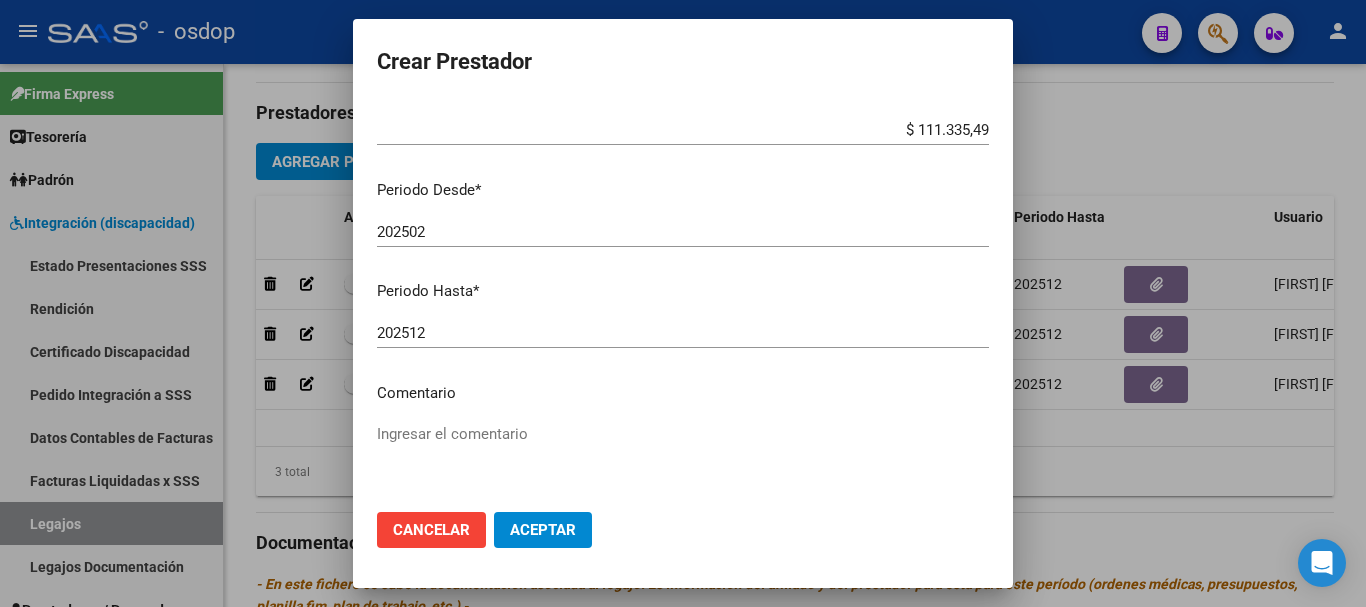 scroll, scrollTop: 200, scrollLeft: 0, axis: vertical 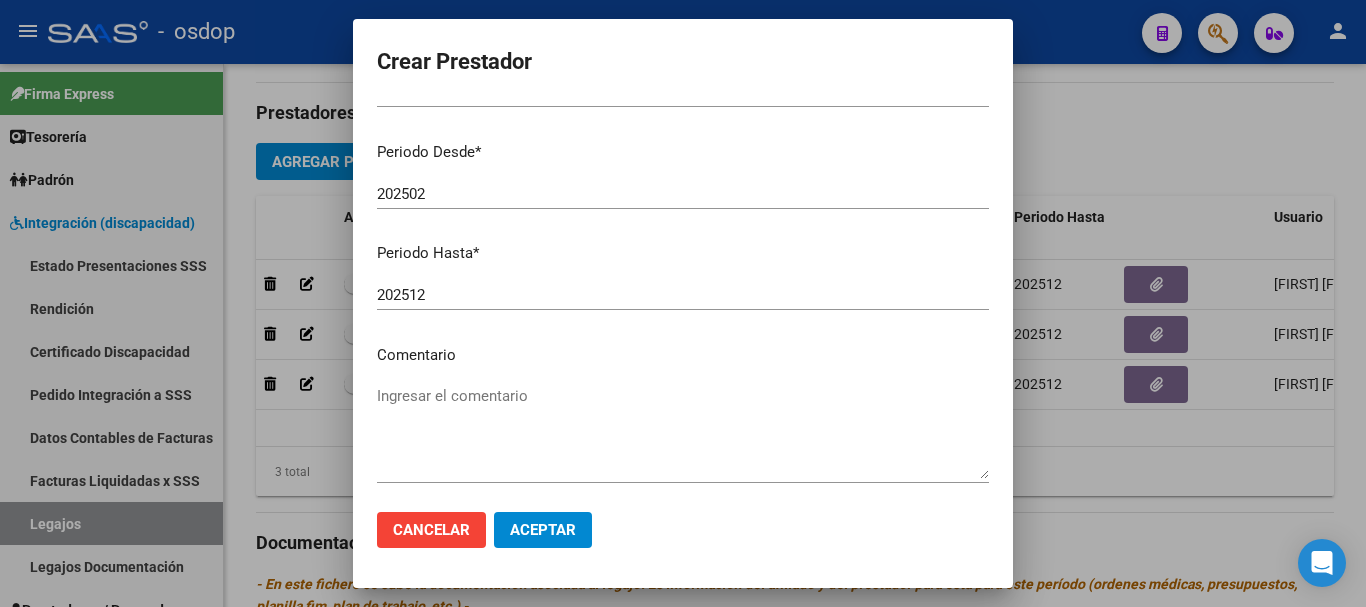 click on "Ingresar el comentario" at bounding box center [683, 432] 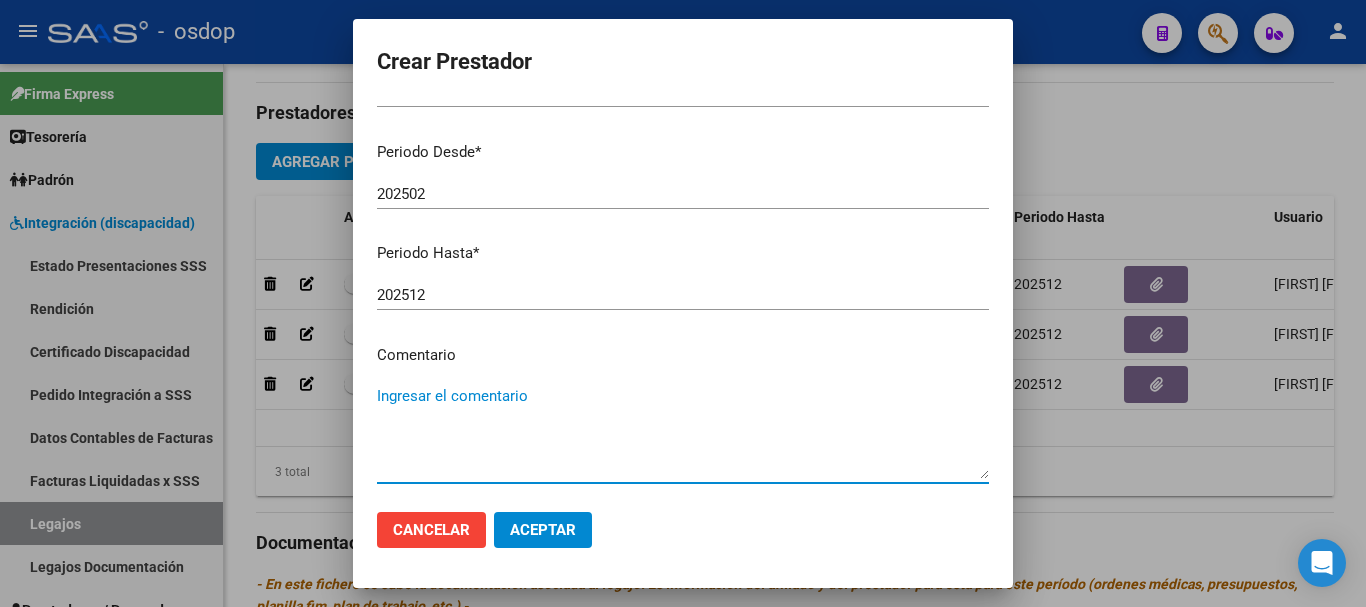 click on "Ingresar el comentario" at bounding box center [683, 432] 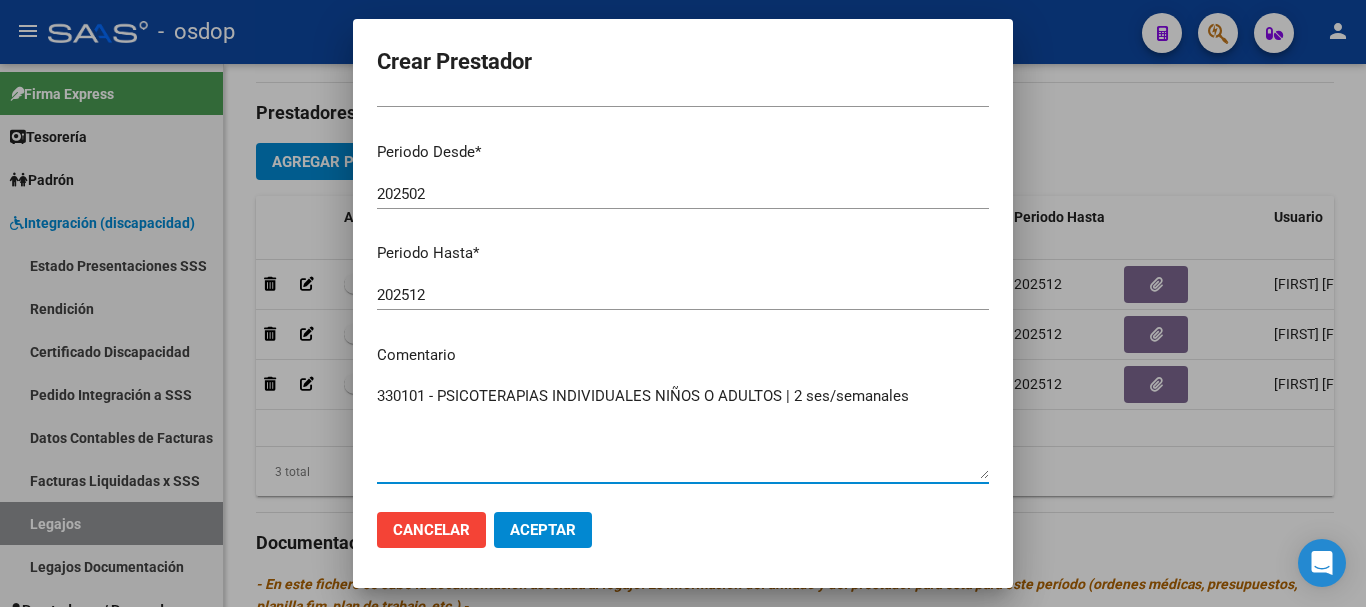 type on "330101 - PSICOTERAPIAS INDIVIDUALES NIÑOS O ADULTOS | 2 ses/semanales" 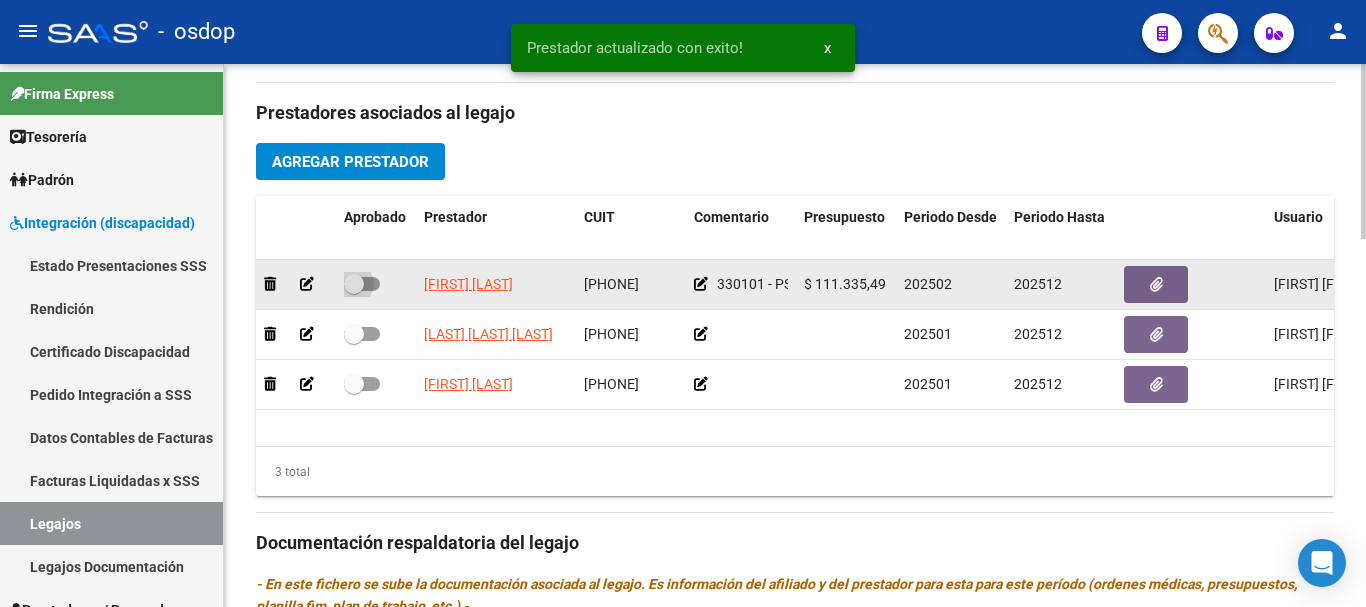 click at bounding box center [362, 284] 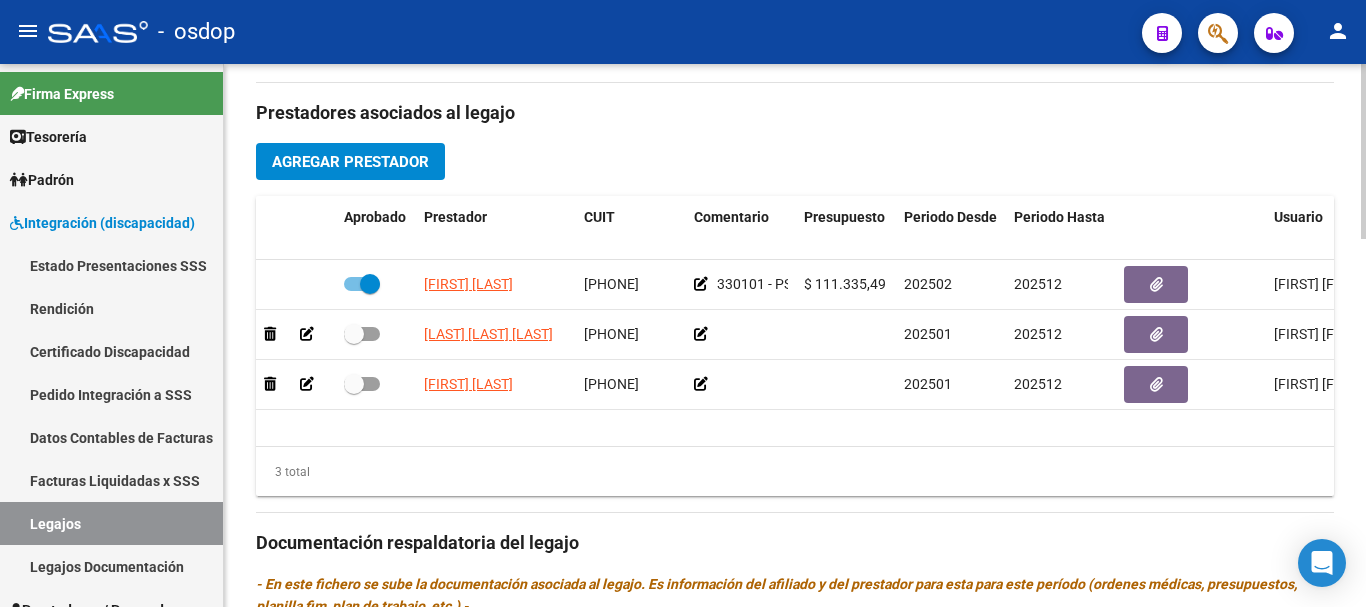 click on "Agregar Prestador" 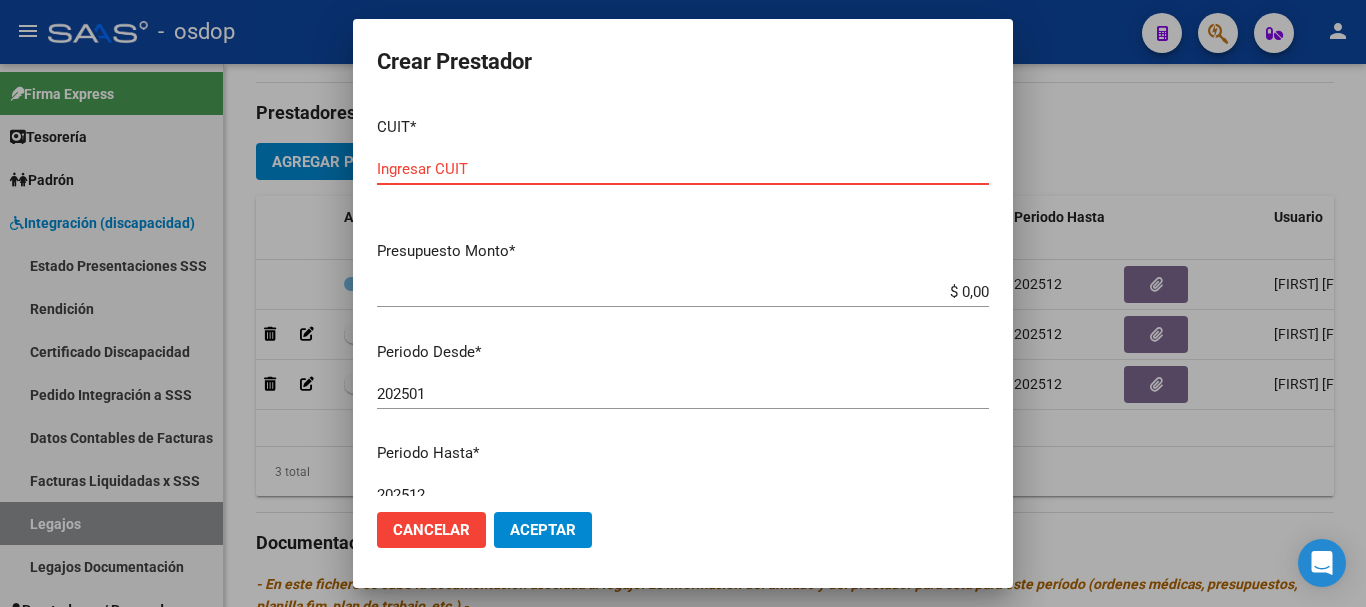 click on "Ingresar CUIT" at bounding box center (683, 169) 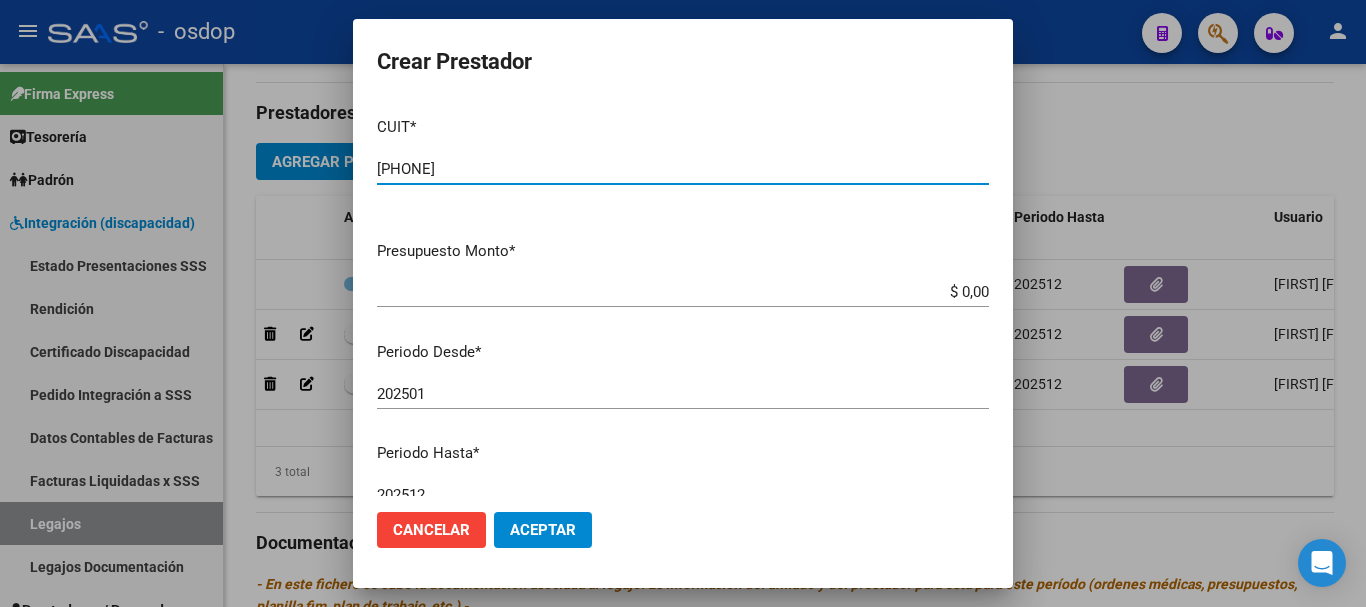type on "27-29693065-8" 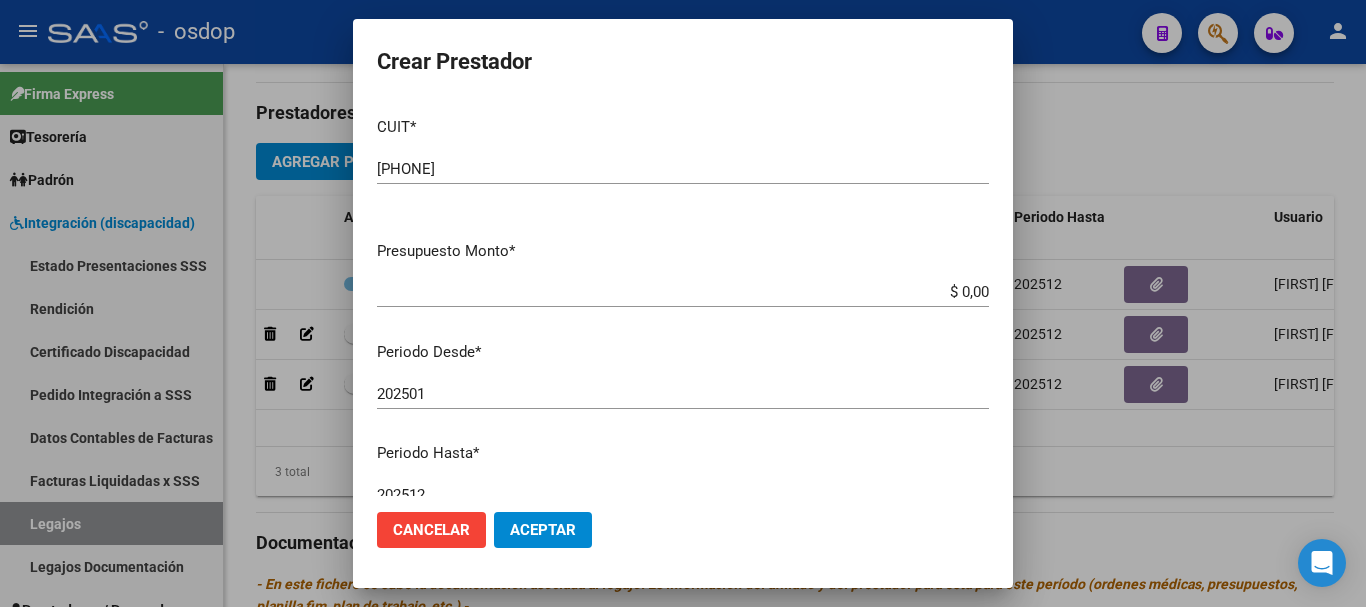 click on "$ 0,00" at bounding box center (683, 292) 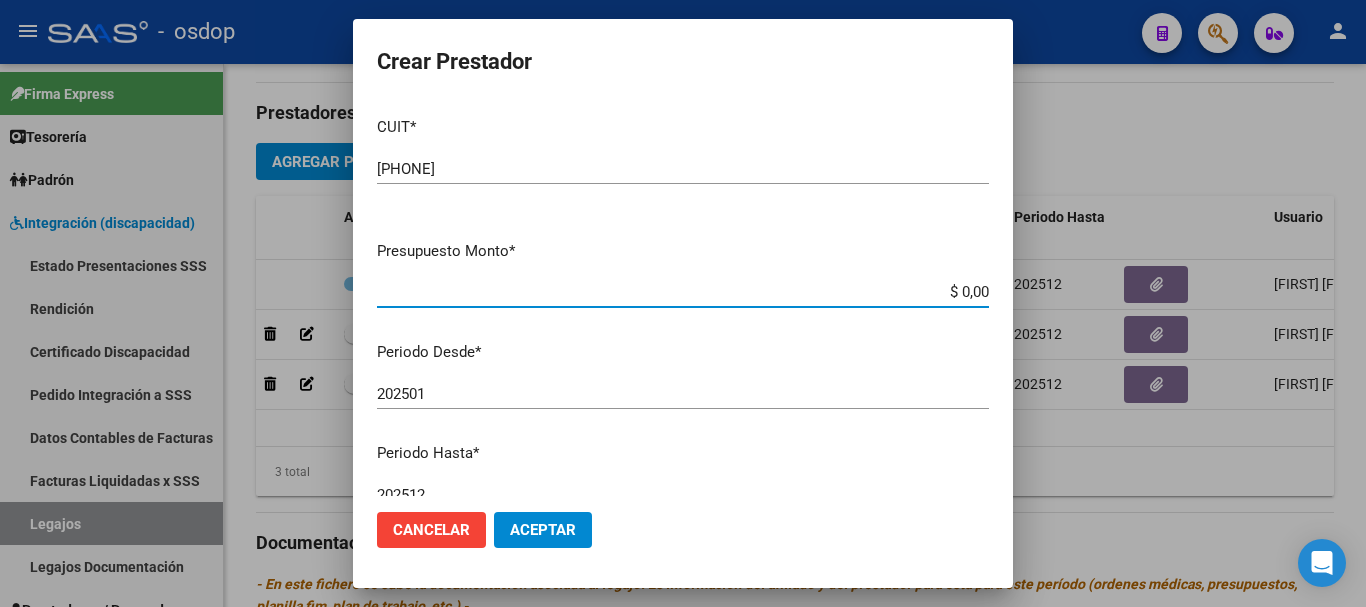 click on "$ 0,00" at bounding box center [683, 292] 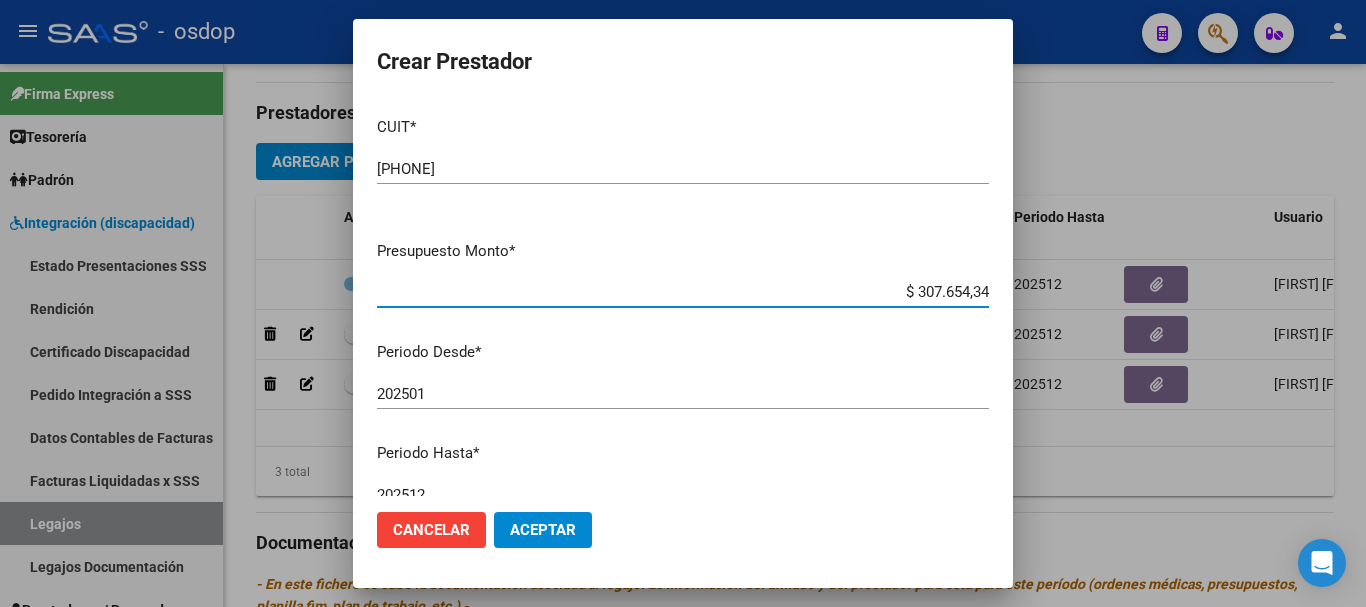 type on "$ 307.654,34" 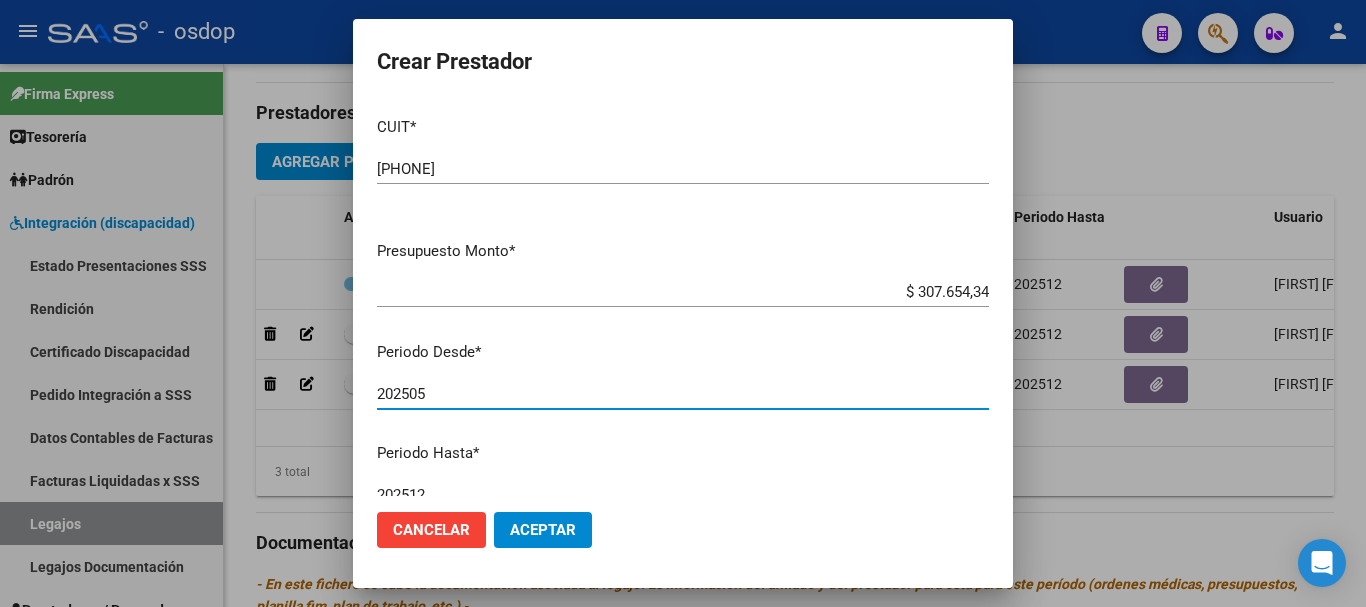 type on "202505" 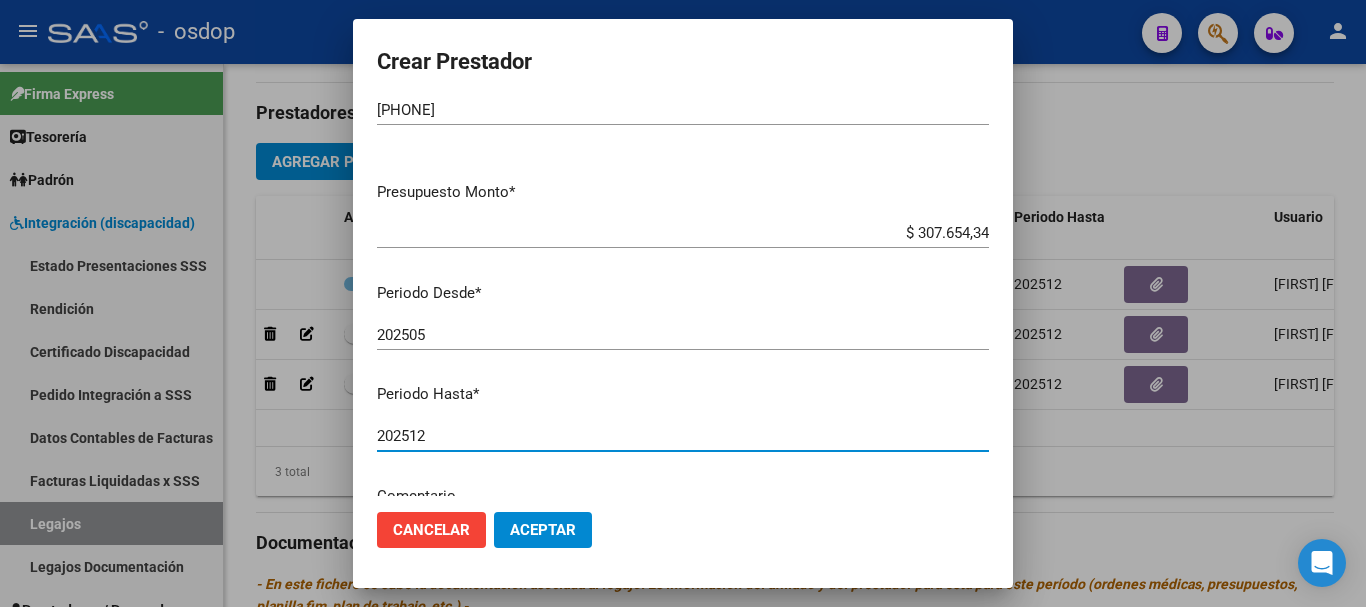 scroll, scrollTop: 208, scrollLeft: 0, axis: vertical 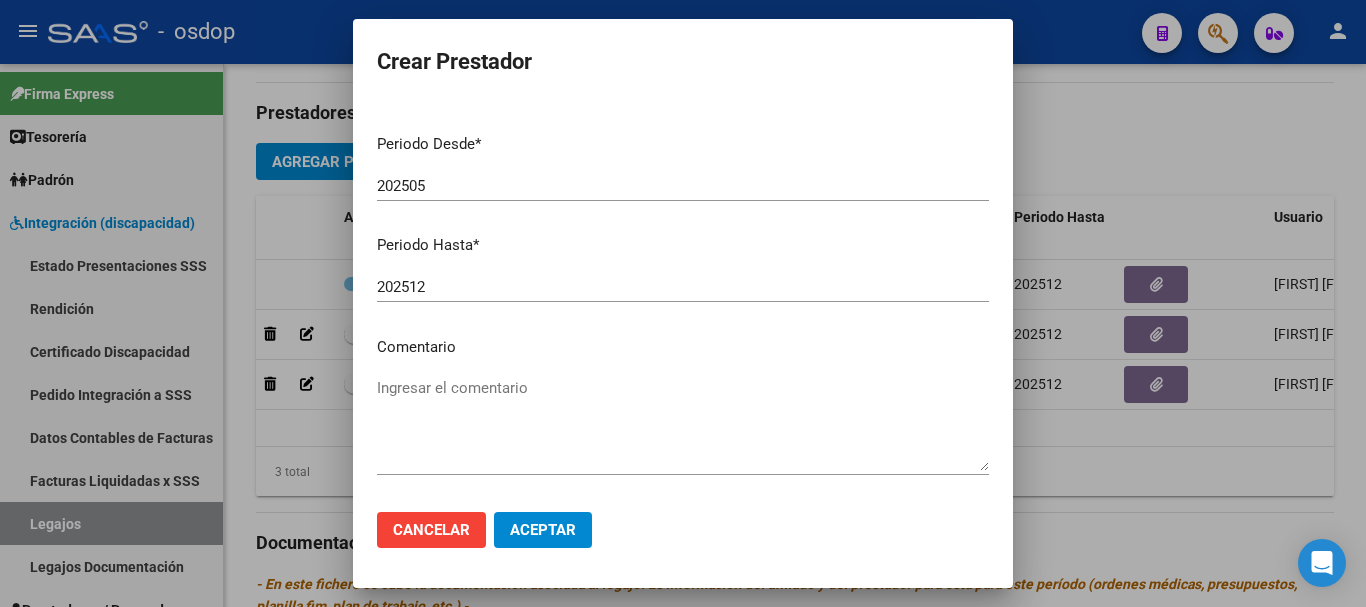 click on "Ingresar el comentario" at bounding box center (683, 424) 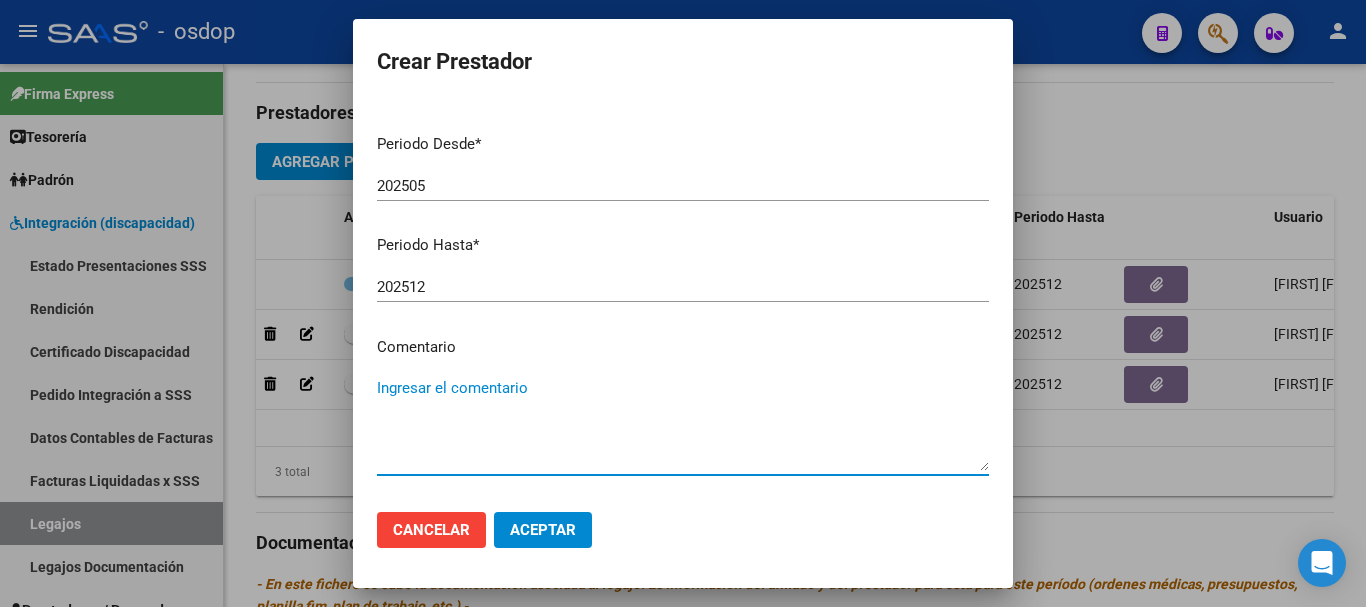 paste on "780087 - MÓDULO MAESTRO DE APOYO" 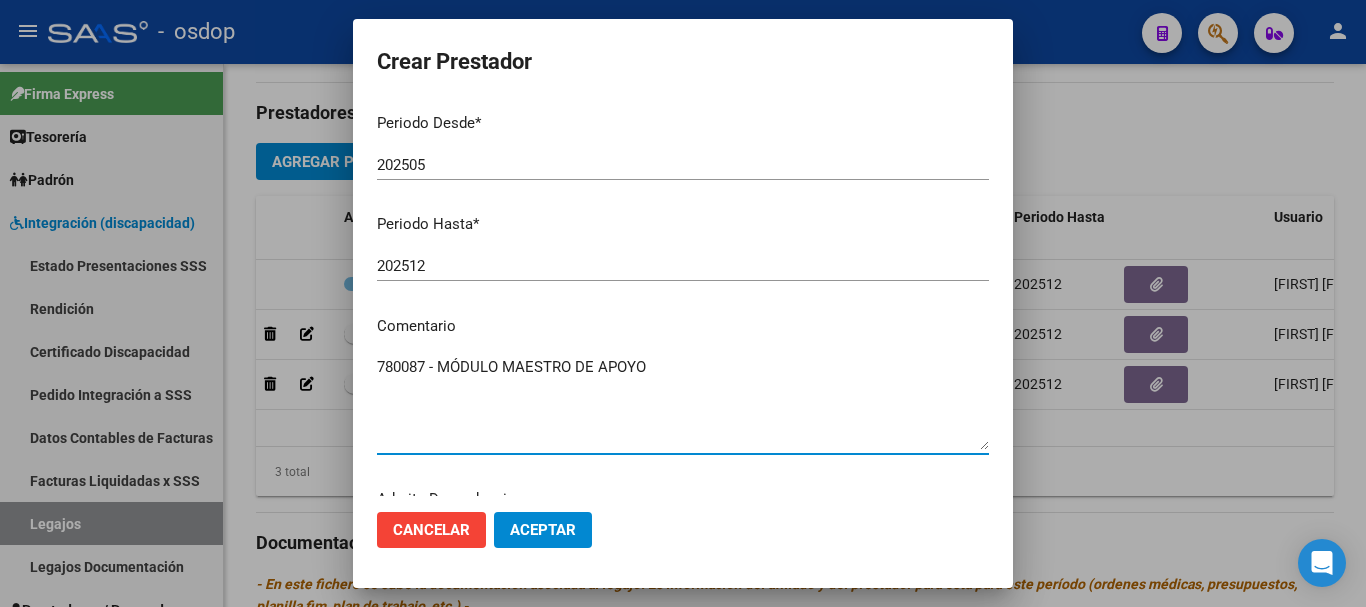 scroll, scrollTop: 290, scrollLeft: 0, axis: vertical 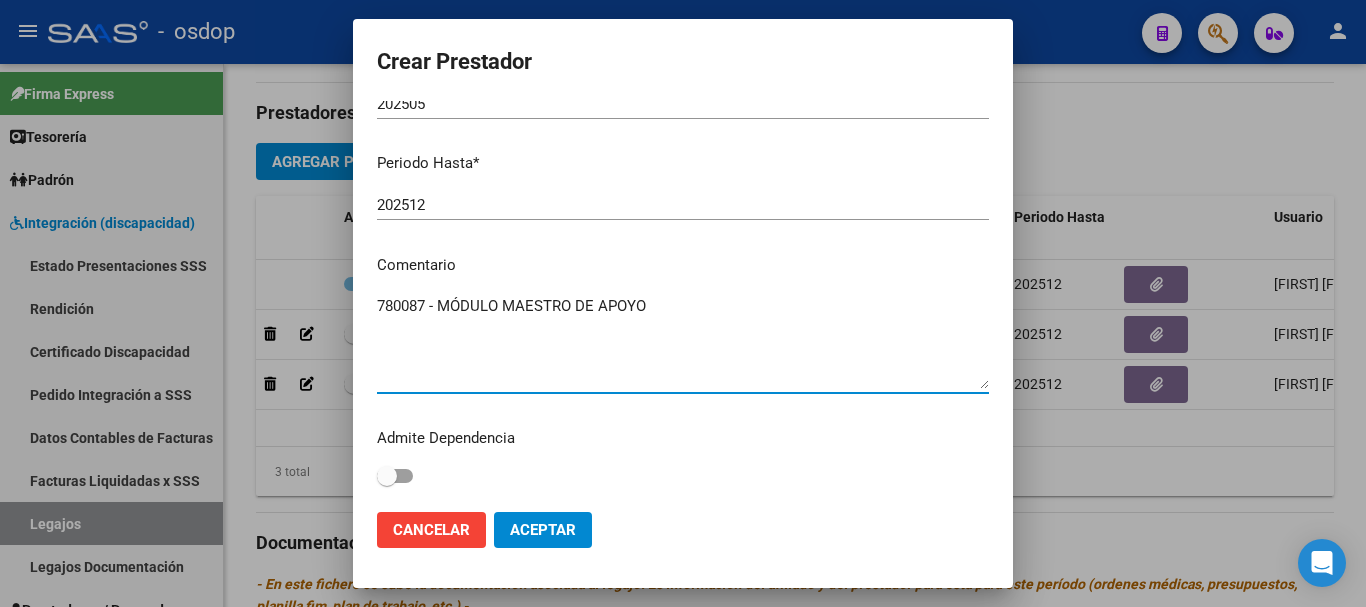 type on "780087 - MÓDULO MAESTRO DE APOYO" 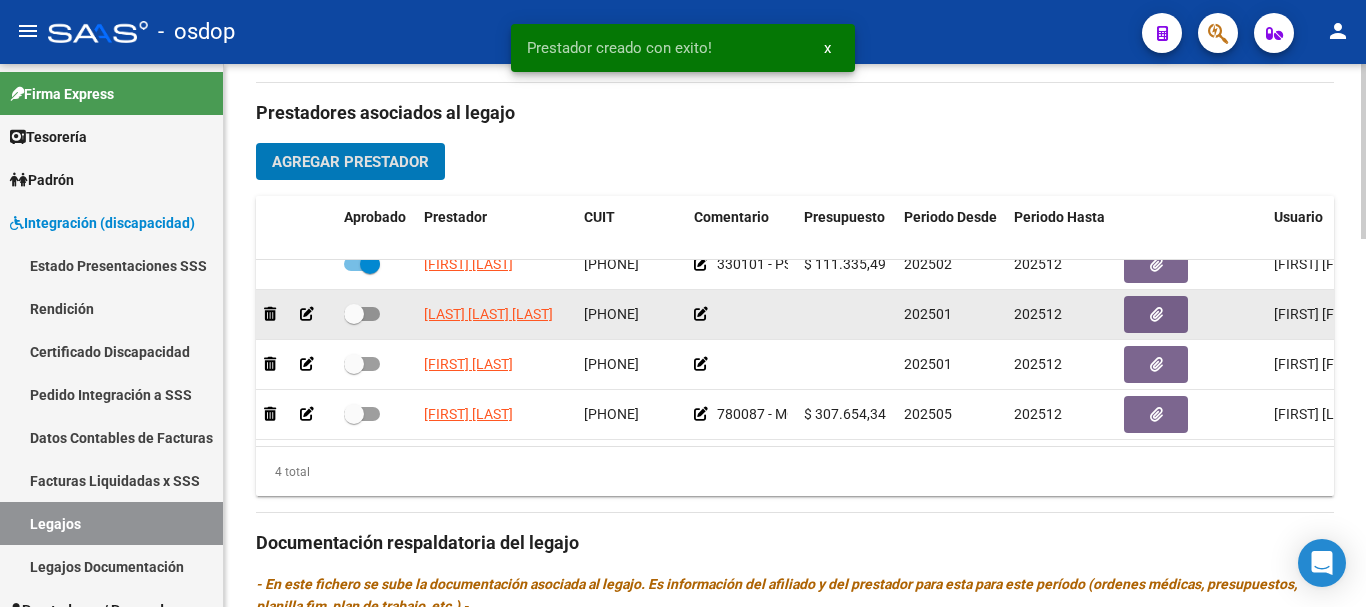 scroll, scrollTop: 36, scrollLeft: 0, axis: vertical 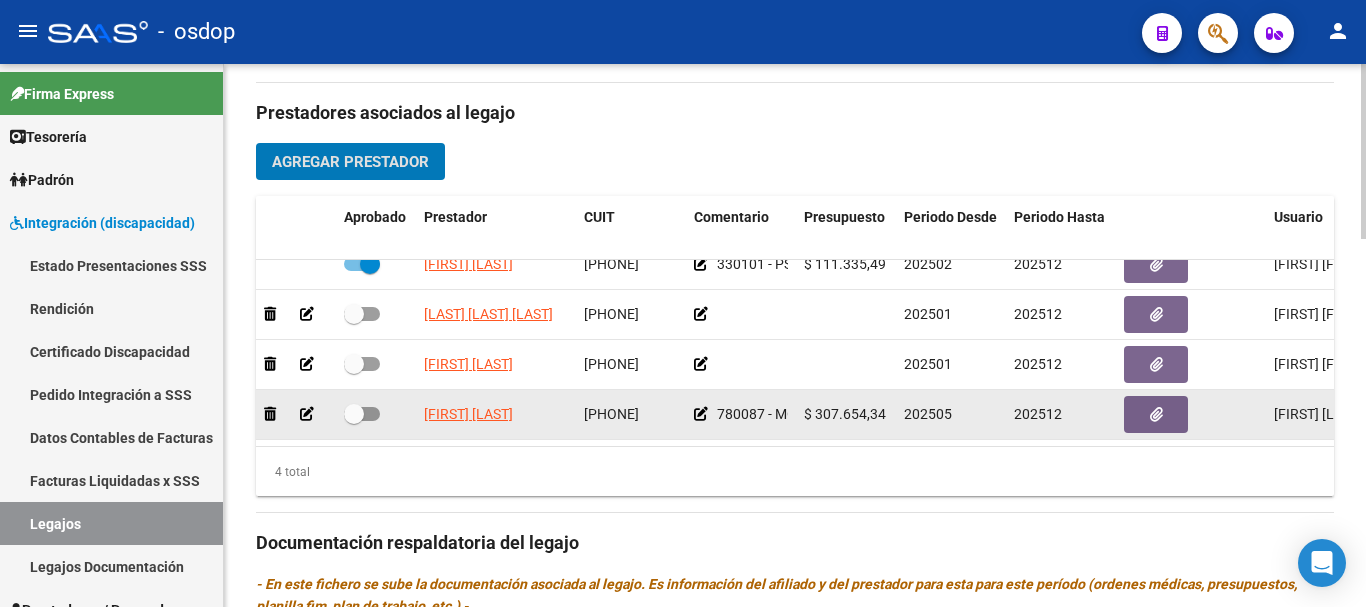 click at bounding box center [362, 414] 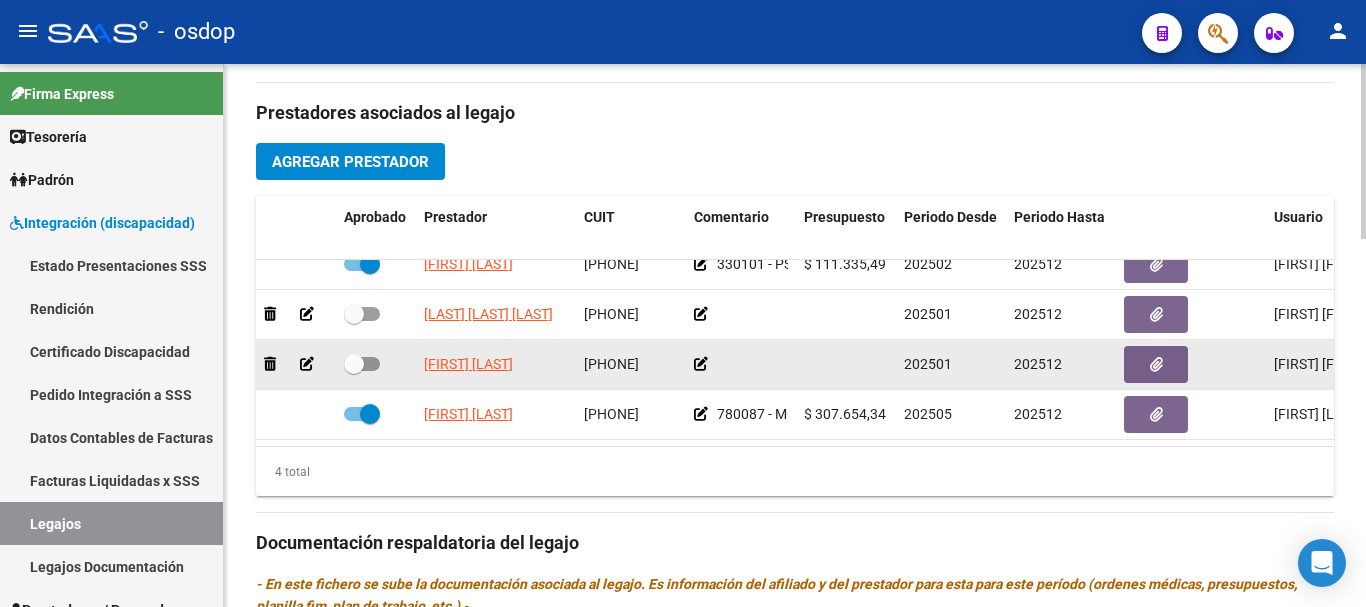 click 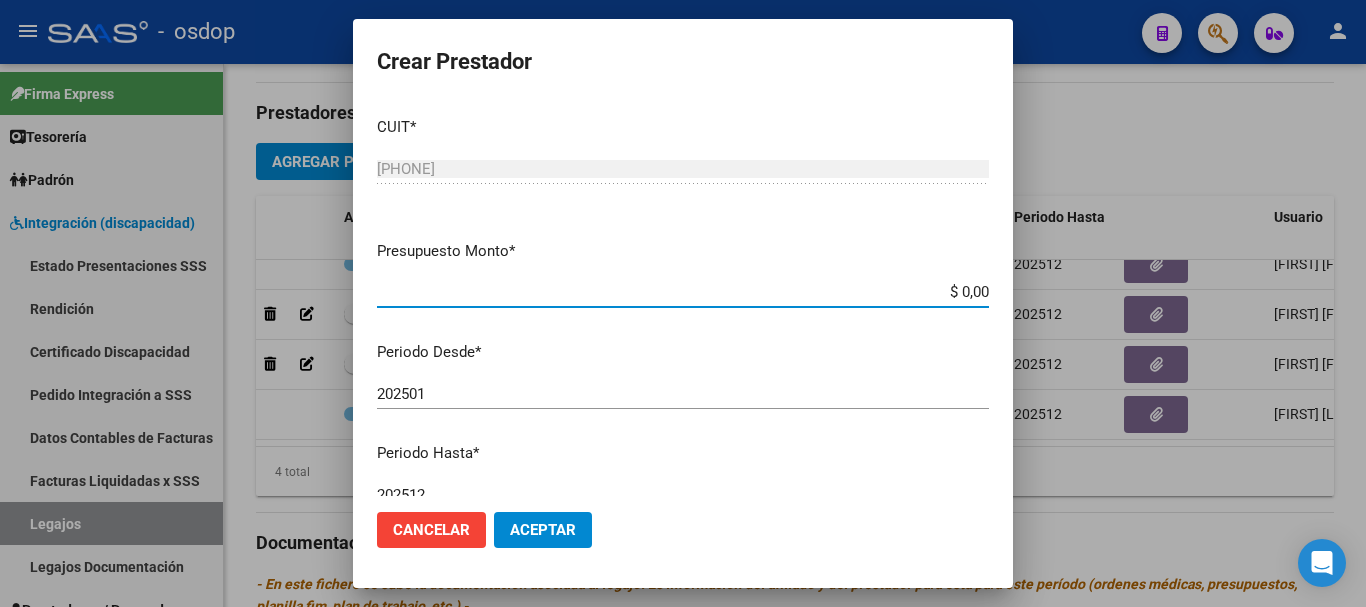 click on "$ 0,00" at bounding box center (683, 292) 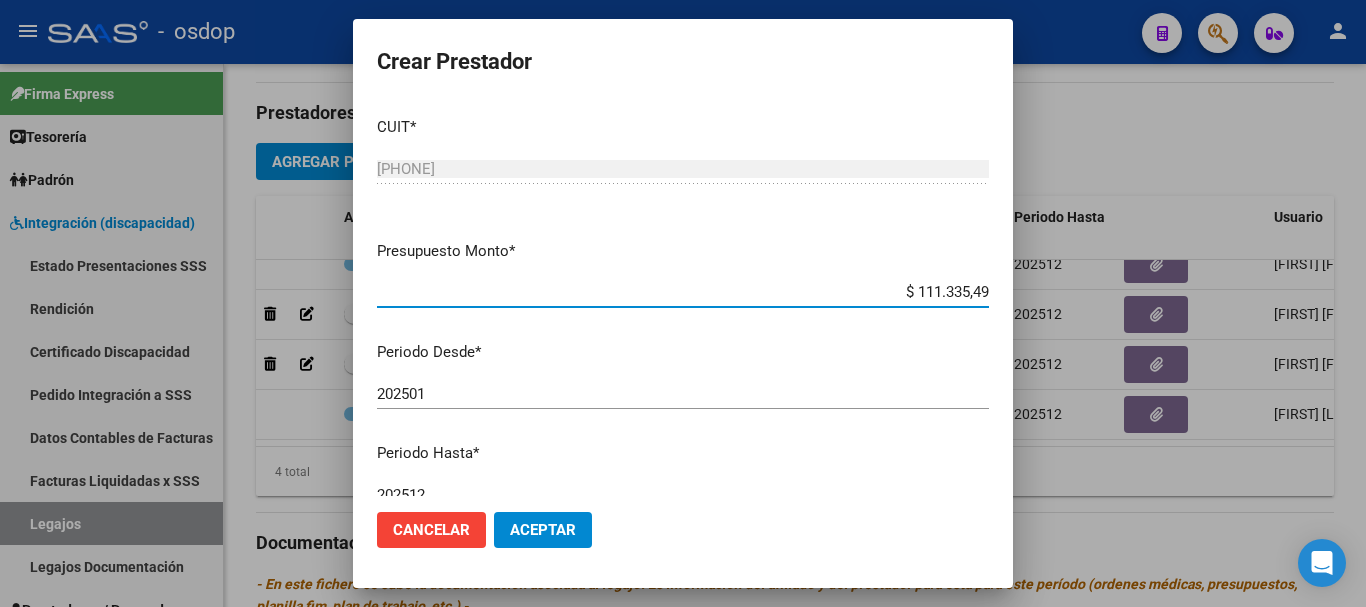 type on "$ 111.335,49" 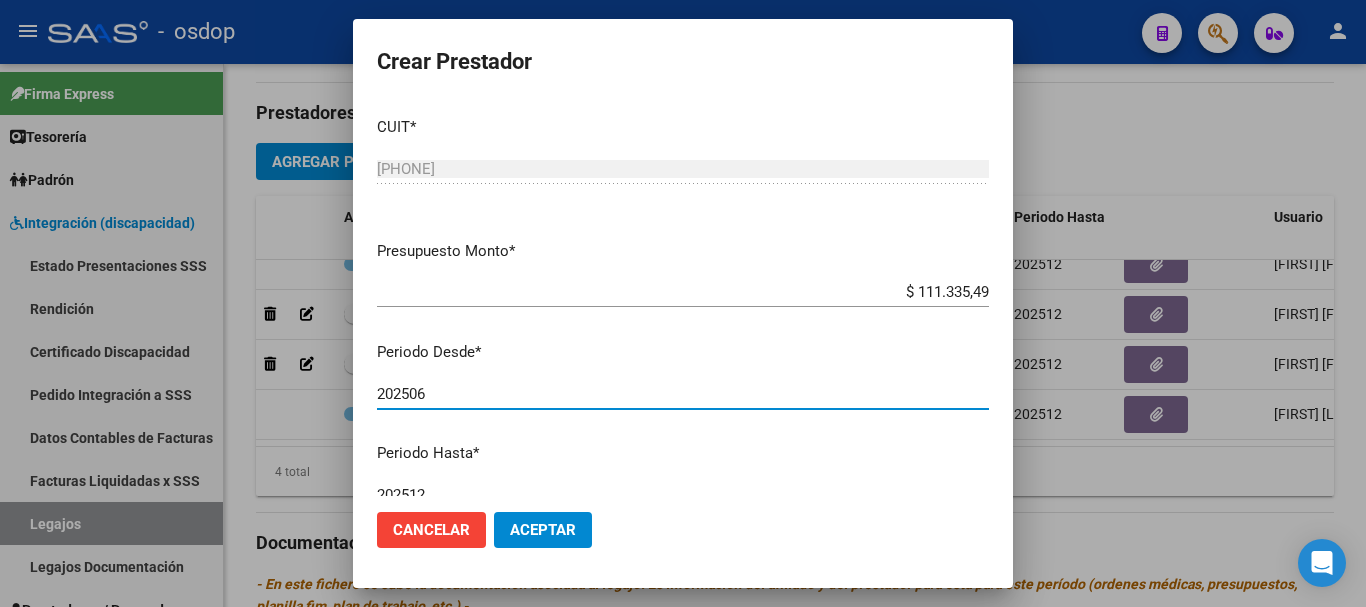 type on "202506" 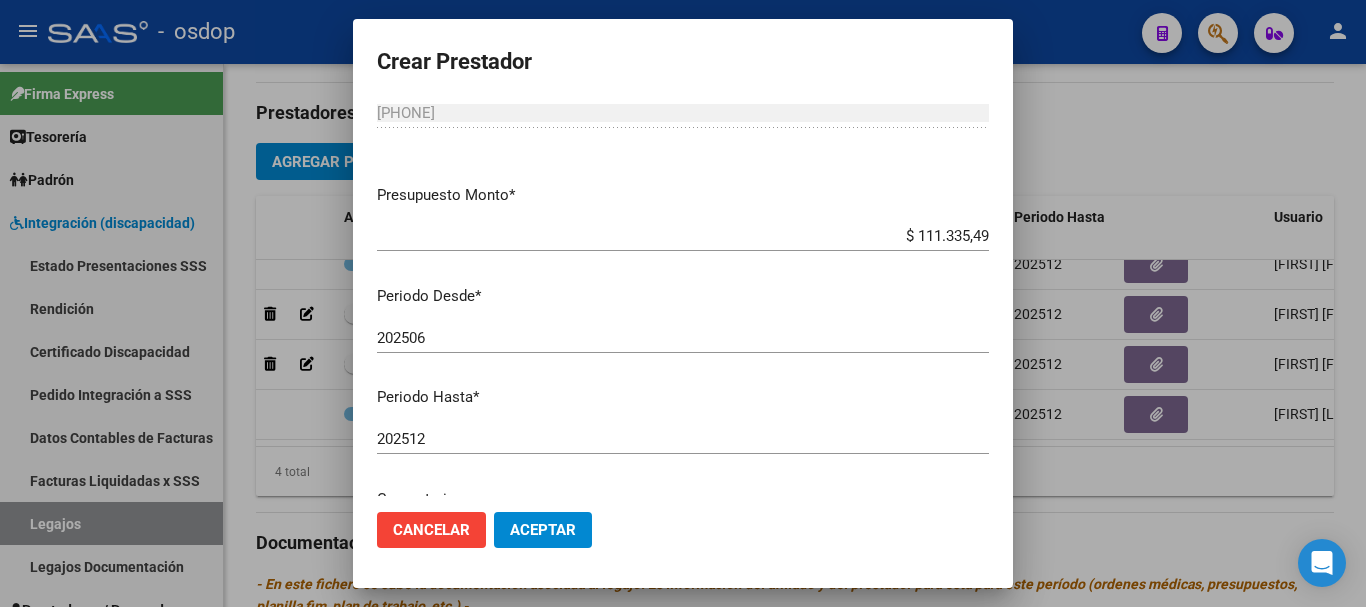 scroll, scrollTop: 200, scrollLeft: 0, axis: vertical 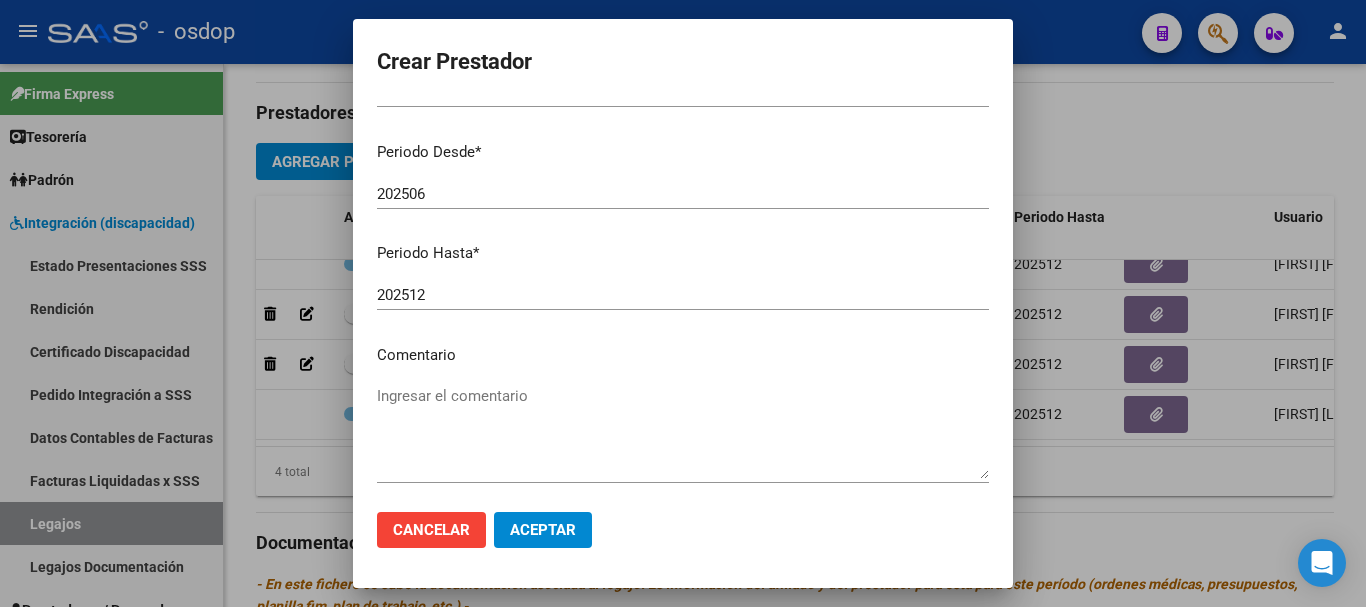 click on "Ingresar el comentario" at bounding box center (683, 432) 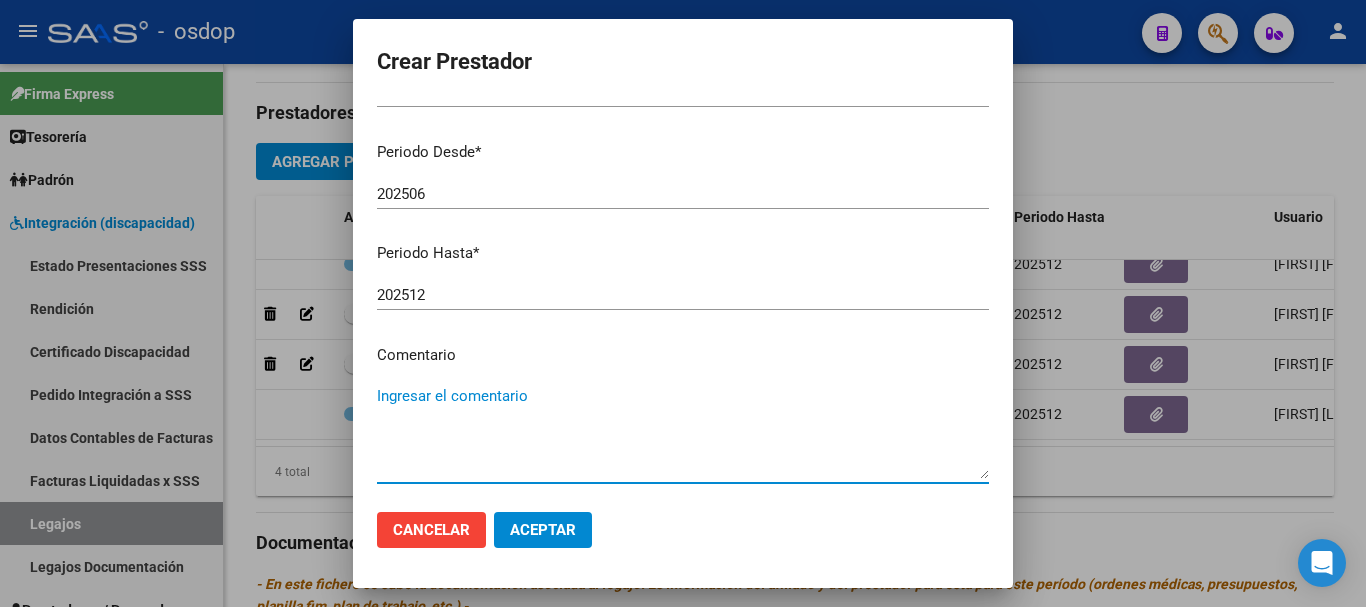 paste on "330105 - PSICOPEDAGOGIA" 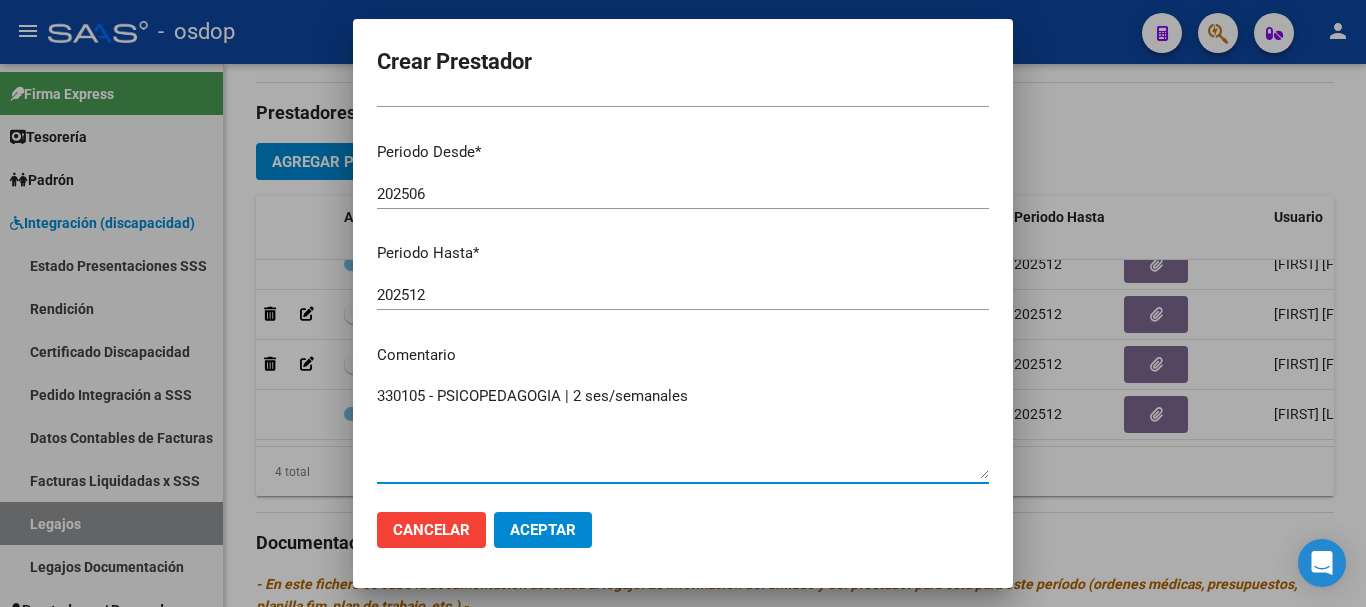 type on "330105 - PSICOPEDAGOGIA | 2 ses/semanales" 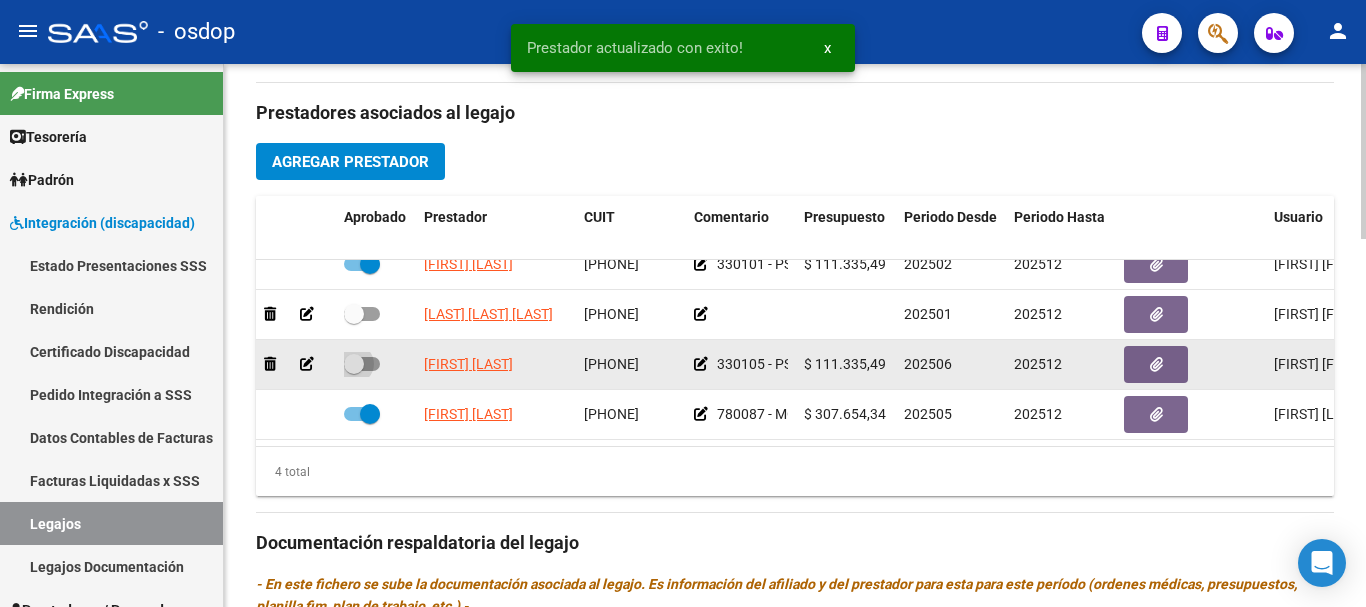 click at bounding box center (362, 364) 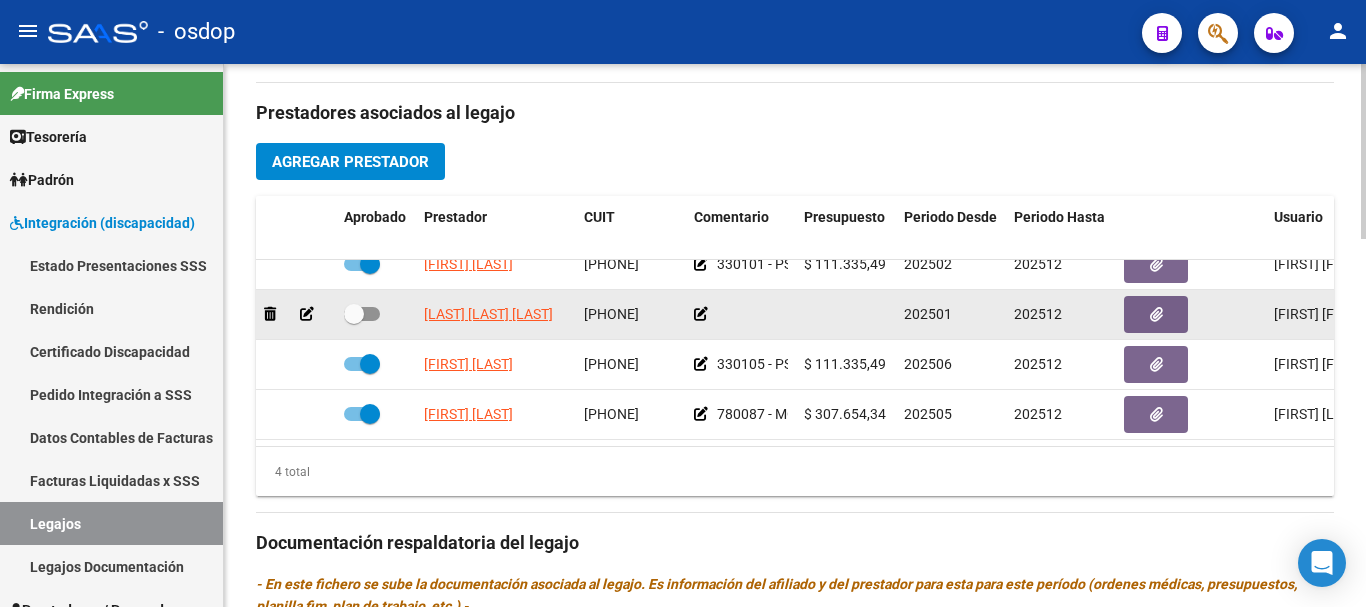 click 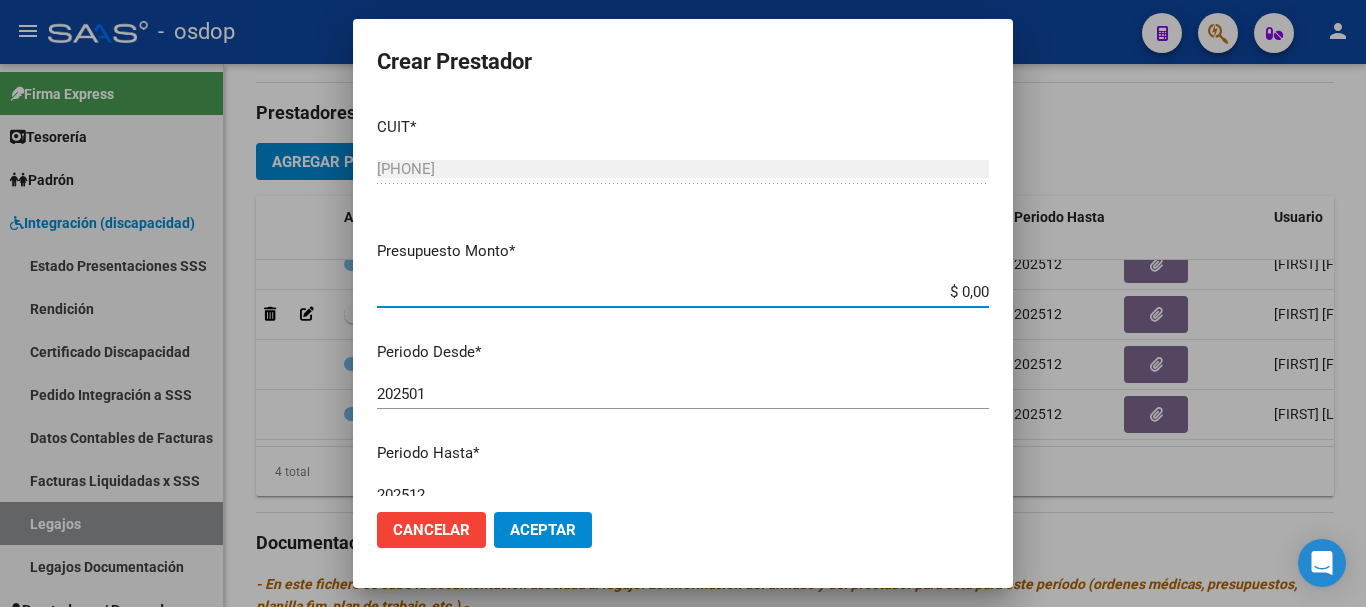 click on "$ 0,00" at bounding box center (683, 292) 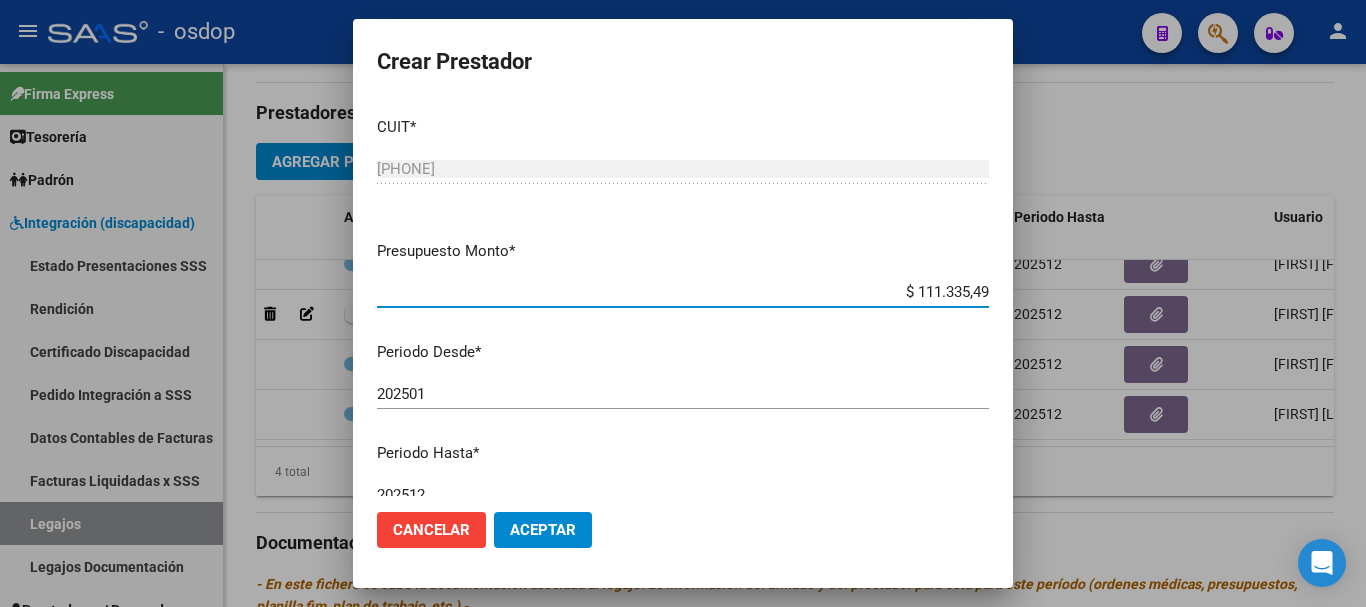 type on "$ 111.335,49" 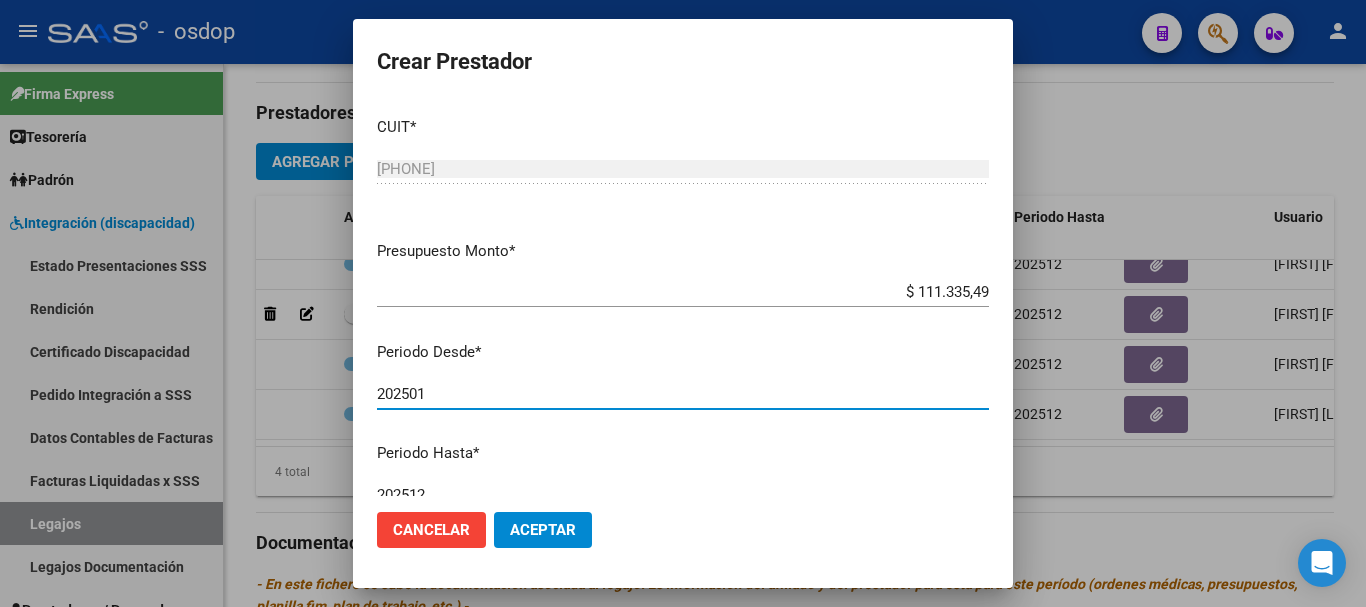 click on "202501" at bounding box center [683, 394] 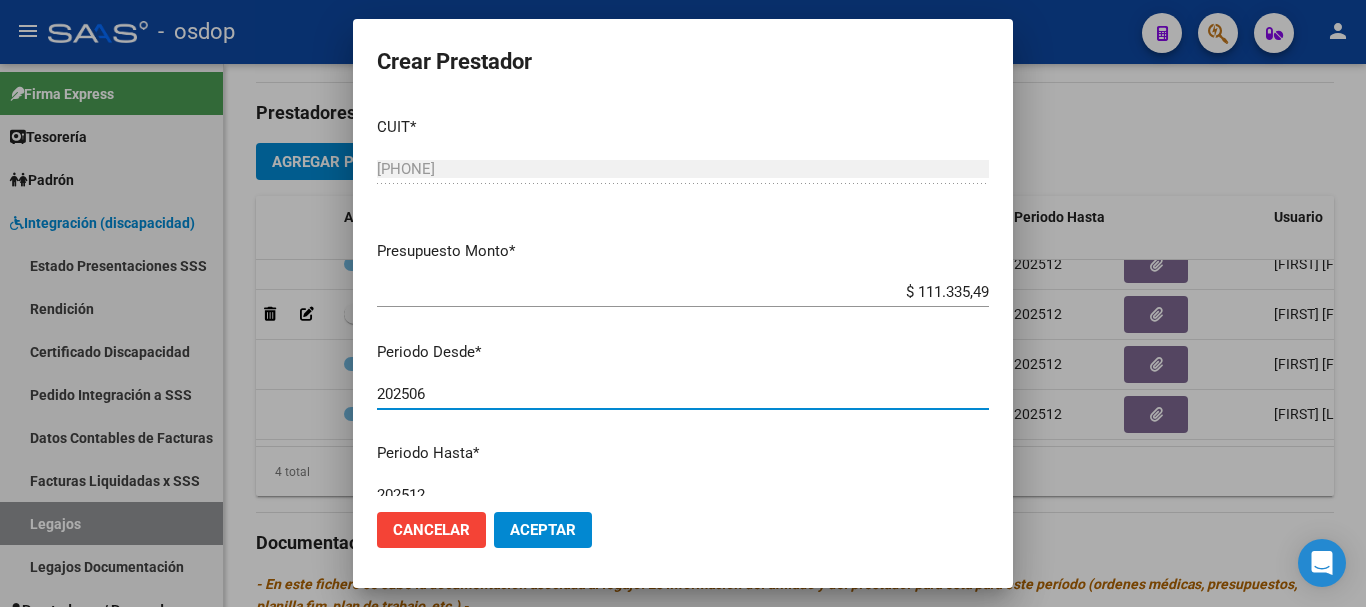 type on "202506" 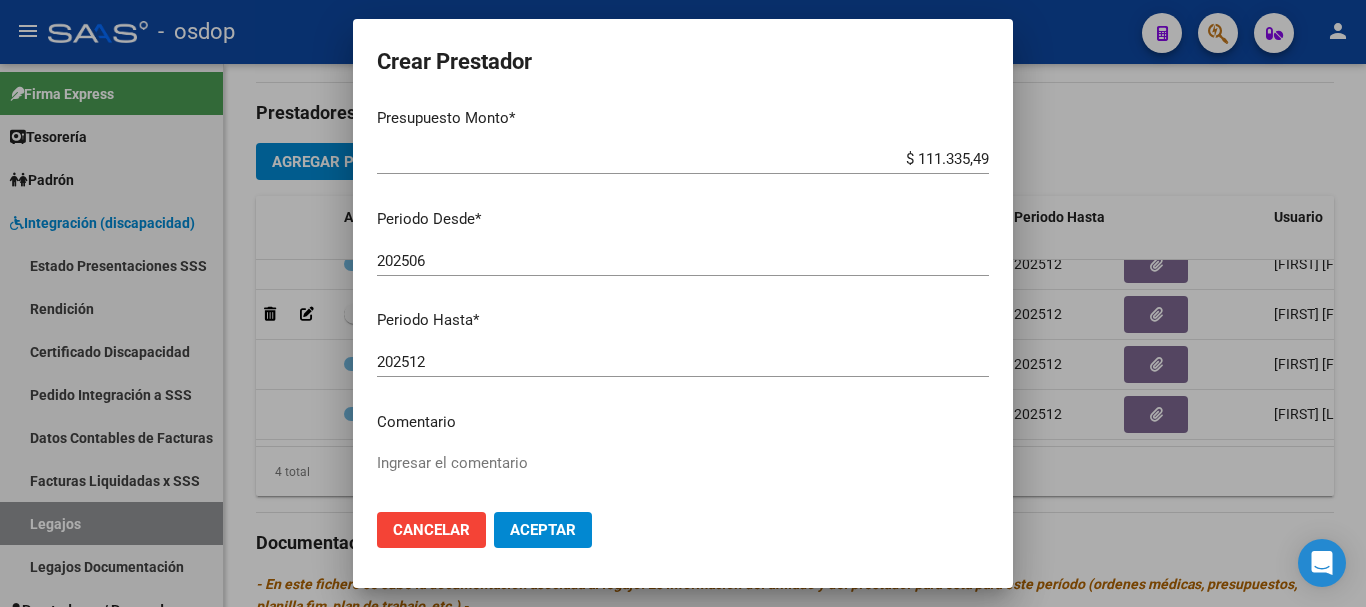 scroll, scrollTop: 290, scrollLeft: 0, axis: vertical 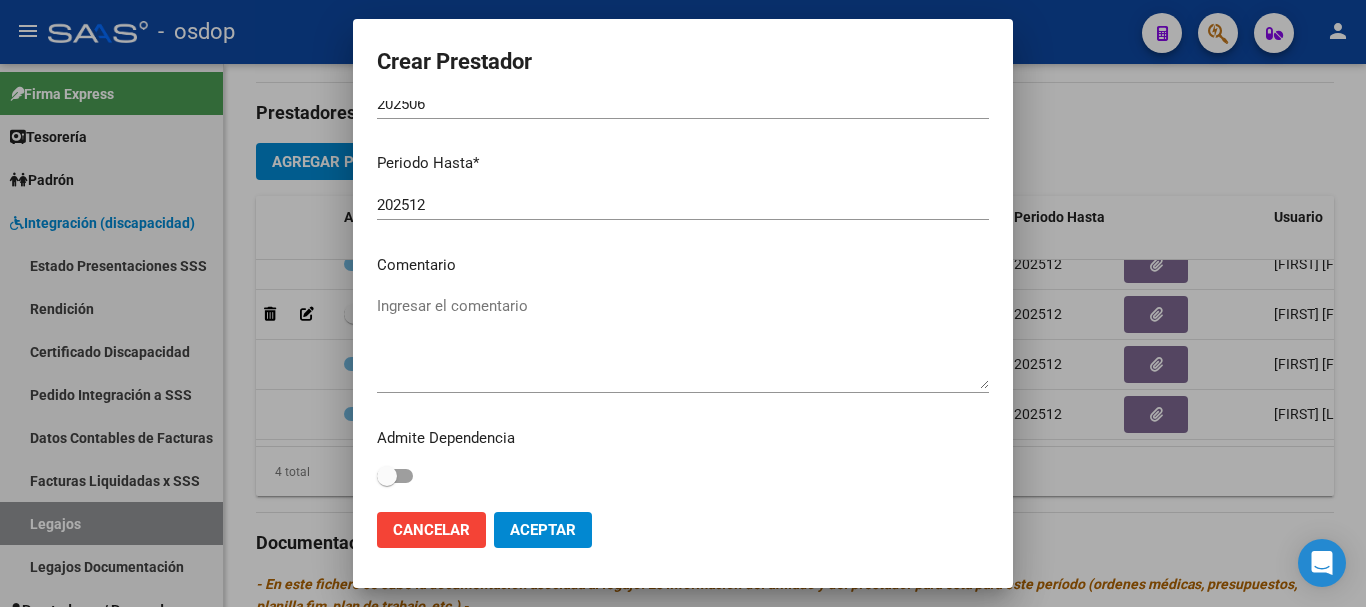click on "Ingresar el comentario" at bounding box center [683, 342] 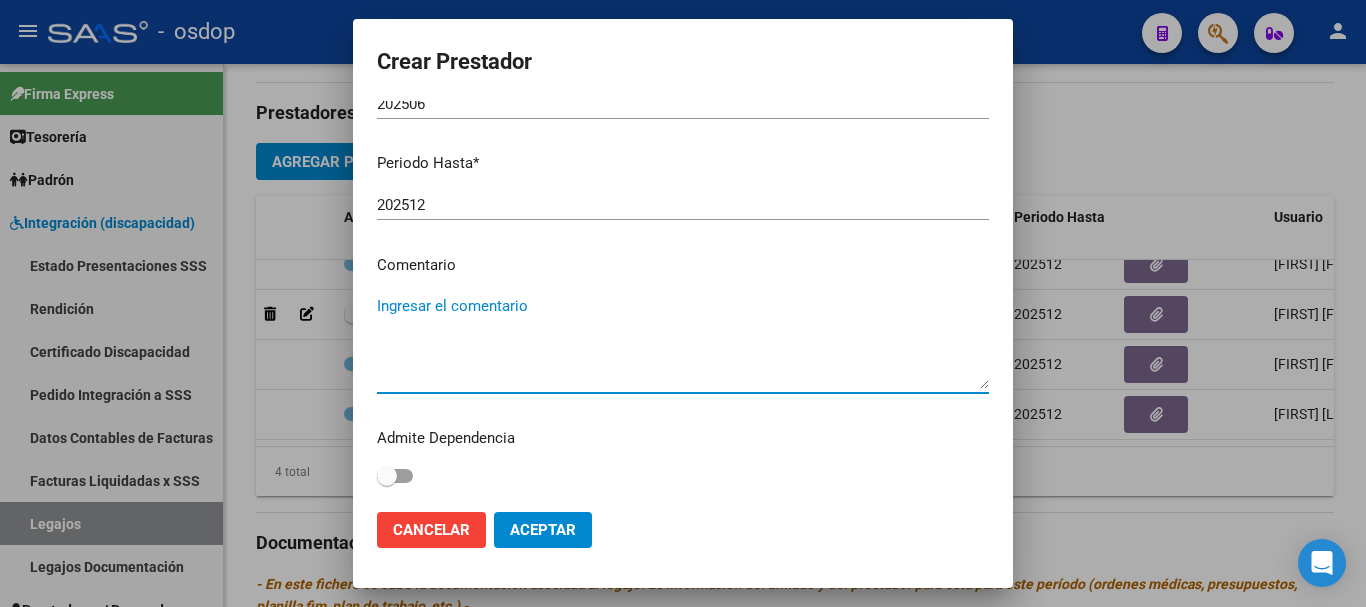 paste on "250104 - FONOAUDIOLOGIA" 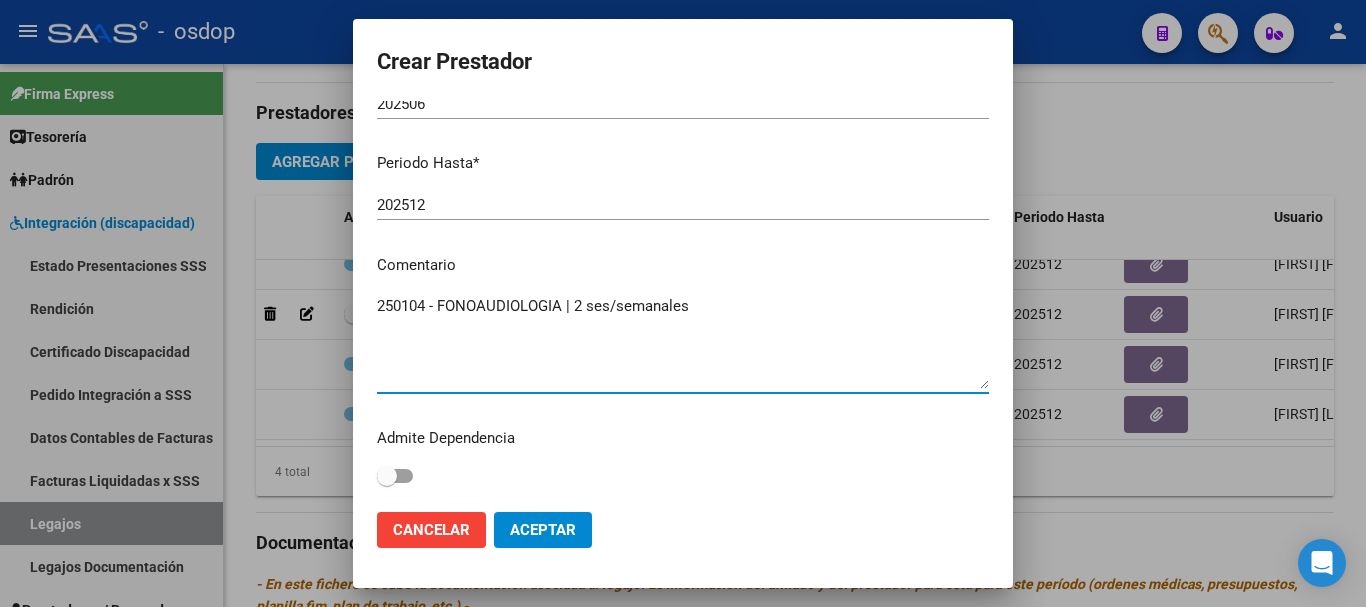 type on "250104 - FONOAUDIOLOGIA | 2 ses/semanales" 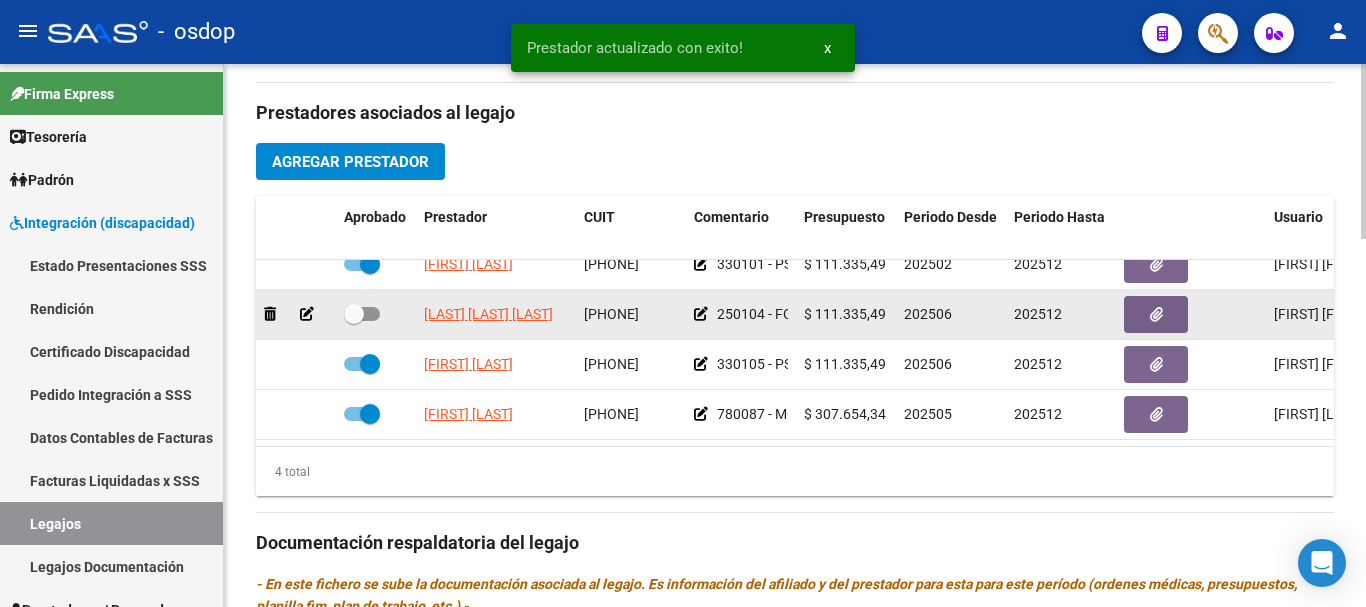 click at bounding box center [362, 314] 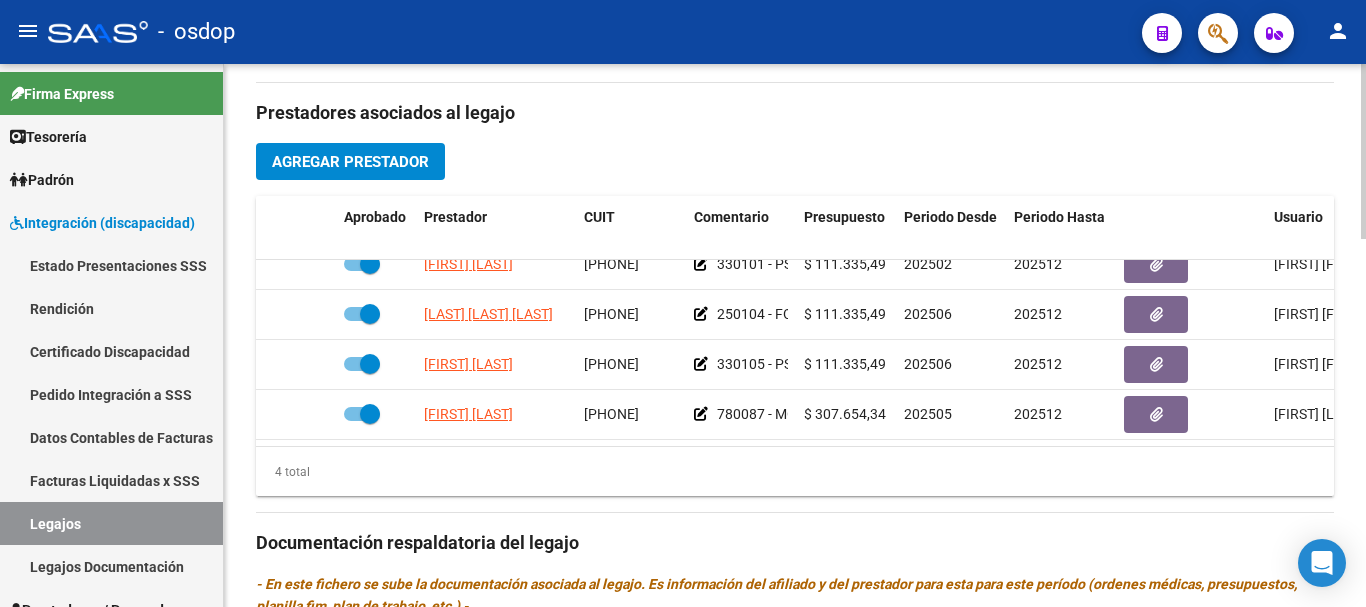 scroll, scrollTop: 15, scrollLeft: 0, axis: vertical 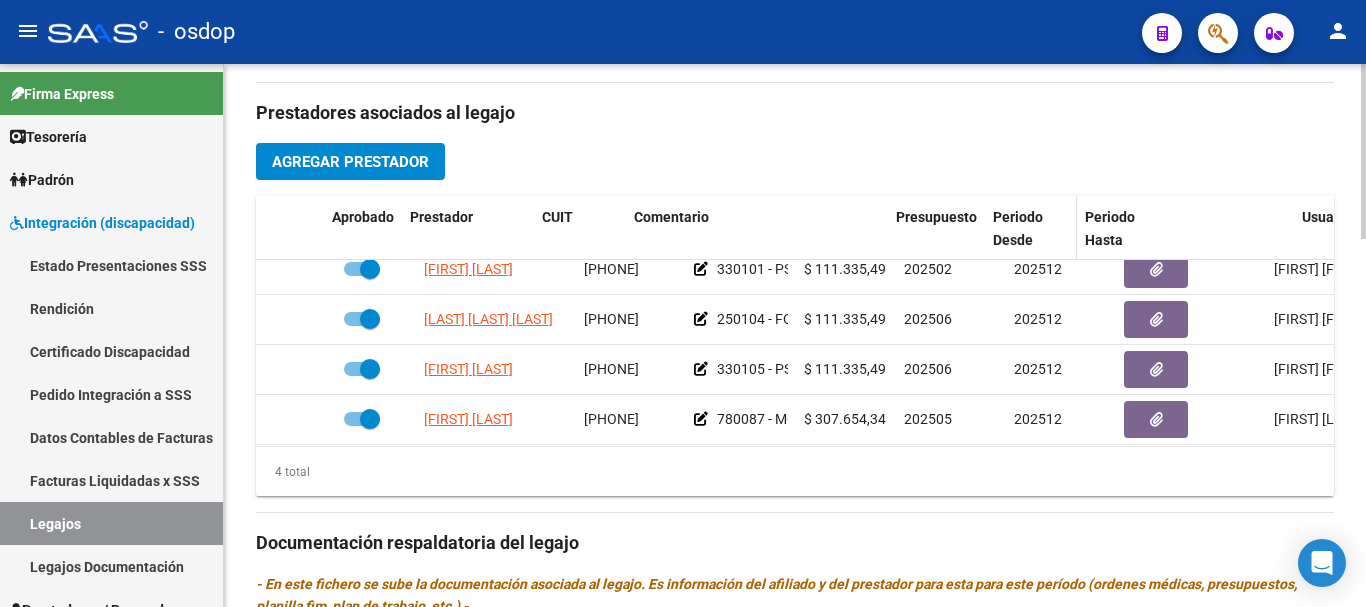 drag, startPoint x: 788, startPoint y: 233, endPoint x: 998, endPoint y: 233, distance: 210 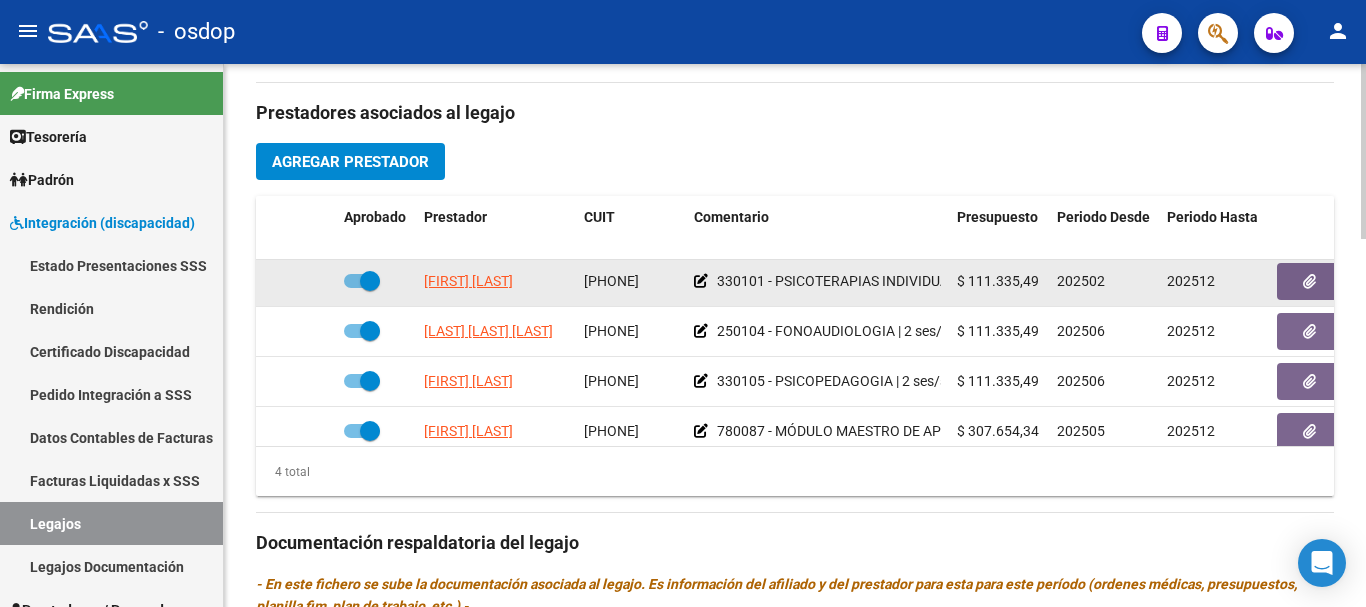 scroll, scrollTop: 0, scrollLeft: 0, axis: both 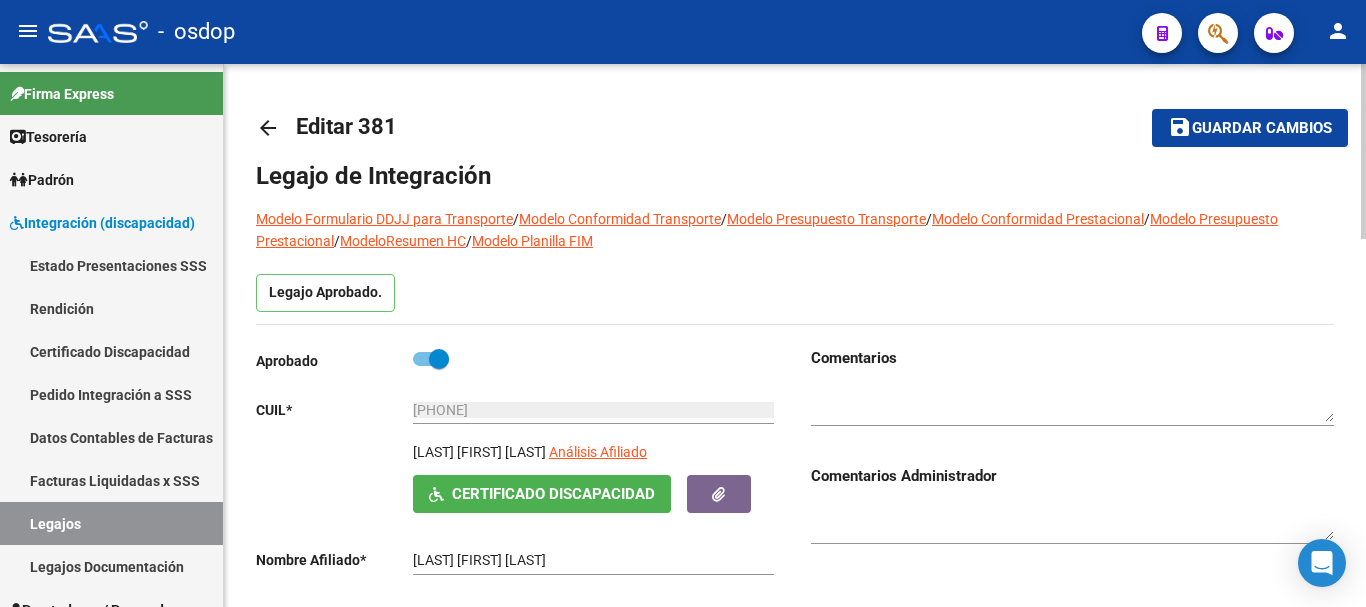 click on "Guardar cambios" 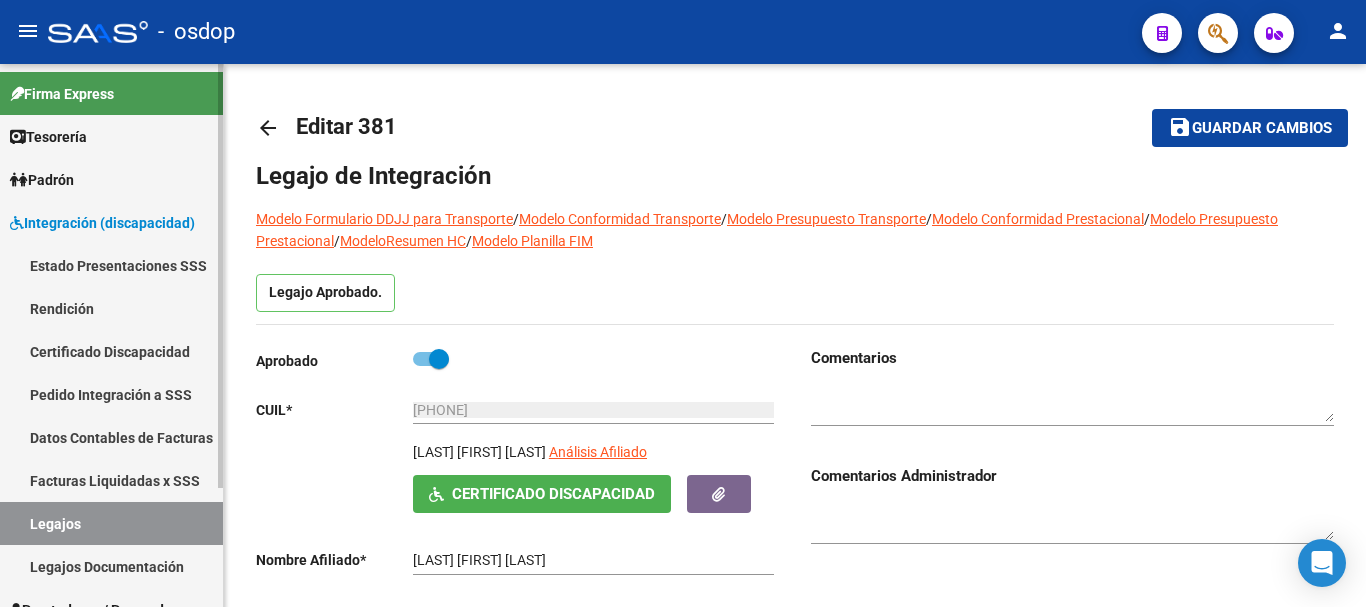 click on "Certificado Discapacidad" at bounding box center [111, 351] 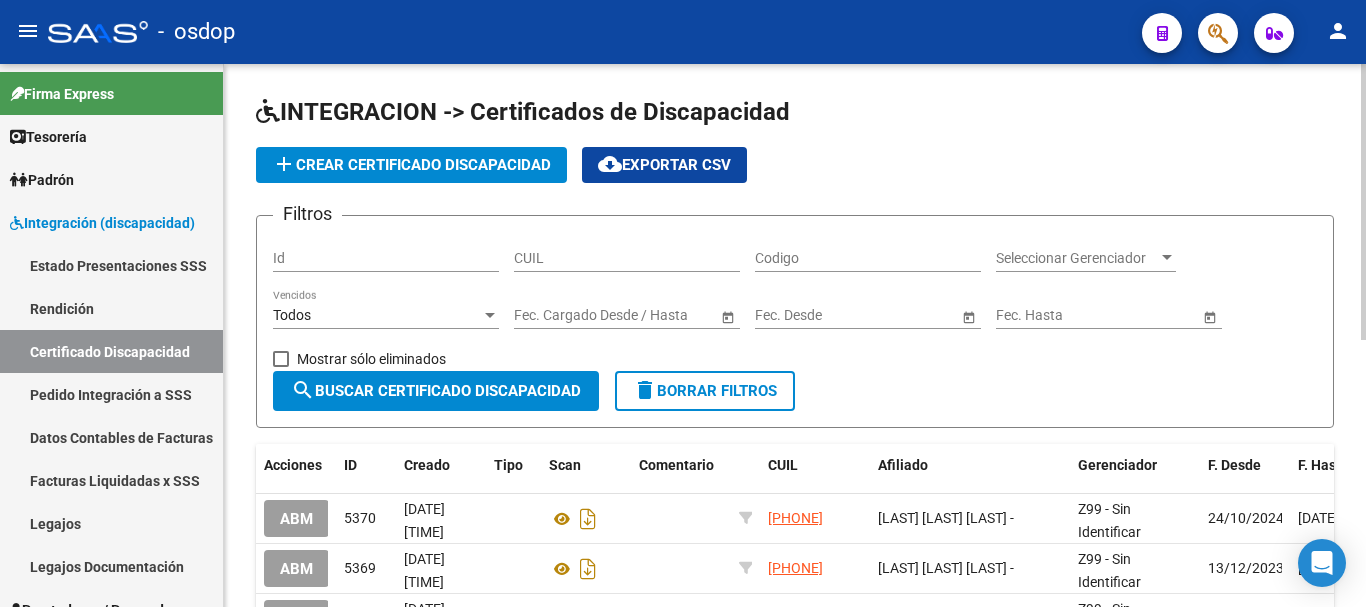 click on "CUIL" at bounding box center (627, 258) 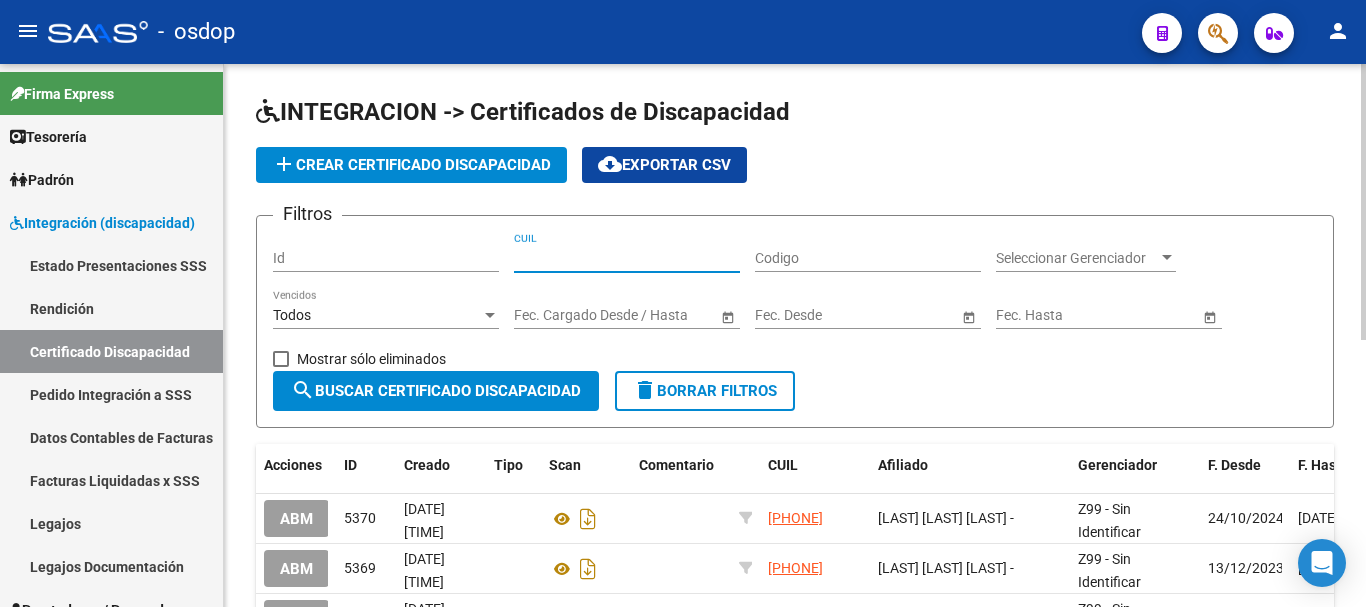 paste on "20-57150914-9" 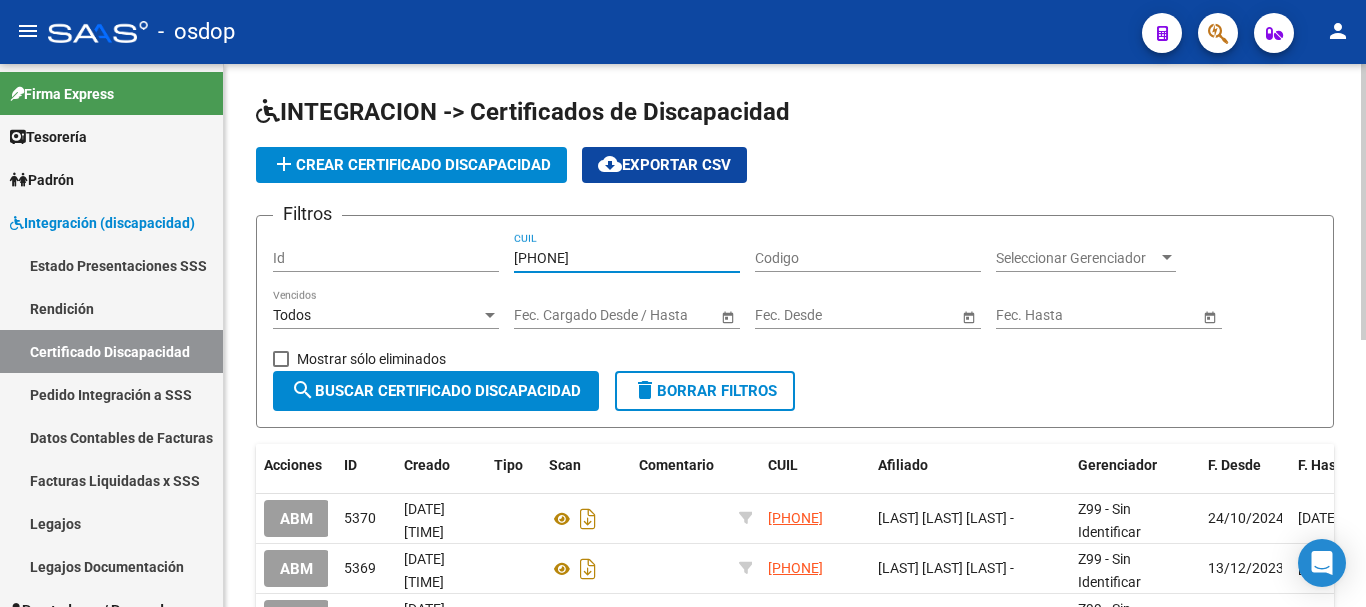 type on "20-57150914-9" 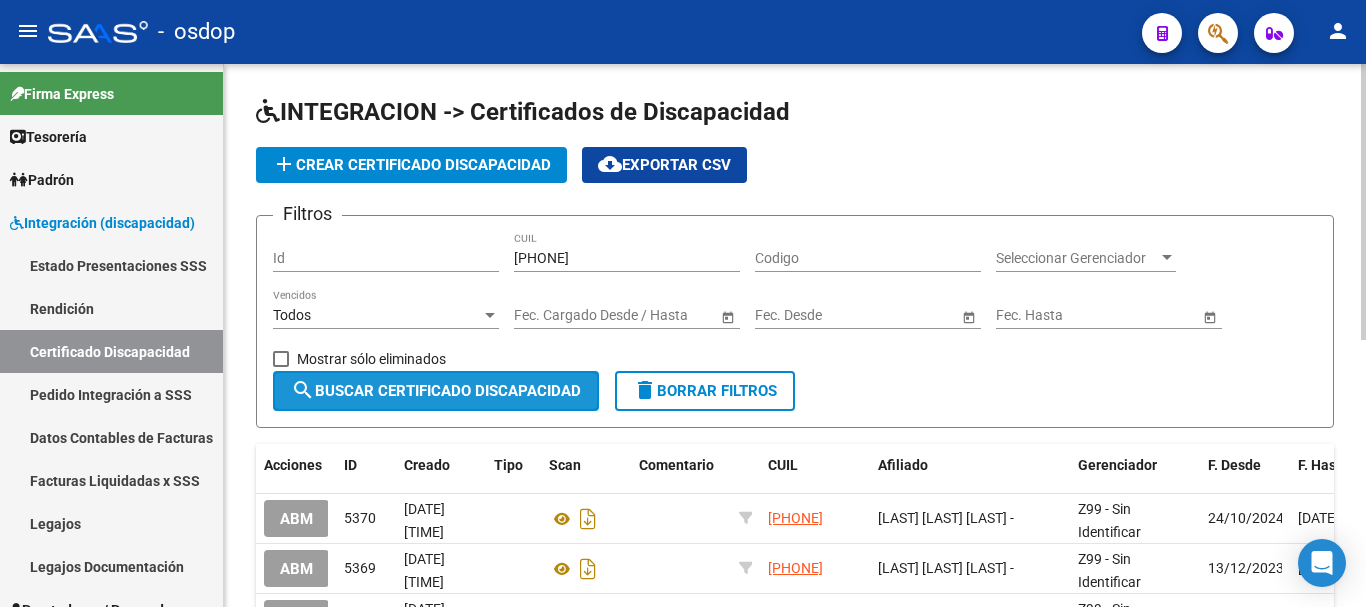 click on "search  Buscar Certificado Discapacidad" 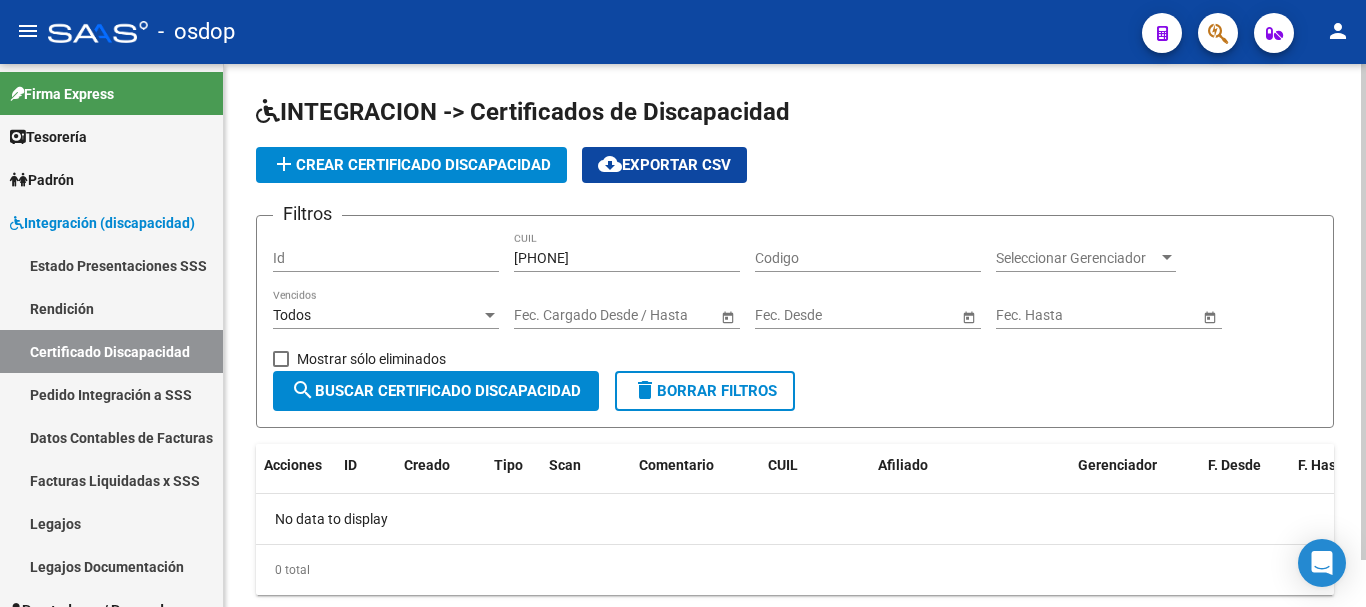 scroll, scrollTop: 52, scrollLeft: 0, axis: vertical 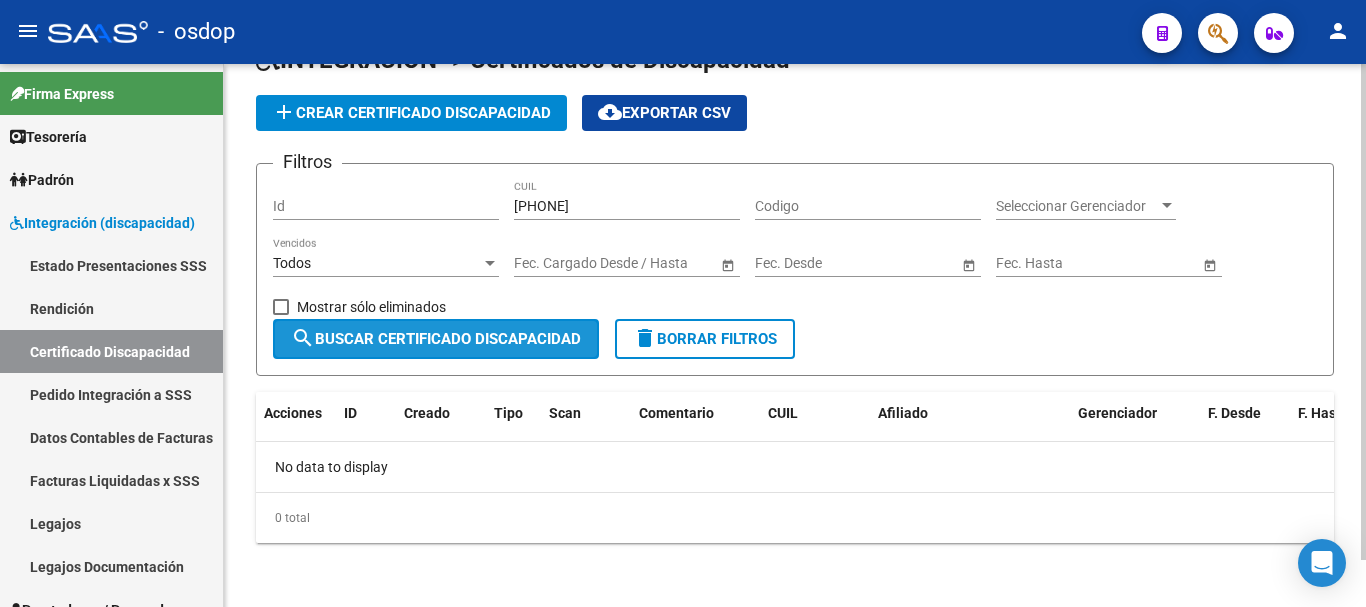 click on "search  Buscar Certificado Discapacidad" 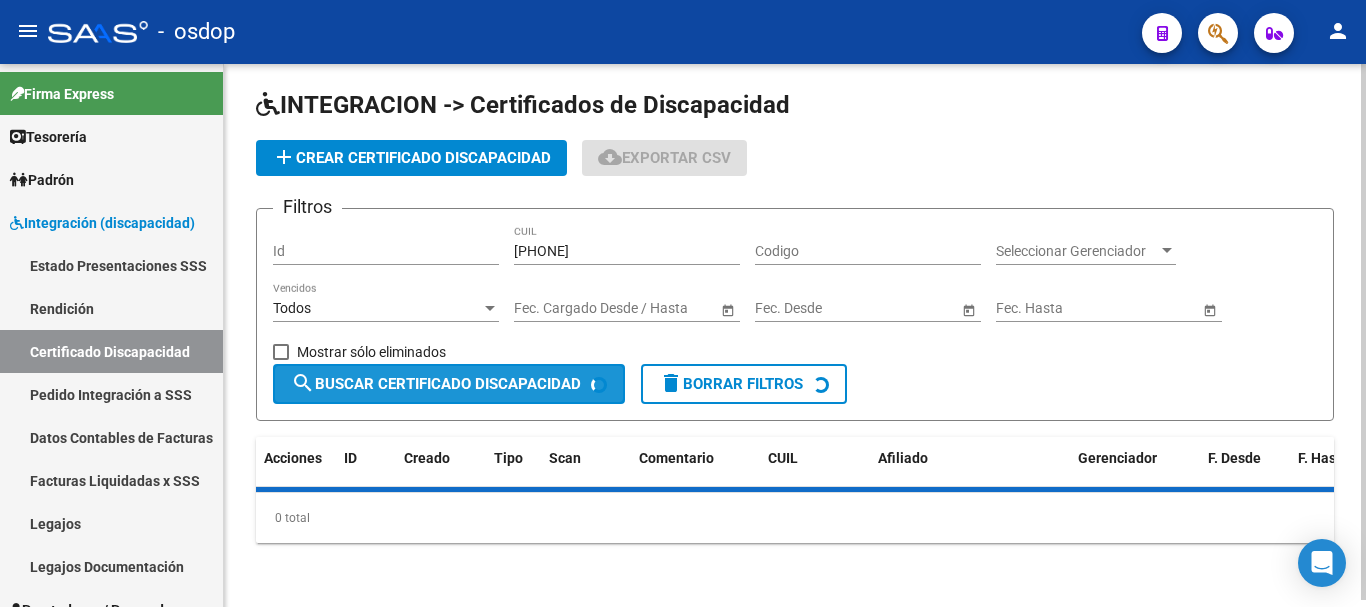 scroll, scrollTop: 52, scrollLeft: 0, axis: vertical 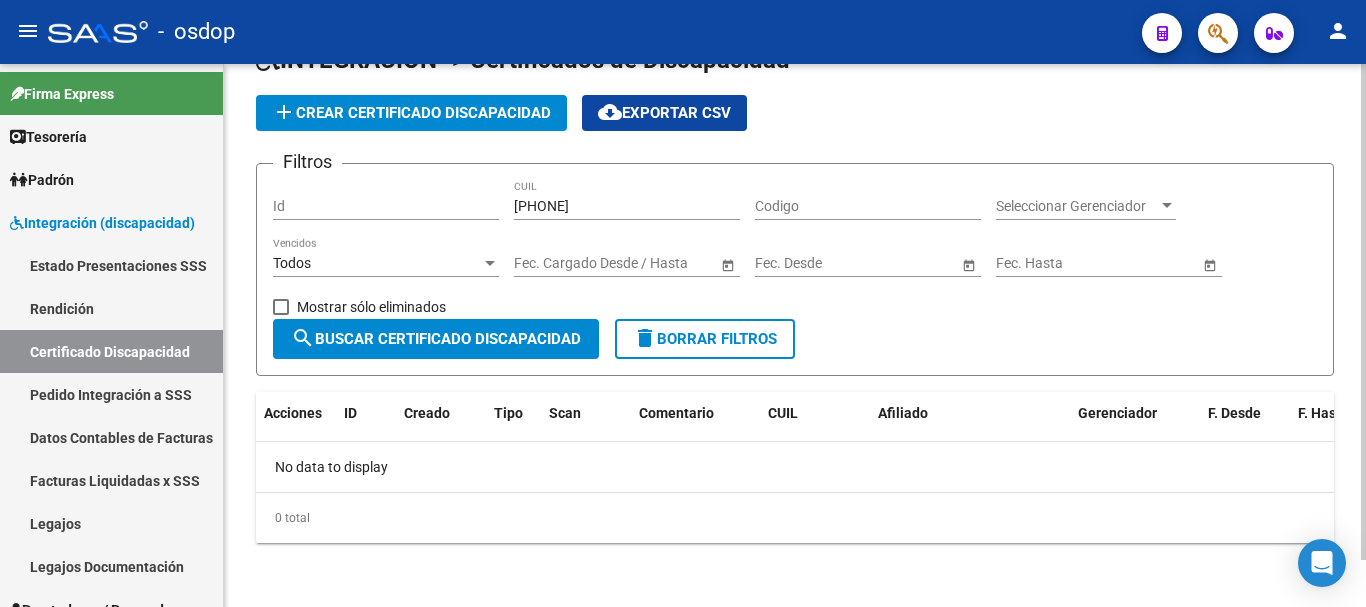 click on "add  Crear Certificado Discapacidad" 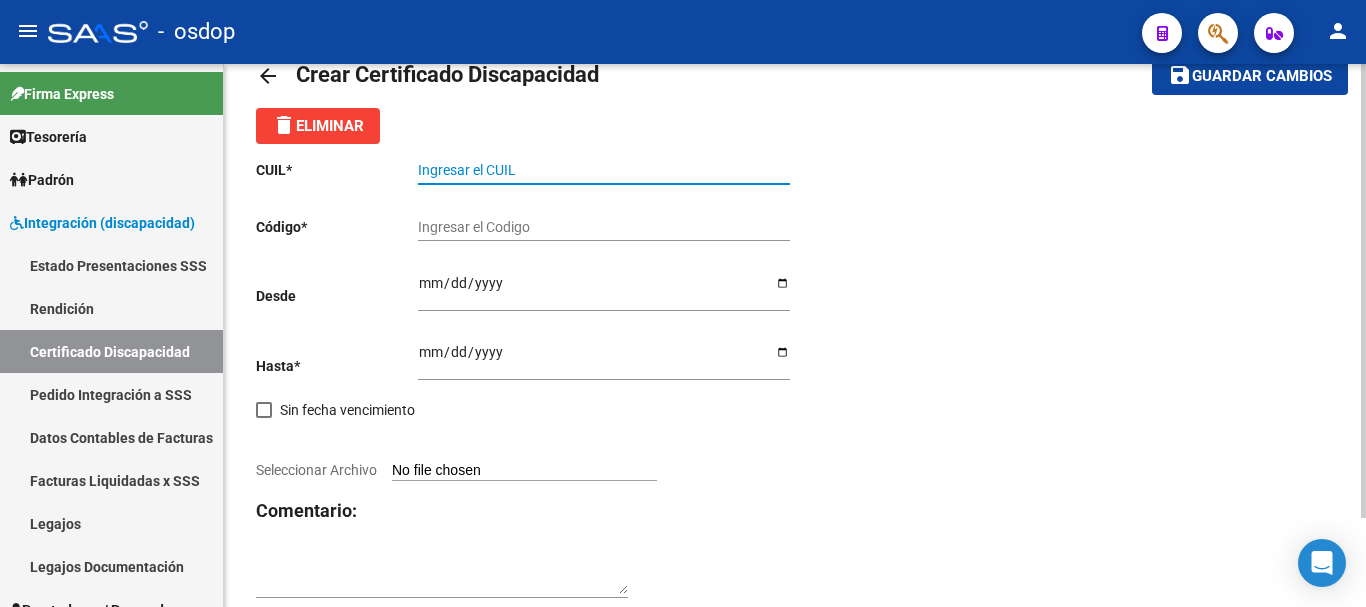 click on "Ingresar el CUIL" at bounding box center [604, 170] 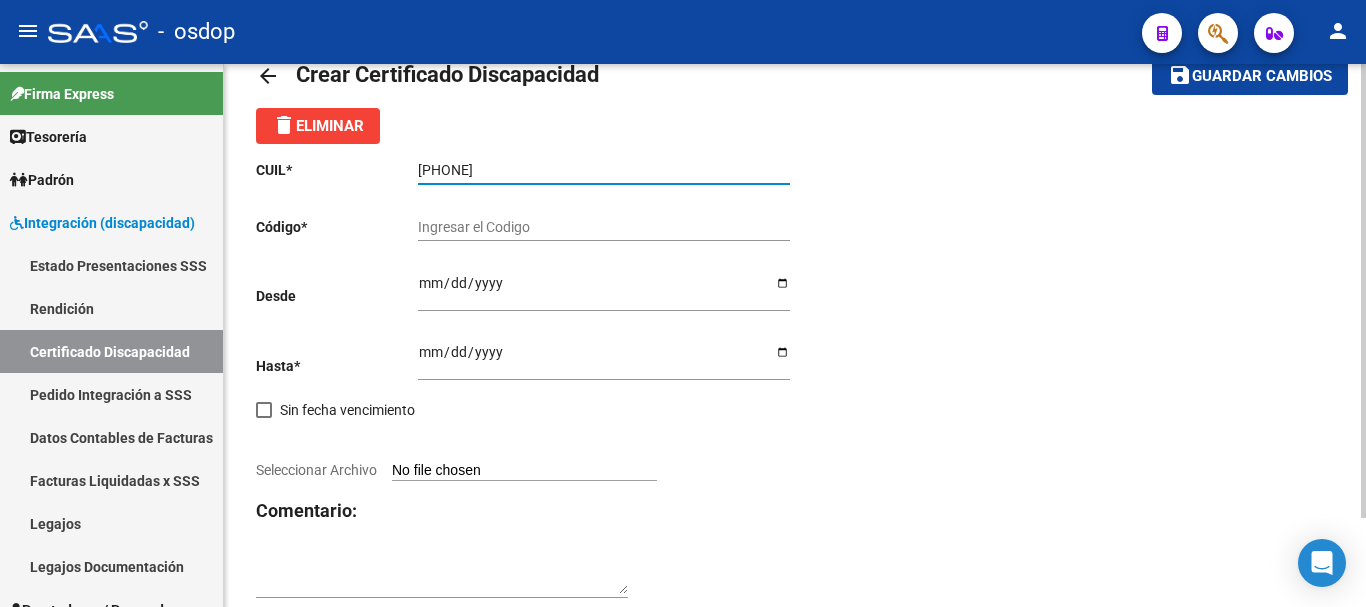 type on "20-57150914-9" 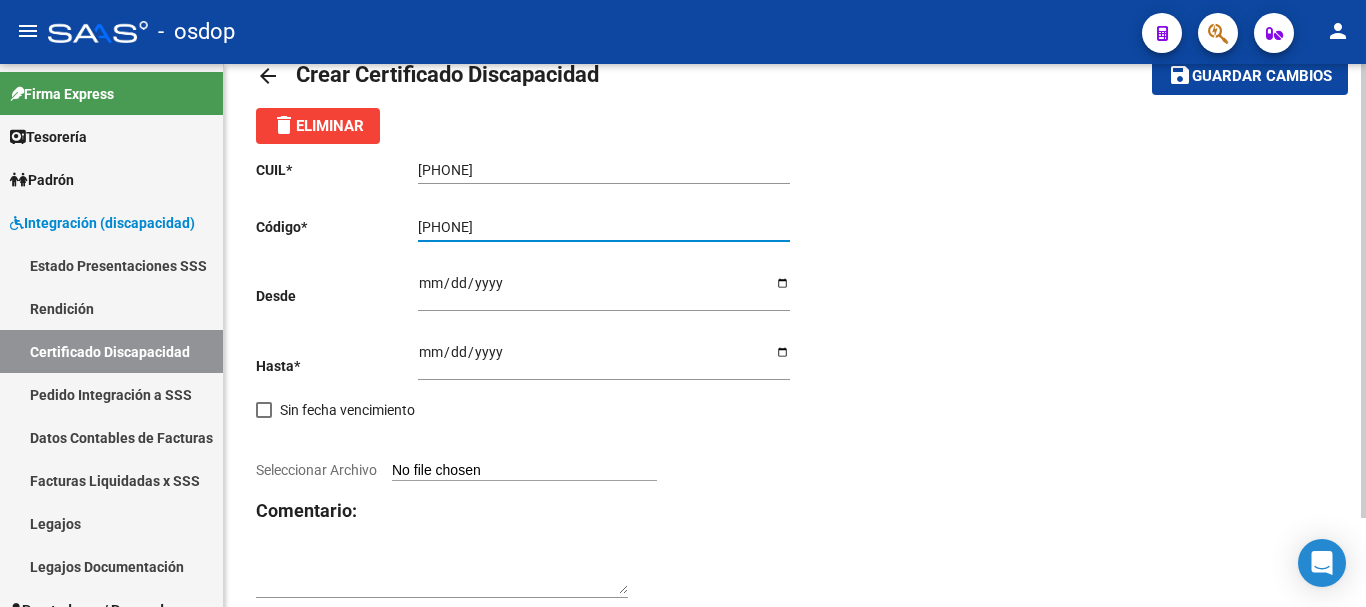 type on "2549777973" 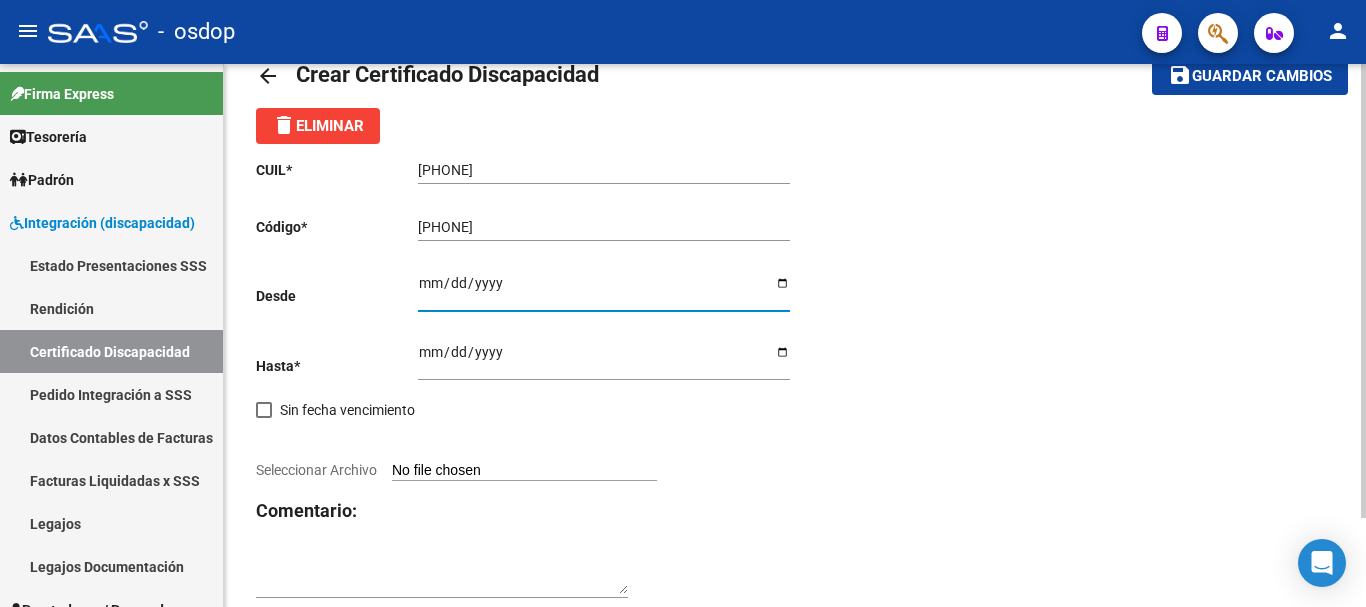 click on "Ingresar fec. Desde" at bounding box center [604, 290] 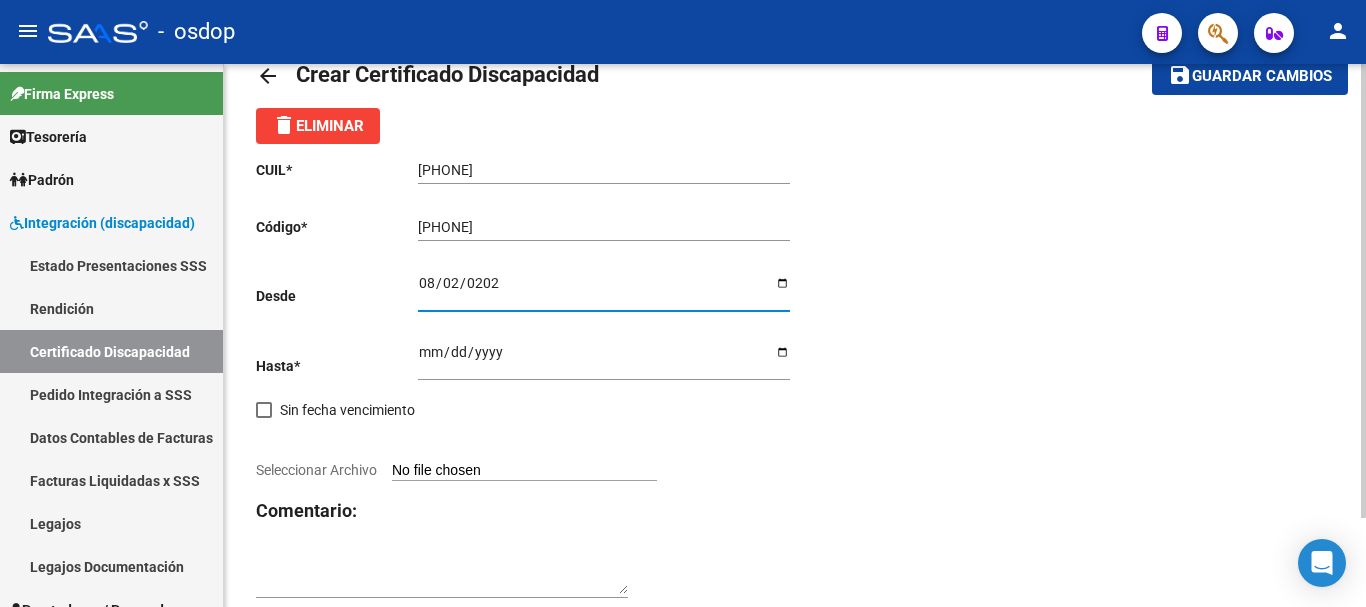 type on "2023-08-02" 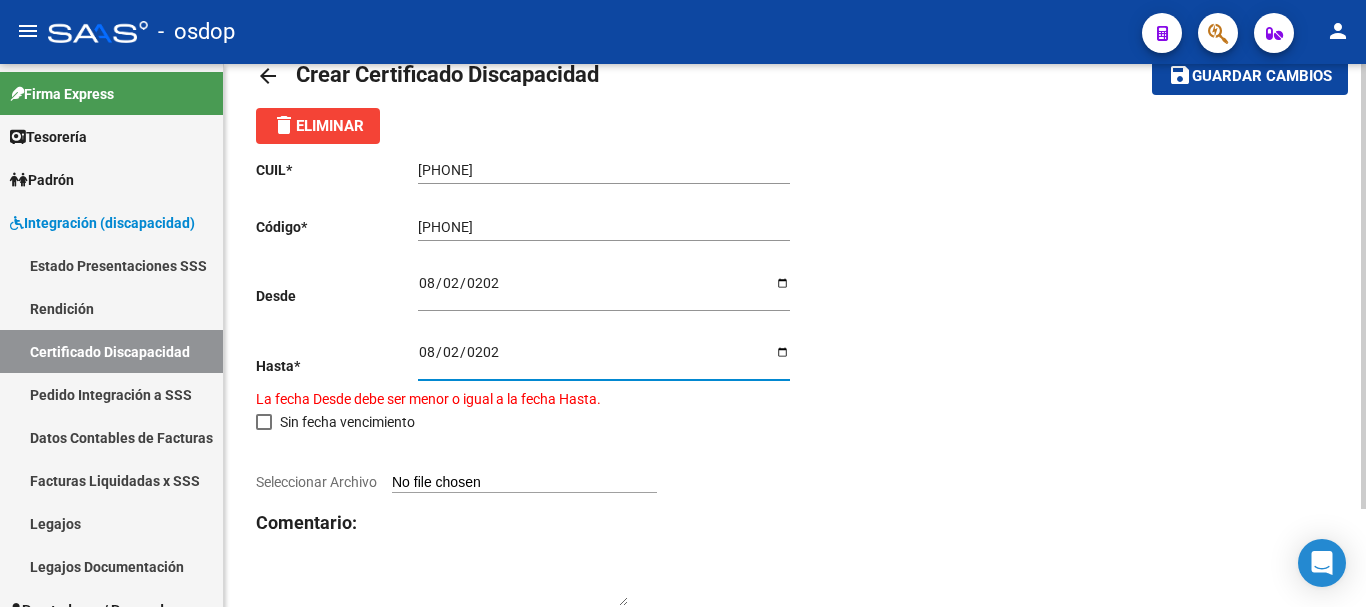 type on "2026-08-02" 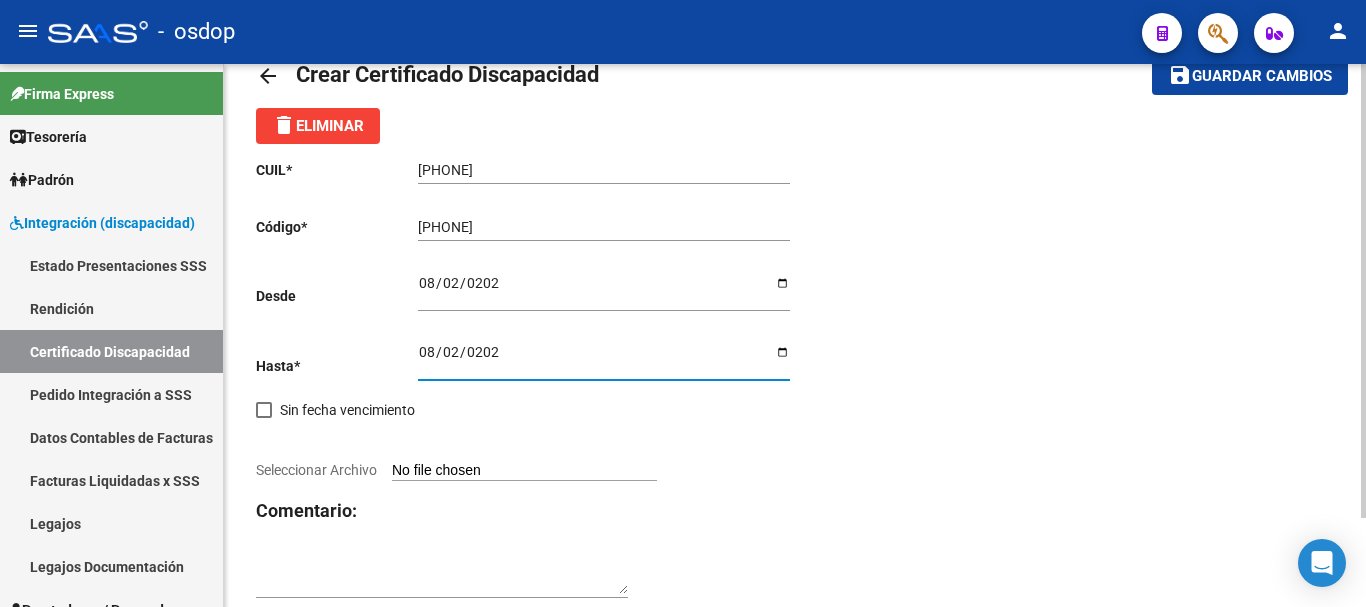 click on "Seleccionar Archivo" at bounding box center [524, 471] 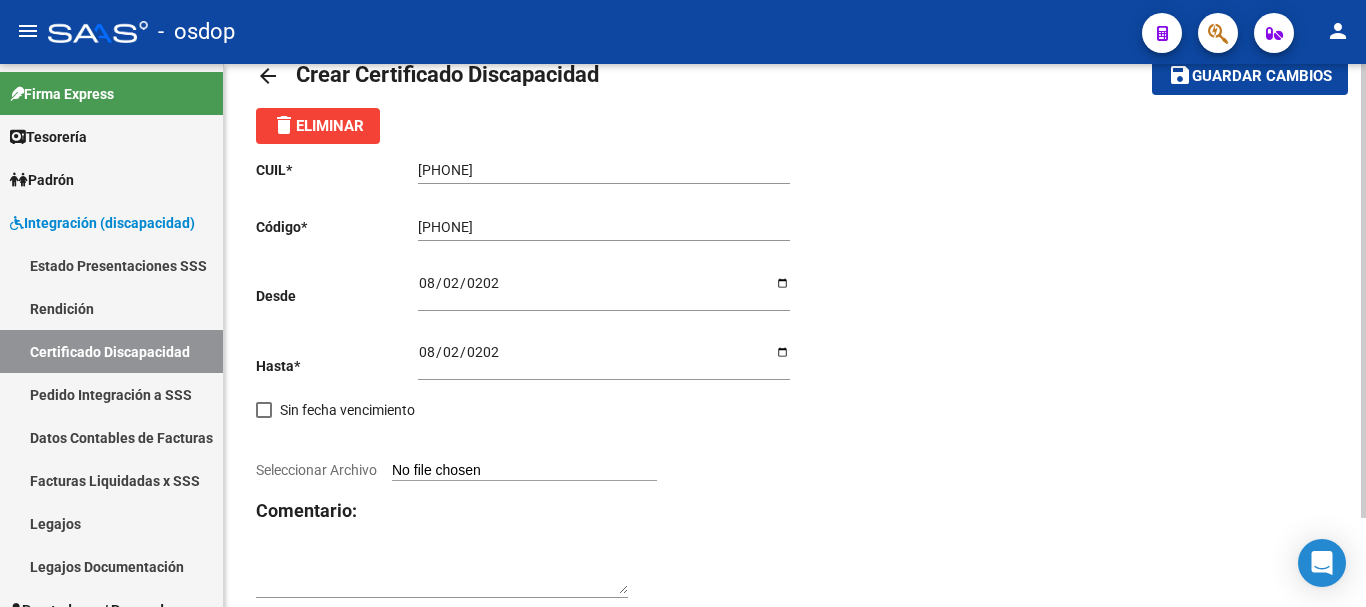 type on "C:\fakepath\20571509149.pdf" 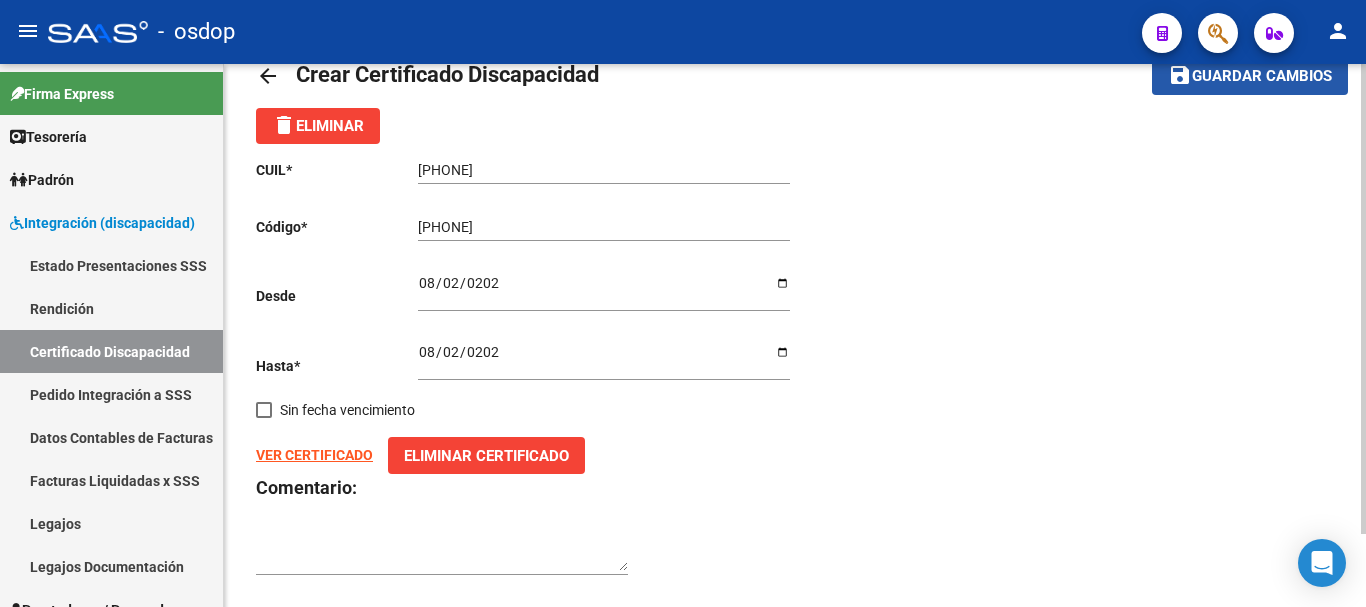 click on "Guardar cambios" 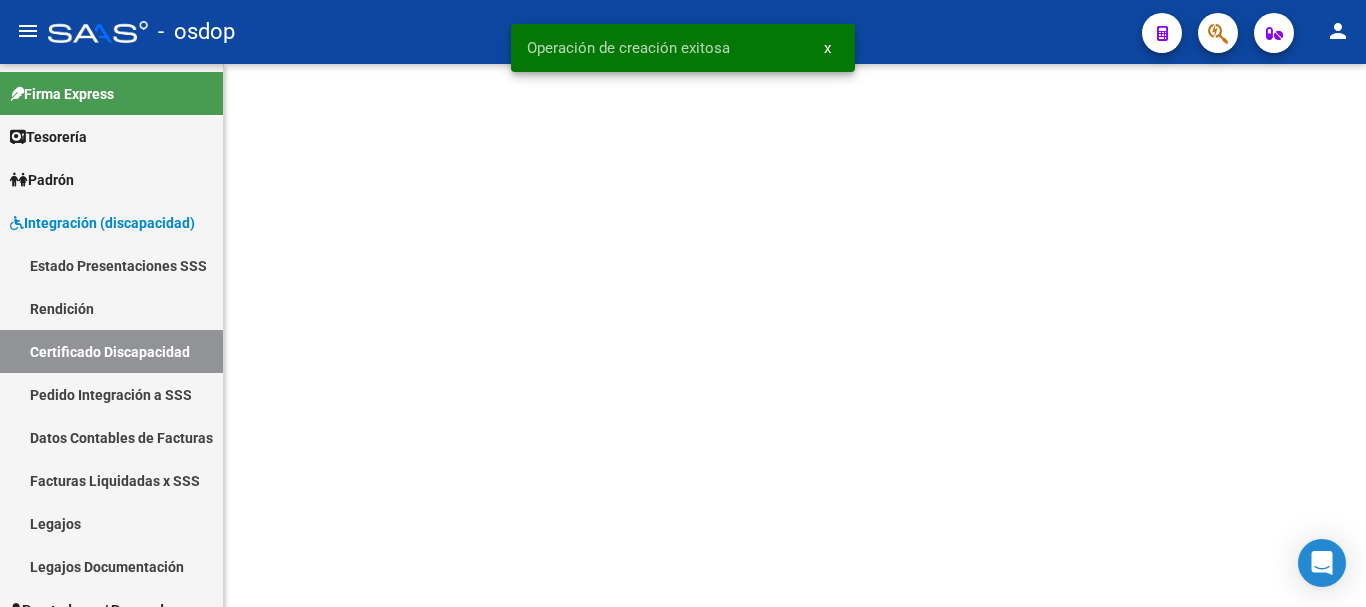 scroll, scrollTop: 0, scrollLeft: 0, axis: both 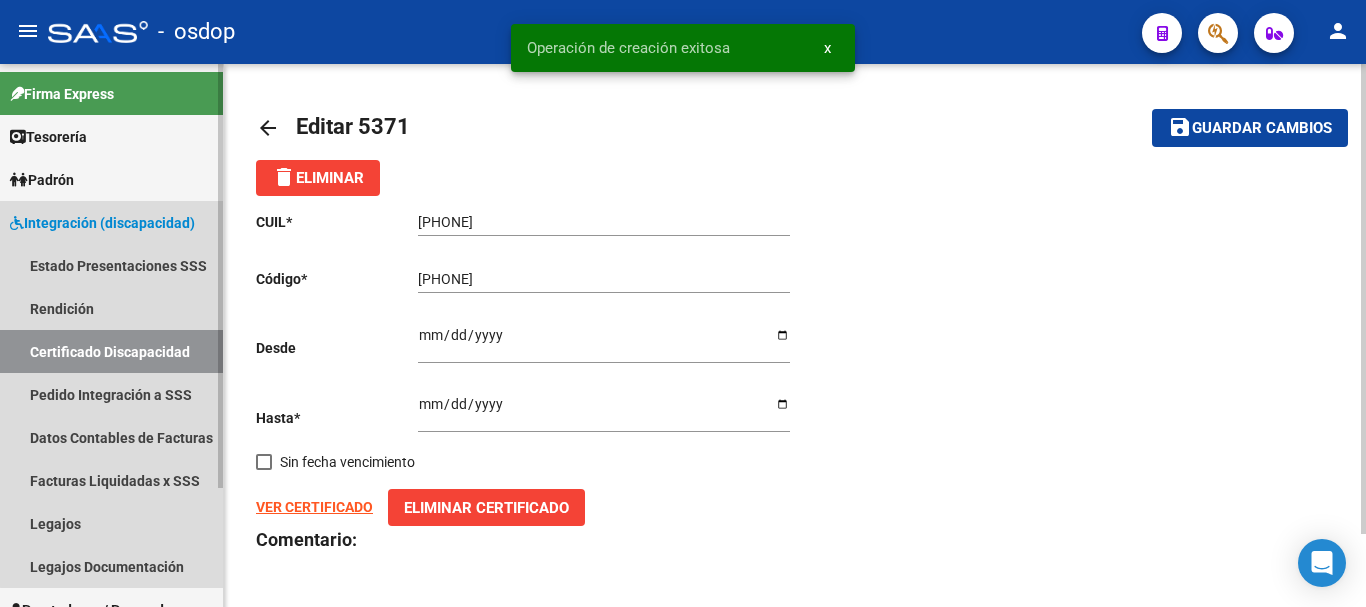 click on "Certificado Discapacidad" at bounding box center [111, 351] 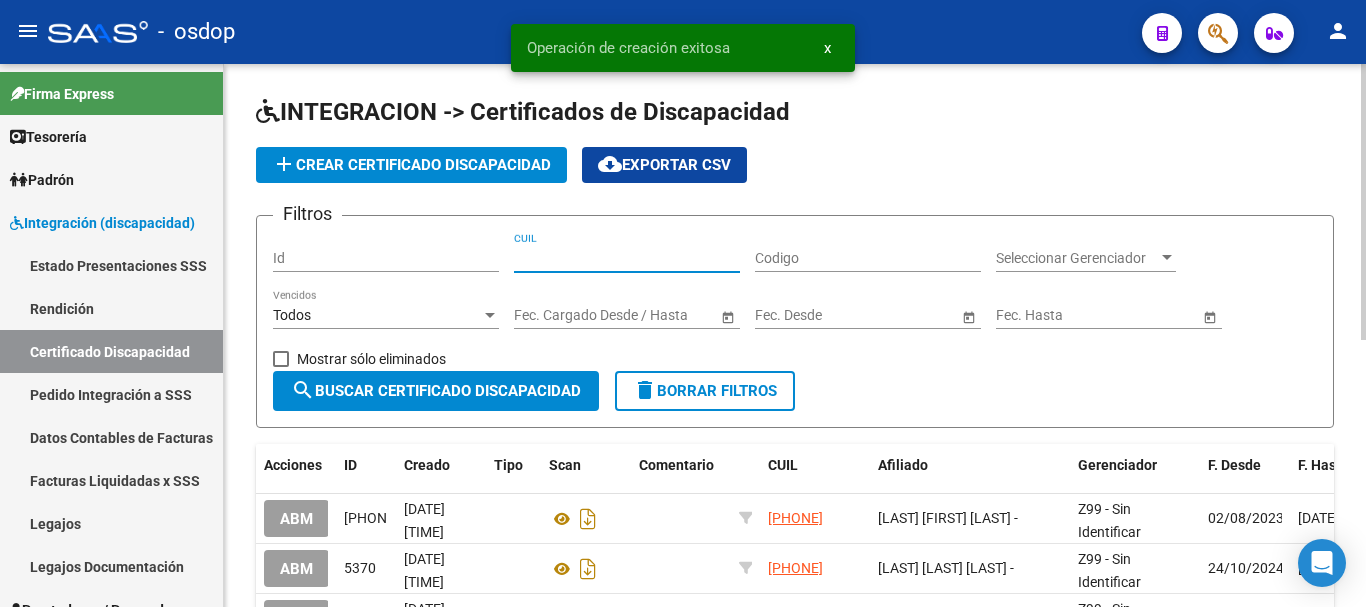click on "CUIL" at bounding box center (627, 258) 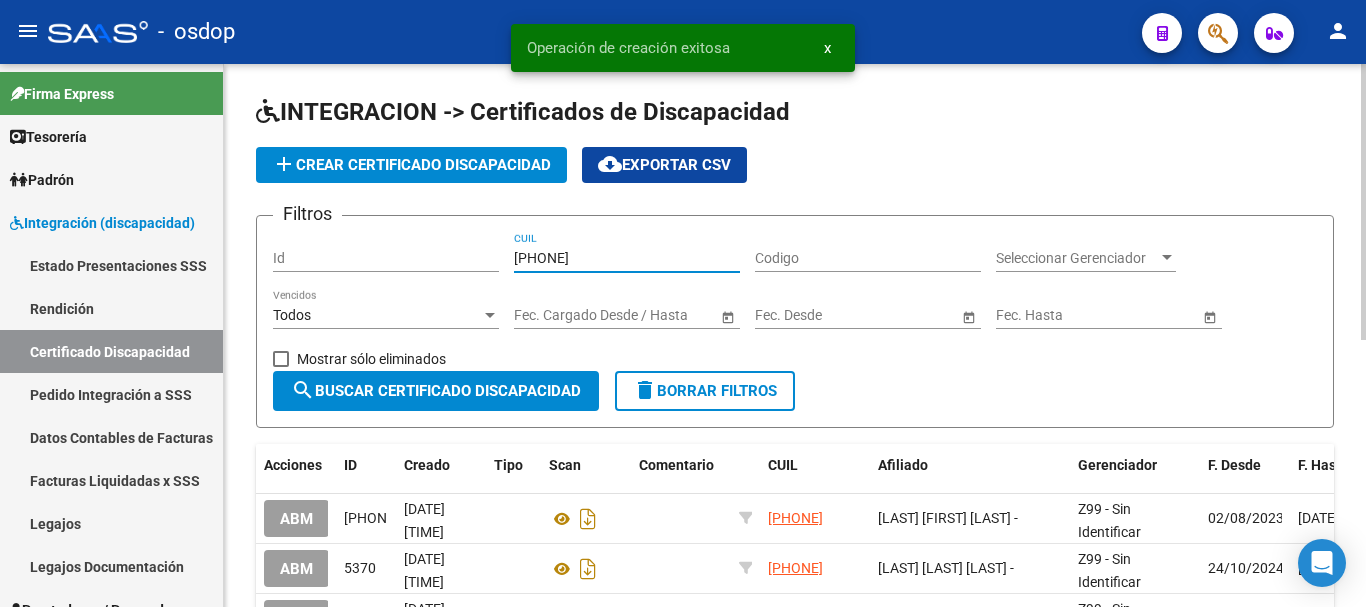 type on "20-57150914-9" 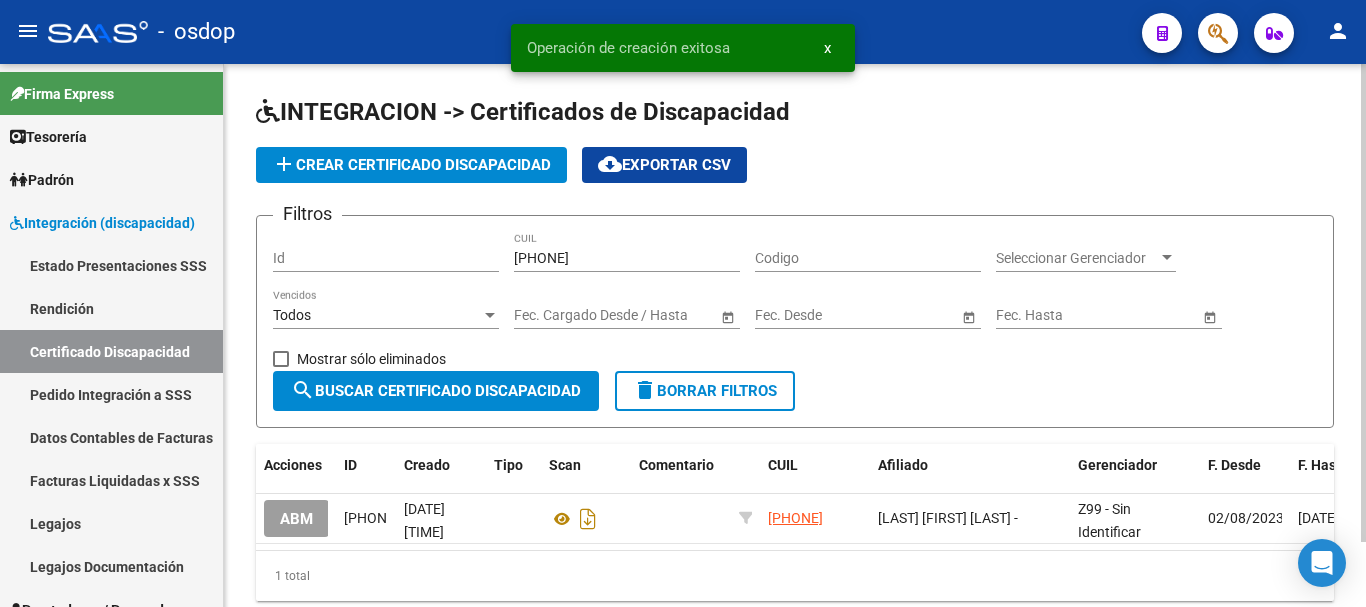 scroll, scrollTop: 74, scrollLeft: 0, axis: vertical 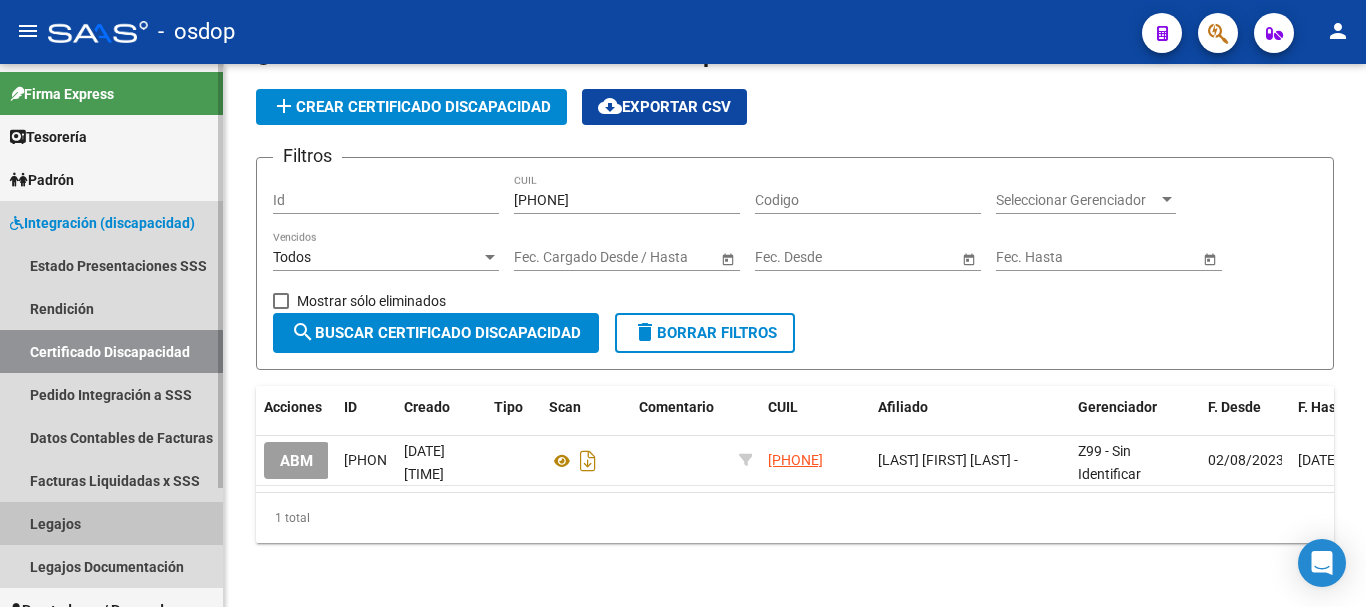 click on "Legajos" at bounding box center (111, 523) 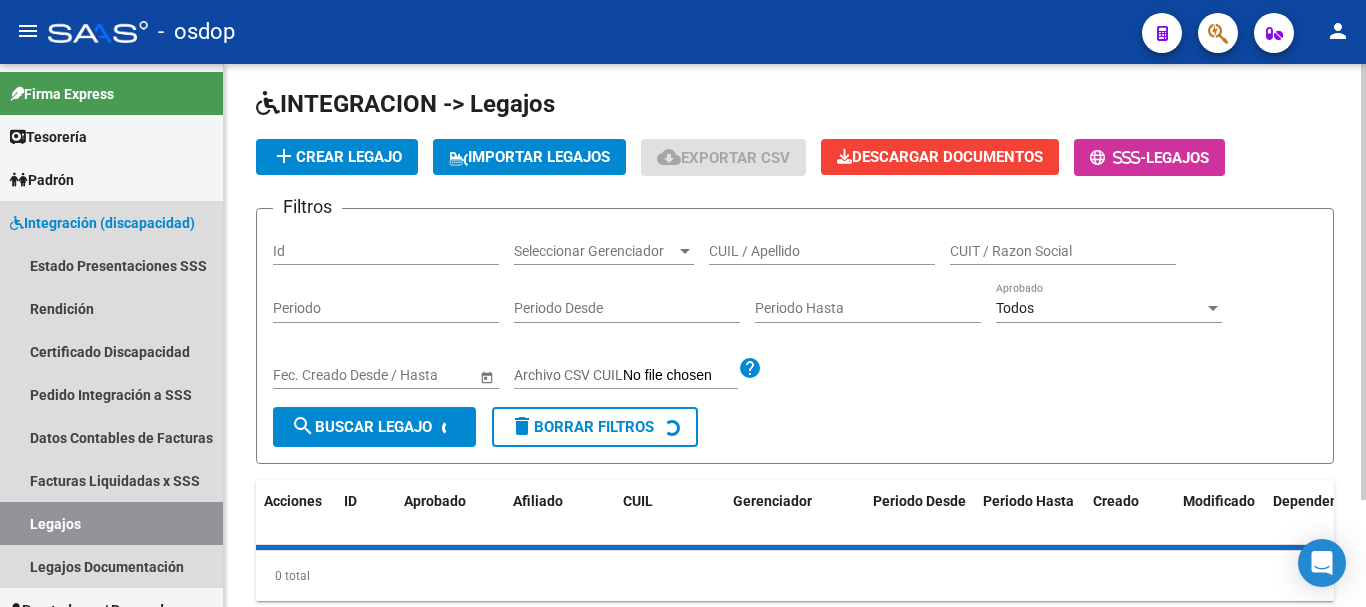 scroll, scrollTop: 0, scrollLeft: 0, axis: both 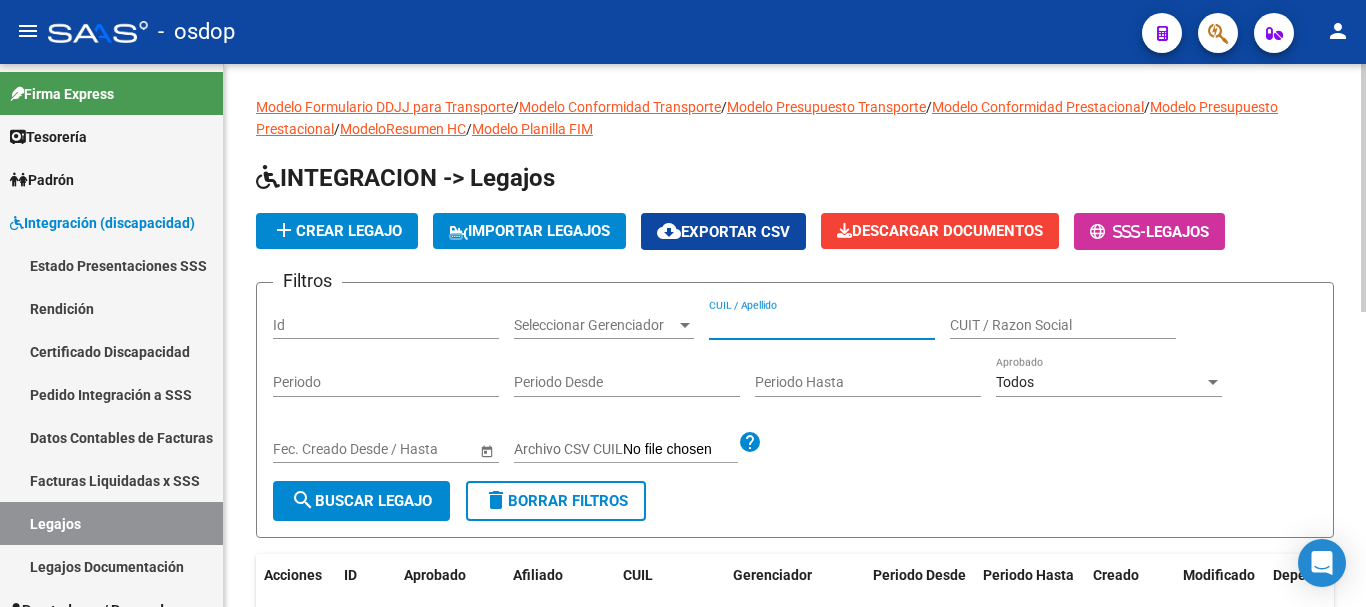 click on "CUIL / Apellido" at bounding box center (822, 325) 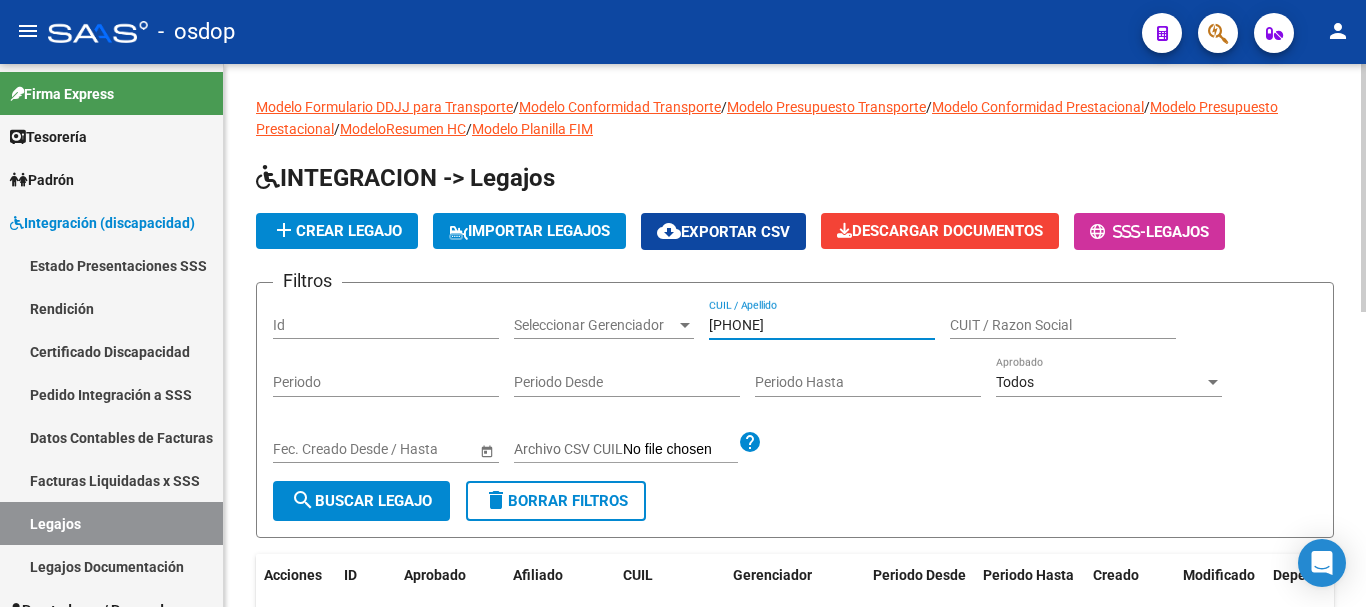 type on "20571509149" 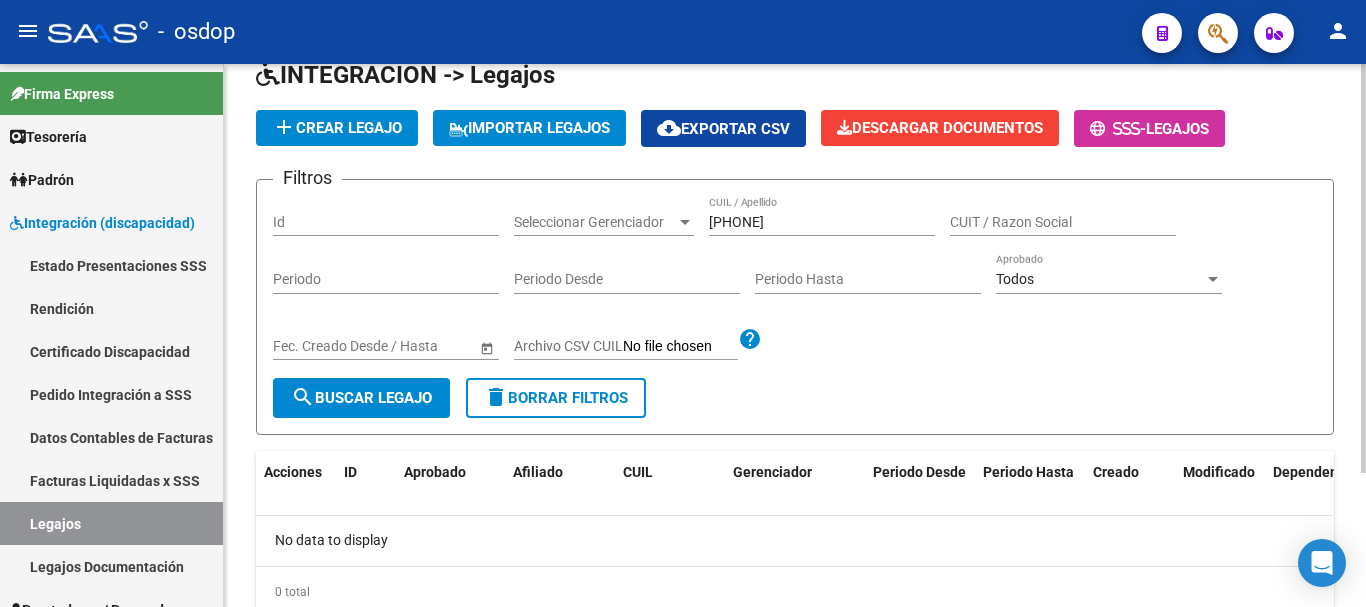 scroll, scrollTop: 0, scrollLeft: 0, axis: both 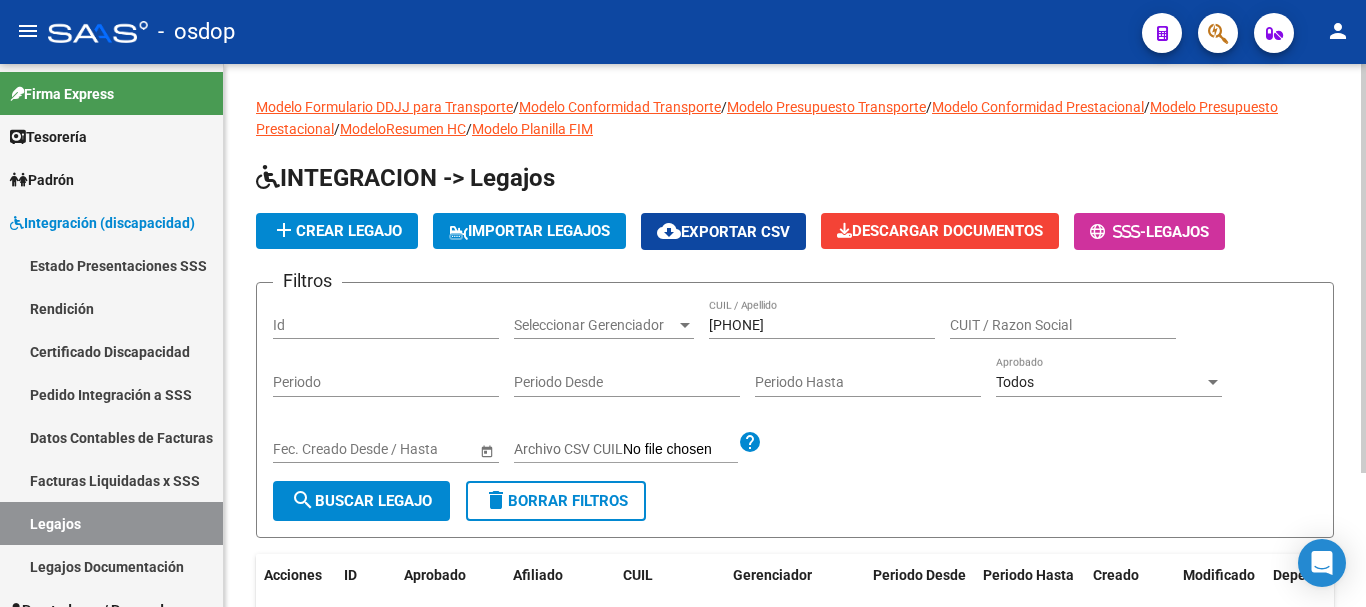 click on "add  Crear Legajo" 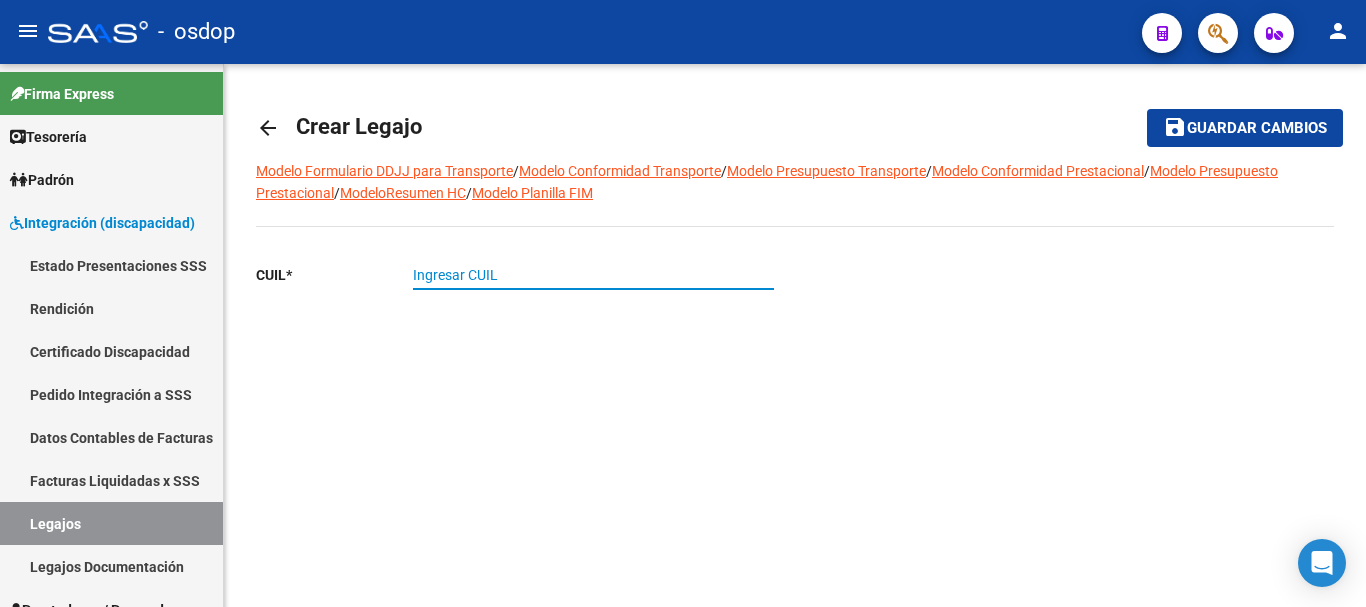 click on "Ingresar CUIL" at bounding box center (593, 275) 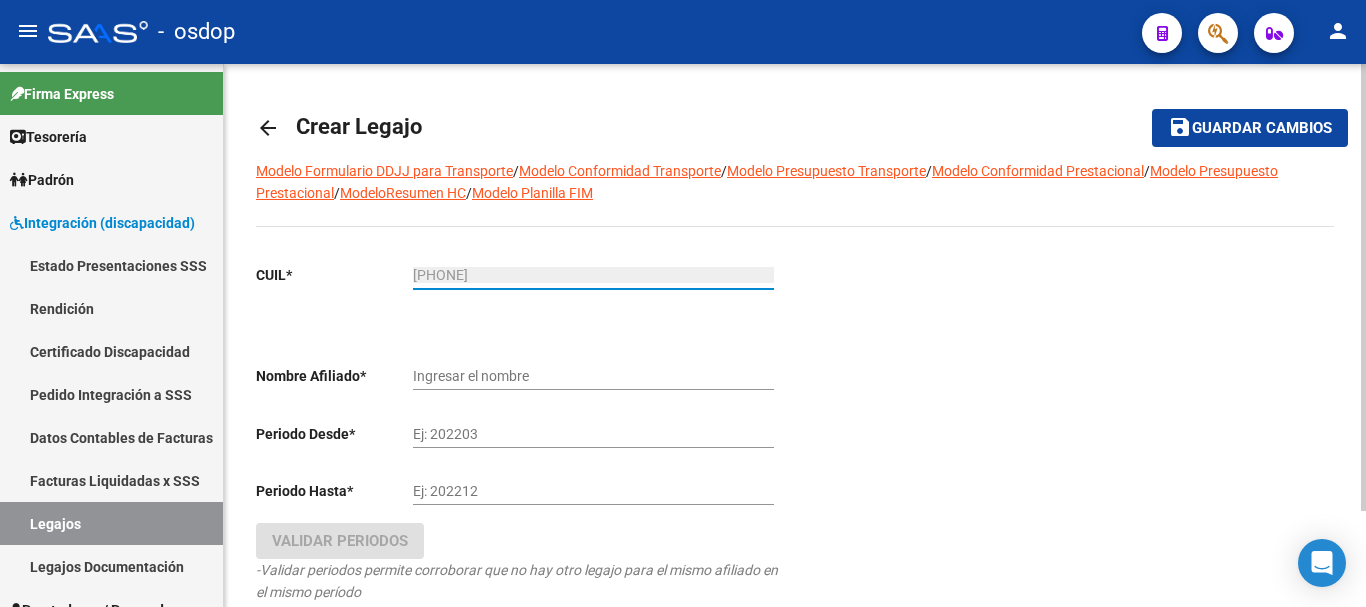 type on "GONZALEZ OLIVERA MARIANO" 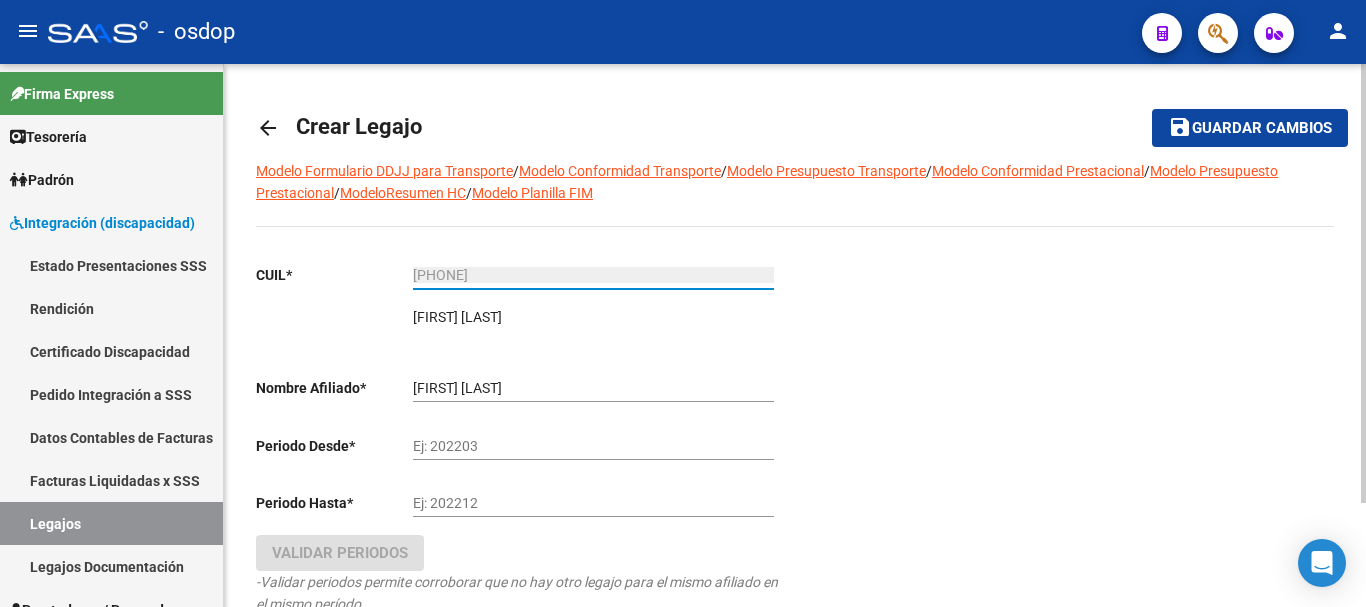 type on "20-57150914-9" 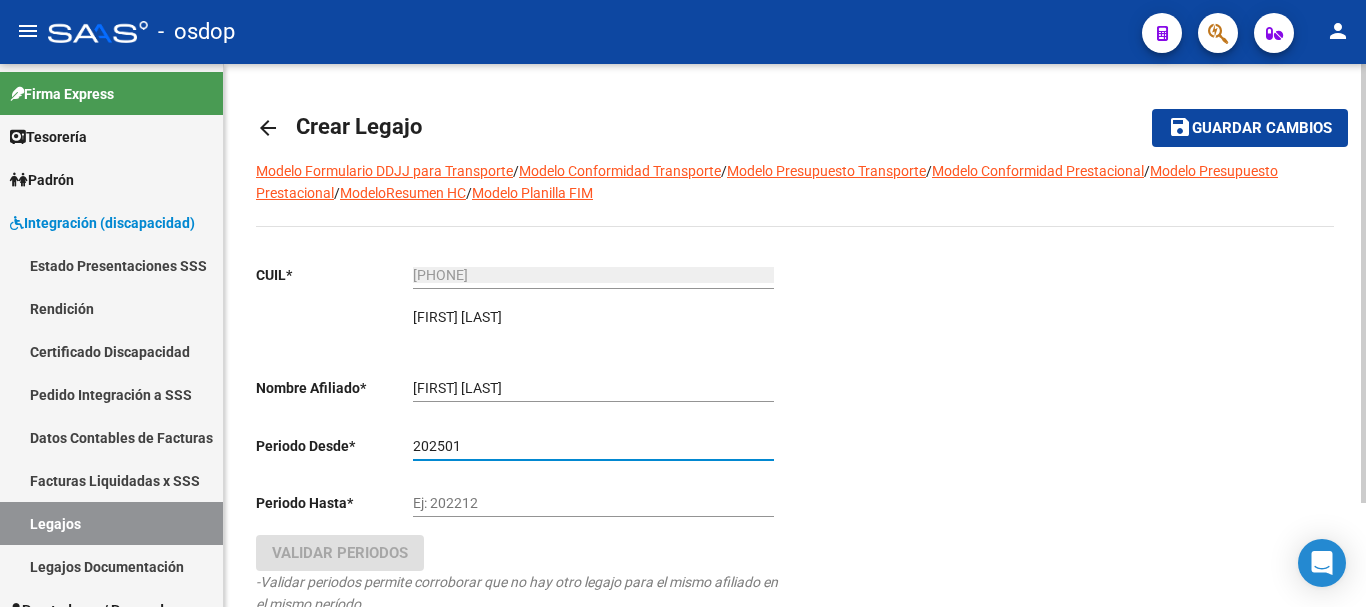 type on "202501" 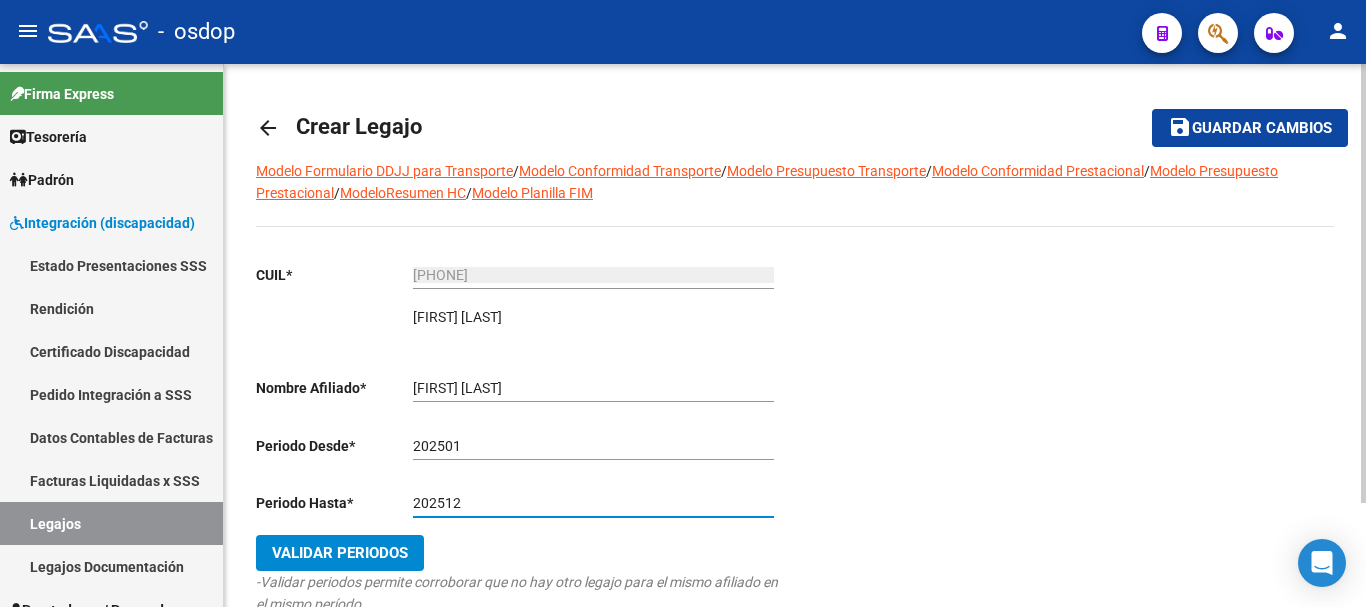 type on "202512" 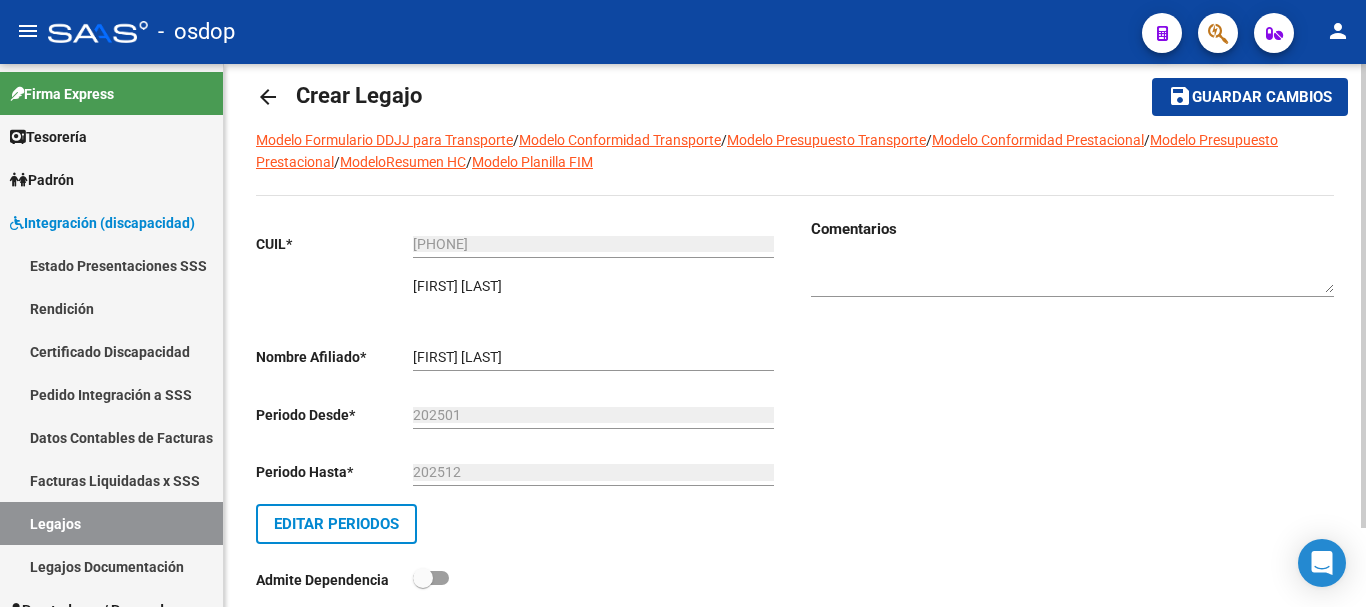 scroll, scrollTop: 0, scrollLeft: 0, axis: both 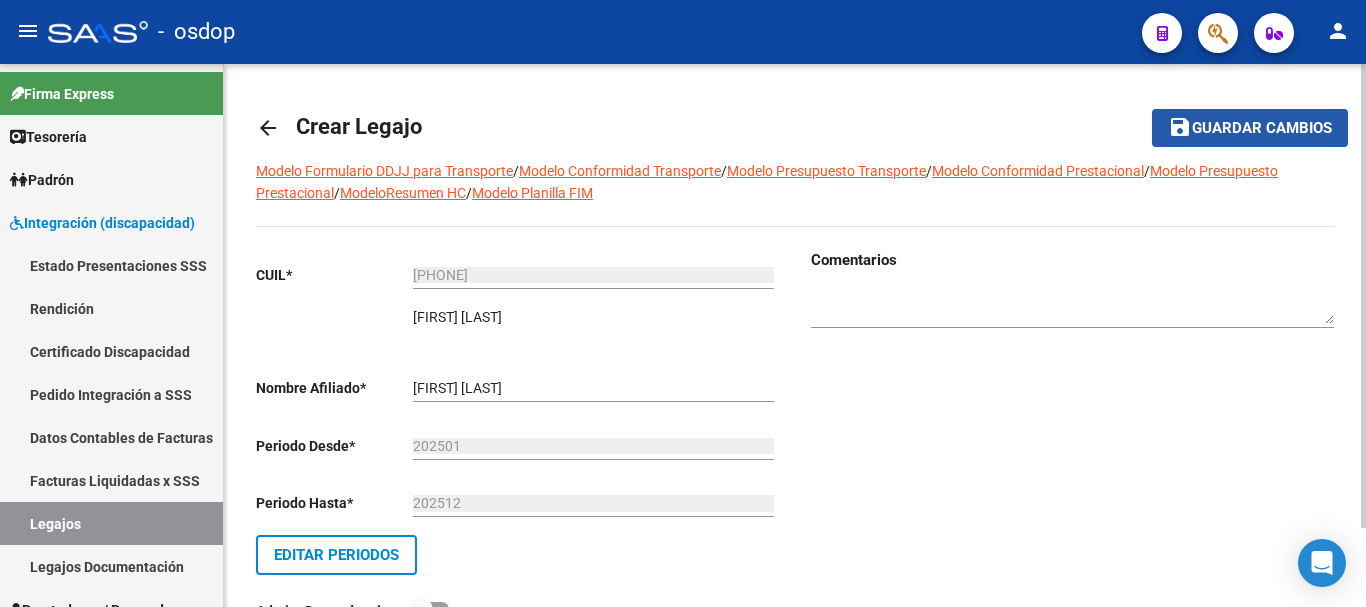 click on "save Guardar cambios" 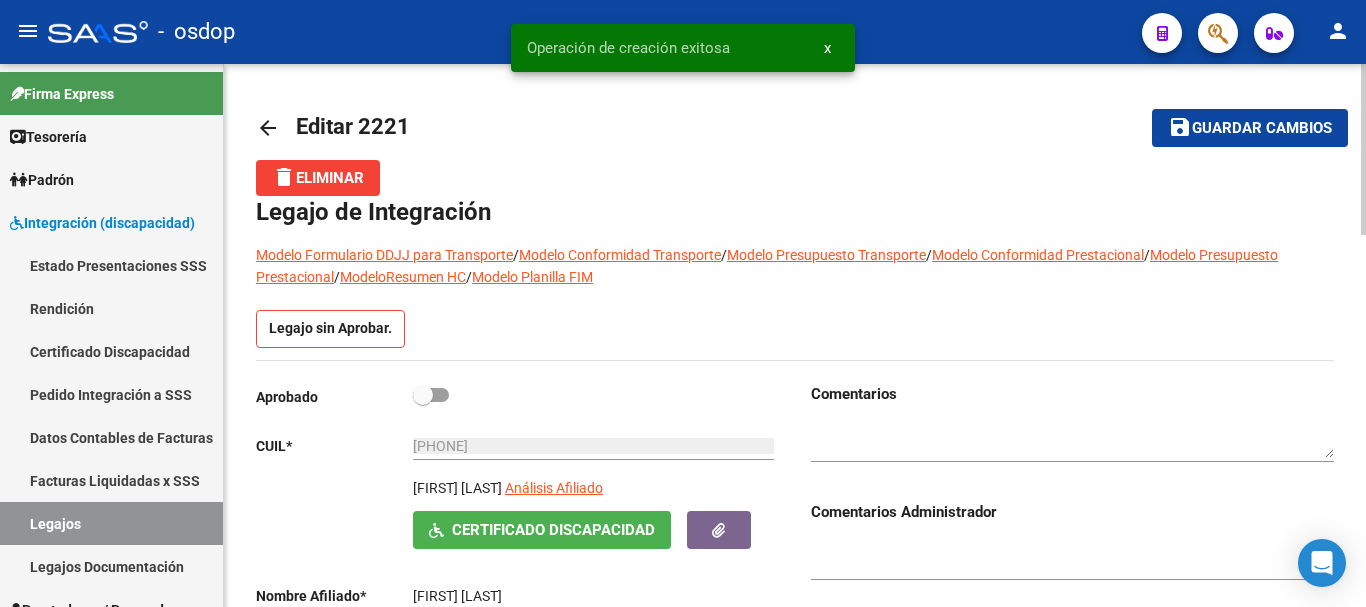 click at bounding box center [431, 395] 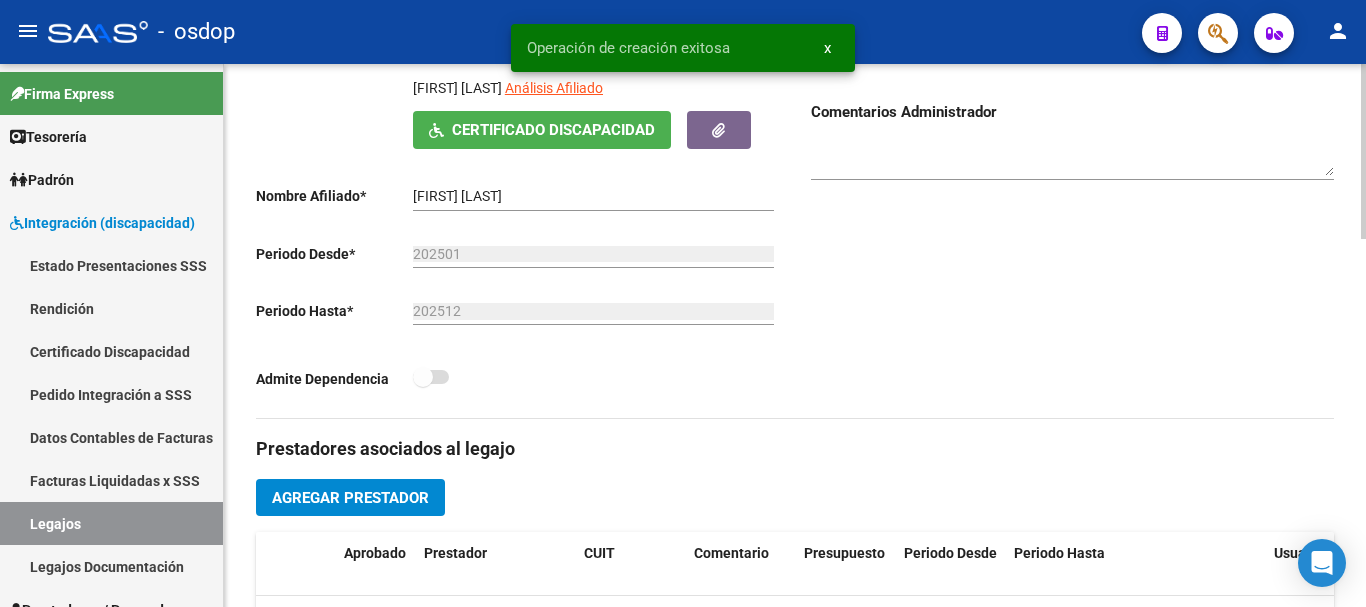 scroll, scrollTop: 400, scrollLeft: 0, axis: vertical 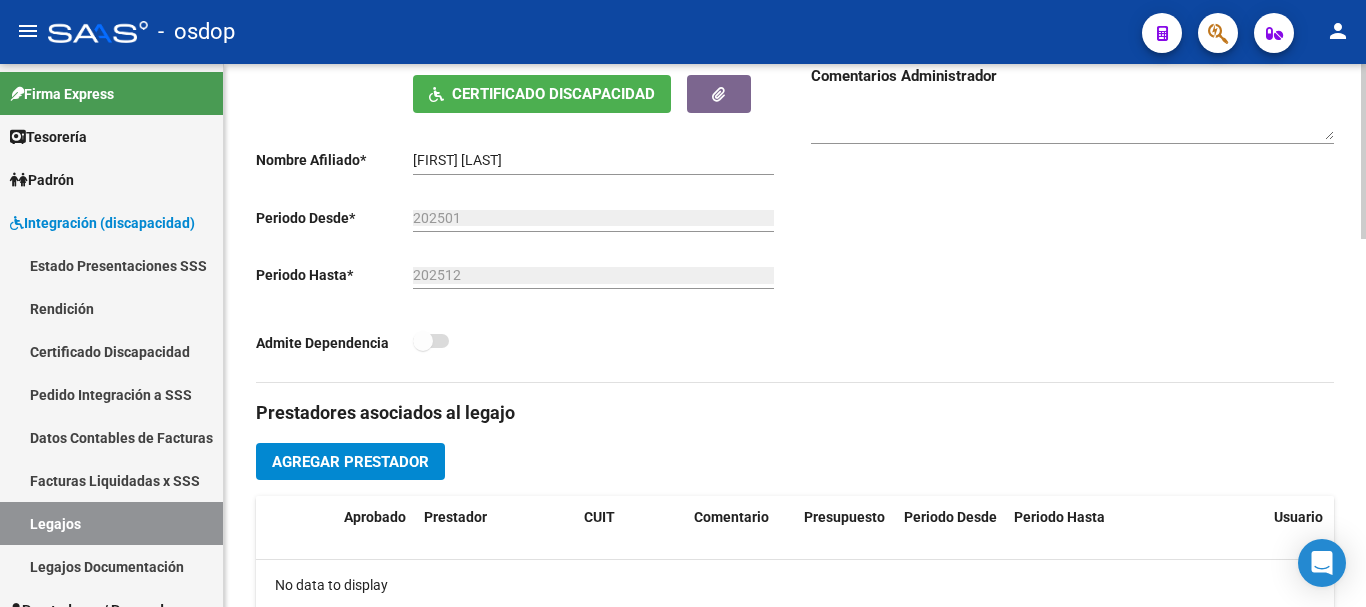 click on "Agregar Prestador" 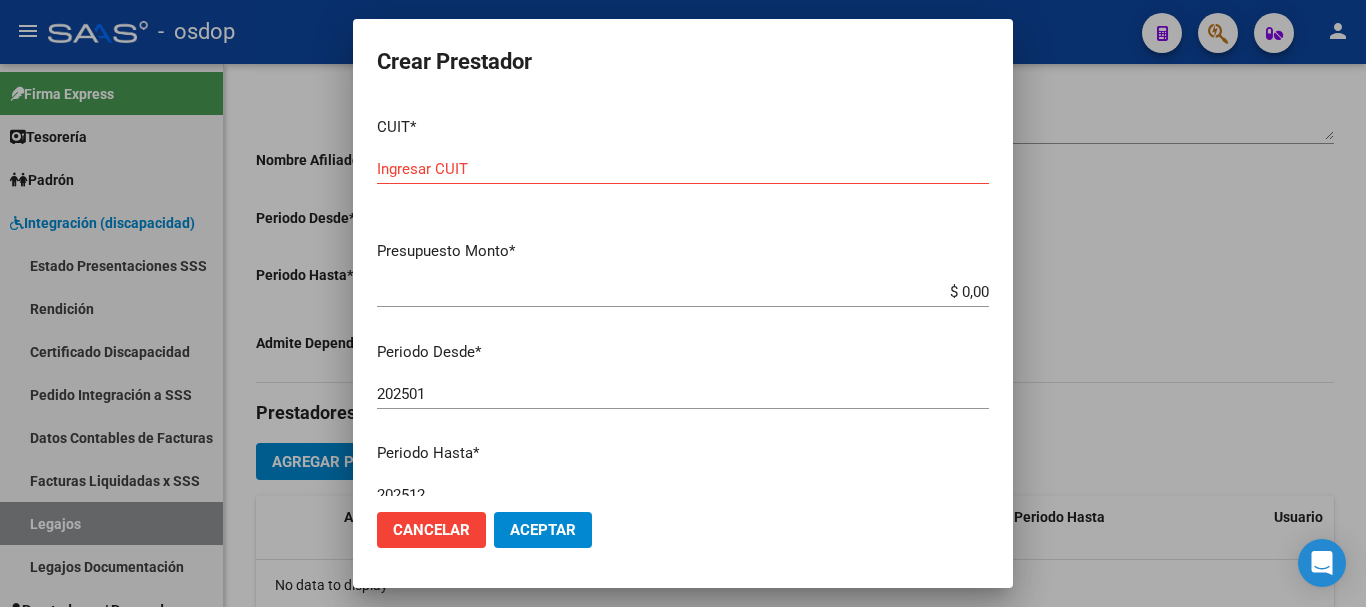 click on "Ingresar CUIT" at bounding box center (683, 169) 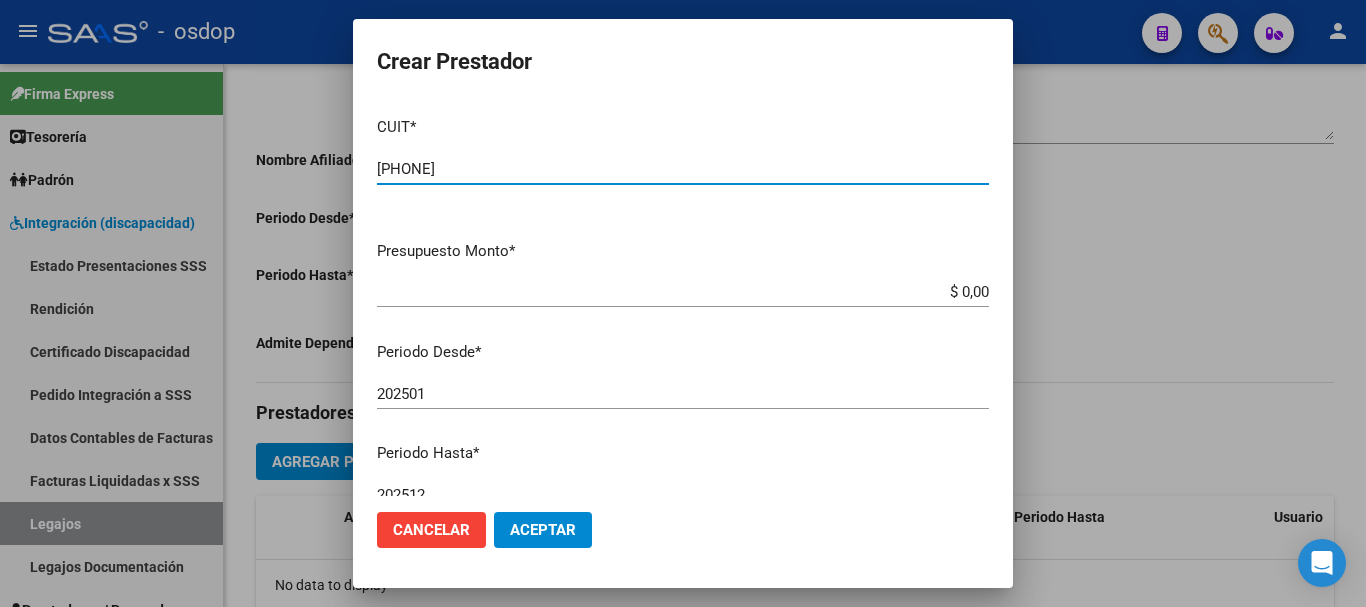 type on "27-39781710-0" 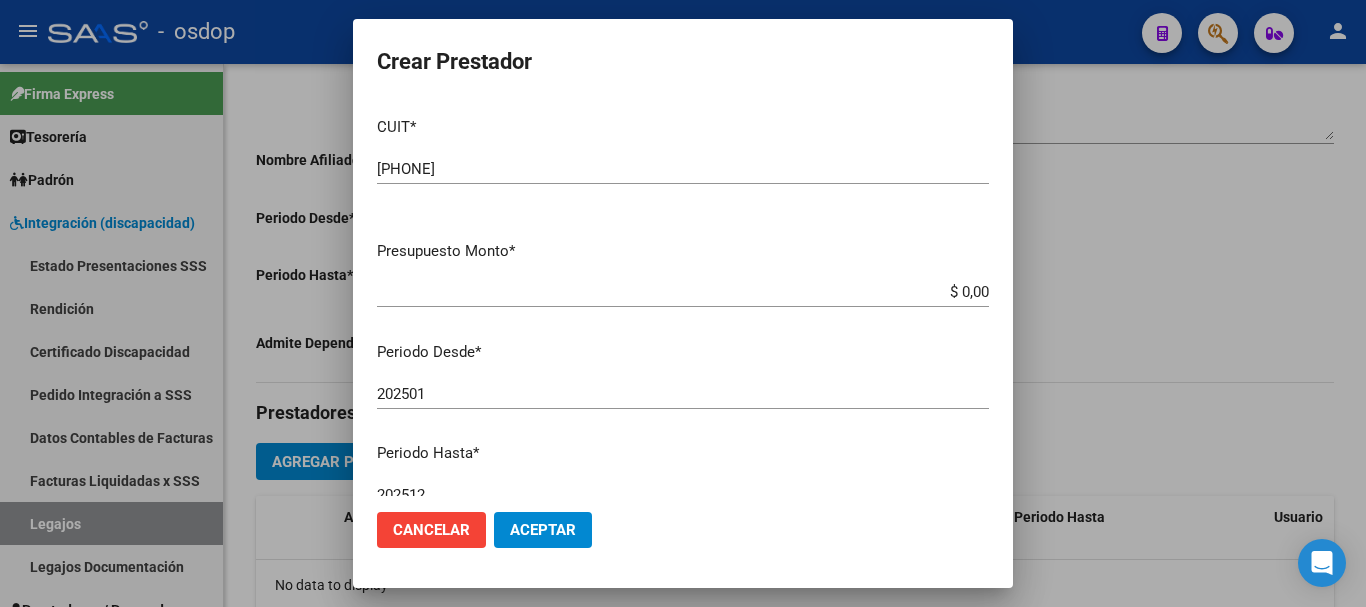click on "$ 0,00" at bounding box center [683, 292] 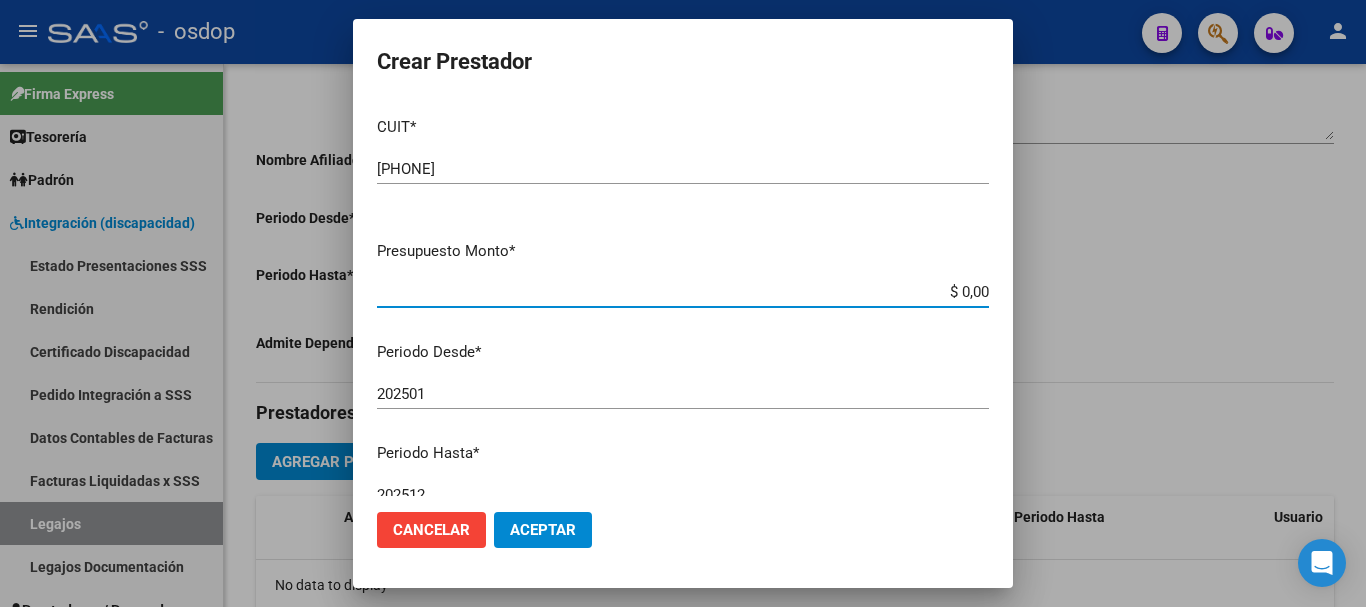 click on "$ 0,00" at bounding box center [683, 292] 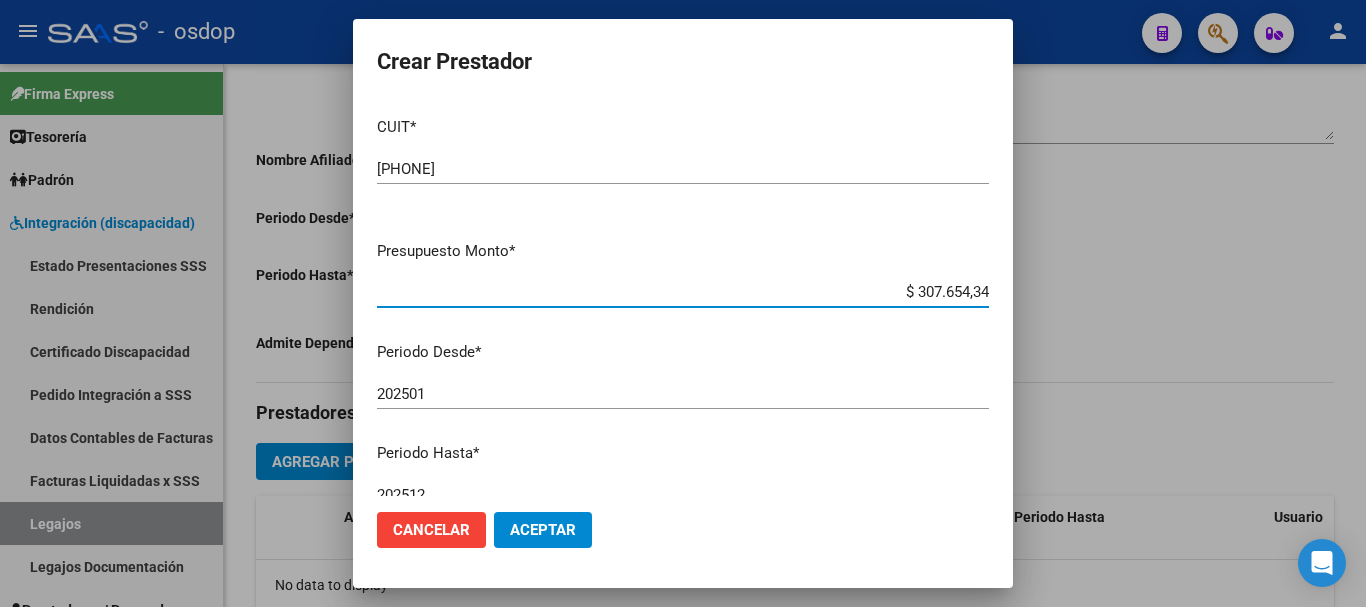 type on "$ 307.654,34" 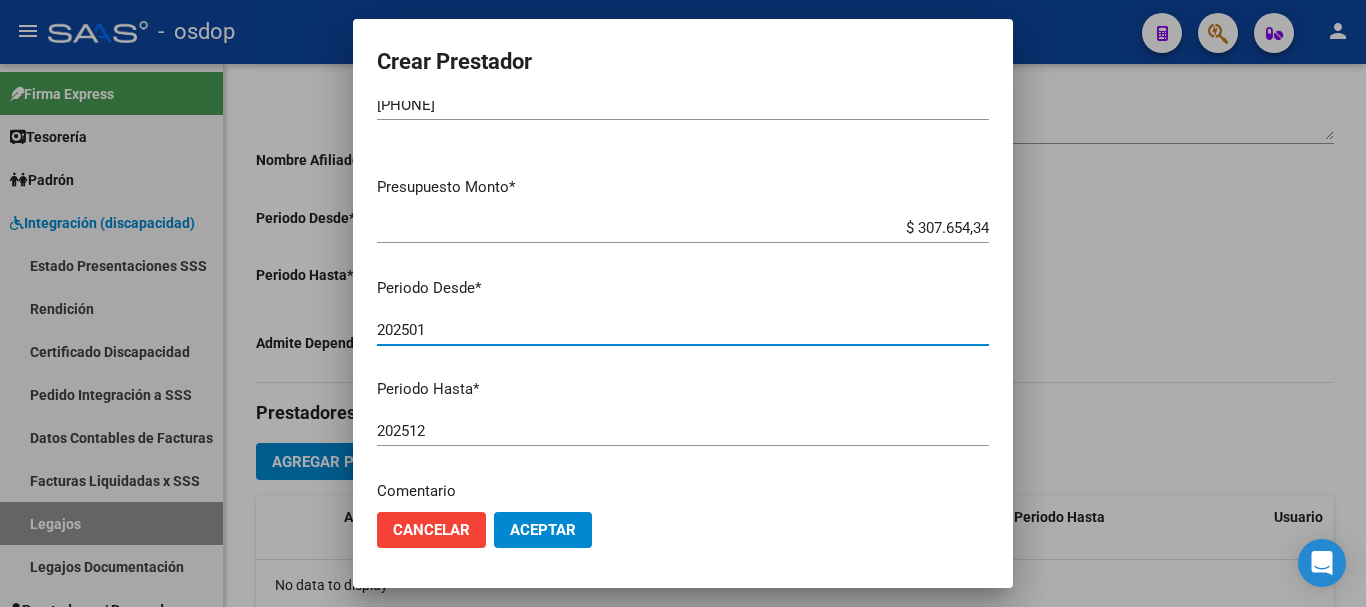 scroll, scrollTop: 100, scrollLeft: 0, axis: vertical 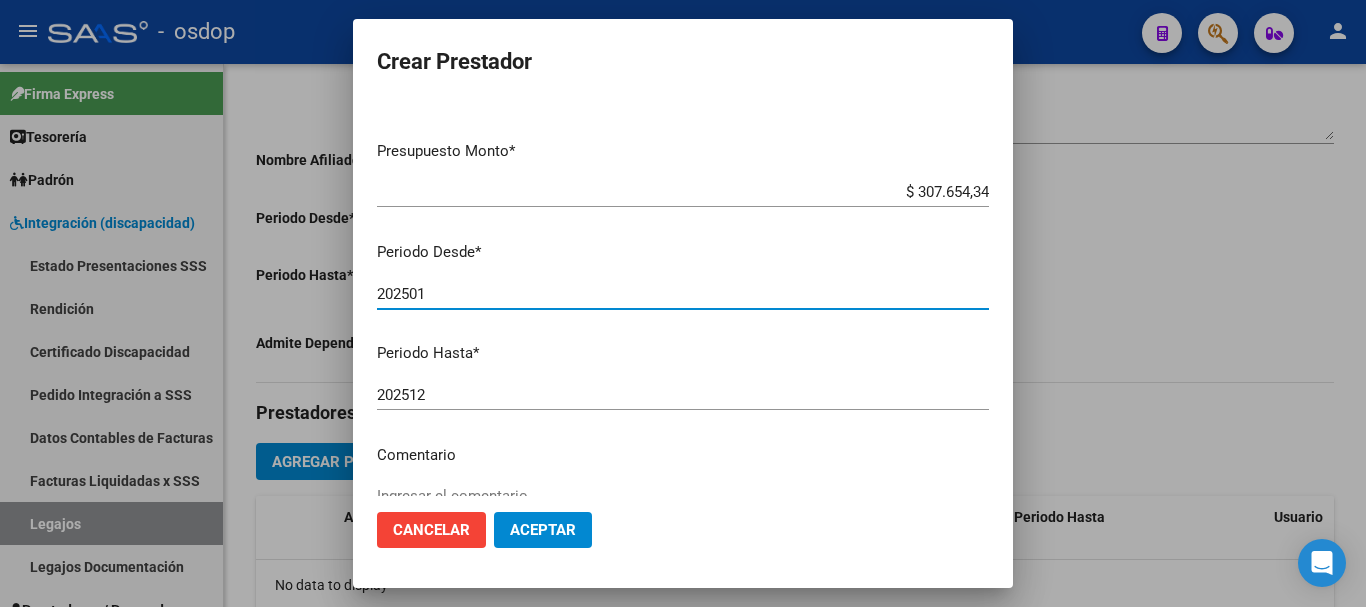 click on "202501" at bounding box center [683, 294] 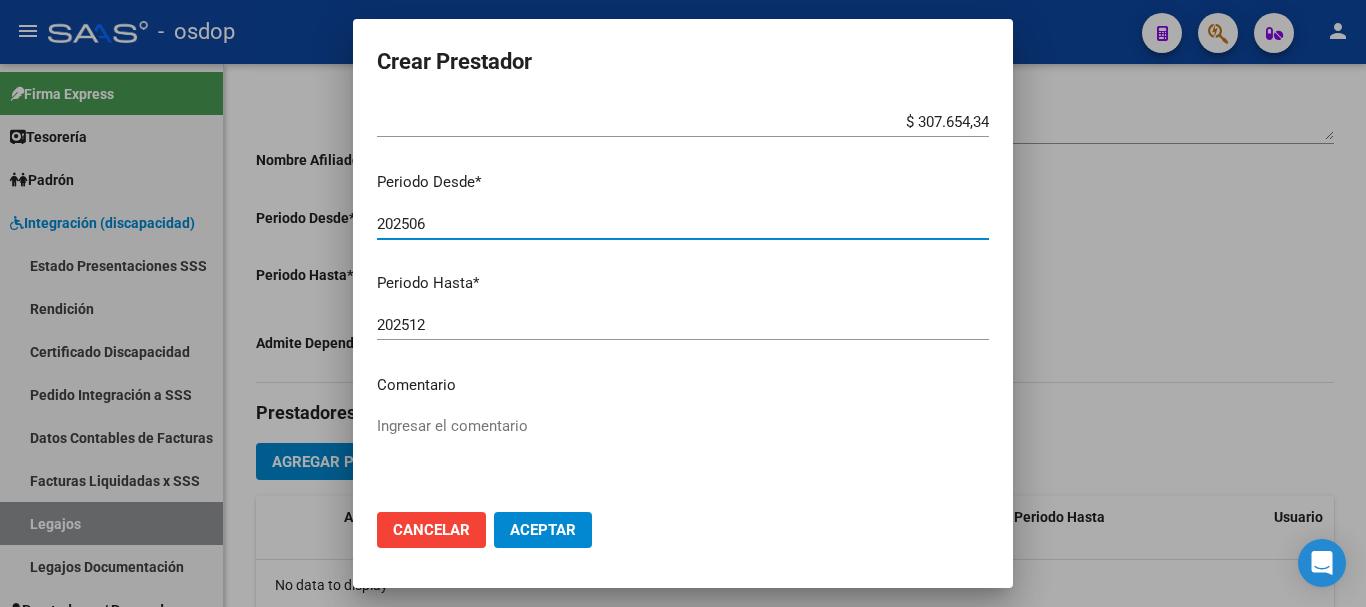 scroll, scrollTop: 290, scrollLeft: 0, axis: vertical 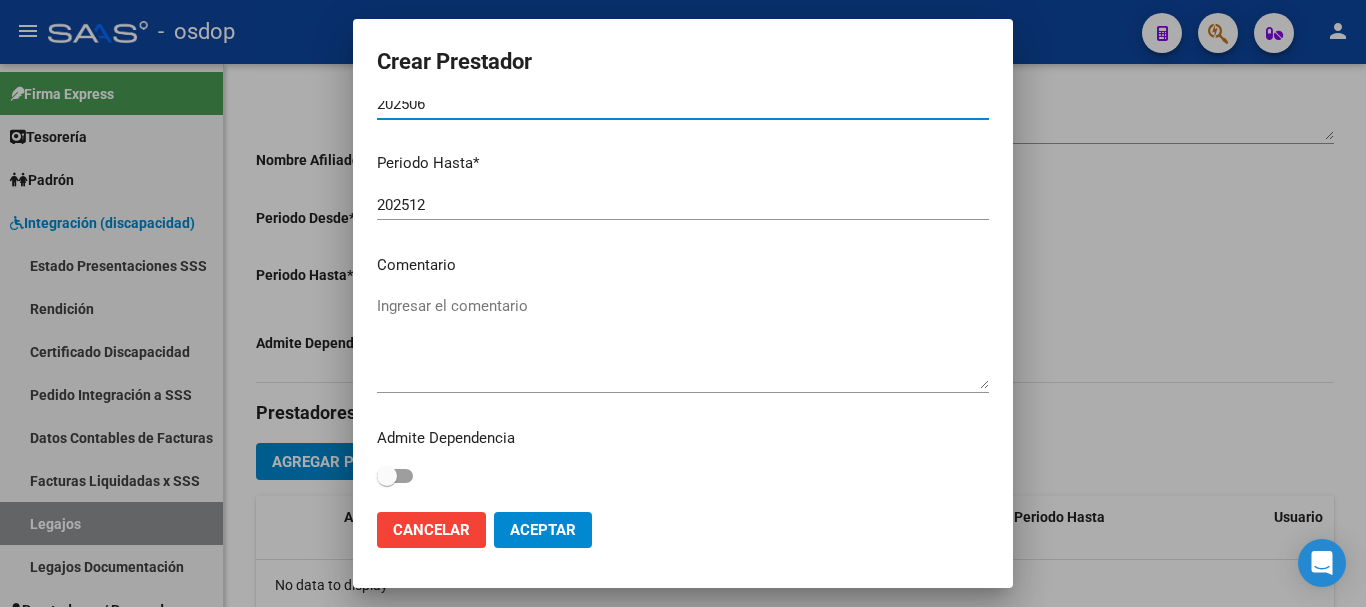 type on "202506" 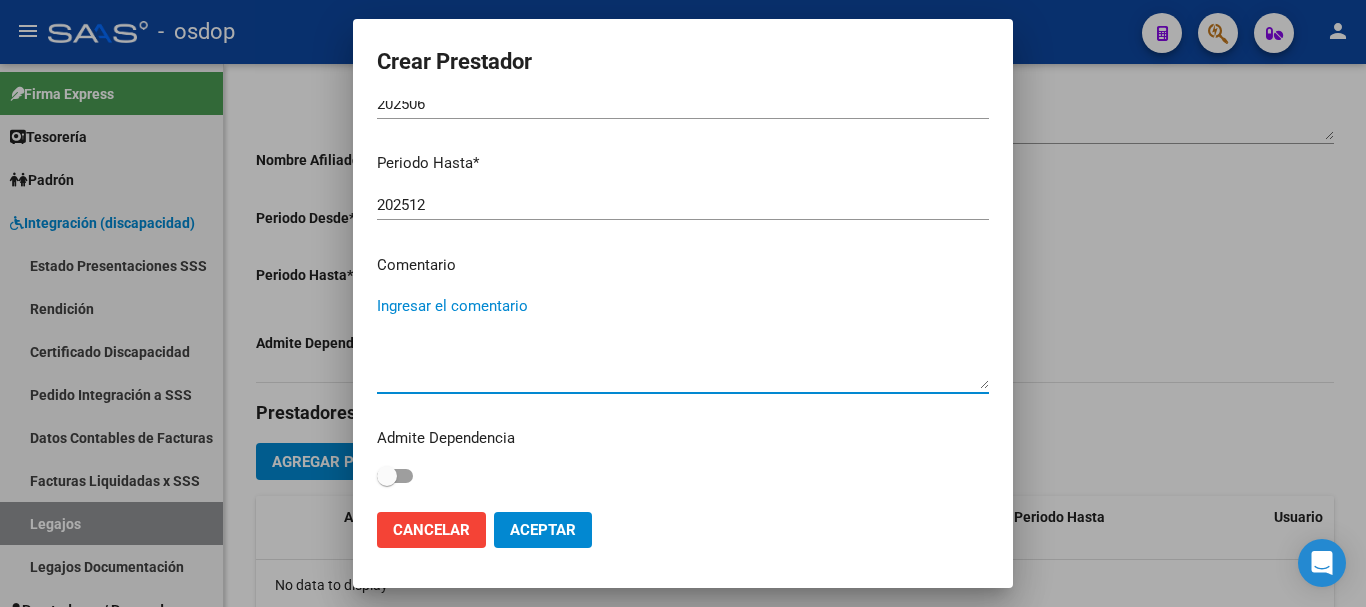 click on "Ingresar el comentario" at bounding box center [683, 342] 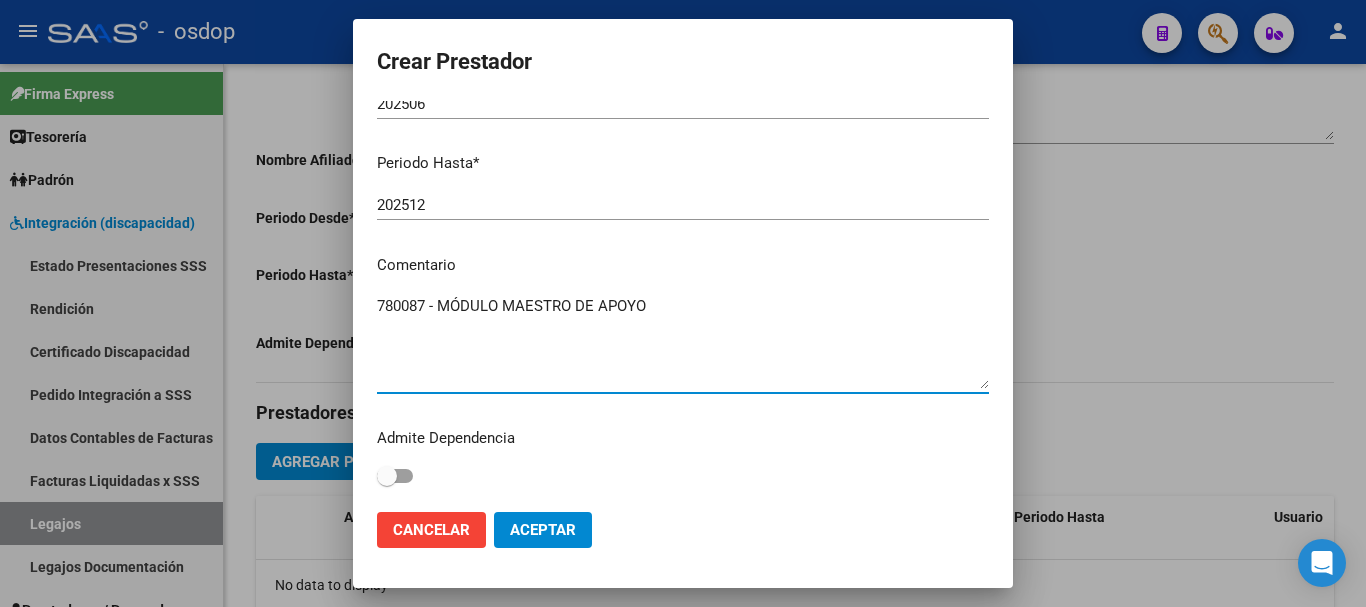 type on "780087 - MÓDULO MAESTRO DE APOYO" 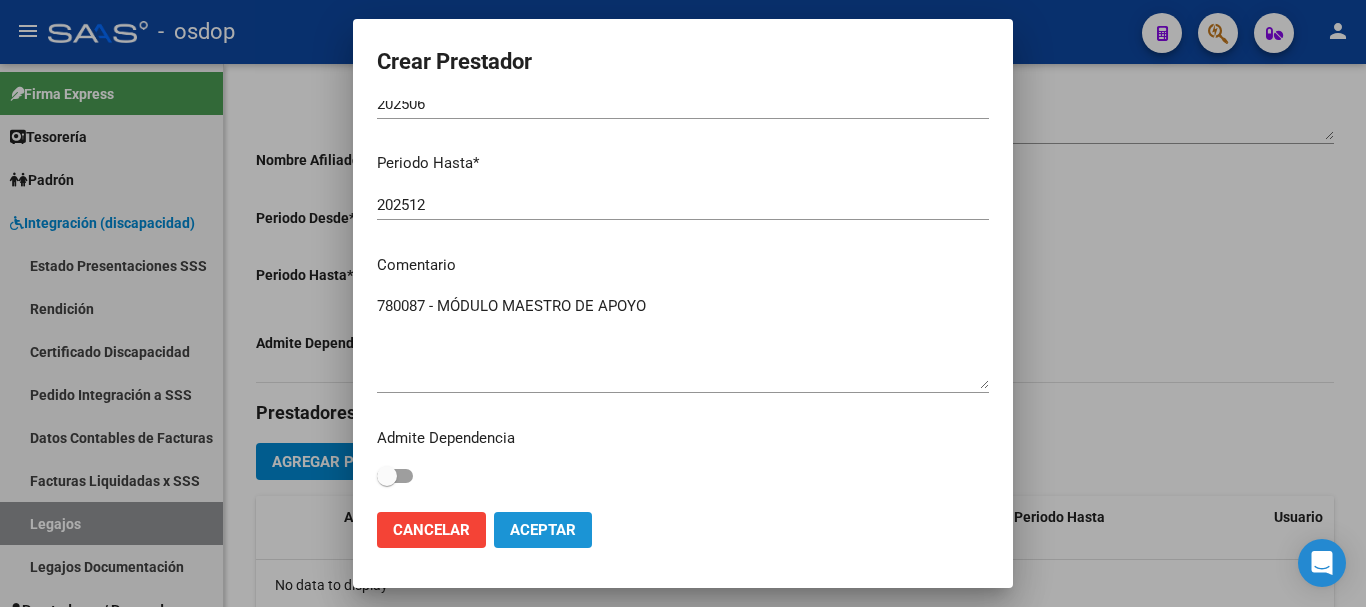 click on "Aceptar" 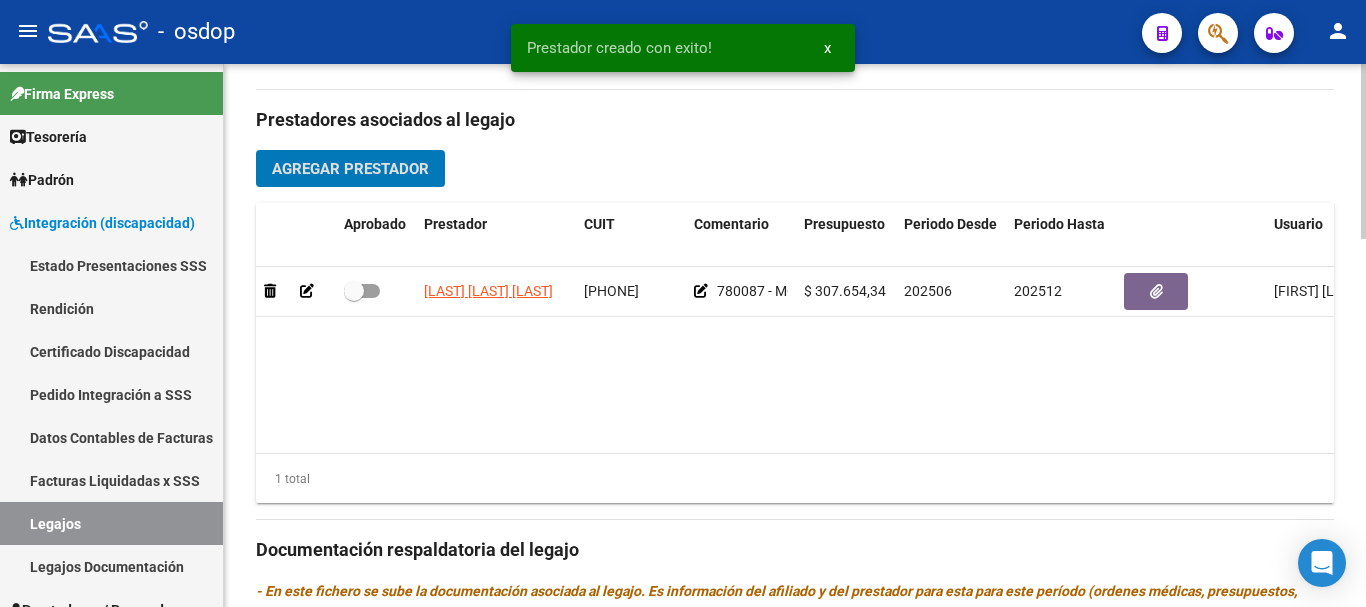 scroll, scrollTop: 700, scrollLeft: 0, axis: vertical 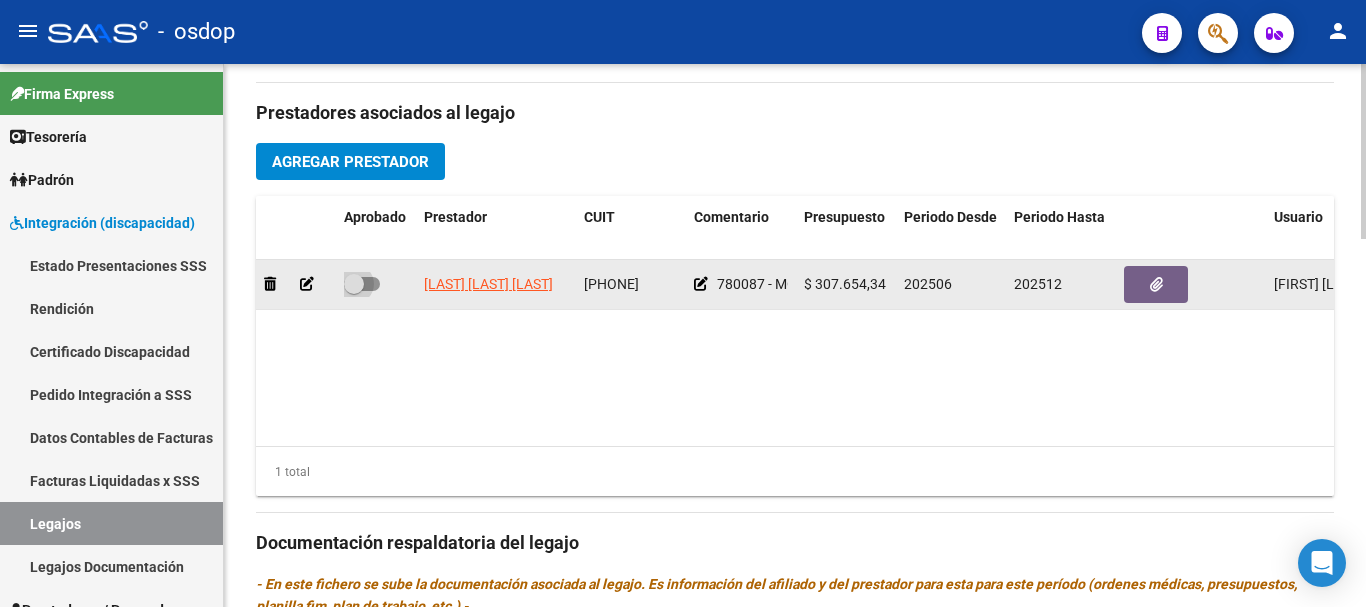 click at bounding box center [362, 284] 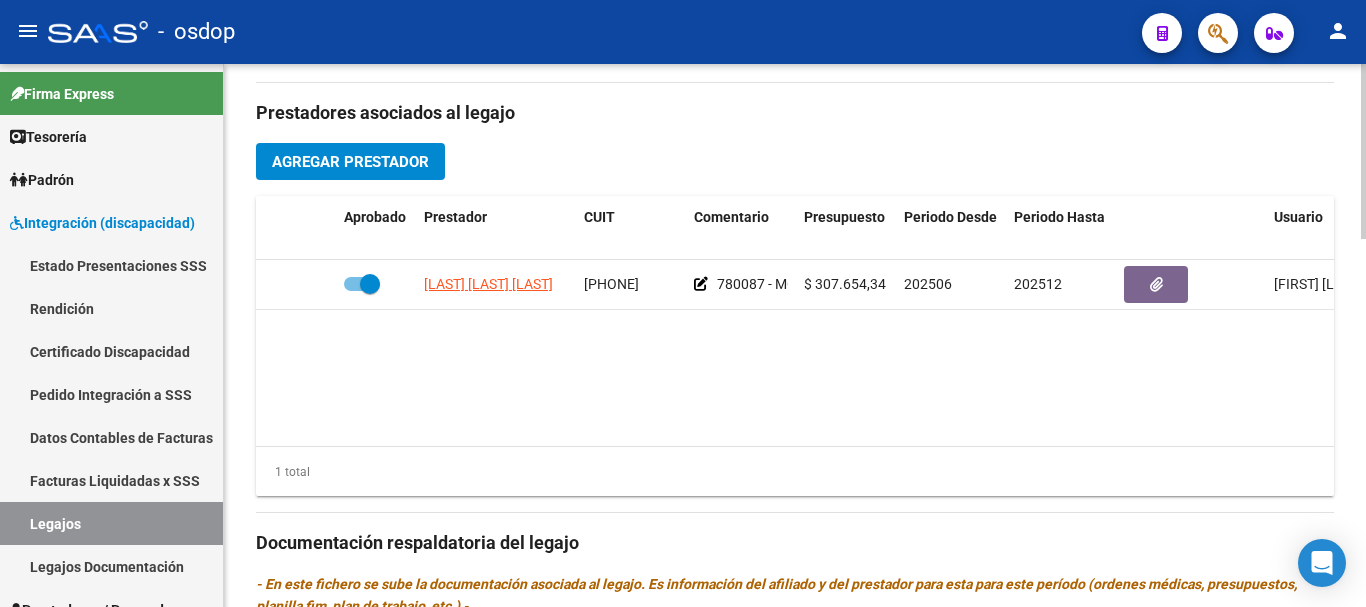 click on "Agregar Prestador" 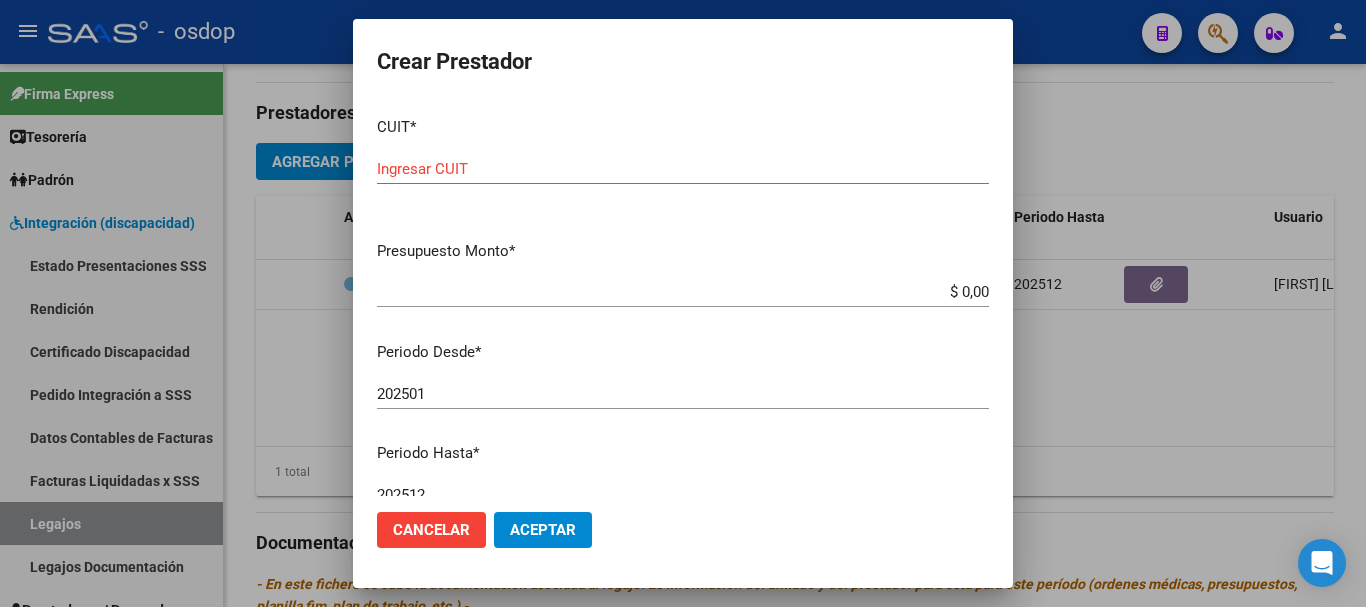 click on "Ingresar CUIT" at bounding box center (683, 169) 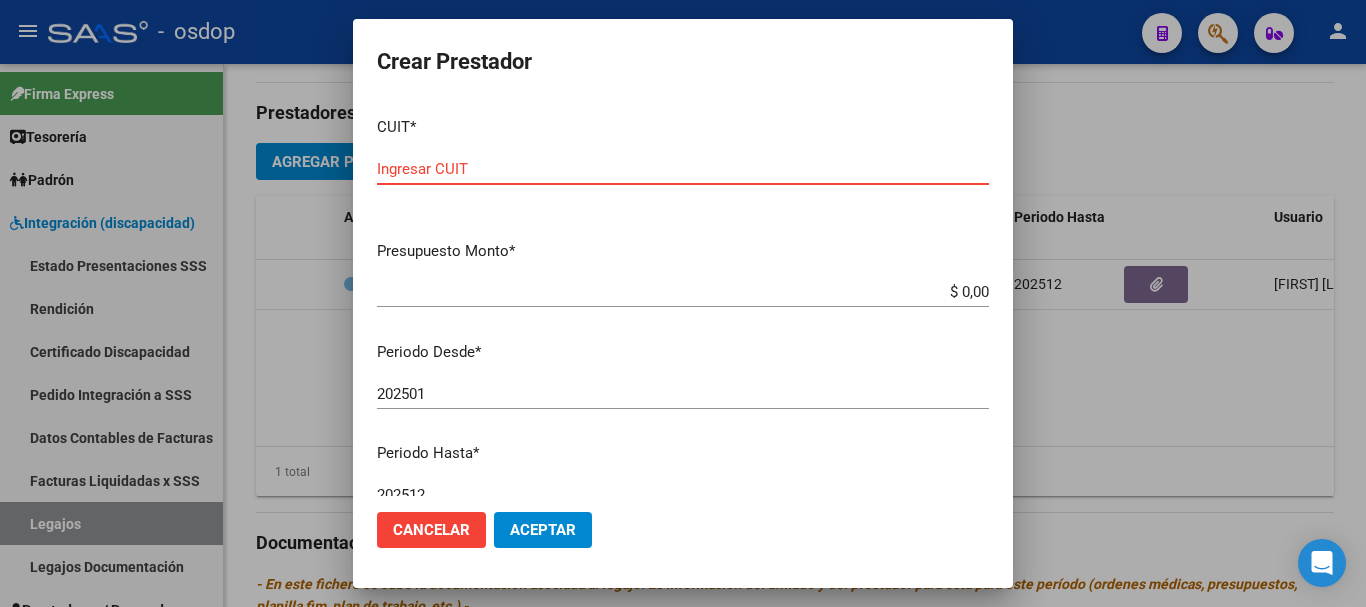 paste on "20-39038788-2" 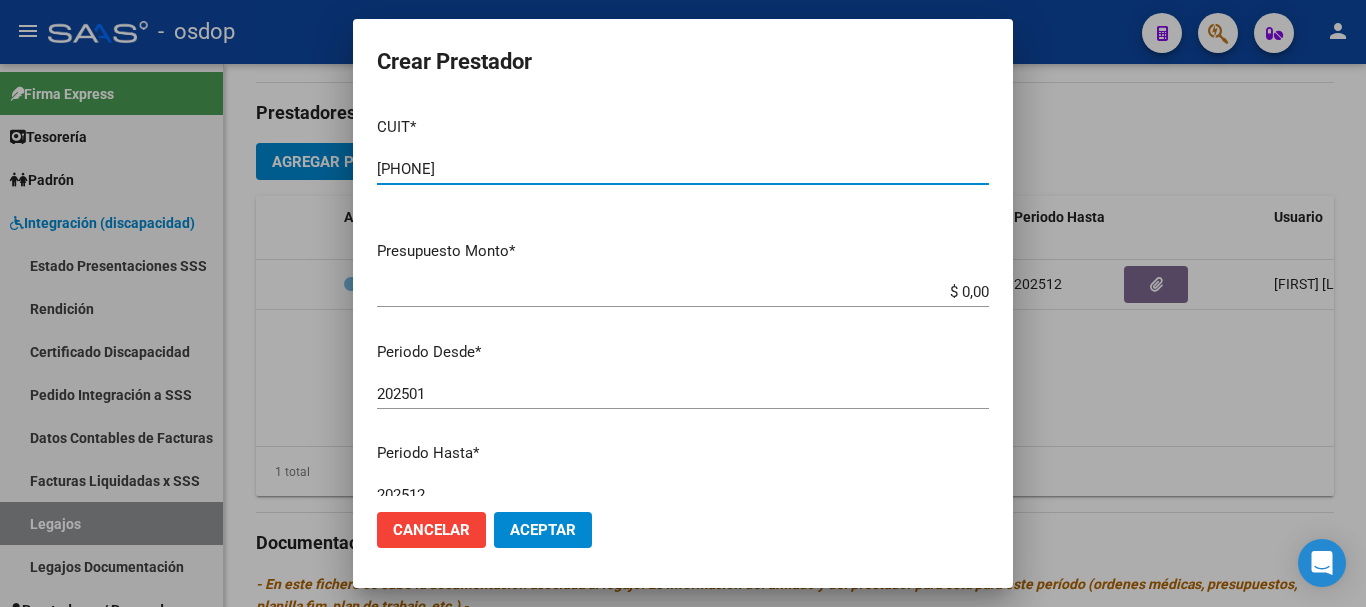 type on "20-39038788-2" 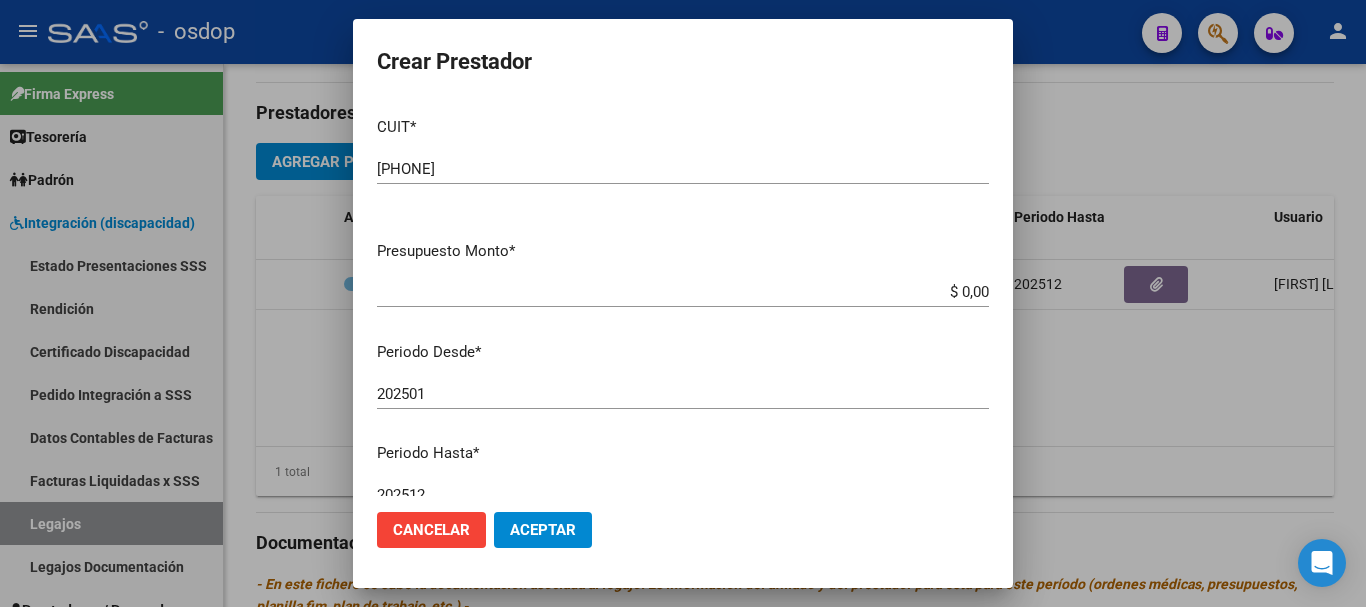 click on "$ 0,00" at bounding box center (683, 292) 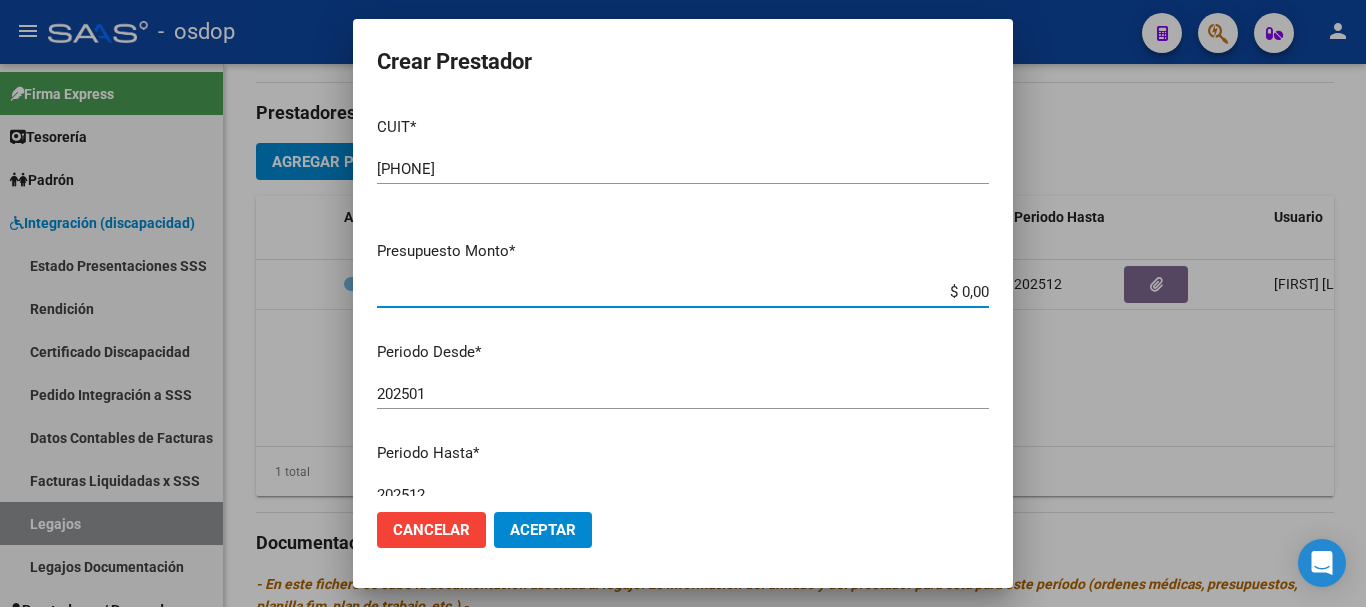 click on "$ 0,00" at bounding box center [683, 292] 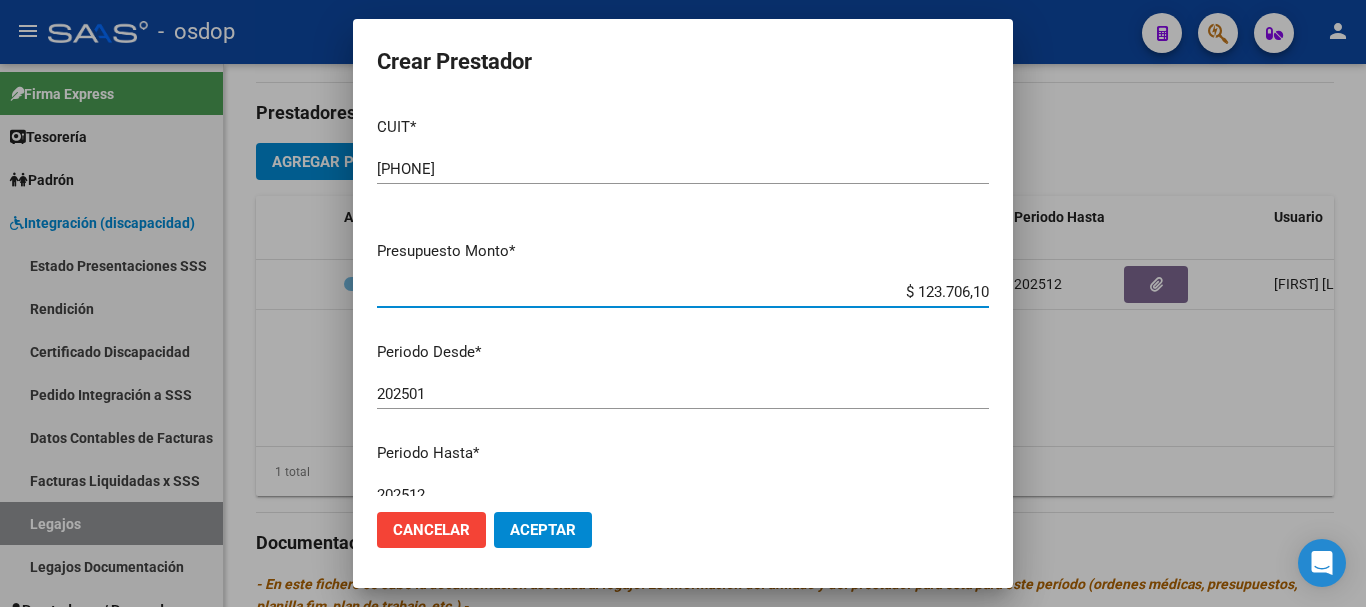 type on "$ 123.706,10" 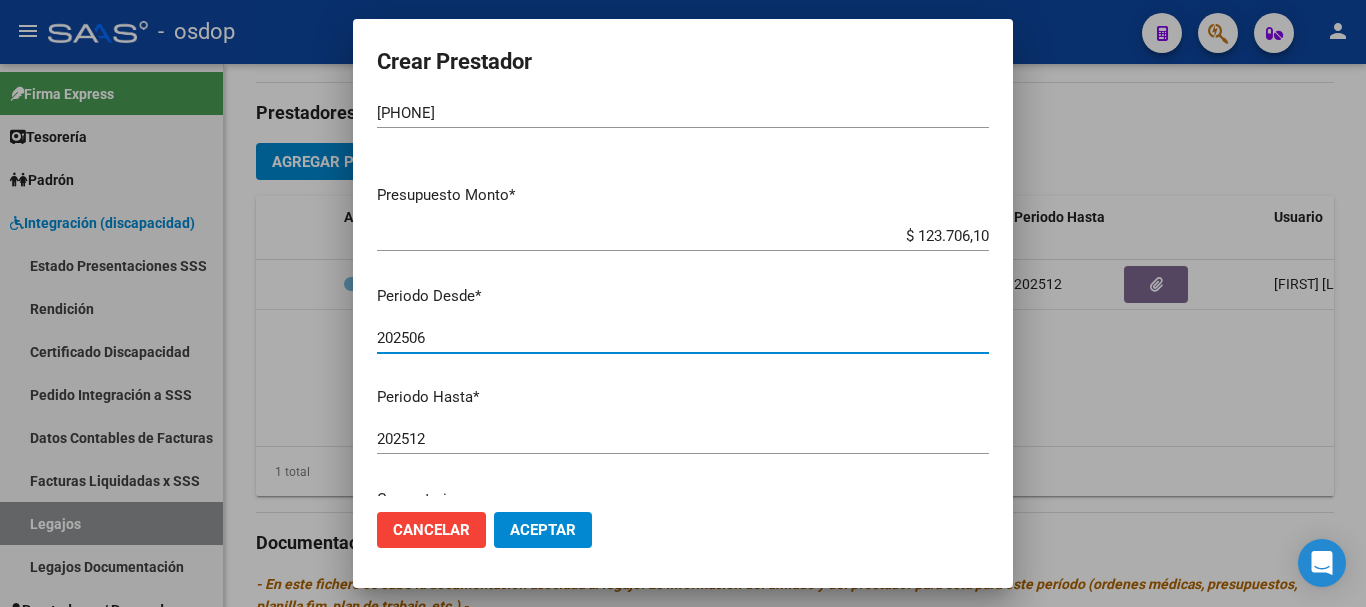 scroll, scrollTop: 200, scrollLeft: 0, axis: vertical 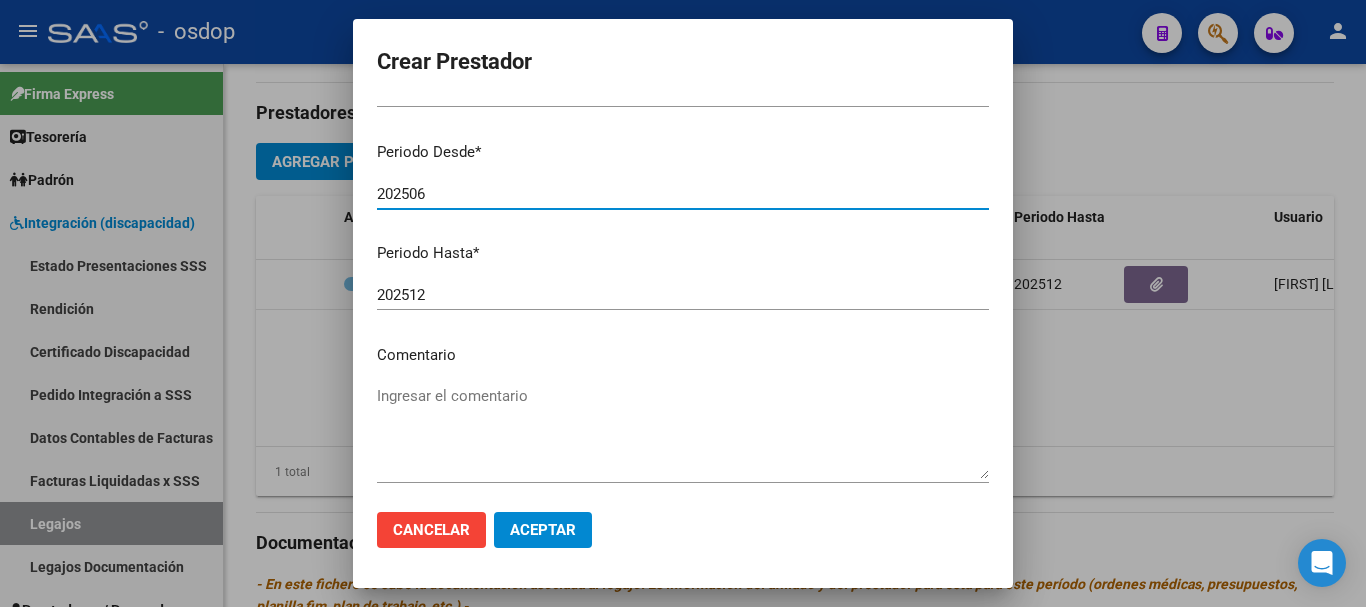 type on "202506" 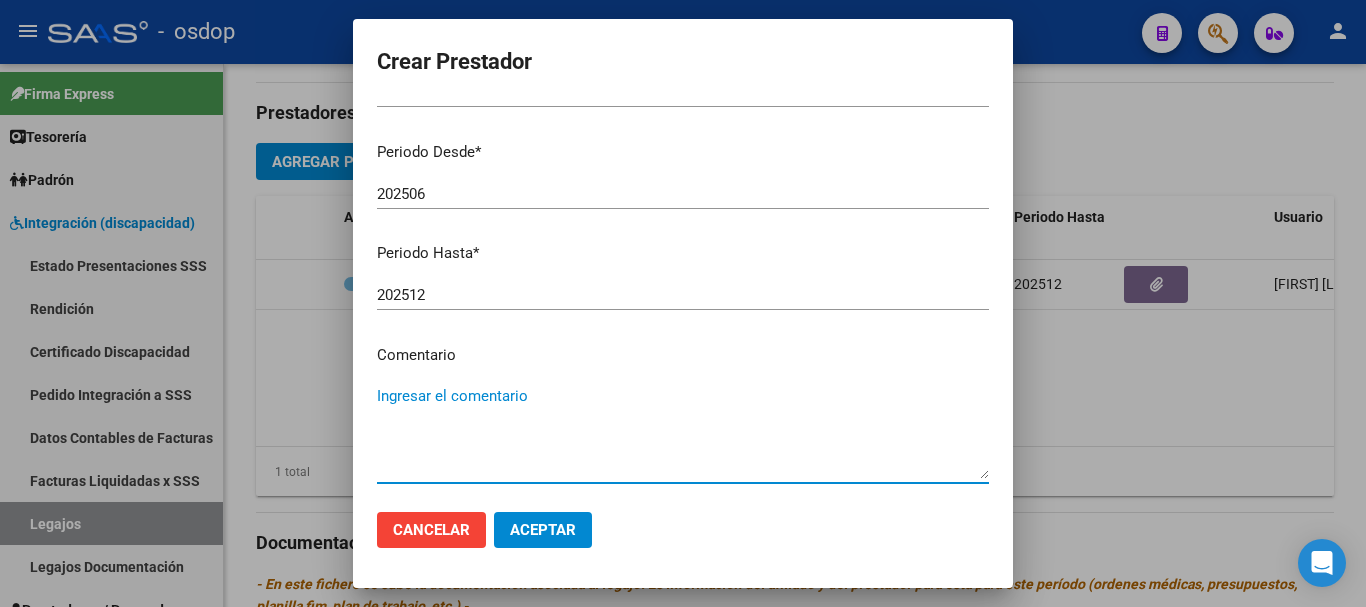 click on "Ingresar el comentario" at bounding box center (683, 432) 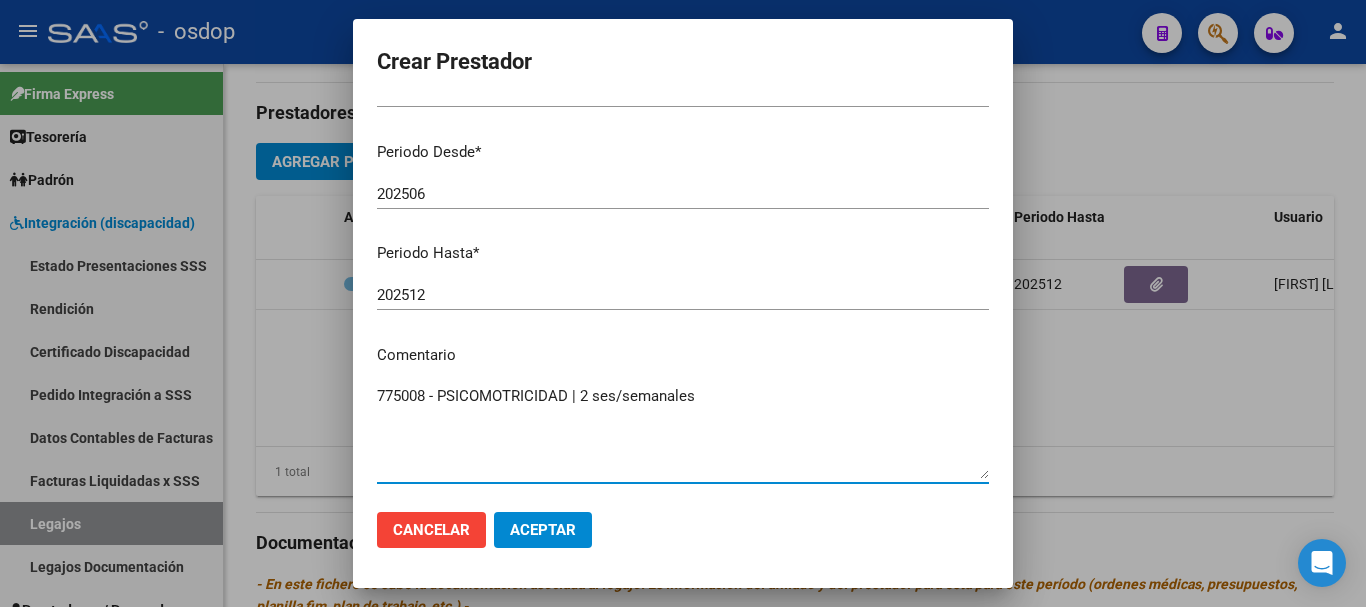 type on "[FIRST] [LAST] [MIDDLE]" 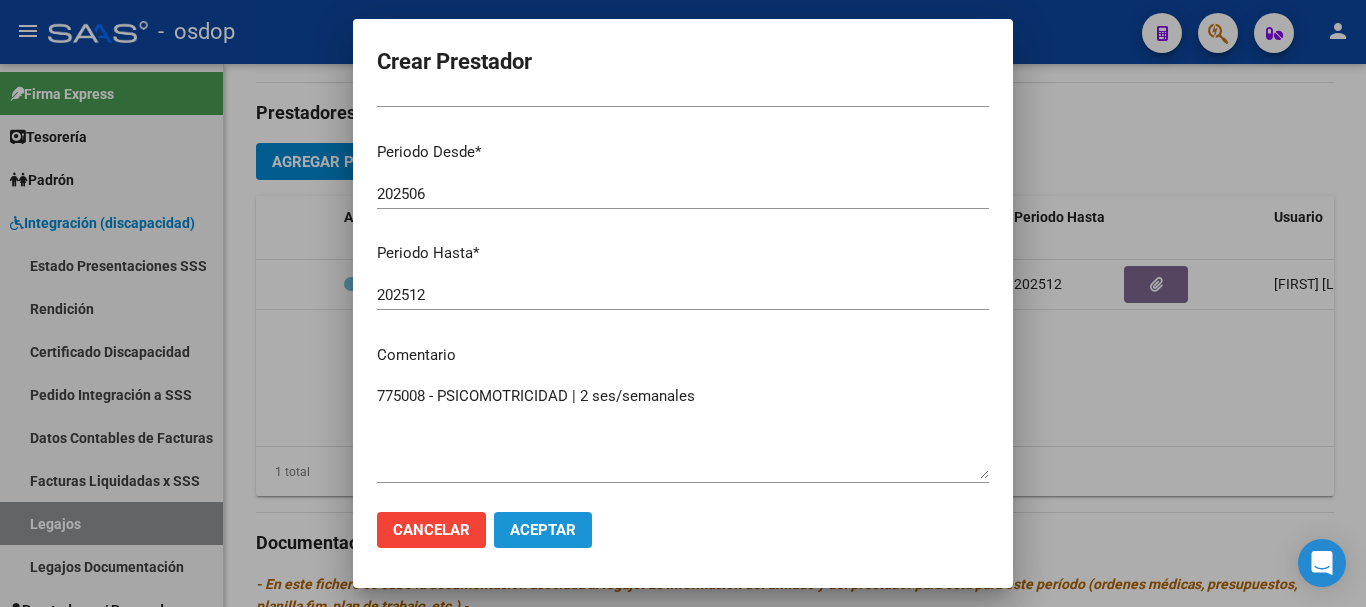 click on "Aceptar" 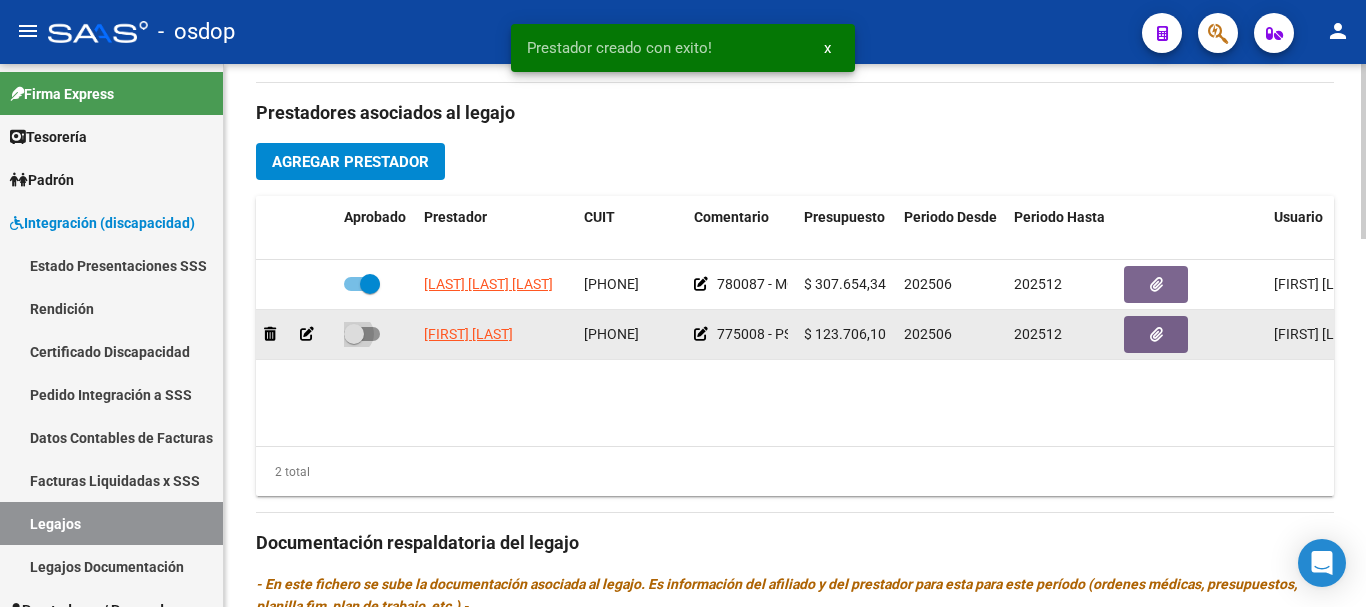 click at bounding box center [362, 334] 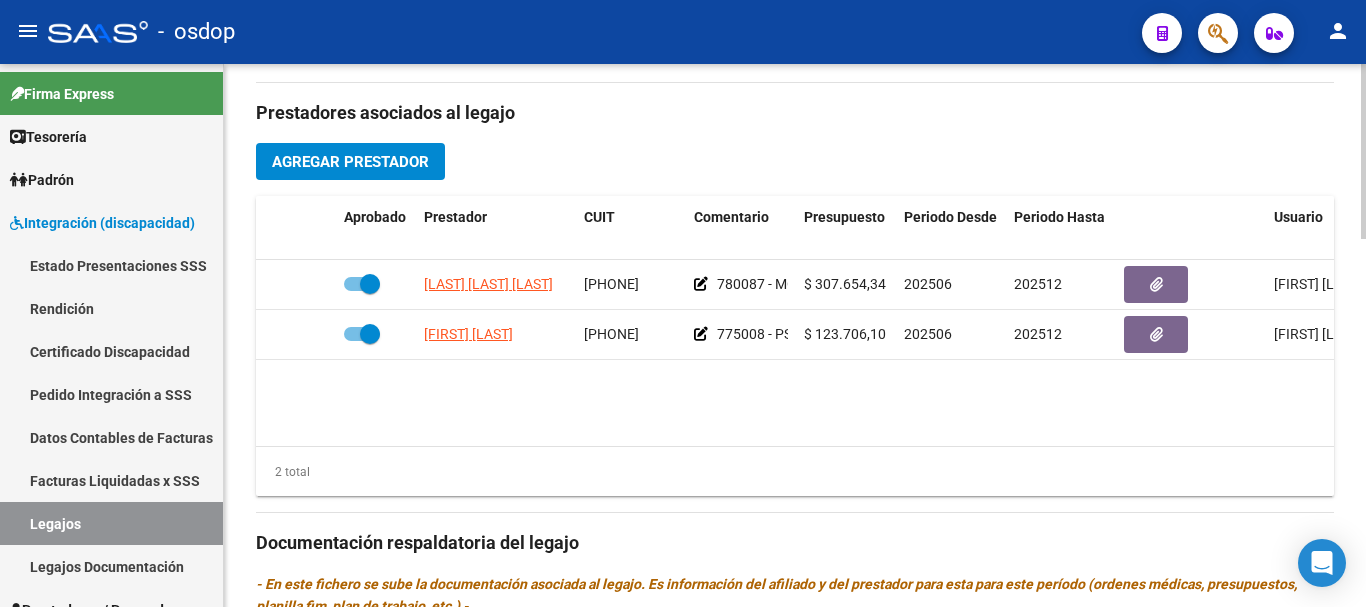 click on "Agregar Prestador" 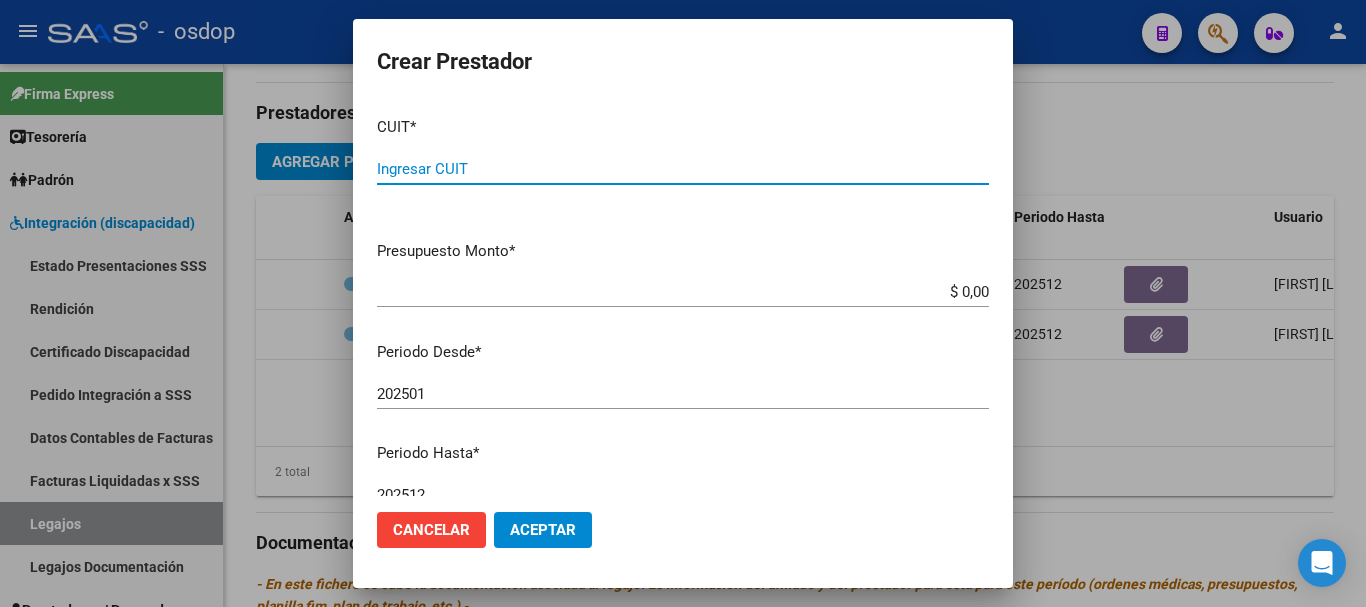 click on "Ingresar CUIT" at bounding box center (683, 169) 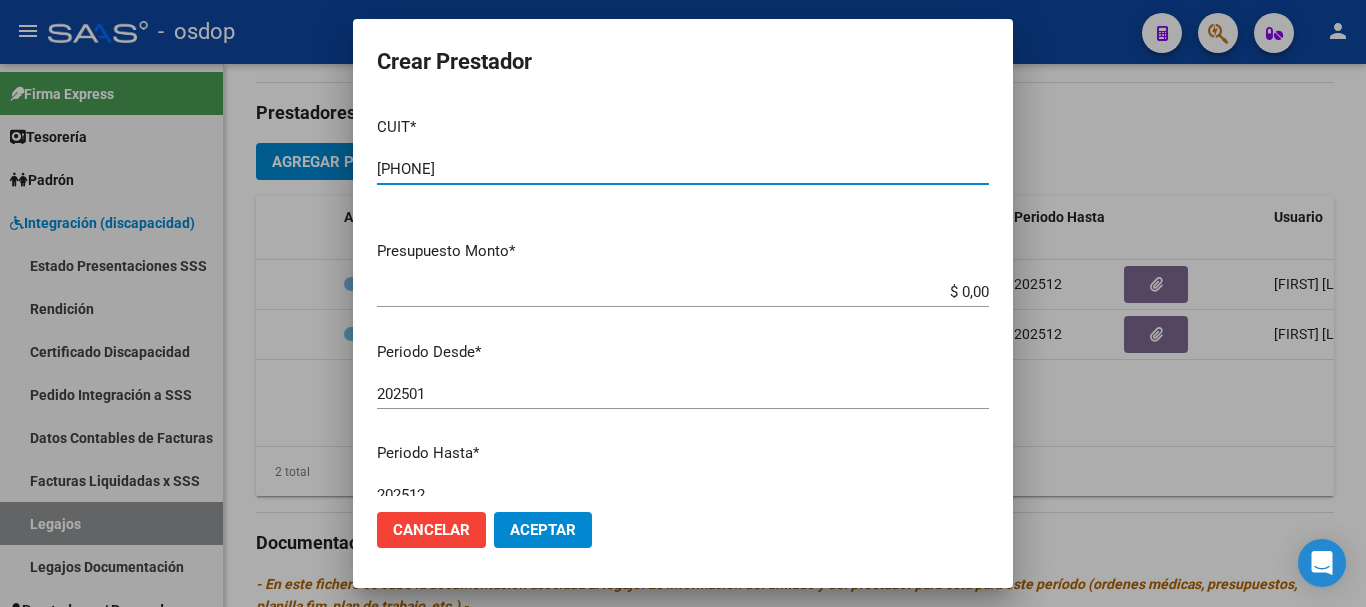type on "27-21792448-6" 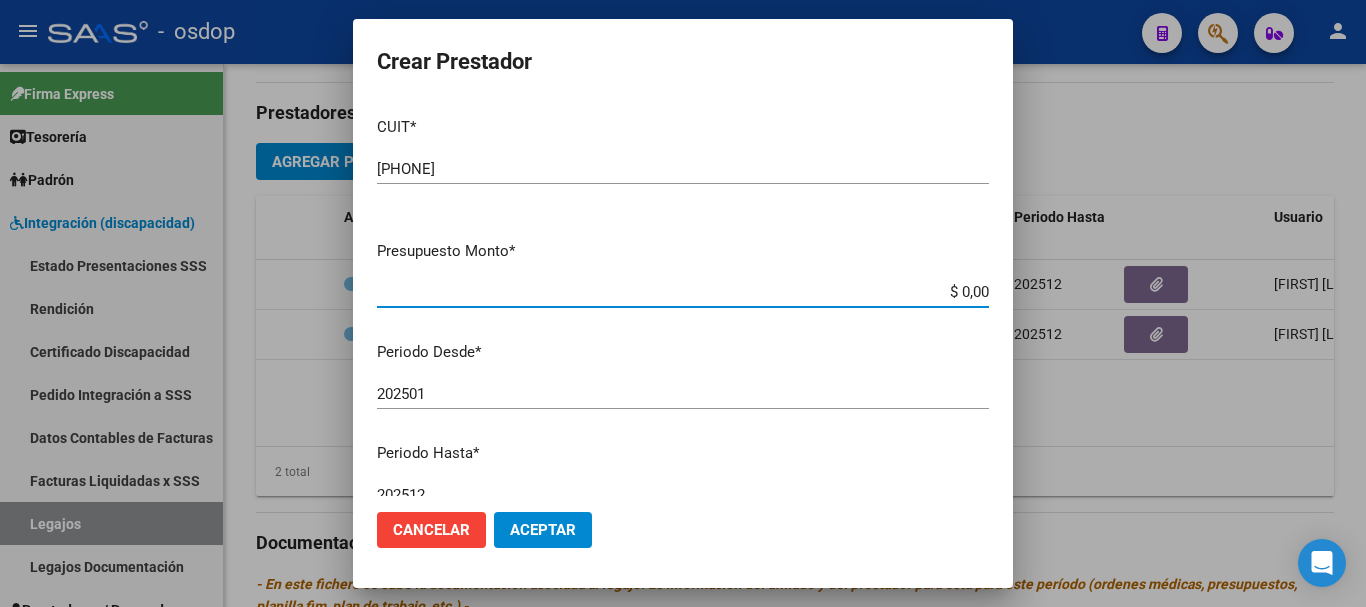 click on "$ 0,00" at bounding box center (683, 292) 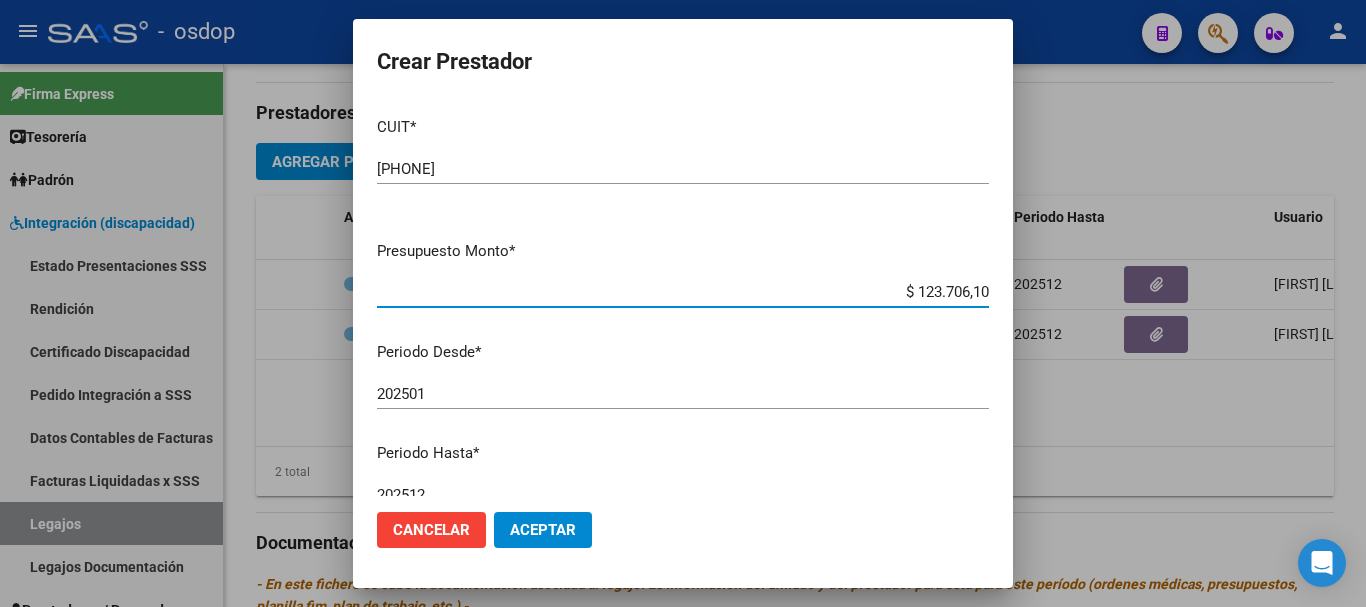 type on "$ 123.706,10" 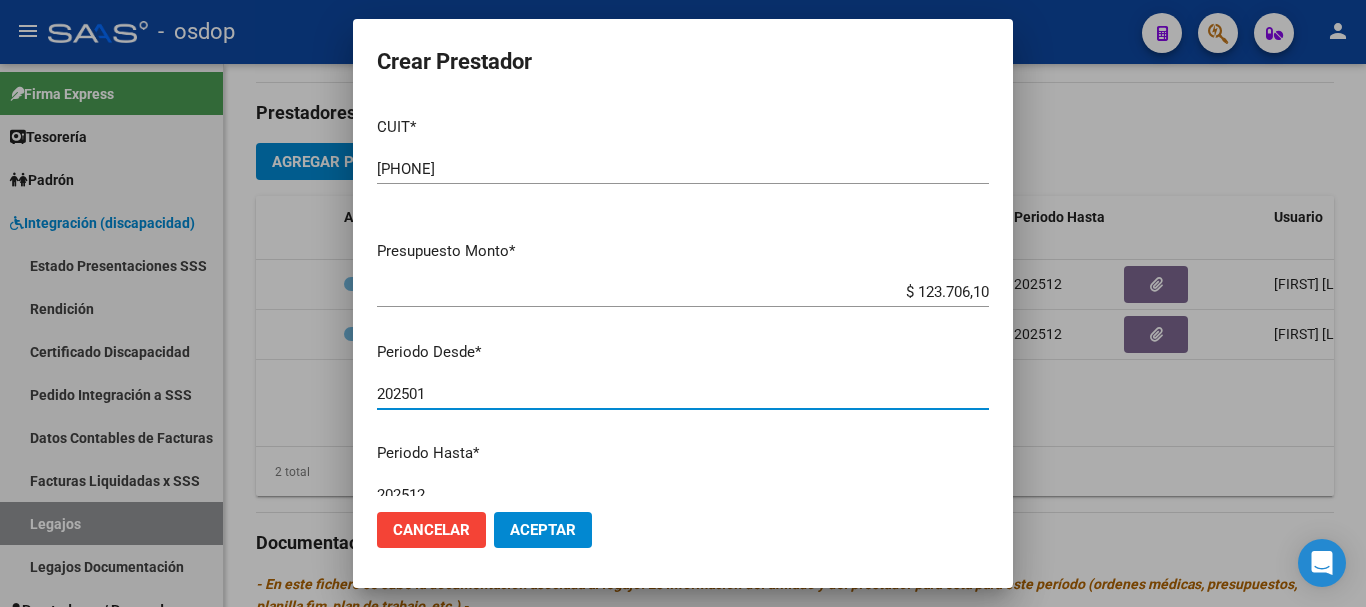 click on "202501" at bounding box center (683, 394) 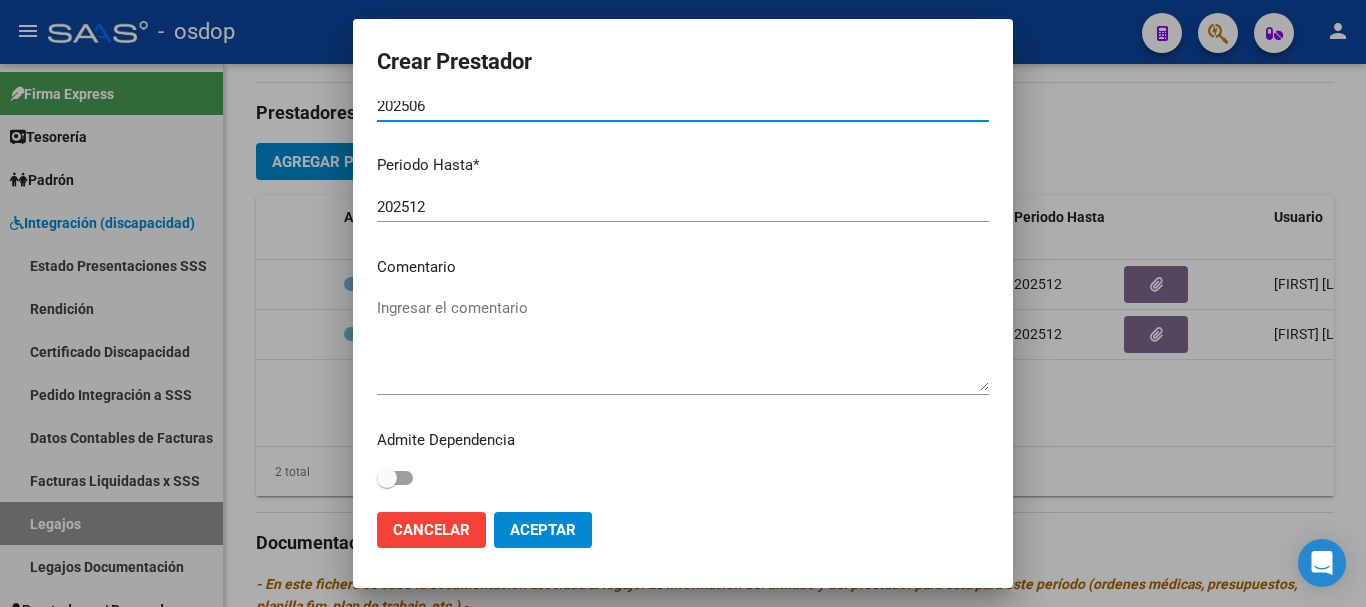 scroll, scrollTop: 290, scrollLeft: 0, axis: vertical 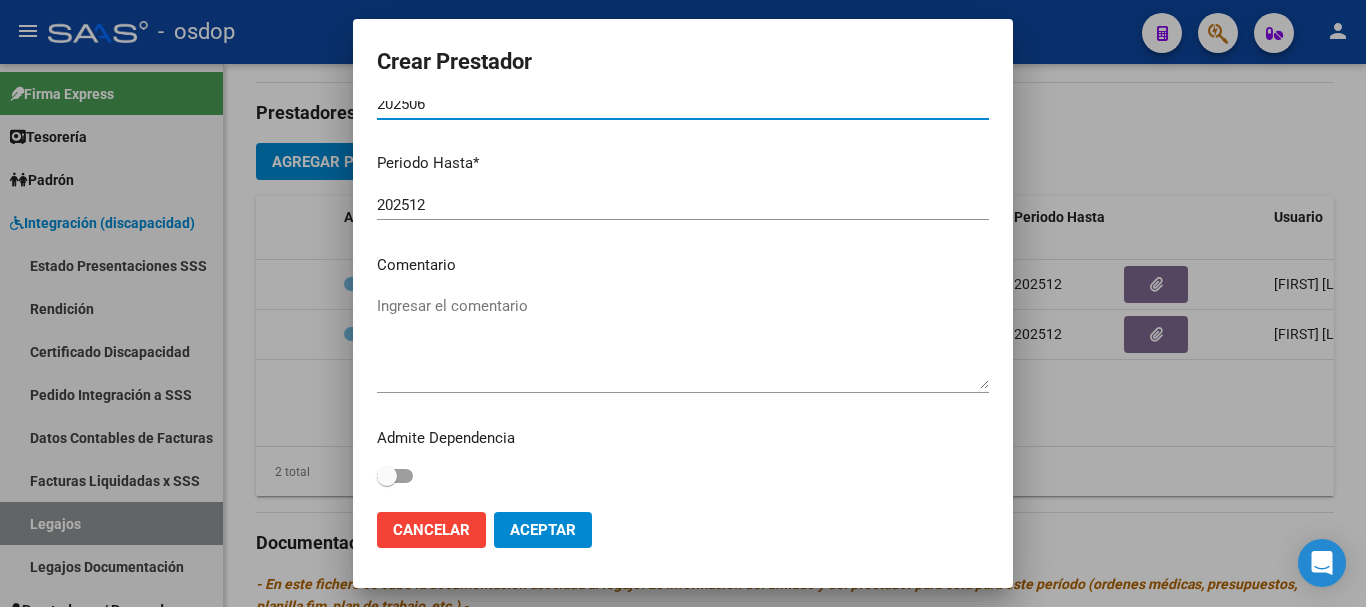 type on "202506" 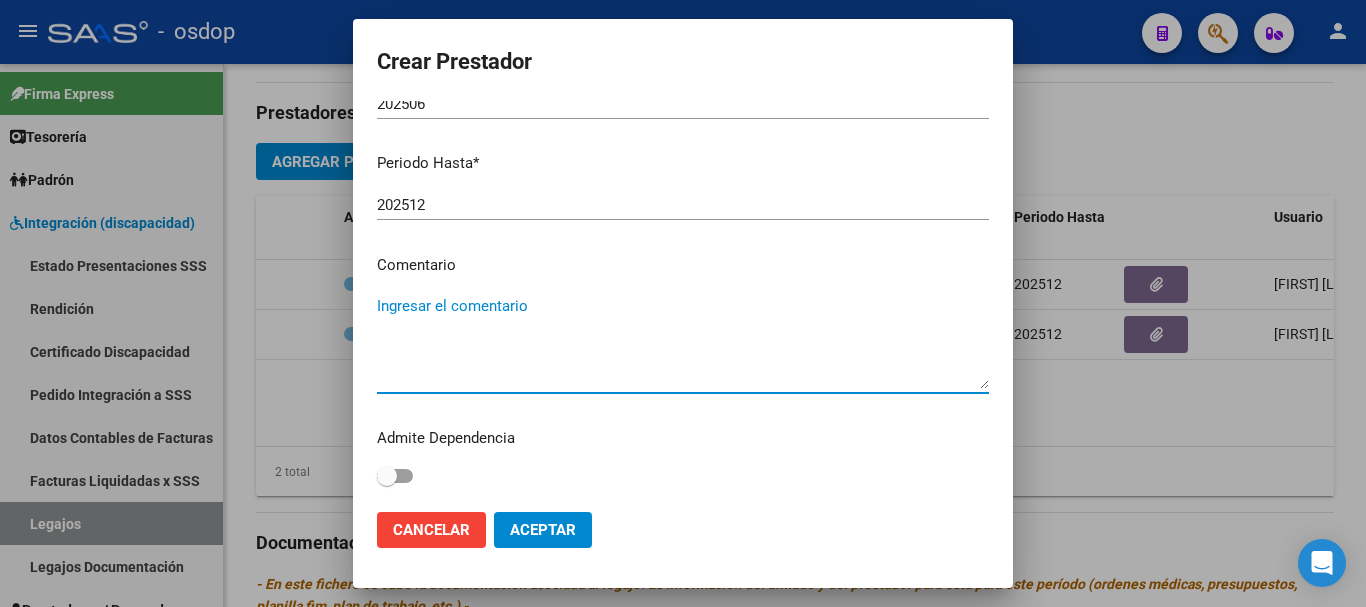 click on "Ingresar el comentario" at bounding box center (683, 342) 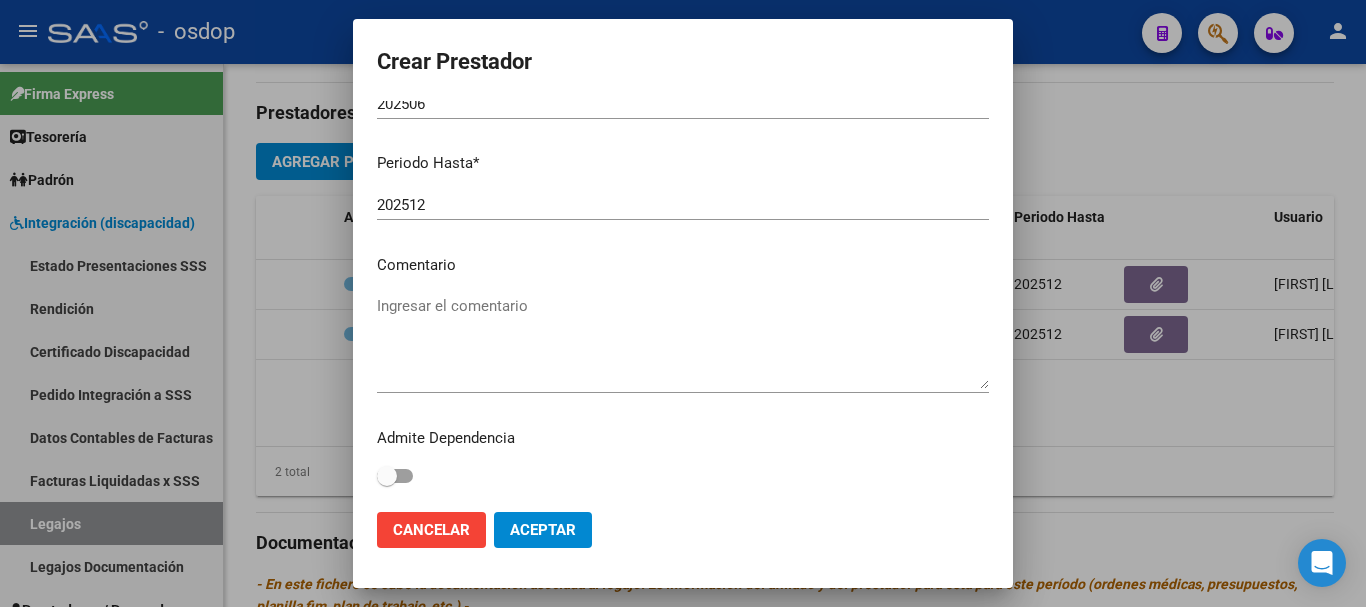 click on "Ingresar el comentario" at bounding box center [683, 342] 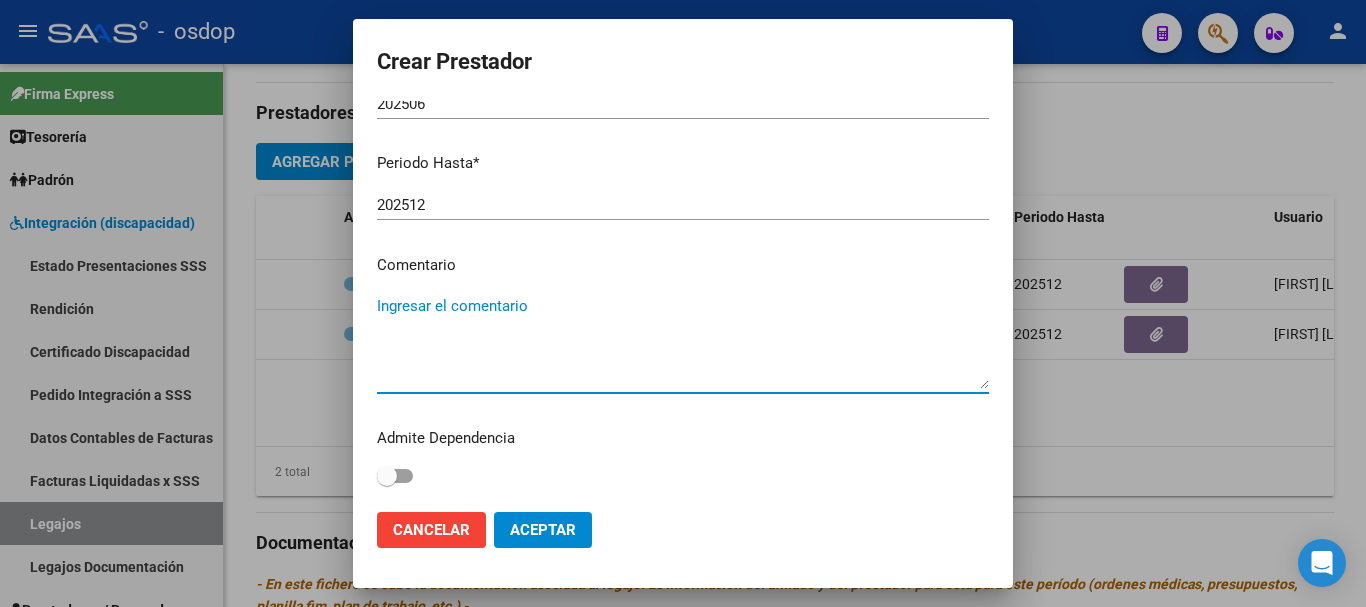 paste on "250104 - FONOAUDIOLOGIA" 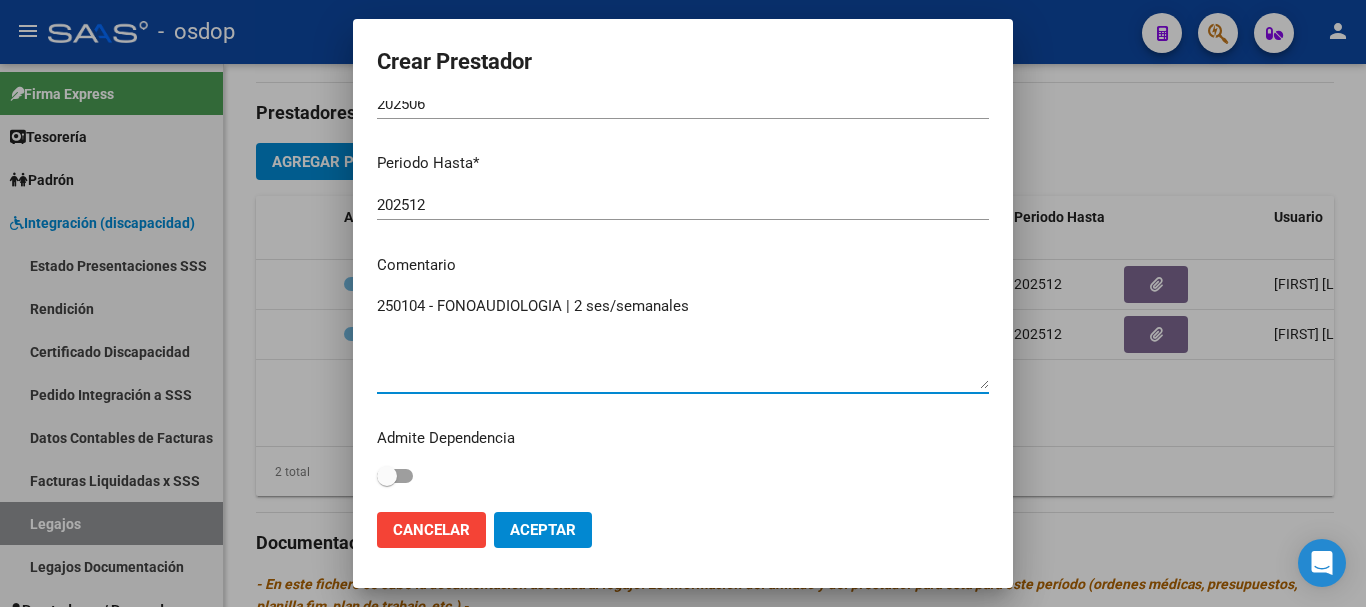 type on "250104 - FONOAUDIOLOGIA | 2 ses/semanales" 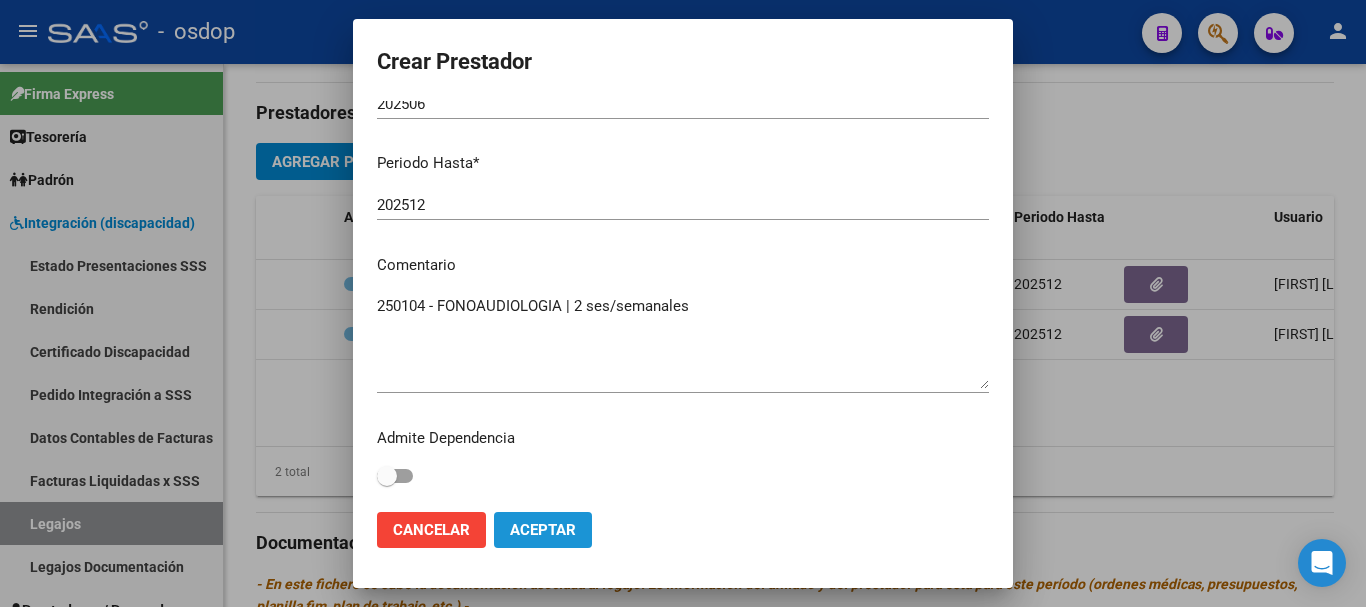click on "Aceptar" 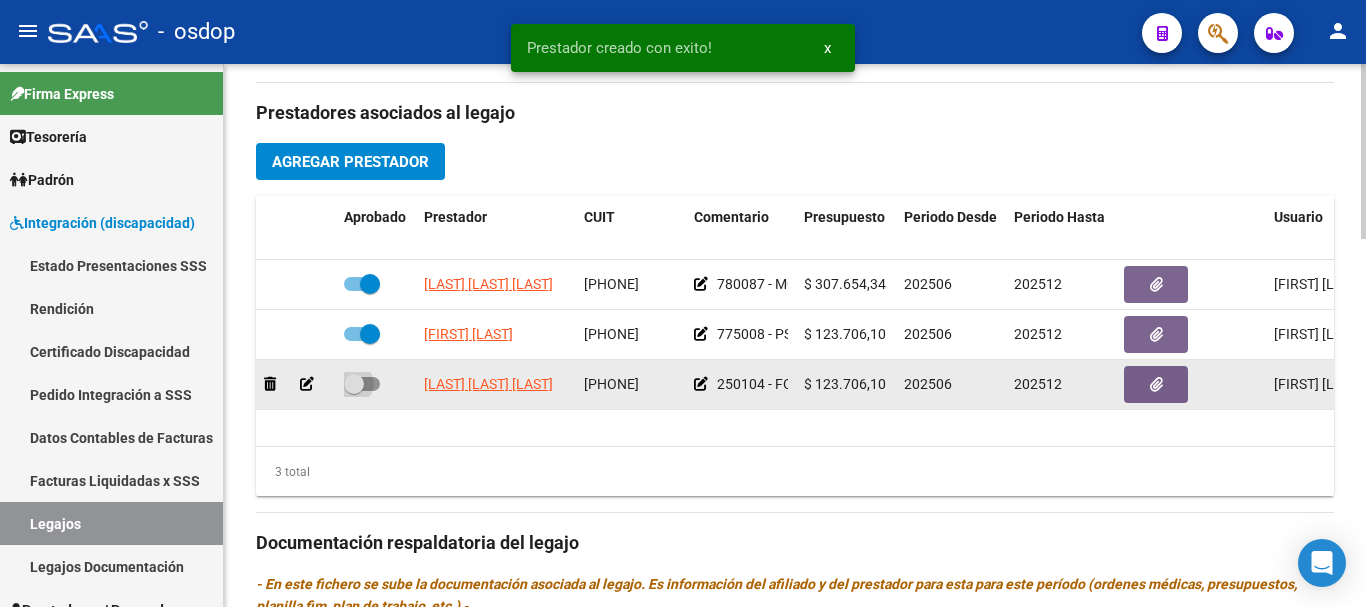 click at bounding box center (362, 384) 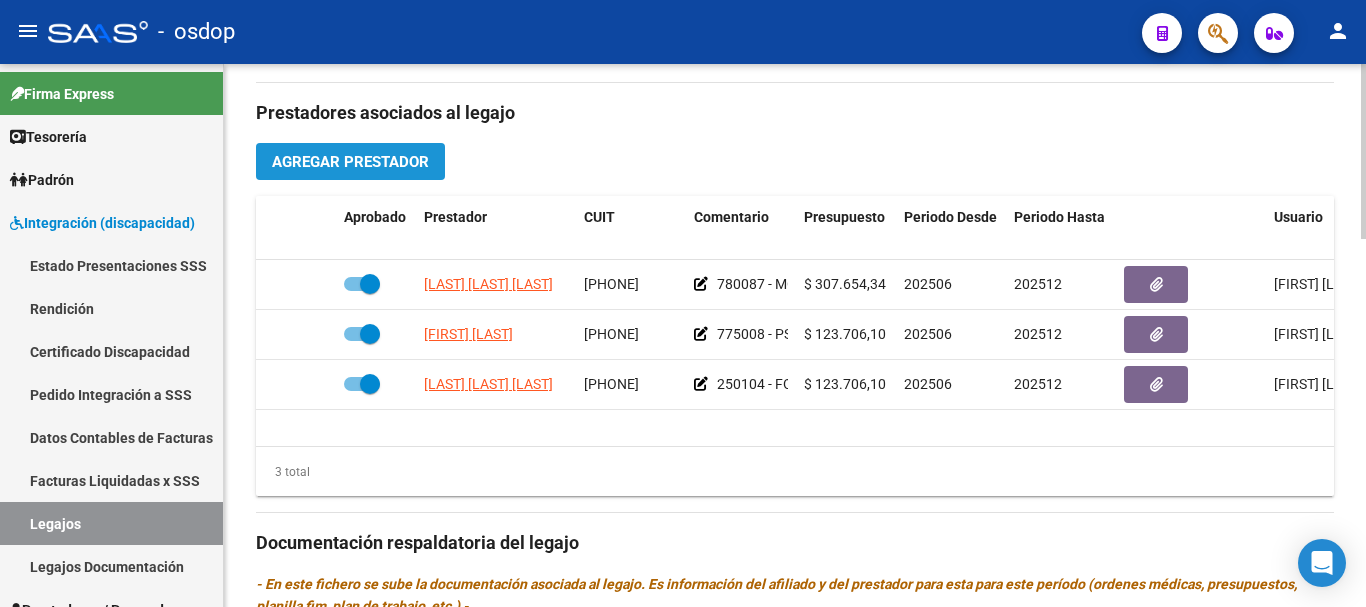 click on "Agregar Prestador" 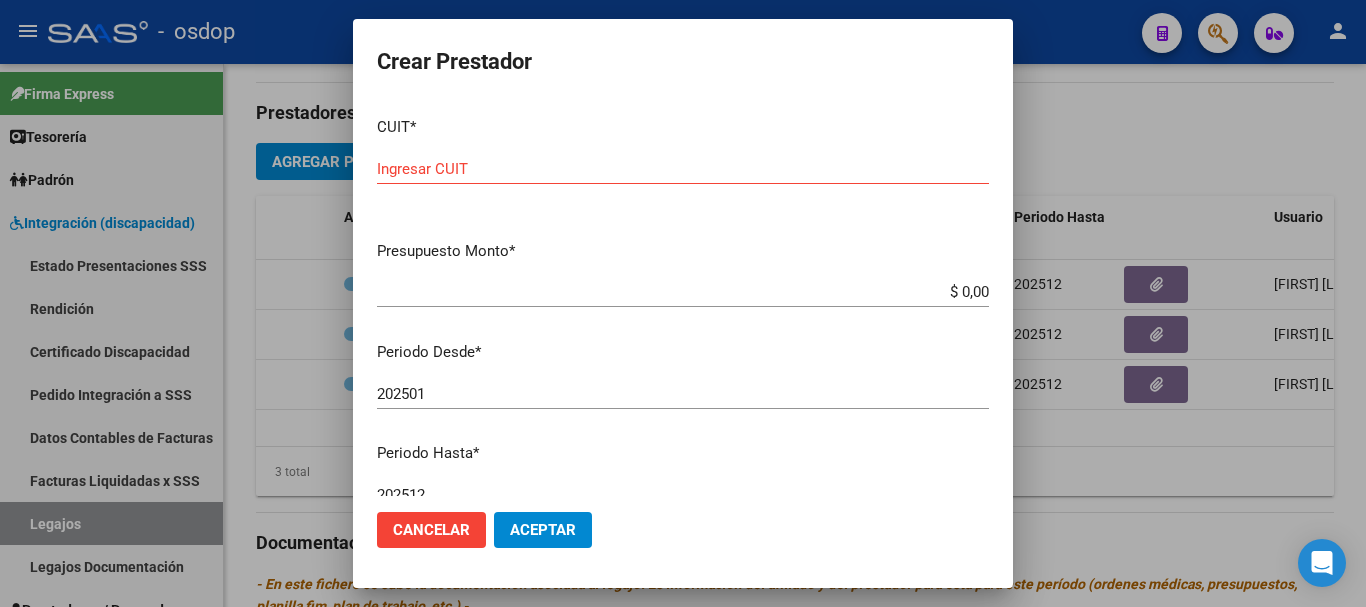 click on "Ingresar CUIT" at bounding box center [683, 169] 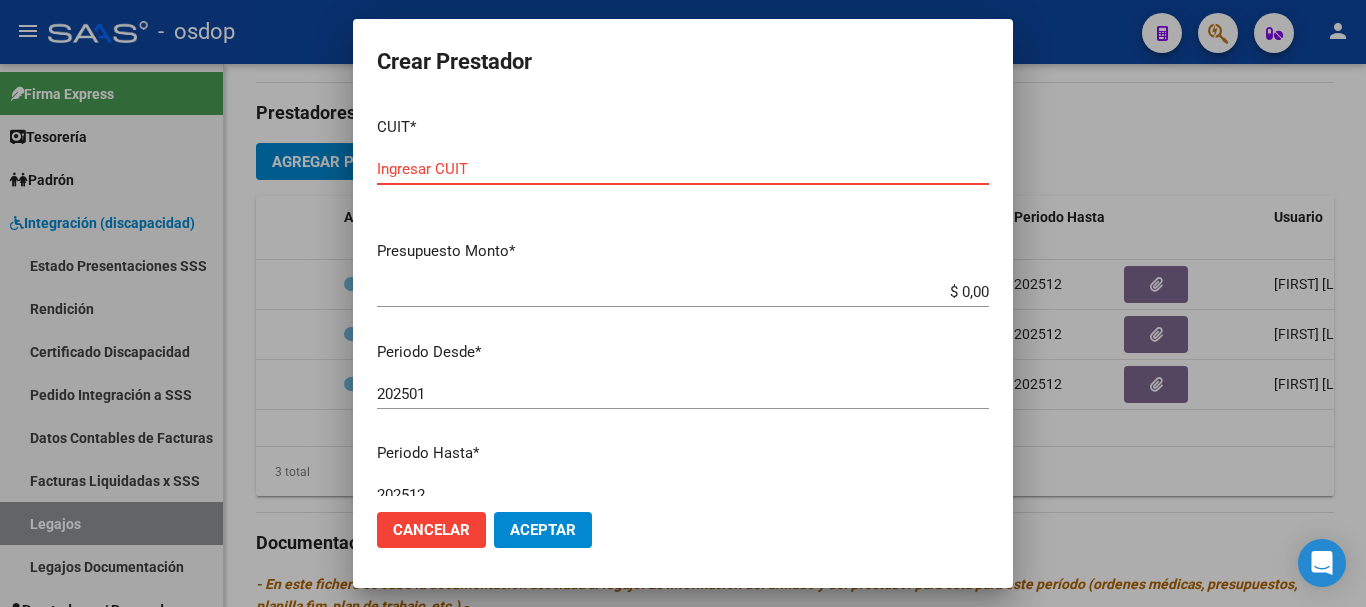 paste on "23-40354748-4" 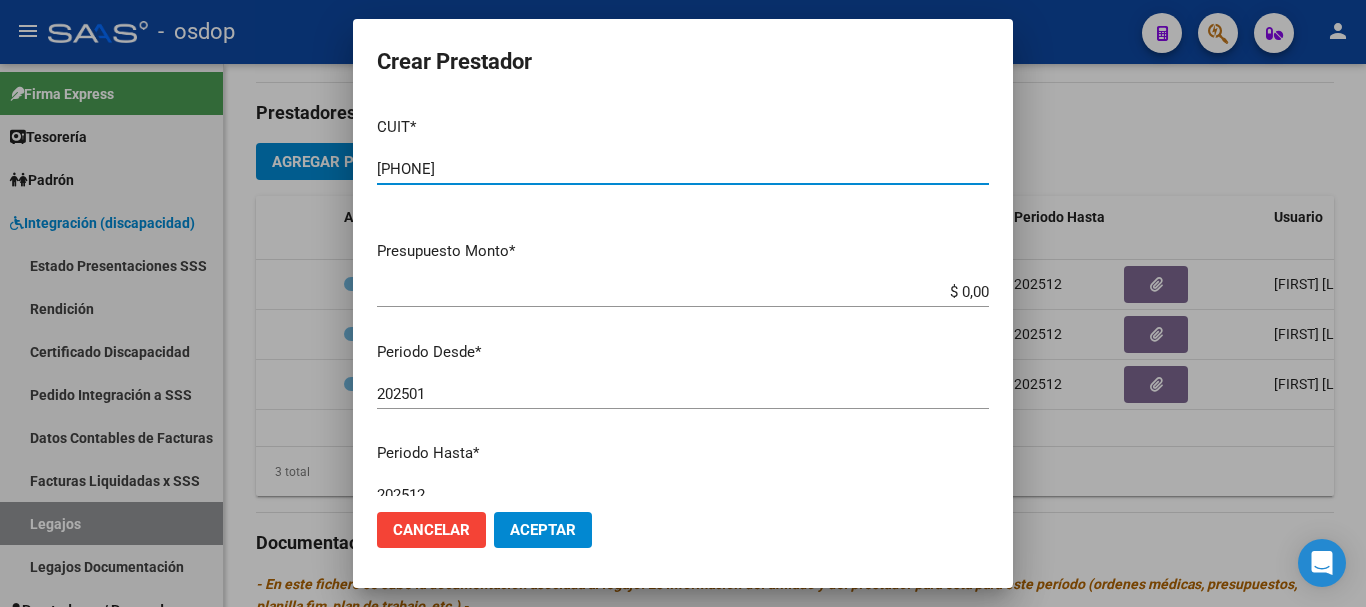 type on "23-40354748-4" 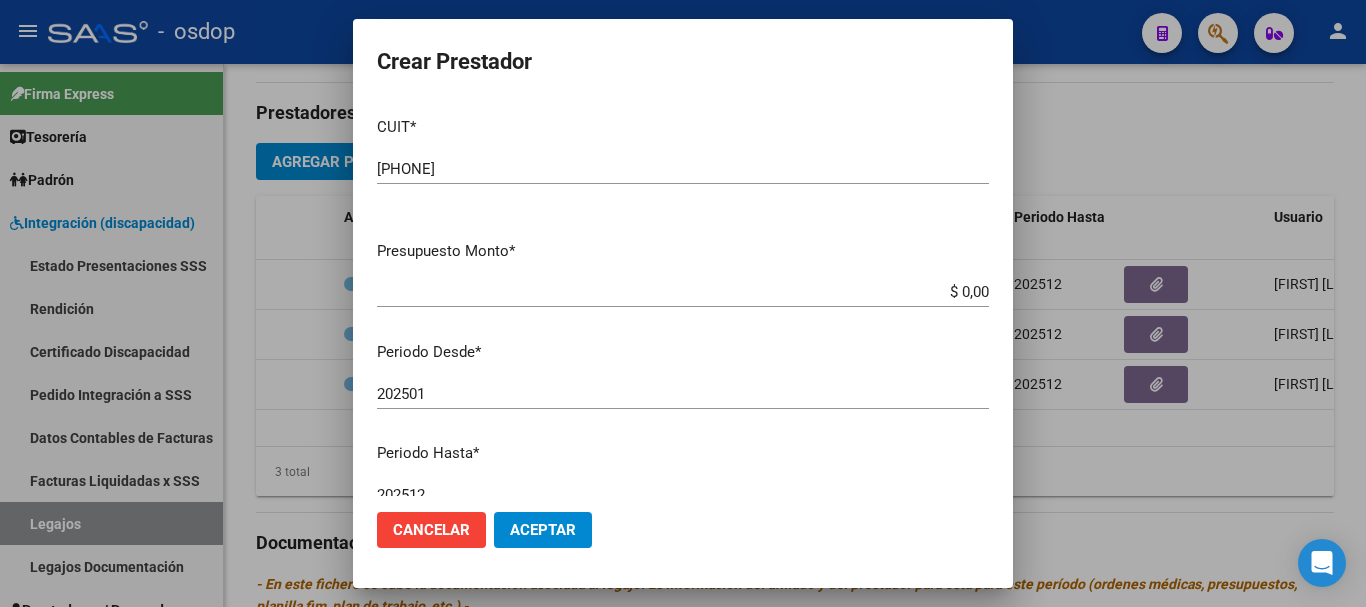 click on "$ 0,00" at bounding box center (683, 292) 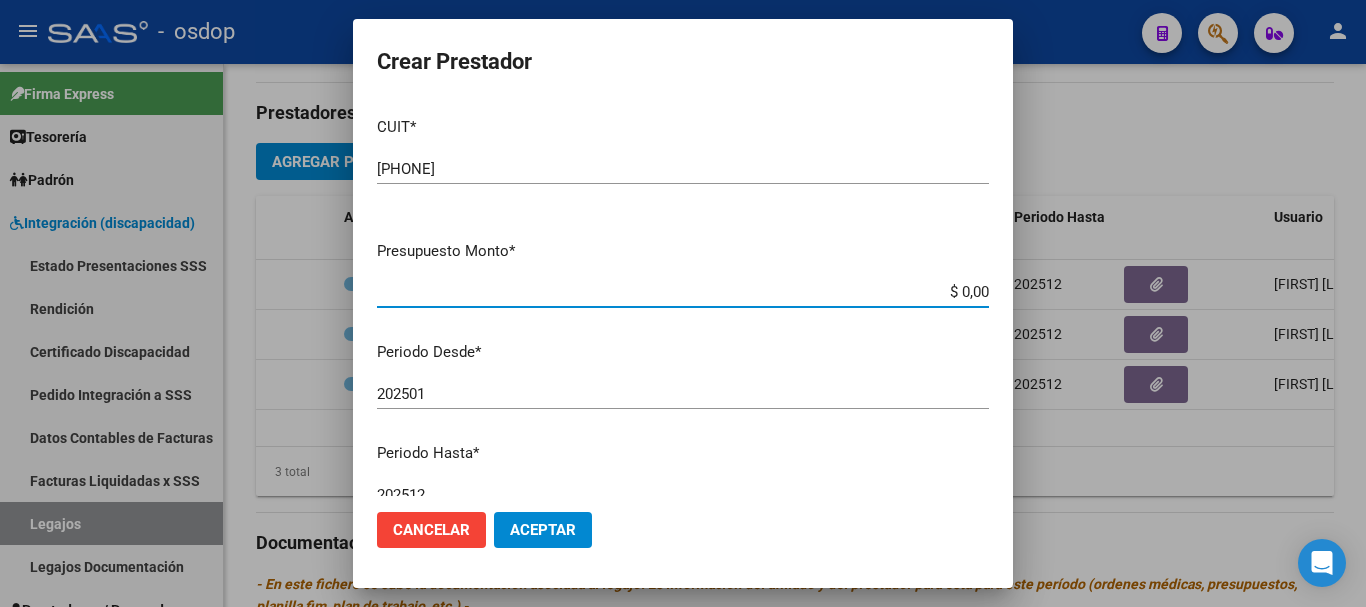 click on "$ 0,00" at bounding box center (683, 292) 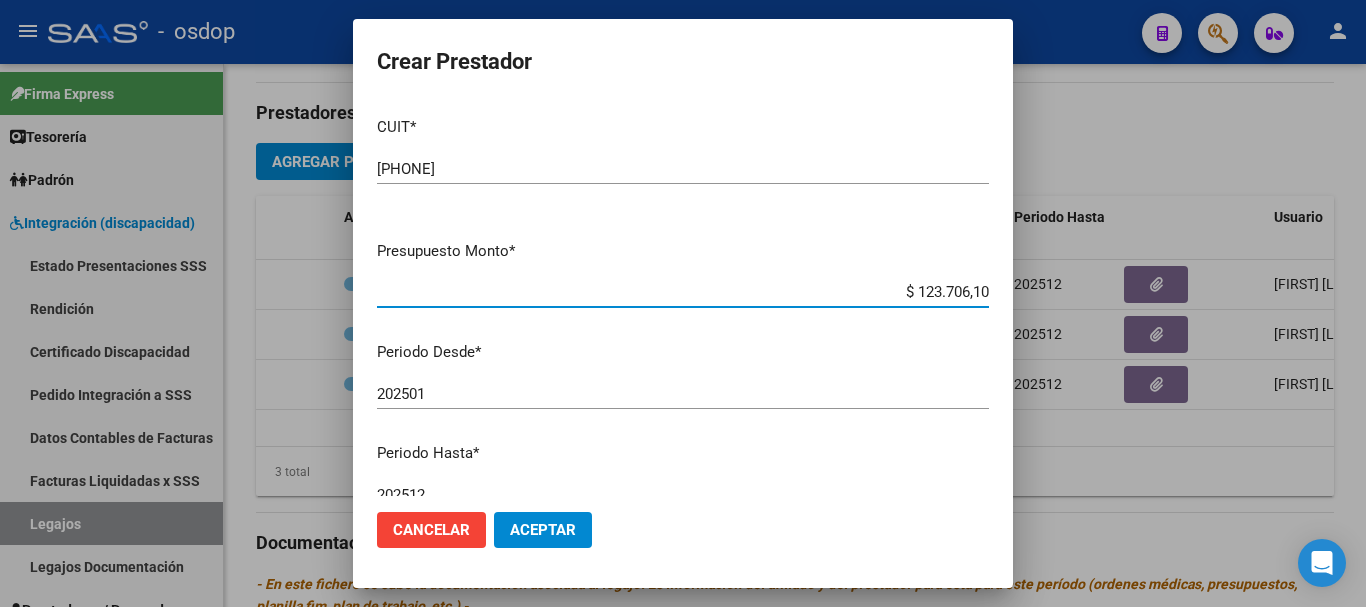 type on "$ 123.706,10" 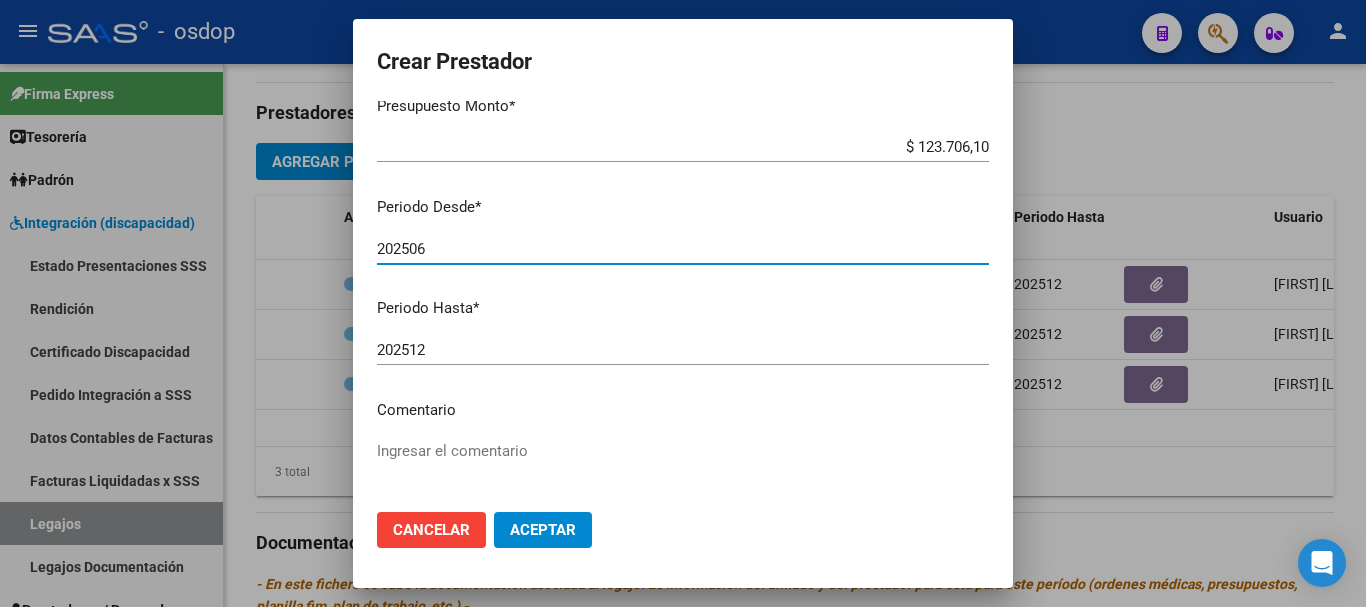 scroll, scrollTop: 200, scrollLeft: 0, axis: vertical 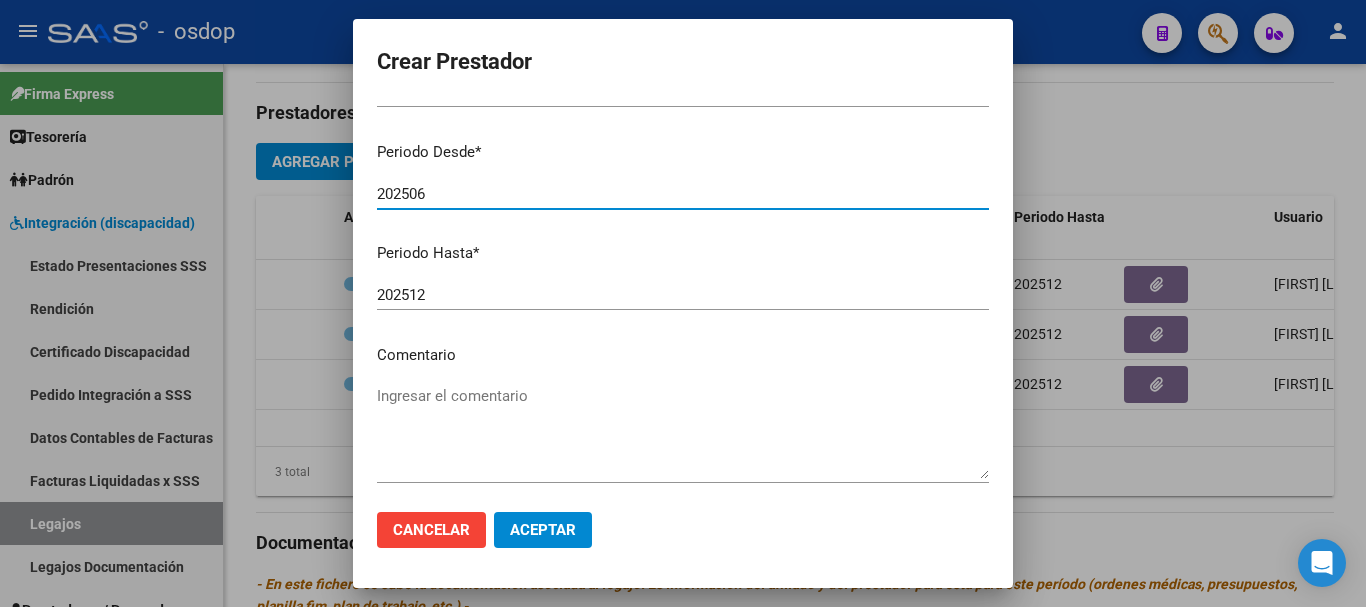 type on "202506" 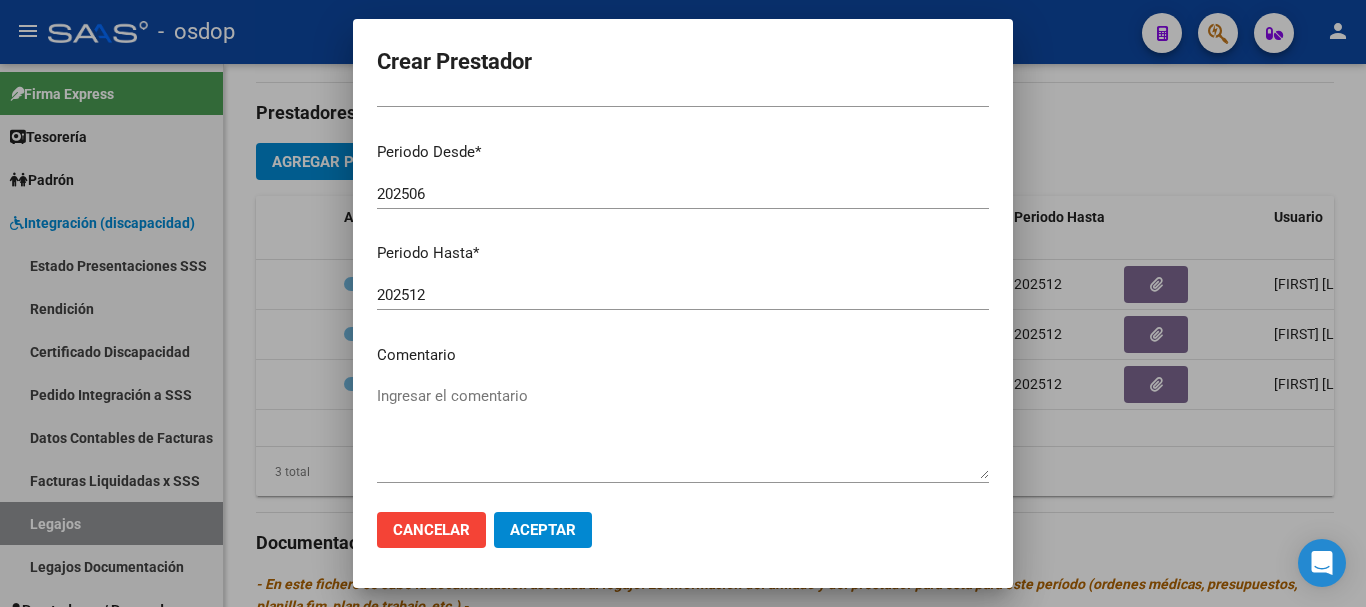 click on "Ingresar el comentario" at bounding box center (683, 432) 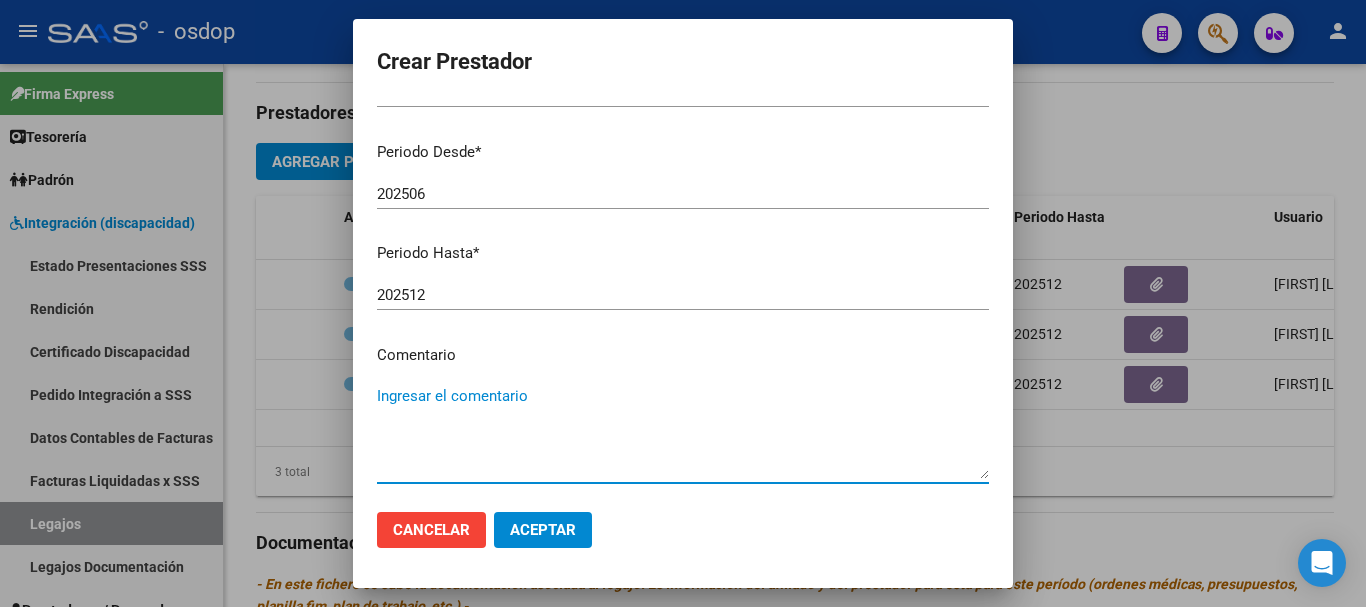 paste on "330105 - PSICOPEDAGOGIA" 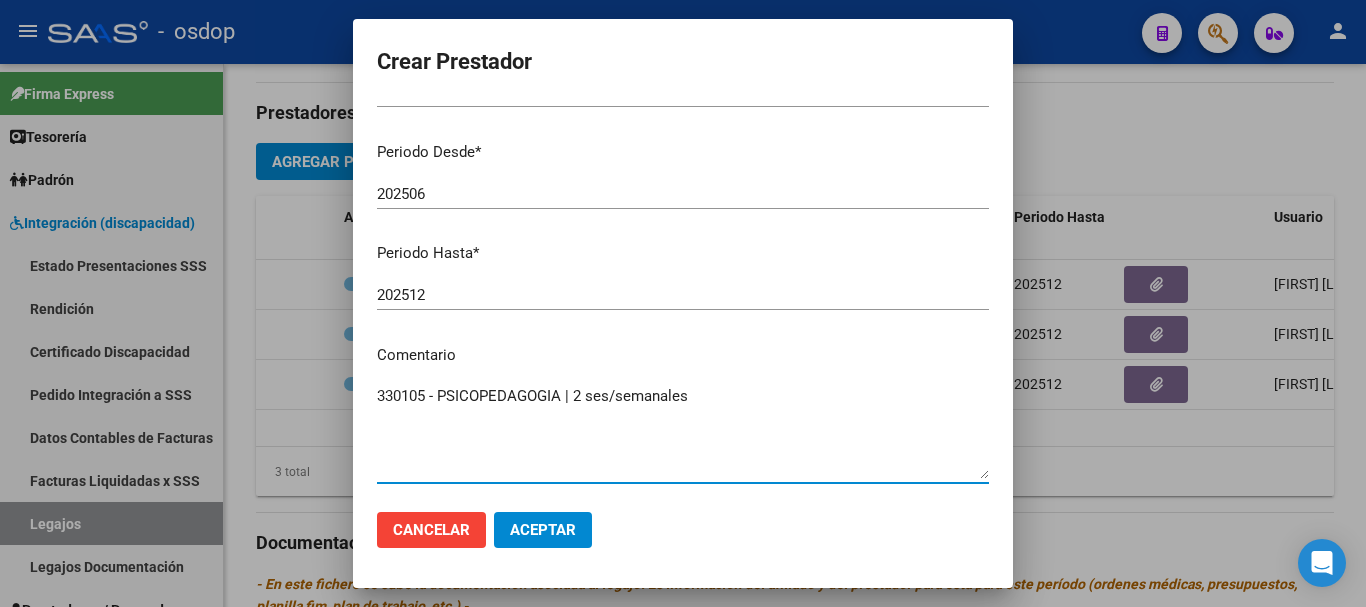 type on "330105 - PSICOPEDAGOGIA | 2 ses/semanales" 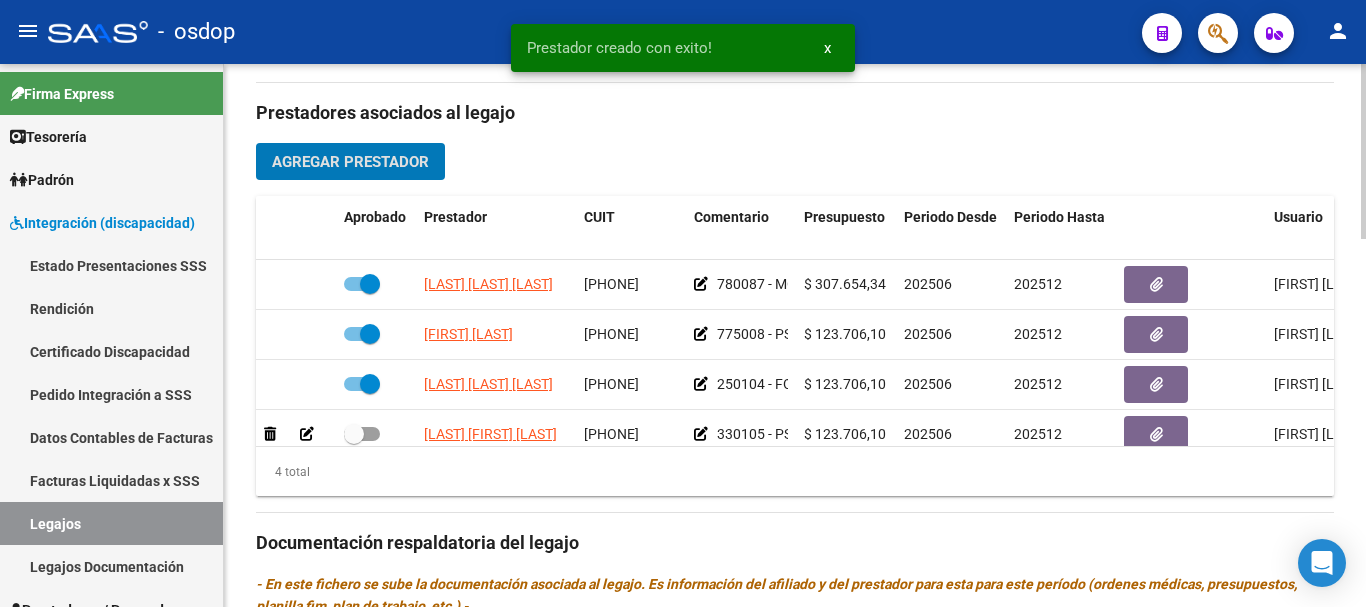 scroll, scrollTop: 36, scrollLeft: 0, axis: vertical 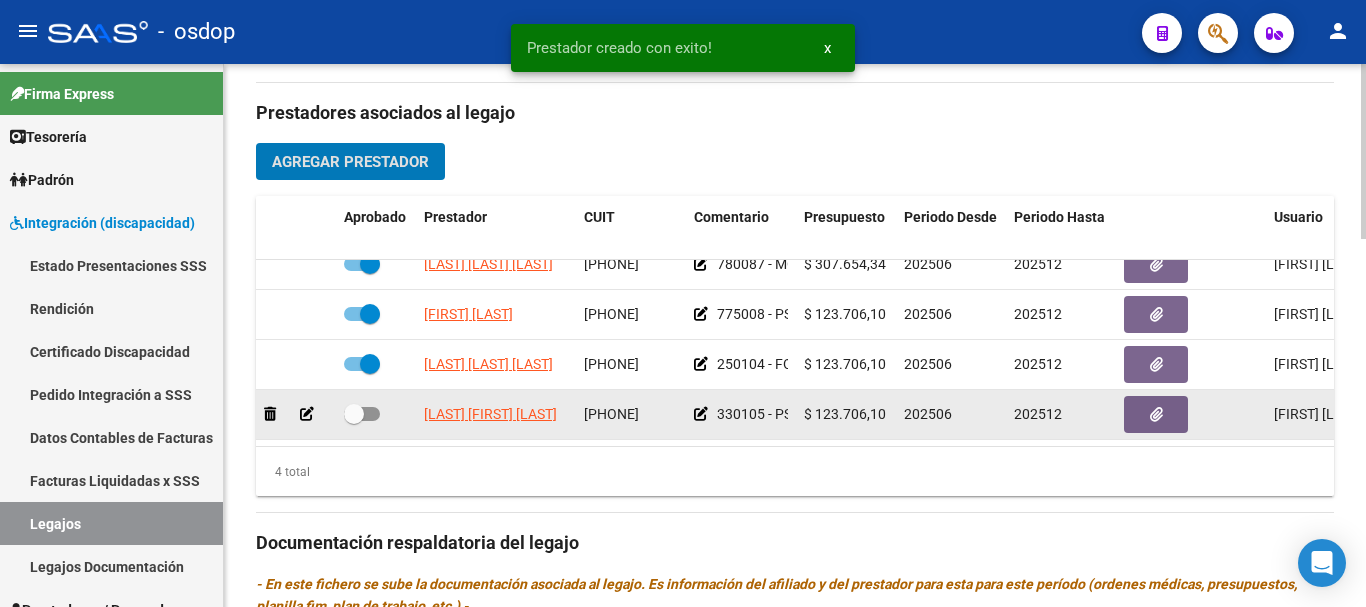 click at bounding box center (362, 414) 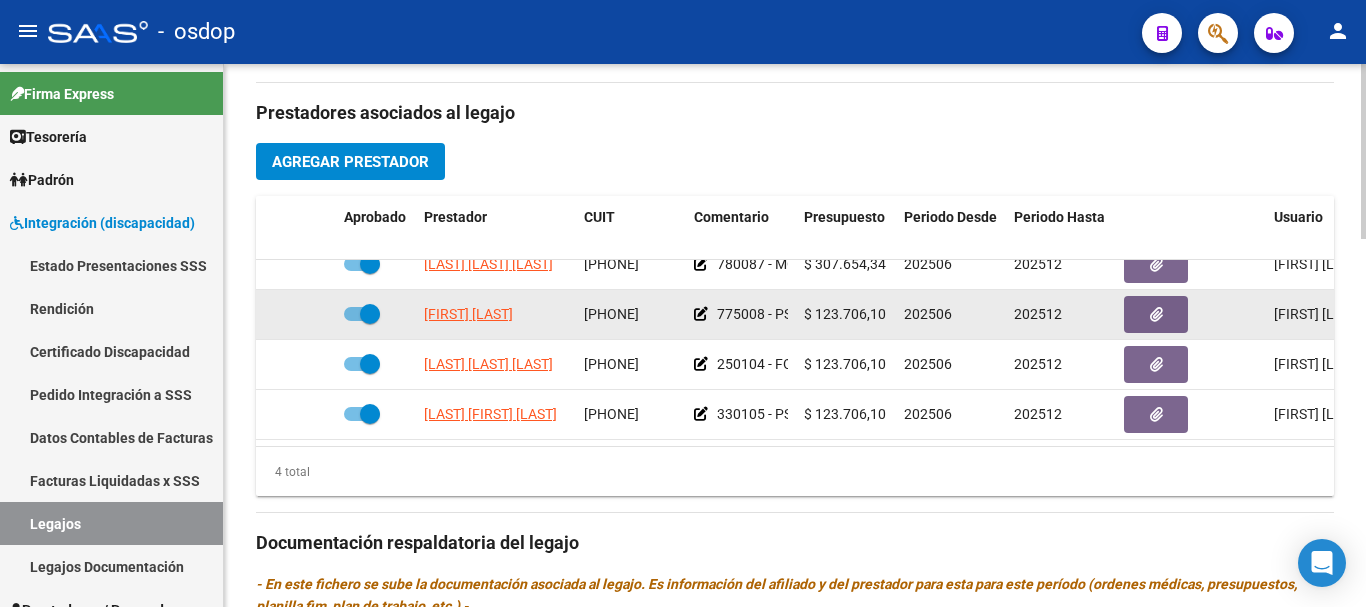 click 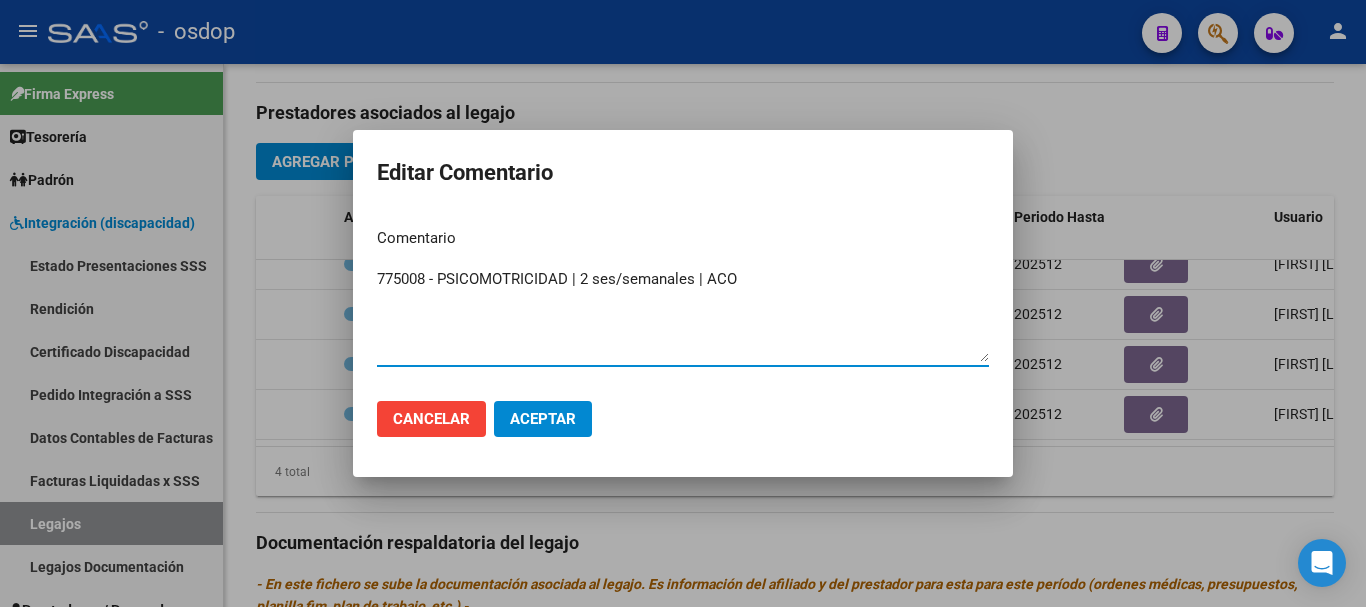 type on "775008 - PSICOMOTRICIDAD | 2 ses/semanales | ACO" 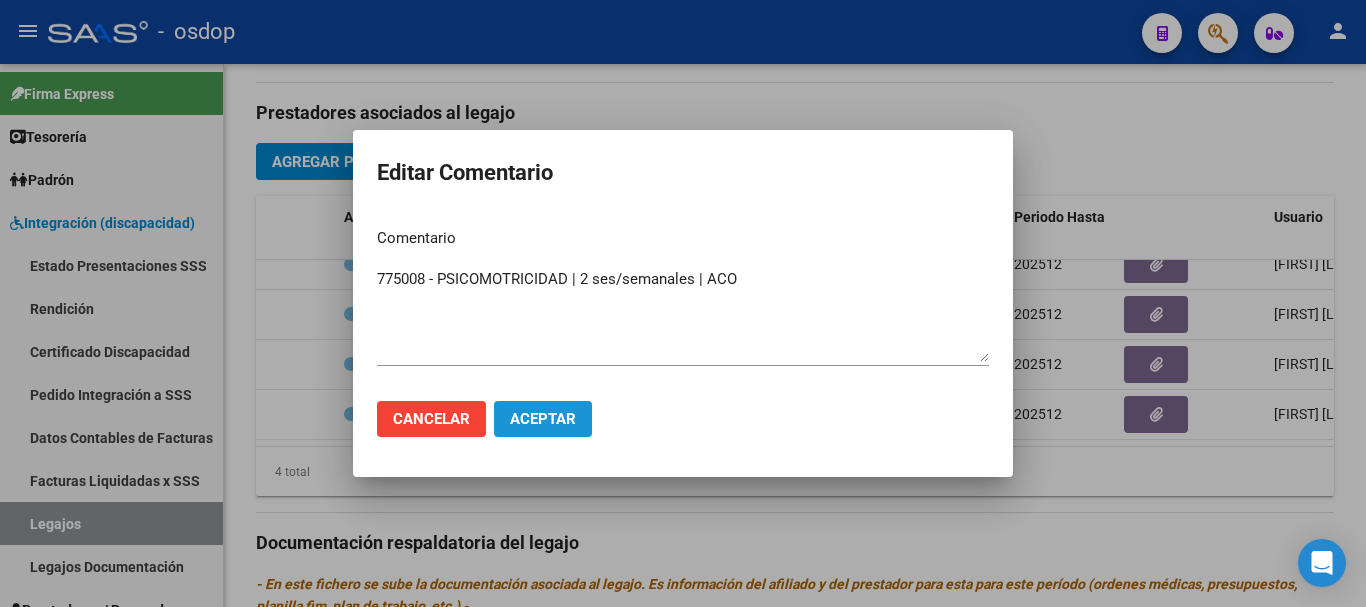 click on "Aceptar" 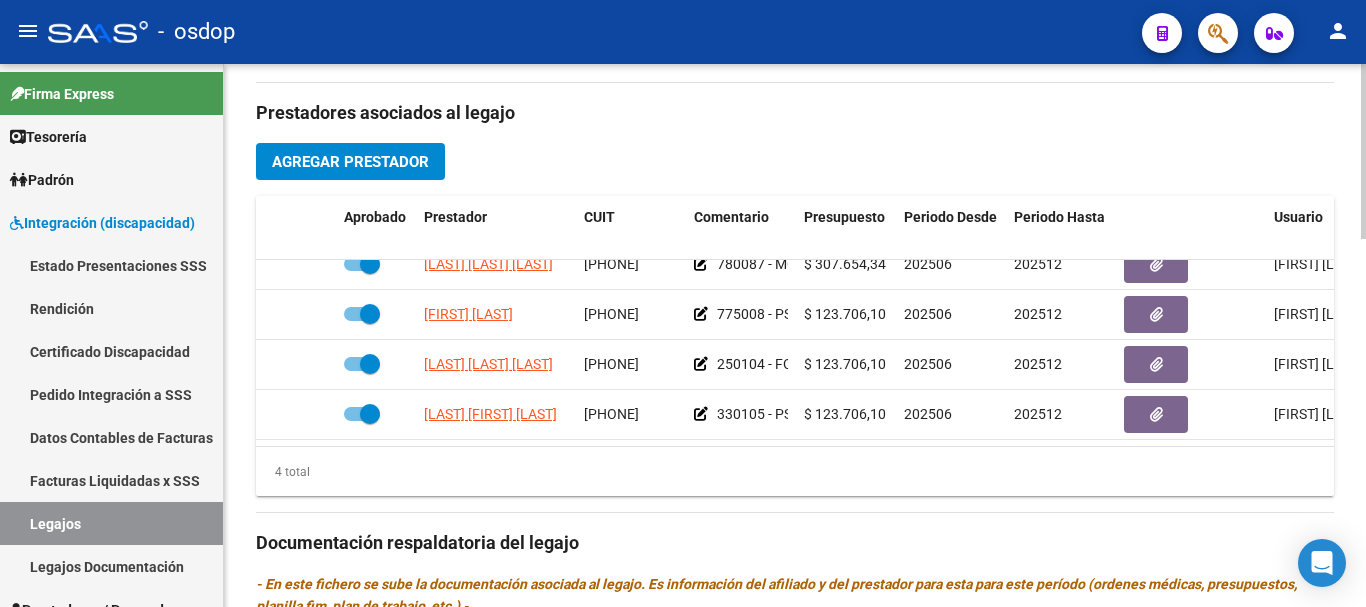 scroll, scrollTop: 17, scrollLeft: 0, axis: vertical 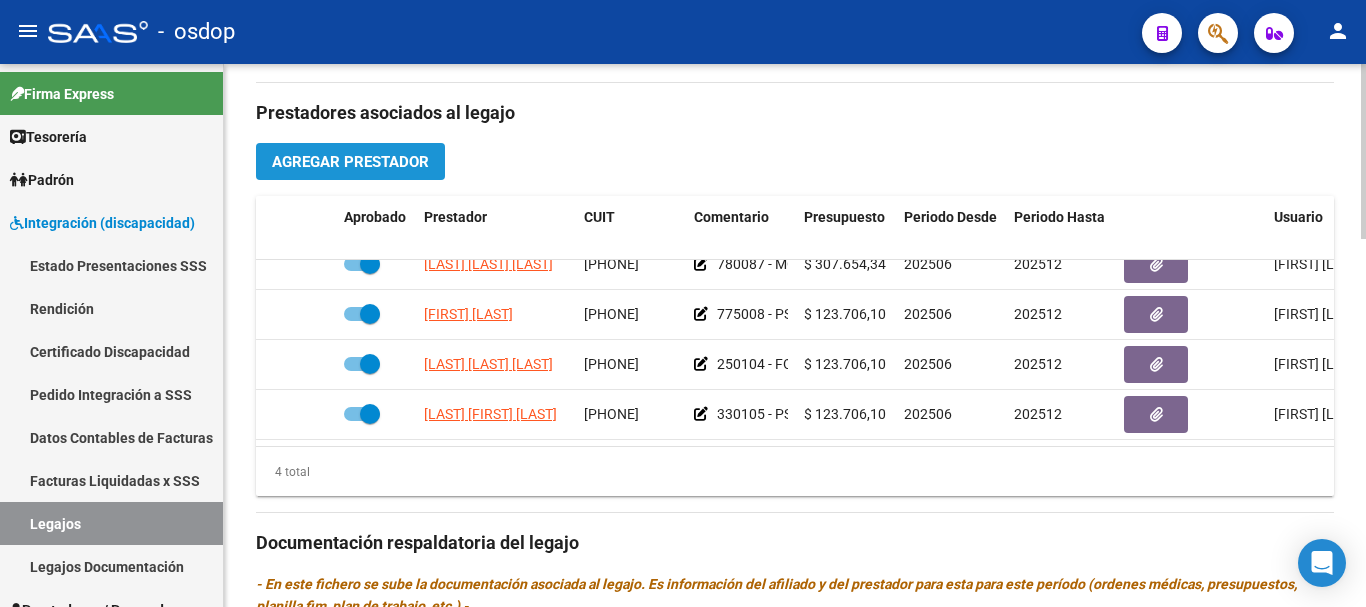 click on "Agregar Prestador" 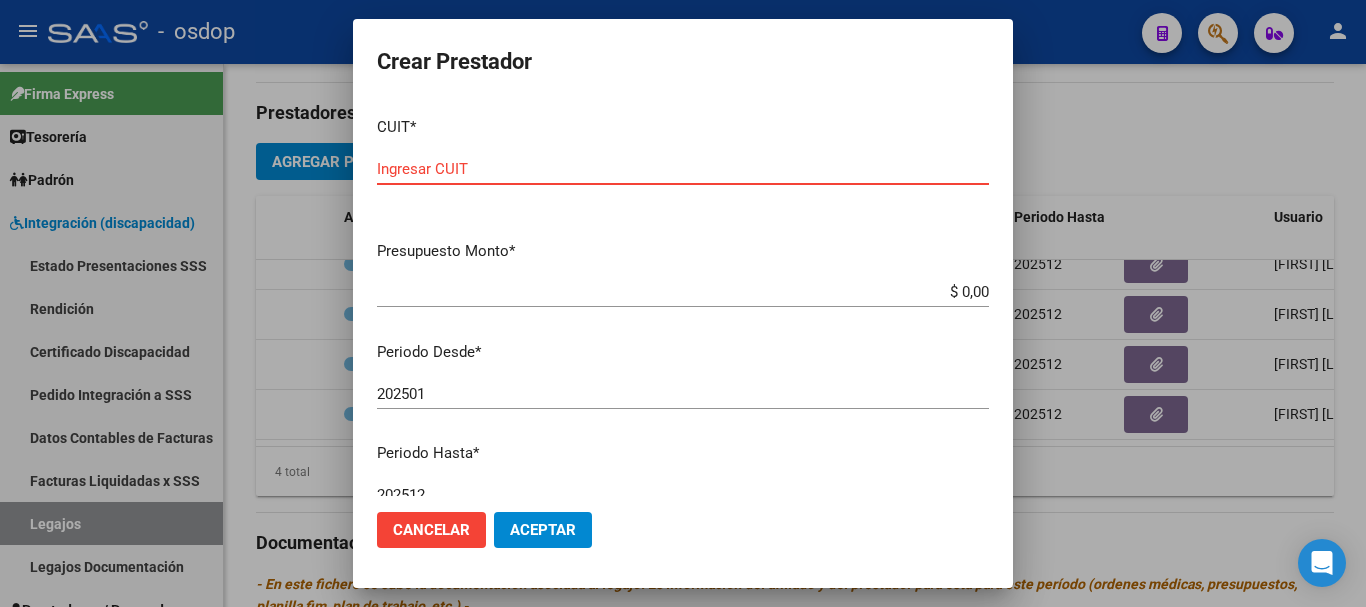 click on "Ingresar CUIT" at bounding box center (683, 169) 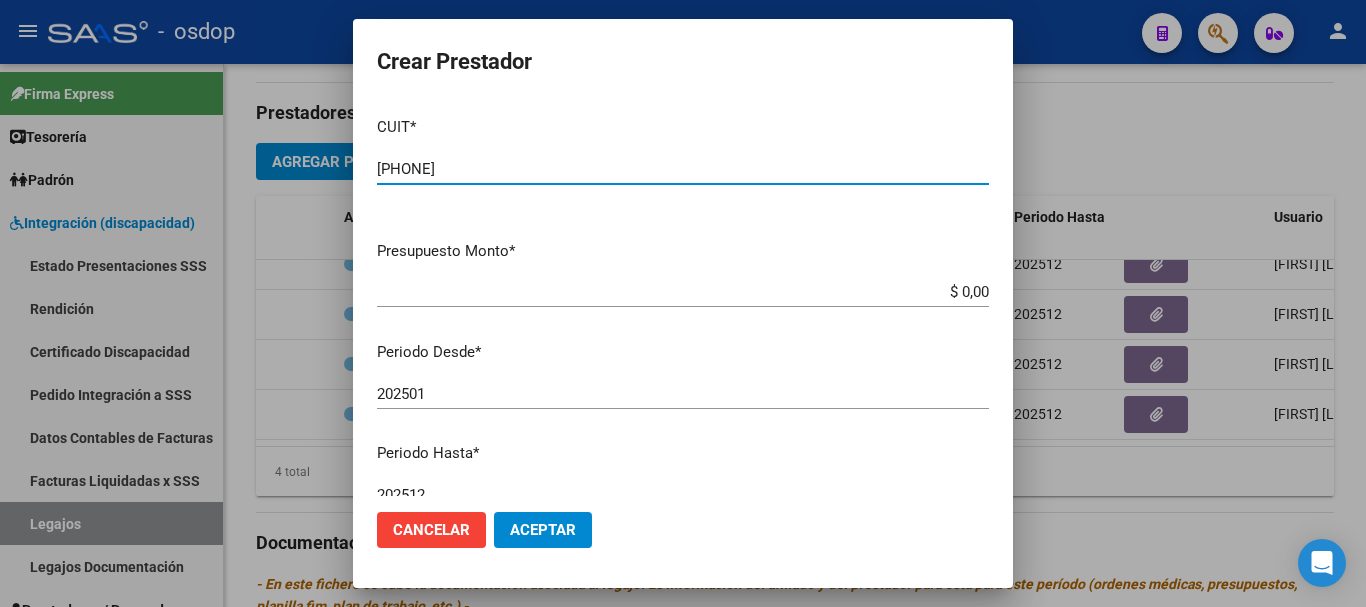 type on "27-38036043-3" 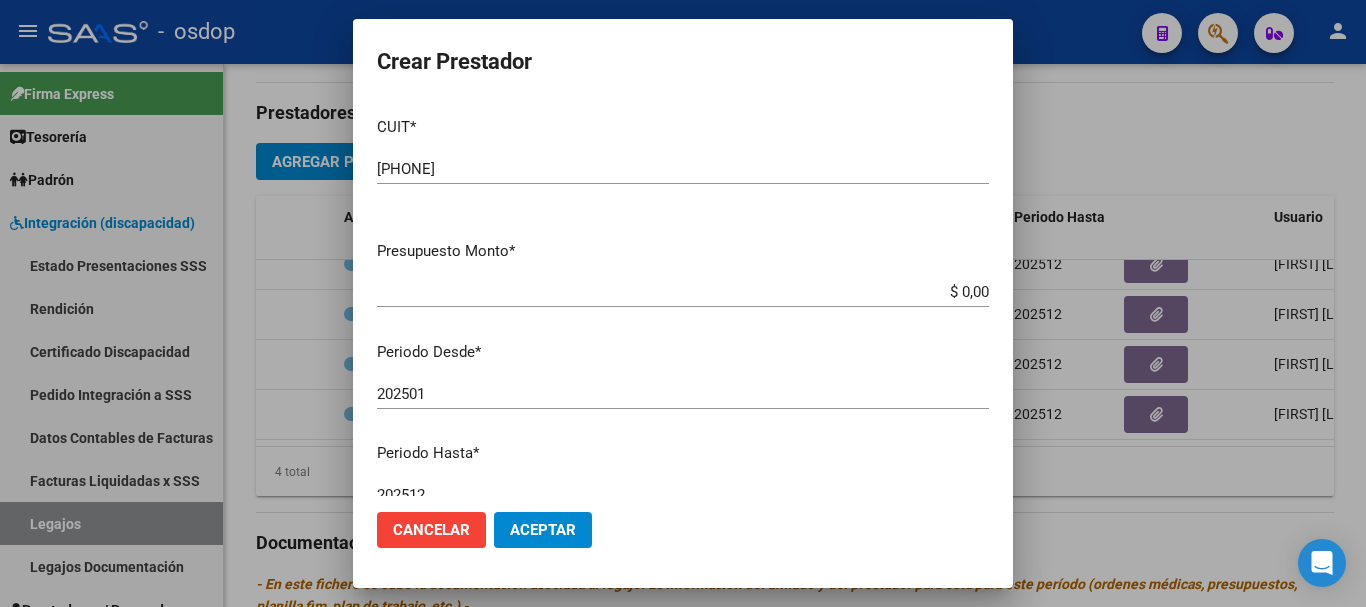 click on "$ 0,00" at bounding box center [683, 292] 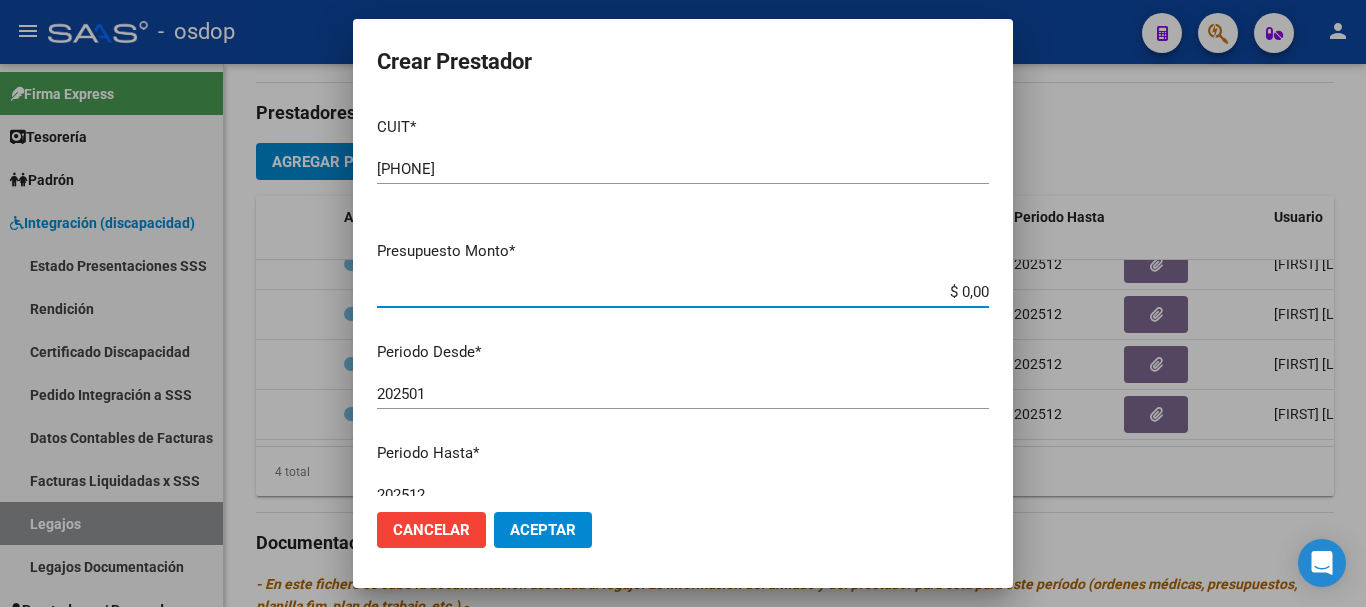 click on "$ 0,00" at bounding box center (683, 292) 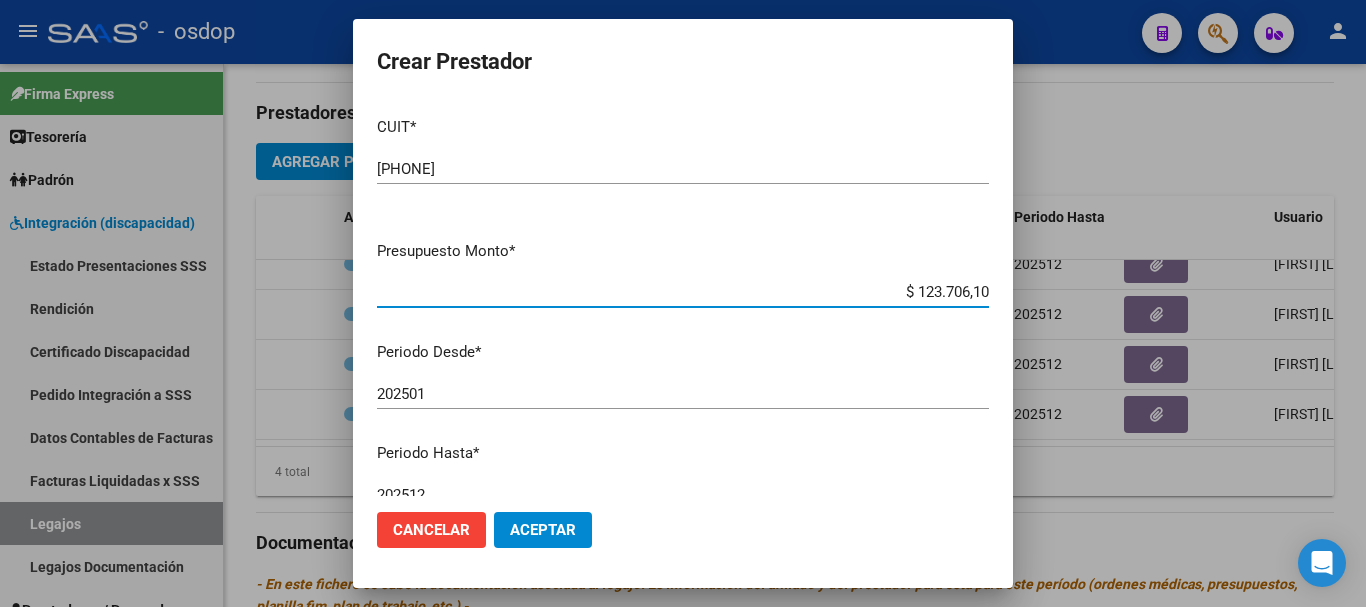 type on "$ 123.706,10" 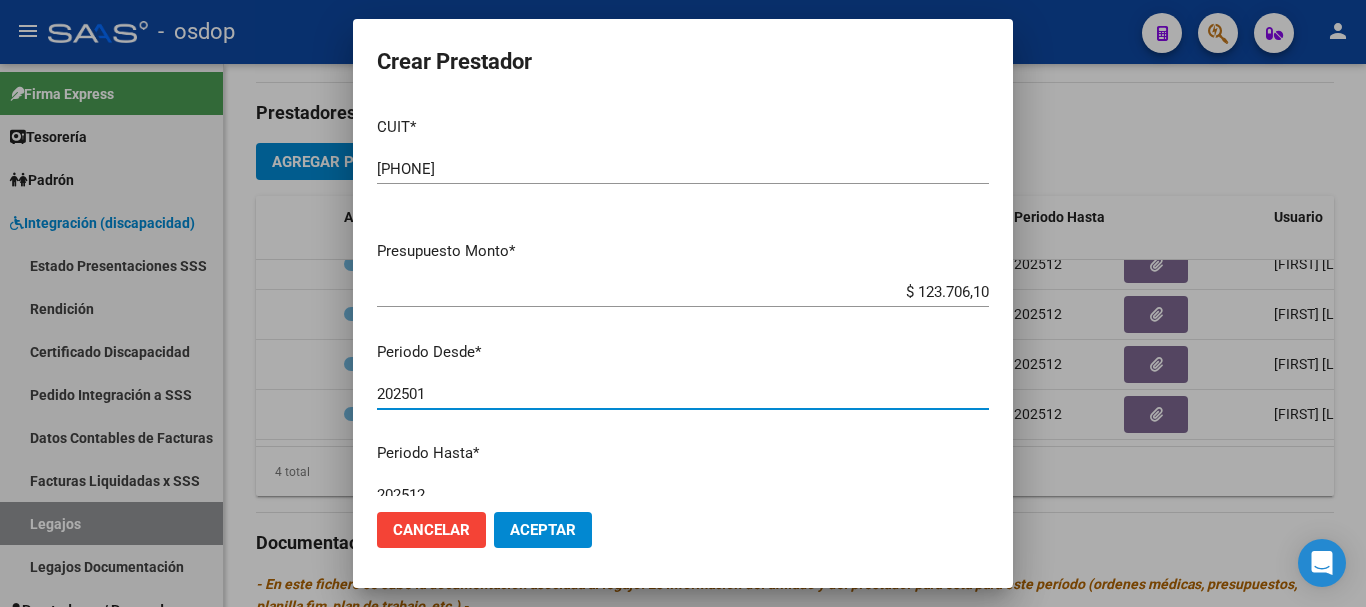 click on "202501" at bounding box center (683, 394) 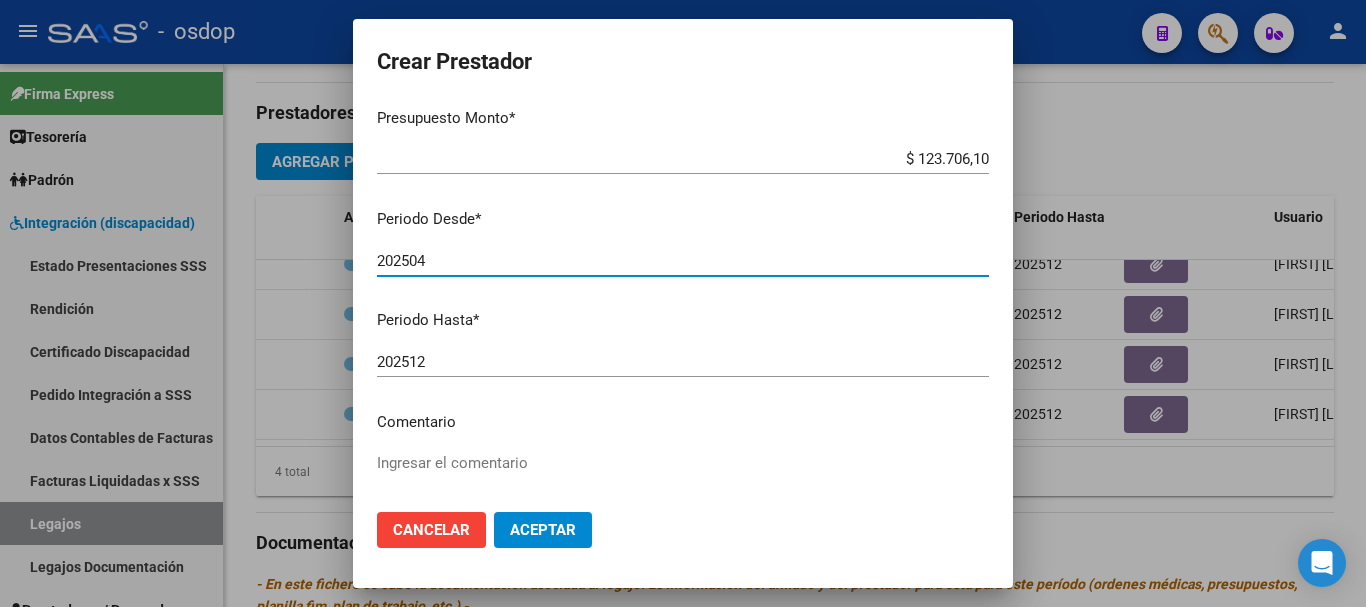 scroll, scrollTop: 200, scrollLeft: 0, axis: vertical 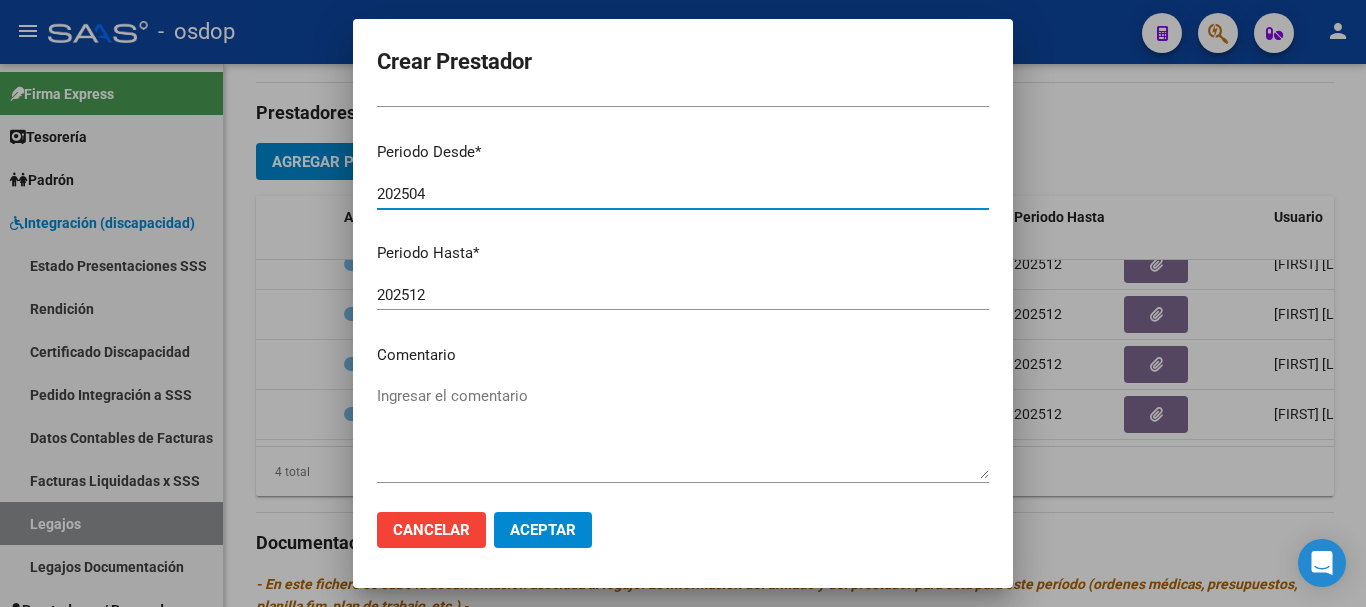 type on "202504" 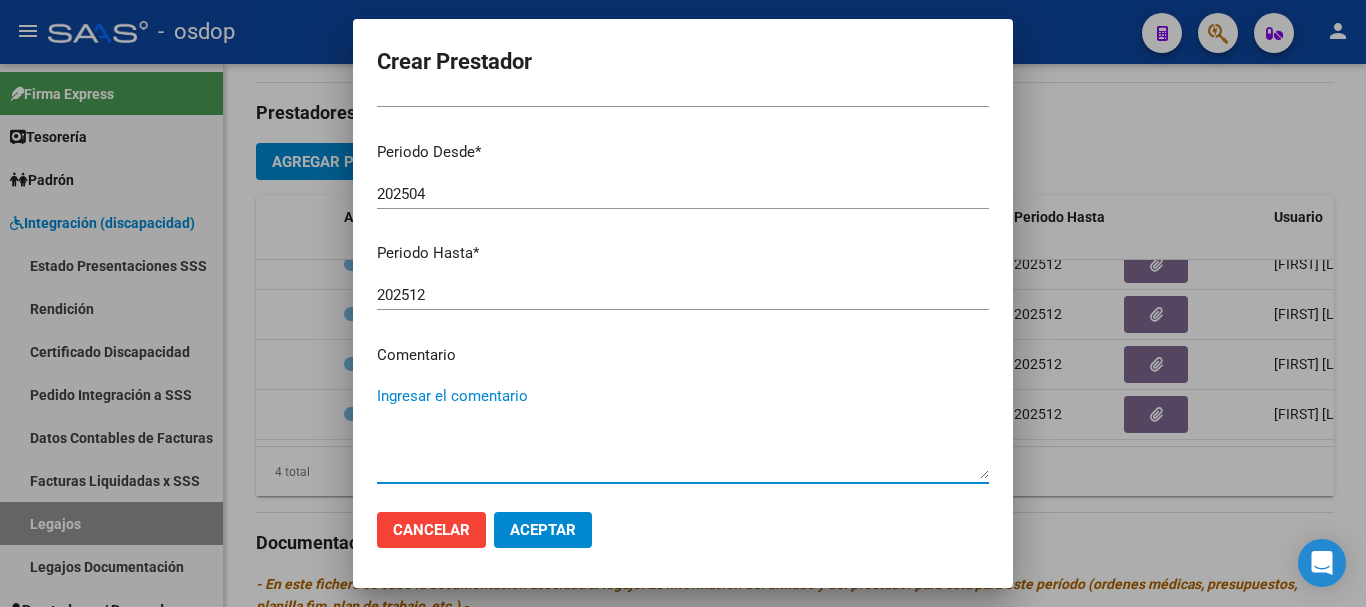 click on "Ingresar el comentario" at bounding box center (683, 432) 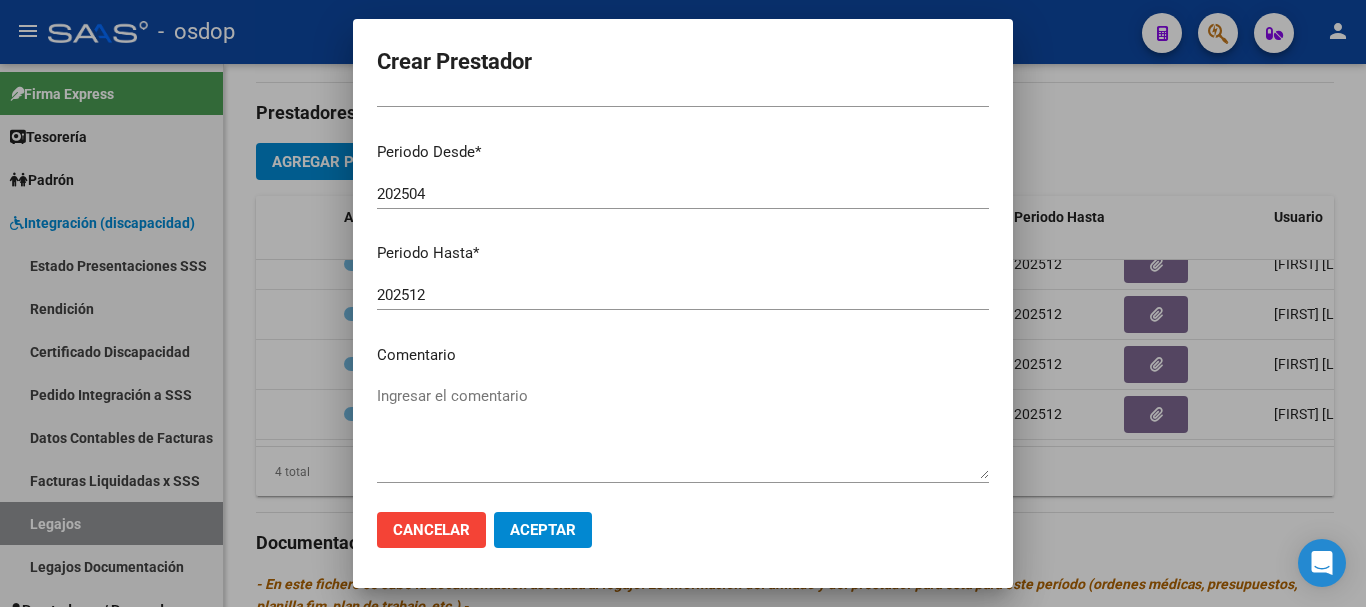 click on "Ingresar el comentario" at bounding box center (683, 432) 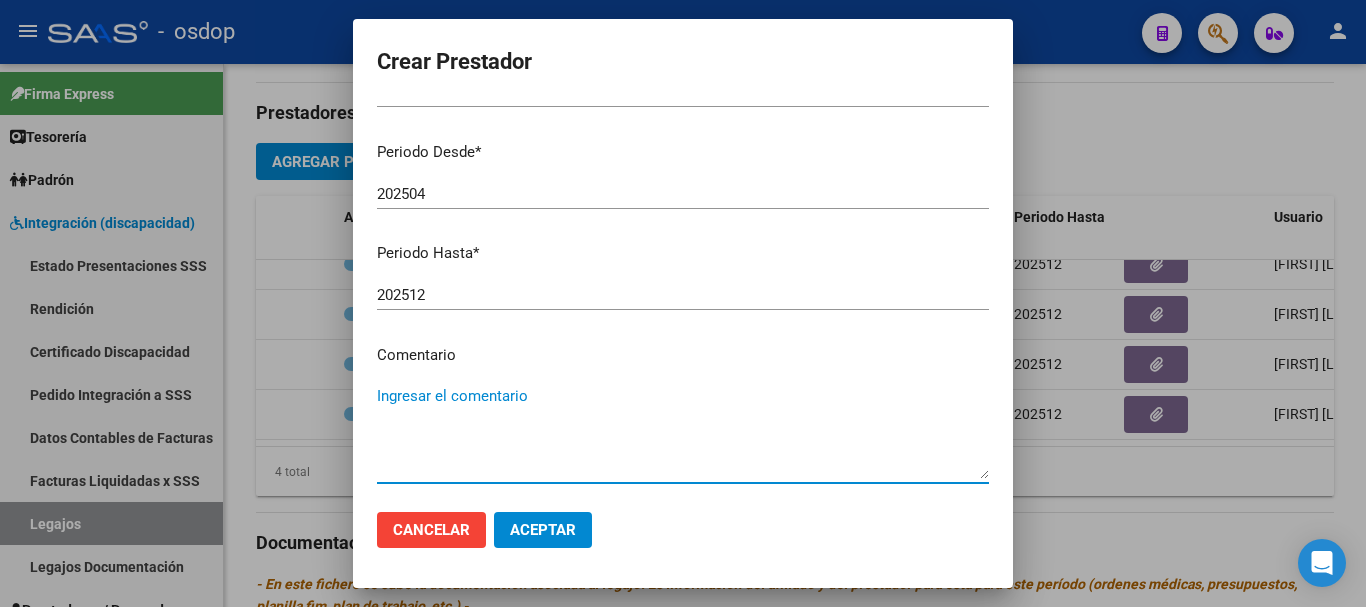 paste on "330101 - PSICOTERAPIAS INDIVIDUALES NIÑOS O ADULTOS" 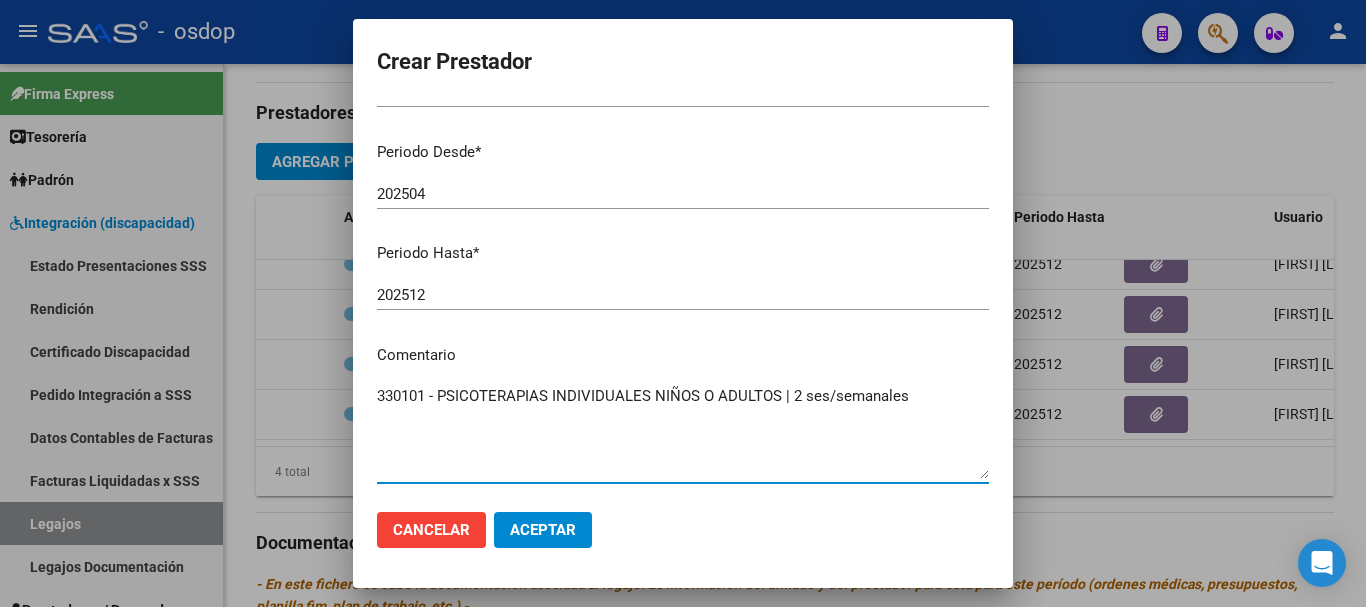 type on "330101 - PSICOTERAPIAS INDIVIDUALES NIÑOS O ADULTOS | 2 ses/semanales" 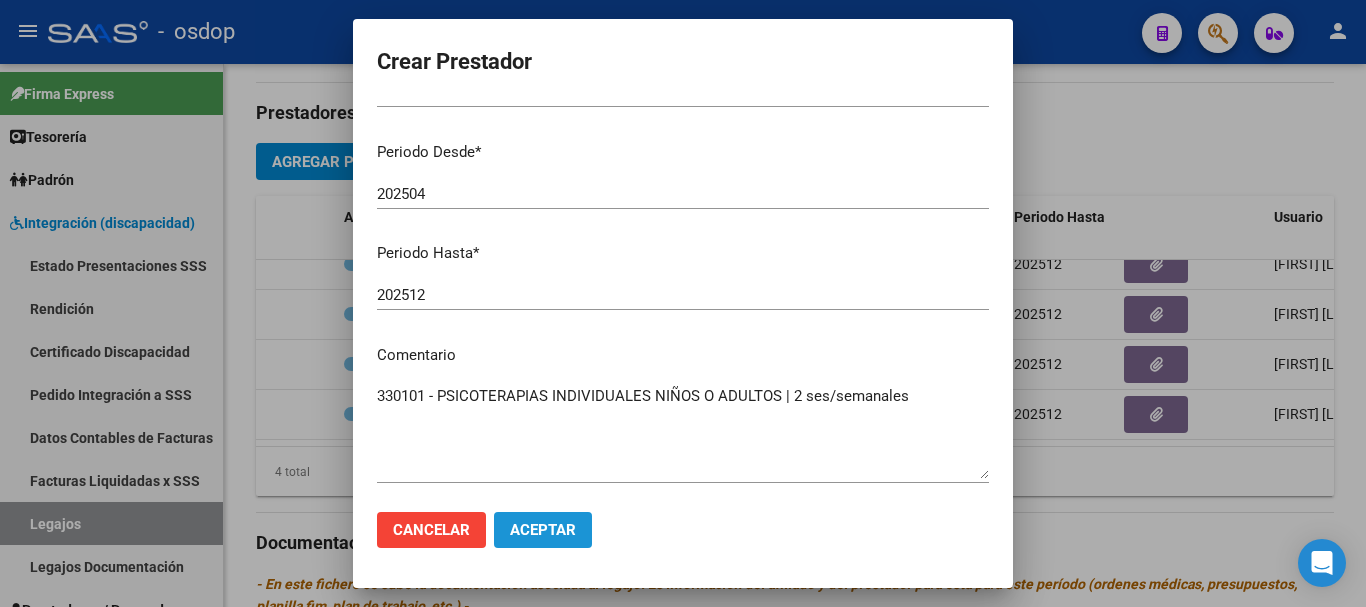 click on "Aceptar" 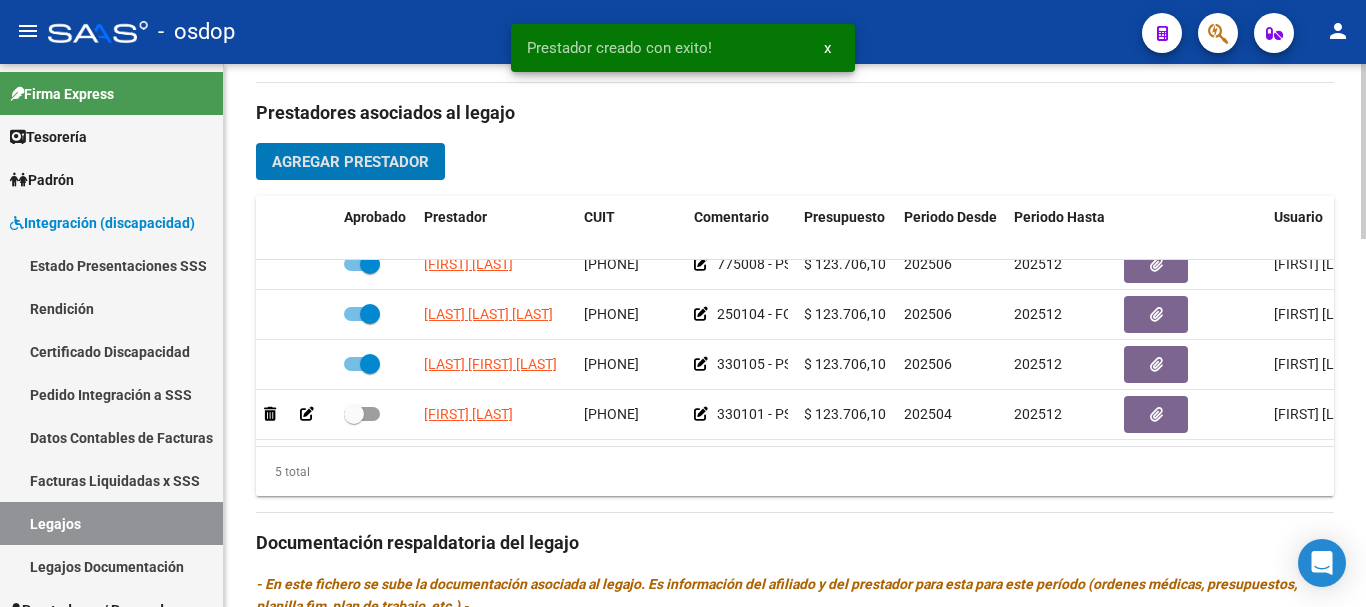 scroll, scrollTop: 86, scrollLeft: 0, axis: vertical 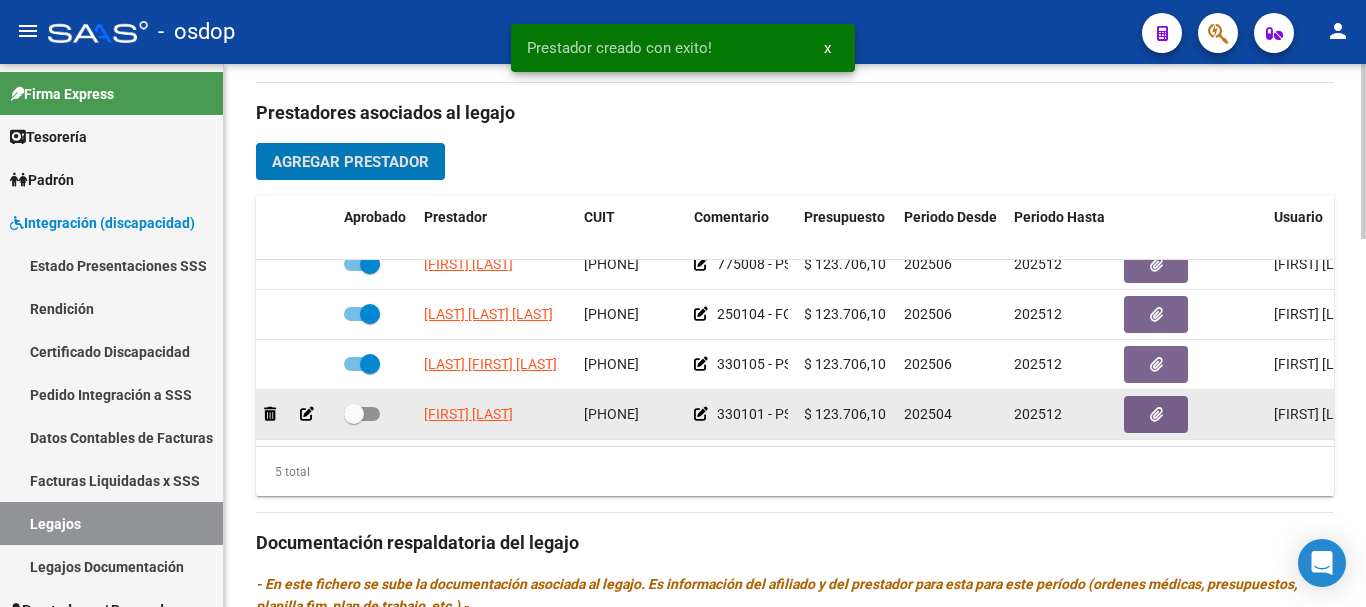 click at bounding box center [362, 414] 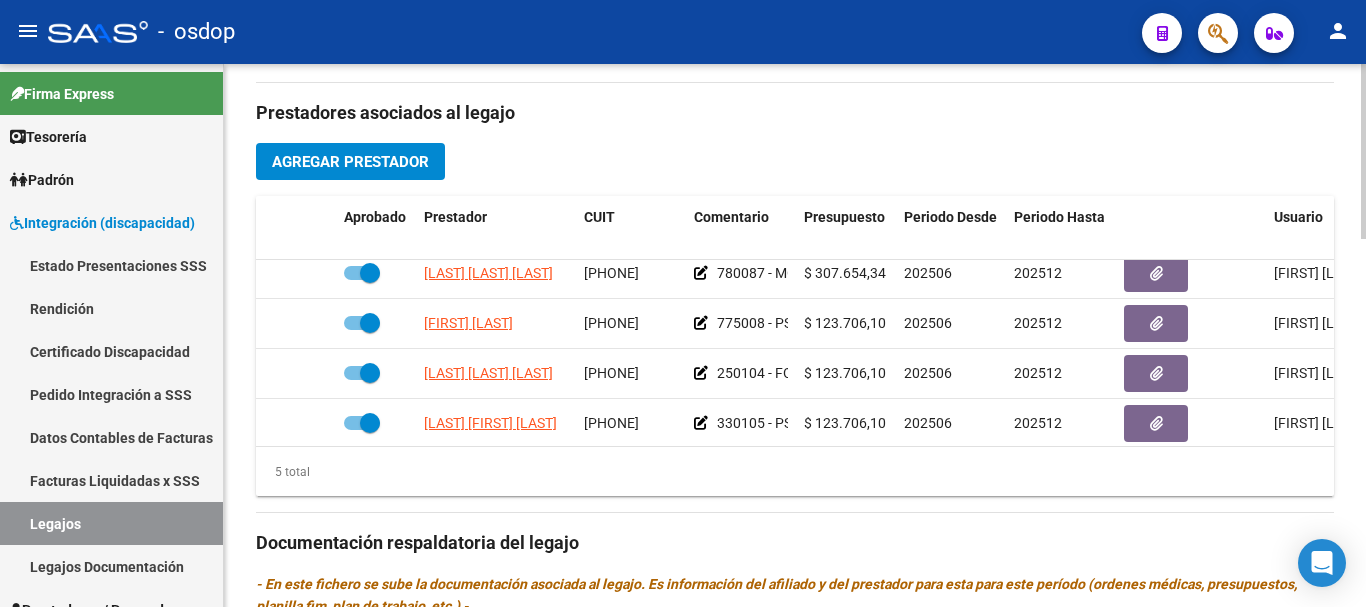 scroll, scrollTop: 0, scrollLeft: 0, axis: both 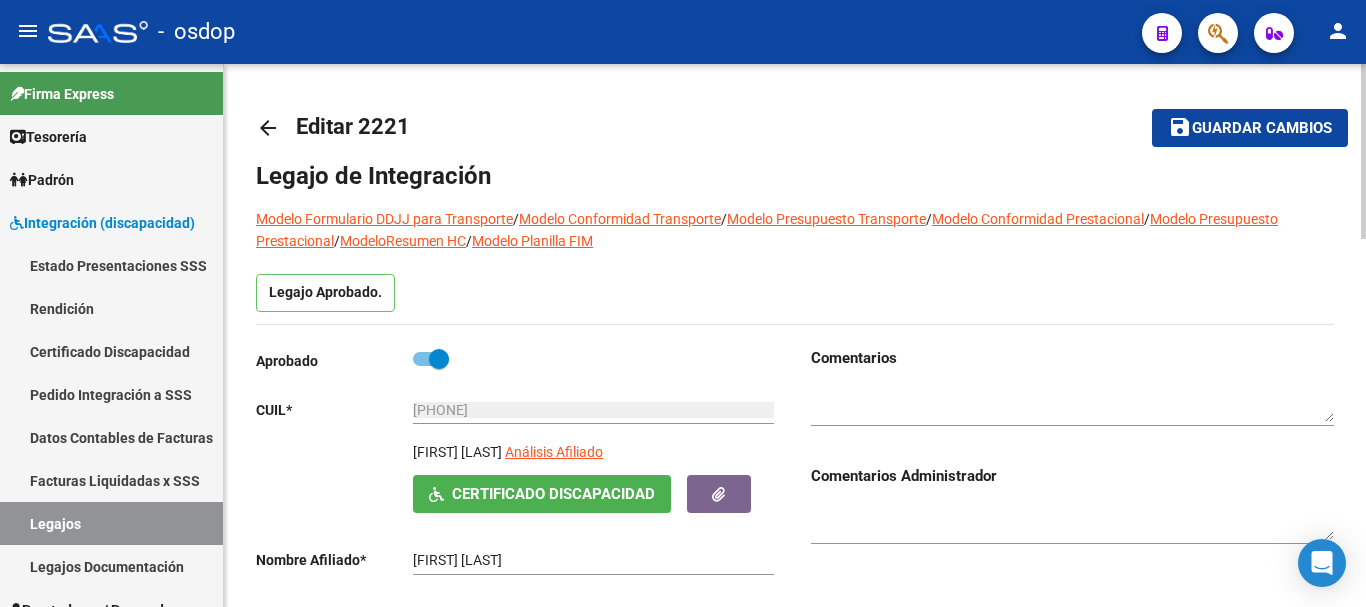 click on "Guardar cambios" 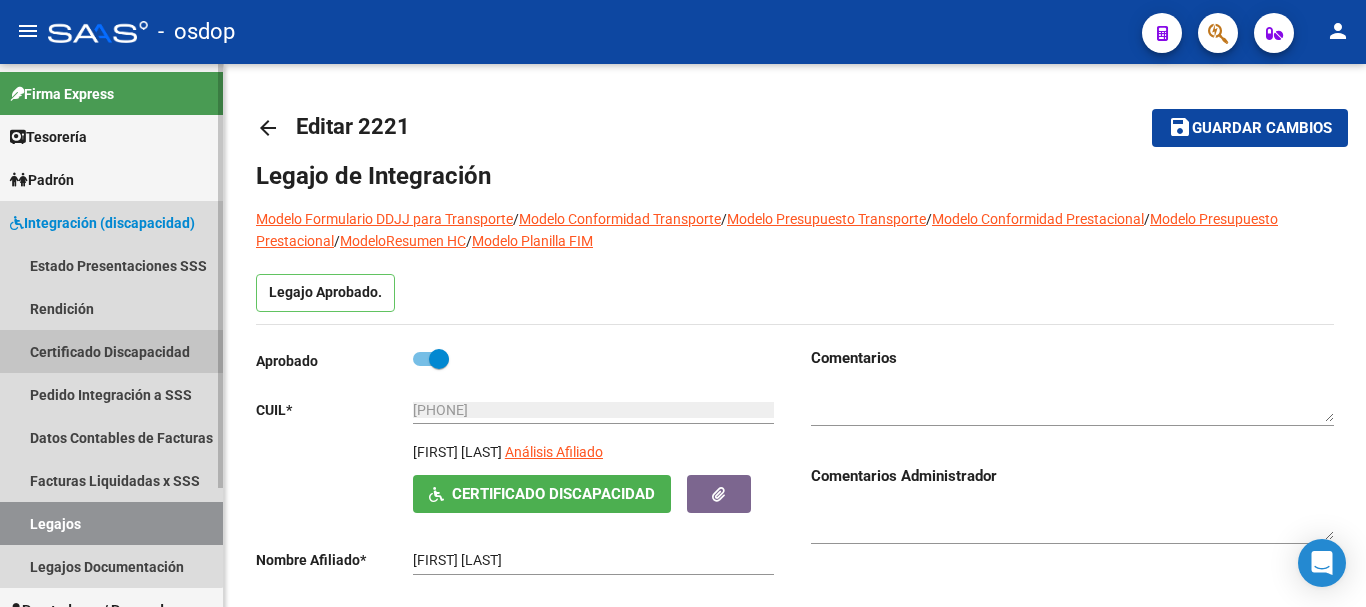 click on "Certificado Discapacidad" at bounding box center (111, 351) 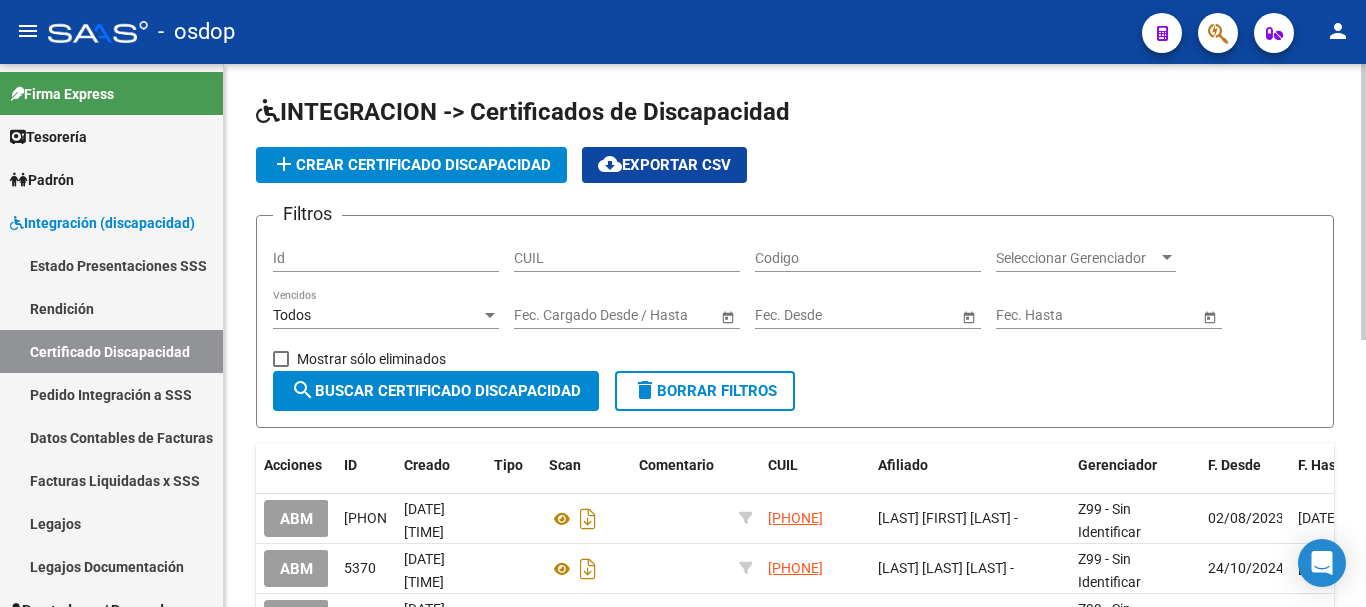 click on "CUIL" at bounding box center (627, 258) 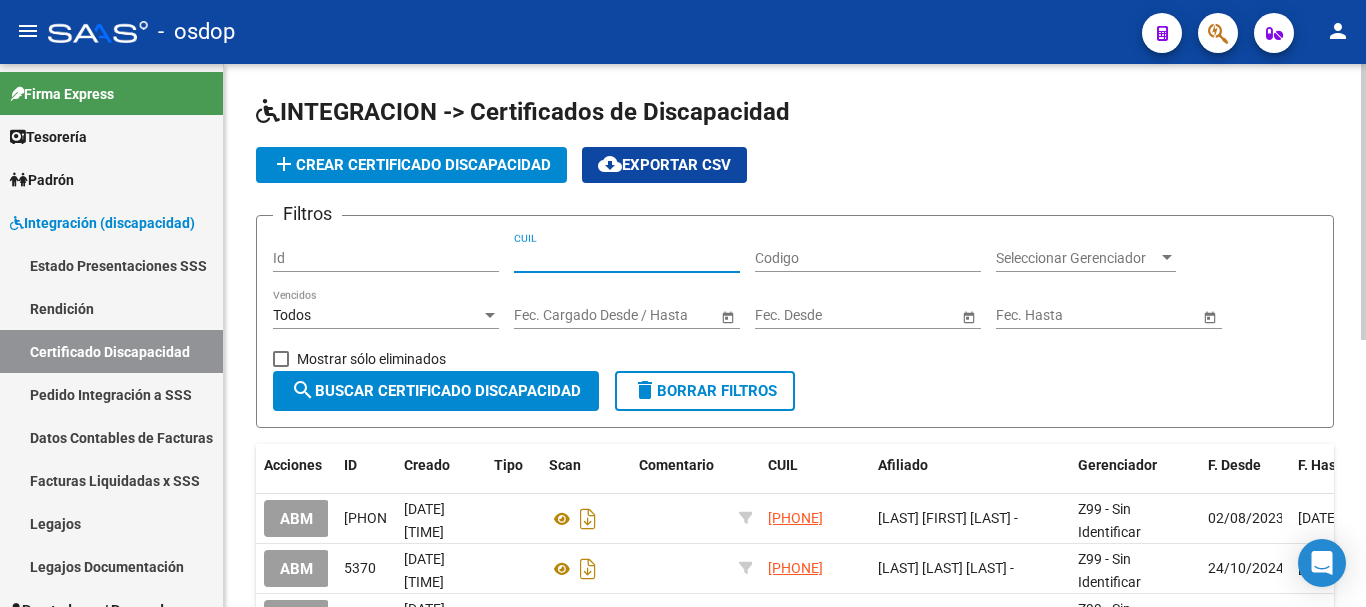 paste on "20-52183841-9" 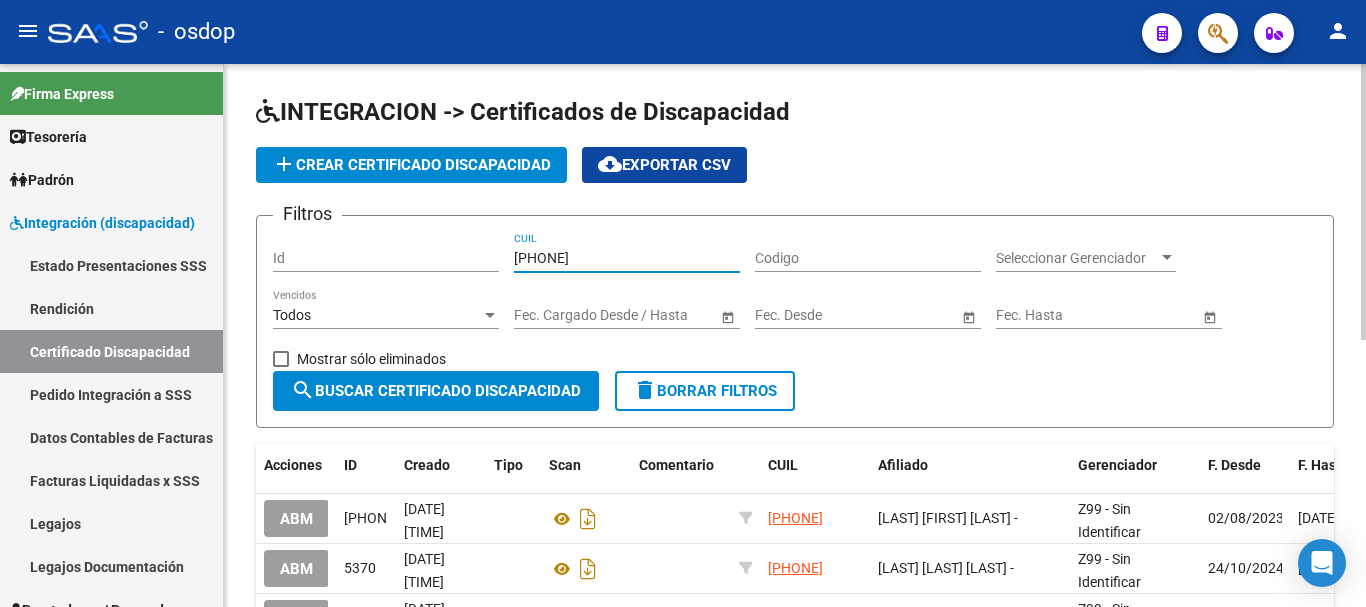 click on "Filtros Id 20-52183841-9 CUIL Codigo Seleccionar Gerenciador Seleccionar Gerenciador Todos Vencidos Start date – End date Fec. Cargado Desde / Hasta Start date – End date Fec. Desde Start date – End date Fec. Hasta   Mostrar sólo eliminados  search  Buscar Certificado Discapacidad  delete  Borrar Filtros" 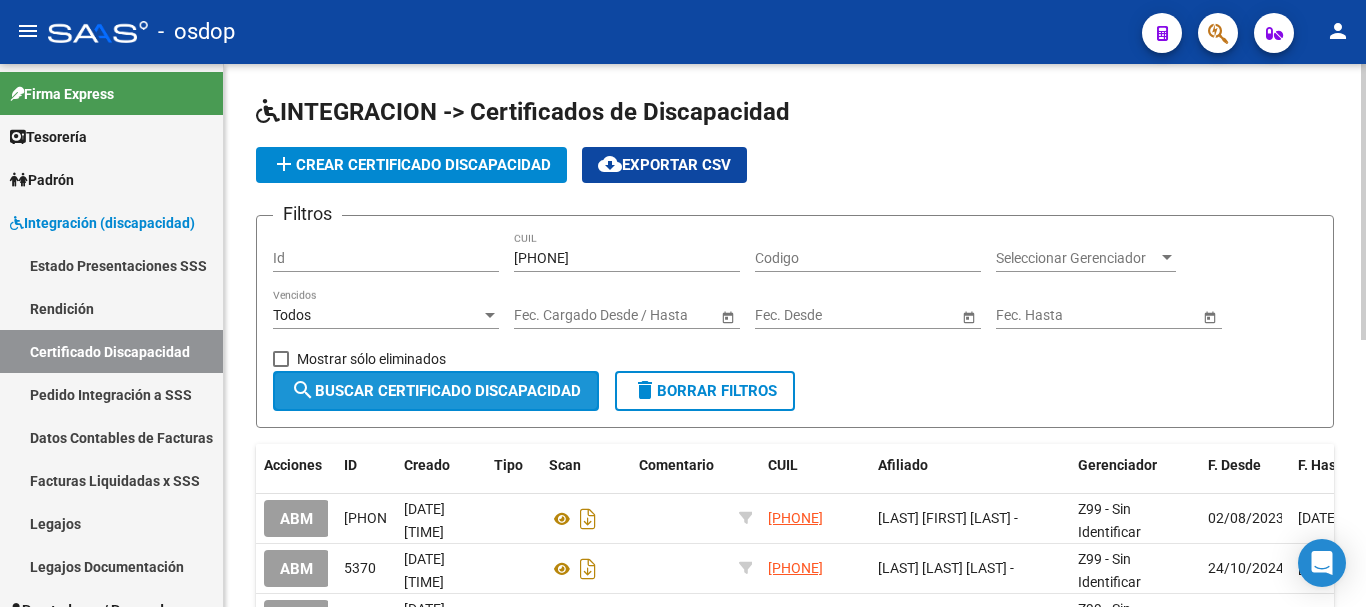 click on "search  Buscar Certificado Discapacidad" 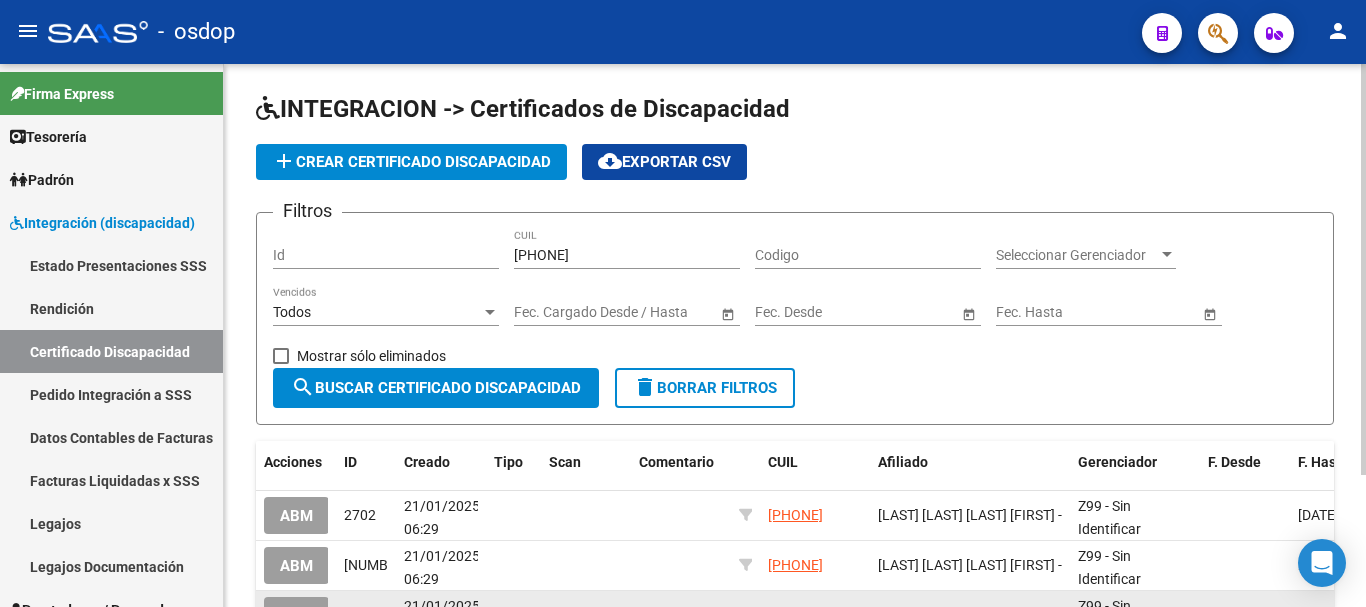 scroll, scrollTop: 0, scrollLeft: 0, axis: both 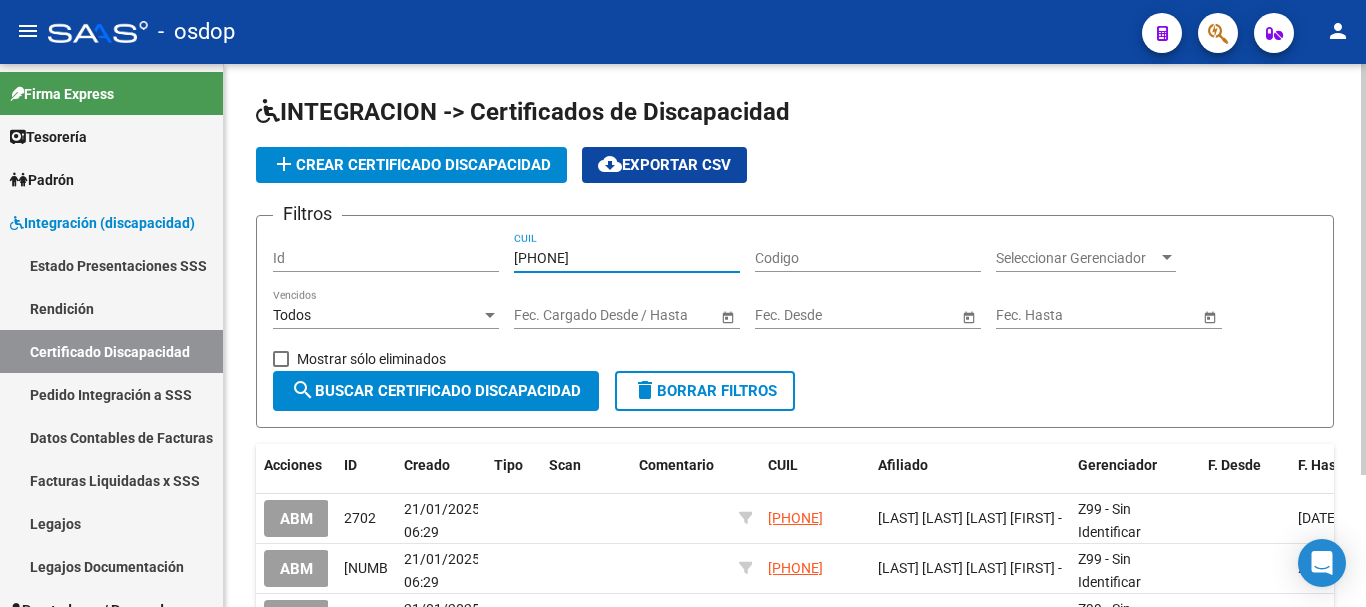 drag, startPoint x: 627, startPoint y: 262, endPoint x: 415, endPoint y: 264, distance: 212.00943 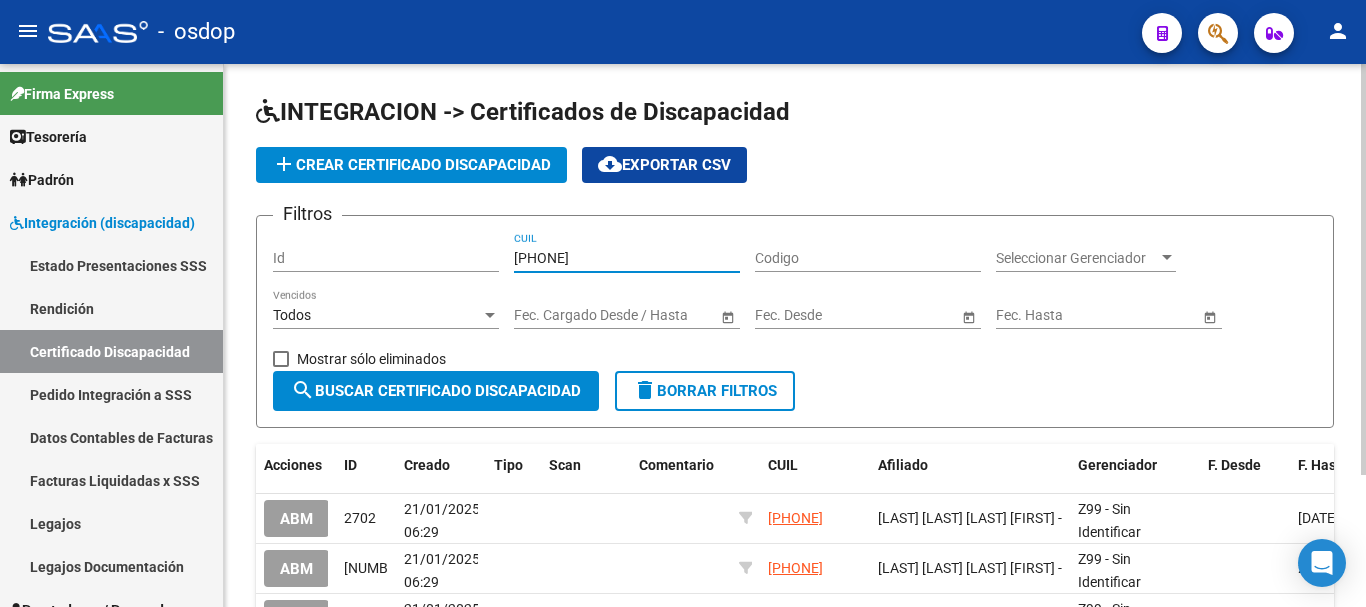 click on "Filtros Id 20-52183841-9 CUIL Codigo Seleccionar Gerenciador Seleccionar Gerenciador Todos Vencidos Start date – End date Fec. Cargado Desde / Hasta Start date – End date Fec. Desde Start date – End date Fec. Hasta   Mostrar sólo eliminados" 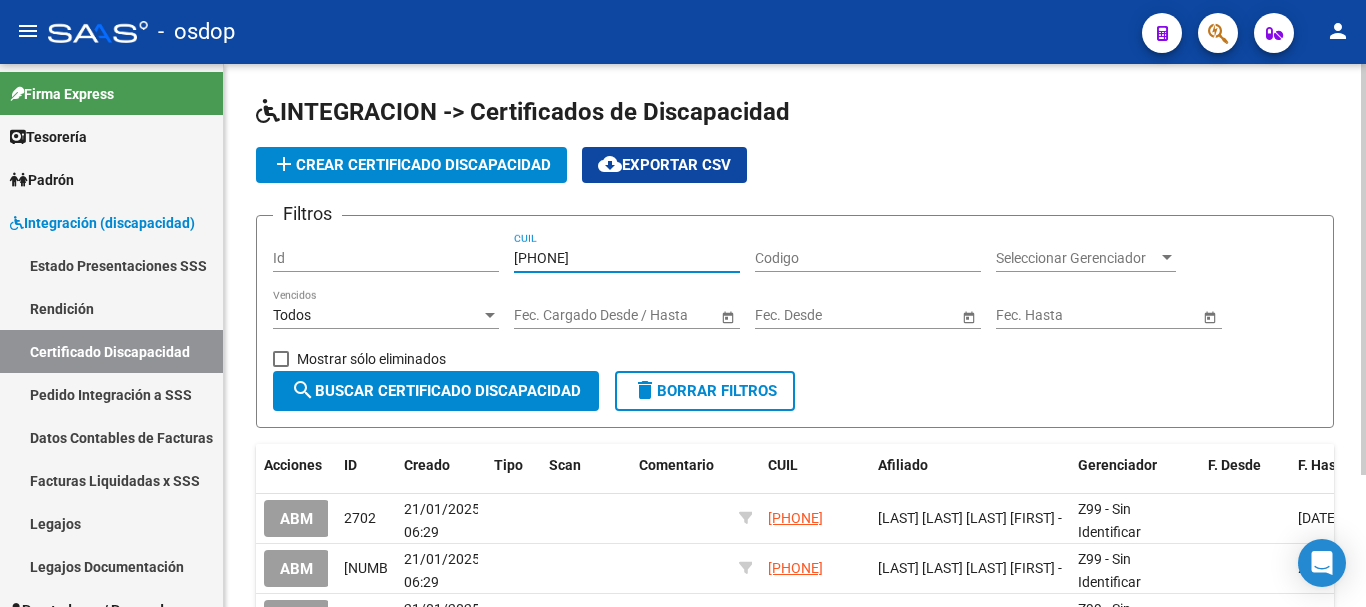 click on "search  Buscar Certificado Discapacidad" 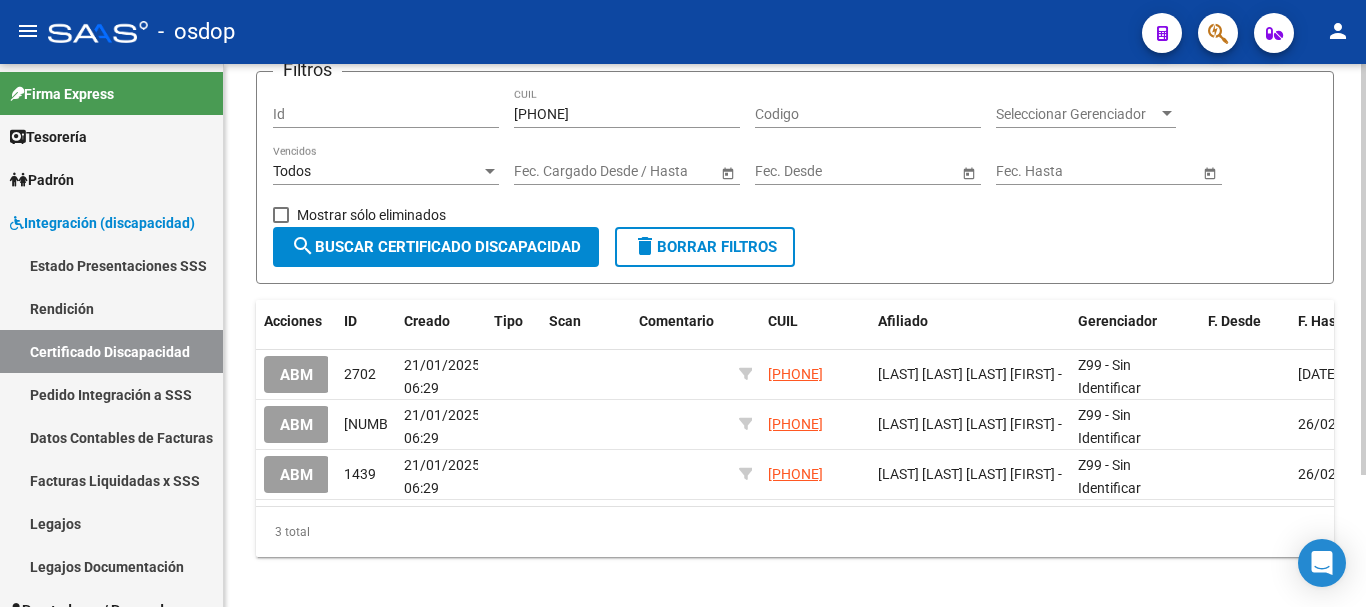 scroll, scrollTop: 174, scrollLeft: 0, axis: vertical 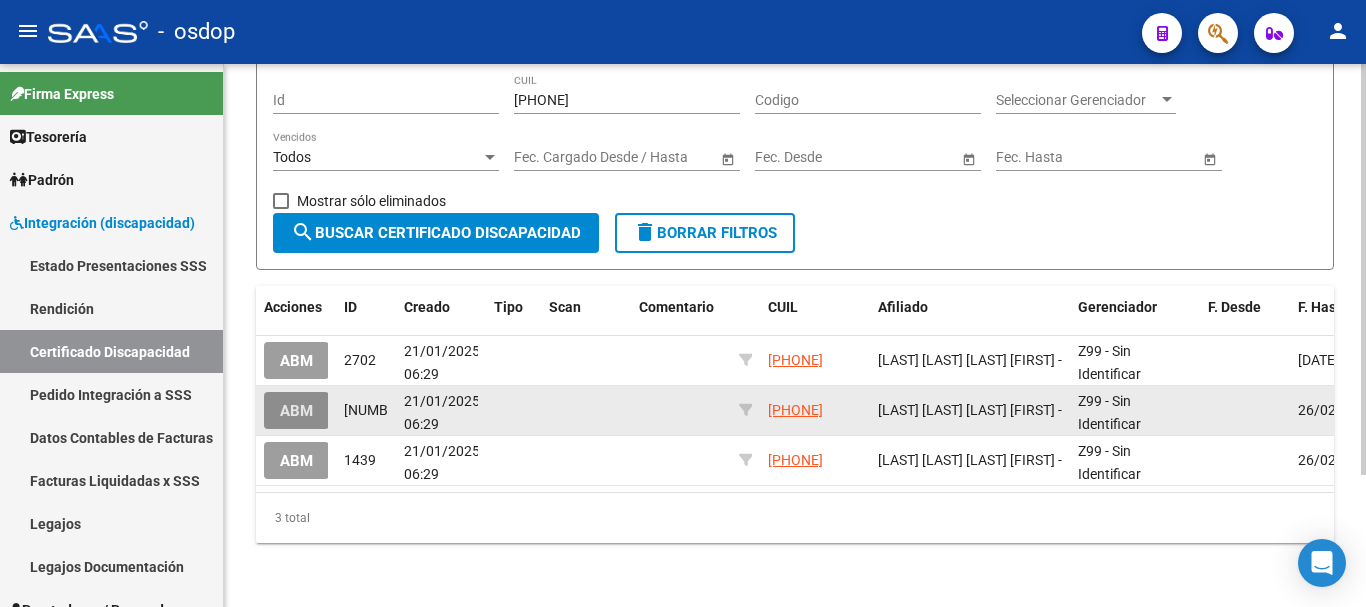 click on "ABM" 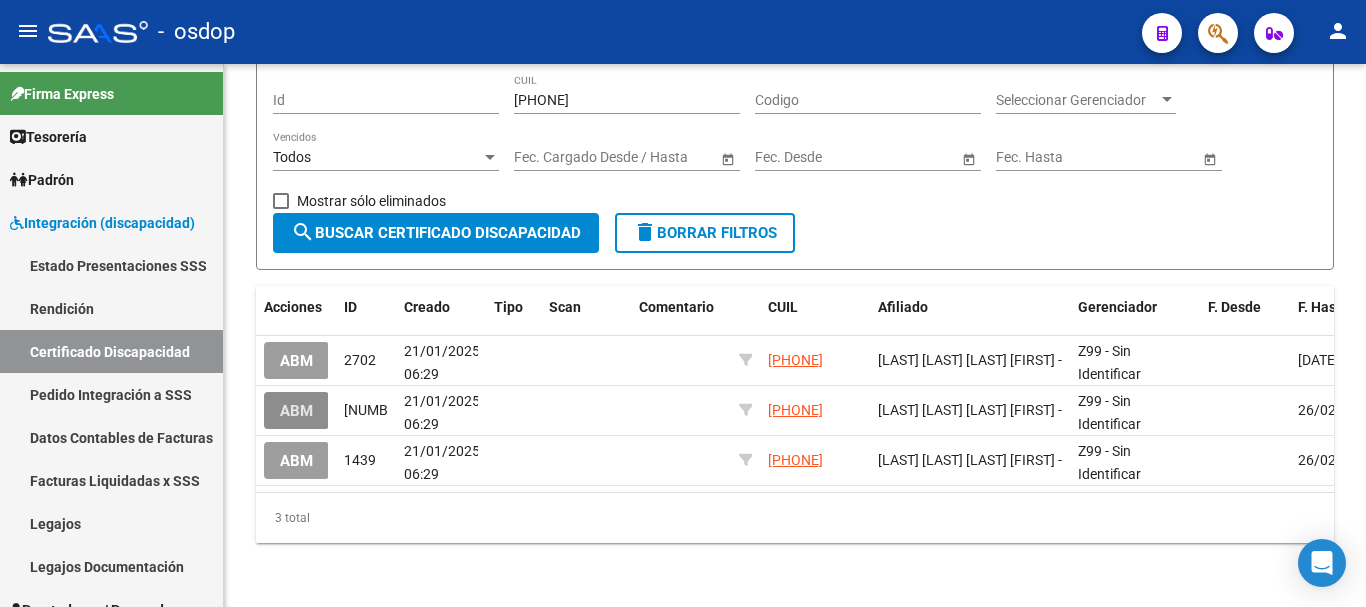 scroll, scrollTop: 0, scrollLeft: 0, axis: both 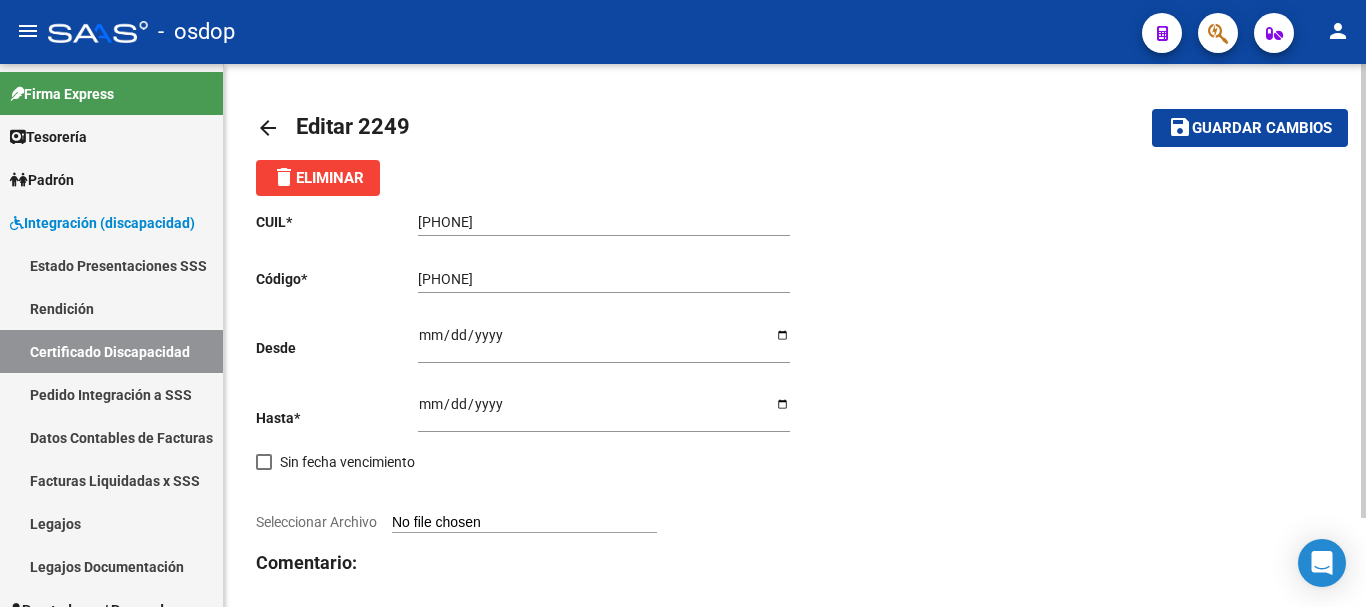 click on "delete  Eliminar" 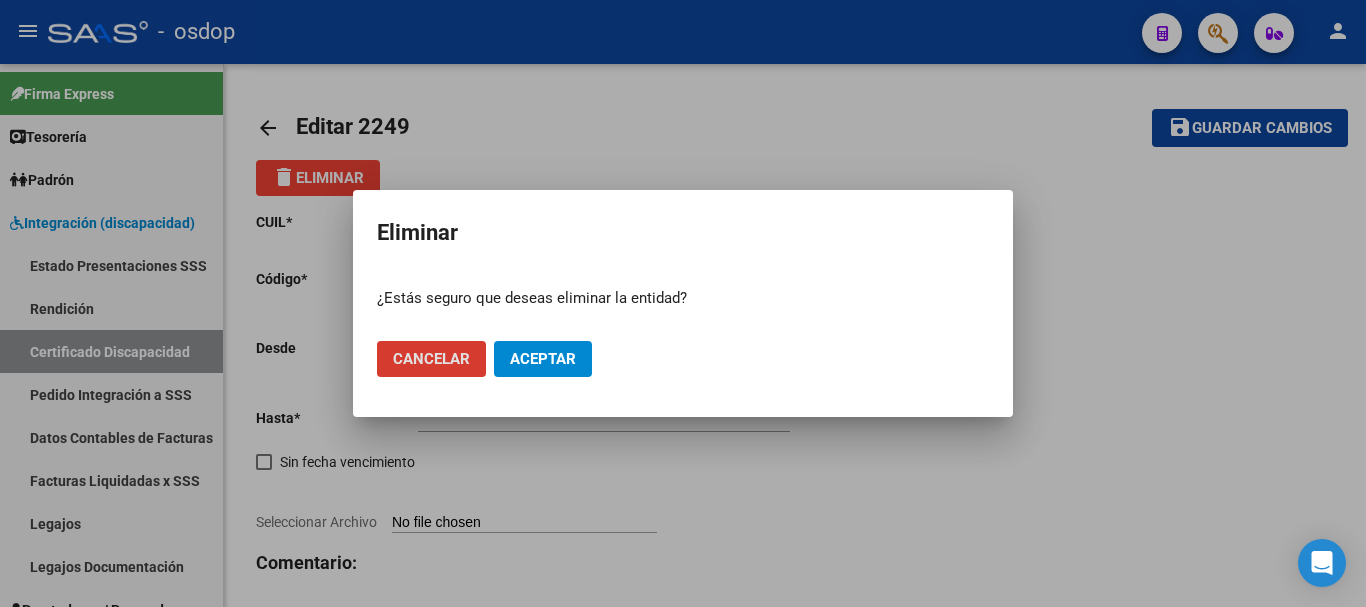 drag, startPoint x: 516, startPoint y: 364, endPoint x: 502, endPoint y: 365, distance: 14.035668 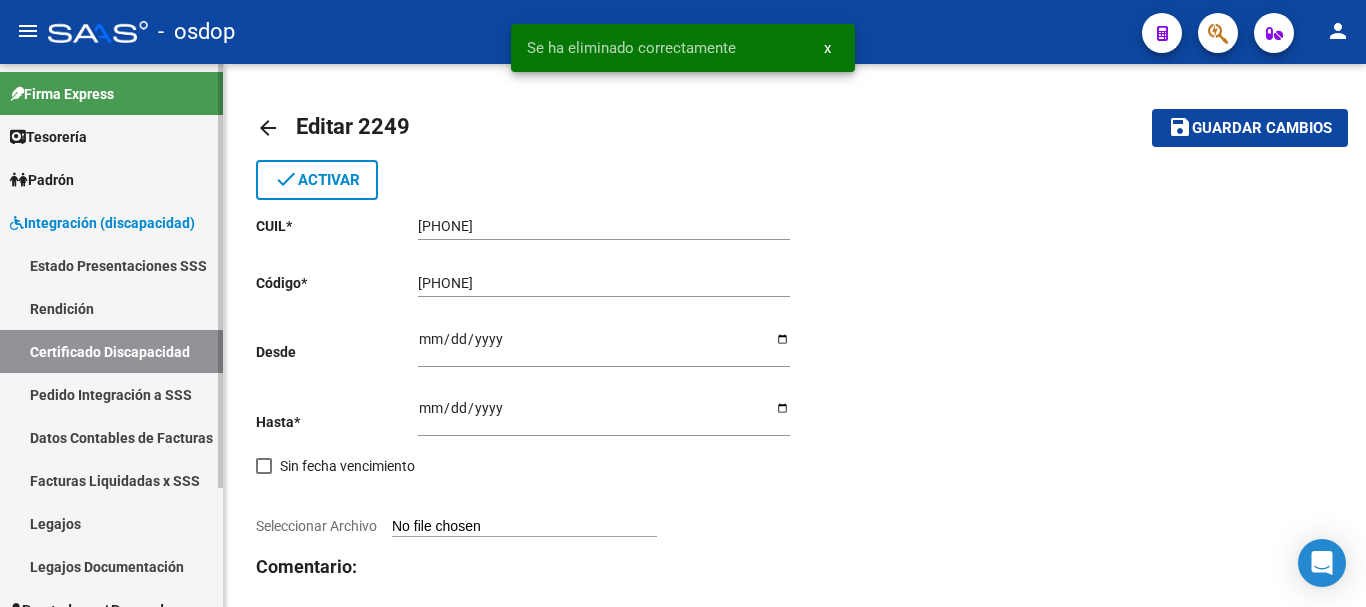 click on "Certificado Discapacidad" at bounding box center (111, 351) 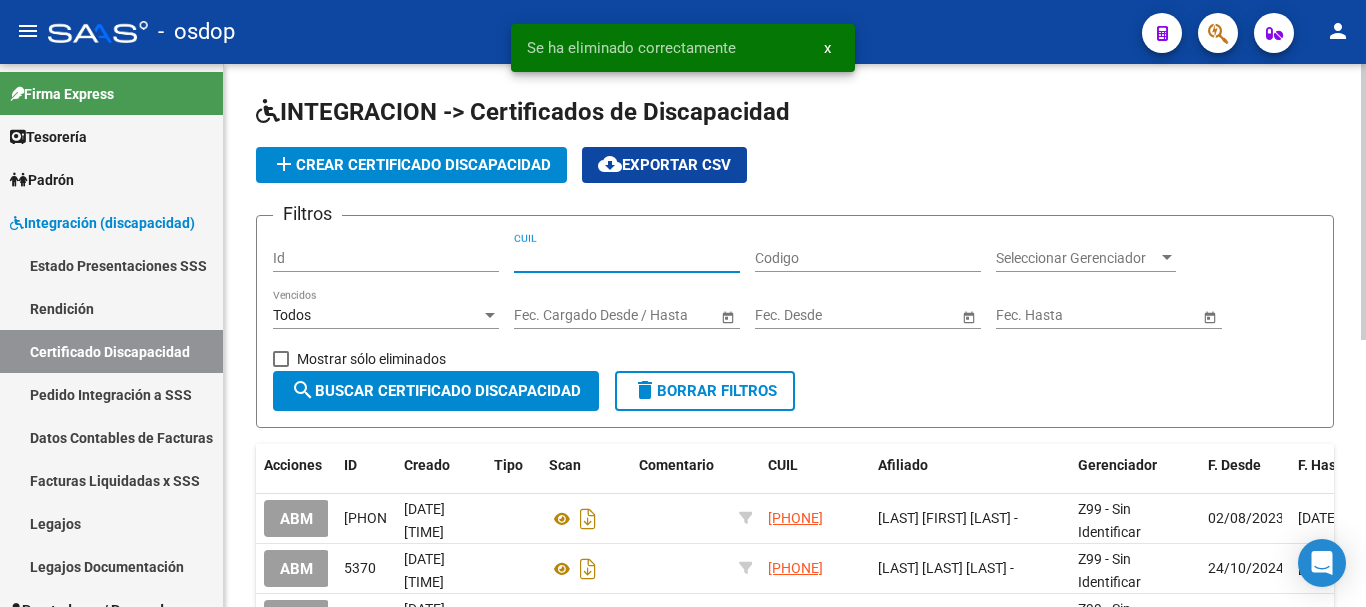 click on "CUIL" at bounding box center [627, 258] 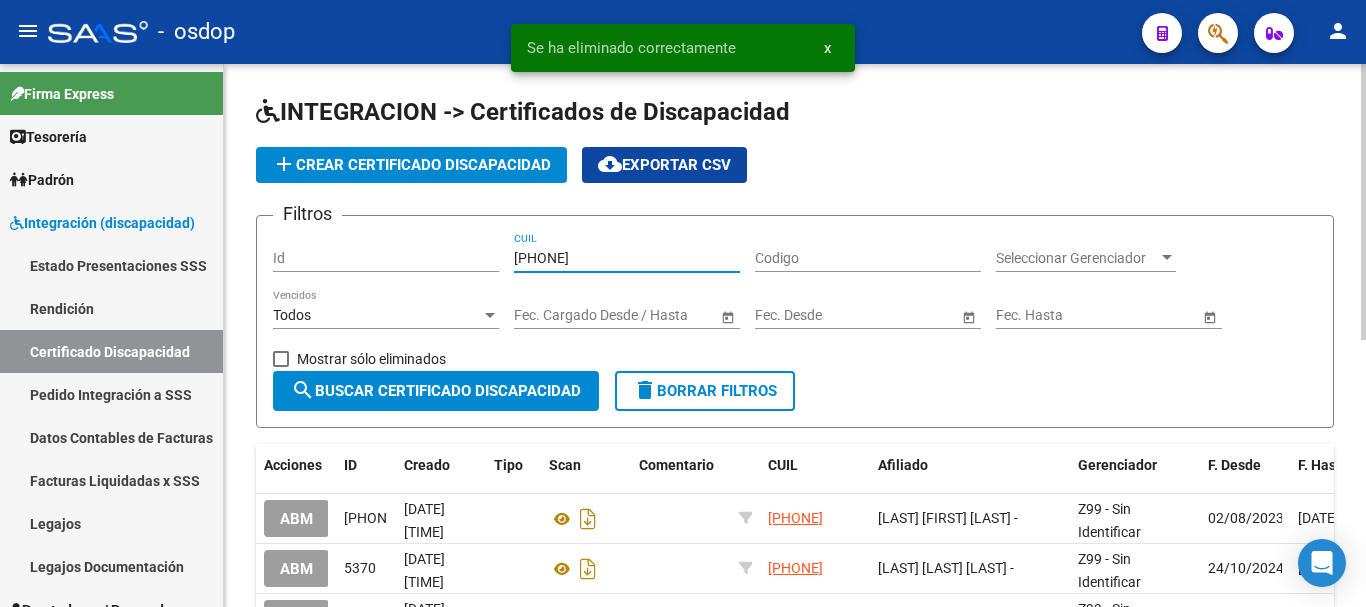 type on "20-52183841-9" 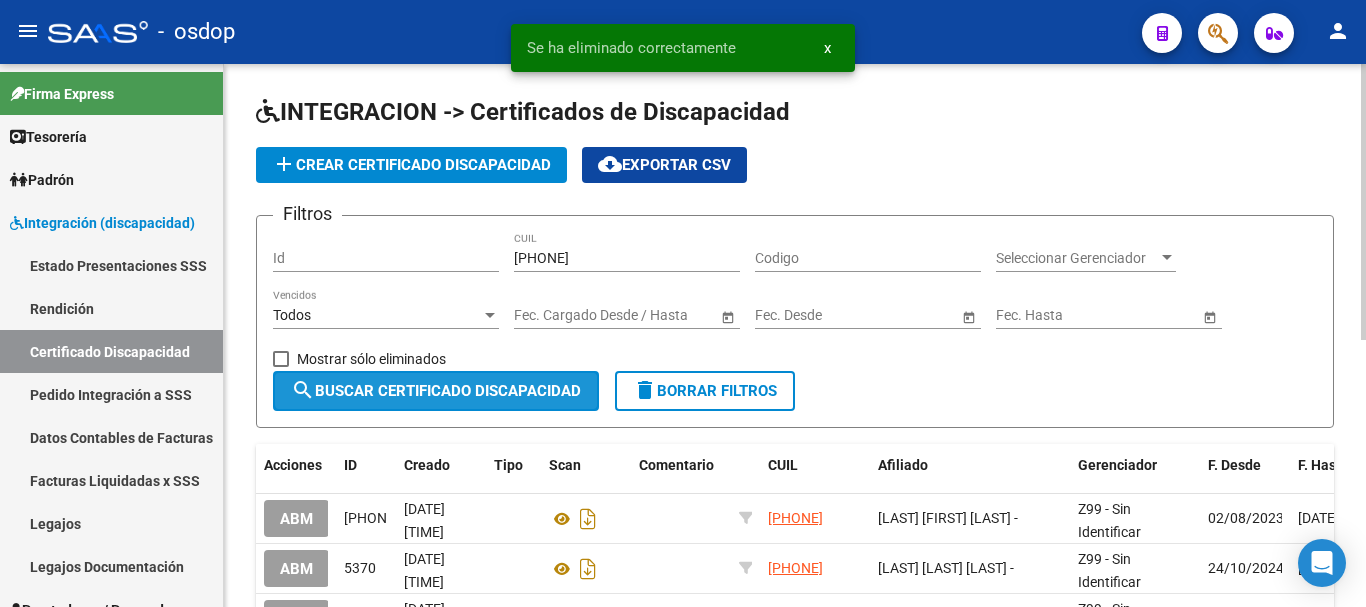 click on "search  Buscar Certificado Discapacidad" 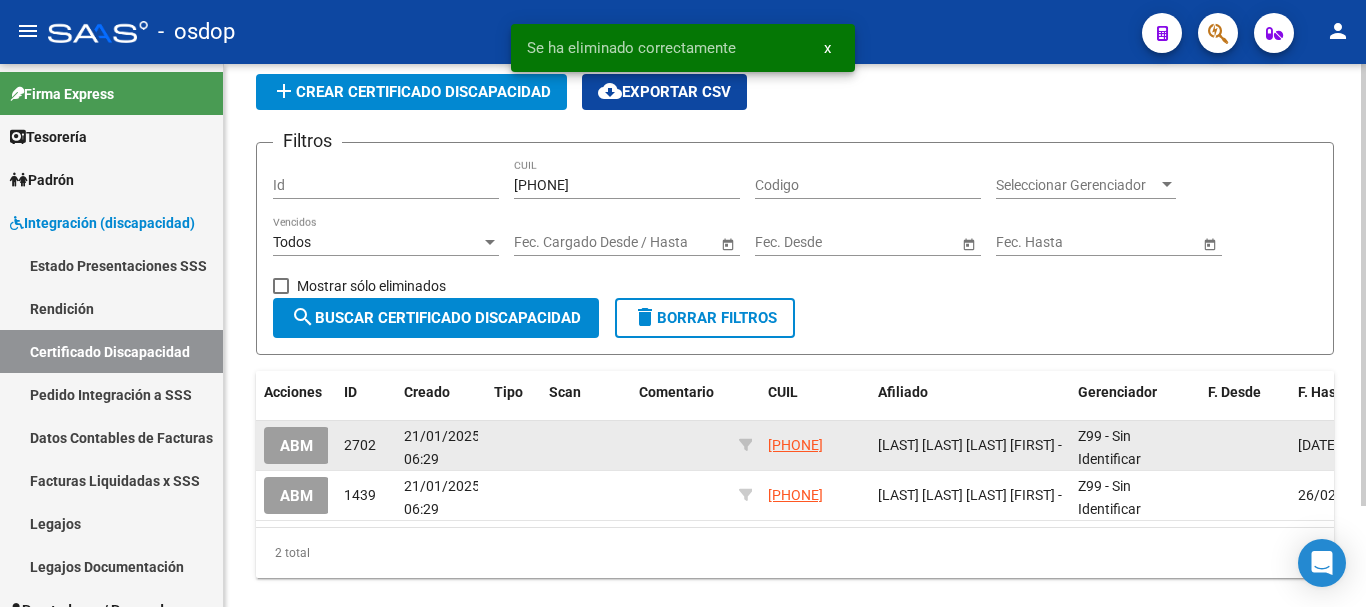 scroll, scrollTop: 100, scrollLeft: 0, axis: vertical 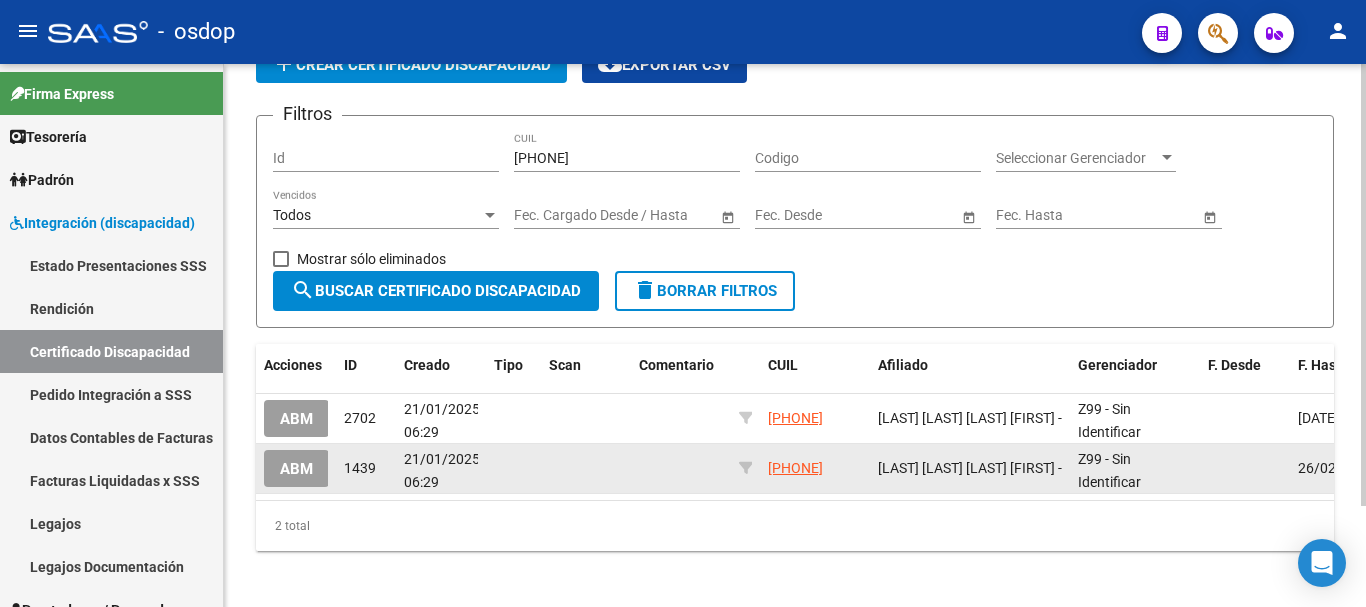 click on "ABM" 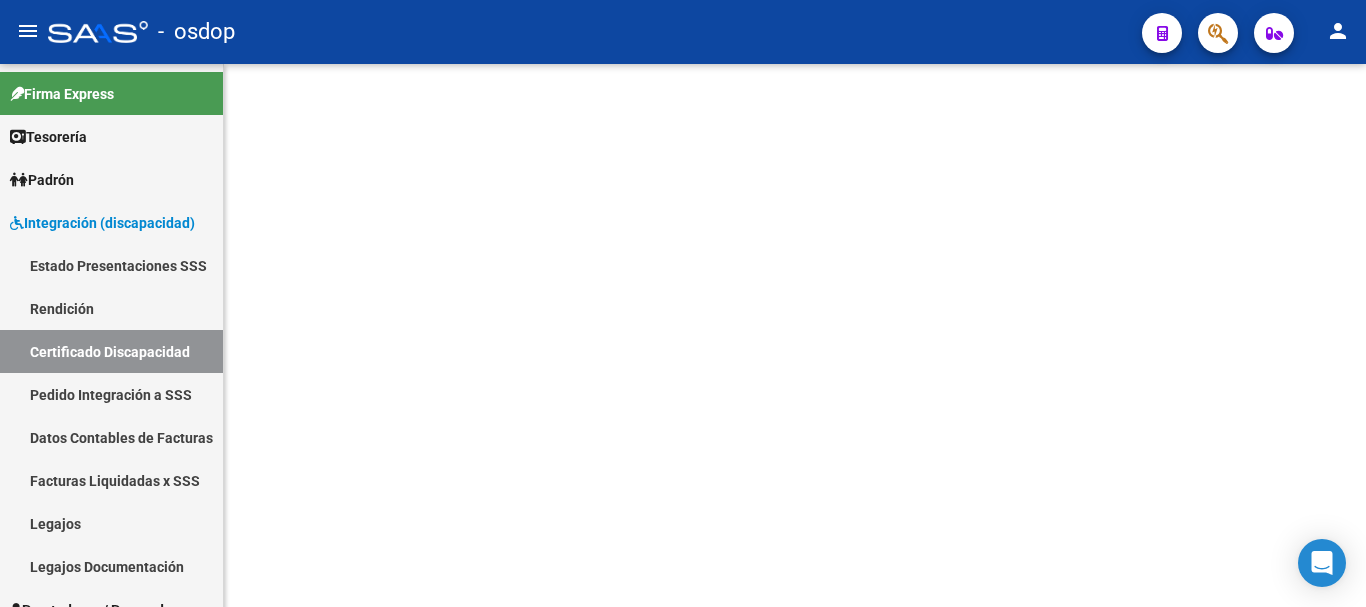 scroll, scrollTop: 0, scrollLeft: 0, axis: both 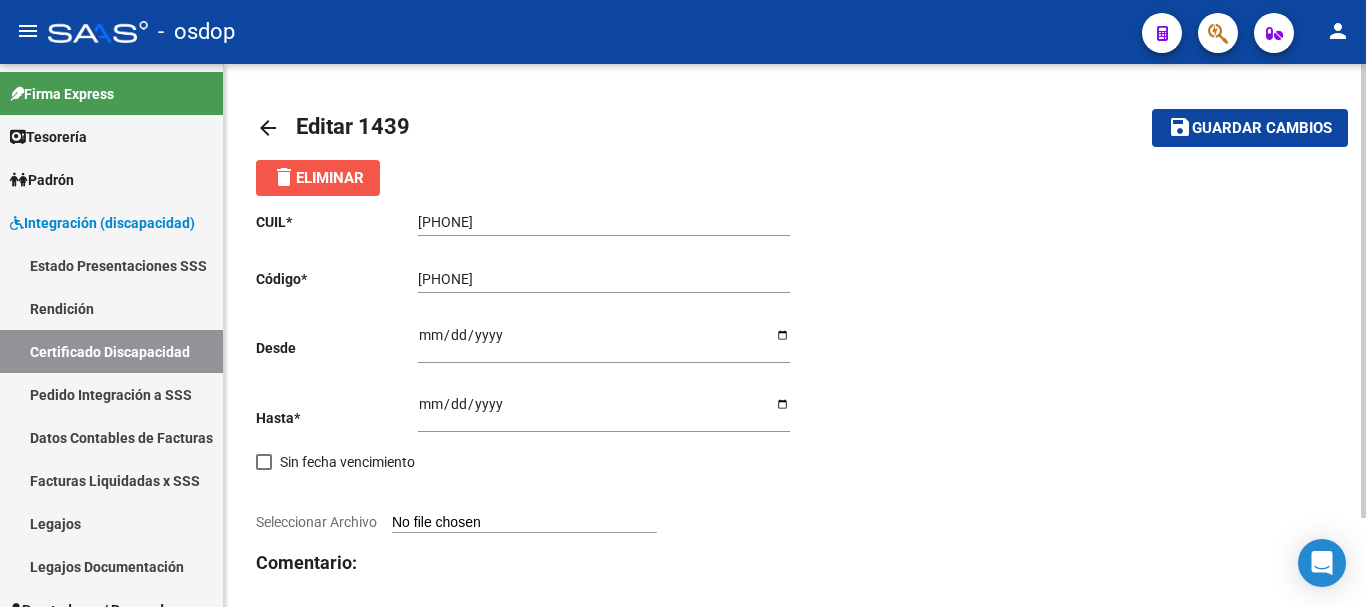 click on "delete  Eliminar" 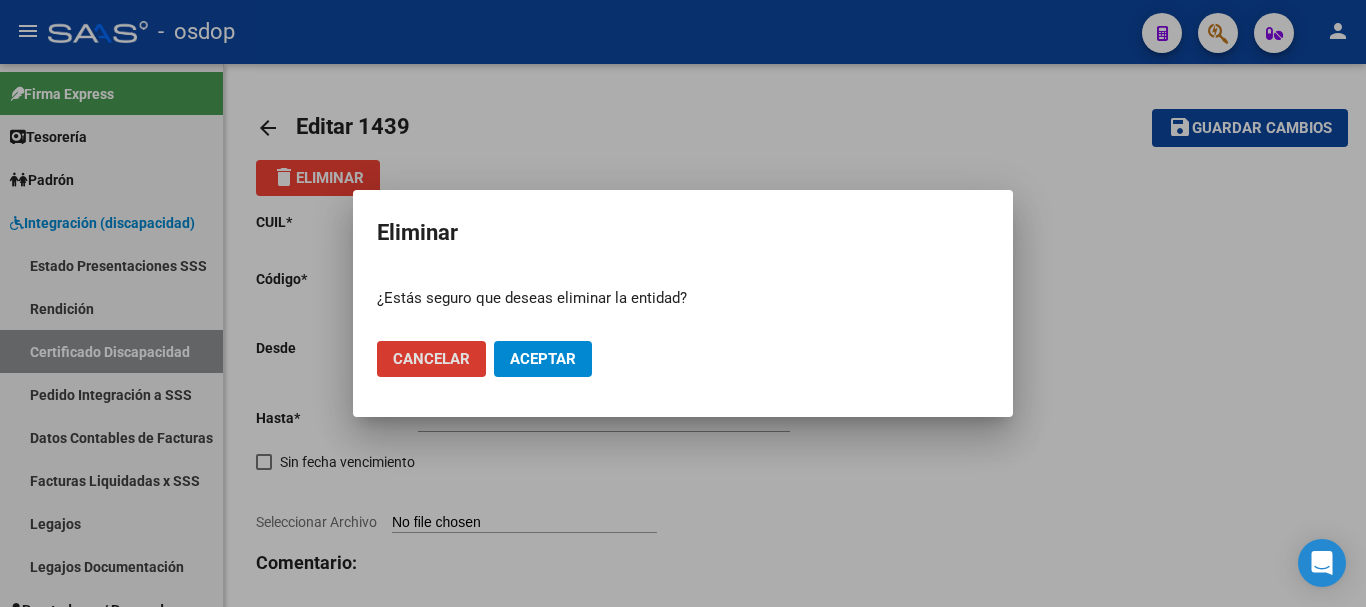 click on "Aceptar" 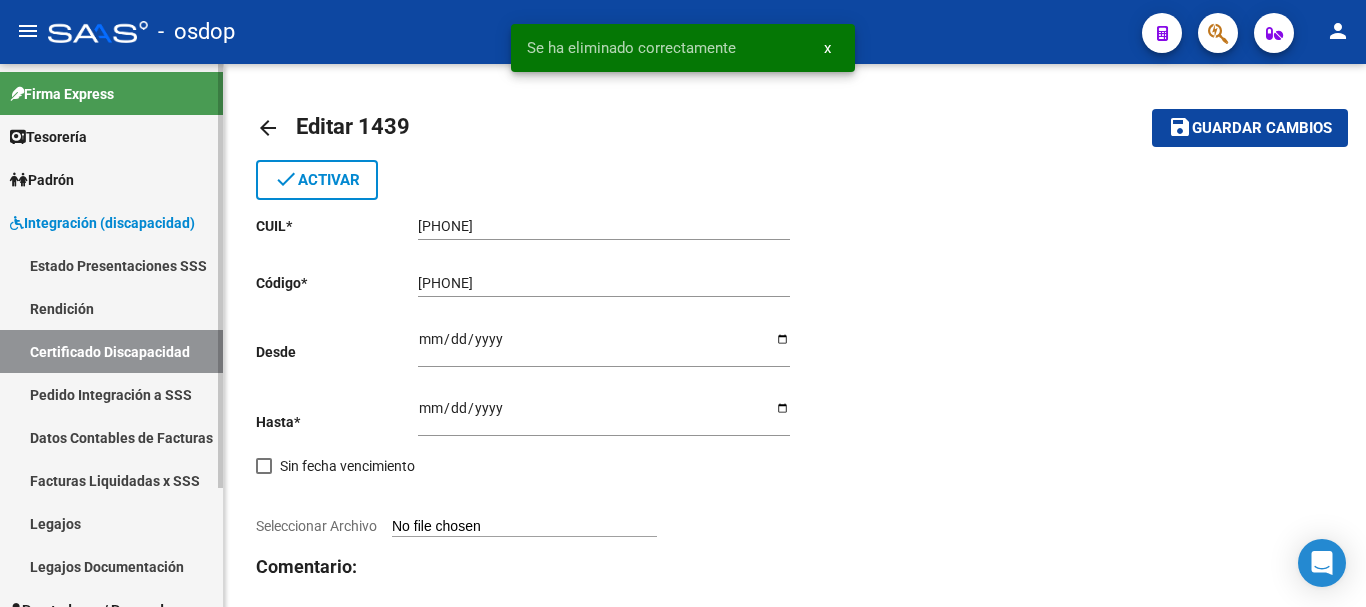 click on "Certificado Discapacidad" at bounding box center (111, 351) 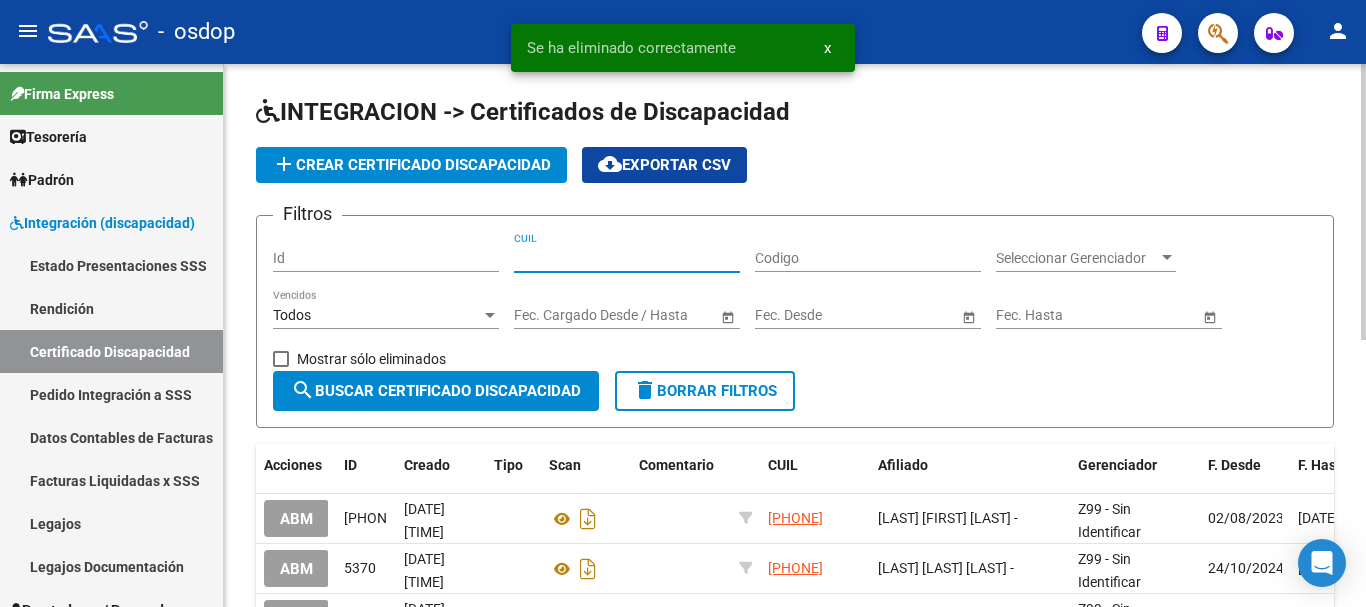 click on "CUIL" at bounding box center (627, 258) 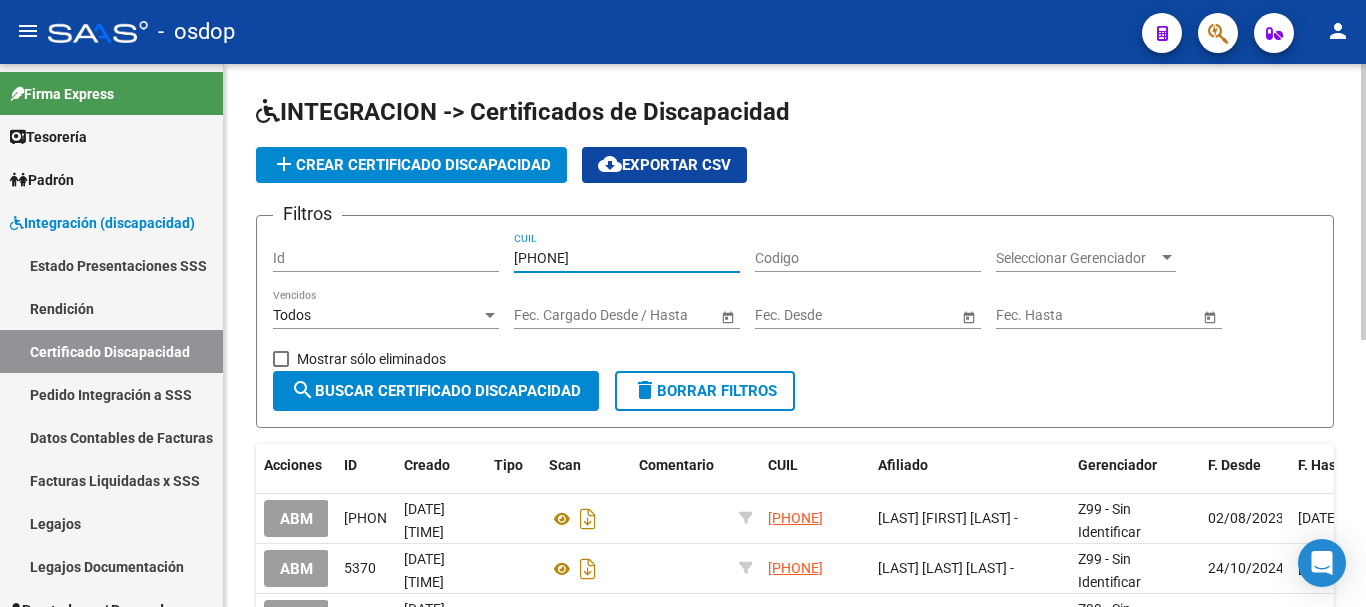 type on "20-52183841-9" 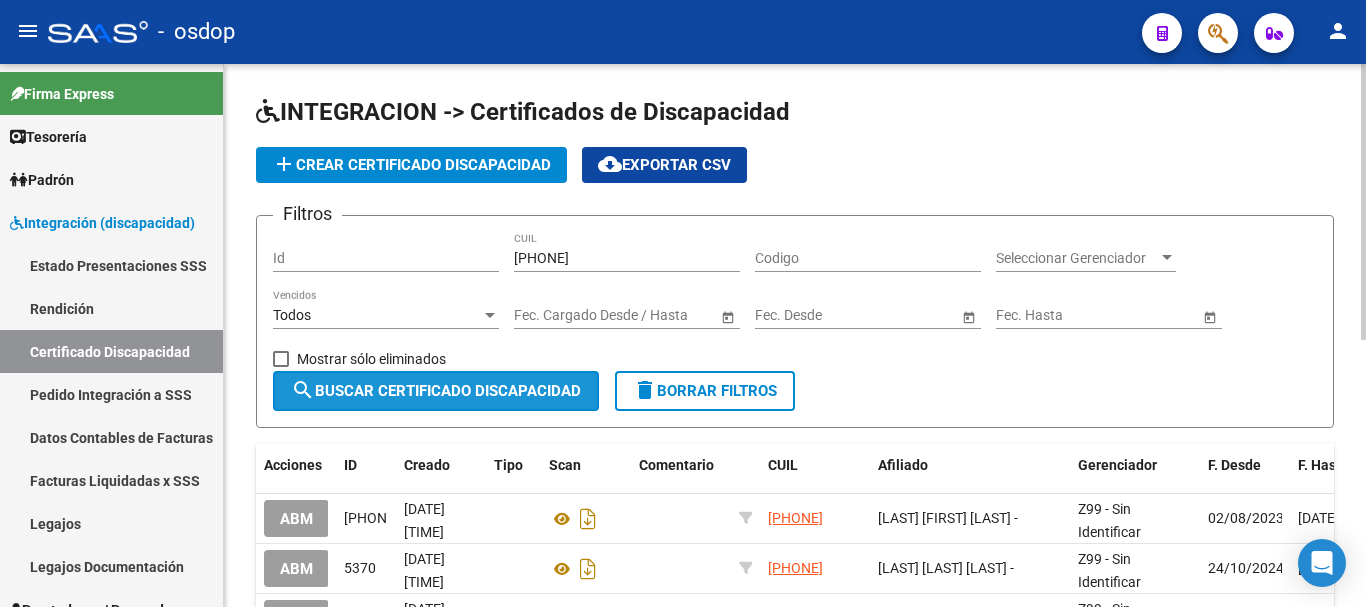click on "search  Buscar Certificado Discapacidad" 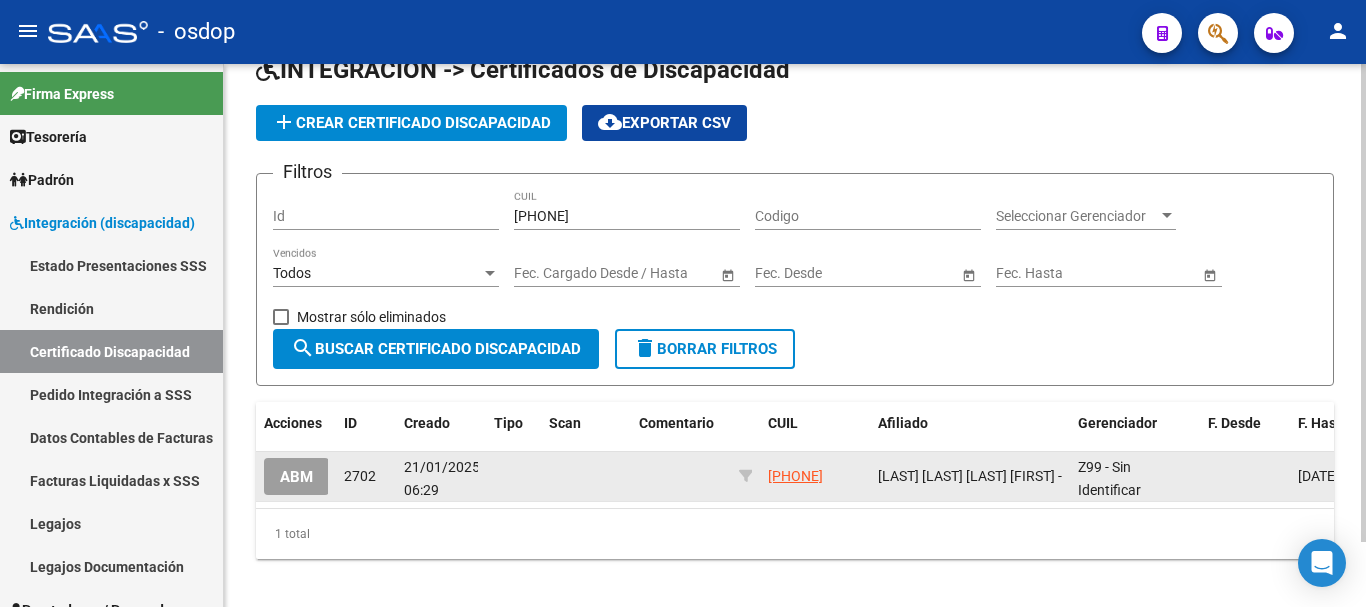 scroll, scrollTop: 74, scrollLeft: 0, axis: vertical 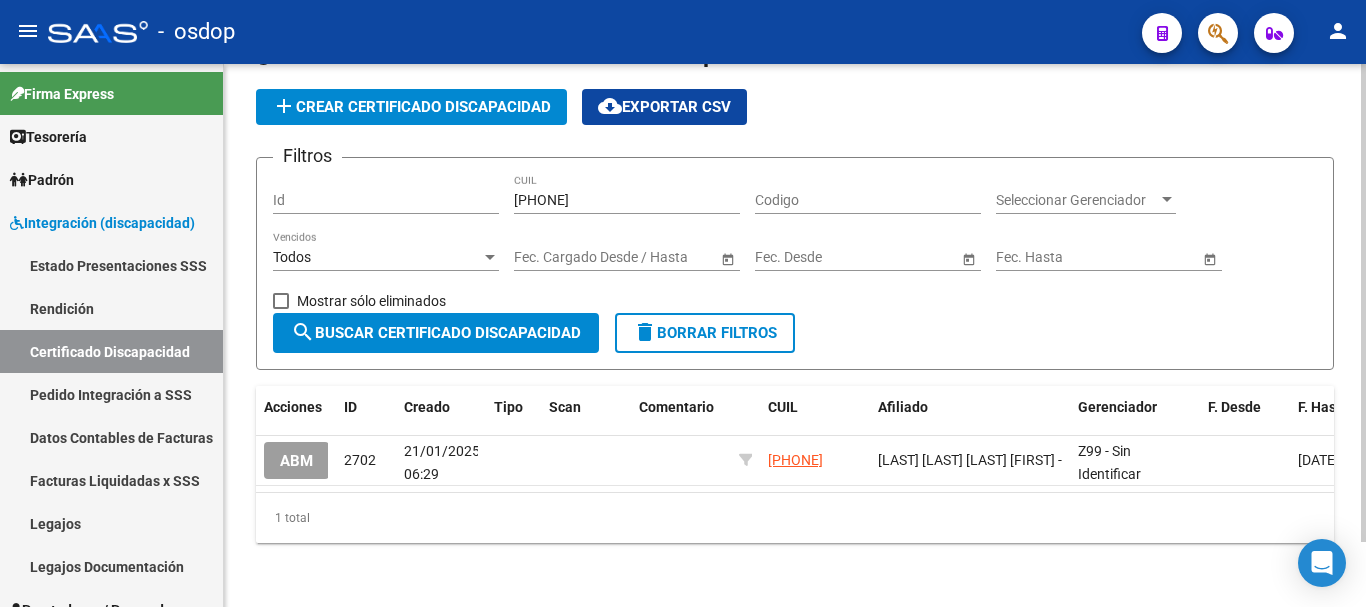 click on "add  Crear Certificado Discapacidad" 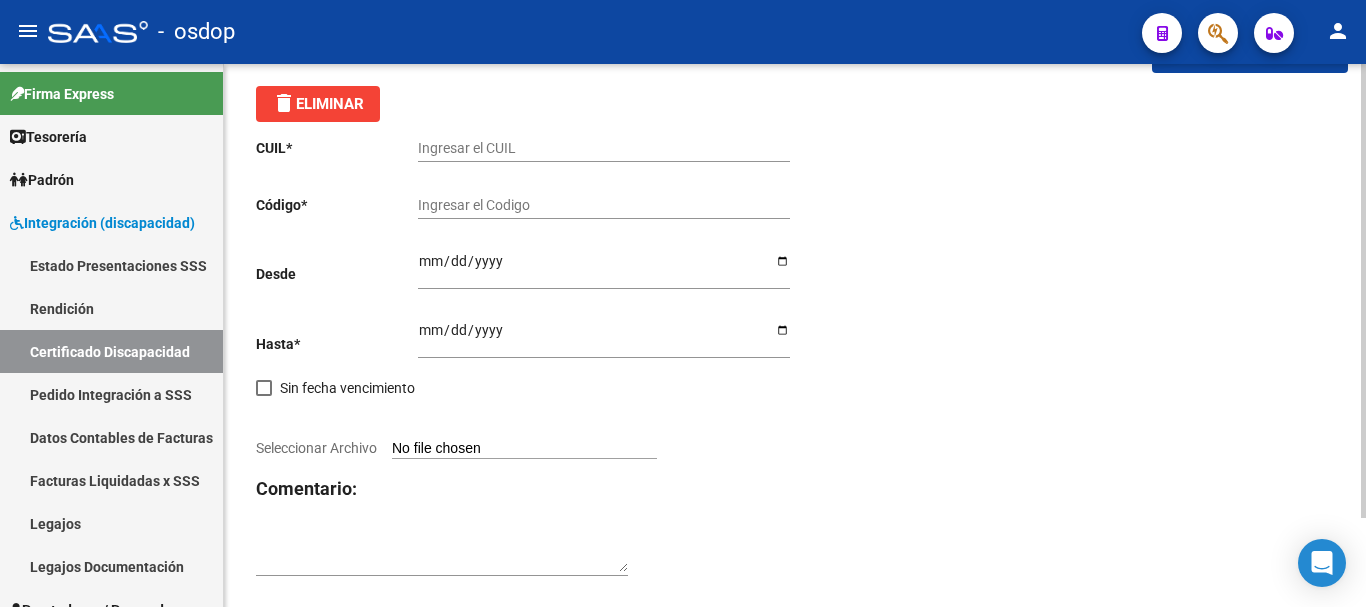 click on "Ingresar el CUIL" at bounding box center [604, 148] 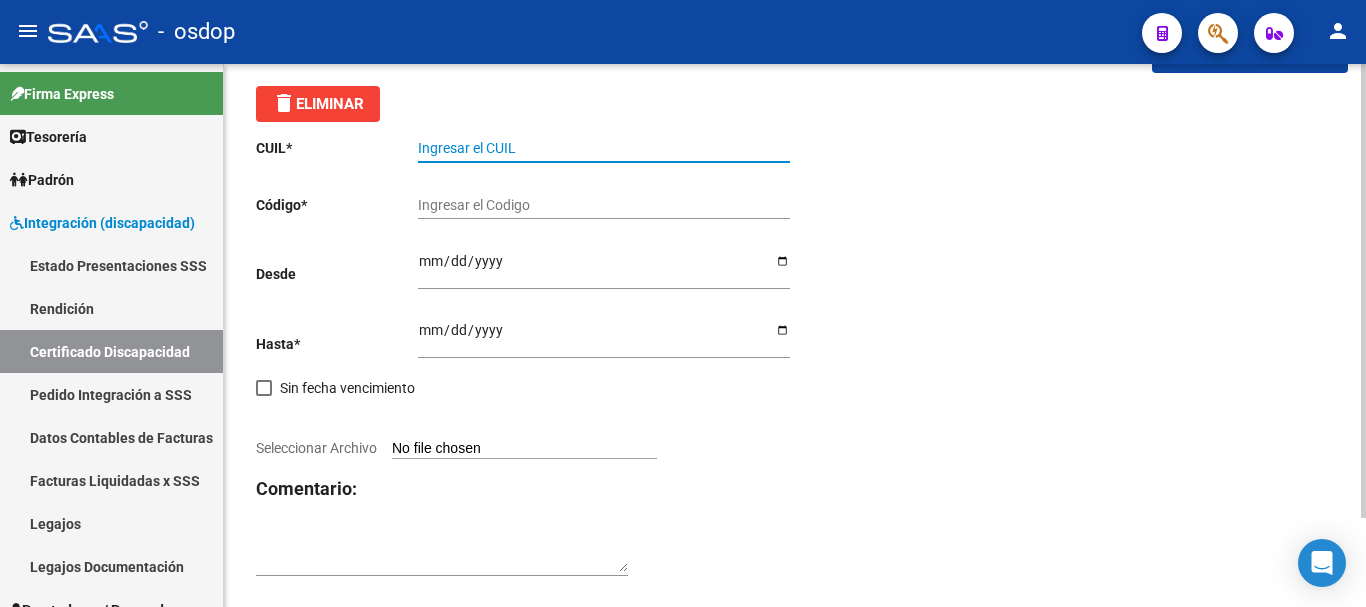 paste on "20-52183841-9" 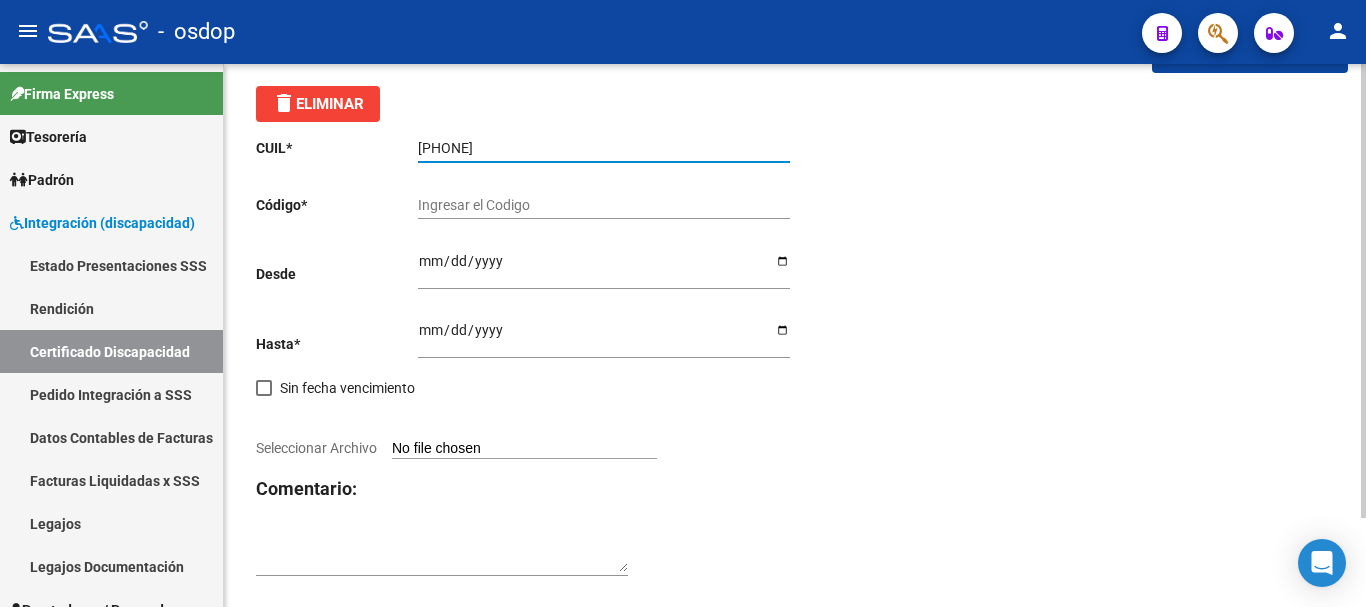type on "20-52183841-9" 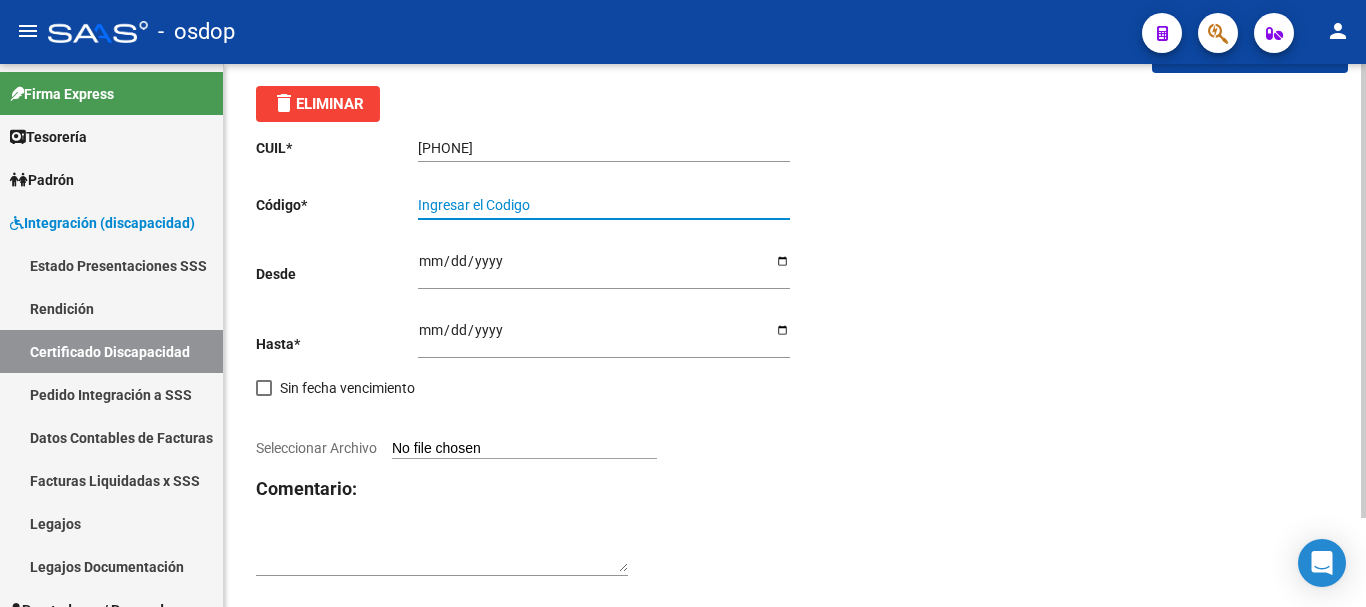 drag, startPoint x: 549, startPoint y: 211, endPoint x: 562, endPoint y: 207, distance: 13.601471 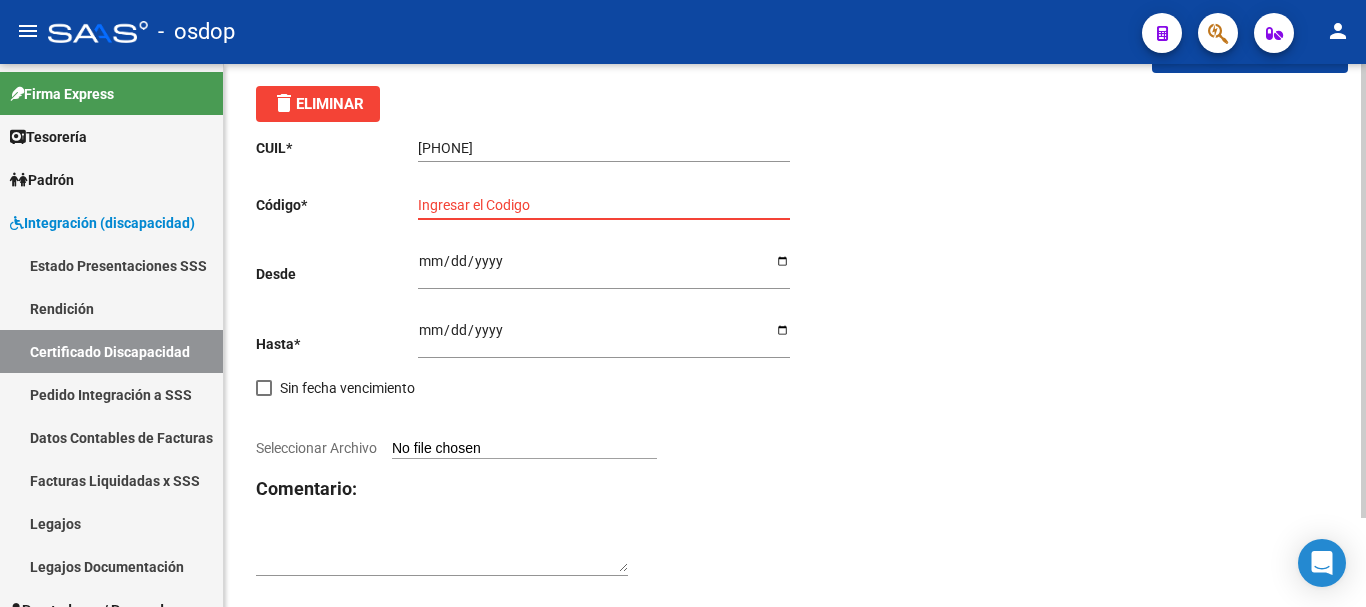click on "Ingresar el Codigo" at bounding box center [604, 205] 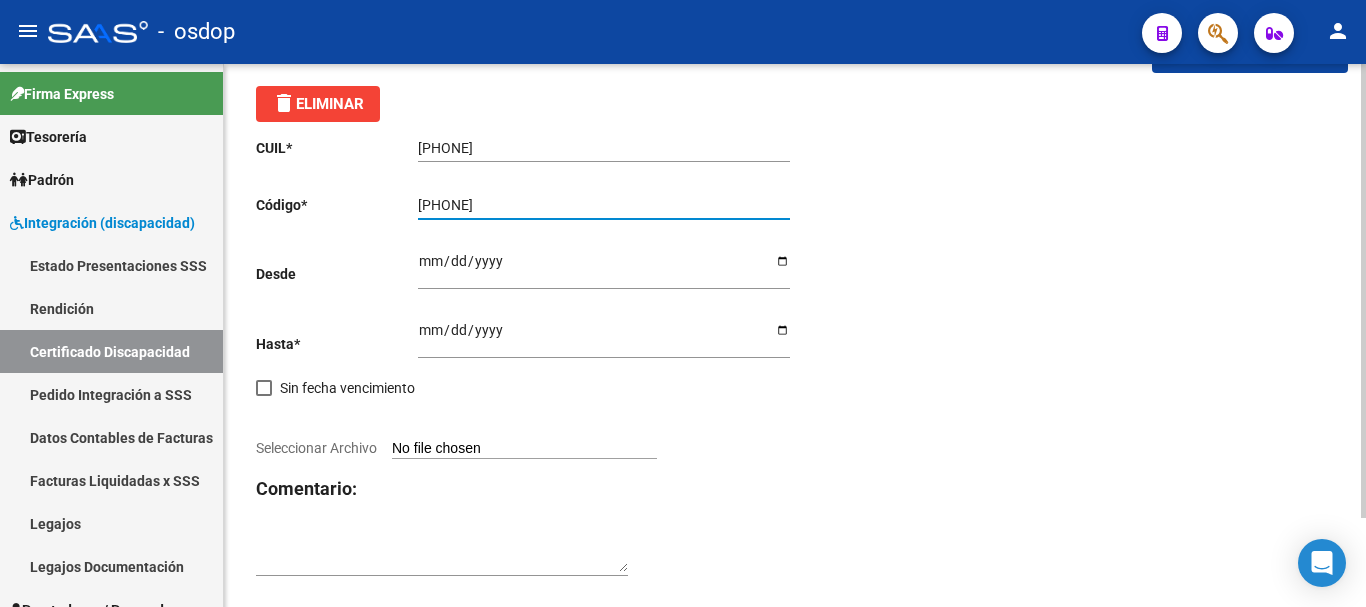 type on "8950947944" 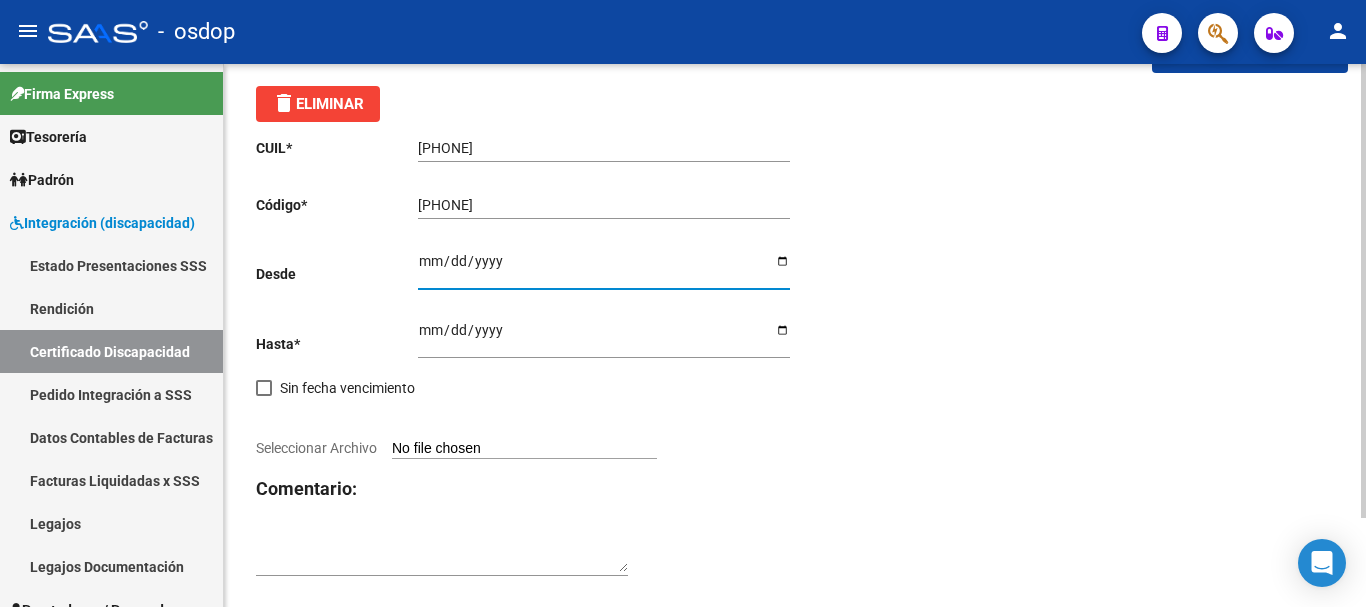type on "2023-04-13" 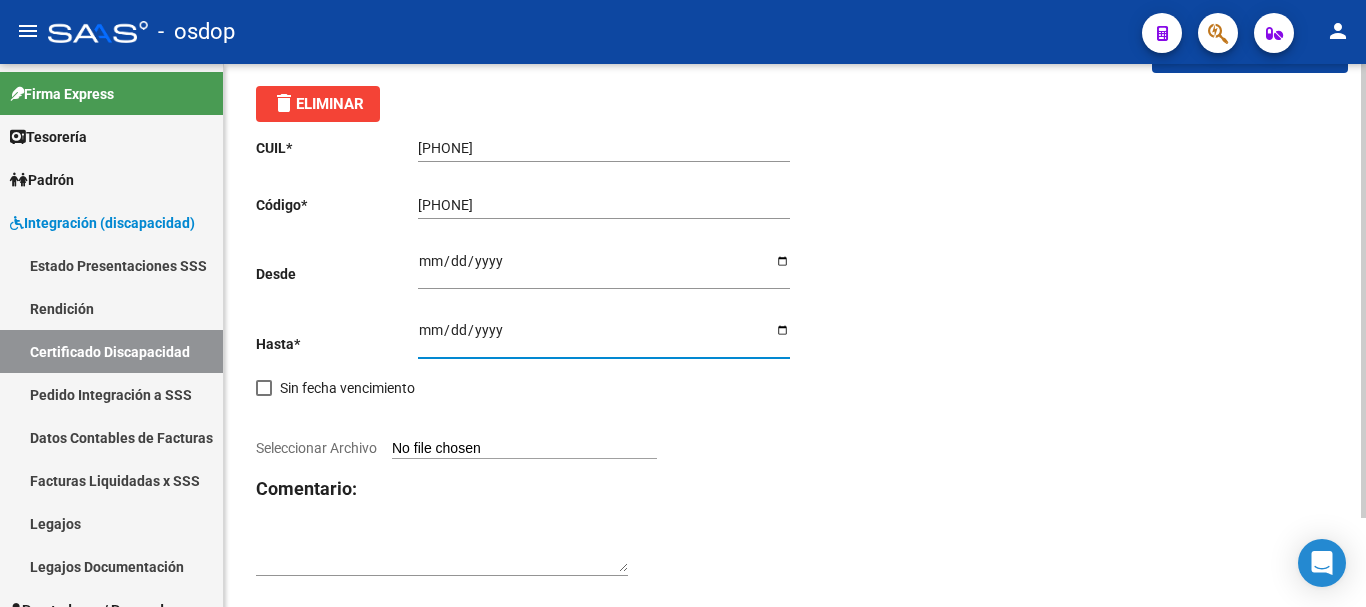 type on "2029-04-13" 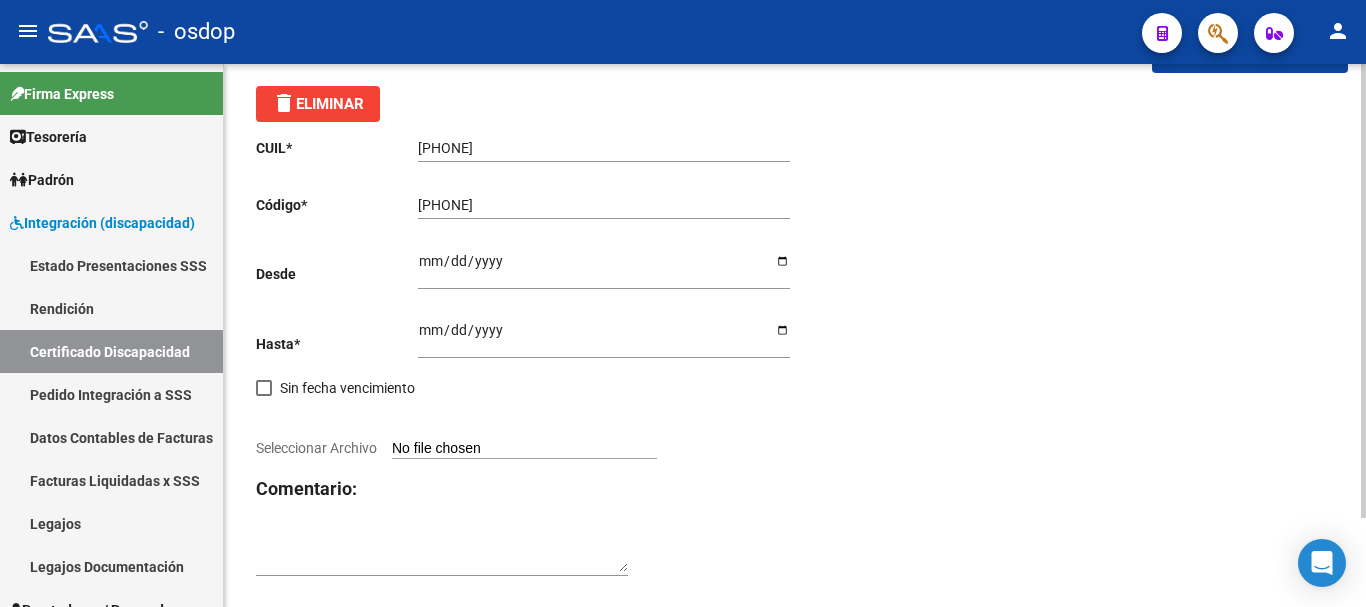 type on "C:\fakepath\20521838419.pdf" 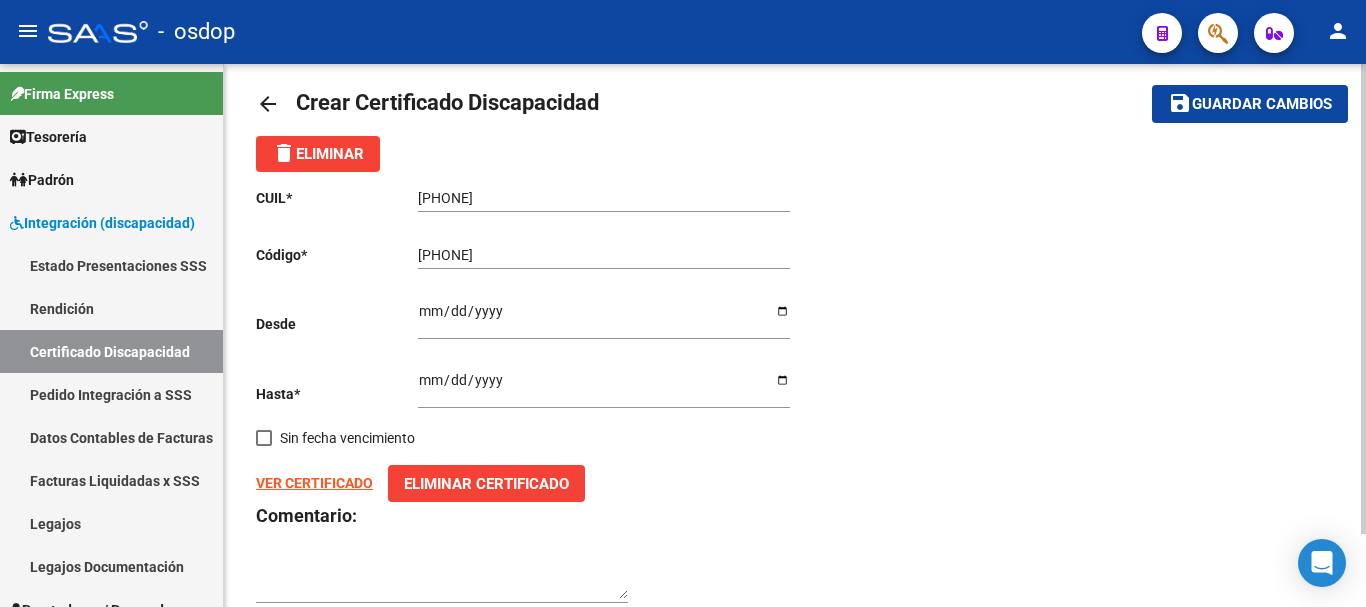 scroll, scrollTop: 0, scrollLeft: 0, axis: both 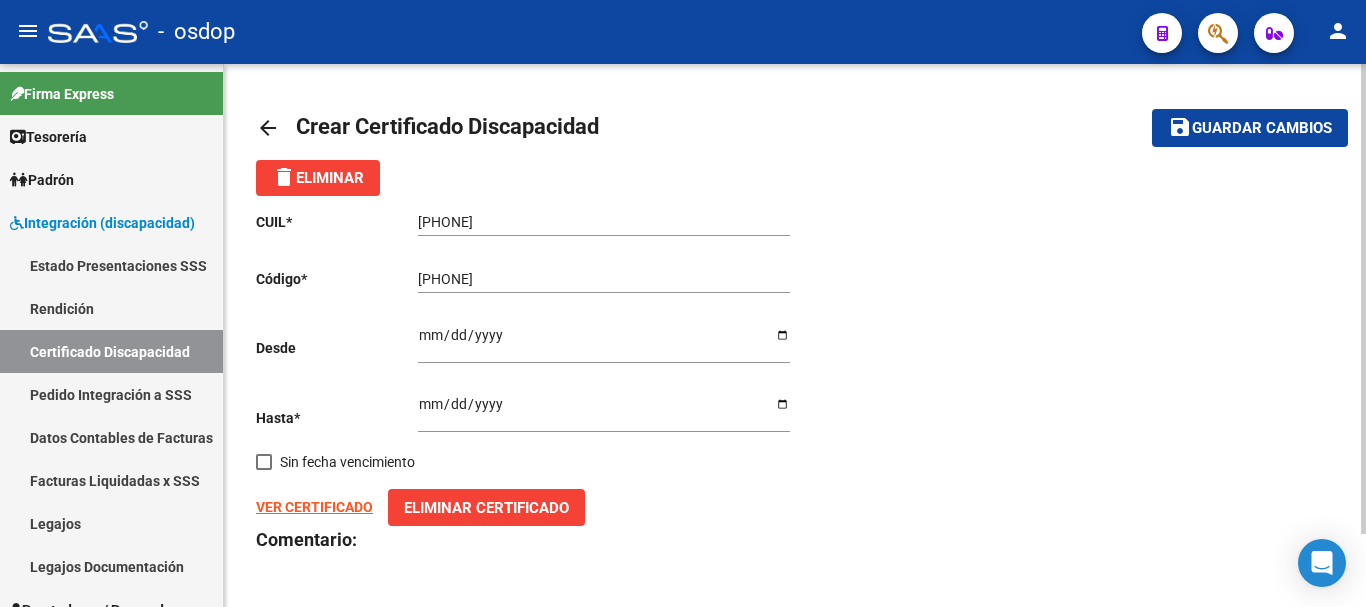click on "Guardar cambios" 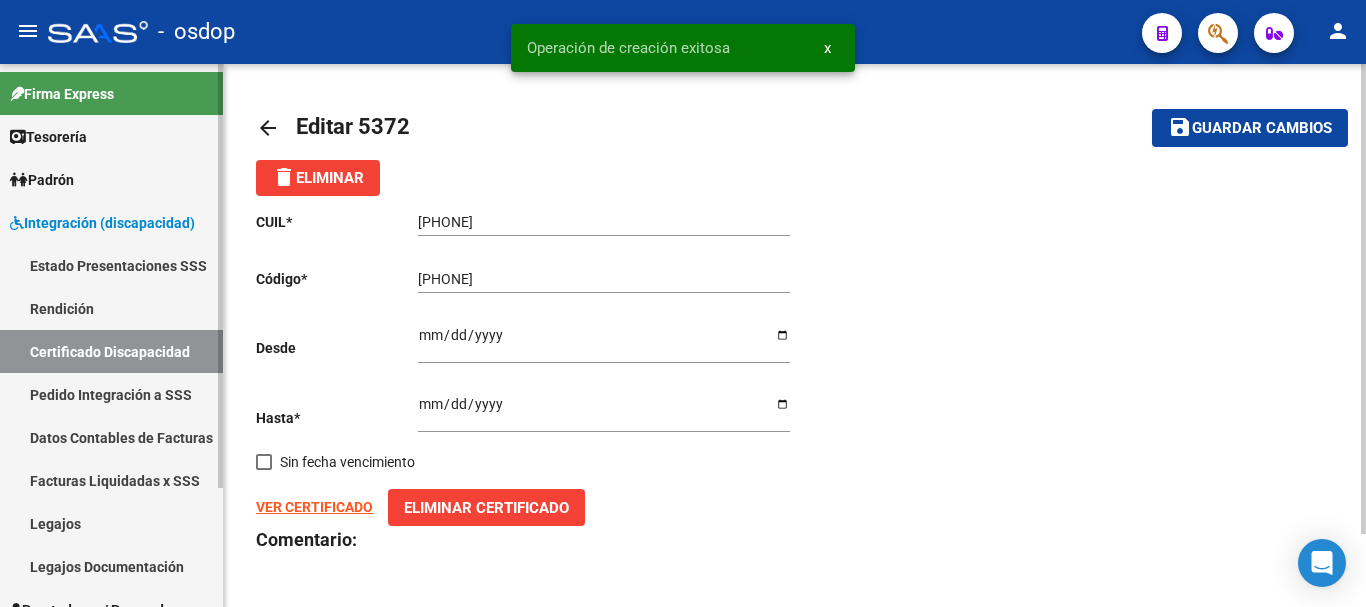 click on "Certificado Discapacidad" at bounding box center (111, 351) 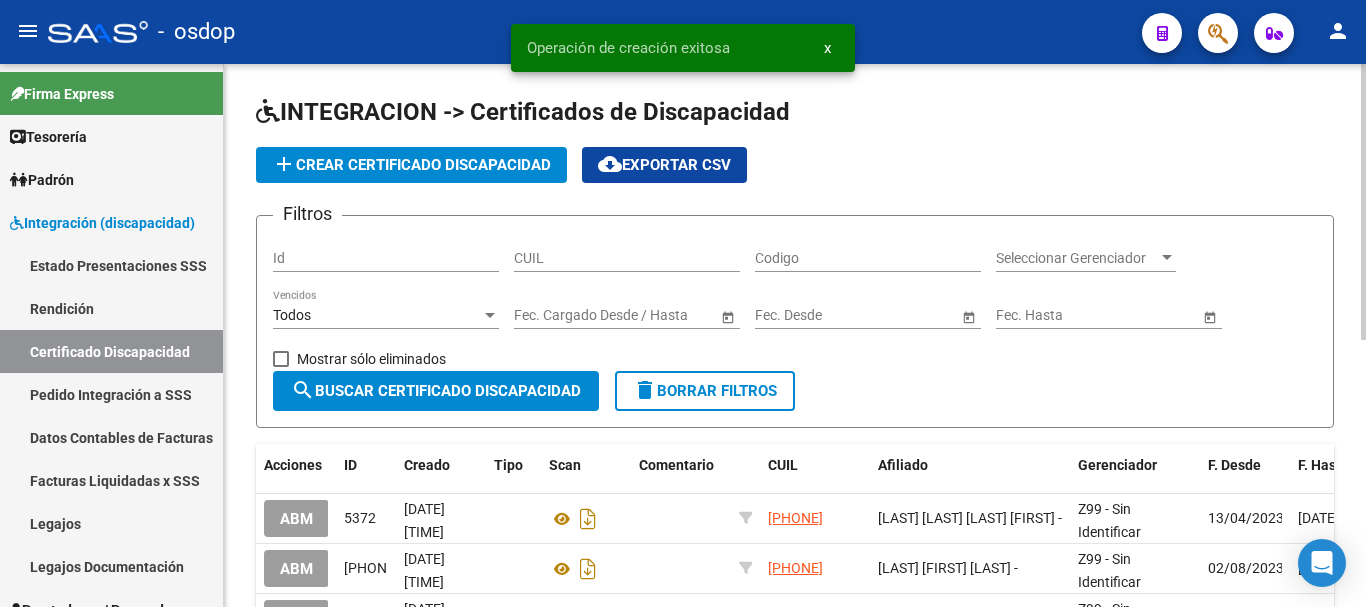 click on "CUIL" at bounding box center (627, 258) 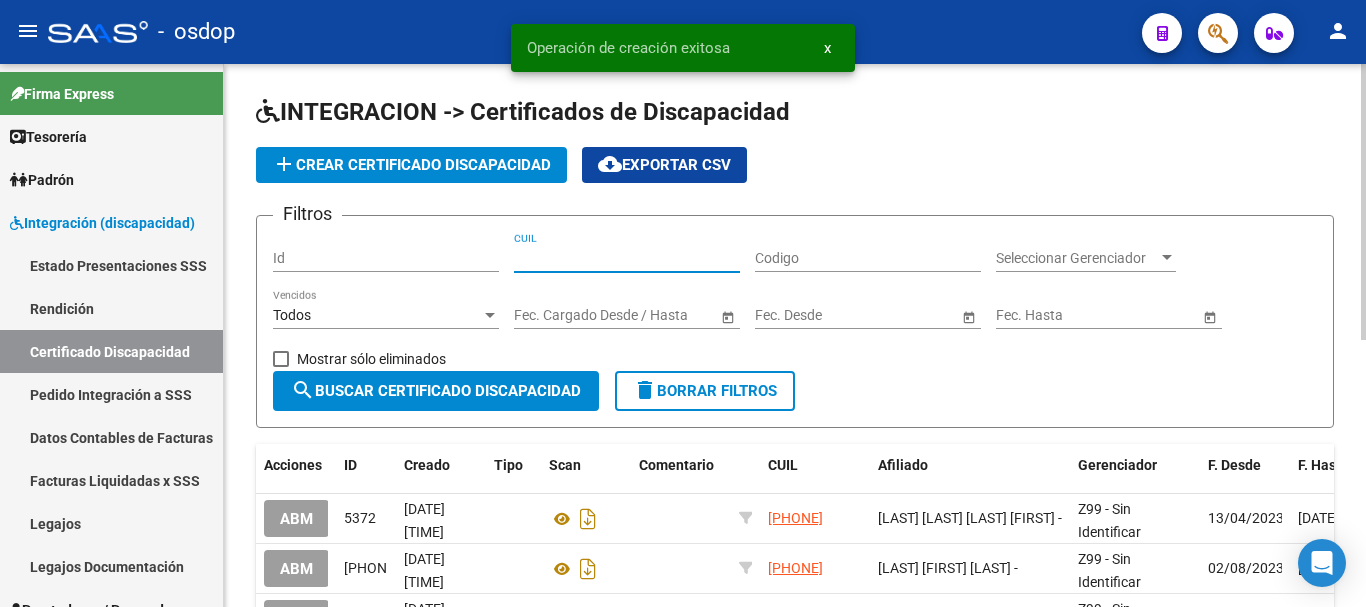 paste on "20-52183841-9" 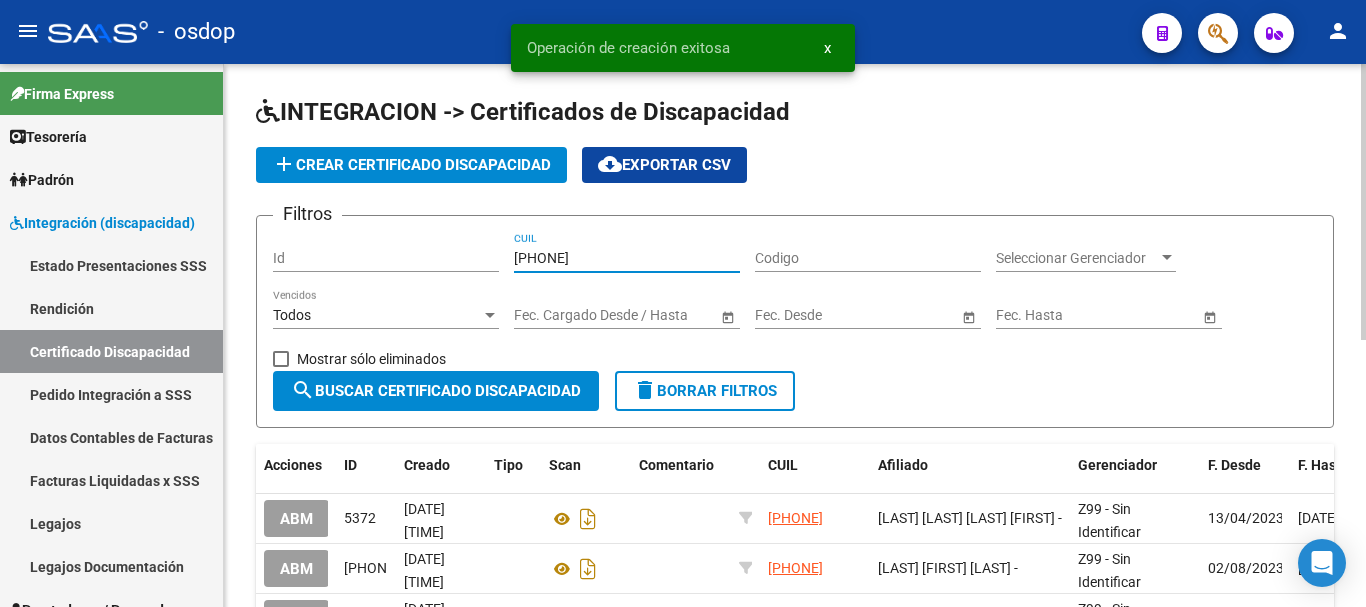 type on "20-52183841-9" 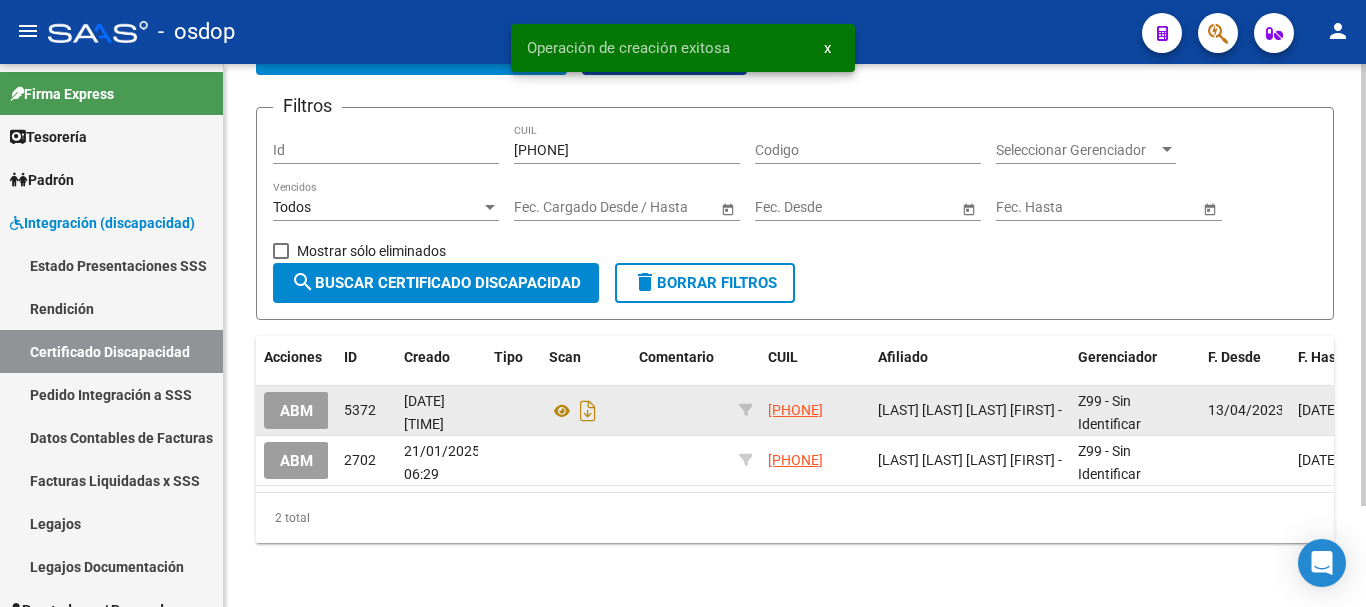 scroll, scrollTop: 124, scrollLeft: 0, axis: vertical 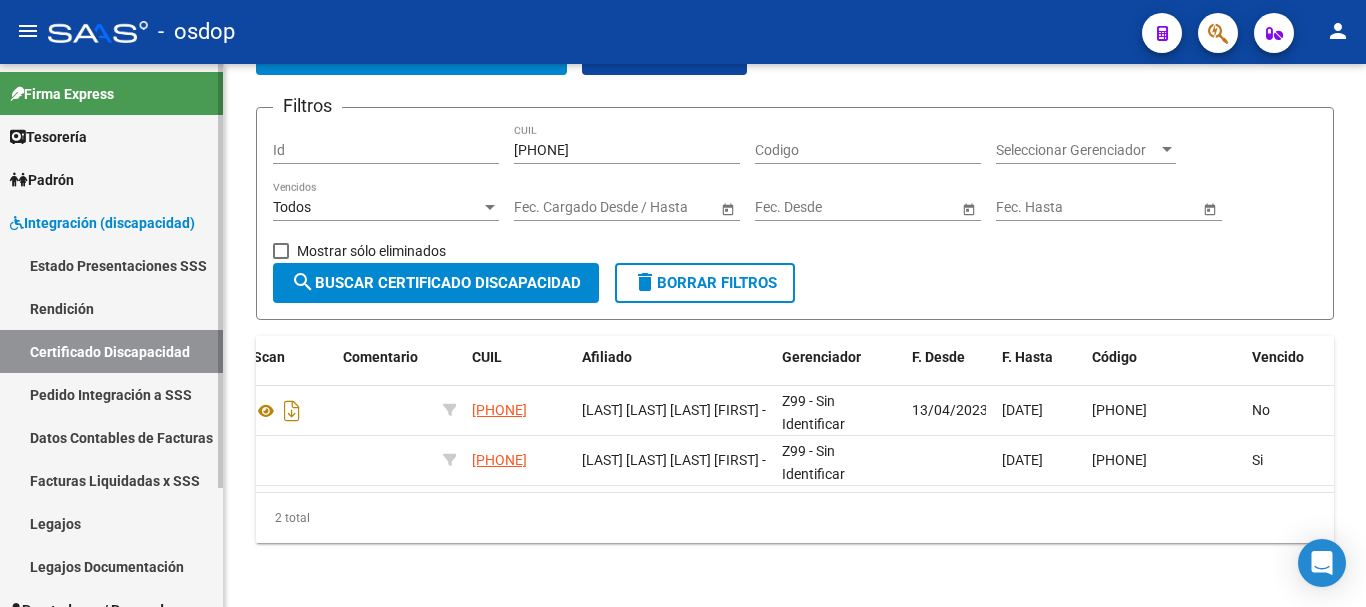 click on "Legajos" at bounding box center (111, 523) 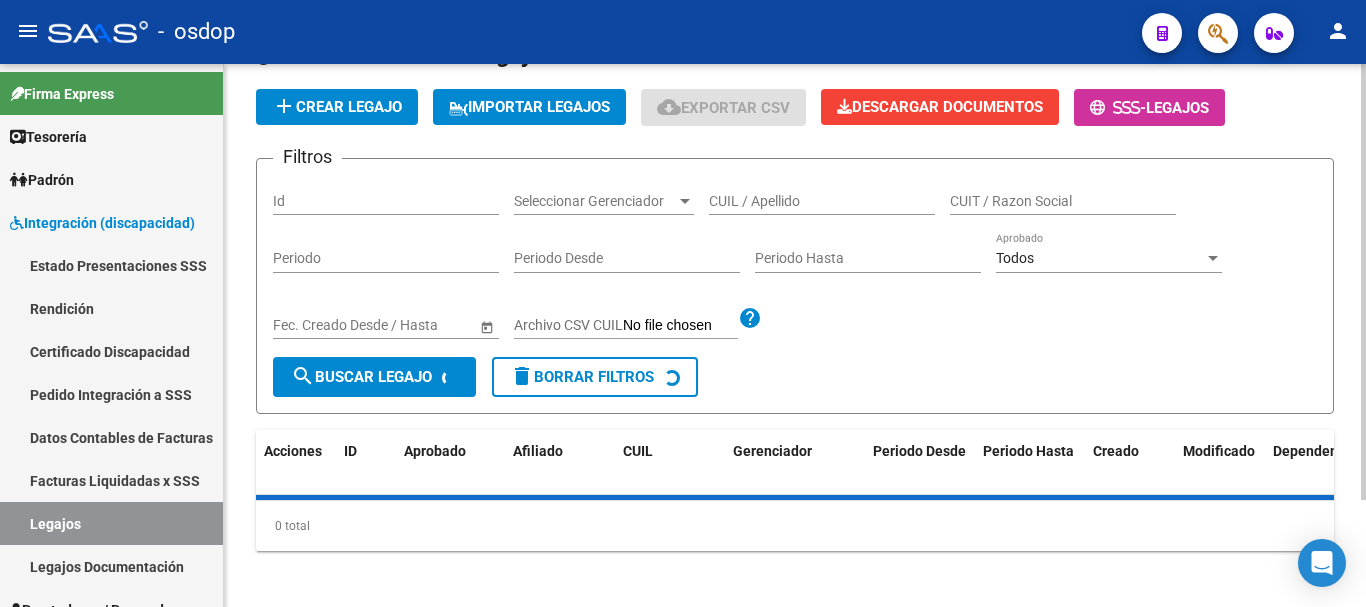 scroll, scrollTop: 0, scrollLeft: 0, axis: both 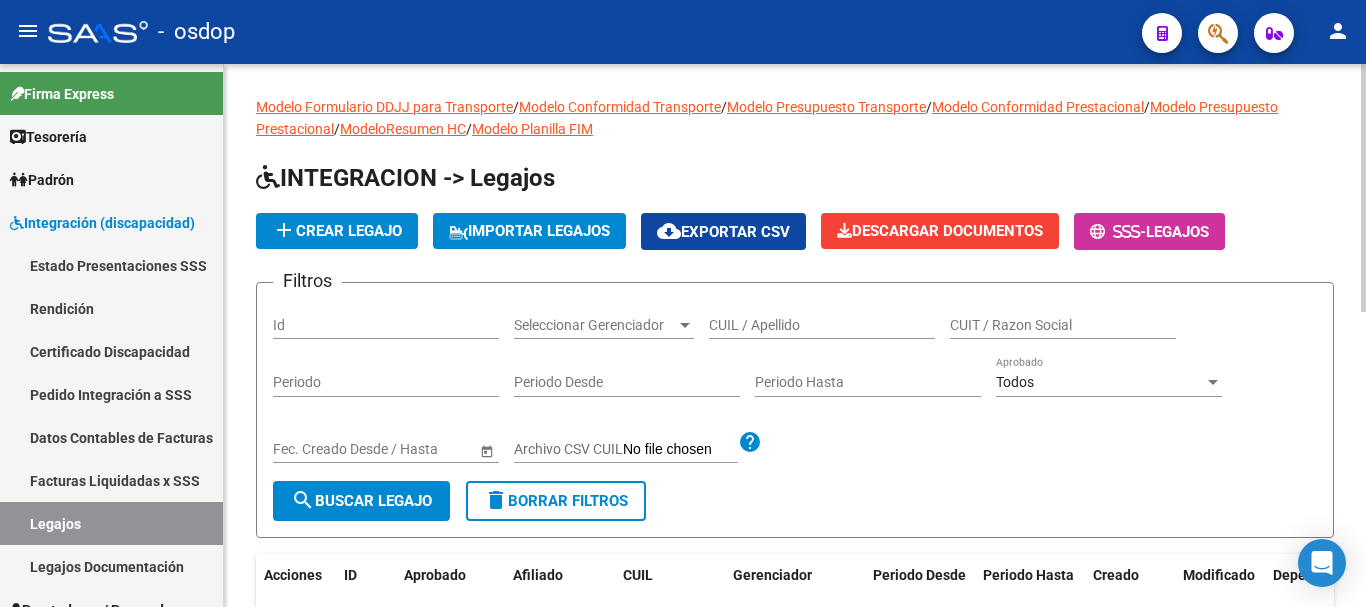 click on "CUIL / Apellido" 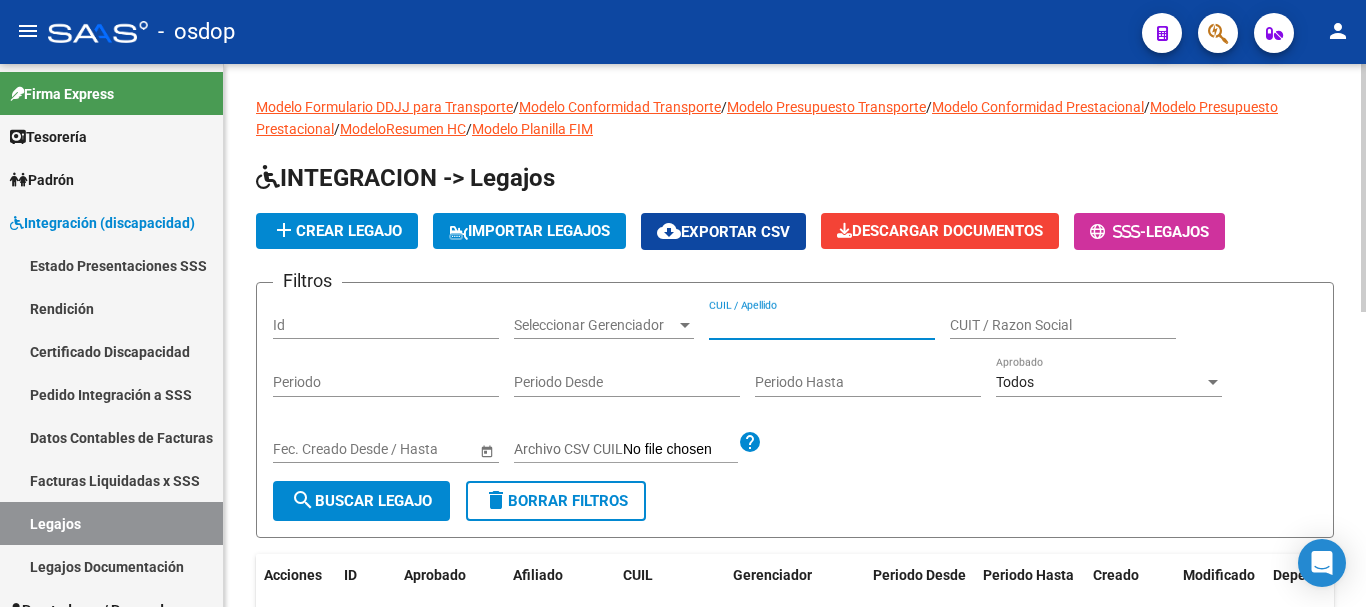 paste on "20521838419" 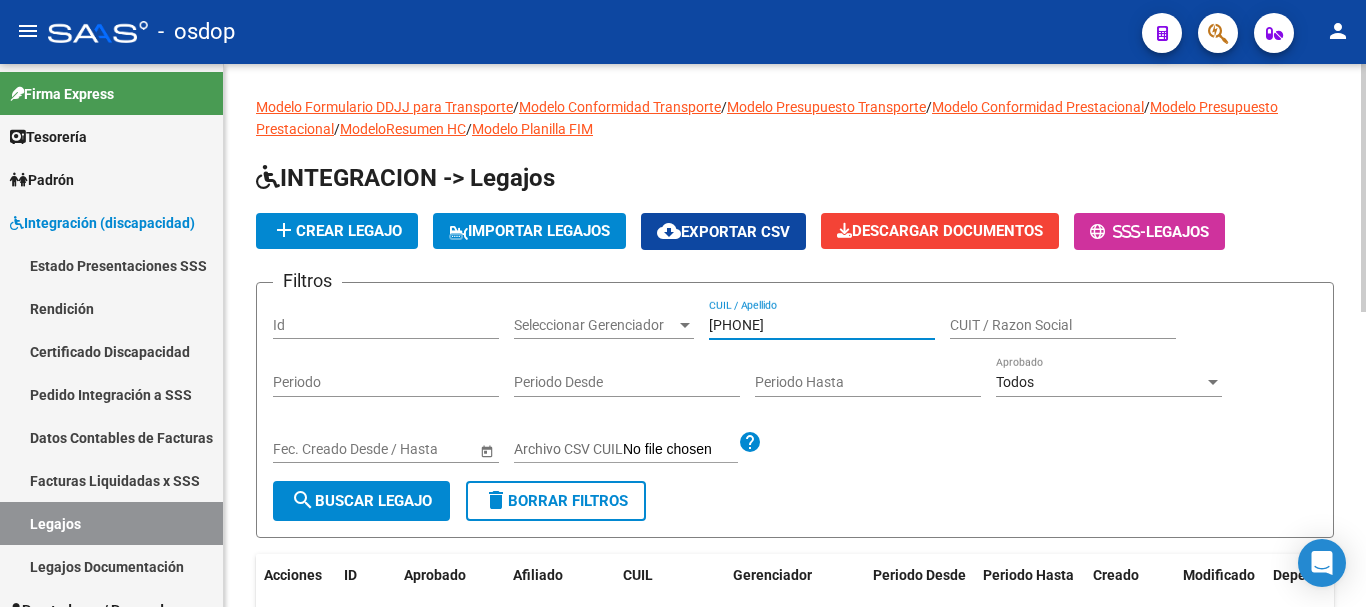 type on "20521838419" 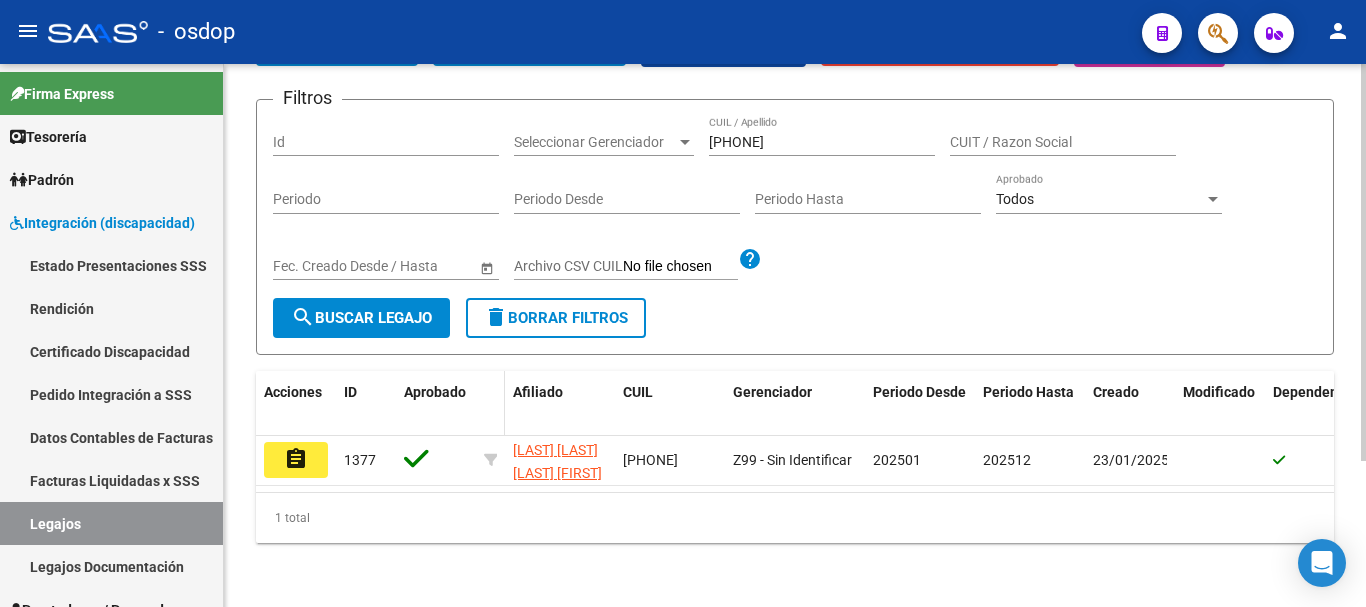 scroll, scrollTop: 200, scrollLeft: 0, axis: vertical 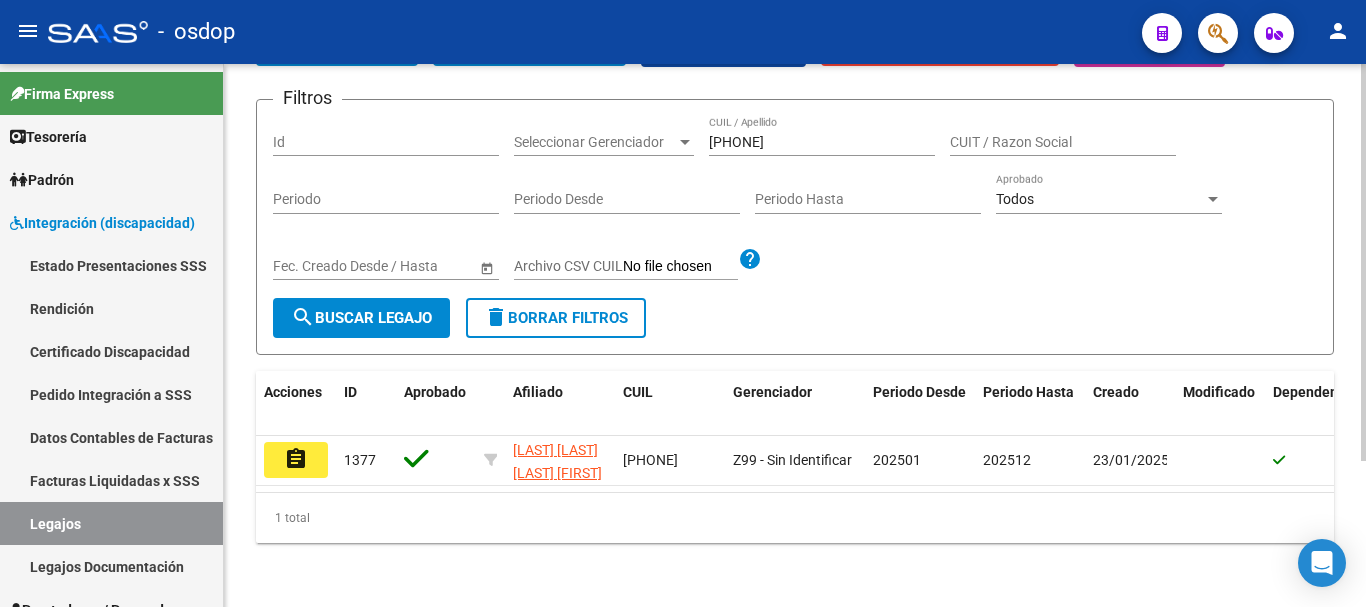 drag, startPoint x: 376, startPoint y: 317, endPoint x: 393, endPoint y: 314, distance: 17.262676 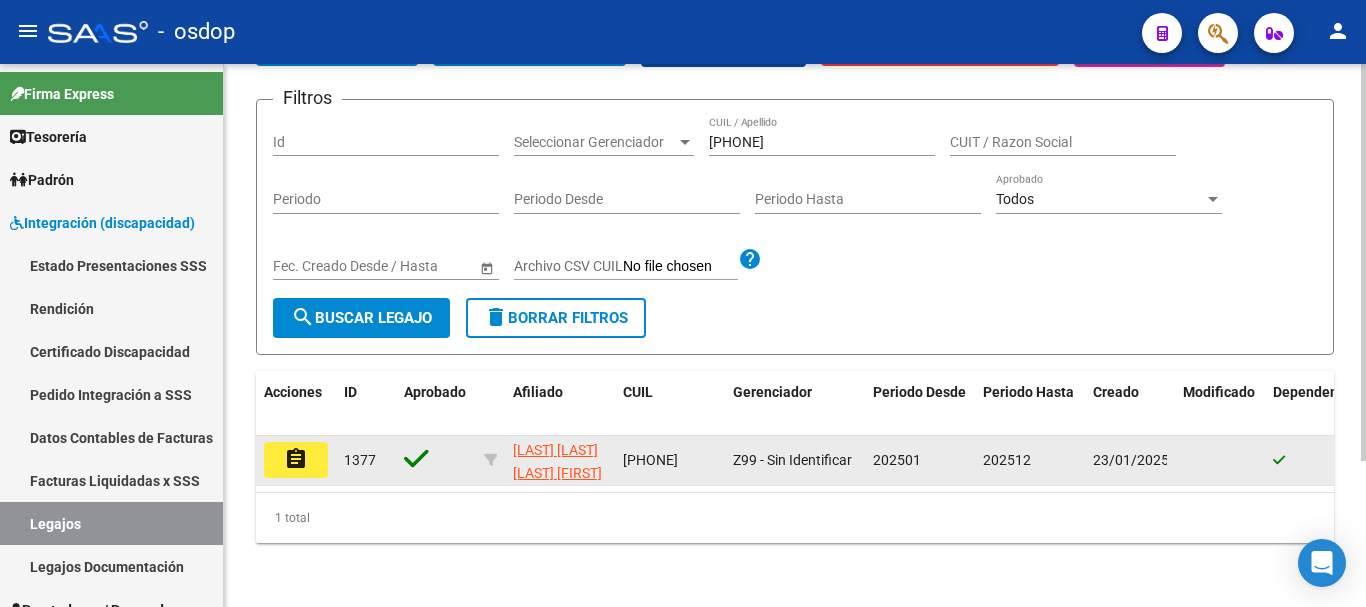 click on "assignment" 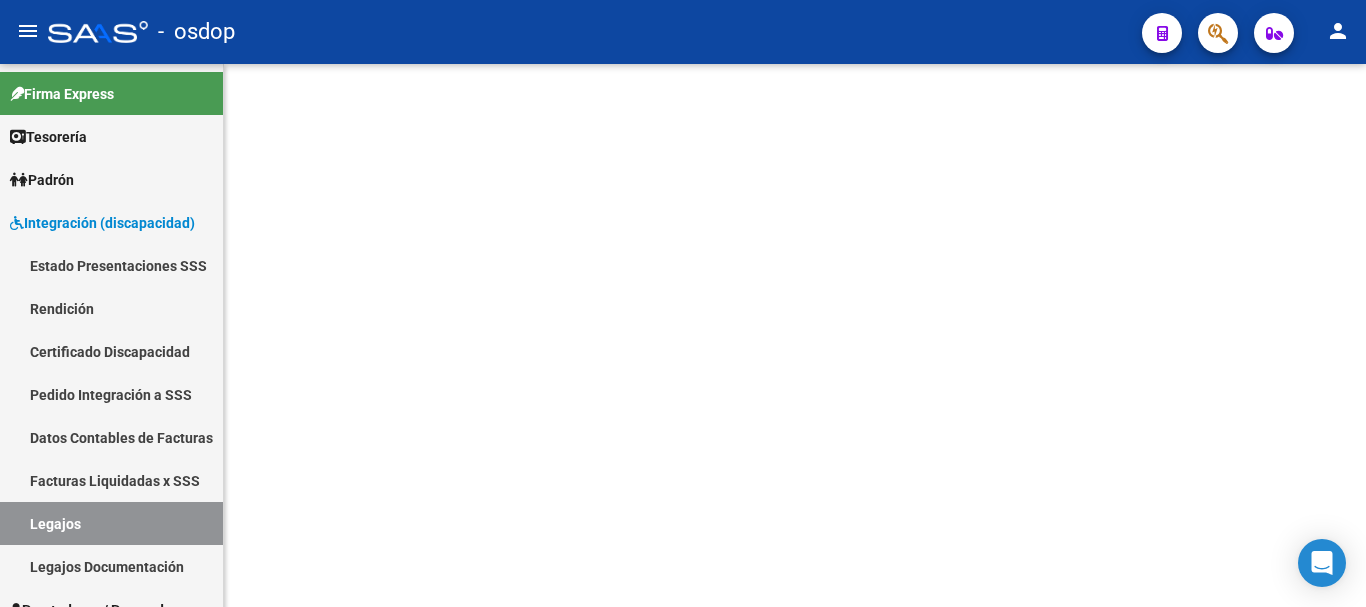 scroll, scrollTop: 0, scrollLeft: 0, axis: both 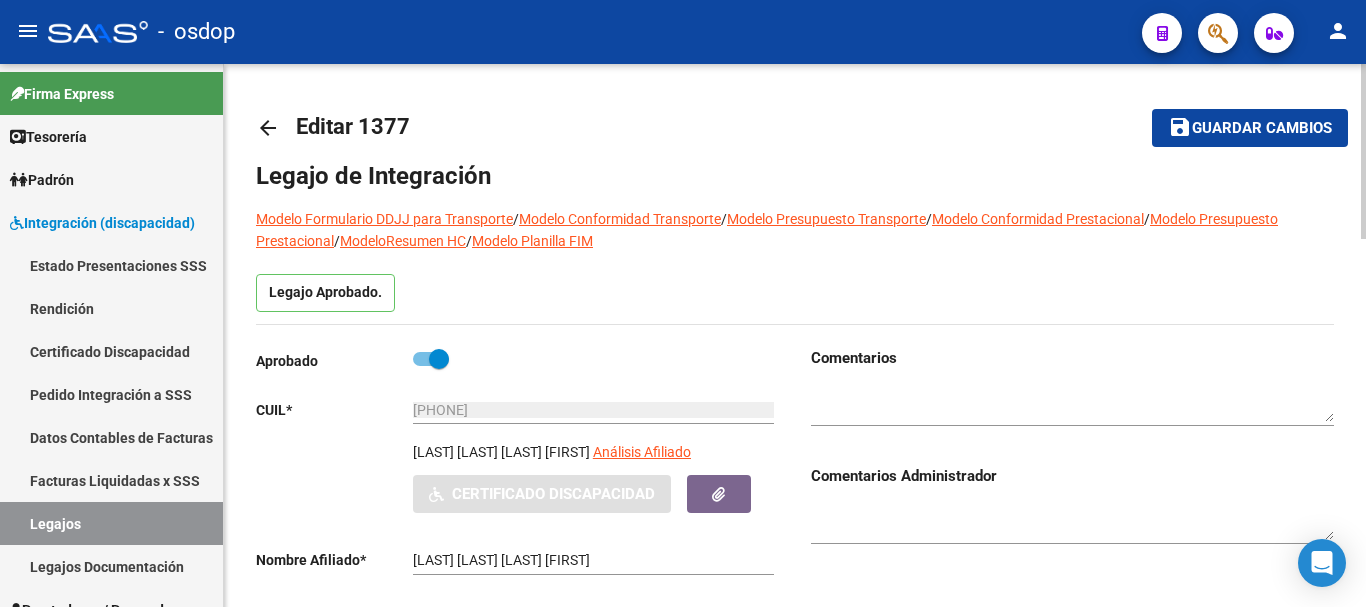type on "MAMANI HERRERA ROMAN HUGO EZEQUIEL" 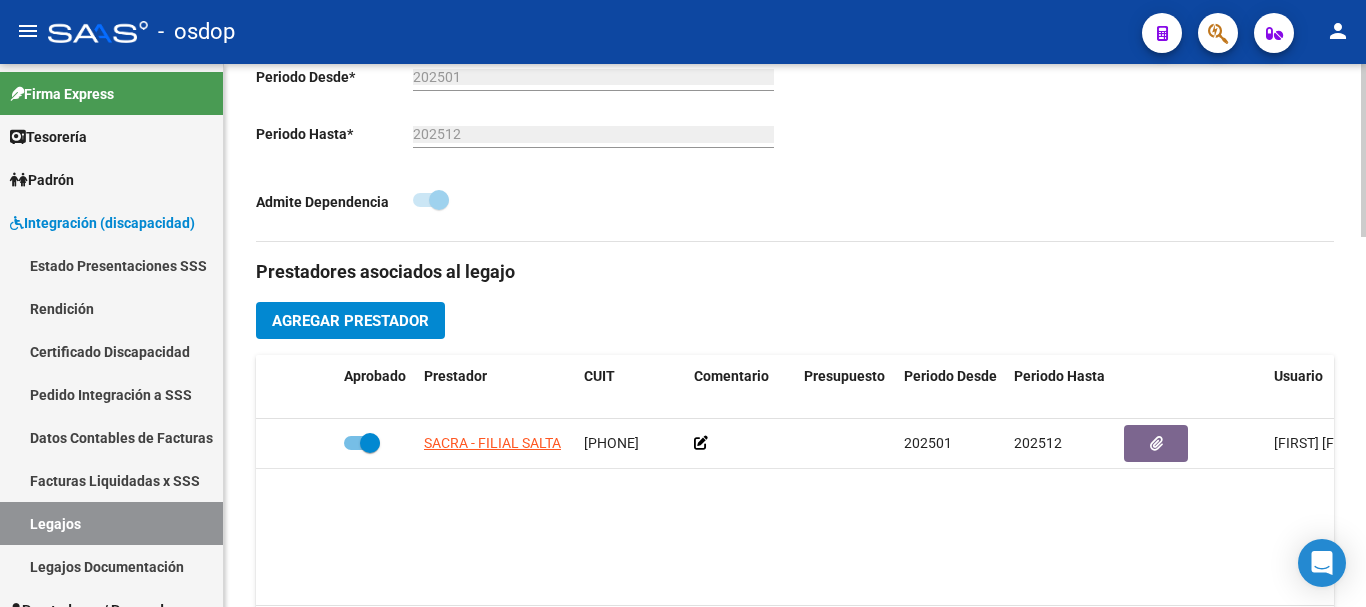 scroll, scrollTop: 600, scrollLeft: 0, axis: vertical 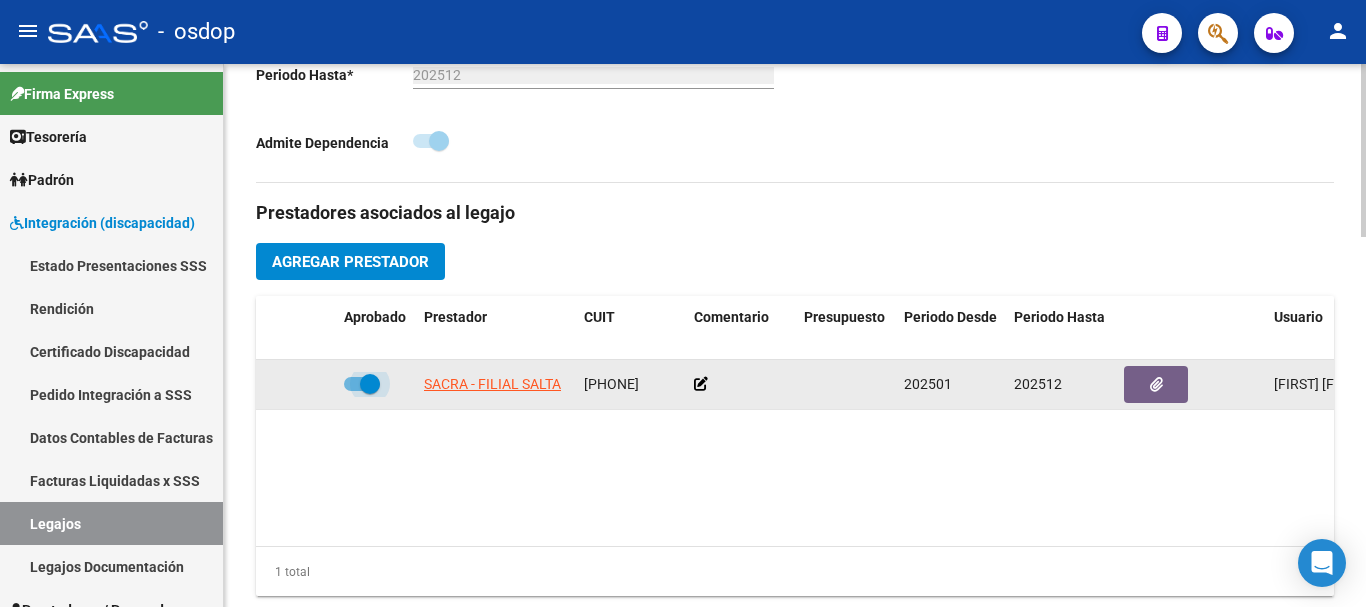 click at bounding box center [362, 384] 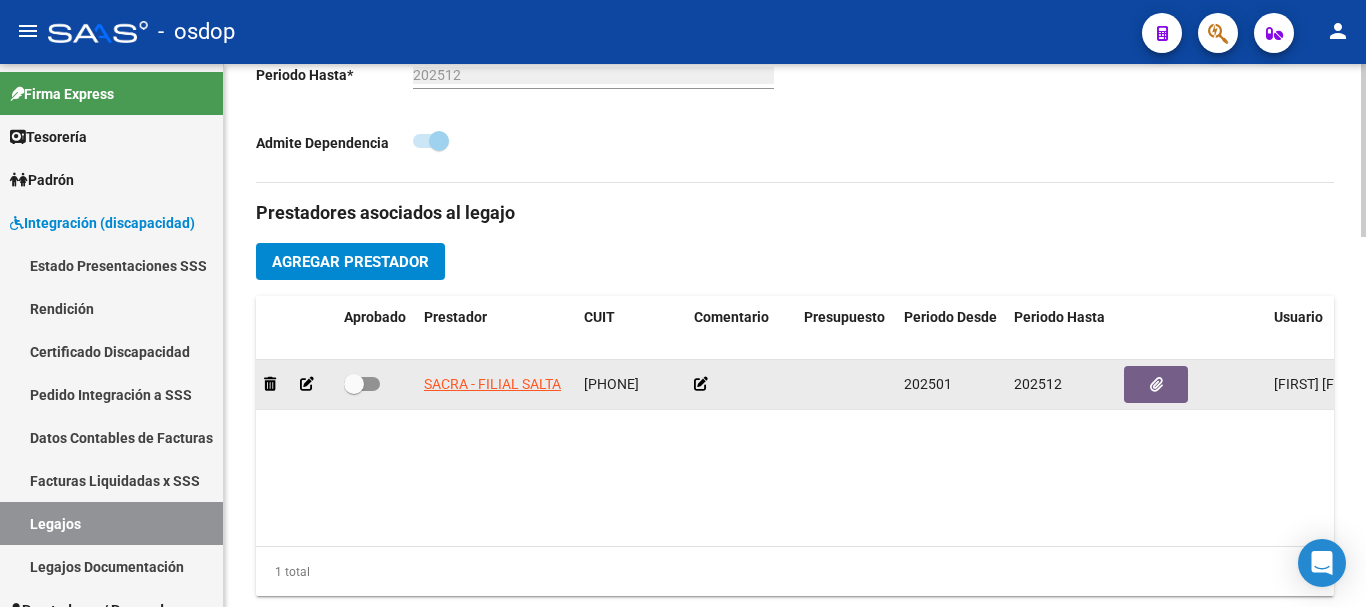 click 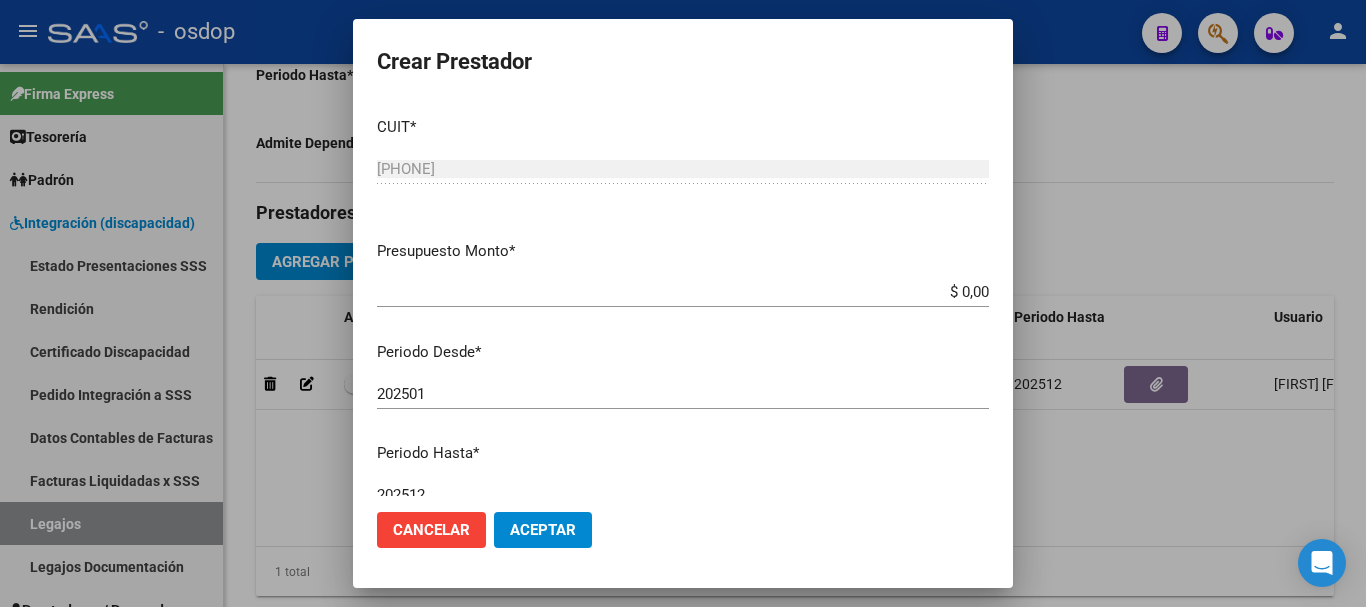 click on "$ 0,00" at bounding box center (683, 292) 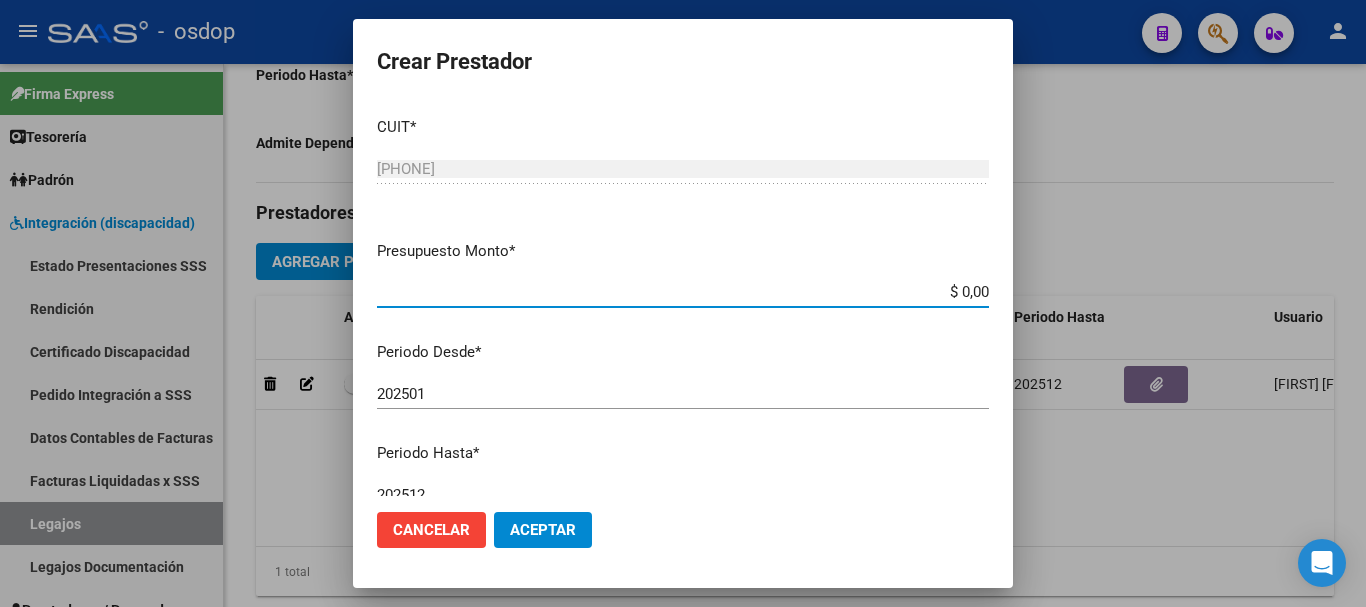 click on "$ 0,00" at bounding box center [683, 292] 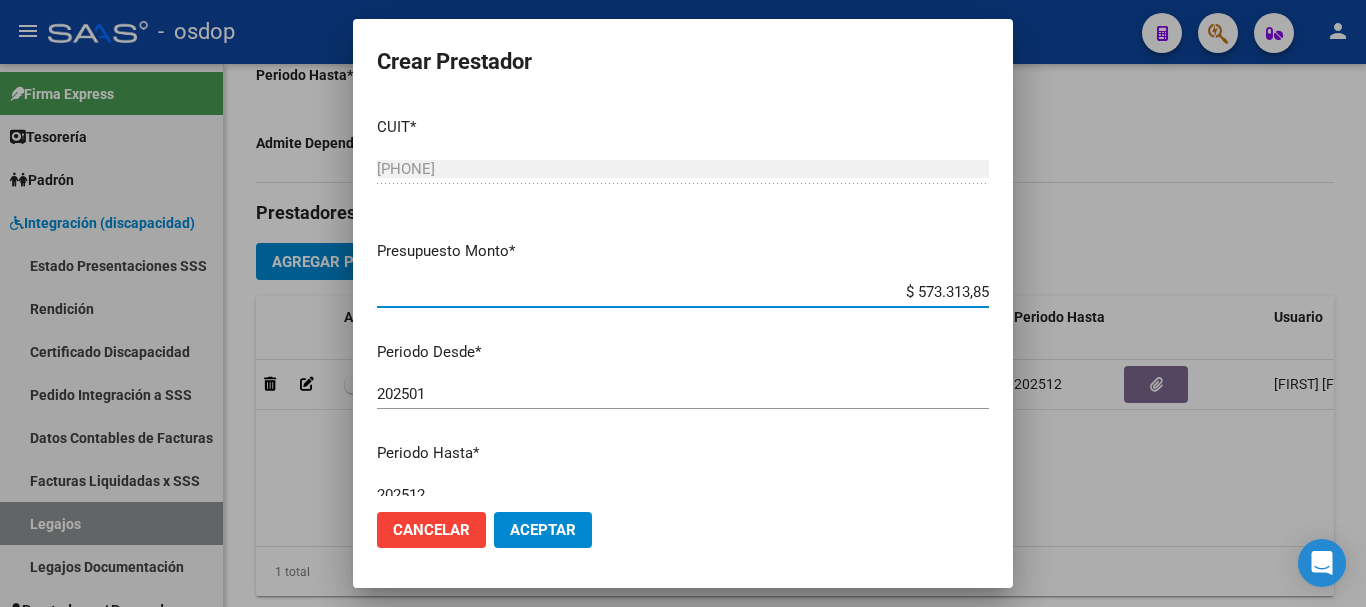 type on "$ 573.313,85" 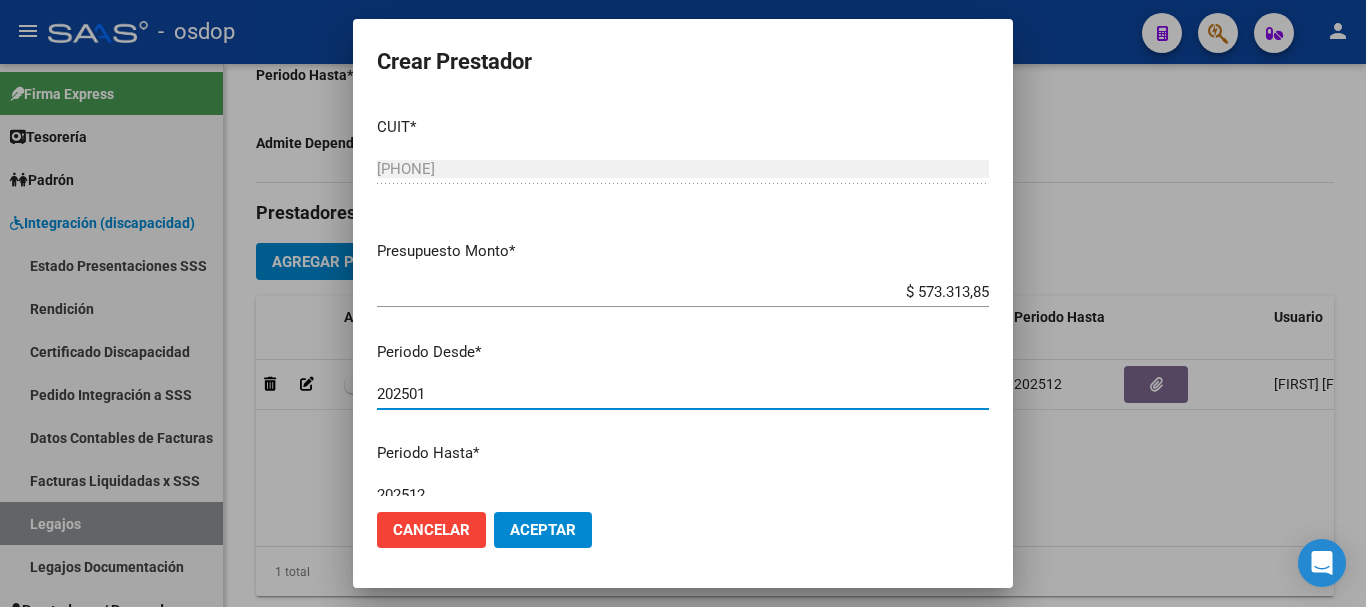 click on "202501" at bounding box center (683, 394) 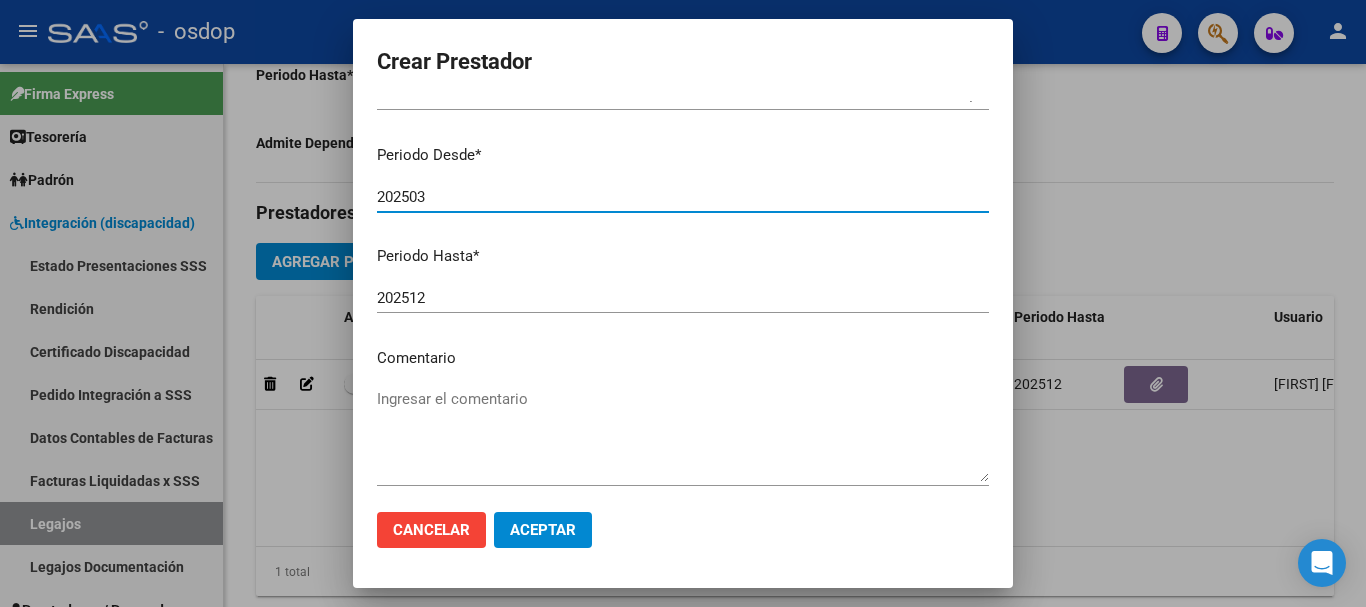 scroll, scrollTop: 200, scrollLeft: 0, axis: vertical 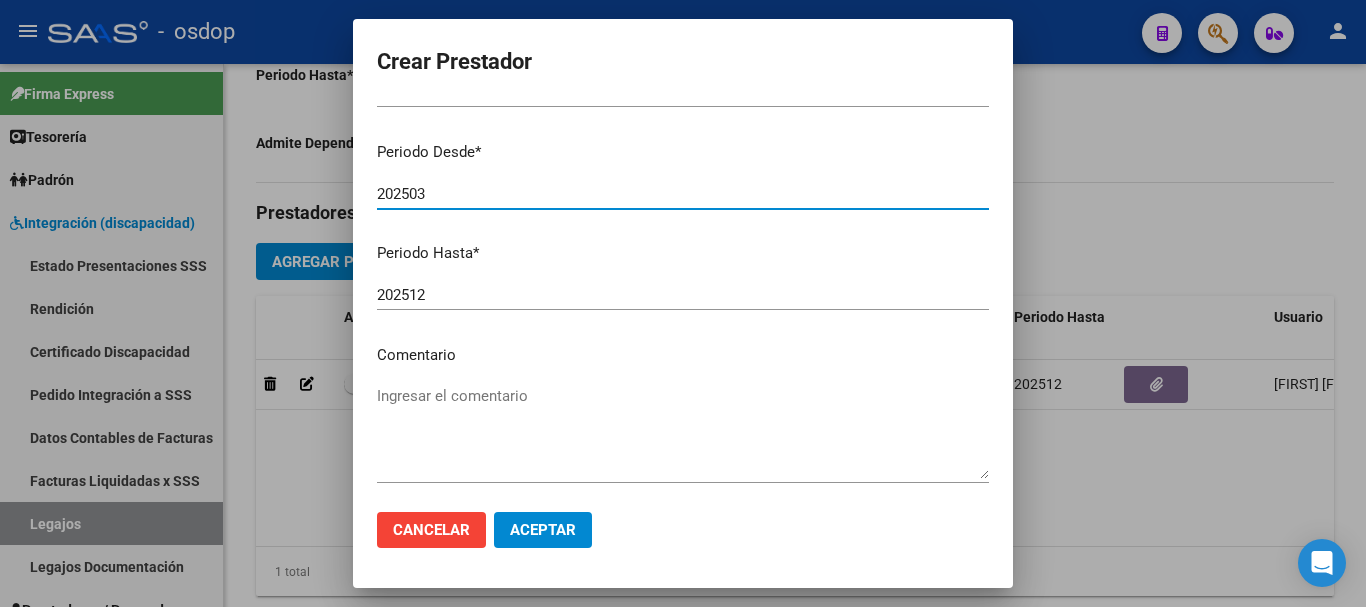 type on "202503" 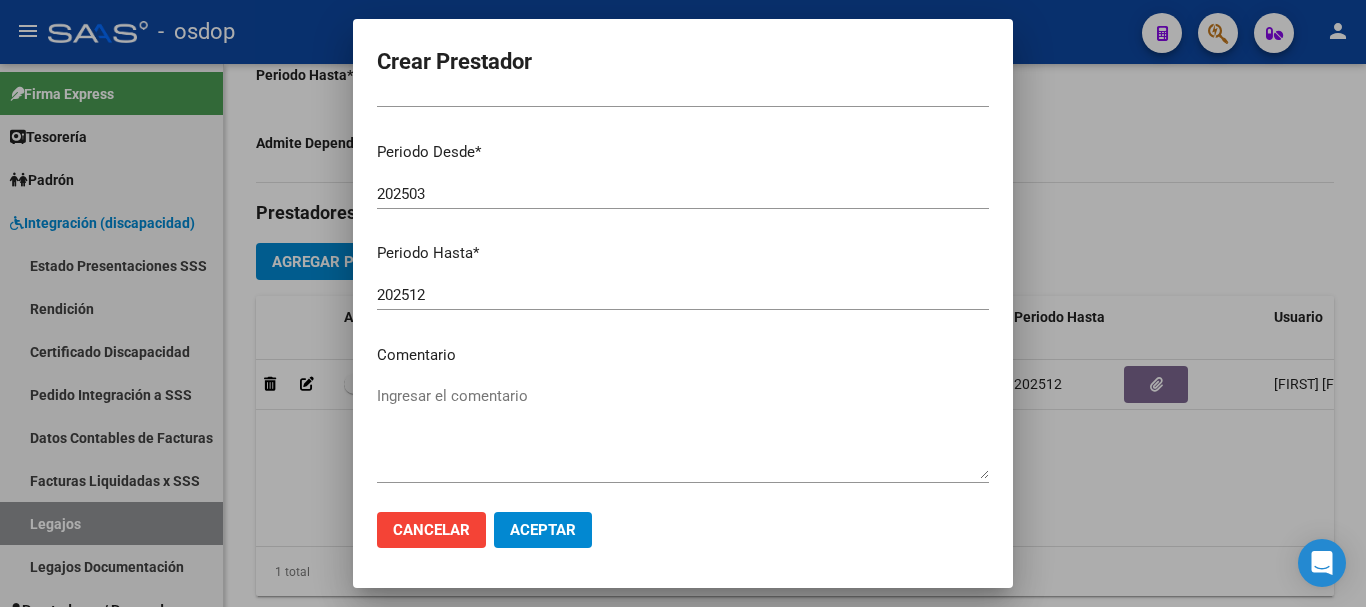 click on "Ingresar el comentario" at bounding box center (683, 432) 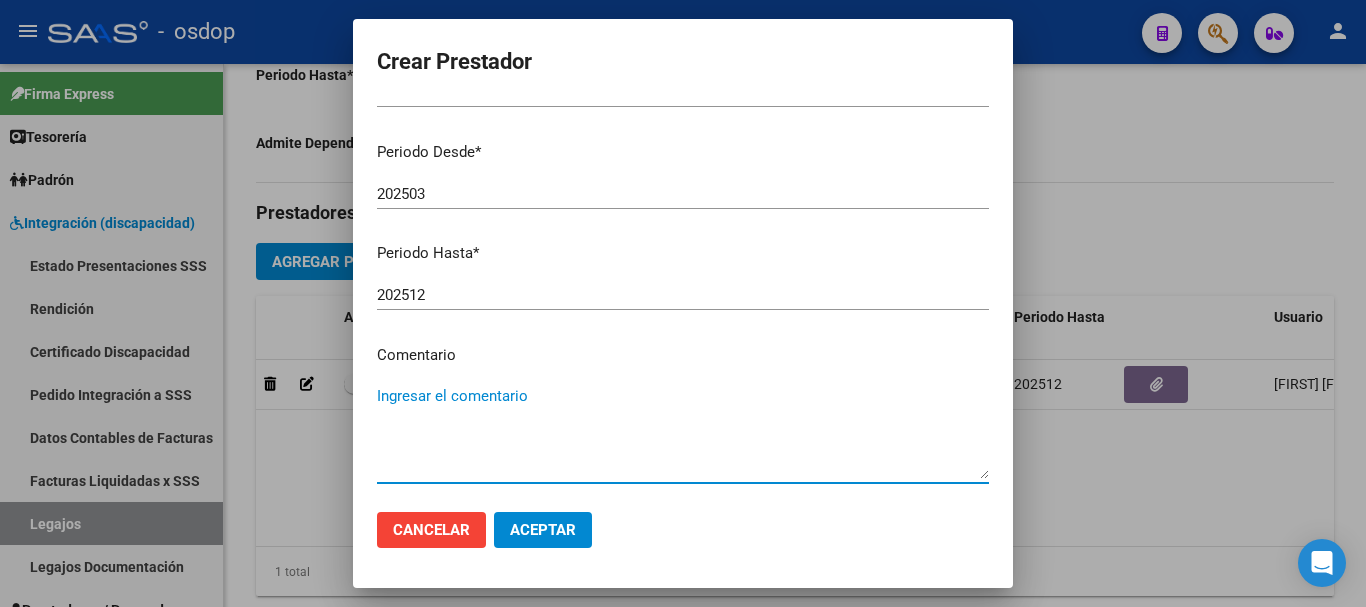 paste on "780010 - CENTRO DE EDUCATIVO TERAPEUTICO - JORNADA SIMPLE CAT.A" 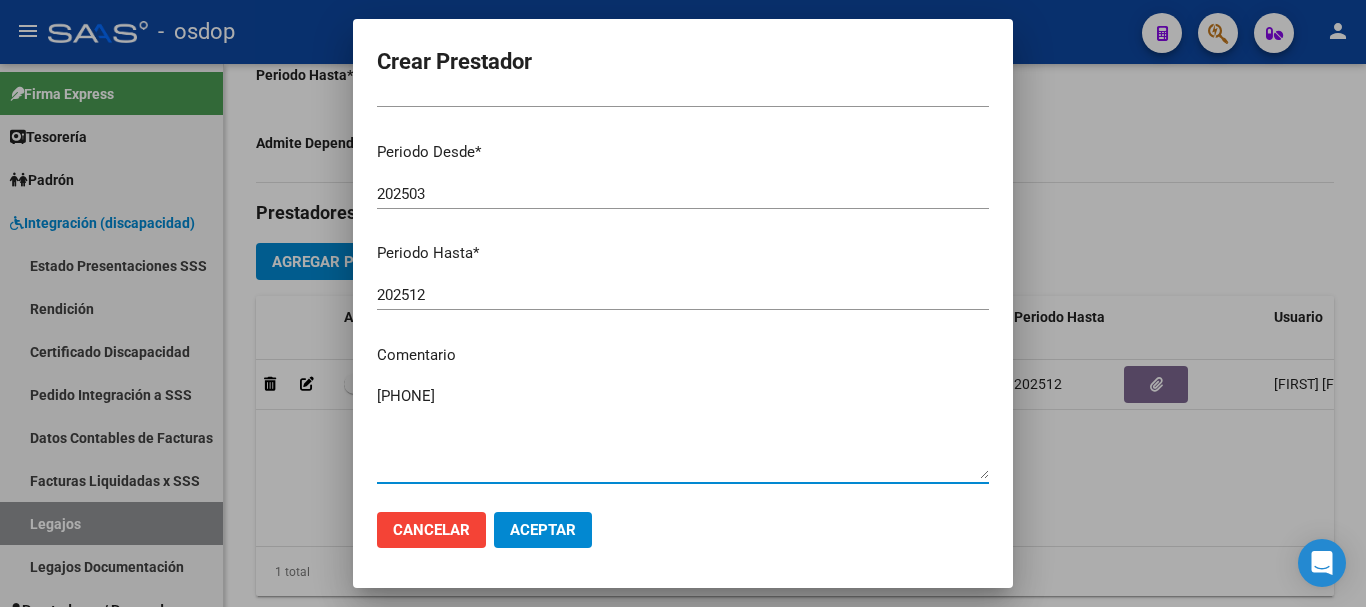 type on "780010 - CENTRO DE EDUCATIVO TERAPEUTICO - JORNADA SIMPLE CAT.A | Lu a Vi" 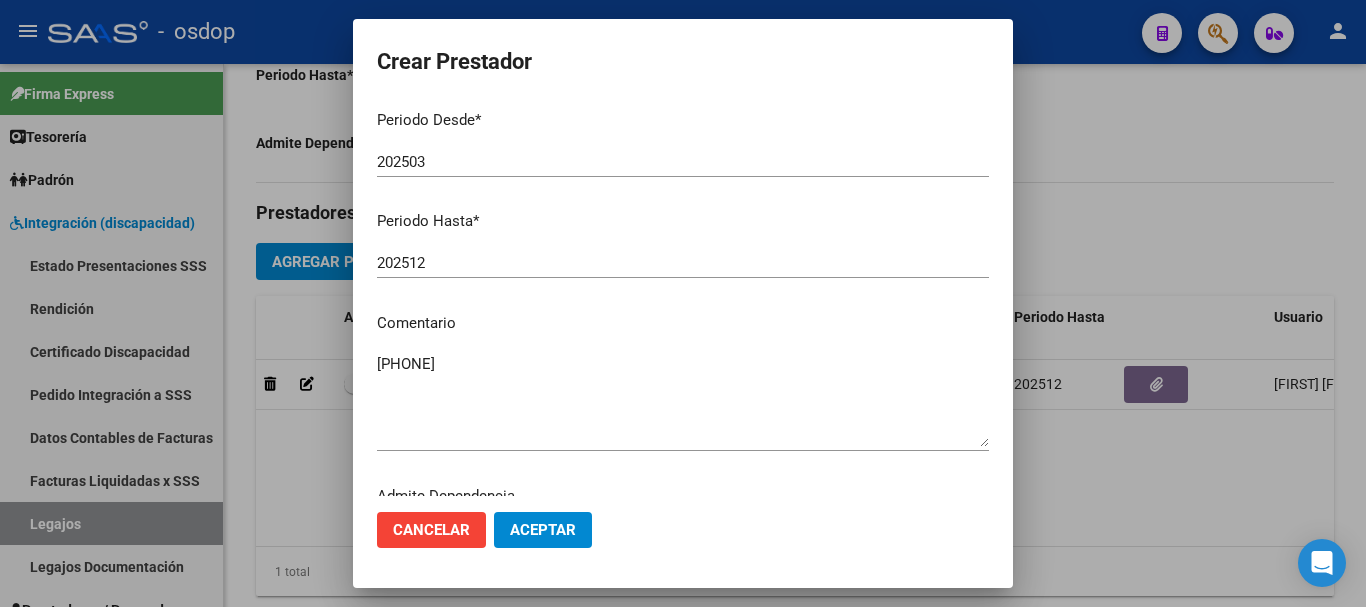 scroll, scrollTop: 290, scrollLeft: 0, axis: vertical 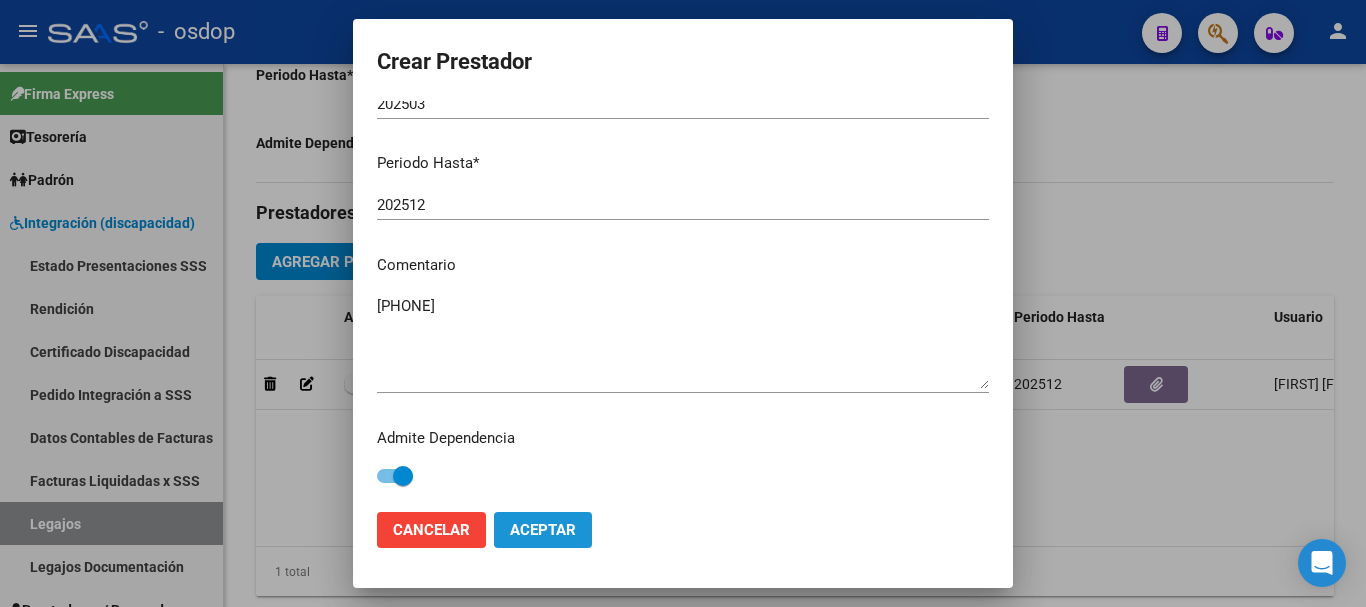 click on "Aceptar" 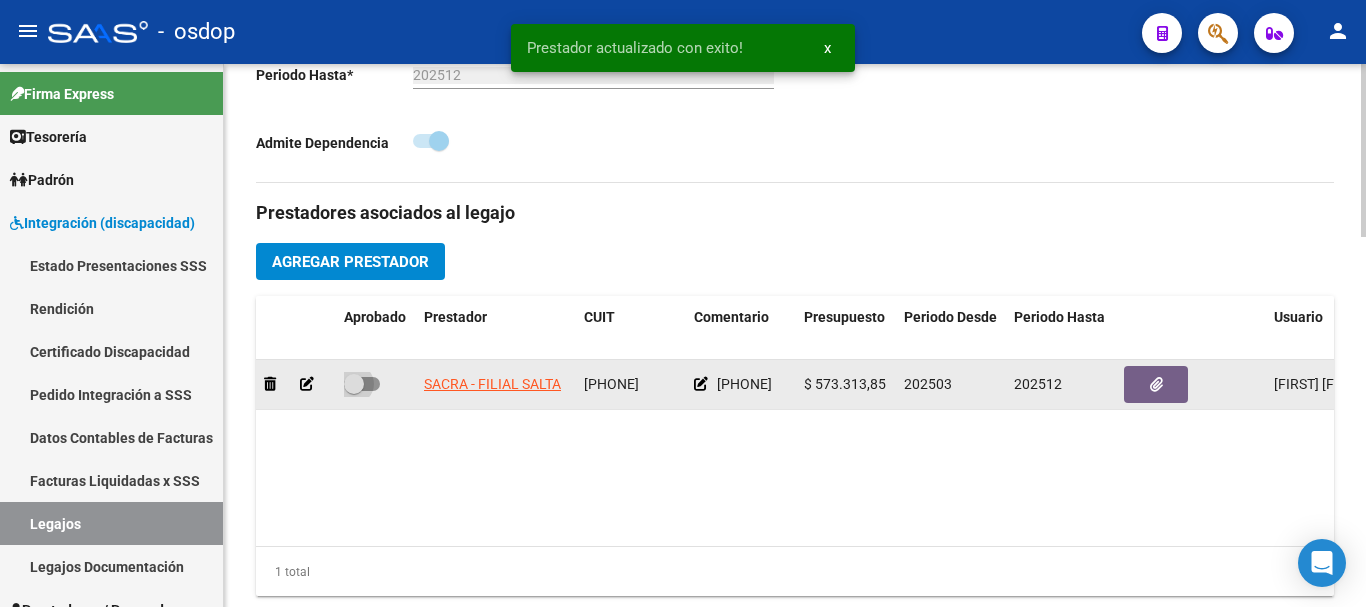 click at bounding box center (362, 384) 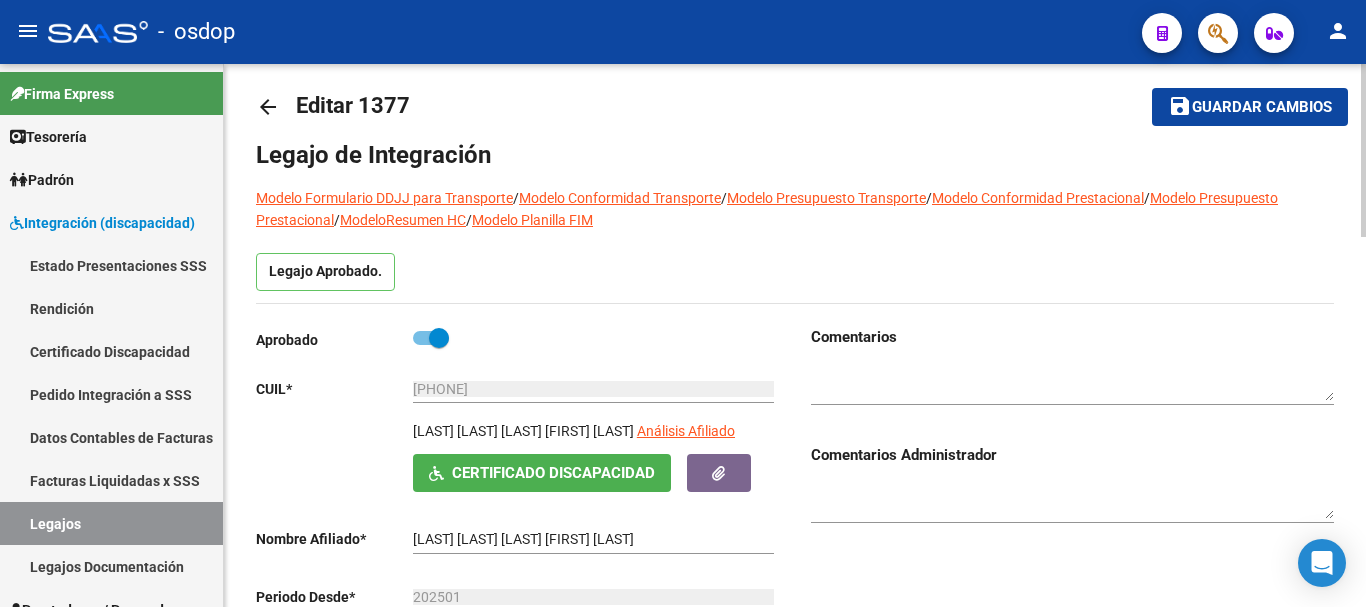 scroll, scrollTop: 0, scrollLeft: 0, axis: both 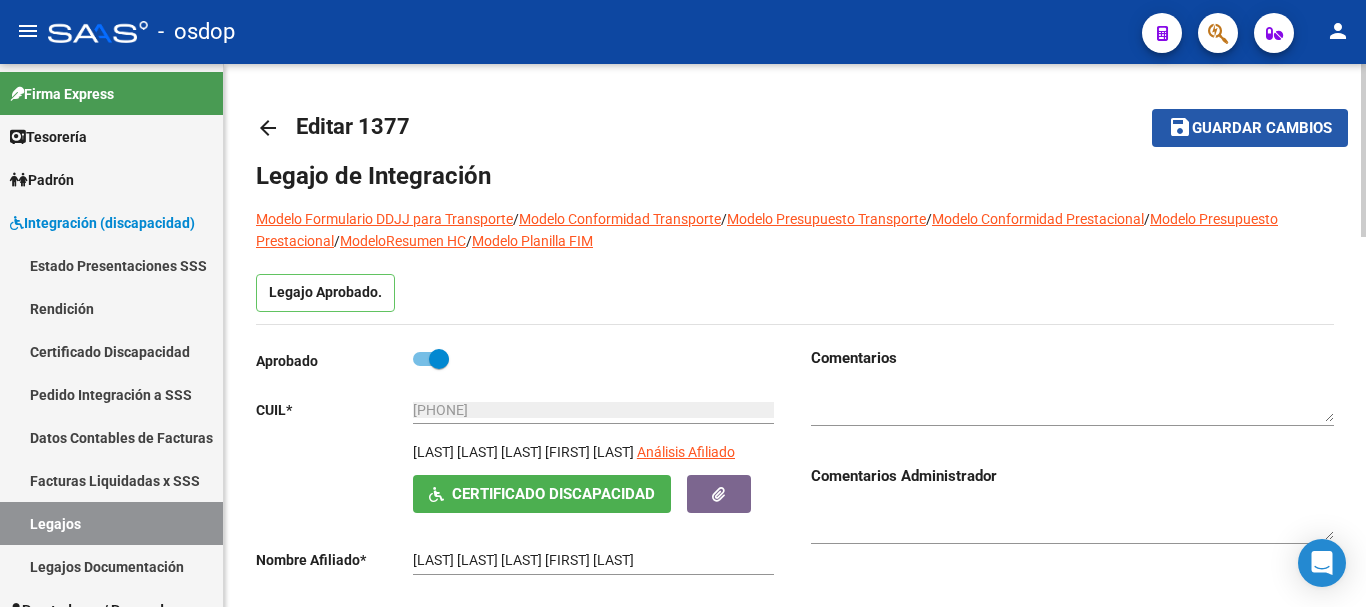 click on "Guardar cambios" 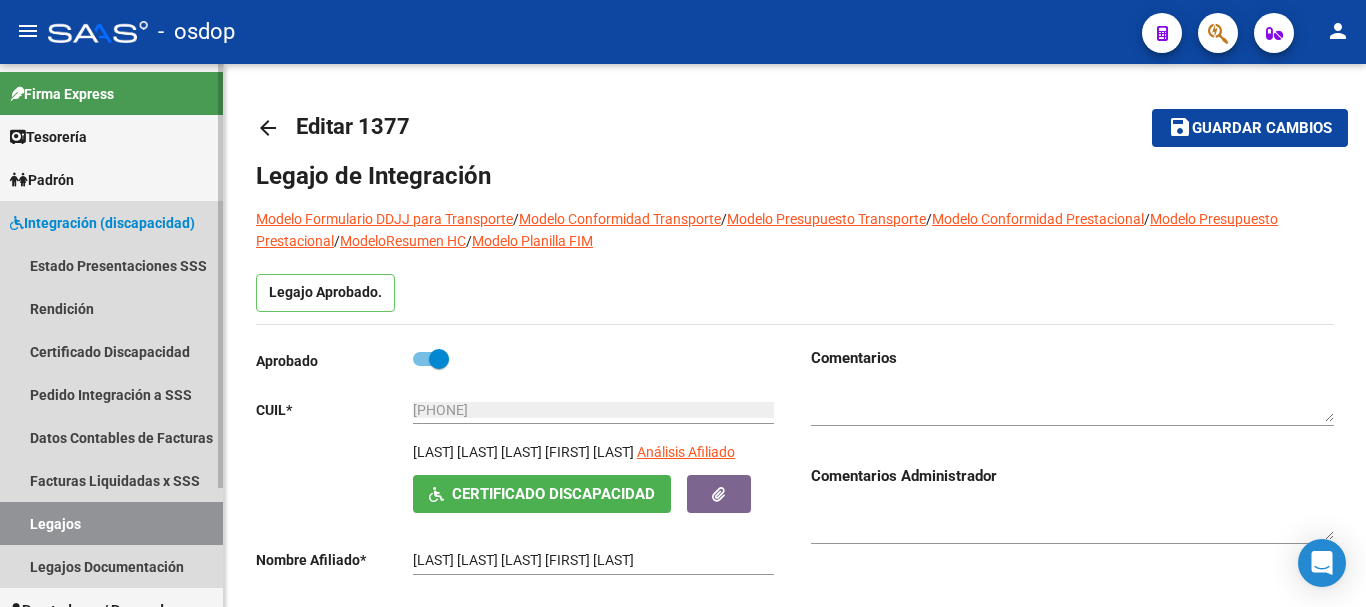 click on "Legajos" at bounding box center (111, 523) 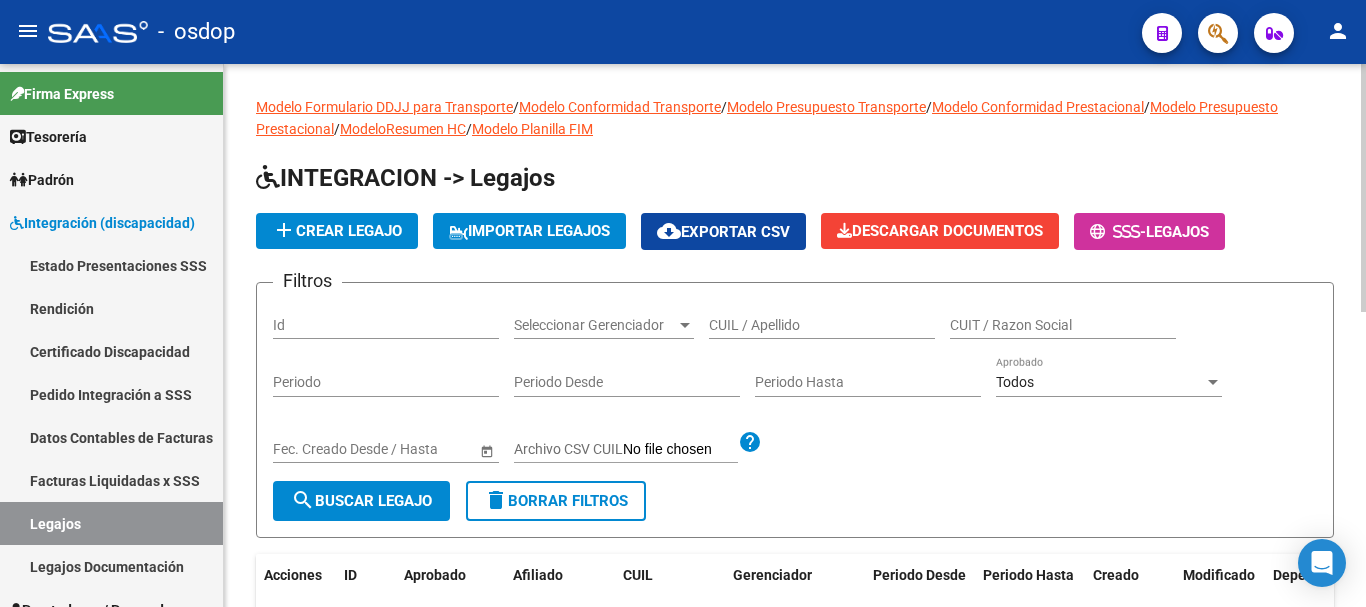 click on "CUIL / Apellido" at bounding box center (822, 325) 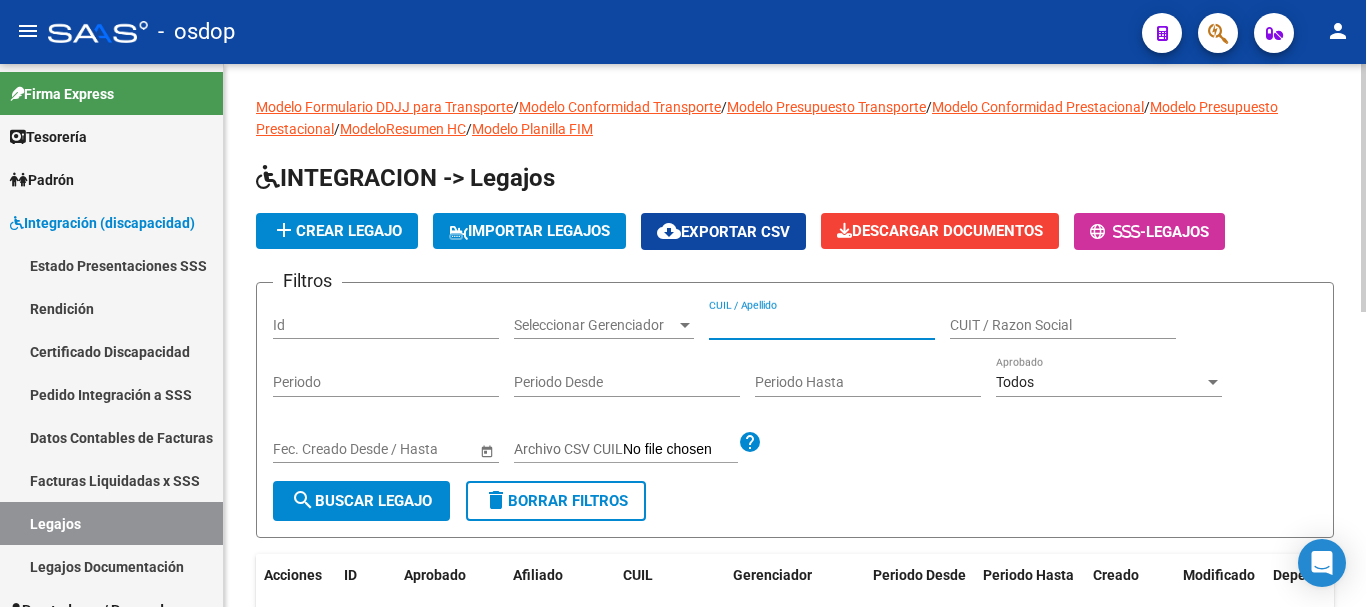 paste on "27492747144" 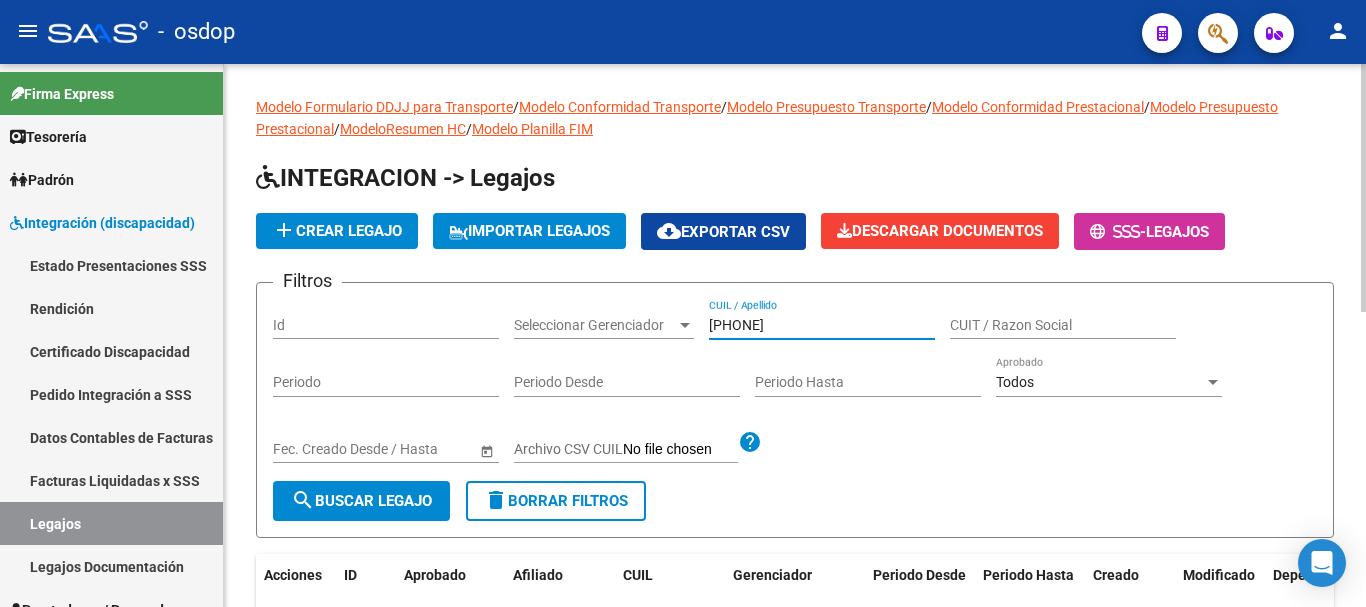 type on "27492747144" 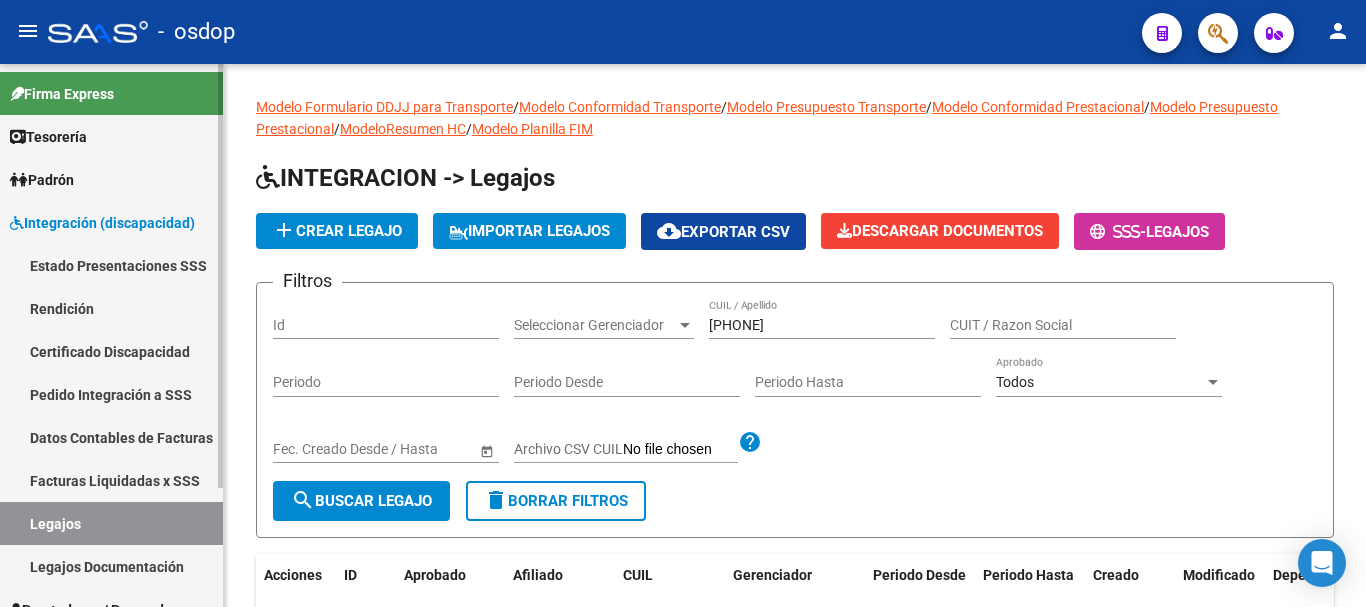 click on "Certificado Discapacidad" at bounding box center (111, 351) 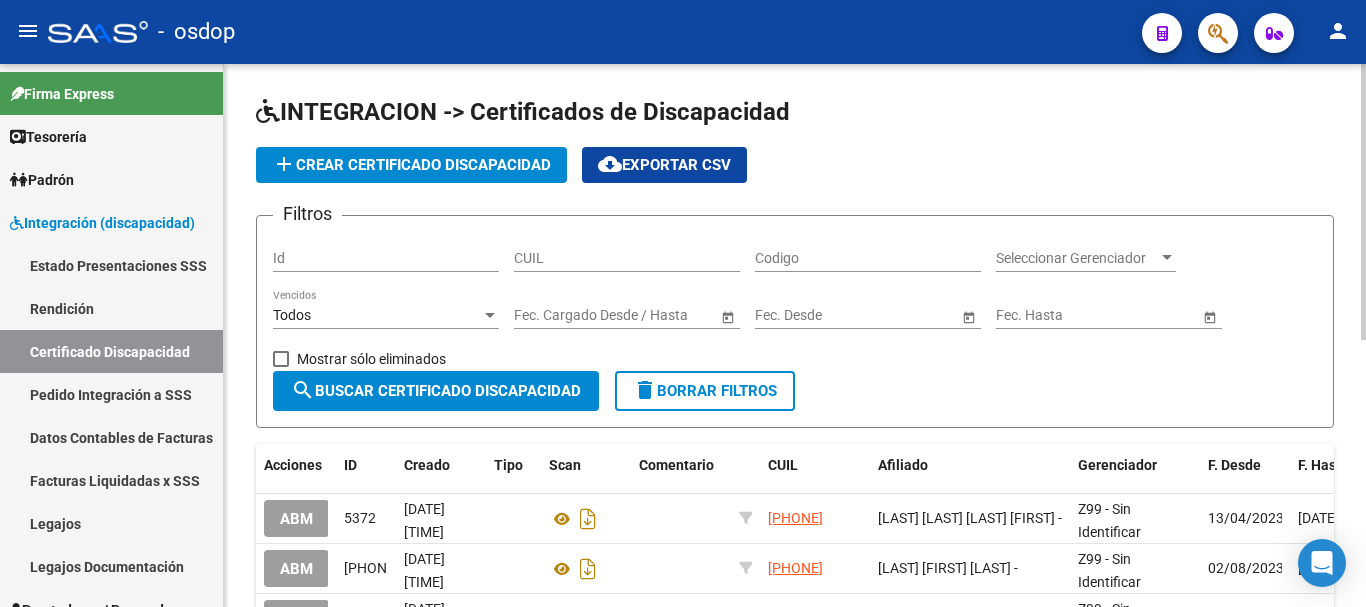 click on "CUIL" 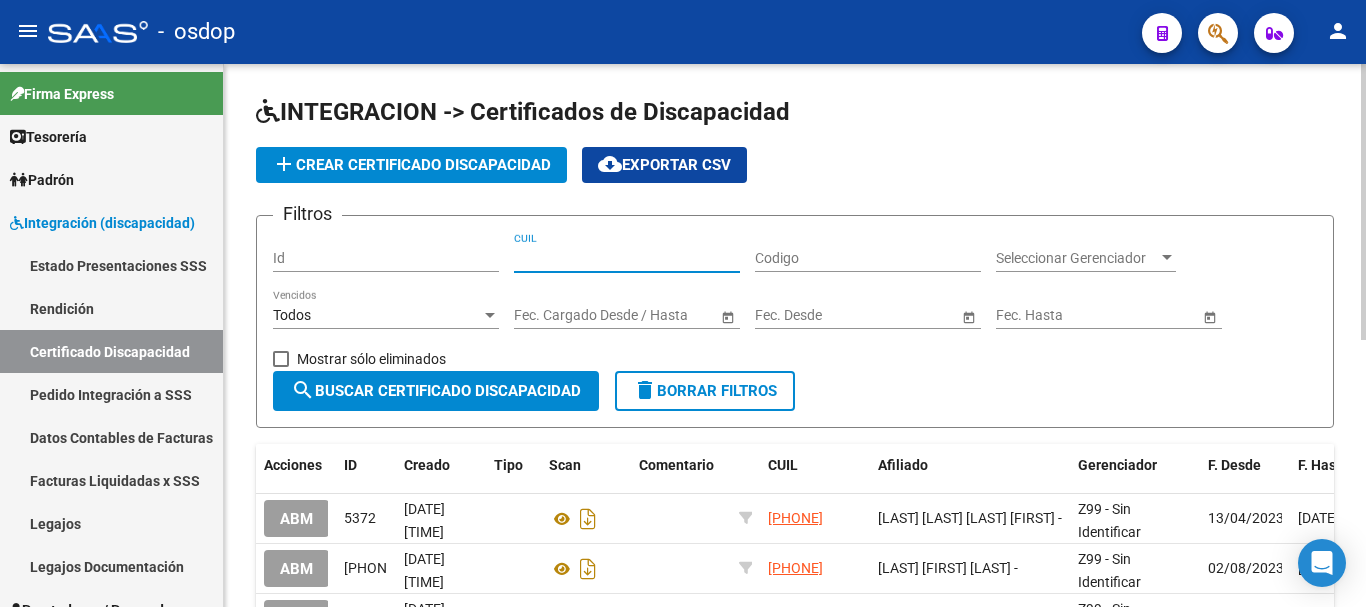 paste on "27-49274714-4" 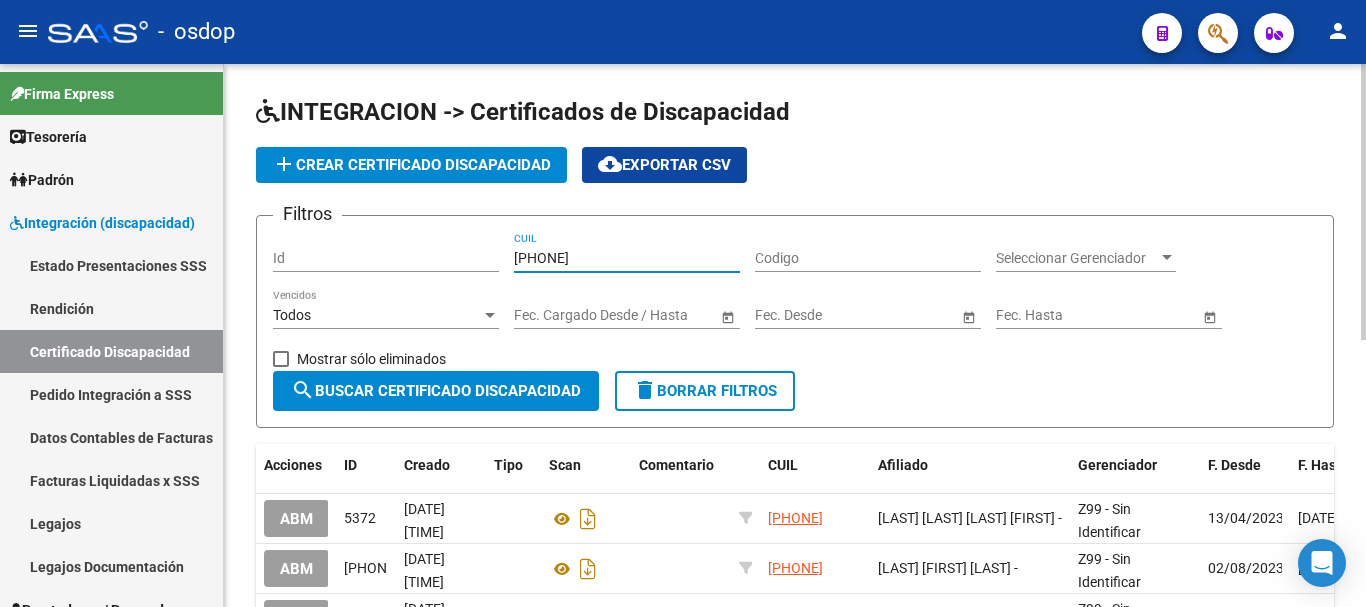 type on "27-49274714-4" 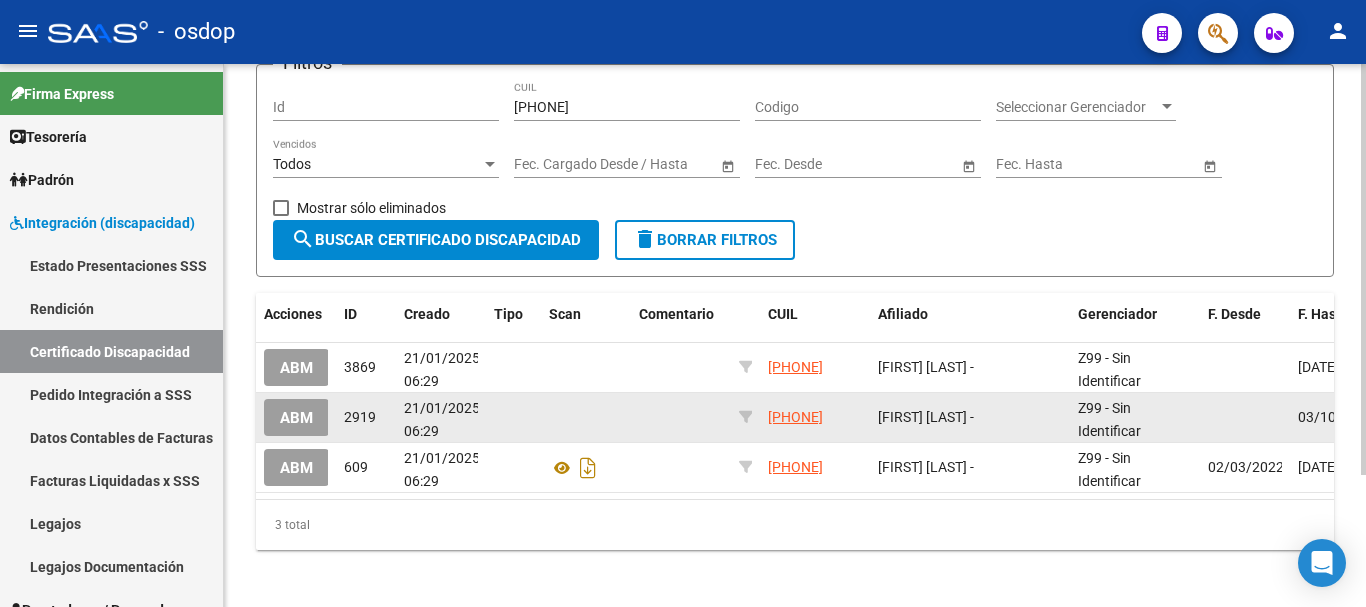 scroll, scrollTop: 174, scrollLeft: 0, axis: vertical 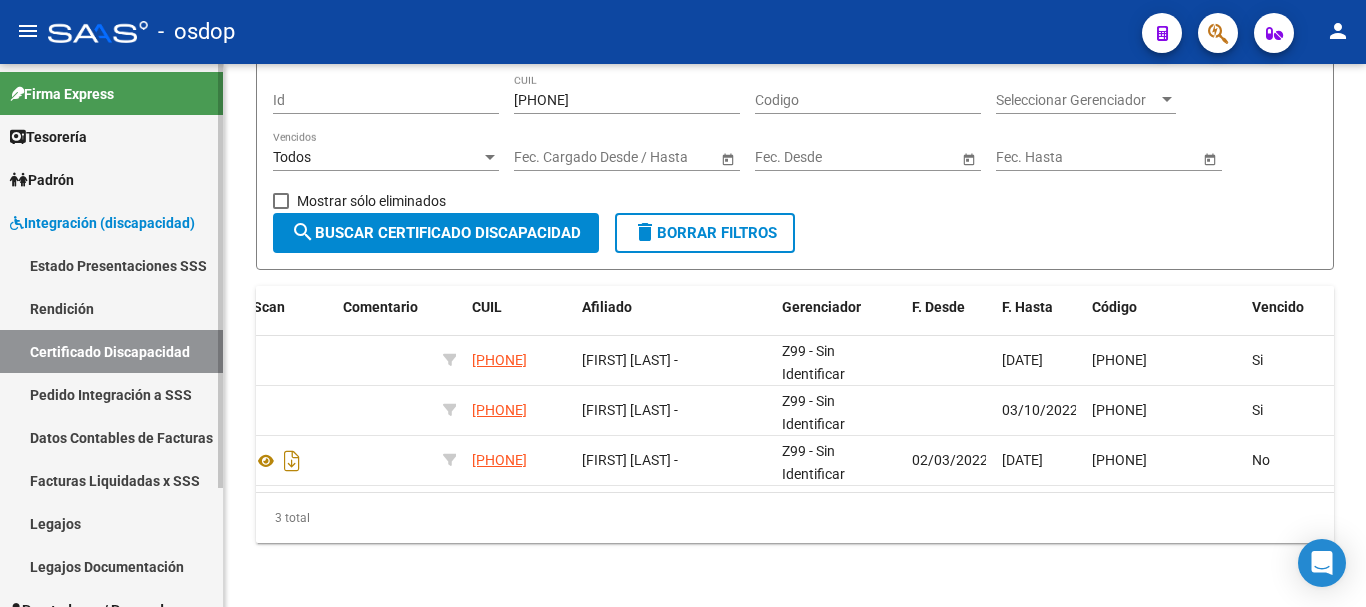 drag, startPoint x: 53, startPoint y: 521, endPoint x: 84, endPoint y: 517, distance: 31.257 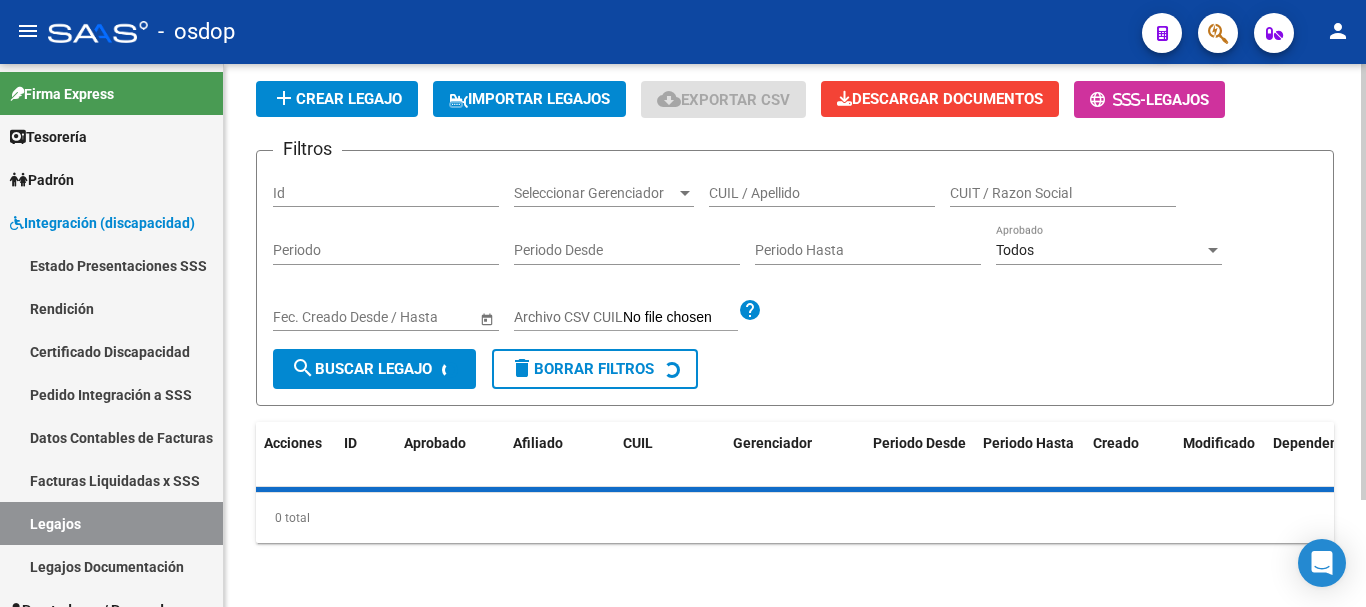 scroll, scrollTop: 0, scrollLeft: 0, axis: both 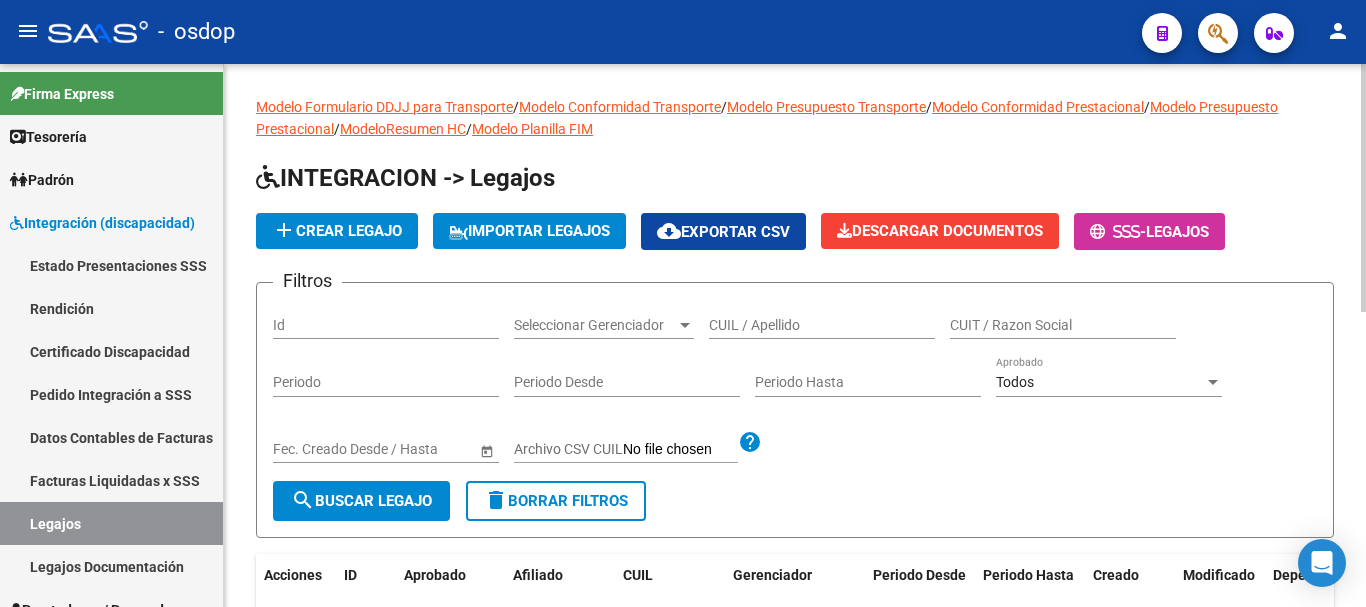 click on "CUIL / Apellido" at bounding box center [822, 325] 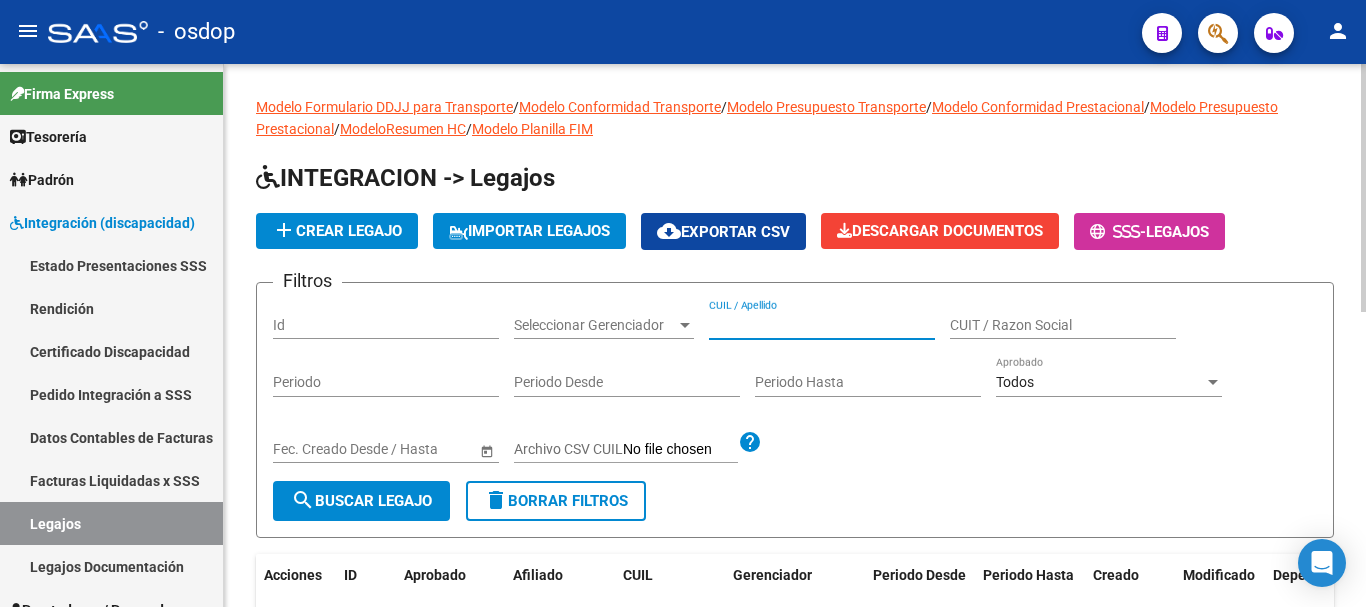 paste on "27492747144" 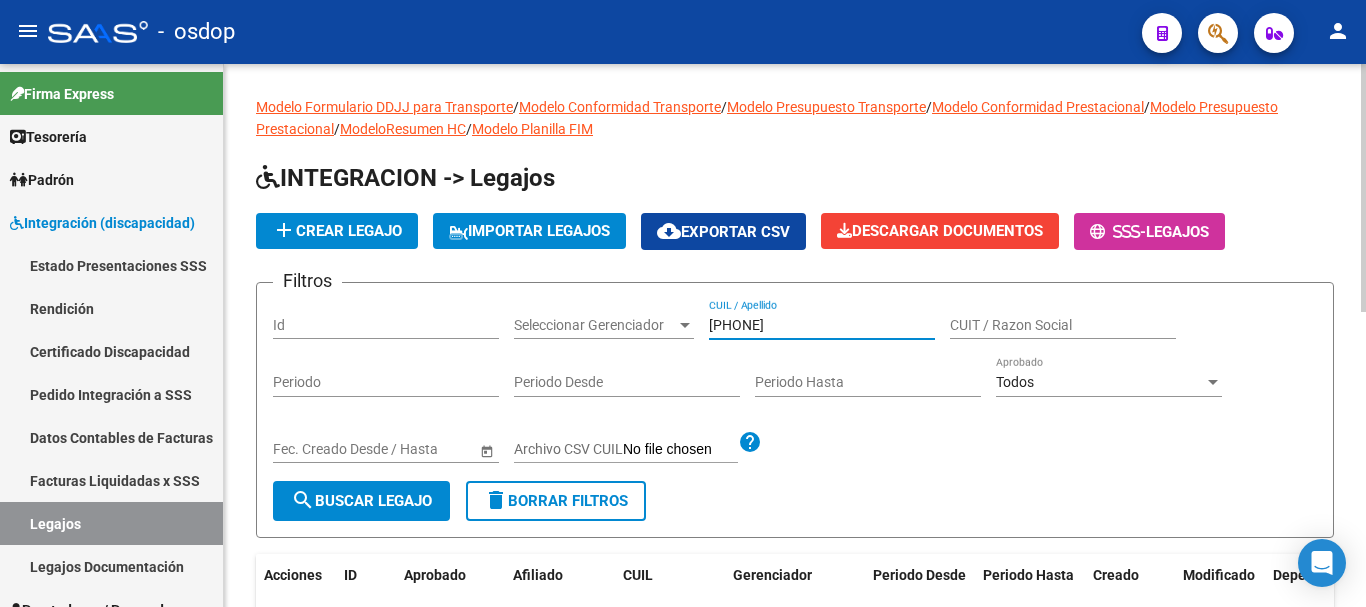 type on "27492747144" 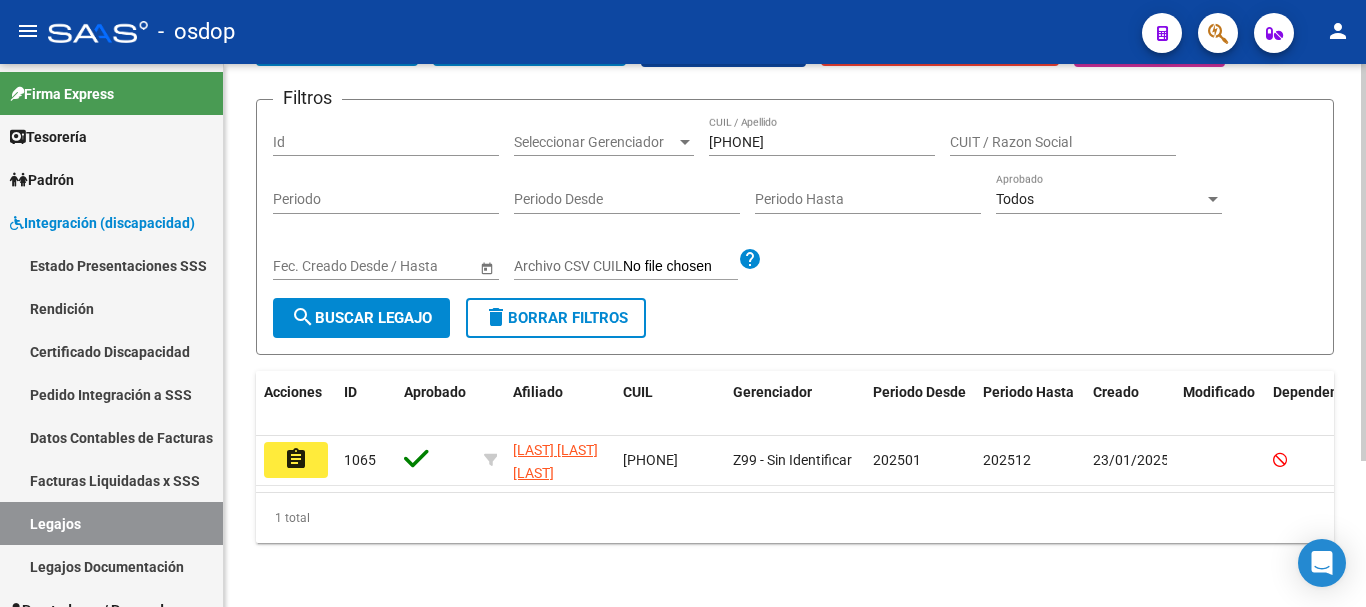 scroll, scrollTop: 200, scrollLeft: 0, axis: vertical 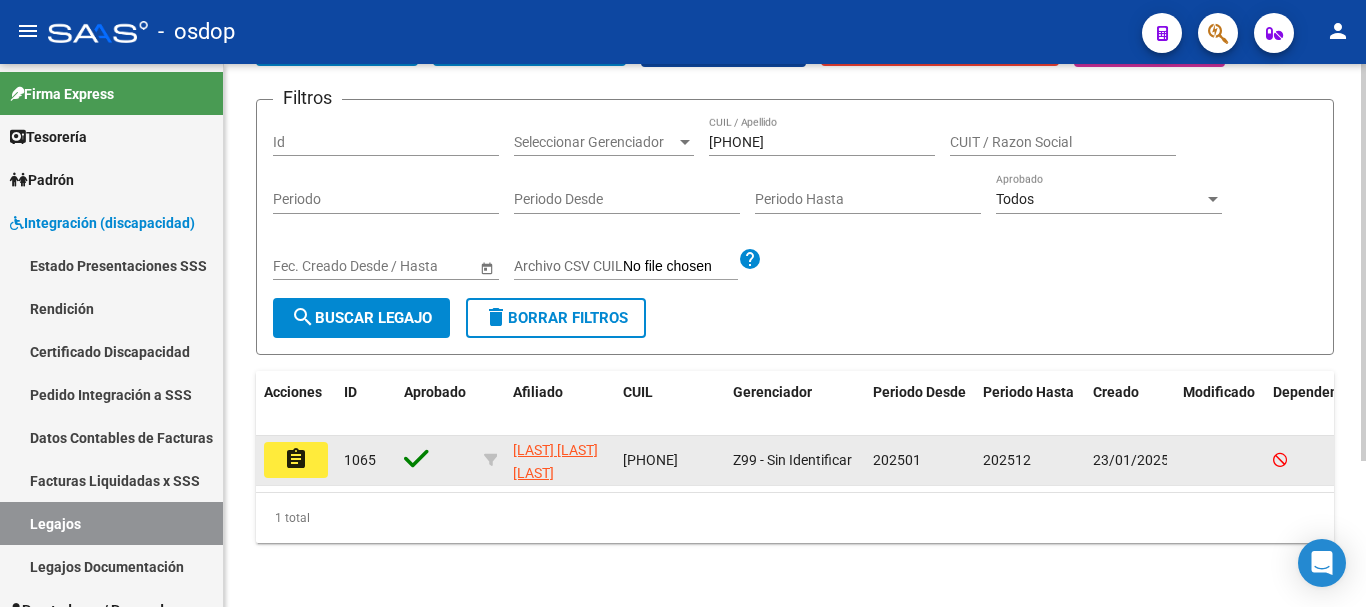 click on "assignment" 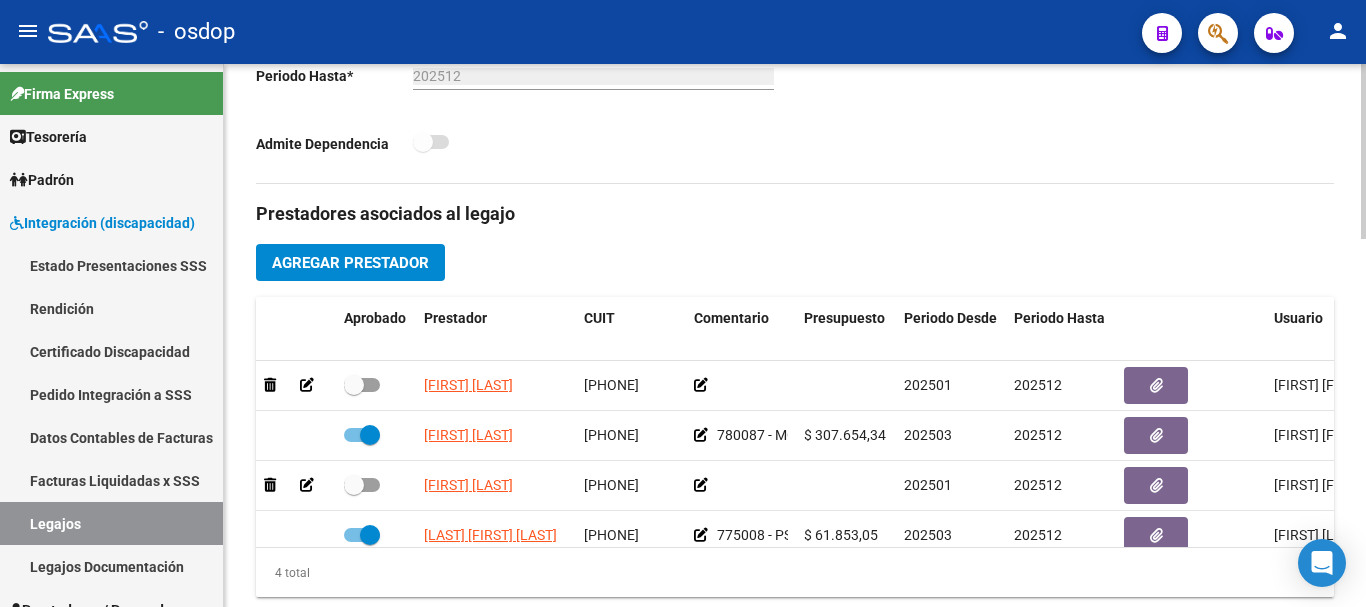 scroll, scrollTop: 600, scrollLeft: 0, axis: vertical 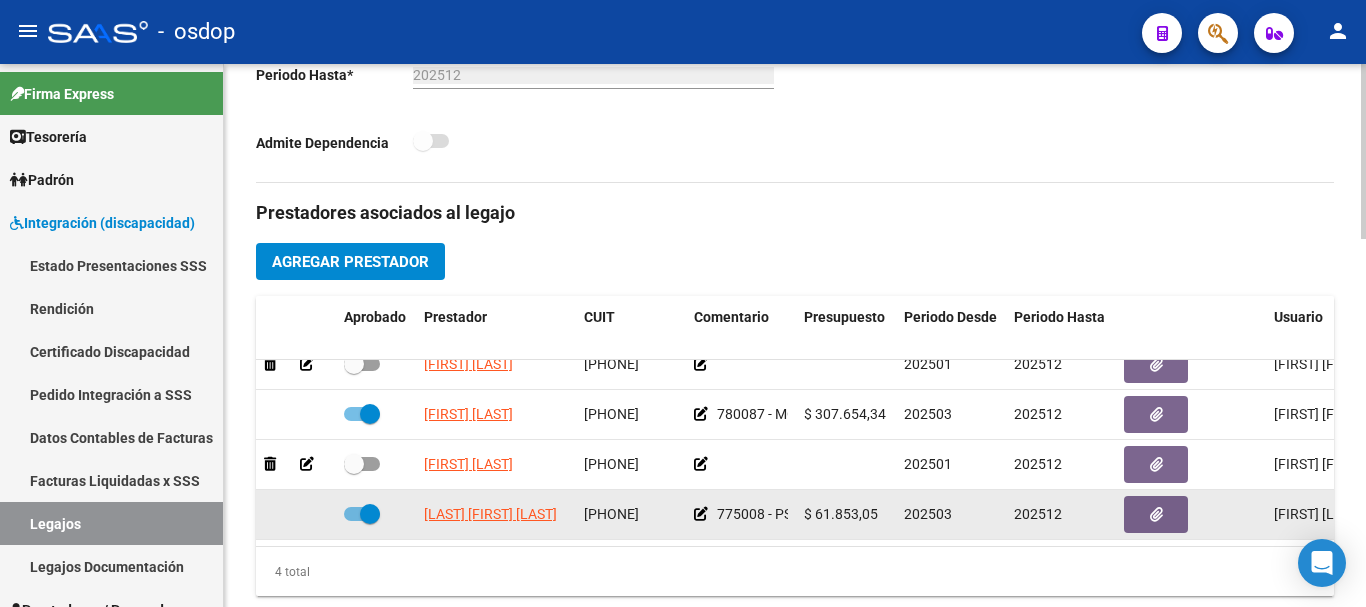 click 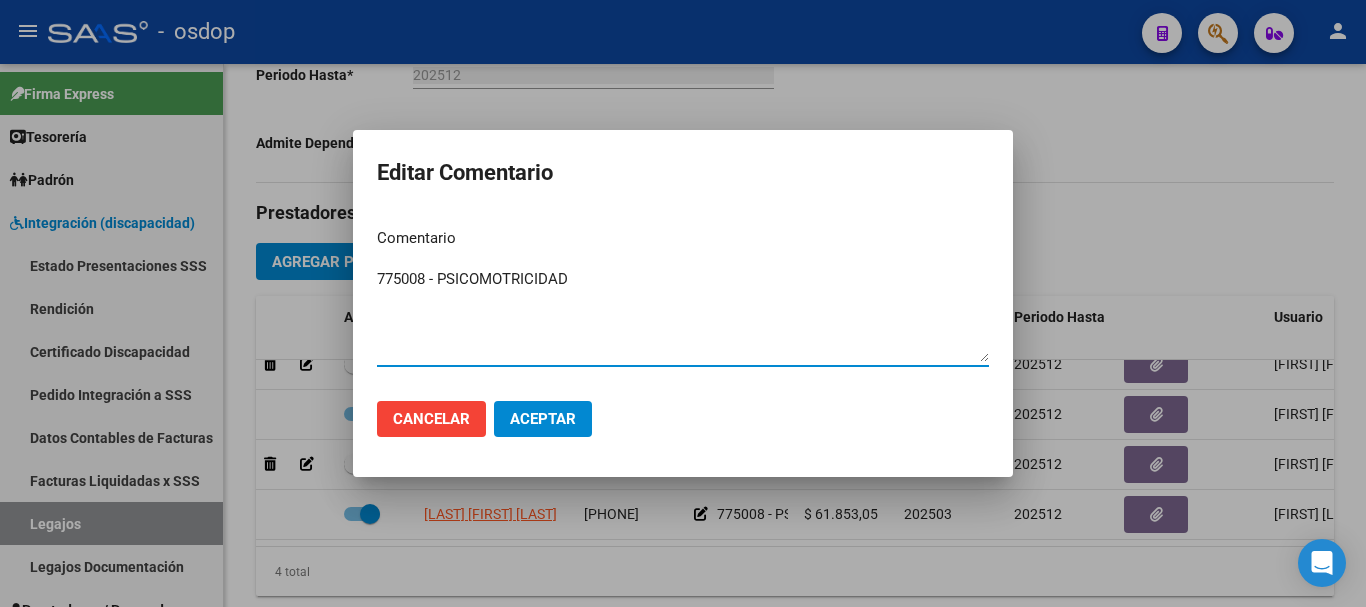 click at bounding box center [683, 303] 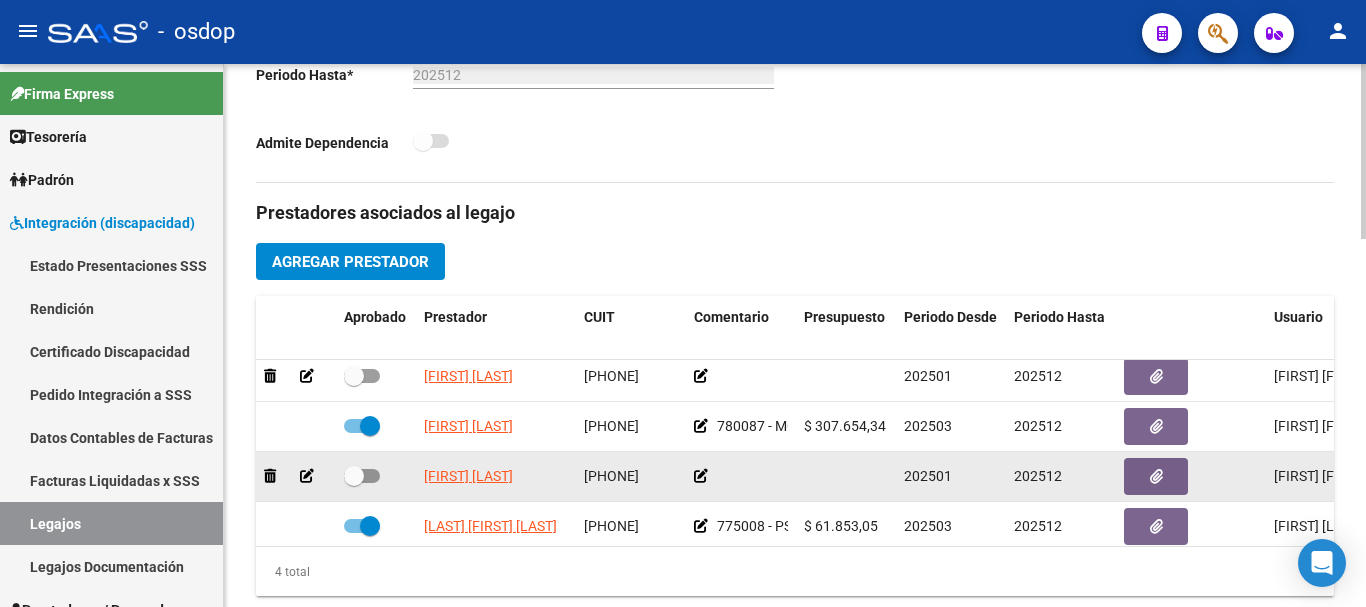 scroll, scrollTop: 0, scrollLeft: 0, axis: both 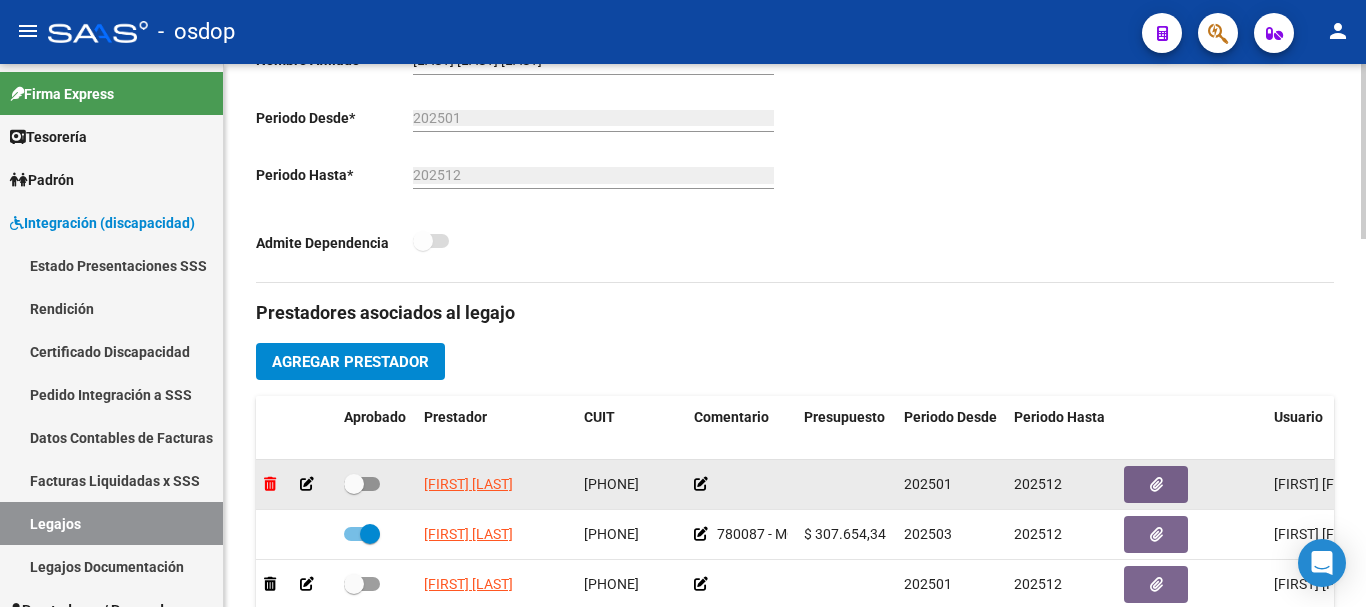 click 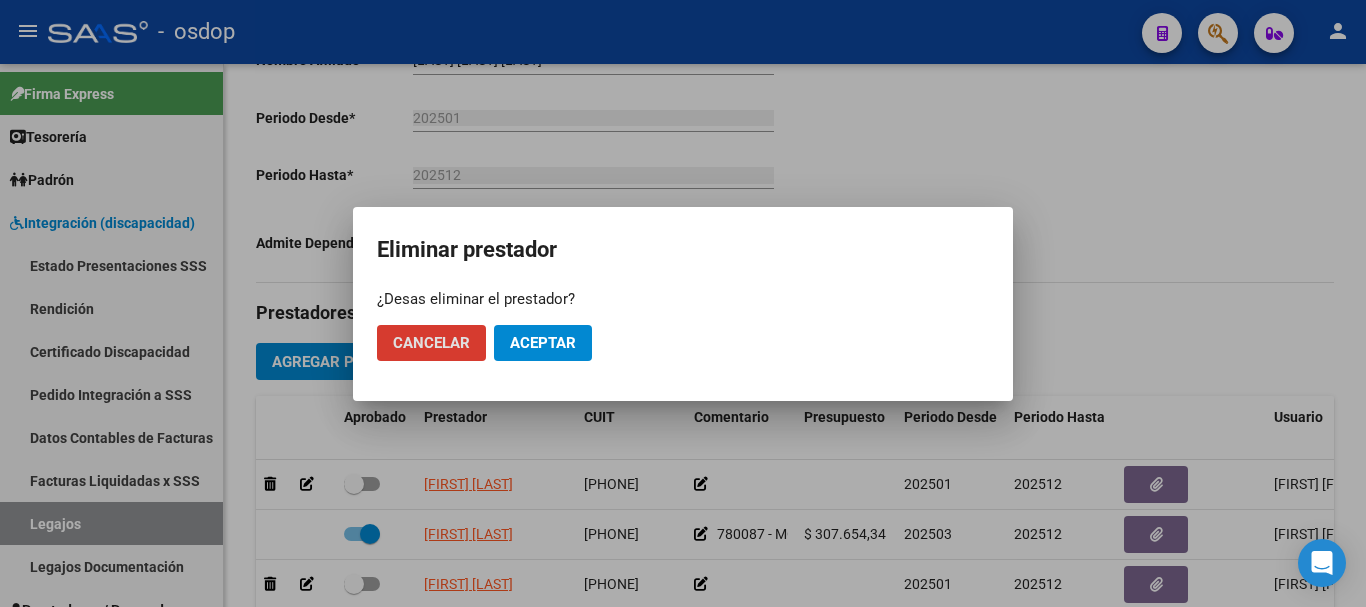 click on "Aceptar" 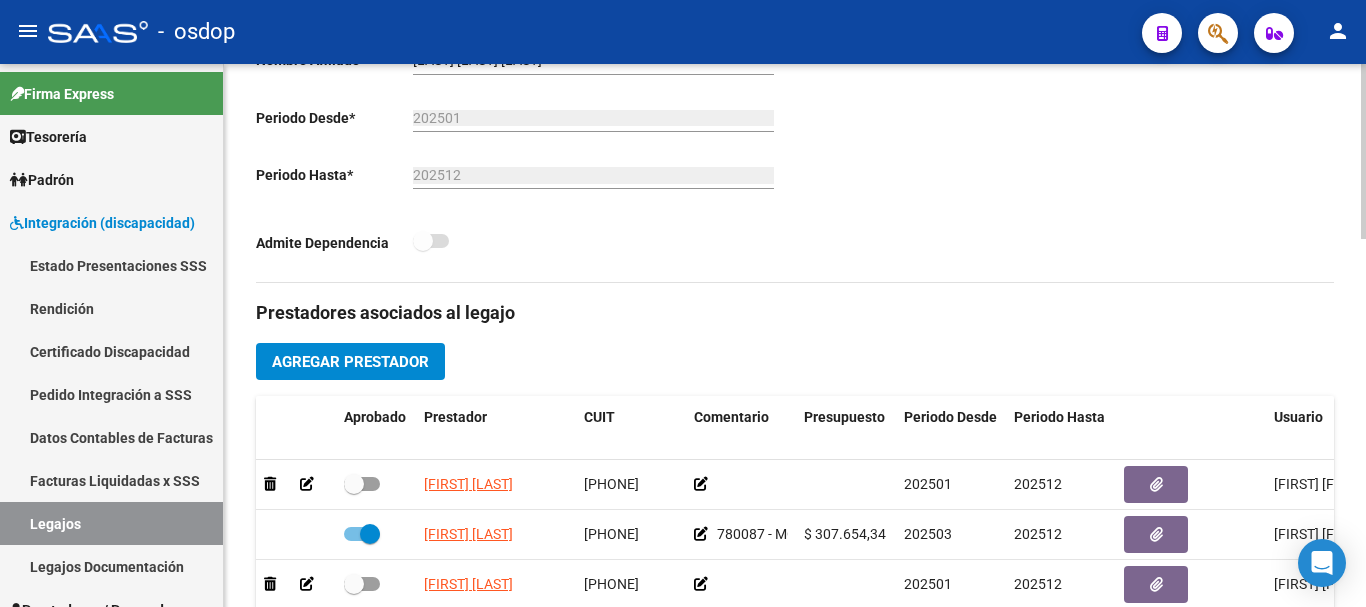 checkbox on "true" 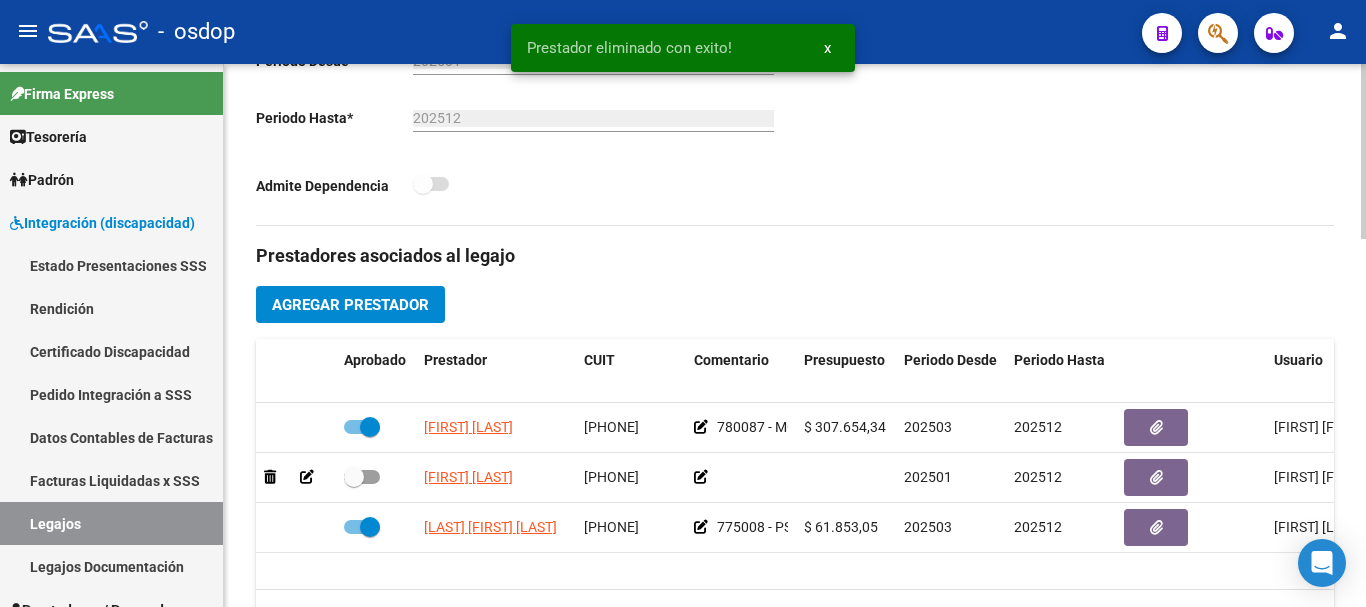 scroll, scrollTop: 600, scrollLeft: 0, axis: vertical 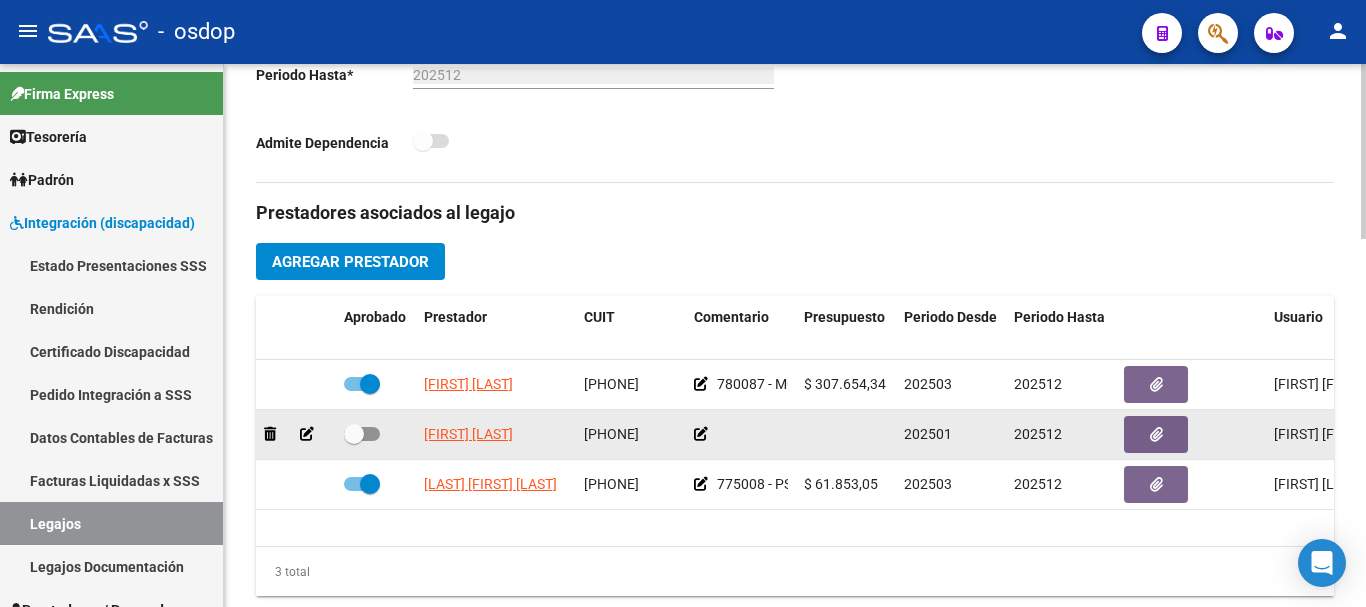 click 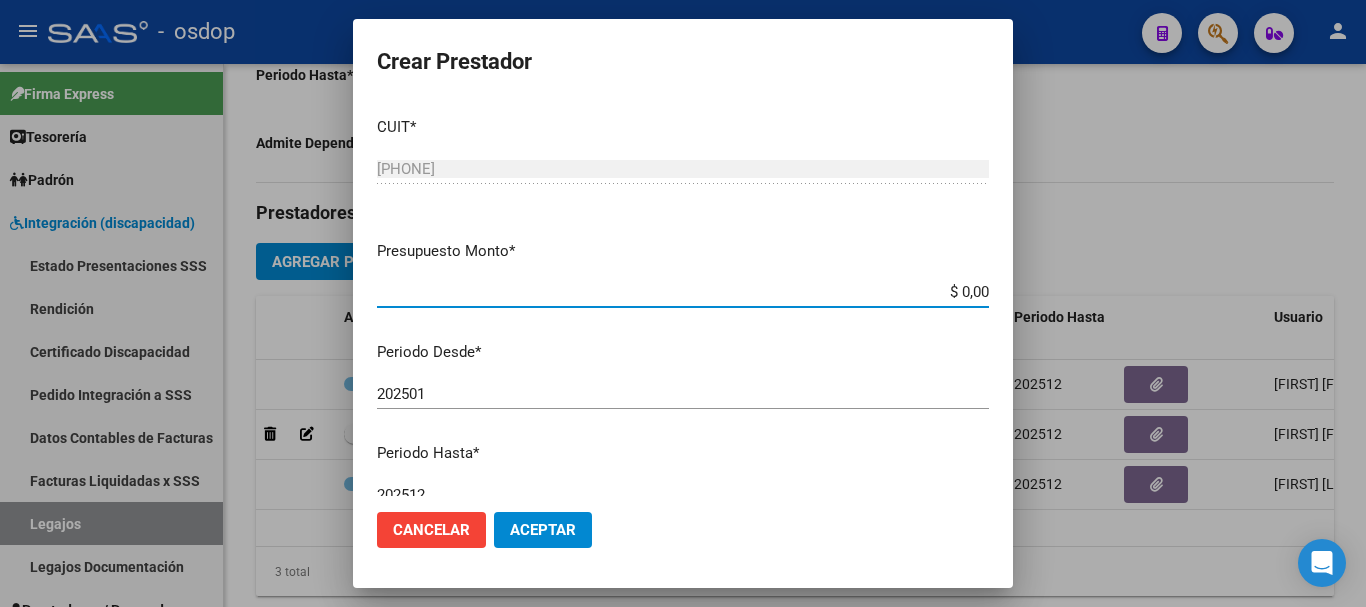 click on "$ 0,00" at bounding box center [683, 292] 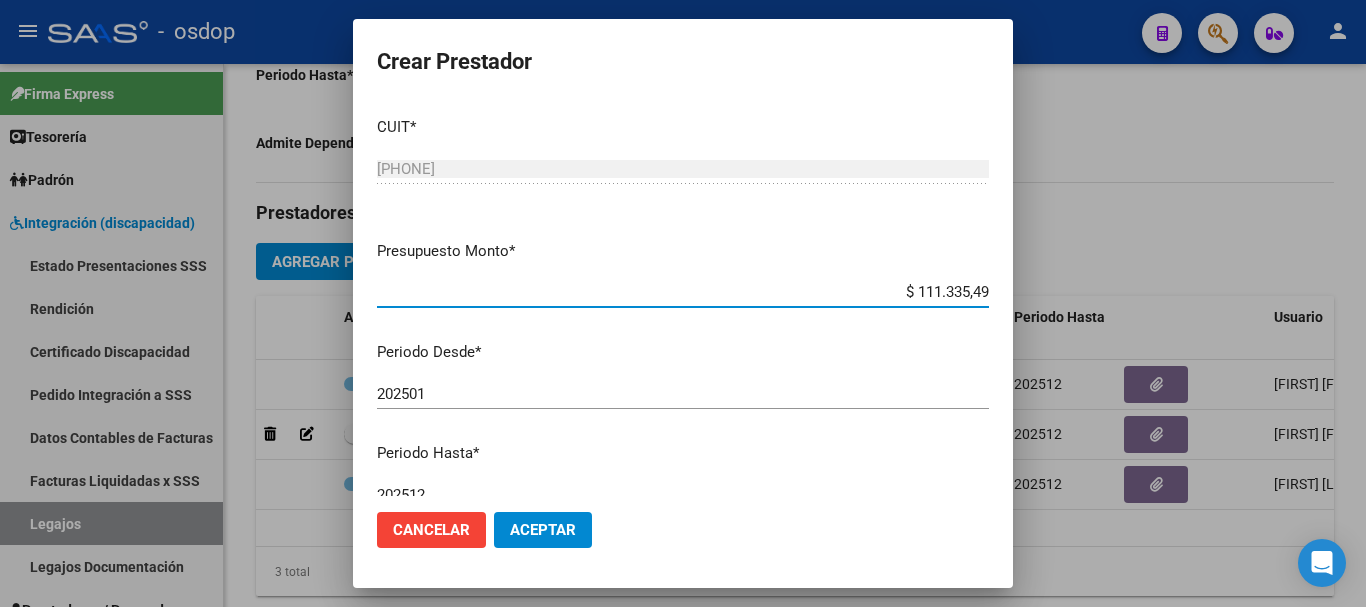 type on "$ 111.335,49" 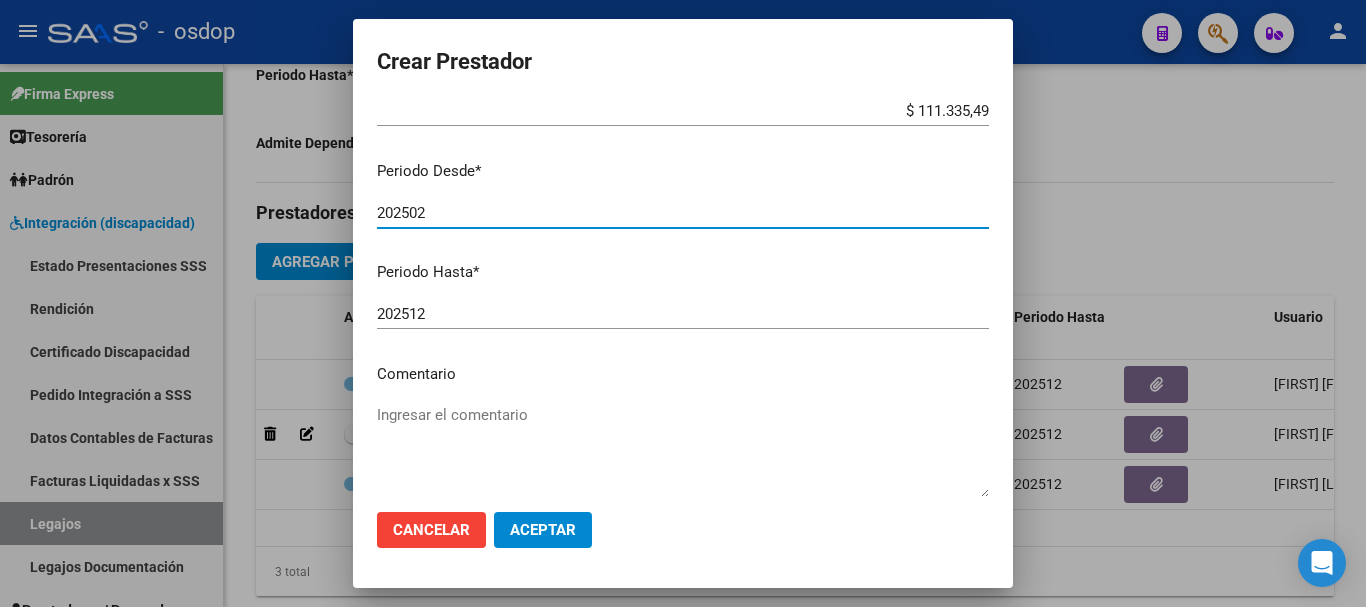 scroll, scrollTop: 200, scrollLeft: 0, axis: vertical 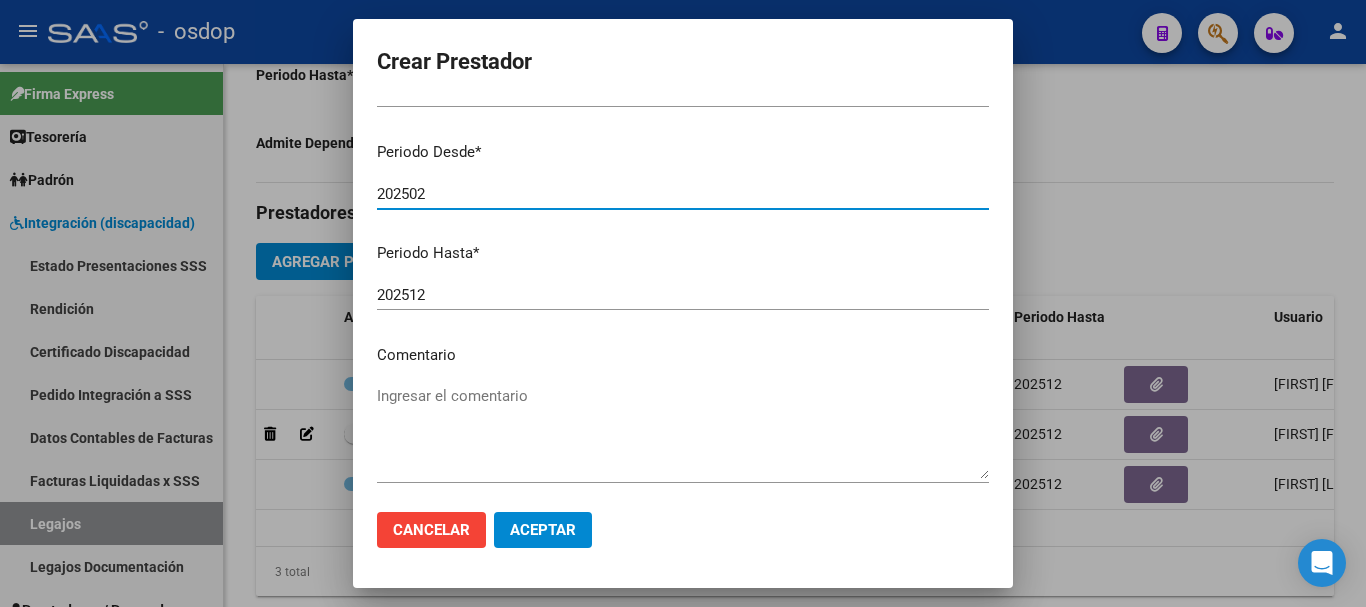 type on "202502" 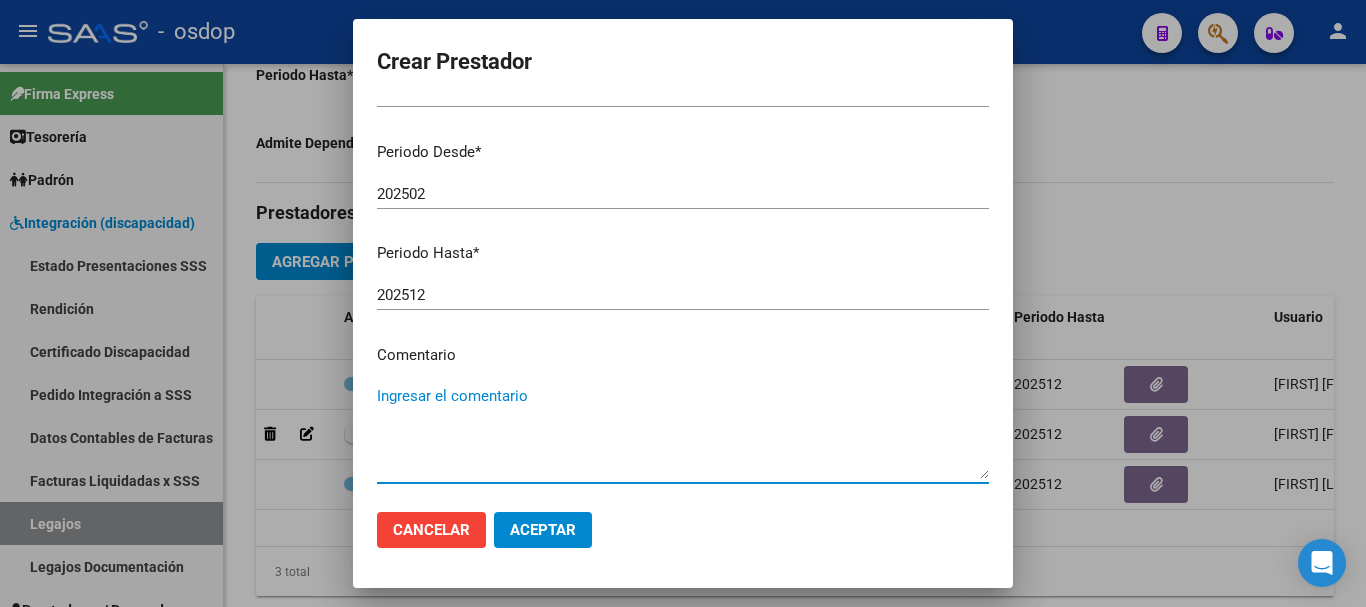 click on "Ingresar el comentario" at bounding box center (683, 432) 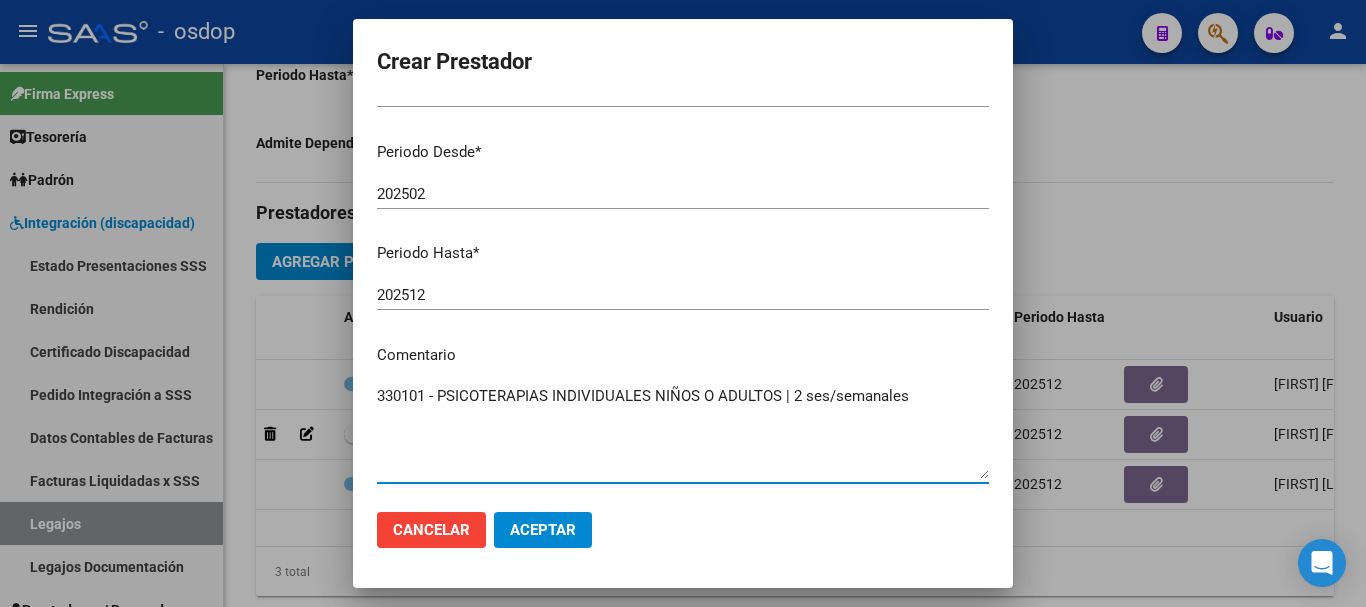 type on "330101 - PSICOTERAPIAS INDIVIDUALES NIÑOS O ADULTOS | 2 ses/semanales" 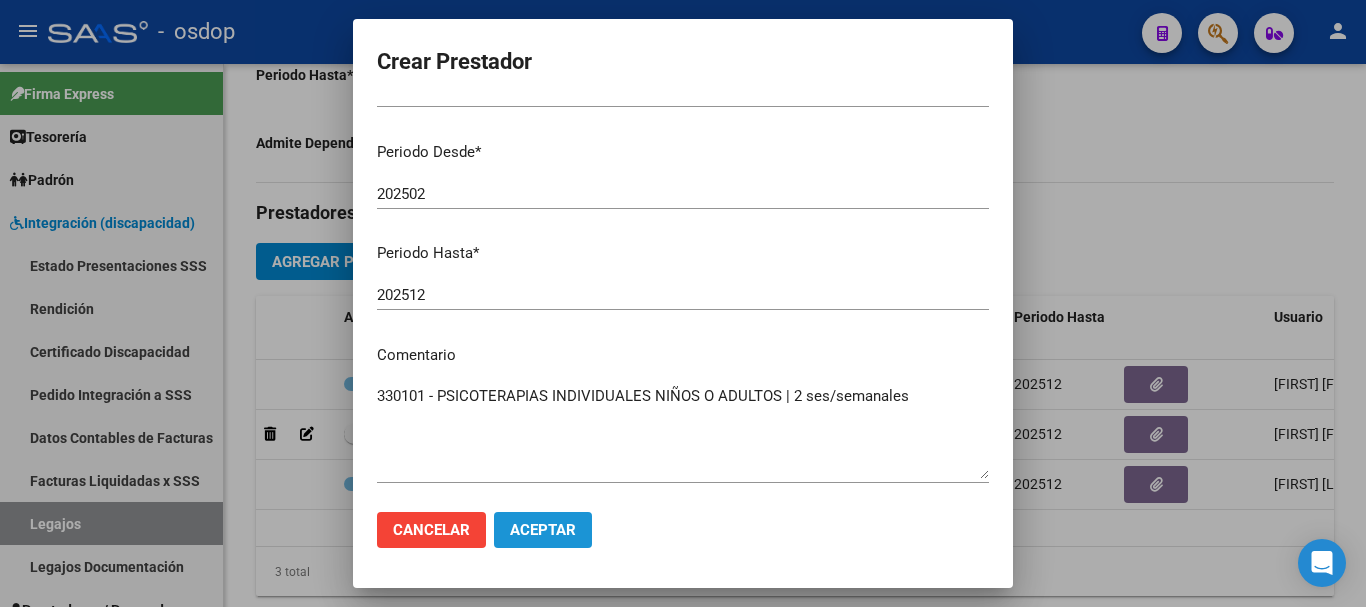 drag, startPoint x: 575, startPoint y: 532, endPoint x: 587, endPoint y: 535, distance: 12.369317 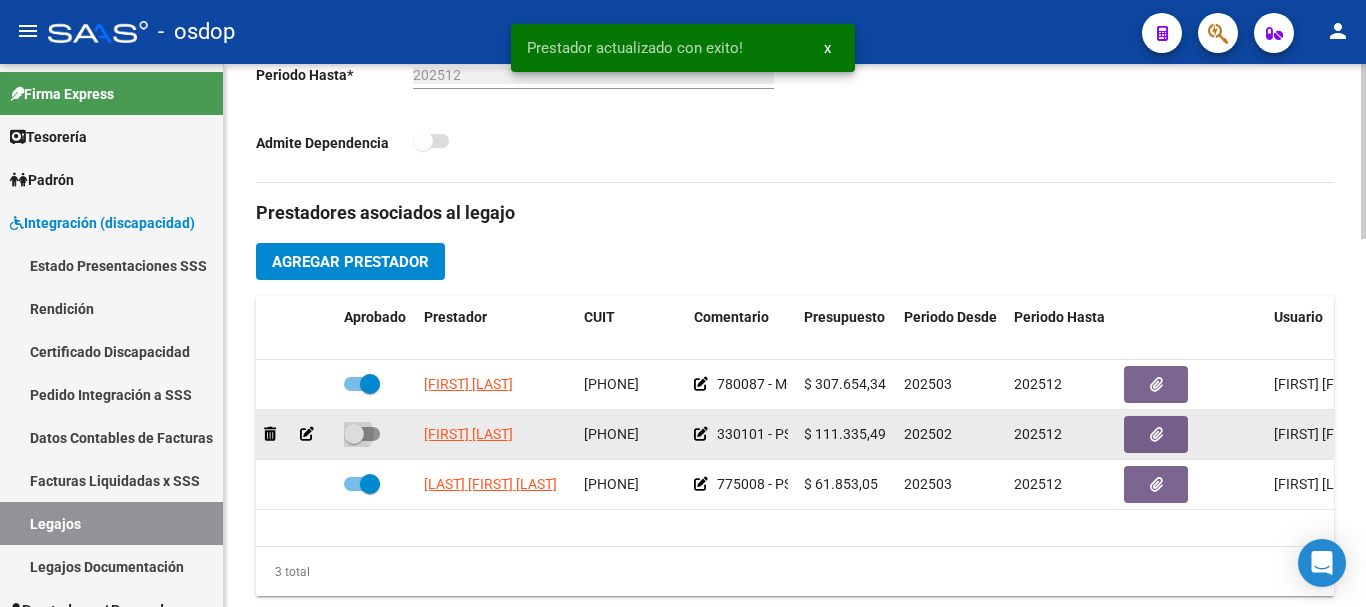 click at bounding box center [362, 434] 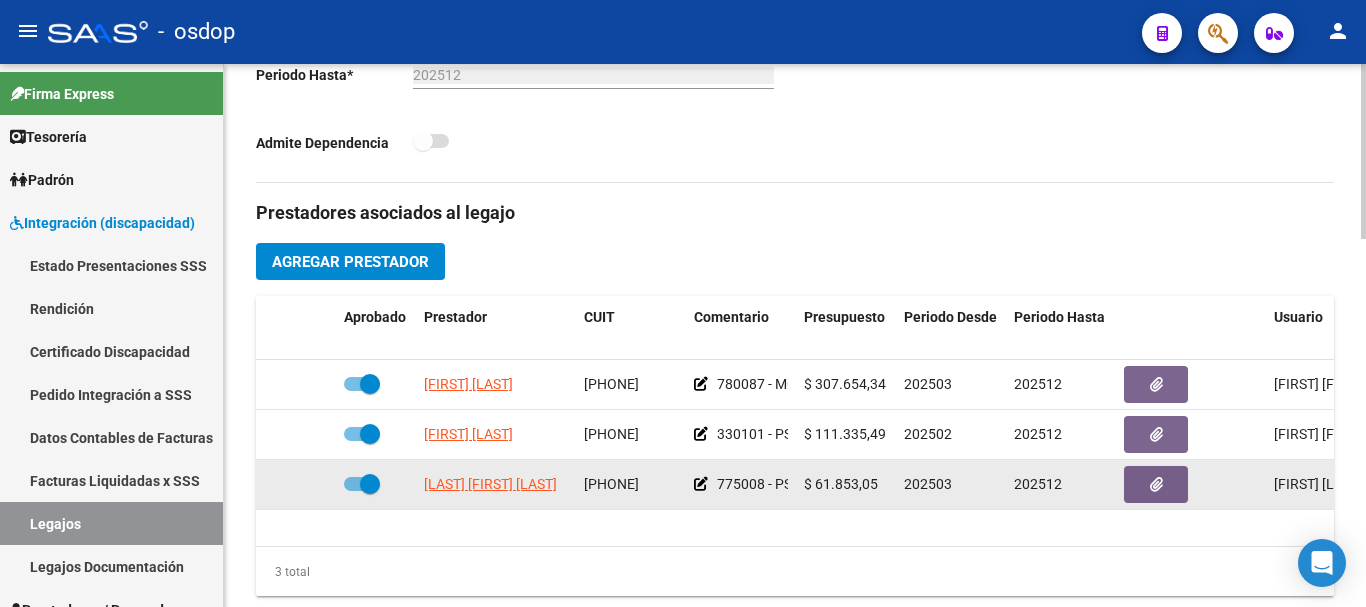 click 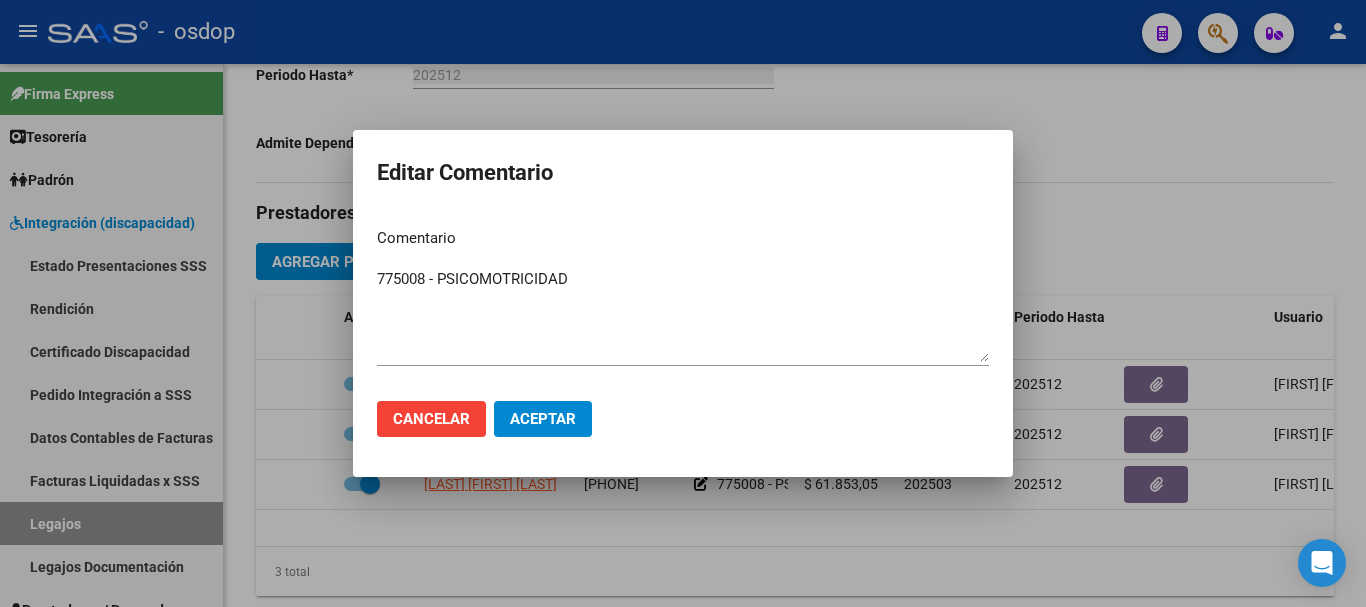 click on "775008 - PSICOMOTRICIDAD" at bounding box center [683, 315] 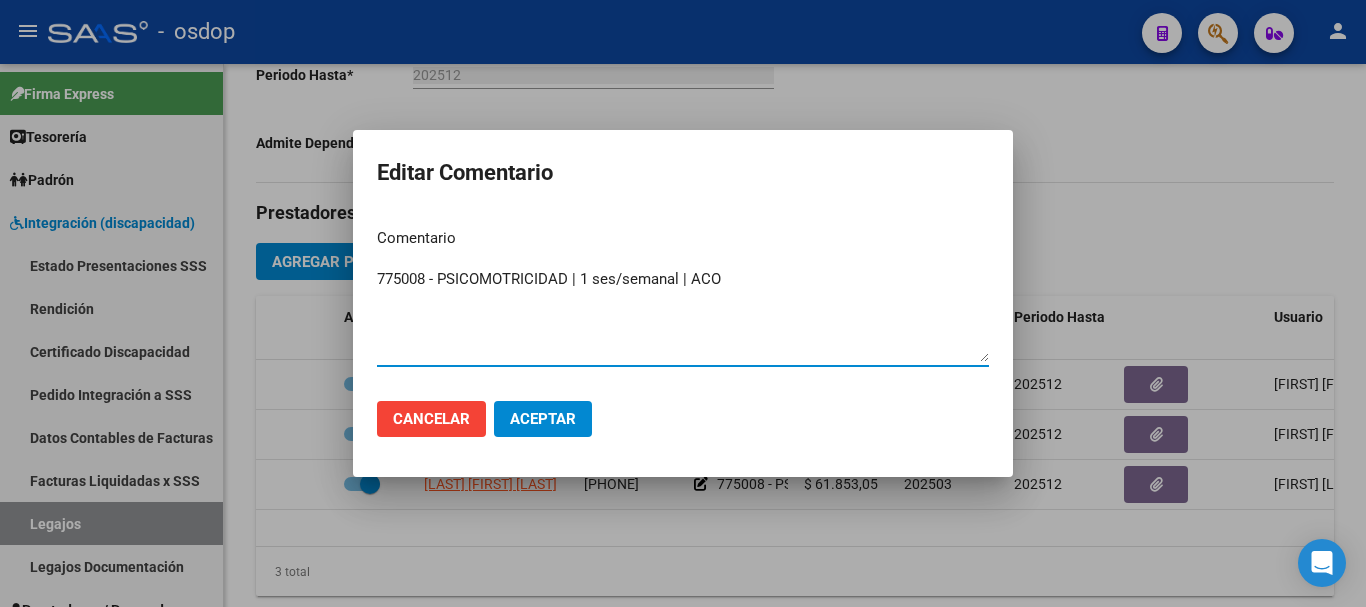 type on "775008 - PSICOMOTRICIDAD | 1 ses/semanal | ACO" 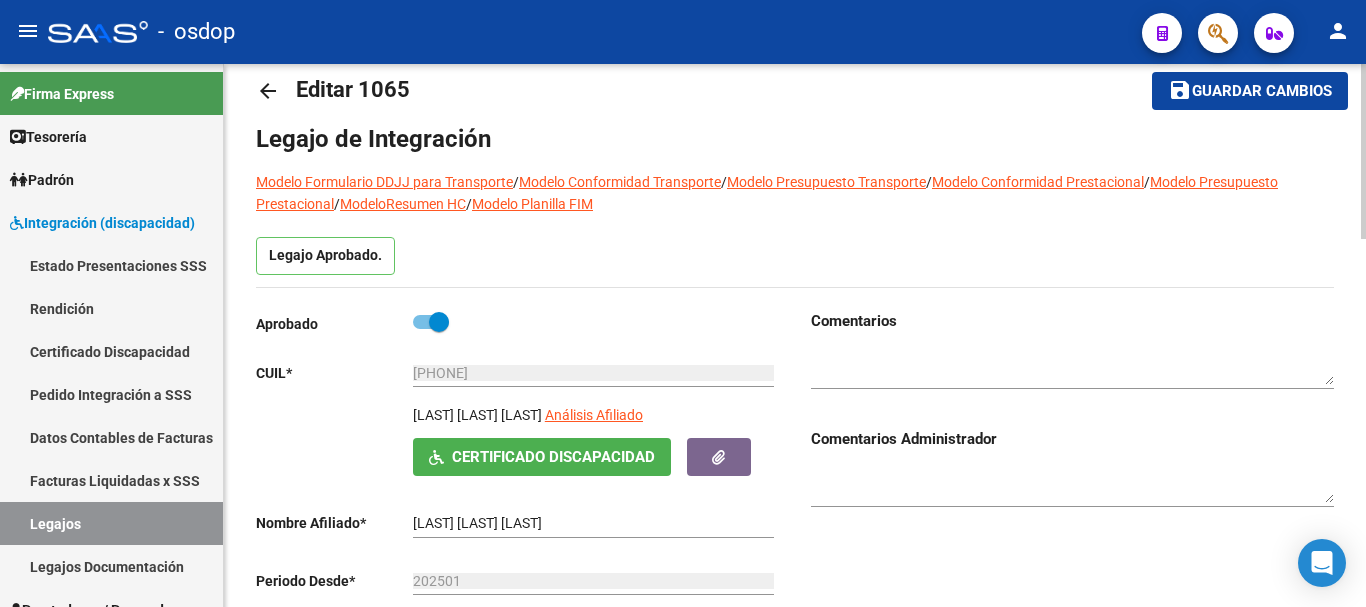 scroll, scrollTop: 0, scrollLeft: 0, axis: both 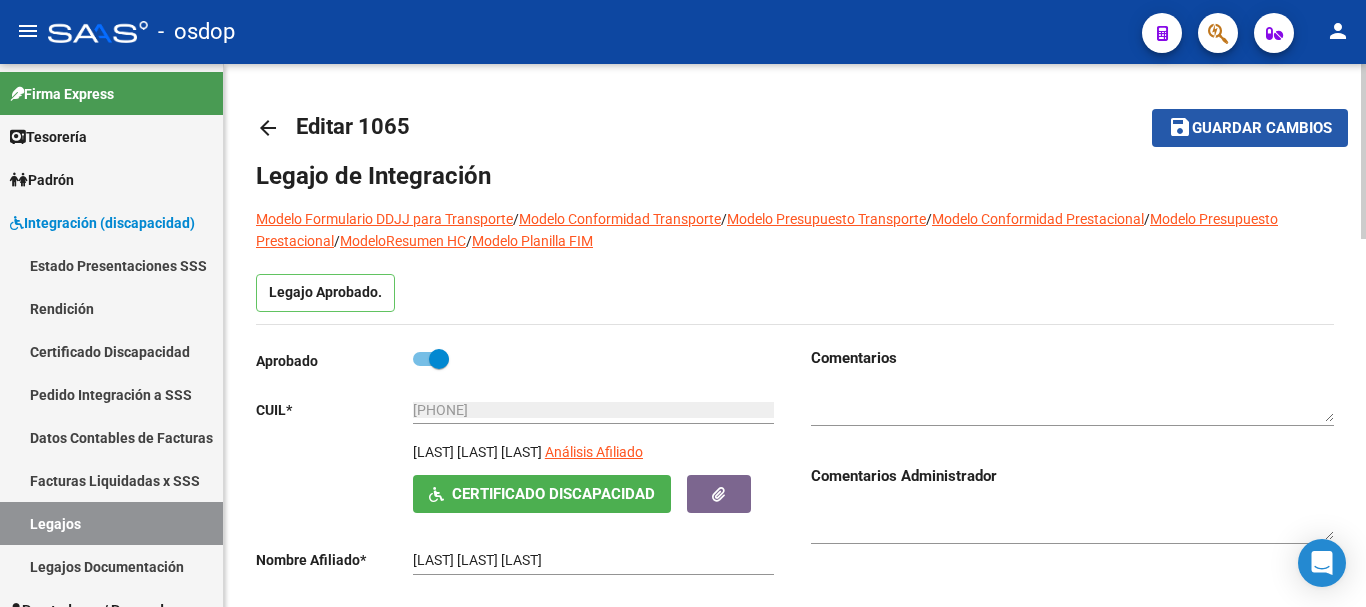 click on "Guardar cambios" 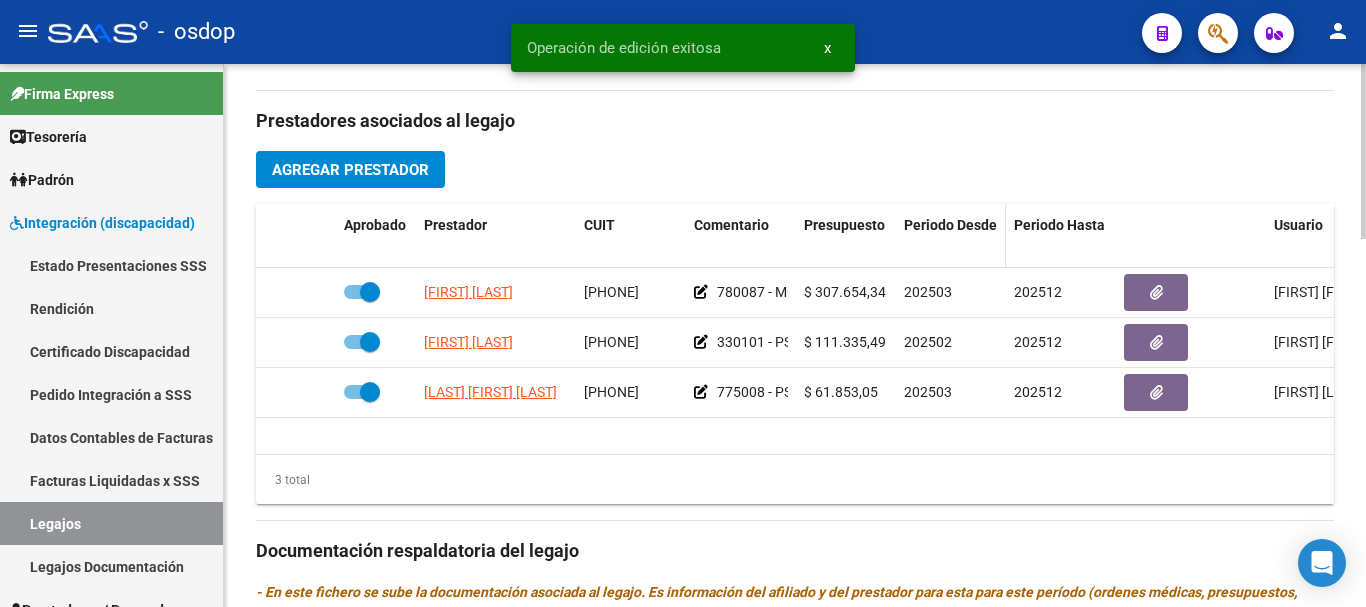 scroll, scrollTop: 700, scrollLeft: 0, axis: vertical 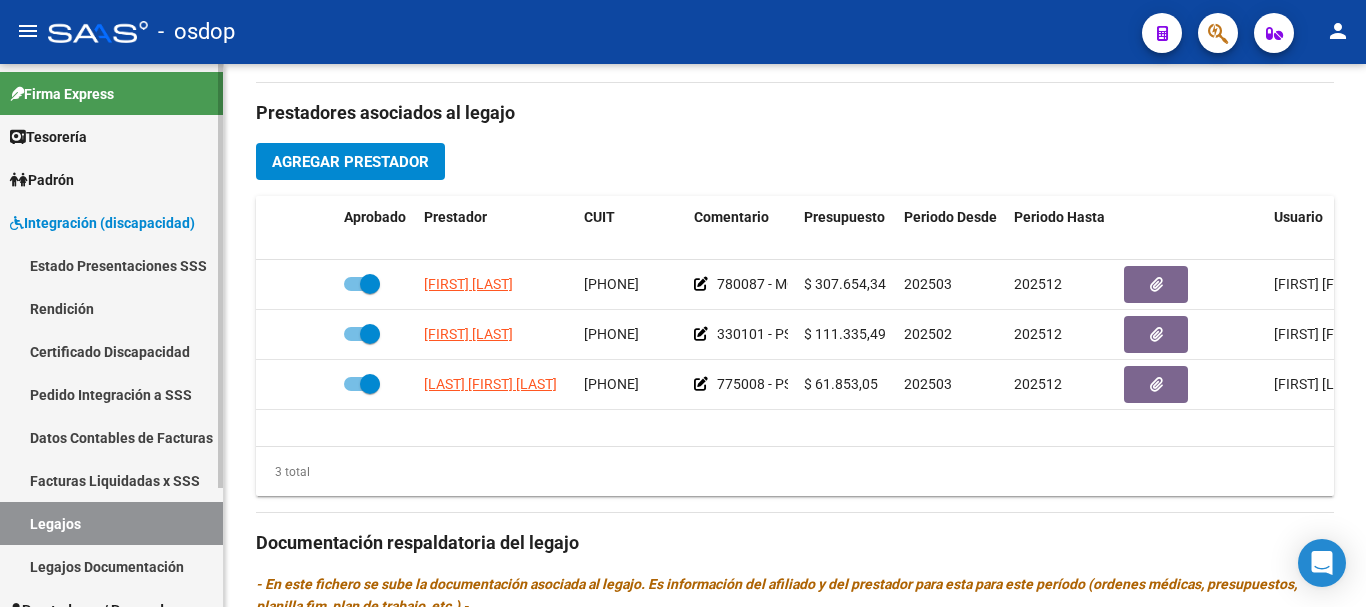 click on "Certificado Discapacidad" at bounding box center [111, 351] 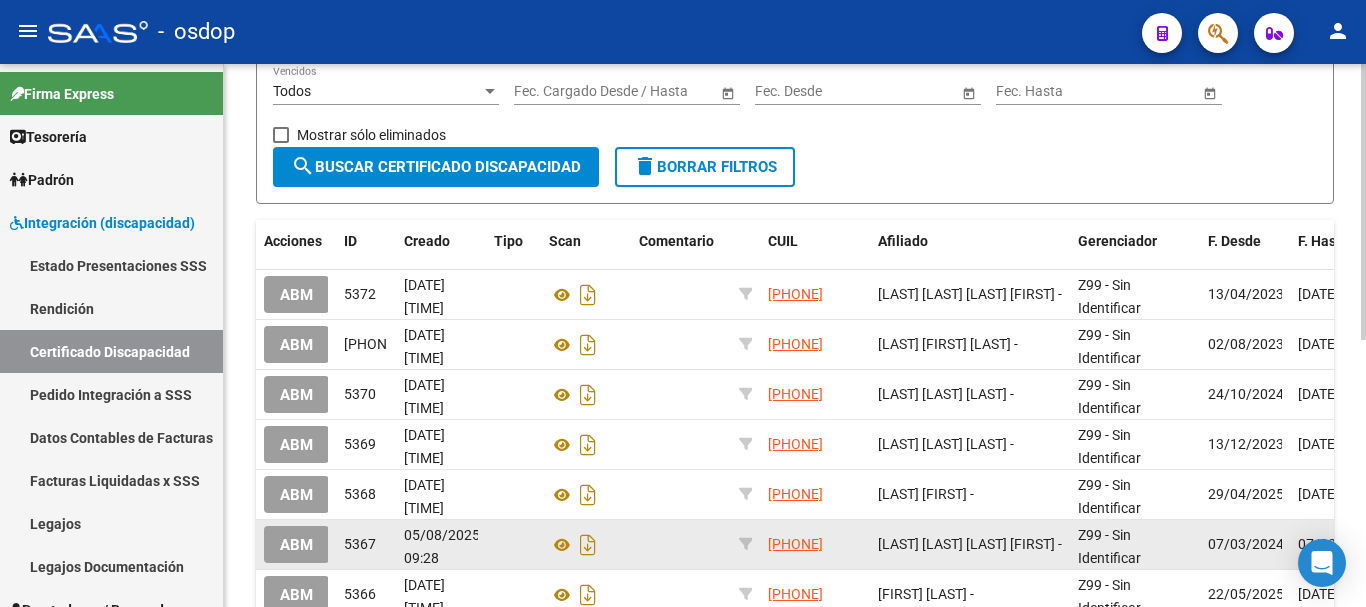 scroll, scrollTop: 0, scrollLeft: 0, axis: both 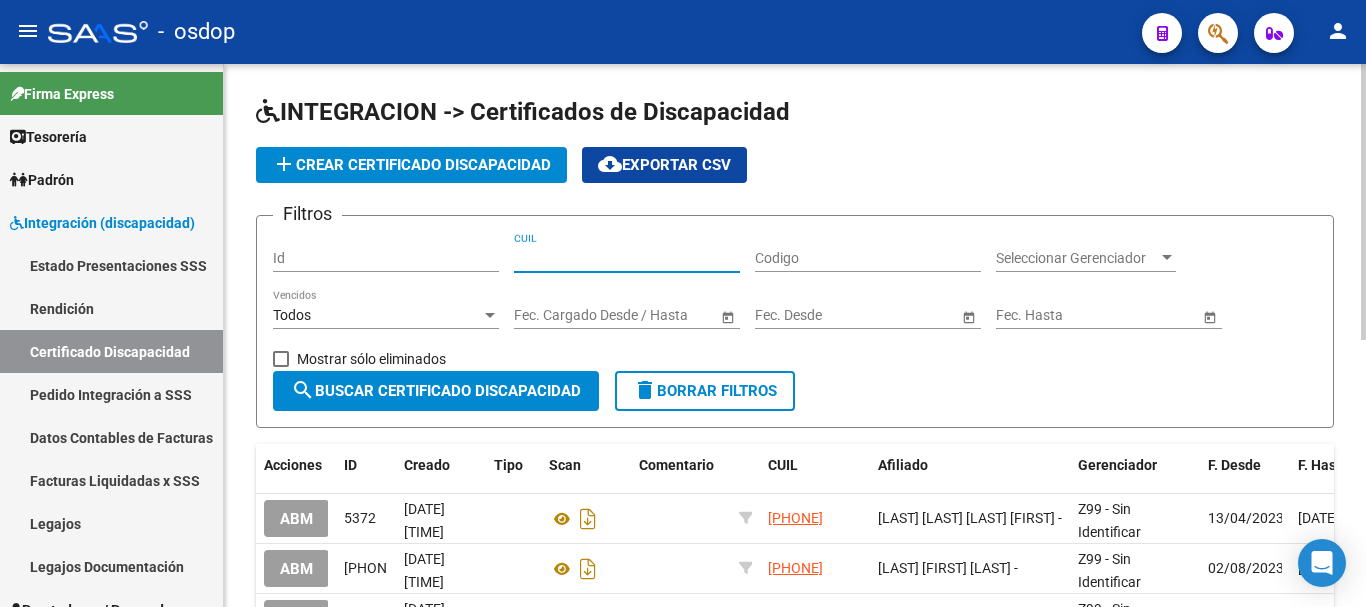 drag, startPoint x: 620, startPoint y: 257, endPoint x: 716, endPoint y: 260, distance: 96.04687 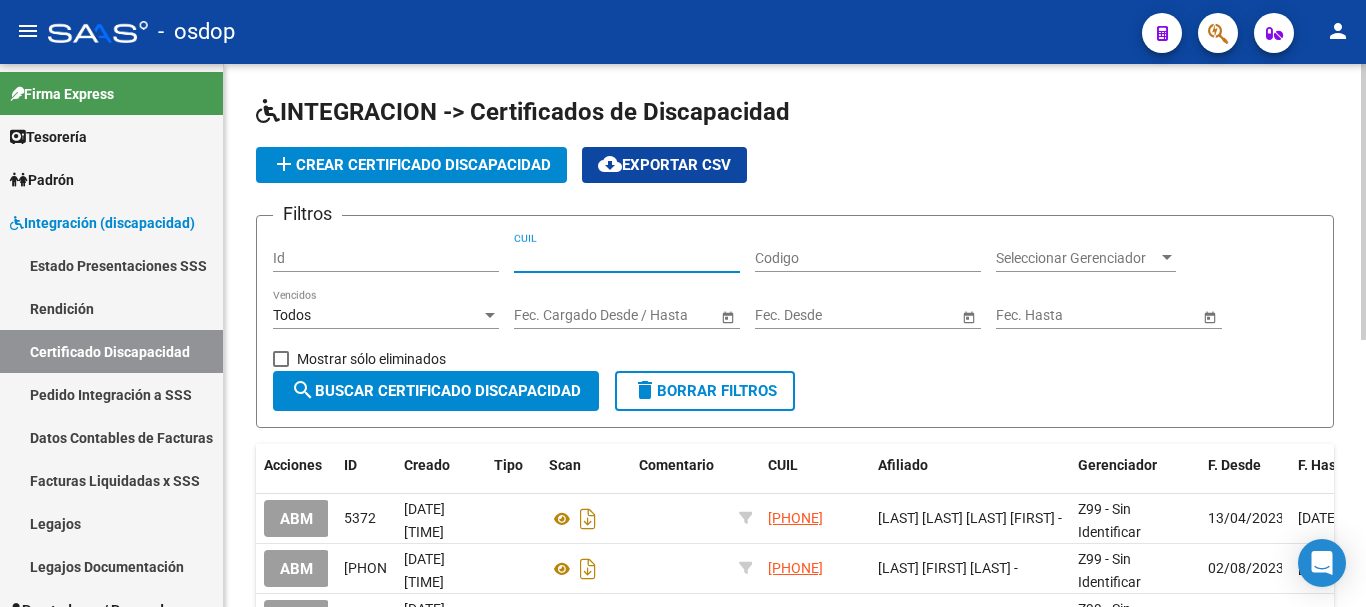 click on "CUIL" at bounding box center (627, 258) 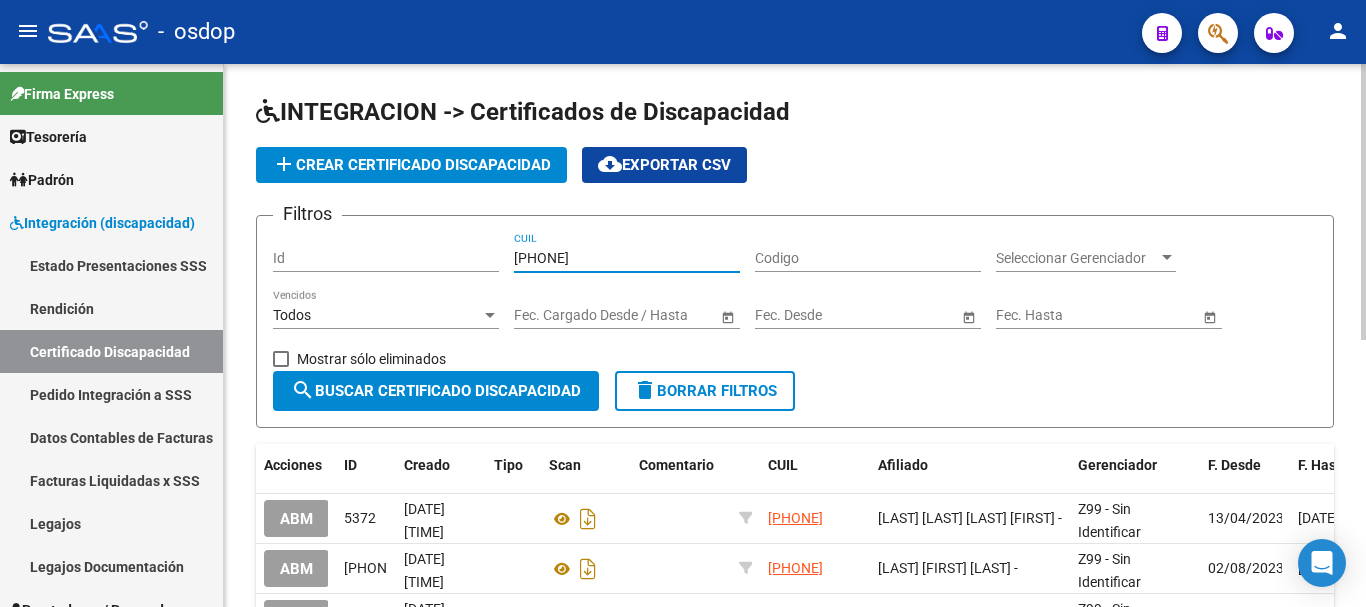 click on "search  Buscar Certificado Discapacidad" 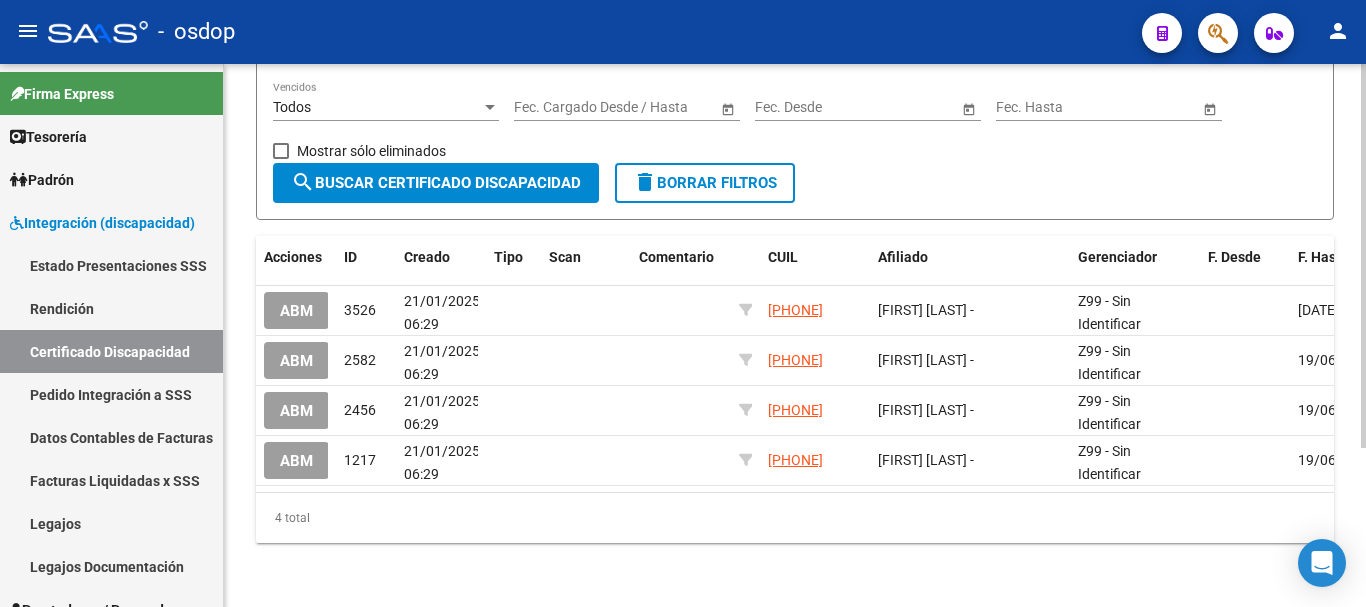 scroll, scrollTop: 224, scrollLeft: 0, axis: vertical 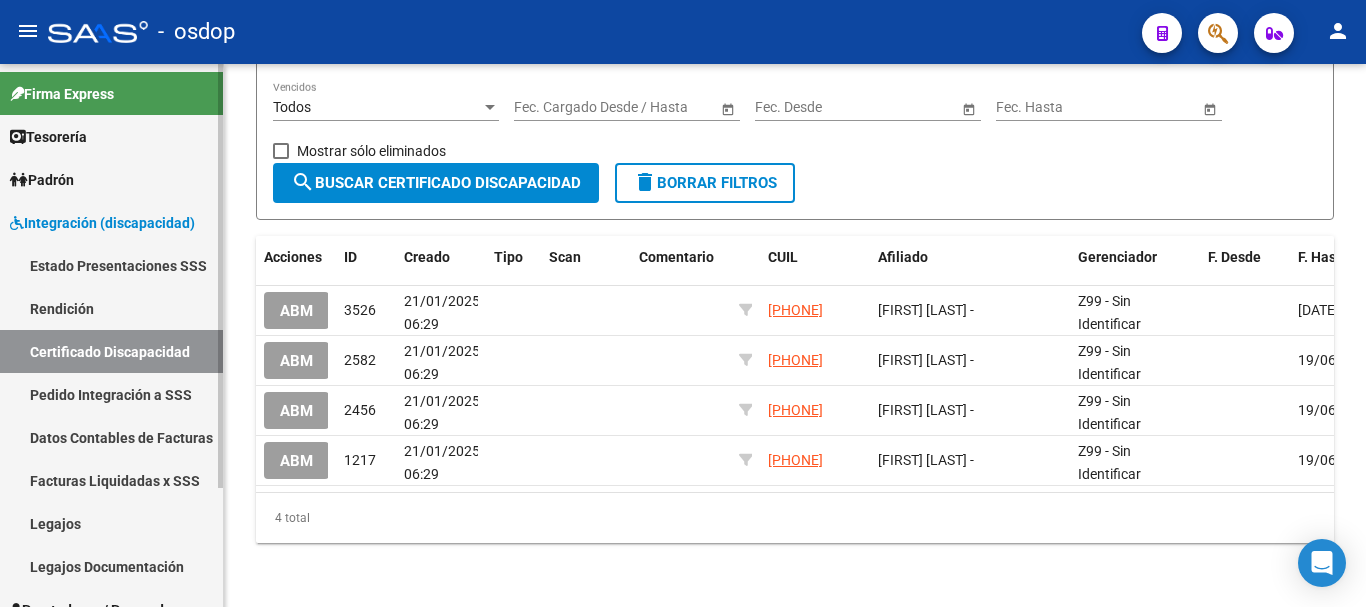 click on "Certificado Discapacidad" at bounding box center (111, 351) 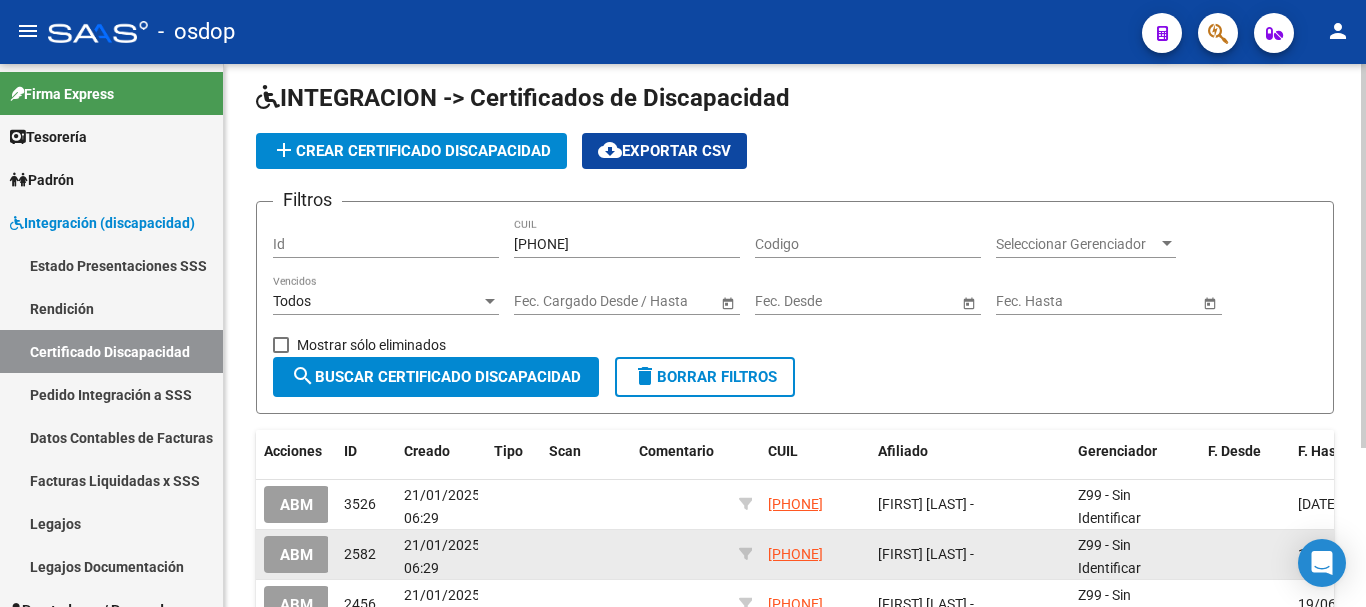 scroll, scrollTop: 0, scrollLeft: 0, axis: both 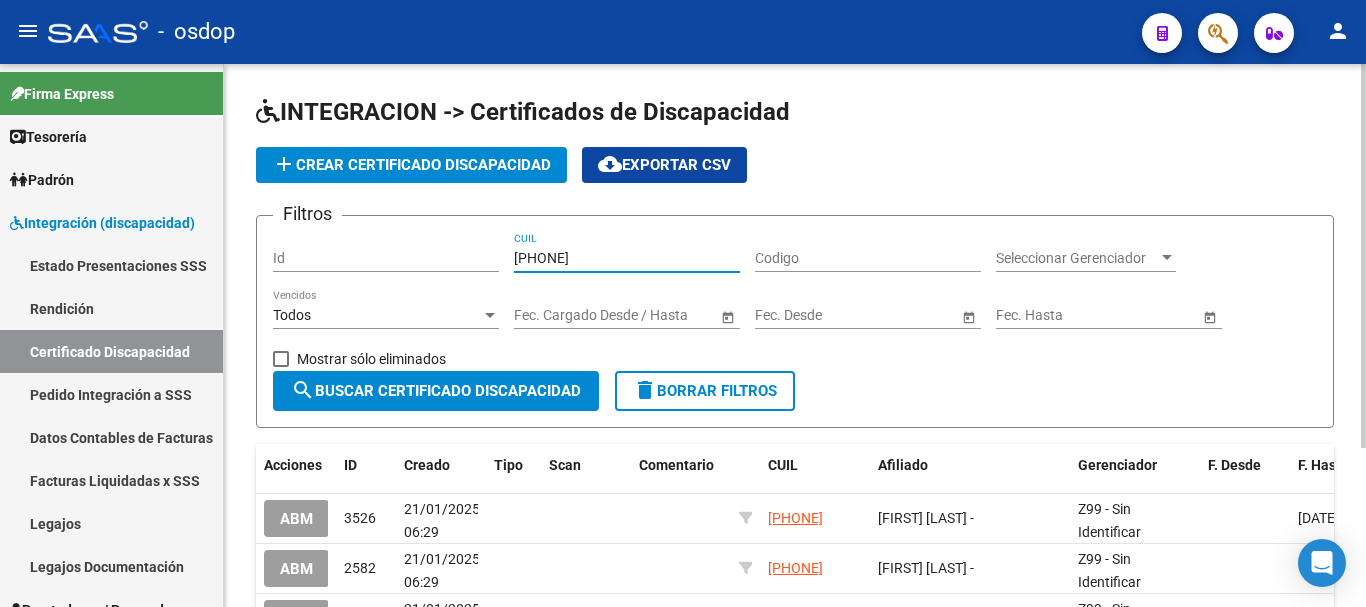 drag, startPoint x: 635, startPoint y: 265, endPoint x: 327, endPoint y: 268, distance: 308.01462 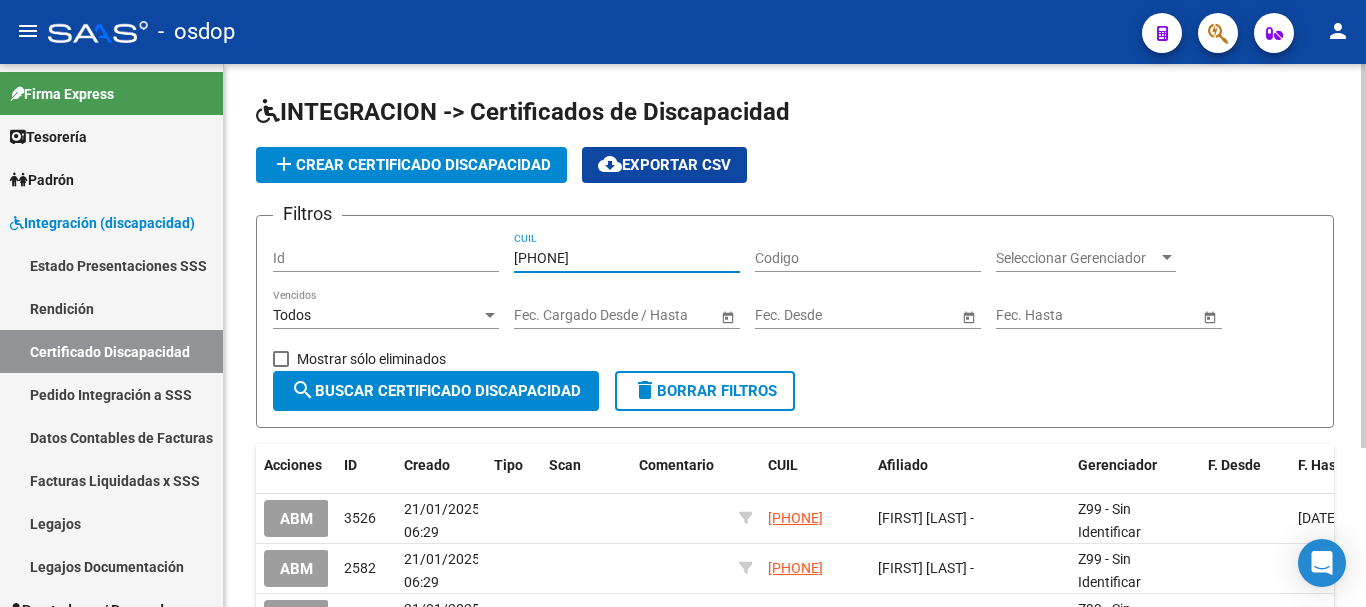 click on "Filtros Id 20-51186969-3 CUIL Codigo Seleccionar Gerenciador Seleccionar Gerenciador Todos Vencidos Start date – End date Fec. Cargado Desde / Hasta Start date – End date Fec. Desde Start date – End date Fec. Hasta   Mostrar sólo eliminados" 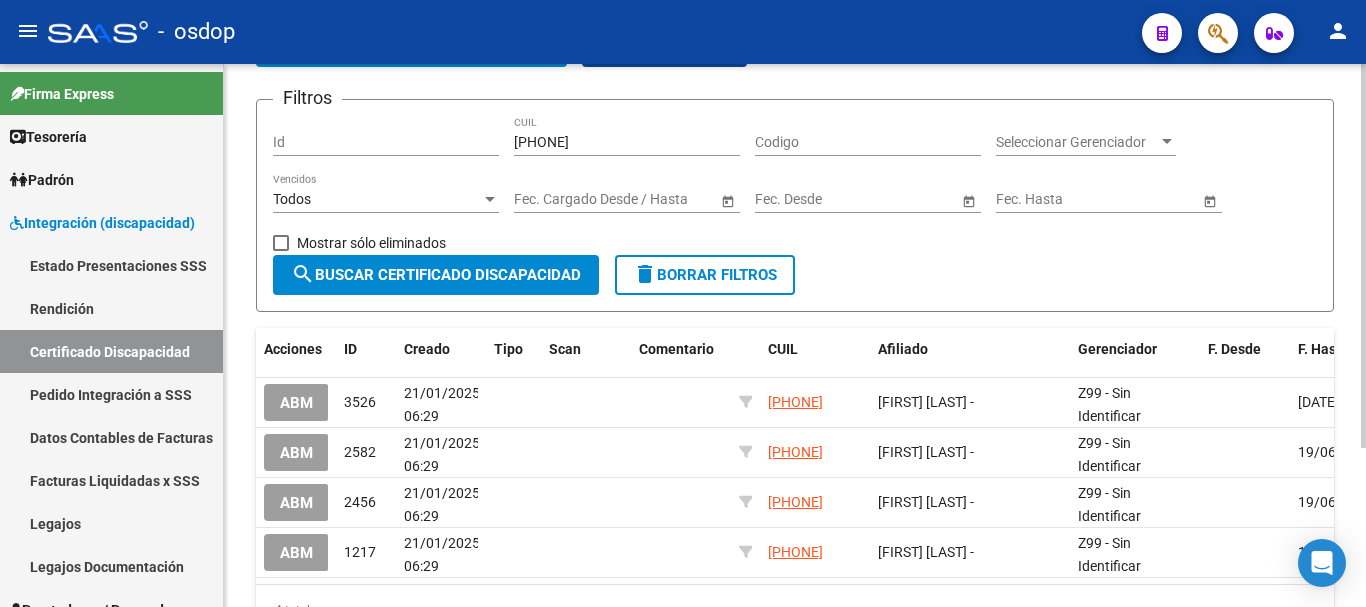 scroll, scrollTop: 224, scrollLeft: 0, axis: vertical 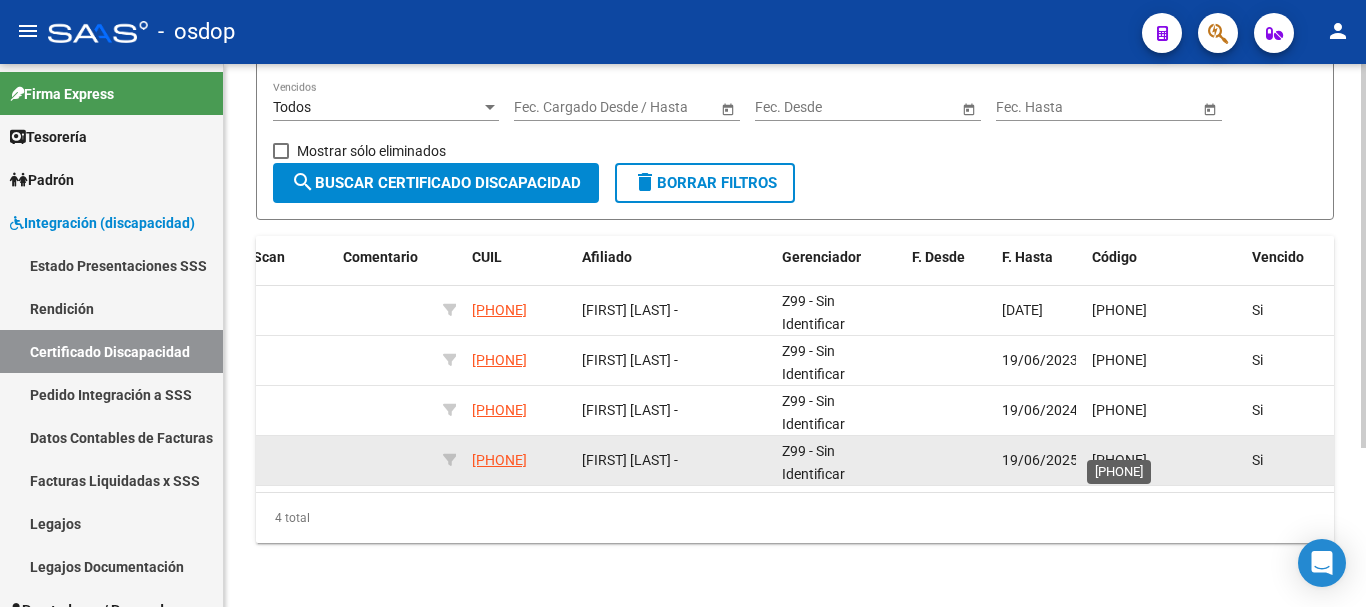drag, startPoint x: 1180, startPoint y: 440, endPoint x: 1093, endPoint y: 452, distance: 87.823685 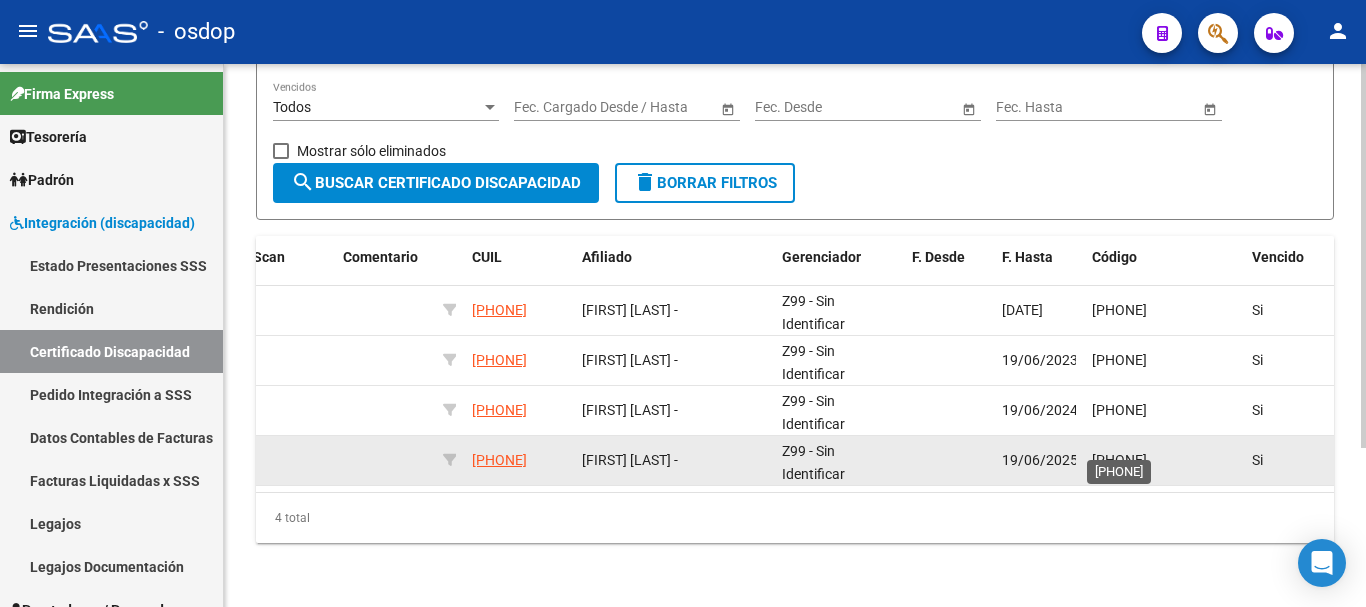 click on "8929616643" 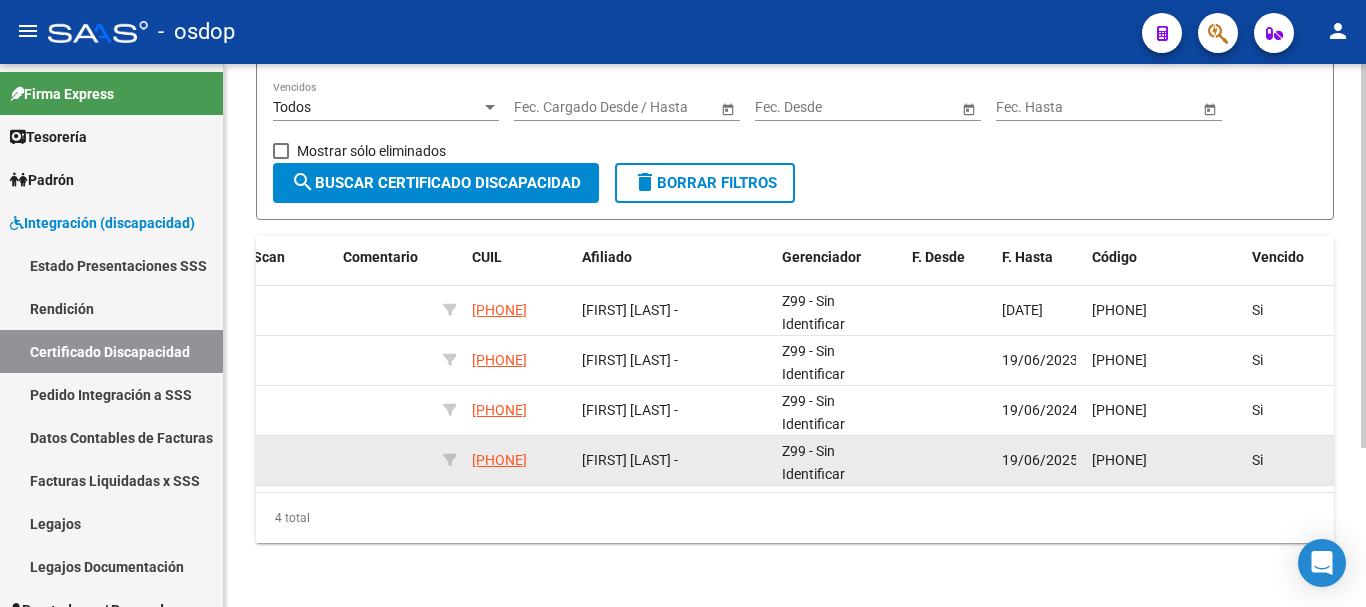 copy on "8929616643" 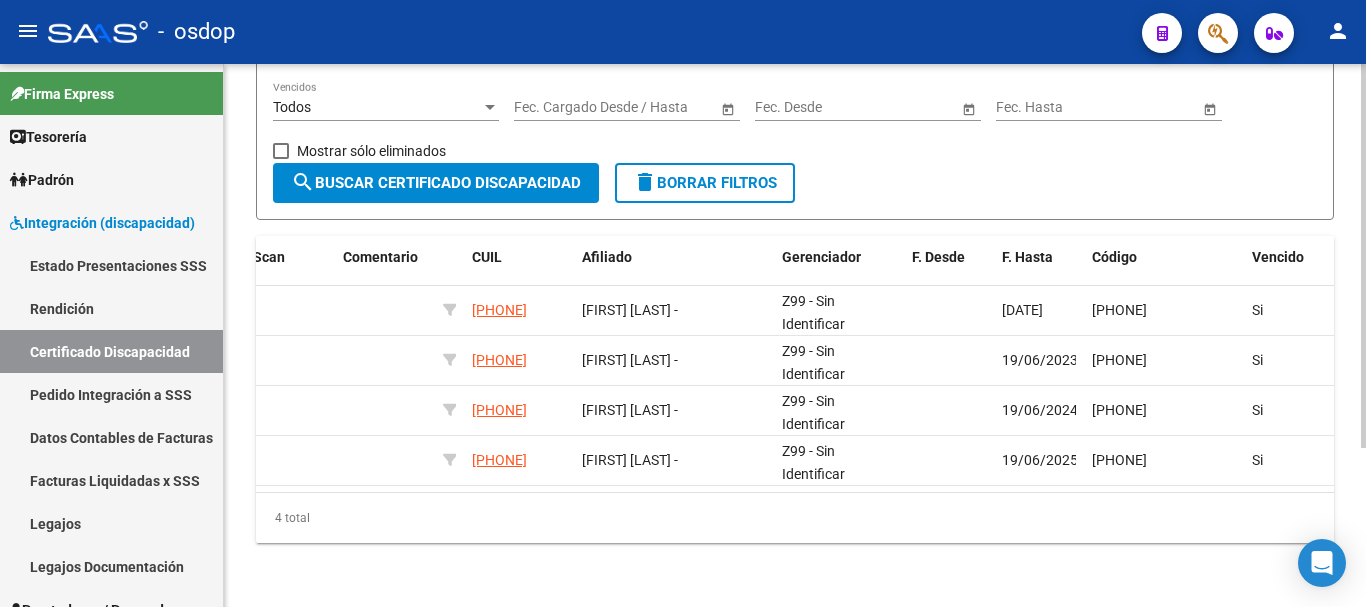 copy on "8929616643" 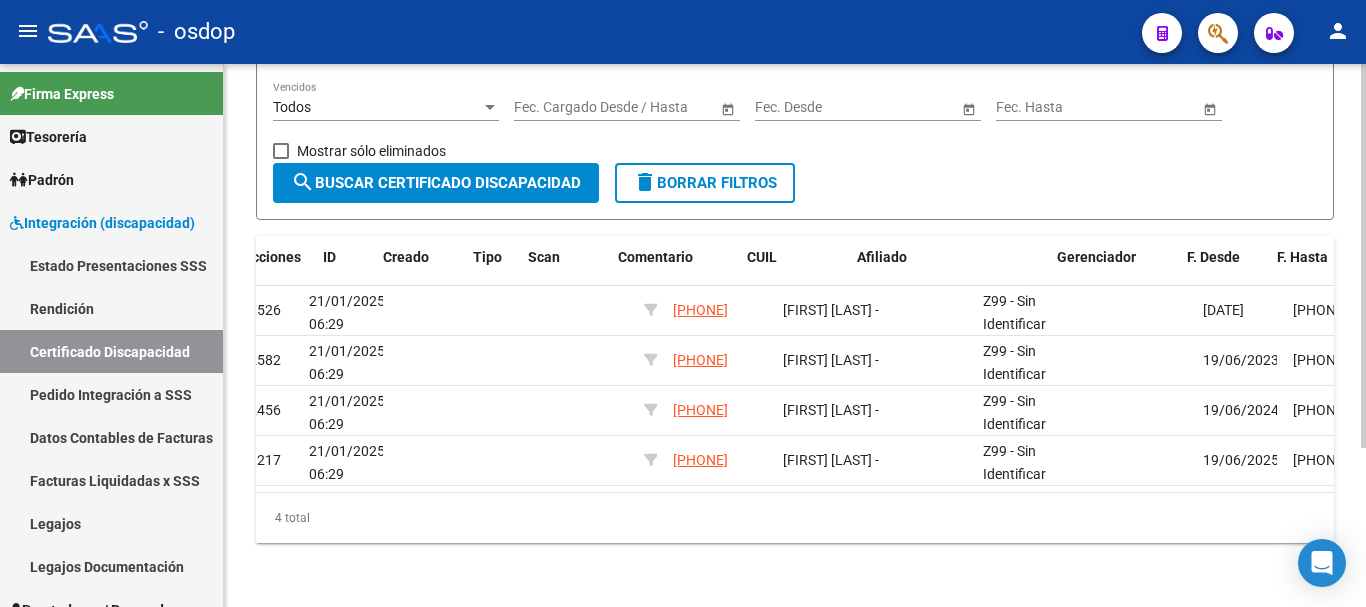 scroll, scrollTop: 0, scrollLeft: 0, axis: both 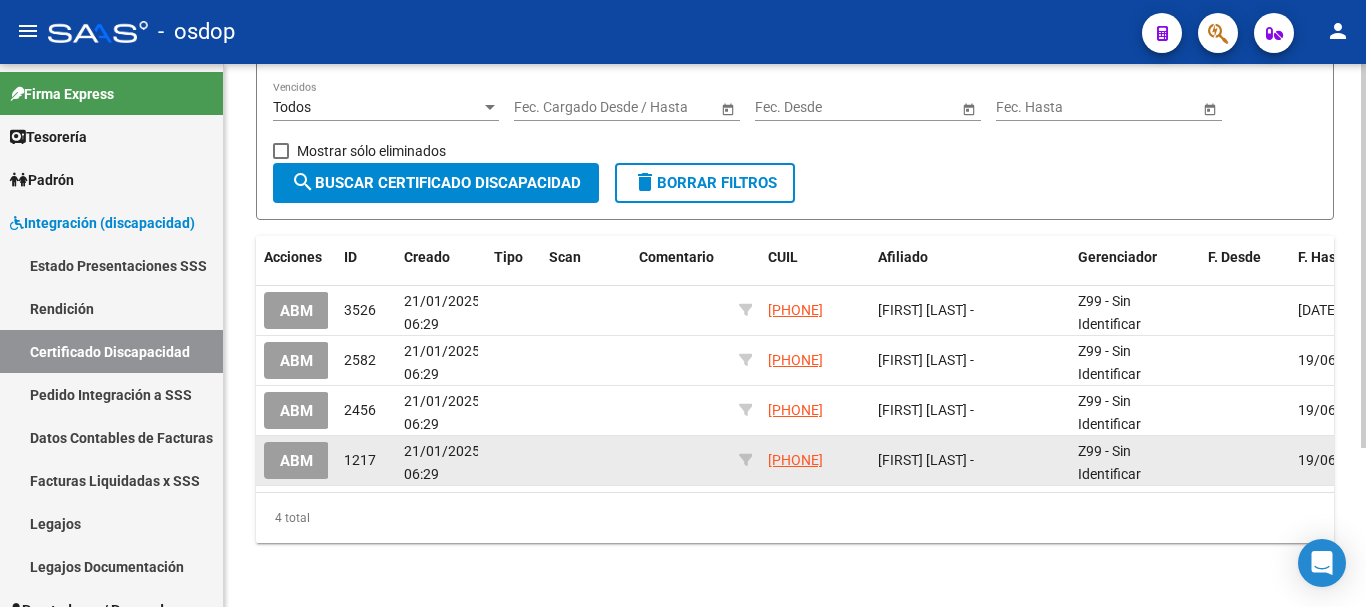 click on "ABM" 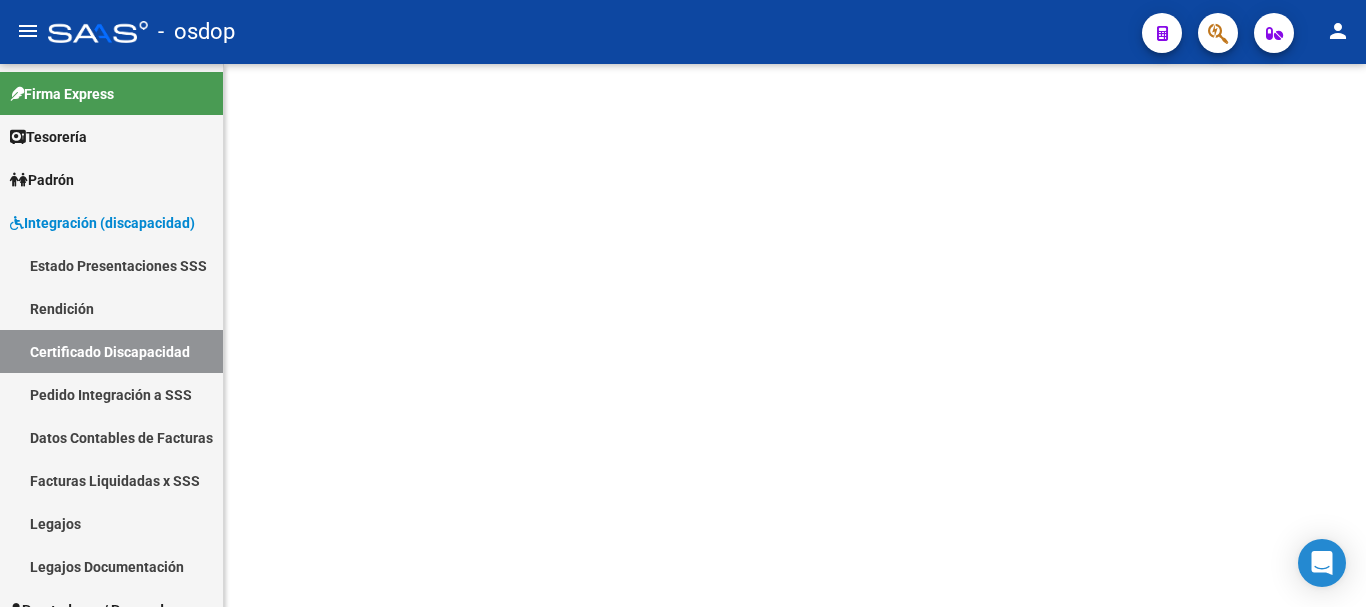 scroll, scrollTop: 0, scrollLeft: 0, axis: both 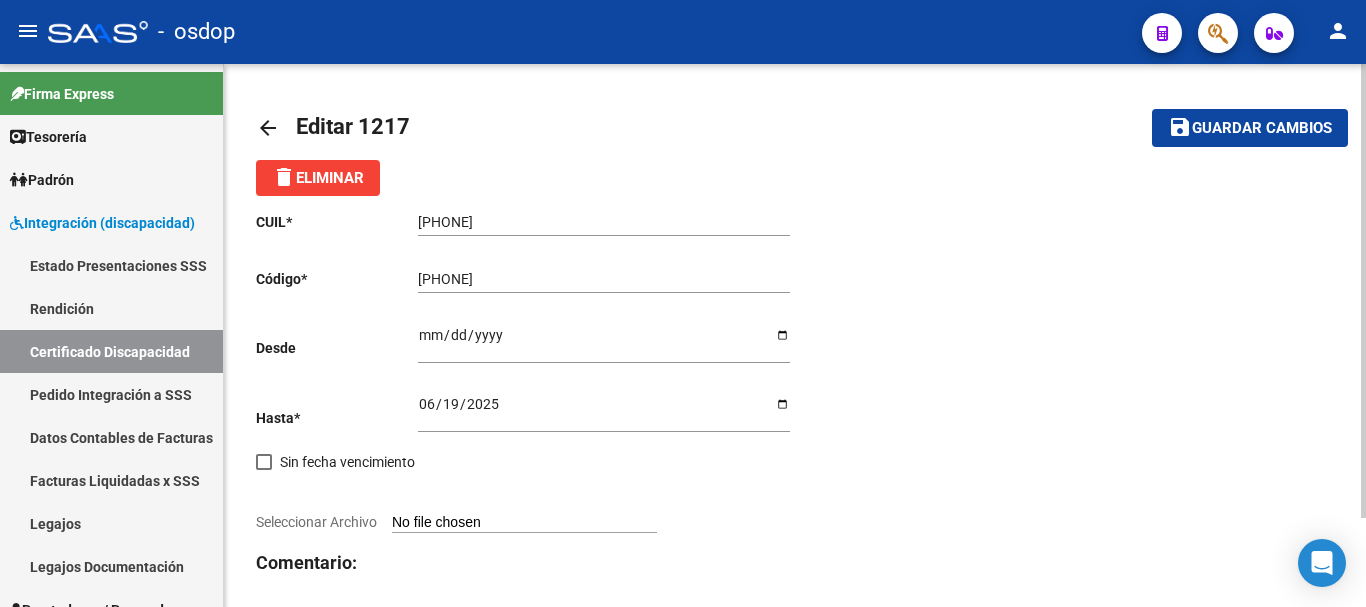 click on "Ingresar fec. Desde" at bounding box center (604, 342) 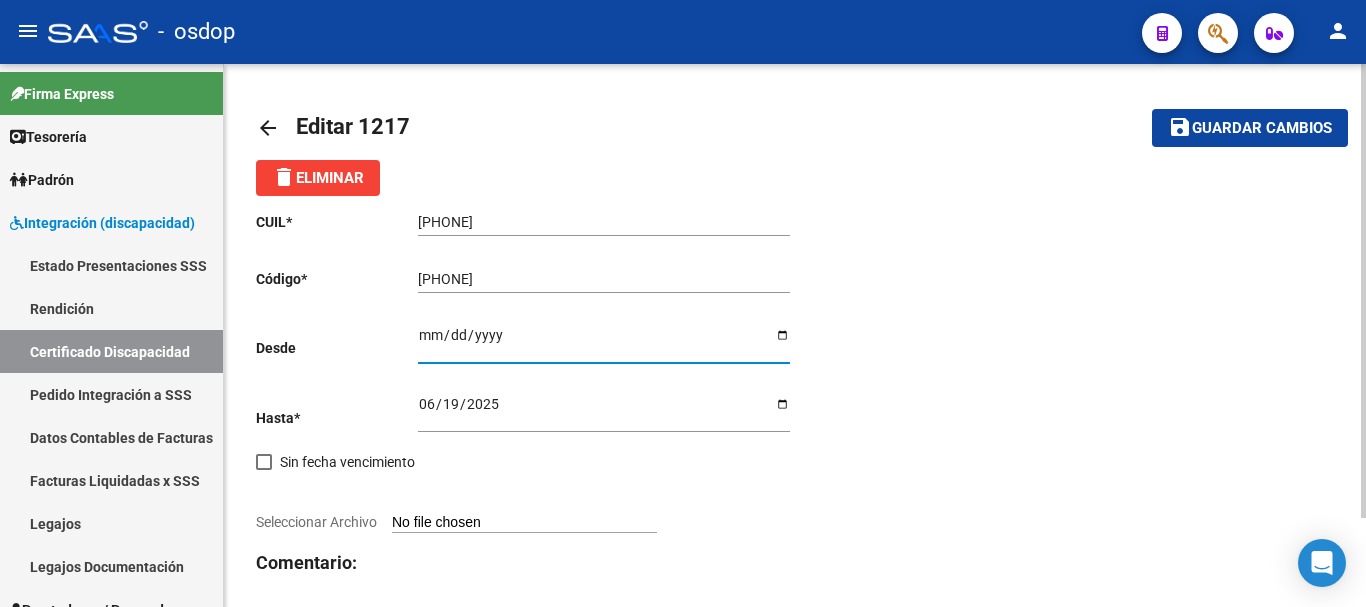 type on "2017-06-19" 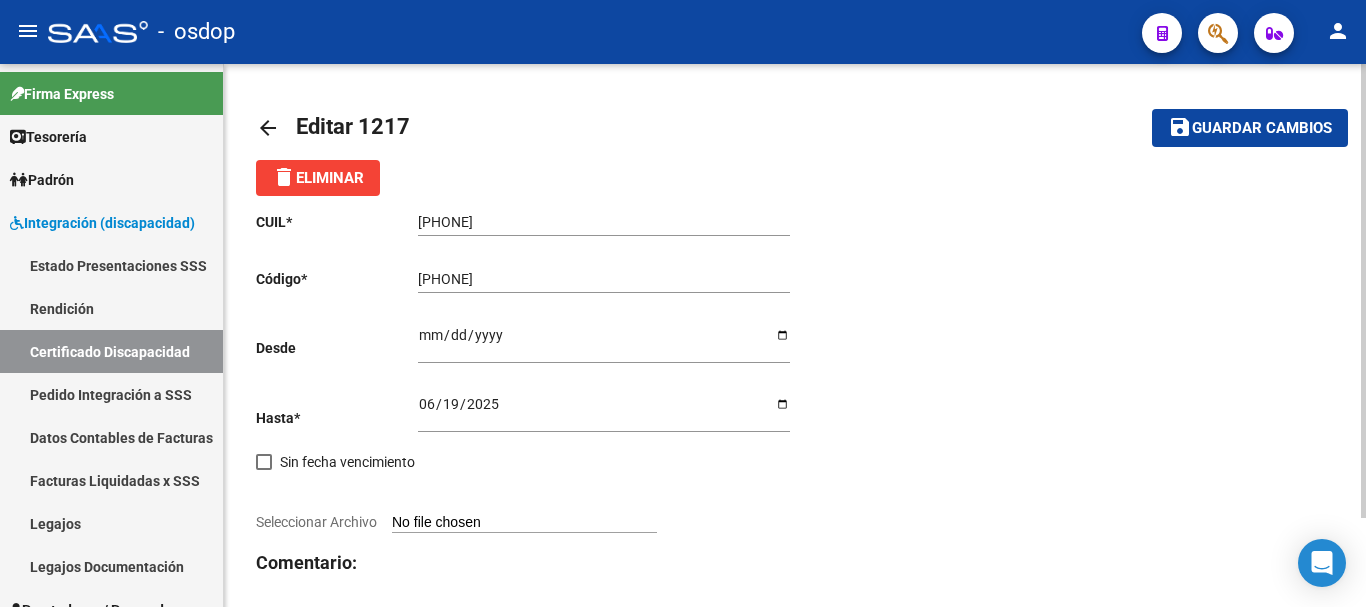 type on "C:\fakepath\20511869693.pdf" 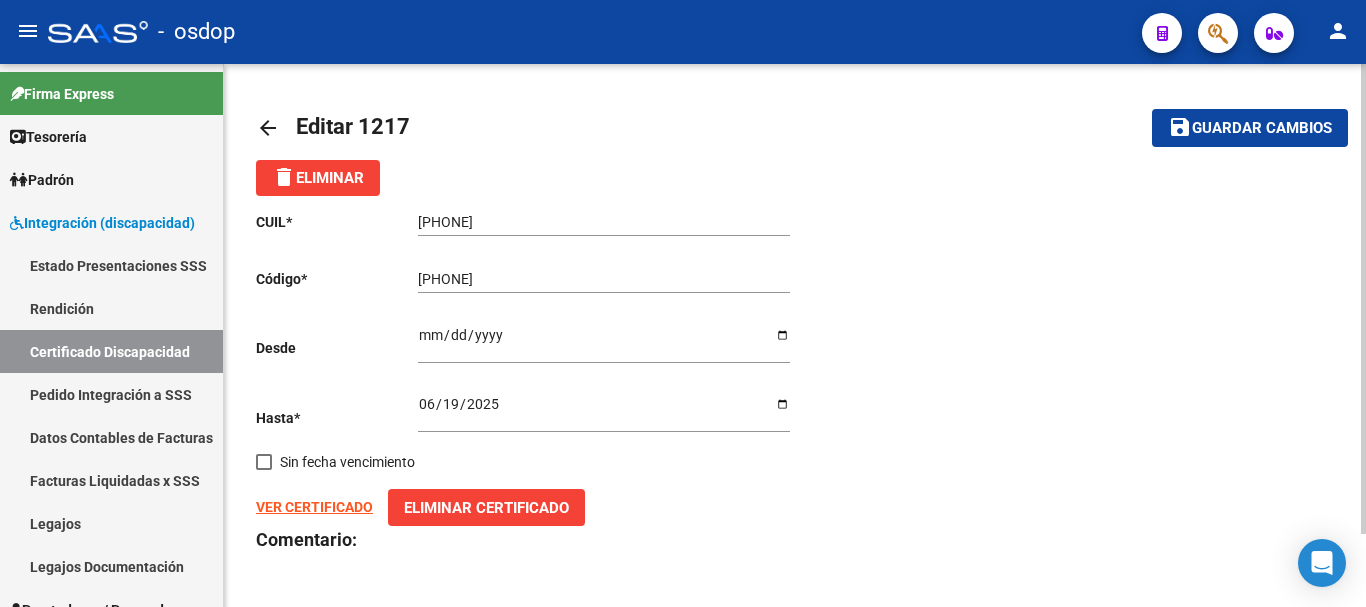 click on "Guardar cambios" 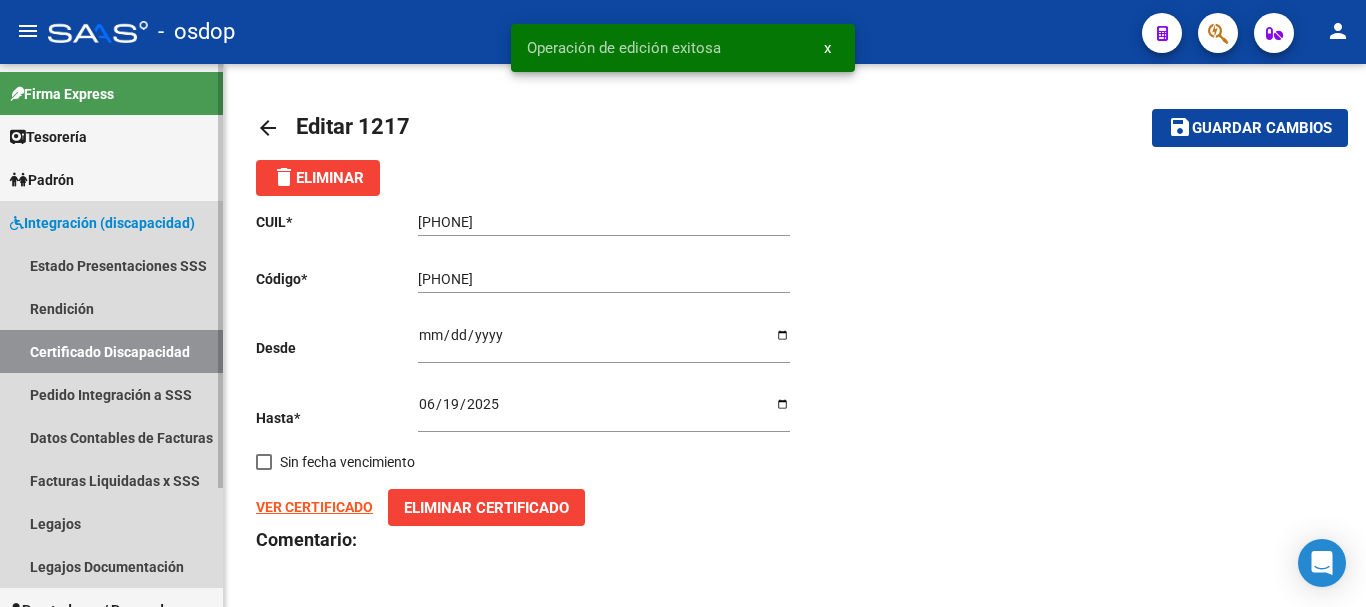 click on "Certificado Discapacidad" at bounding box center [111, 351] 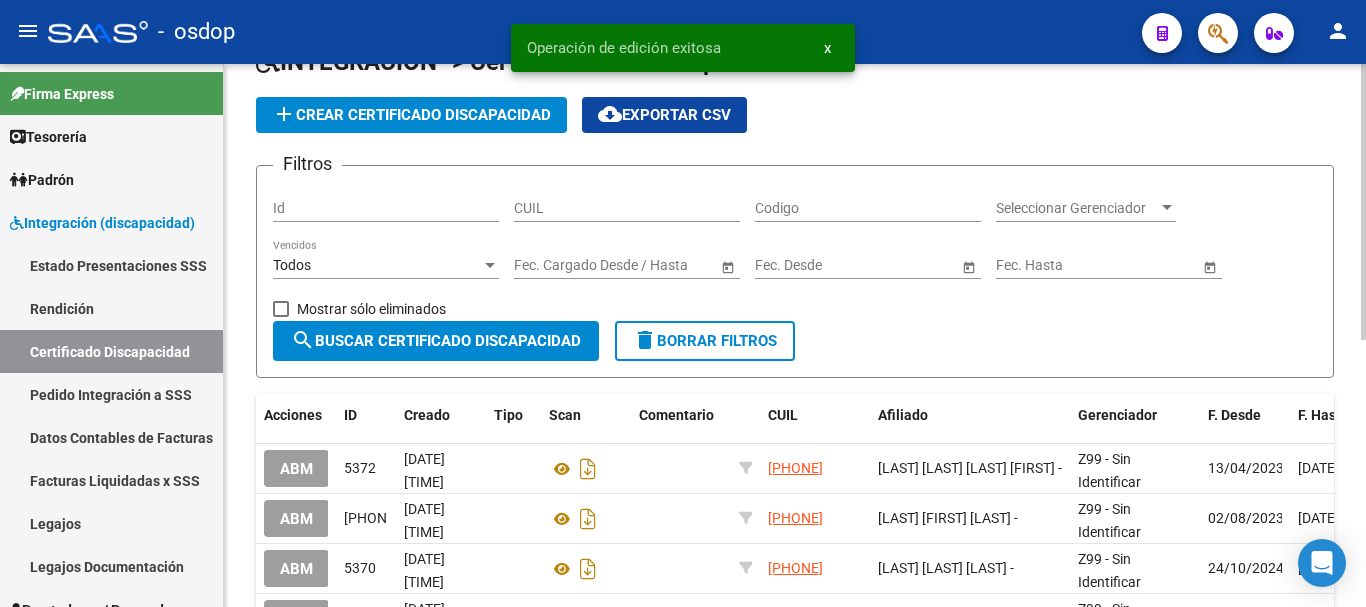 scroll, scrollTop: 300, scrollLeft: 0, axis: vertical 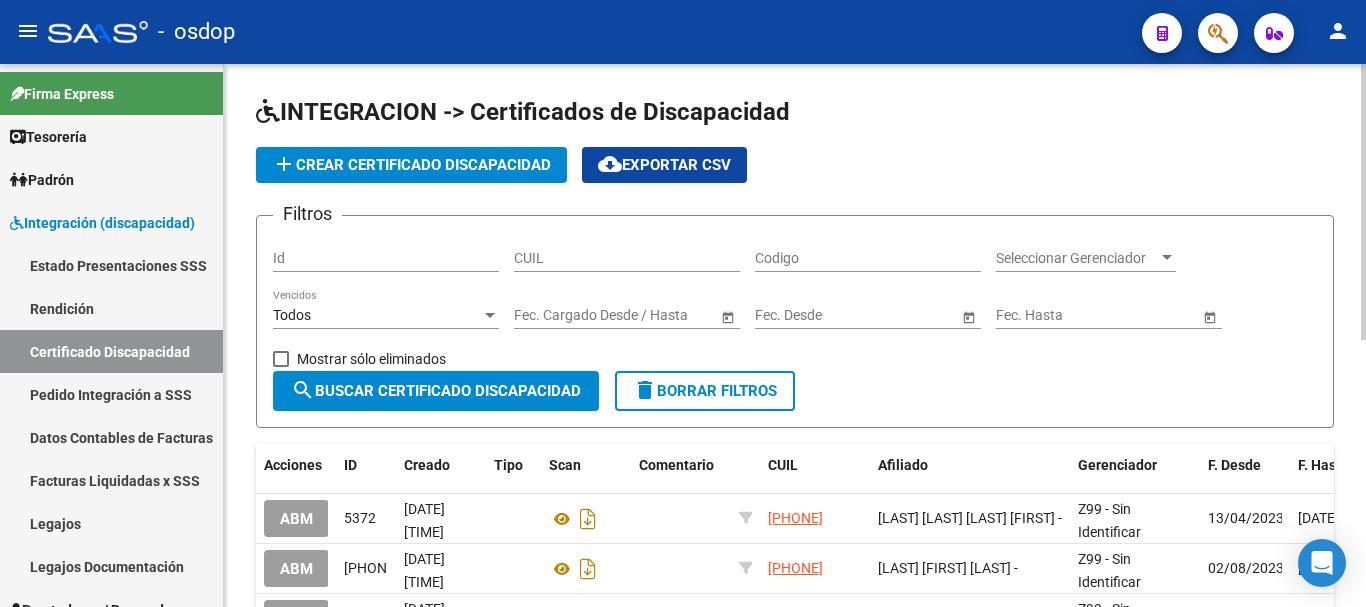 click on "CUIL" at bounding box center (627, 258) 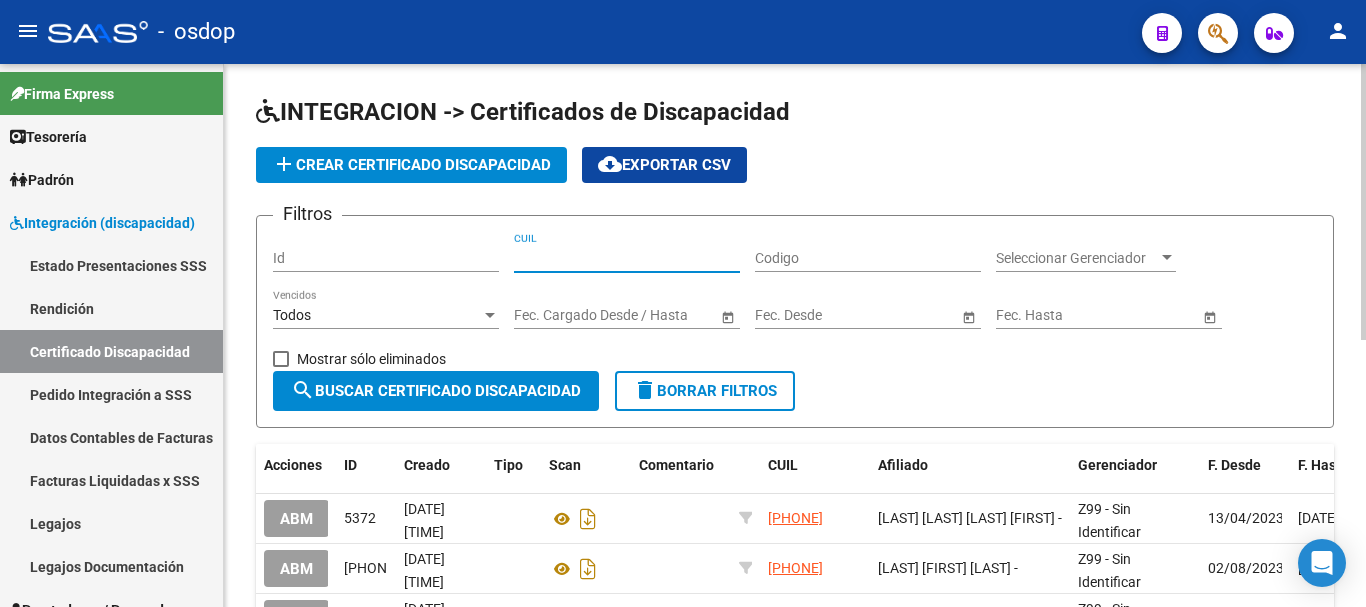 paste on "20-51186969-3" 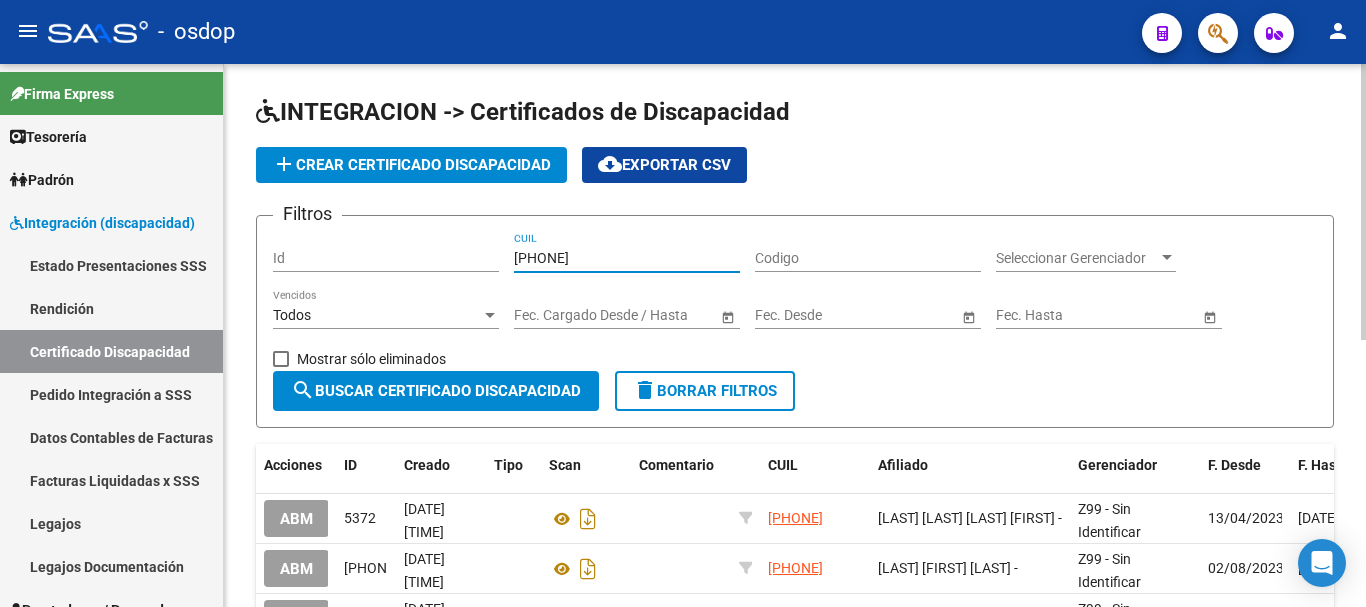 type on "20-51186969-3" 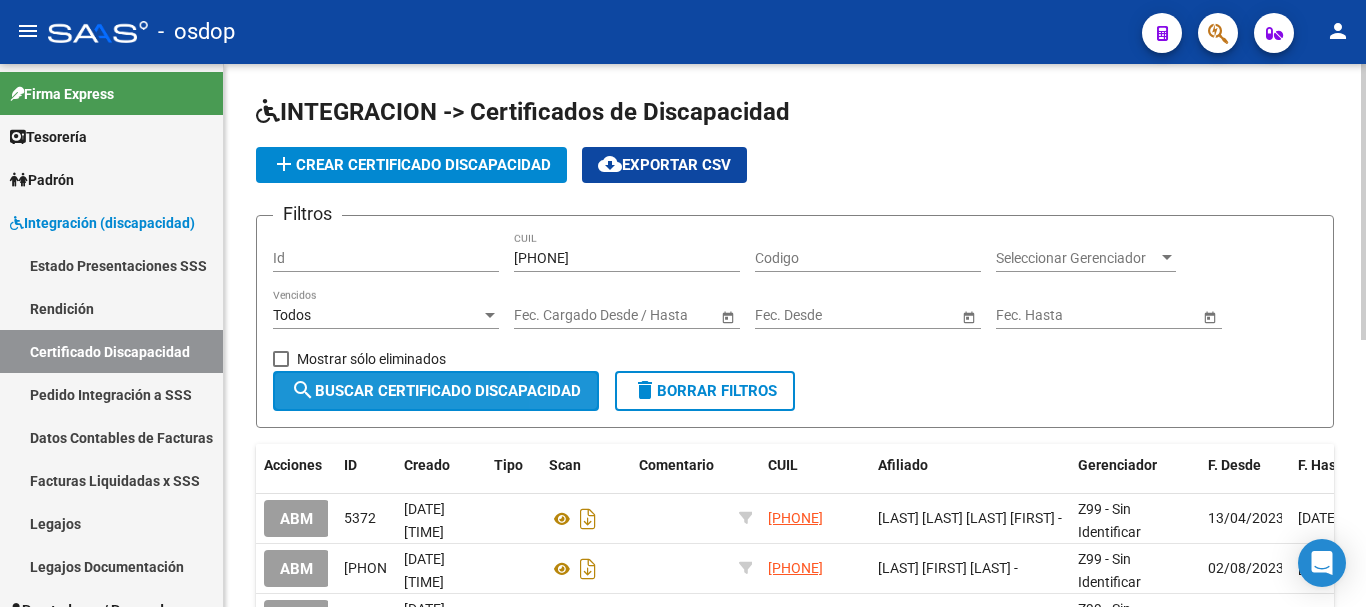 click on "search  Buscar Certificado Discapacidad" 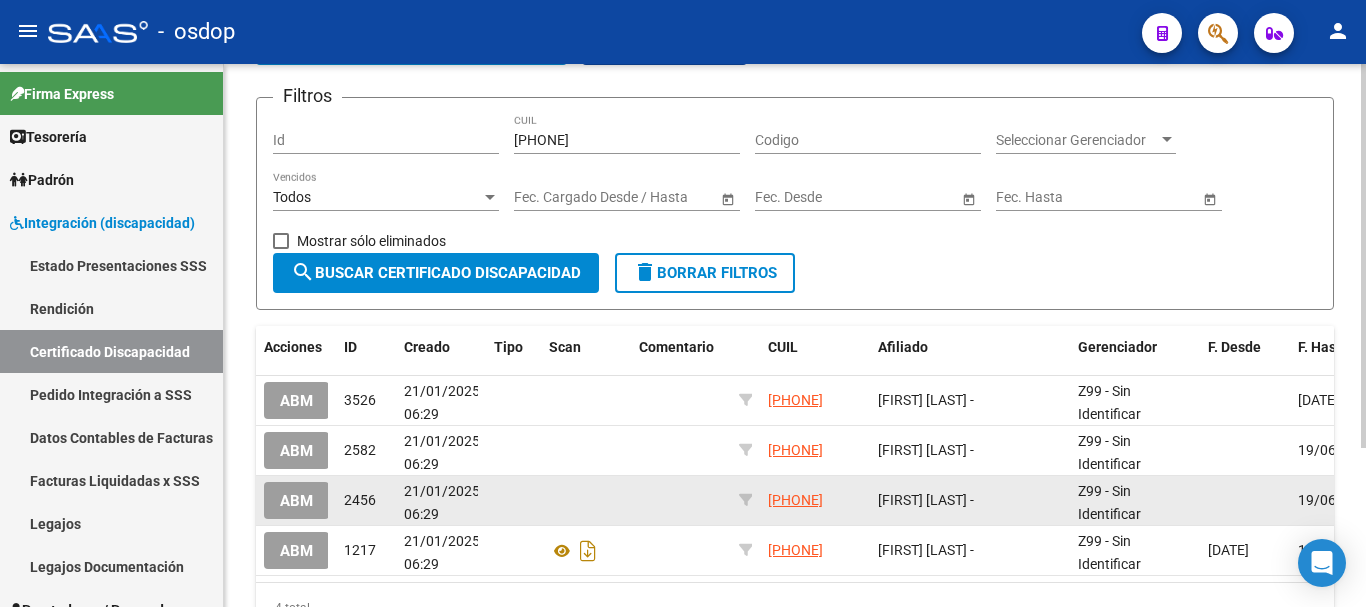 scroll, scrollTop: 224, scrollLeft: 0, axis: vertical 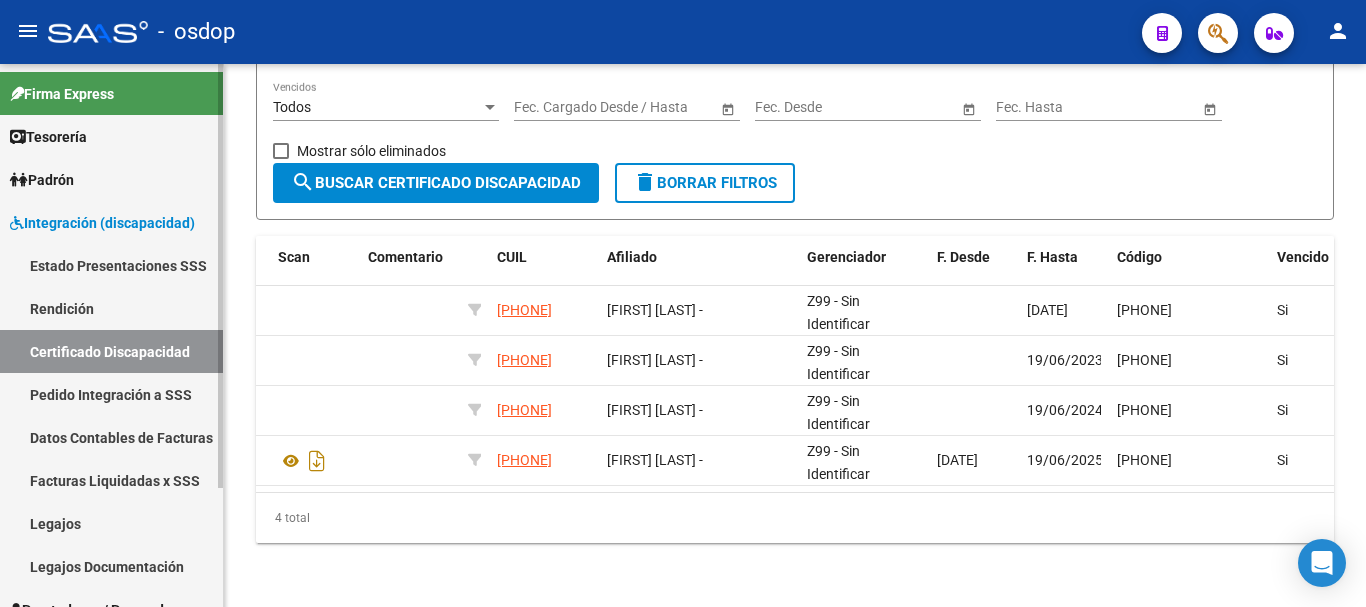 click on "Legajos" at bounding box center [111, 523] 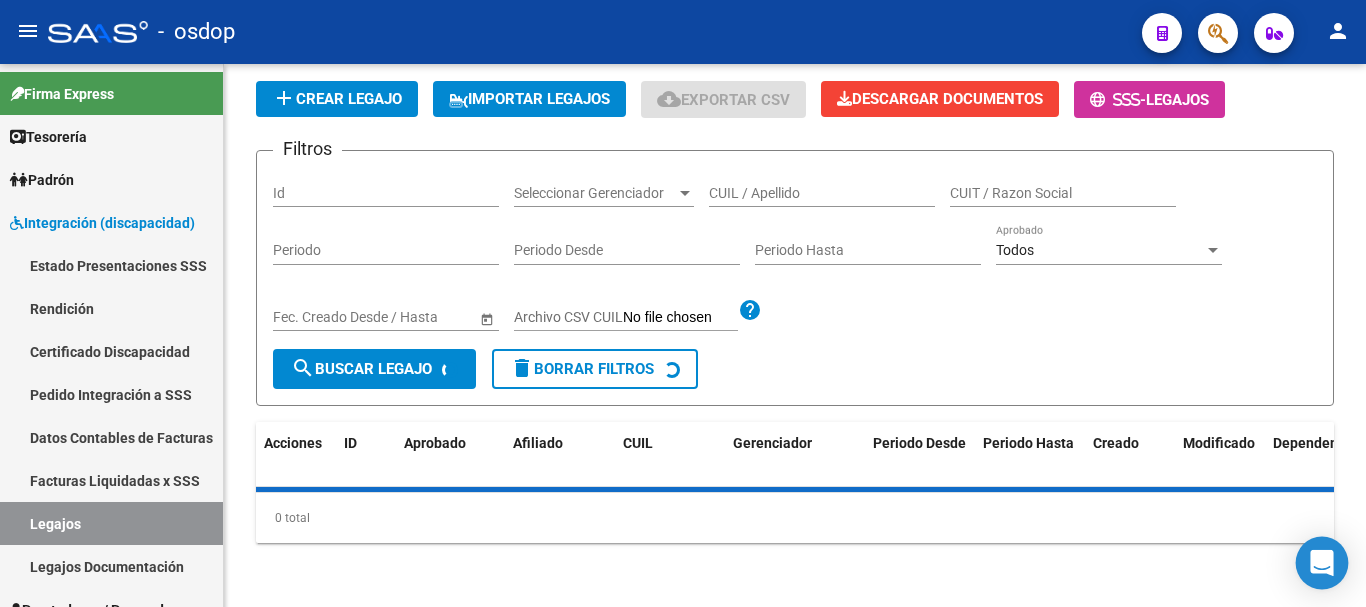 scroll, scrollTop: 0, scrollLeft: 0, axis: both 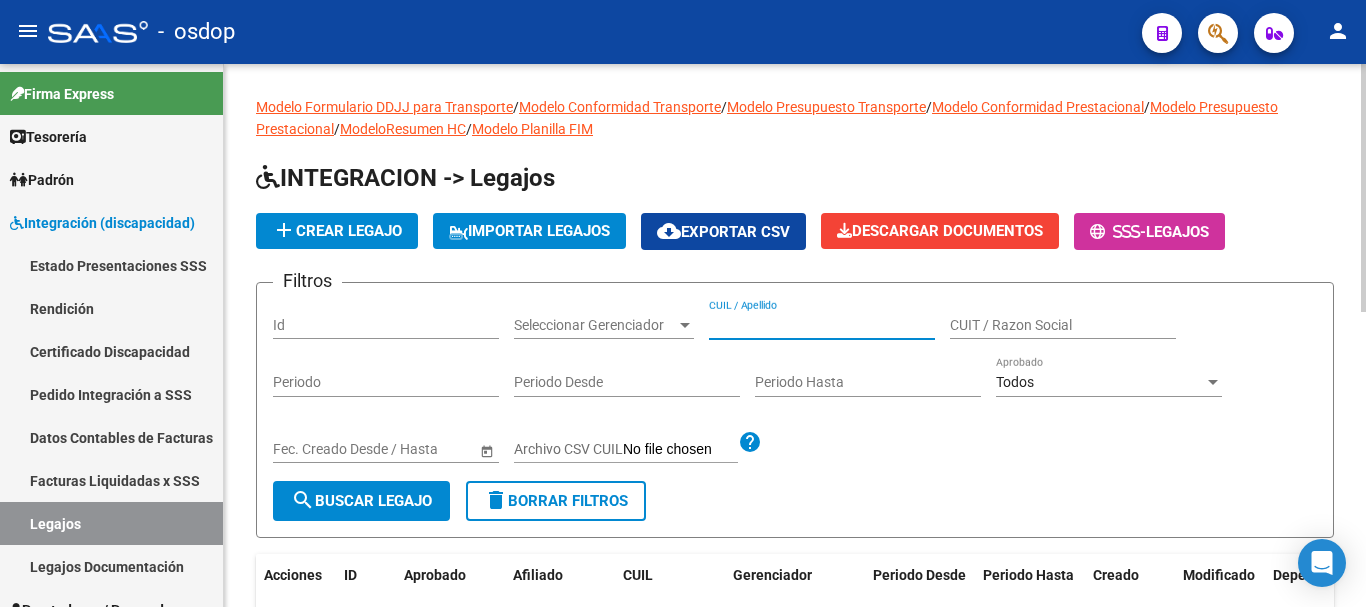 click on "CUIL / Apellido" at bounding box center [822, 325] 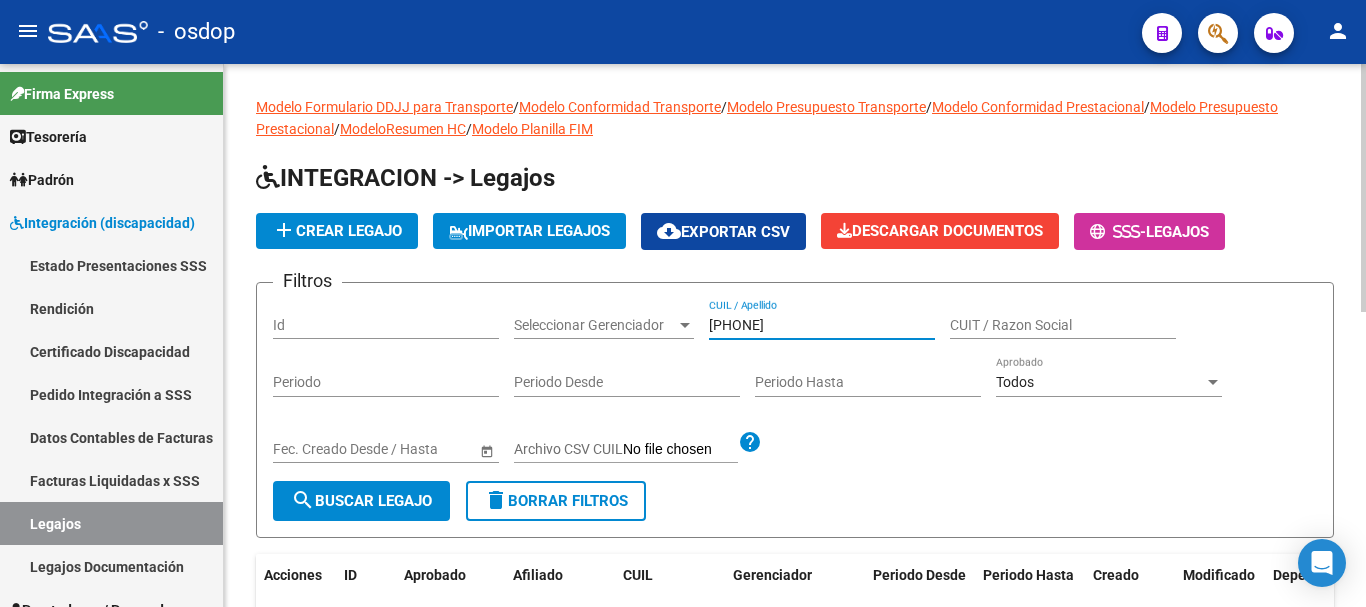 type on "20511869693" 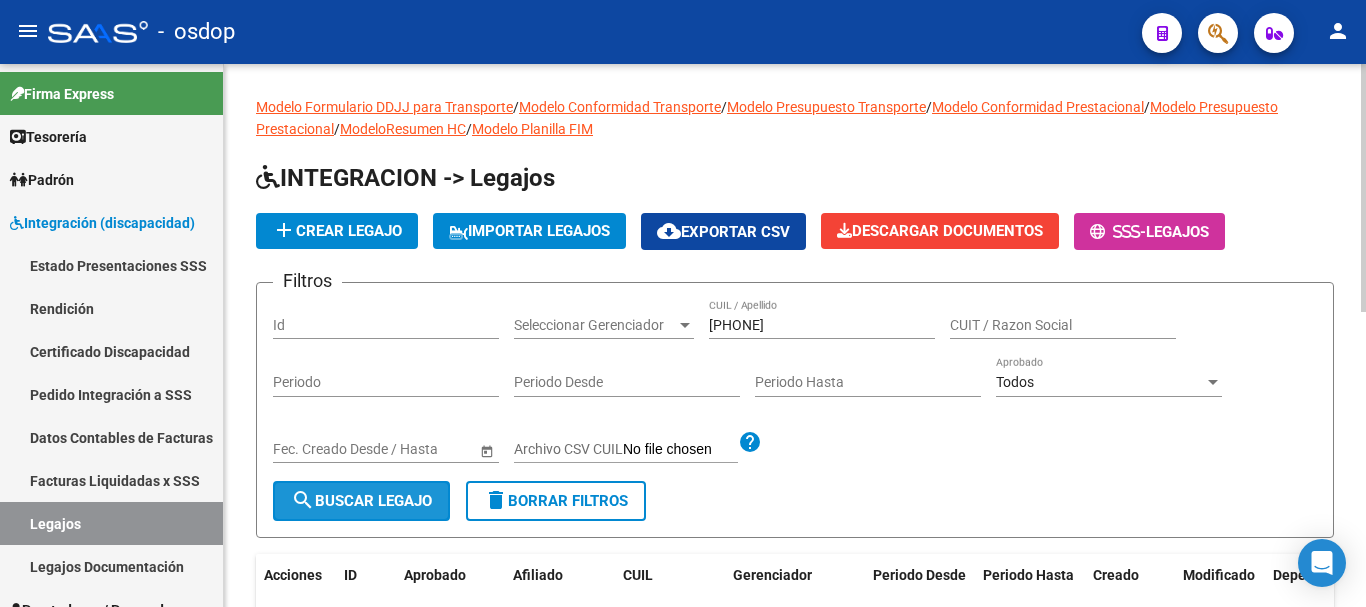 click on "search  Buscar Legajo" 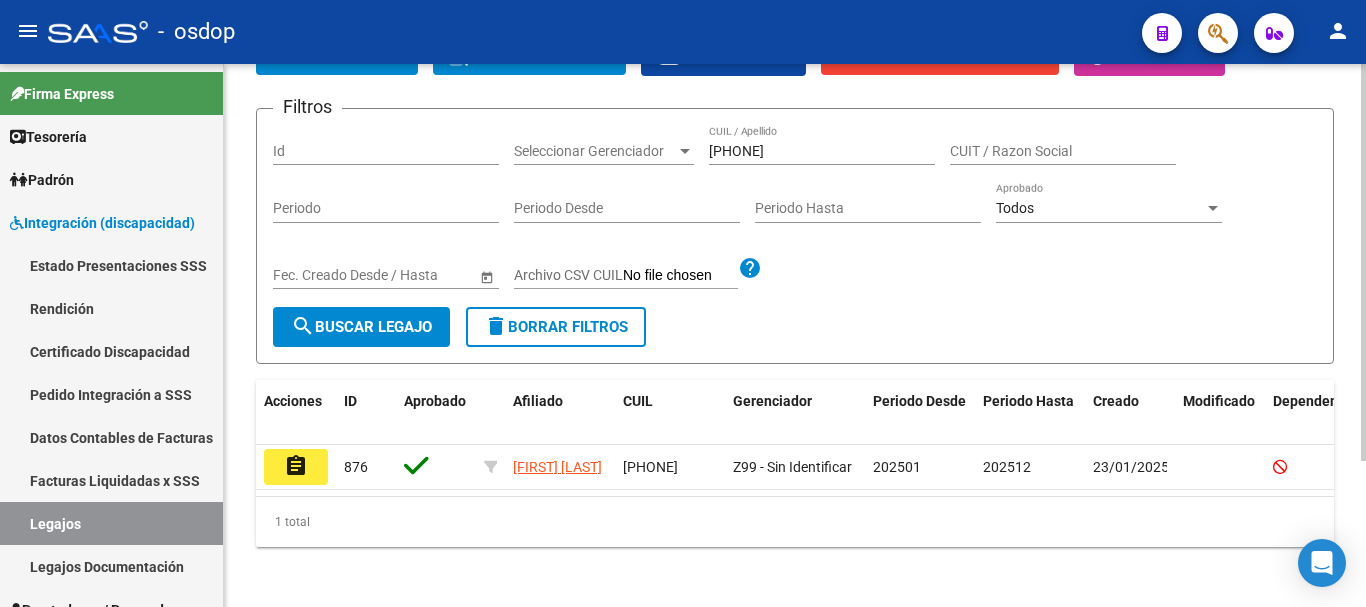 scroll, scrollTop: 200, scrollLeft: 0, axis: vertical 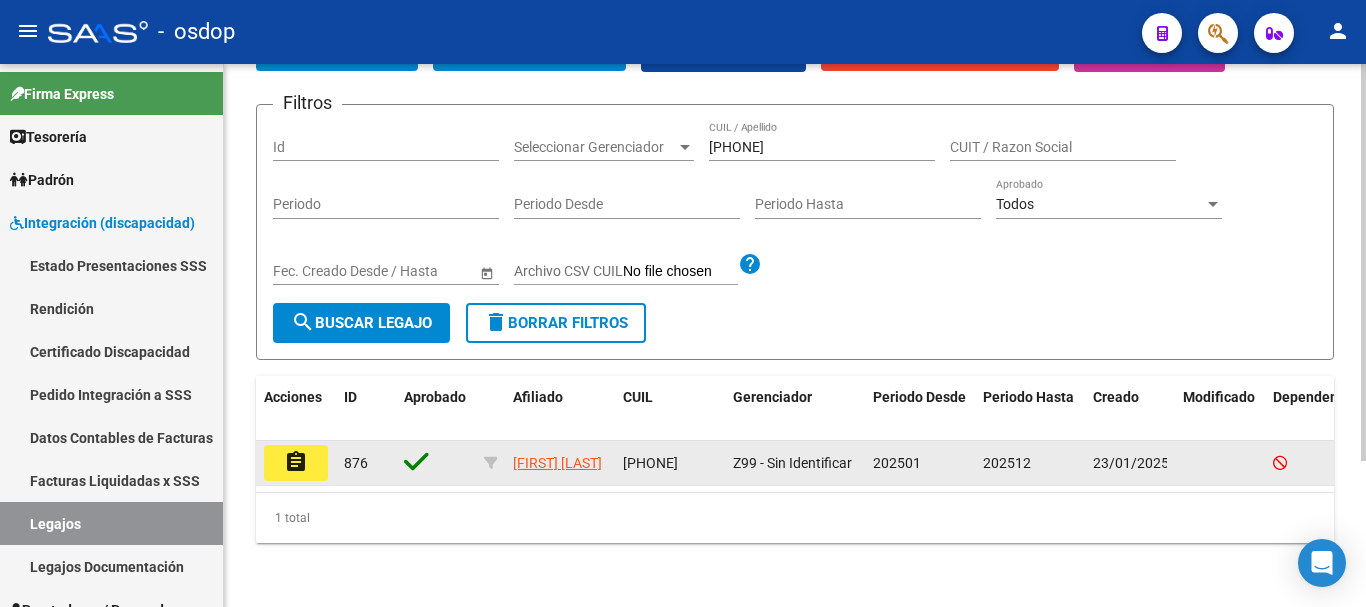 click on "assignment" 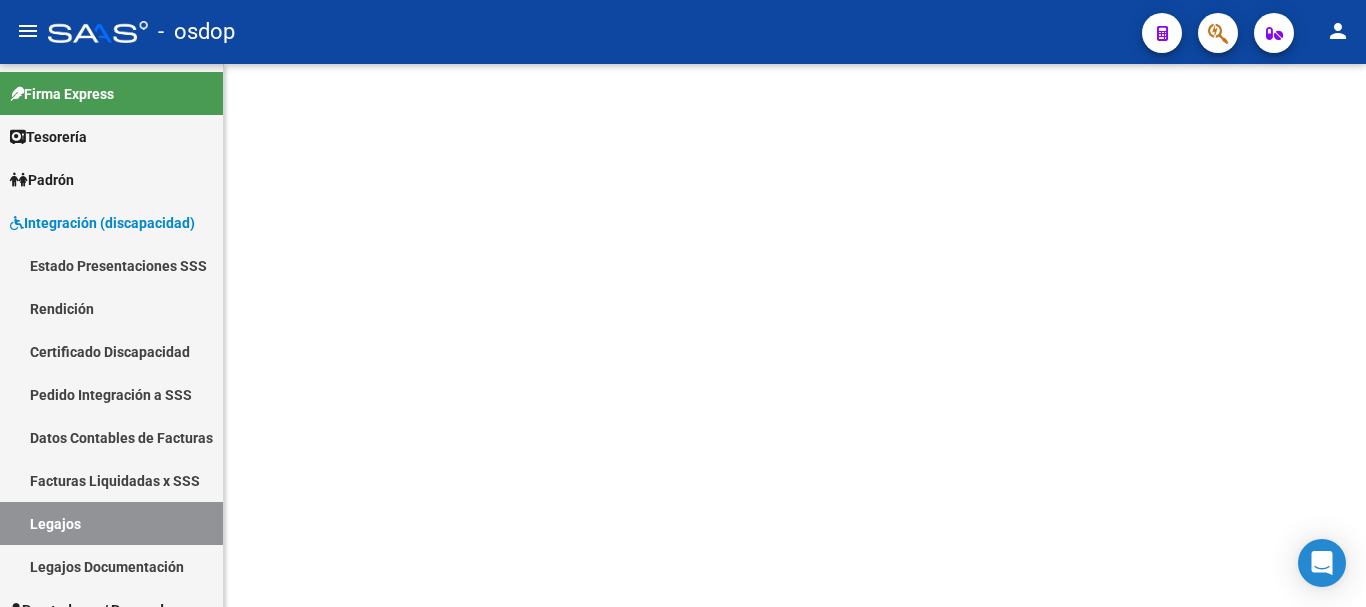 scroll, scrollTop: 0, scrollLeft: 0, axis: both 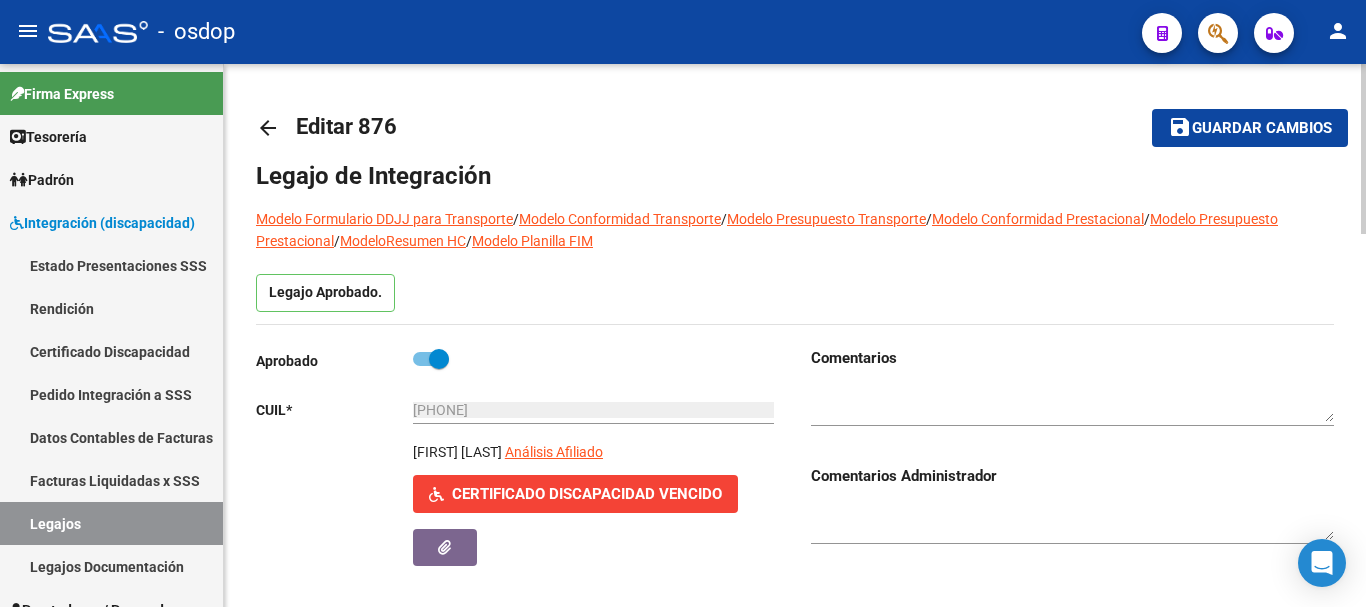 type on "MOYANO LUCIANO GABRIEL" 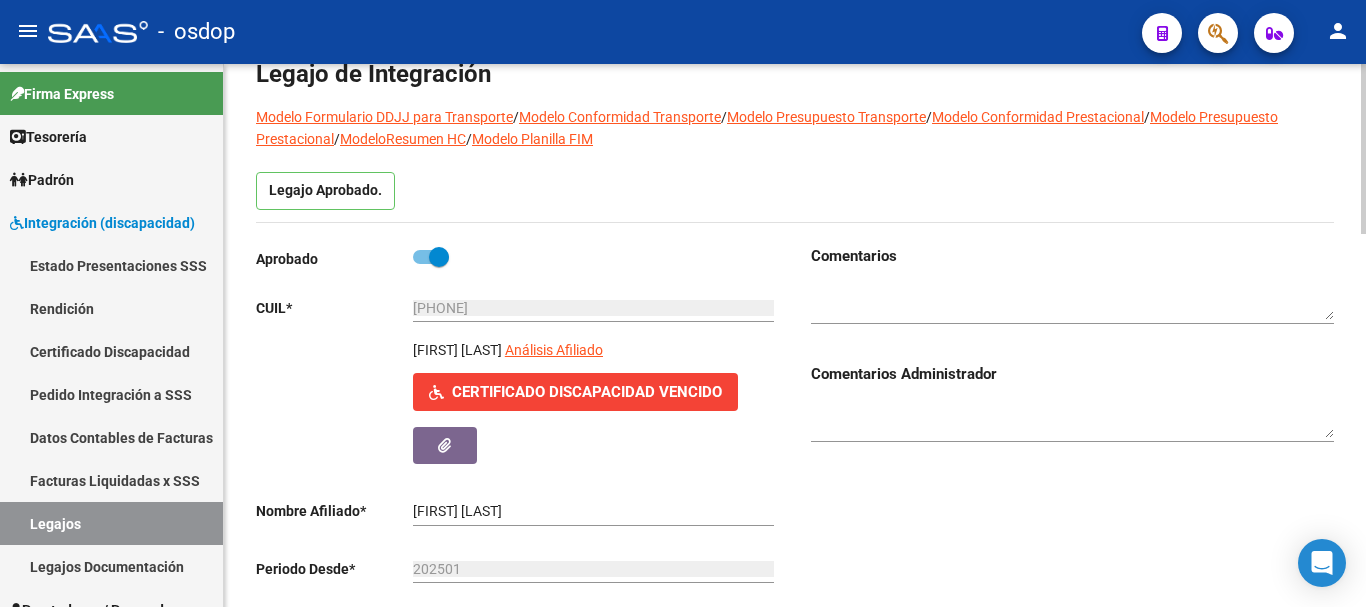 scroll, scrollTop: 100, scrollLeft: 0, axis: vertical 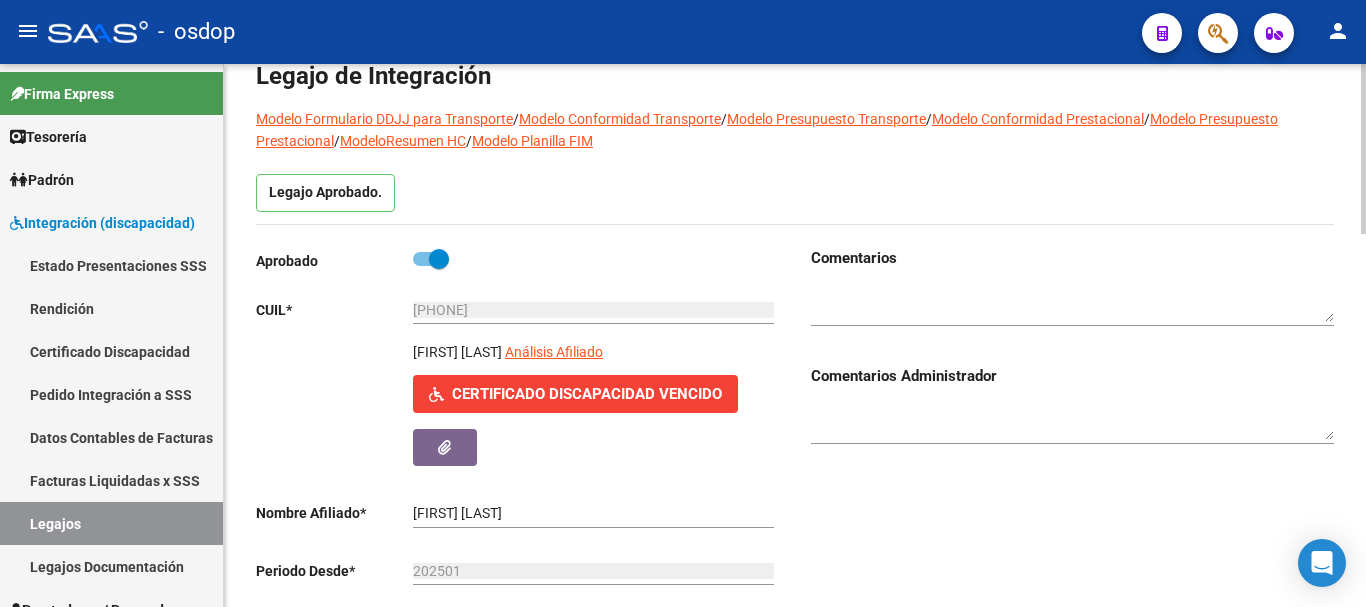 click at bounding box center [1072, 304] 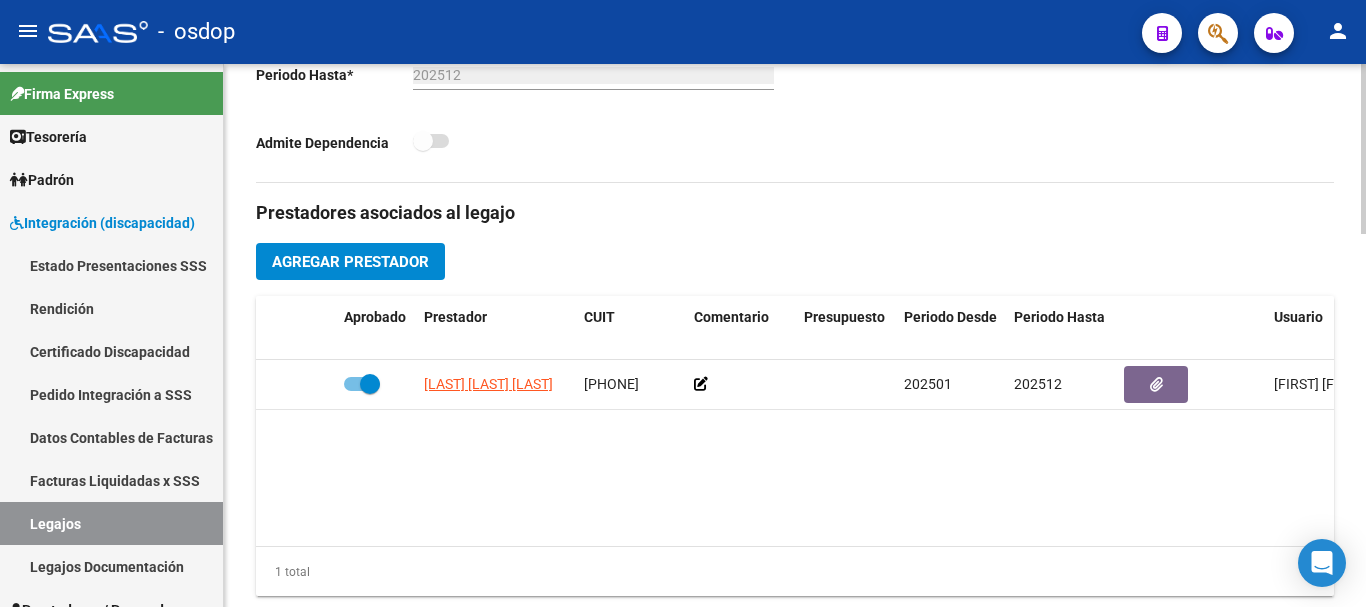 scroll, scrollTop: 700, scrollLeft: 0, axis: vertical 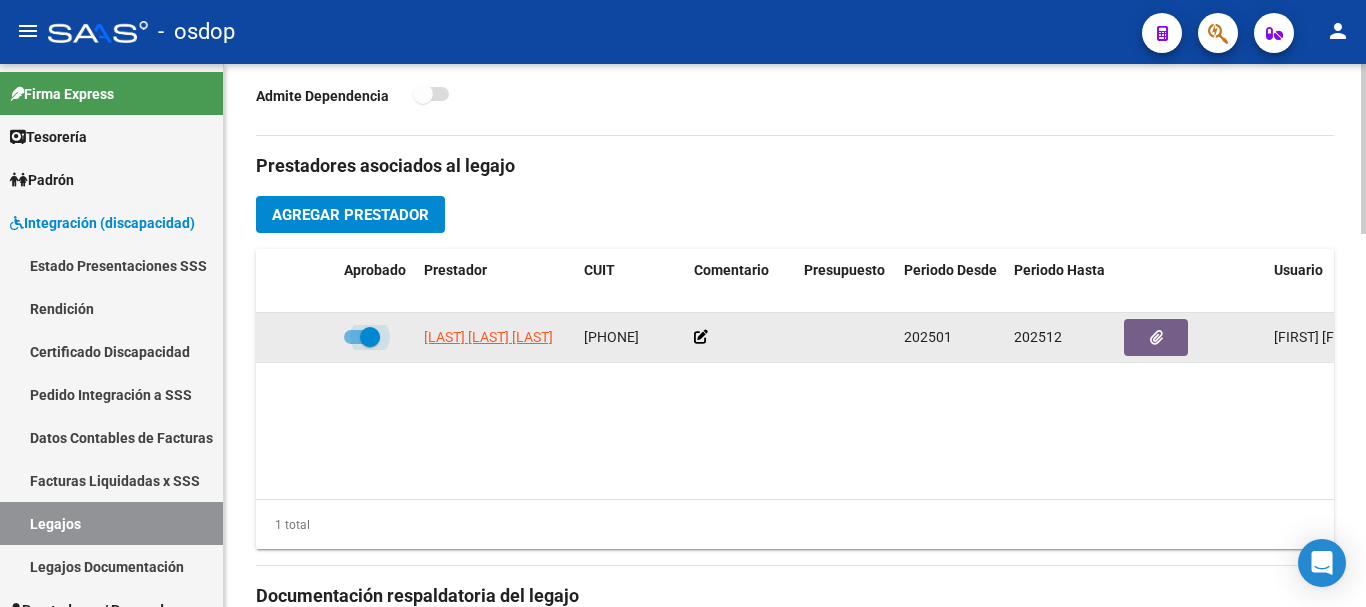 click at bounding box center (362, 337) 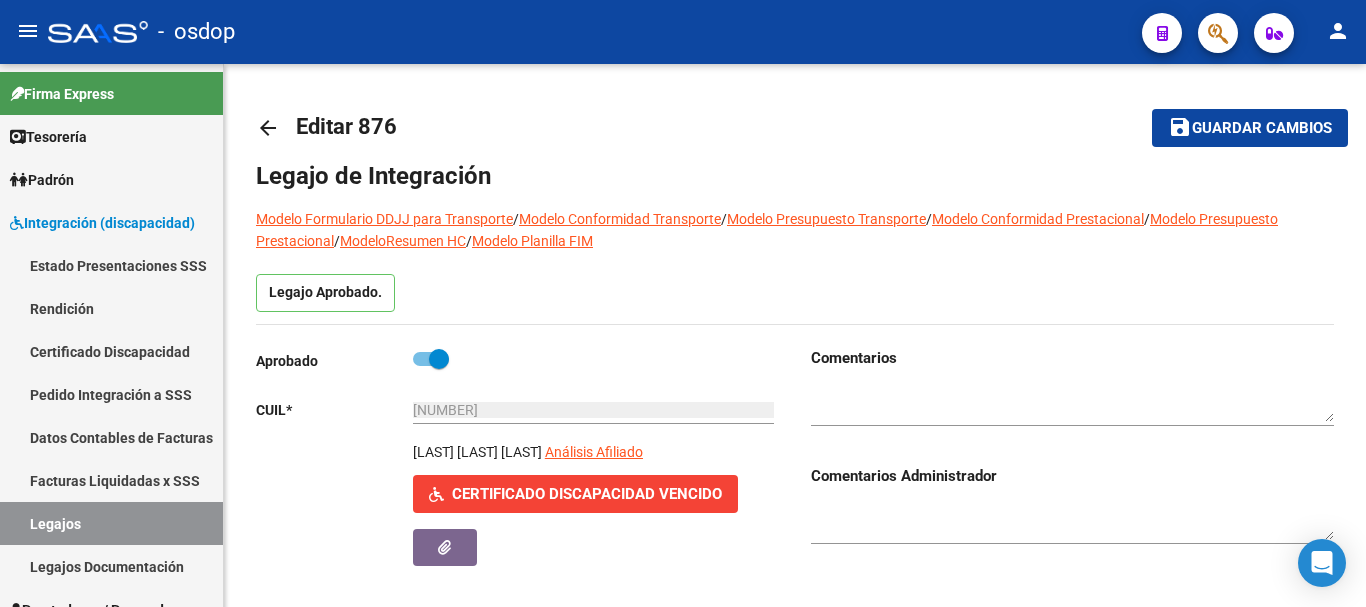 scroll, scrollTop: 0, scrollLeft: 0, axis: both 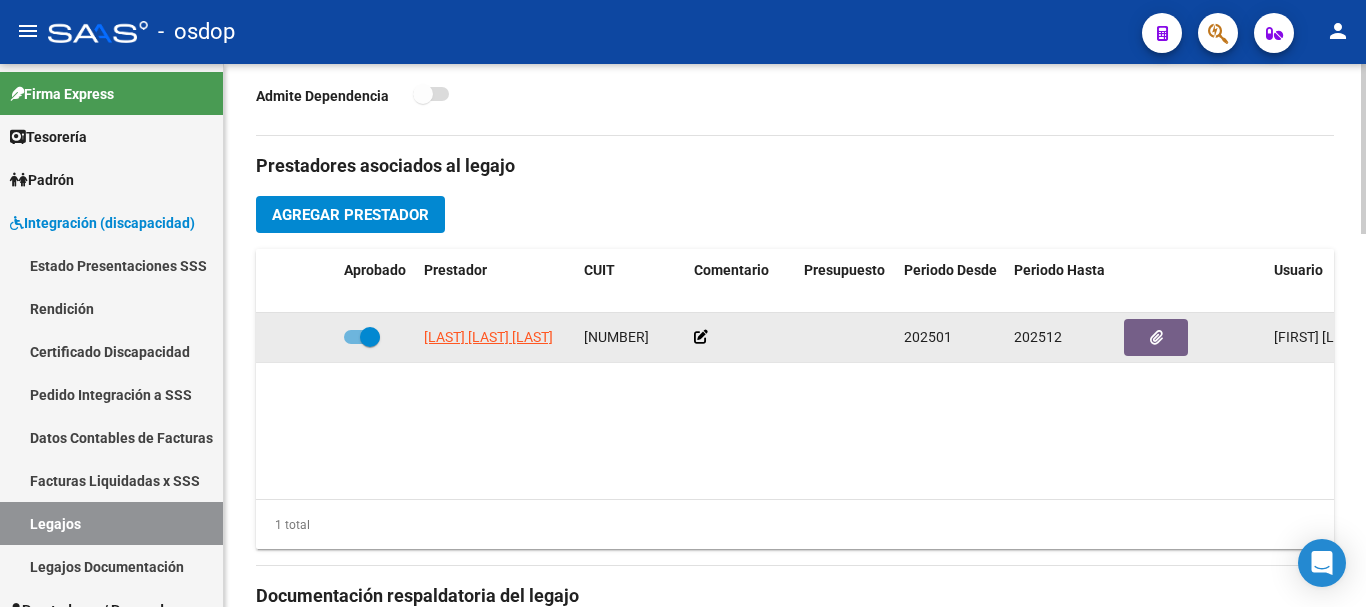 click at bounding box center [362, 337] 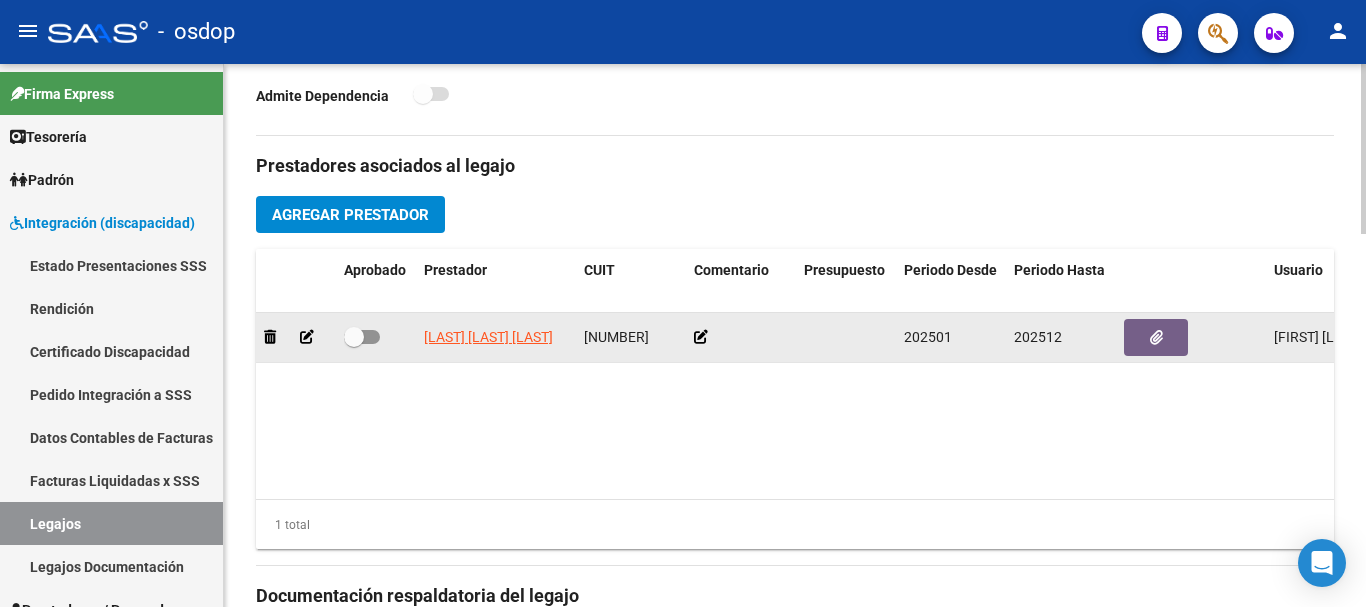 click 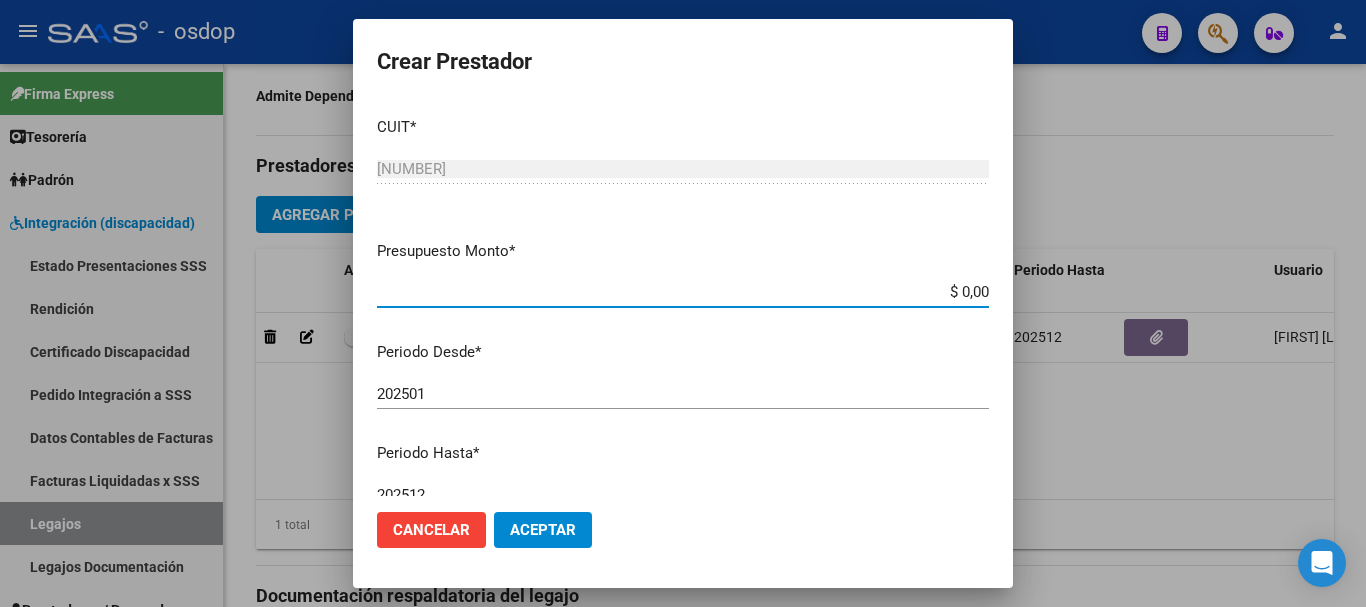 click on "$ 0,00" at bounding box center [683, 292] 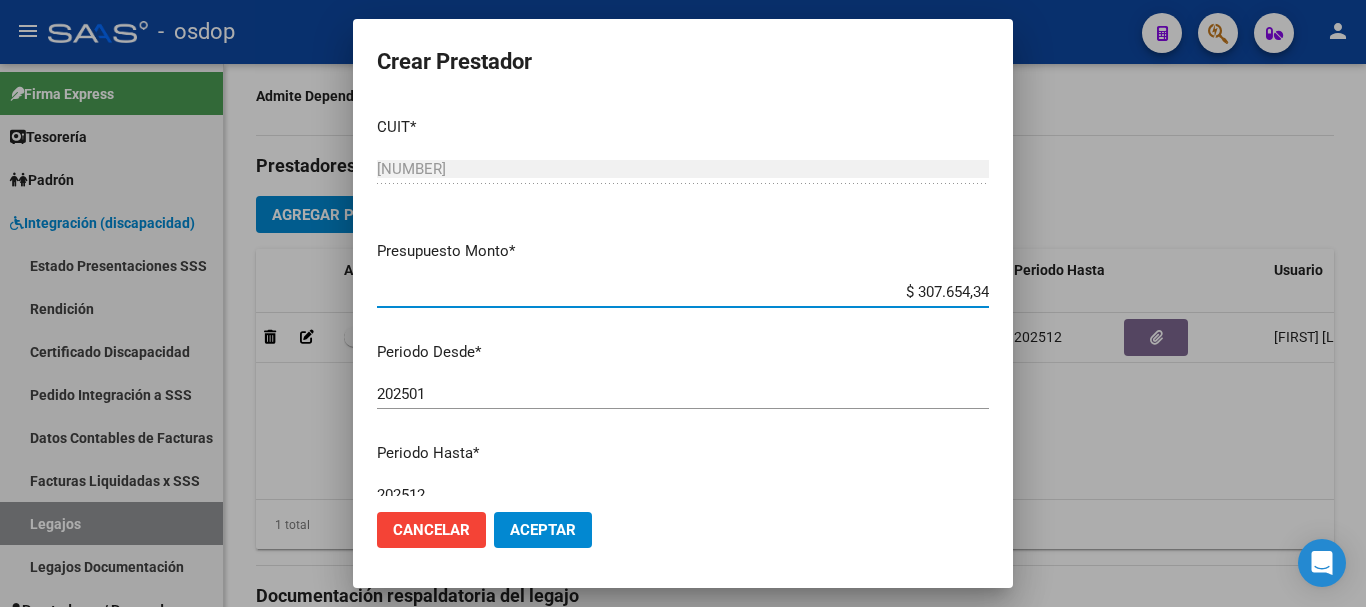 type on "$ 307.654,34" 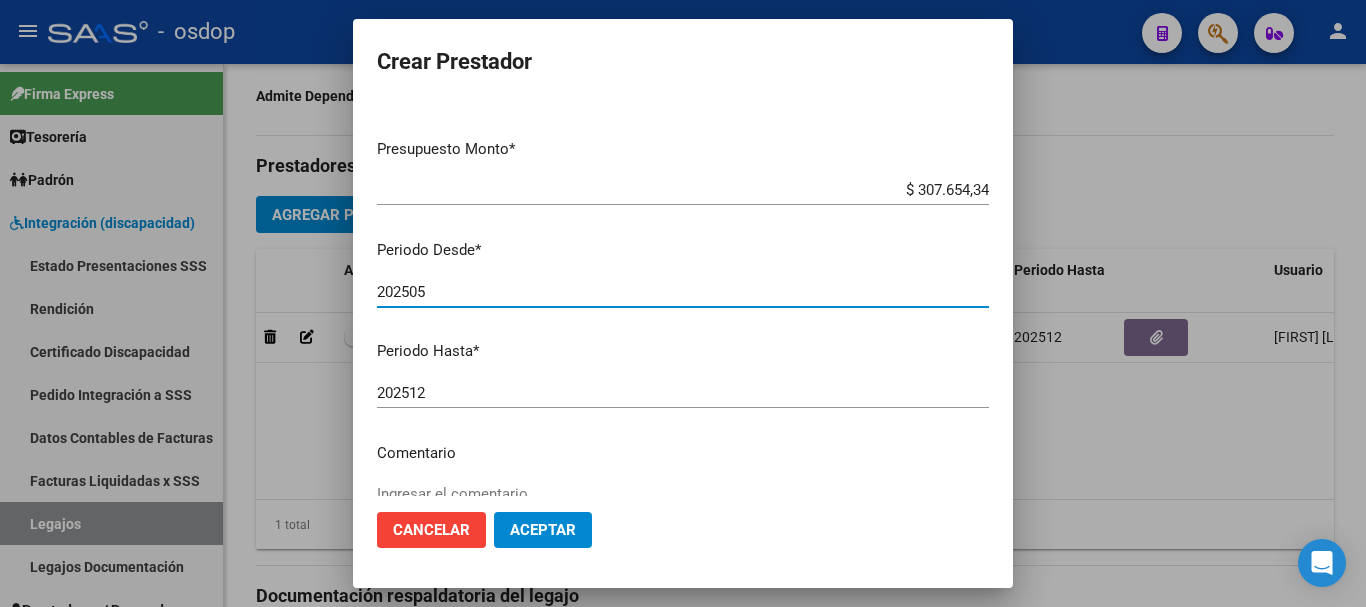 scroll, scrollTop: 290, scrollLeft: 0, axis: vertical 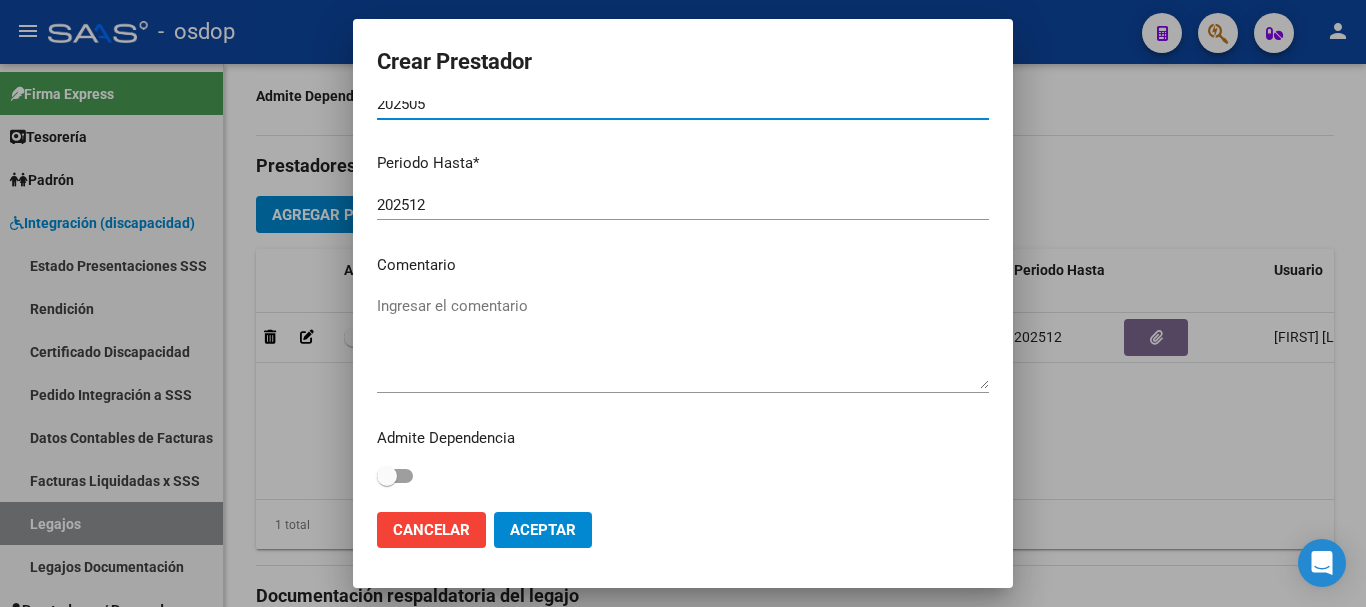 type on "202505" 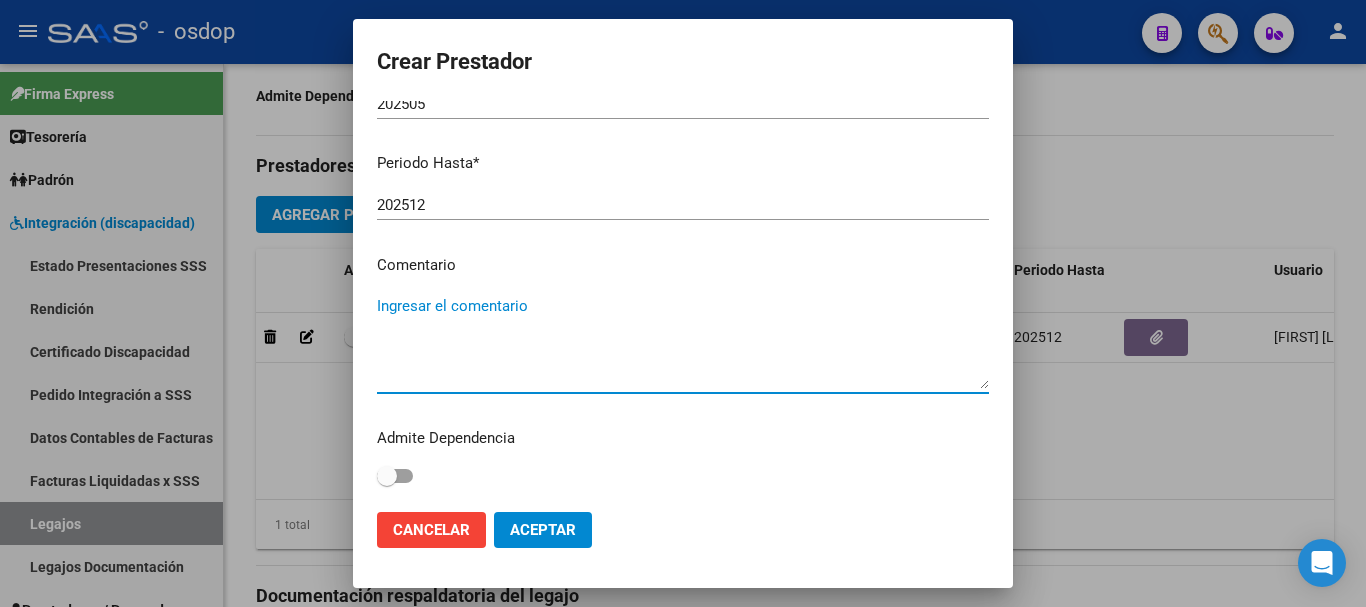 click on "Ingresar el comentario" at bounding box center [683, 342] 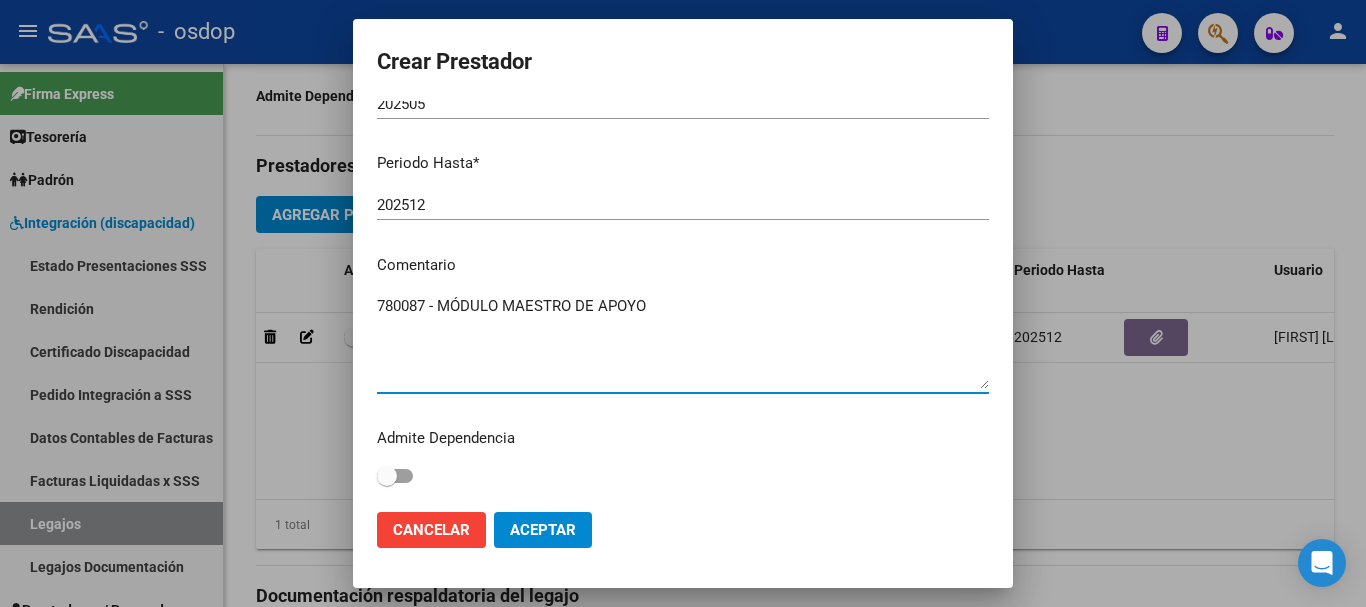 type on "780087 - MÓDULO MAESTRO DE APOYO" 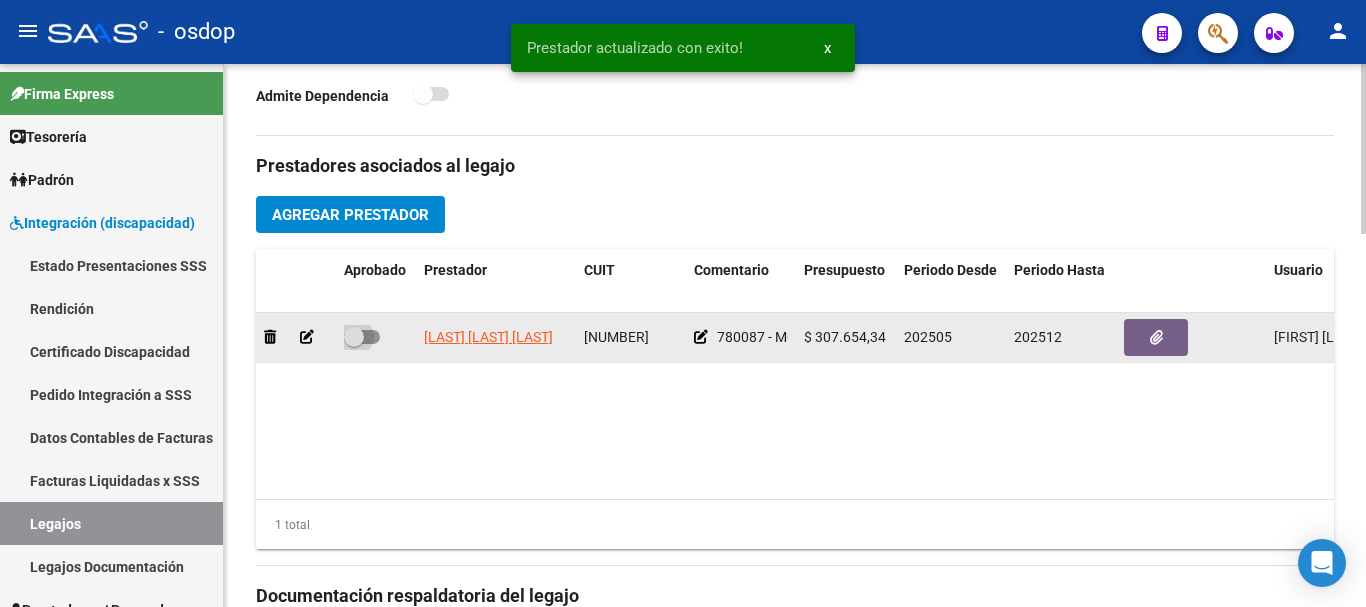 drag, startPoint x: 370, startPoint y: 334, endPoint x: 704, endPoint y: 334, distance: 334 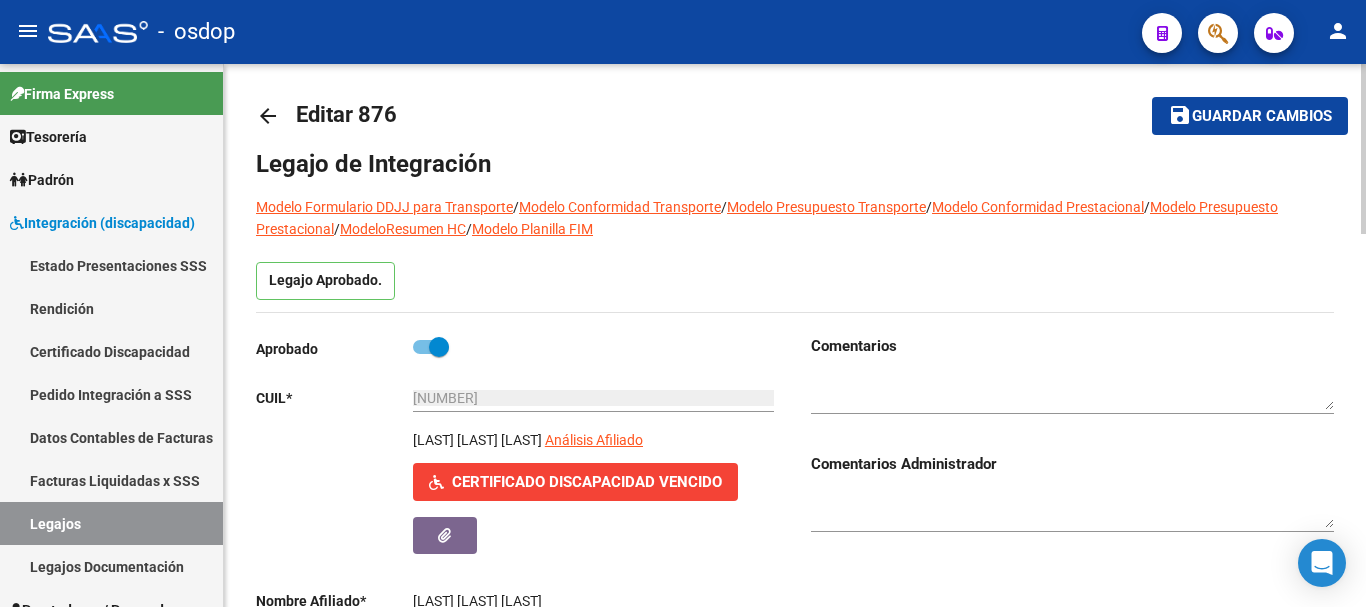 scroll, scrollTop: 0, scrollLeft: 0, axis: both 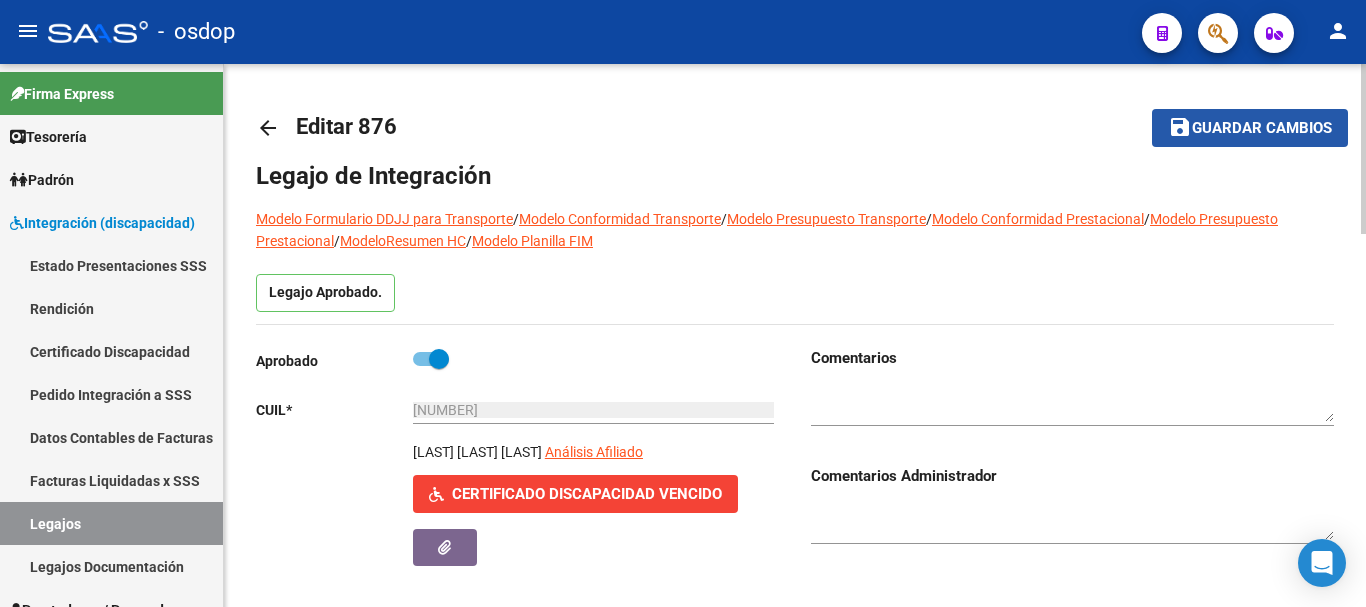 click on "Guardar cambios" 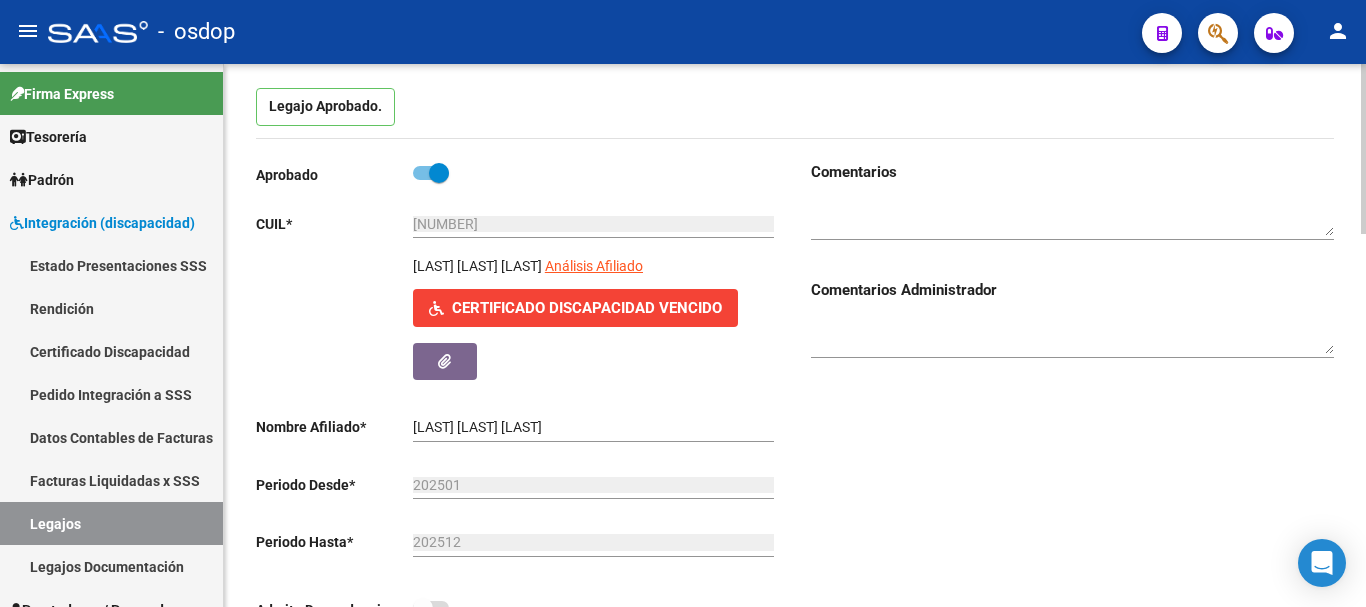 scroll, scrollTop: 0, scrollLeft: 0, axis: both 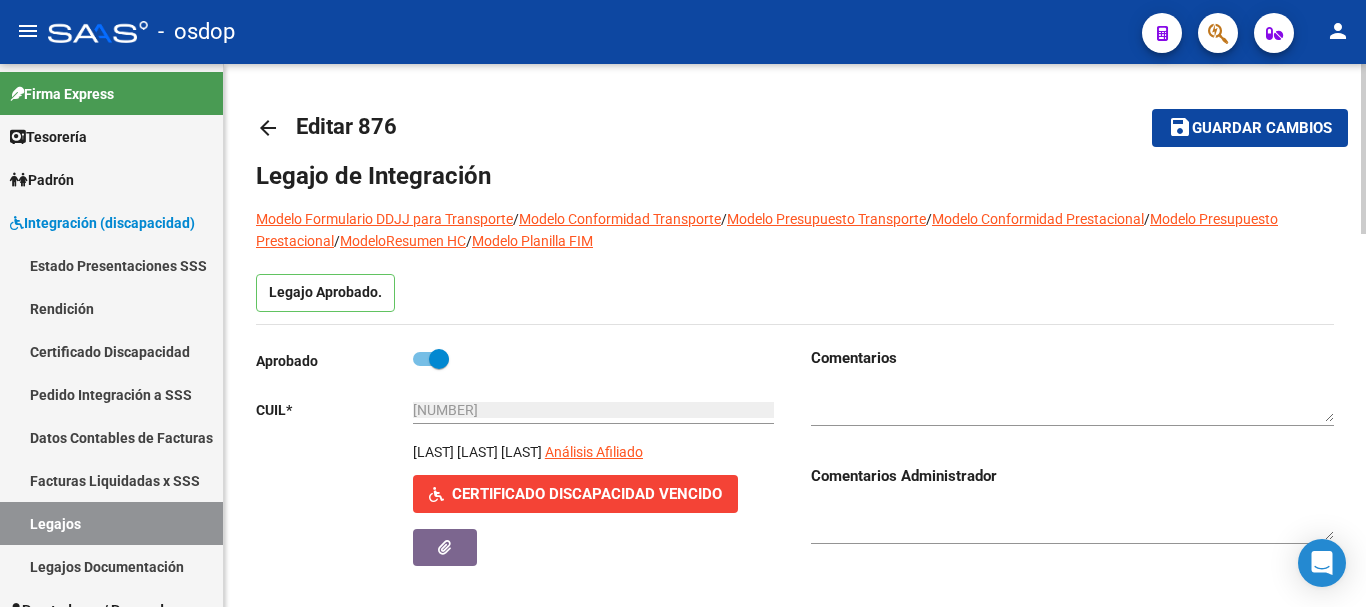 click on "save Guardar cambios" 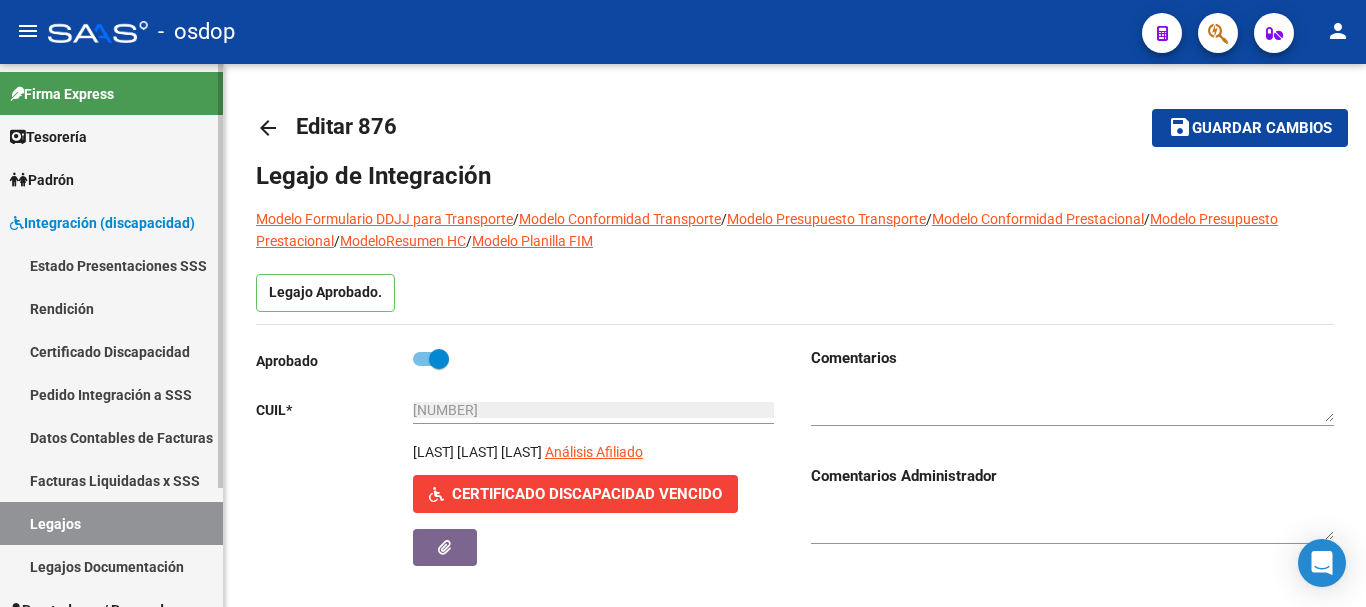 click on "Certificado Discapacidad" at bounding box center [111, 351] 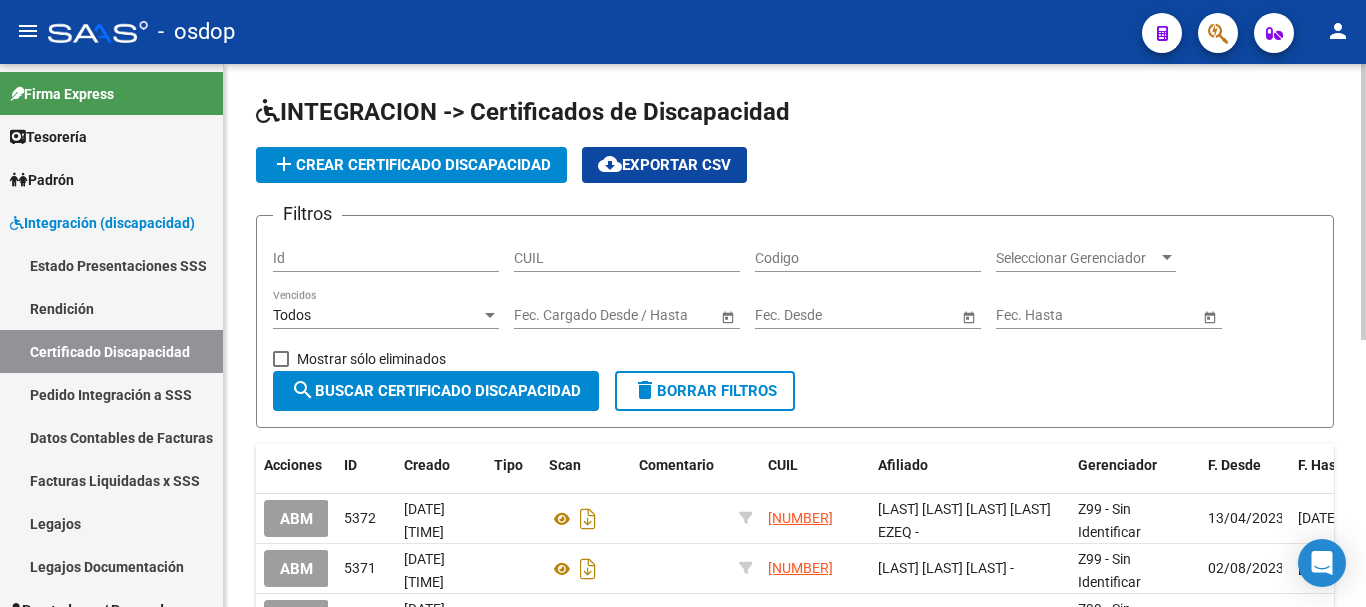 click on "CUIL" at bounding box center [627, 258] 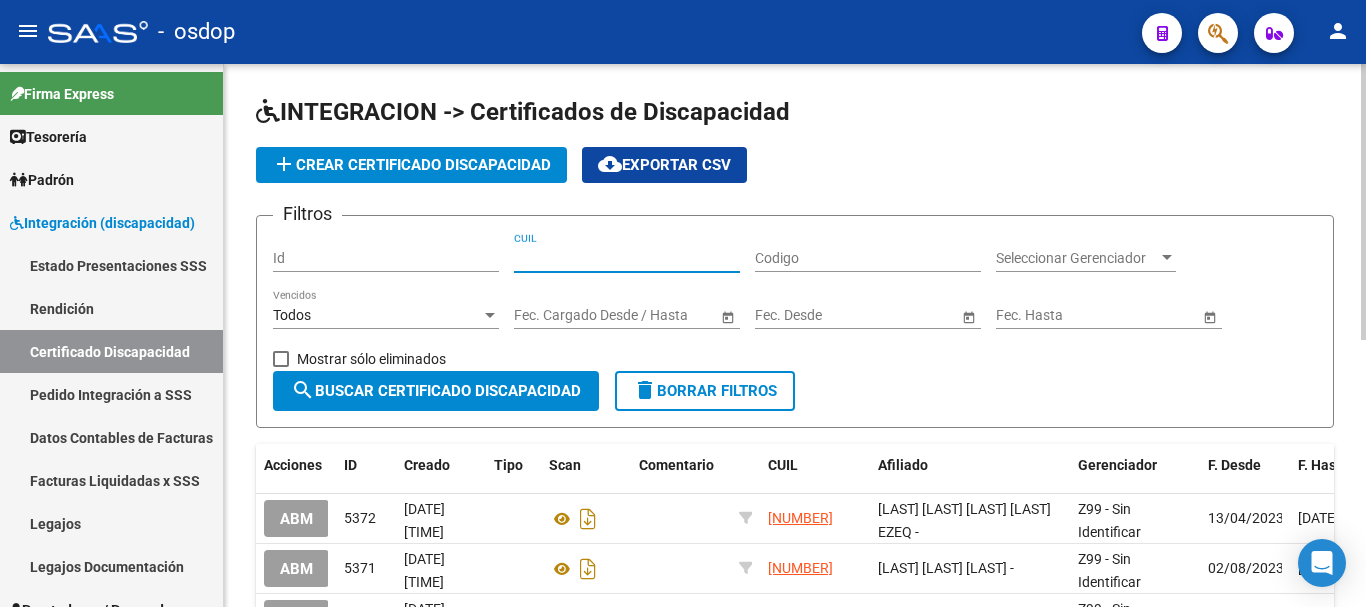 paste on "20-49897166-1" 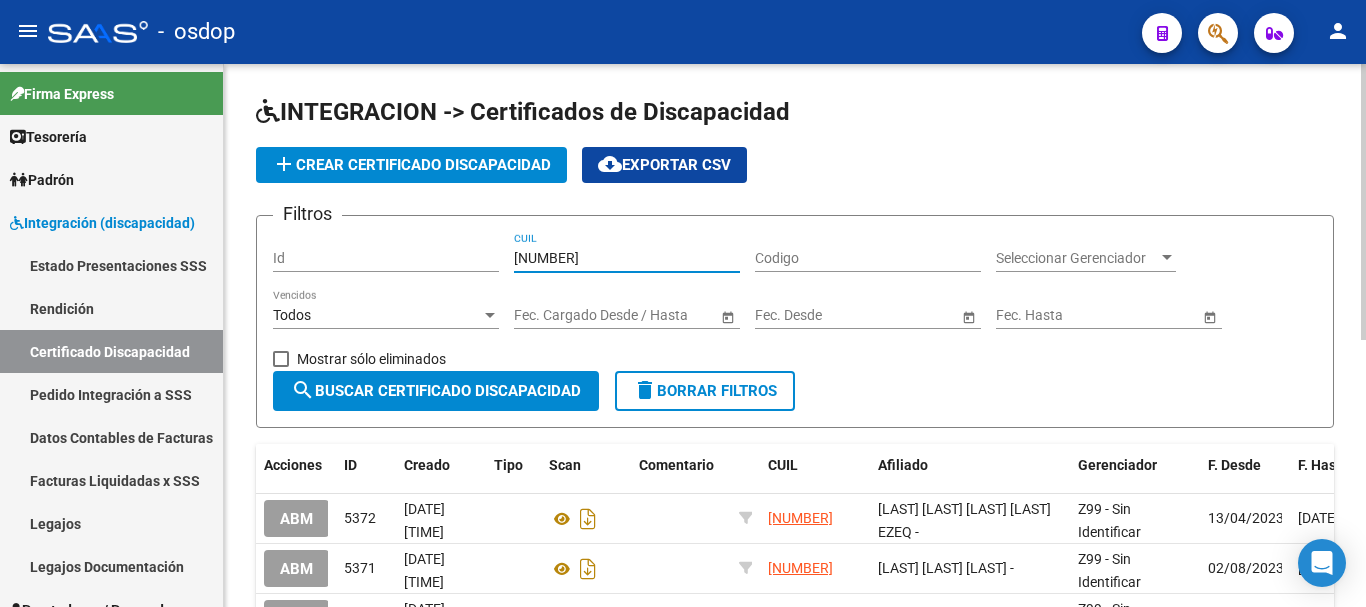 type on "20-49897166-1" 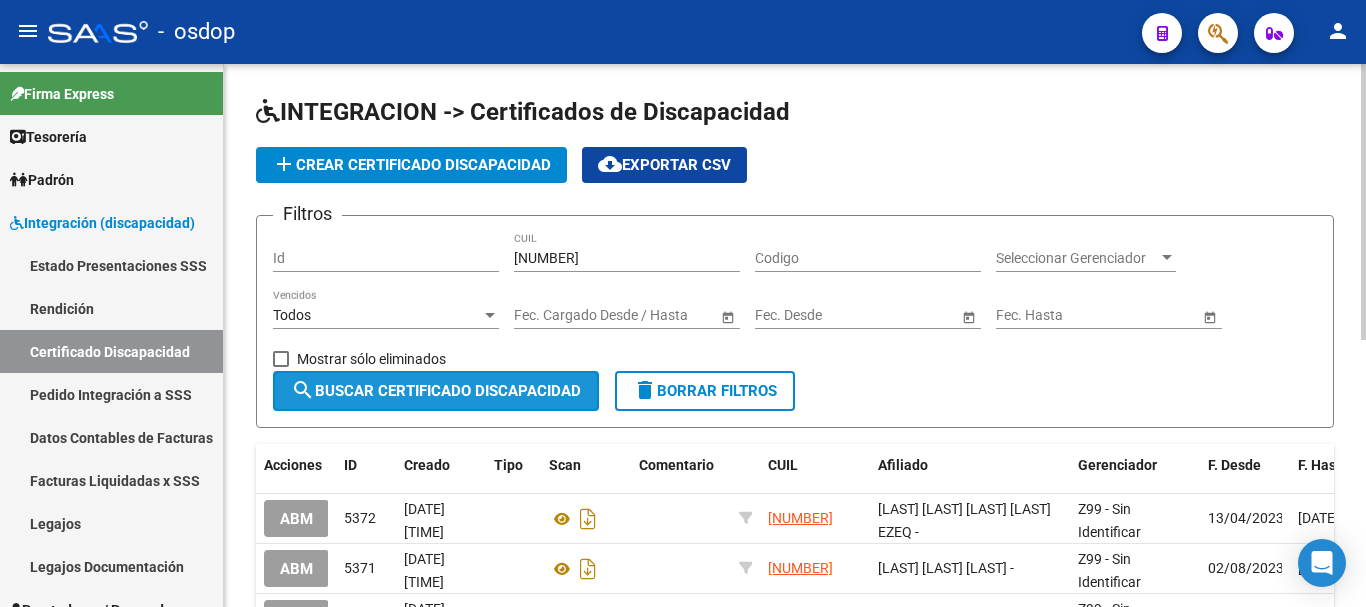 click on "search  Buscar Certificado Discapacidad" 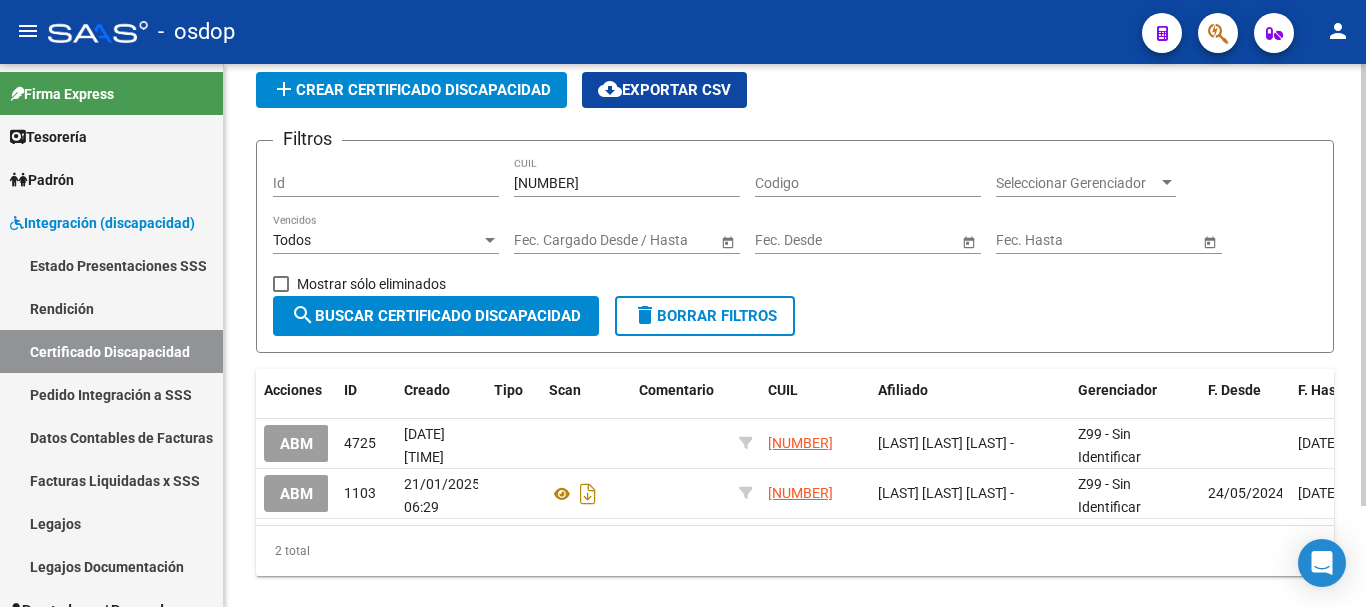 scroll, scrollTop: 124, scrollLeft: 0, axis: vertical 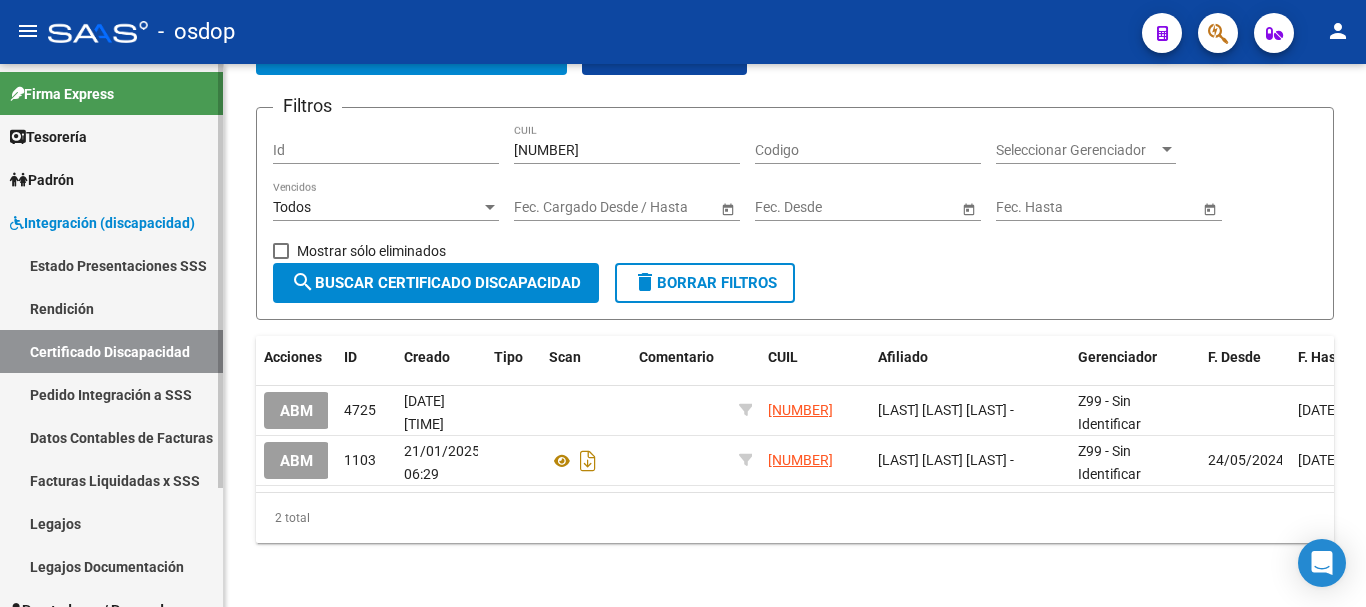 click on "Legajos" at bounding box center [111, 523] 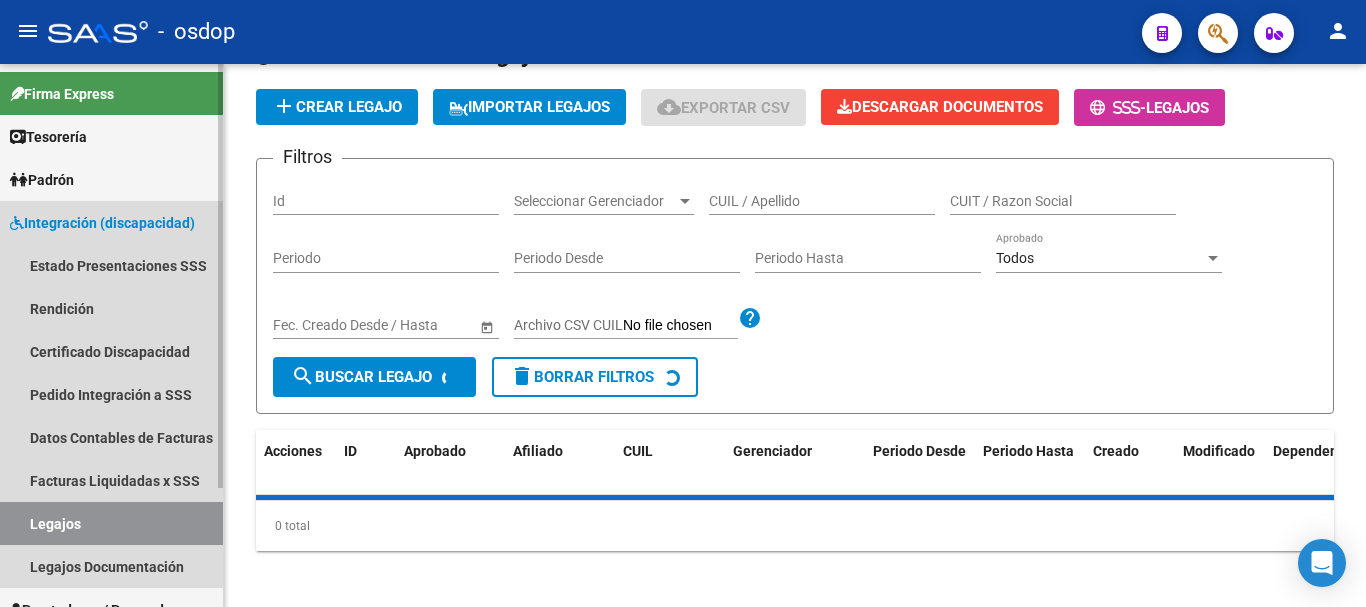 scroll, scrollTop: 0, scrollLeft: 0, axis: both 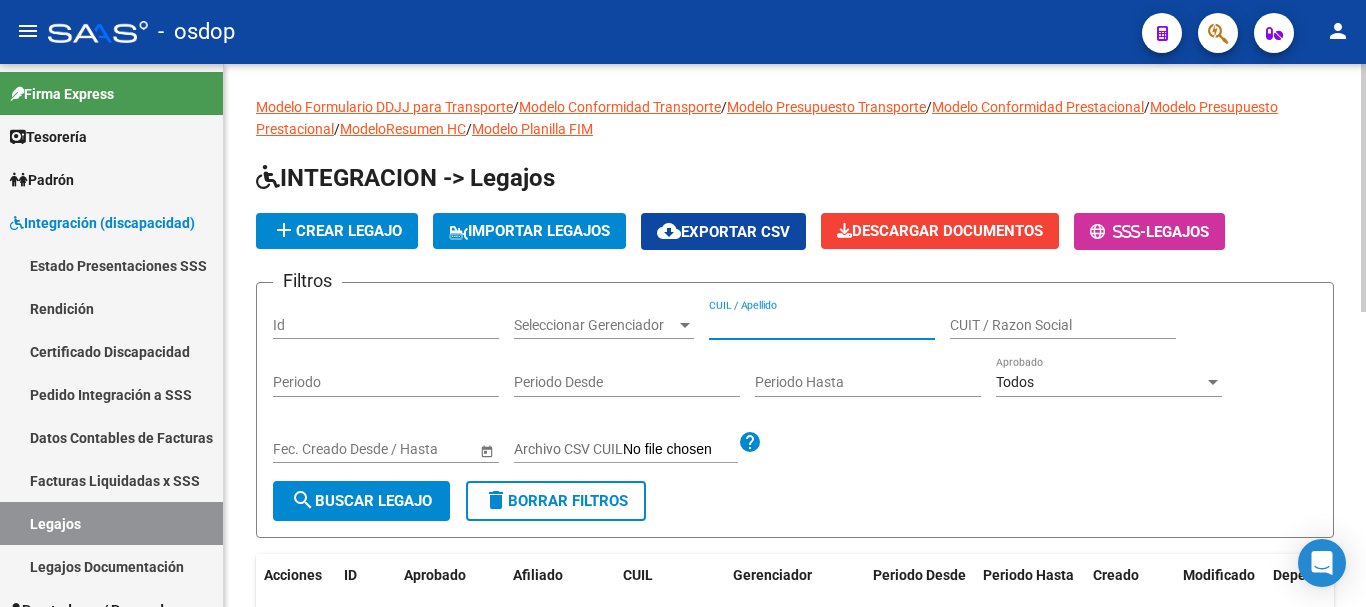 click on "CUIL / Apellido" at bounding box center (822, 325) 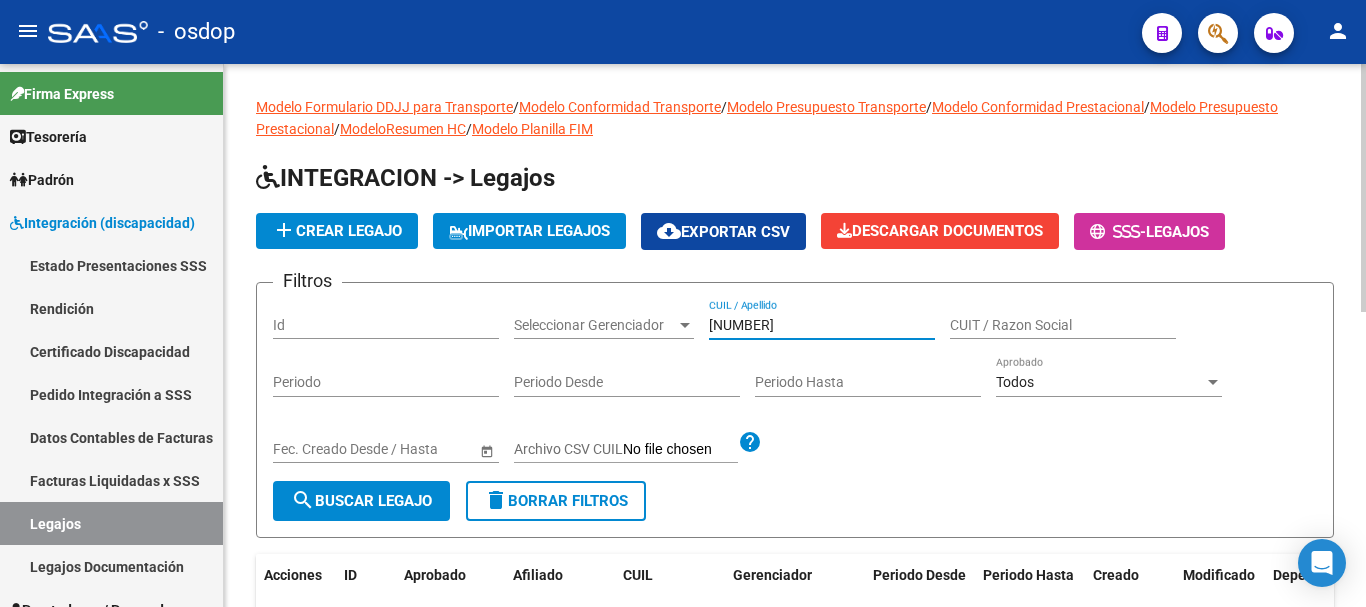 type on "20498971661" 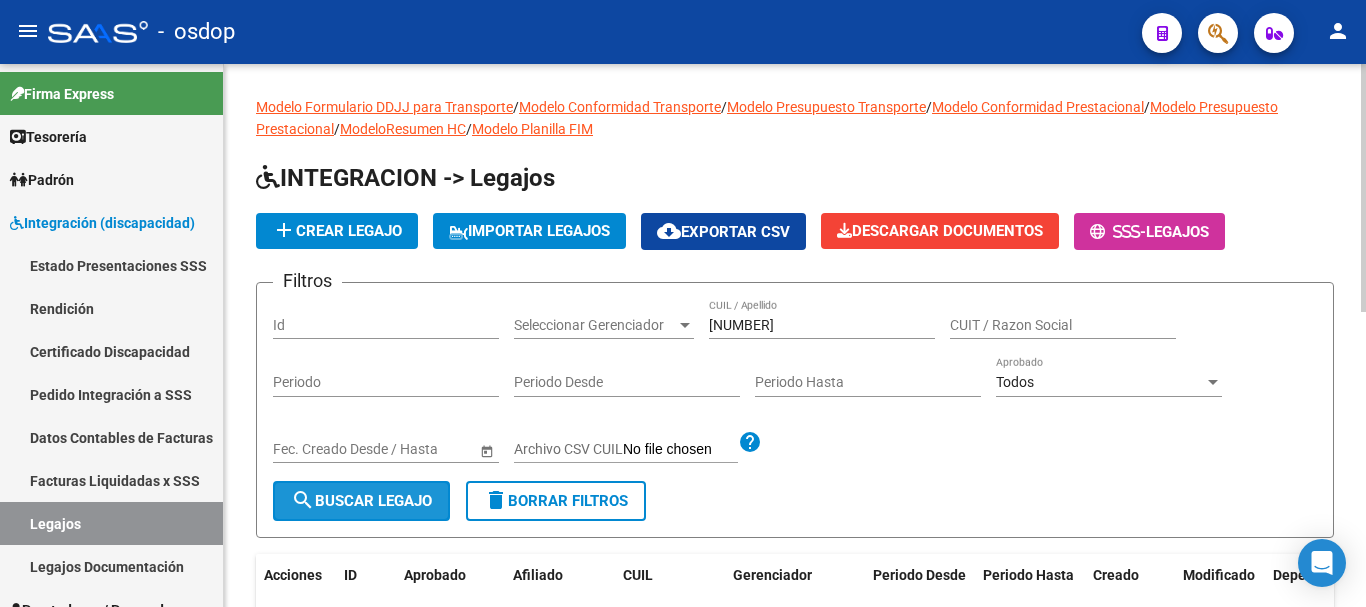 click on "search  Buscar Legajo" 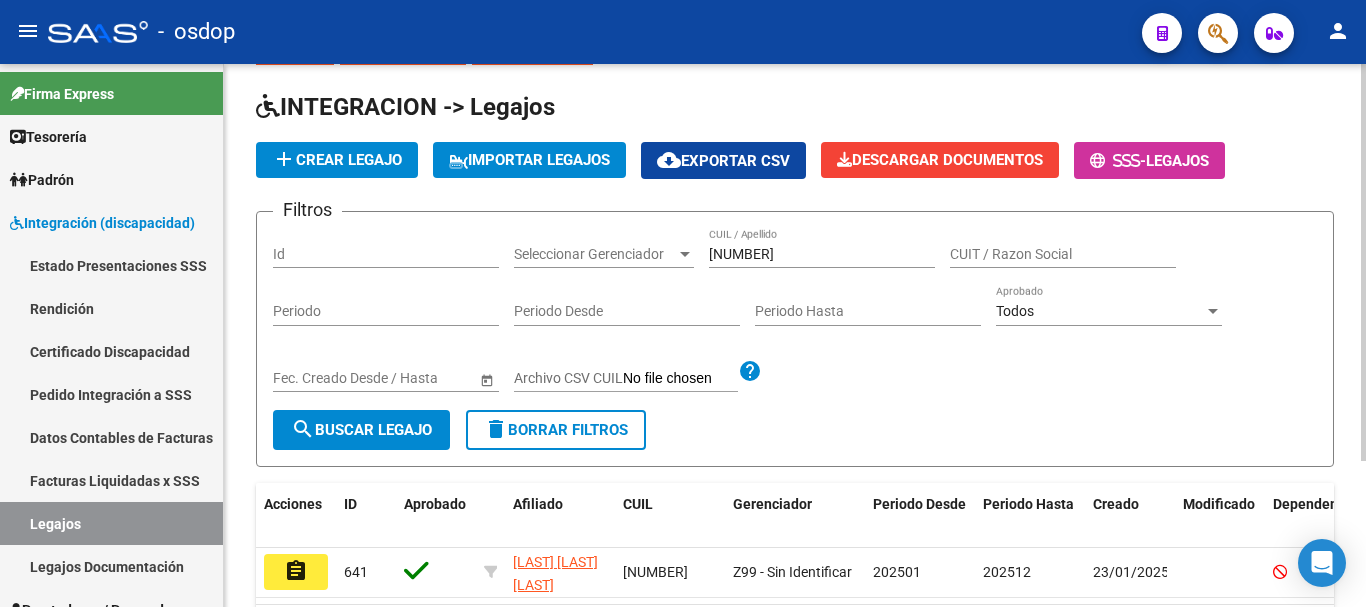 scroll, scrollTop: 200, scrollLeft: 0, axis: vertical 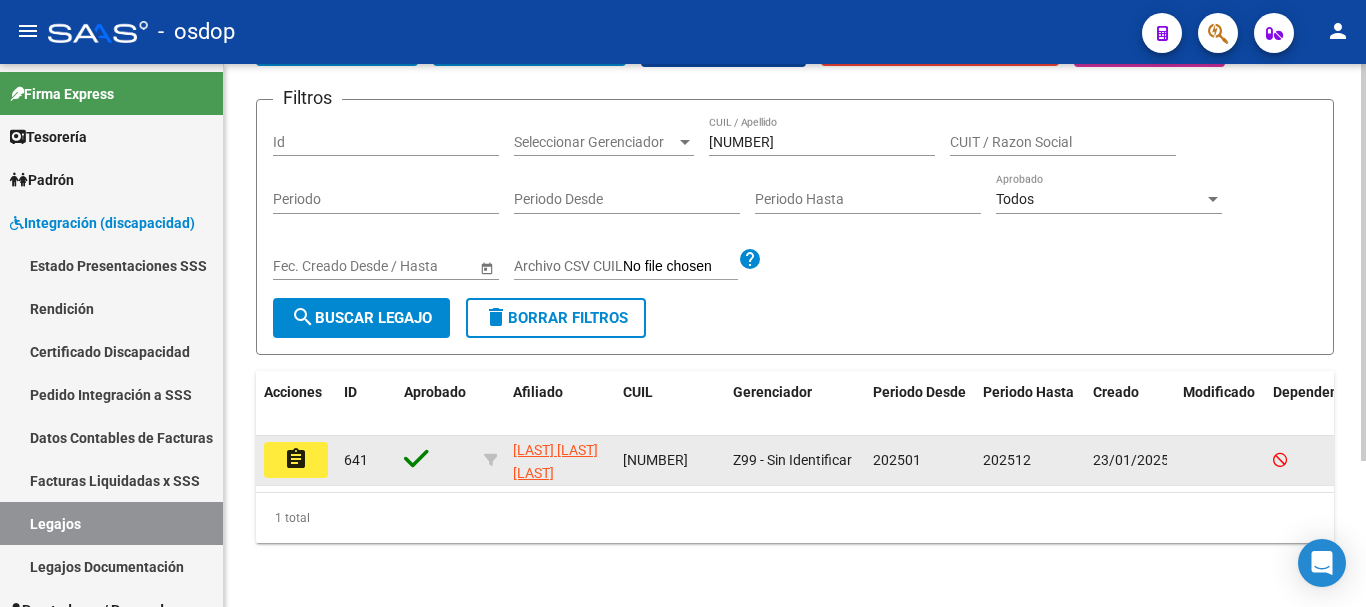 click on "assignment" 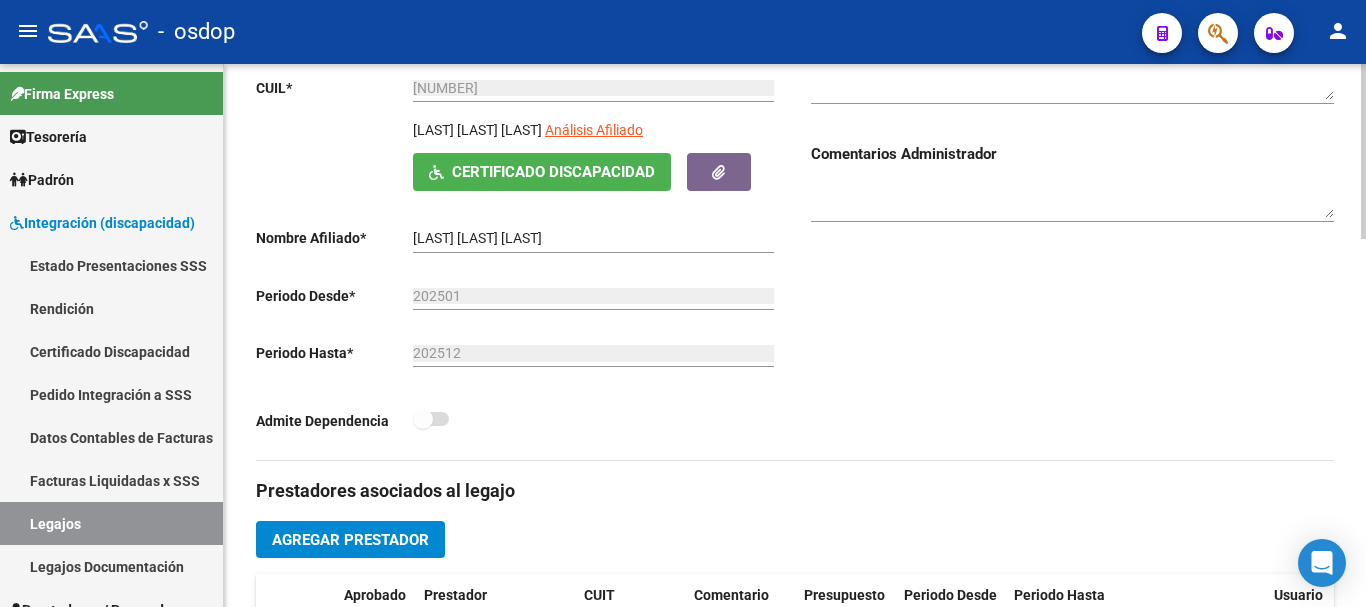 scroll, scrollTop: 500, scrollLeft: 0, axis: vertical 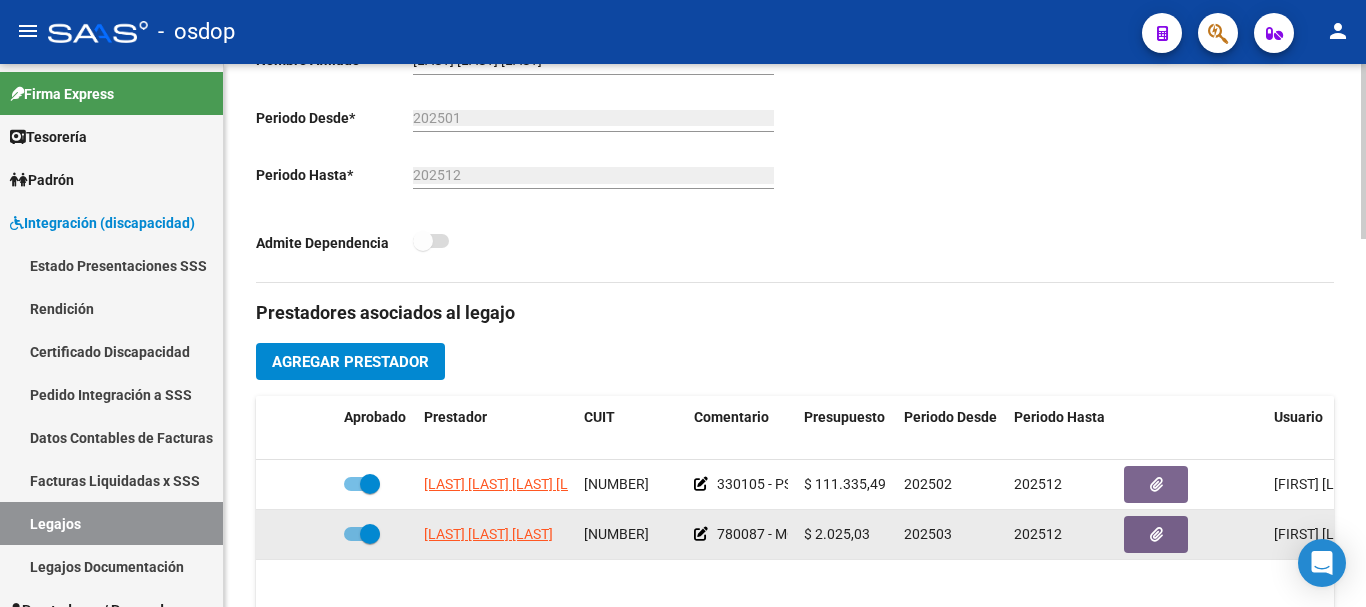 click at bounding box center [362, 534] 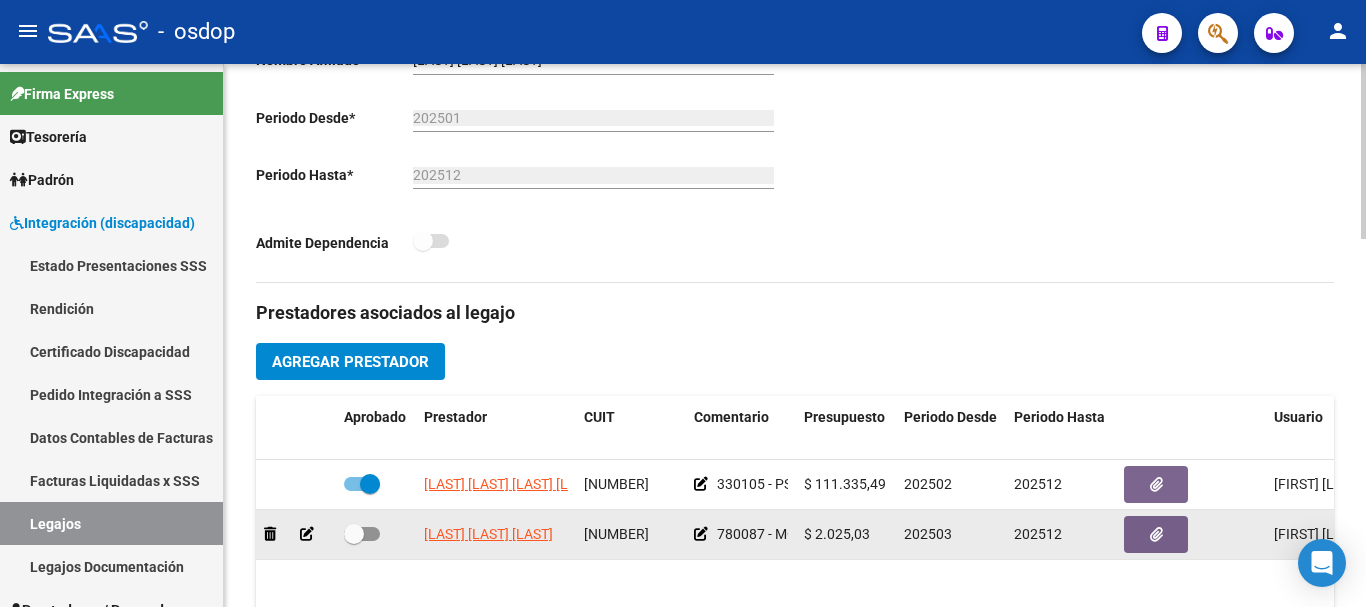 click 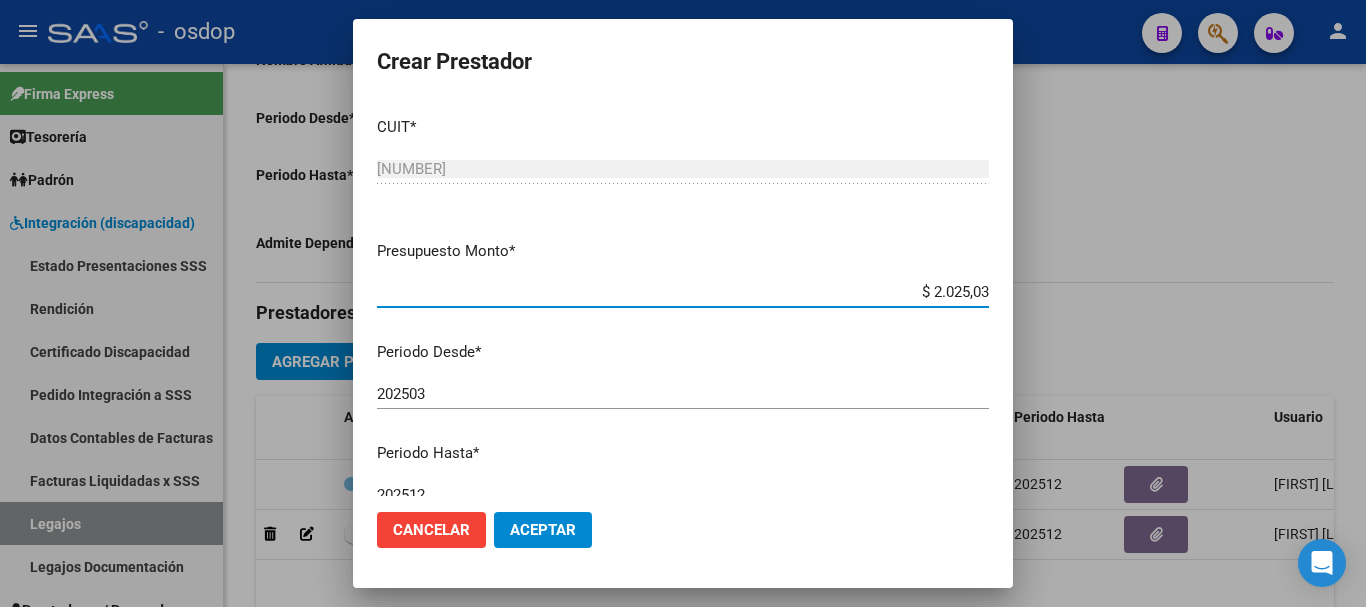 click on "$ 2.025,03" at bounding box center [683, 292] 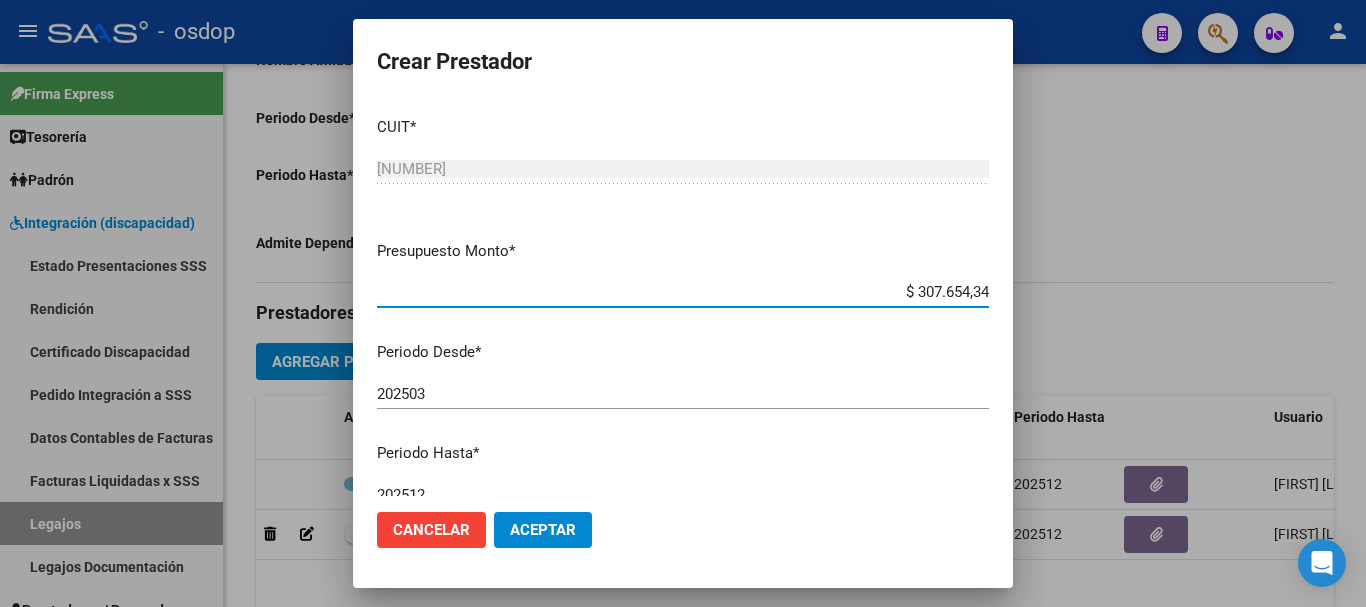 type on "$ 307.654,34" 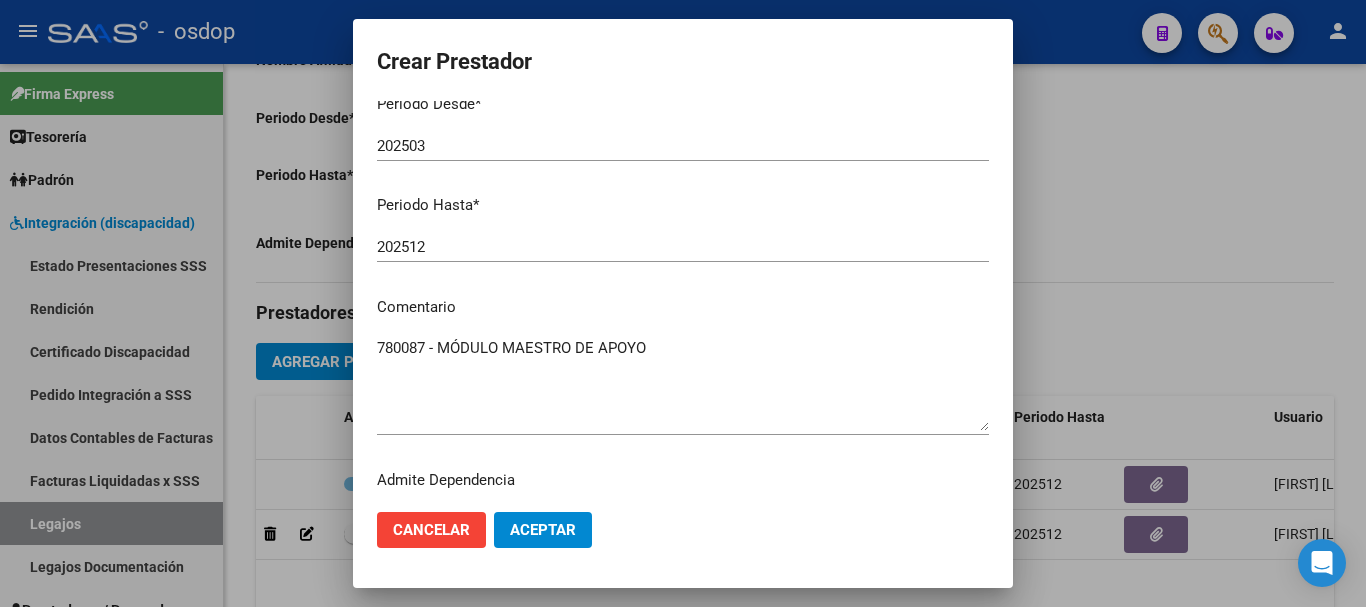 scroll, scrollTop: 290, scrollLeft: 0, axis: vertical 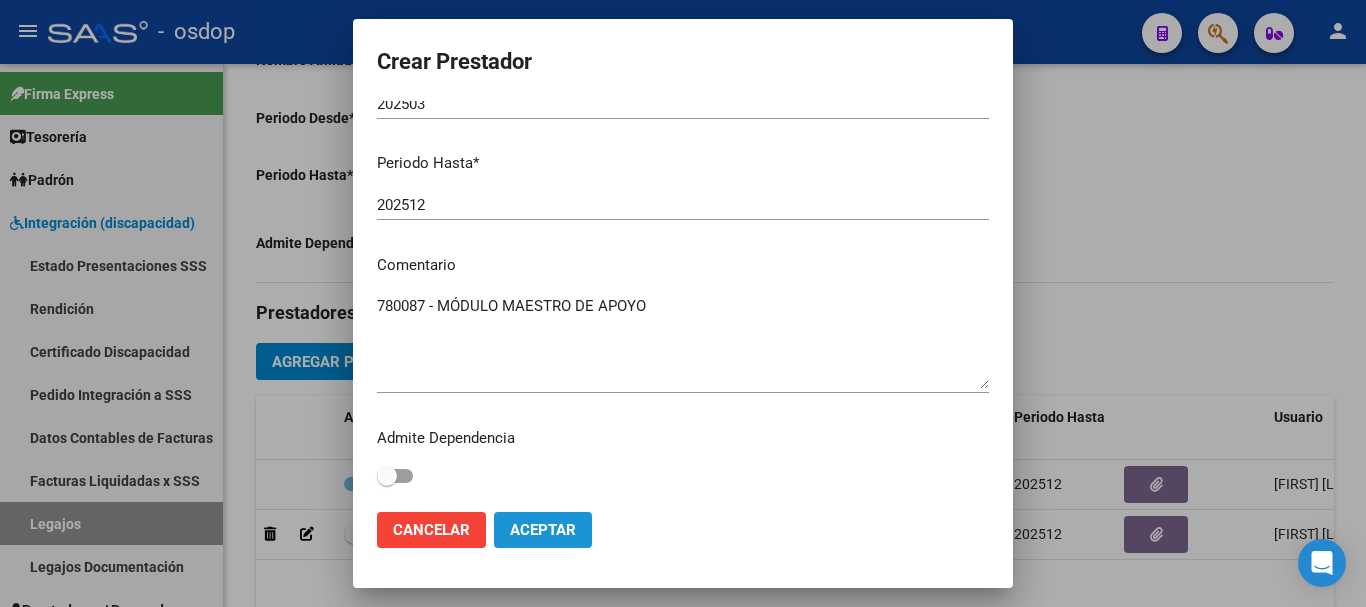 click on "Aceptar" 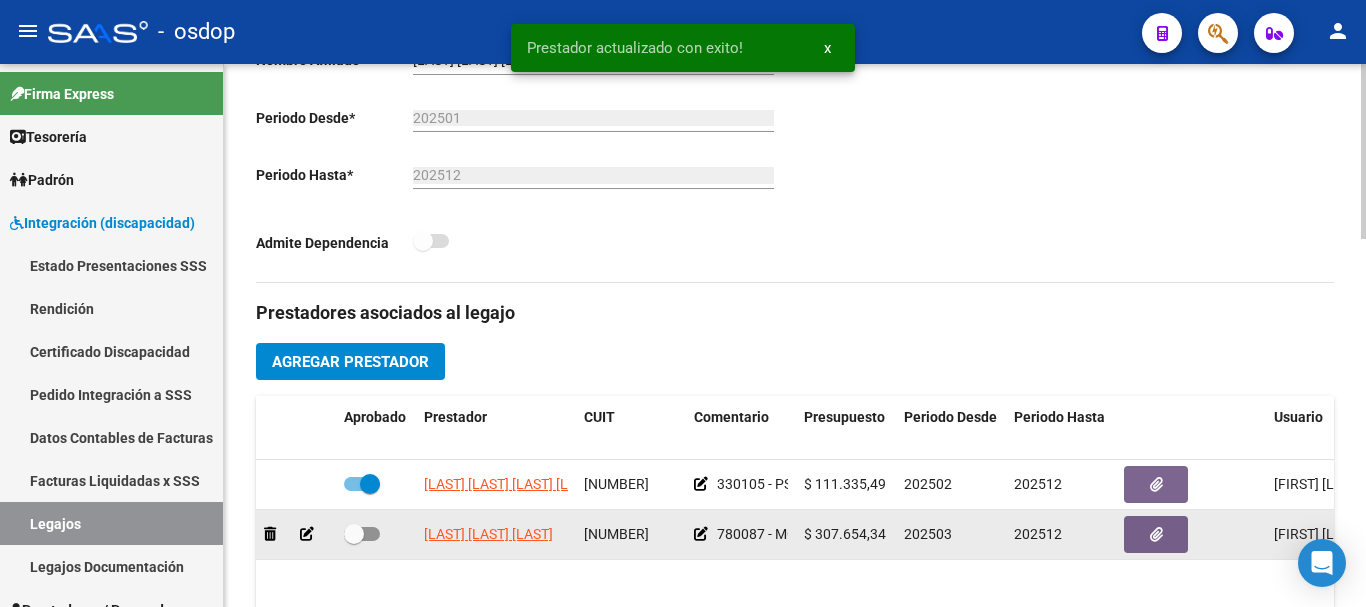 click at bounding box center (362, 534) 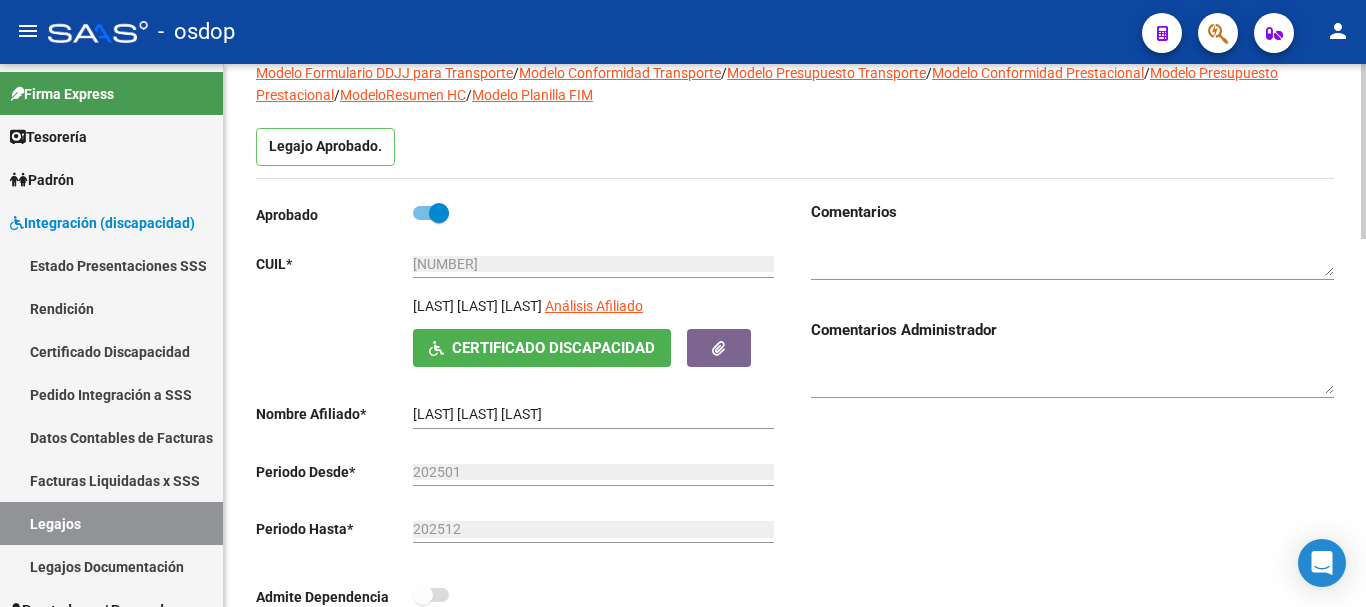 scroll, scrollTop: 0, scrollLeft: 0, axis: both 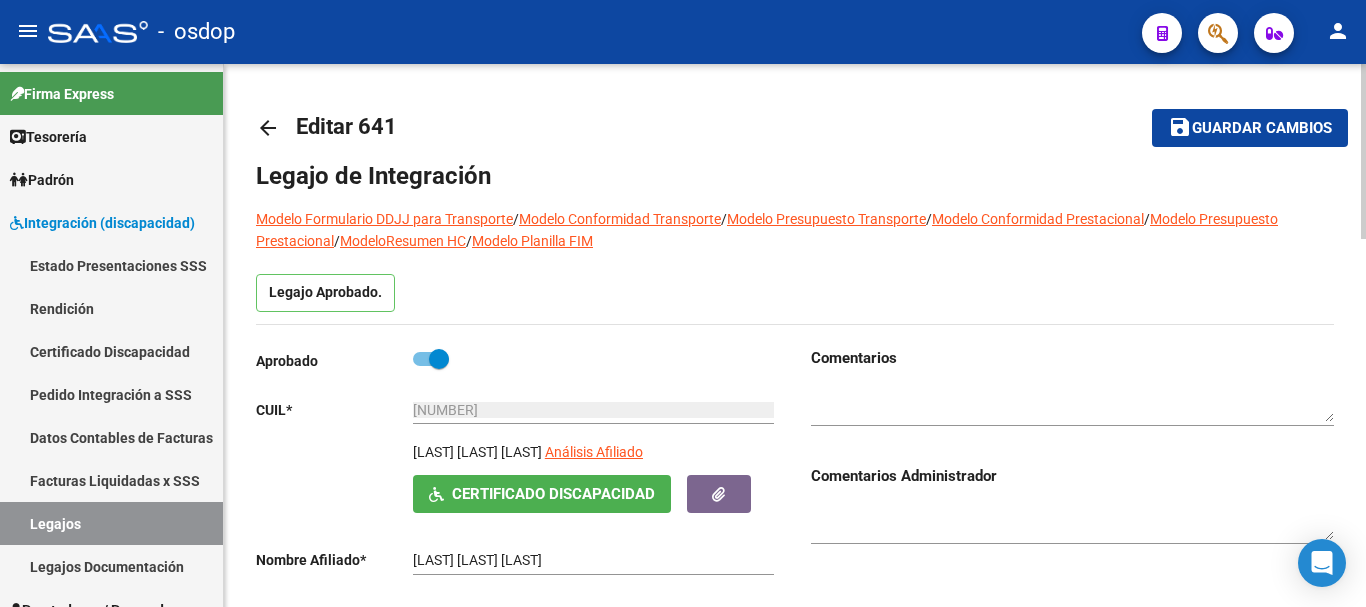 click on "save Guardar cambios" 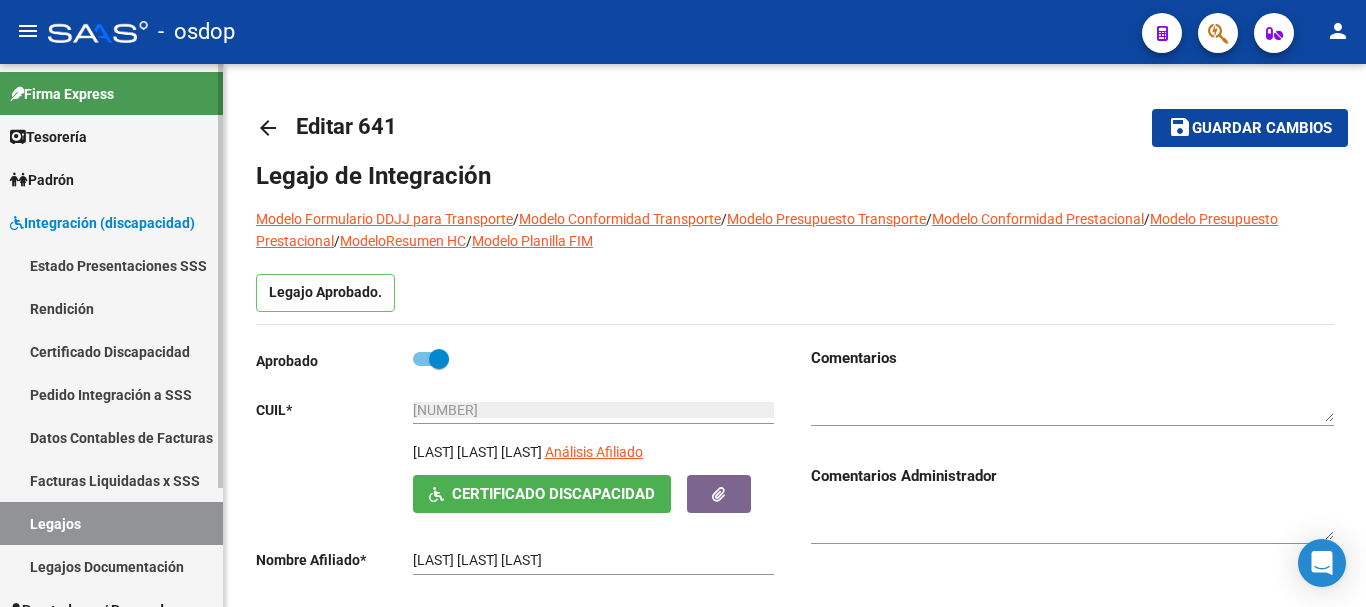 click on "Certificado Discapacidad" at bounding box center [111, 351] 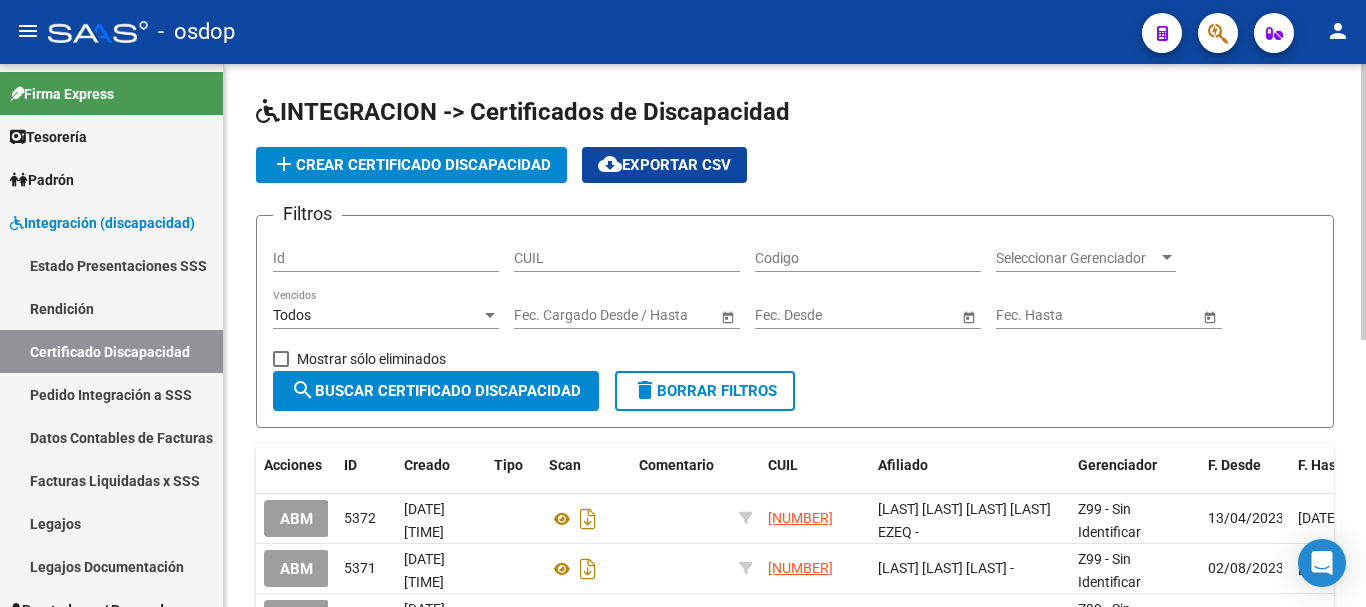 click on "CUIL" 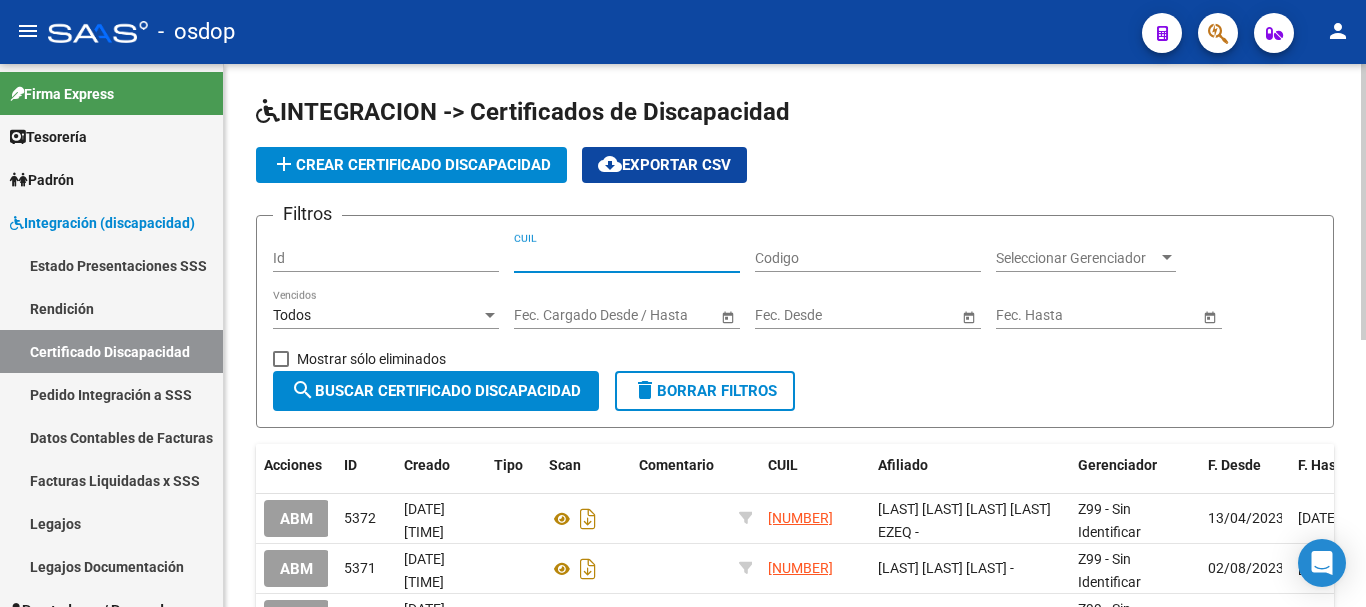 paste on "27-57506680-7" 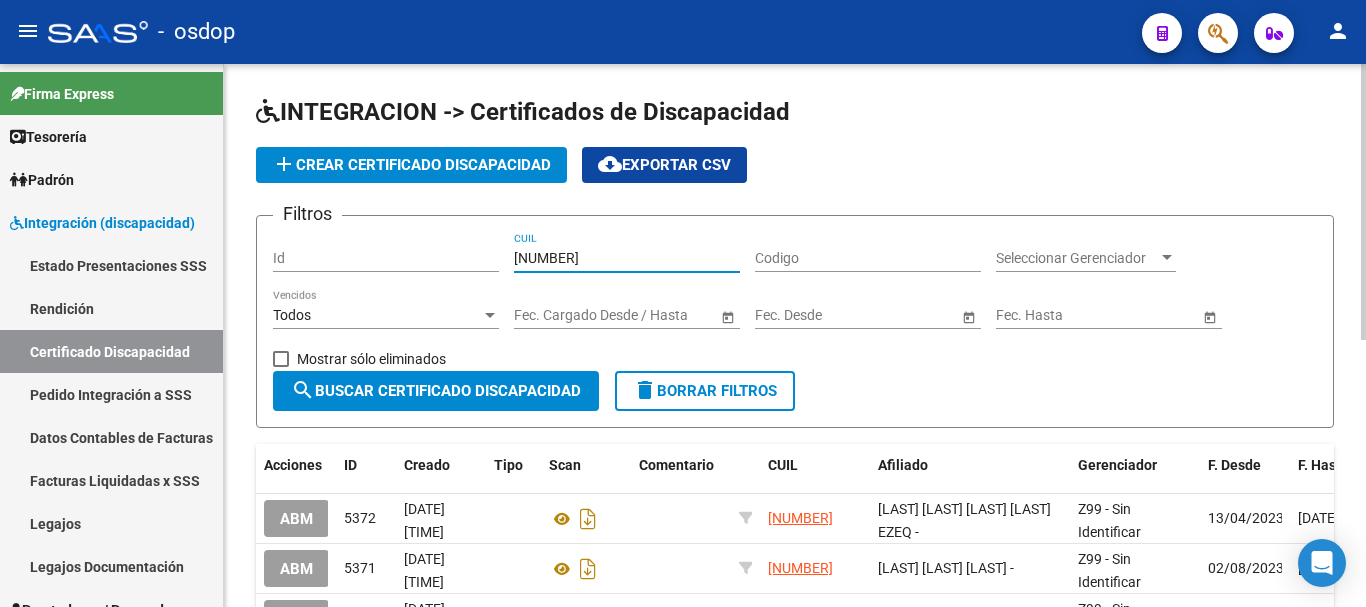 type on "27-57506680-7" 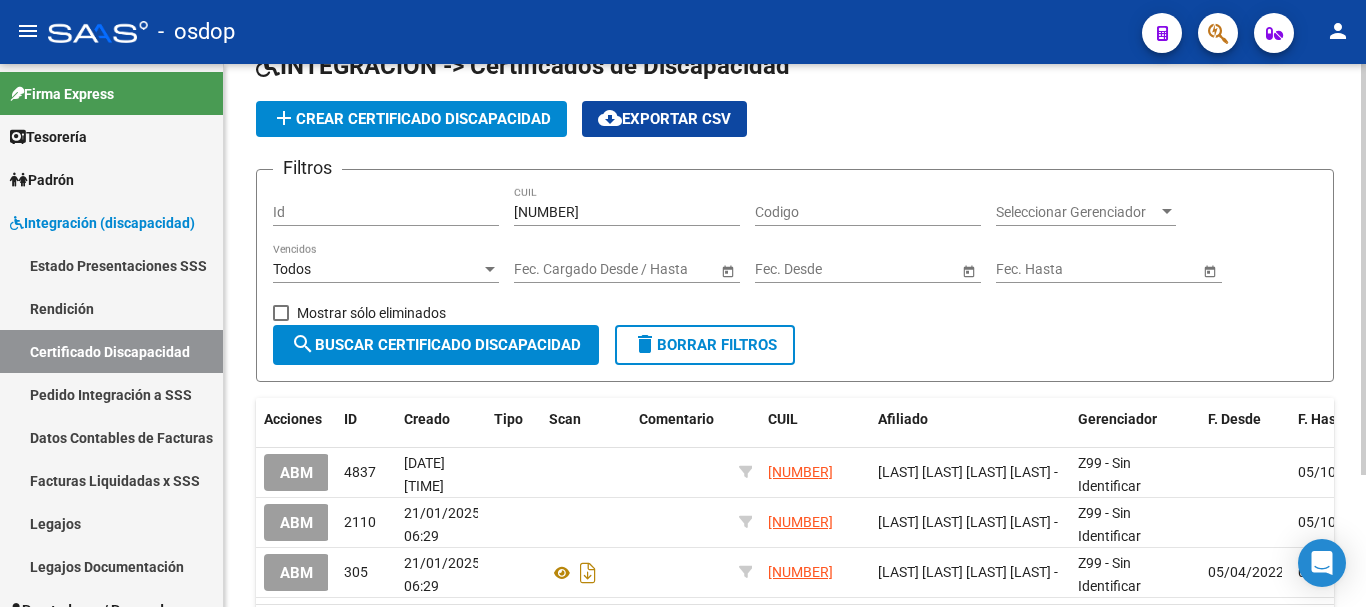 scroll, scrollTop: 174, scrollLeft: 0, axis: vertical 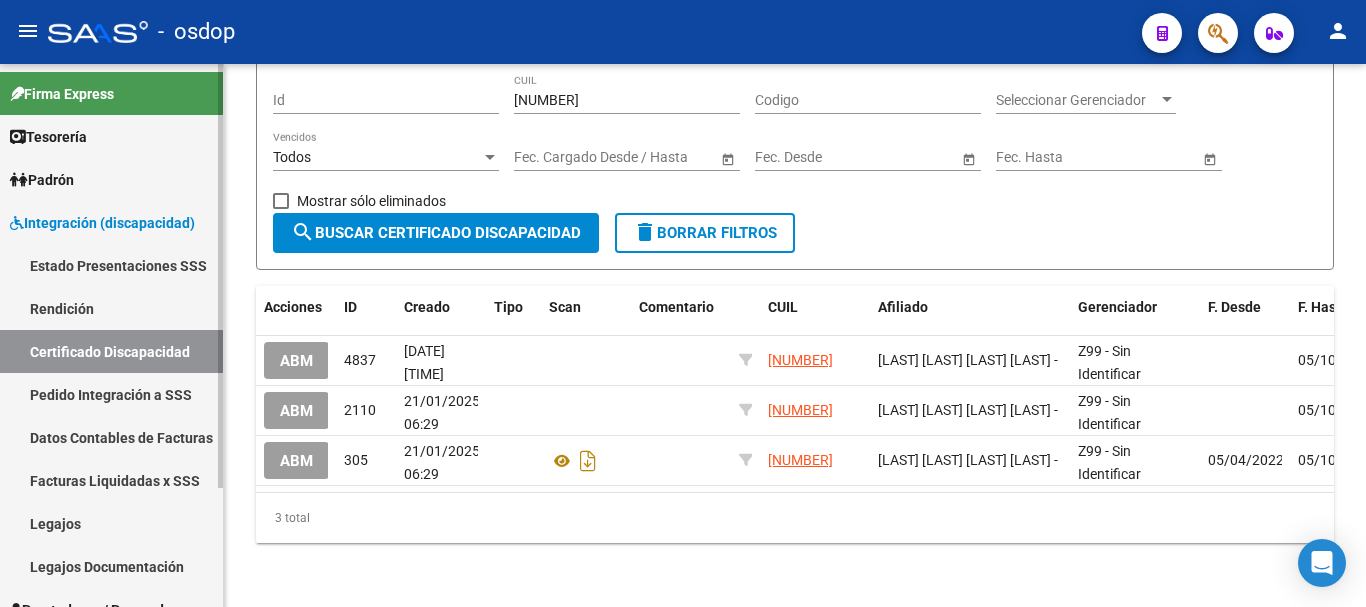 click on "Legajos" at bounding box center (111, 523) 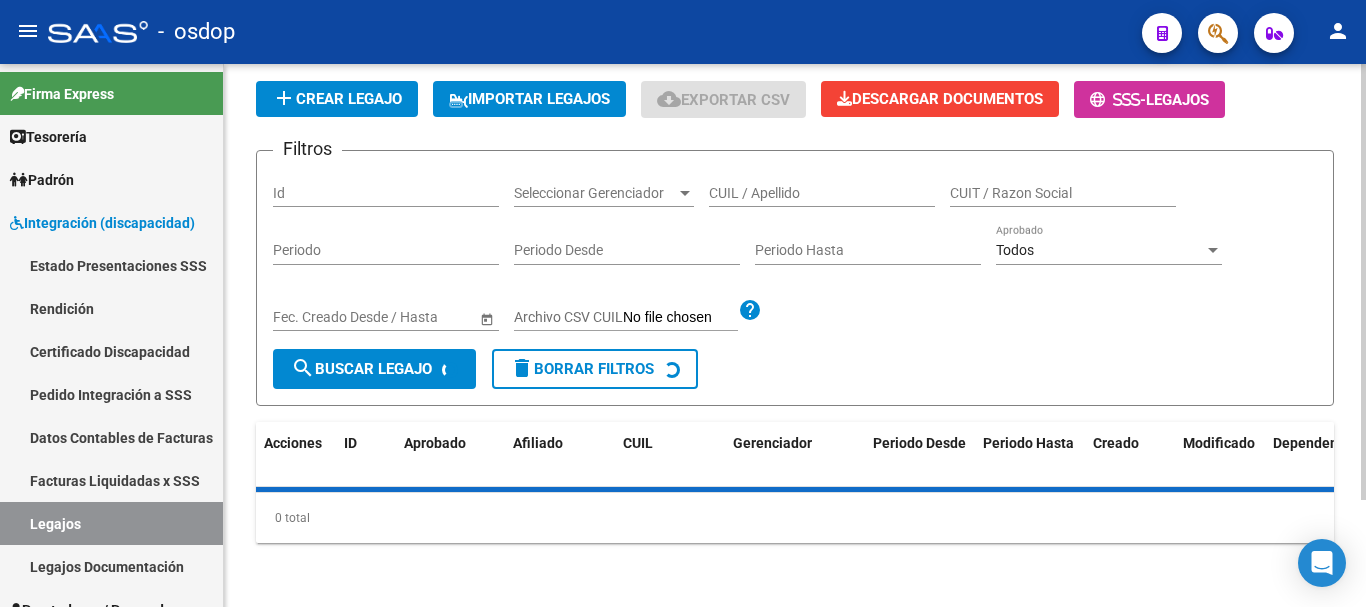 scroll, scrollTop: 0, scrollLeft: 0, axis: both 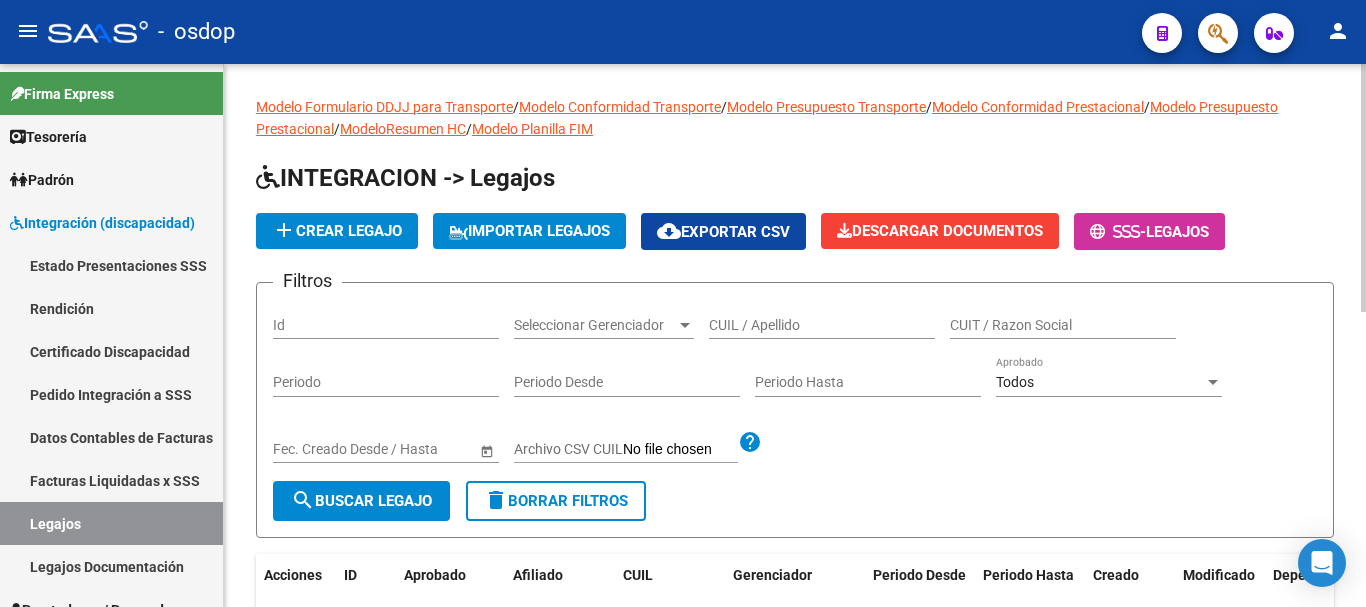 click on "CUIL / Apellido" at bounding box center [822, 325] 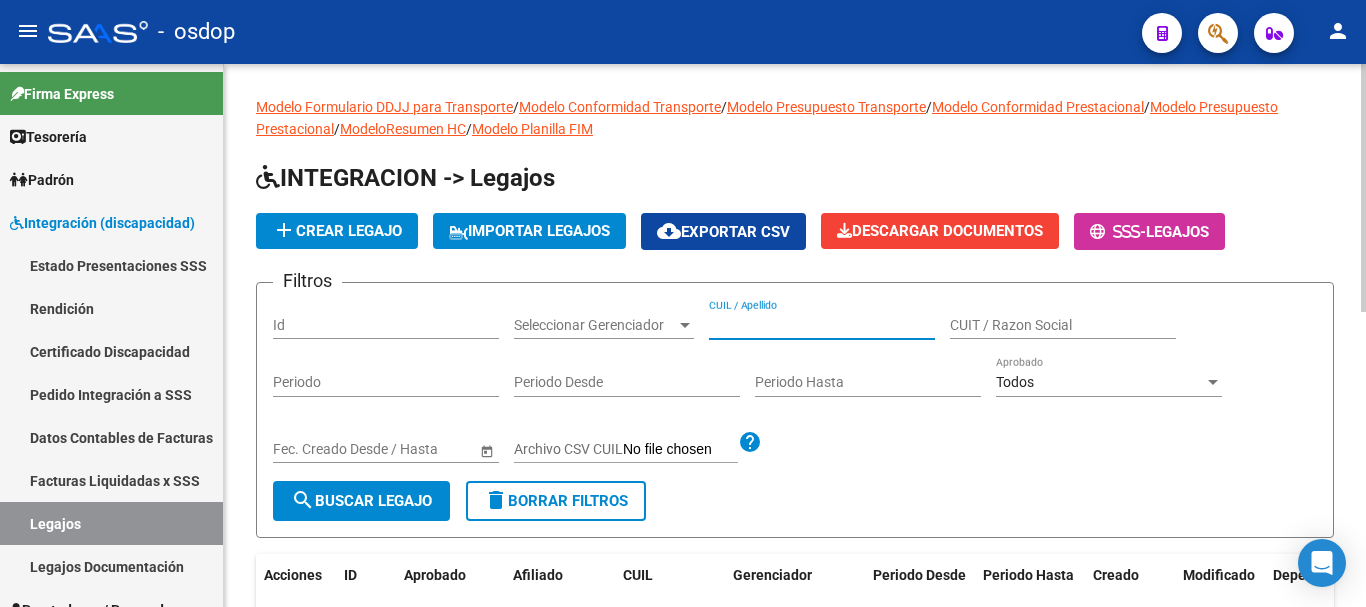paste on "27575066807" 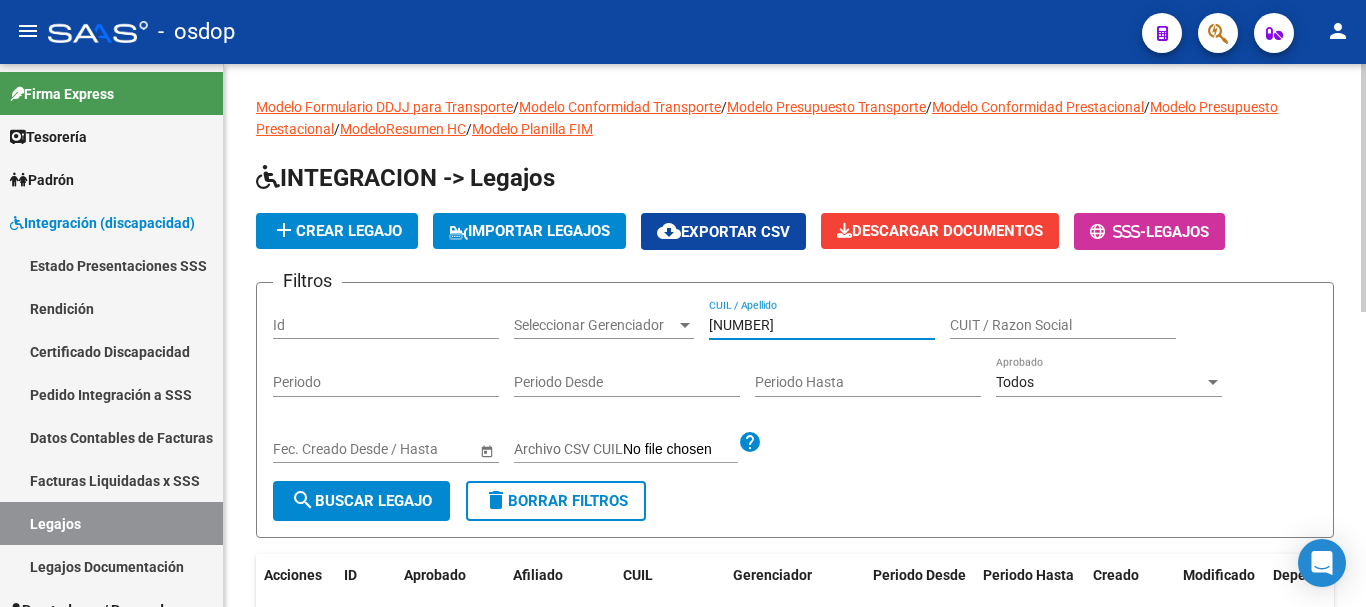 type on "27575066807" 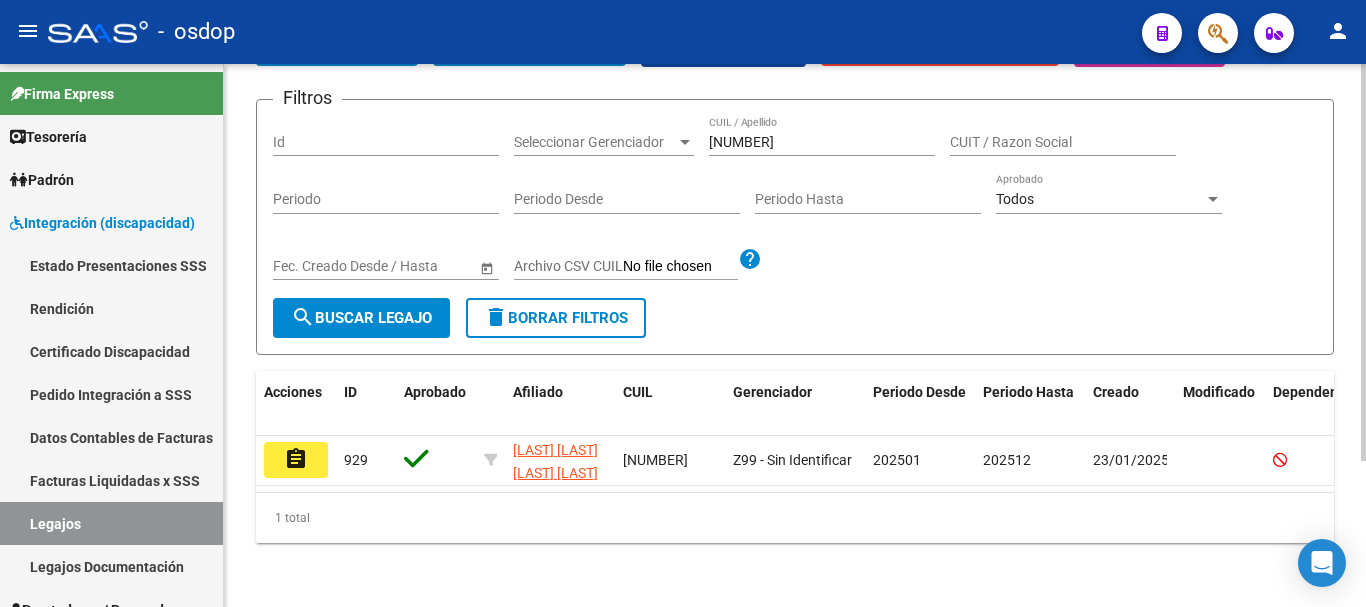 scroll, scrollTop: 200, scrollLeft: 0, axis: vertical 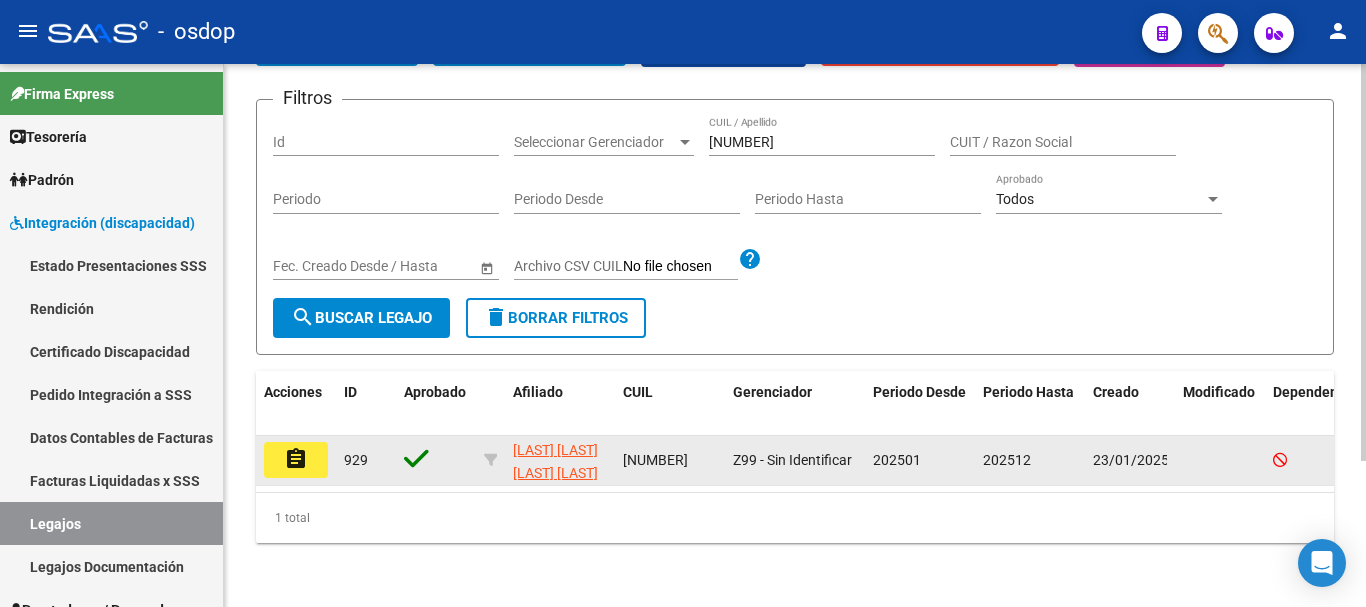 click on "assignment" 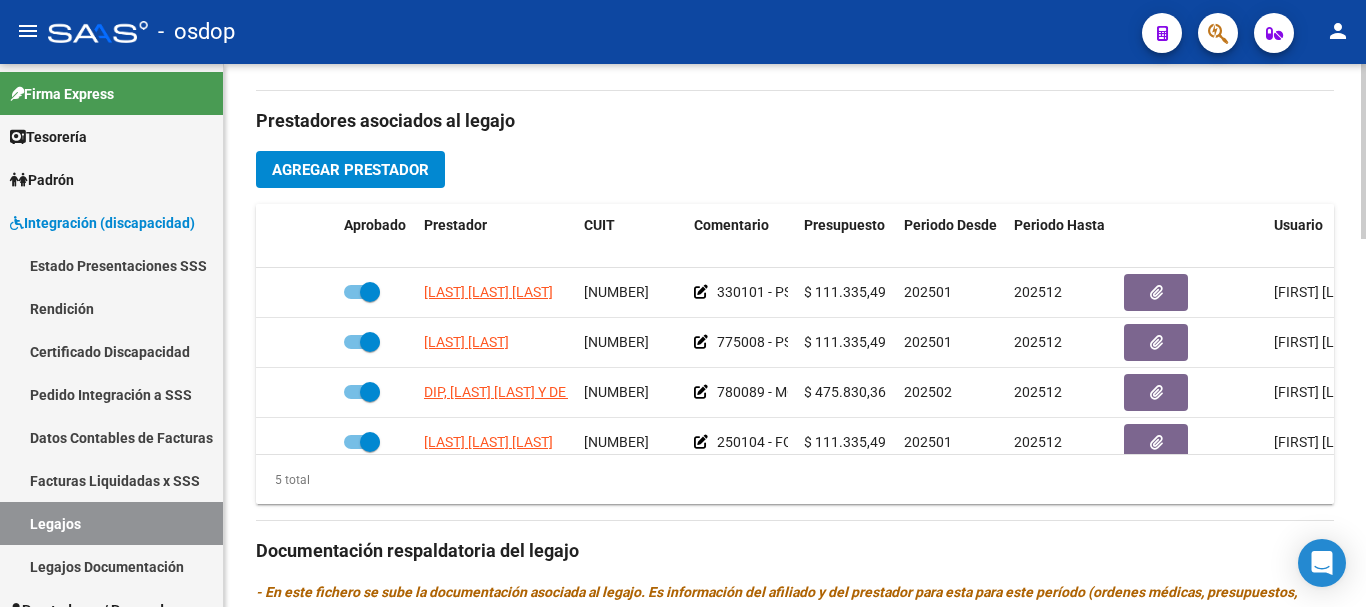 scroll, scrollTop: 700, scrollLeft: 0, axis: vertical 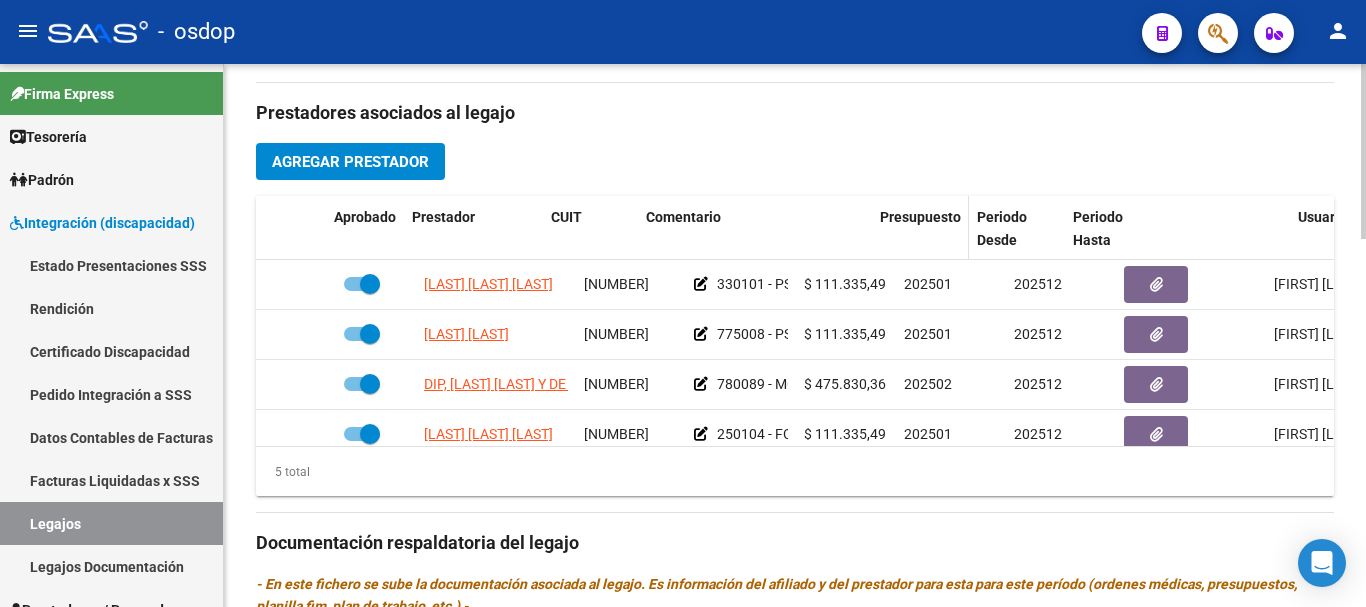 drag, startPoint x: 791, startPoint y: 228, endPoint x: 960, endPoint y: 227, distance: 169.00296 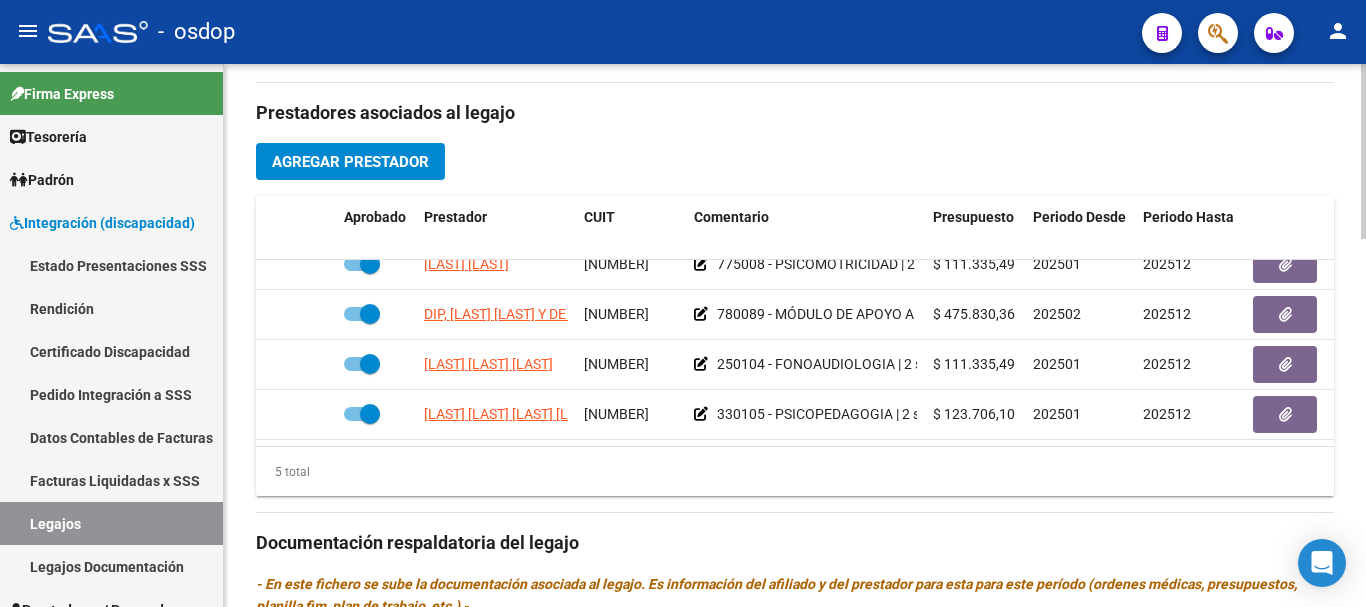 scroll, scrollTop: 86, scrollLeft: 0, axis: vertical 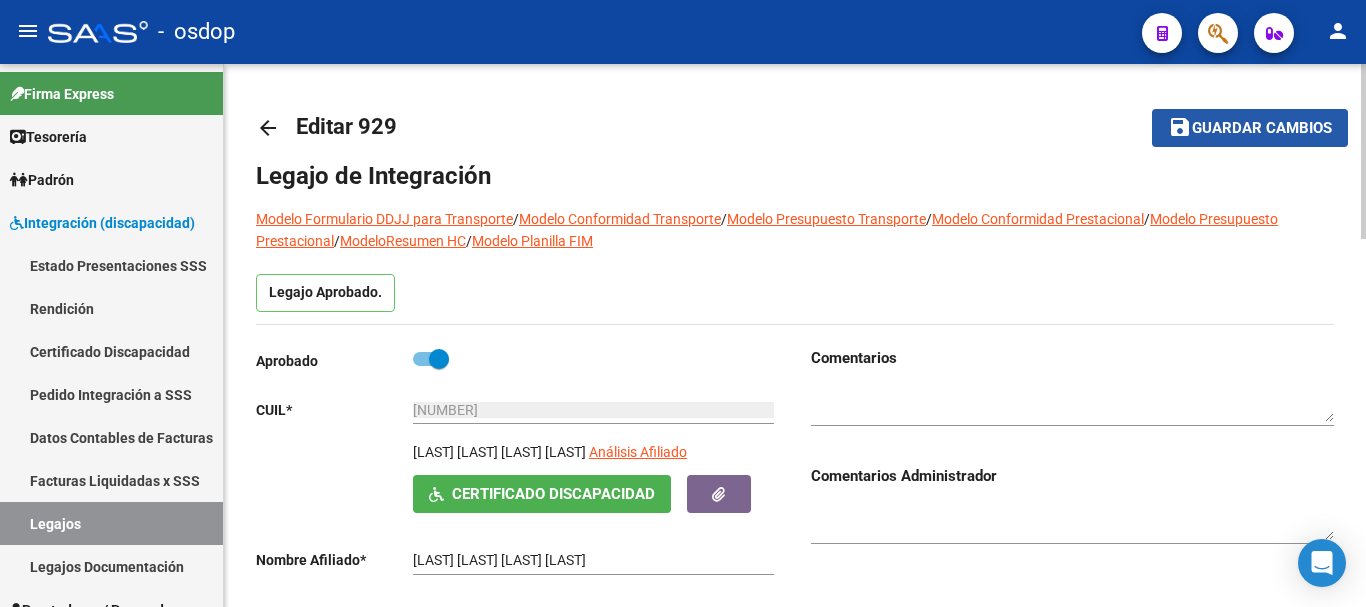 click on "save Guardar cambios" 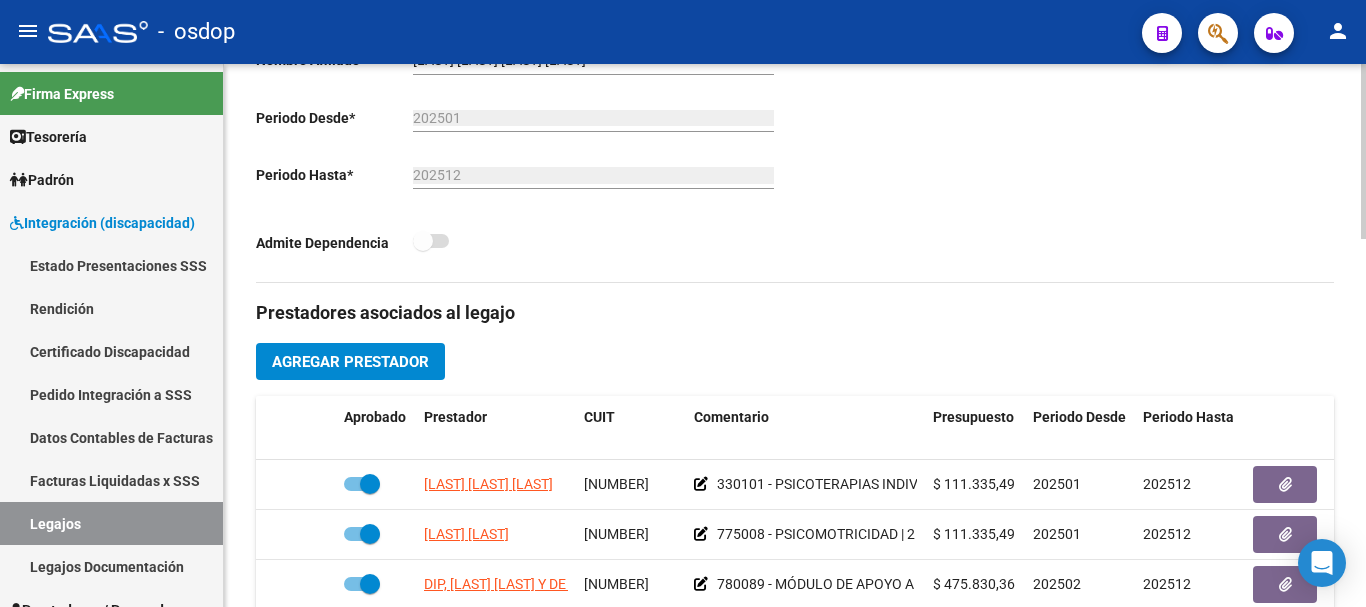 scroll, scrollTop: 600, scrollLeft: 0, axis: vertical 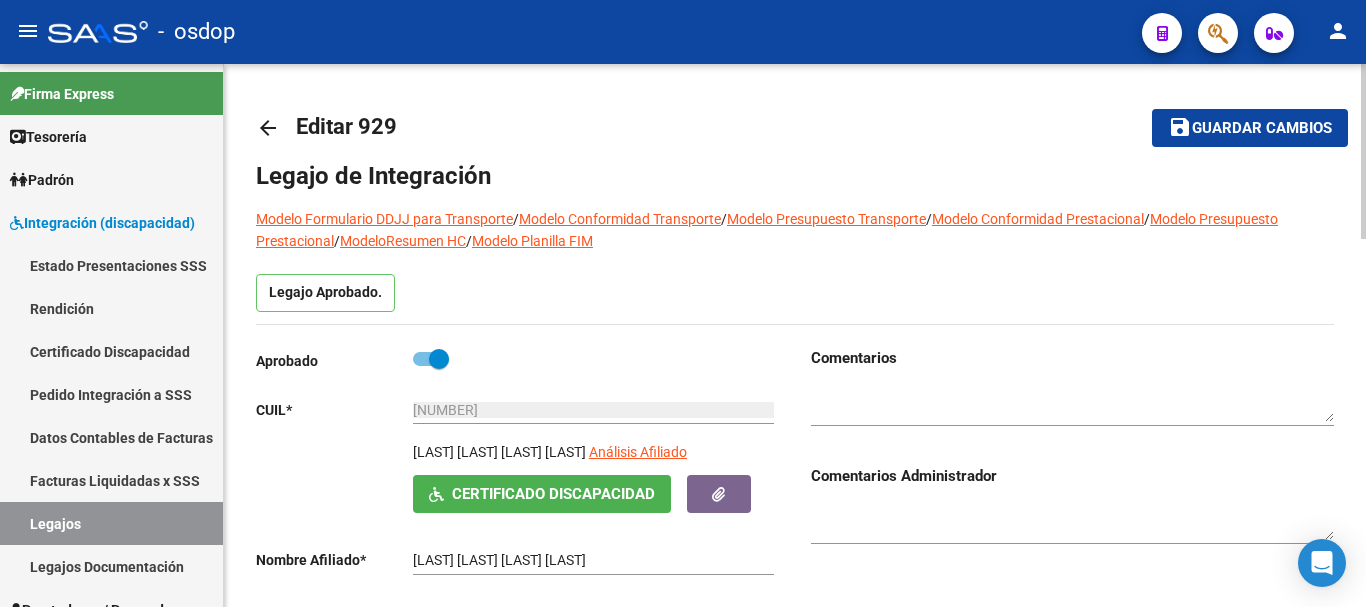 click on "save Guardar cambios" 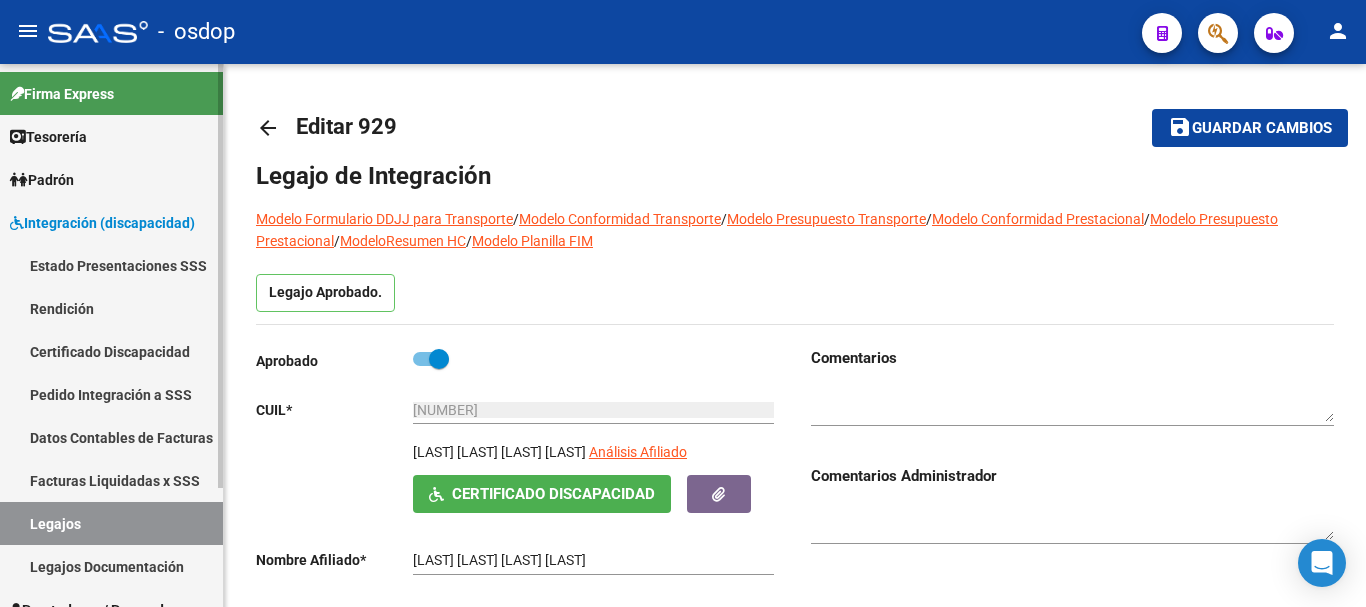 click on "Certificado Discapacidad" at bounding box center [111, 351] 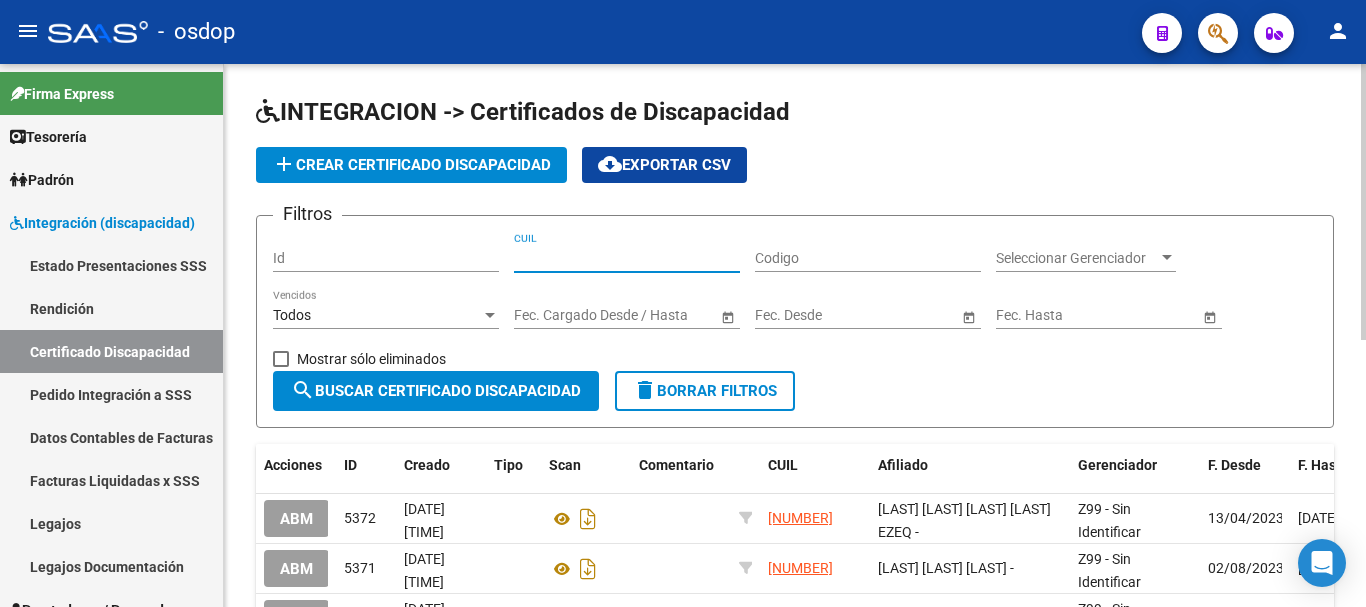 click on "CUIL" at bounding box center (627, 258) 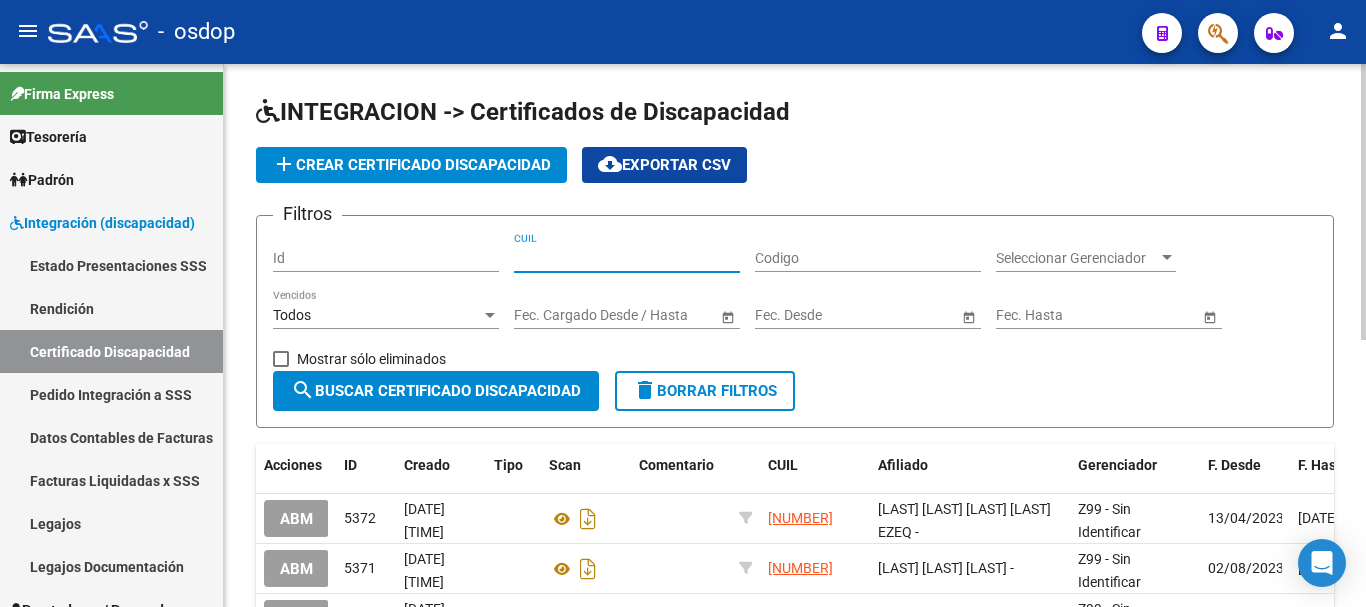paste on "20-57507093-1" 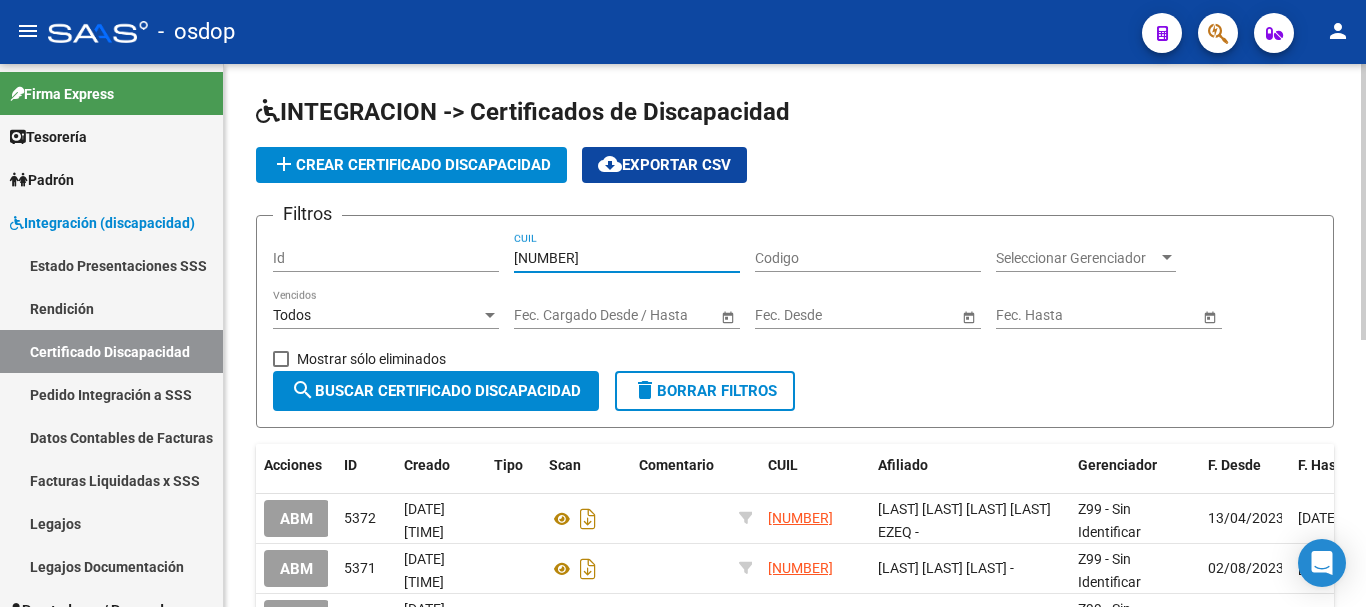 type on "20-57507093-1" 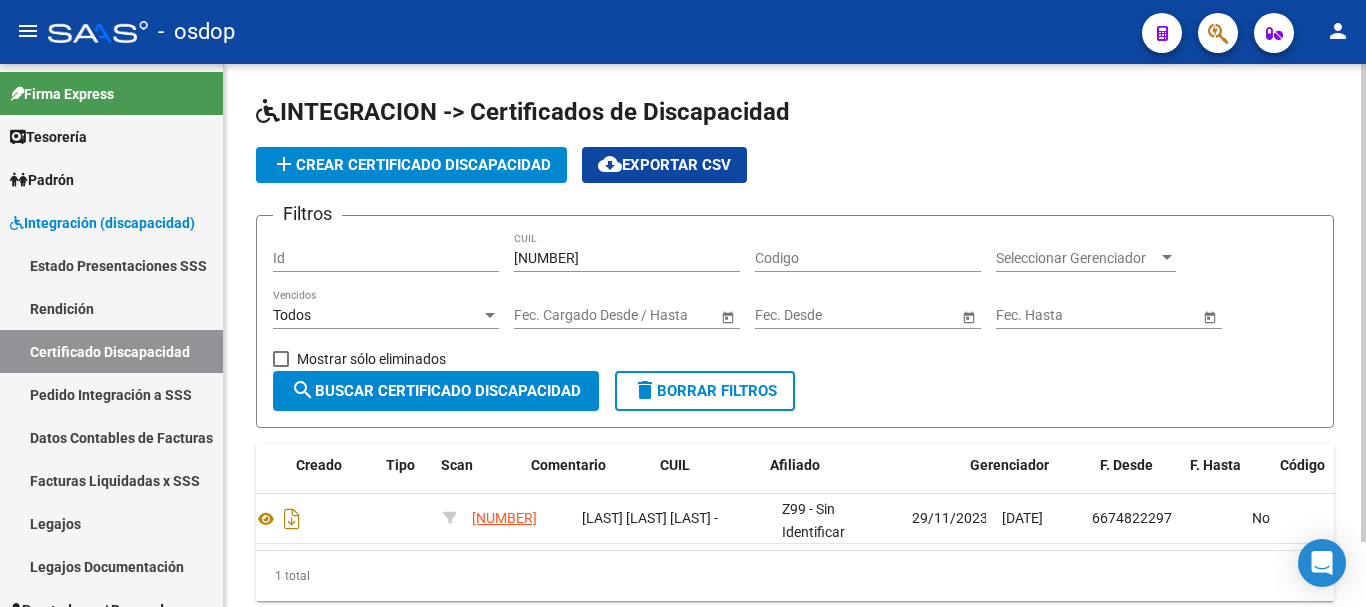scroll, scrollTop: 0, scrollLeft: 0, axis: both 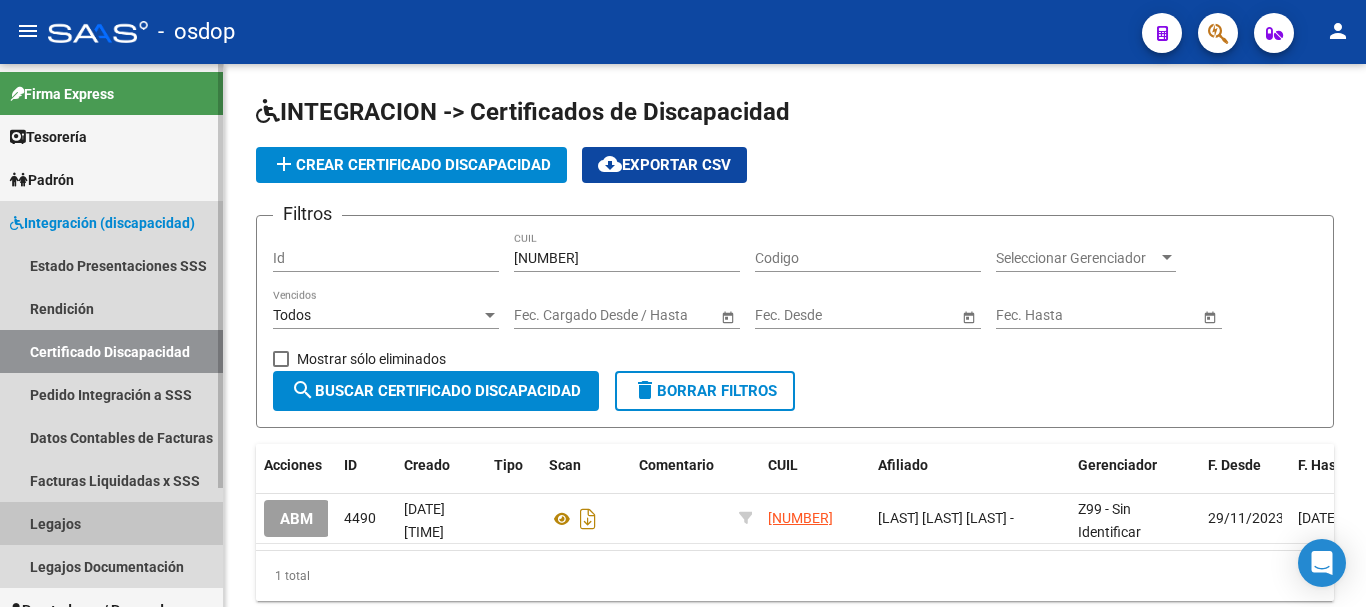 click on "Legajos" at bounding box center [111, 523] 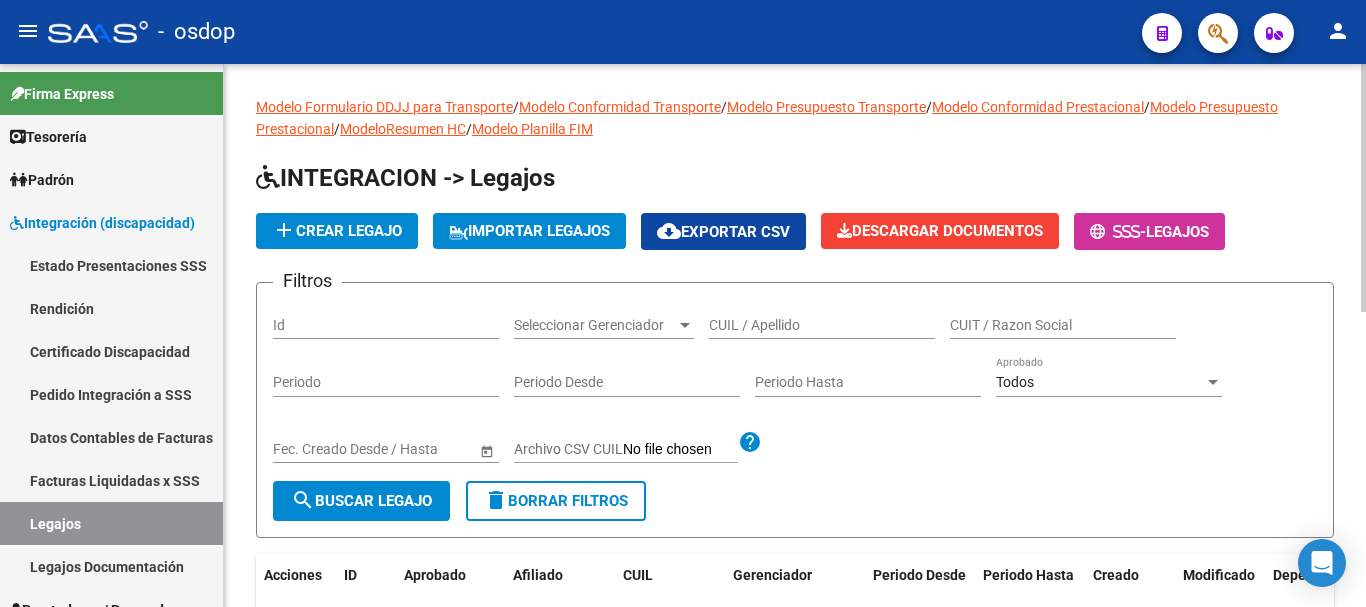 click on "CUIL / Apellido" at bounding box center [822, 325] 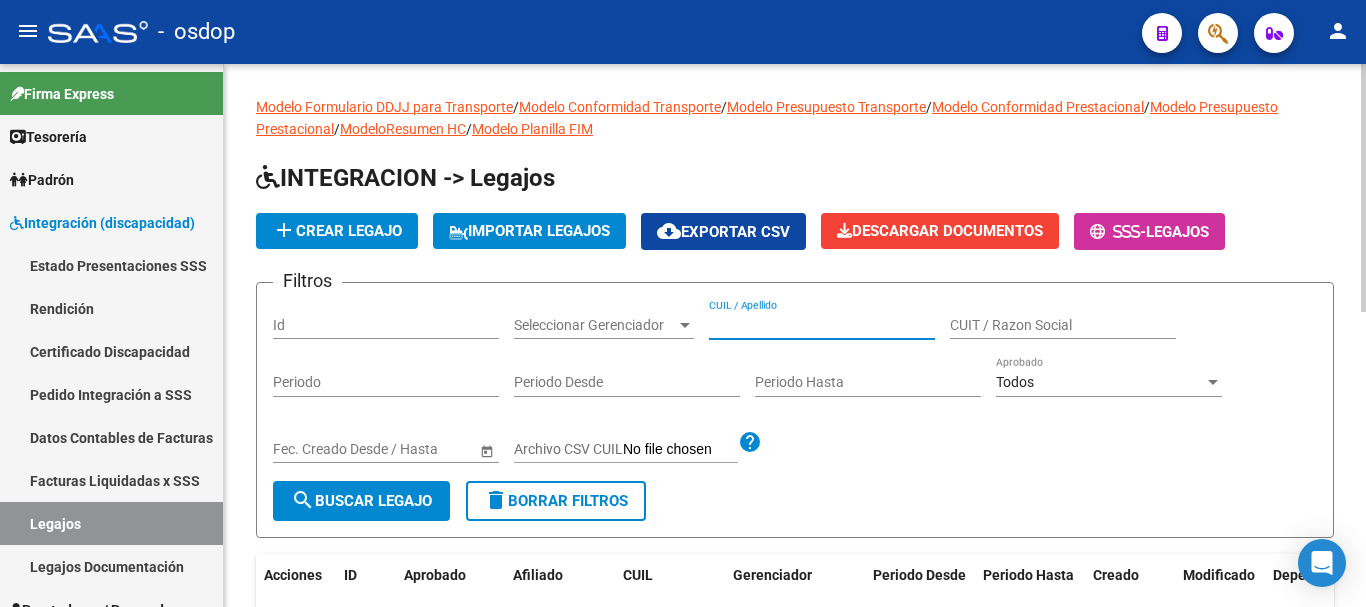 paste on "20575070931" 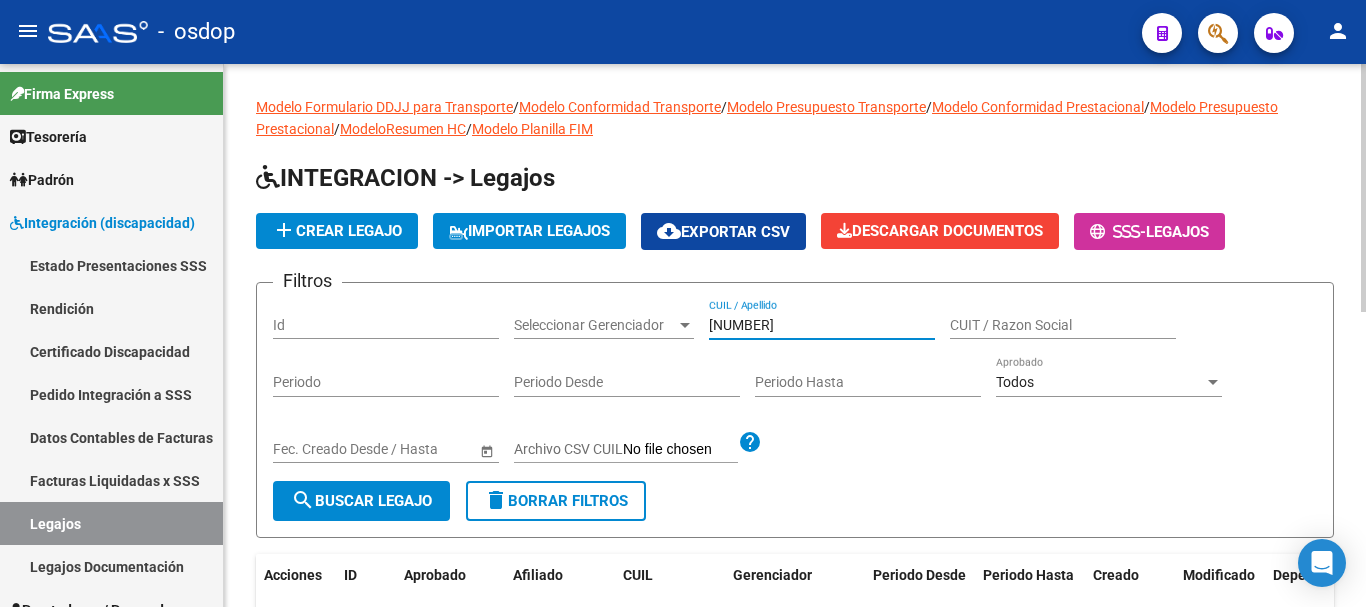 type on "20575070931" 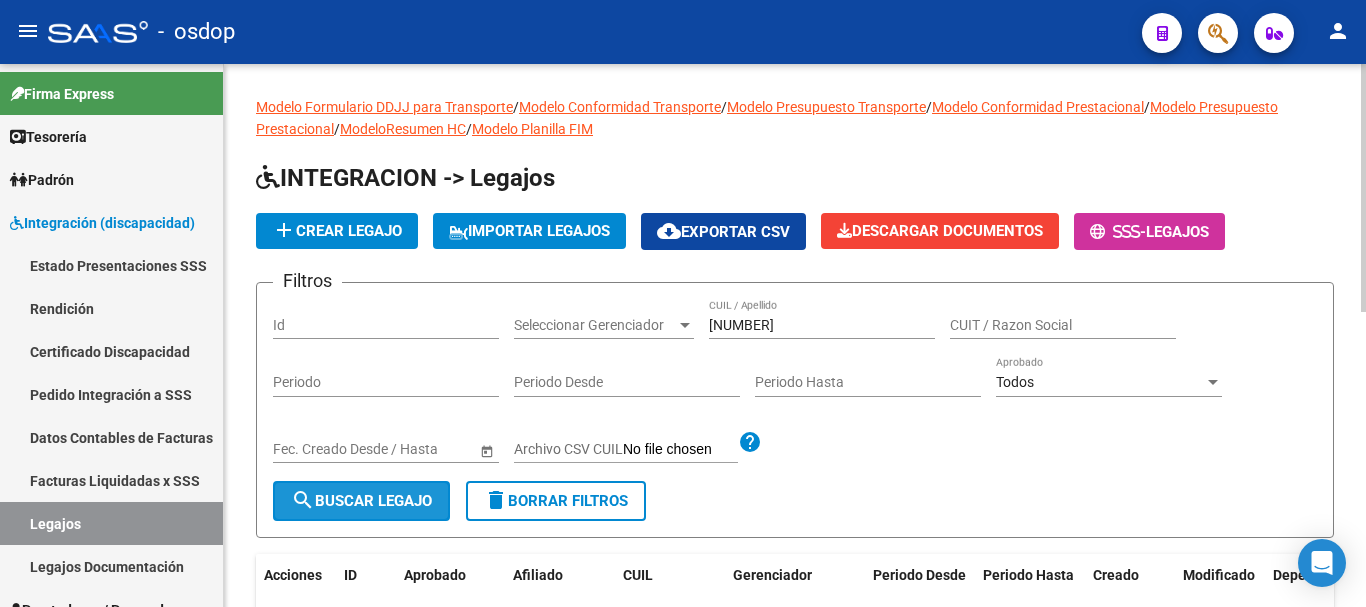 click on "search  Buscar Legajo" 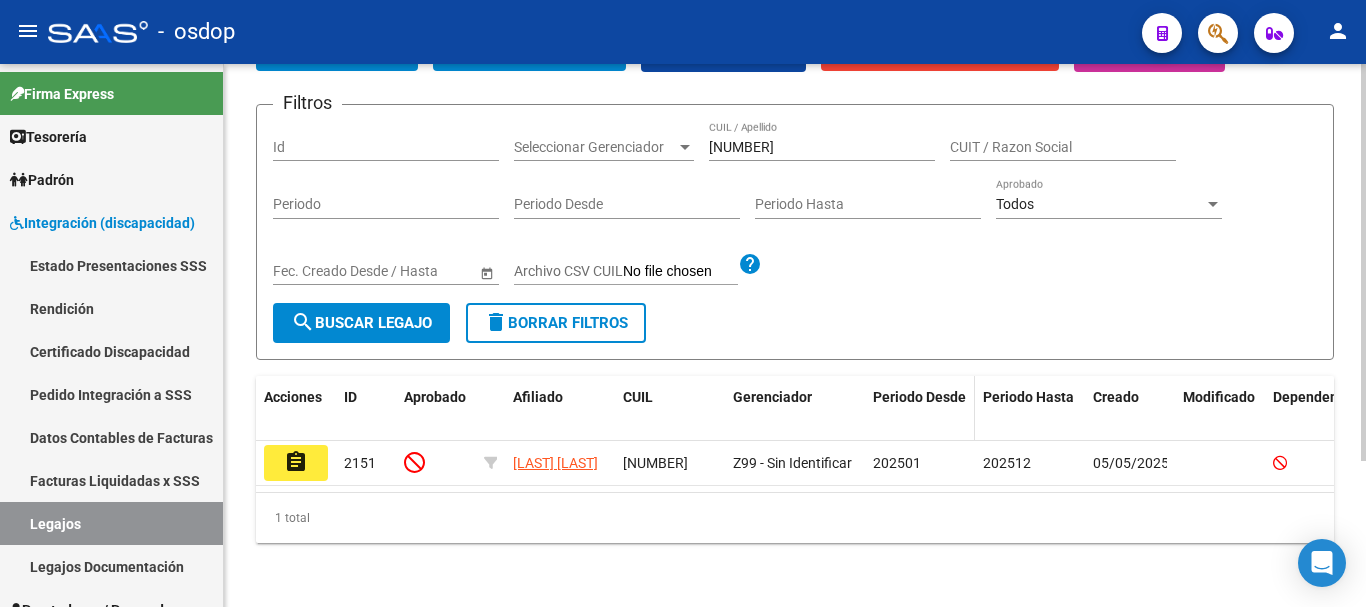 scroll, scrollTop: 200, scrollLeft: 0, axis: vertical 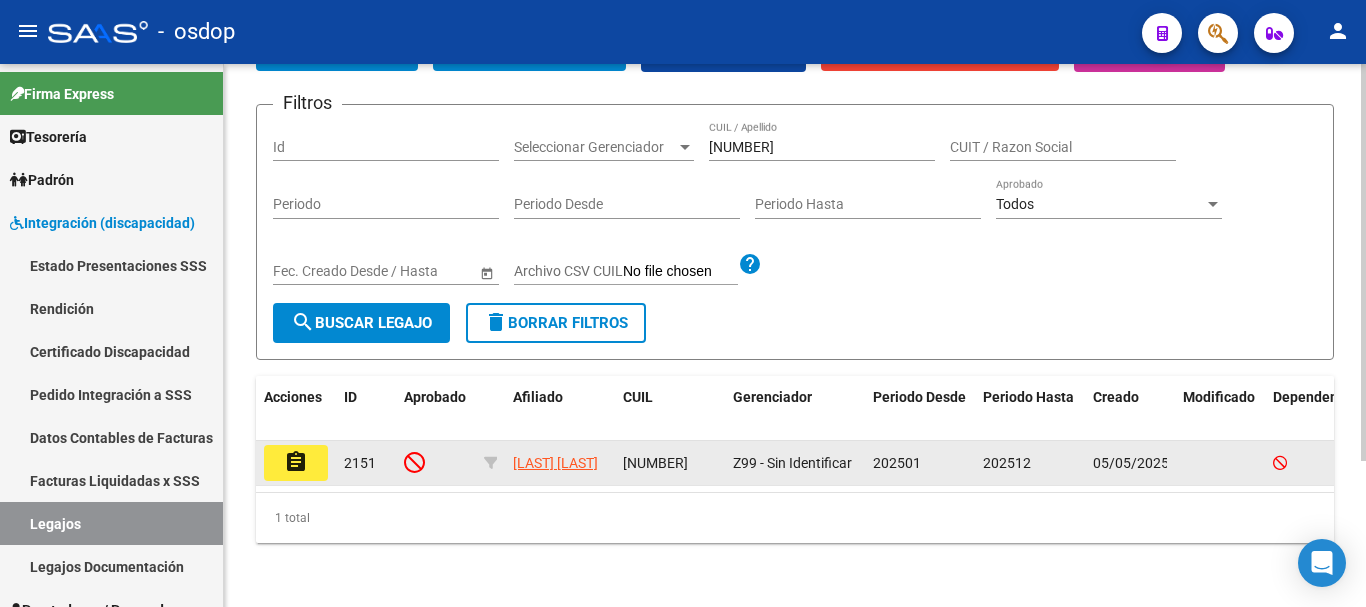 click on "assignment" 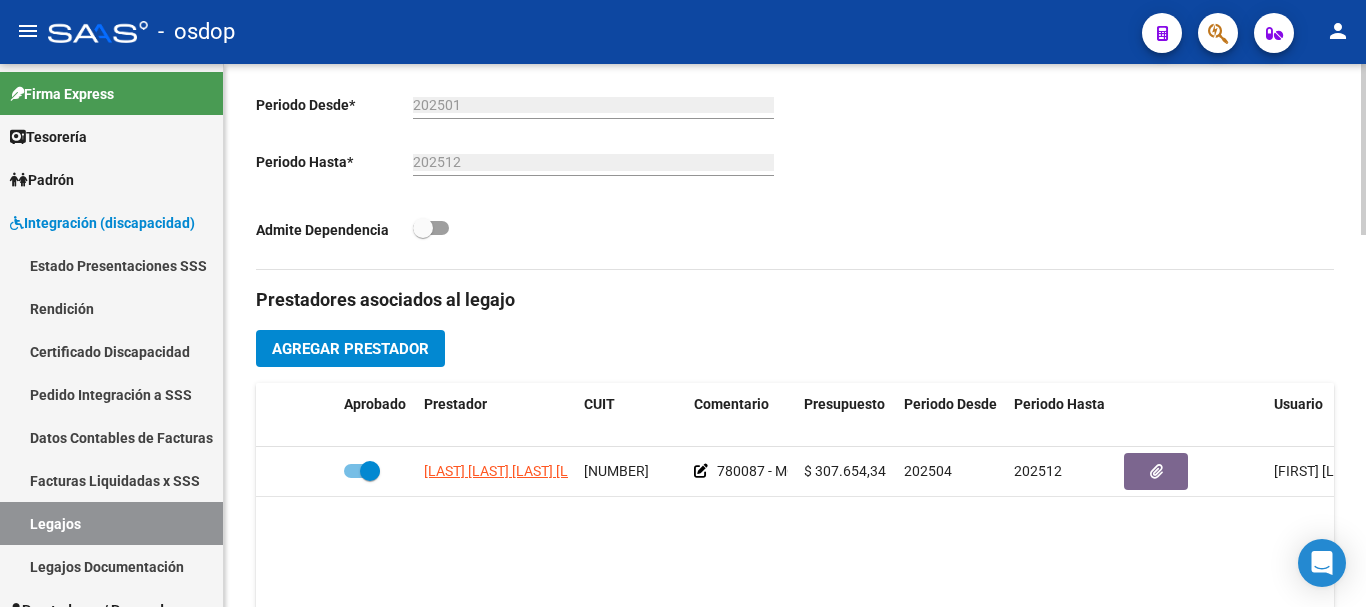 scroll, scrollTop: 200, scrollLeft: 0, axis: vertical 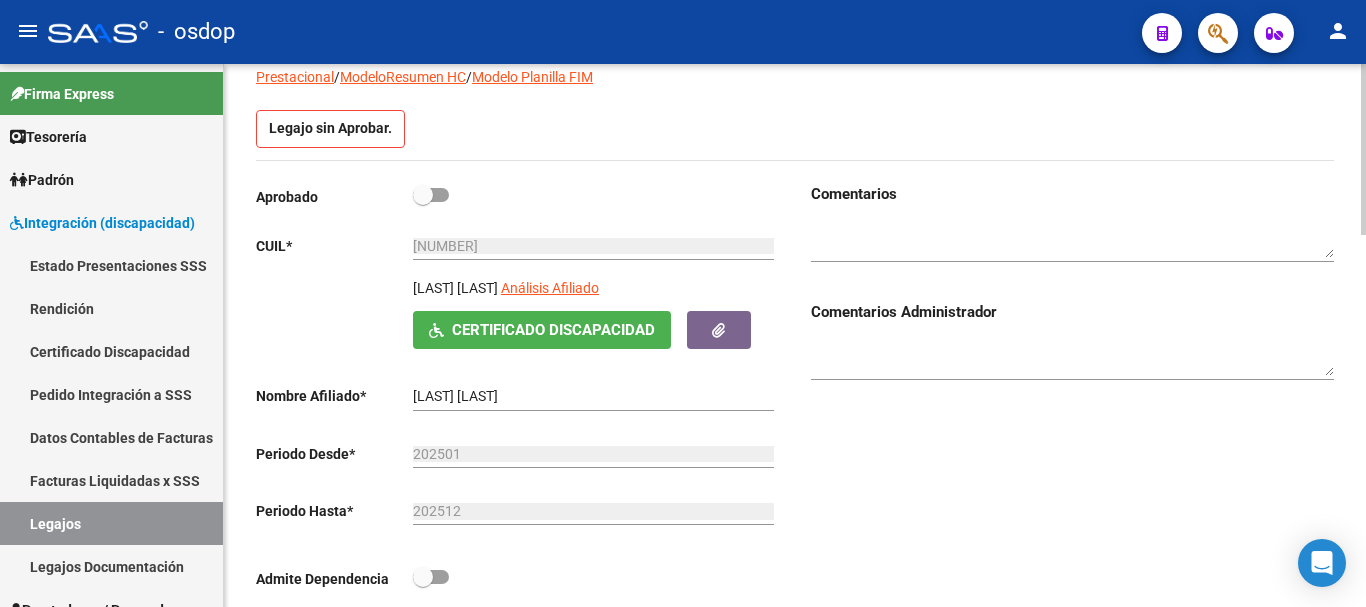 drag, startPoint x: 433, startPoint y: 195, endPoint x: 446, endPoint y: 195, distance: 13 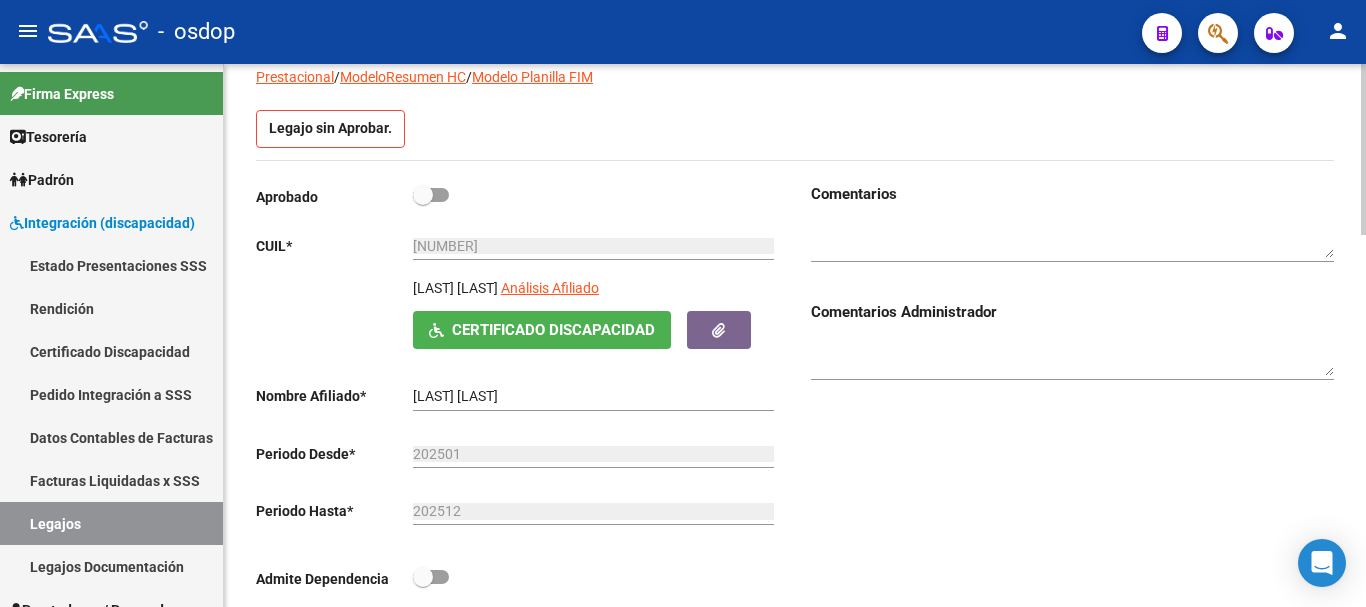 click at bounding box center (431, 195) 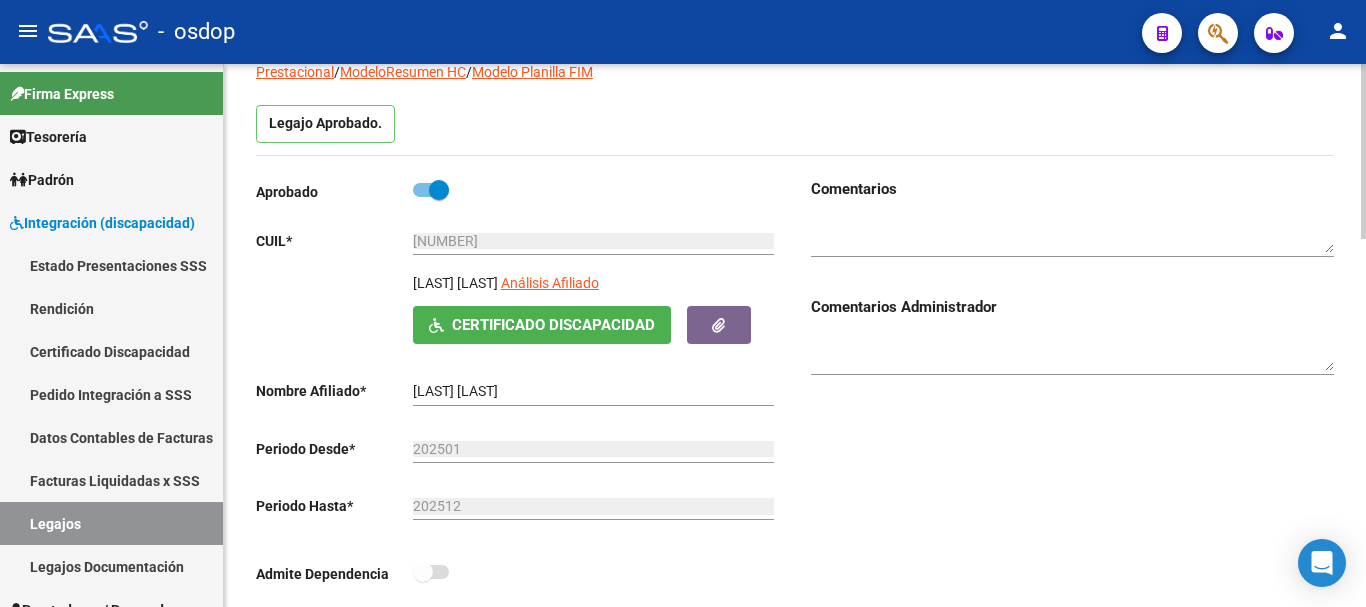 scroll, scrollTop: 0, scrollLeft: 0, axis: both 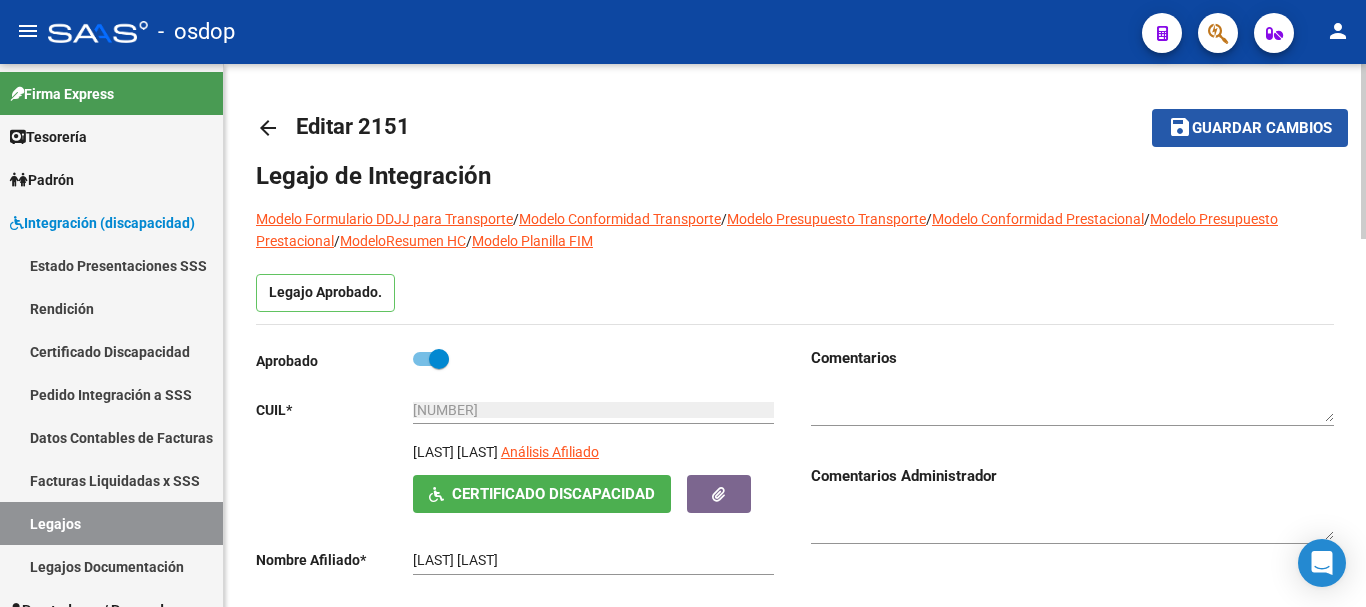 click on "Guardar cambios" 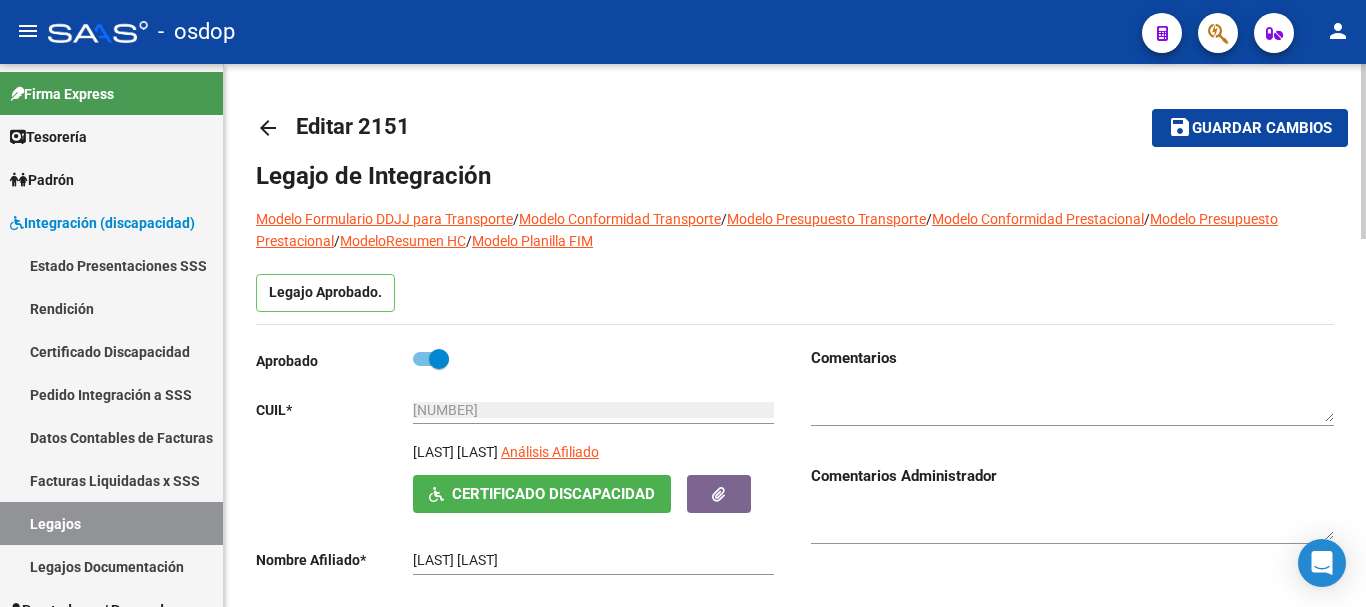 drag, startPoint x: 79, startPoint y: 346, endPoint x: 229, endPoint y: 346, distance: 150 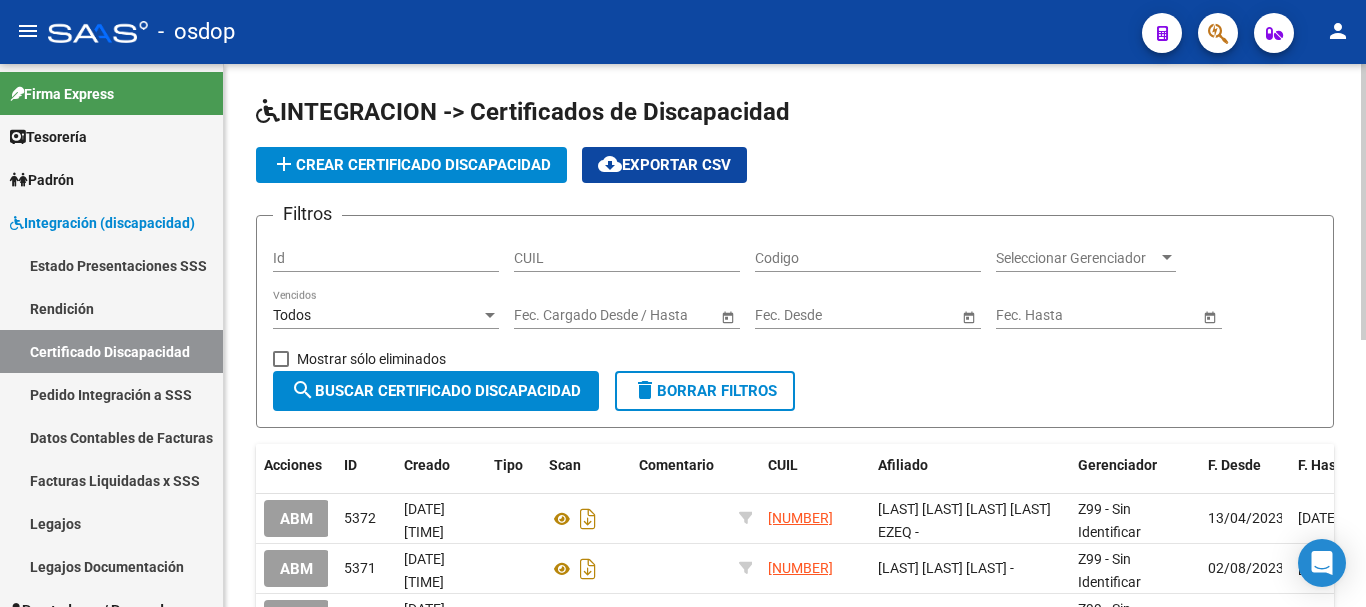 click on "CUIL" at bounding box center (627, 258) 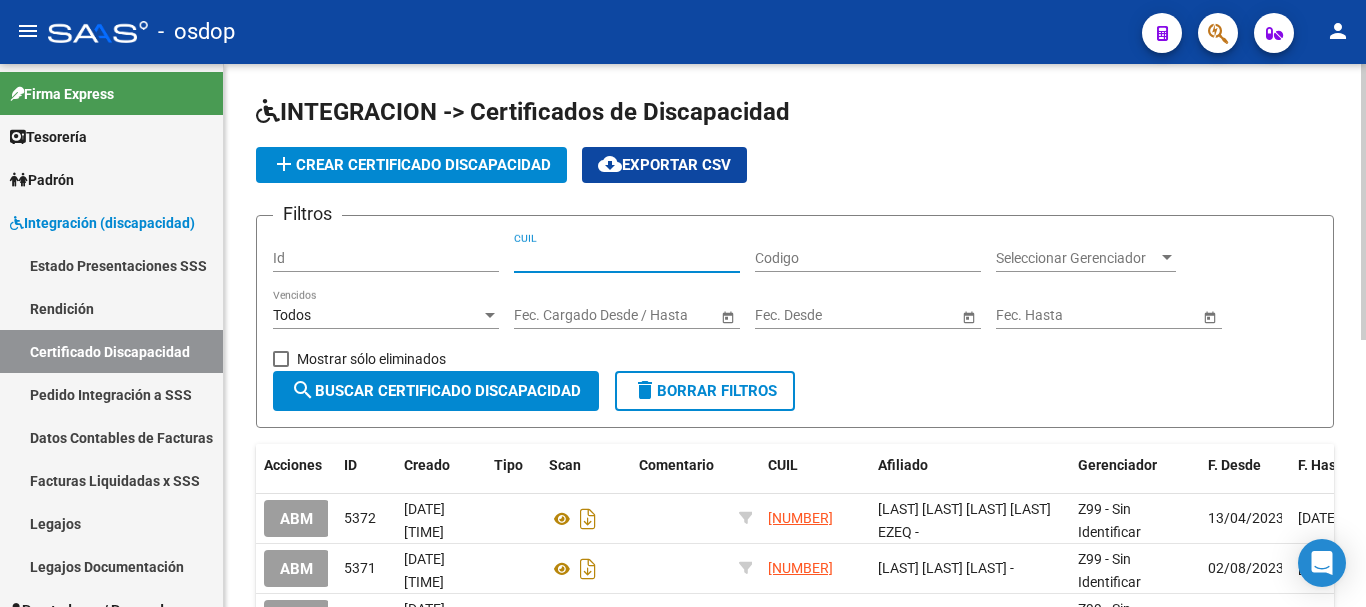 paste on "27-54242644-1" 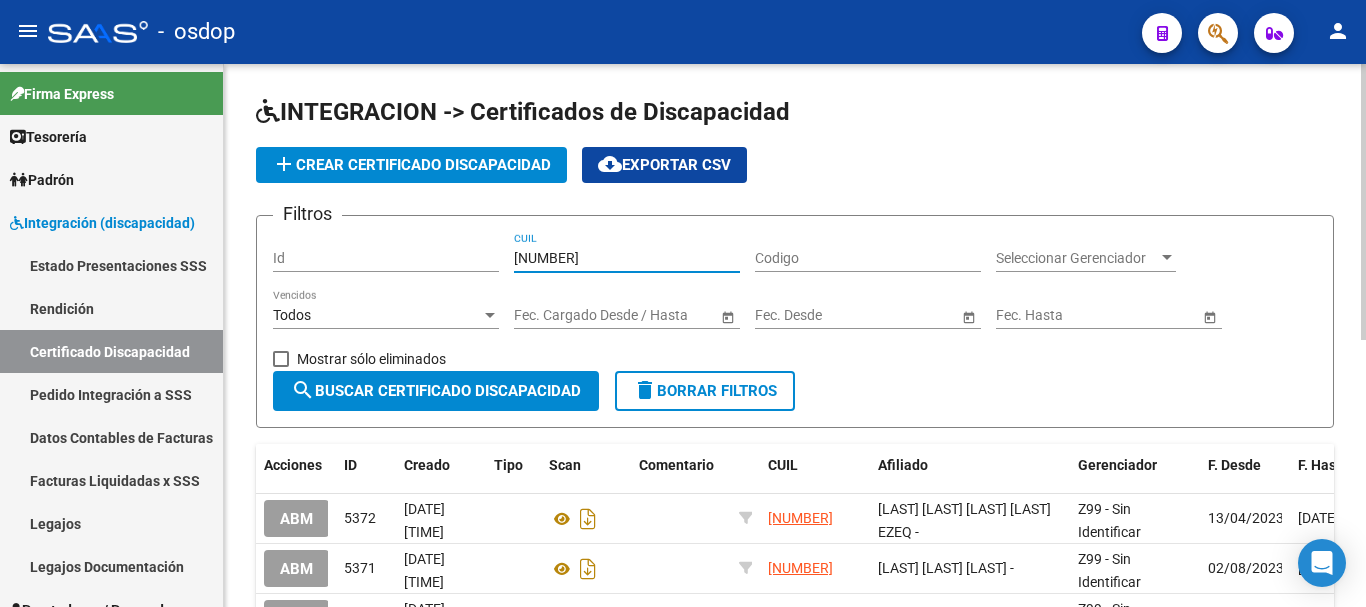 type on "27-54242644-1" 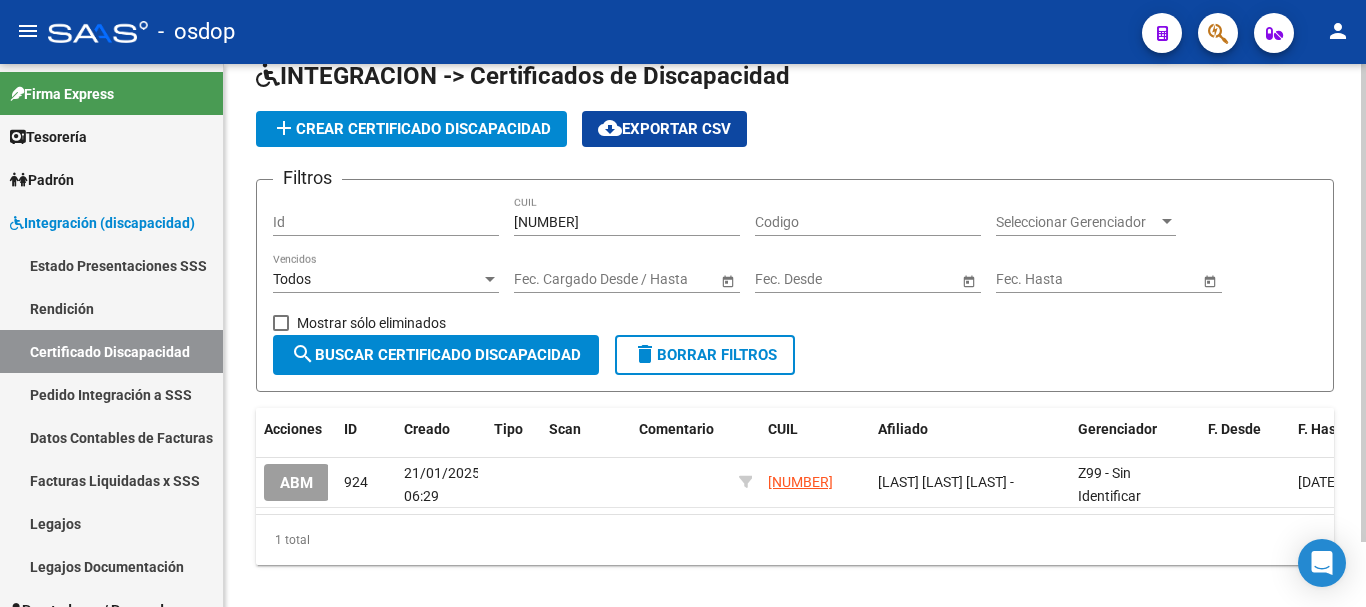 scroll, scrollTop: 74, scrollLeft: 0, axis: vertical 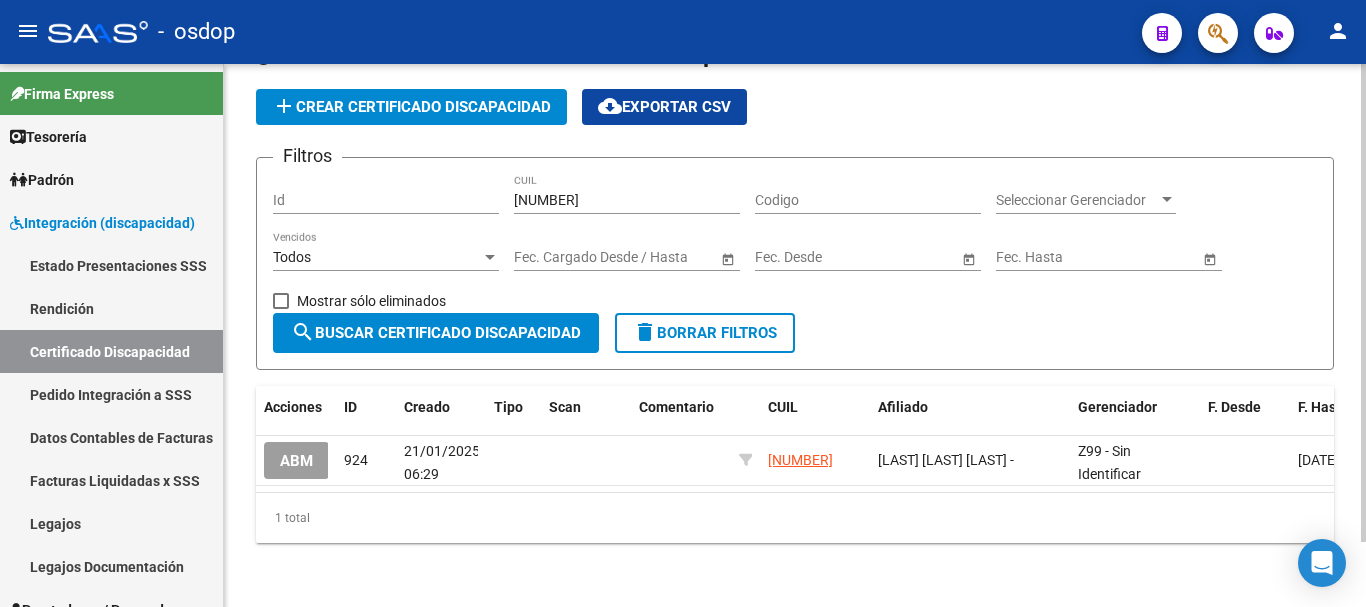 click on "search  Buscar Certificado Discapacidad" 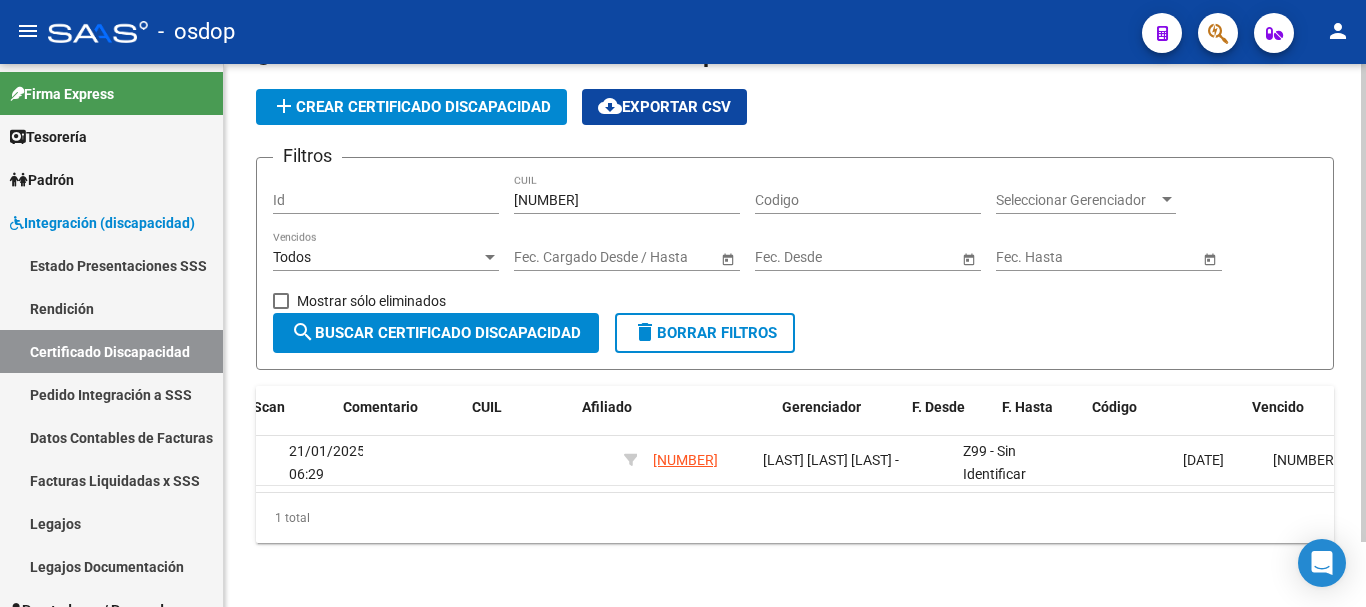 scroll, scrollTop: 0, scrollLeft: 44, axis: horizontal 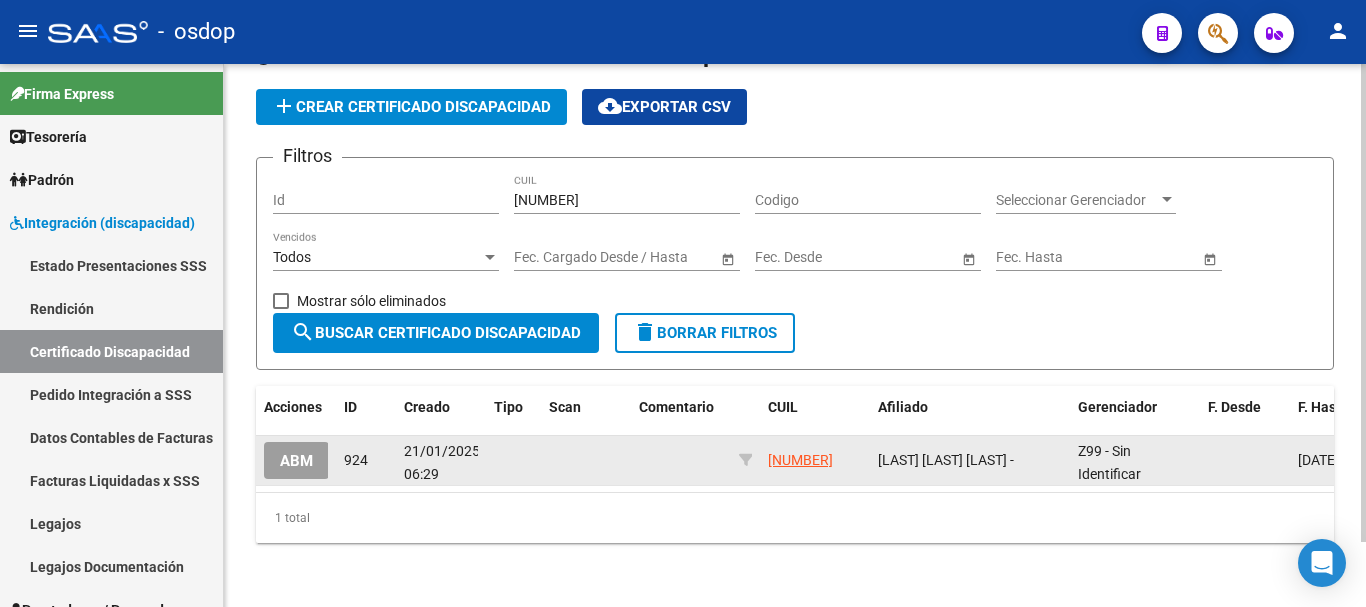 click on "ABM" 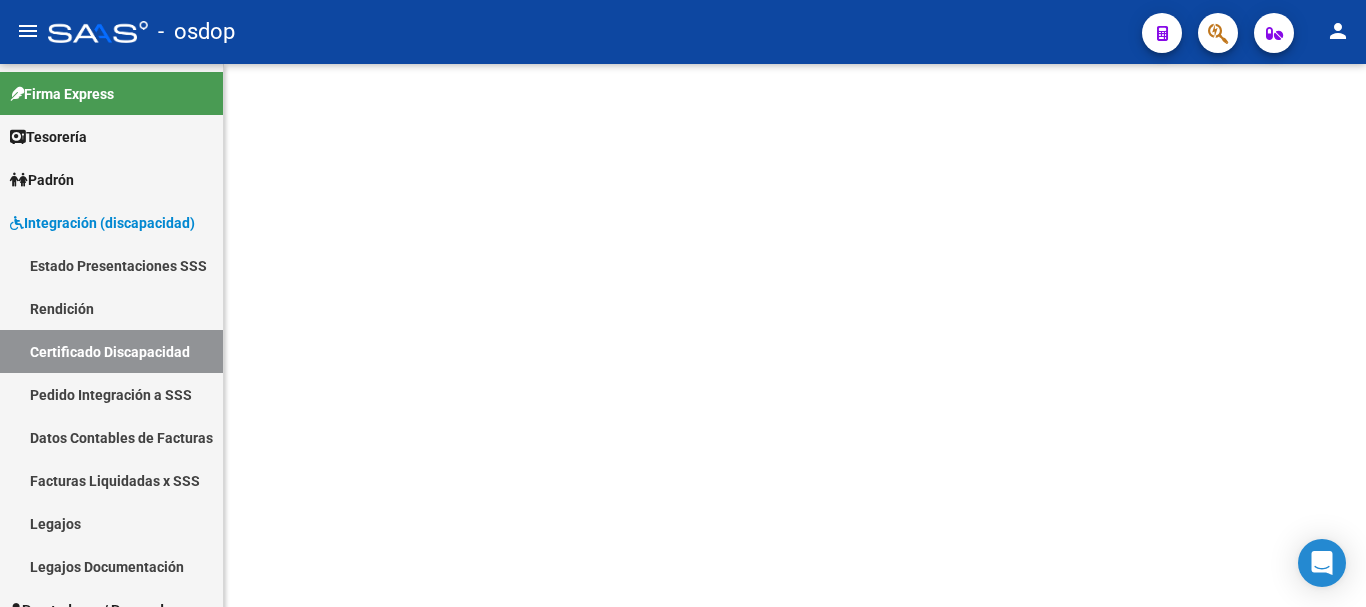 scroll, scrollTop: 0, scrollLeft: 0, axis: both 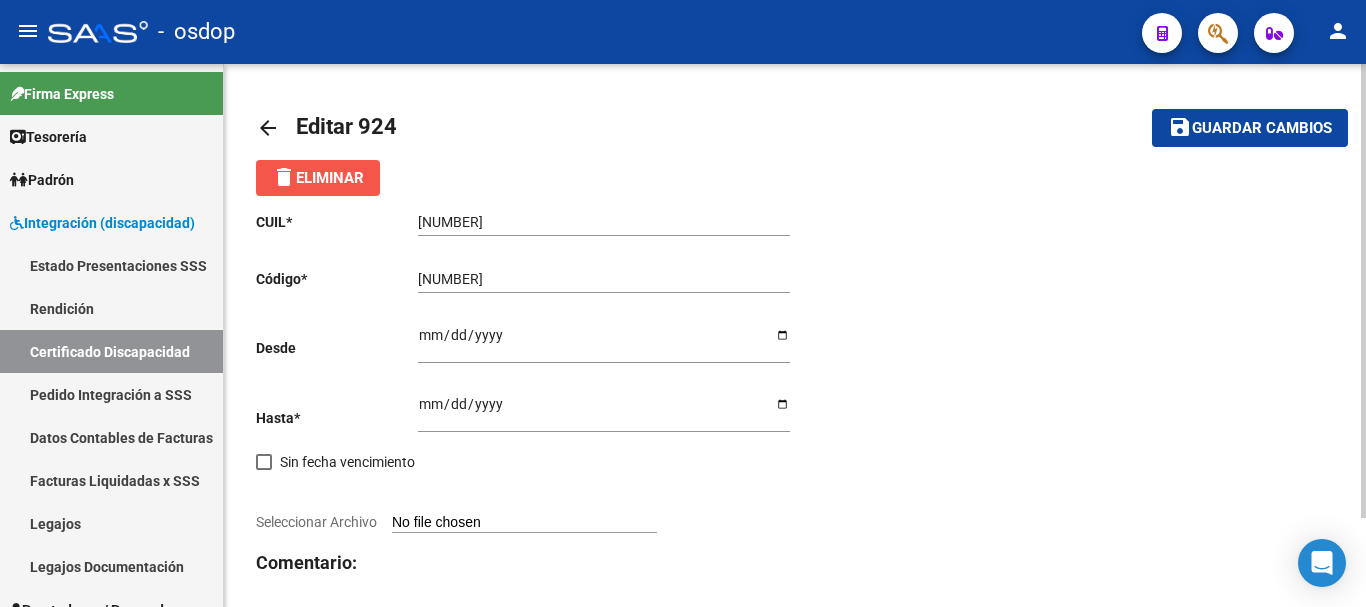 click on "delete  Eliminar" 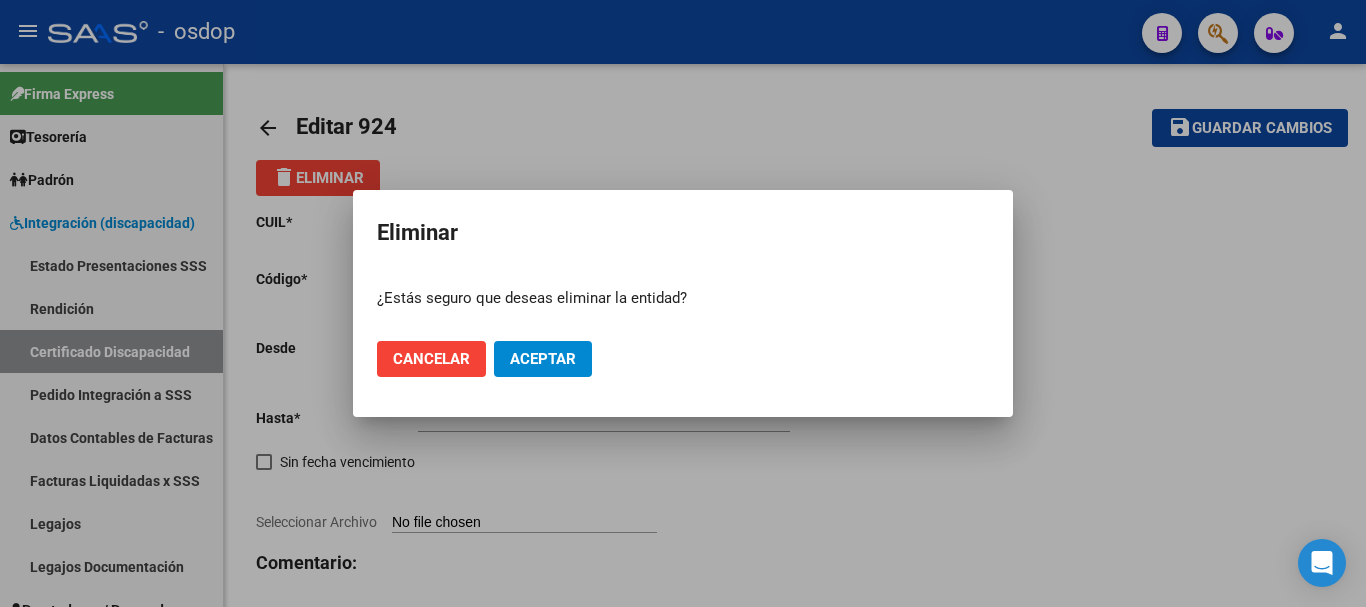 drag, startPoint x: 524, startPoint y: 327, endPoint x: 522, endPoint y: 337, distance: 10.198039 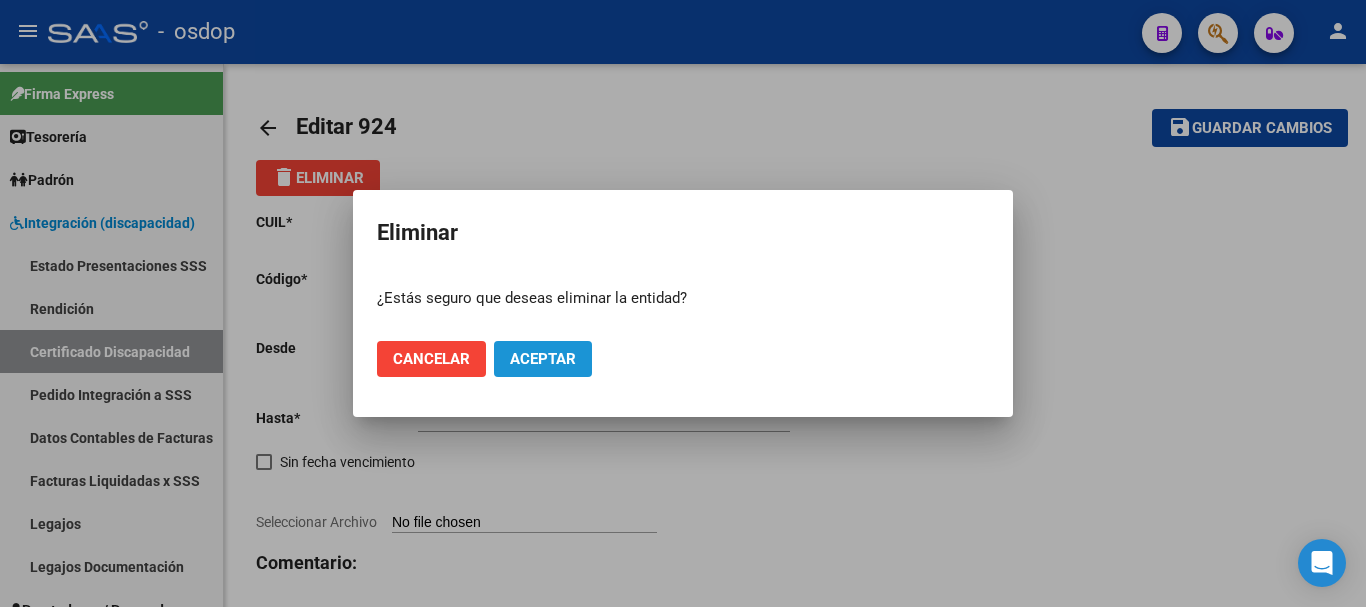 click on "Aceptar" 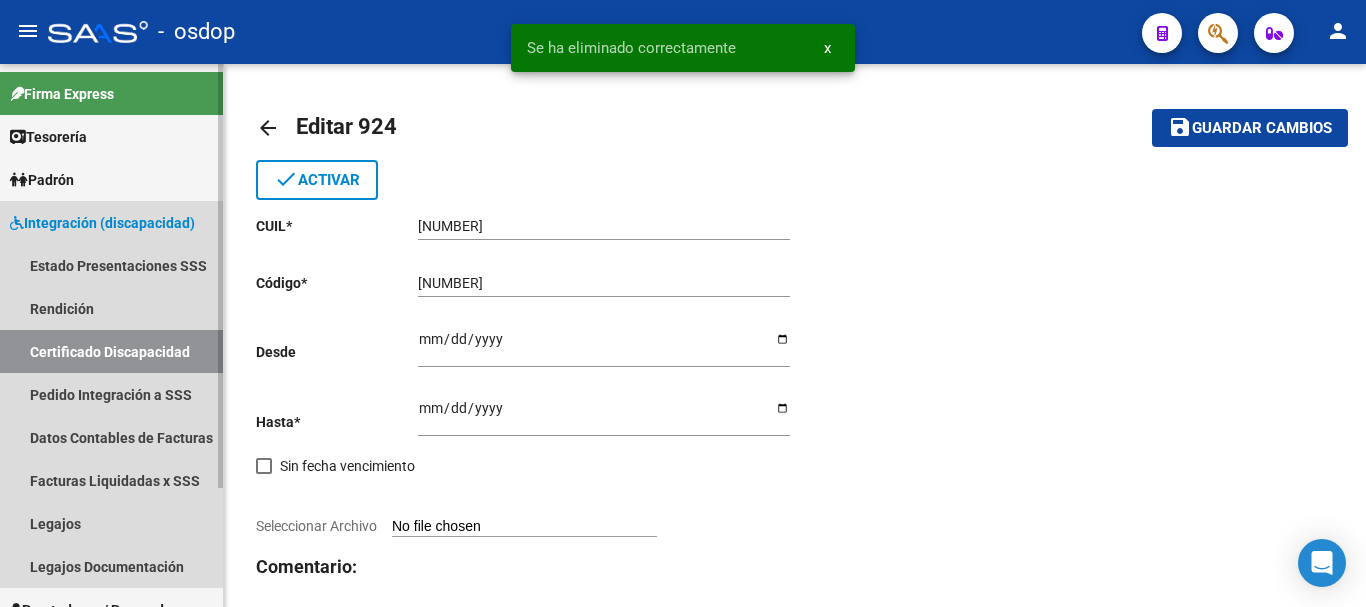 click on "Certificado Discapacidad" at bounding box center [111, 351] 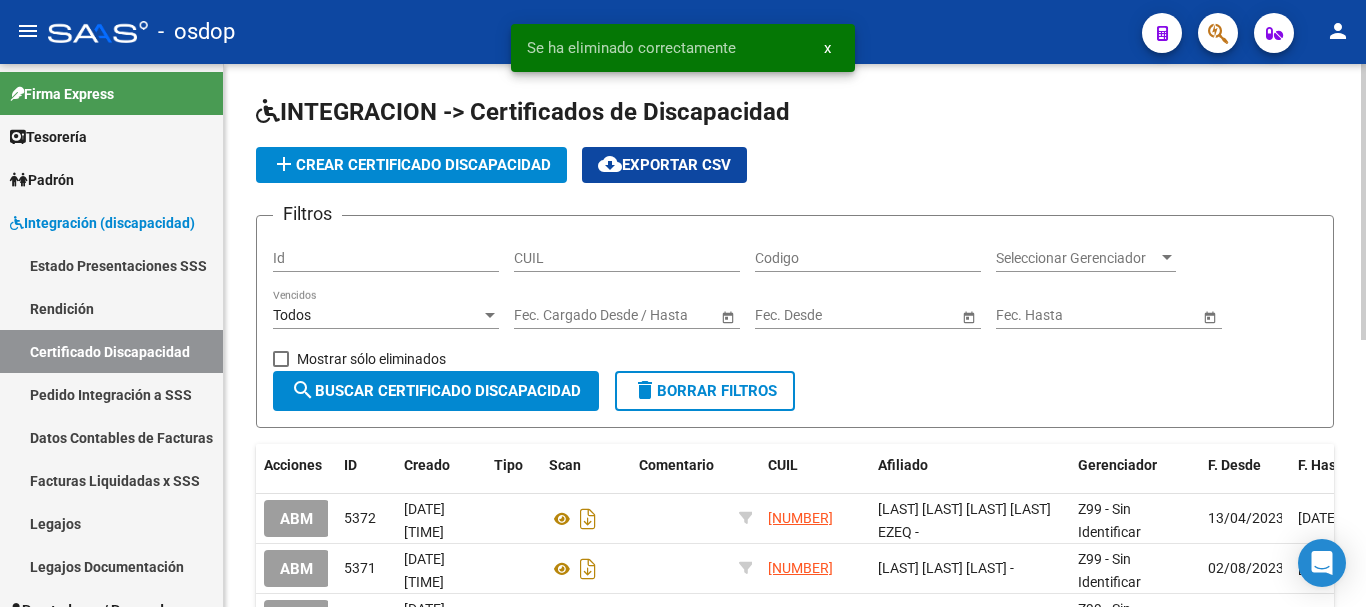 click on "CUIL" at bounding box center [627, 258] 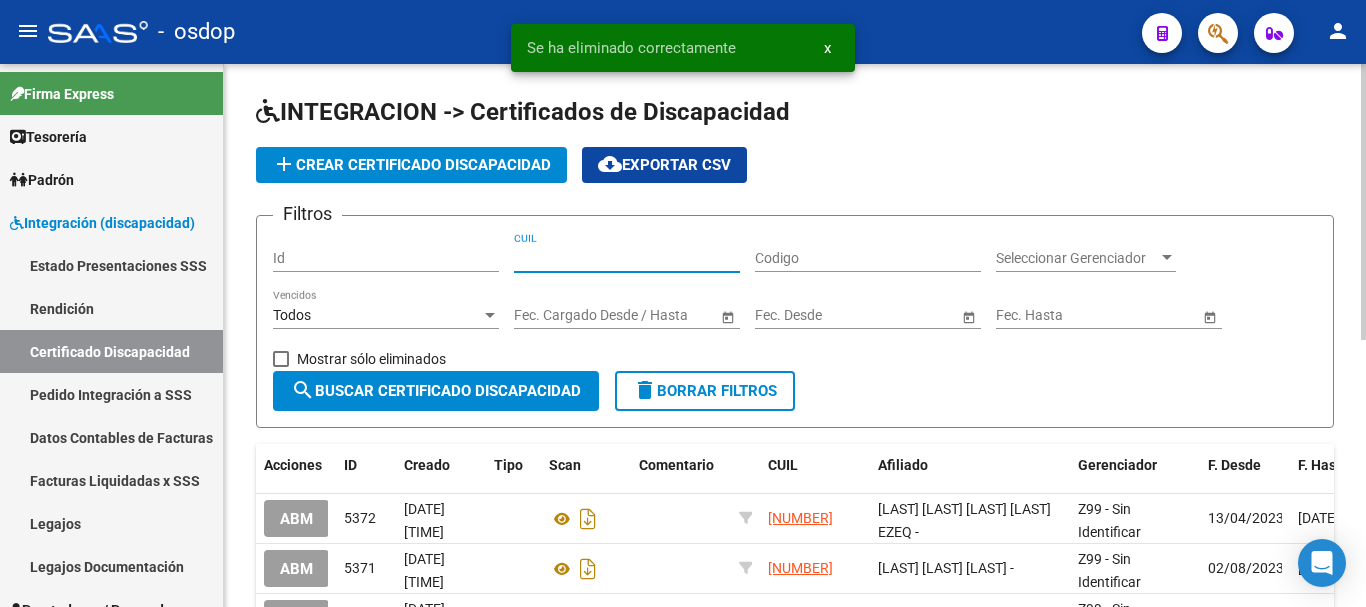 paste on "27-54242644-1" 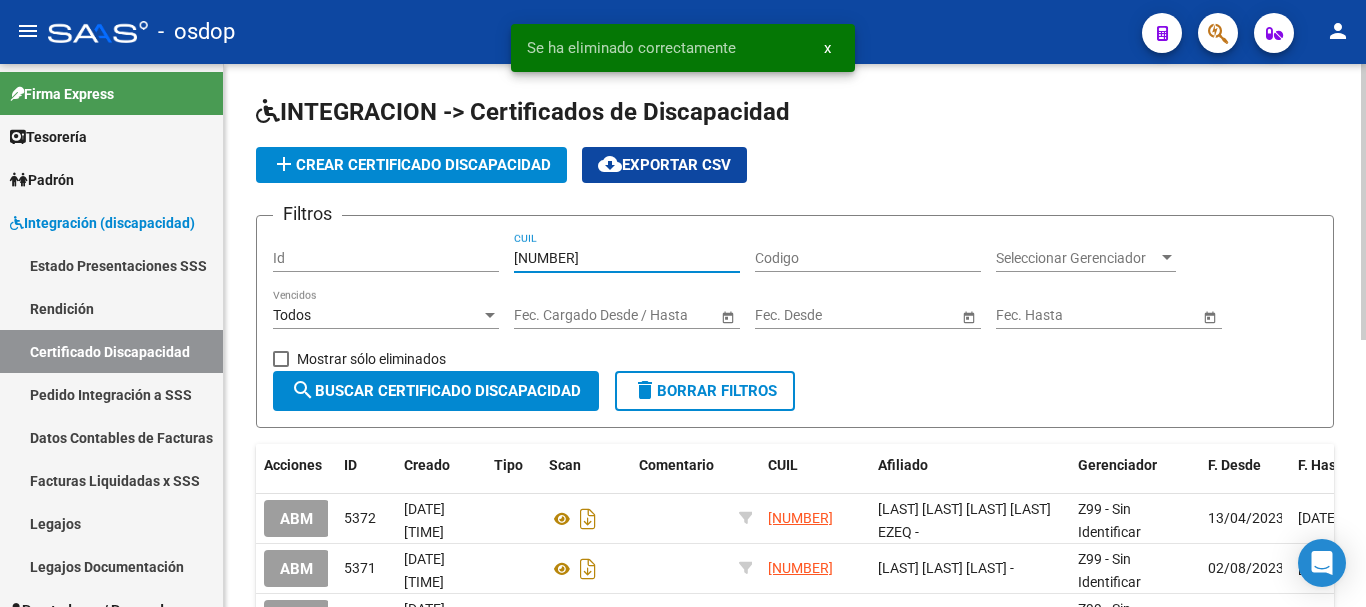 type on "27-54242644-1" 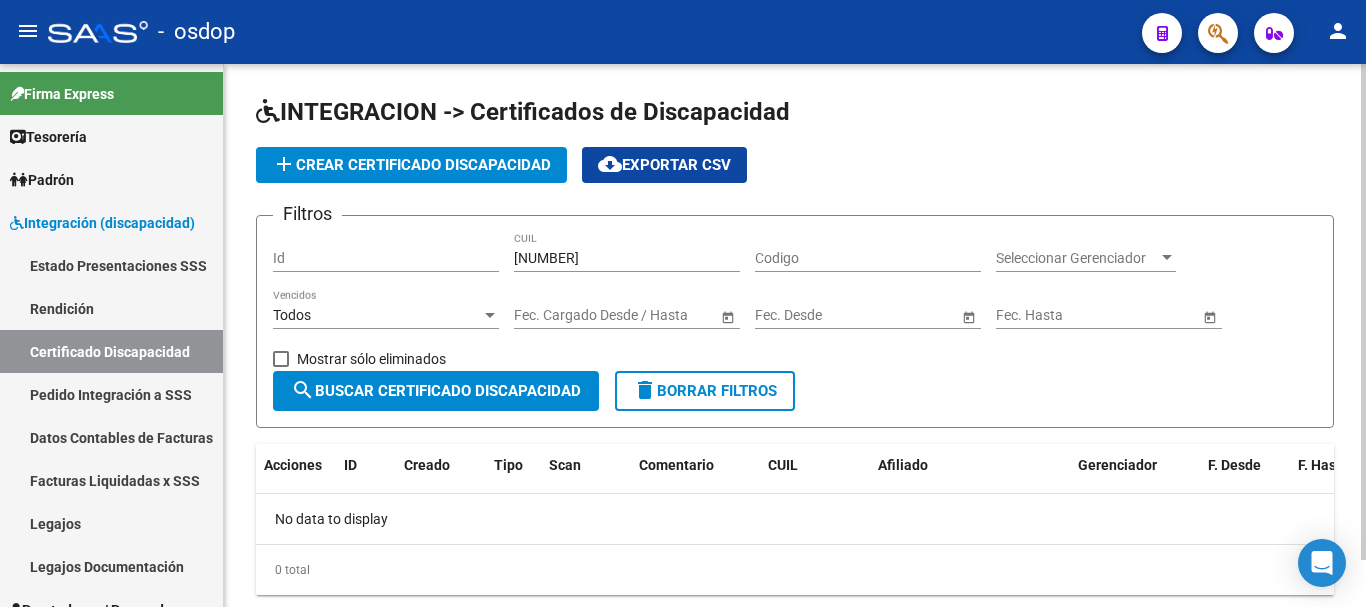 click on "add  Crear Certificado Discapacidad" 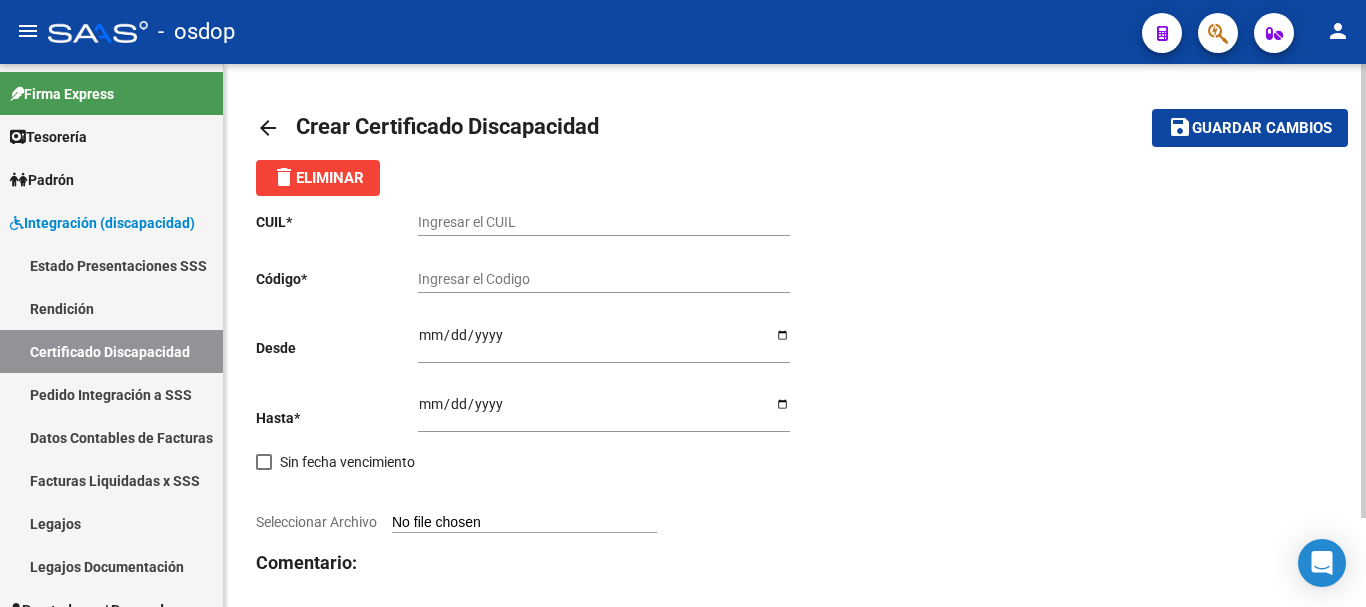 click on "Ingresar el CUIL" at bounding box center [604, 222] 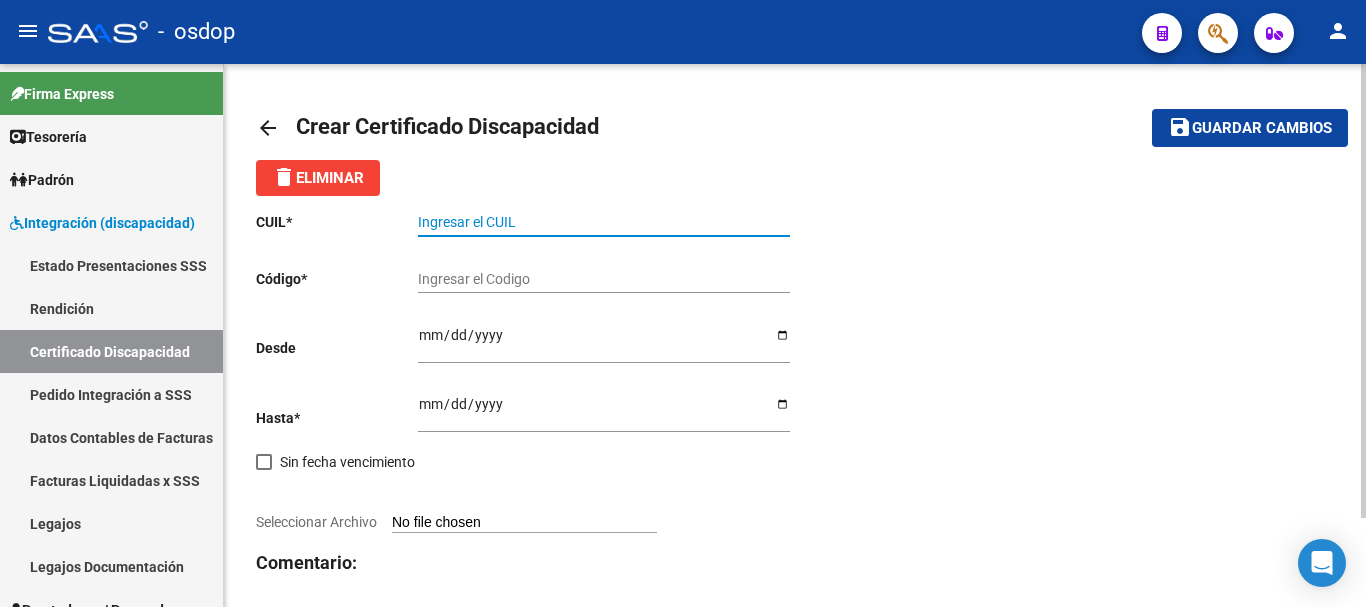 paste on "27-54242644-1" 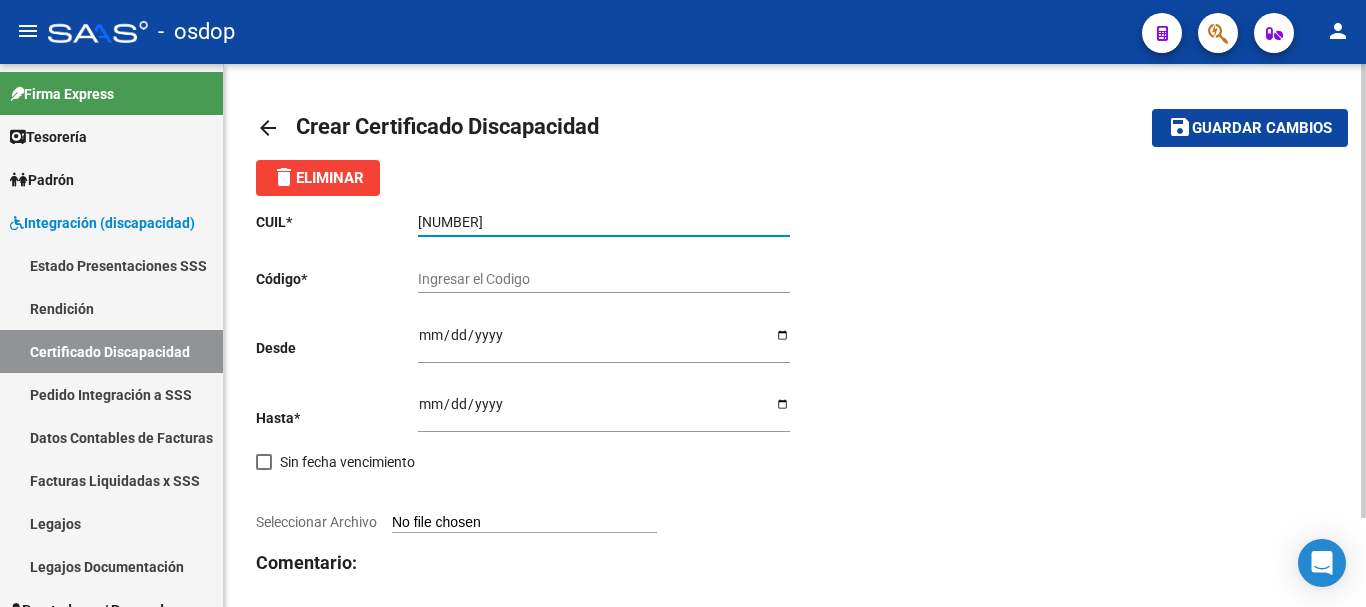 type on "27-54242644-1" 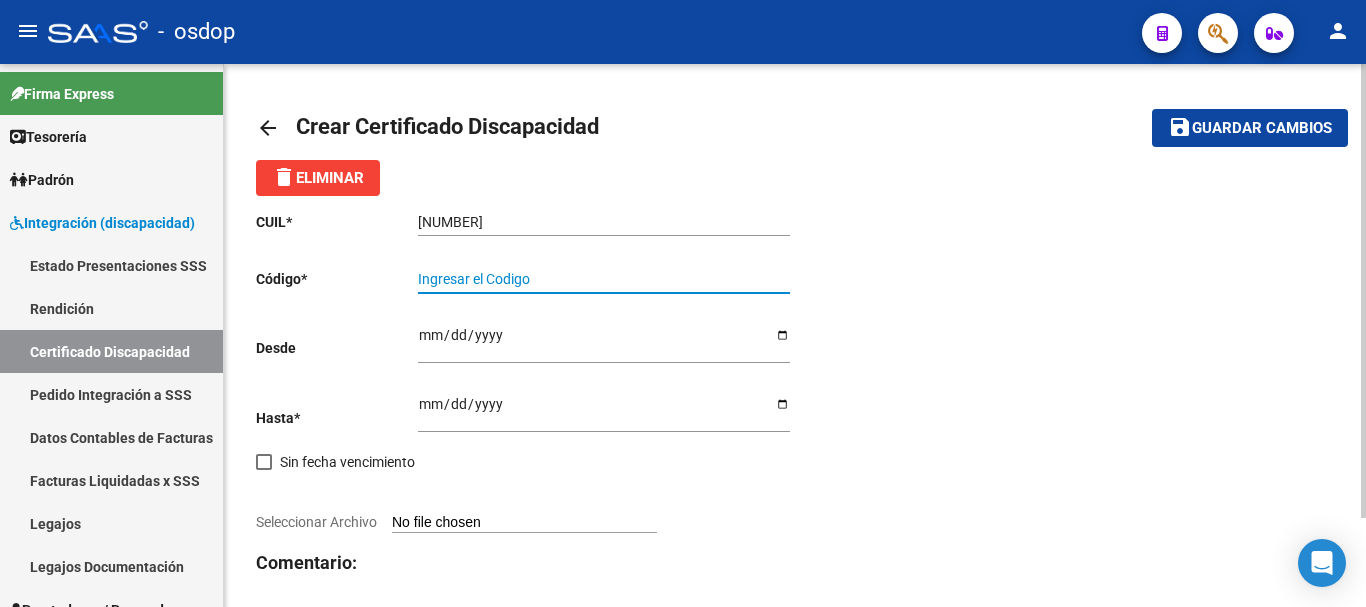 click on "Ingresar el Codigo" at bounding box center (604, 279) 